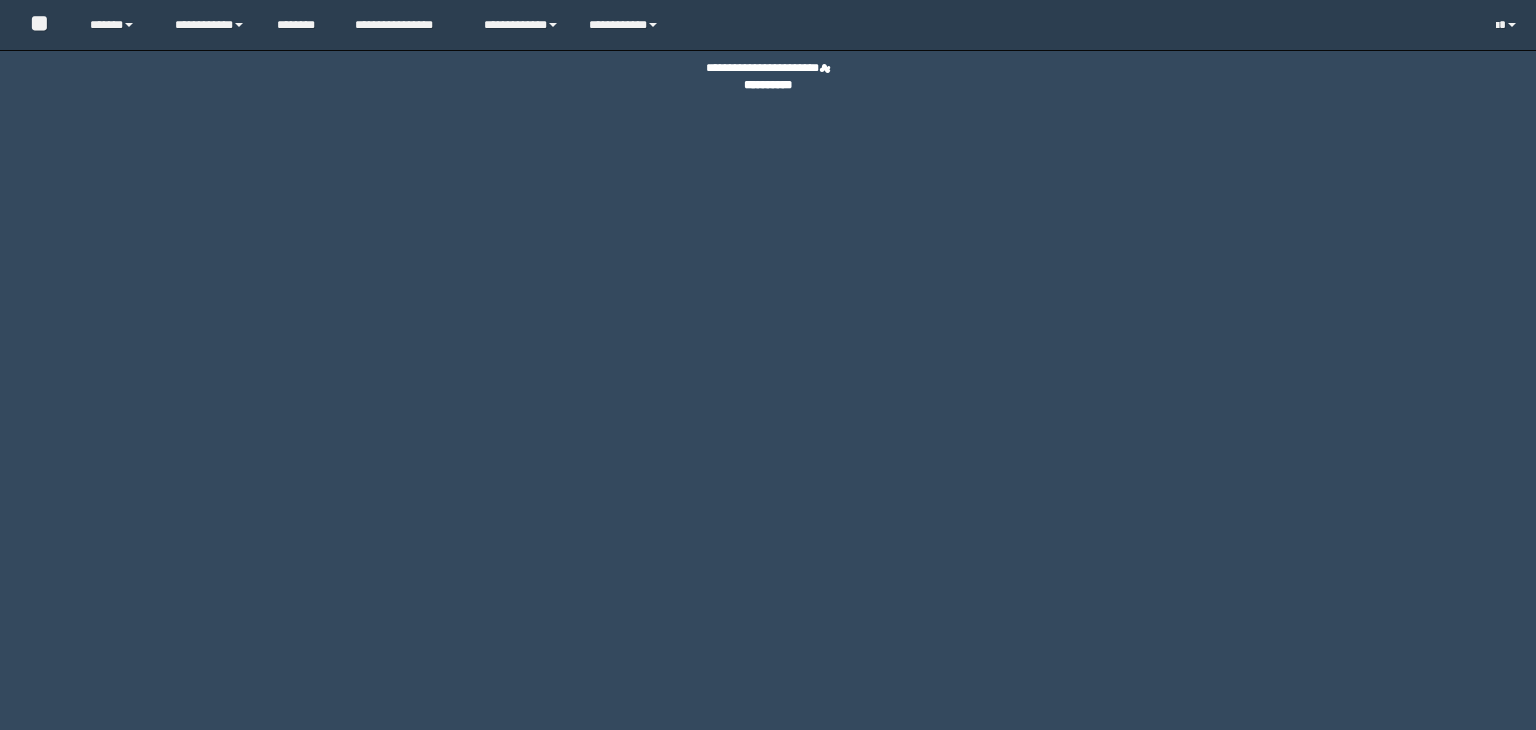 scroll, scrollTop: 0, scrollLeft: 0, axis: both 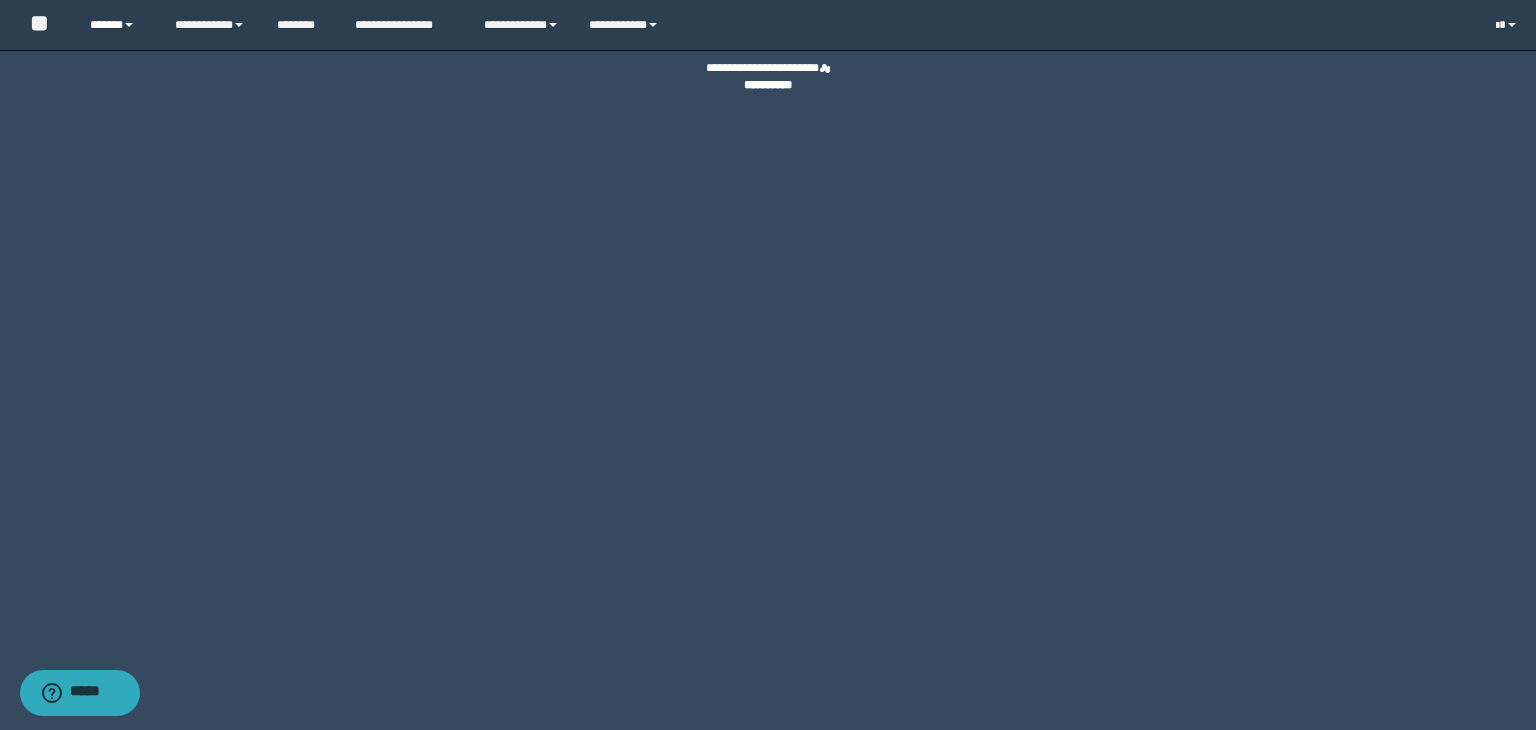 click on "******" at bounding box center [117, 25] 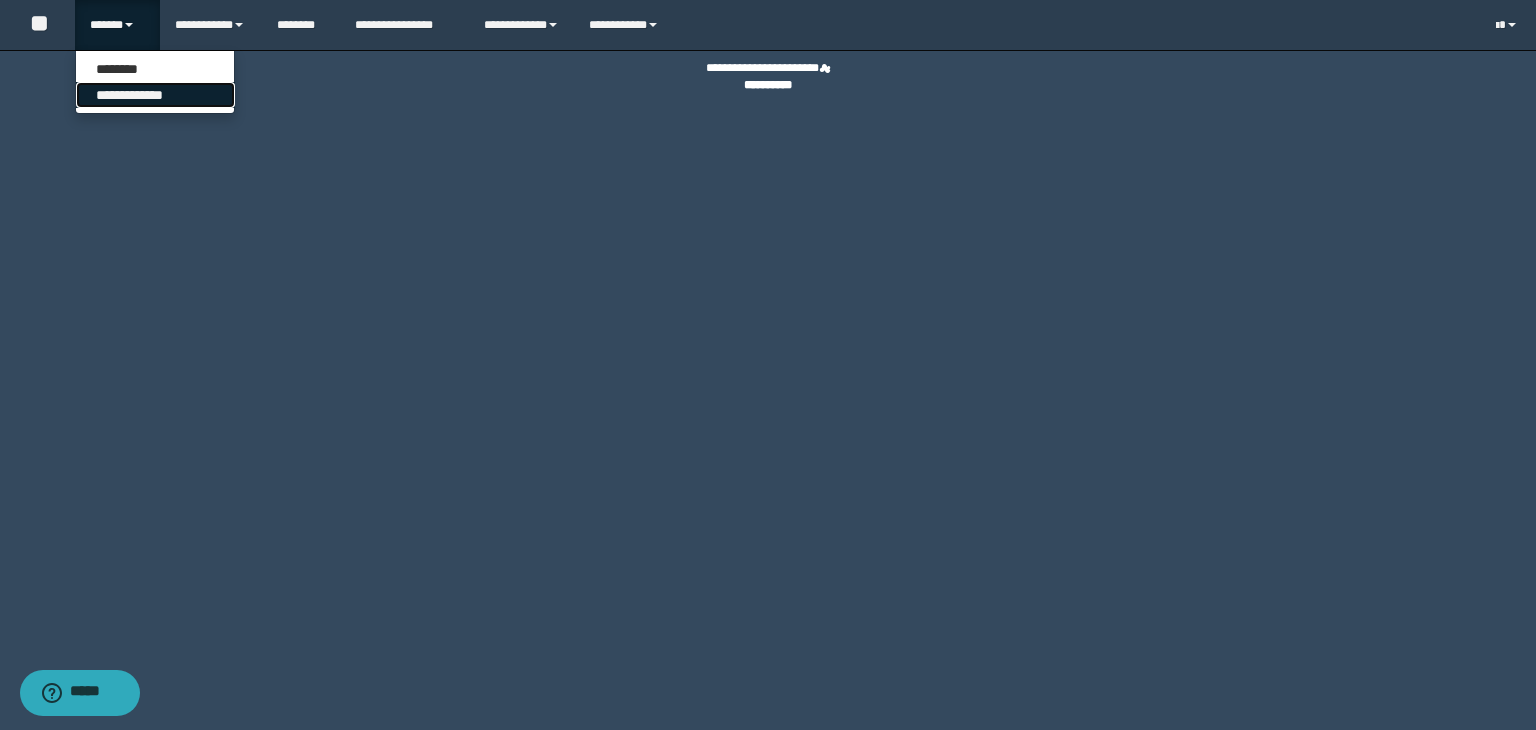 click on "**********" at bounding box center [155, 95] 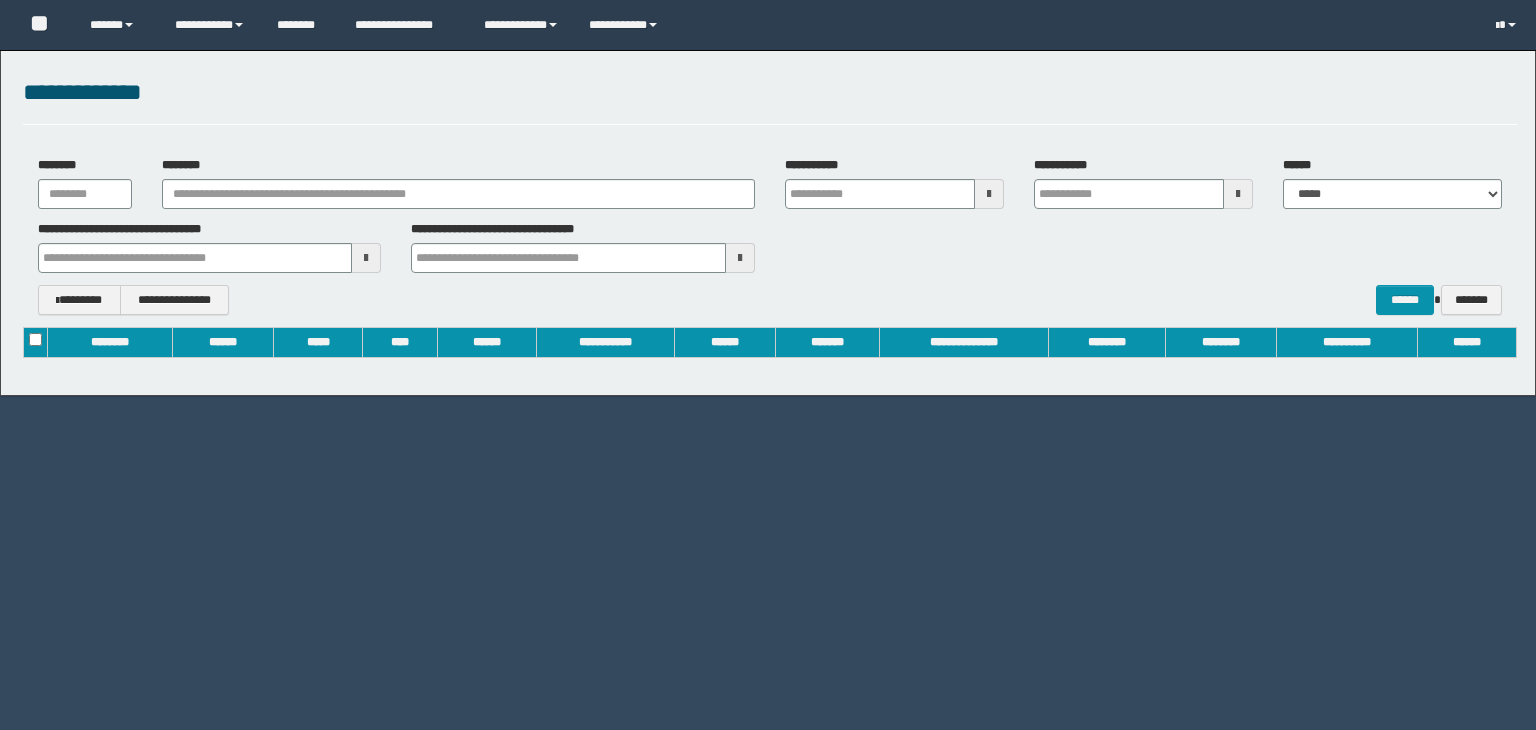 scroll, scrollTop: 0, scrollLeft: 0, axis: both 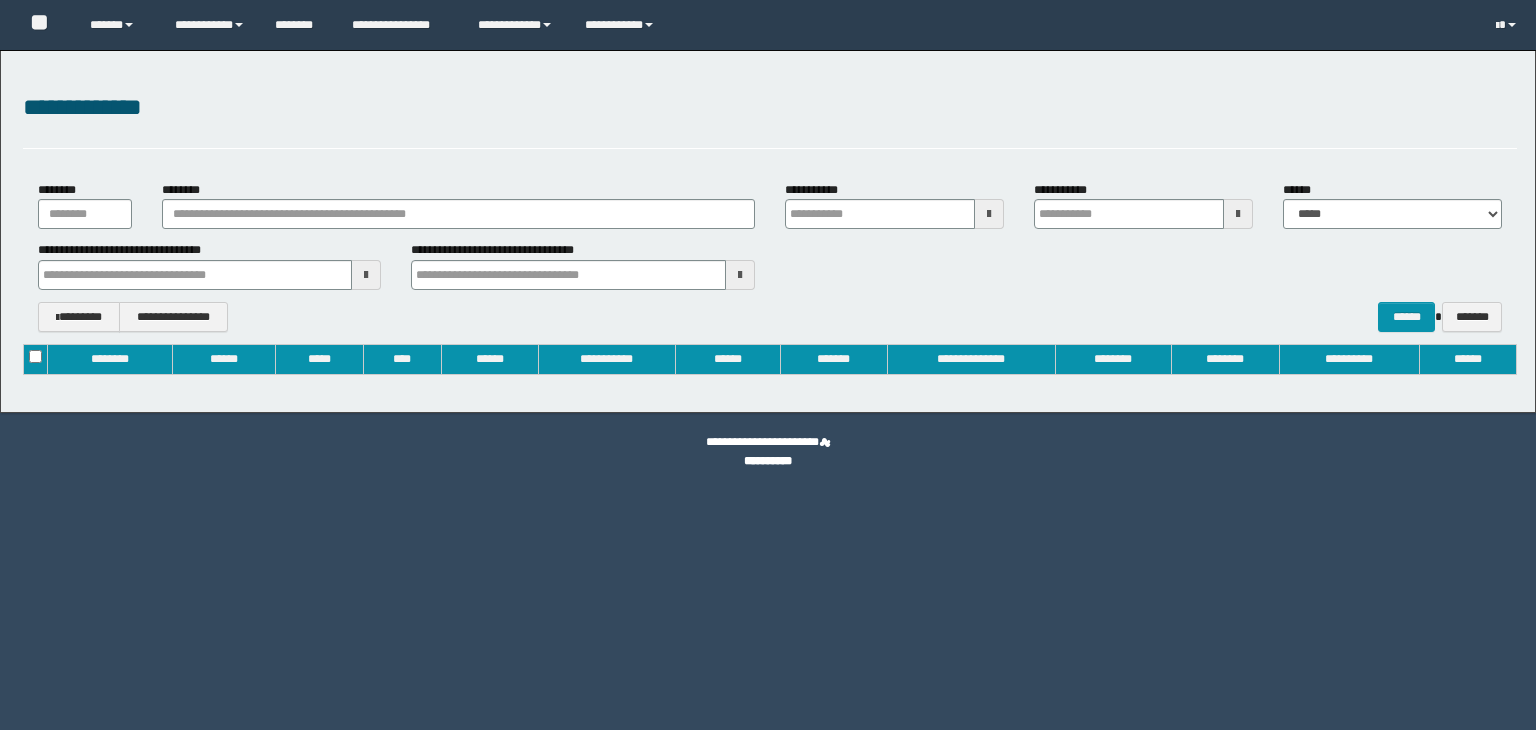 type on "**********" 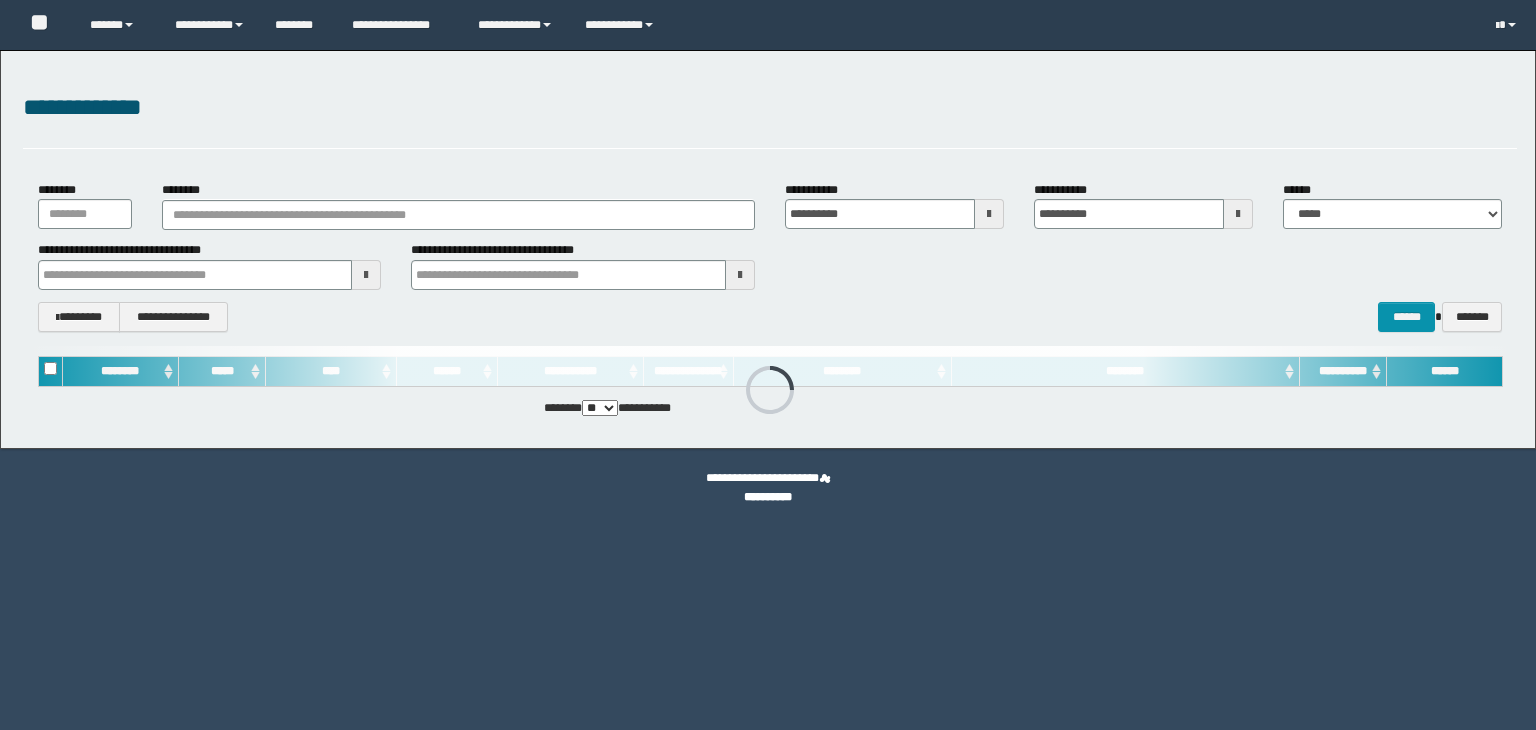 scroll, scrollTop: 0, scrollLeft: 0, axis: both 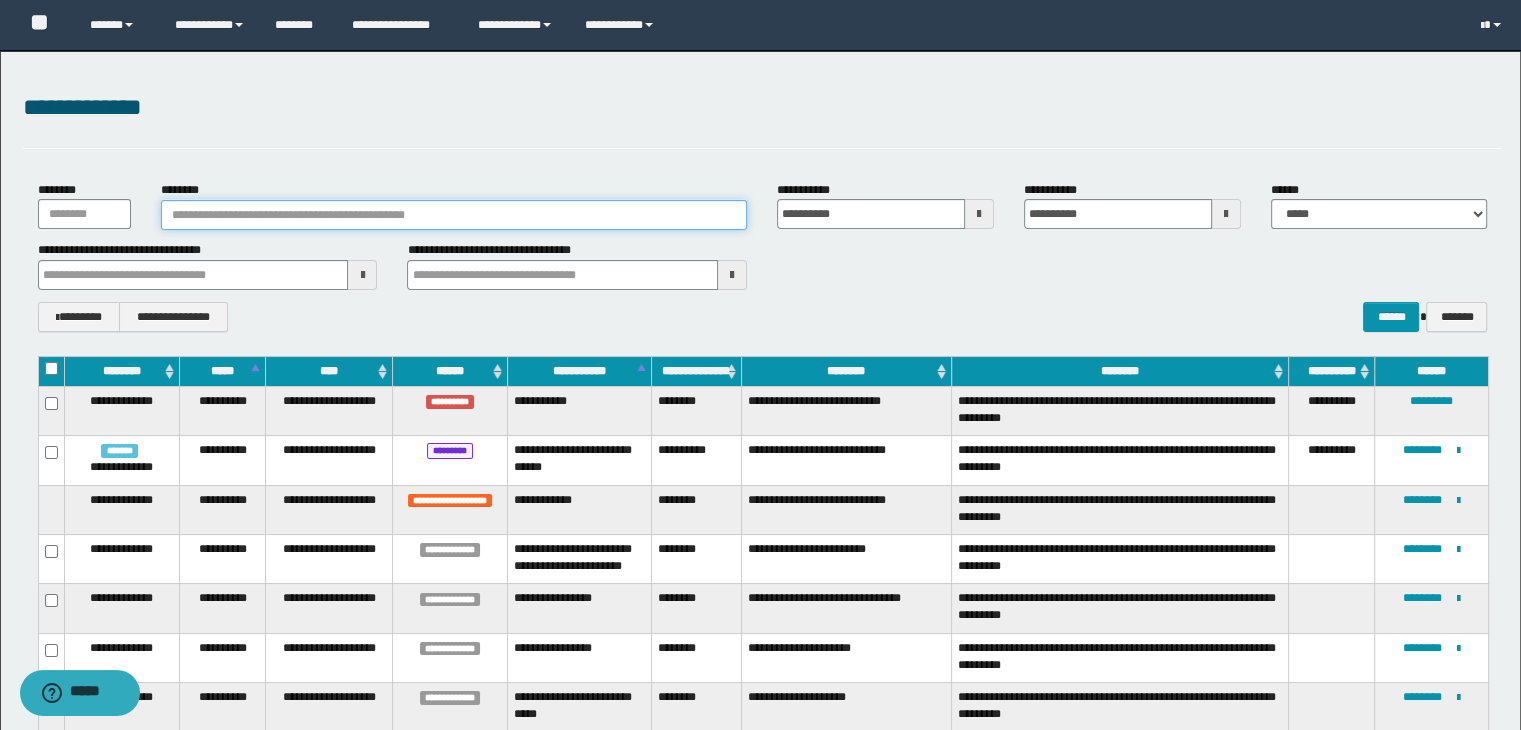 click on "********" at bounding box center (454, 215) 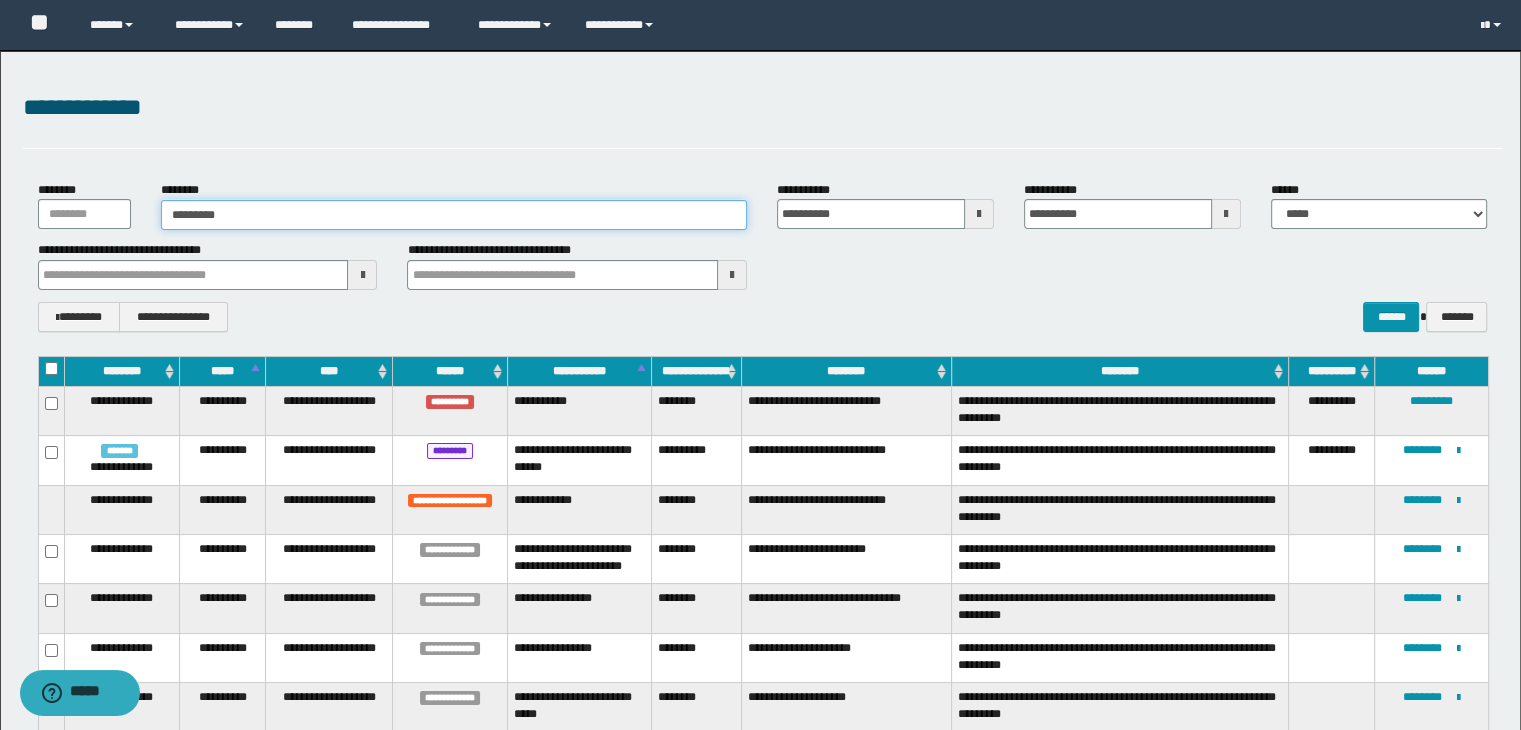 type on "********" 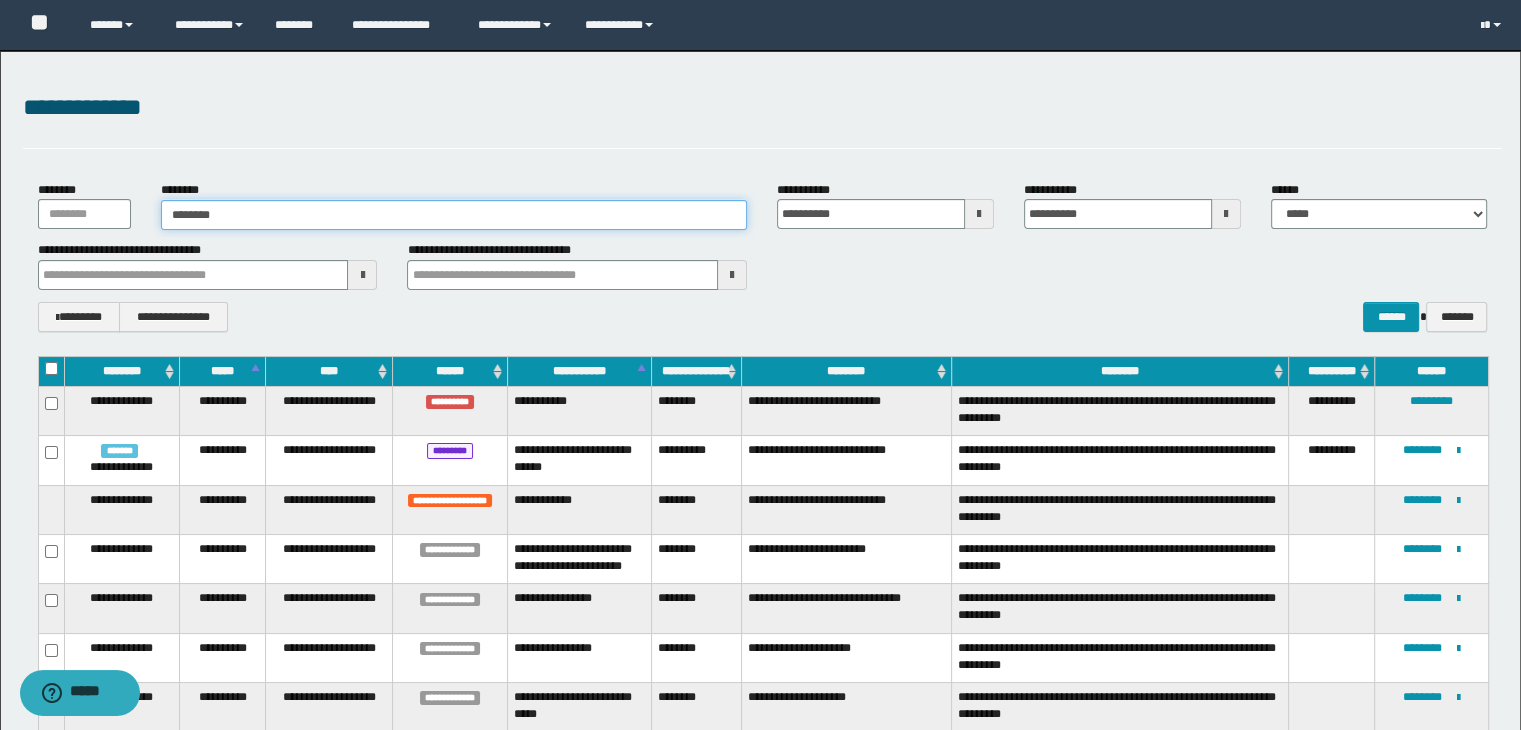 type on "********" 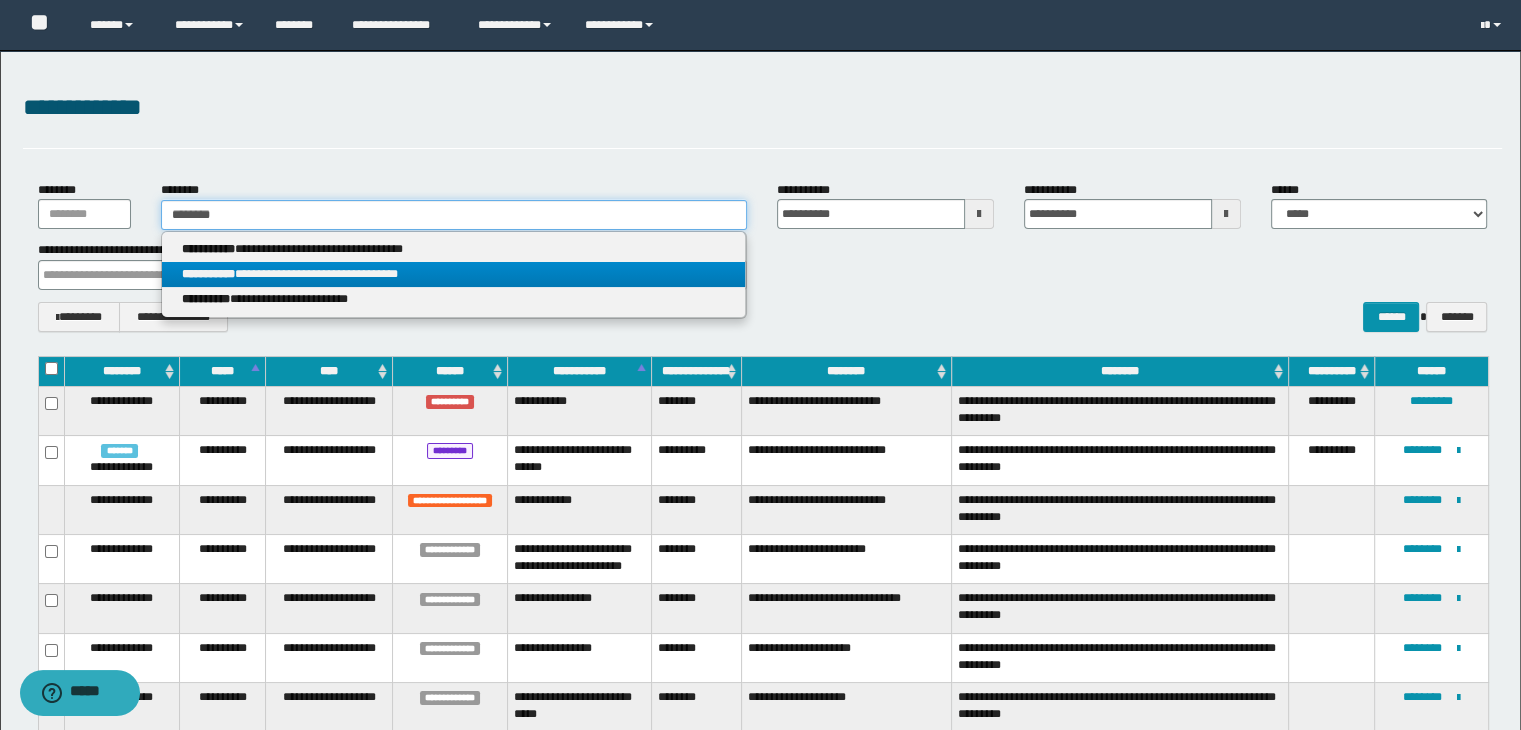type on "********" 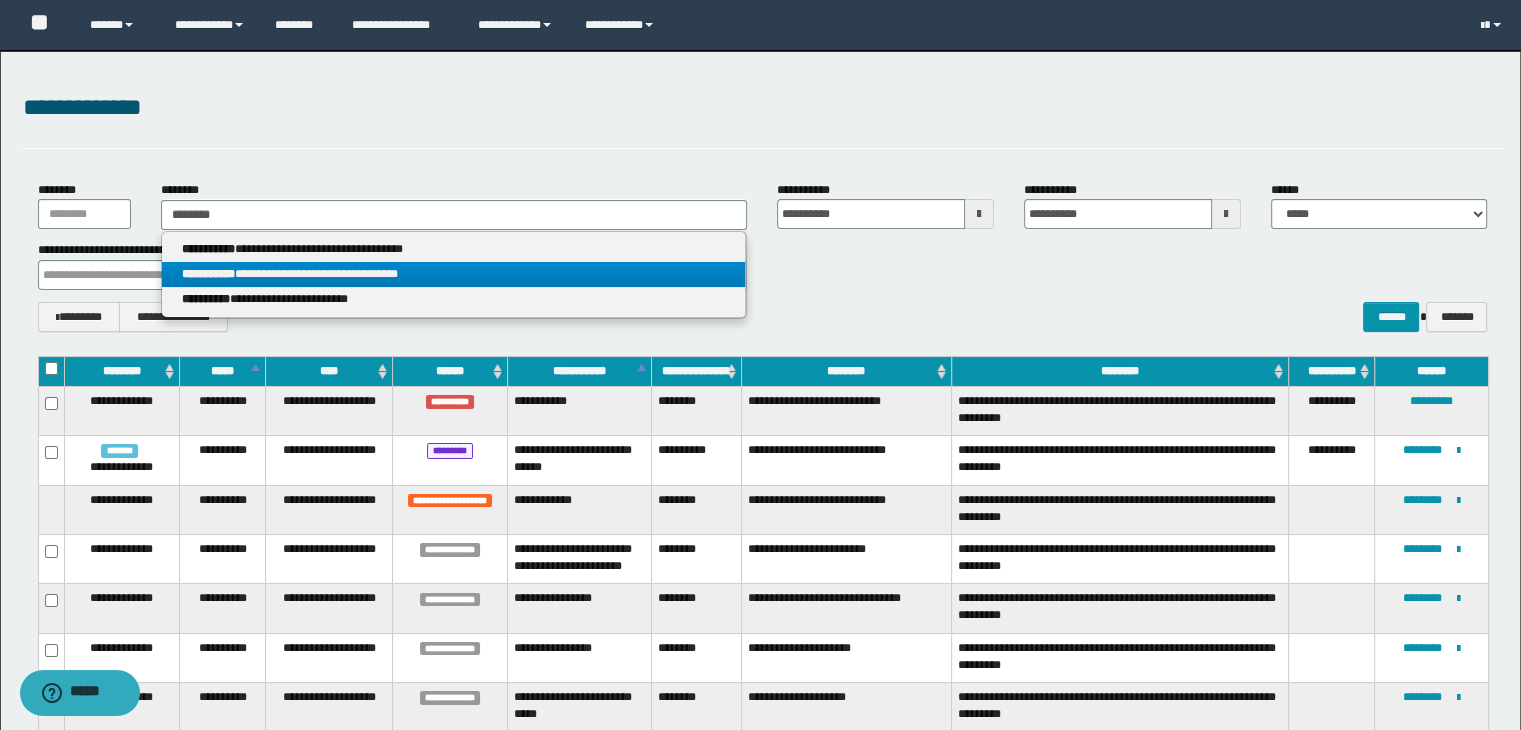 click on "**********" at bounding box center [454, 274] 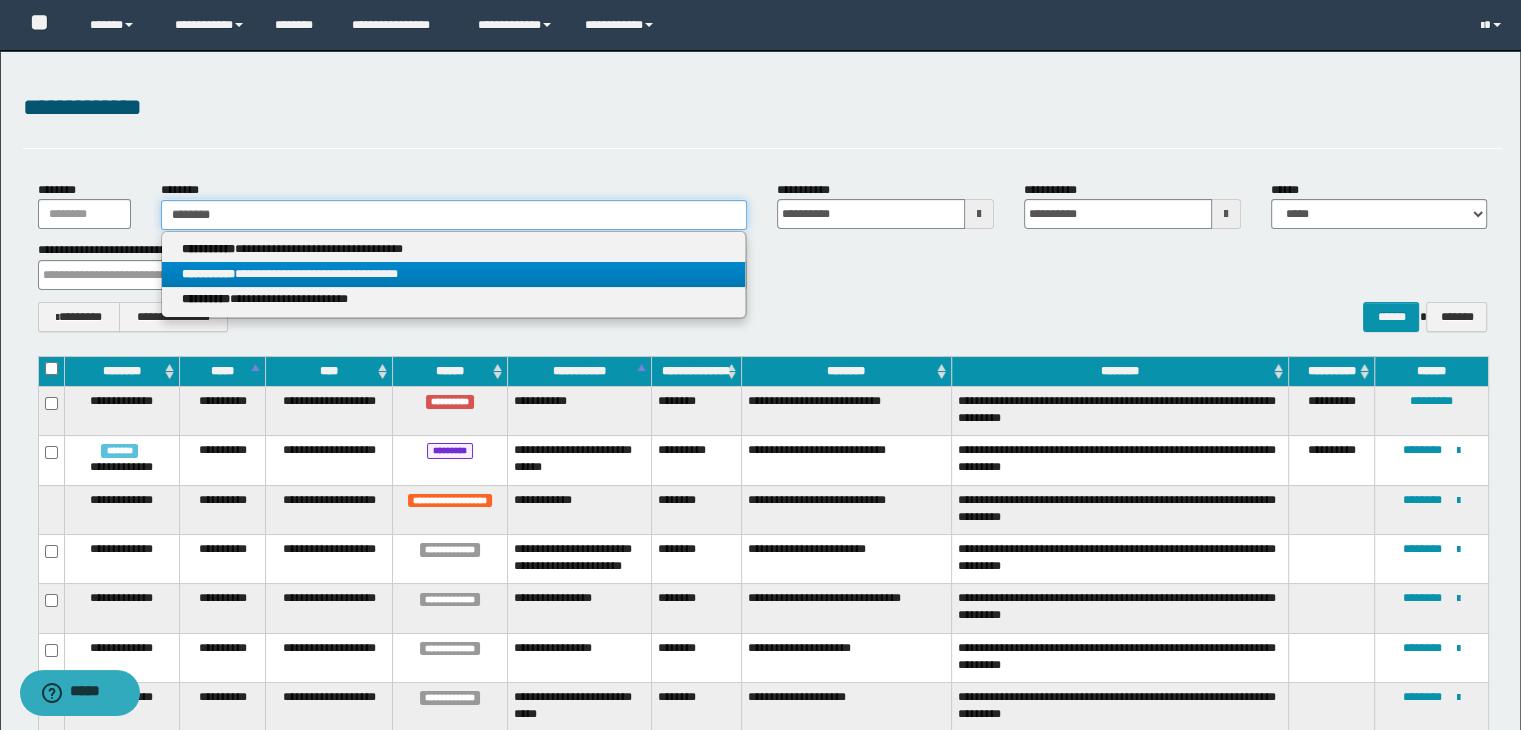 type 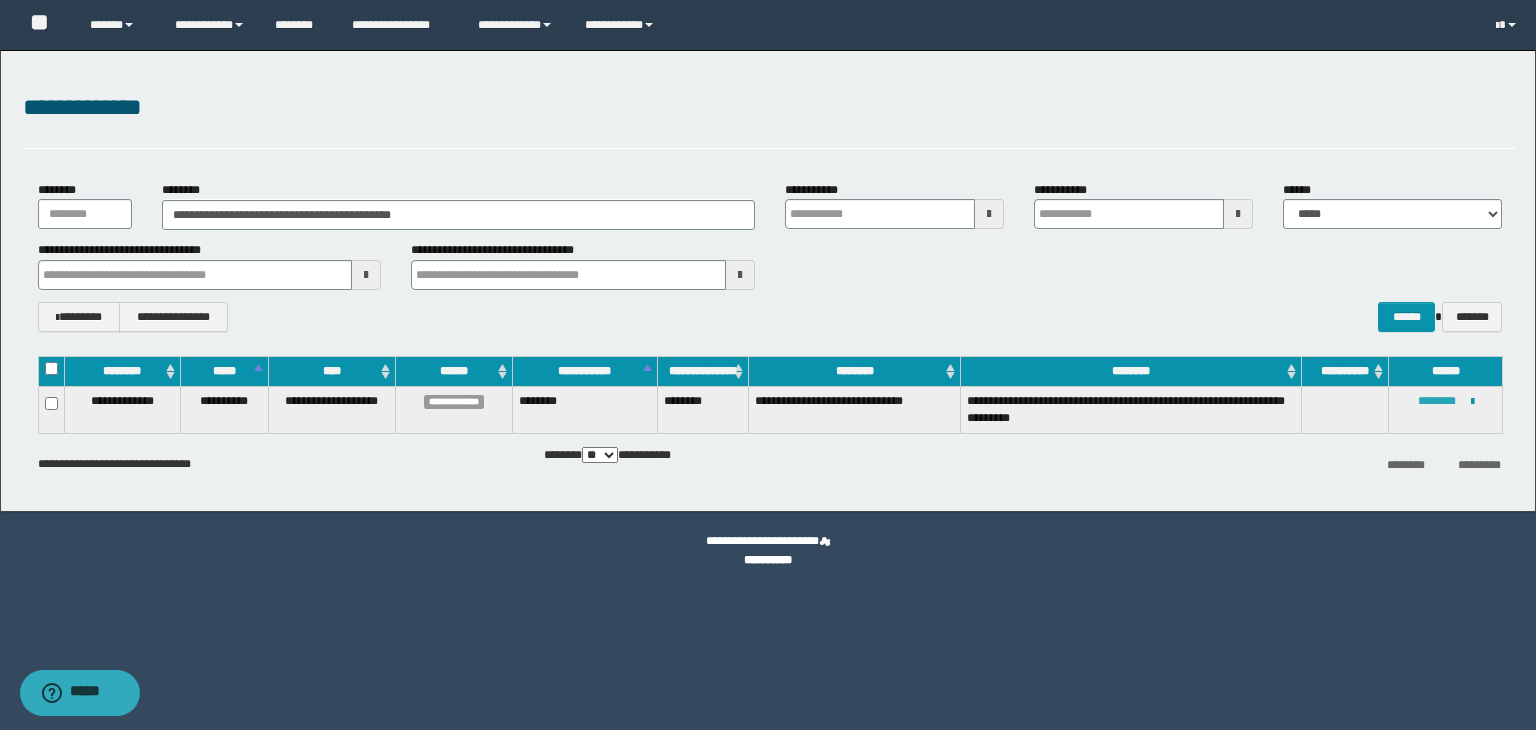 click on "********" at bounding box center [1437, 401] 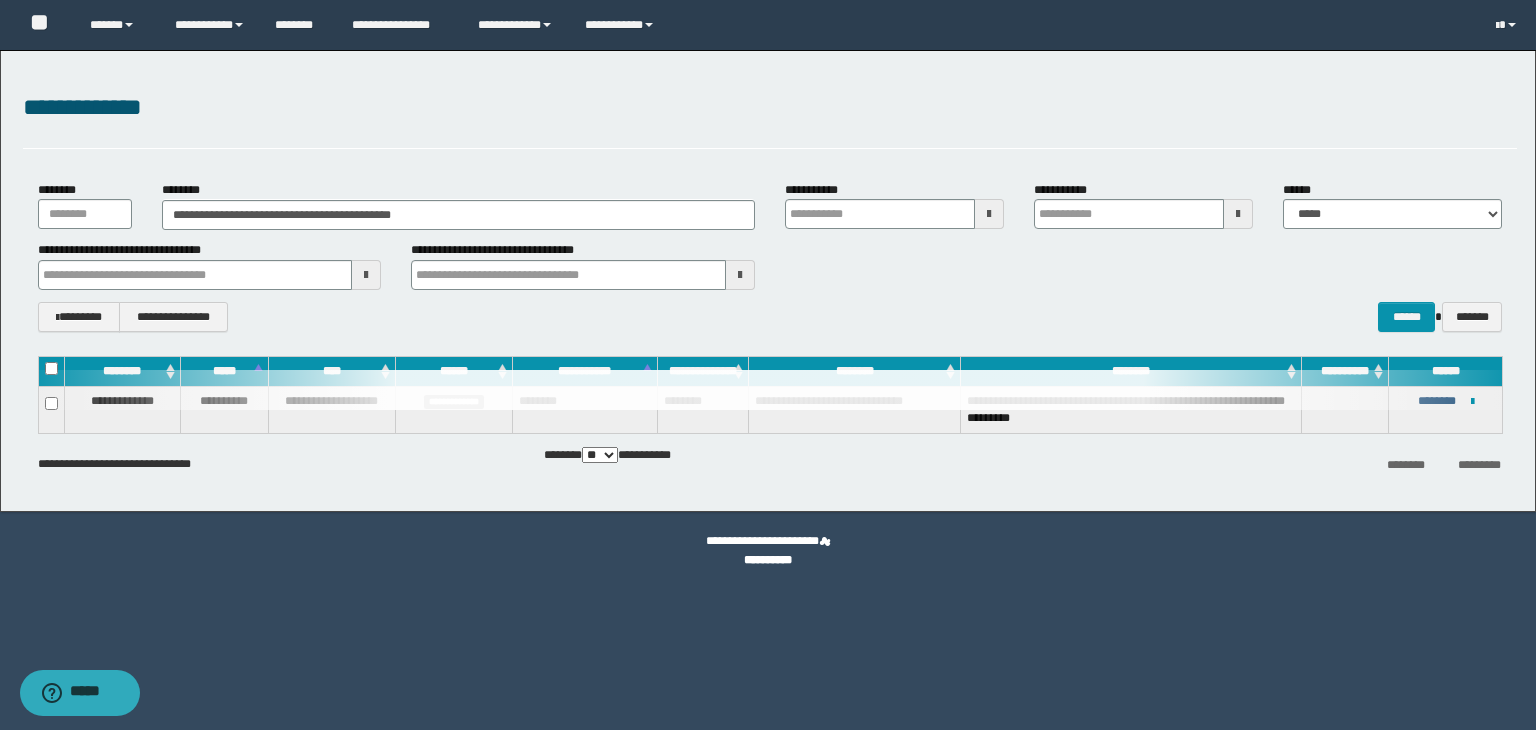 type 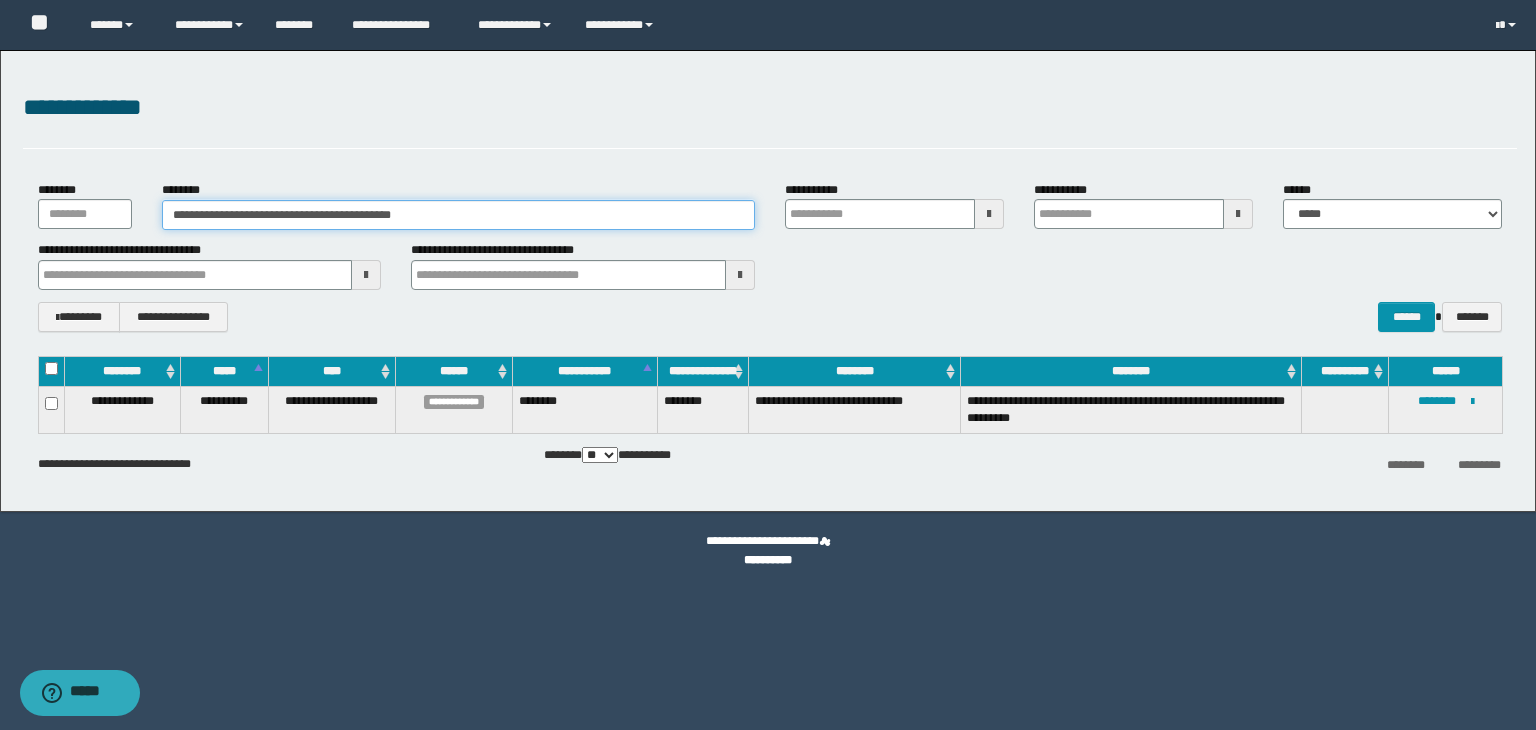 drag, startPoint x: 500, startPoint y: 210, endPoint x: 60, endPoint y: 233, distance: 440.60074 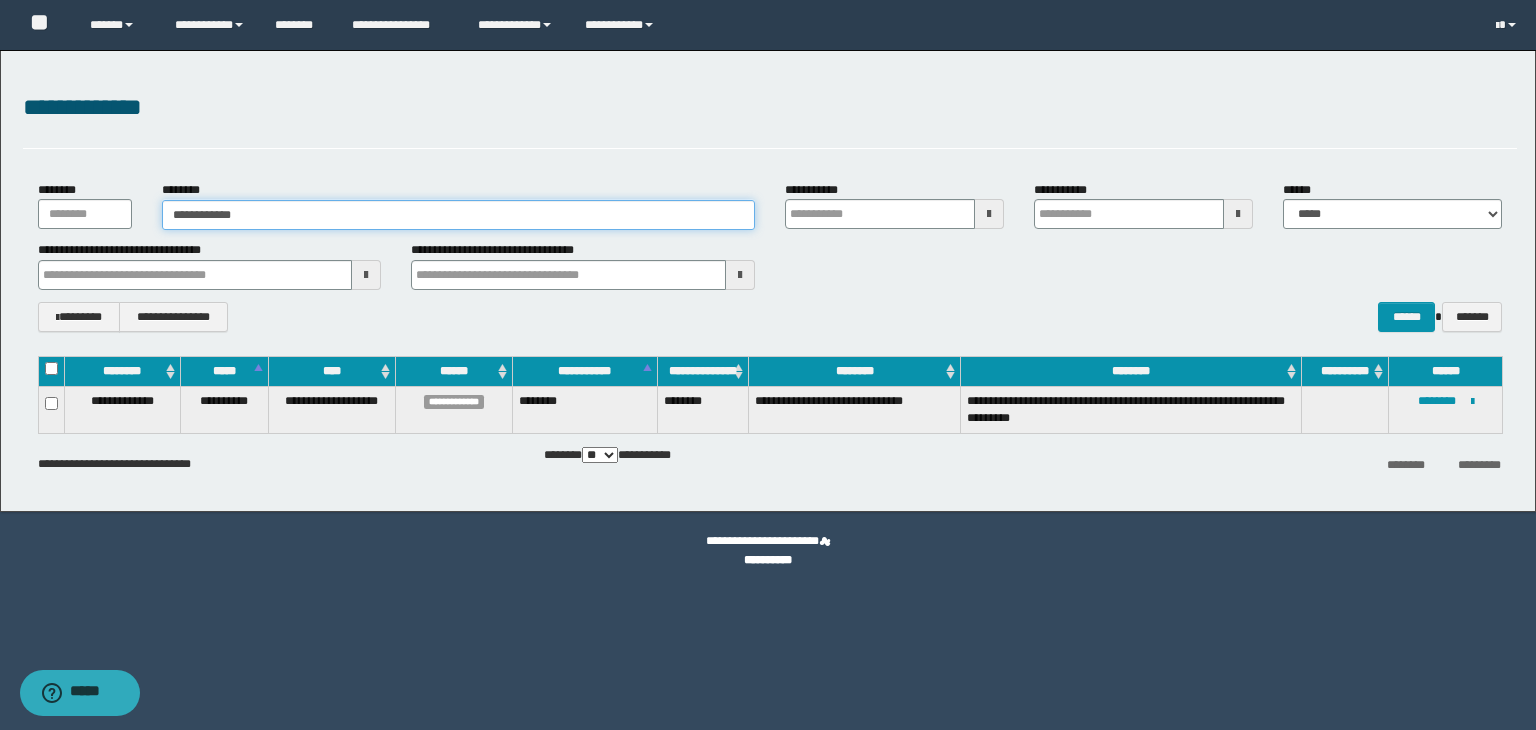 type on "**********" 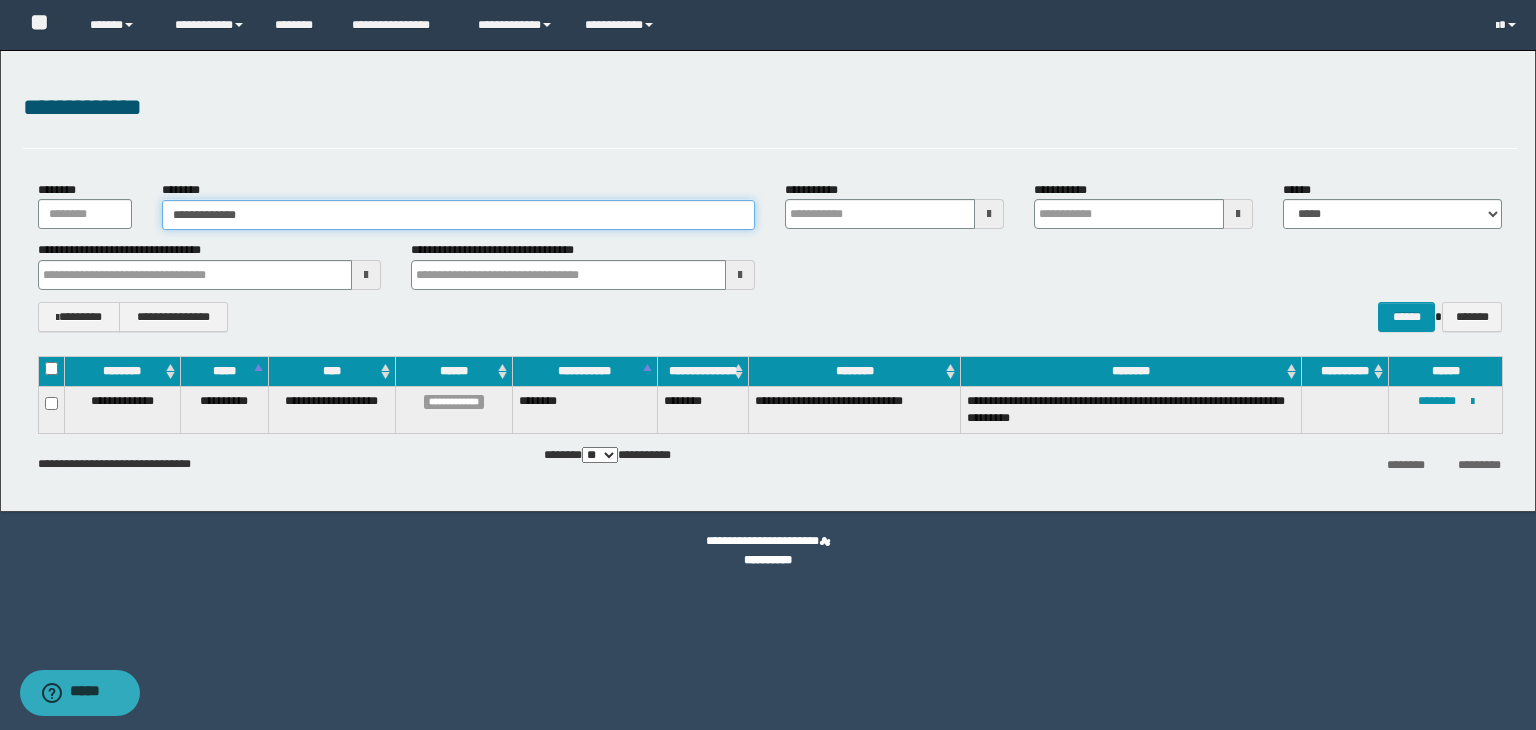type on "**********" 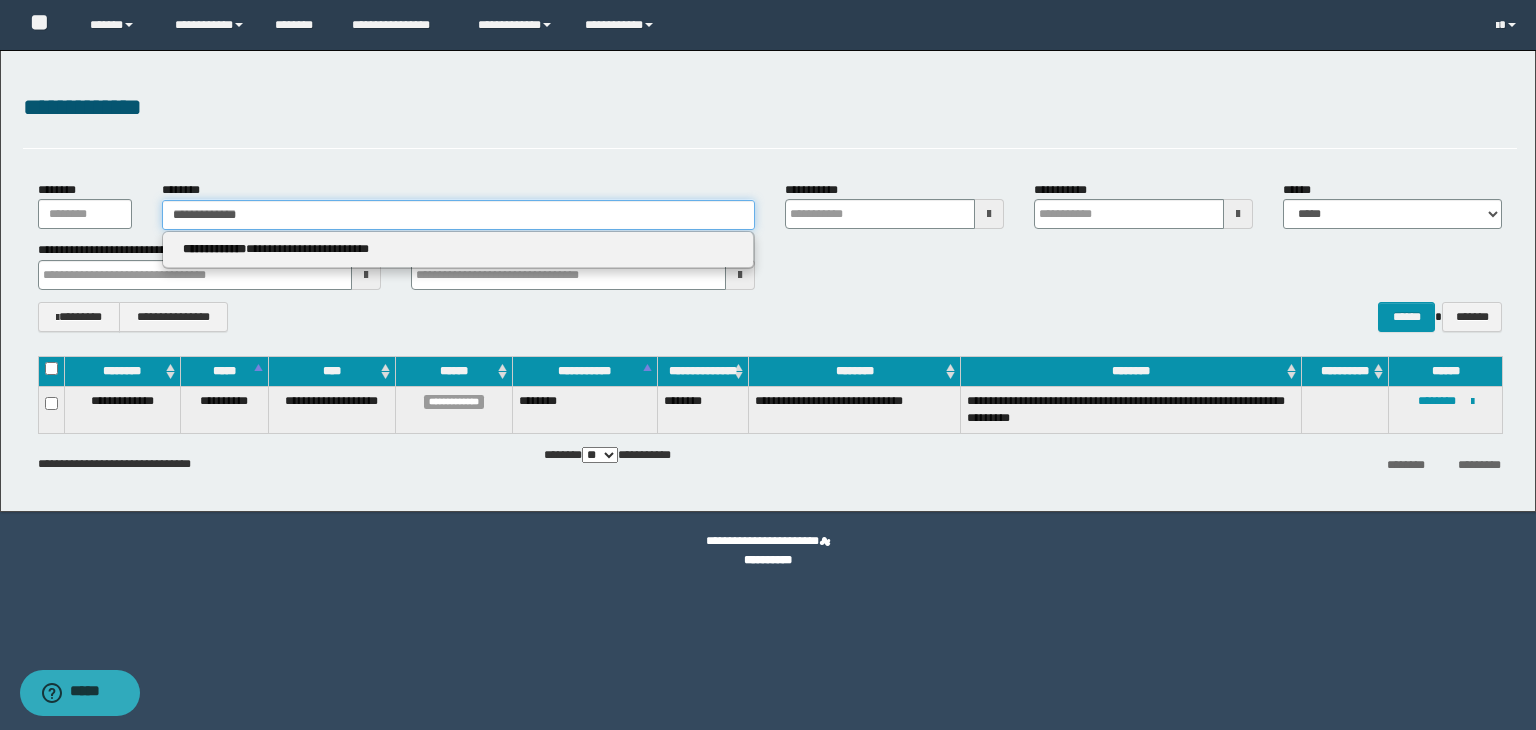 type 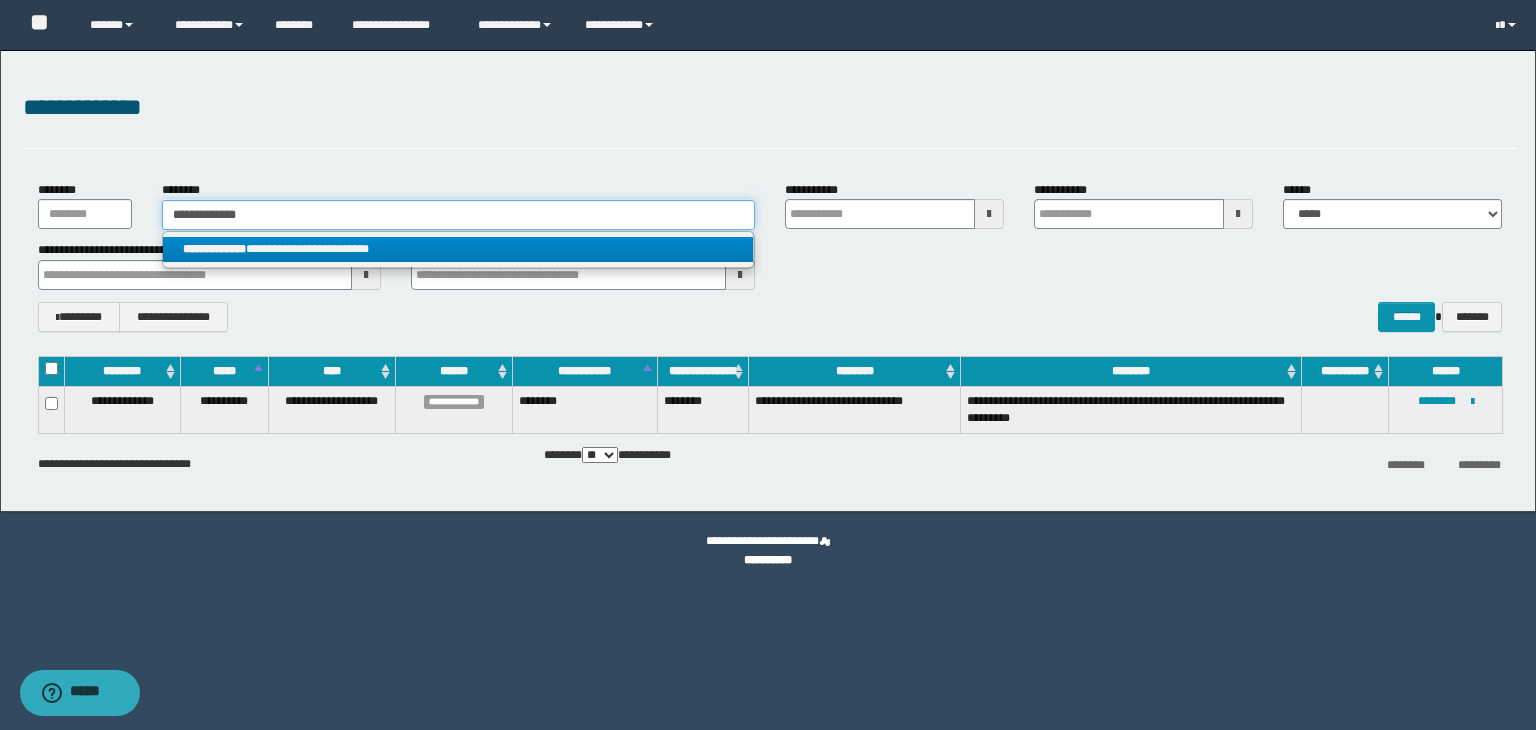 type on "**********" 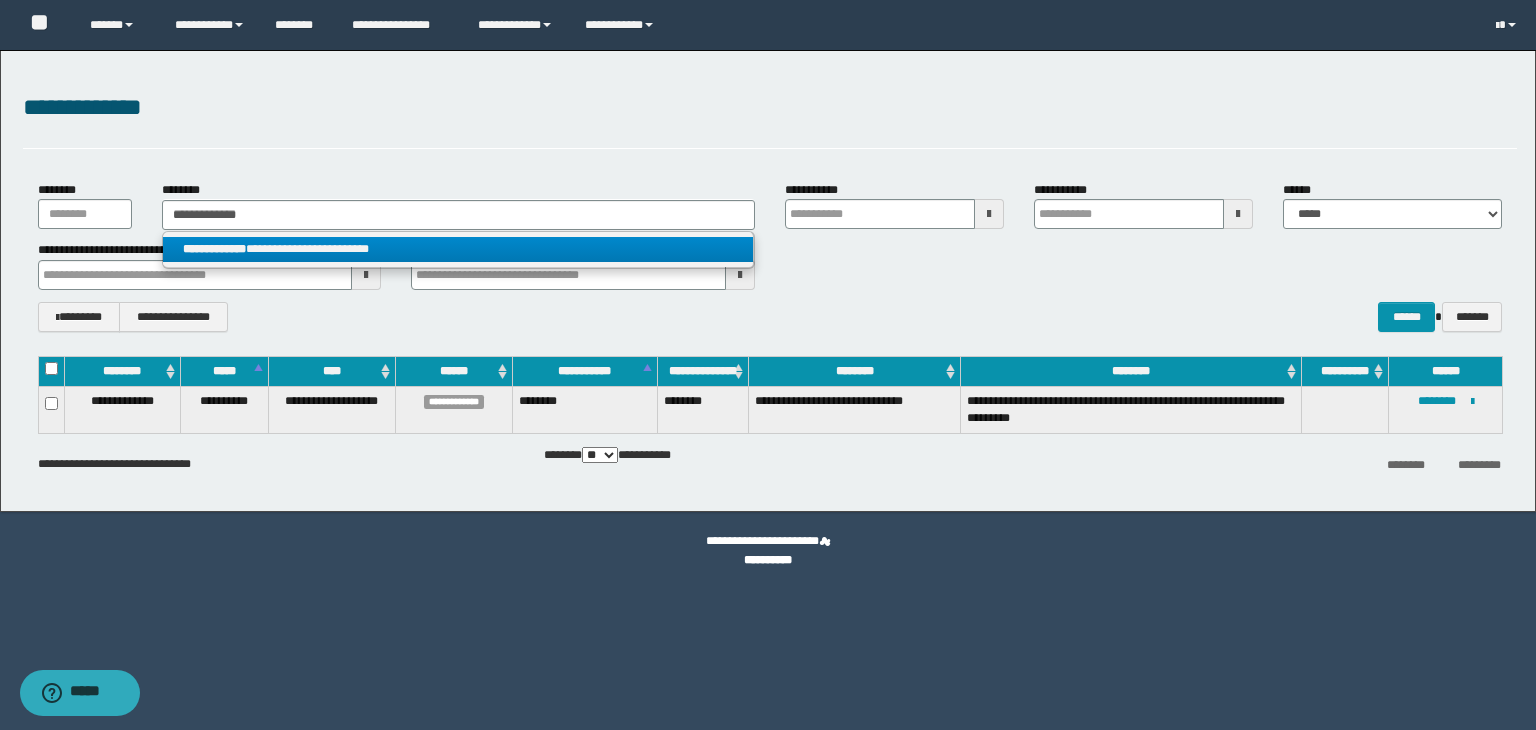 click on "**********" at bounding box center (458, 249) 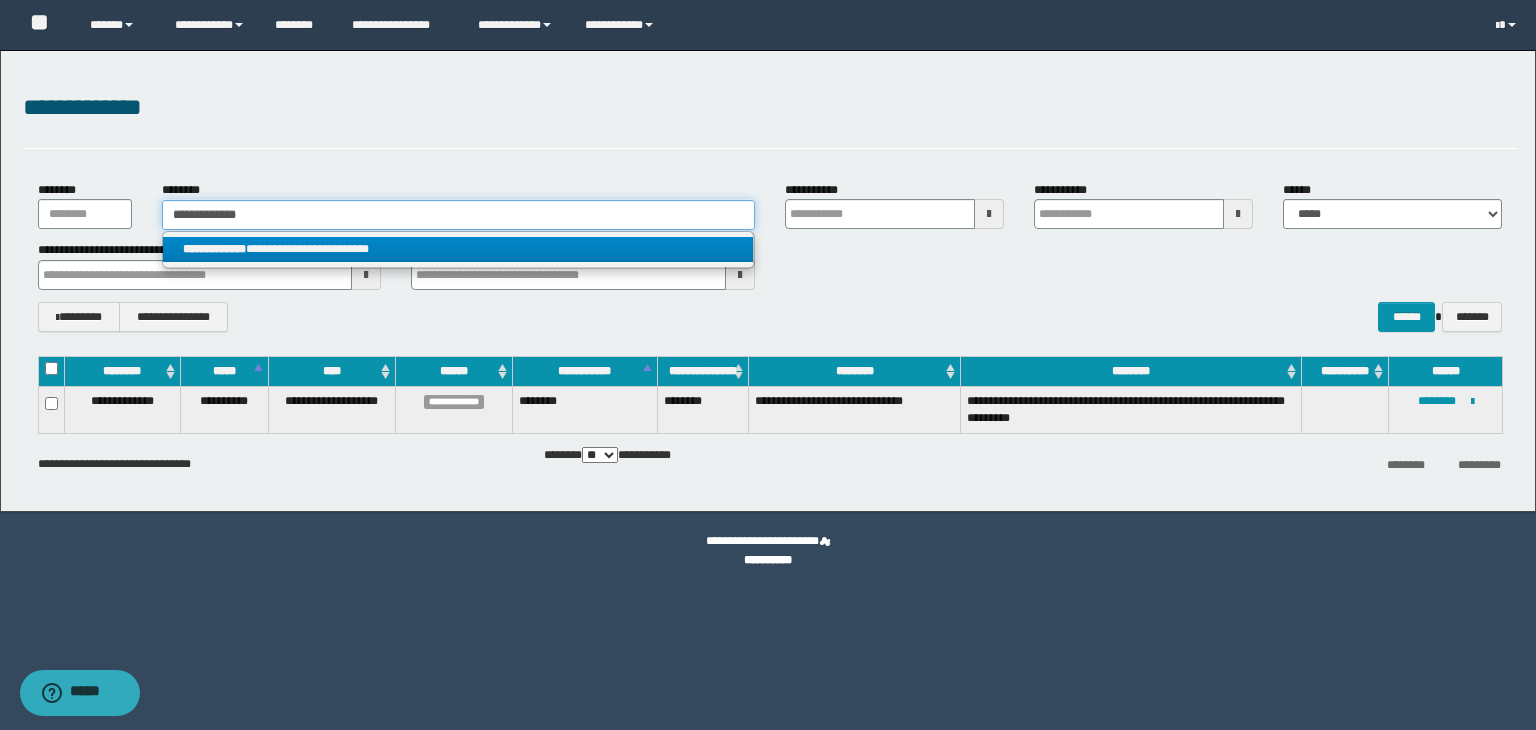 type 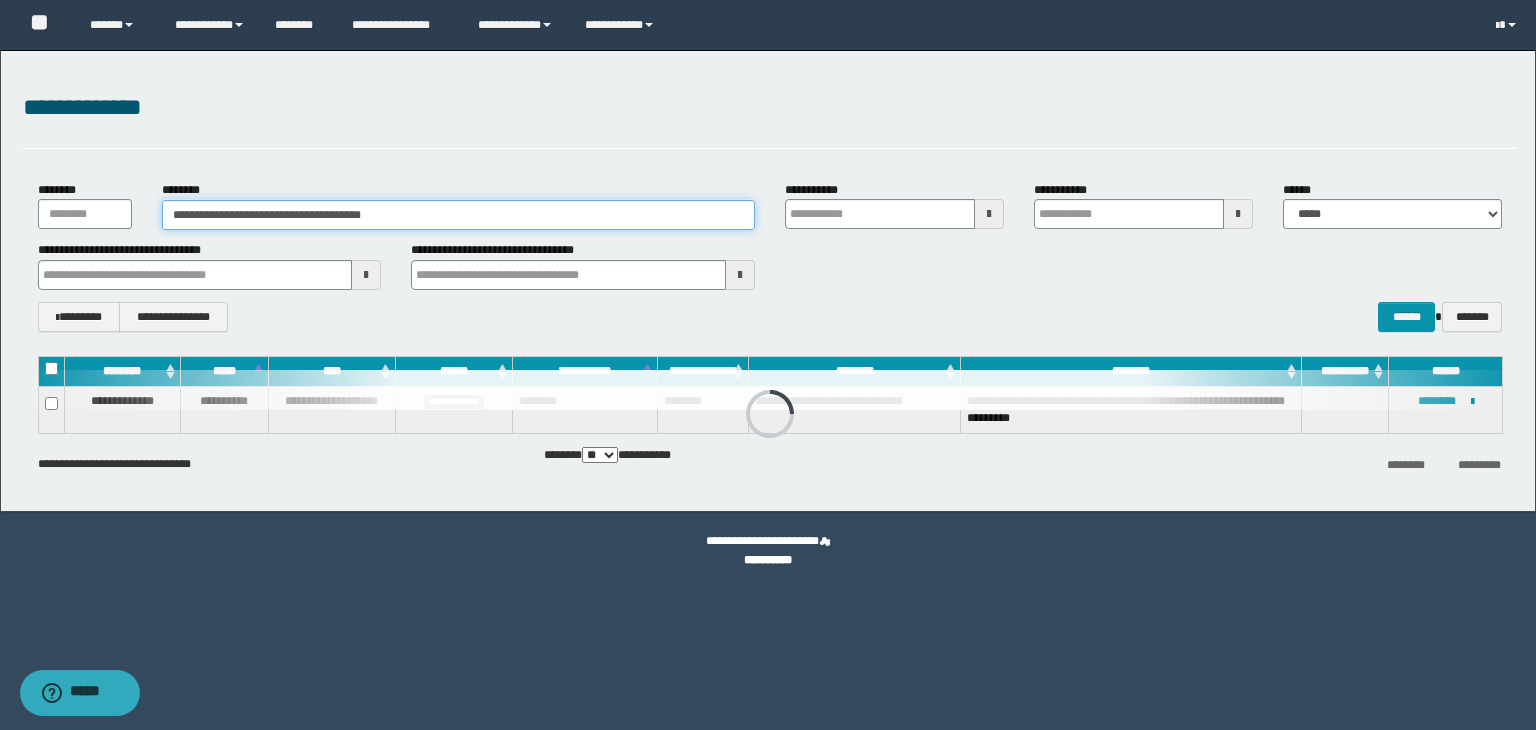 type 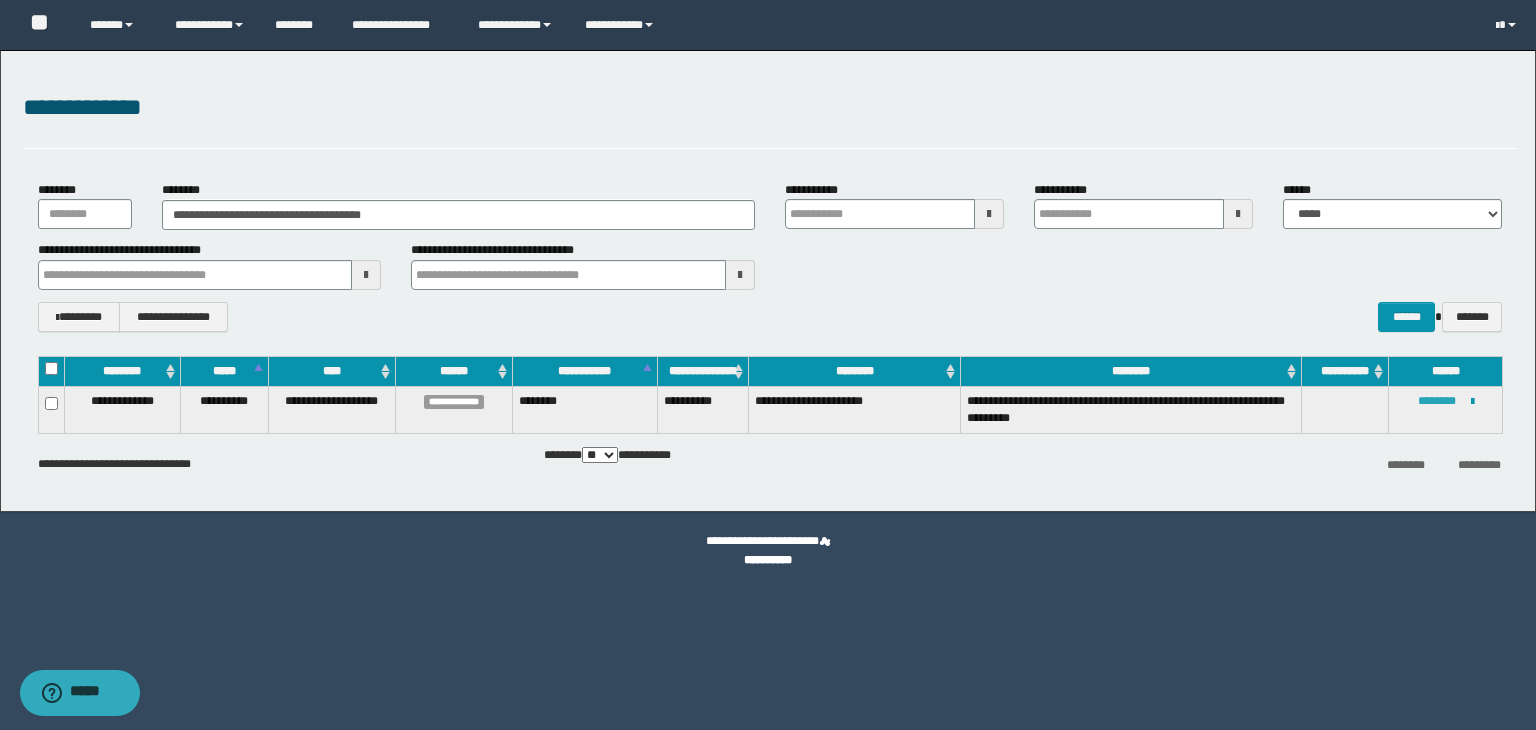click on "********" at bounding box center [1437, 401] 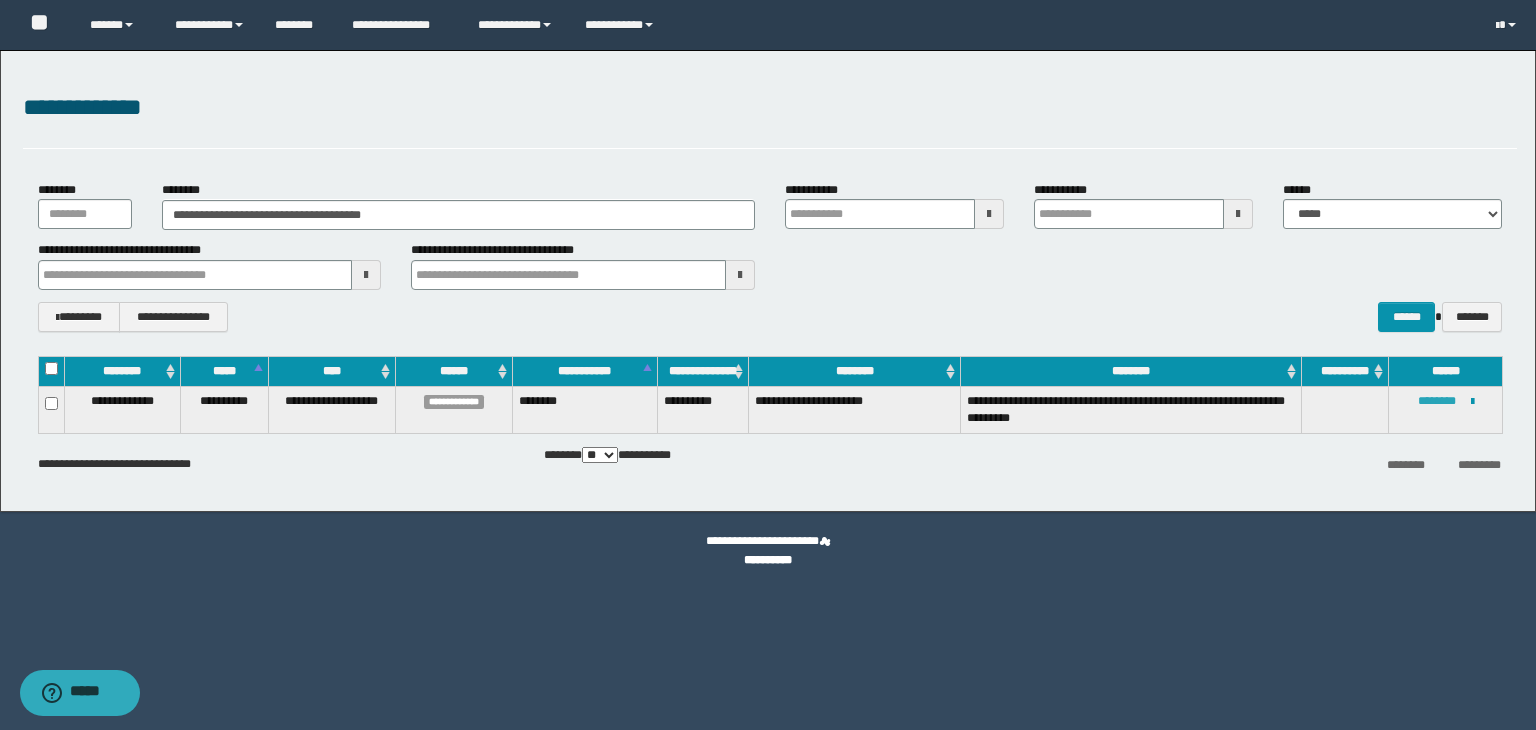 type 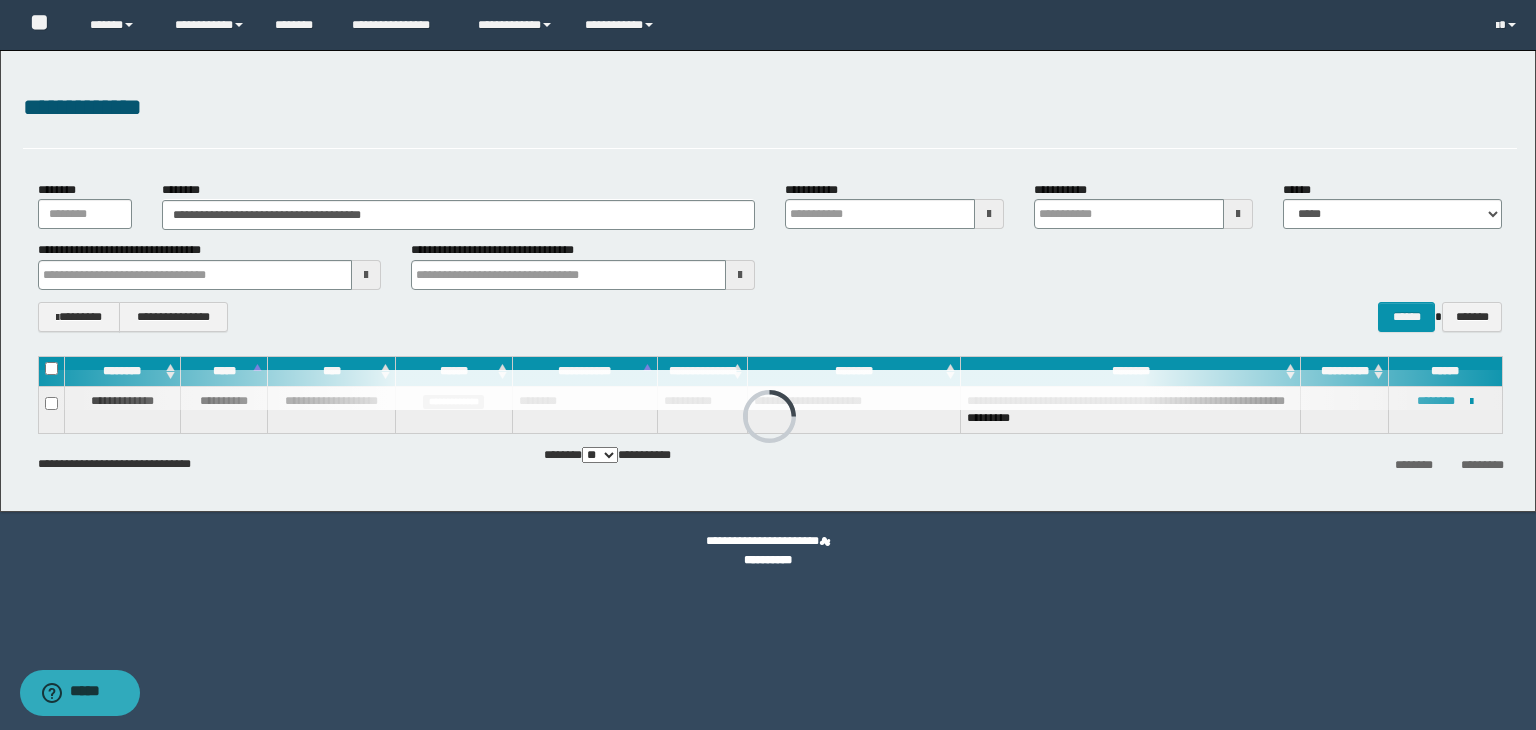 type 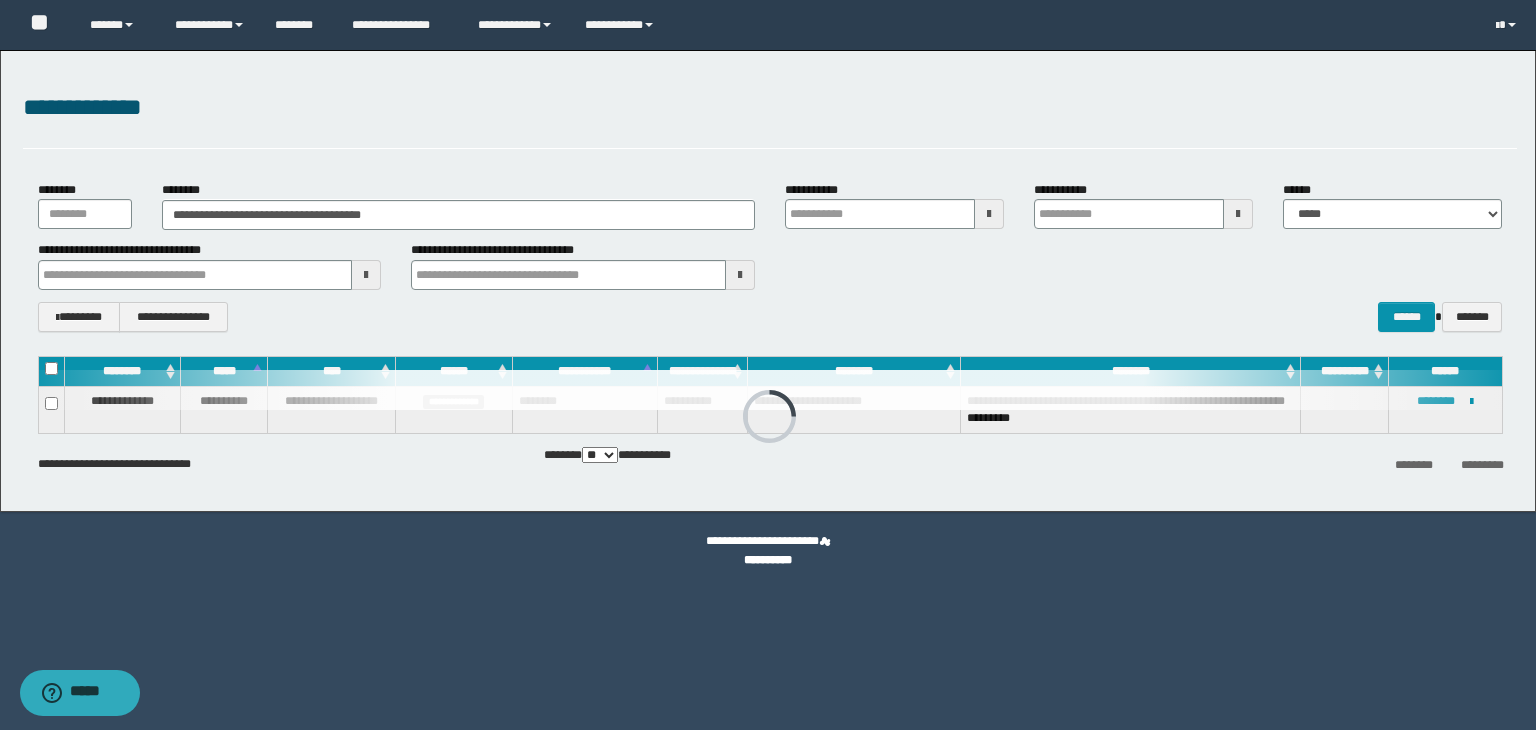 type 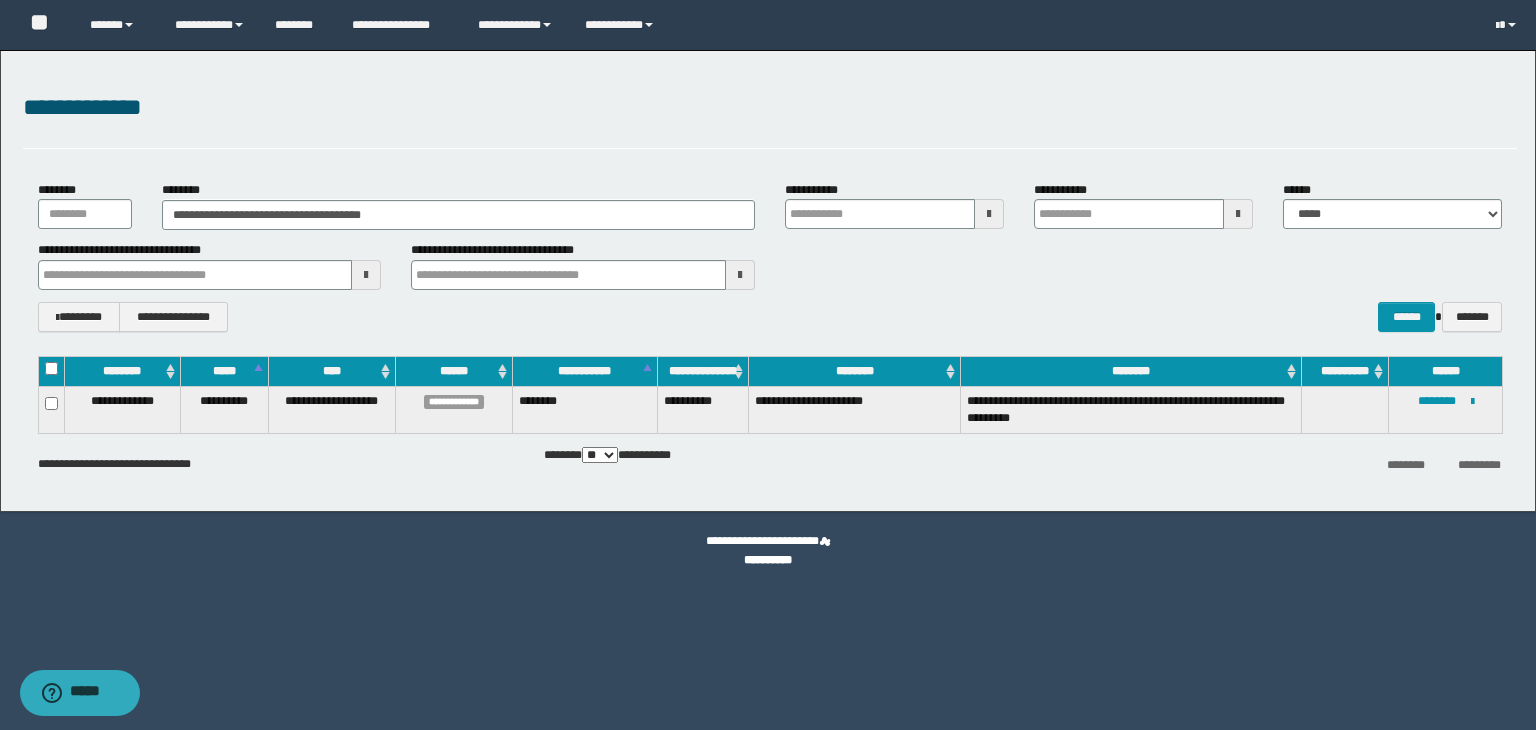 type 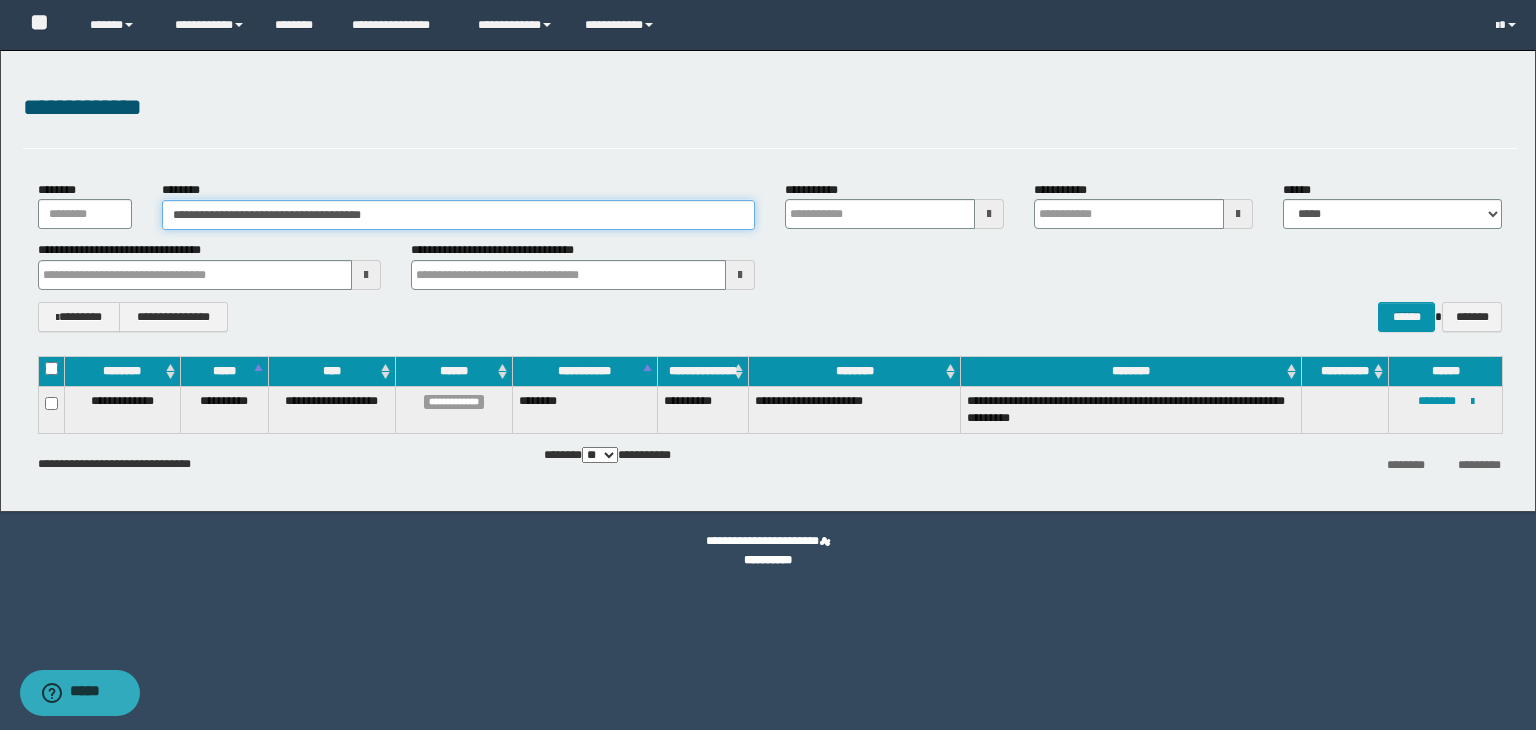 drag, startPoint x: 460, startPoint y: 213, endPoint x: 200, endPoint y: 221, distance: 260.12305 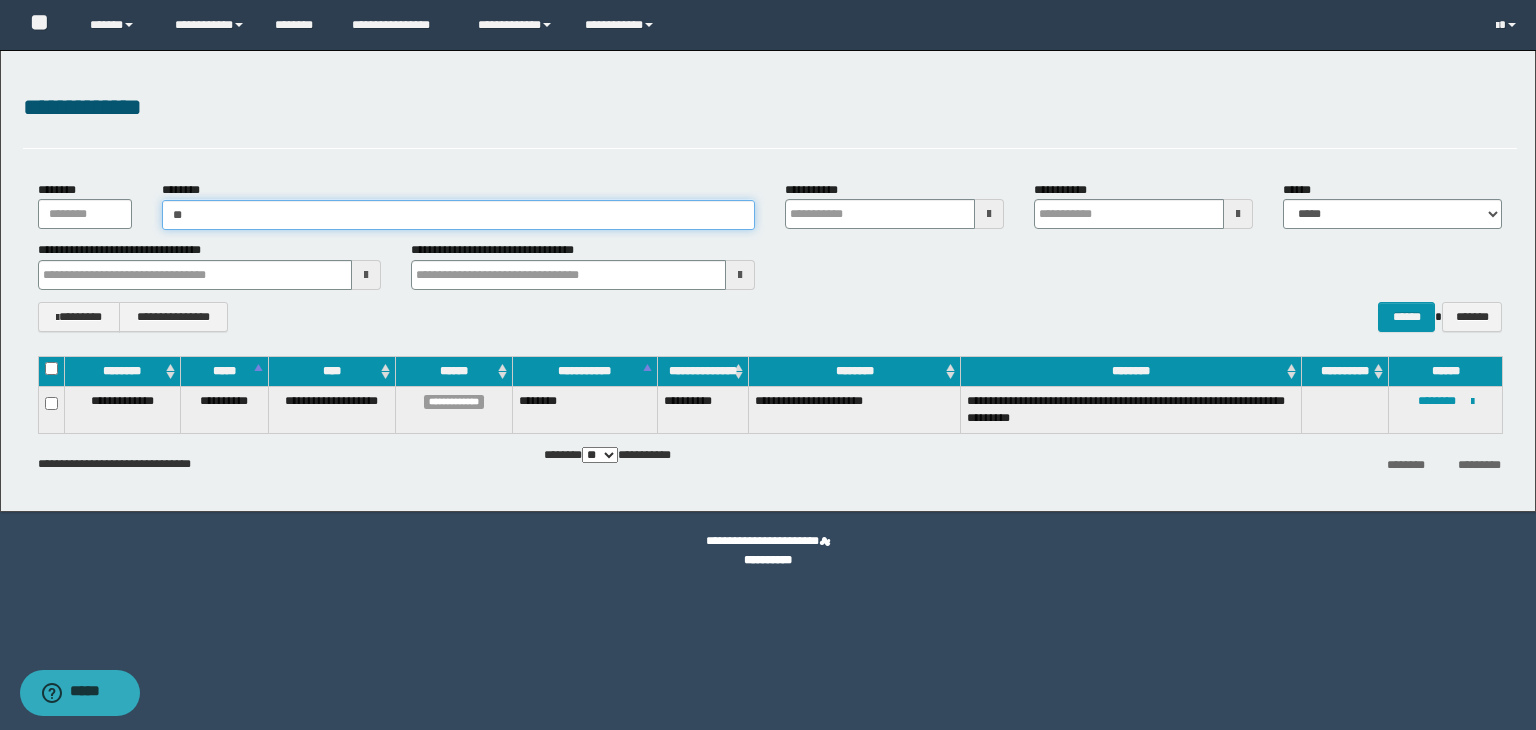 type on "*" 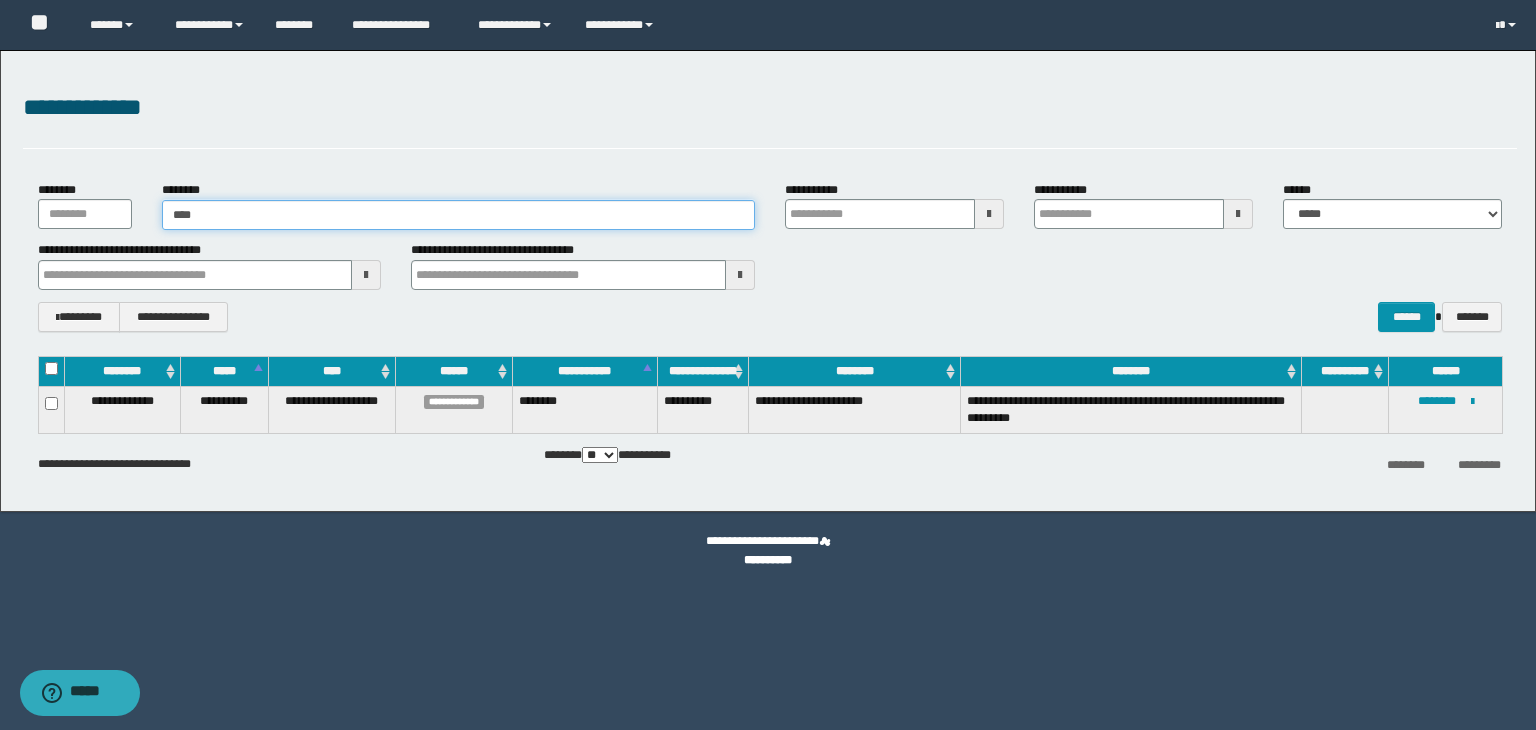 type on "*****" 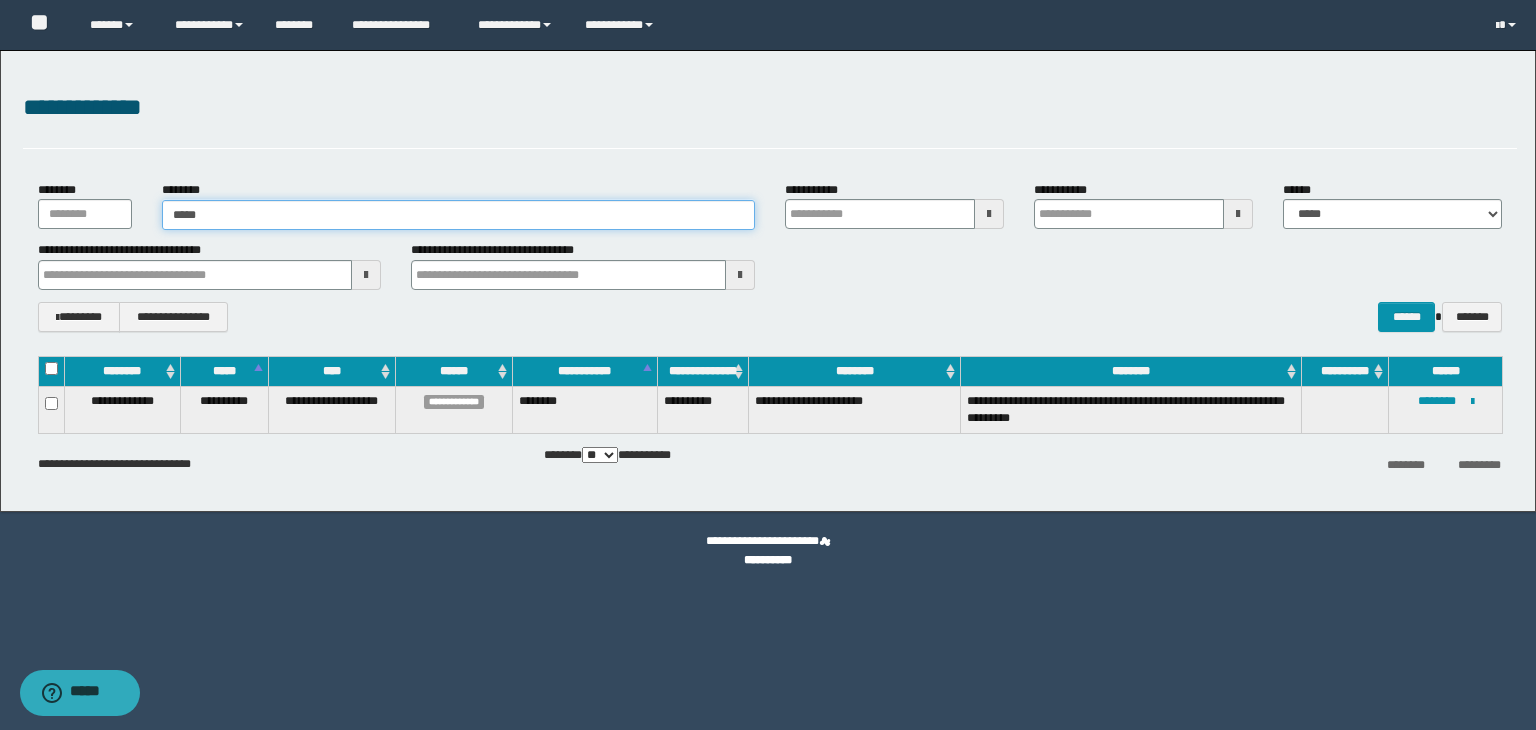 type on "*****" 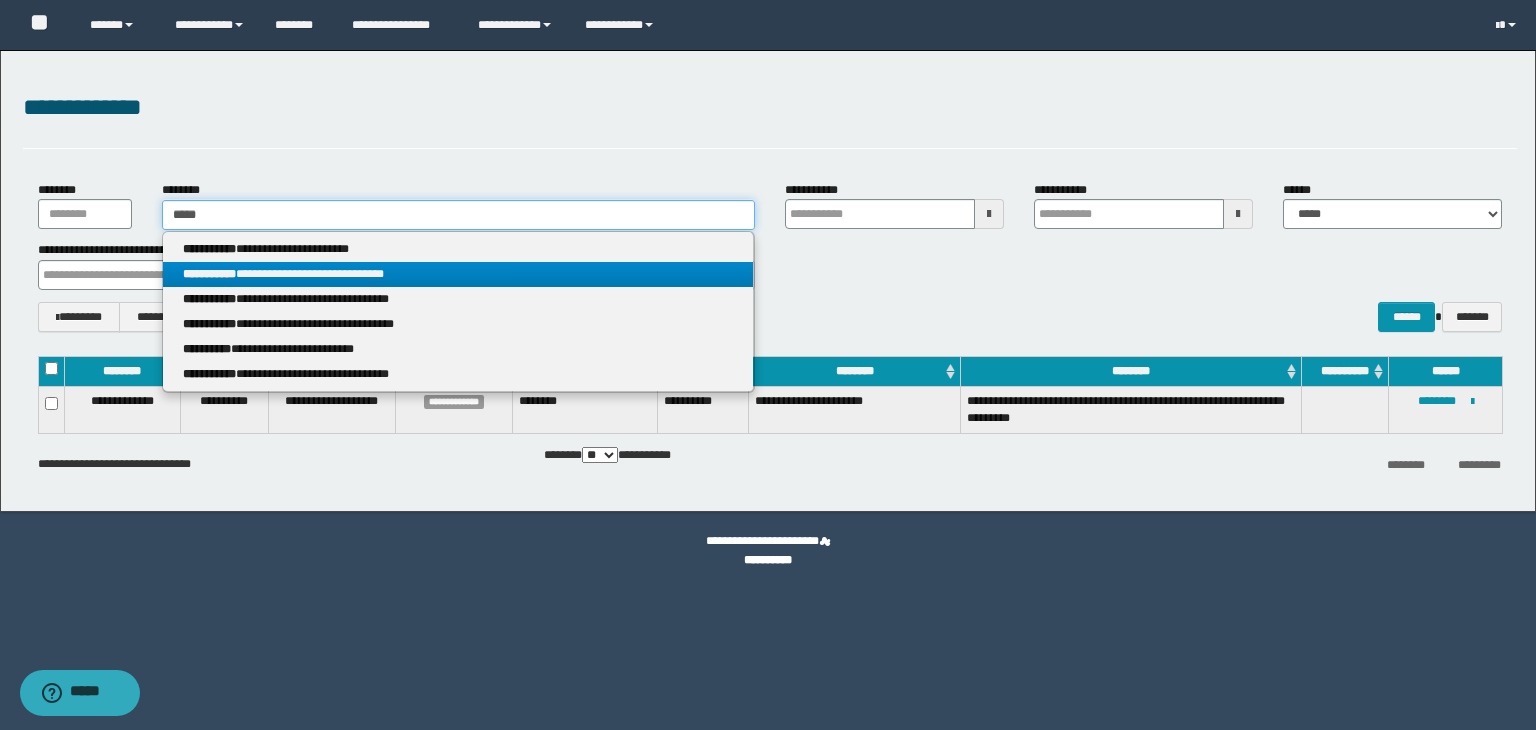 type on "*****" 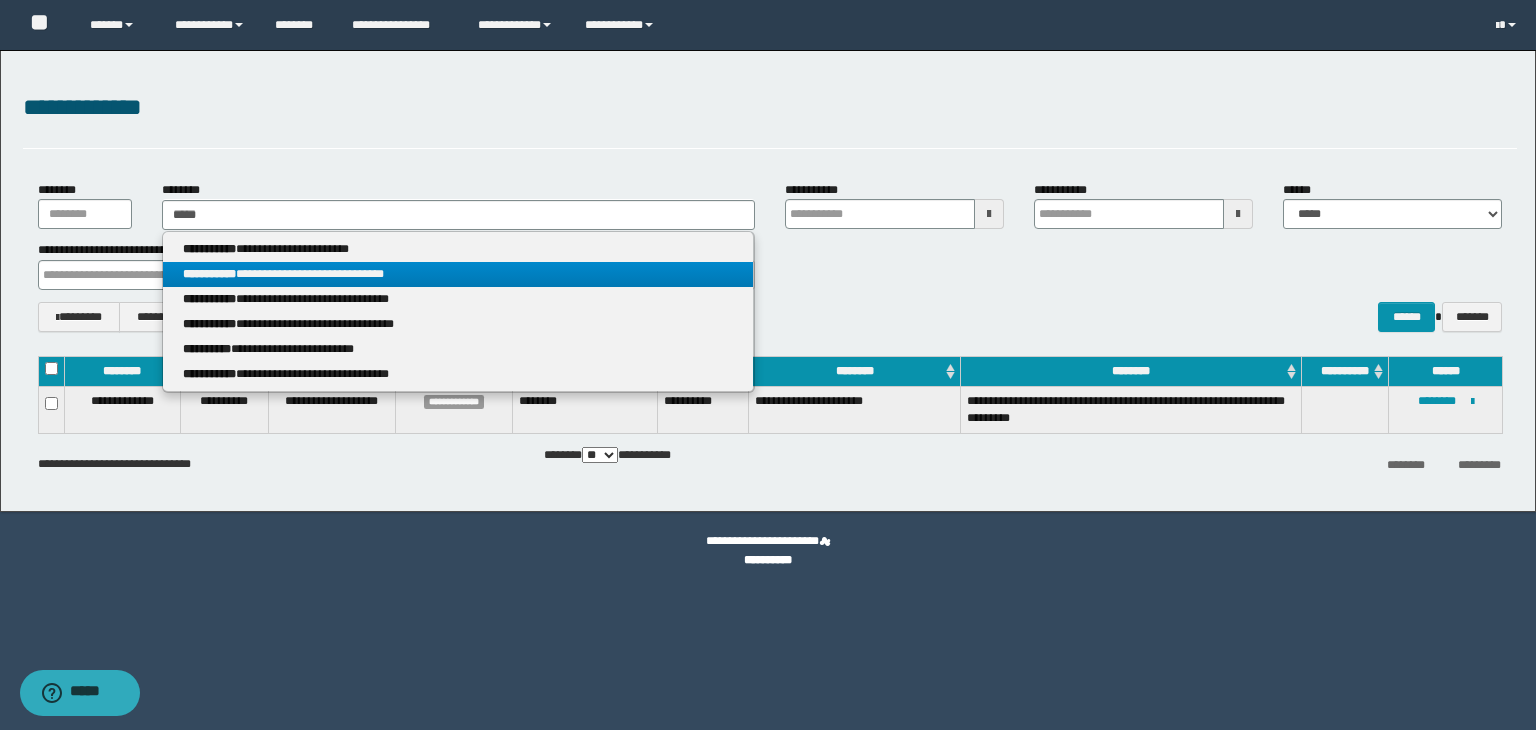click on "**********" at bounding box center (458, 274) 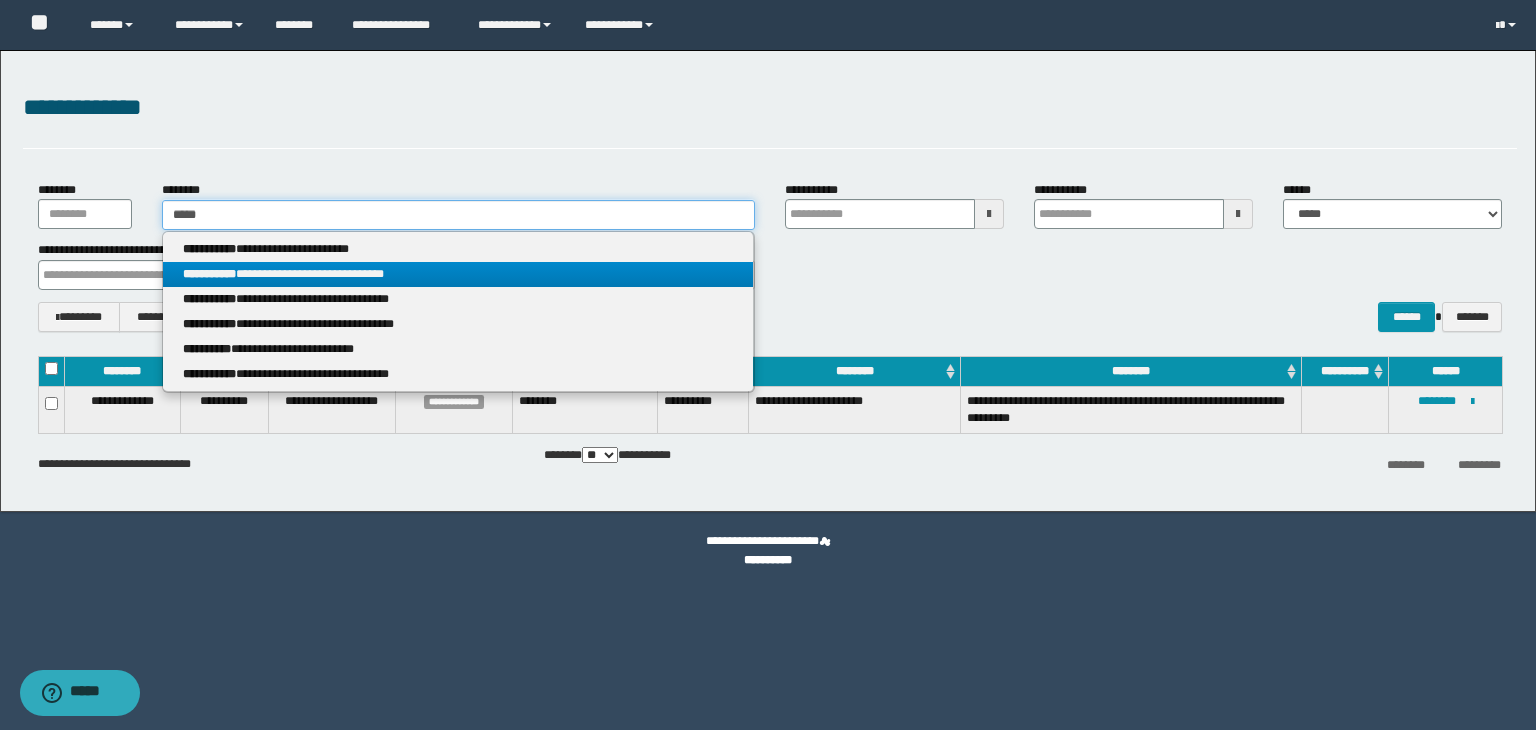 type 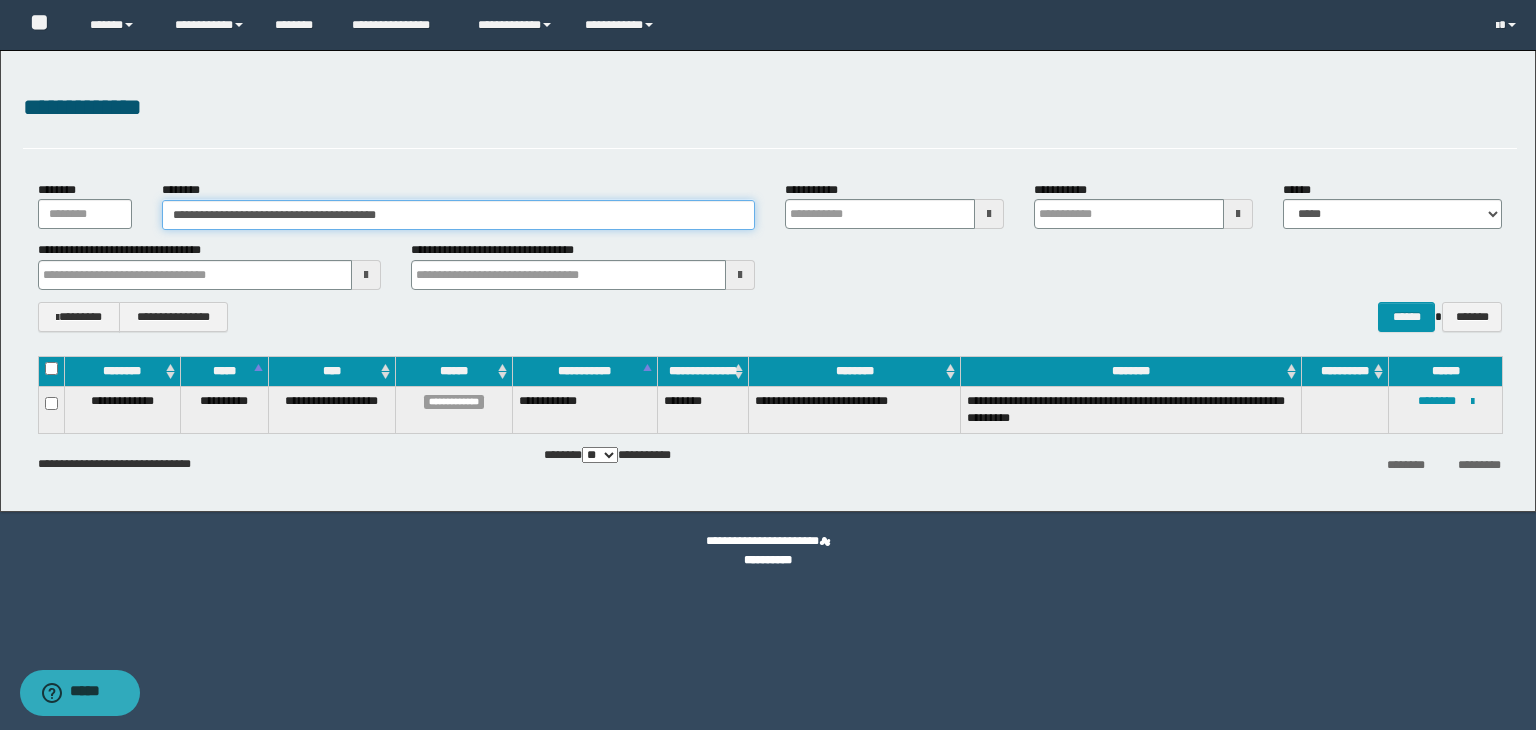 type 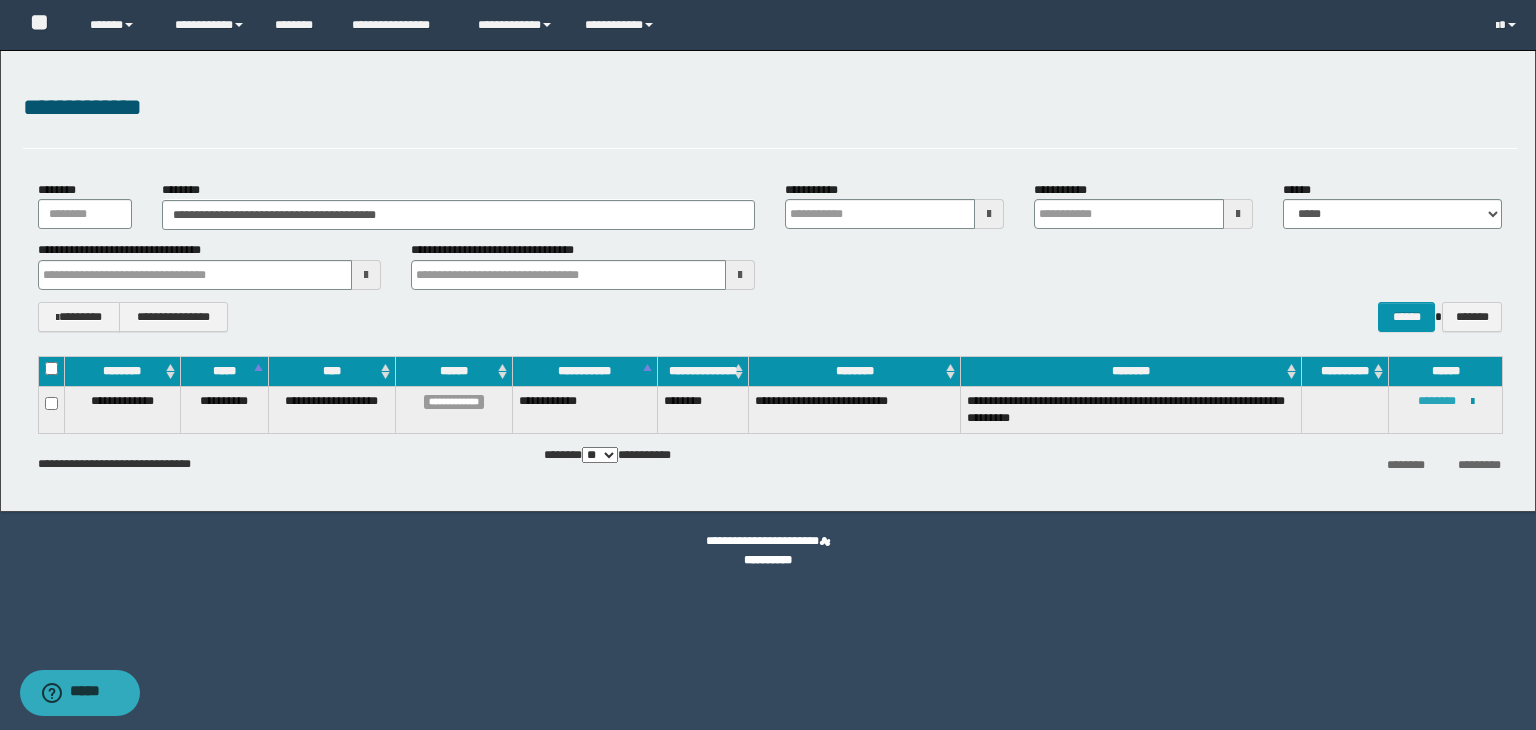click on "********" at bounding box center [1437, 401] 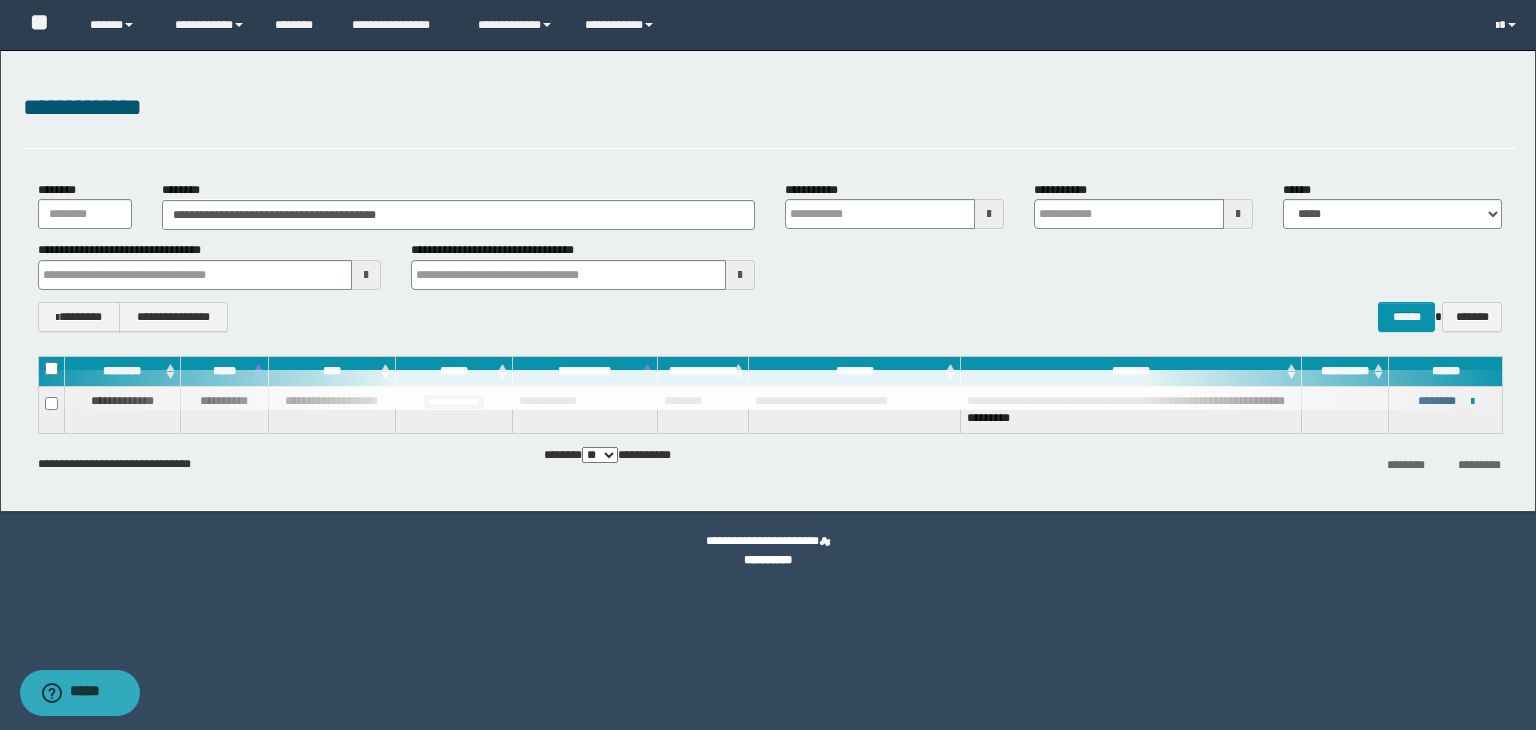 type 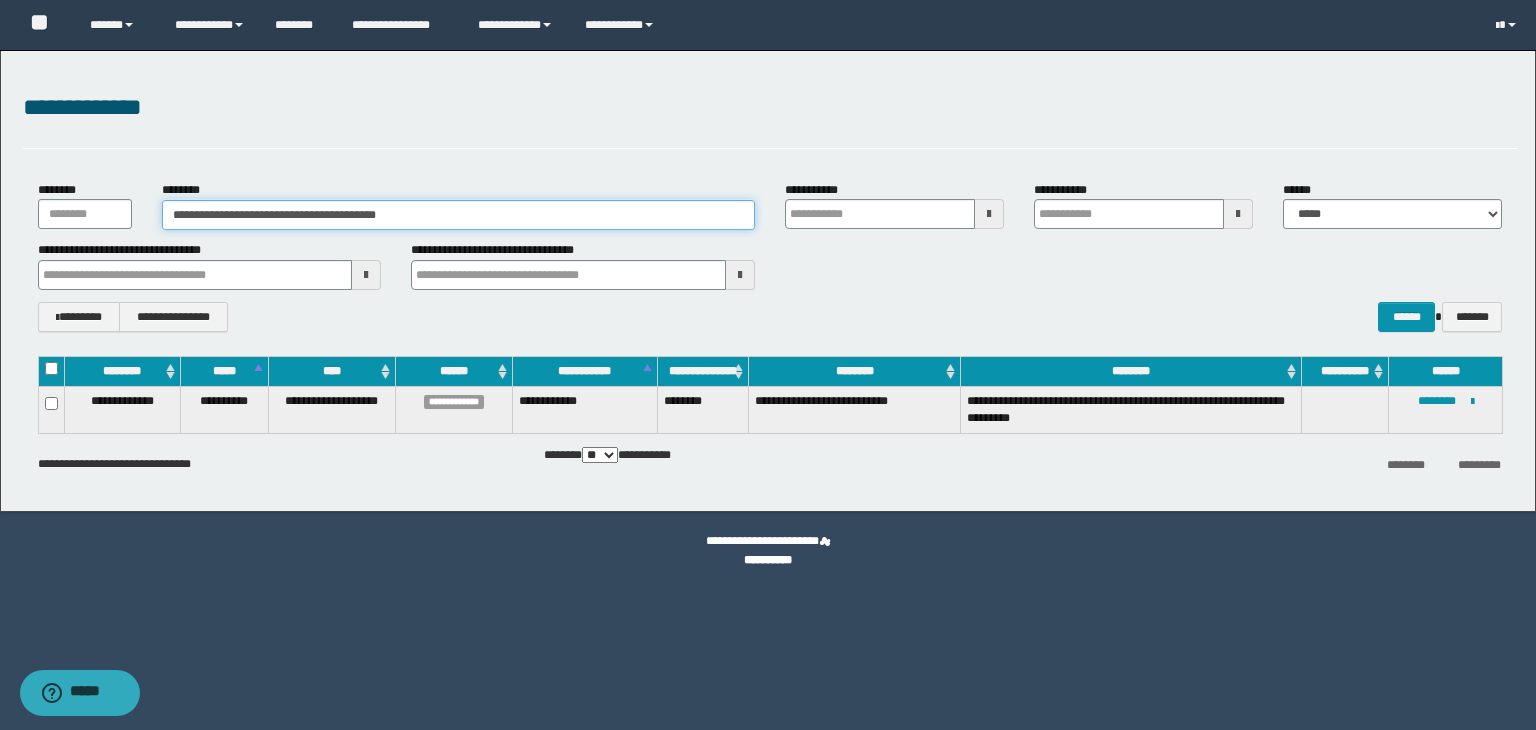 drag, startPoint x: 441, startPoint y: 208, endPoint x: 158, endPoint y: 211, distance: 283.0159 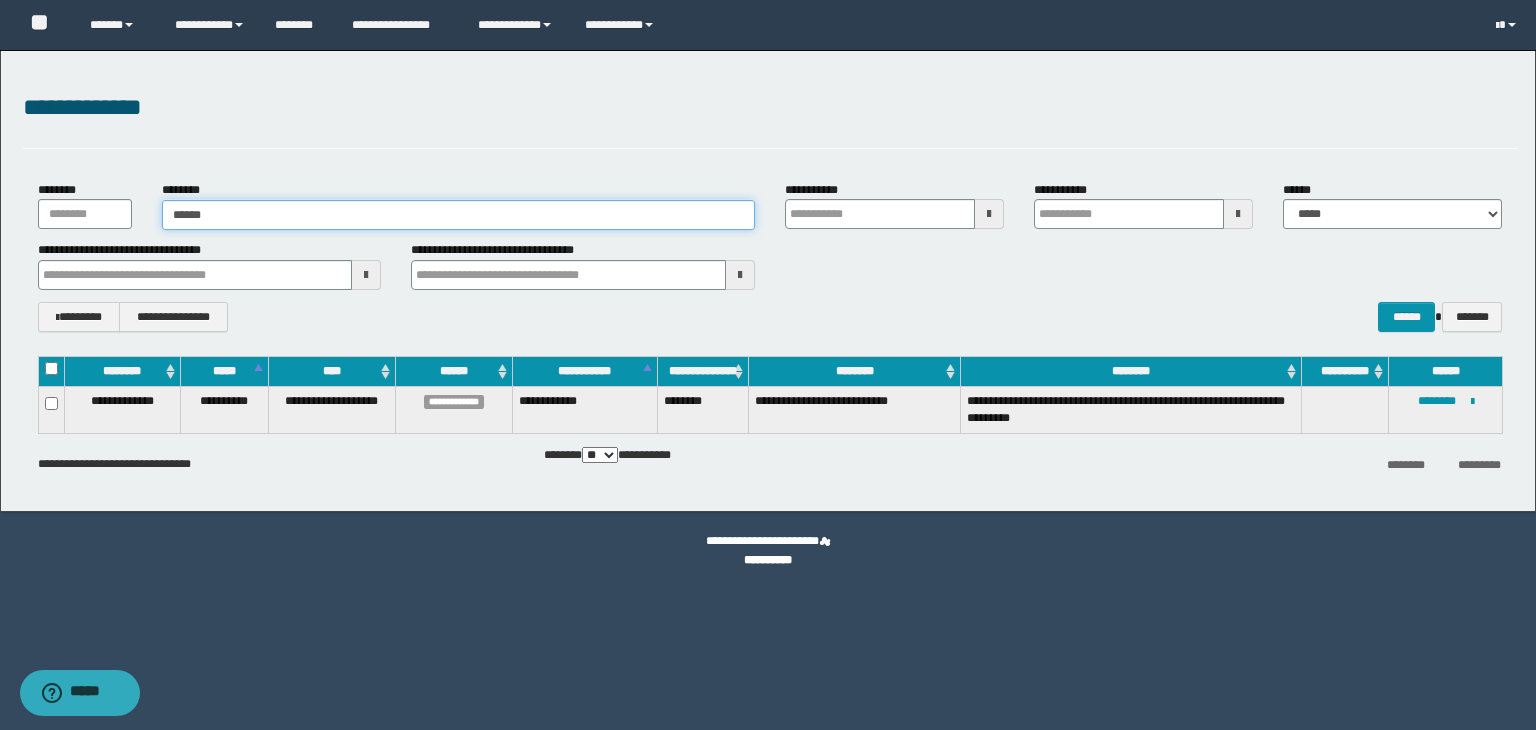 type on "******" 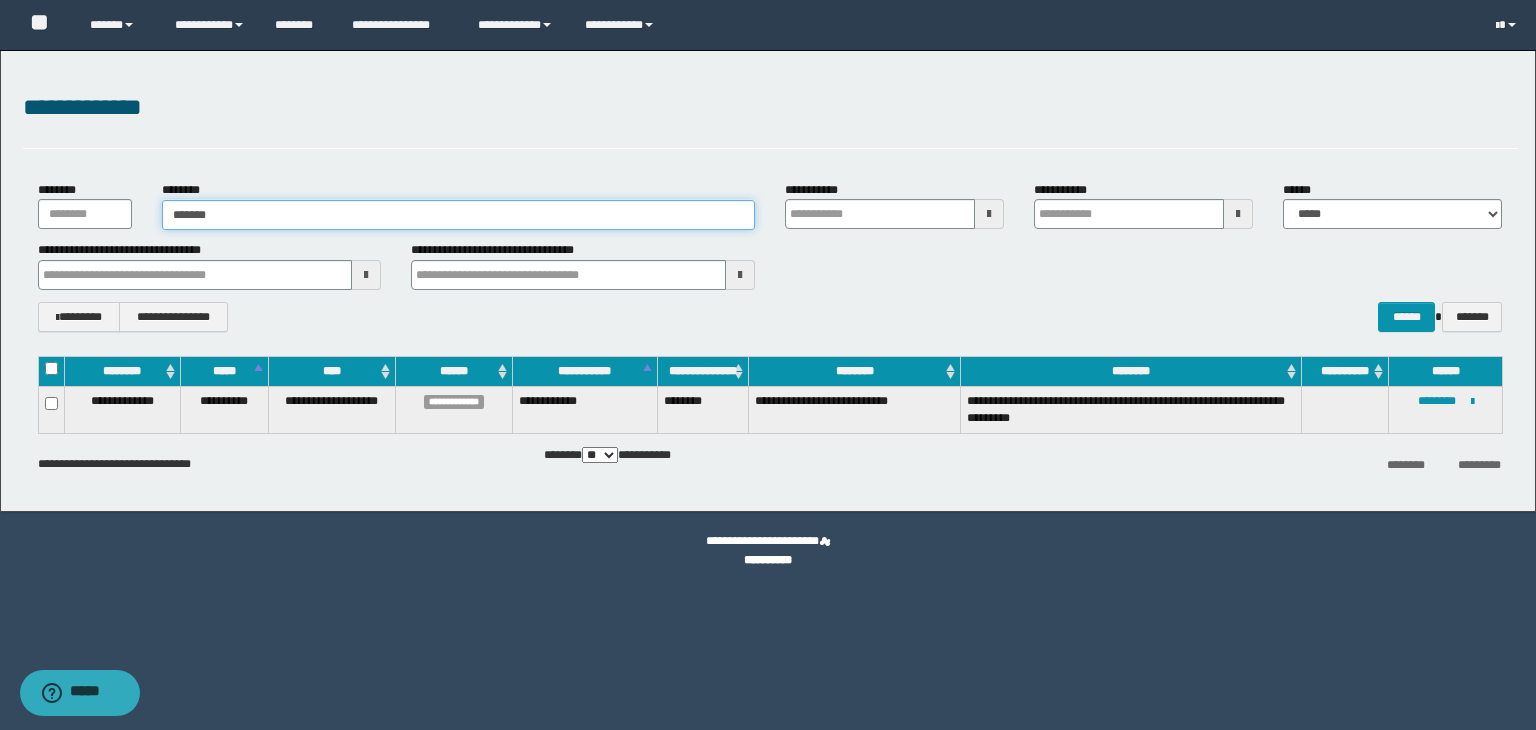 drag, startPoint x: 224, startPoint y: 205, endPoint x: 156, endPoint y: 208, distance: 68.06615 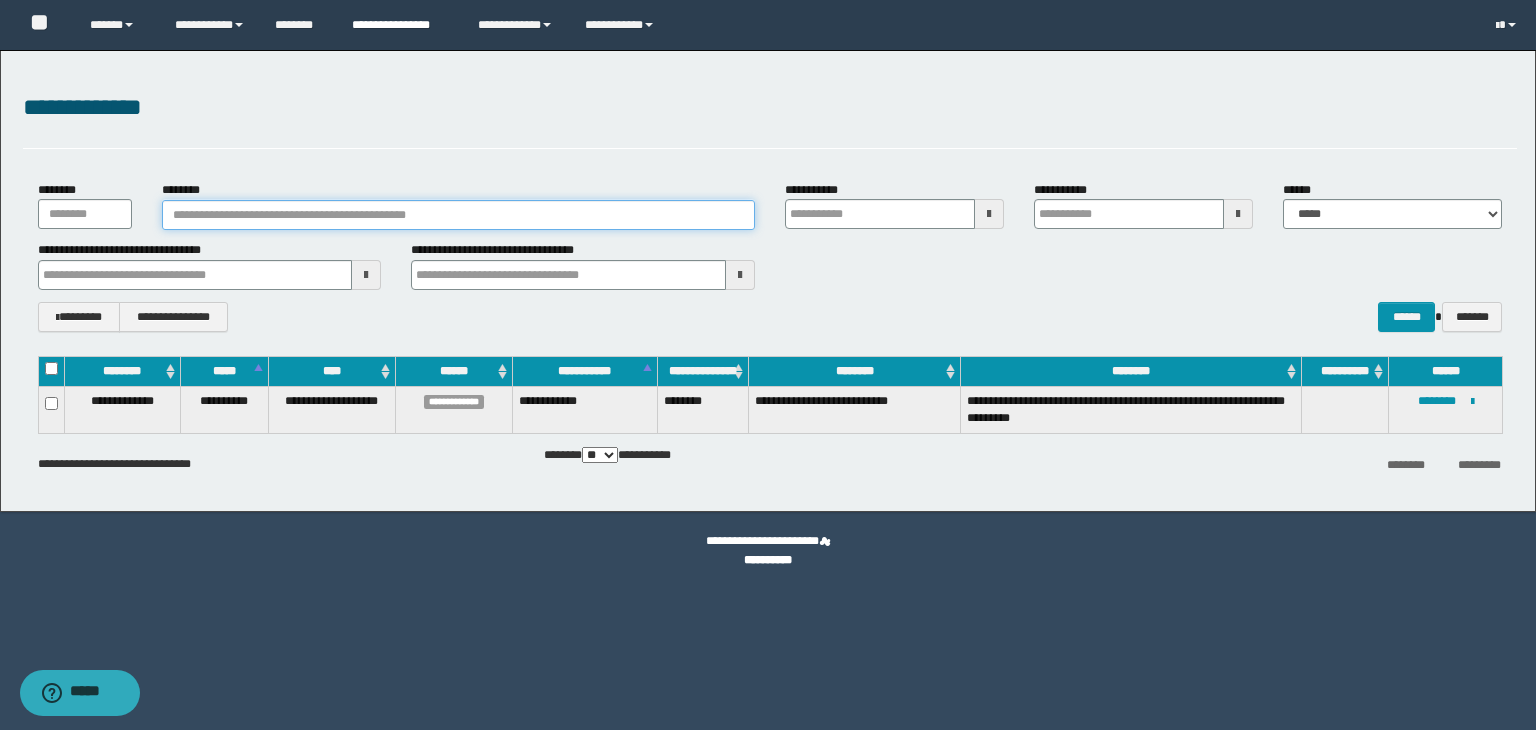 type 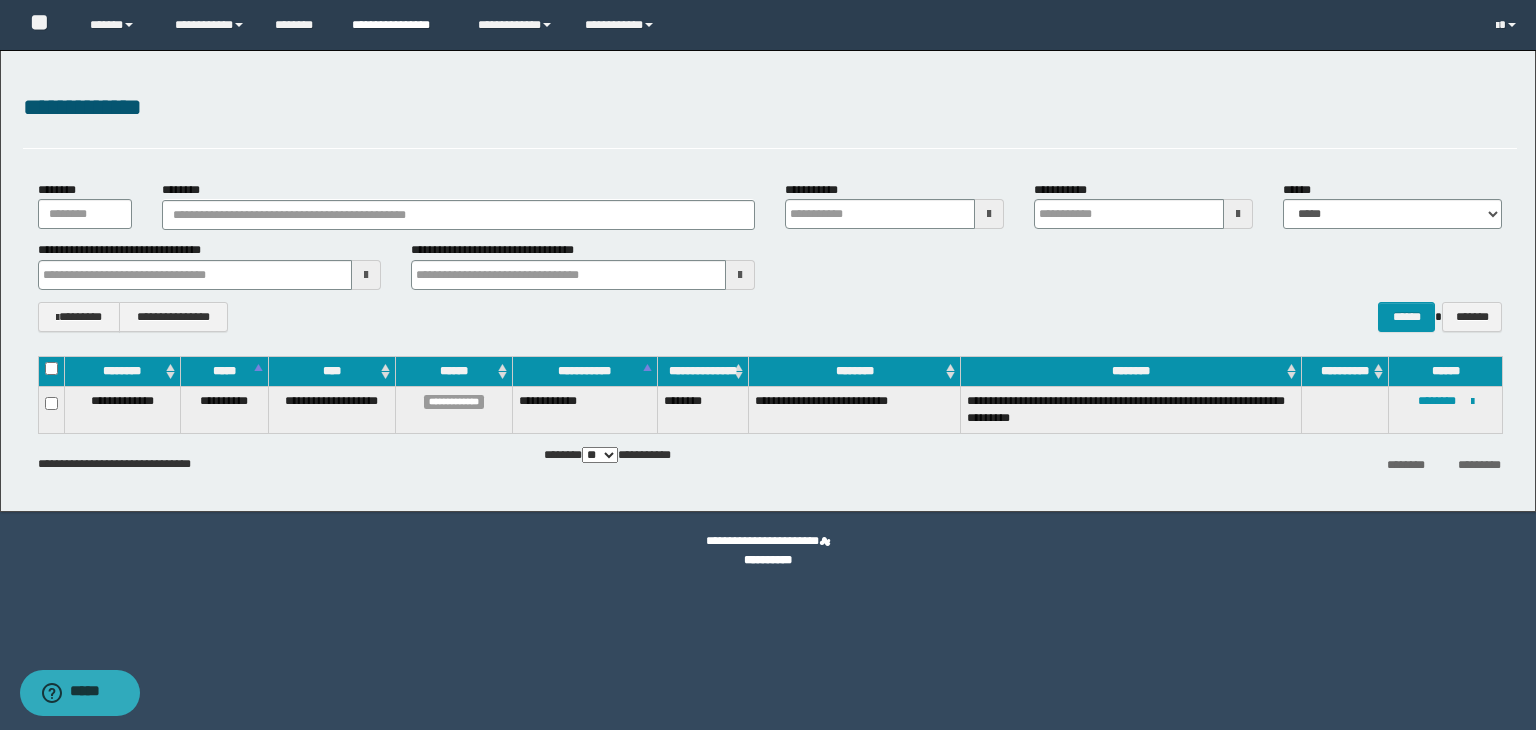 click on "**********" at bounding box center [400, 25] 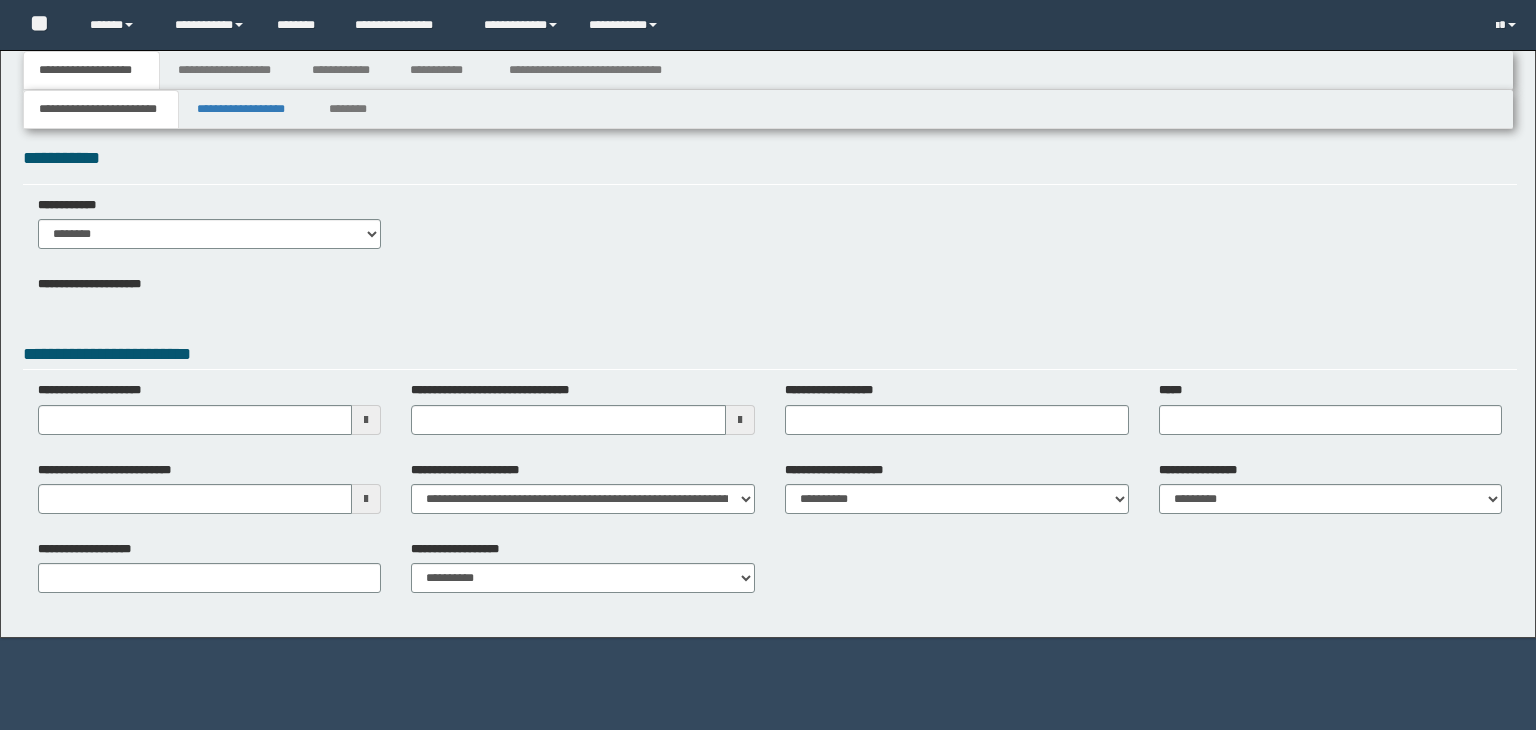 scroll, scrollTop: 0, scrollLeft: 0, axis: both 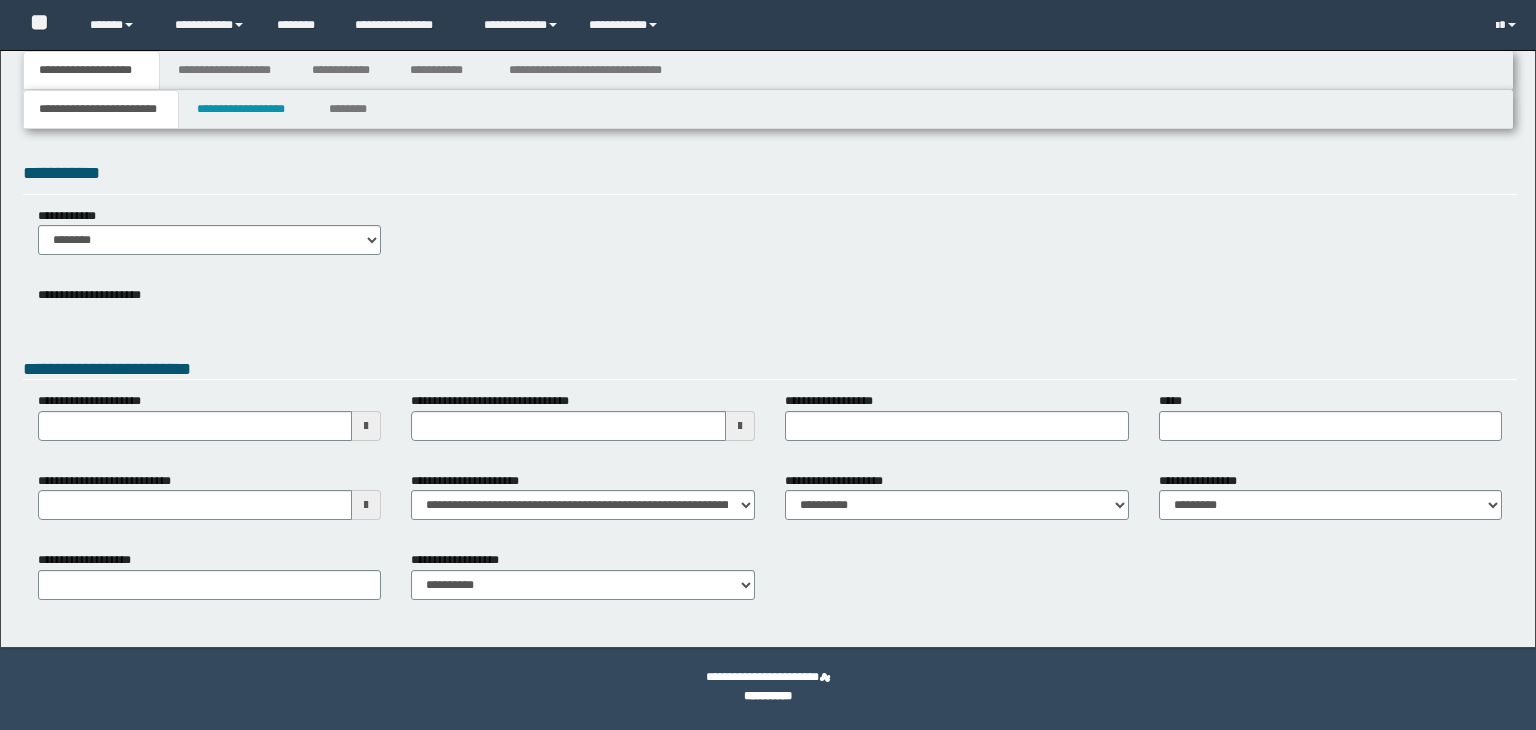 type 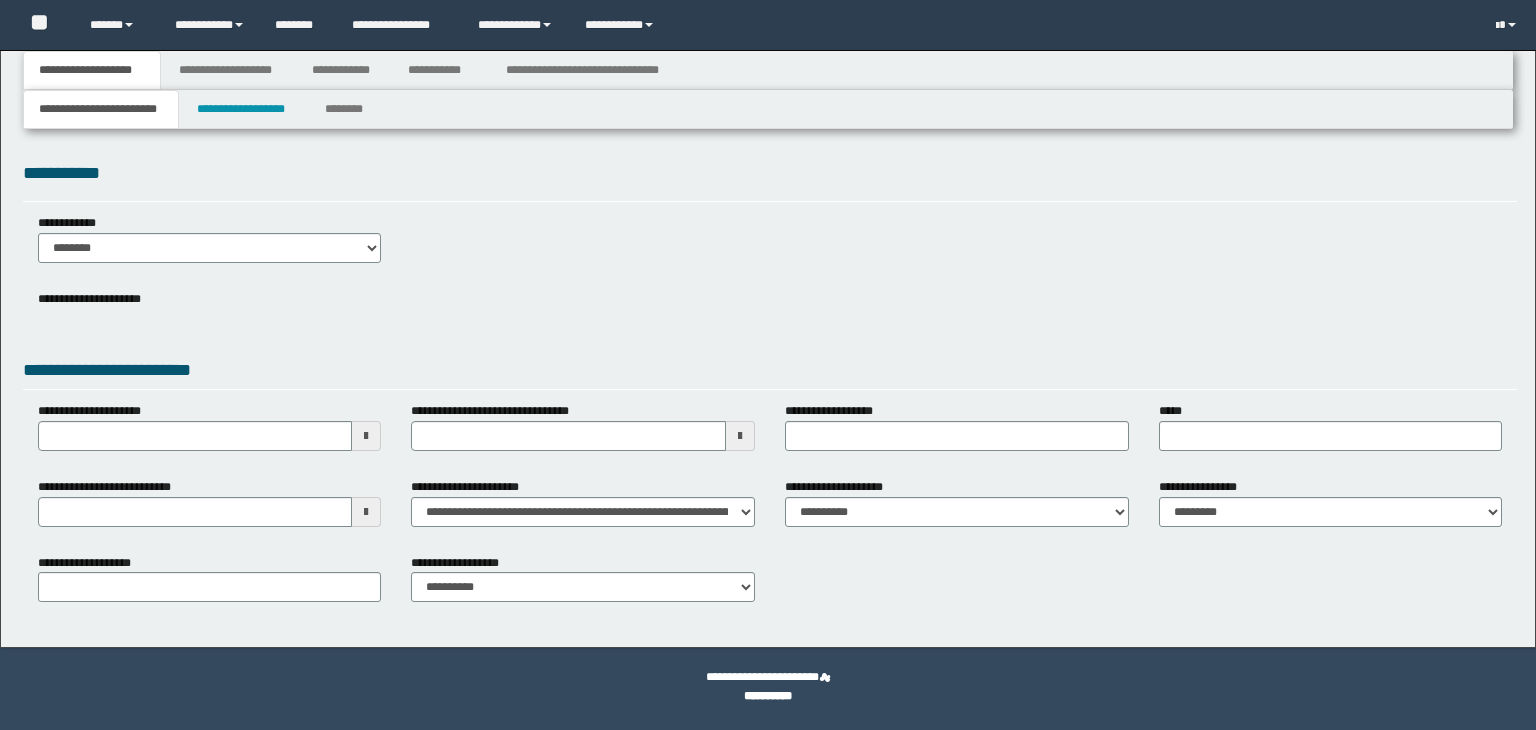scroll, scrollTop: 0, scrollLeft: 0, axis: both 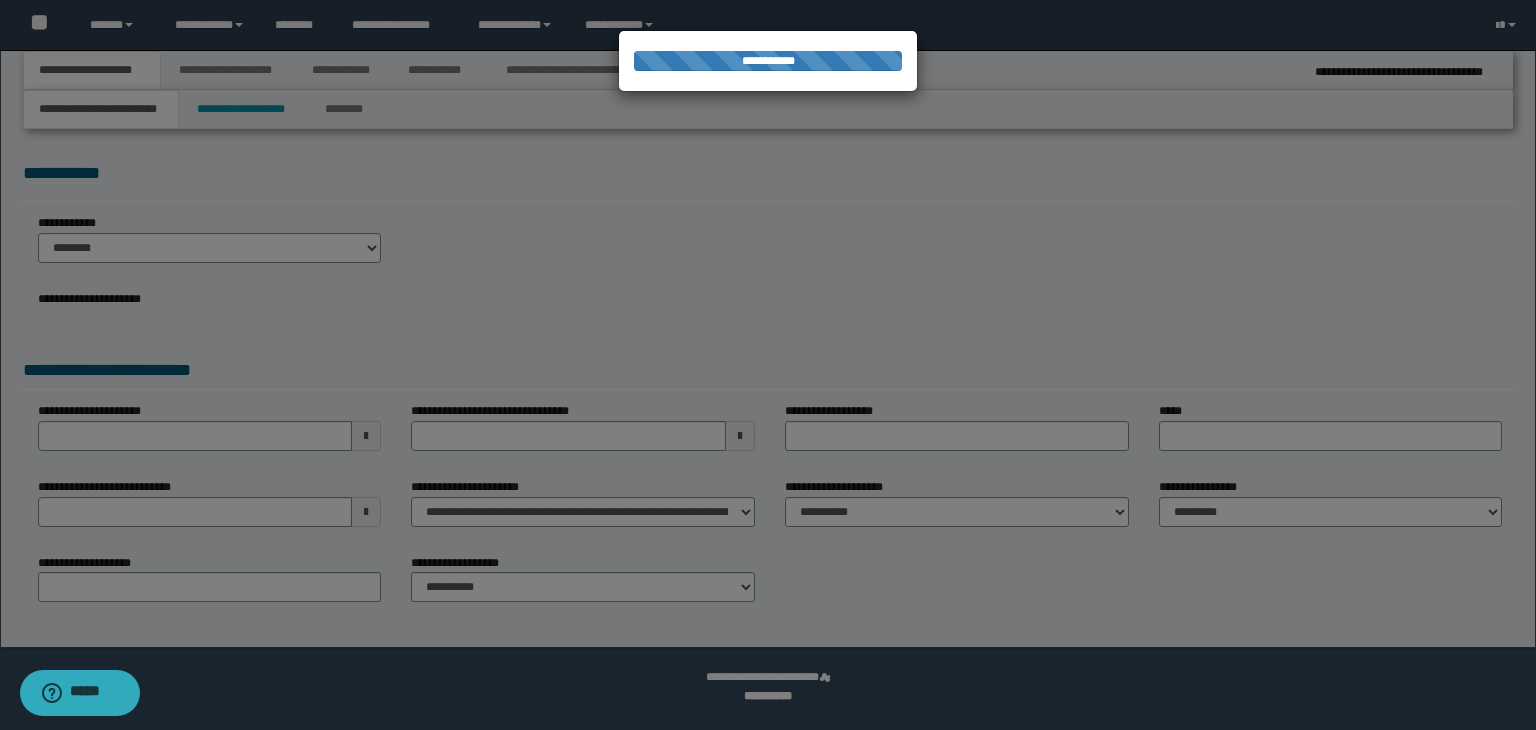 type on "**********" 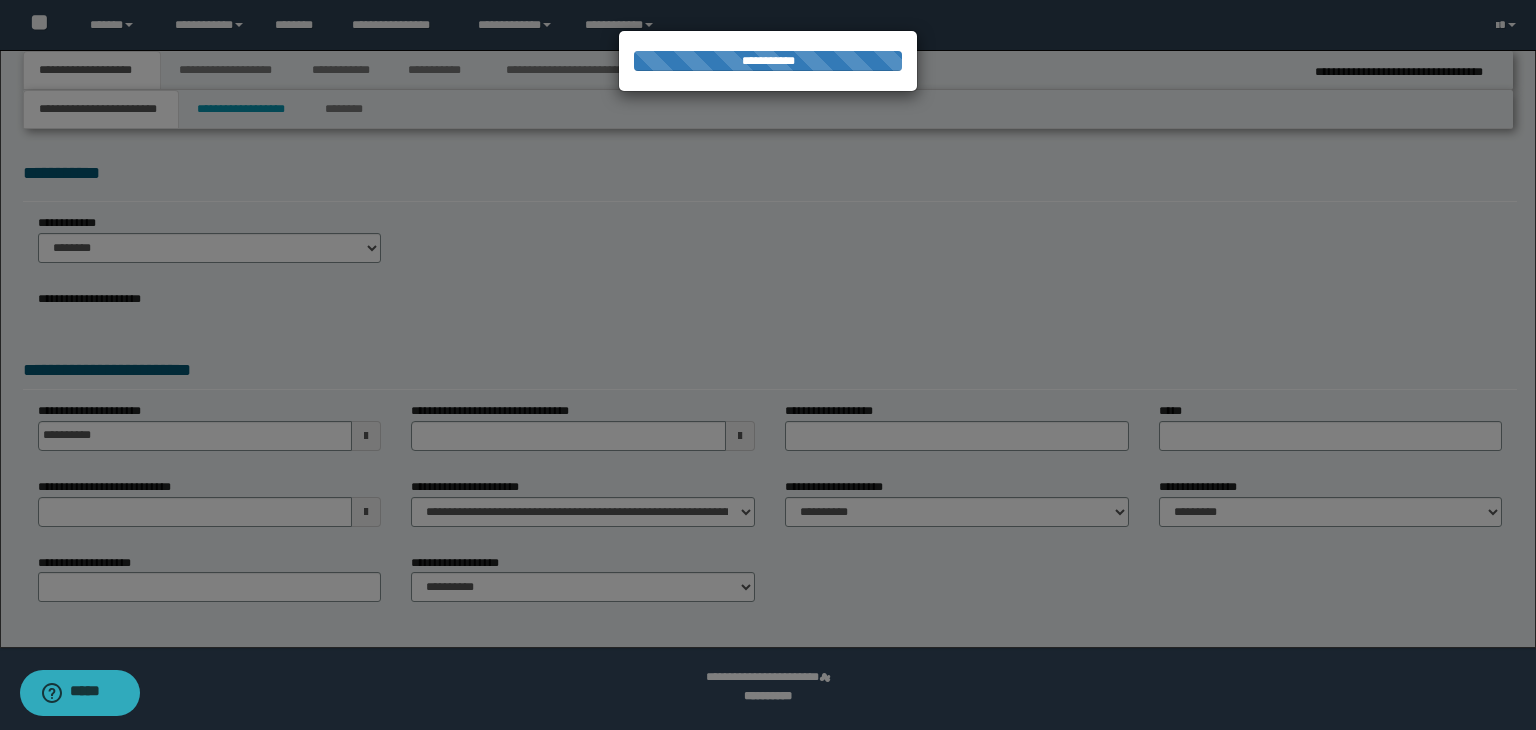 select on "*" 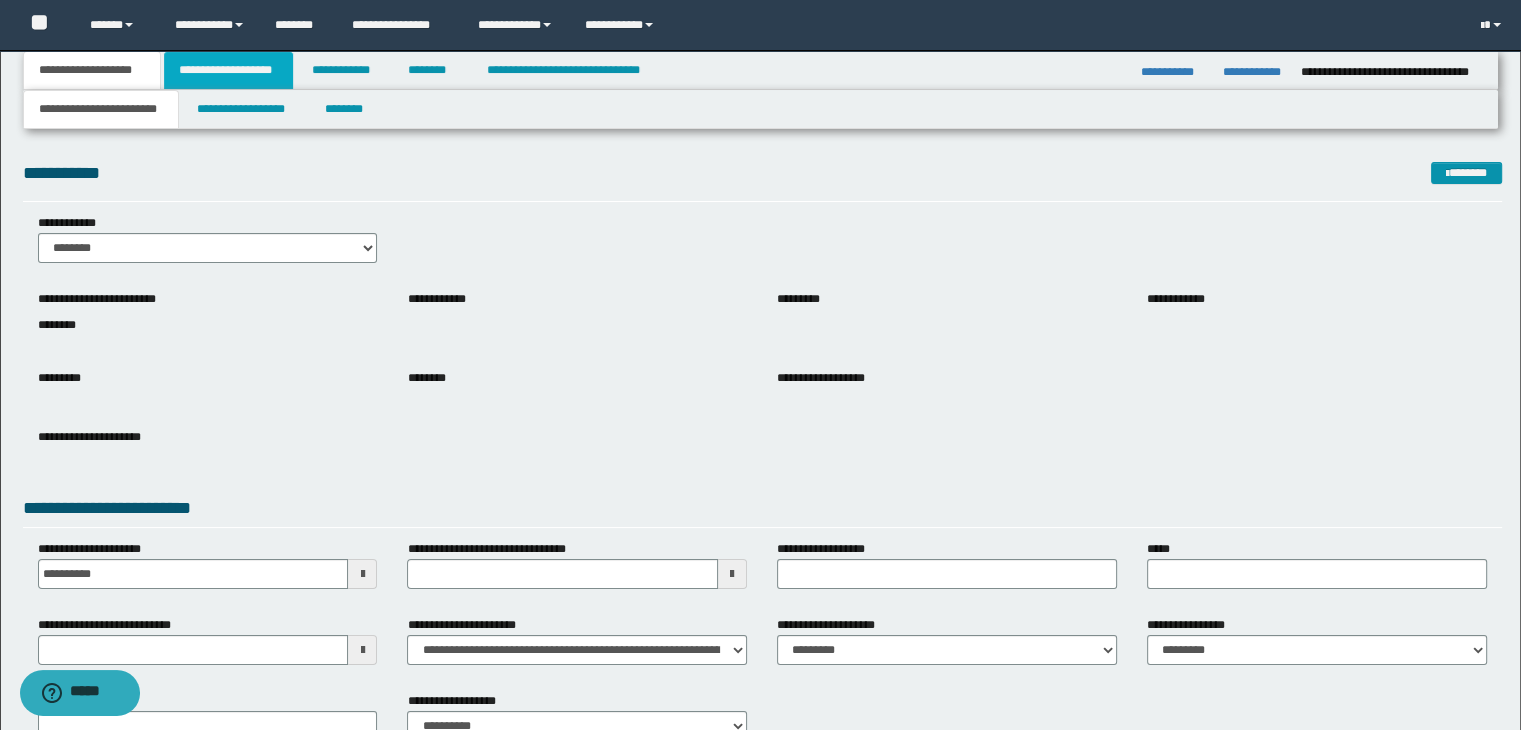 click on "**********" at bounding box center (228, 70) 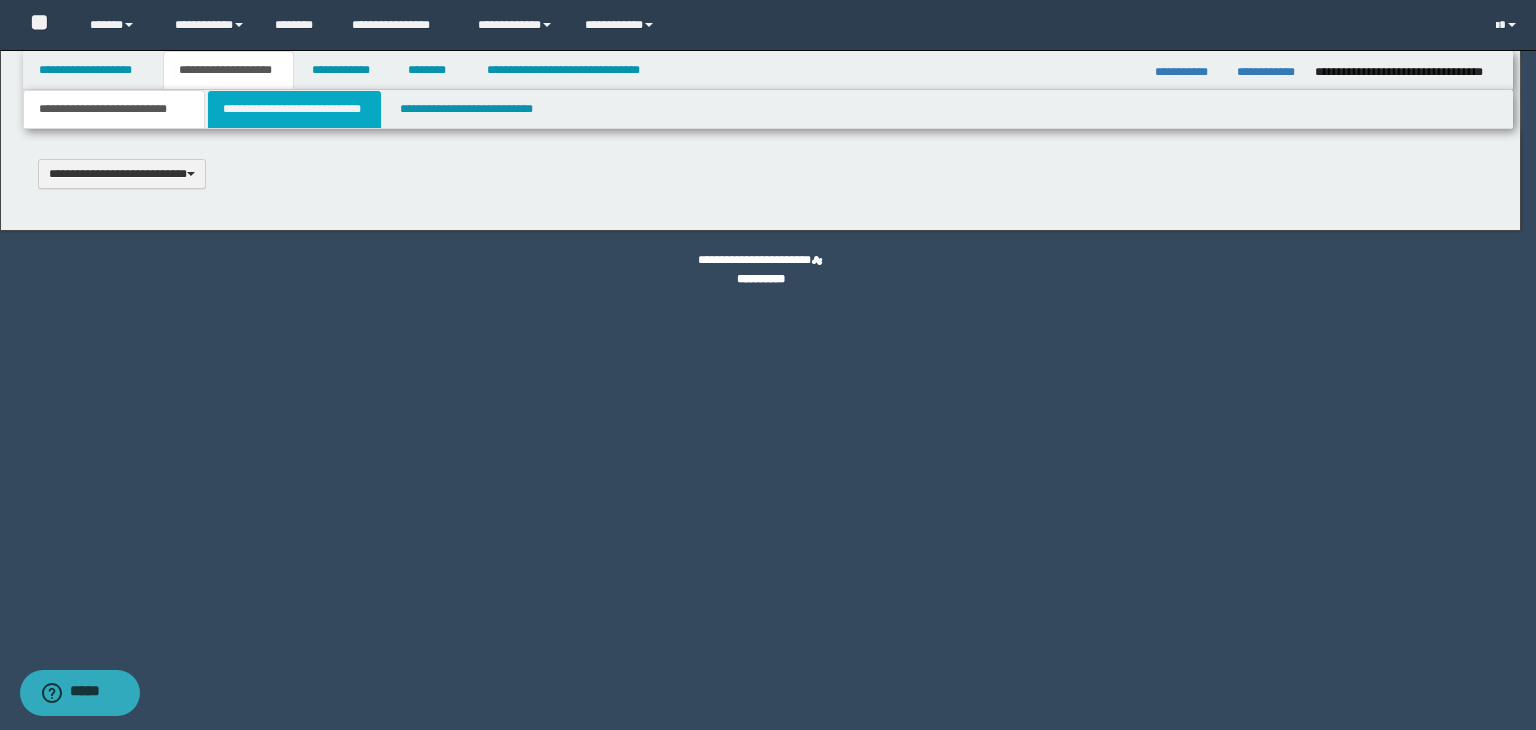 scroll, scrollTop: 0, scrollLeft: 0, axis: both 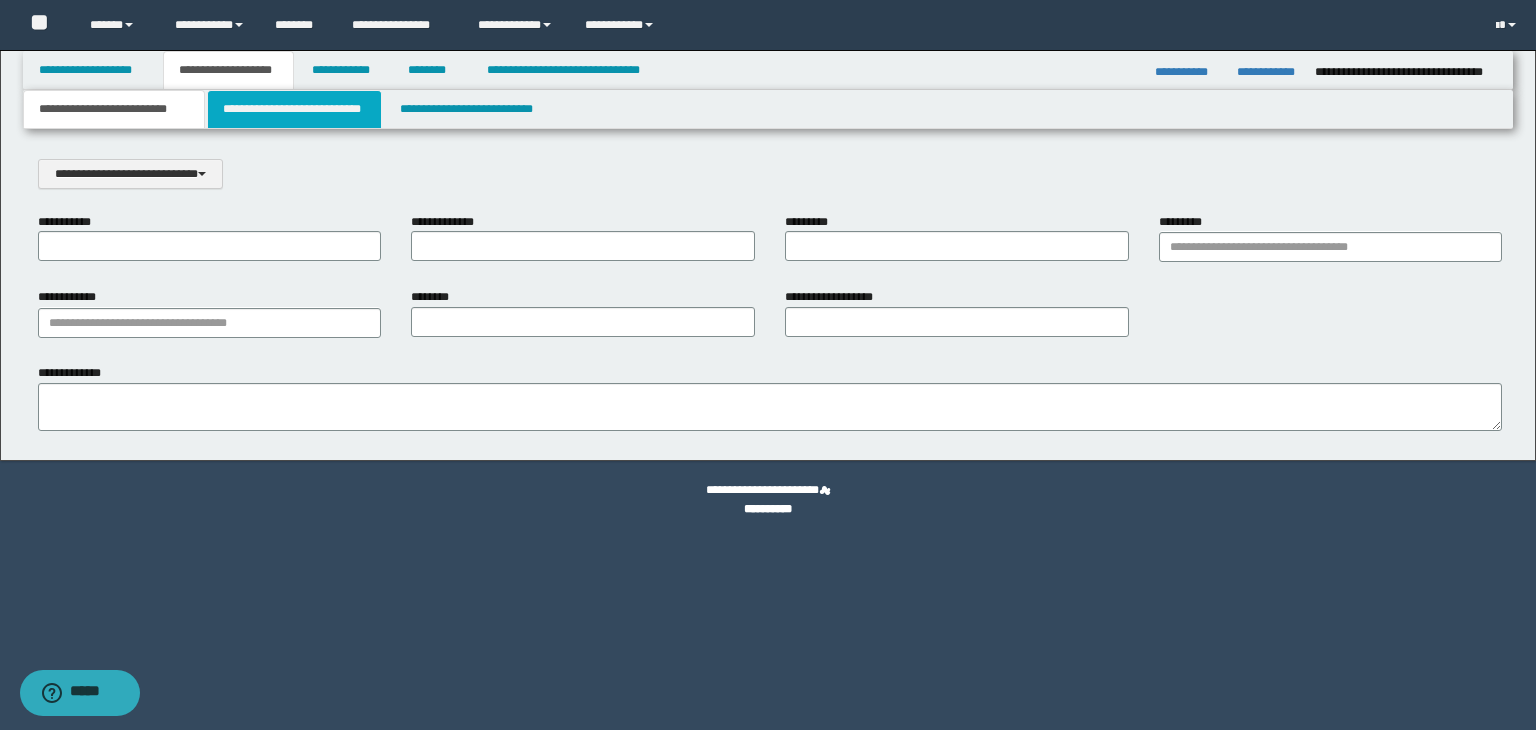 click on "**********" at bounding box center (294, 109) 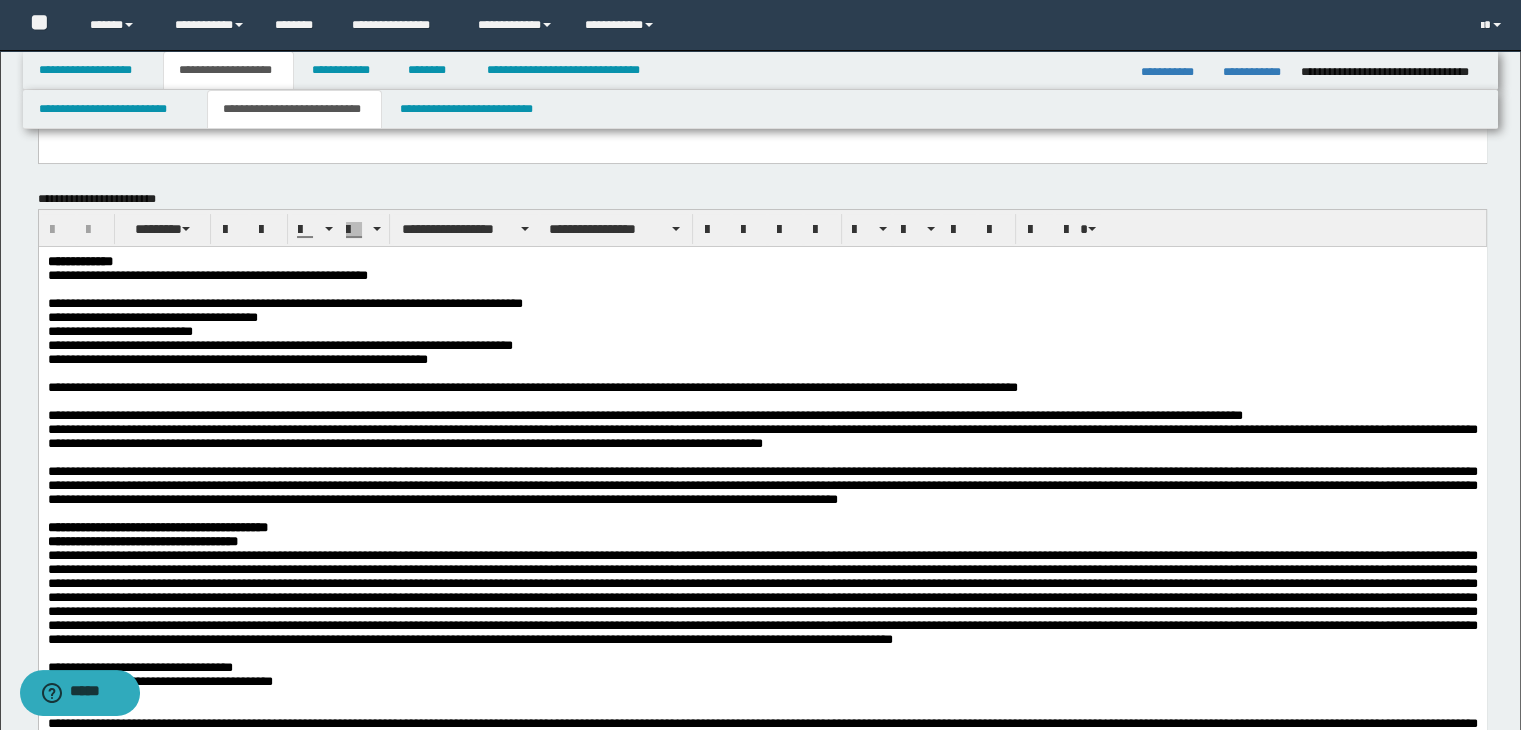 scroll, scrollTop: 200, scrollLeft: 0, axis: vertical 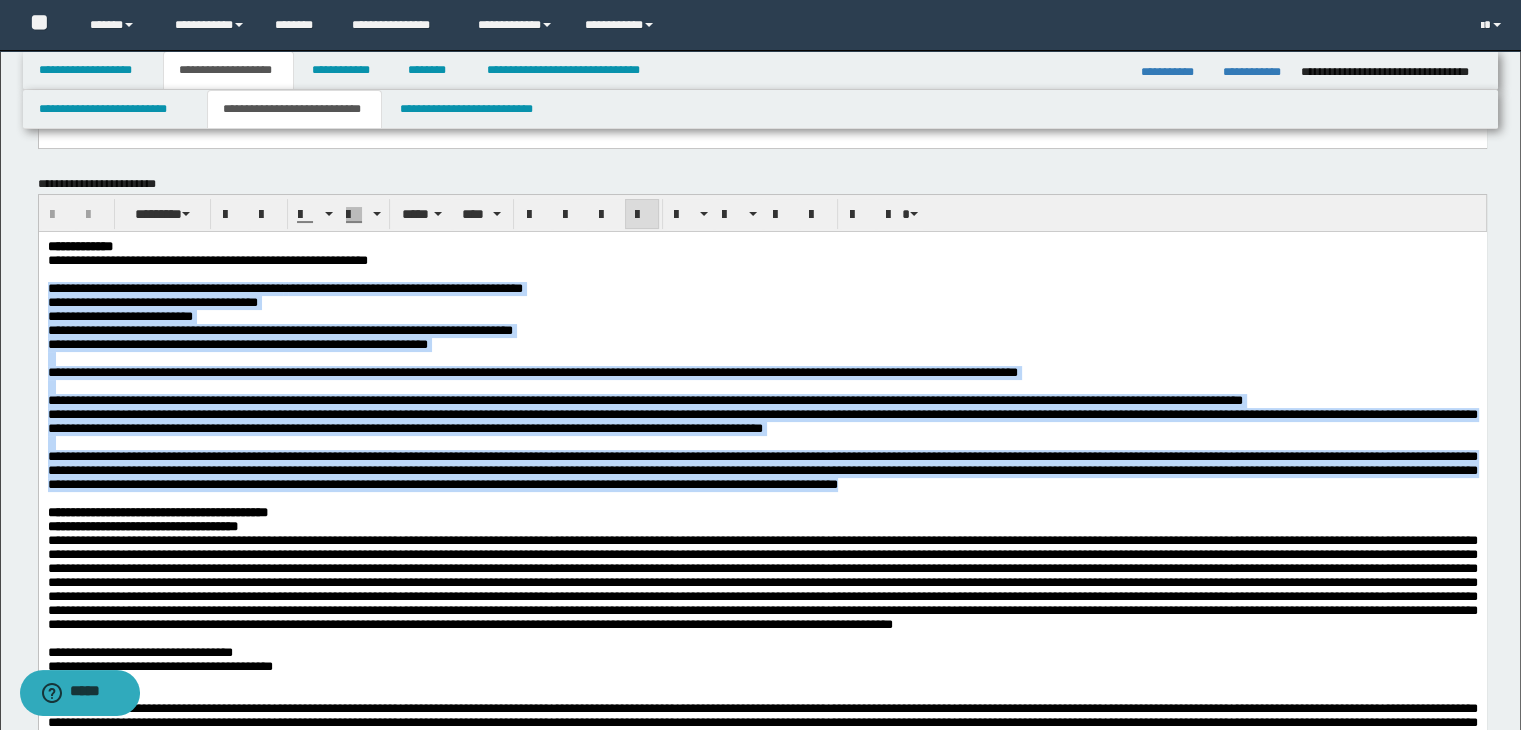 drag, startPoint x: 50, startPoint y: 294, endPoint x: 203, endPoint y: 544, distance: 293.10236 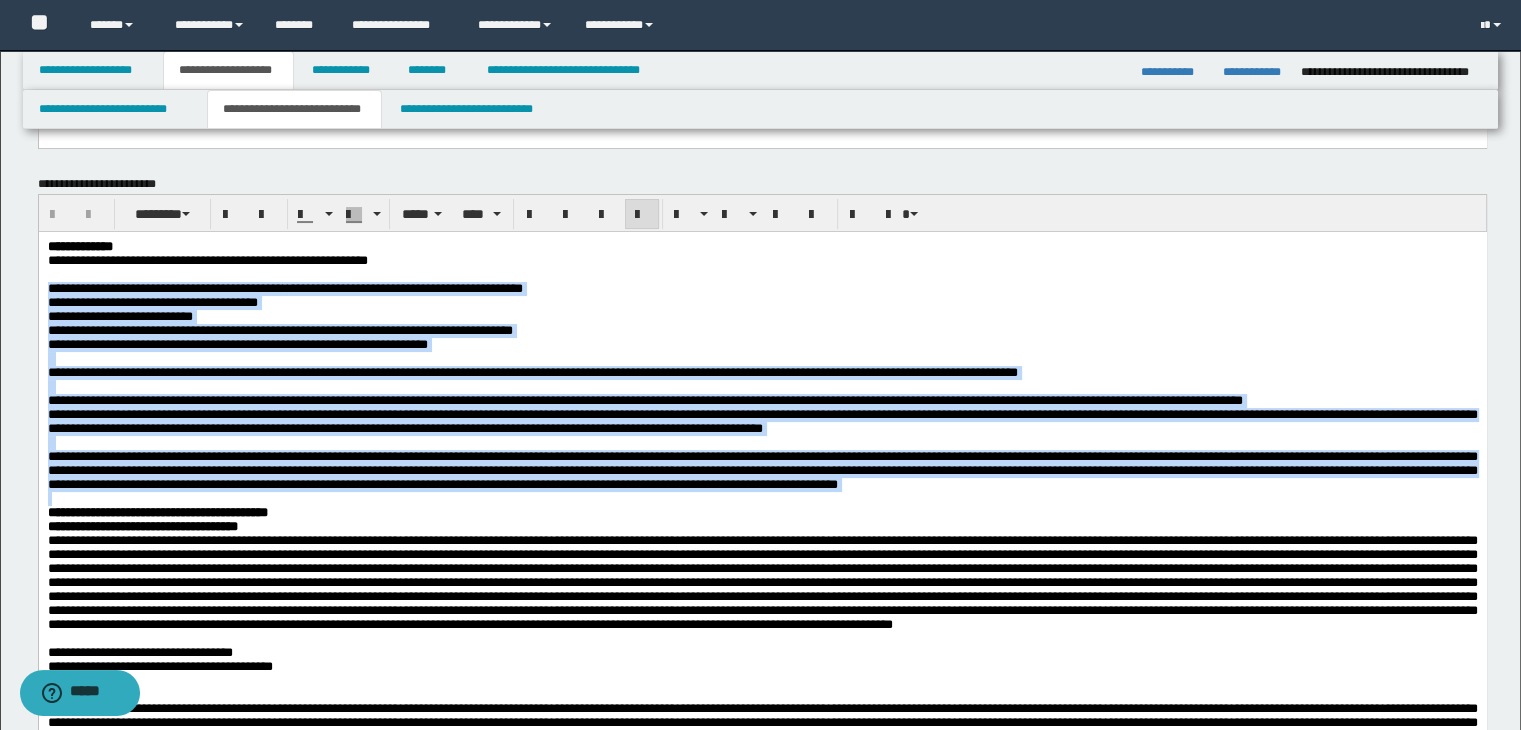 copy on "**********" 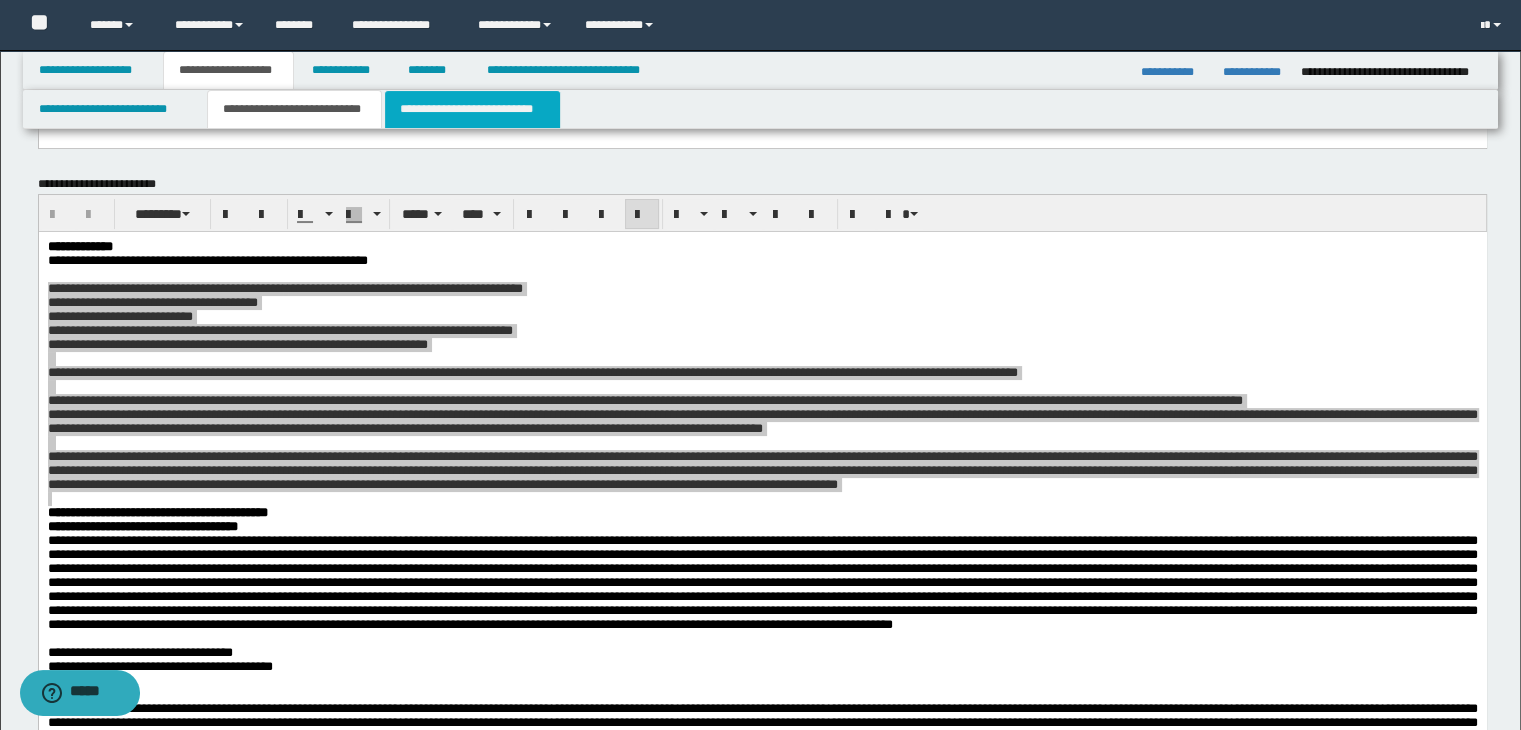 click on "**********" at bounding box center [472, 109] 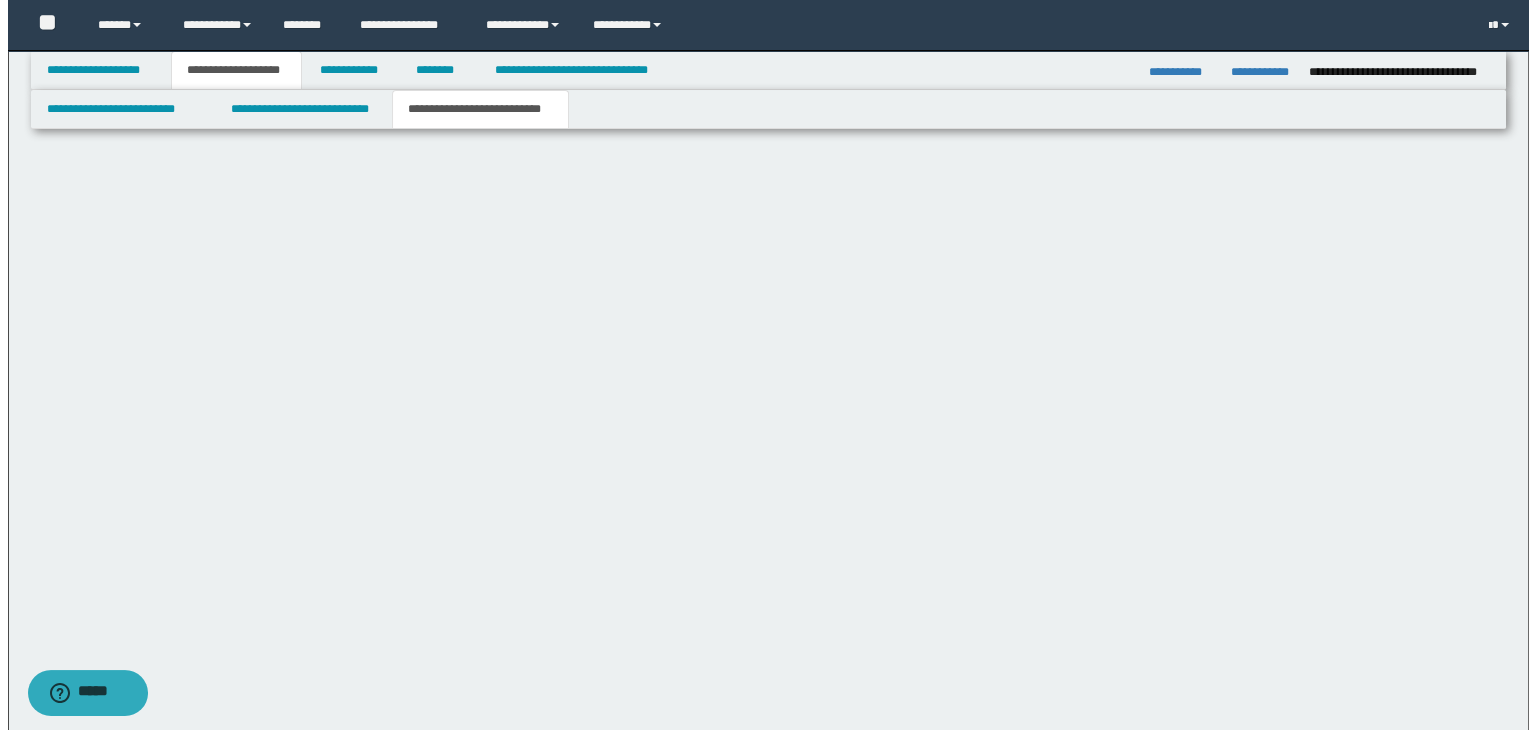 scroll, scrollTop: 0, scrollLeft: 0, axis: both 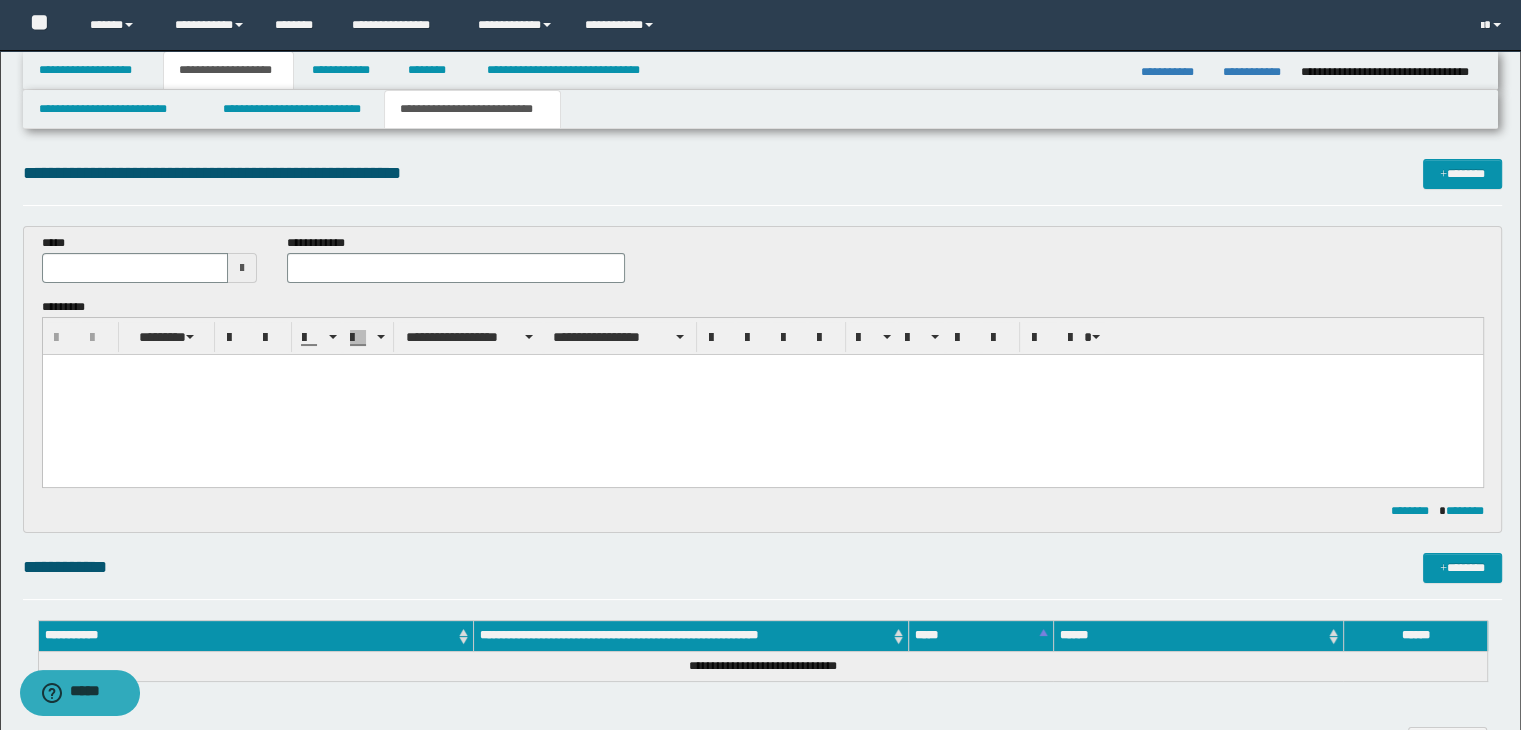 click at bounding box center (242, 268) 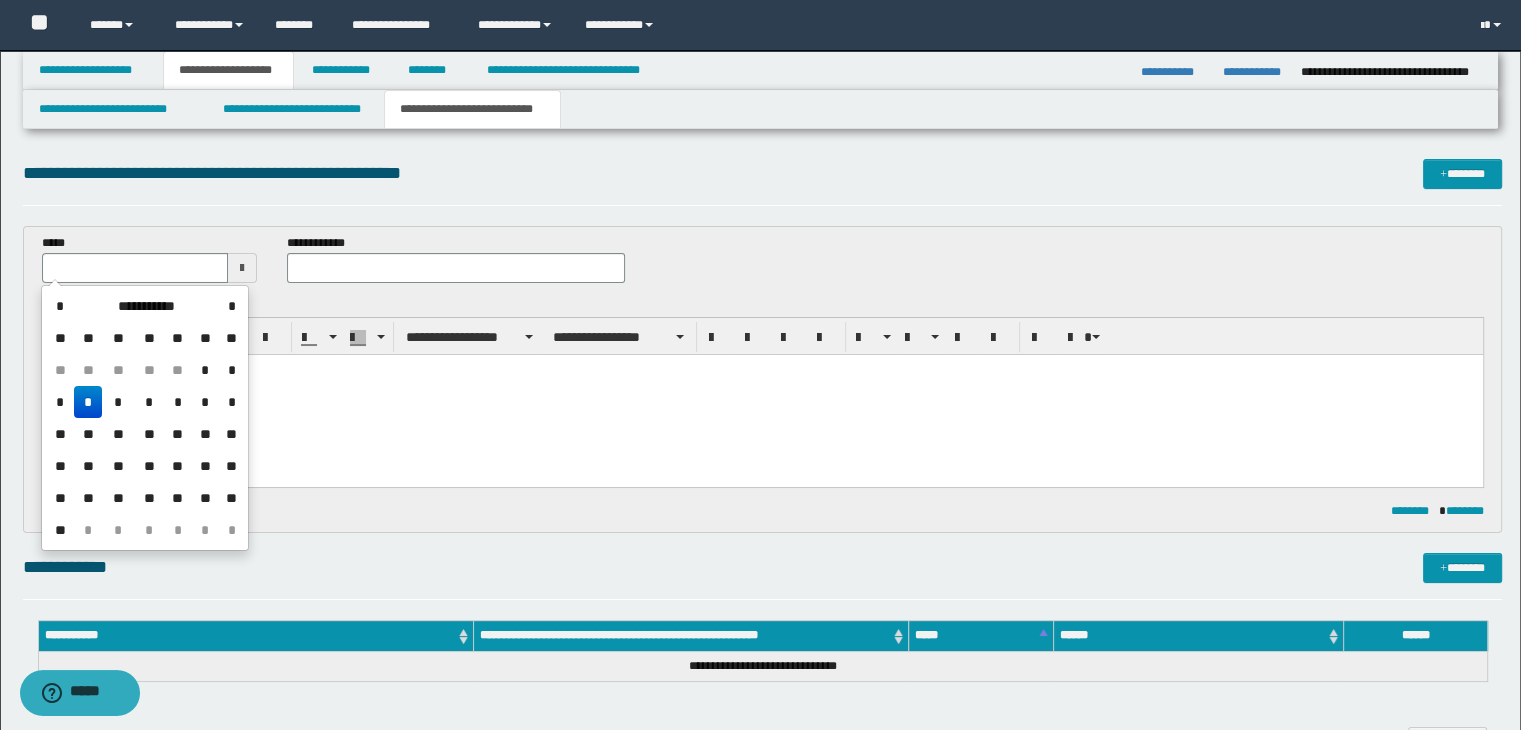 click on "*" at bounding box center (88, 402) 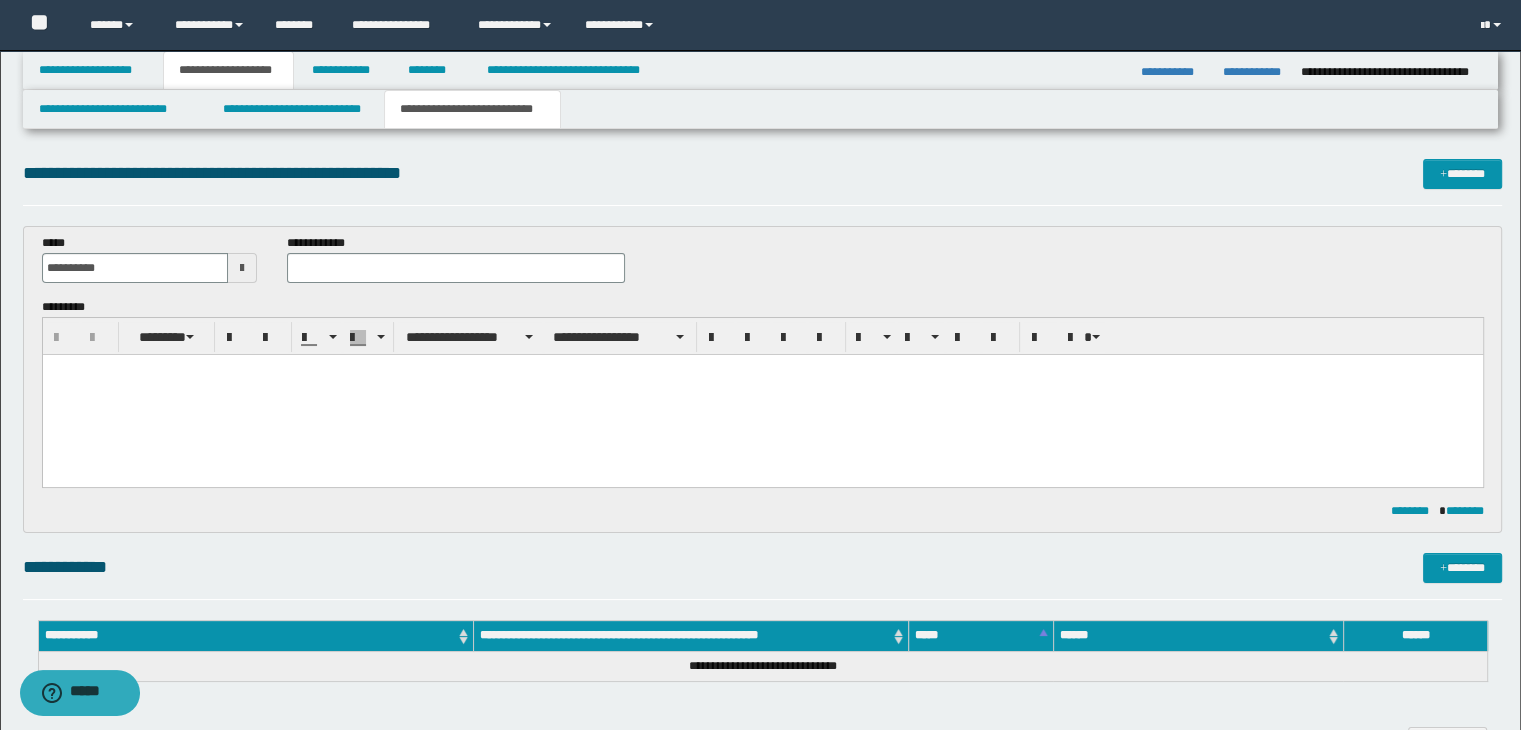 click at bounding box center (762, 394) 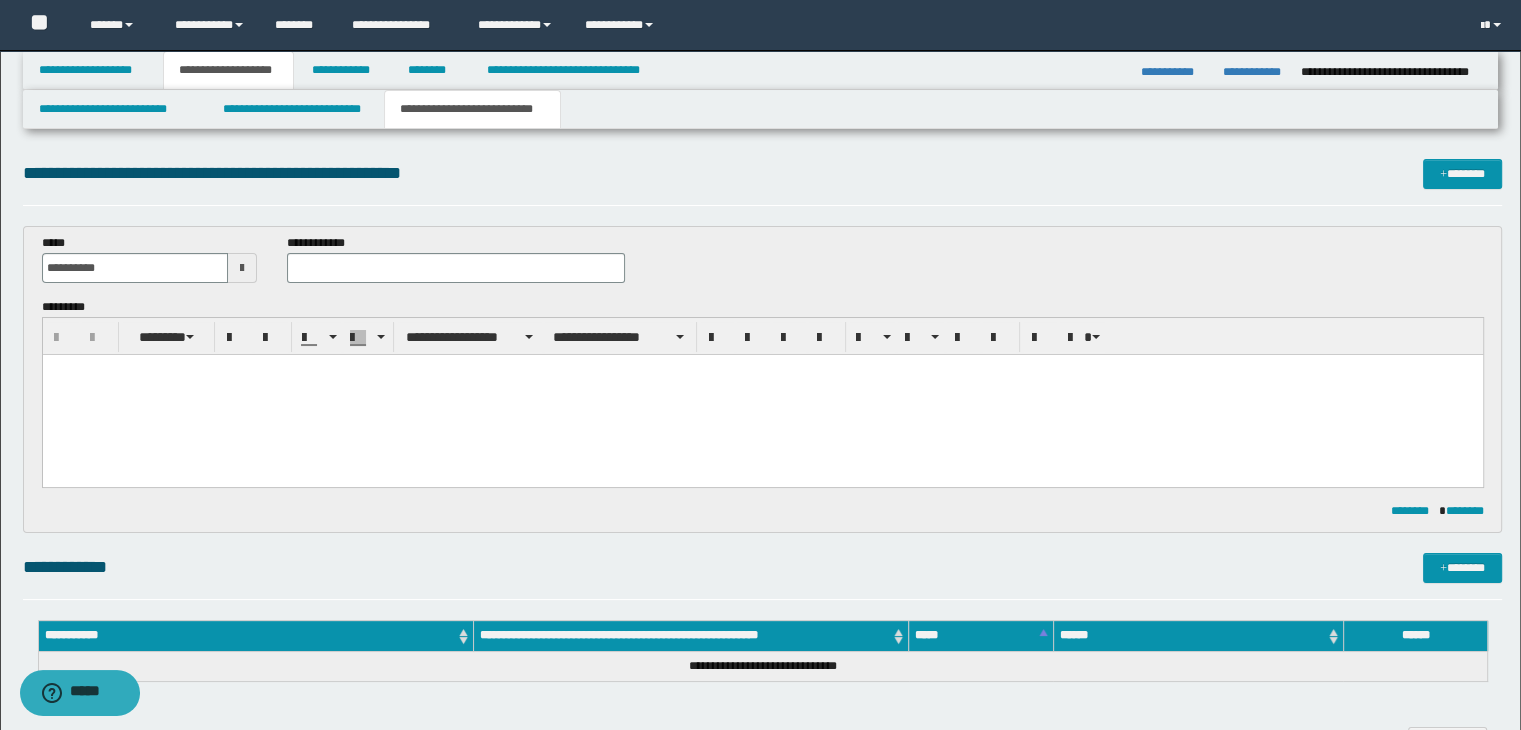 type 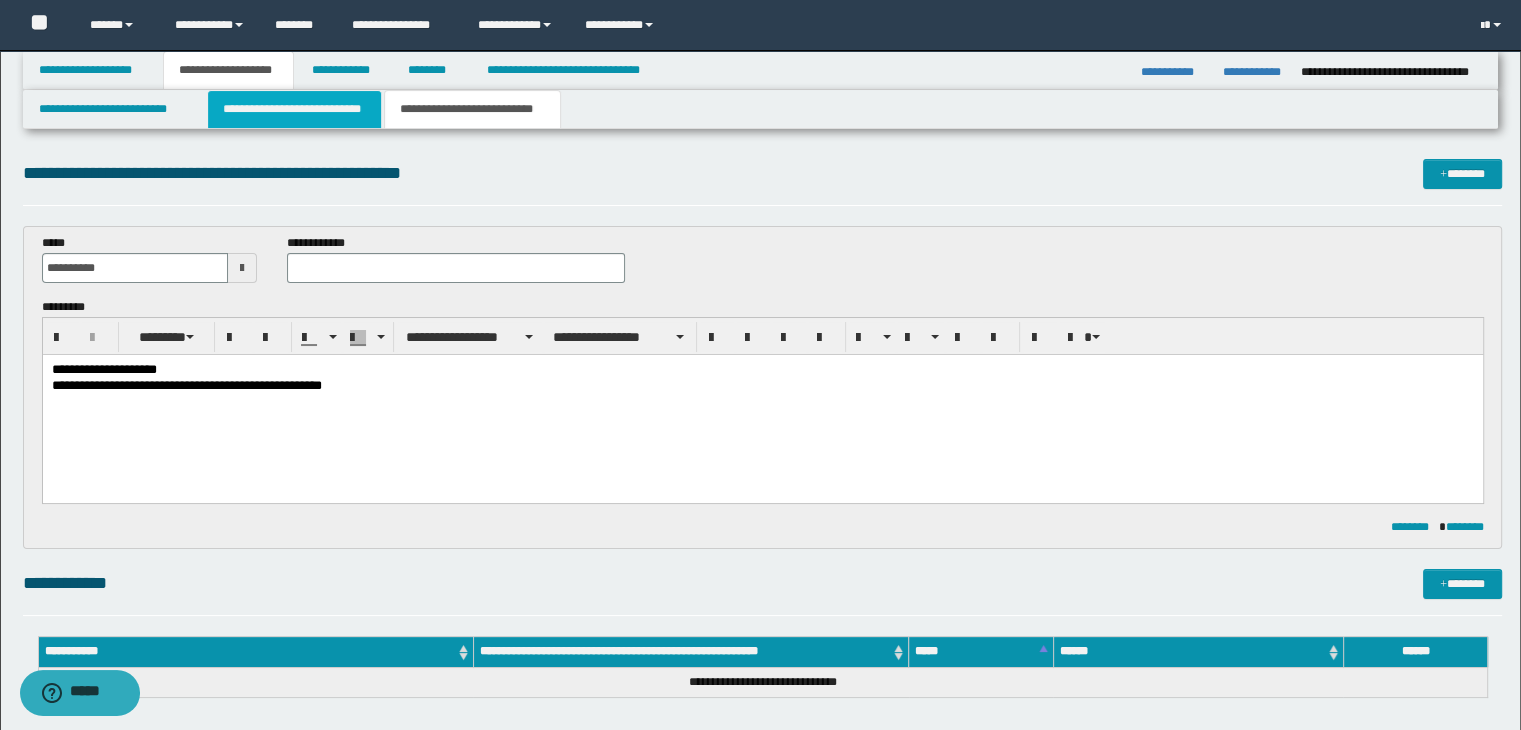 click on "**********" at bounding box center [294, 109] 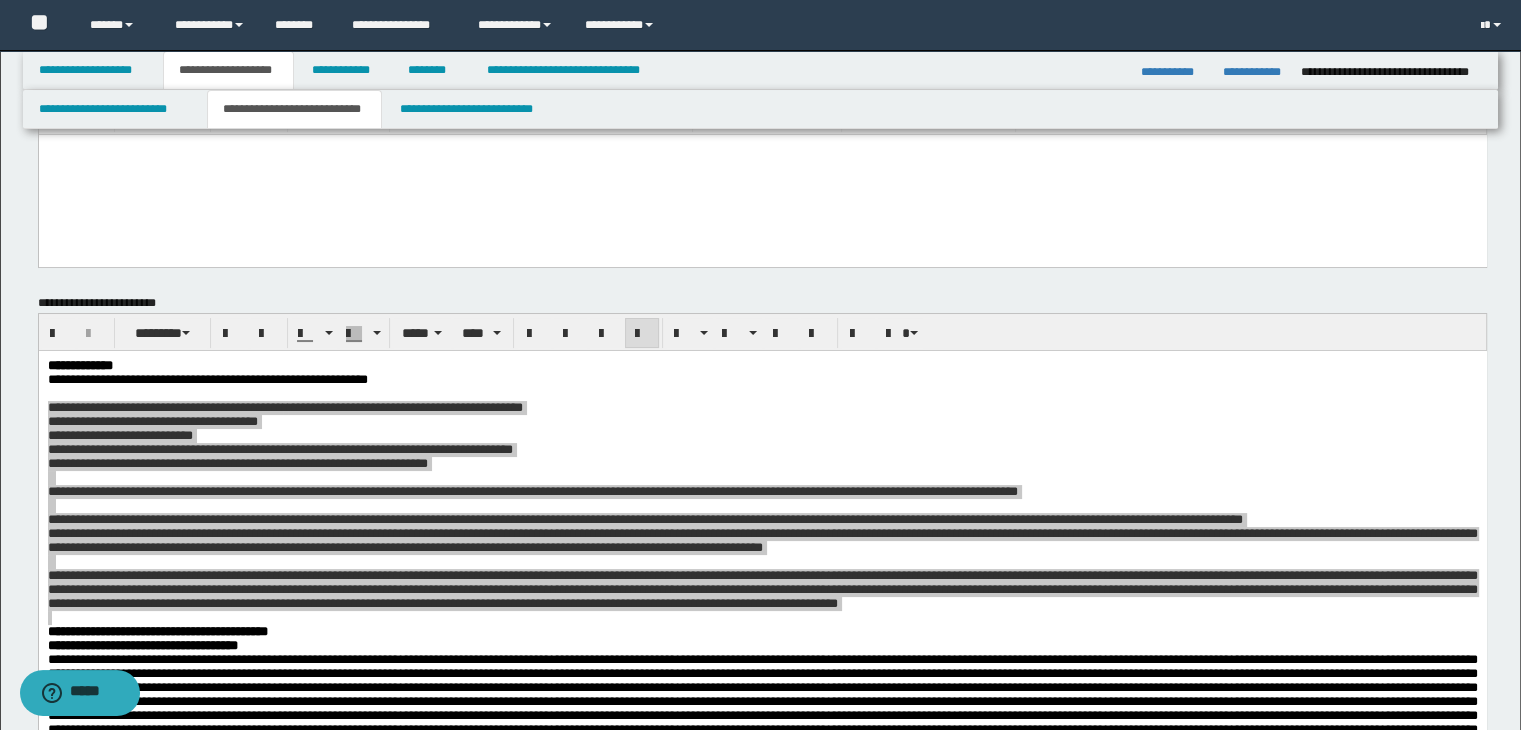 scroll, scrollTop: 200, scrollLeft: 0, axis: vertical 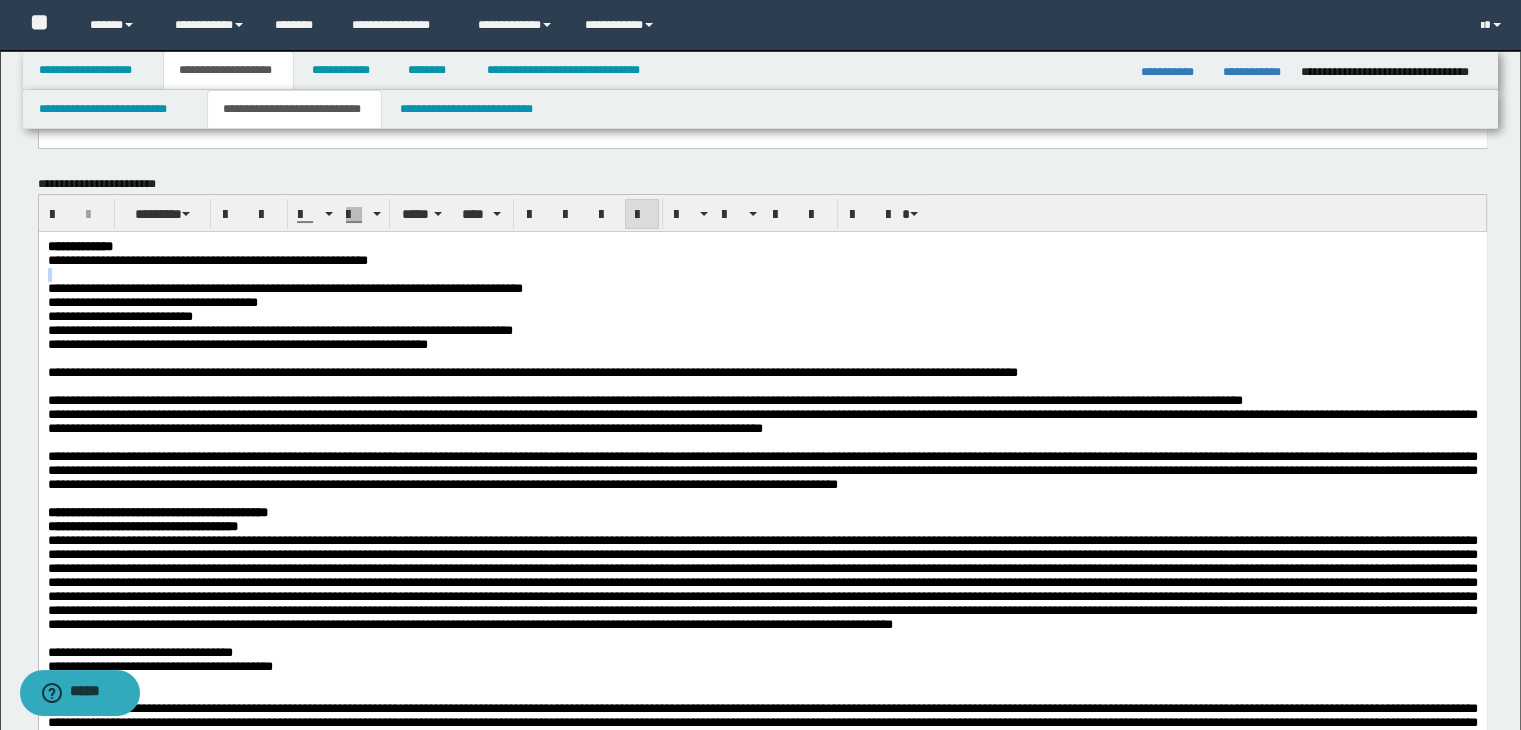 click on "**********" at bounding box center [762, 260] 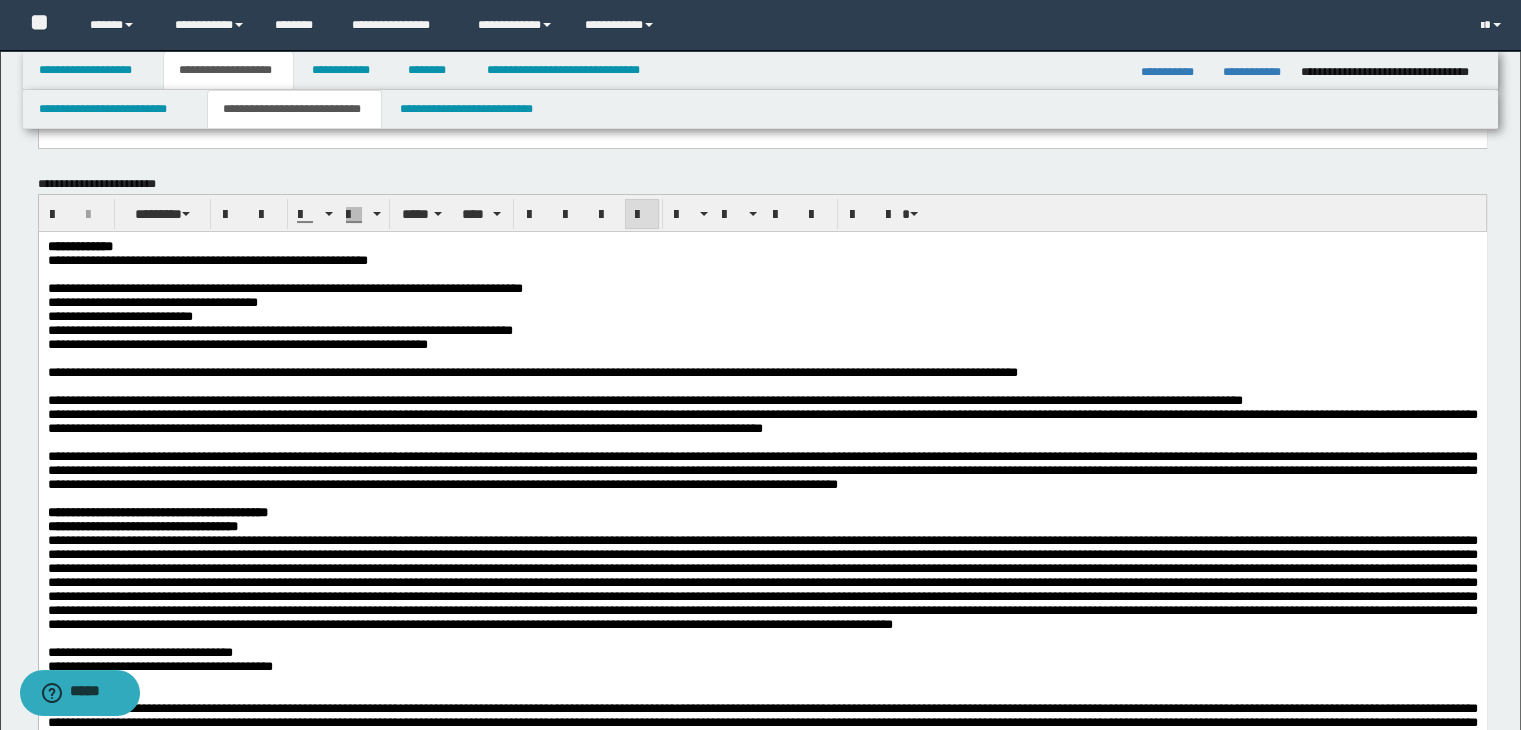 click on "**********" at bounding box center [762, 838] 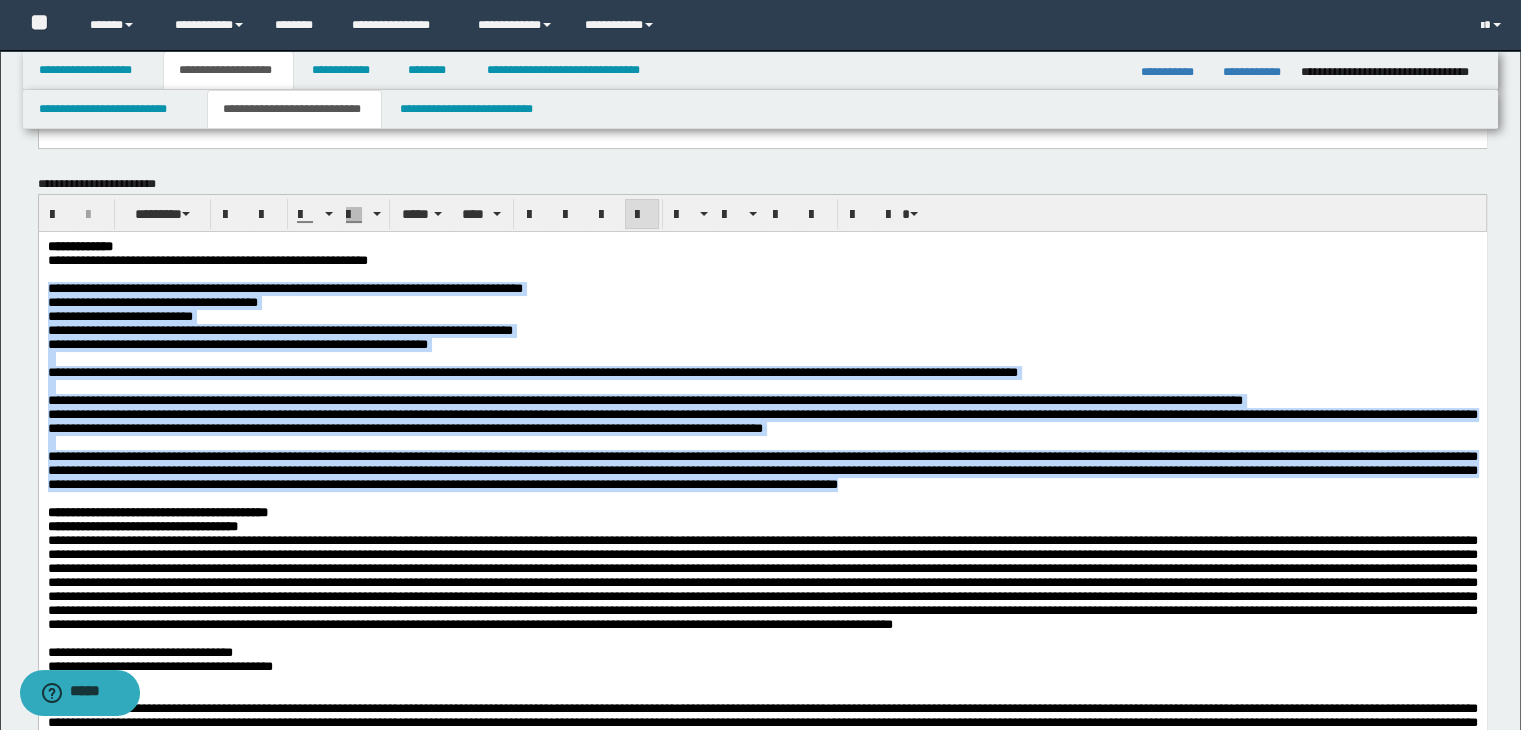 drag, startPoint x: 46, startPoint y: 294, endPoint x: 817, endPoint y: 544, distance: 810.519 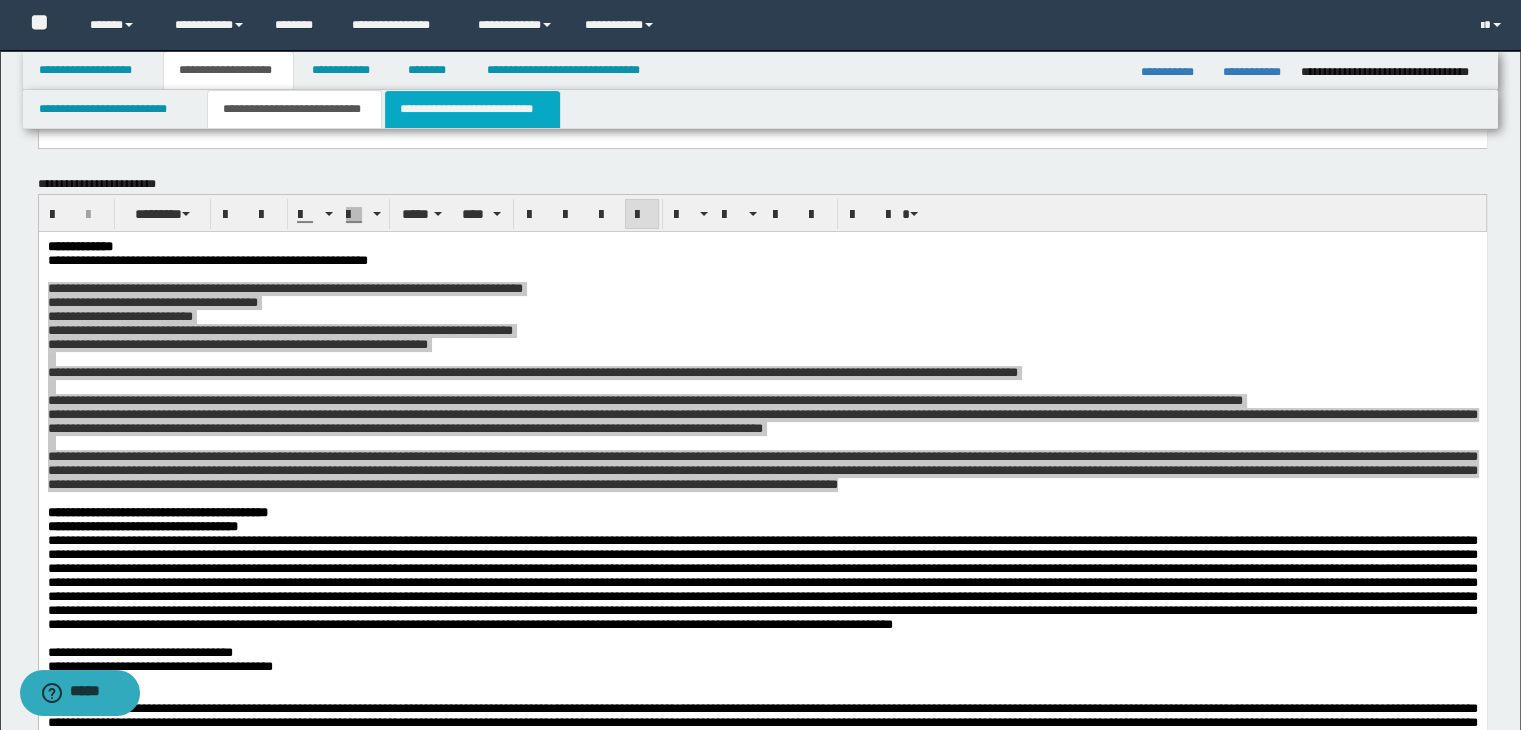 click on "**********" at bounding box center [472, 109] 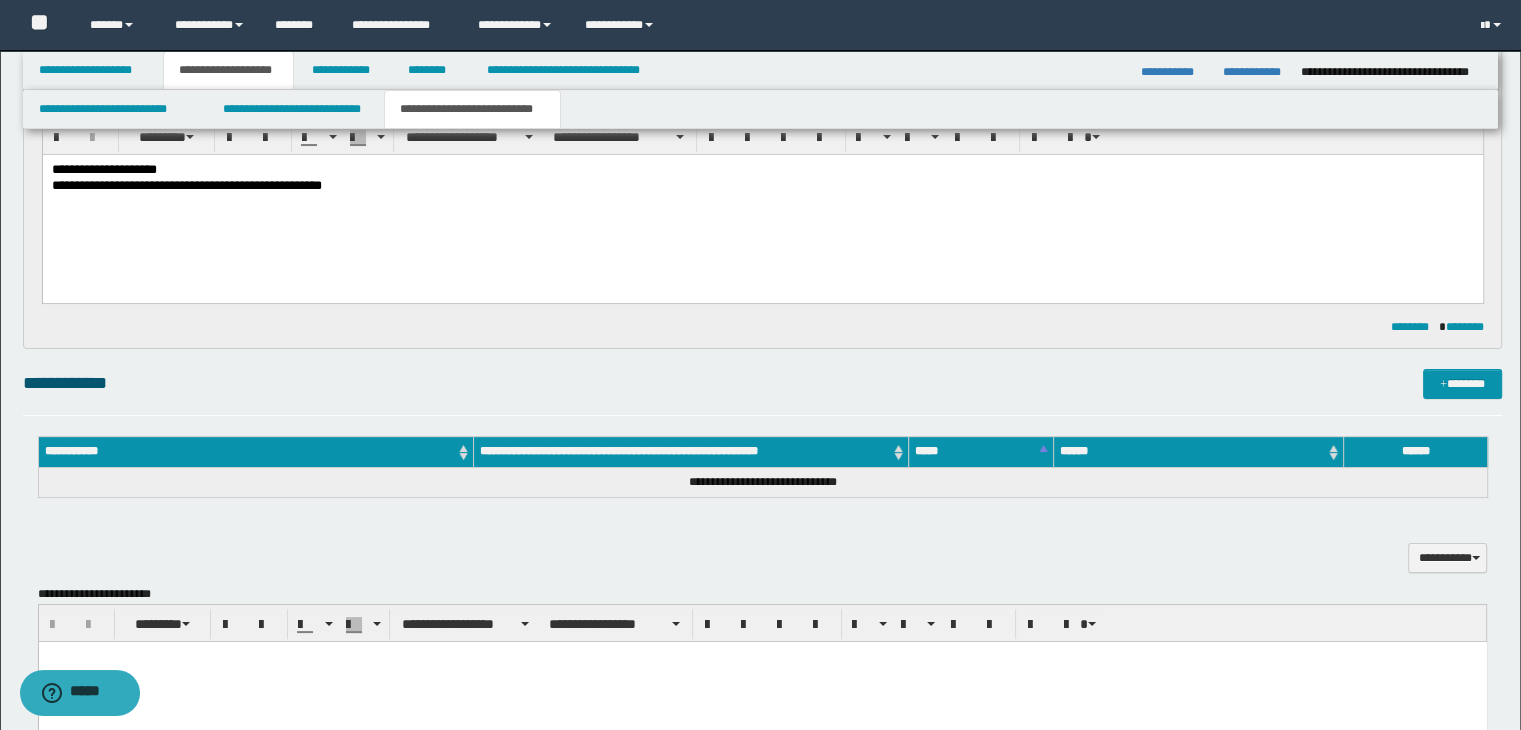 click on "**********" at bounding box center (762, 203) 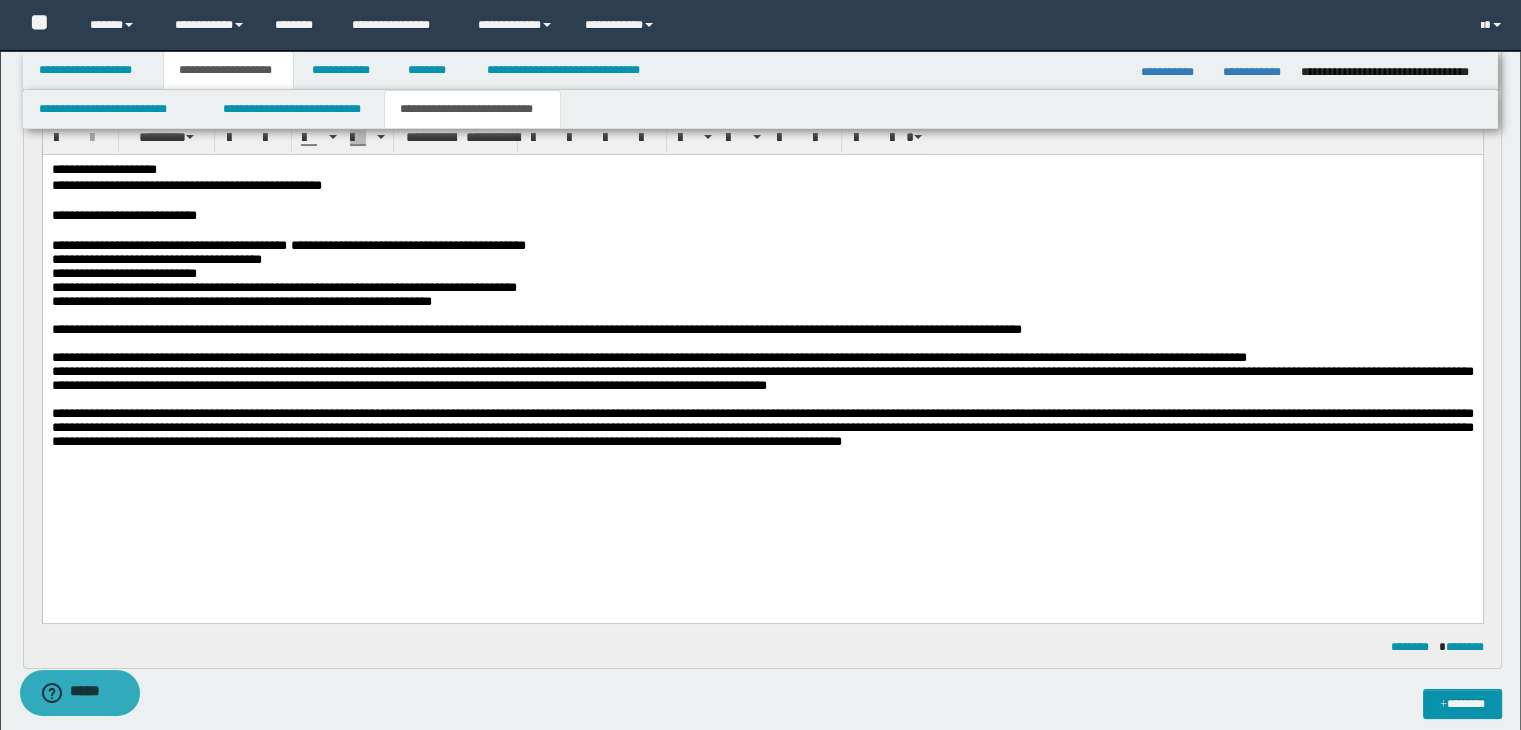 click on "**********" at bounding box center [762, 186] 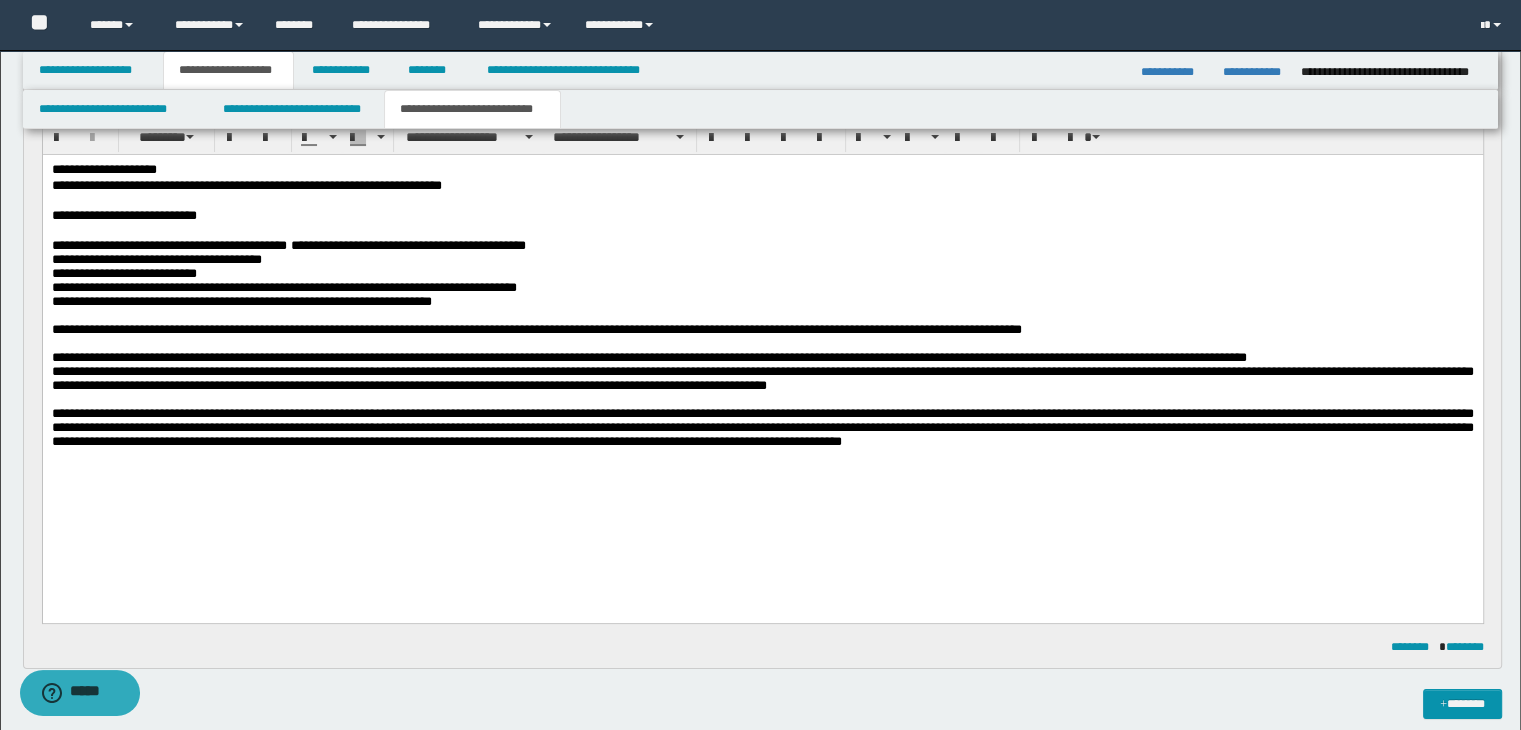click on "**********" at bounding box center (762, 186) 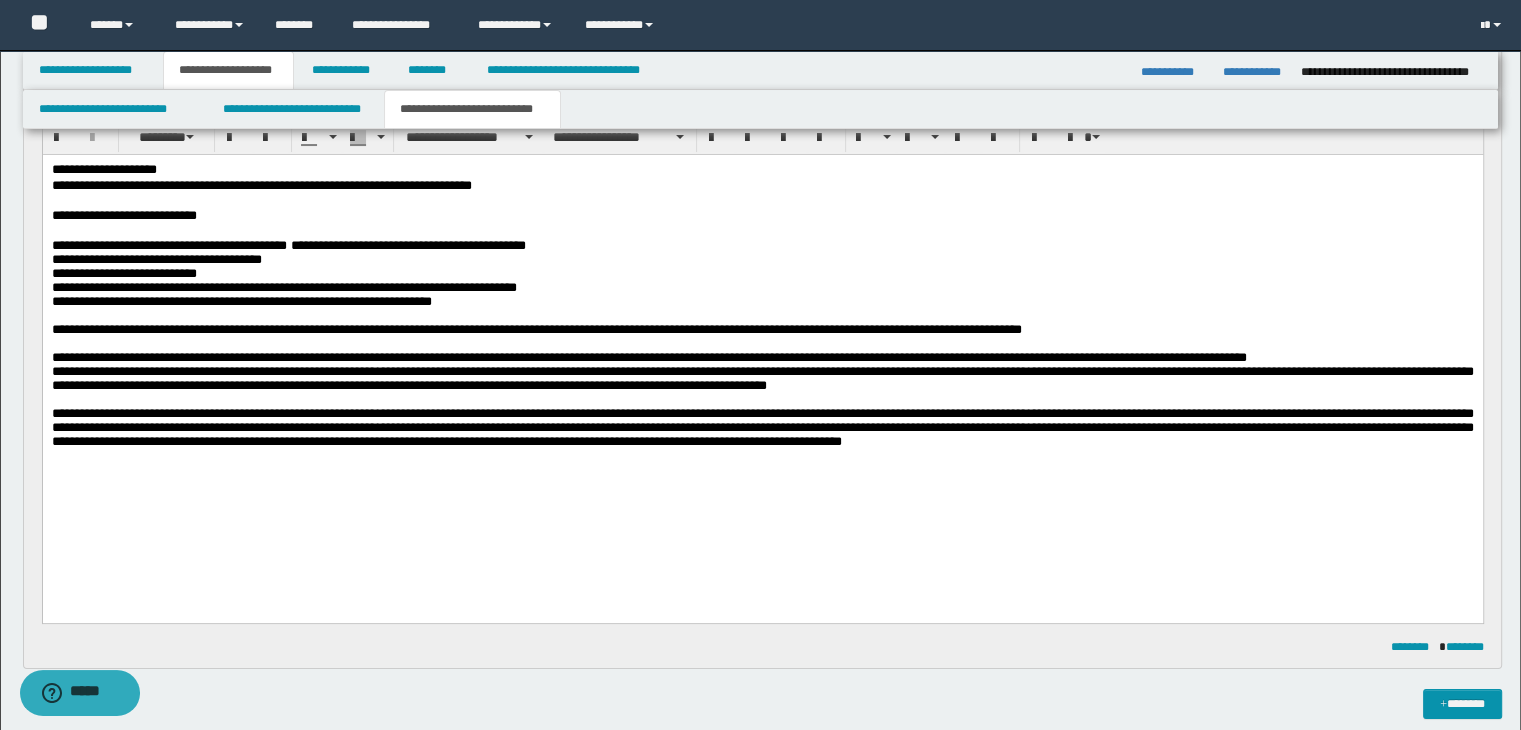 click on "**********" at bounding box center [762, 186] 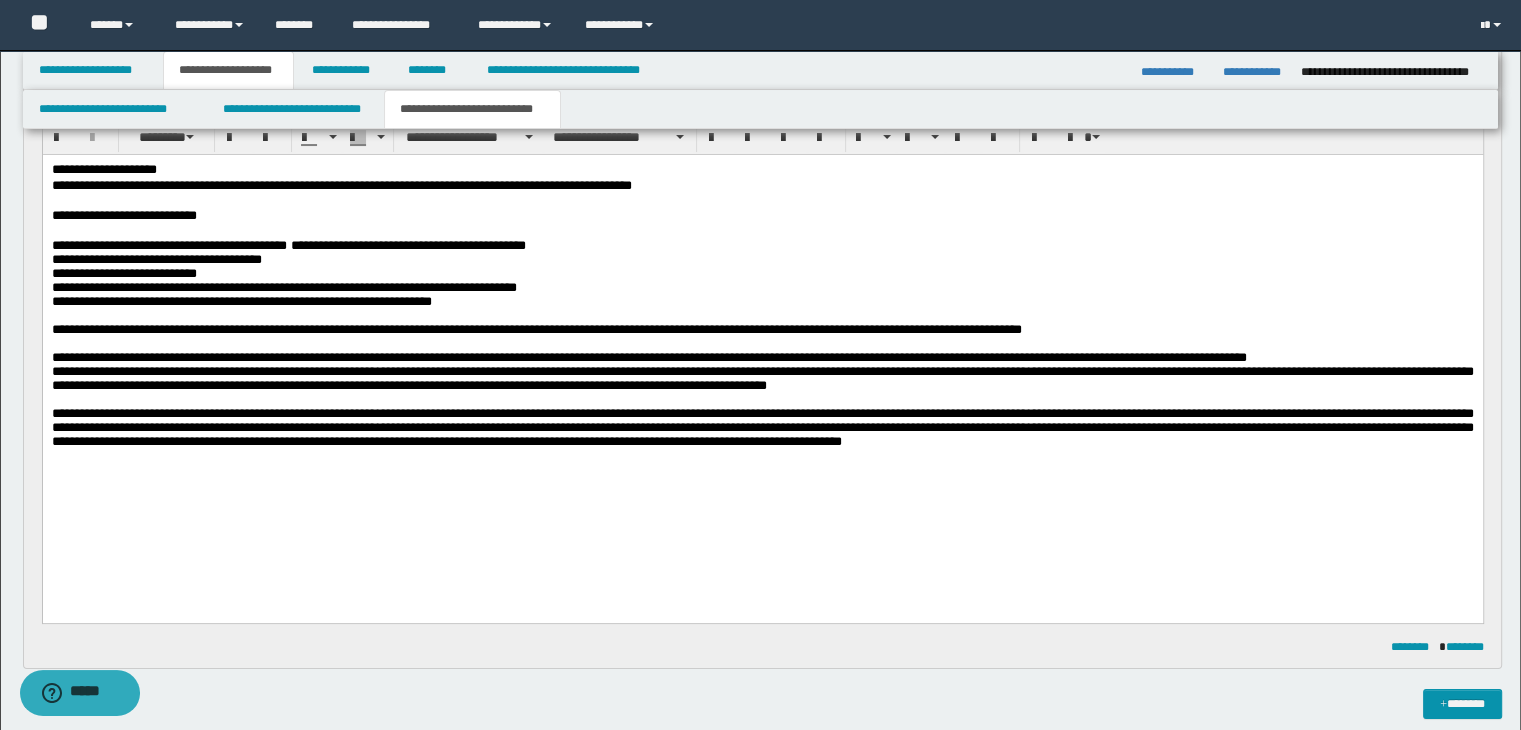 click on "**********" at bounding box center (762, 186) 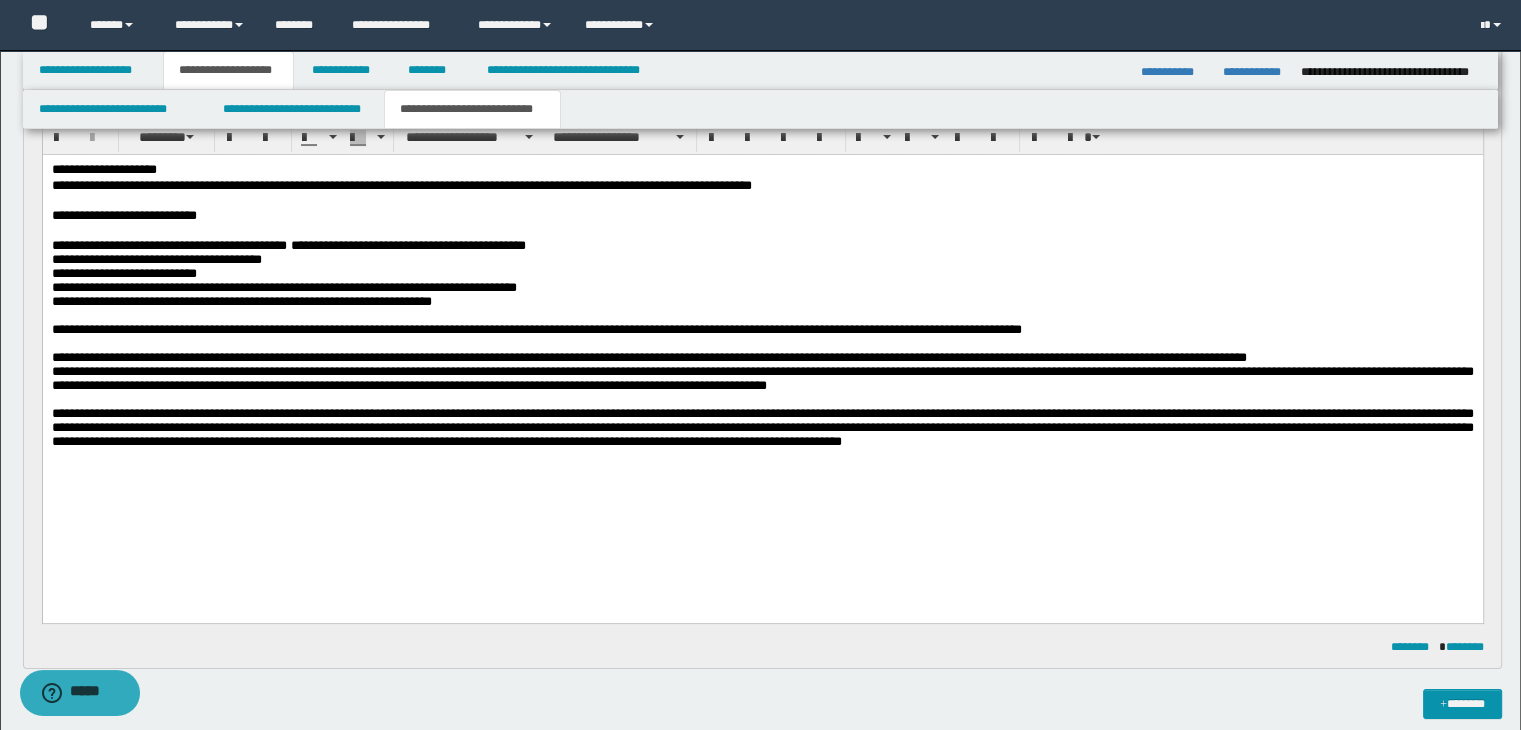 click on "**********" at bounding box center [762, 186] 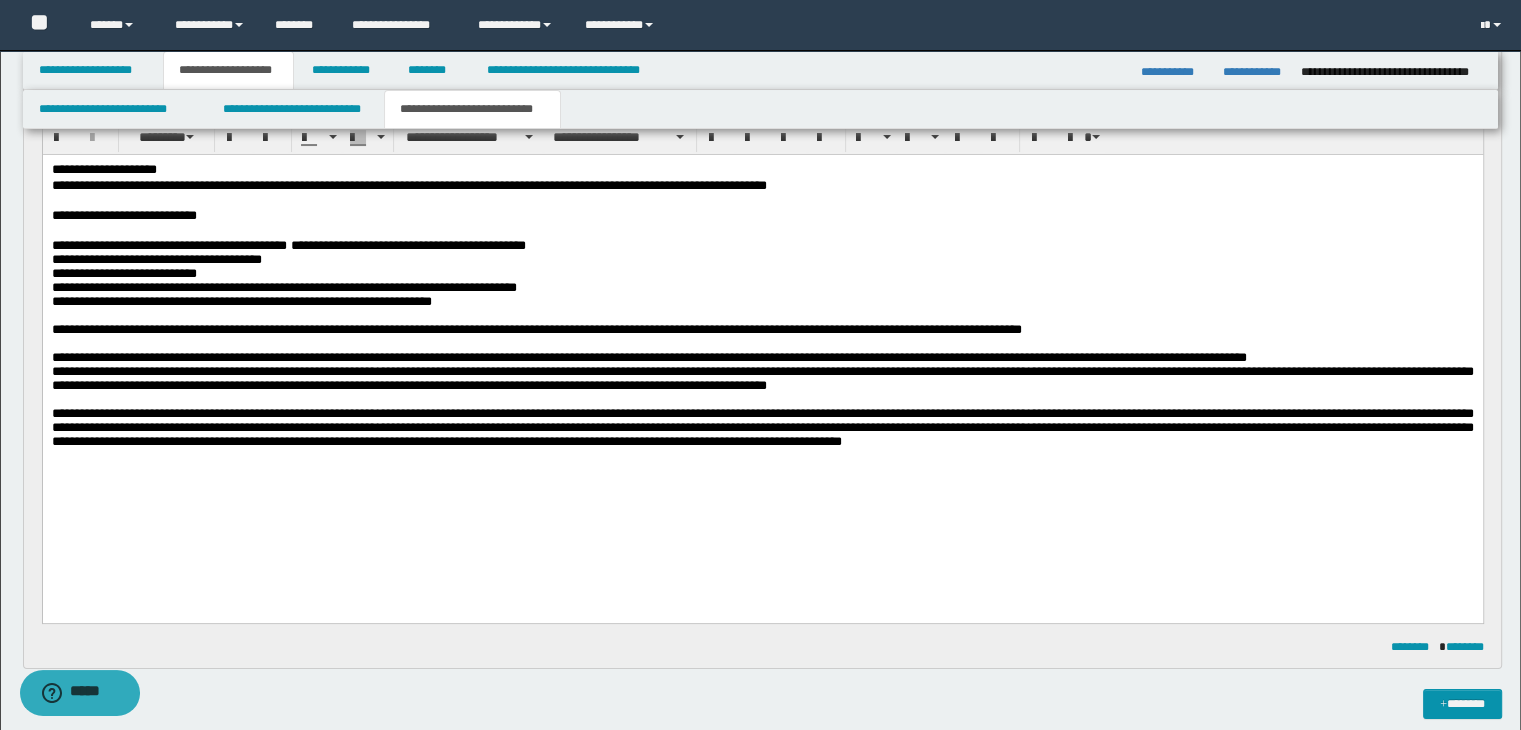 click on "**********" at bounding box center [762, 170] 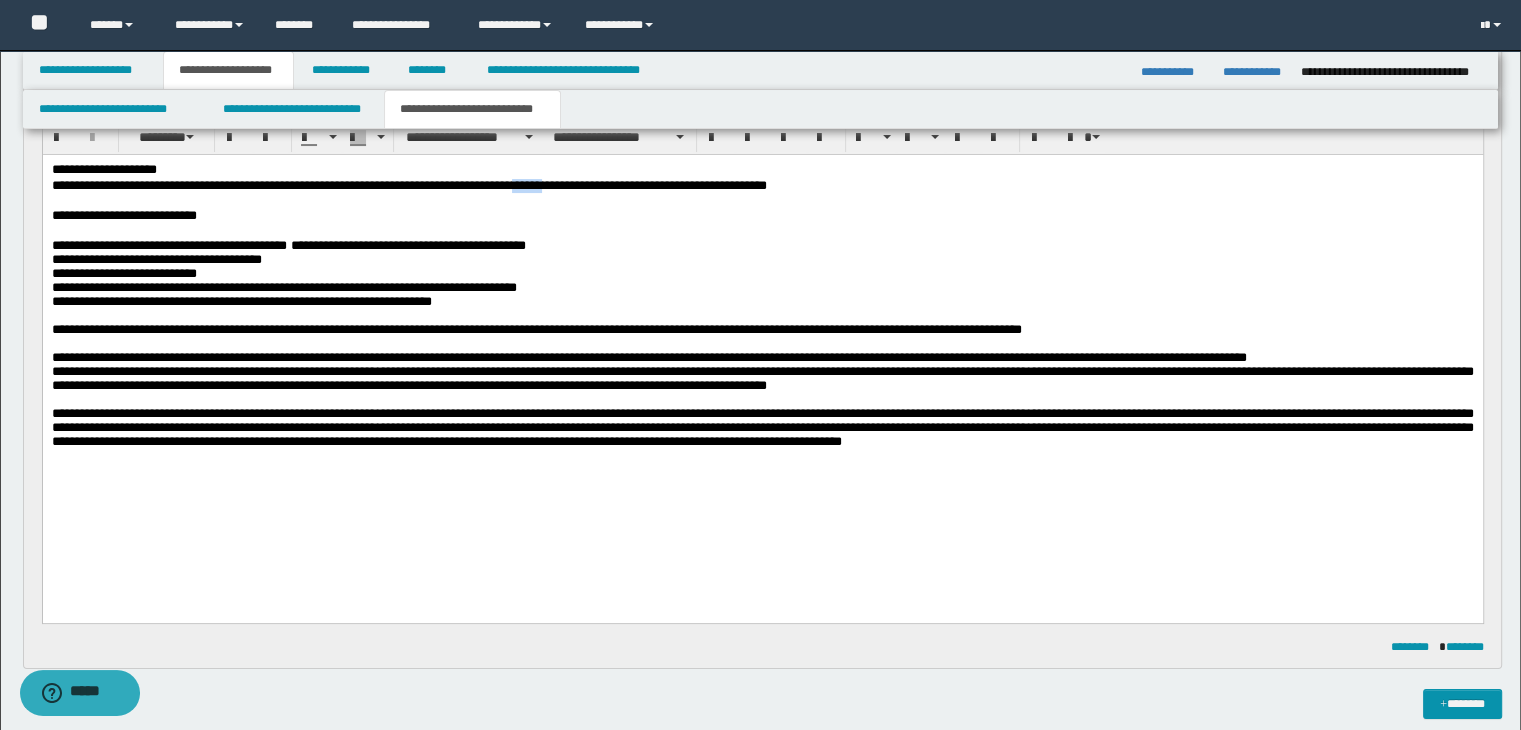 drag, startPoint x: 683, startPoint y: 182, endPoint x: 720, endPoint y: 190, distance: 37.85499 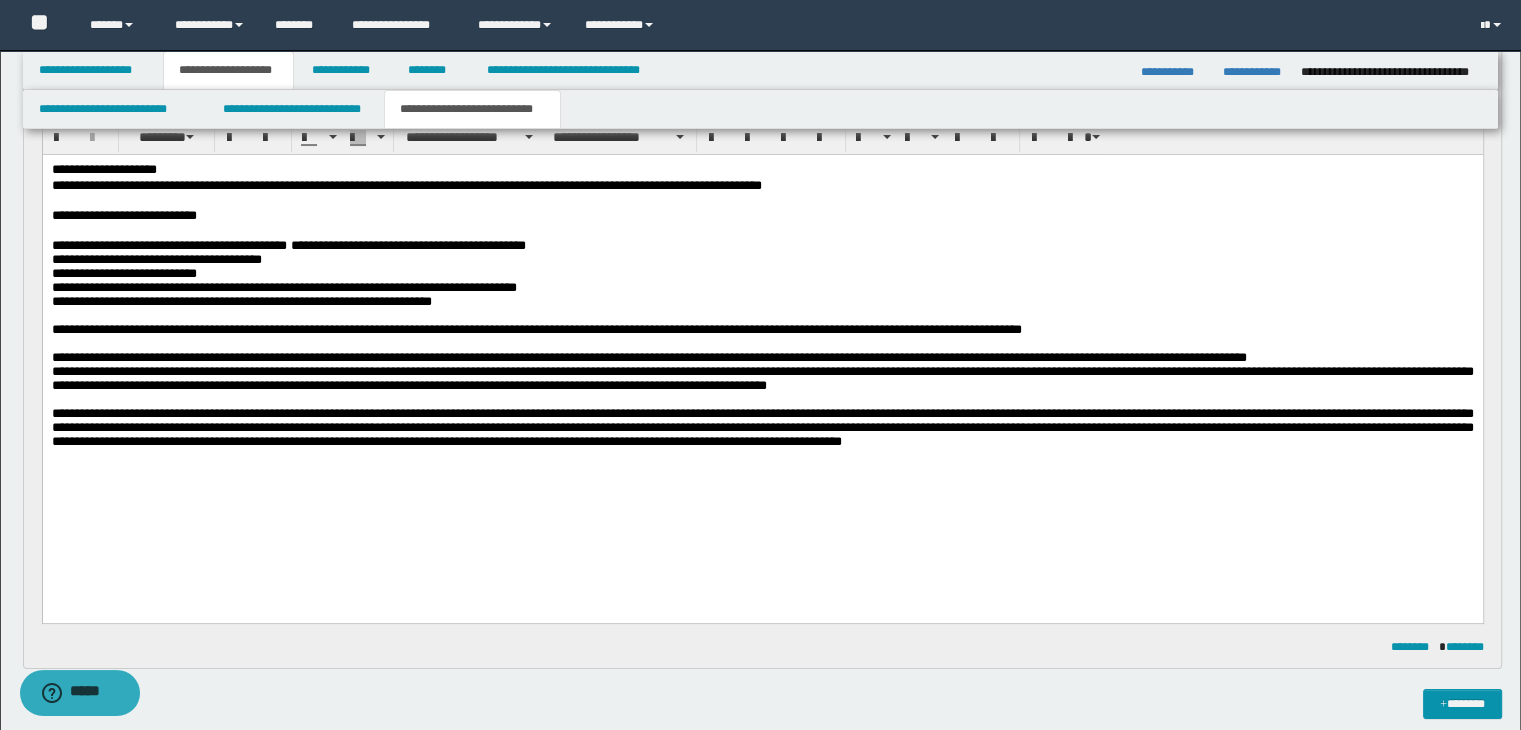 click on "**********" at bounding box center (762, 186) 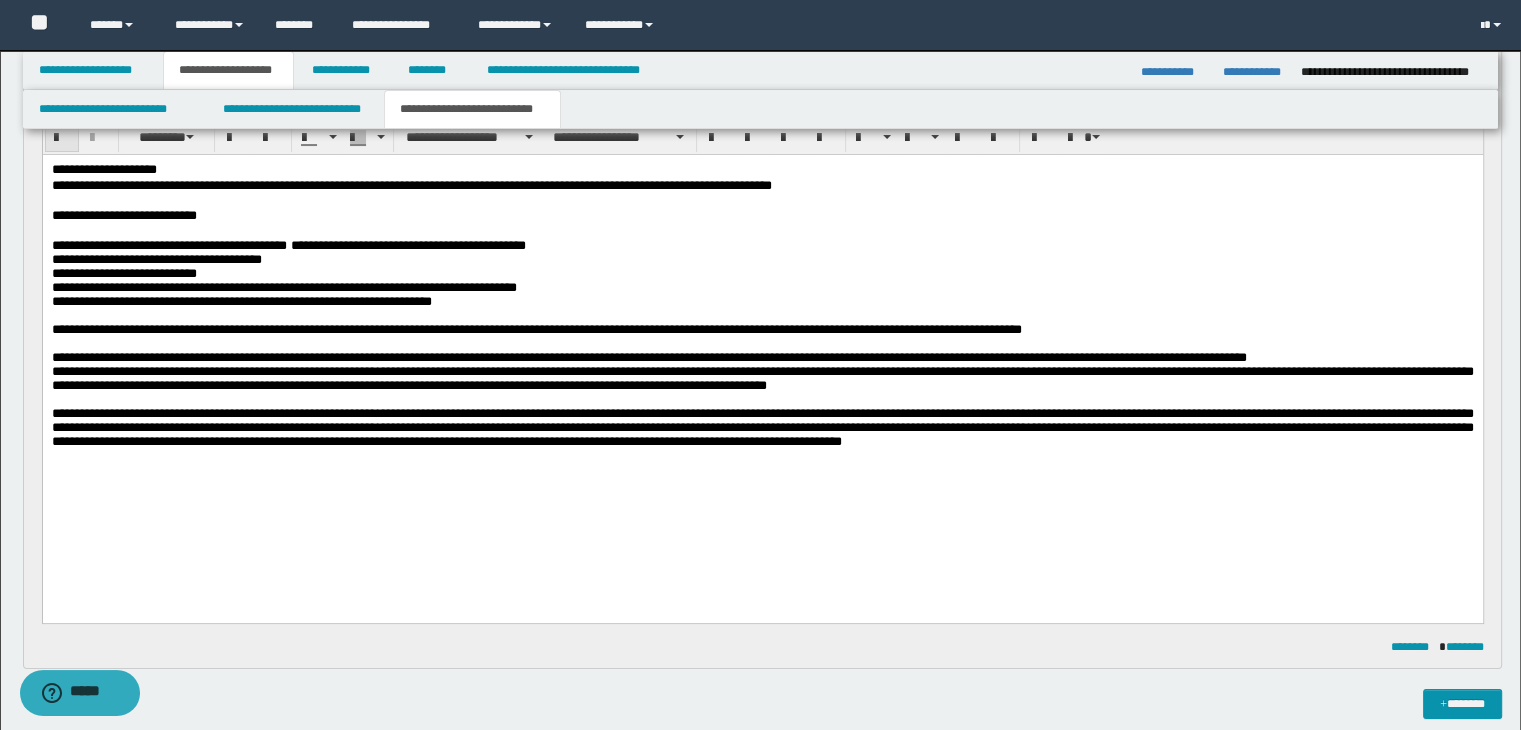 click at bounding box center [62, 137] 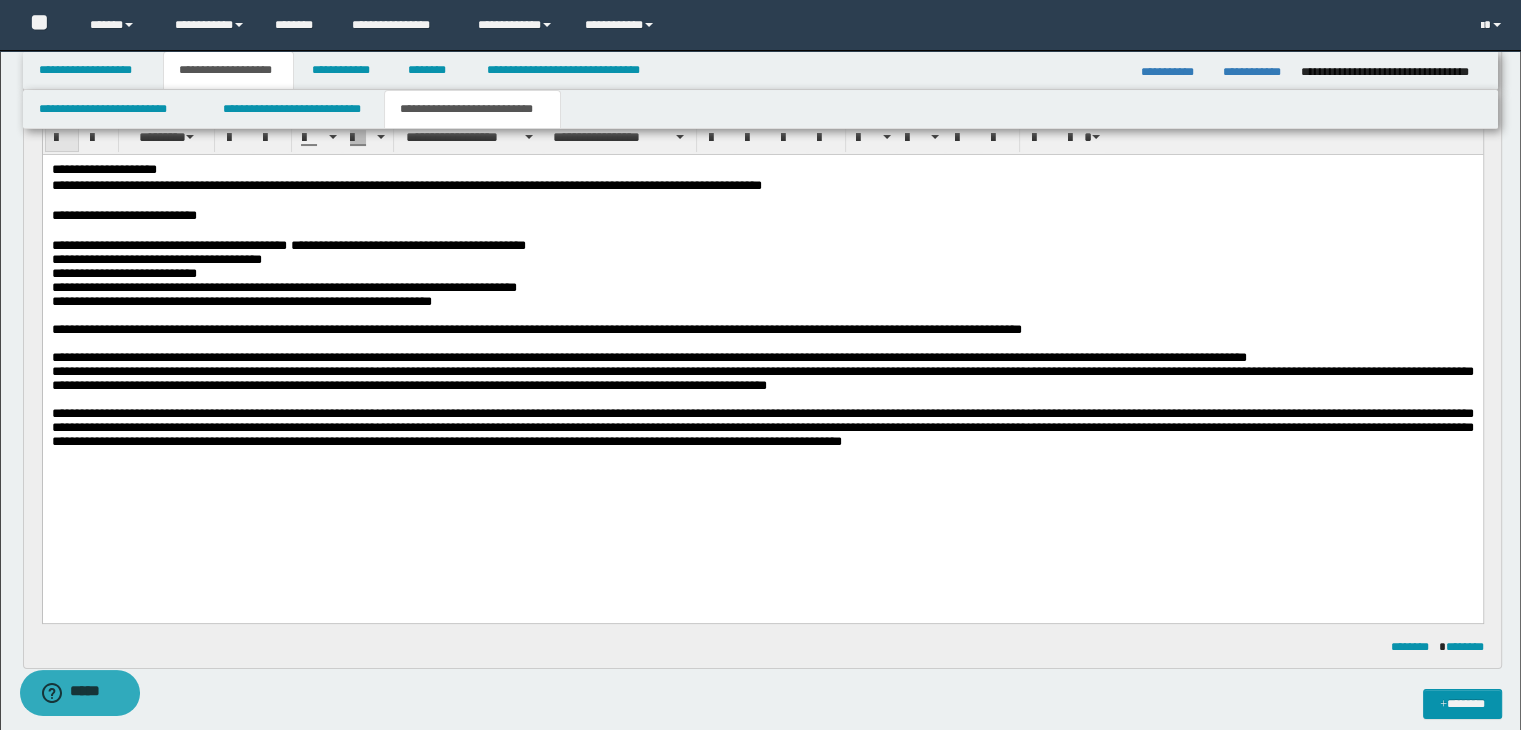click at bounding box center (62, 137) 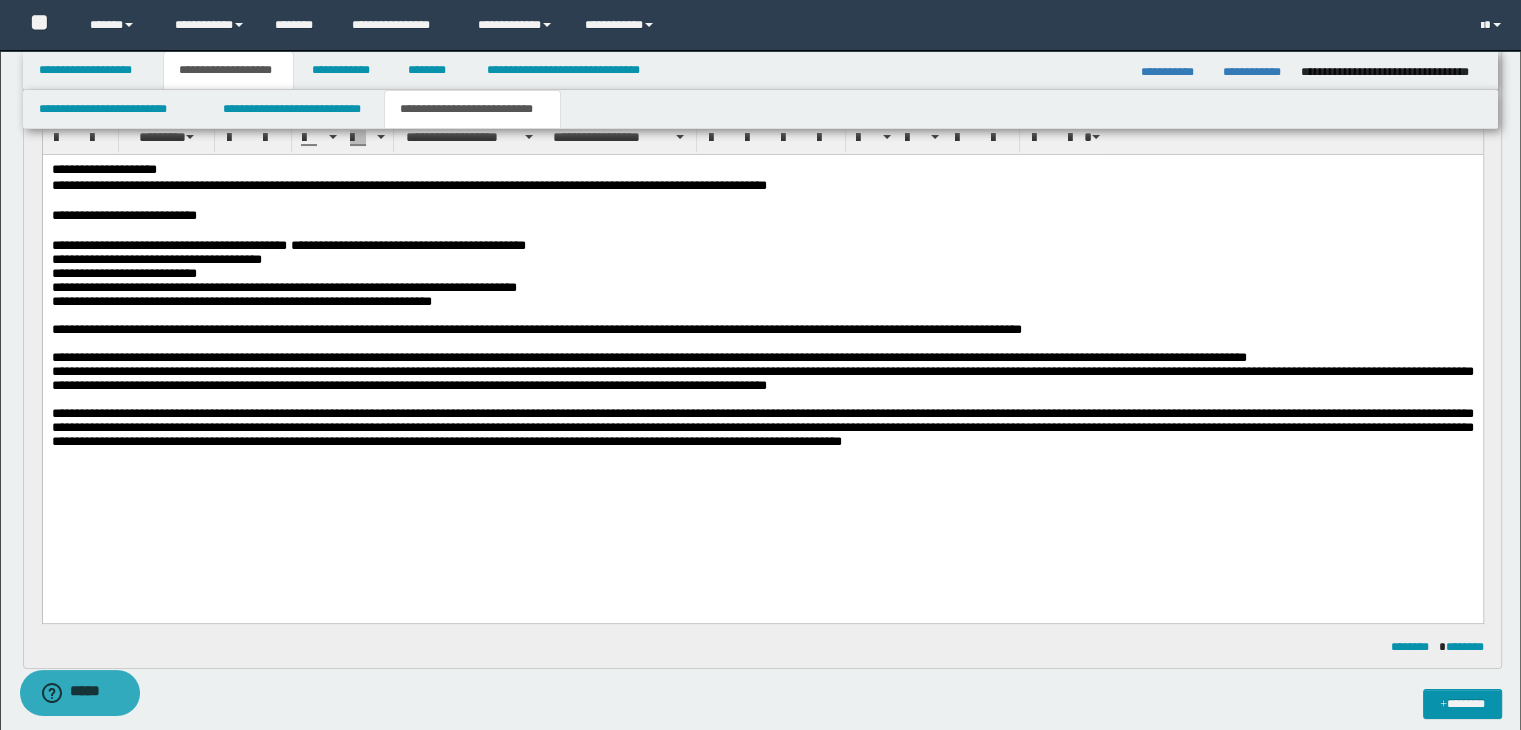 click on "**********" at bounding box center [762, 186] 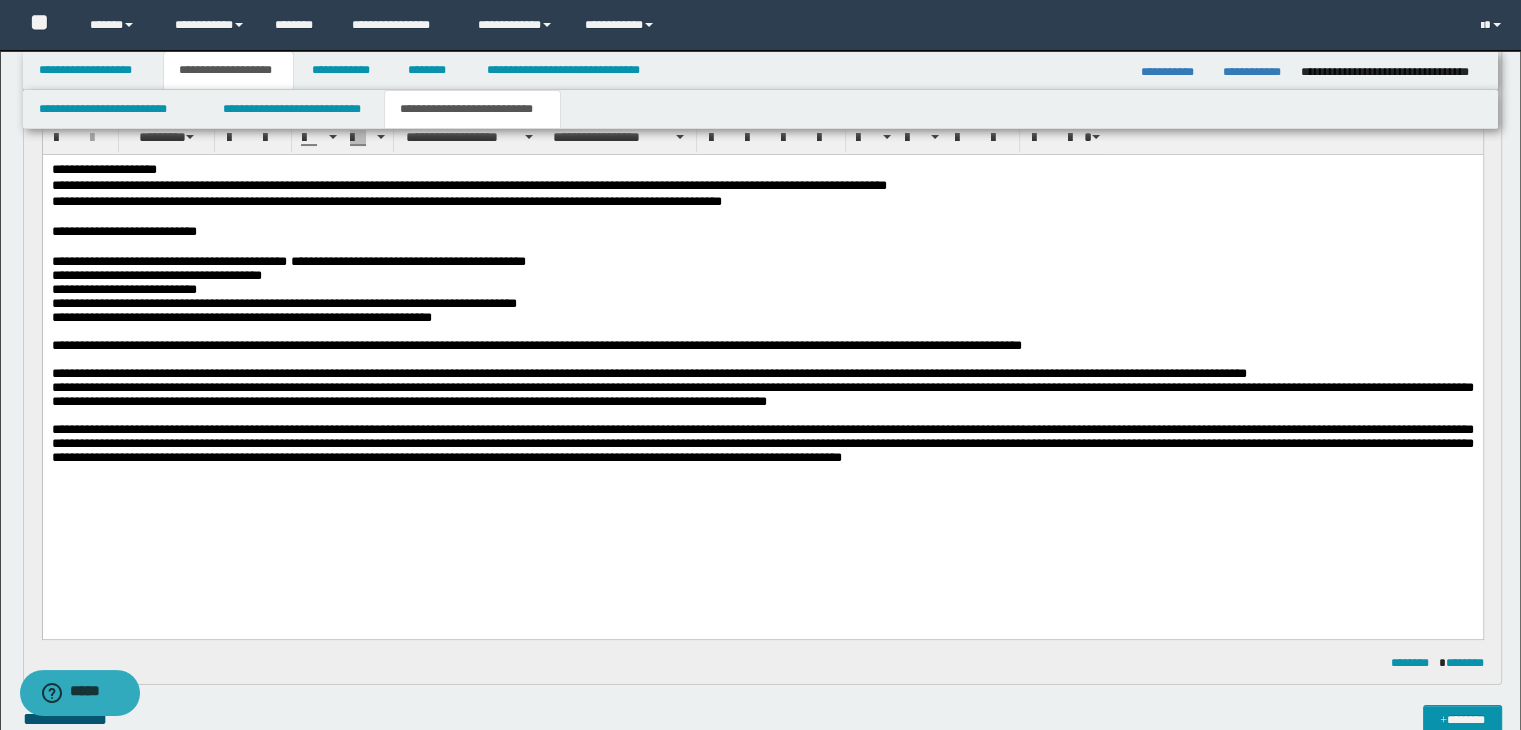 click at bounding box center (762, 359) 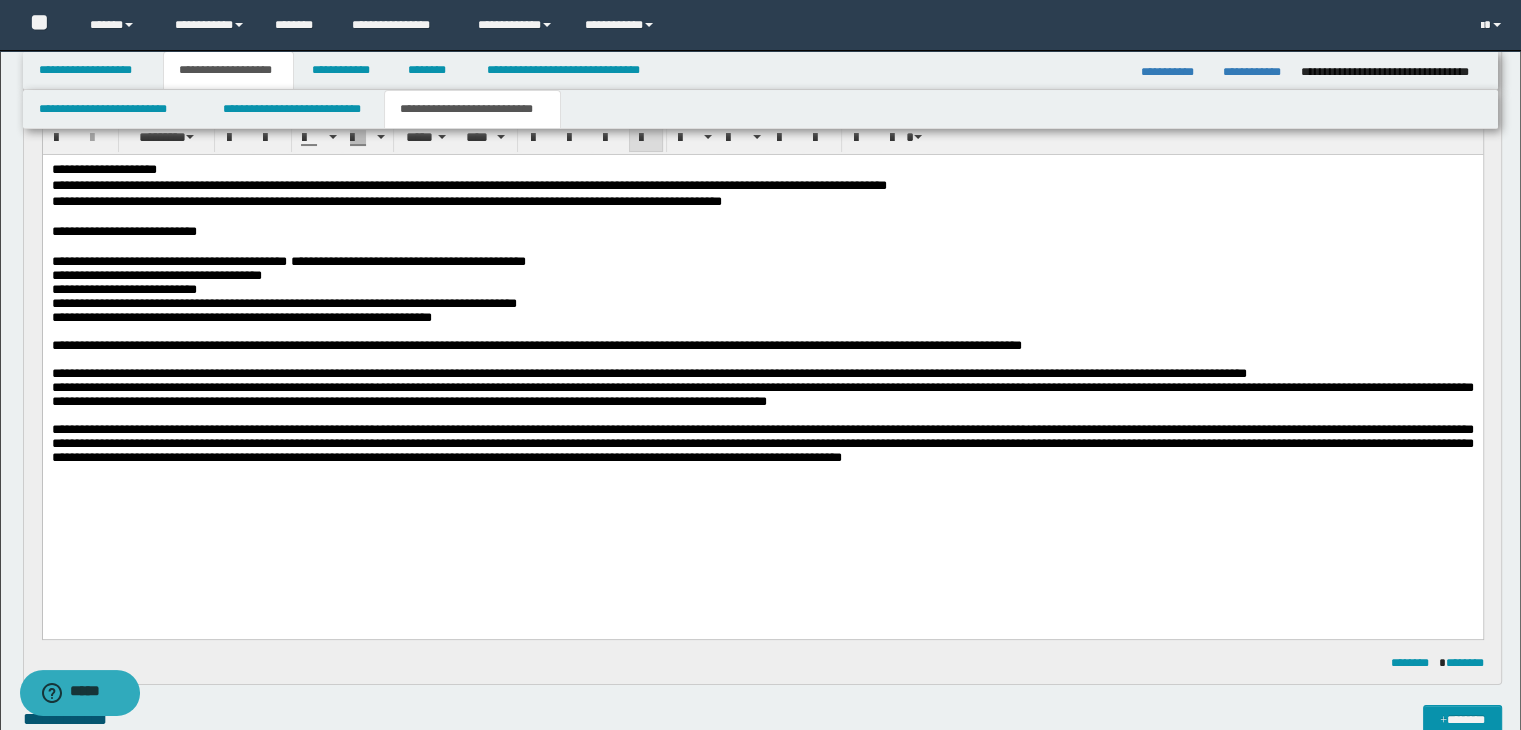 click on "**********" at bounding box center [762, 345] 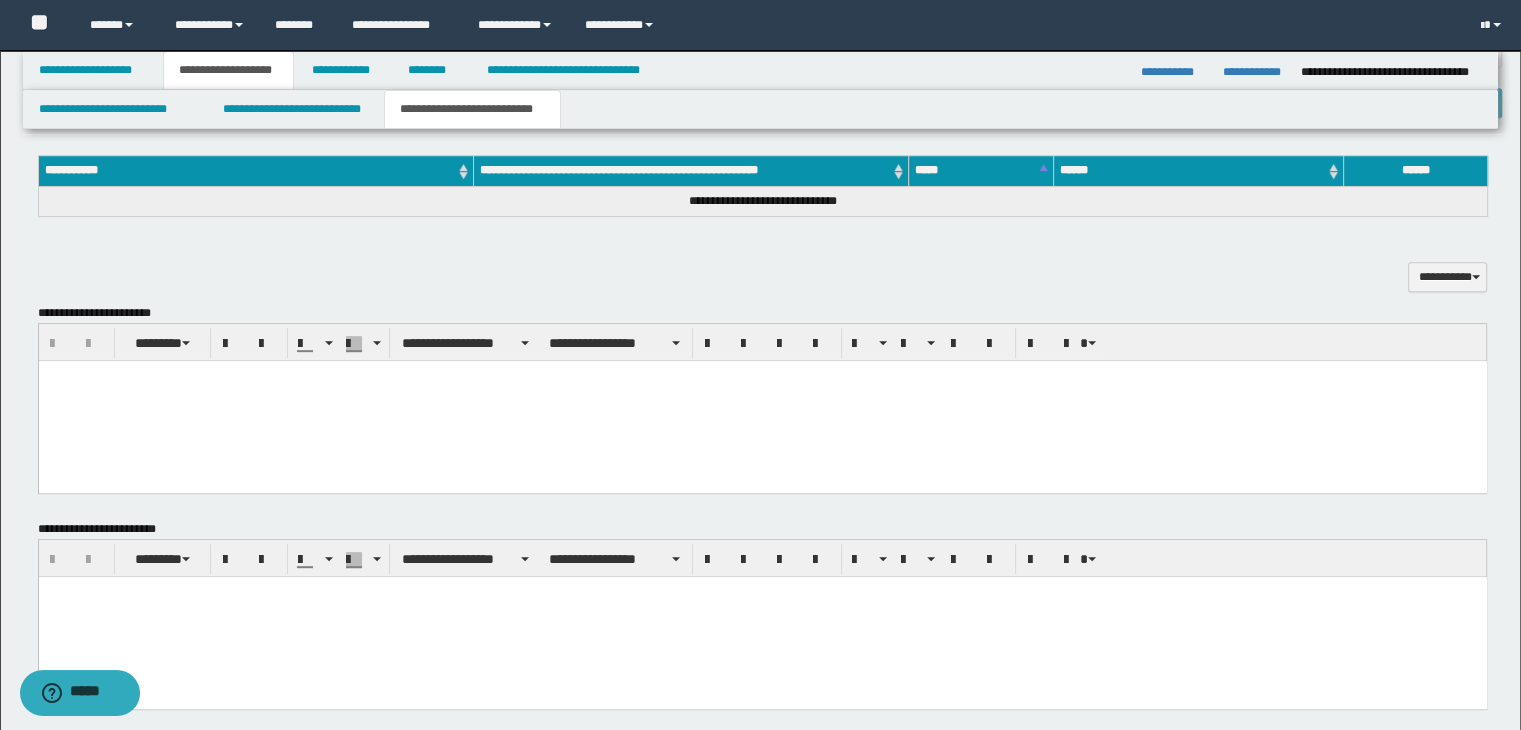 scroll, scrollTop: 900, scrollLeft: 0, axis: vertical 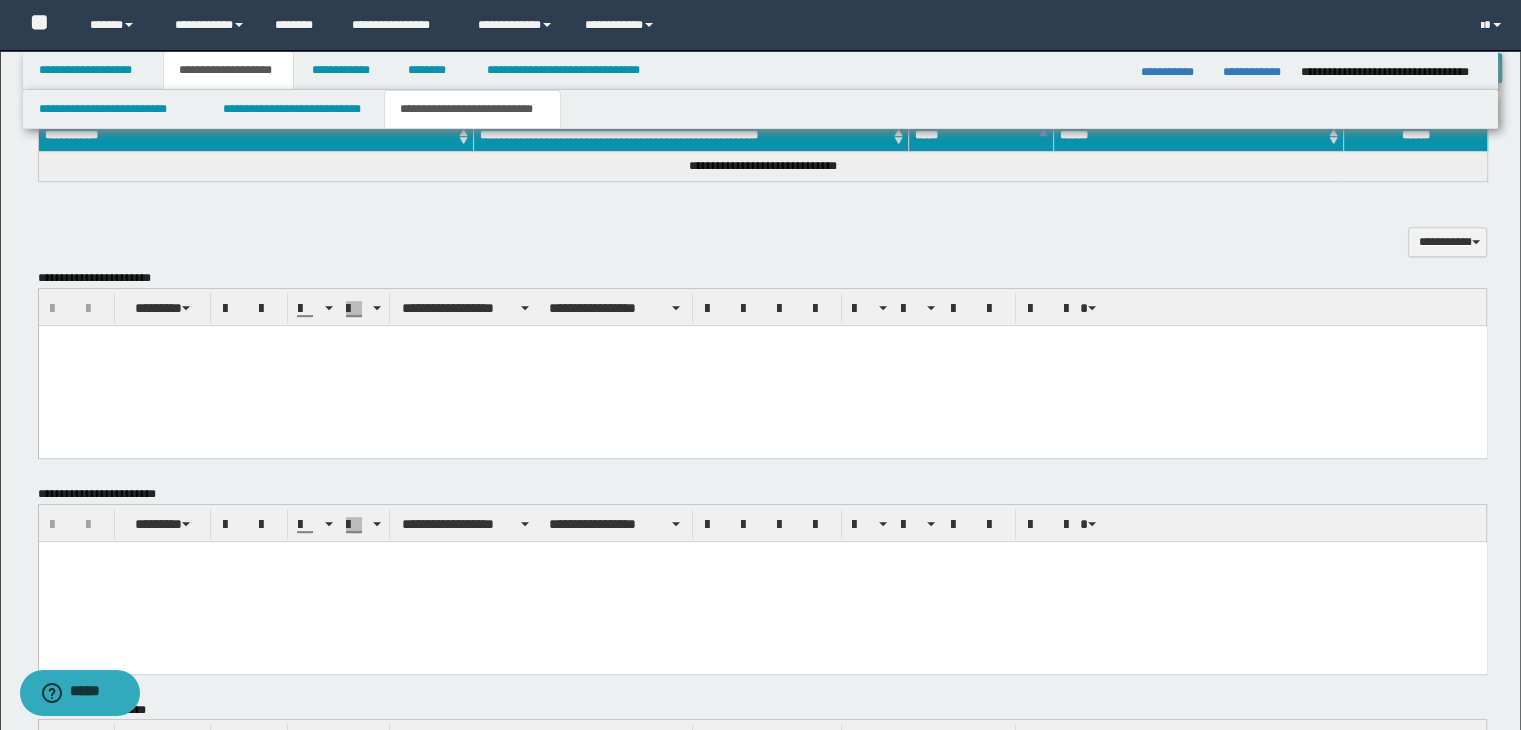 click at bounding box center [762, 365] 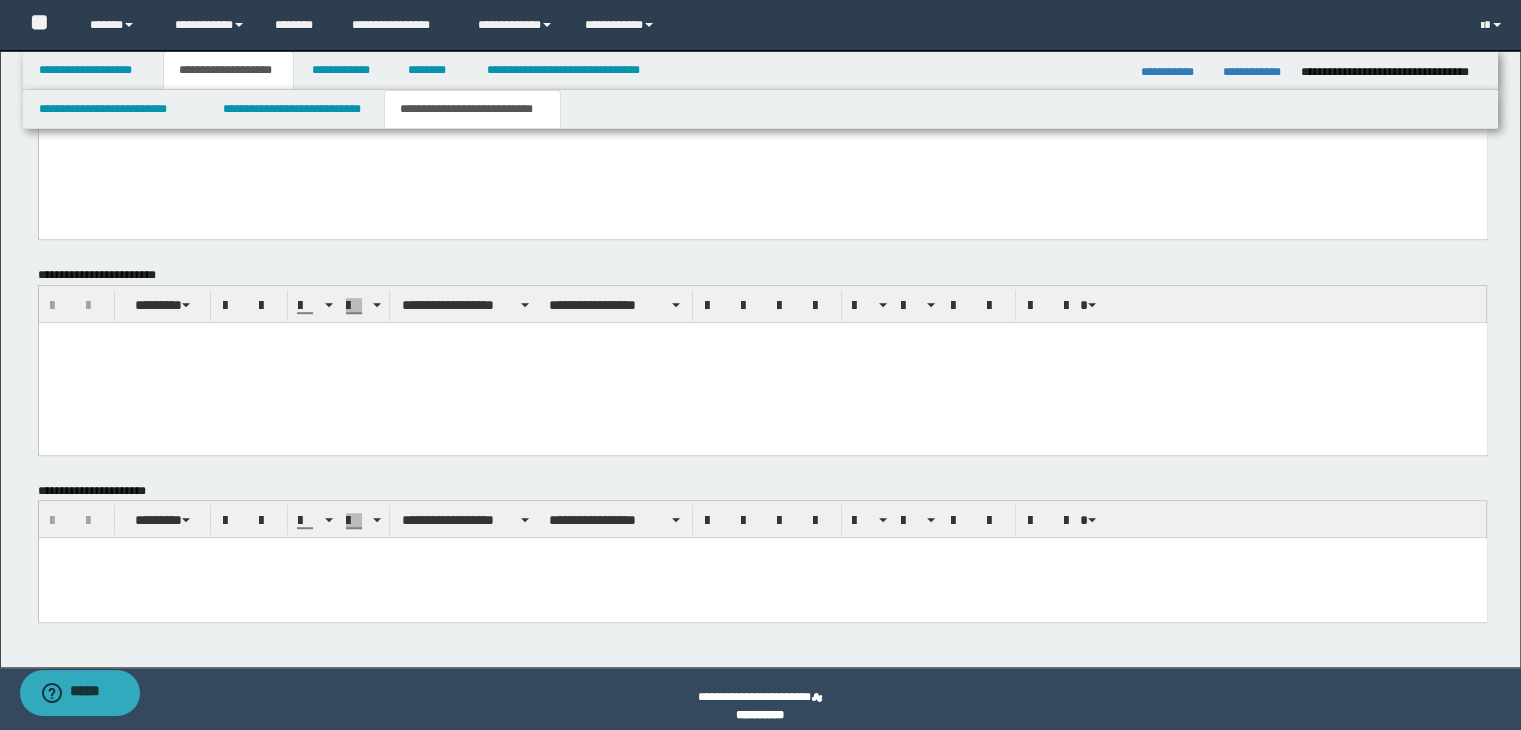 scroll, scrollTop: 1150, scrollLeft: 0, axis: vertical 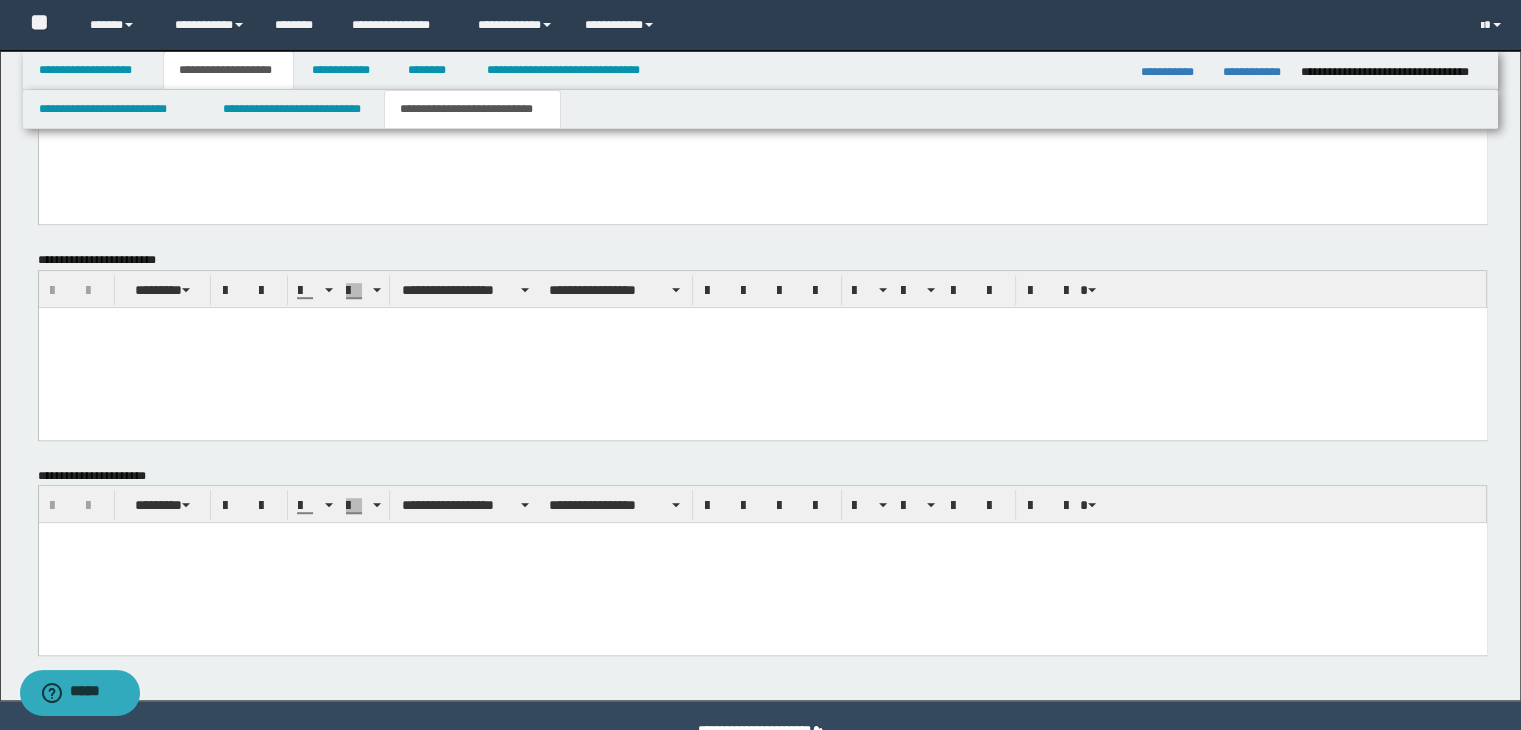 click at bounding box center [762, 563] 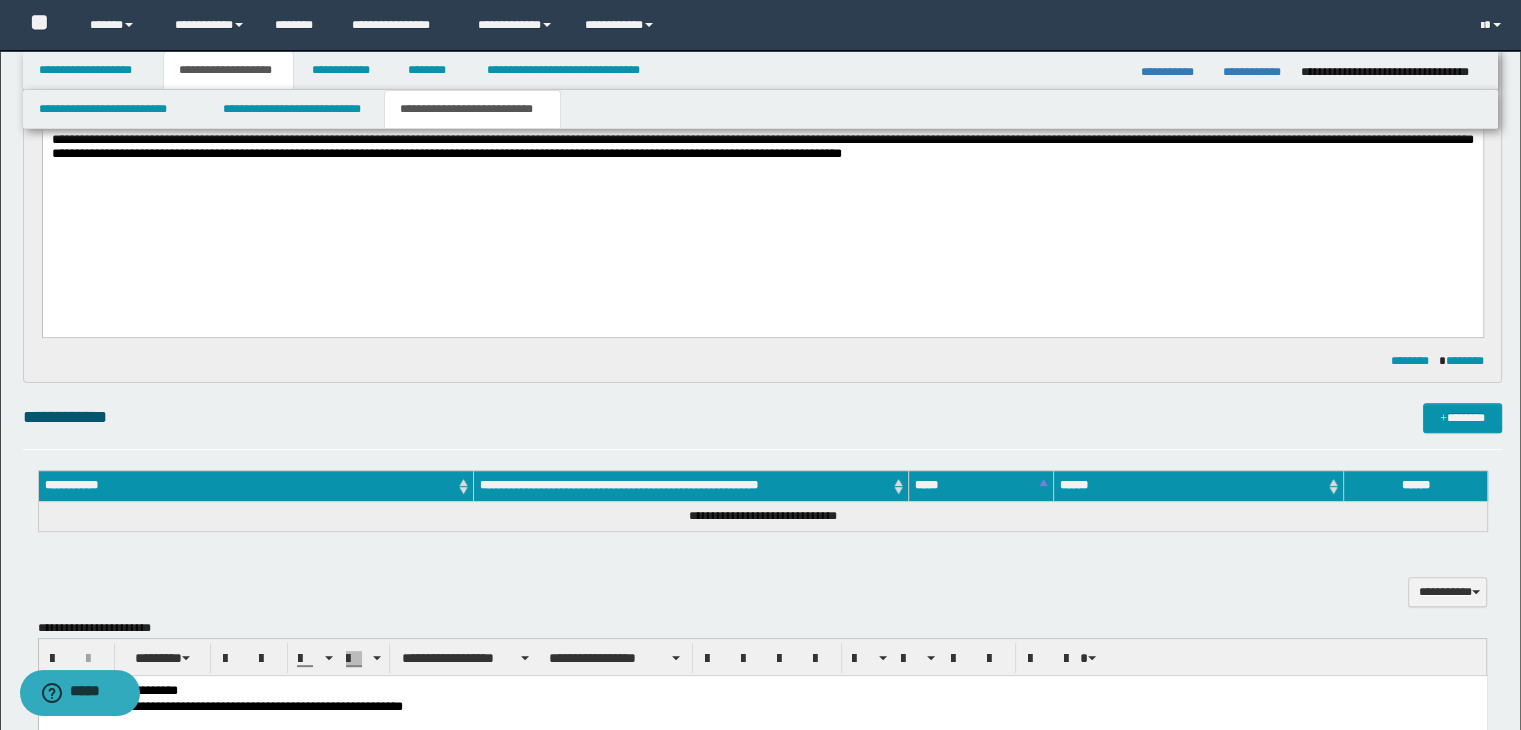 scroll, scrollTop: 350, scrollLeft: 0, axis: vertical 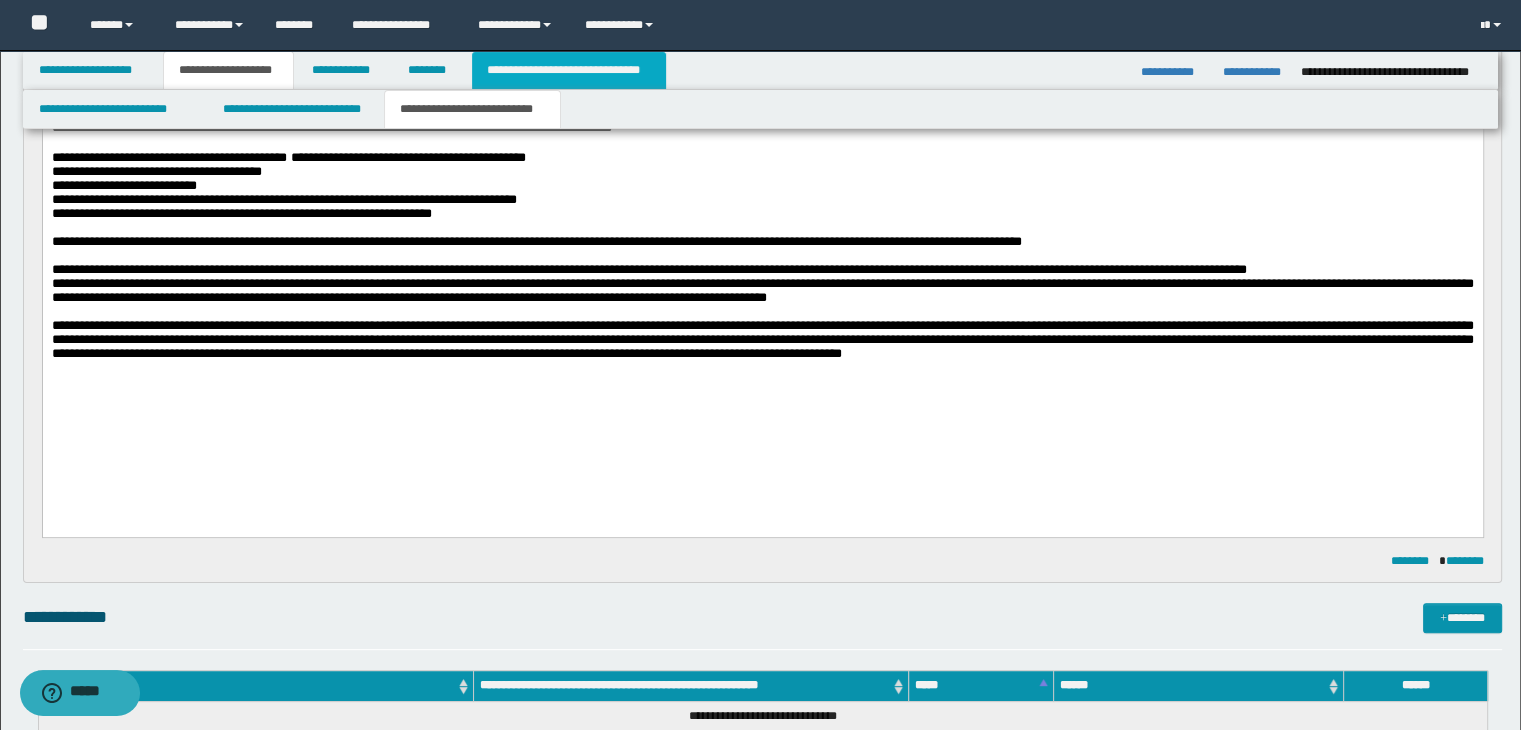 click on "**********" at bounding box center [569, 70] 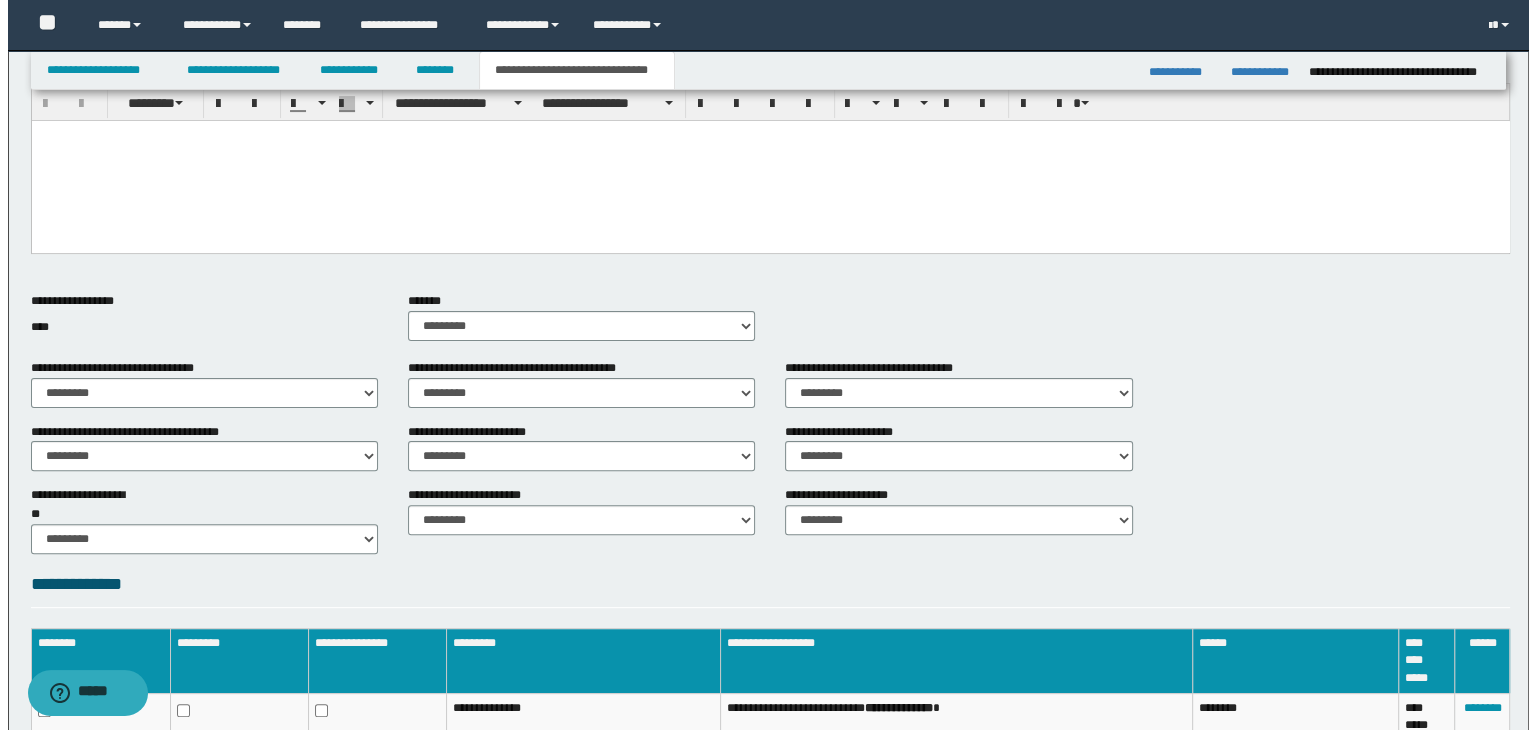scroll, scrollTop: 700, scrollLeft: 0, axis: vertical 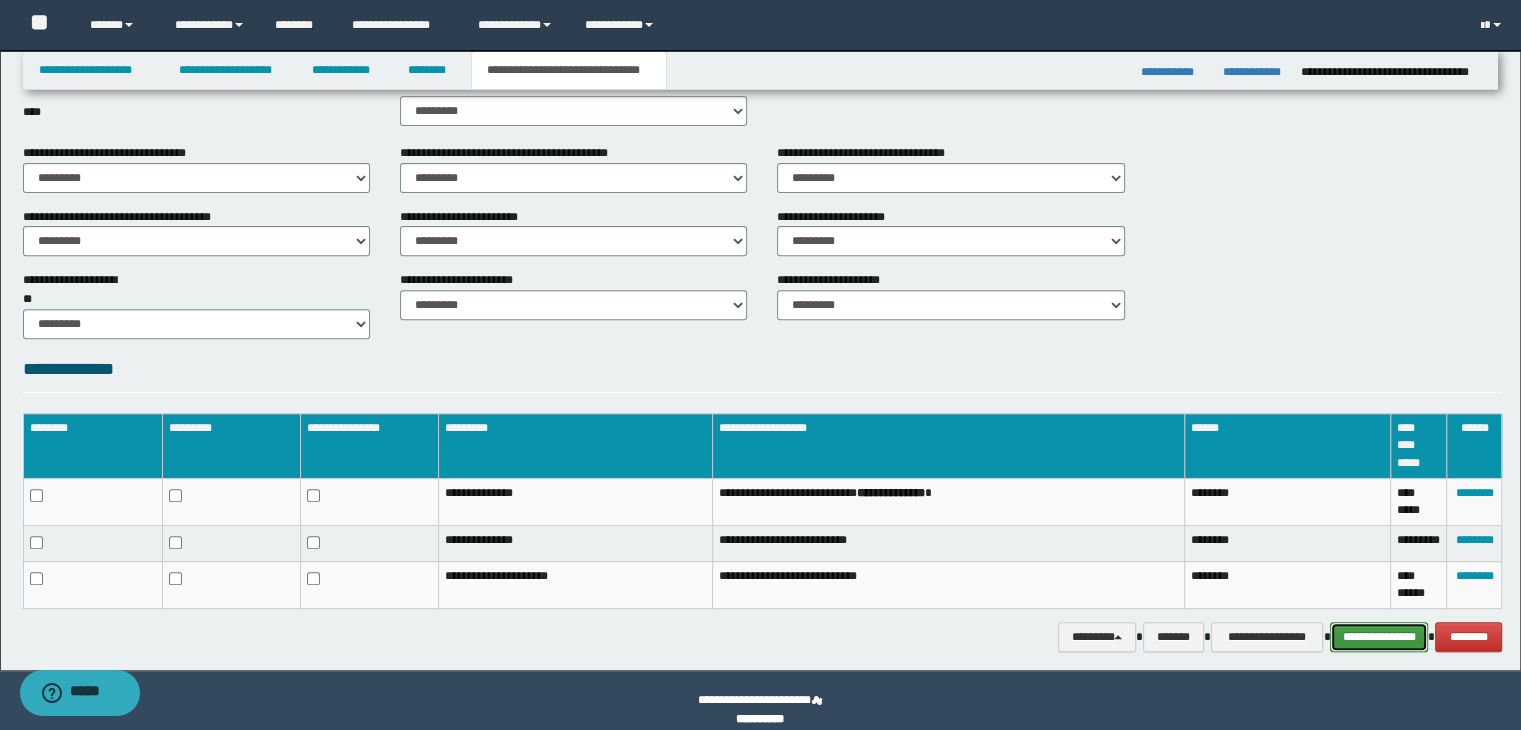 click on "**********" at bounding box center [1379, 637] 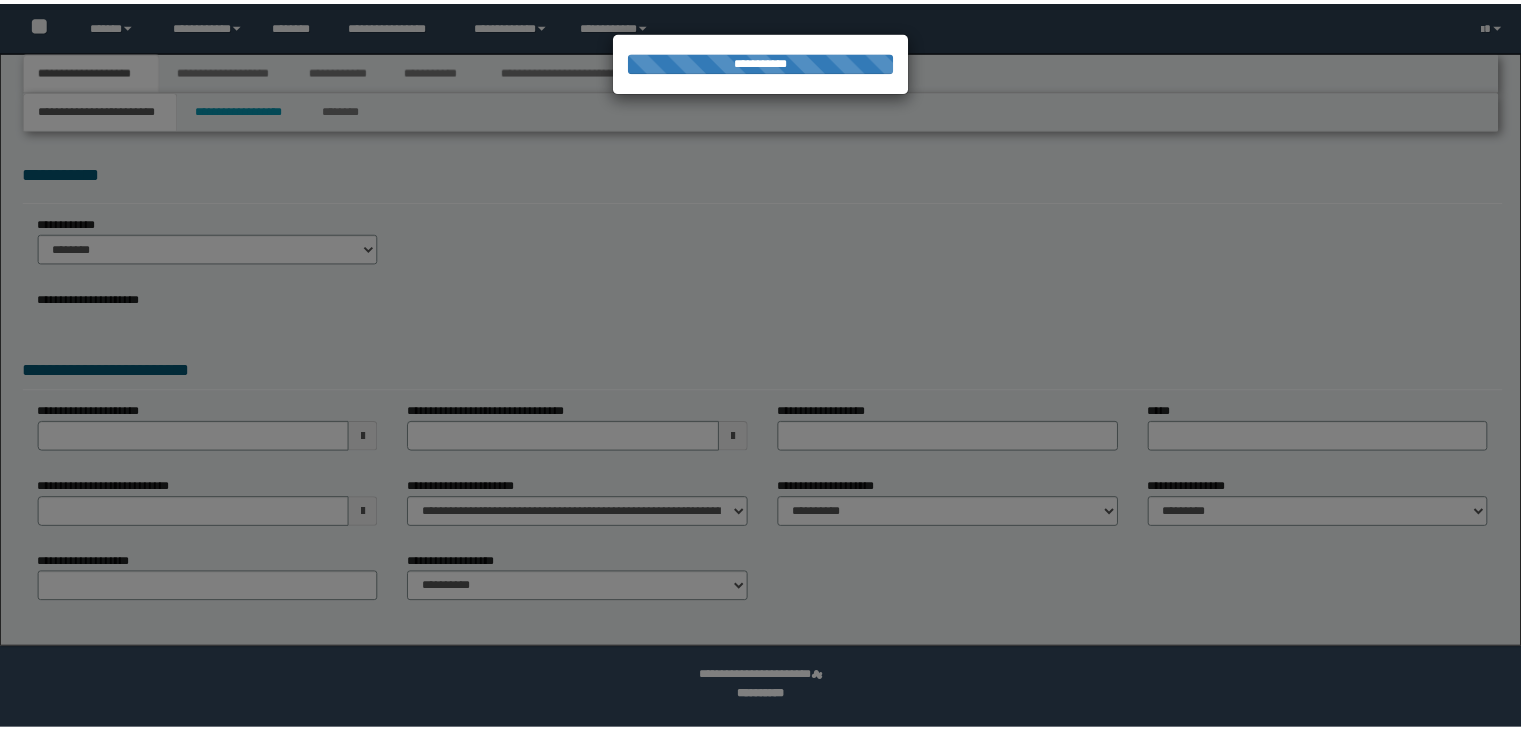 scroll, scrollTop: 0, scrollLeft: 0, axis: both 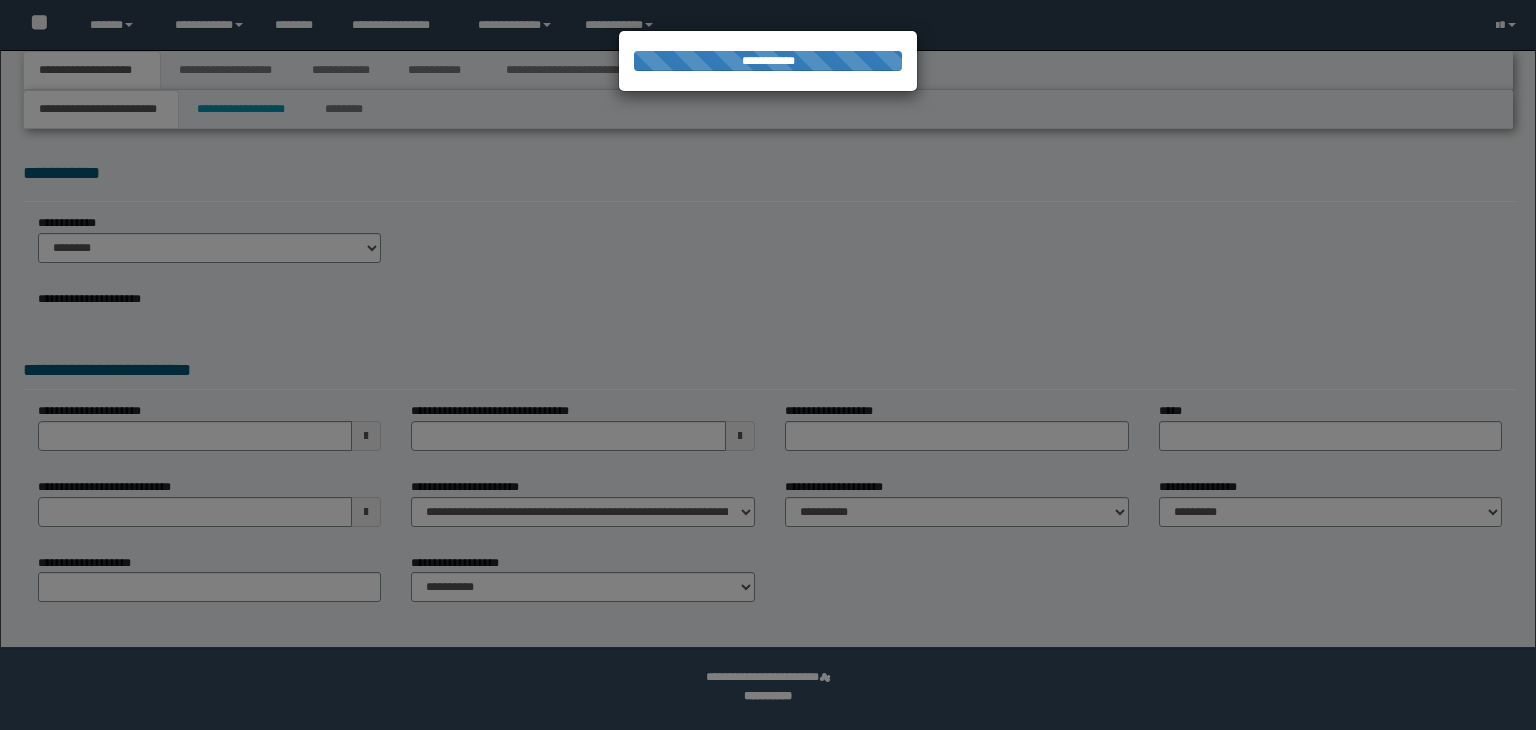 select on "*" 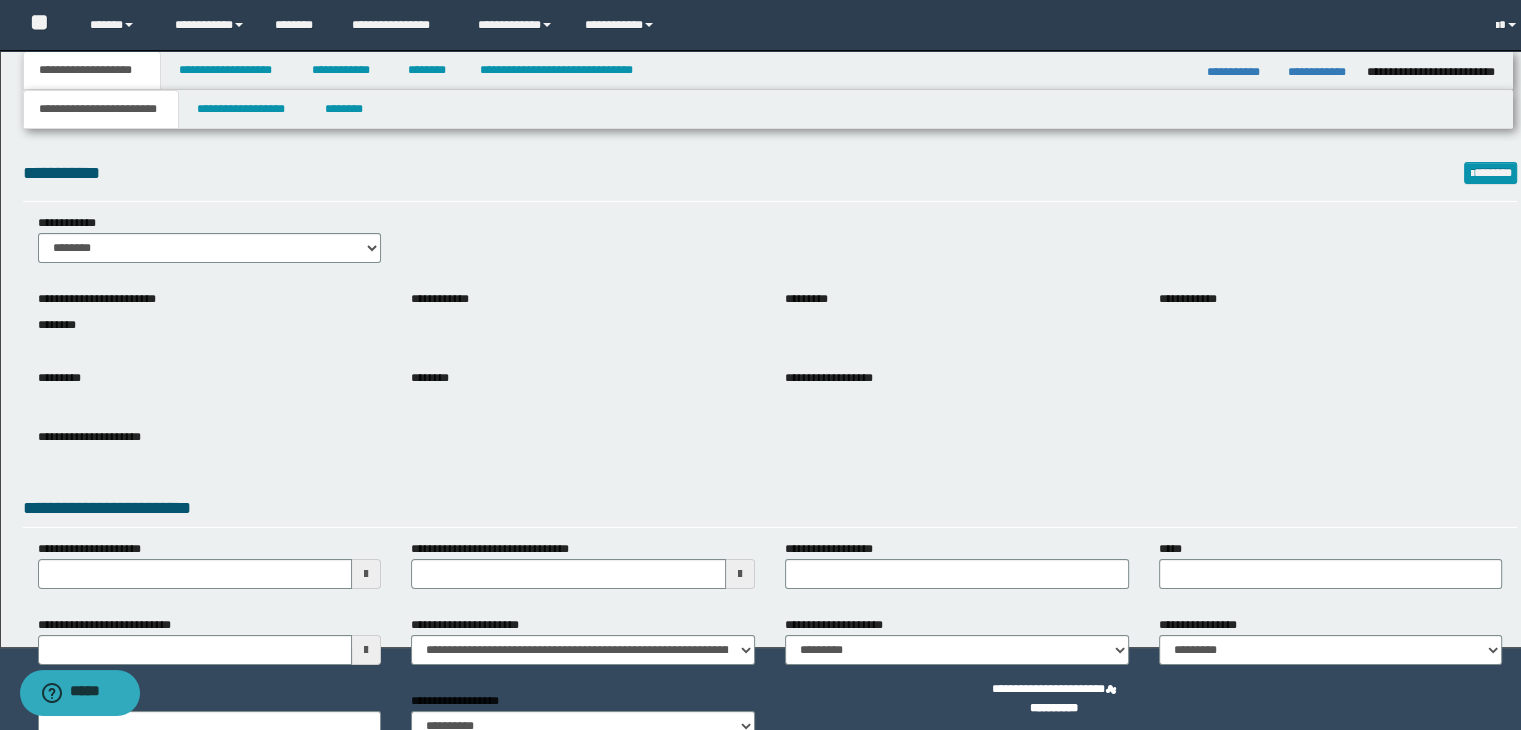 scroll, scrollTop: 0, scrollLeft: 0, axis: both 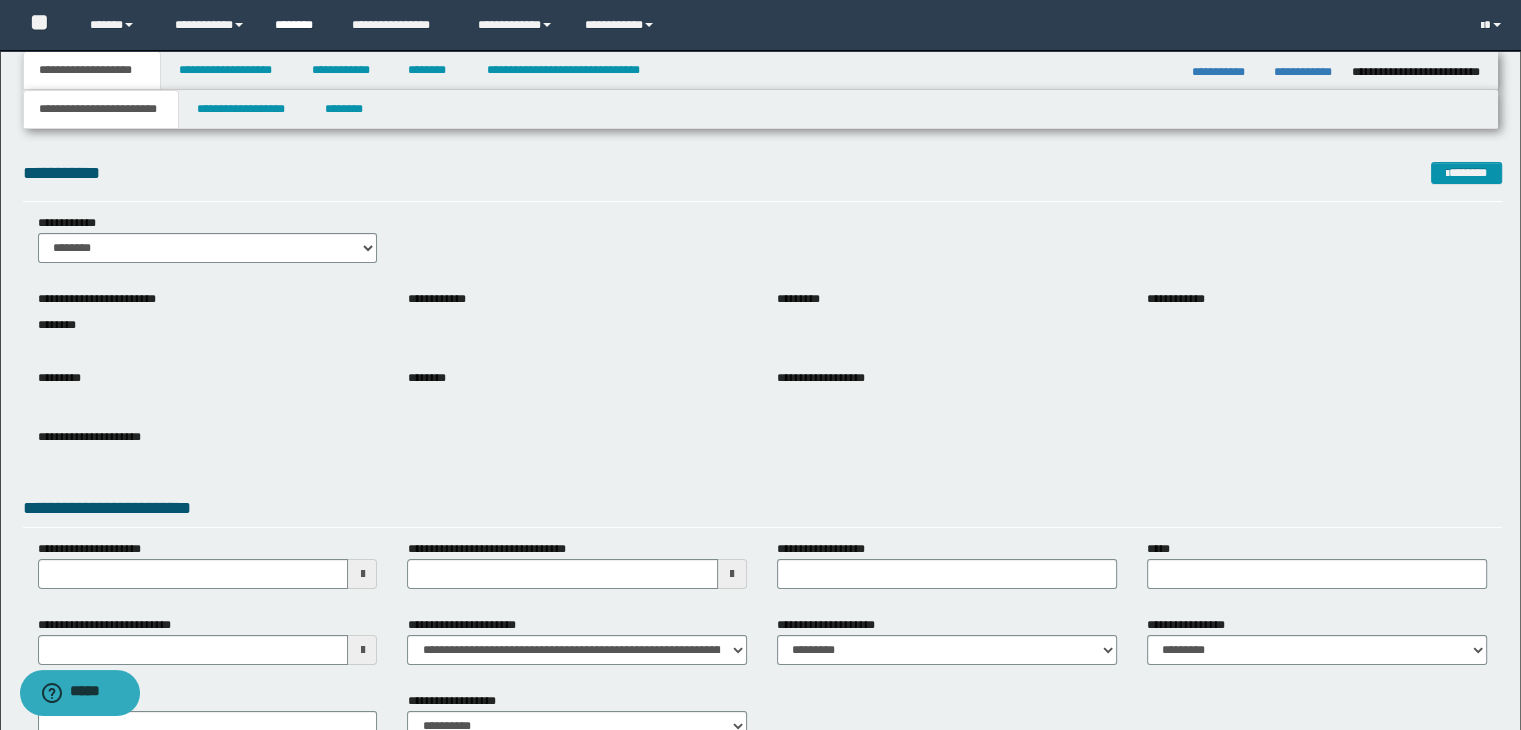 click on "********" at bounding box center (298, 25) 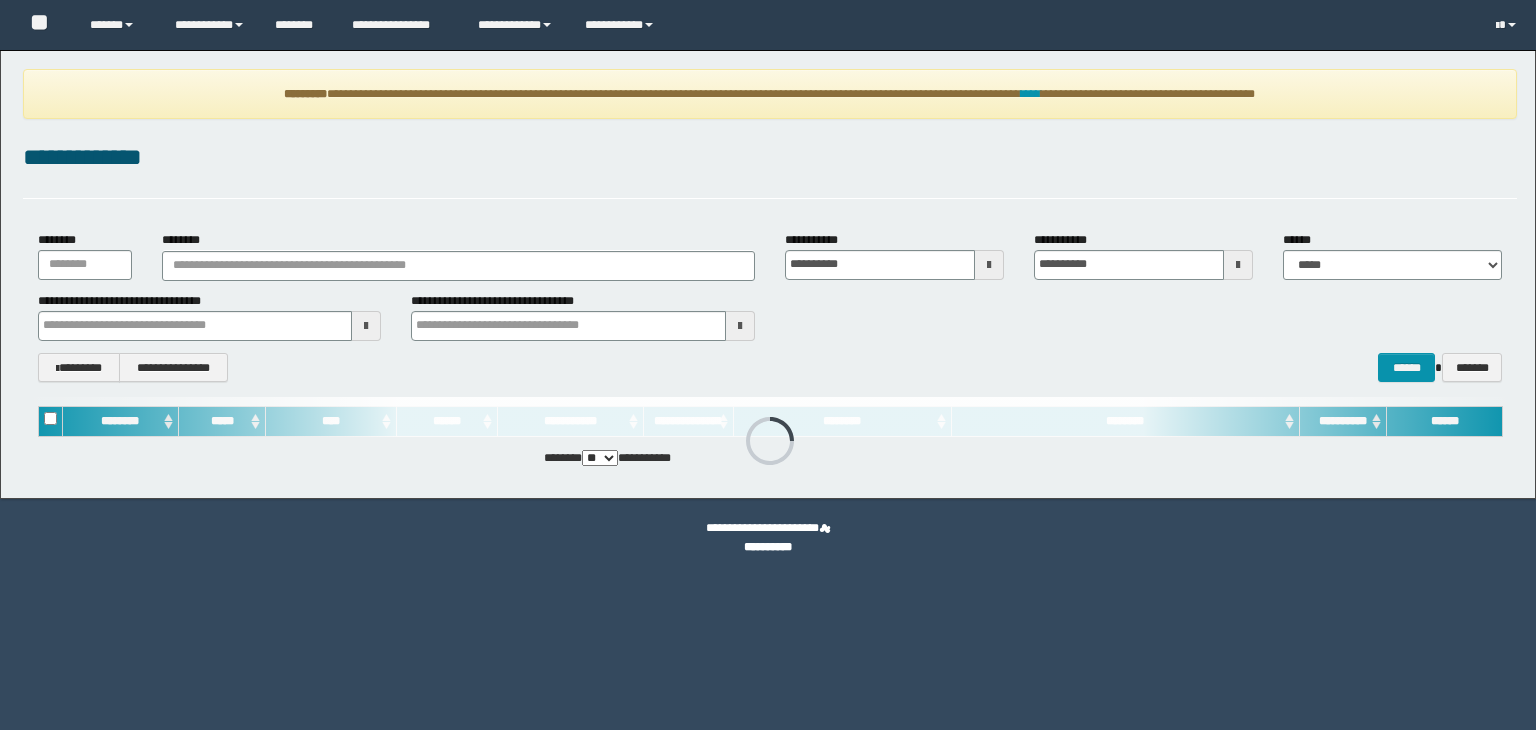 scroll, scrollTop: 0, scrollLeft: 0, axis: both 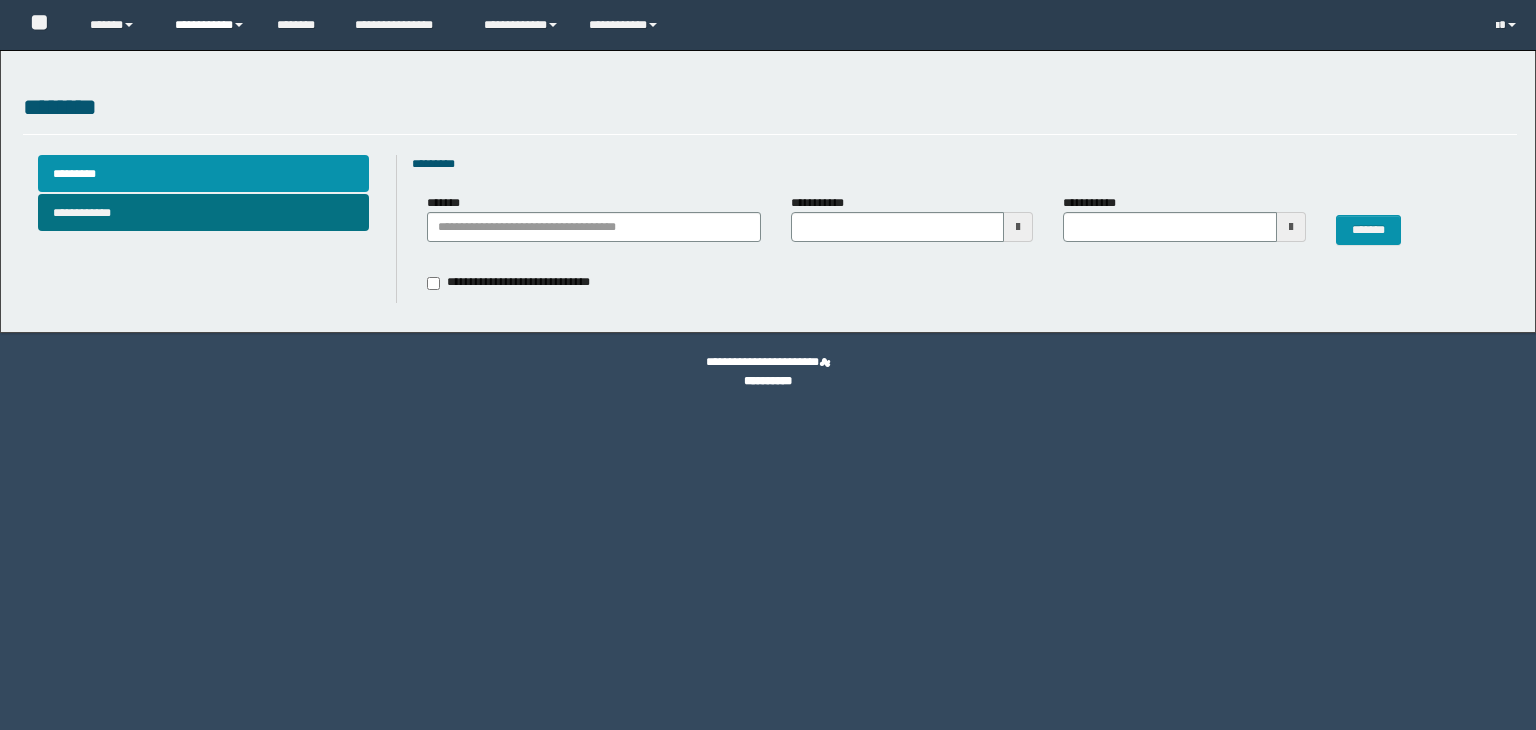 type 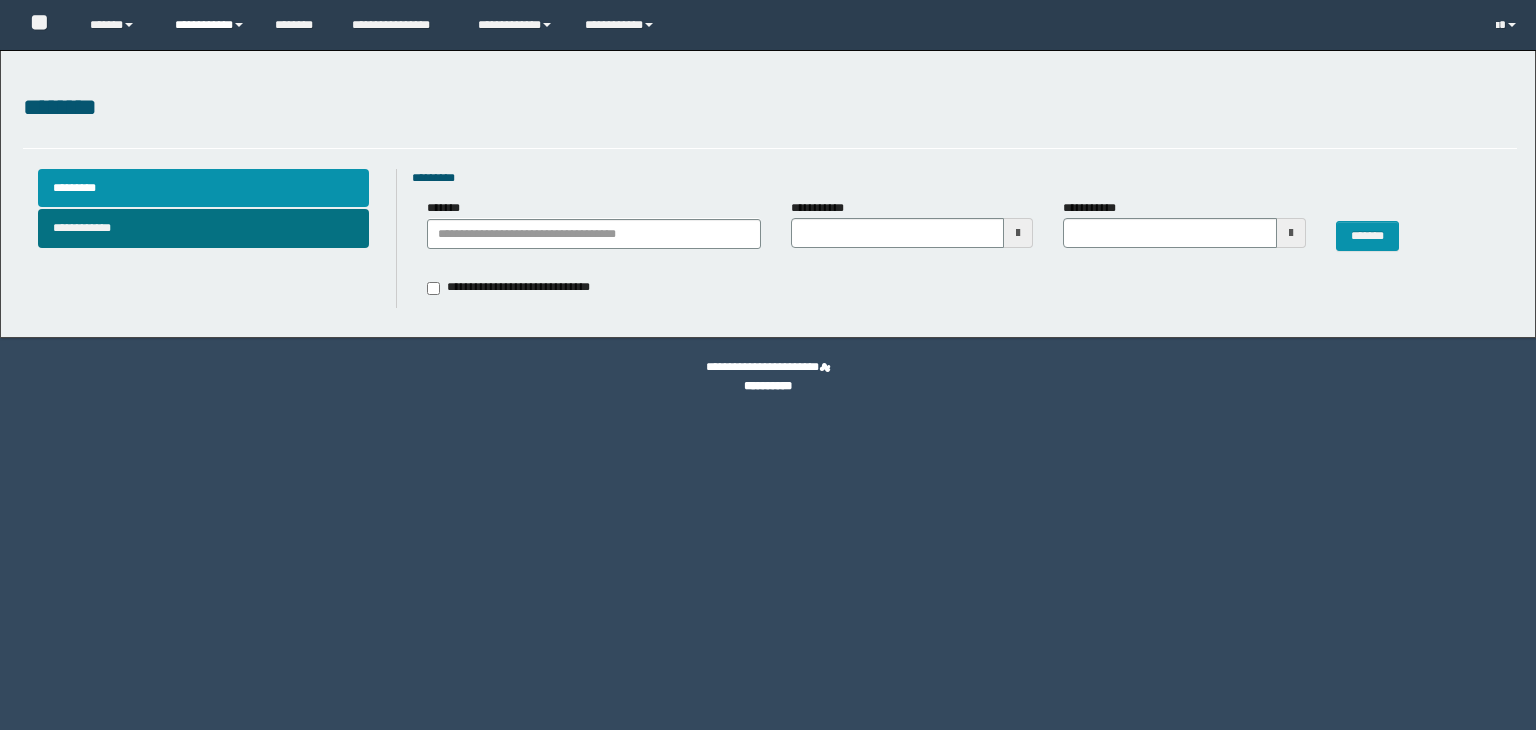 scroll, scrollTop: 0, scrollLeft: 0, axis: both 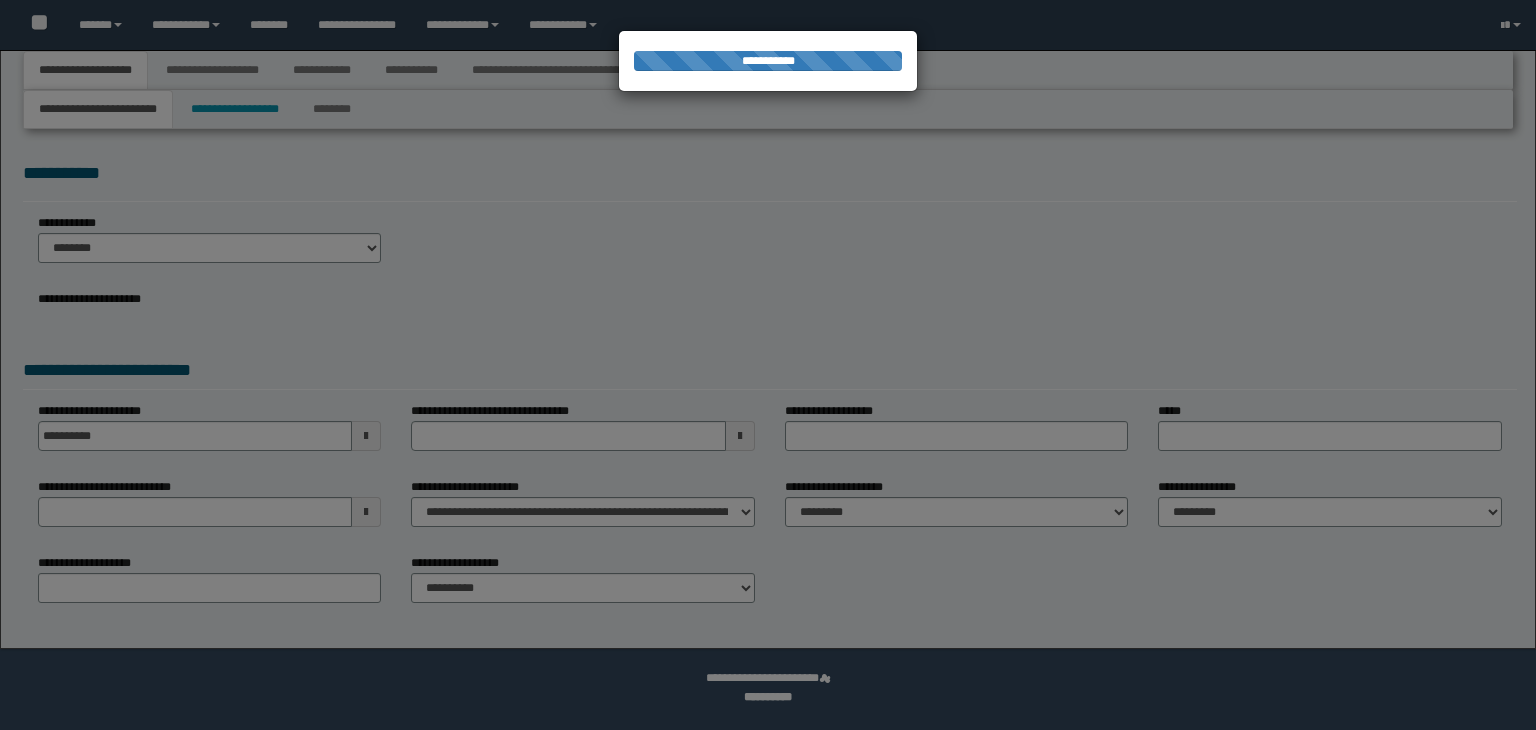 select on "*" 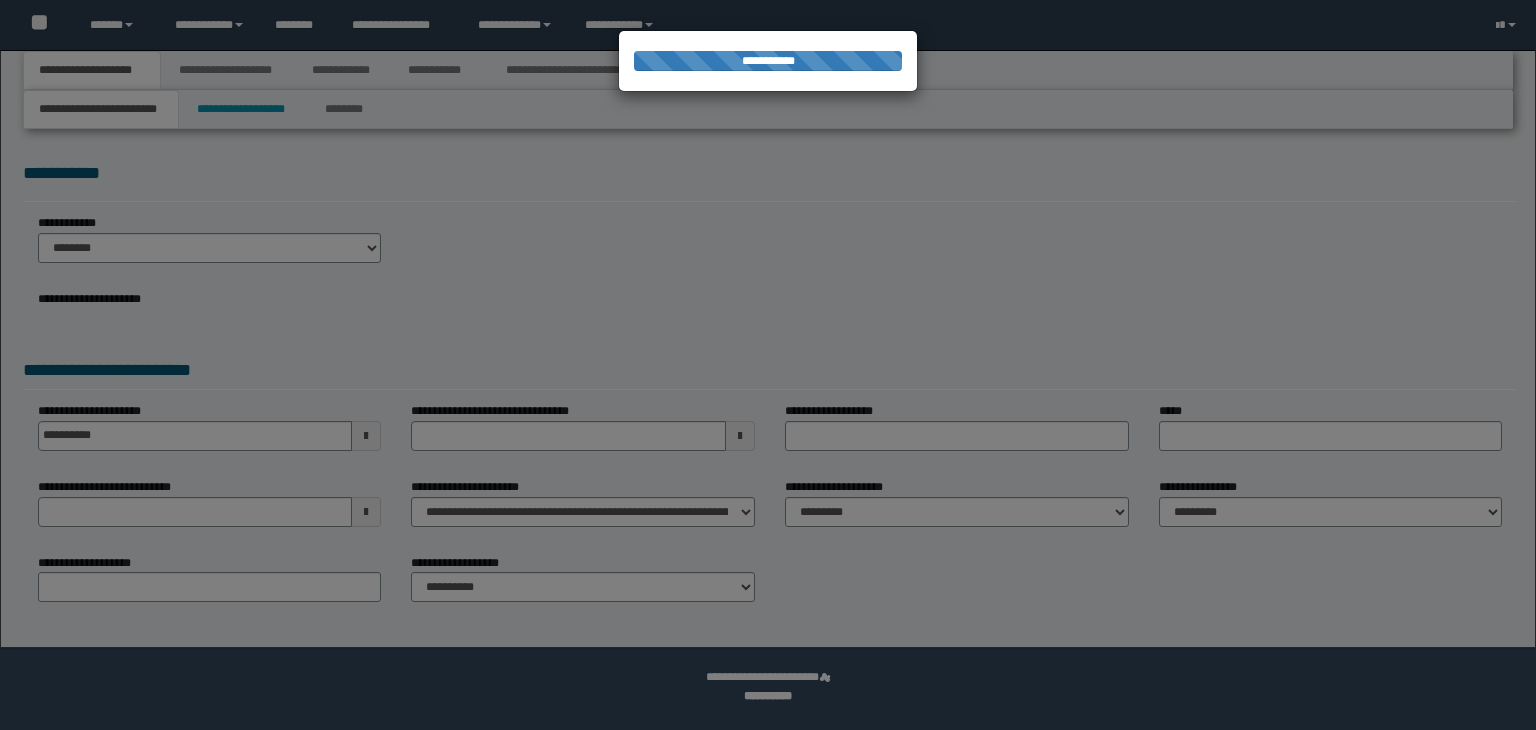 scroll, scrollTop: 0, scrollLeft: 0, axis: both 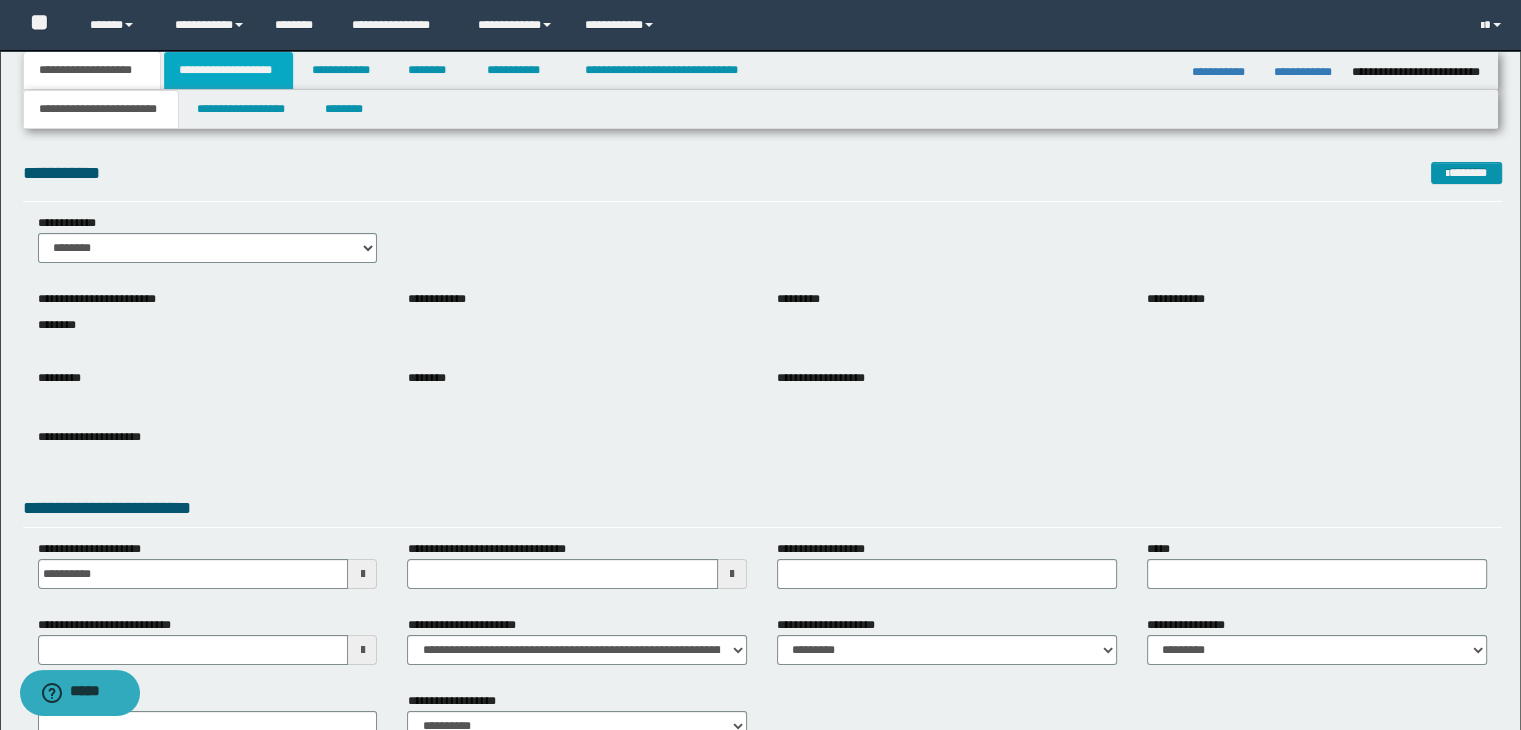 click on "**********" at bounding box center (228, 70) 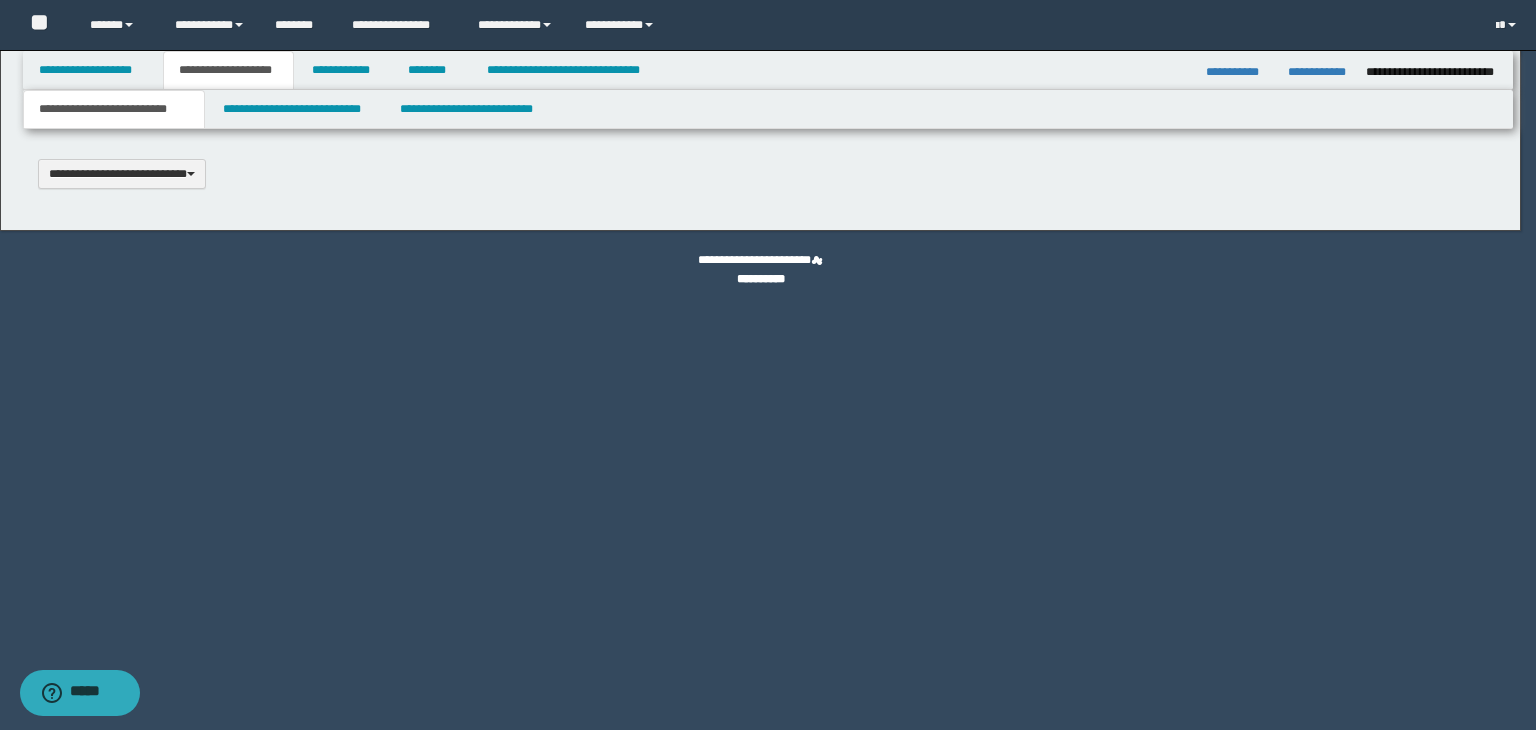scroll, scrollTop: 0, scrollLeft: 0, axis: both 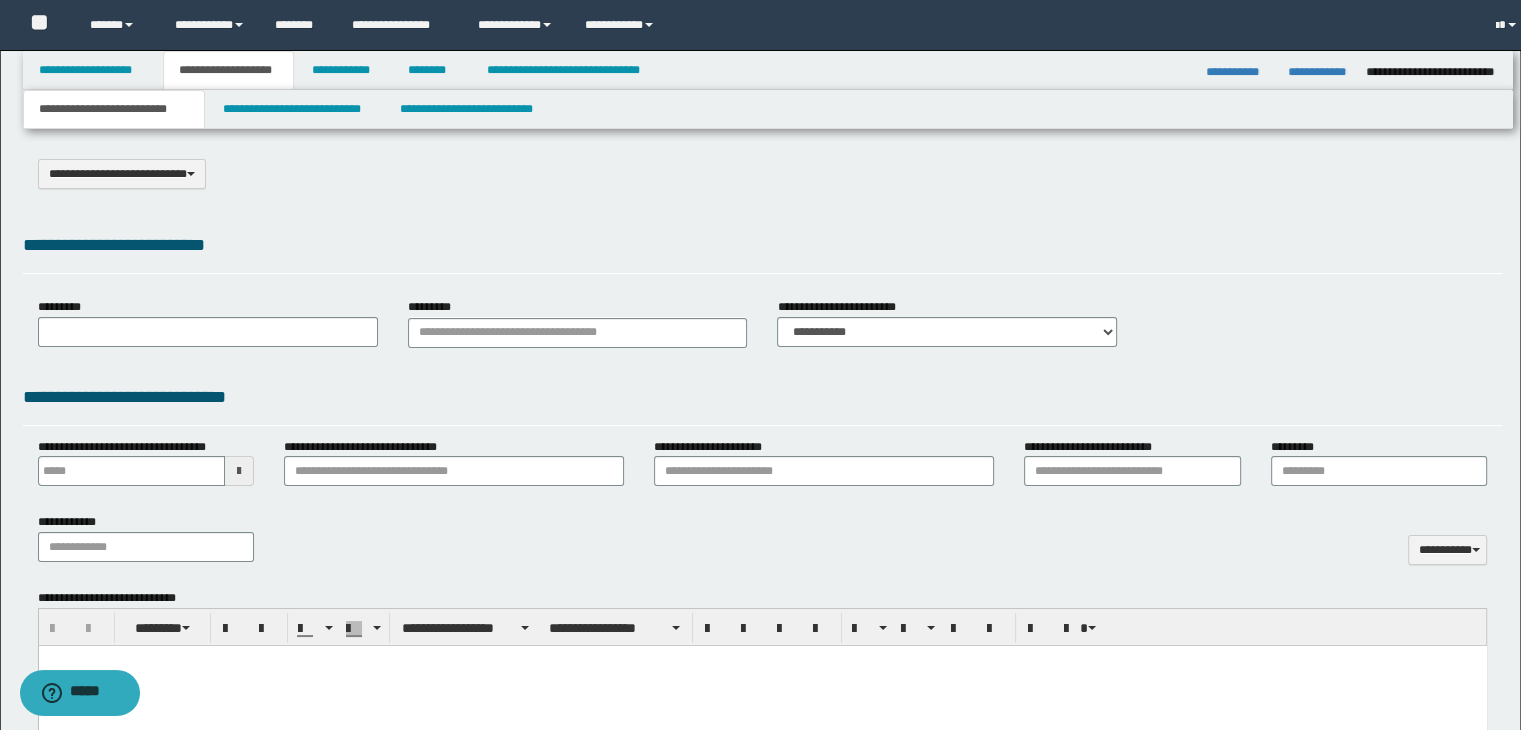 select on "*" 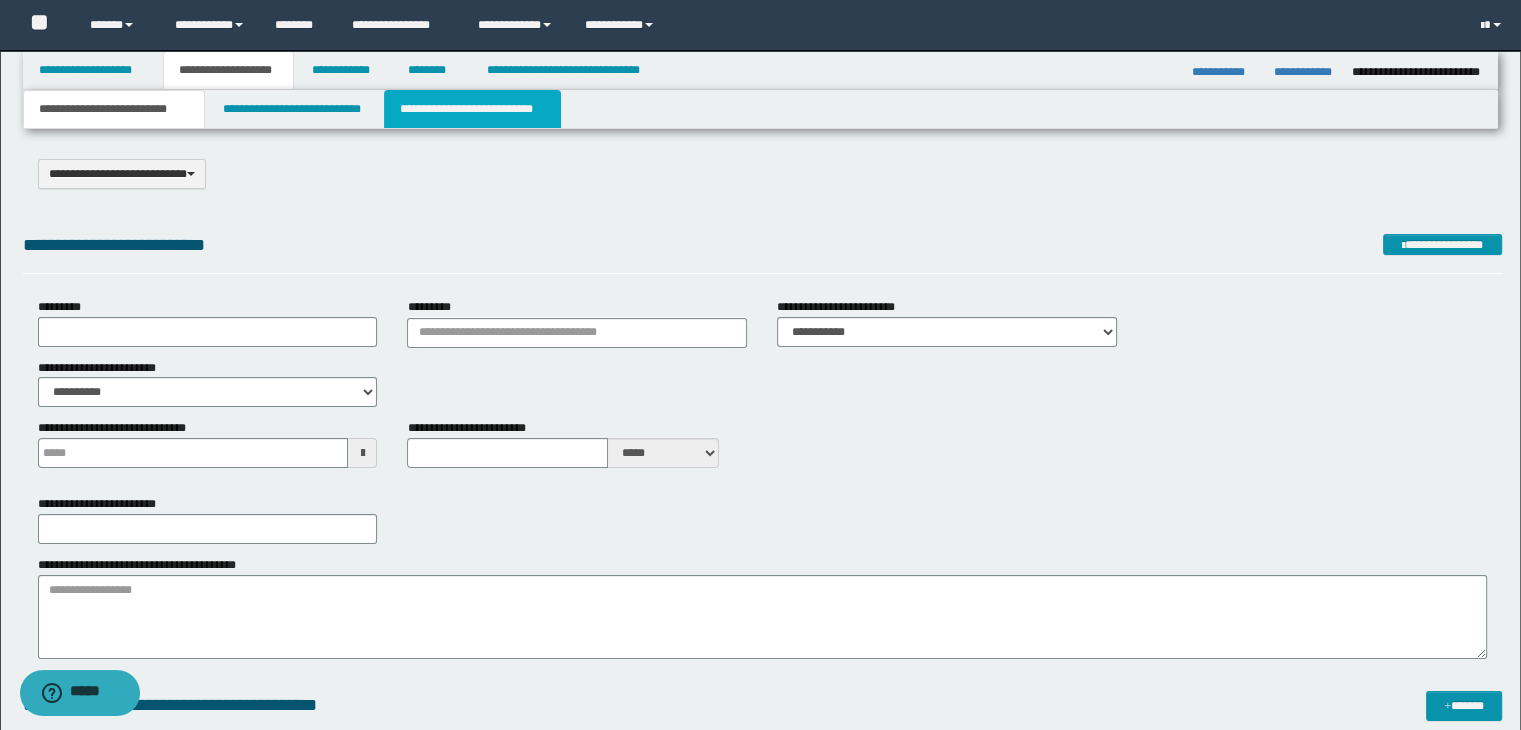 click on "**********" at bounding box center [472, 109] 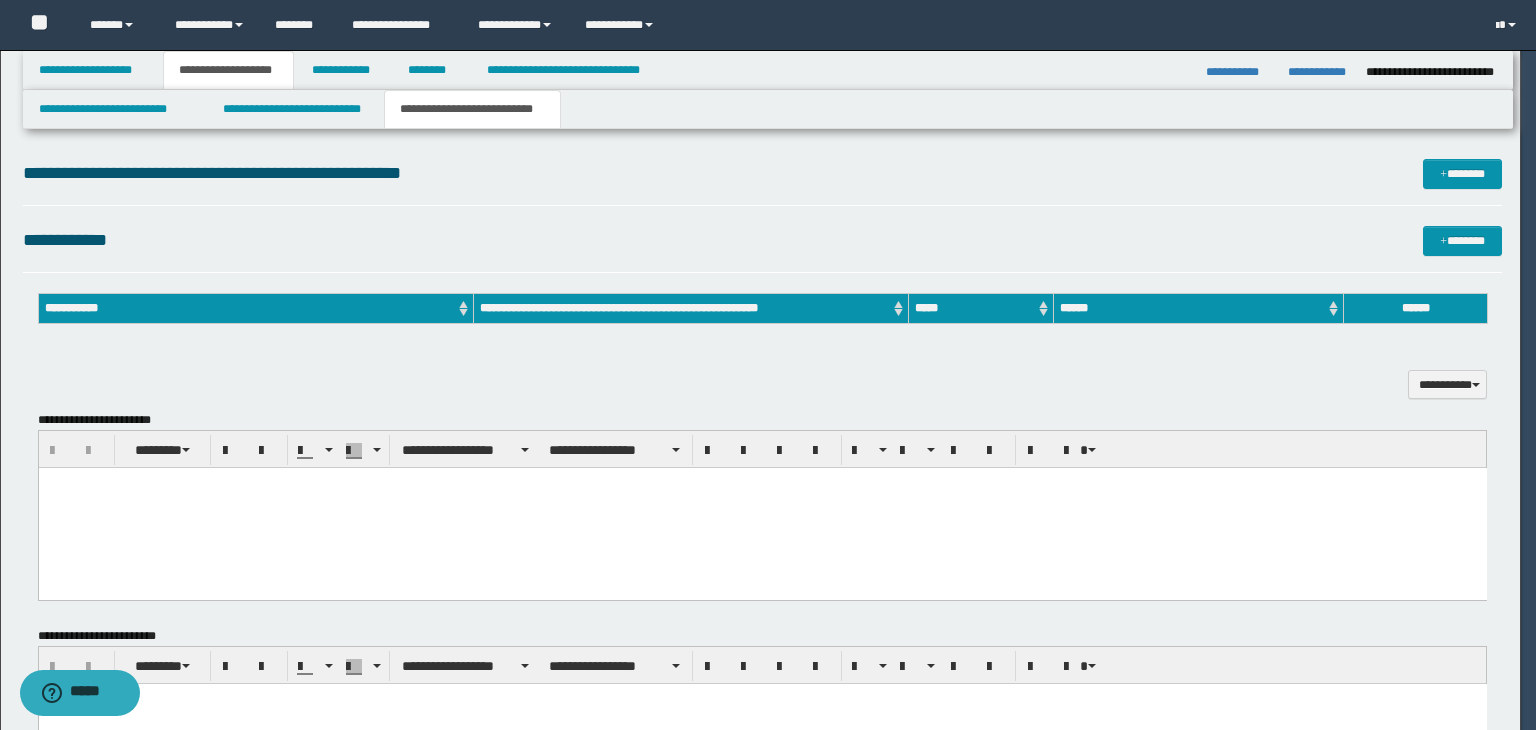 scroll, scrollTop: 0, scrollLeft: 0, axis: both 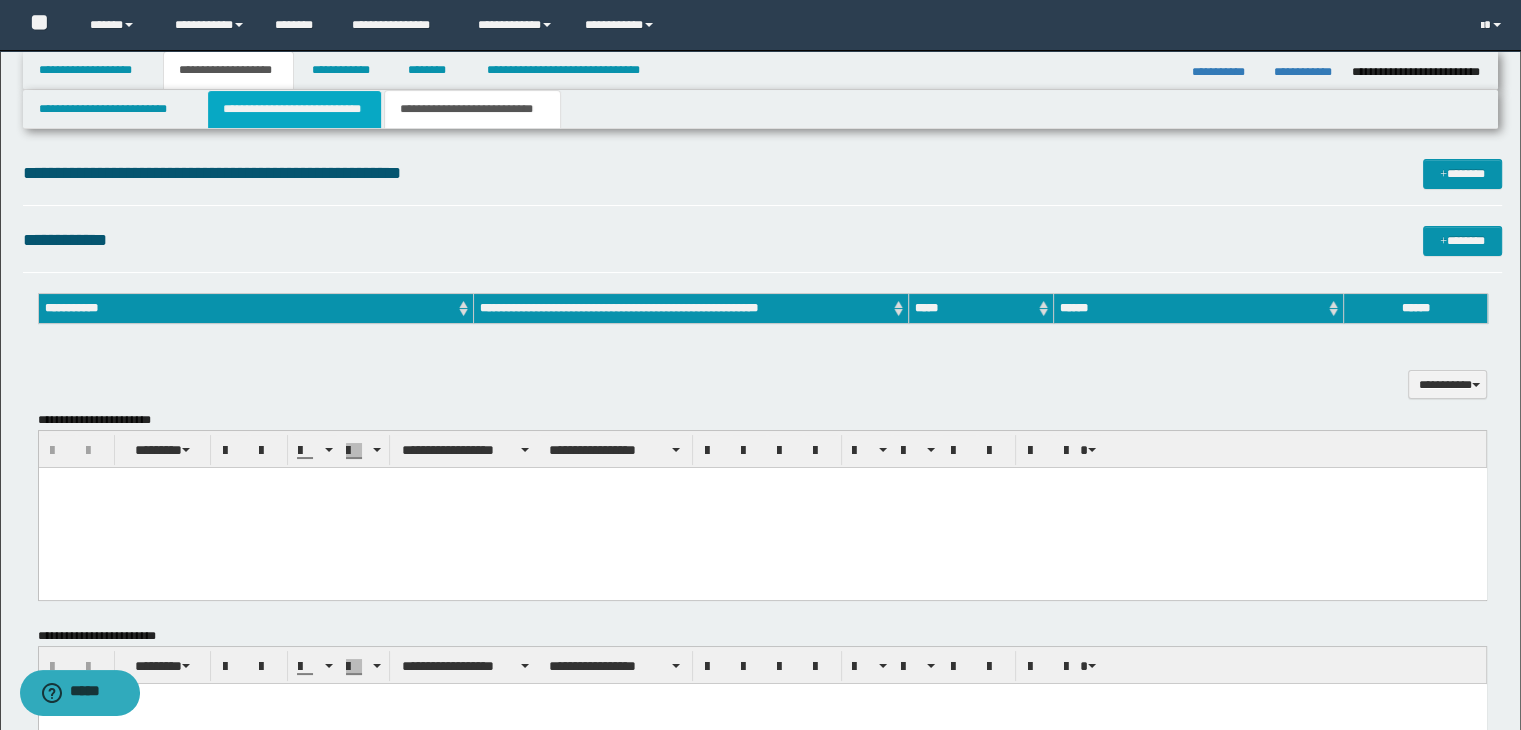 click on "**********" at bounding box center (294, 109) 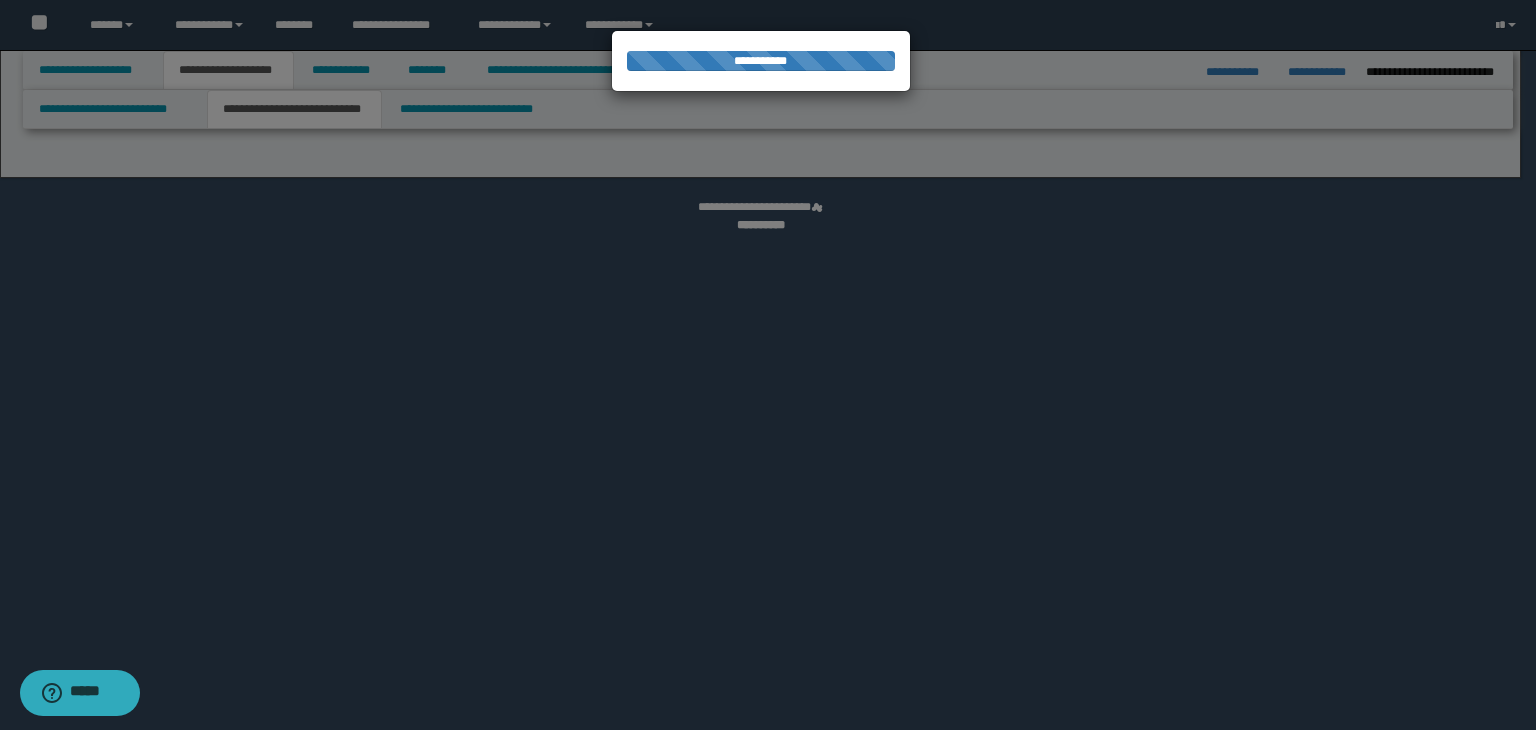 scroll, scrollTop: 0, scrollLeft: 0, axis: both 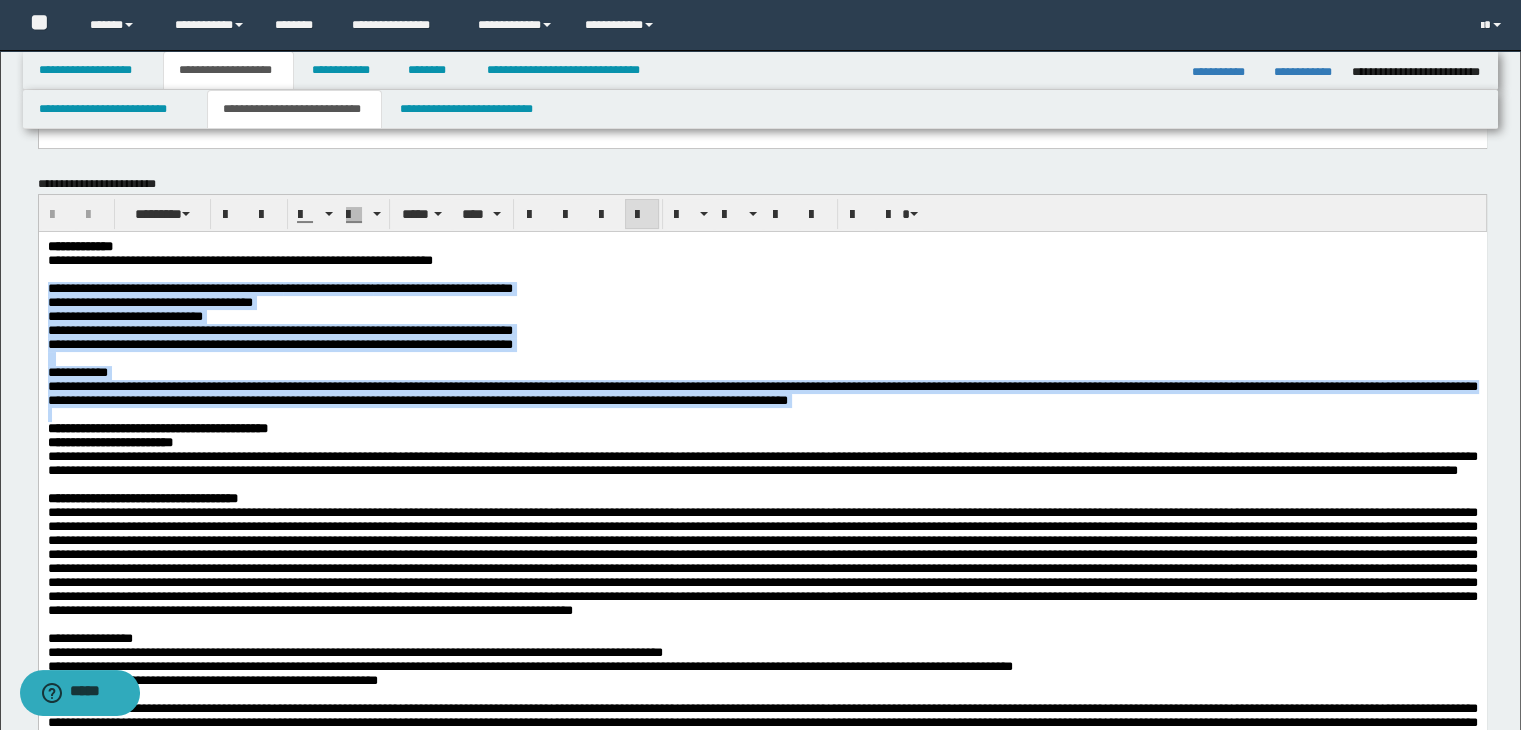 drag, startPoint x: 46, startPoint y: 293, endPoint x: 775, endPoint y: 457, distance: 747.2195 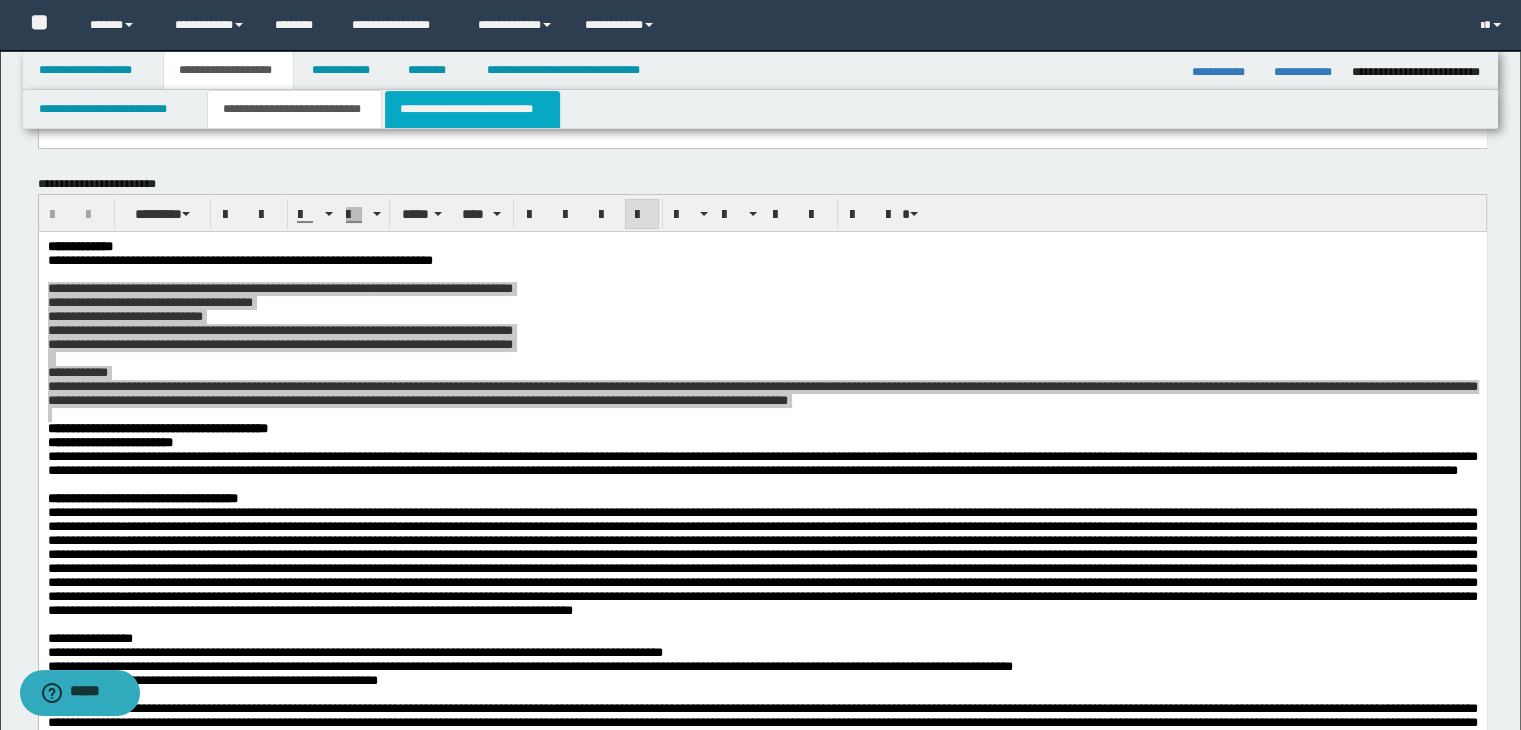 click on "**********" at bounding box center [472, 109] 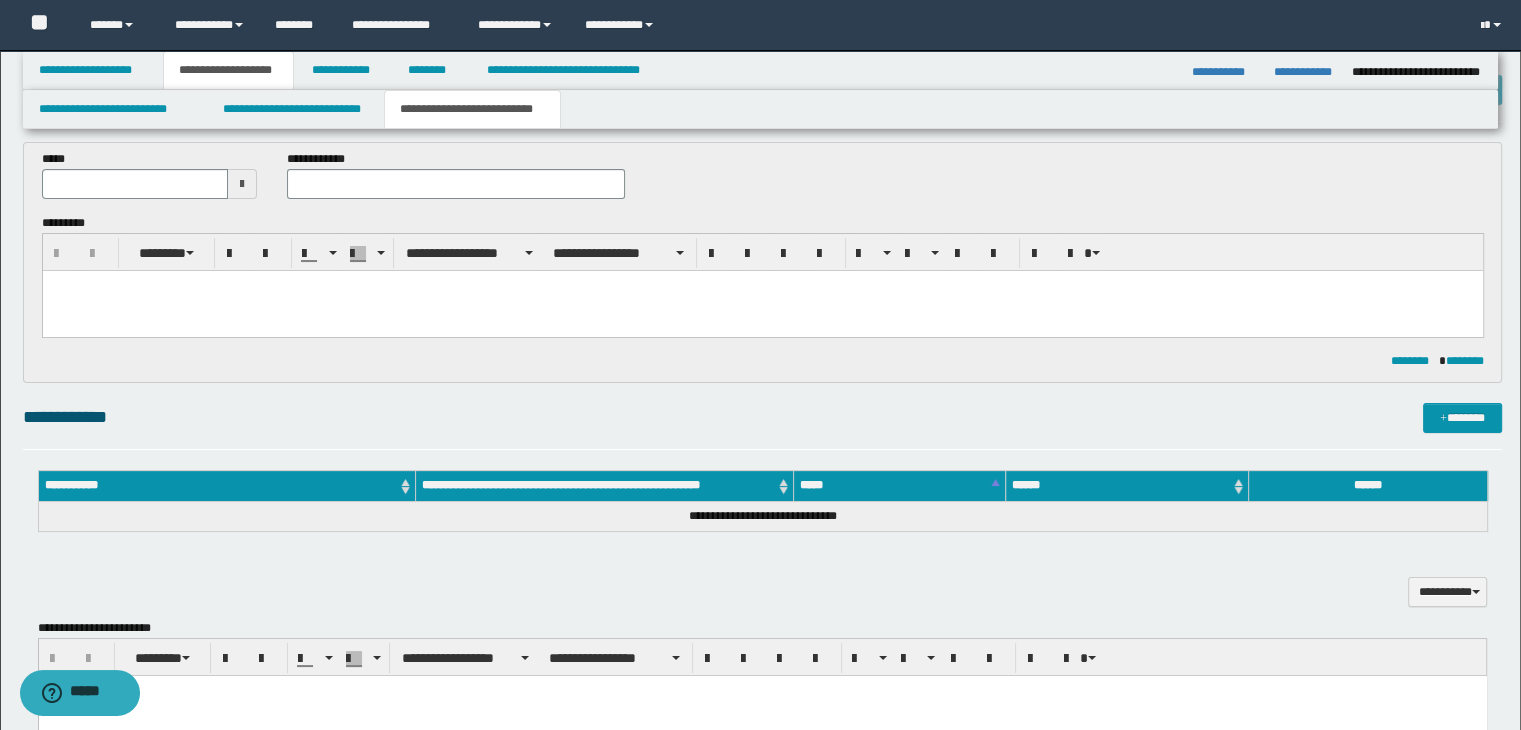 scroll, scrollTop: 0, scrollLeft: 0, axis: both 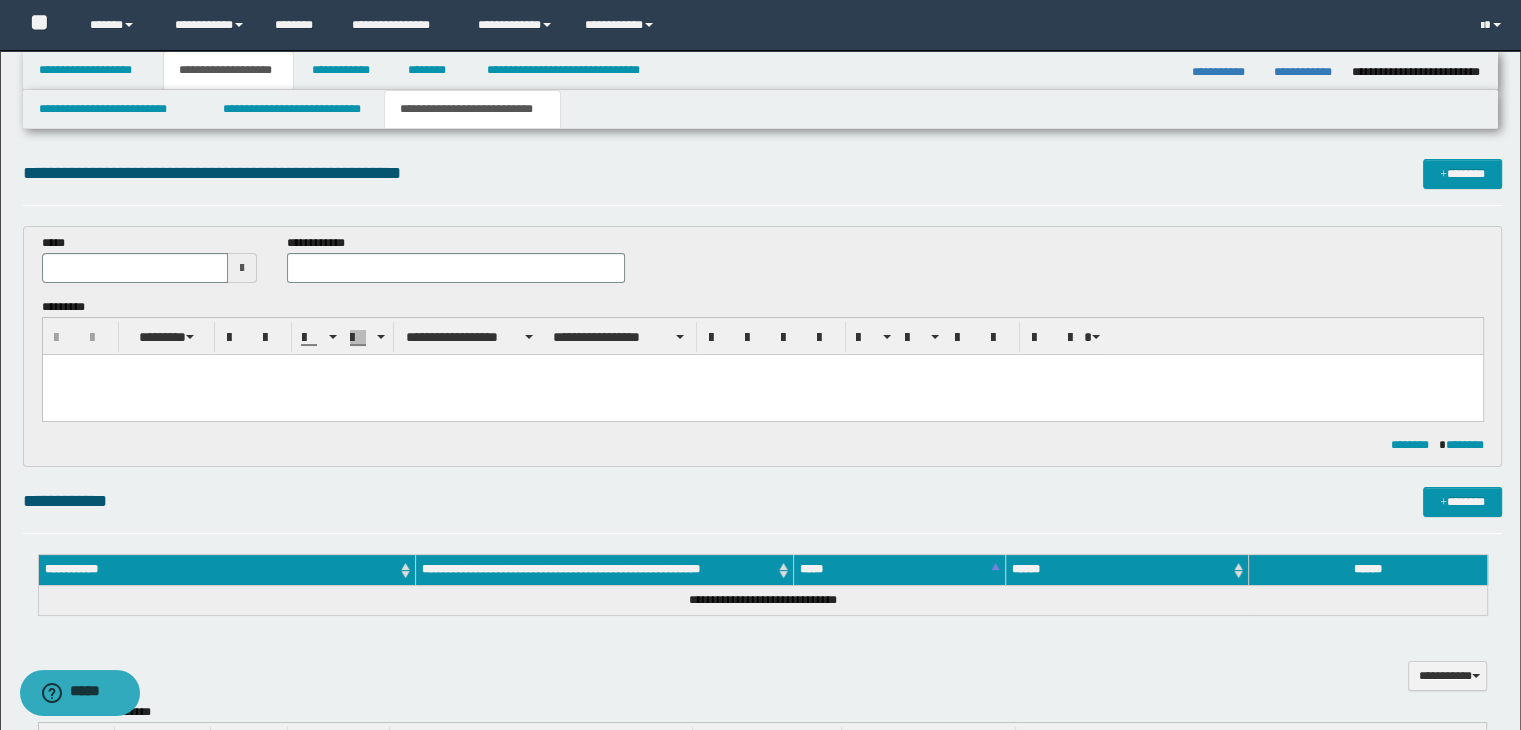 click at bounding box center [242, 268] 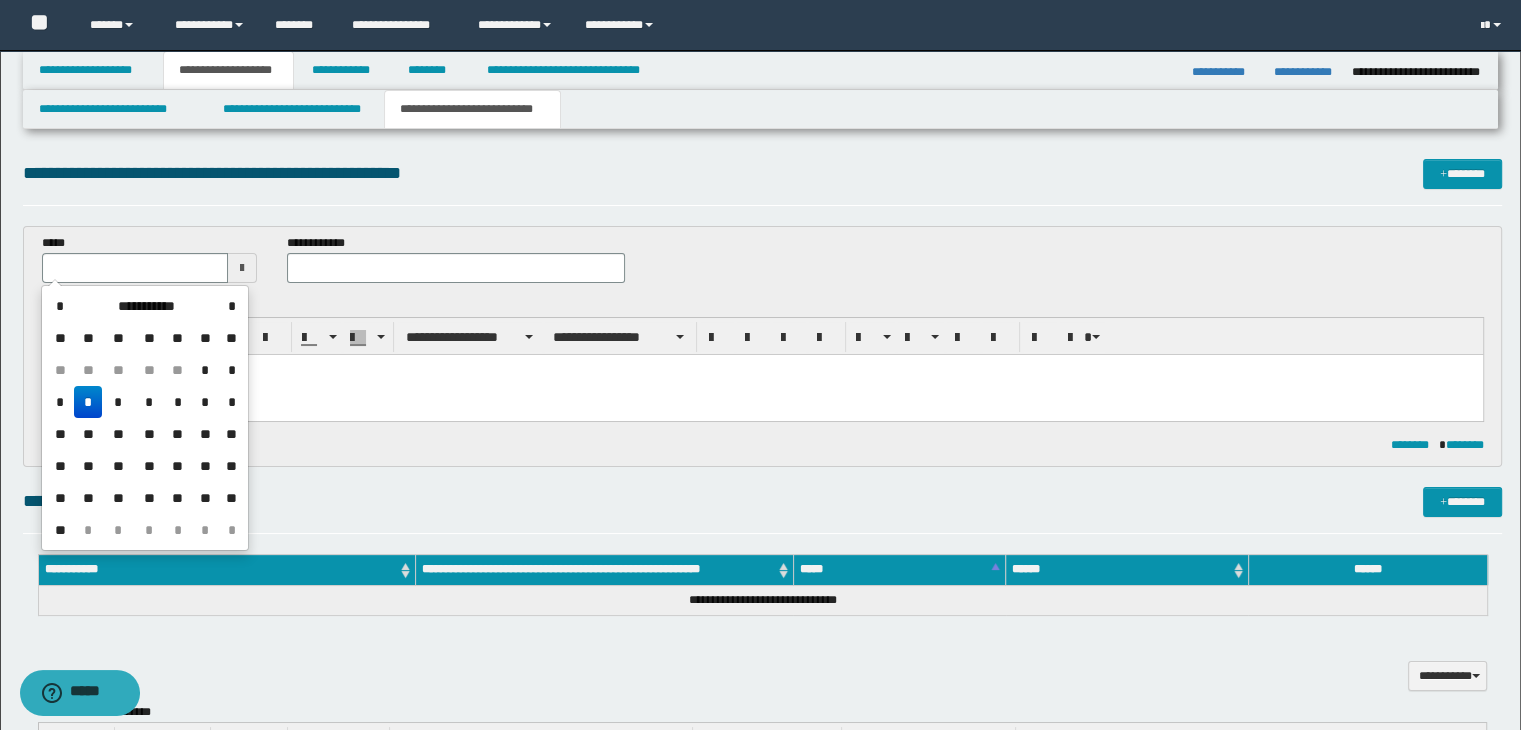 click on "*" at bounding box center (88, 402) 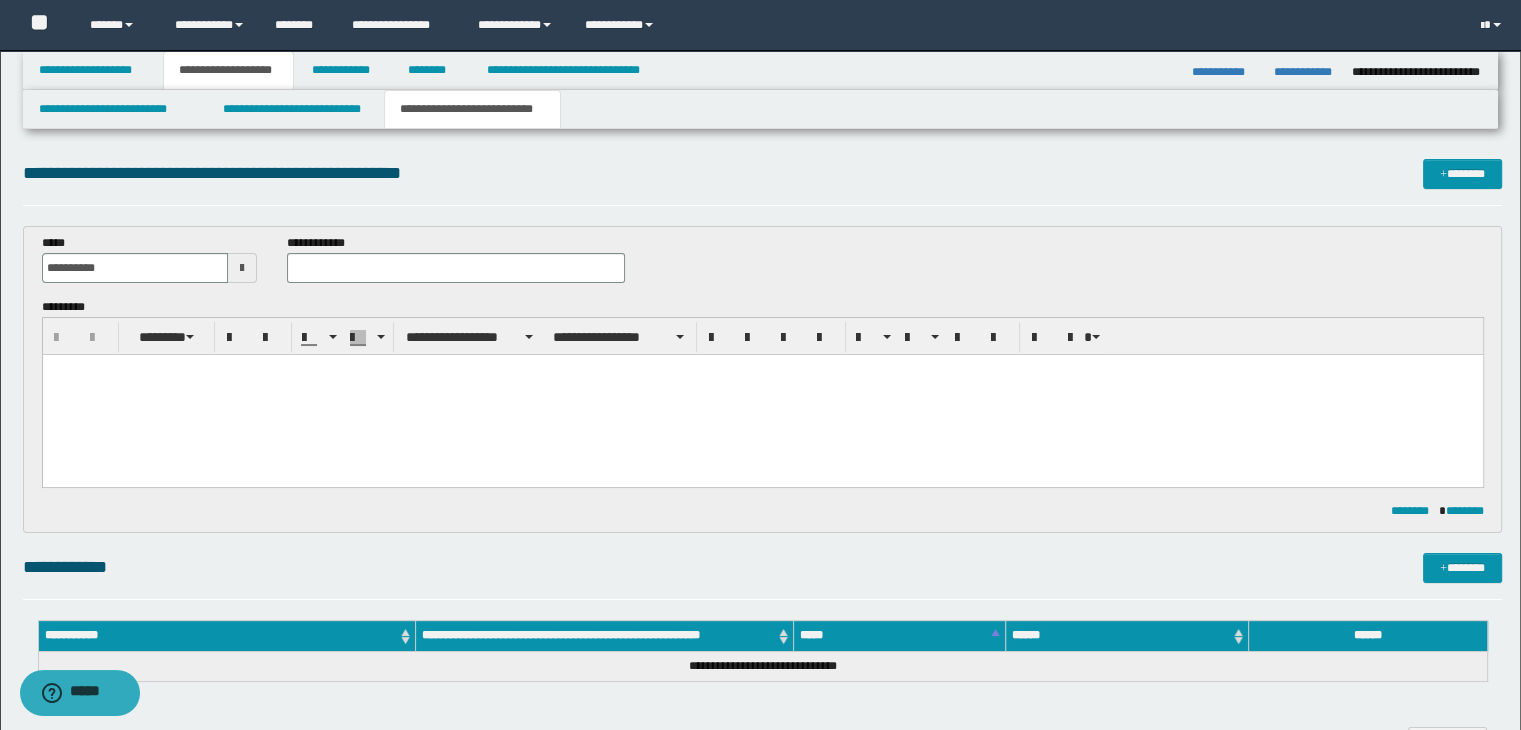 click at bounding box center [762, 369] 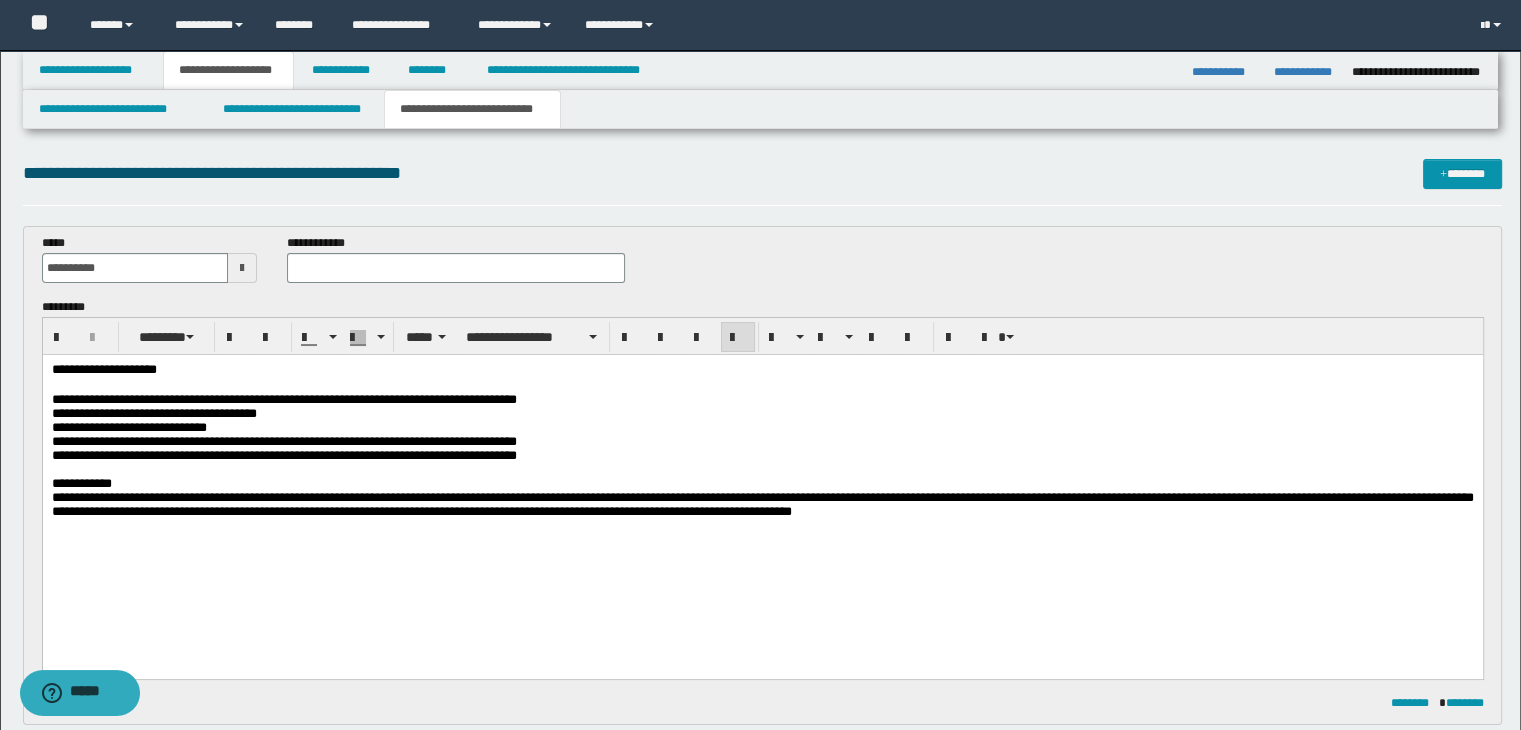 drag, startPoint x: 60, startPoint y: 382, endPoint x: 84, endPoint y: 413, distance: 39.20459 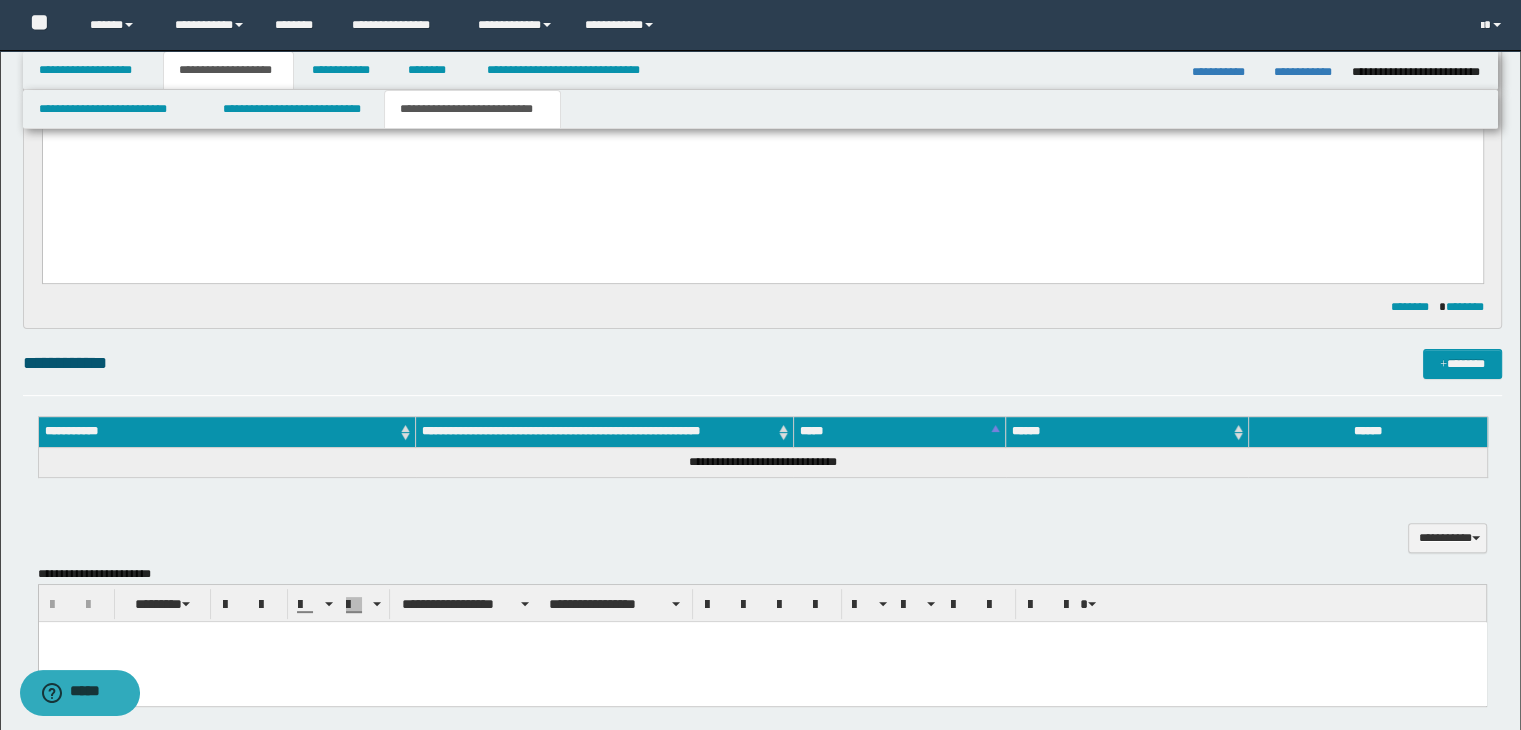 scroll, scrollTop: 500, scrollLeft: 0, axis: vertical 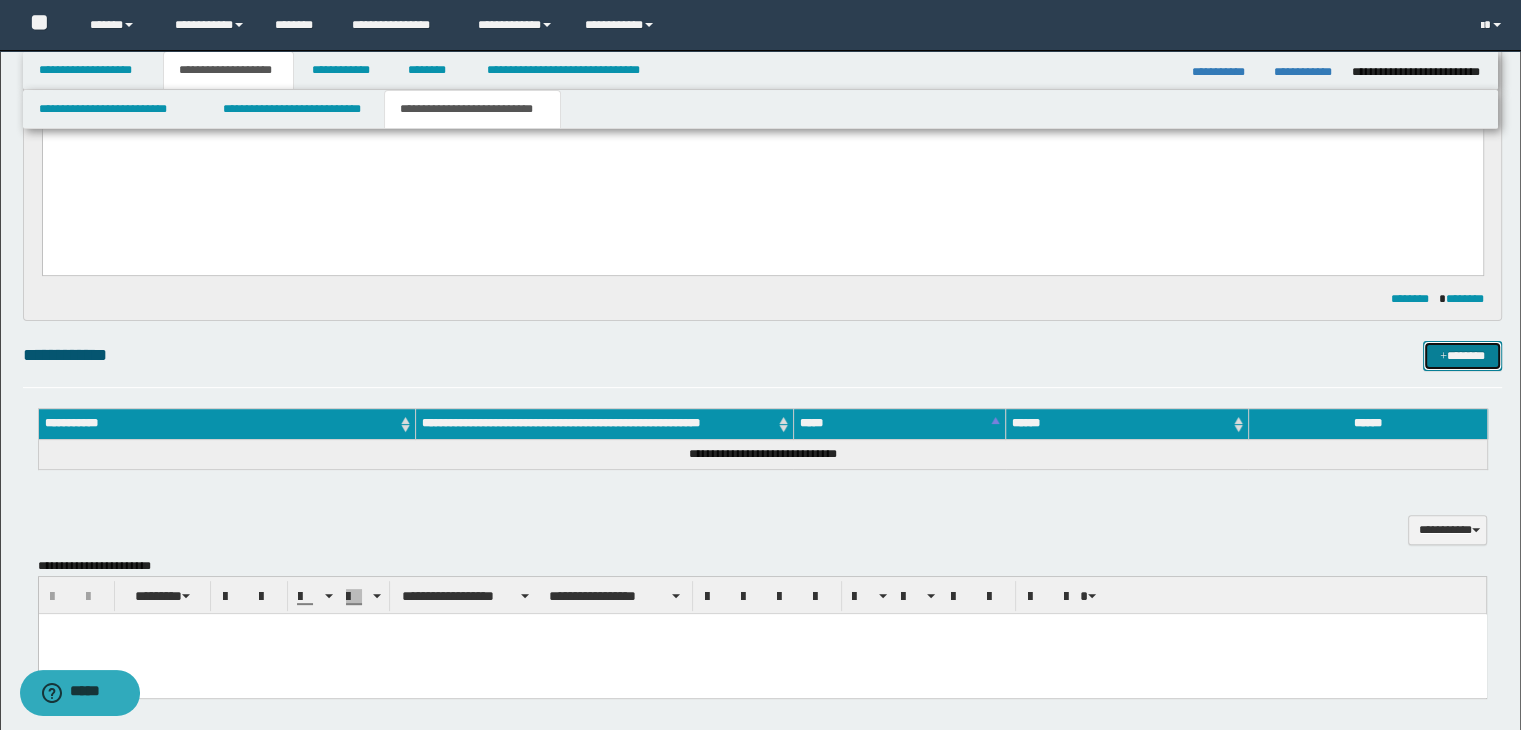 click on "*******" at bounding box center [1462, 356] 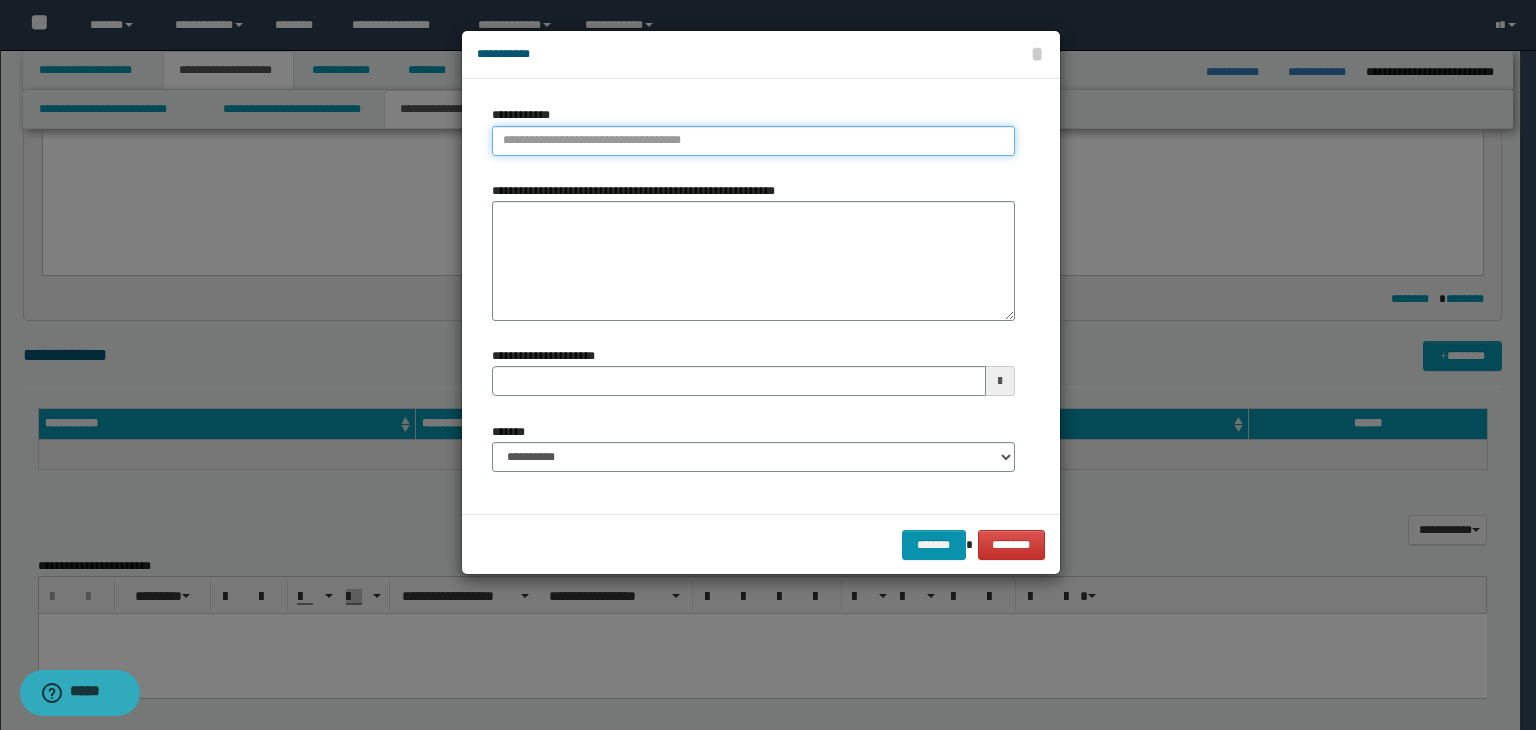 click on "**********" at bounding box center [753, 141] 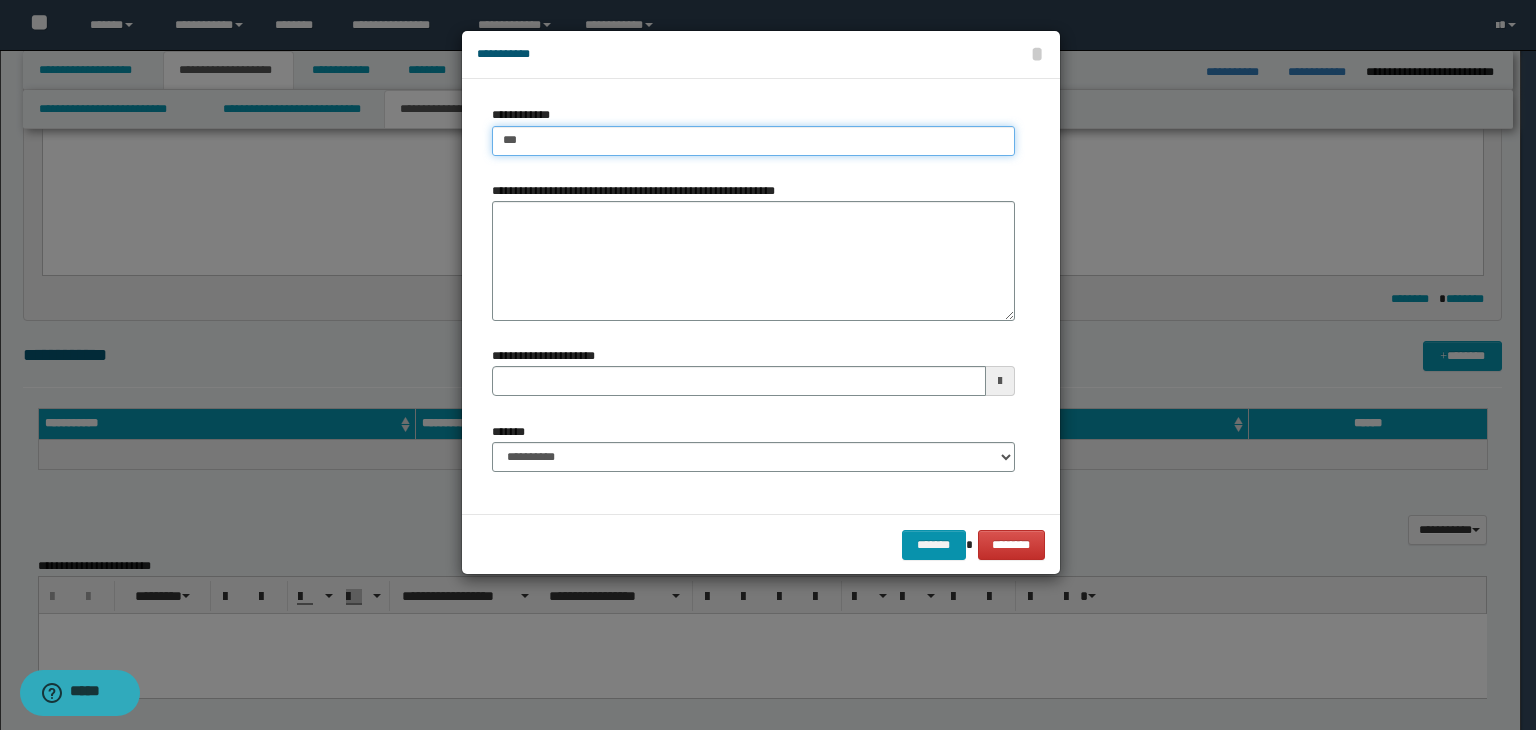type on "****" 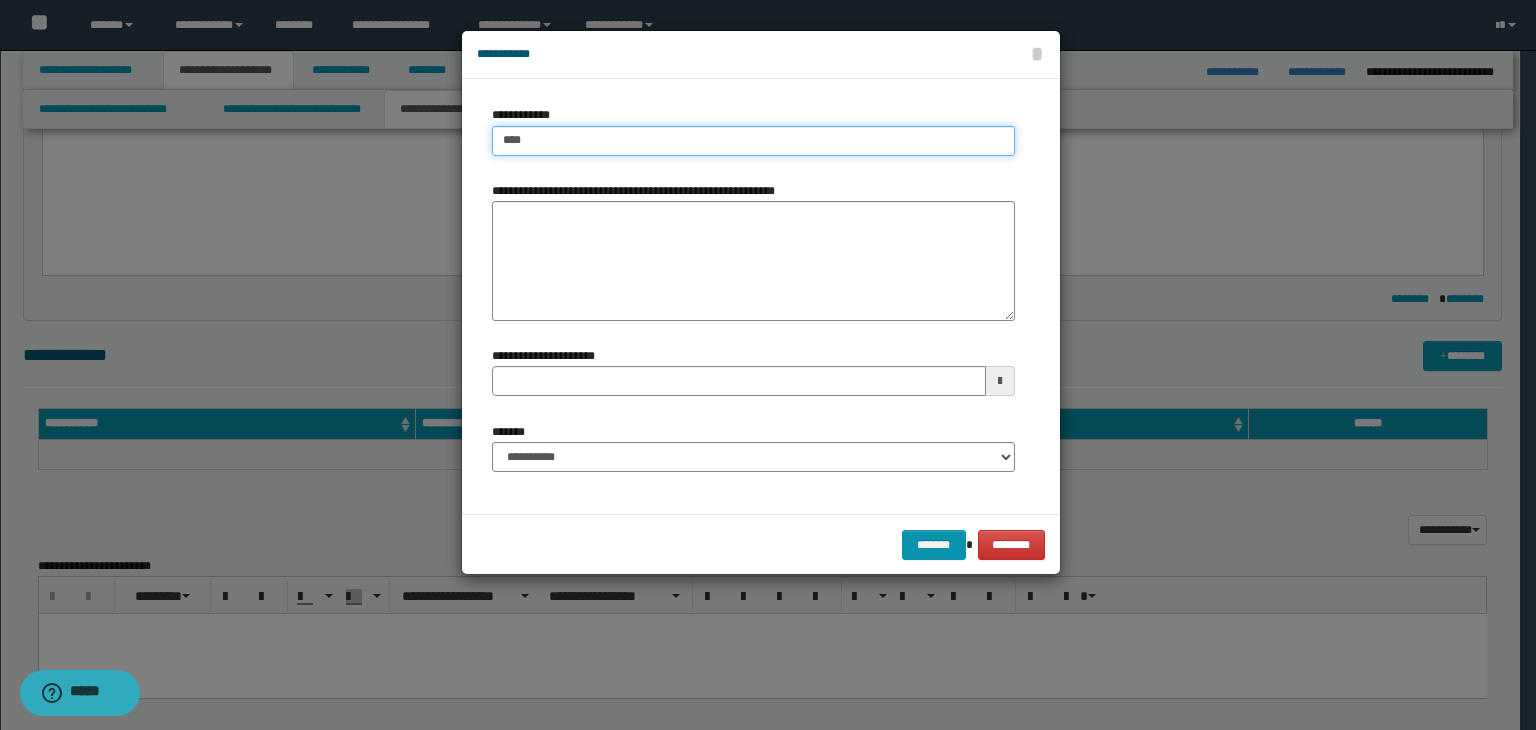 type on "****" 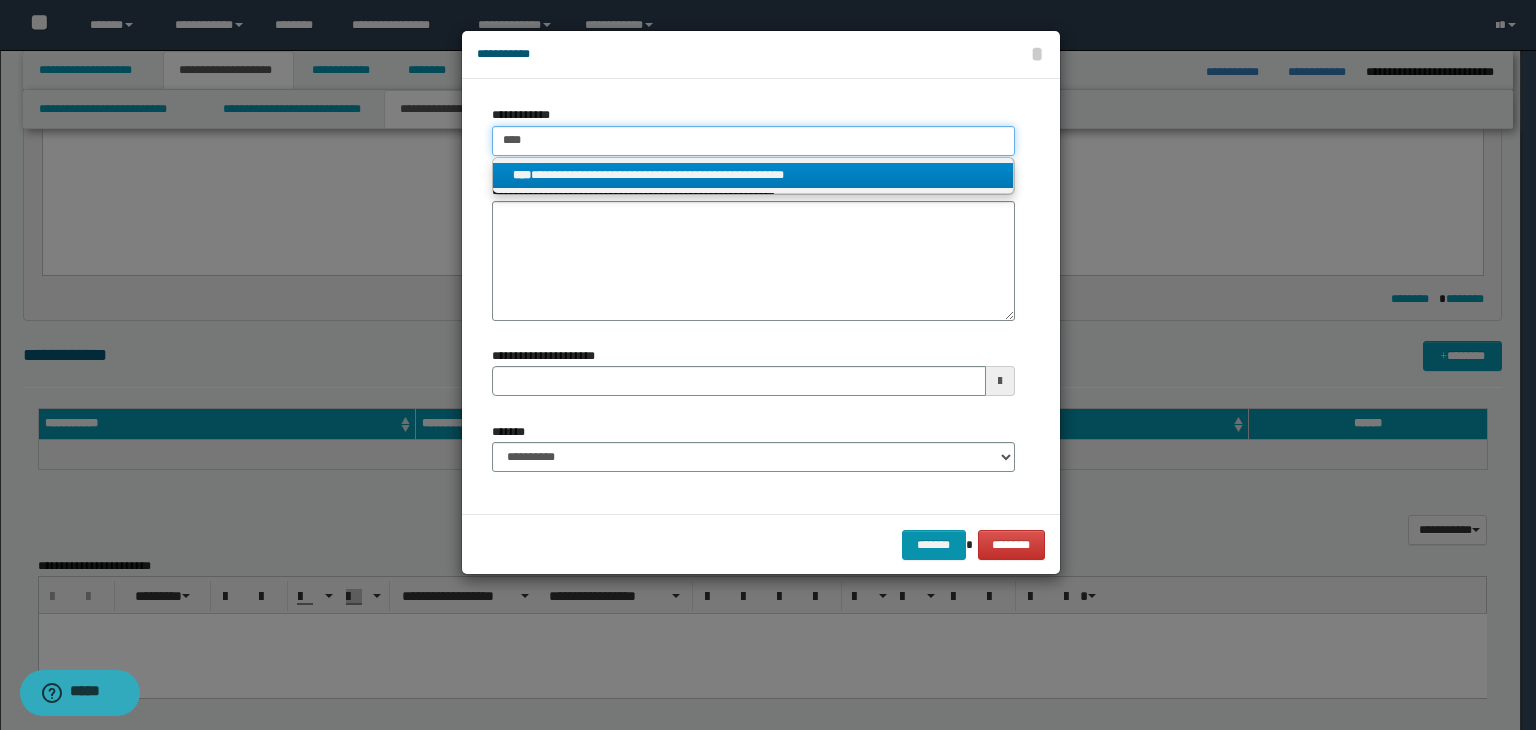 type on "****" 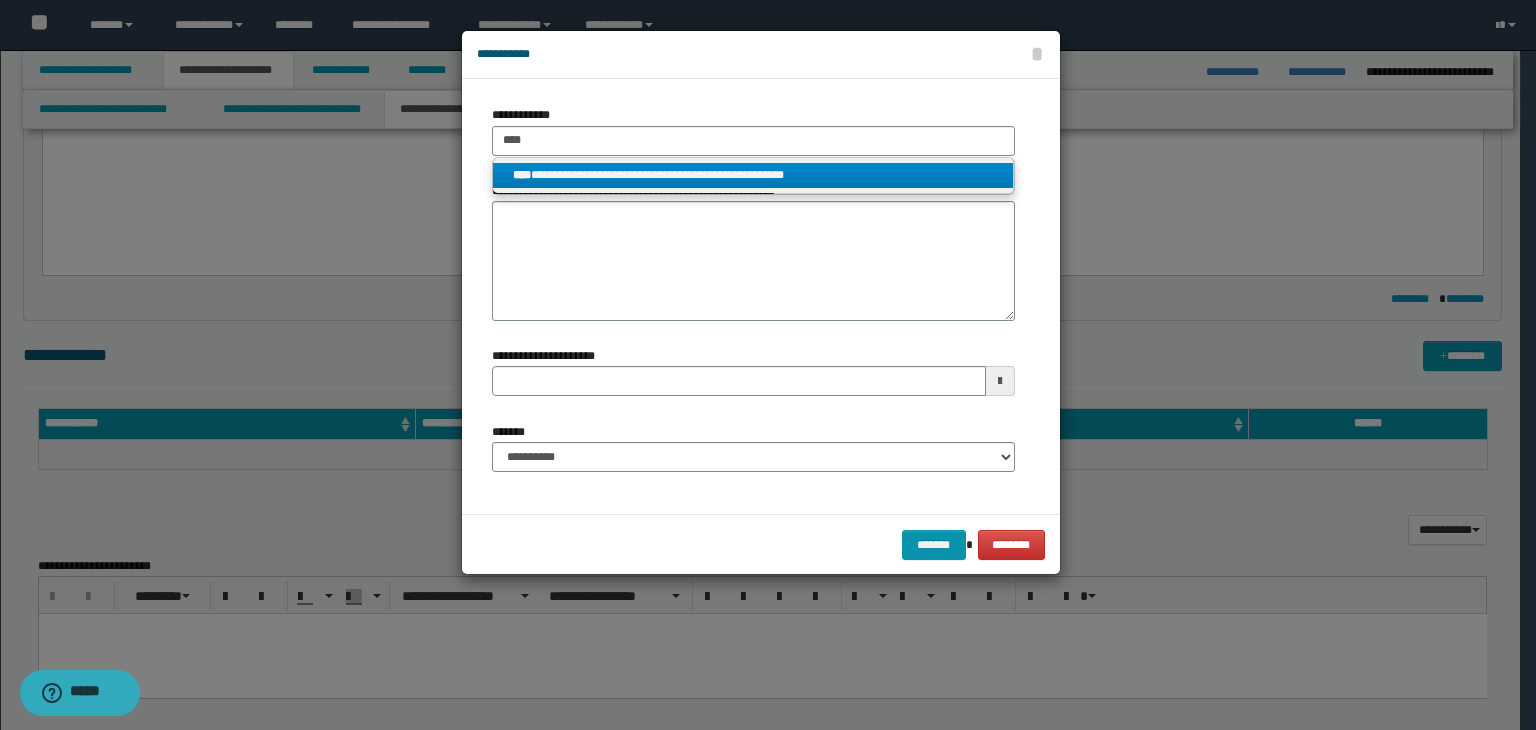click on "**********" at bounding box center (753, 175) 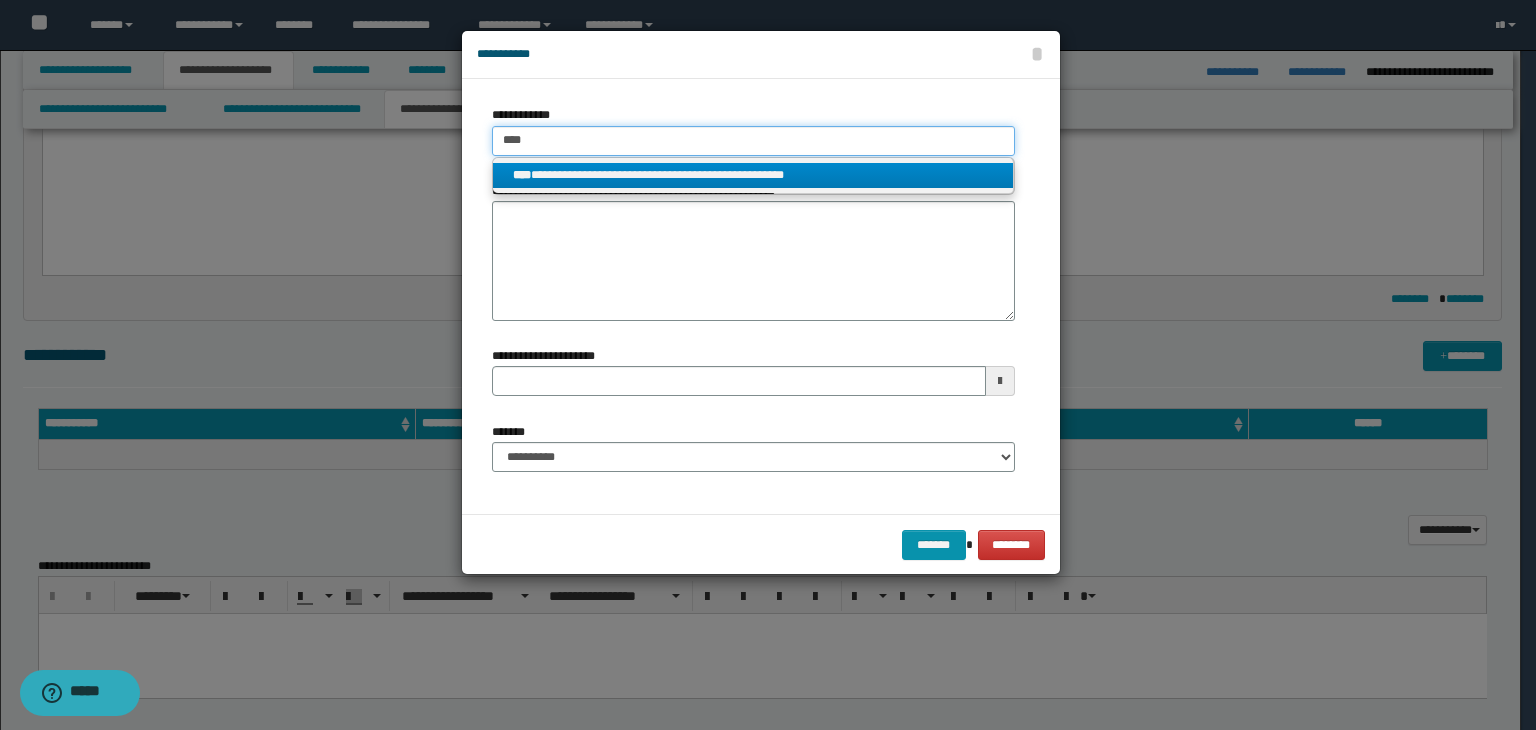 type 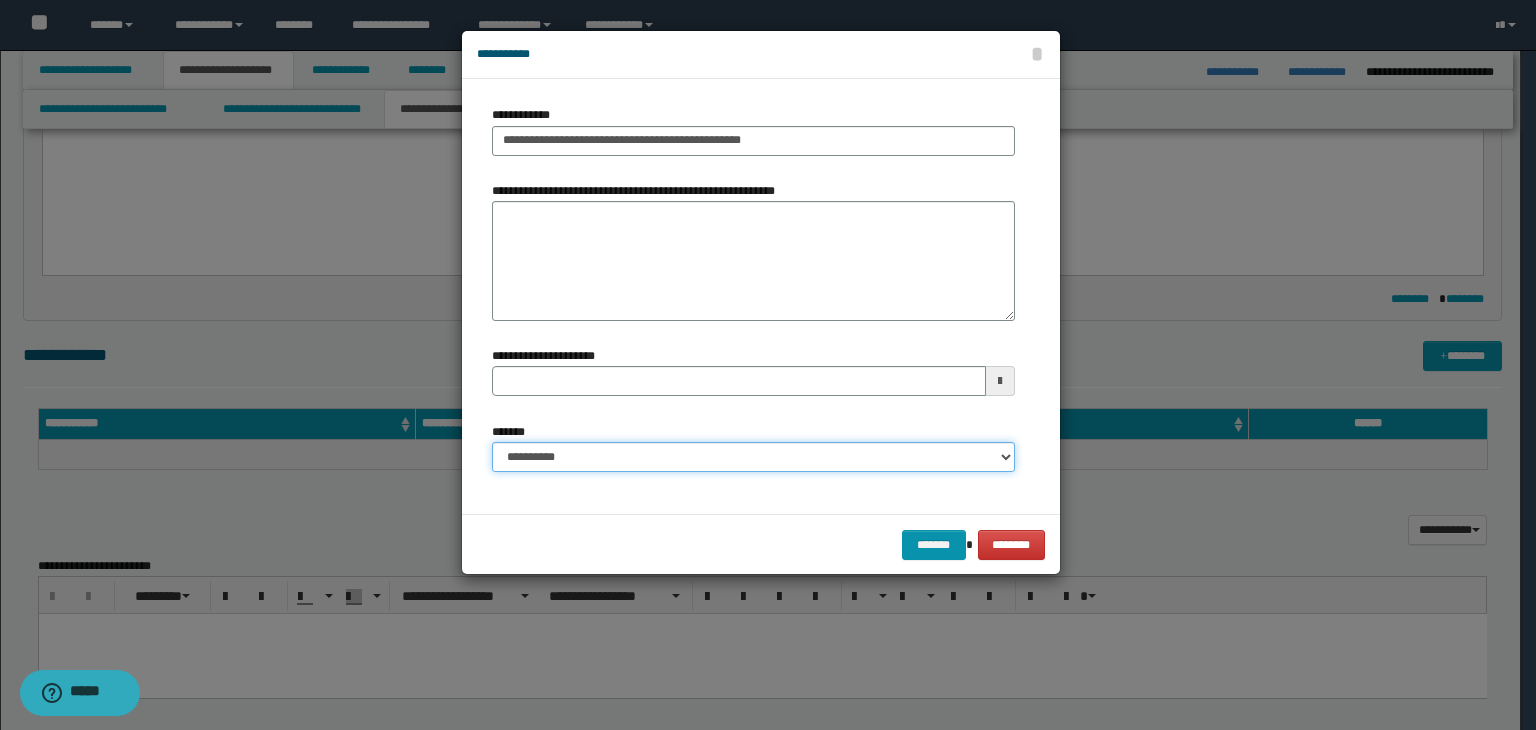 click on "**********" at bounding box center [753, 457] 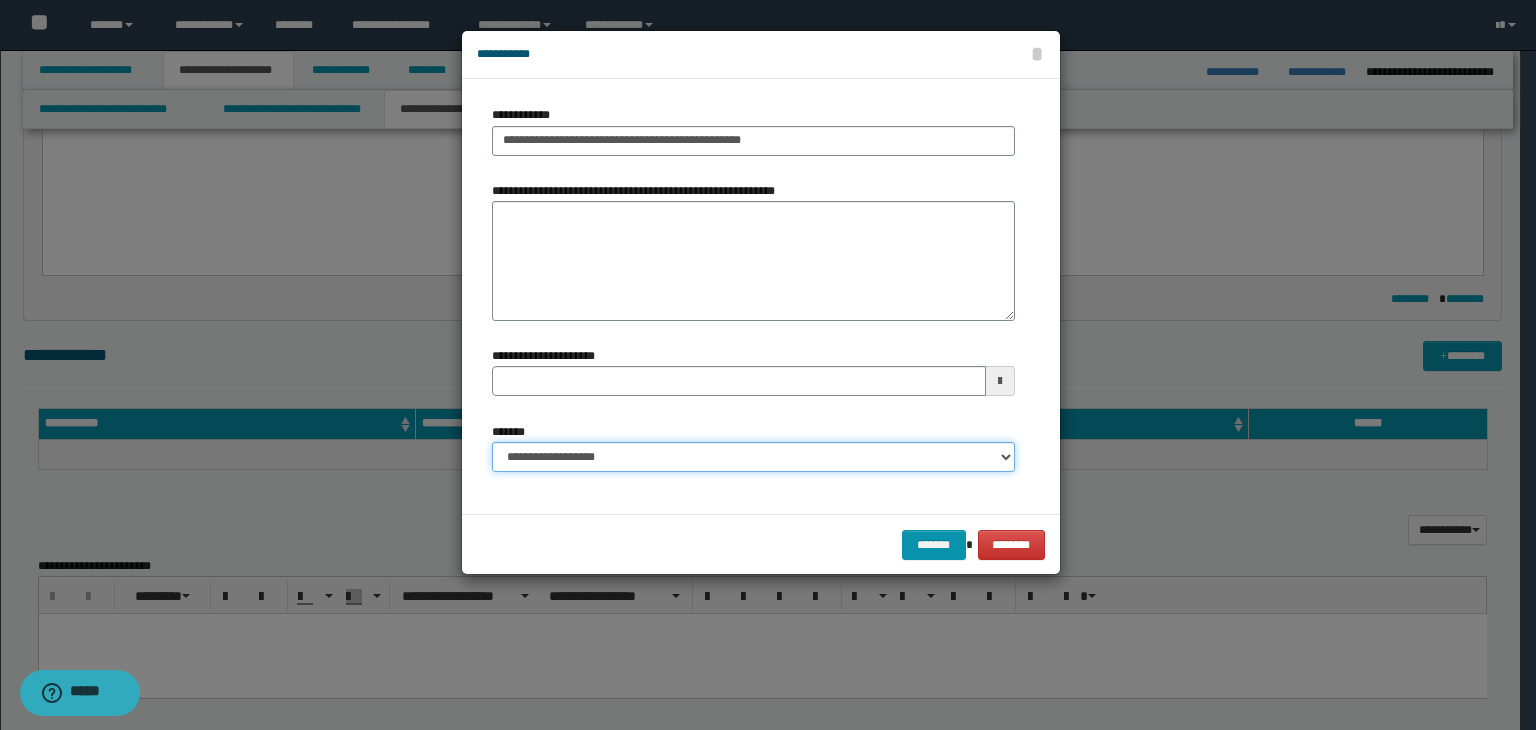 click on "**********" at bounding box center [753, 457] 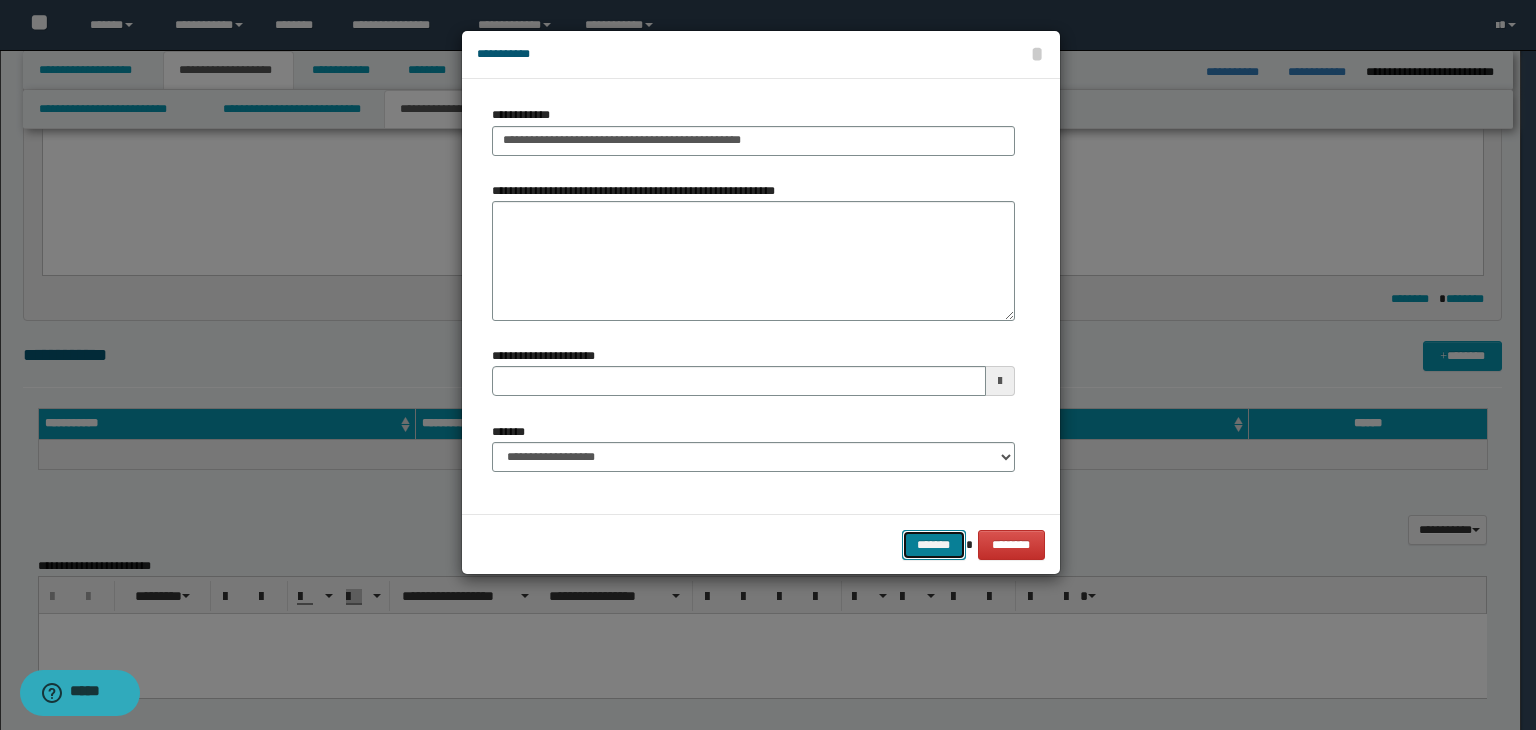 click on "*******" at bounding box center (934, 545) 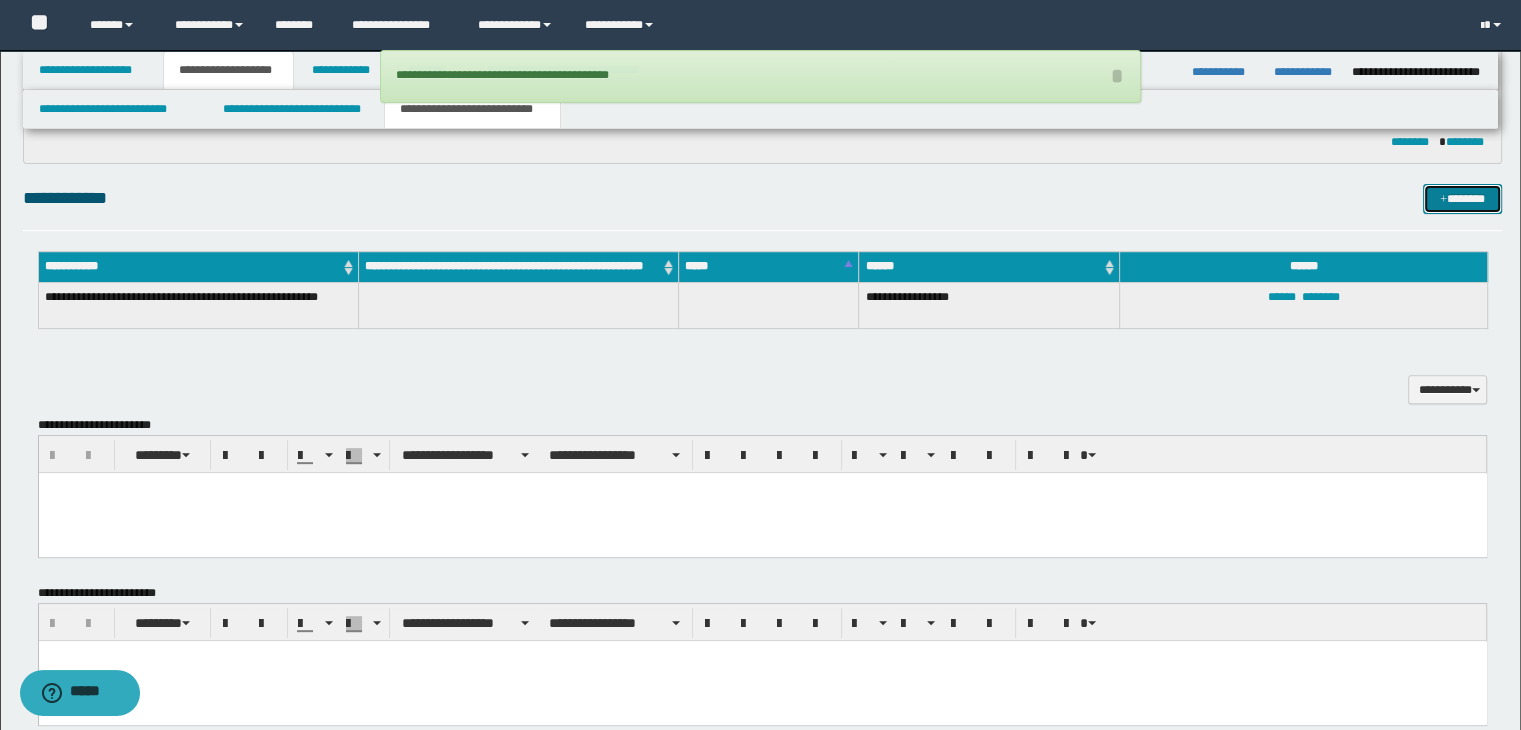 scroll, scrollTop: 800, scrollLeft: 0, axis: vertical 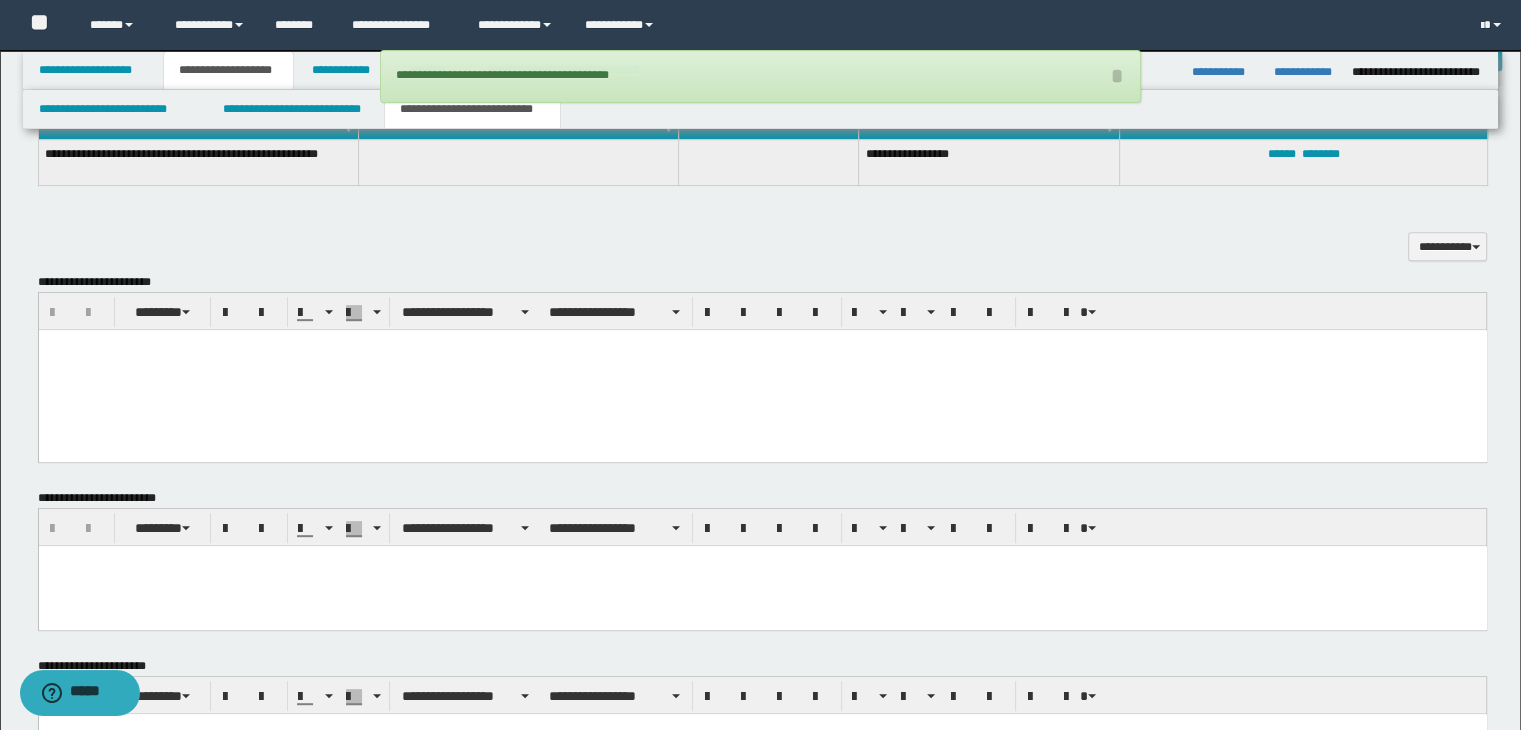 click at bounding box center (762, 370) 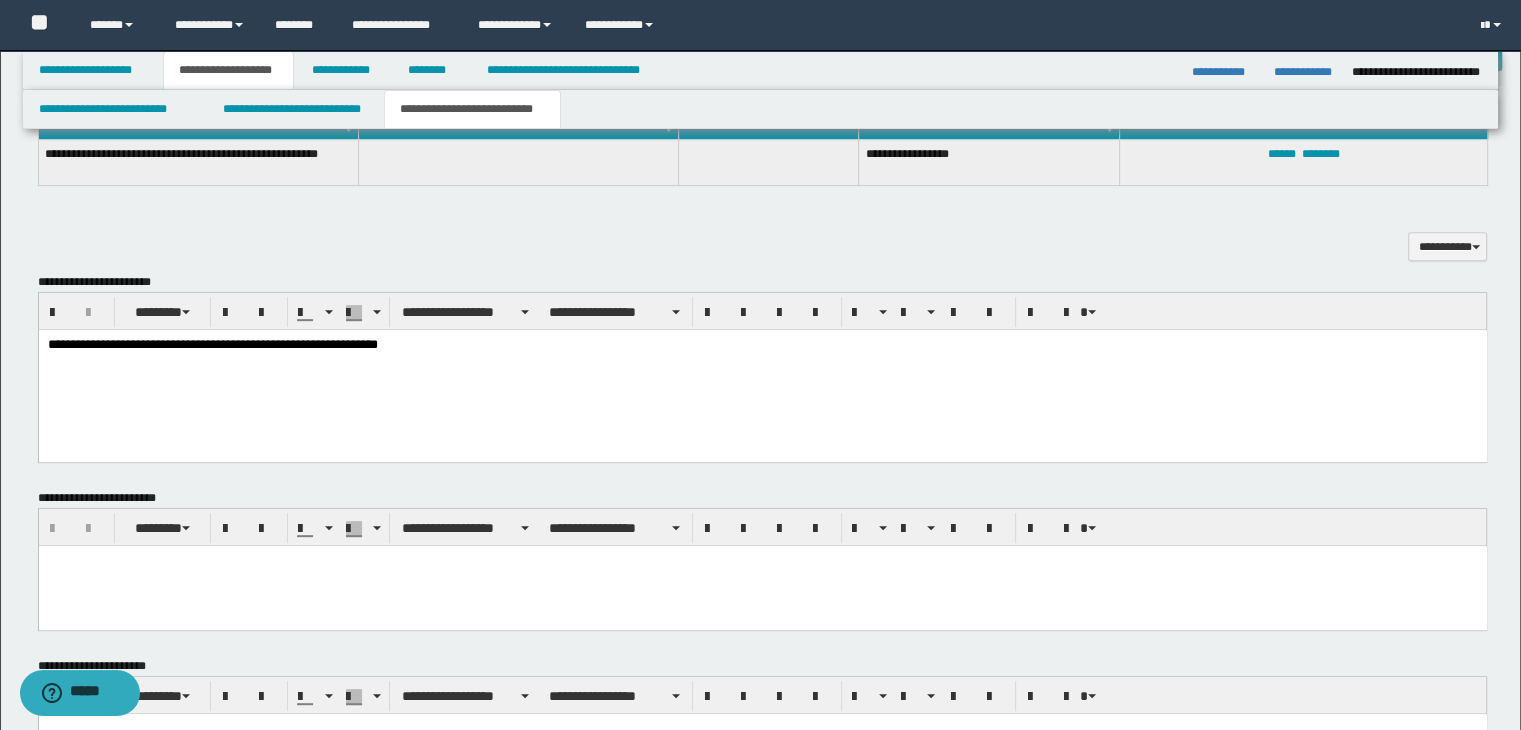 scroll, scrollTop: 992, scrollLeft: 0, axis: vertical 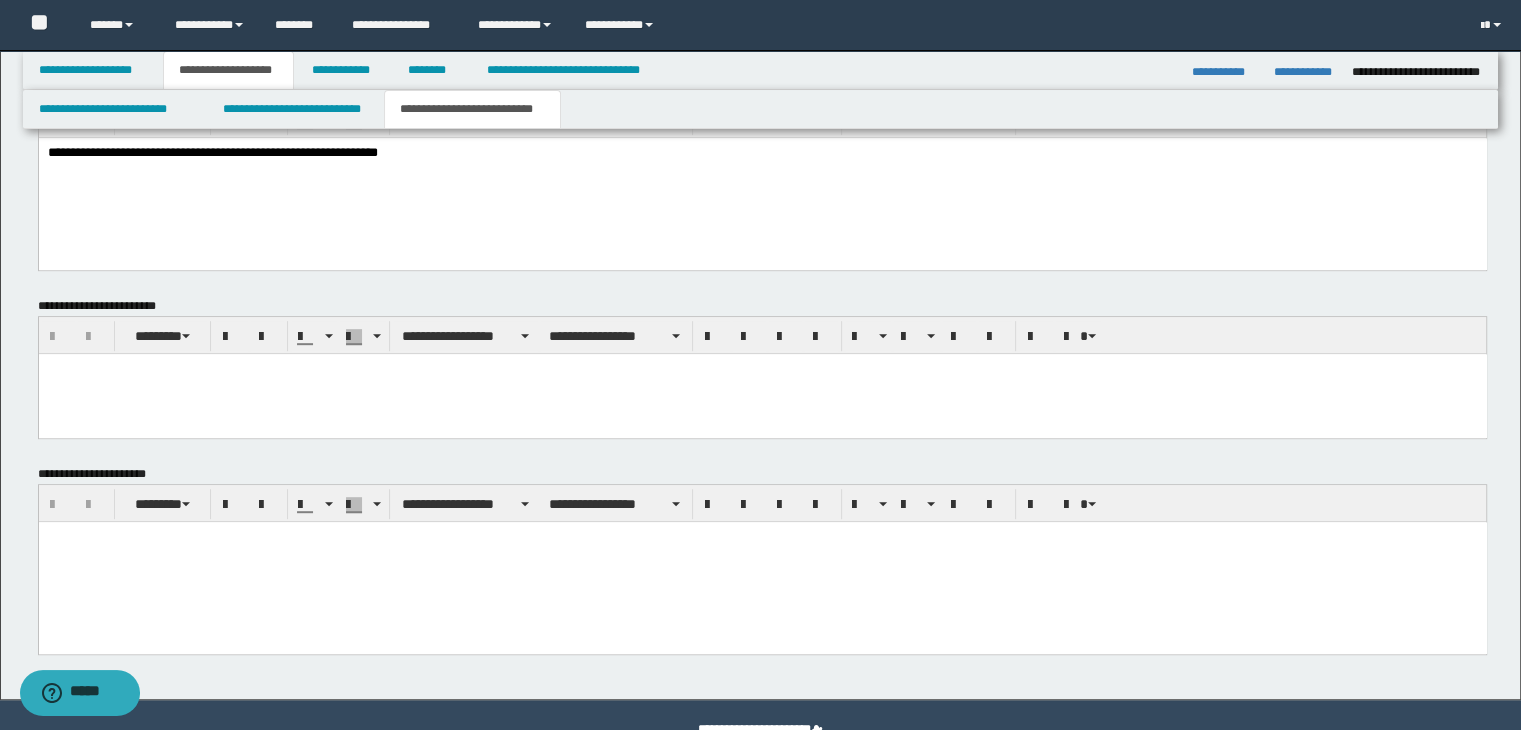 click at bounding box center [762, 562] 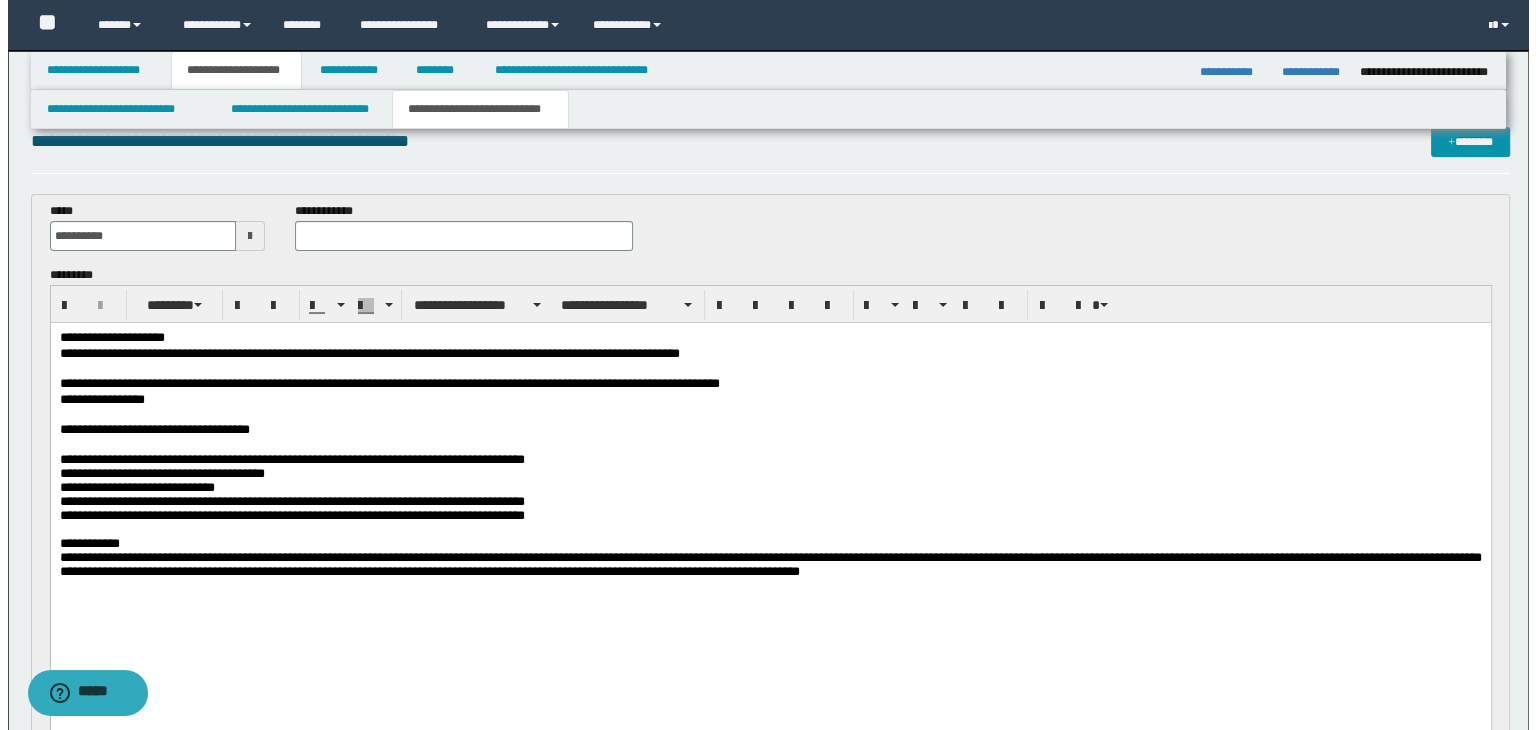 scroll, scrollTop: 0, scrollLeft: 0, axis: both 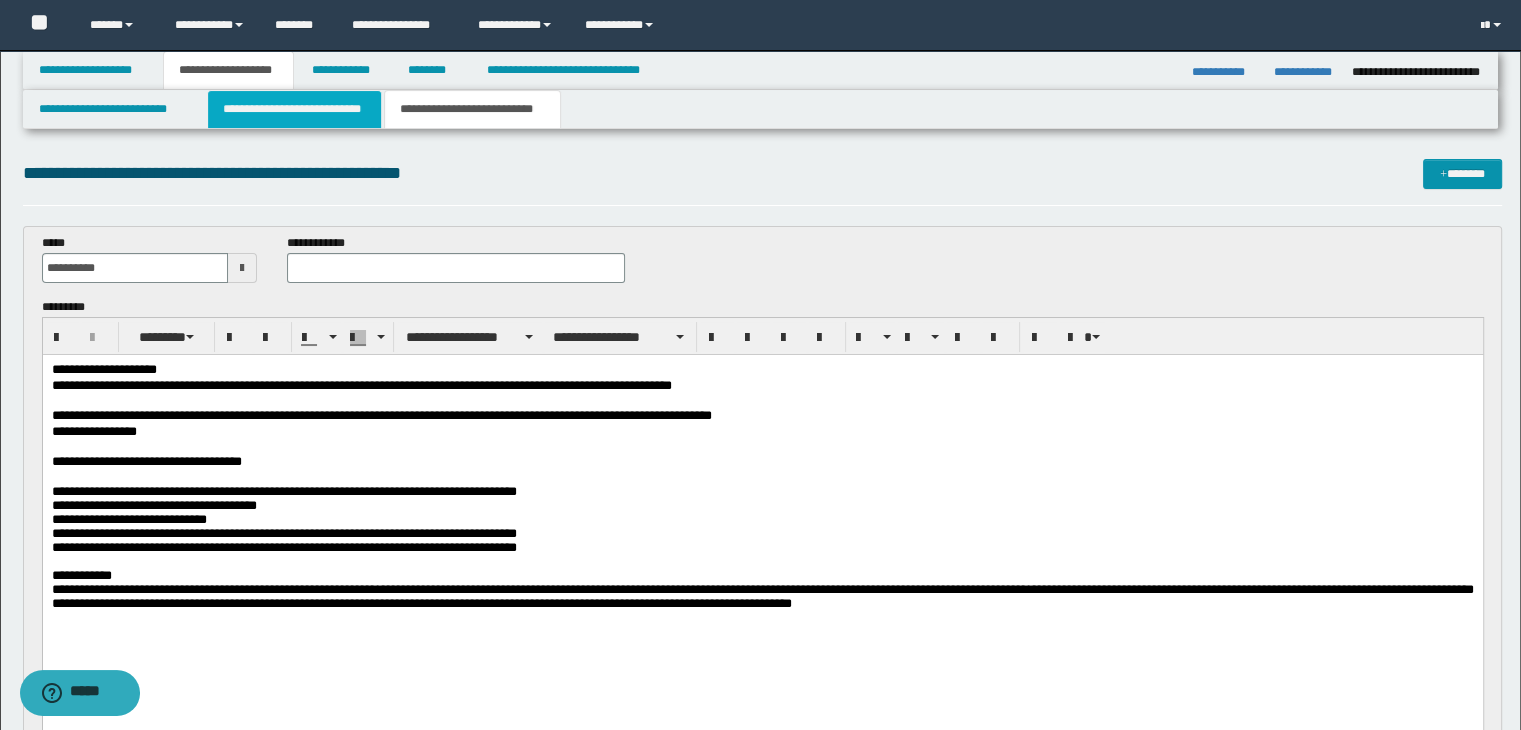click on "**********" at bounding box center [294, 109] 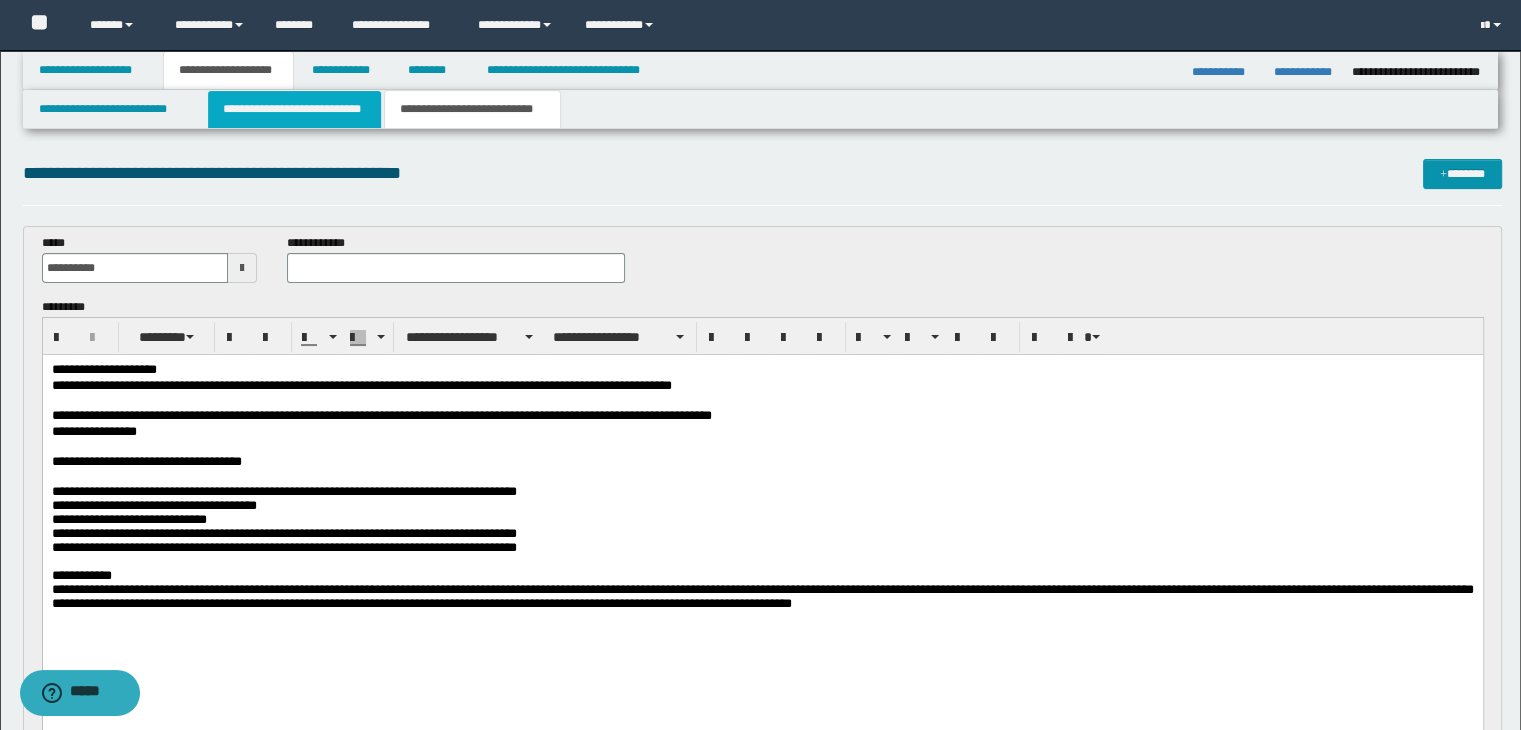 type 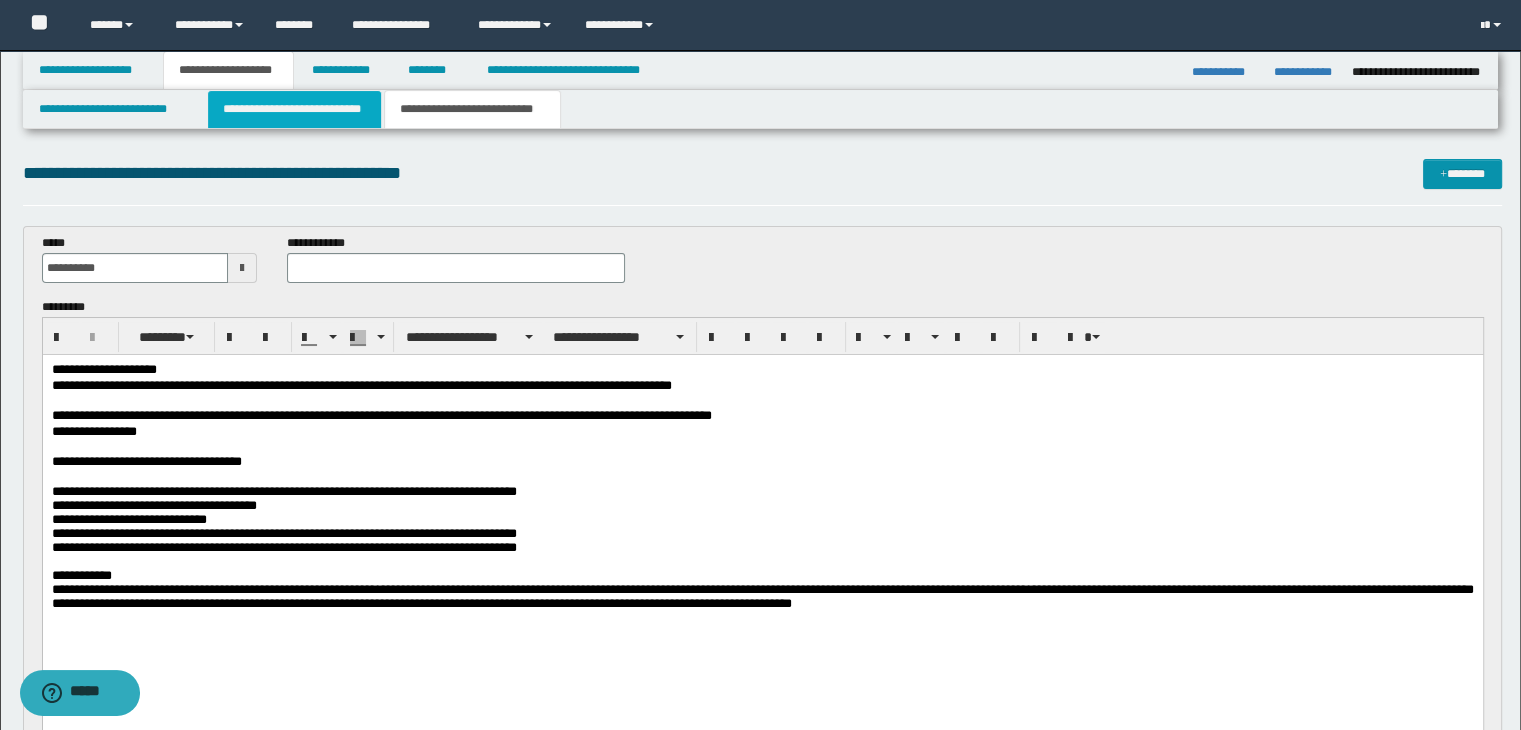 type 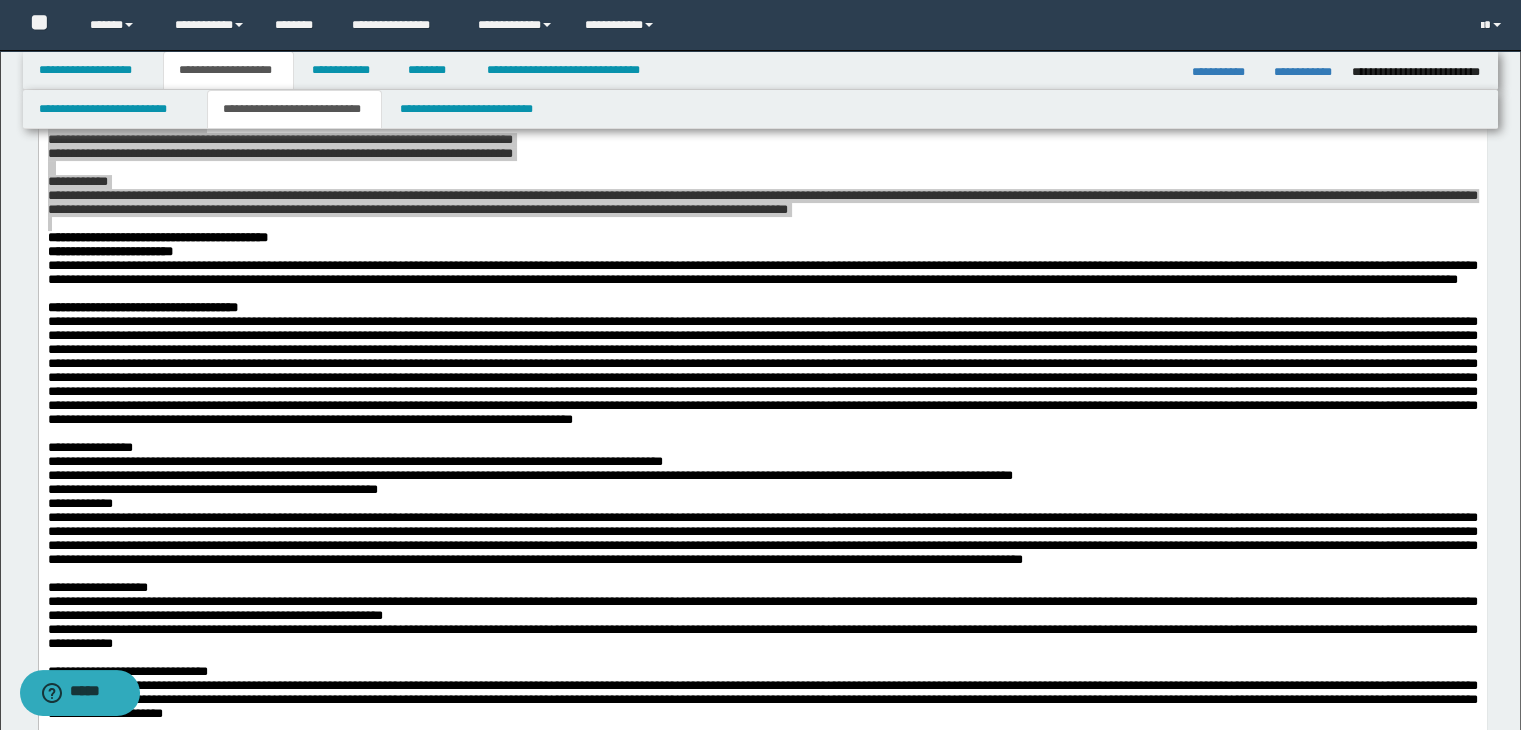 scroll, scrollTop: 500, scrollLeft: 0, axis: vertical 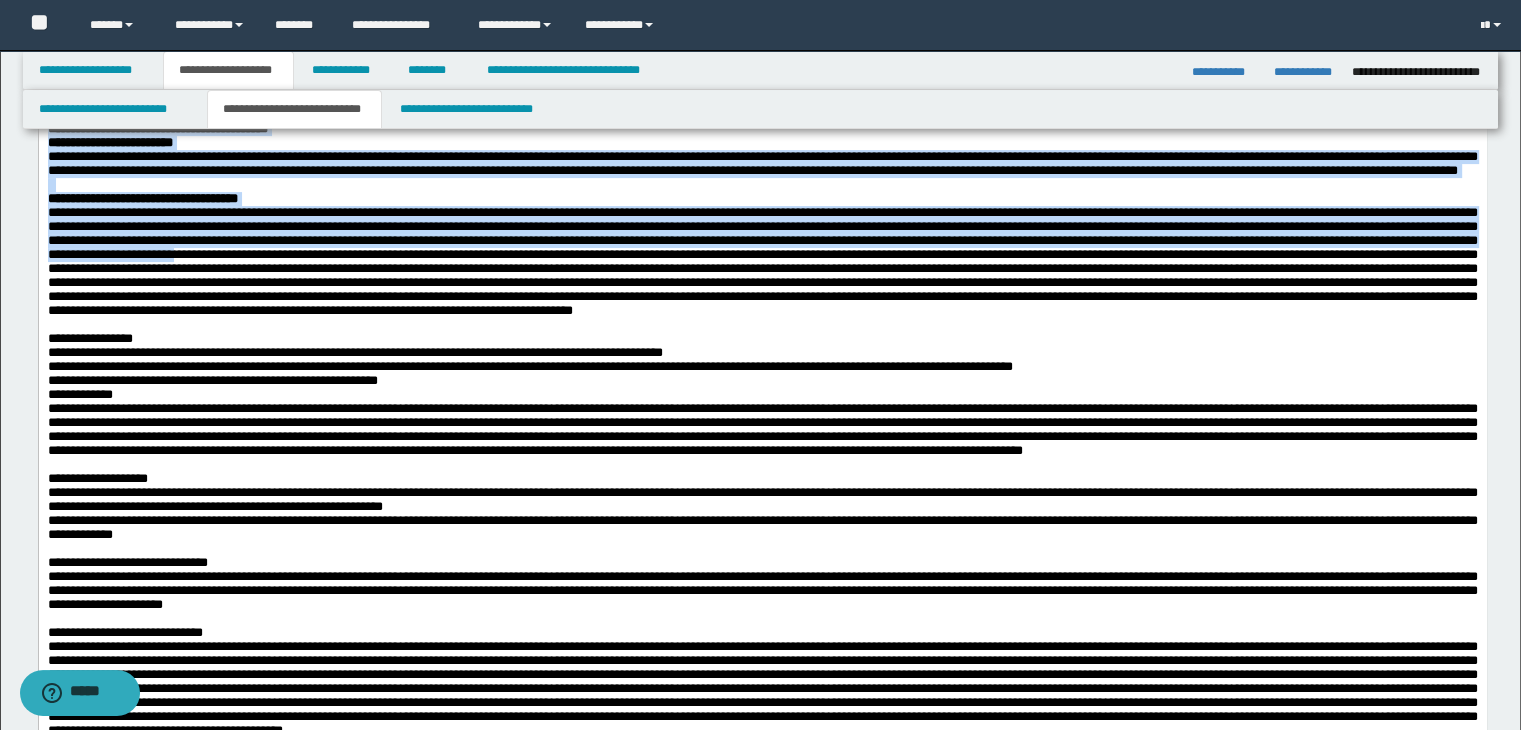 click at bounding box center (762, 261) 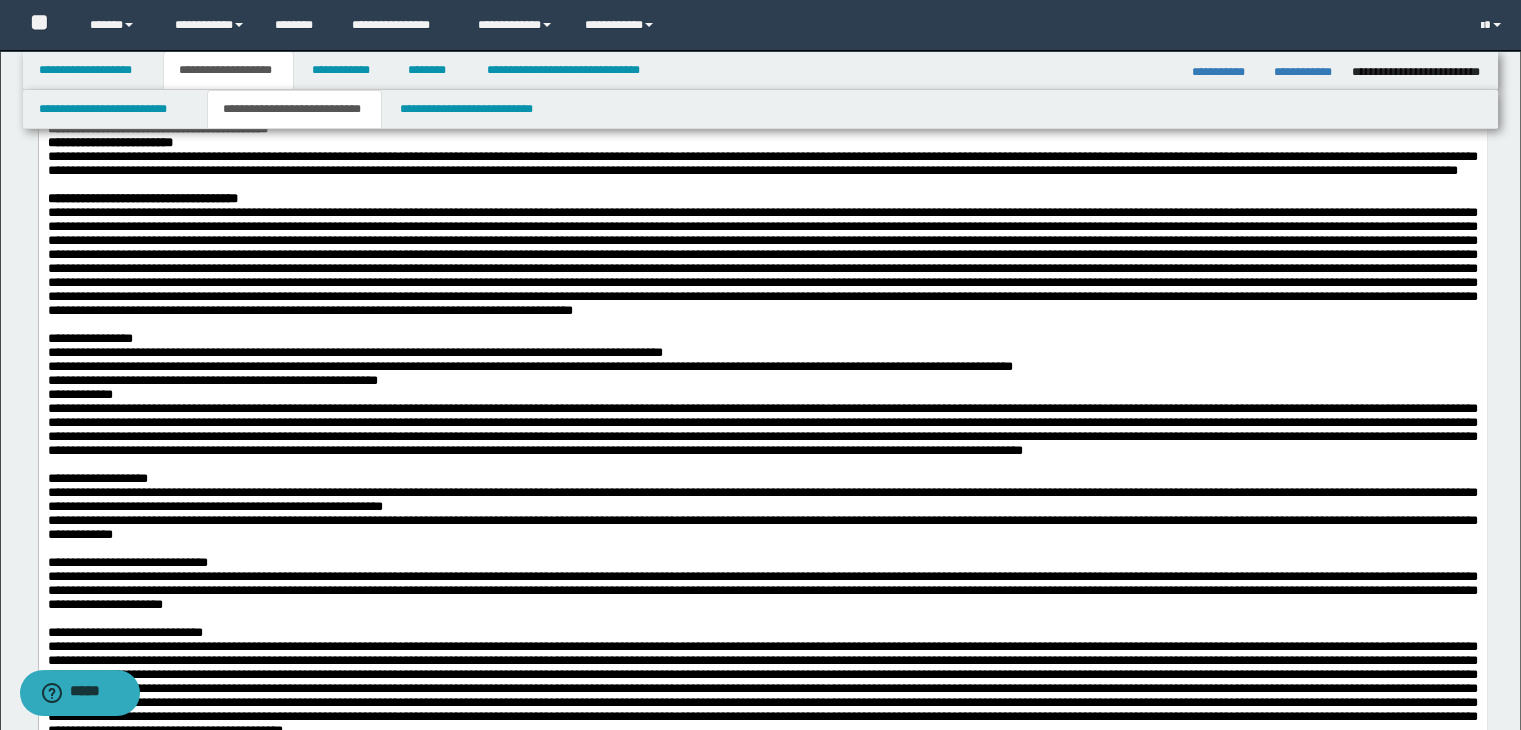 drag, startPoint x: 1104, startPoint y: 346, endPoint x: 1114, endPoint y: 373, distance: 28.79236 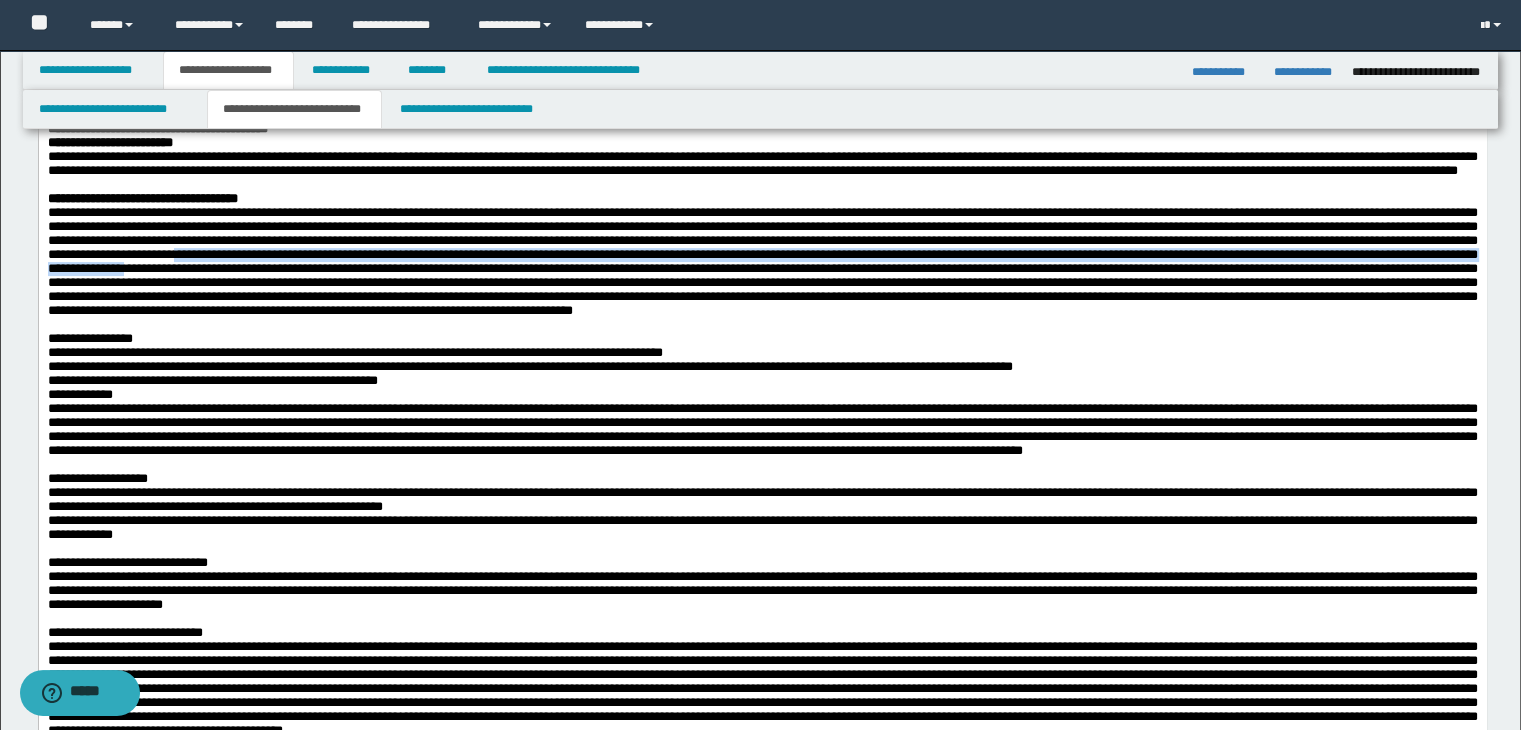 drag, startPoint x: 1107, startPoint y: 350, endPoint x: 1346, endPoint y: 366, distance: 239.53497 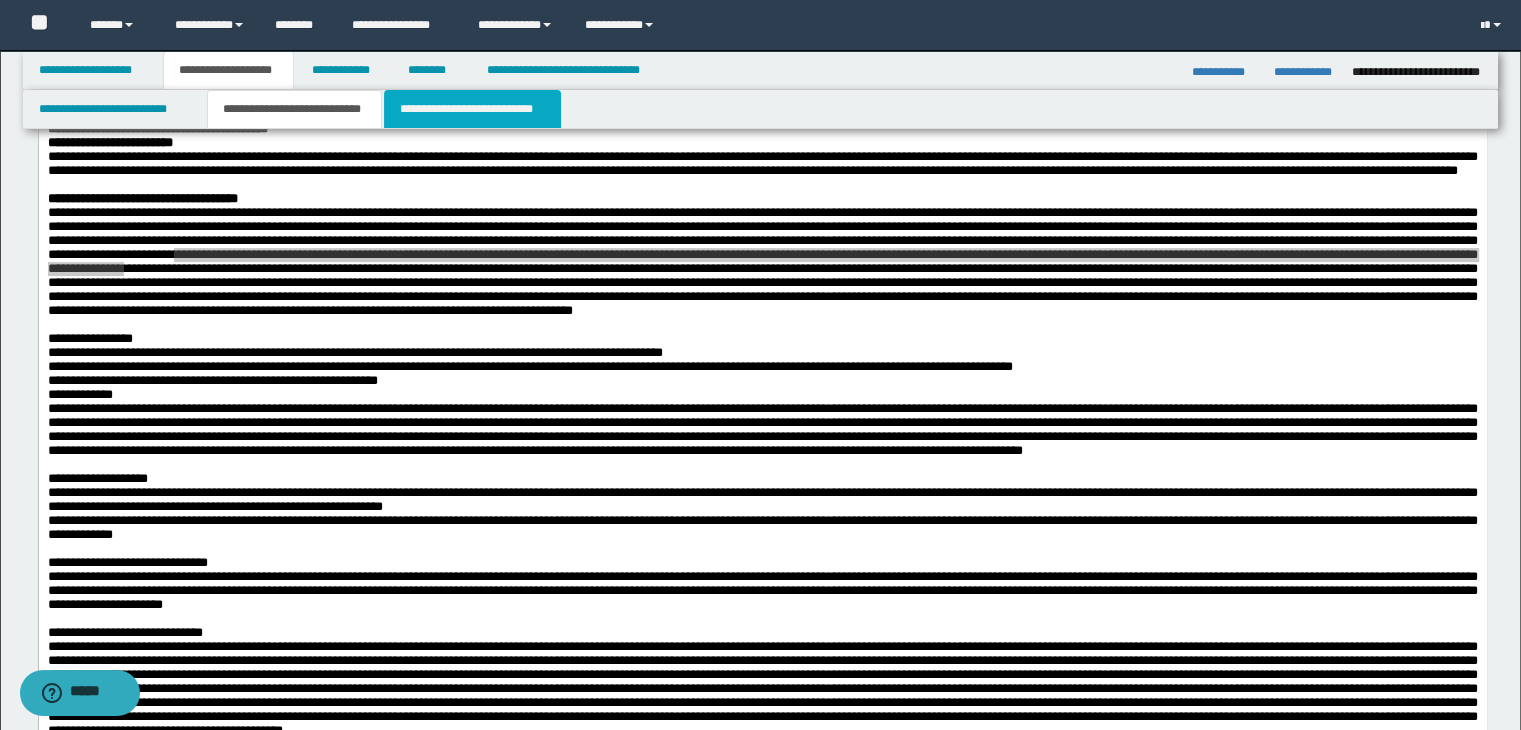 drag, startPoint x: 492, startPoint y: 101, endPoint x: 486, endPoint y: 128, distance: 27.658634 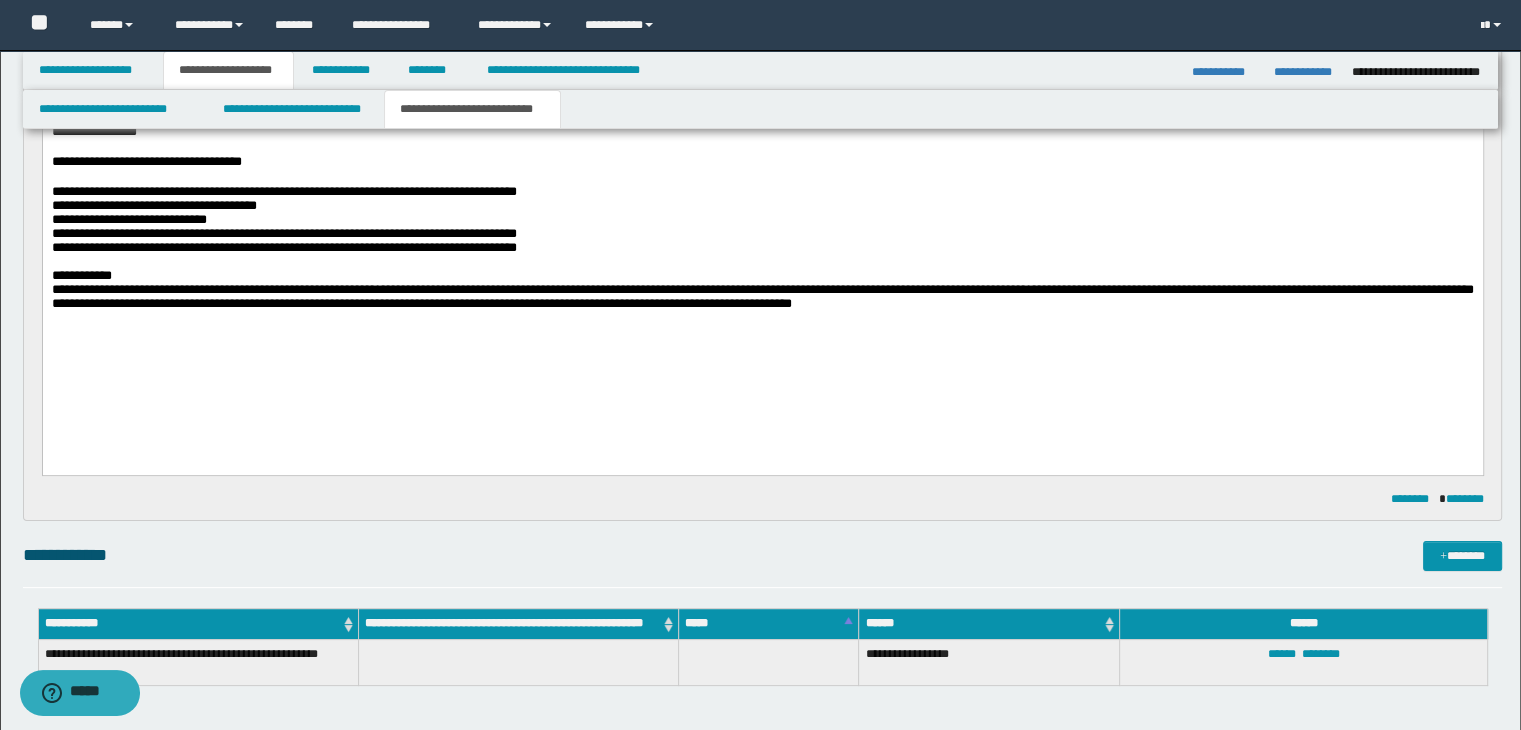 scroll, scrollTop: 200, scrollLeft: 0, axis: vertical 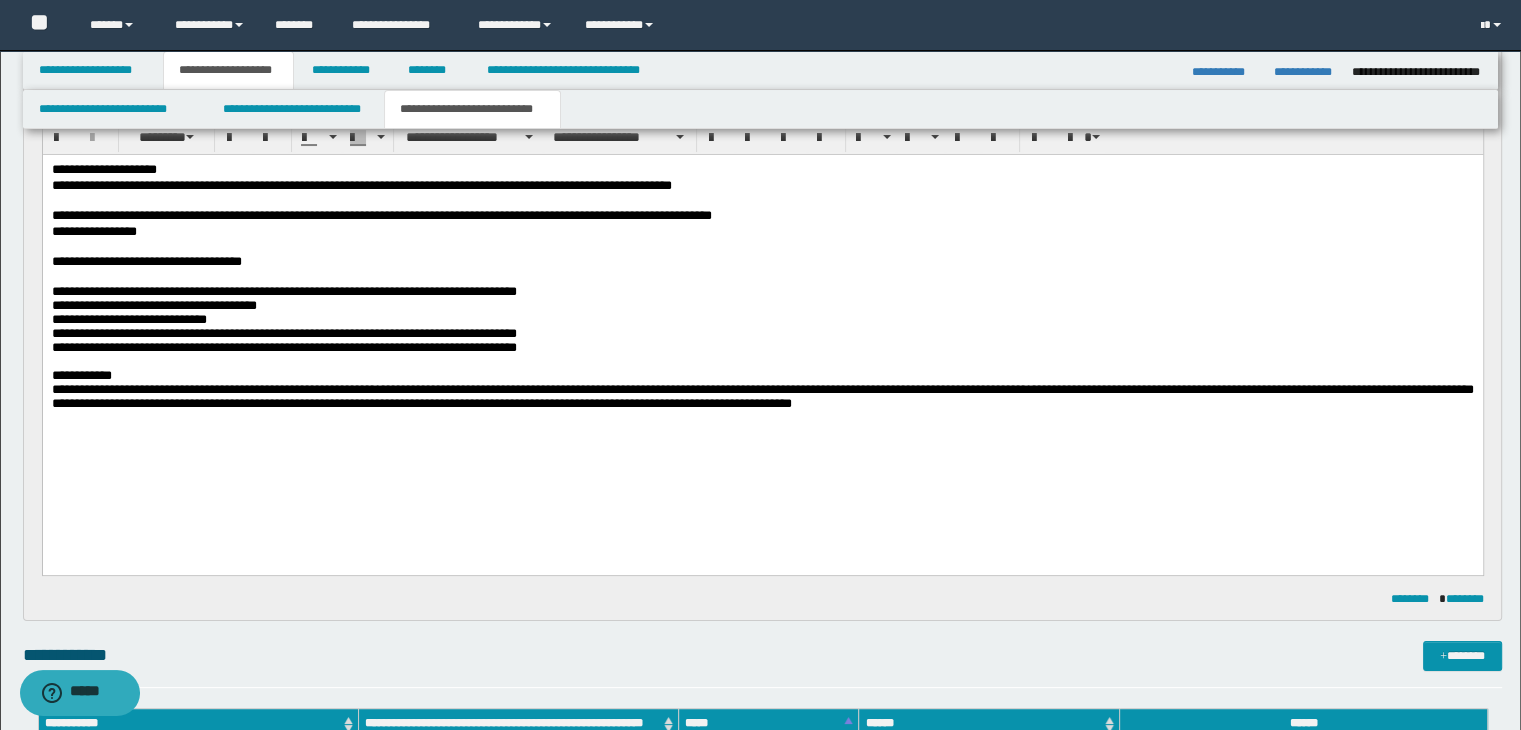 click at bounding box center (762, 247) 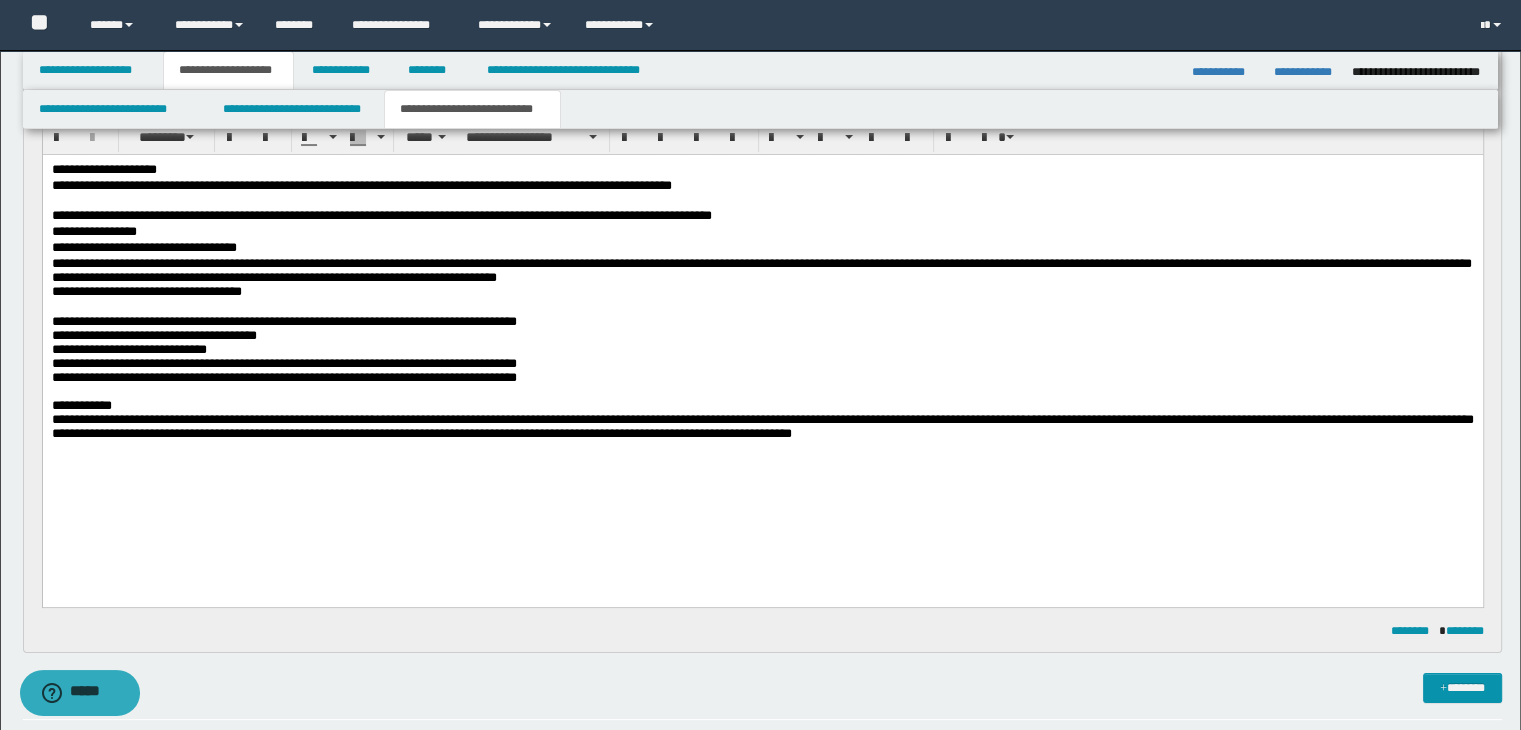 click on "**********" at bounding box center [761, 269] 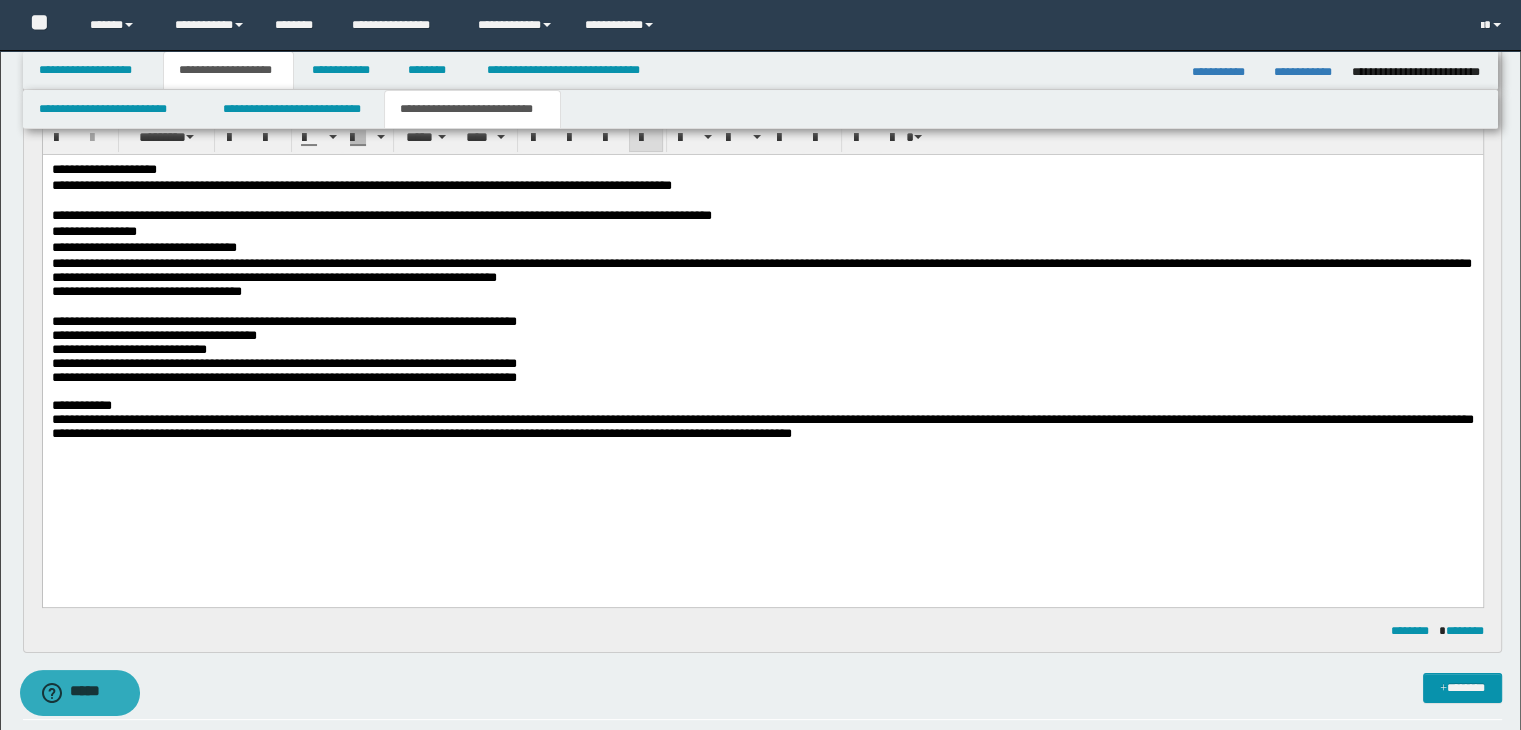 drag, startPoint x: 875, startPoint y: 291, endPoint x: 790, endPoint y: 356, distance: 107.00467 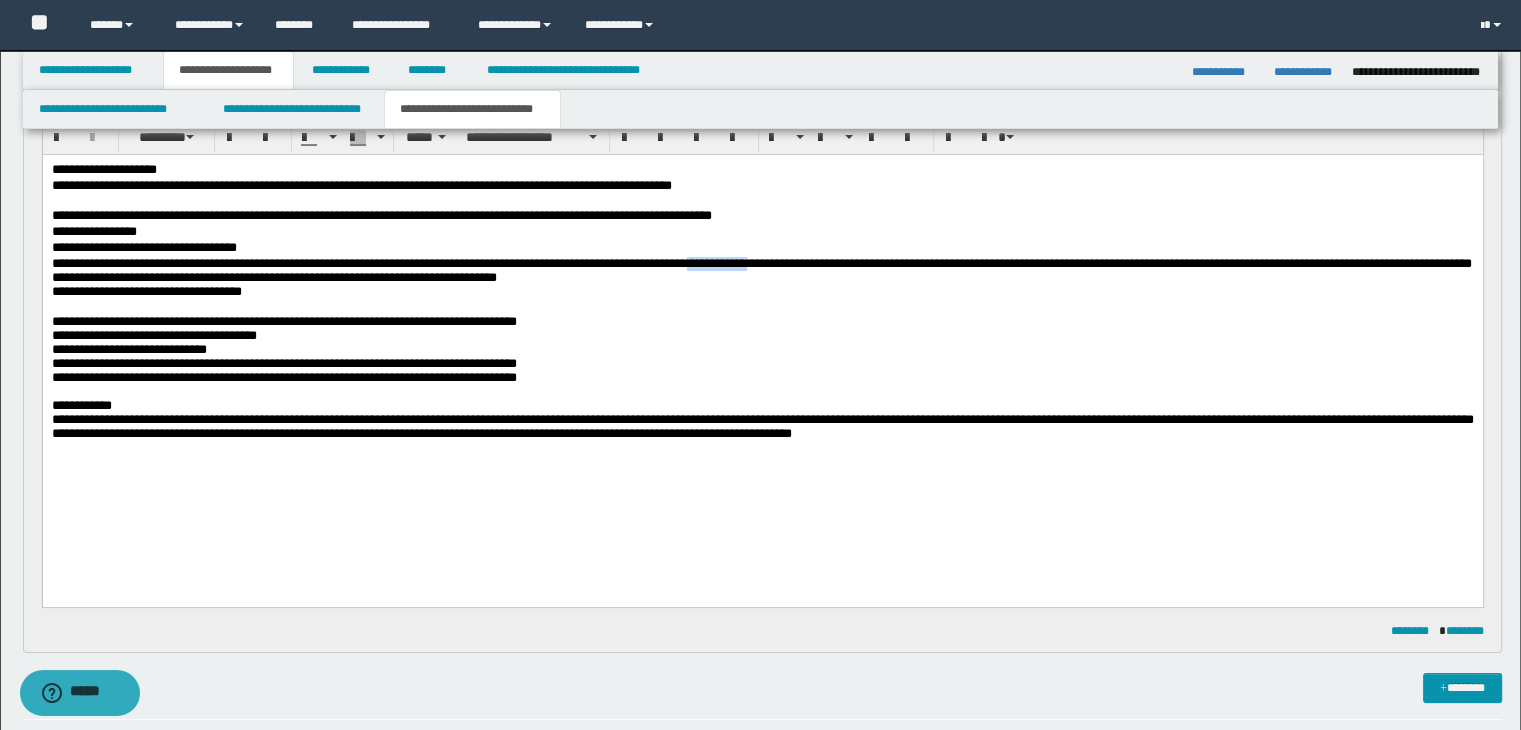 drag, startPoint x: 814, startPoint y: 260, endPoint x: 901, endPoint y: 267, distance: 87.28116 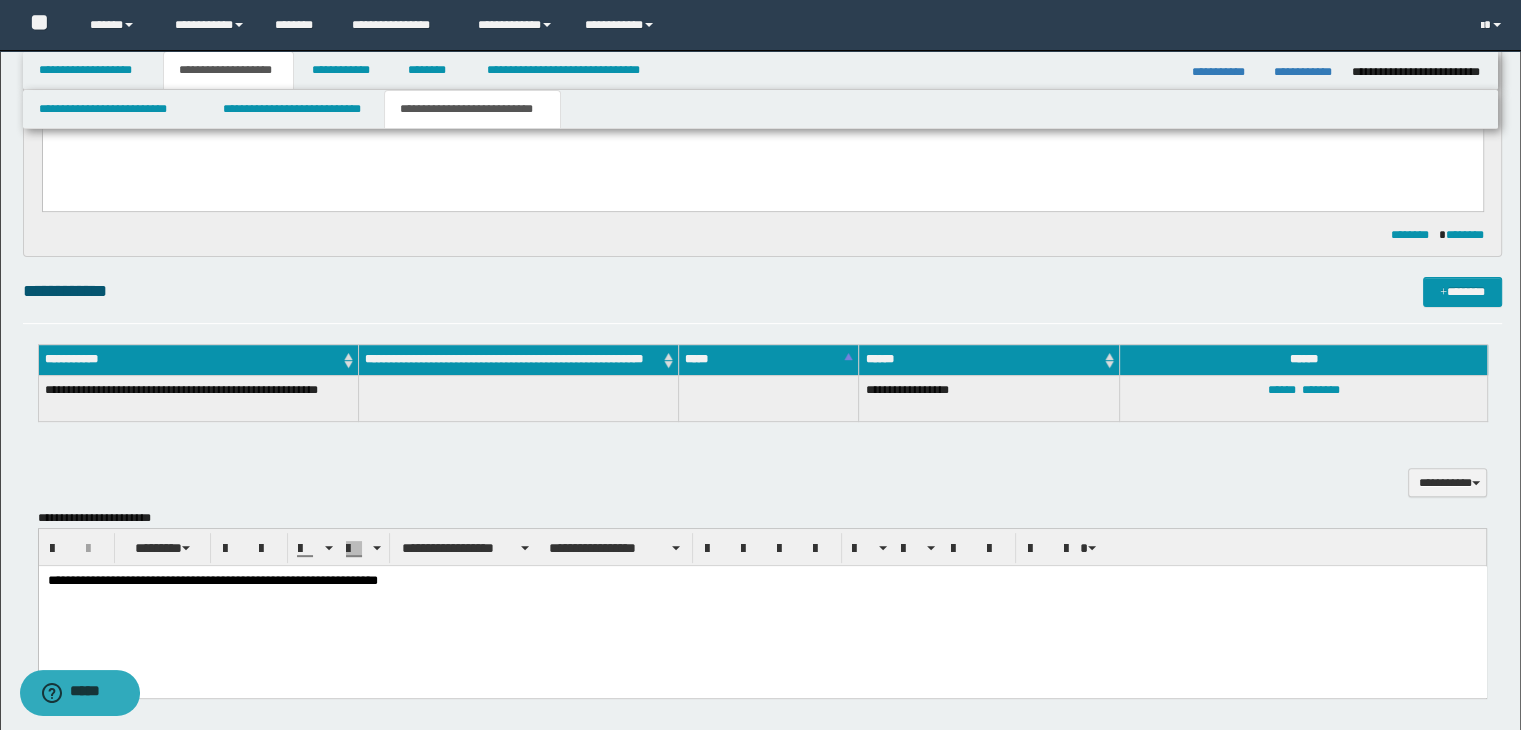 scroll, scrollTop: 600, scrollLeft: 0, axis: vertical 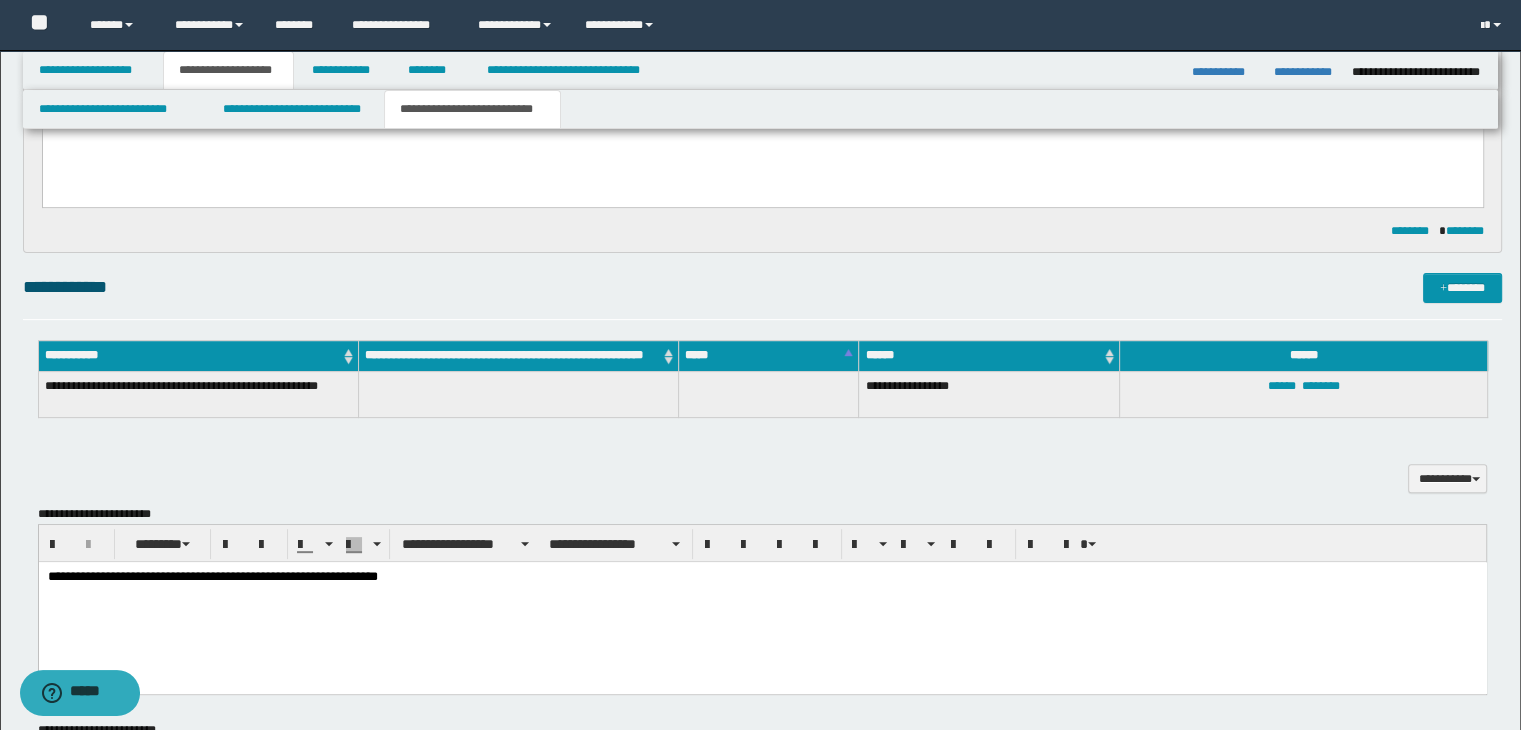 click on "**********" at bounding box center [762, 578] 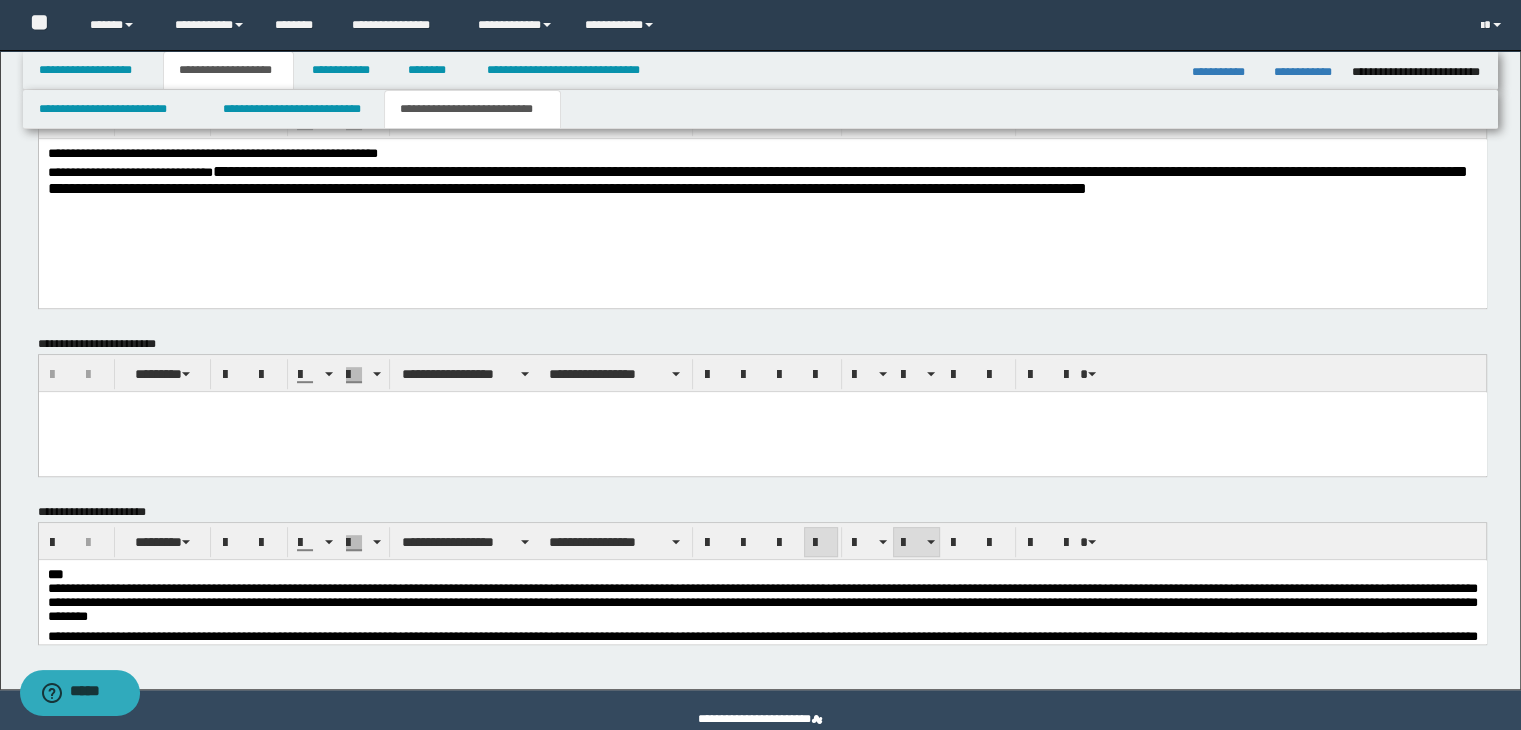 scroll, scrollTop: 960, scrollLeft: 0, axis: vertical 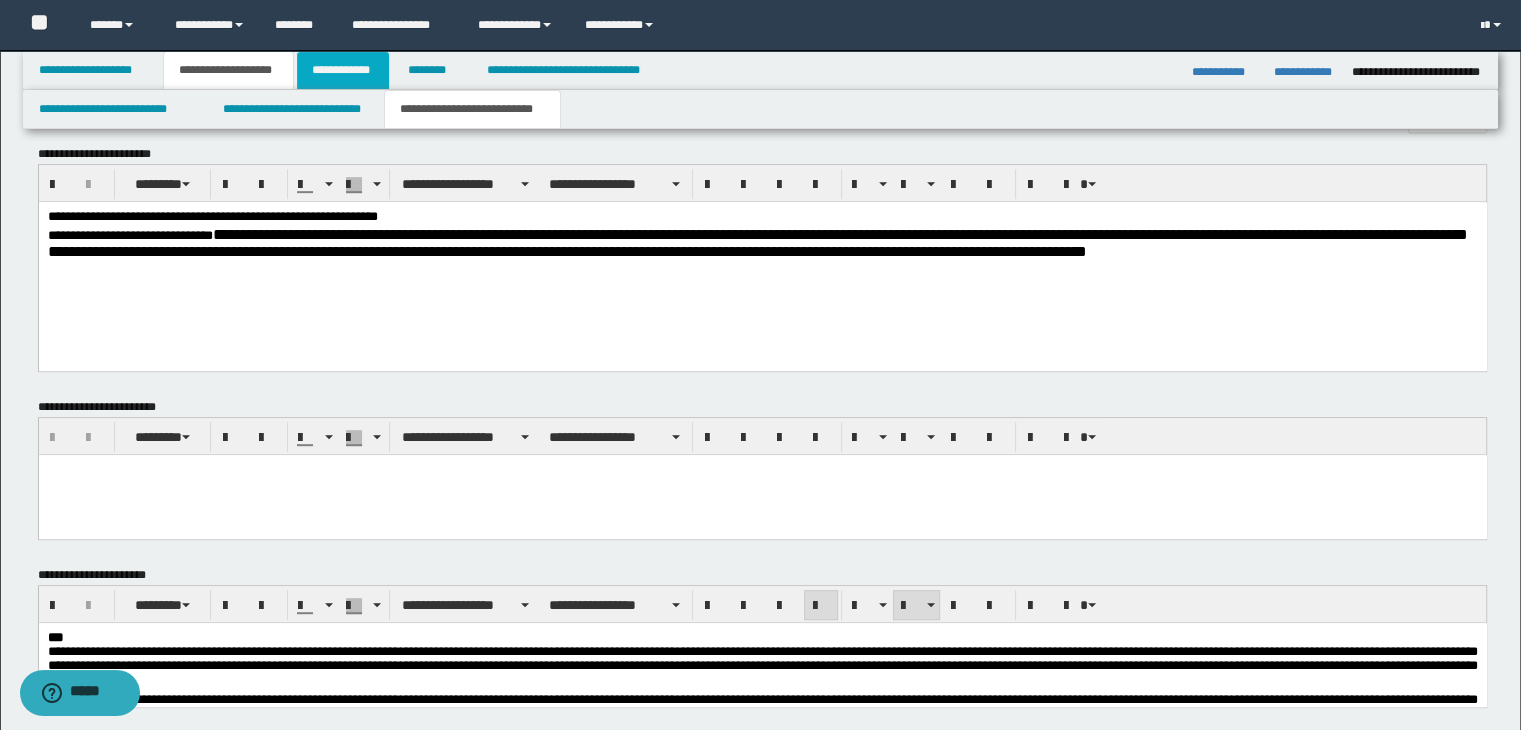 click on "**********" at bounding box center [343, 70] 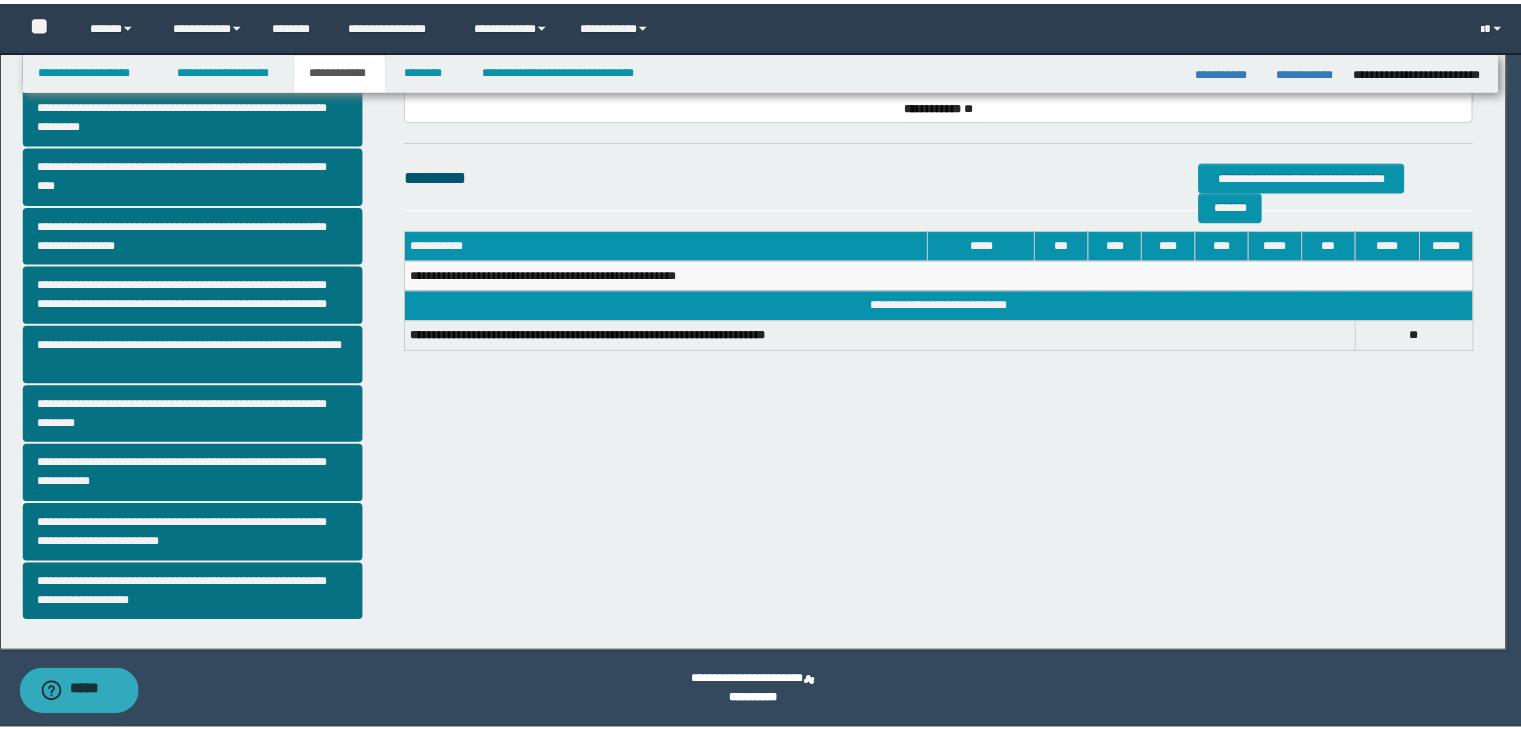 scroll, scrollTop: 344, scrollLeft: 0, axis: vertical 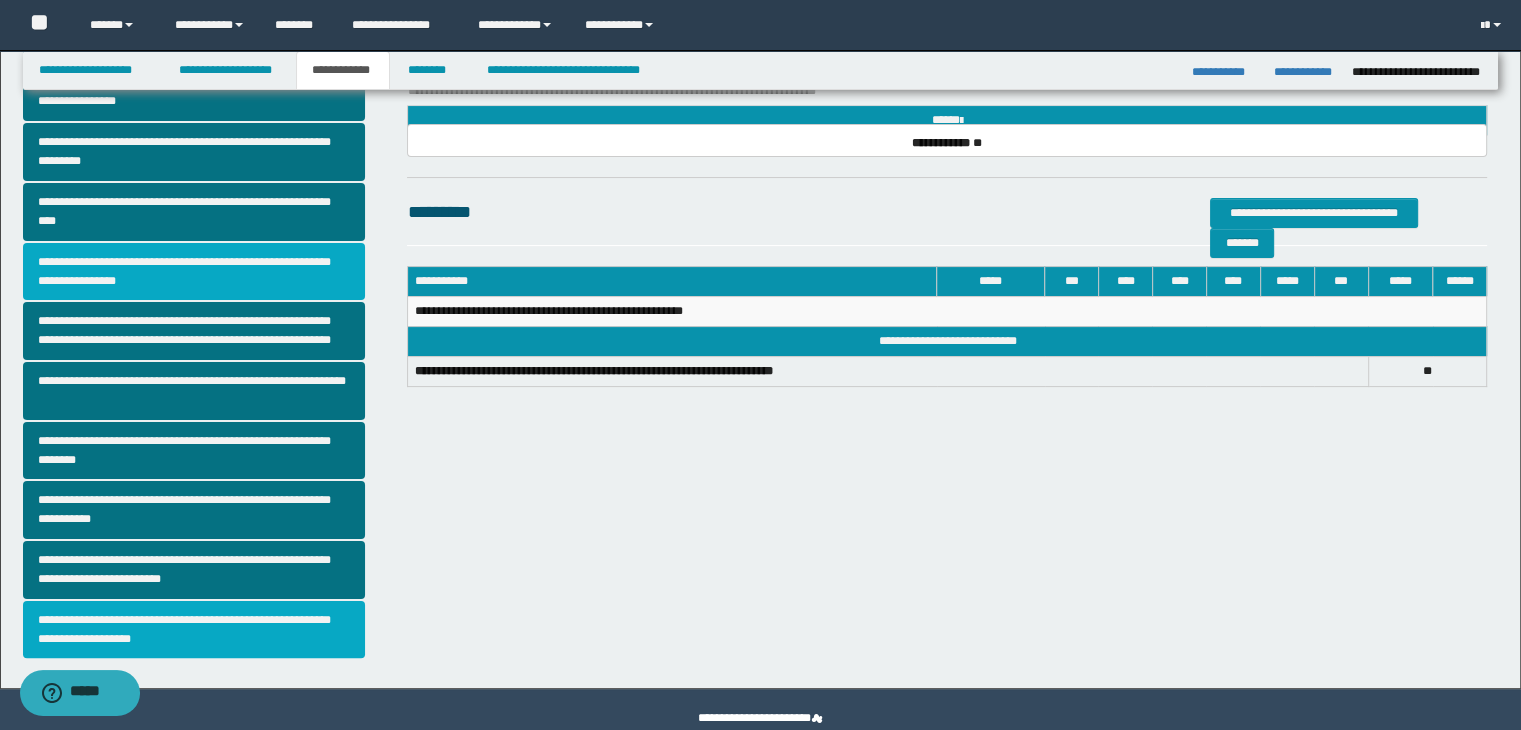 click on "**********" at bounding box center (194, 630) 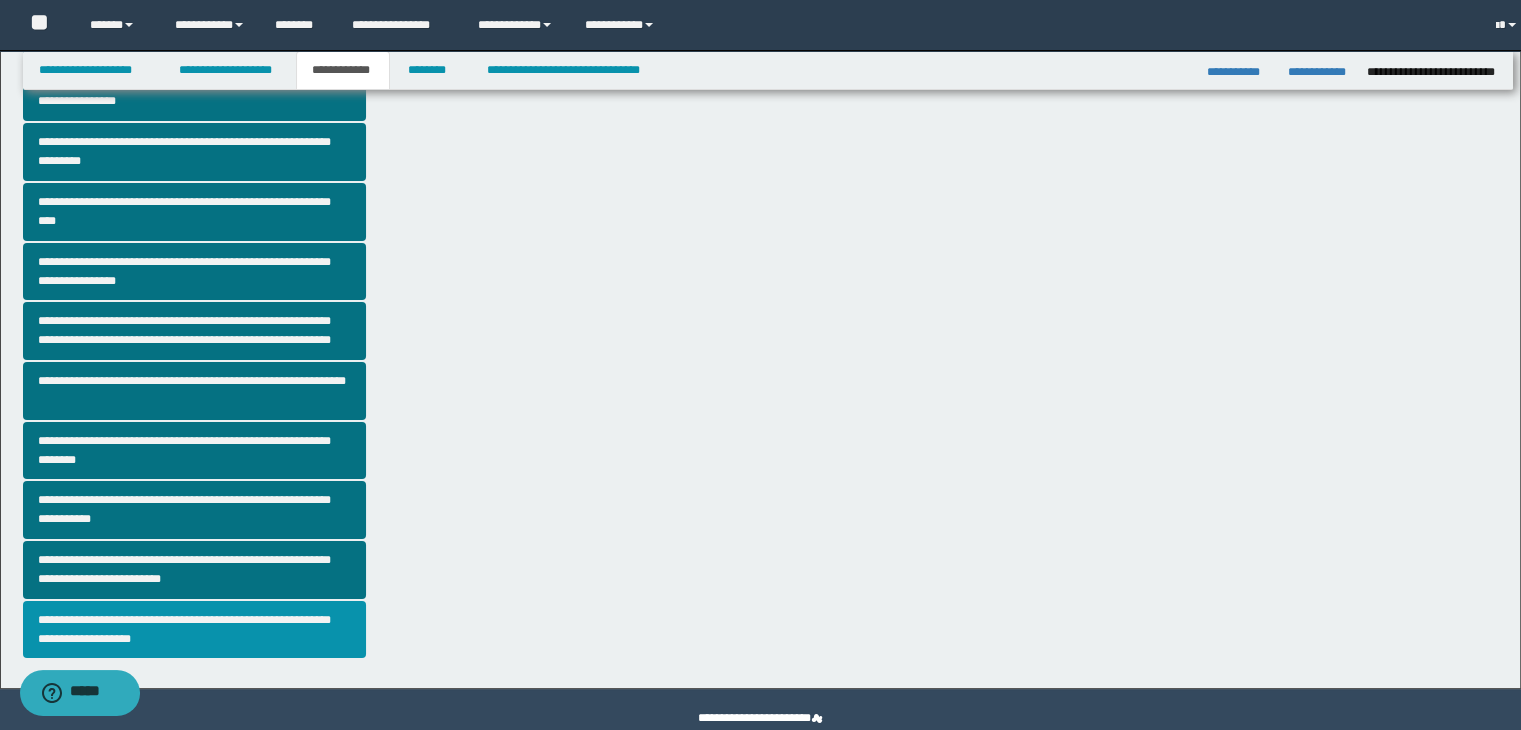 scroll, scrollTop: 0, scrollLeft: 0, axis: both 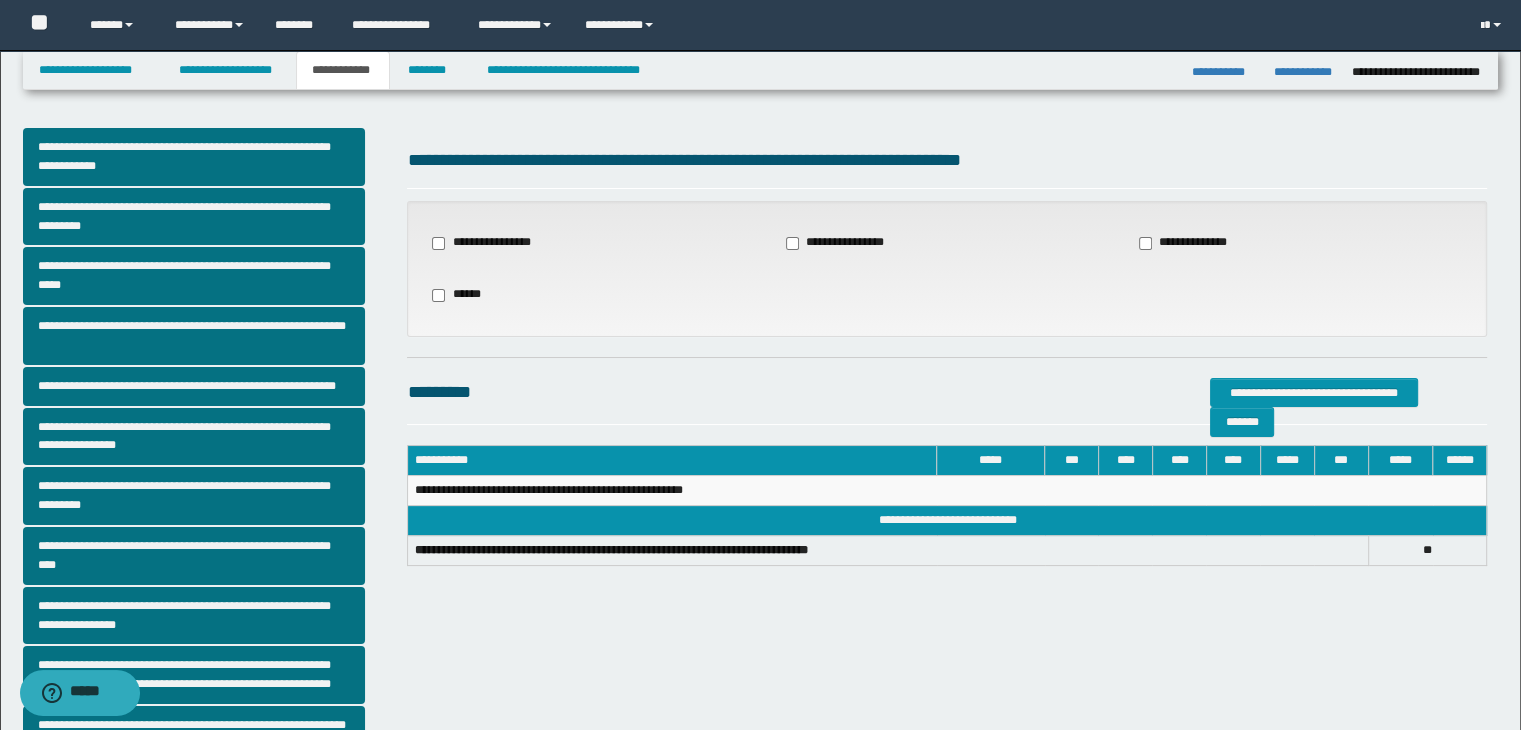 click on "**********" at bounding box center [1193, 243] 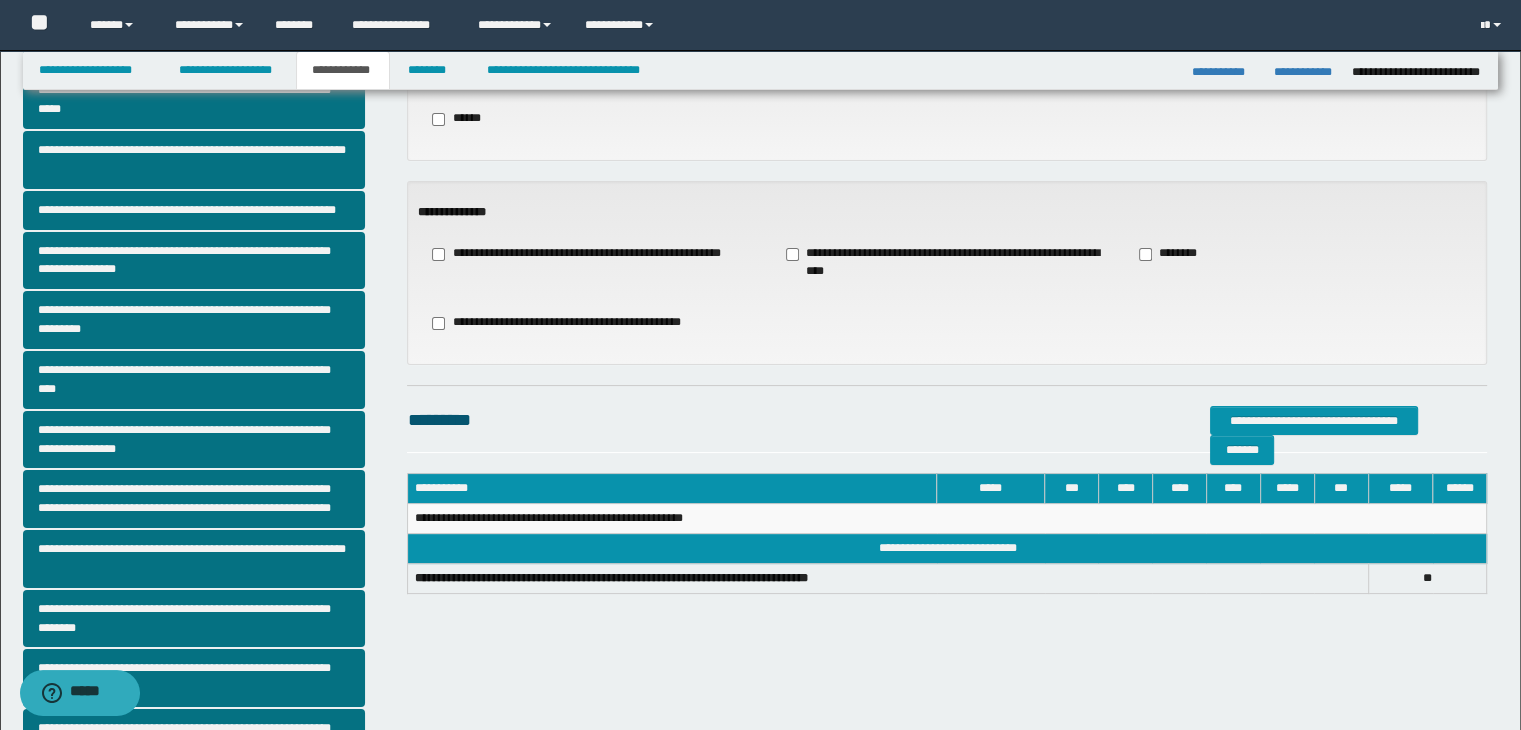 scroll, scrollTop: 200, scrollLeft: 0, axis: vertical 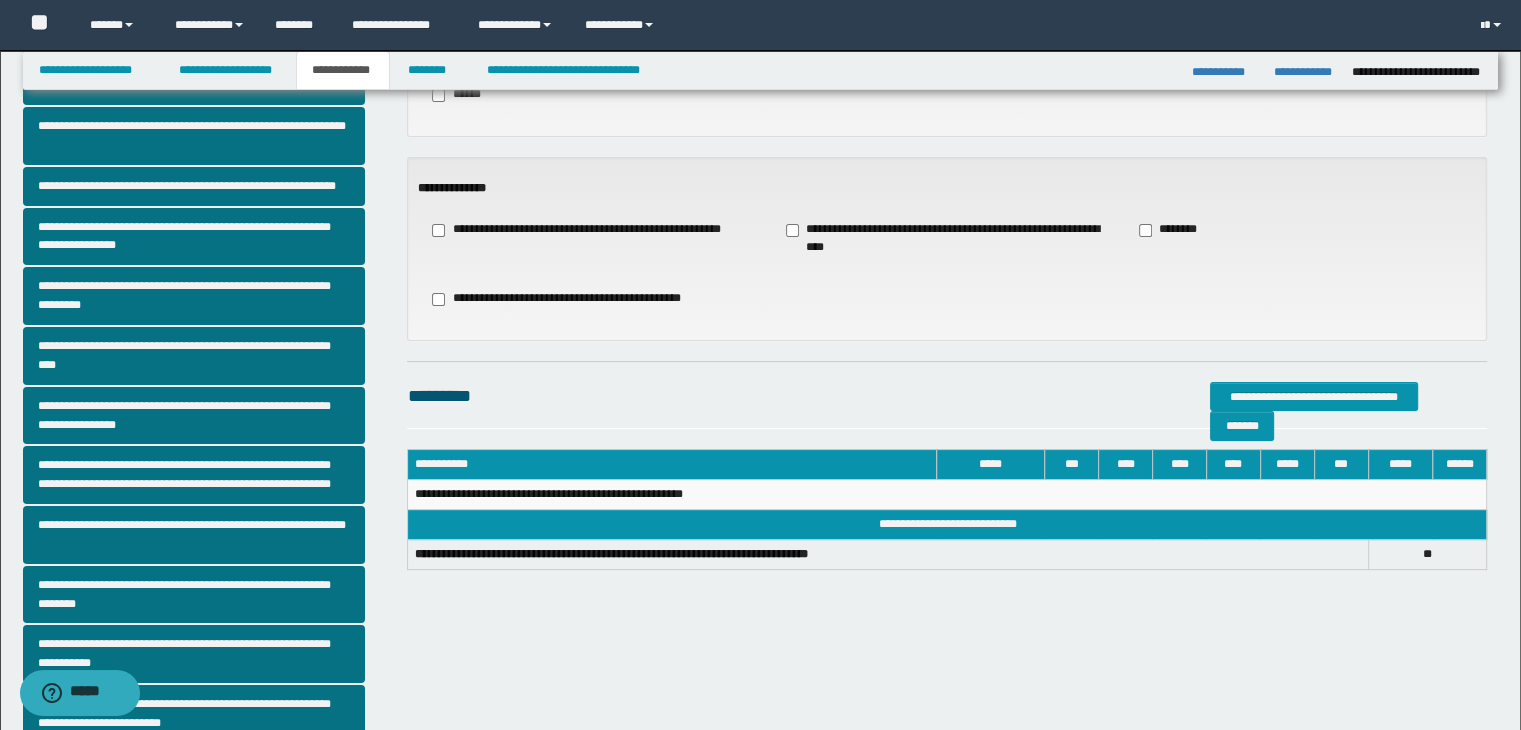 click on "**********" at bounding box center (585, 230) 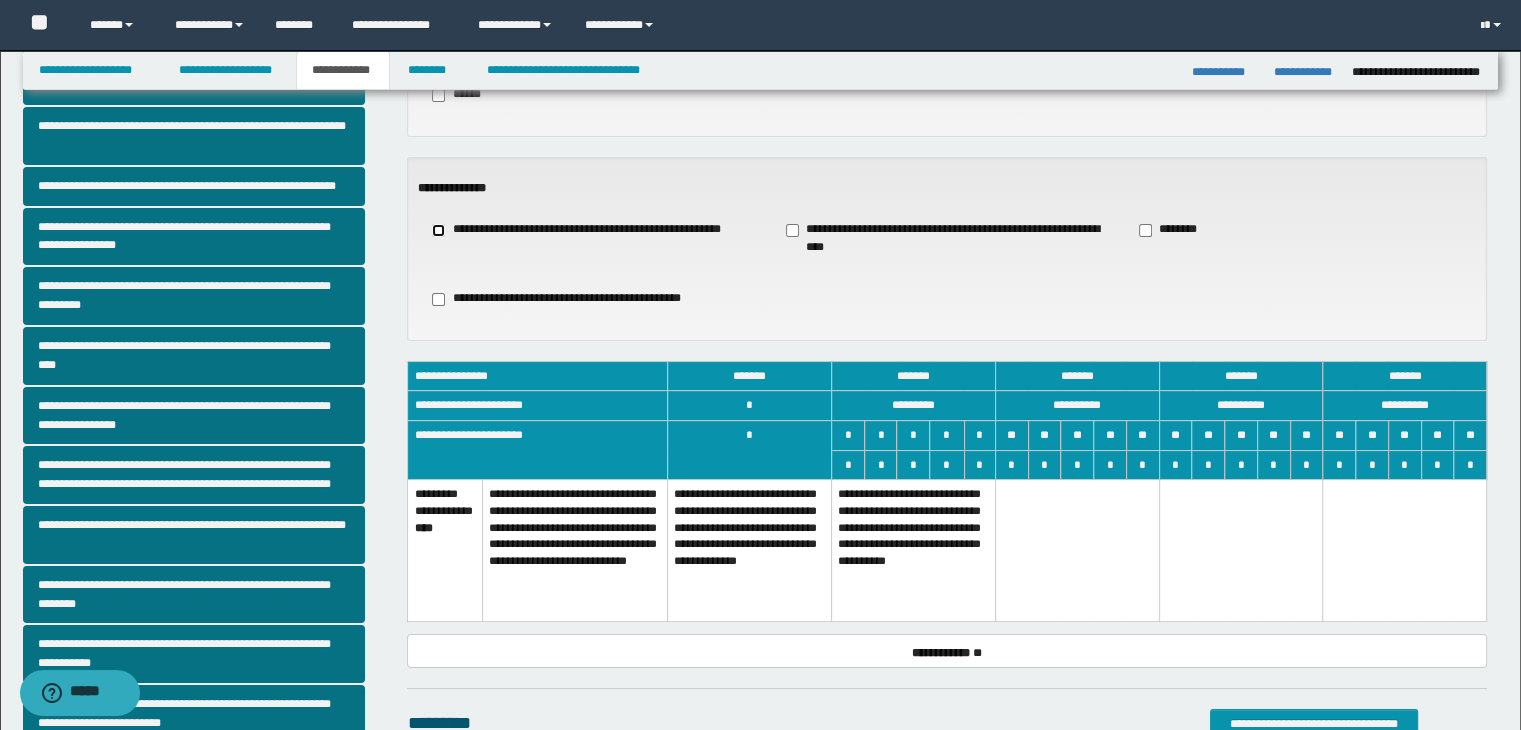 scroll, scrollTop: 495, scrollLeft: 0, axis: vertical 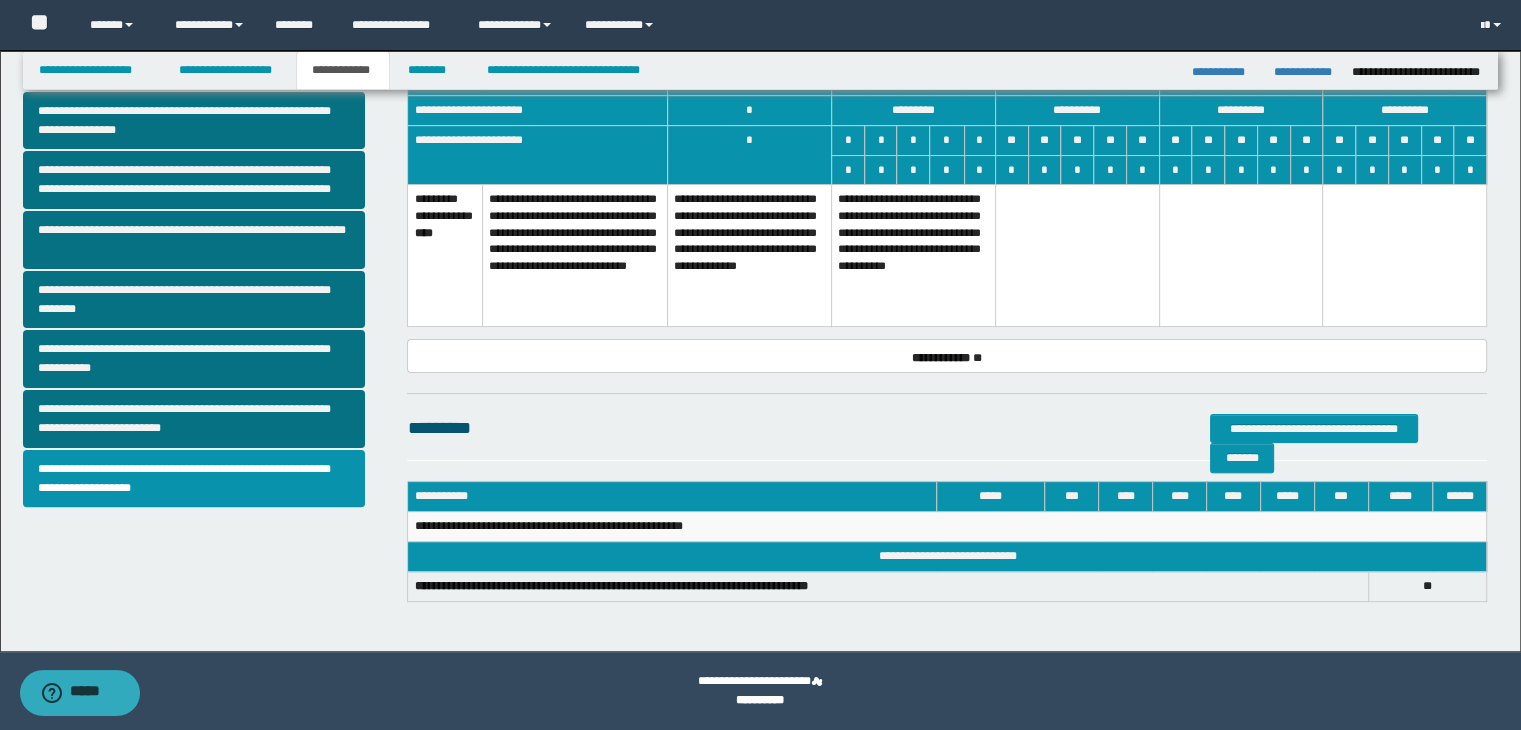 click on "**********" at bounding box center [750, 256] 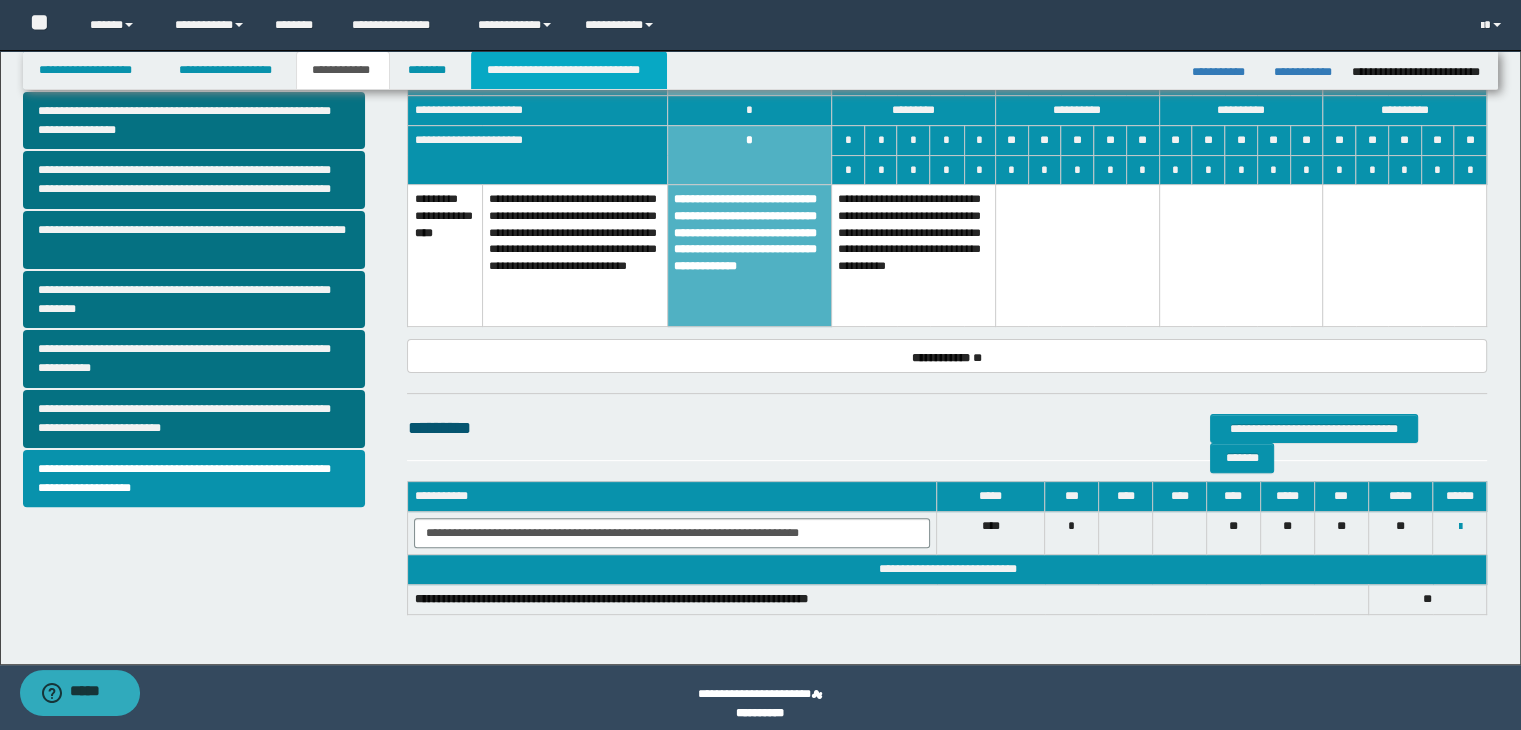 drag, startPoint x: 608, startPoint y: 80, endPoint x: 660, endPoint y: 116, distance: 63.245552 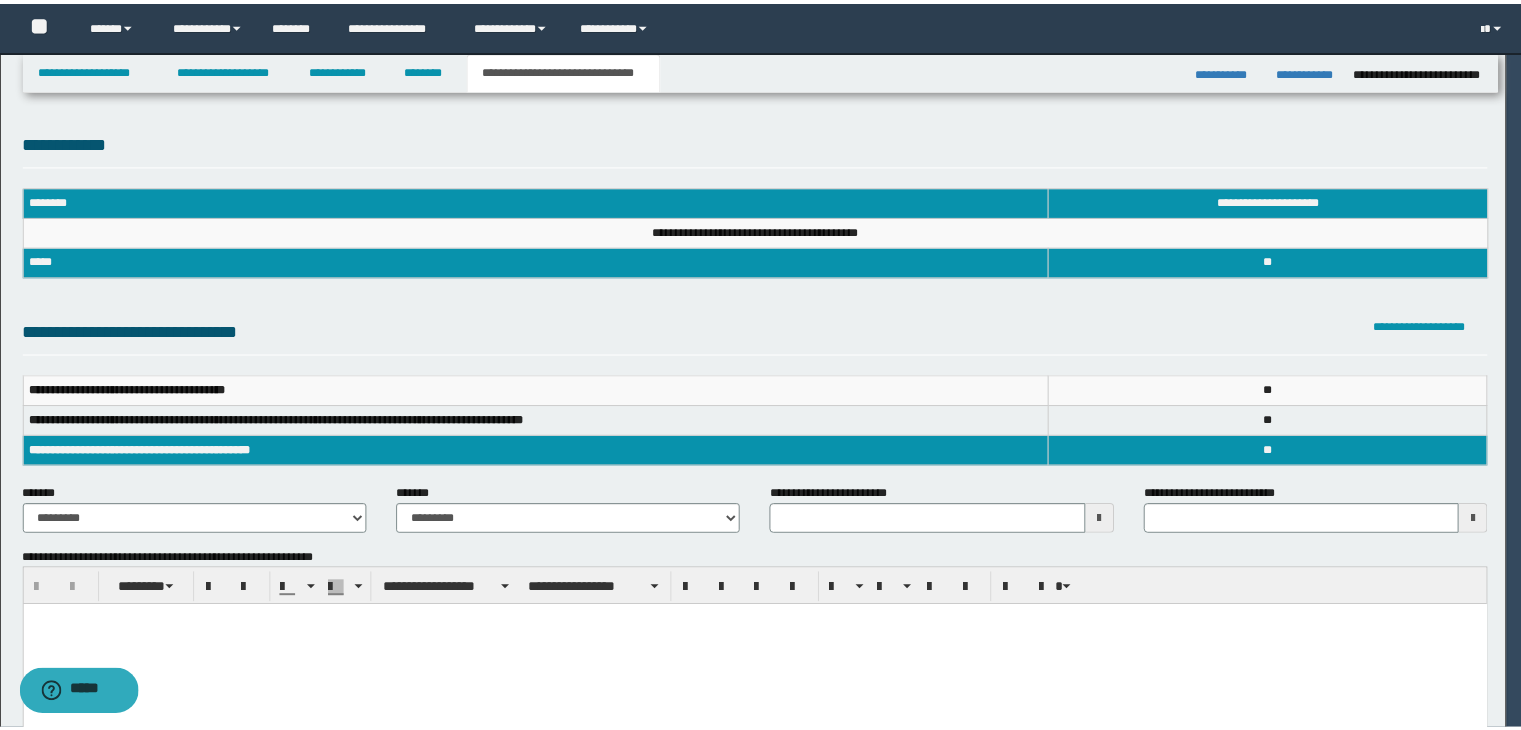 scroll, scrollTop: 0, scrollLeft: 0, axis: both 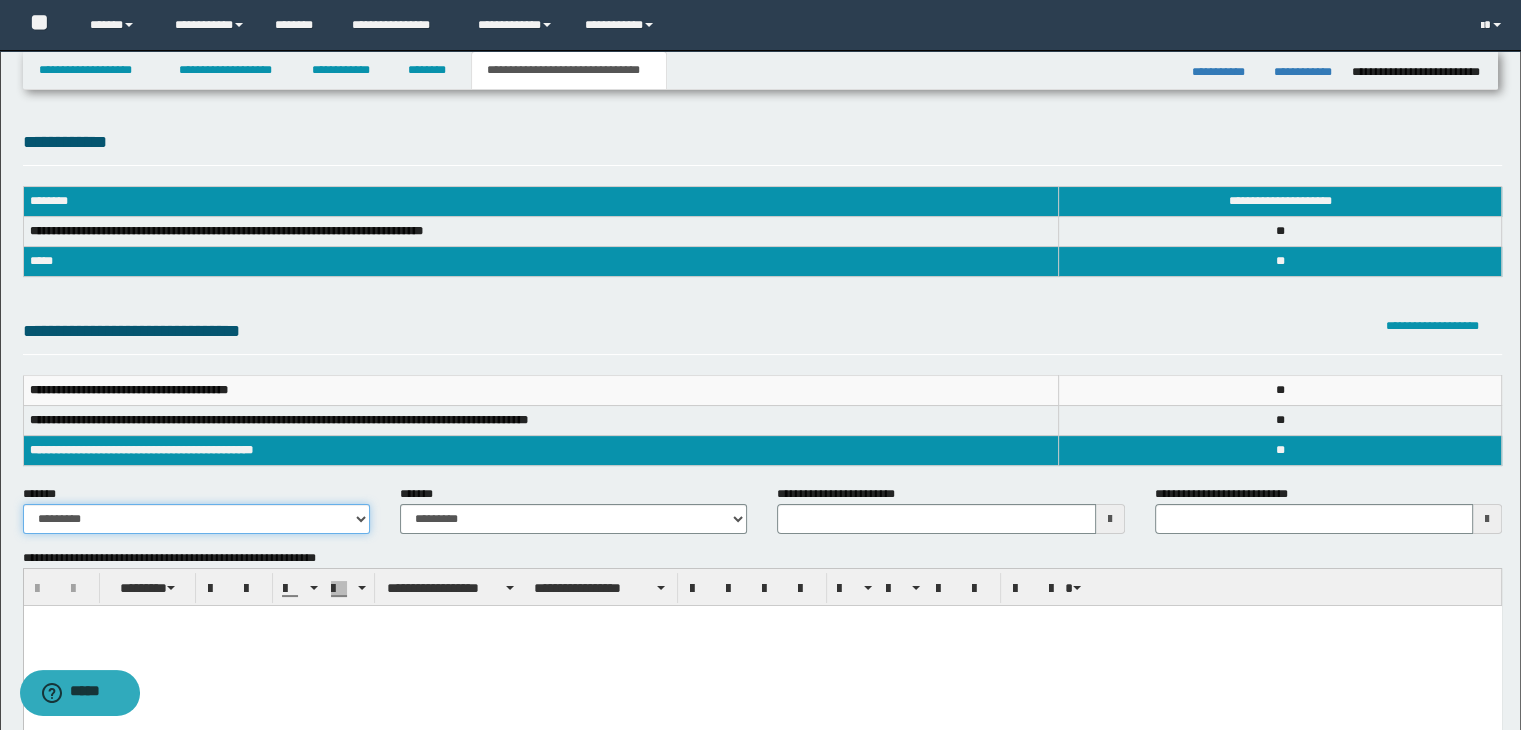 click on "**********" at bounding box center (196, 519) 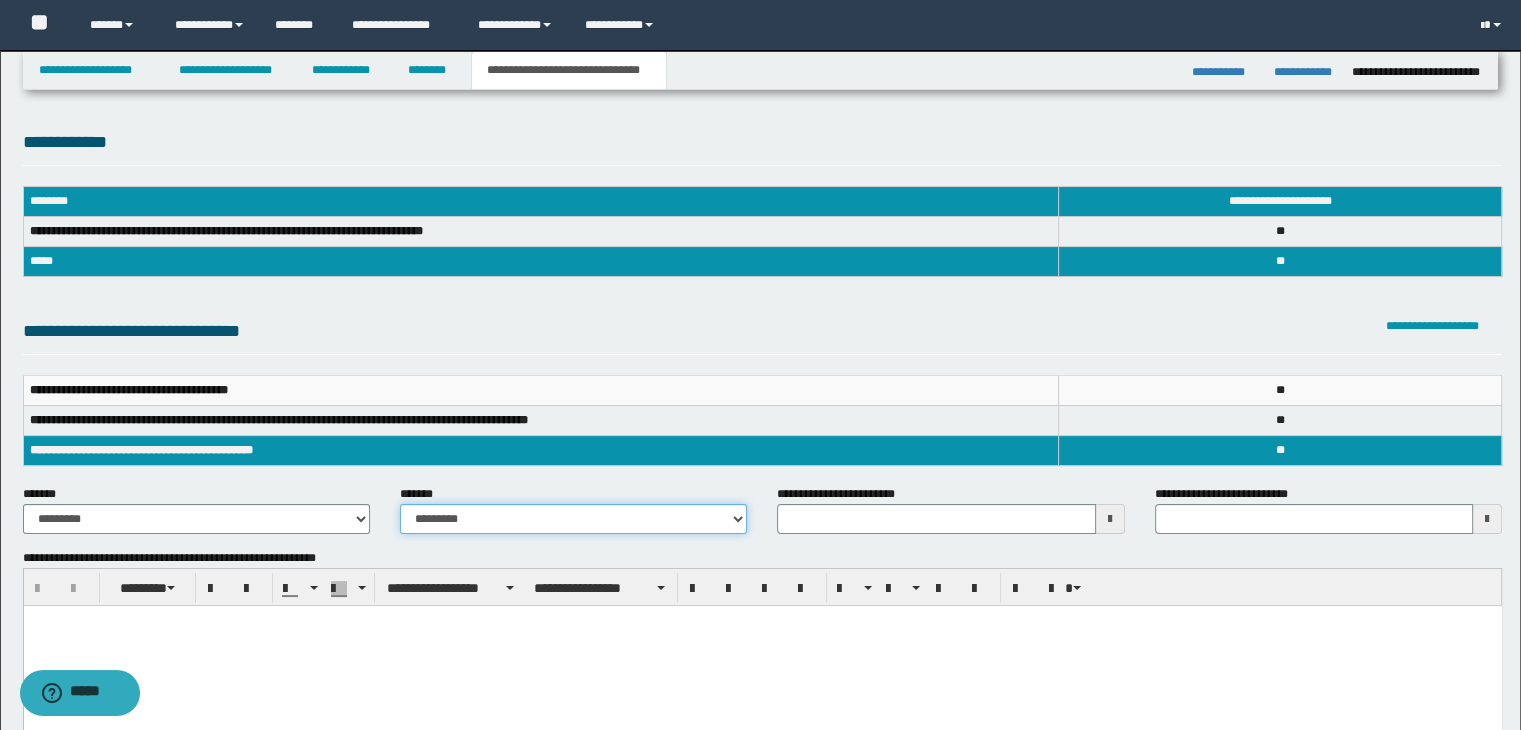 click on "**********" at bounding box center [573, 519] 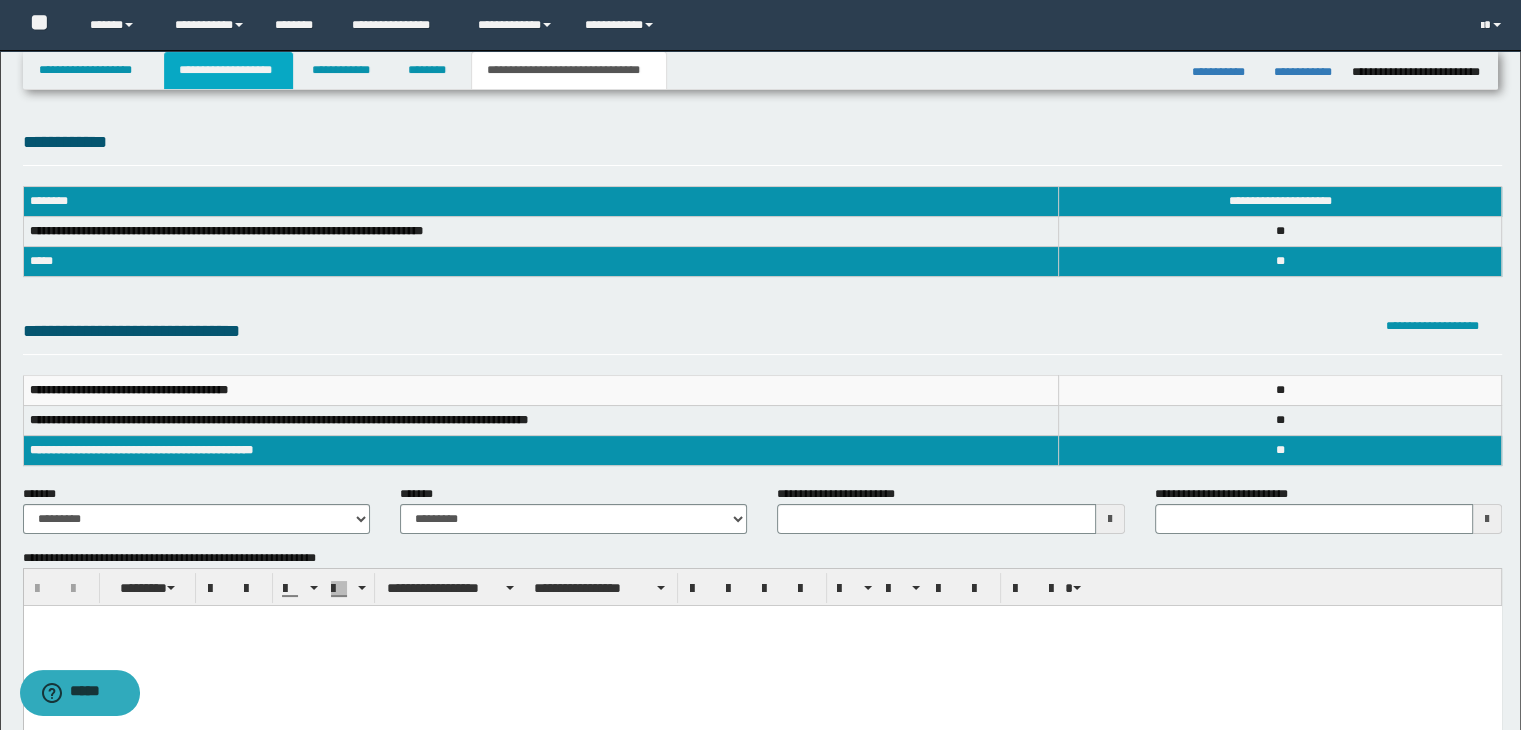 click on "**********" at bounding box center (228, 70) 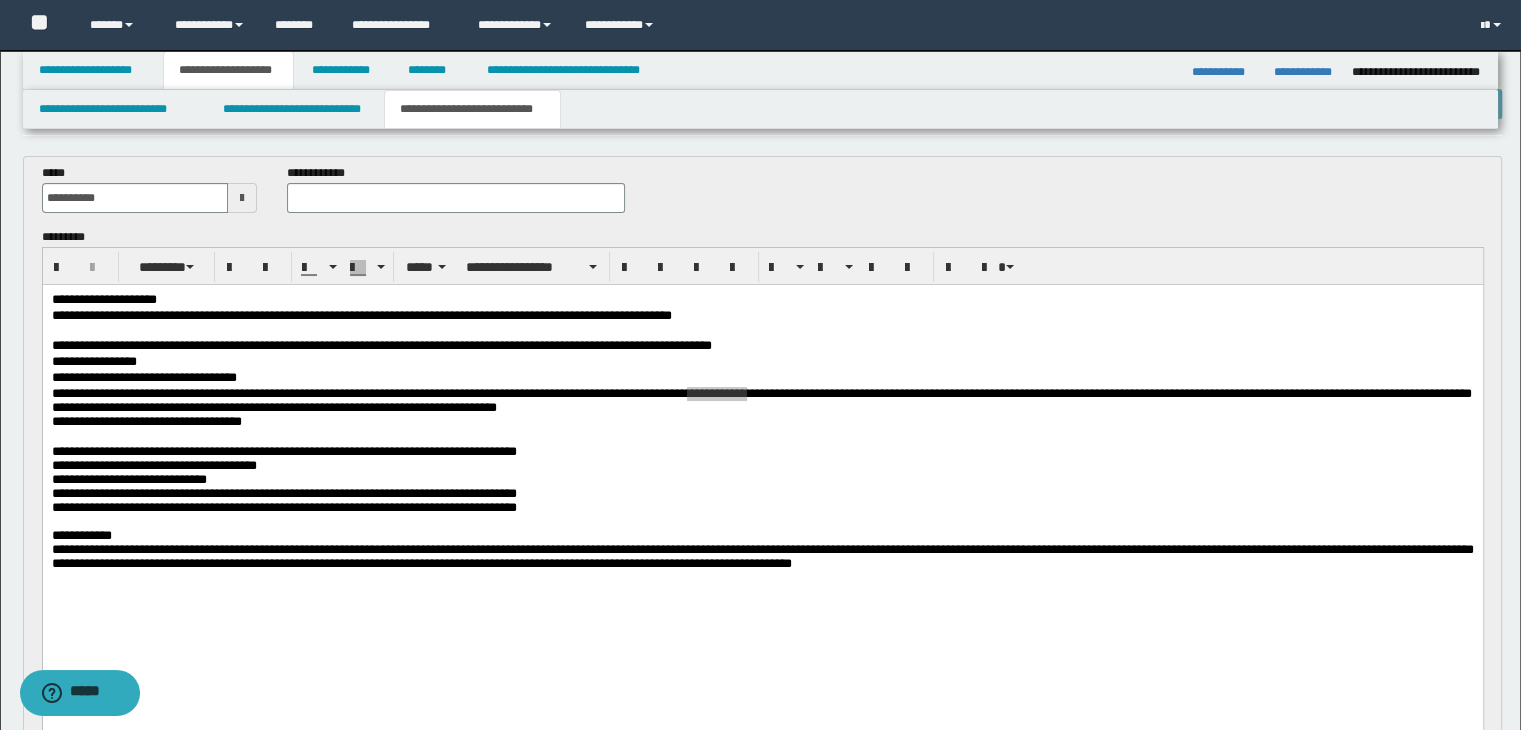 scroll, scrollTop: 100, scrollLeft: 0, axis: vertical 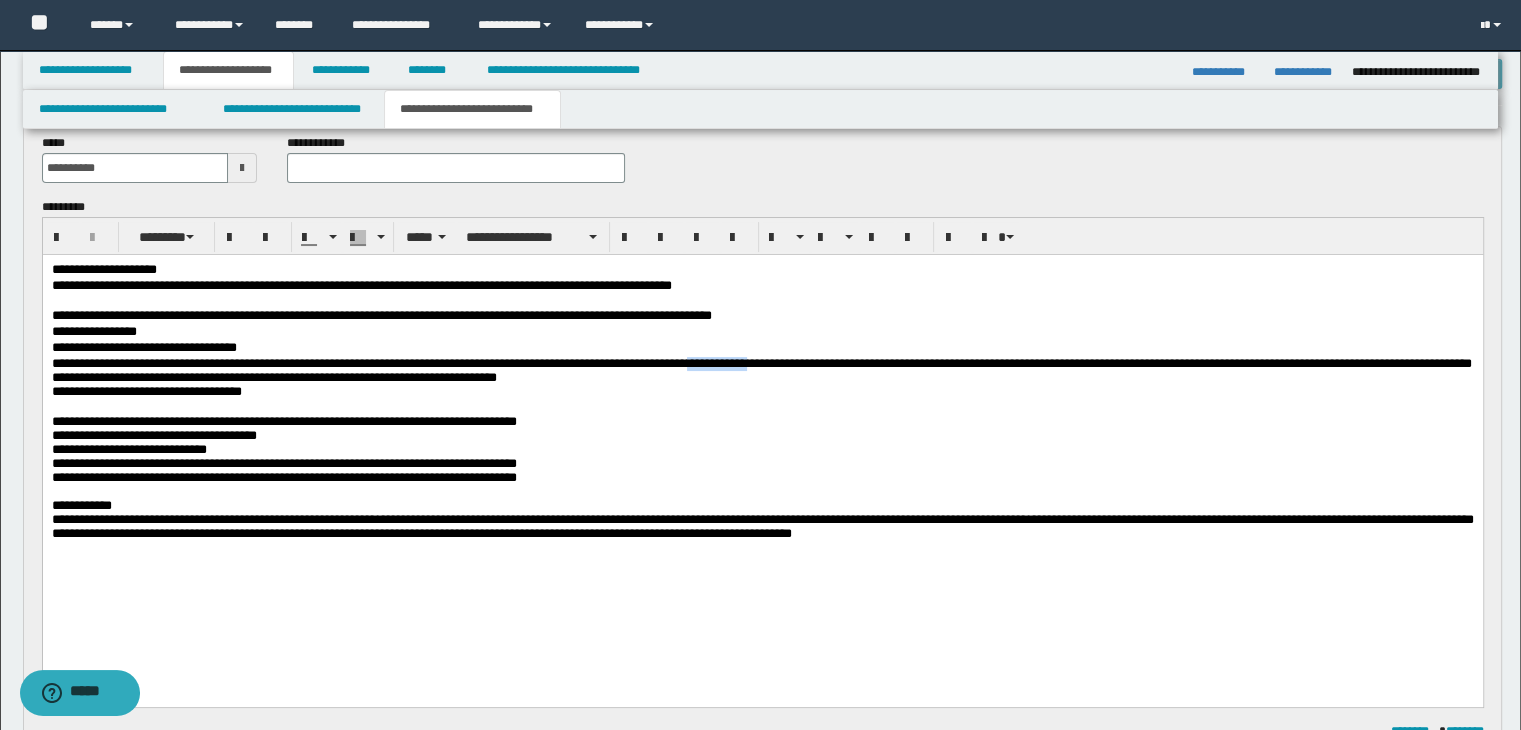 click on "**********" at bounding box center [761, 369] 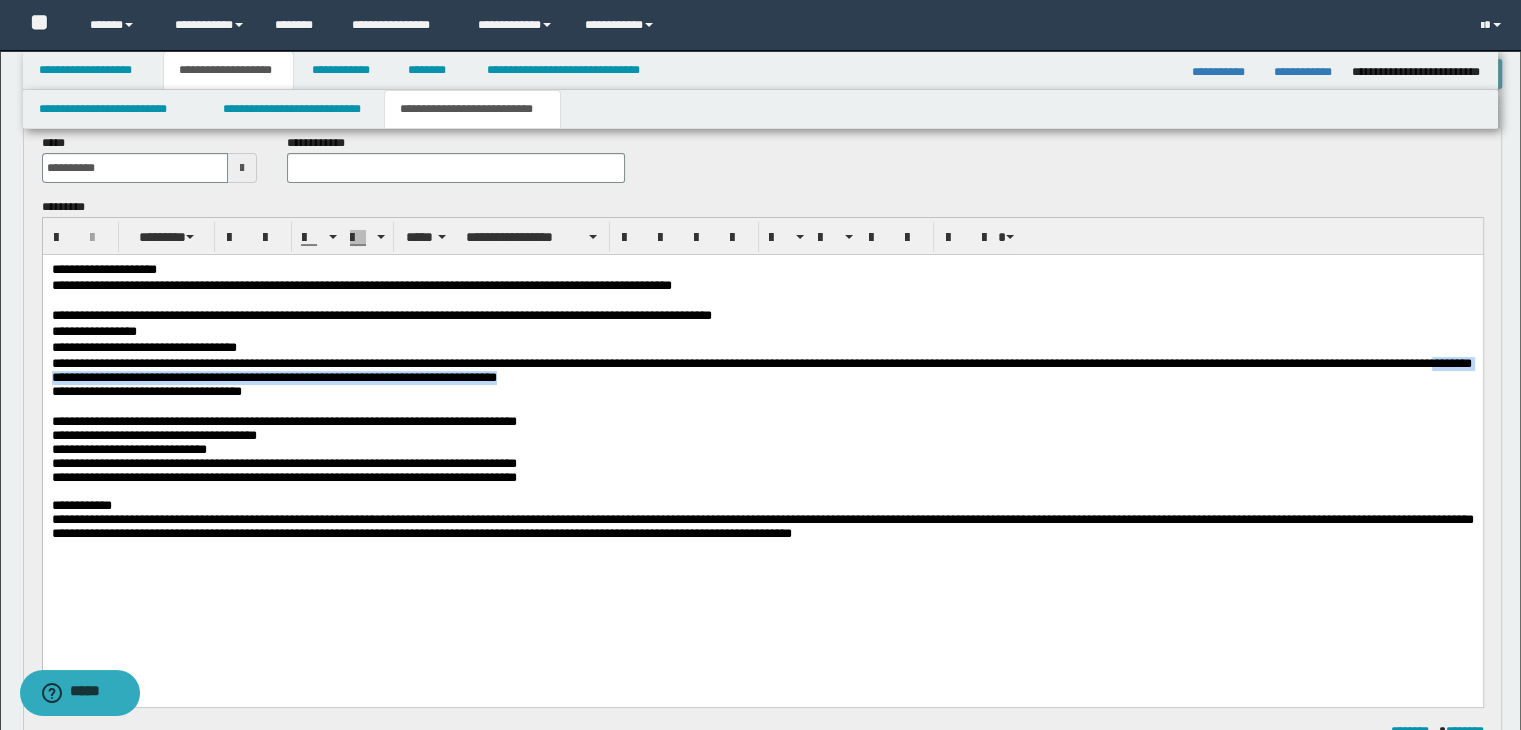 drag, startPoint x: 299, startPoint y: 382, endPoint x: 900, endPoint y: 383, distance: 601.00085 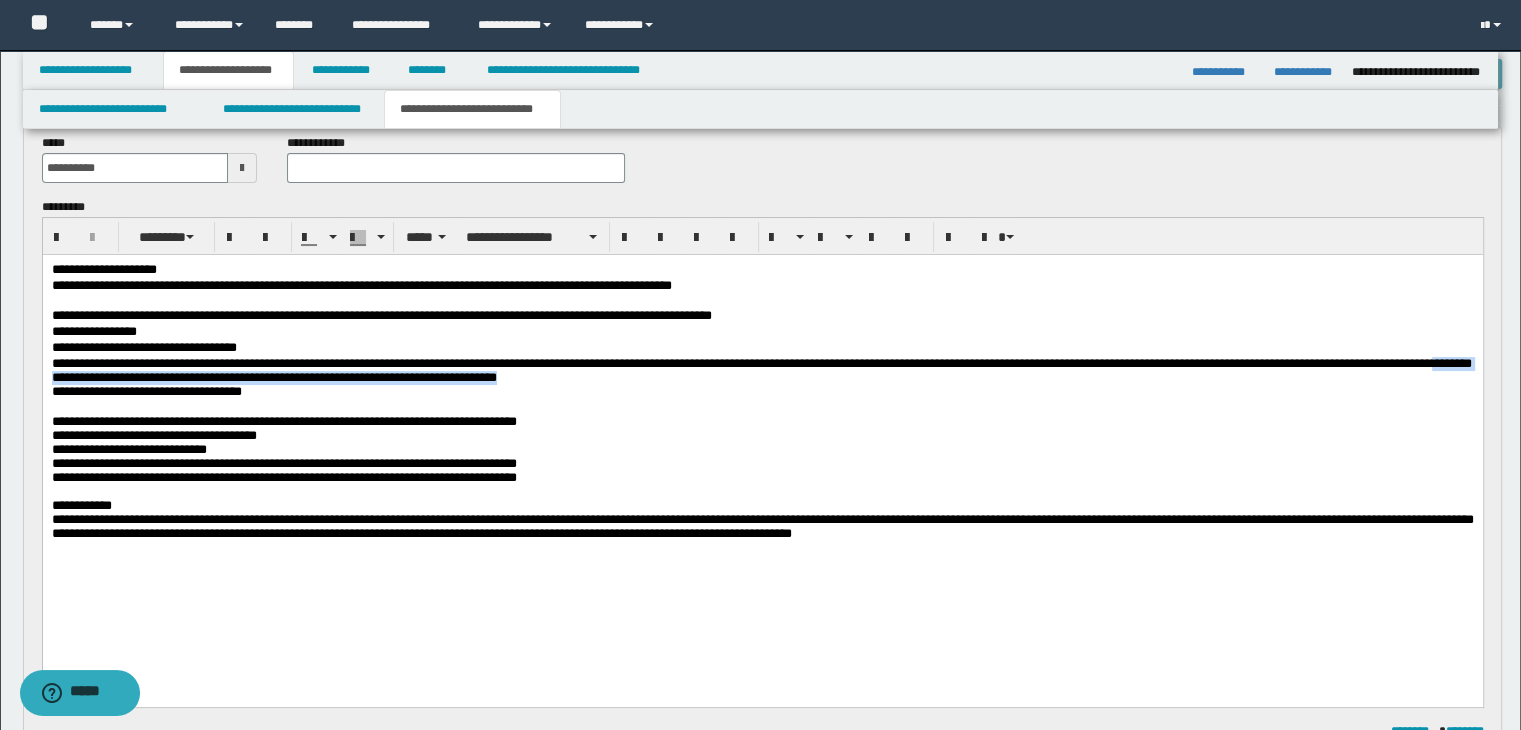 click on "**********" at bounding box center [761, 369] 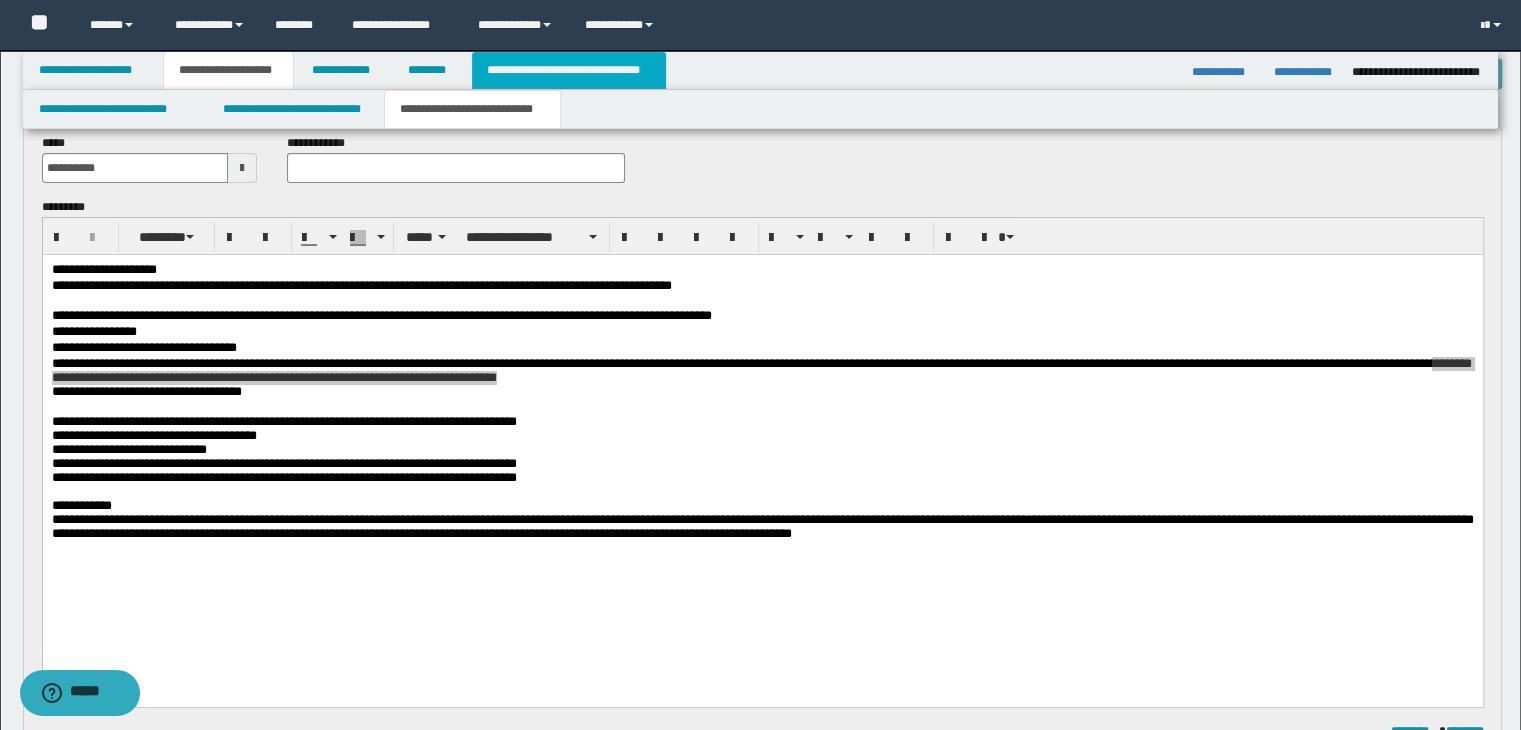 click on "**********" at bounding box center [569, 70] 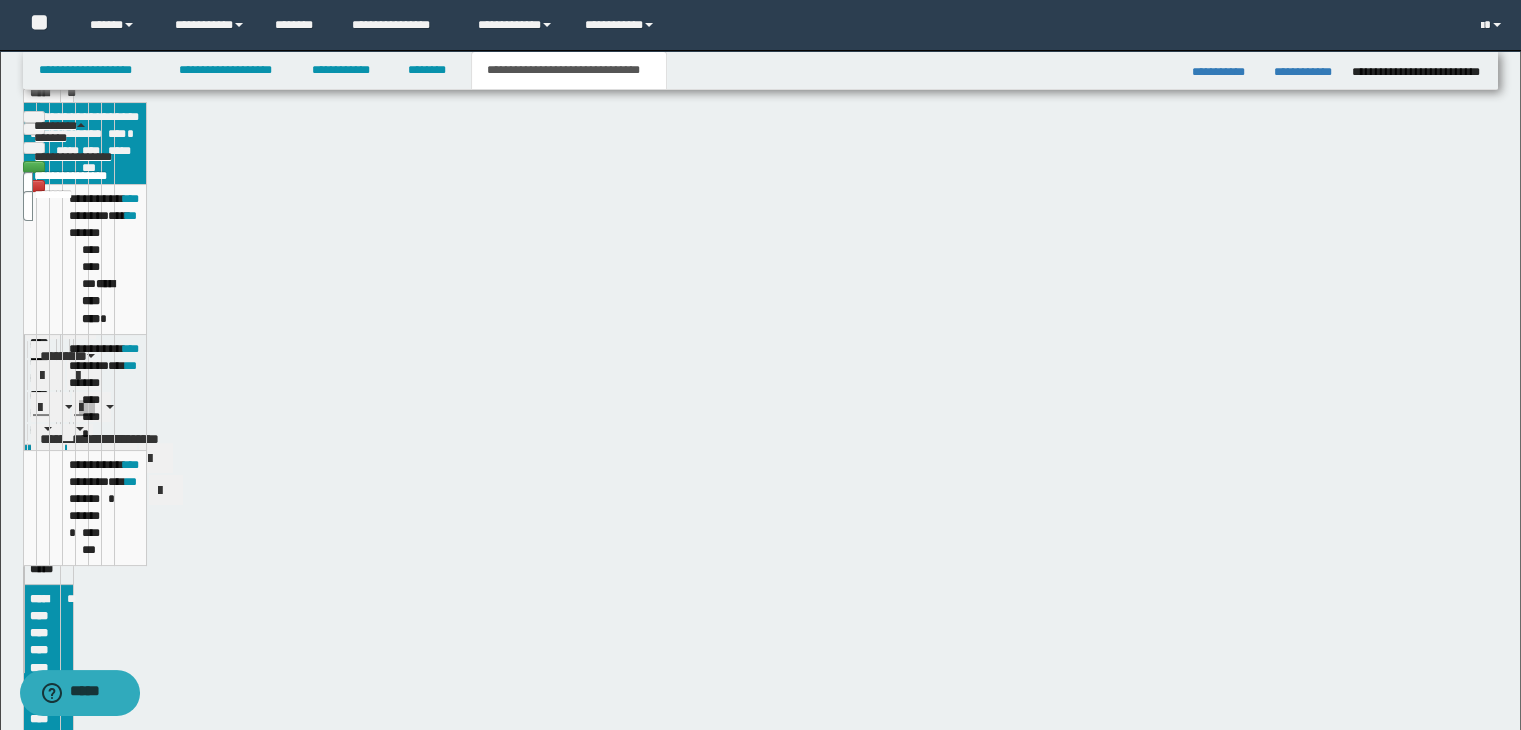 scroll, scrollTop: 68, scrollLeft: 0, axis: vertical 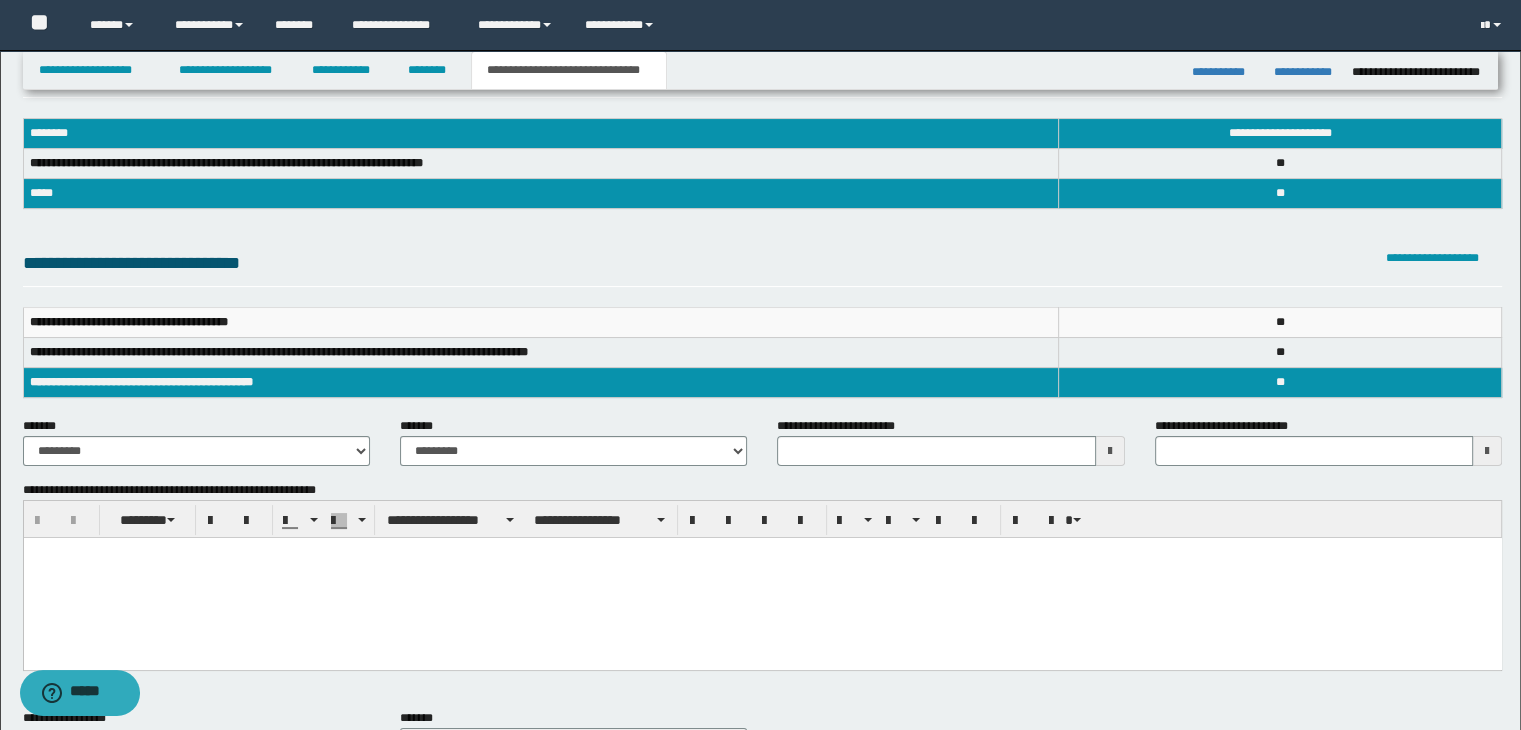 click at bounding box center (762, 553) 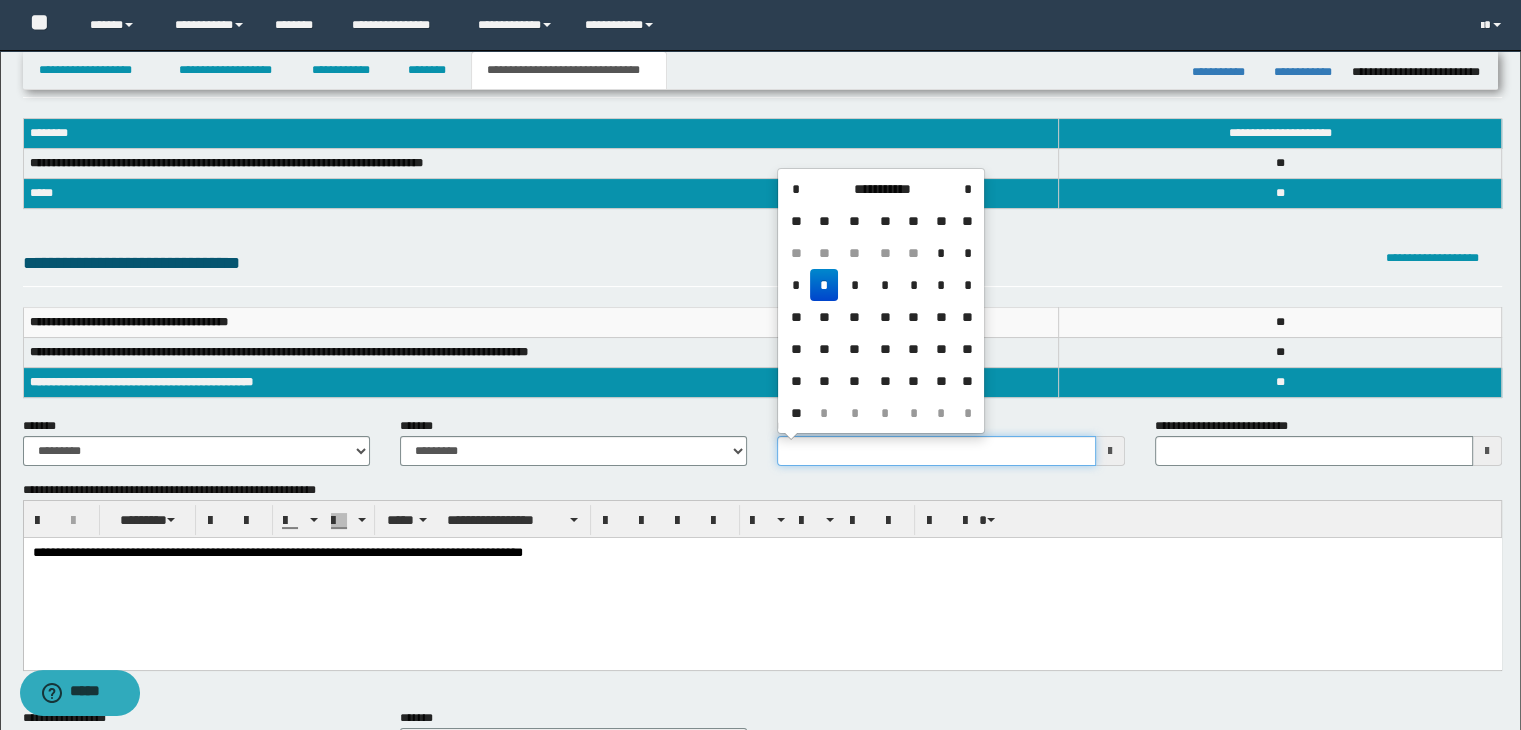 click on "**********" at bounding box center [936, 451] 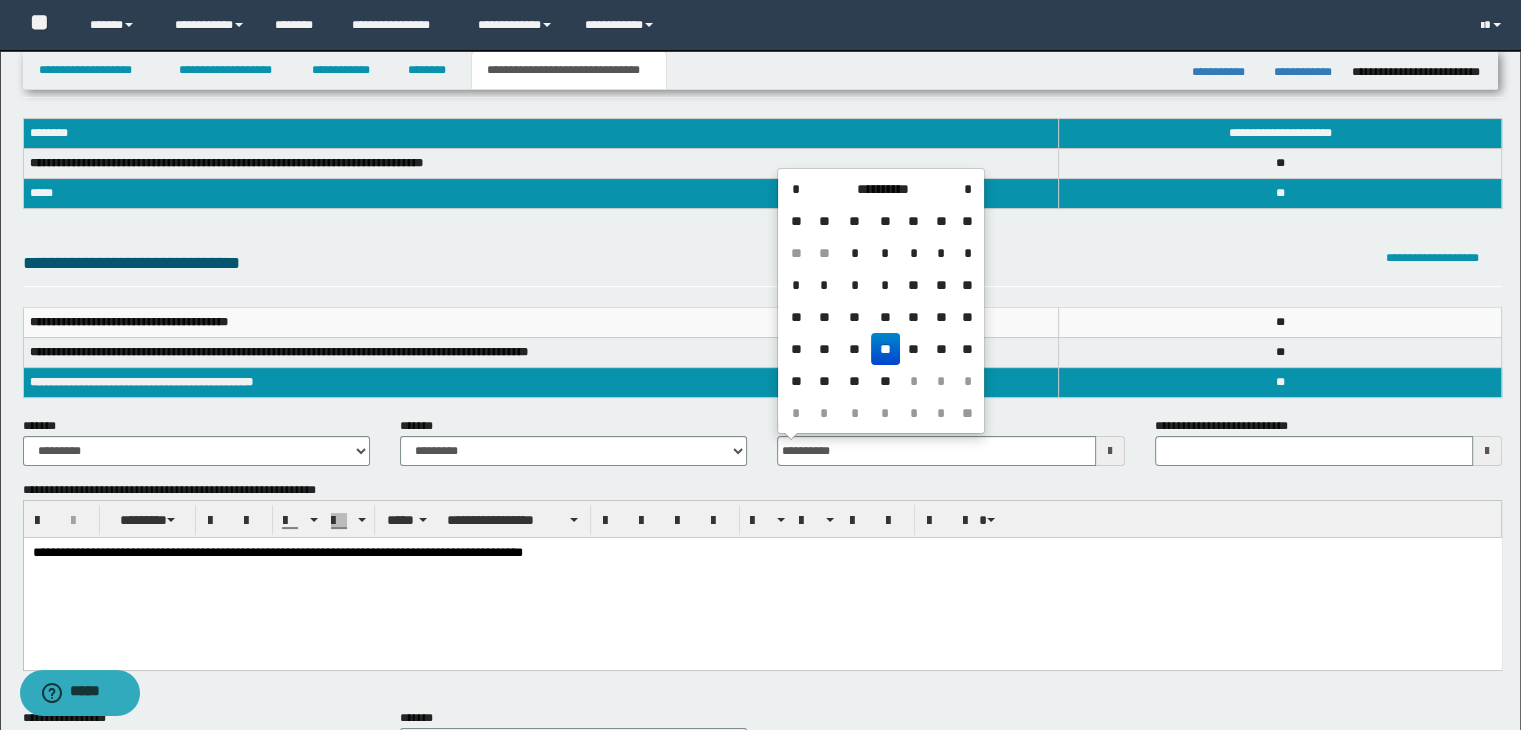 type on "**********" 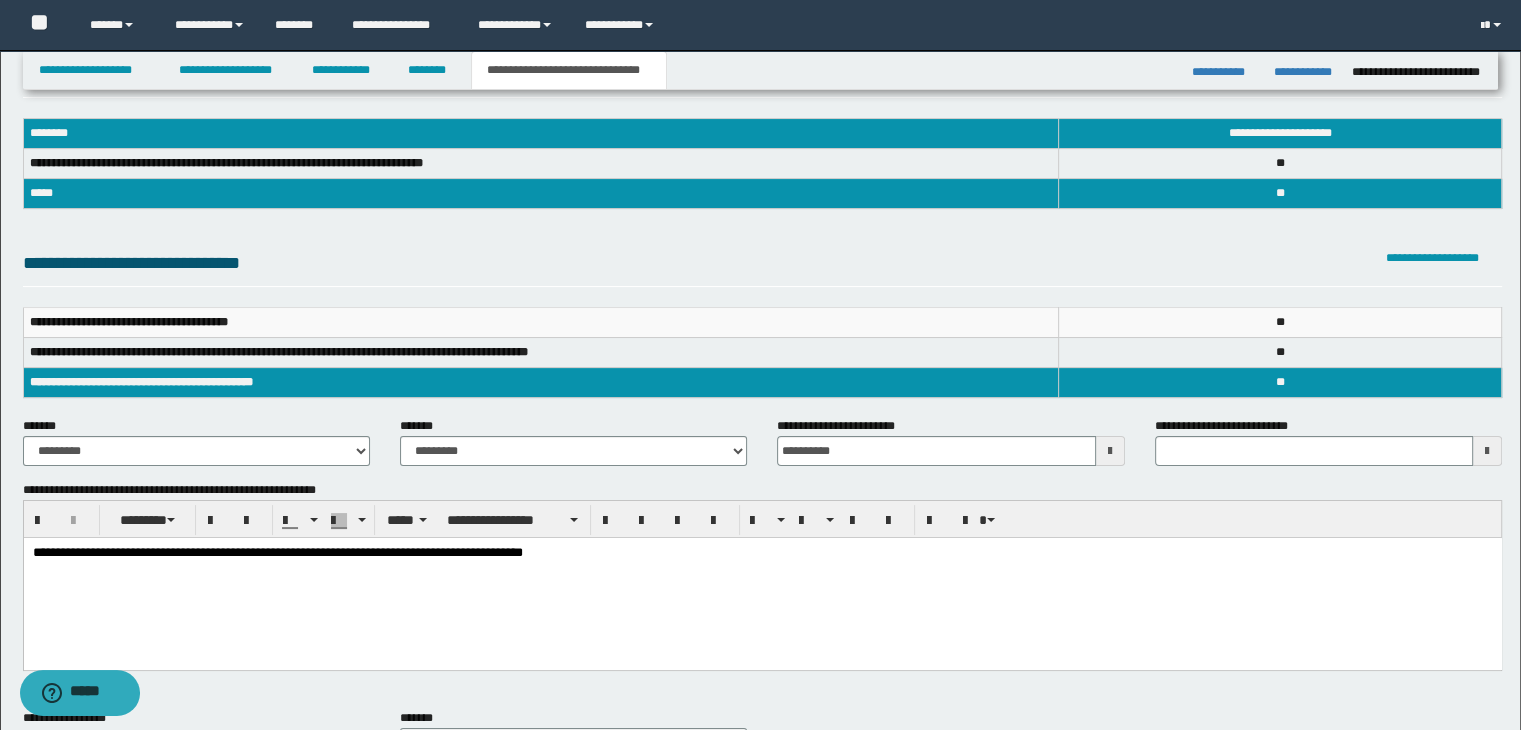 click on "**********" at bounding box center [950, 449] 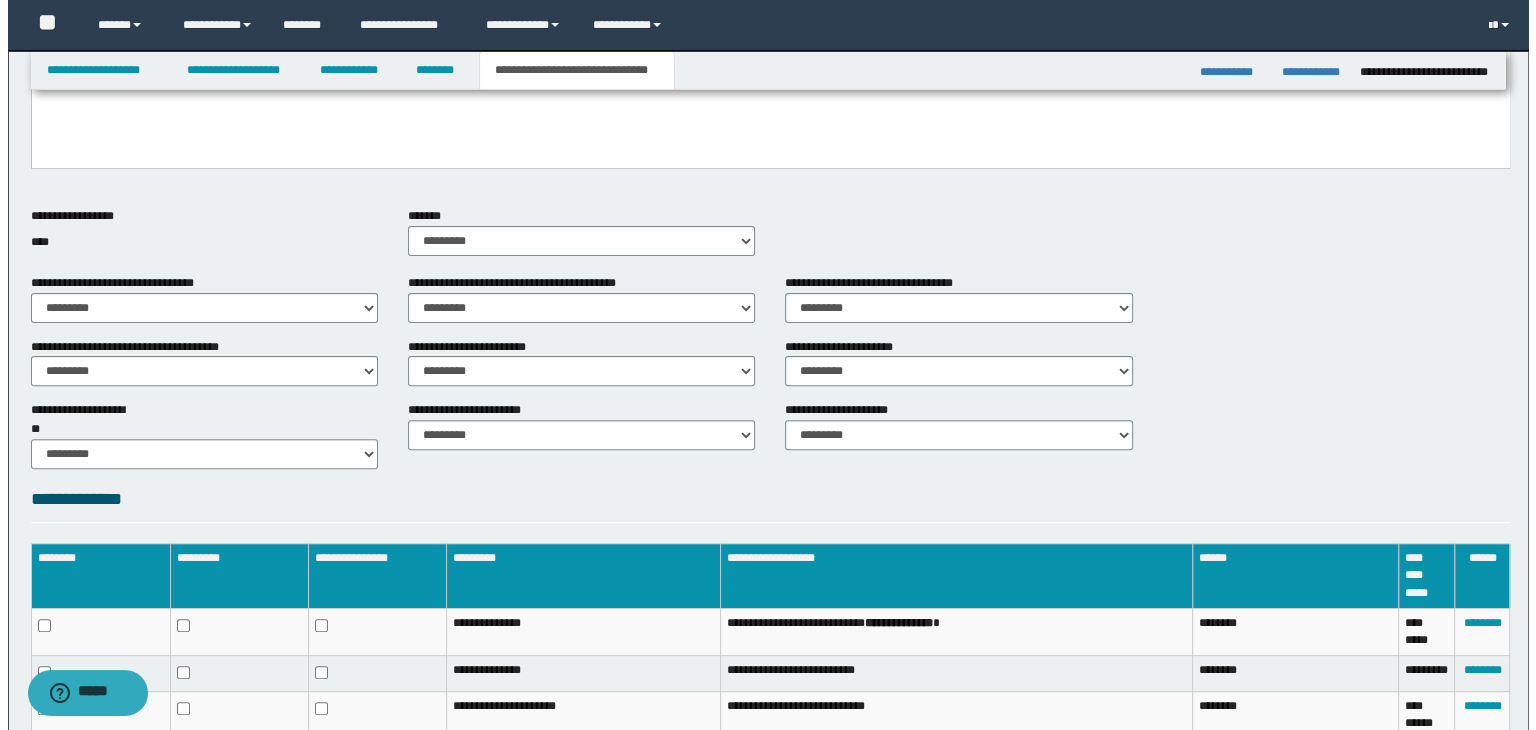 scroll, scrollTop: 668, scrollLeft: 0, axis: vertical 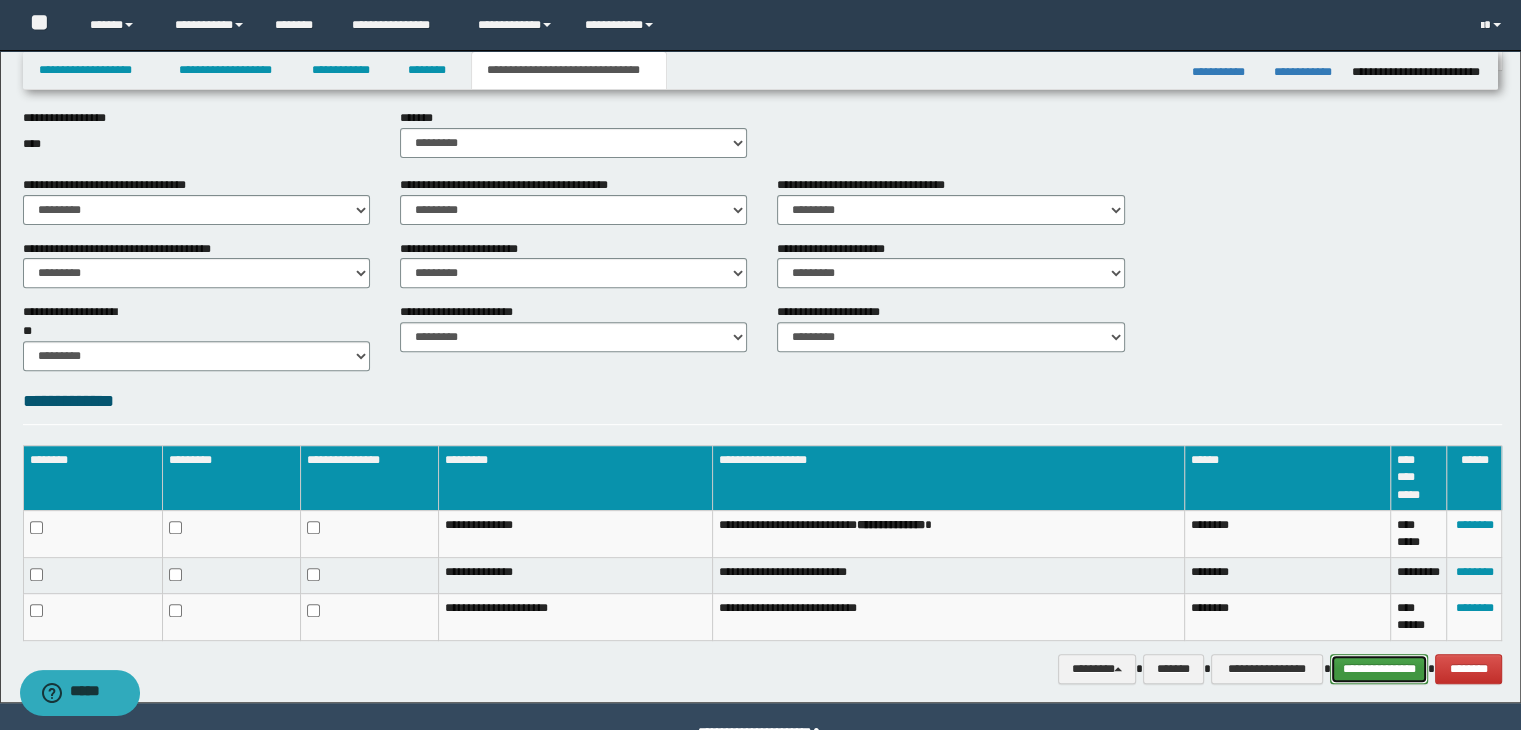 click on "**********" at bounding box center (1379, 669) 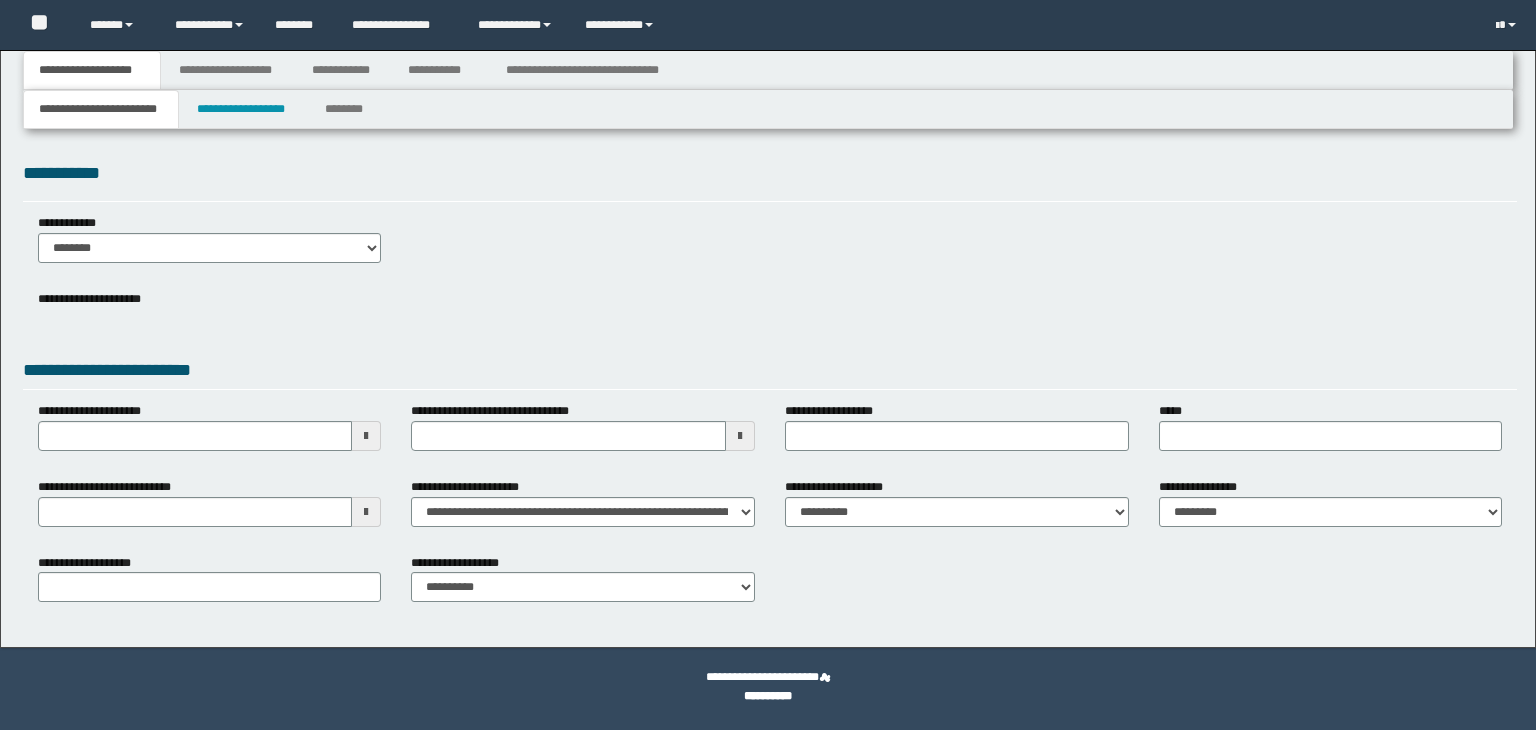 scroll, scrollTop: 0, scrollLeft: 0, axis: both 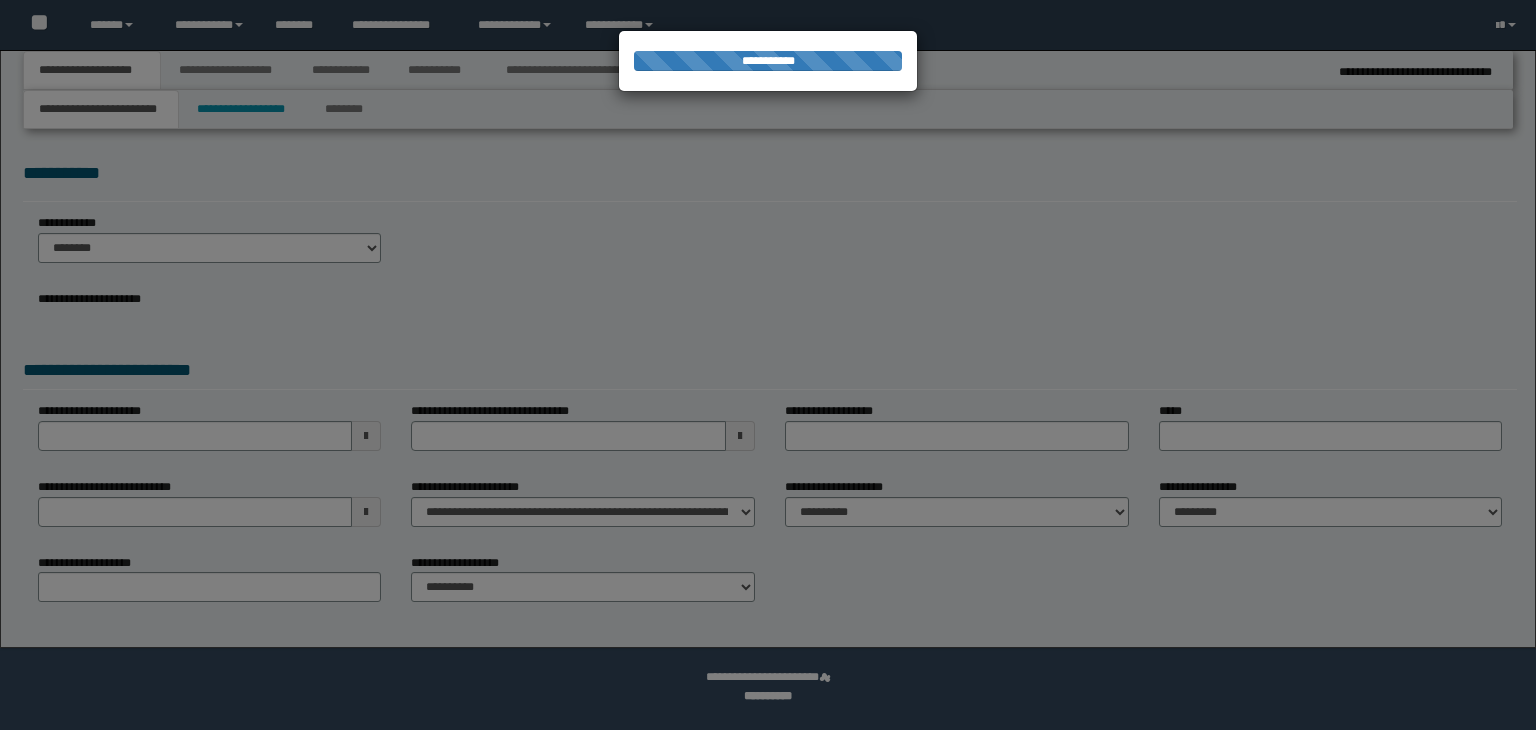 select on "*" 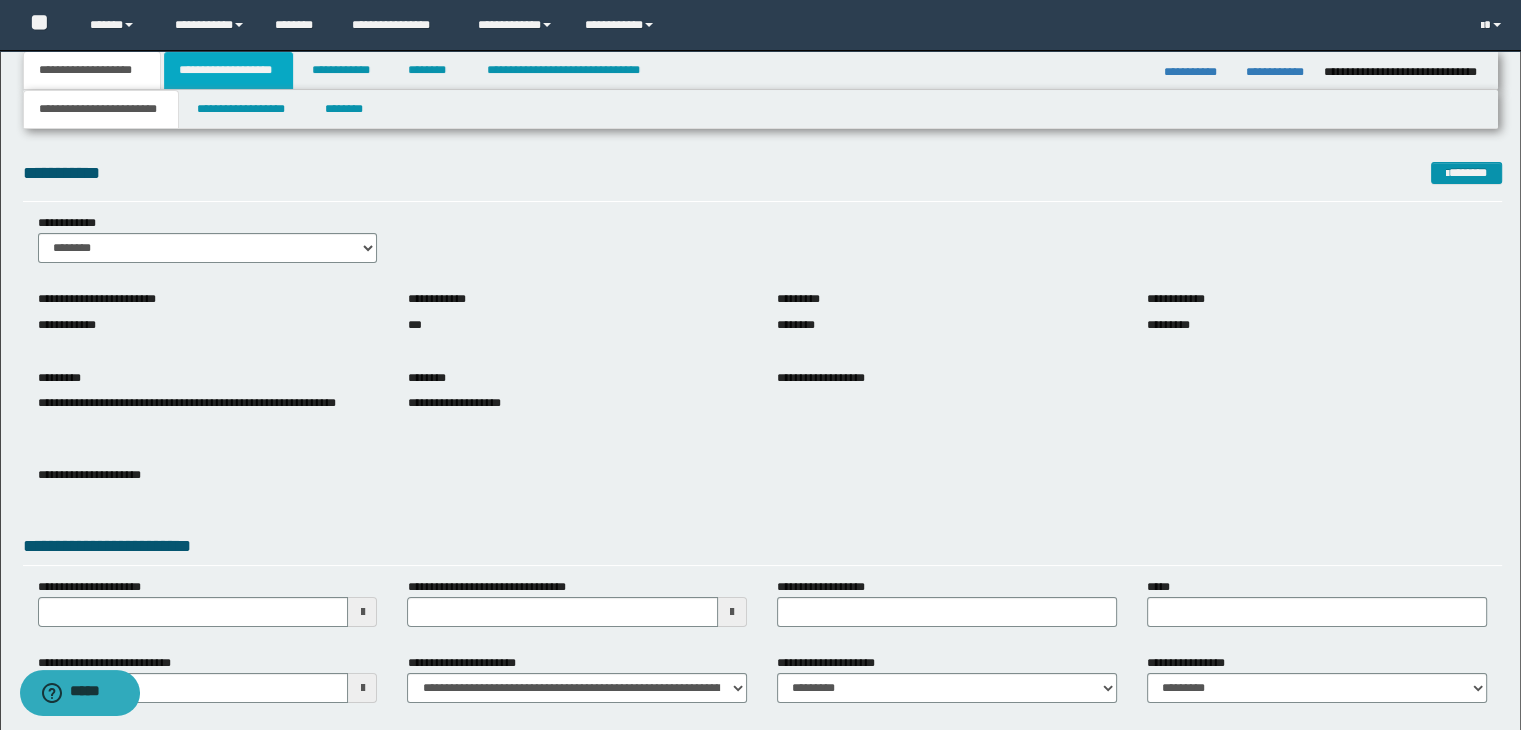 click on "**********" at bounding box center [228, 70] 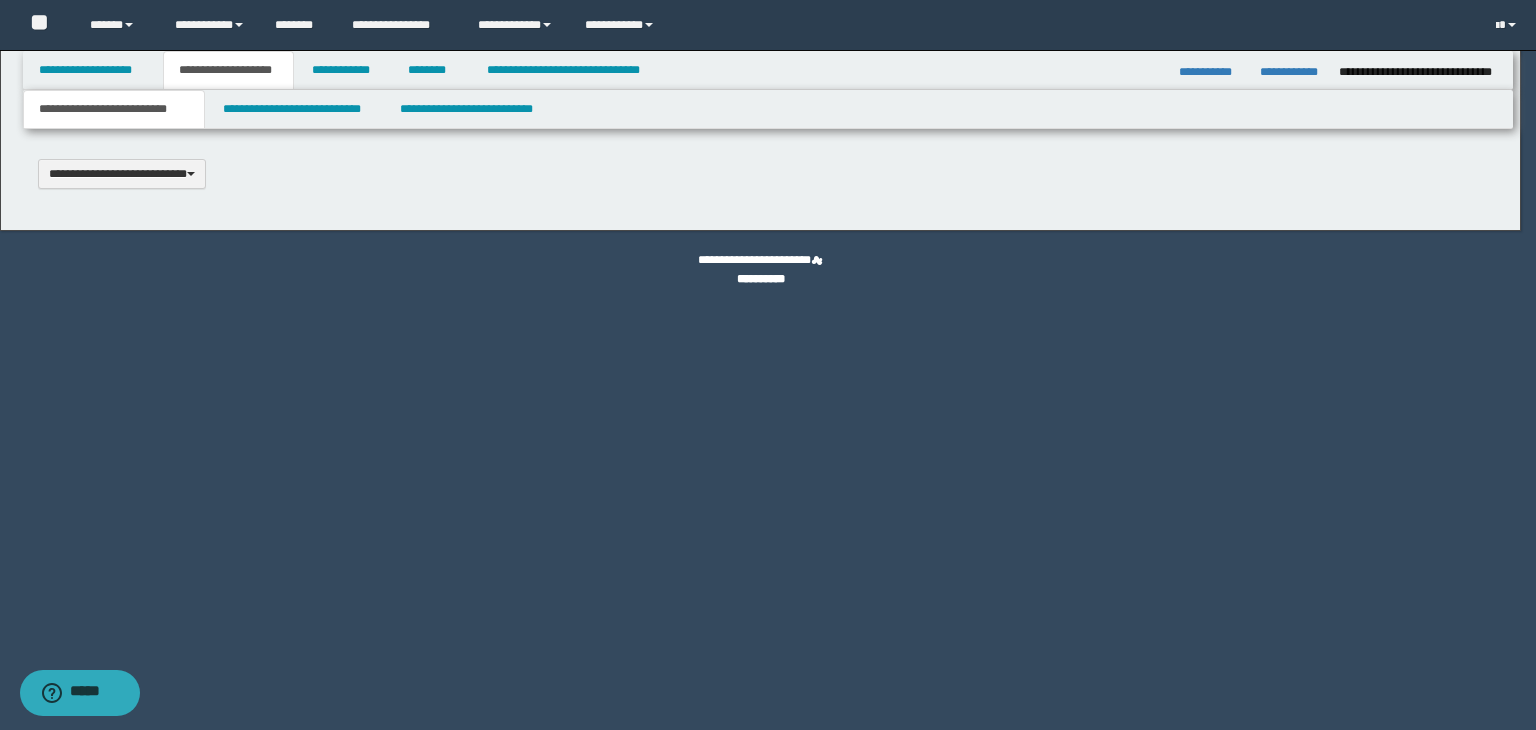 type 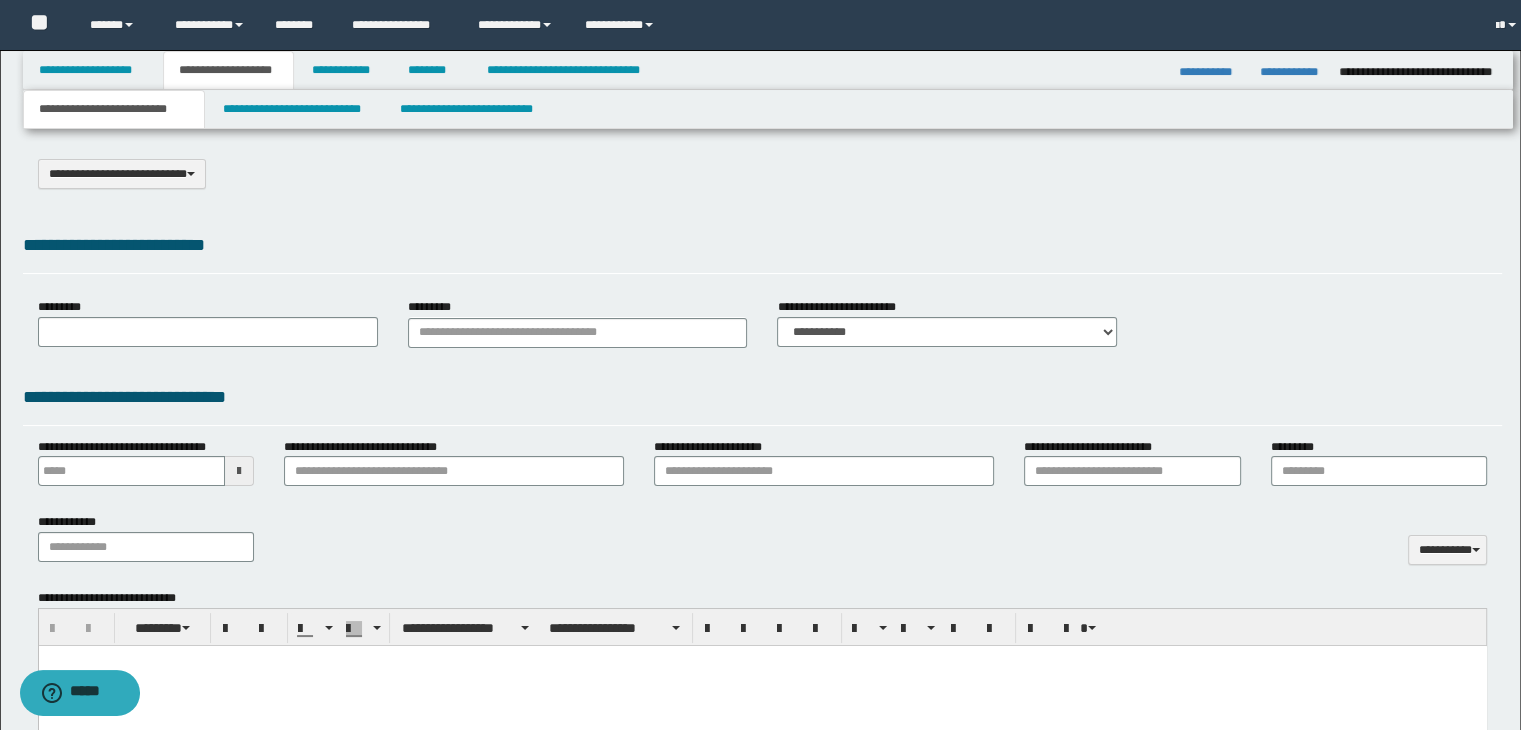 select on "*" 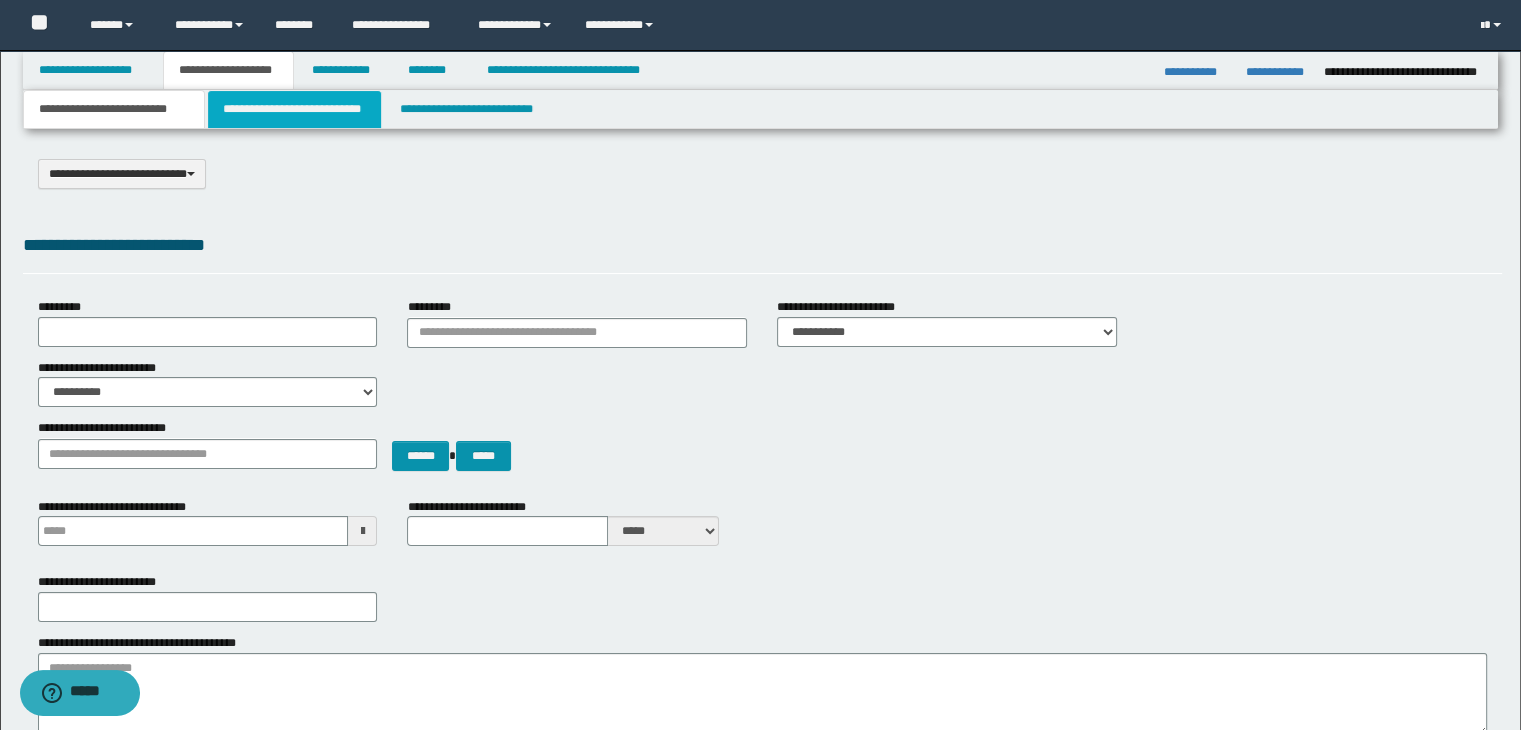 click on "**********" at bounding box center (294, 109) 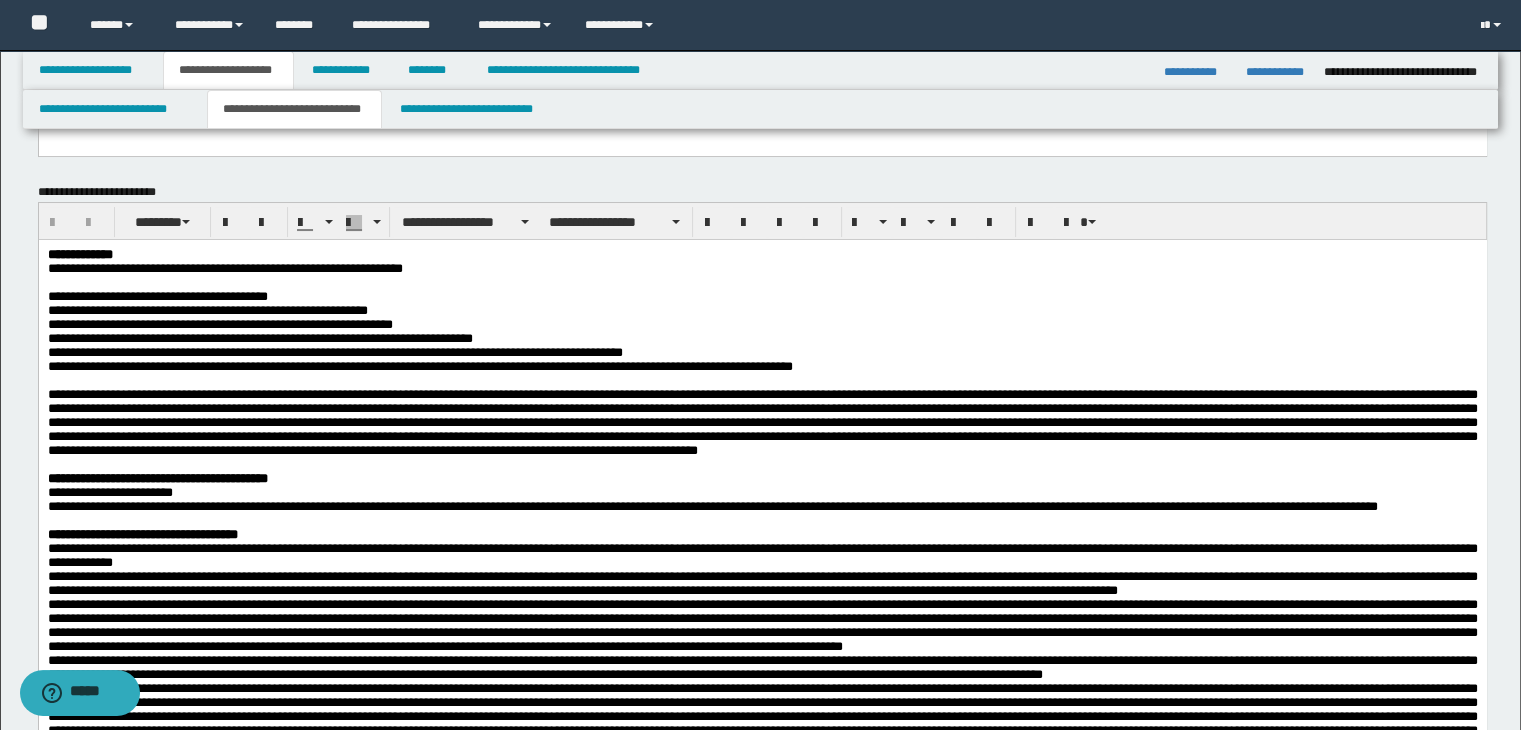 scroll, scrollTop: 200, scrollLeft: 0, axis: vertical 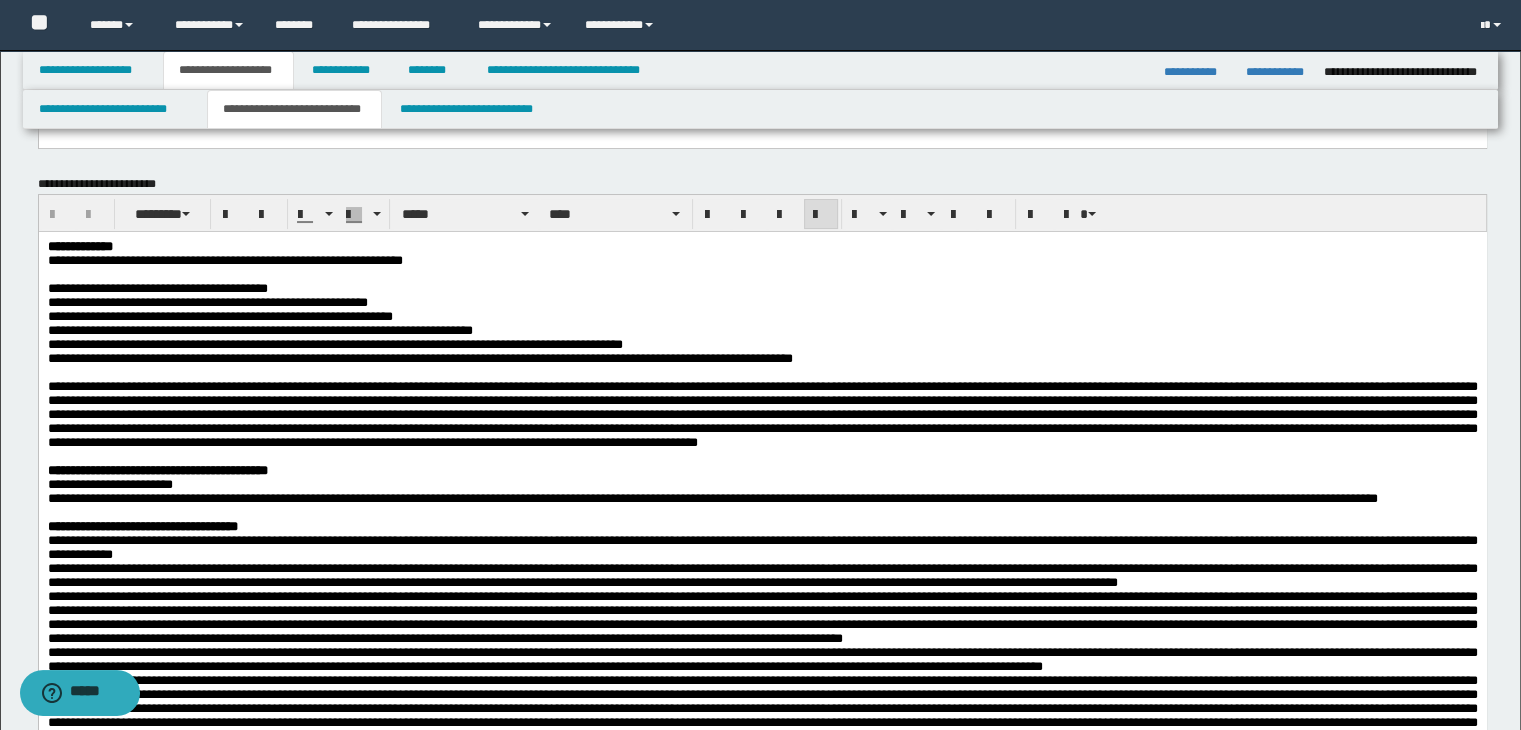 click on "**********" at bounding box center [762, 824] 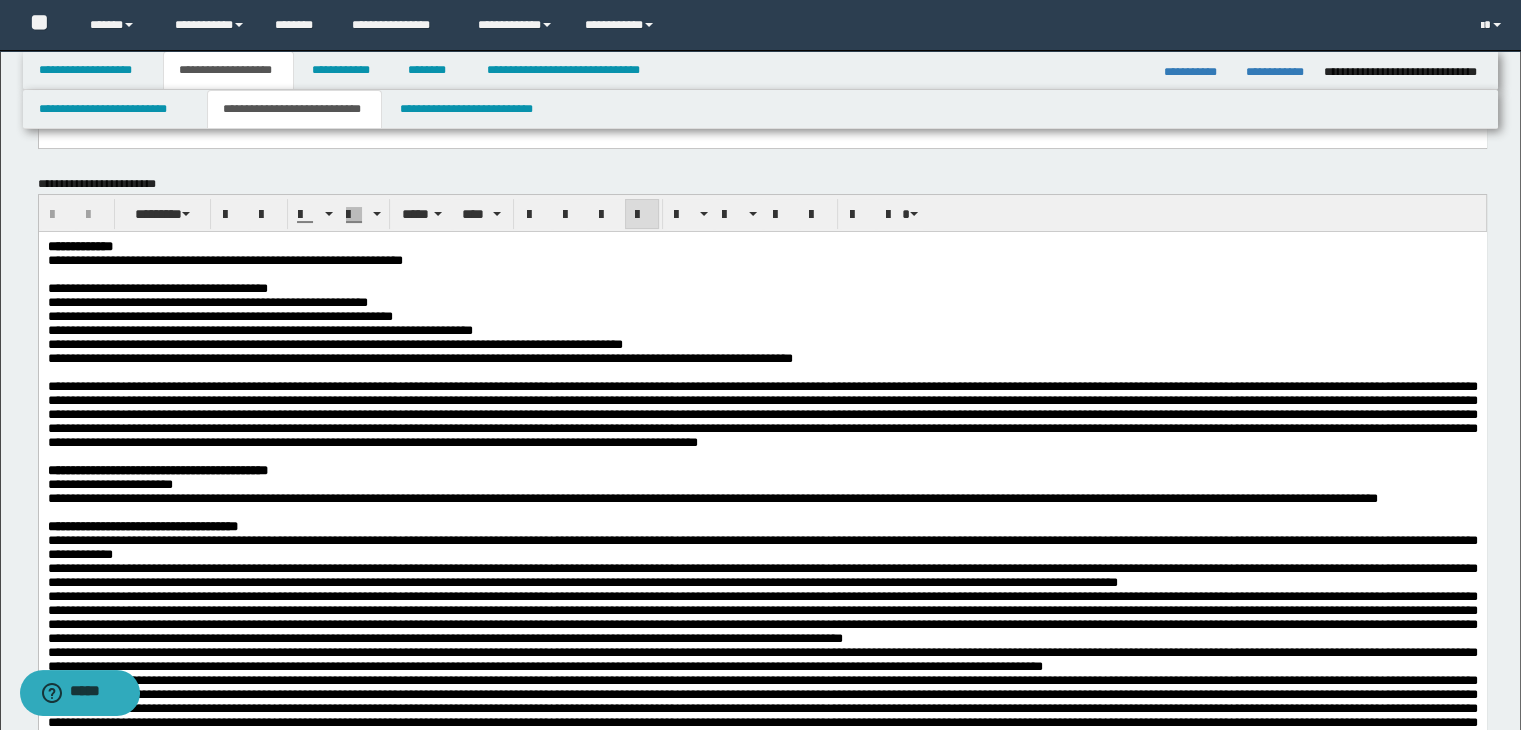 click at bounding box center [49, 273] 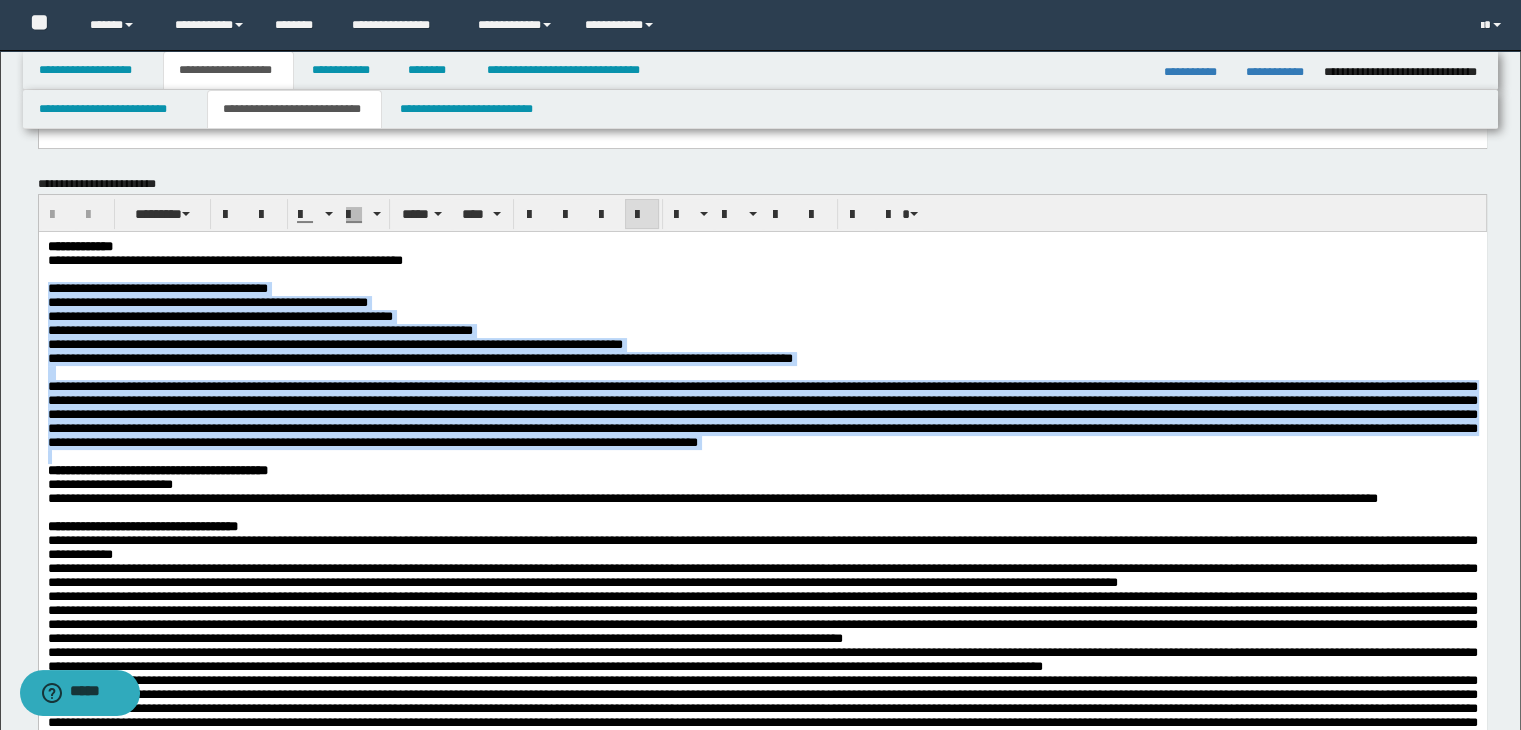 drag, startPoint x: 48, startPoint y: 290, endPoint x: 681, endPoint y: 500, distance: 666.92505 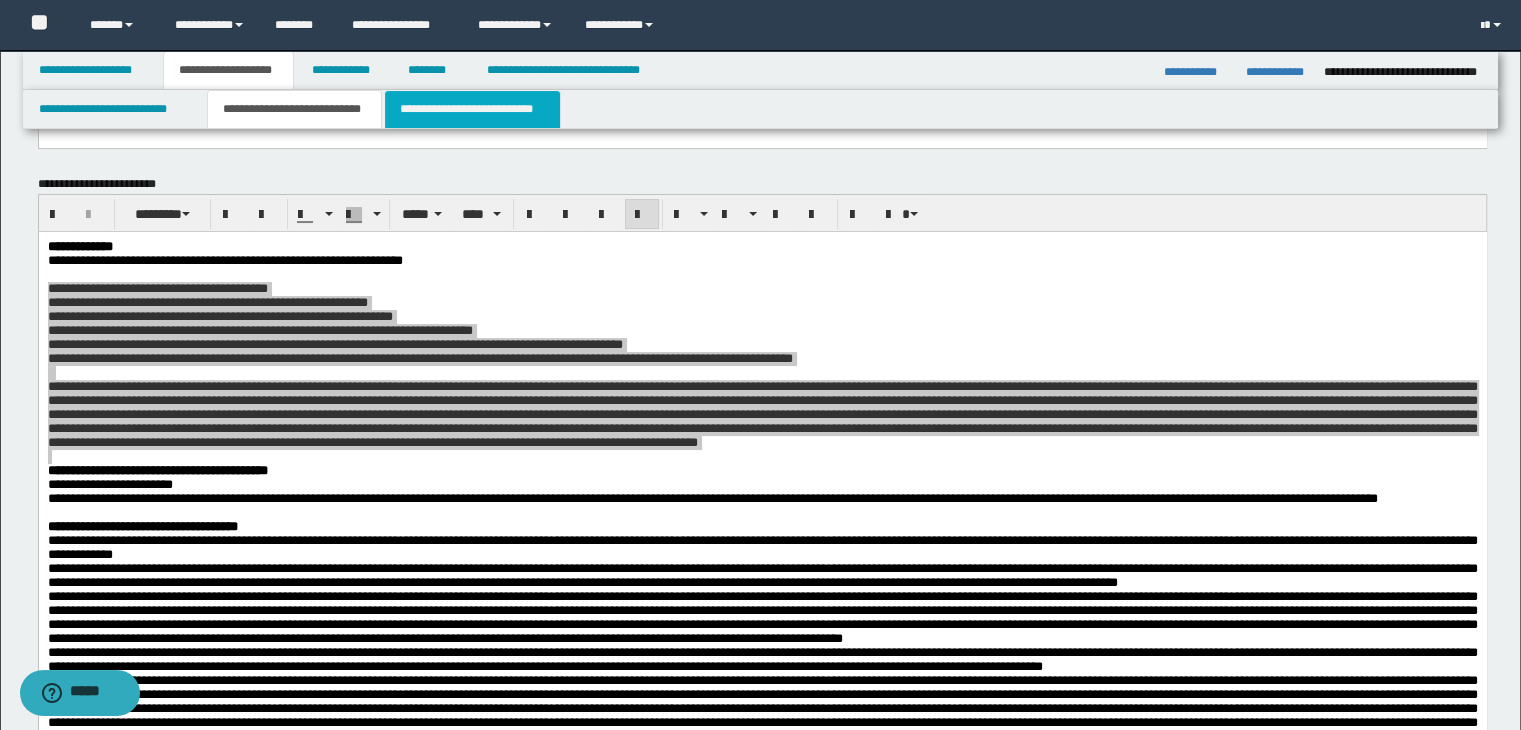 click on "**********" at bounding box center (472, 109) 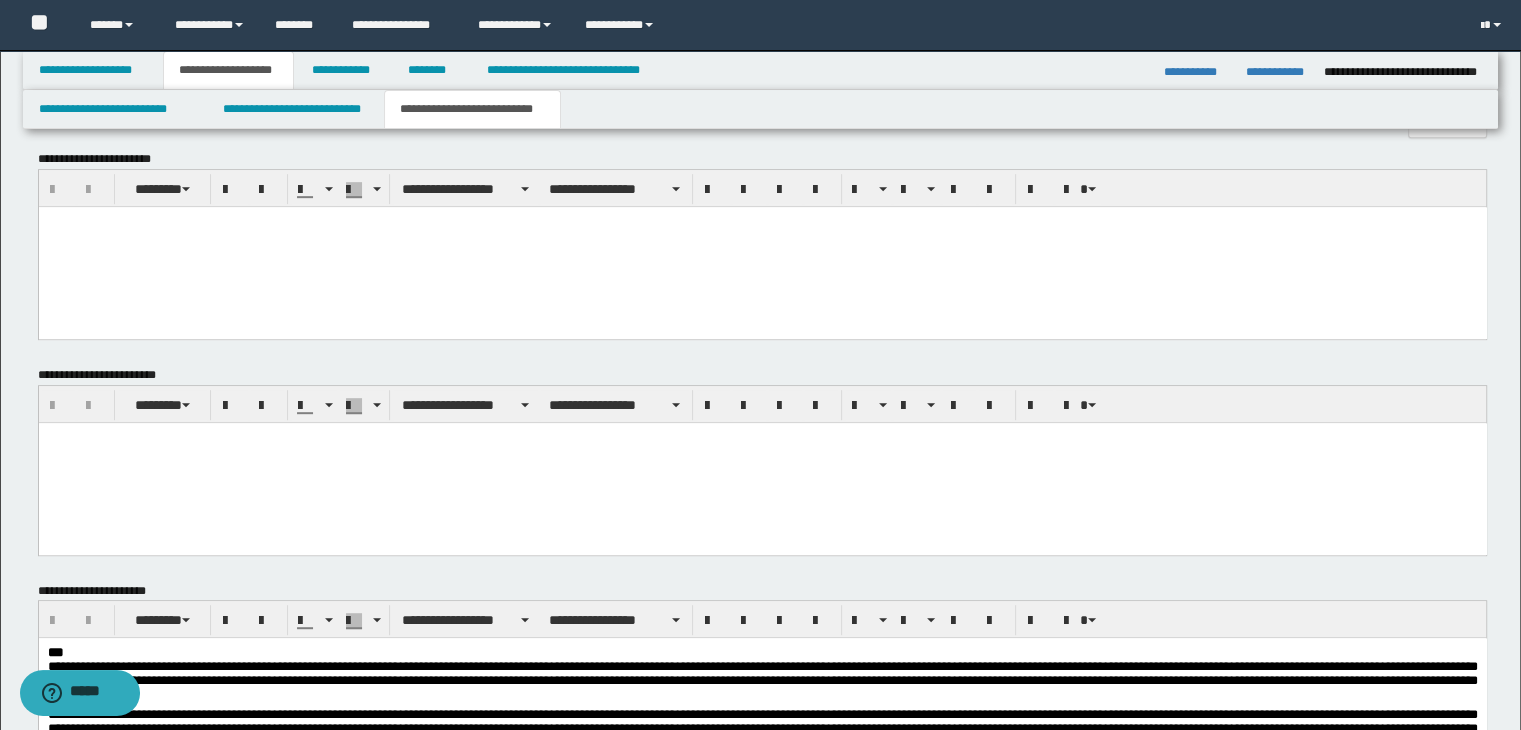scroll, scrollTop: 1200, scrollLeft: 0, axis: vertical 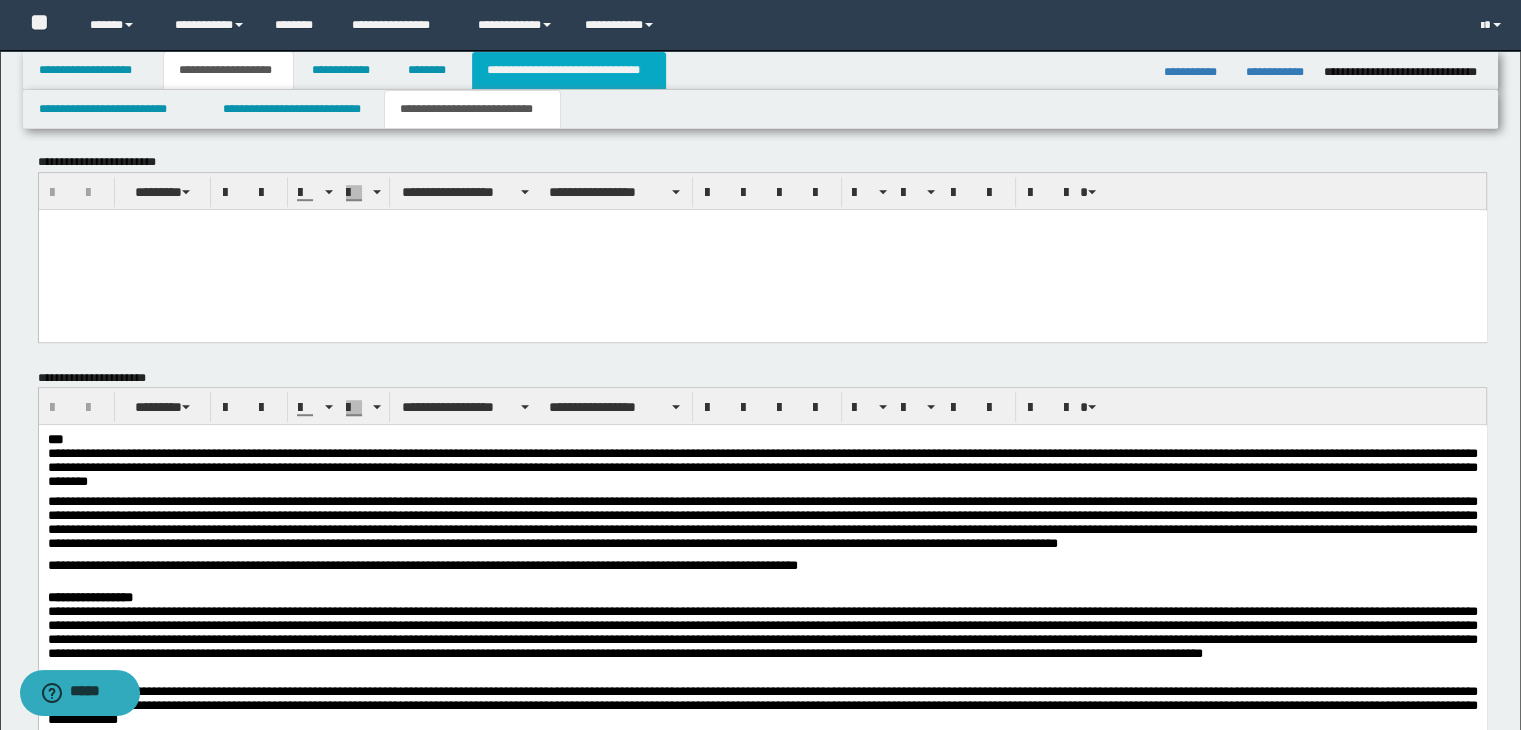 click on "**********" at bounding box center [569, 70] 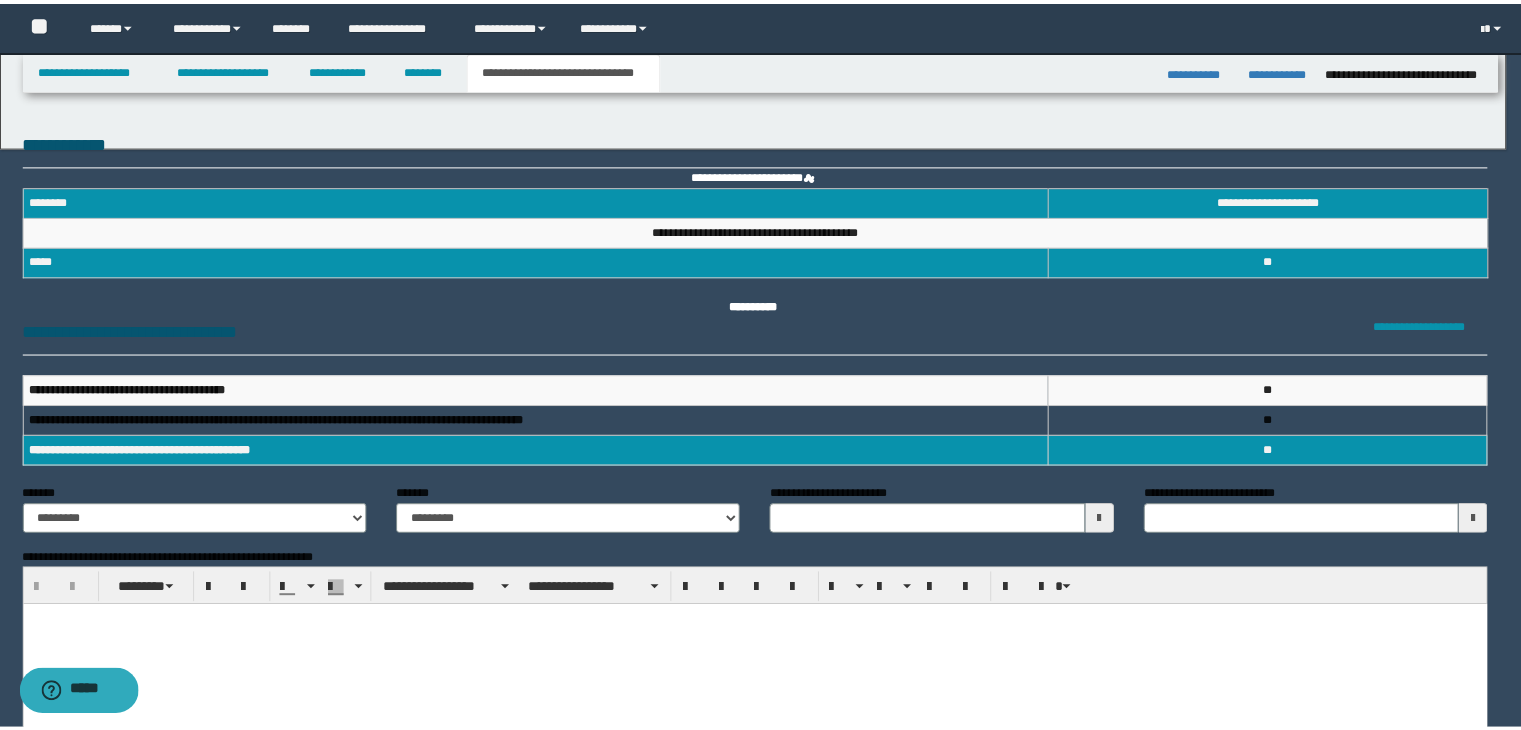 scroll, scrollTop: 0, scrollLeft: 0, axis: both 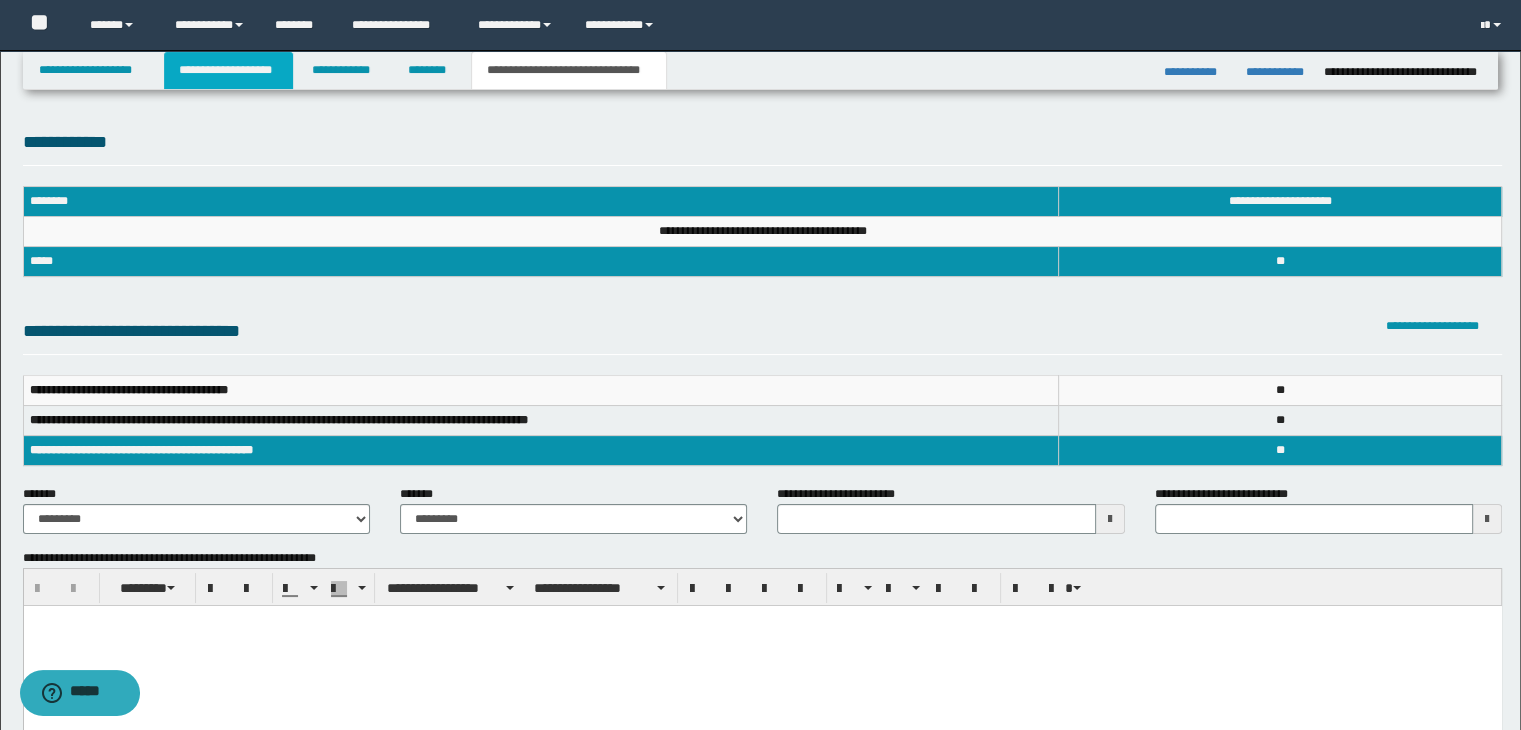 click on "**********" at bounding box center (228, 70) 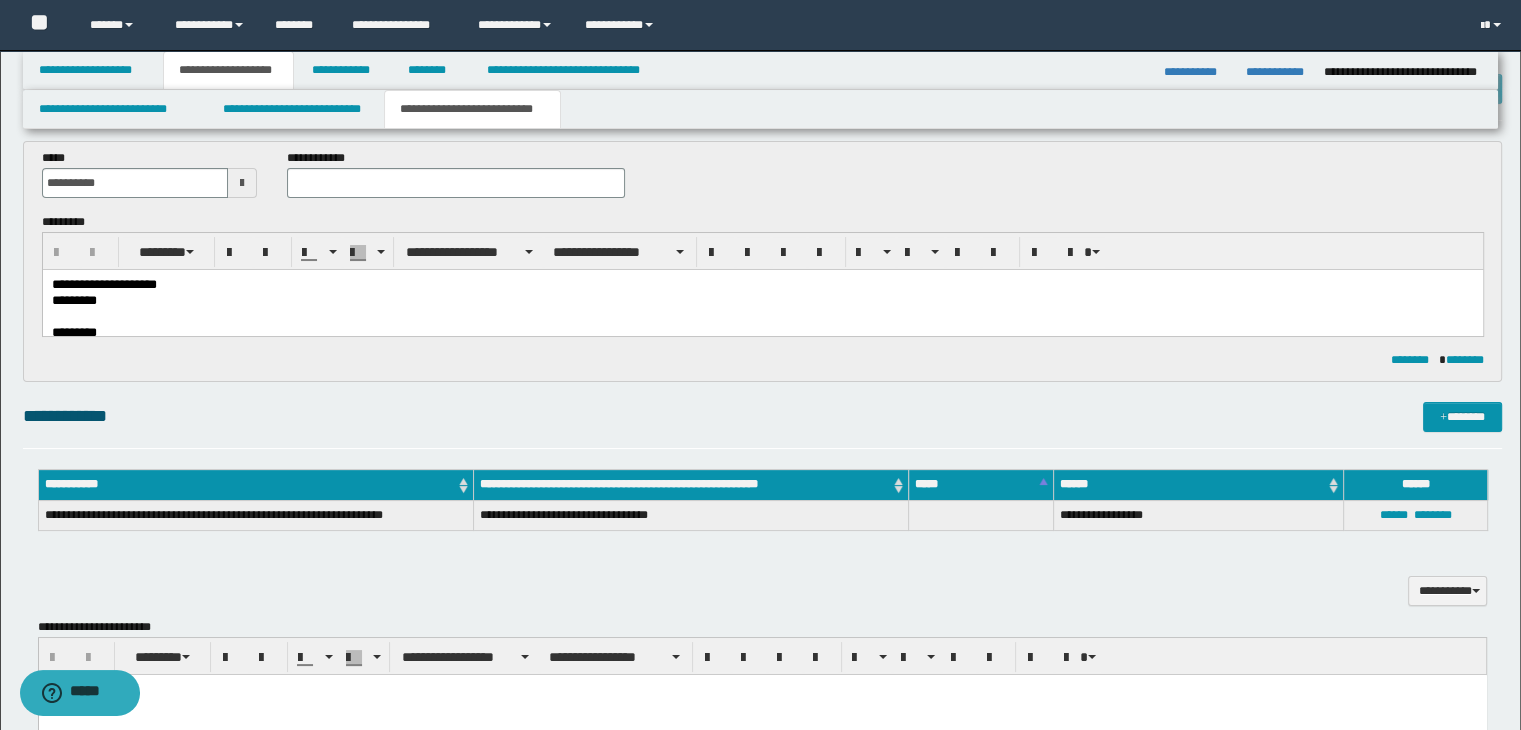 scroll, scrollTop: 0, scrollLeft: 0, axis: both 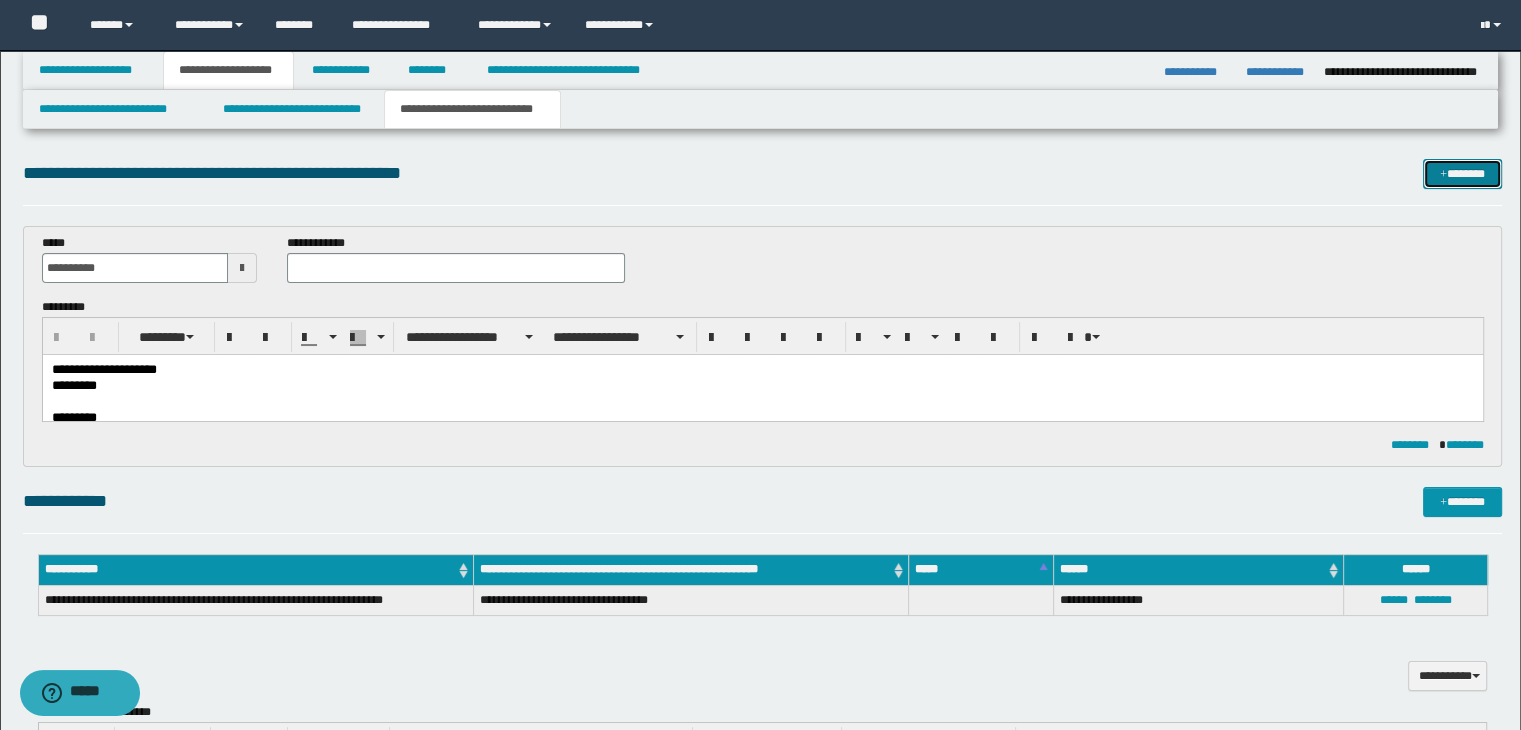 click on "*******" at bounding box center [1462, 174] 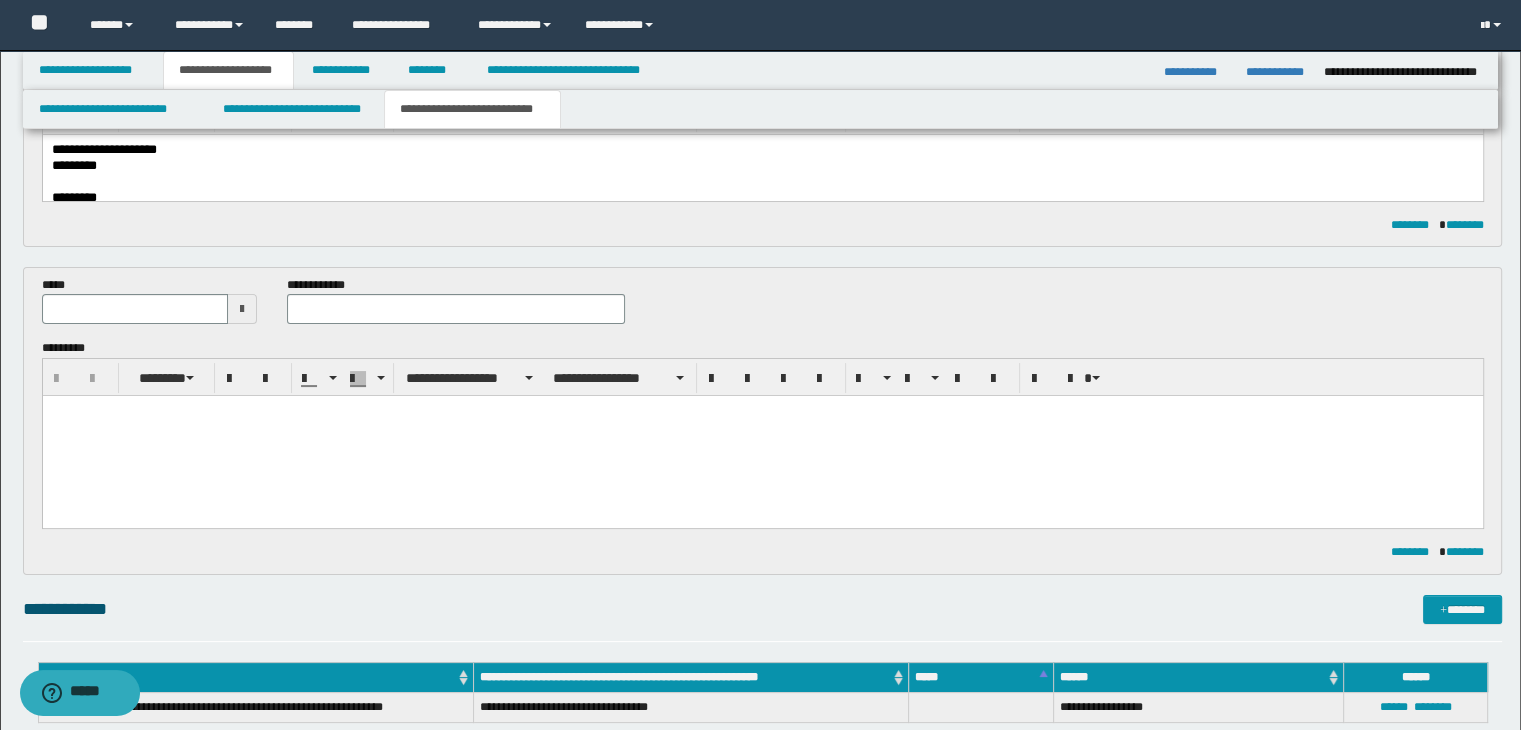 scroll, scrollTop: 214, scrollLeft: 0, axis: vertical 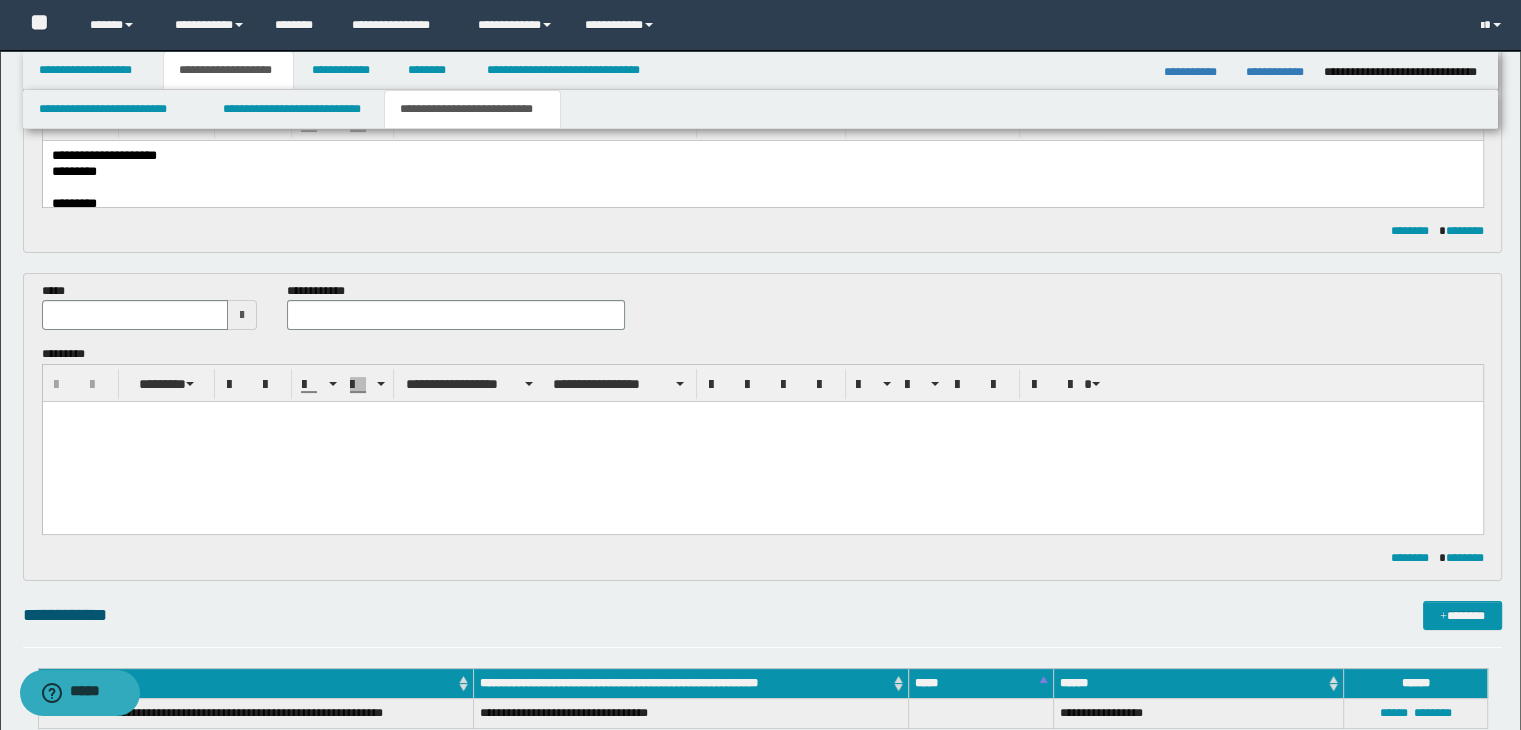 click at bounding box center [242, 315] 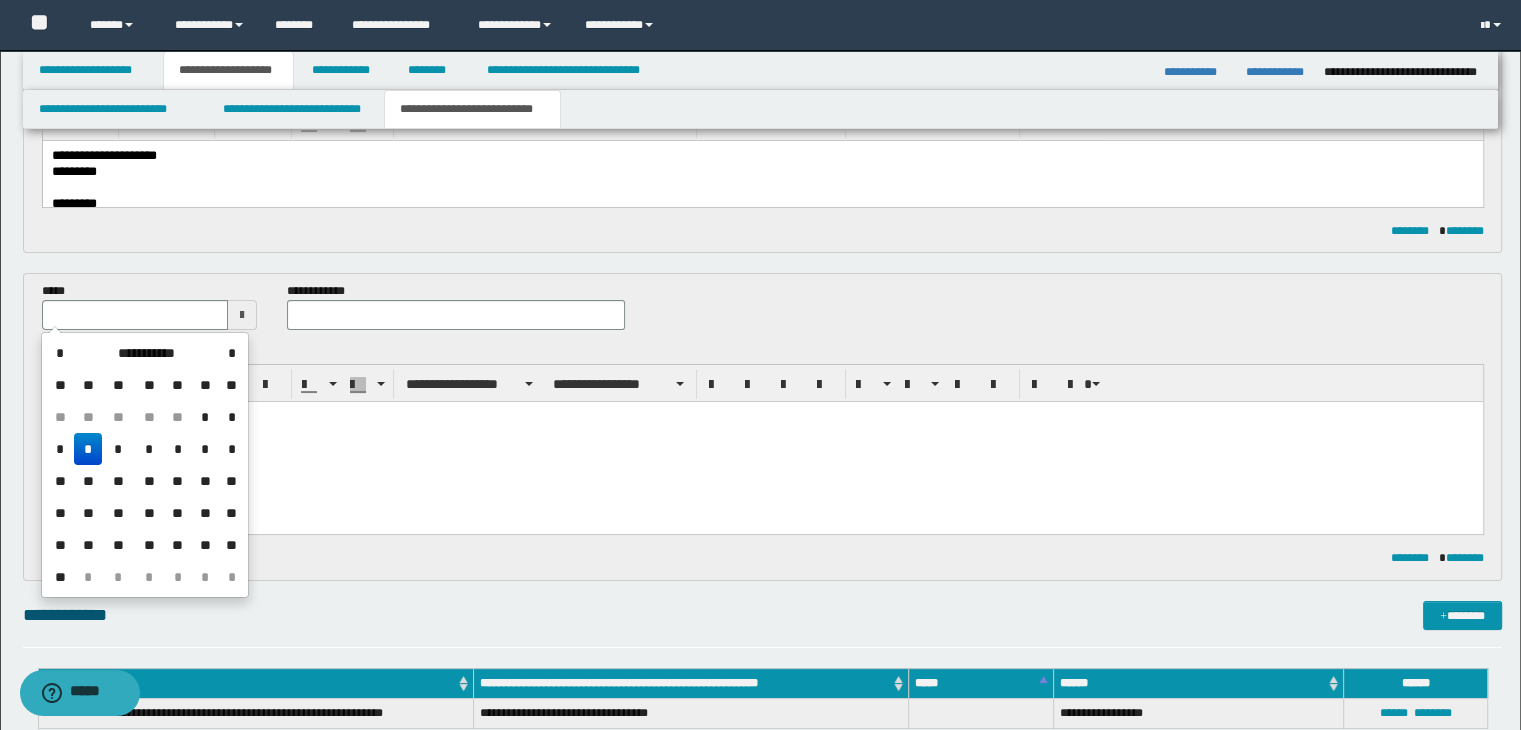 click on "*" at bounding box center (88, 449) 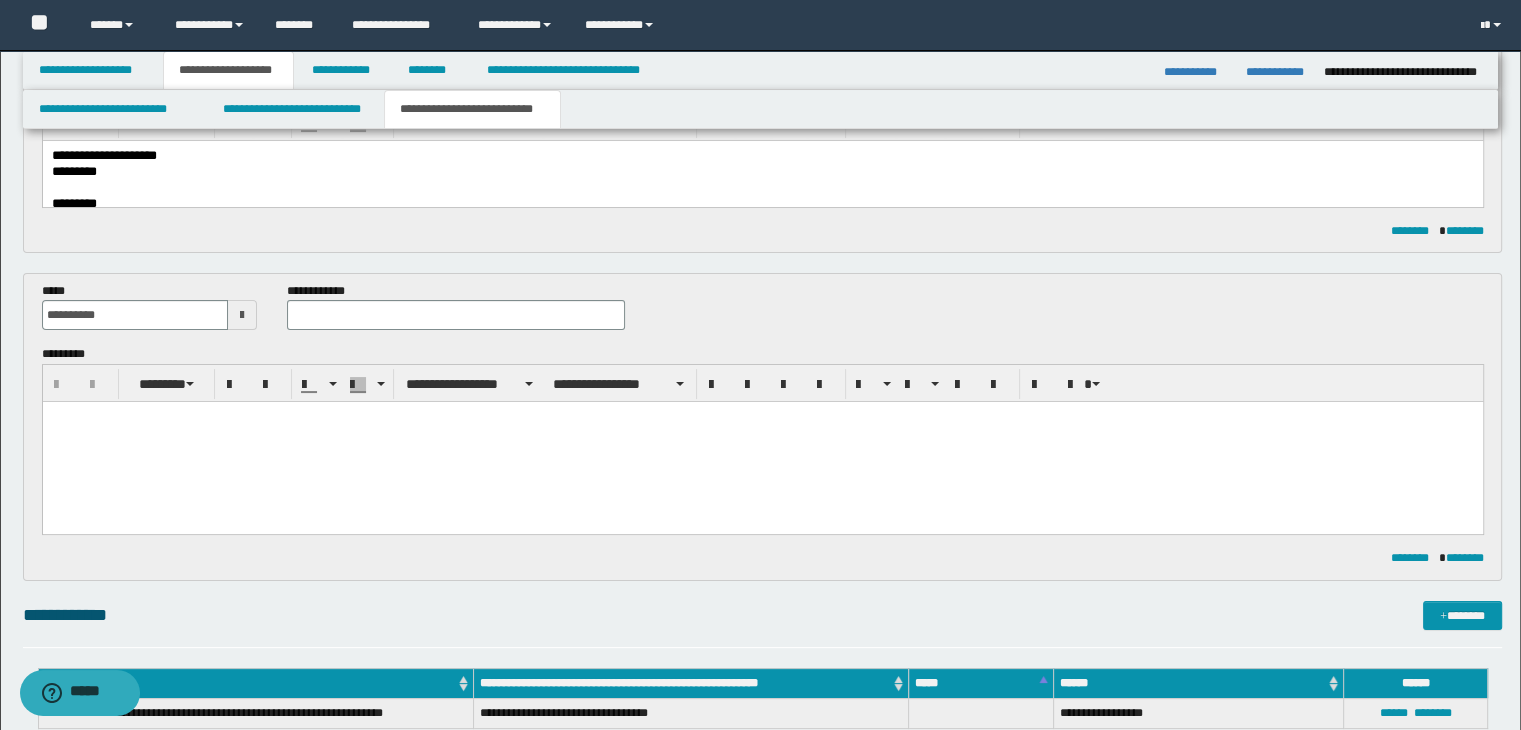 click at bounding box center [762, 442] 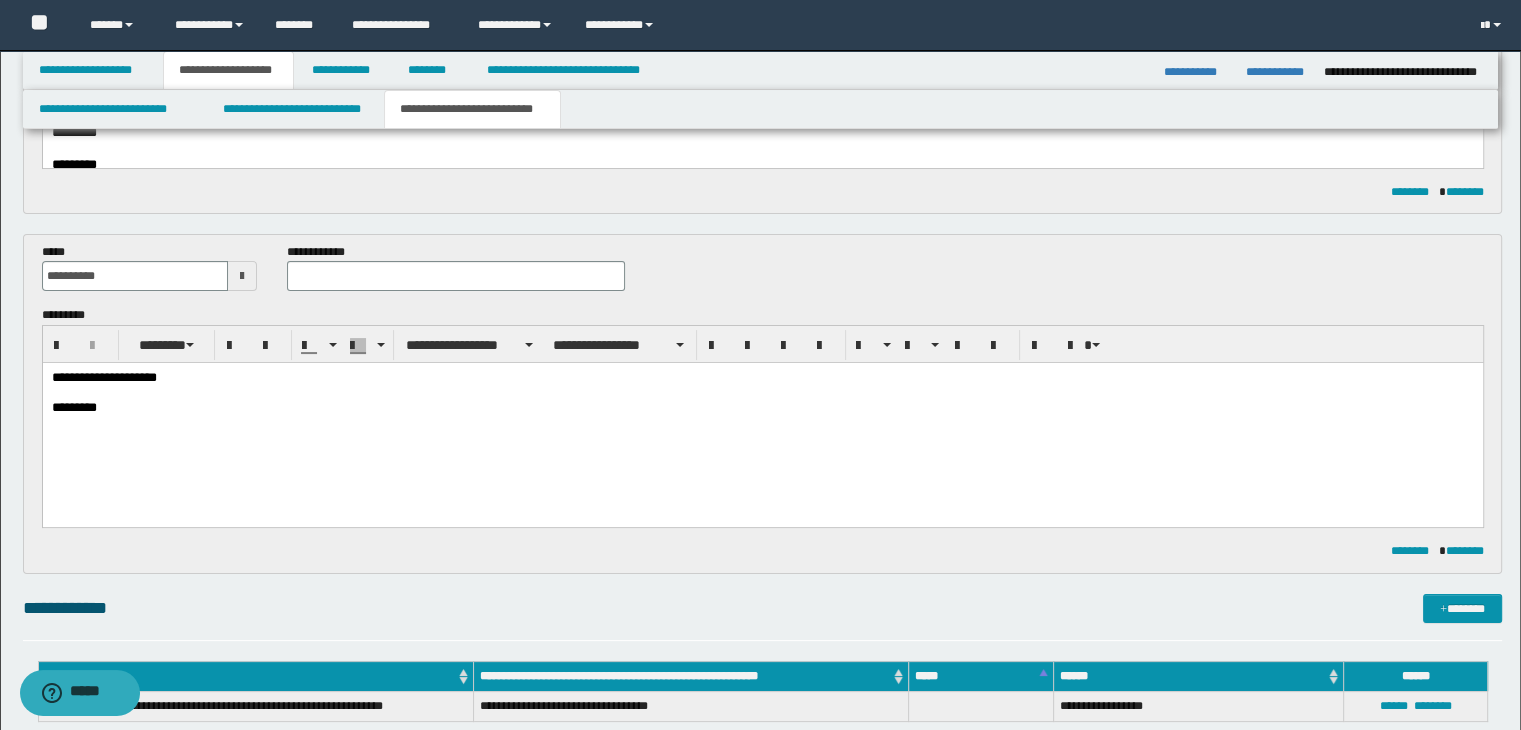 scroll, scrollTop: 32, scrollLeft: 0, axis: vertical 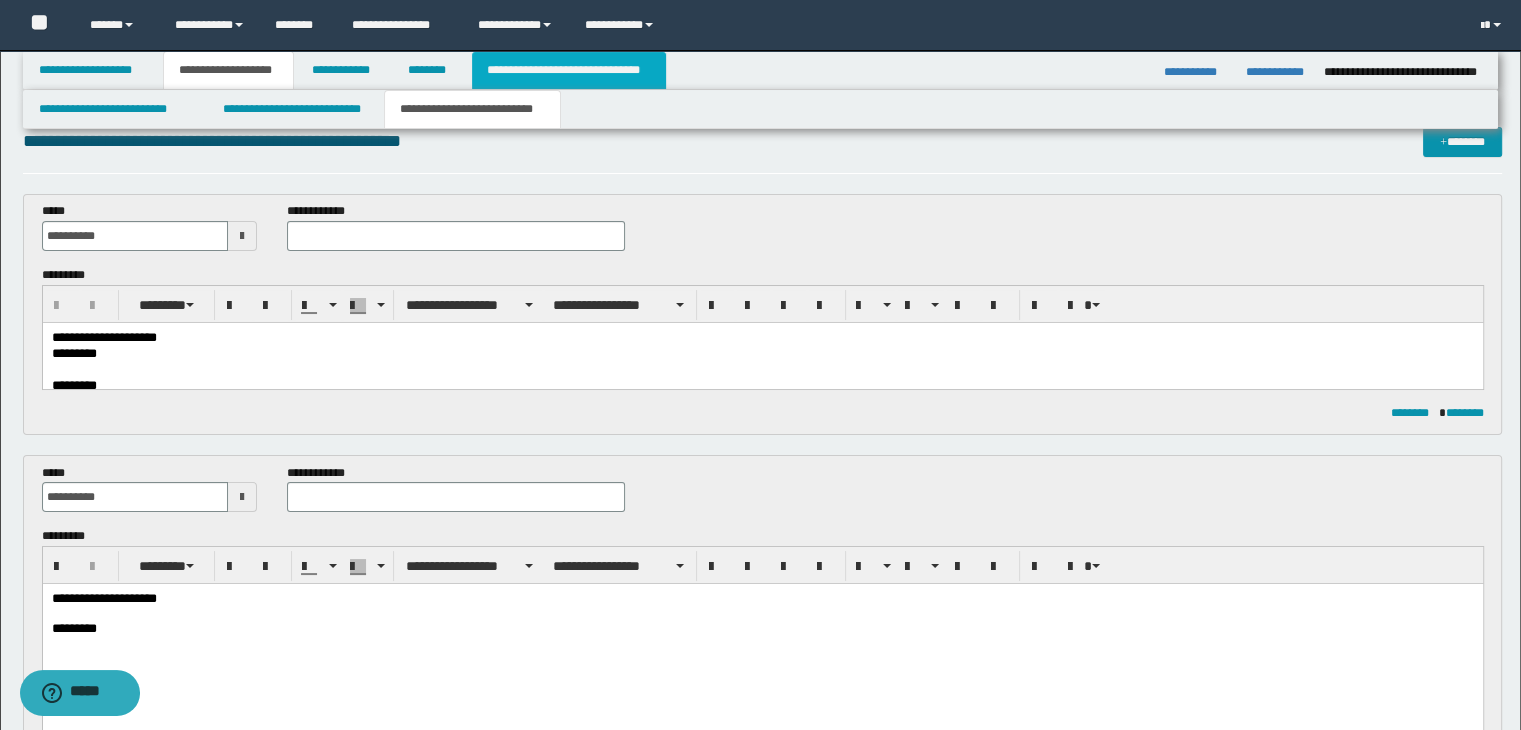 click on "**********" at bounding box center (569, 70) 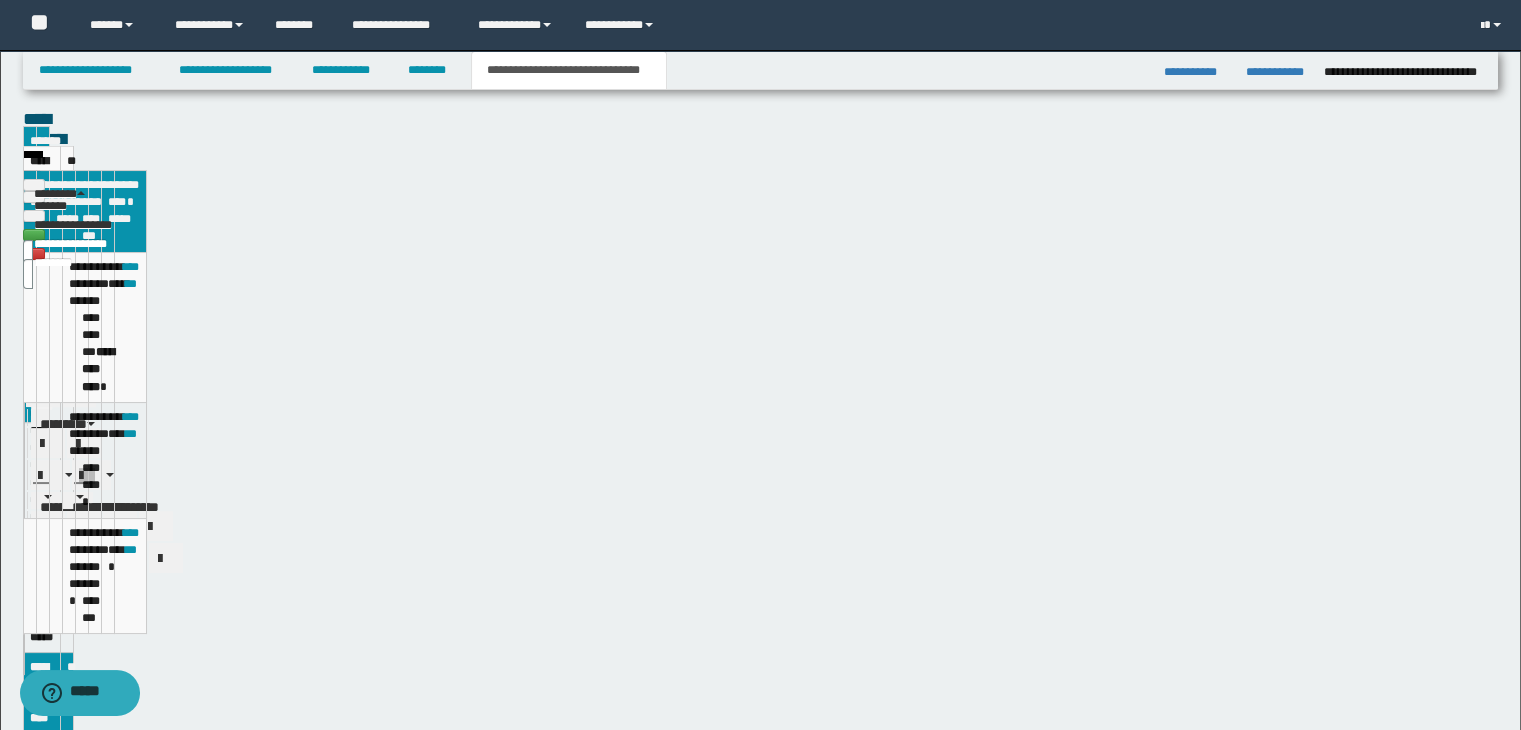 scroll, scrollTop: 0, scrollLeft: 0, axis: both 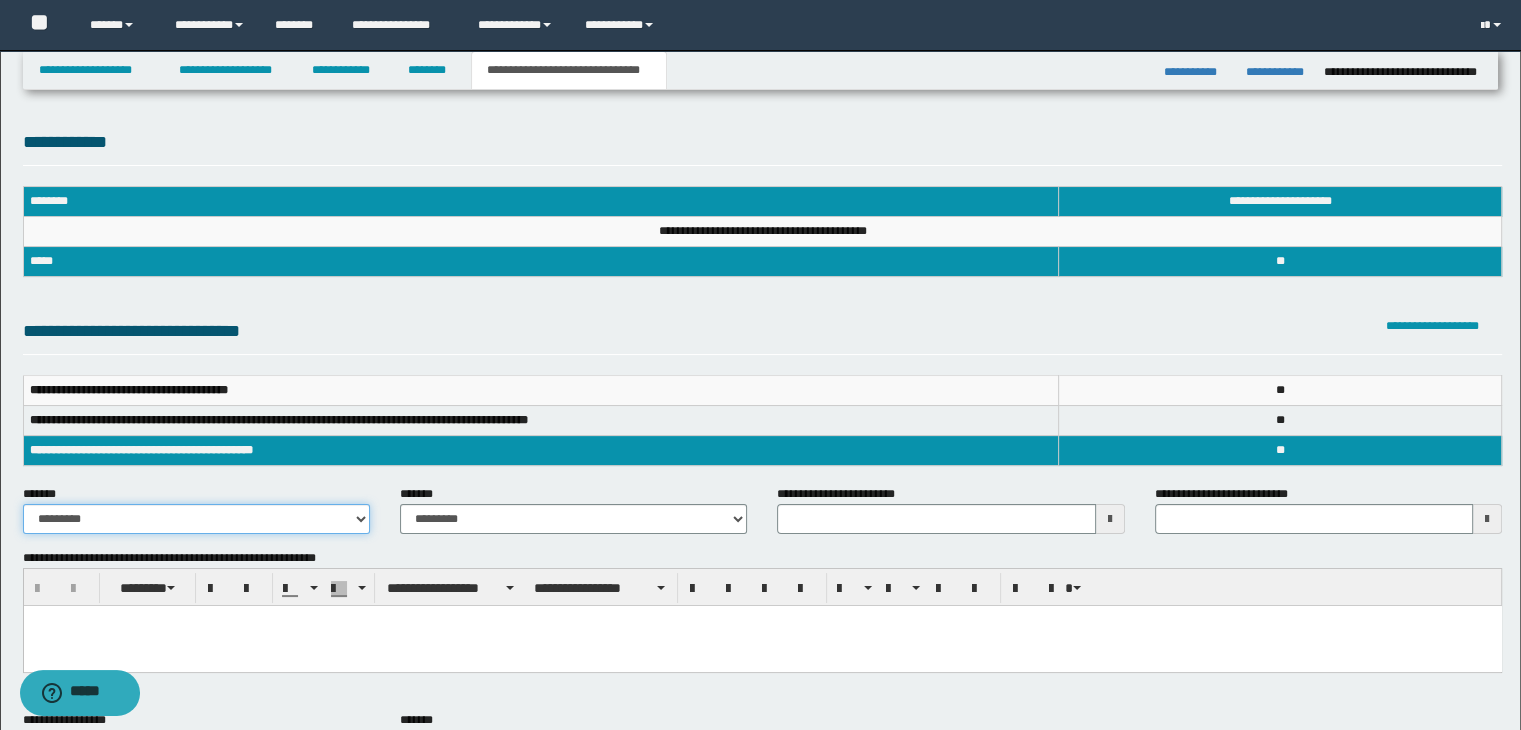 click on "**********" at bounding box center (196, 519) 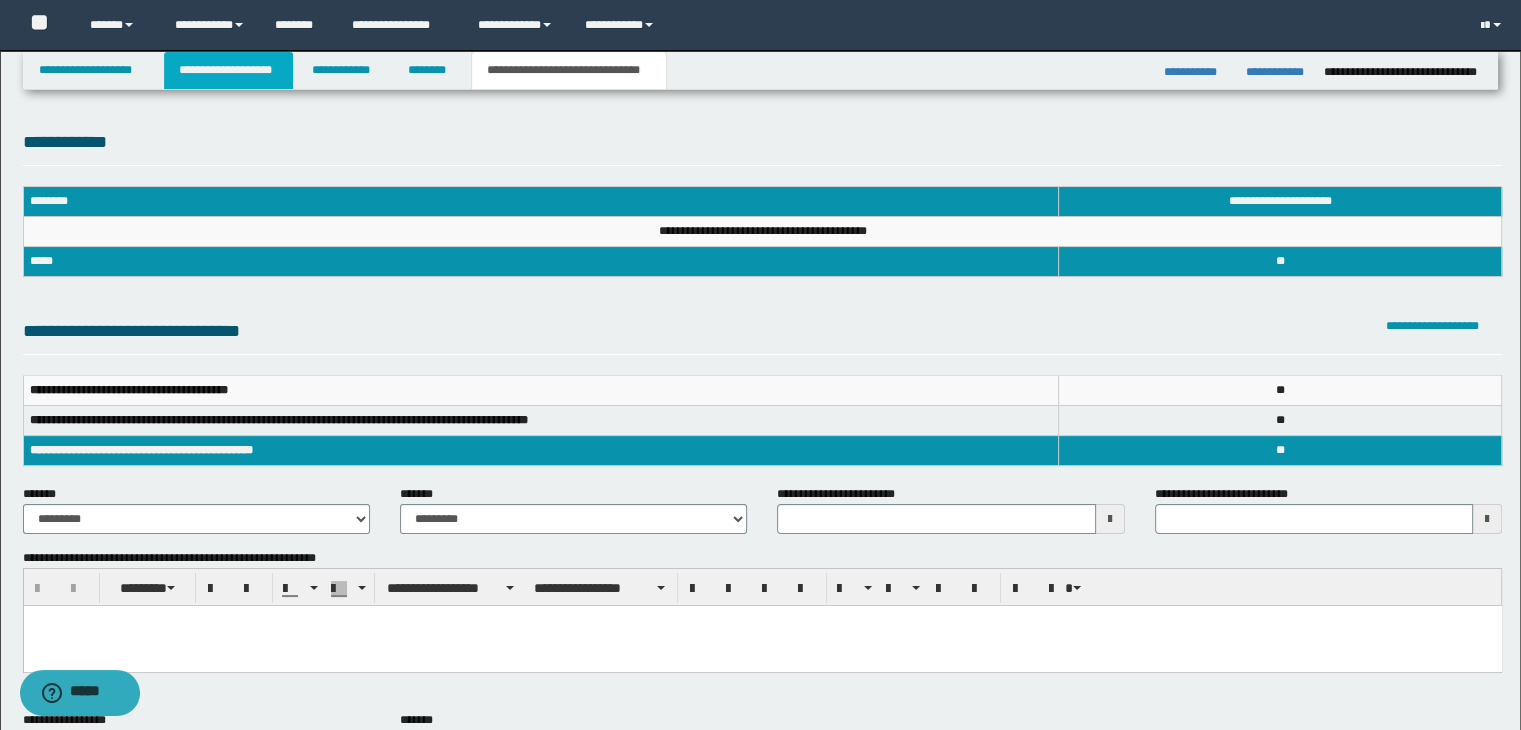 click on "**********" at bounding box center (228, 70) 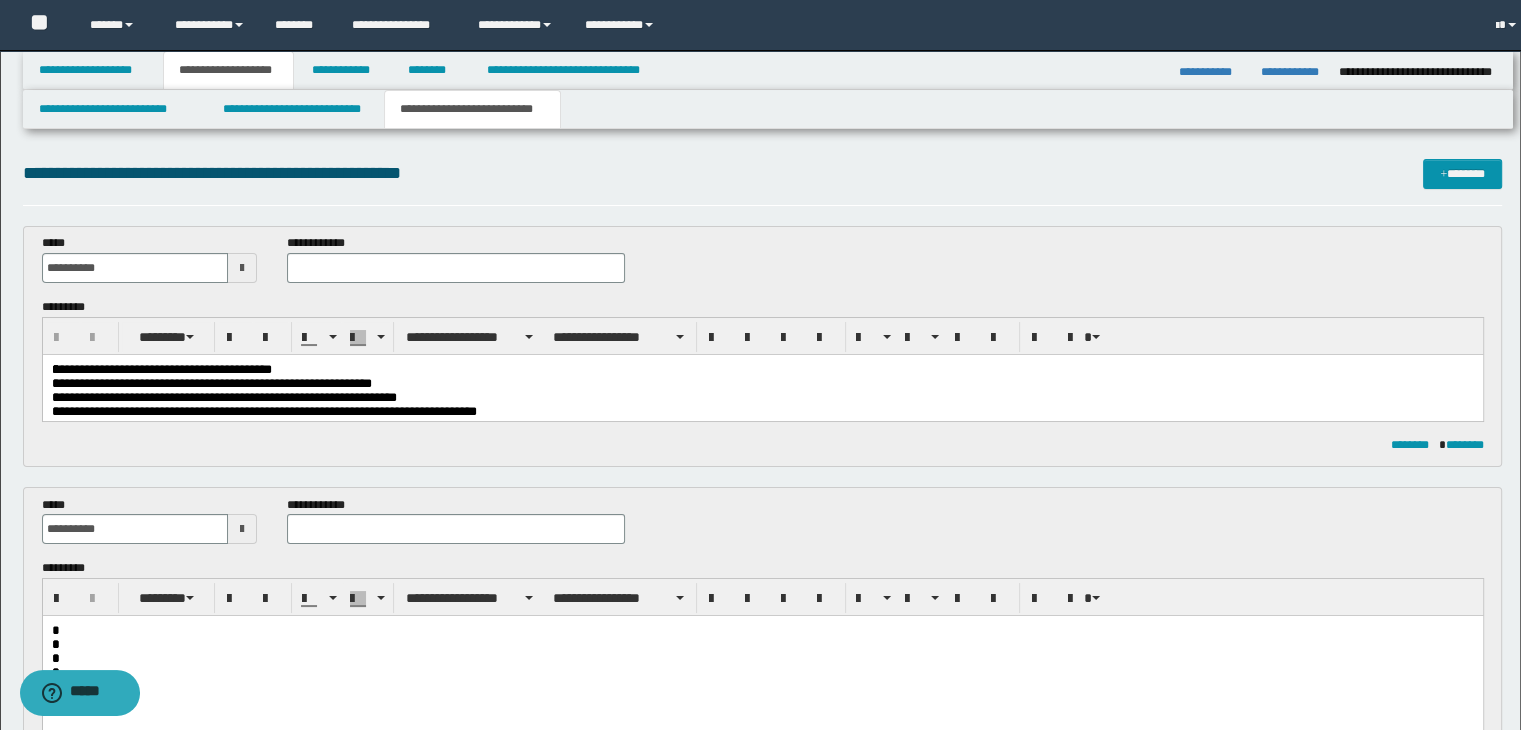 scroll, scrollTop: 32, scrollLeft: 0, axis: vertical 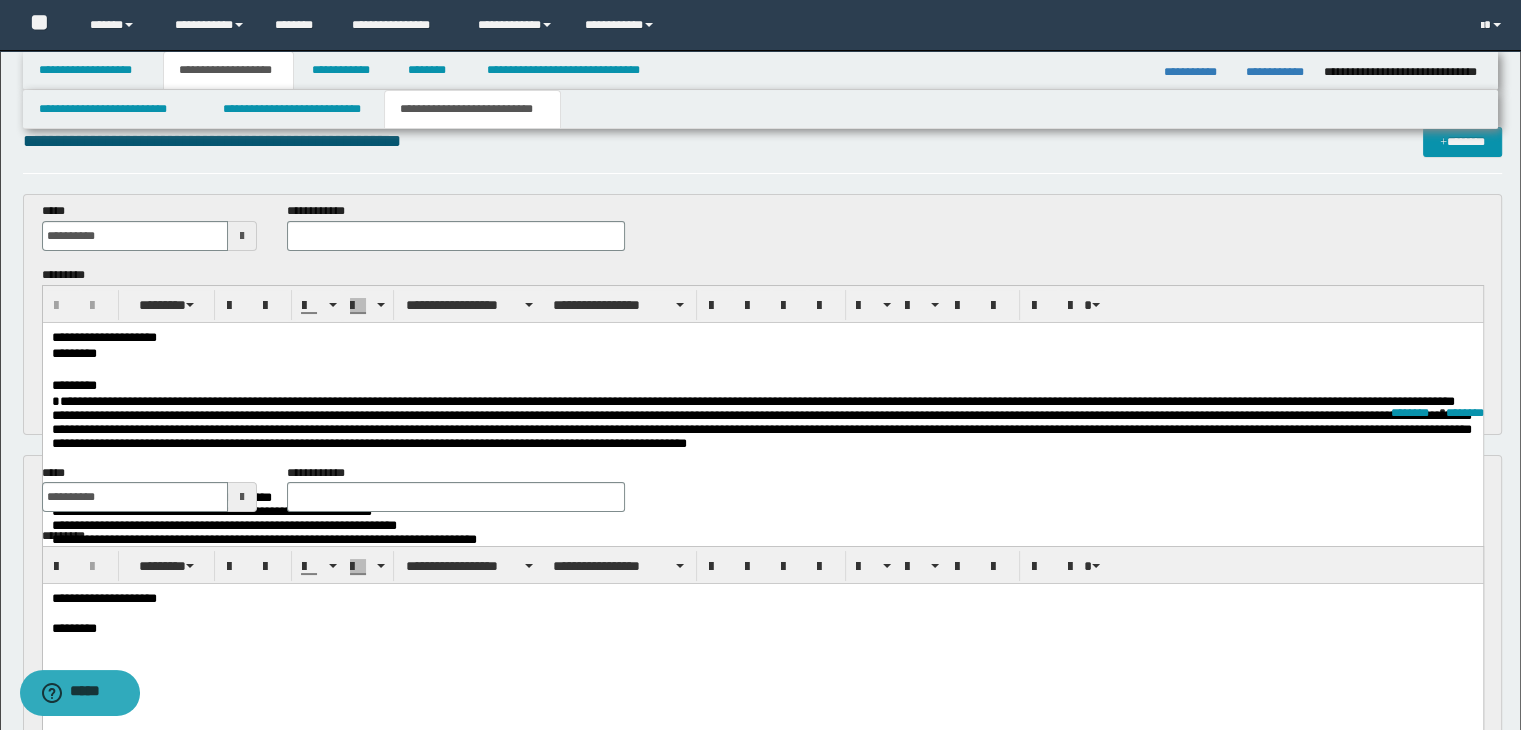click on "**********" at bounding box center [762, 338] 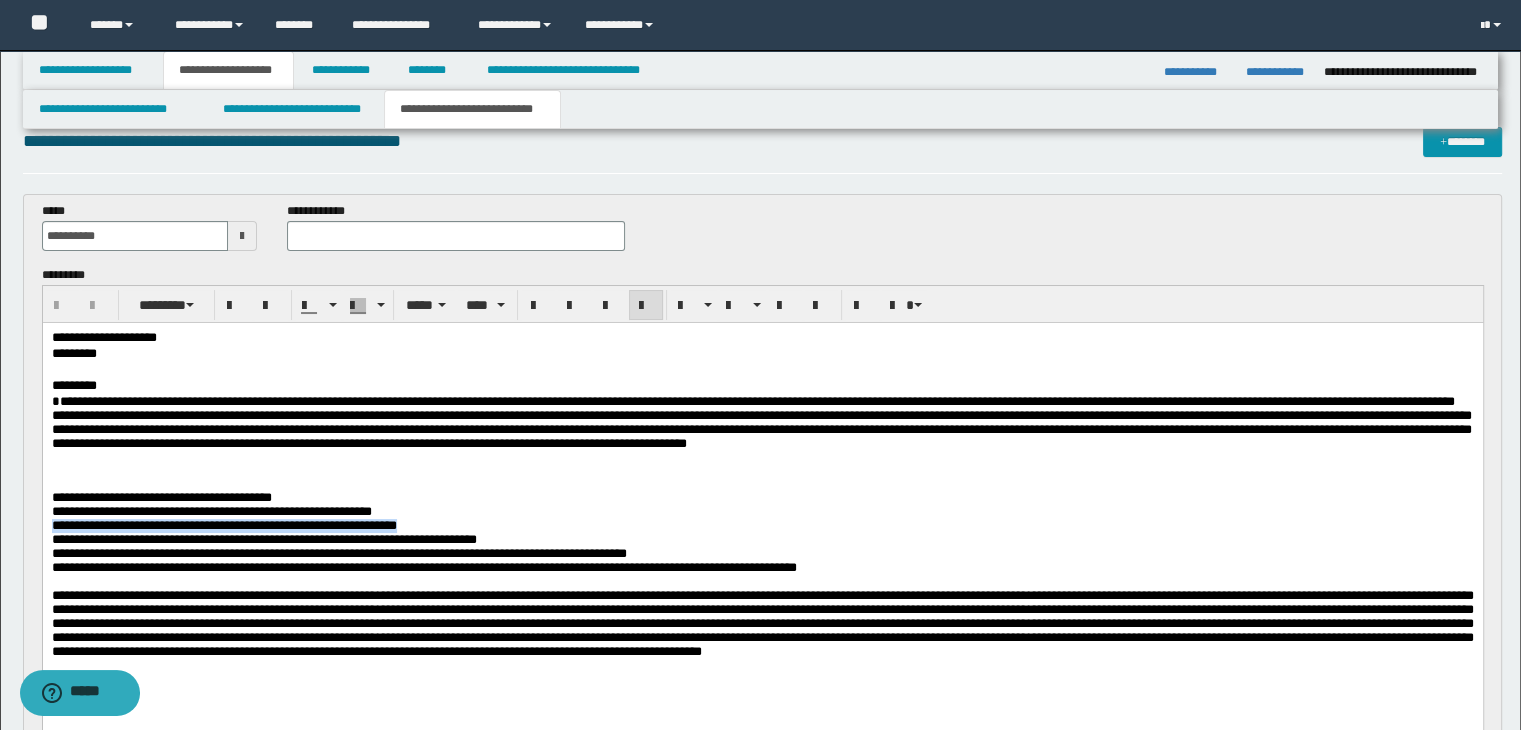 click on "**********" at bounding box center (263, 538) 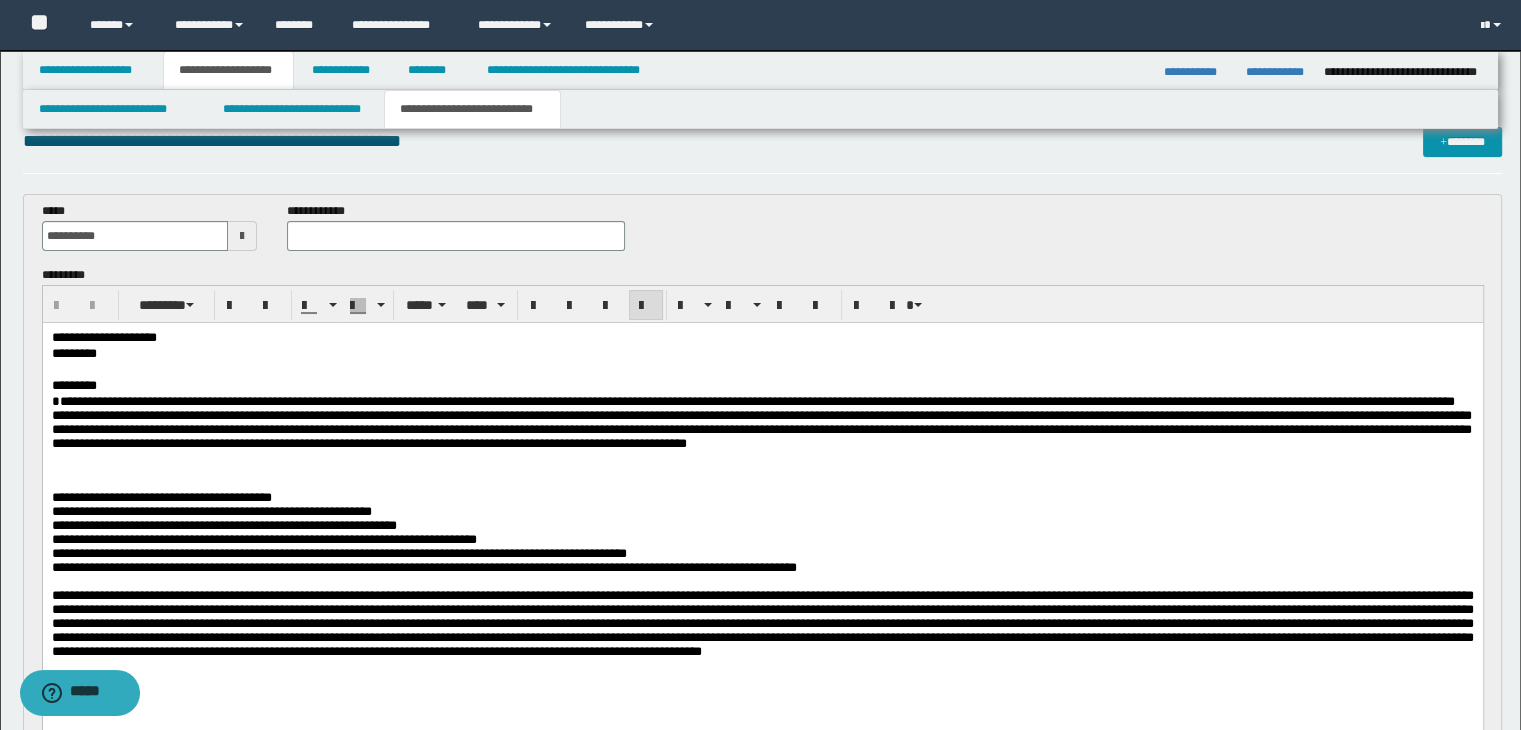 click on "**********" at bounding box center (762, 526) 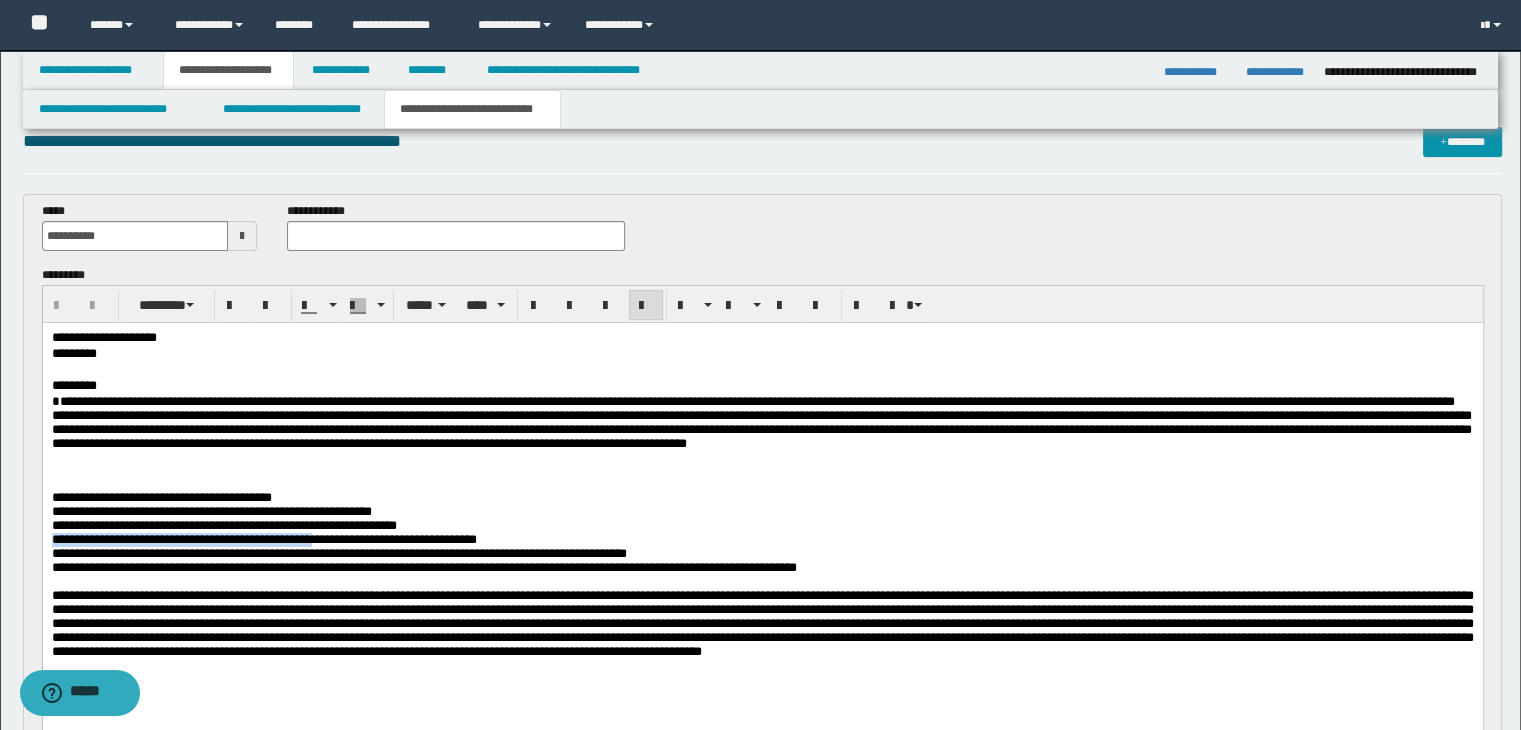 drag, startPoint x: 51, startPoint y: 545, endPoint x: 365, endPoint y: 546, distance: 314.0016 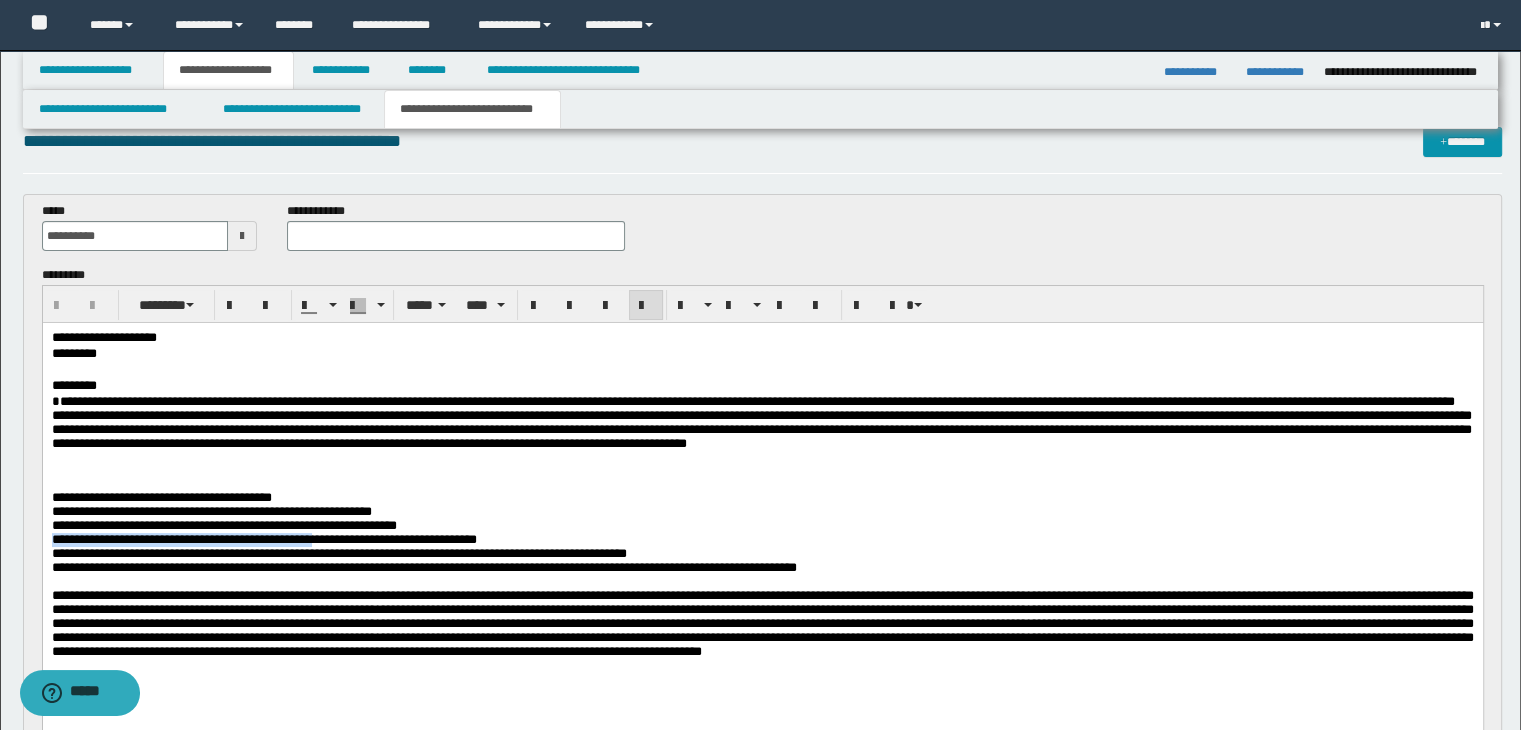 copy on "**********" 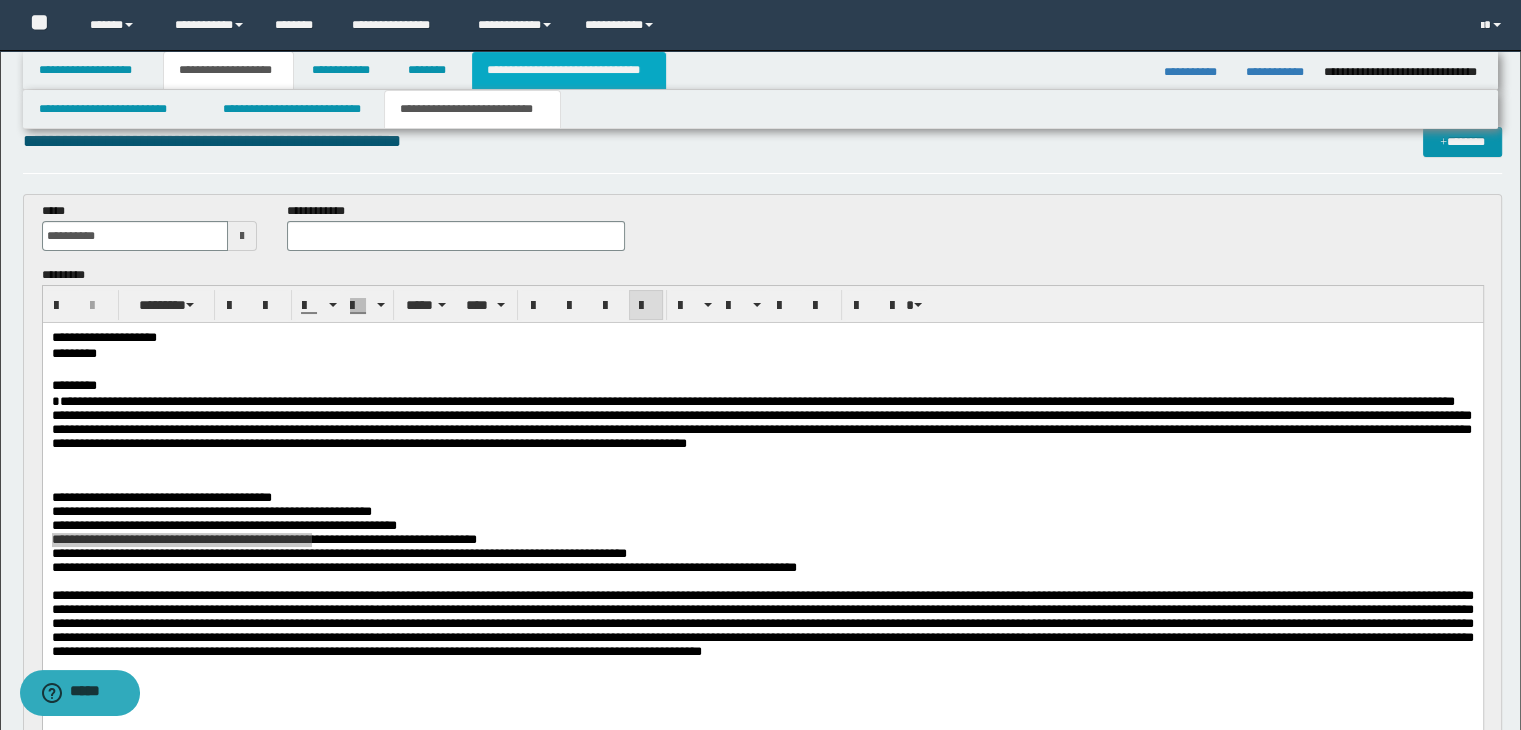 click on "**********" at bounding box center [569, 70] 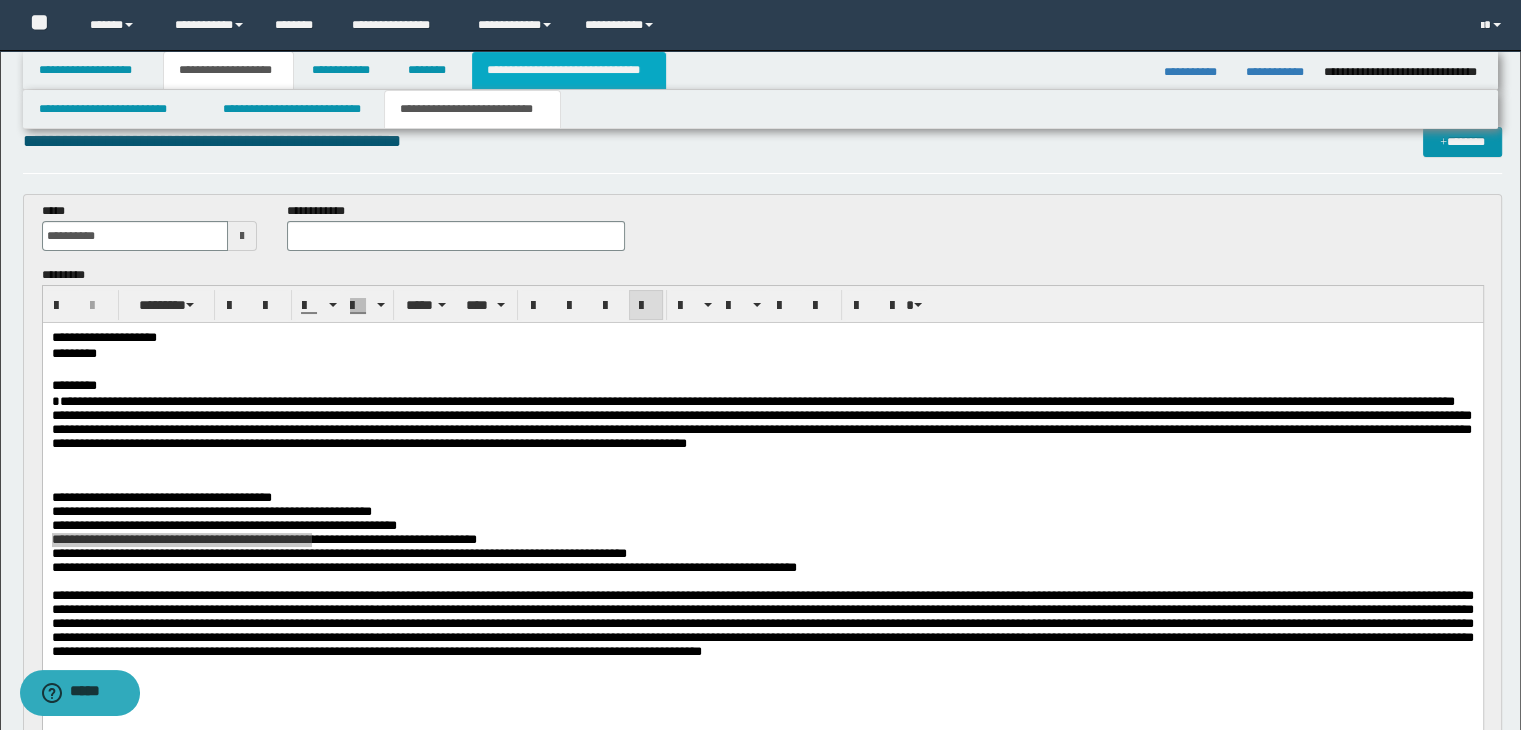type 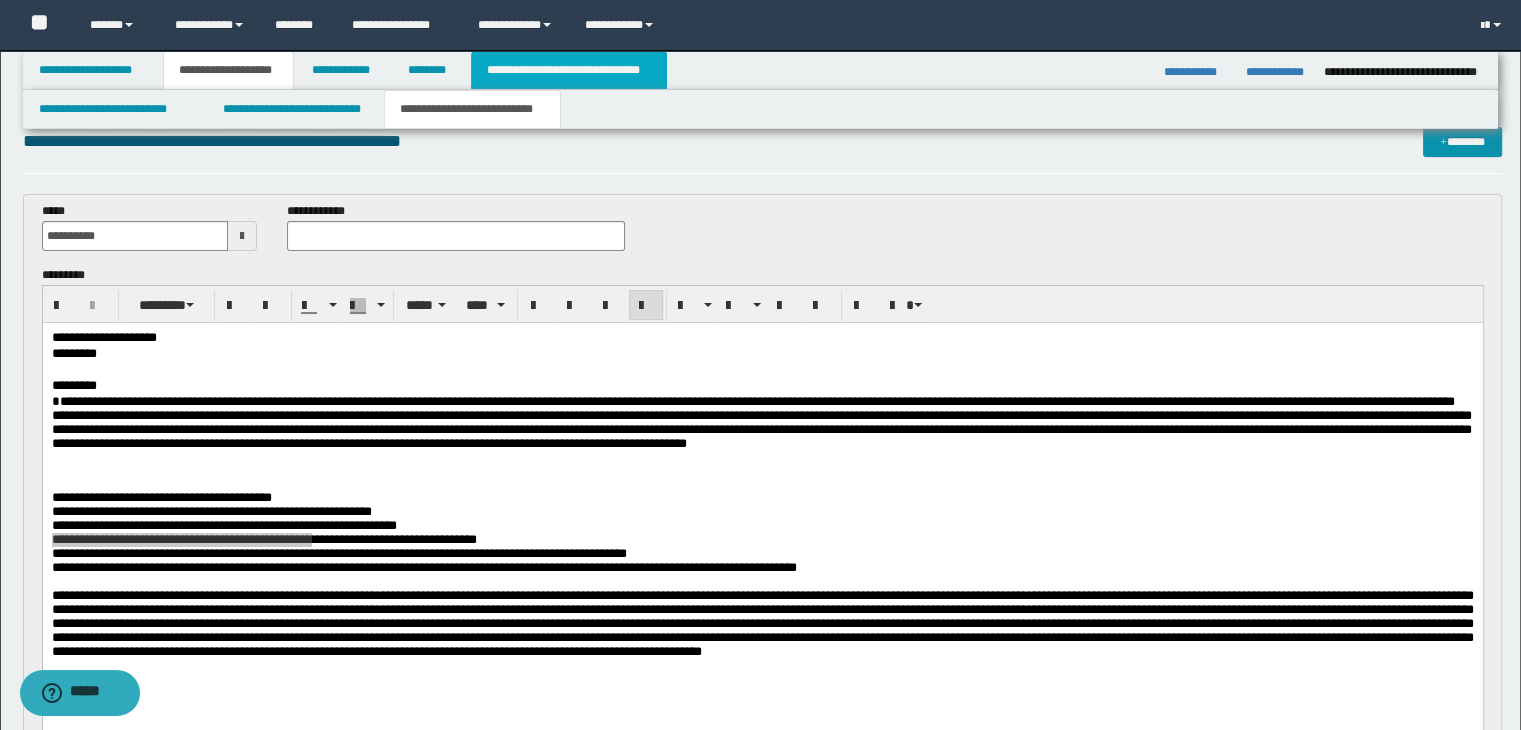 scroll, scrollTop: 0, scrollLeft: 0, axis: both 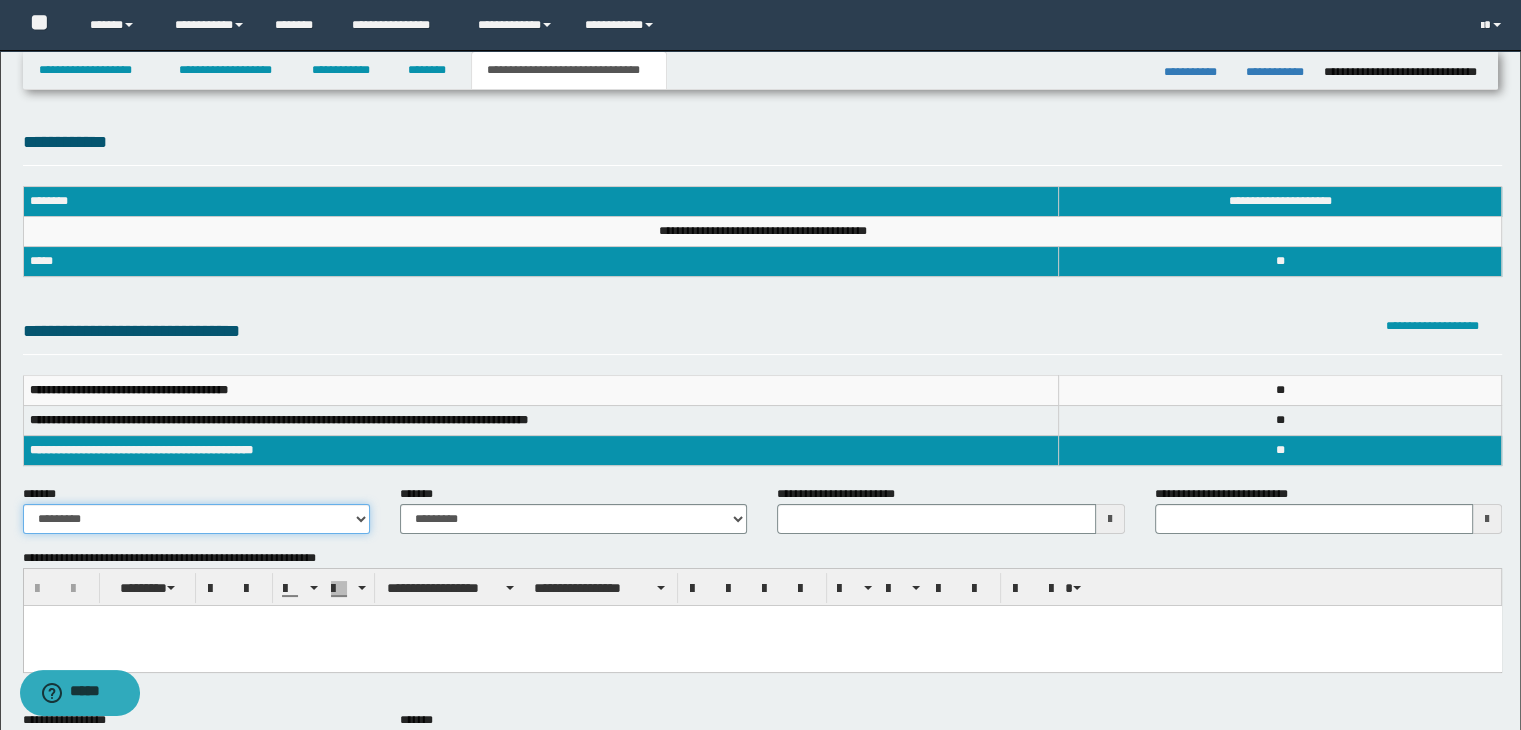 click on "**********" at bounding box center (196, 519) 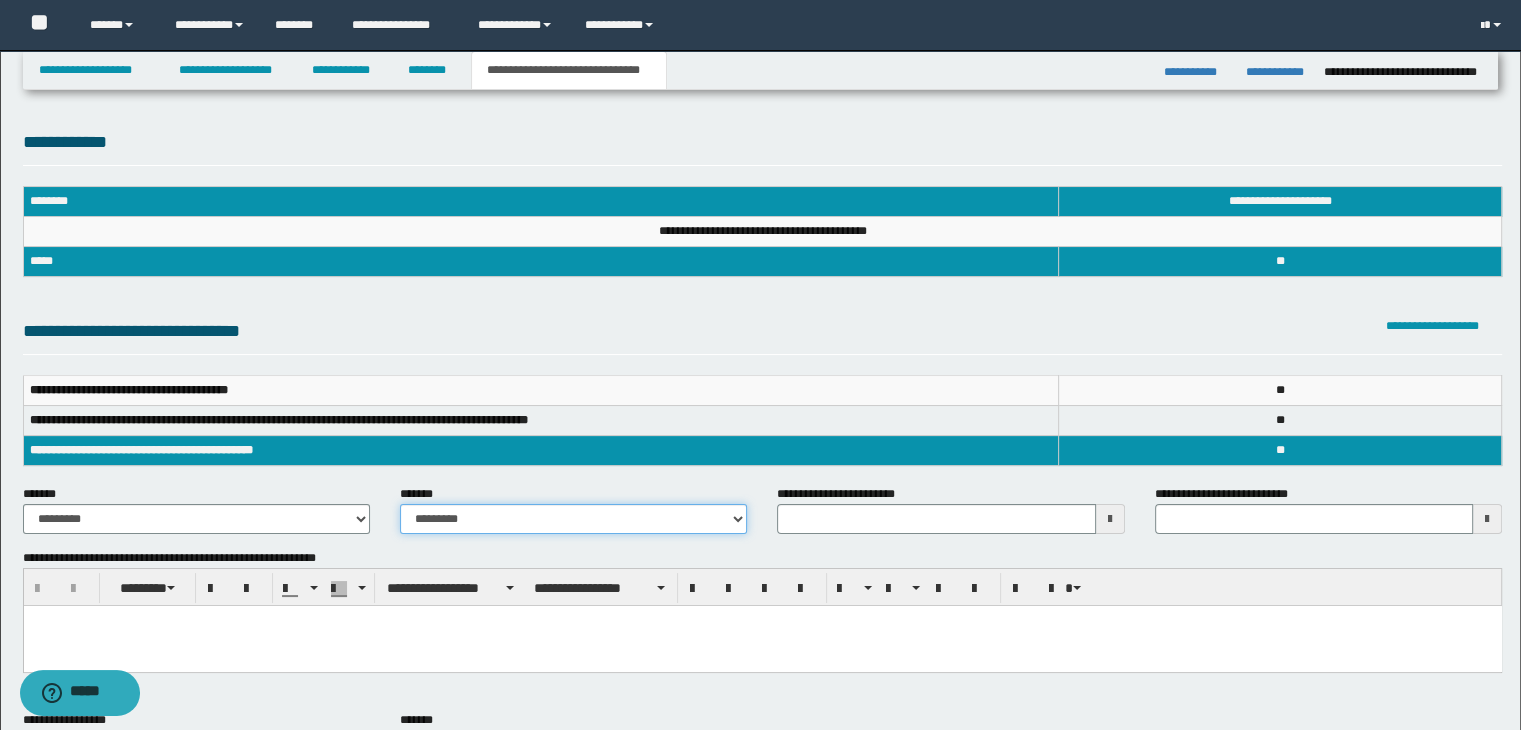 click on "**********" at bounding box center (573, 519) 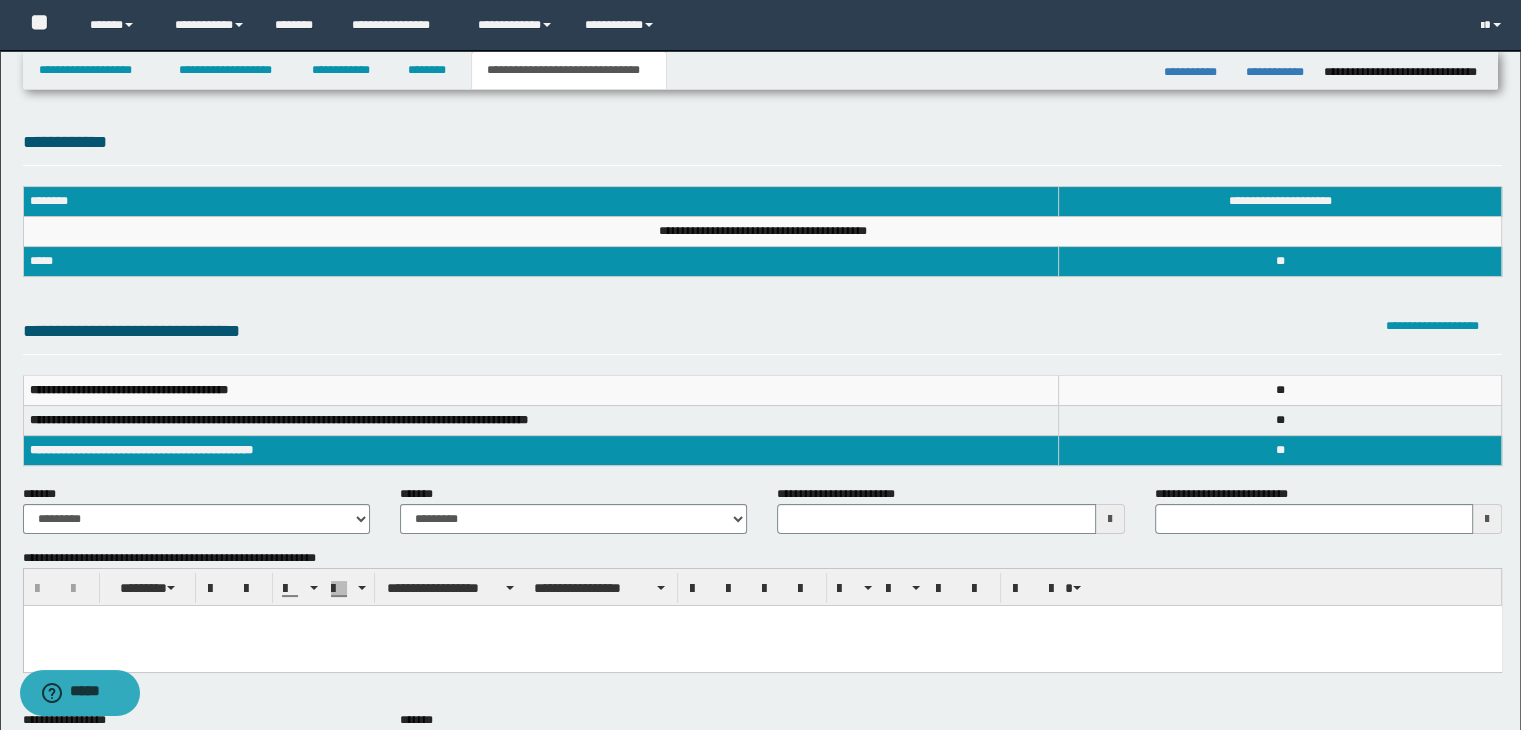 click at bounding box center (762, 646) 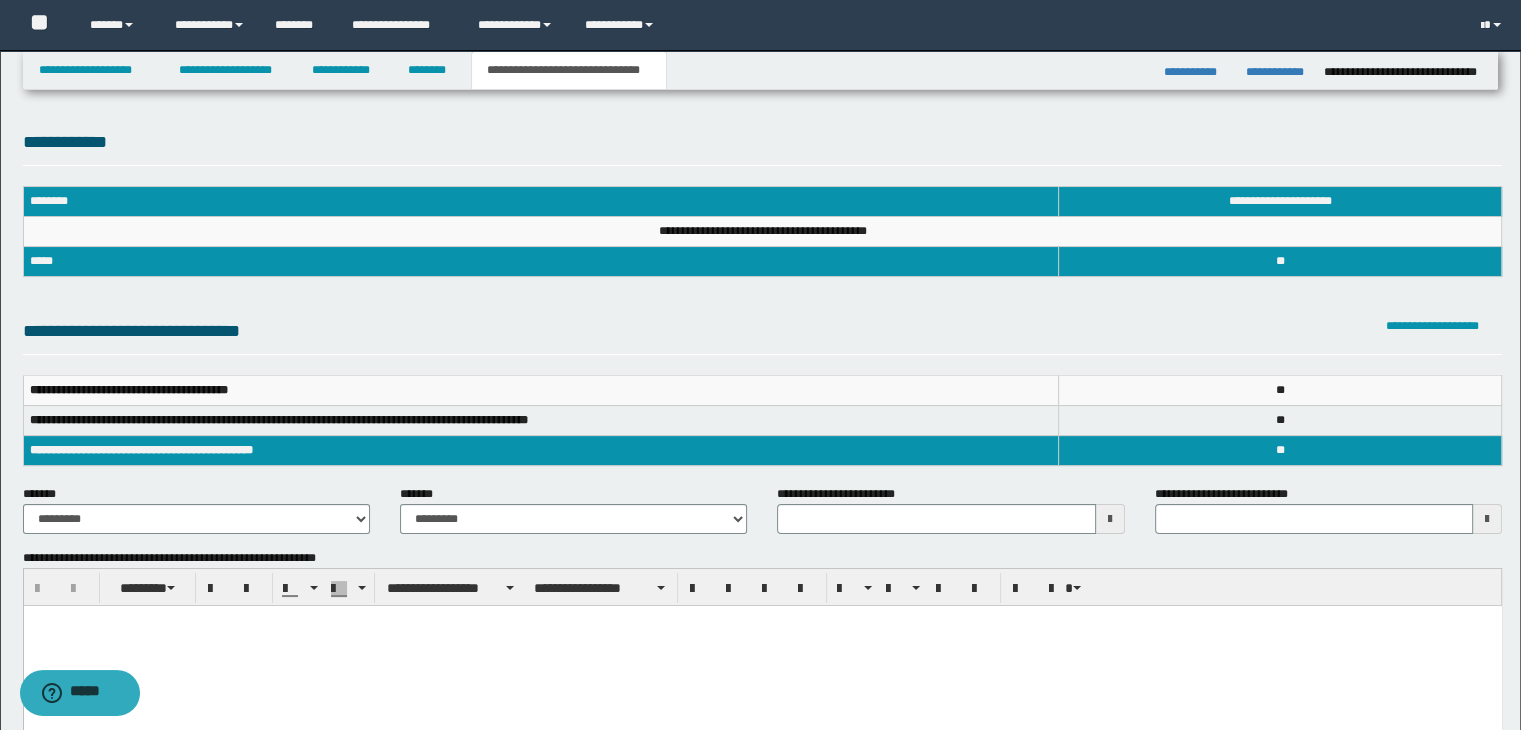 type 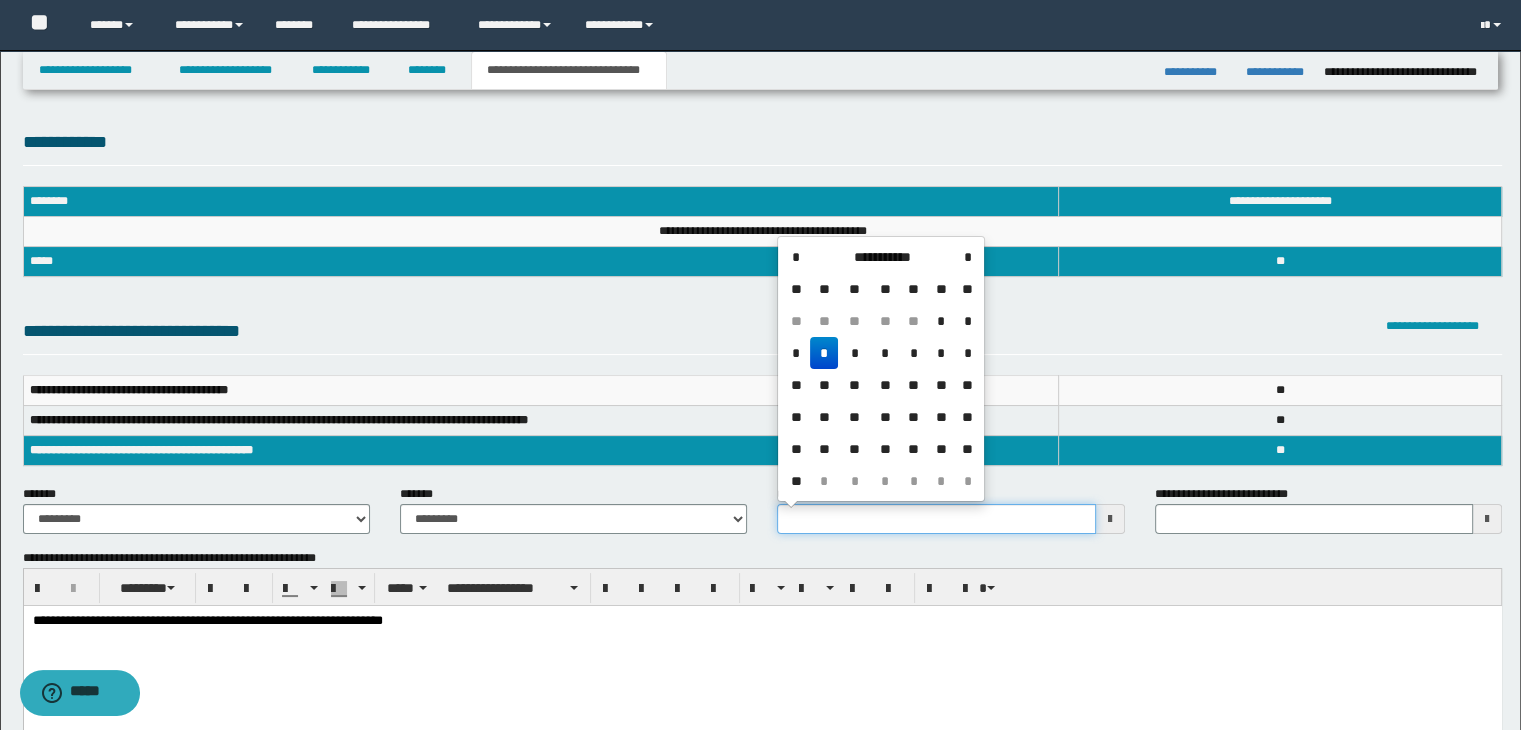 click on "**********" at bounding box center [936, 519] 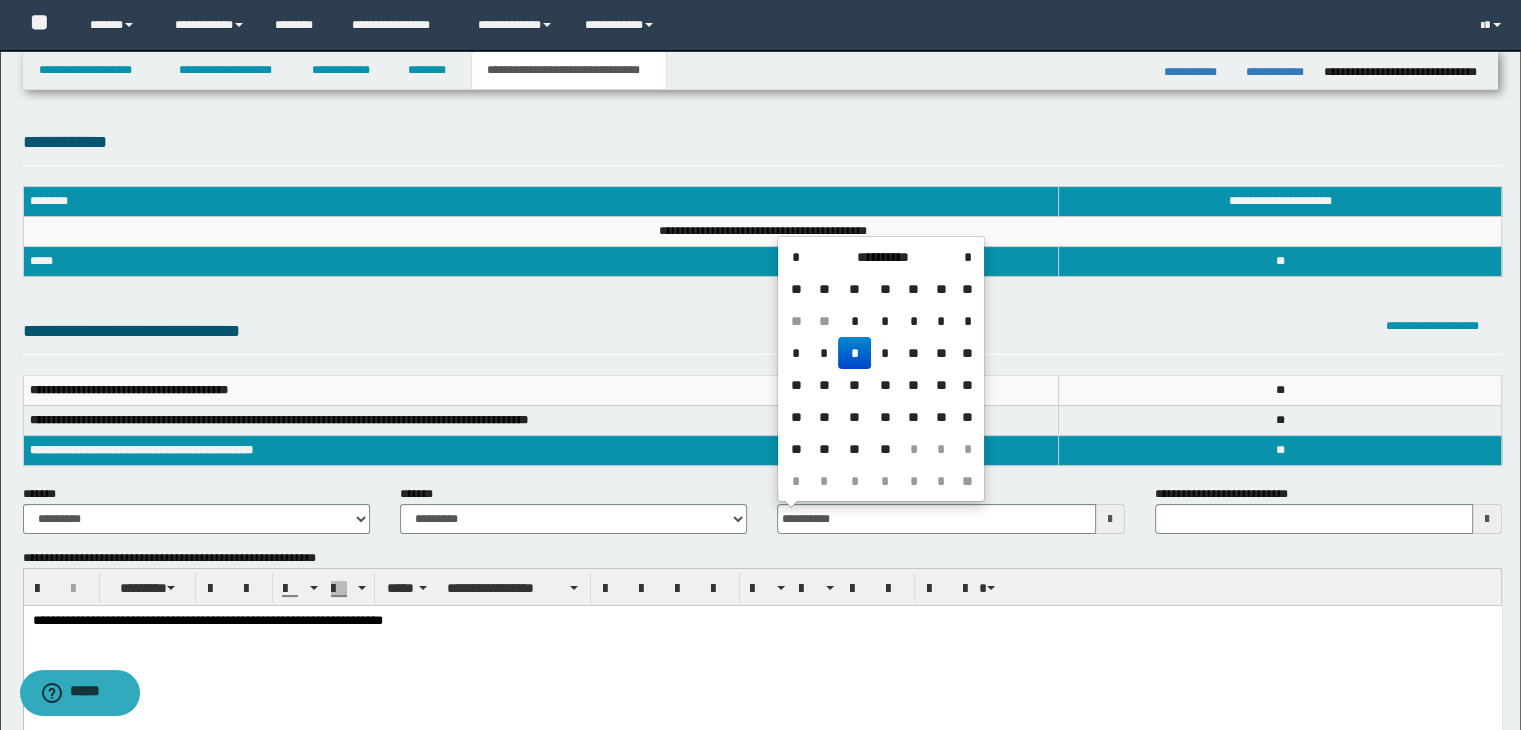 click on "**********" at bounding box center [762, 646] 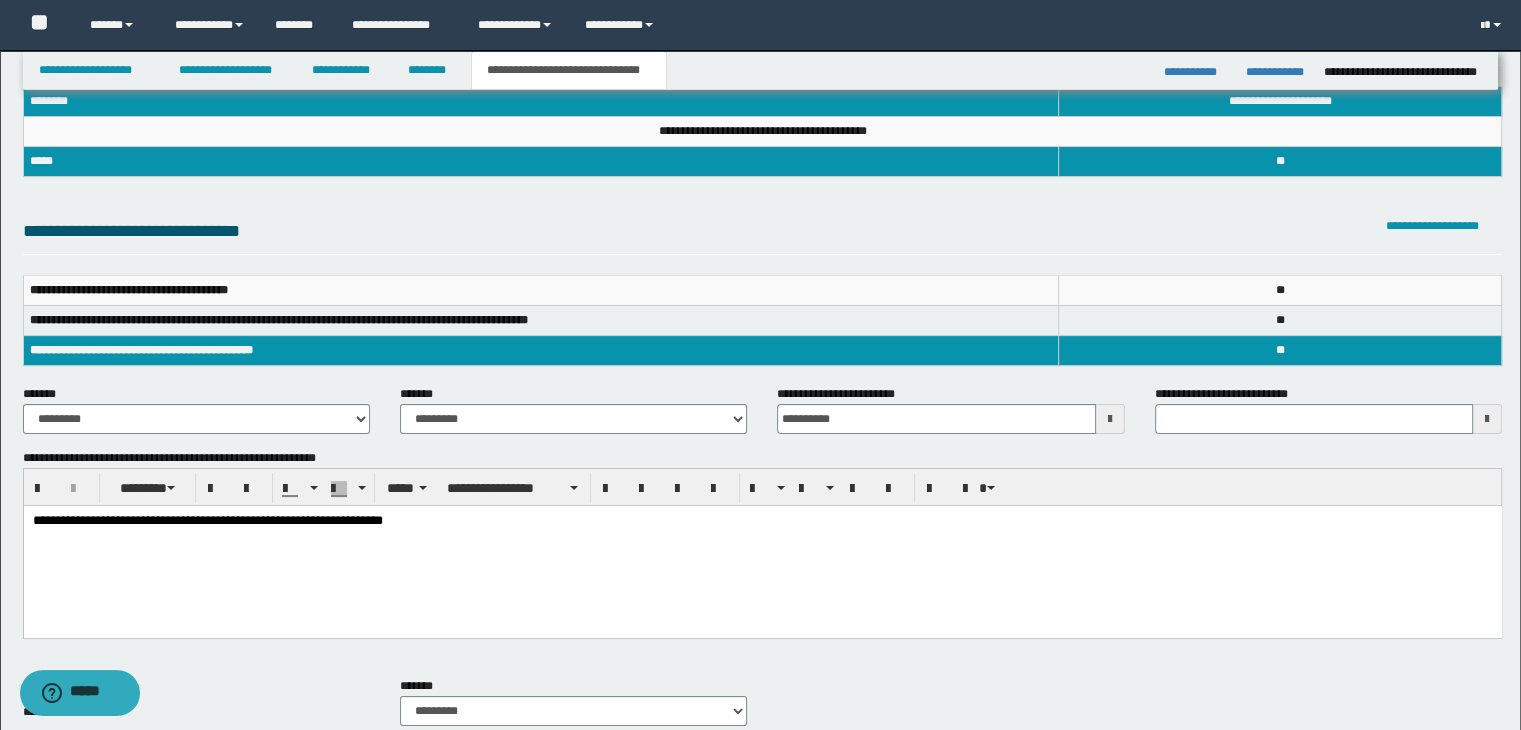 click on "**********" at bounding box center (950, 417) 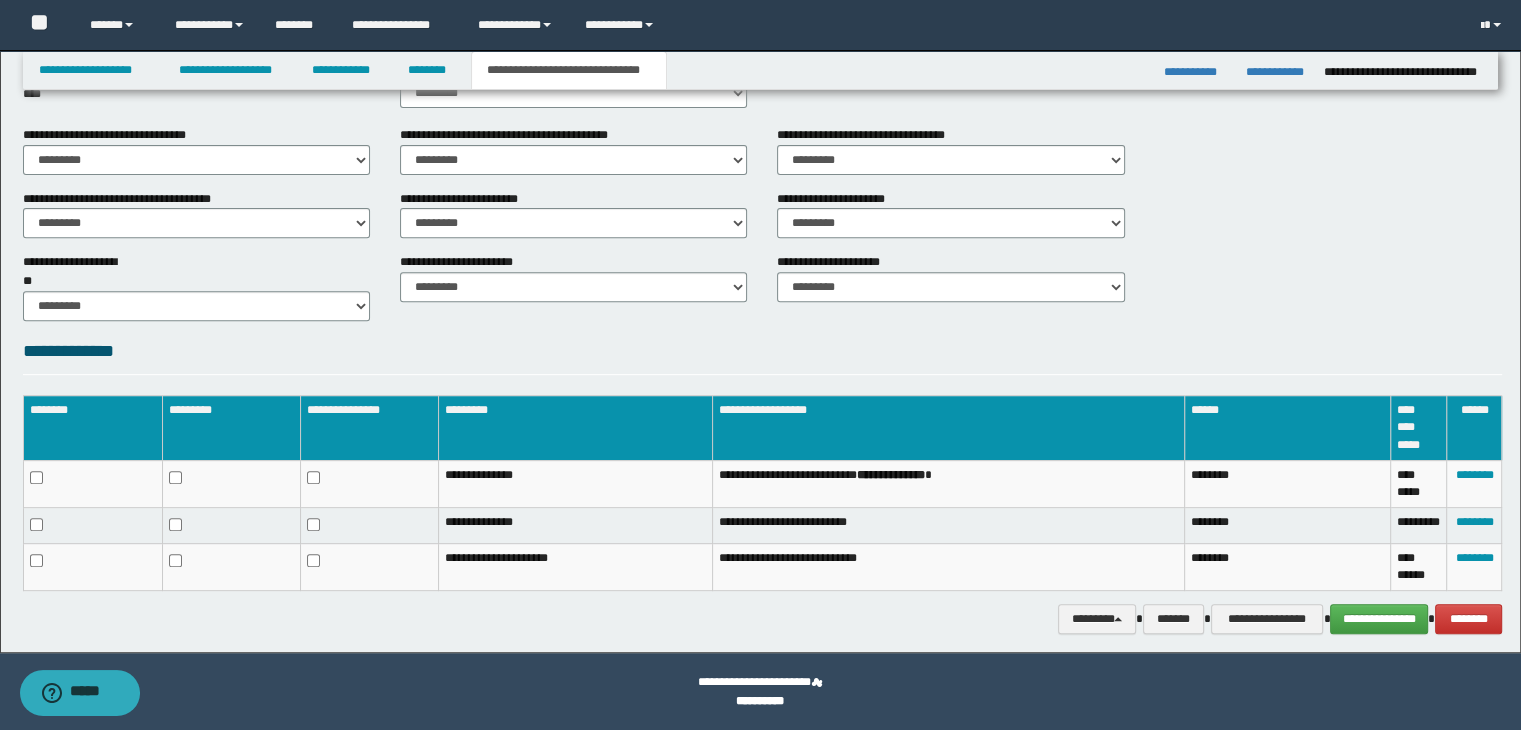 scroll, scrollTop: 419, scrollLeft: 0, axis: vertical 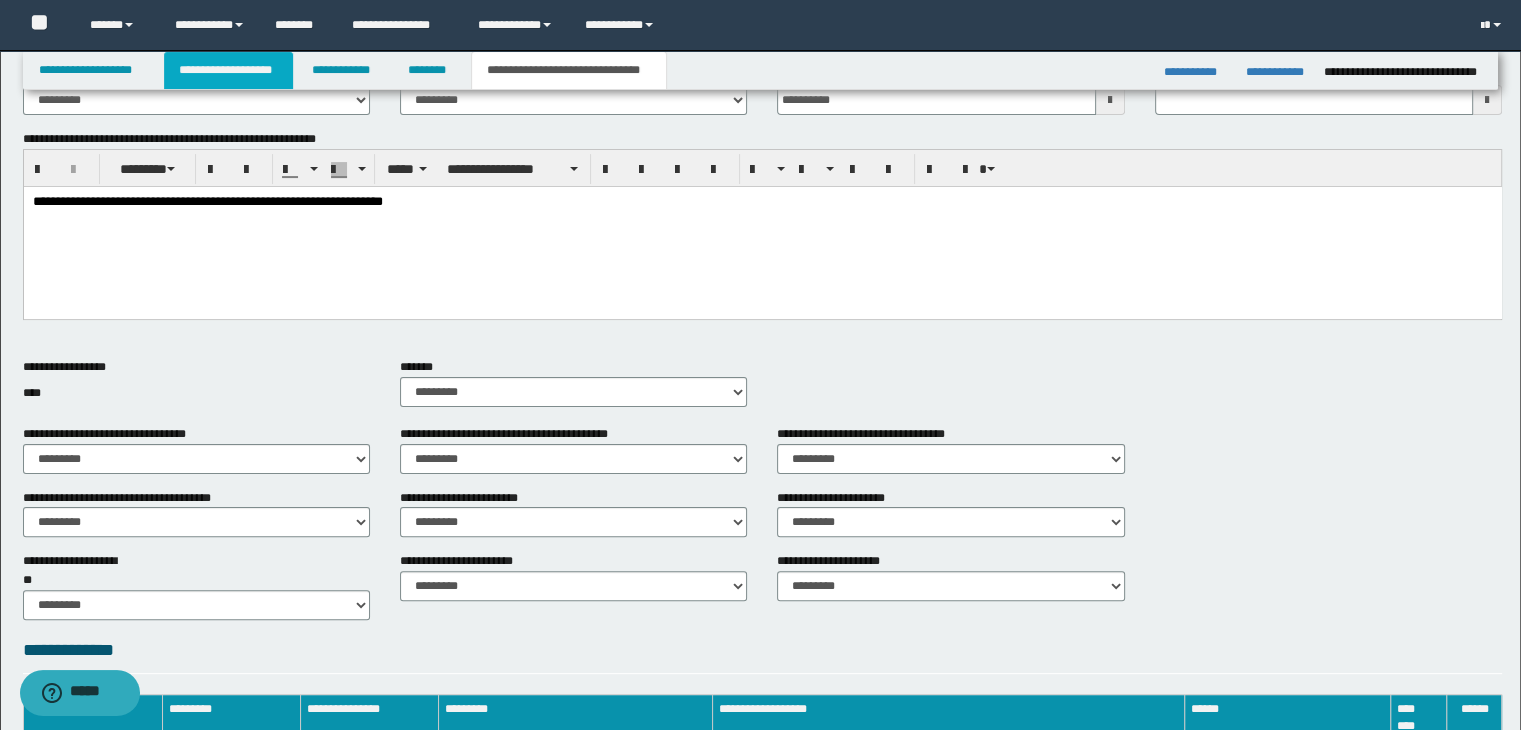 drag, startPoint x: 264, startPoint y: 66, endPoint x: 321, endPoint y: 108, distance: 70.80254 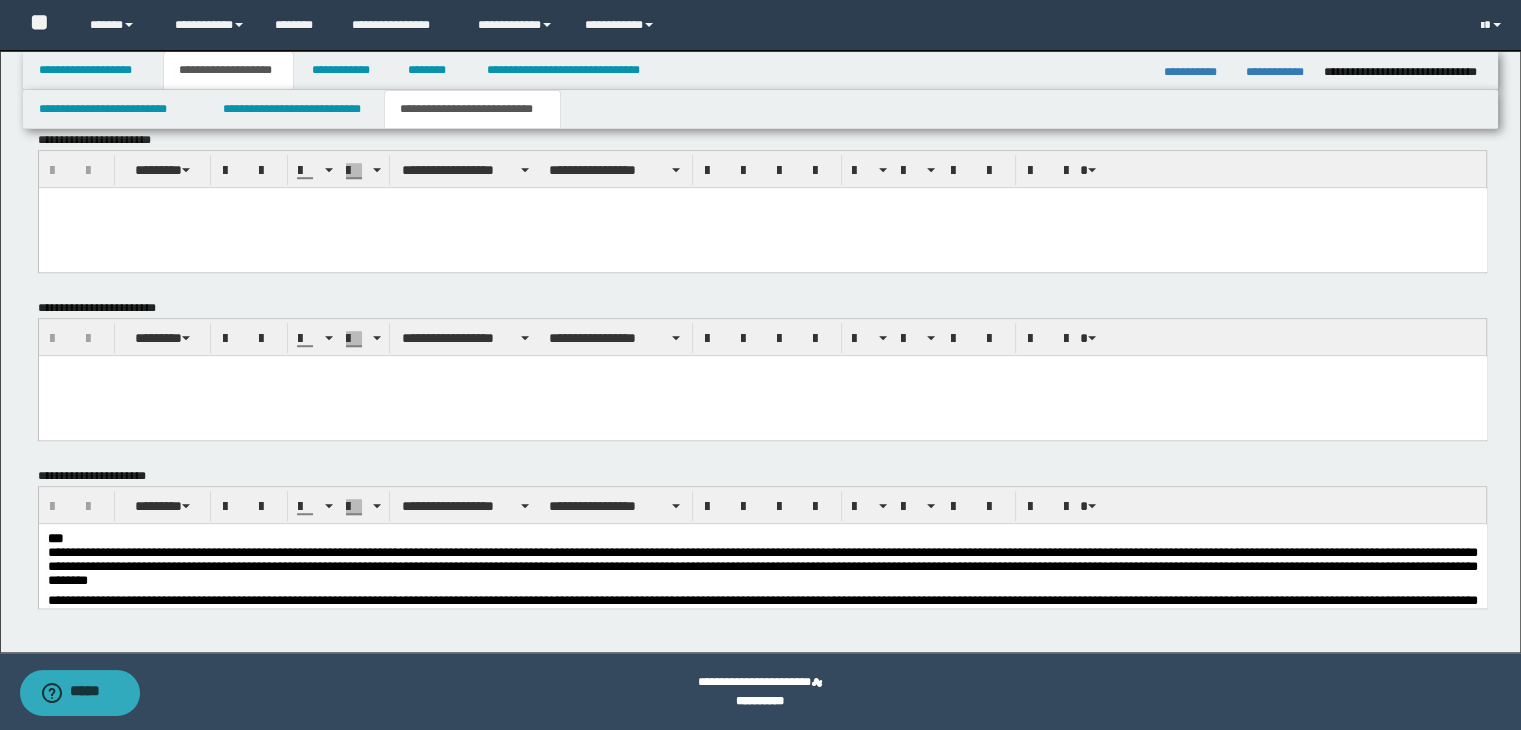 scroll, scrollTop: 965, scrollLeft: 0, axis: vertical 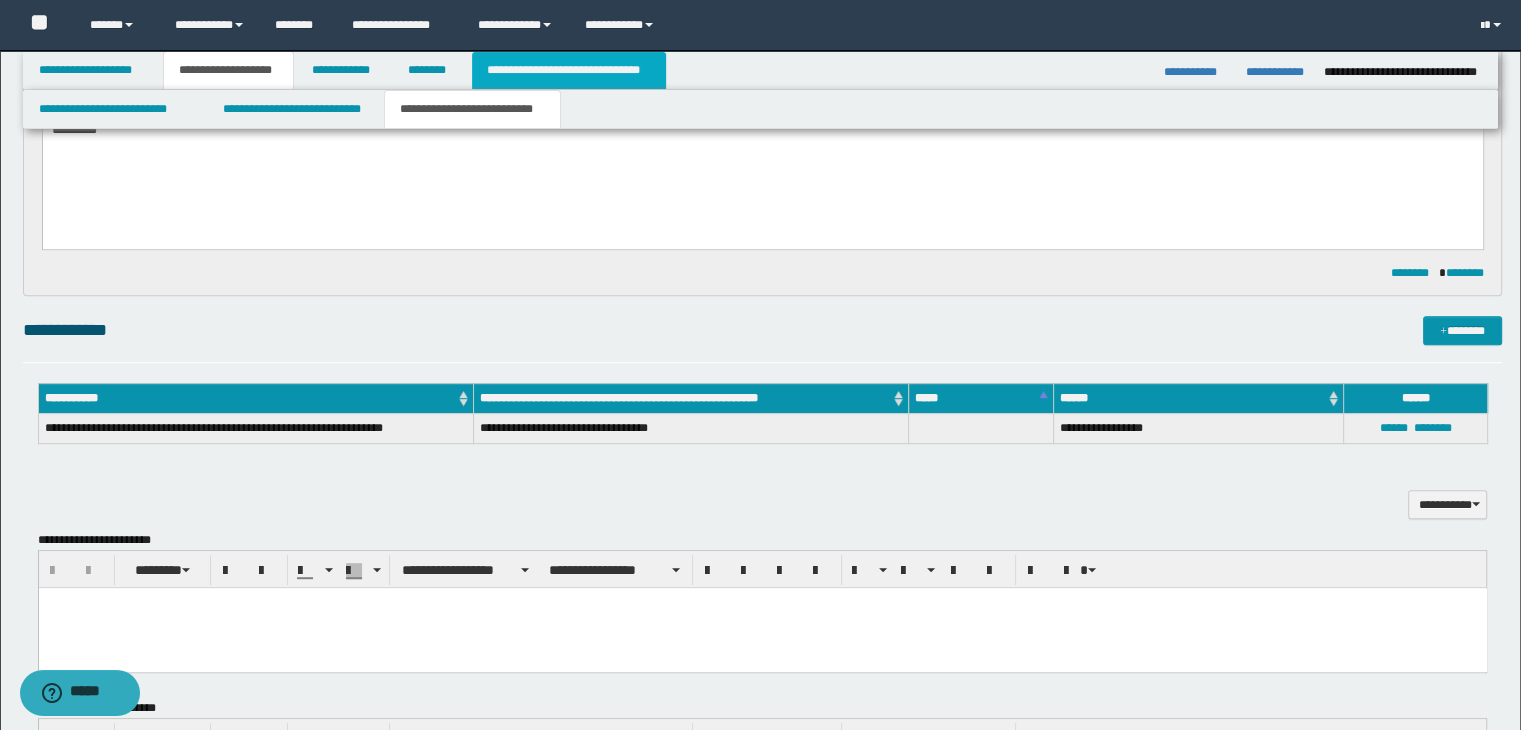 click on "**********" at bounding box center [569, 70] 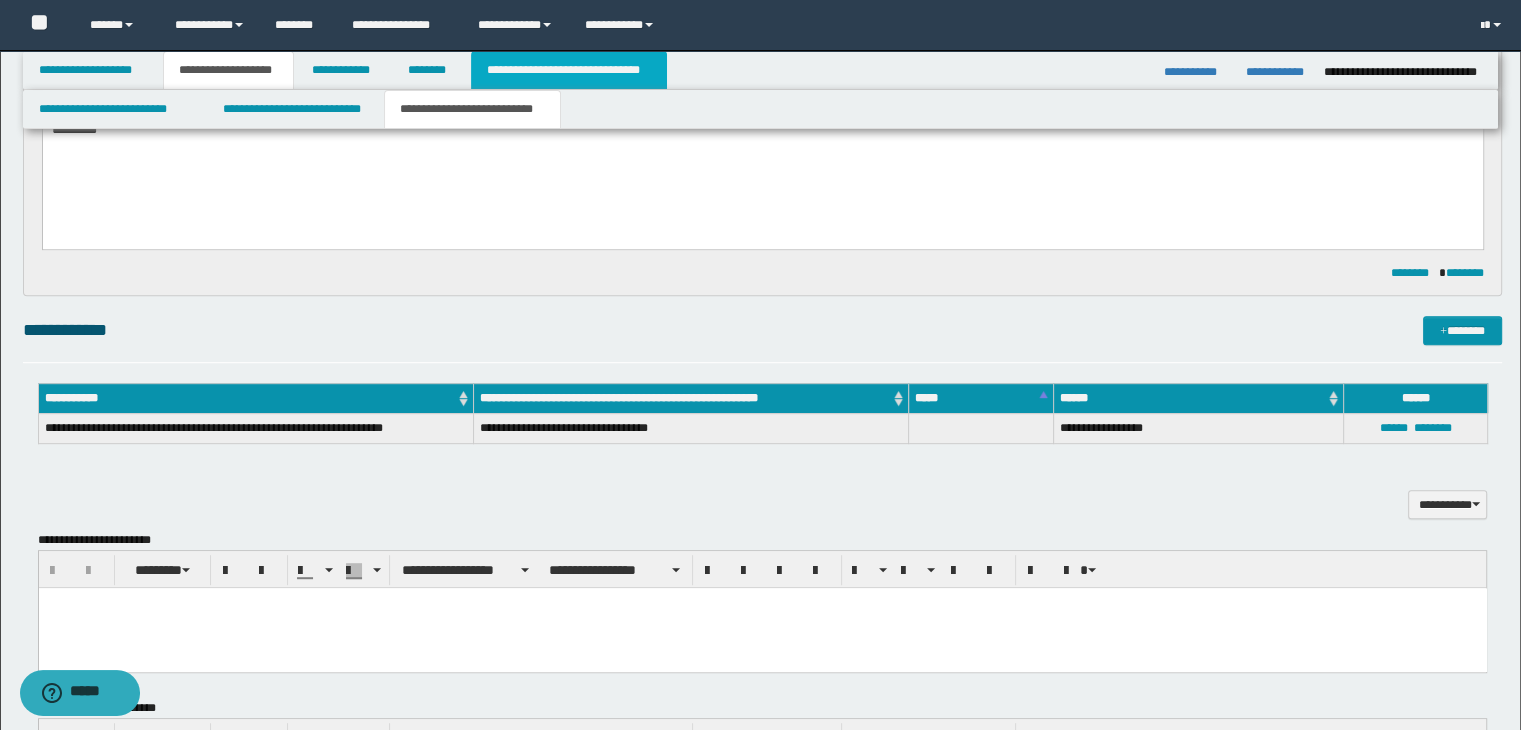 type on "**********" 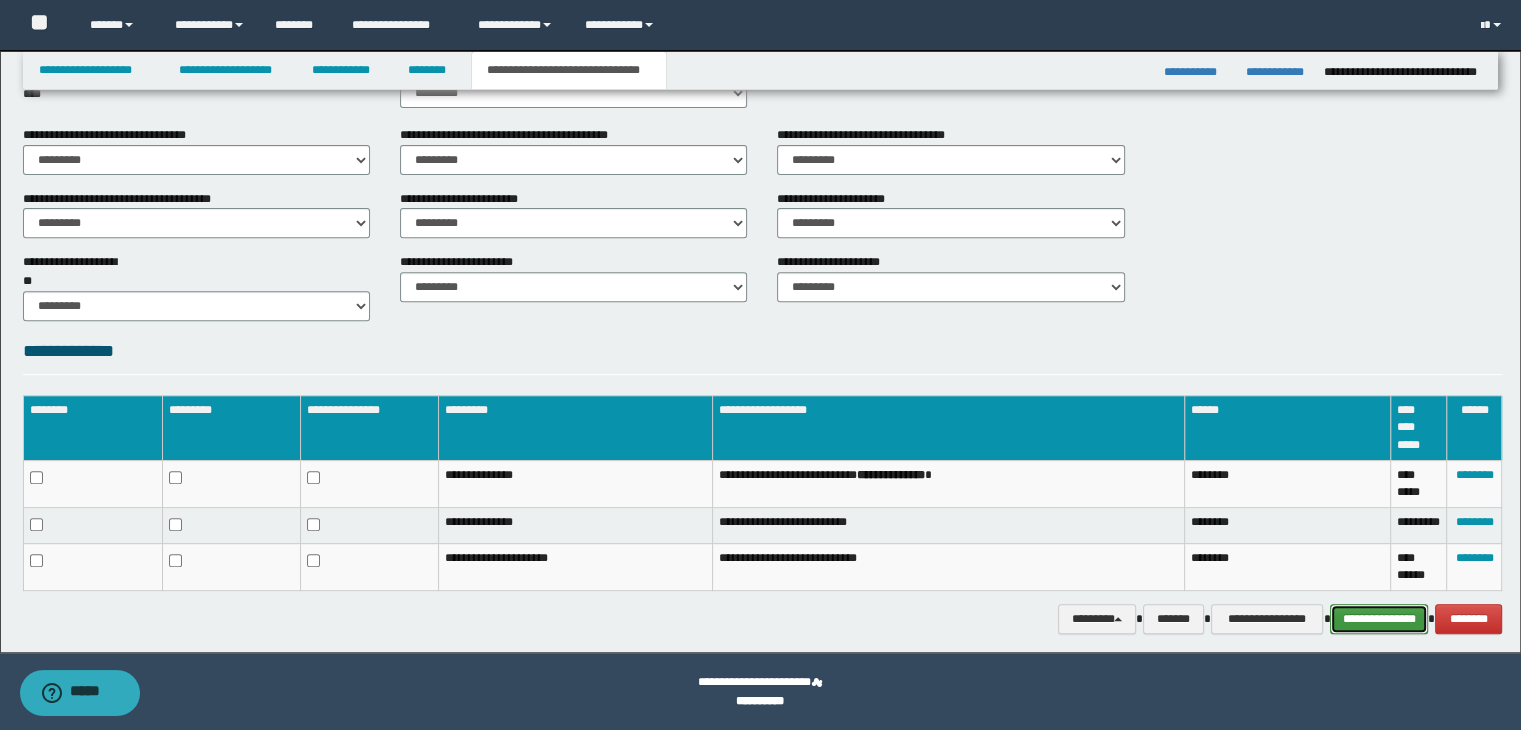 click on "**********" at bounding box center (1379, 619) 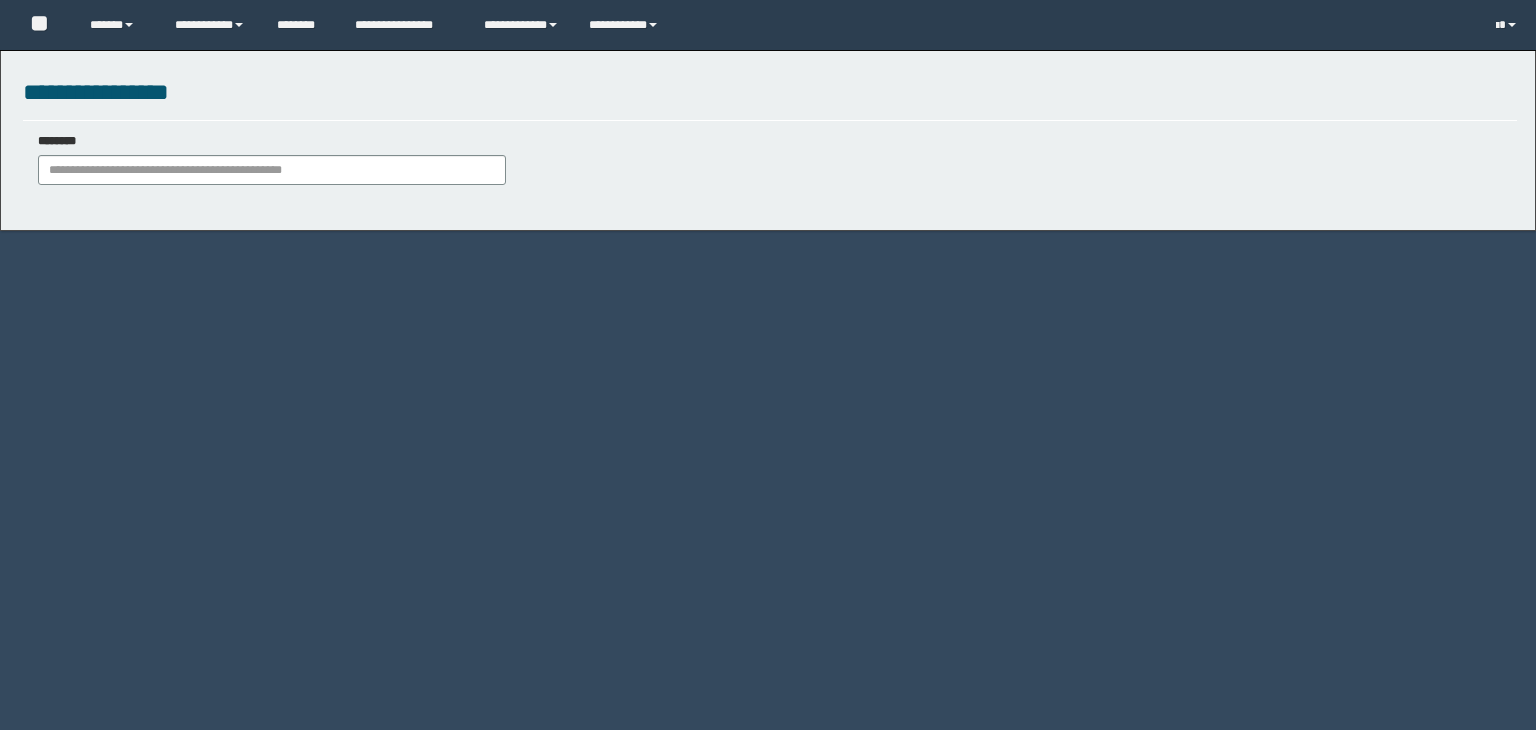 scroll, scrollTop: 0, scrollLeft: 0, axis: both 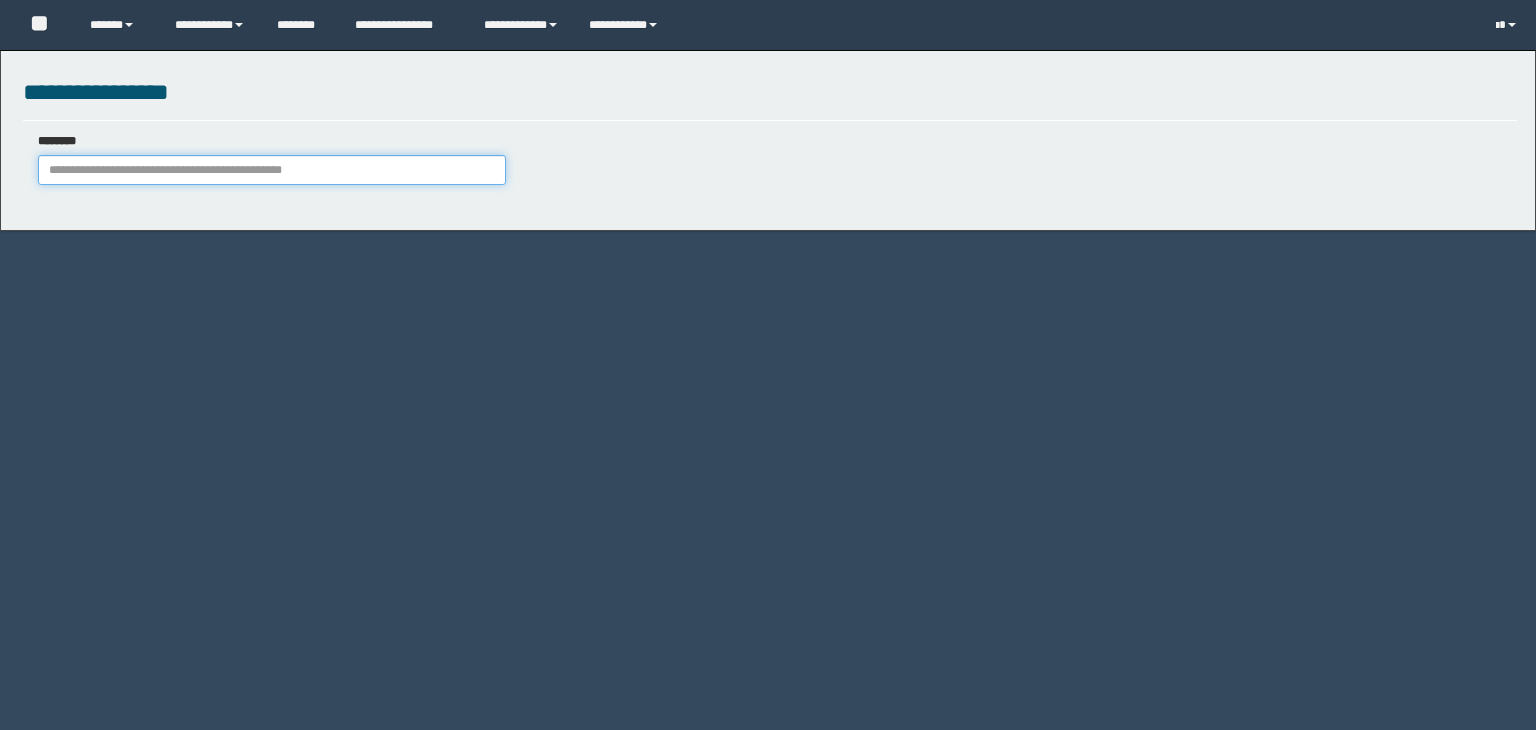 click on "********" at bounding box center [272, 170] 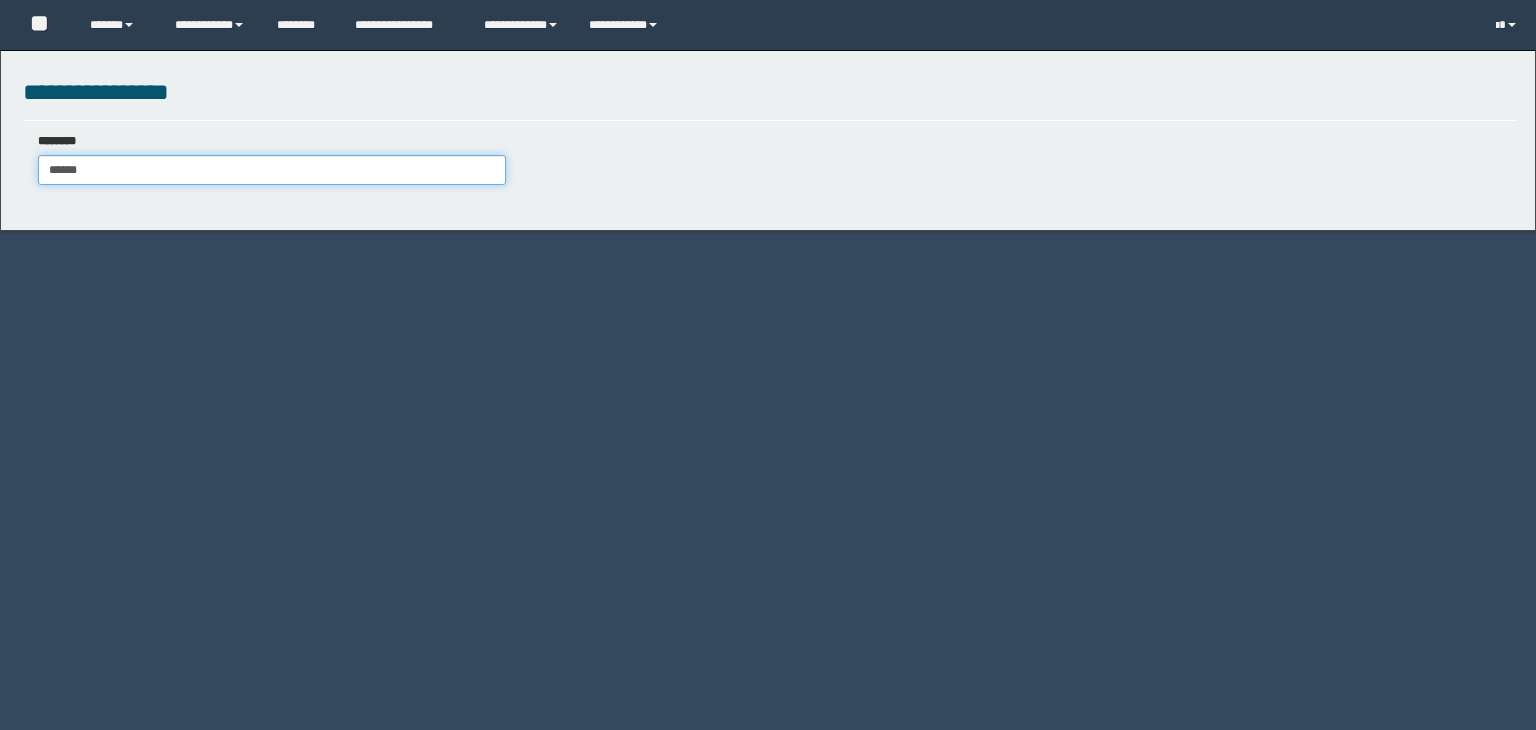 type on "******" 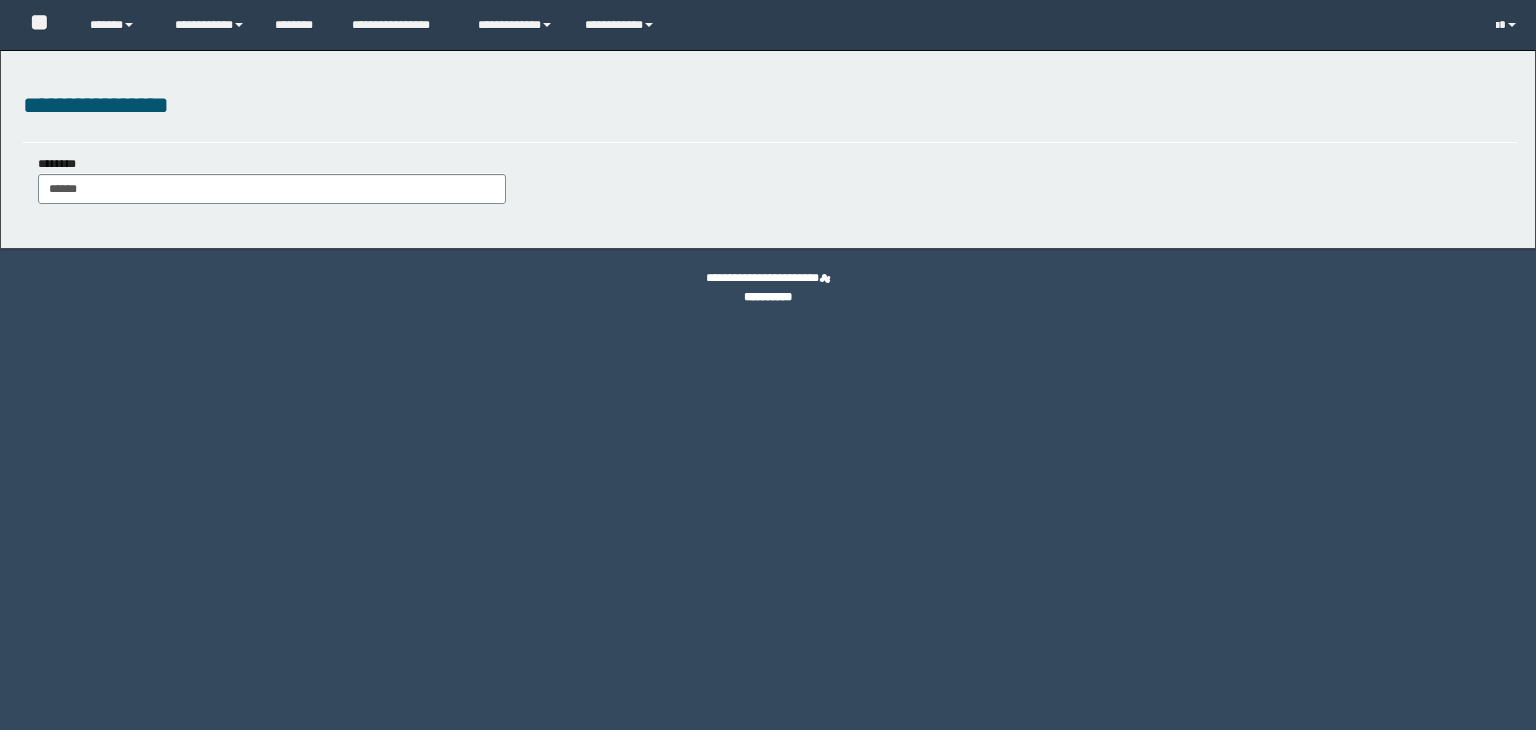 scroll, scrollTop: 0, scrollLeft: 0, axis: both 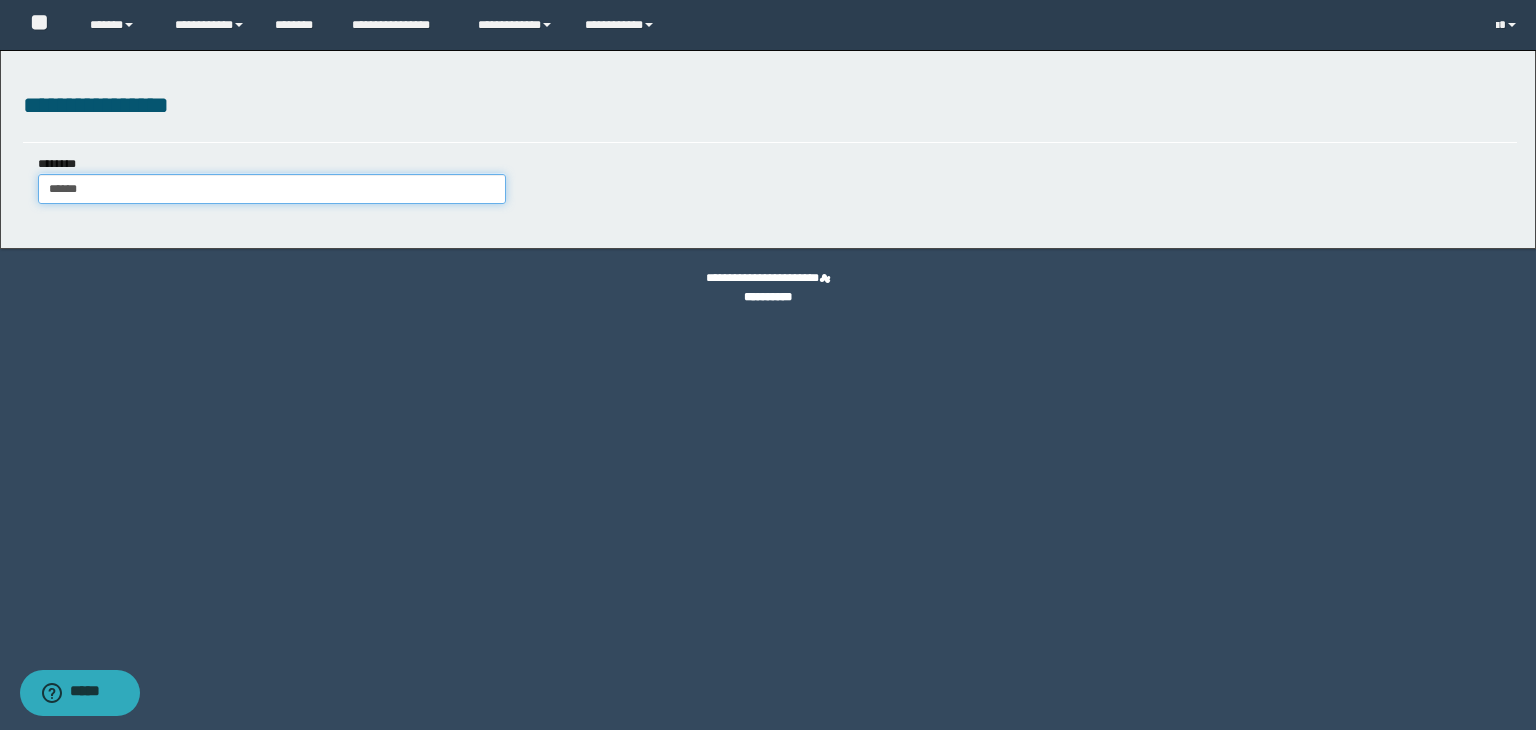 click on "******" at bounding box center (272, 189) 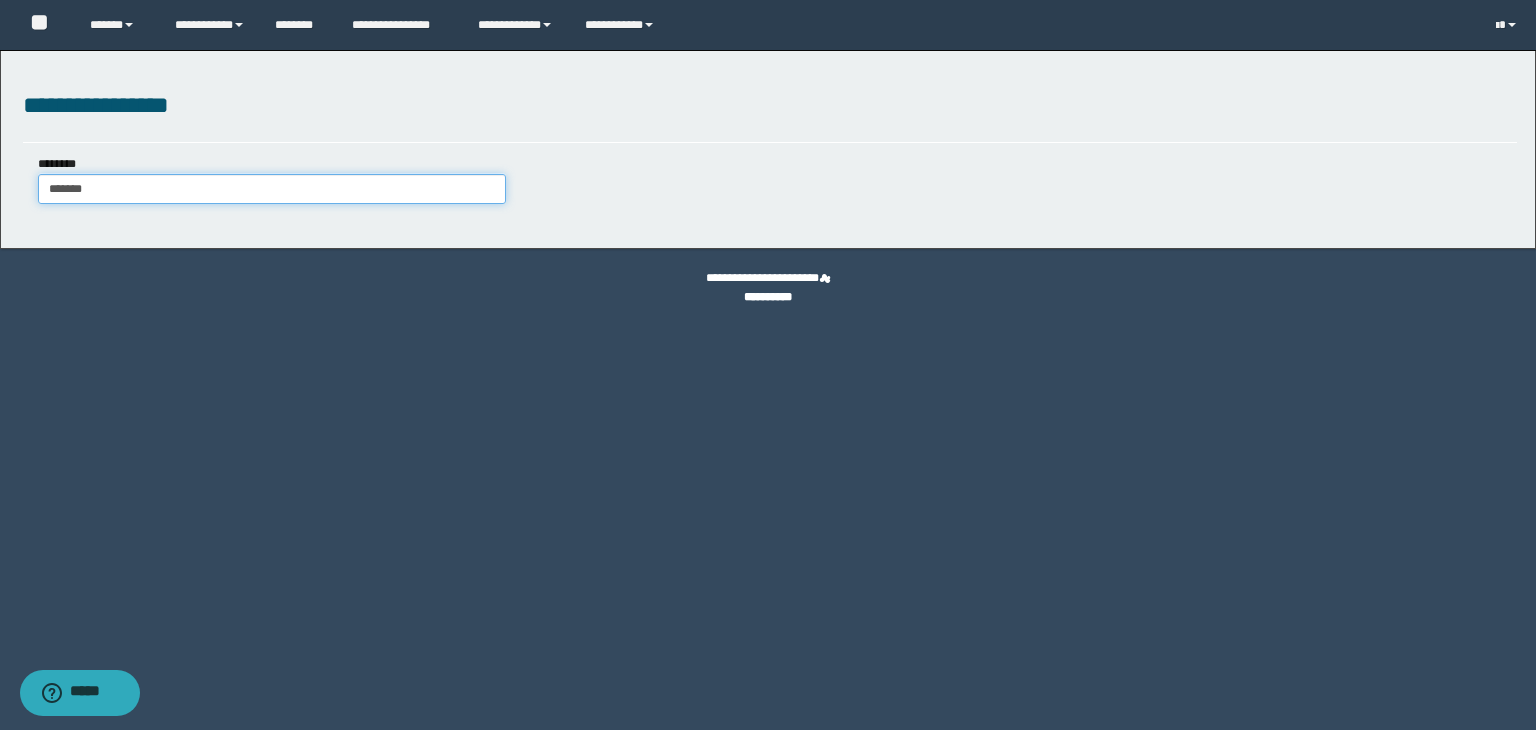 type on "******" 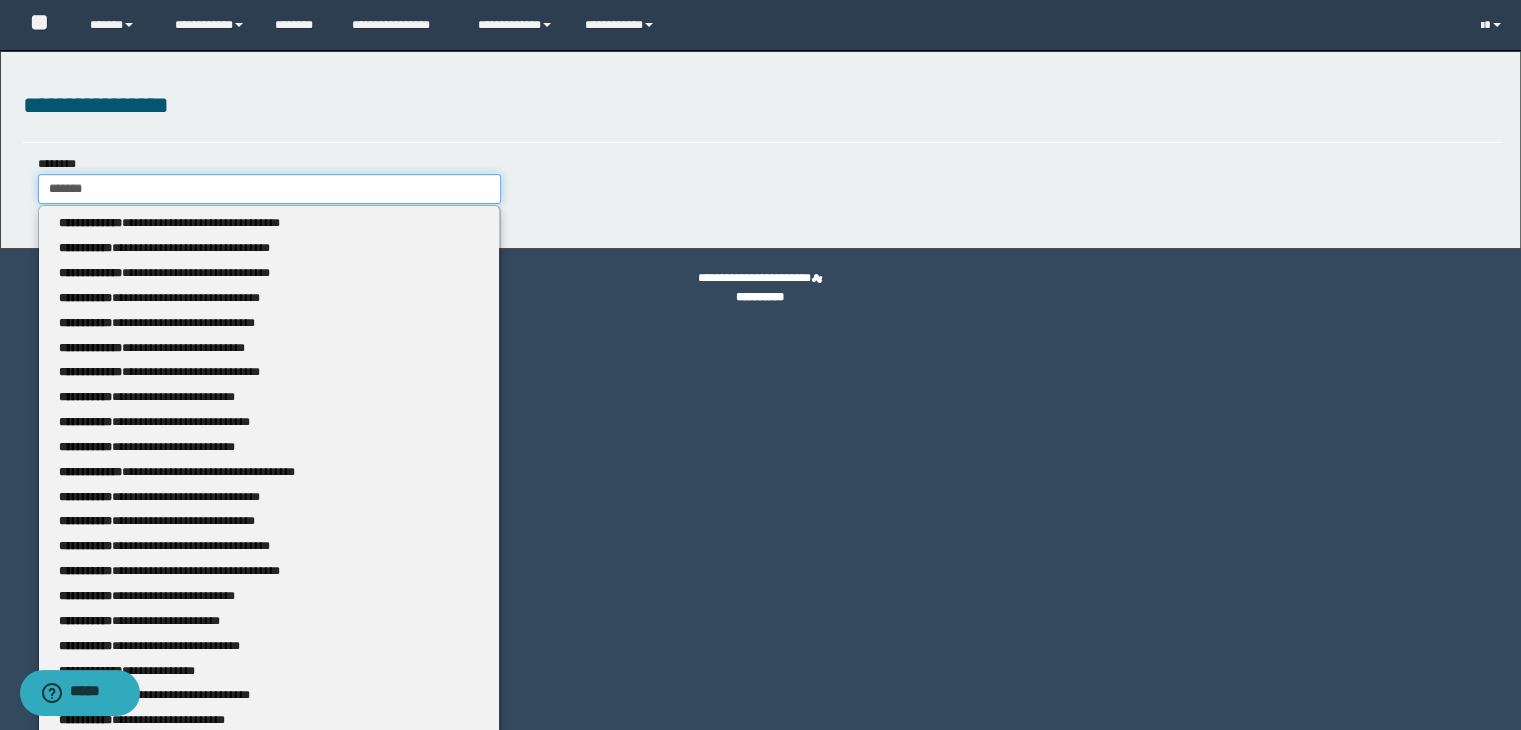type 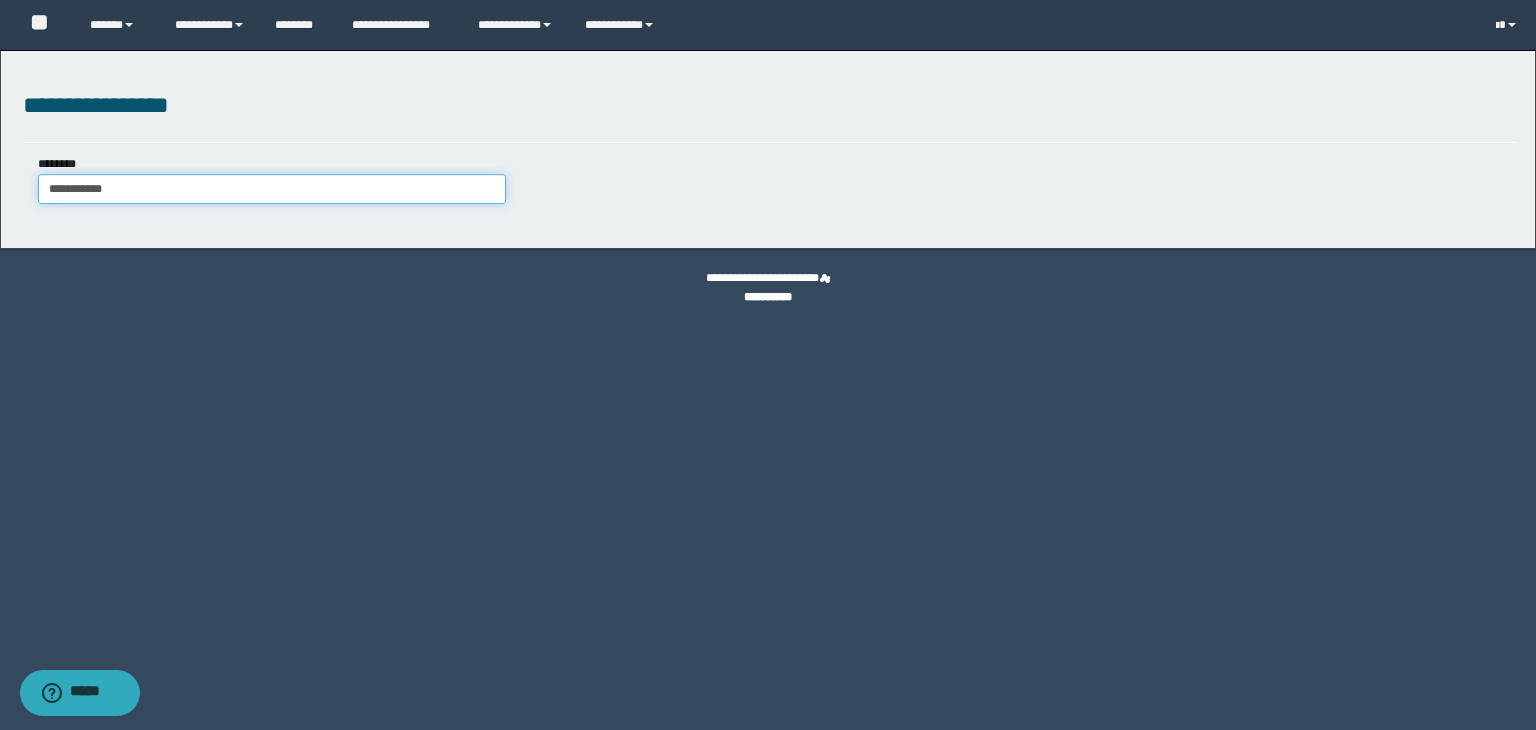 type on "**********" 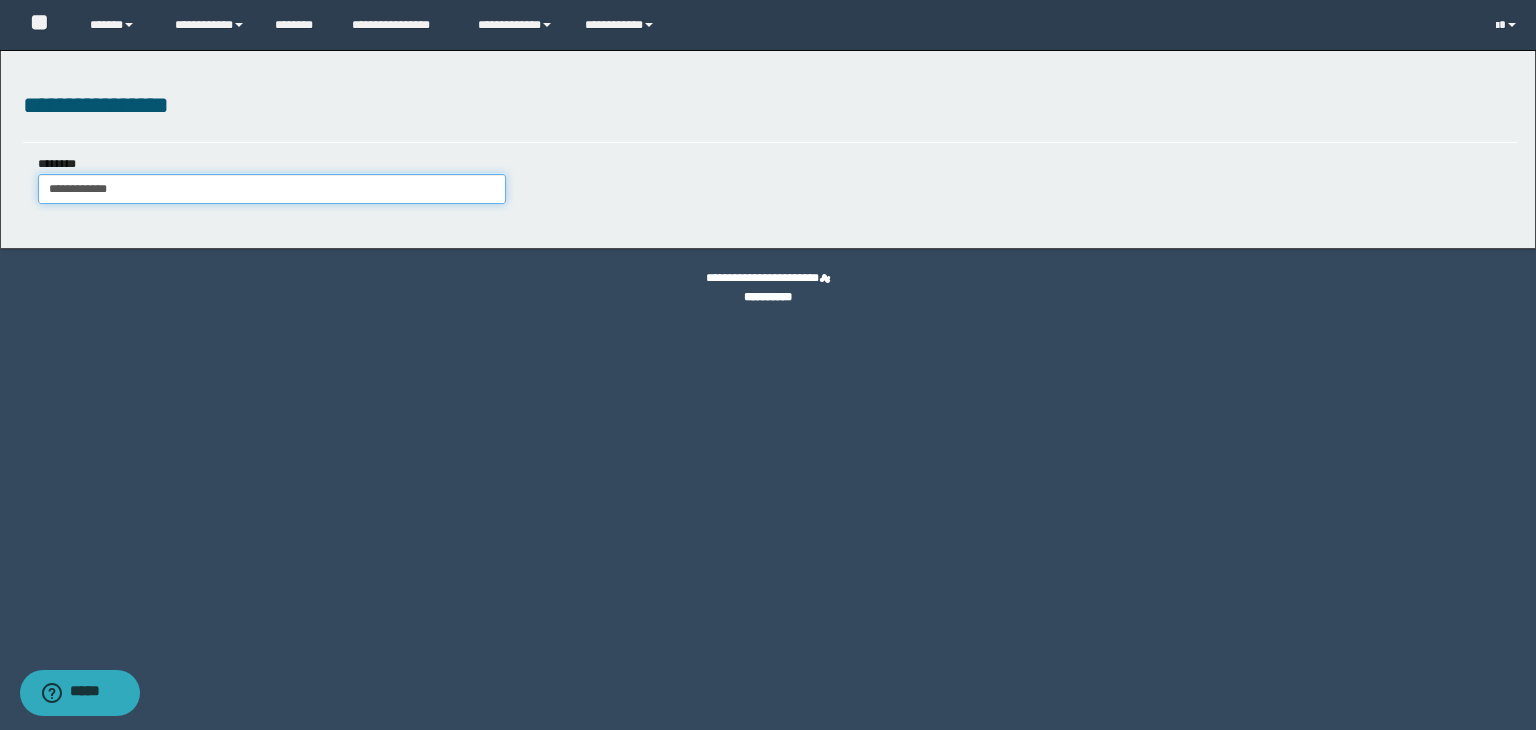 type on "**********" 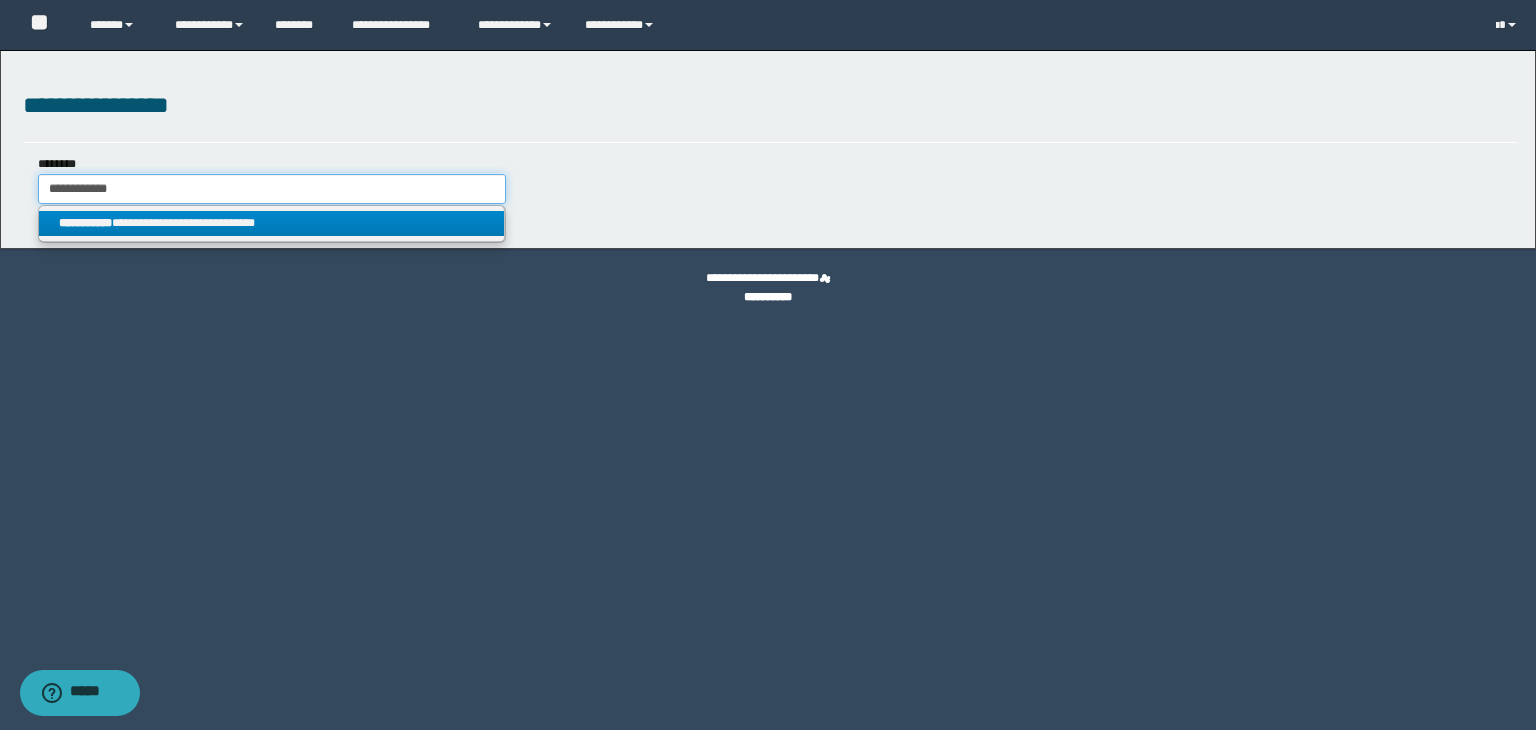 type on "**********" 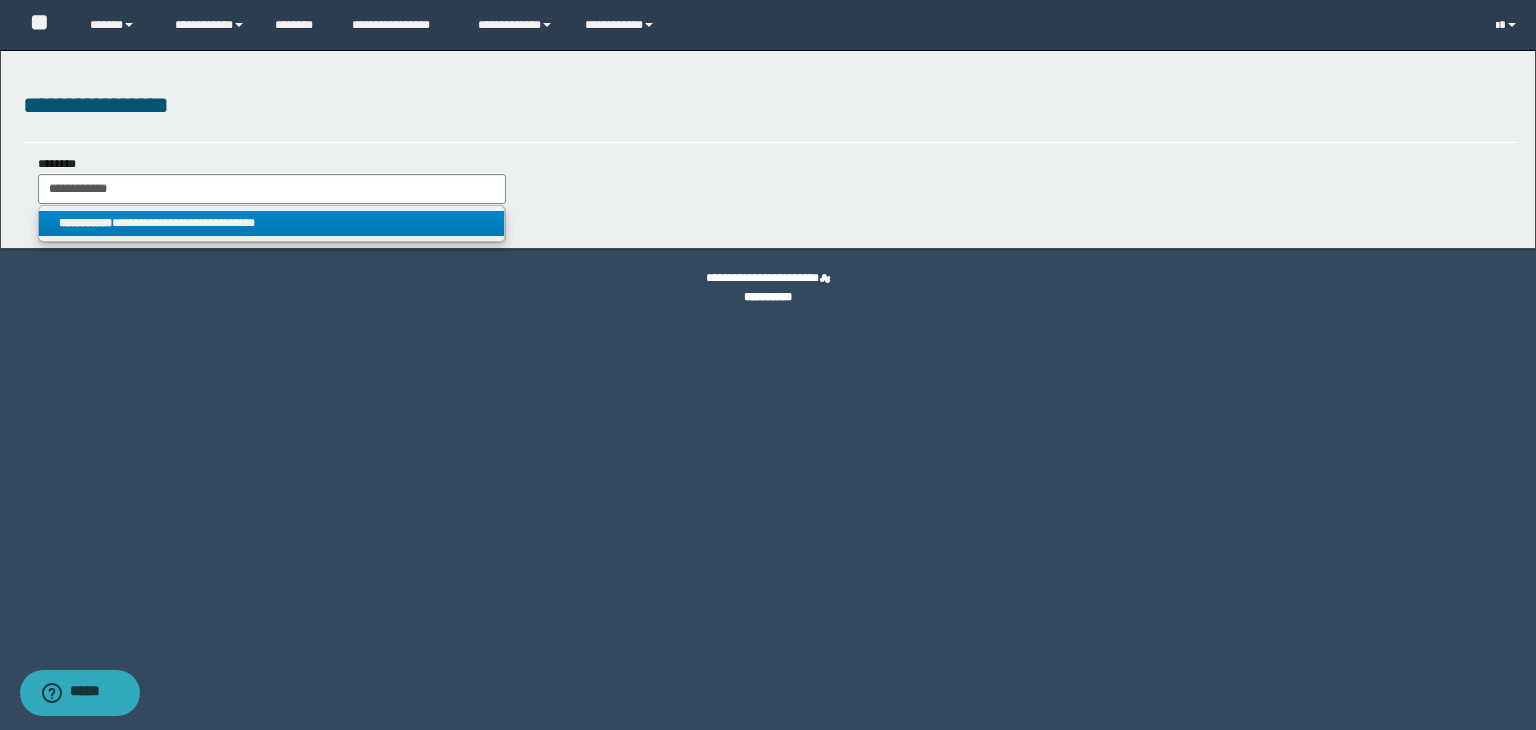 click on "**********" at bounding box center [271, 223] 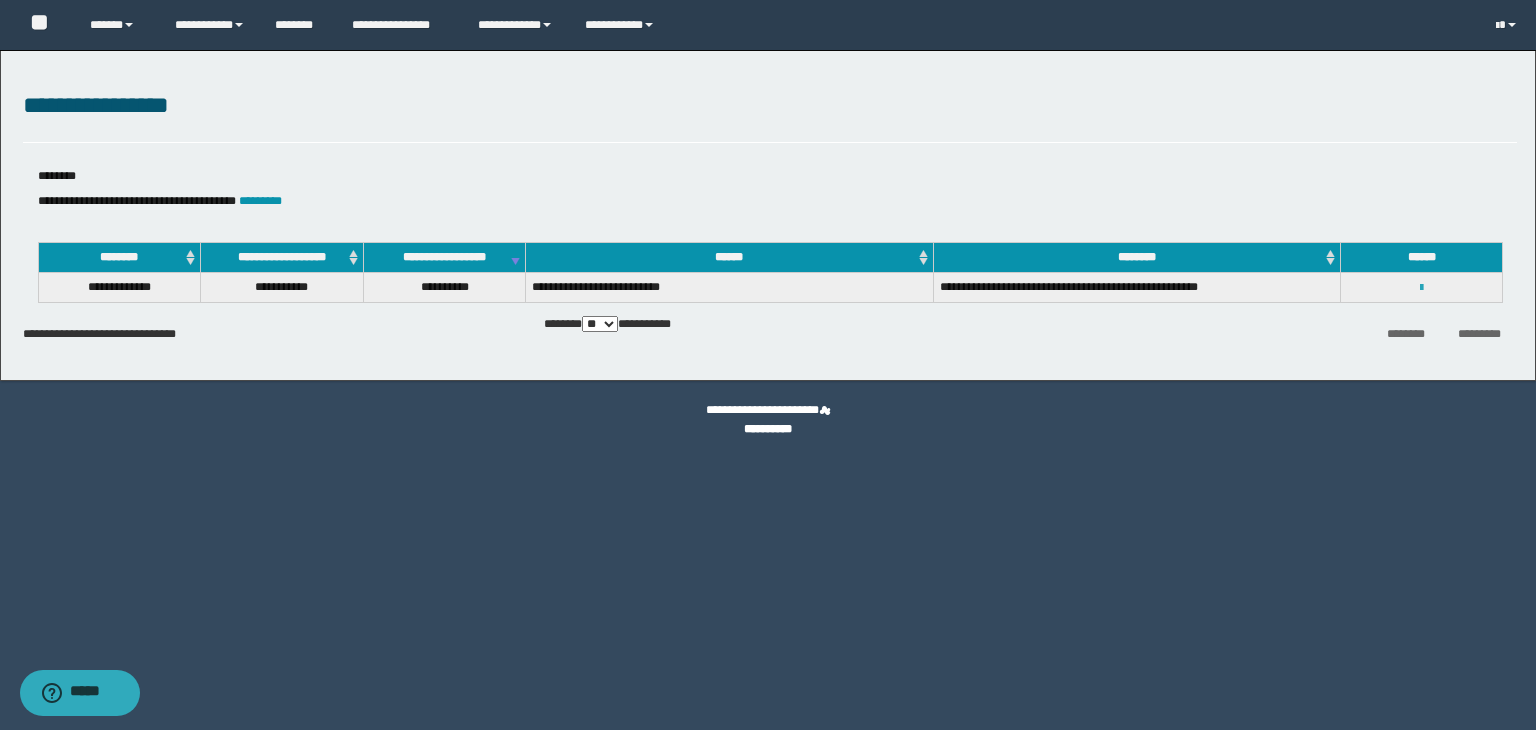 click at bounding box center (1421, 288) 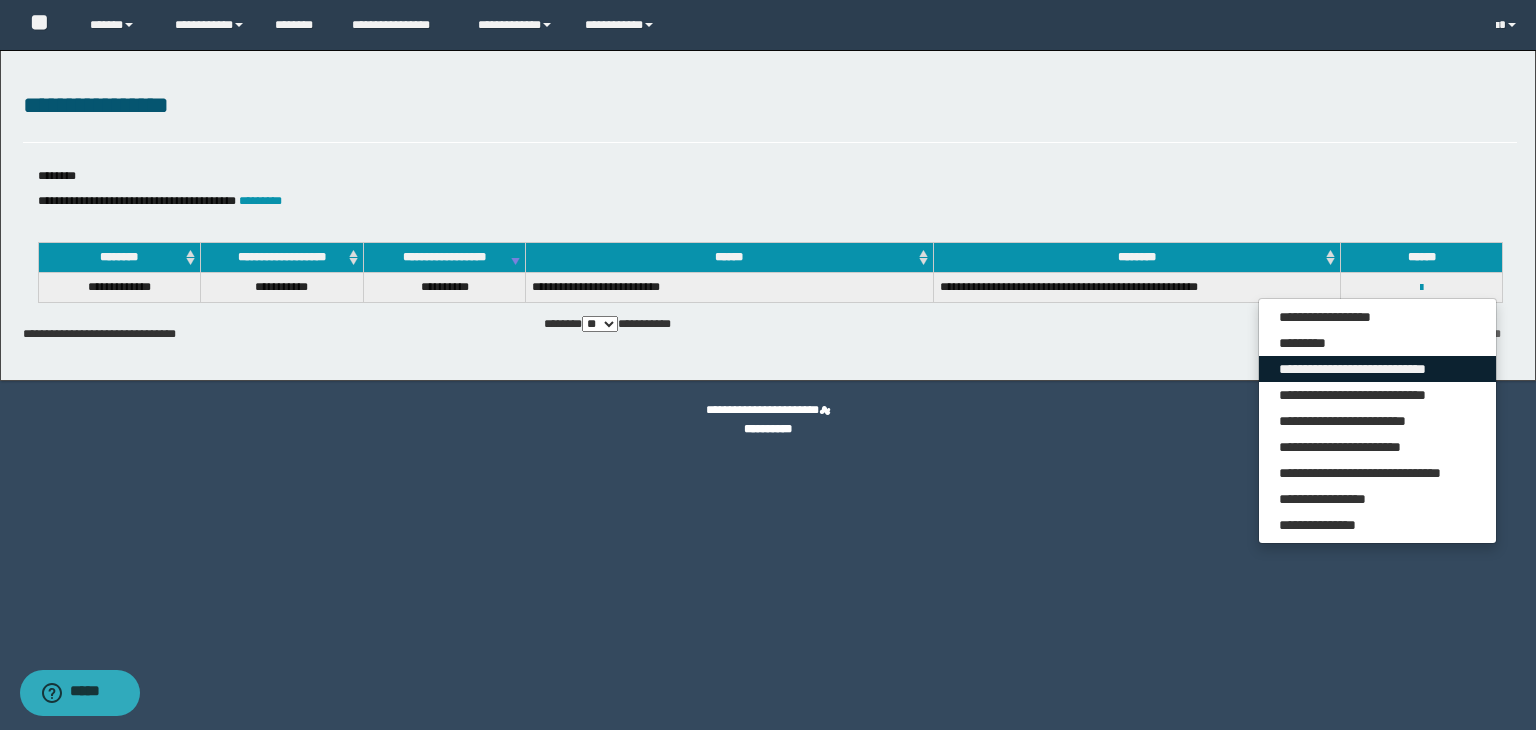 click on "**********" at bounding box center [1377, 369] 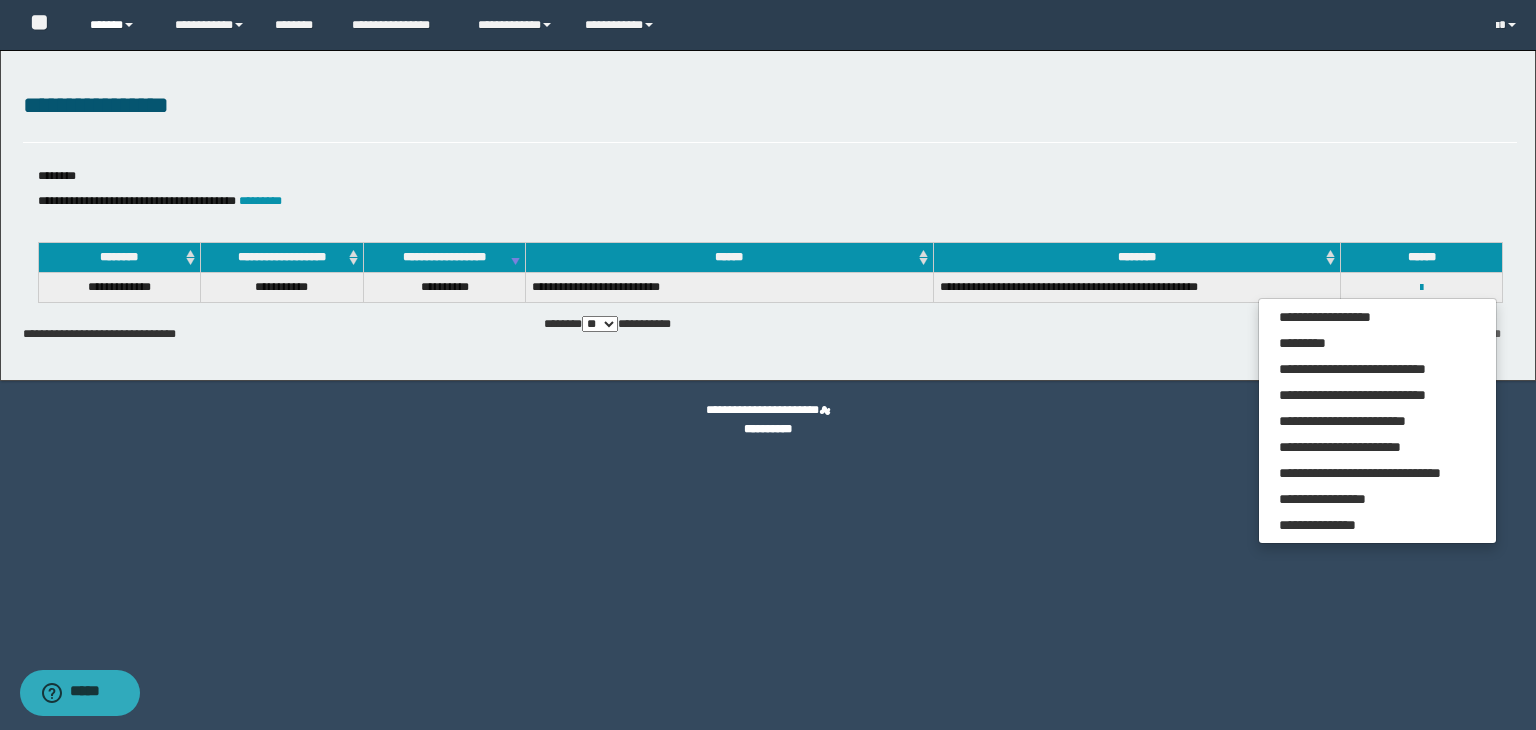 click on "******" at bounding box center (117, 25) 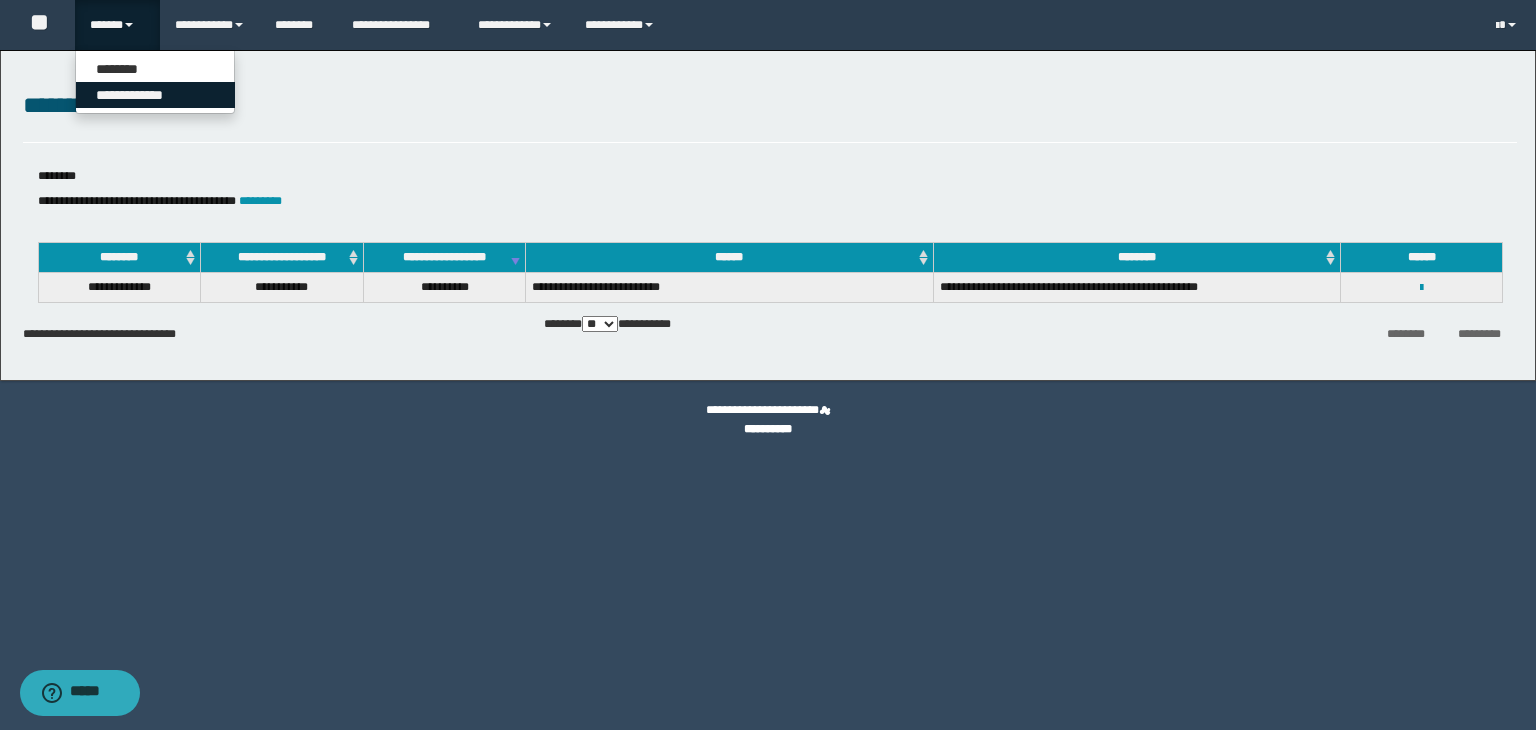 click on "**********" at bounding box center (155, 95) 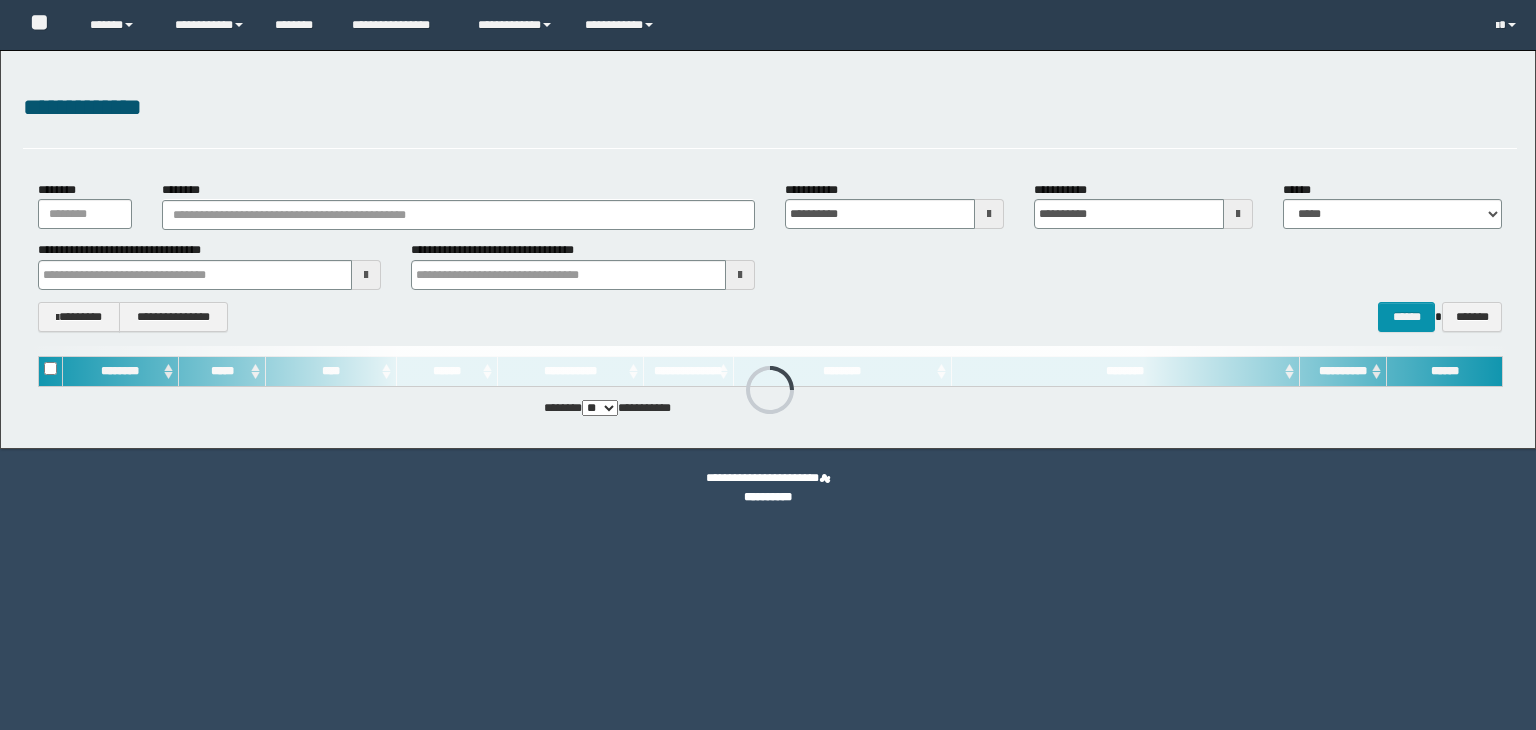 scroll, scrollTop: 0, scrollLeft: 0, axis: both 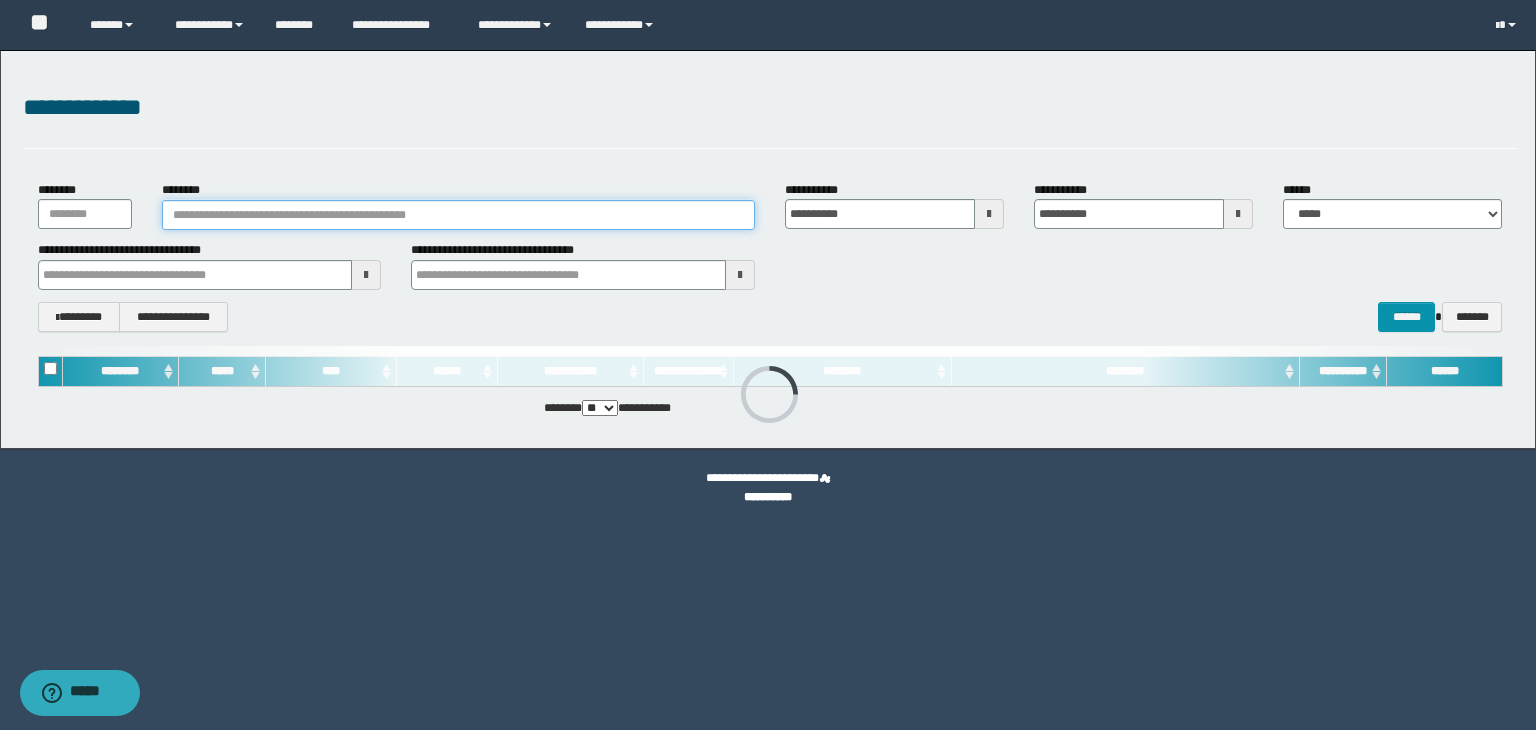 click on "********" at bounding box center (458, 215) 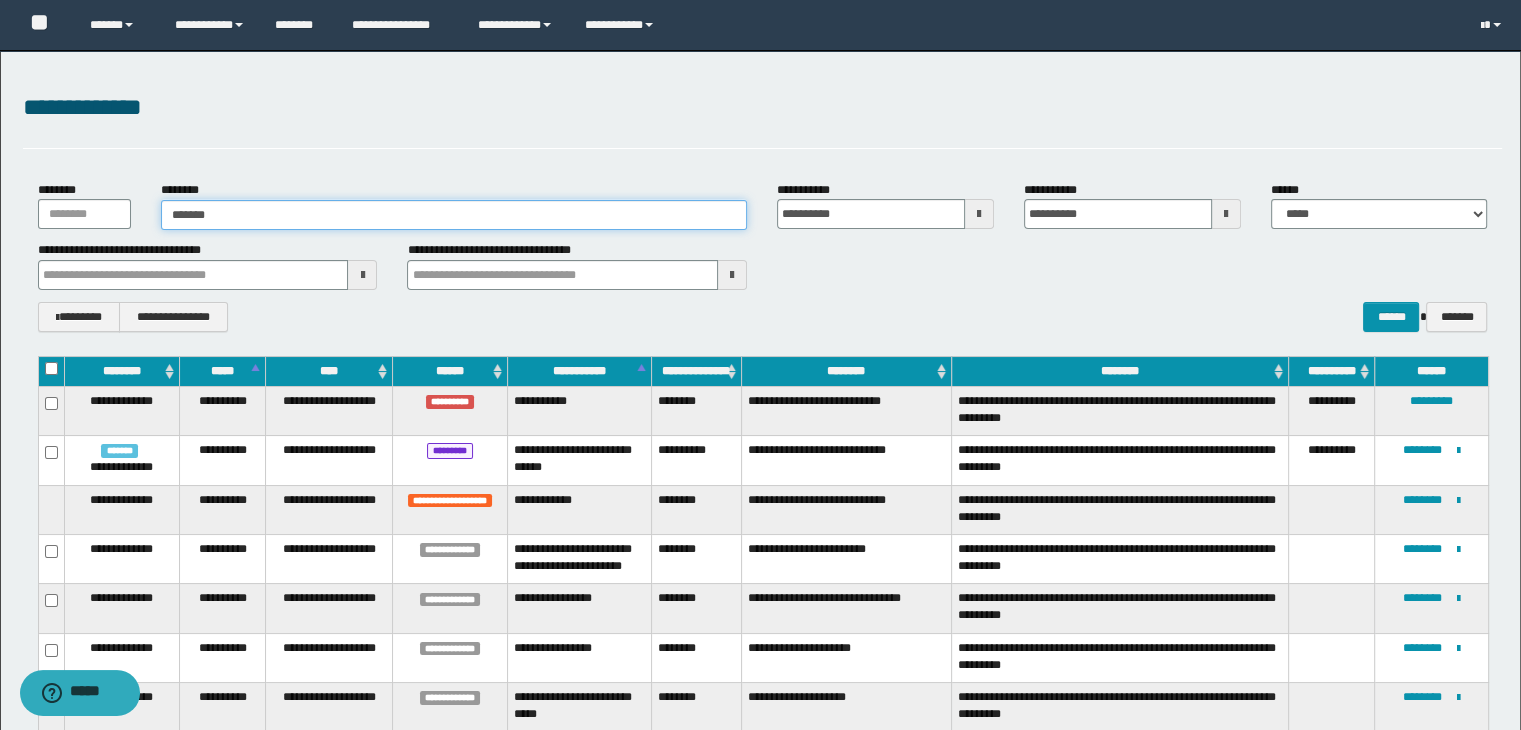 type on "********" 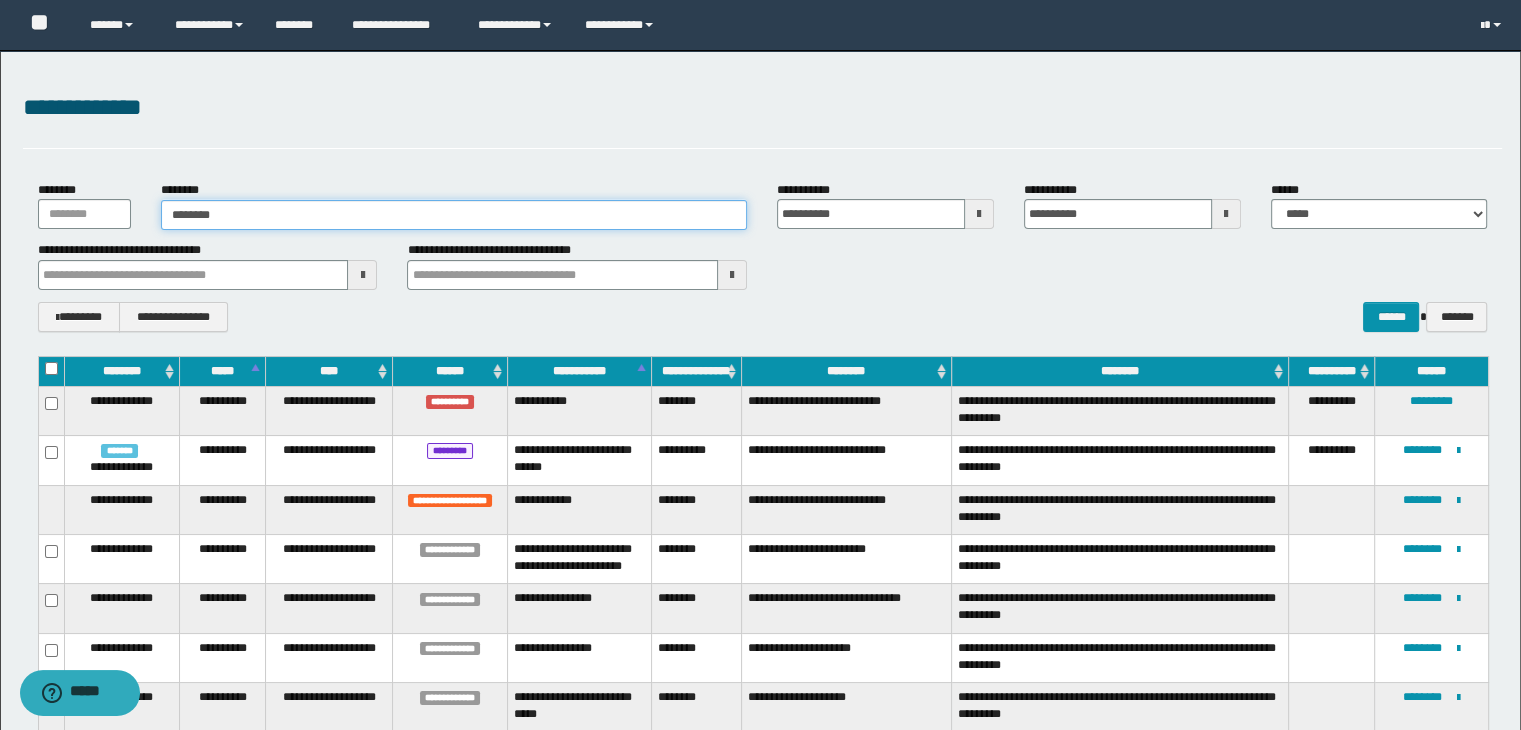 type on "********" 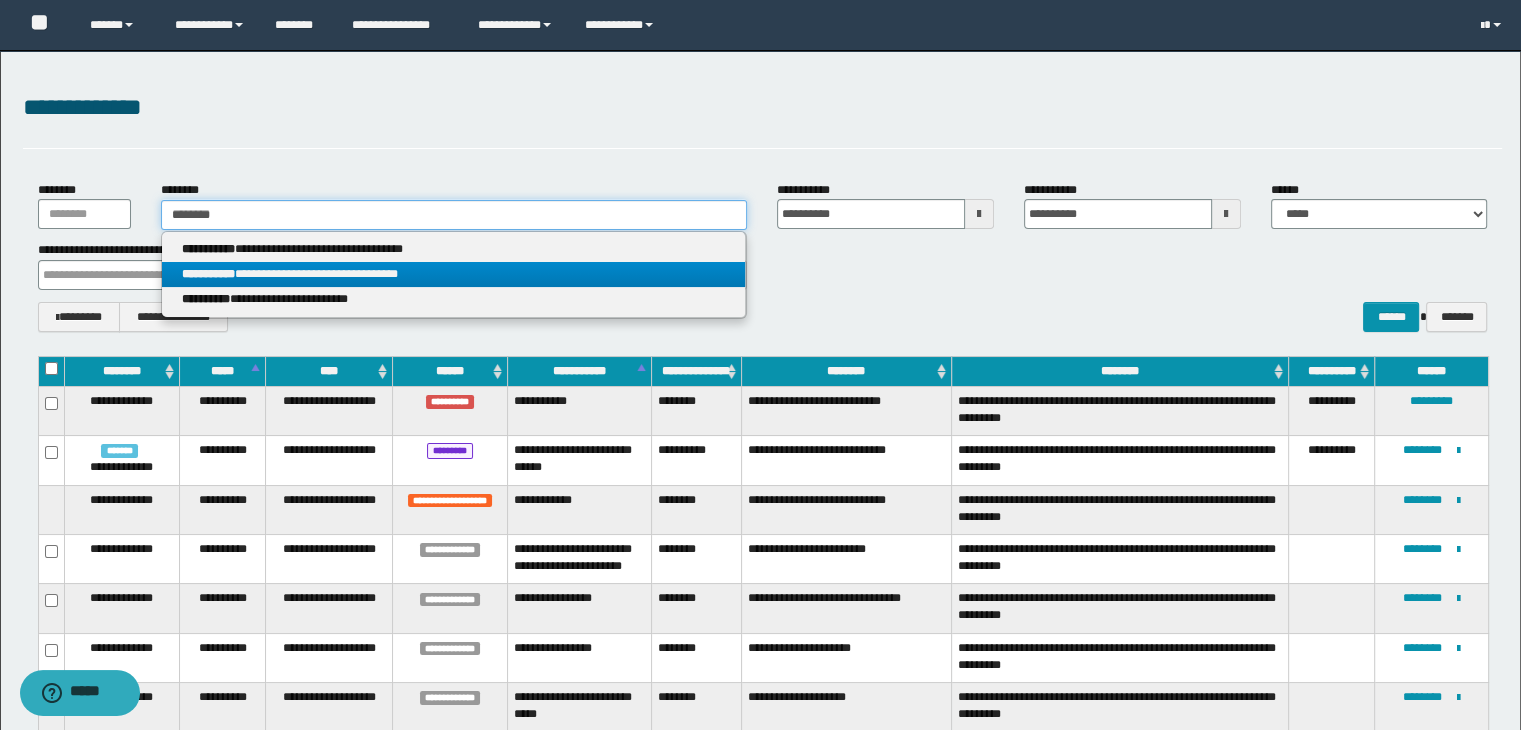 type on "********" 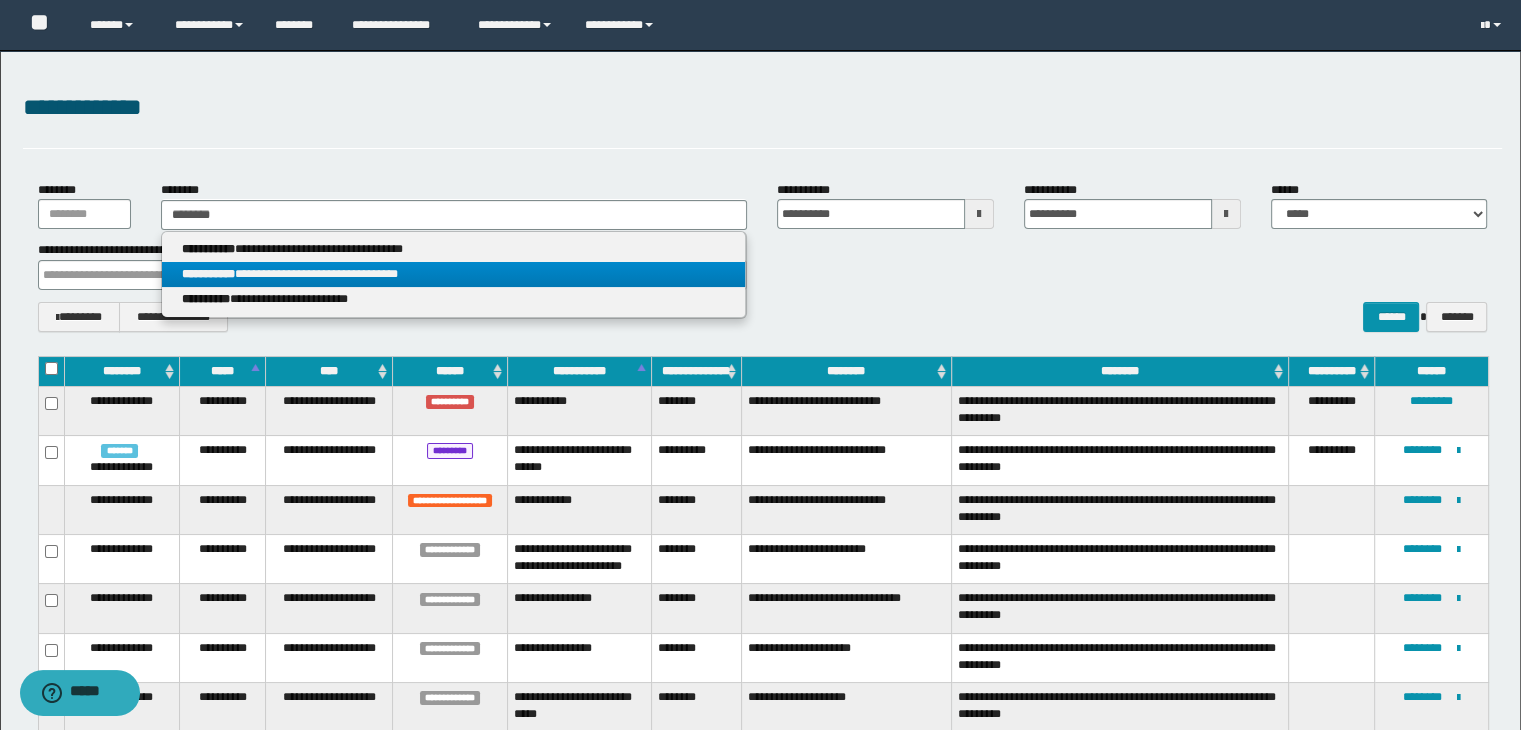 click on "**********" at bounding box center (454, 274) 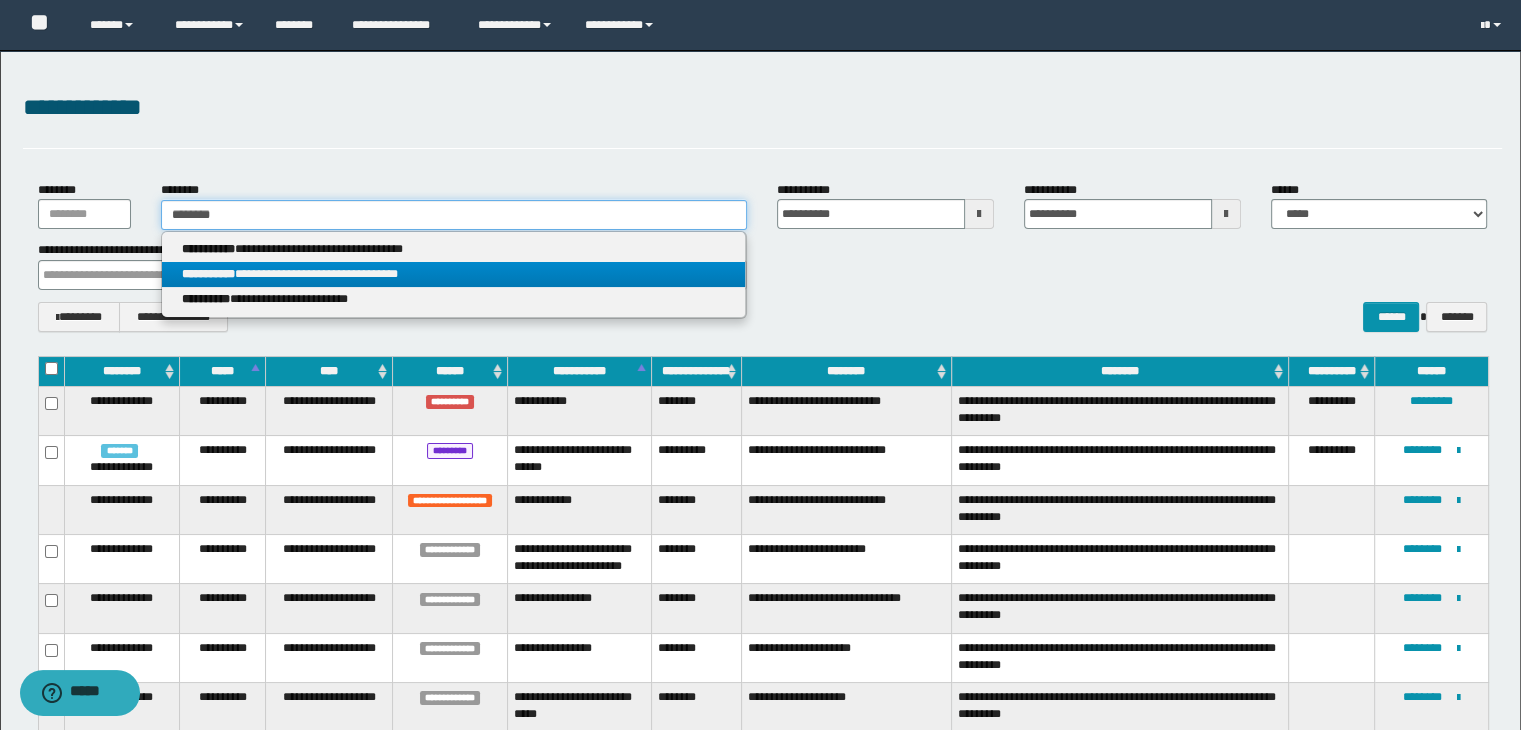 type 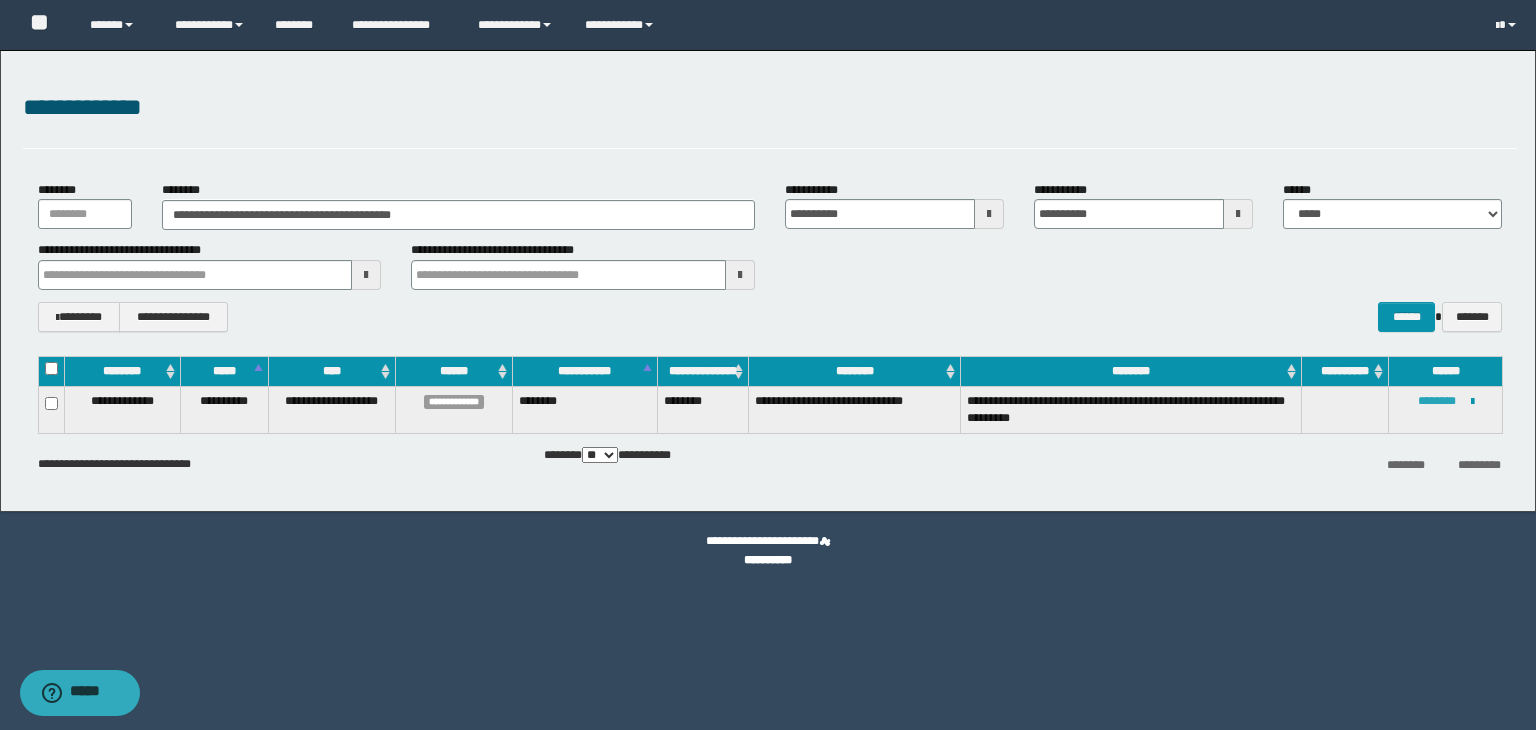 click on "********" at bounding box center (1437, 401) 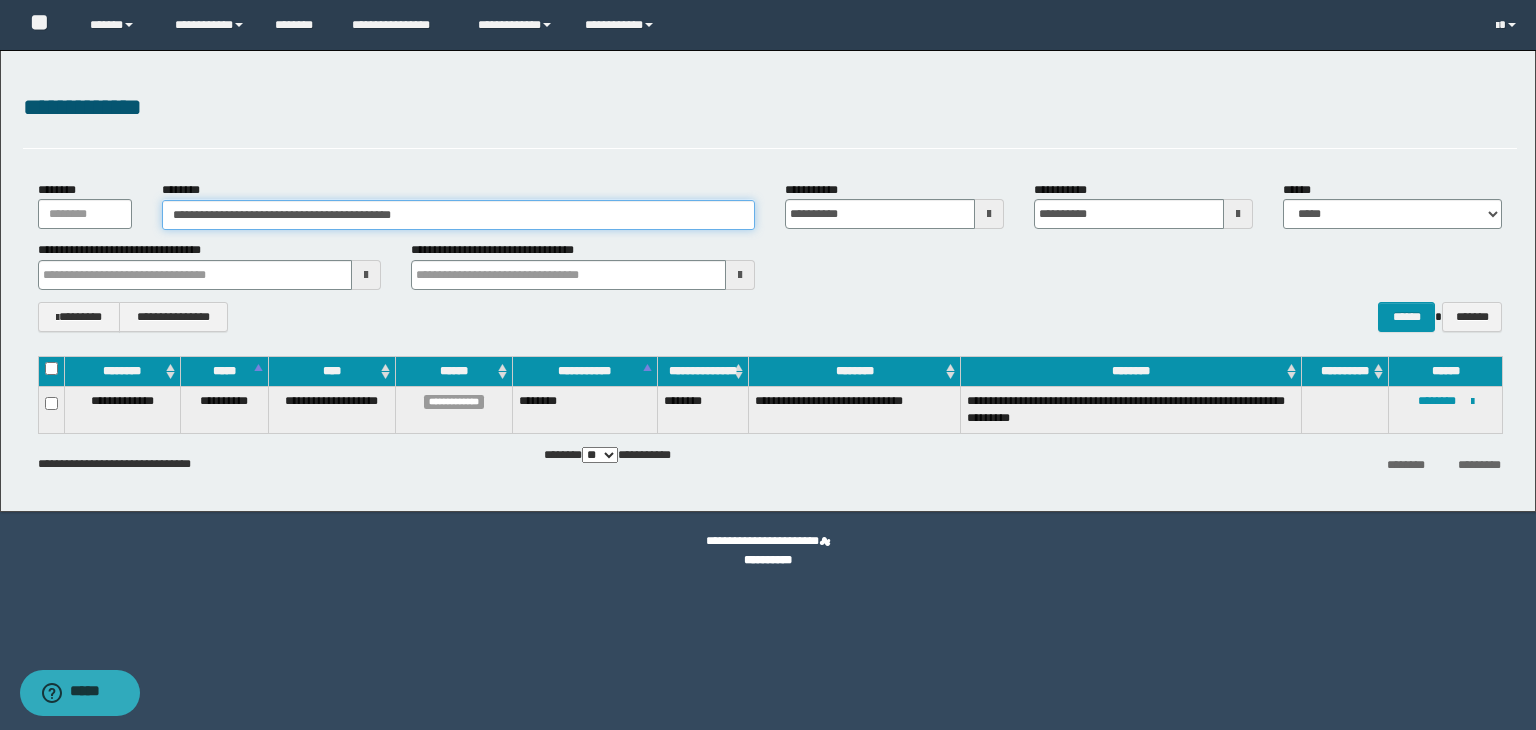 drag, startPoint x: 438, startPoint y: 212, endPoint x: 133, endPoint y: 209, distance: 305.01474 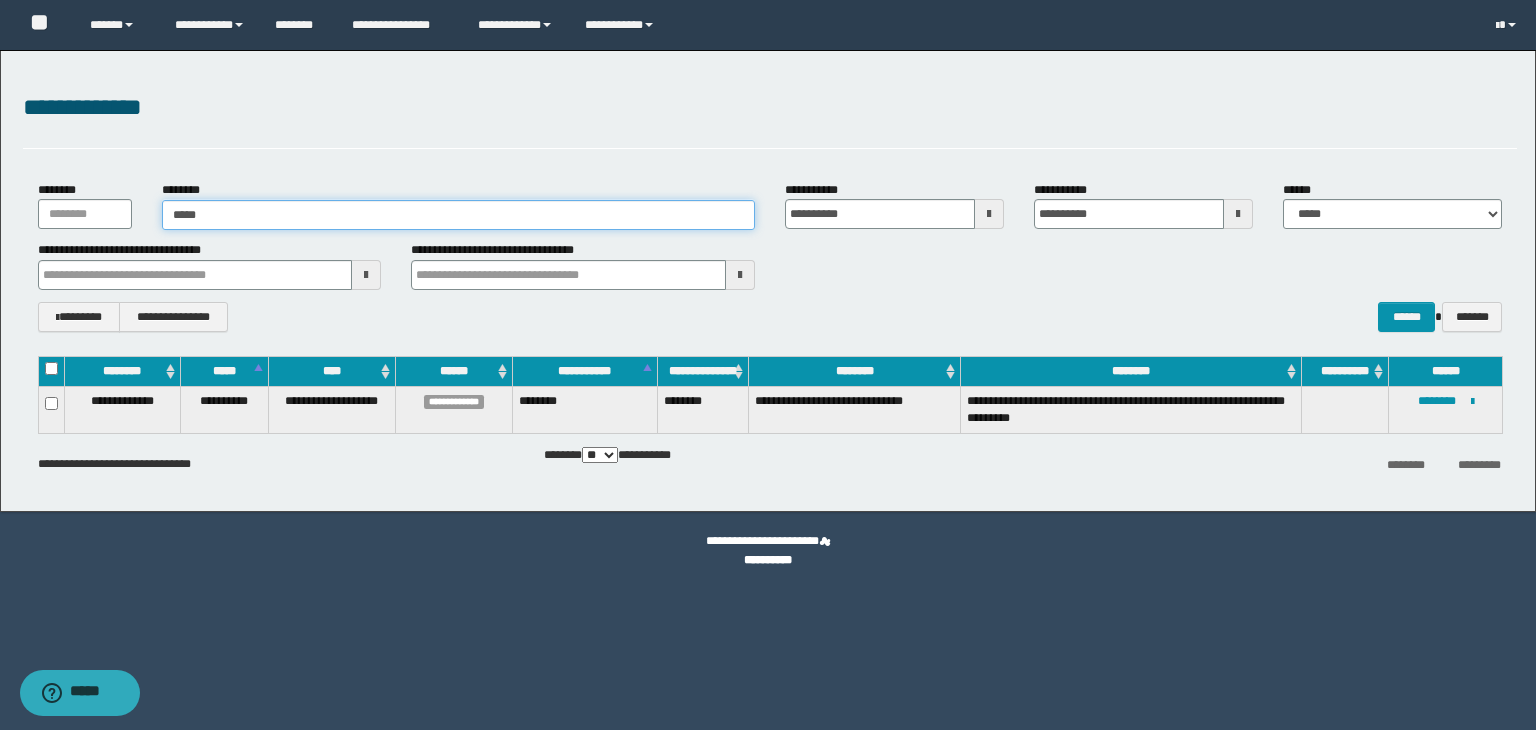 type on "******" 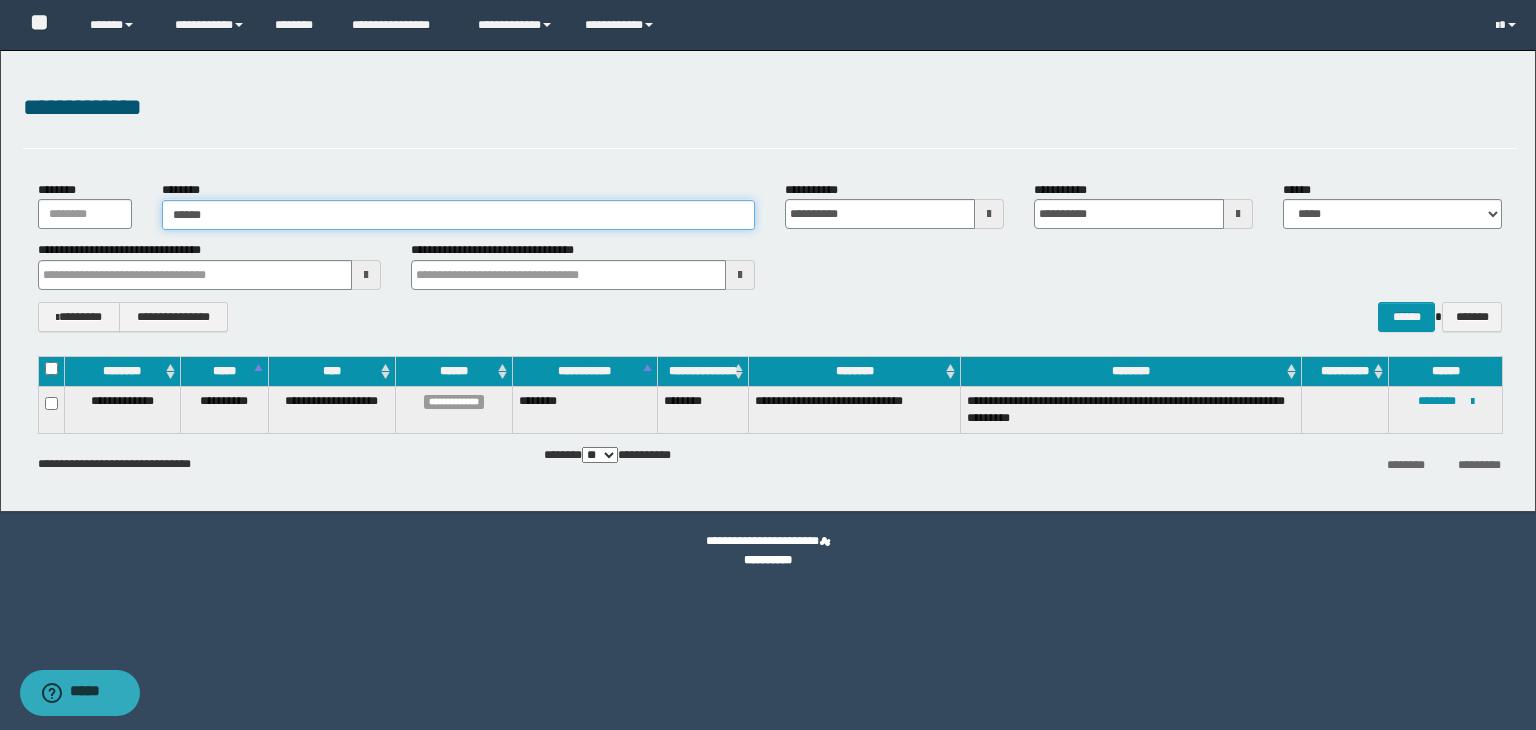 type on "******" 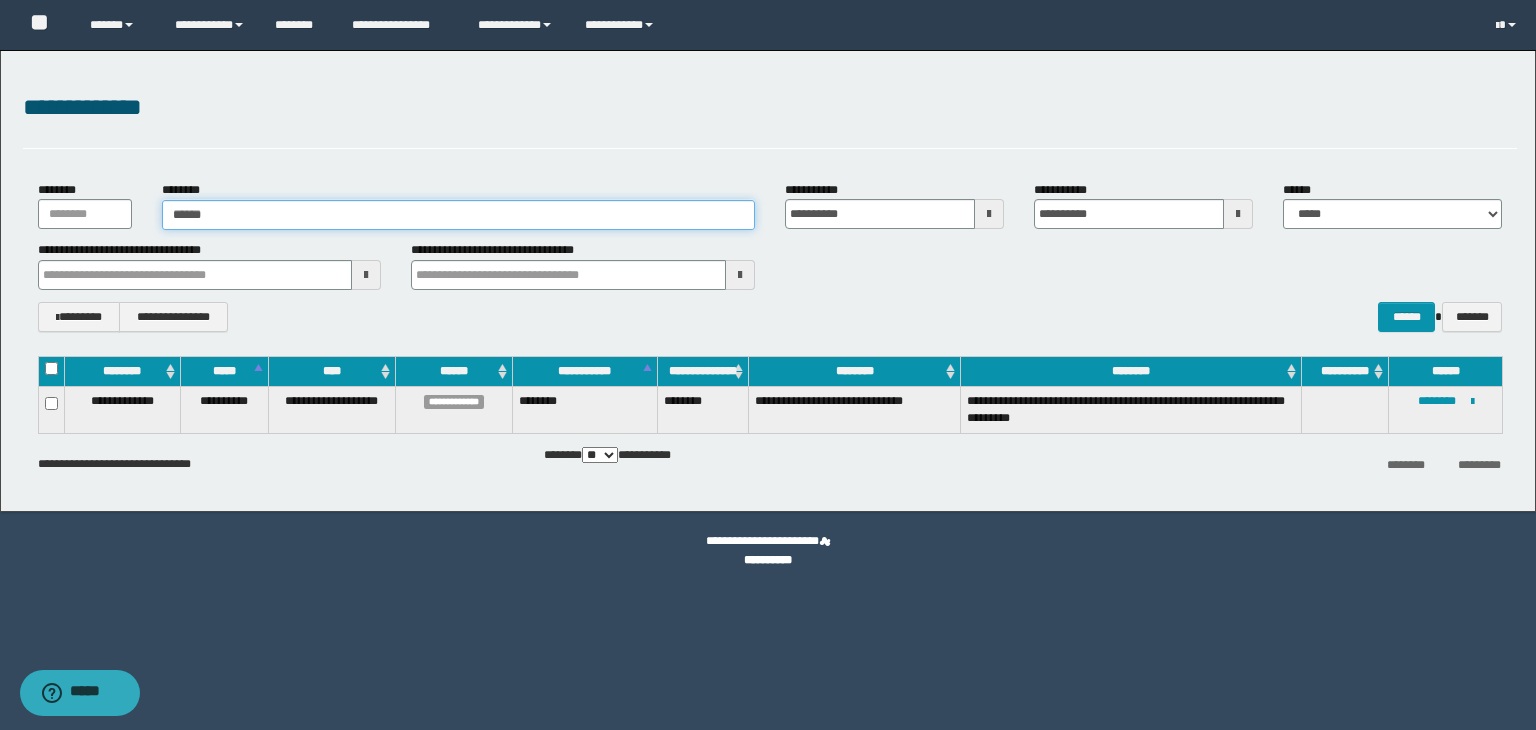 type 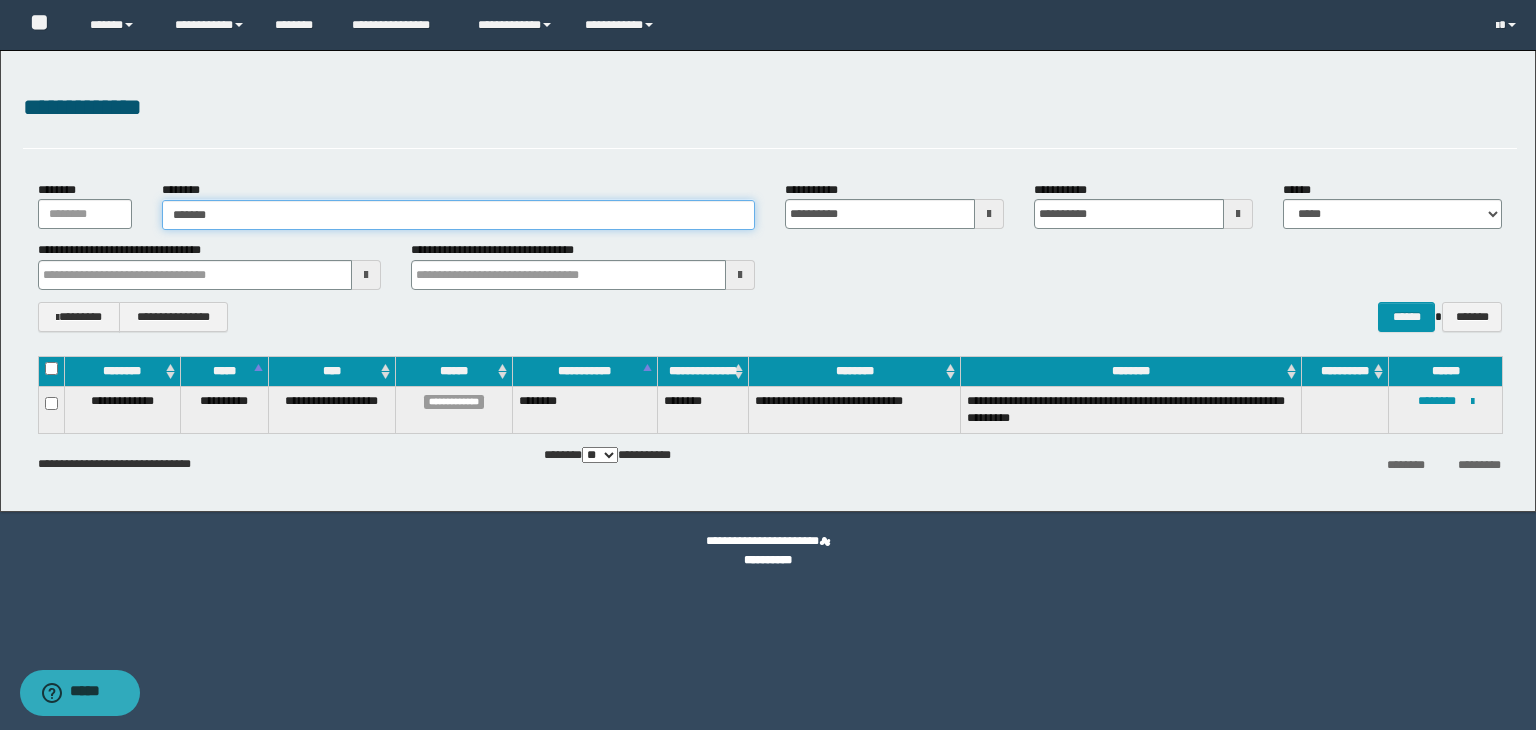 type on "******" 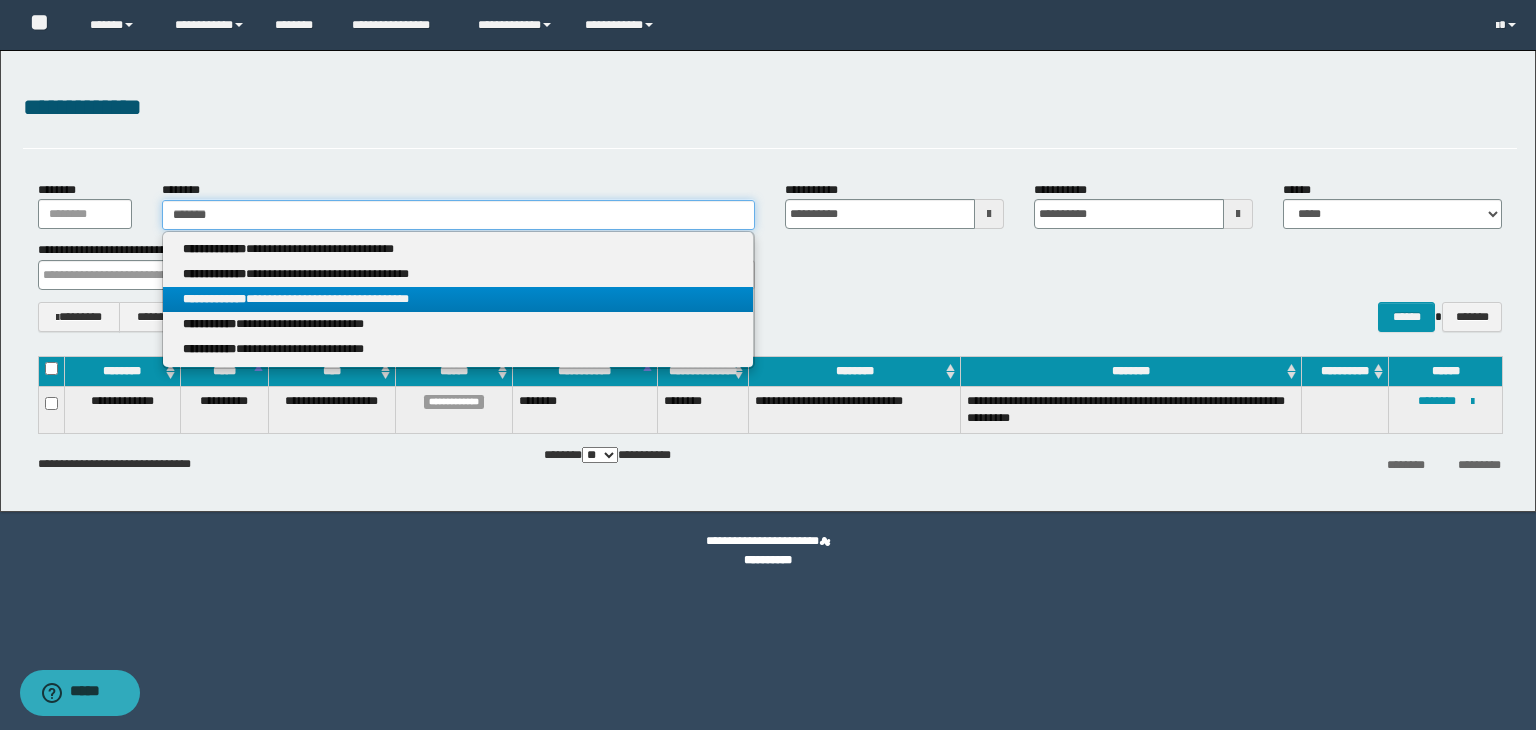 type on "******" 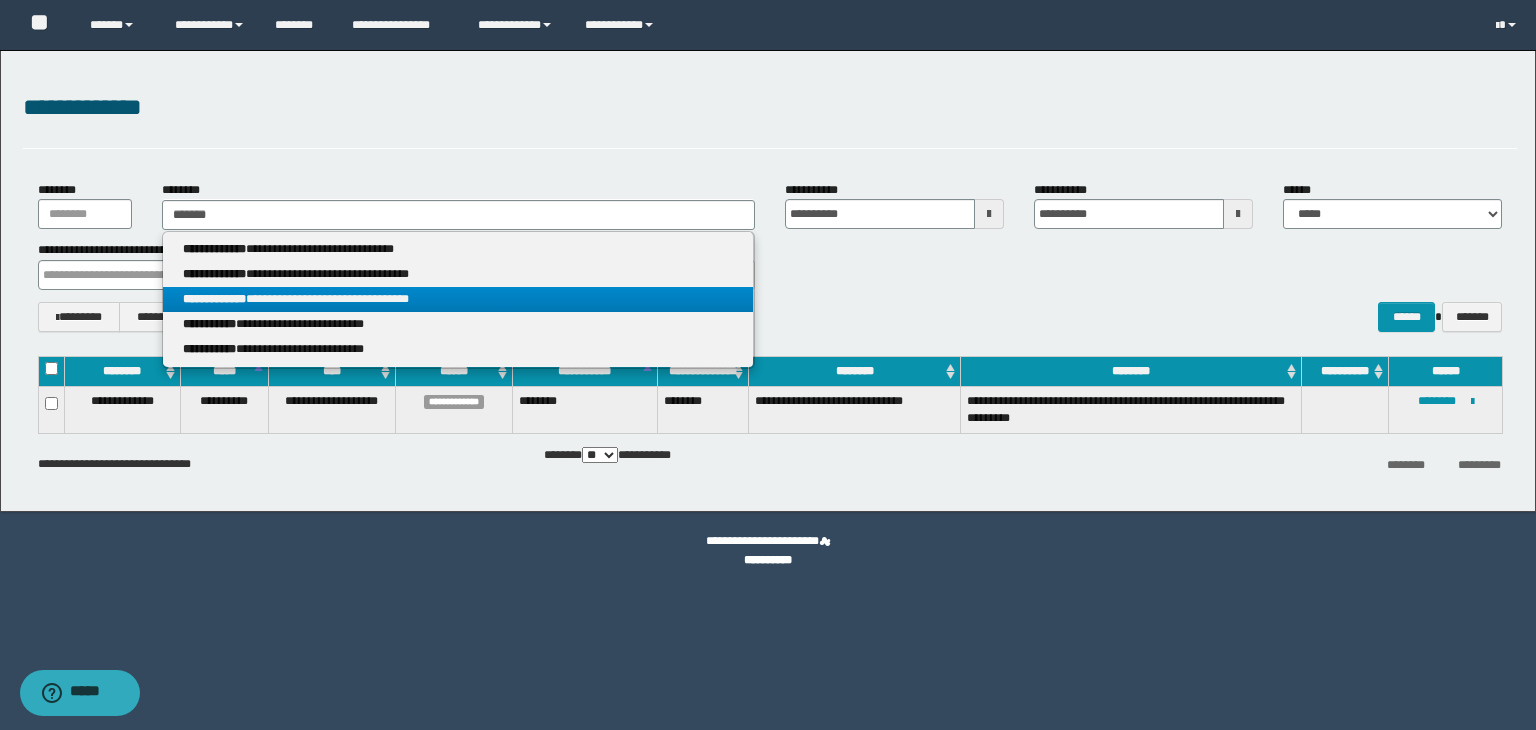 click on "**********" at bounding box center (458, 299) 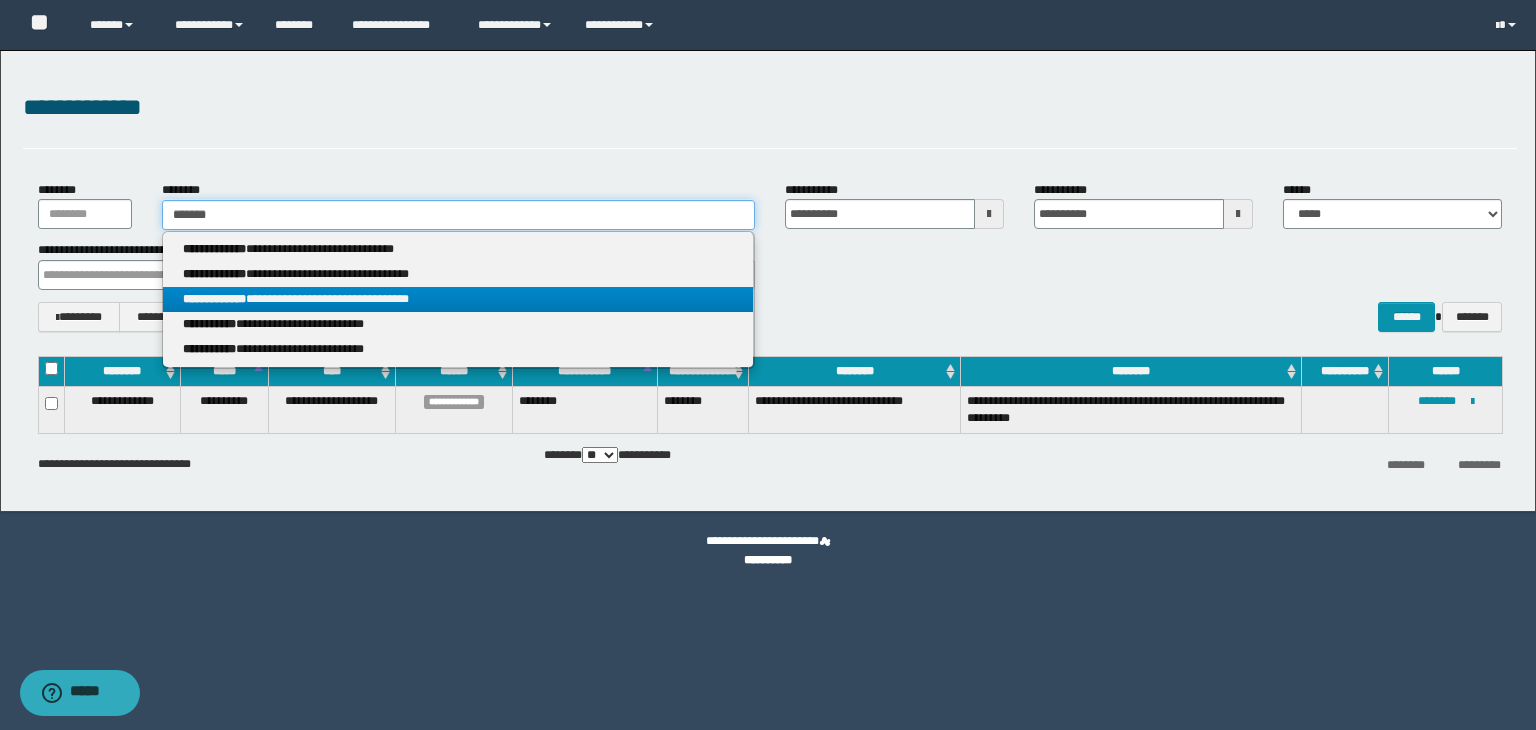 type 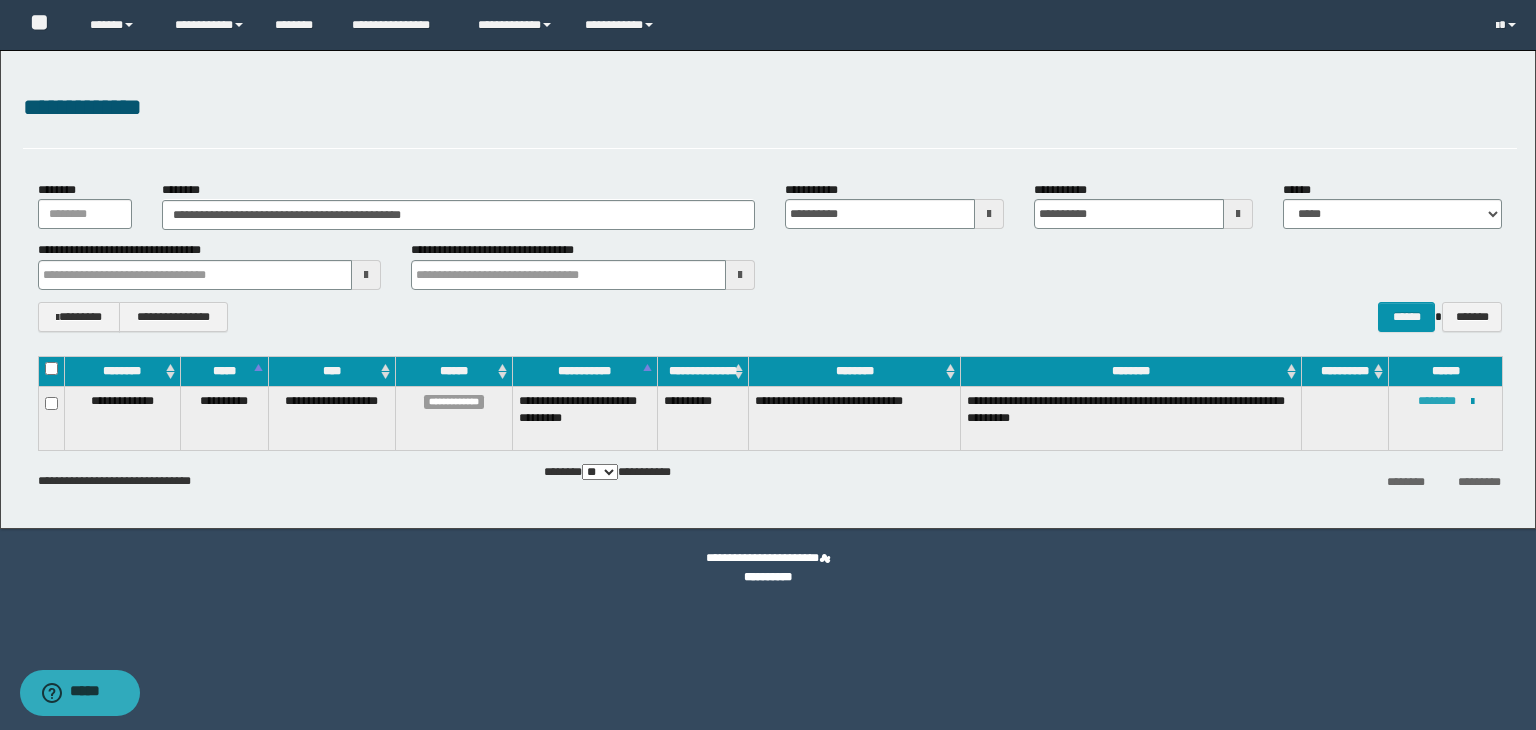 click on "********" at bounding box center [1437, 401] 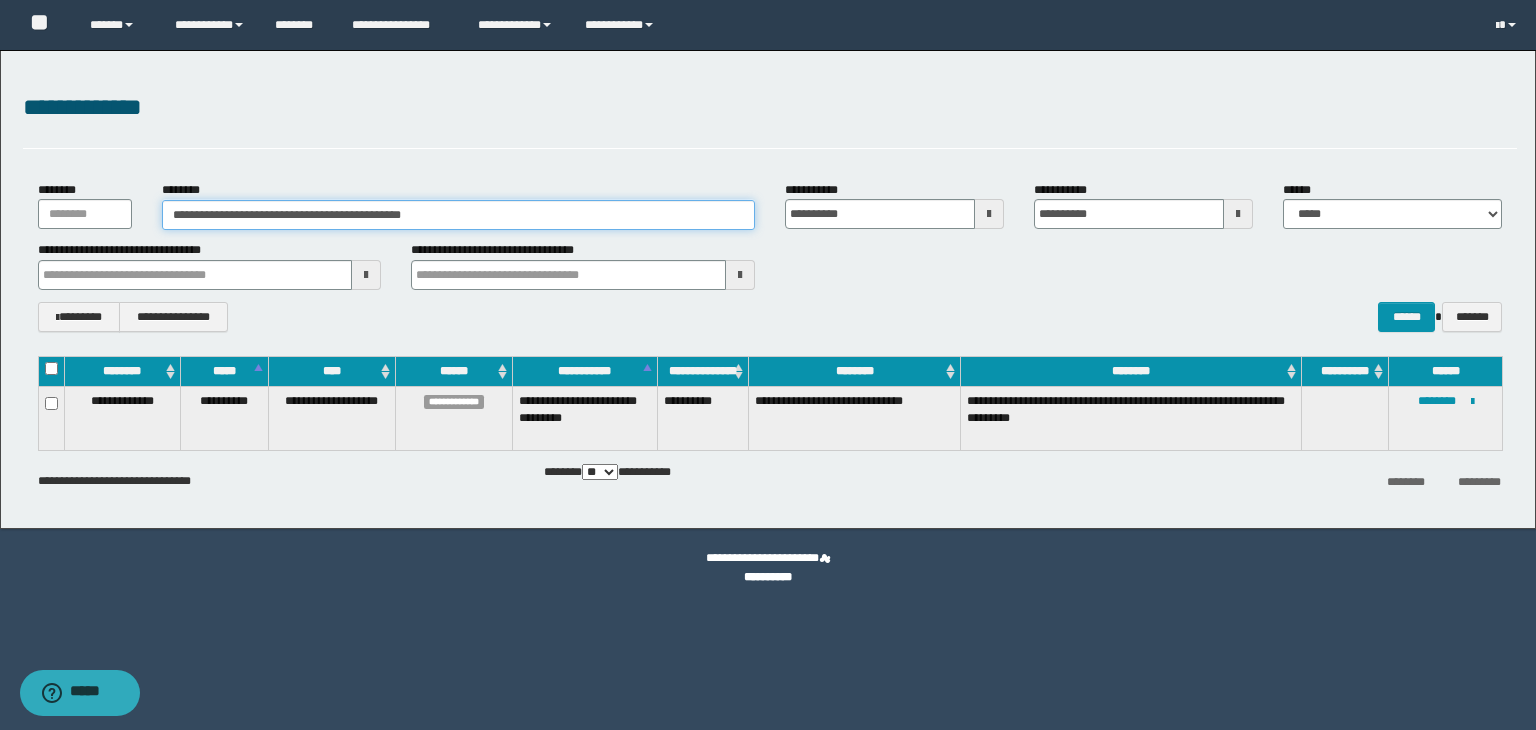 drag, startPoint x: 438, startPoint y: 213, endPoint x: 168, endPoint y: 228, distance: 270.41635 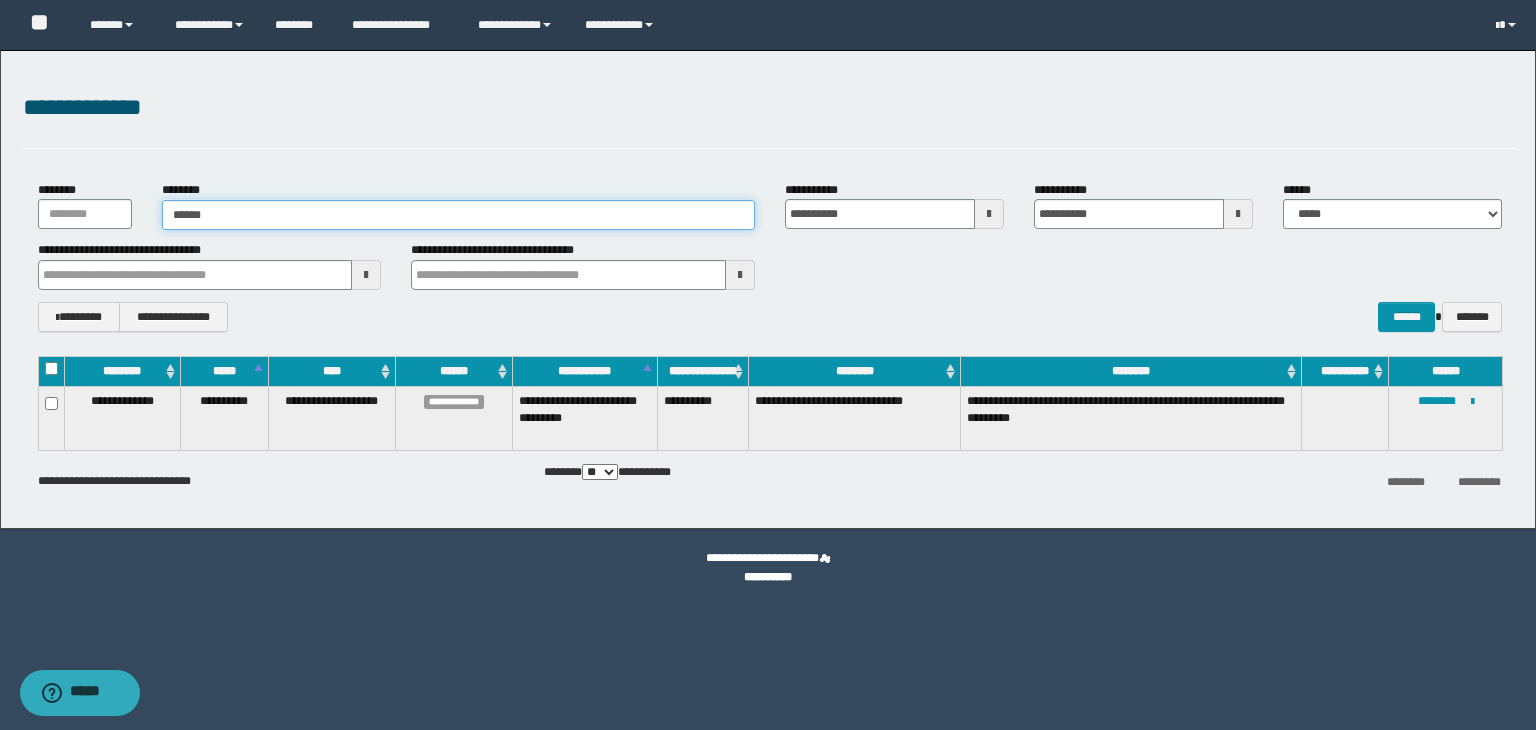 type on "*******" 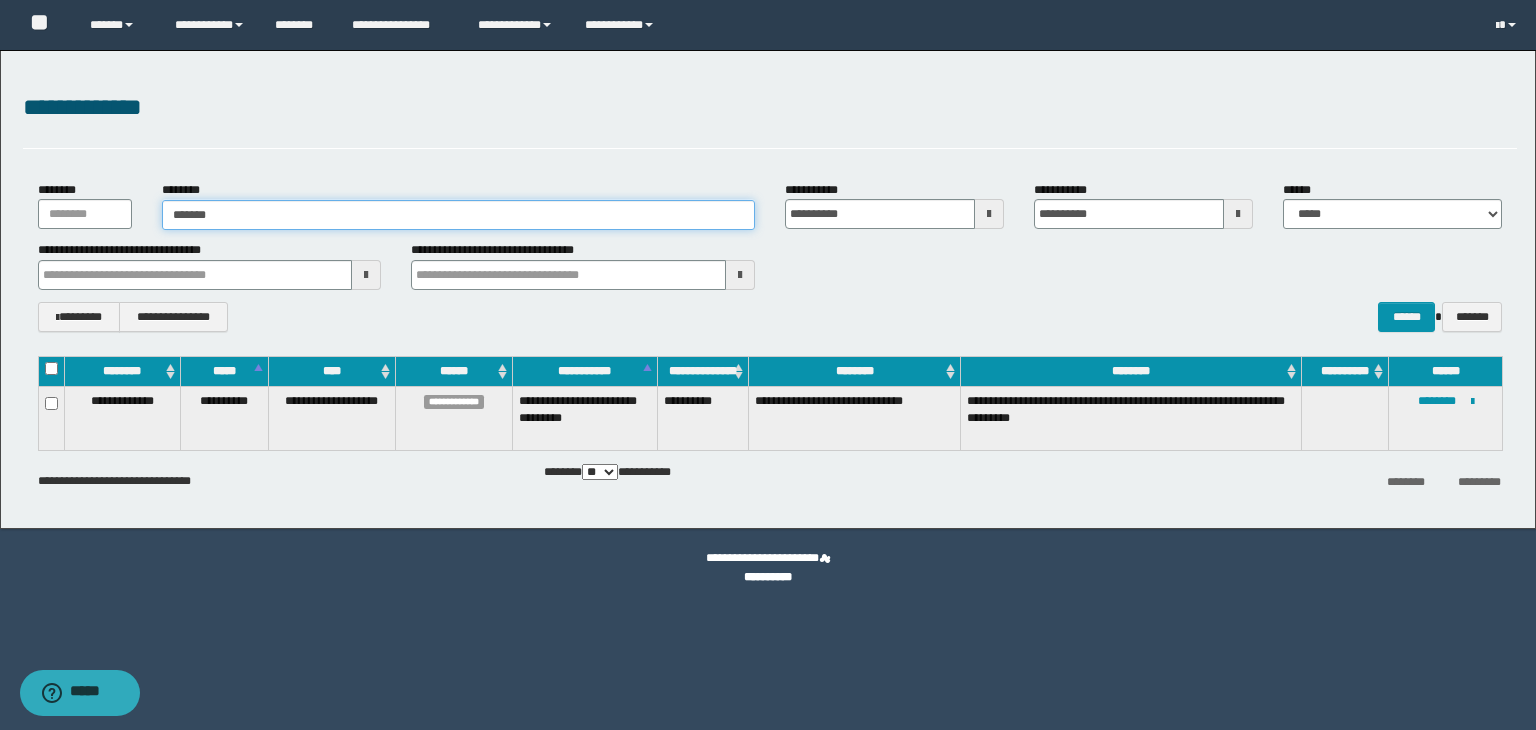 type on "*******" 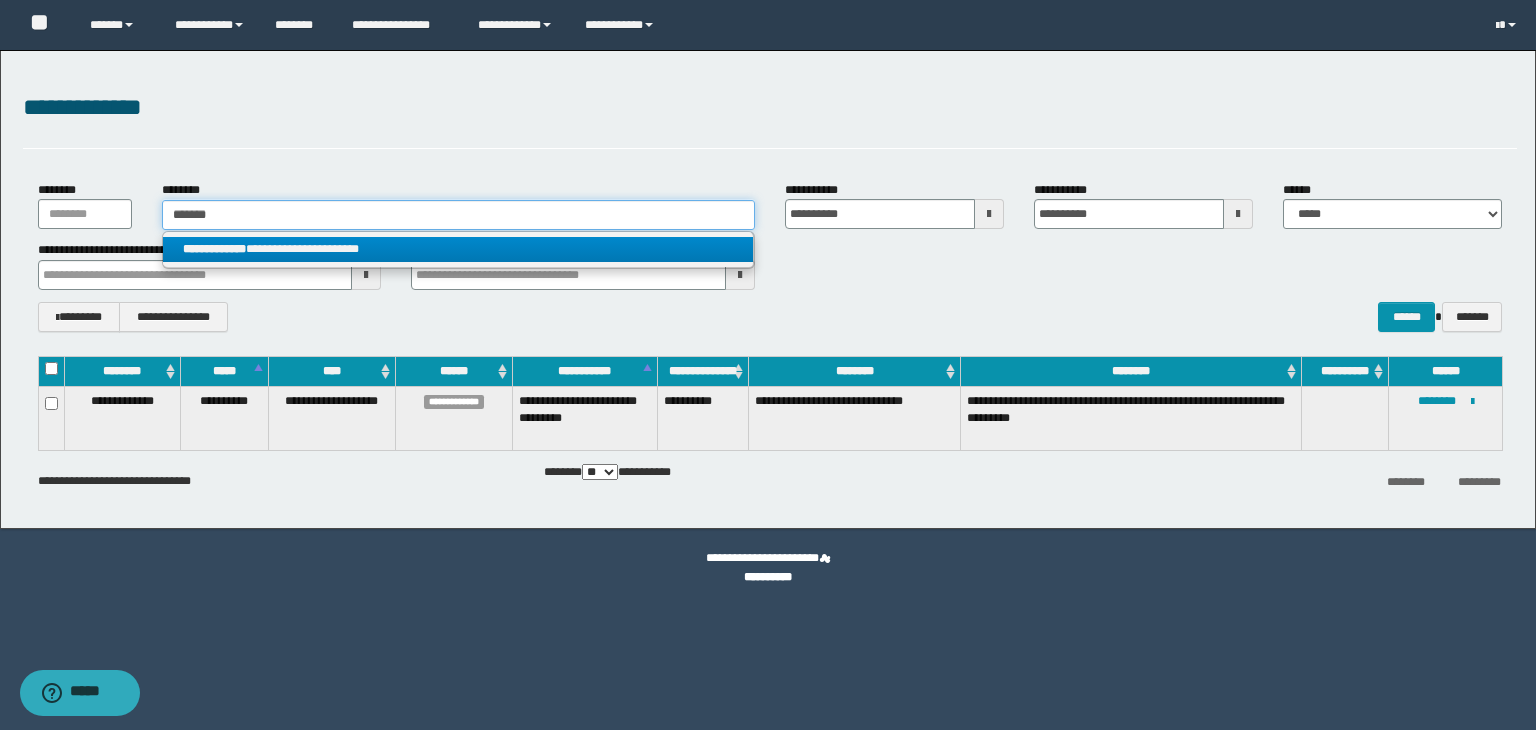 type on "*******" 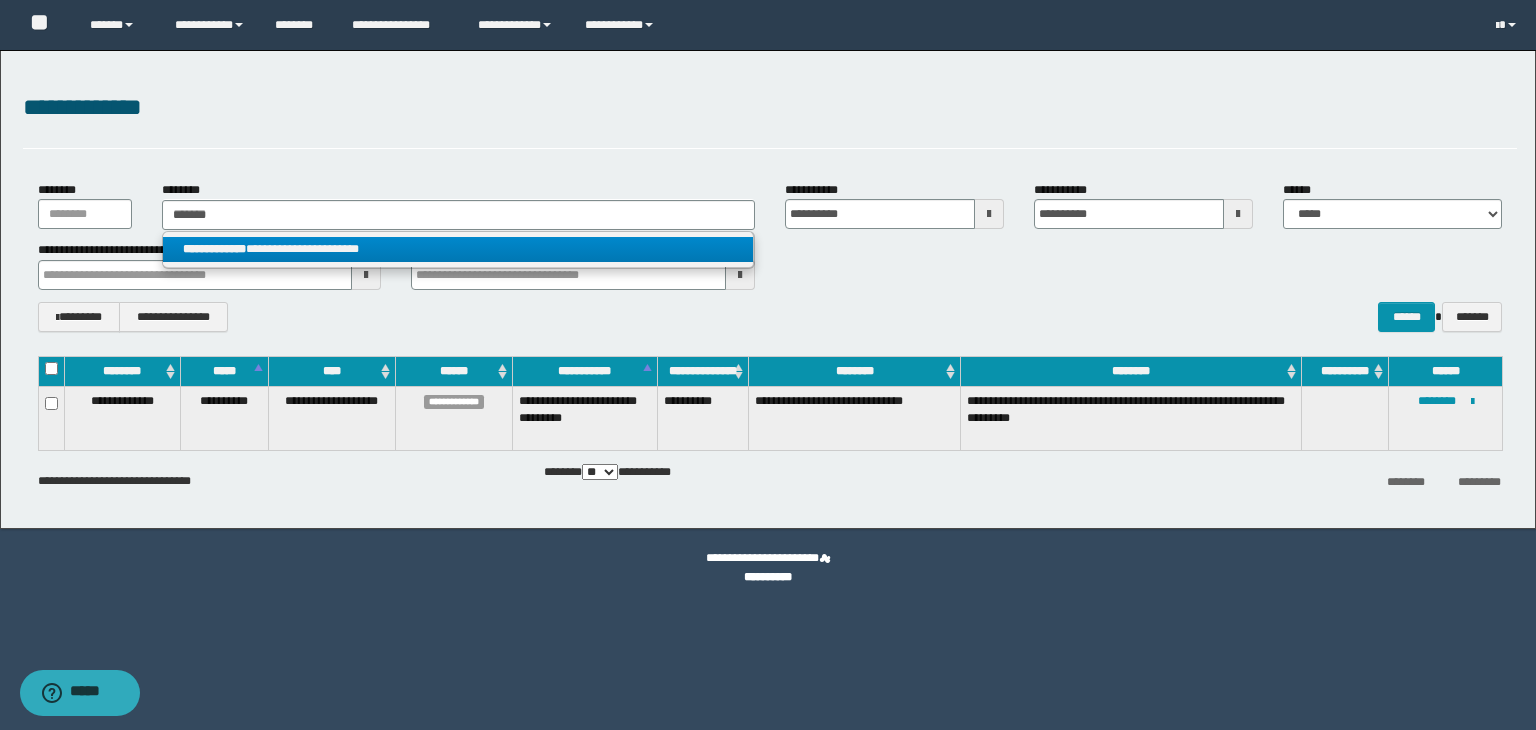 click on "**********" at bounding box center [458, 249] 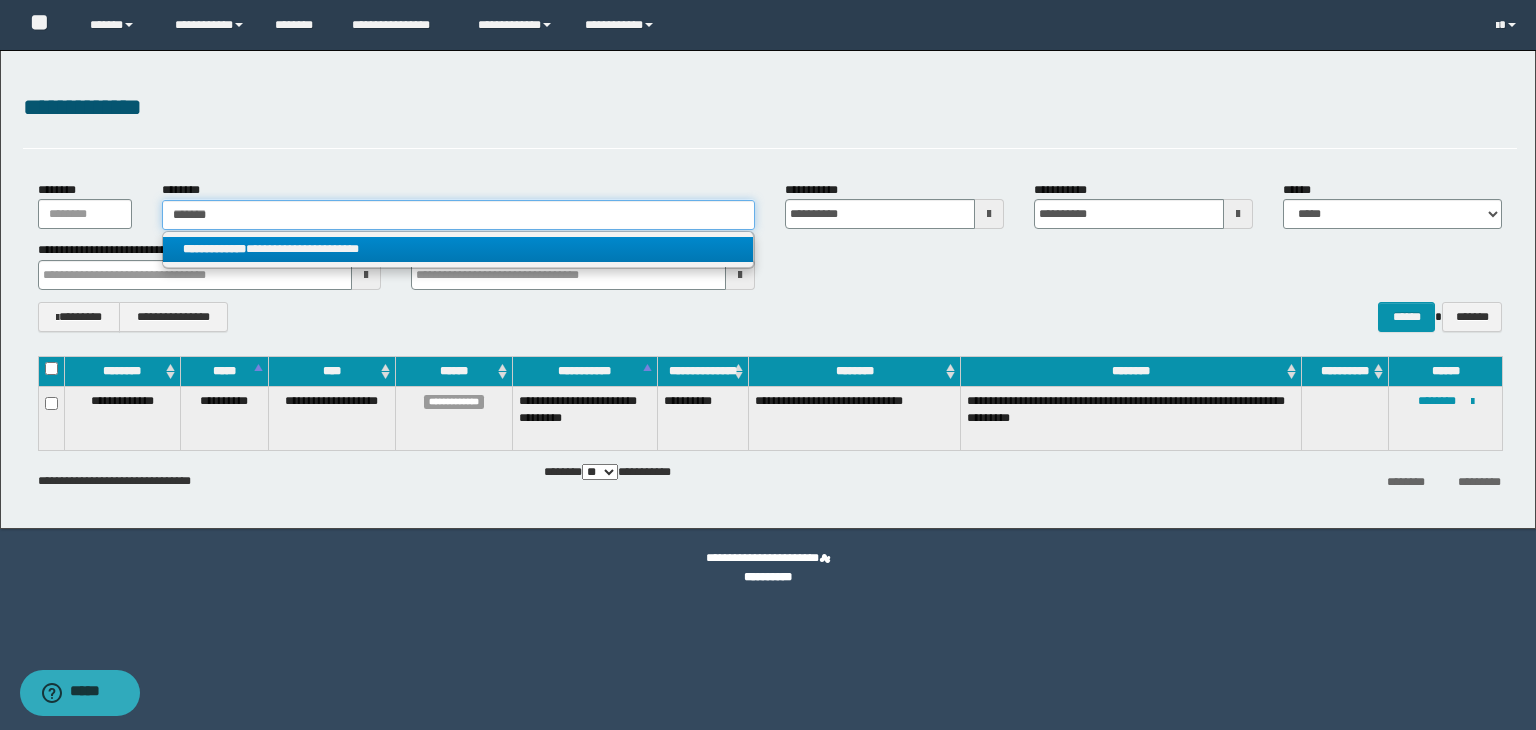 type 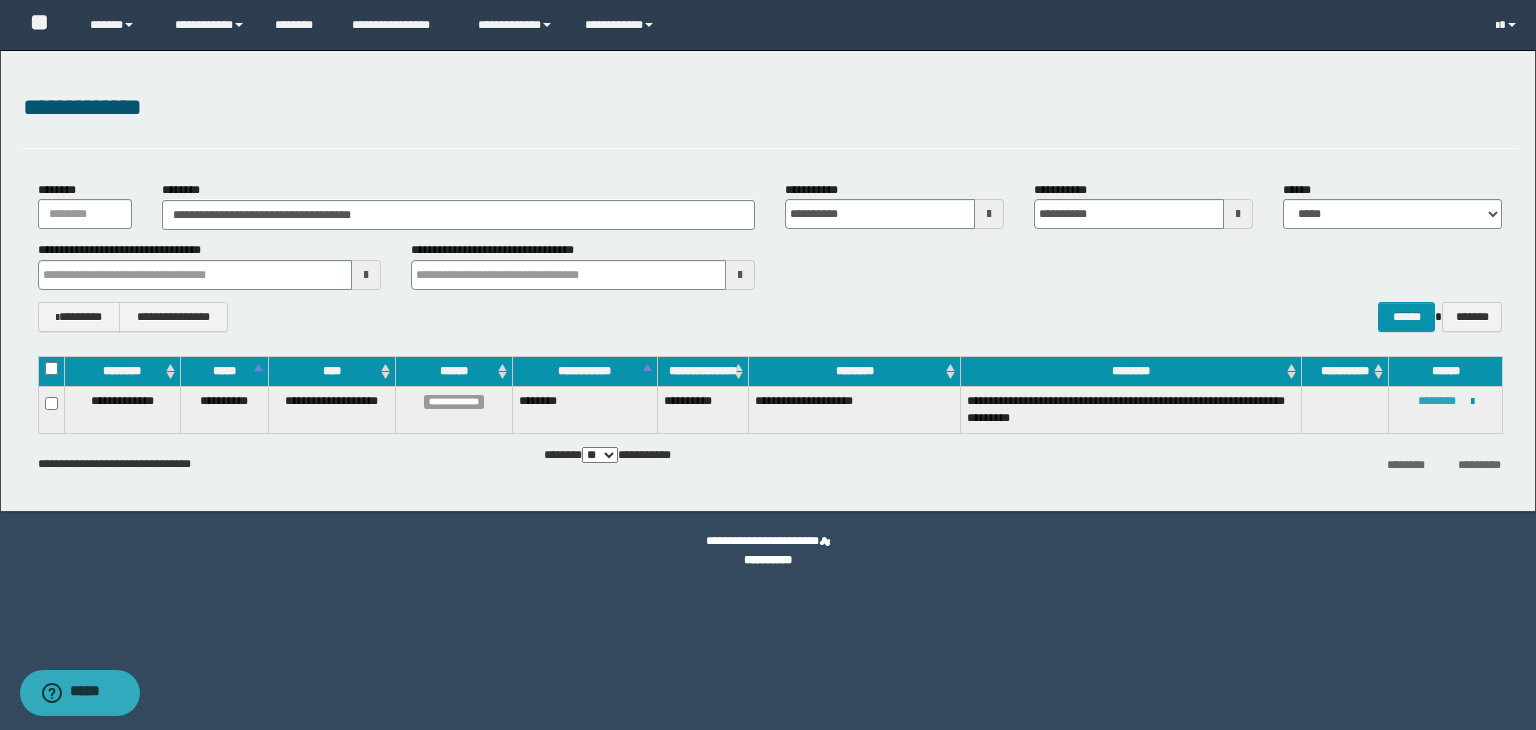 click on "********" at bounding box center (1437, 401) 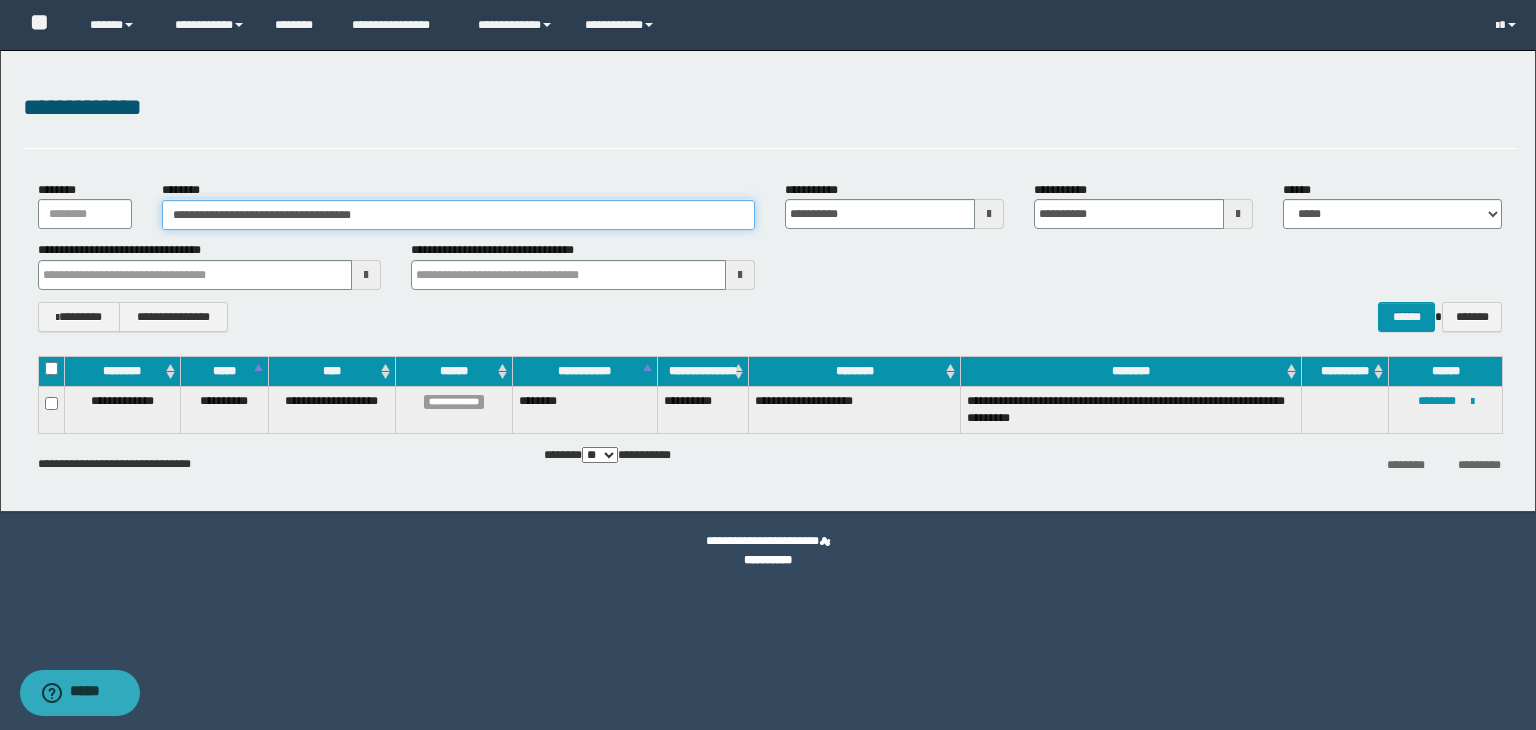 drag, startPoint x: 424, startPoint y: 209, endPoint x: 125, endPoint y: 193, distance: 299.4278 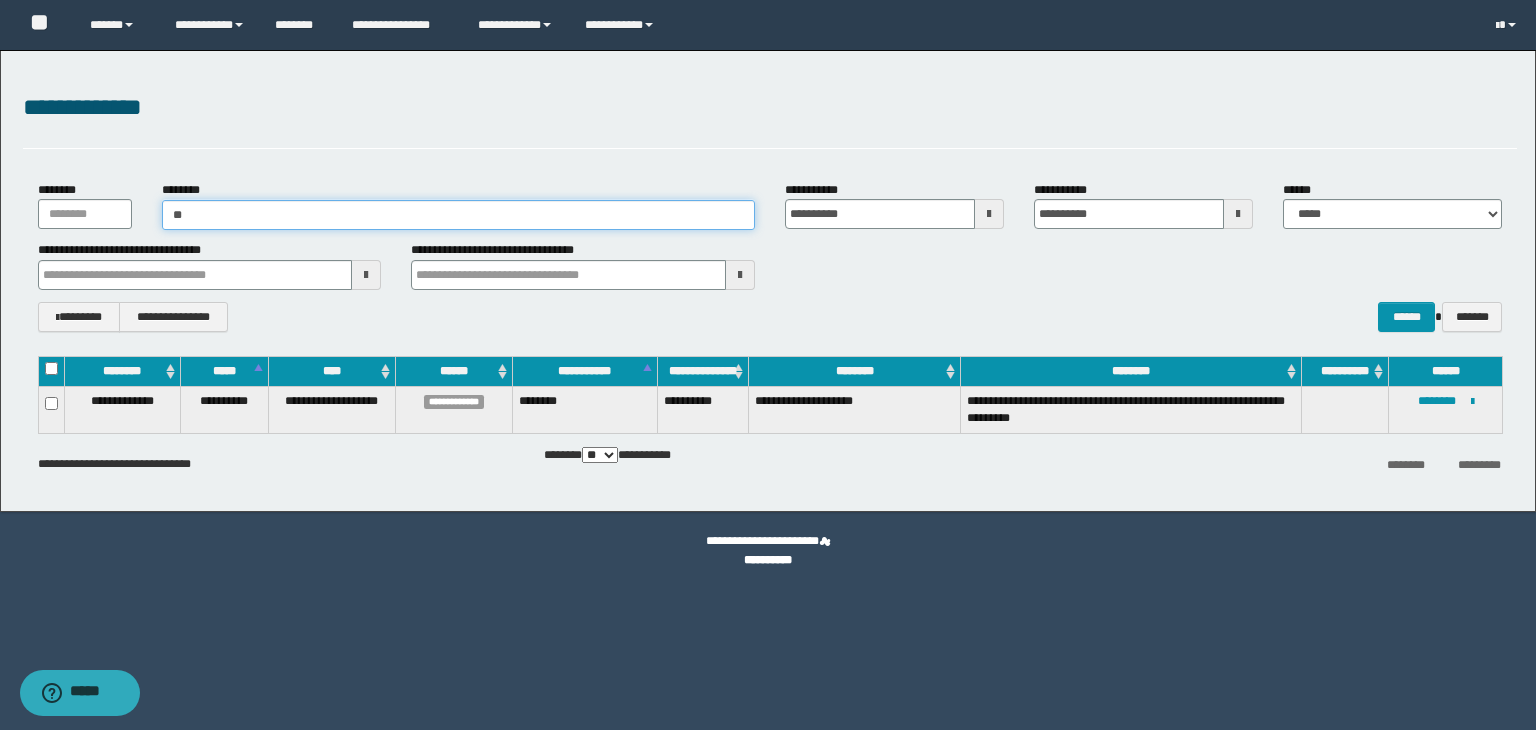 type on "*" 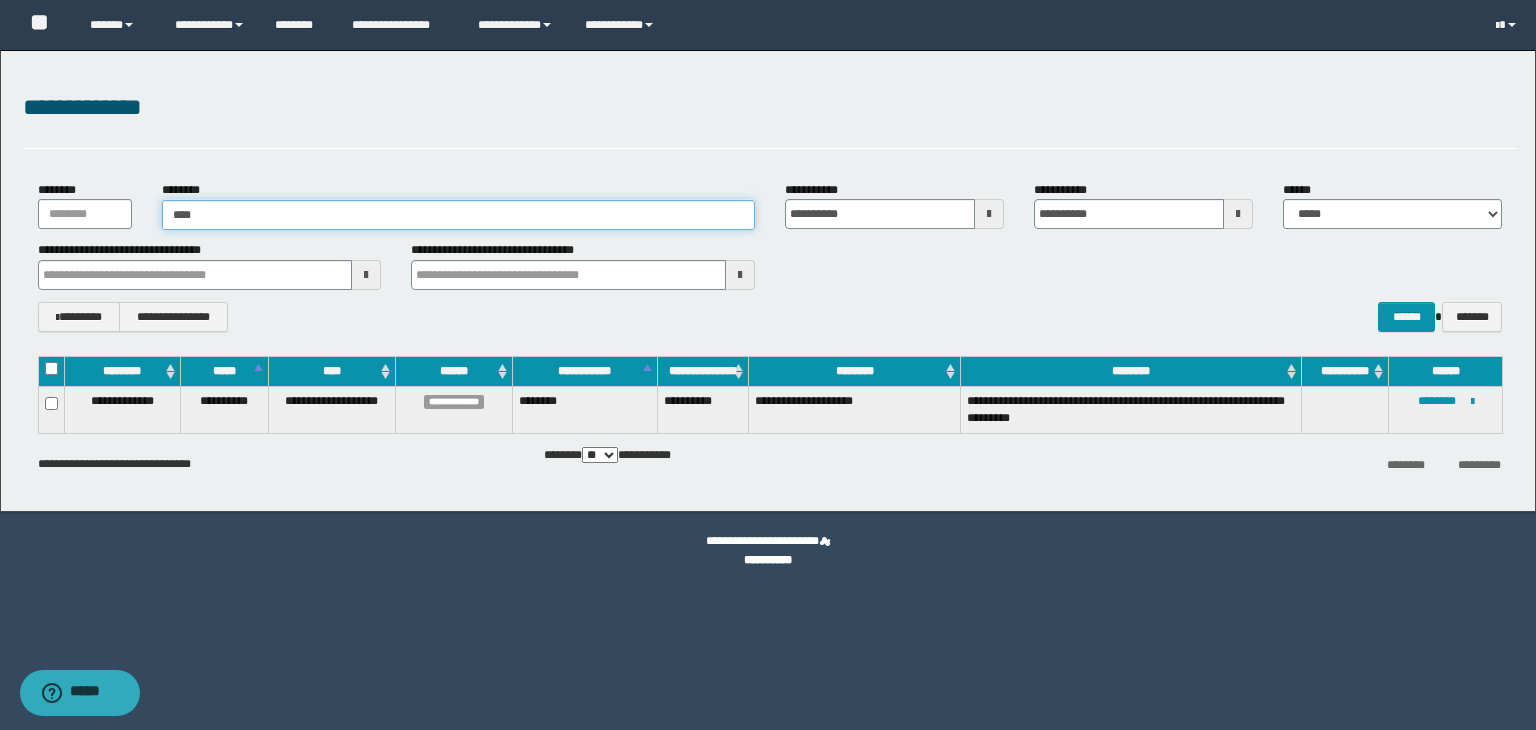 type on "*****" 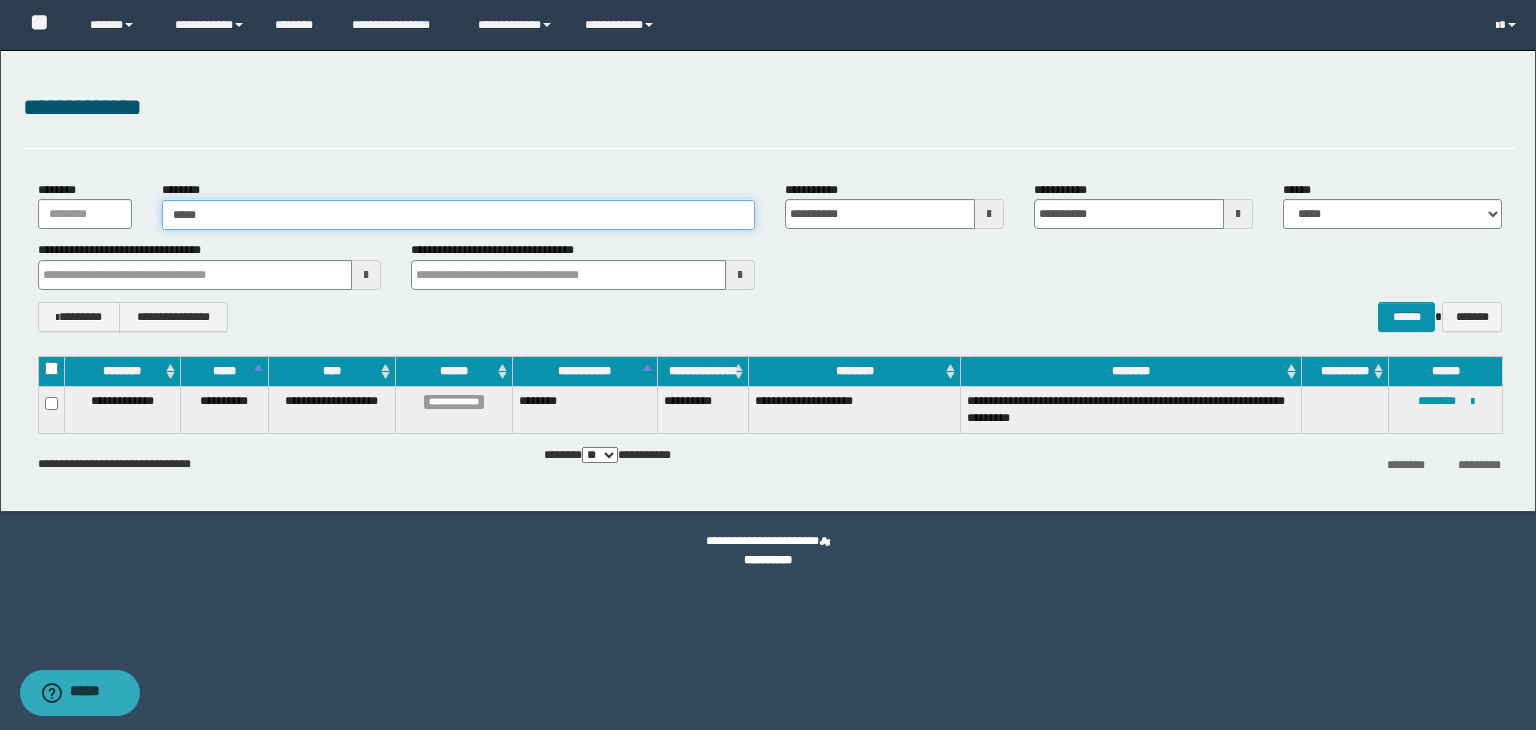 type on "*****" 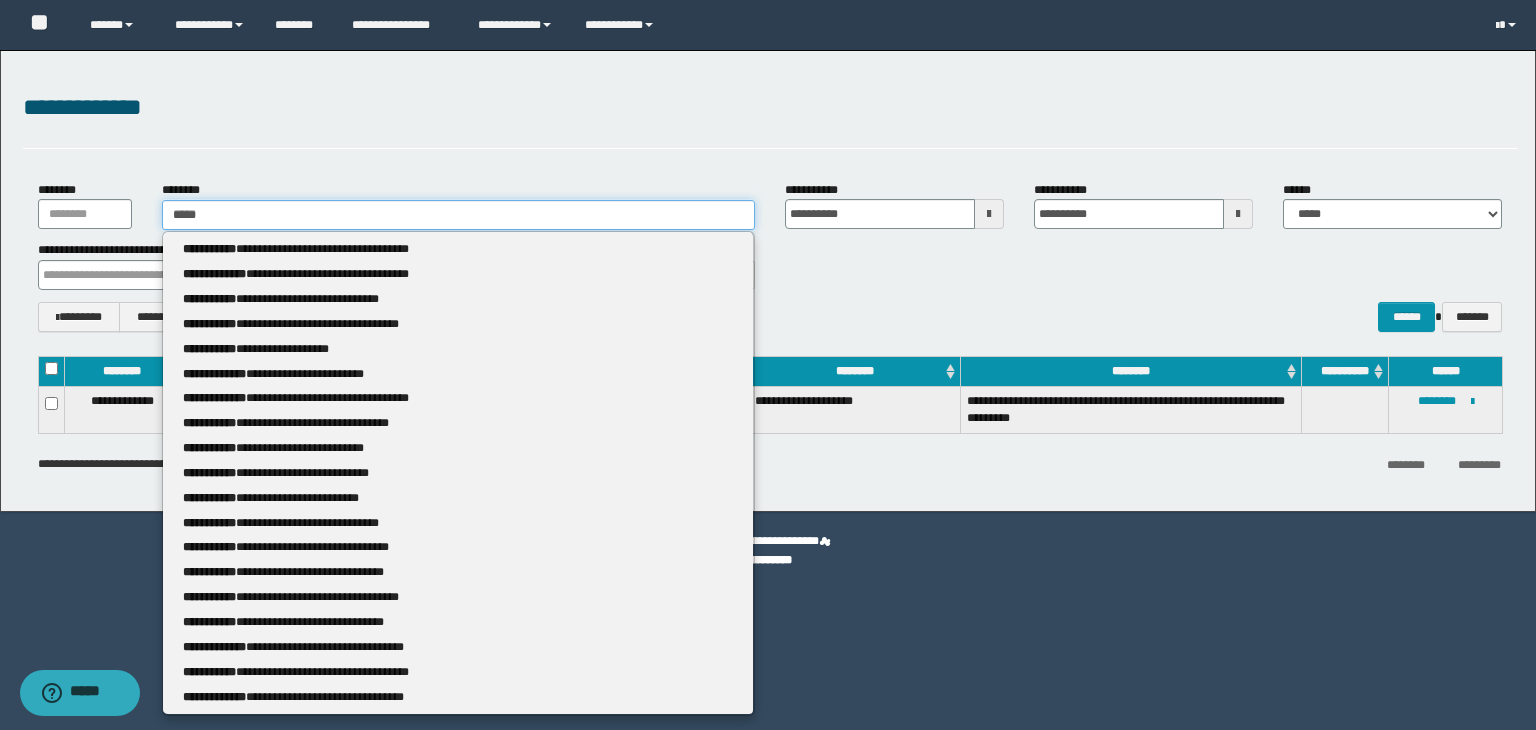type 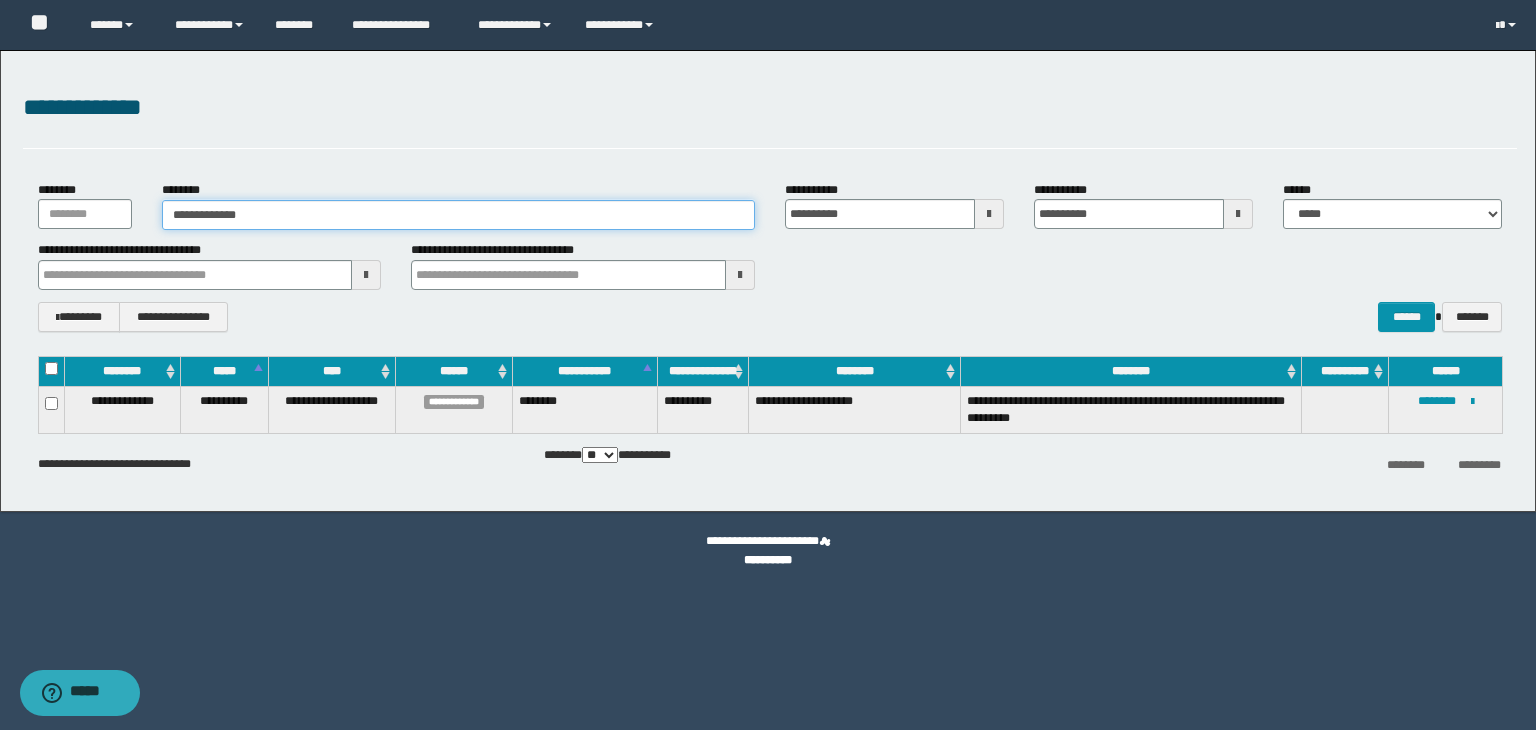 type on "**********" 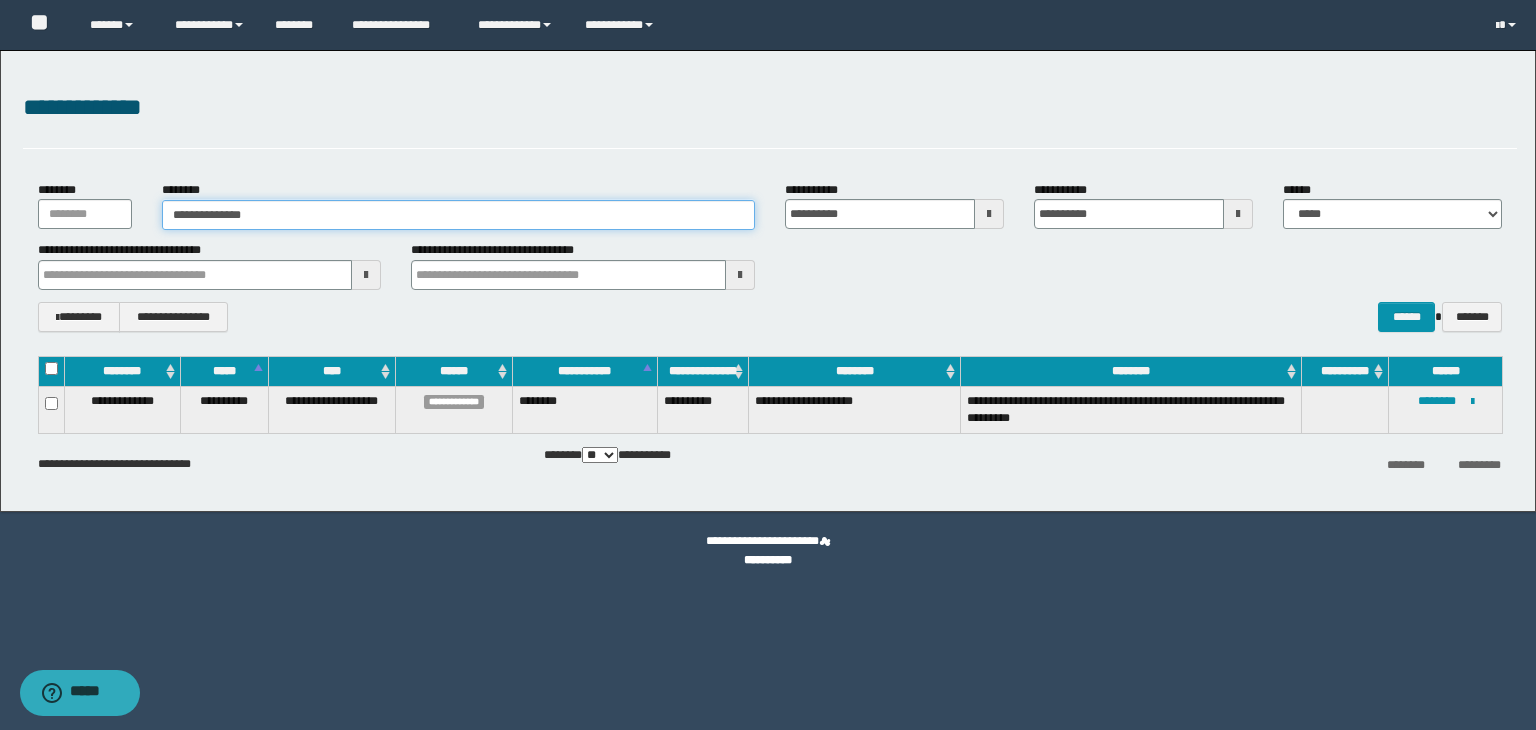 type on "**********" 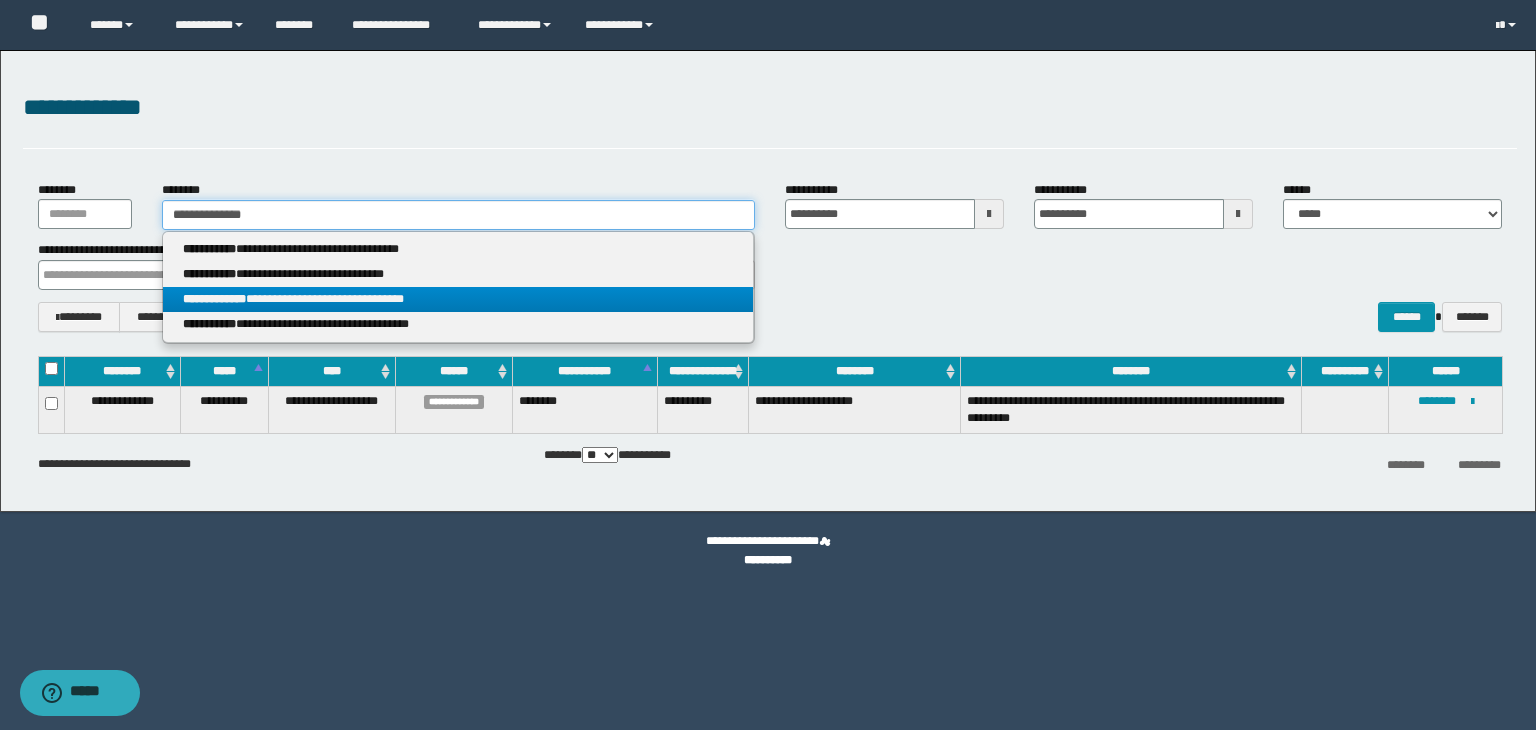 type on "**********" 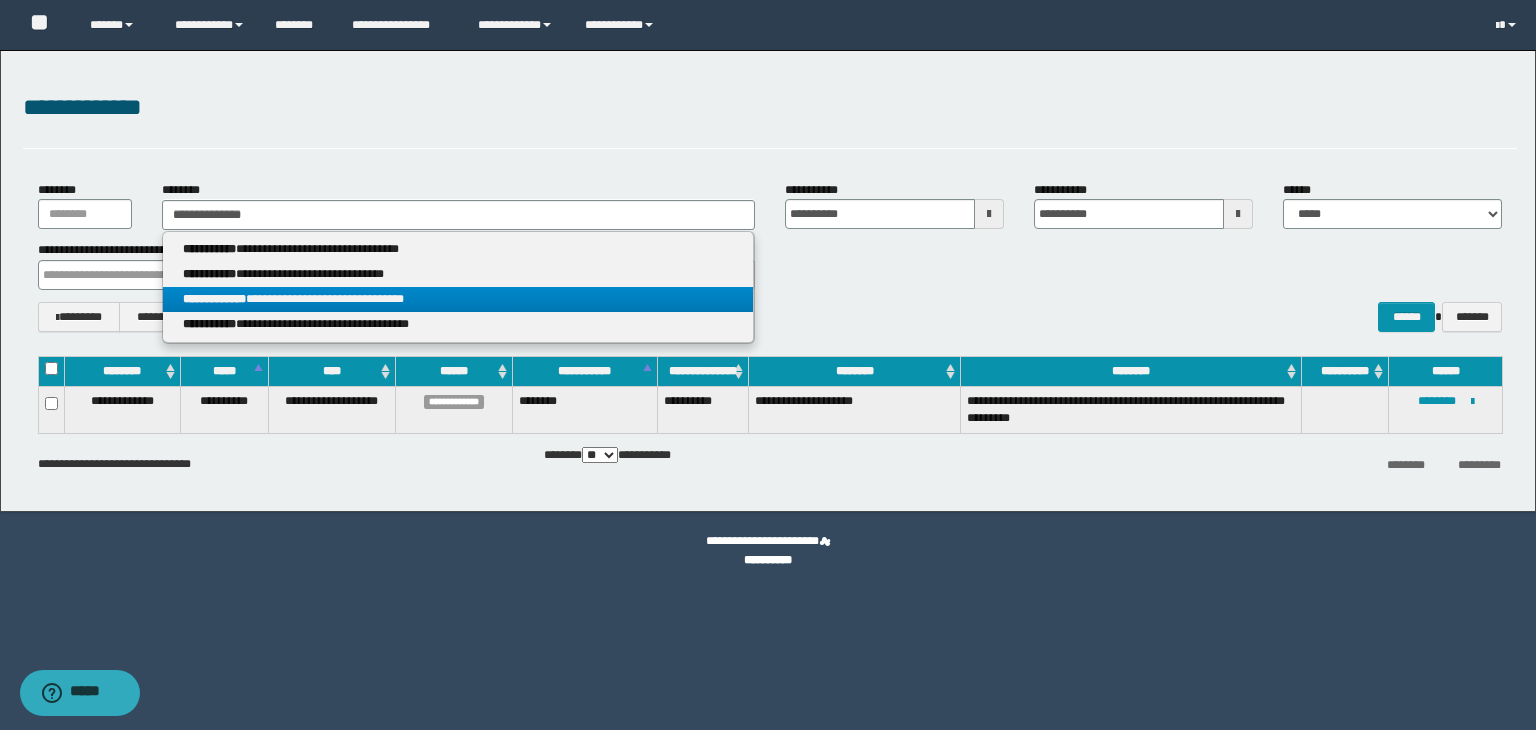 click on "**********" at bounding box center [214, 299] 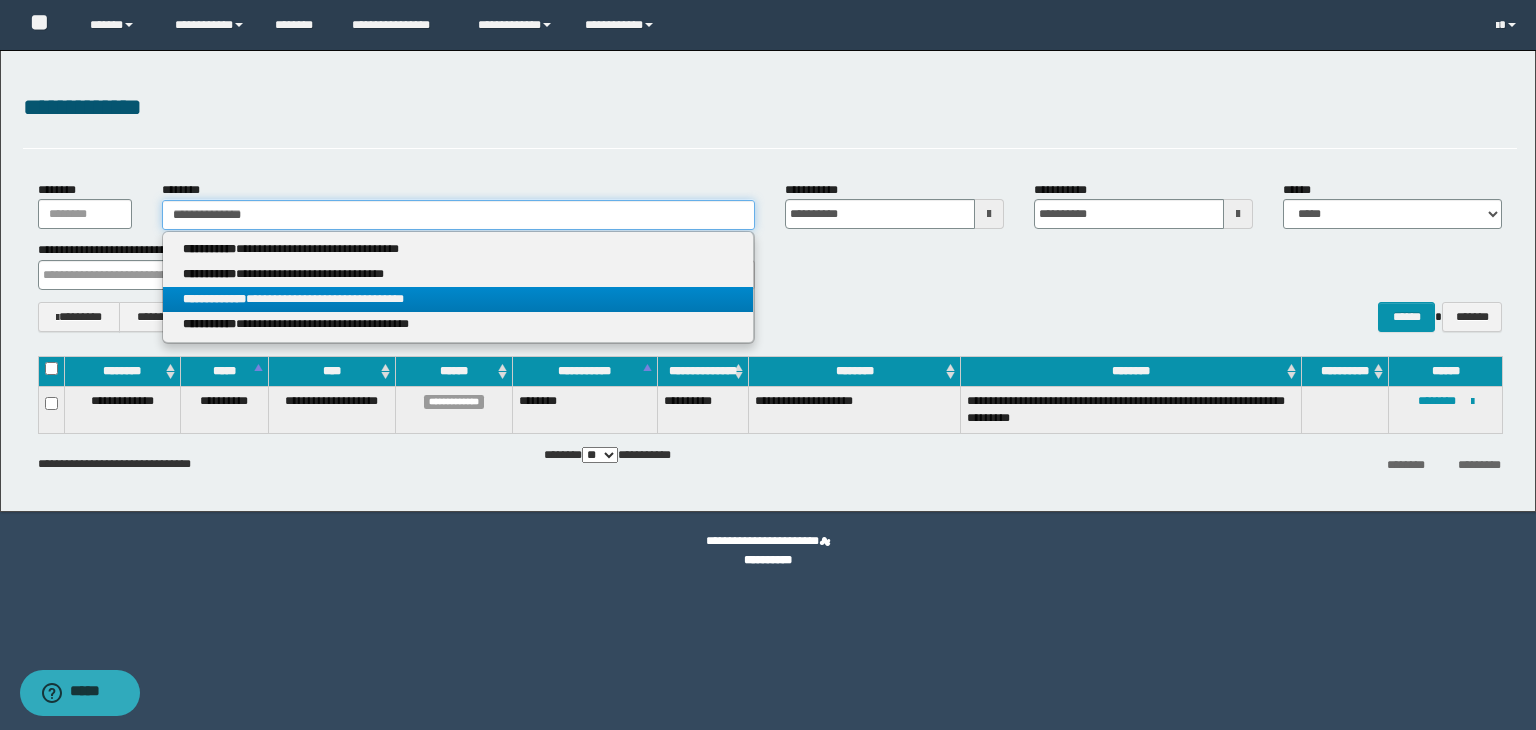 type 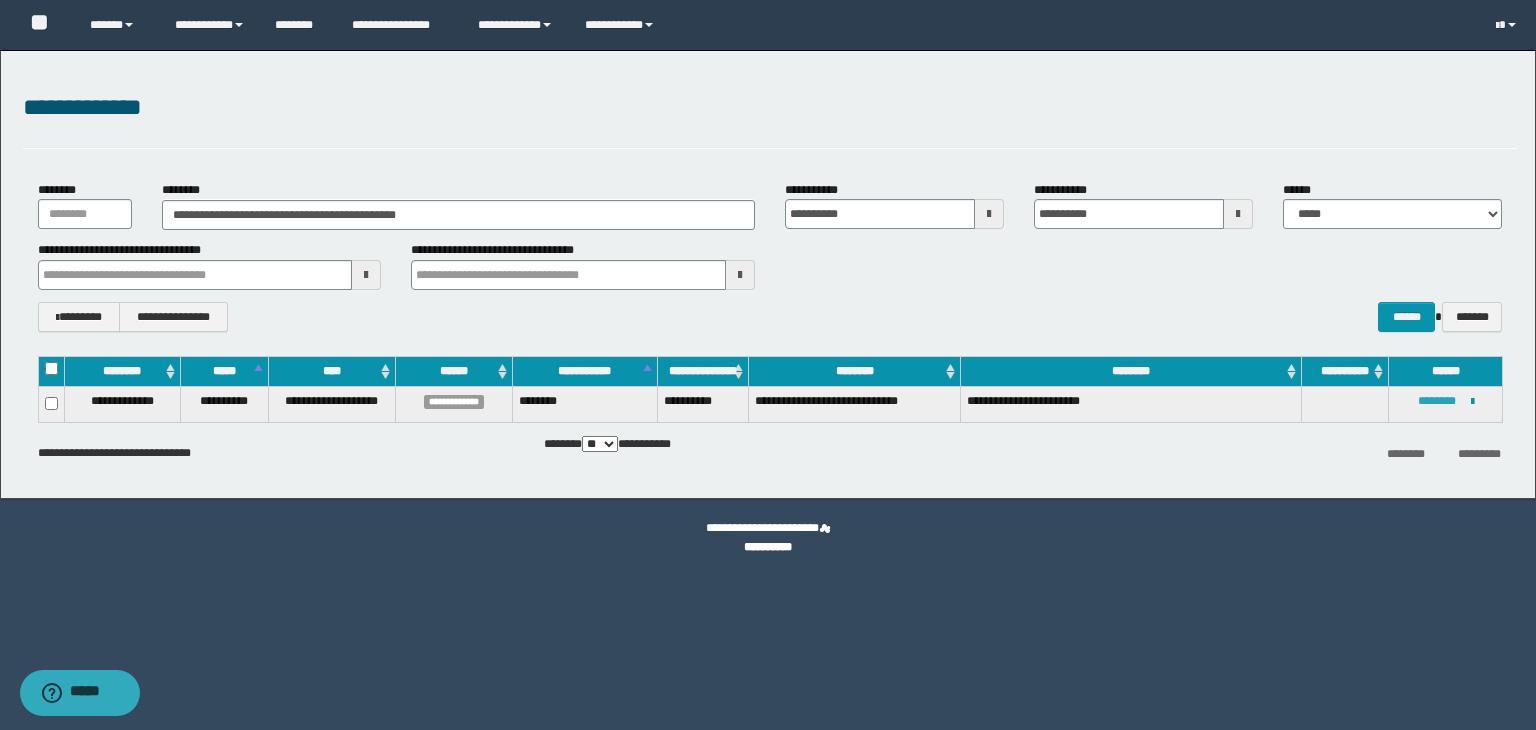 click on "********" at bounding box center [1437, 401] 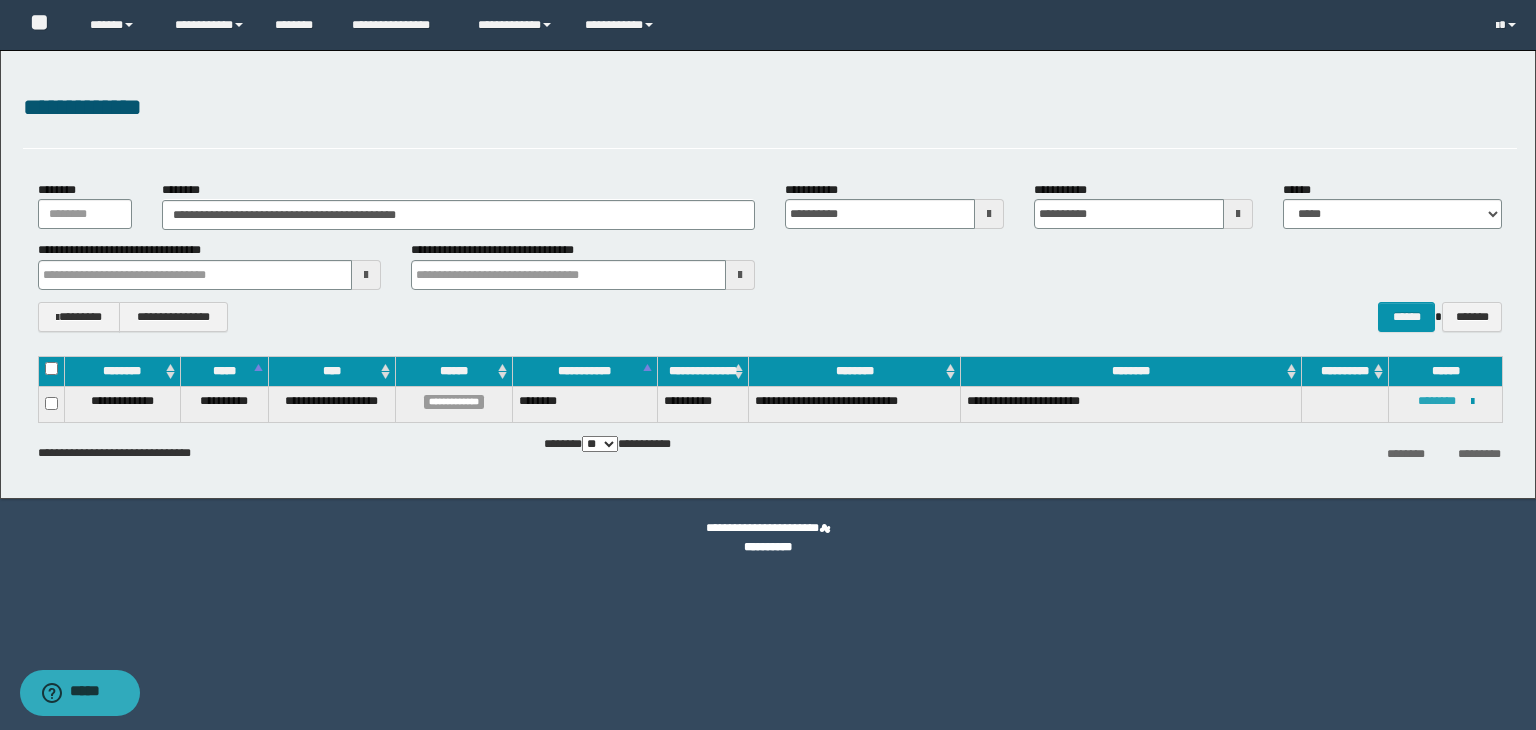 click on "********" at bounding box center [1437, 401] 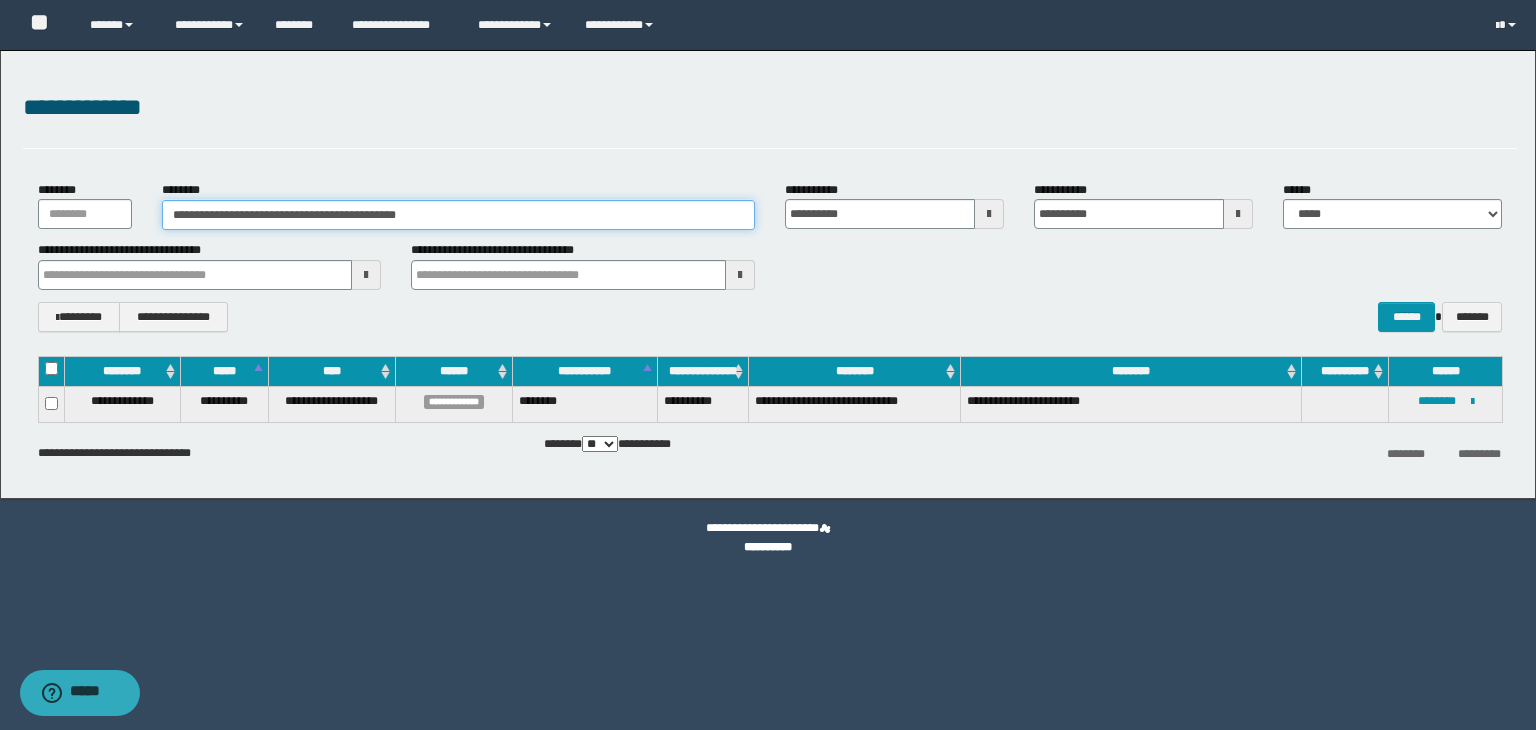 drag, startPoint x: 171, startPoint y: 205, endPoint x: 440, endPoint y: 207, distance: 269.00745 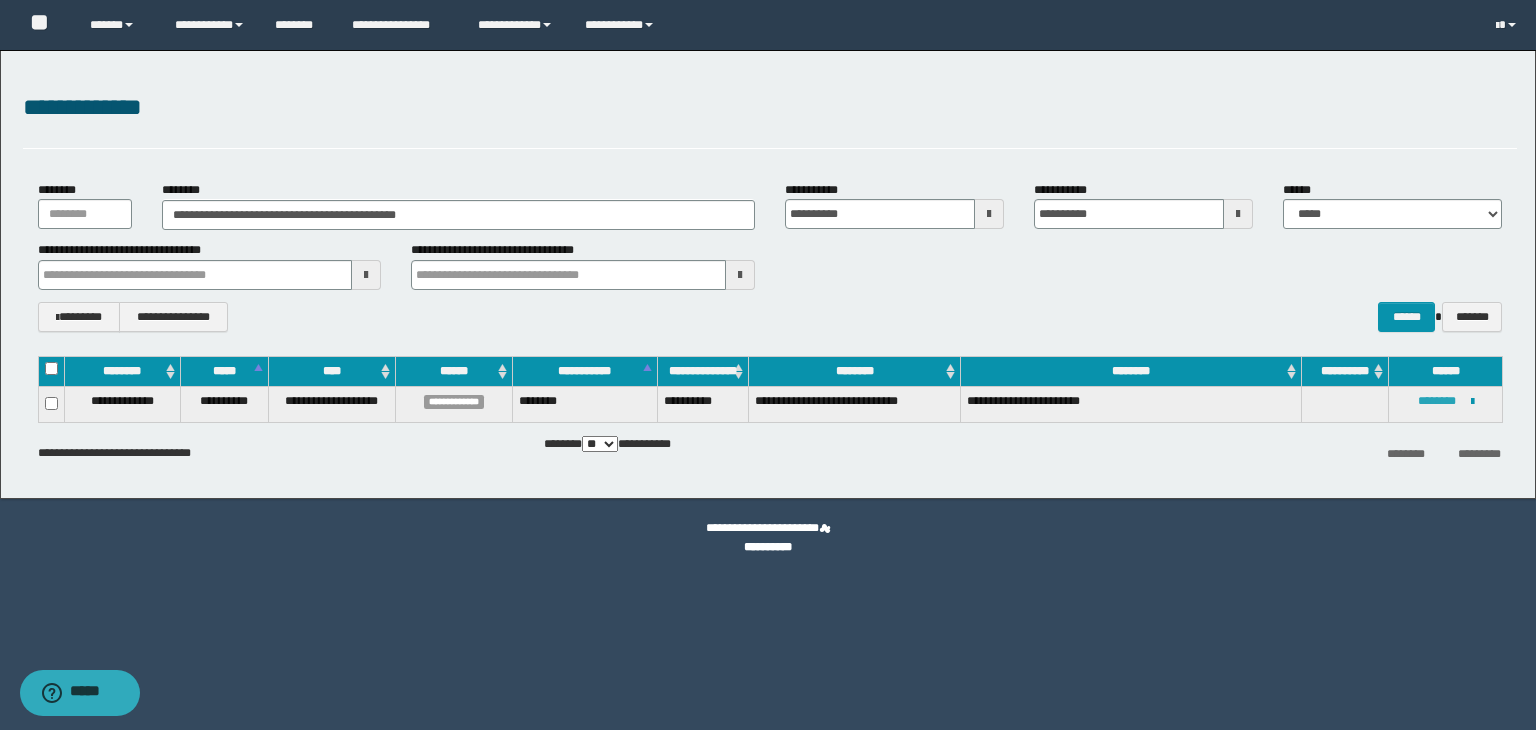 click on "********" at bounding box center [1437, 401] 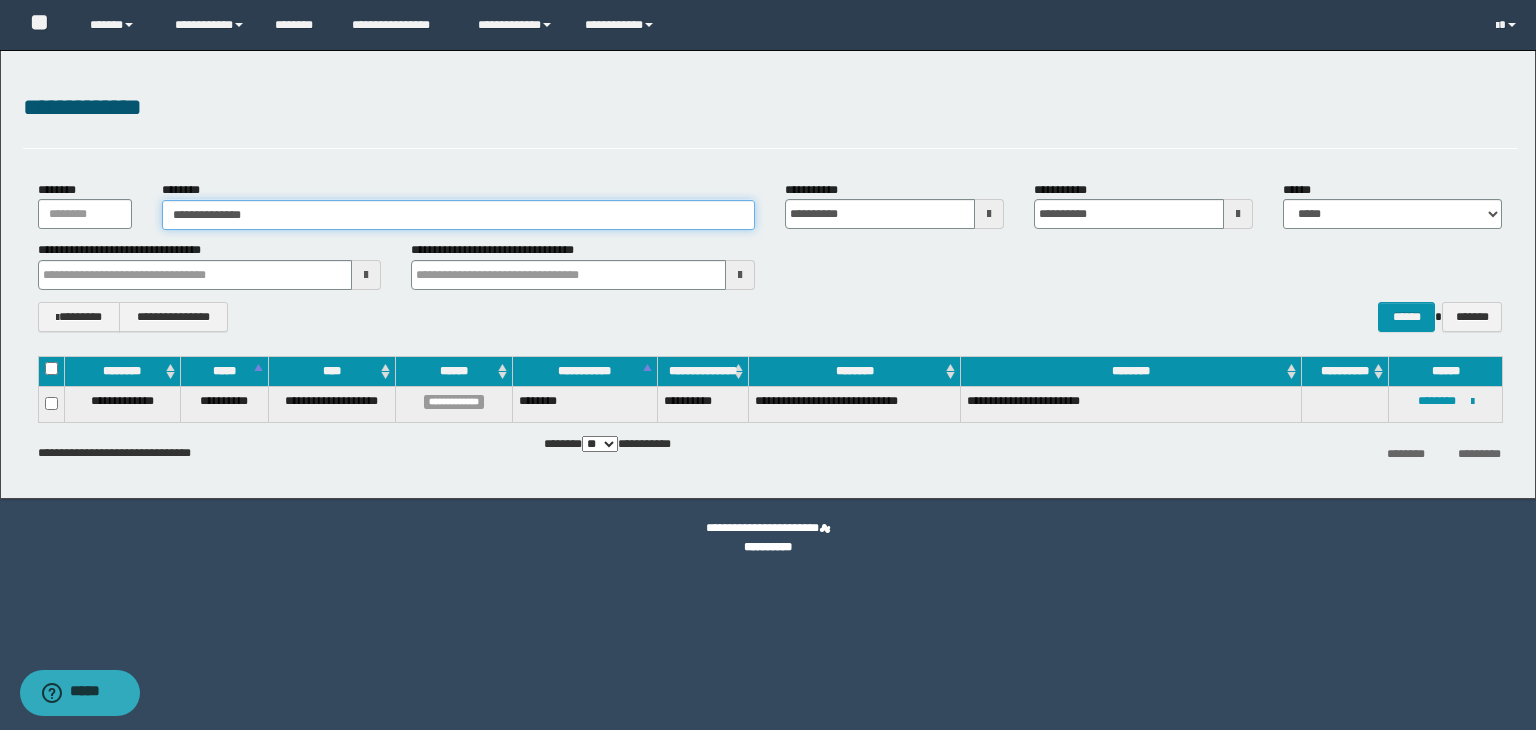type on "**********" 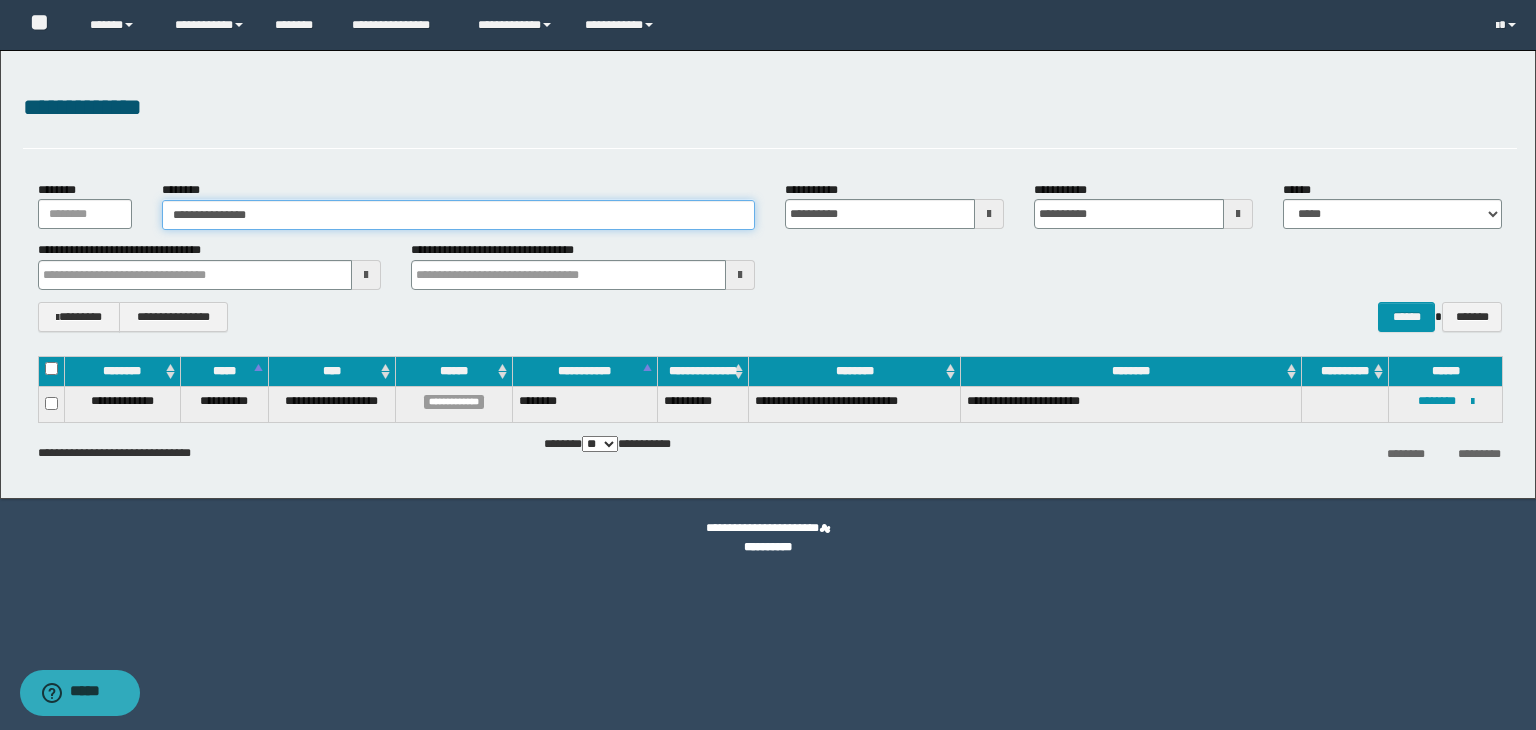 type on "**********" 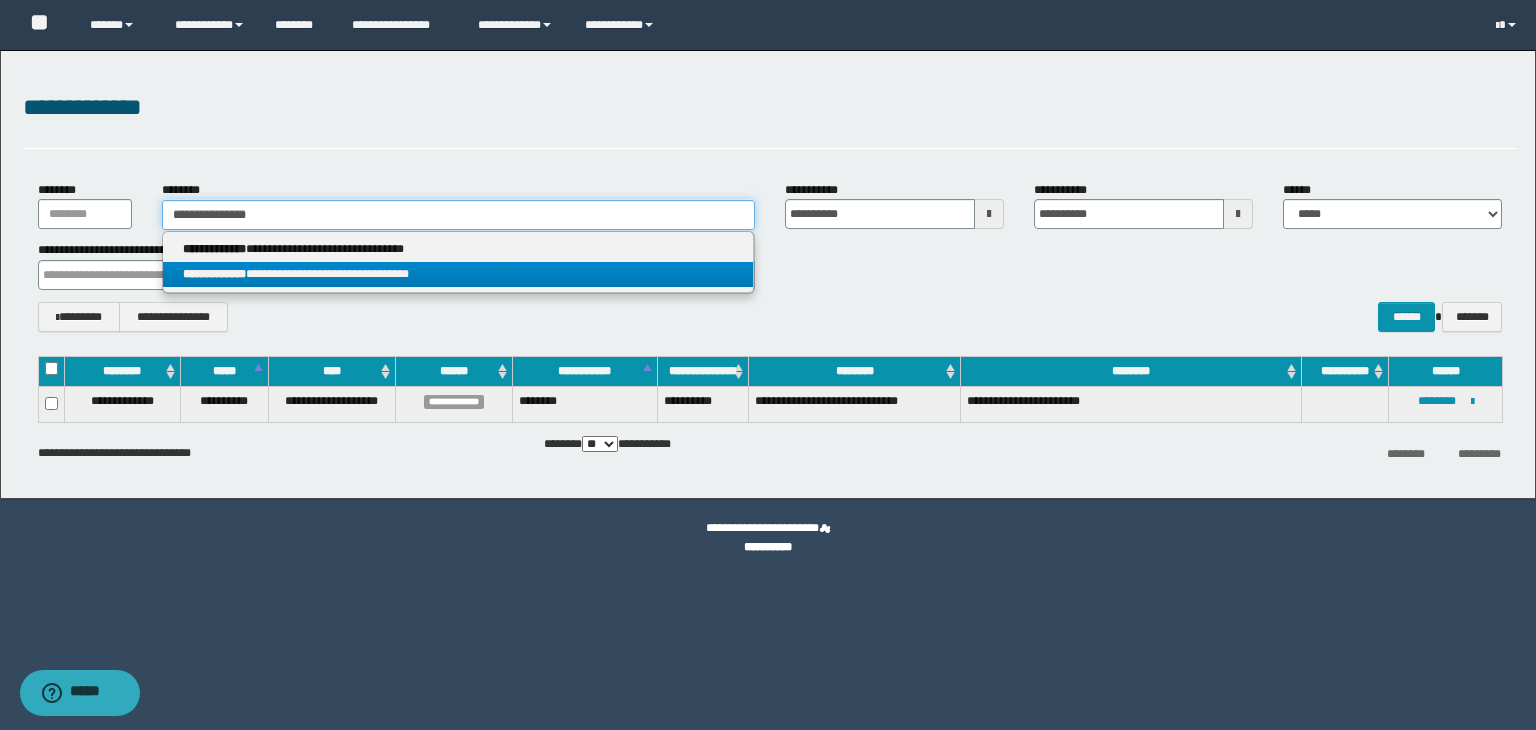 type on "**********" 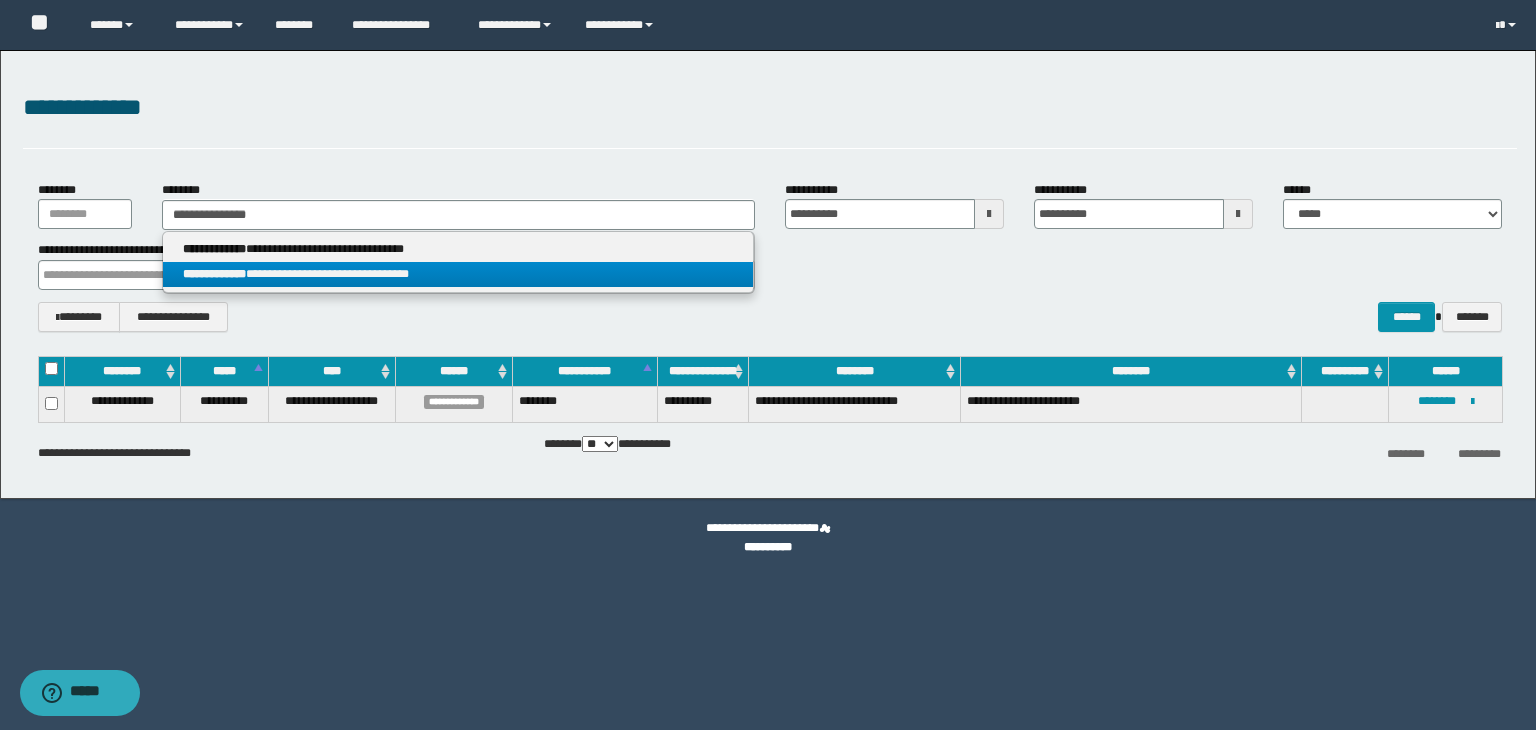 click on "**********" at bounding box center [458, 274] 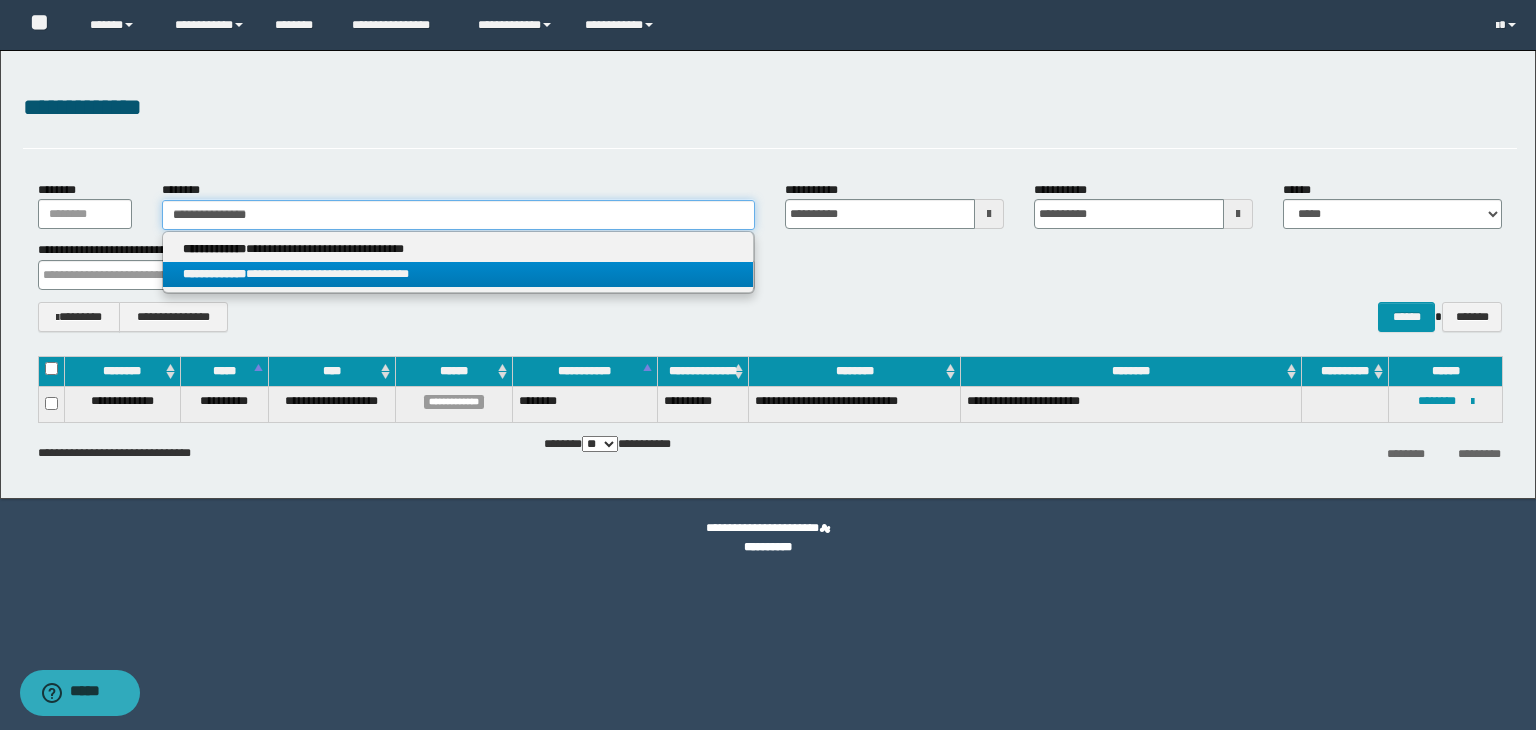type 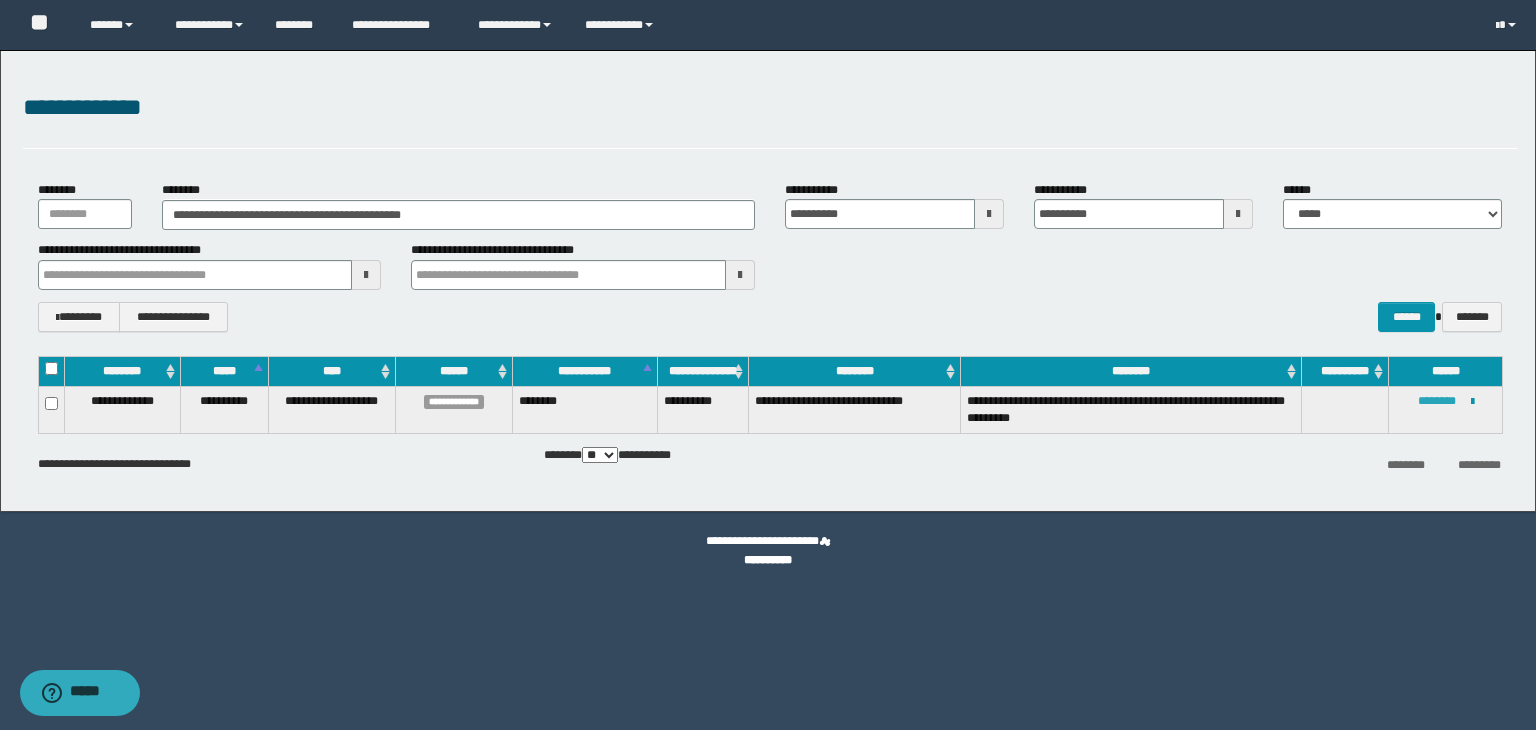 click on "********" at bounding box center (1437, 401) 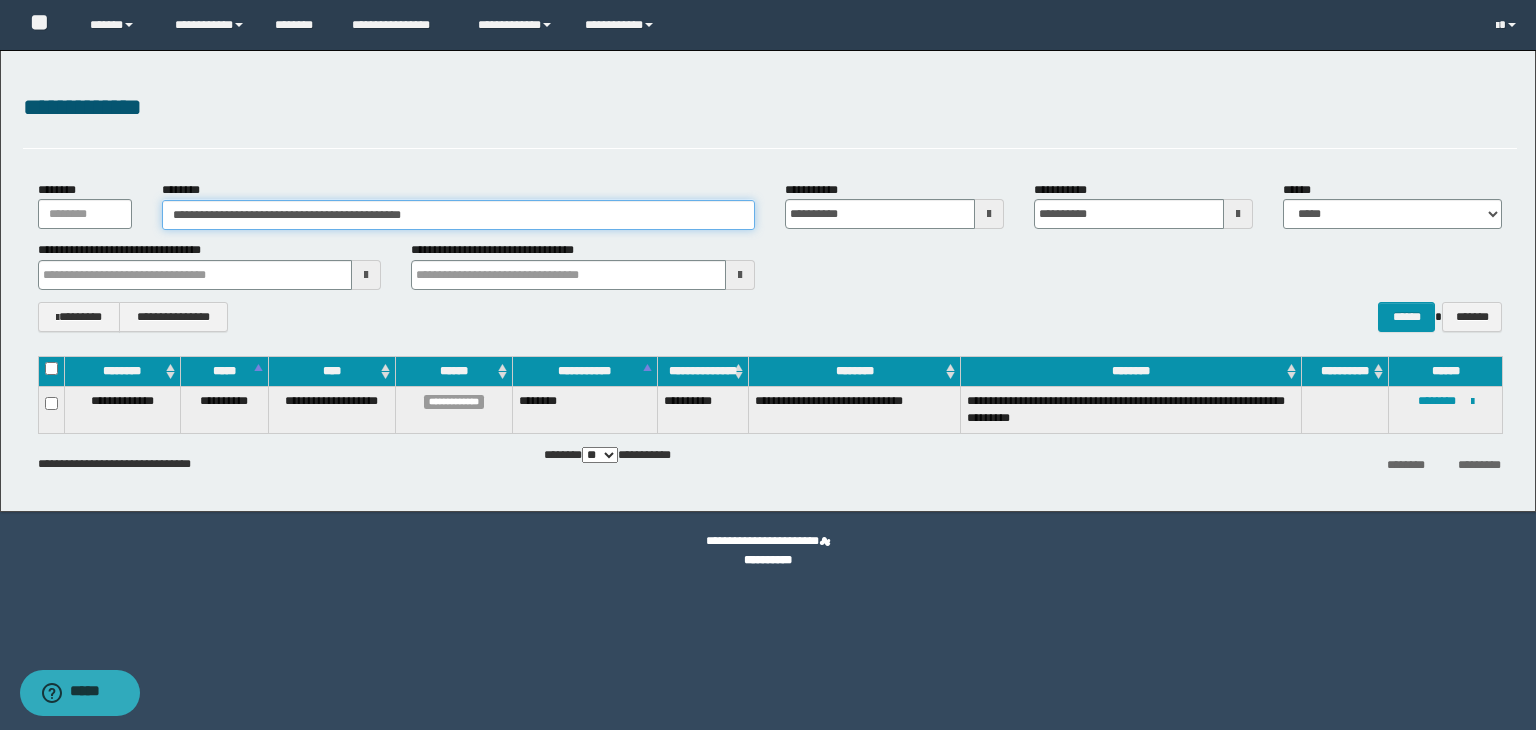 drag, startPoint x: 458, startPoint y: 212, endPoint x: 176, endPoint y: 217, distance: 282.0443 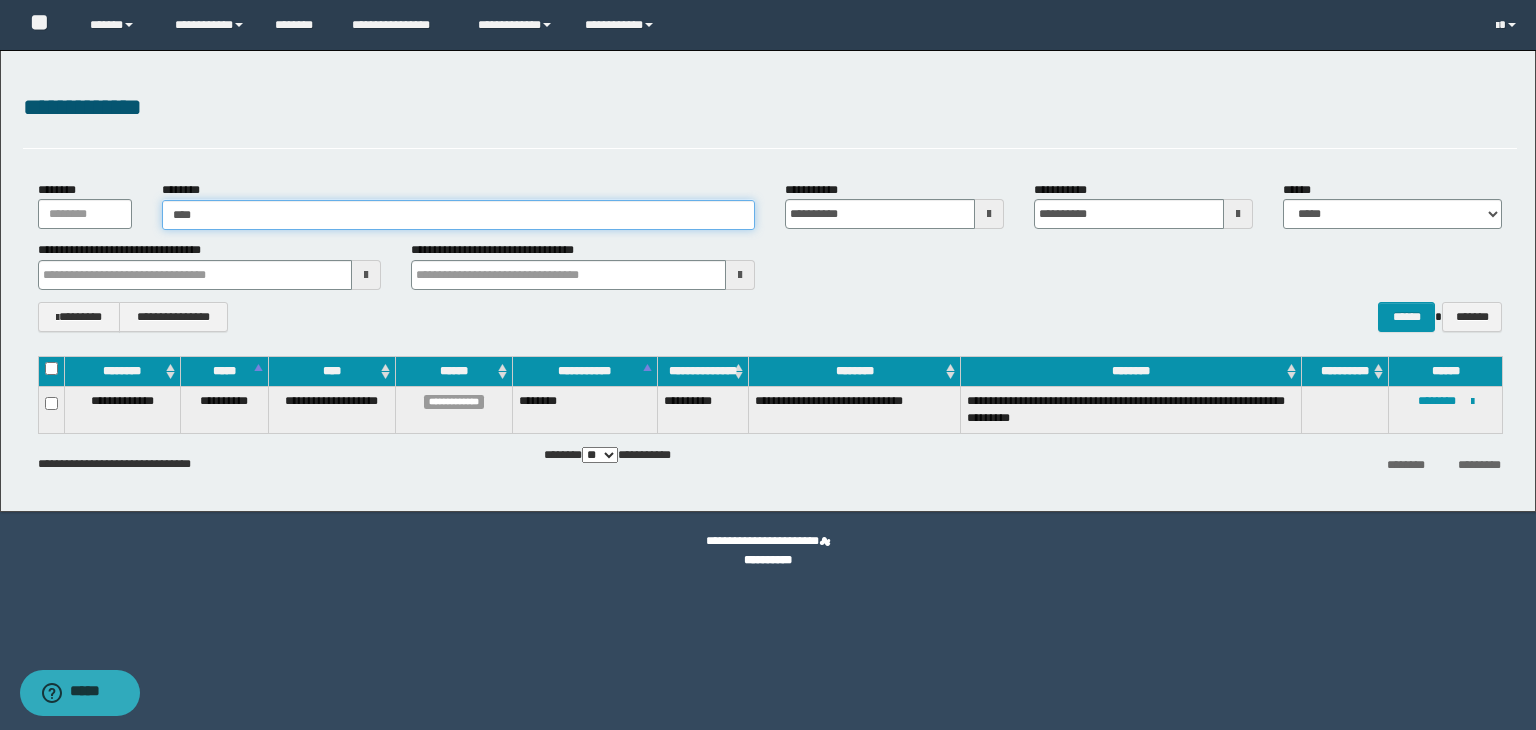 type on "*****" 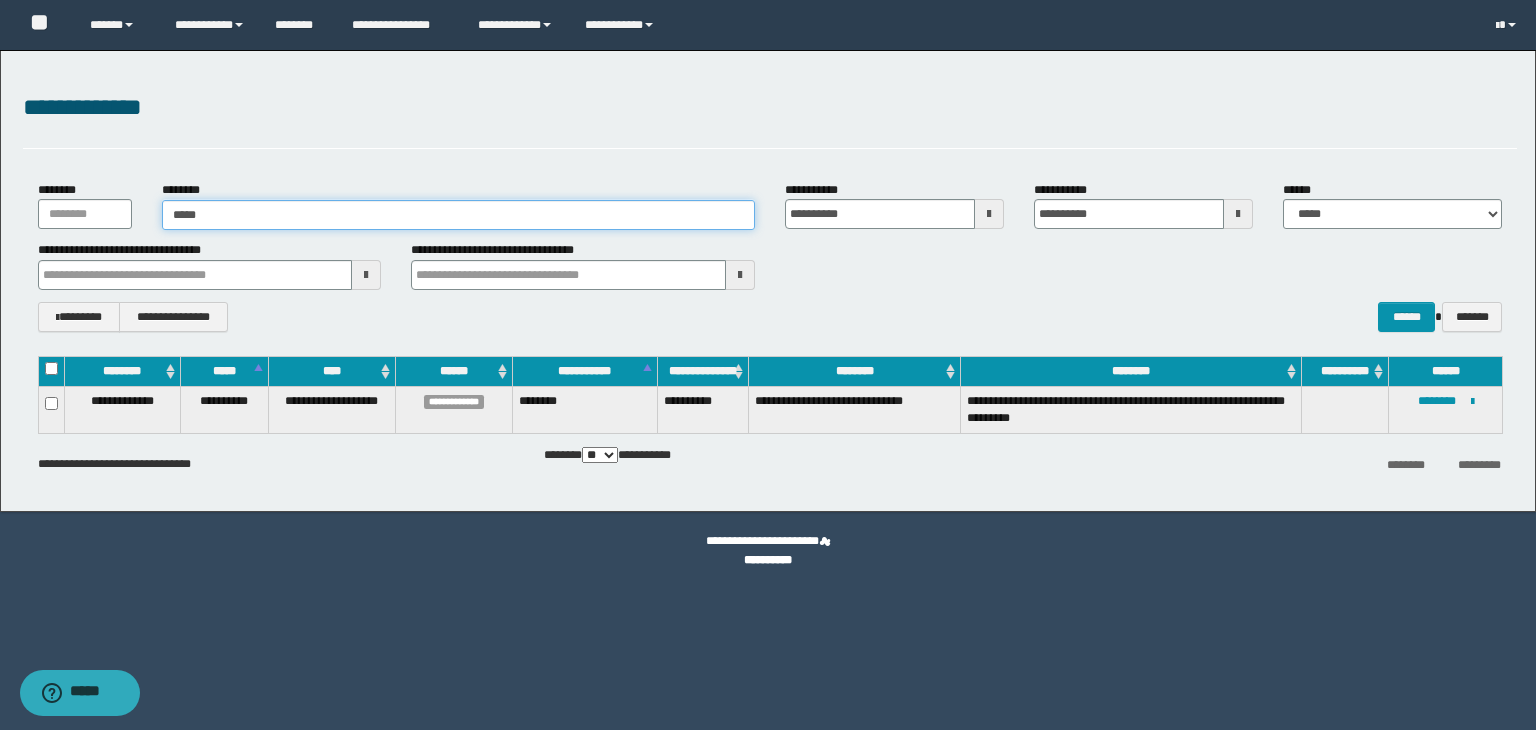 type on "*****" 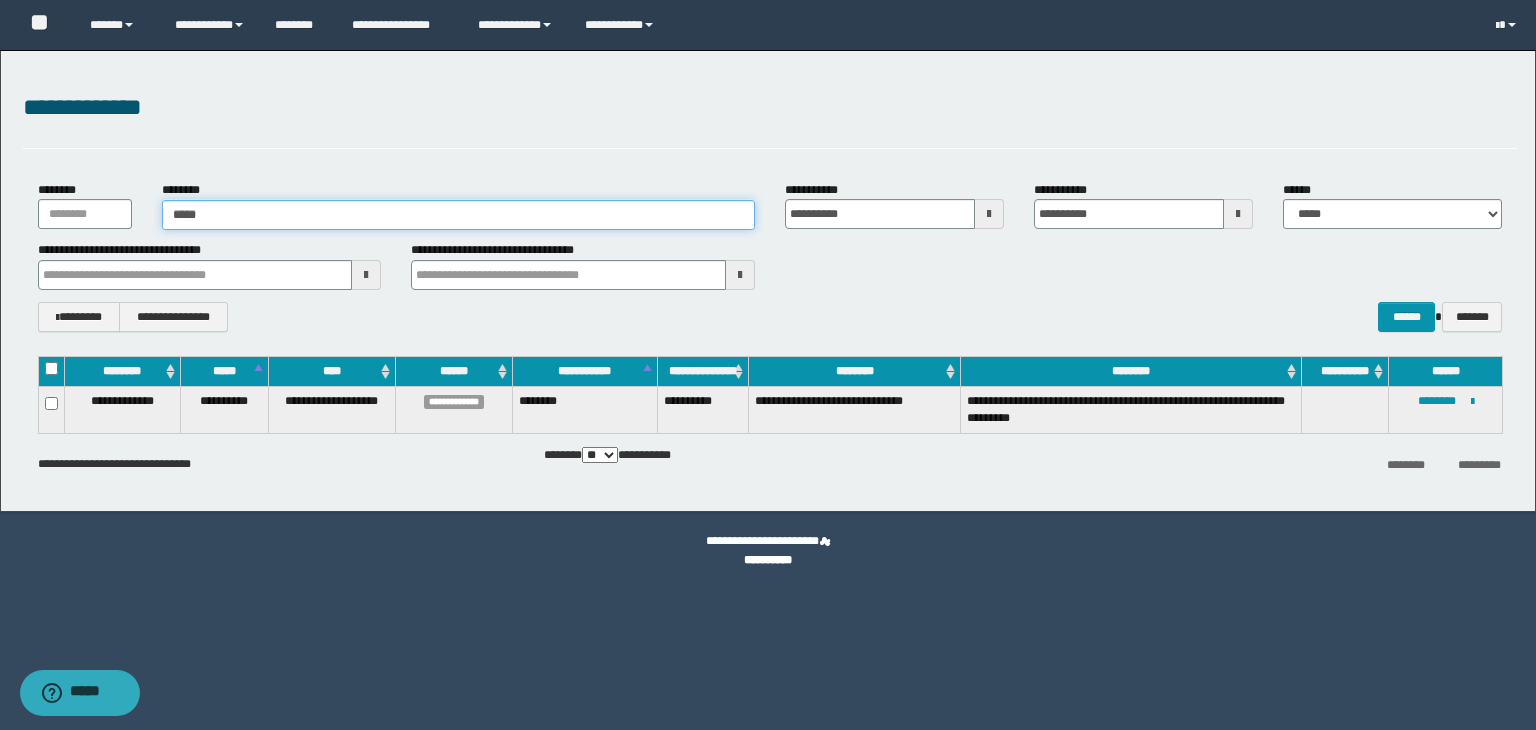 type 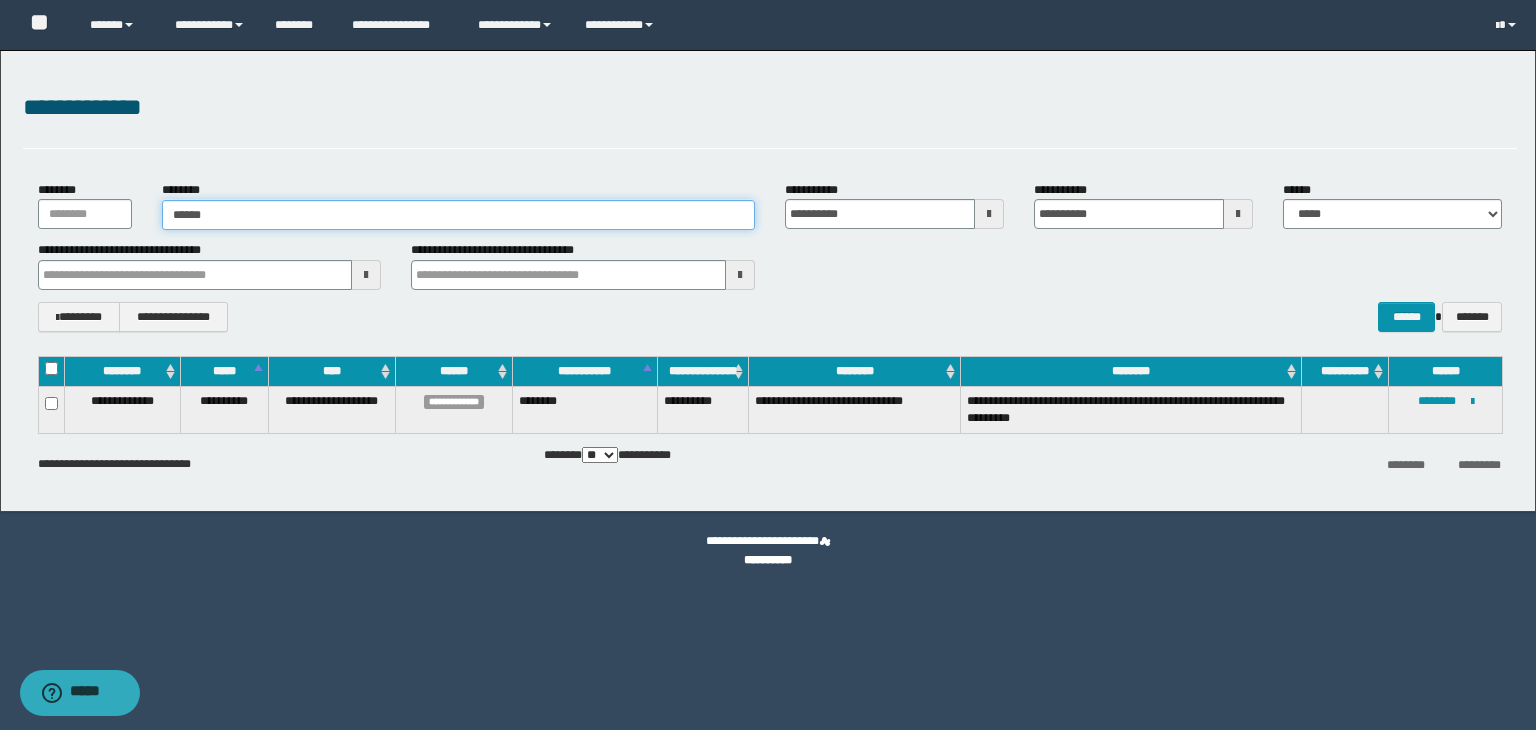 type on "*****" 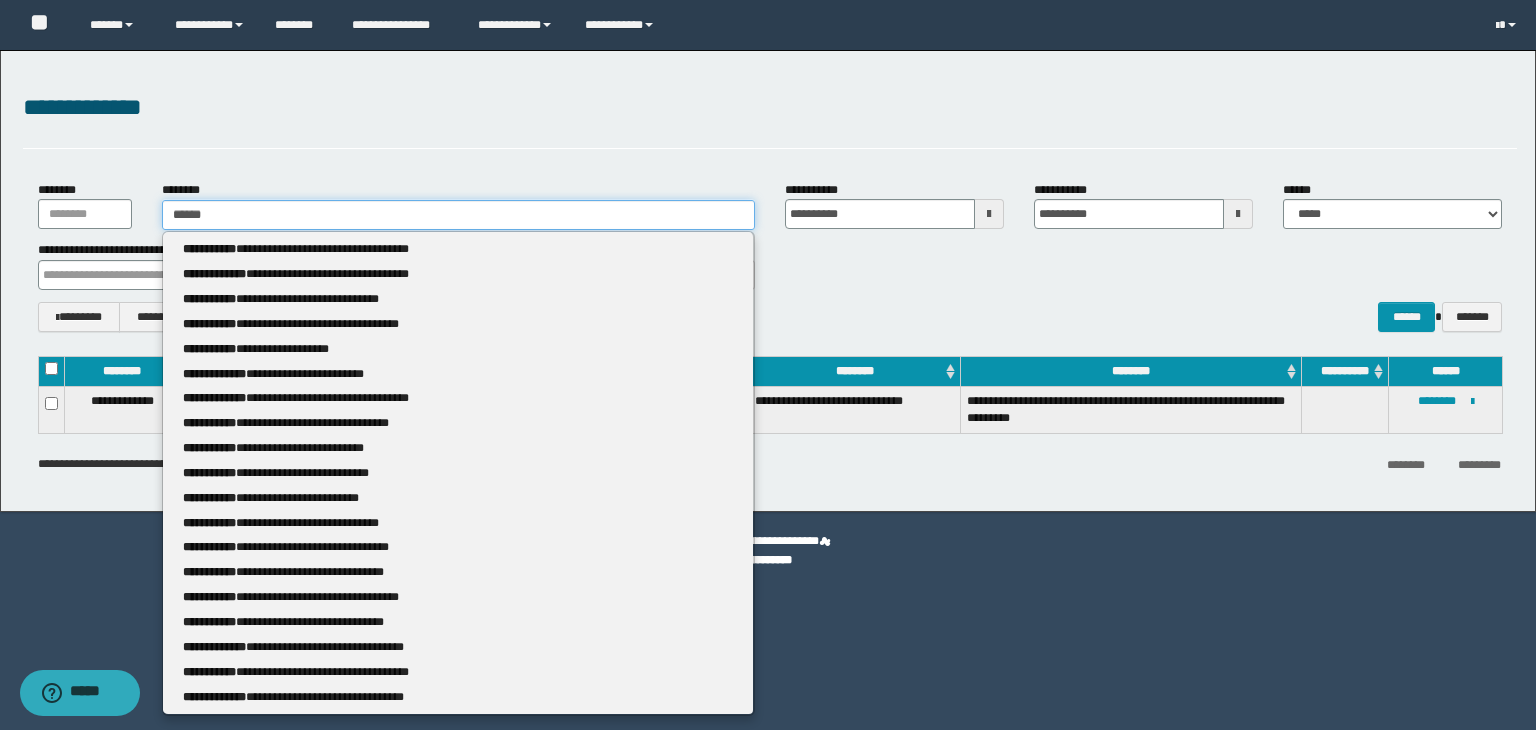 type 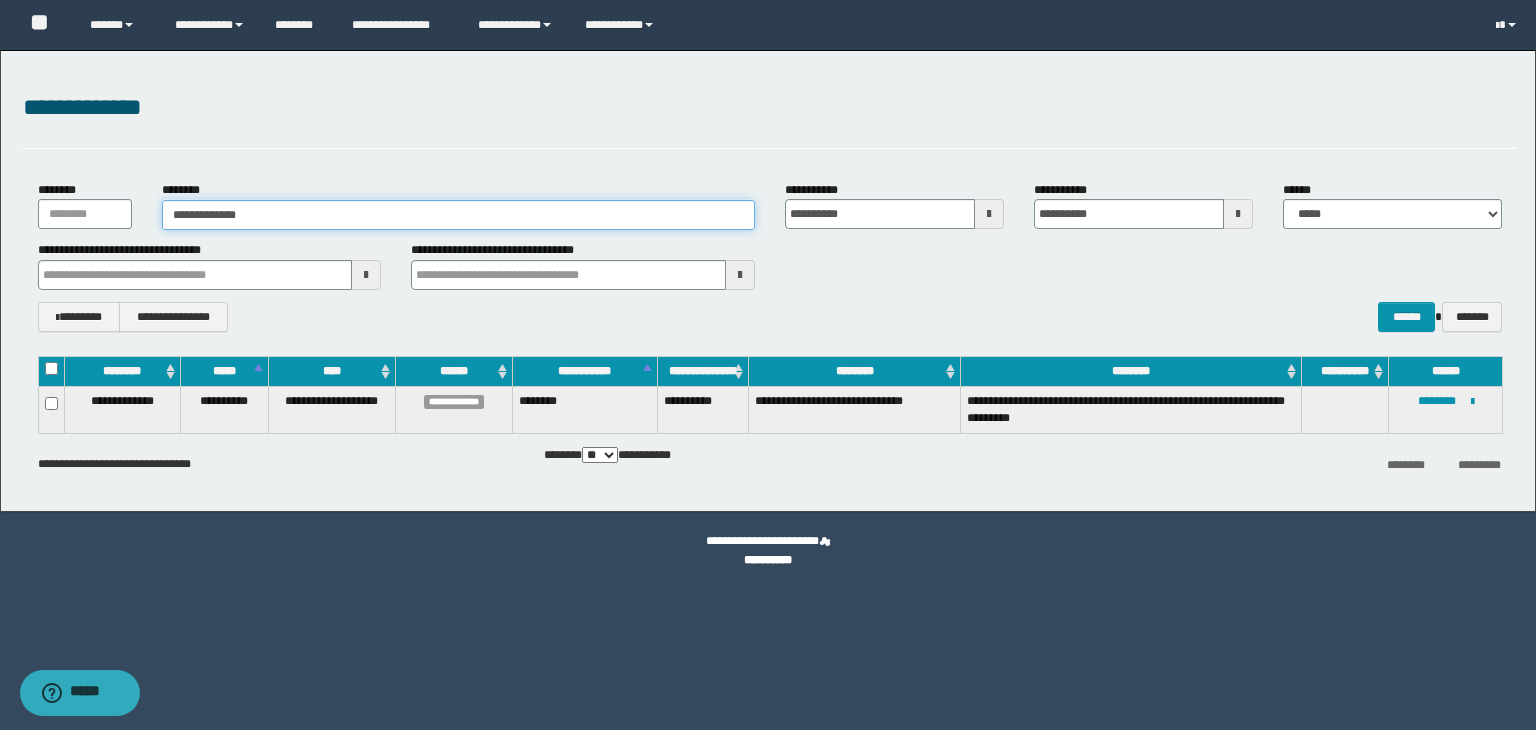 type on "**********" 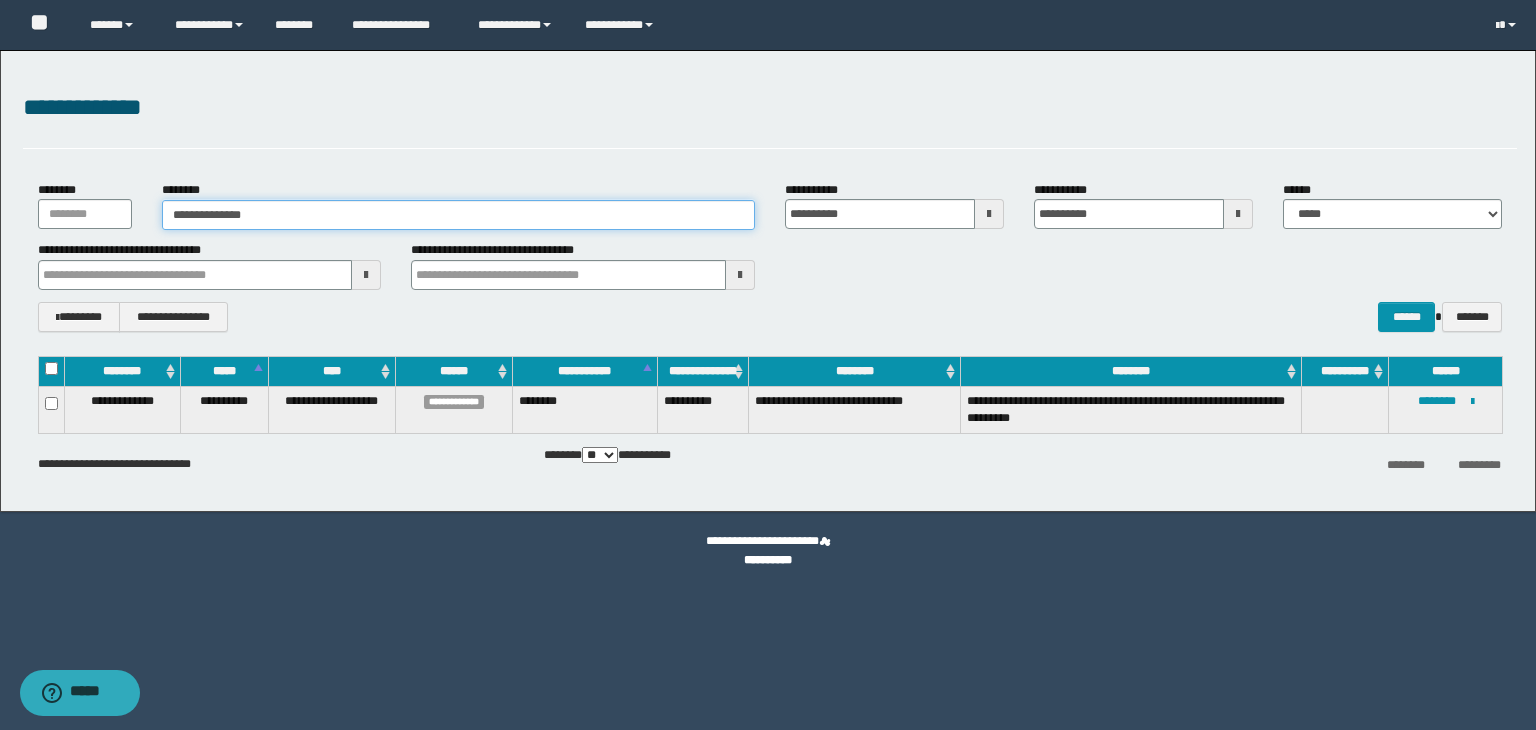 type on "**********" 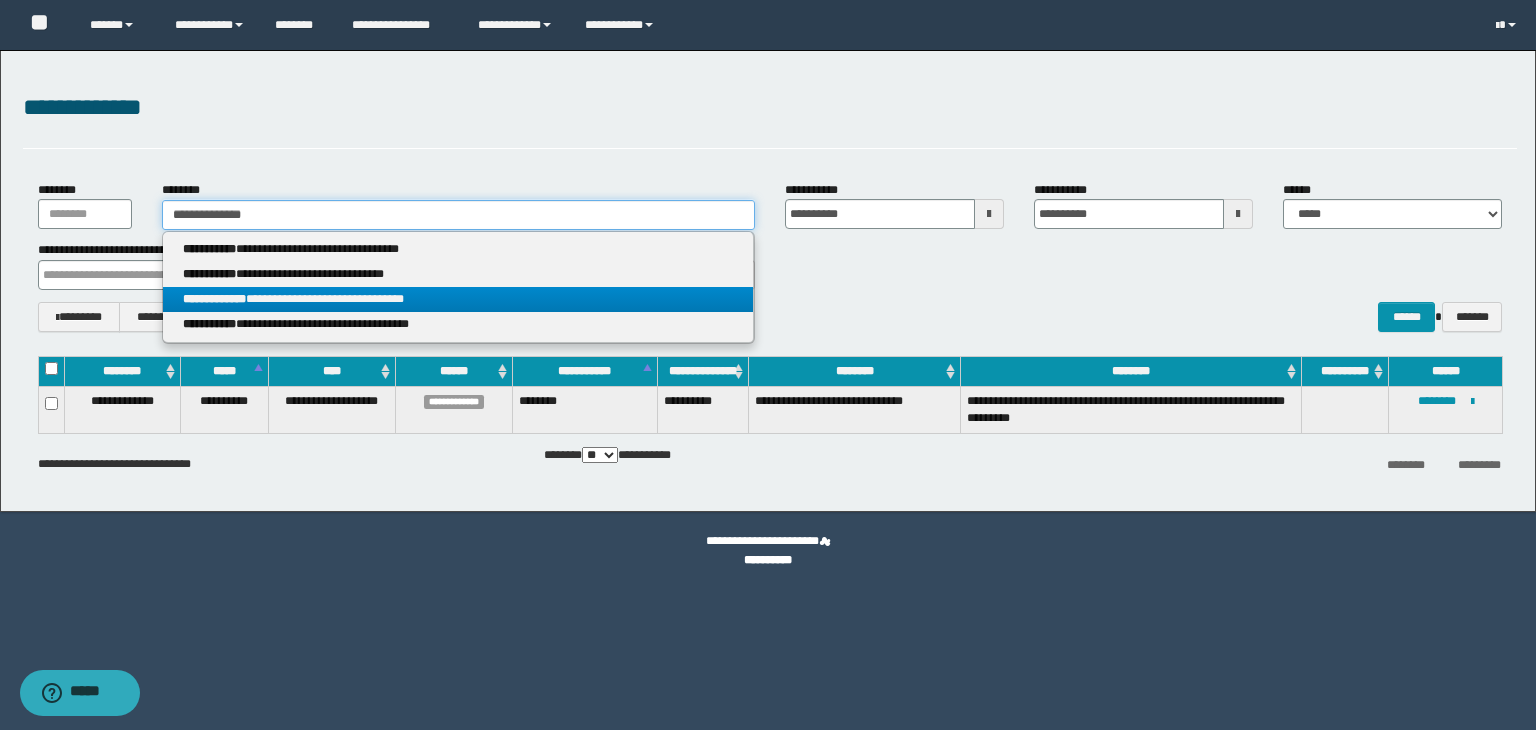 type on "**********" 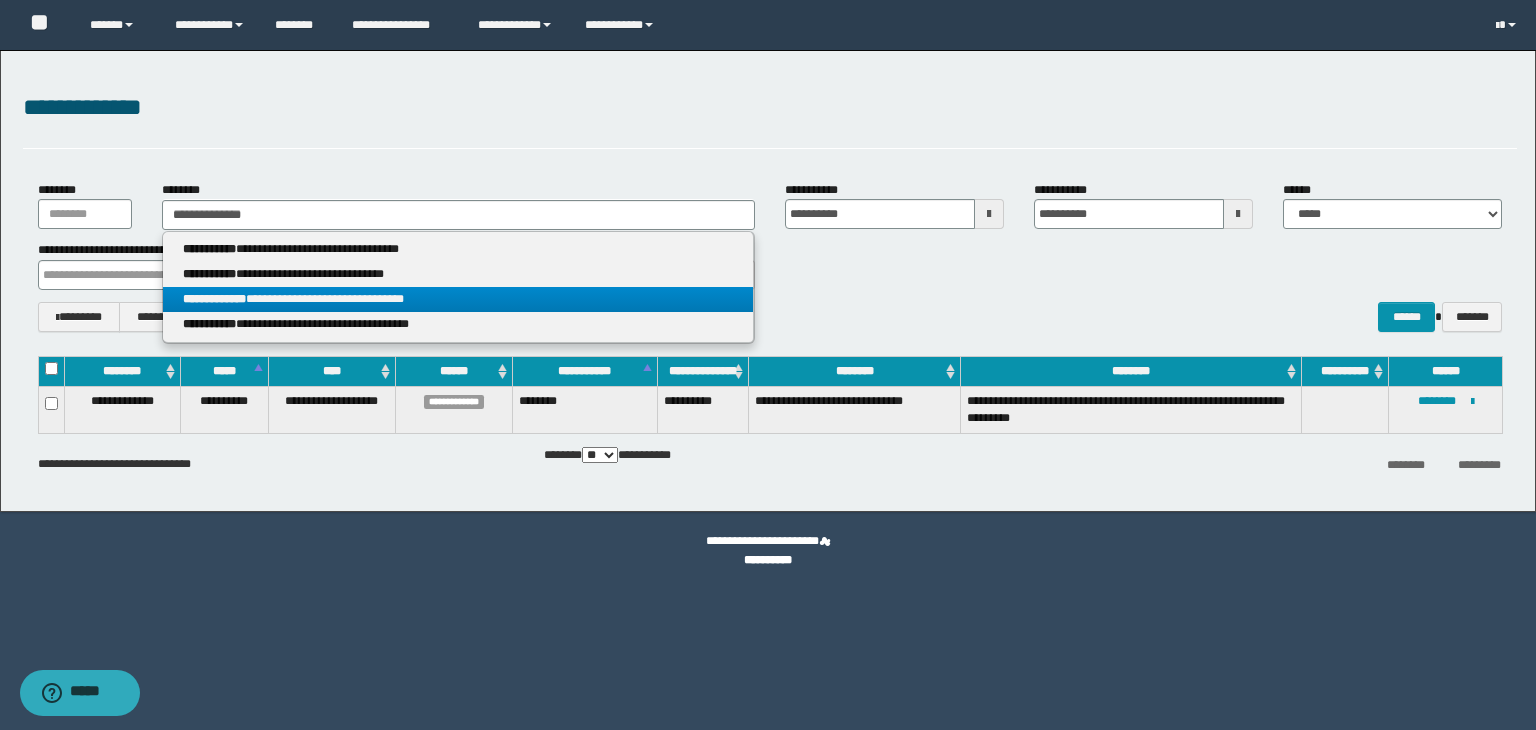 click on "**********" at bounding box center [458, 299] 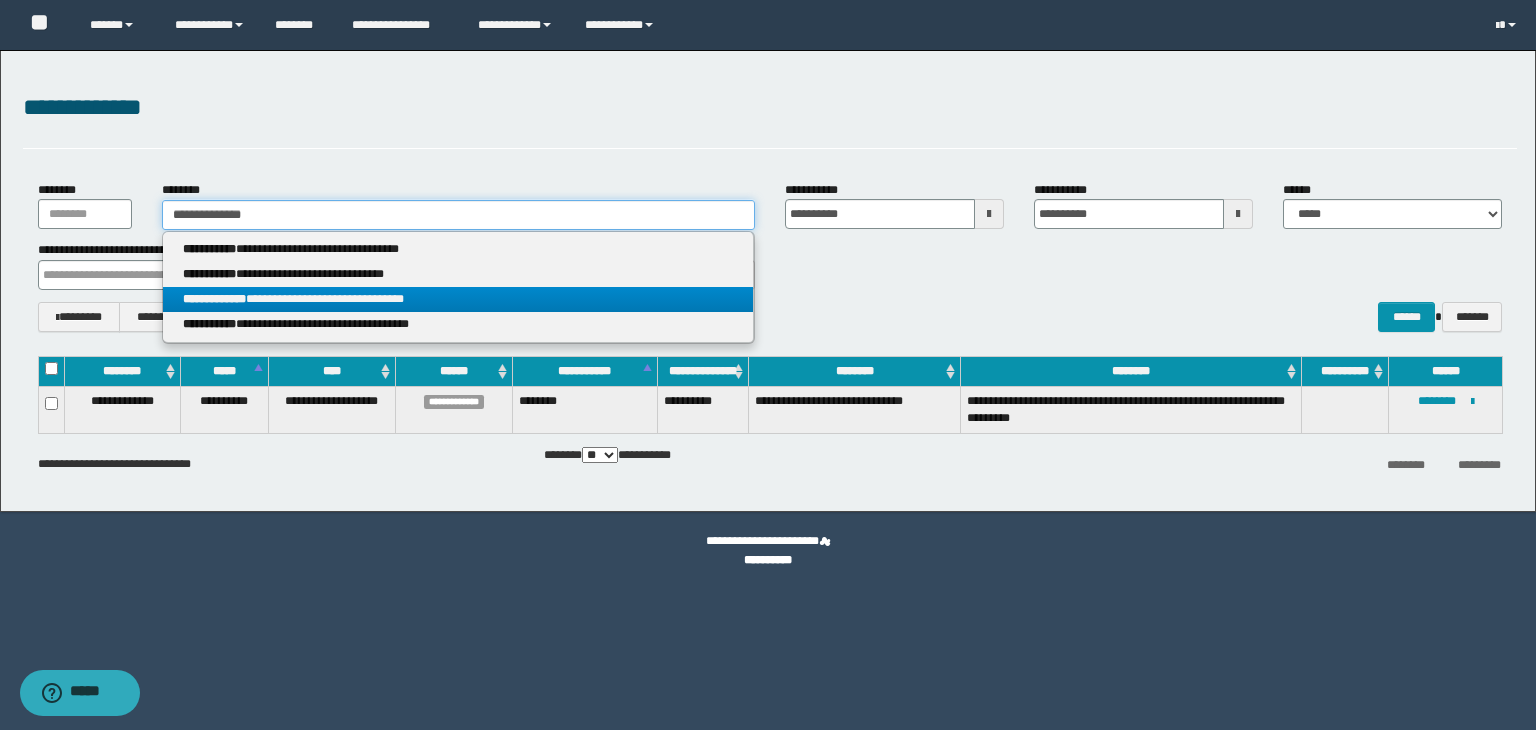 type 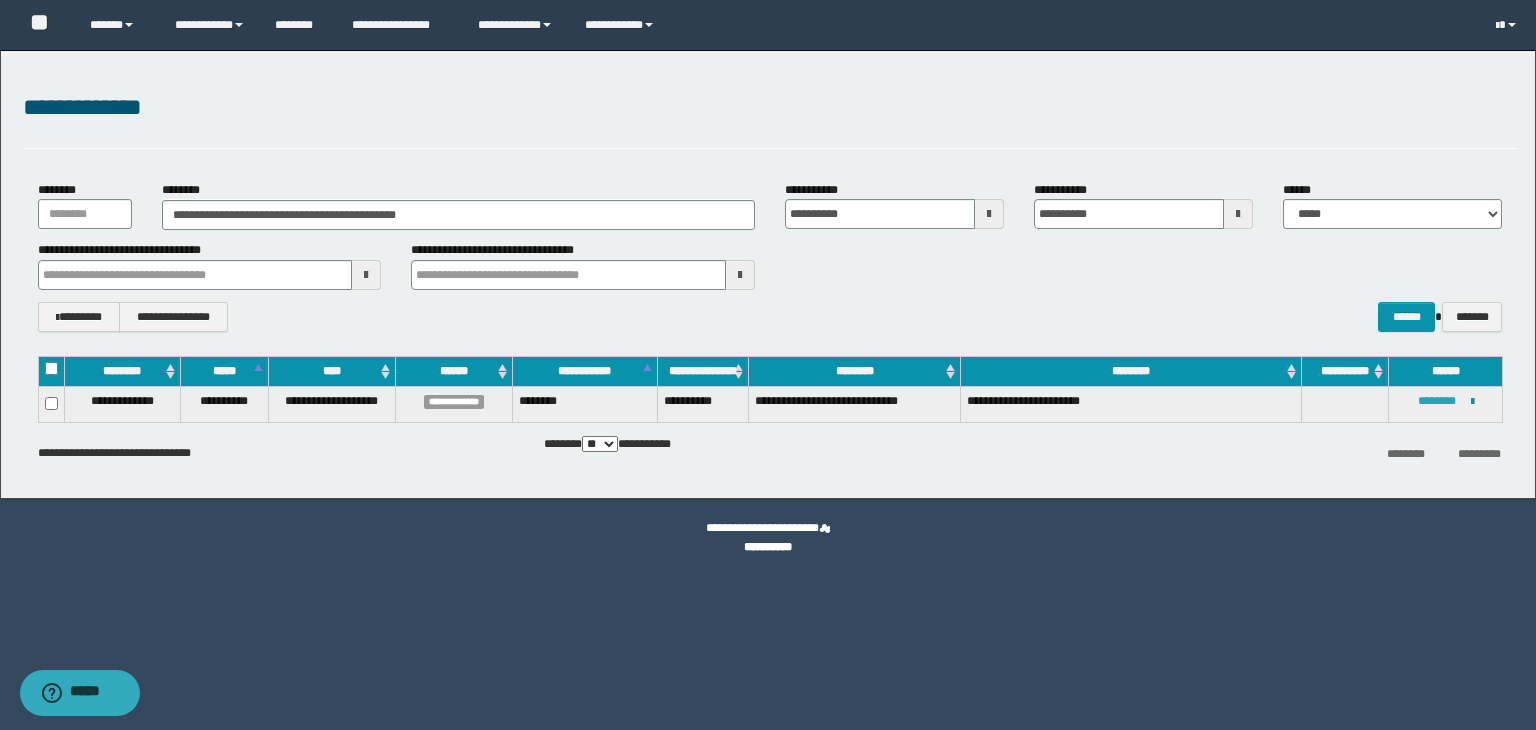 click on "********" at bounding box center [1437, 401] 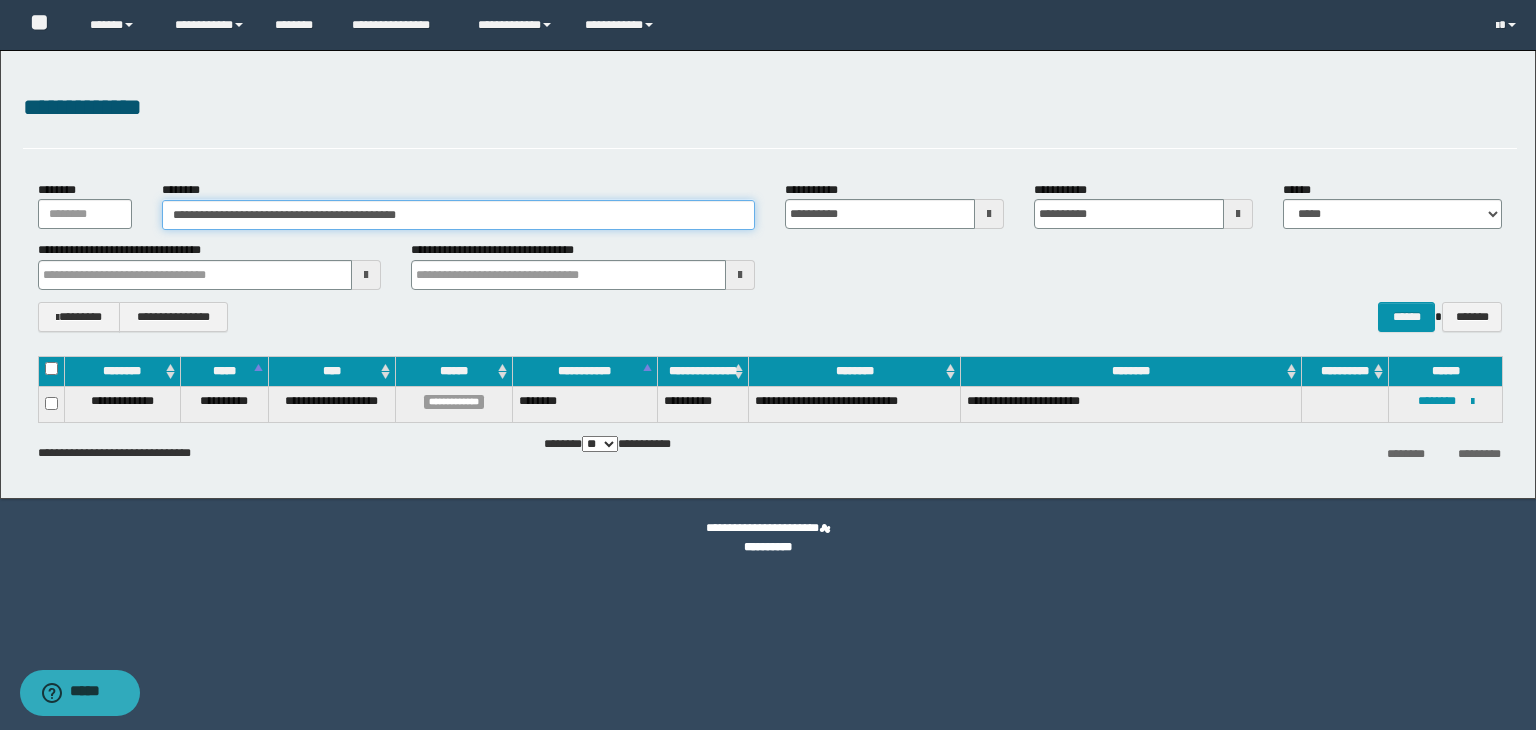 drag, startPoint x: 459, startPoint y: 209, endPoint x: 80, endPoint y: 240, distance: 380.2657 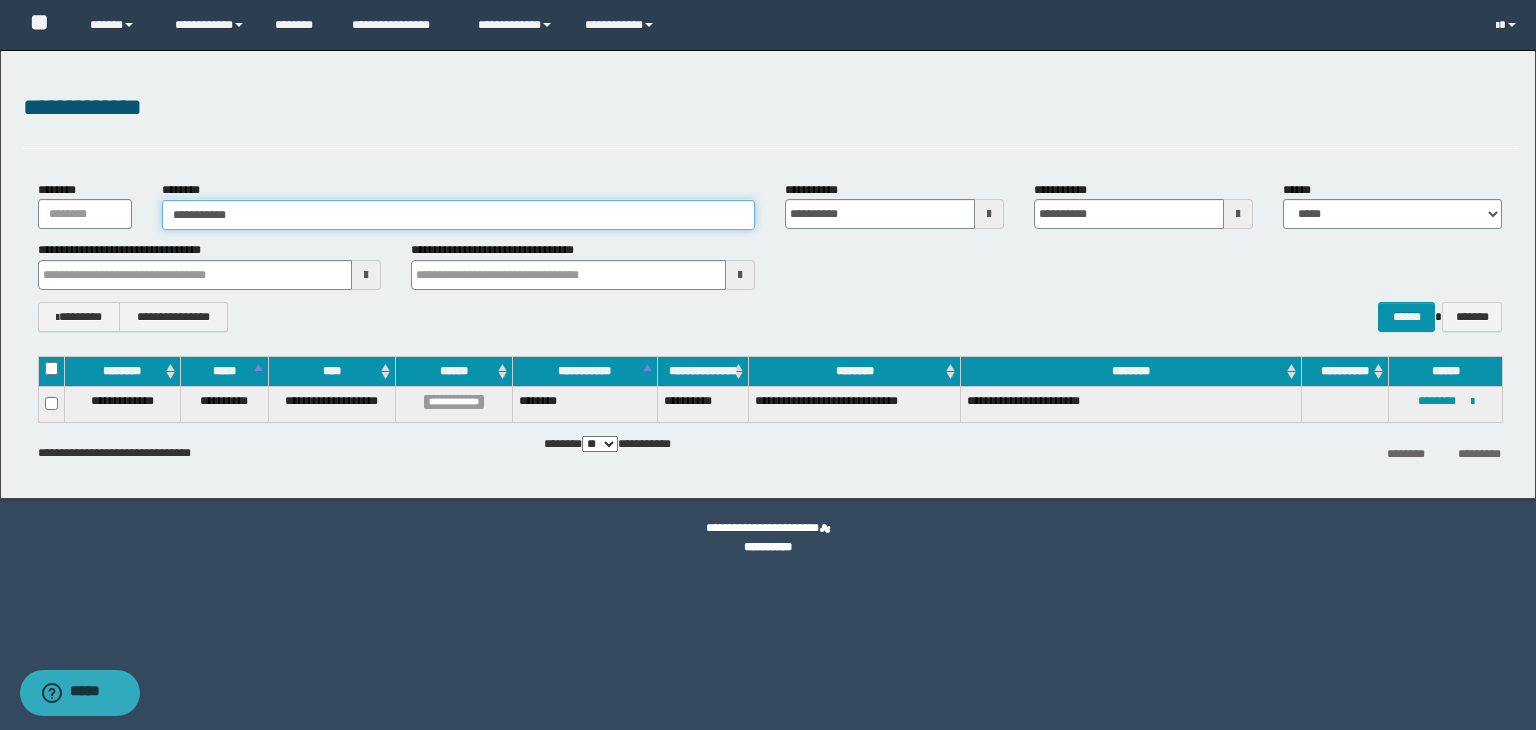 type on "**********" 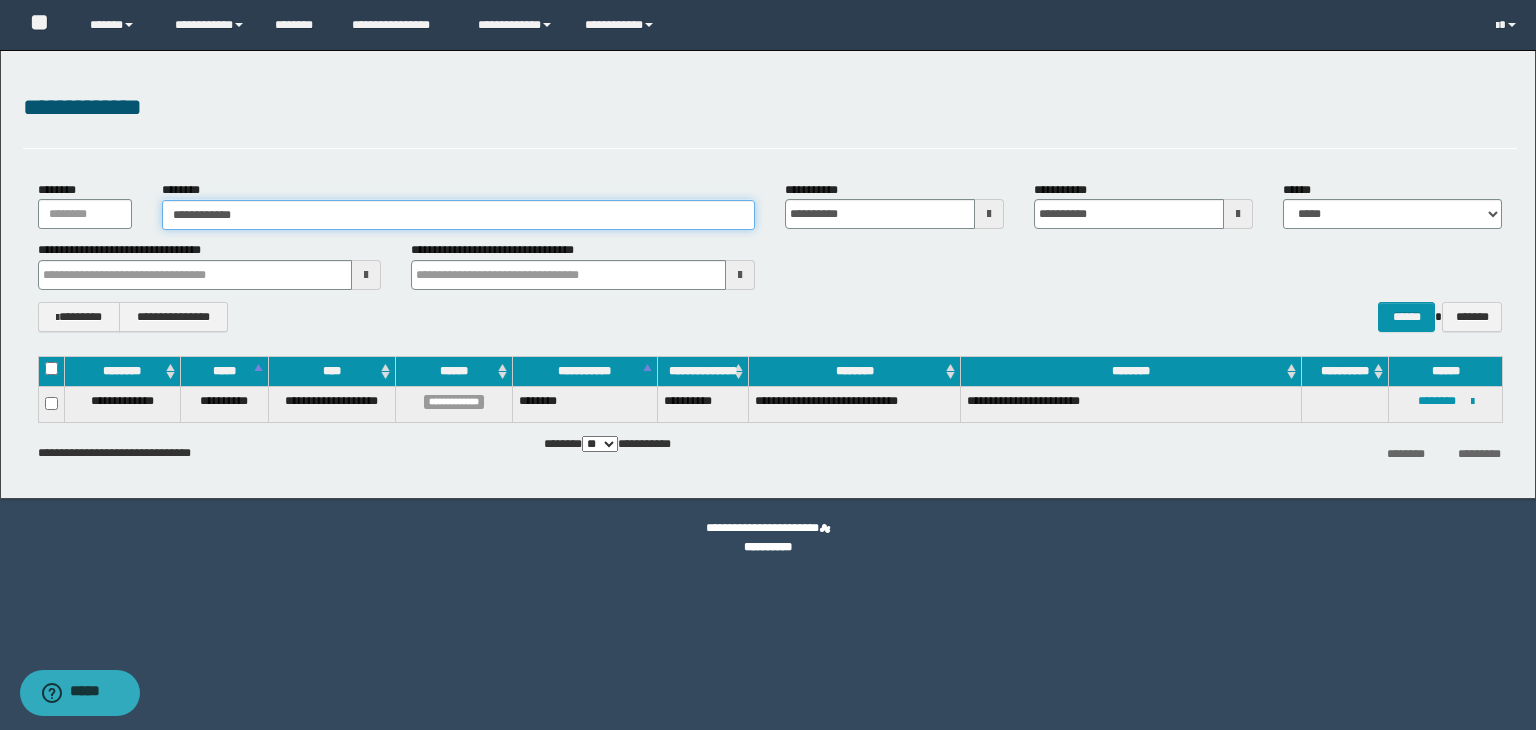 type on "**********" 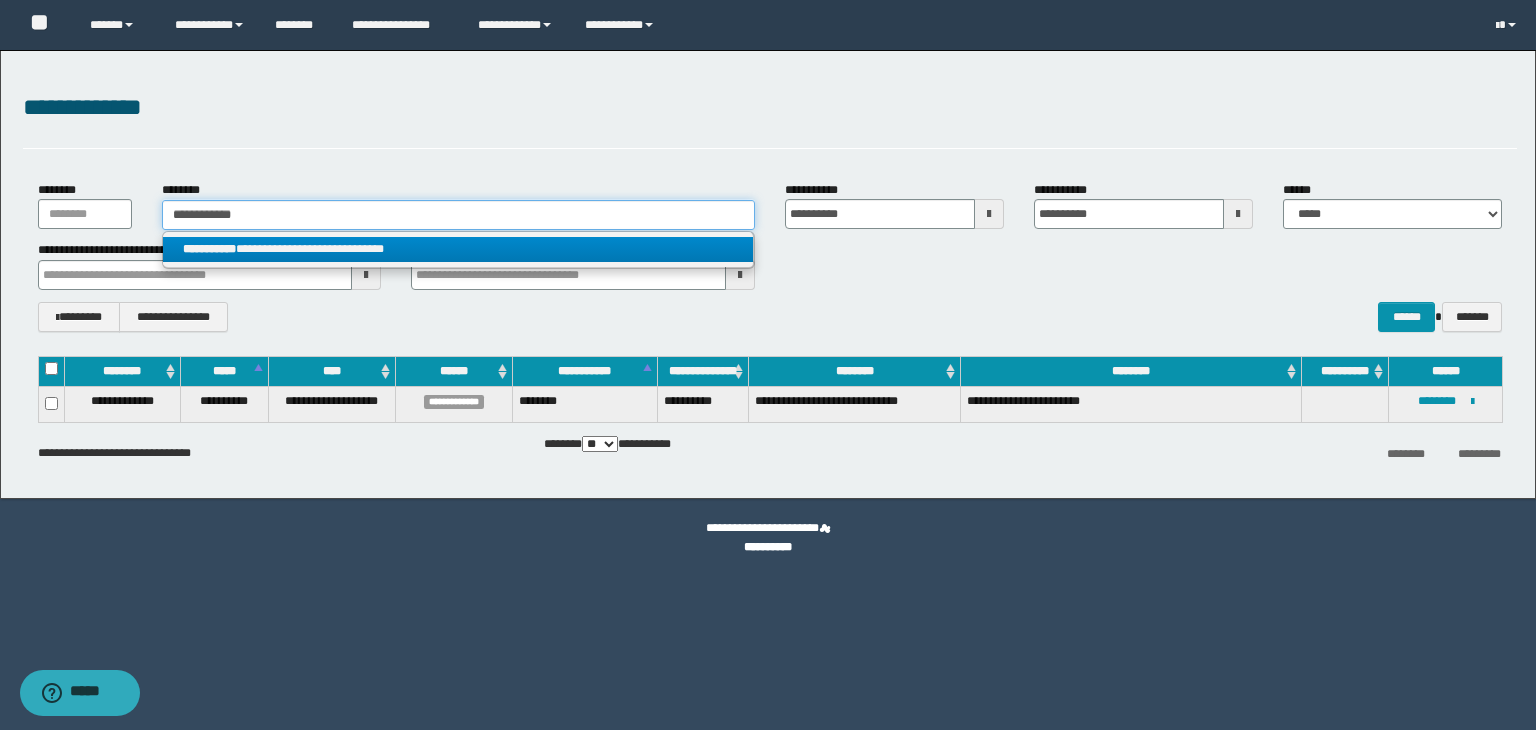 type on "**********" 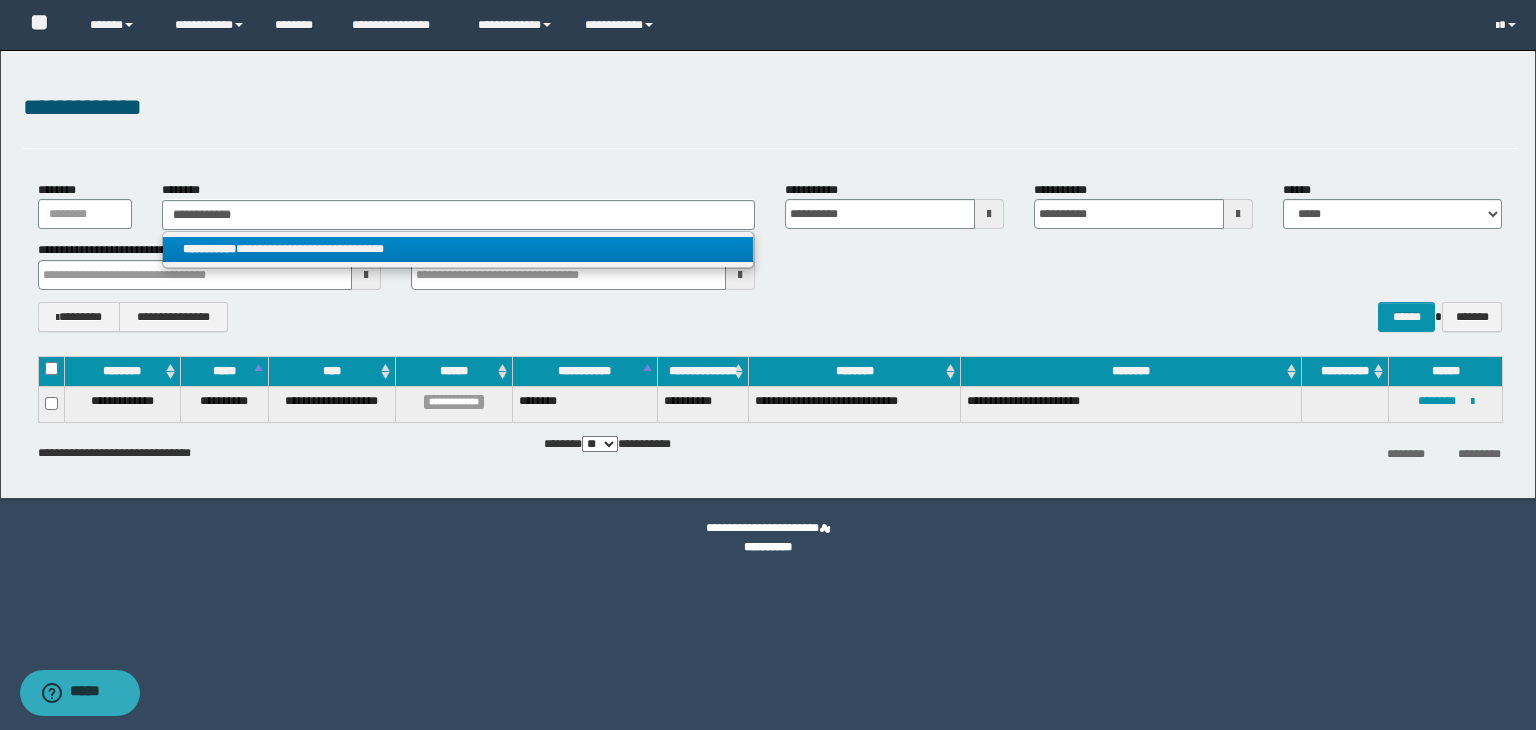 click on "**********" at bounding box center [458, 250] 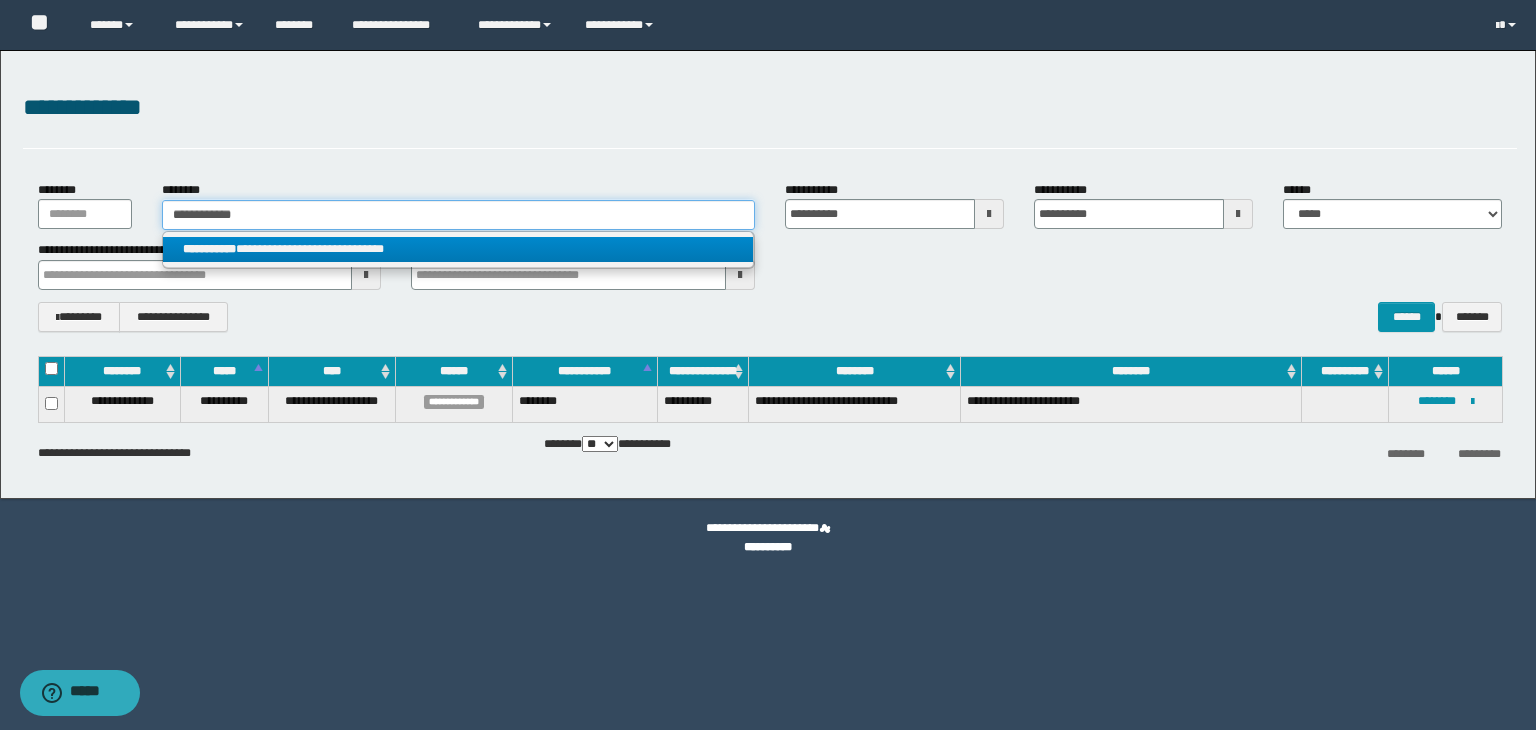 type 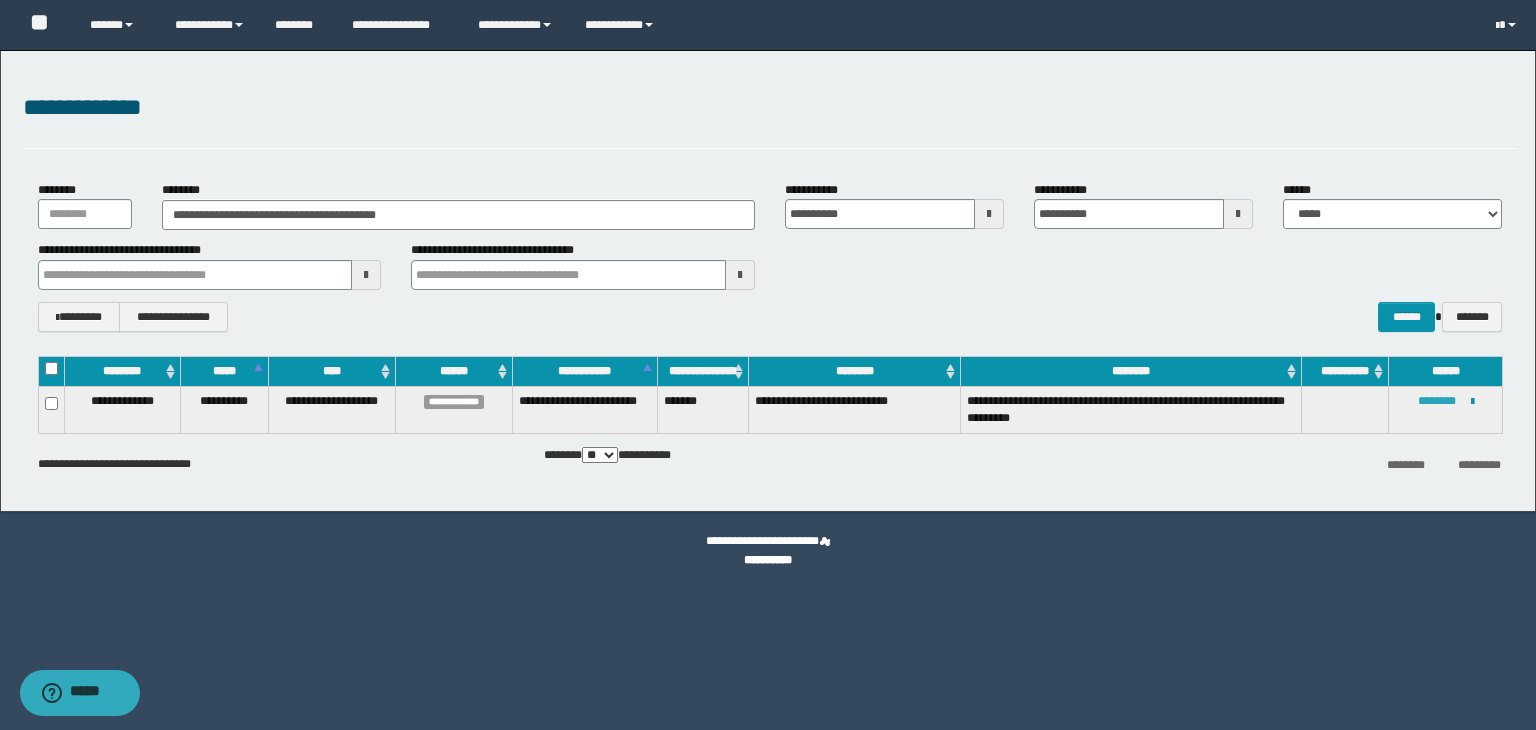 click on "********" at bounding box center [1437, 401] 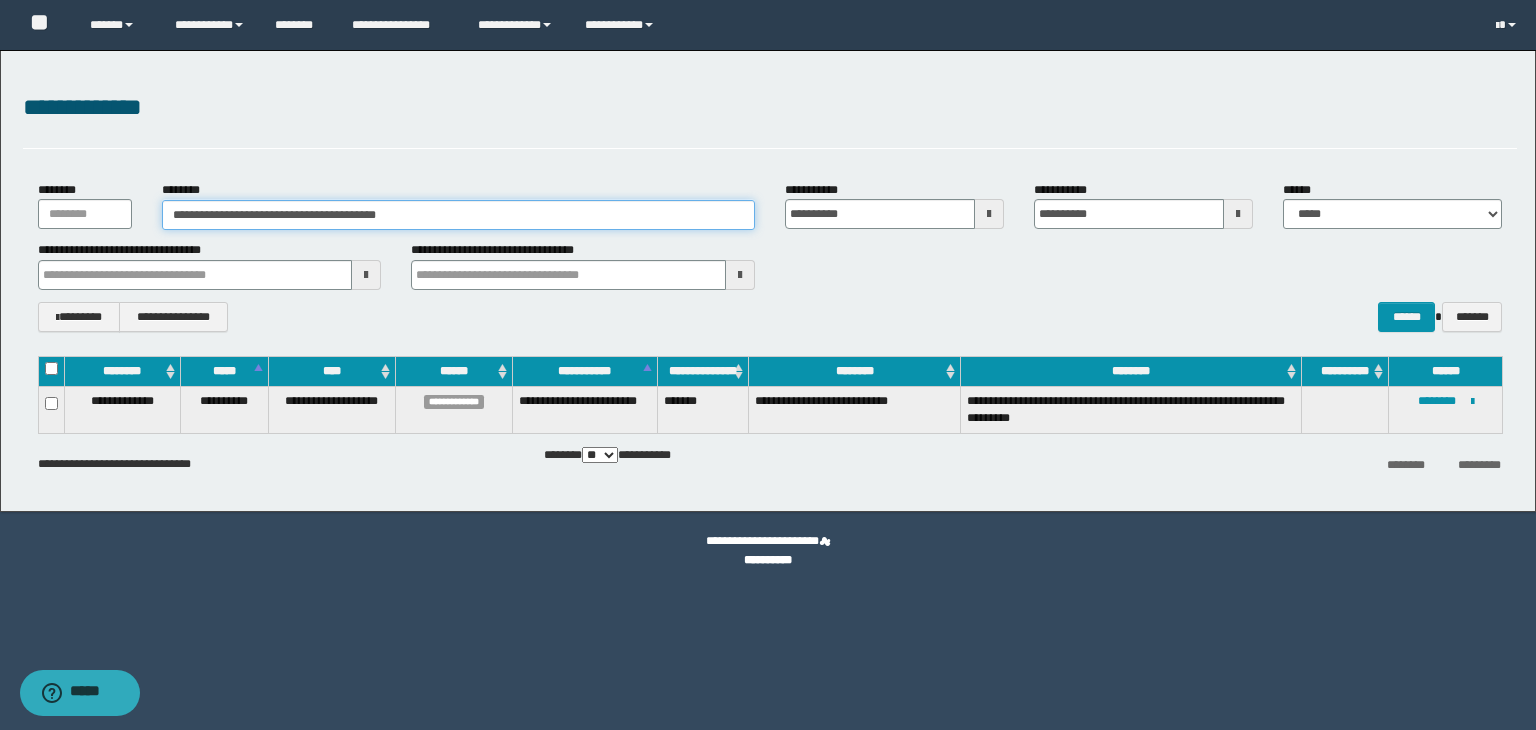drag, startPoint x: 622, startPoint y: 219, endPoint x: 150, endPoint y: 237, distance: 472.3431 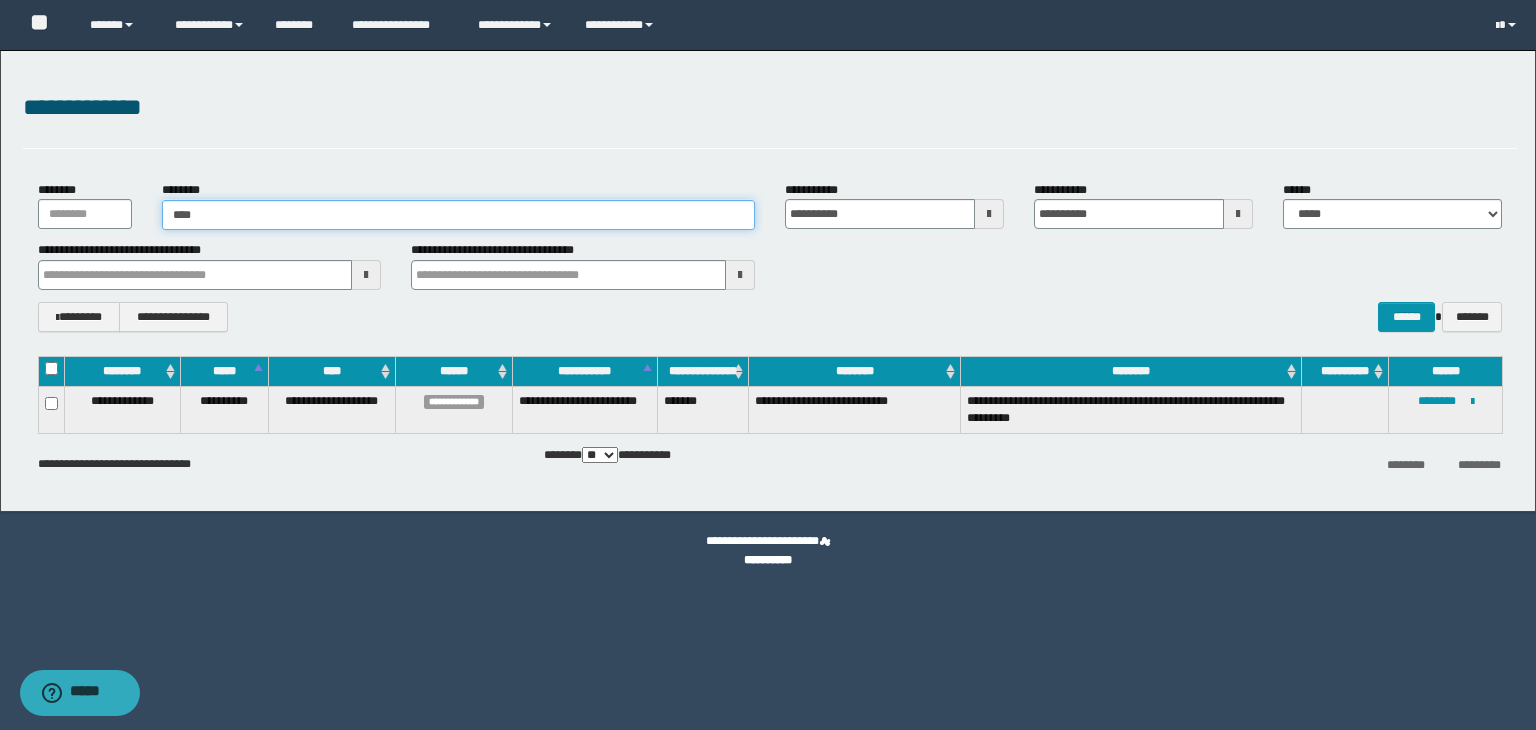 type on "****" 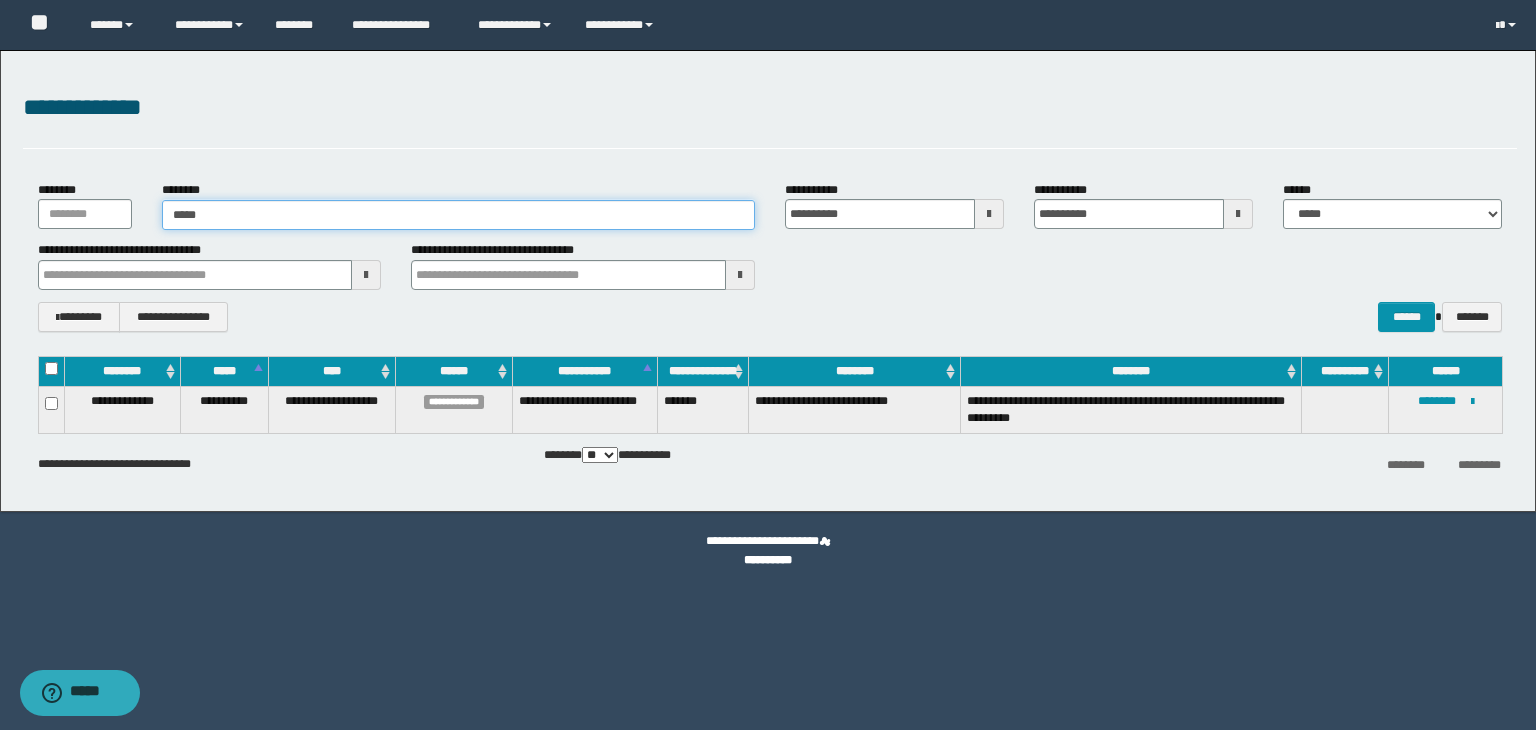 type on "****" 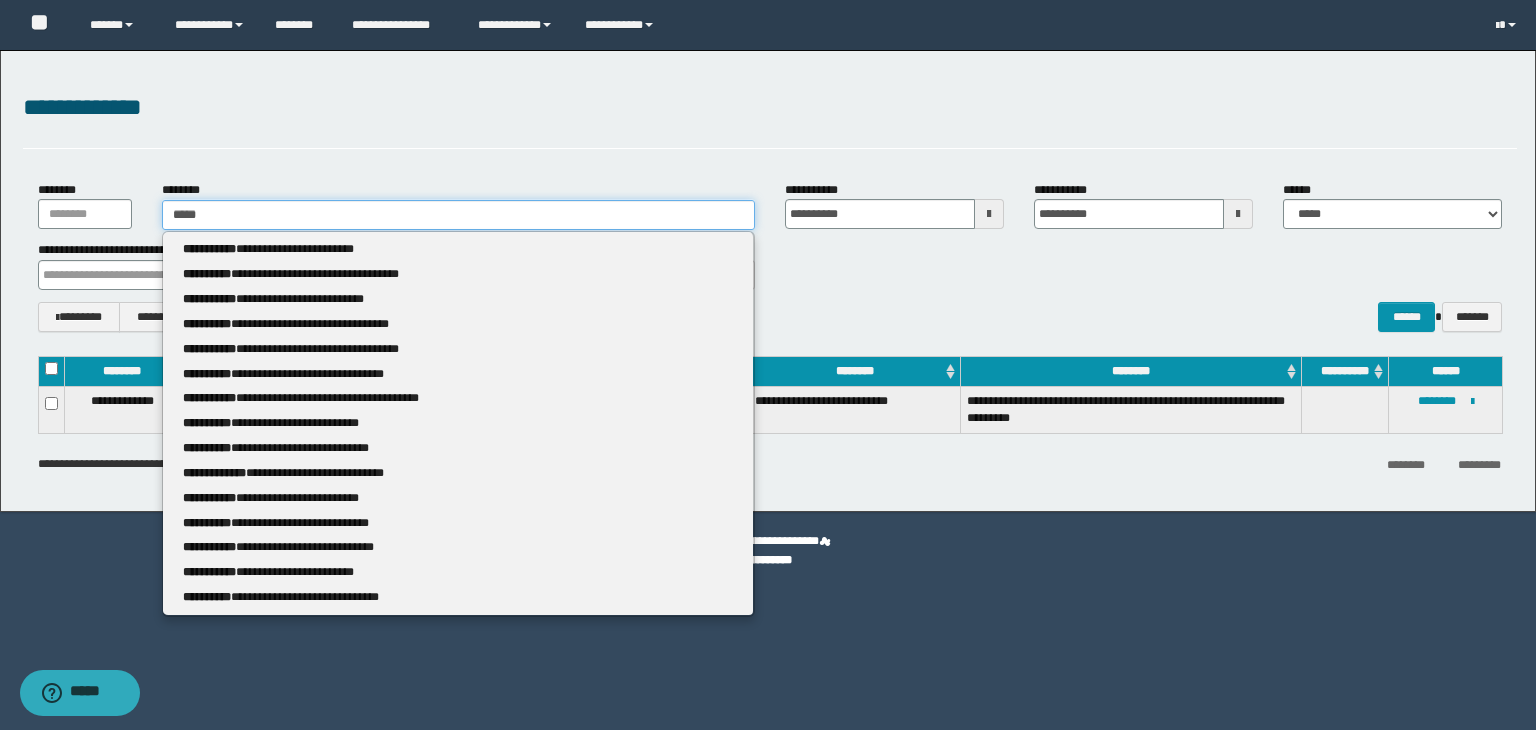 type 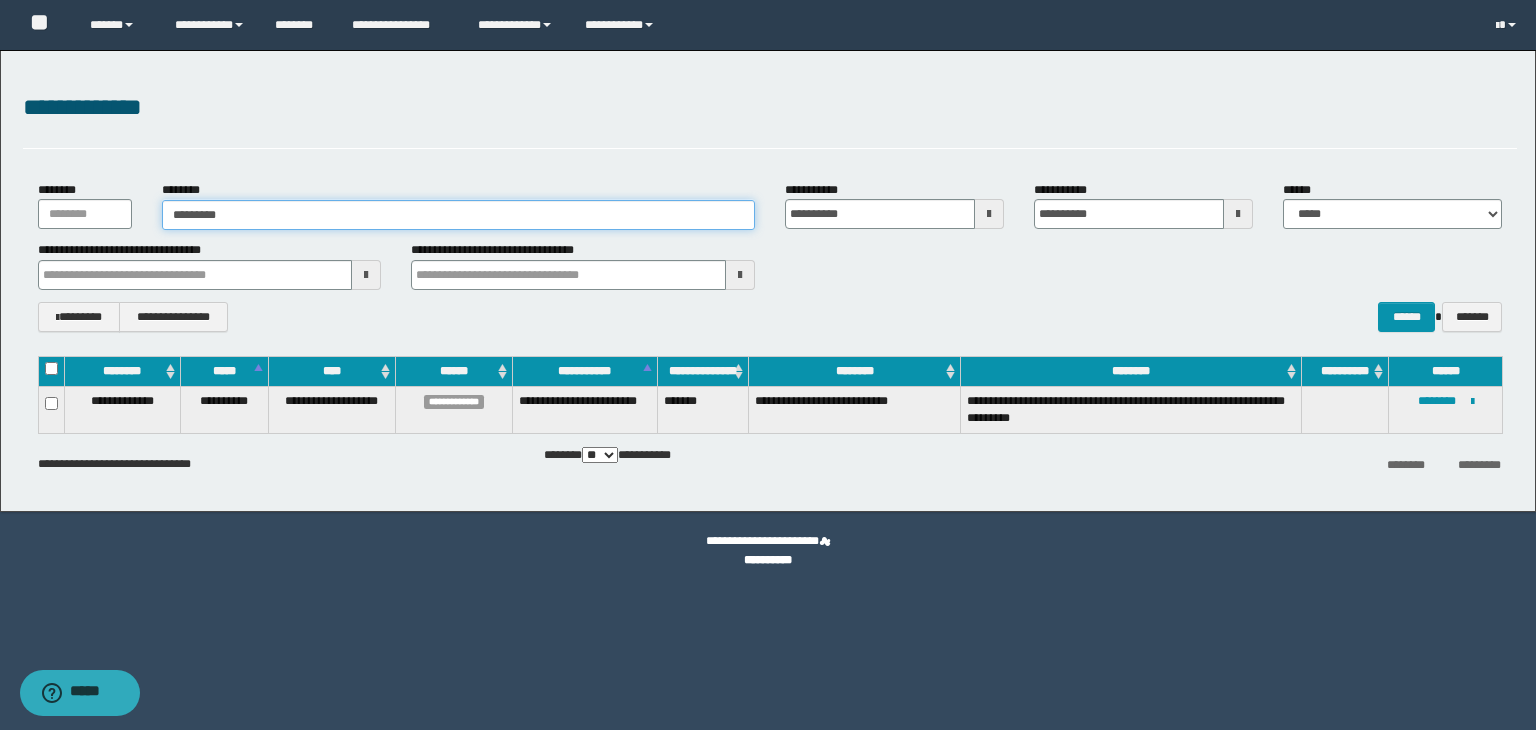 type on "**********" 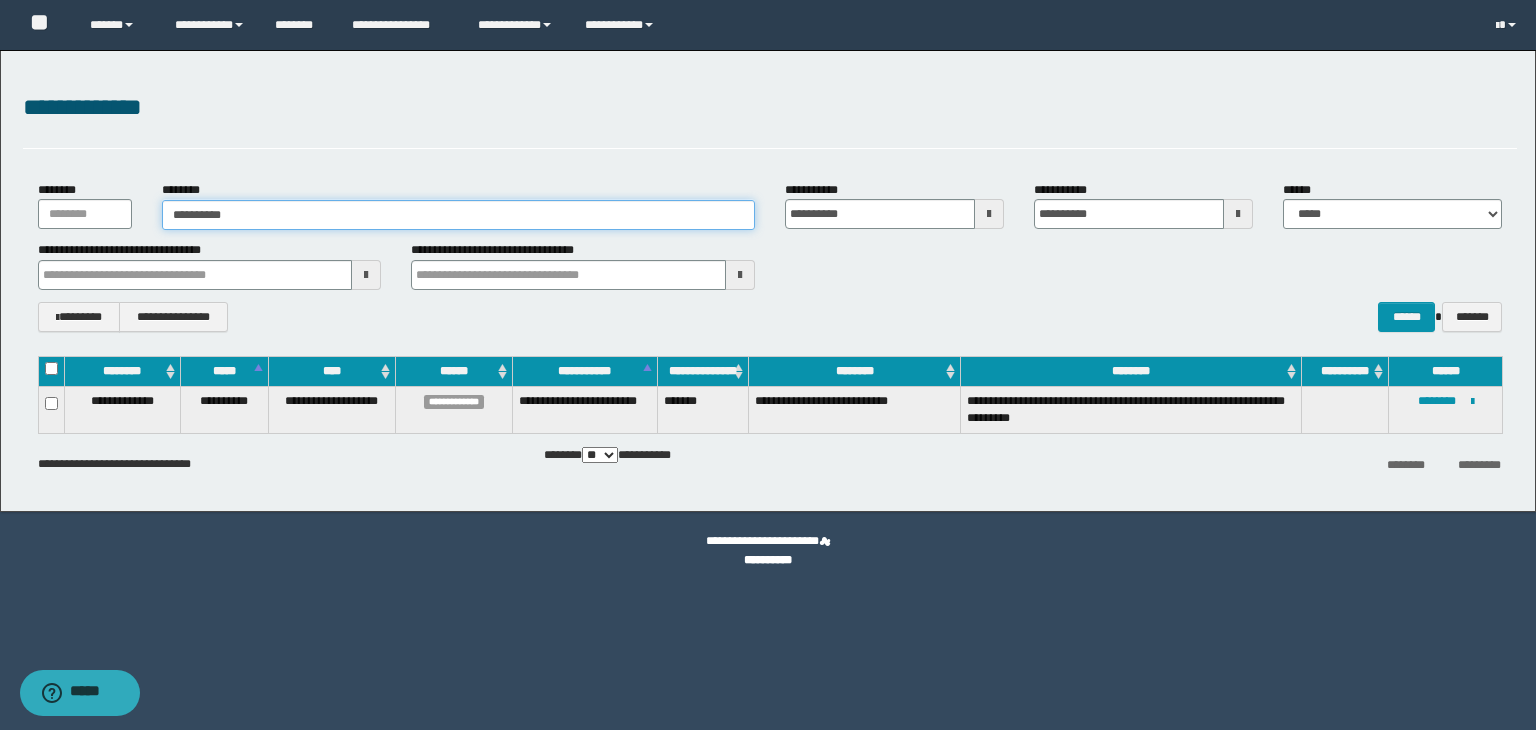 type on "**********" 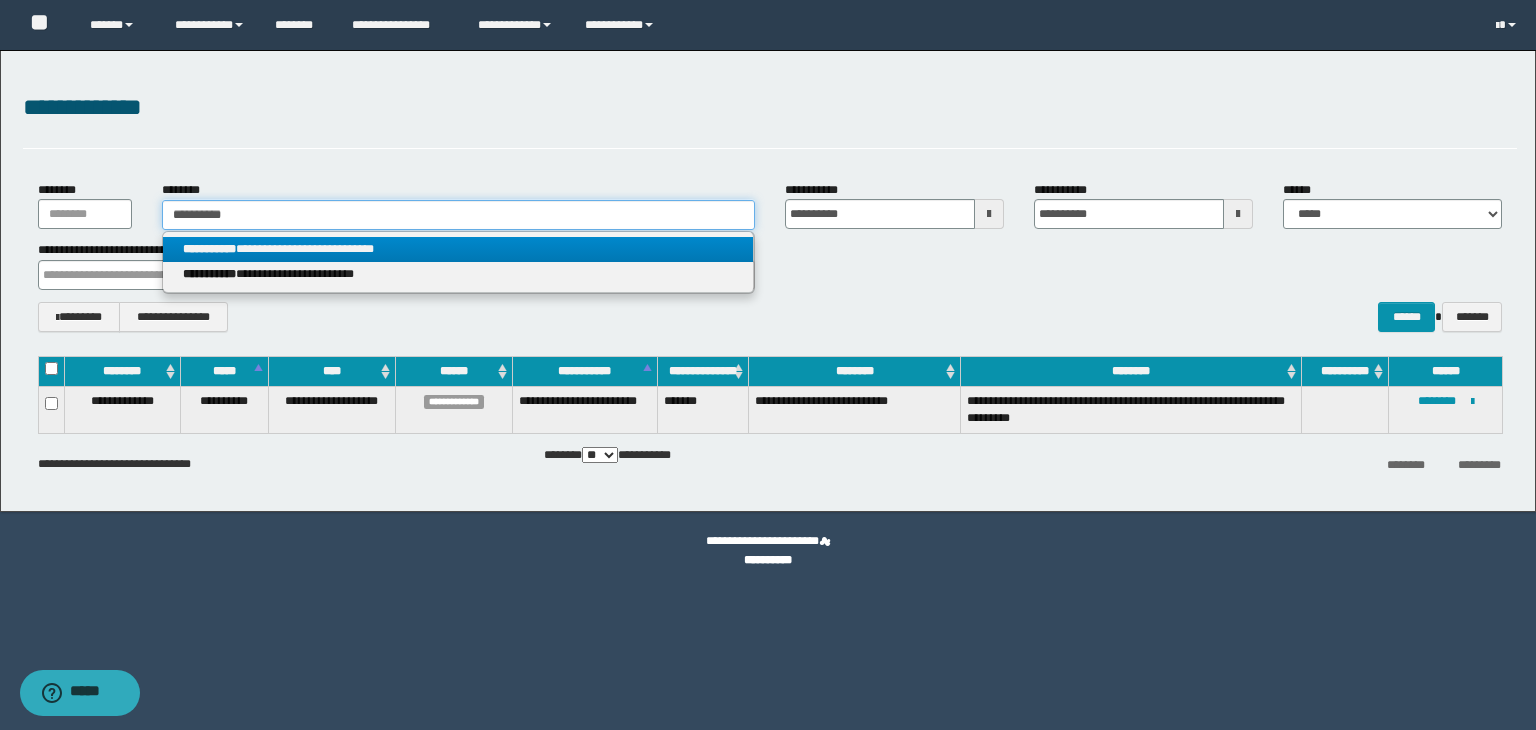 type on "**********" 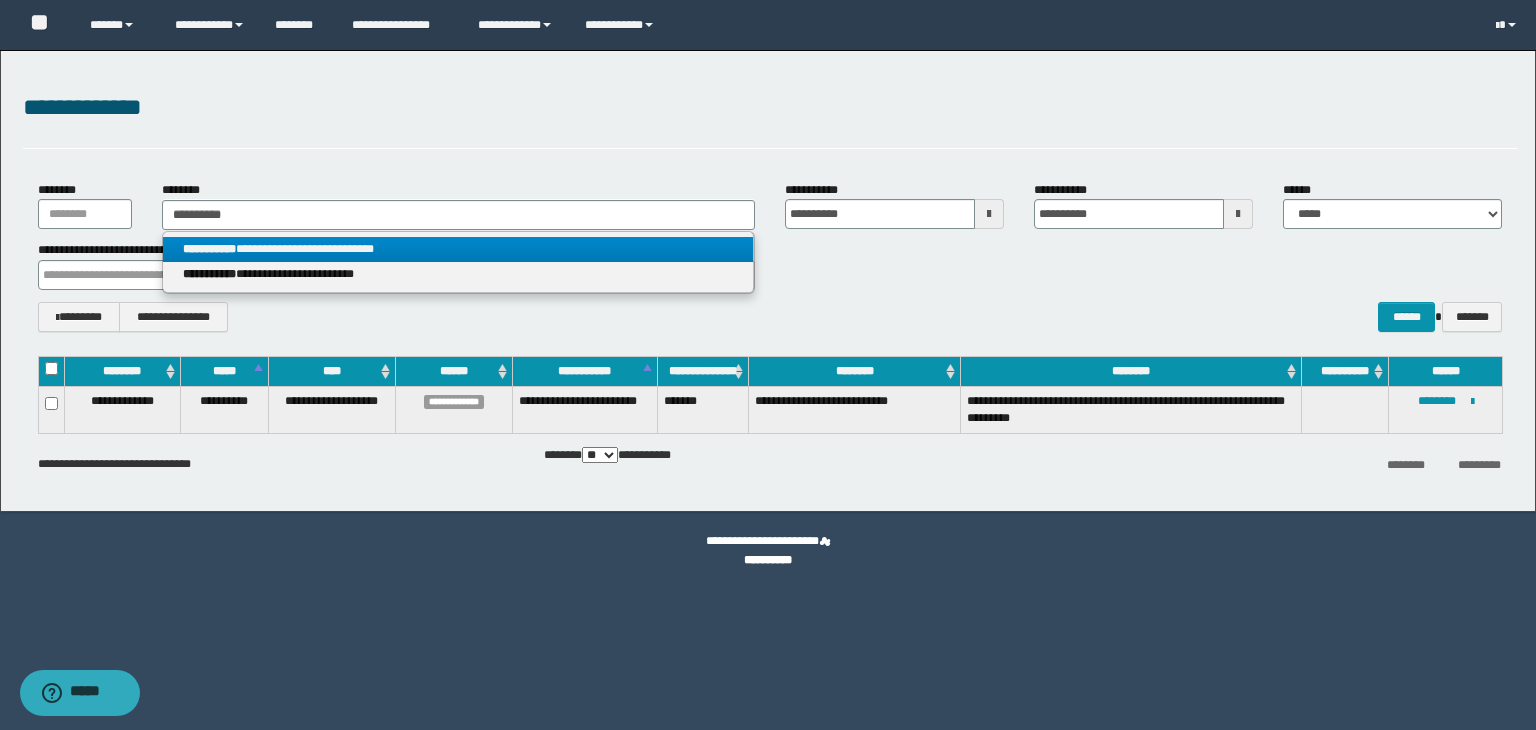 click on "**********" at bounding box center (458, 249) 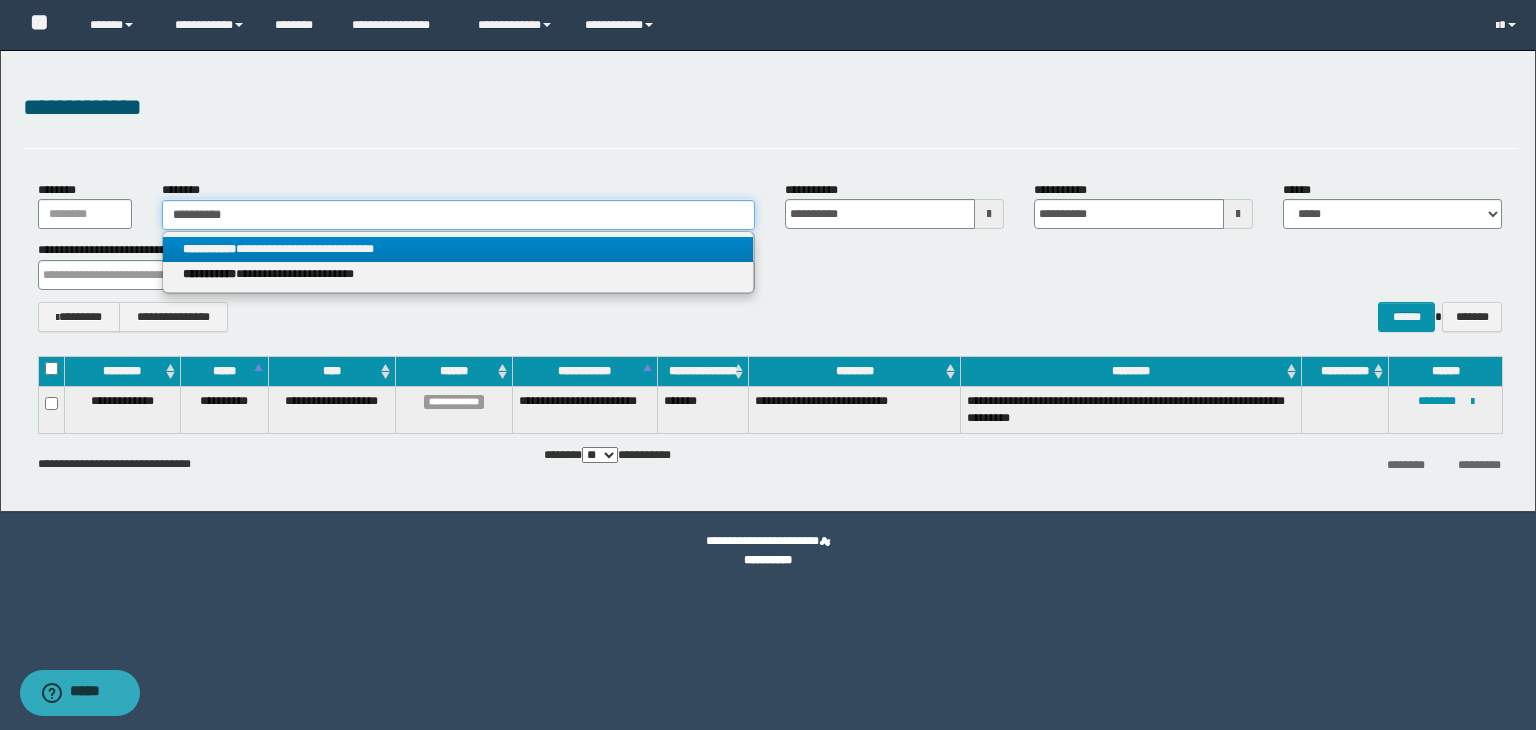 type 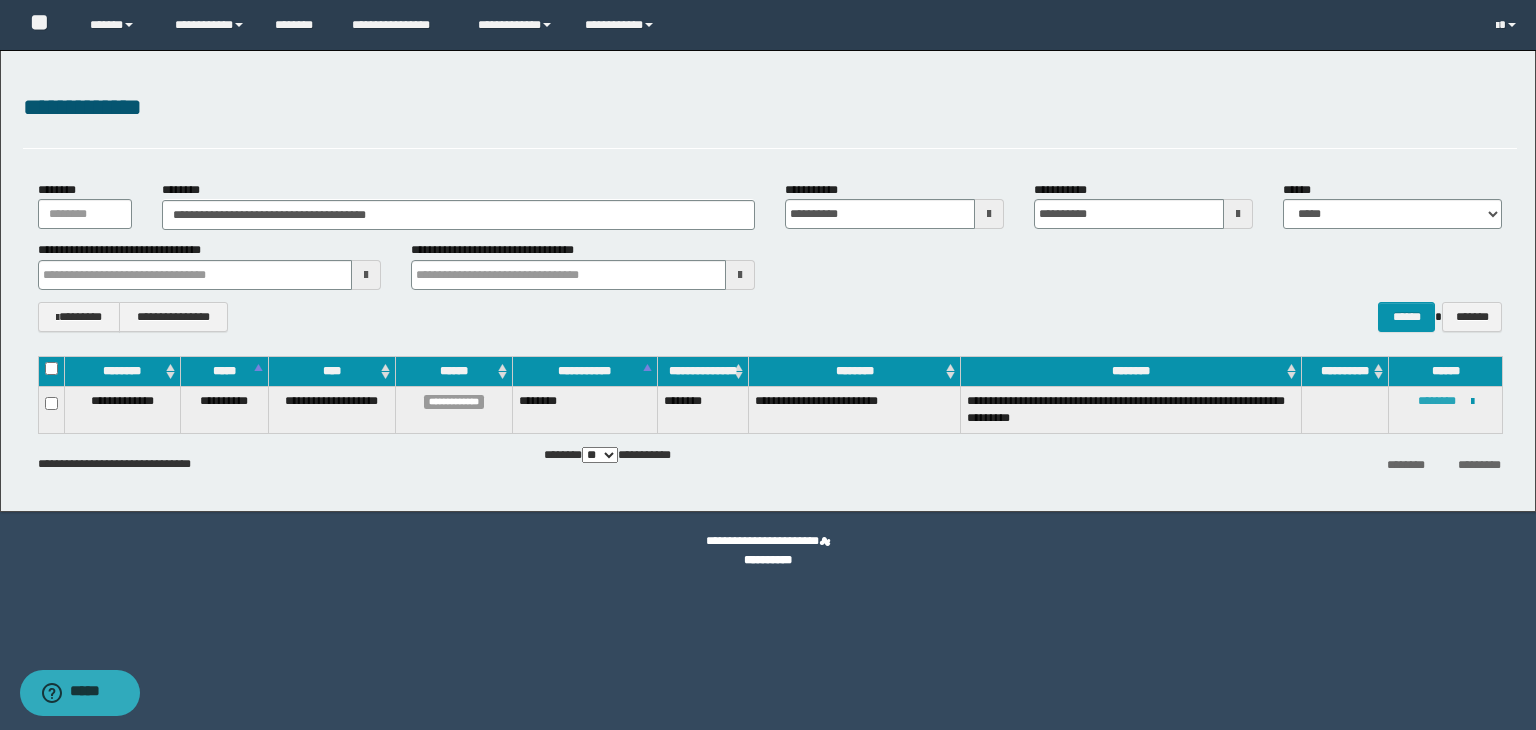 click on "********" at bounding box center [1437, 401] 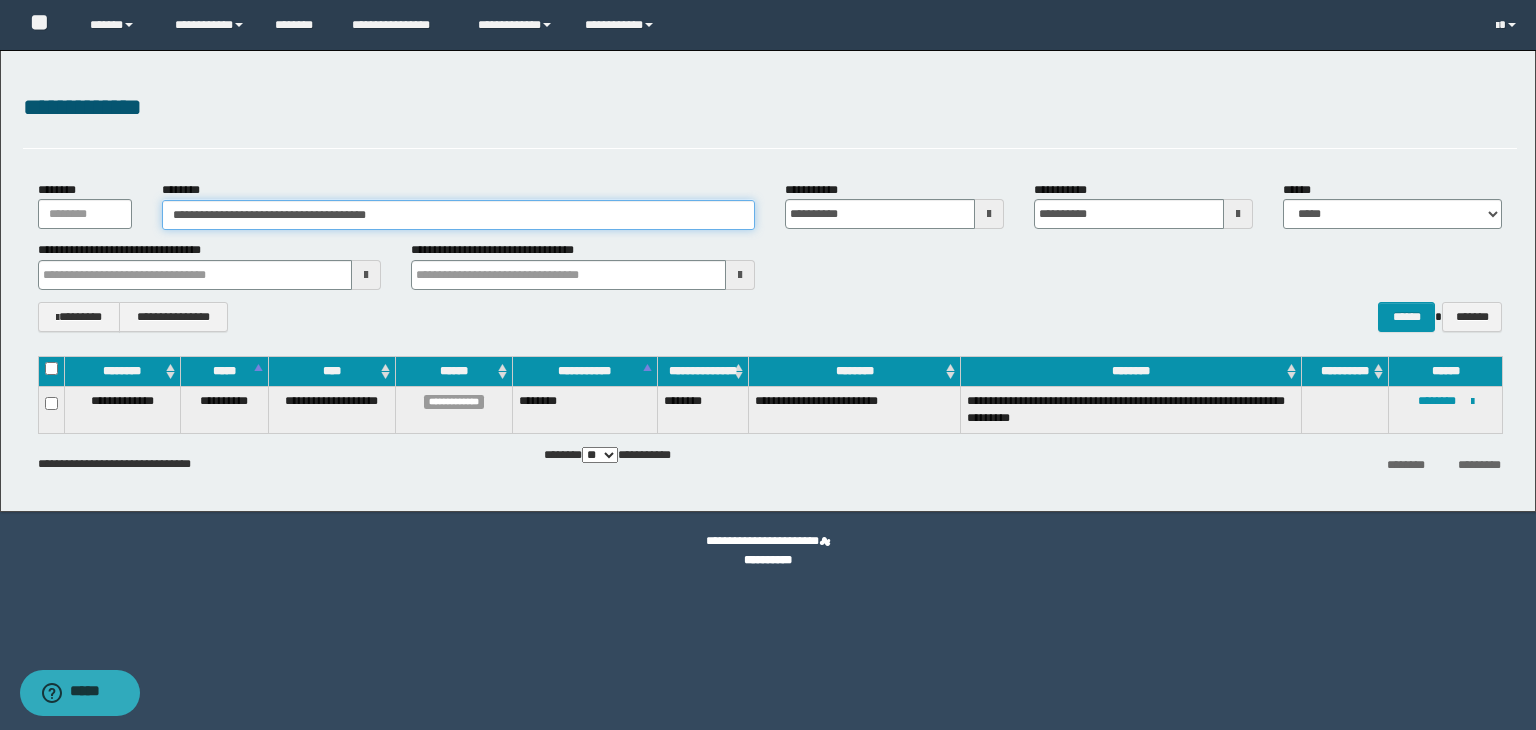 drag, startPoint x: 410, startPoint y: 216, endPoint x: 19, endPoint y: 239, distance: 391.67587 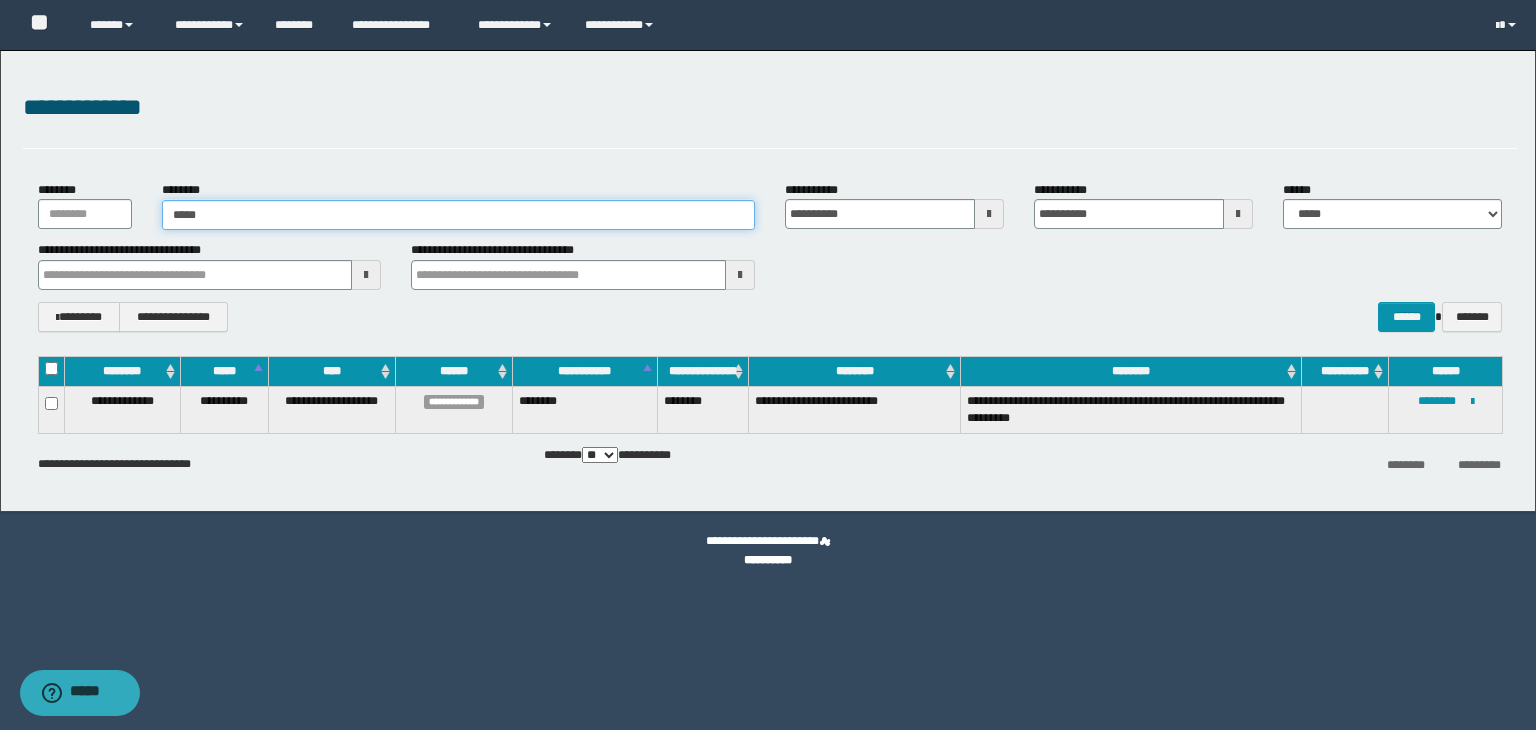 type on "*****" 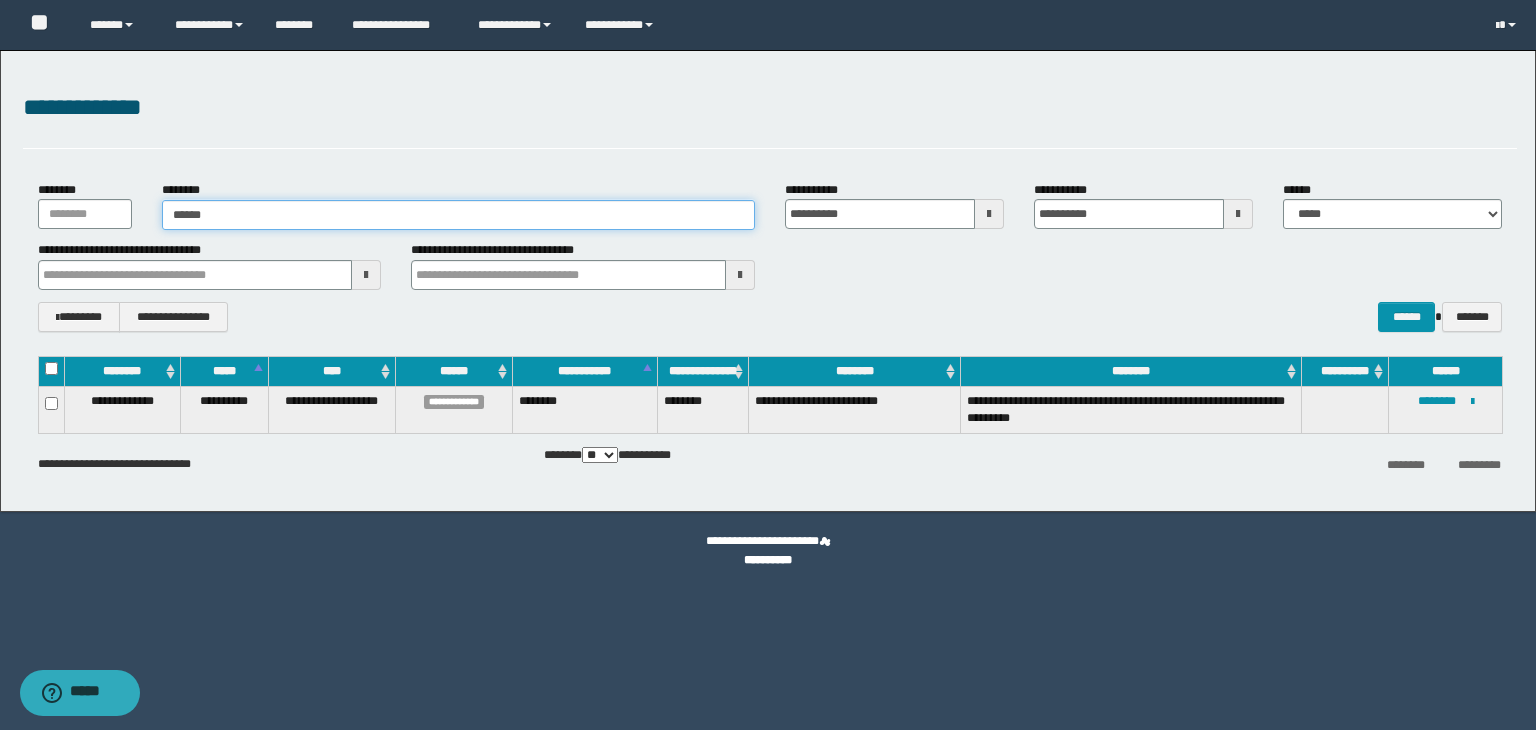 type on "*****" 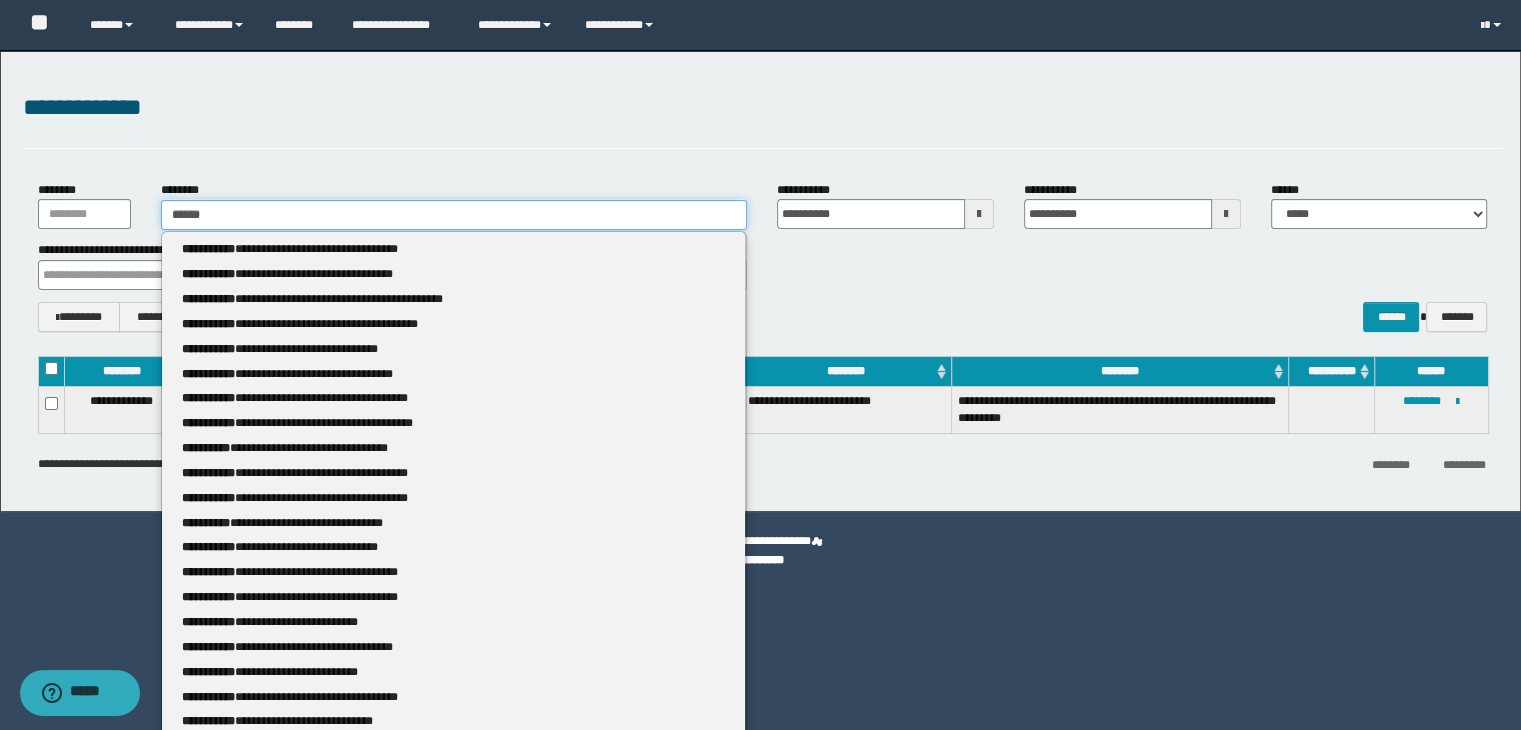 type 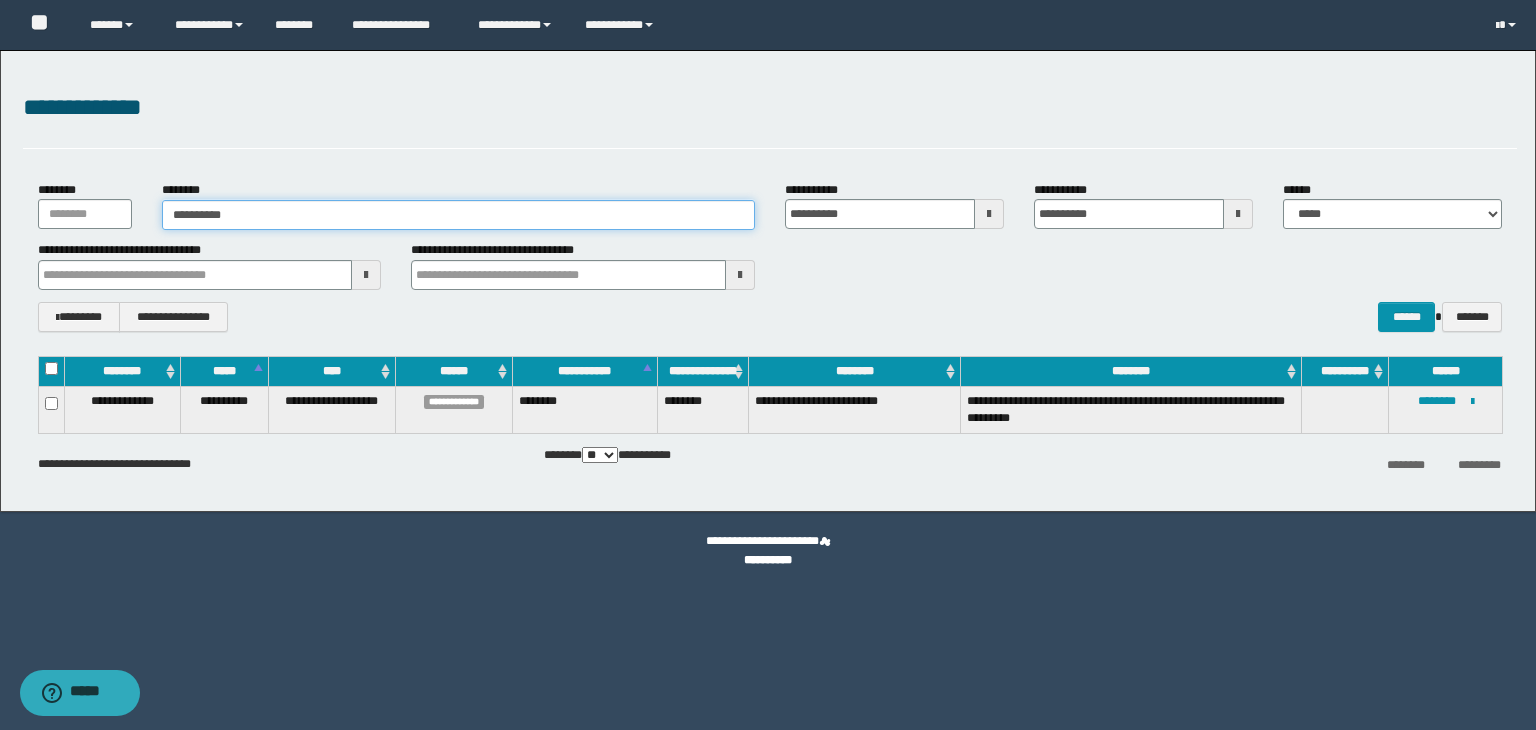 type on "**********" 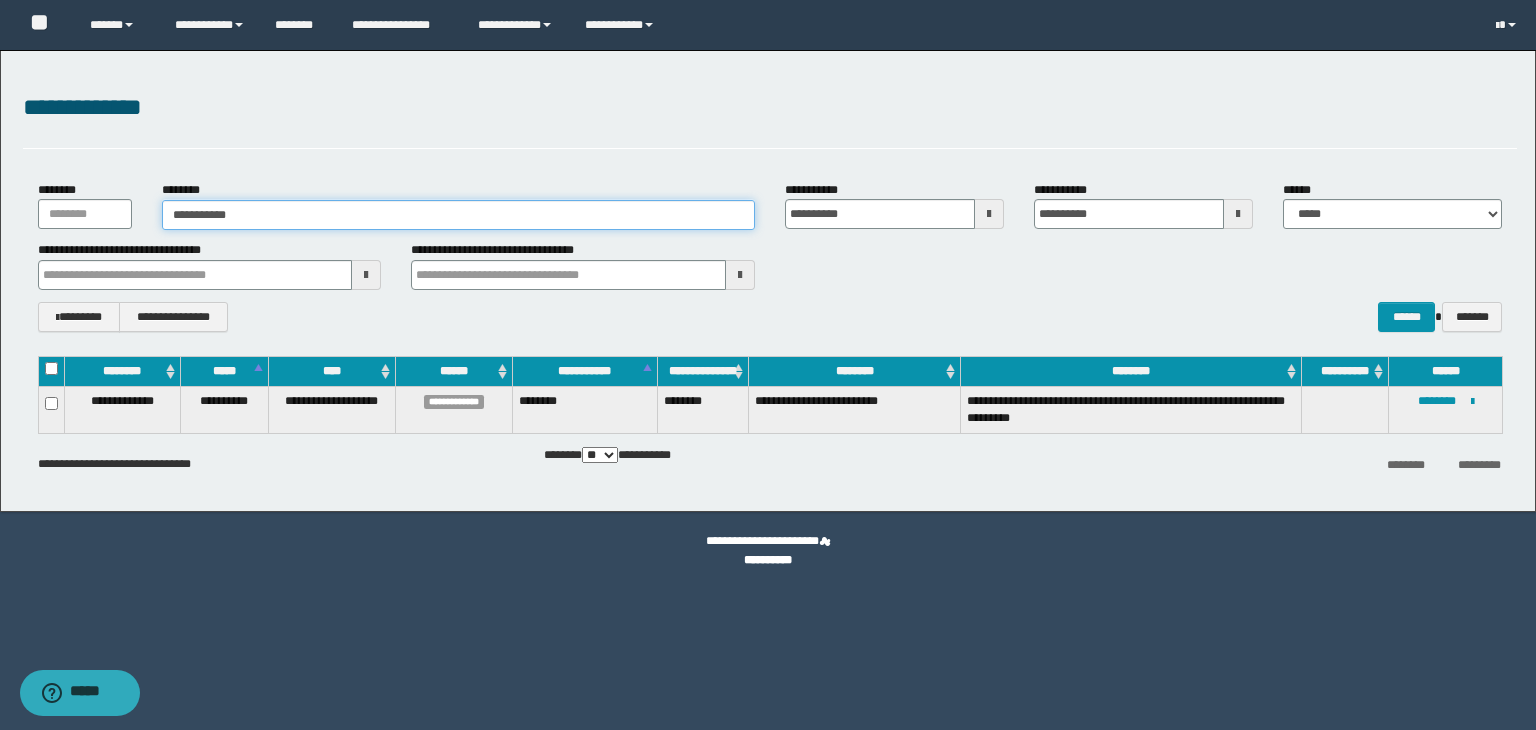 type on "**********" 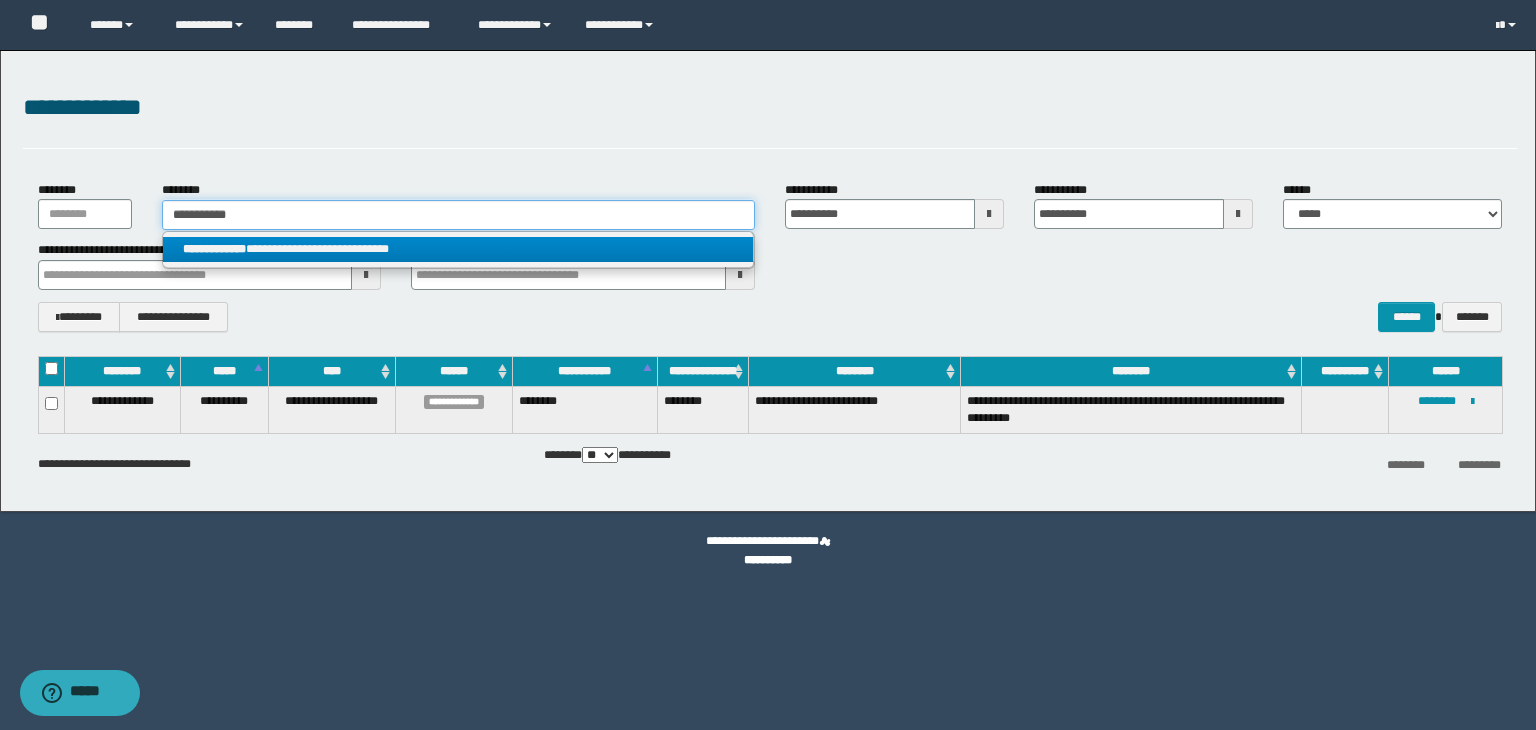 type on "**********" 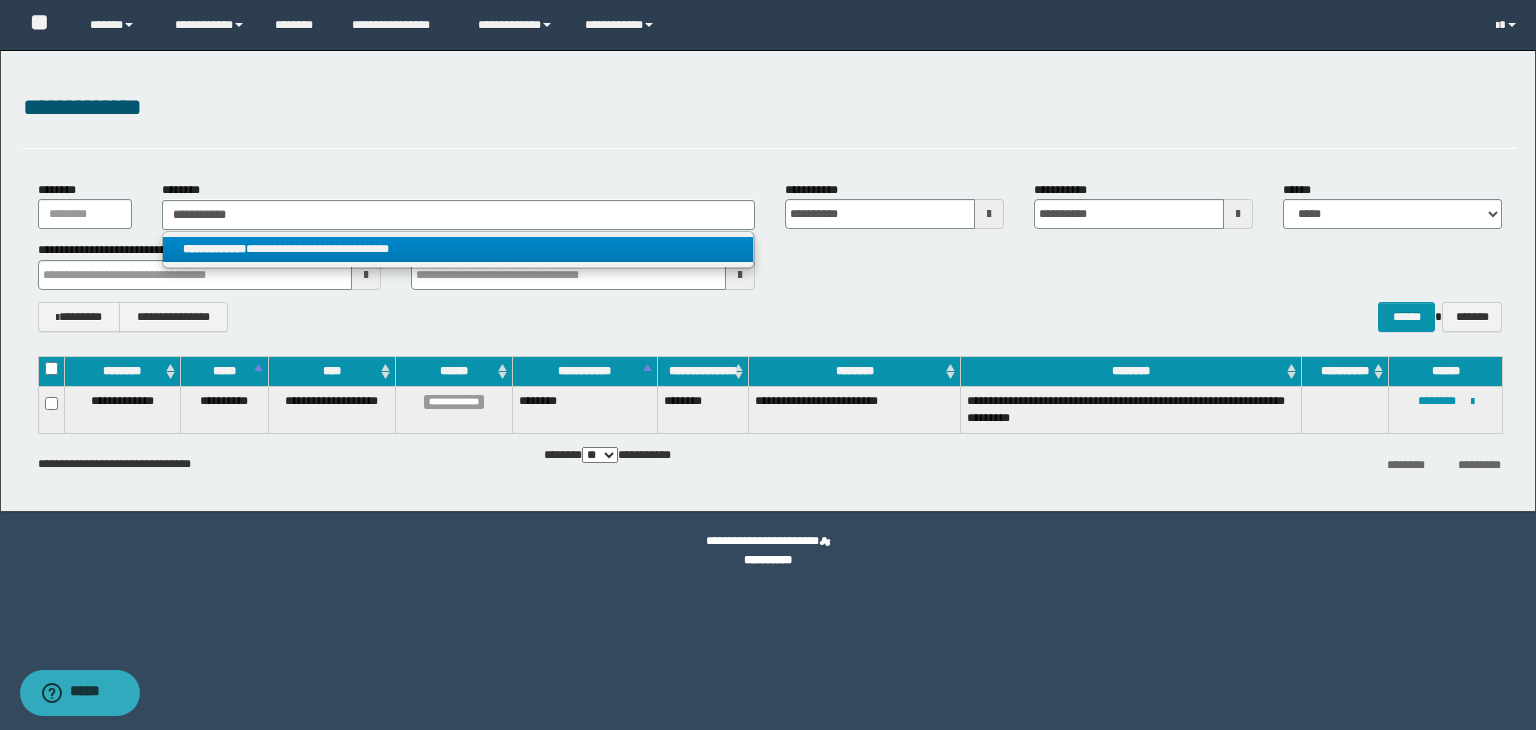 click on "**********" at bounding box center [458, 249] 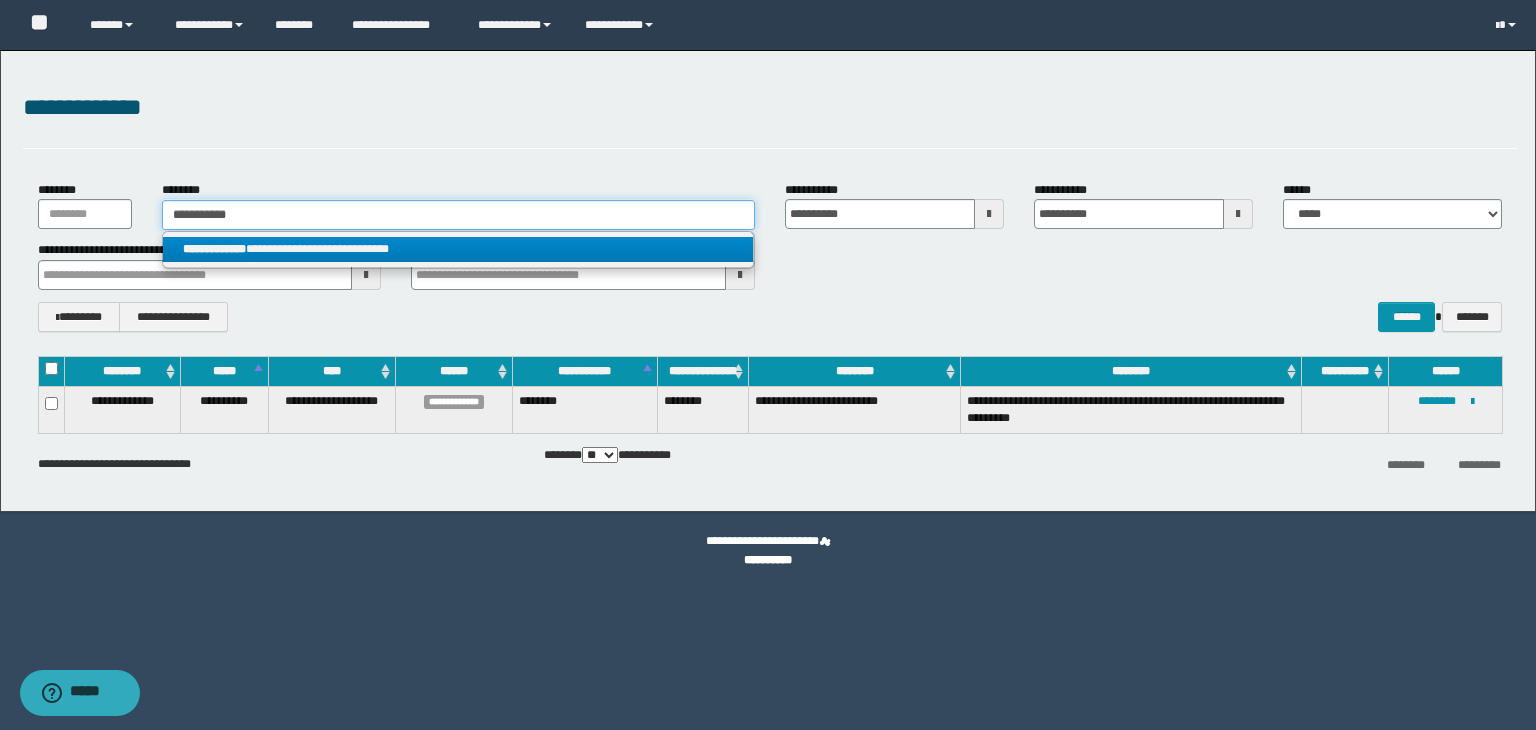 type 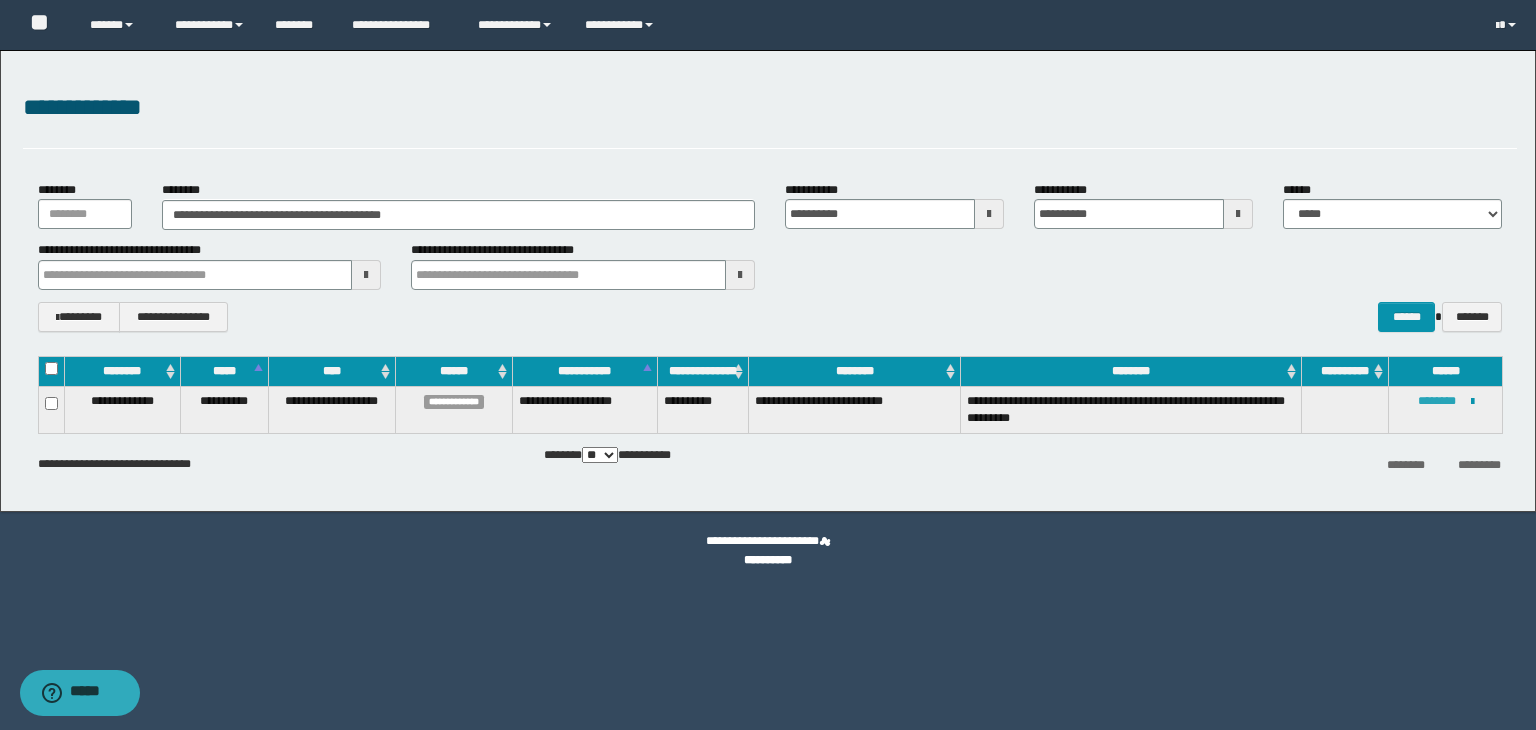 click on "********" at bounding box center [1437, 401] 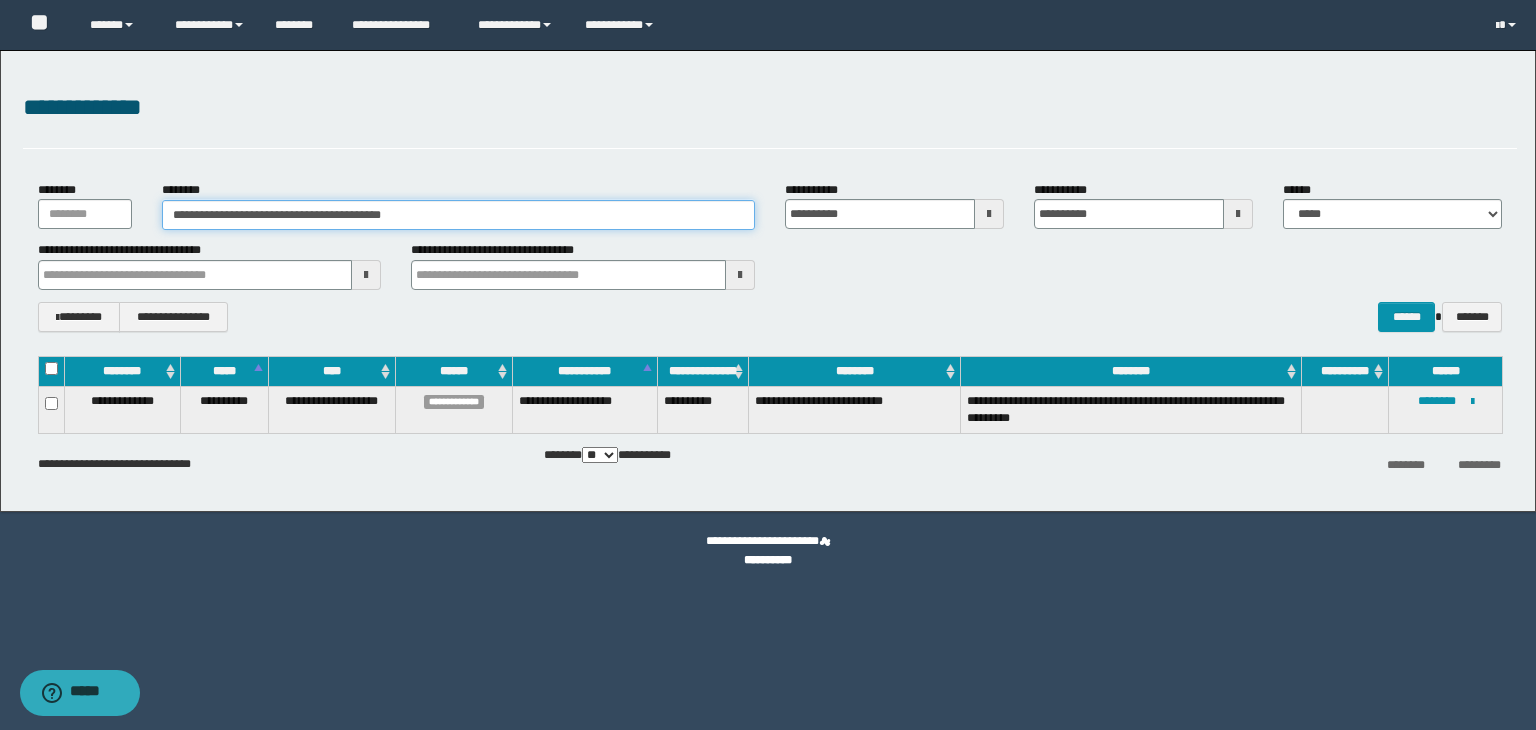 click on "**********" at bounding box center [458, 215] 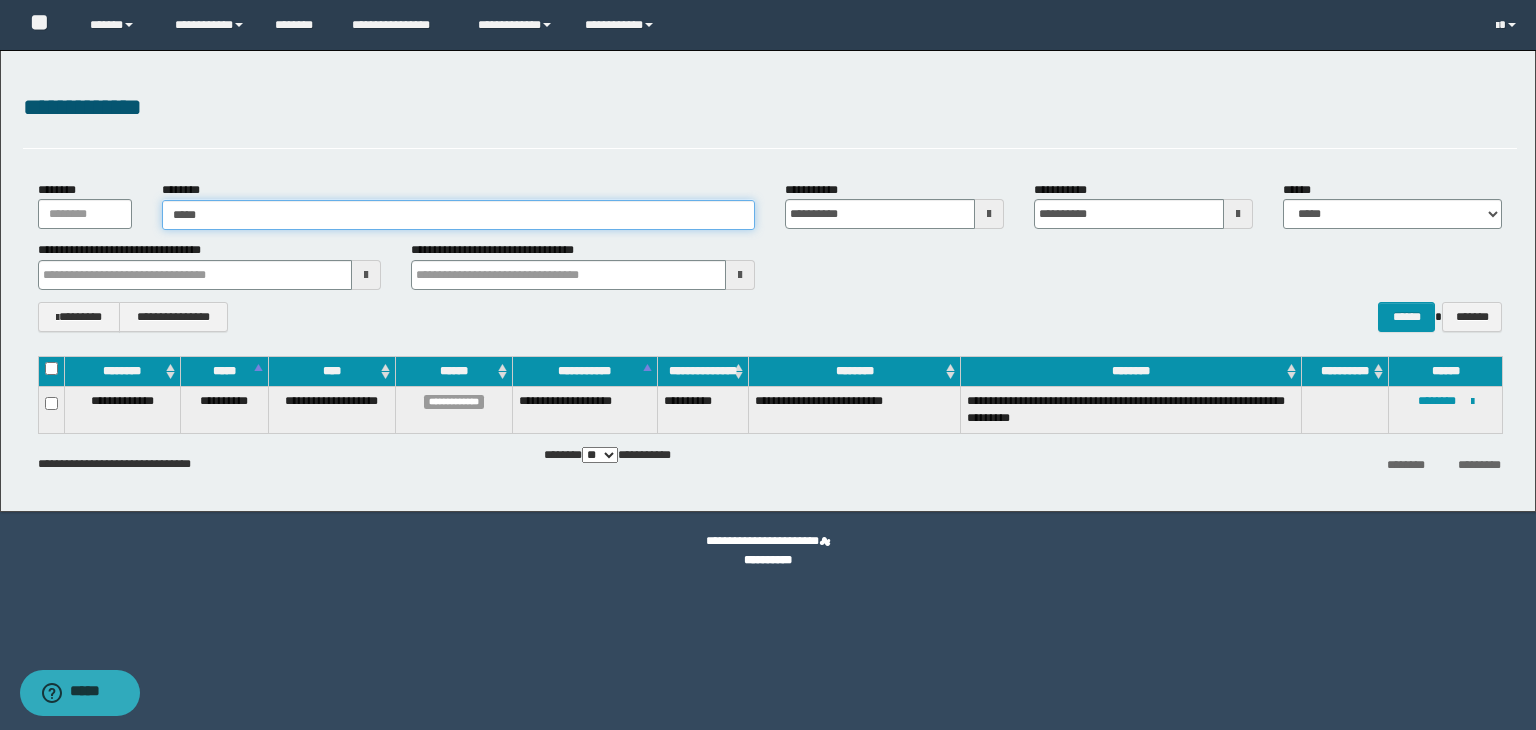 type on "*****" 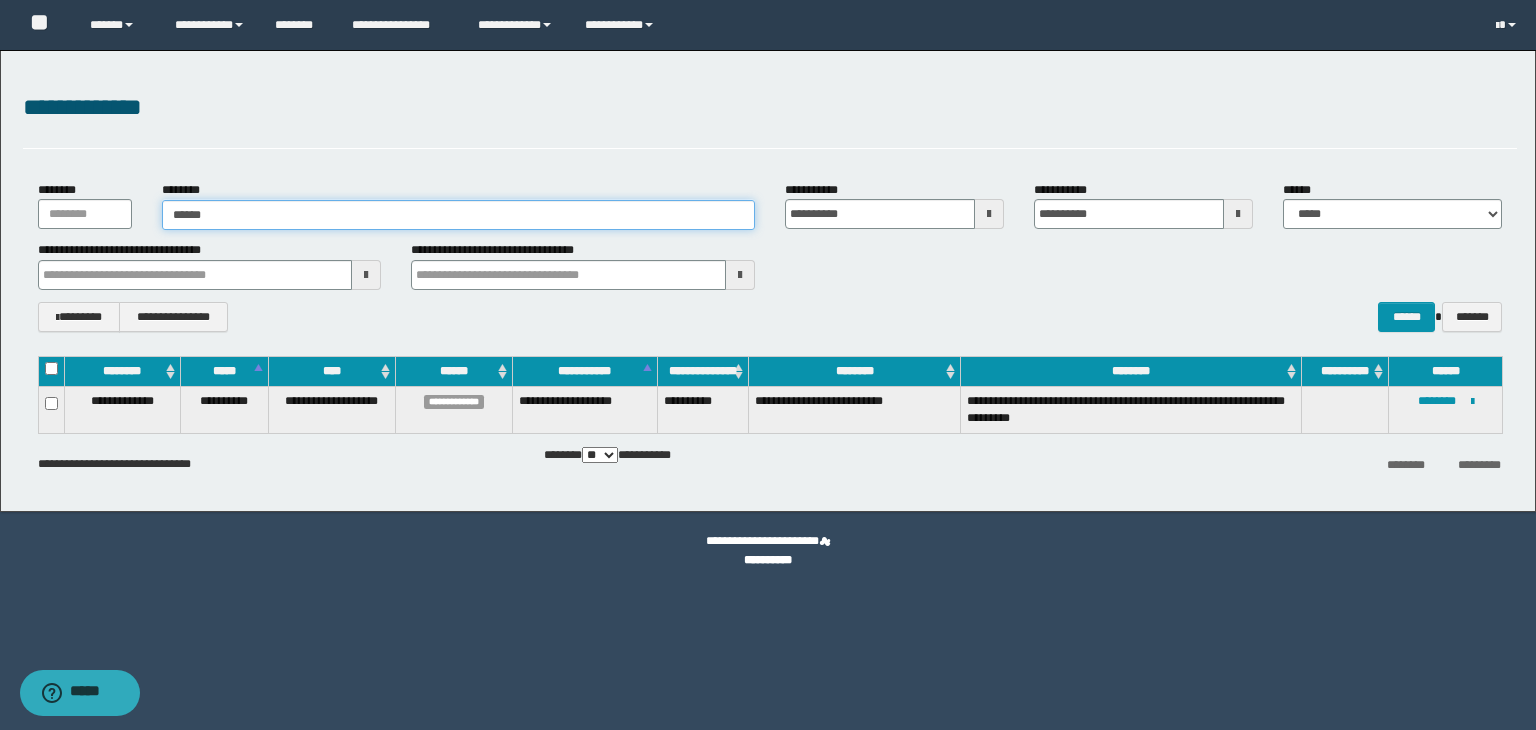 type on "*****" 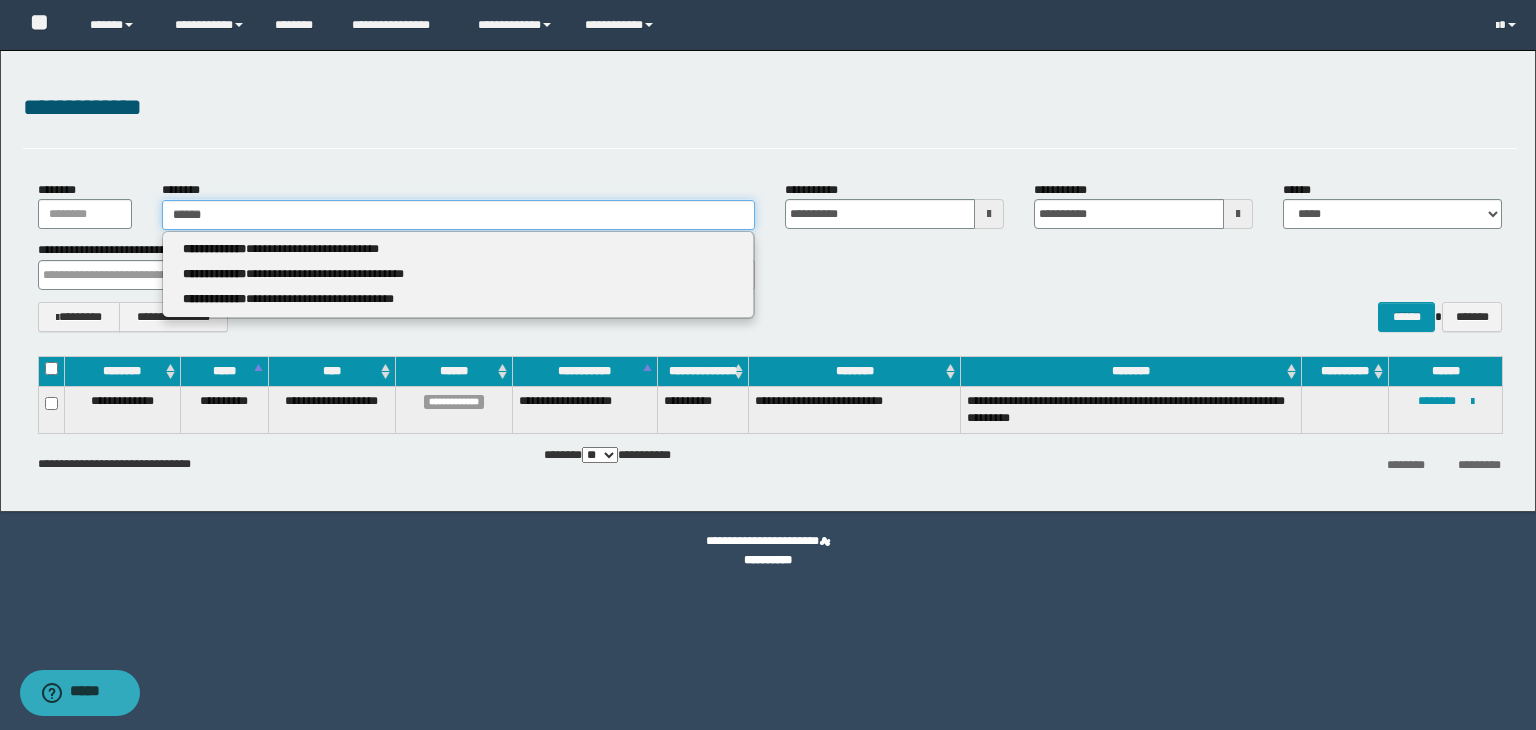 type 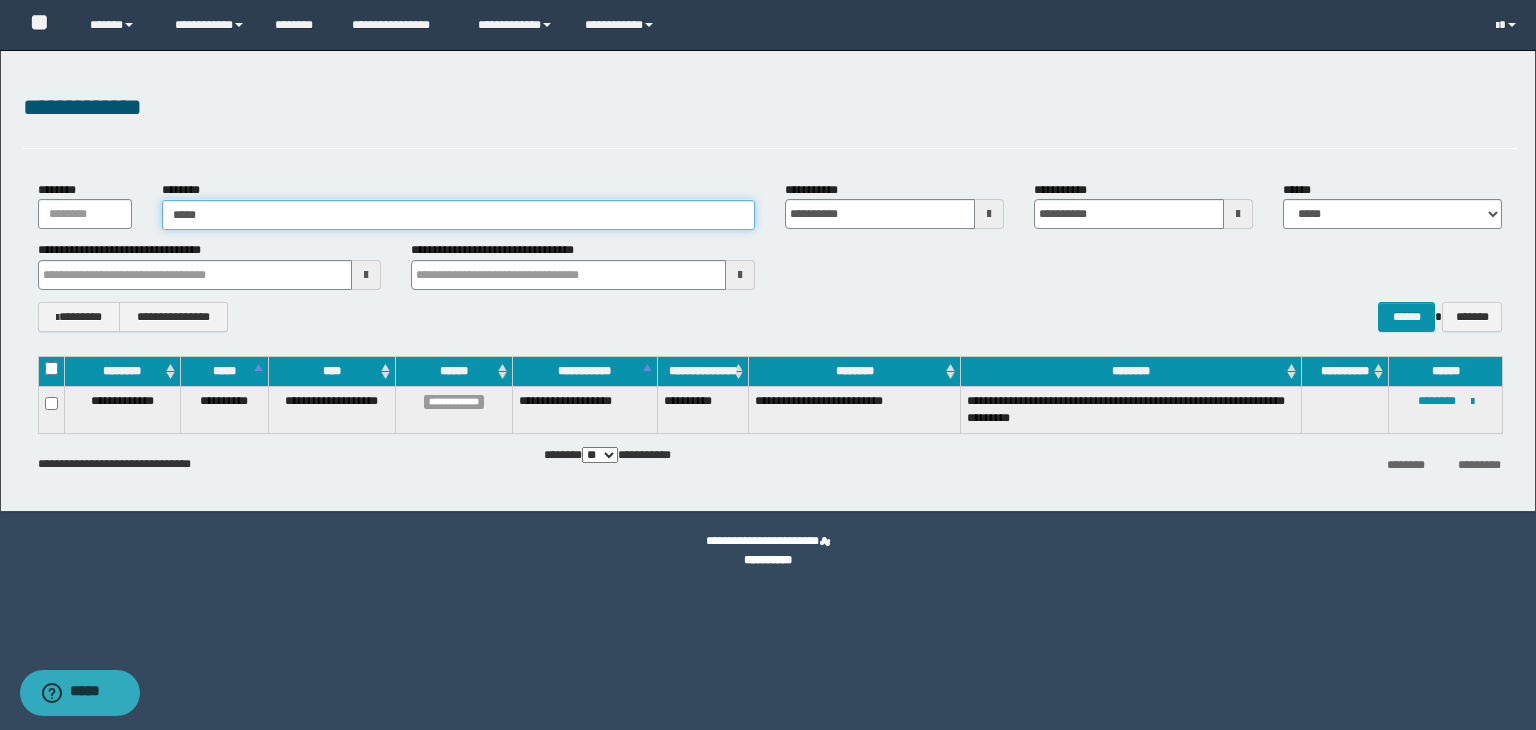 type on "*****" 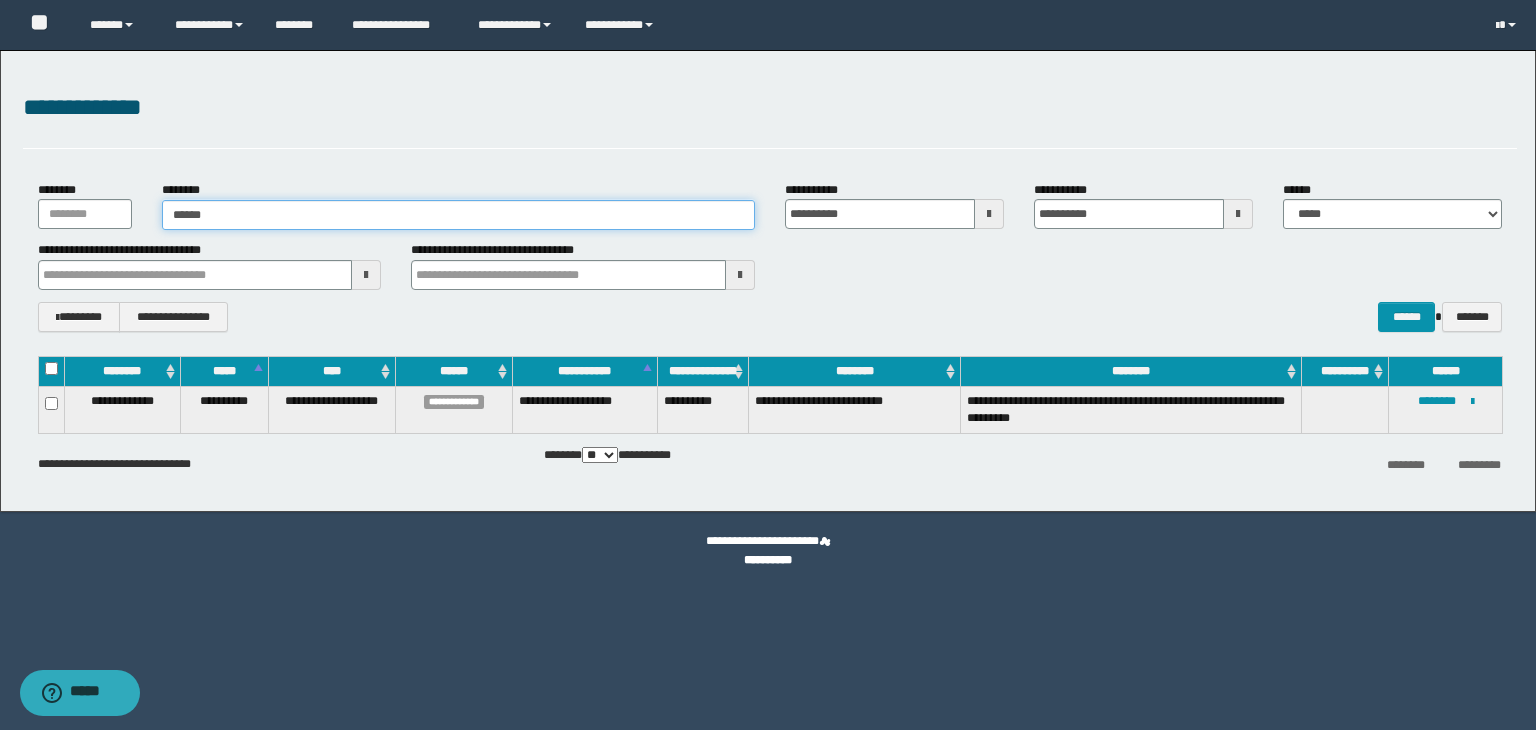 type on "*****" 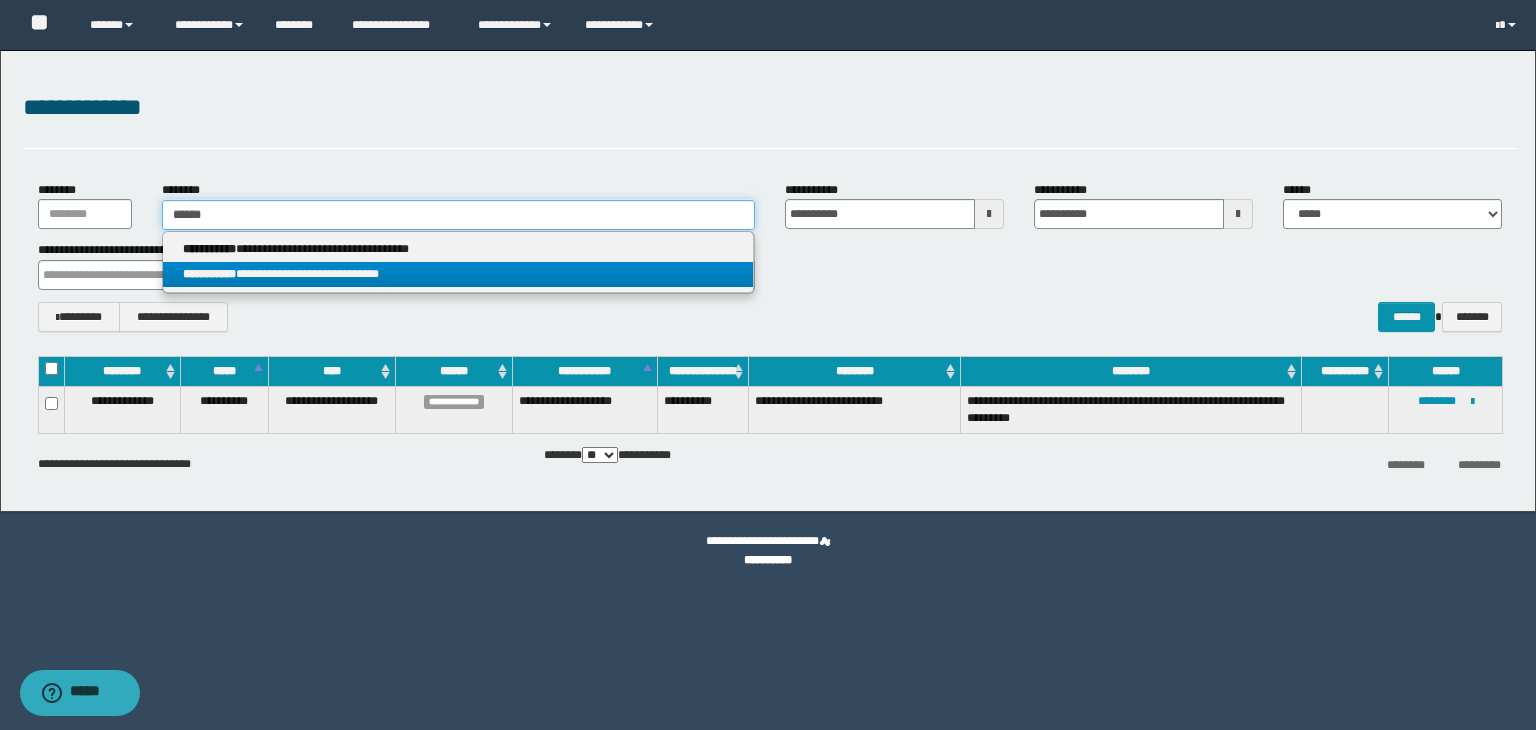 type on "*****" 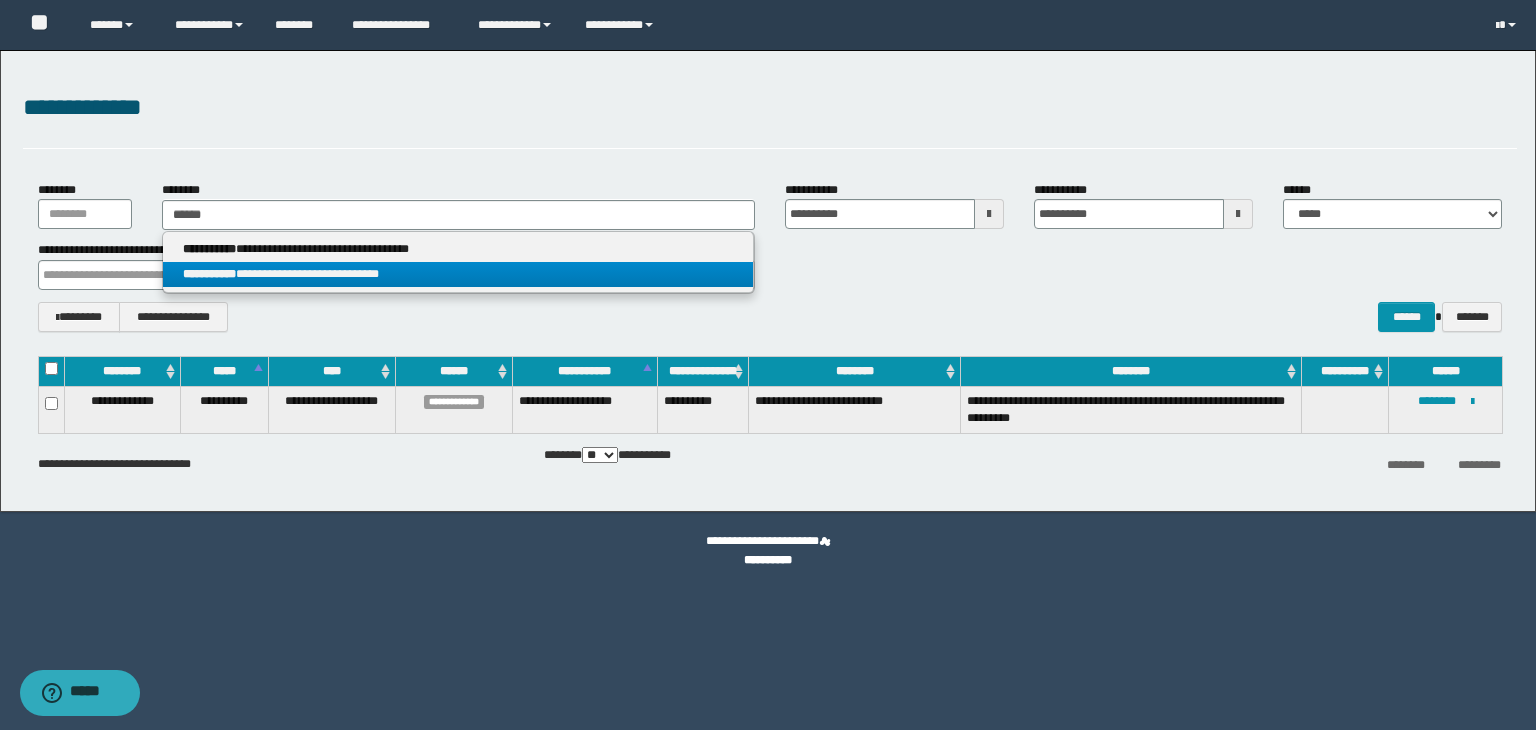 click on "**********" at bounding box center [458, 274] 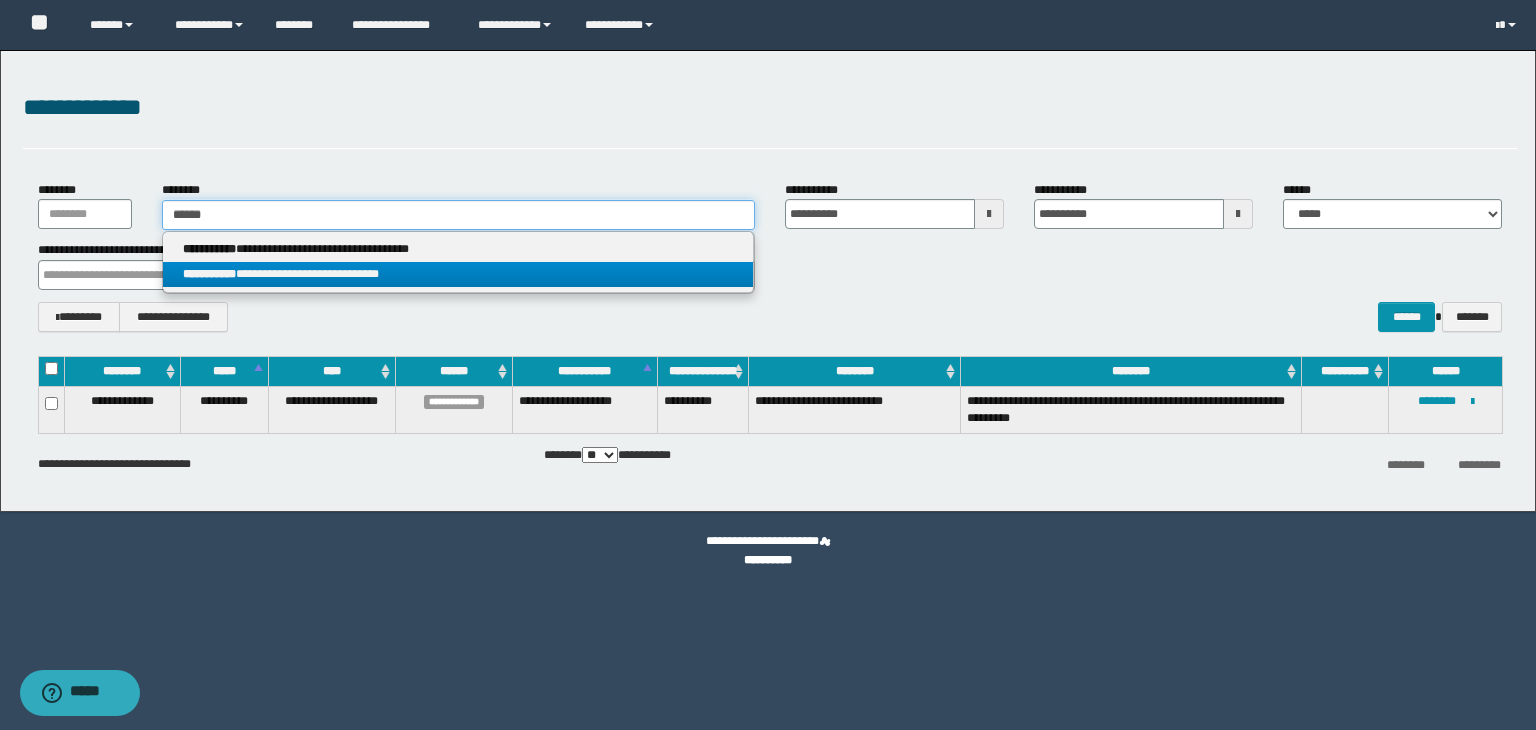 type 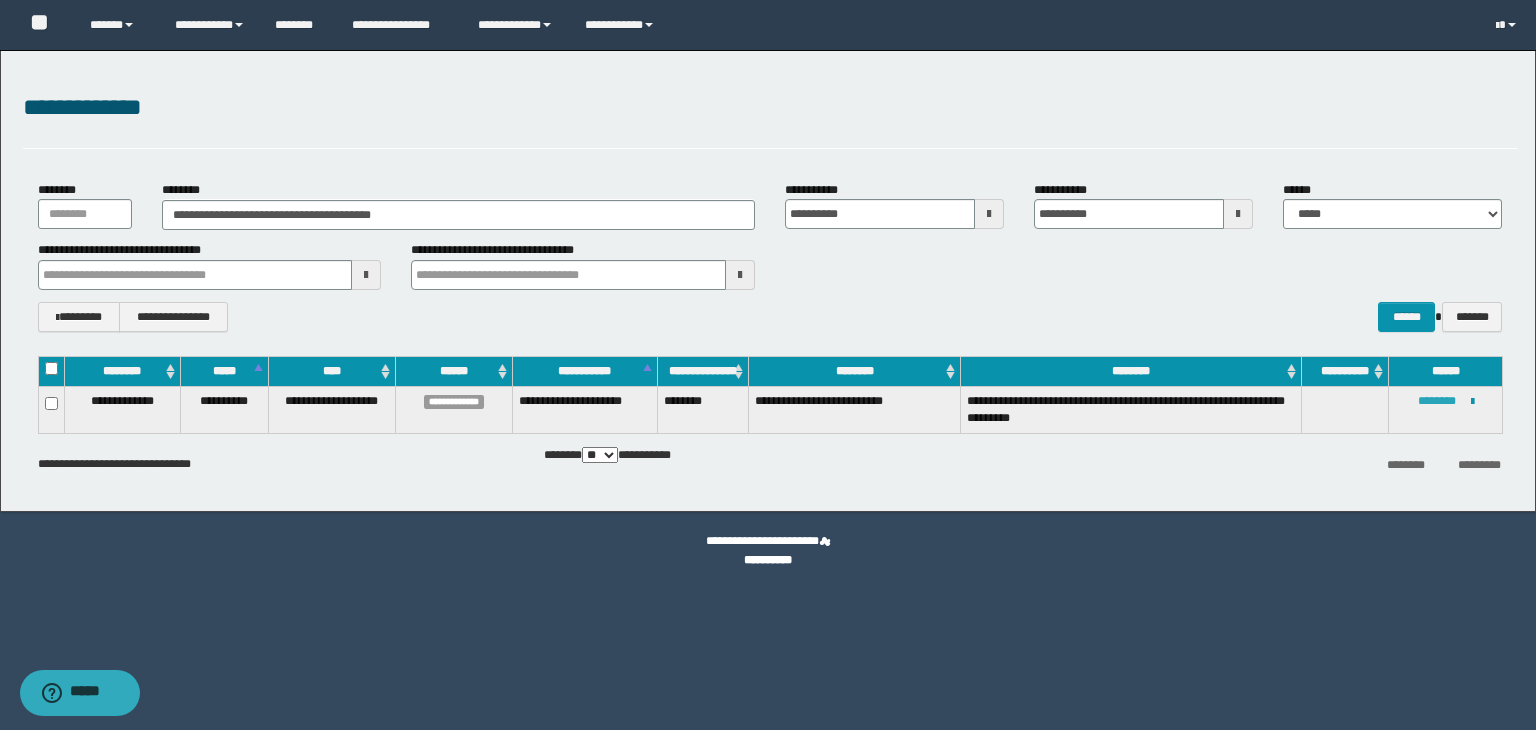 click on "********" at bounding box center [1437, 401] 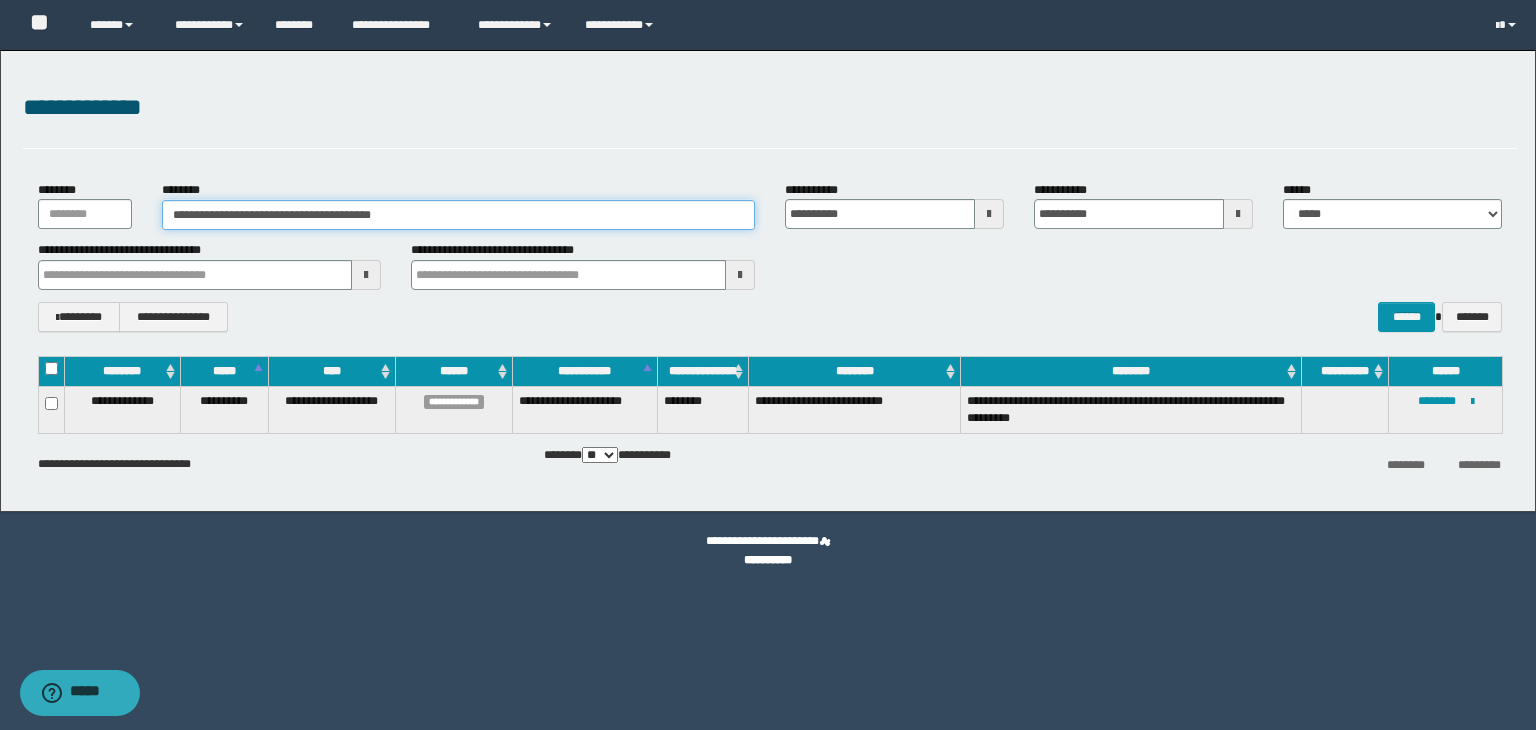 click on "**********" at bounding box center (458, 215) 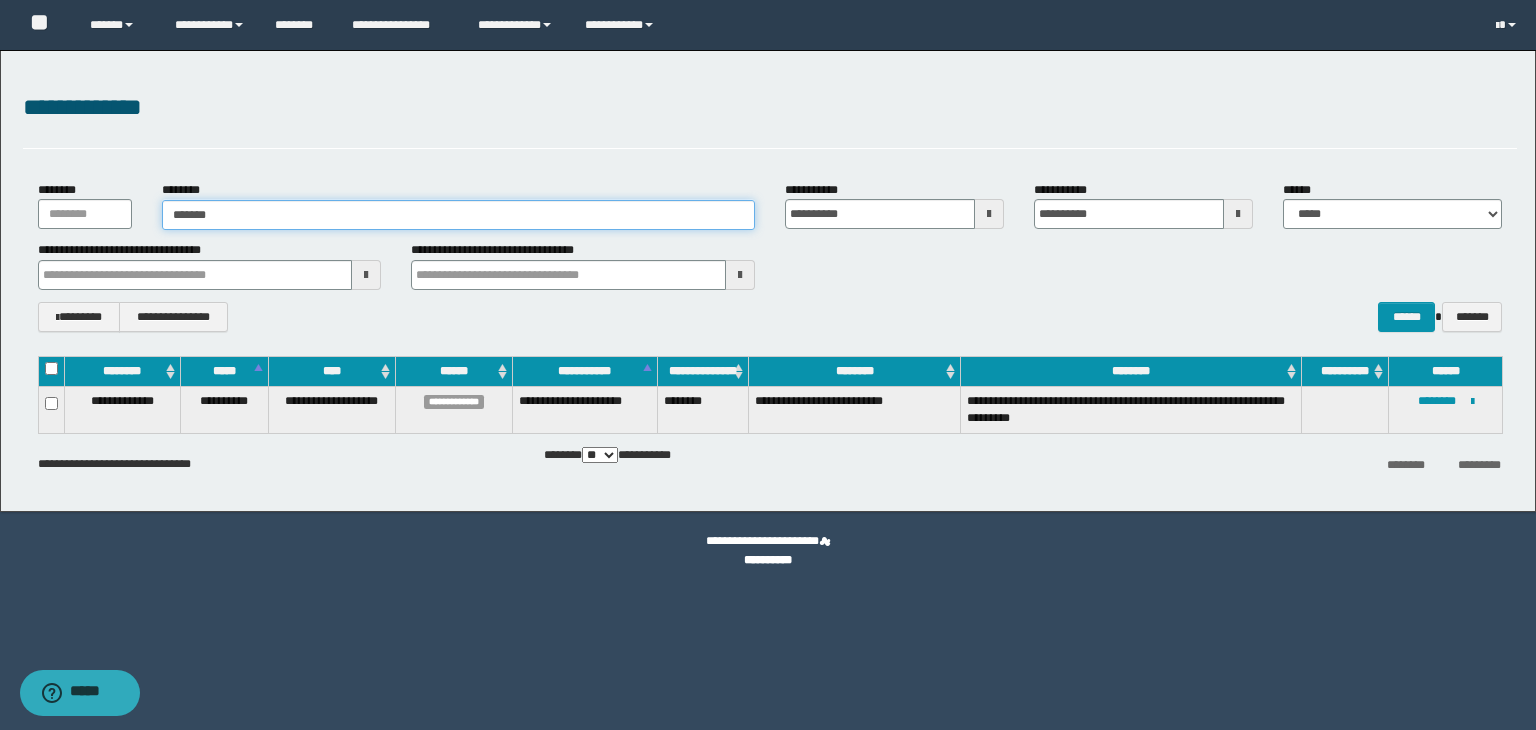 type on "*******" 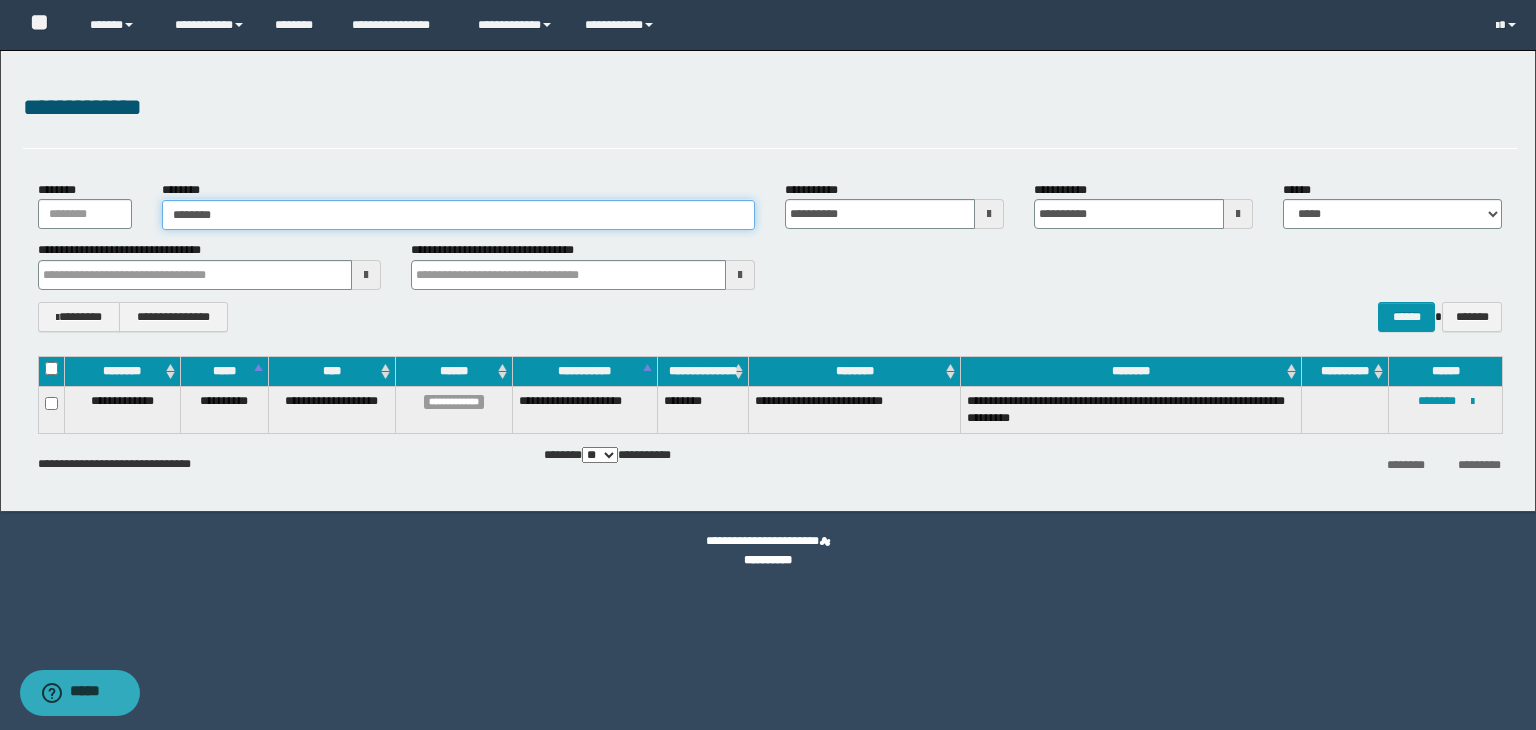 type on "*******" 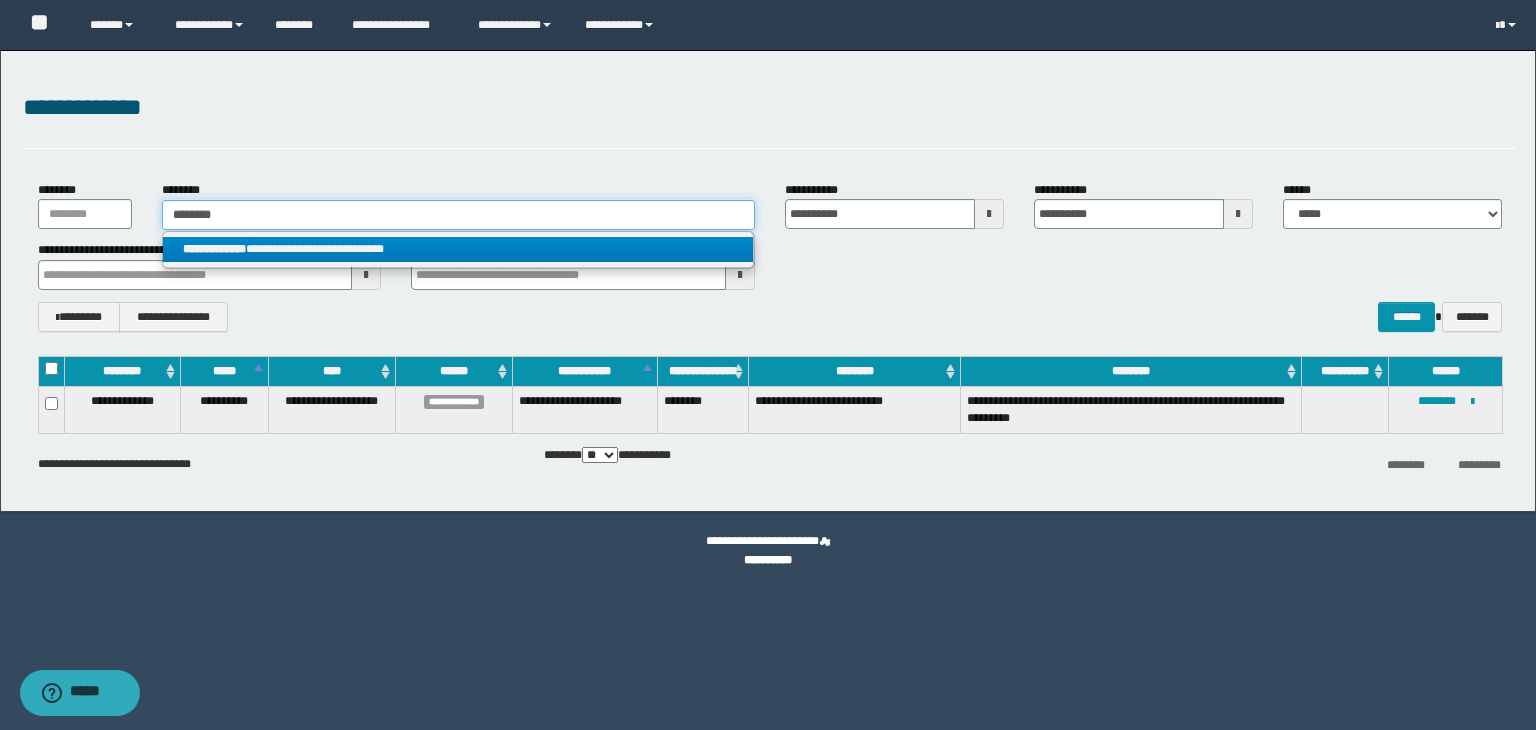 type on "*******" 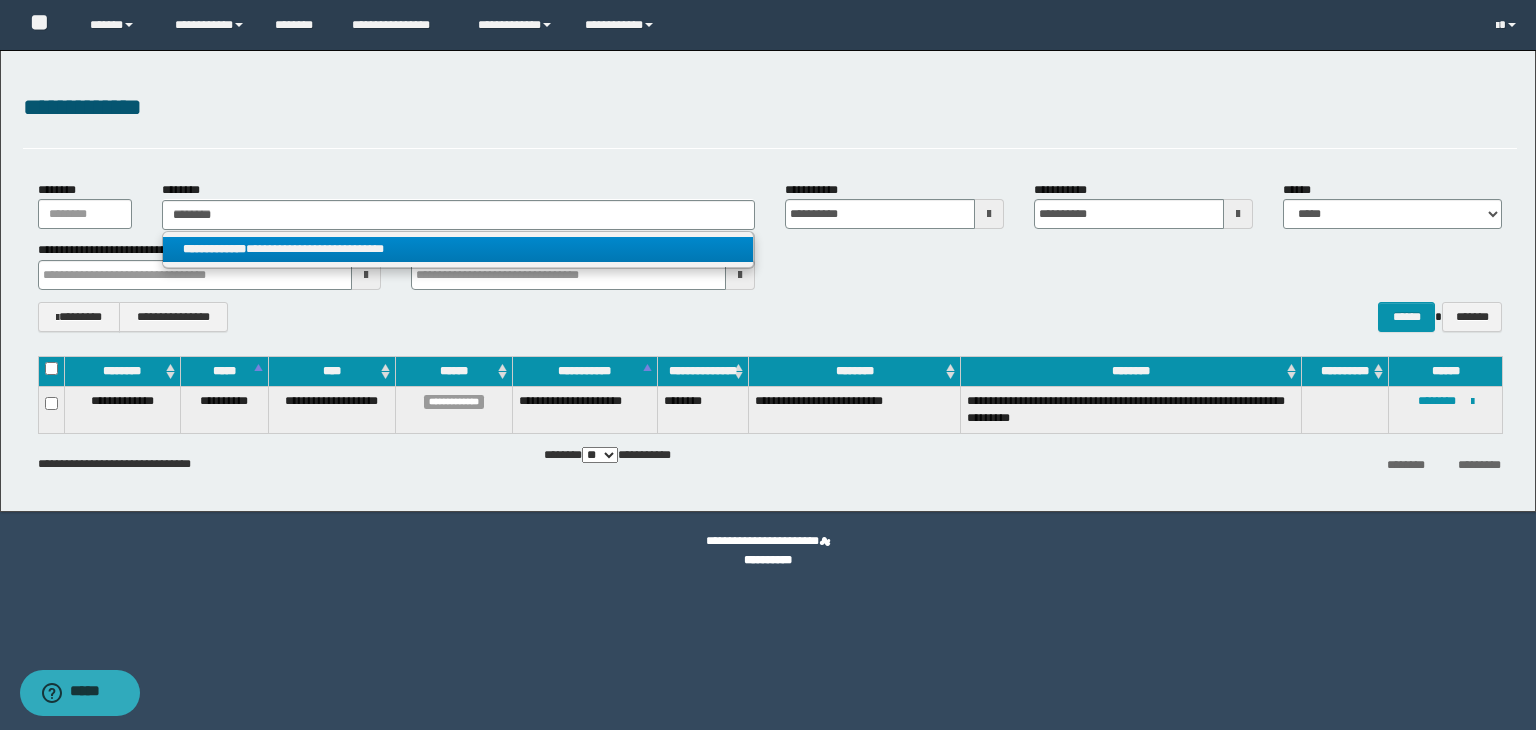 click on "**********" at bounding box center [214, 249] 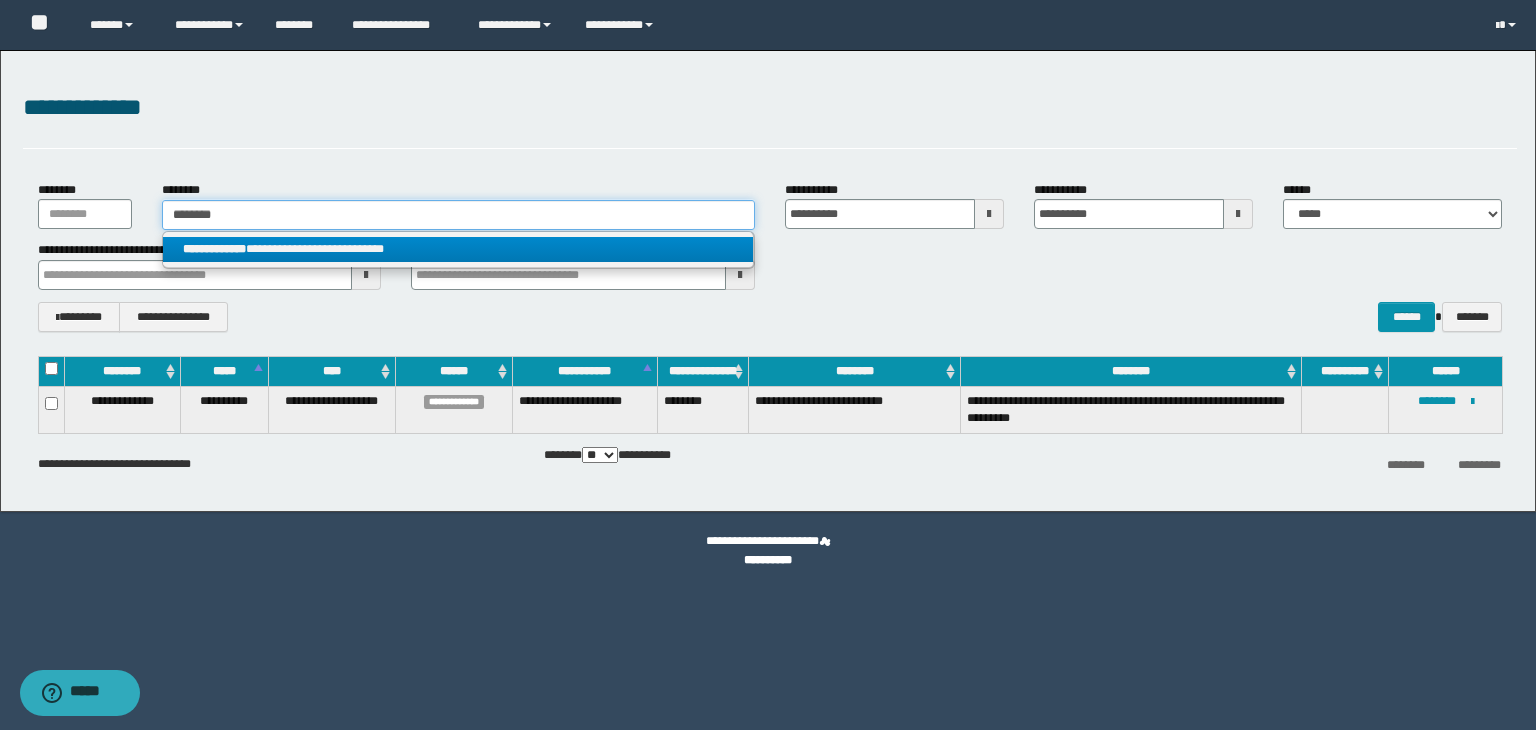 type 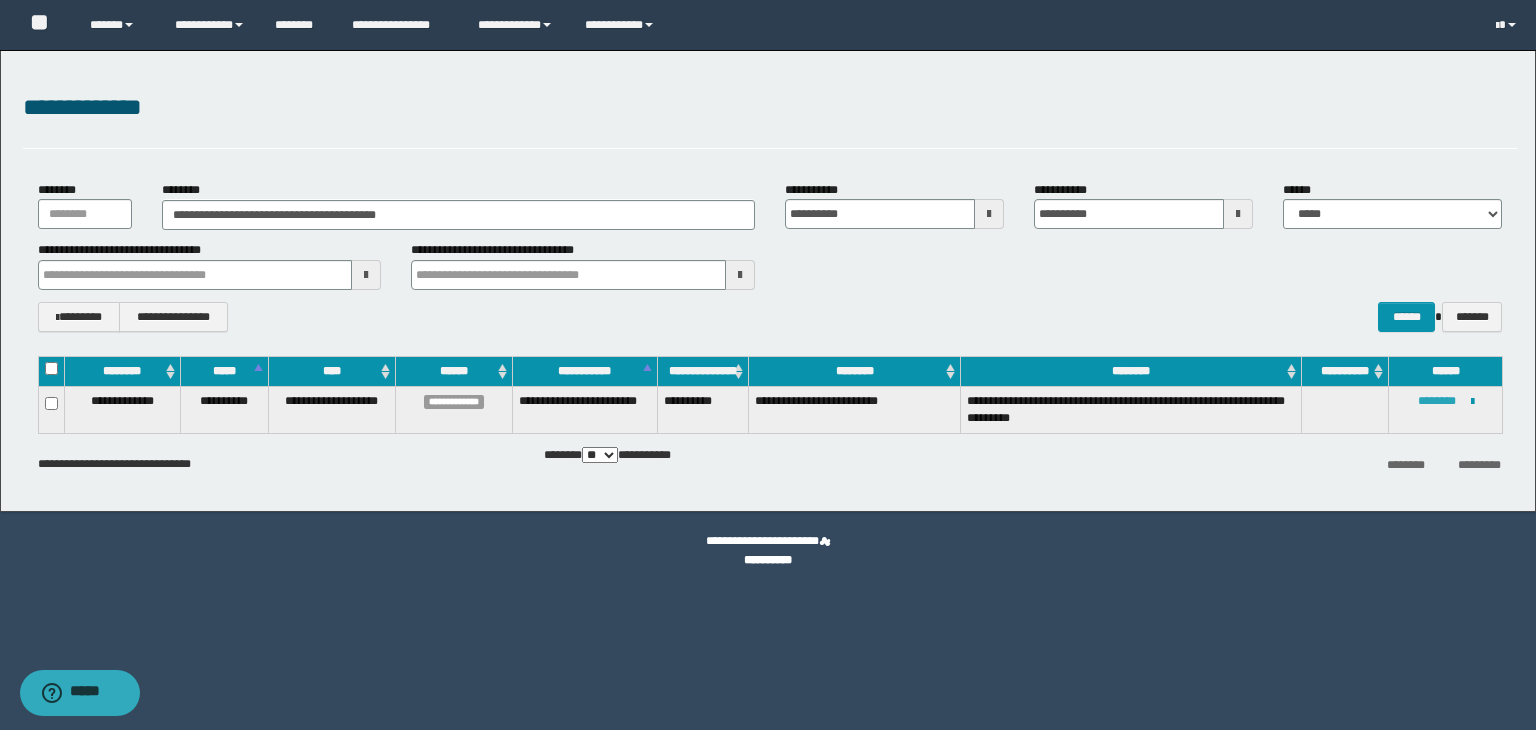 click on "********" at bounding box center (1437, 401) 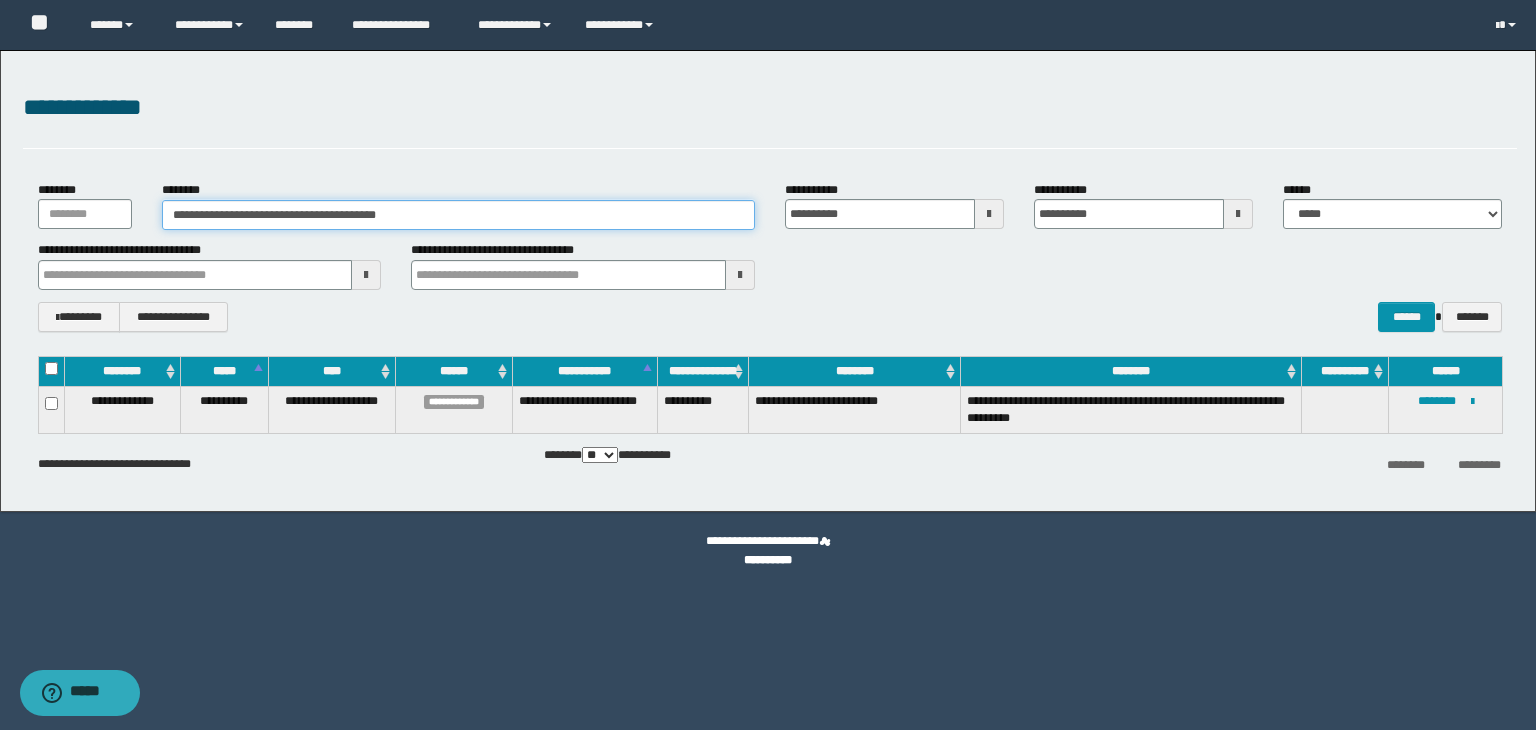 click on "**********" at bounding box center (458, 215) 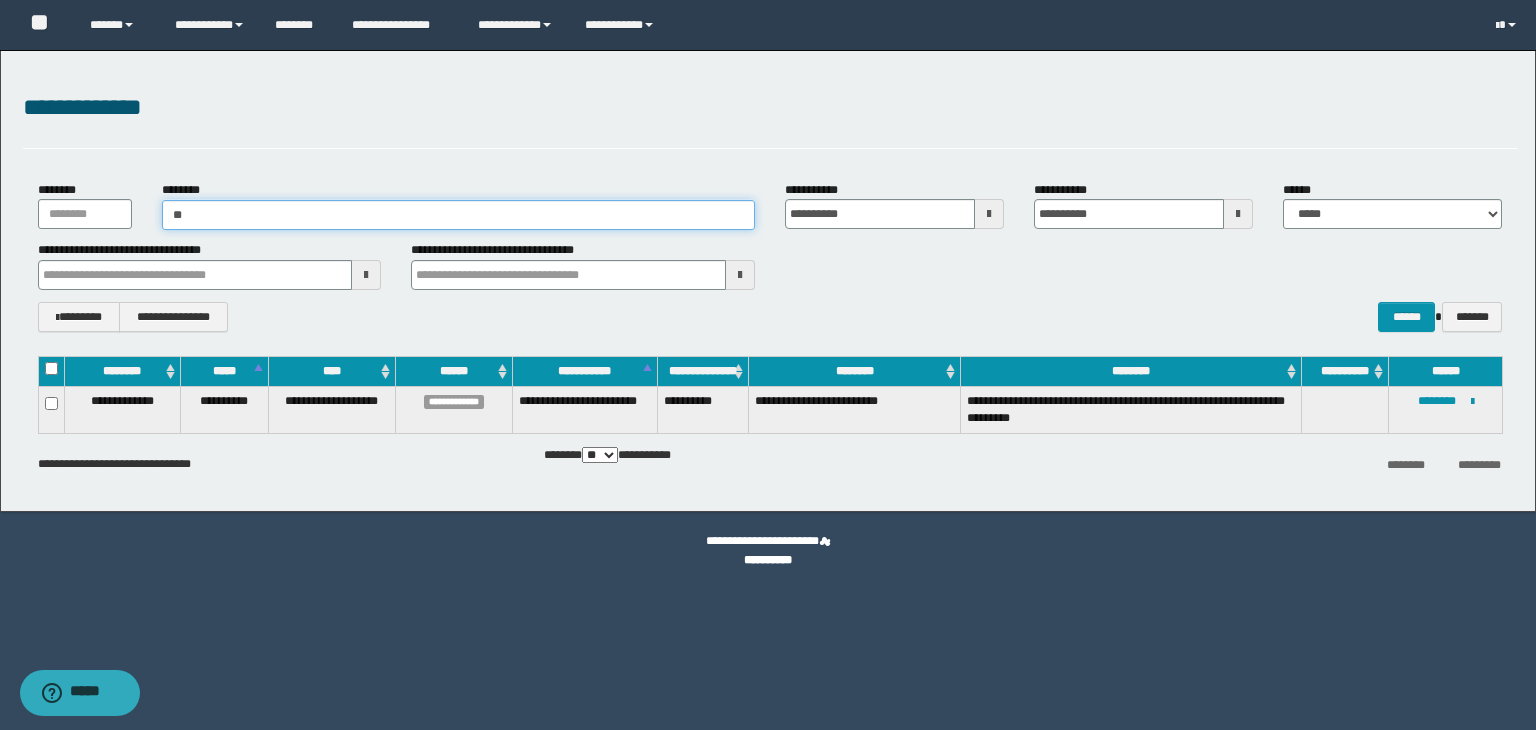 type on "*" 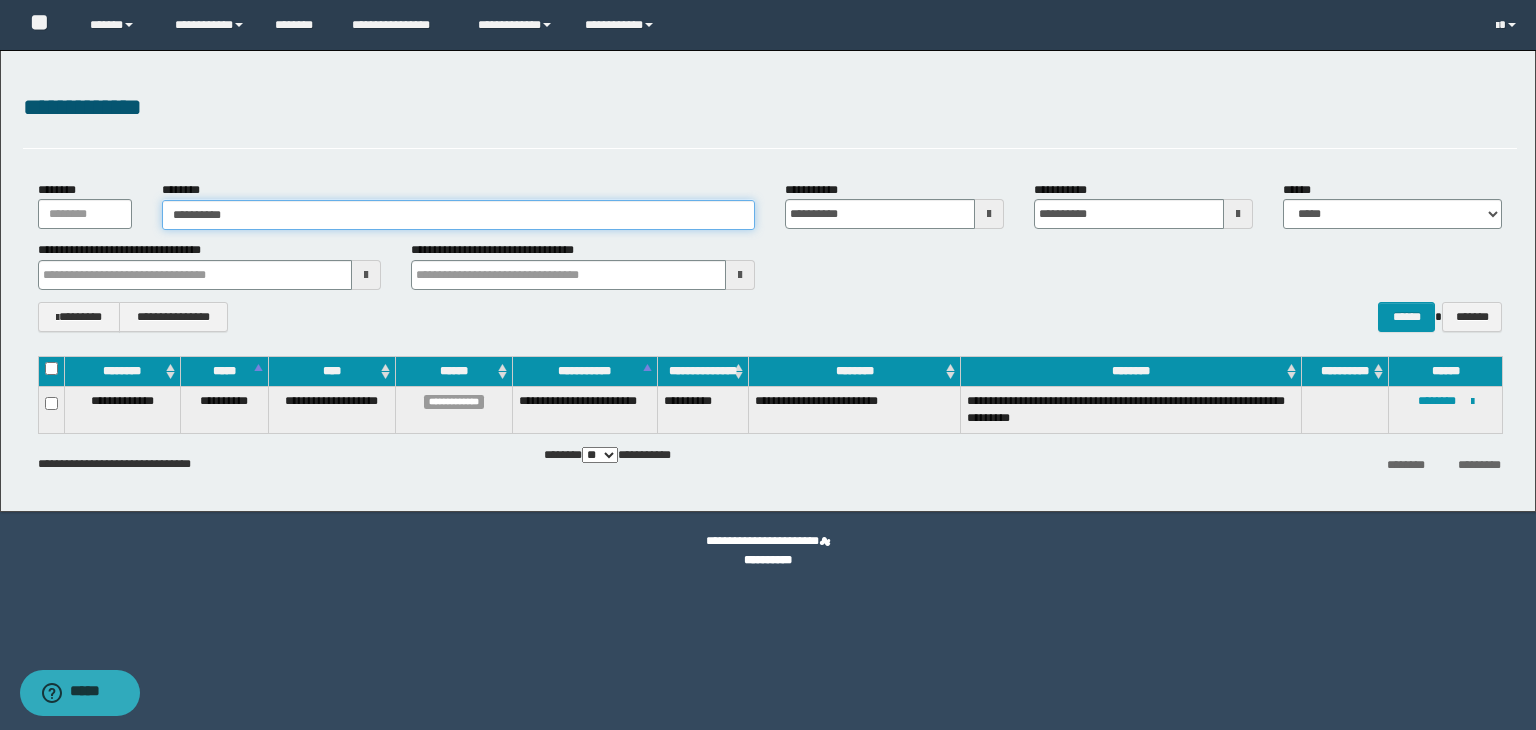type on "**********" 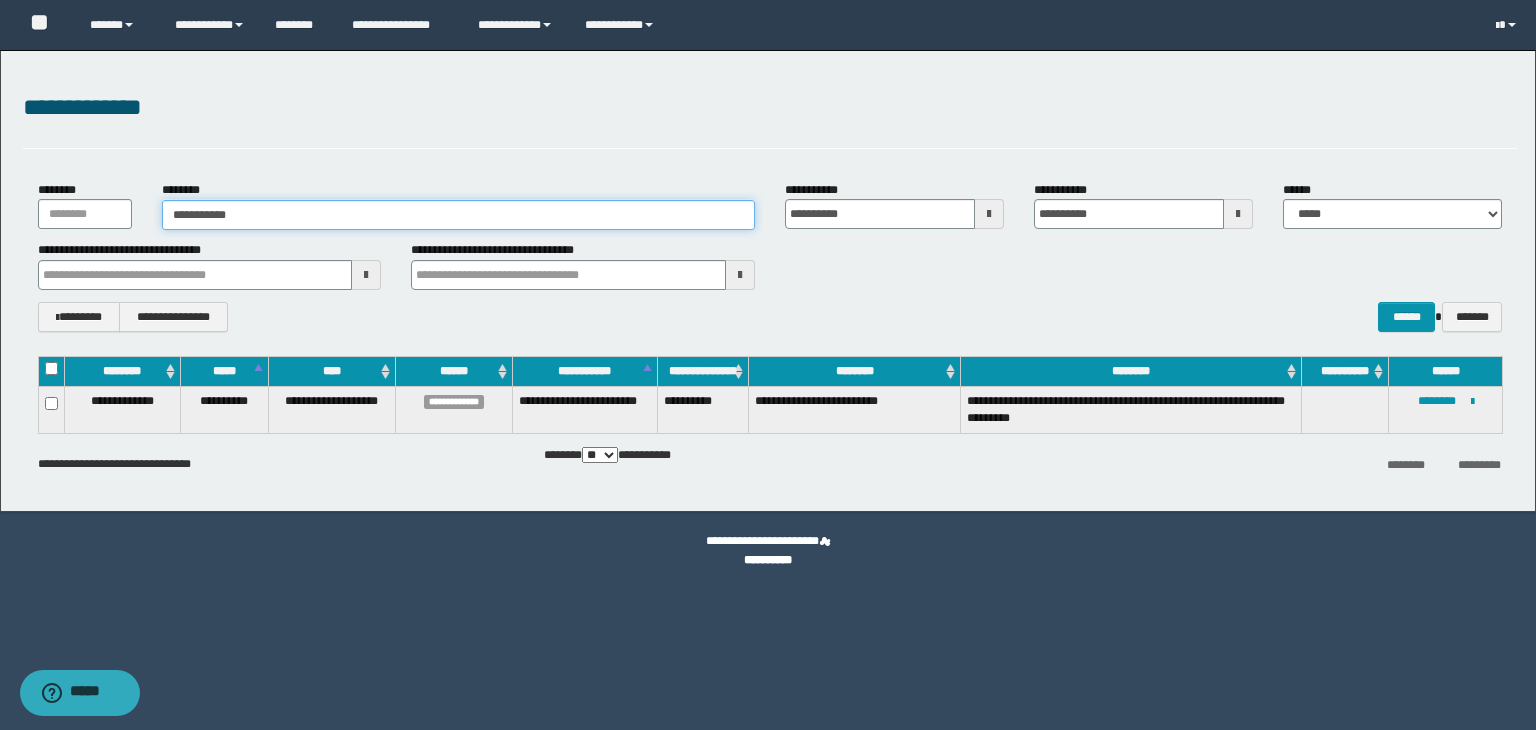 type on "**********" 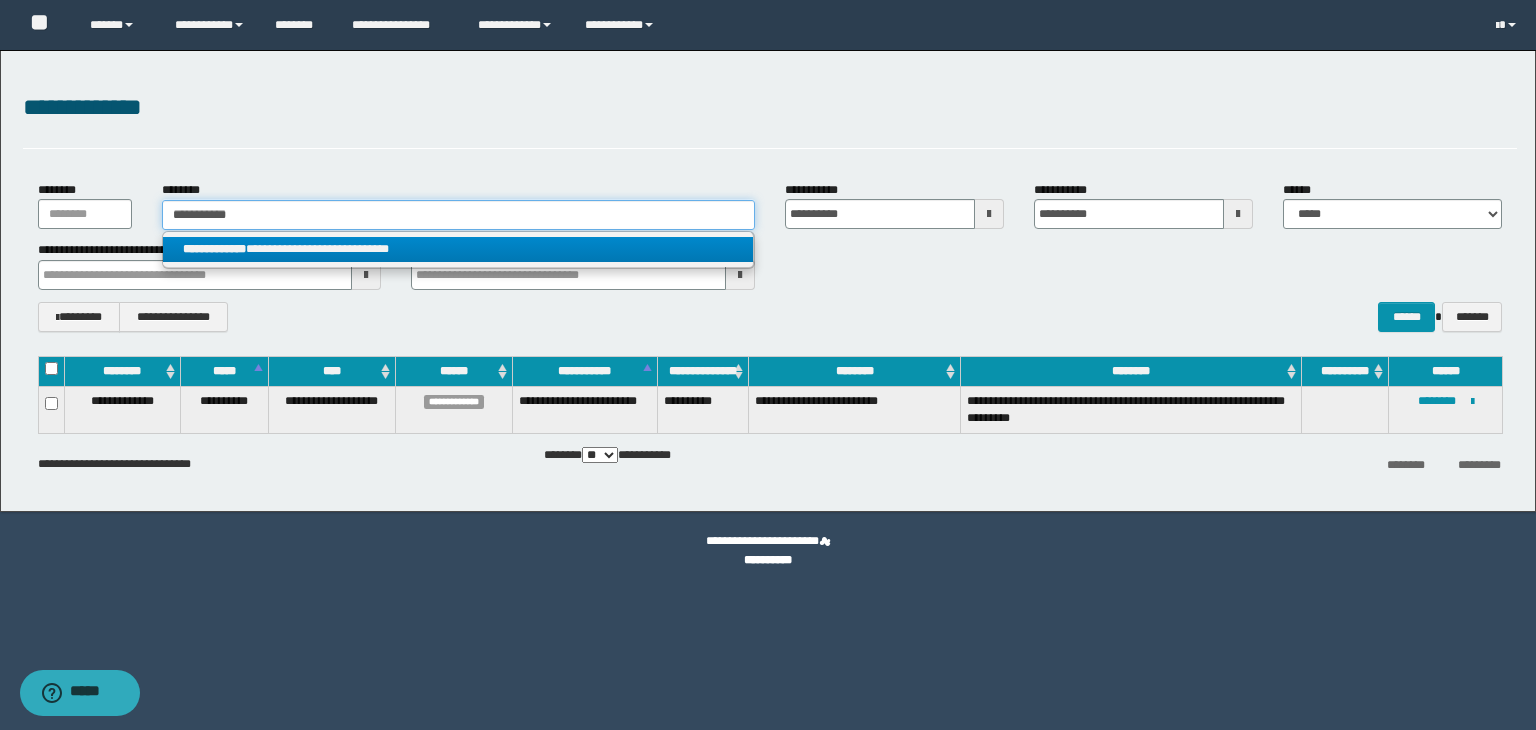 type on "**********" 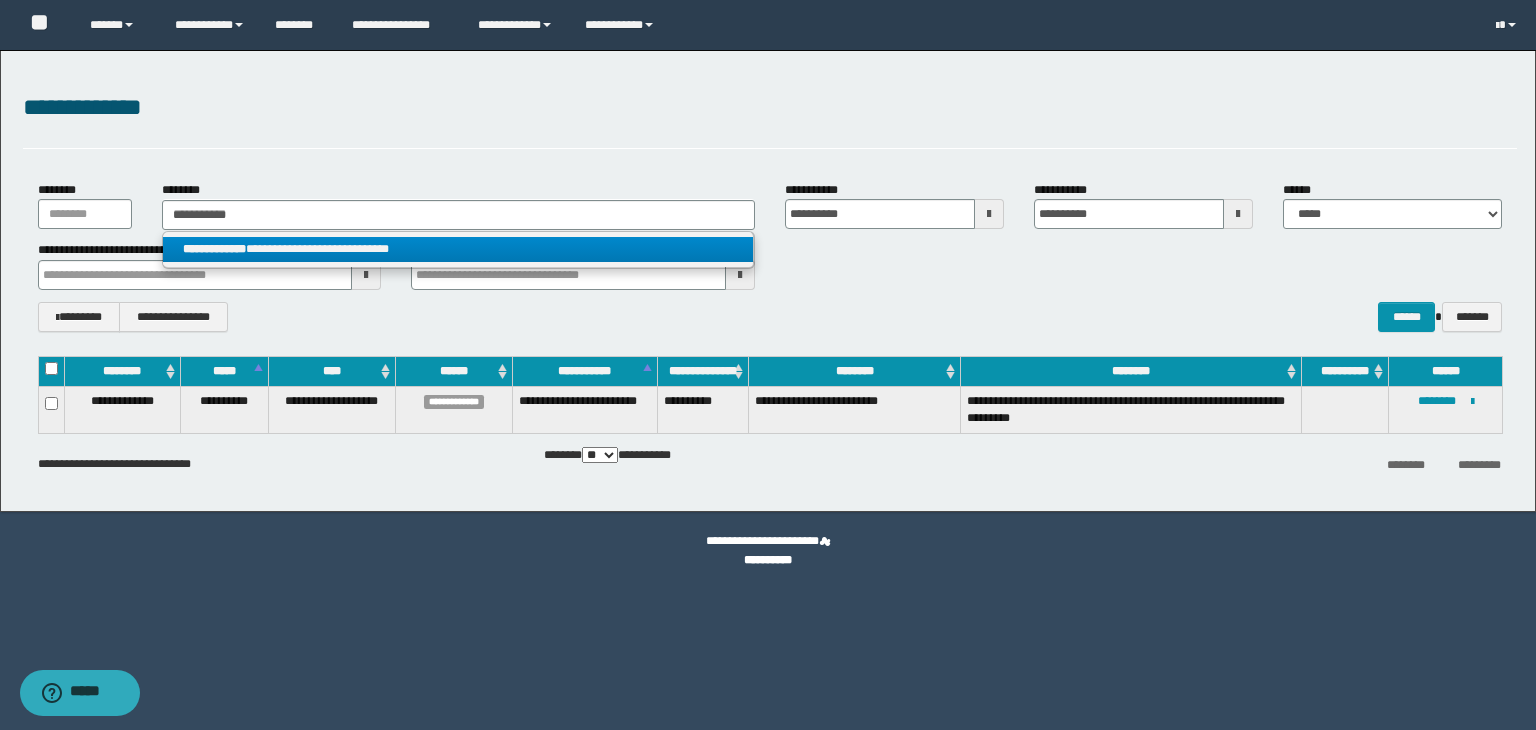 click on "**********" at bounding box center [458, 249] 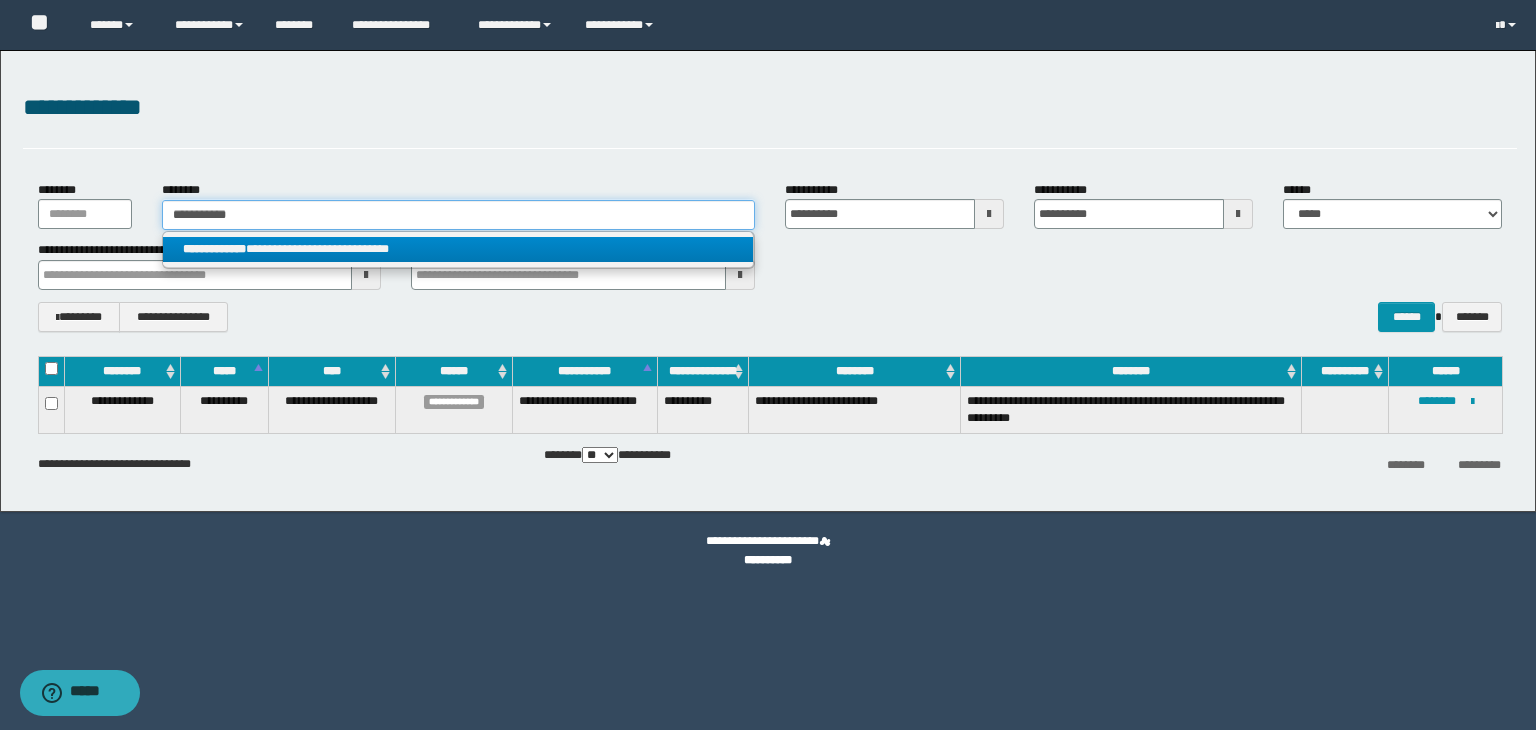 type 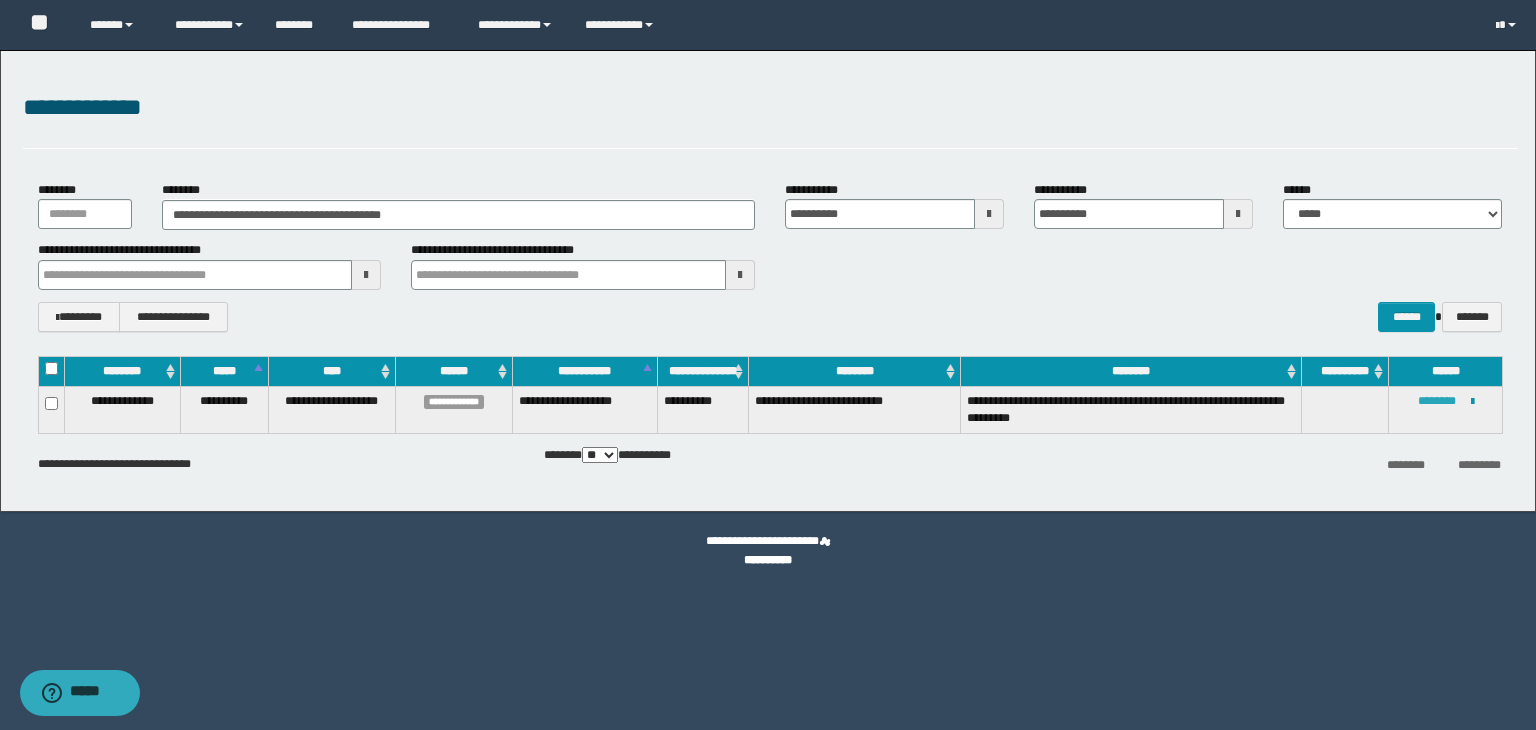 click on "********" at bounding box center (1437, 401) 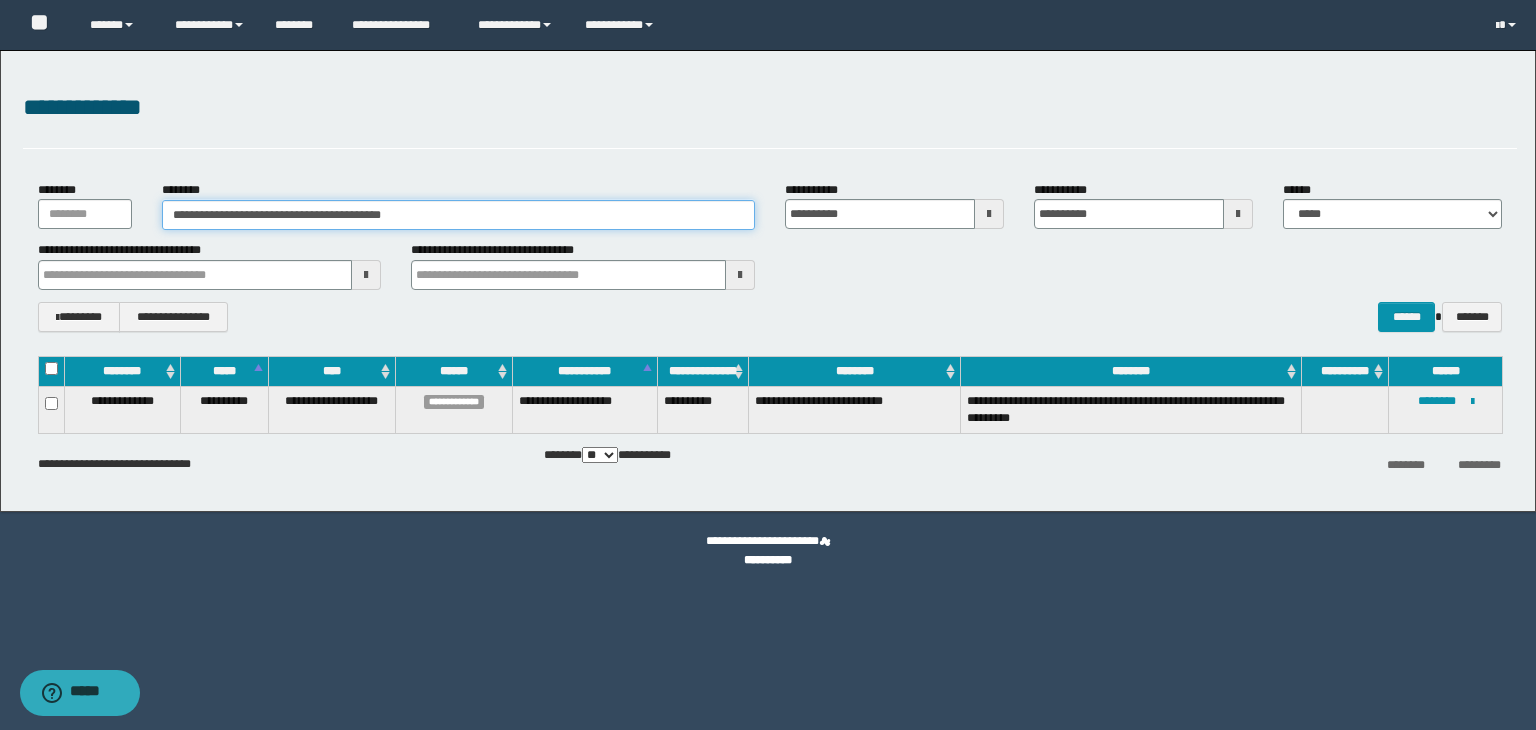 drag, startPoint x: 491, startPoint y: 210, endPoint x: 103, endPoint y: 213, distance: 388.0116 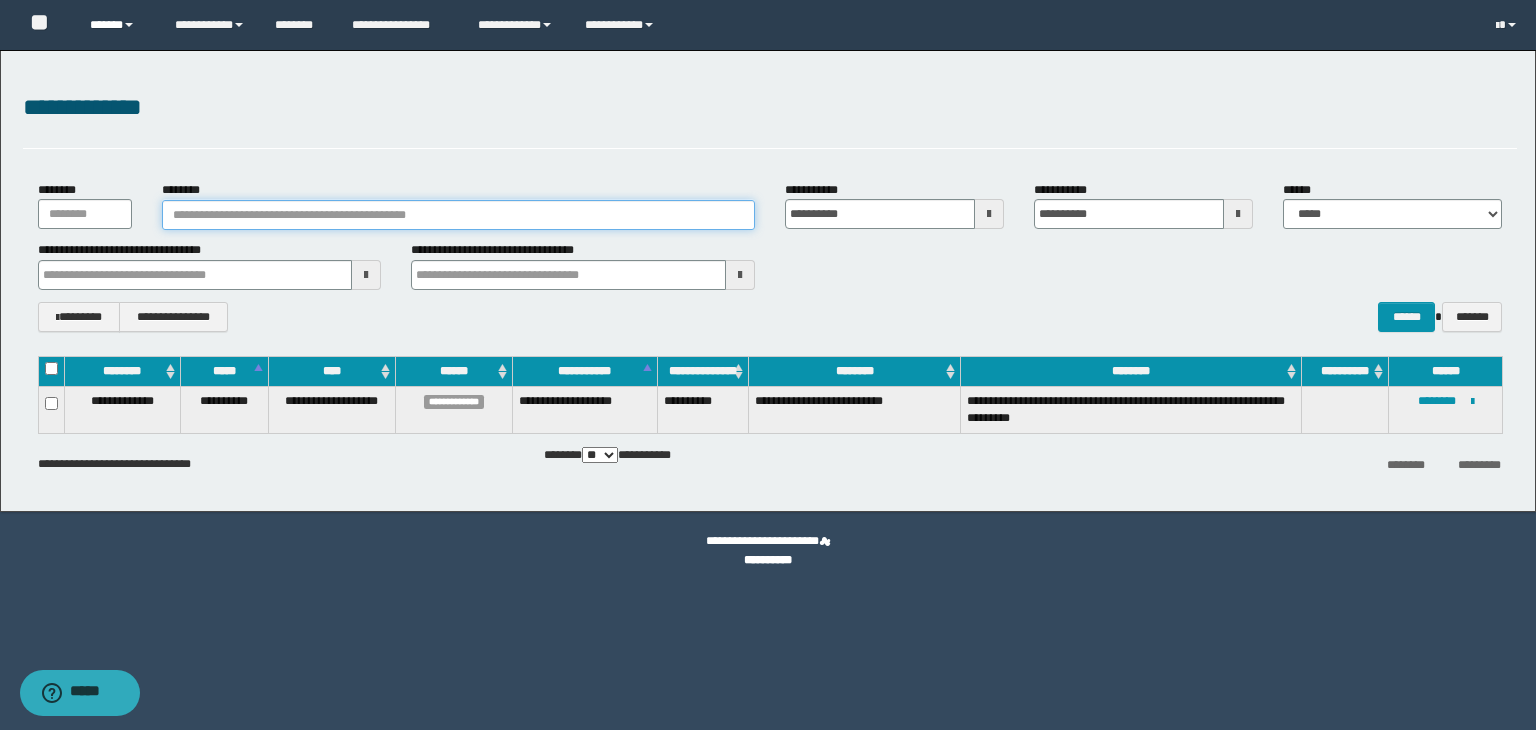 type 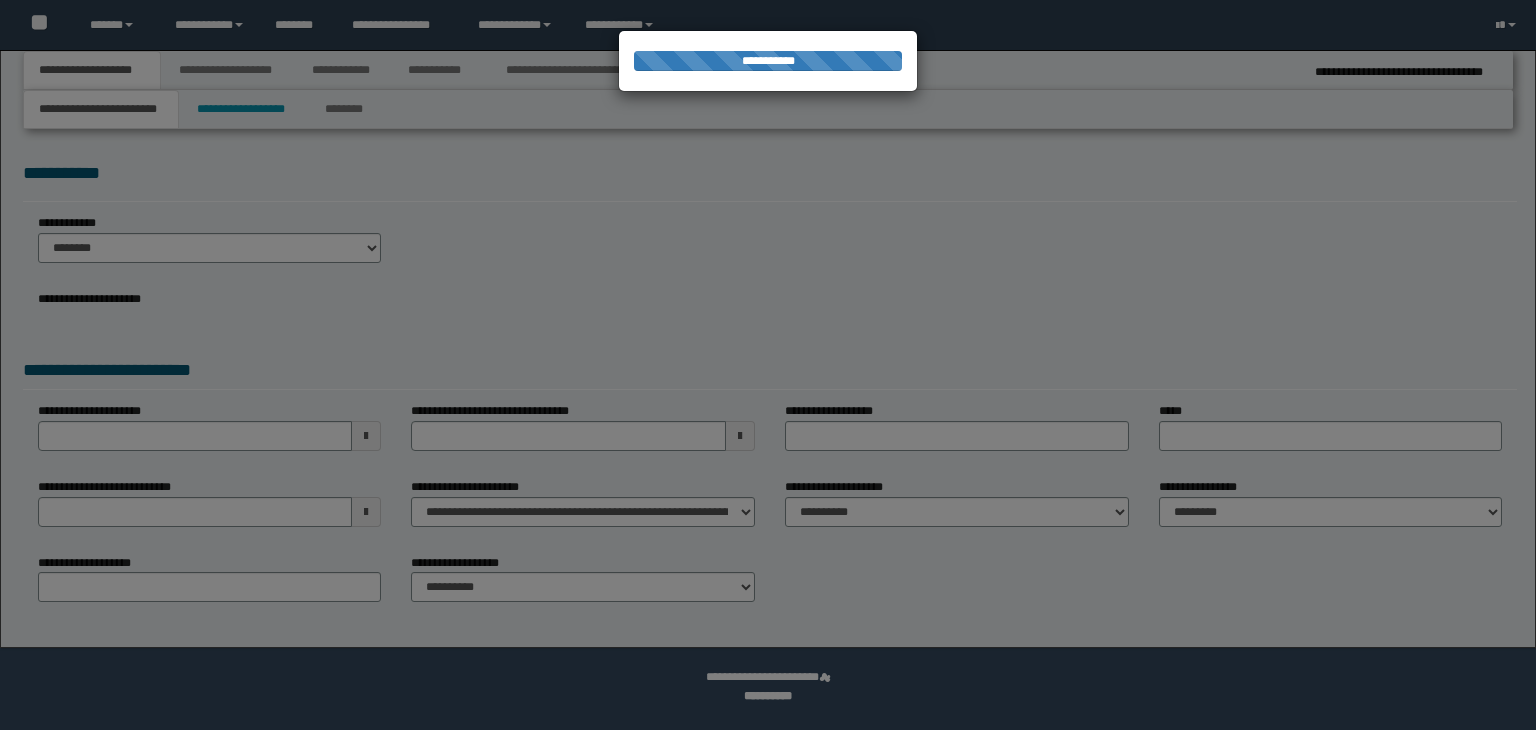 scroll, scrollTop: 0, scrollLeft: 0, axis: both 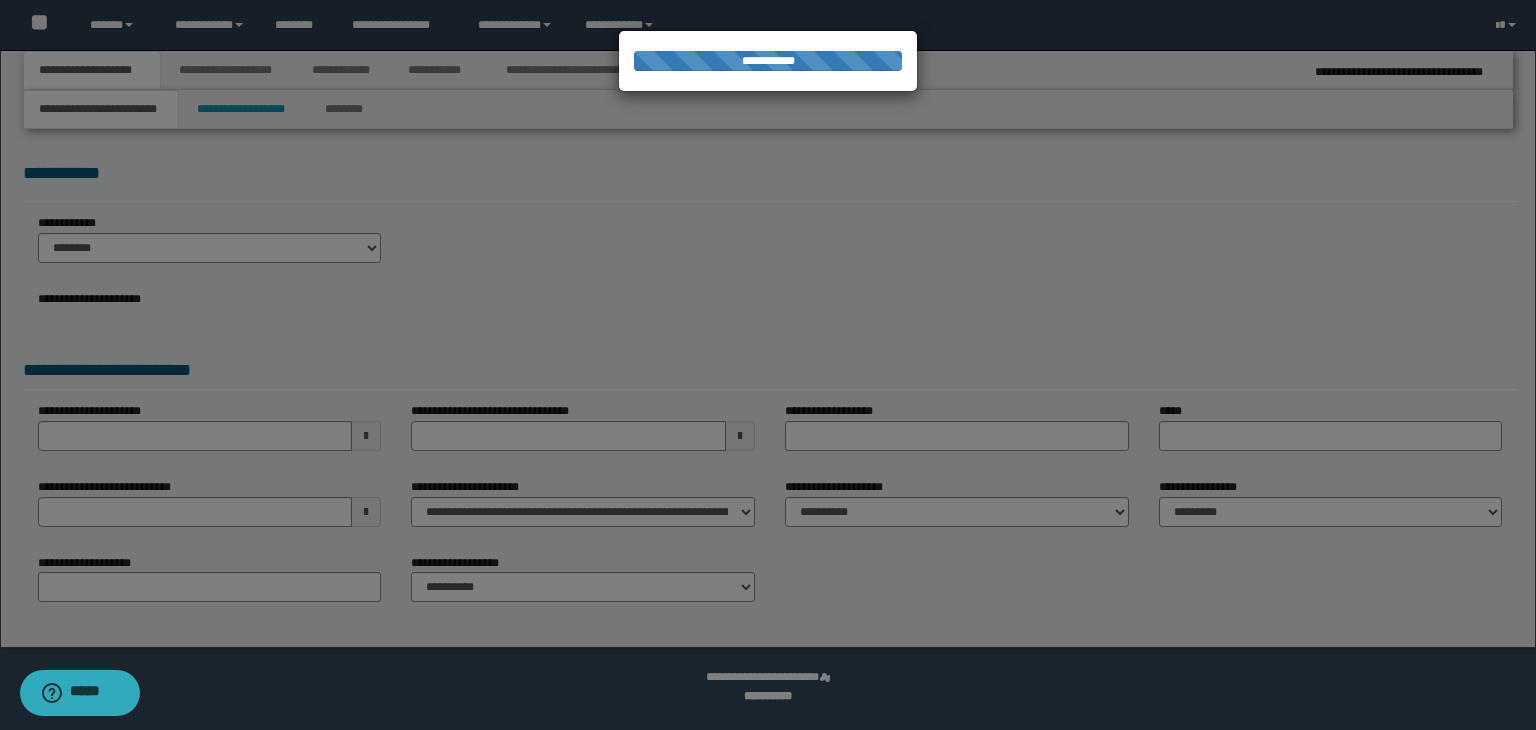 select on "*" 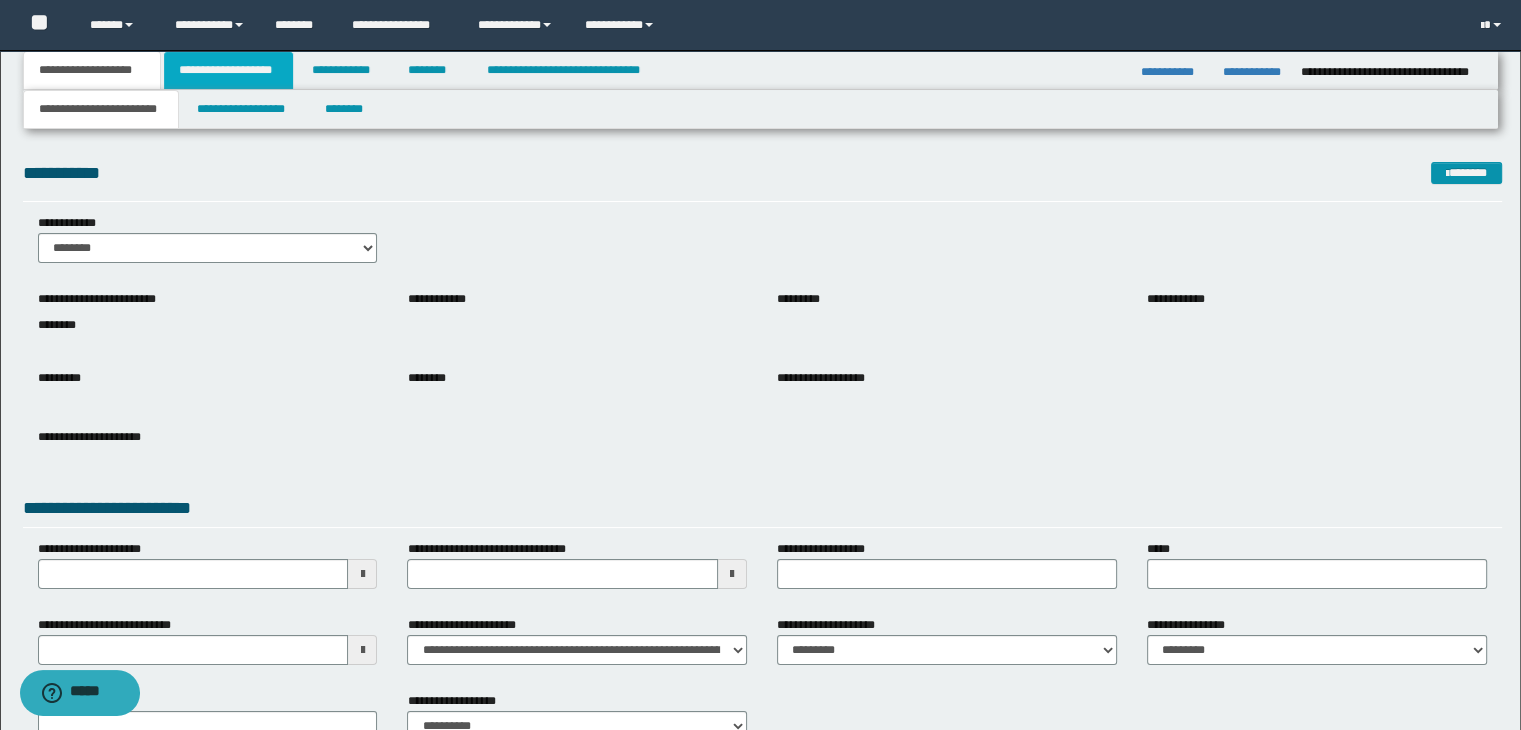 click on "**********" at bounding box center [228, 70] 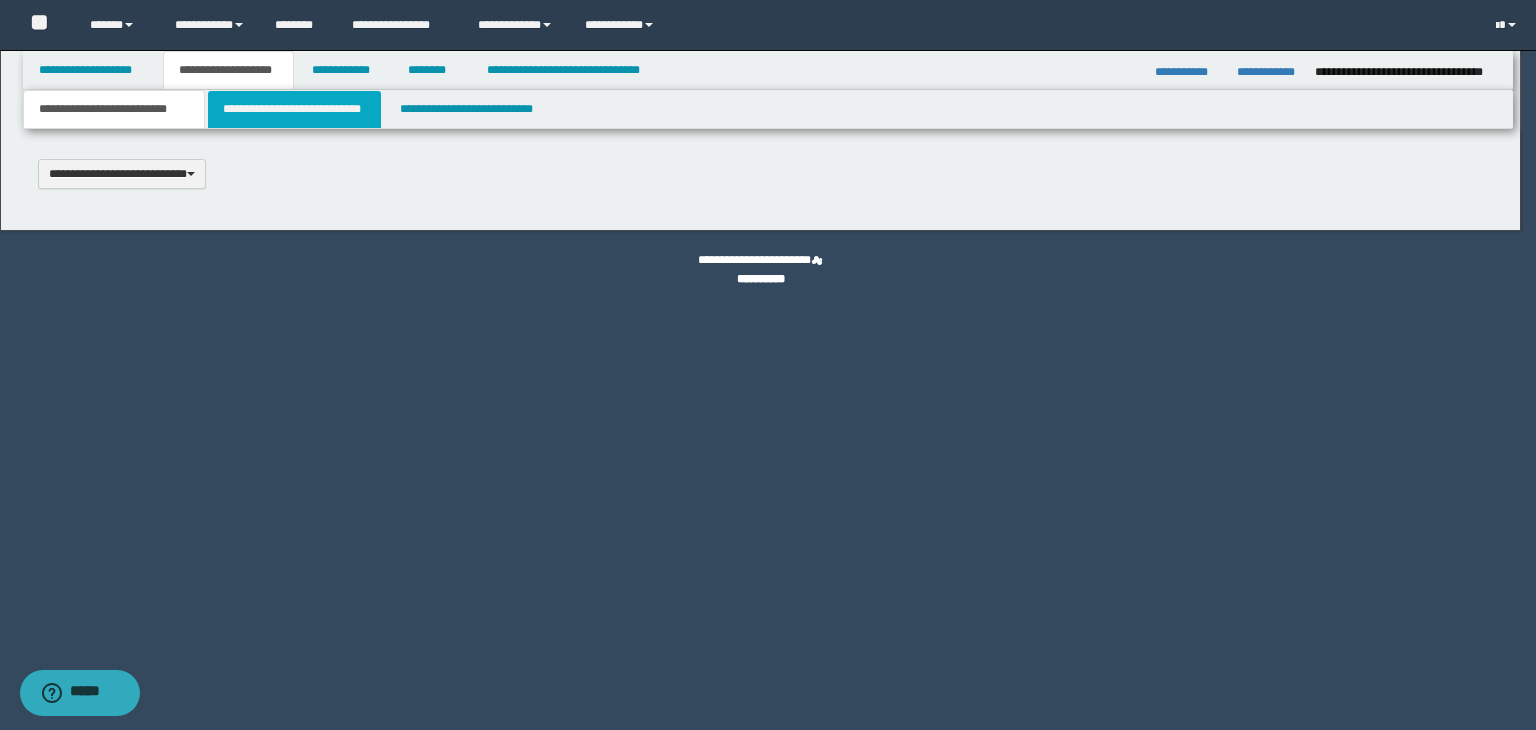 scroll, scrollTop: 0, scrollLeft: 0, axis: both 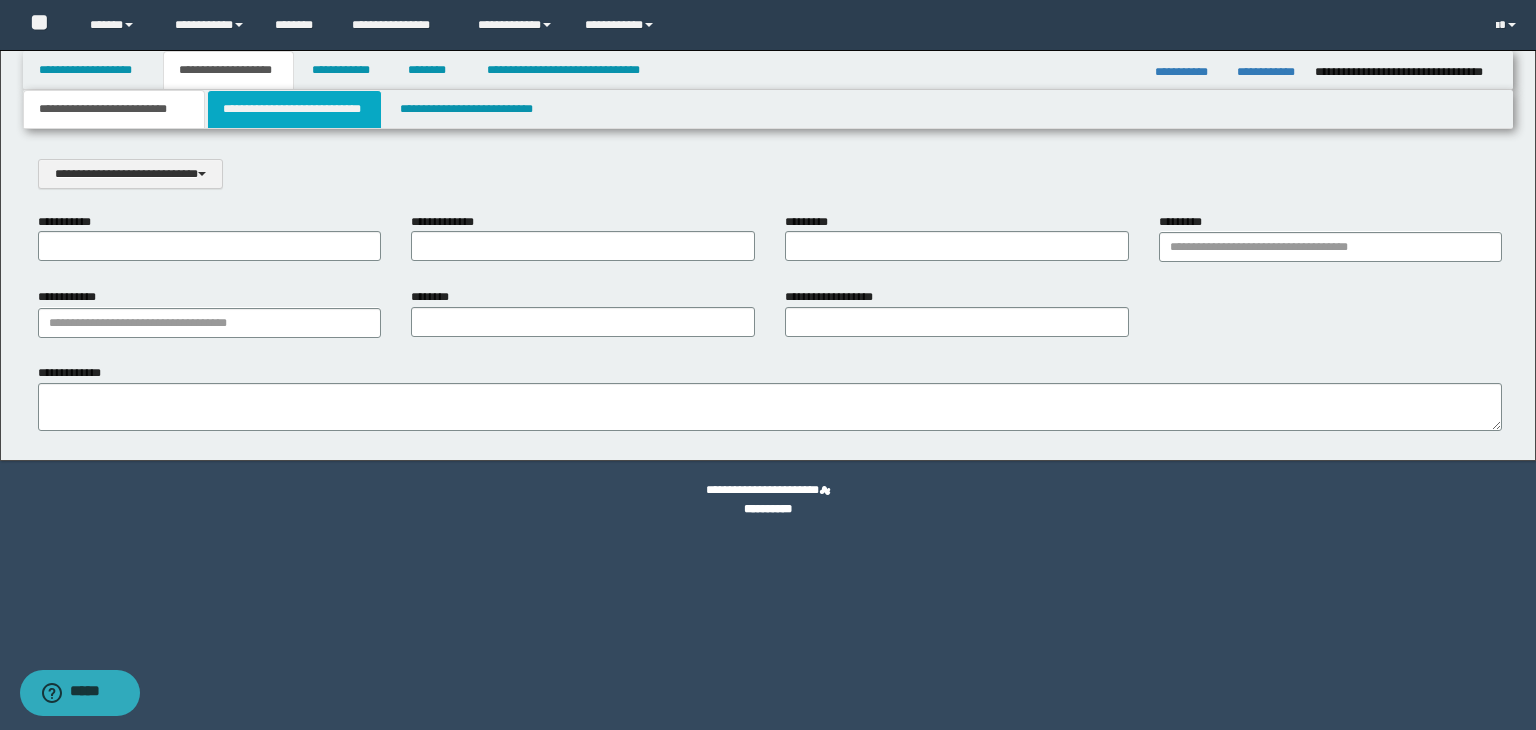 click on "**********" at bounding box center [294, 109] 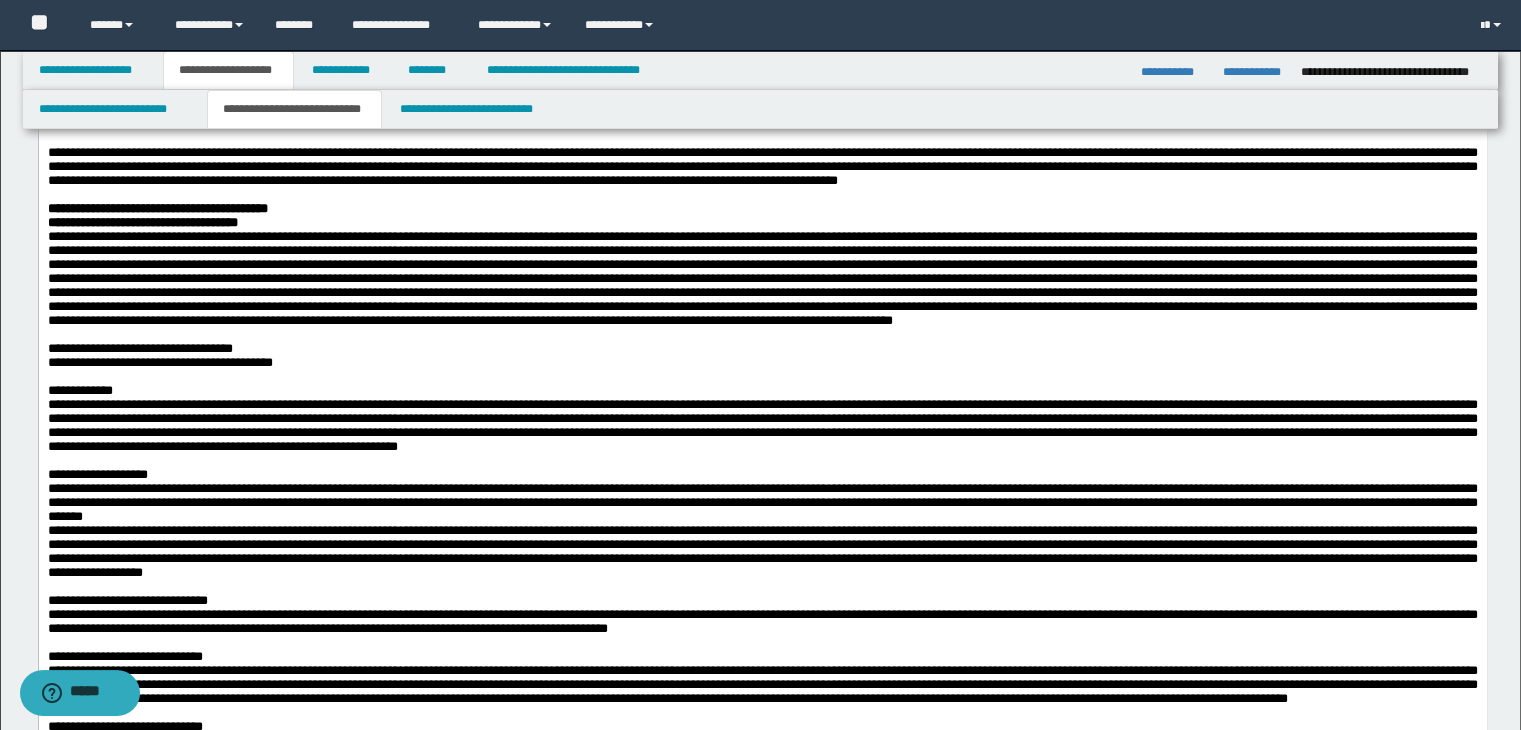 scroll, scrollTop: 500, scrollLeft: 0, axis: vertical 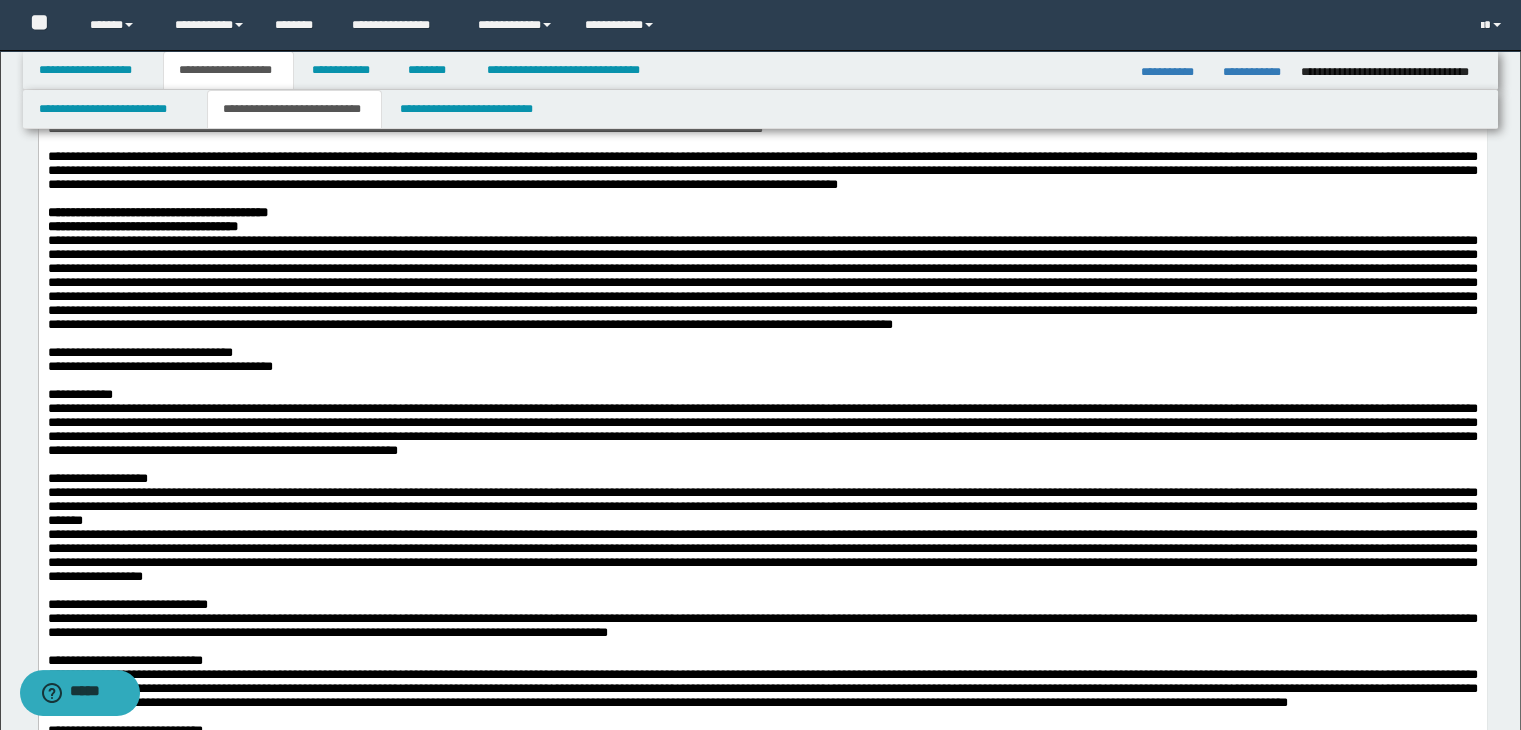 click on "**********" at bounding box center (142, 226) 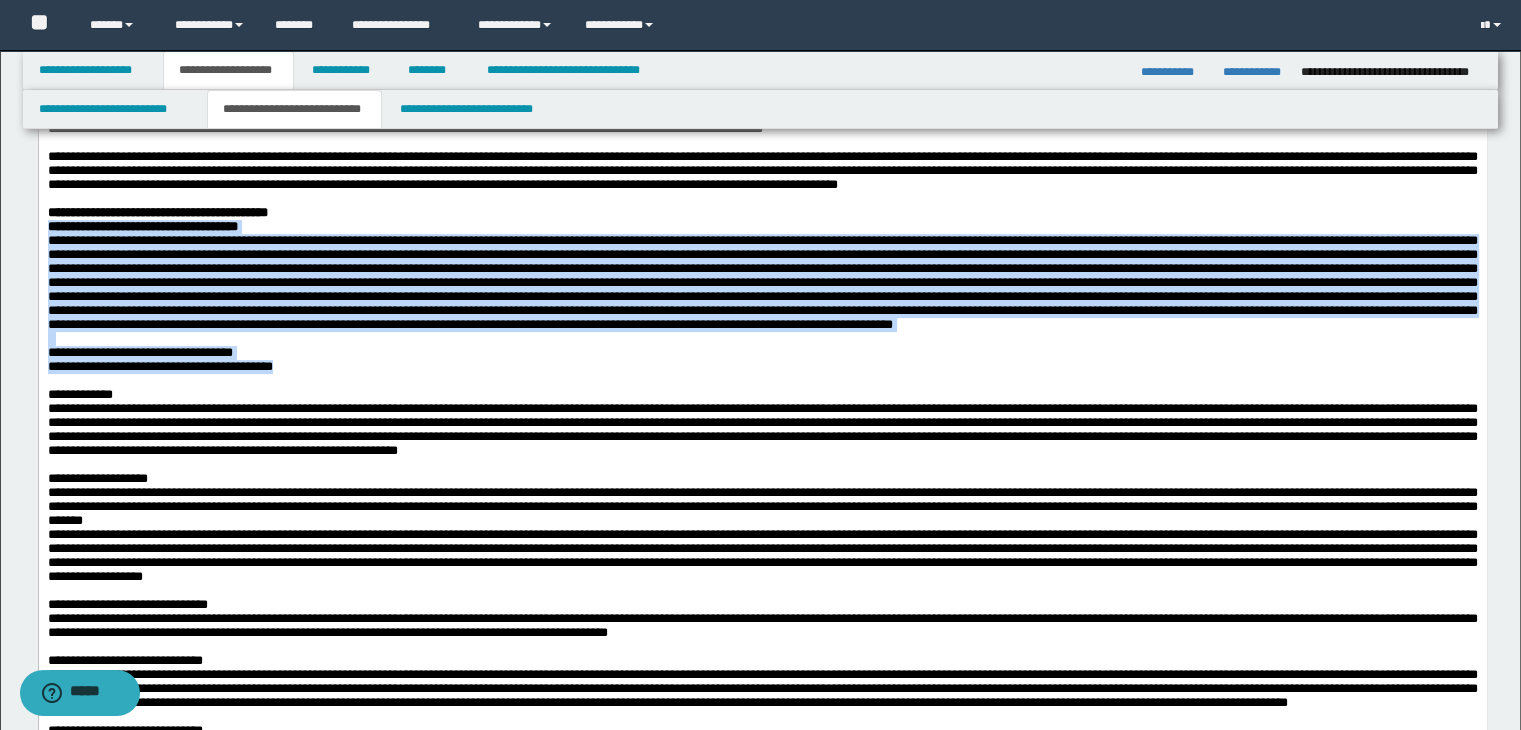 drag, startPoint x: 49, startPoint y: 282, endPoint x: 375, endPoint y: 474, distance: 378.33847 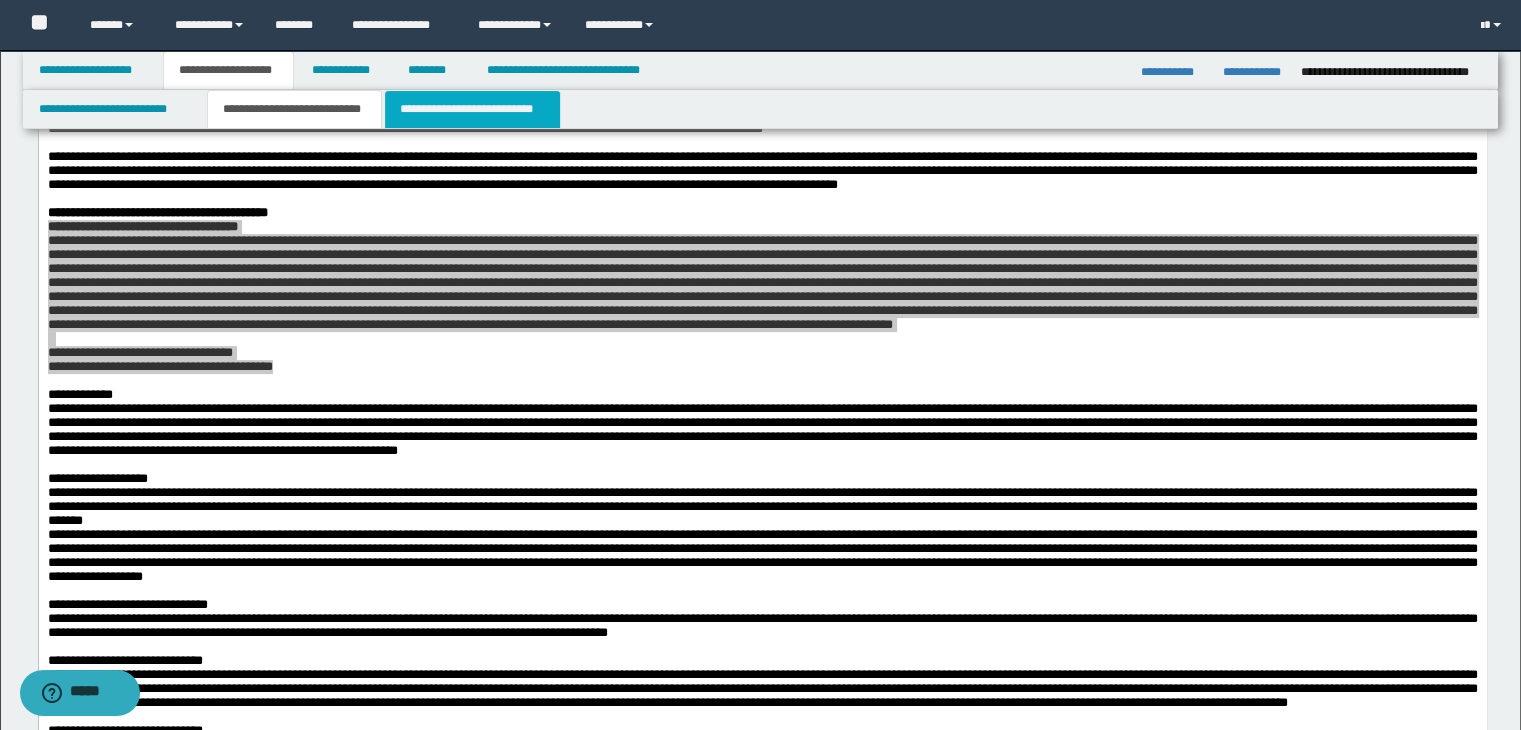 click on "**********" at bounding box center (472, 109) 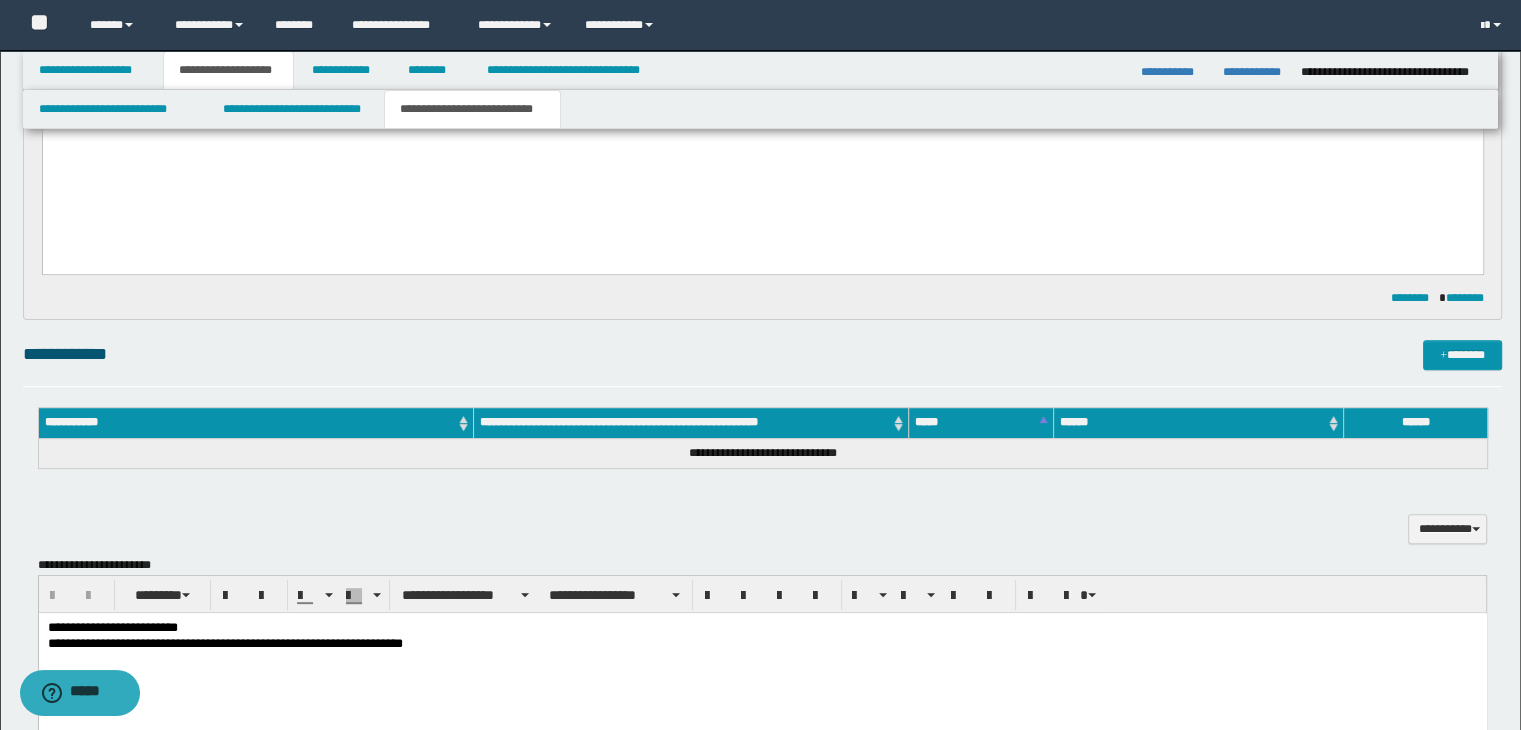 scroll, scrollTop: 700, scrollLeft: 0, axis: vertical 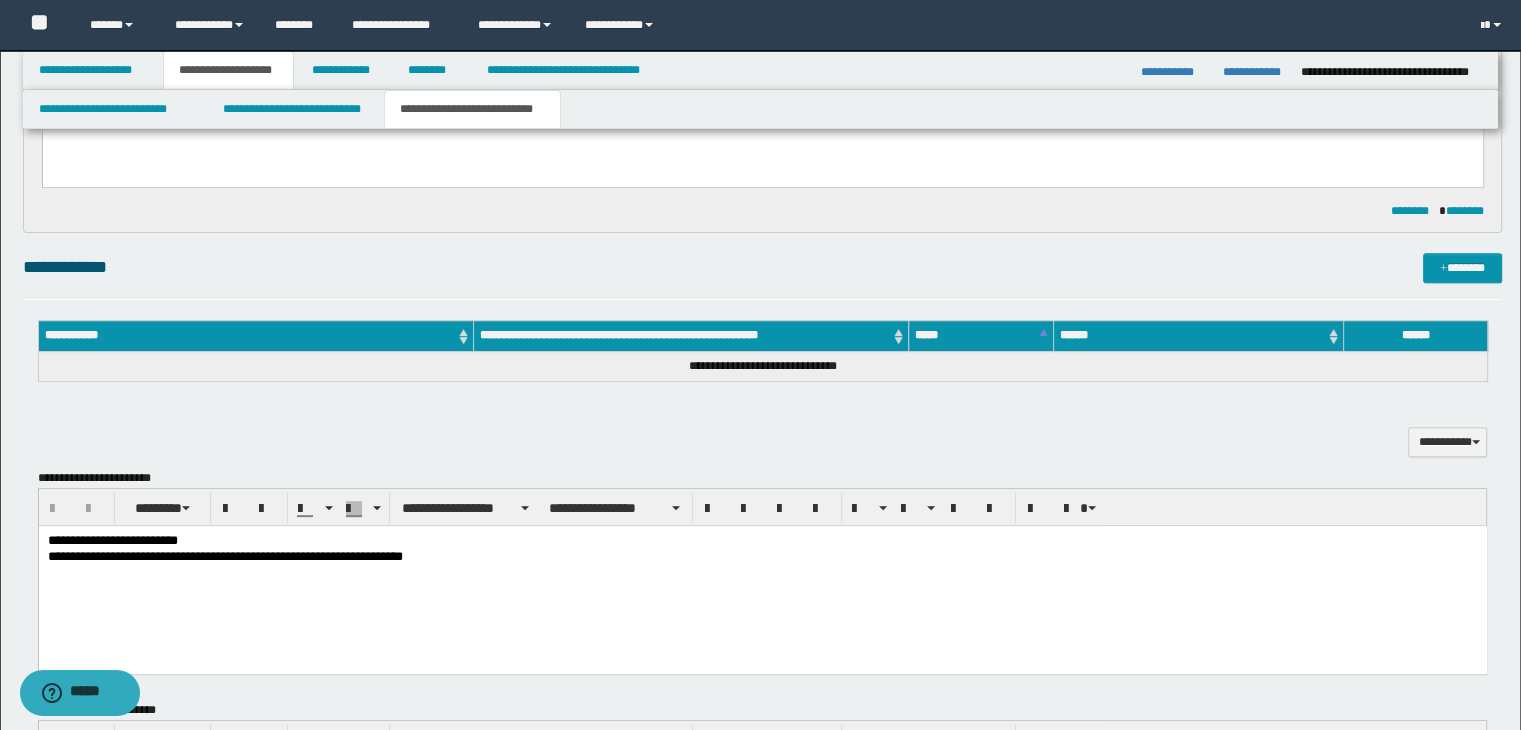 click on "**********" at bounding box center (762, 557) 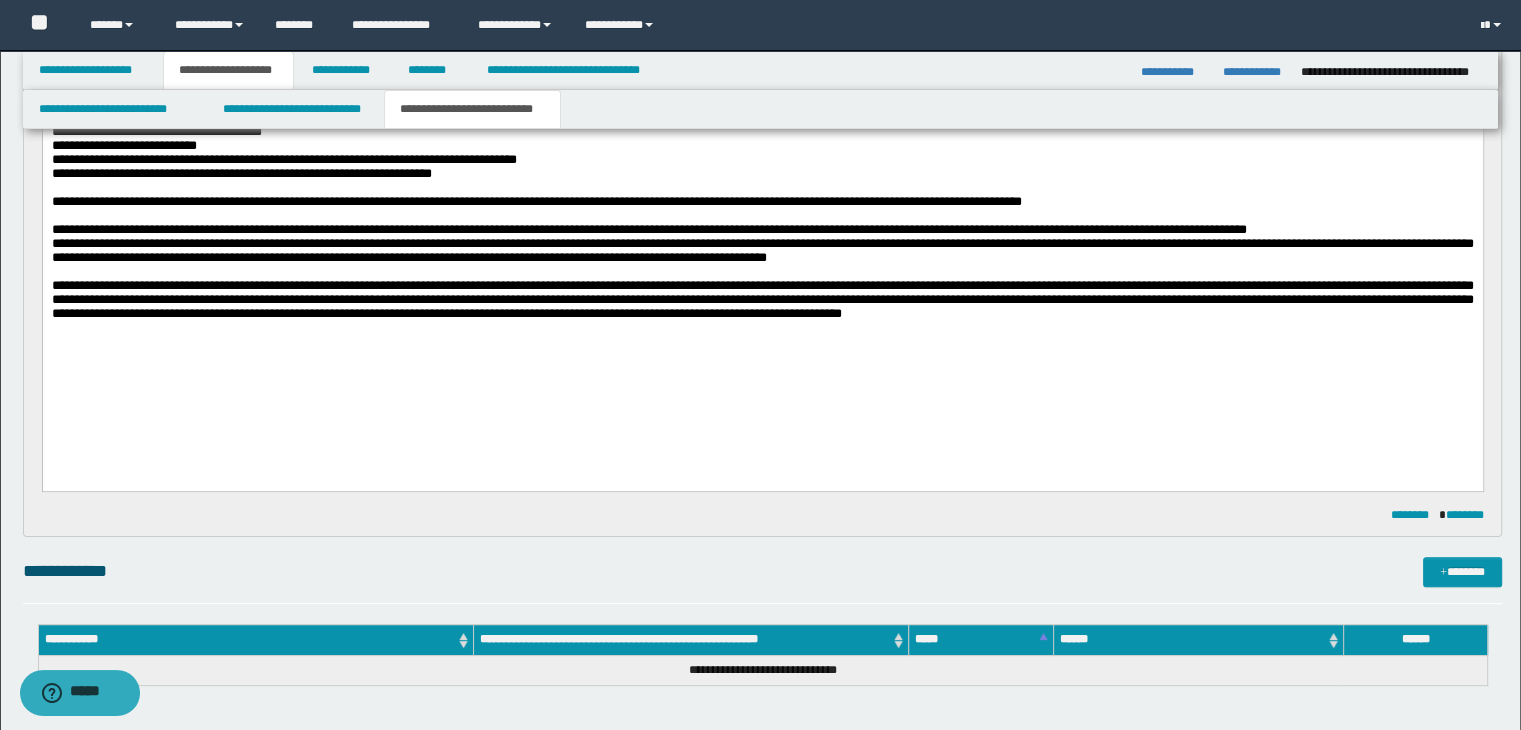 scroll, scrollTop: 400, scrollLeft: 0, axis: vertical 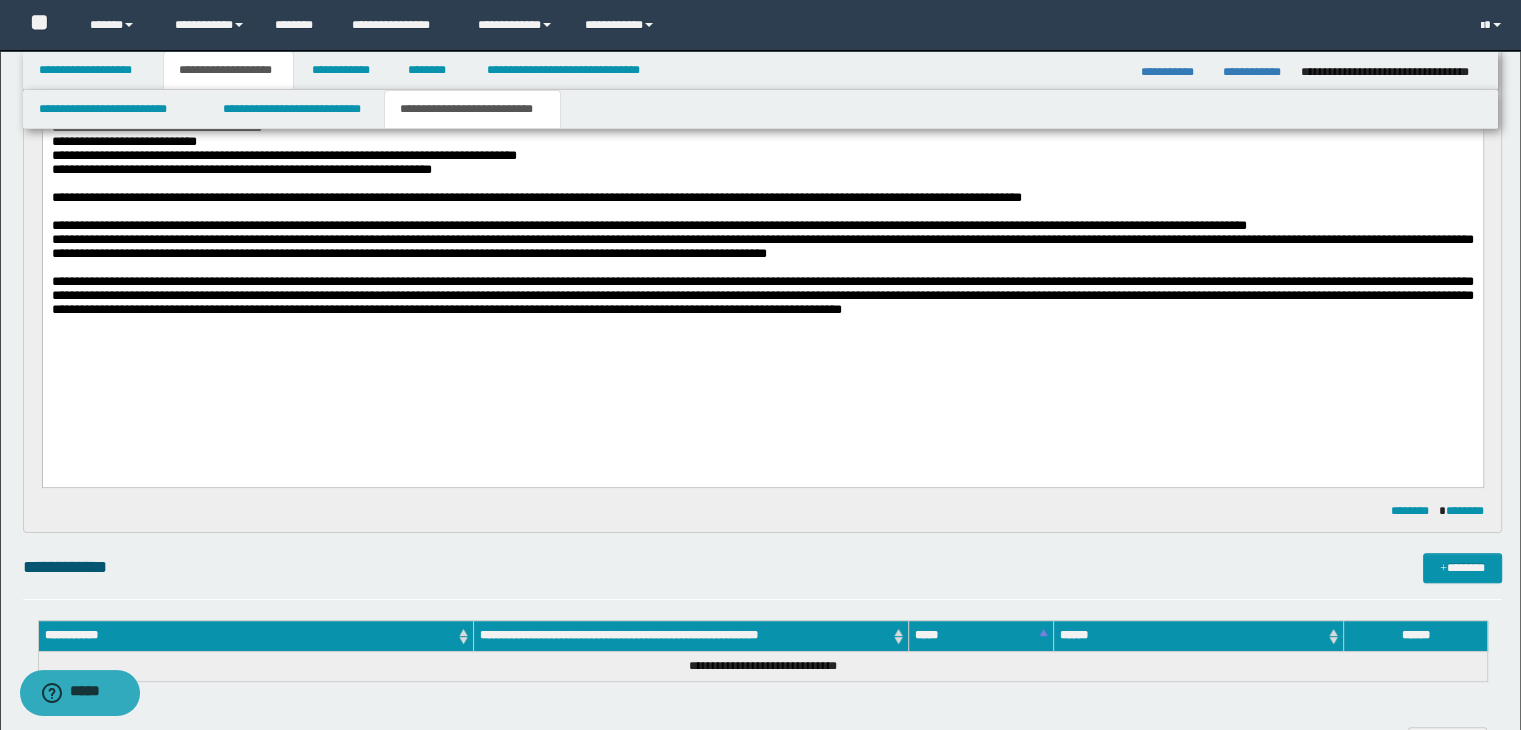 click on "**********" at bounding box center [762, 165] 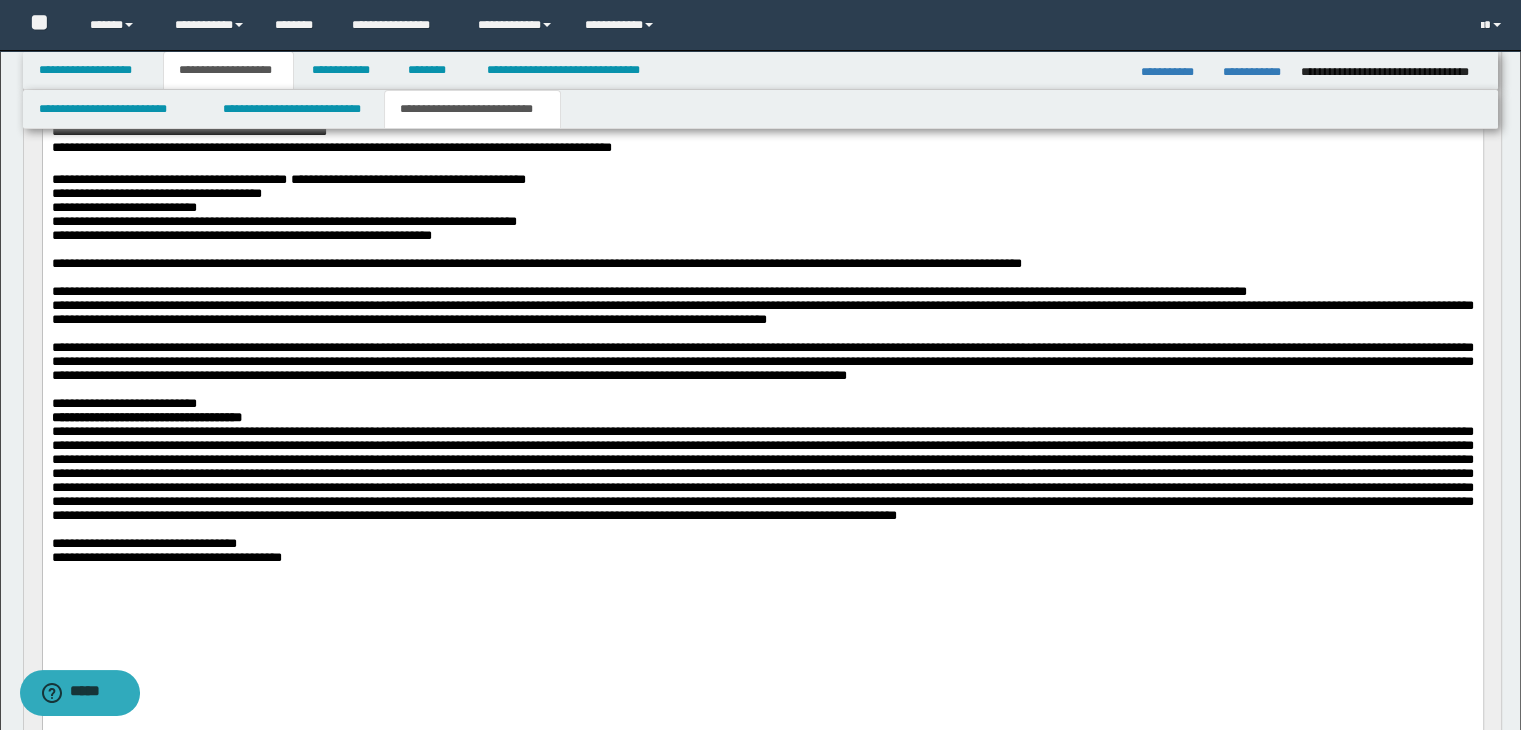 scroll, scrollTop: 300, scrollLeft: 0, axis: vertical 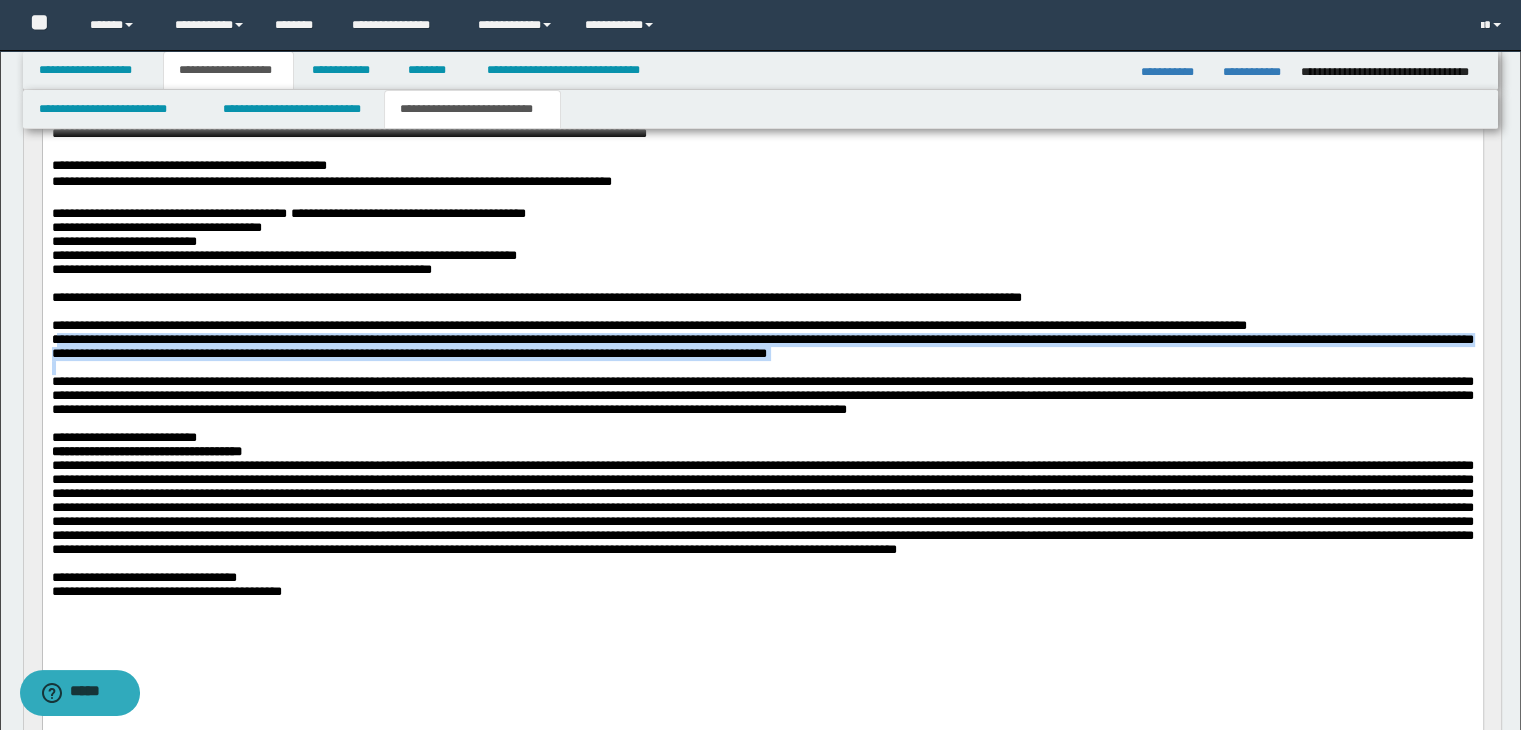 drag, startPoint x: 56, startPoint y: 372, endPoint x: 1235, endPoint y: 403, distance: 1179.4075 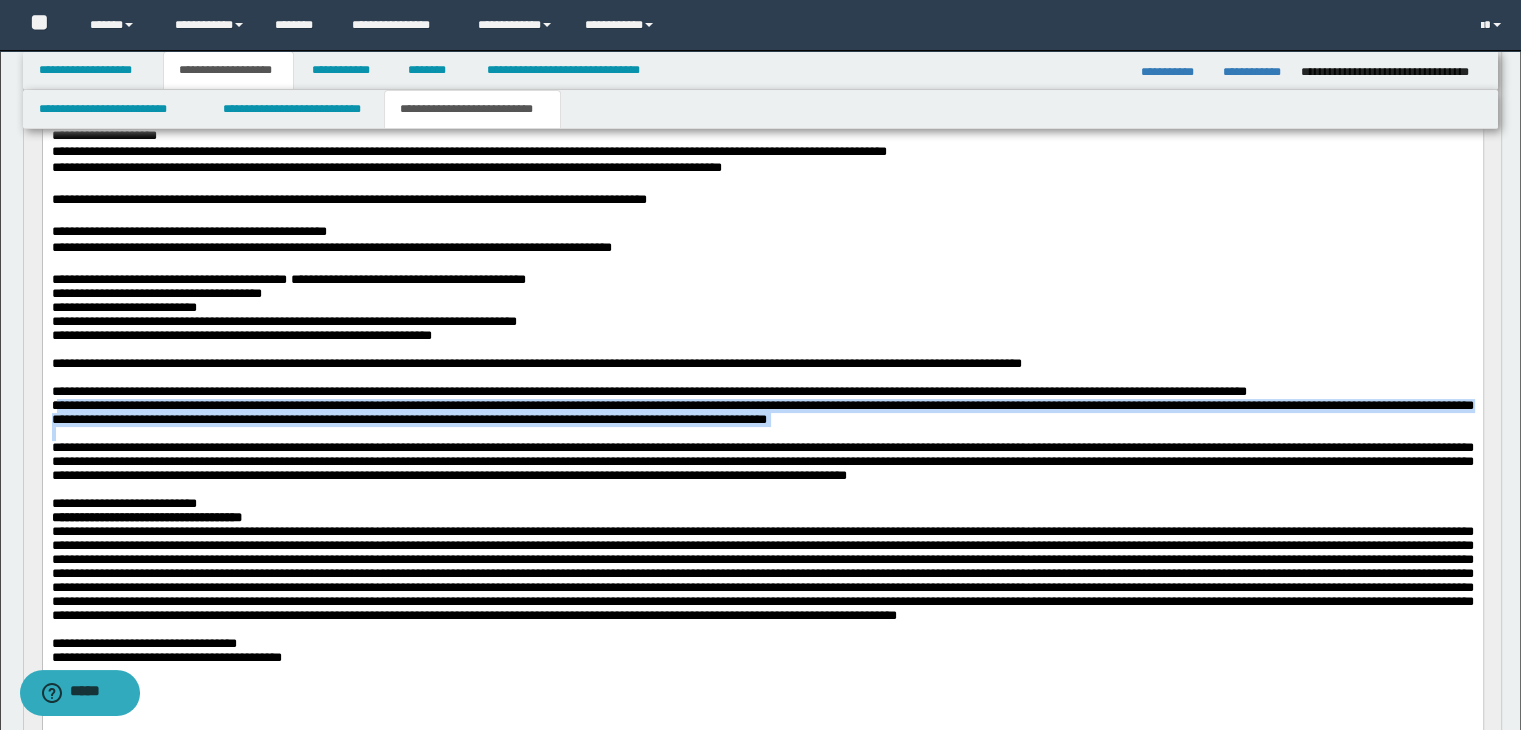 scroll, scrollTop: 200, scrollLeft: 0, axis: vertical 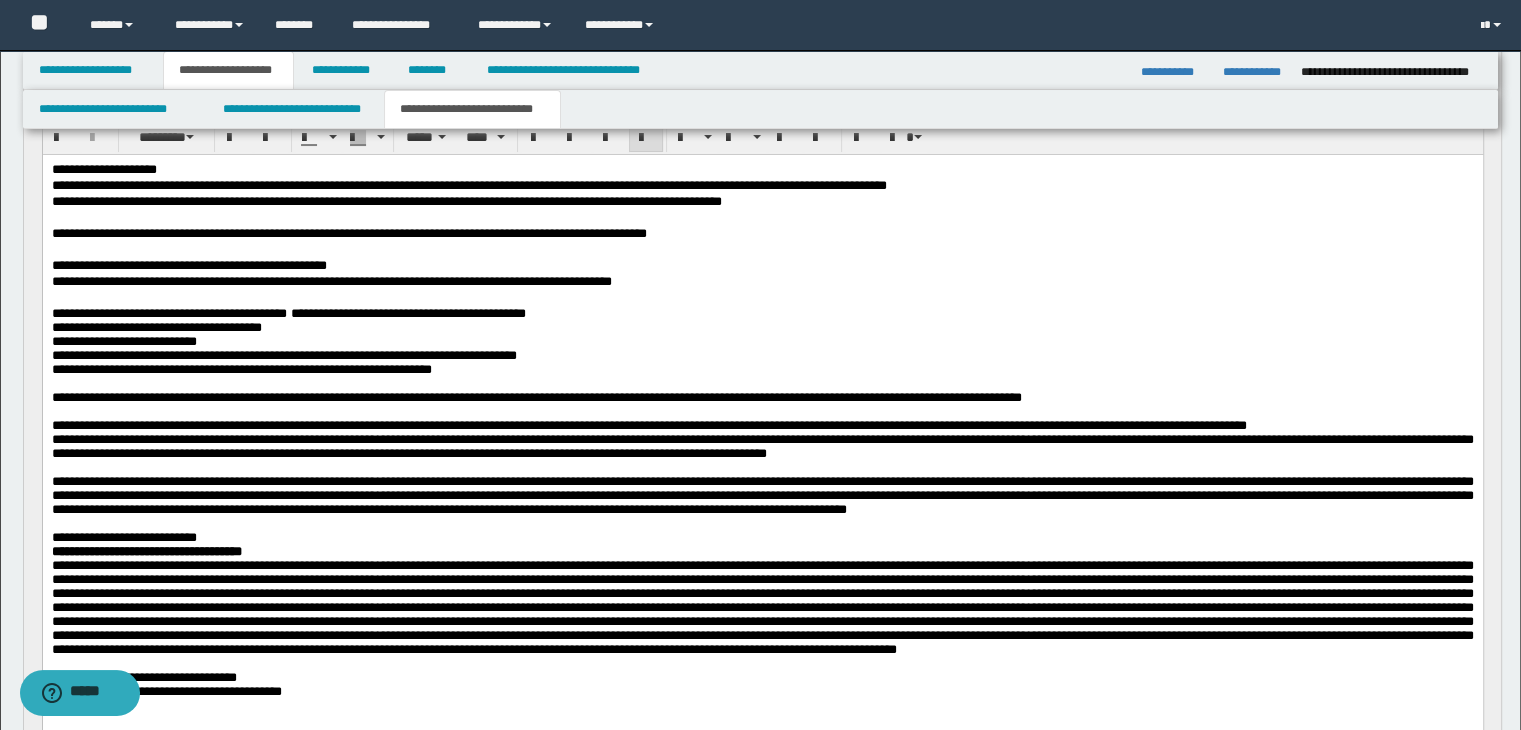 click on "**********" at bounding box center [648, 424] 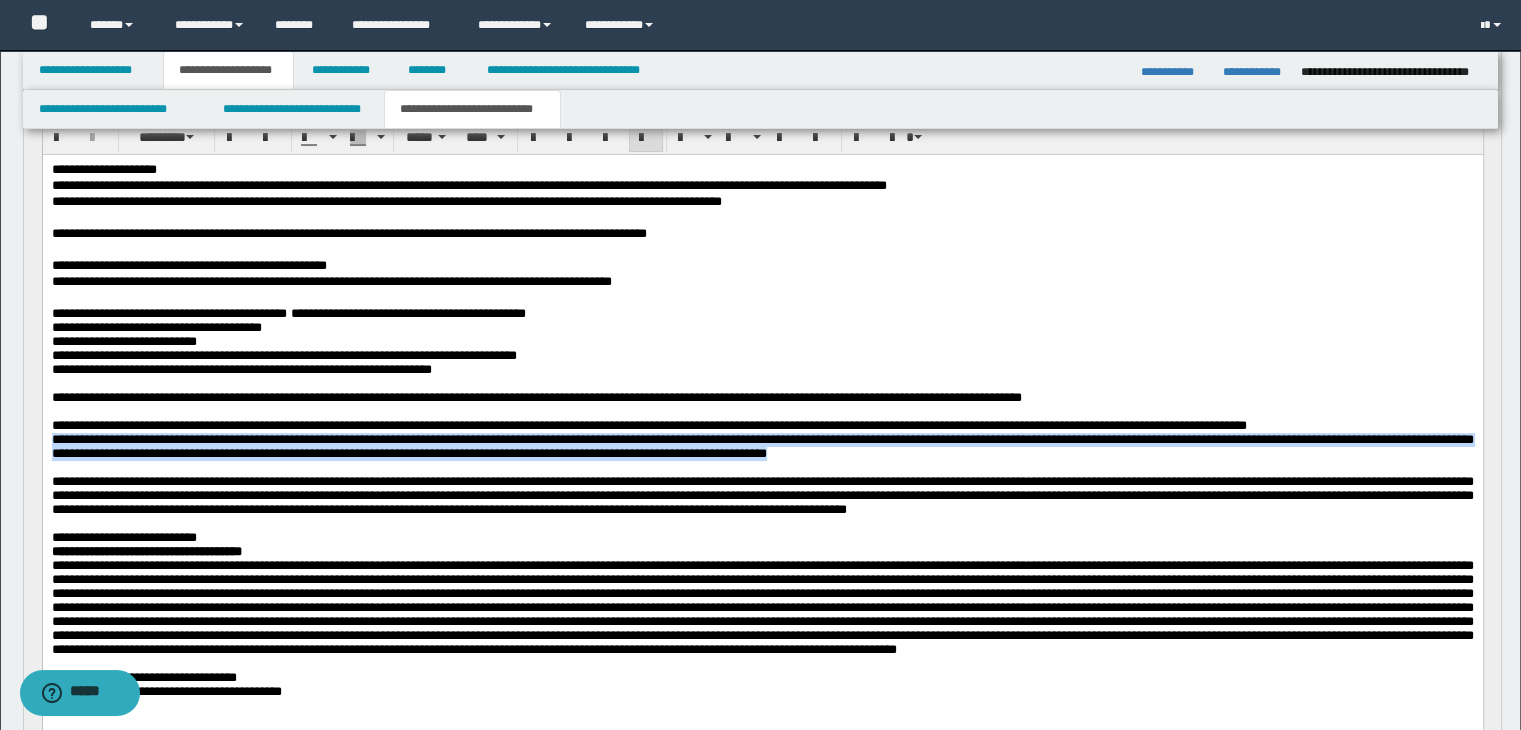 drag, startPoint x: 52, startPoint y: 470, endPoint x: 52, endPoint y: 506, distance: 36 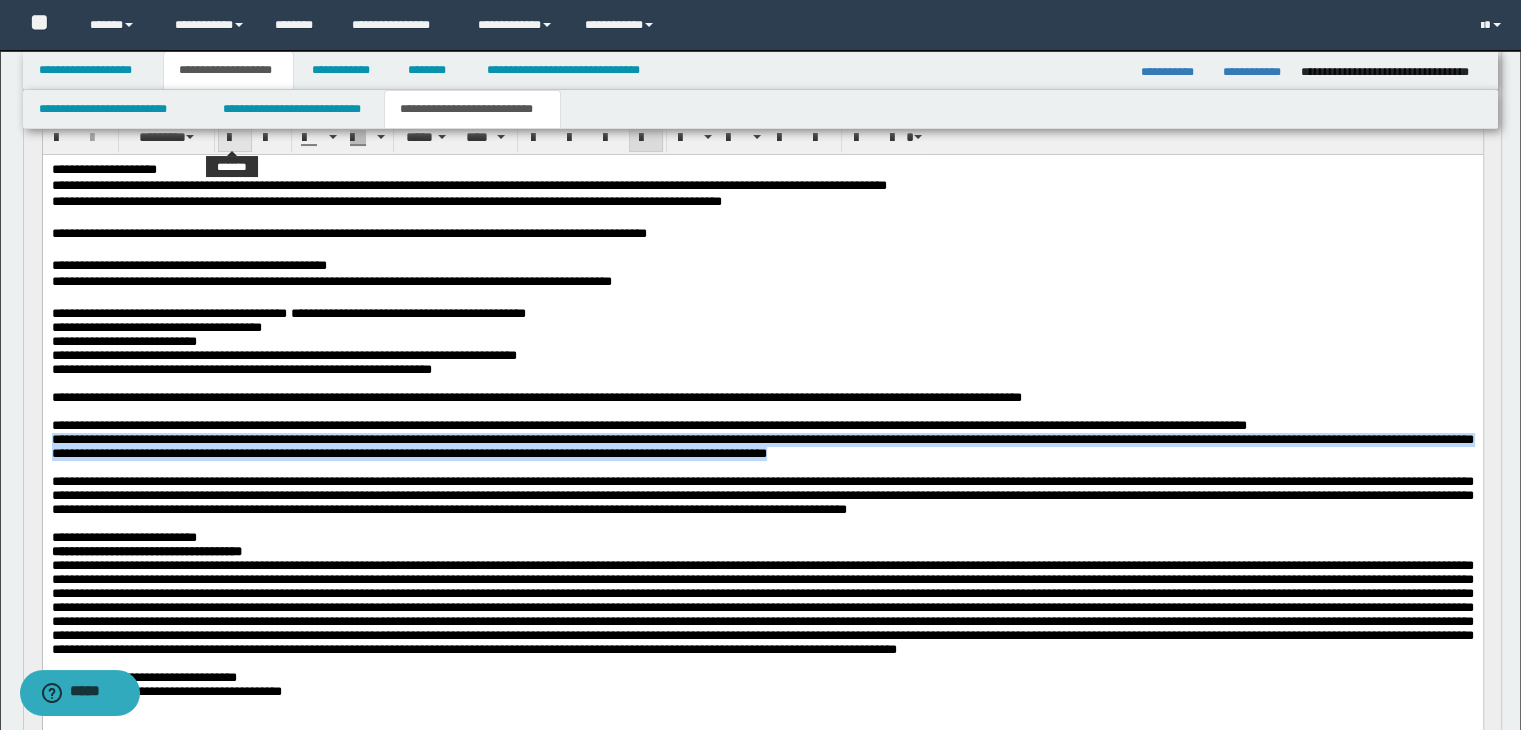 click at bounding box center (235, 137) 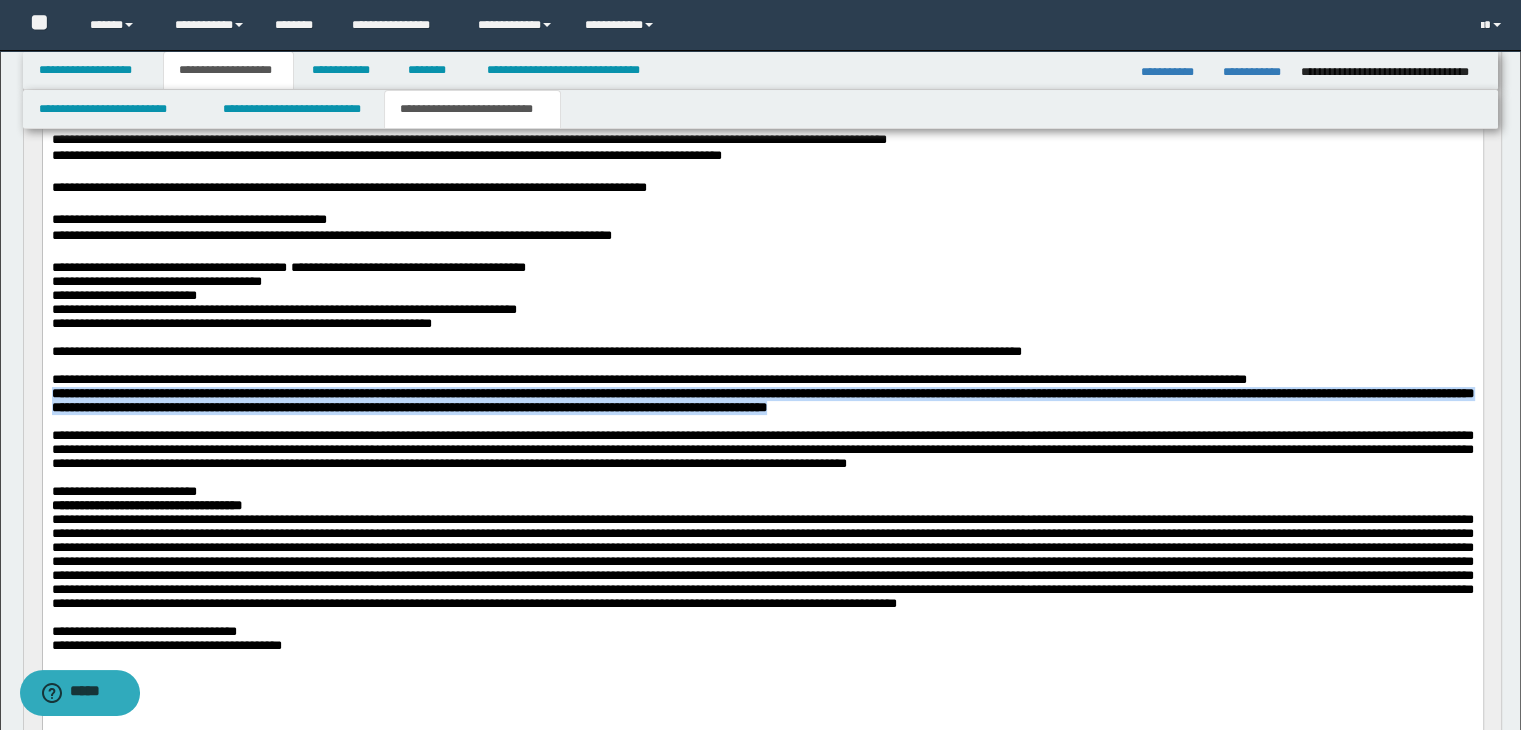 scroll, scrollTop: 200, scrollLeft: 0, axis: vertical 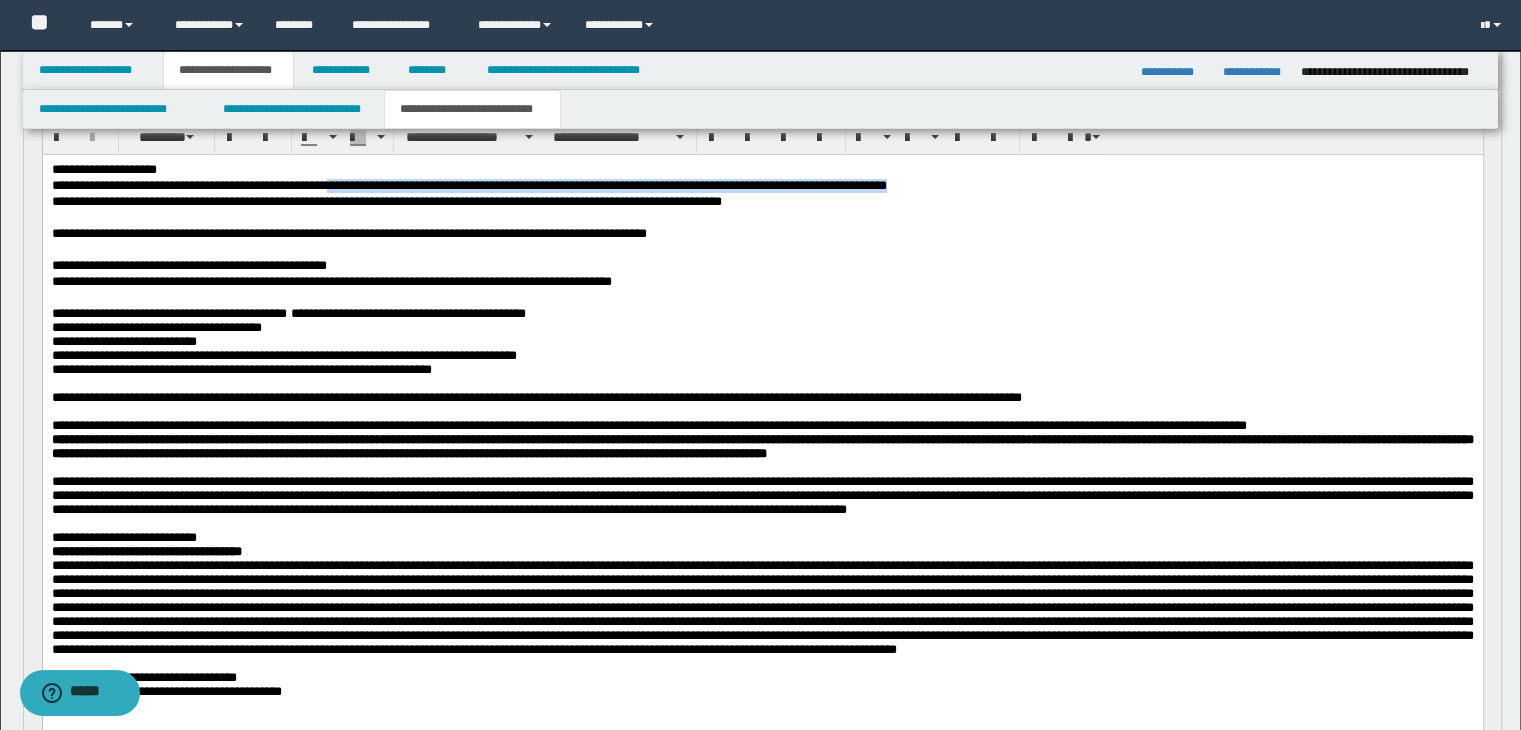 drag, startPoint x: 451, startPoint y: 181, endPoint x: 1205, endPoint y: 182, distance: 754.0007 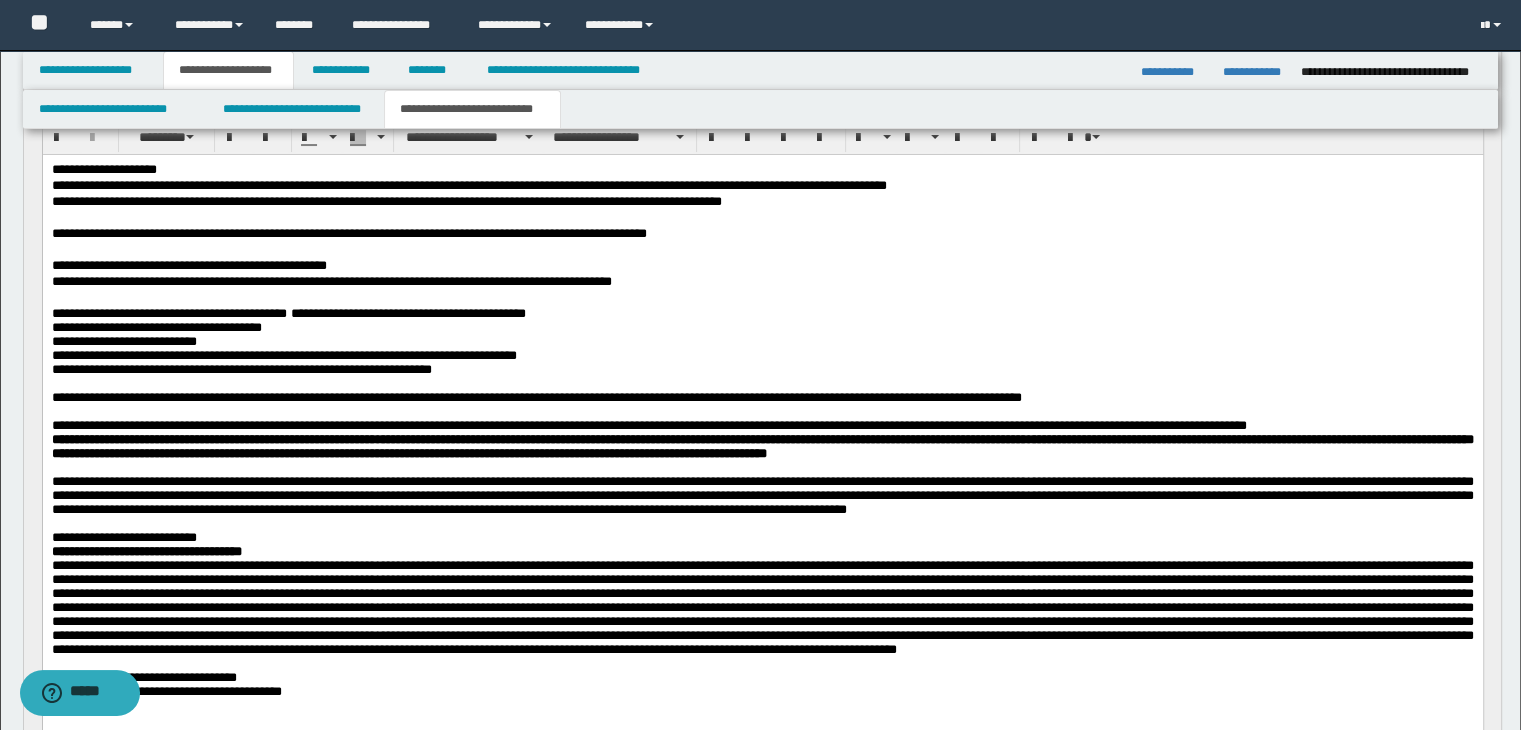 click on "**********" at bounding box center [762, 186] 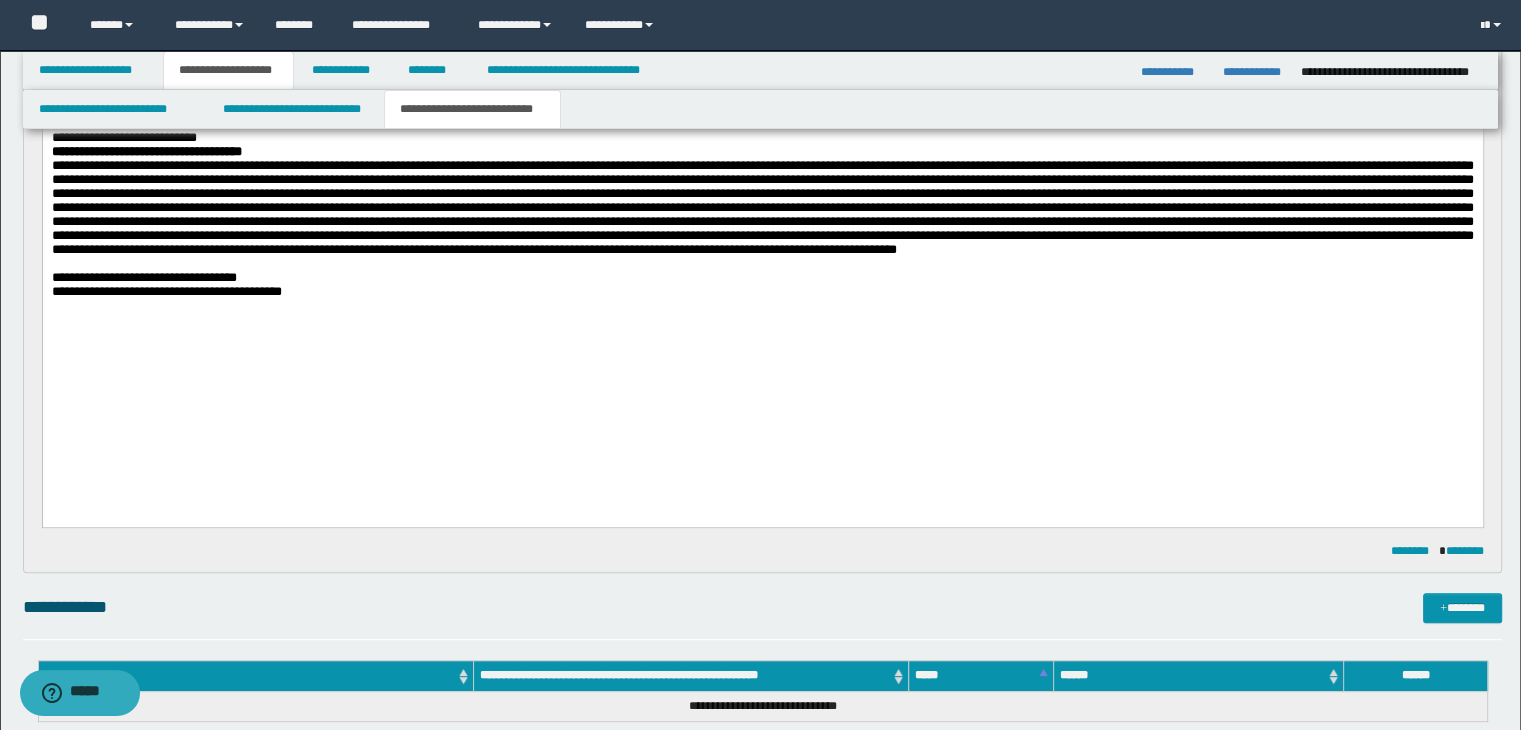 scroll, scrollTop: 1000, scrollLeft: 0, axis: vertical 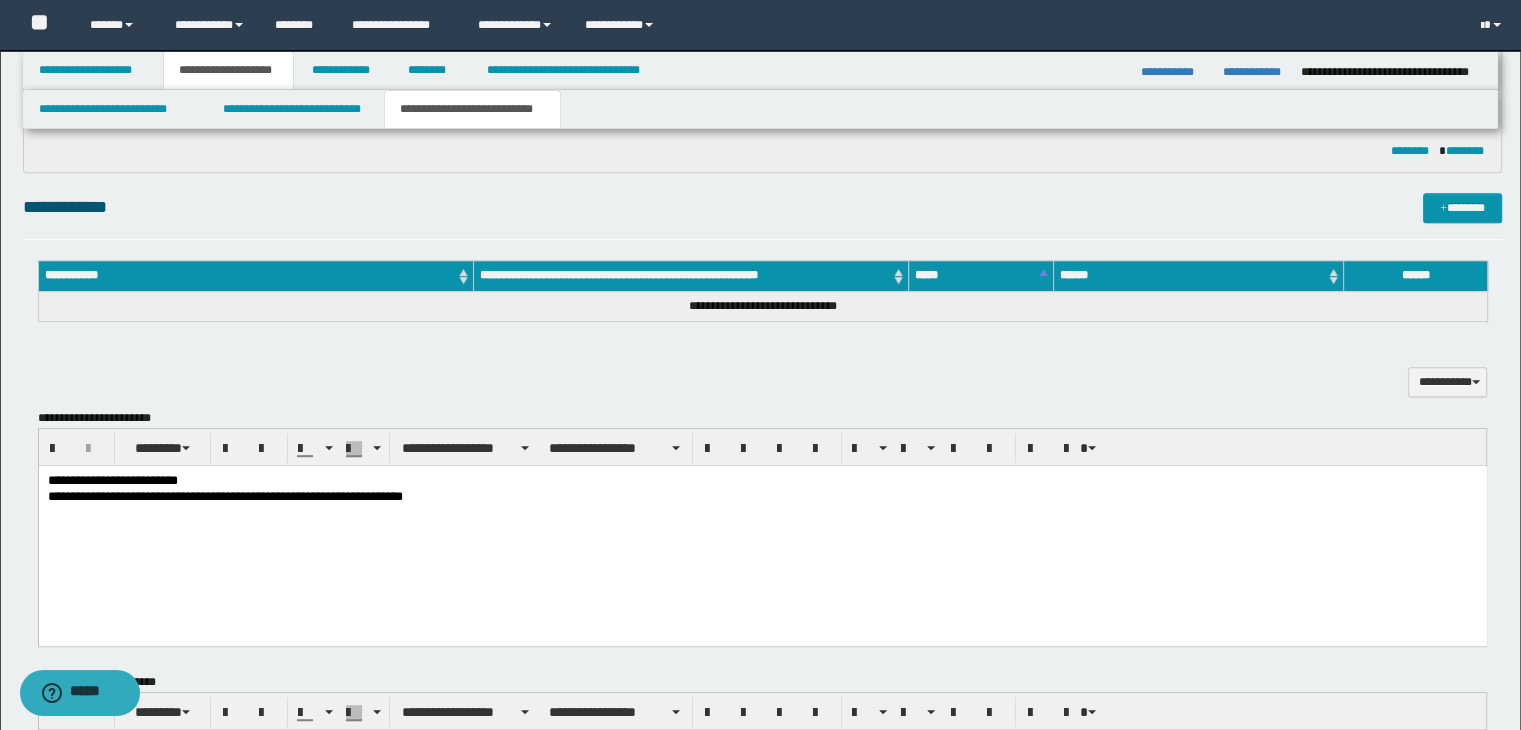 click at bounding box center (762, 526) 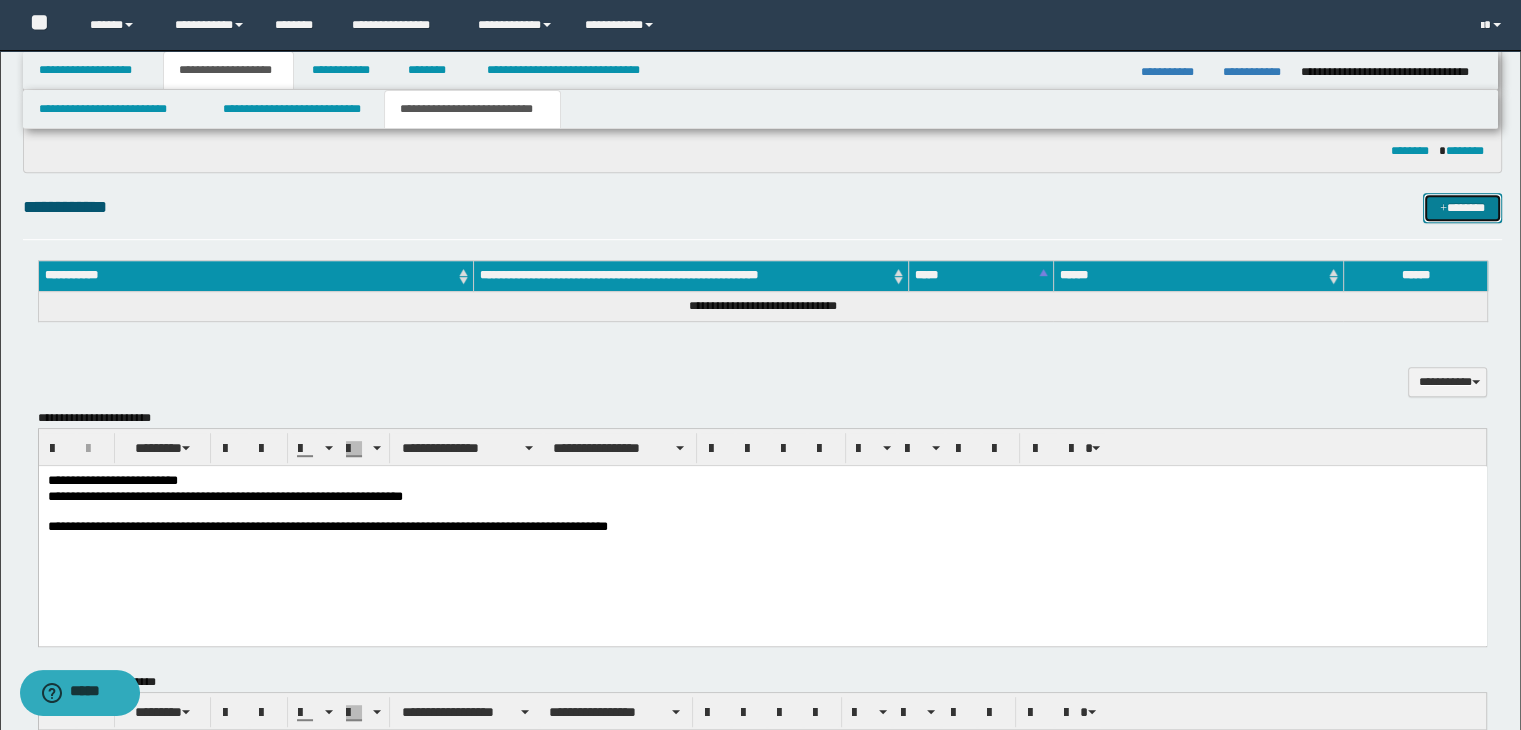 click on "*******" at bounding box center (1462, 208) 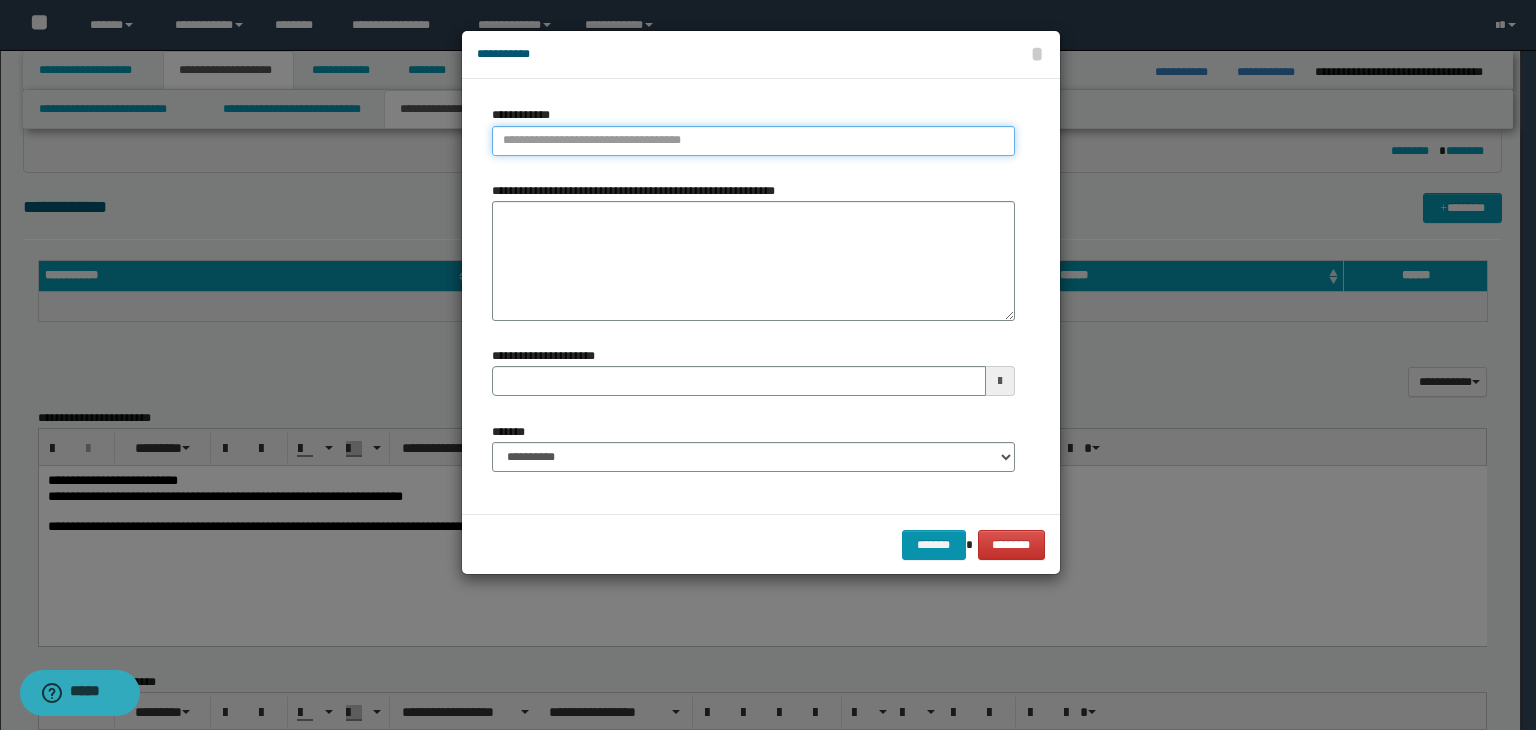 click on "**********" at bounding box center [753, 141] 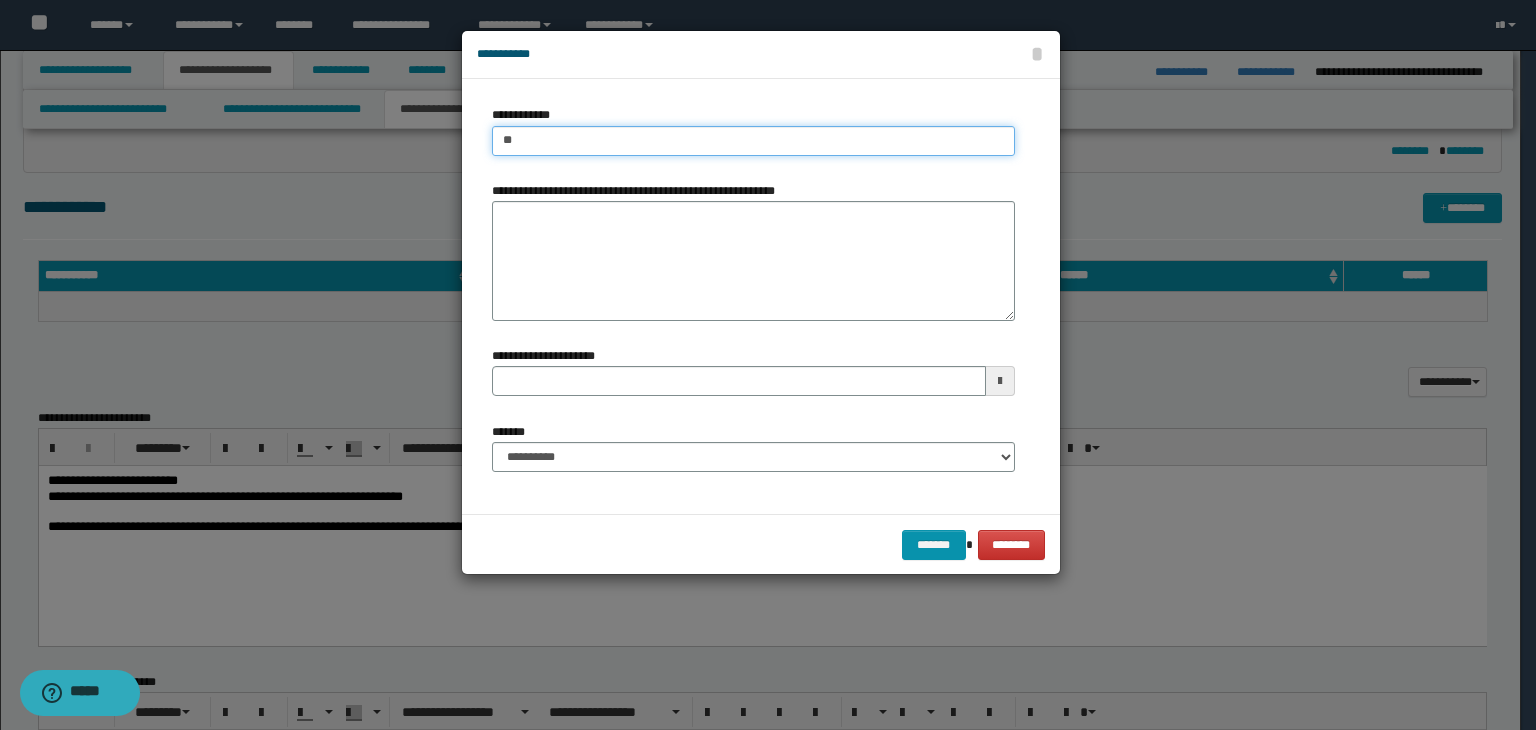 type on "***" 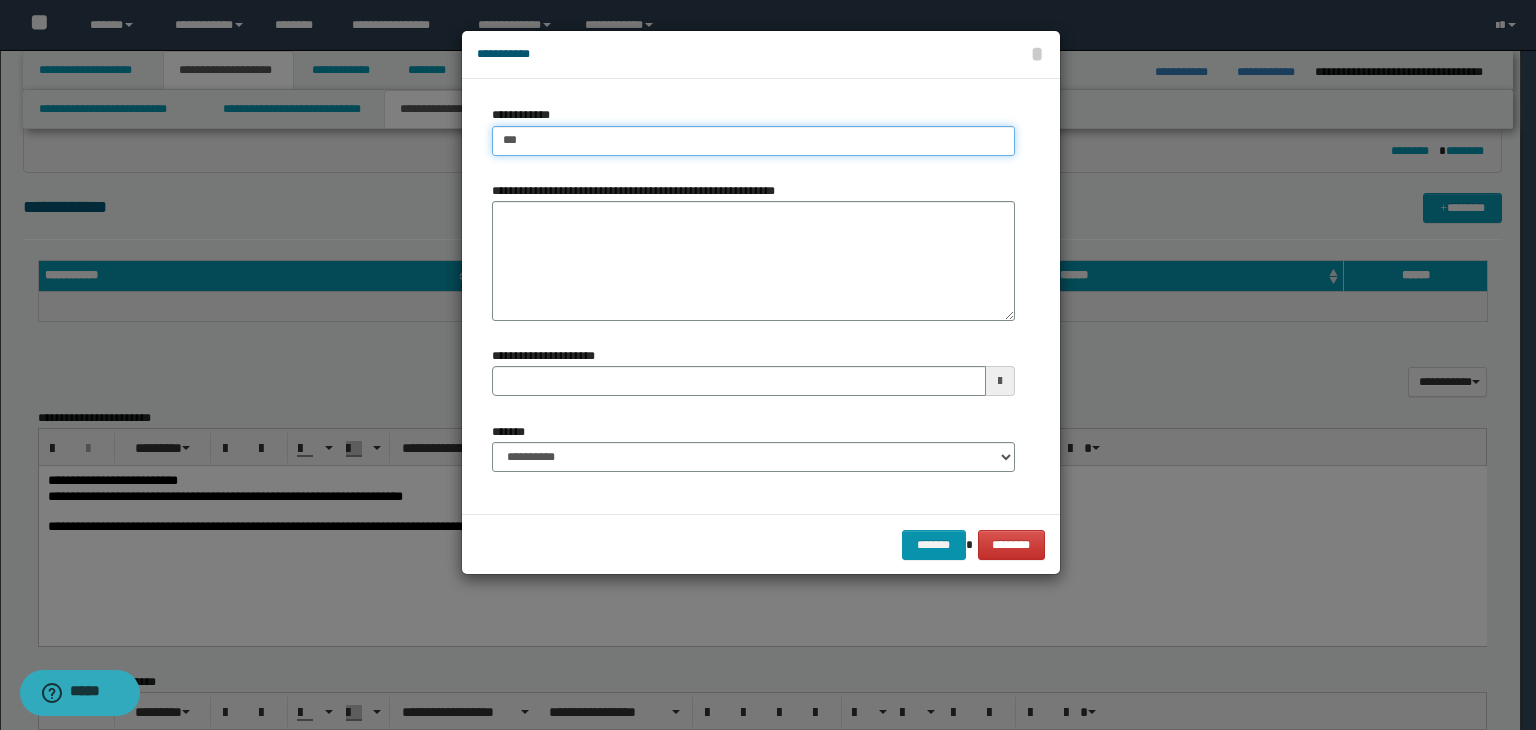 type on "***" 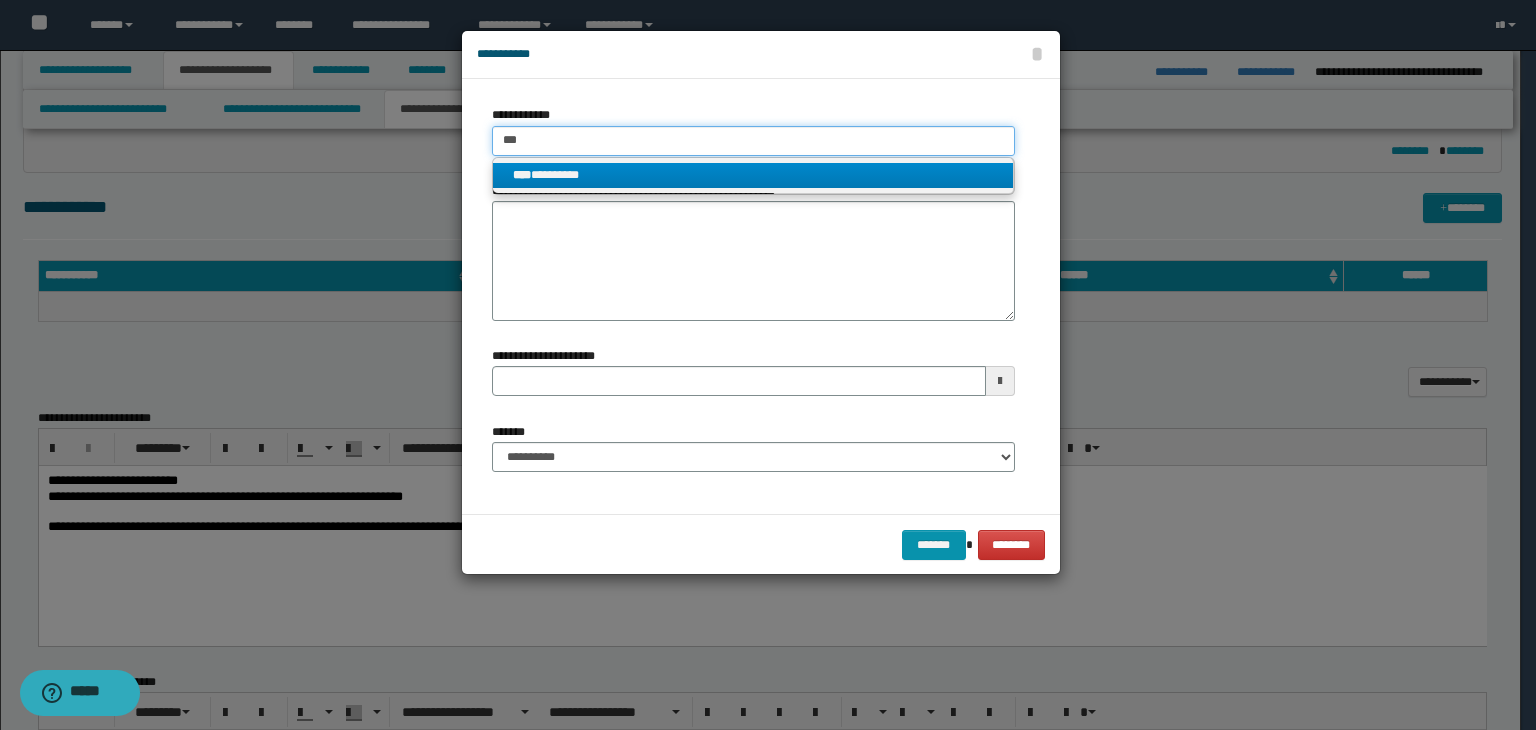 type on "***" 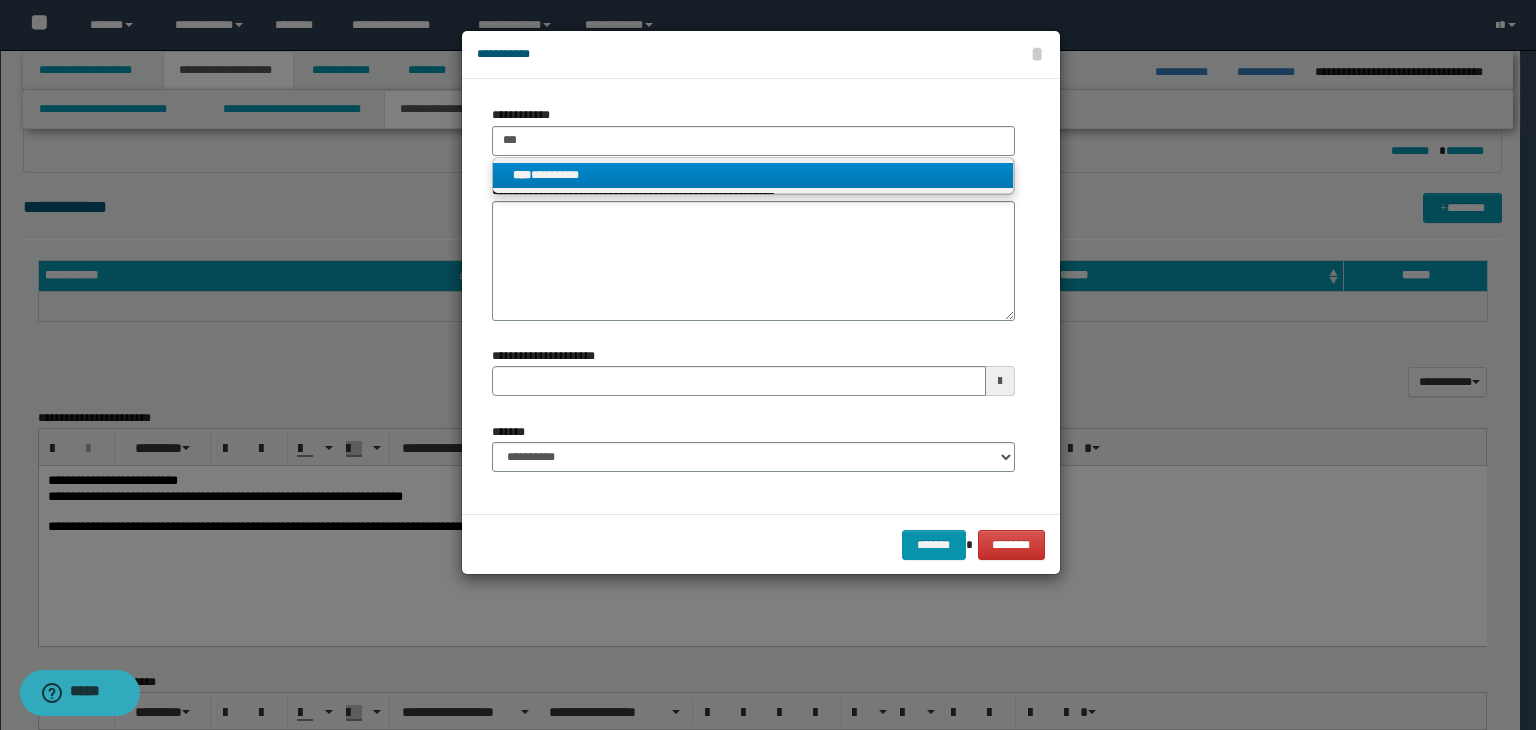 click on "**** *********" at bounding box center (753, 175) 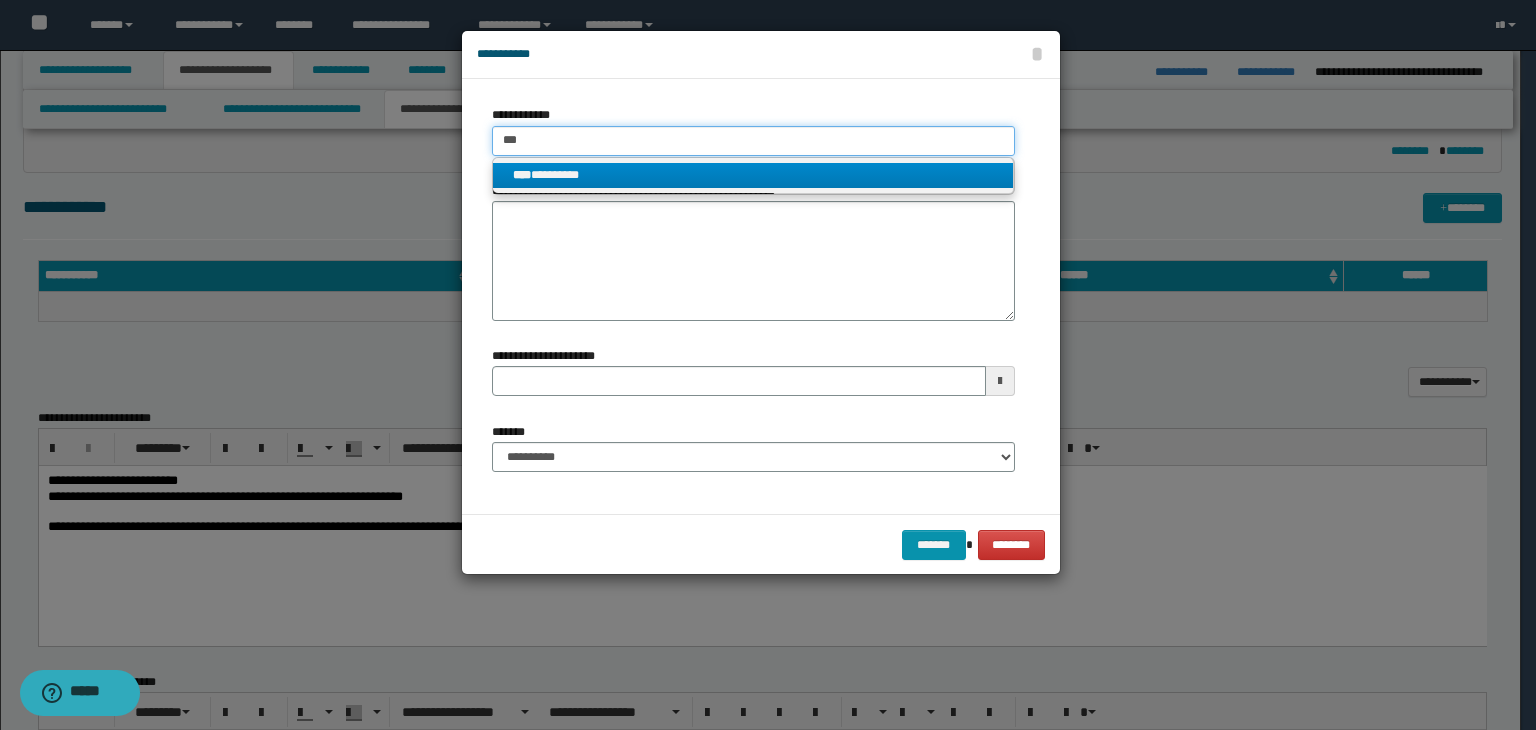 type 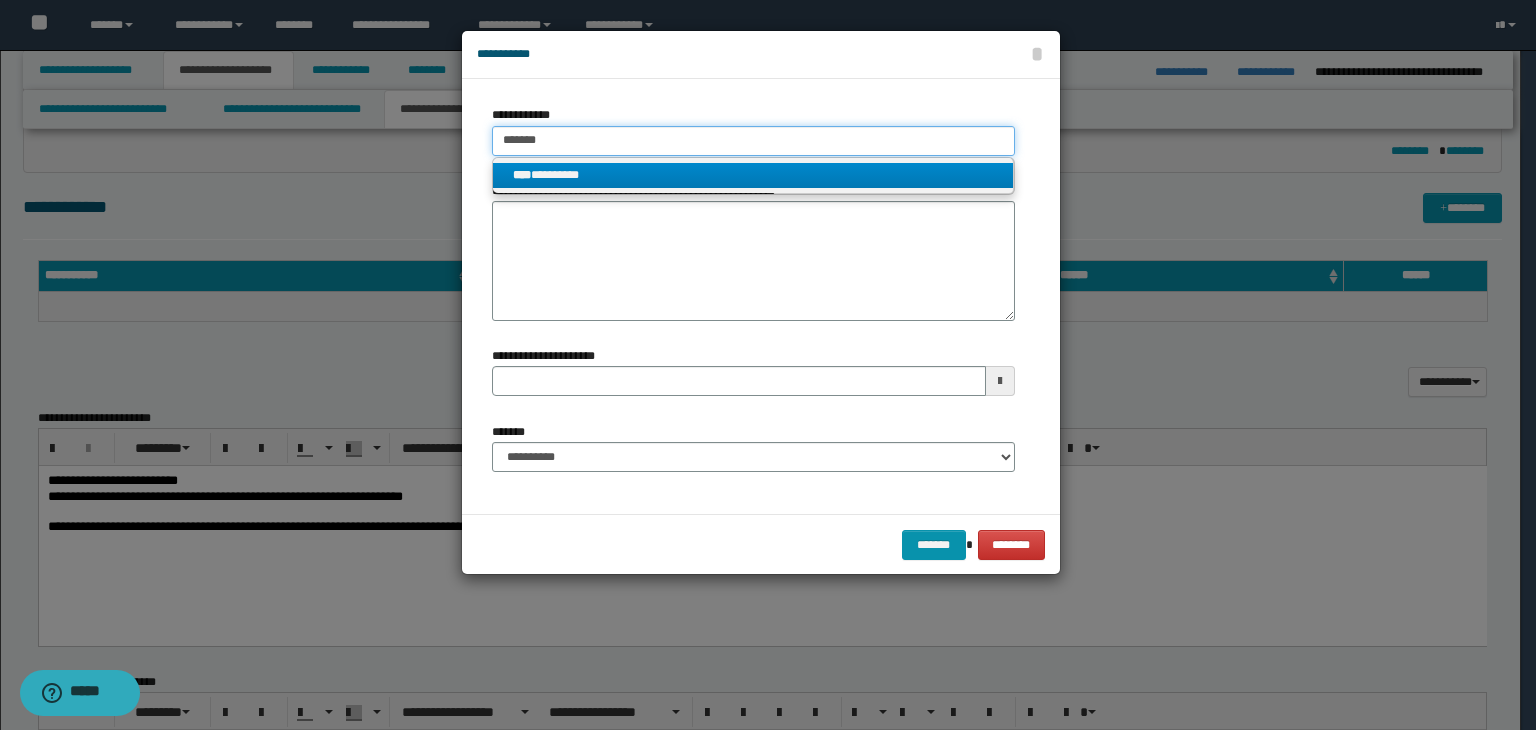 type 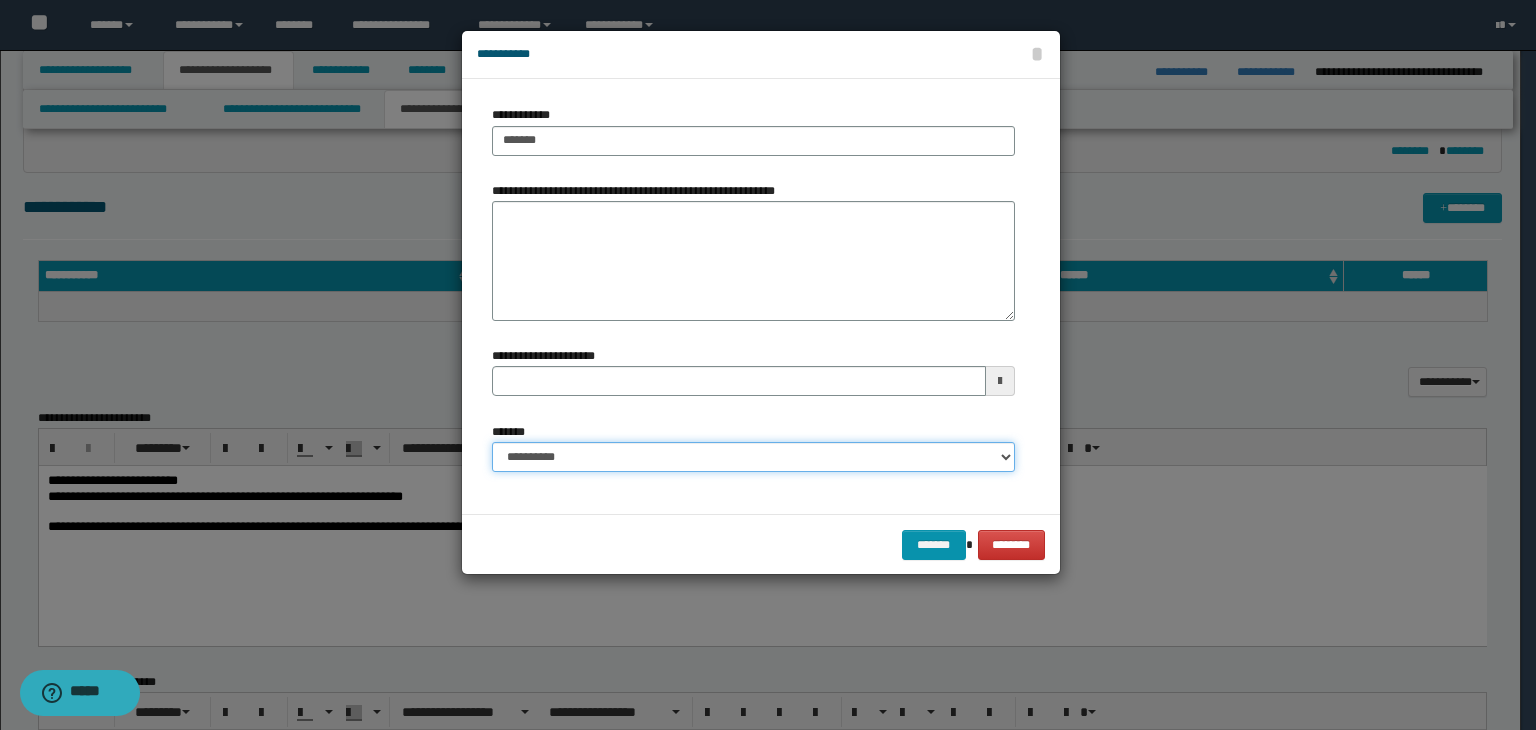 click on "**********" at bounding box center [753, 457] 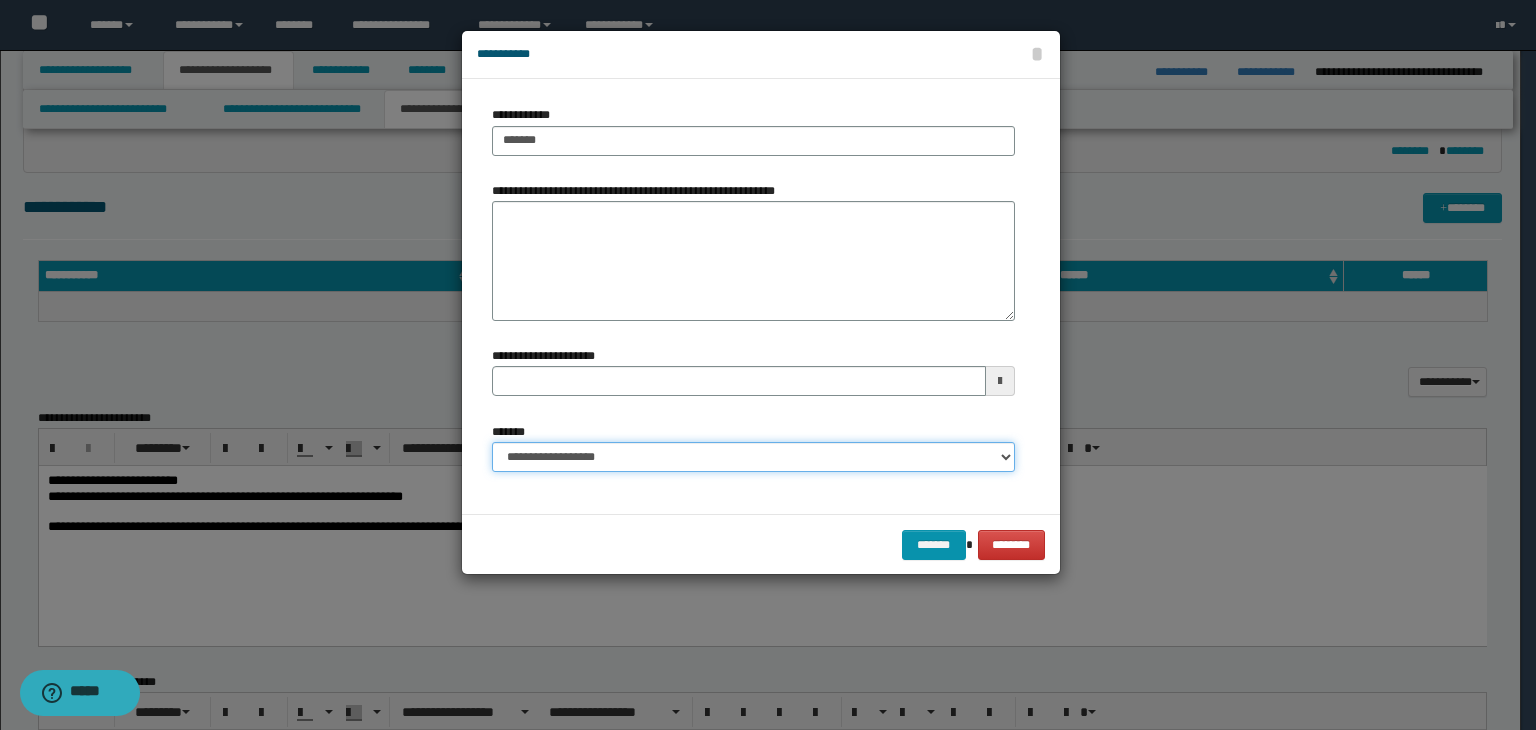 click on "**********" at bounding box center (753, 457) 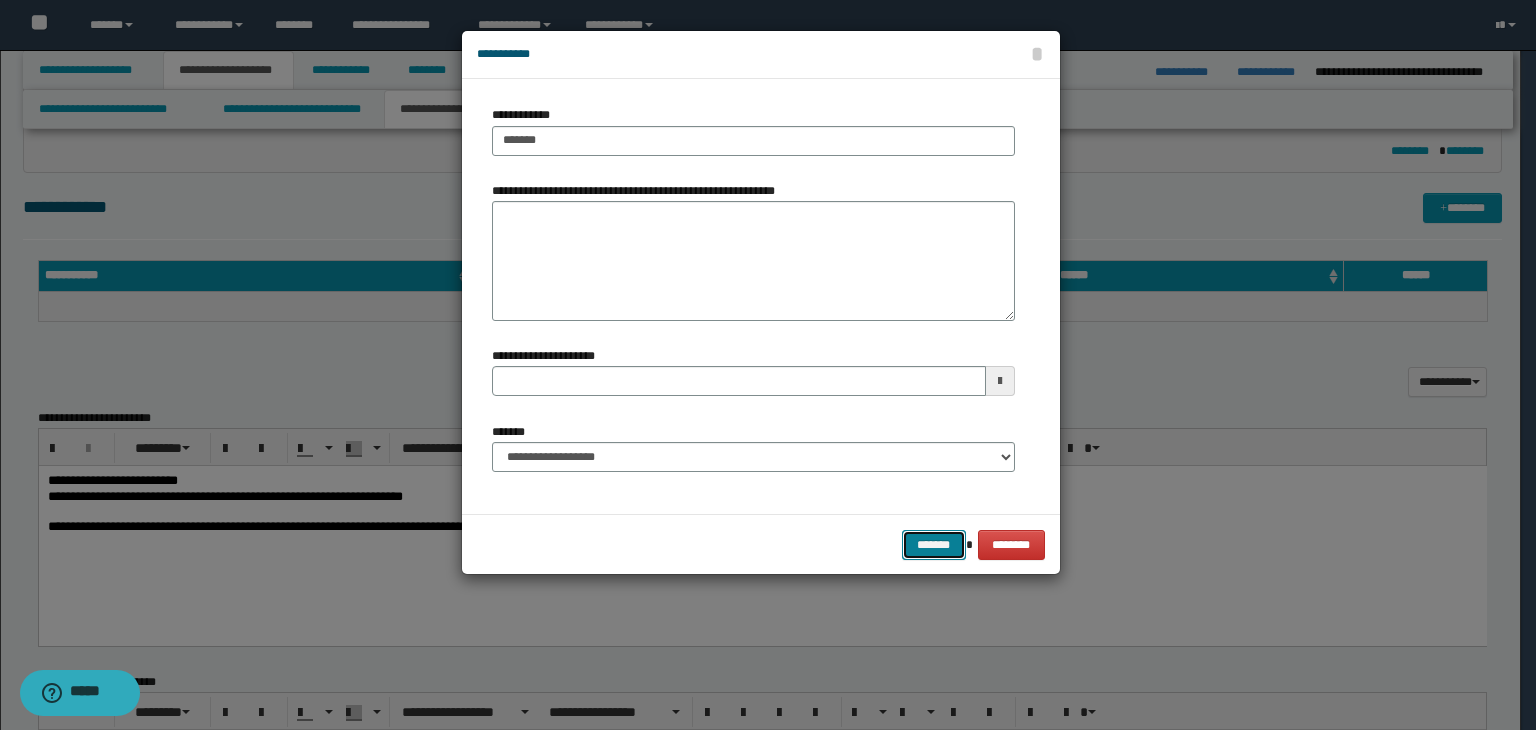 click on "*******" at bounding box center (934, 545) 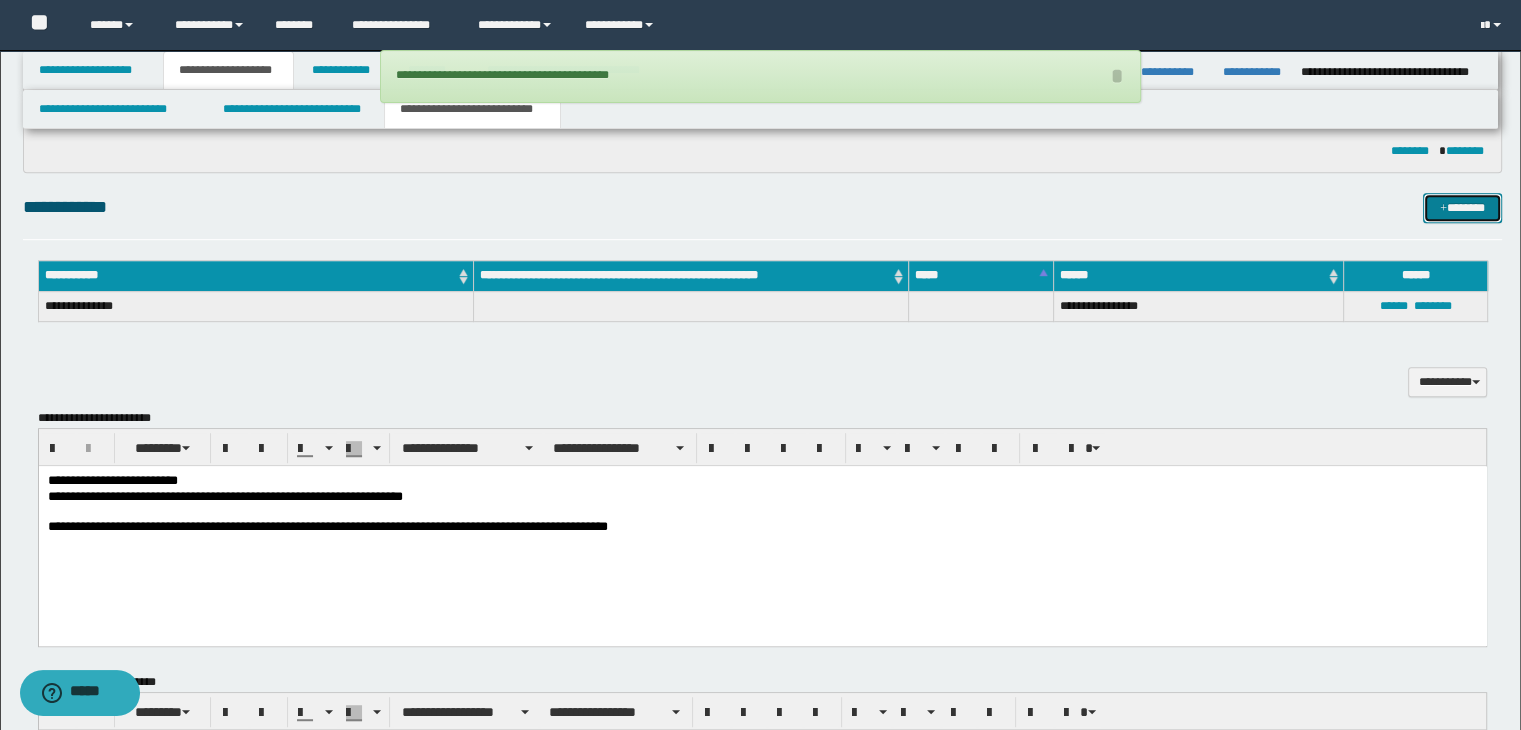 click on "*******" at bounding box center [1462, 208] 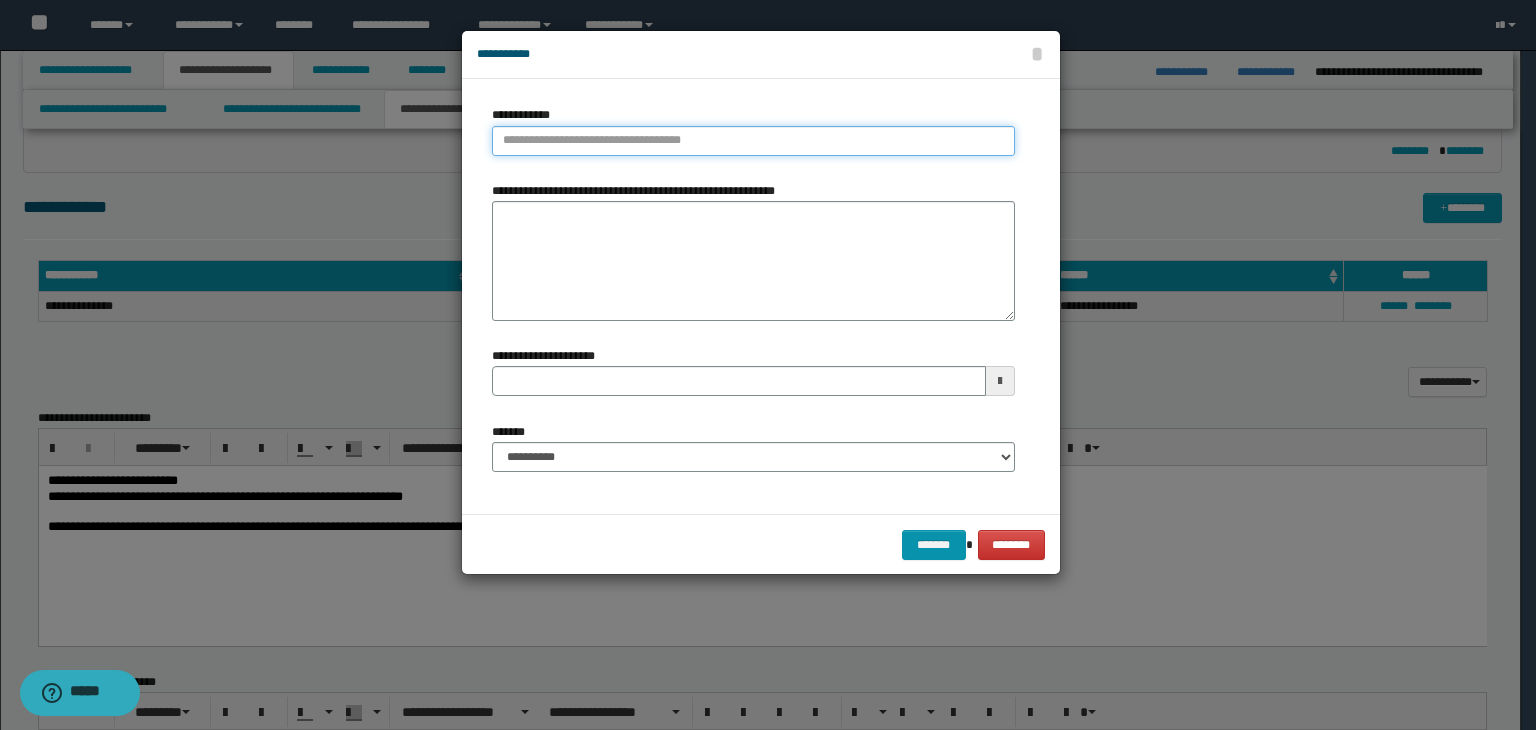 type on "**********" 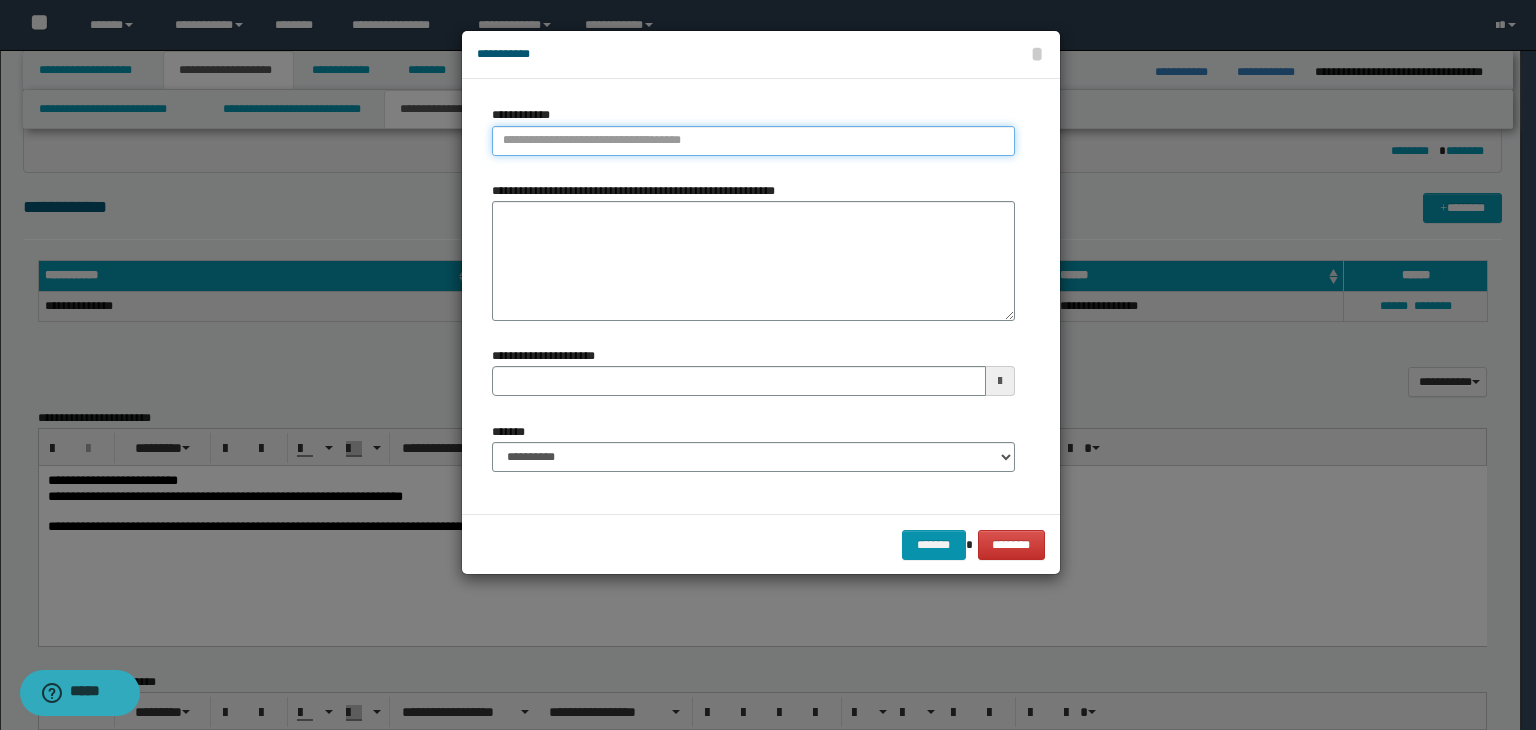click on "**********" at bounding box center (753, 141) 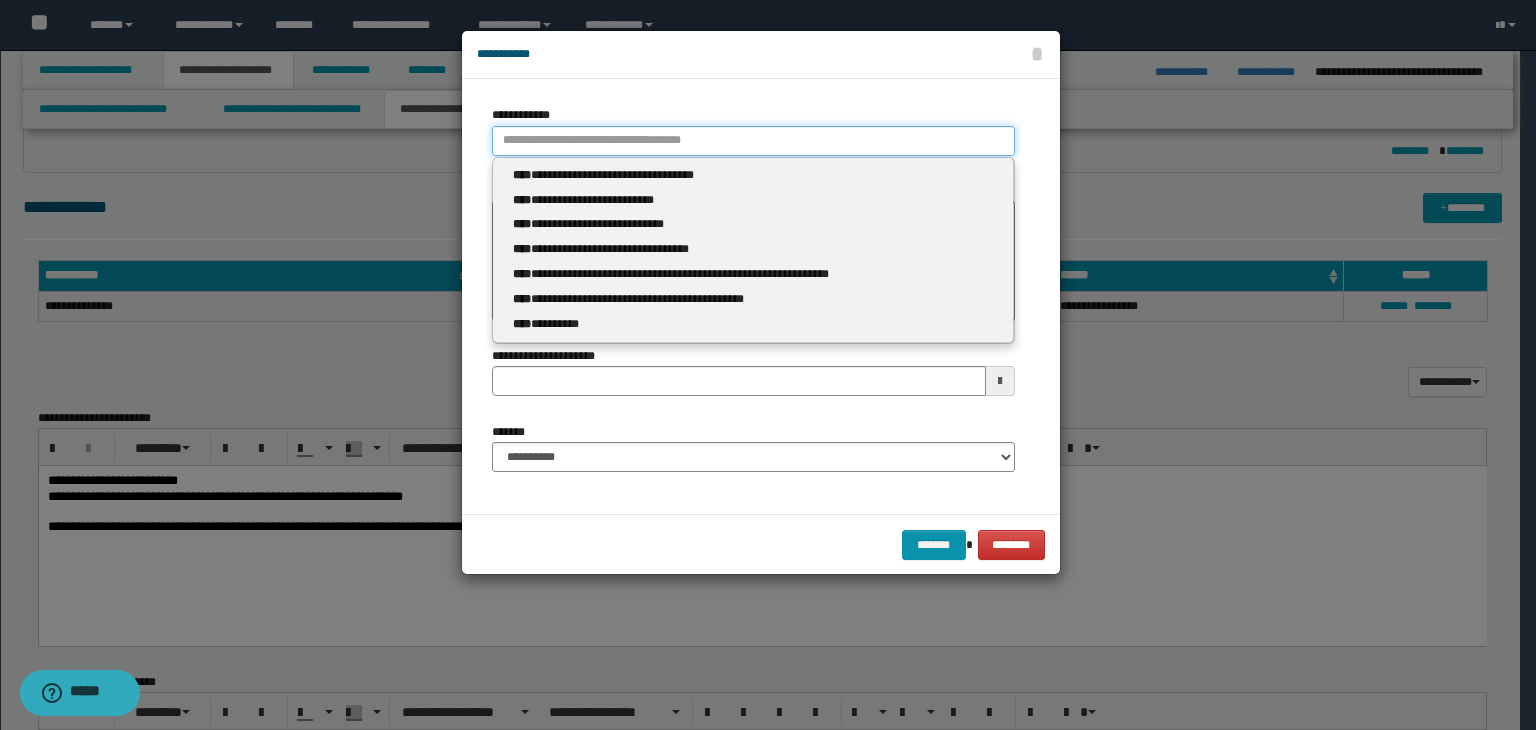 type 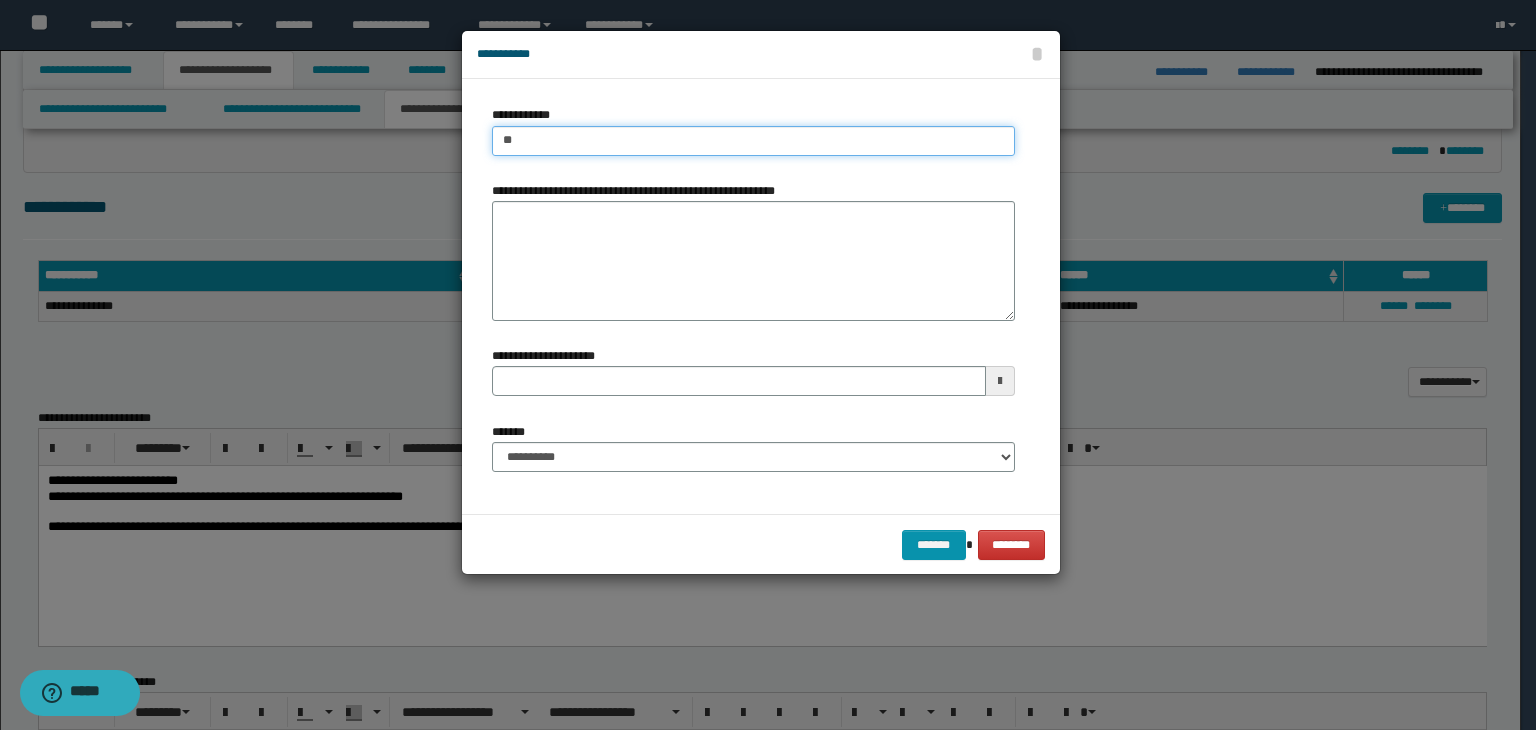 type on "***" 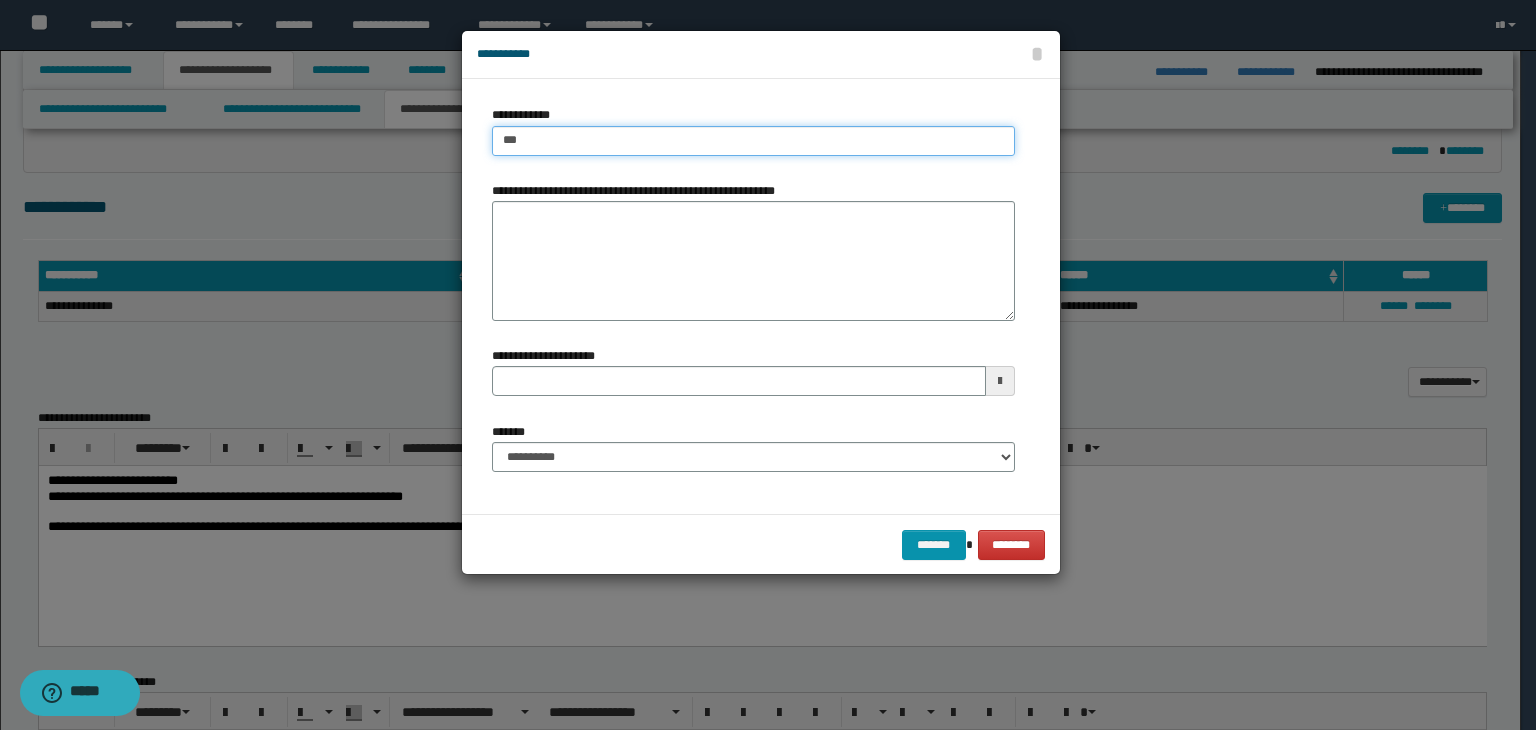 type on "***" 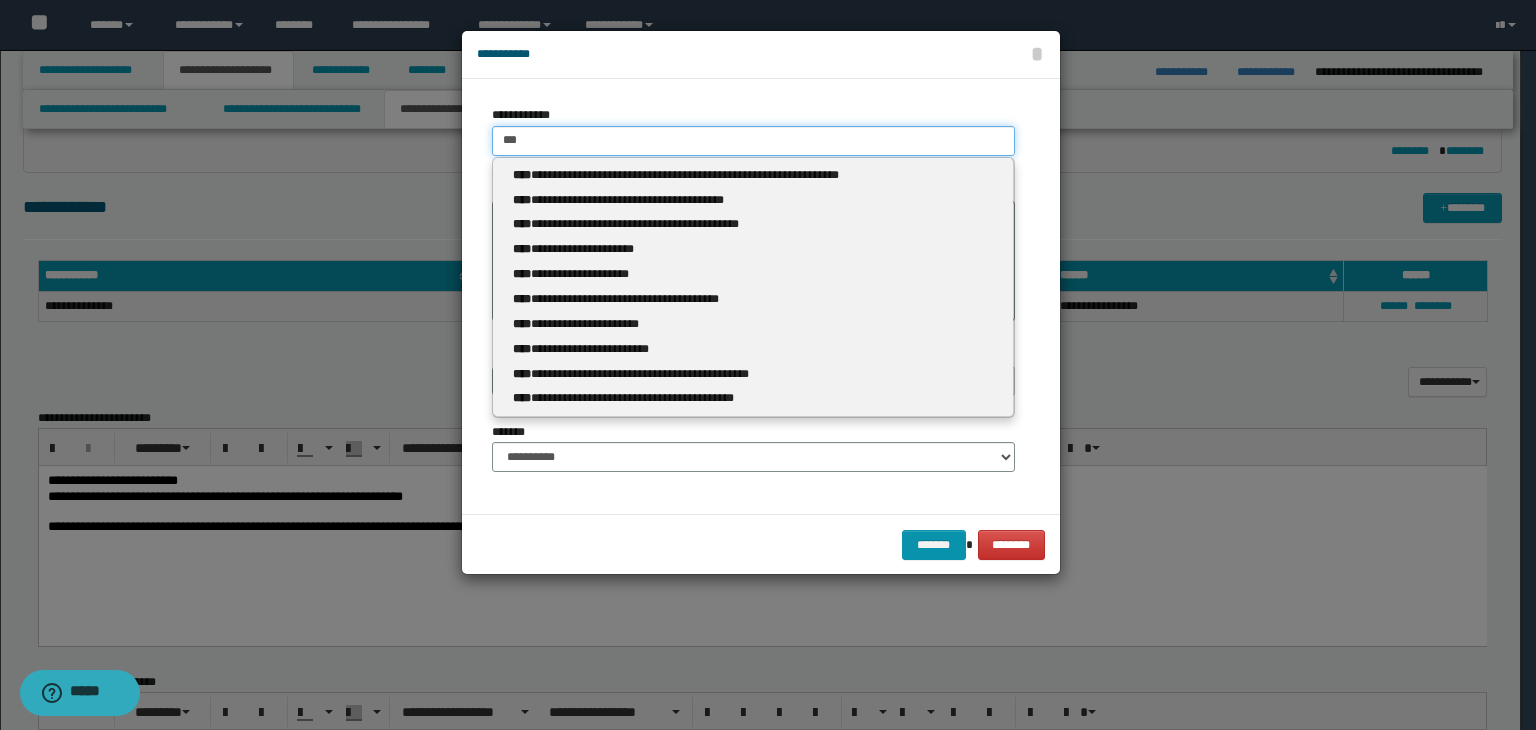 type 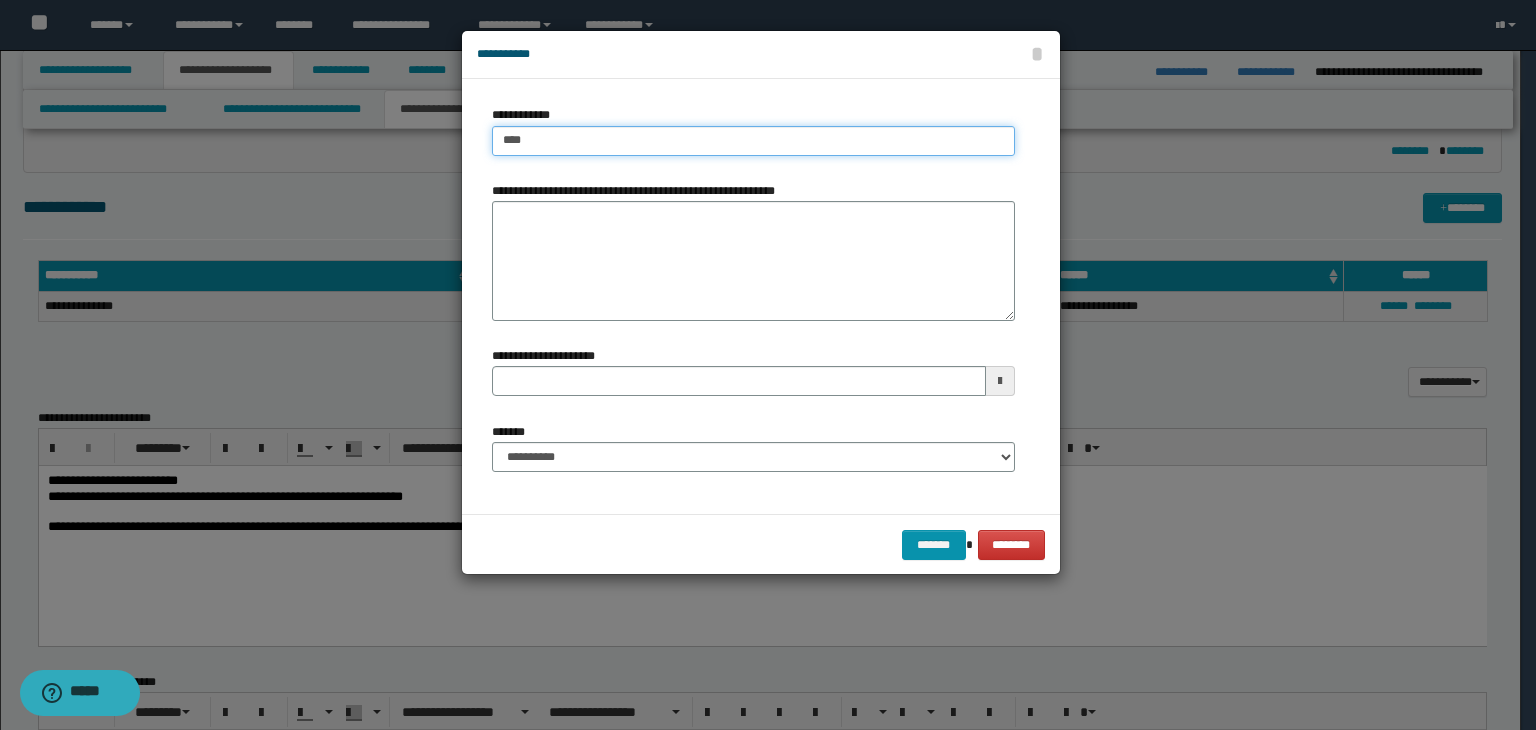 type on "****" 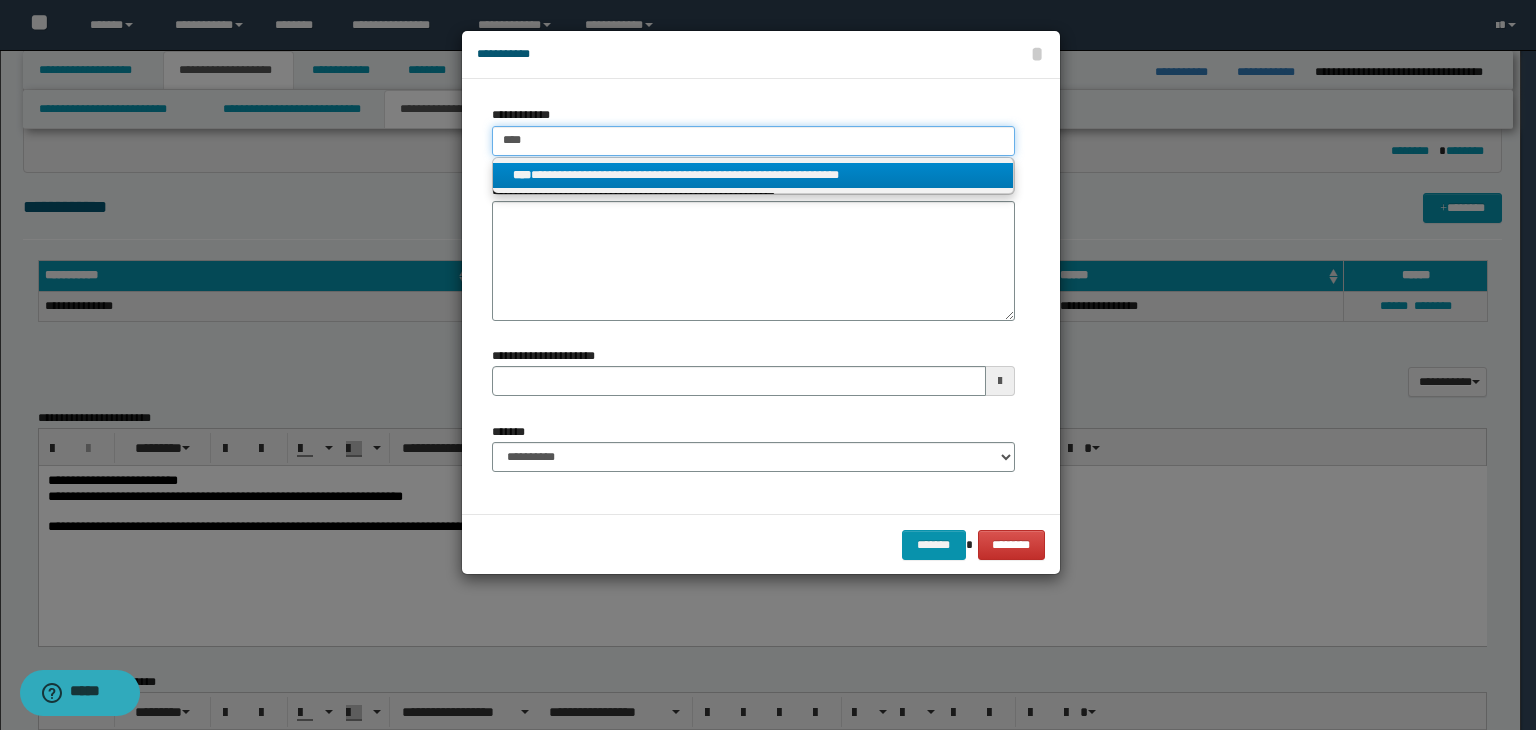 type on "****" 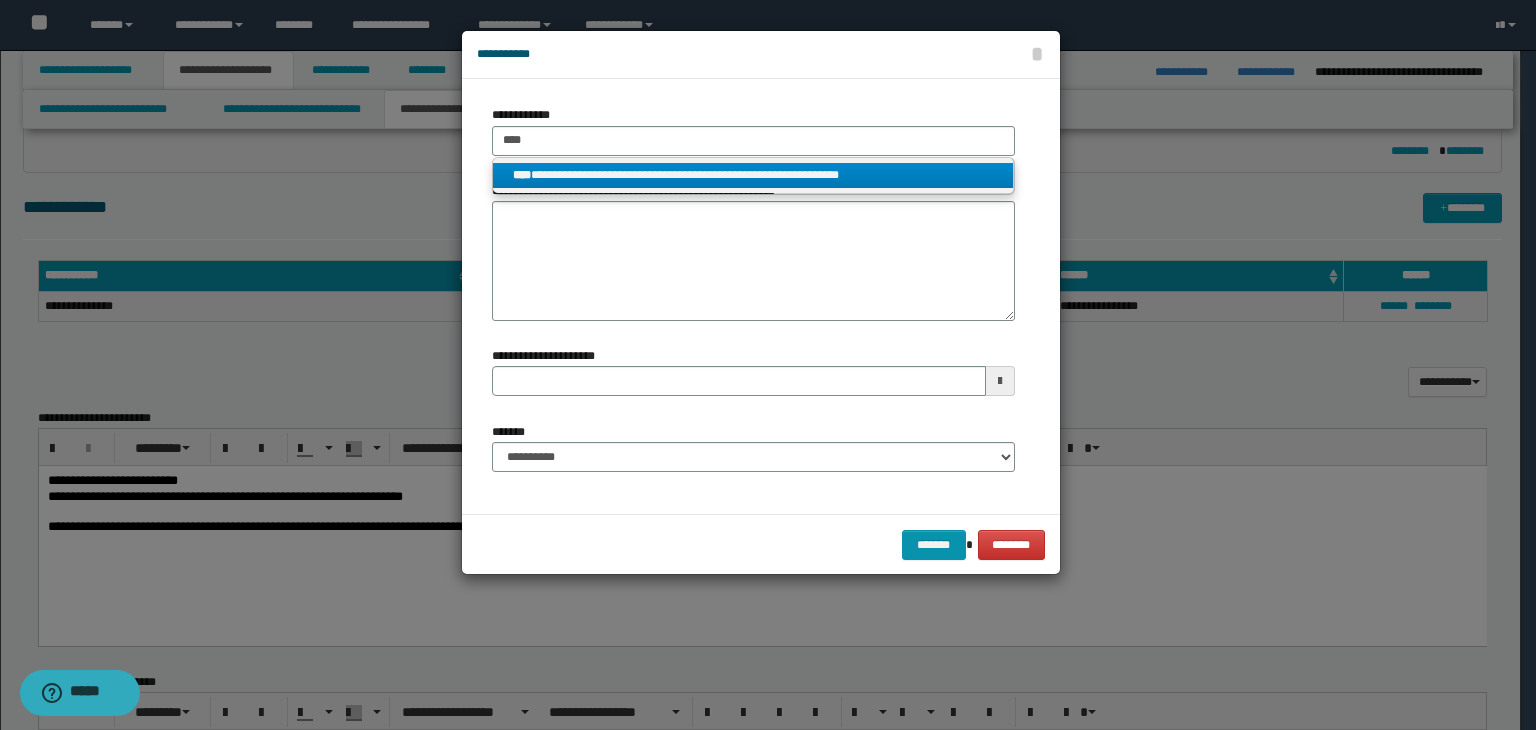 click on "**********" at bounding box center [753, 175] 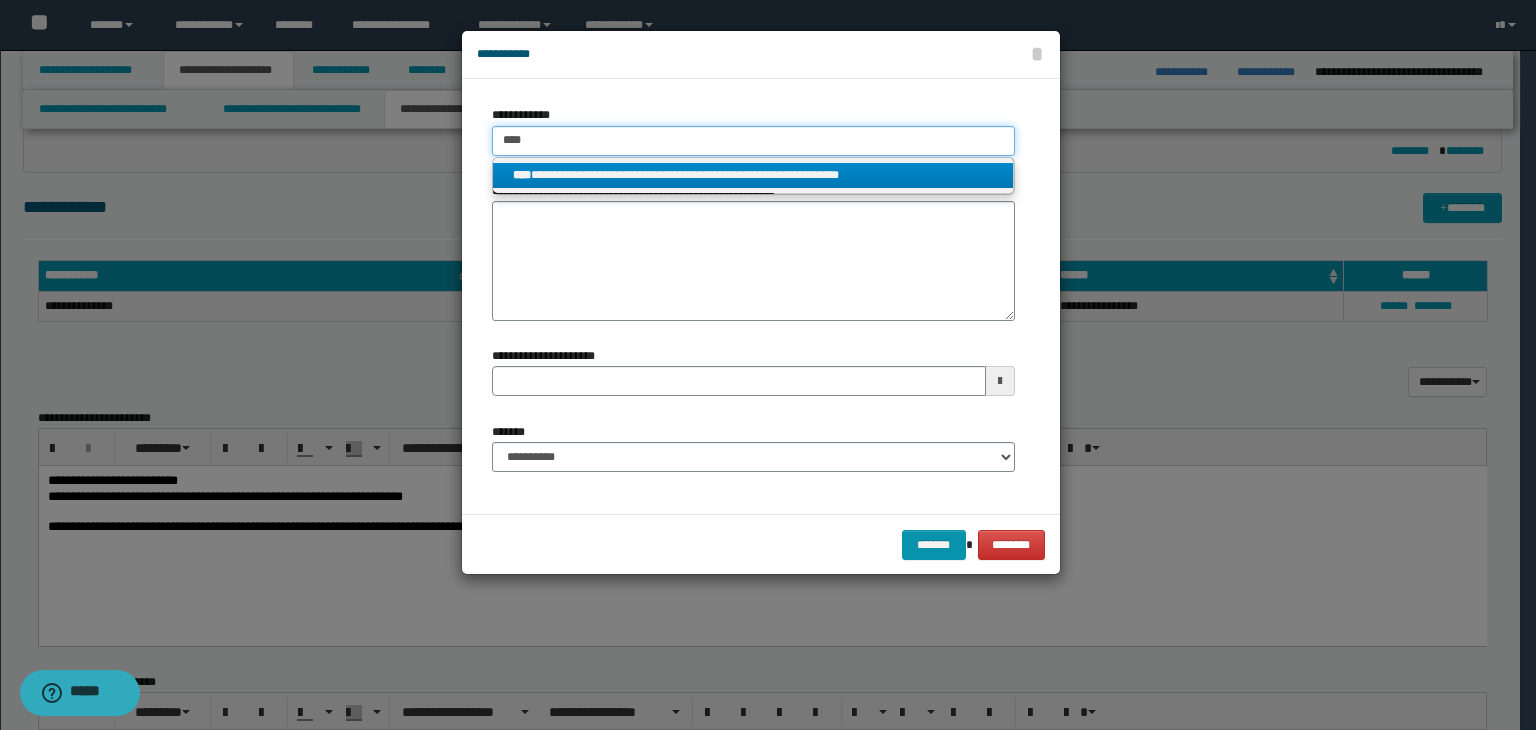 type 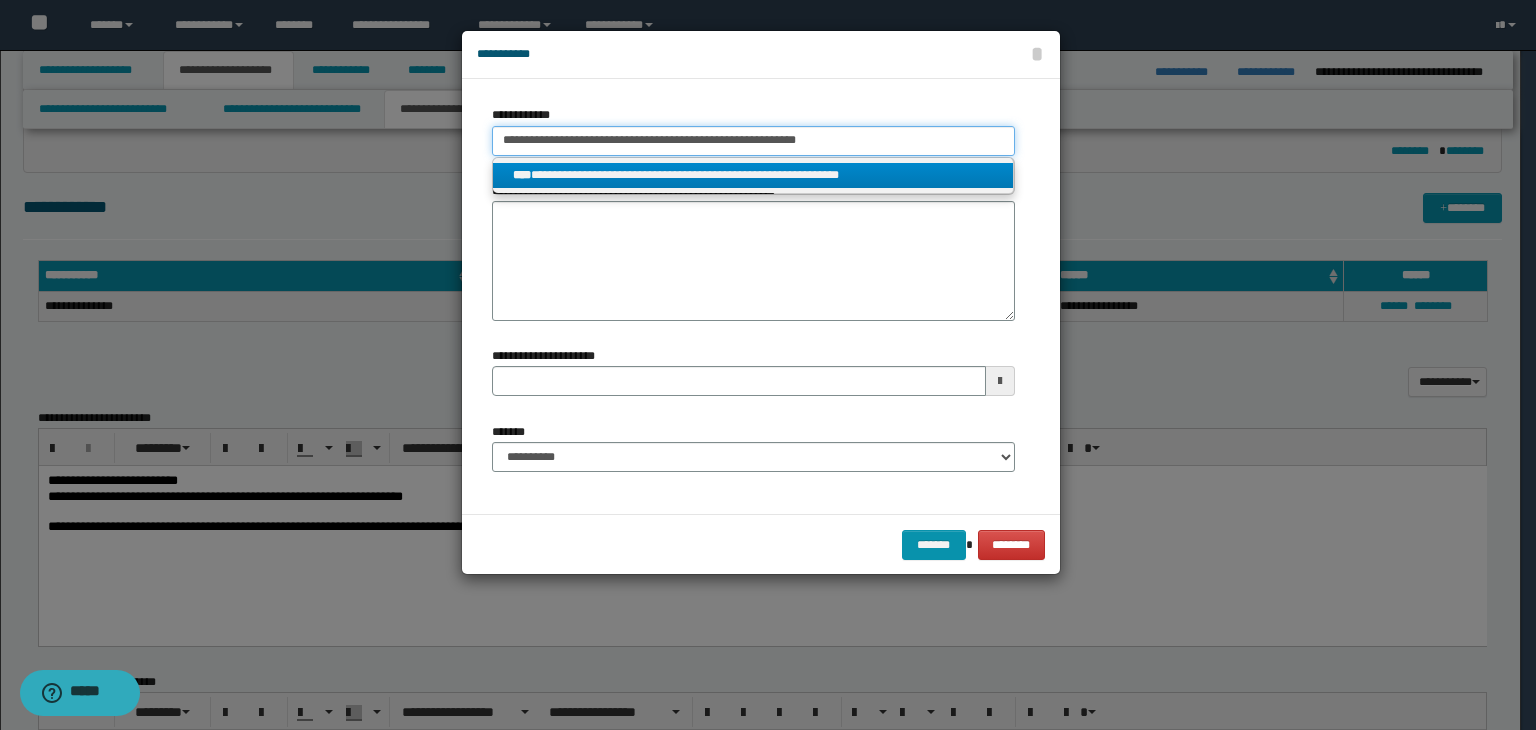 type 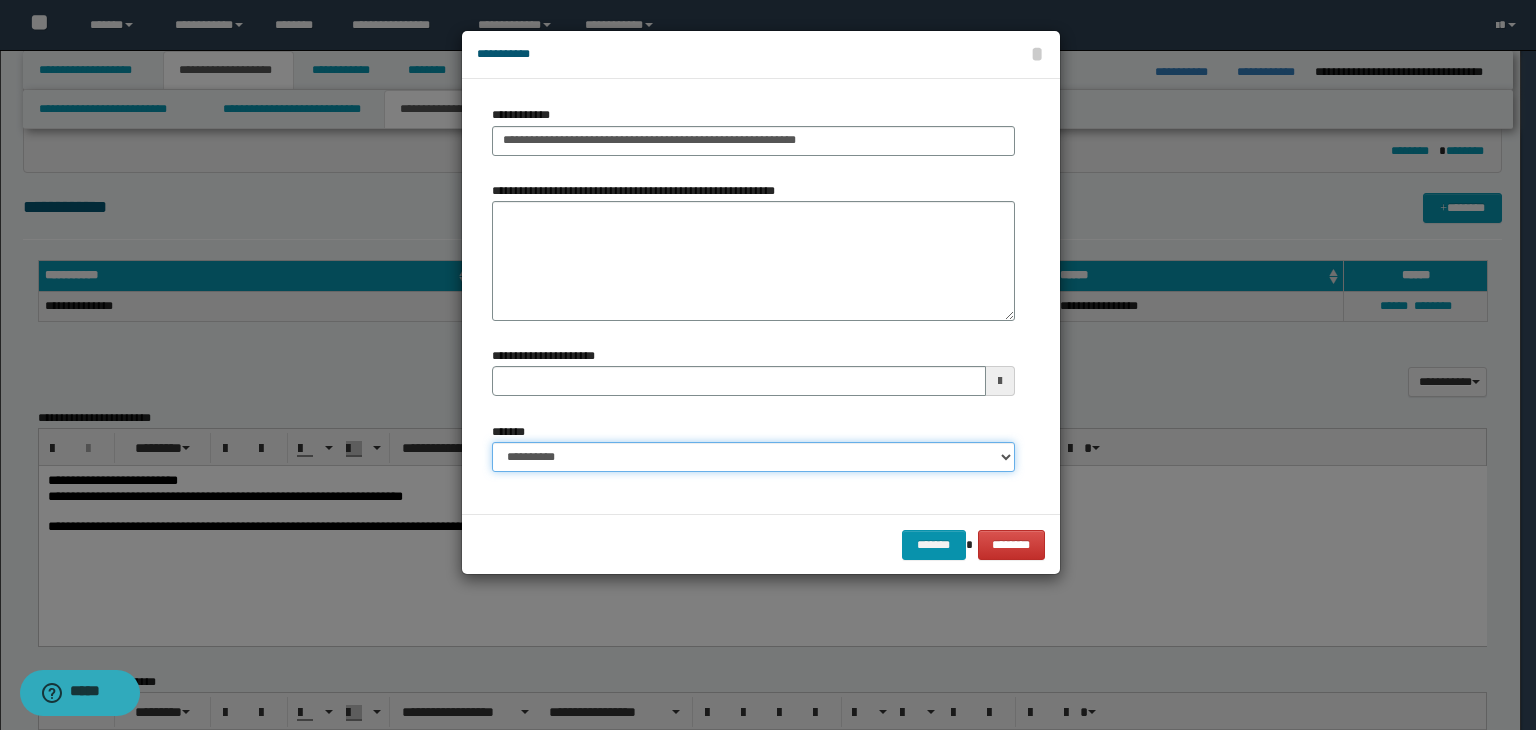 click on "**********" at bounding box center [753, 457] 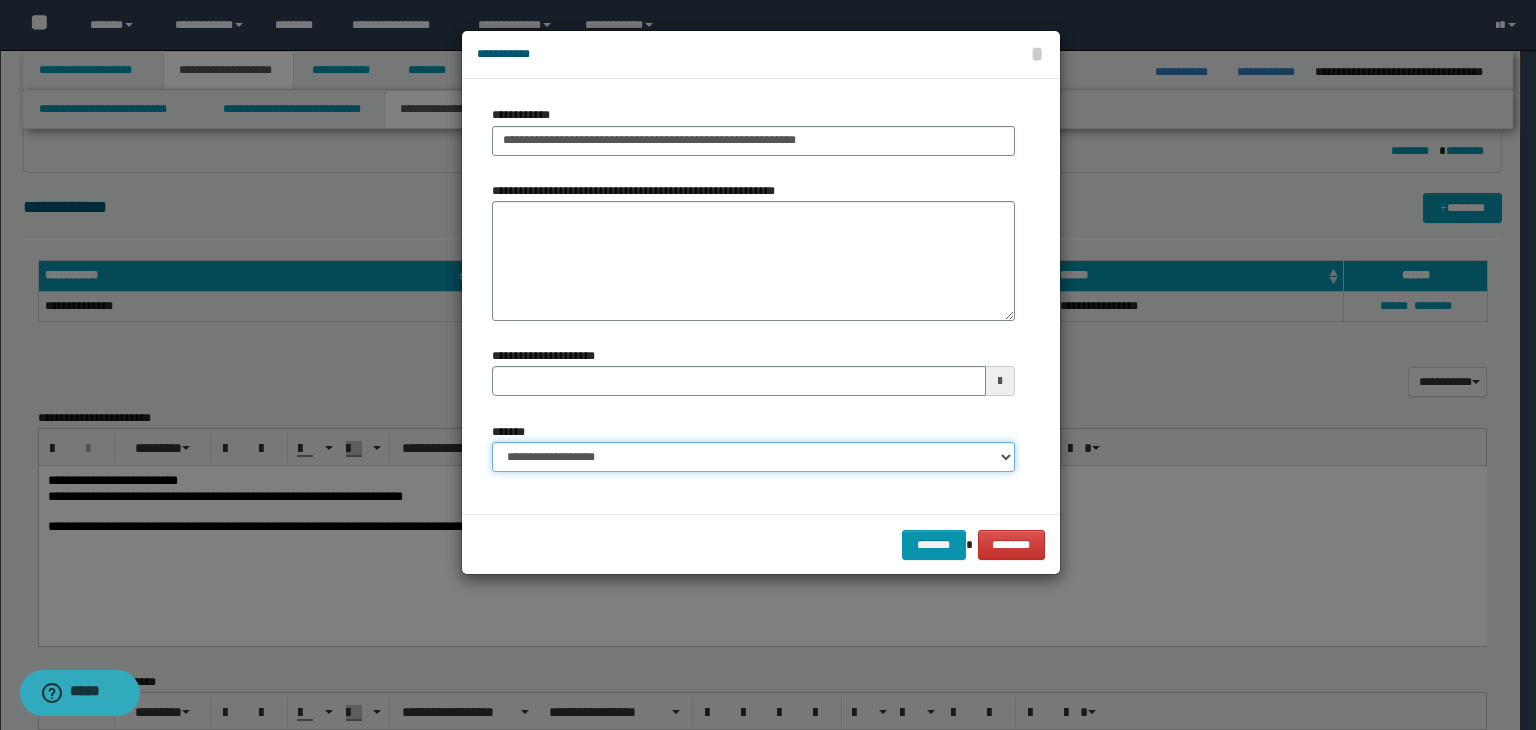 click on "**********" at bounding box center [753, 457] 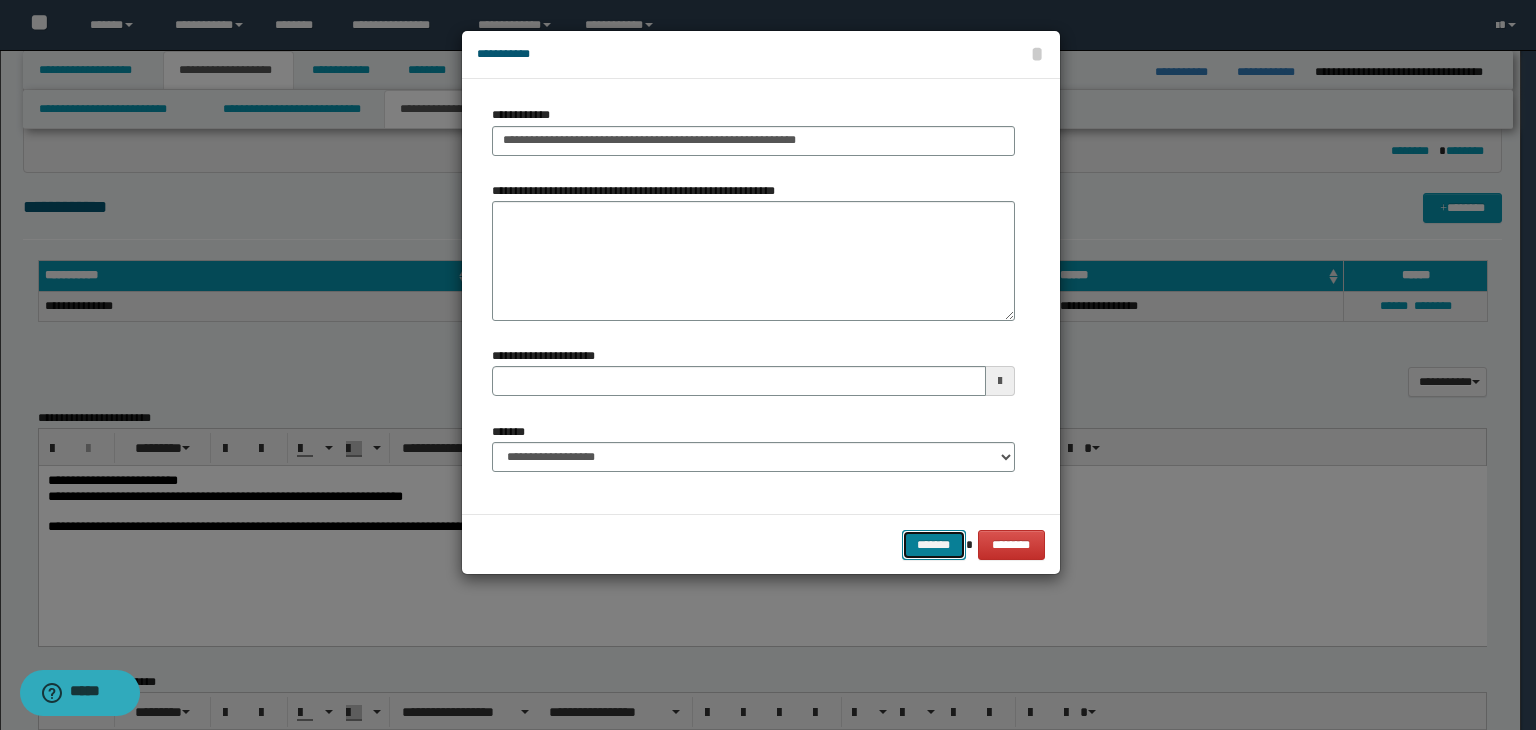 click on "*******" at bounding box center (934, 545) 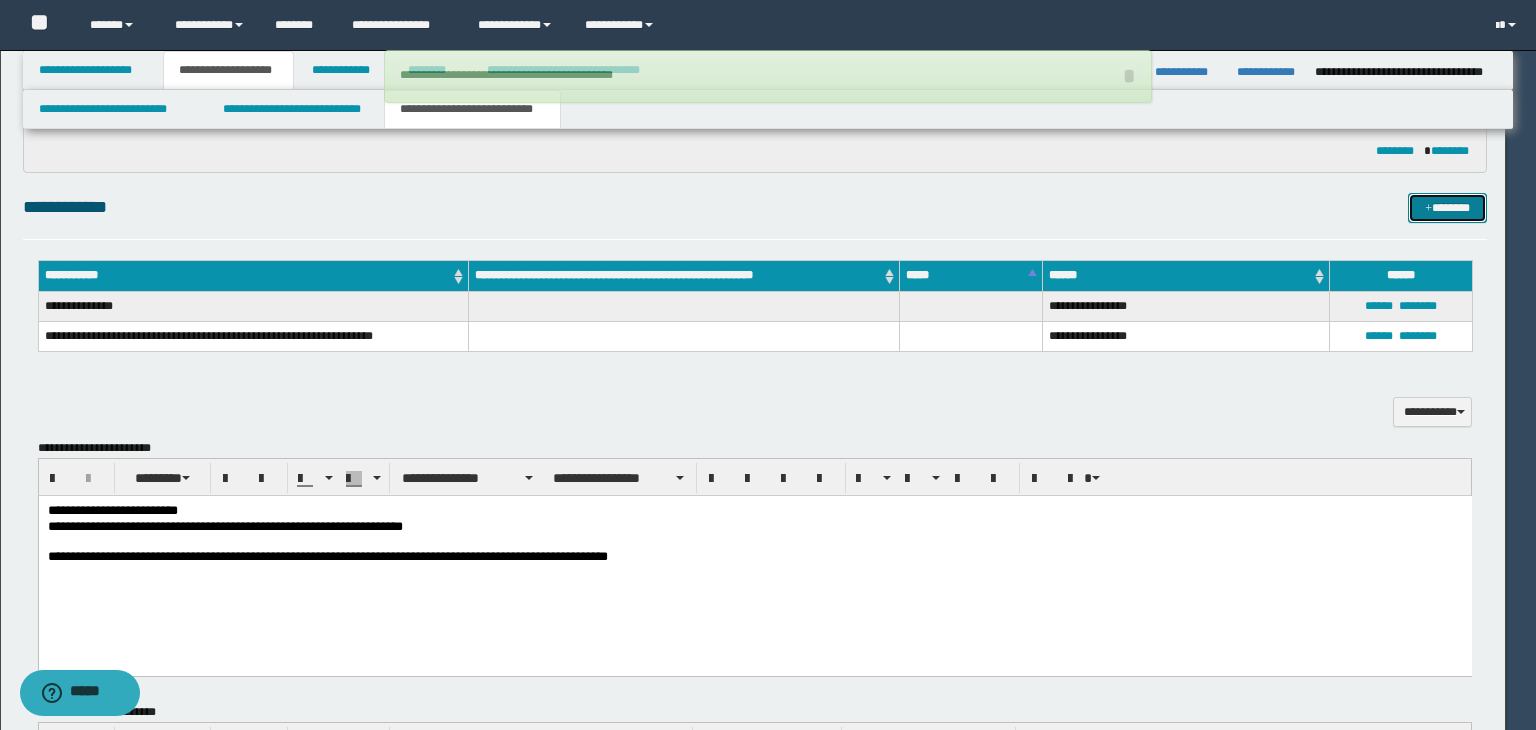 type 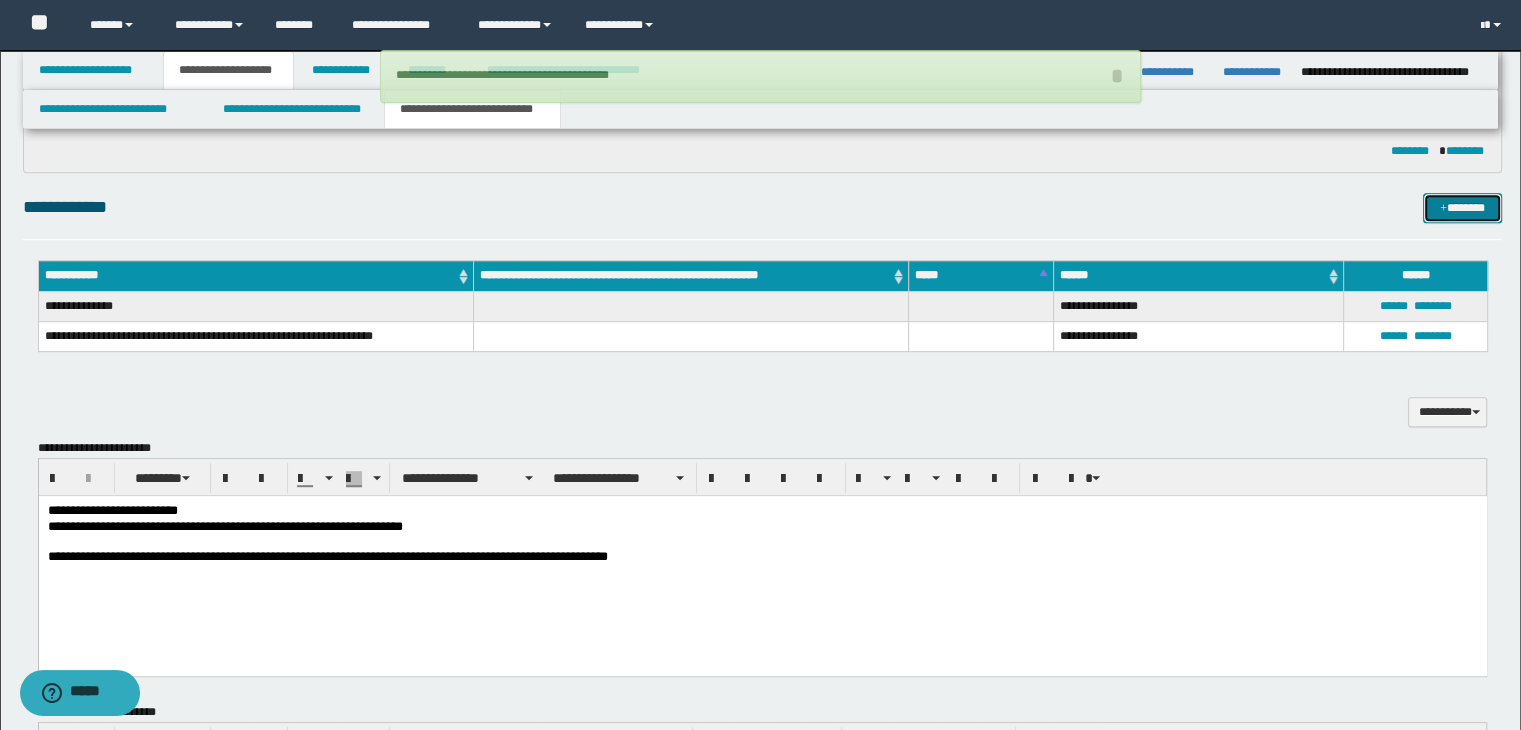 click on "*******" at bounding box center [1462, 208] 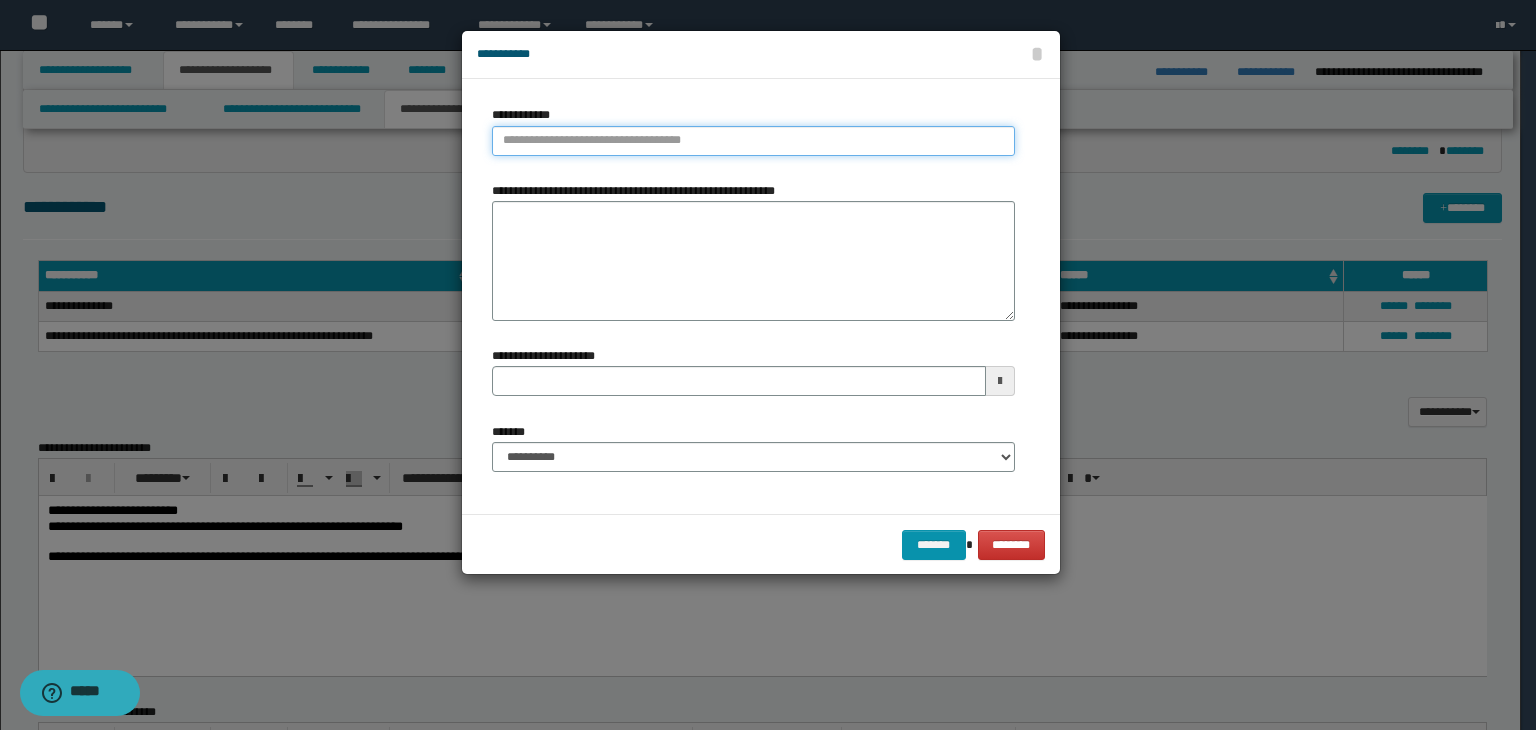 type on "**********" 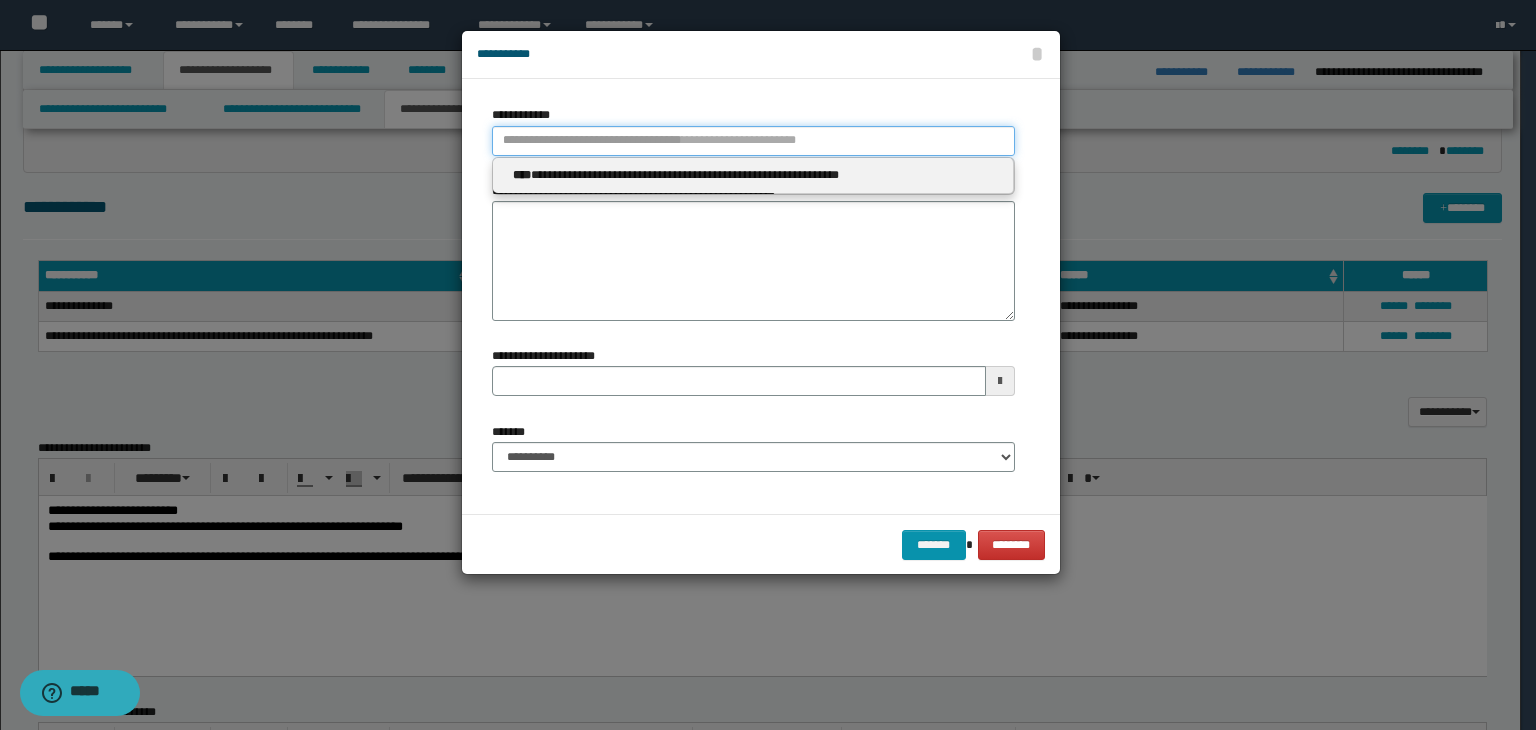 click on "**********" at bounding box center [753, 141] 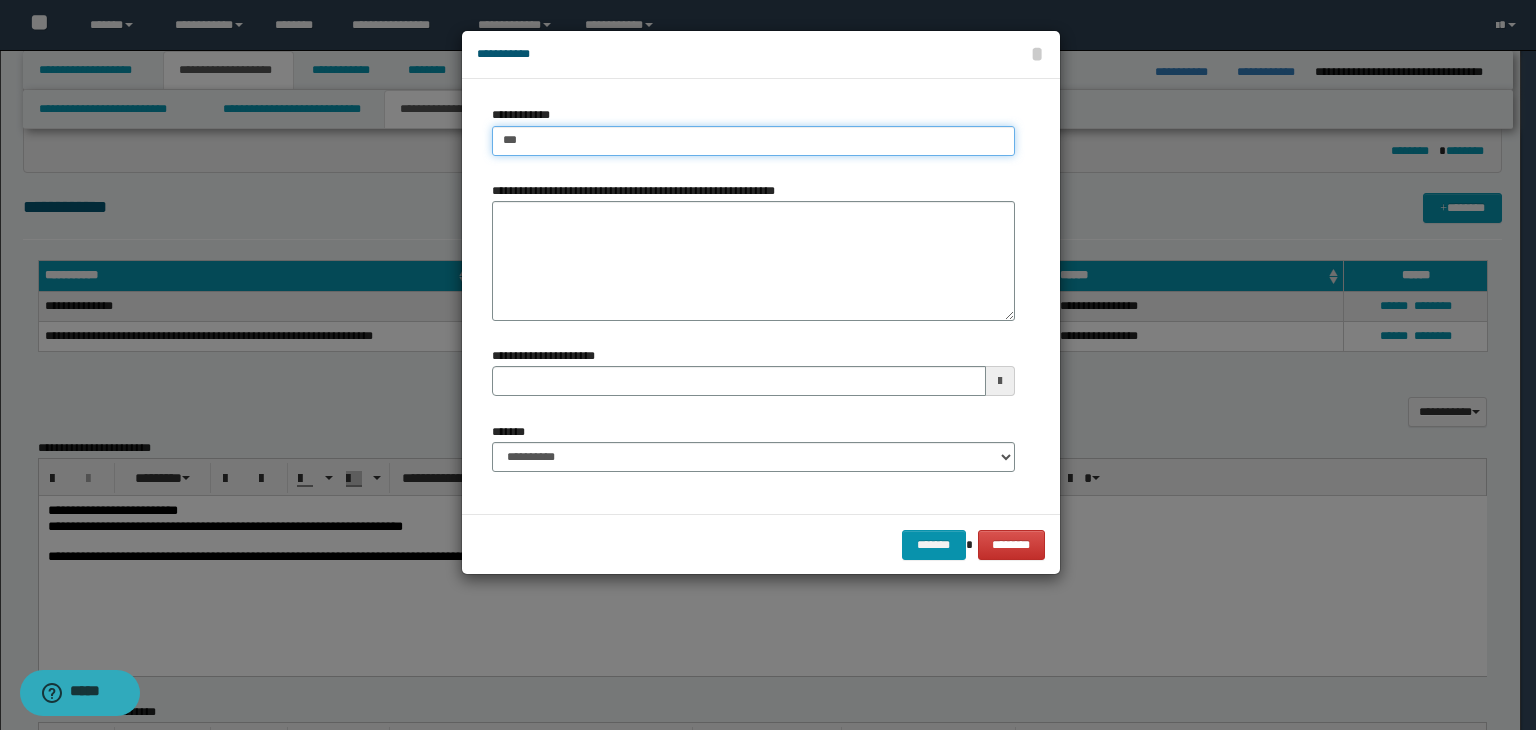 type on "****" 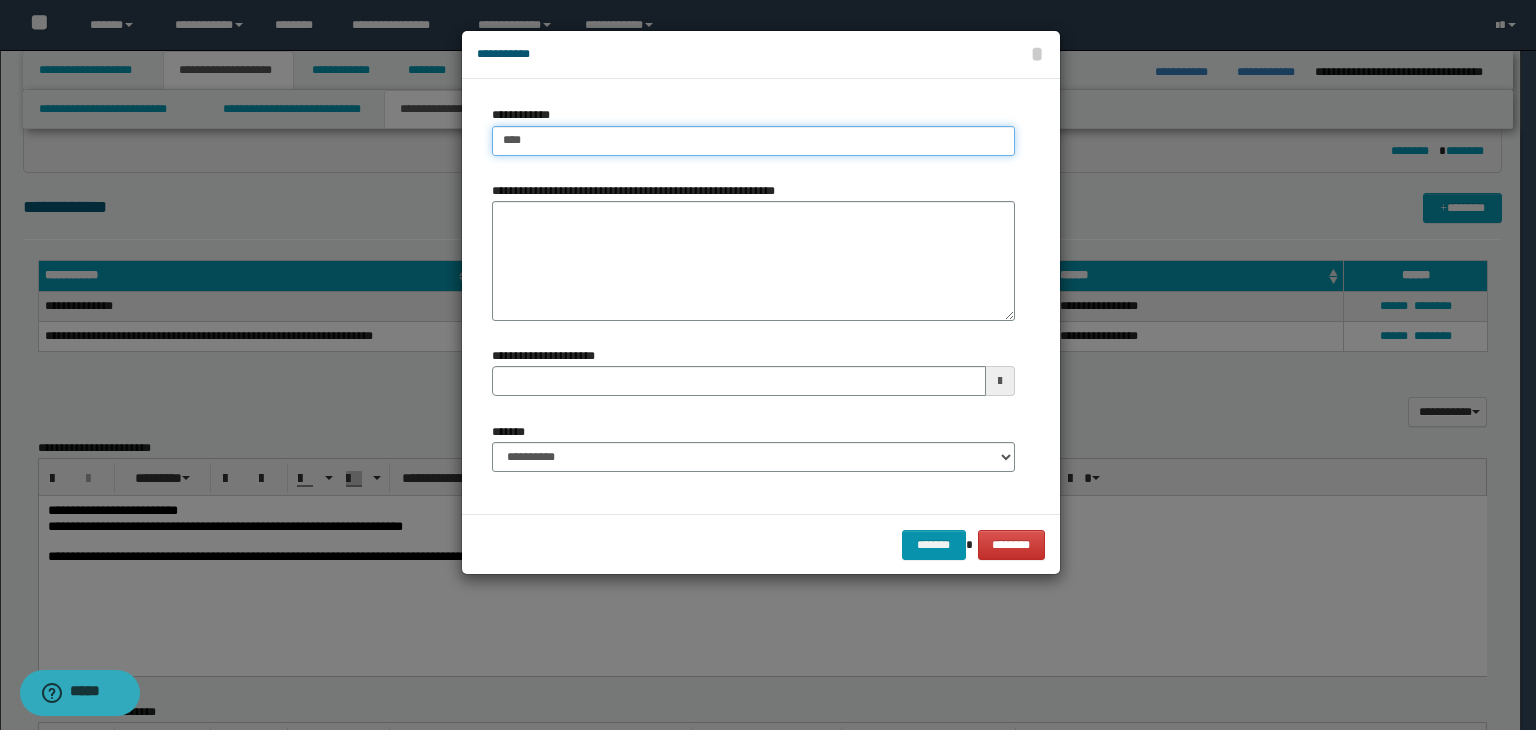 type on "****" 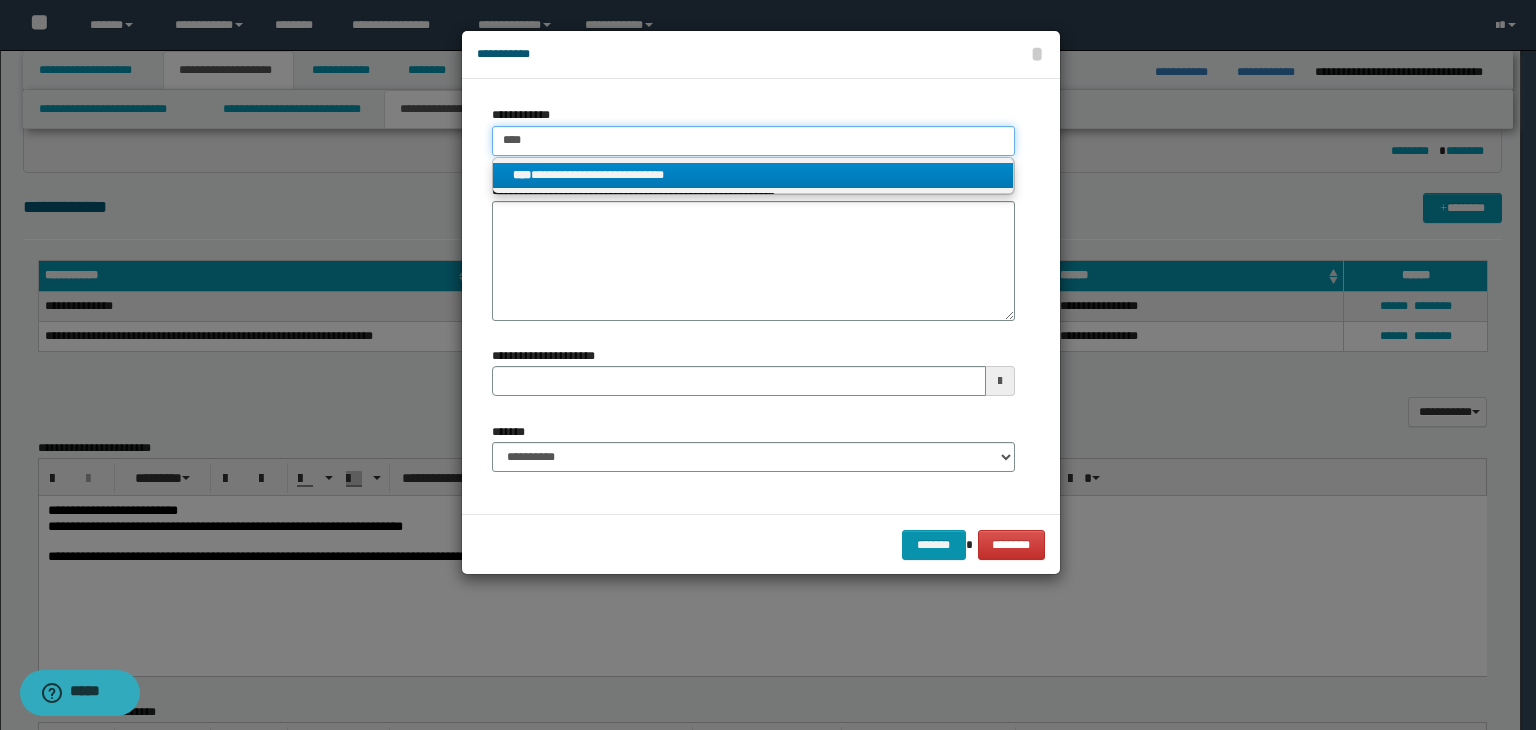 type on "****" 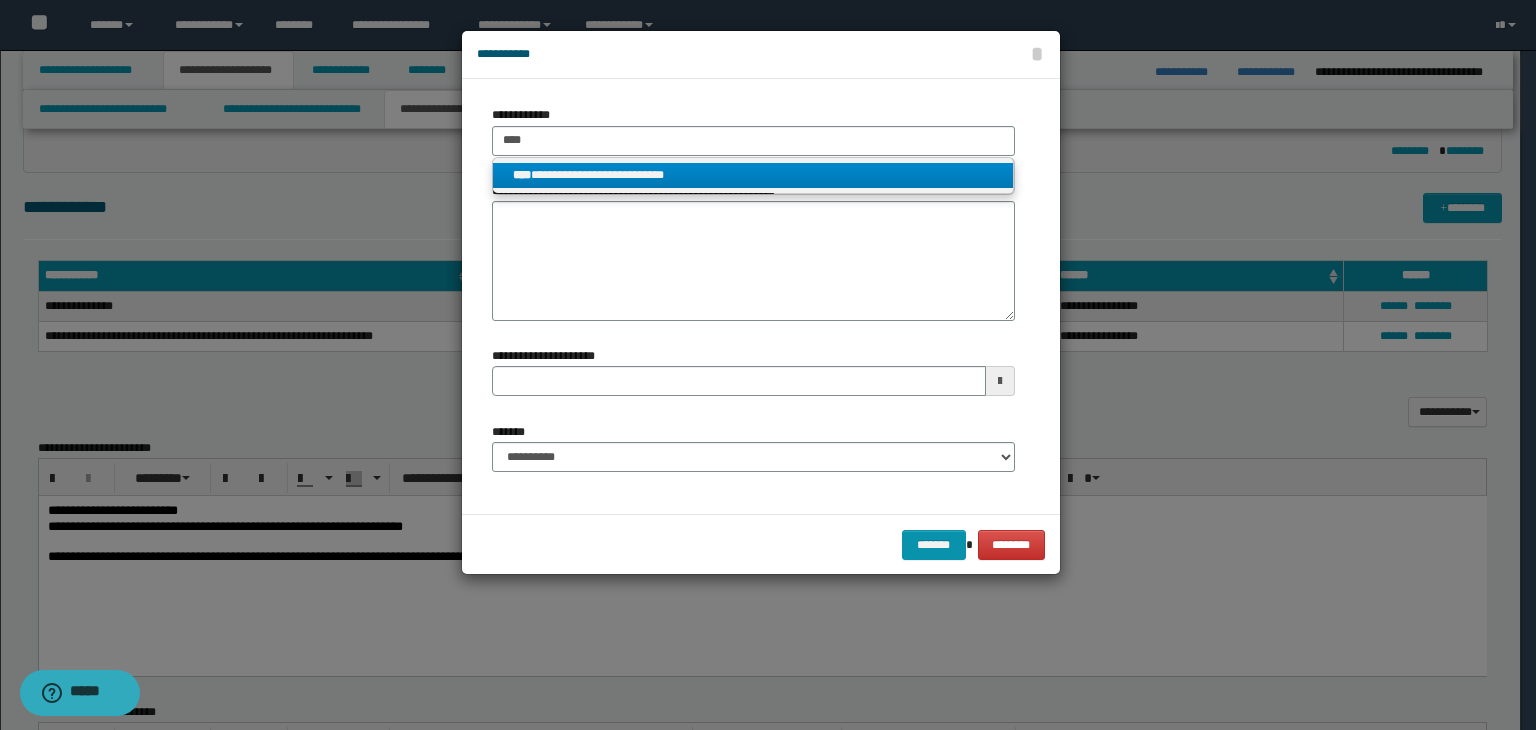 click on "**********" at bounding box center (753, 175) 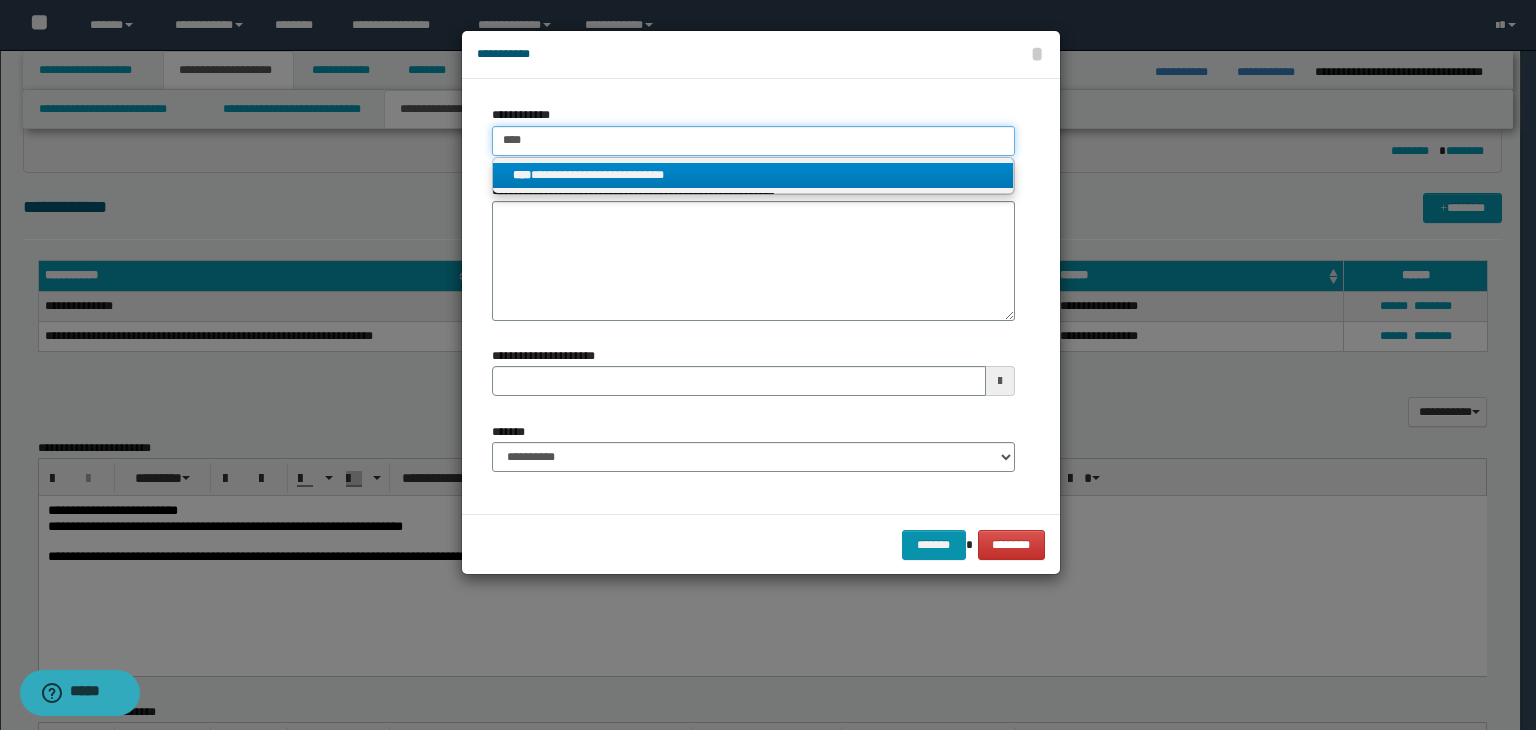 type 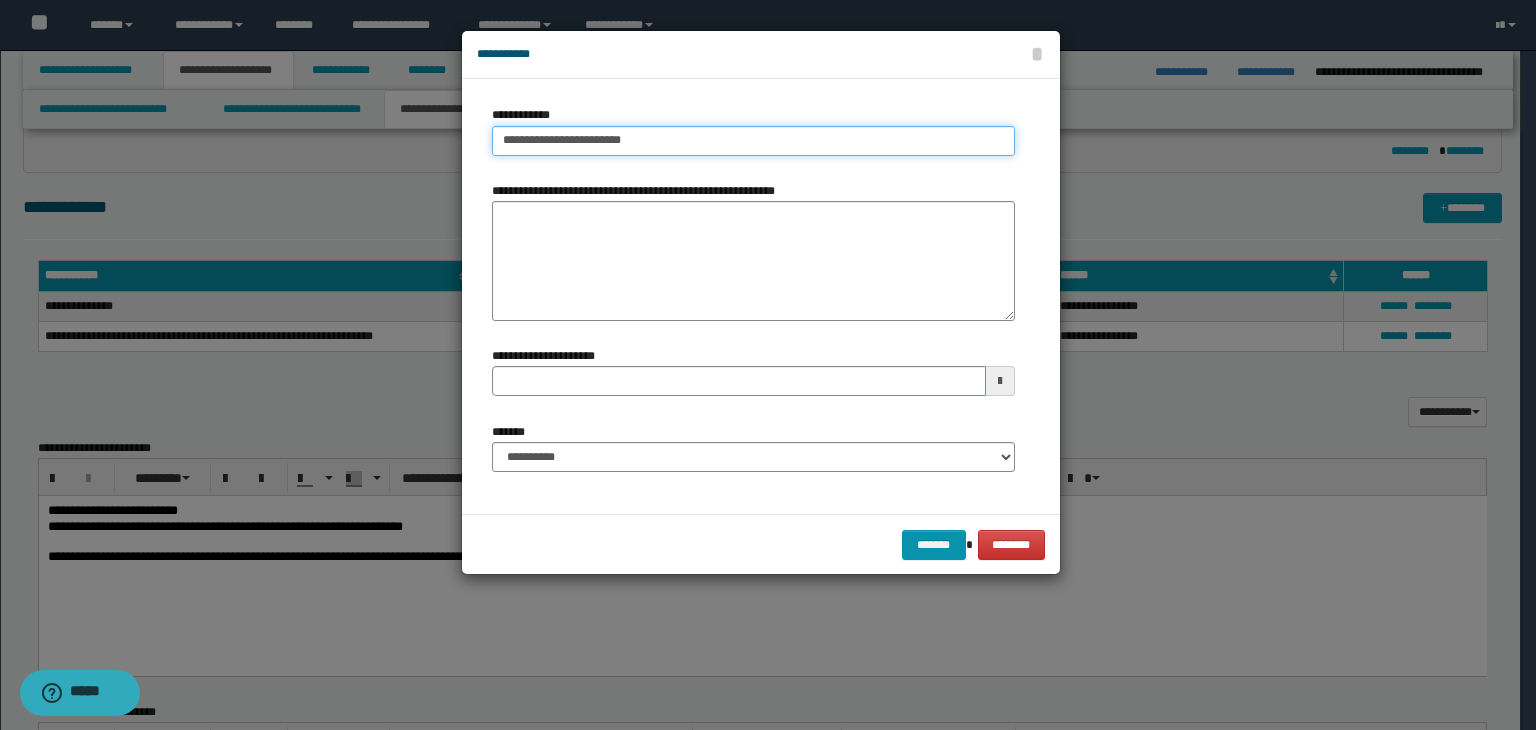 type 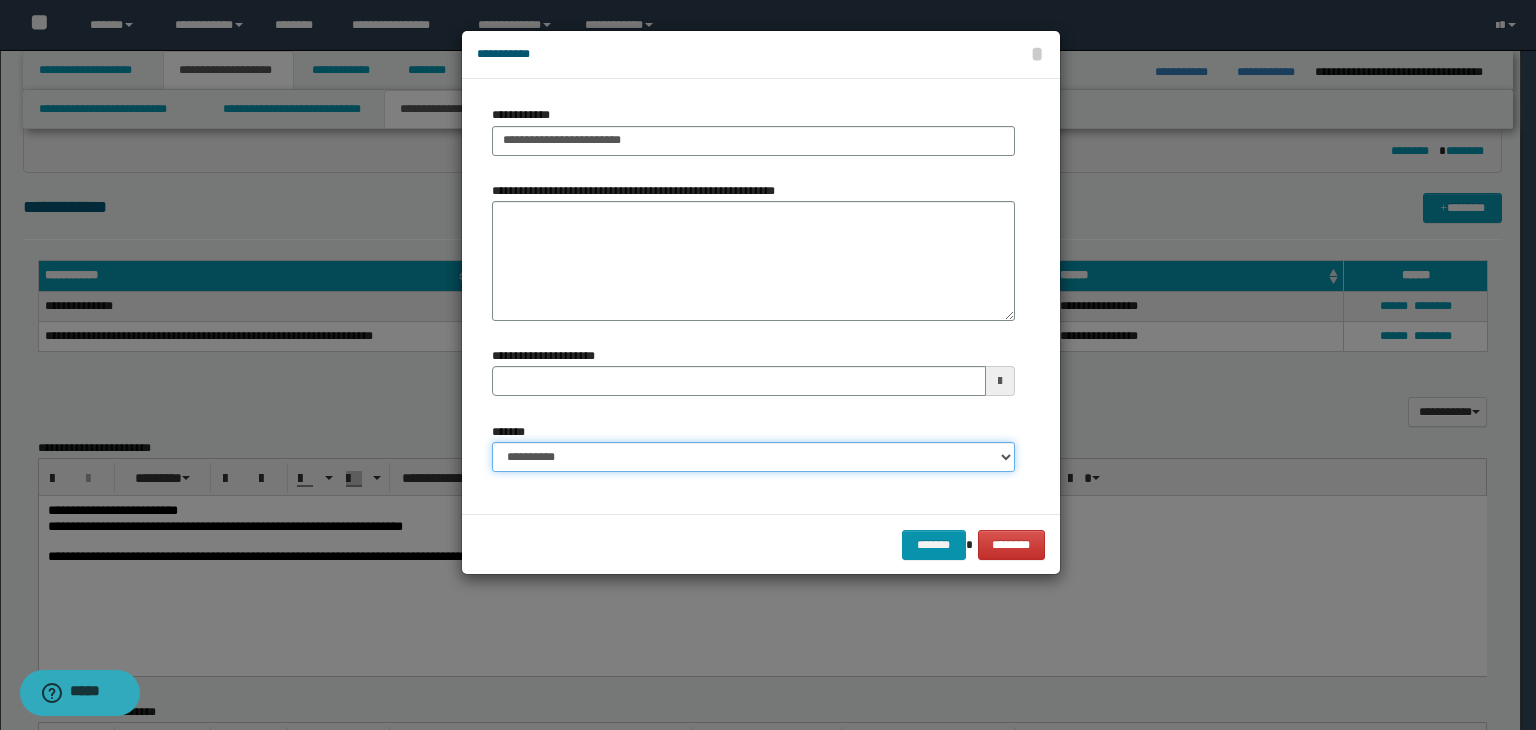 click on "**********" at bounding box center (753, 457) 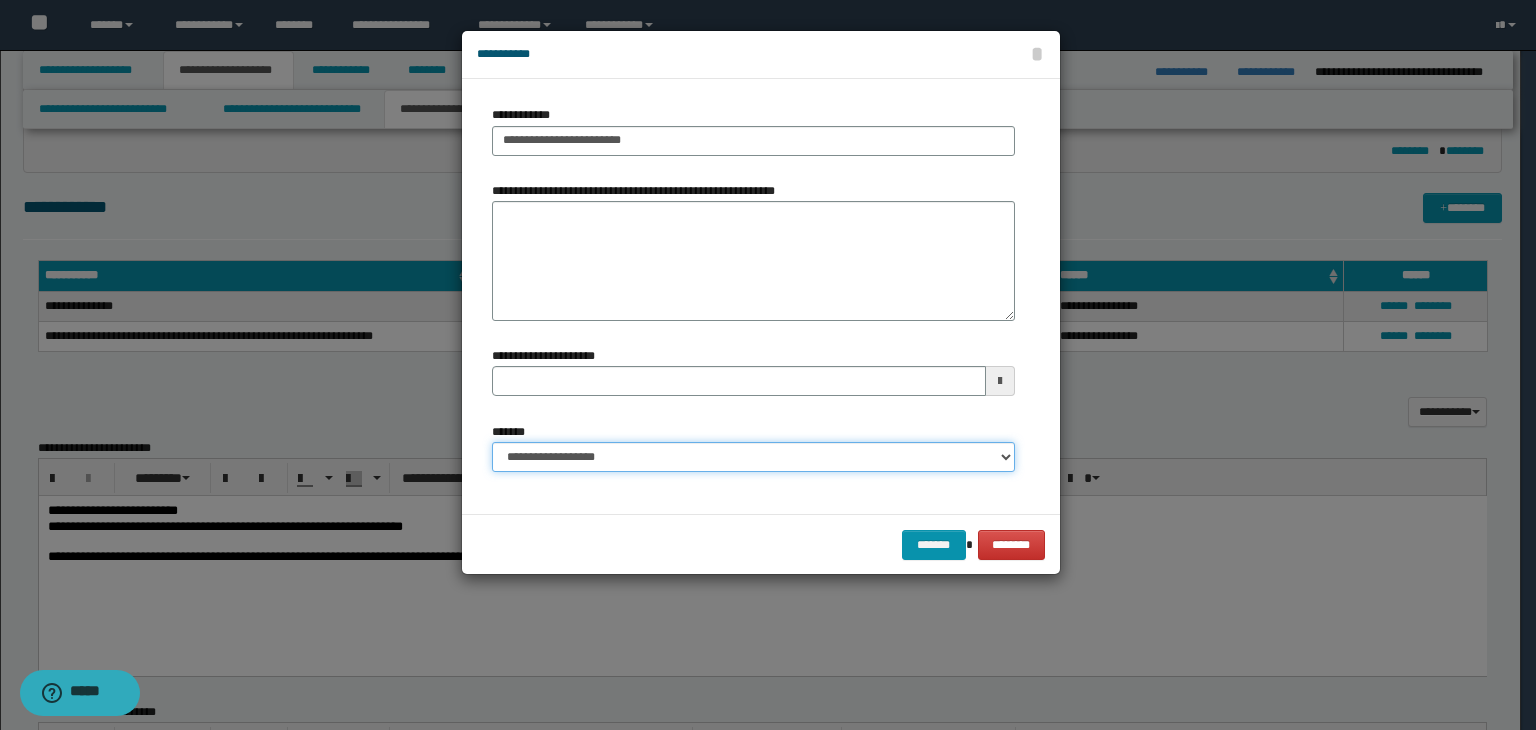 click on "**********" at bounding box center (753, 457) 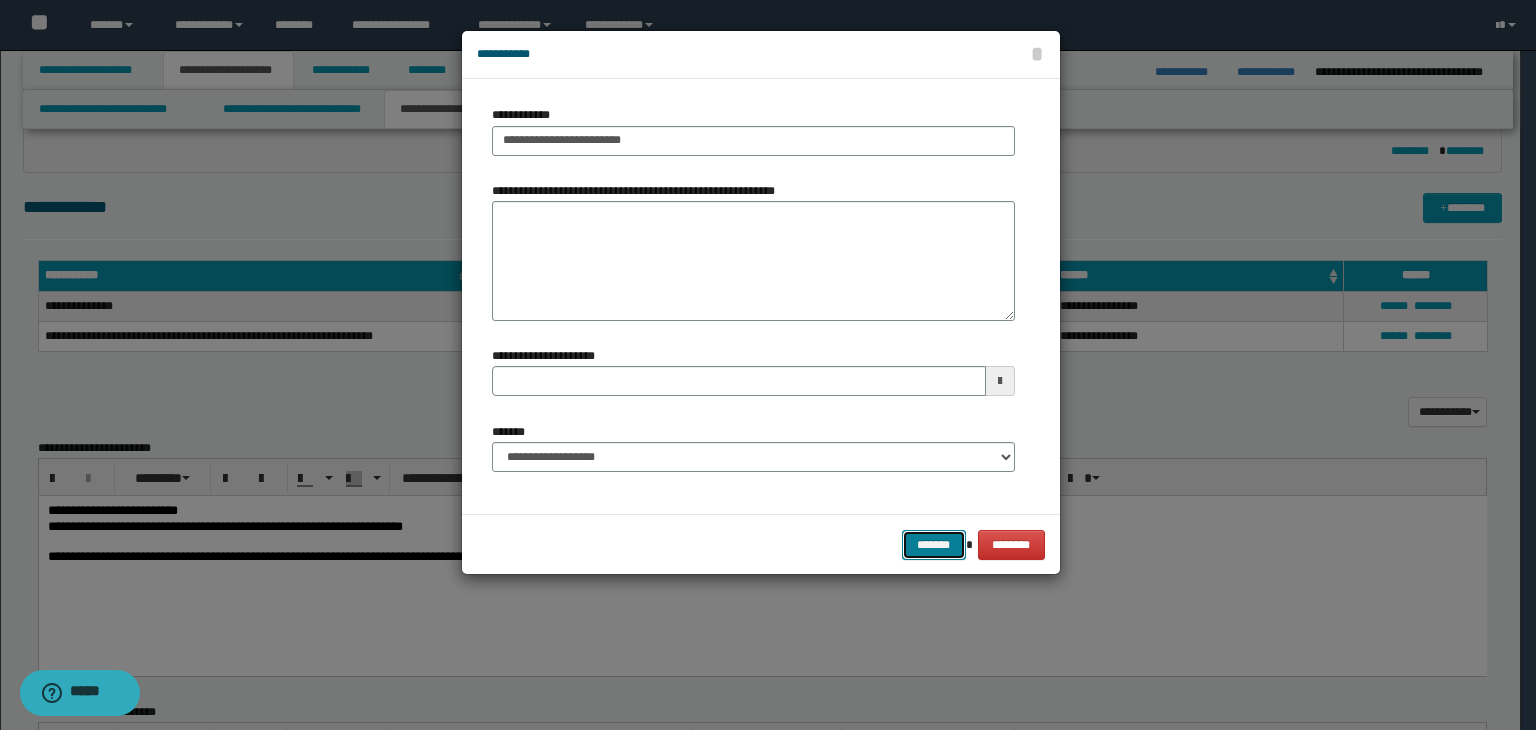 click on "*******" at bounding box center [934, 545] 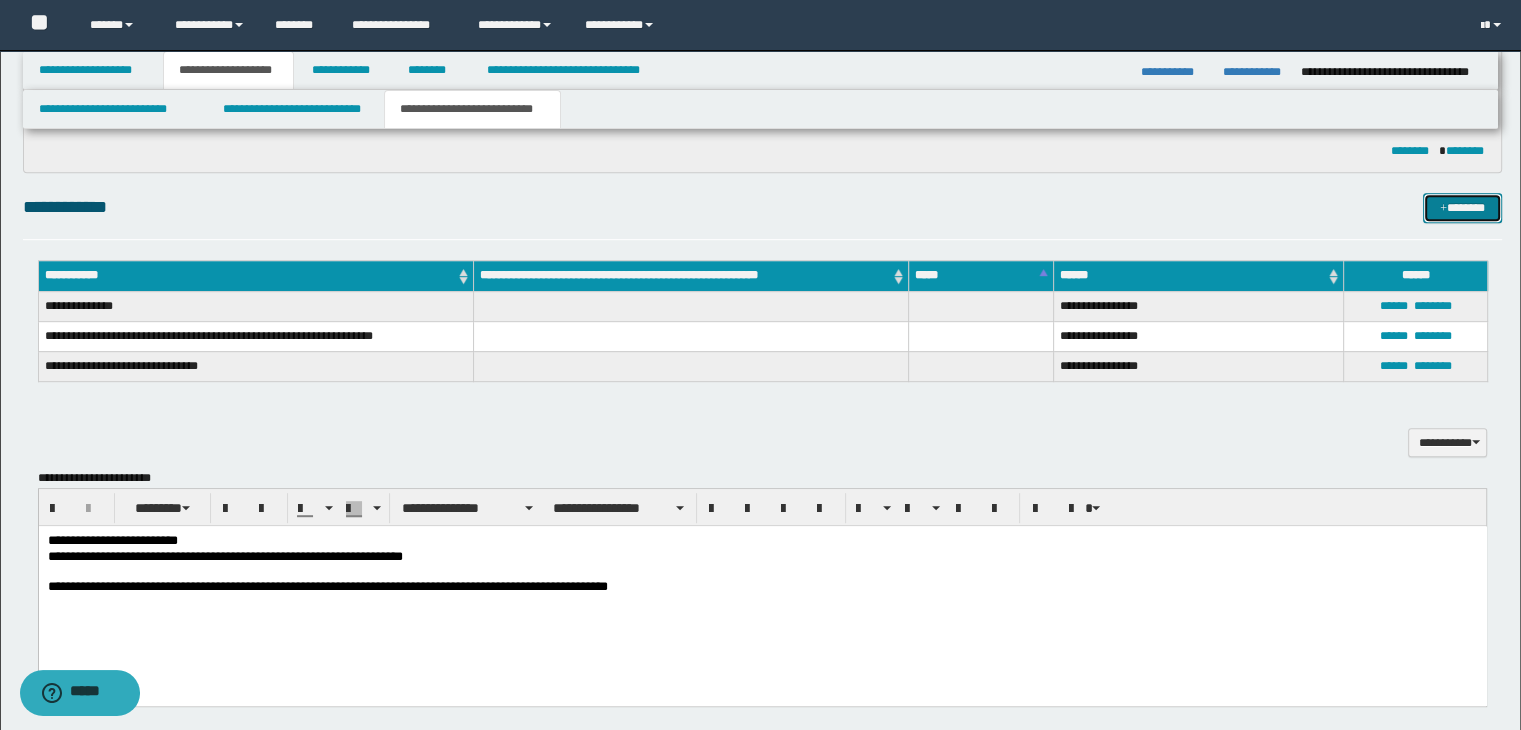 click on "*******" at bounding box center (1462, 208) 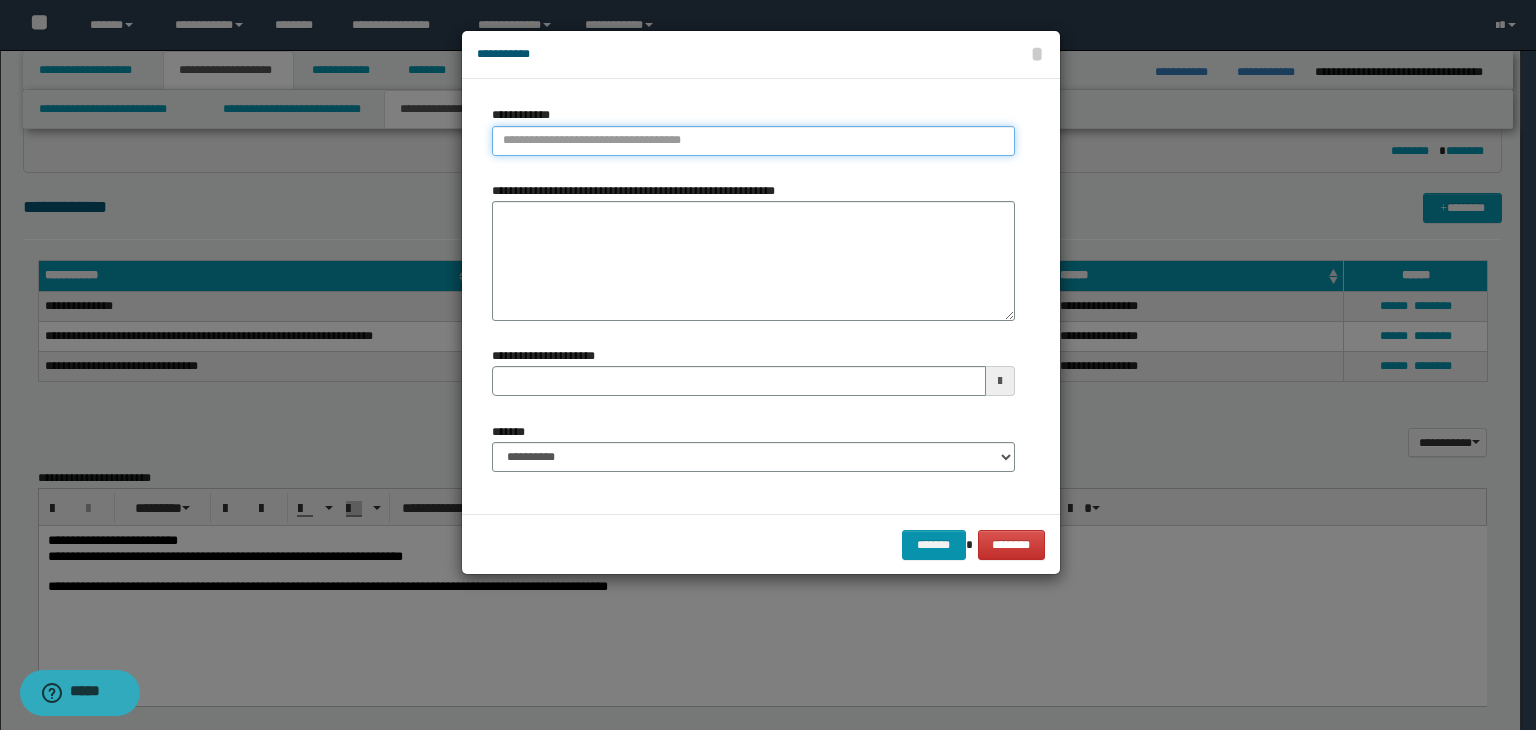 type on "**********" 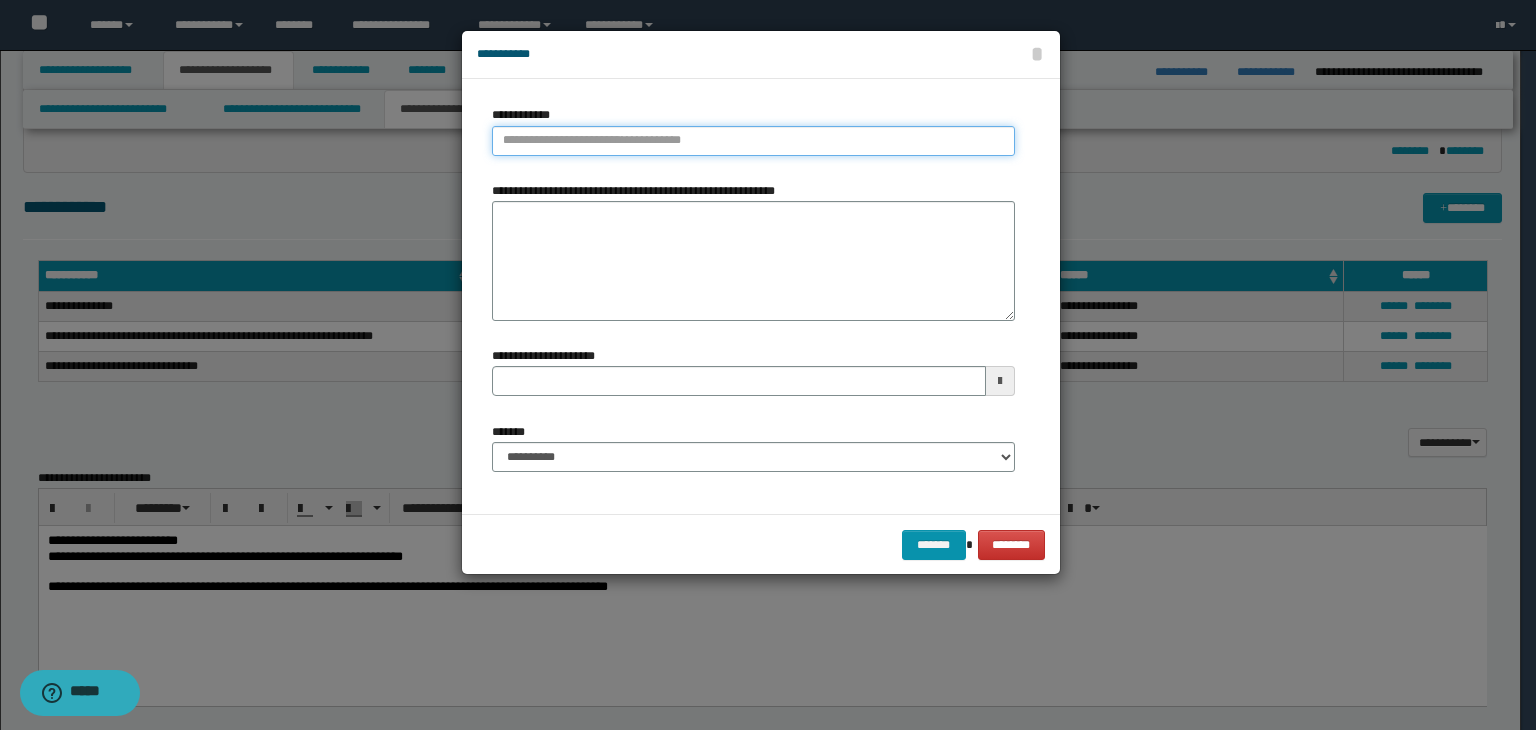 click on "**********" at bounding box center [753, 141] 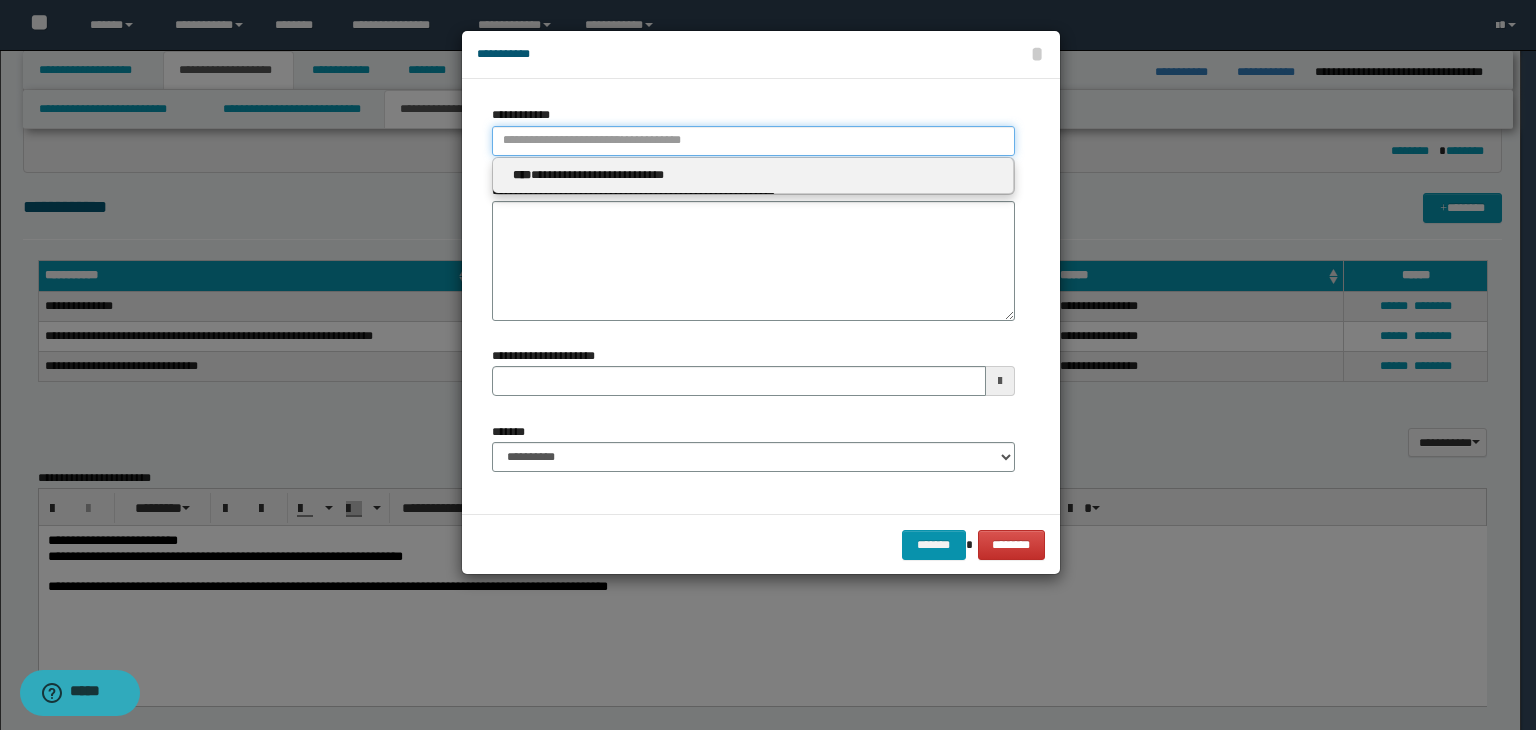 type 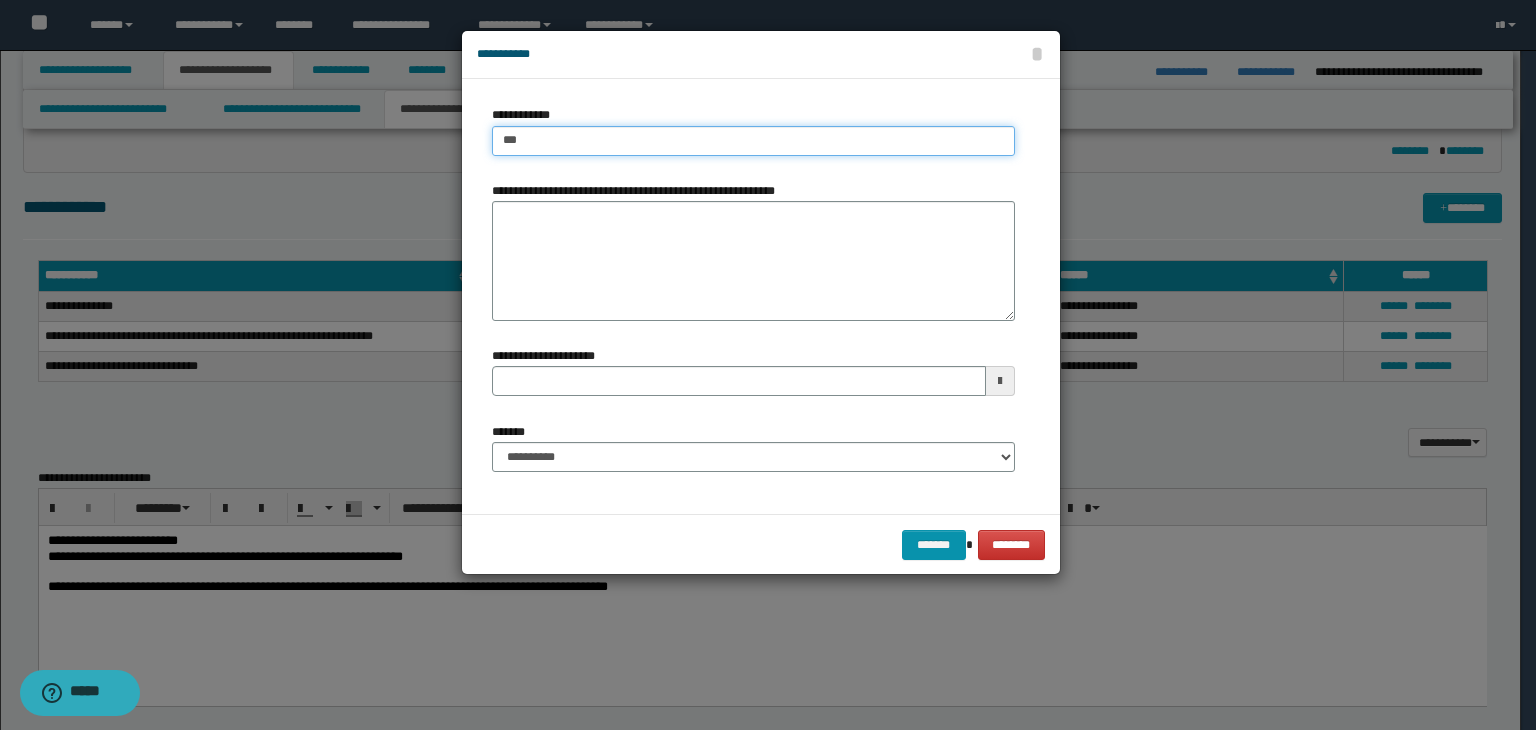 type on "****" 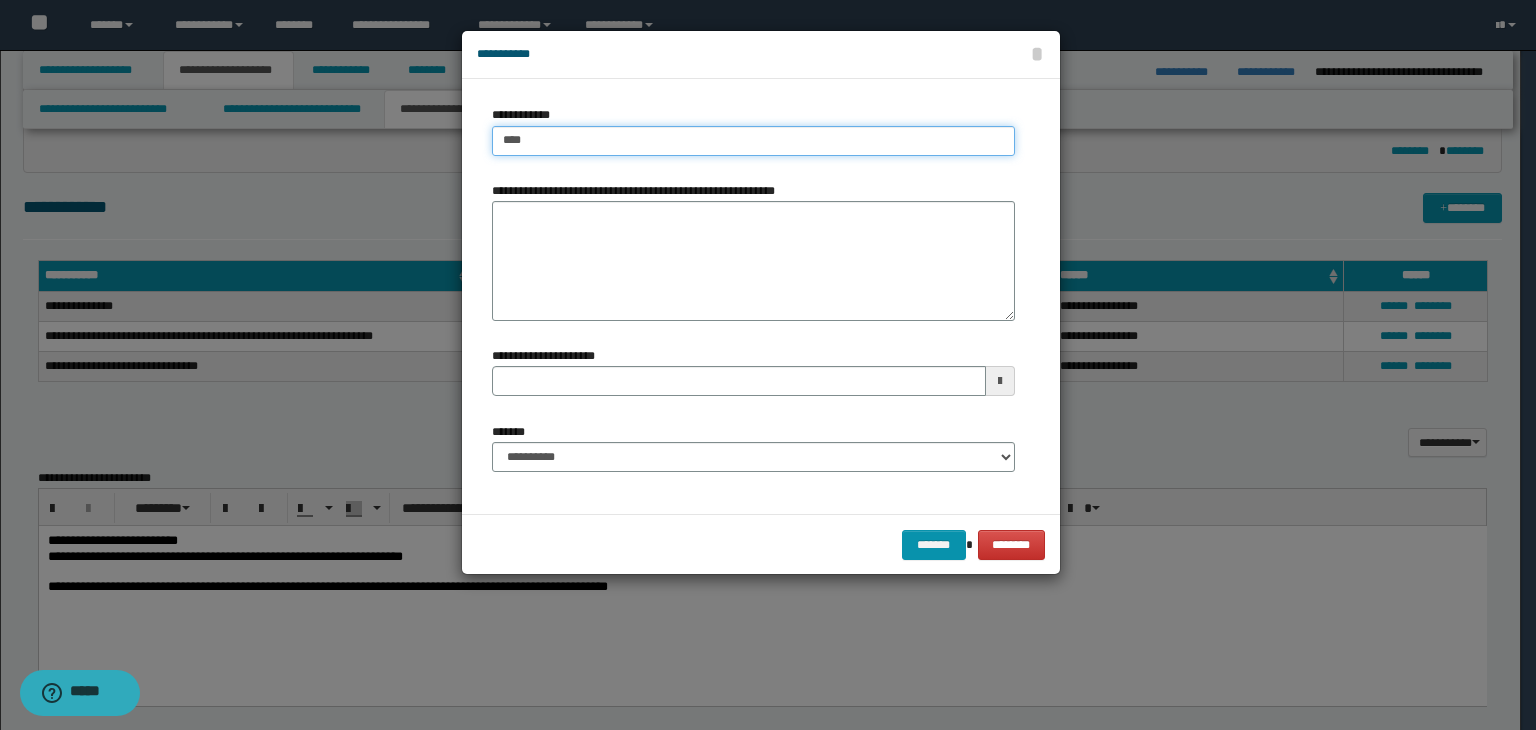 type on "****" 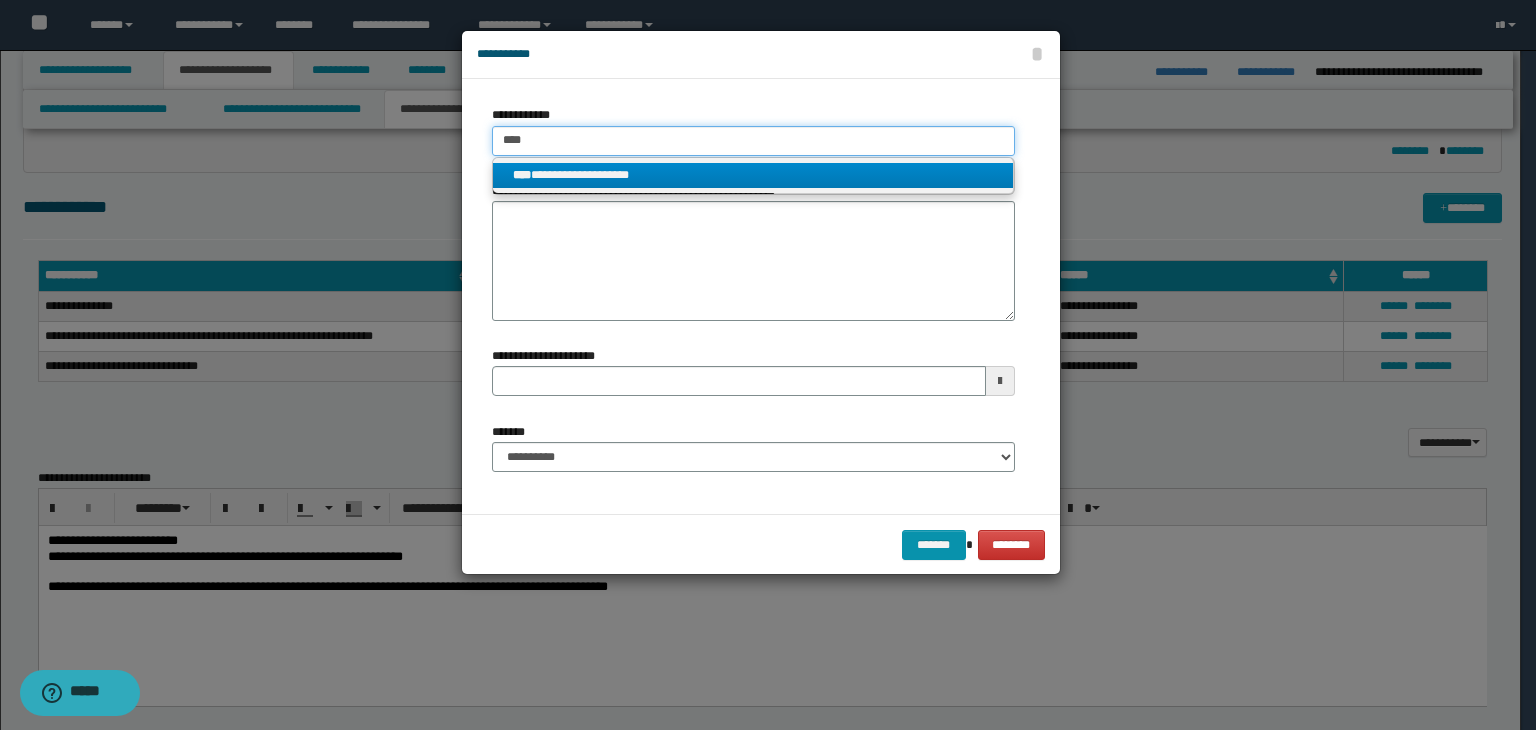 type on "****" 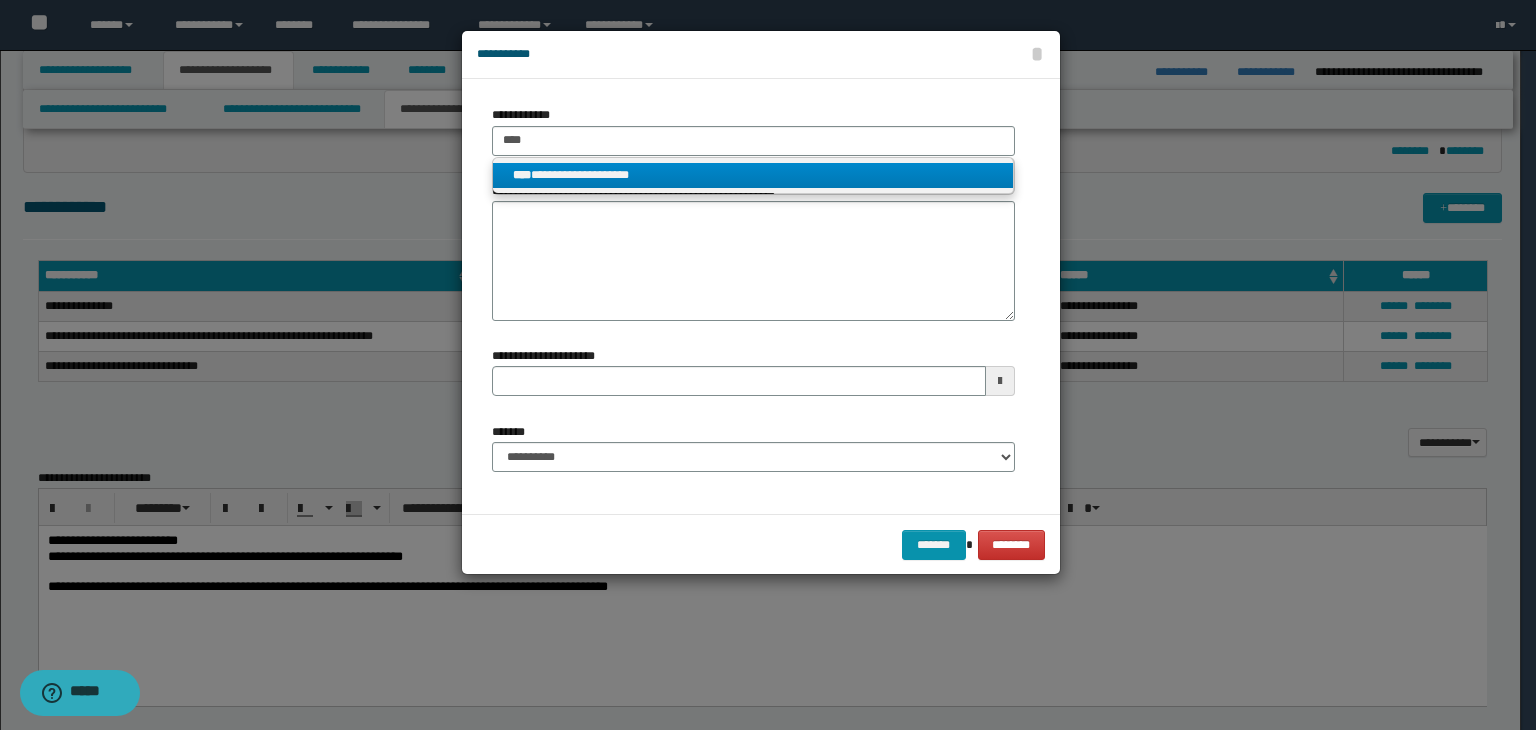 drag, startPoint x: 679, startPoint y: 177, endPoint x: 740, endPoint y: 349, distance: 182.49658 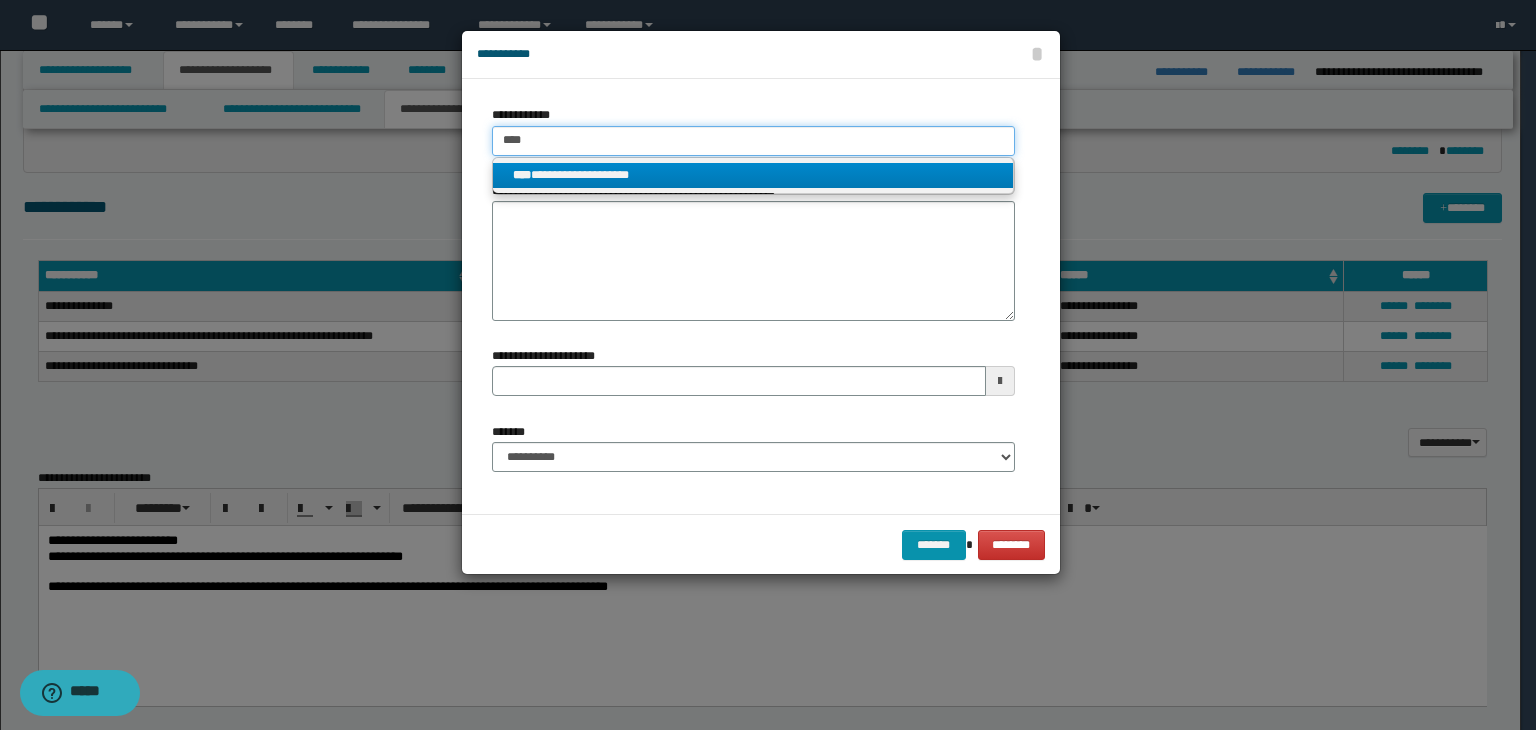 type 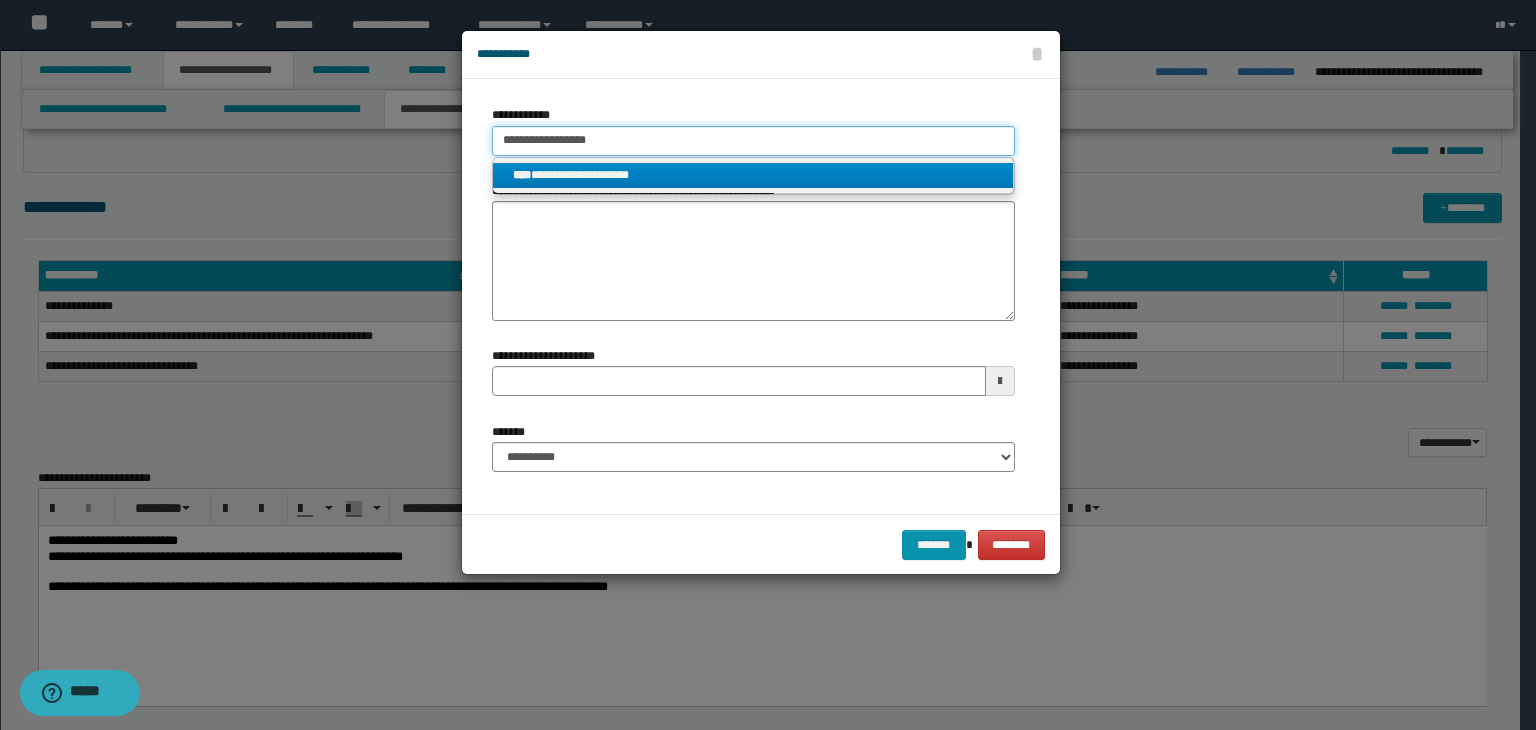 type 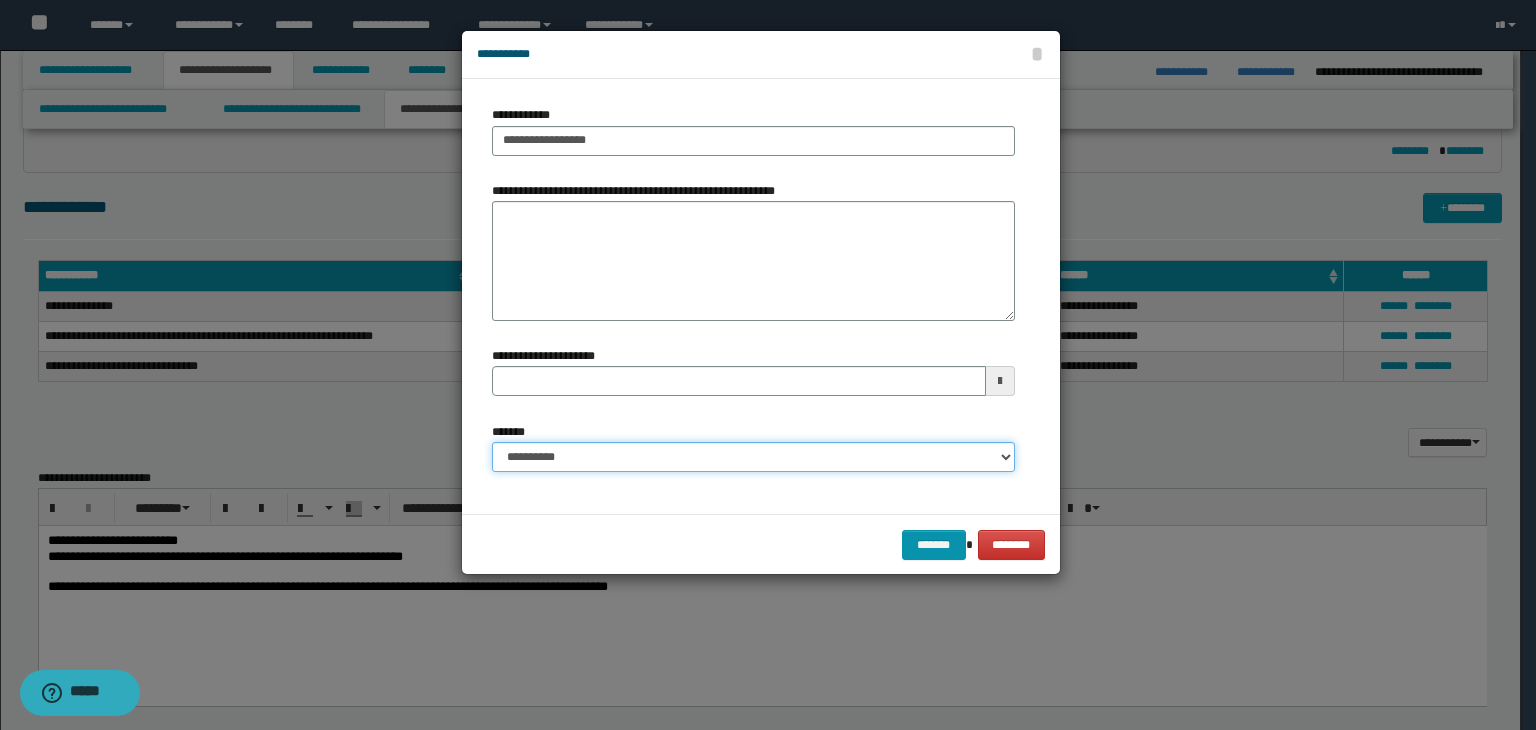 click on "**********" at bounding box center [753, 457] 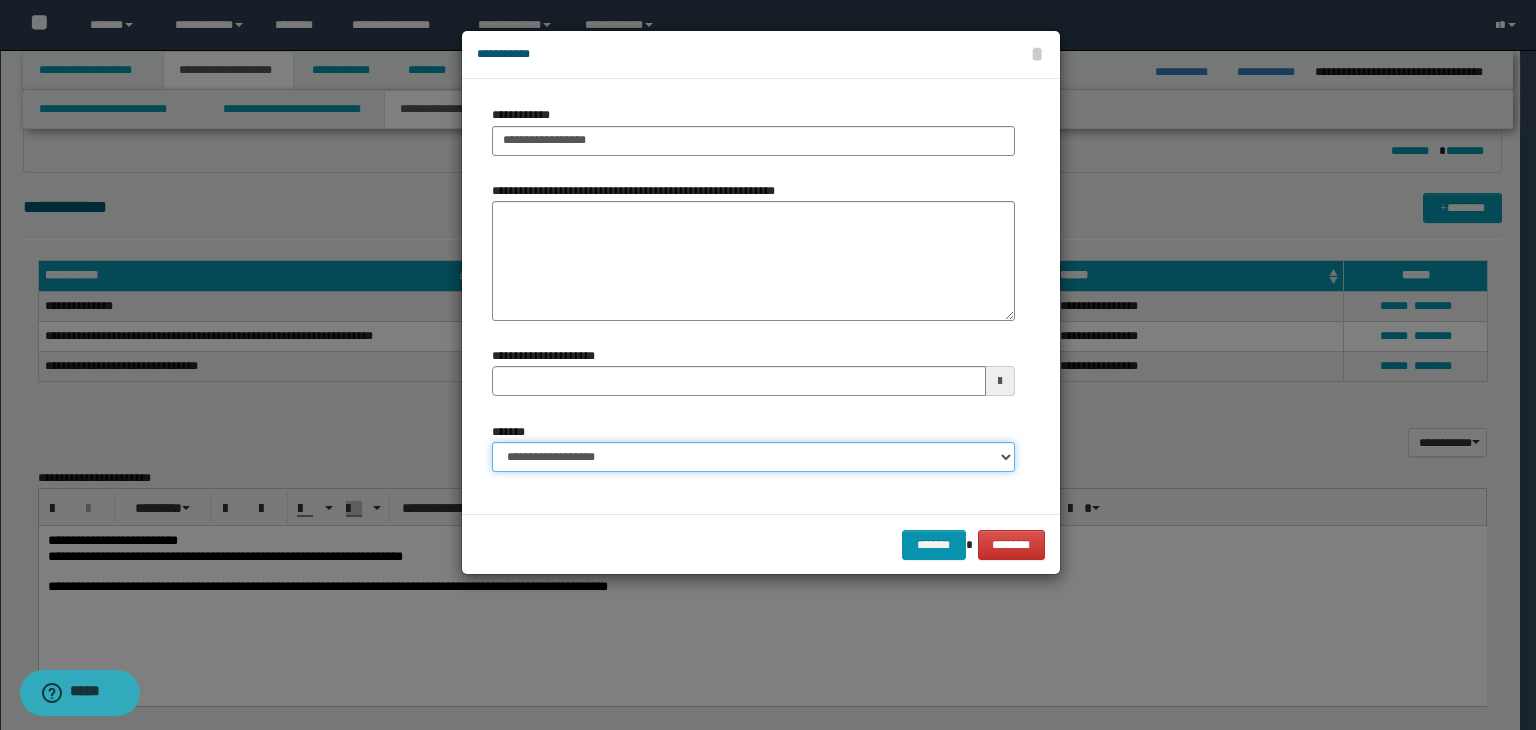 click on "**********" at bounding box center (753, 457) 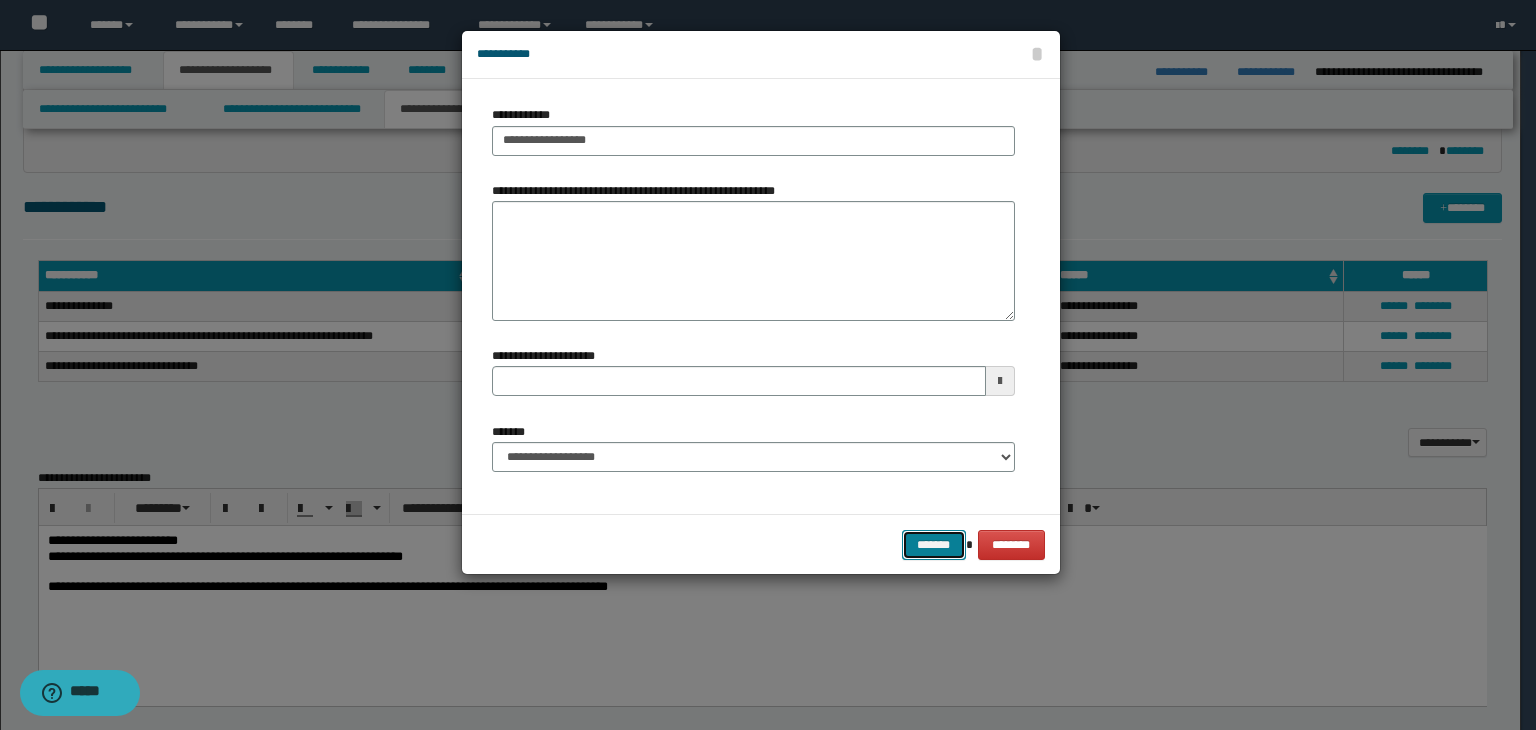 click on "*******" at bounding box center [934, 545] 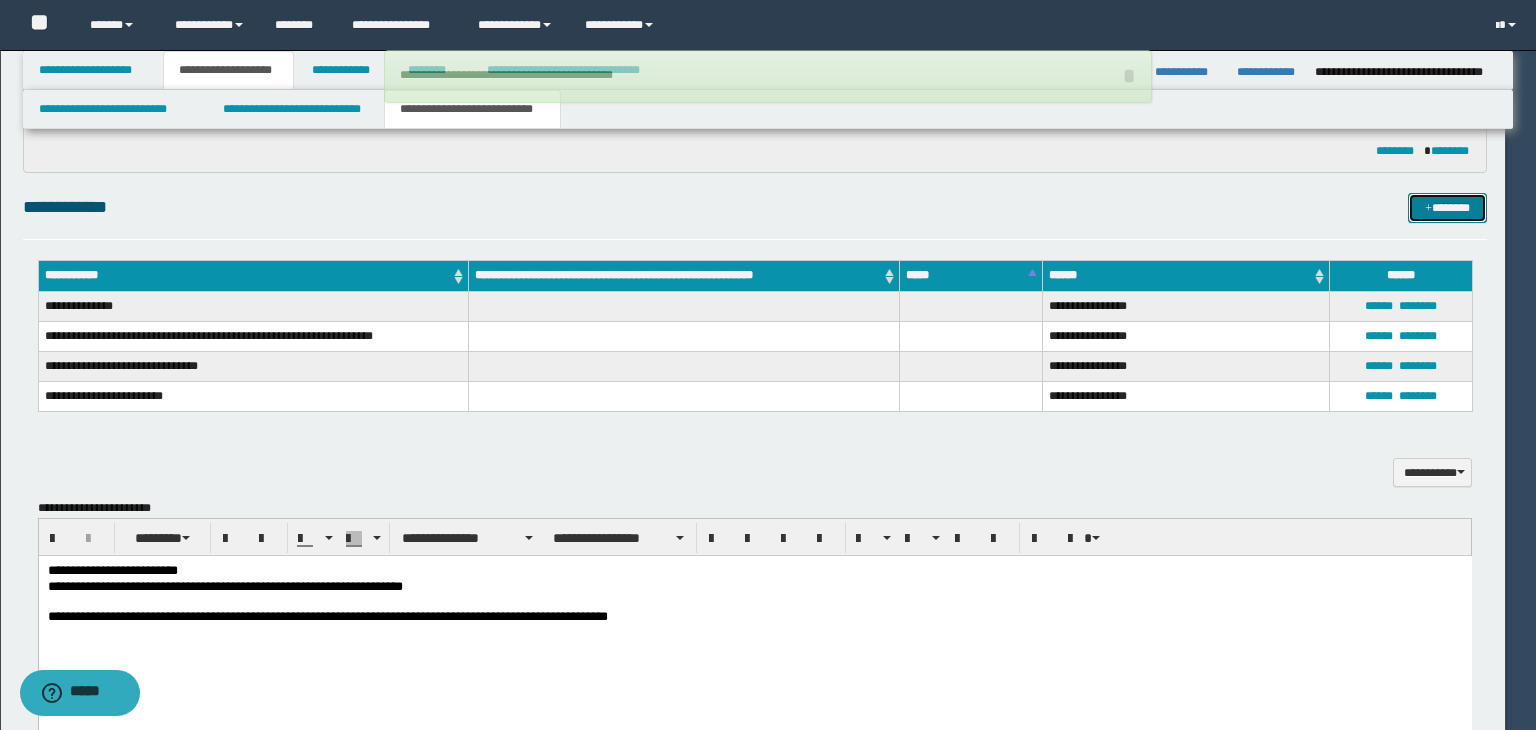 type 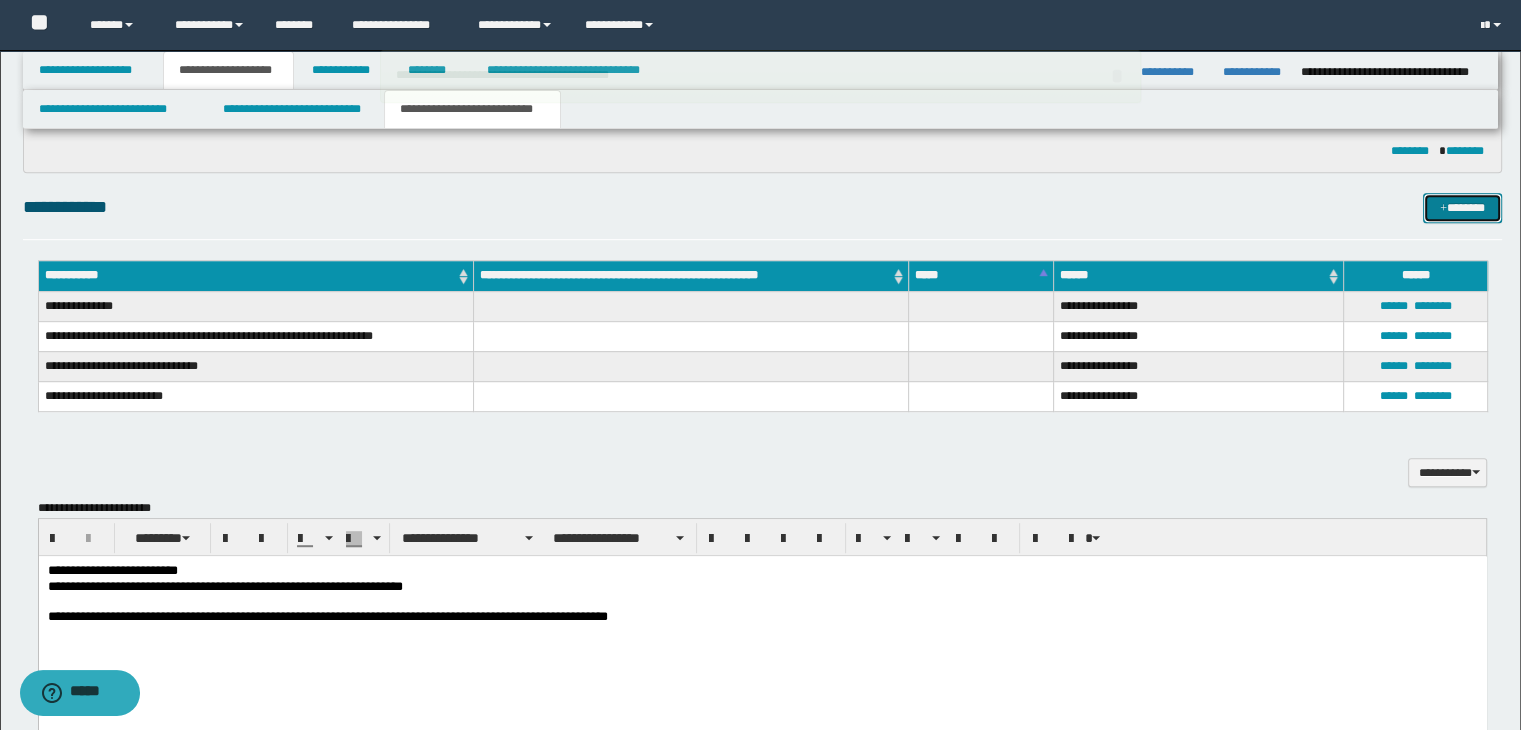 click on "*******" at bounding box center (1462, 208) 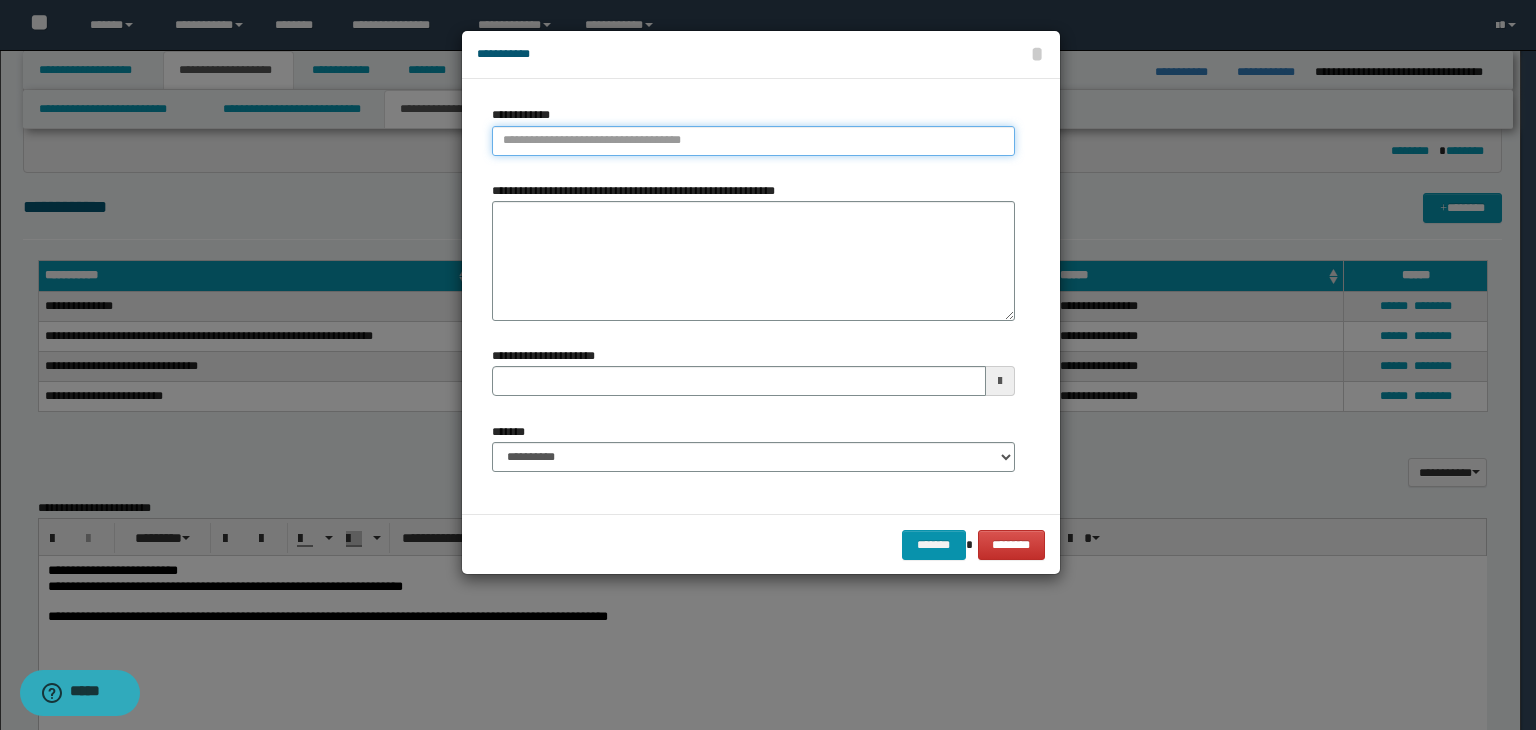 type on "**********" 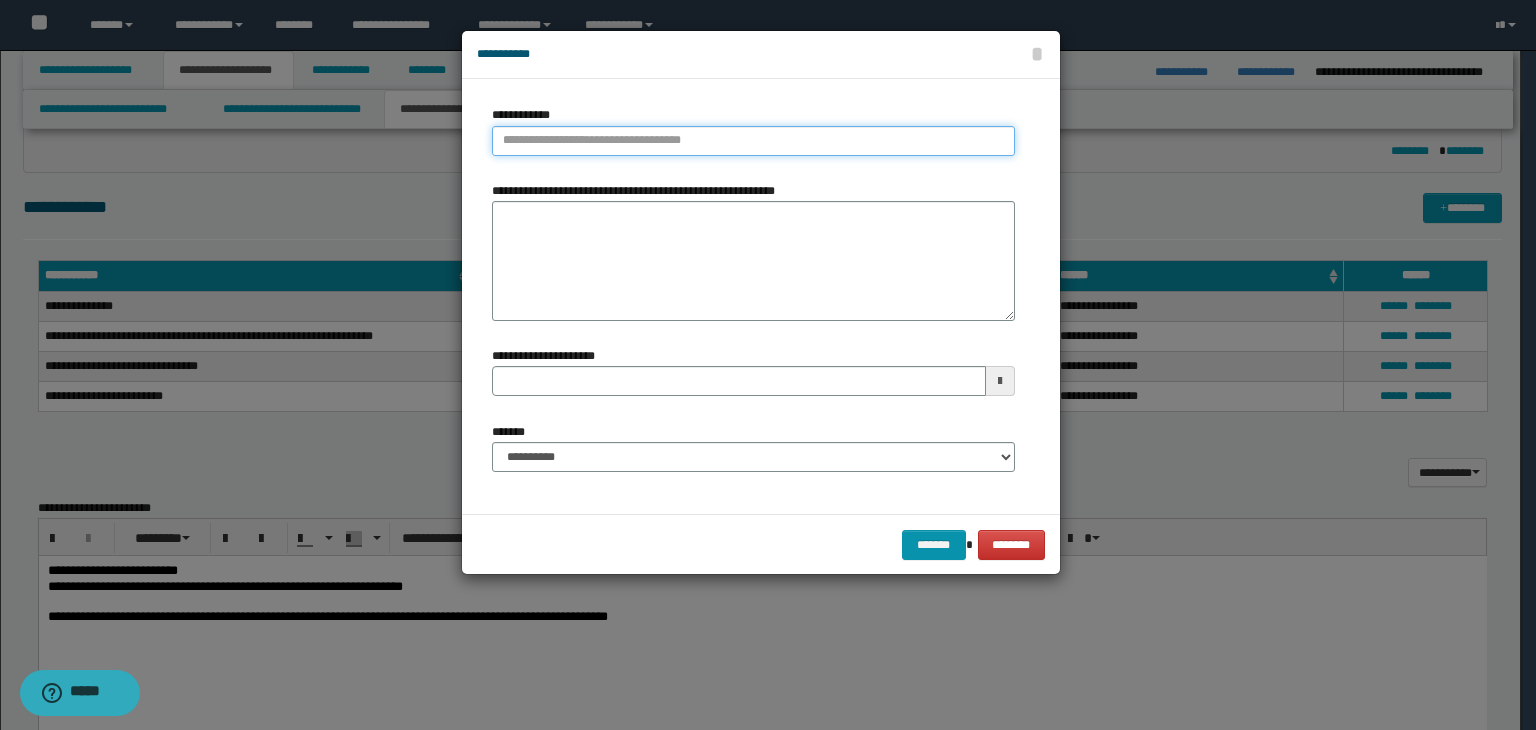 click on "**********" at bounding box center (753, 141) 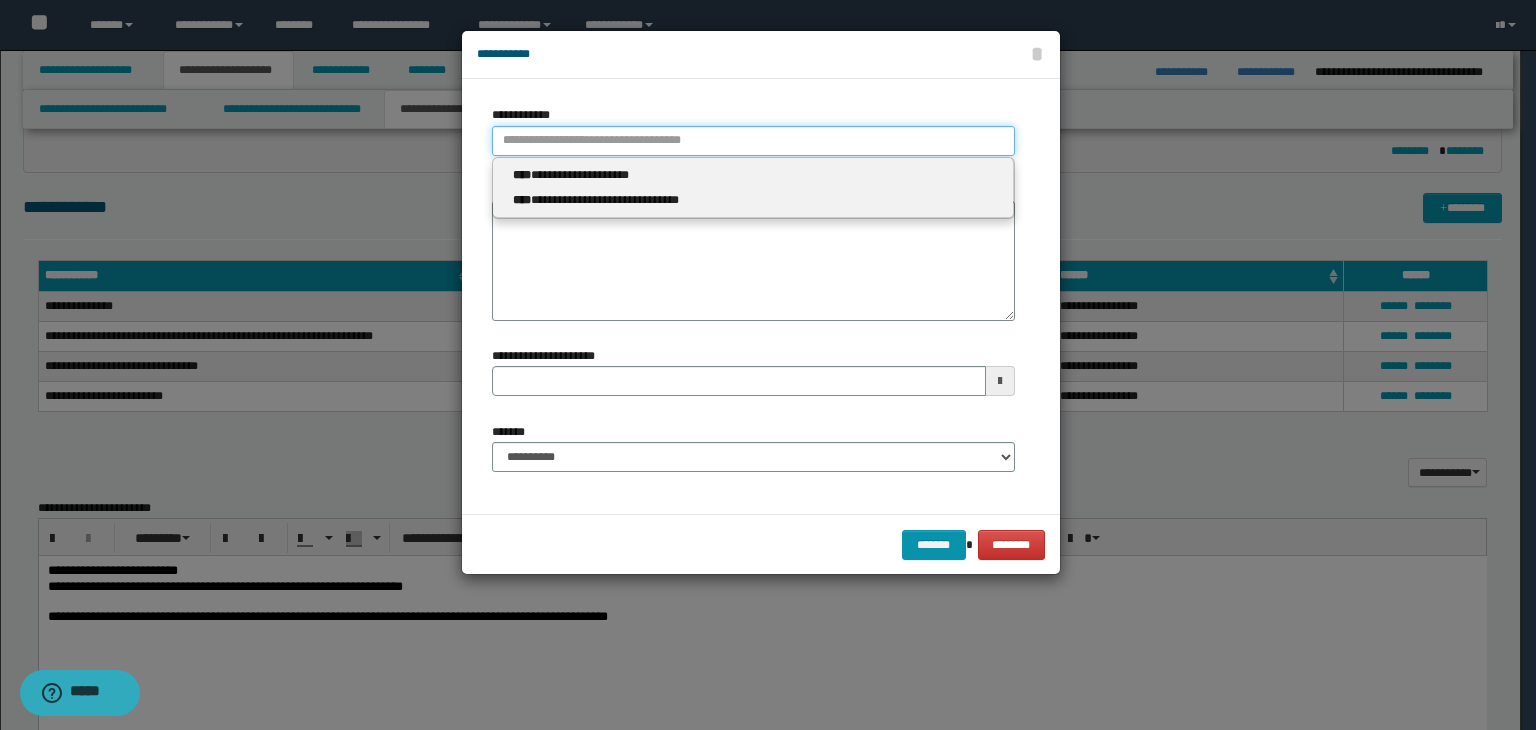 type 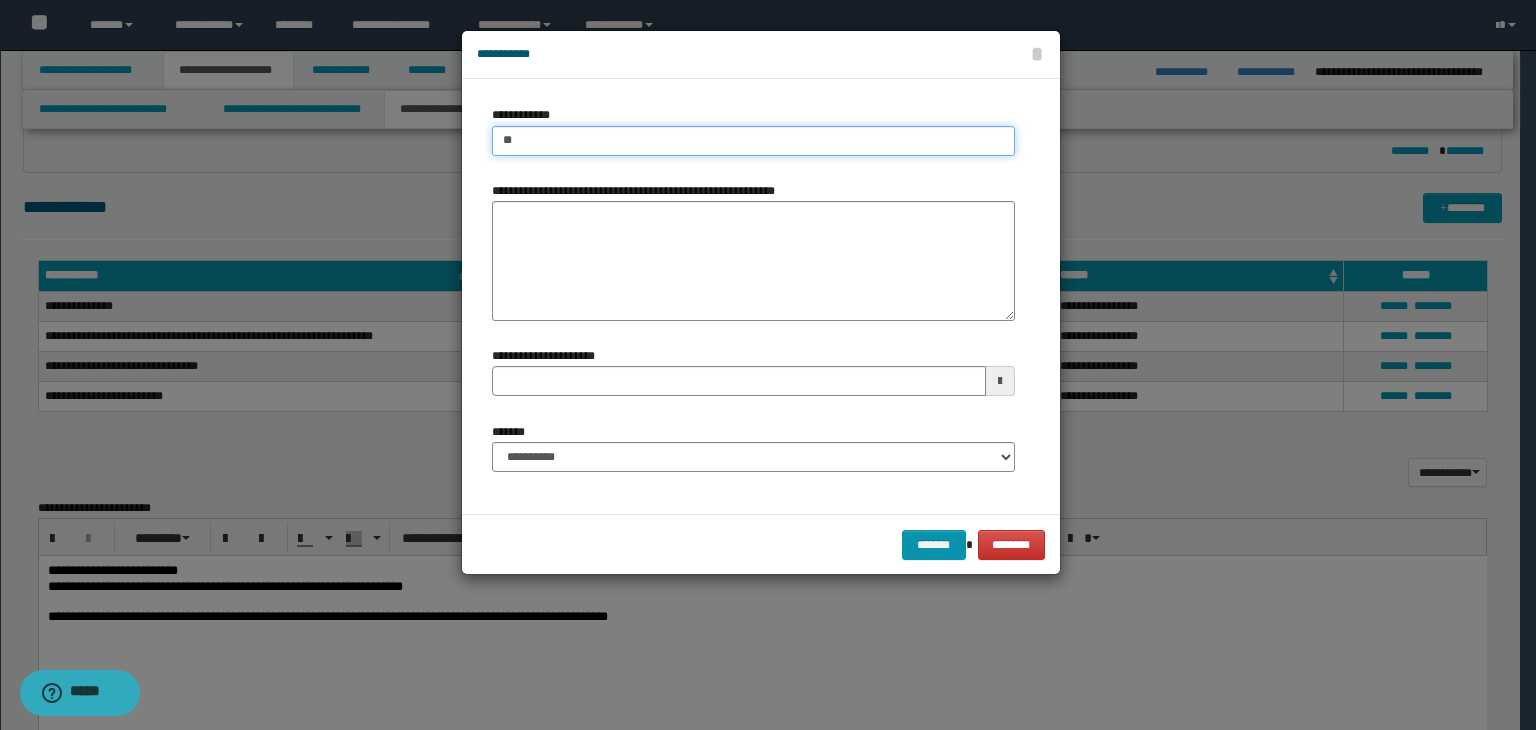 type on "***" 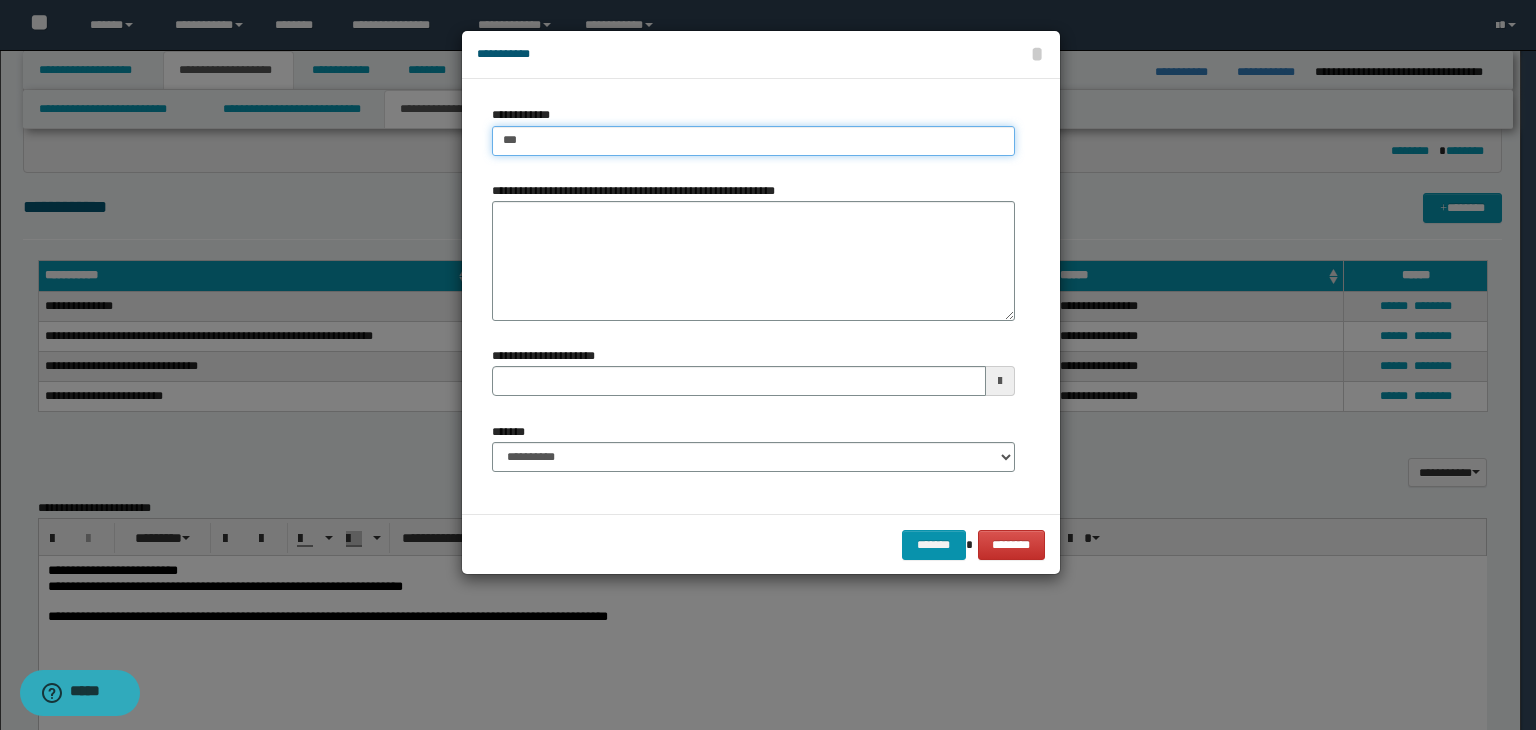 type on "***" 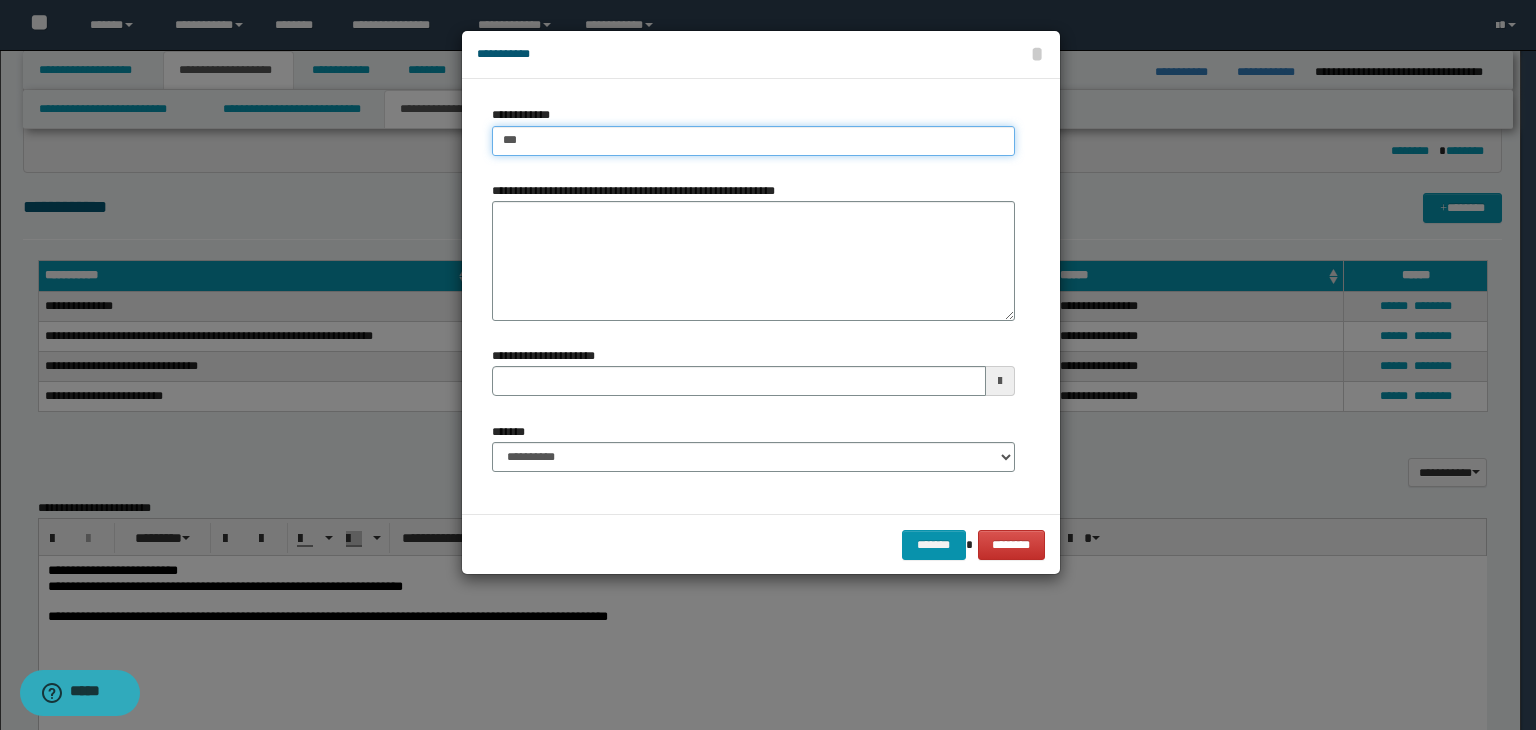 type 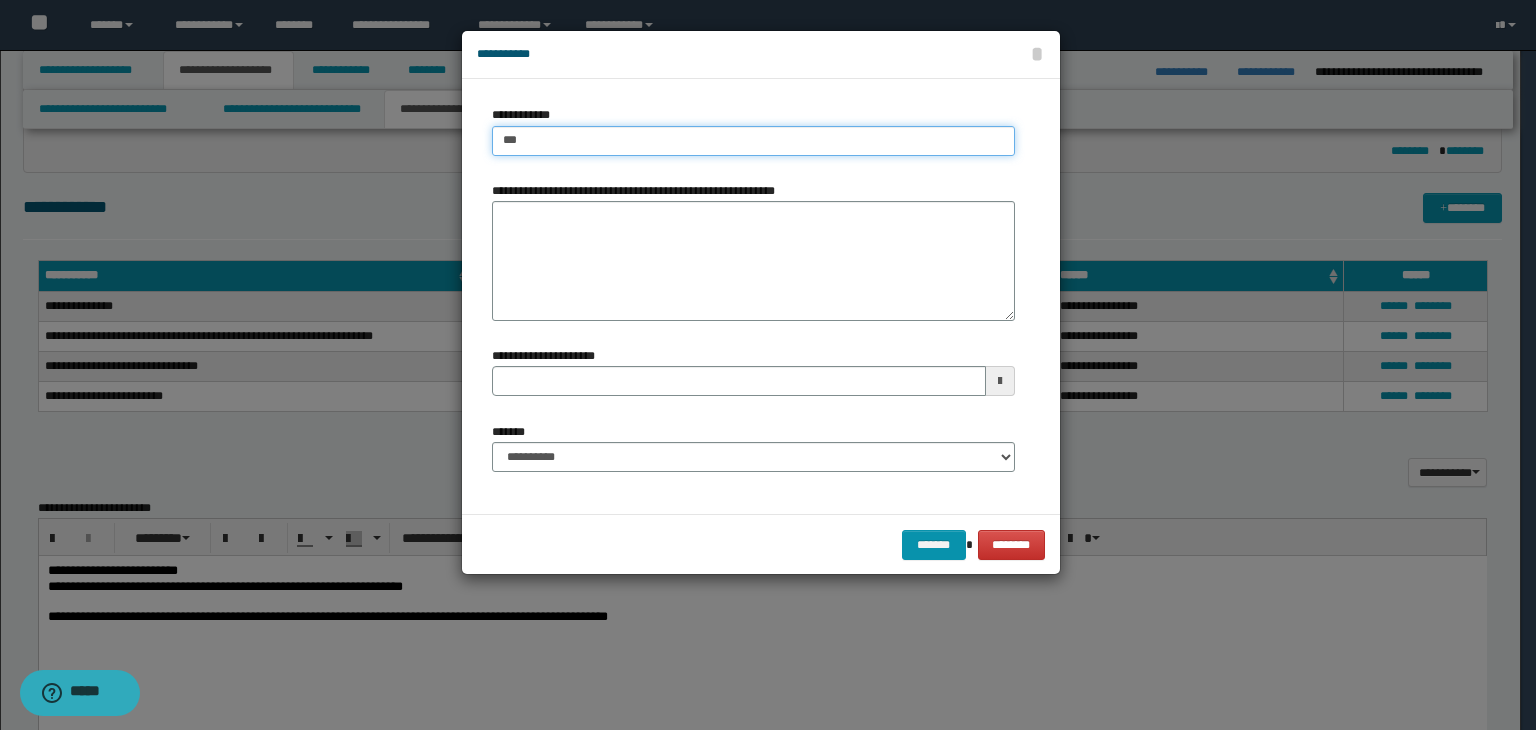 type on "****" 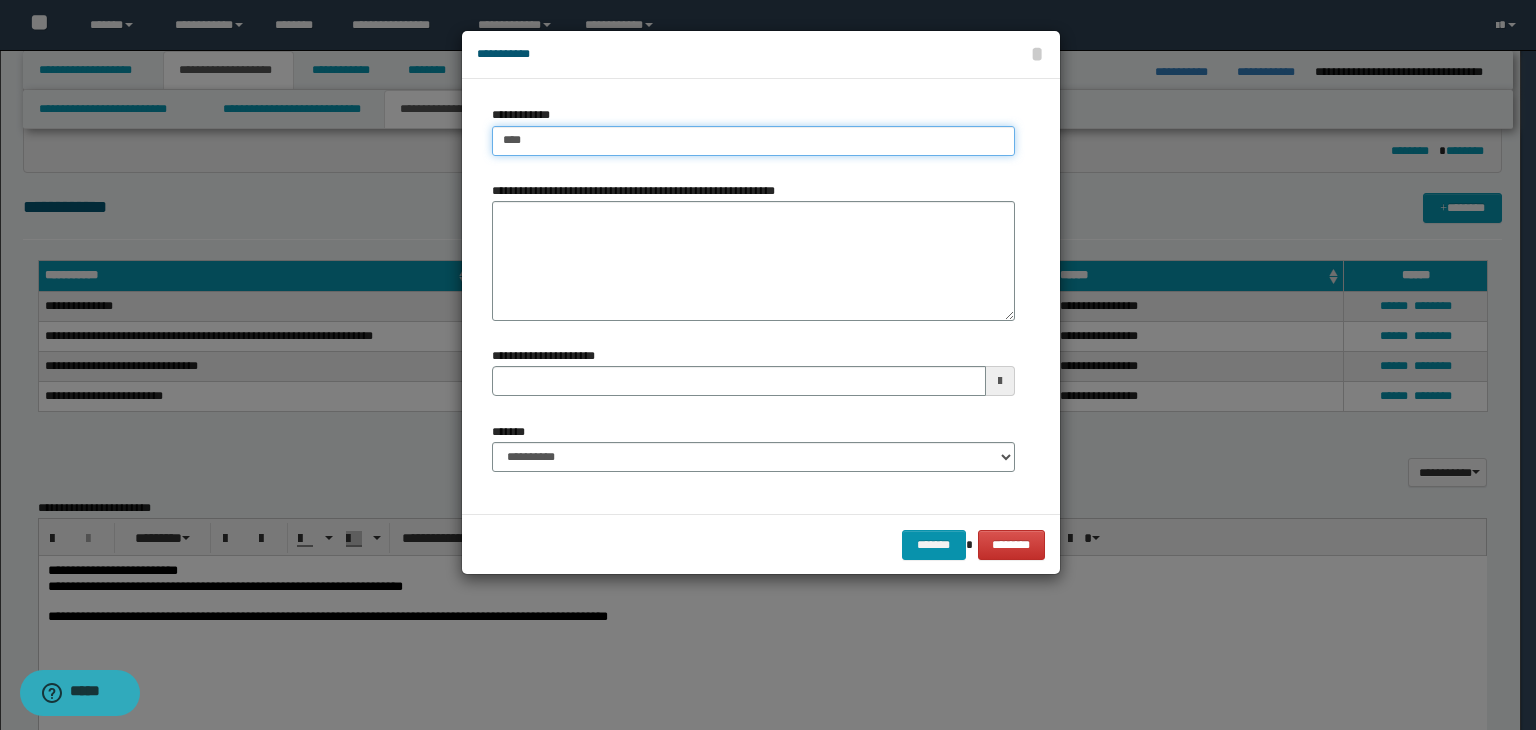 type on "****" 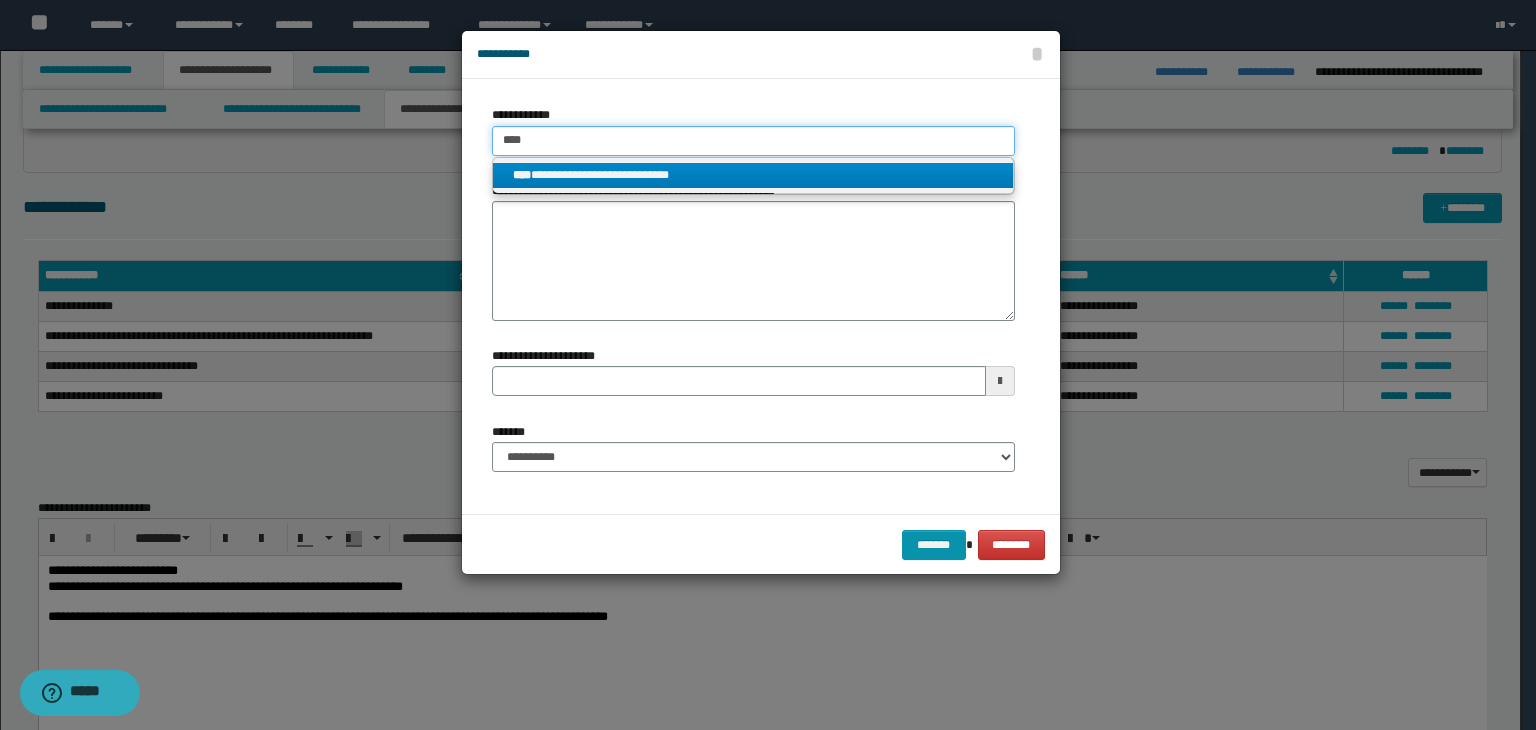 type on "****" 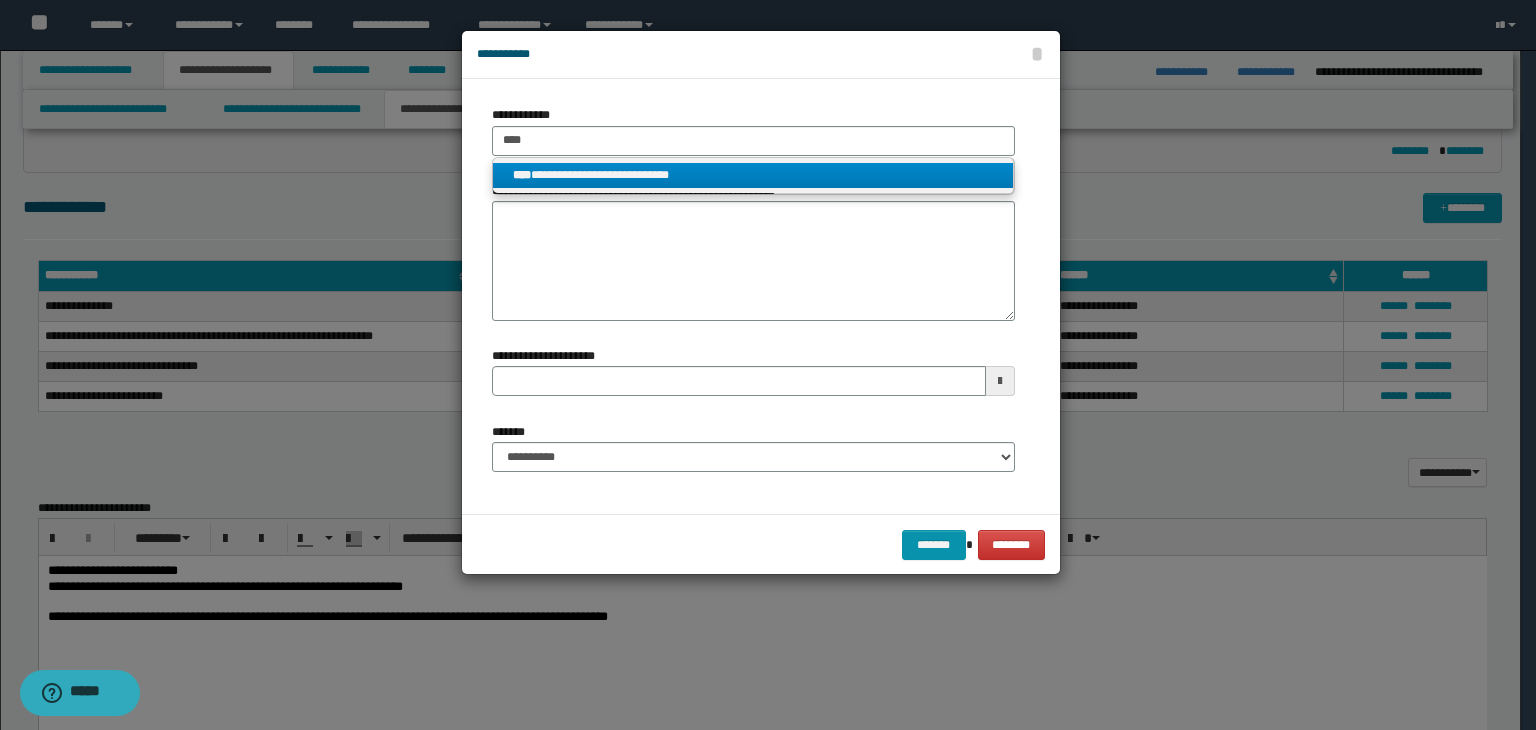 click on "**********" at bounding box center (753, 175) 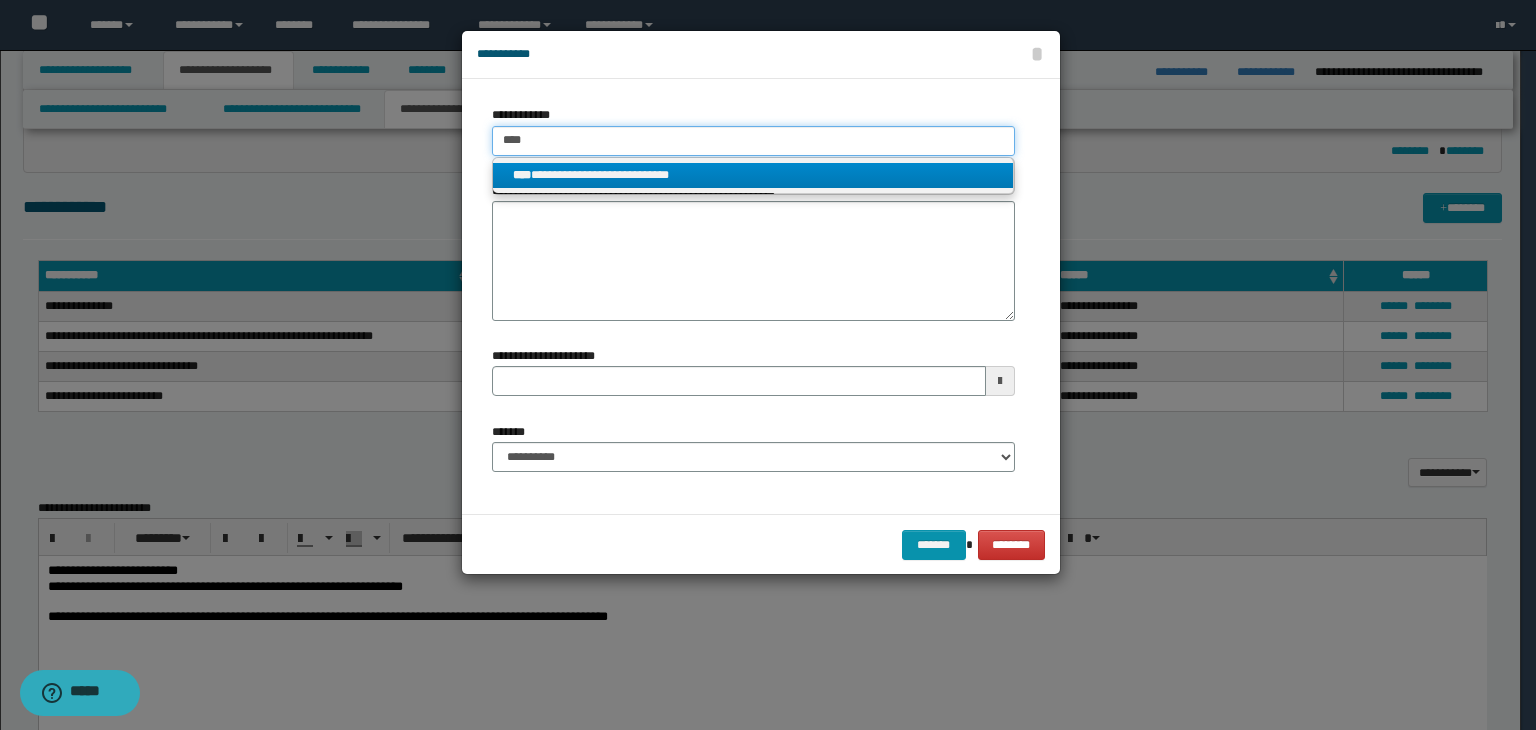 type 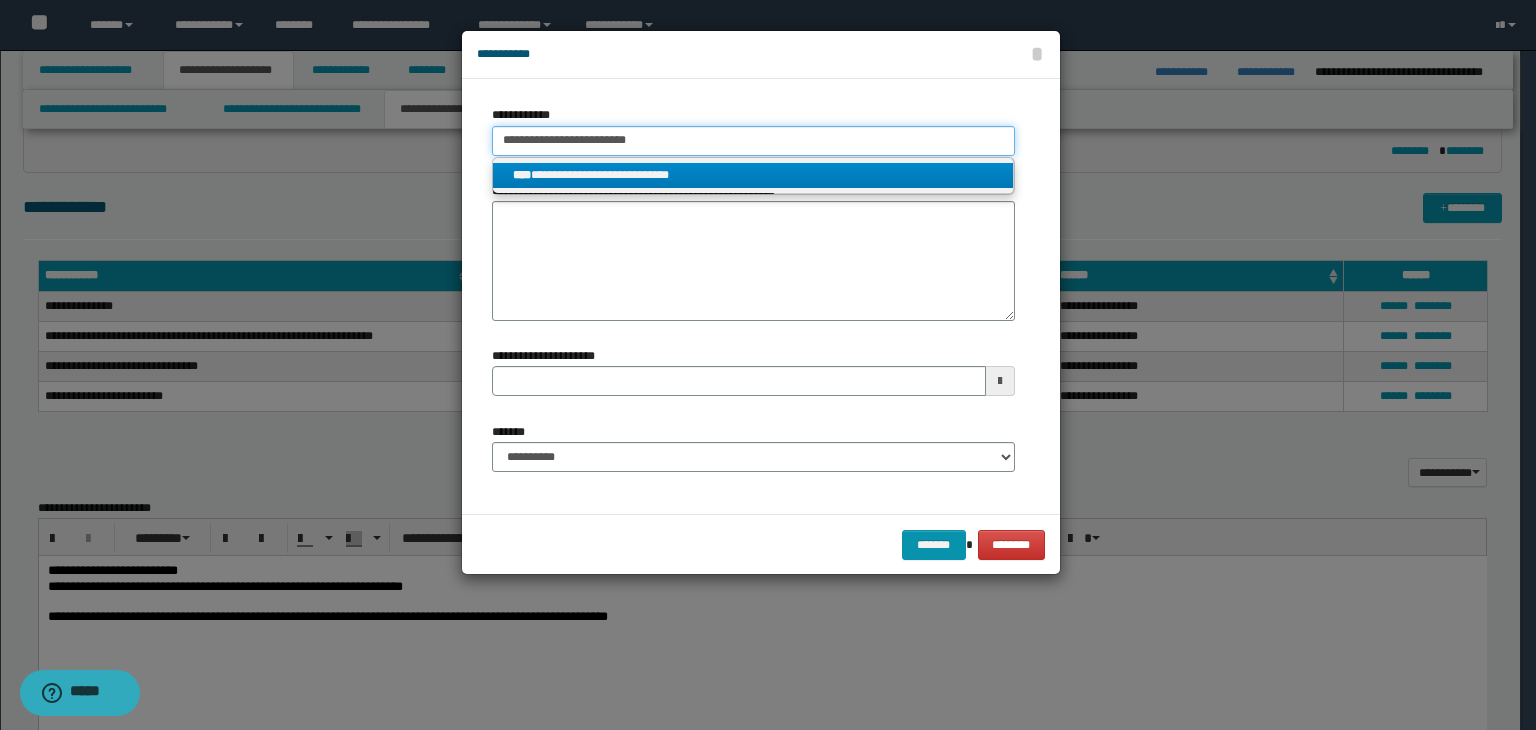 type 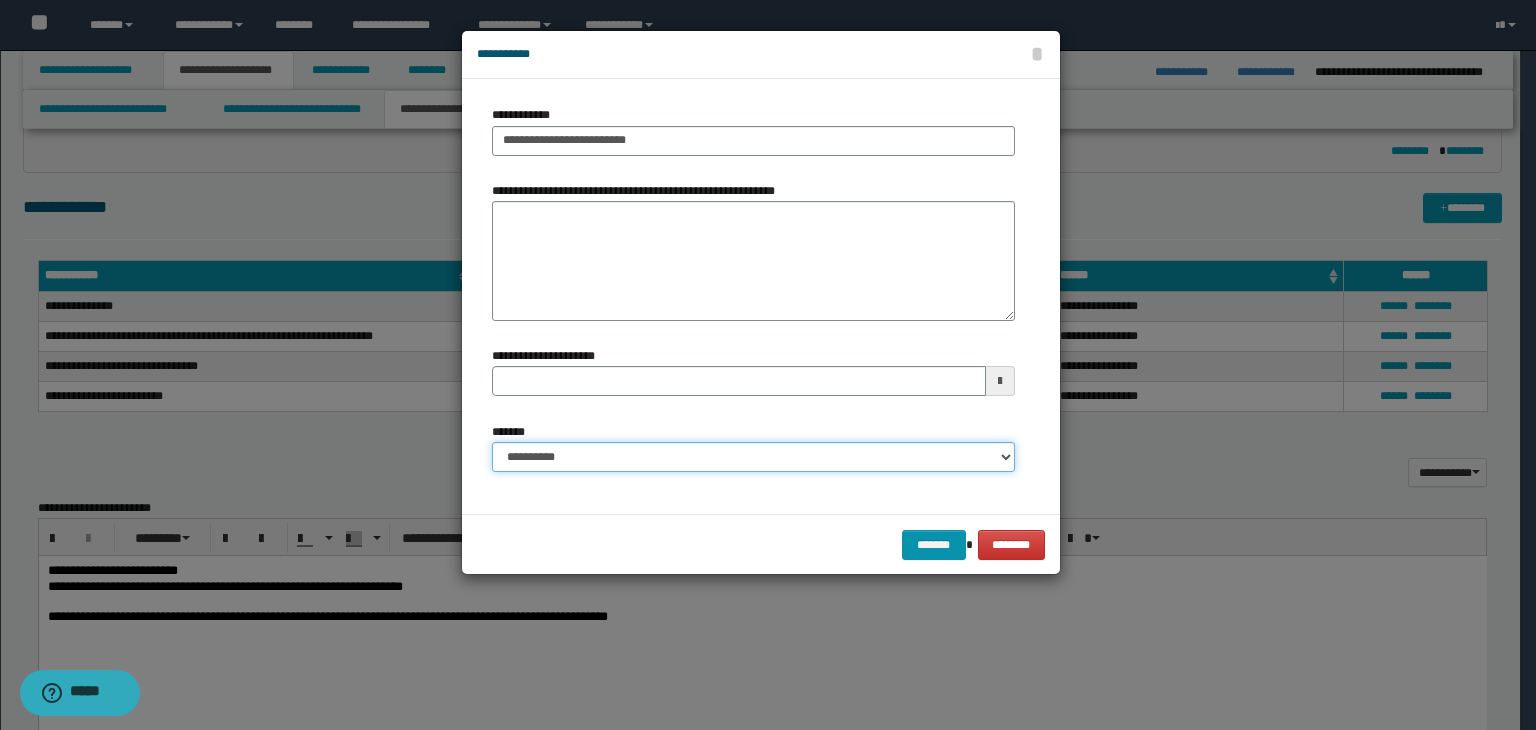 click on "**********" at bounding box center [753, 457] 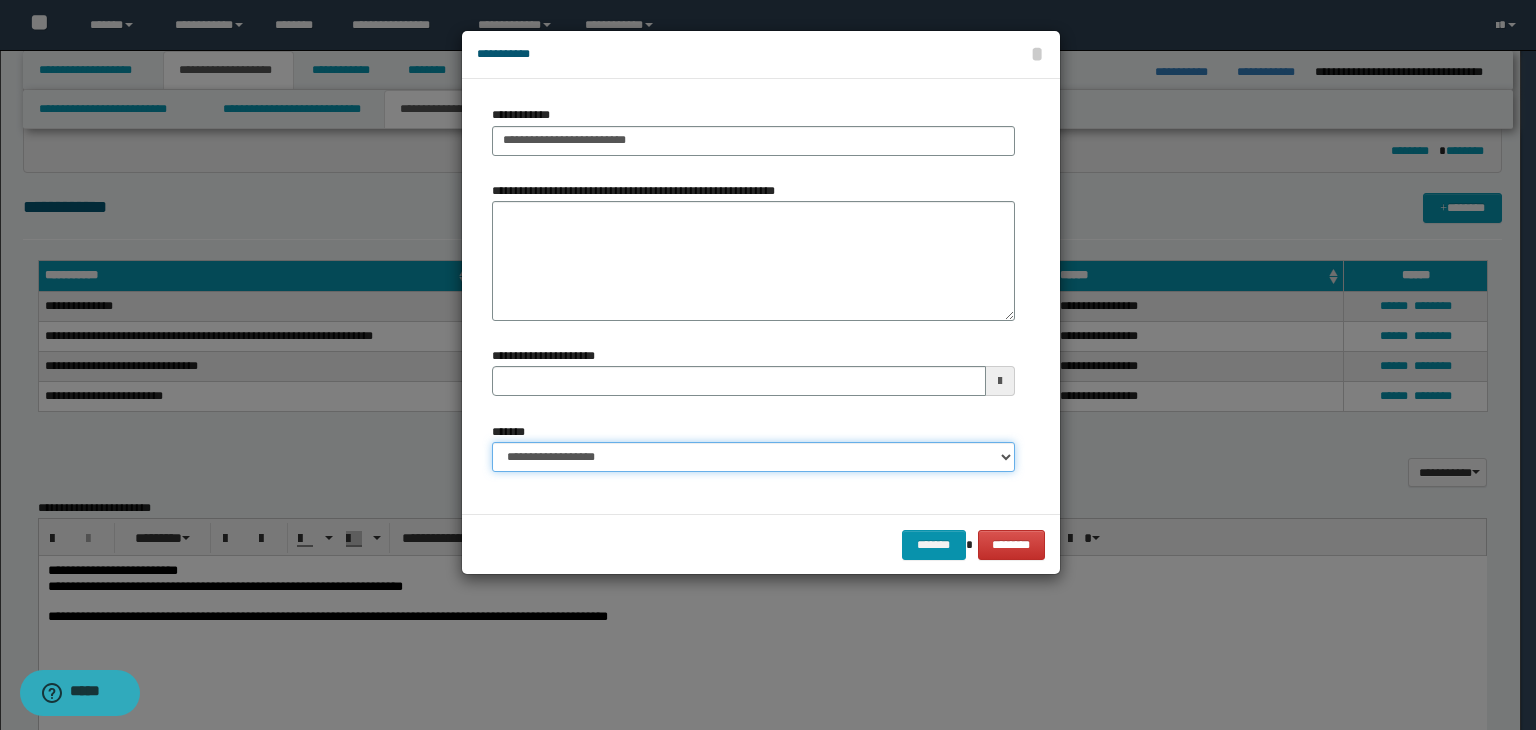 click on "**********" at bounding box center [753, 457] 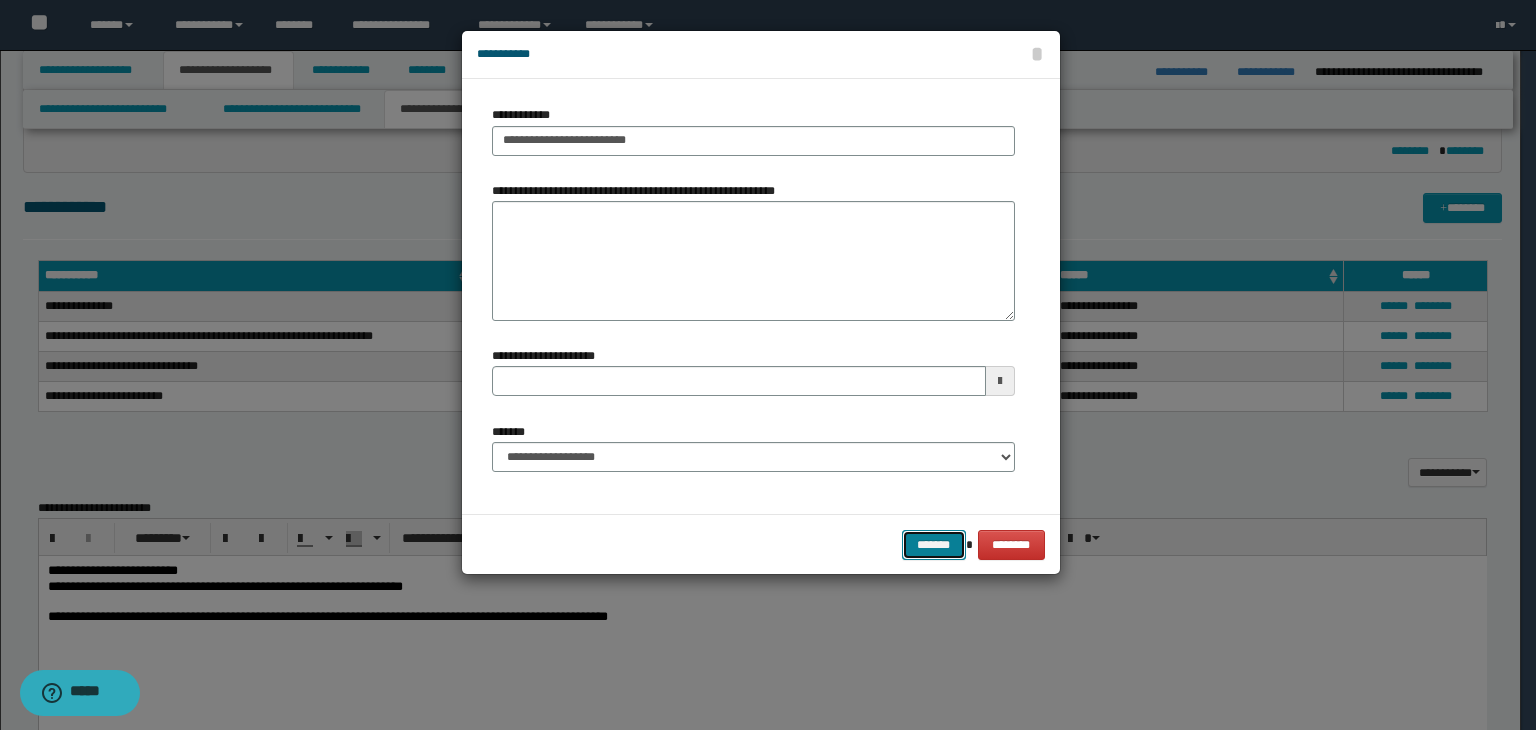 click on "*******" at bounding box center [934, 545] 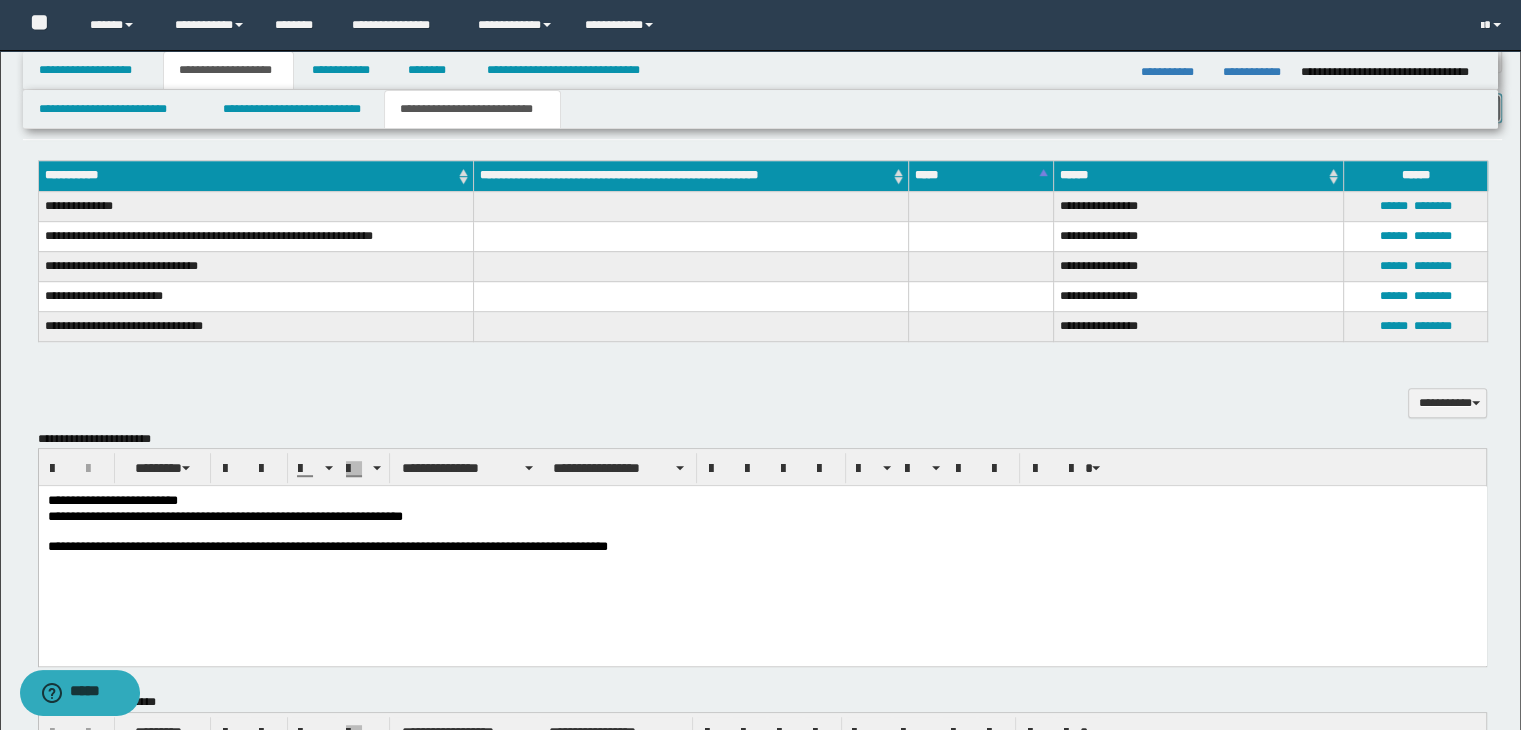 scroll, scrollTop: 1000, scrollLeft: 0, axis: vertical 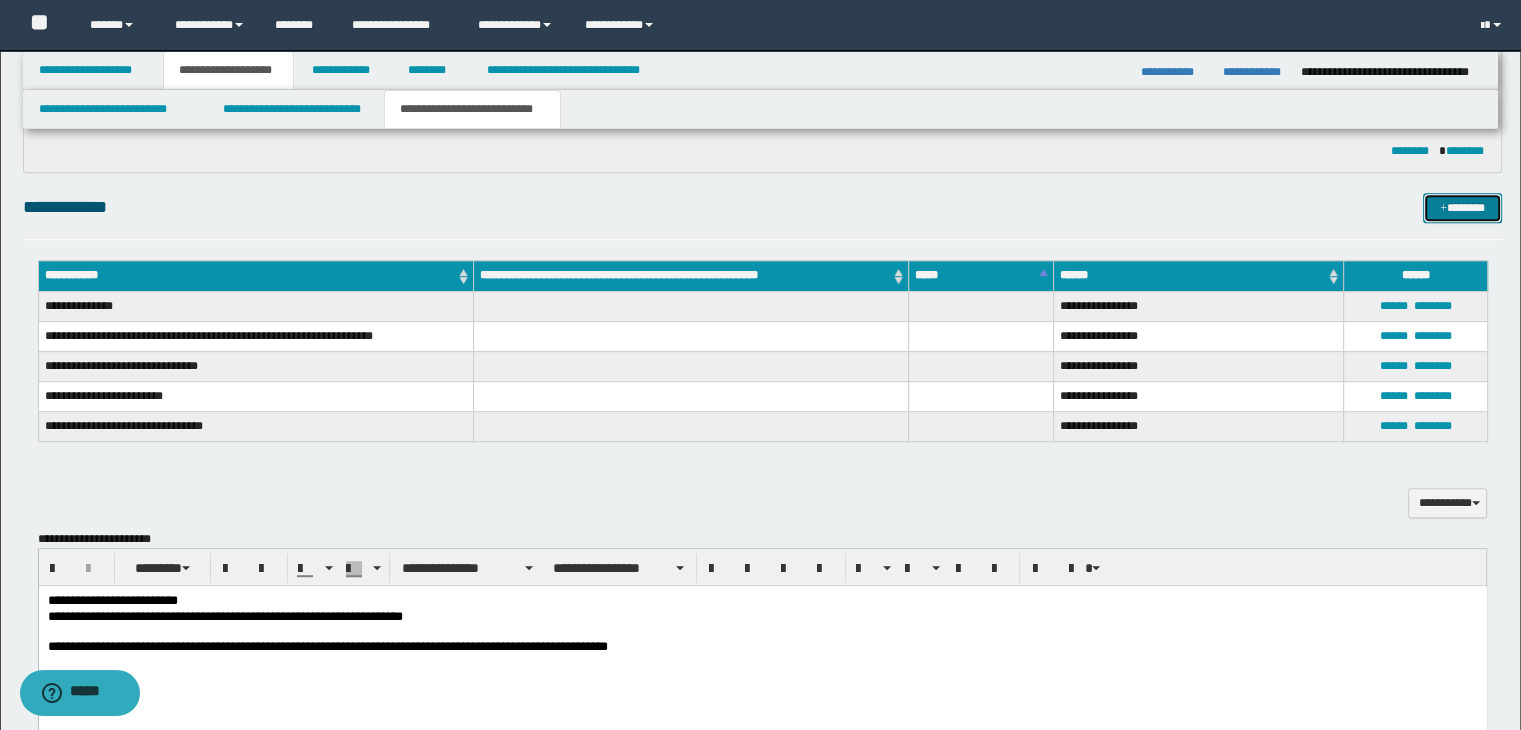 click on "*******" at bounding box center [1462, 208] 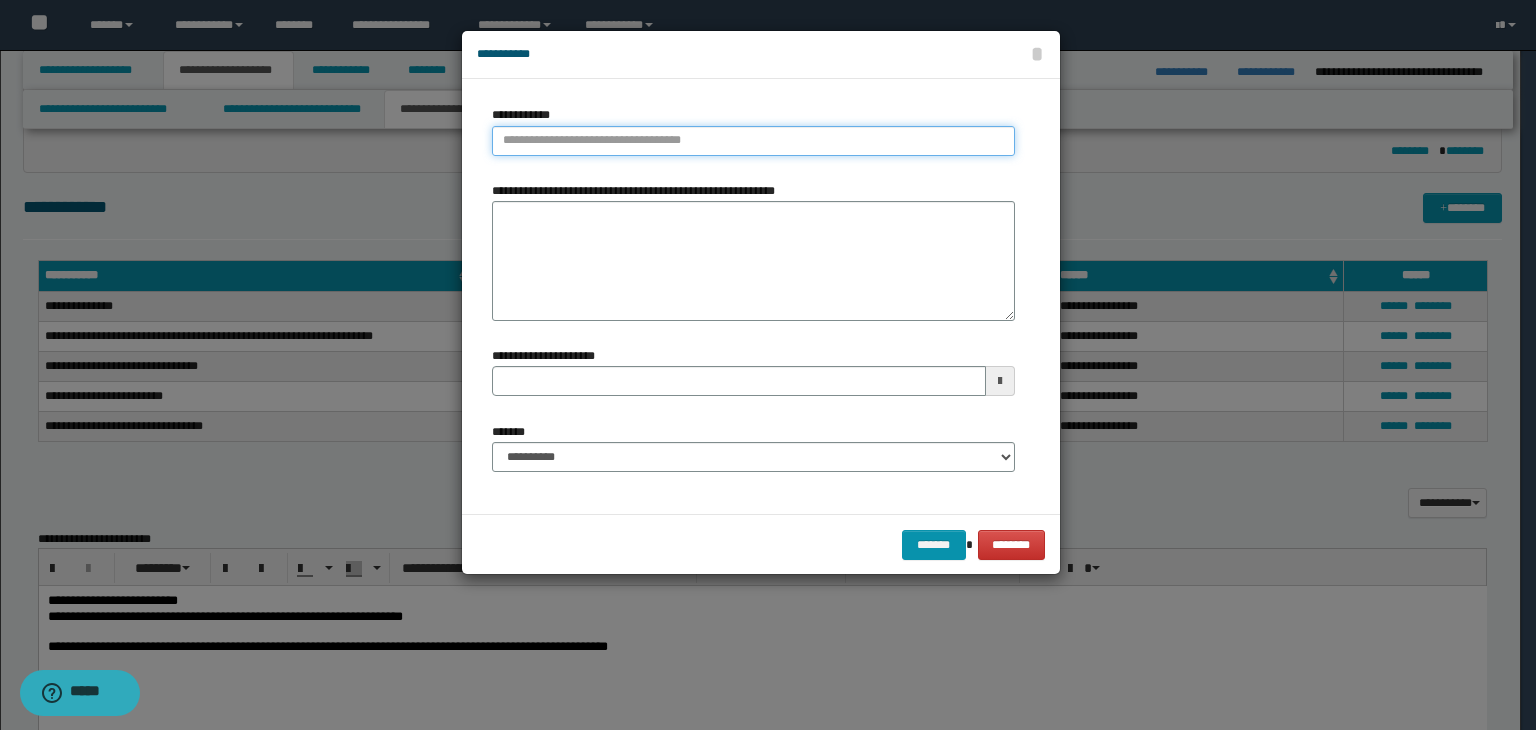 type on "**********" 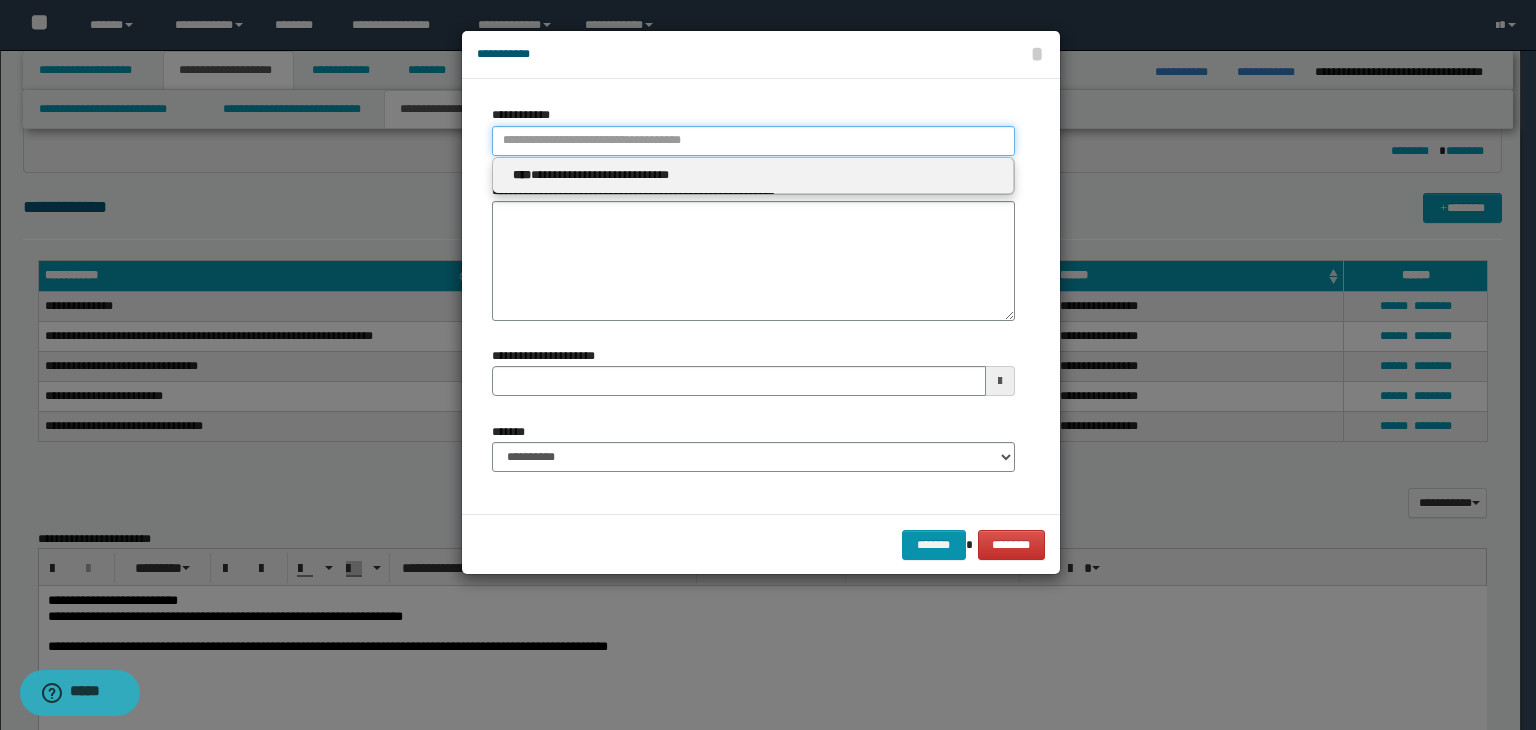 click on "**********" at bounding box center (753, 141) 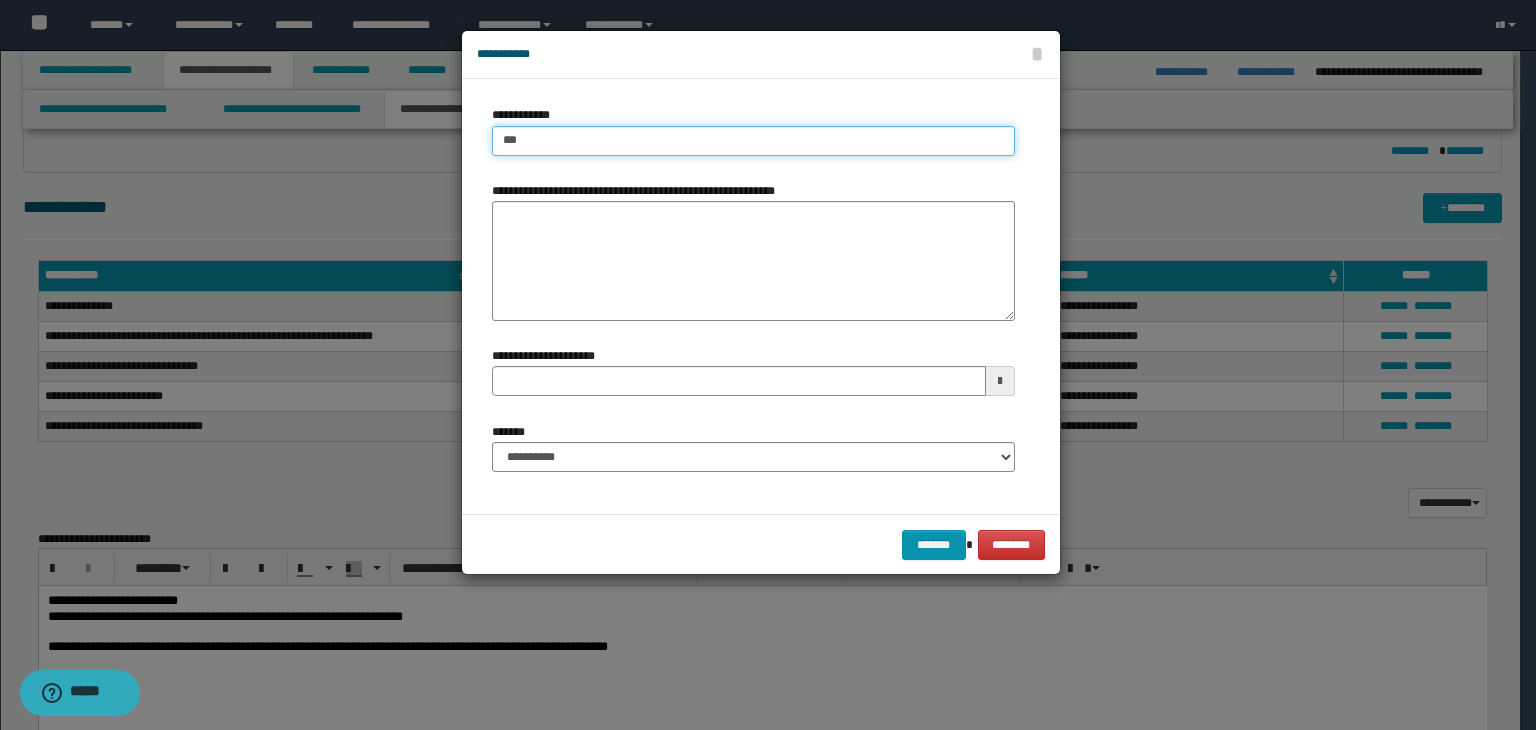 type on "****" 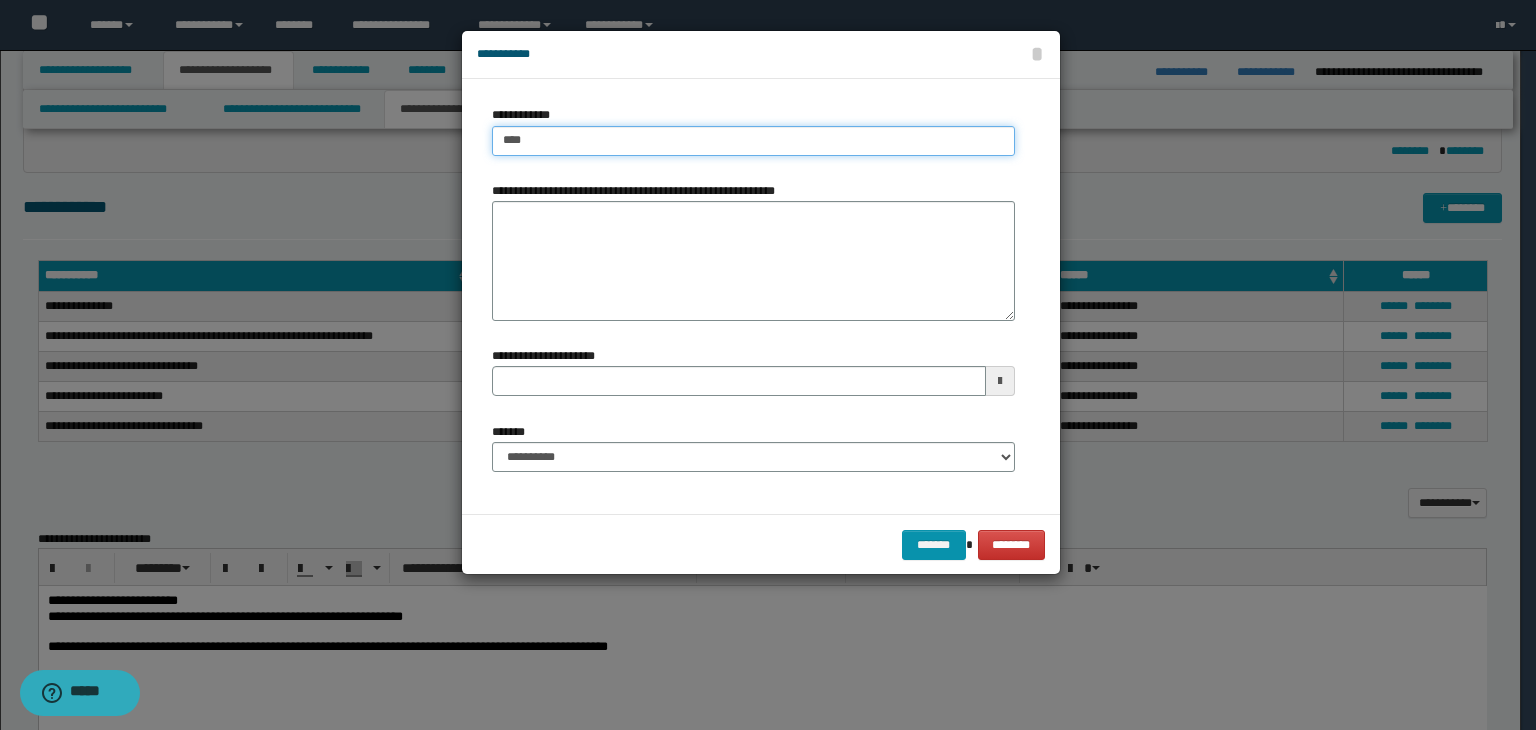 type on "****" 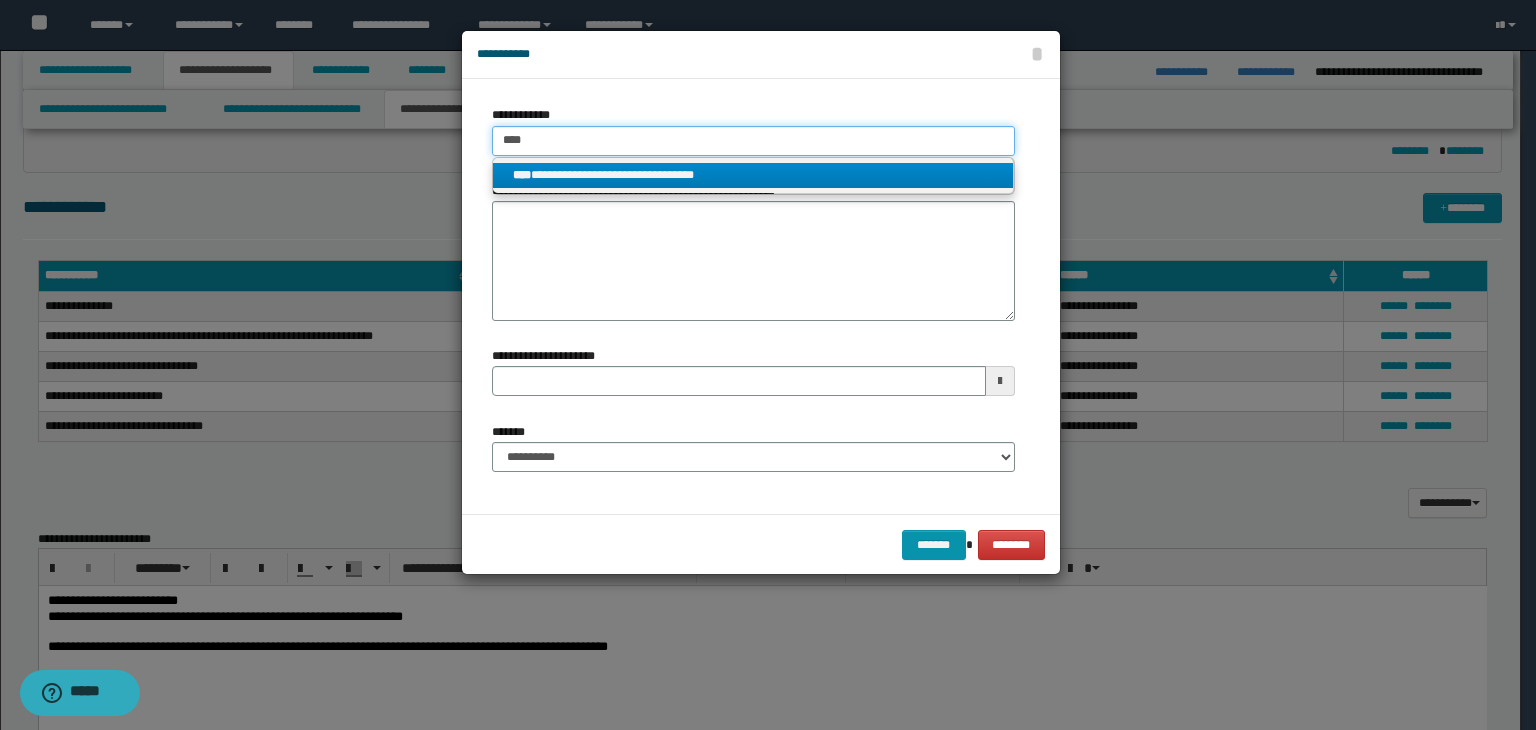 type on "****" 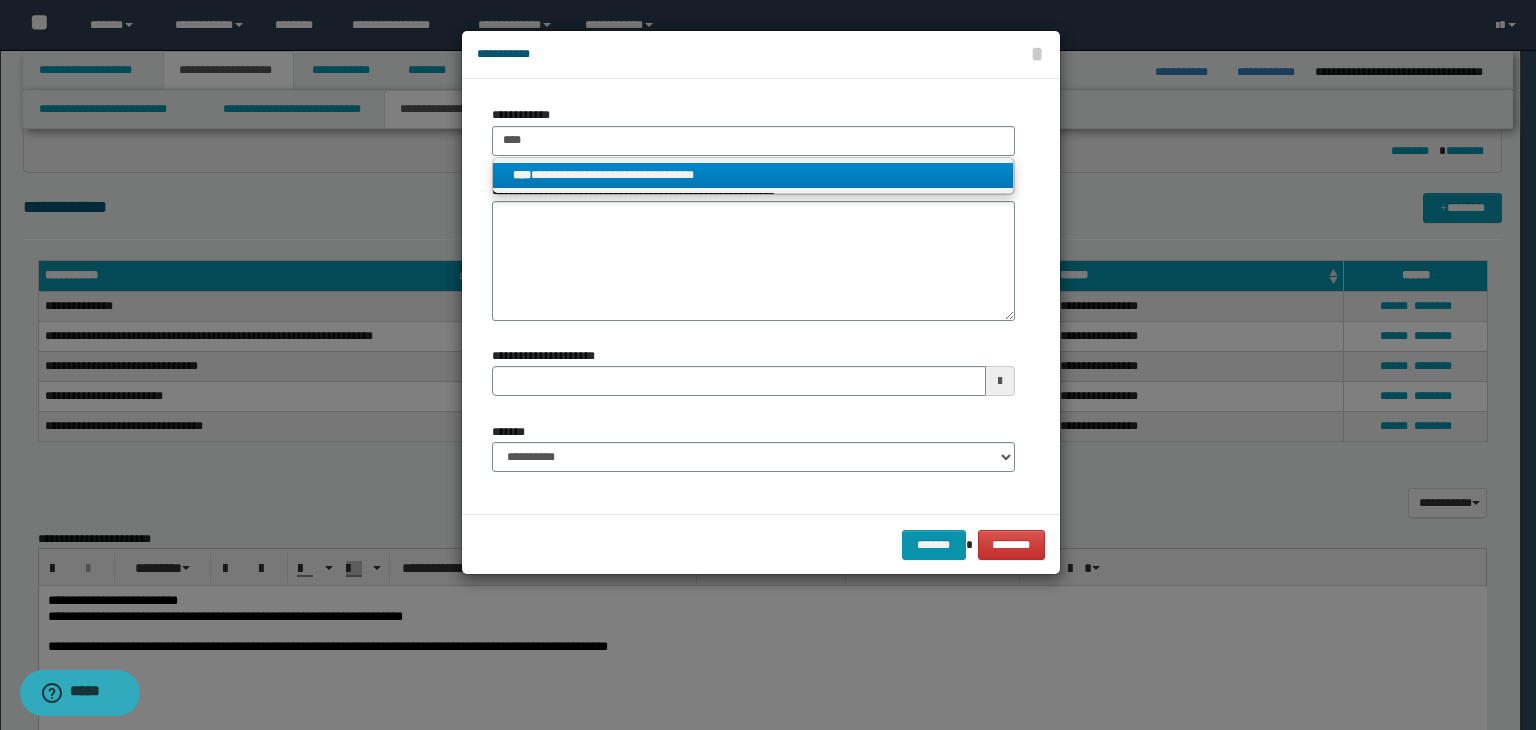 click on "**********" at bounding box center (753, 175) 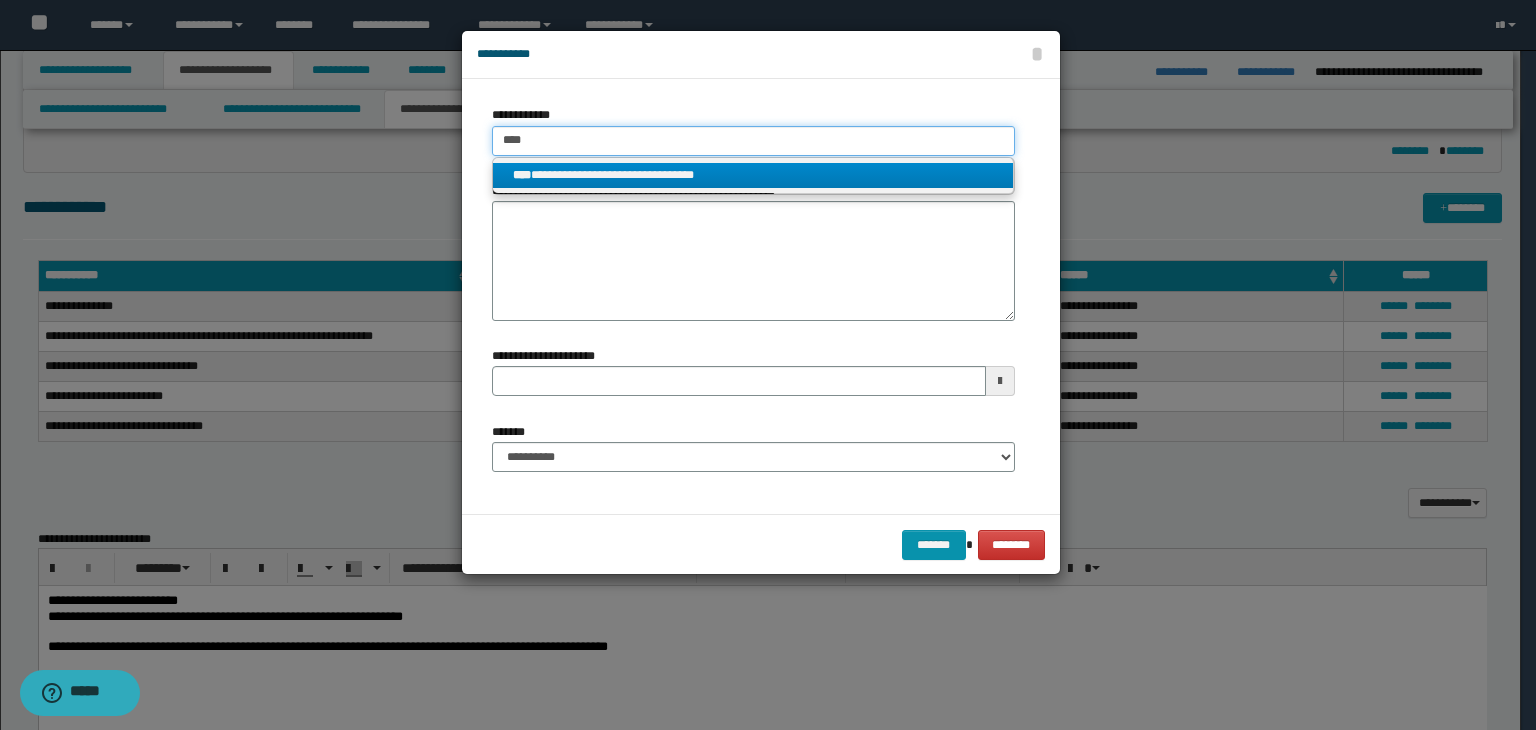 type 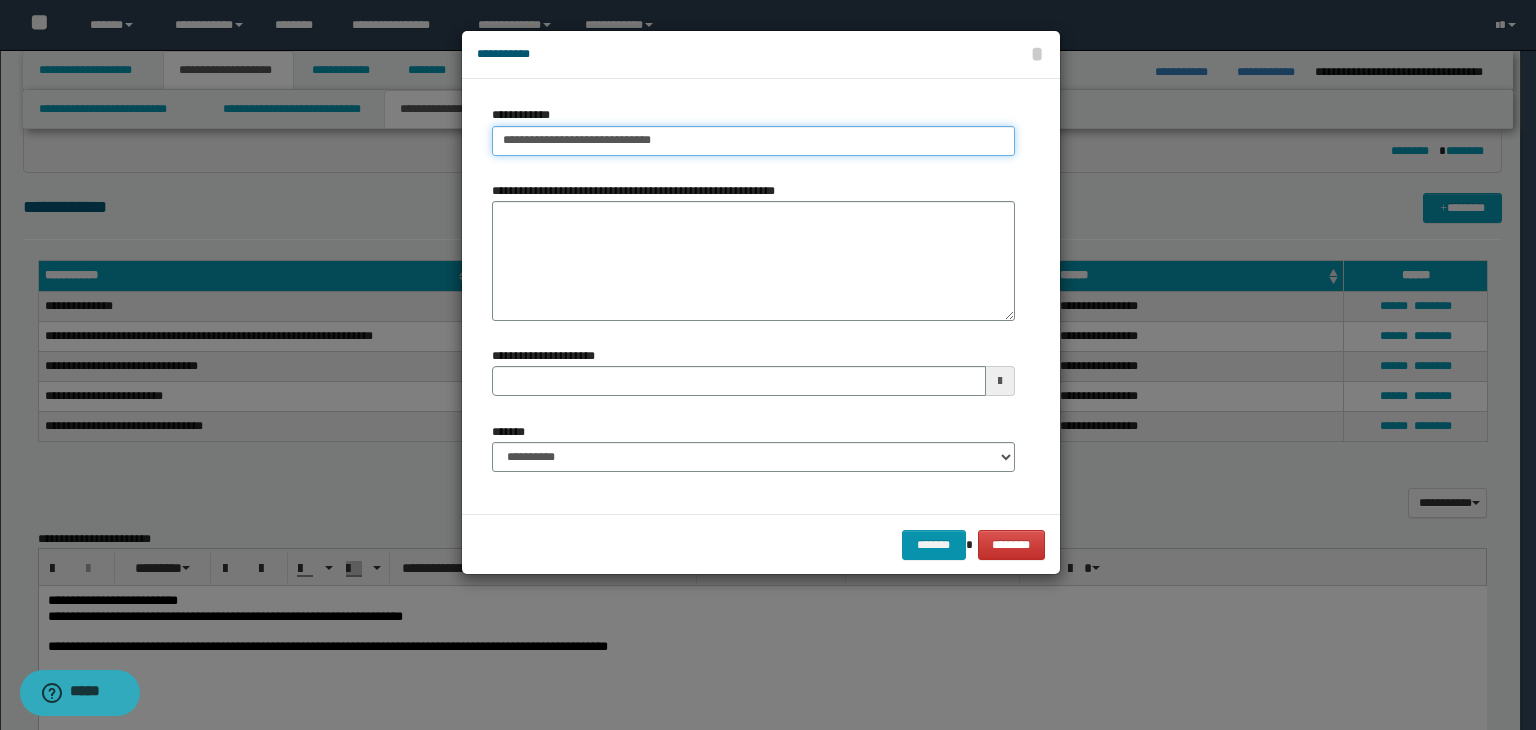 type 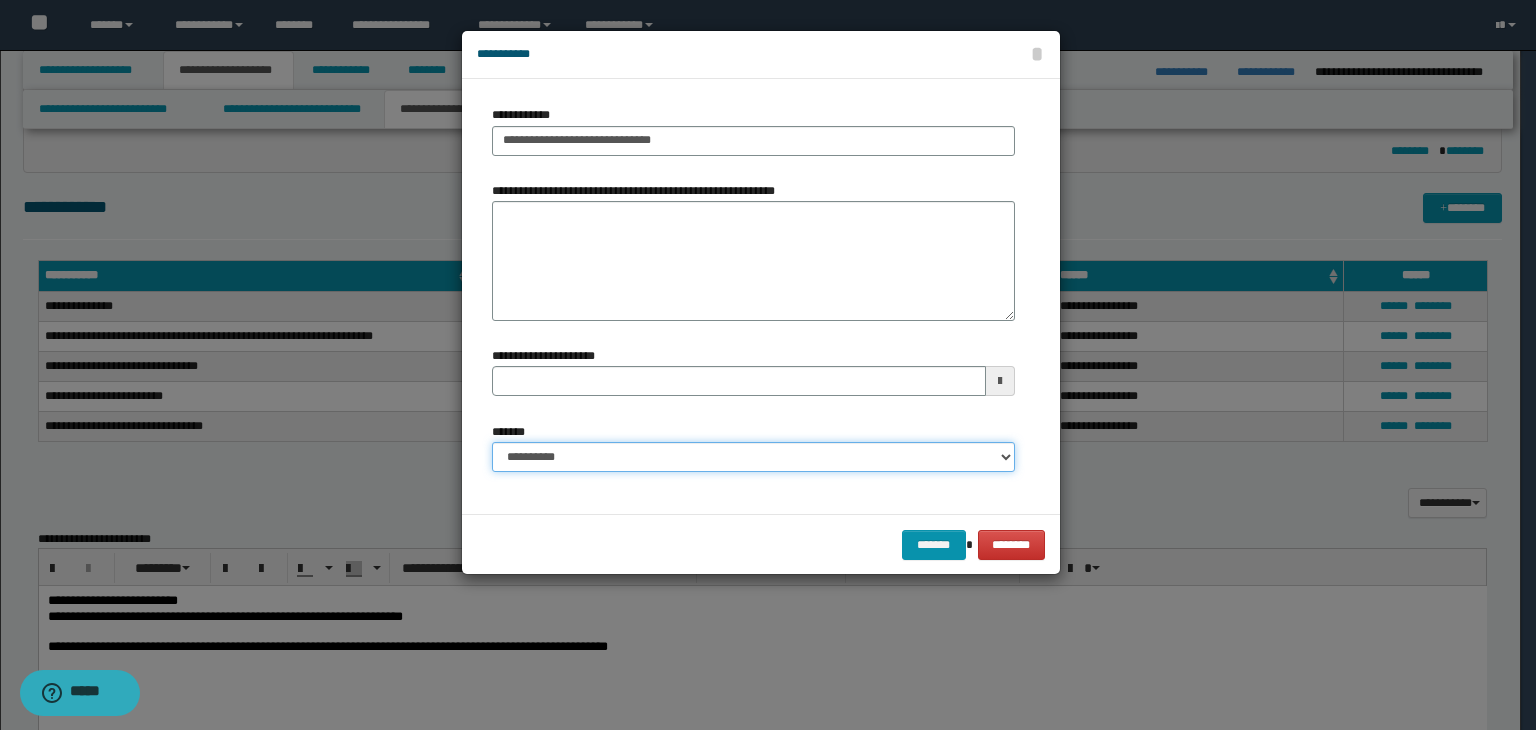 click on "**********" at bounding box center [753, 457] 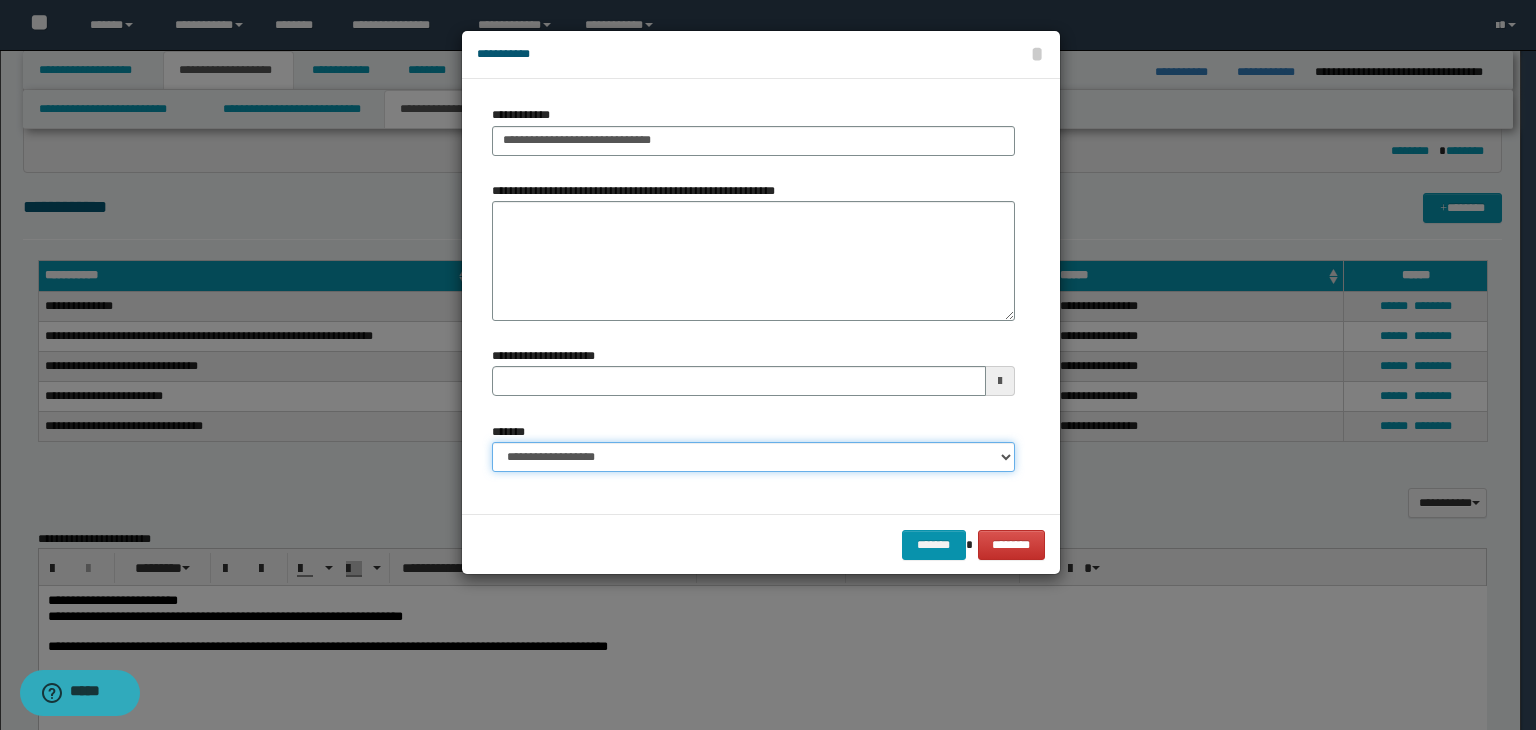 click on "**********" at bounding box center (753, 457) 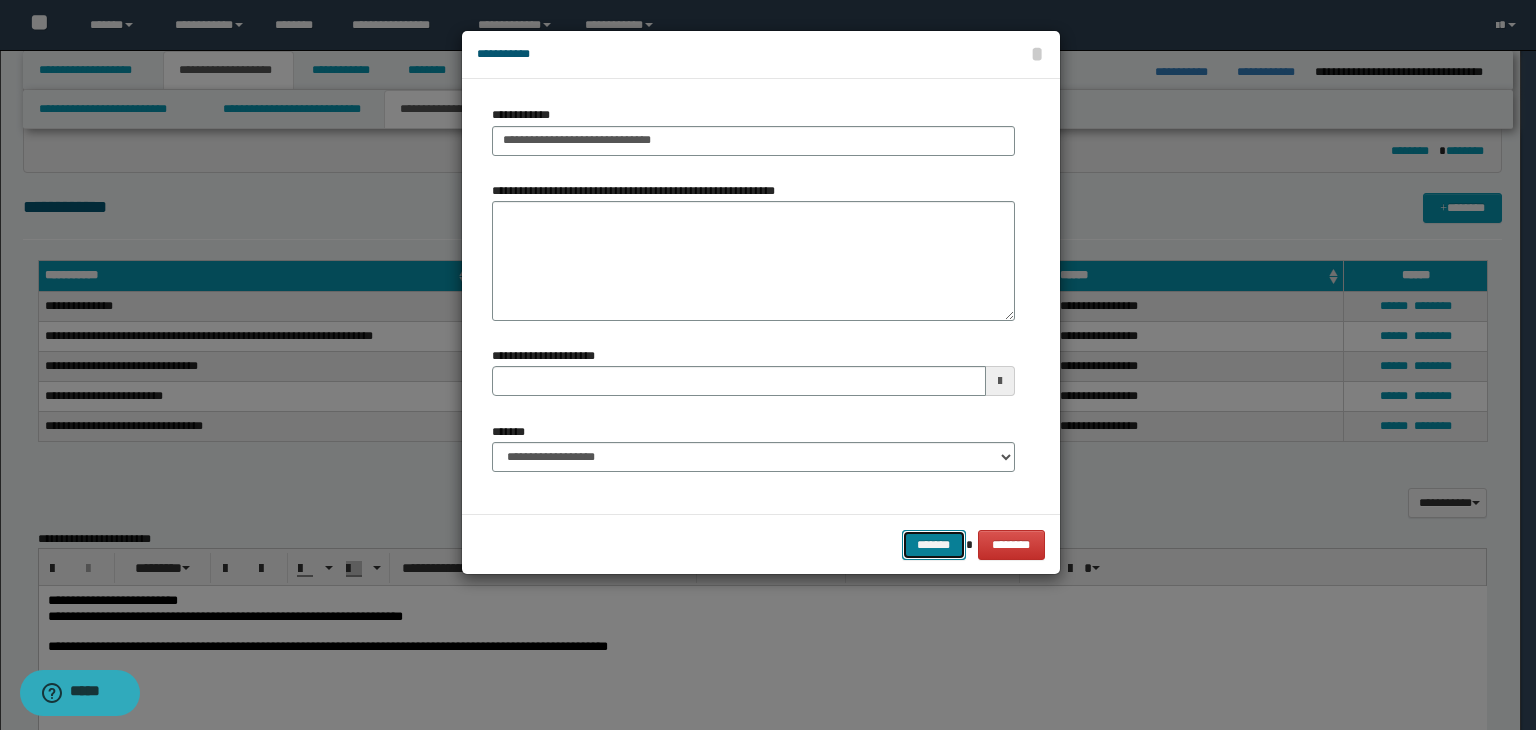 click on "*******" at bounding box center [934, 545] 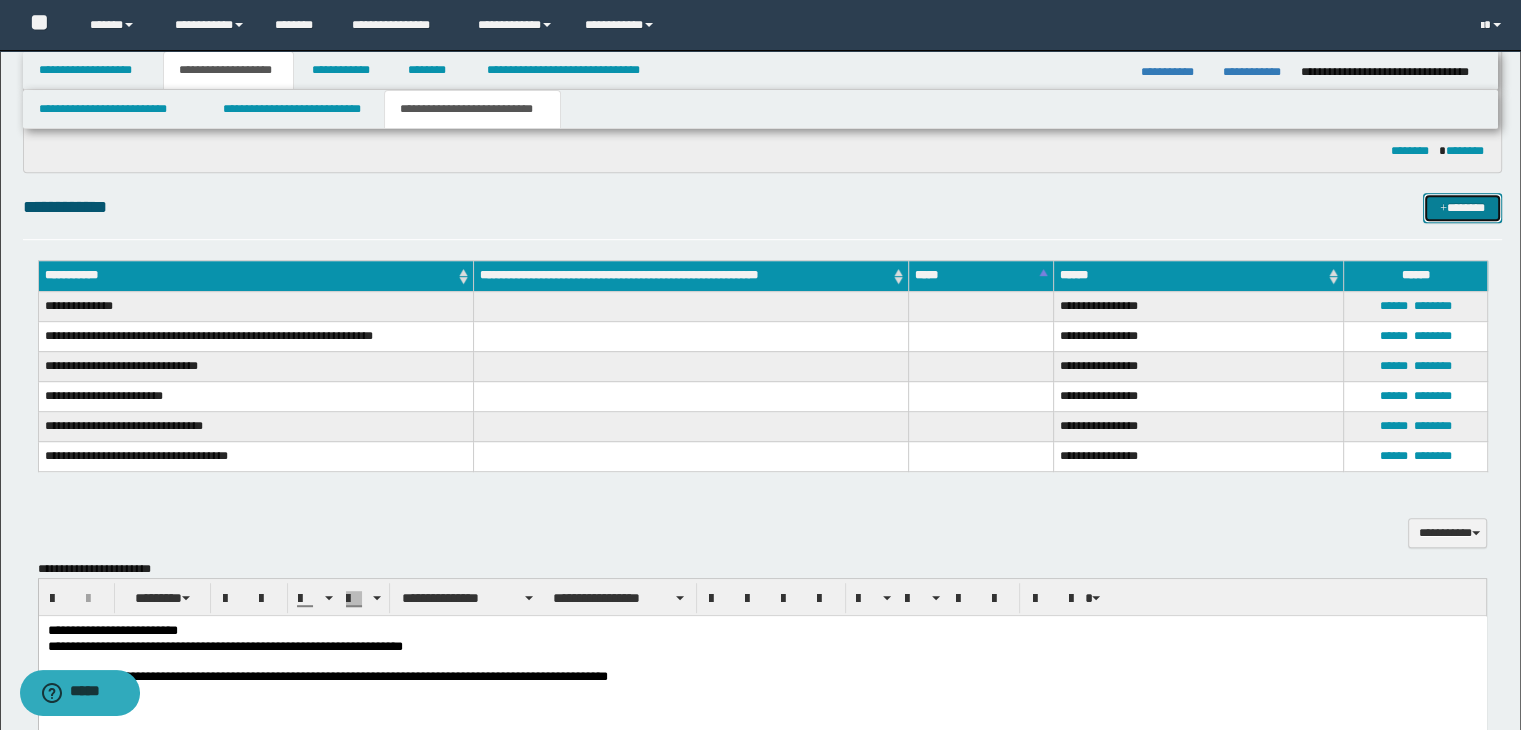 click on "*******" at bounding box center [1462, 208] 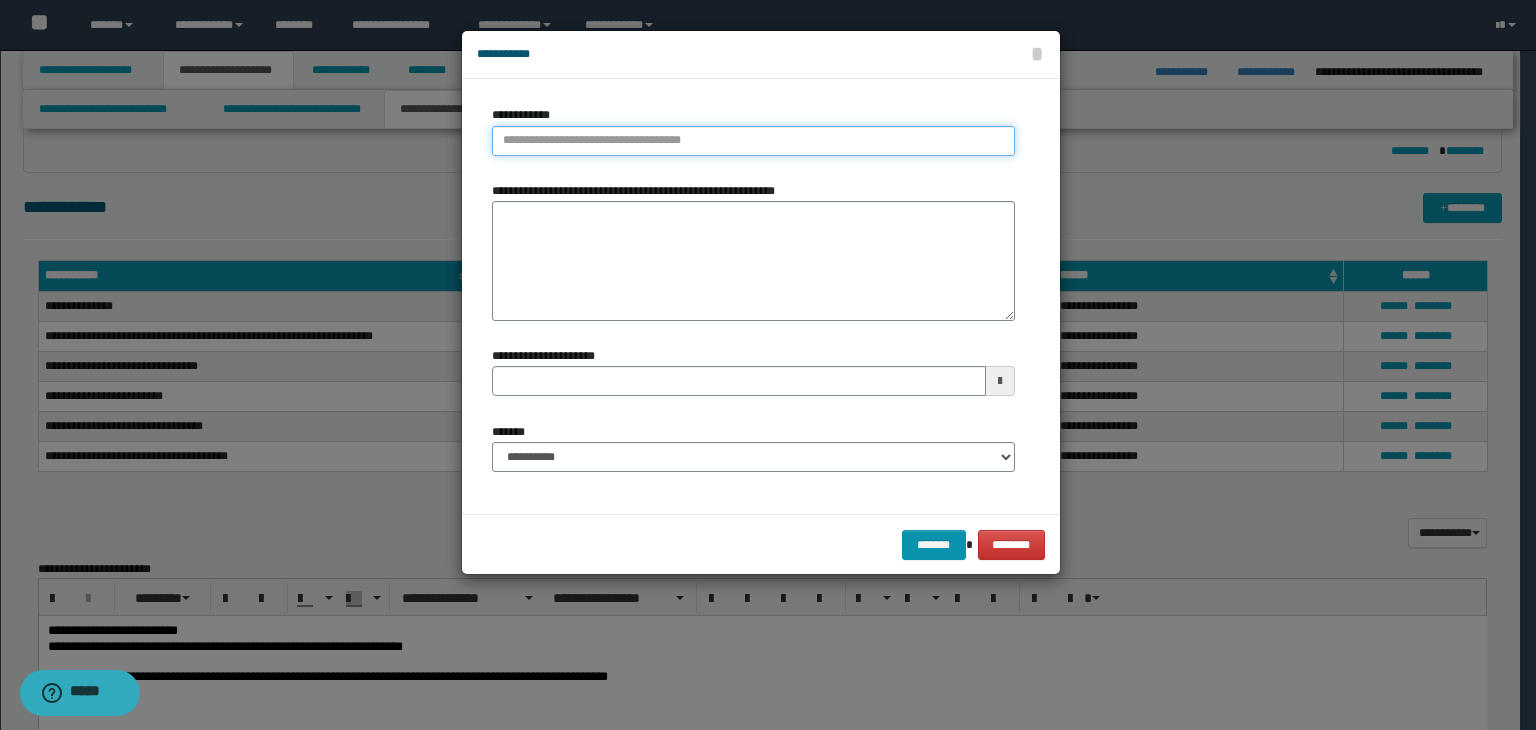 type on "**********" 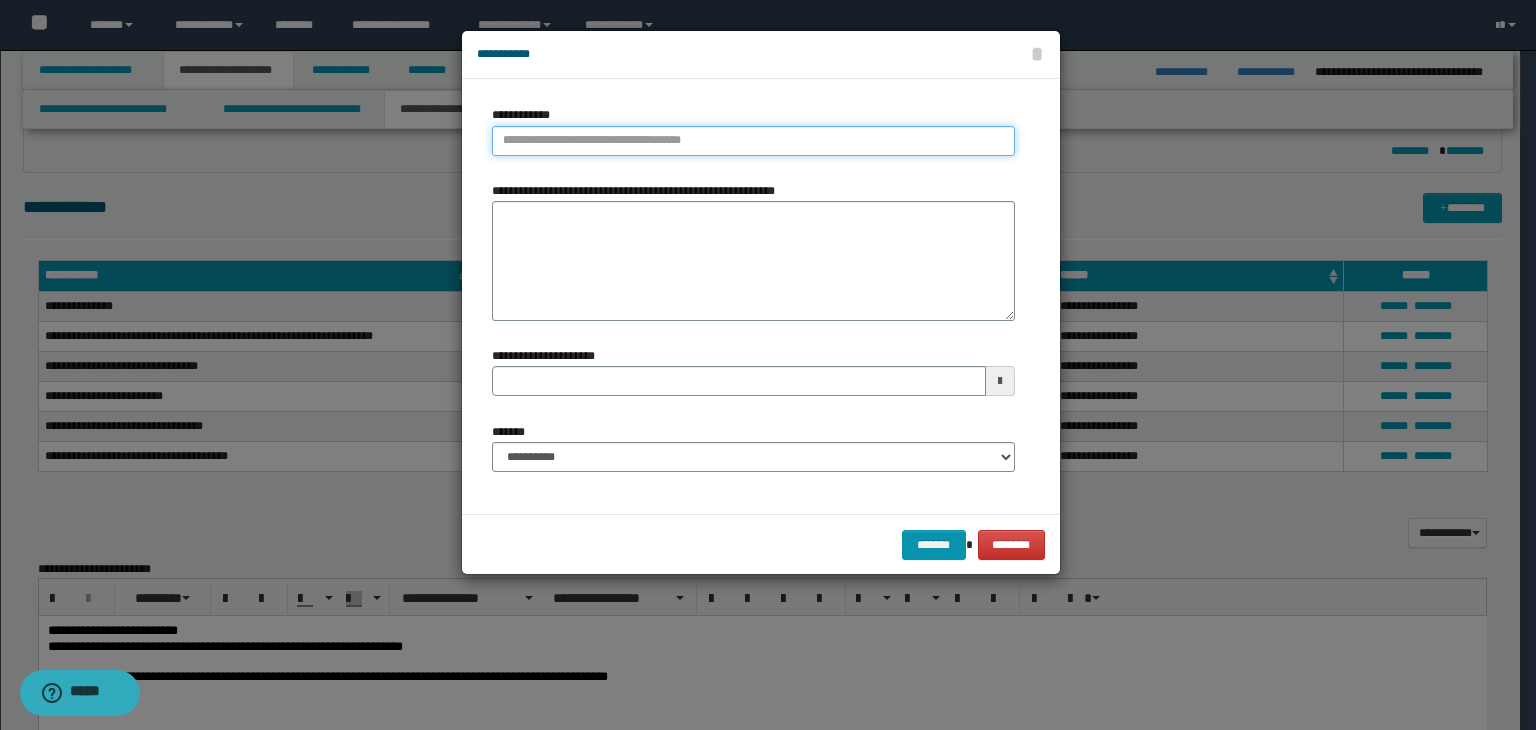 click on "**********" at bounding box center (753, 141) 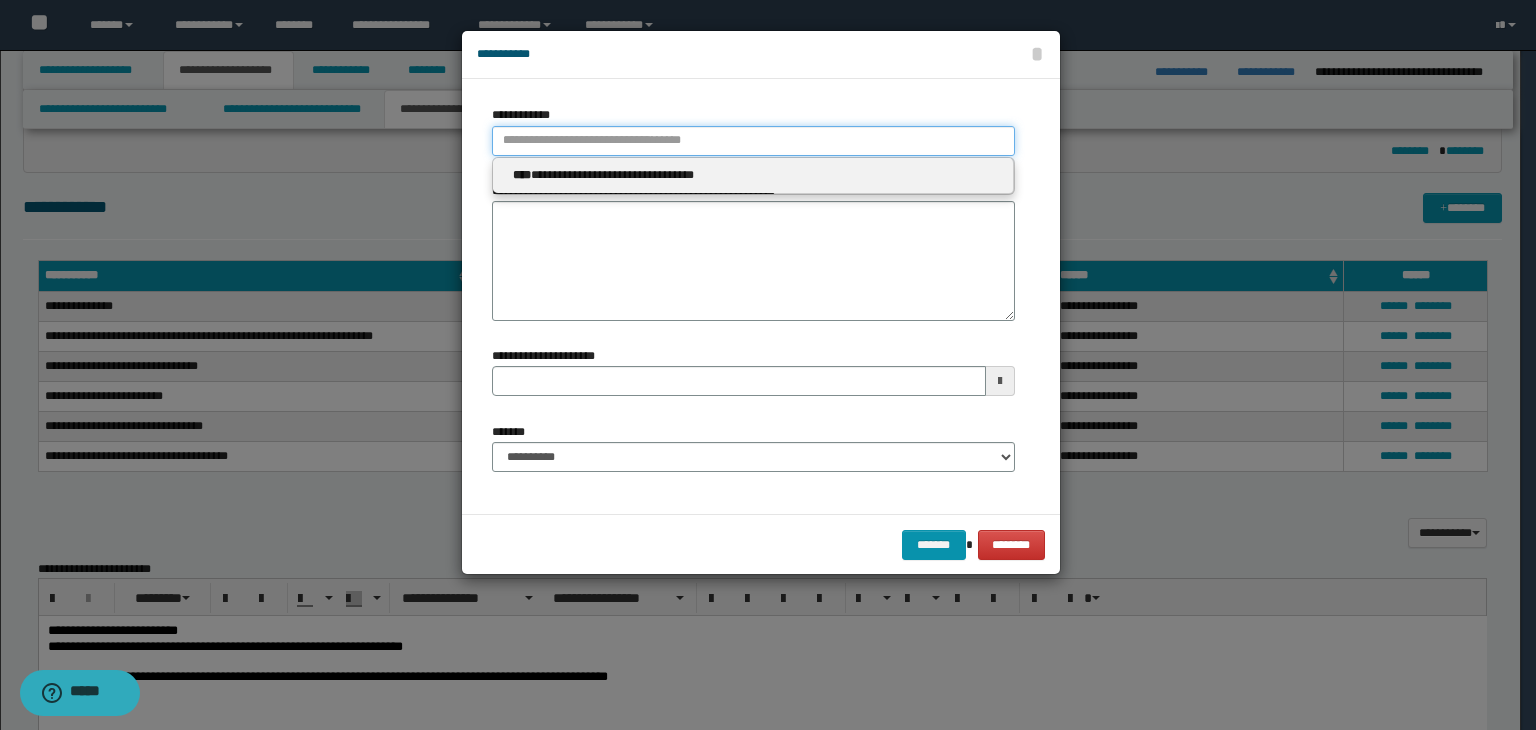 type 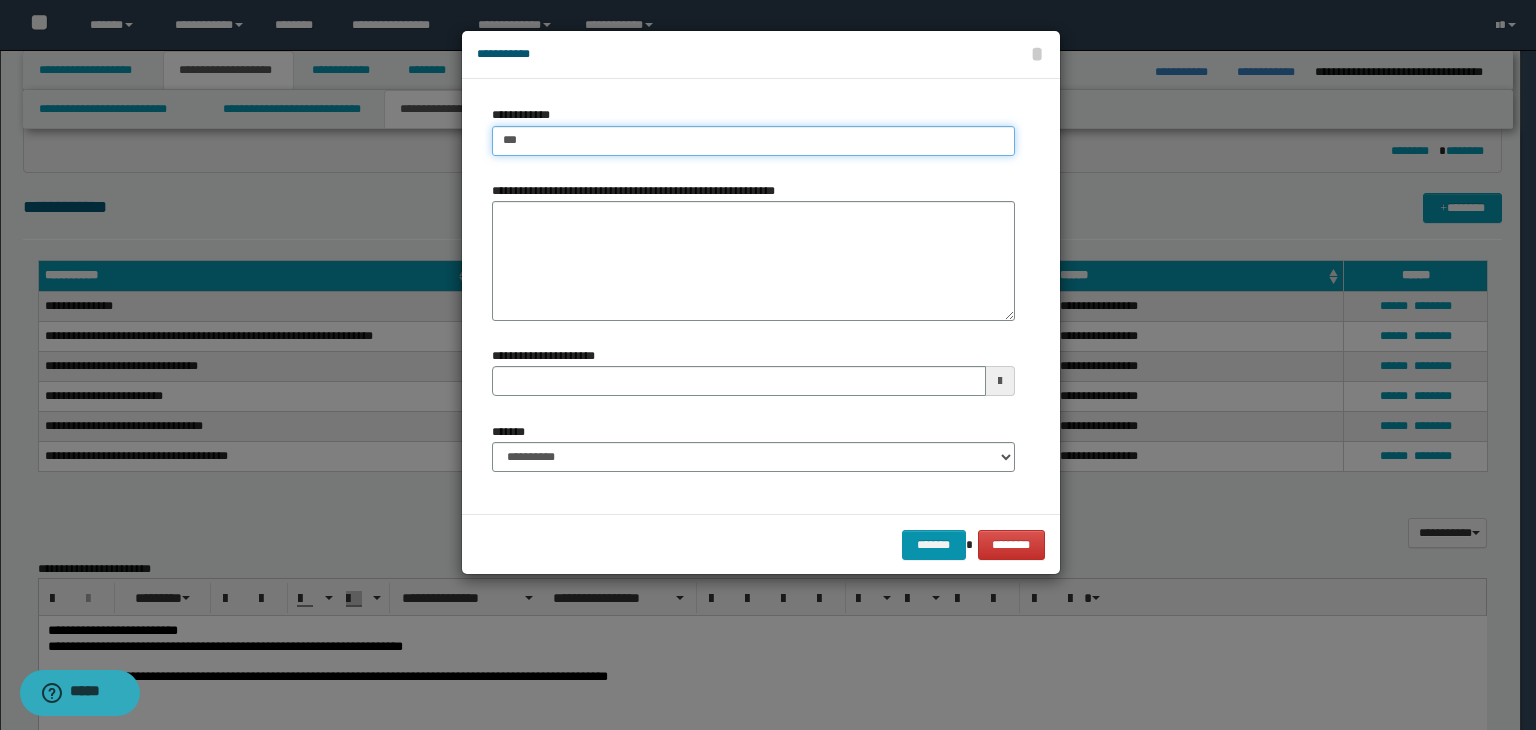 type on "****" 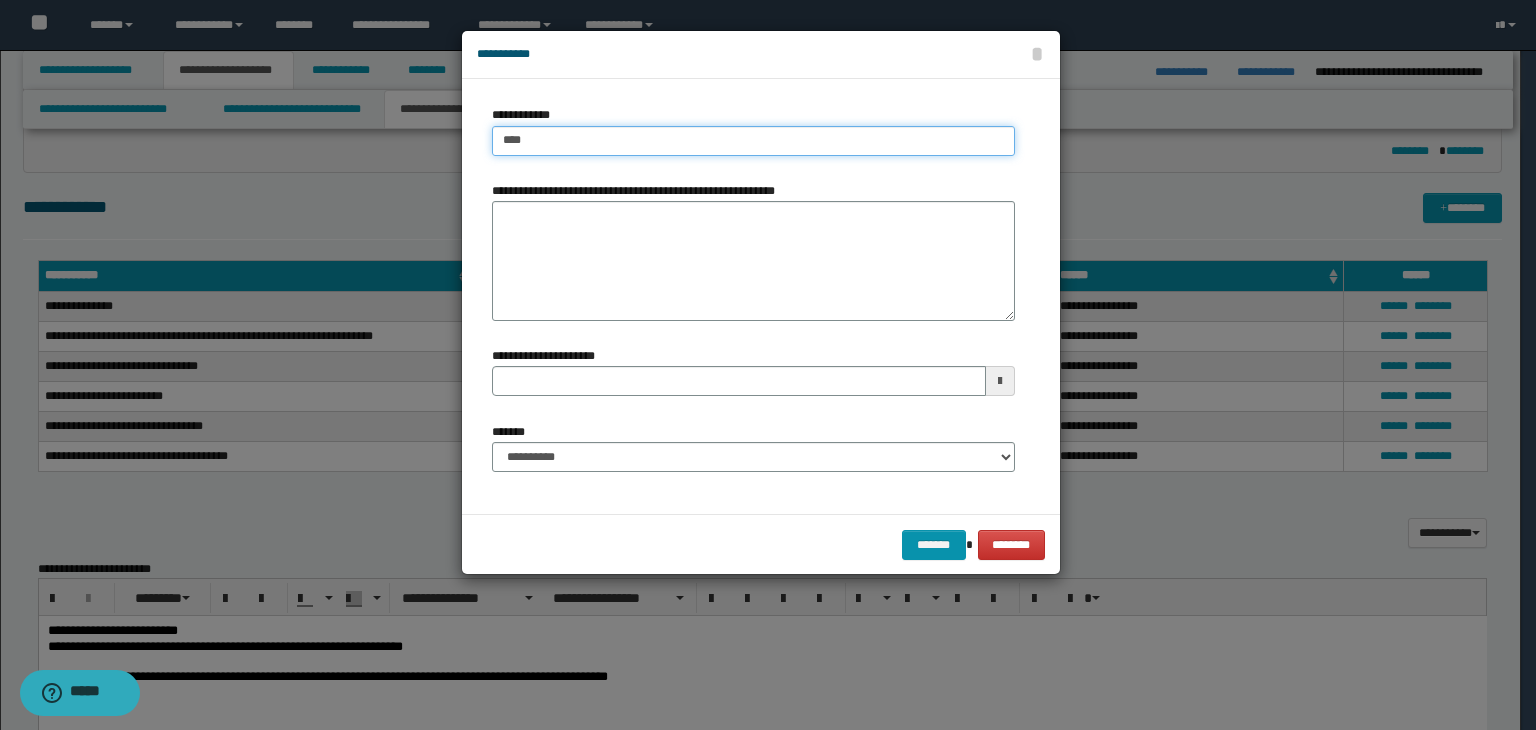 type on "****" 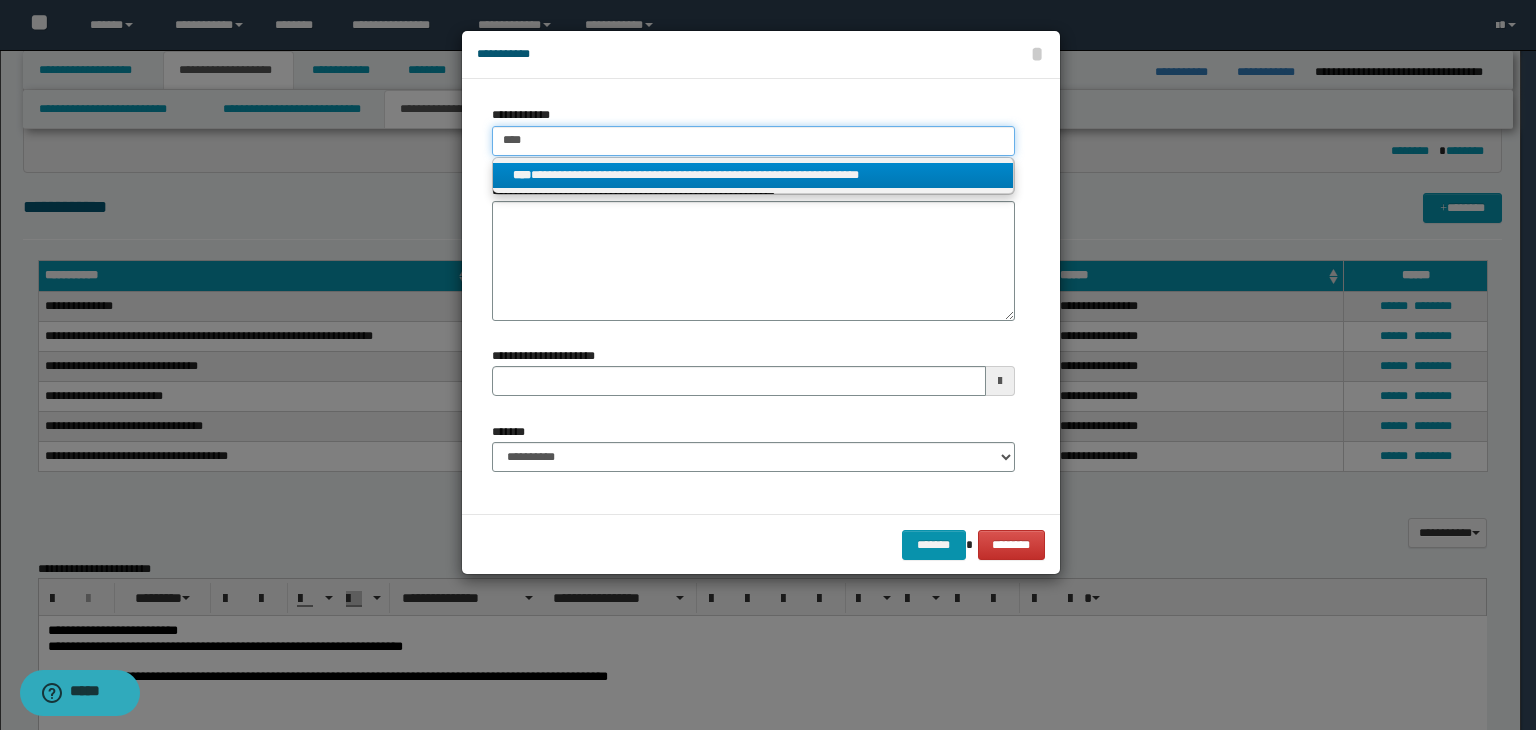 type on "****" 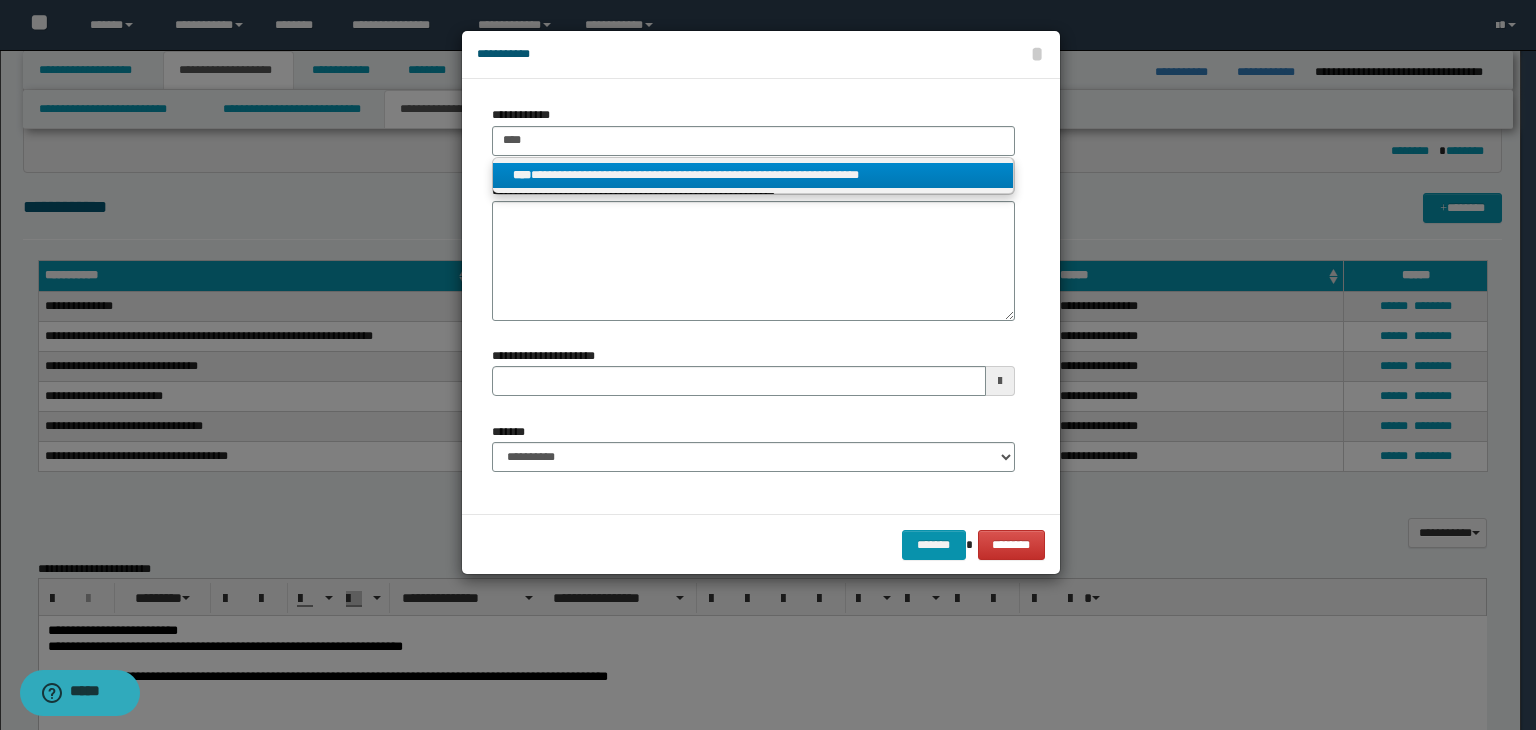 click on "**********" at bounding box center [753, 175] 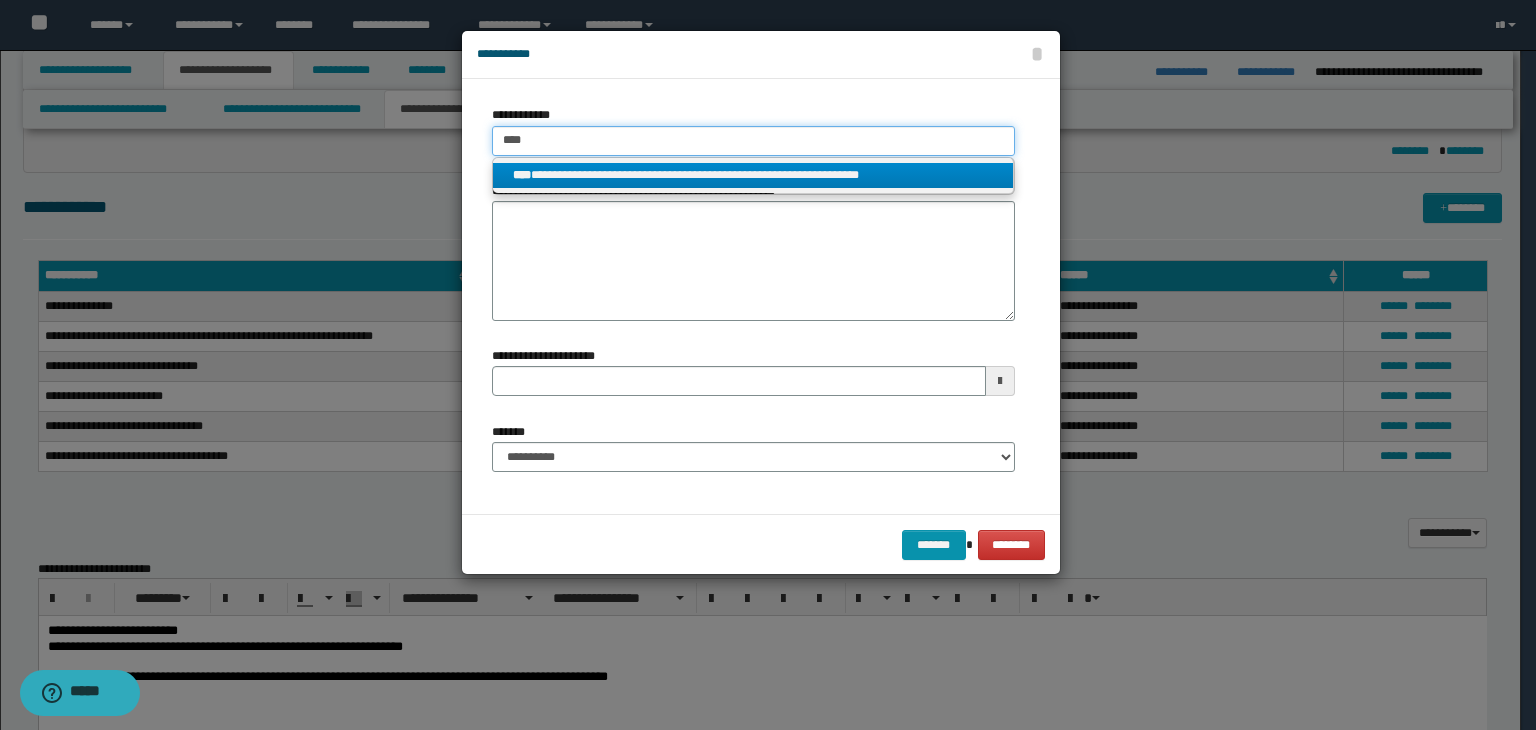 type 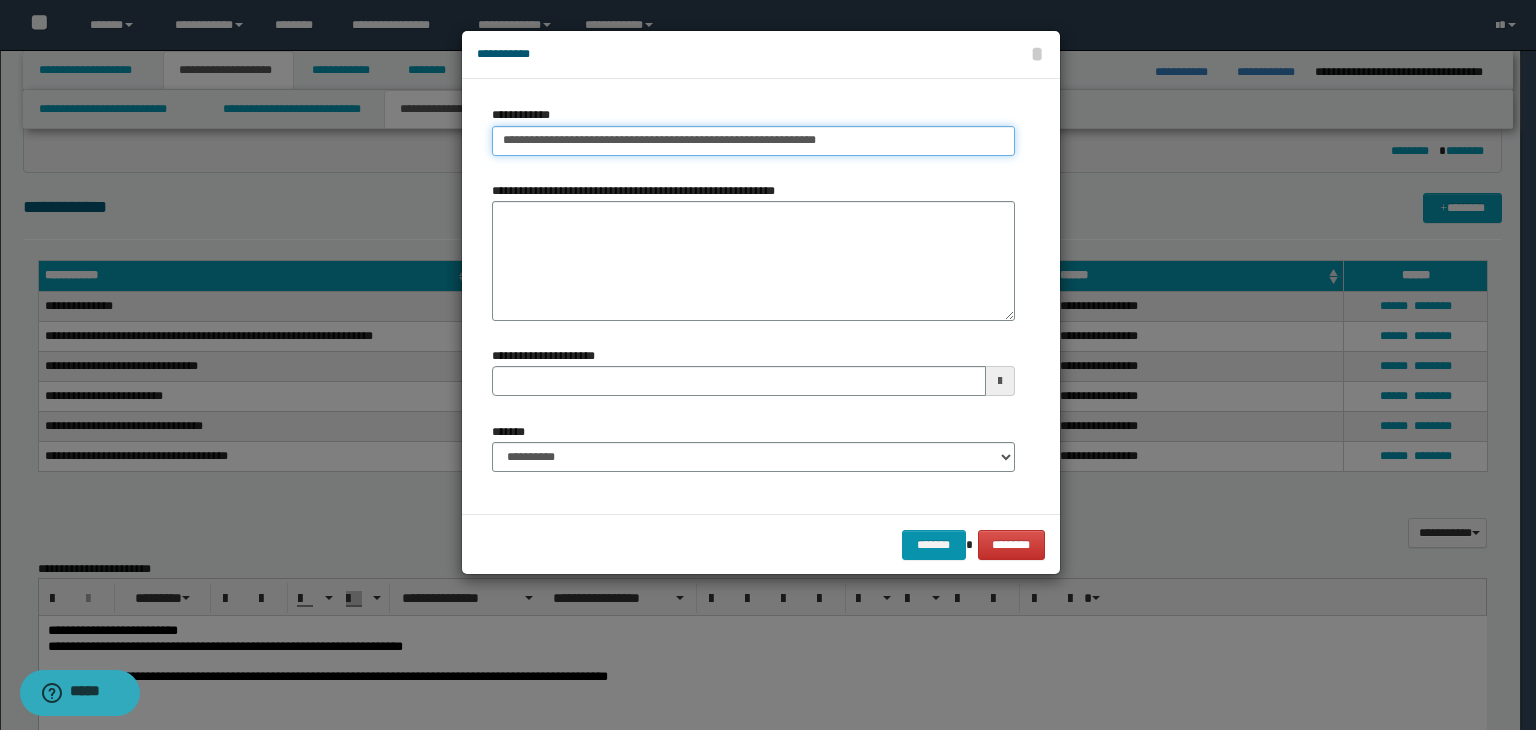 type 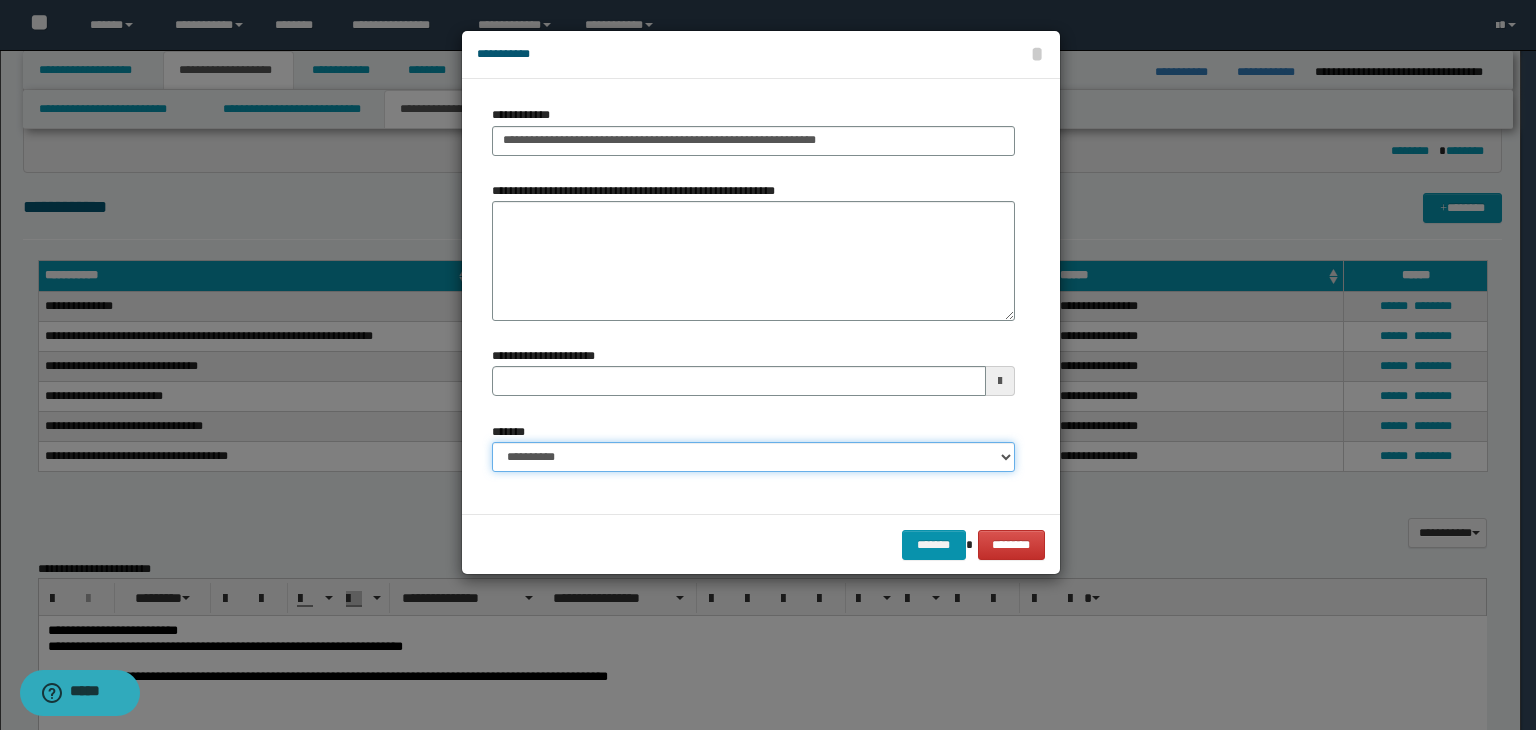 click on "**********" at bounding box center (753, 457) 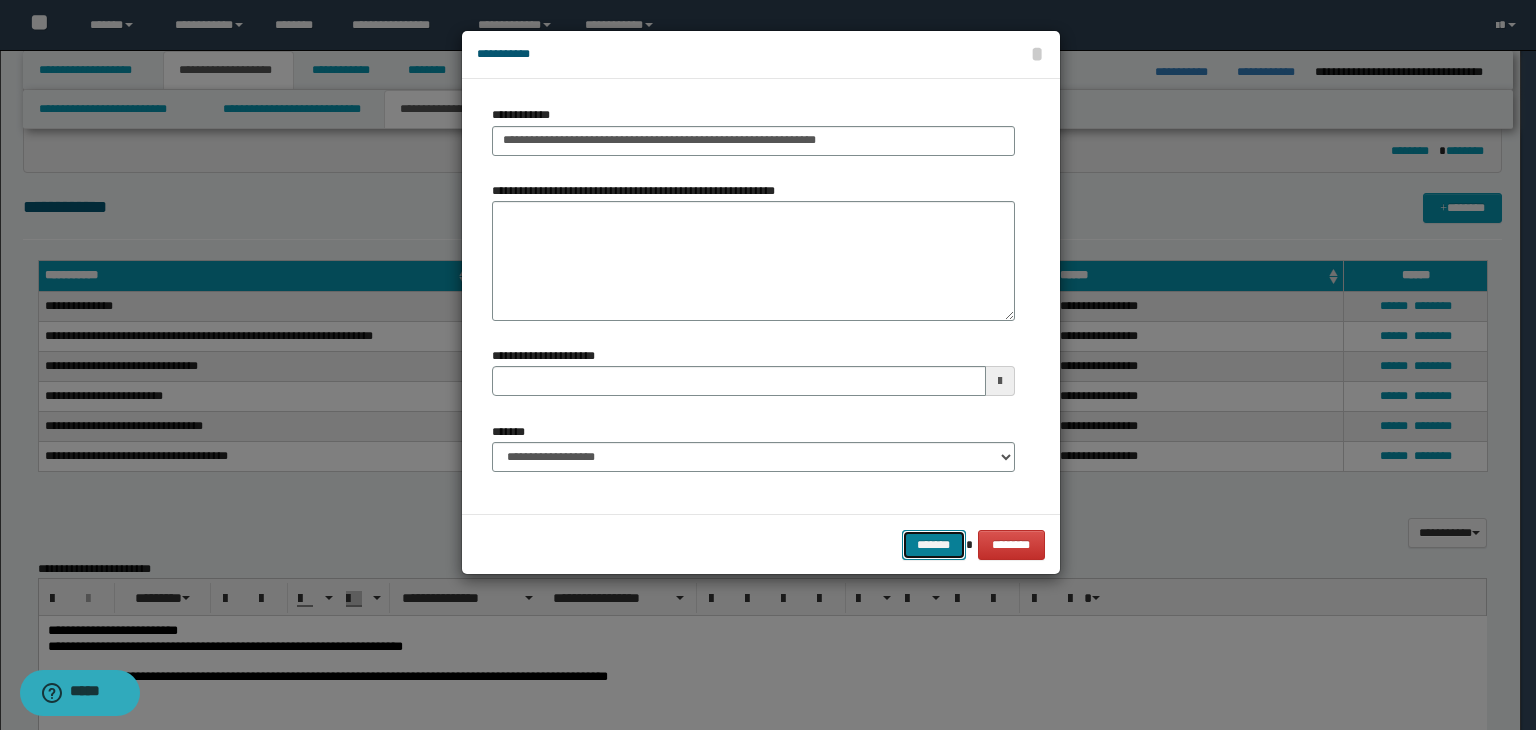 click on "*******" at bounding box center [934, 545] 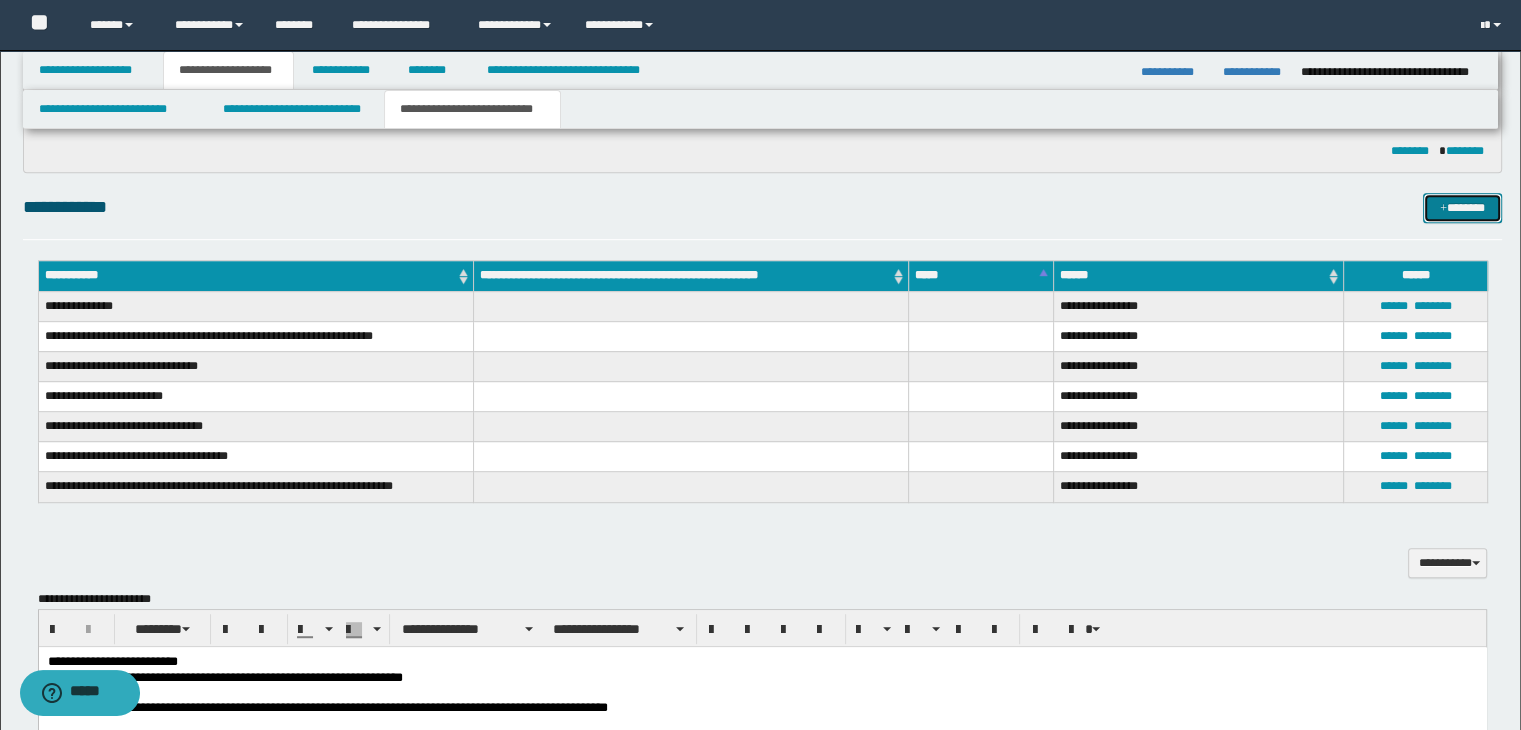 click on "*******" at bounding box center [1462, 208] 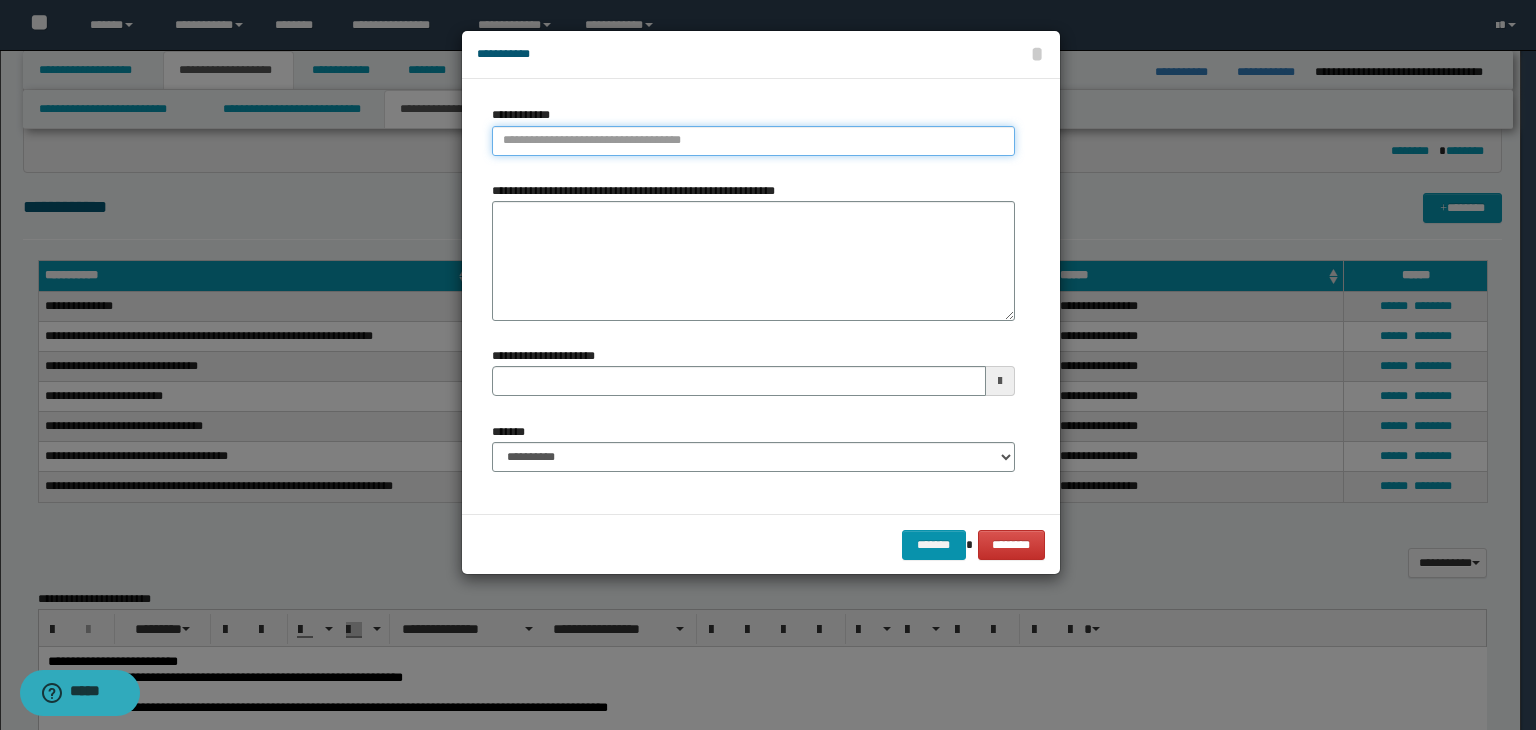 type on "**********" 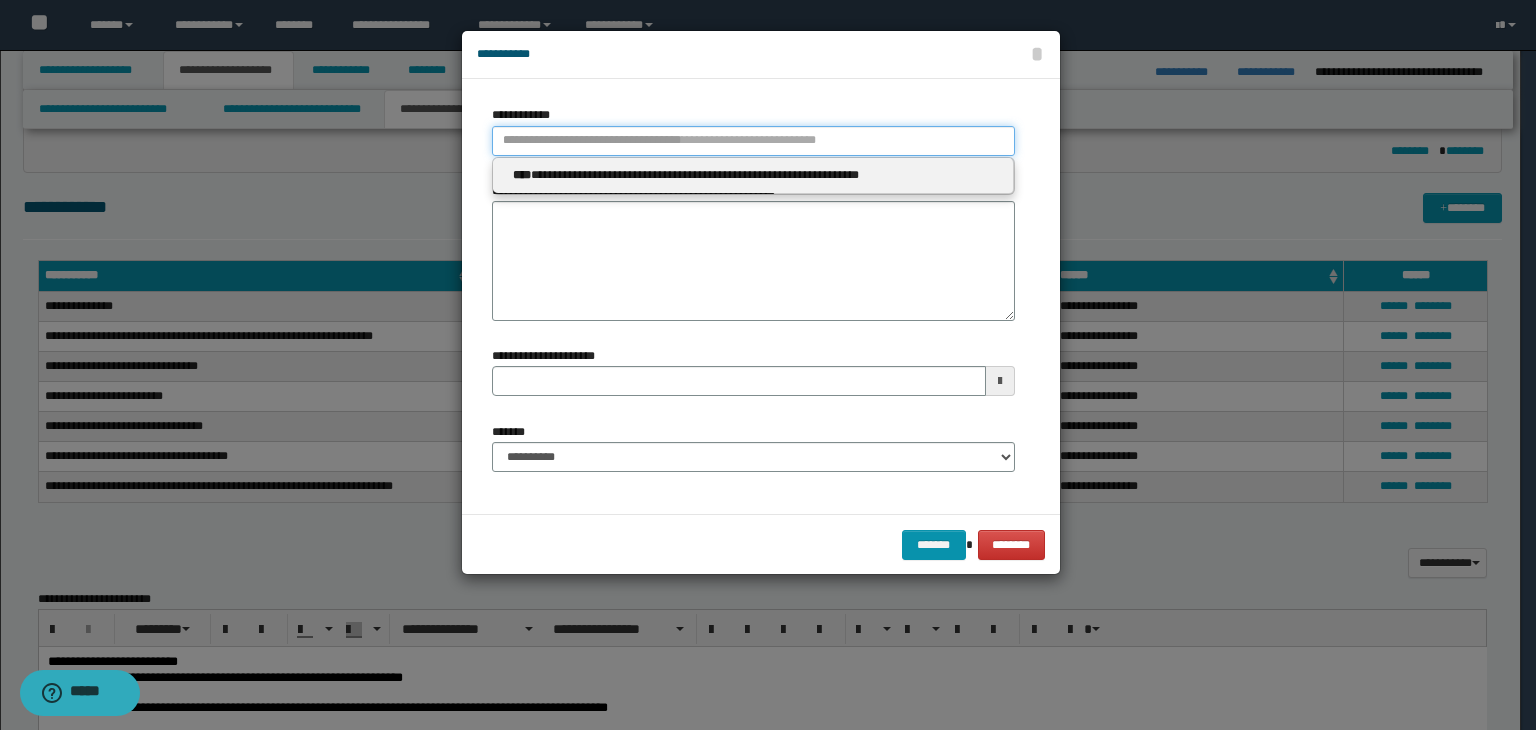 click on "**********" at bounding box center [753, 141] 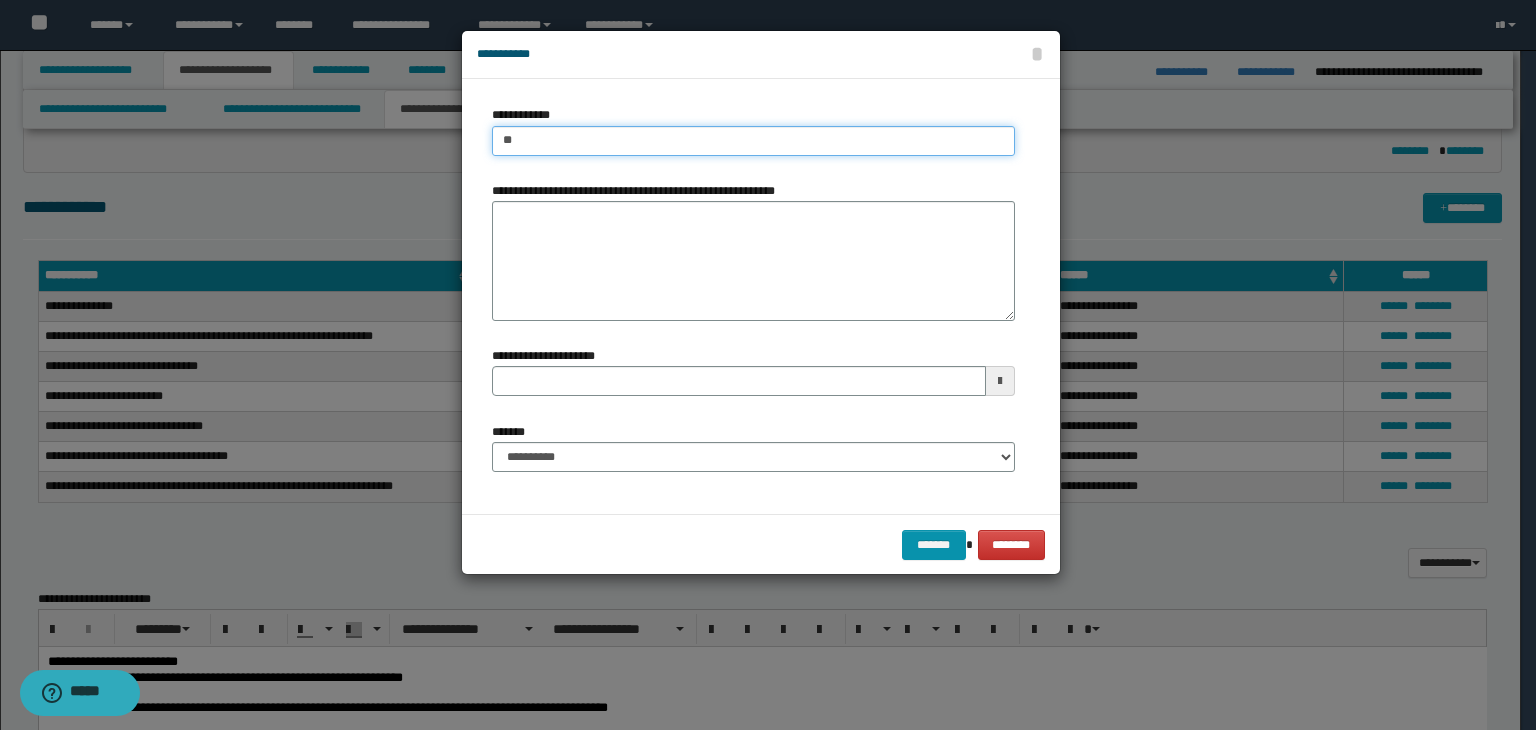 type on "***" 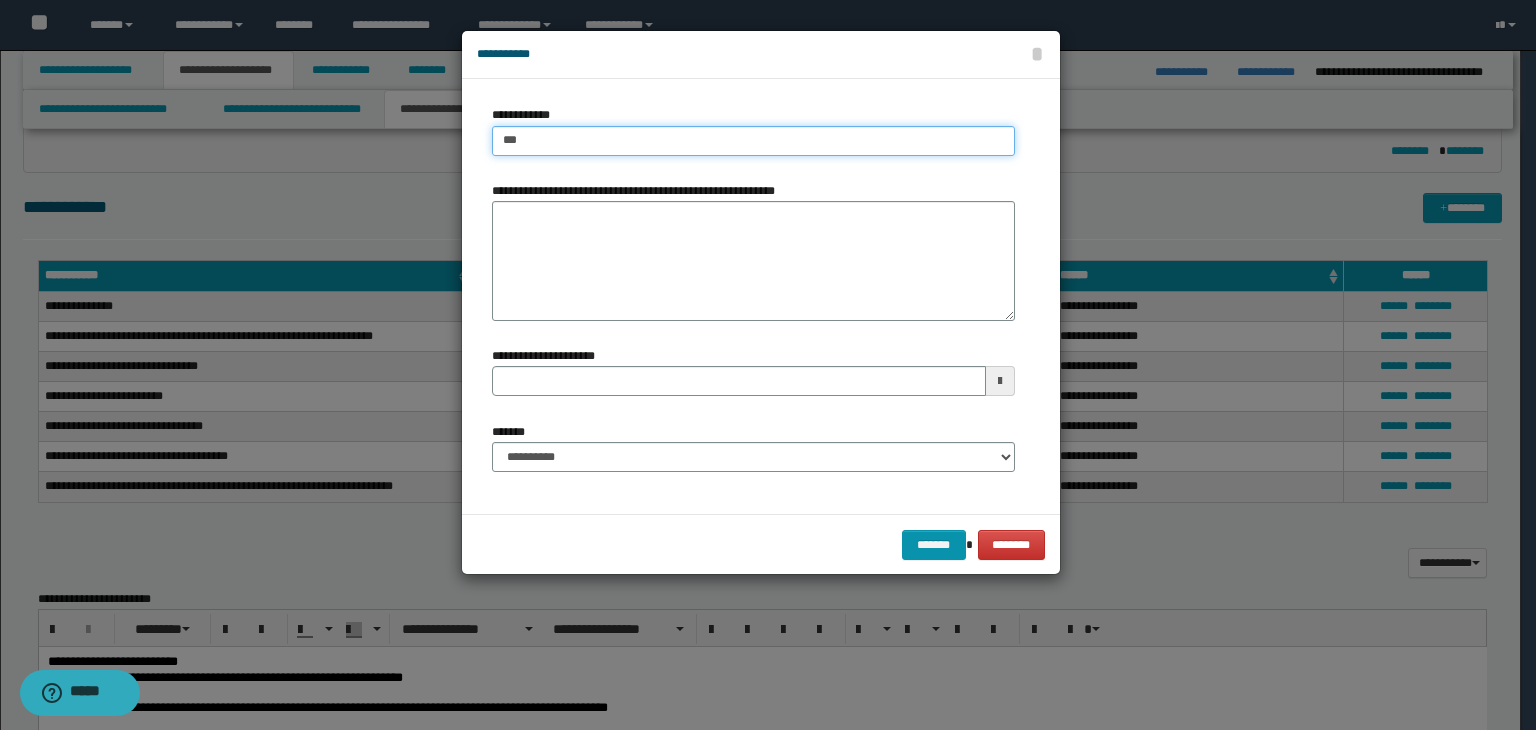 type on "***" 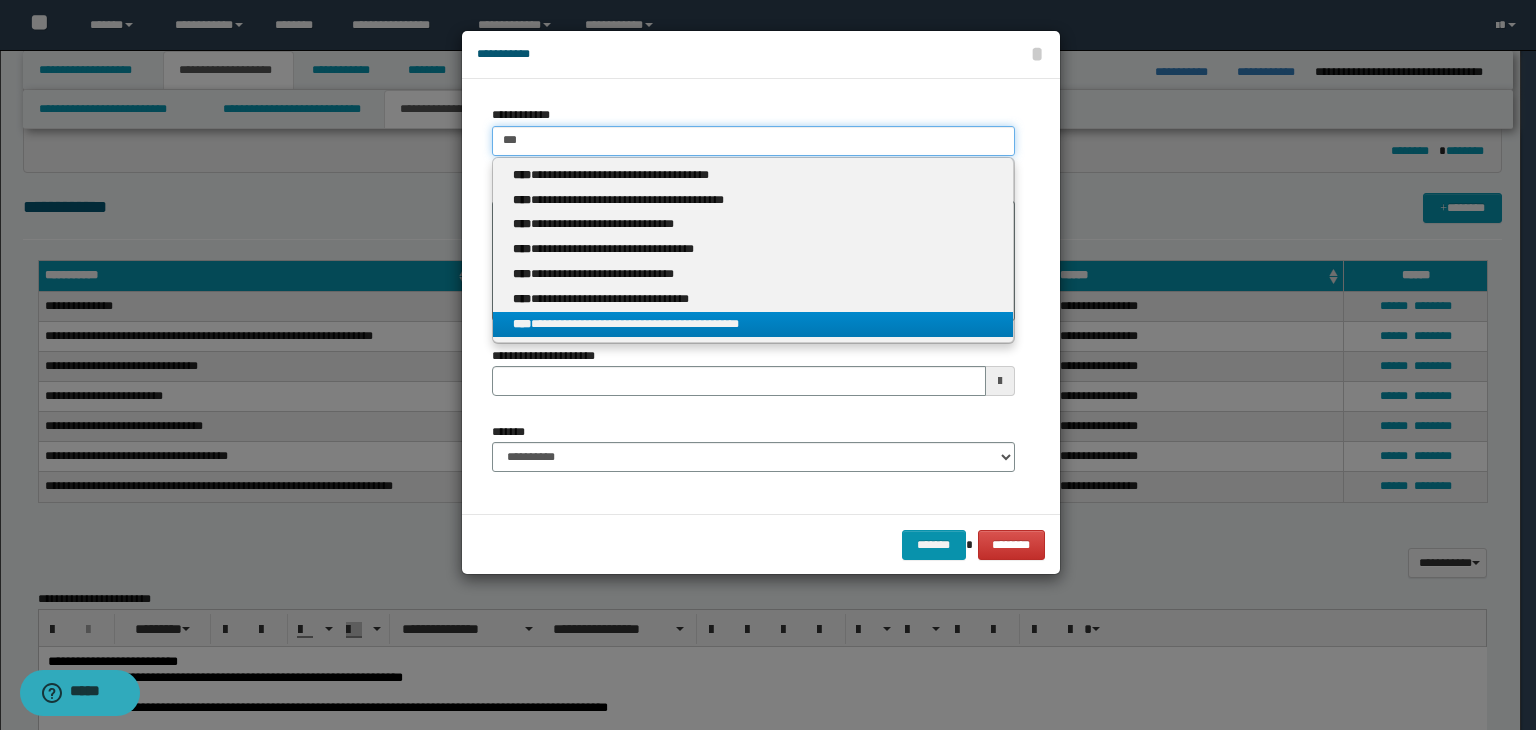 type 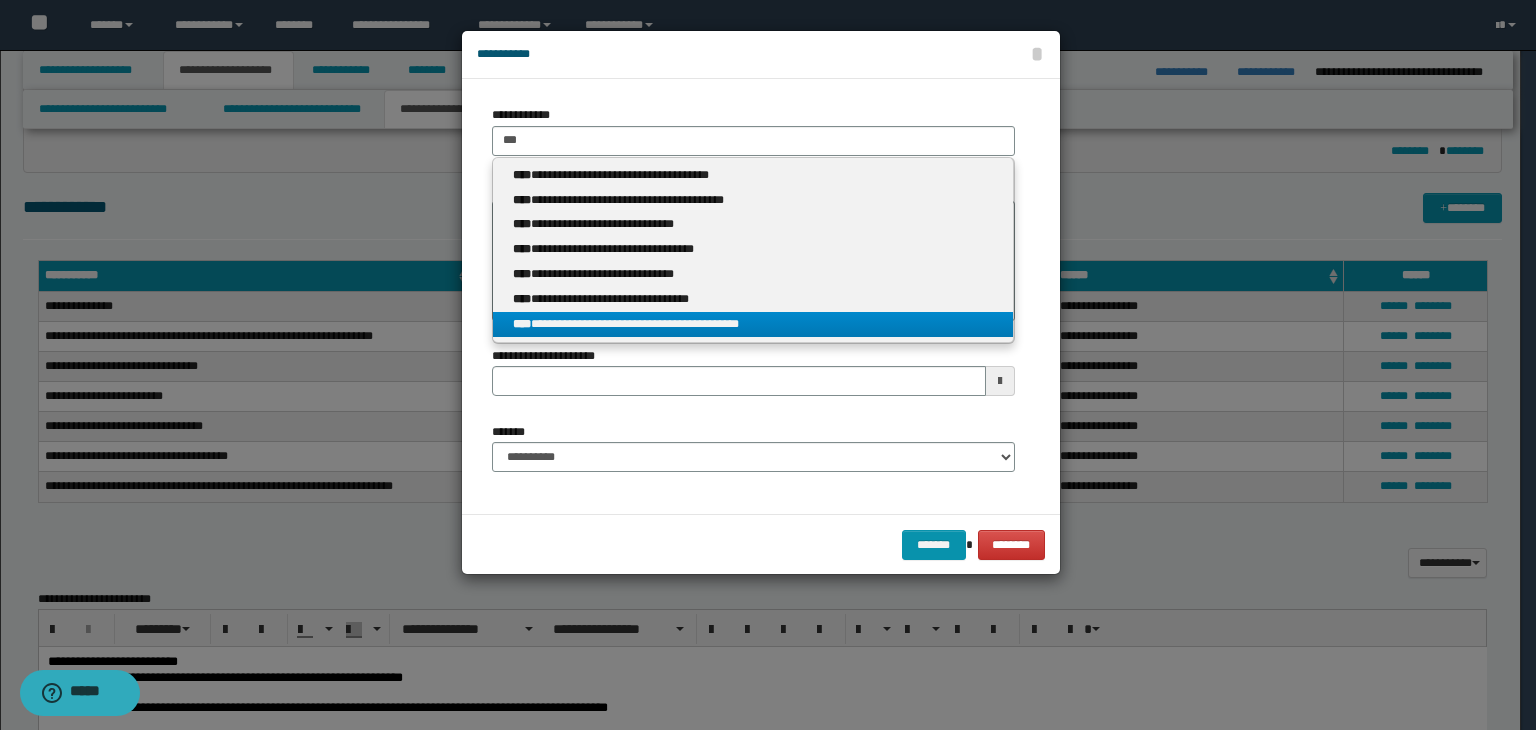 click on "**********" at bounding box center (753, 324) 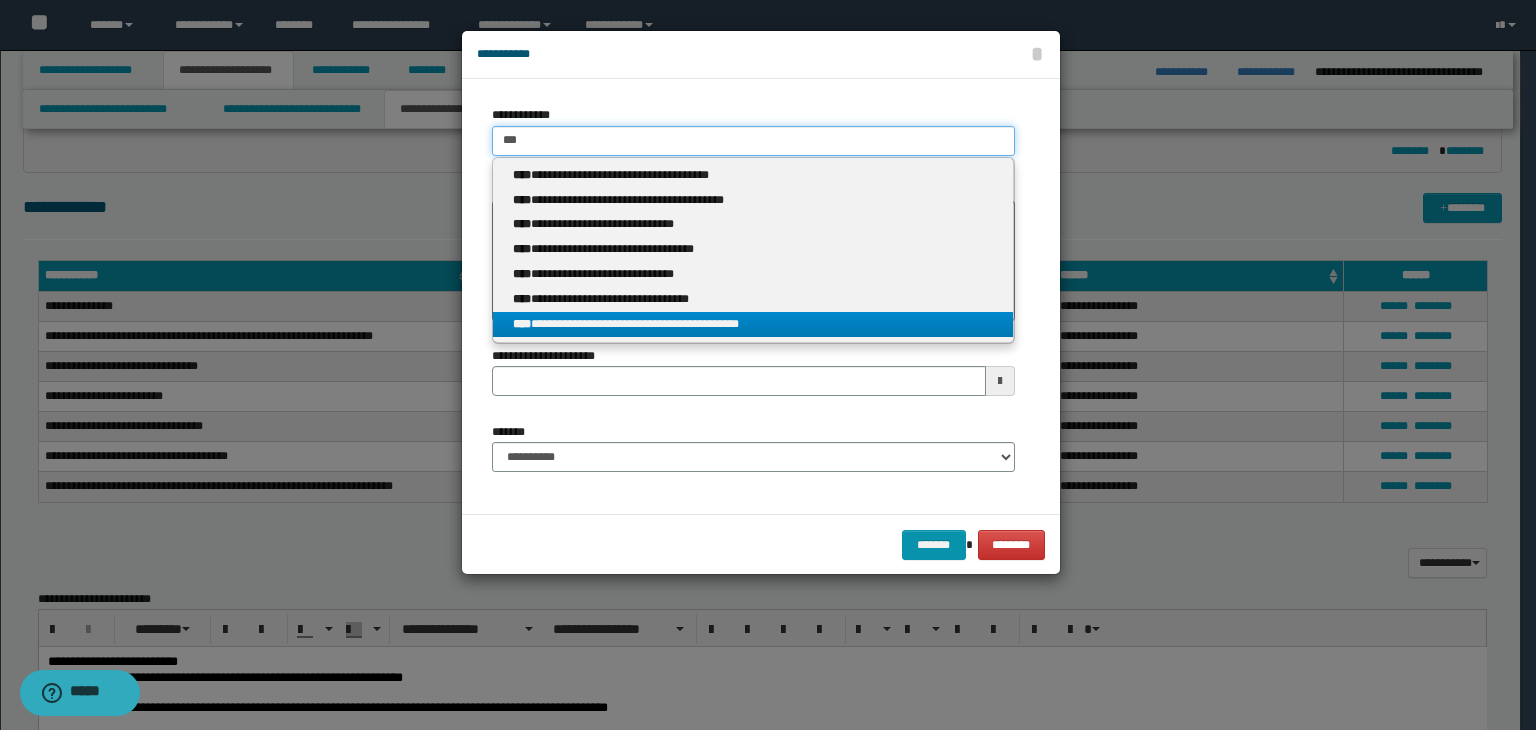 type 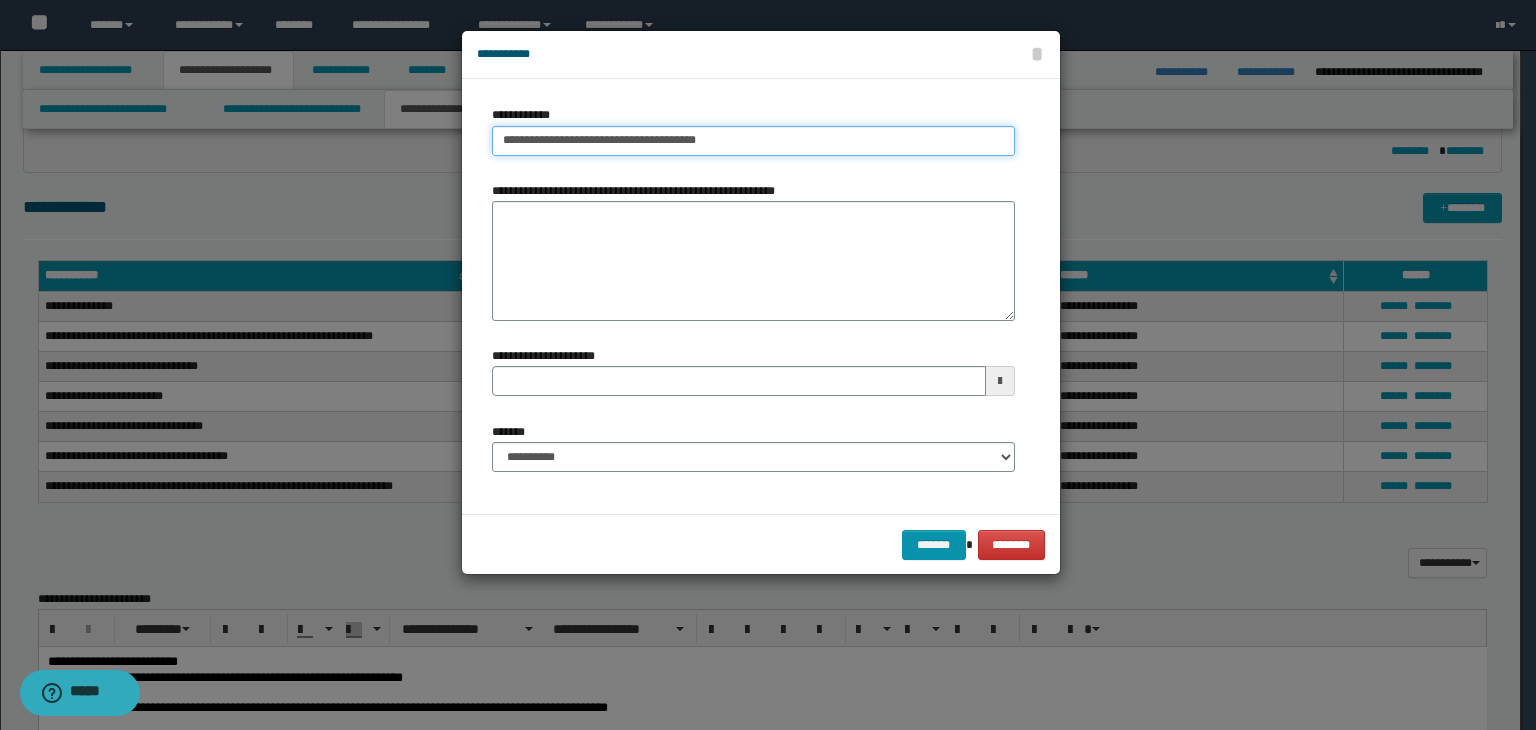 type 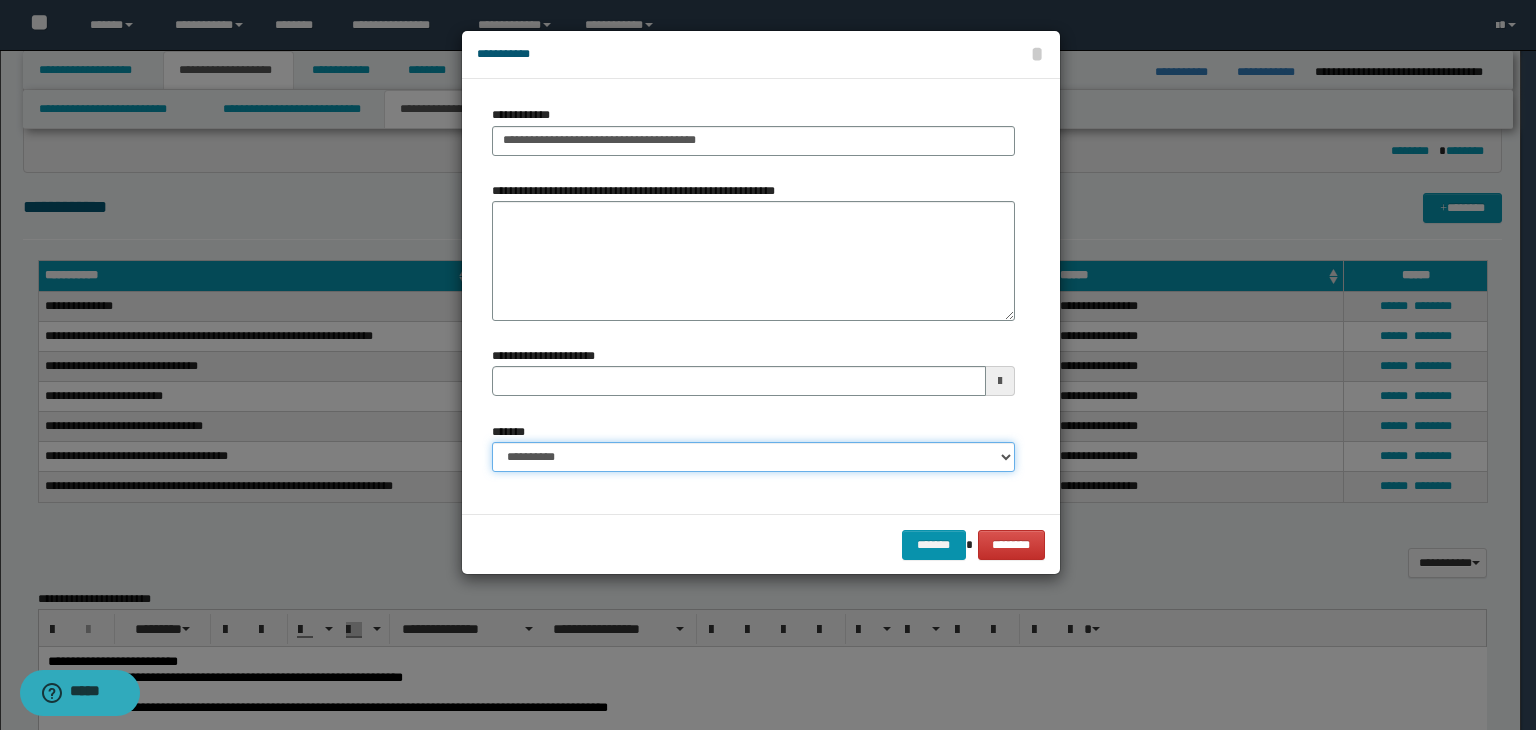click on "**********" at bounding box center (753, 457) 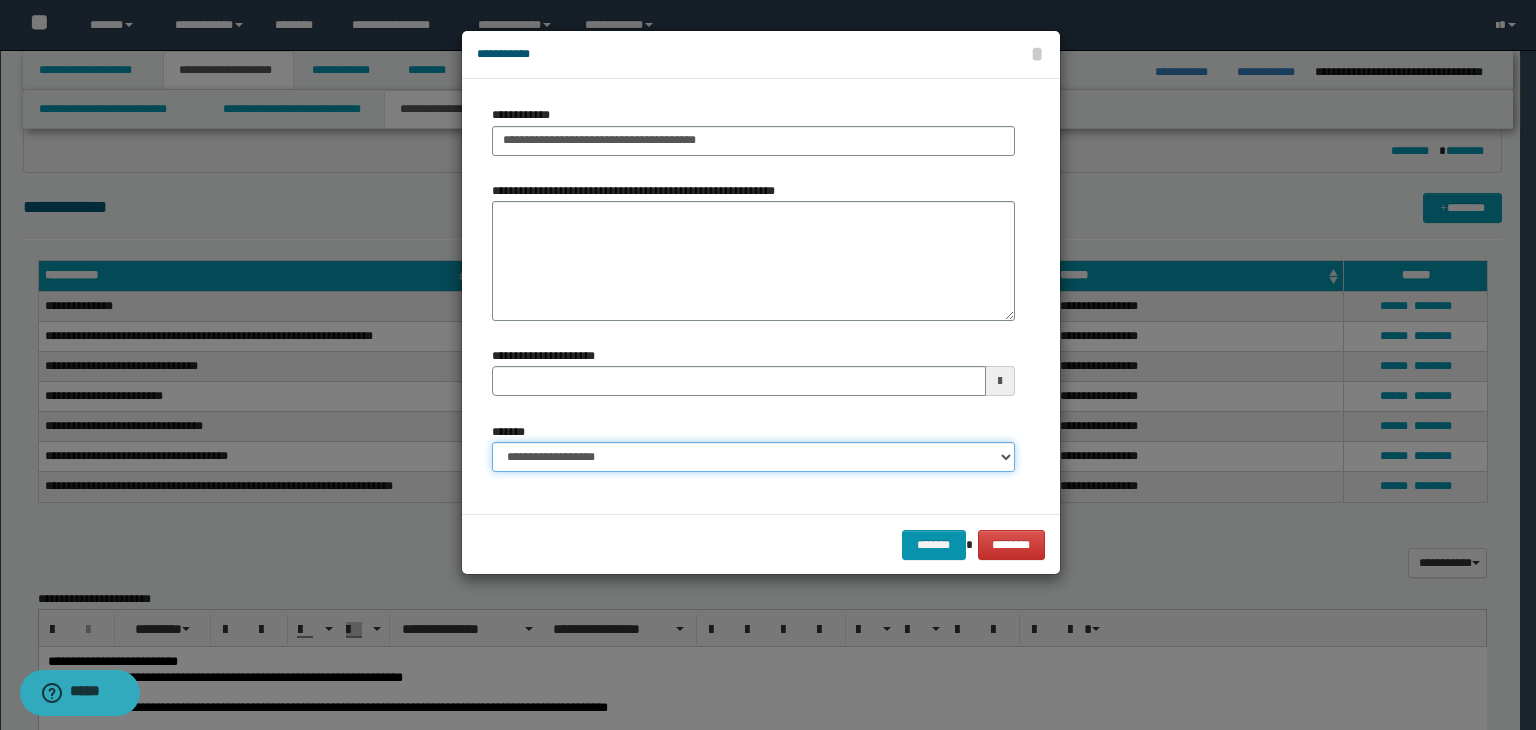click on "**********" at bounding box center [753, 457] 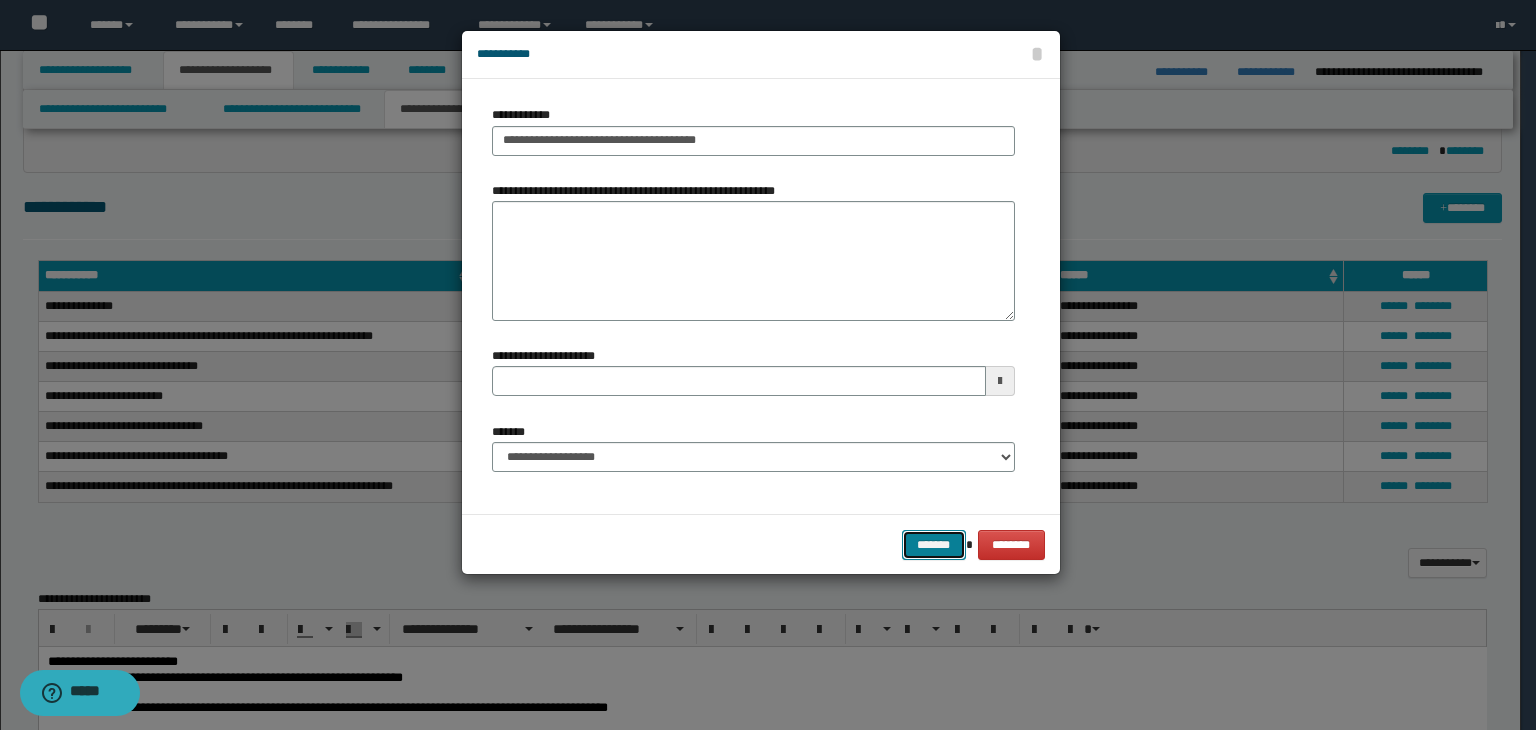 click on "*******" at bounding box center [934, 545] 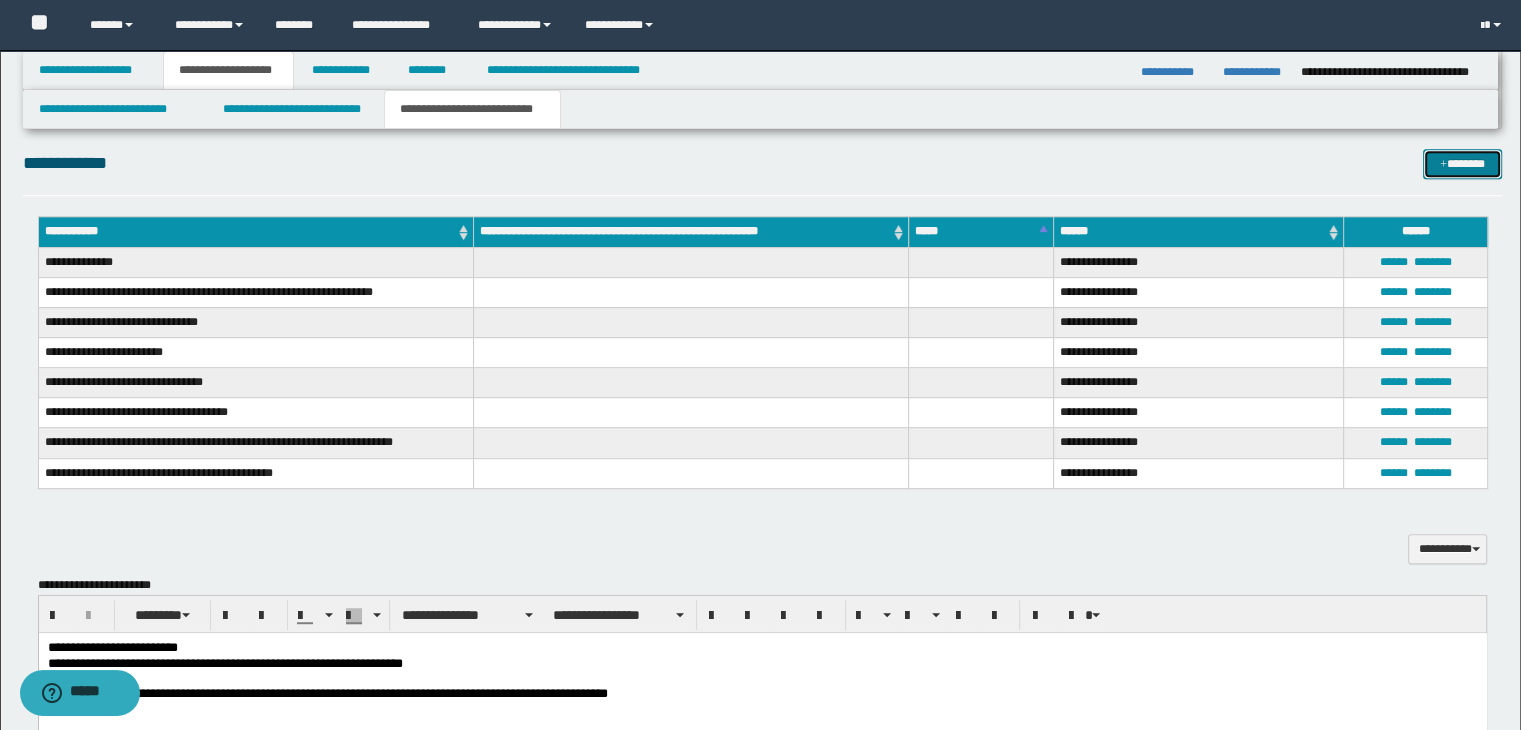 scroll, scrollTop: 1000, scrollLeft: 0, axis: vertical 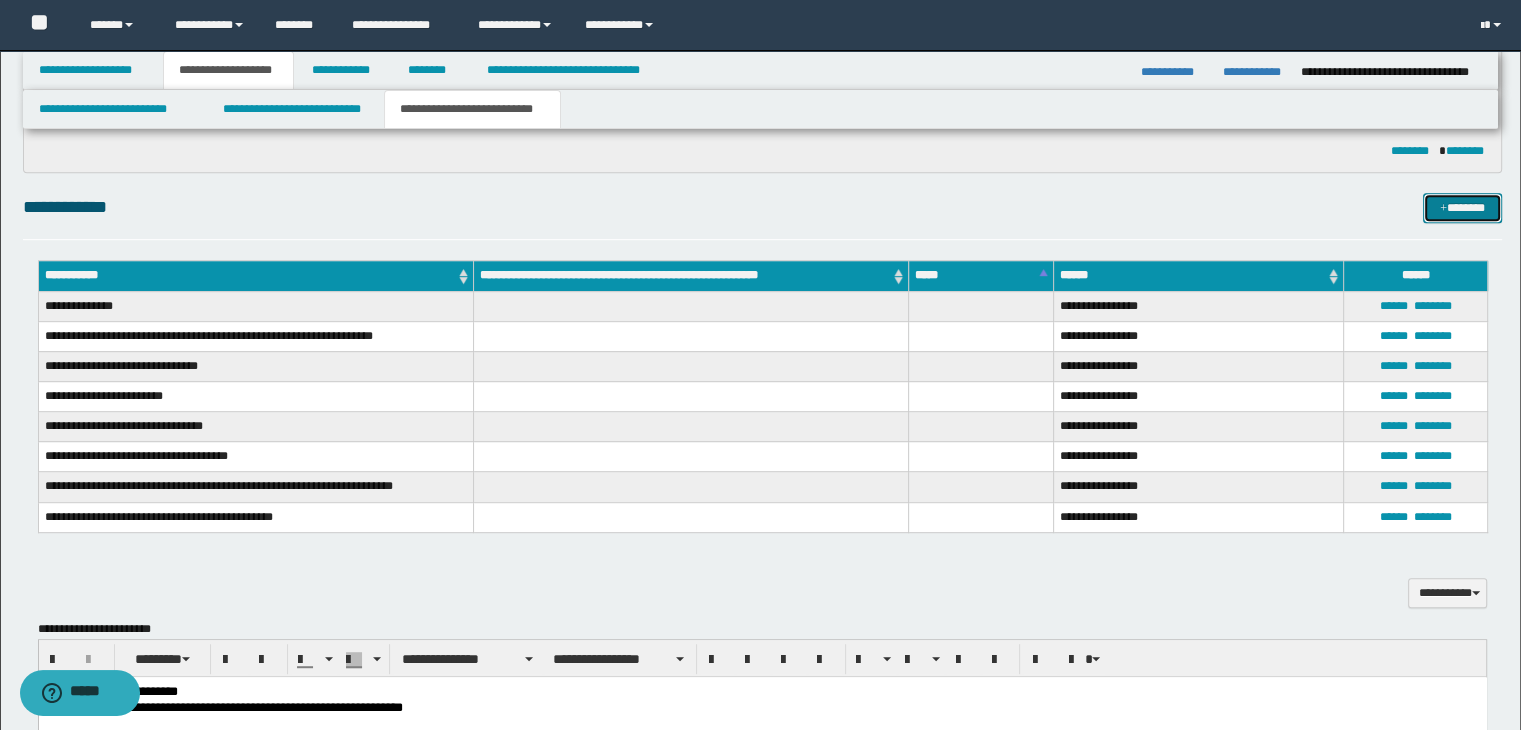 click on "*******" at bounding box center (1462, 208) 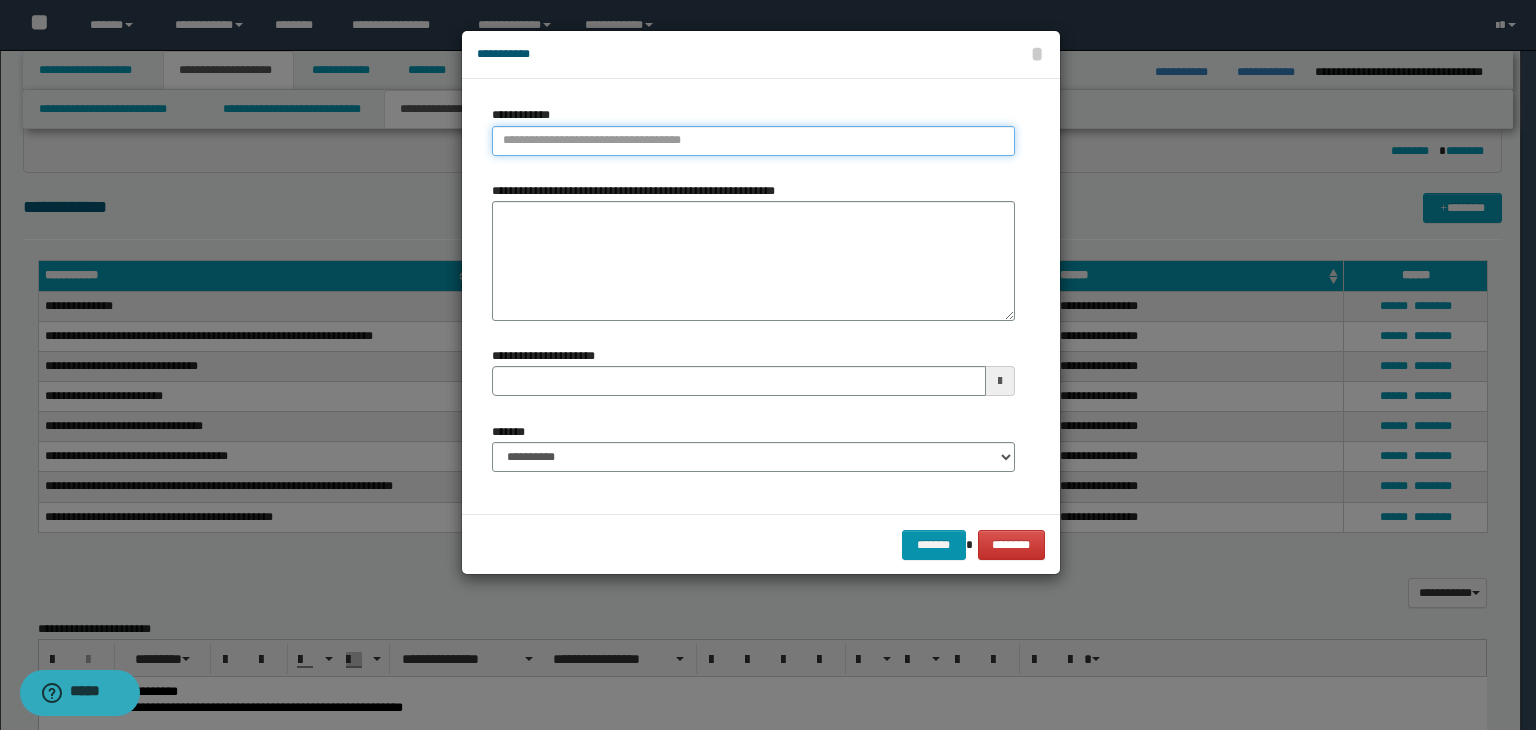 type on "**********" 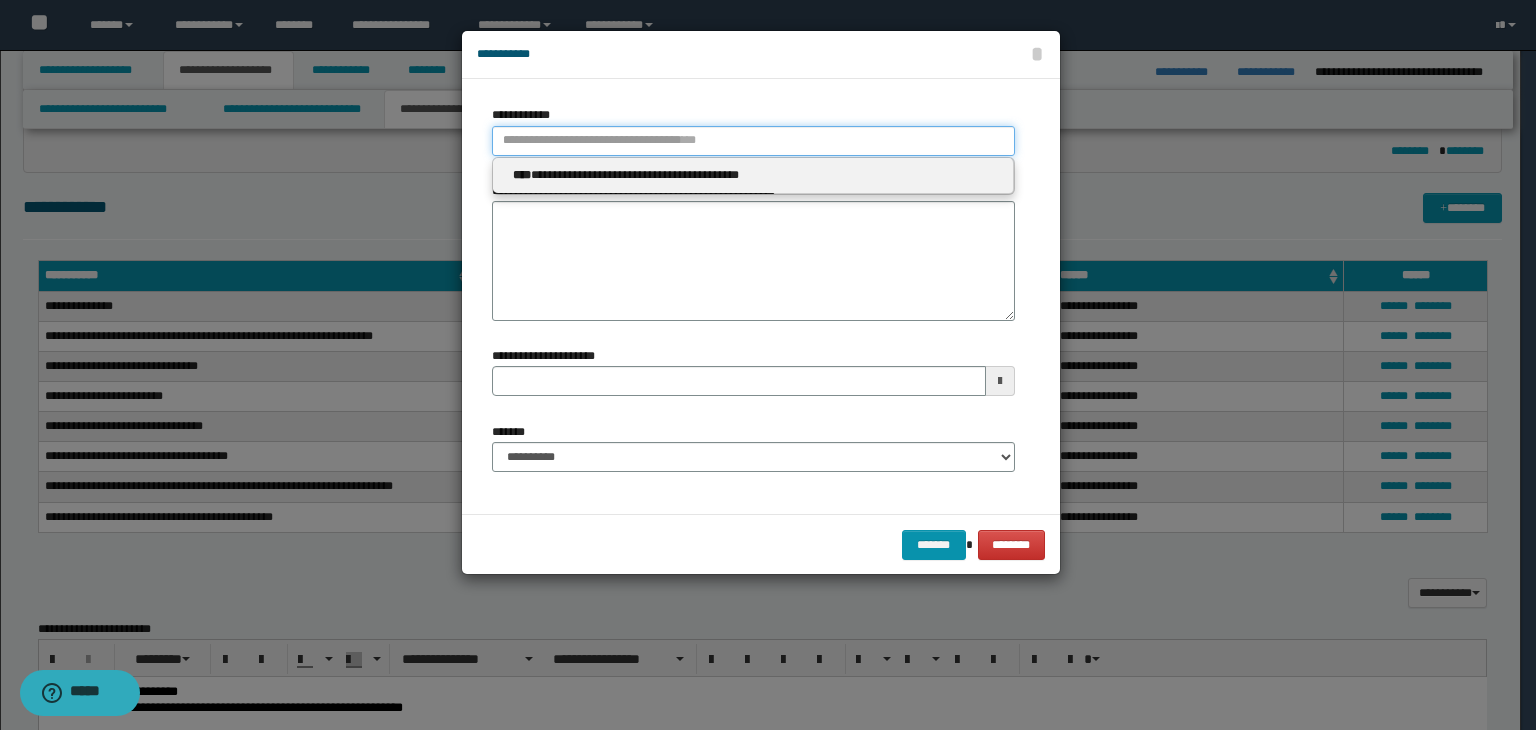 click on "**********" at bounding box center [753, 141] 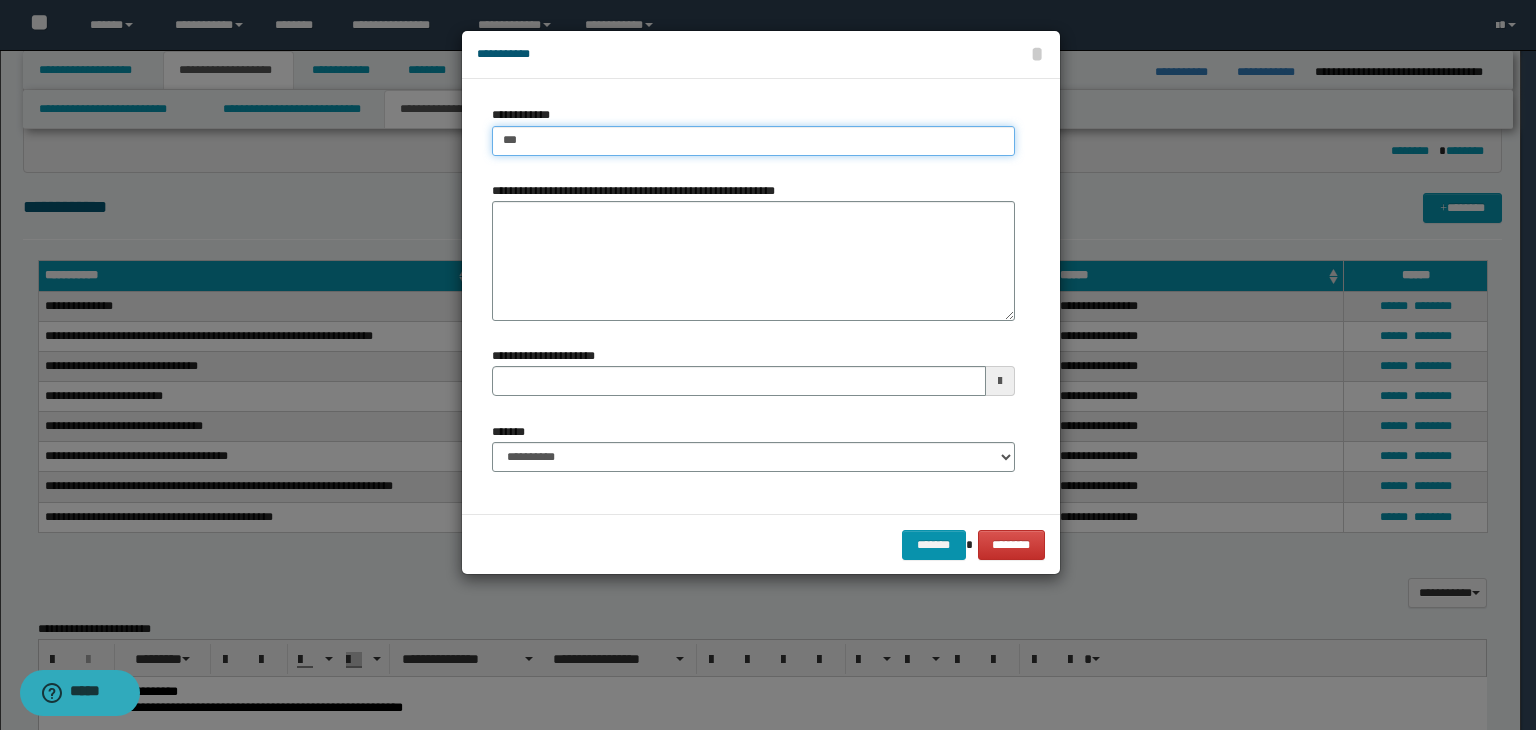 type on "****" 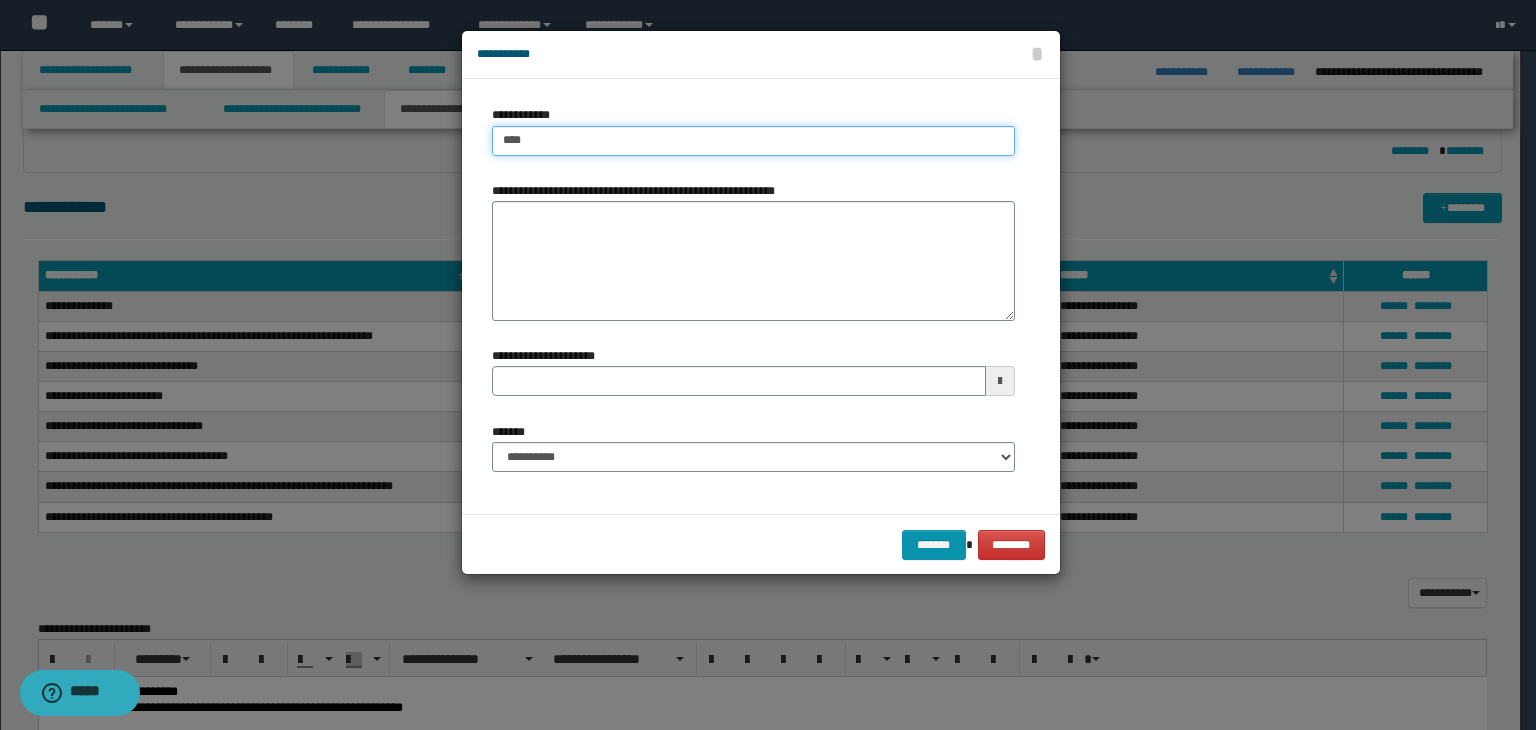 type on "****" 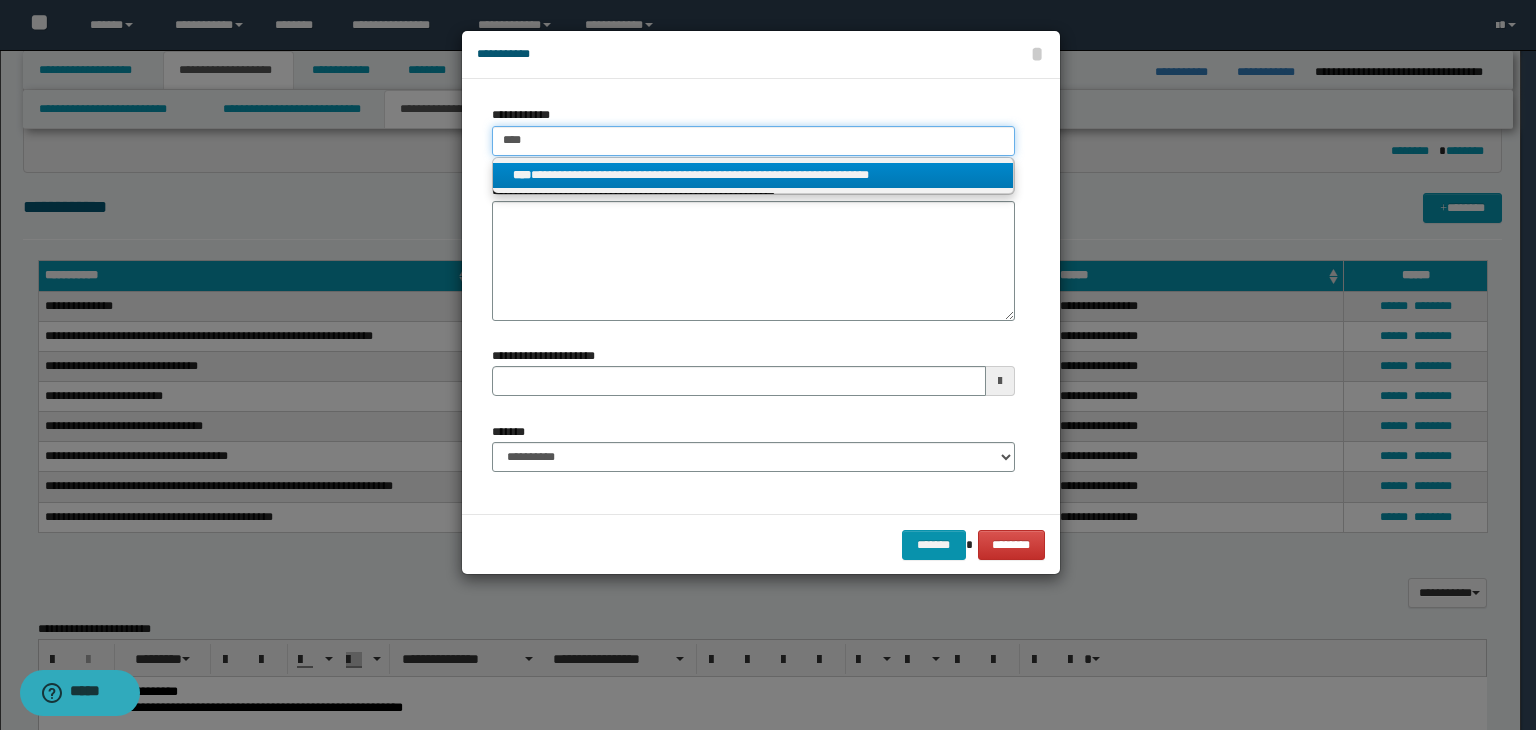 type on "****" 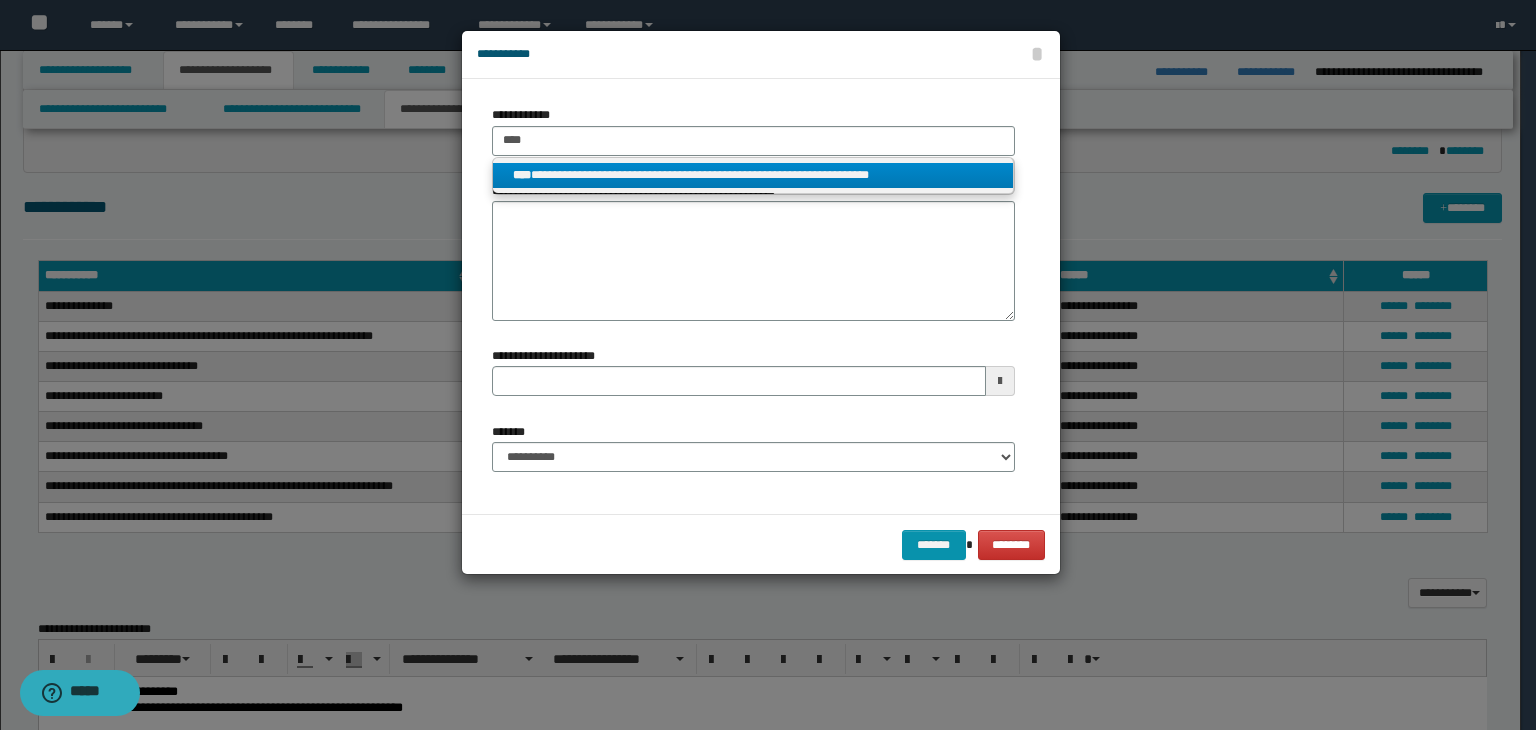click on "**********" at bounding box center [753, 175] 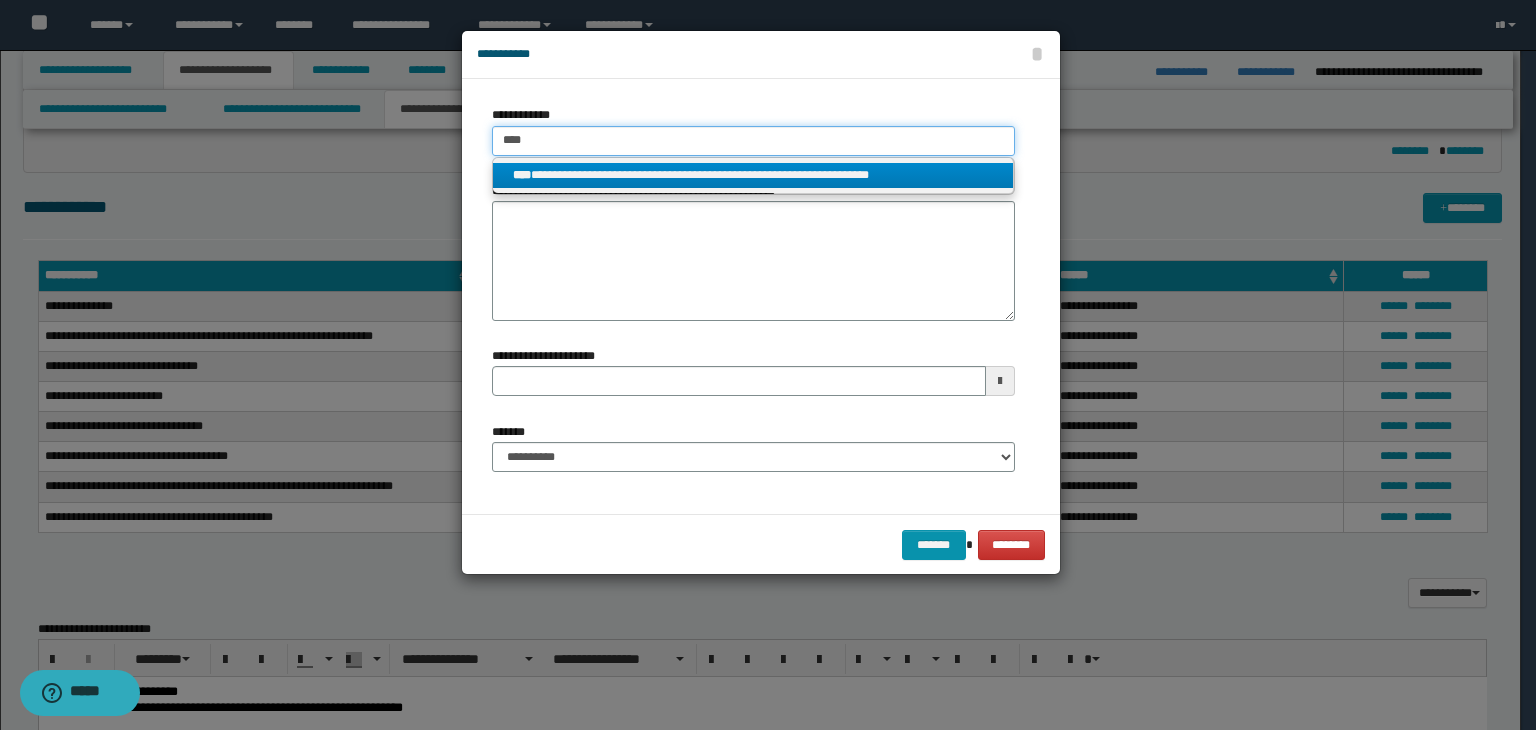 type 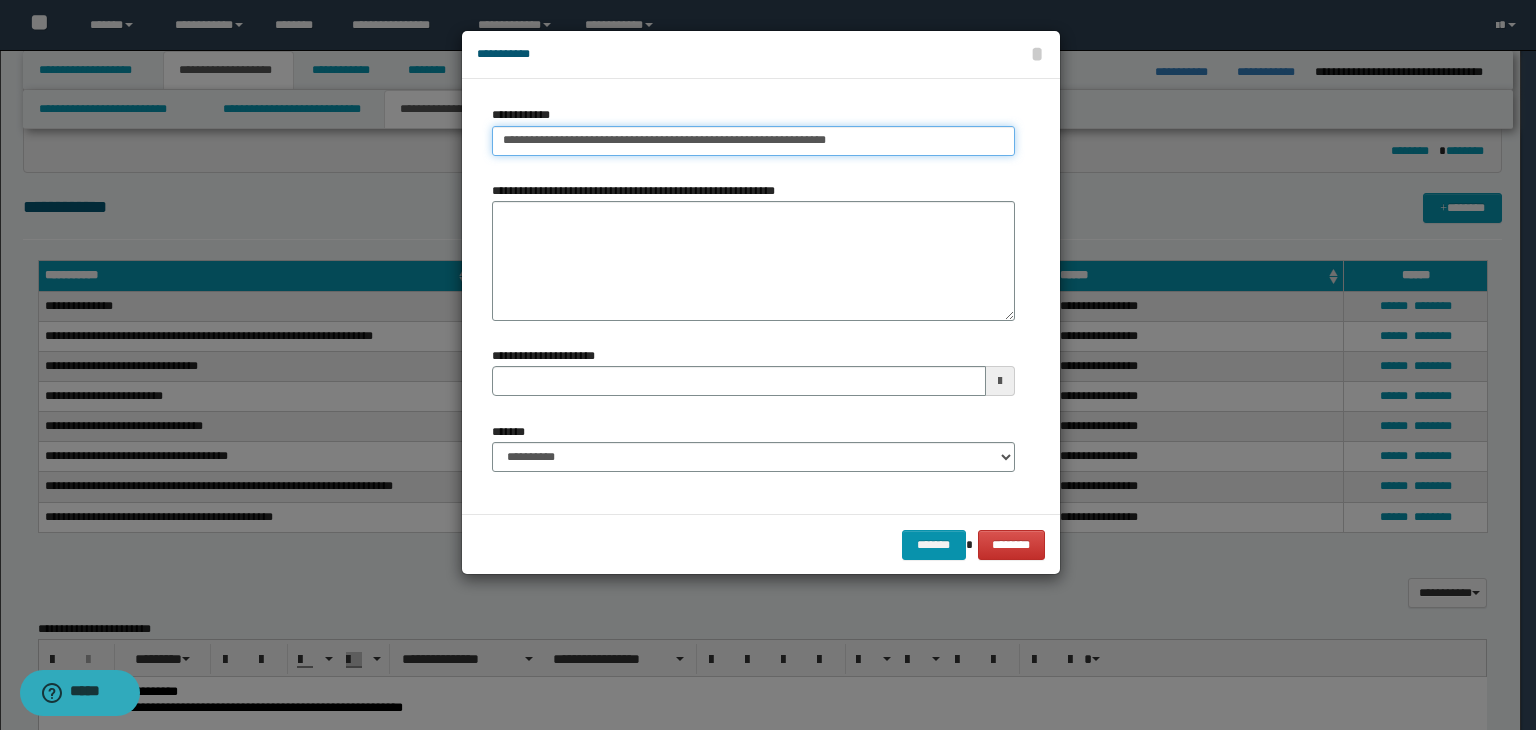 type 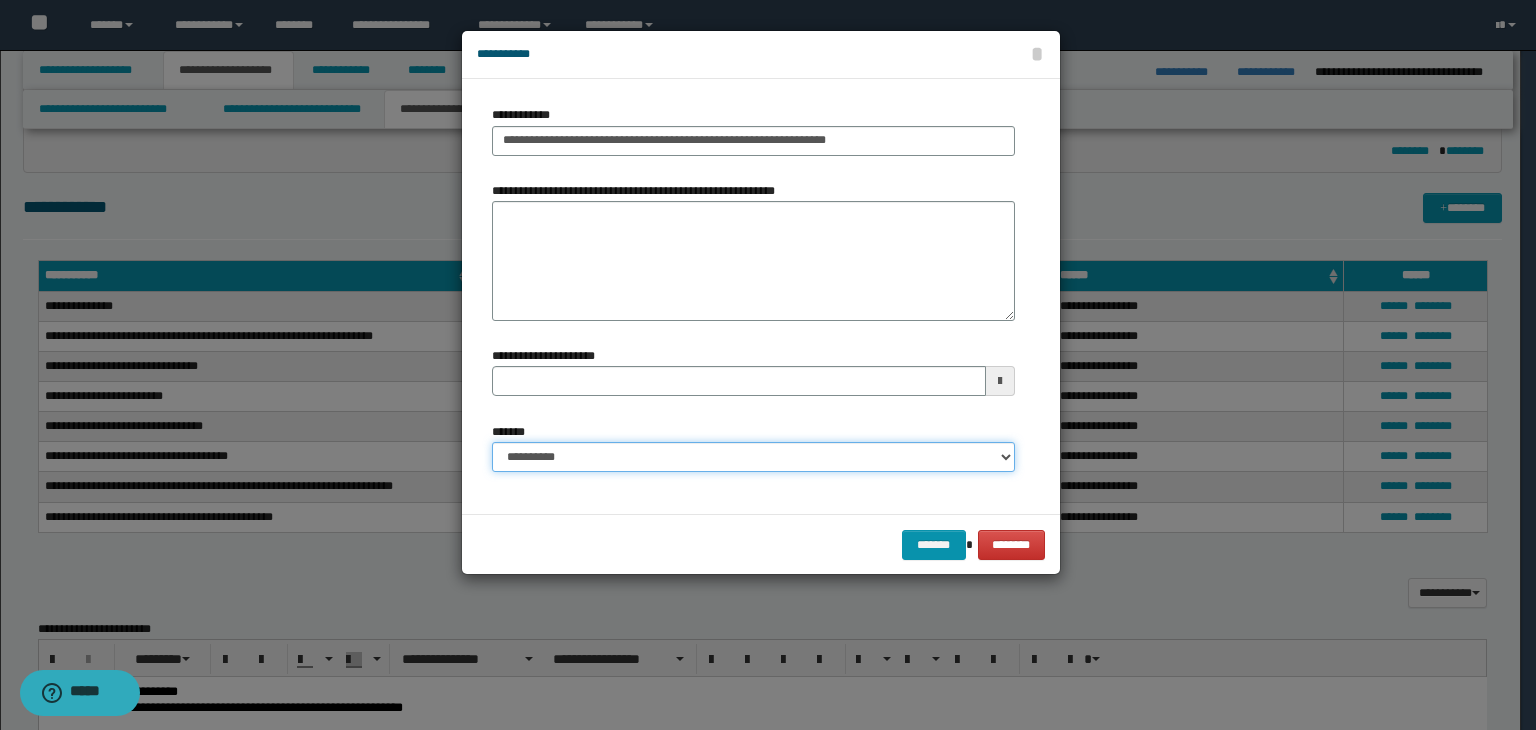 click on "**********" at bounding box center (753, 457) 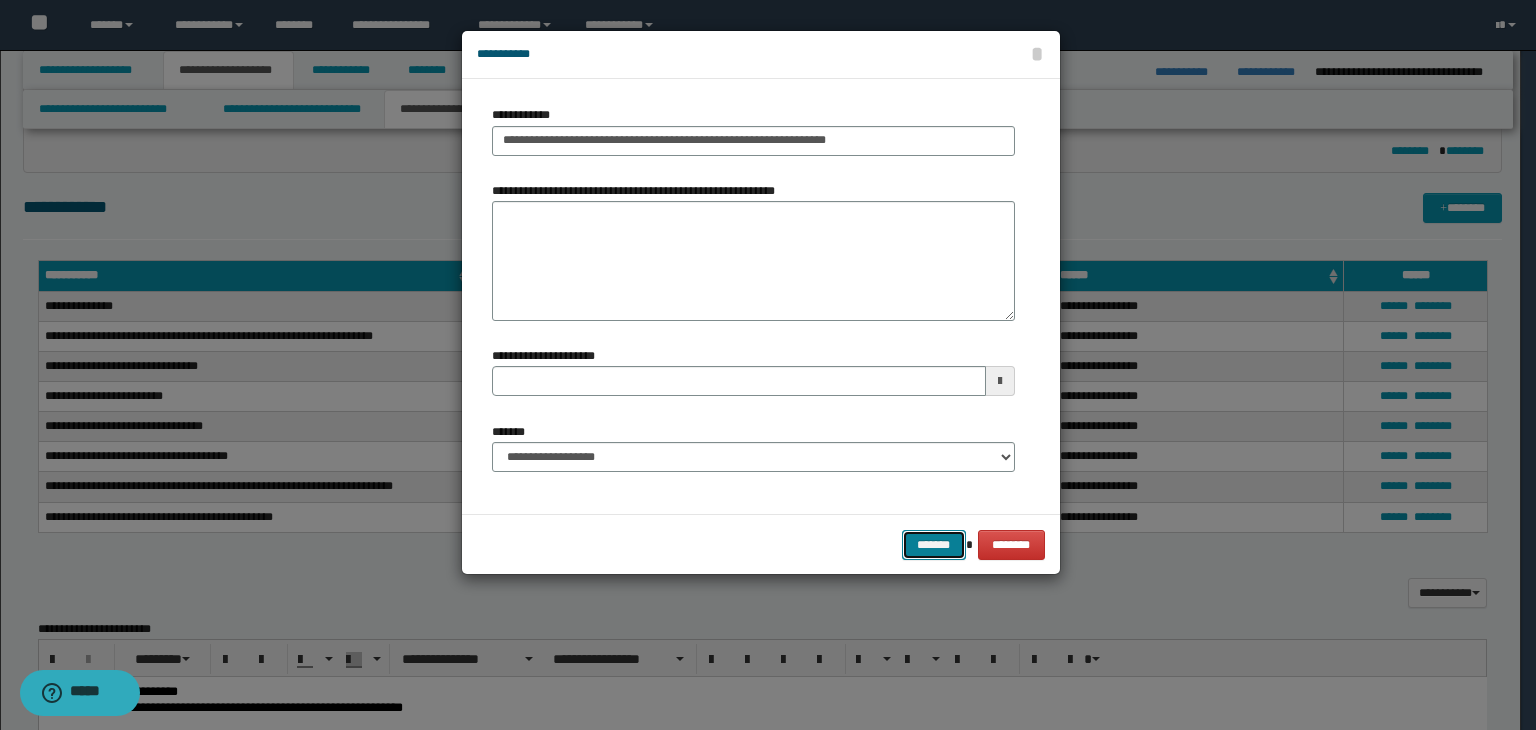 click on "*******" at bounding box center (934, 545) 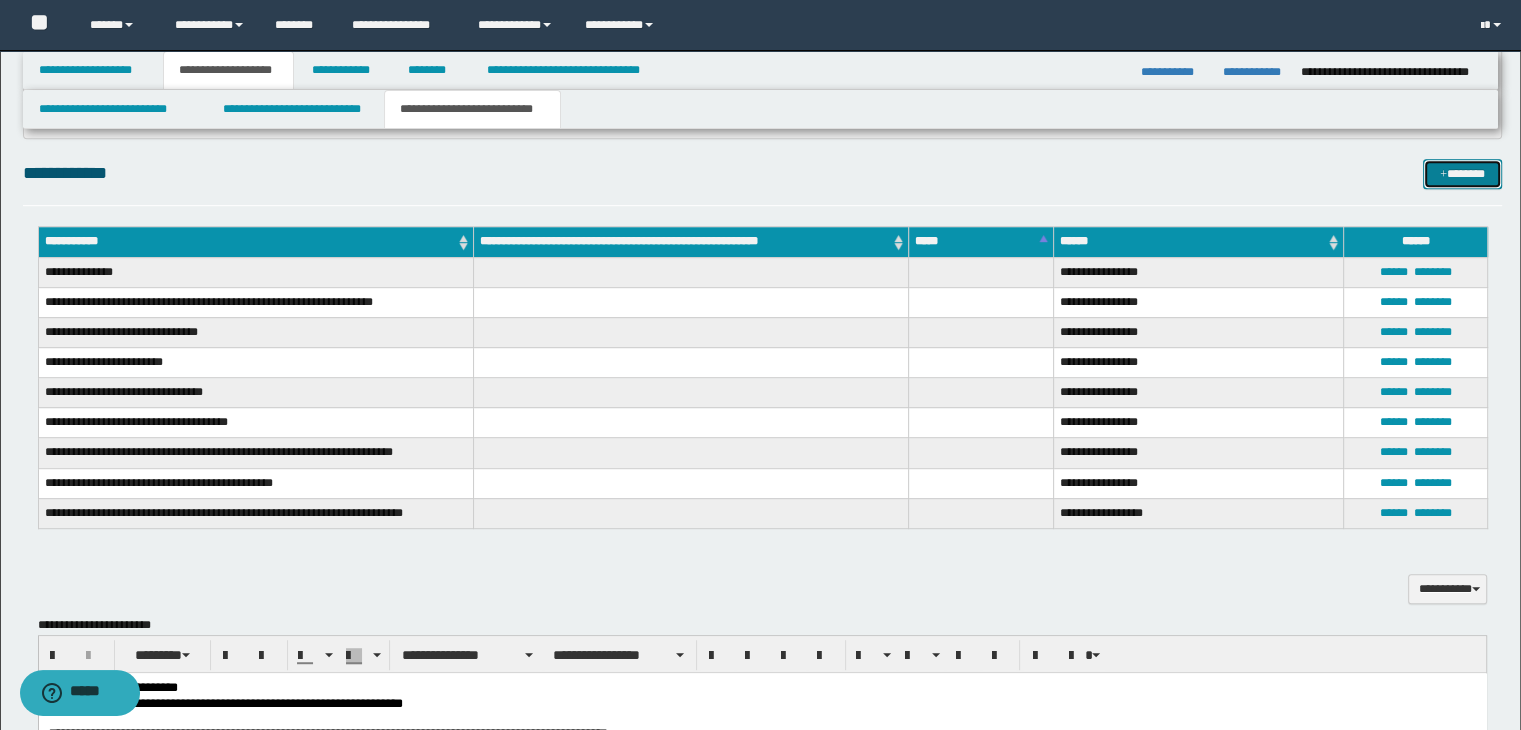 scroll, scrollTop: 1000, scrollLeft: 0, axis: vertical 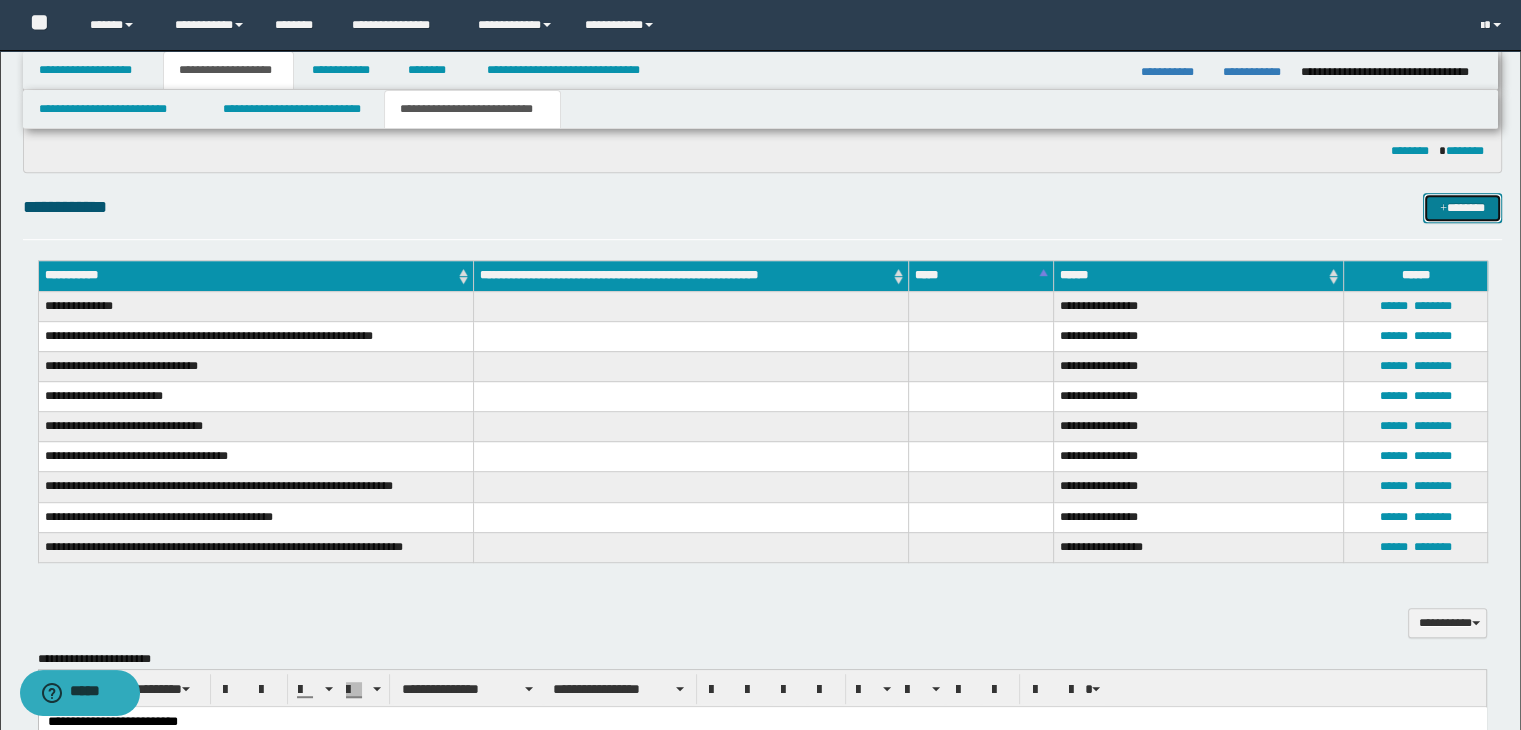 click on "*******" at bounding box center (1462, 208) 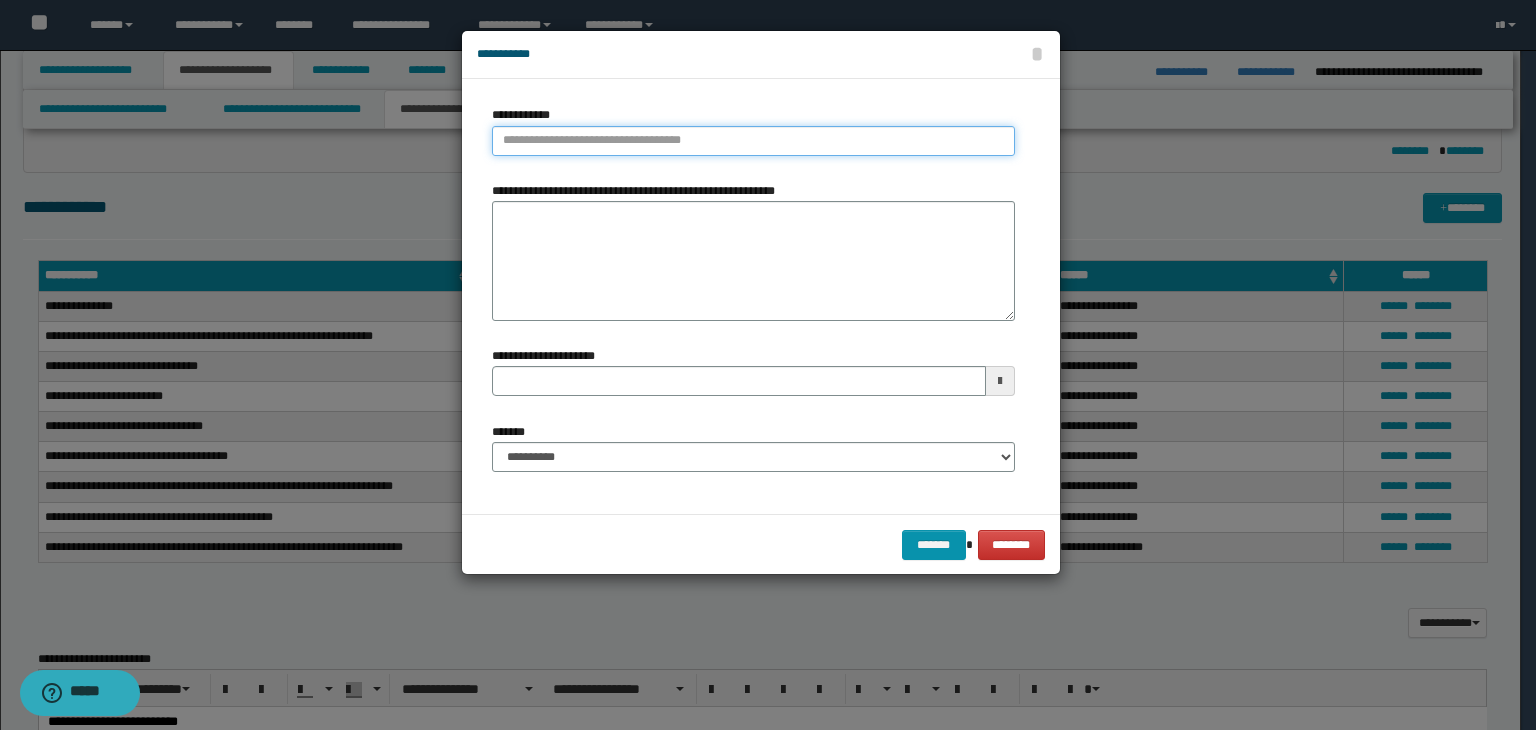 type on "**********" 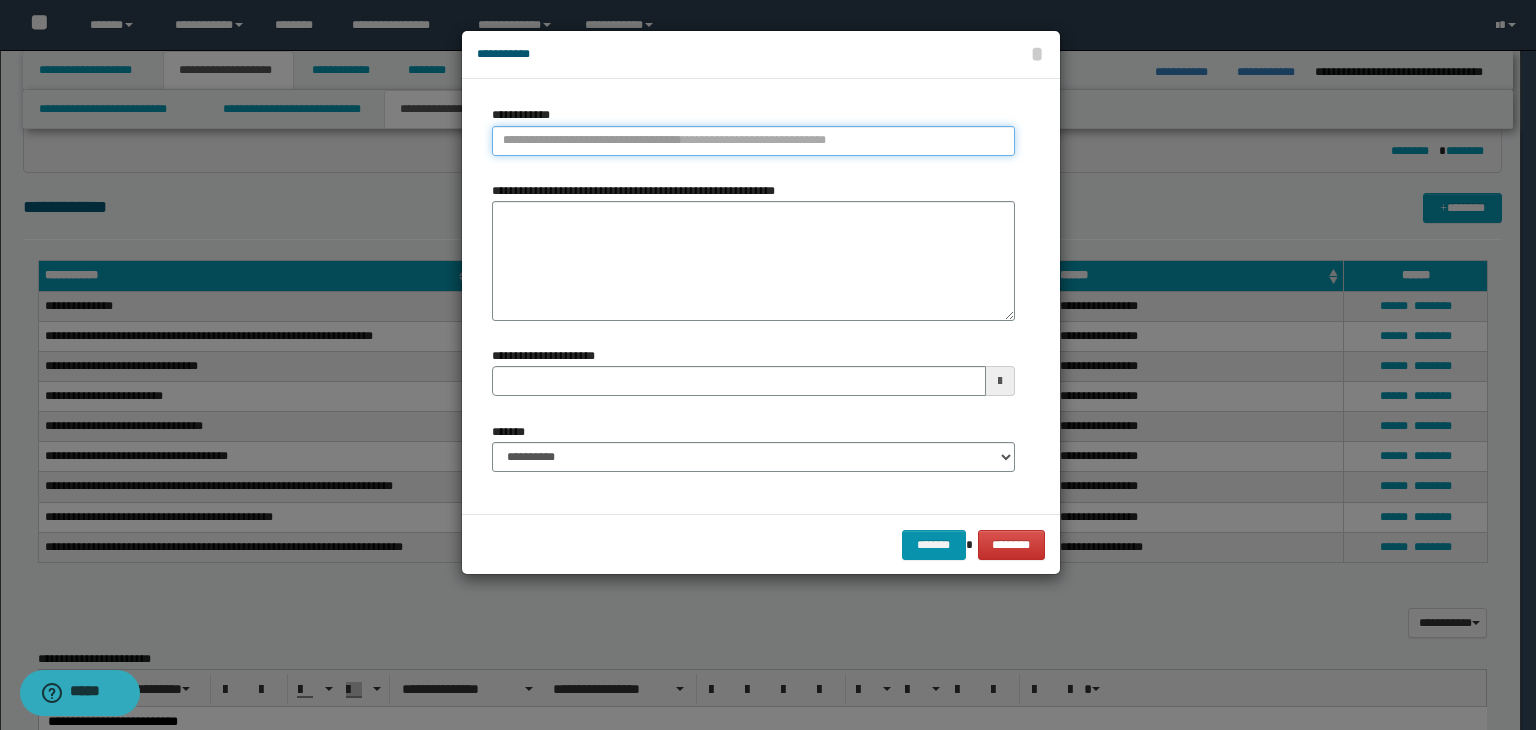 click on "**********" at bounding box center (753, 141) 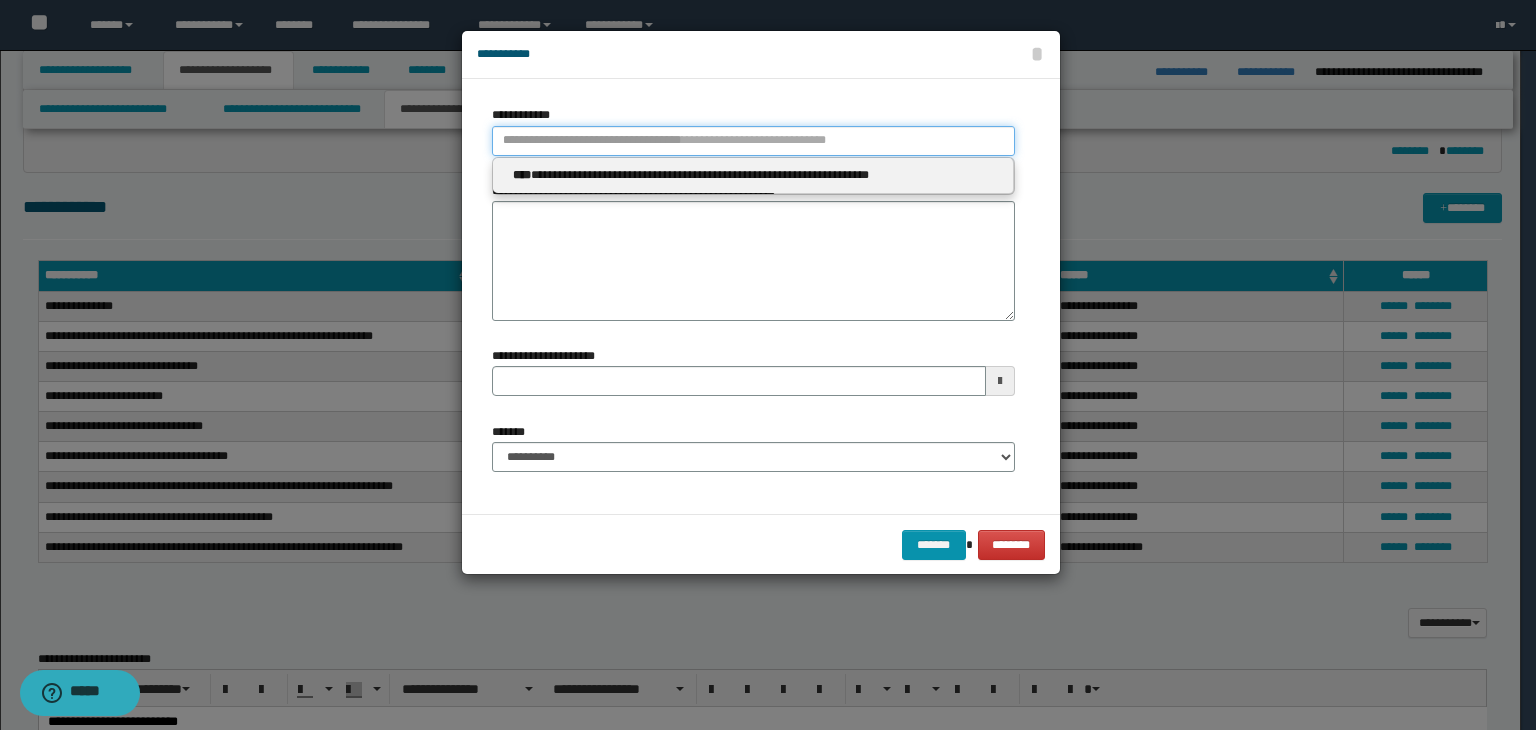 type 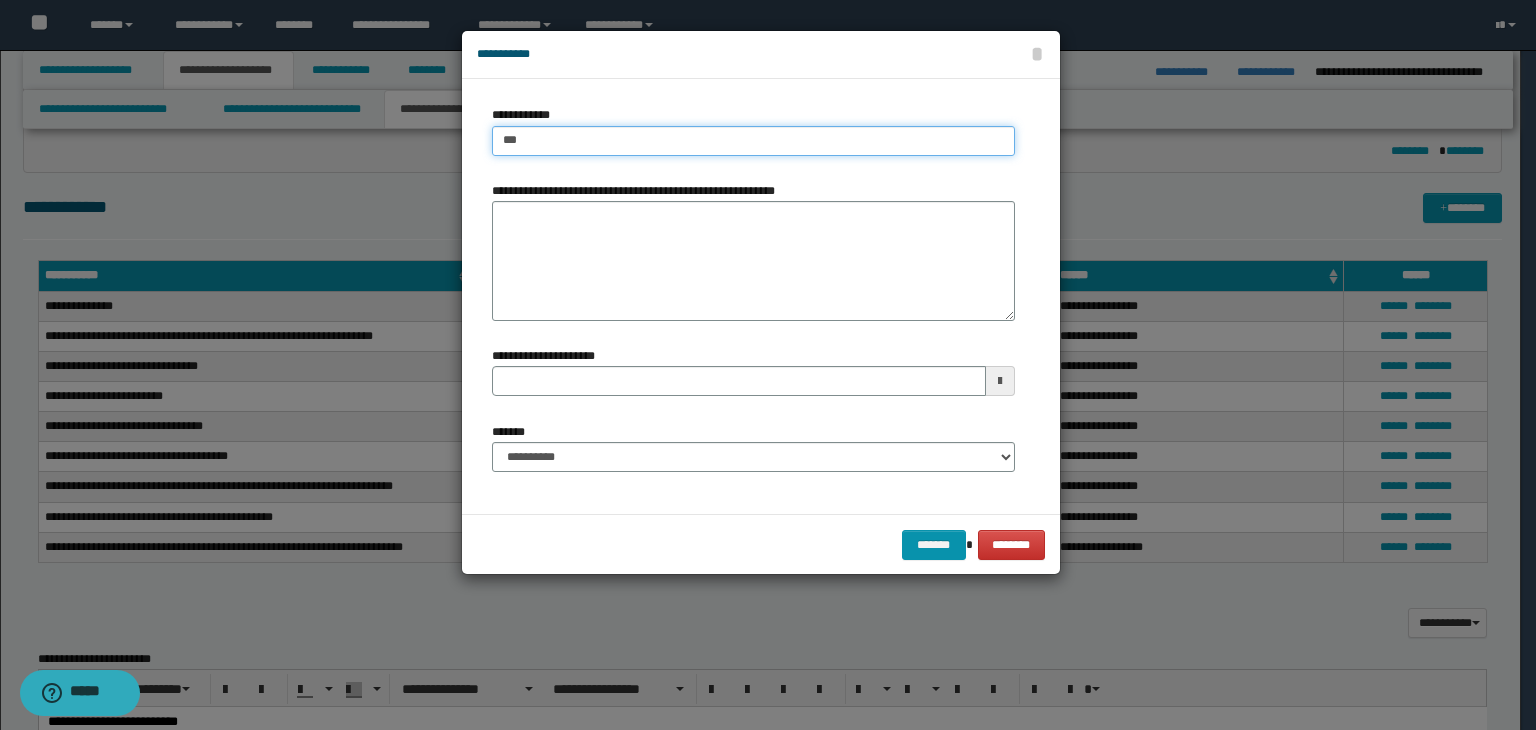 type on "****" 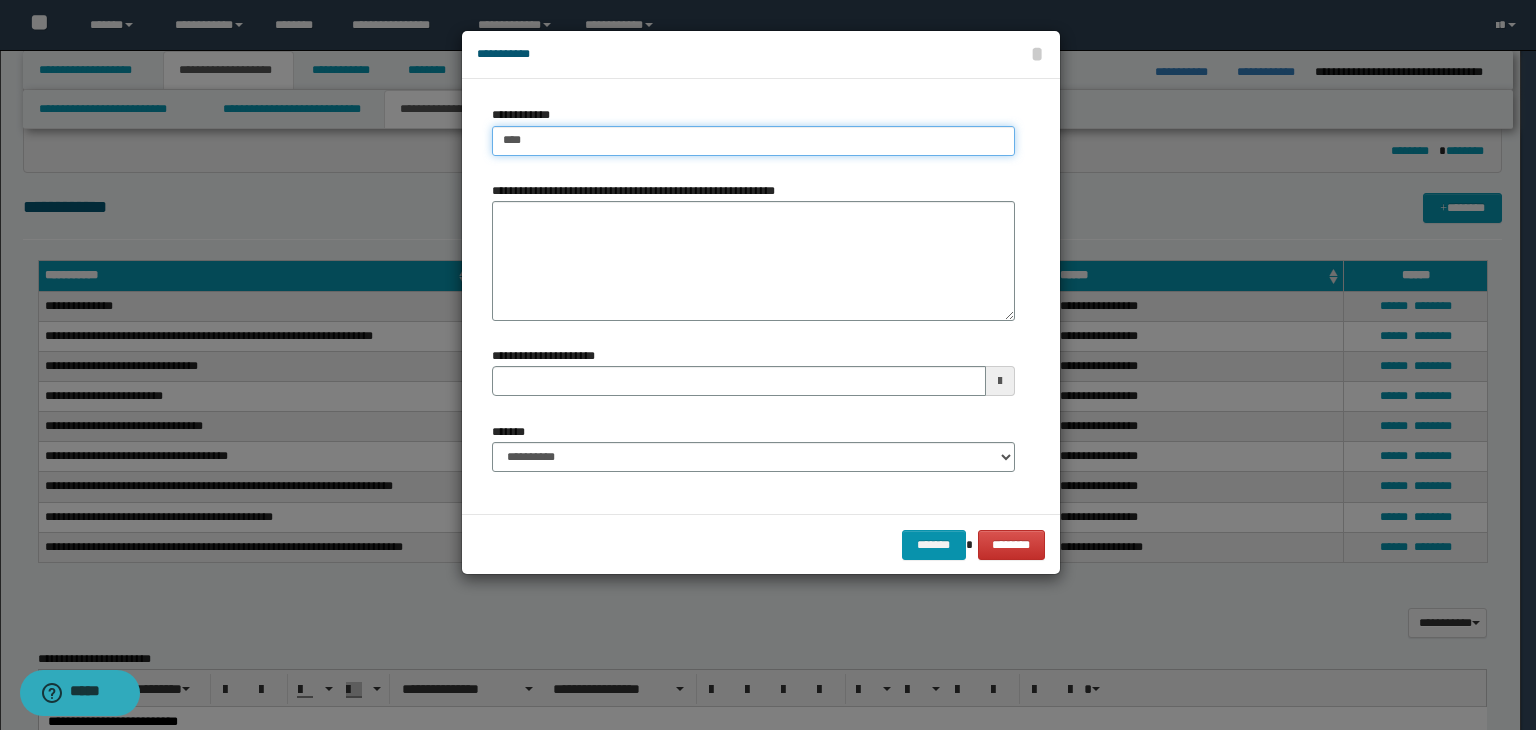 type on "****" 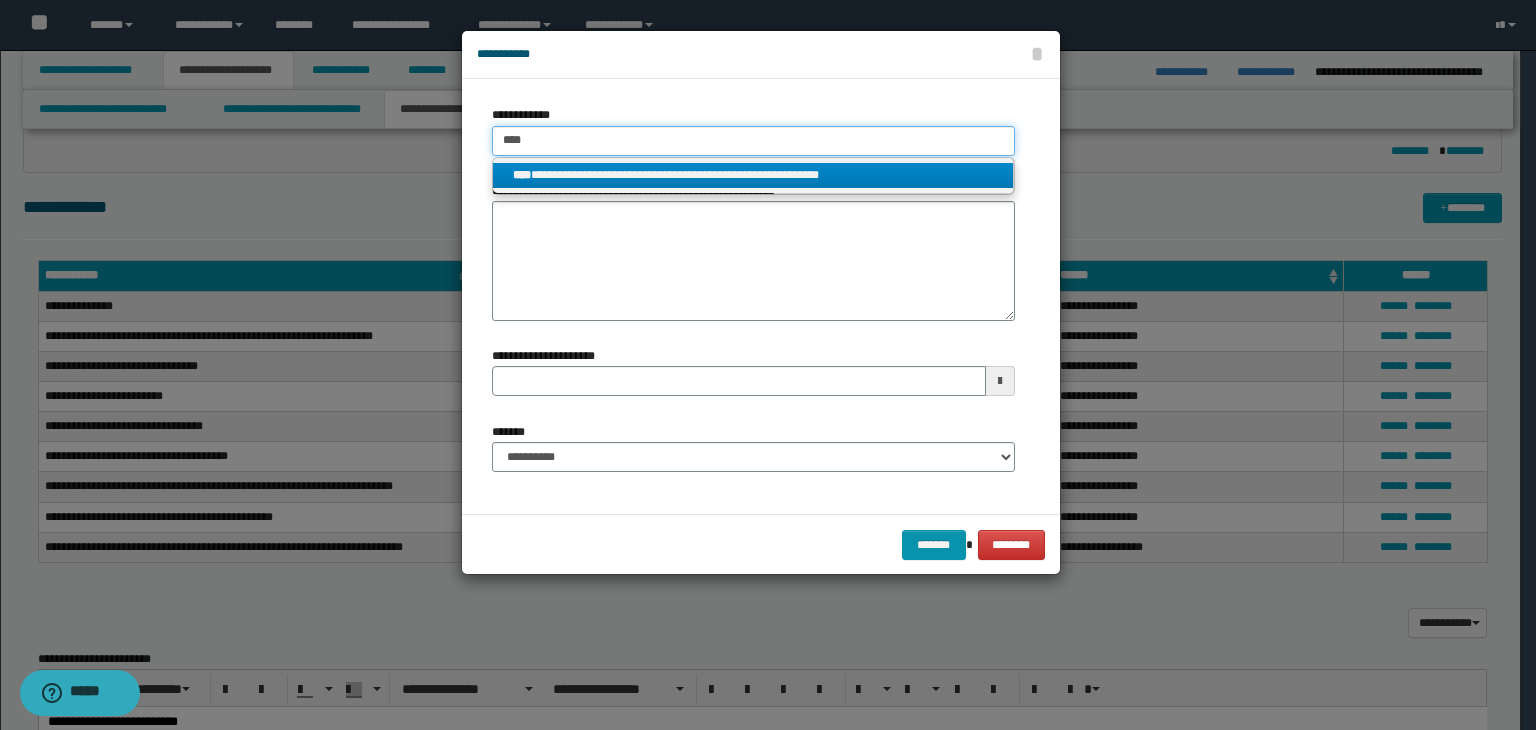 type on "****" 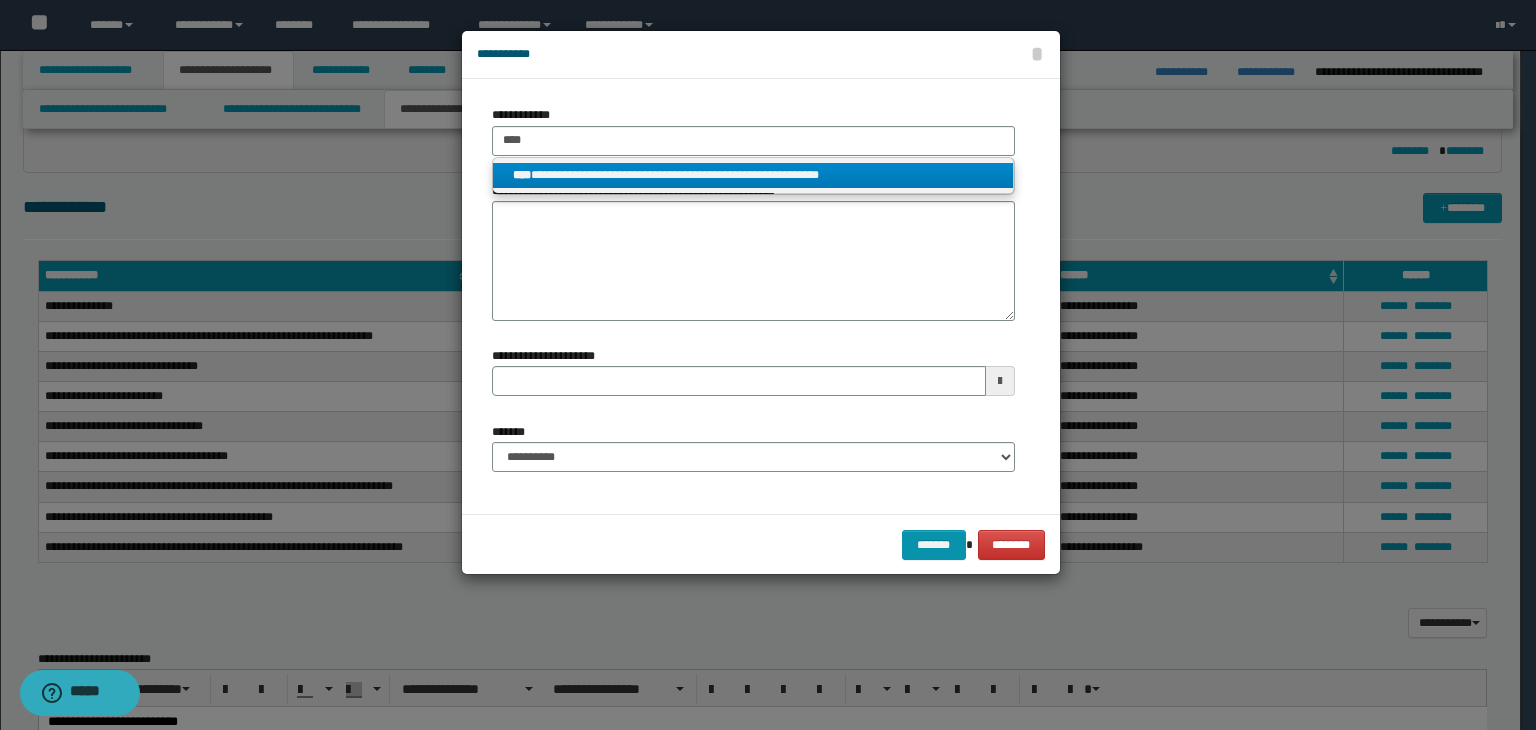 click on "**********" at bounding box center [753, 175] 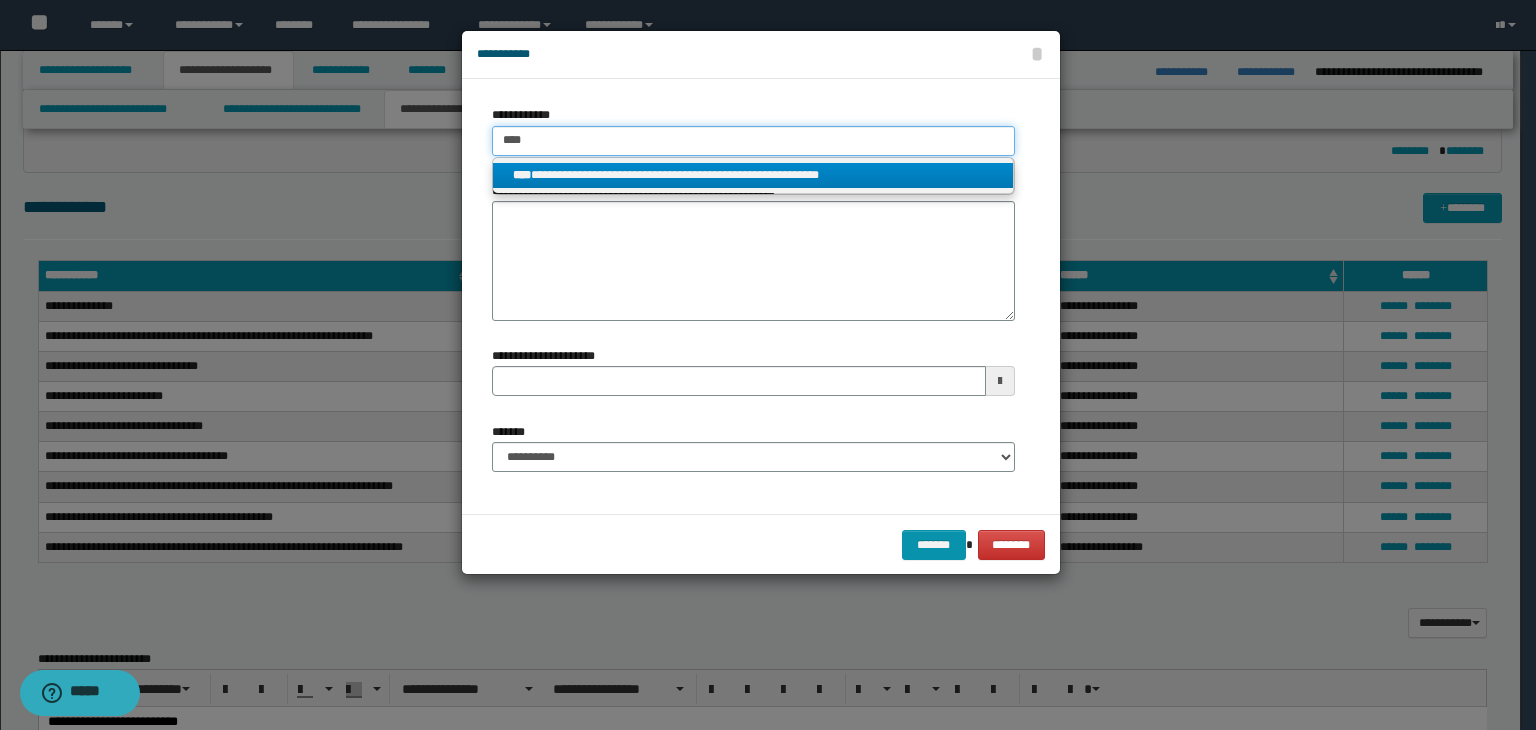 type 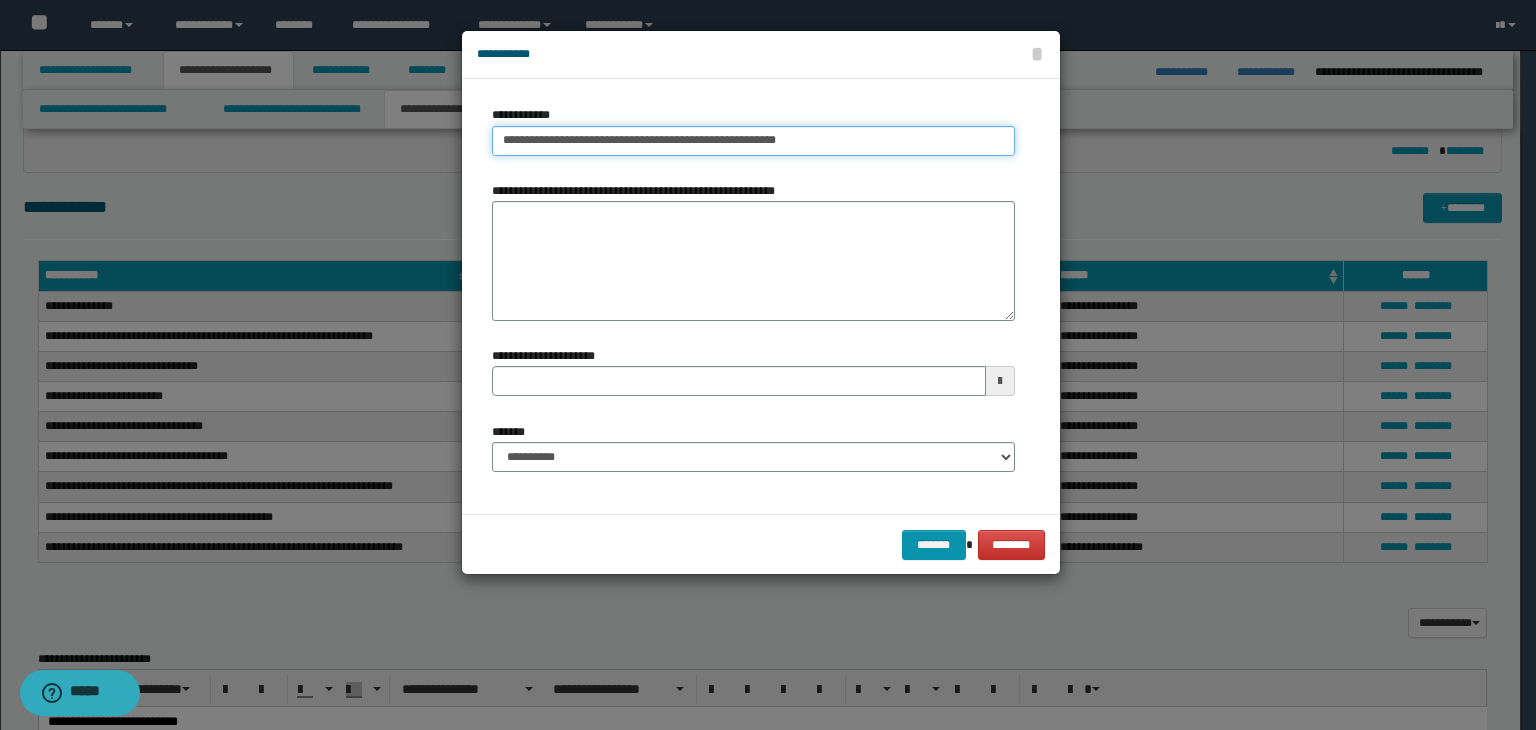 type 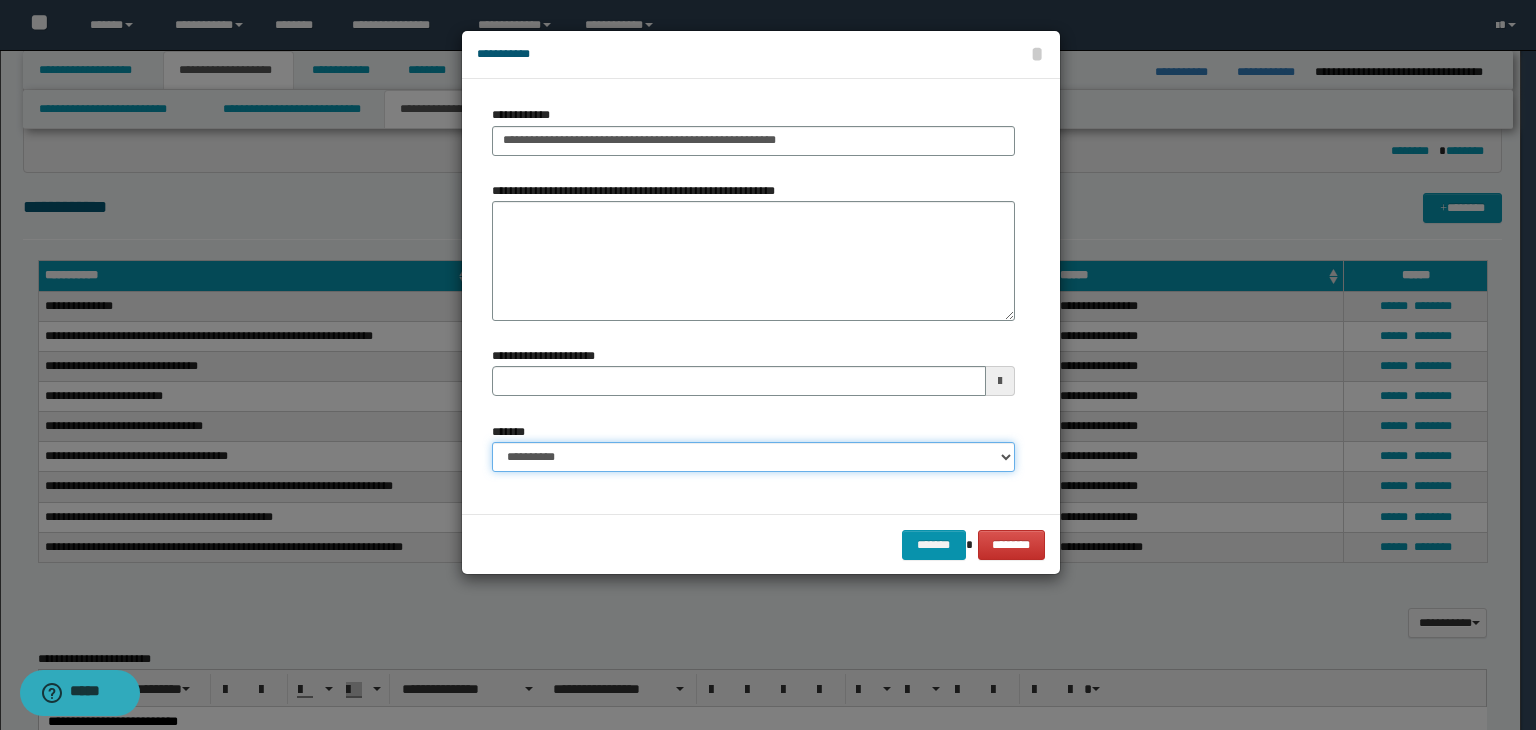 click on "**********" at bounding box center (753, 457) 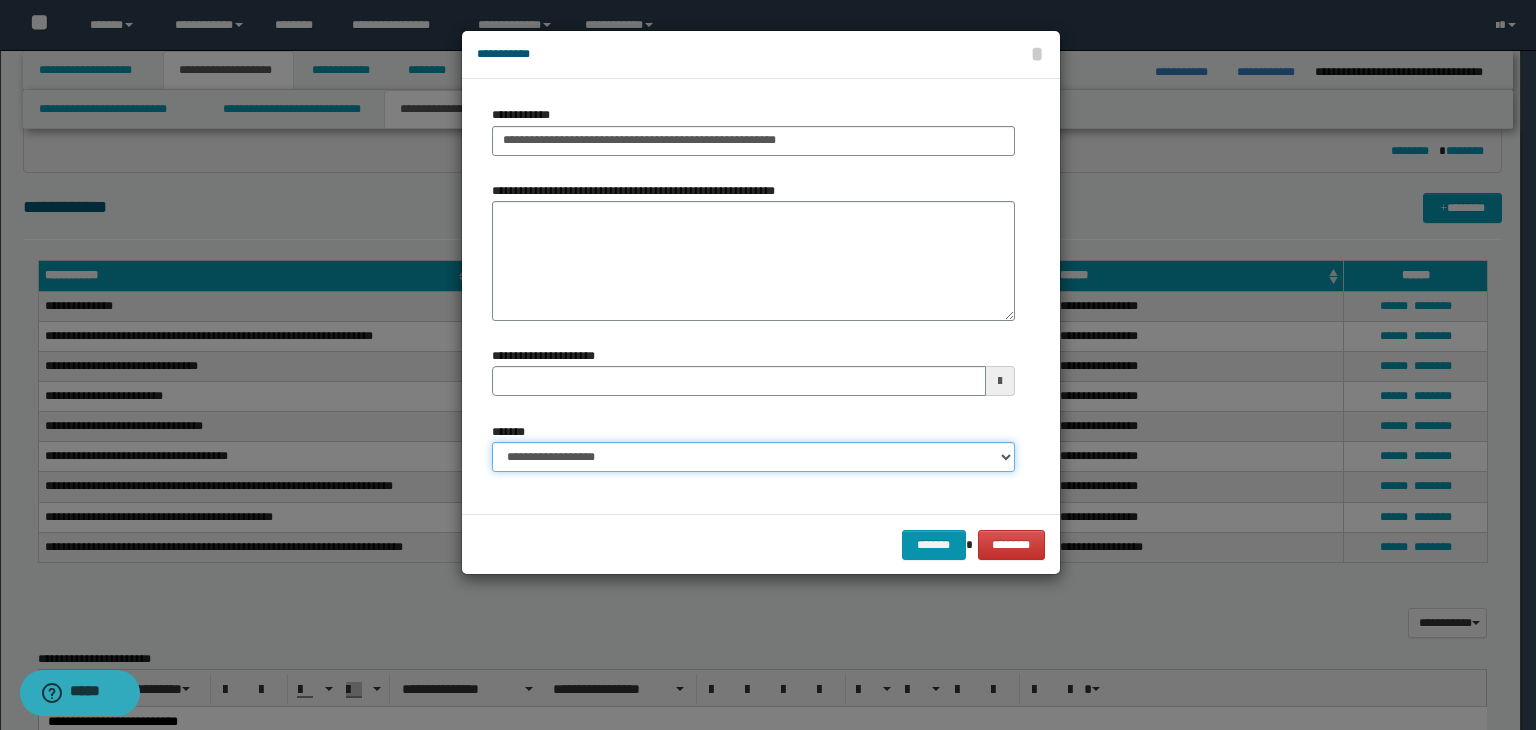 click on "**********" at bounding box center (753, 457) 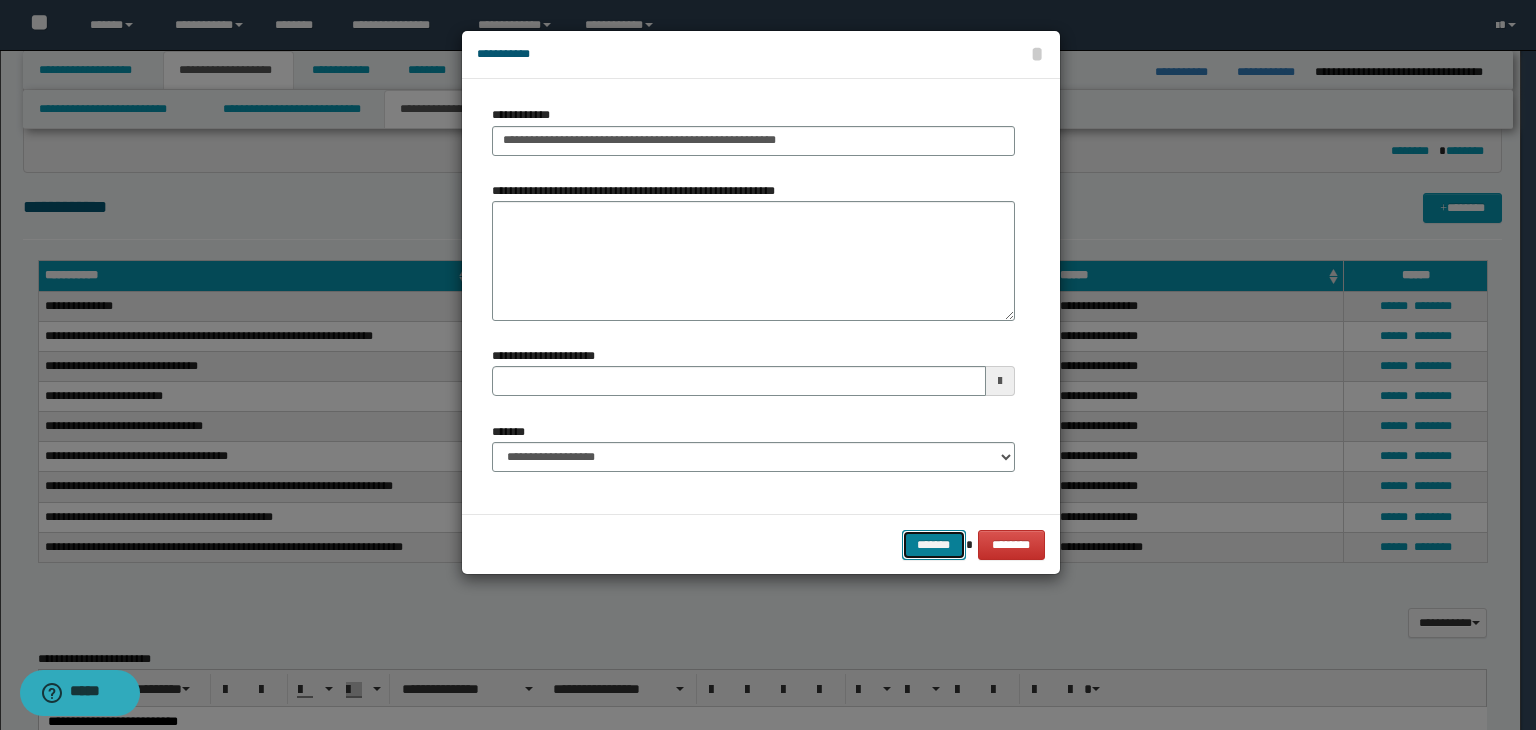 click on "*******" at bounding box center [934, 545] 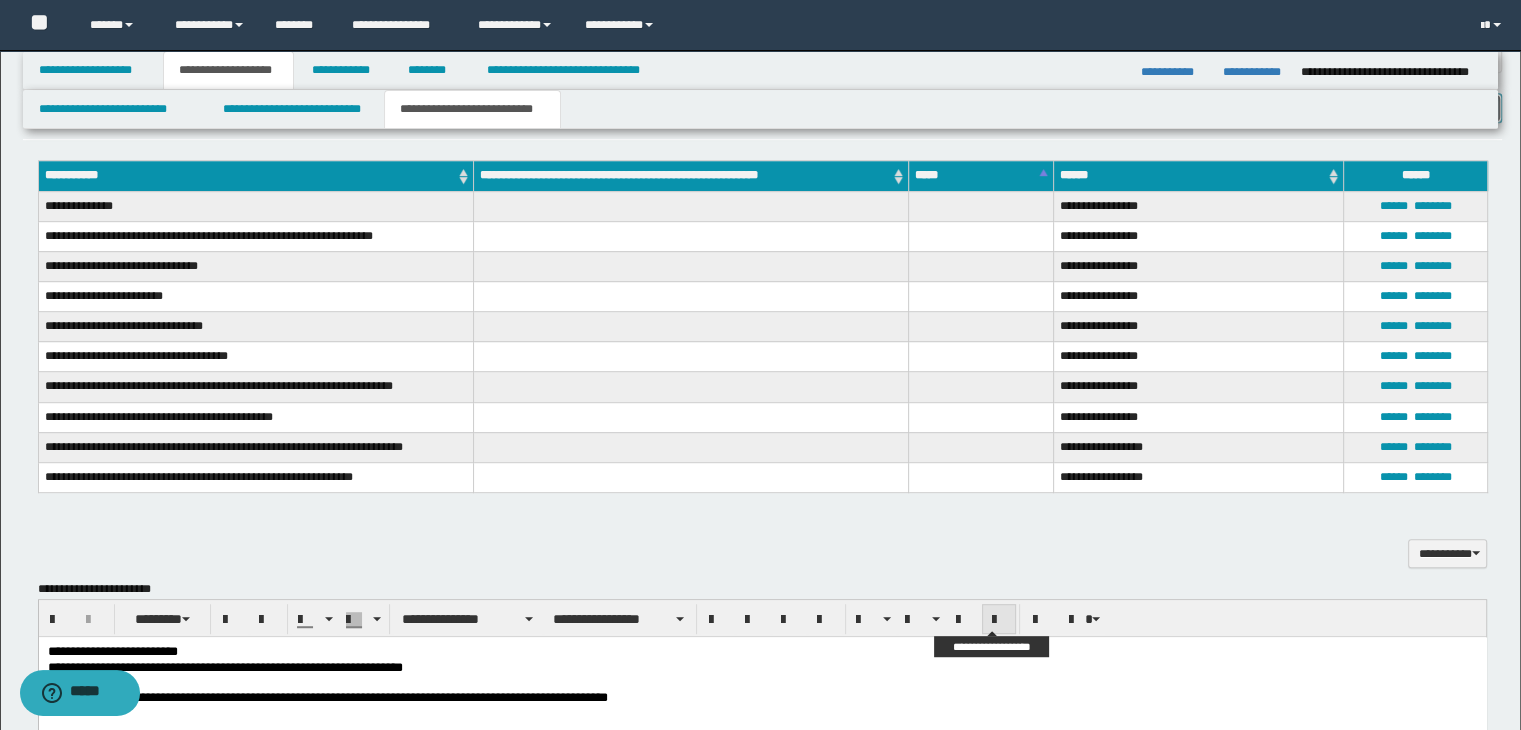 scroll, scrollTop: 1000, scrollLeft: 0, axis: vertical 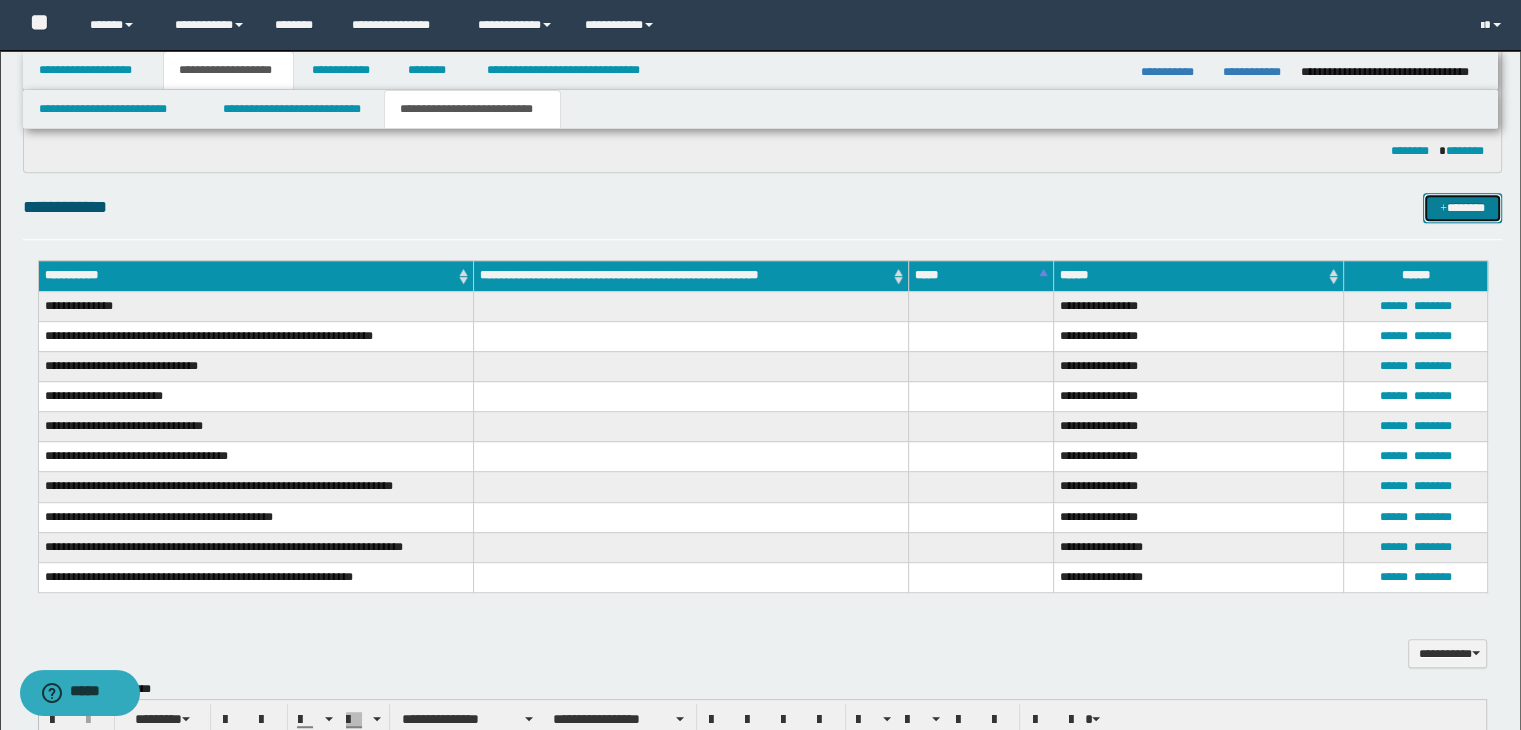 click on "*******" at bounding box center (1462, 208) 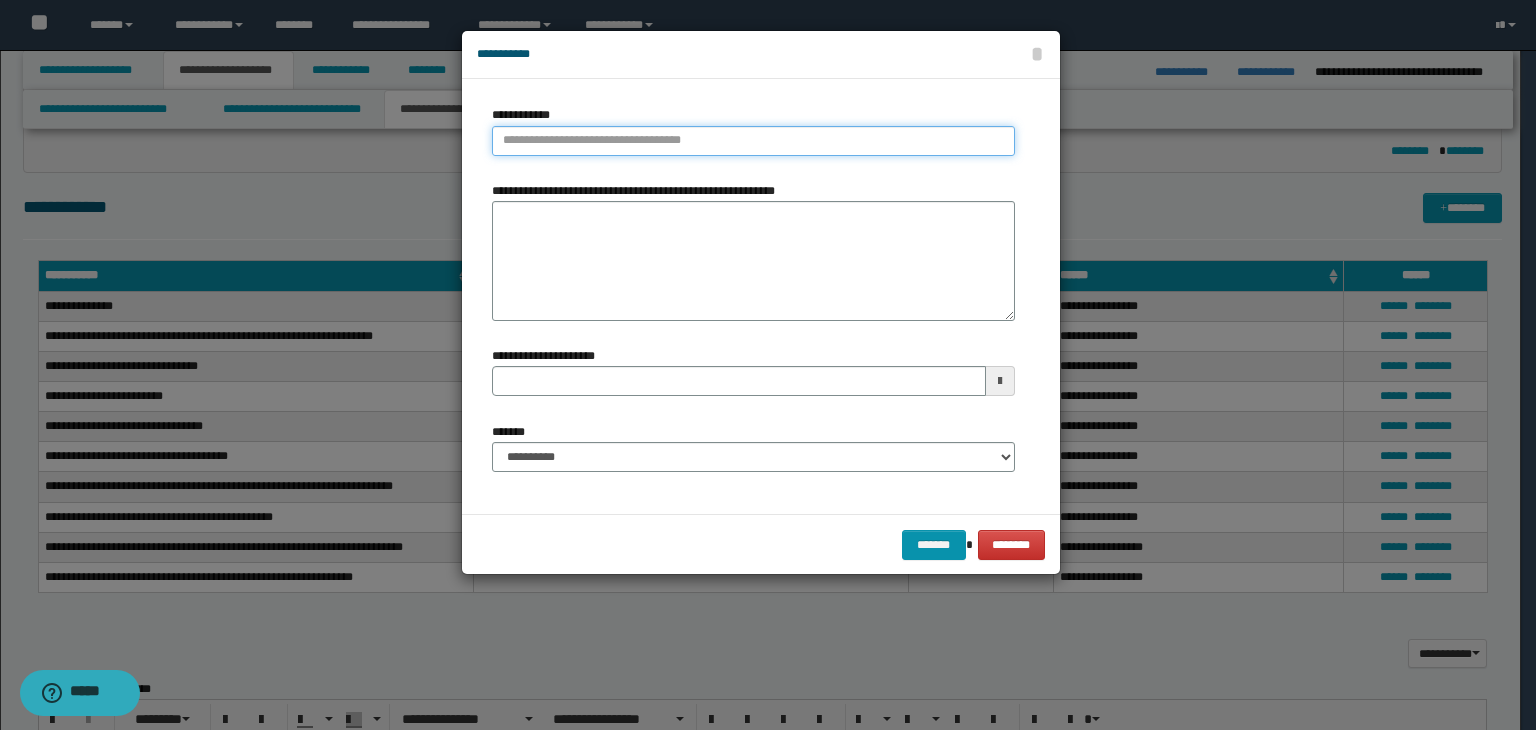 type on "**********" 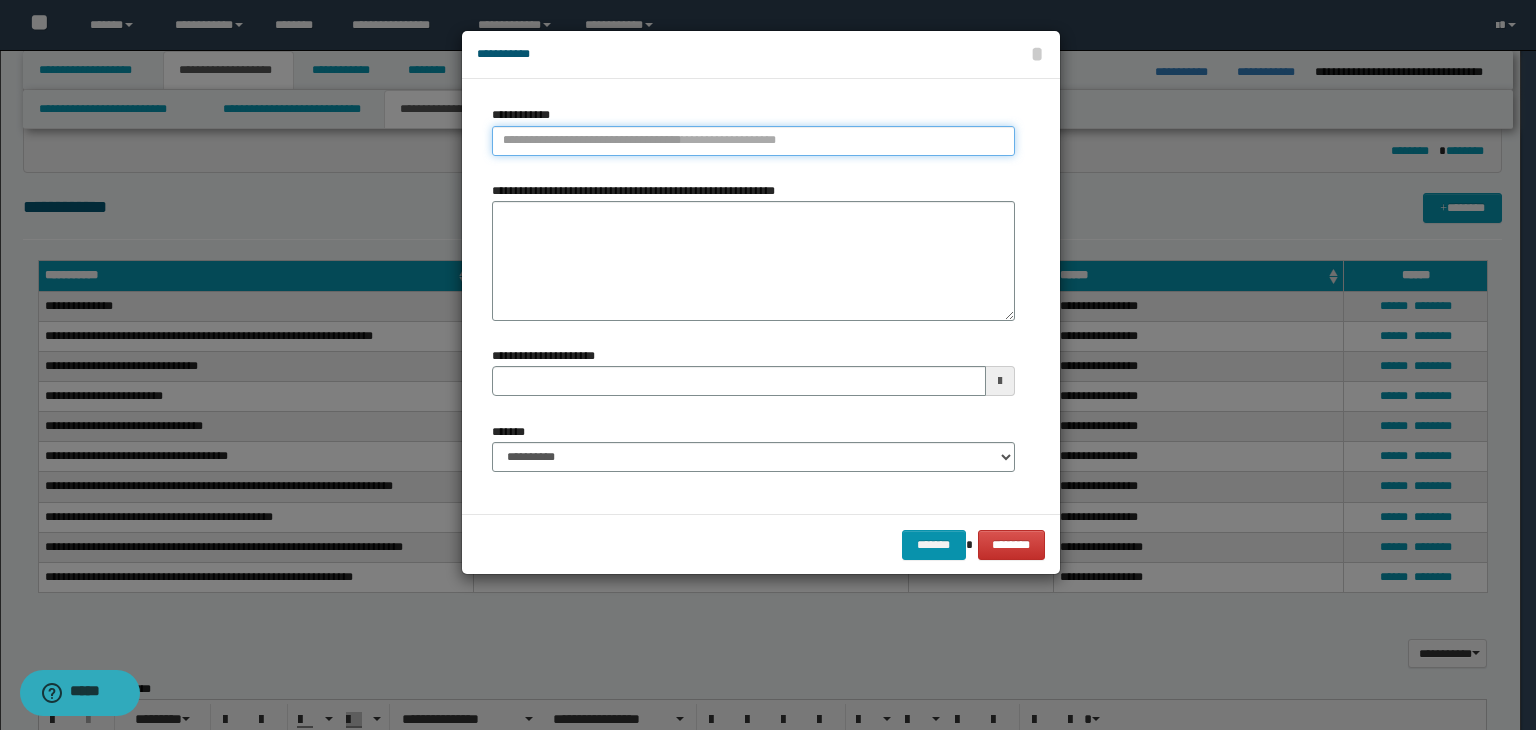click on "**********" at bounding box center [753, 141] 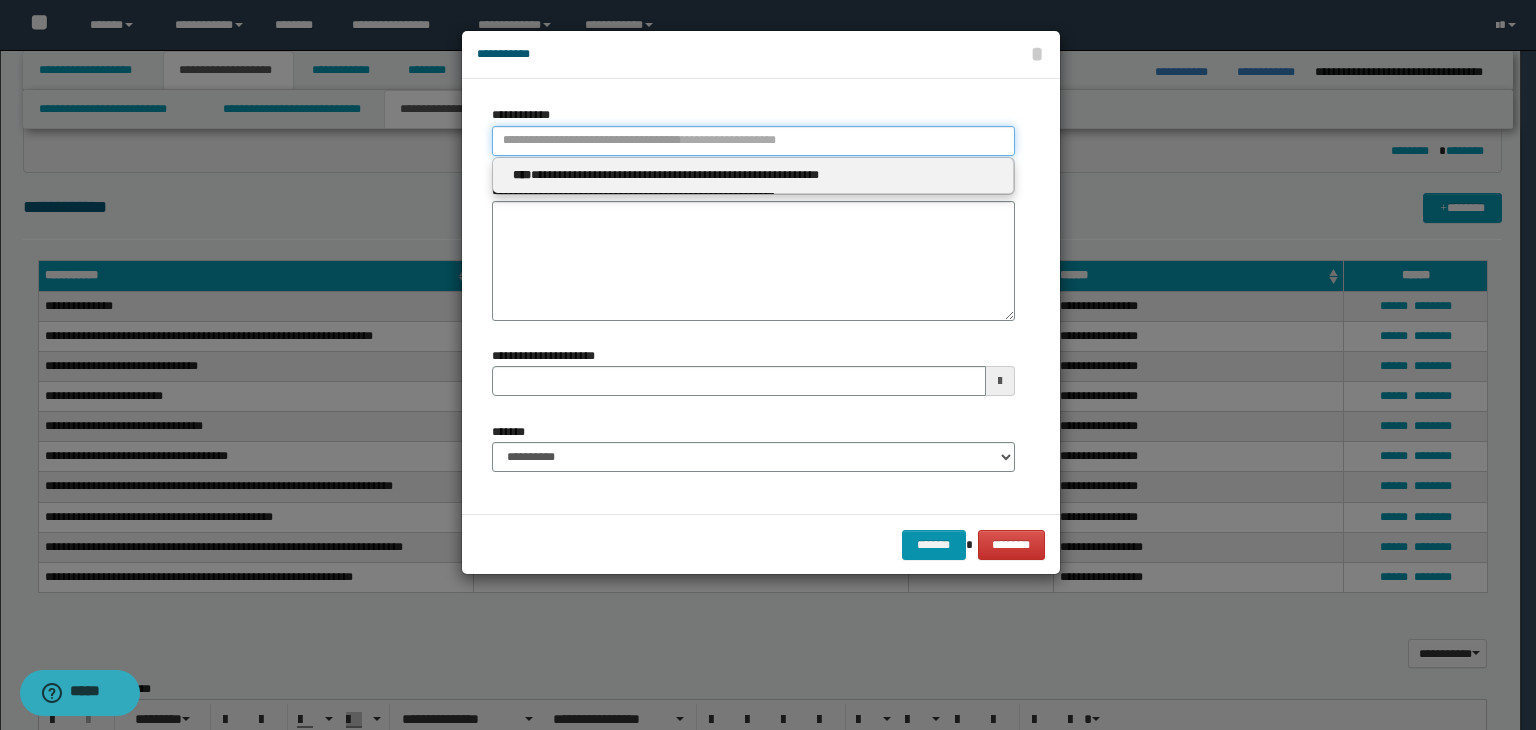 type 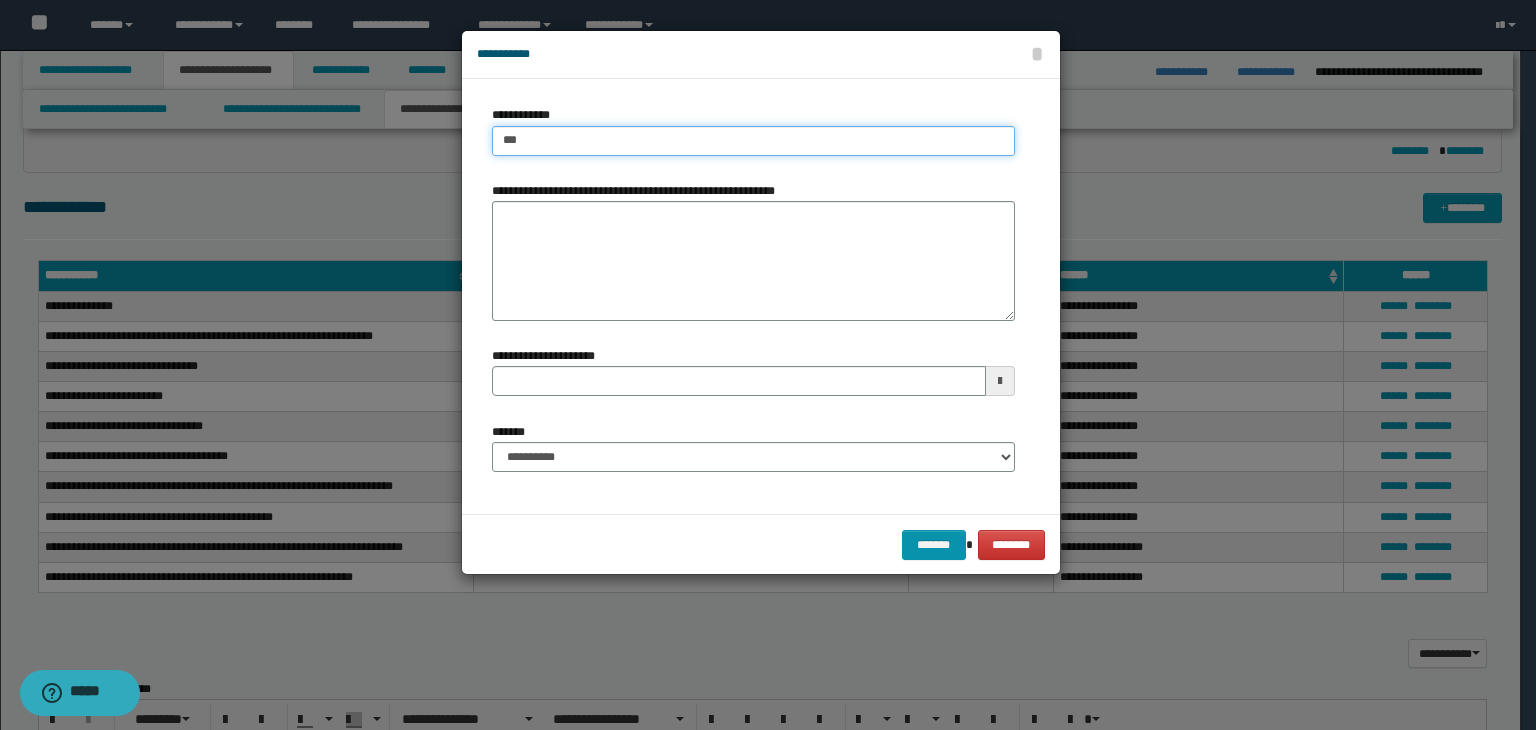 type on "****" 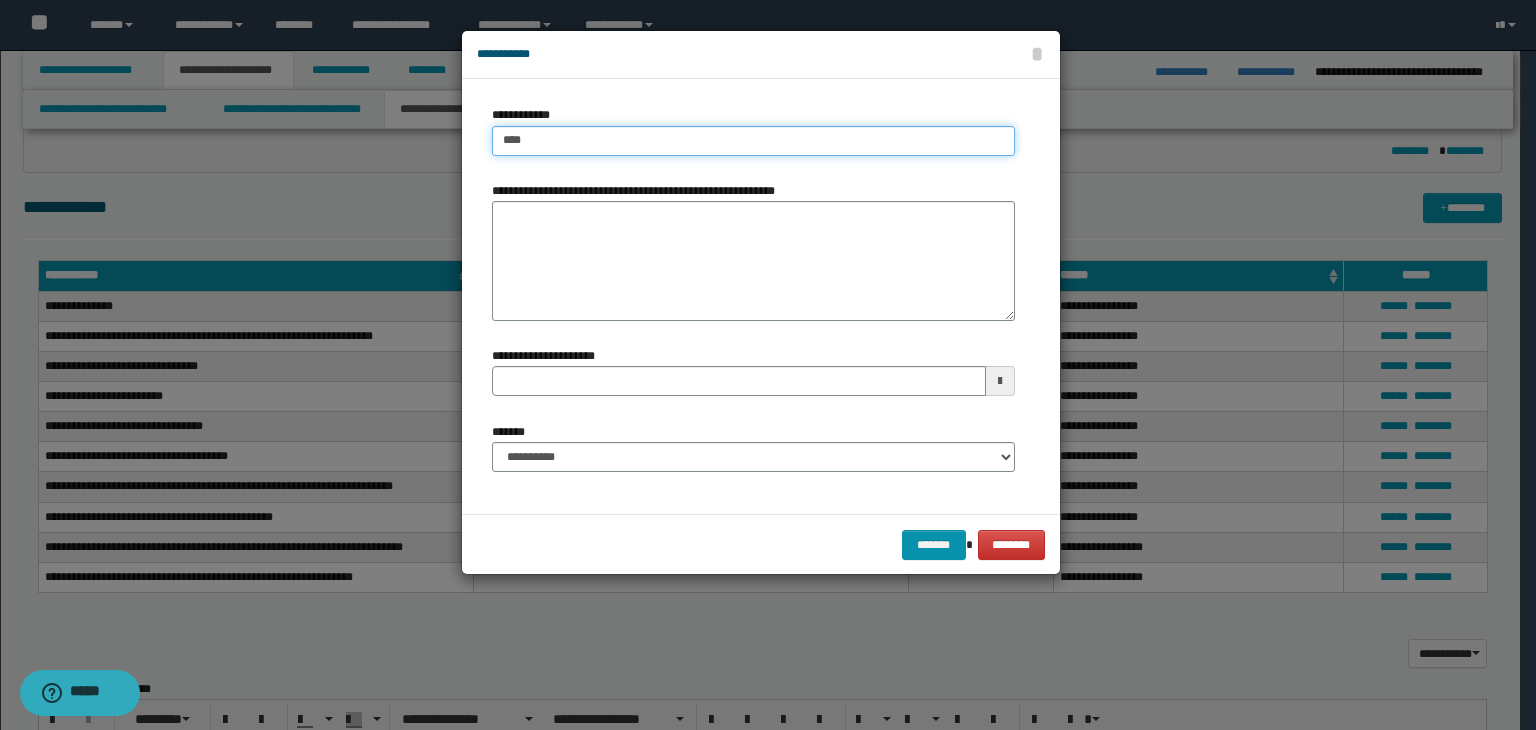 type on "****" 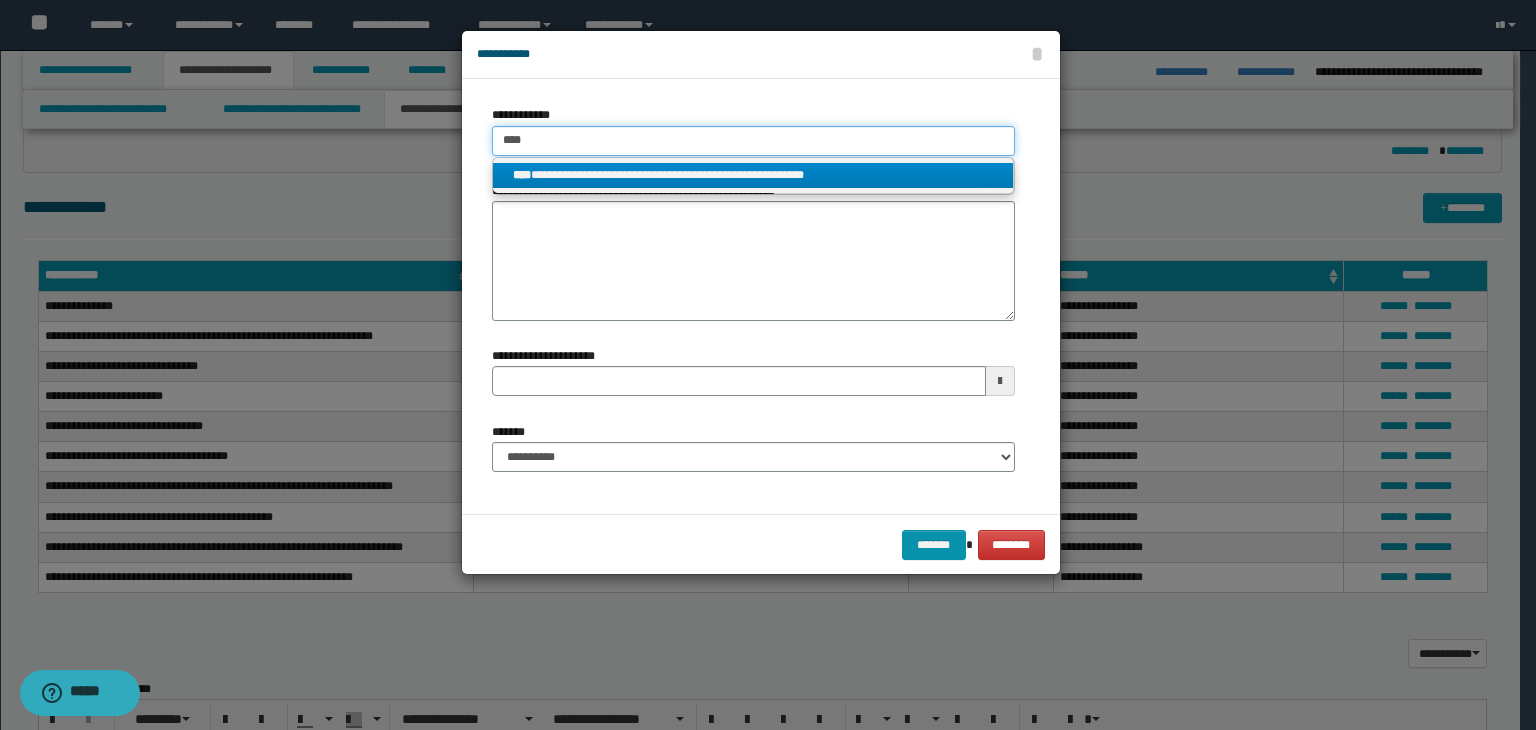 type on "****" 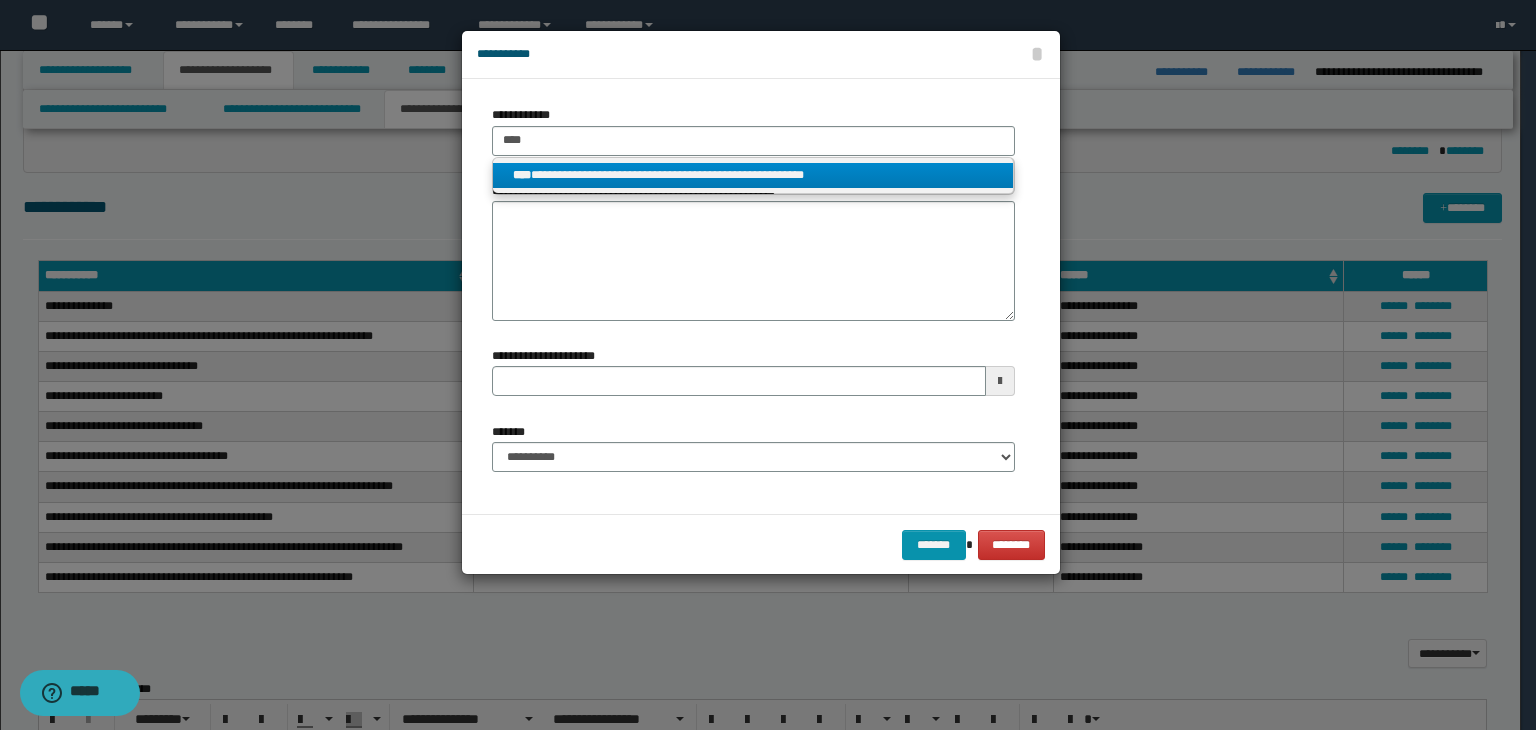 click on "**********" at bounding box center (753, 175) 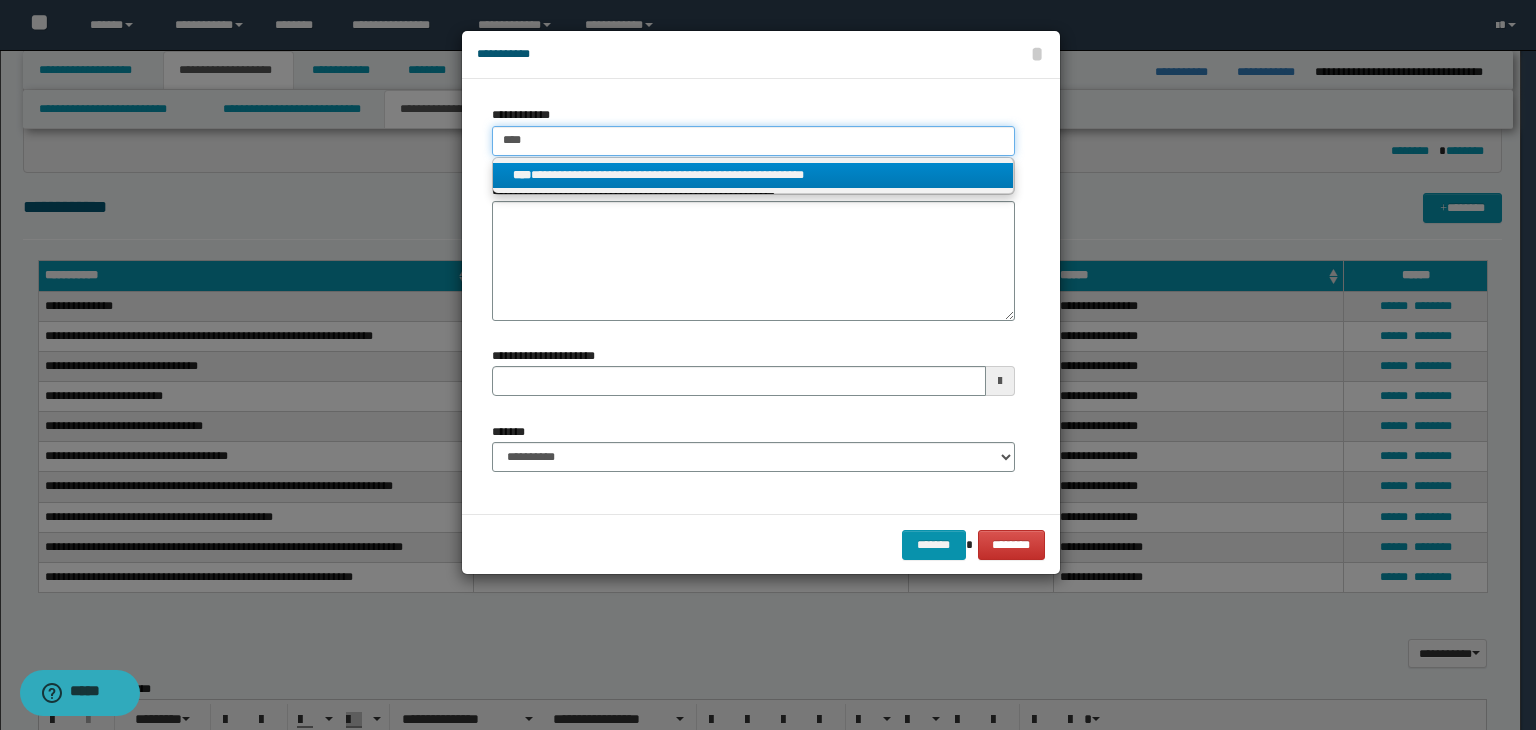 type 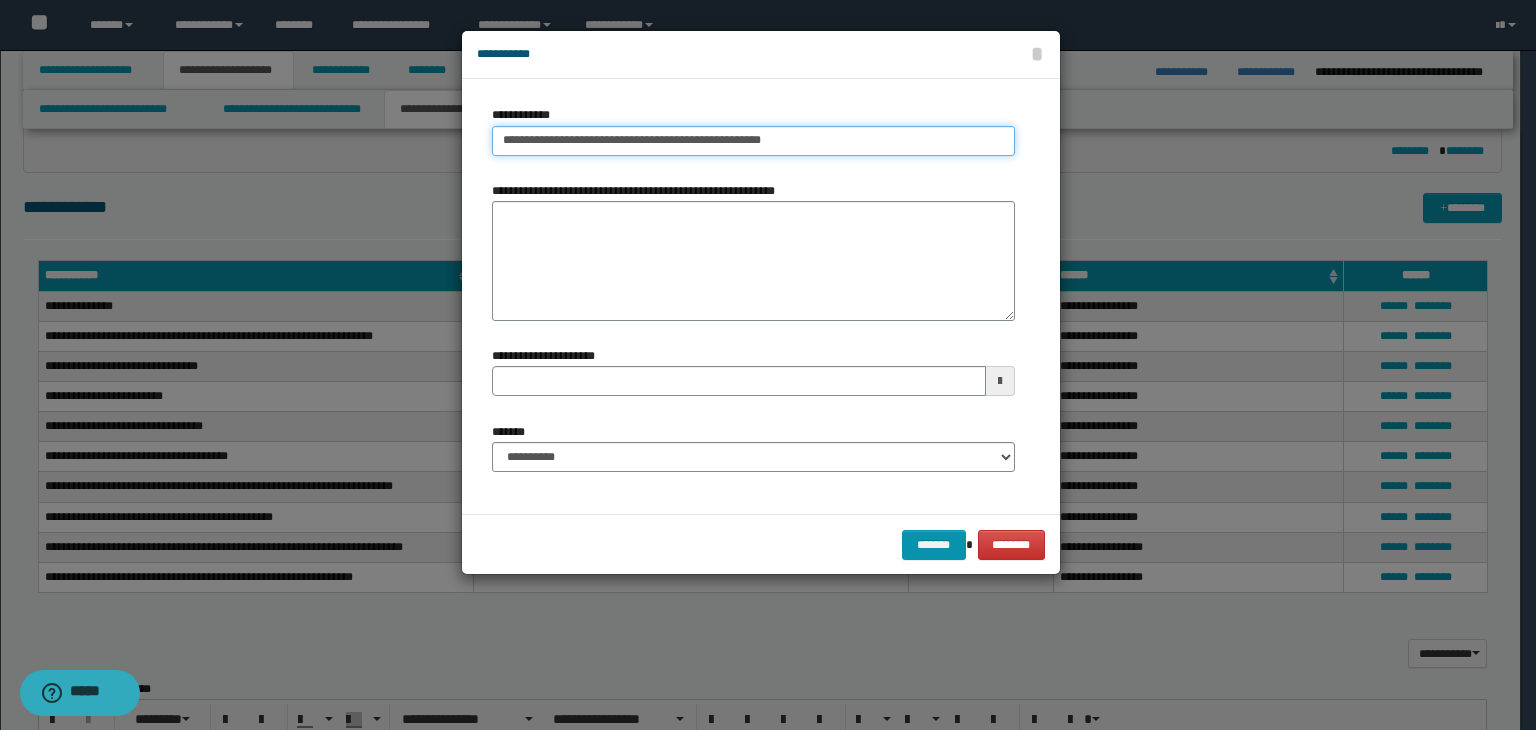 type 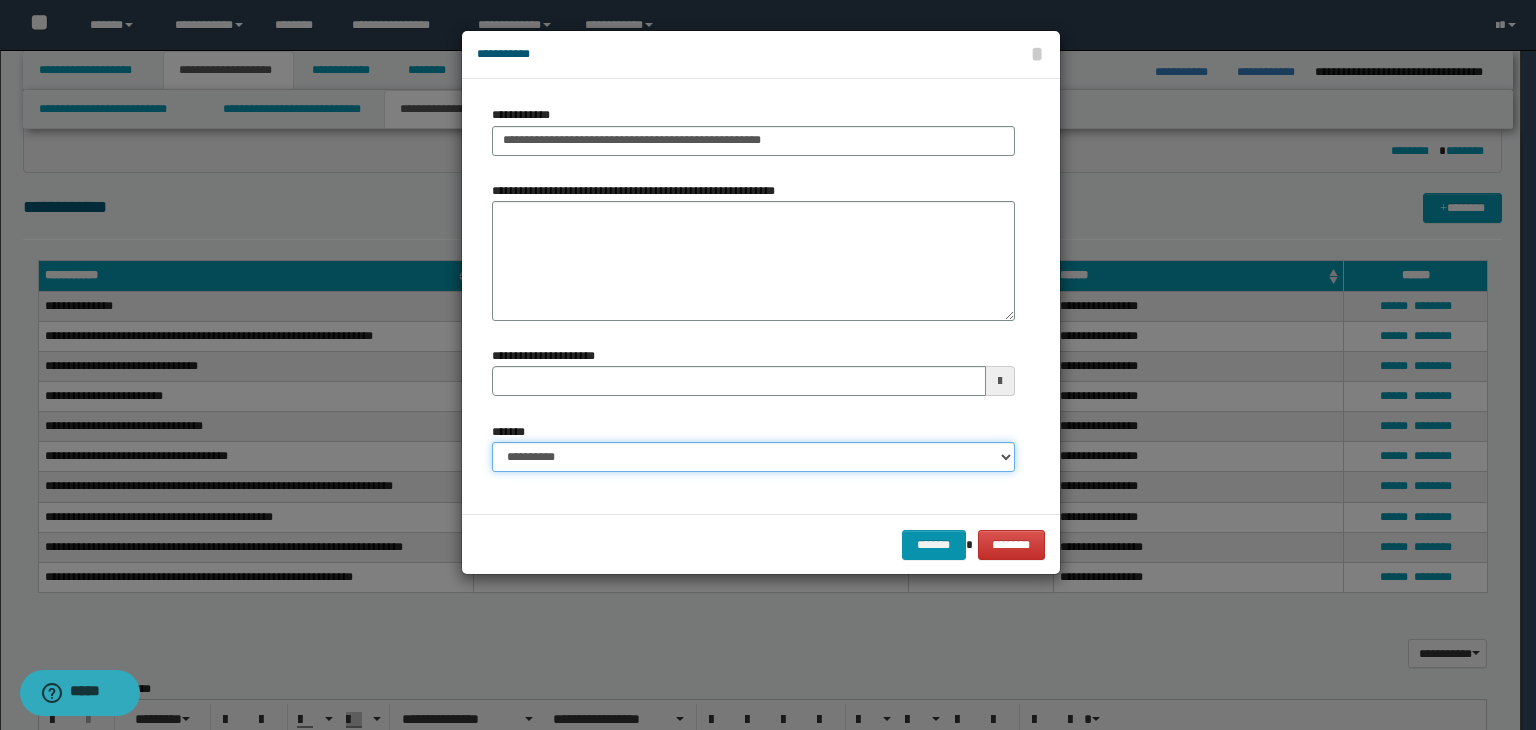 click on "**********" at bounding box center (753, 457) 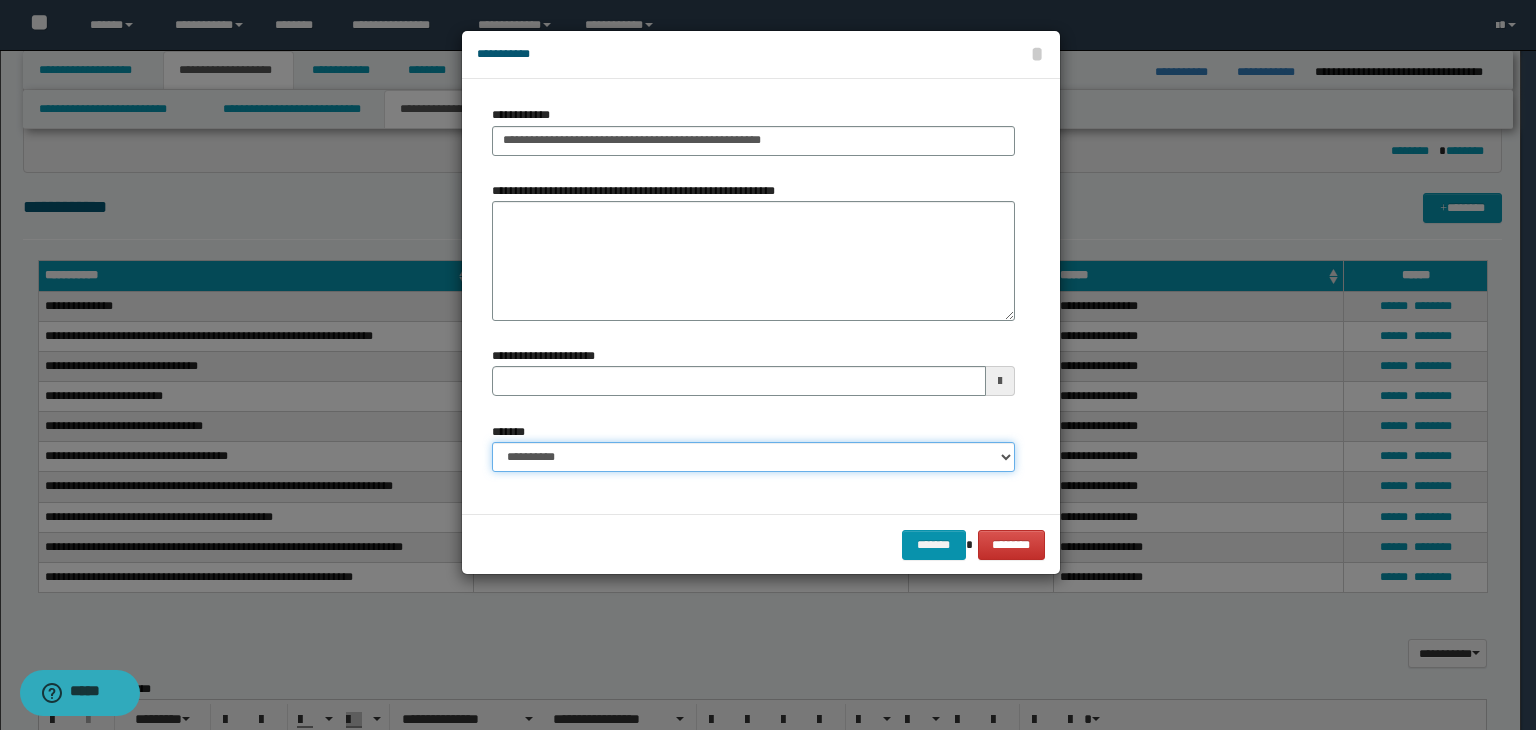 select on "*" 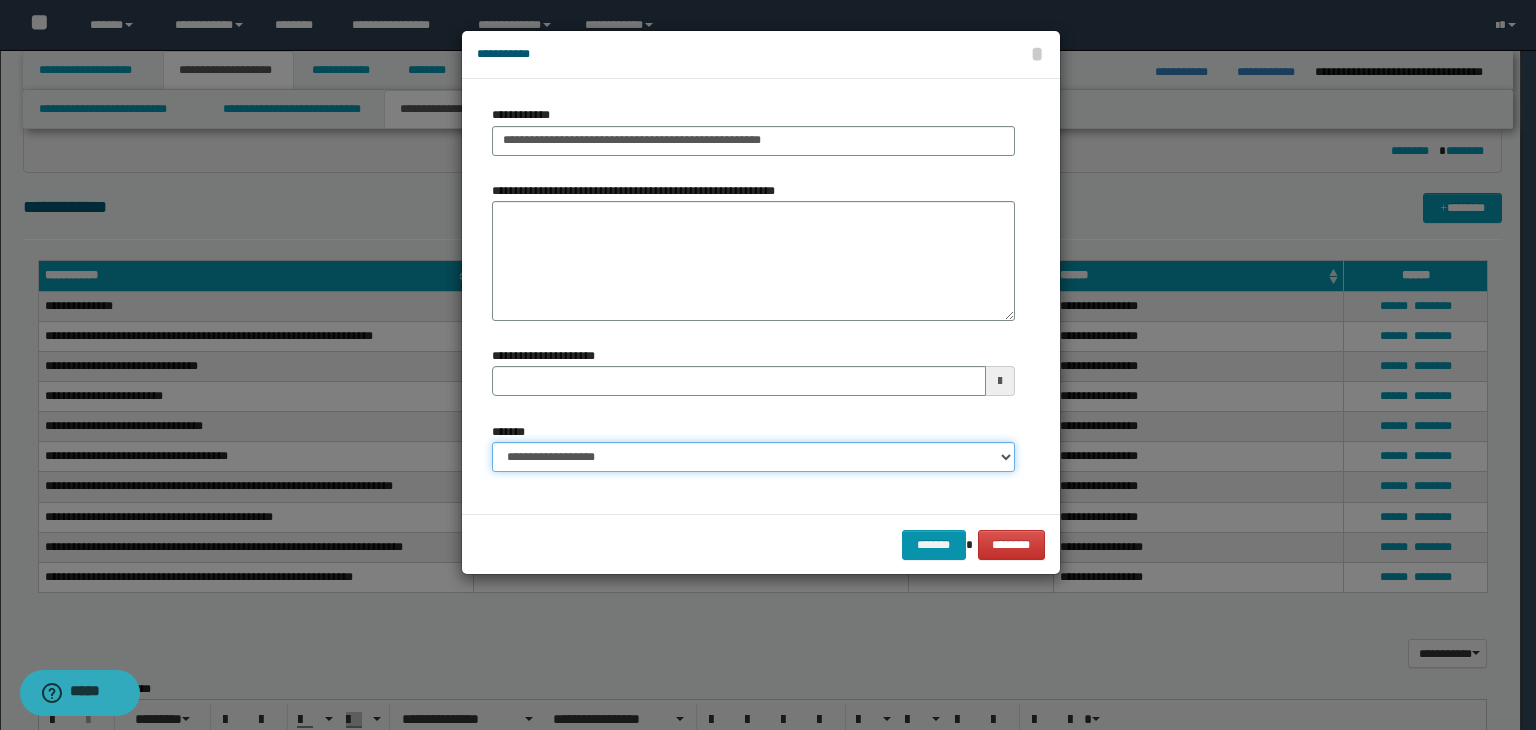 click on "**********" at bounding box center [753, 457] 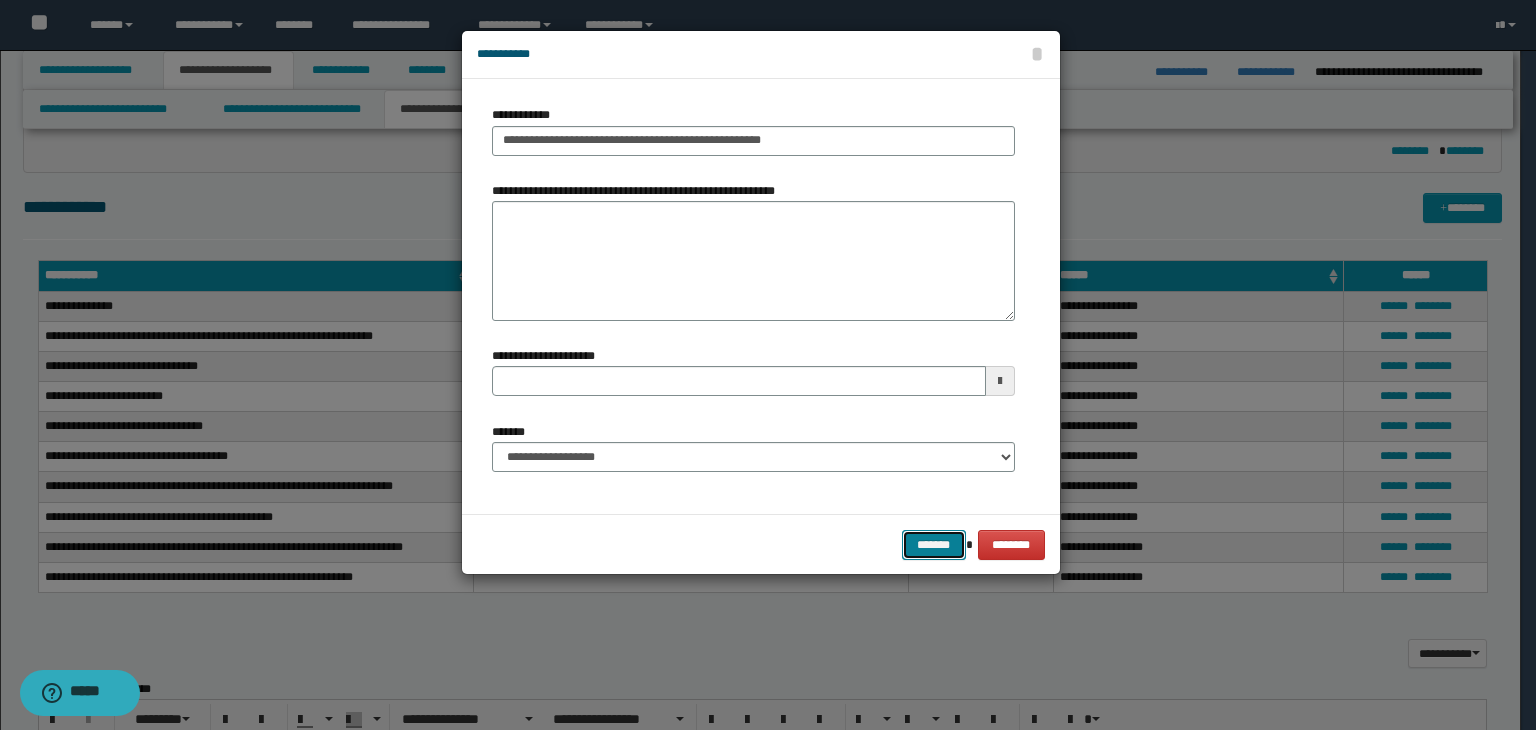 click on "*******" at bounding box center (934, 545) 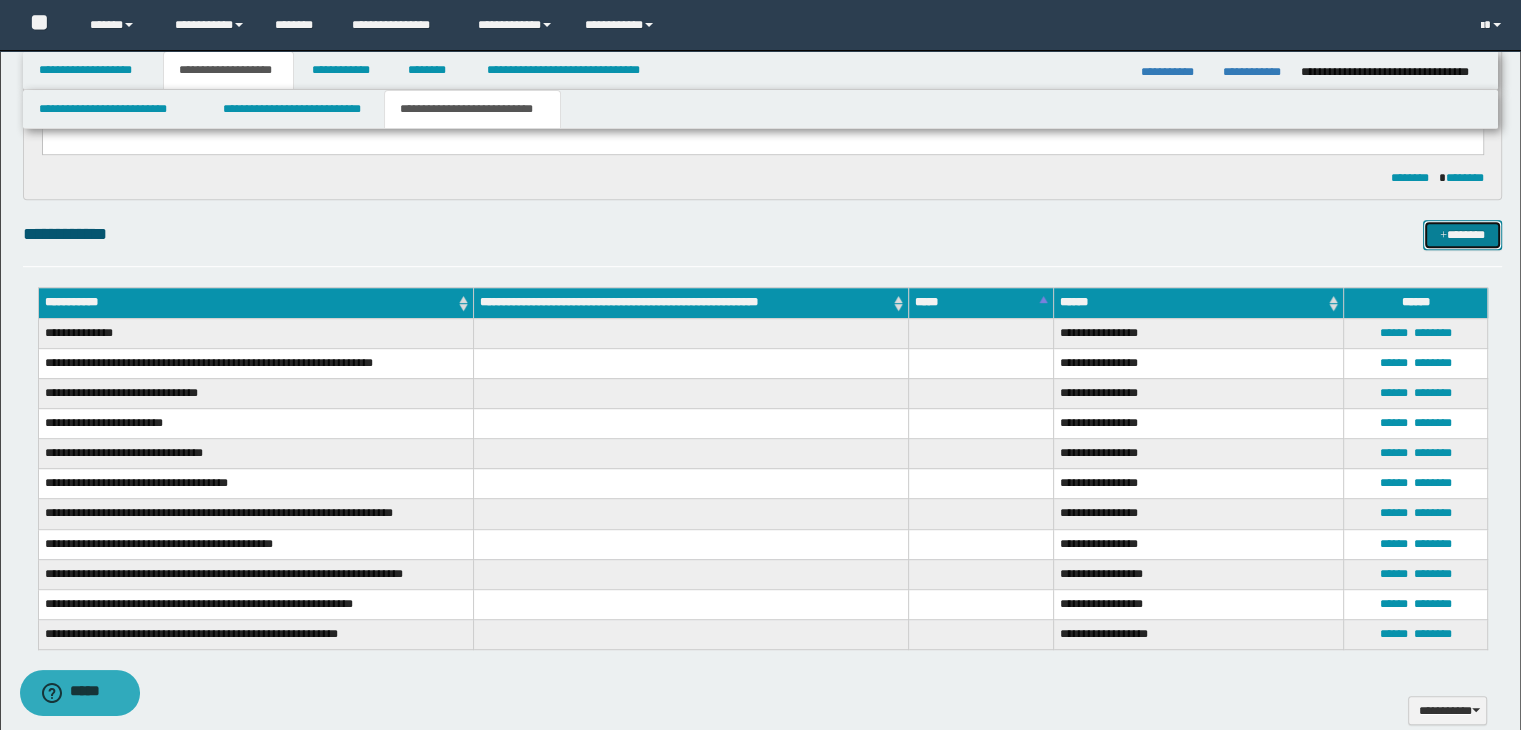 scroll, scrollTop: 1000, scrollLeft: 0, axis: vertical 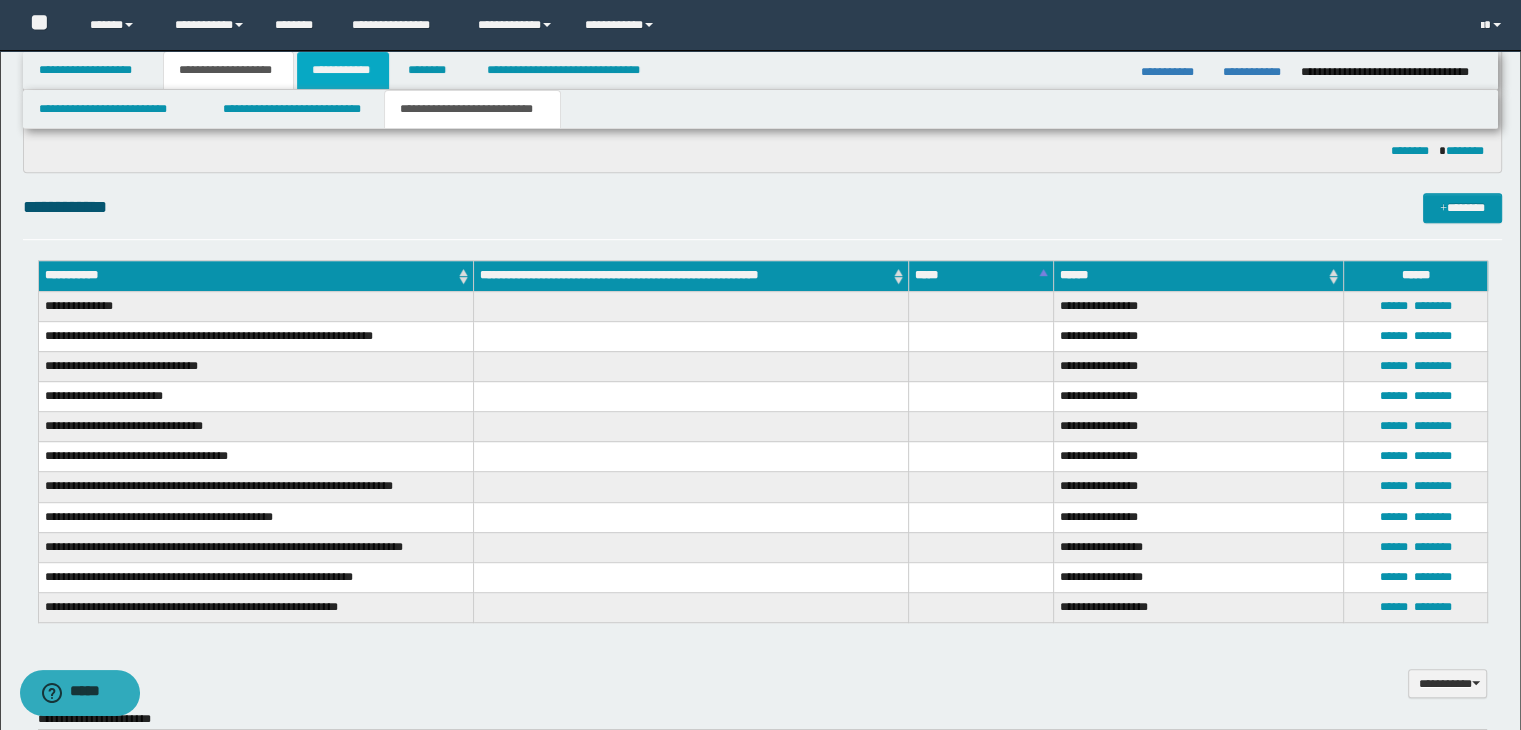 click on "**********" at bounding box center (343, 70) 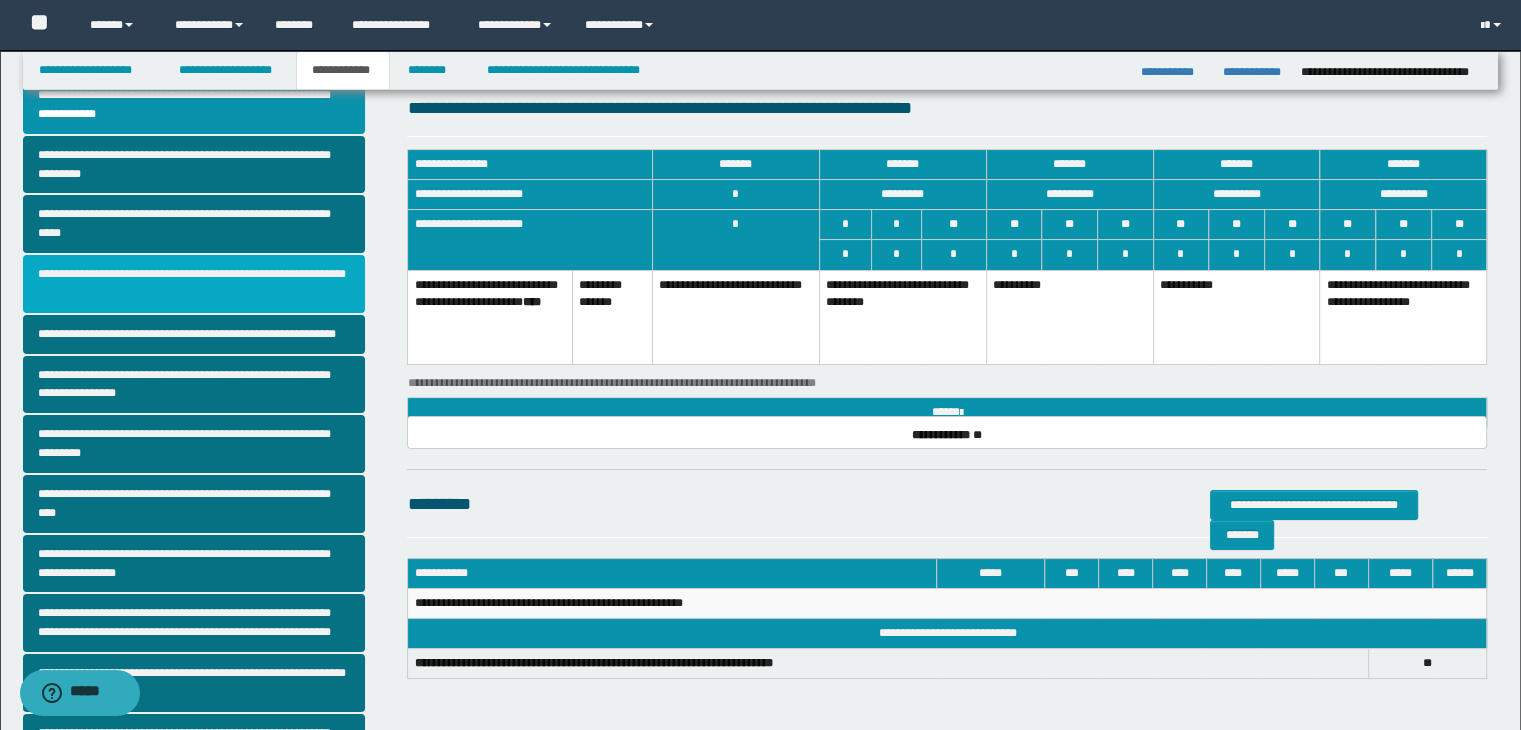 scroll, scrollTop: 100, scrollLeft: 0, axis: vertical 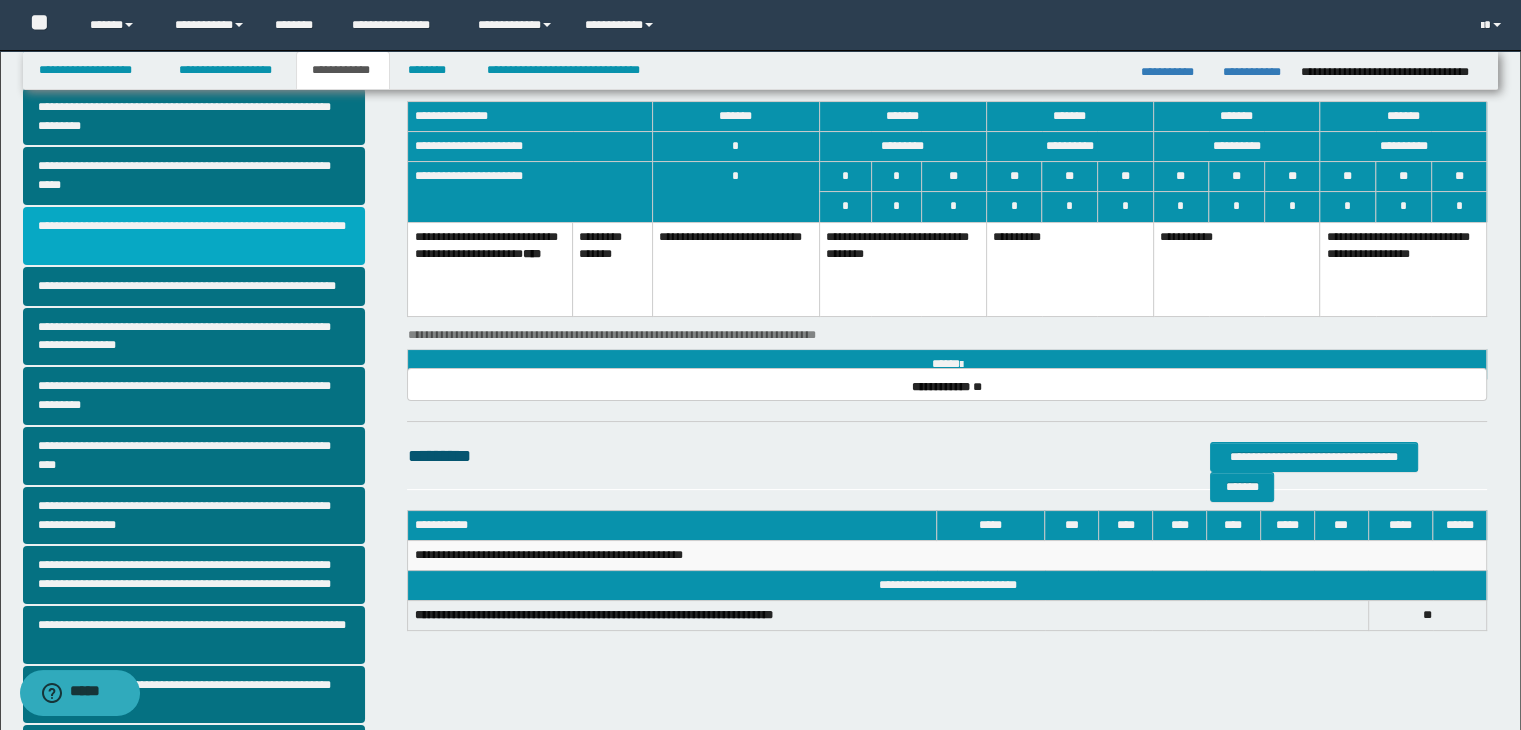 click on "**********" at bounding box center (194, 236) 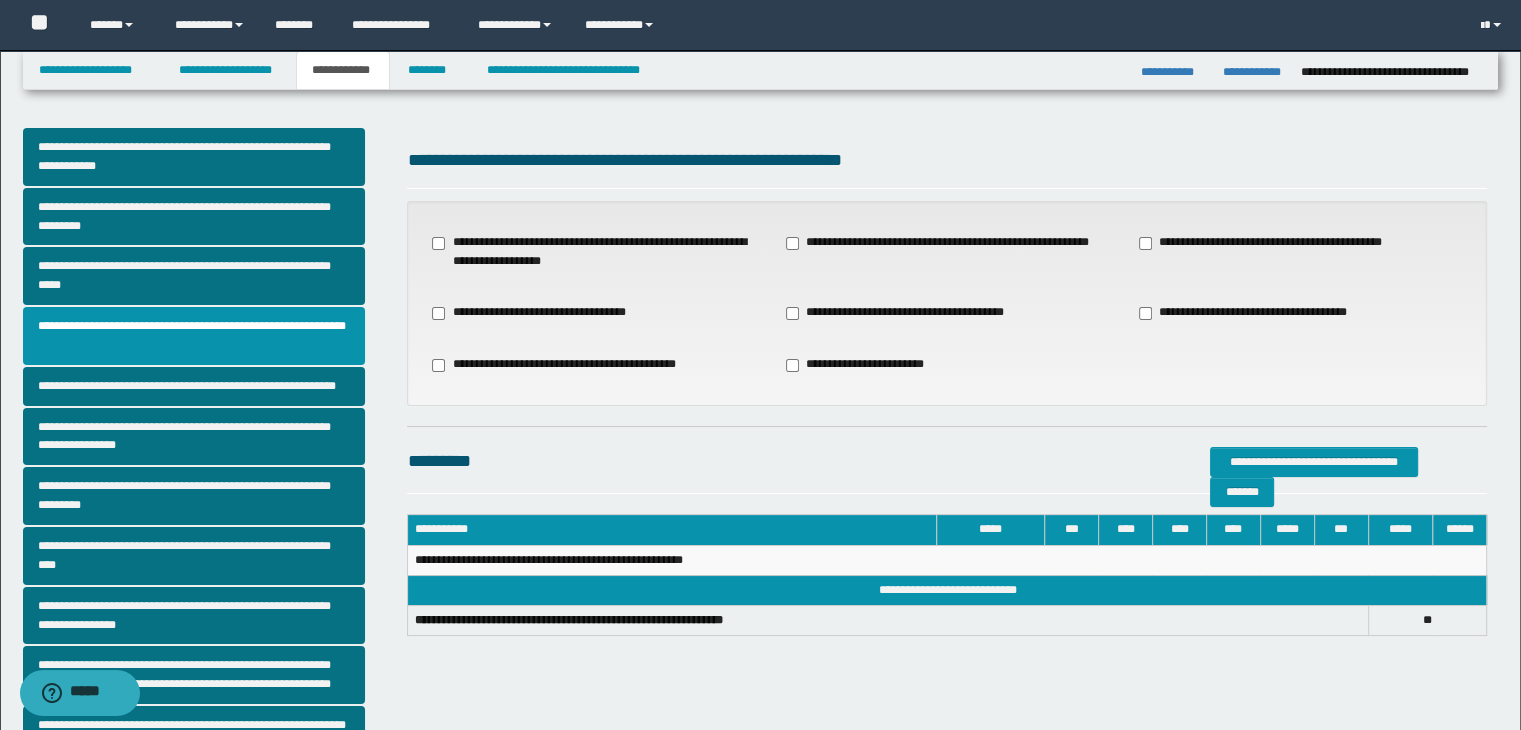 click on "**********" at bounding box center (1254, 313) 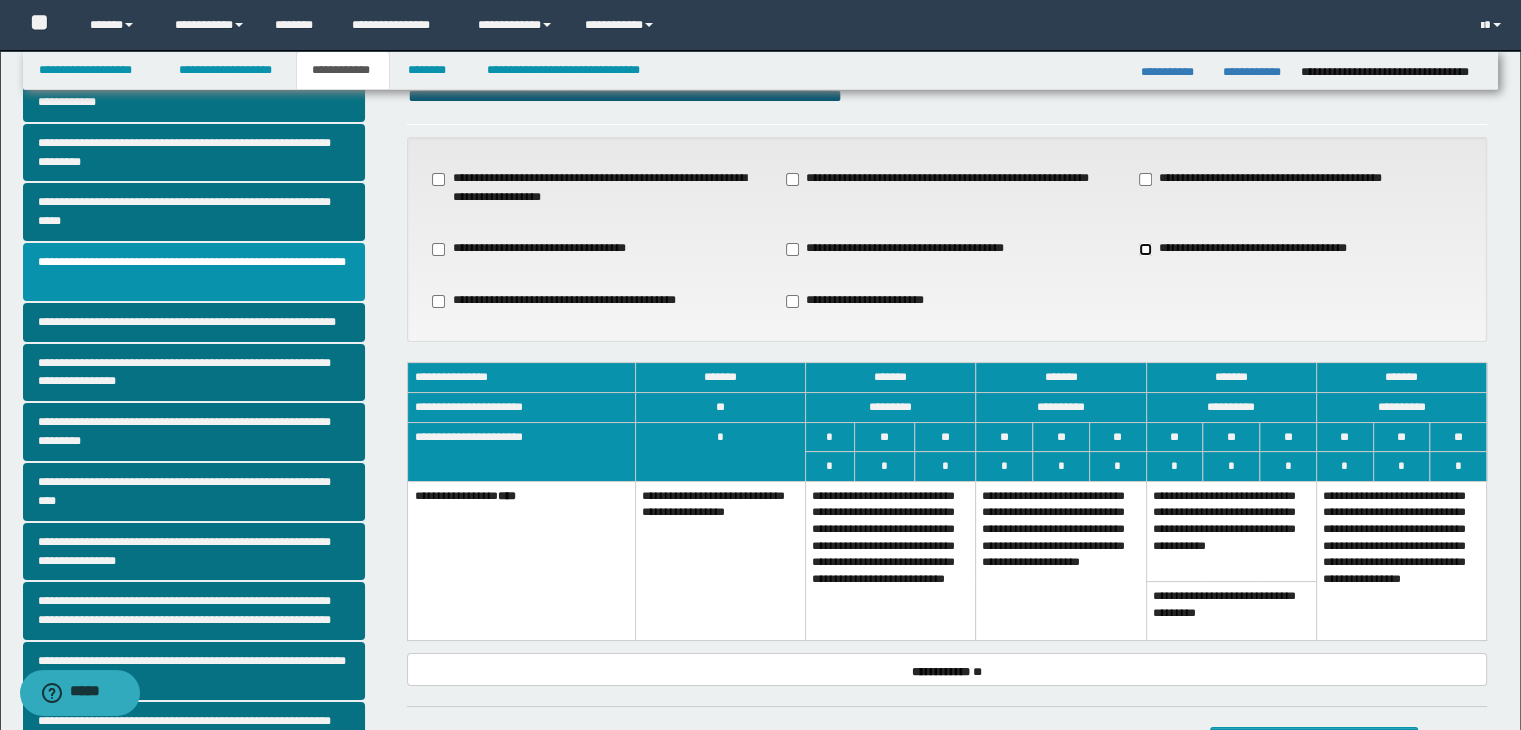 scroll, scrollTop: 100, scrollLeft: 0, axis: vertical 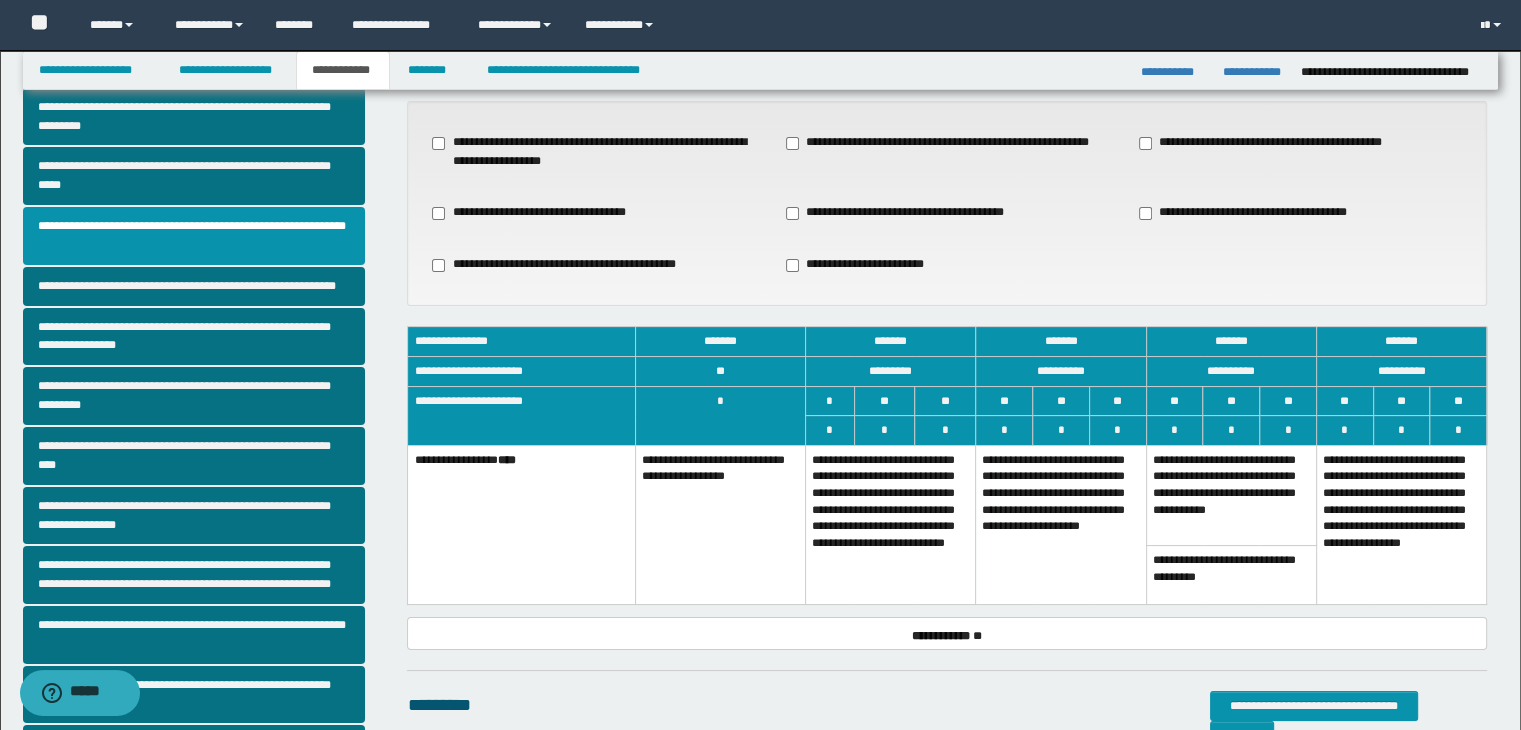 click on "**********" at bounding box center [890, 524] 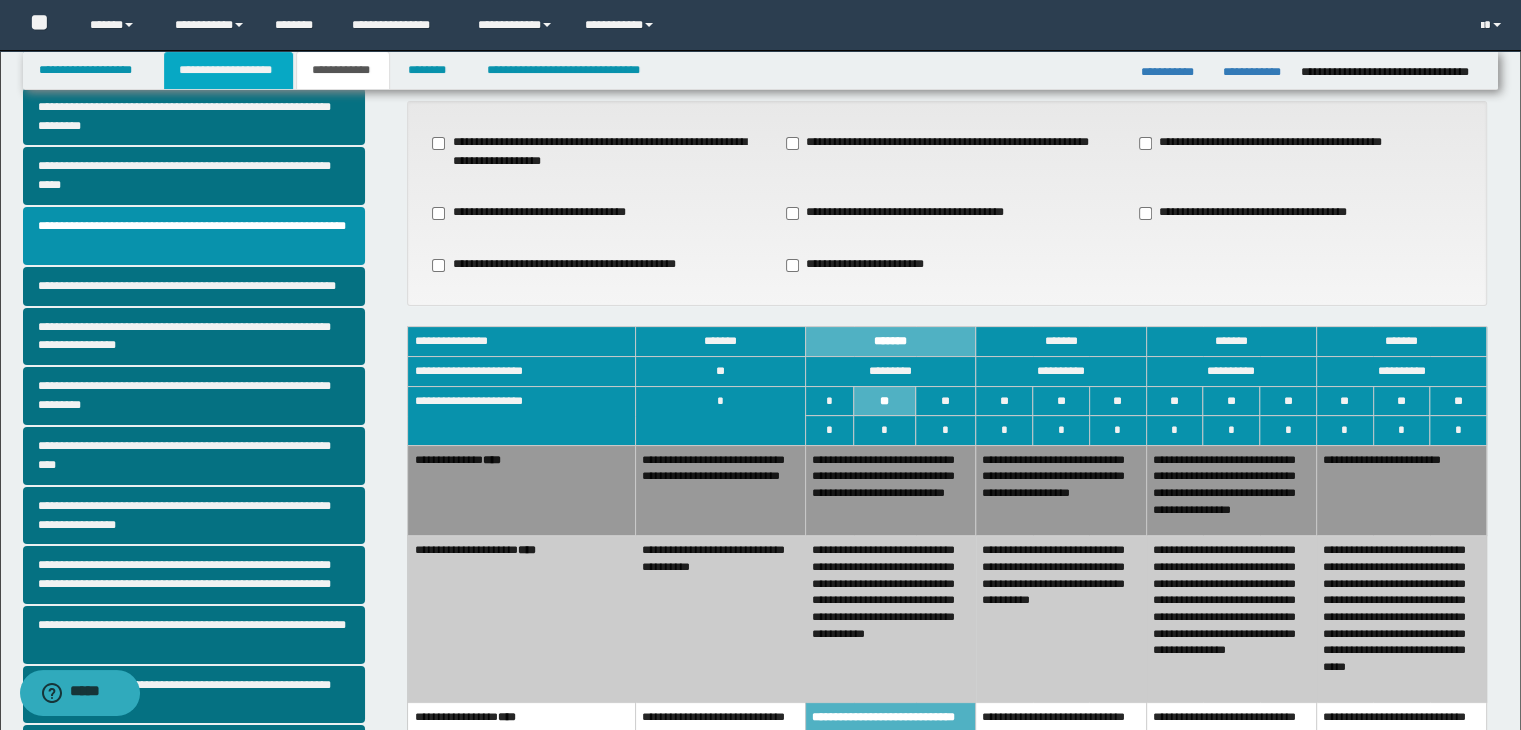 click on "**********" at bounding box center [228, 70] 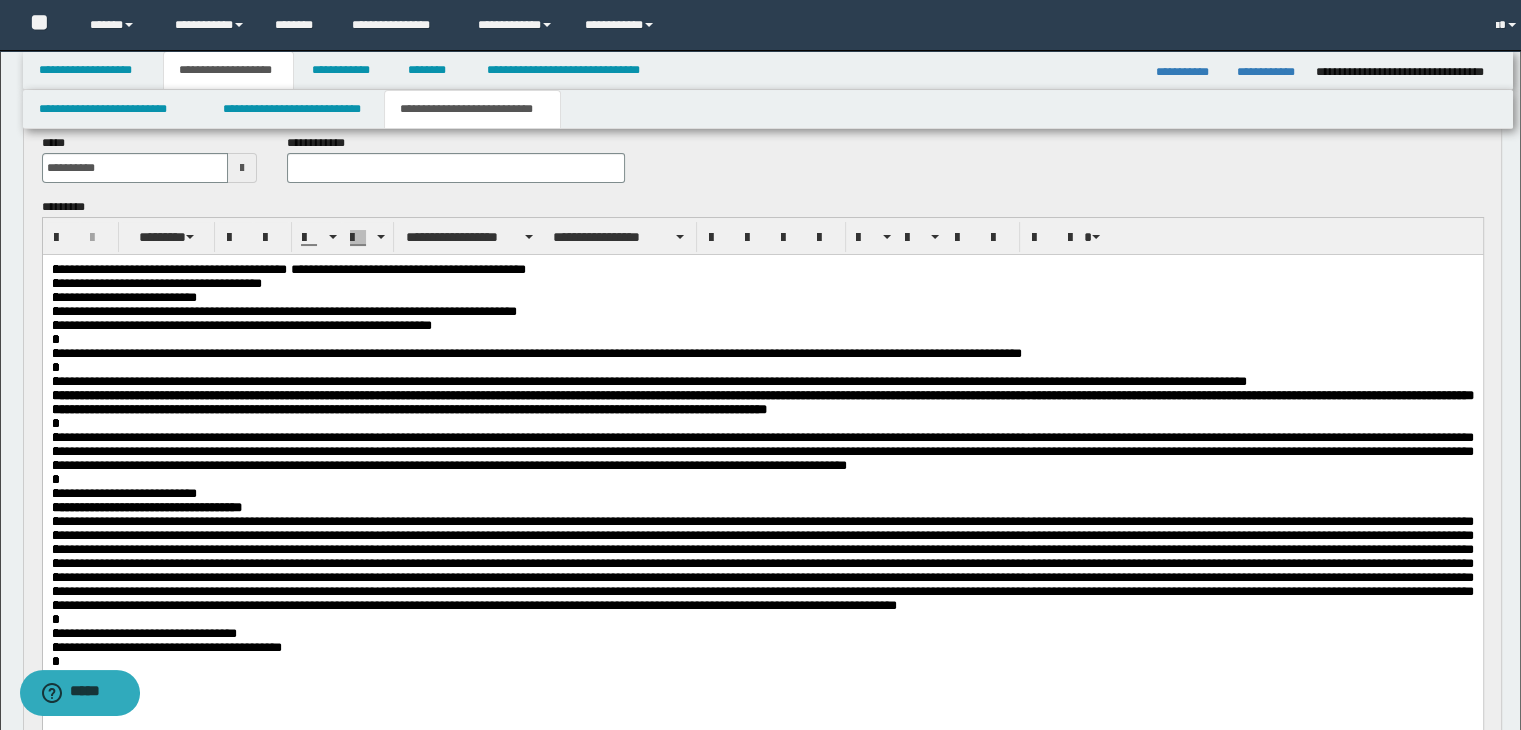 scroll, scrollTop: 131, scrollLeft: 0, axis: vertical 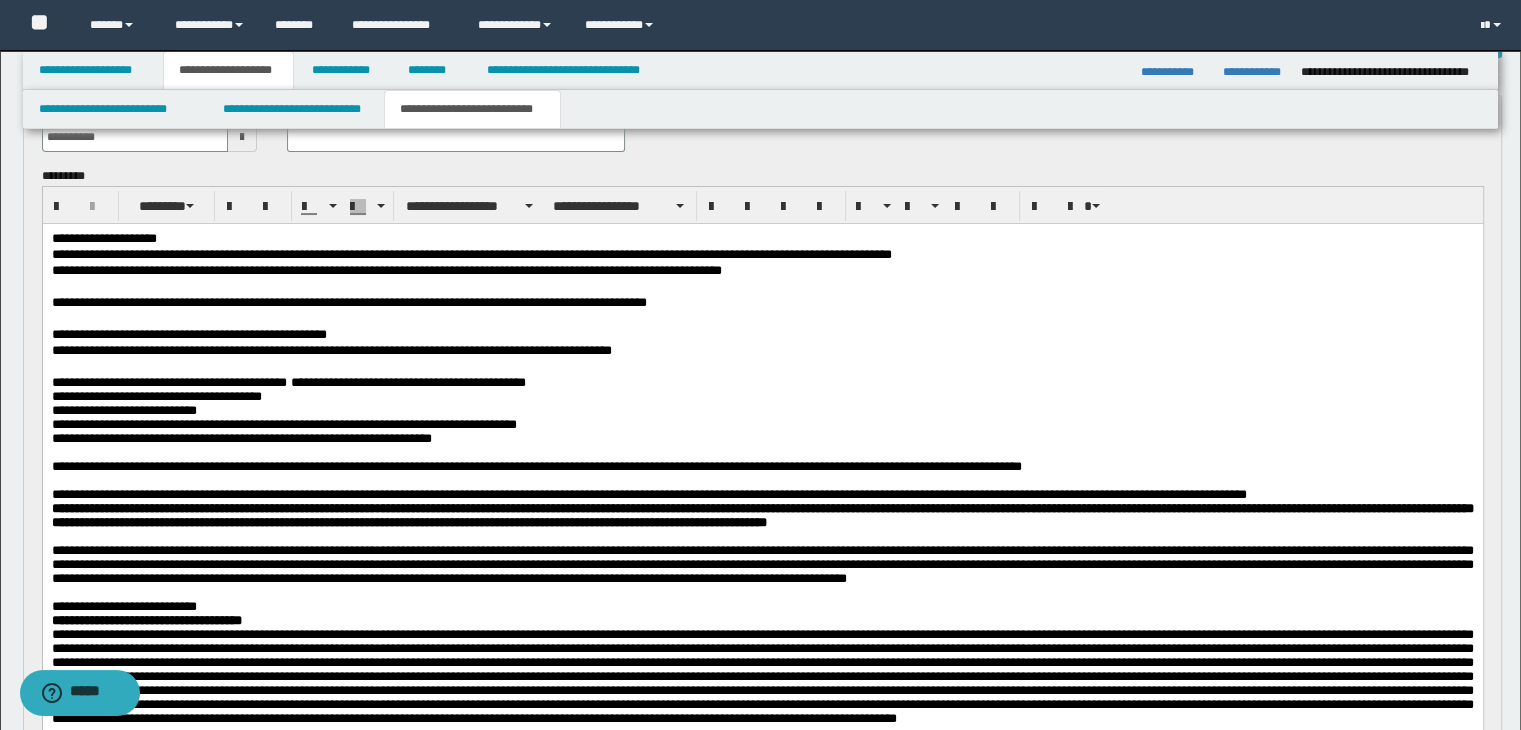 click on "**********" at bounding box center (472, 109) 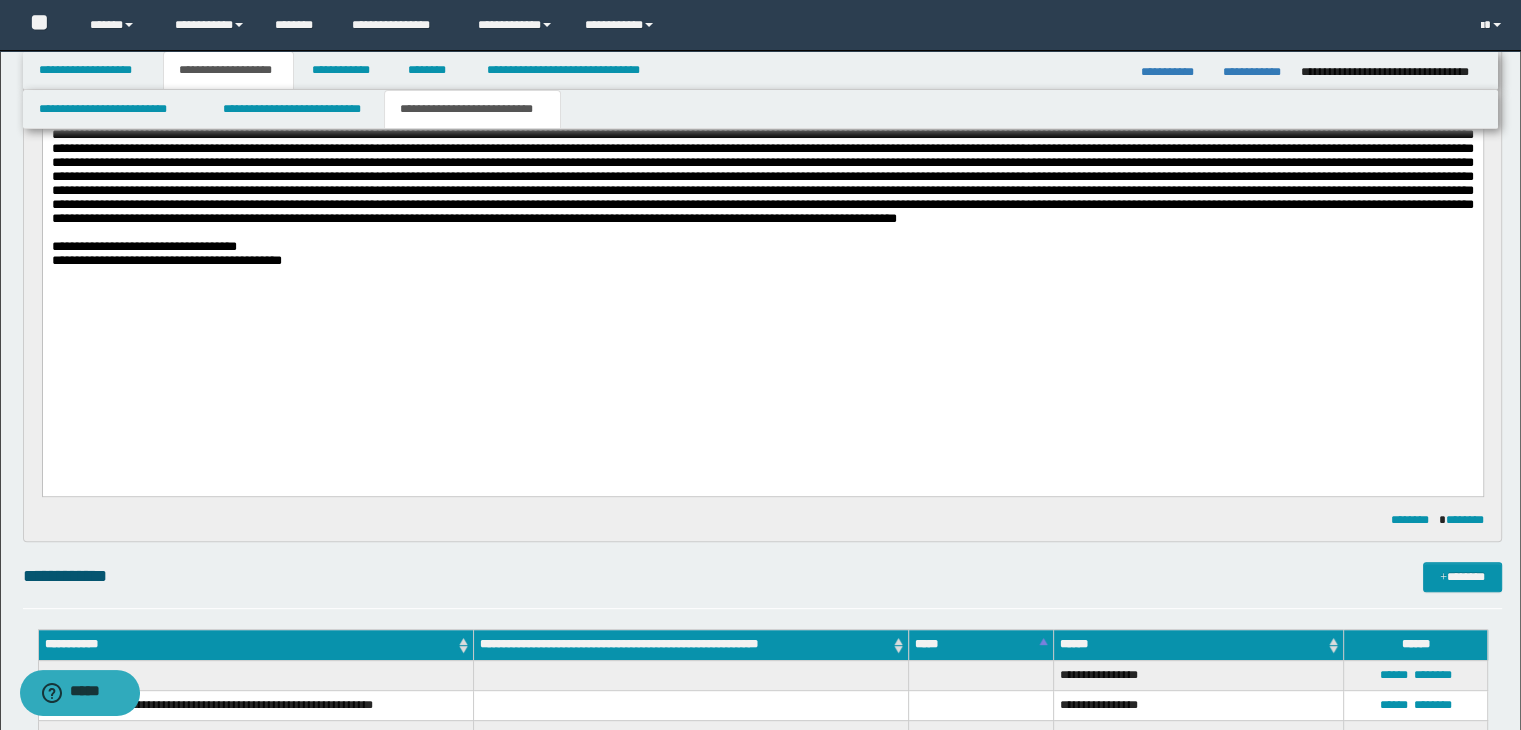 scroll, scrollTop: 831, scrollLeft: 0, axis: vertical 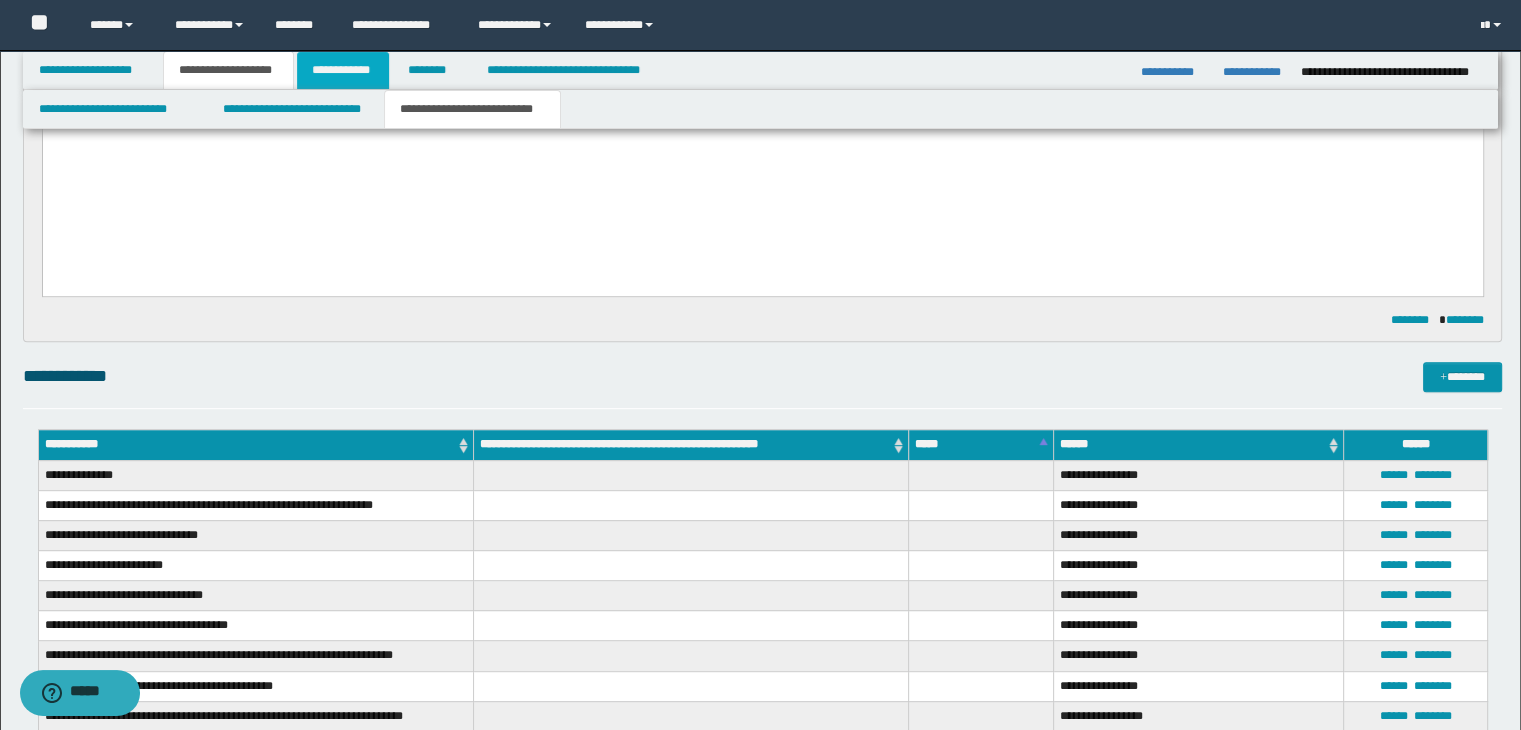 click on "**********" at bounding box center [343, 70] 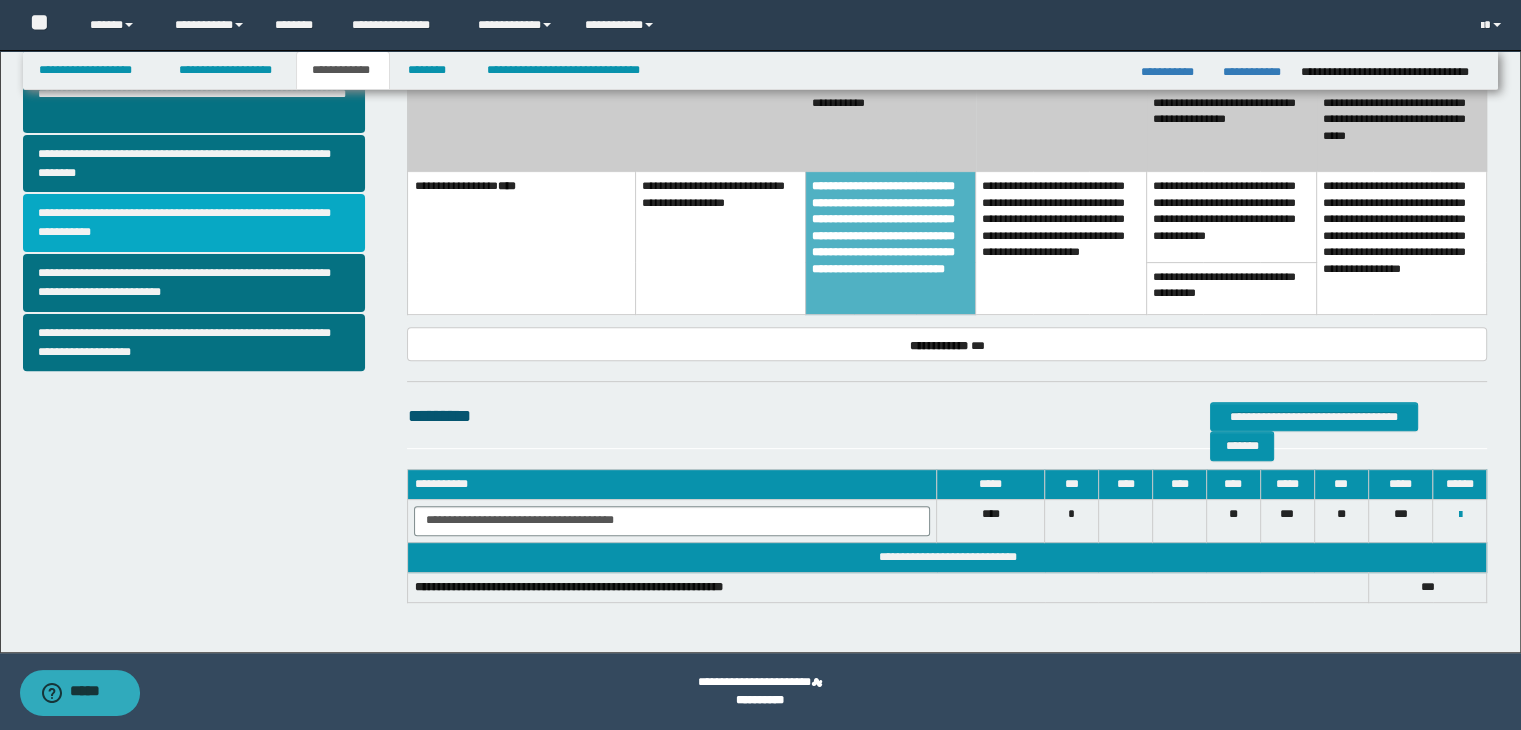 scroll, scrollTop: 432, scrollLeft: 0, axis: vertical 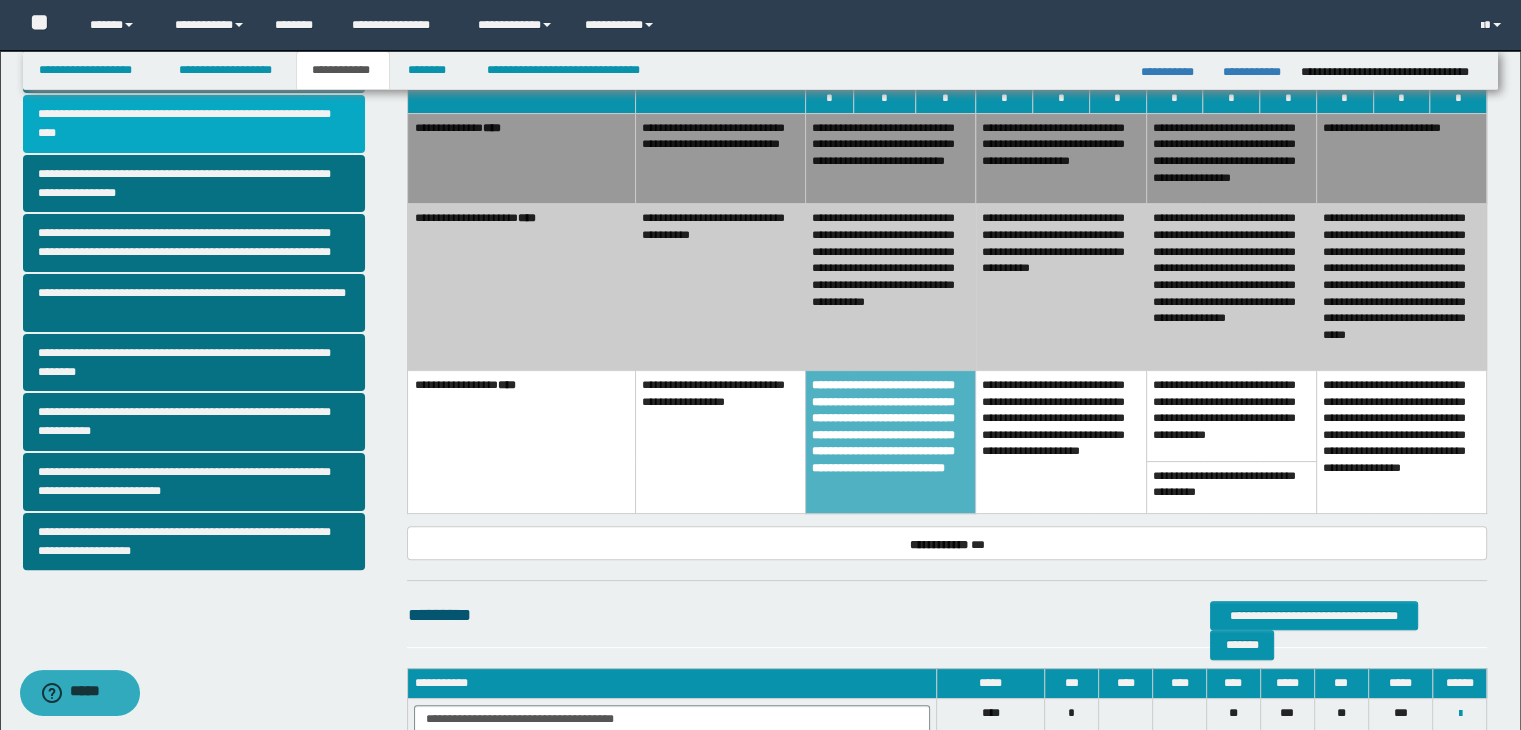 click on "**********" at bounding box center (194, 124) 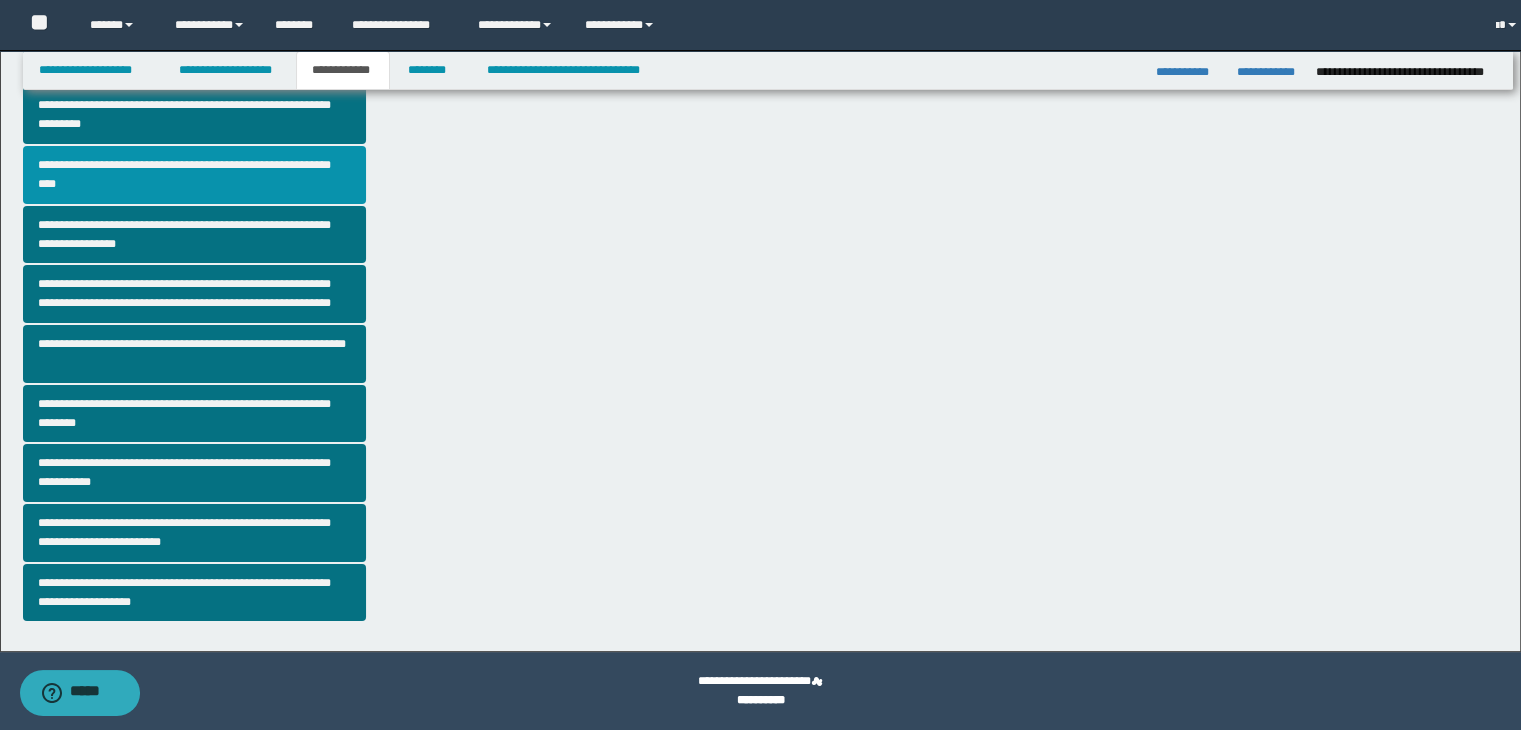 scroll, scrollTop: 0, scrollLeft: 0, axis: both 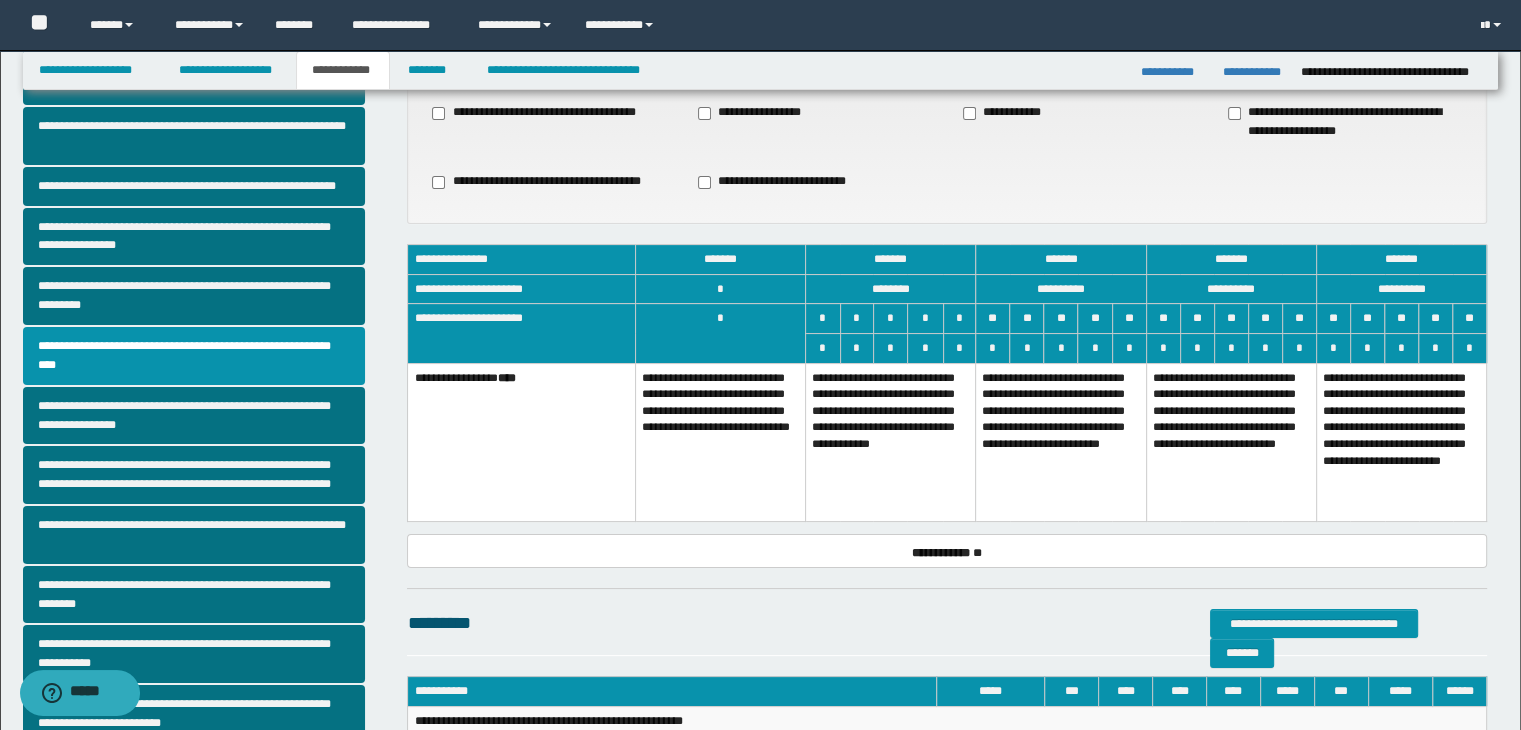 click on "**********" at bounding box center [890, 442] 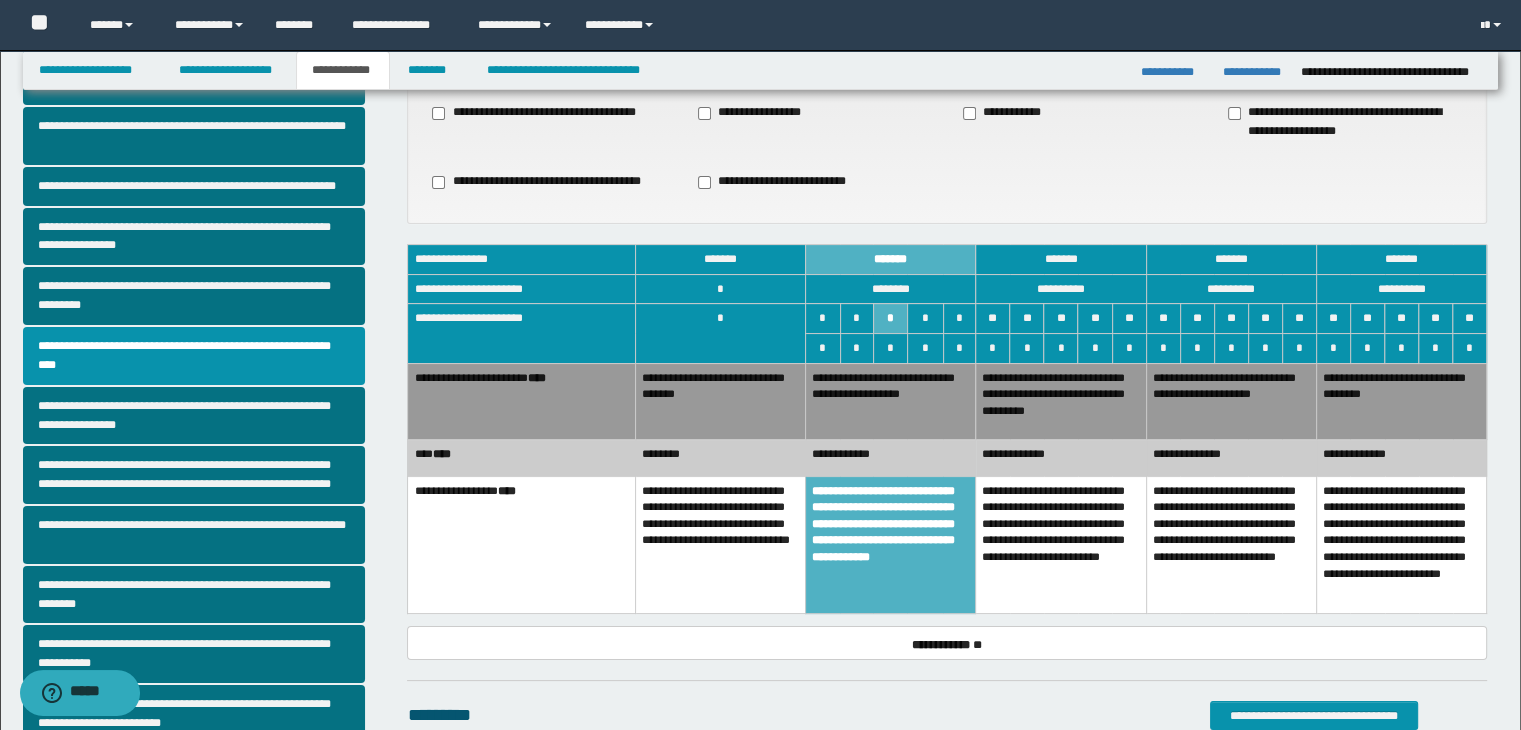 click on "**********" at bounding box center (1061, 401) 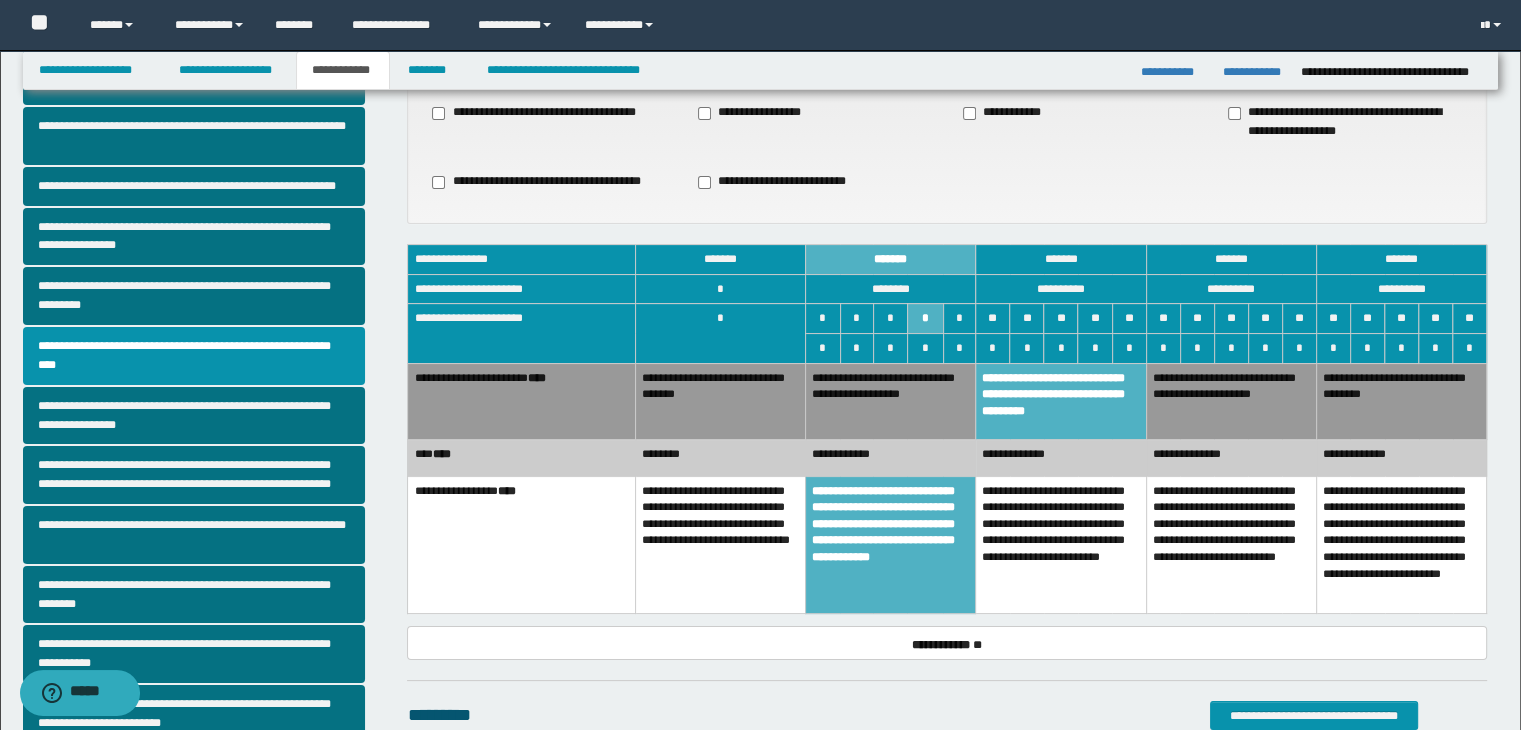 click on "**********" at bounding box center (1061, 458) 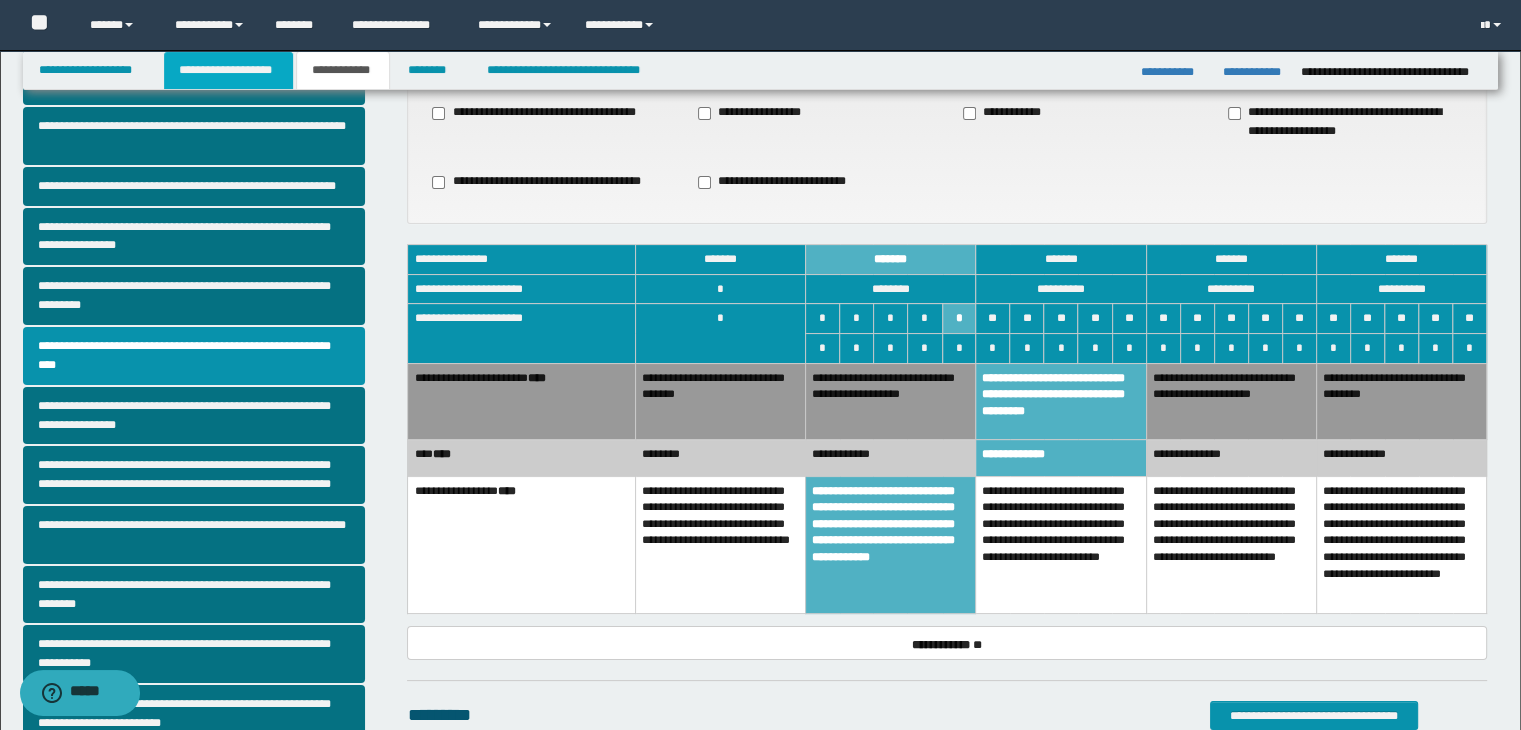 click on "**********" at bounding box center [228, 70] 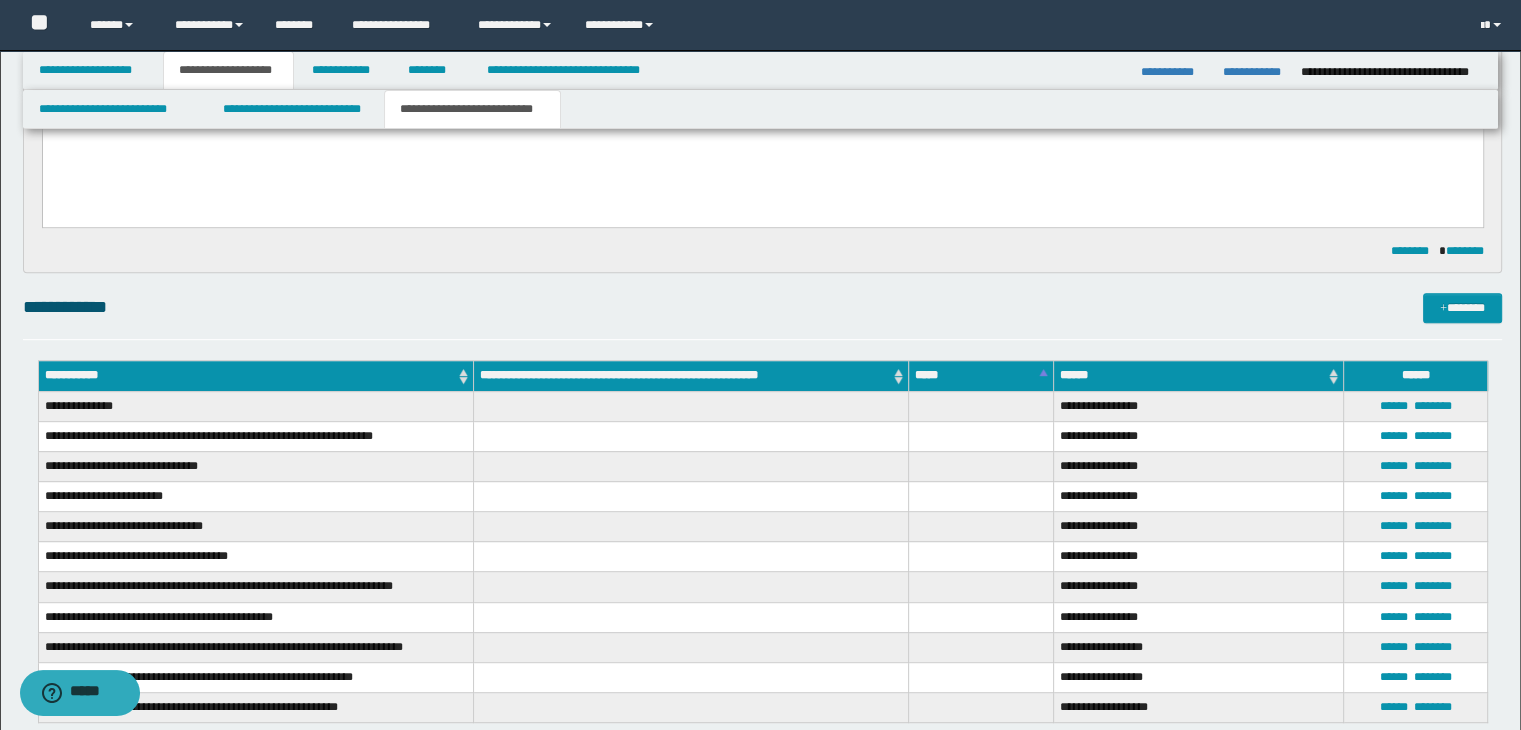 scroll, scrollTop: 1000, scrollLeft: 0, axis: vertical 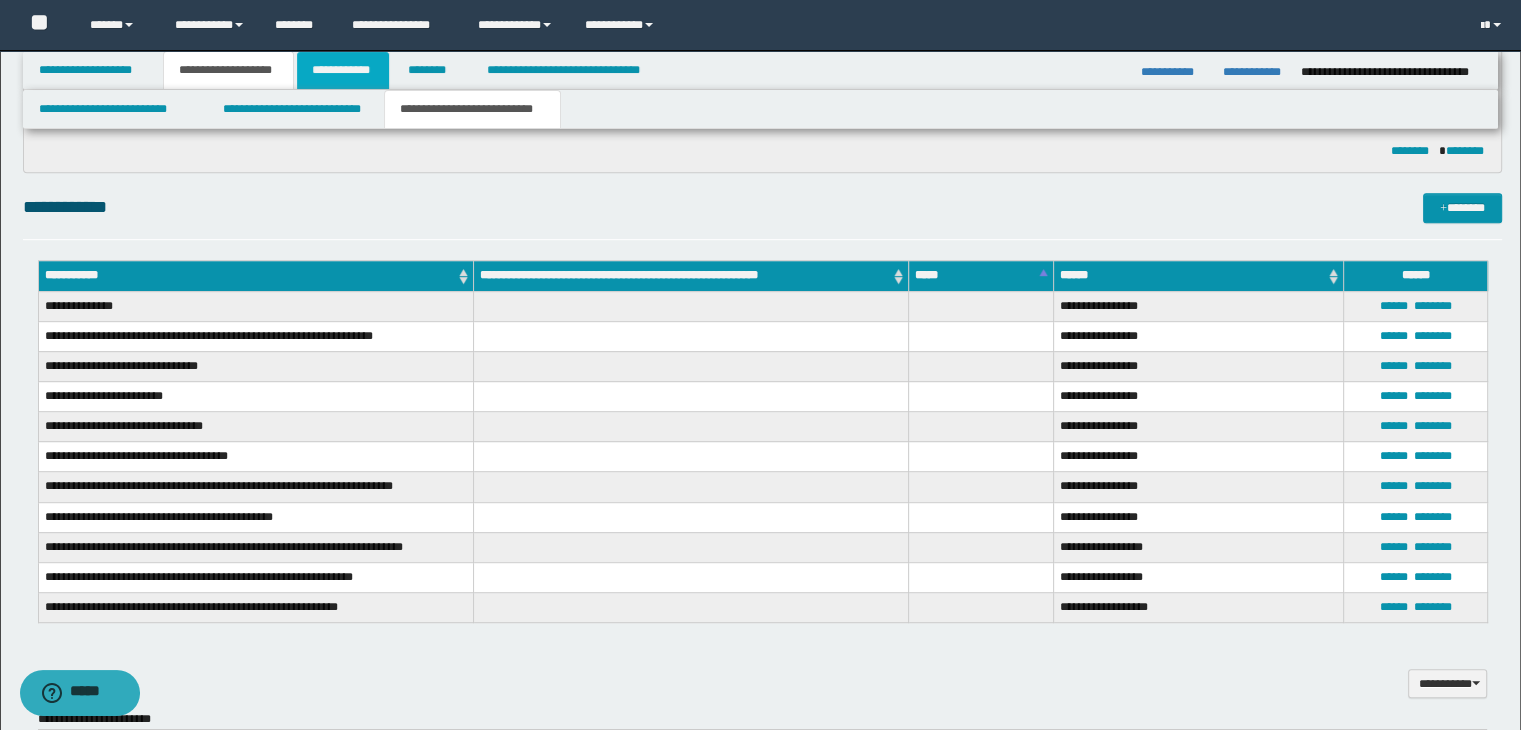 click on "**********" at bounding box center (343, 70) 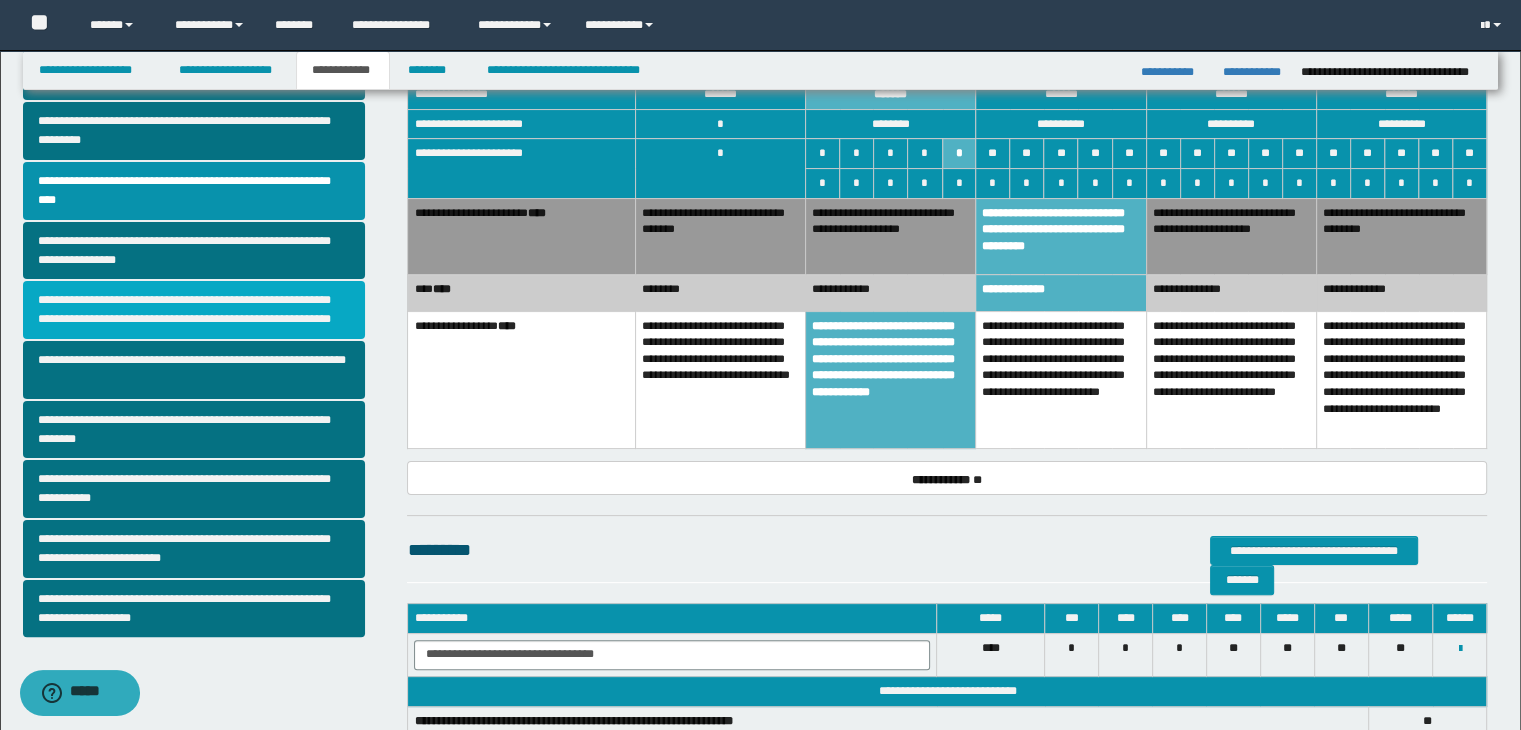 scroll, scrollTop: 400, scrollLeft: 0, axis: vertical 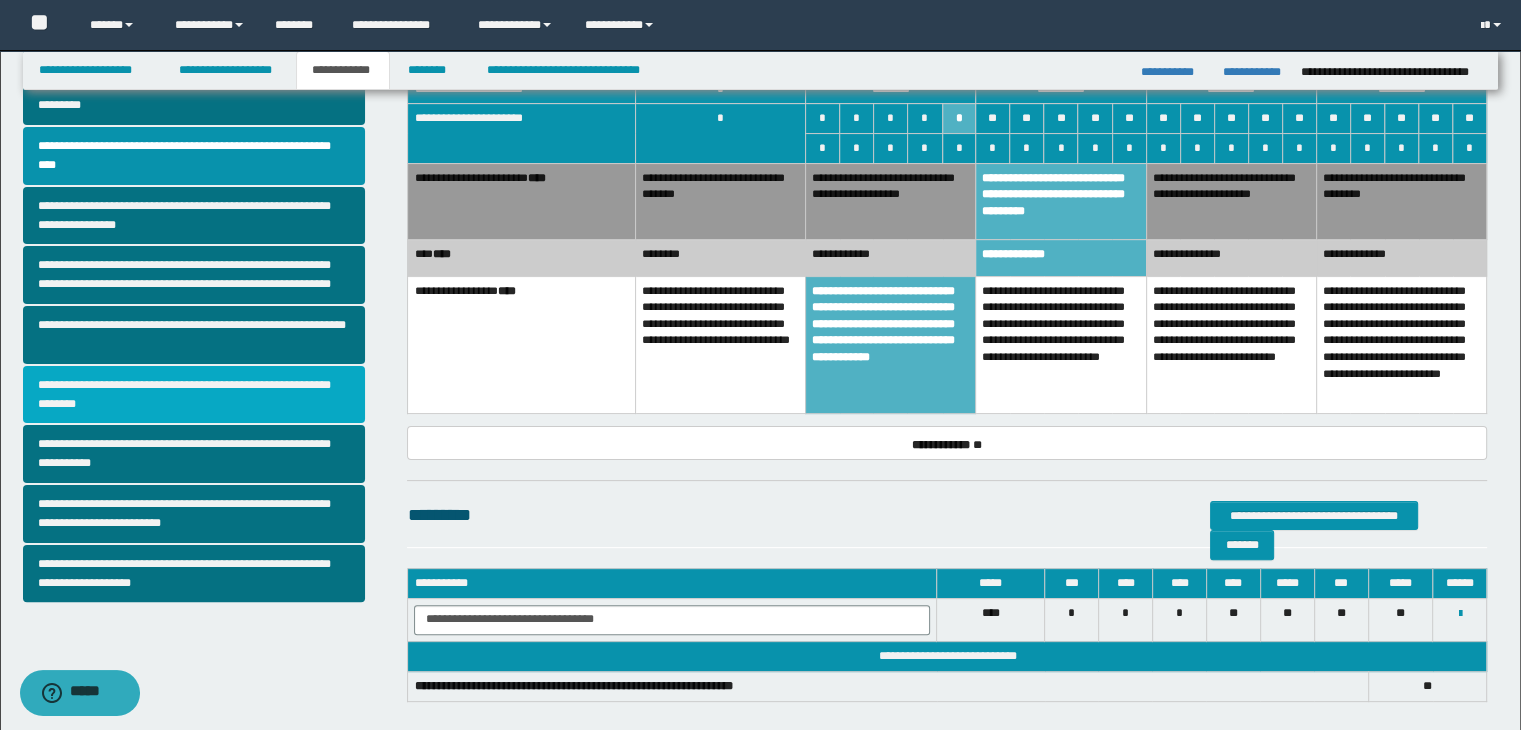 click on "**********" at bounding box center [194, 395] 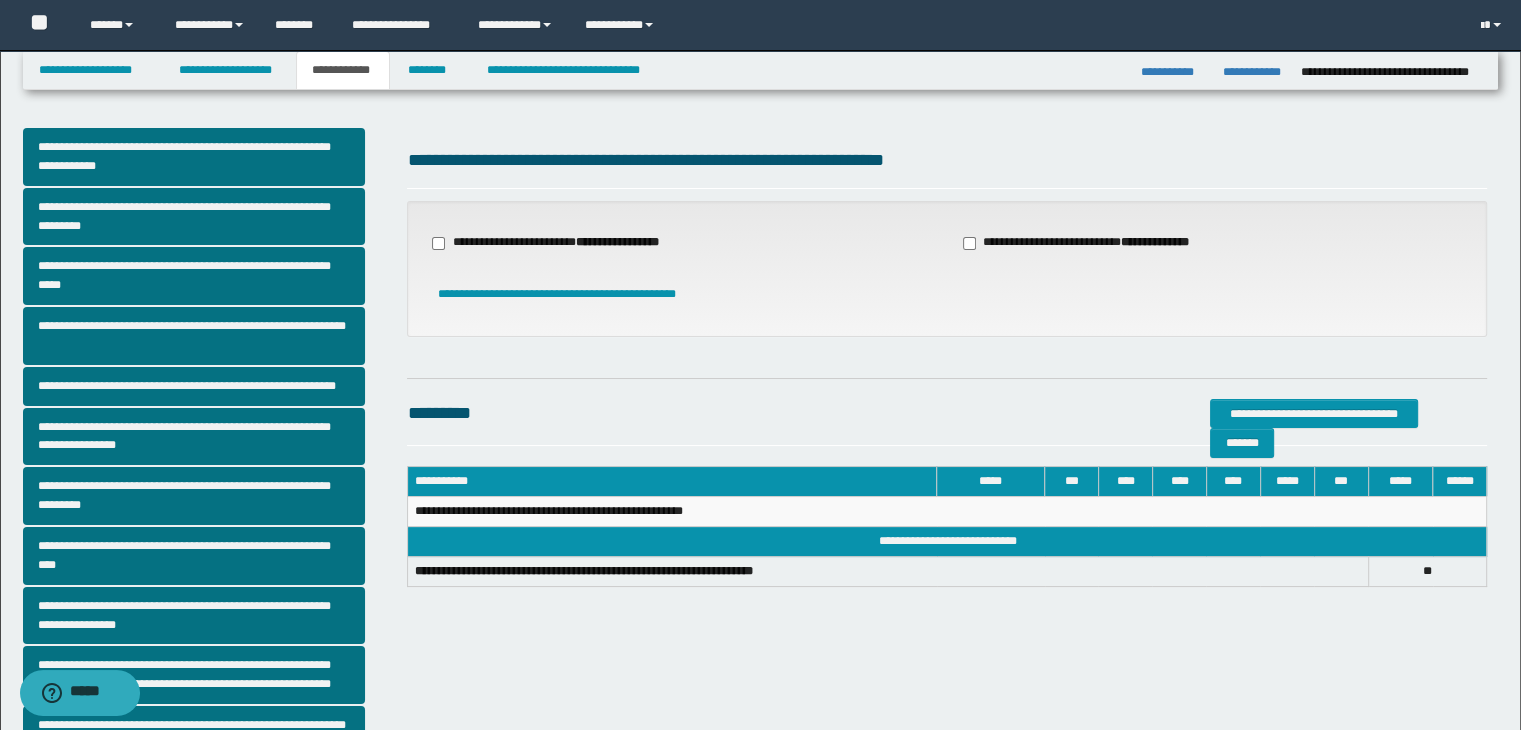 click on "**********" at bounding box center (557, 243) 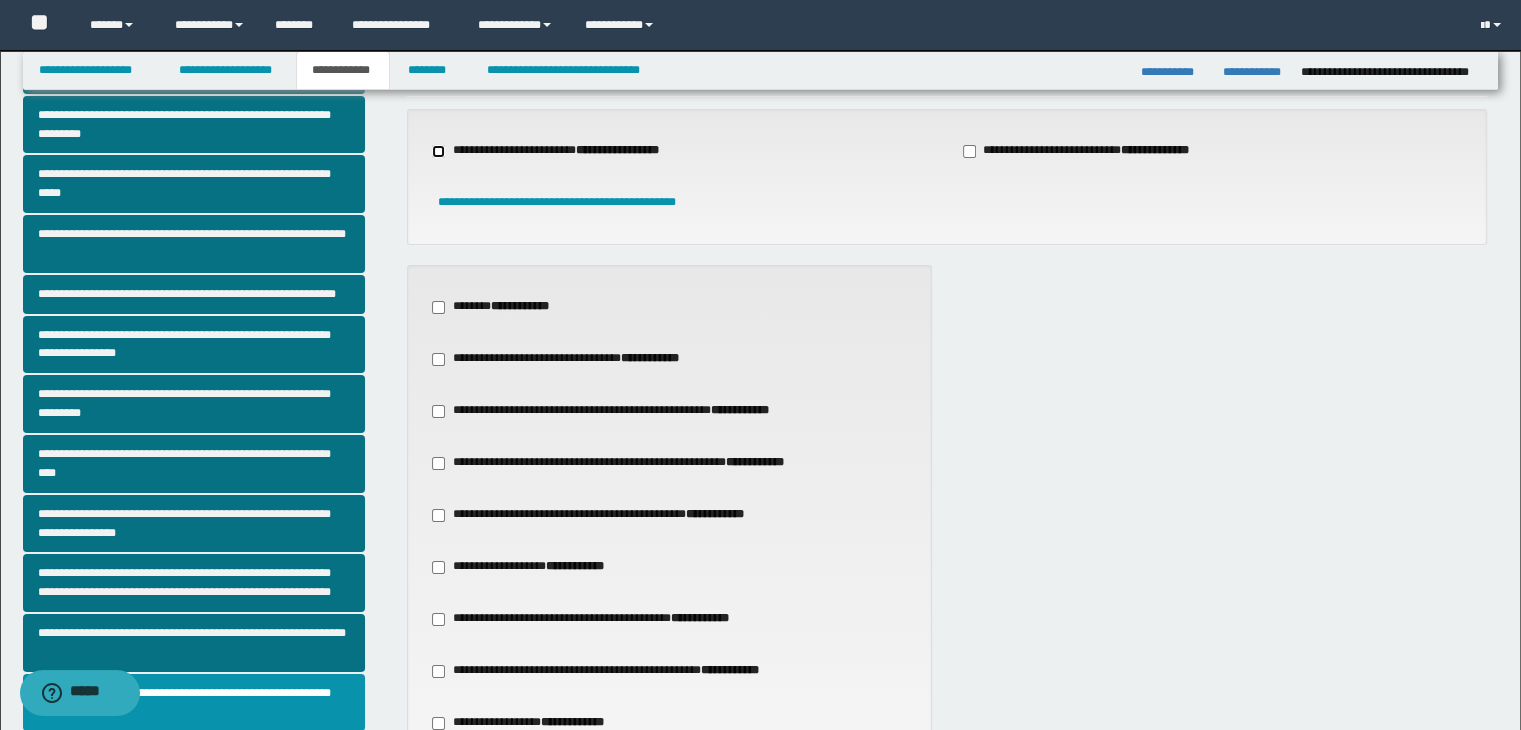 scroll, scrollTop: 200, scrollLeft: 0, axis: vertical 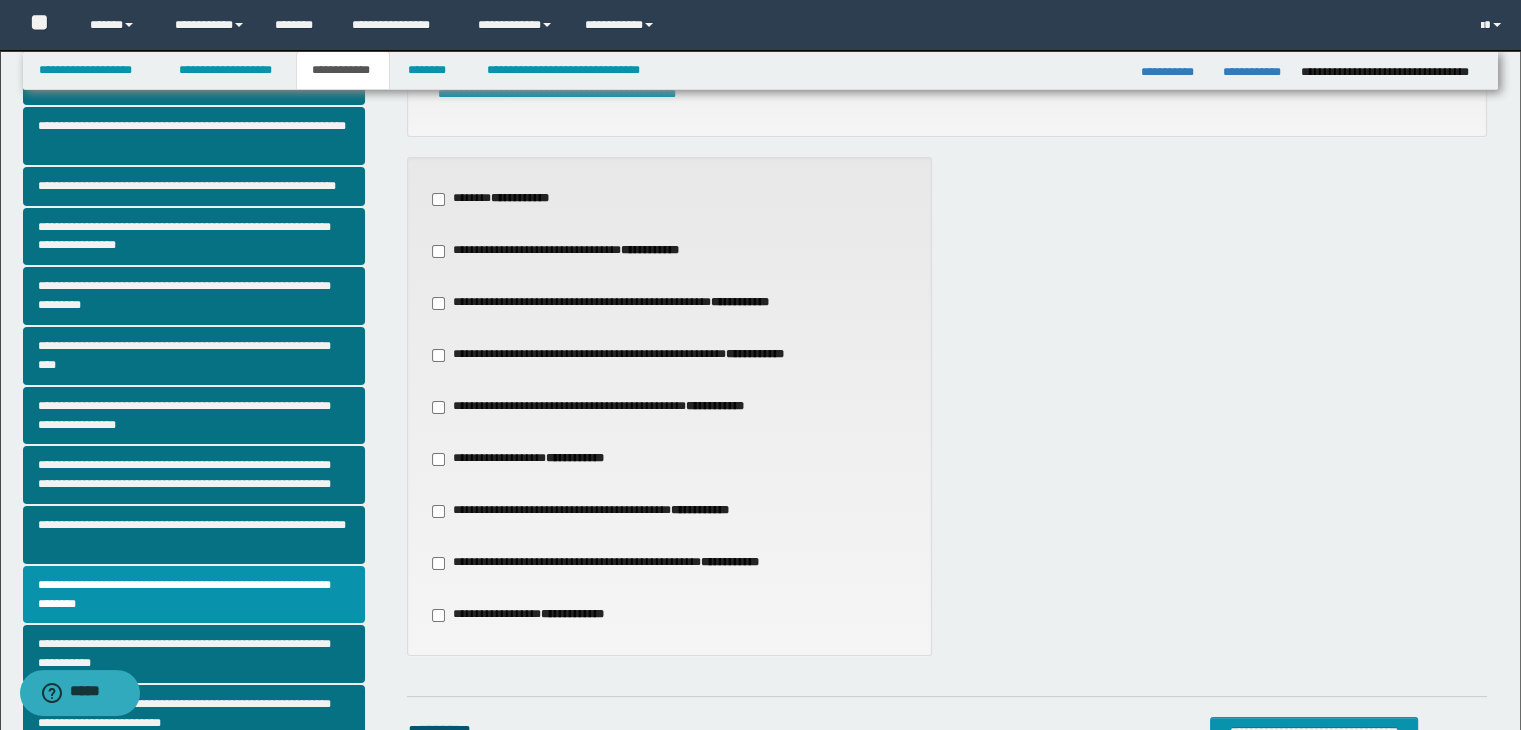 click on "**********" at bounding box center (526, 459) 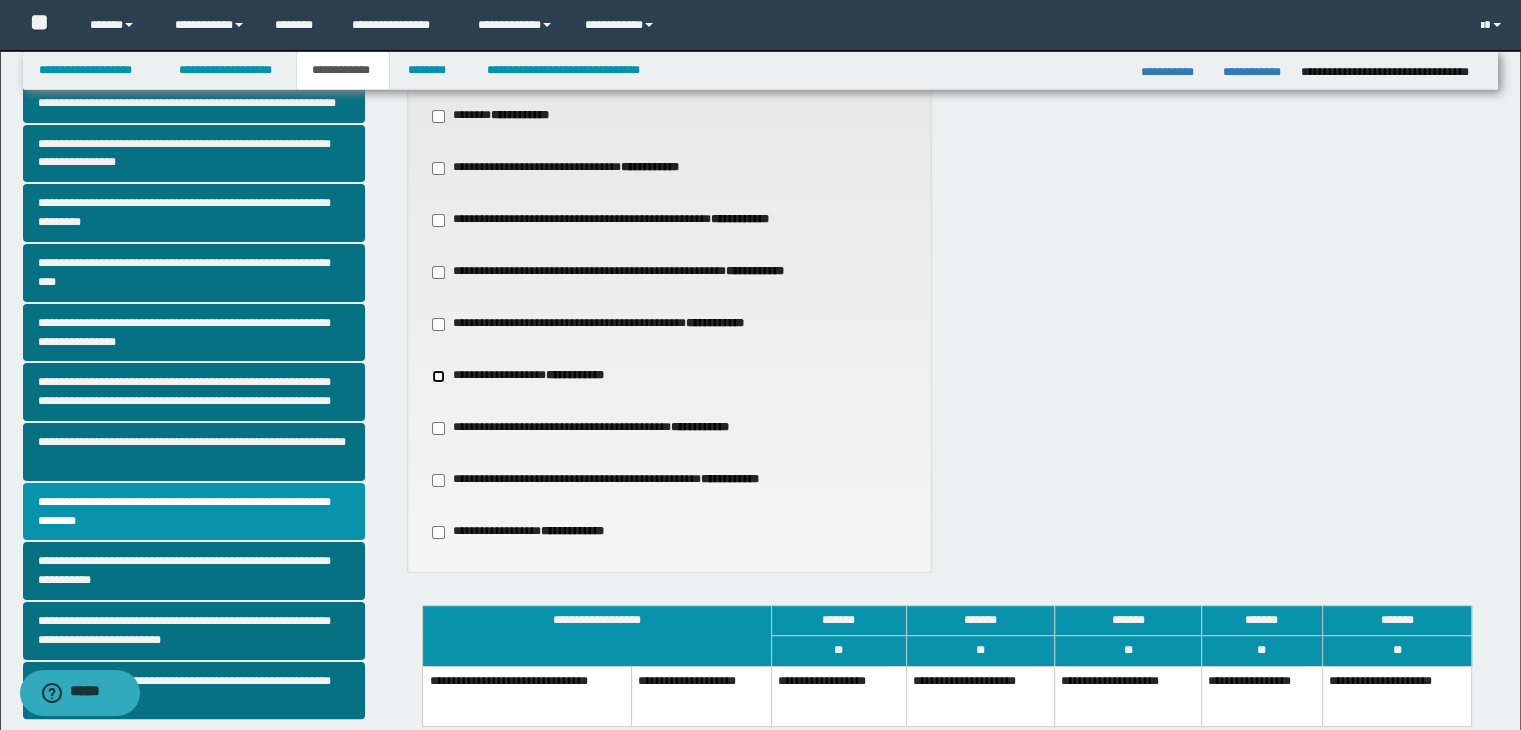 scroll, scrollTop: 400, scrollLeft: 0, axis: vertical 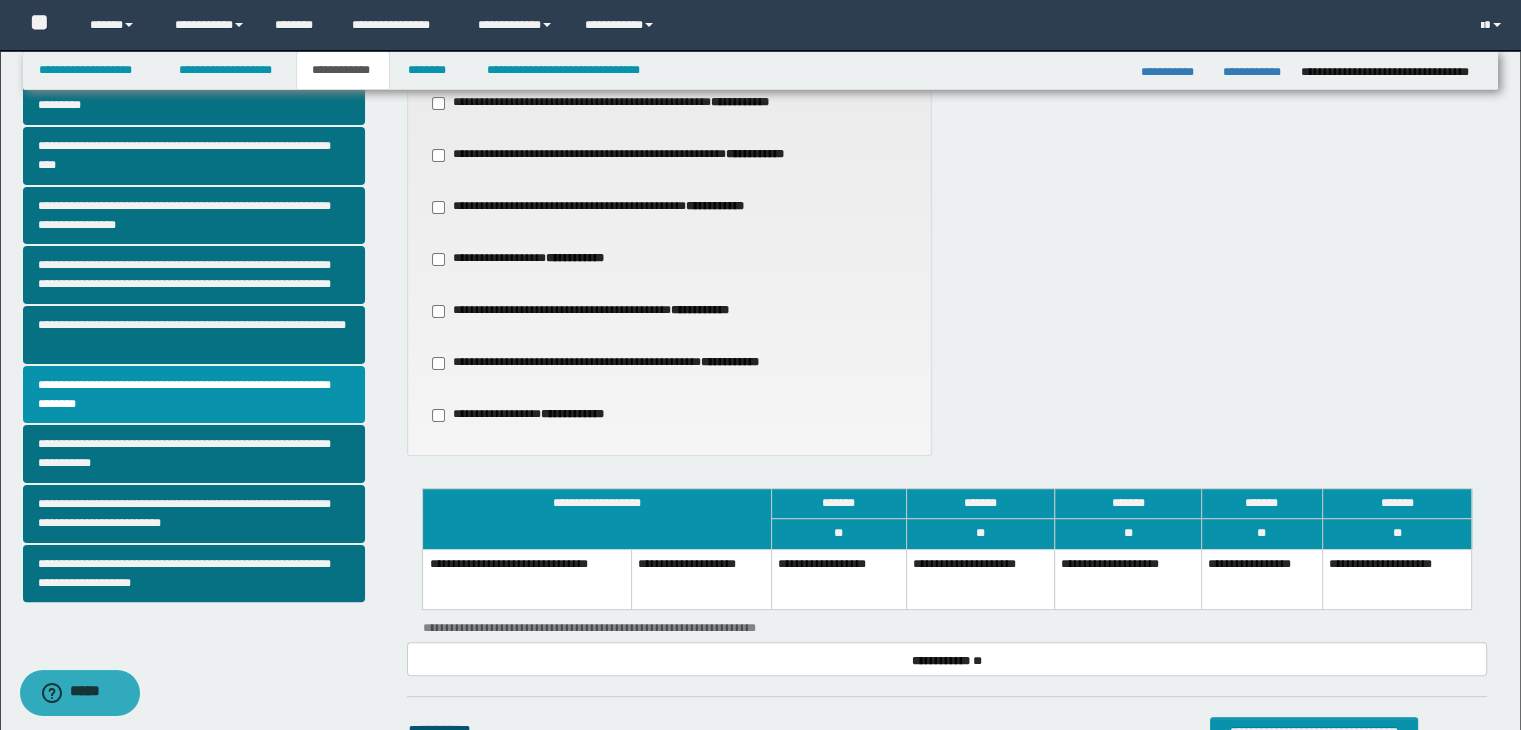 click on "**********" at bounding box center [1128, 579] 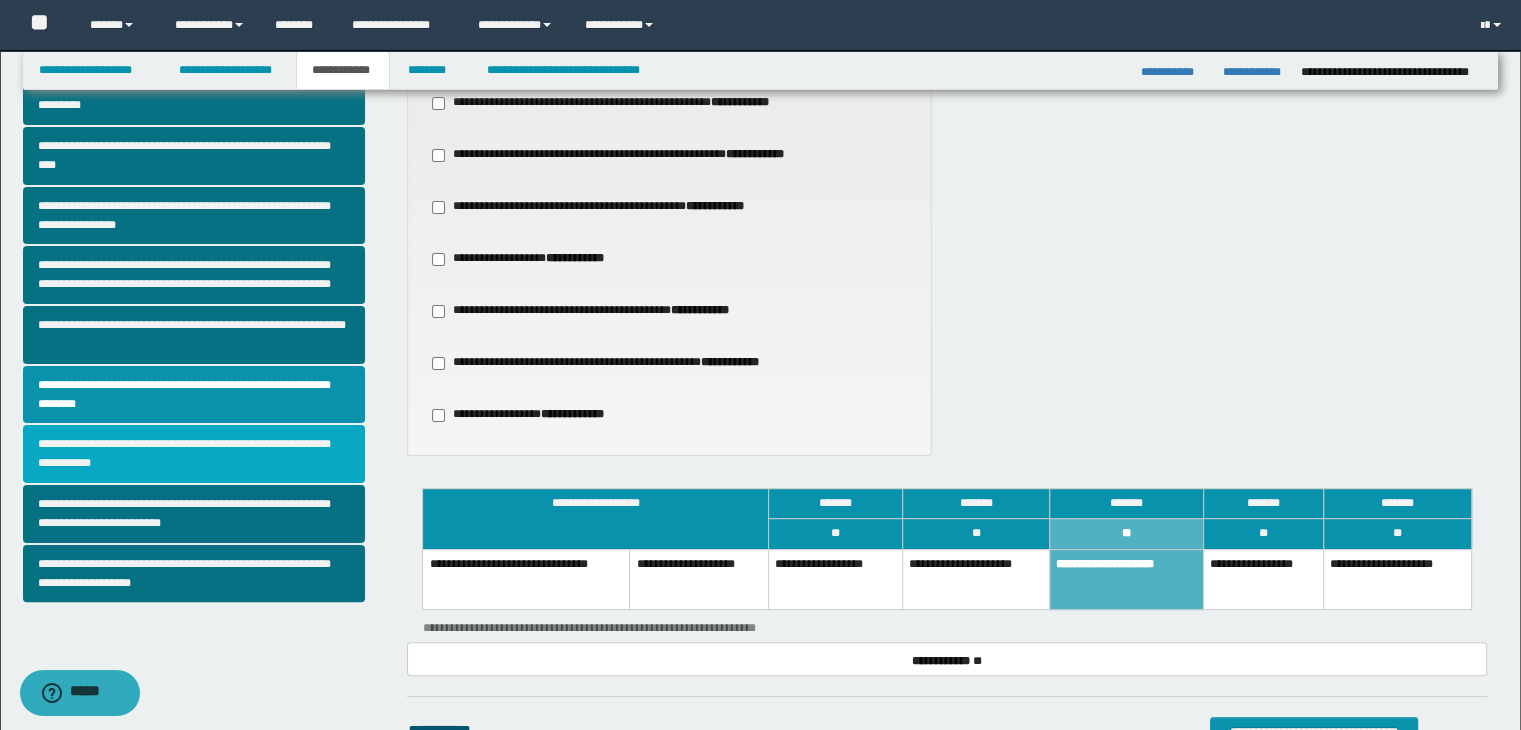 click on "**********" at bounding box center (194, 454) 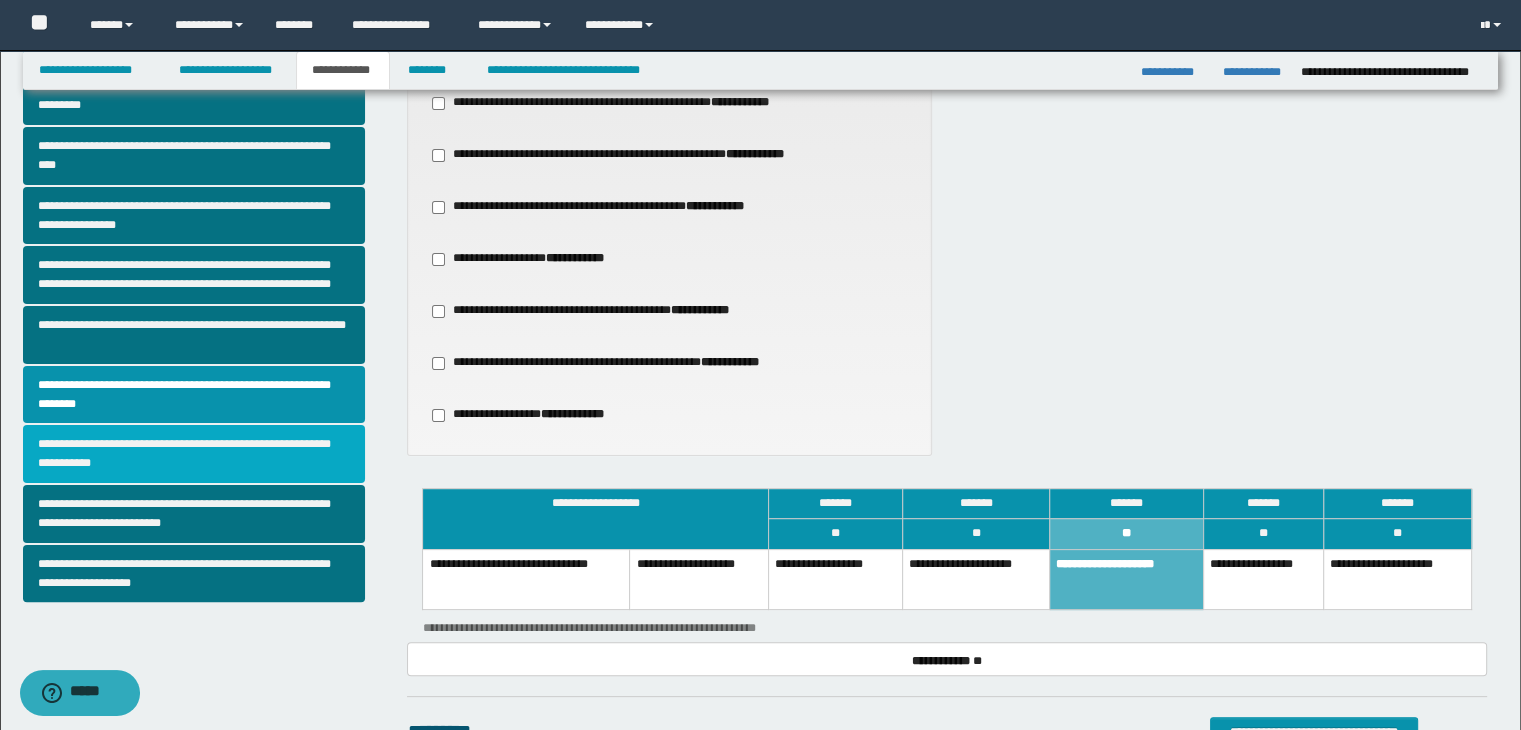 scroll, scrollTop: 0, scrollLeft: 0, axis: both 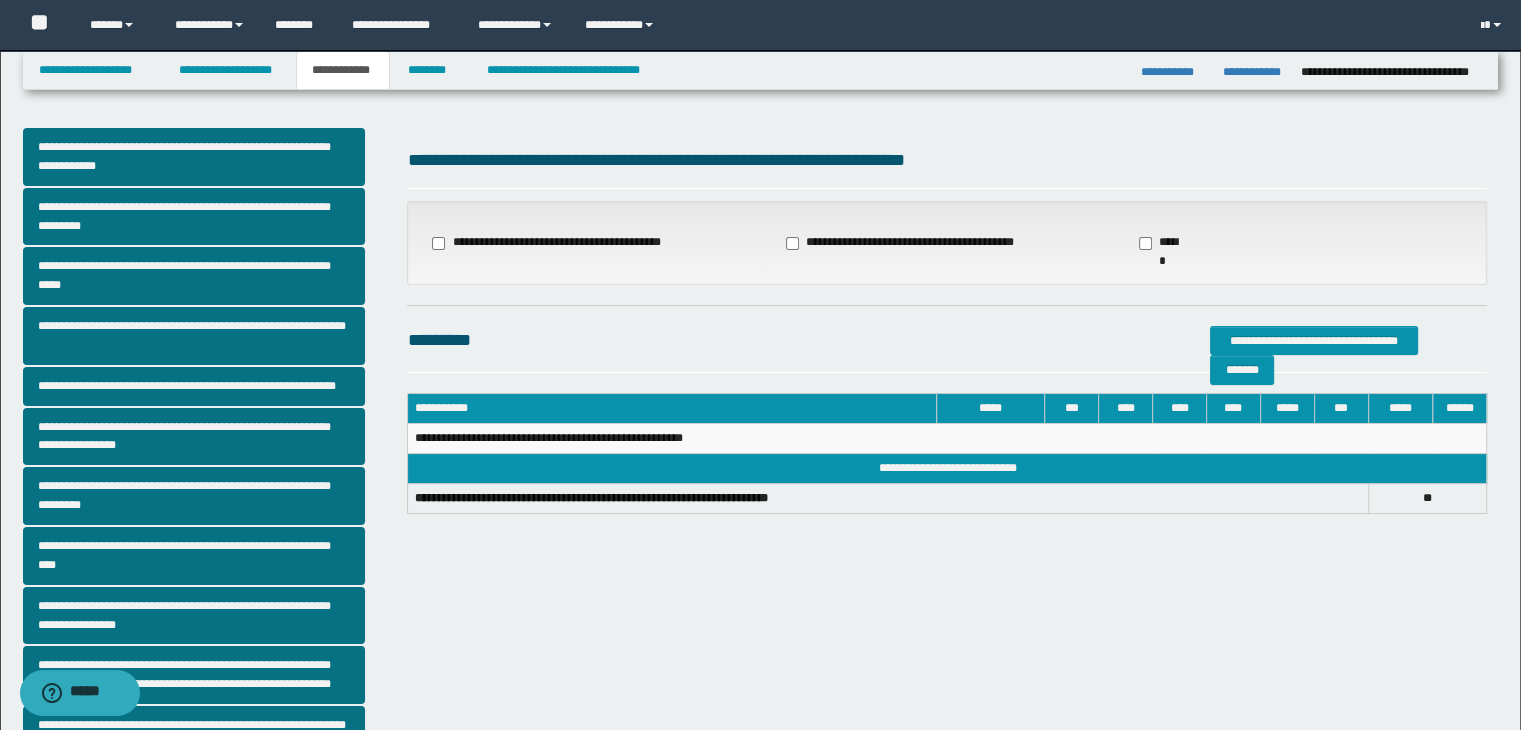 click on "**********" at bounding box center (902, 243) 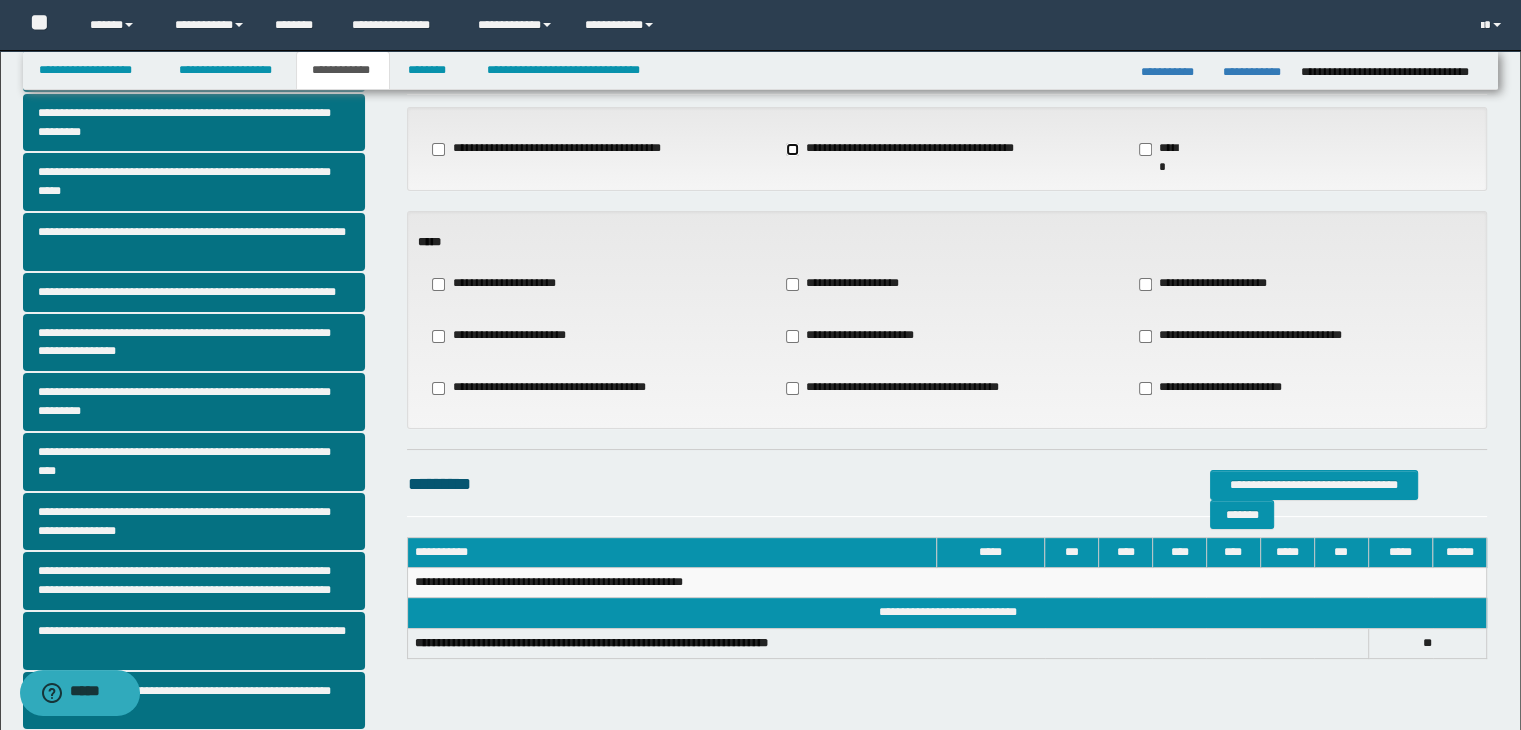 scroll, scrollTop: 200, scrollLeft: 0, axis: vertical 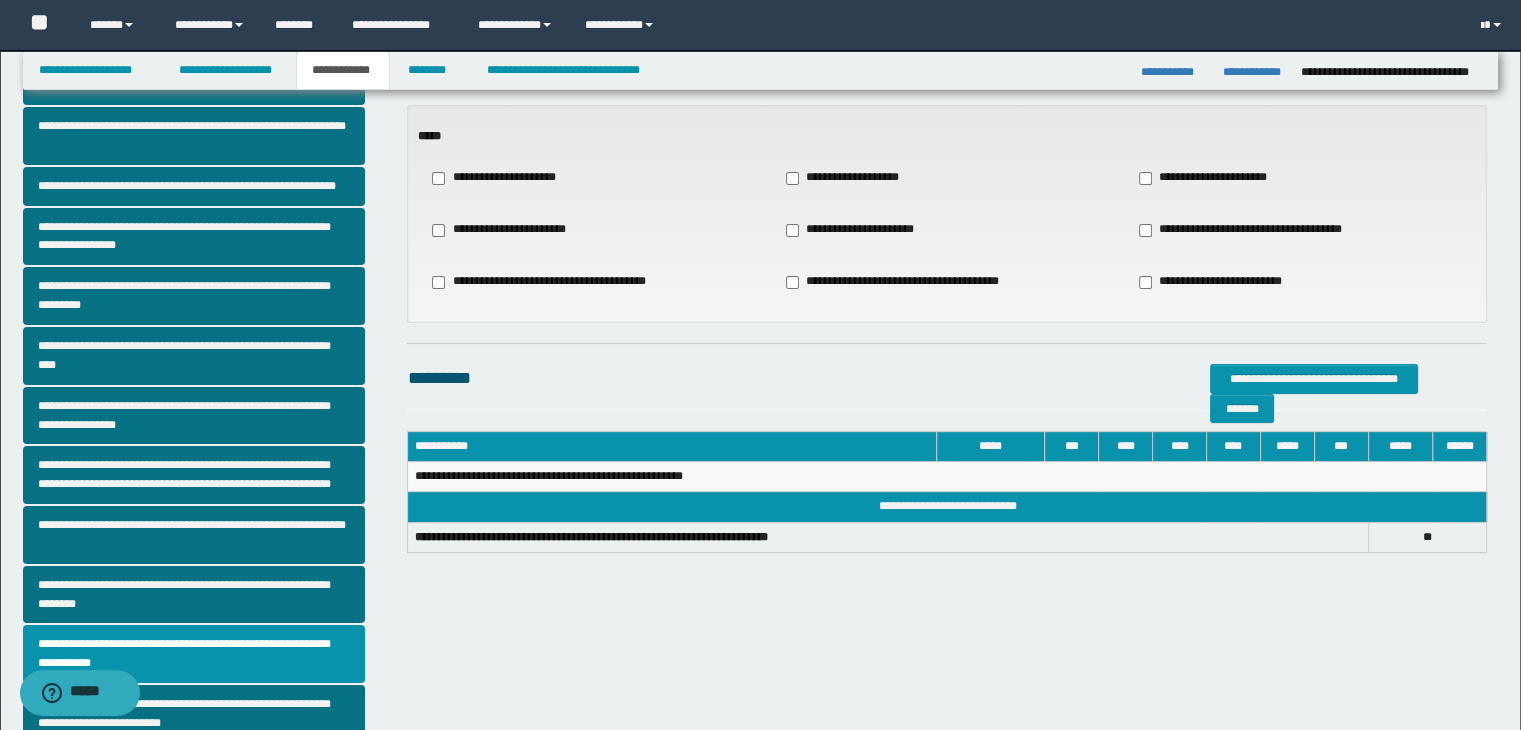 click on "**********" at bounding box center [850, 178] 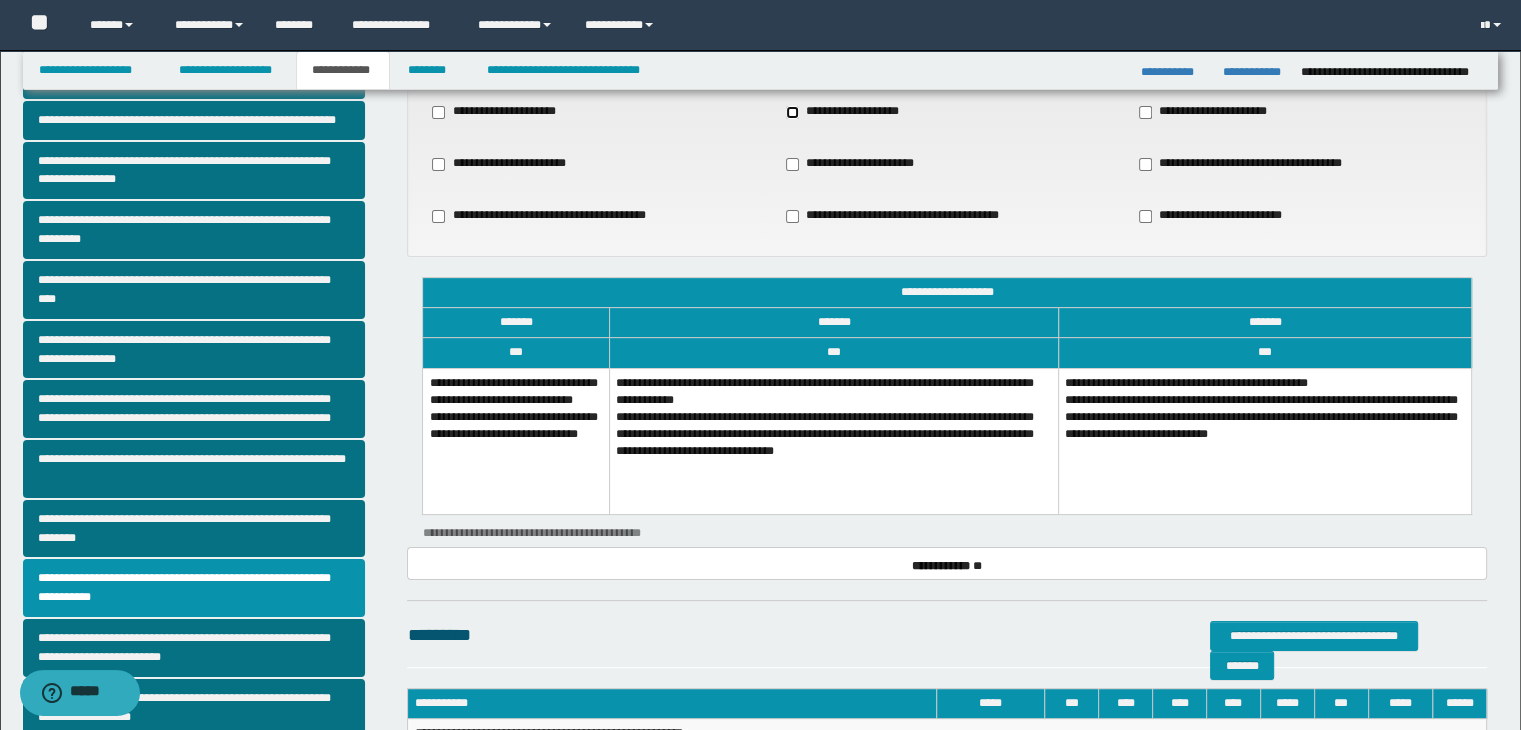 scroll, scrollTop: 400, scrollLeft: 0, axis: vertical 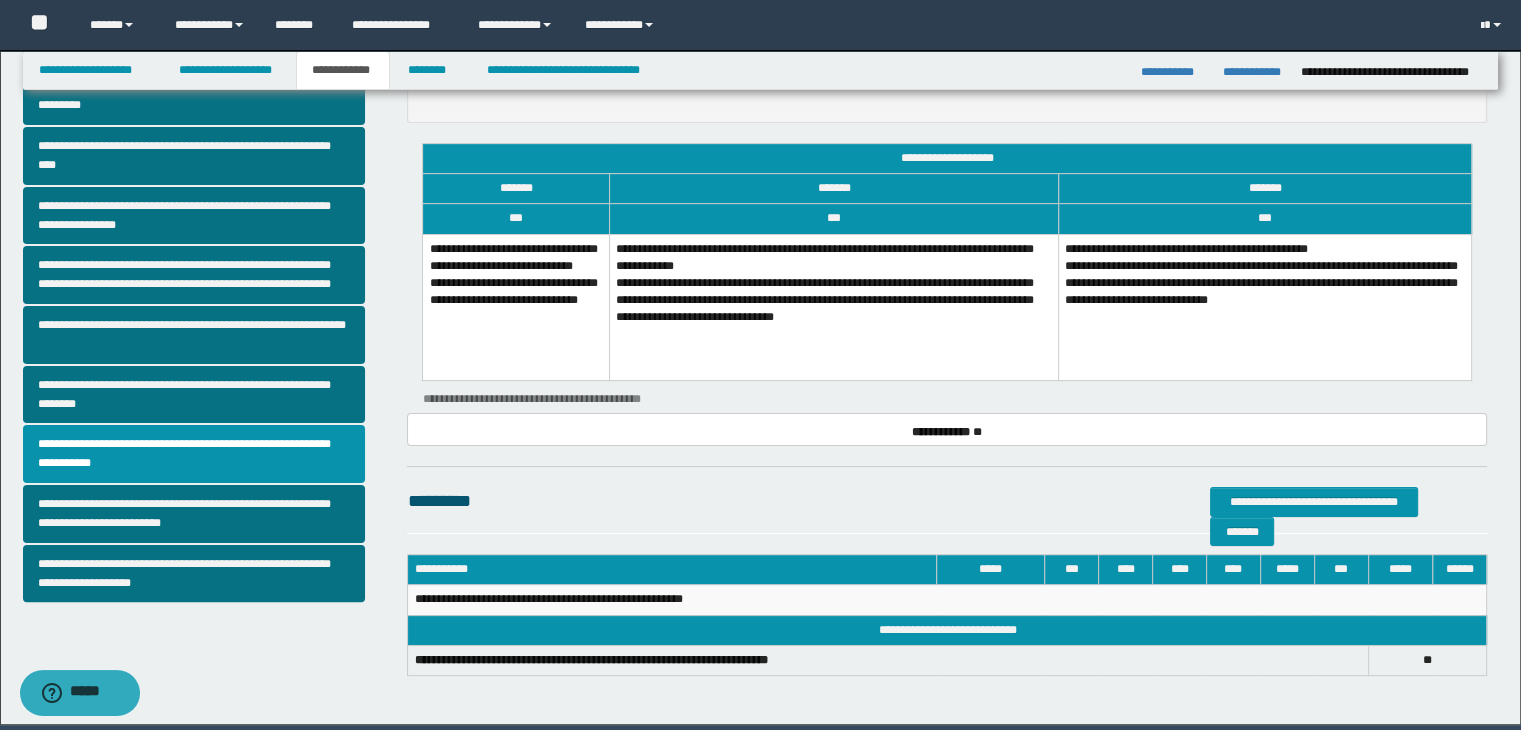 click on "**********" at bounding box center [516, 307] 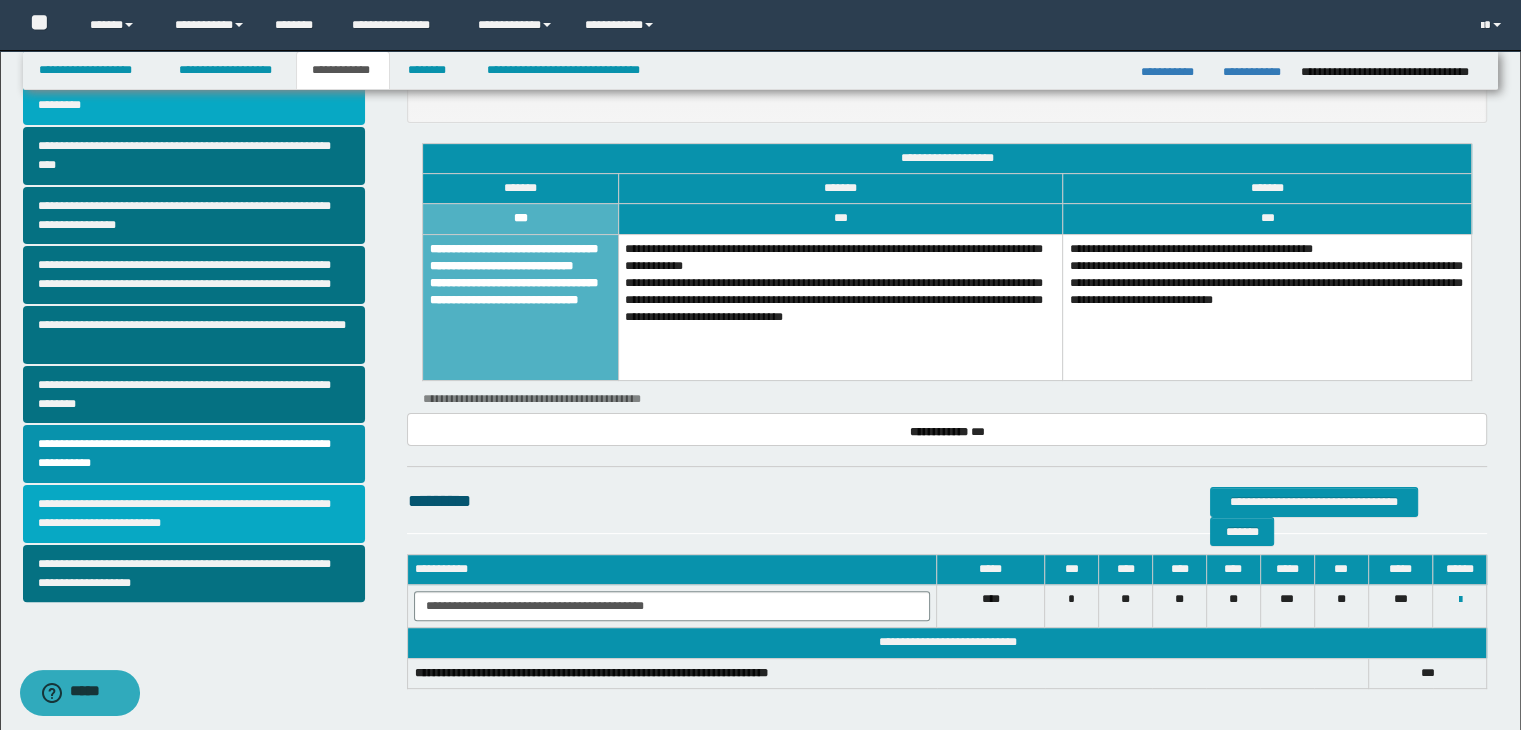 click on "**********" at bounding box center (194, 514) 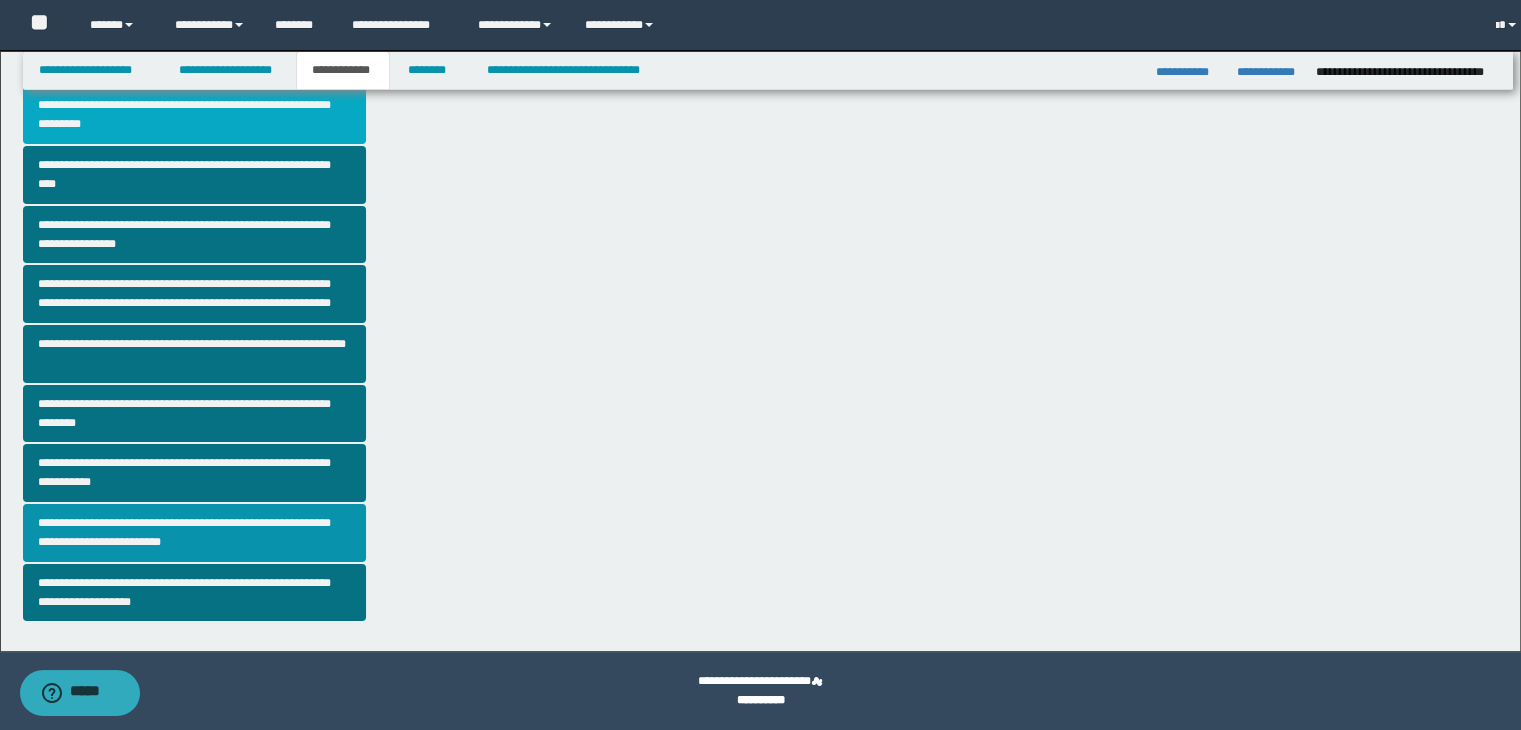 scroll, scrollTop: 0, scrollLeft: 0, axis: both 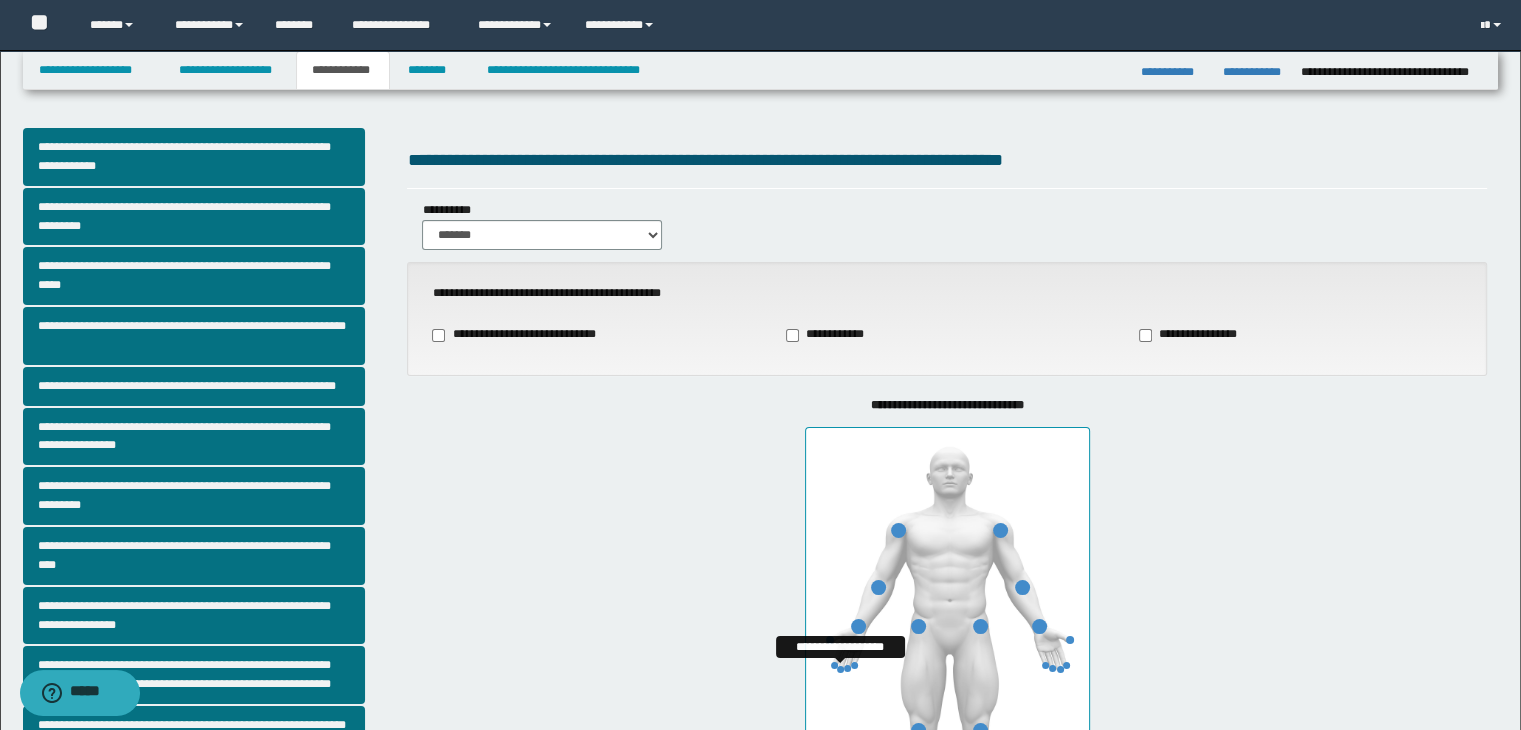 drag, startPoint x: 840, startPoint y: 666, endPoint x: 855, endPoint y: 655, distance: 18.601076 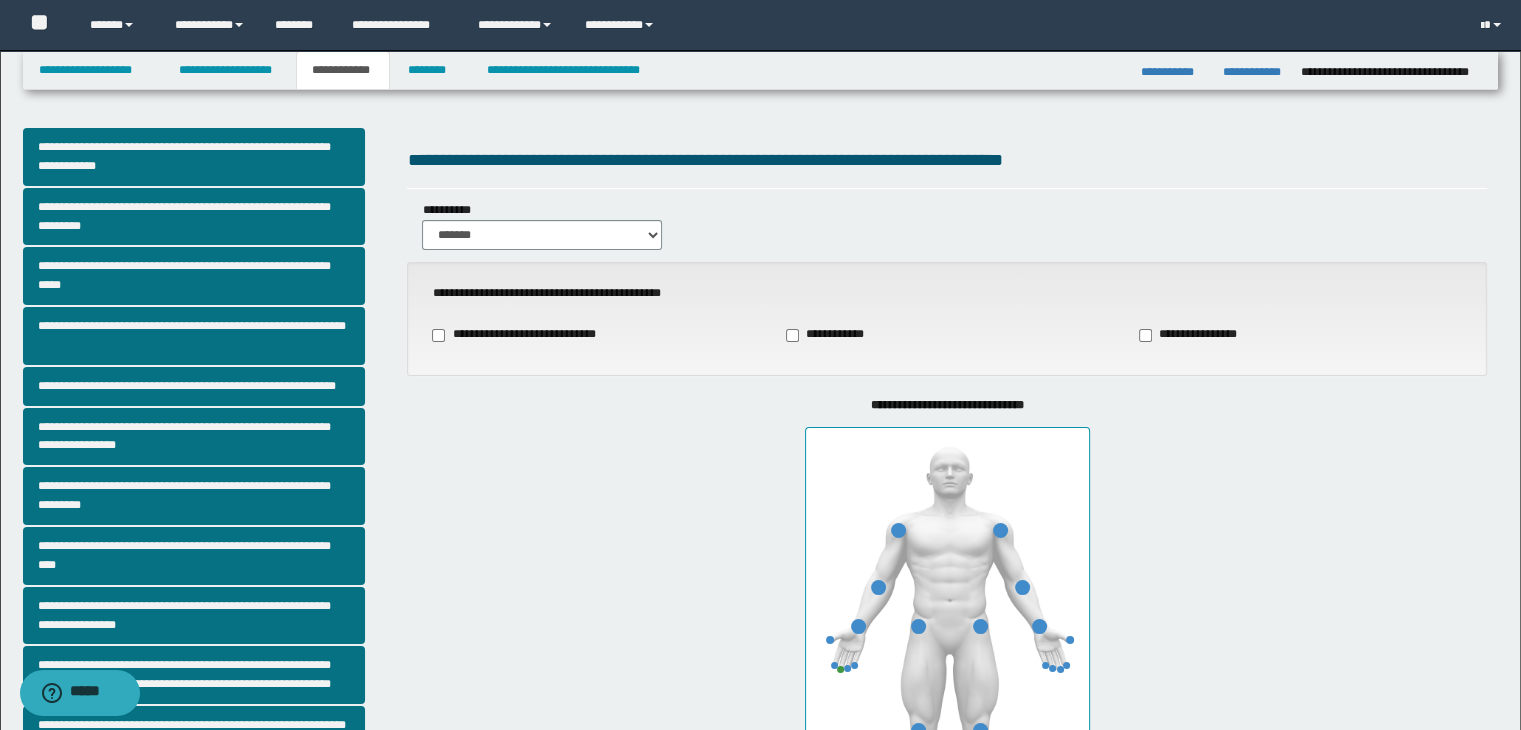 click on "**********" at bounding box center (947, 644) 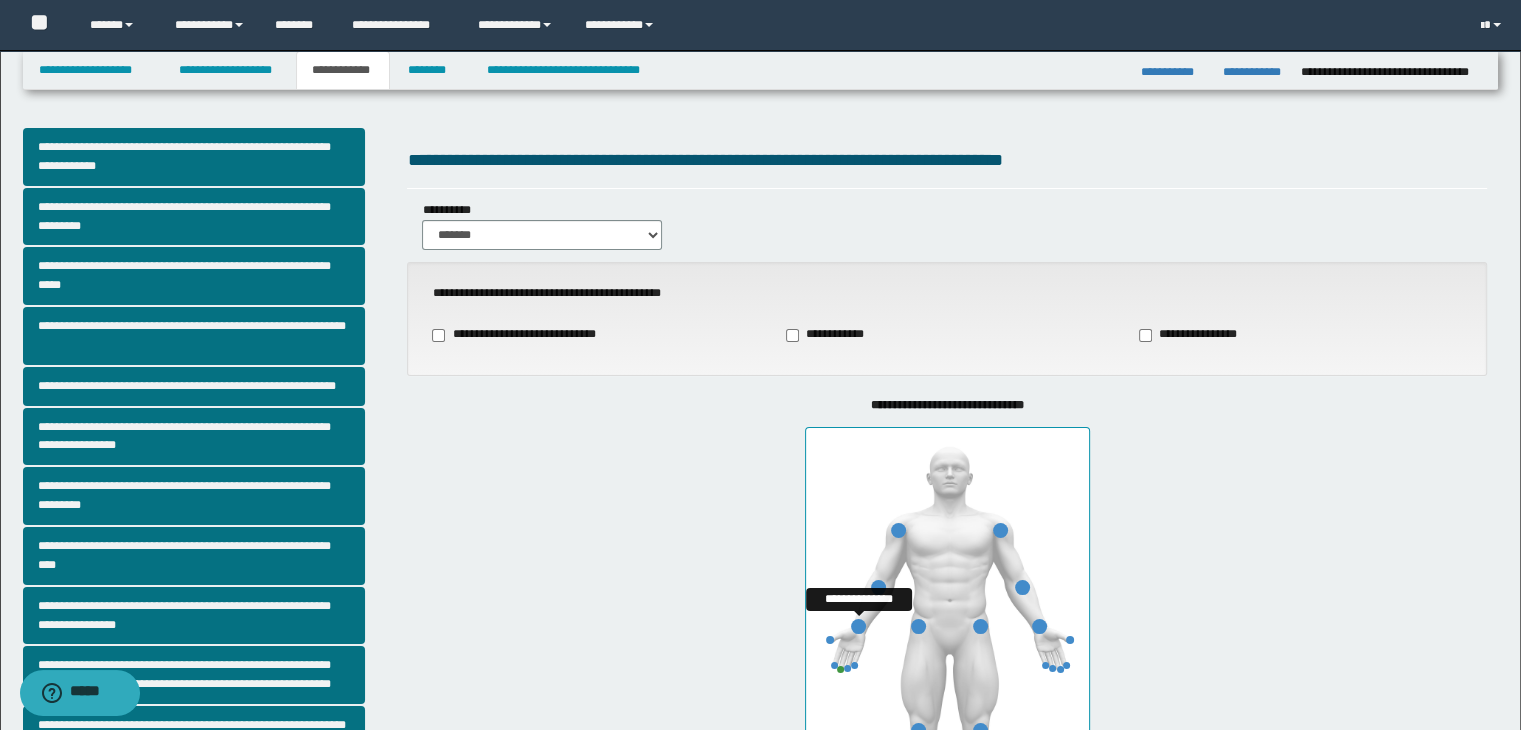 click at bounding box center (858, 626) 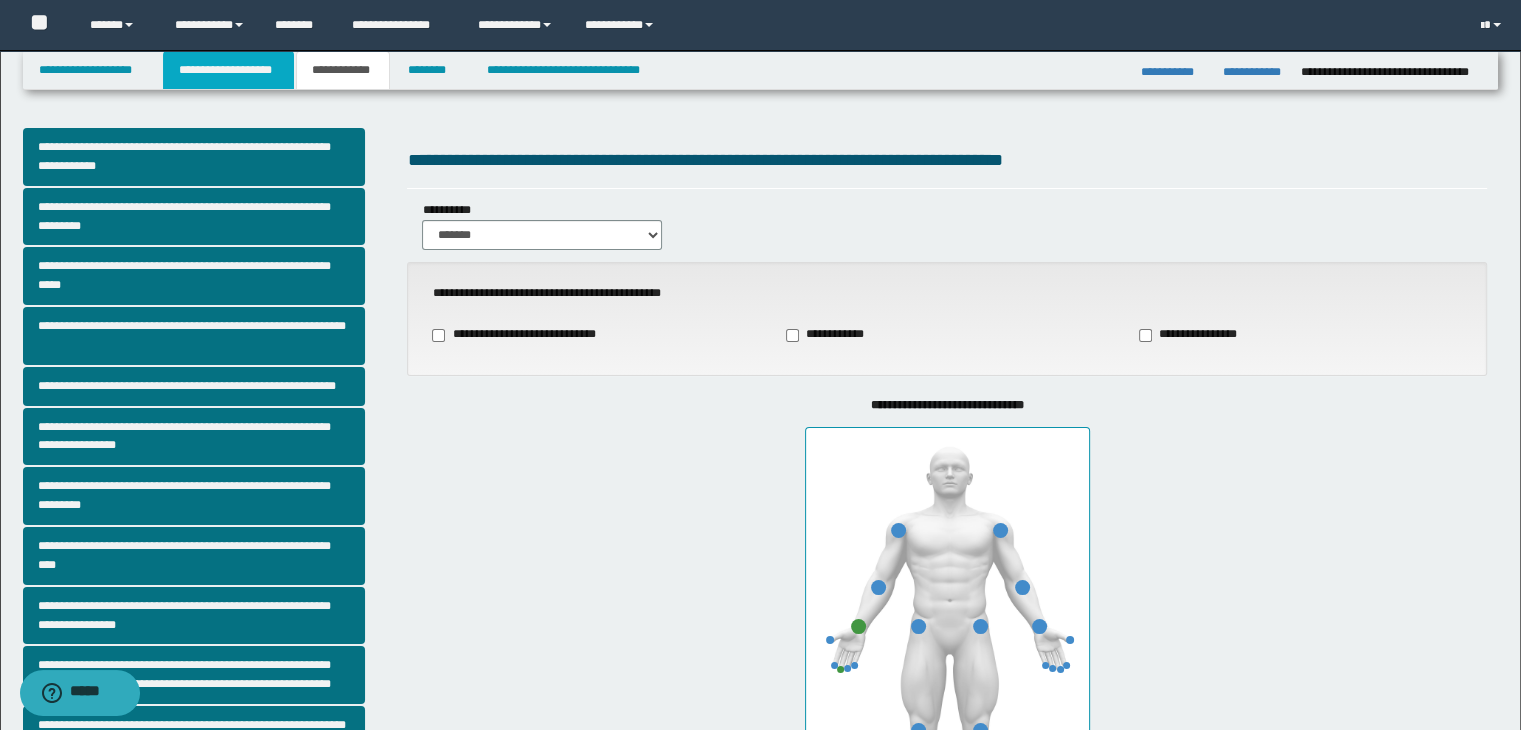 drag, startPoint x: 212, startPoint y: 70, endPoint x: 341, endPoint y: 173, distance: 165.07574 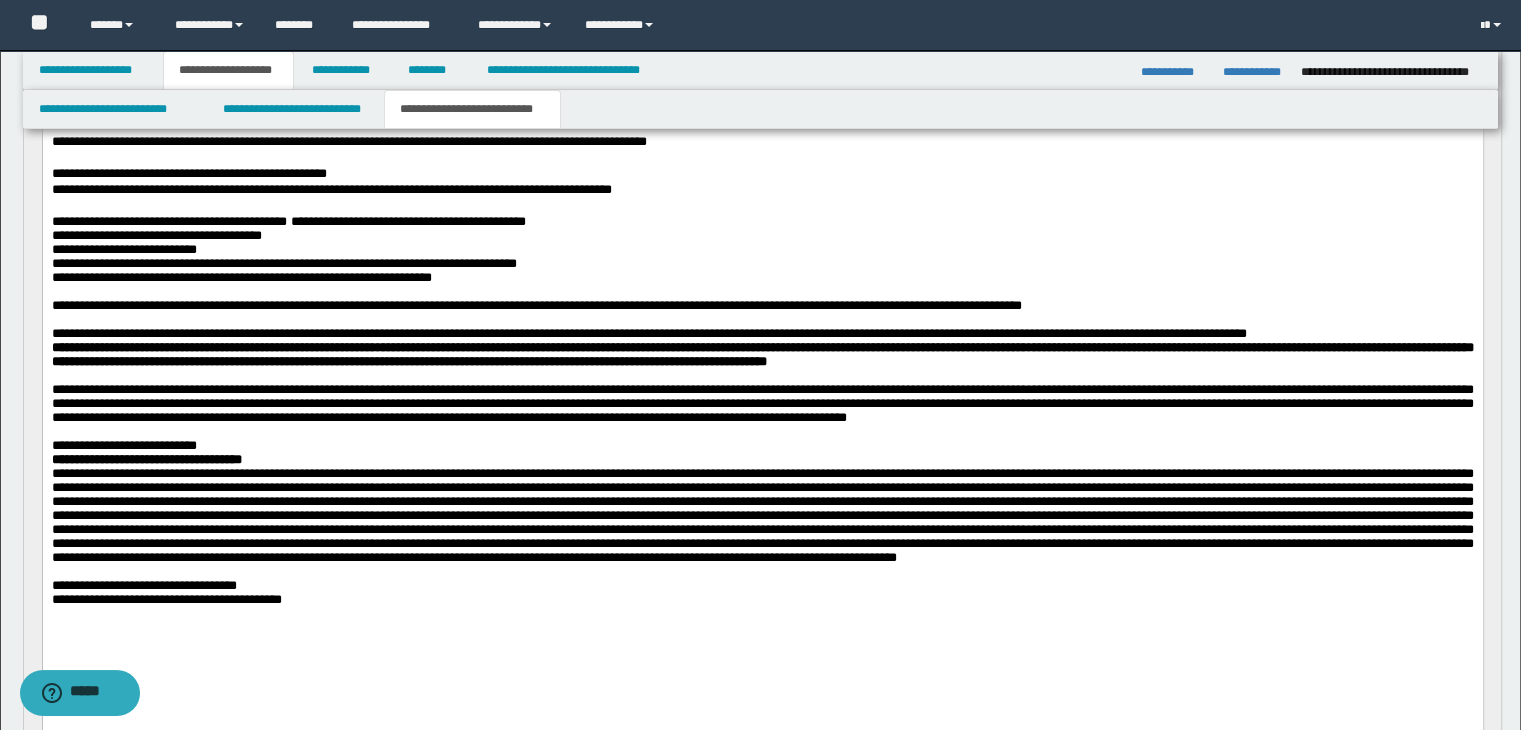 scroll, scrollTop: 200, scrollLeft: 0, axis: vertical 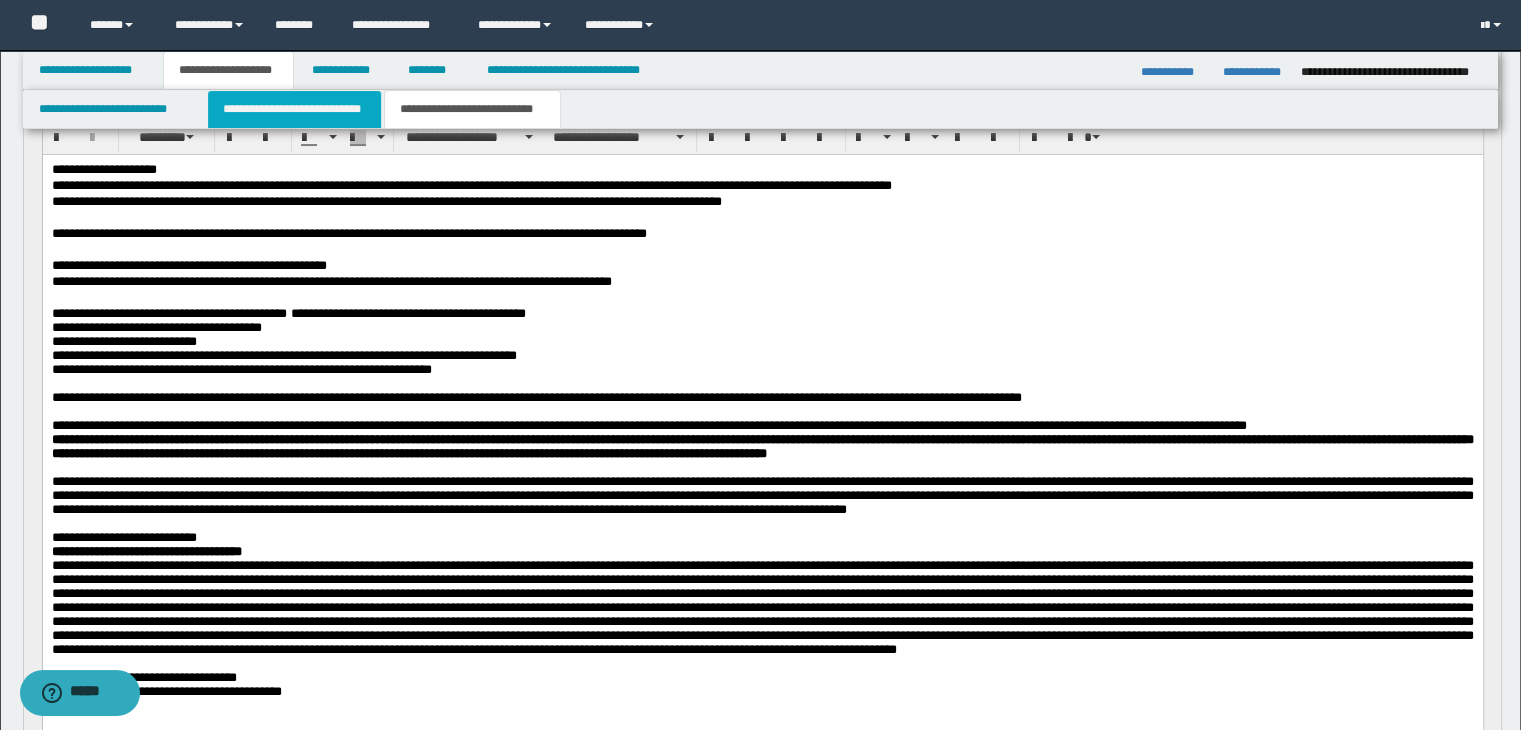 click on "**********" at bounding box center [294, 109] 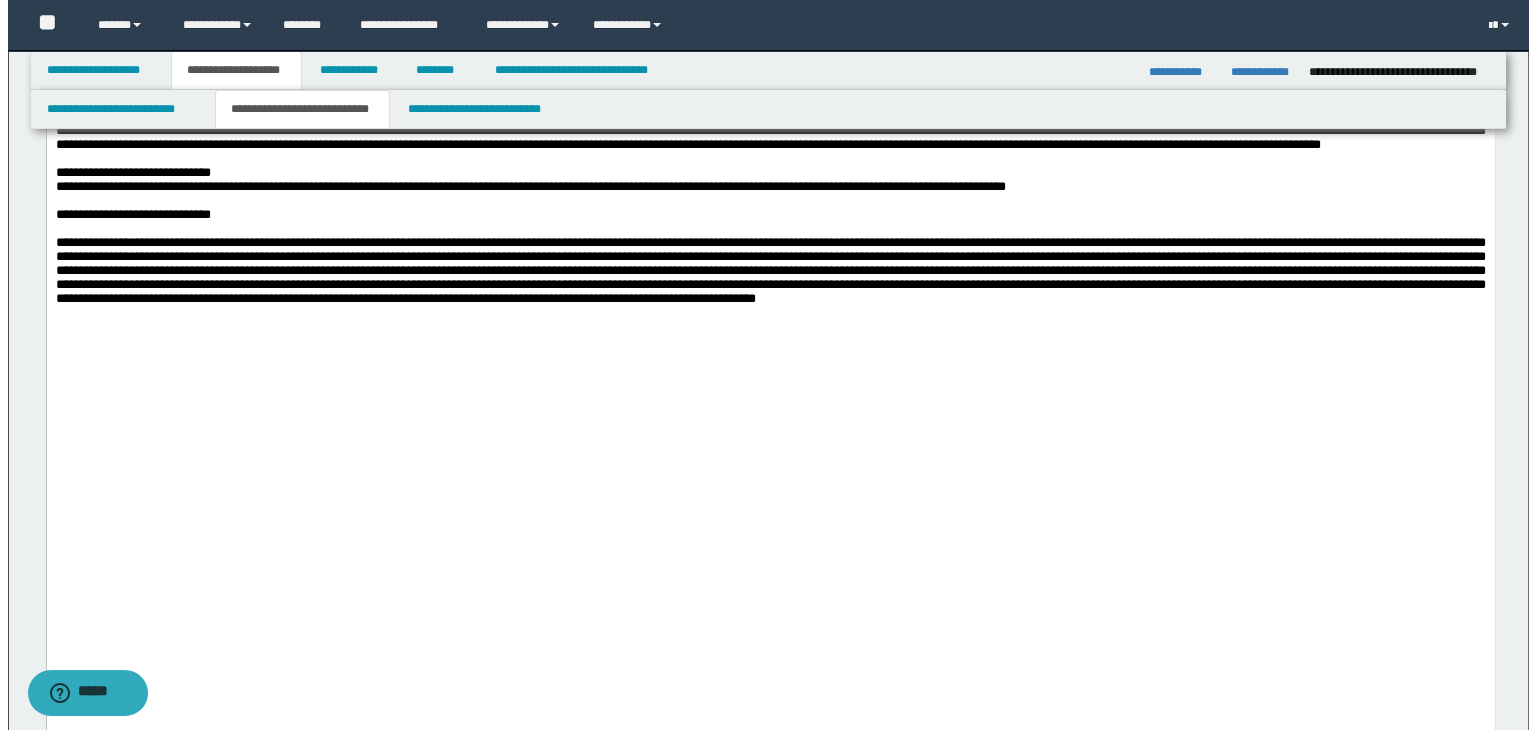 scroll, scrollTop: 1300, scrollLeft: 0, axis: vertical 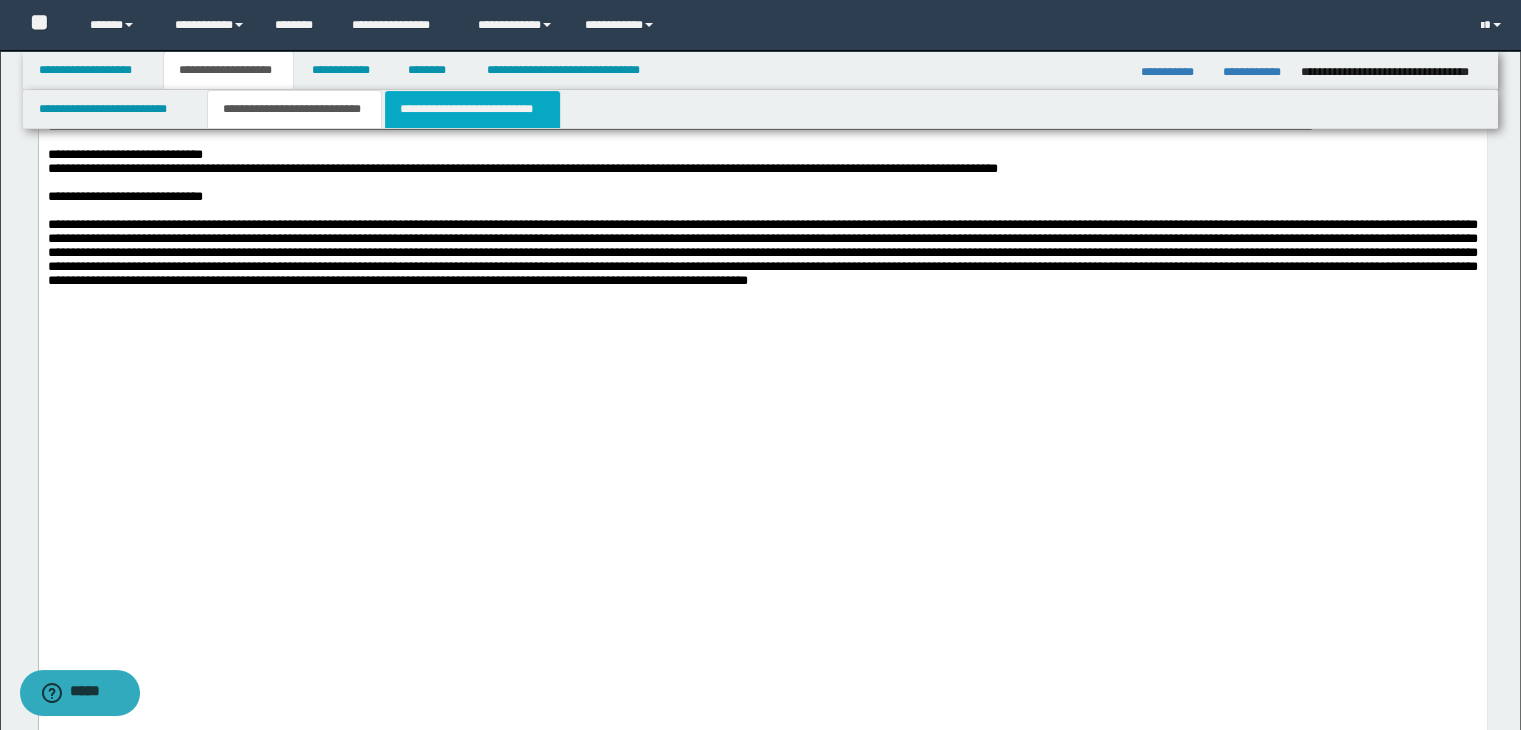 click on "**********" at bounding box center (472, 109) 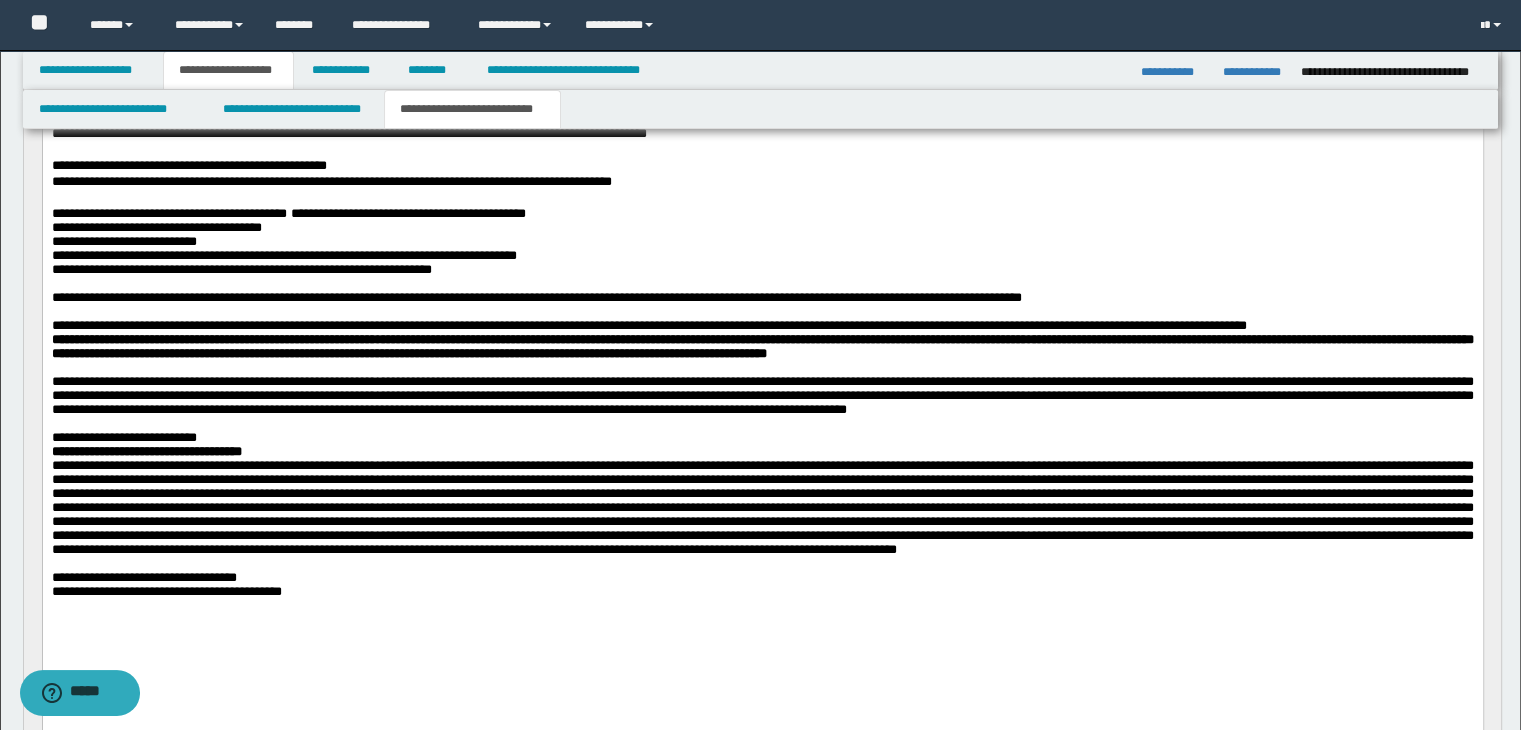 scroll, scrollTop: 200, scrollLeft: 0, axis: vertical 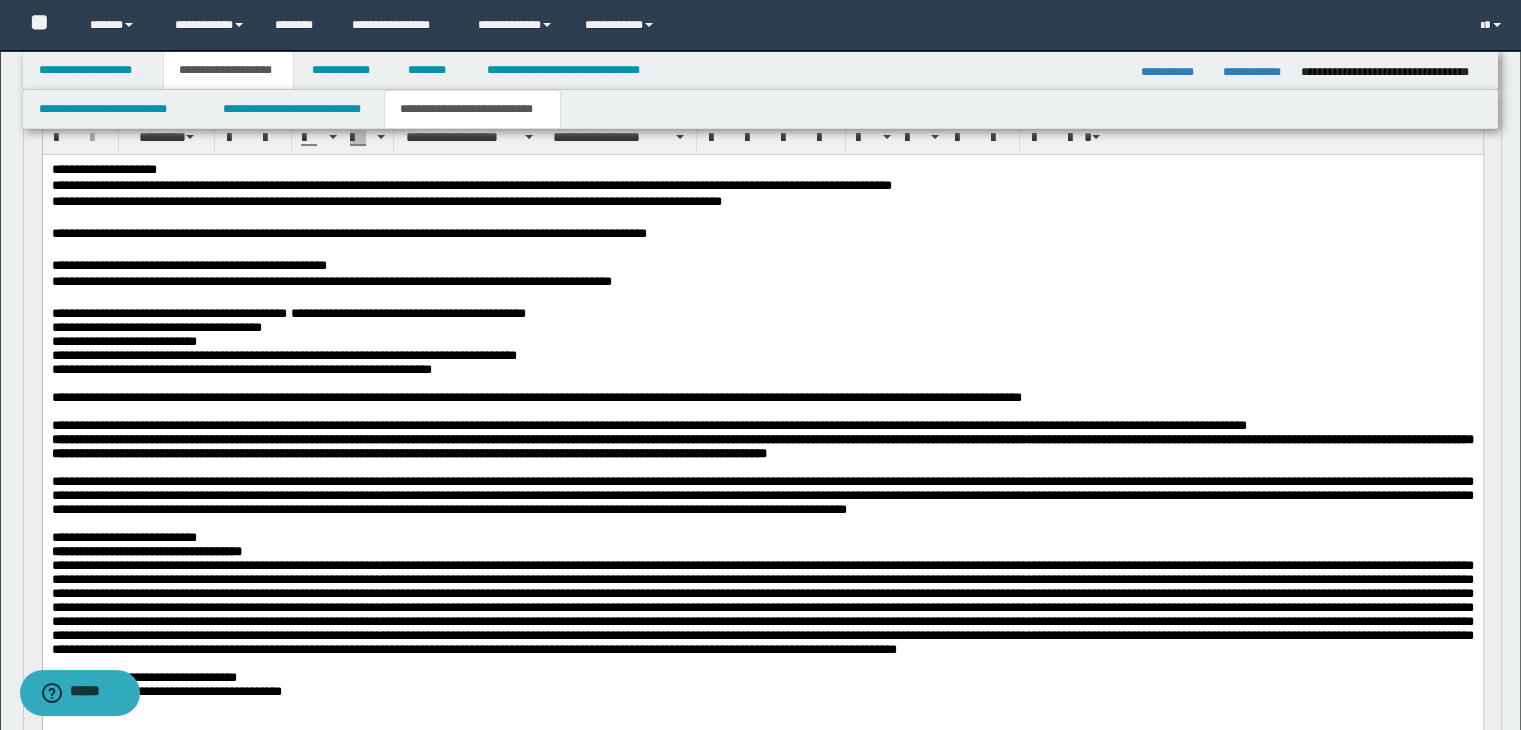 click at bounding box center [762, 298] 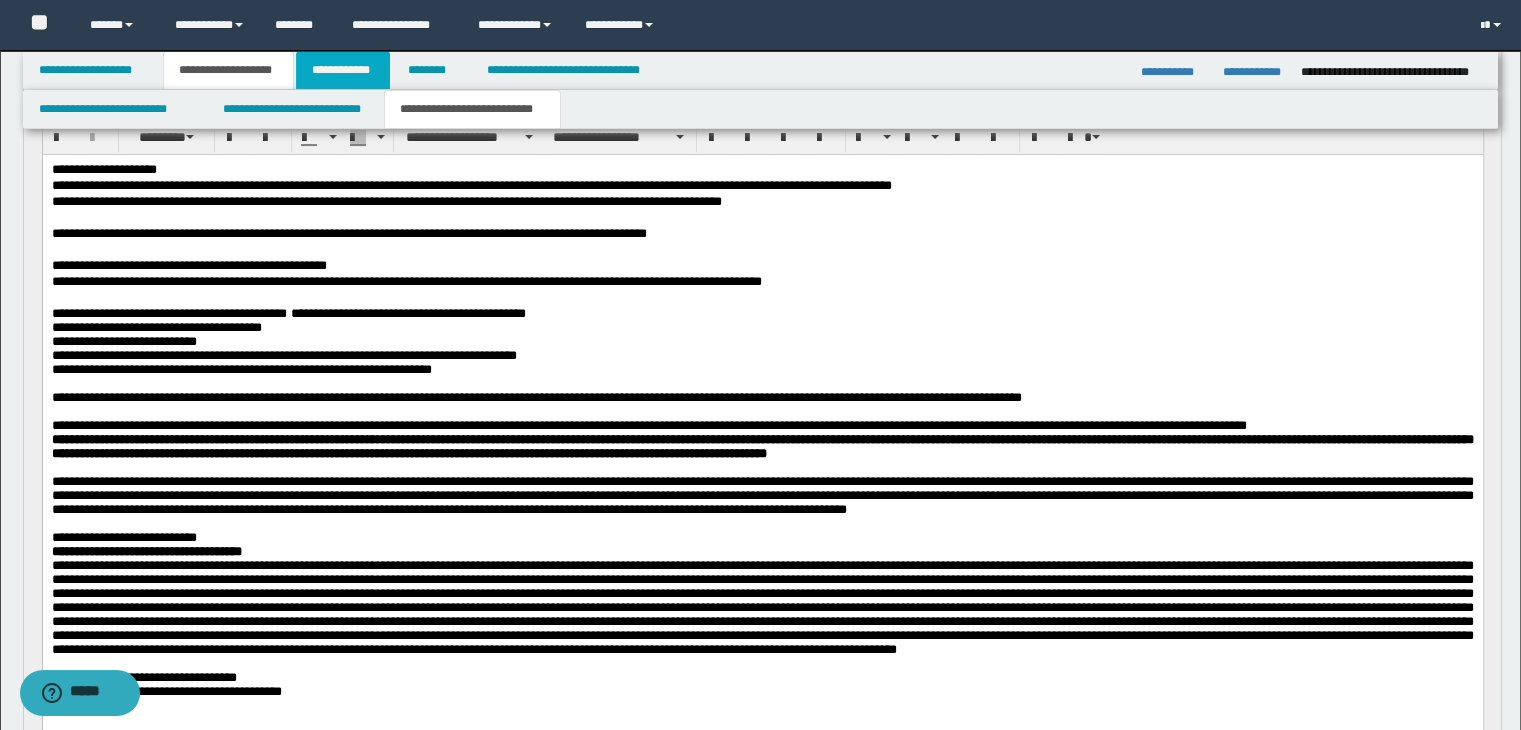 click on "**********" at bounding box center (343, 70) 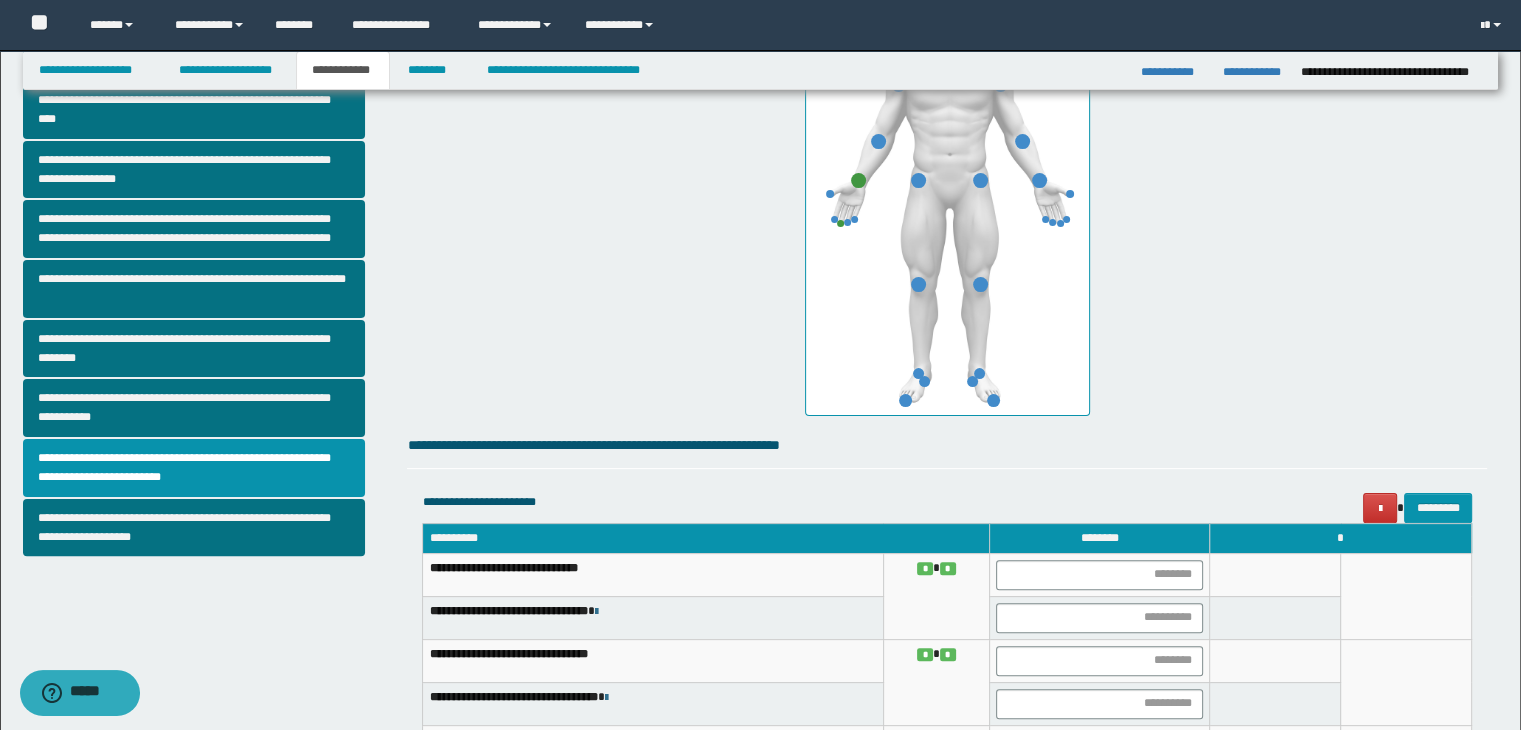 scroll, scrollTop: 468, scrollLeft: 0, axis: vertical 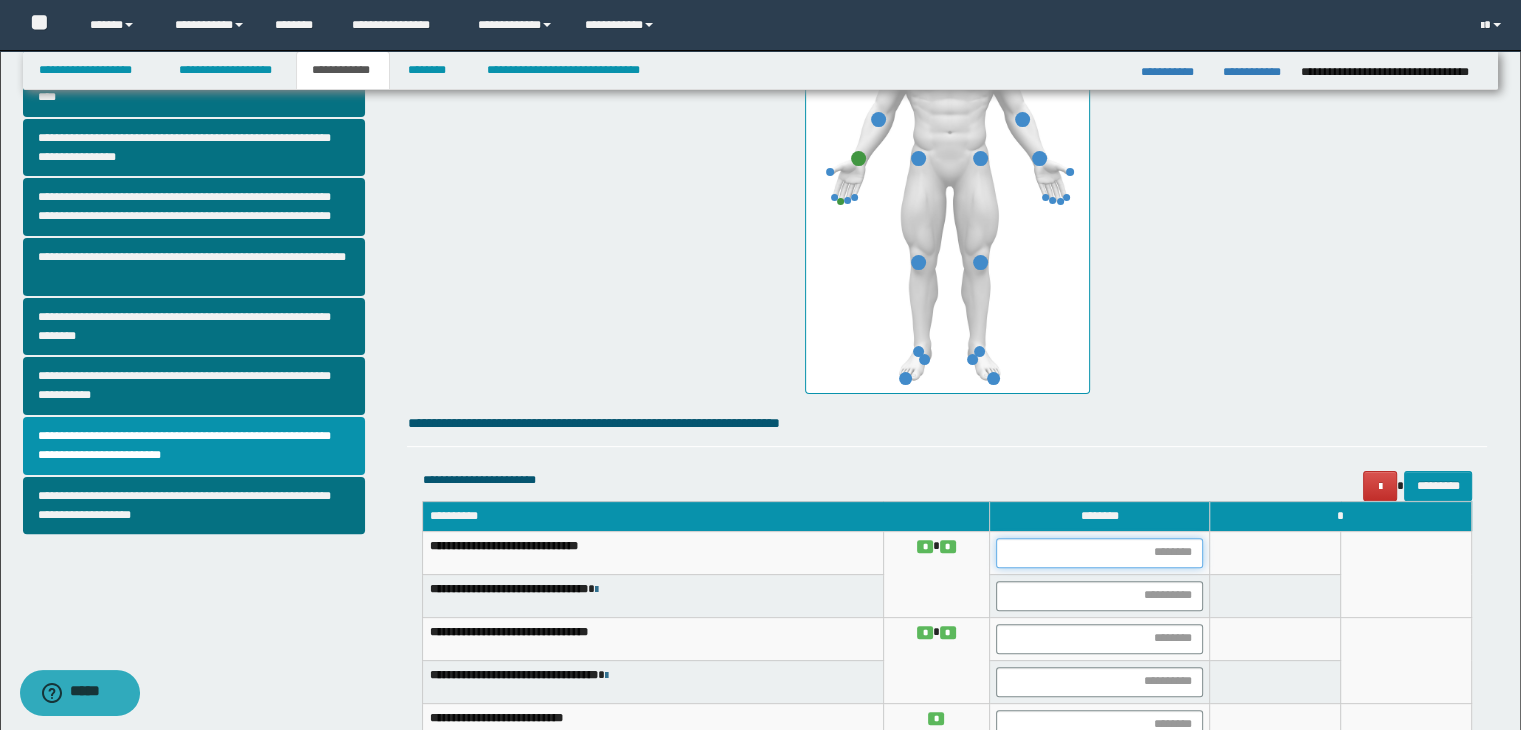 click at bounding box center [1099, 553] 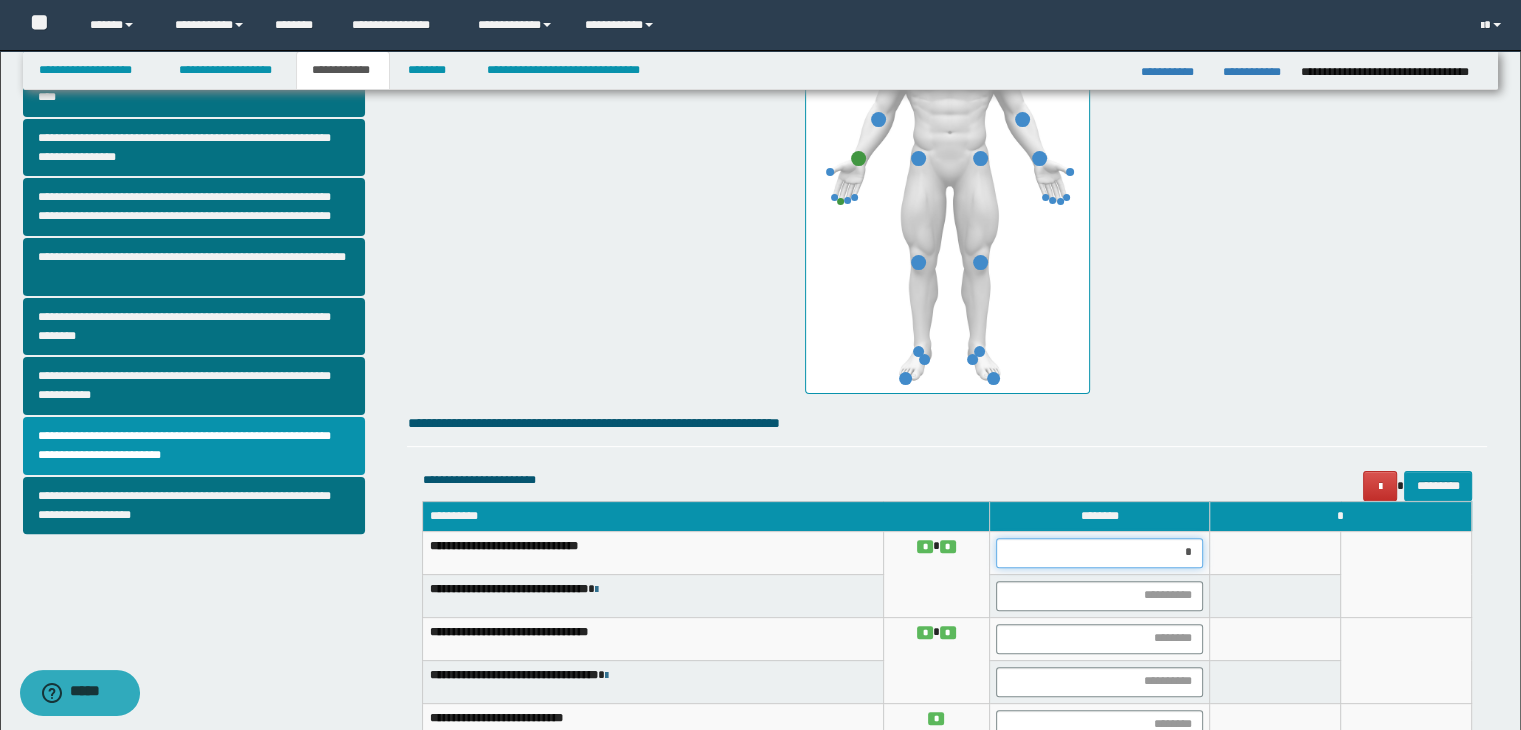type on "**" 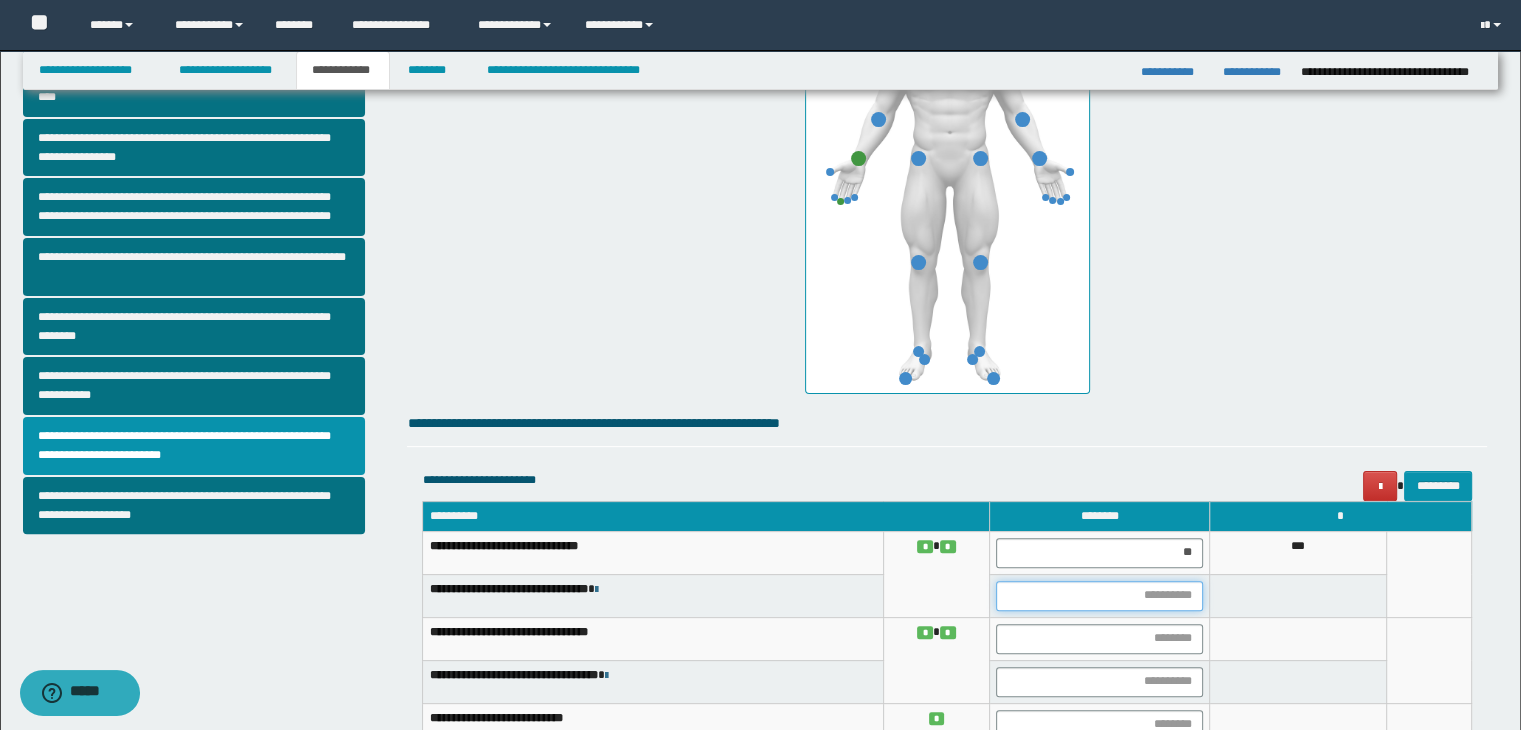 click at bounding box center (1099, 596) 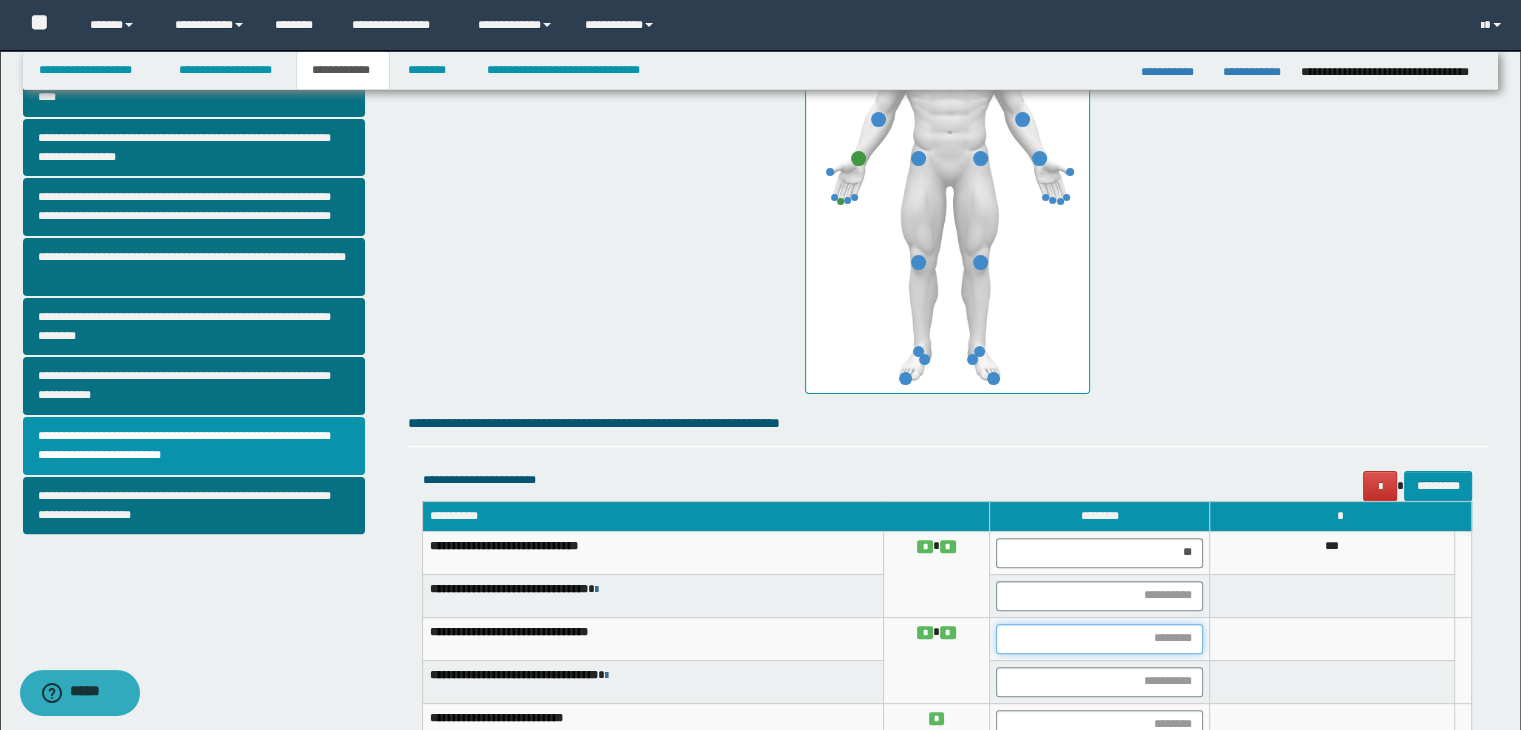 click at bounding box center (1099, 639) 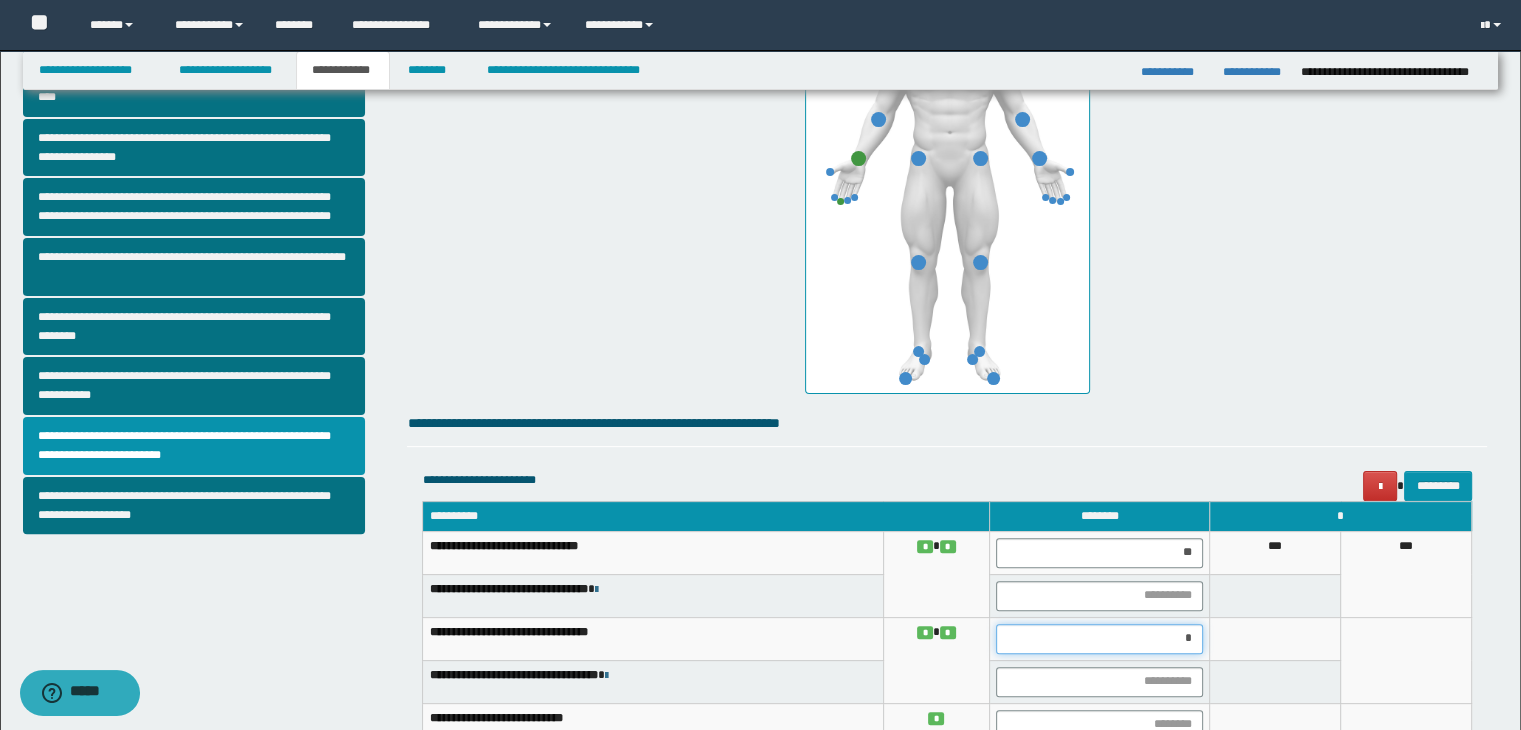 type on "**" 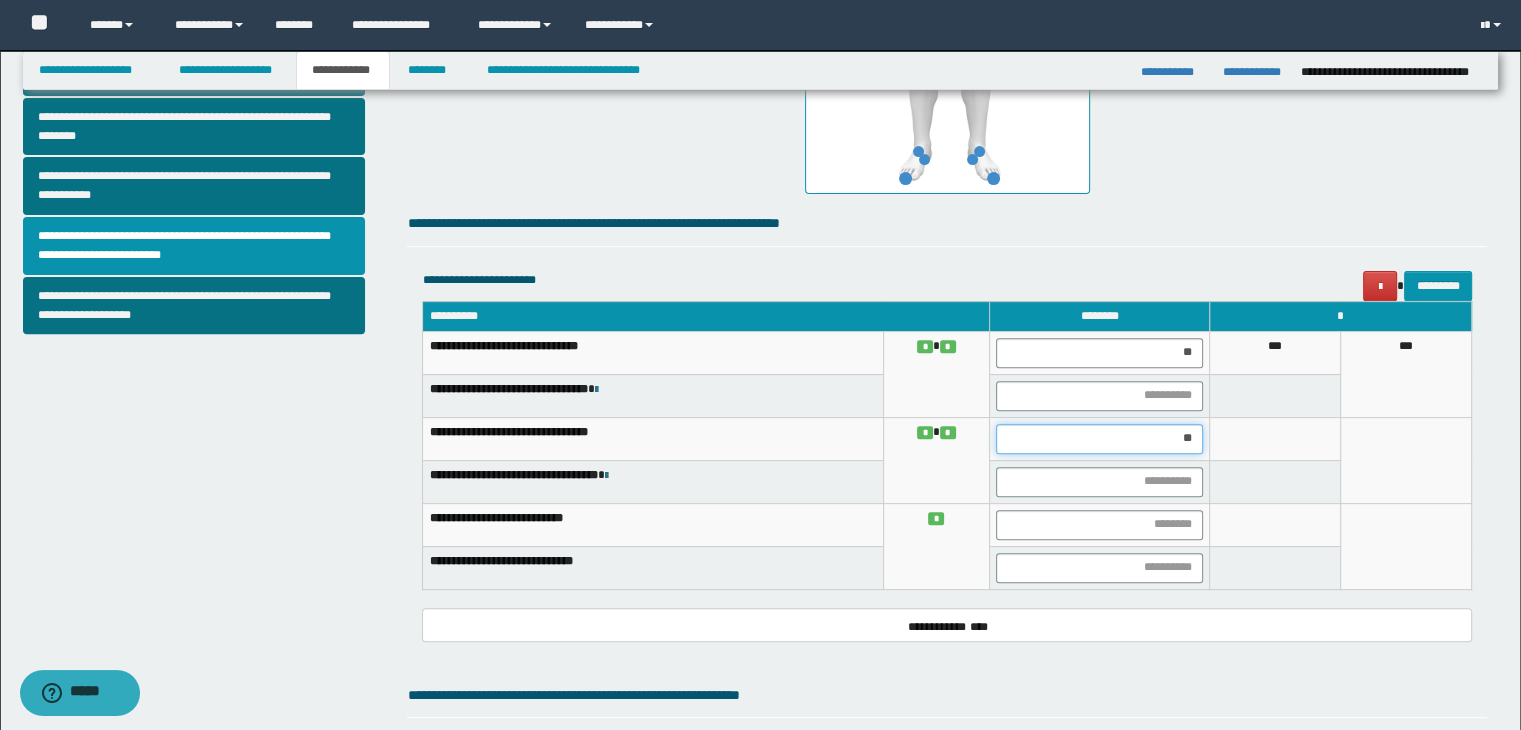 scroll, scrollTop: 668, scrollLeft: 0, axis: vertical 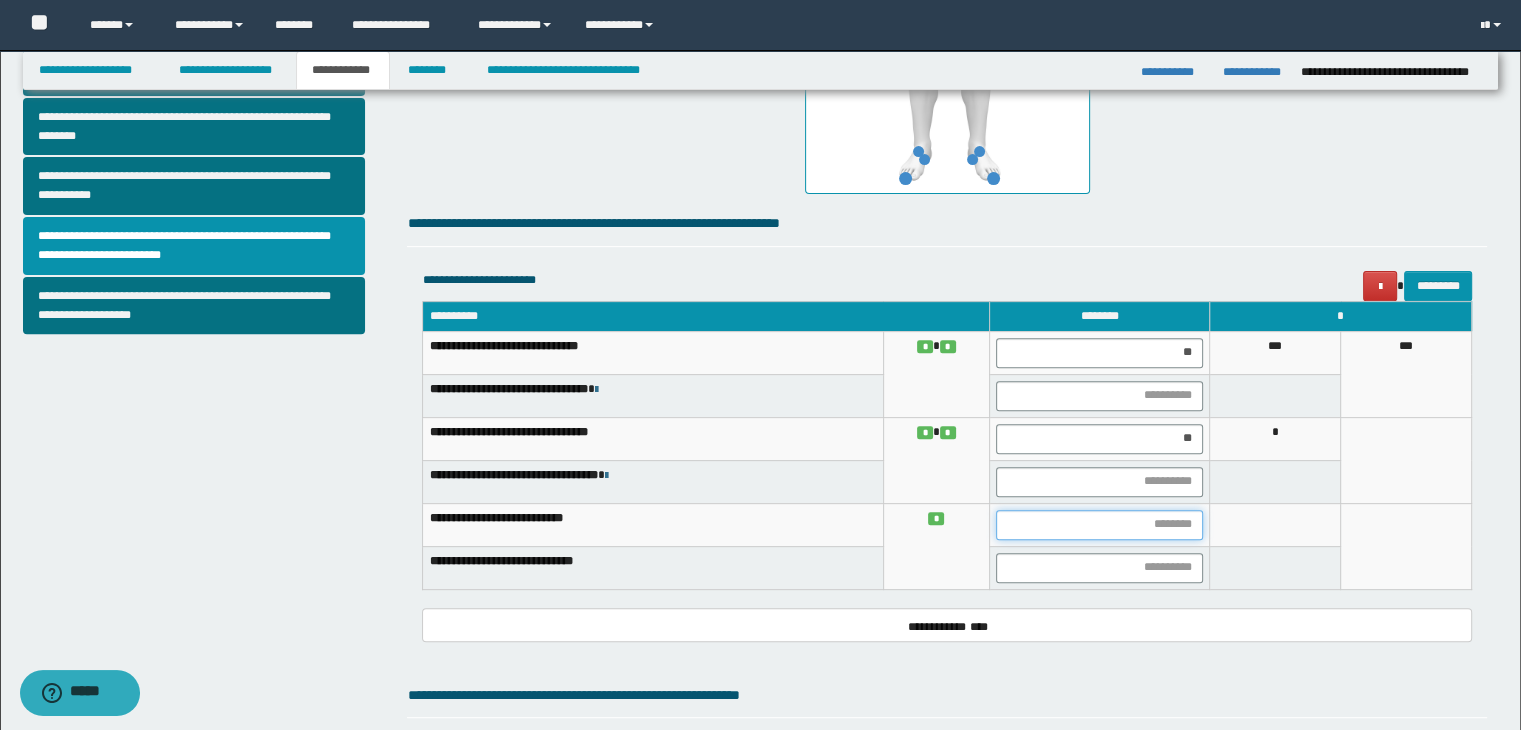 click at bounding box center [1099, 525] 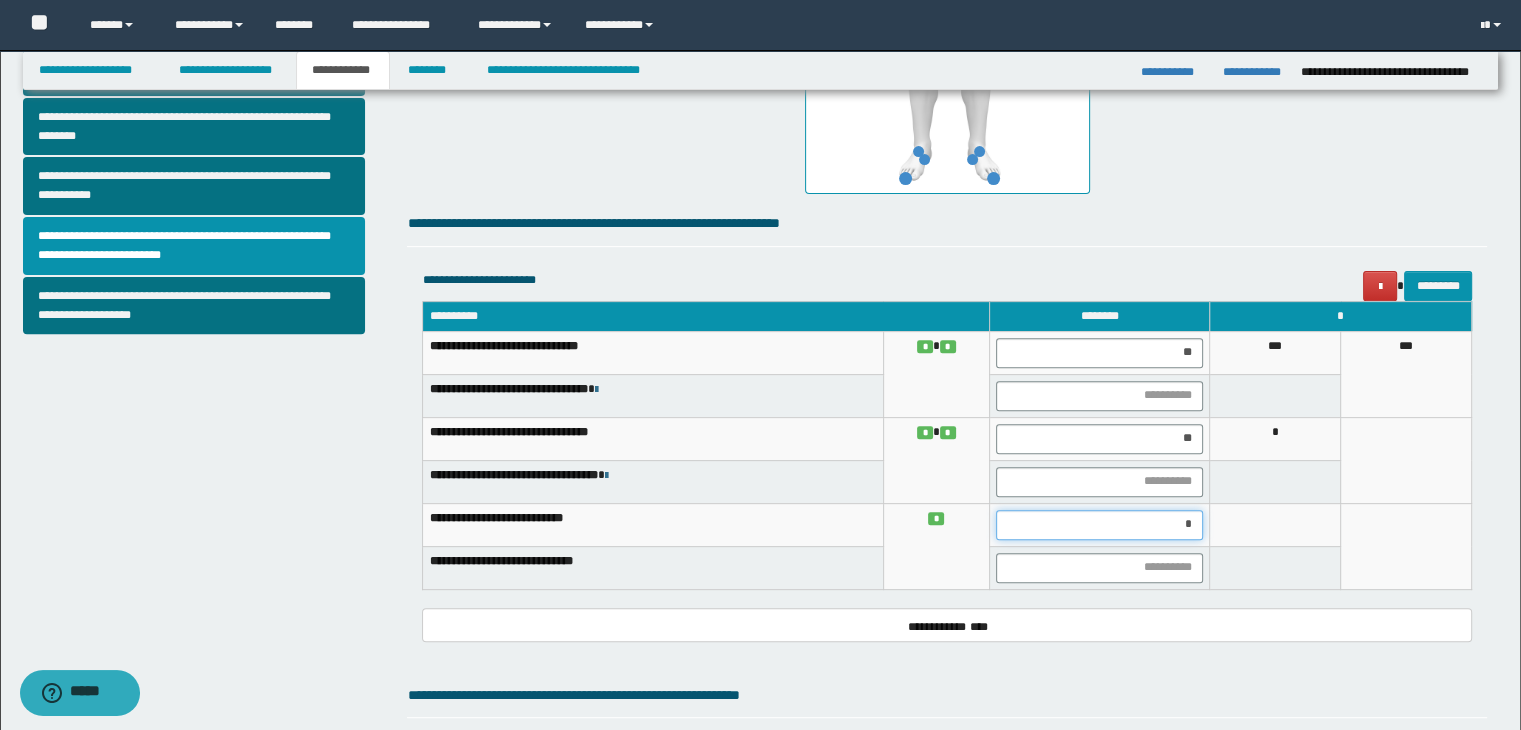 type on "**" 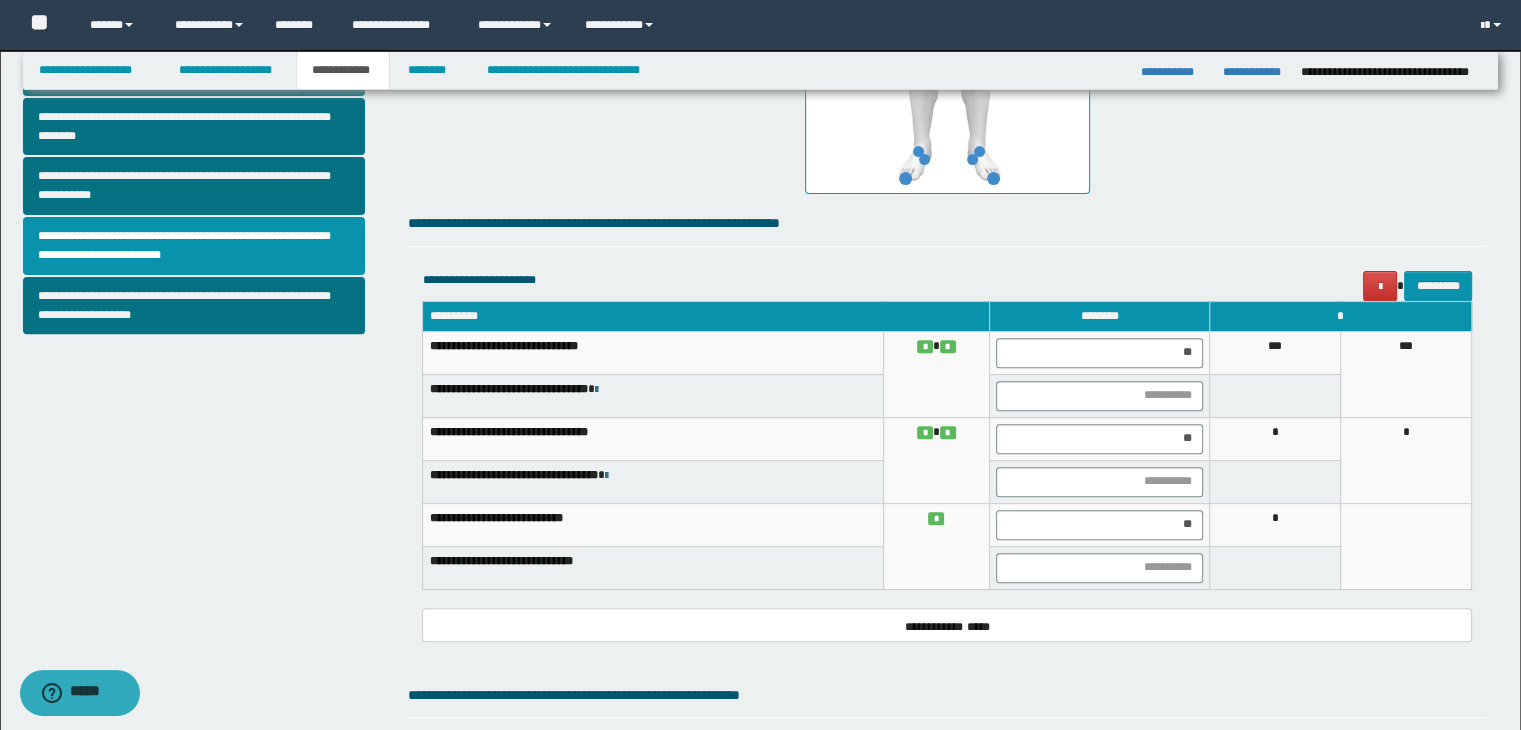 click at bounding box center [1275, 567] 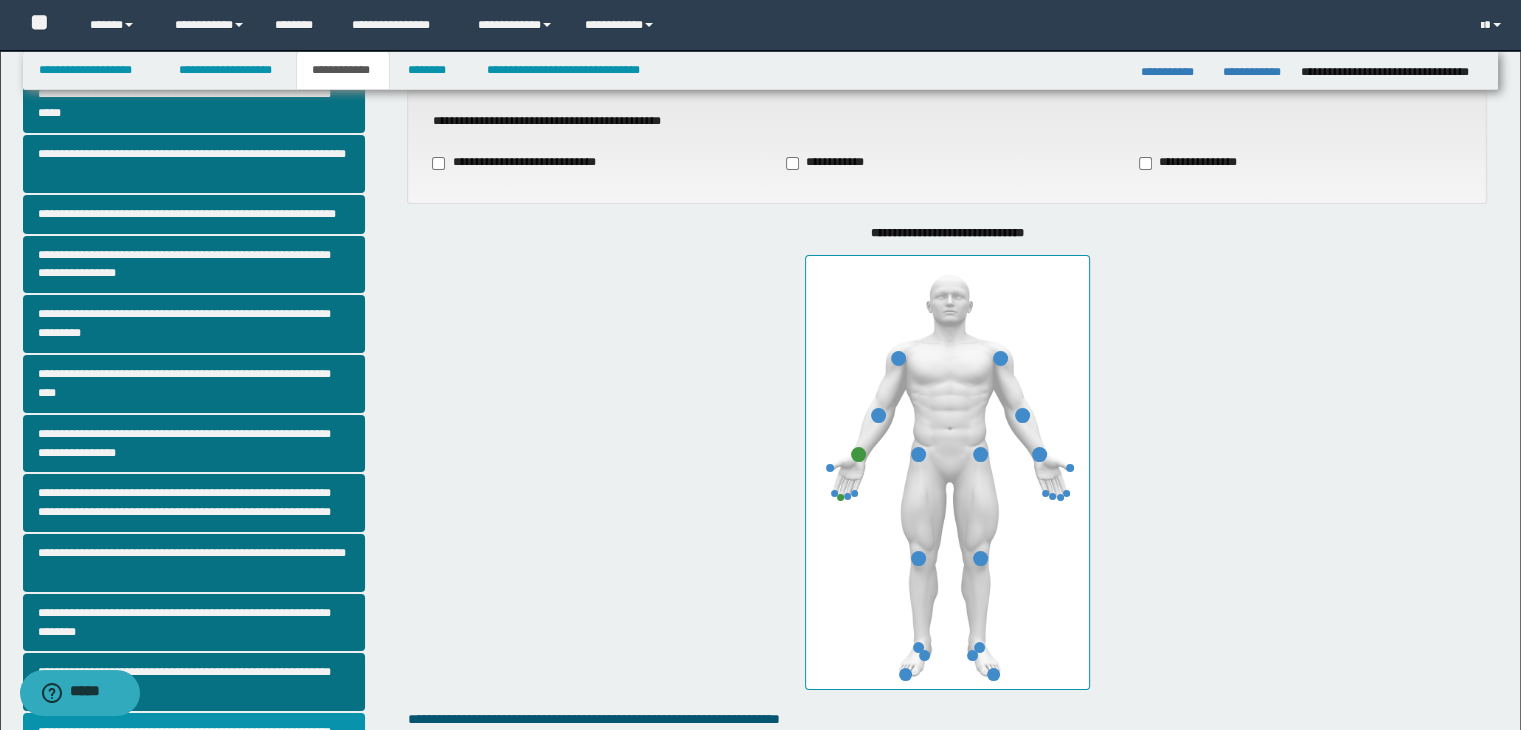 scroll, scrollTop: 68, scrollLeft: 0, axis: vertical 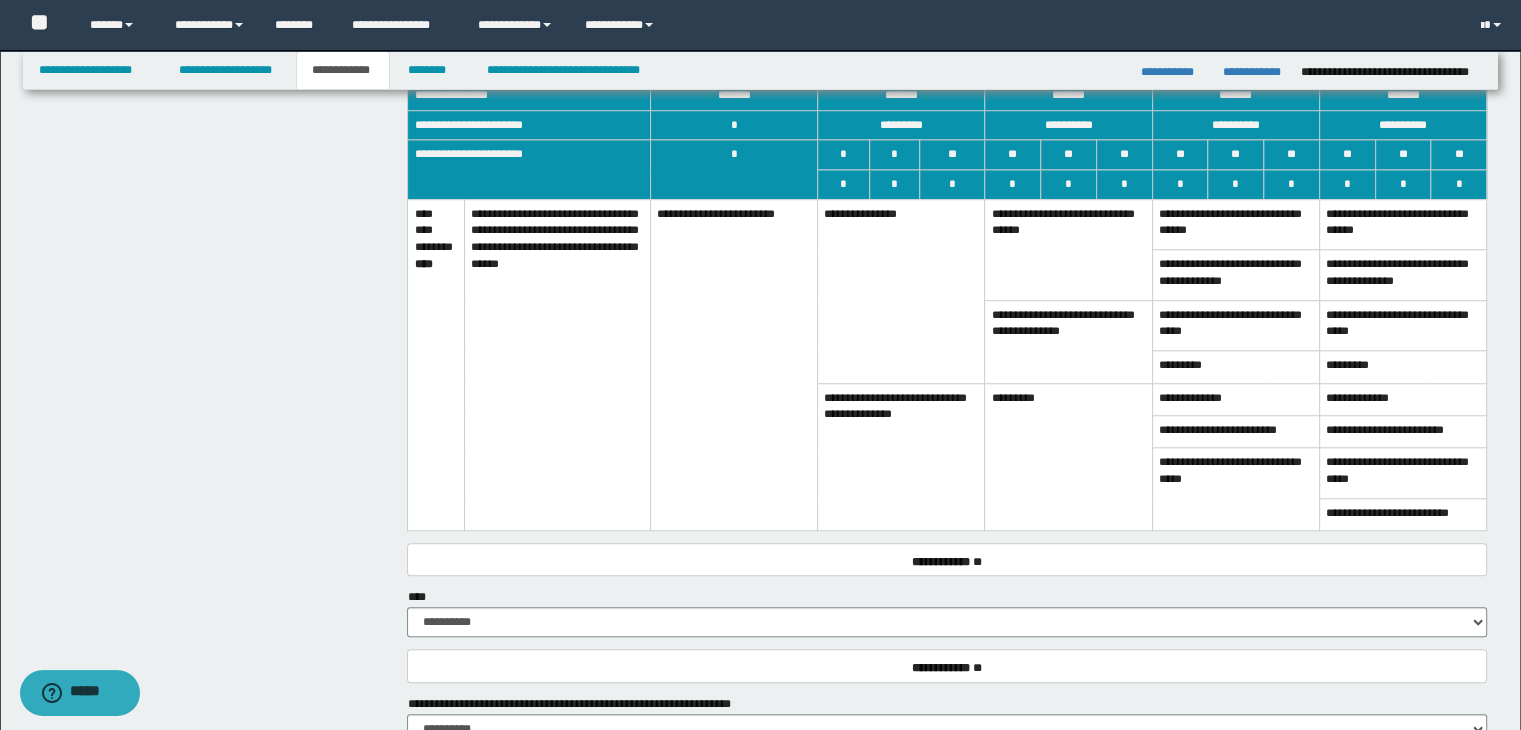 click on "*********" at bounding box center (1068, 457) 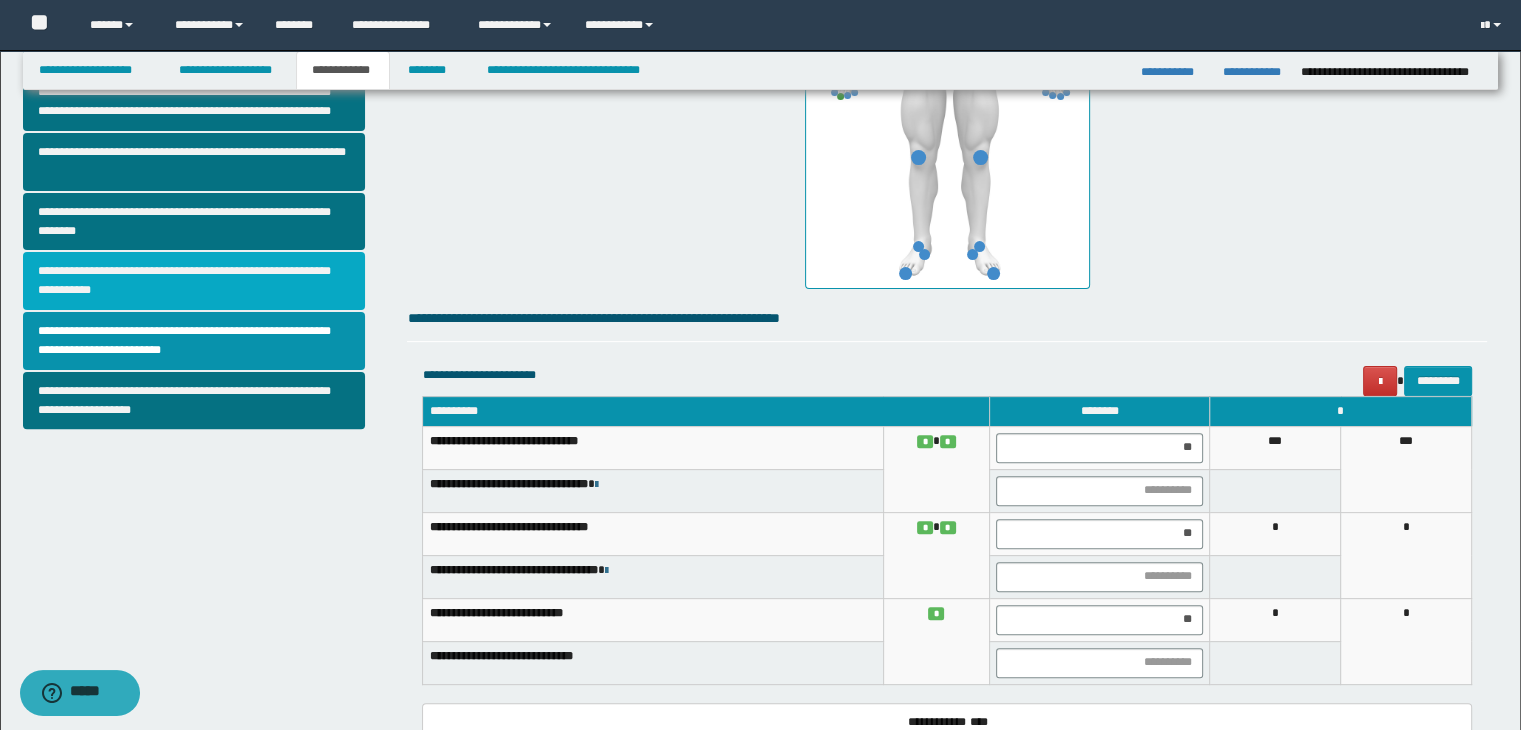 scroll, scrollTop: 468, scrollLeft: 0, axis: vertical 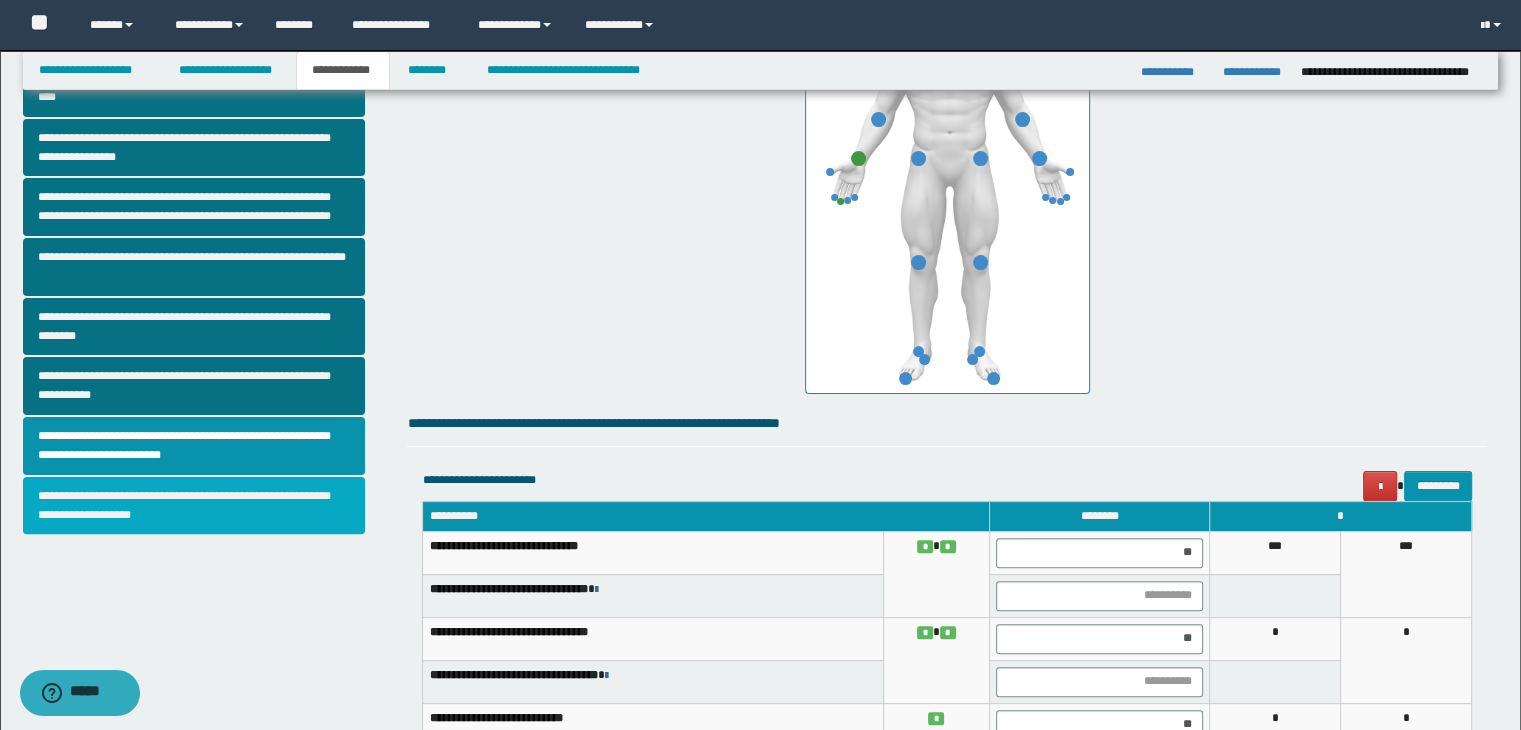 click on "**********" at bounding box center (194, 506) 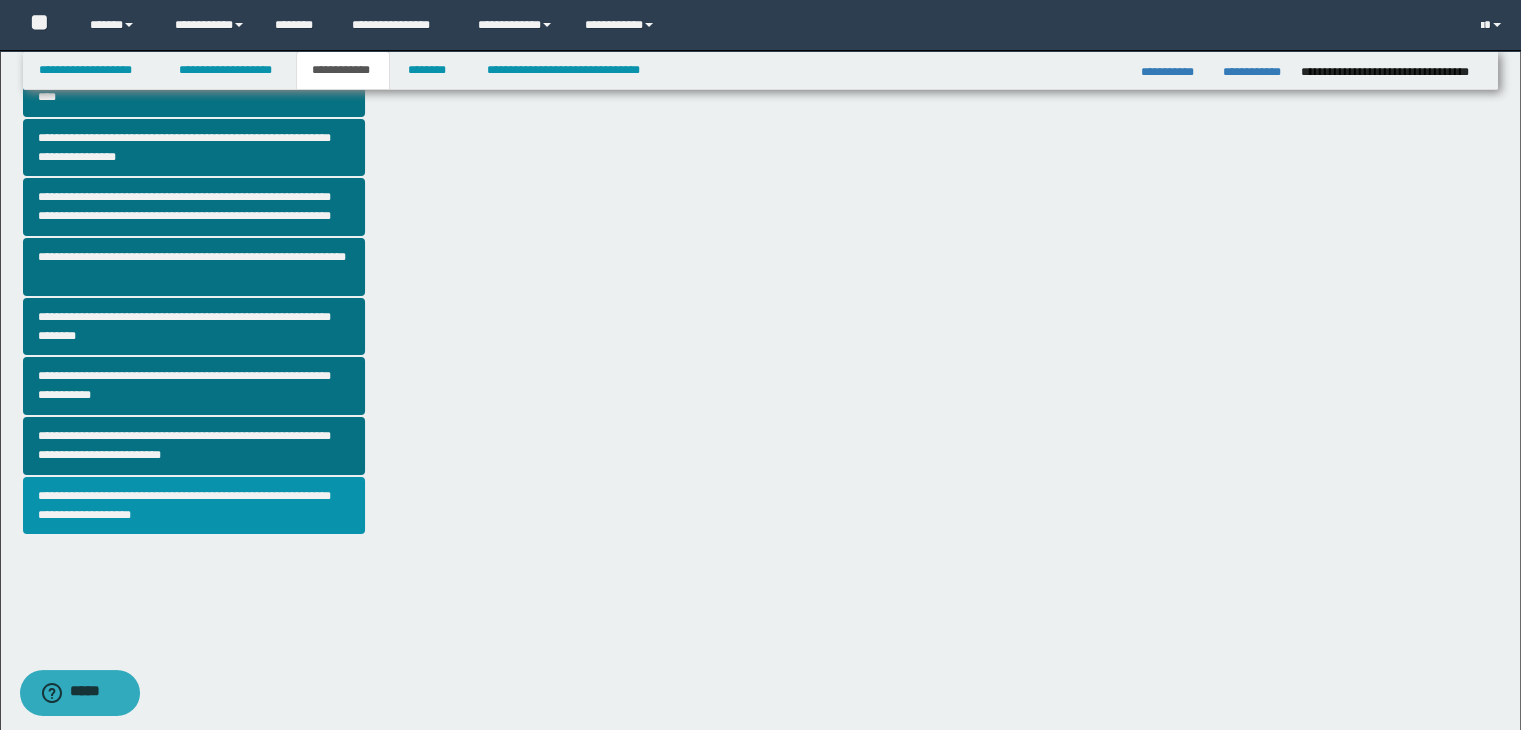 scroll, scrollTop: 0, scrollLeft: 0, axis: both 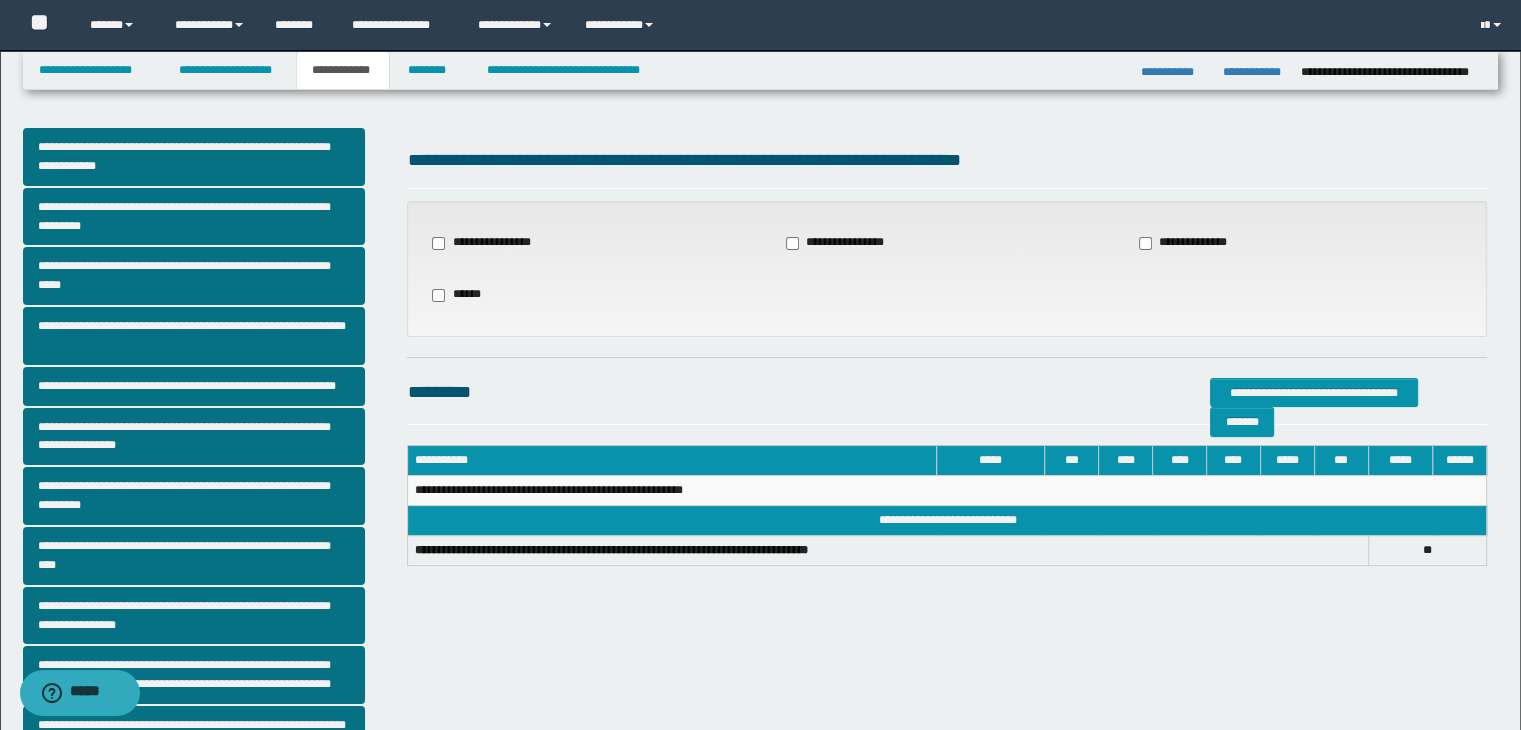 click on "**********" at bounding box center [487, 243] 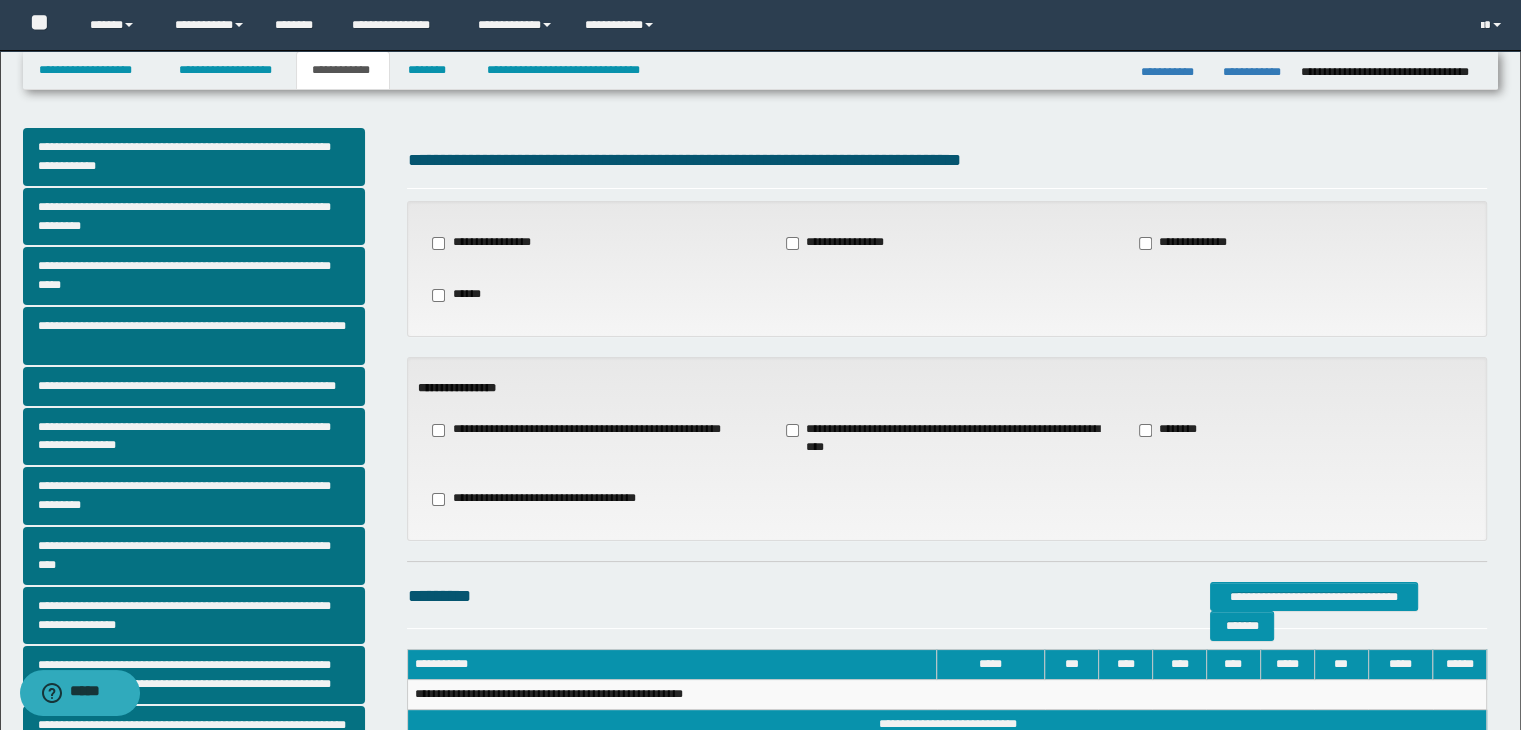 click on "**********" at bounding box center (1193, 243) 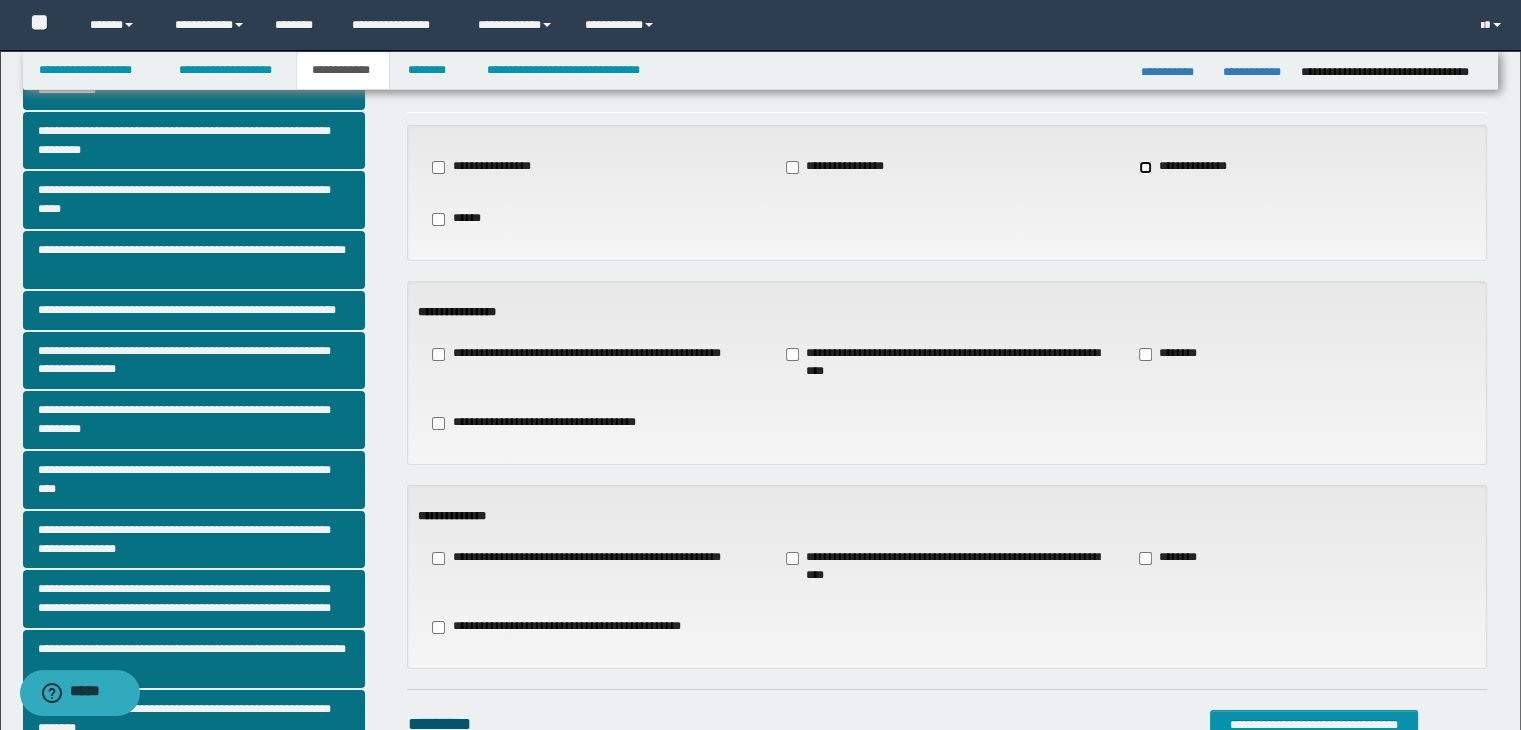 scroll, scrollTop: 200, scrollLeft: 0, axis: vertical 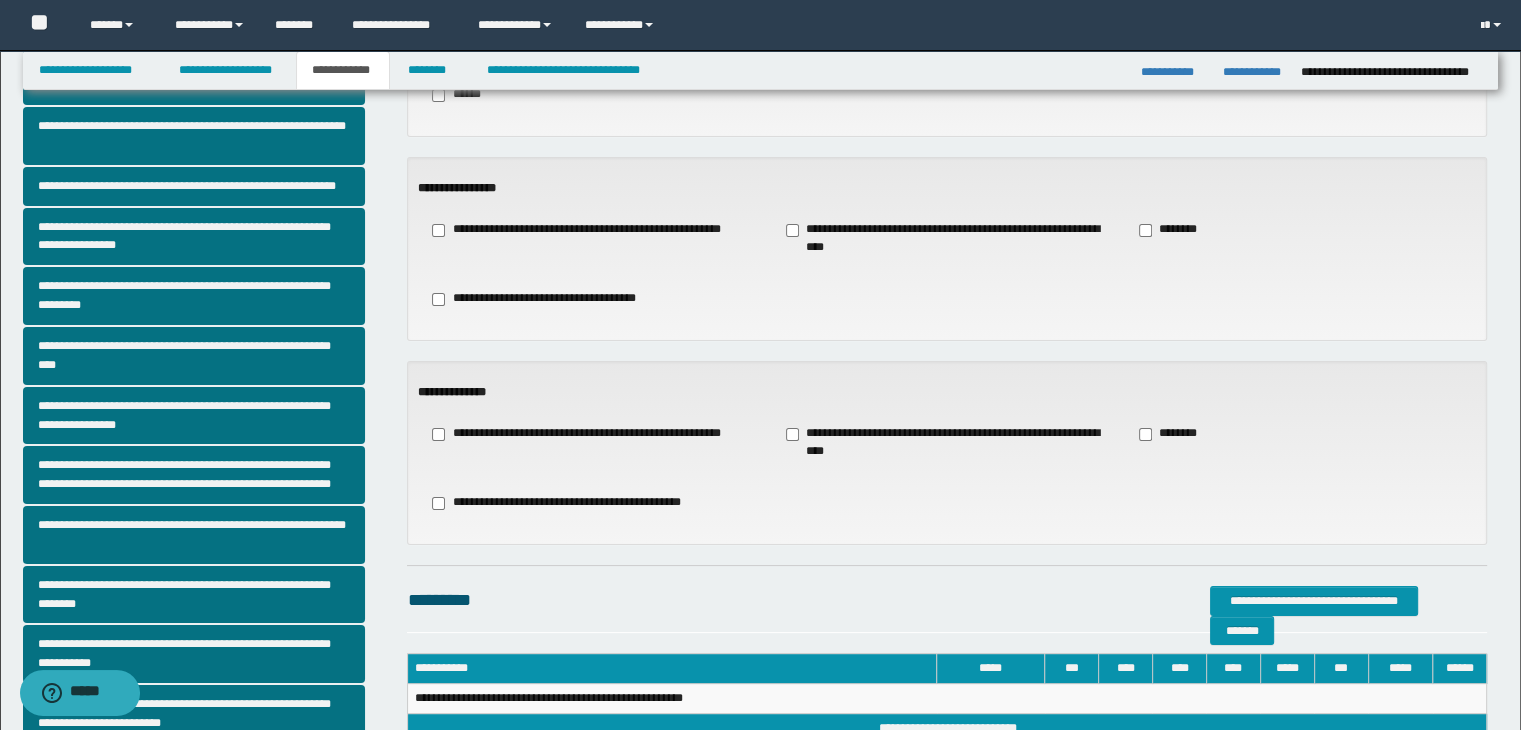 click on "**********" at bounding box center (947, 239) 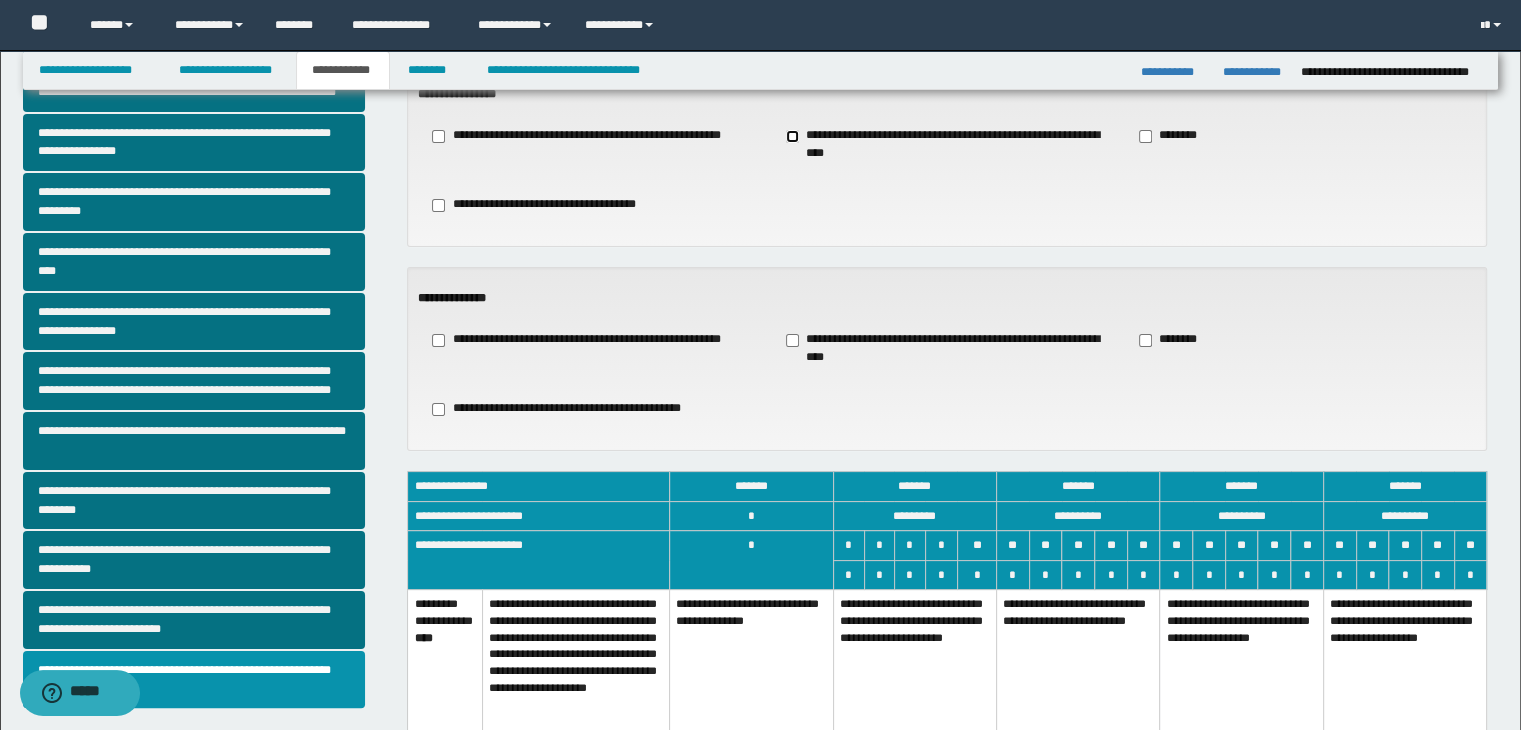 scroll, scrollTop: 400, scrollLeft: 0, axis: vertical 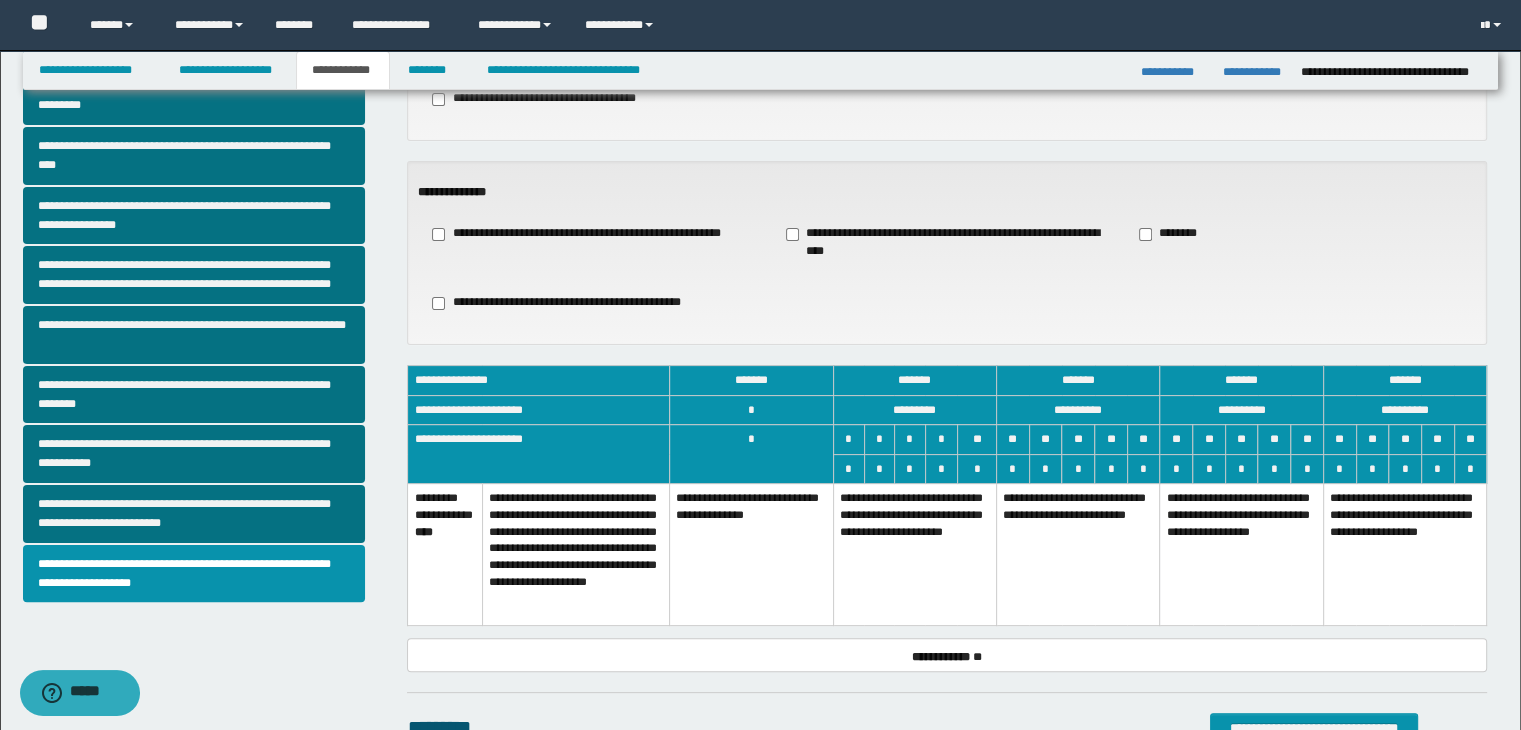 click on "**********" at bounding box center (914, 555) 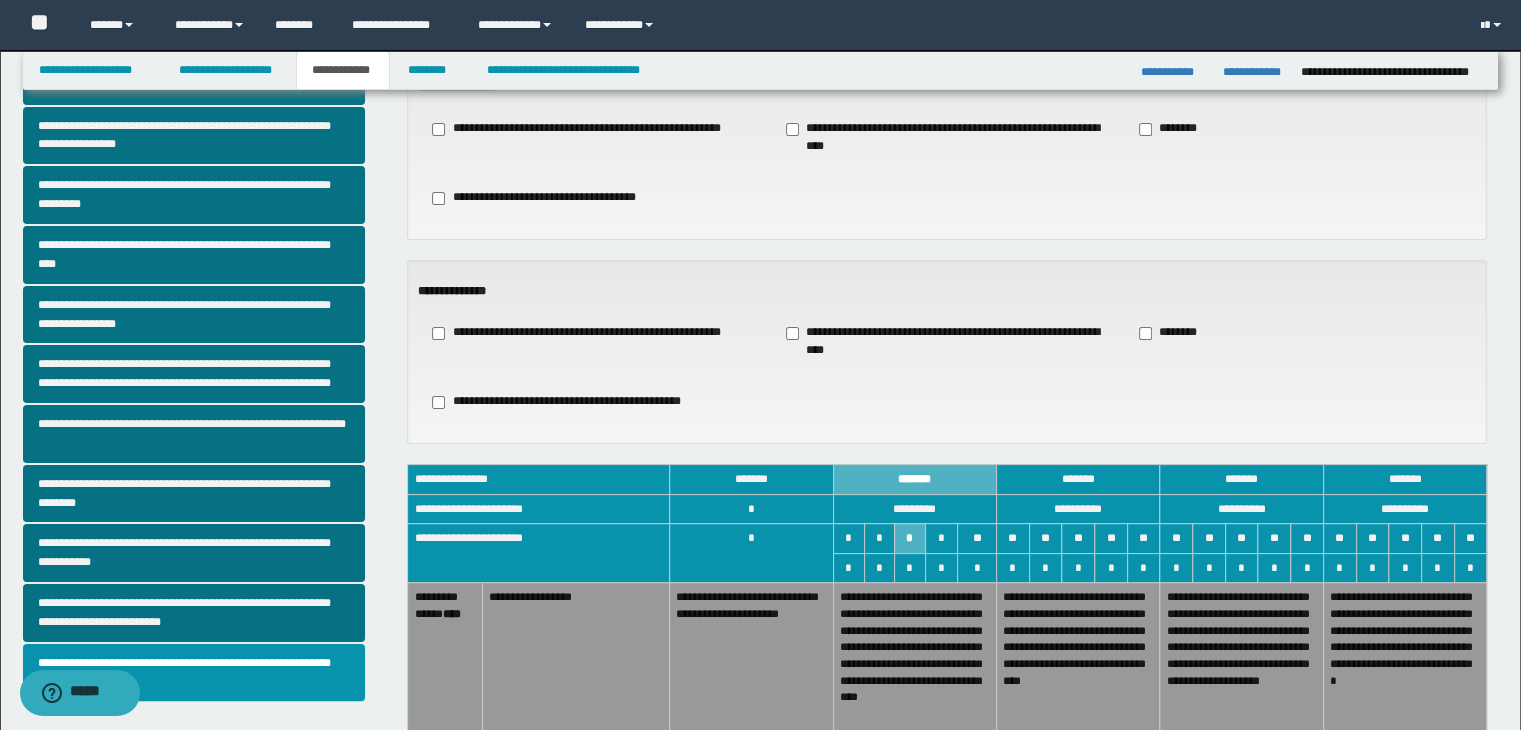 scroll, scrollTop: 300, scrollLeft: 0, axis: vertical 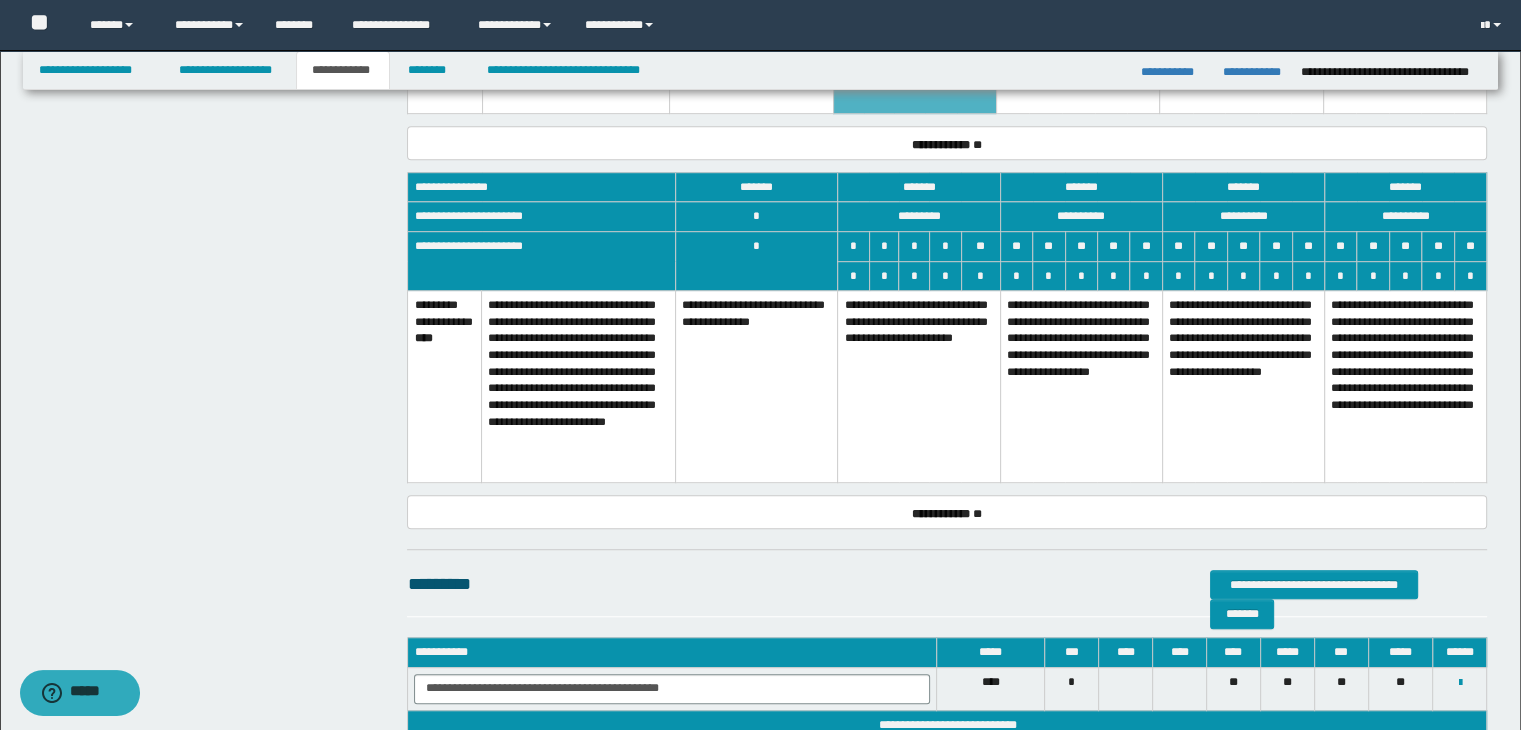 click on "**********" at bounding box center [1081, 387] 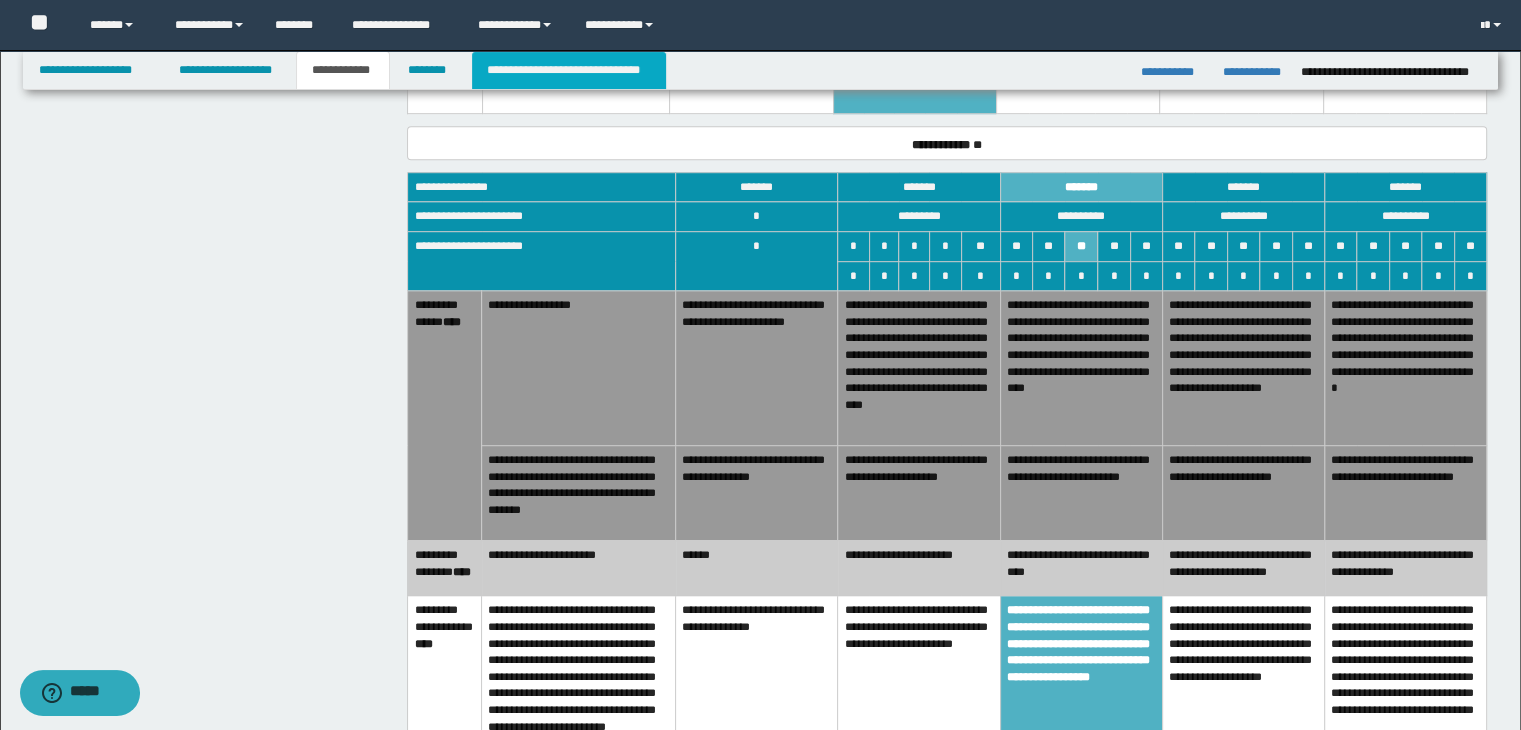 click on "**********" at bounding box center (569, 70) 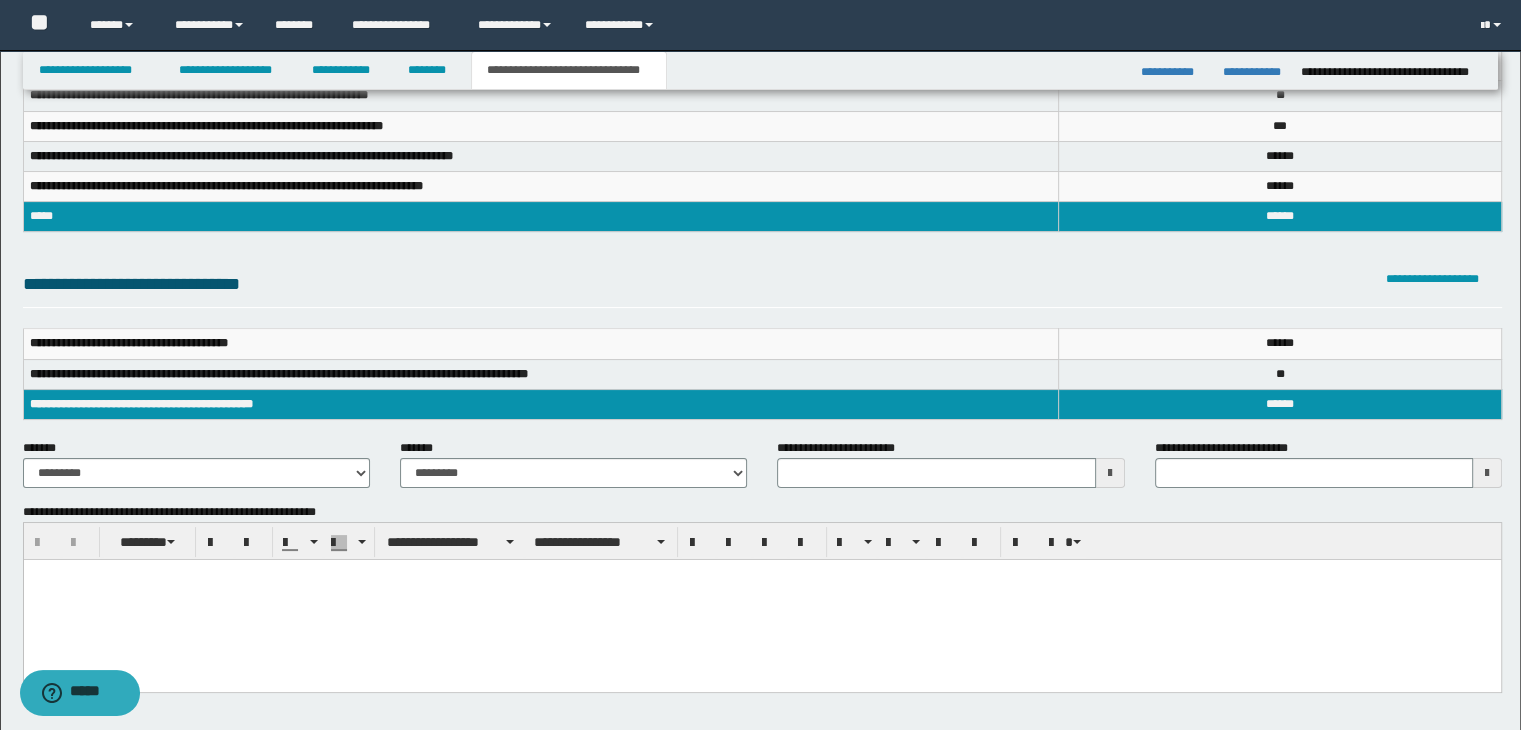 scroll, scrollTop: 200, scrollLeft: 0, axis: vertical 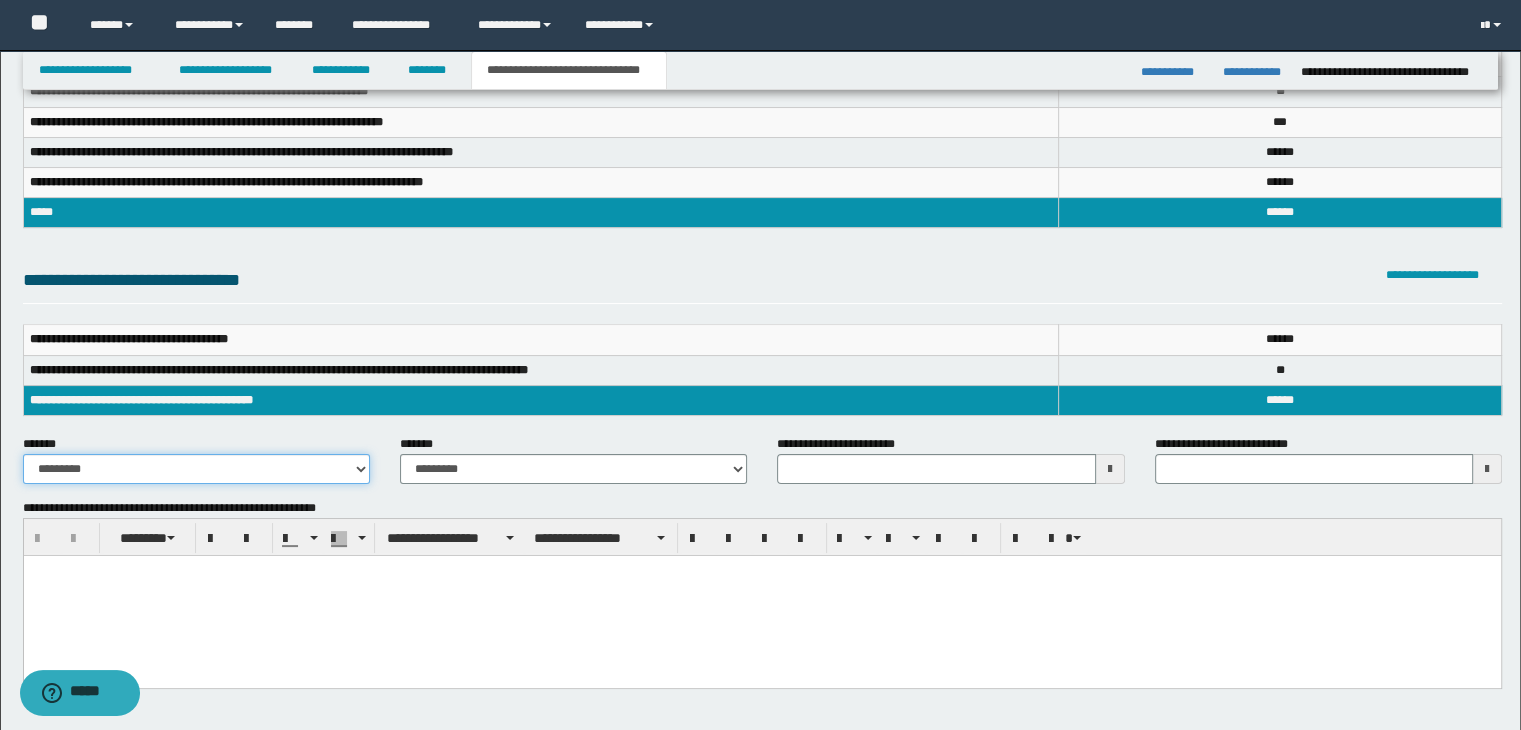 click on "**********" at bounding box center [196, 469] 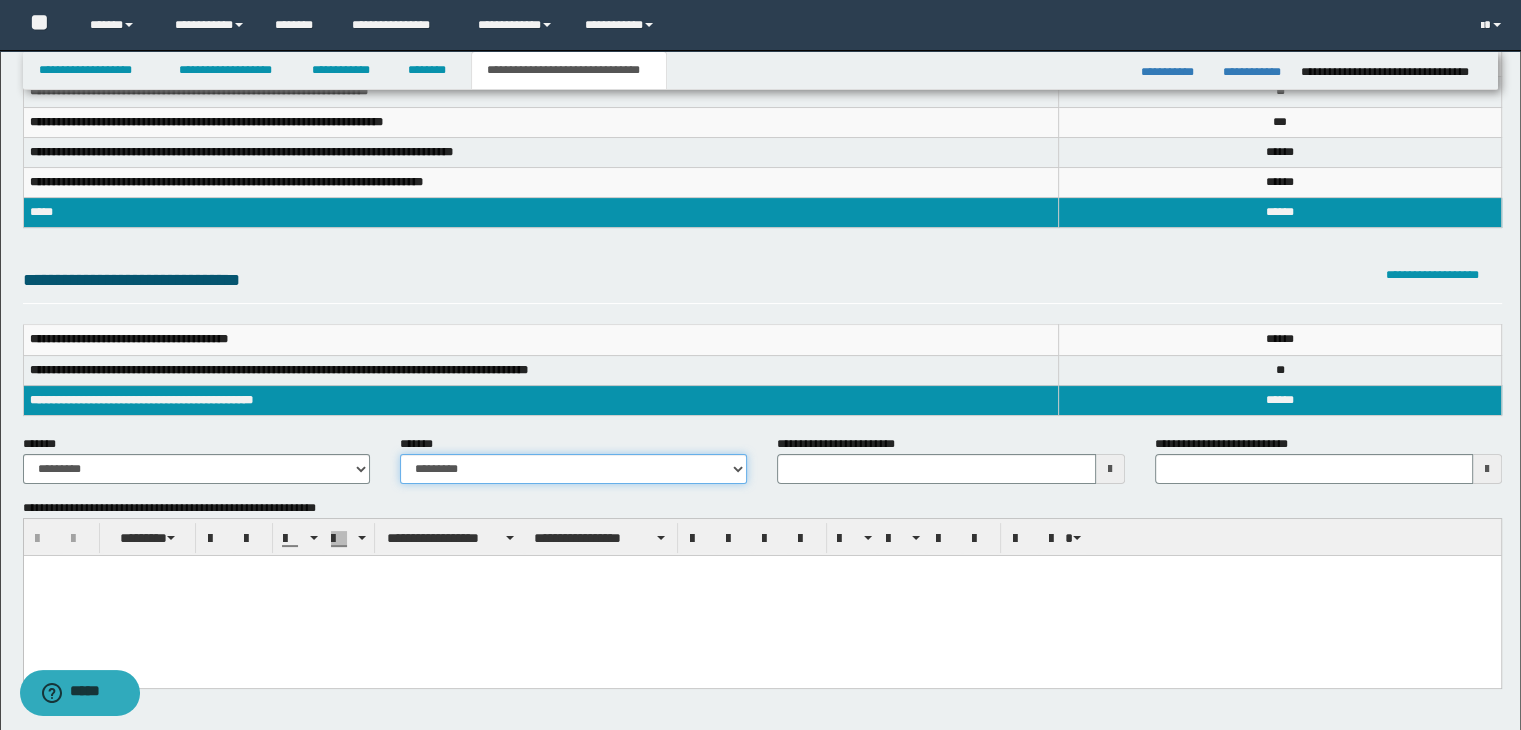 click on "**********" at bounding box center (573, 469) 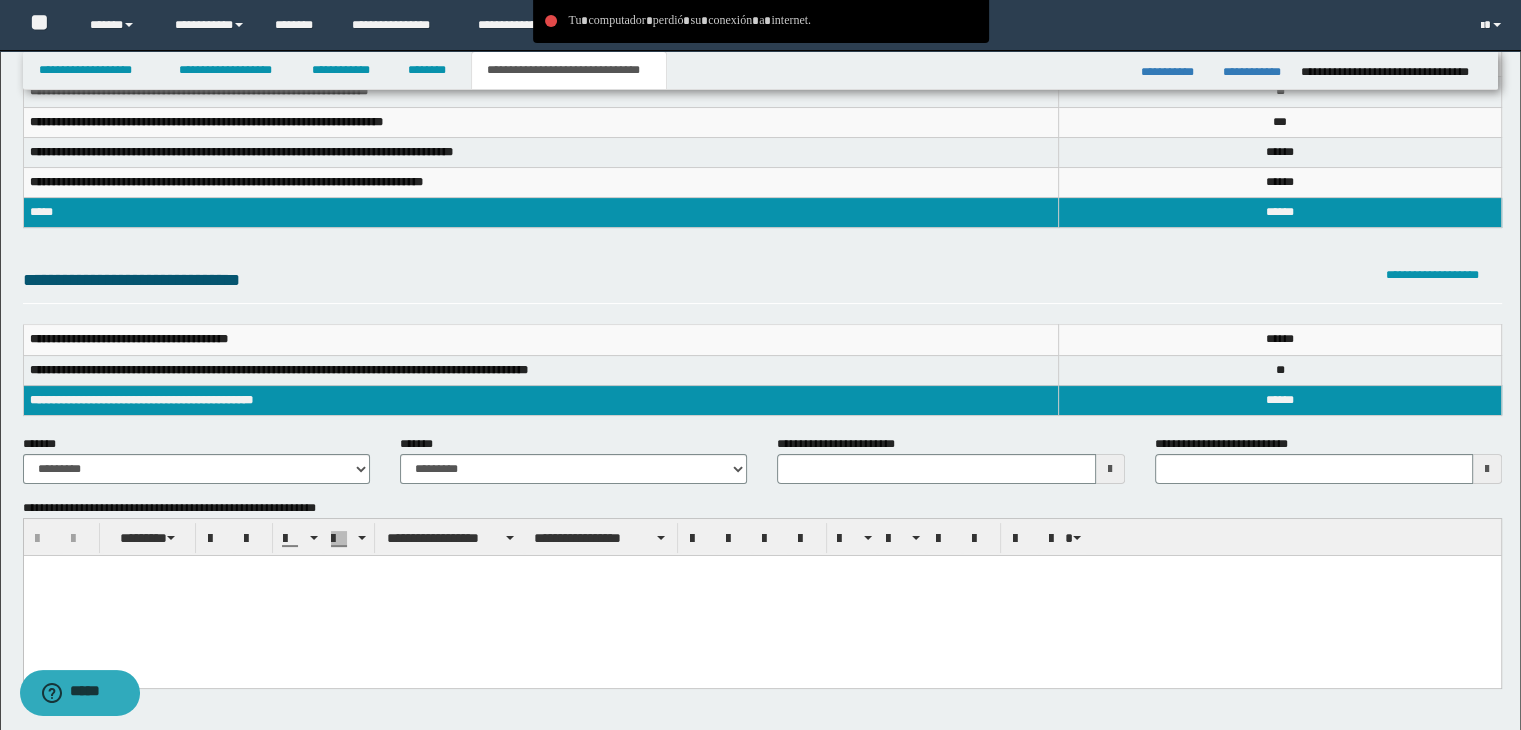 click at bounding box center (1110, 469) 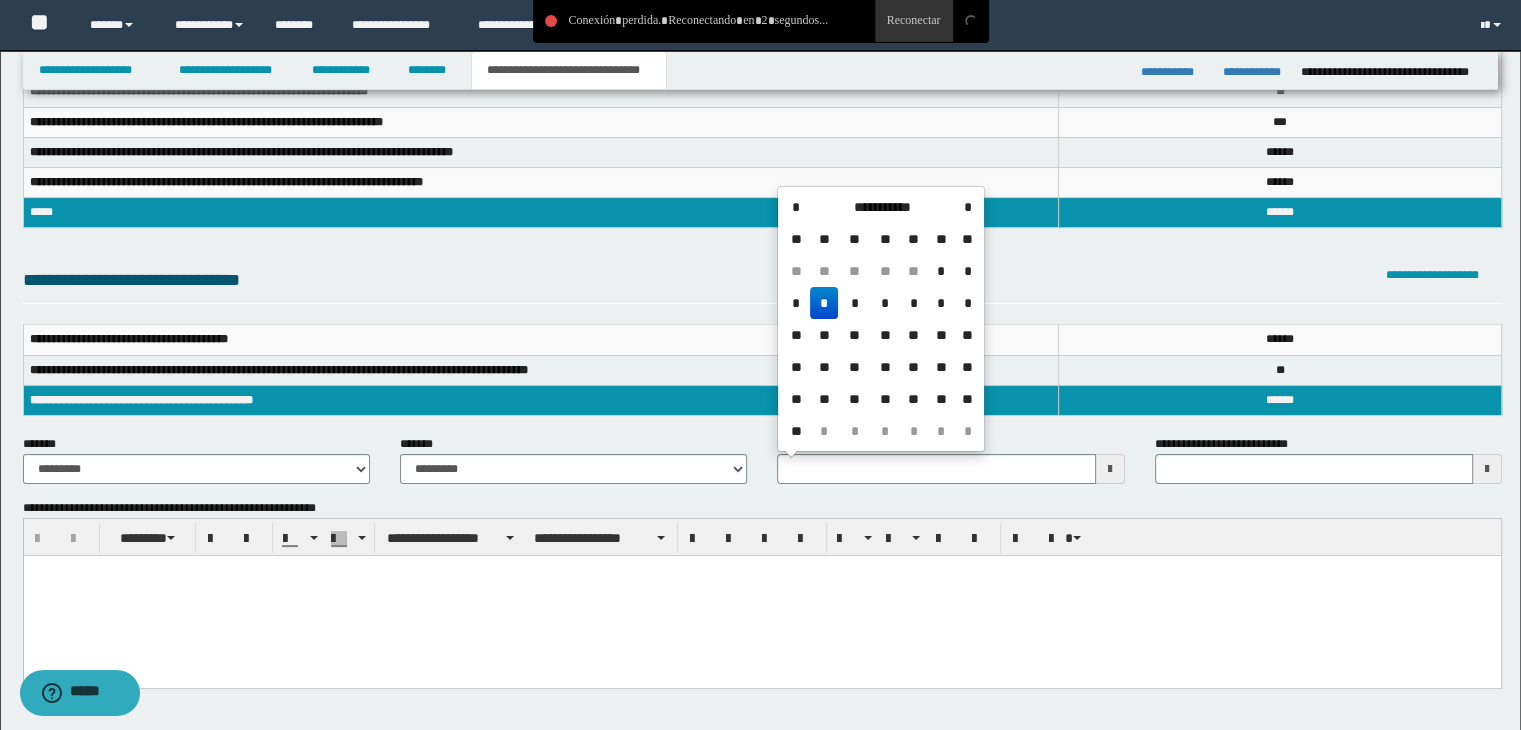 click on "*" at bounding box center (824, 303) 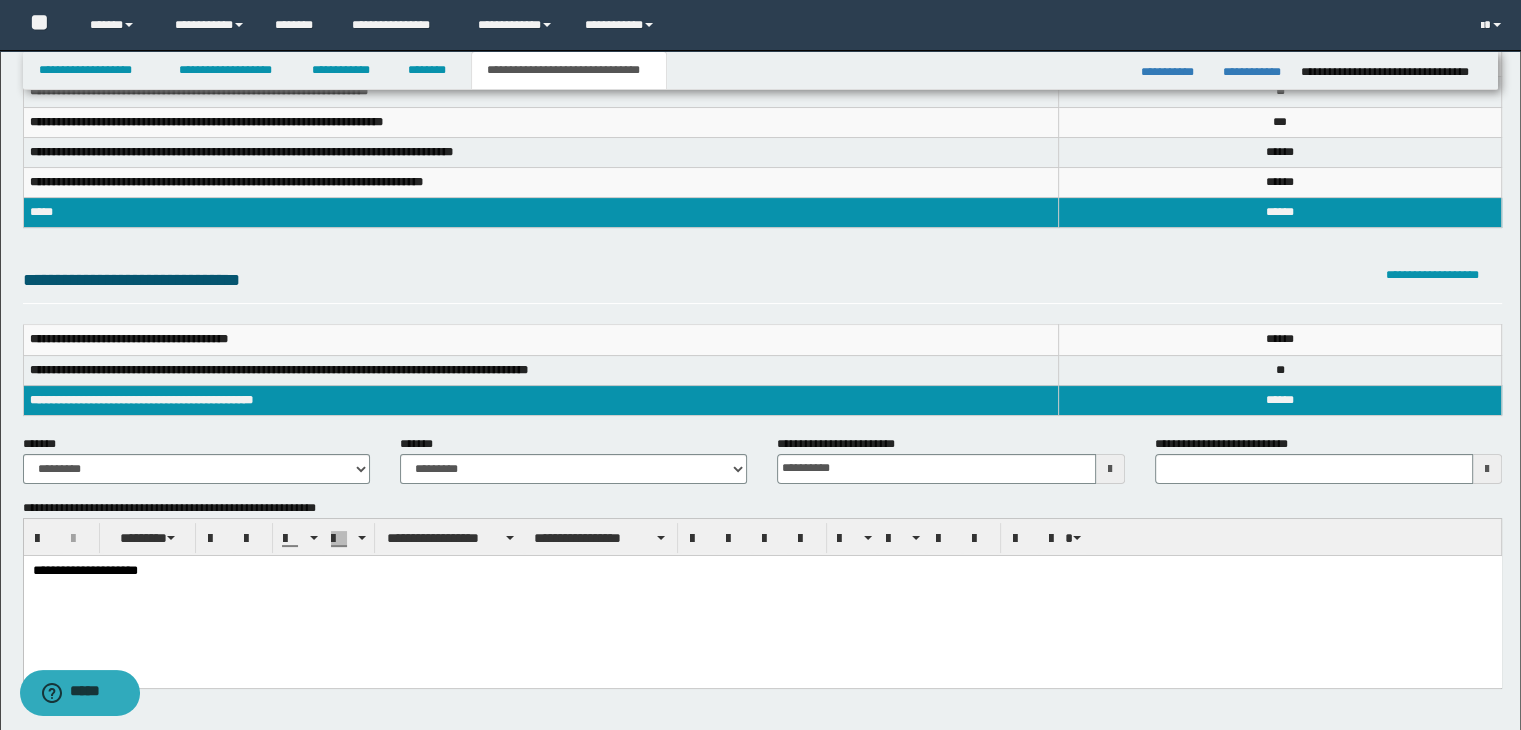 scroll, scrollTop: 0, scrollLeft: 0, axis: both 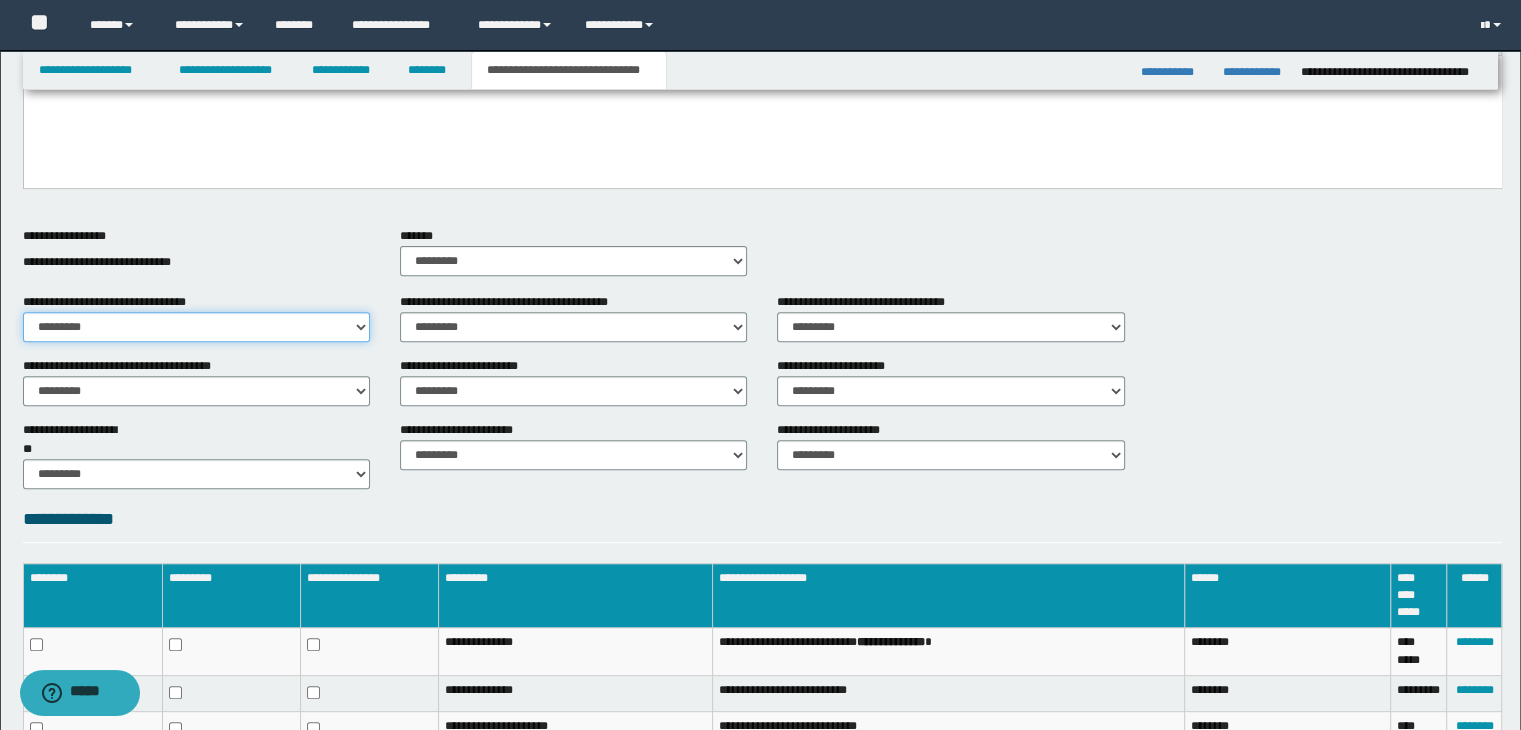 click on "*********
**
**" at bounding box center [196, 327] 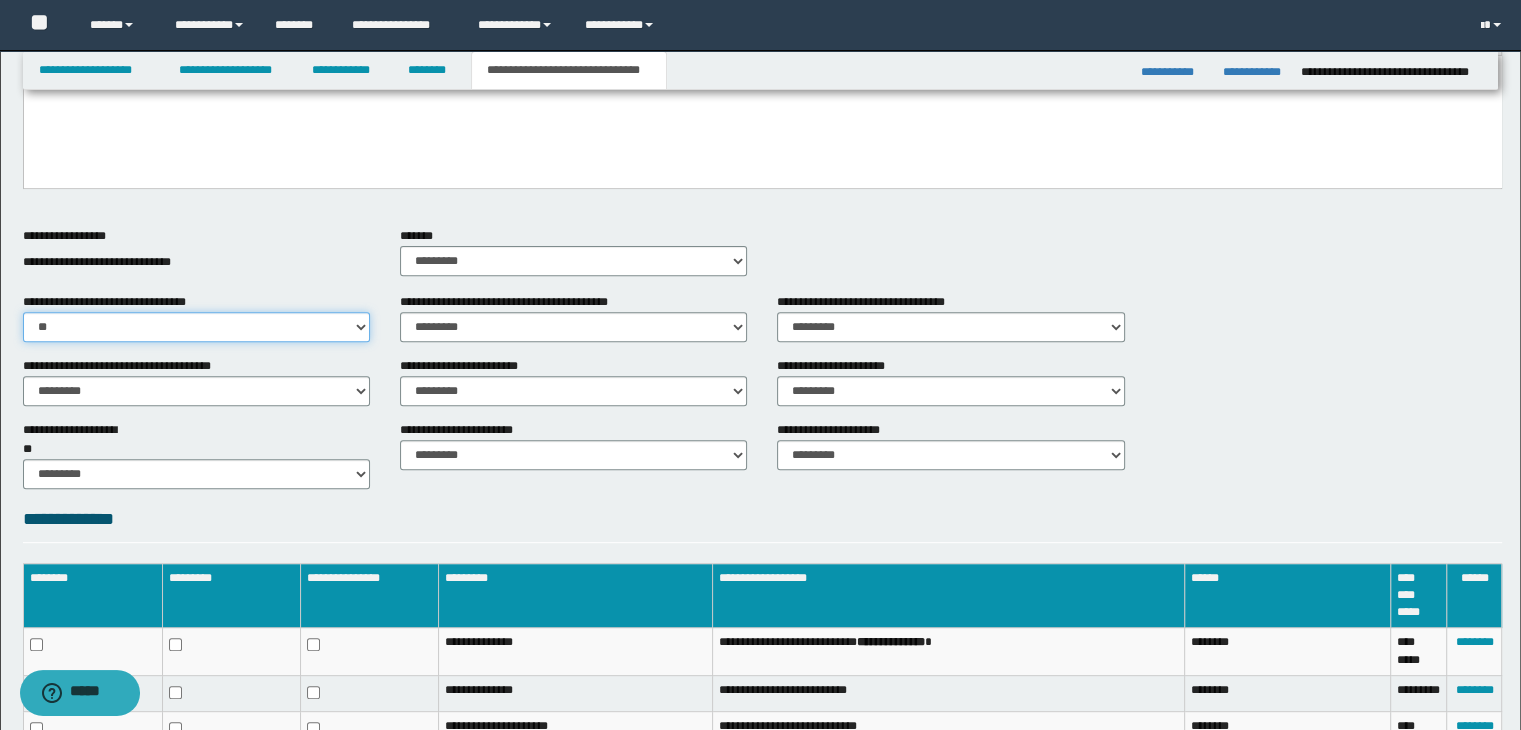 click on "*********
**
**" at bounding box center [196, 327] 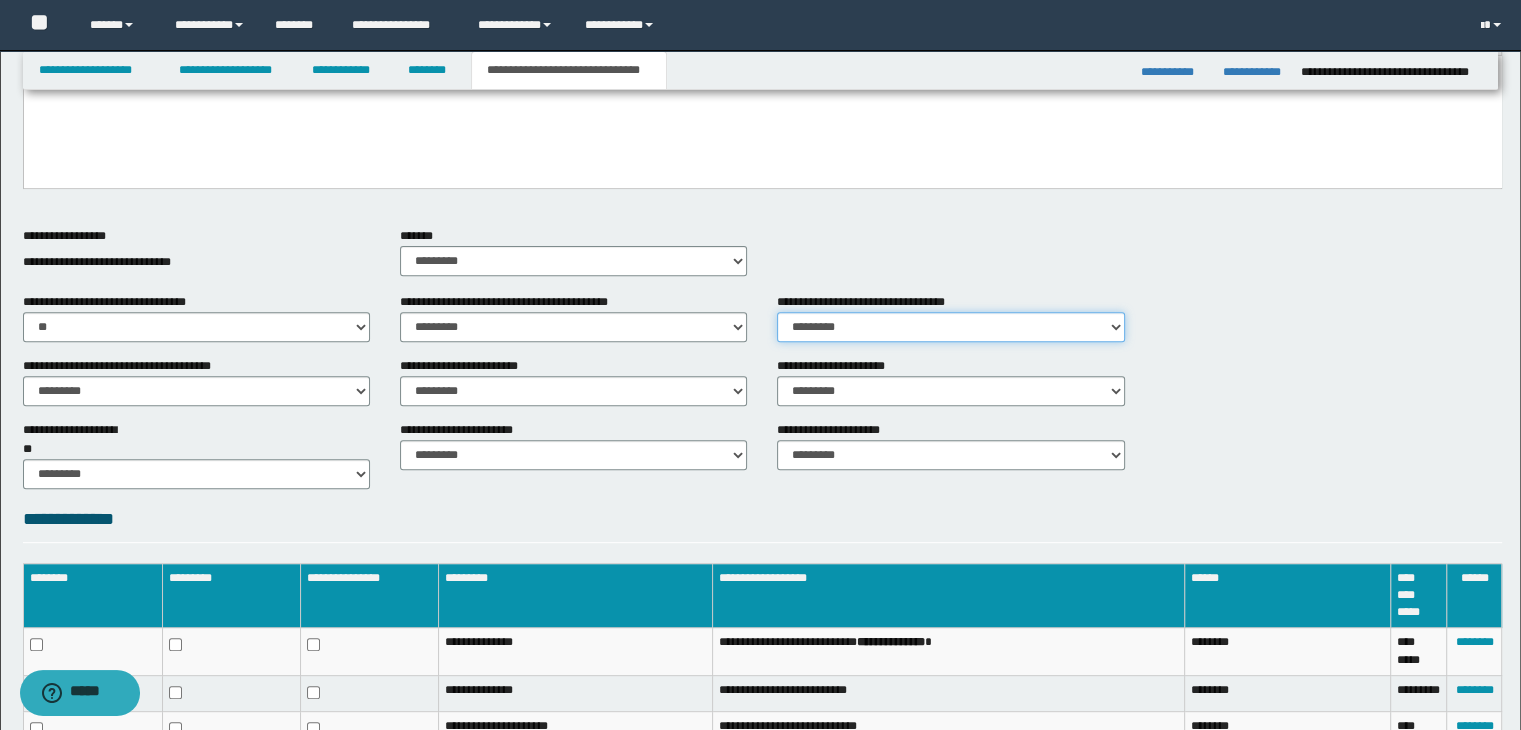 click on "*********
**
**" at bounding box center [950, 327] 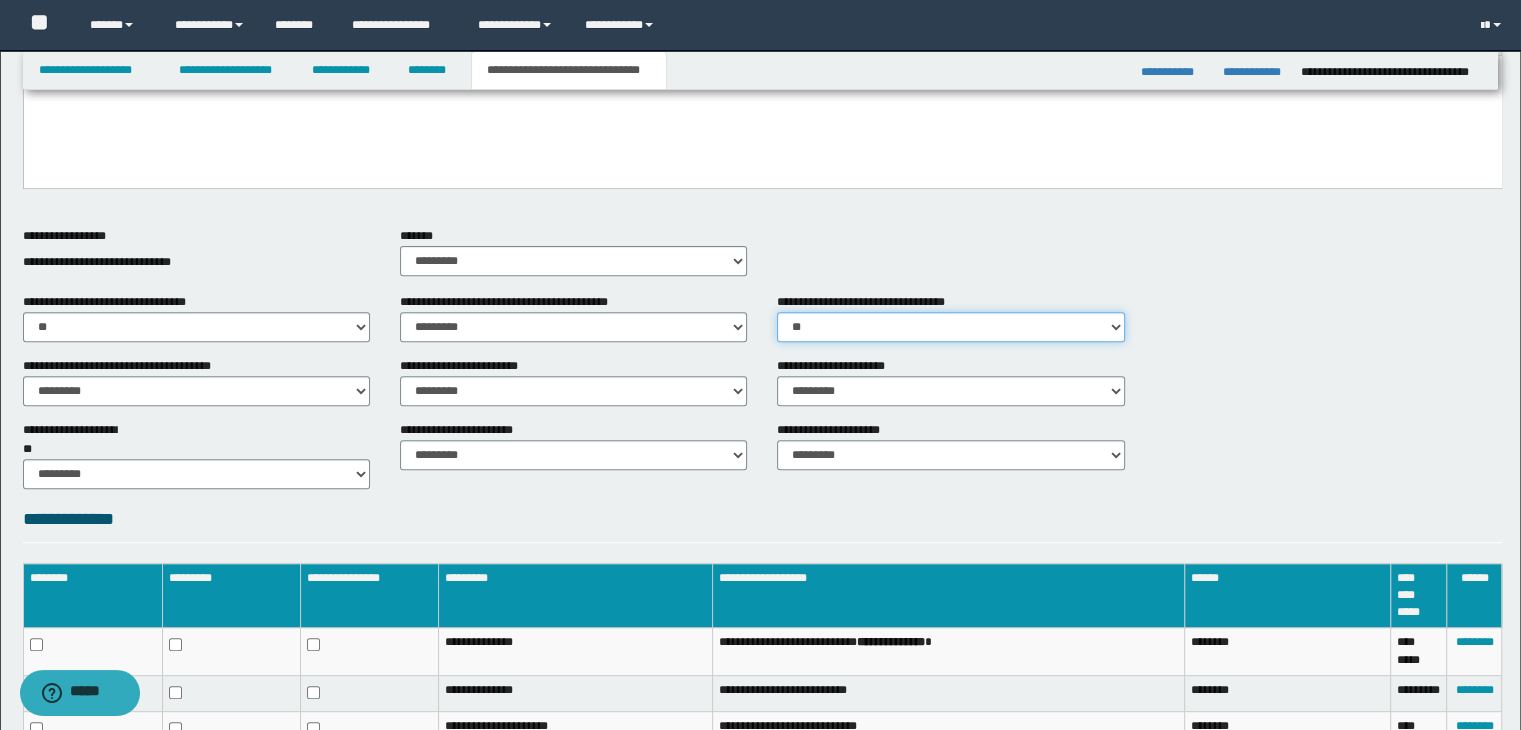 click on "*********
**
**" at bounding box center [950, 327] 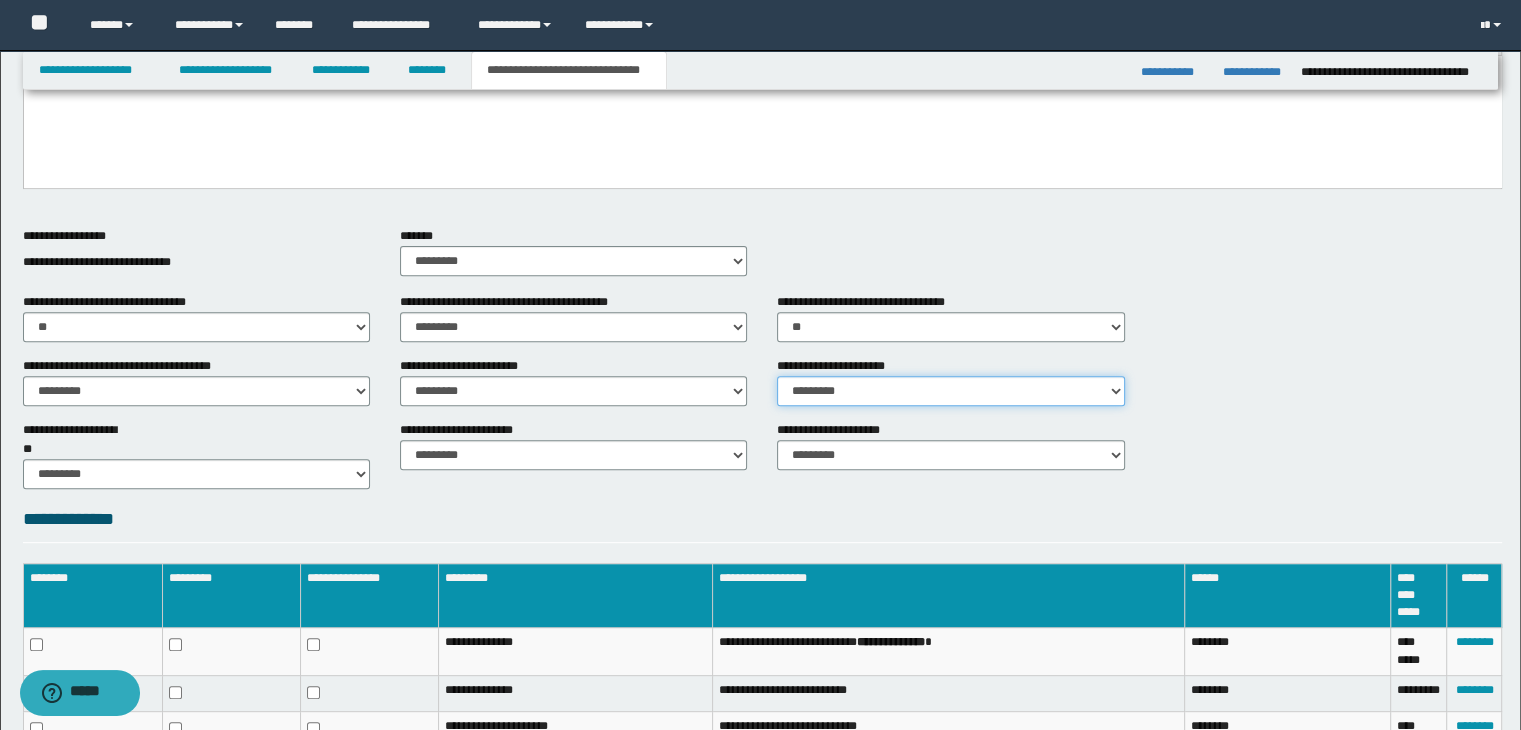 click on "*********
**
**" at bounding box center [950, 391] 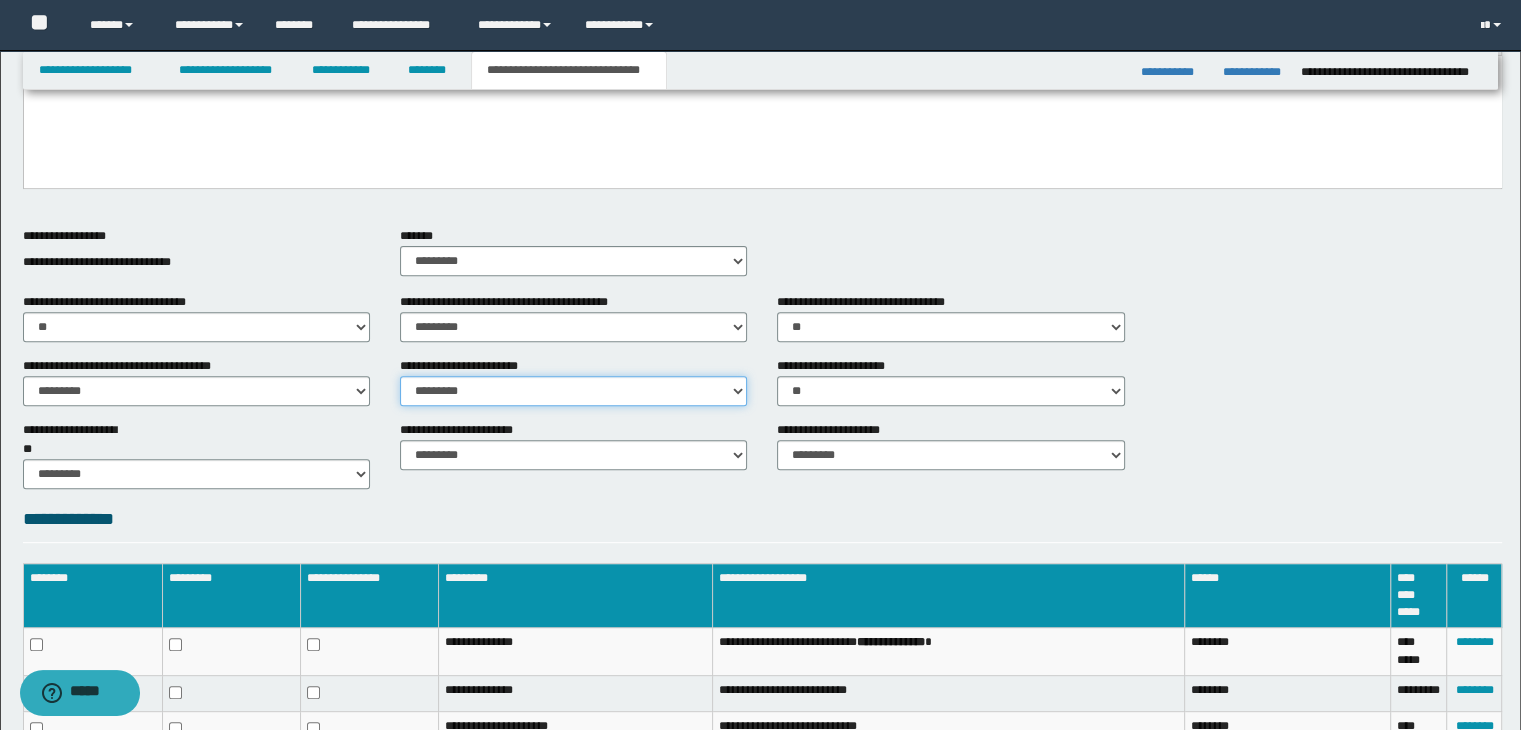 click on "*********
**
**" at bounding box center [573, 391] 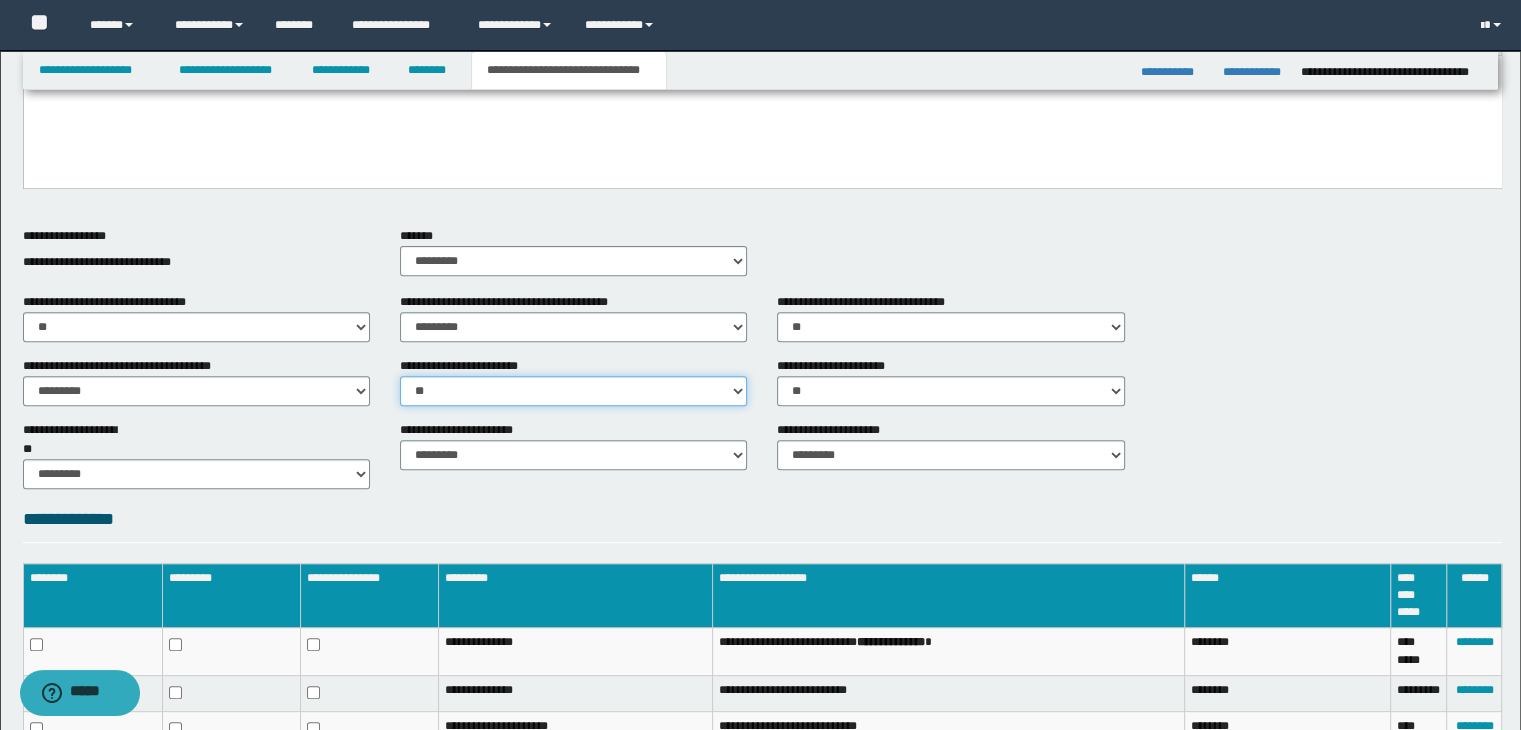 click on "*********
**
**" at bounding box center (573, 391) 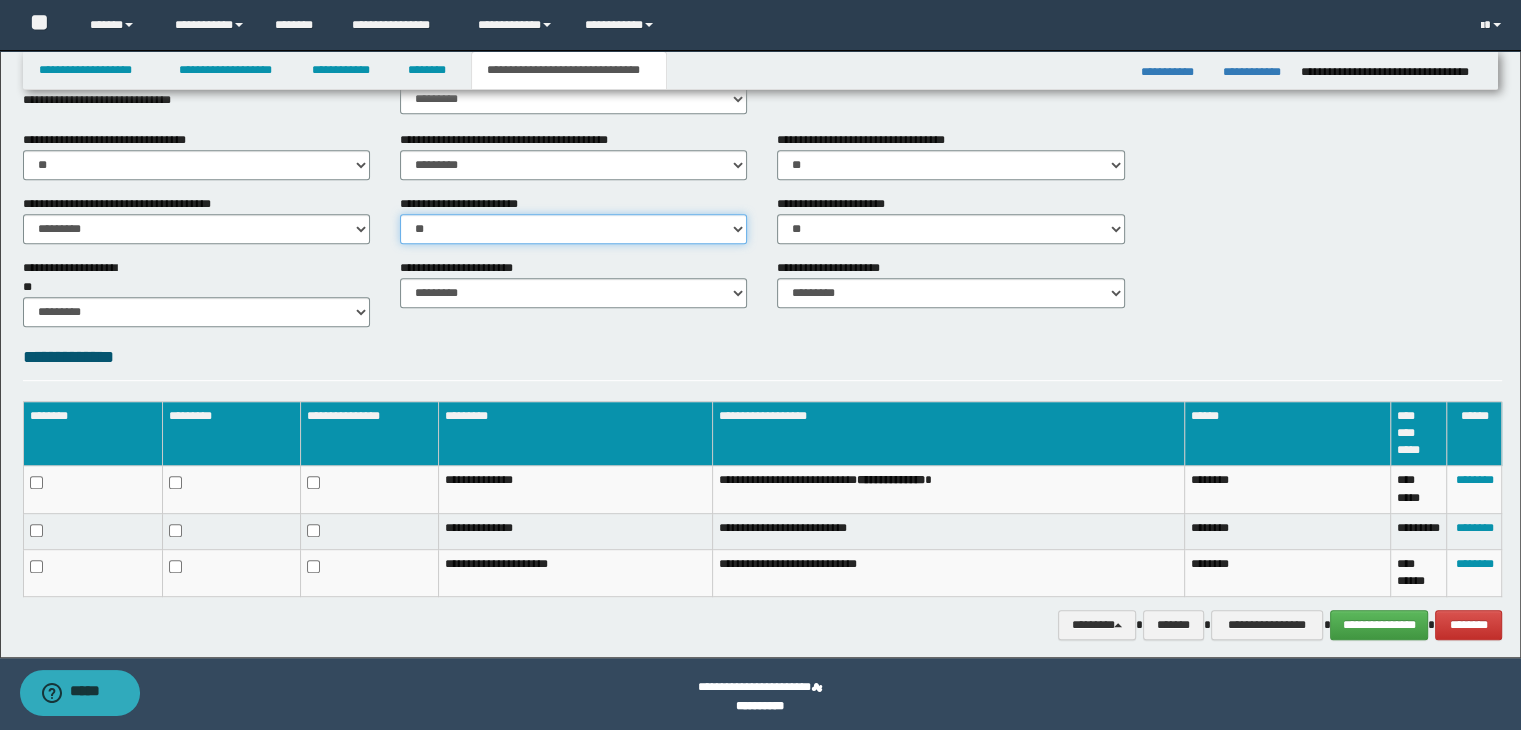 scroll, scrollTop: 868, scrollLeft: 0, axis: vertical 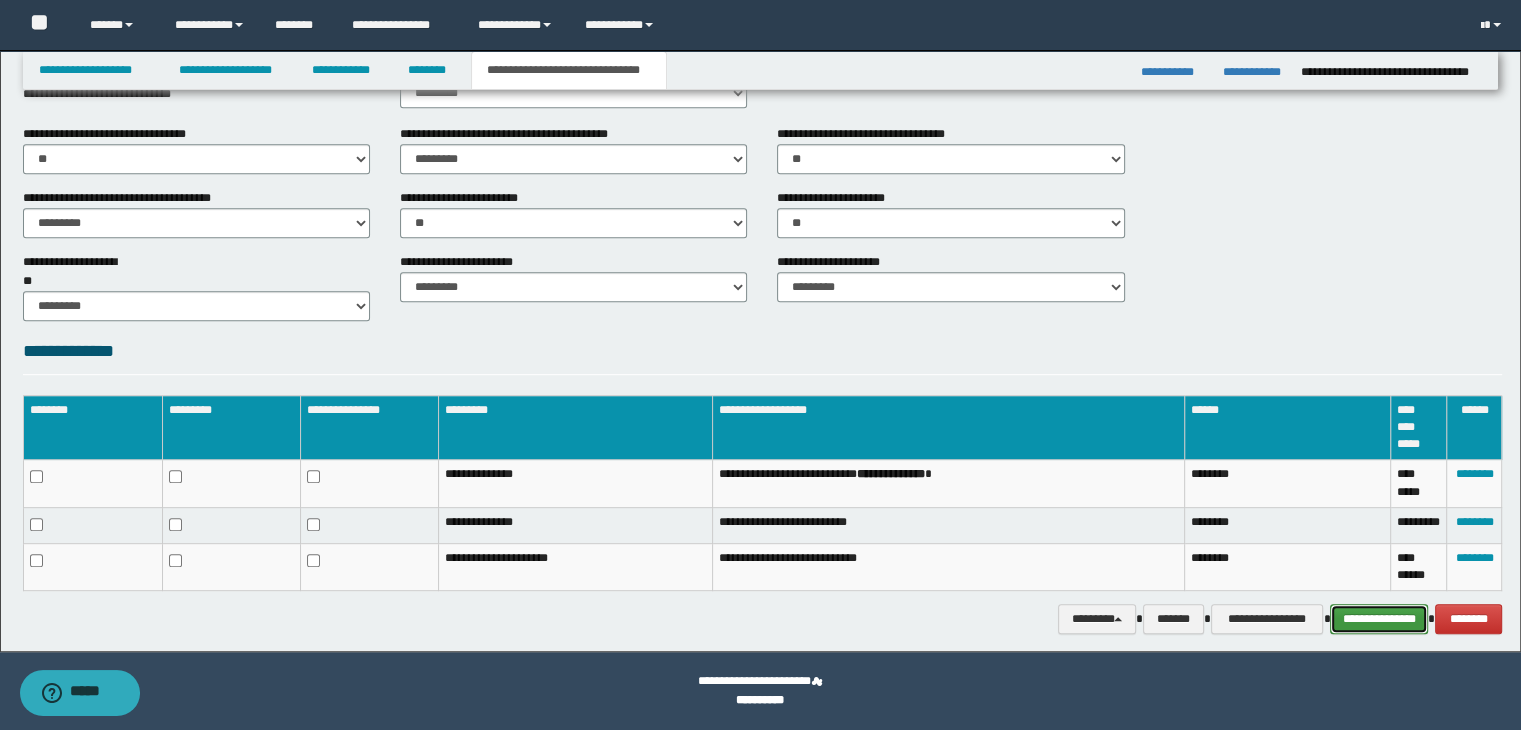 click on "**********" at bounding box center (1379, 619) 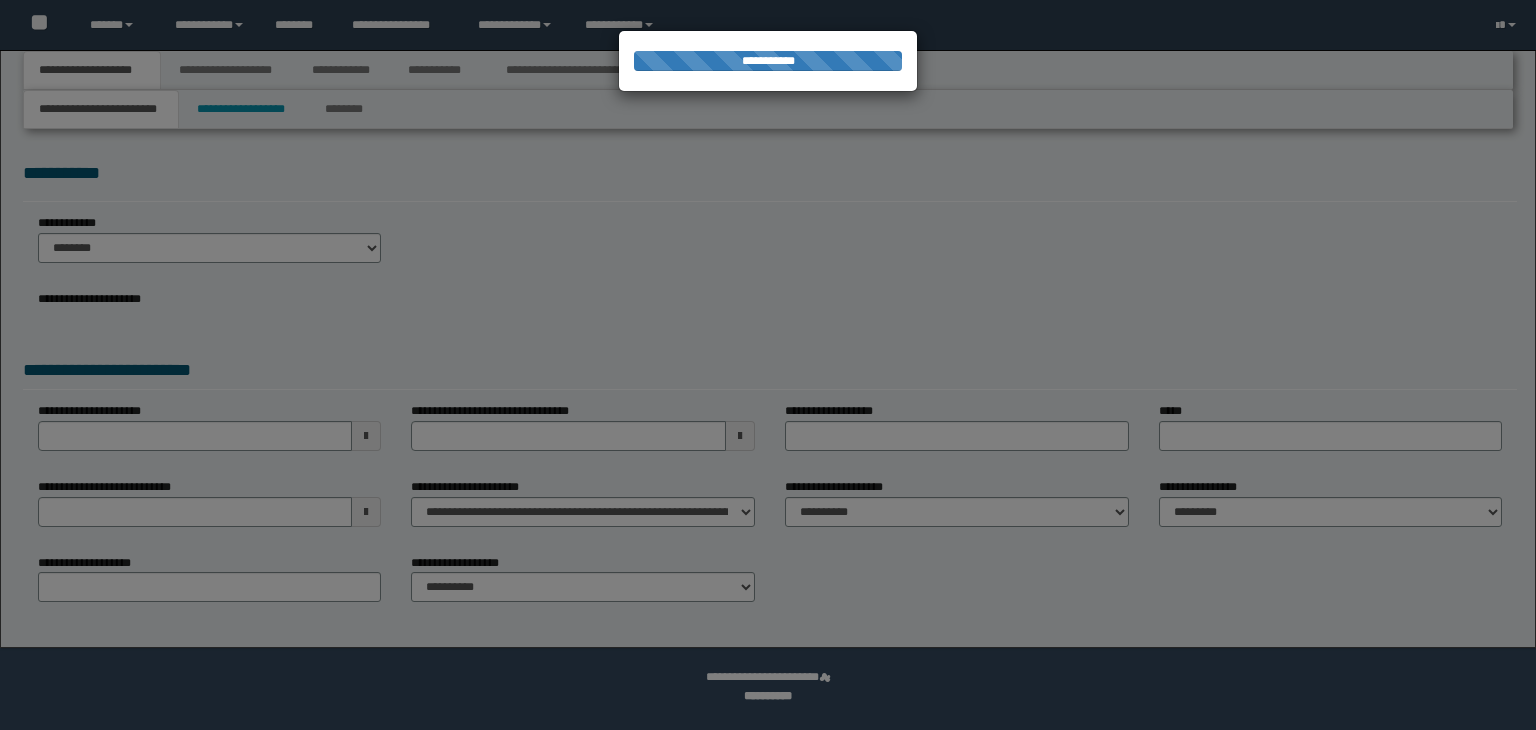 scroll, scrollTop: 0, scrollLeft: 0, axis: both 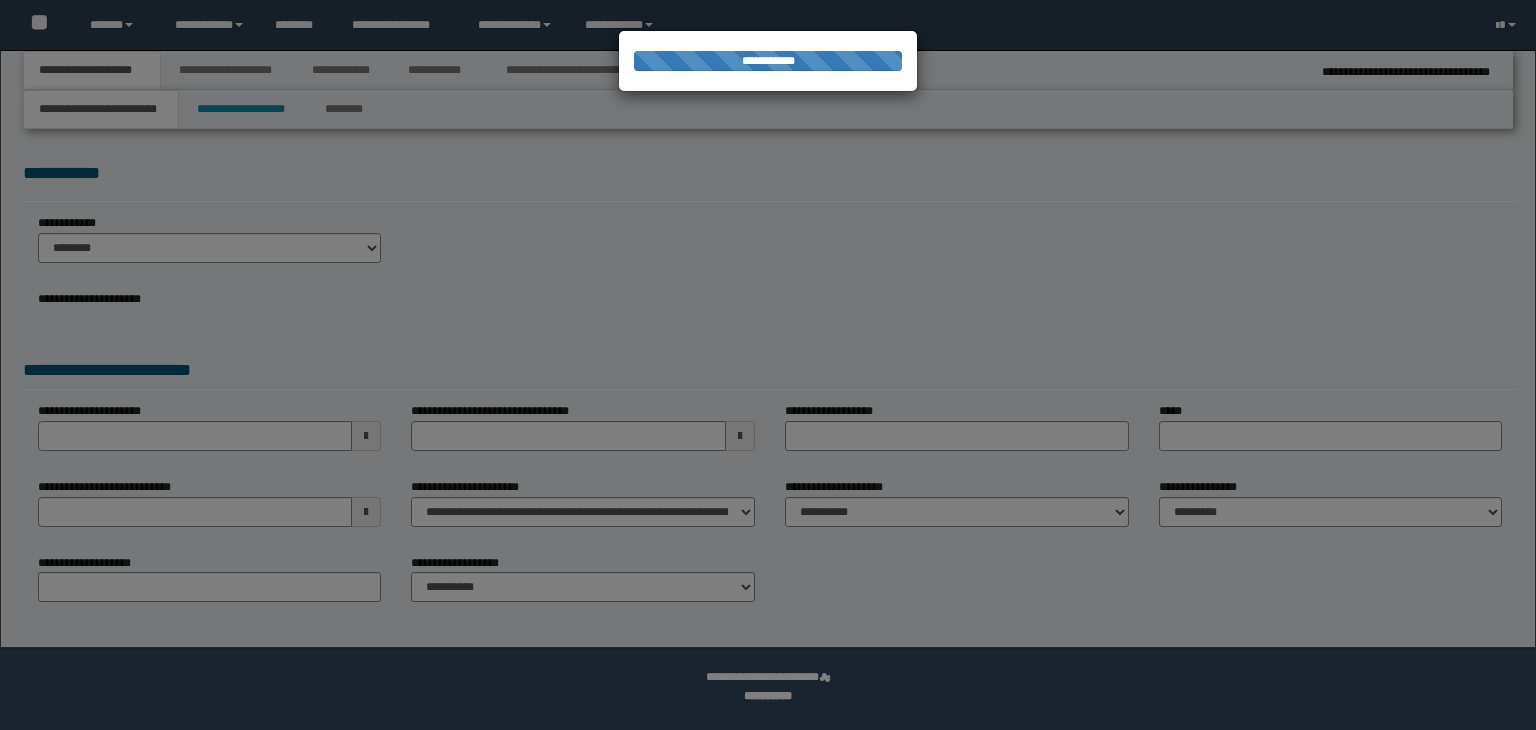 select on "*" 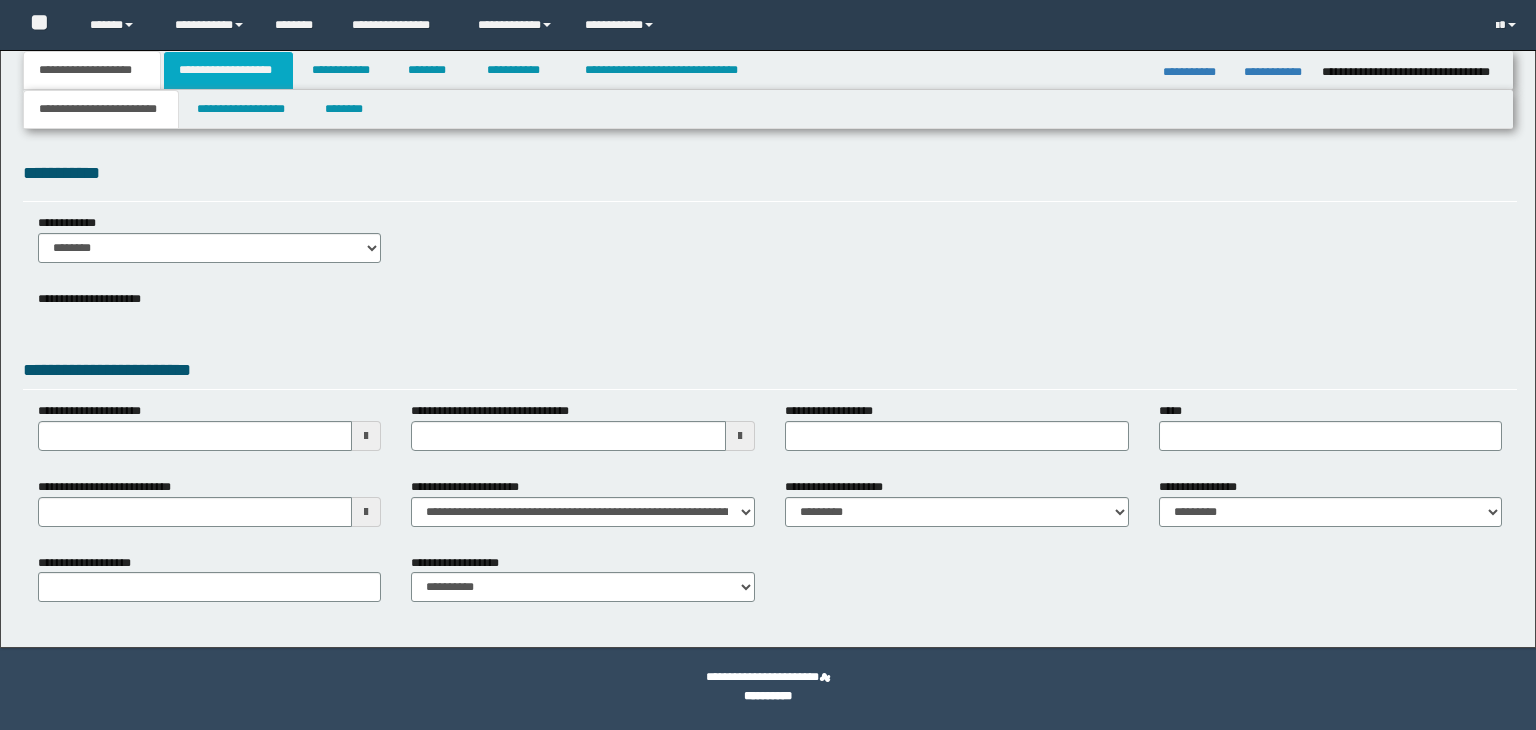 scroll, scrollTop: 0, scrollLeft: 0, axis: both 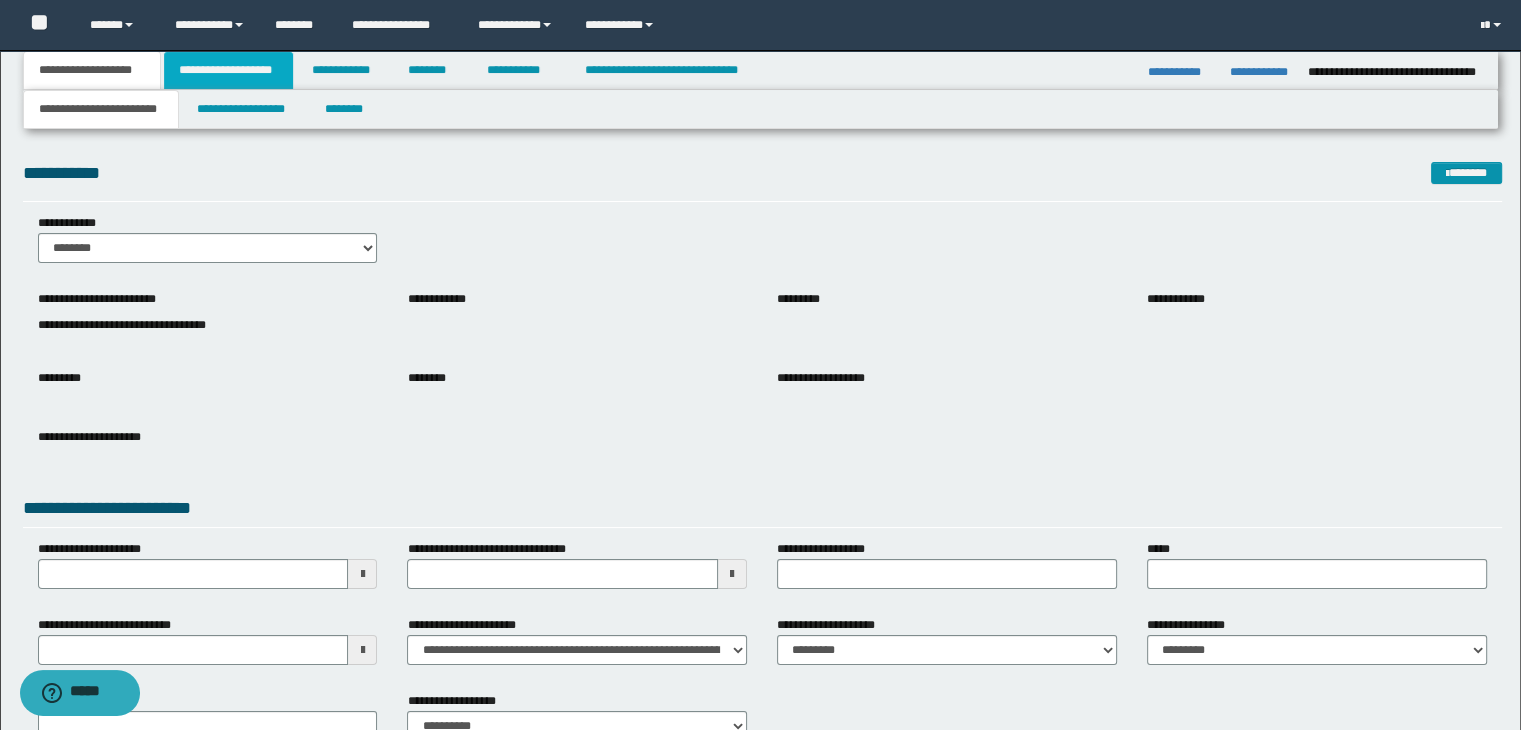click on "**********" at bounding box center [228, 70] 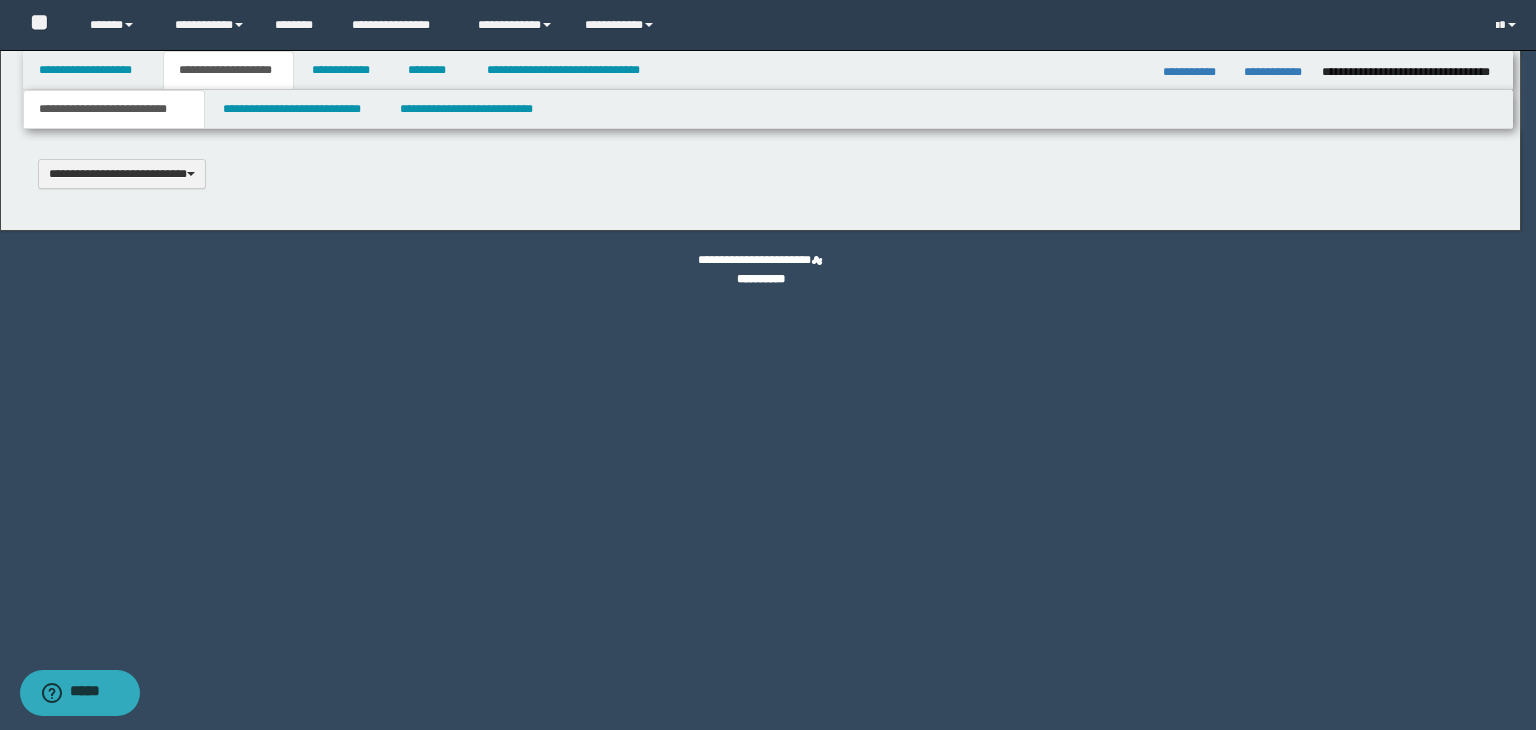scroll, scrollTop: 0, scrollLeft: 0, axis: both 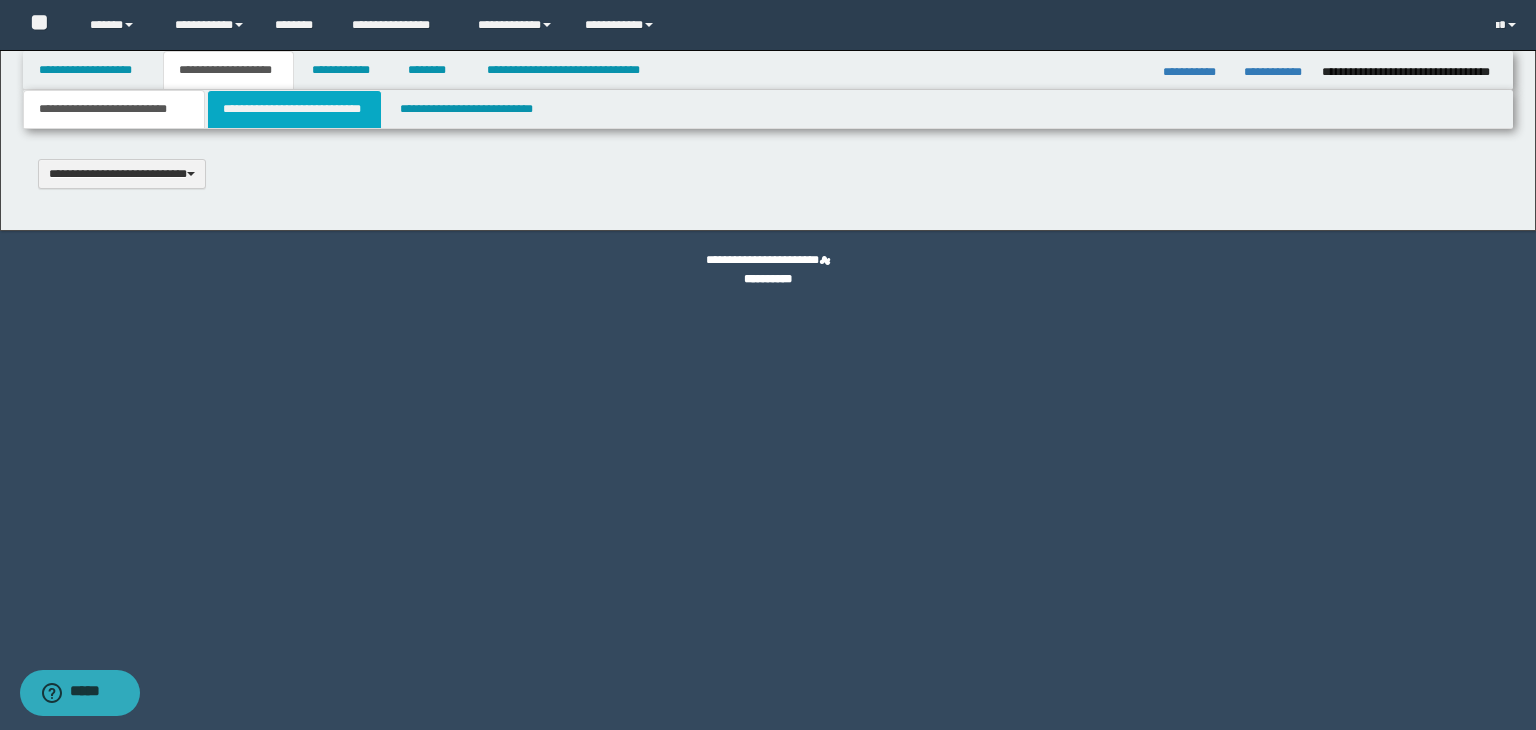 click on "**********" at bounding box center [294, 109] 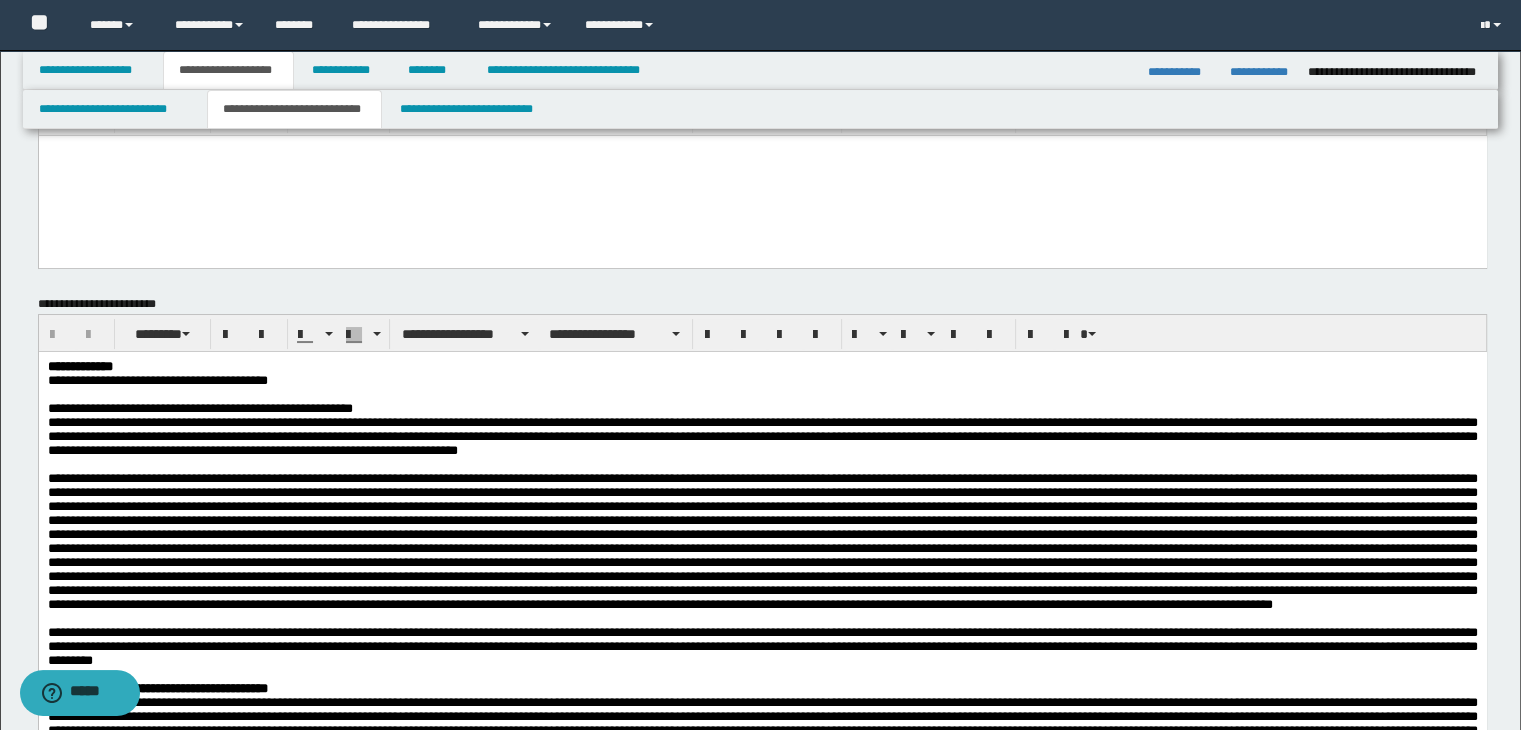 scroll, scrollTop: 200, scrollLeft: 0, axis: vertical 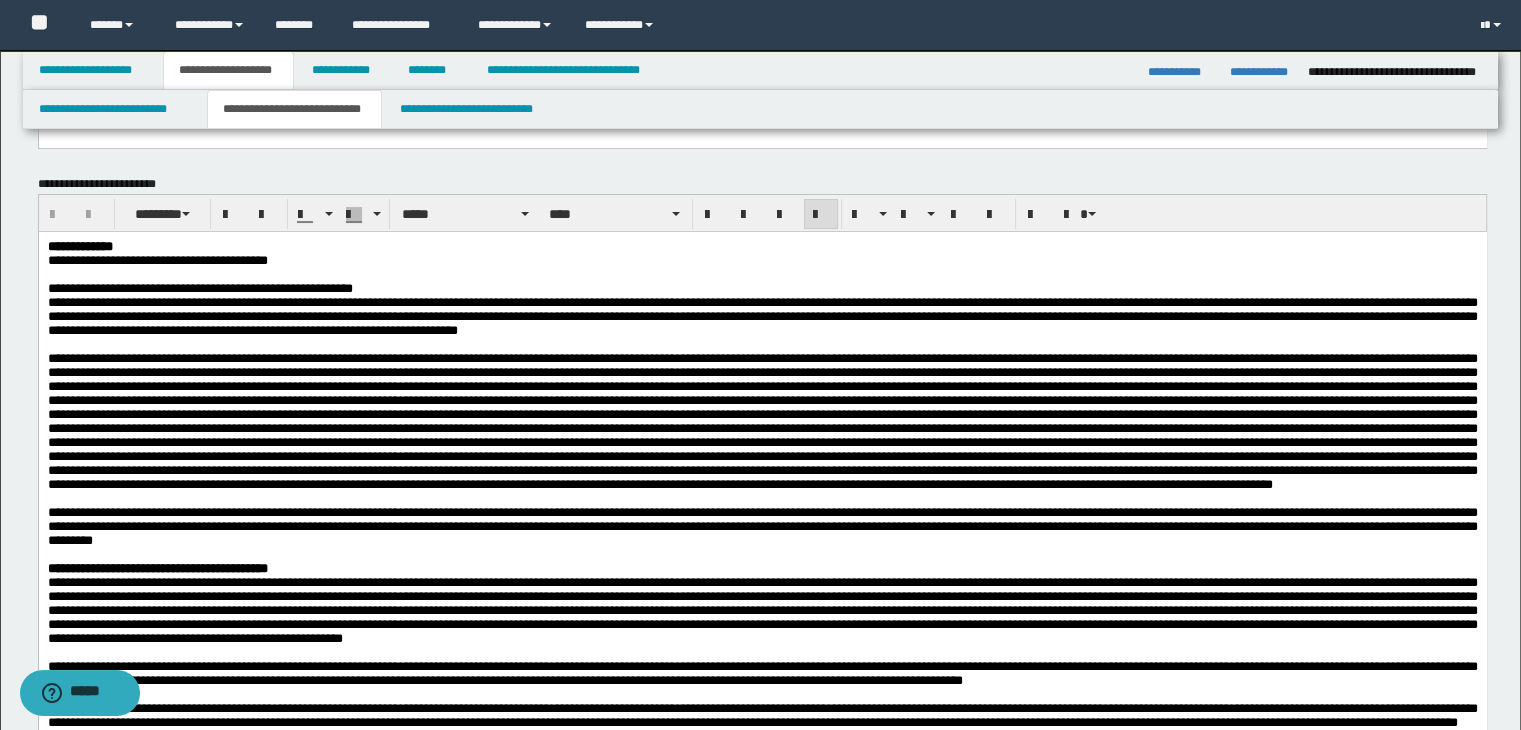 click on "**********" at bounding box center [199, 287] 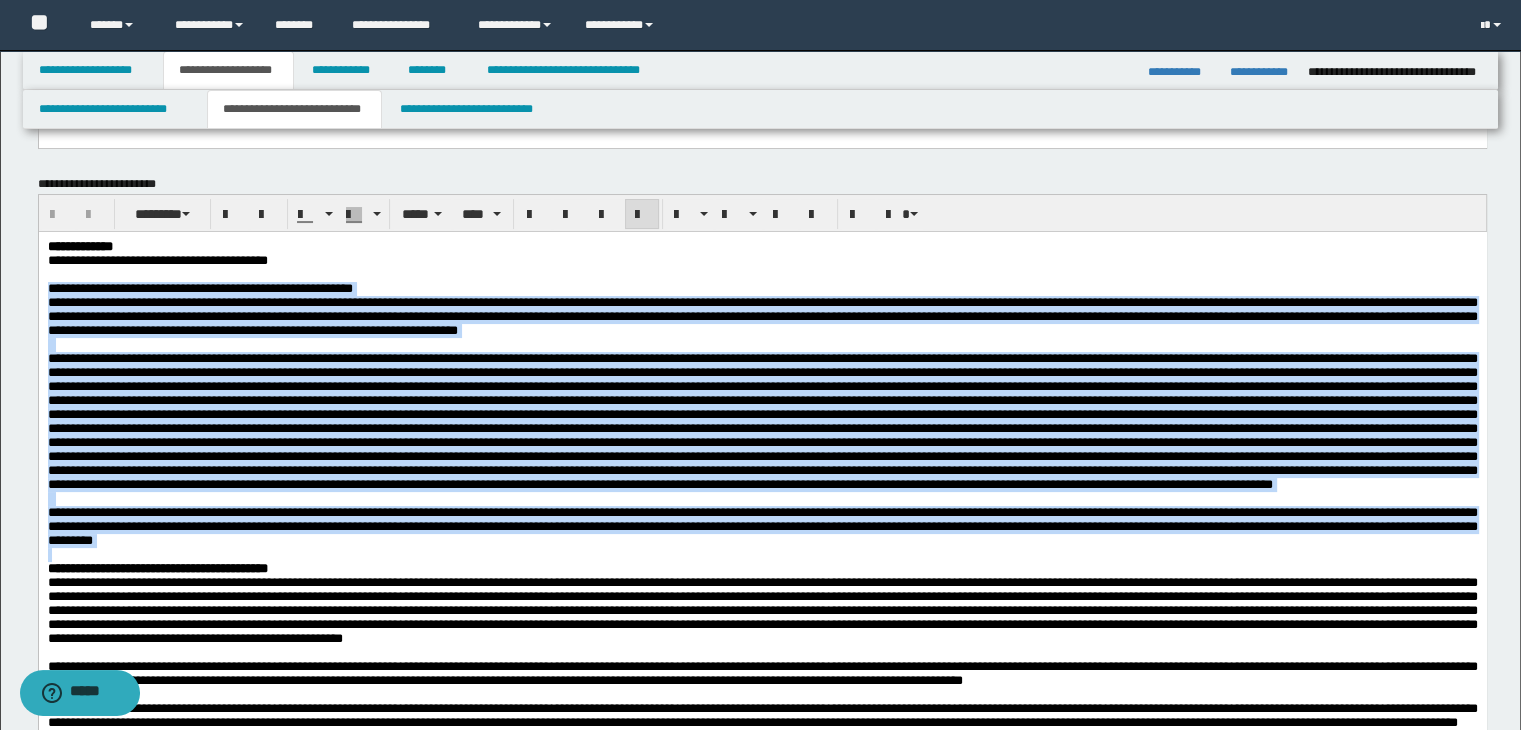drag, startPoint x: 51, startPoint y: 293, endPoint x: 945, endPoint y: 664, distance: 967.9241 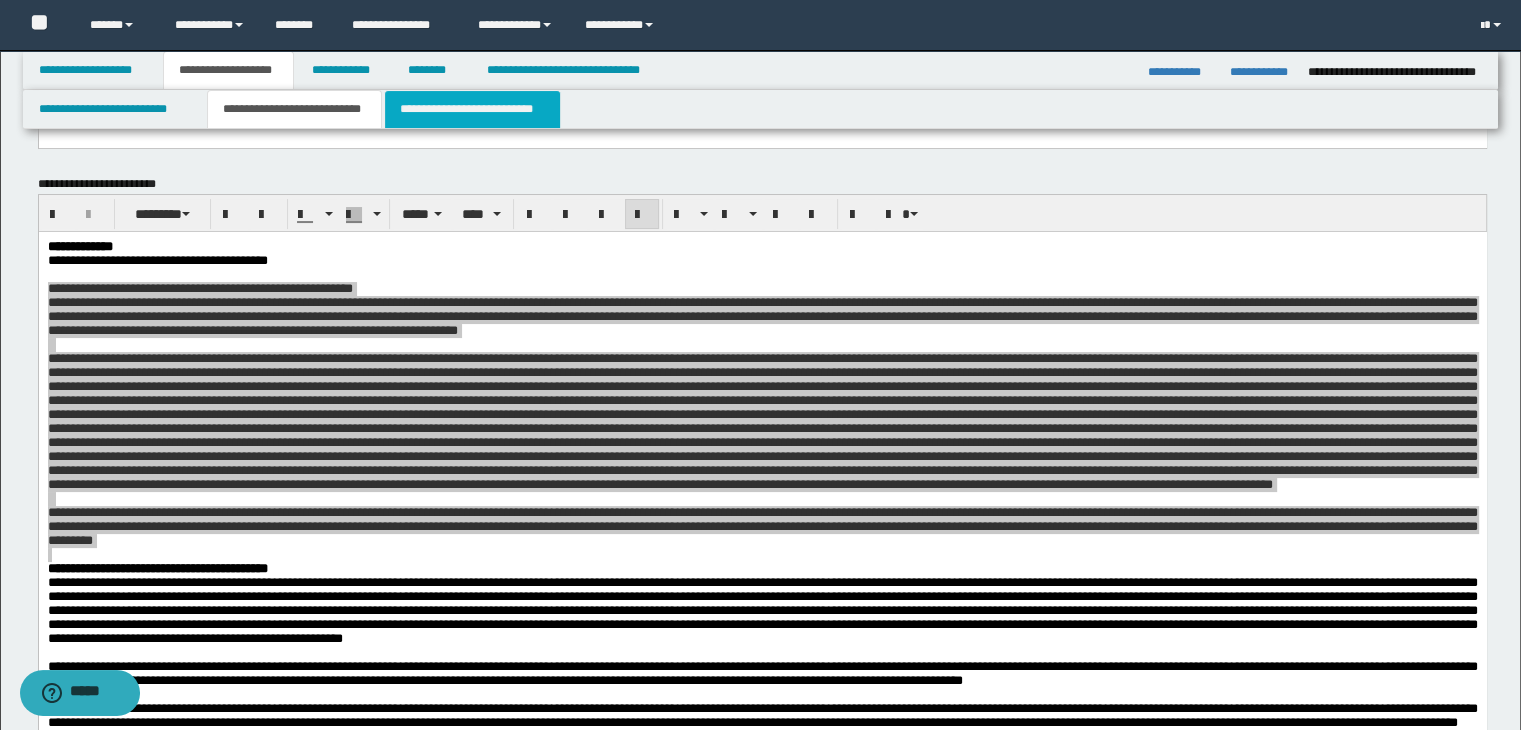 click on "**********" at bounding box center (472, 109) 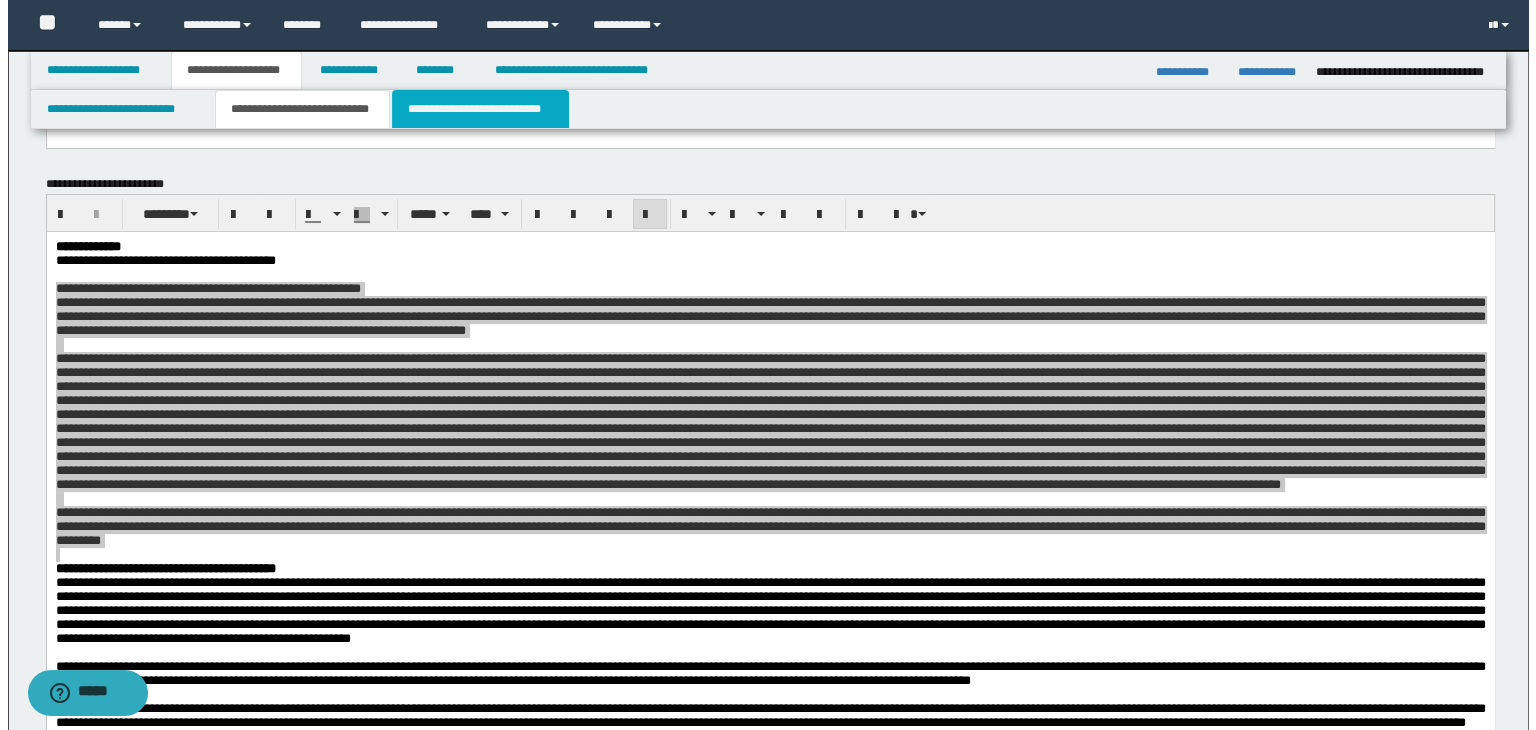 scroll, scrollTop: 0, scrollLeft: 0, axis: both 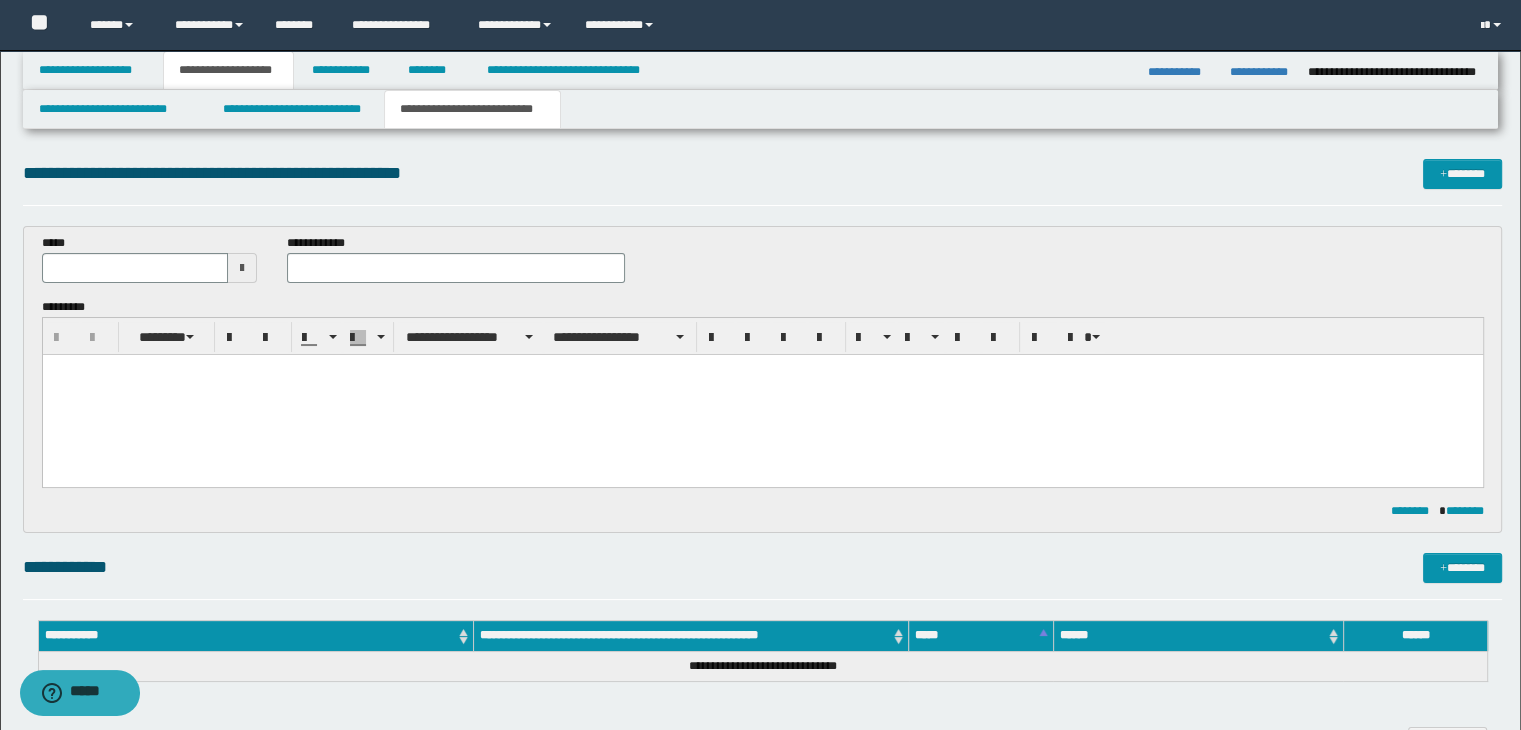 click at bounding box center (242, 268) 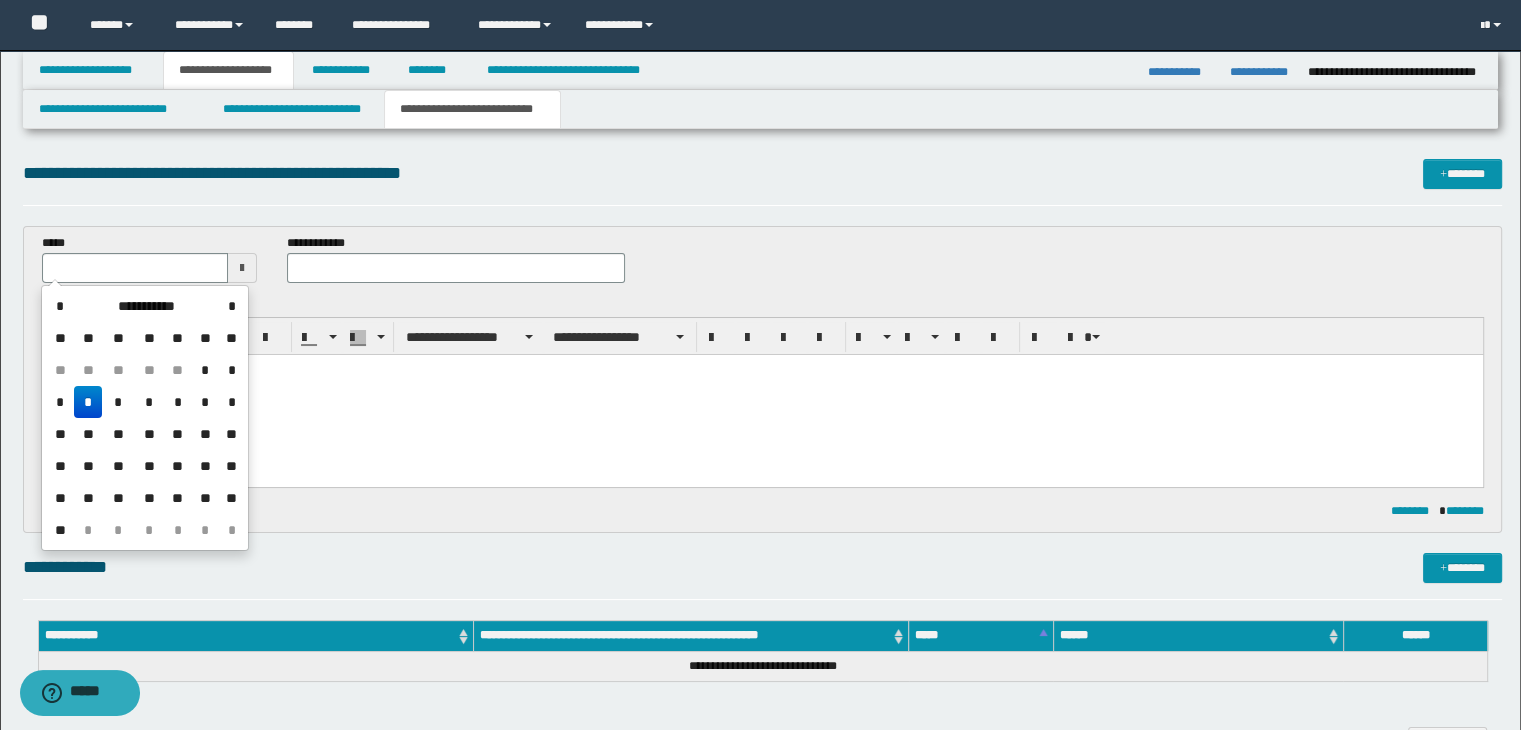 click on "*" at bounding box center (88, 402) 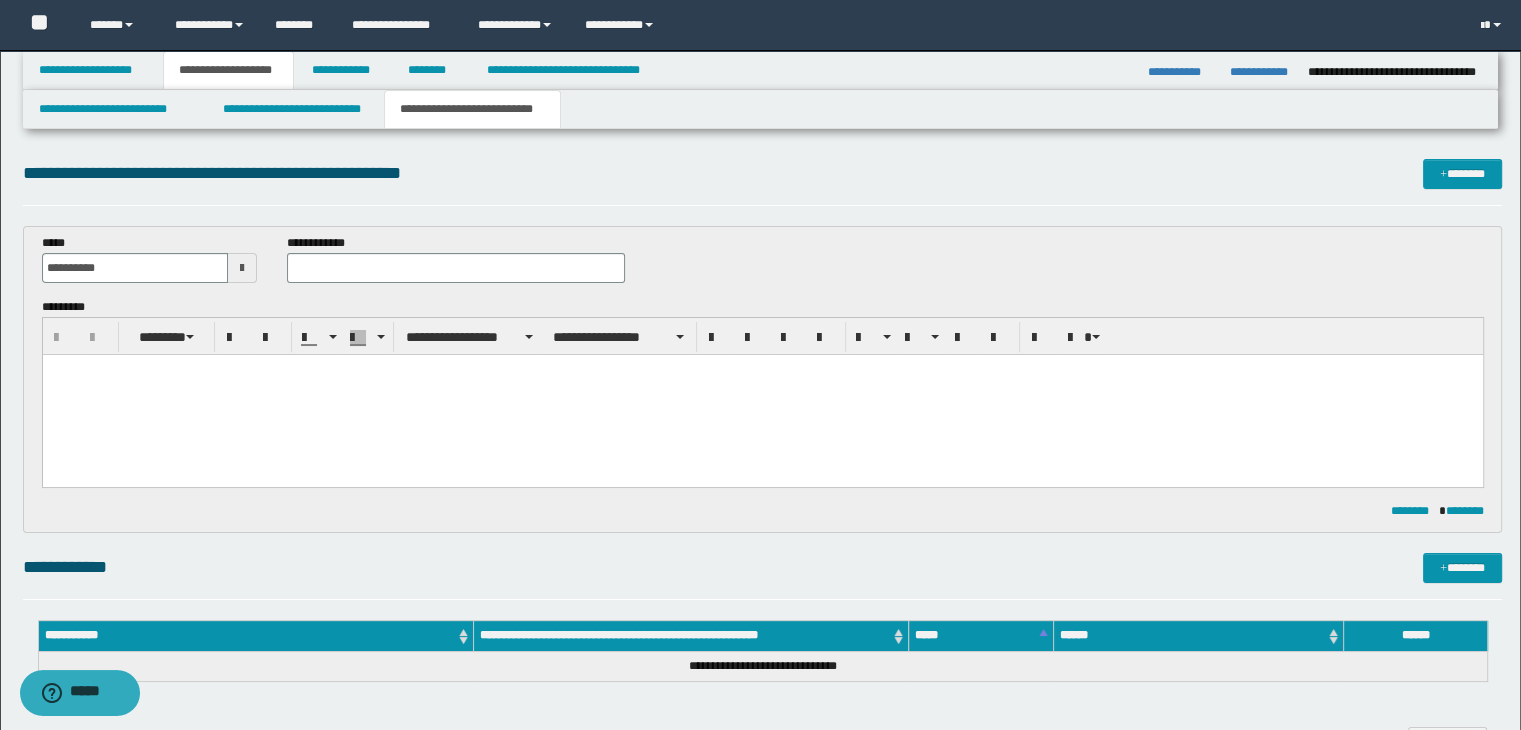 click at bounding box center [762, 394] 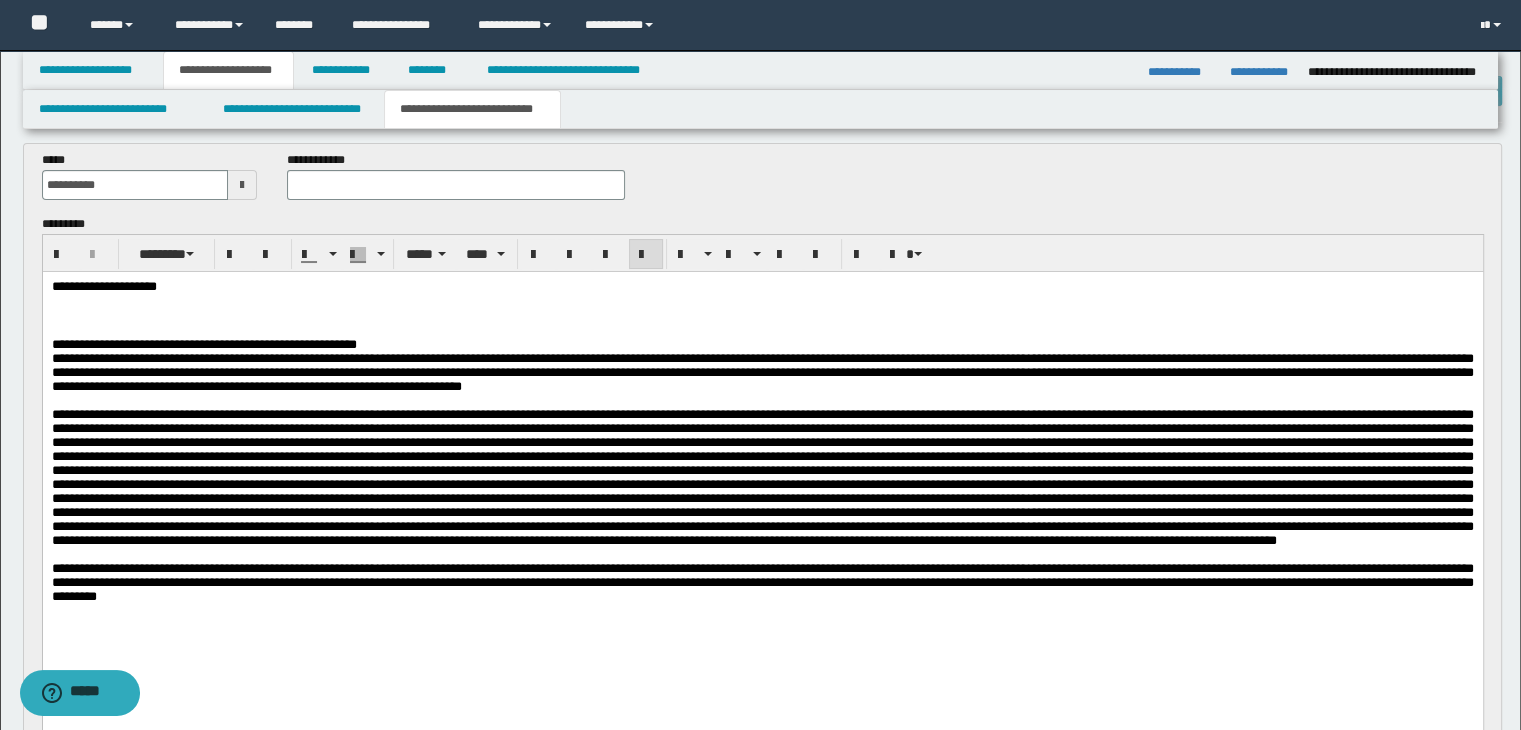 scroll, scrollTop: 200, scrollLeft: 0, axis: vertical 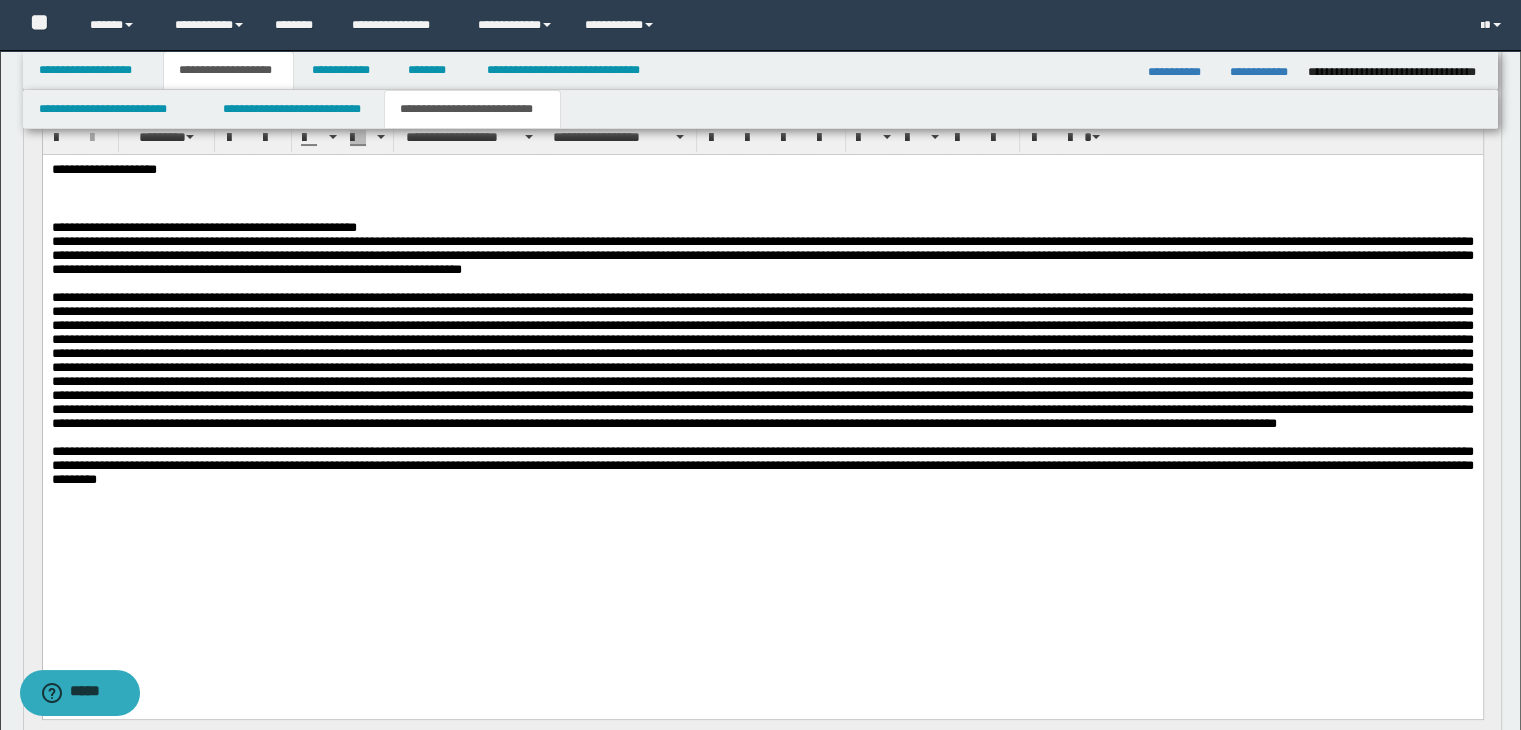 click at bounding box center [762, 199] 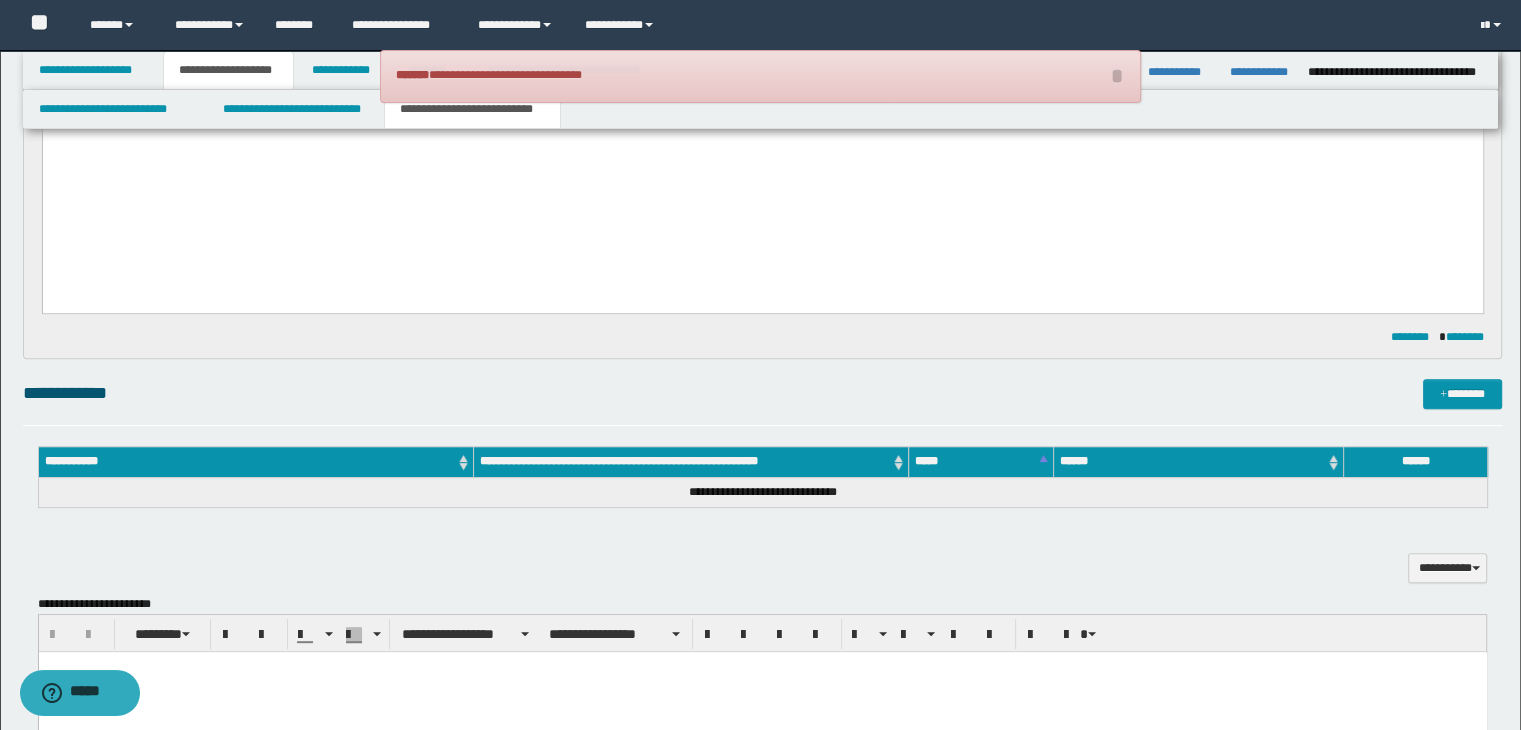 scroll, scrollTop: 700, scrollLeft: 0, axis: vertical 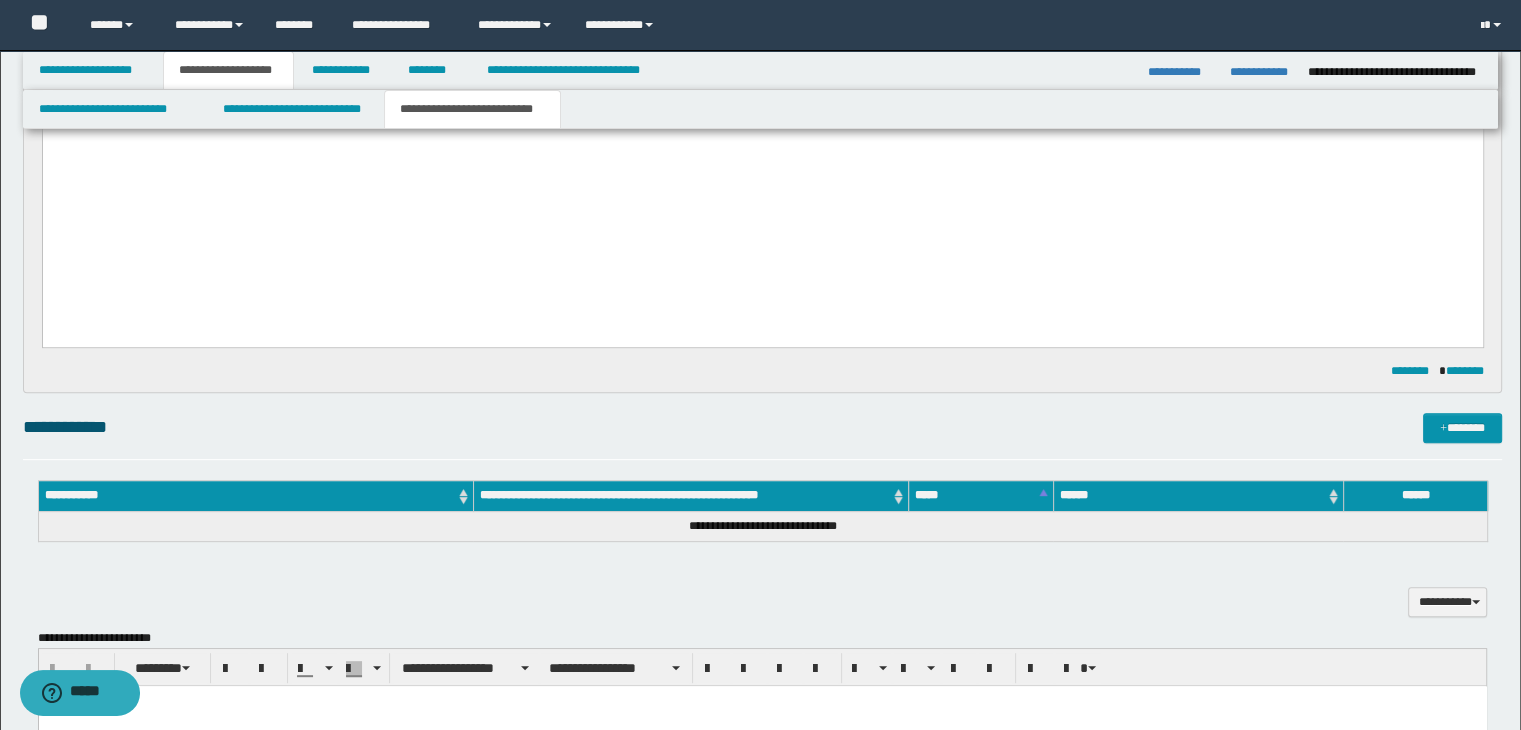 click on "**********" at bounding box center [762, -79] 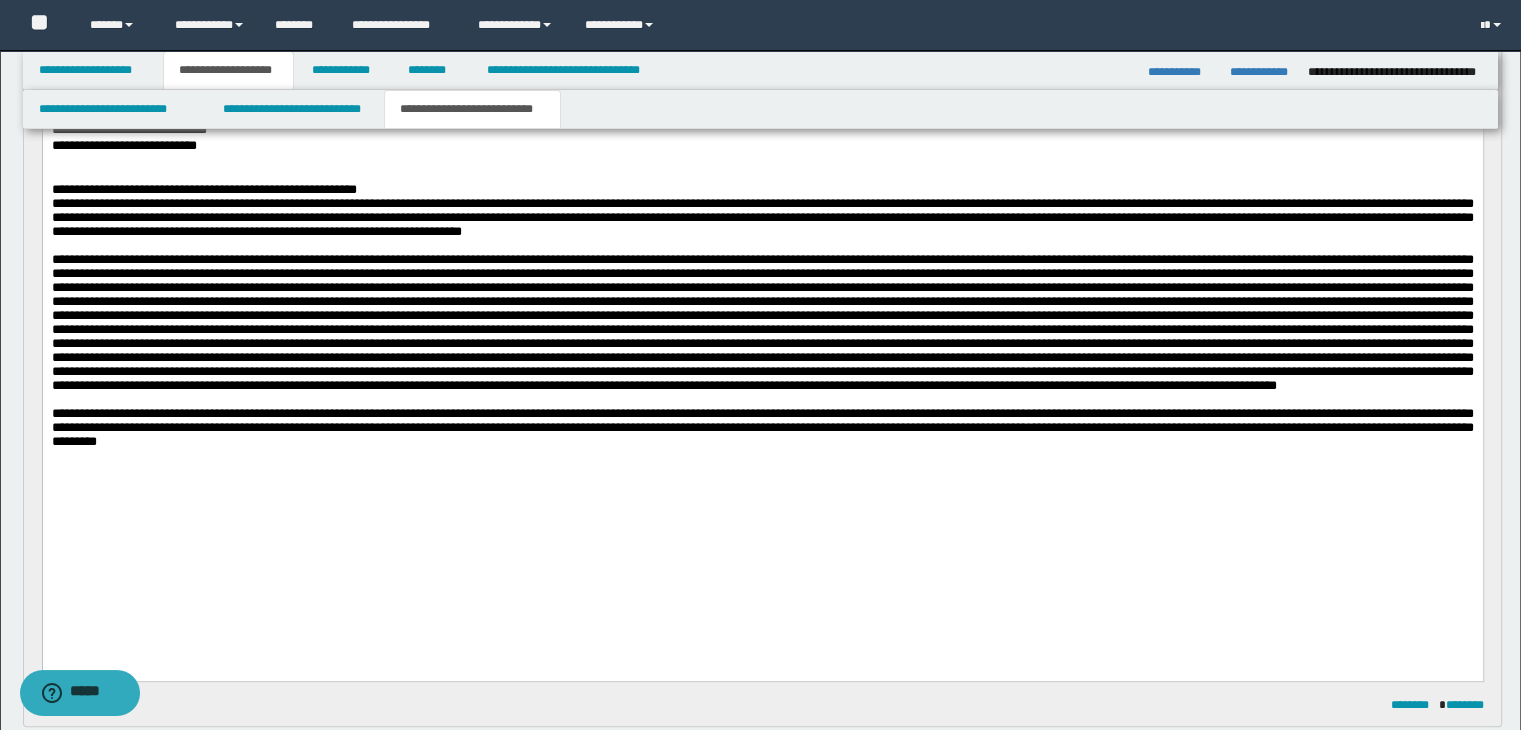scroll, scrollTop: 400, scrollLeft: 0, axis: vertical 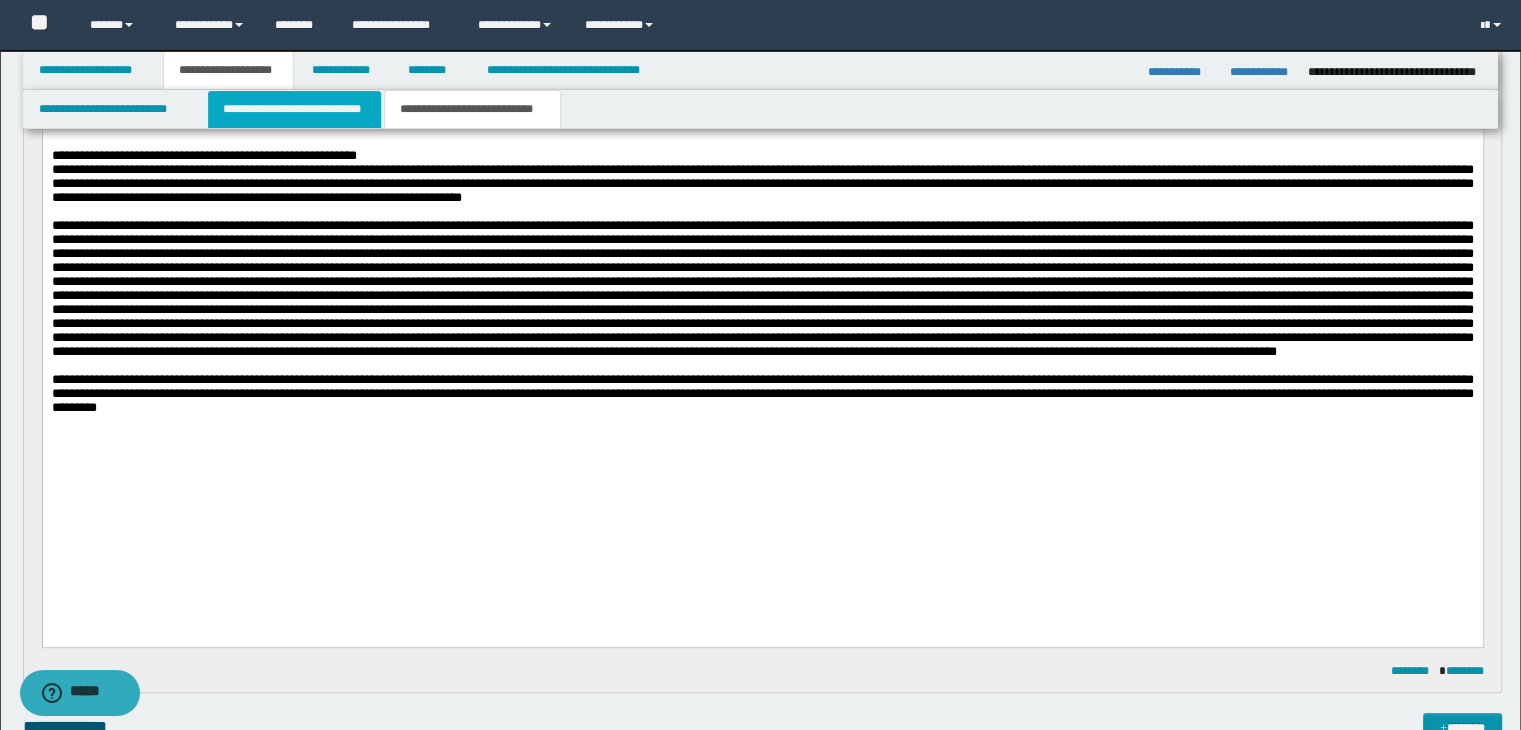 click on "**********" at bounding box center [294, 109] 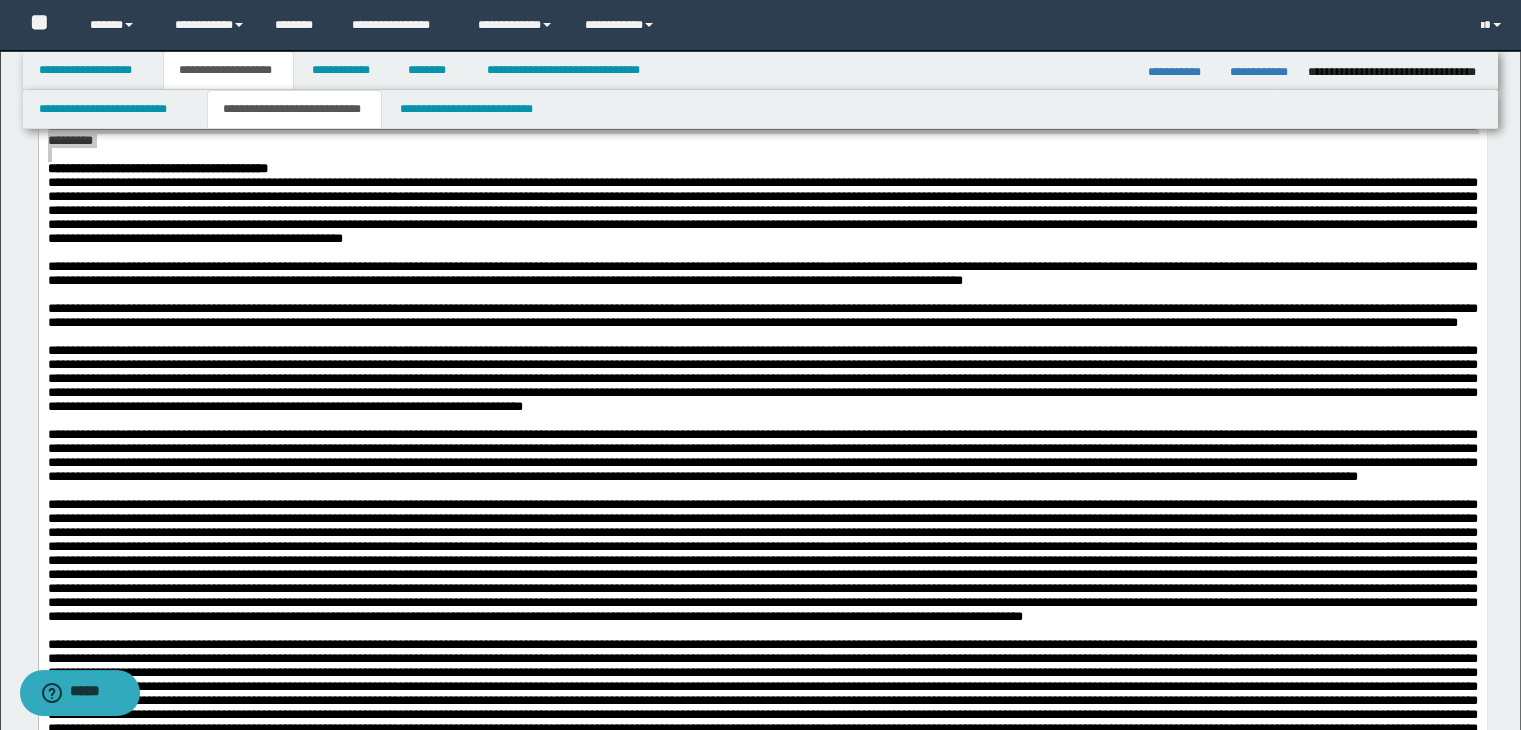 scroll, scrollTop: 700, scrollLeft: 0, axis: vertical 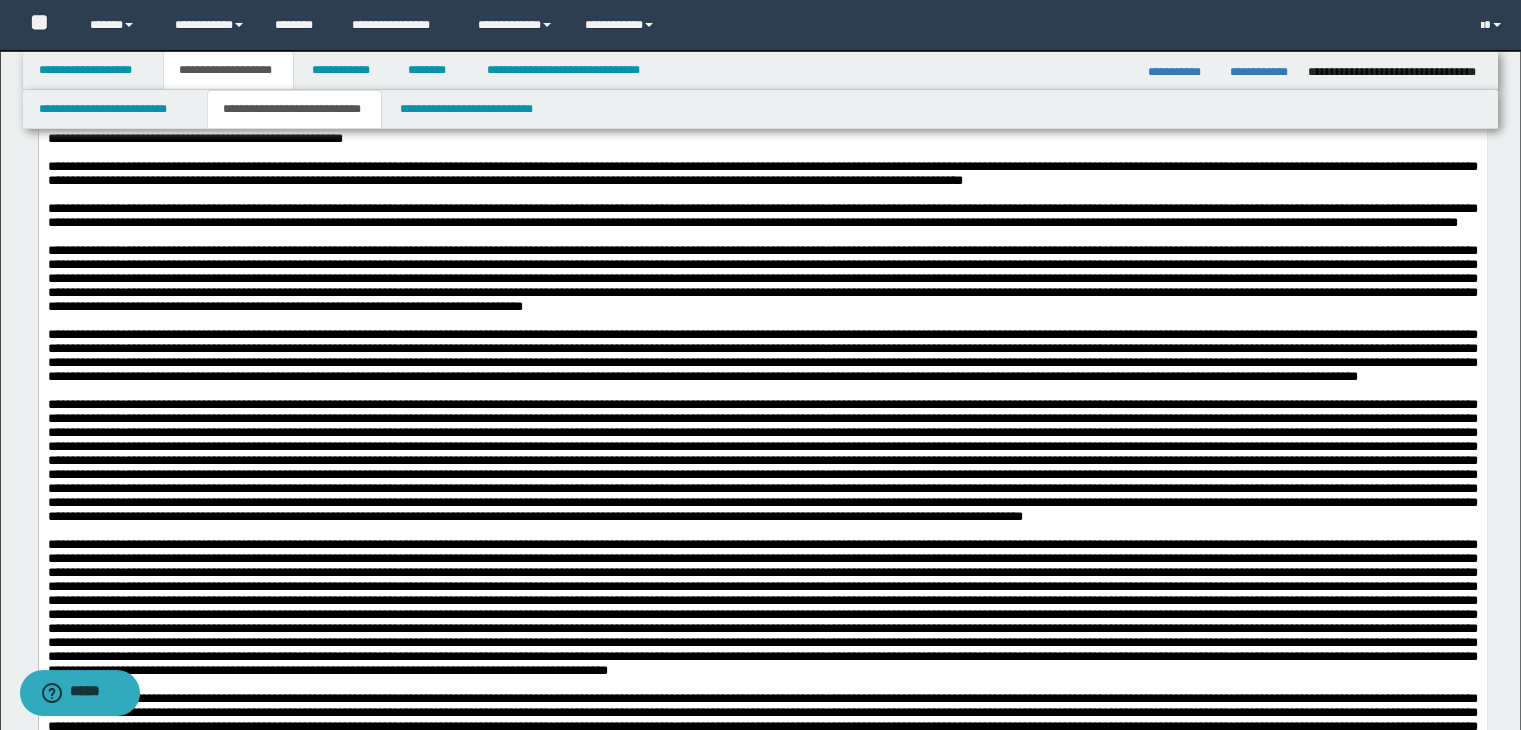click on "**********" at bounding box center (762, 215) 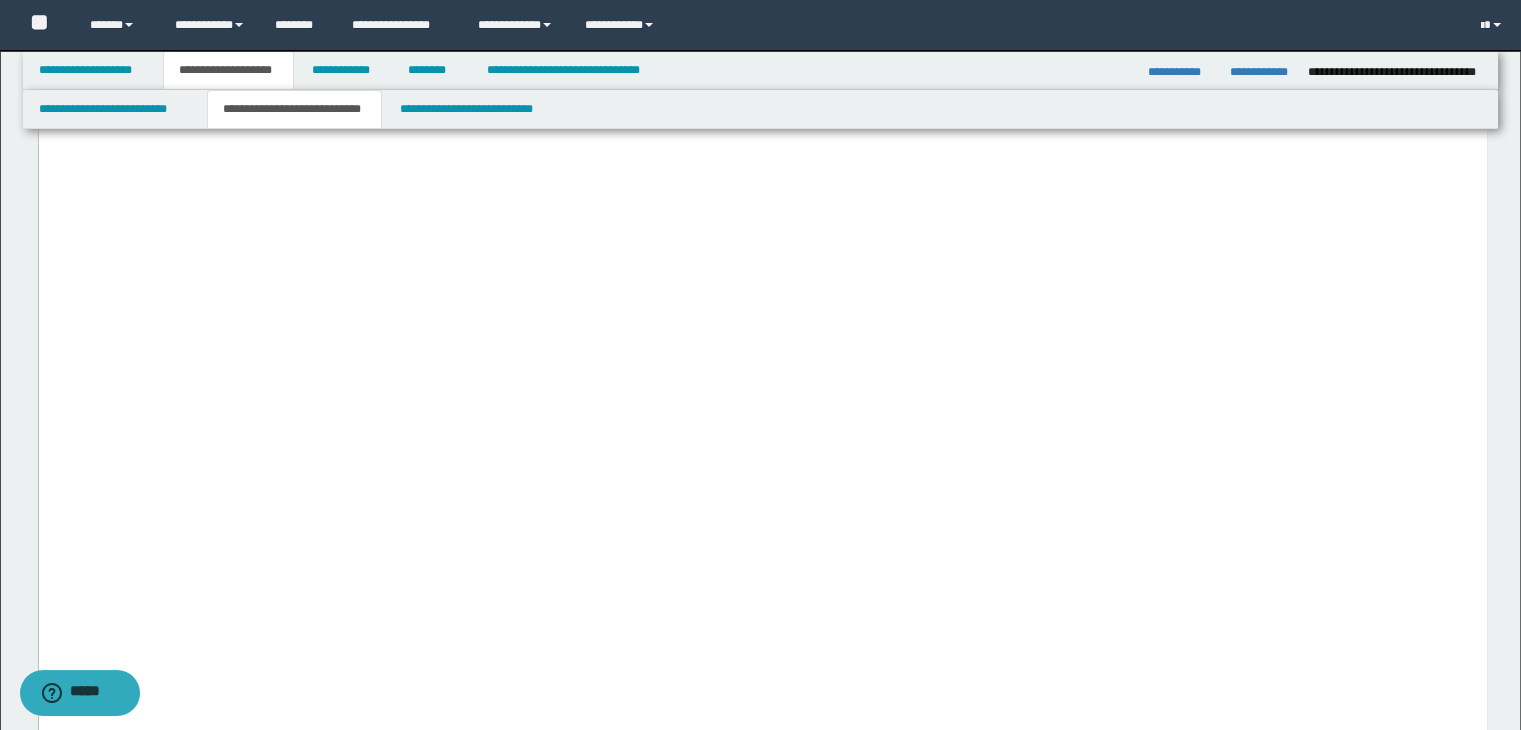 scroll, scrollTop: 1900, scrollLeft: 0, axis: vertical 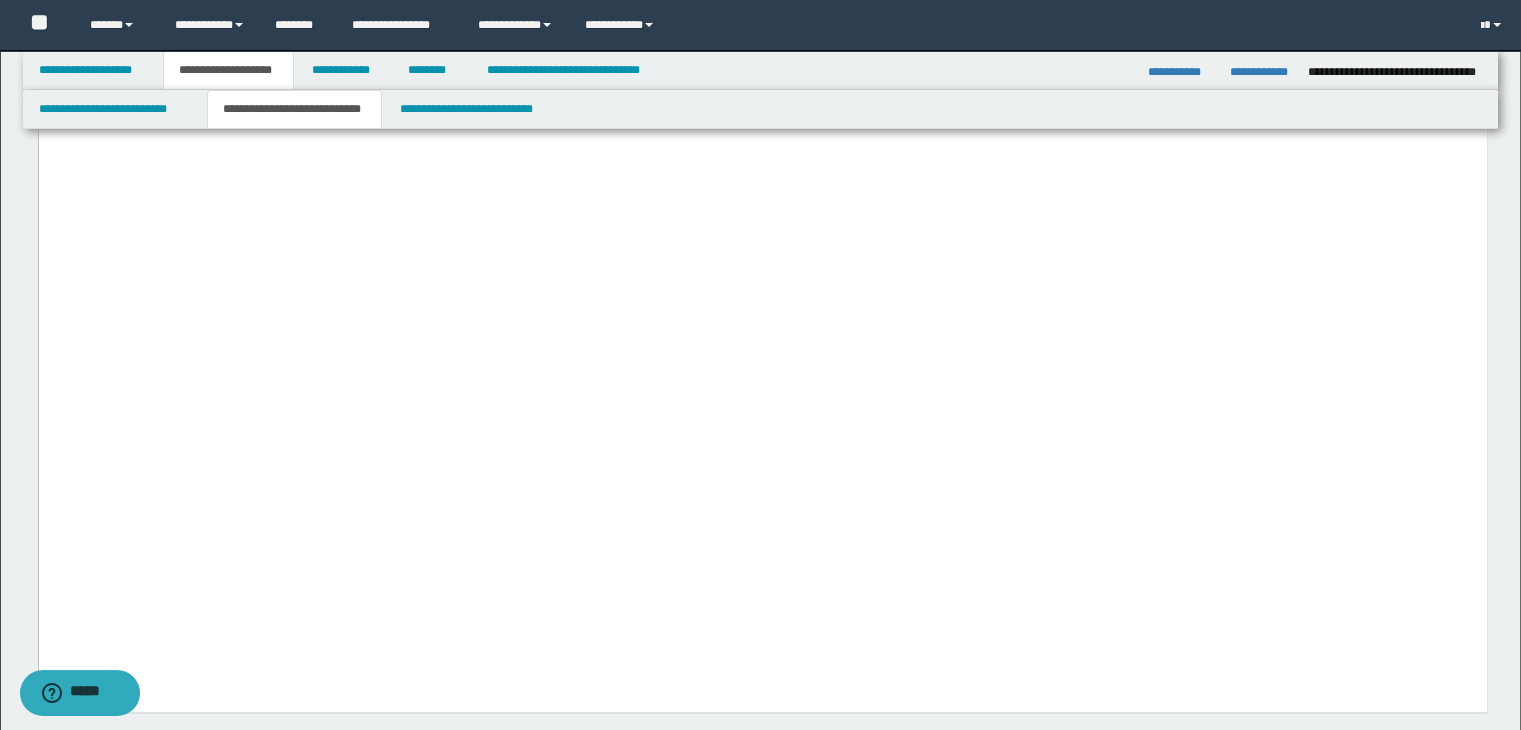 click on "**********" at bounding box center [762, -784] 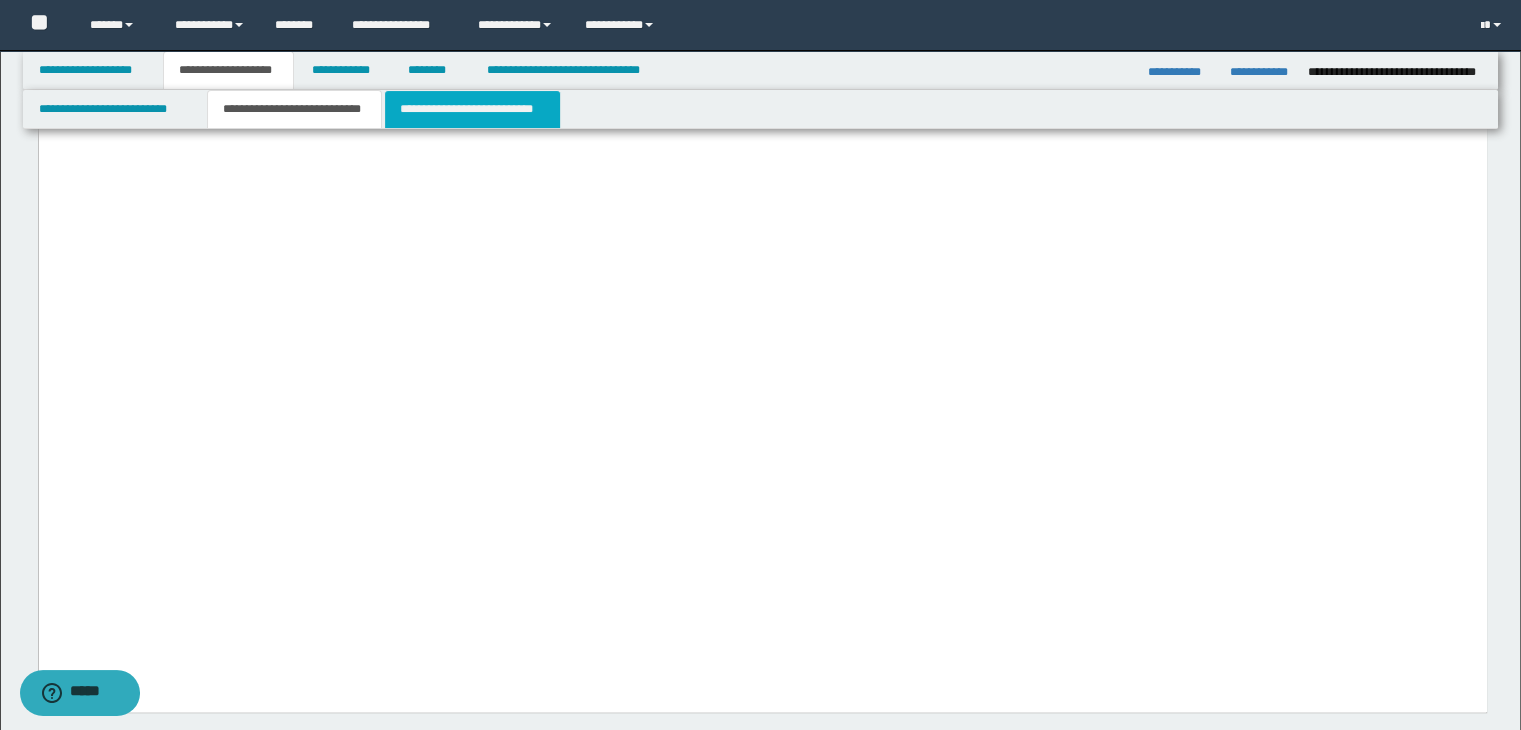 click on "**********" at bounding box center (472, 109) 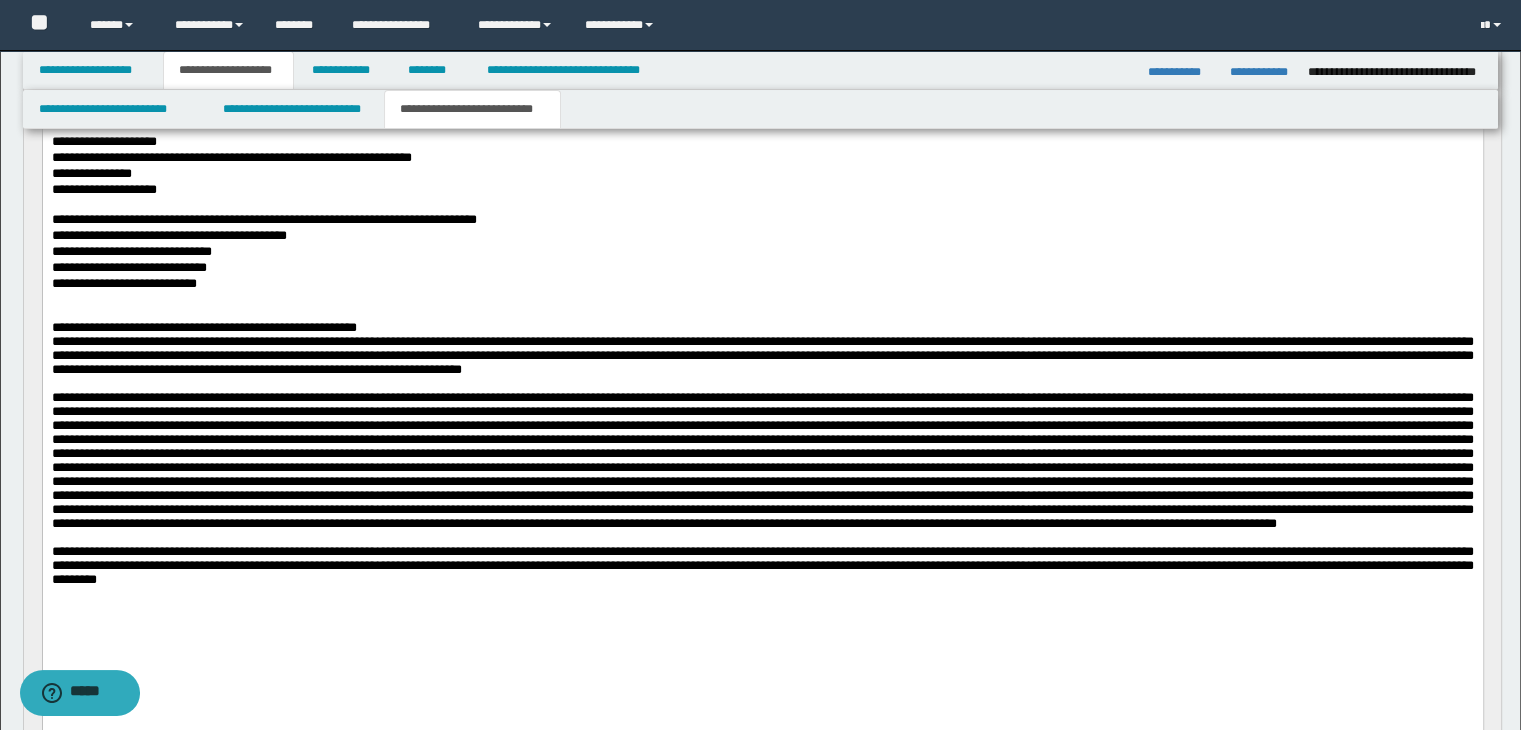 scroll, scrollTop: 194, scrollLeft: 0, axis: vertical 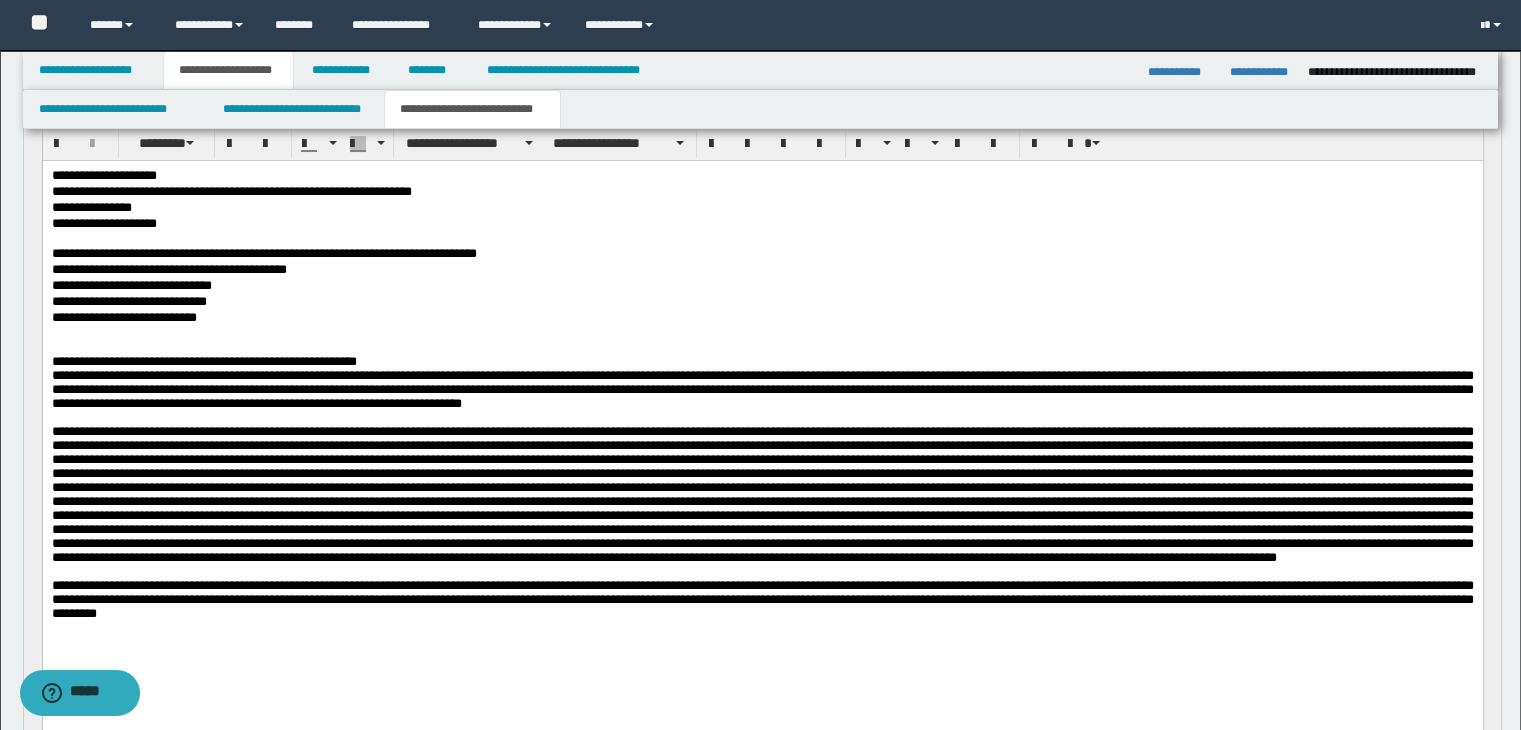 click on "**********" at bounding box center [762, 318] 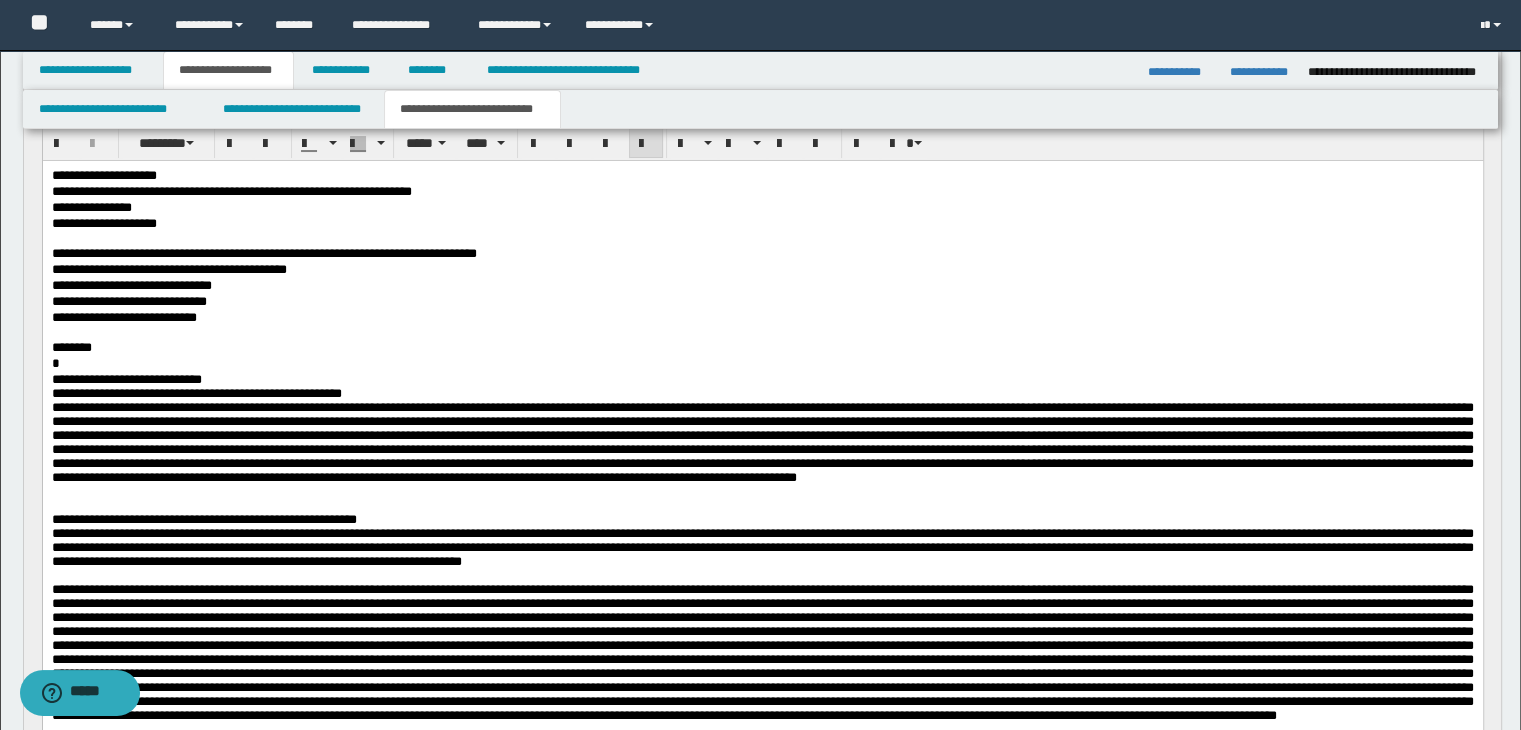 click on "*" at bounding box center [762, 364] 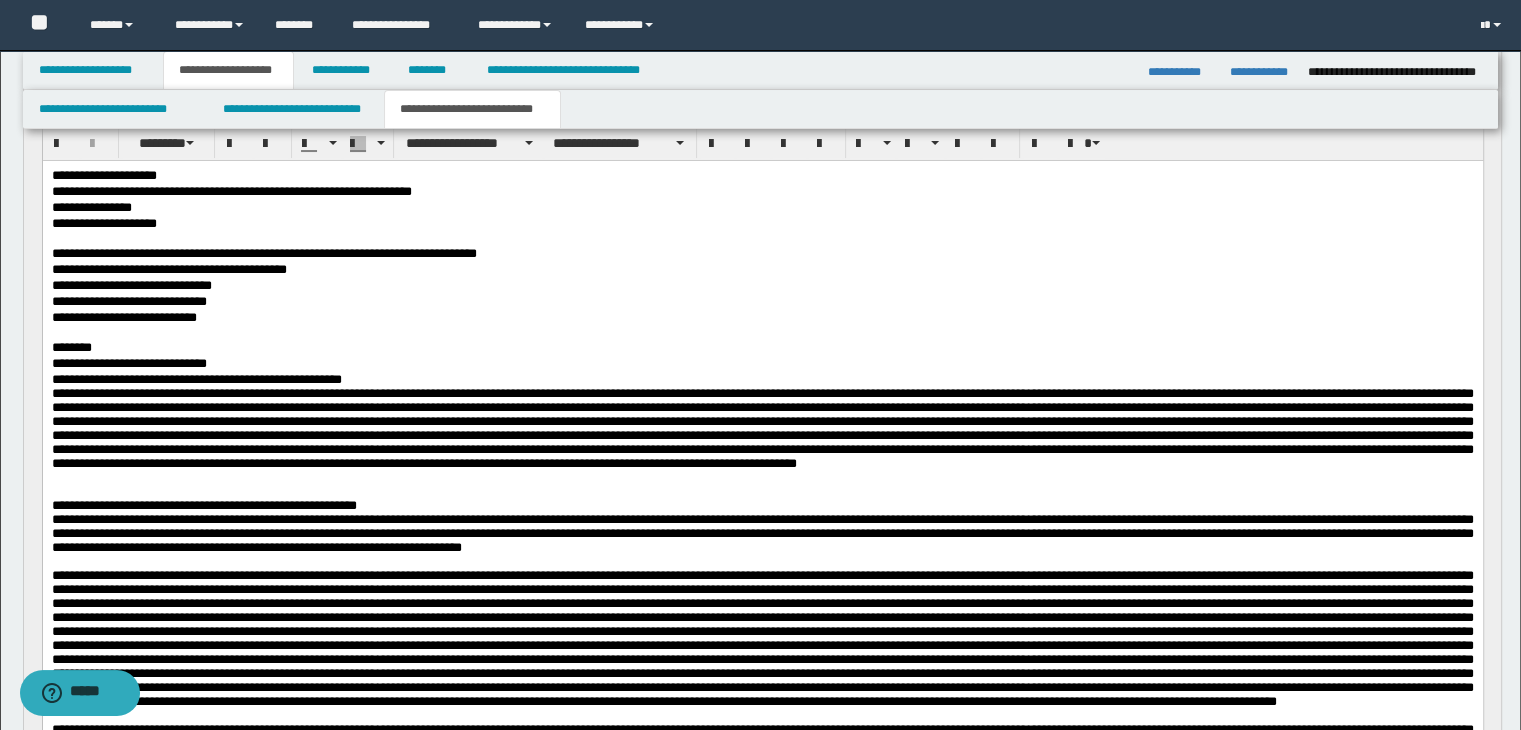 click at bounding box center [762, 427] 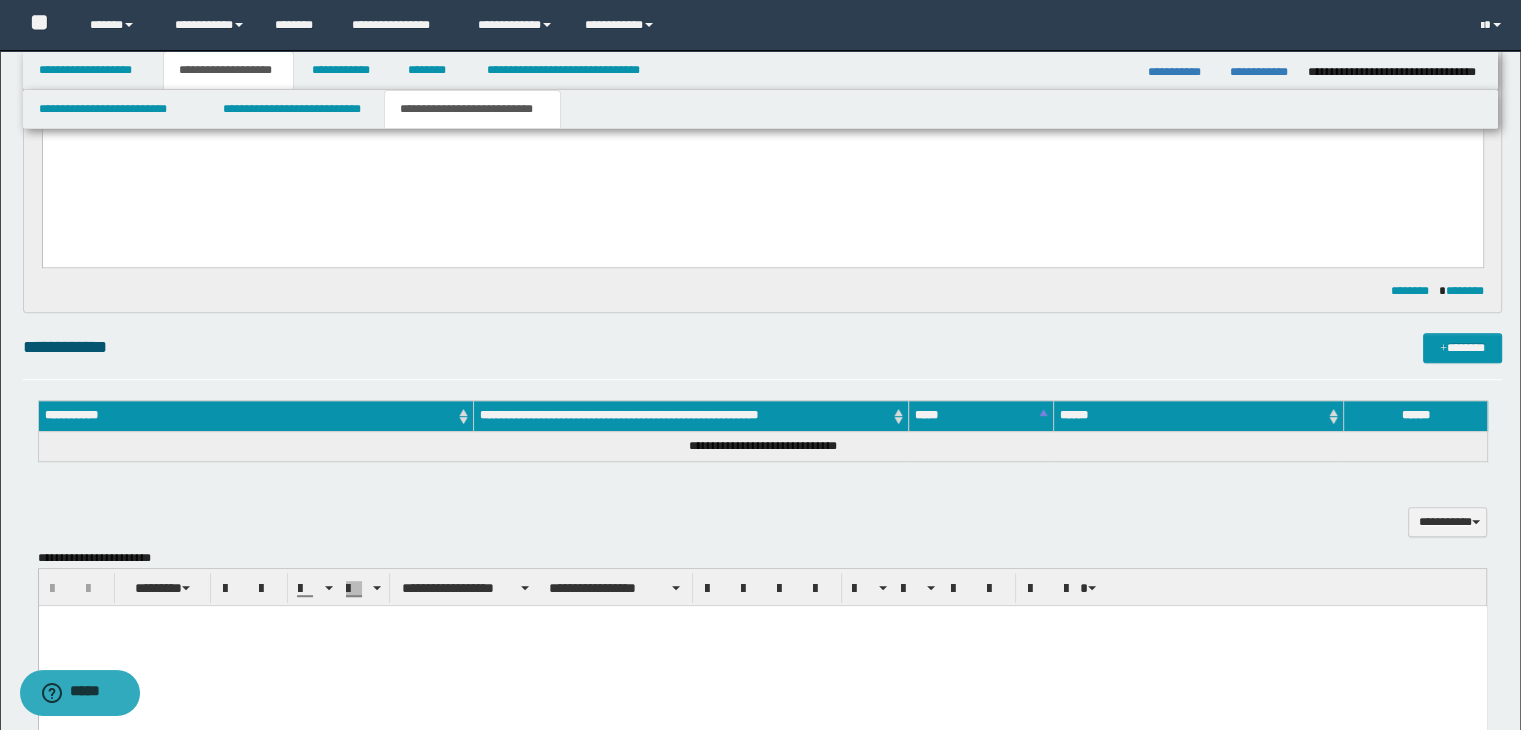 scroll, scrollTop: 1094, scrollLeft: 0, axis: vertical 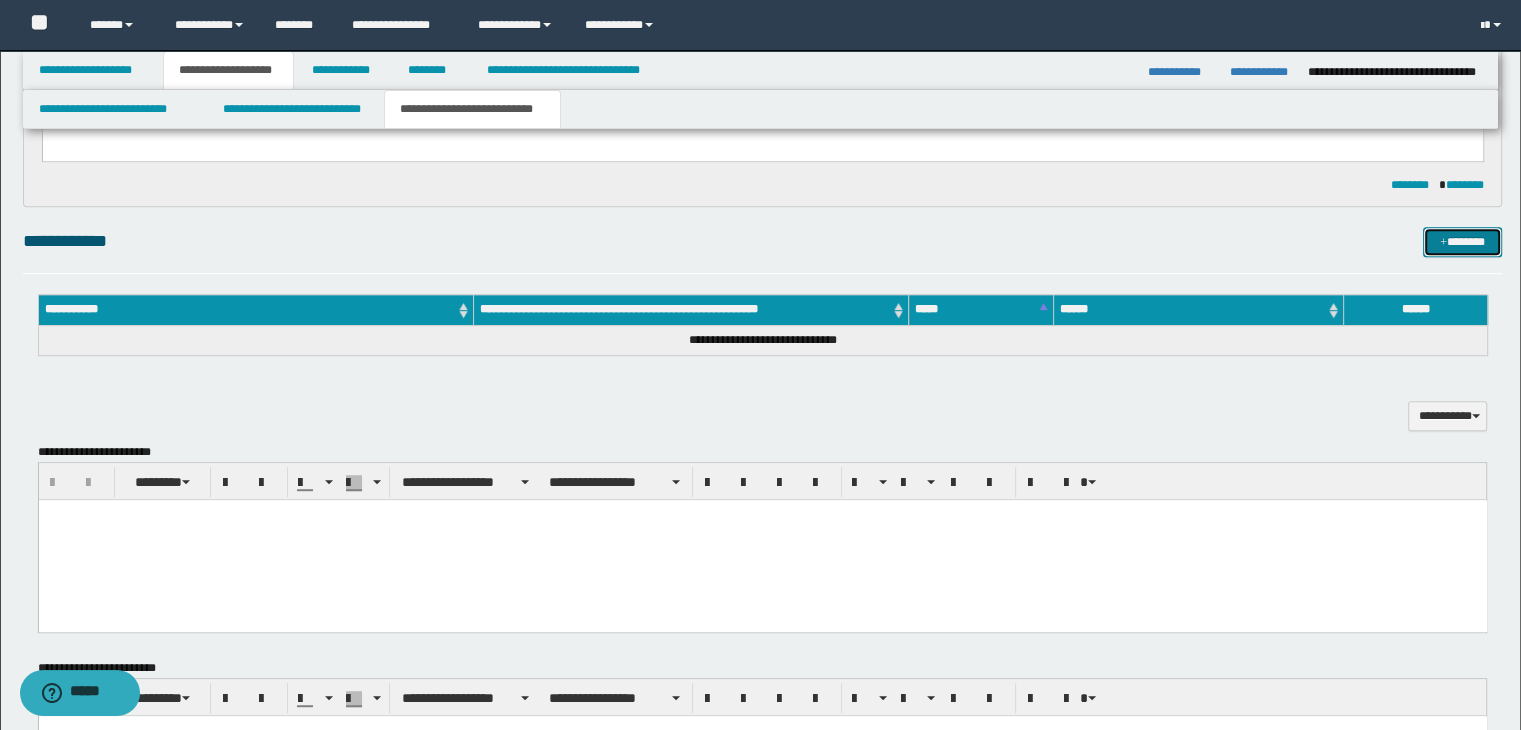 drag, startPoint x: 1448, startPoint y: 240, endPoint x: 1414, endPoint y: 257, distance: 38.013157 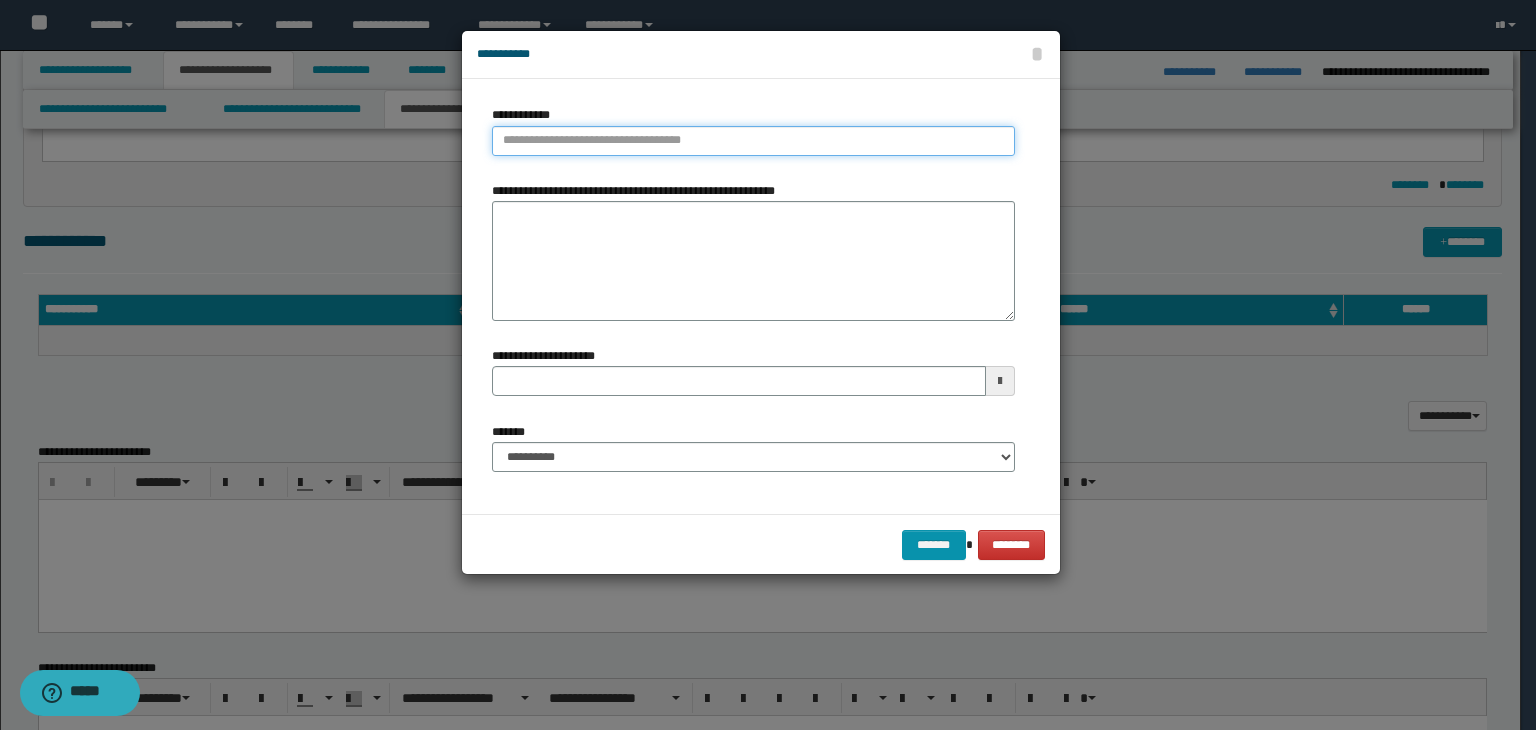 click on "**********" at bounding box center (753, 141) 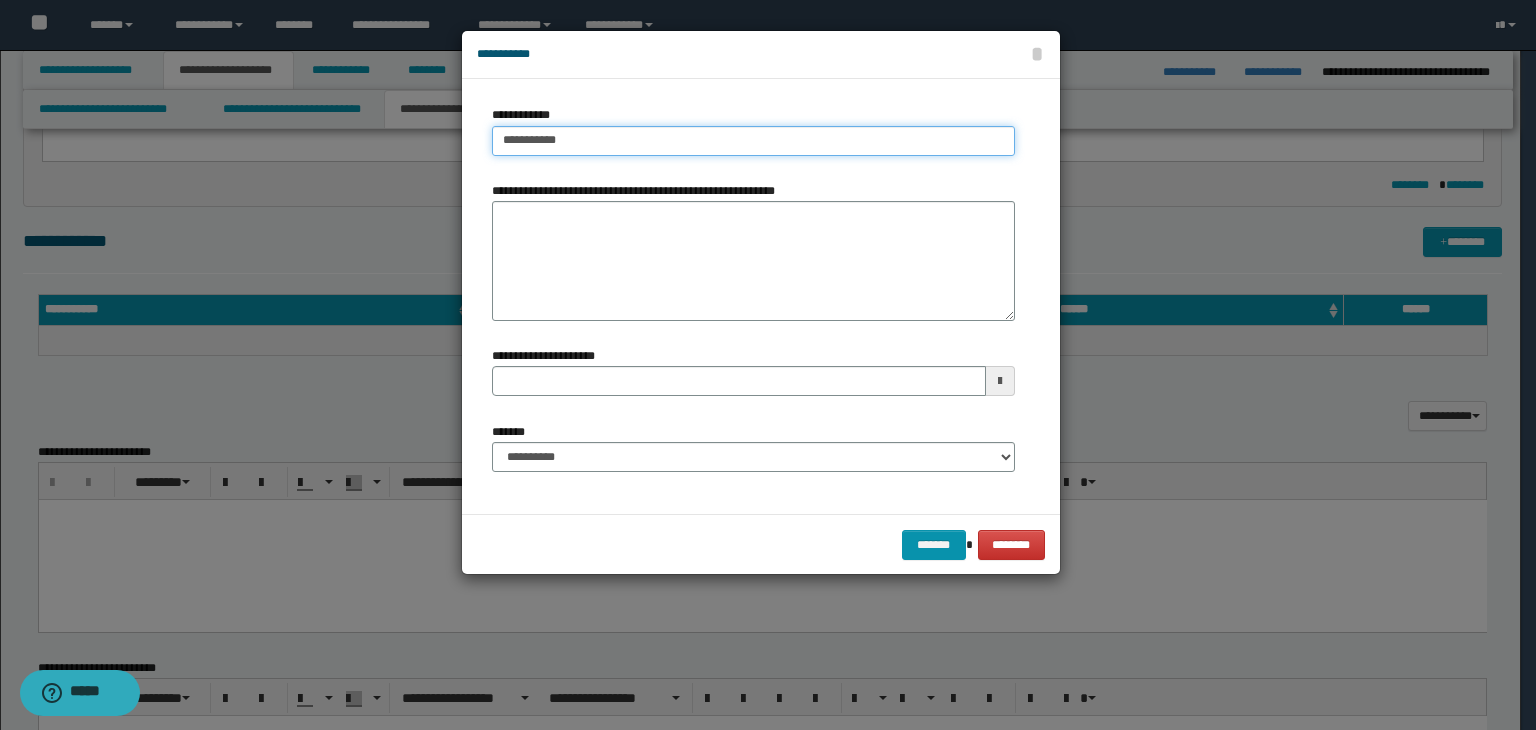 type on "**********" 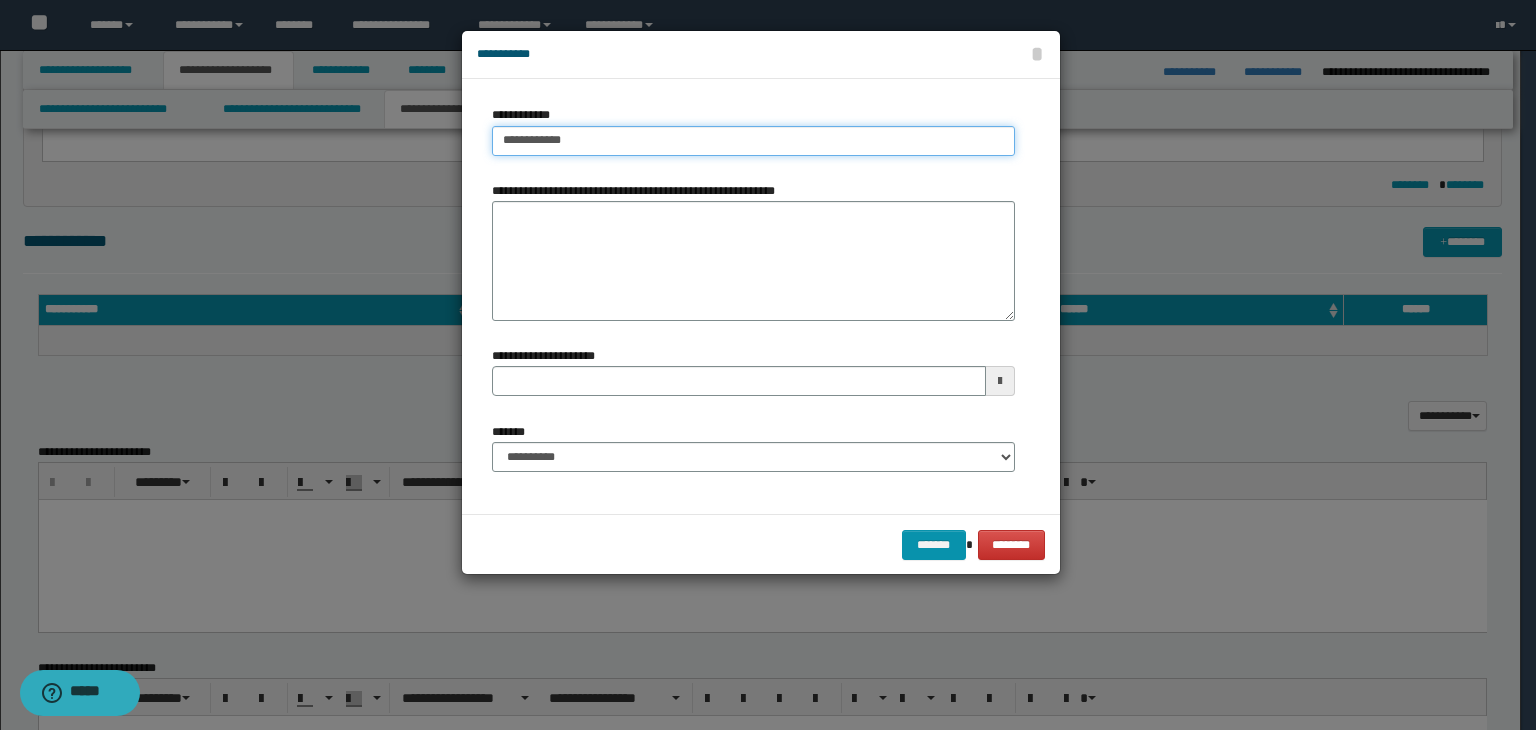 type on "**********" 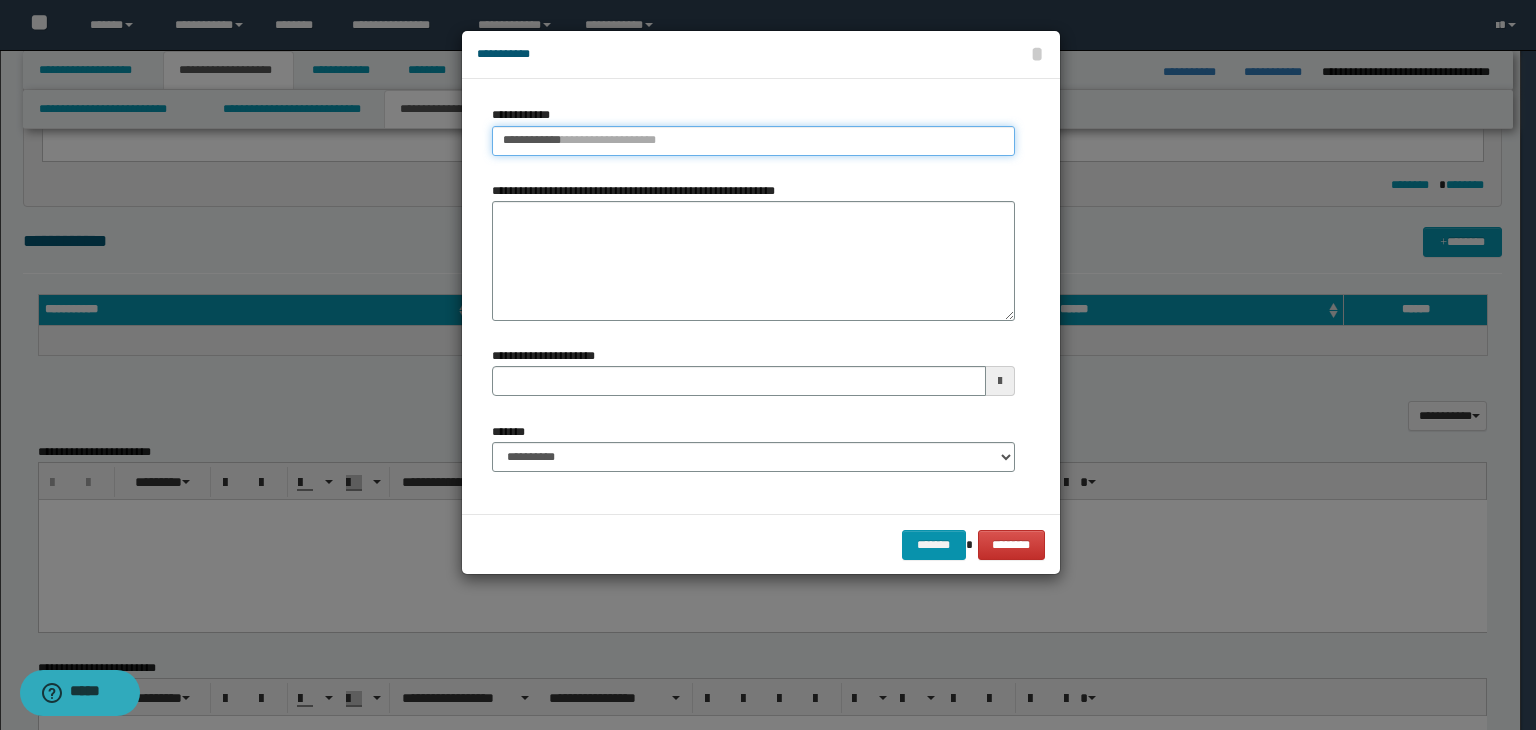 type 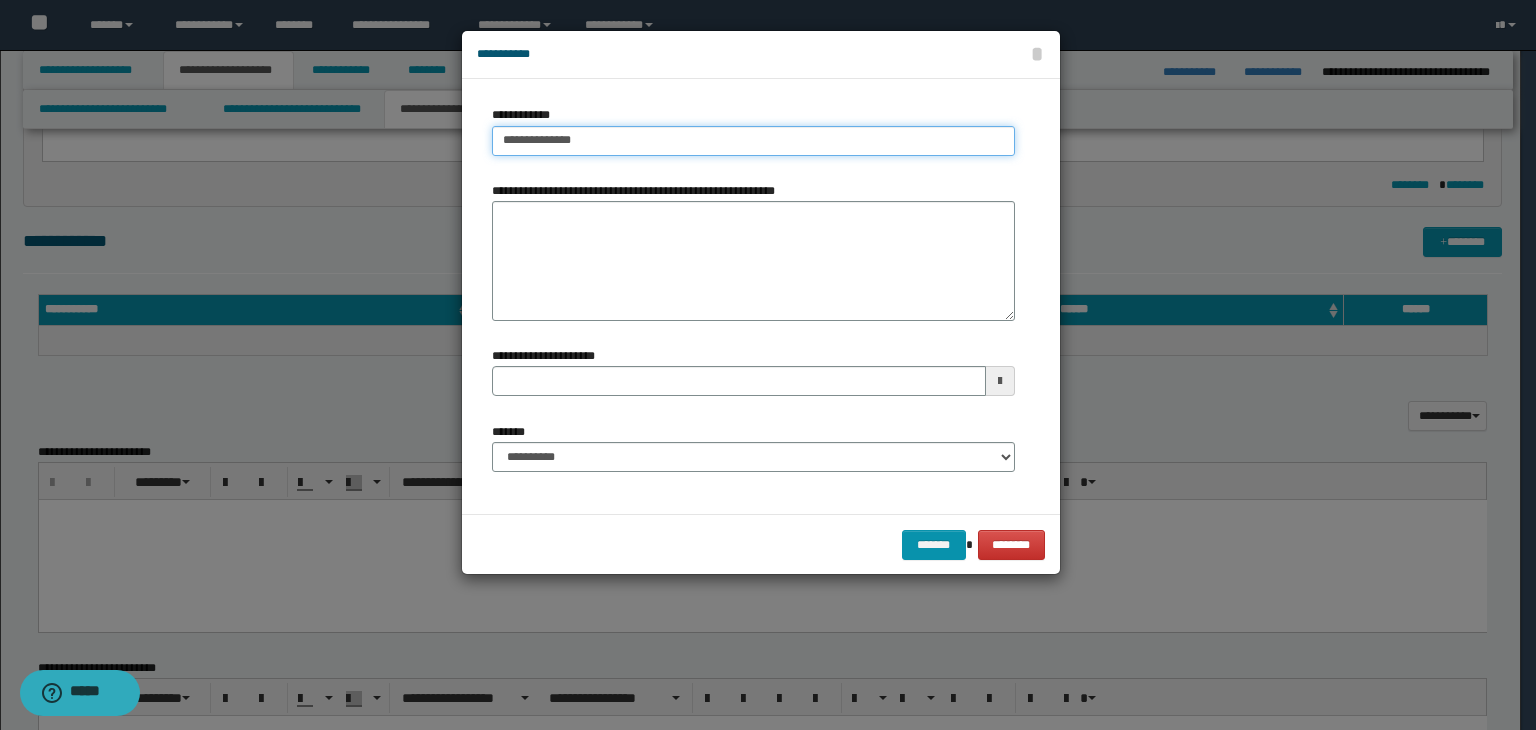 type on "**********" 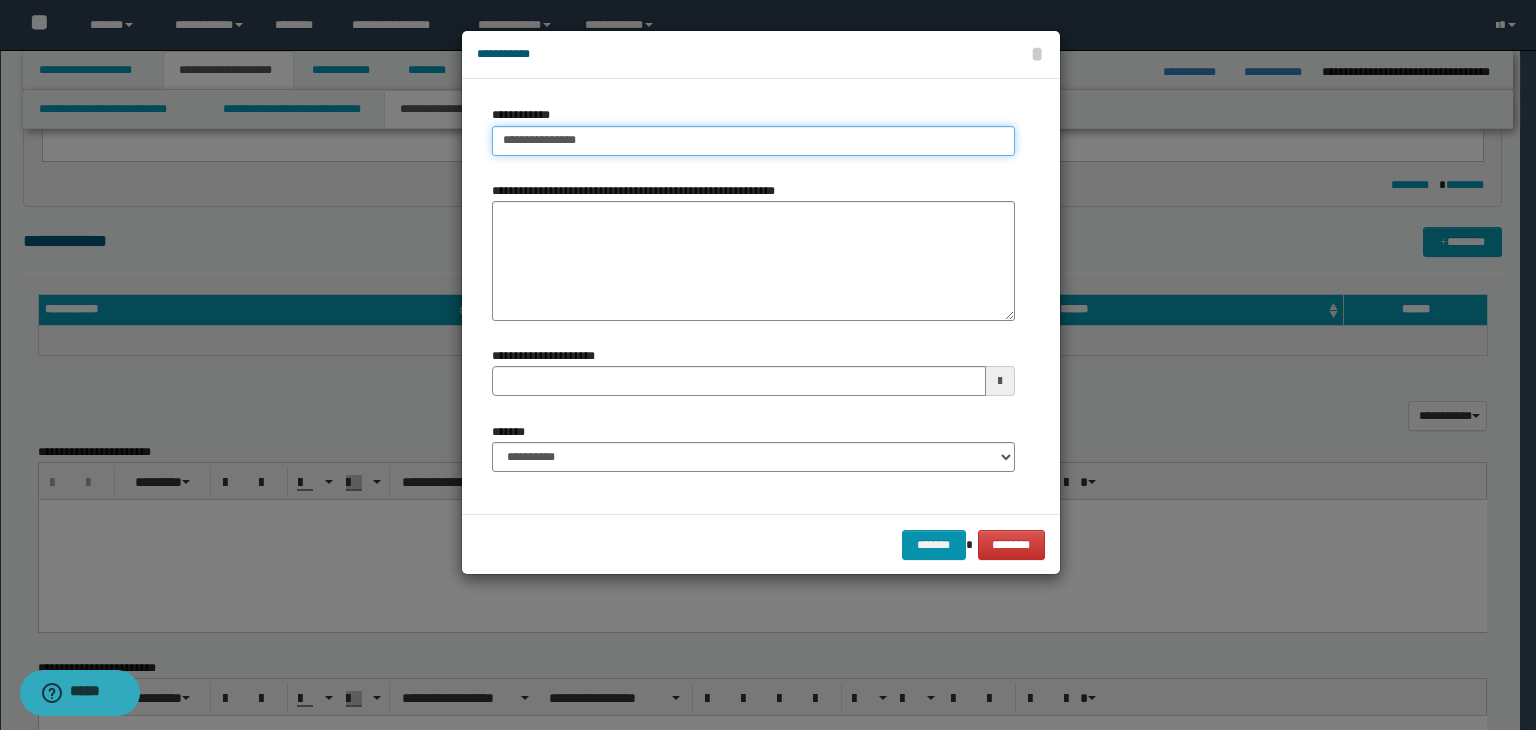 type on "**********" 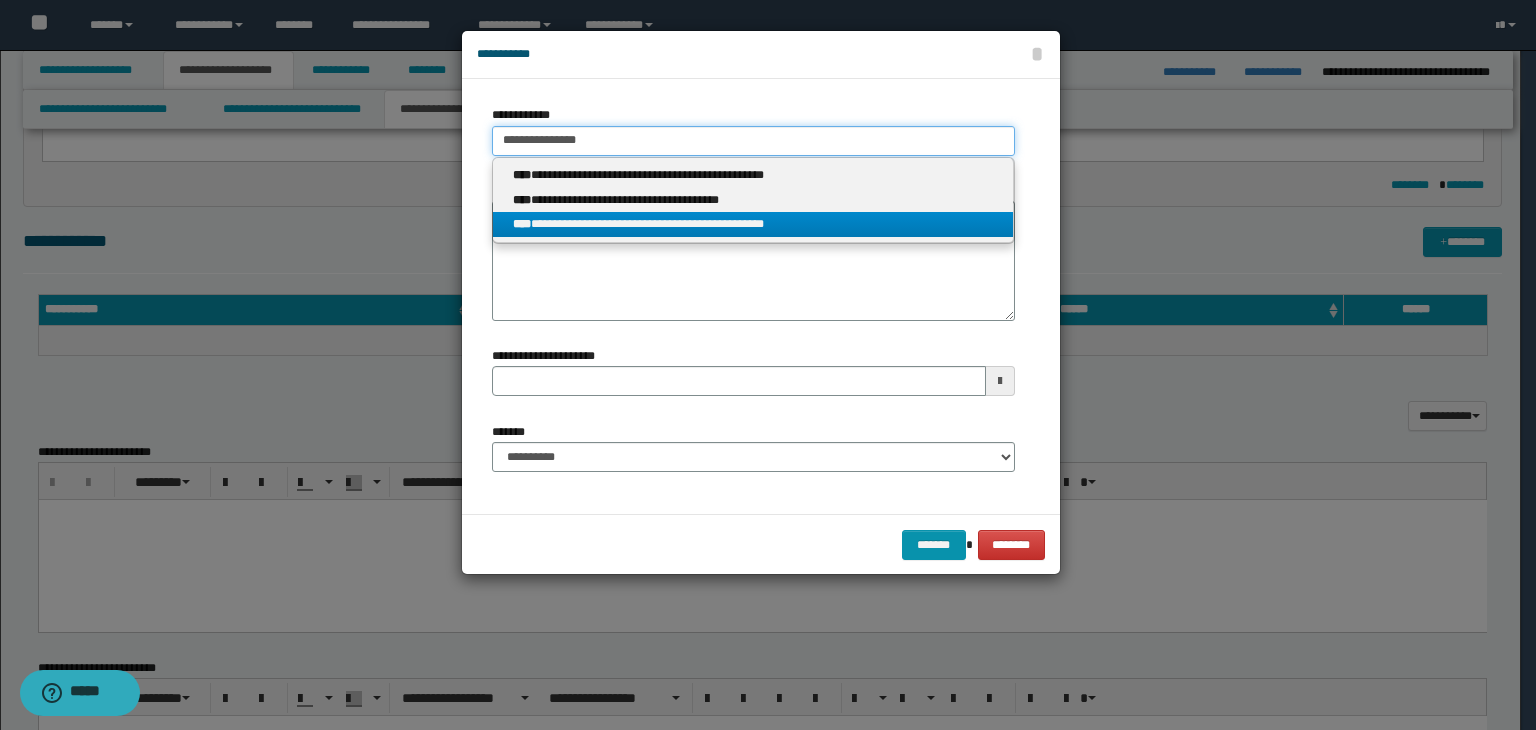 type on "**********" 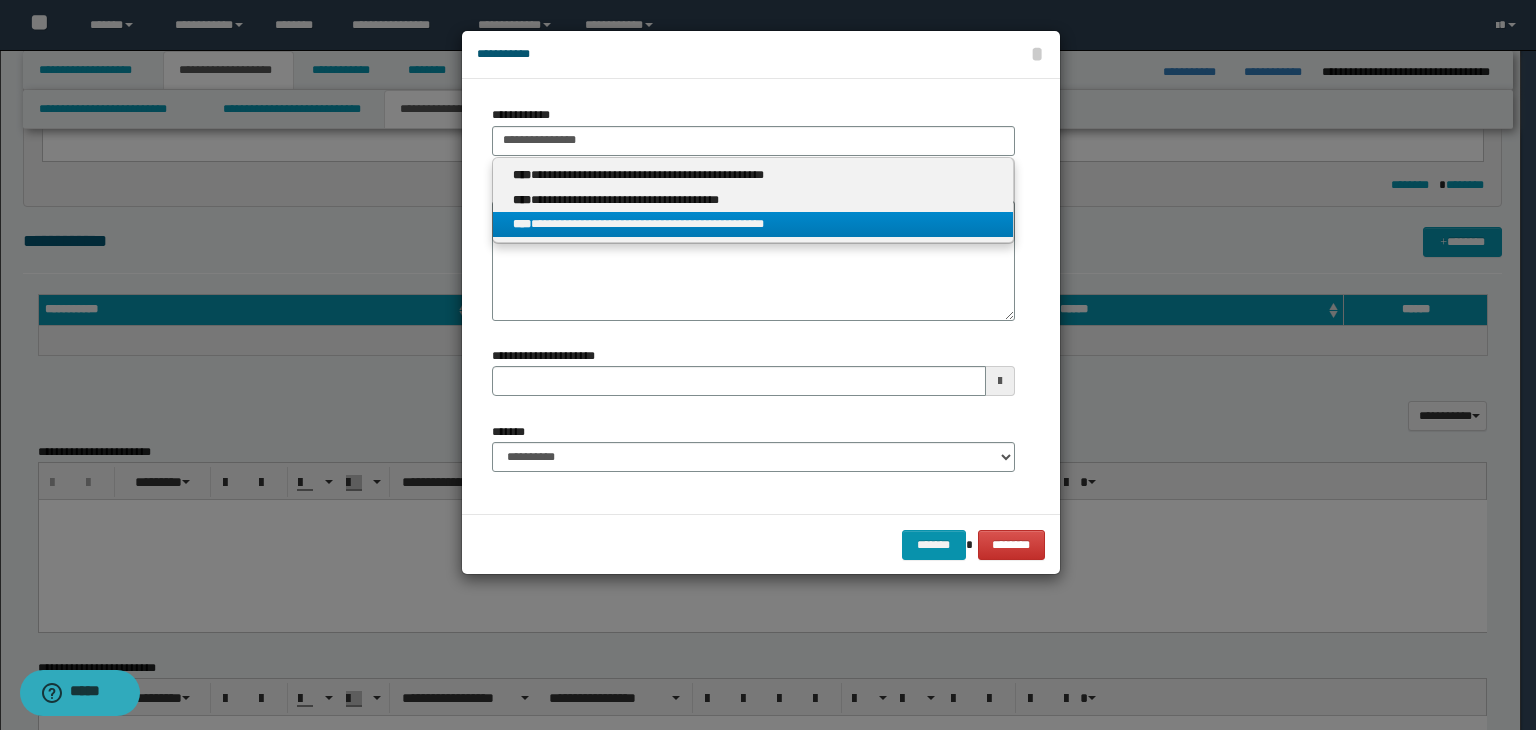 click on "**********" at bounding box center [753, 224] 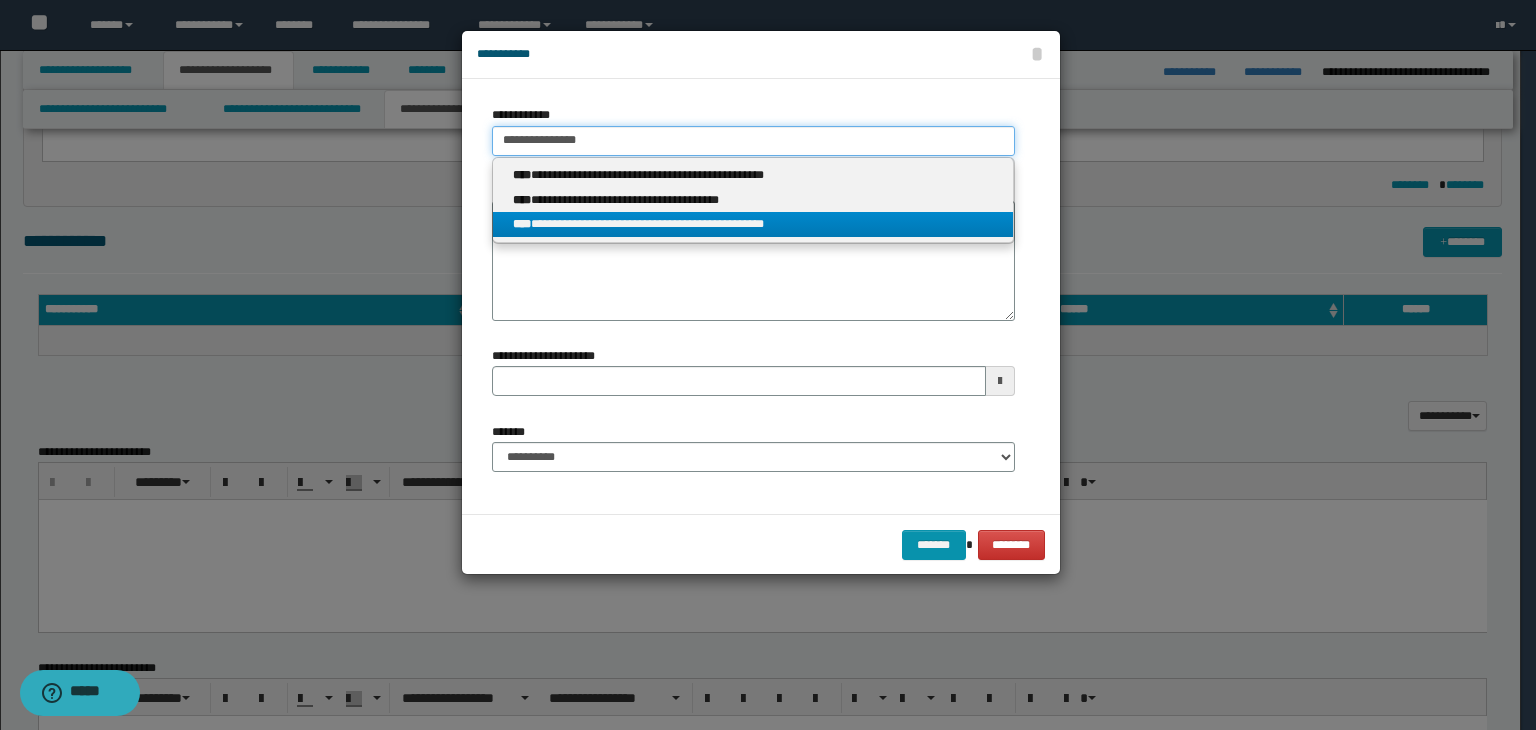 type 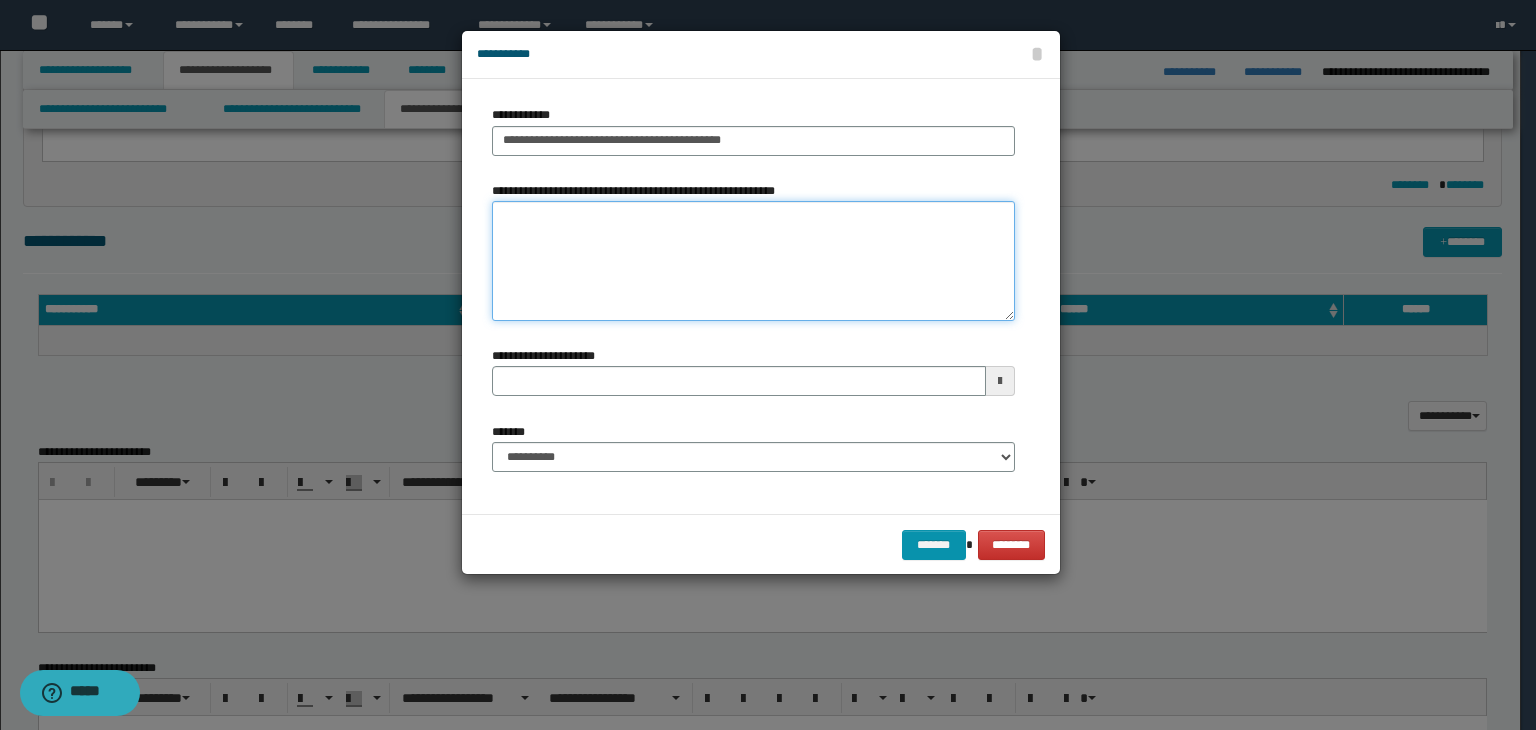 click on "**********" at bounding box center [753, 261] 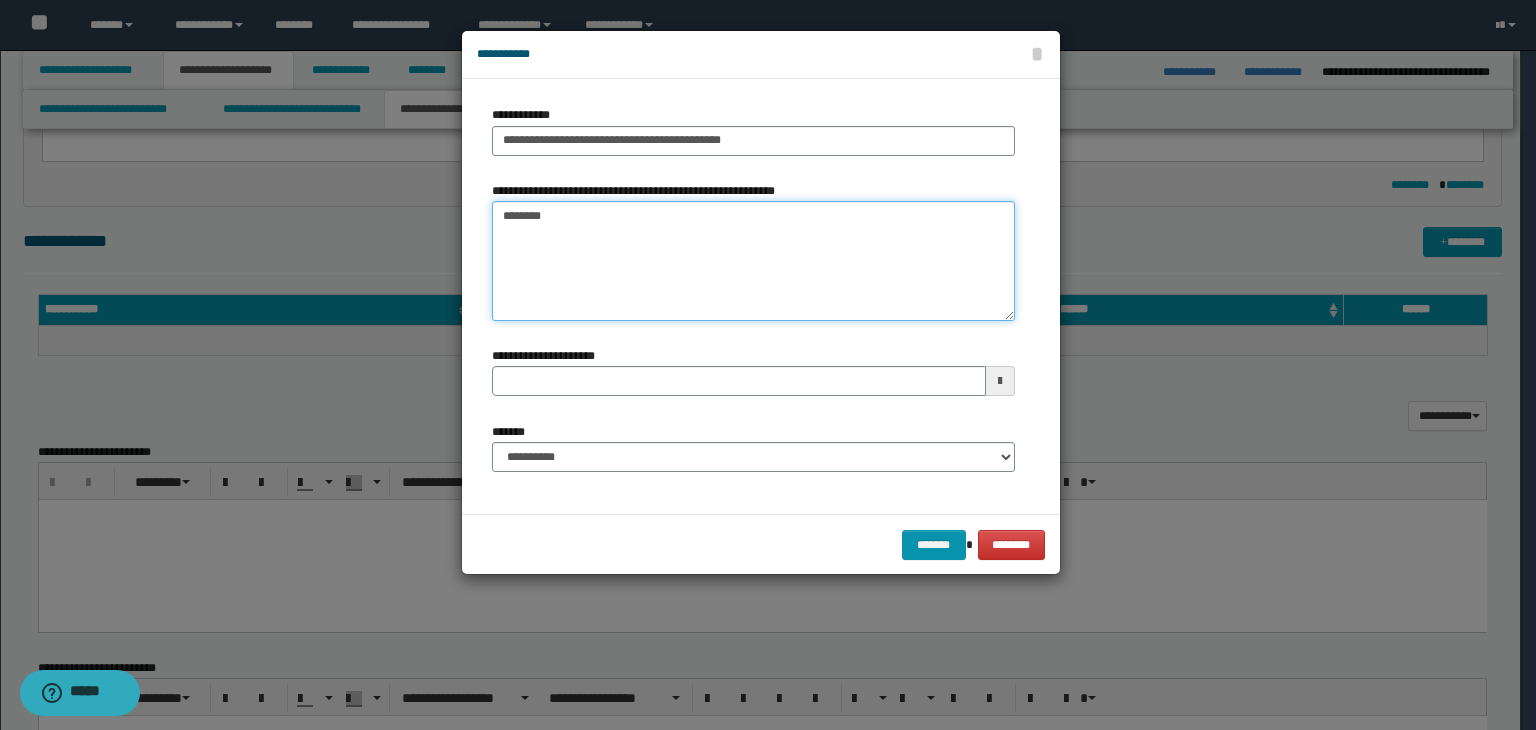 type on "*********" 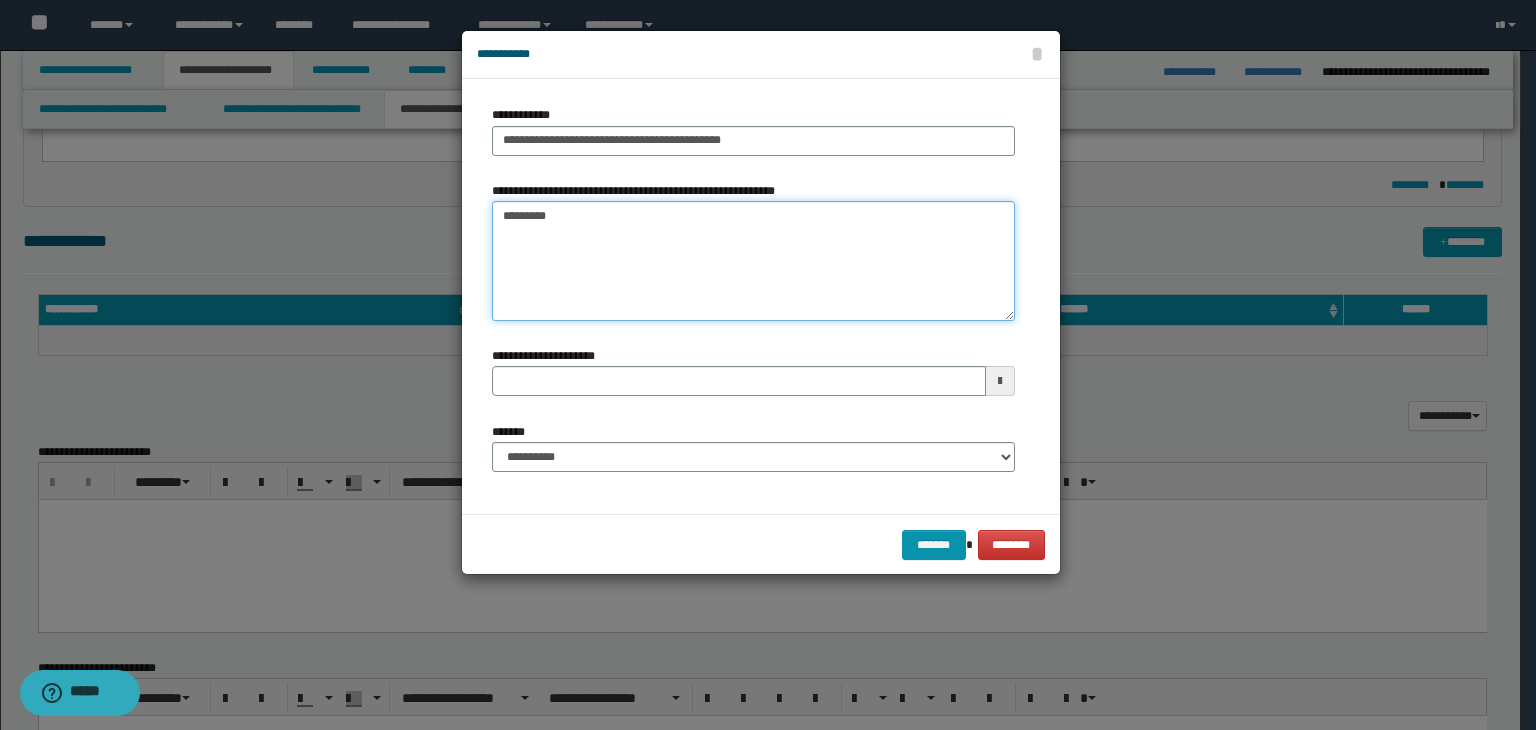 type 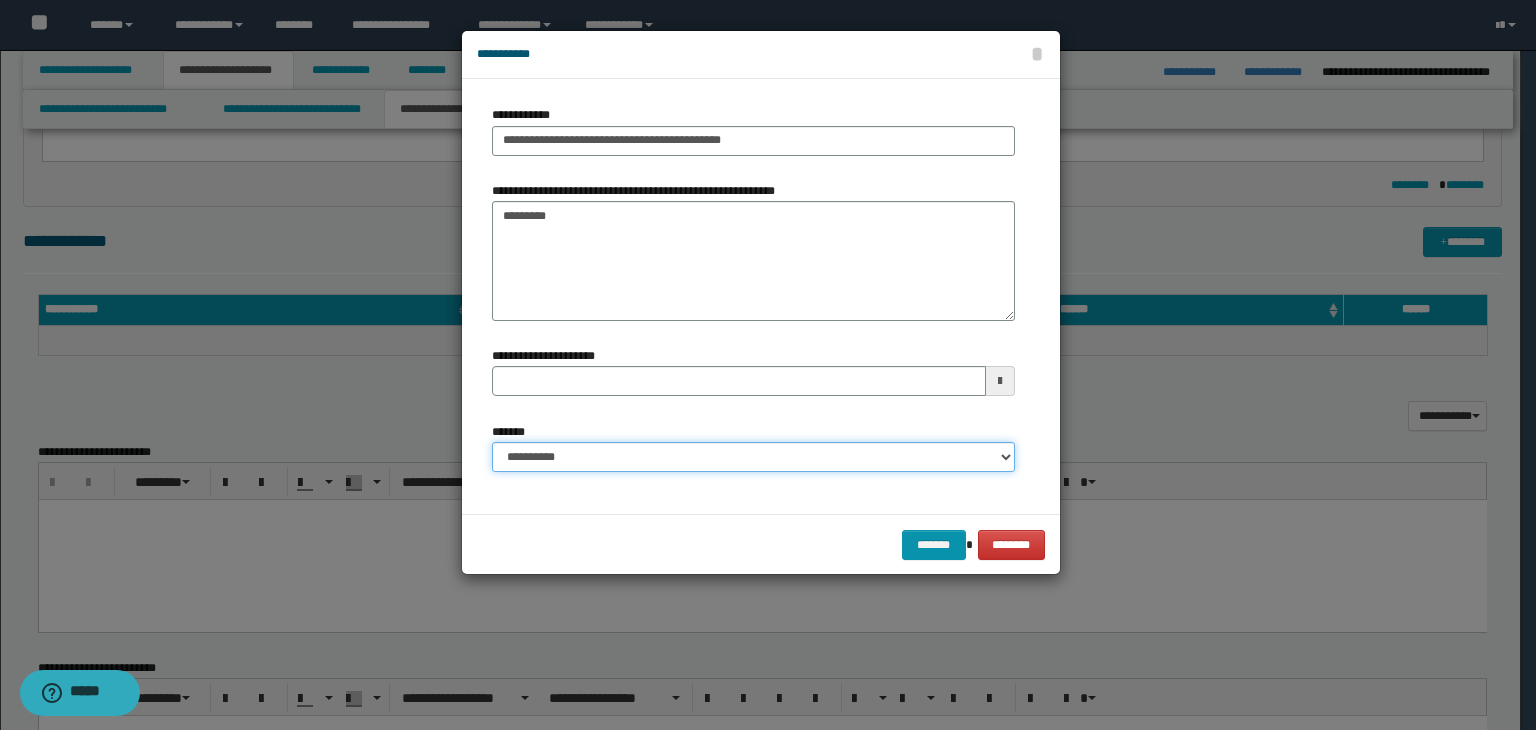 click on "**********" at bounding box center [753, 457] 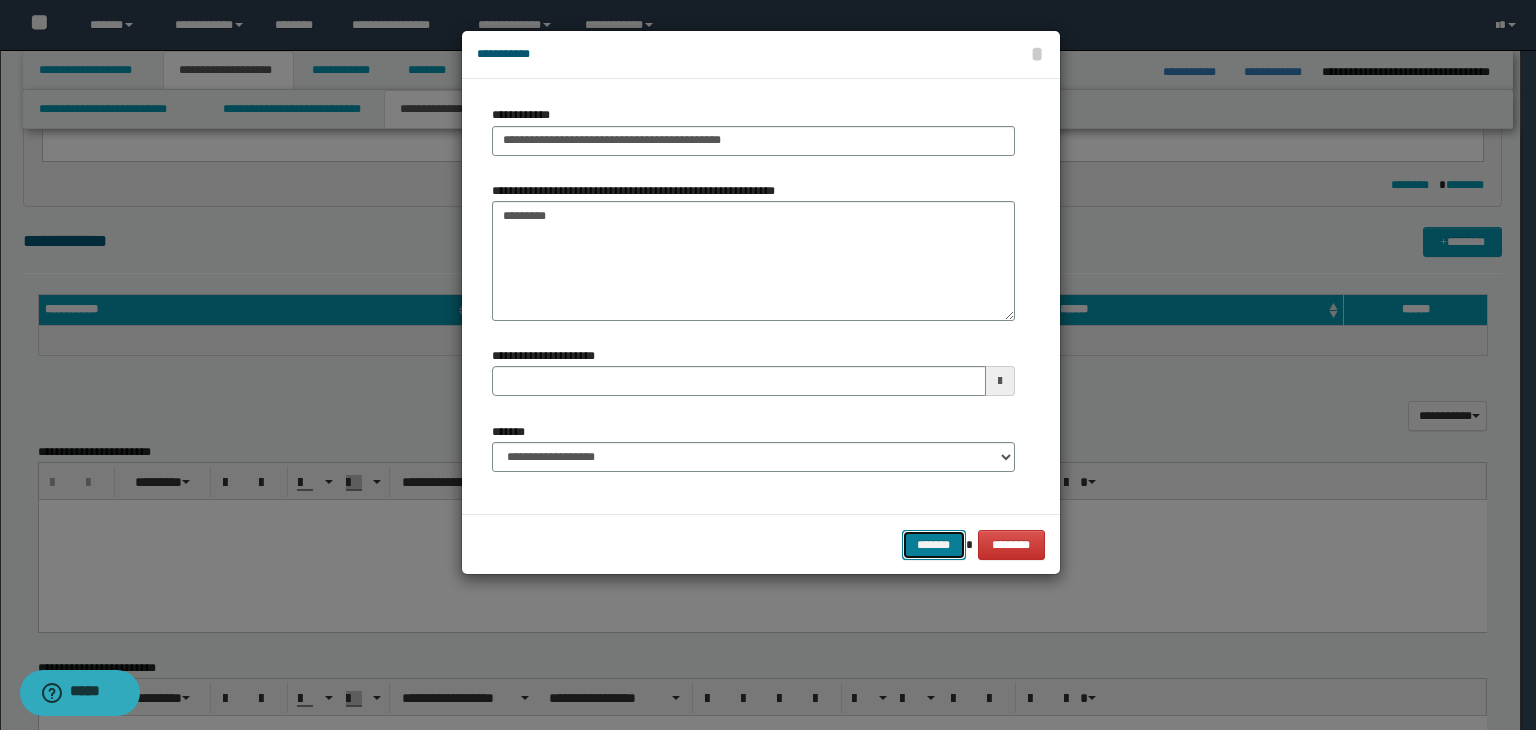 drag, startPoint x: 912, startPoint y: 529, endPoint x: 839, endPoint y: 609, distance: 108.30051 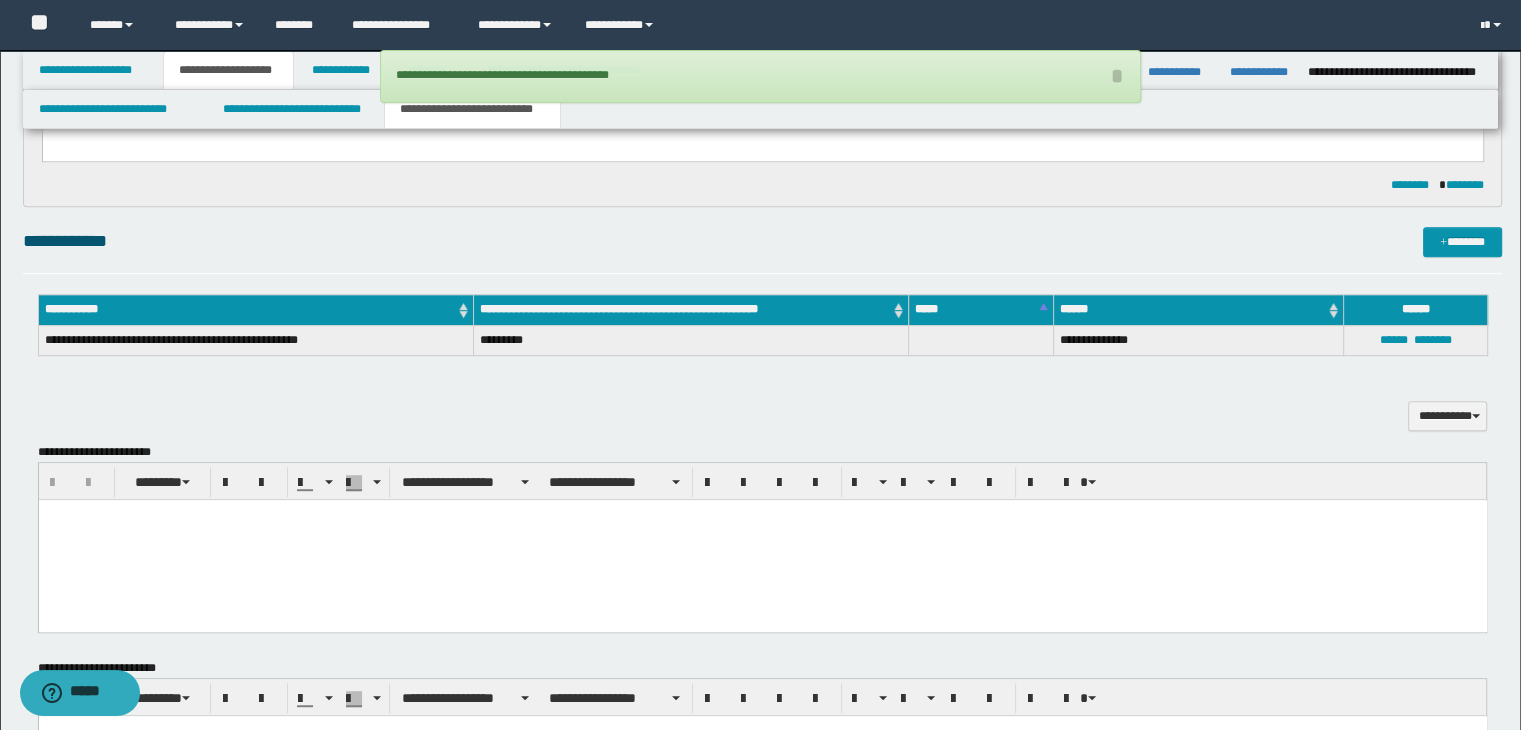 click at bounding box center (762, 539) 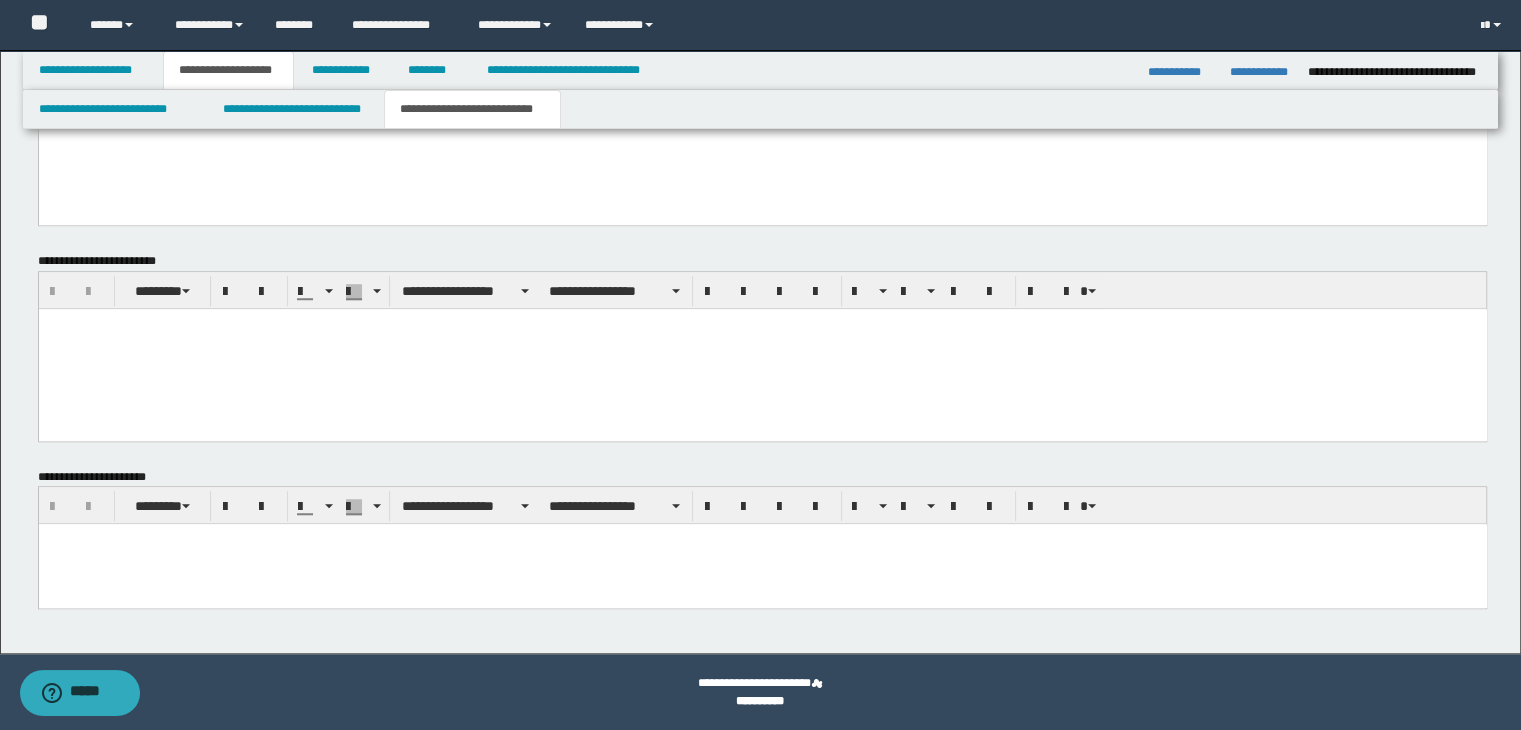 scroll, scrollTop: 1502, scrollLeft: 0, axis: vertical 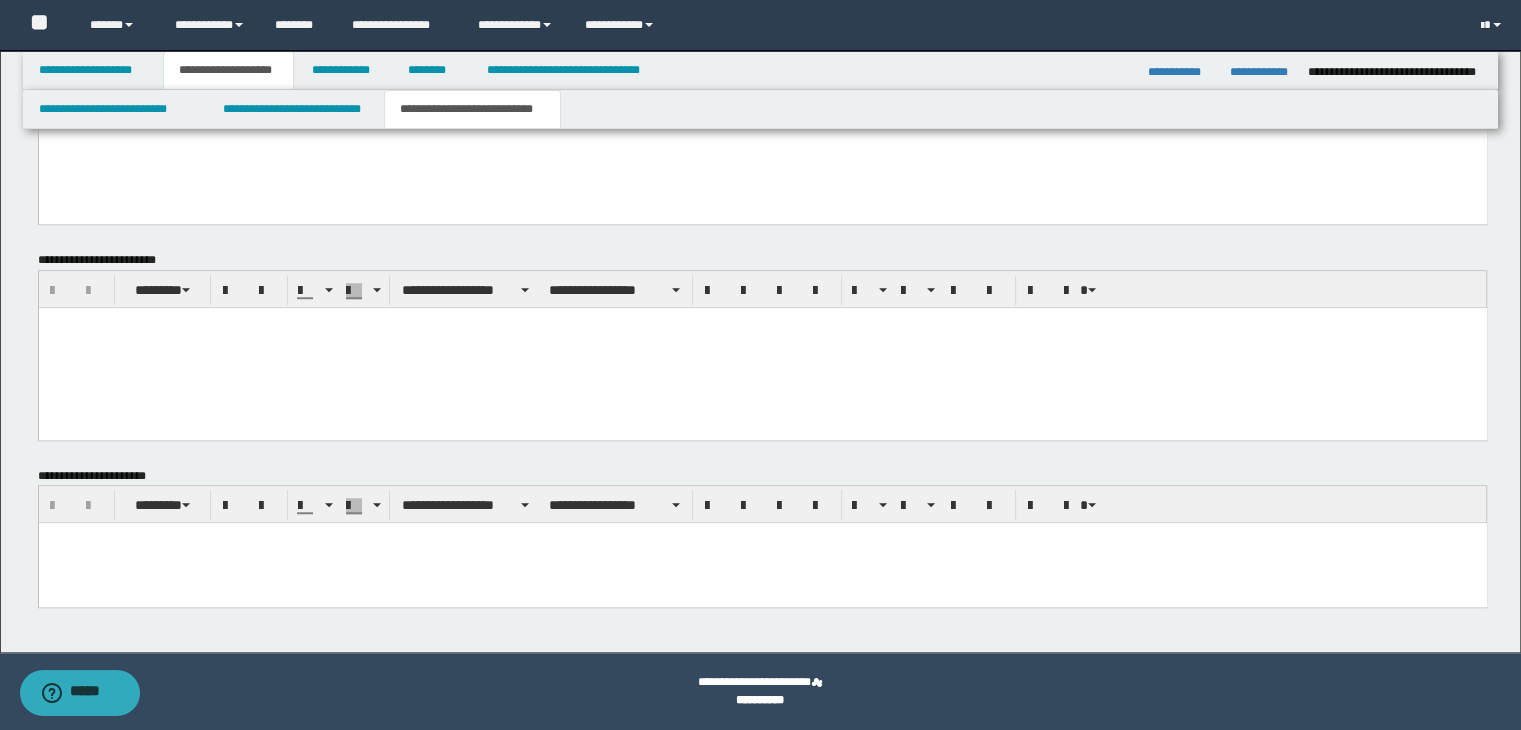 click at bounding box center [762, 563] 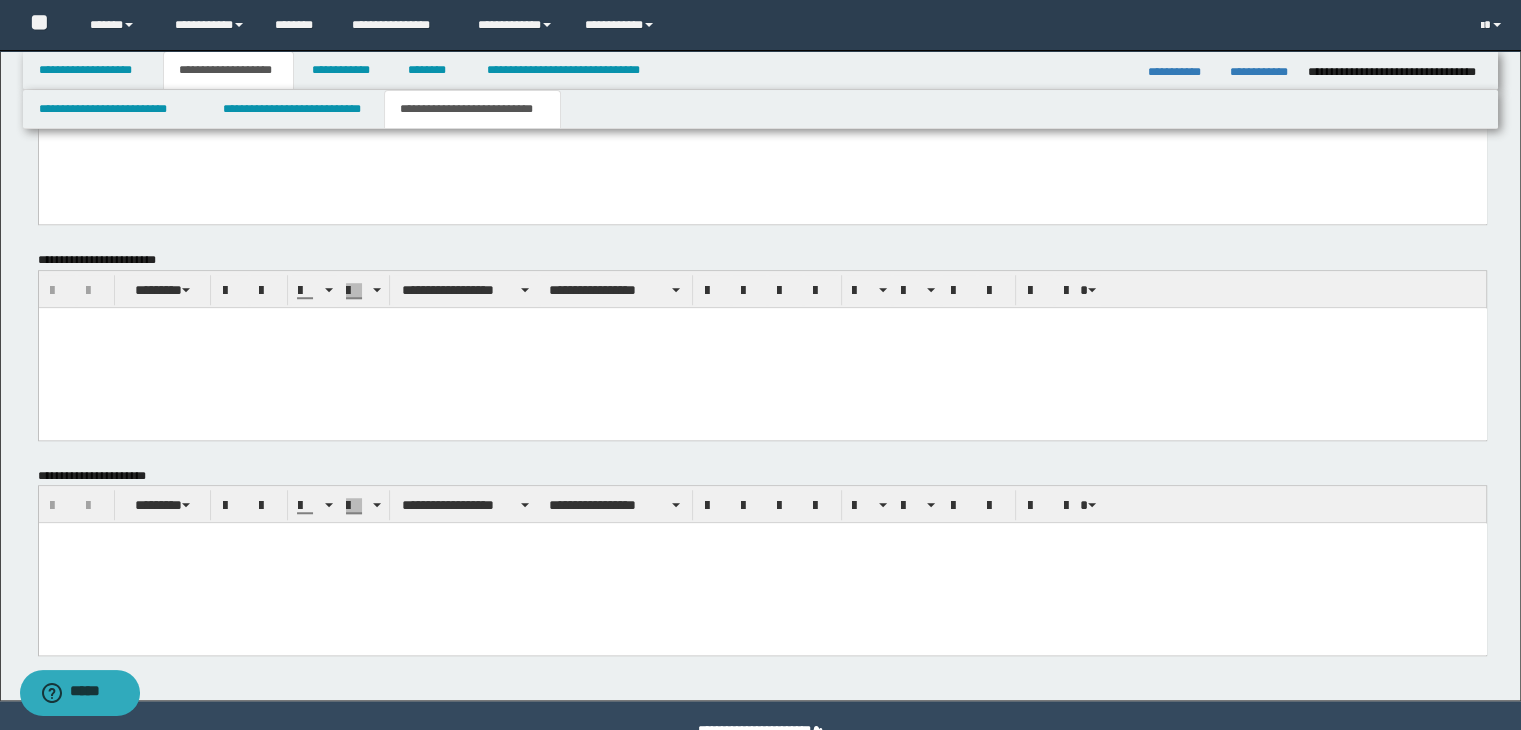 type 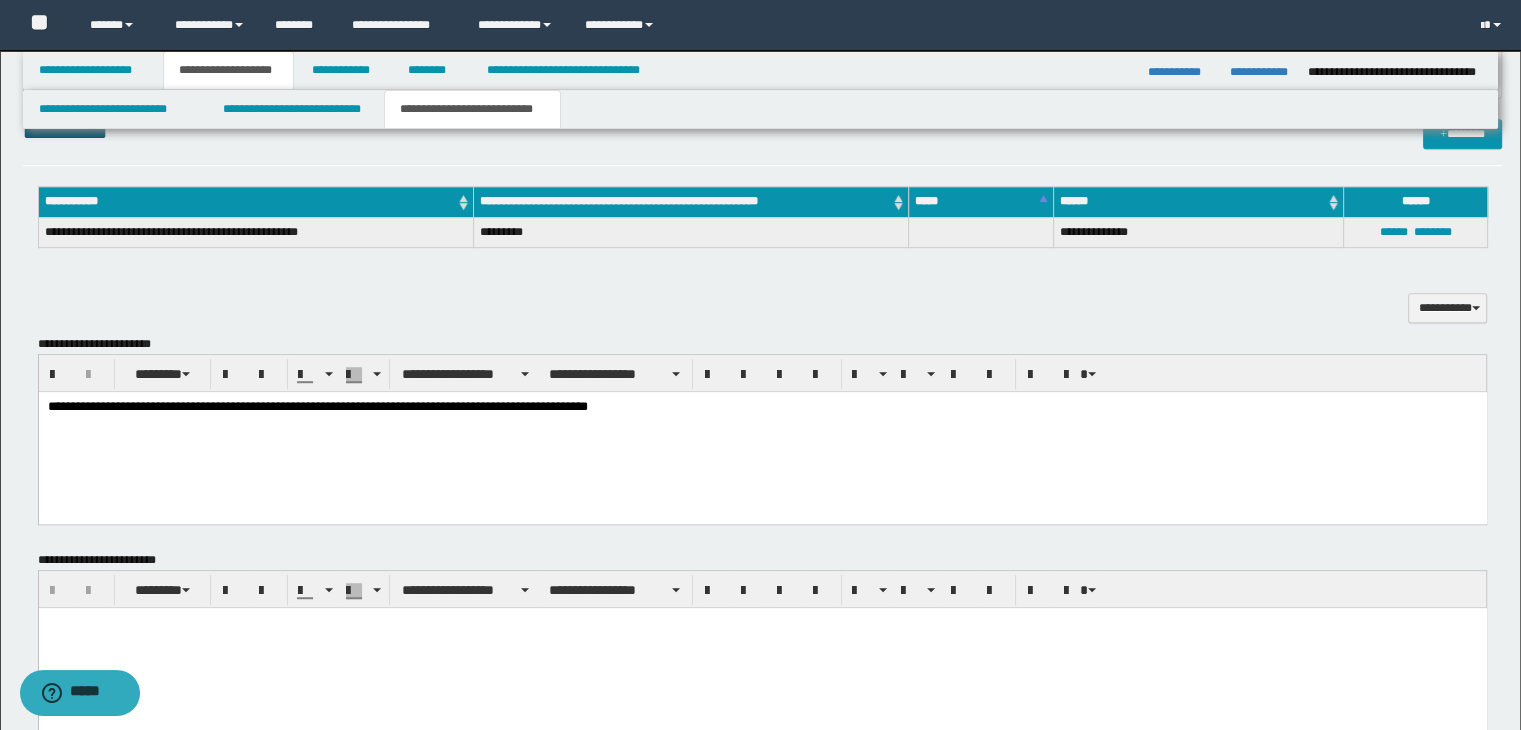 scroll, scrollTop: 1002, scrollLeft: 0, axis: vertical 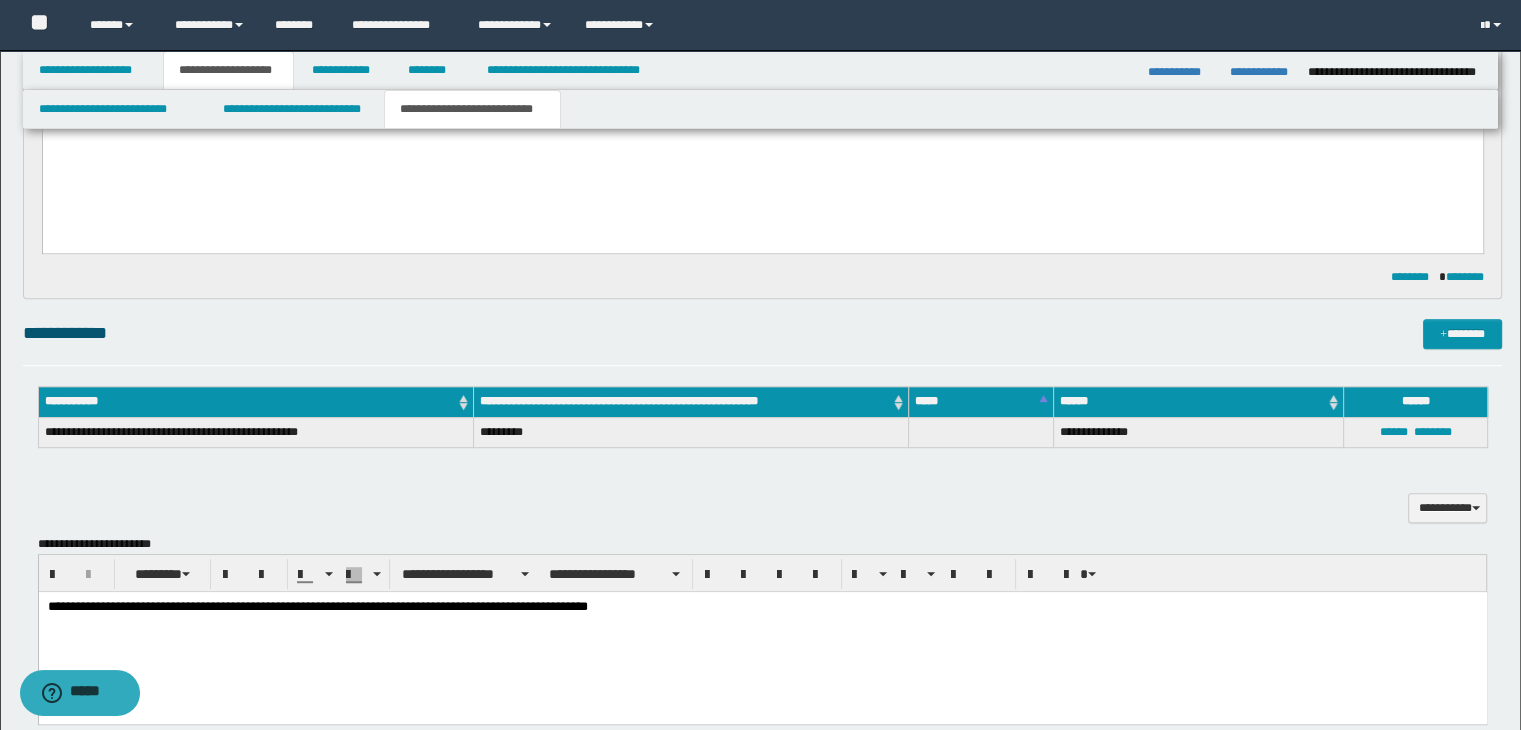 click on "**********" at bounding box center [762, 607] 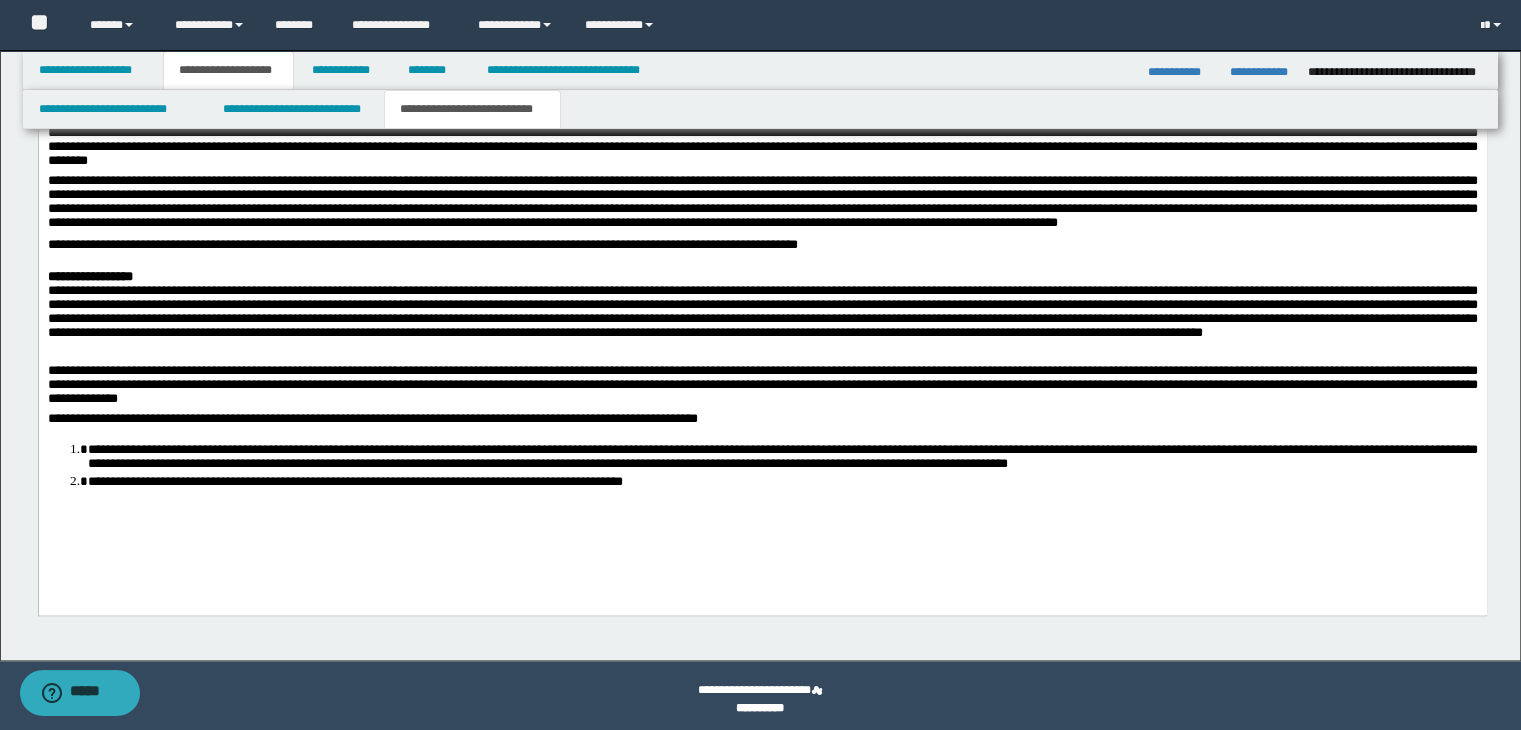 scroll, scrollTop: 1929, scrollLeft: 0, axis: vertical 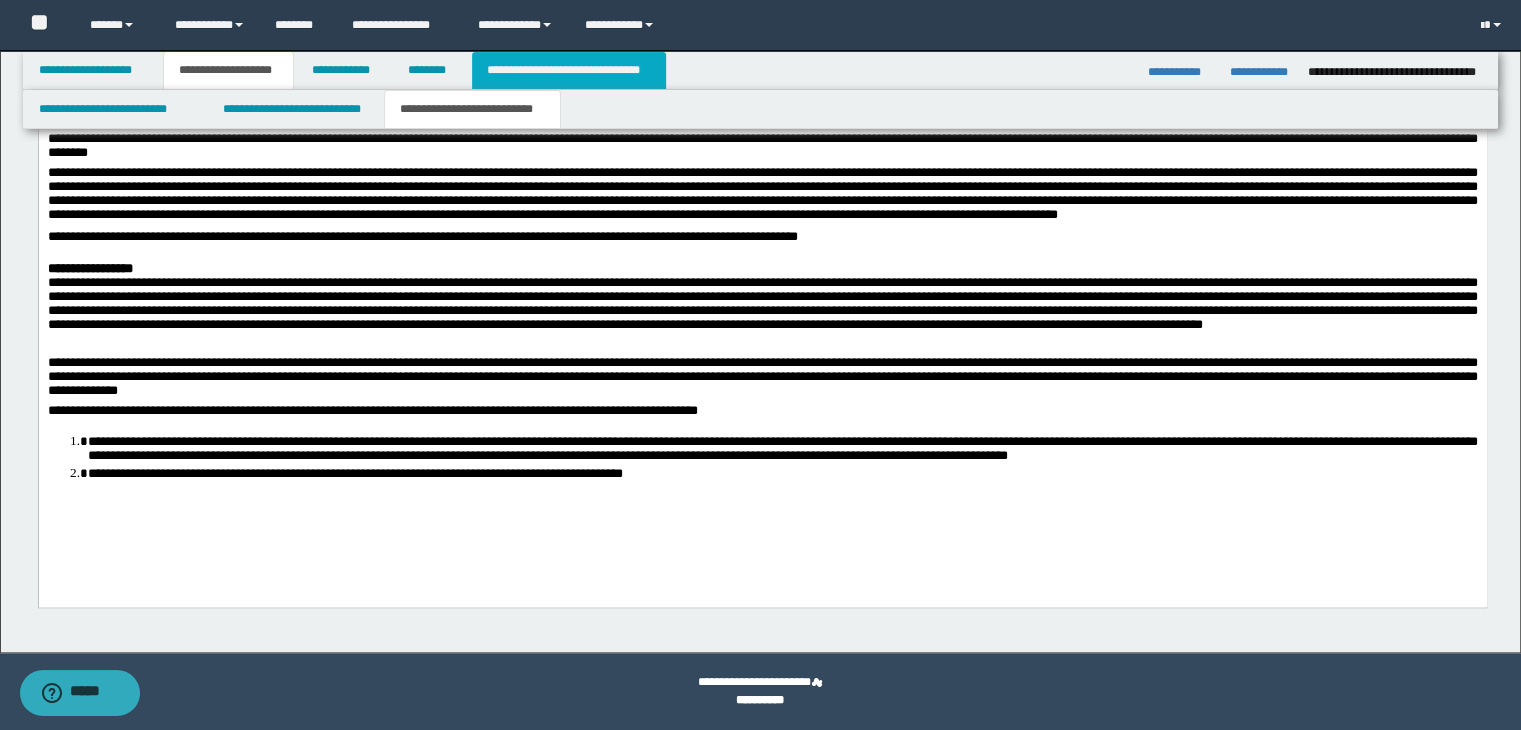 click on "**********" at bounding box center [569, 70] 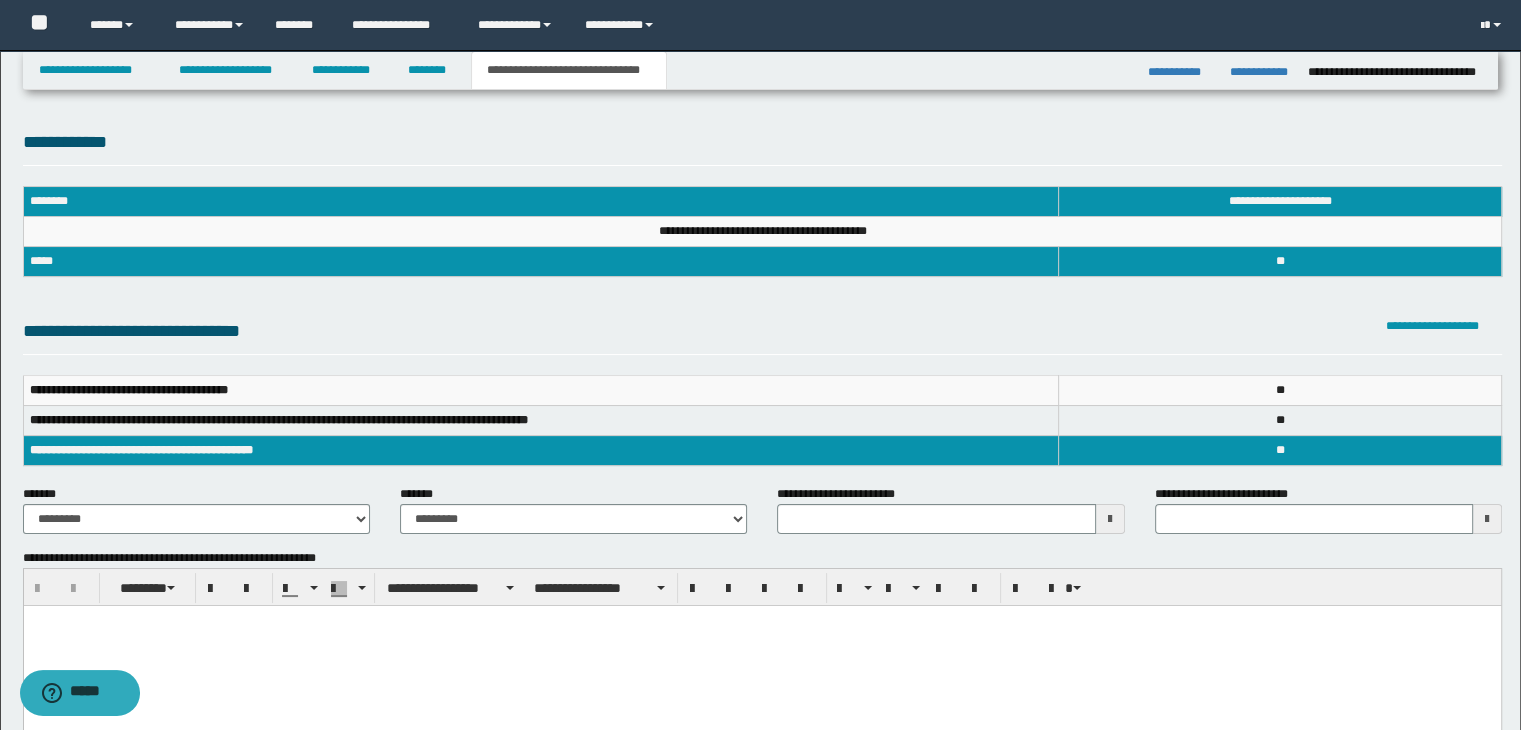 scroll, scrollTop: 200, scrollLeft: 0, axis: vertical 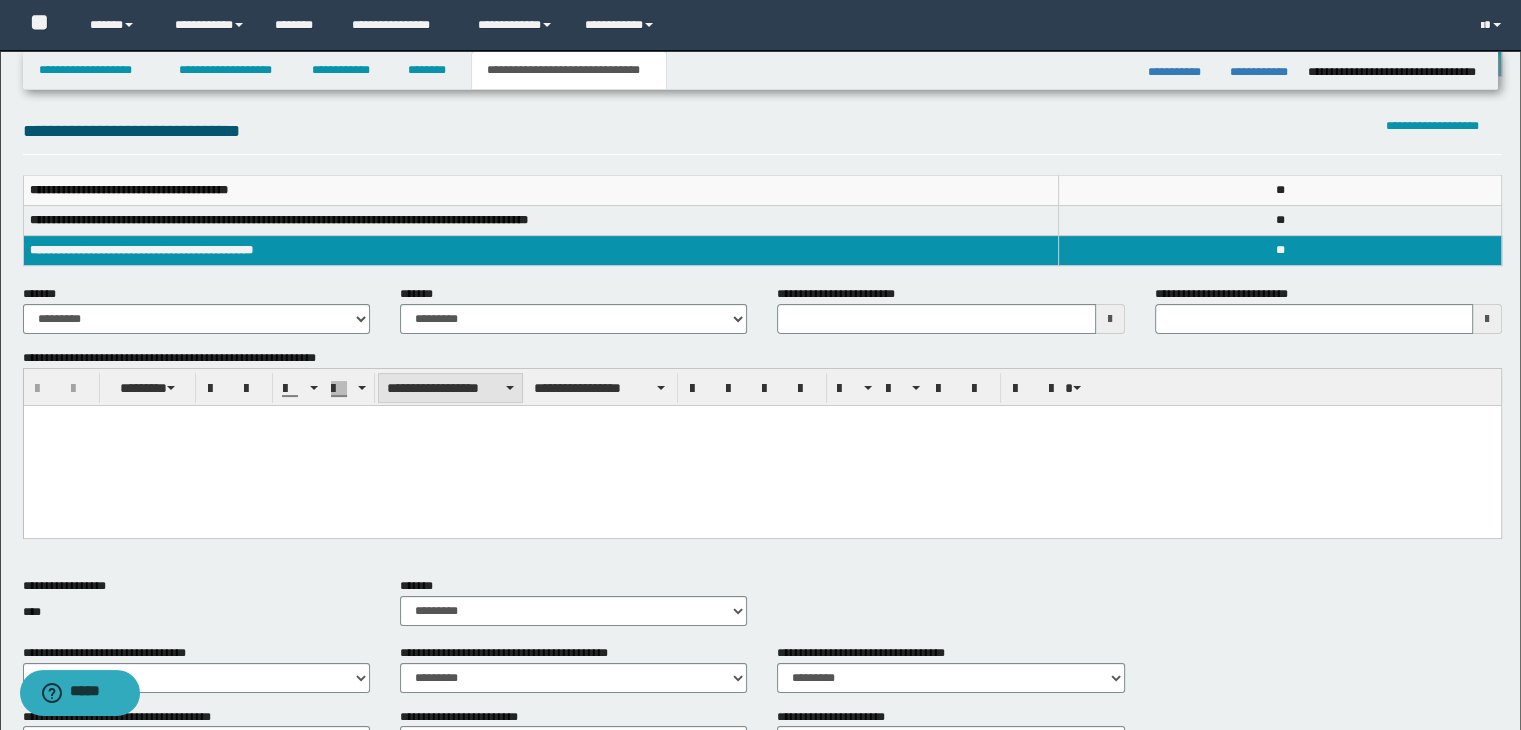click on "**********" at bounding box center [450, 388] 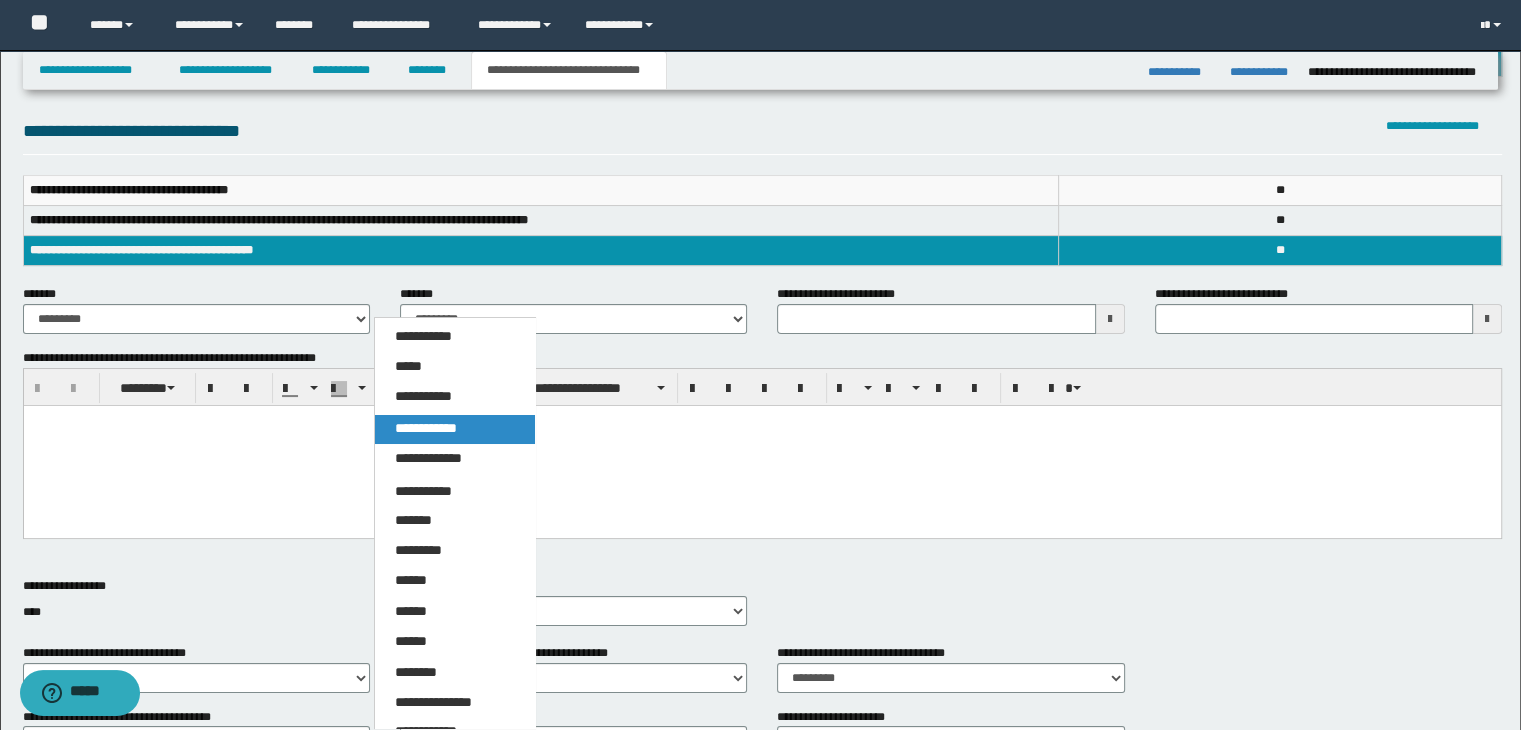 click on "**********" at bounding box center (455, 430) 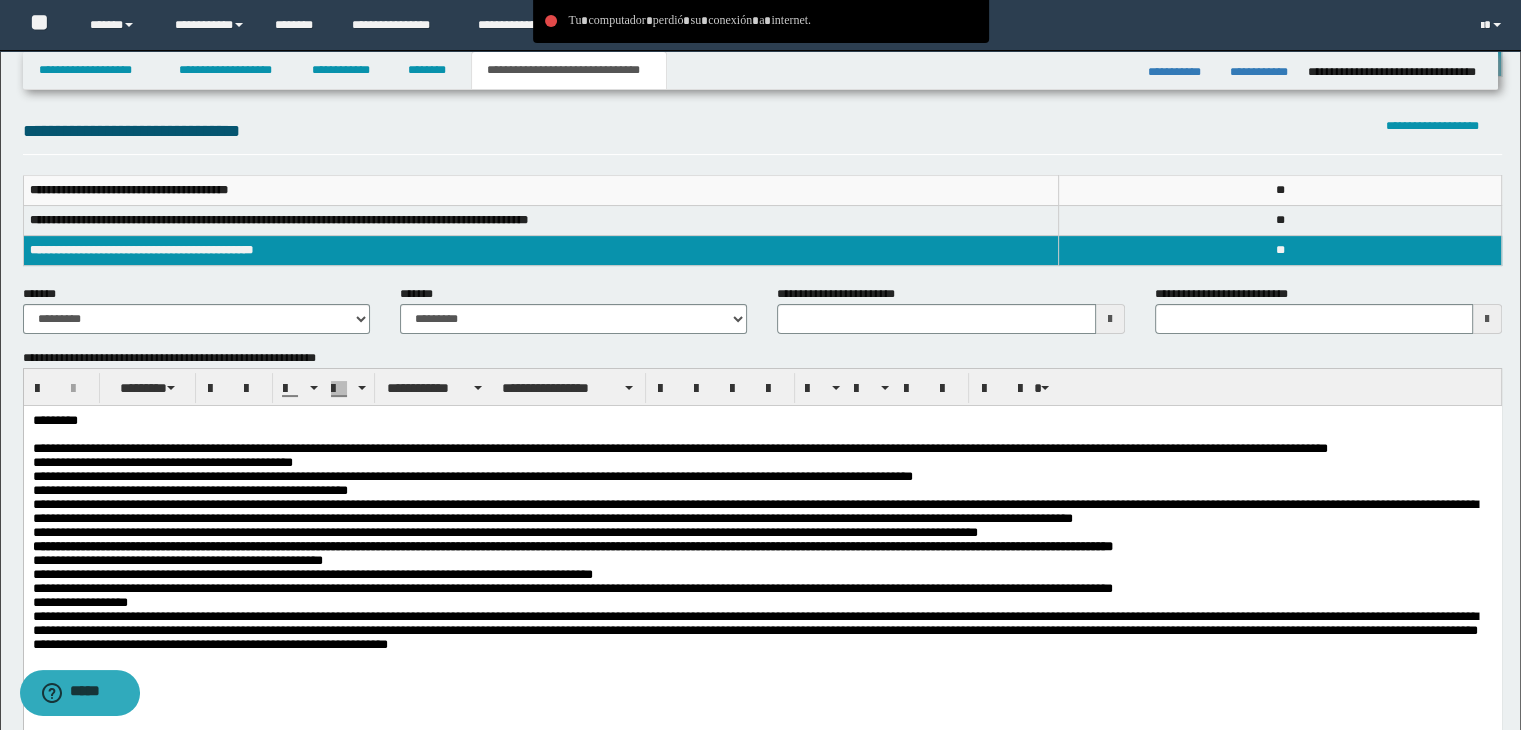 scroll, scrollTop: 0, scrollLeft: 0, axis: both 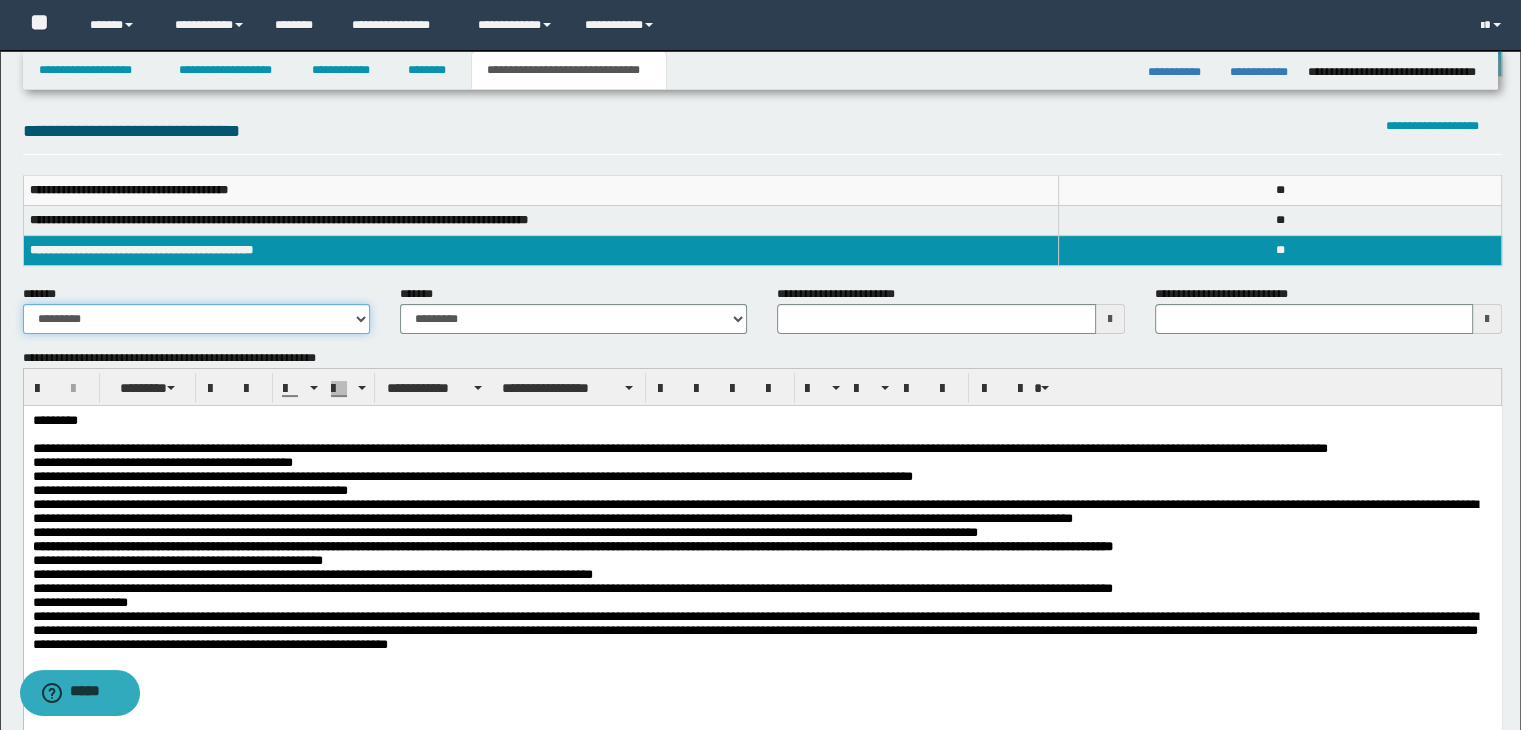 click on "**********" at bounding box center [196, 319] 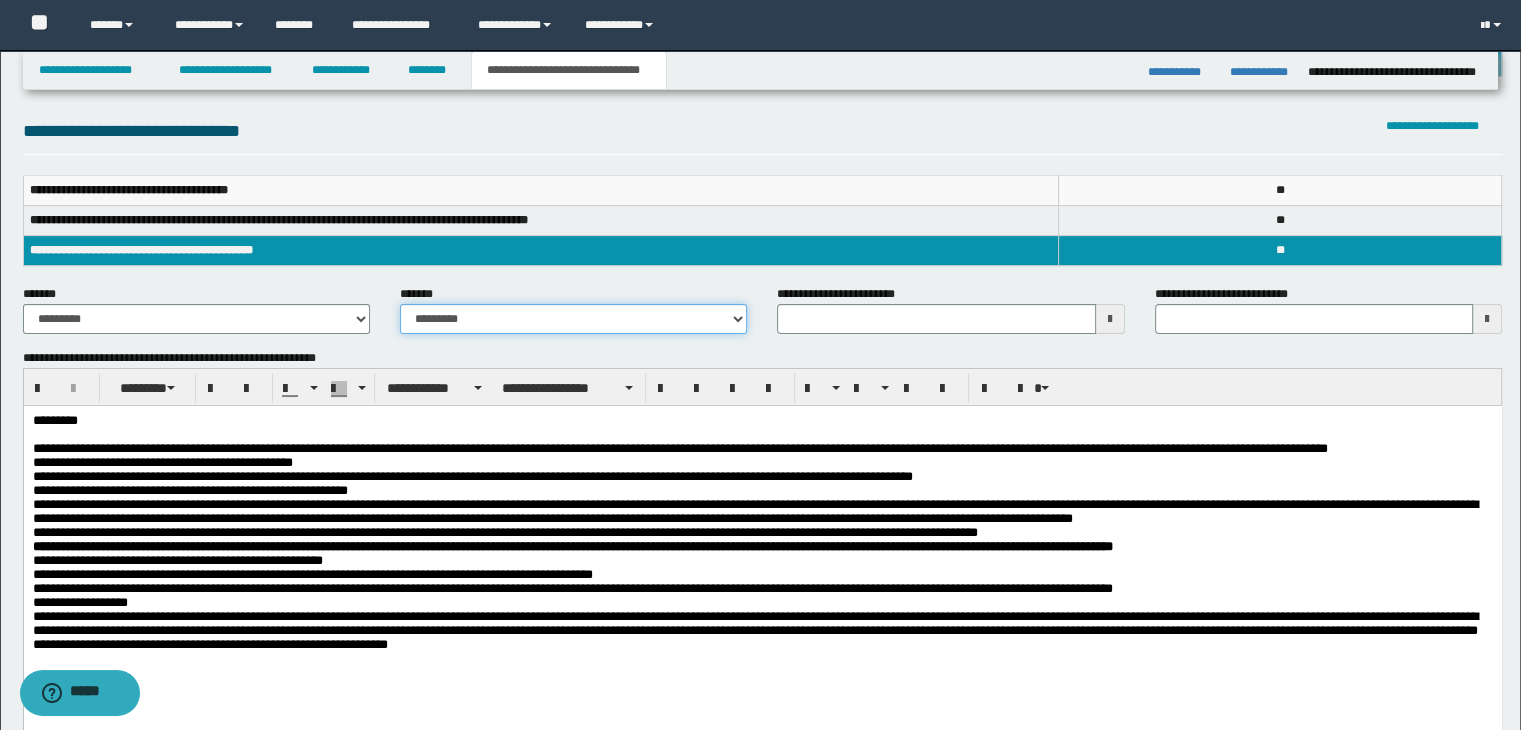 click on "**********" at bounding box center (573, 319) 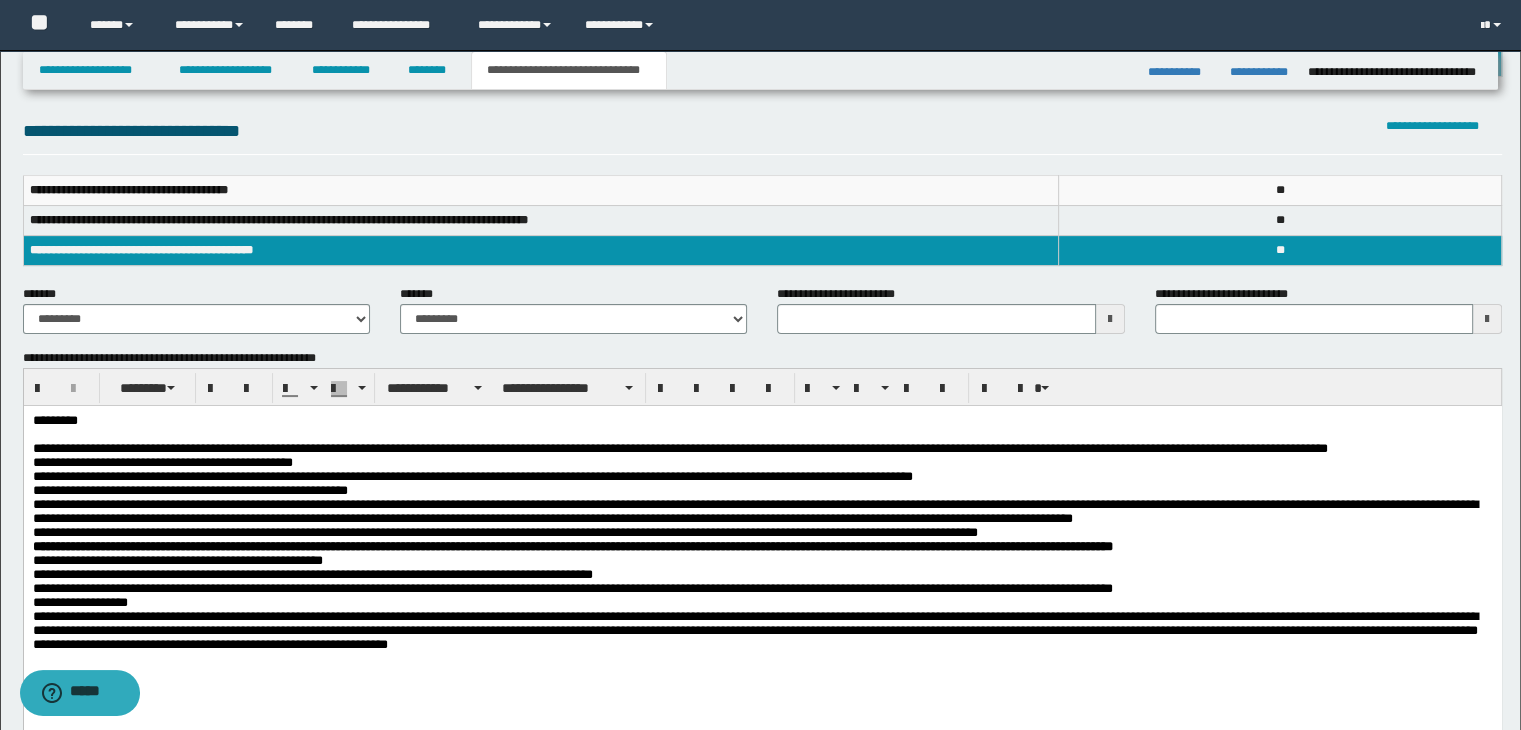 click at bounding box center (1110, 319) 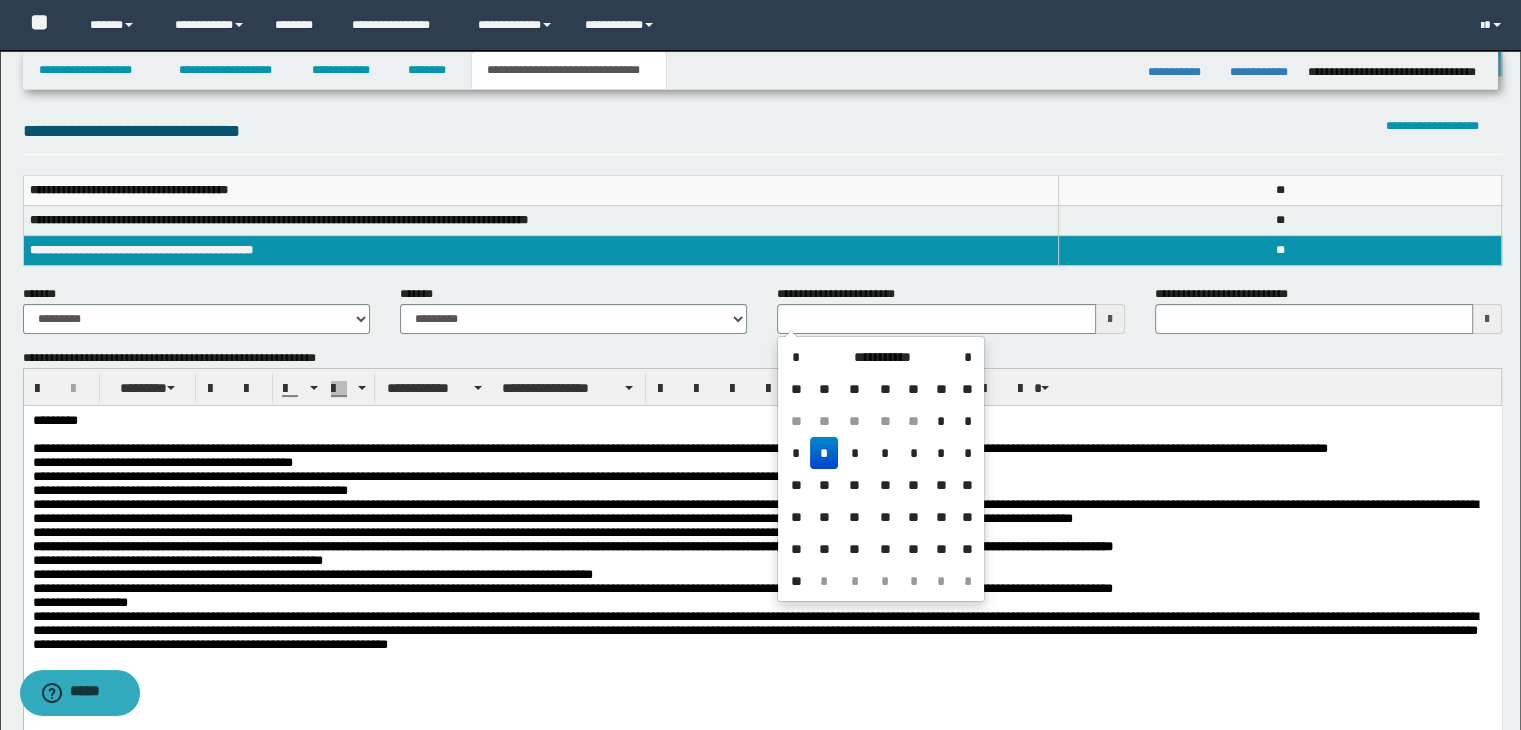 click on "*" at bounding box center [824, 453] 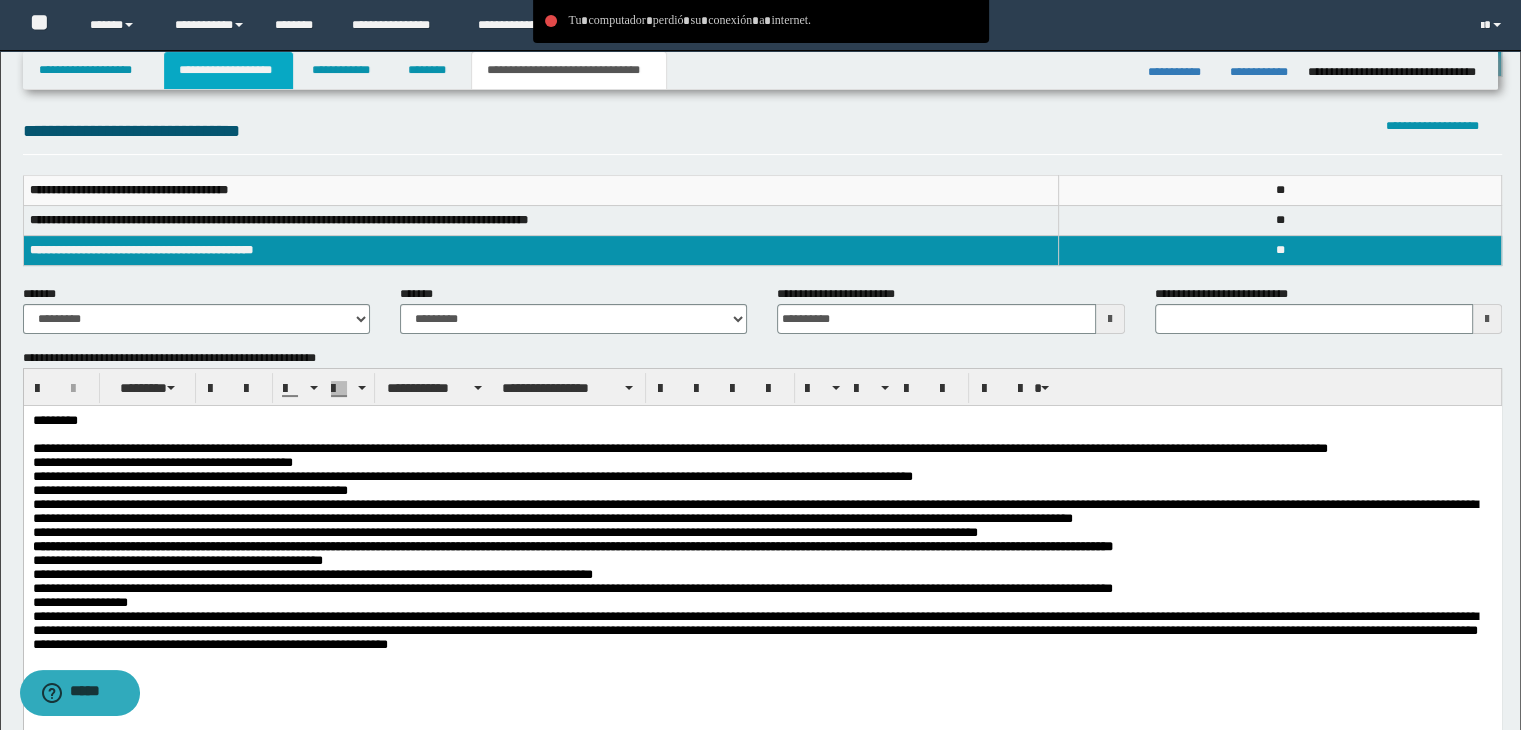 click on "**********" at bounding box center [228, 70] 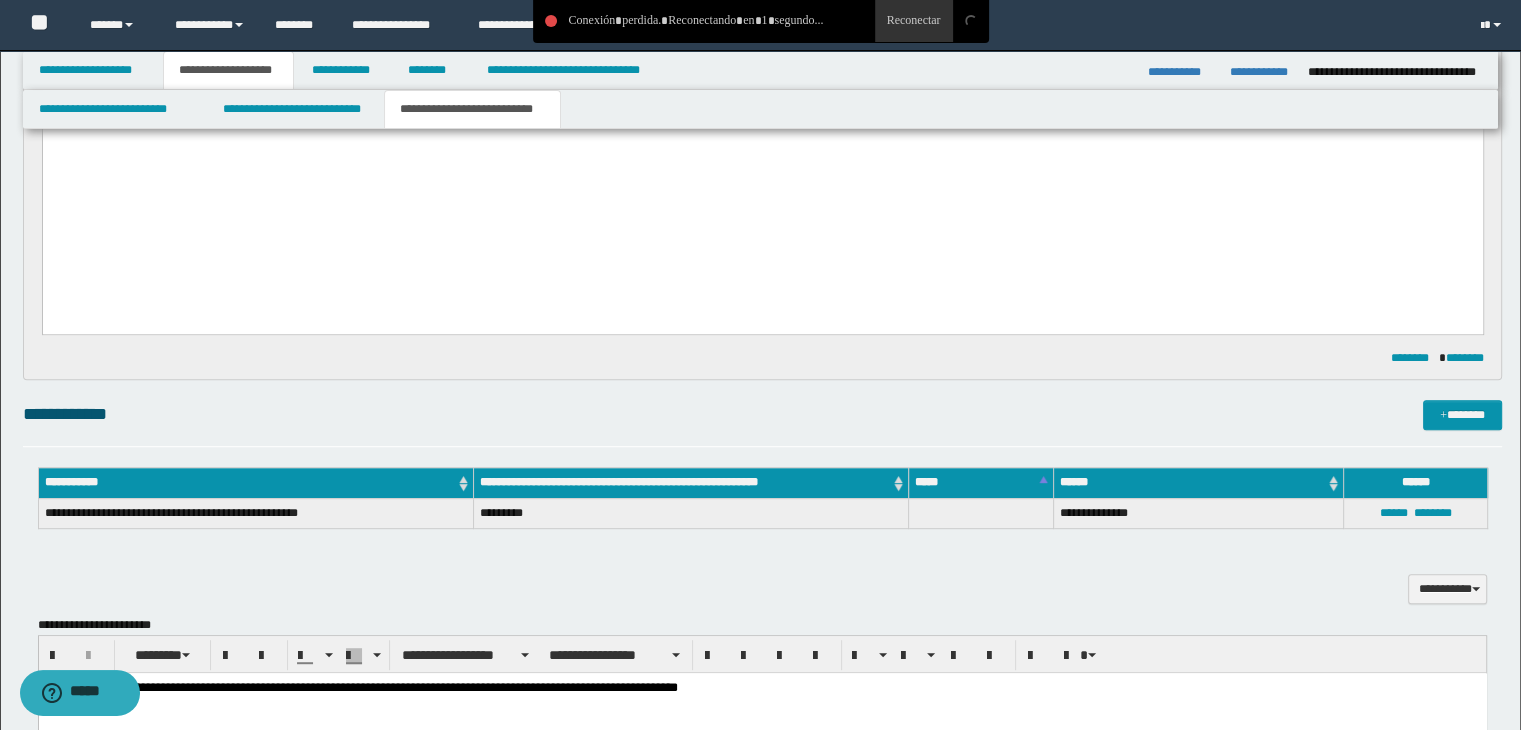 scroll, scrollTop: 931, scrollLeft: 0, axis: vertical 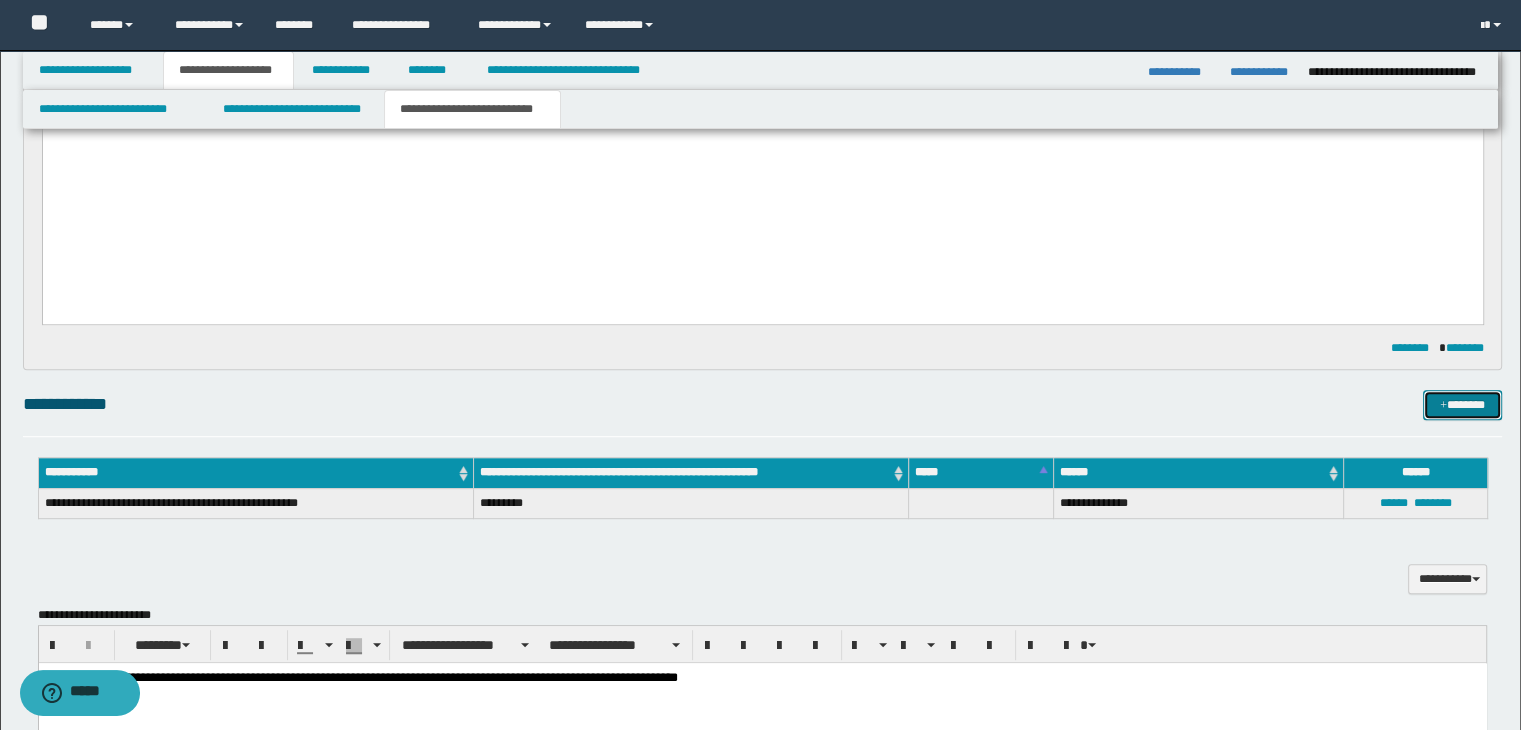 click on "*******" at bounding box center [1462, 405] 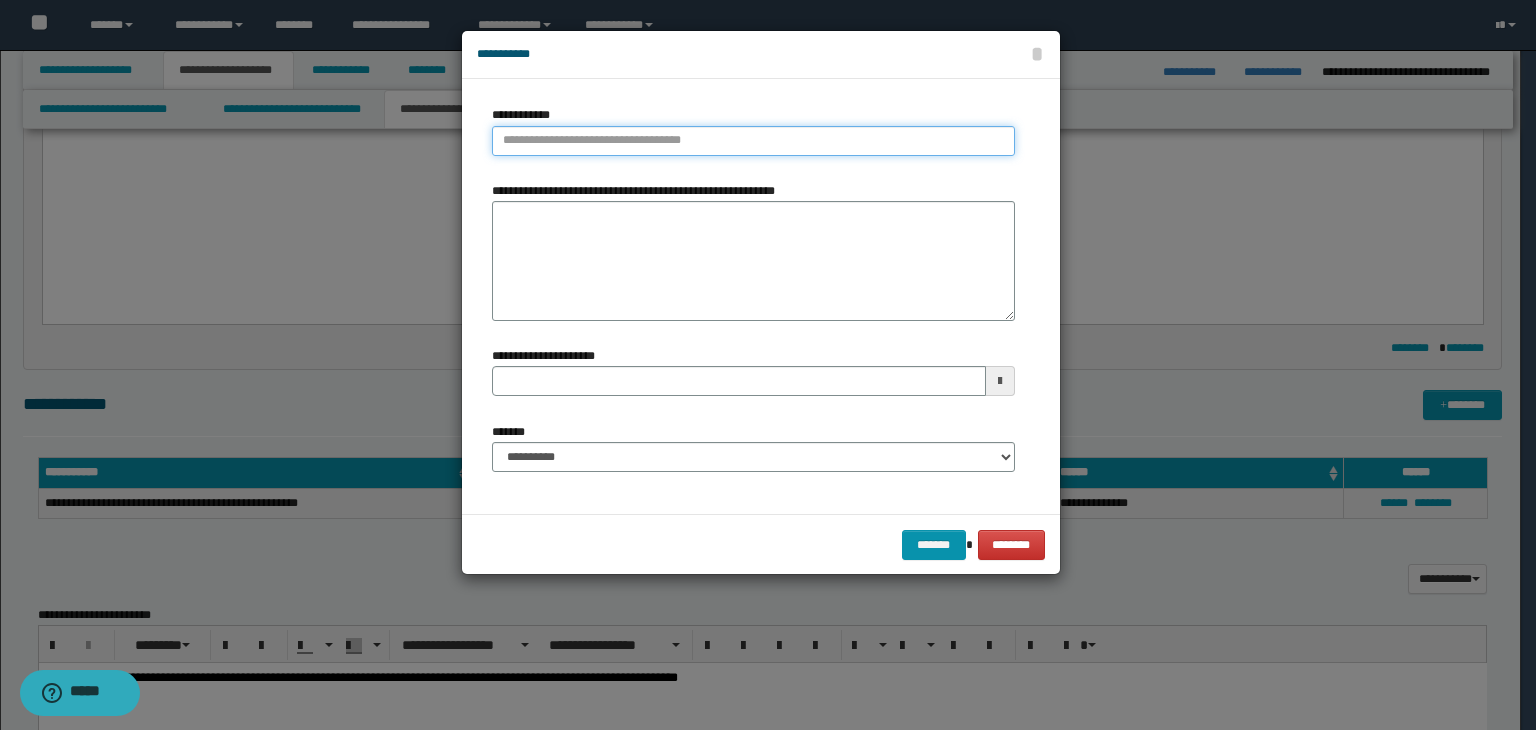 type on "**********" 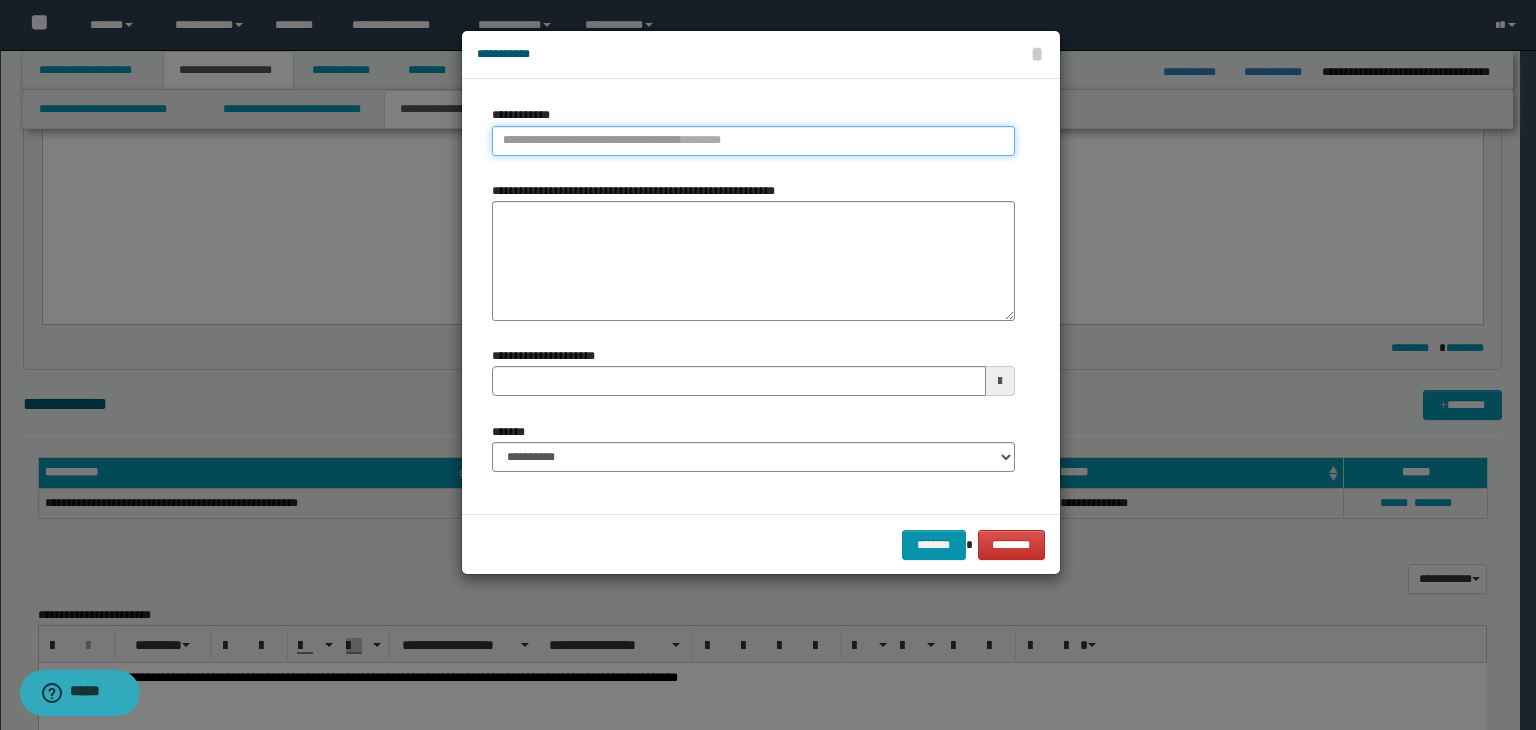 click on "**********" at bounding box center [753, 141] 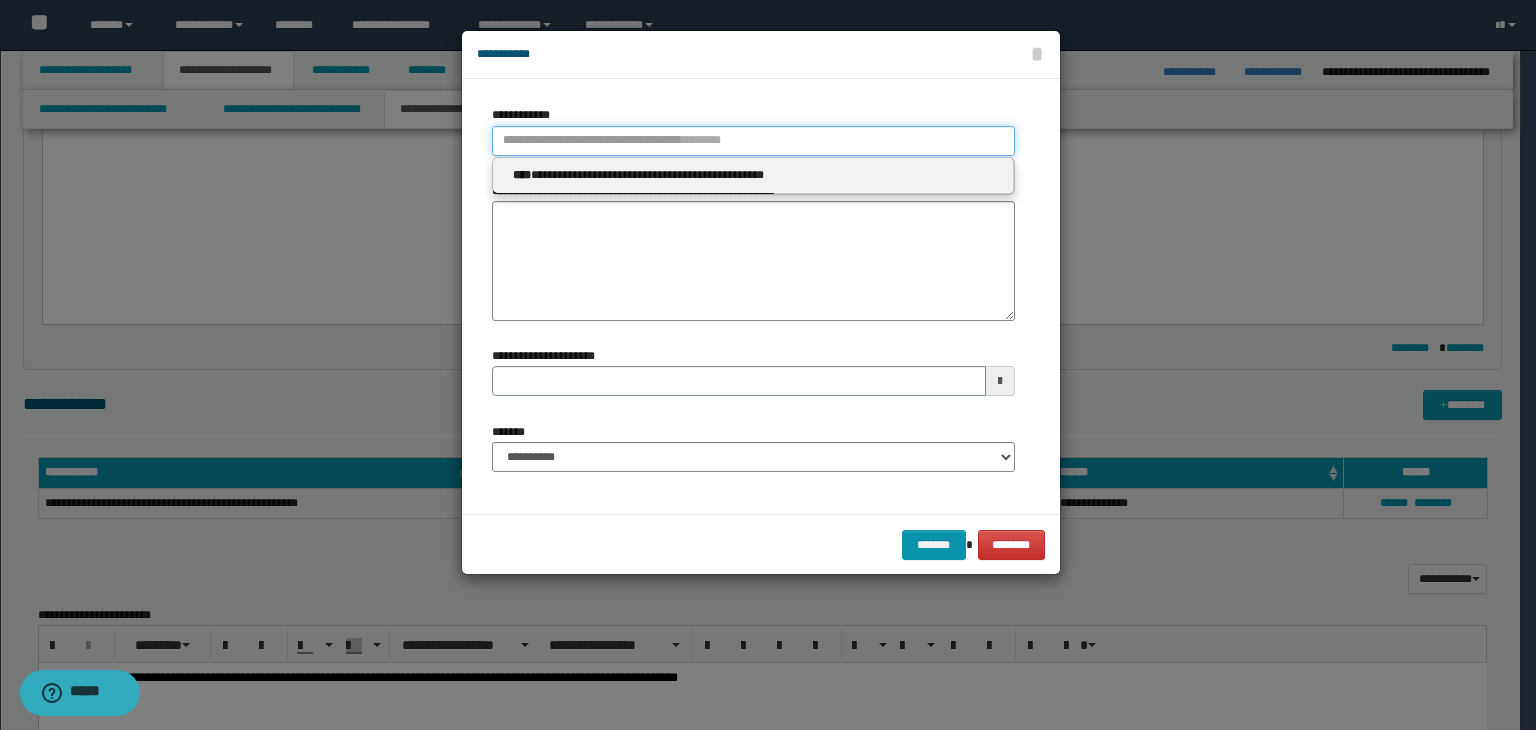 type 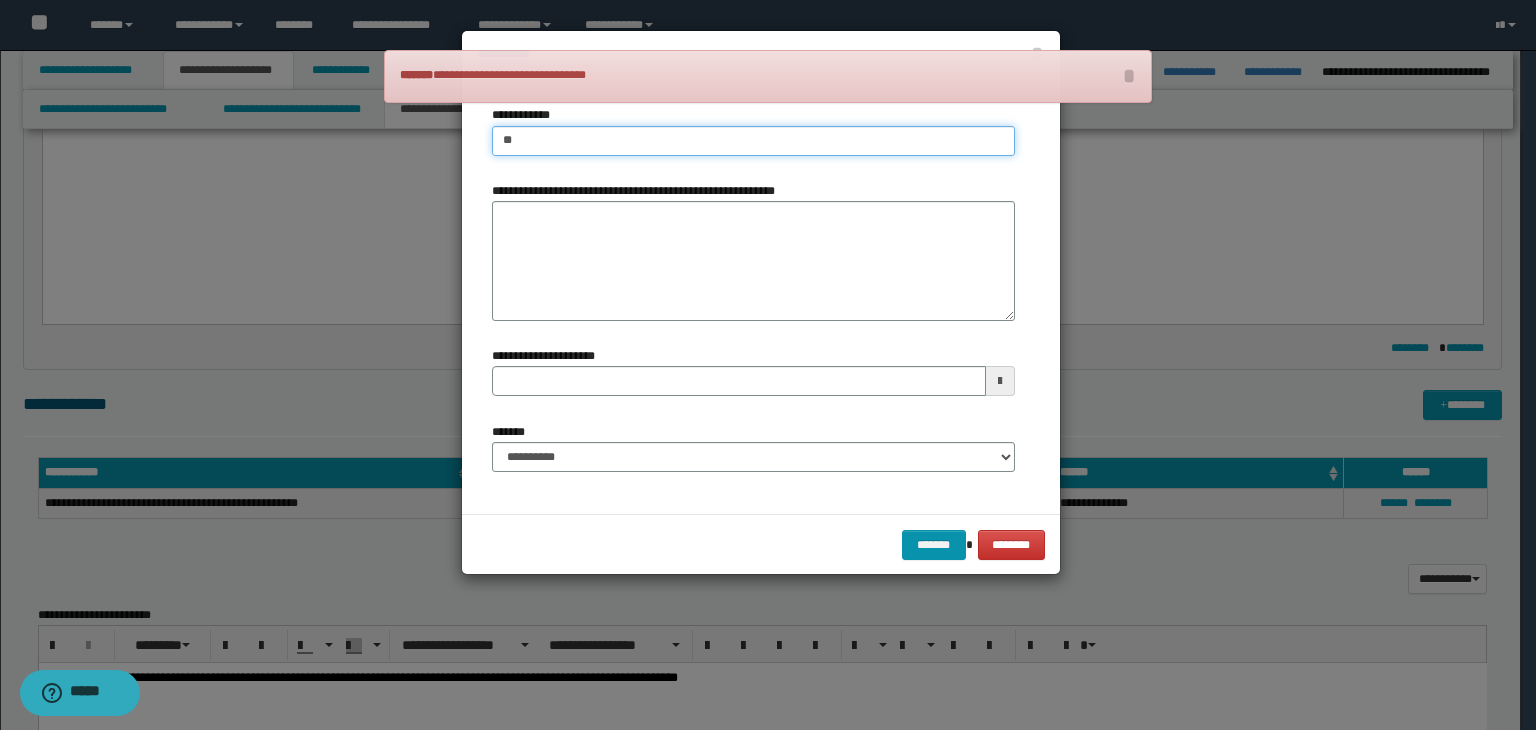 type on "***" 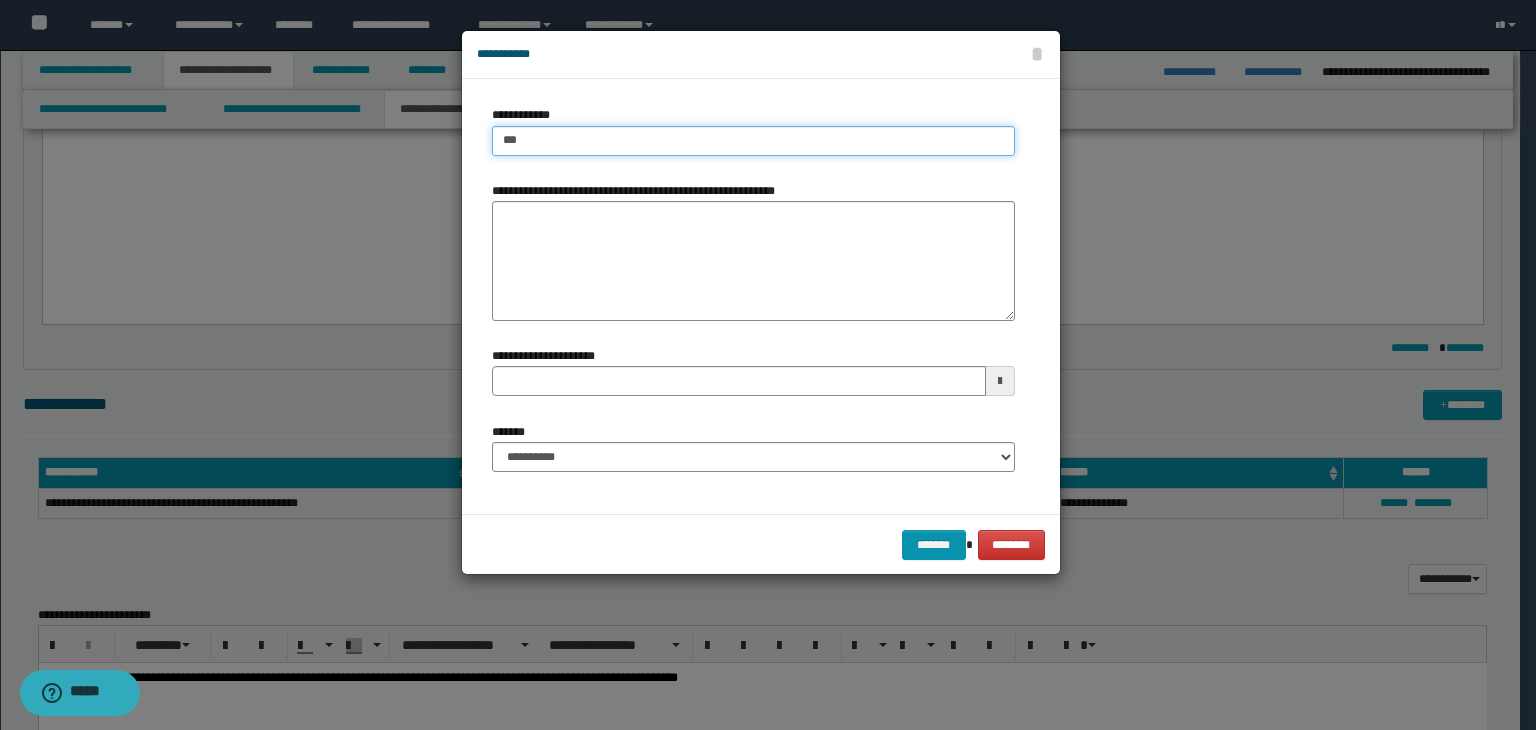 click on "***" at bounding box center (753, 141) 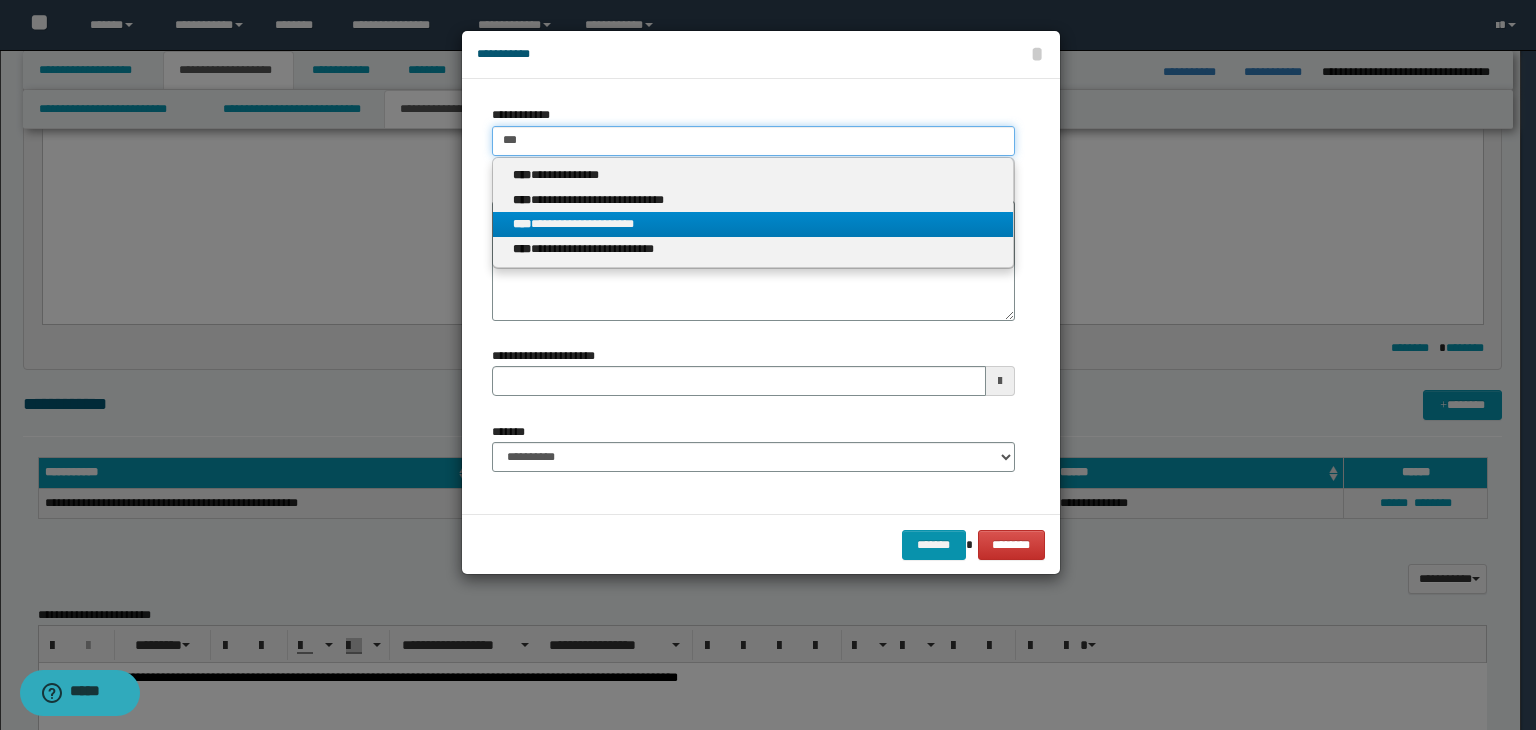 type on "***" 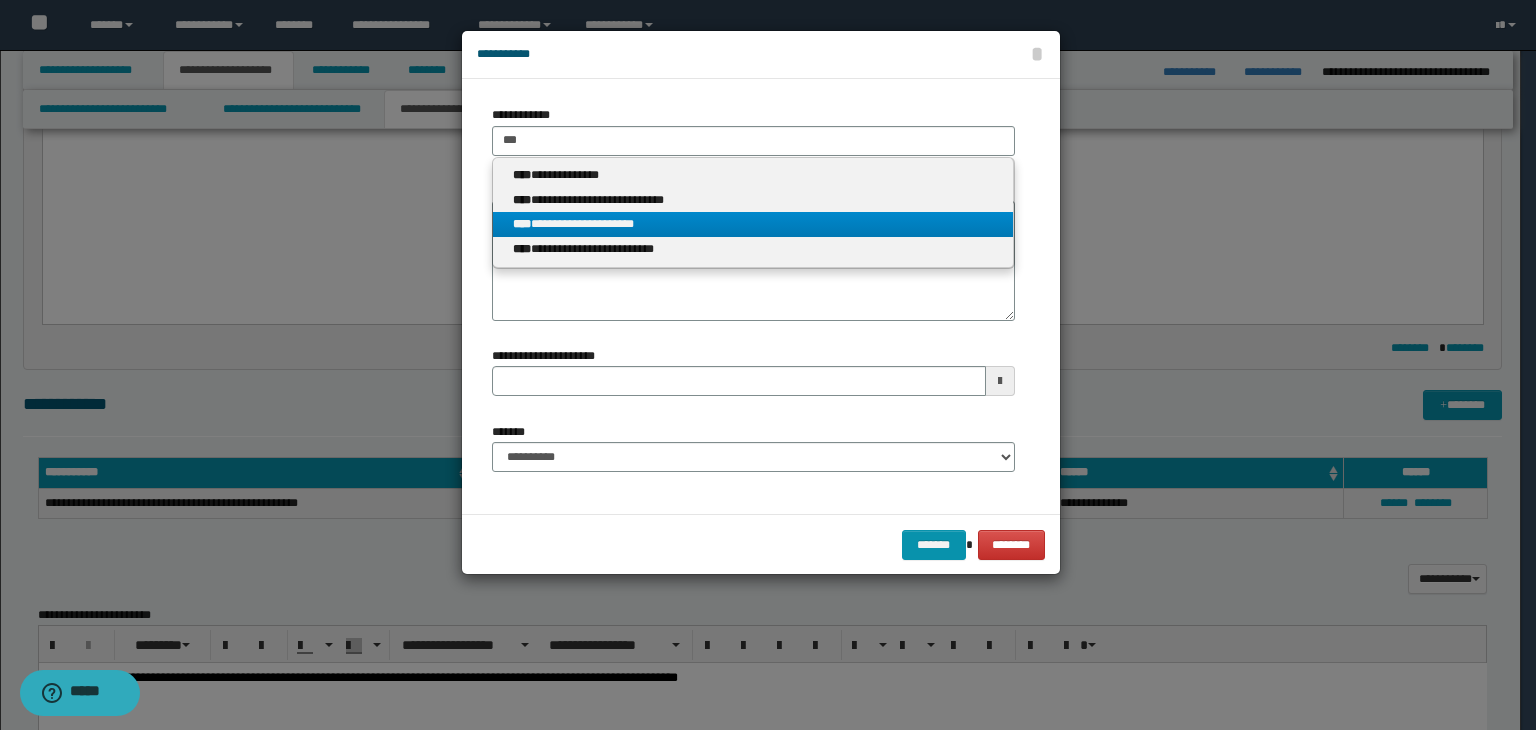 click on "**********" at bounding box center (753, 224) 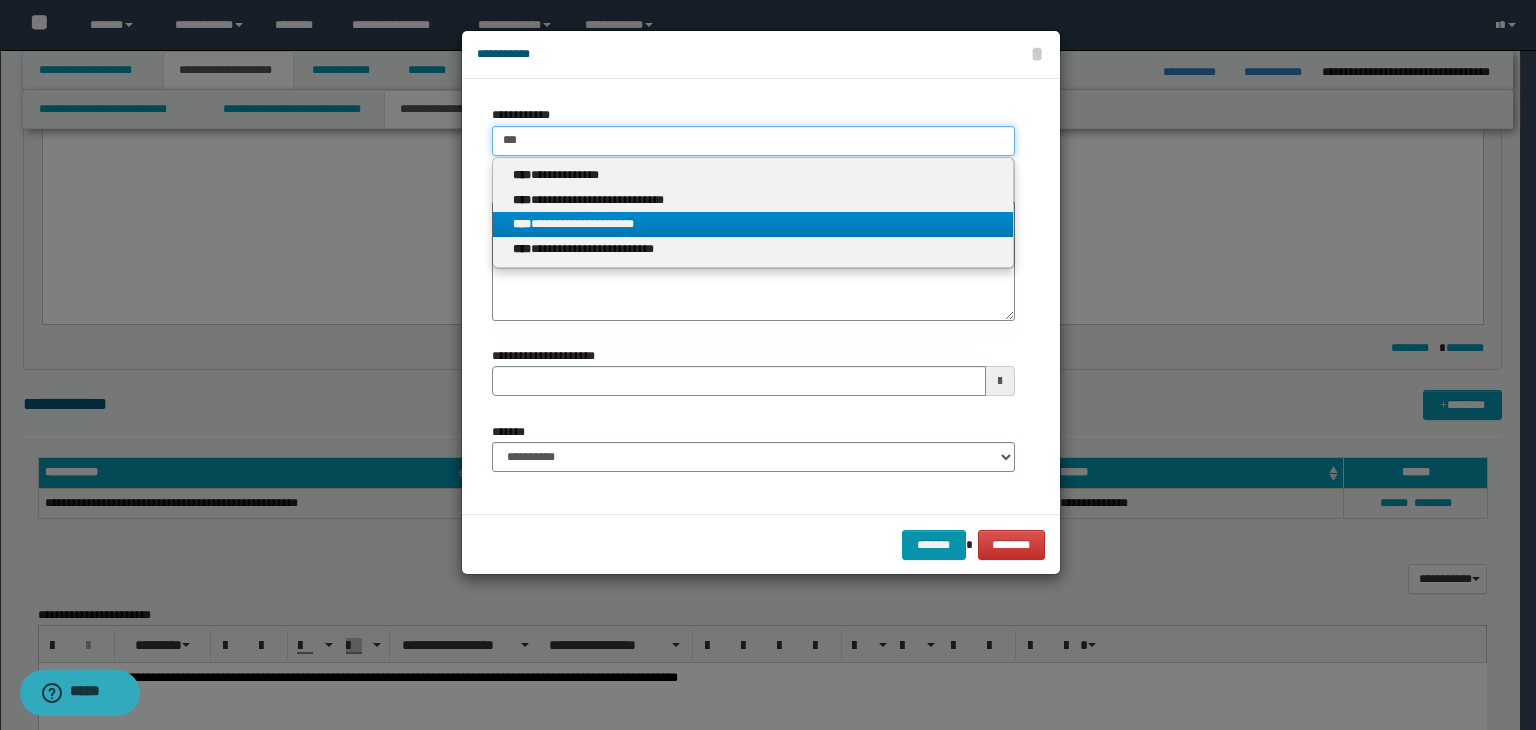type 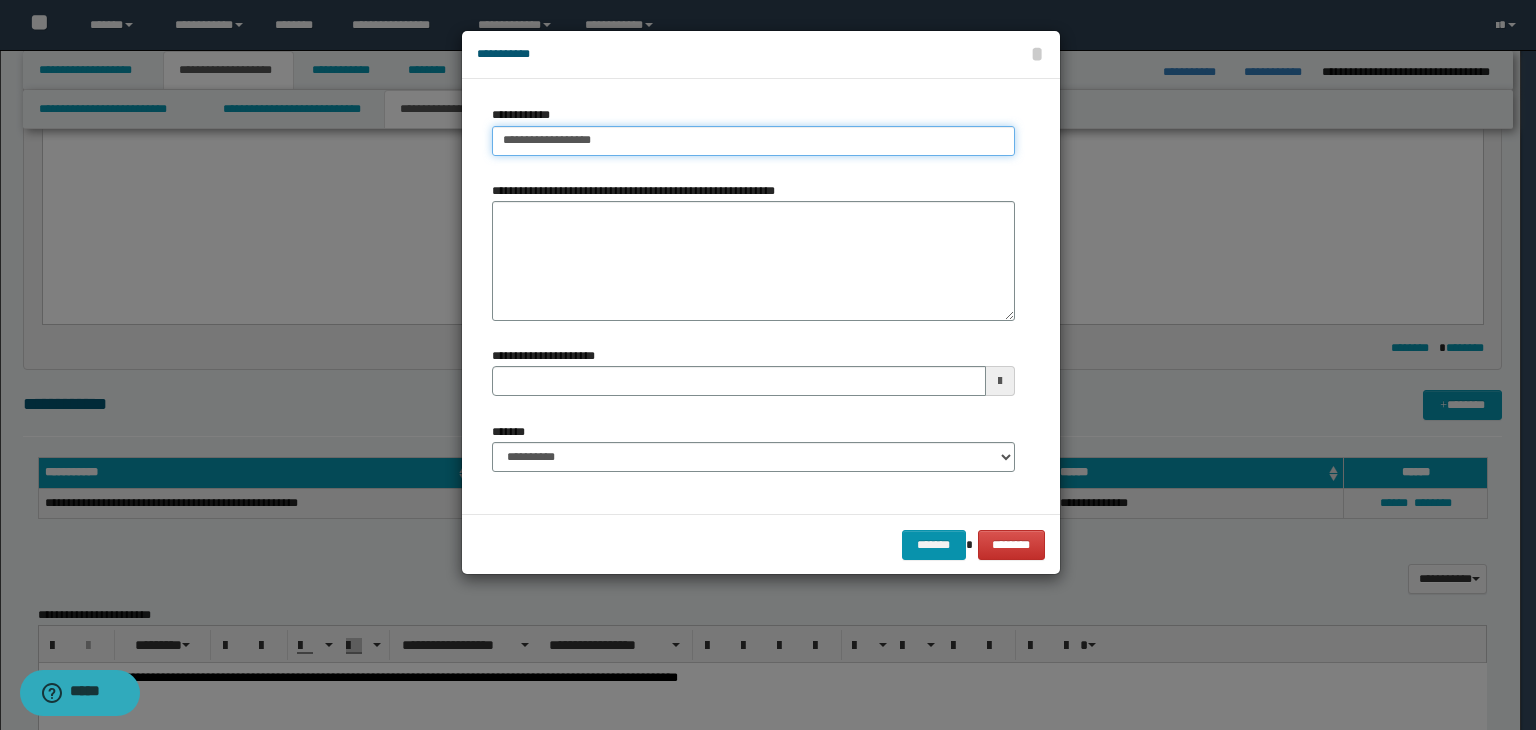 type 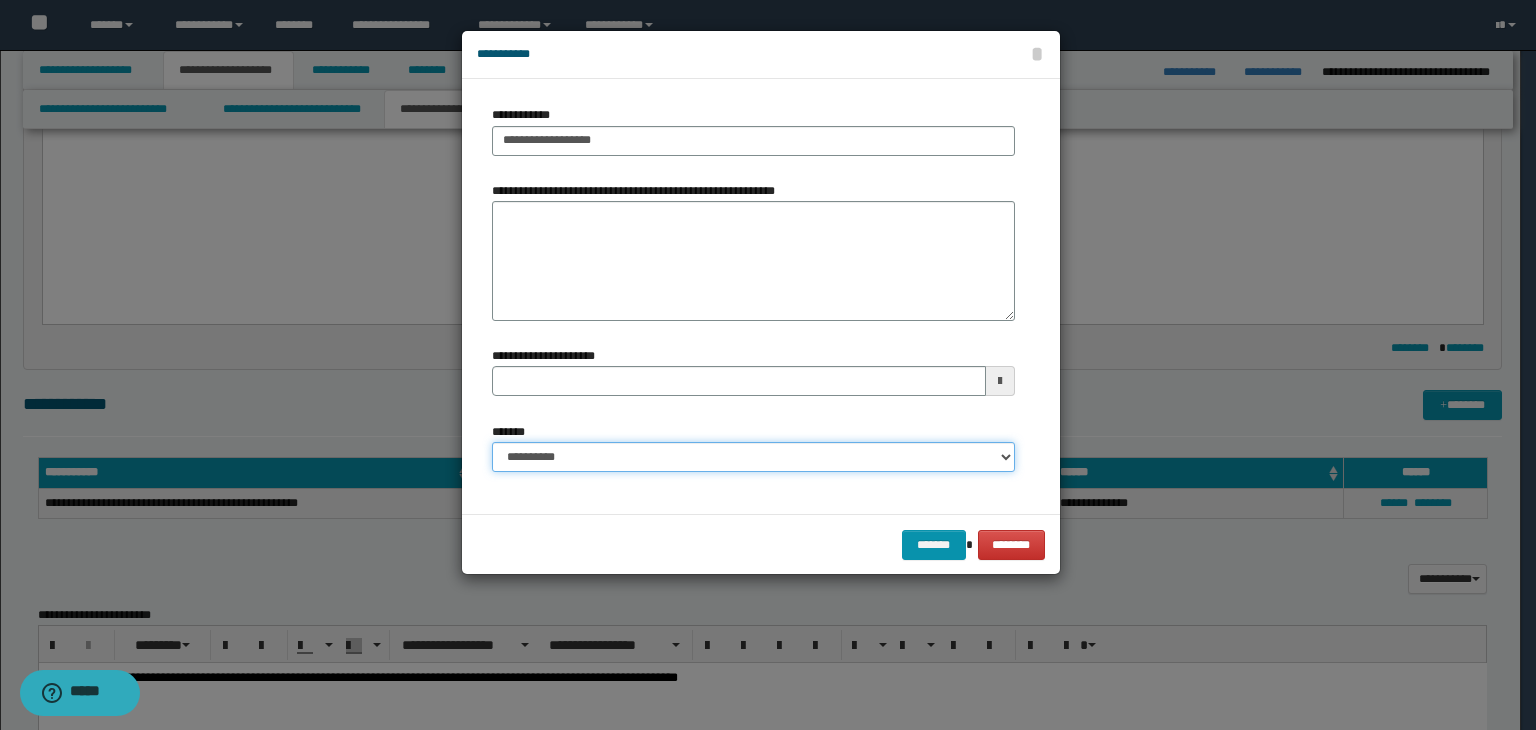 click on "**********" at bounding box center (753, 457) 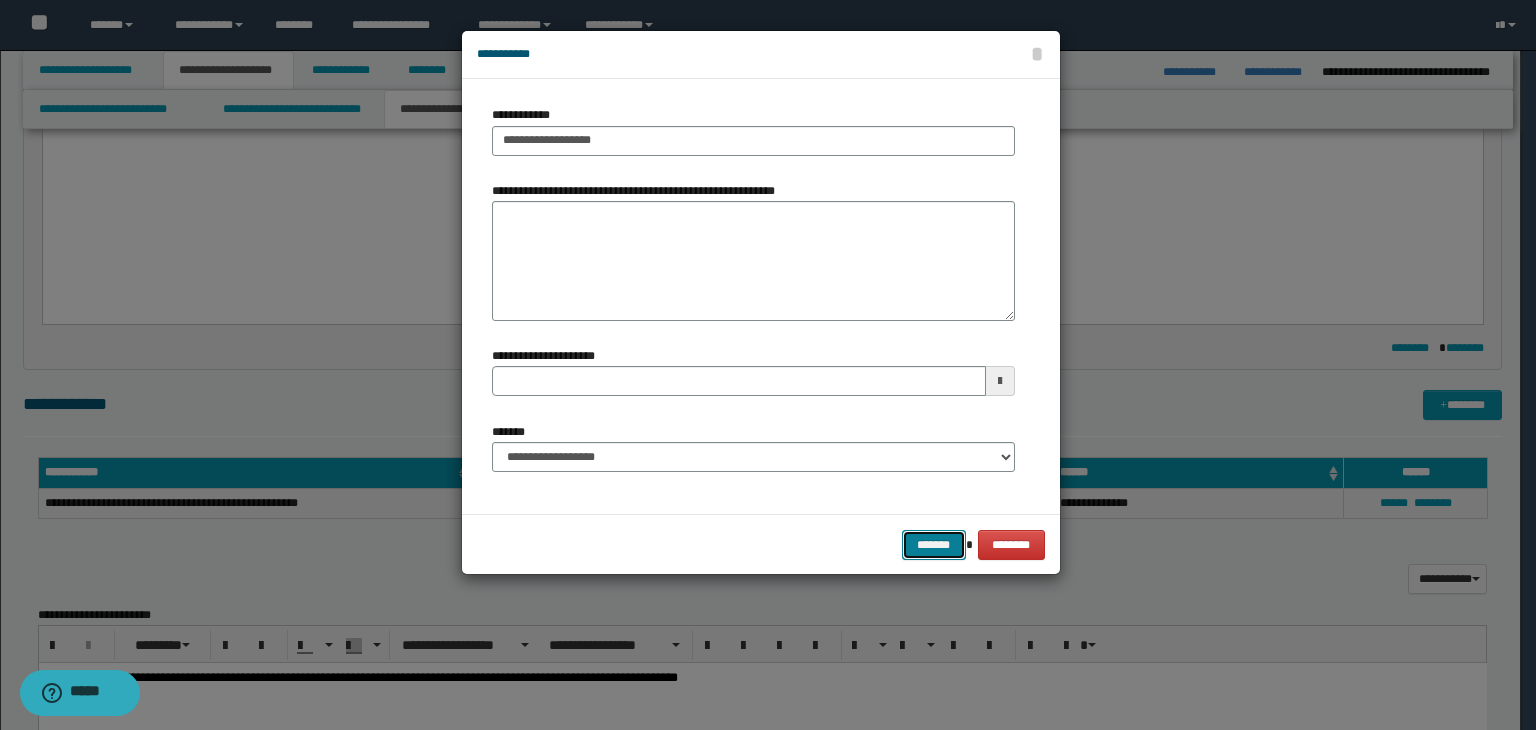 click on "*******" at bounding box center (934, 545) 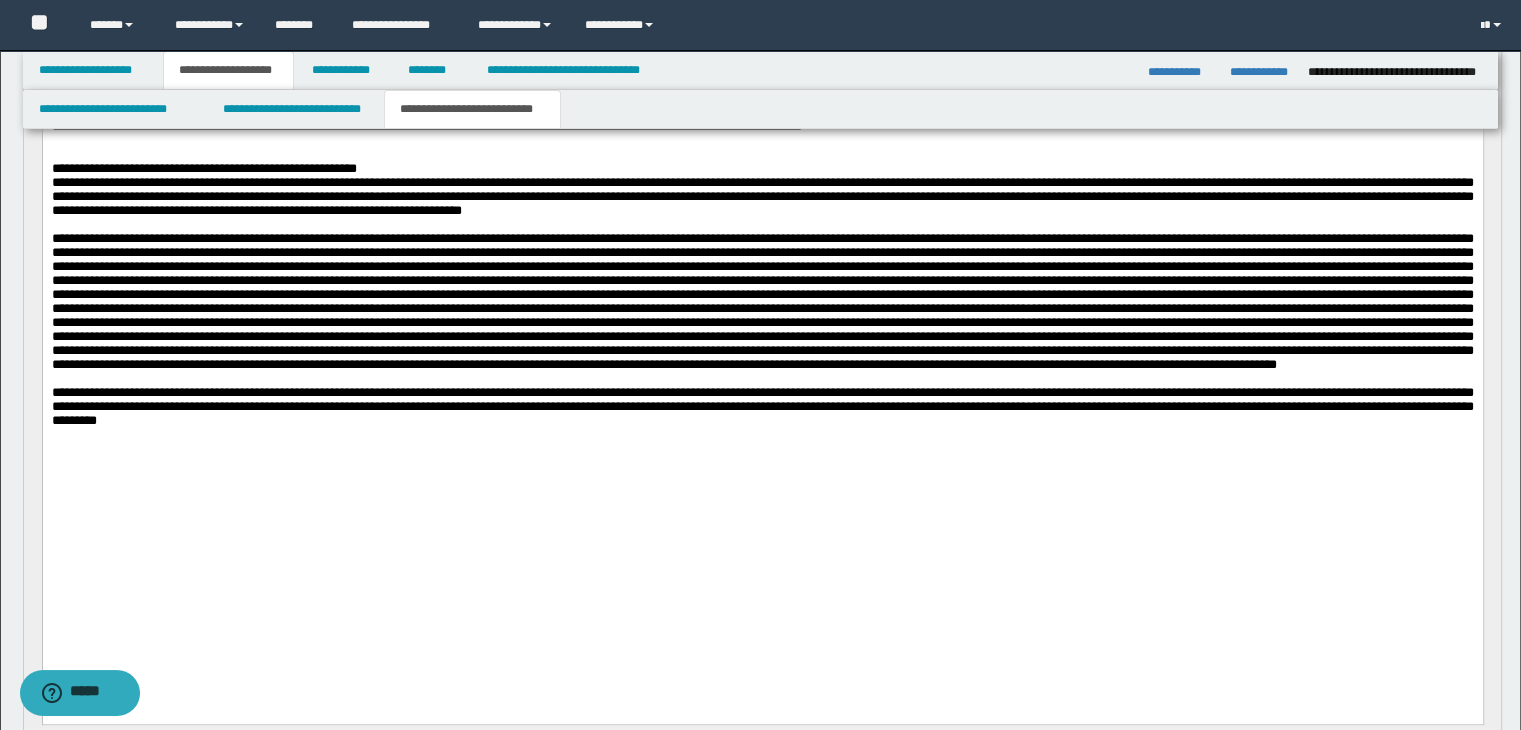 scroll, scrollTop: 331, scrollLeft: 0, axis: vertical 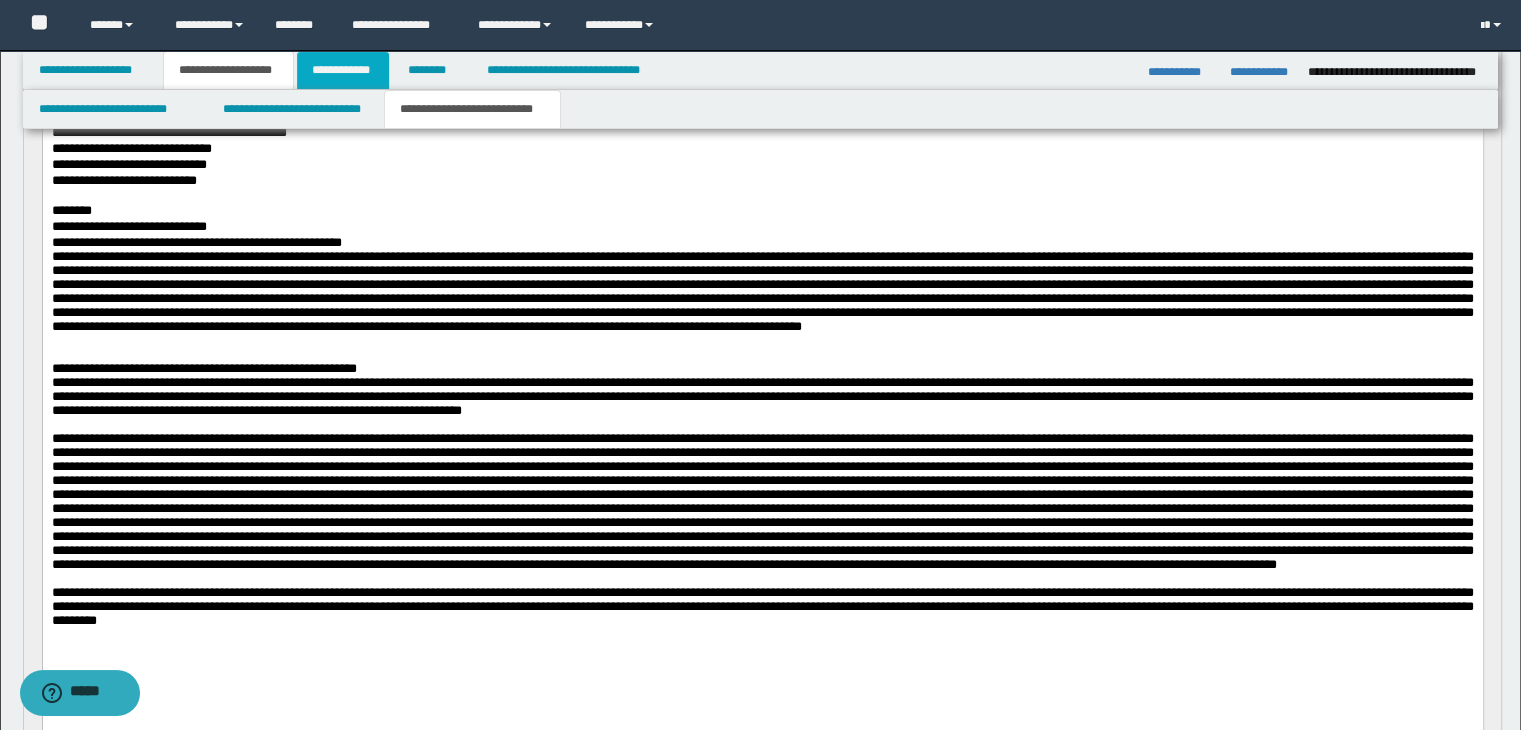 click on "**********" at bounding box center [343, 70] 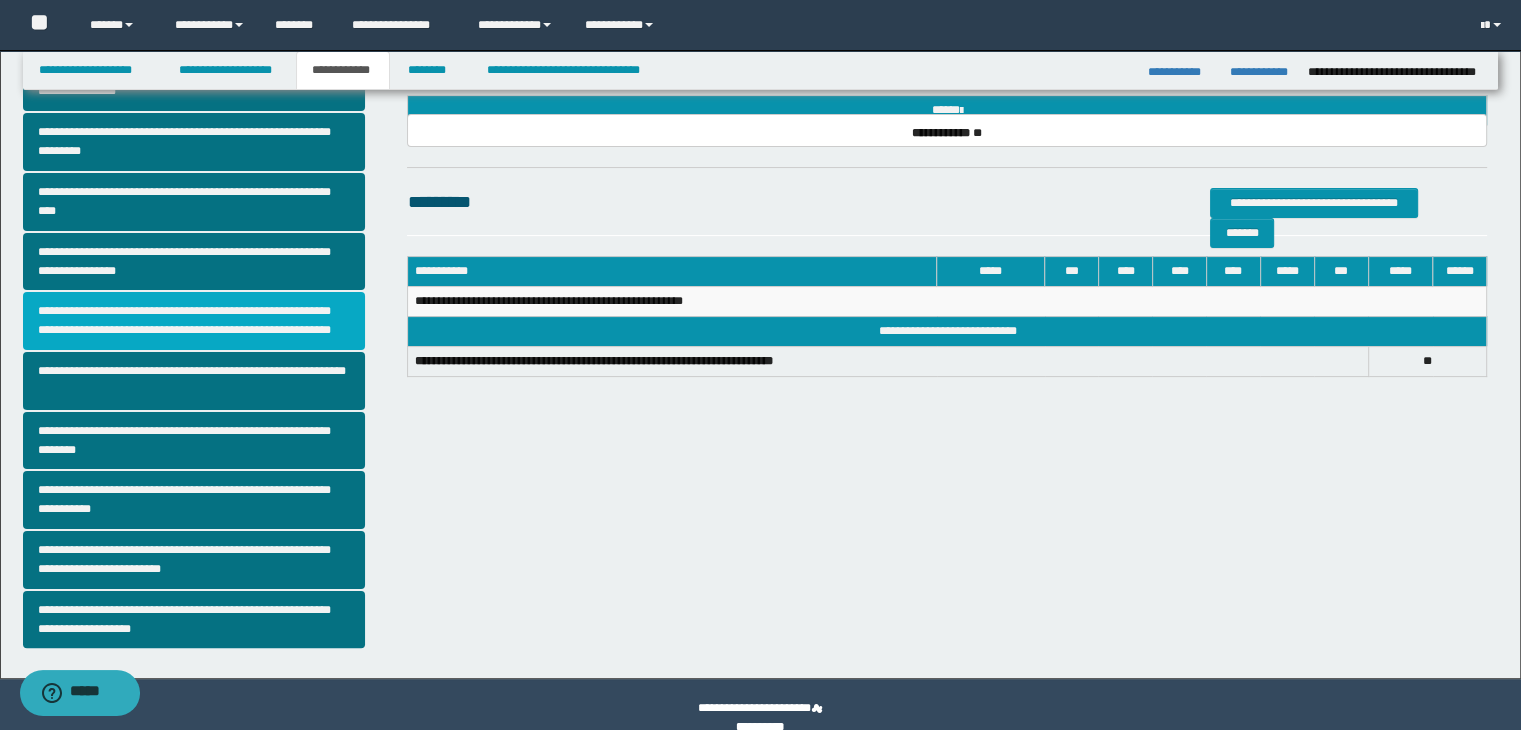 scroll, scrollTop: 381, scrollLeft: 0, axis: vertical 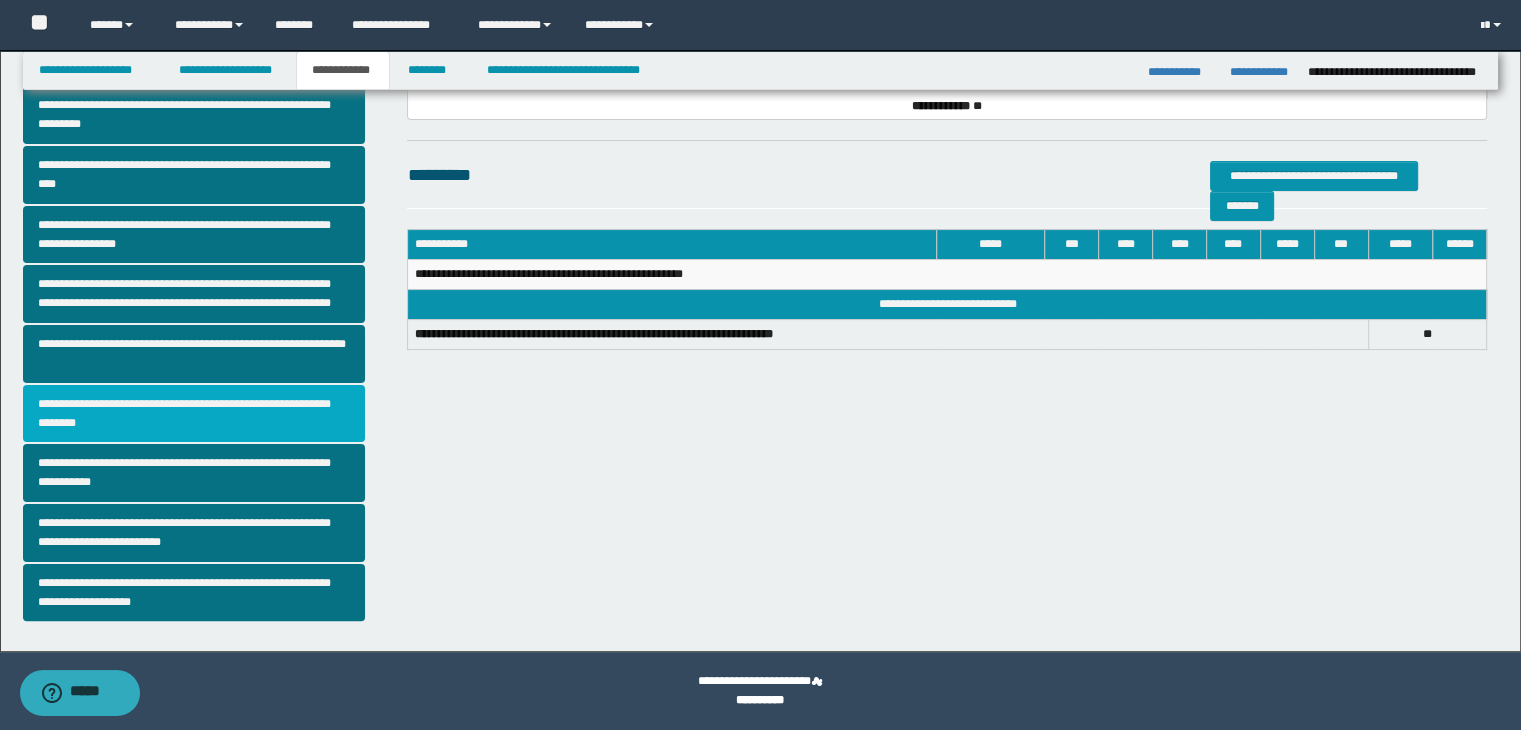 click on "**********" at bounding box center [194, 414] 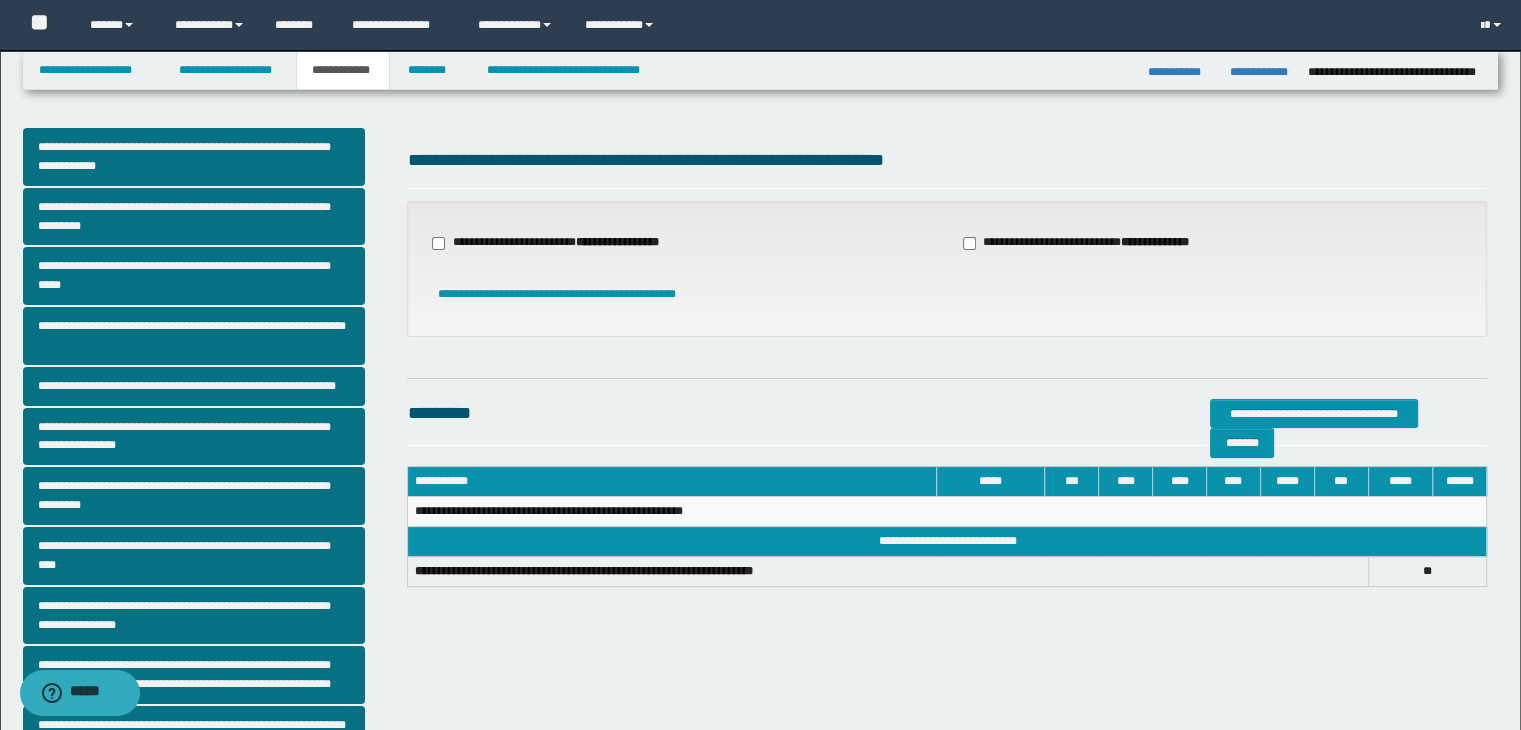 click on "**********" at bounding box center (1088, 243) 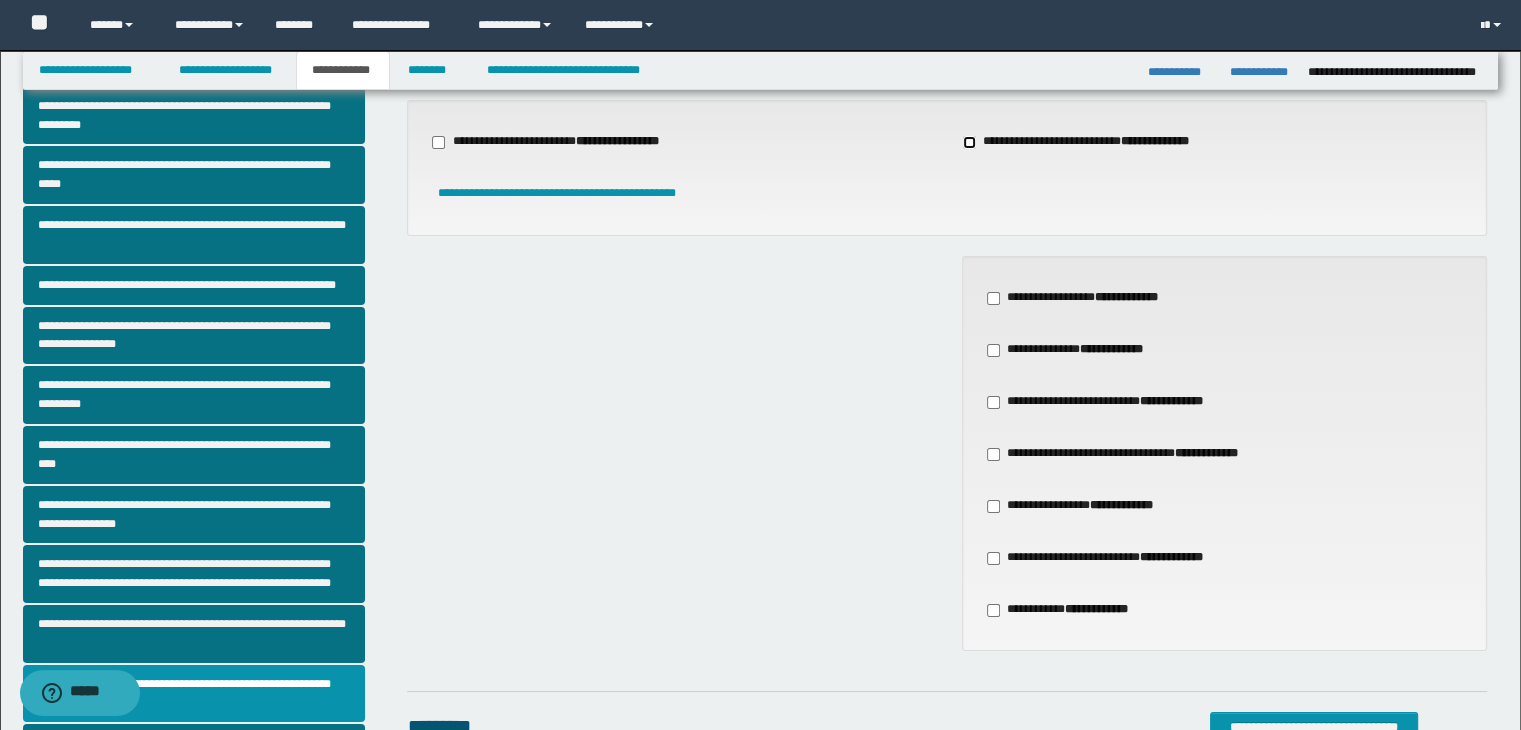 scroll, scrollTop: 200, scrollLeft: 0, axis: vertical 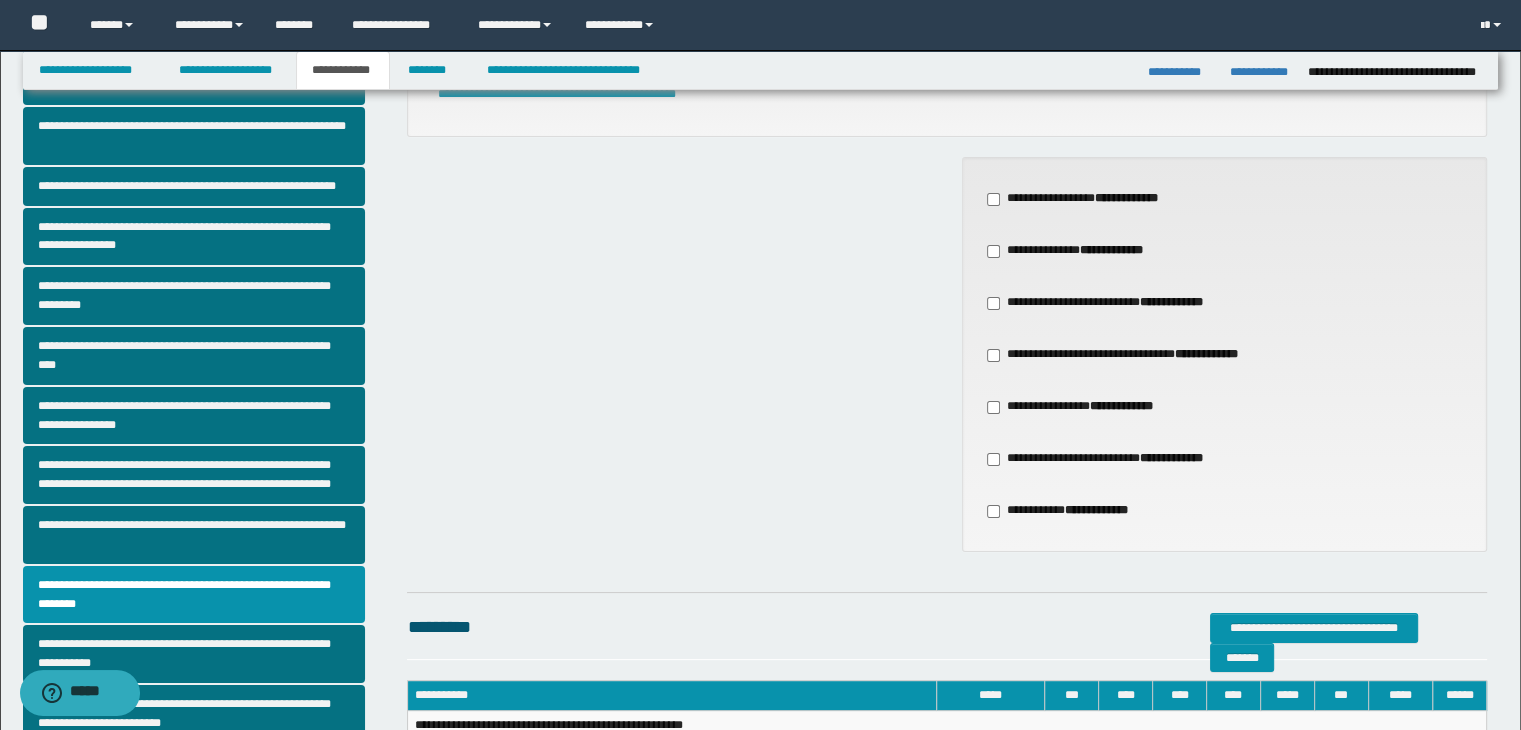 click on "**********" at bounding box center [1132, 355] 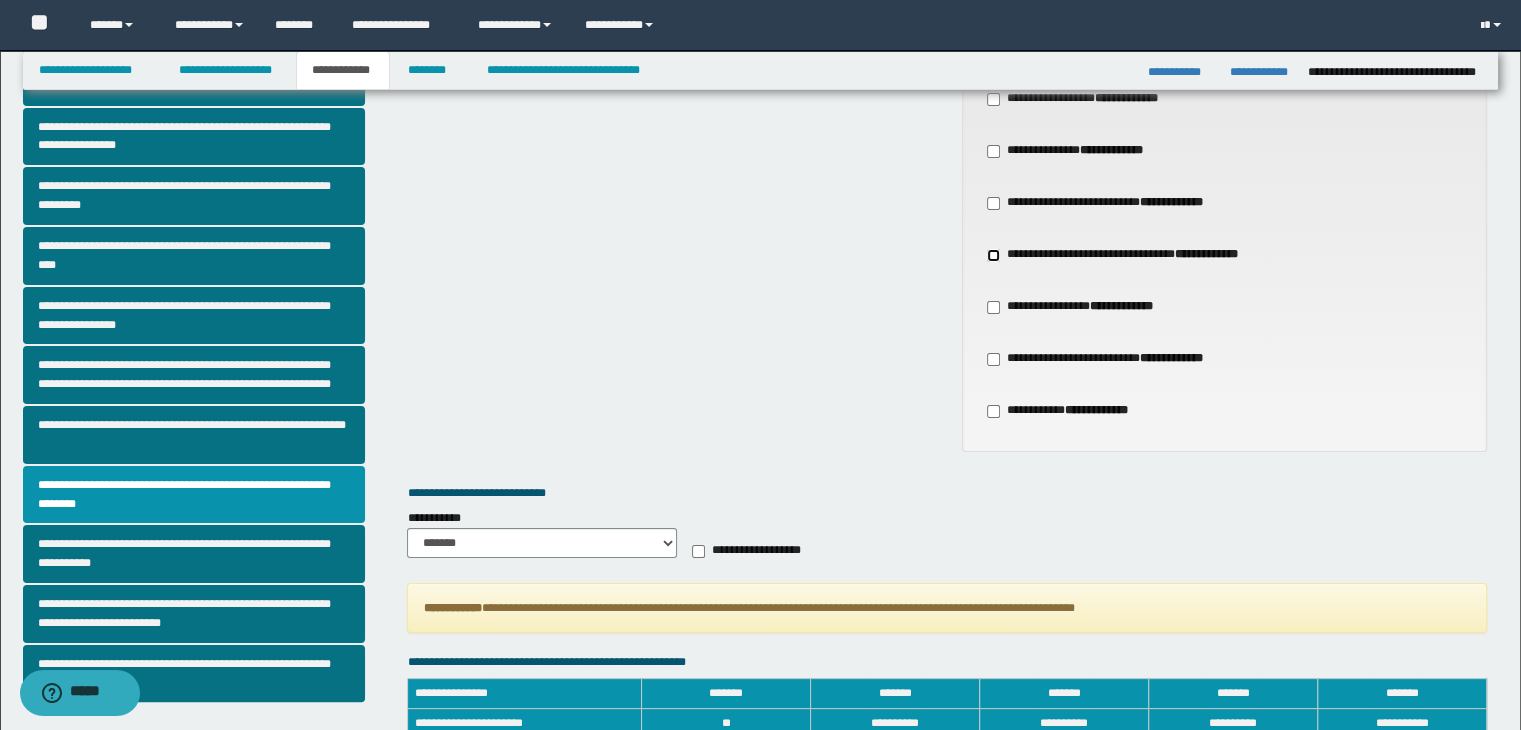 scroll, scrollTop: 200, scrollLeft: 0, axis: vertical 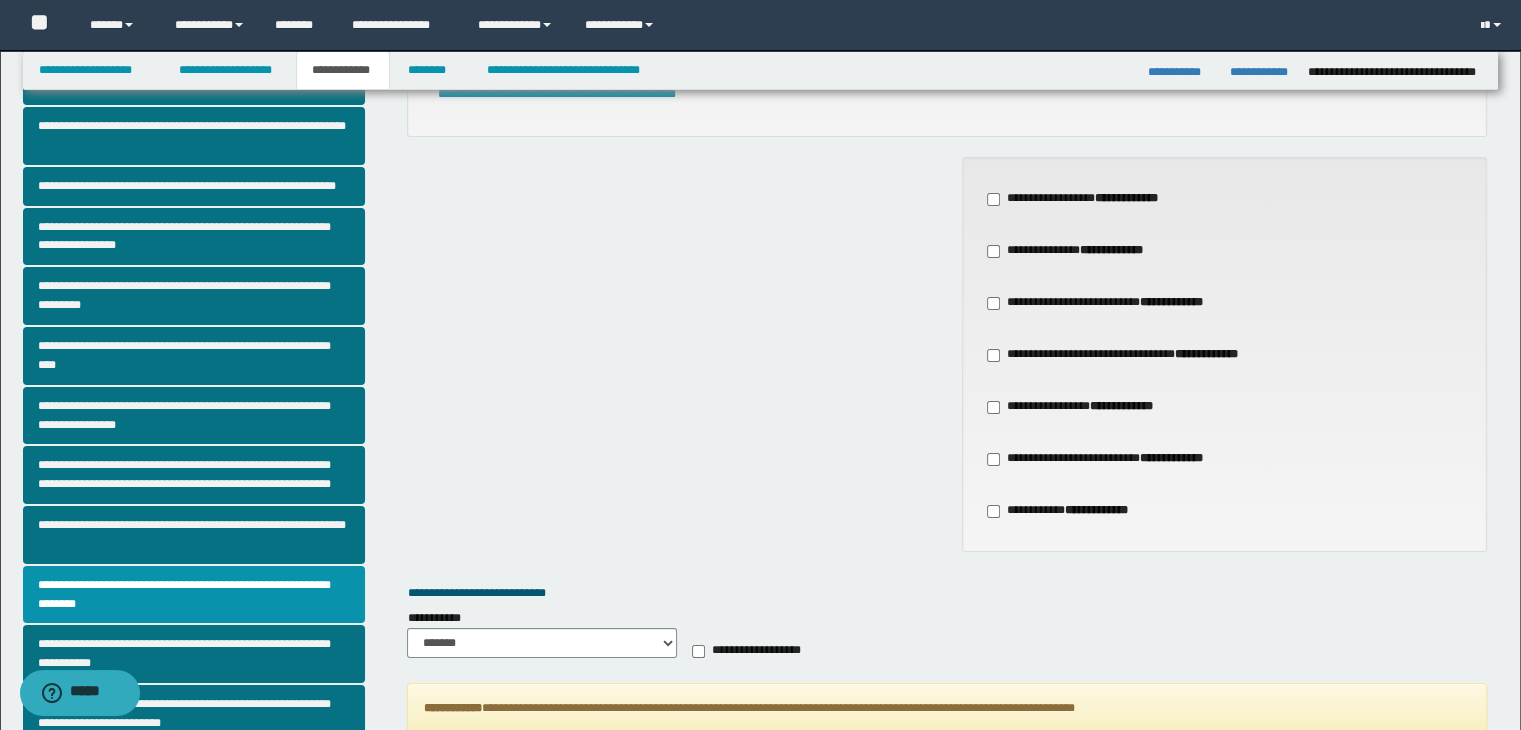 click on "**********" at bounding box center [1132, 355] 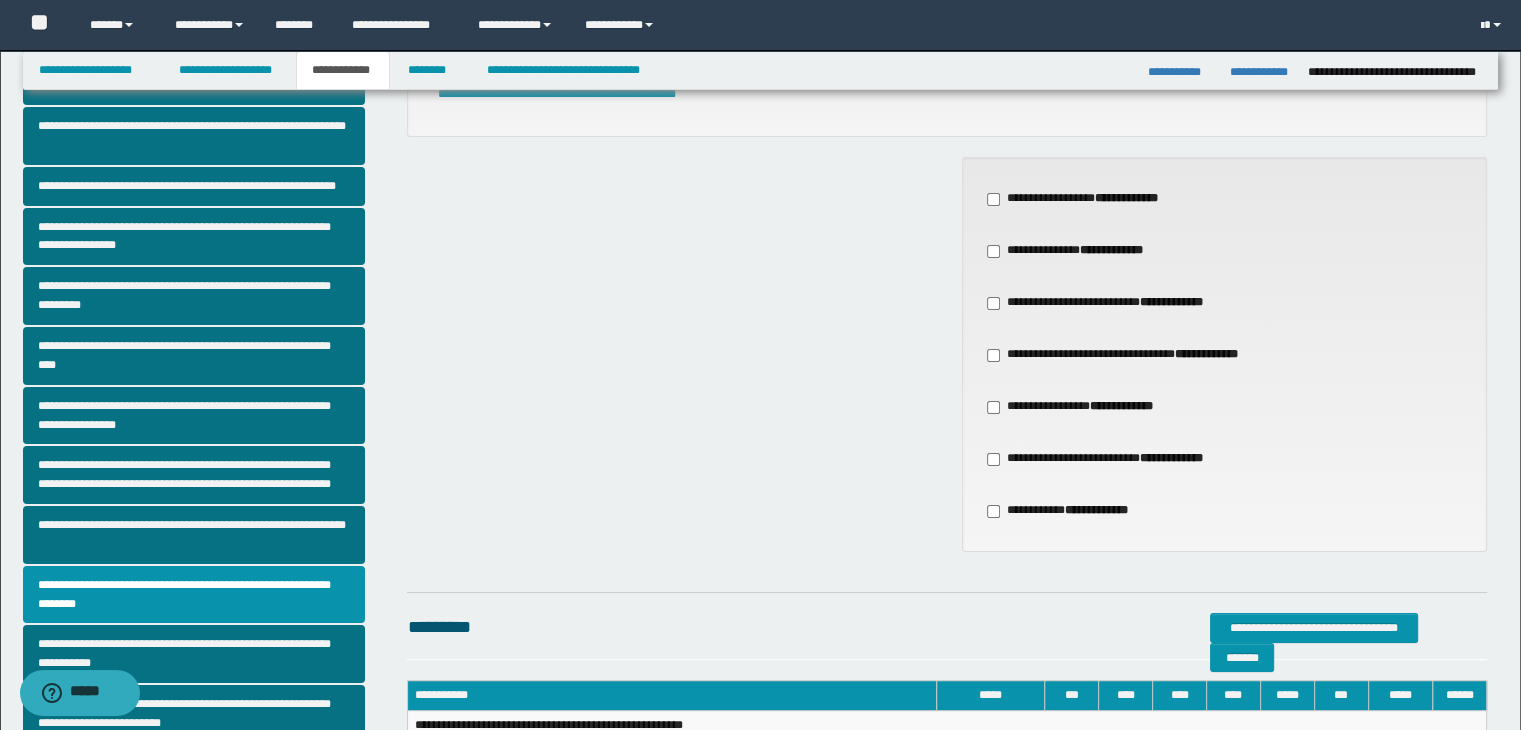 click on "**********" at bounding box center (1104, 459) 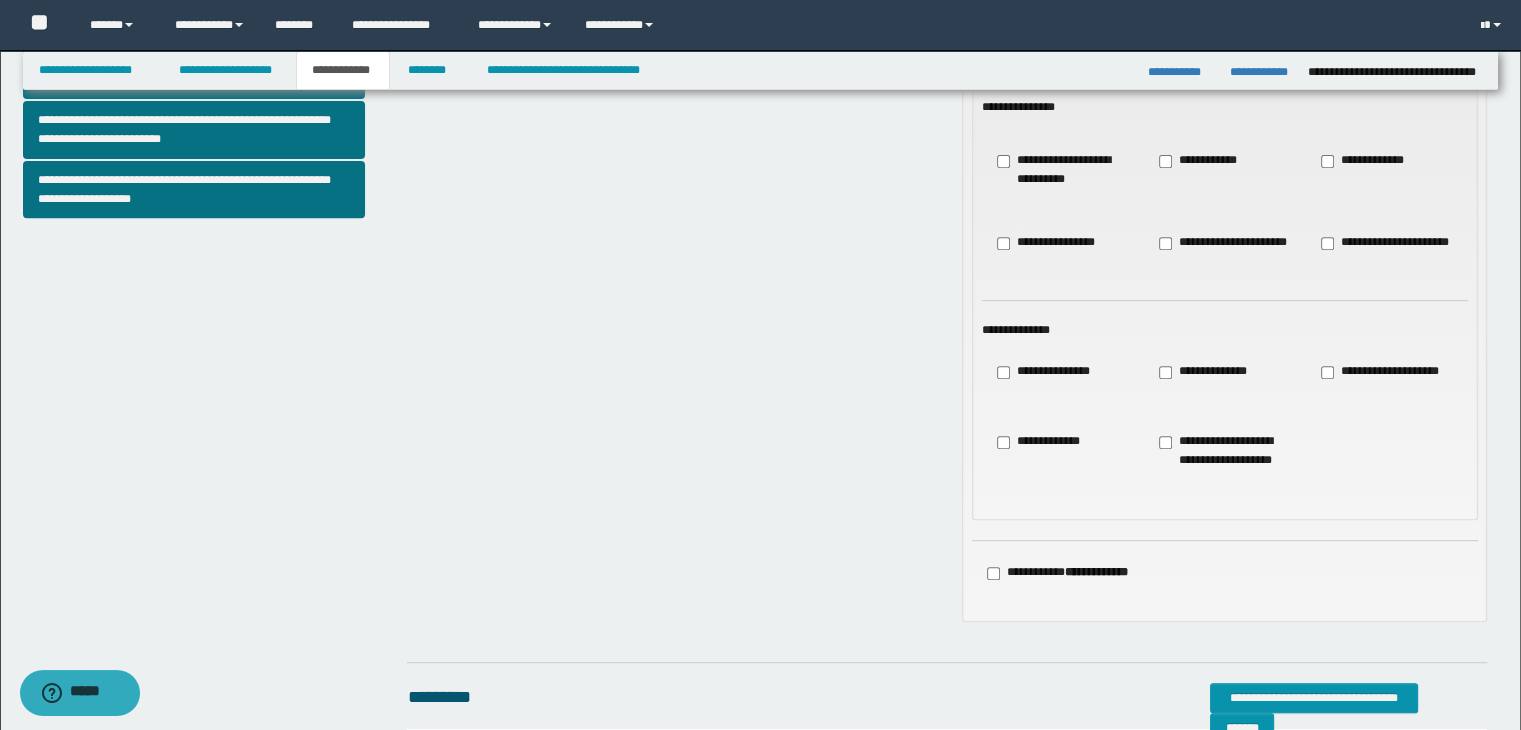 scroll, scrollTop: 800, scrollLeft: 0, axis: vertical 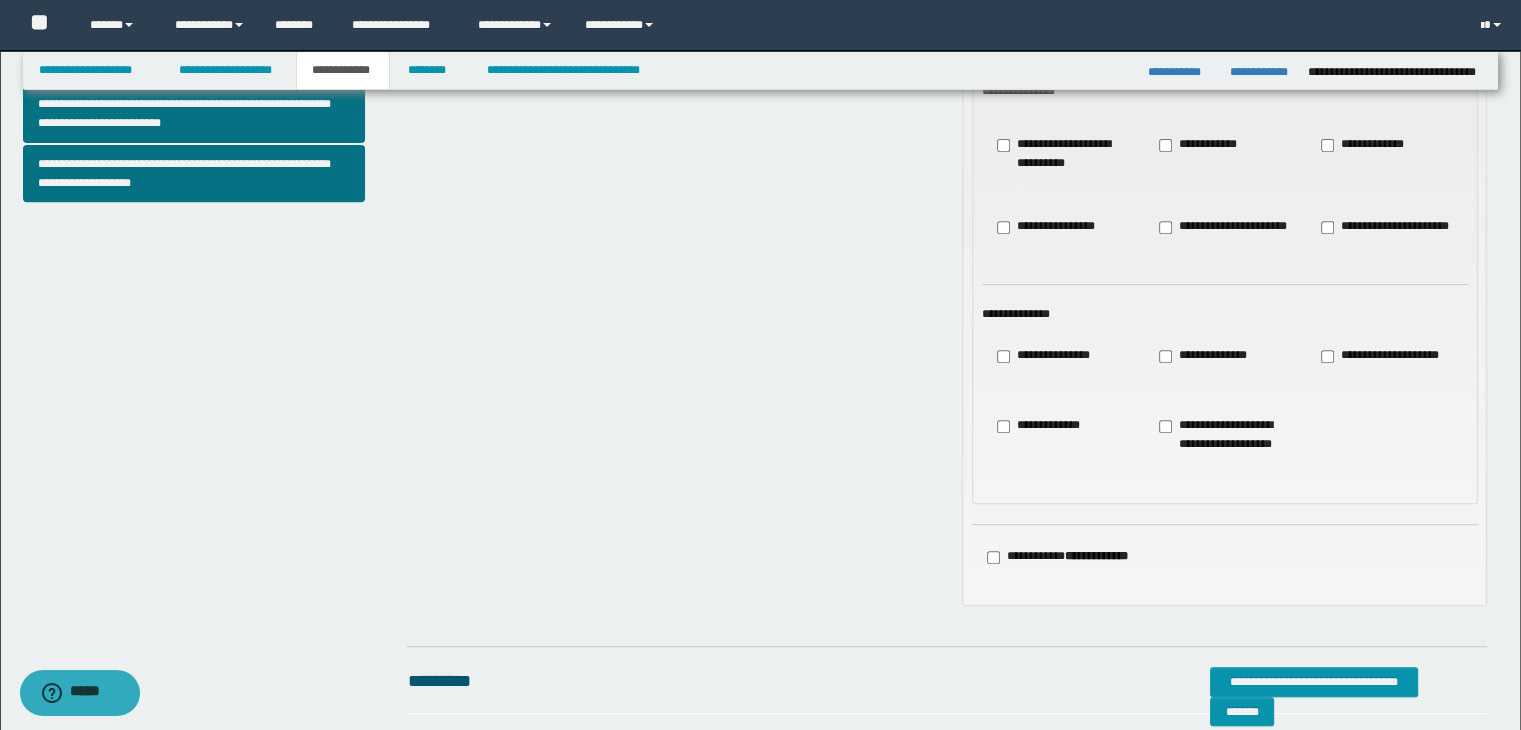click on "**********" at bounding box center (1039, 426) 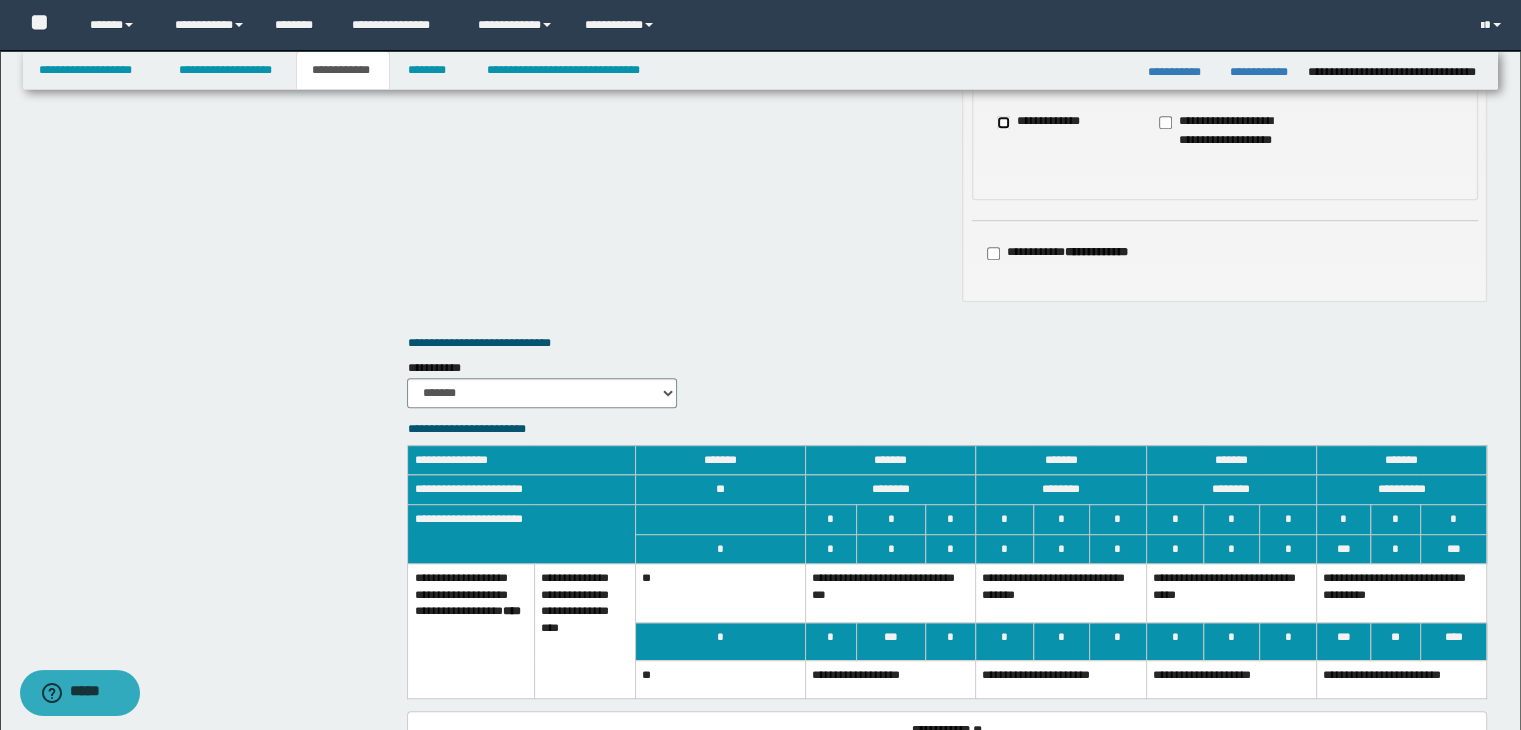 scroll, scrollTop: 1200, scrollLeft: 0, axis: vertical 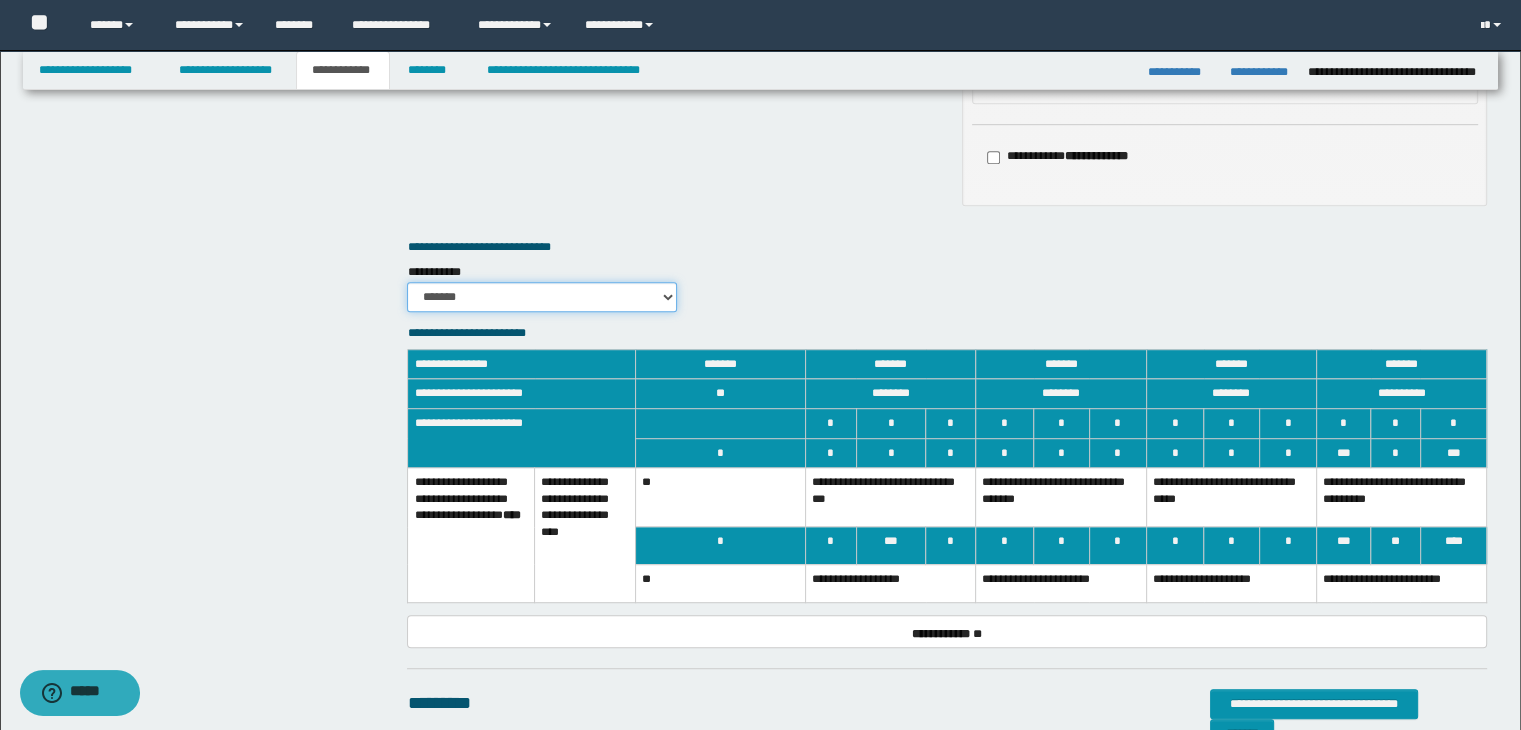 click on "*******
*********" at bounding box center (542, 297) 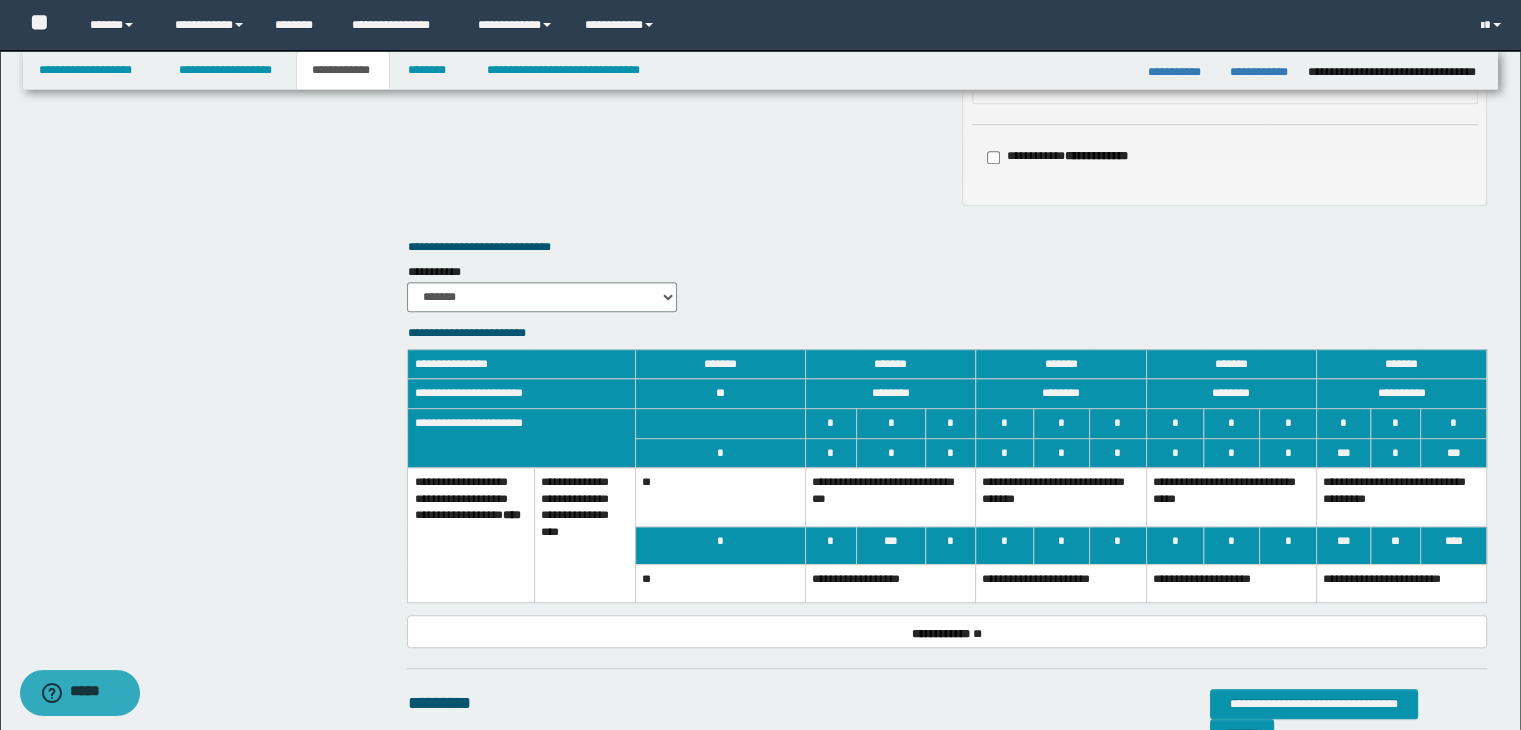click on "**********" at bounding box center (1401, 497) 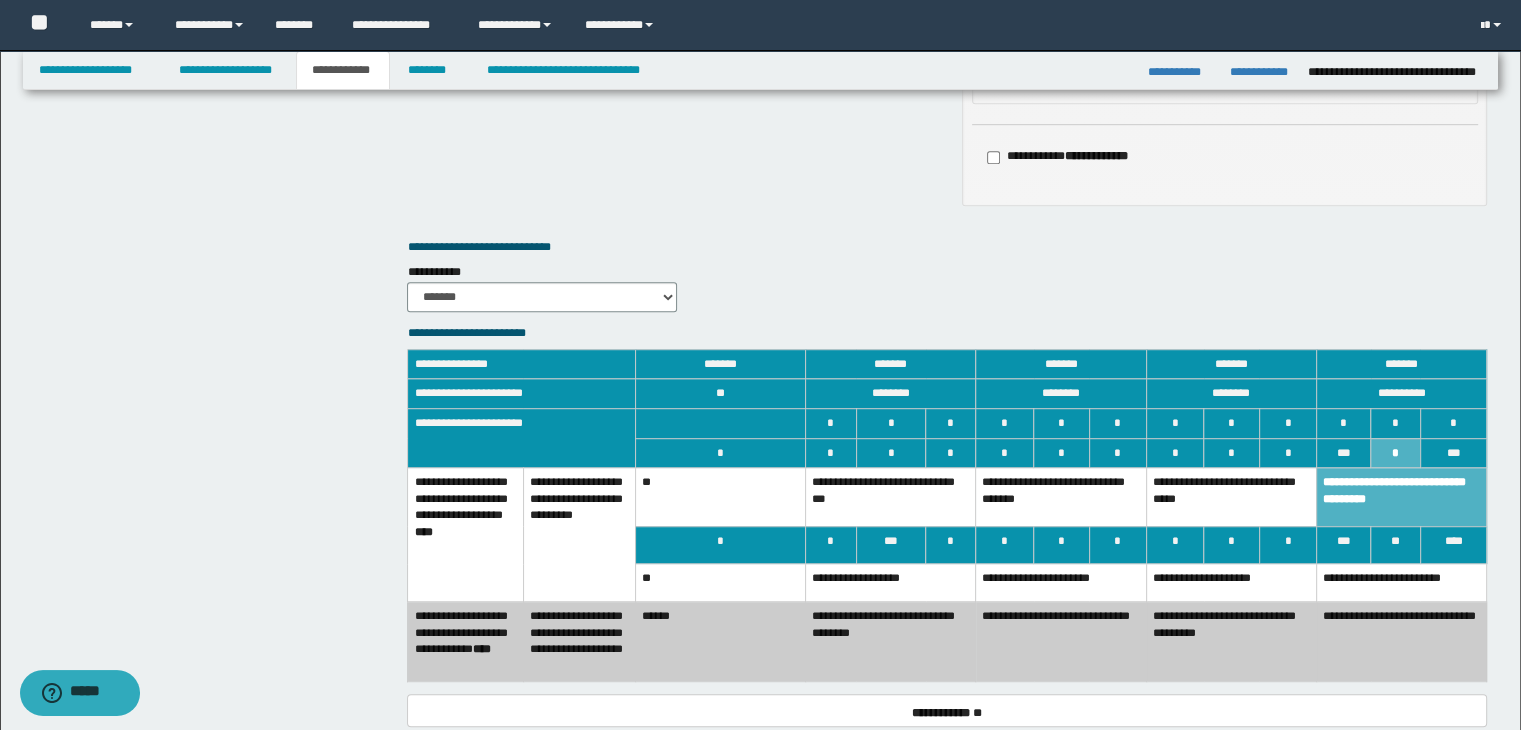 click on "**********" at bounding box center [1401, 642] 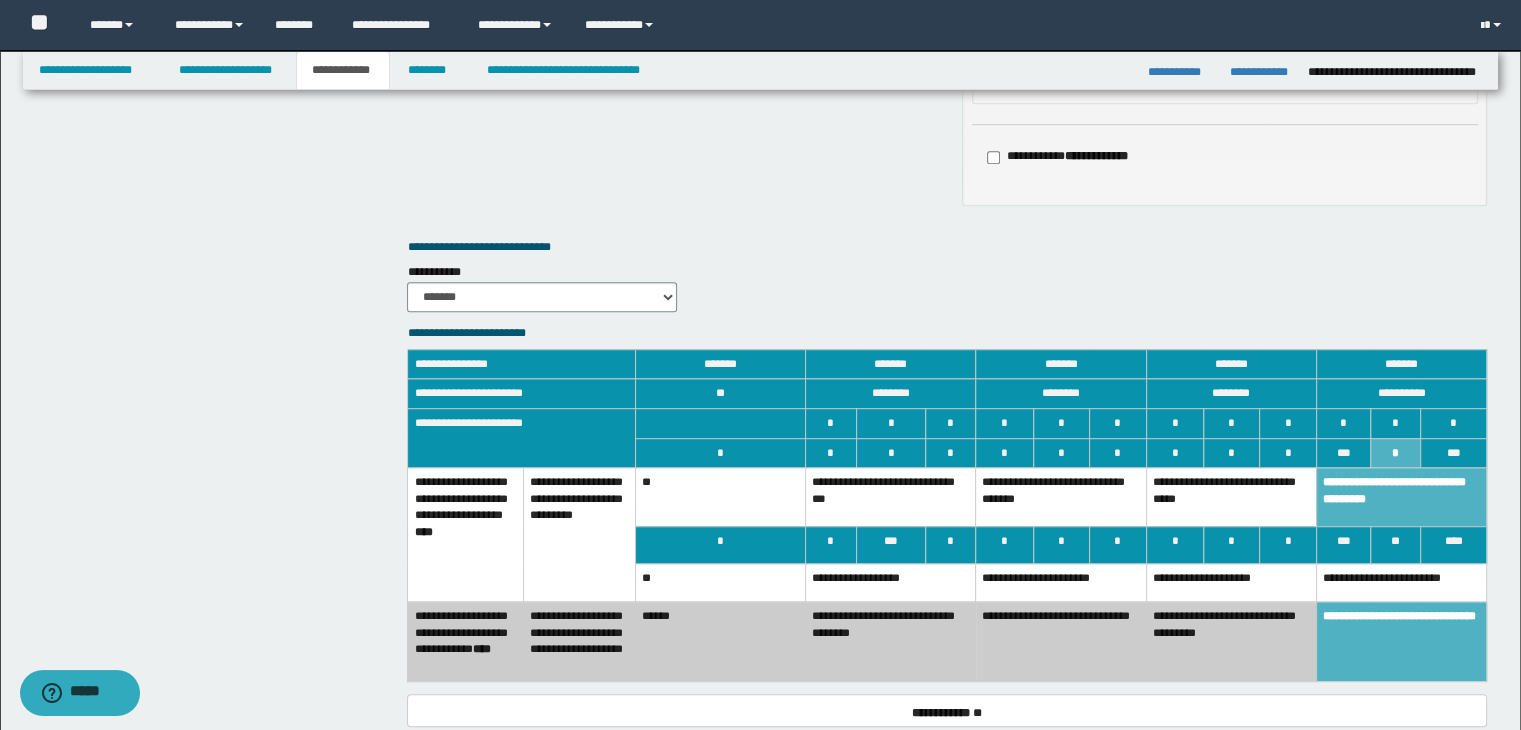 click on "**********" at bounding box center [890, 583] 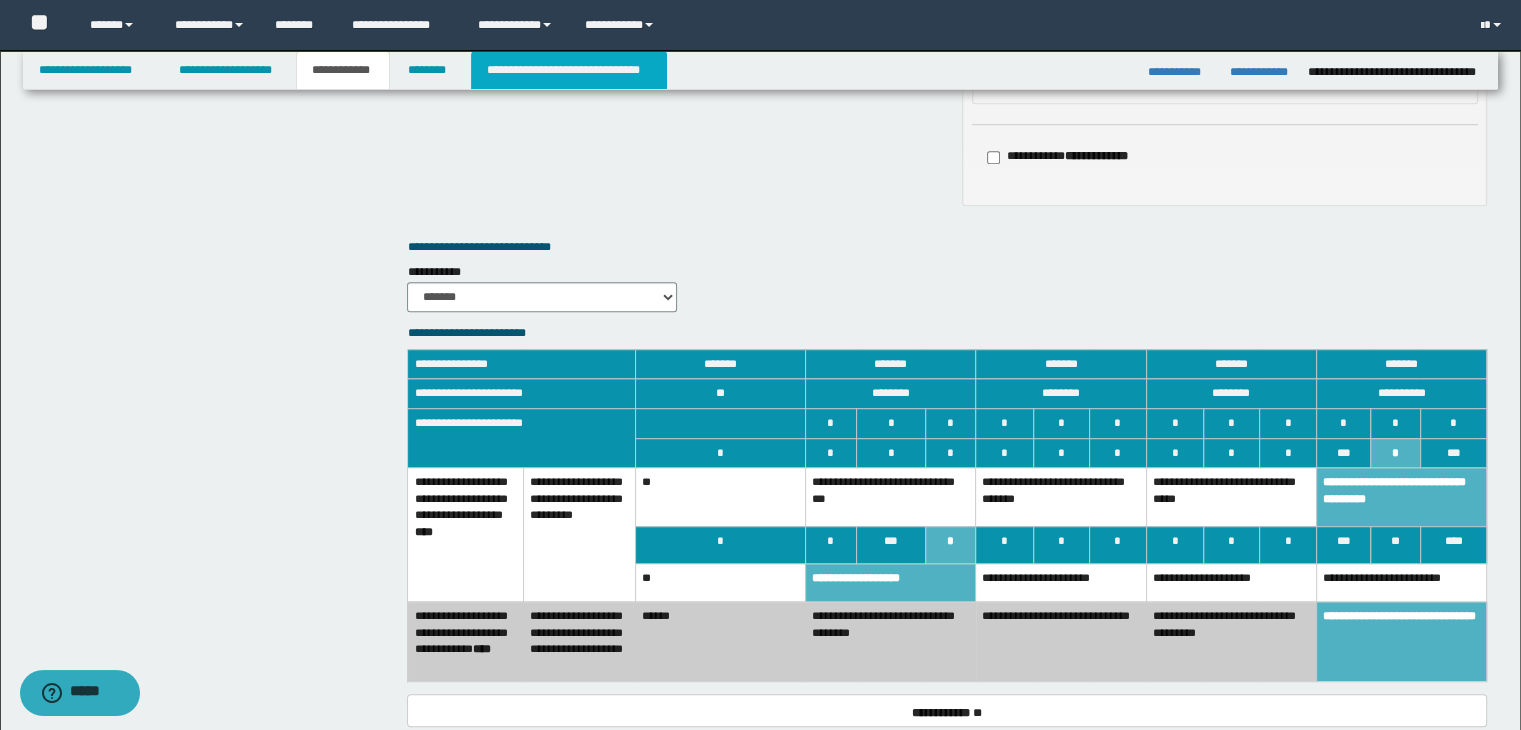 click on "**********" at bounding box center [569, 70] 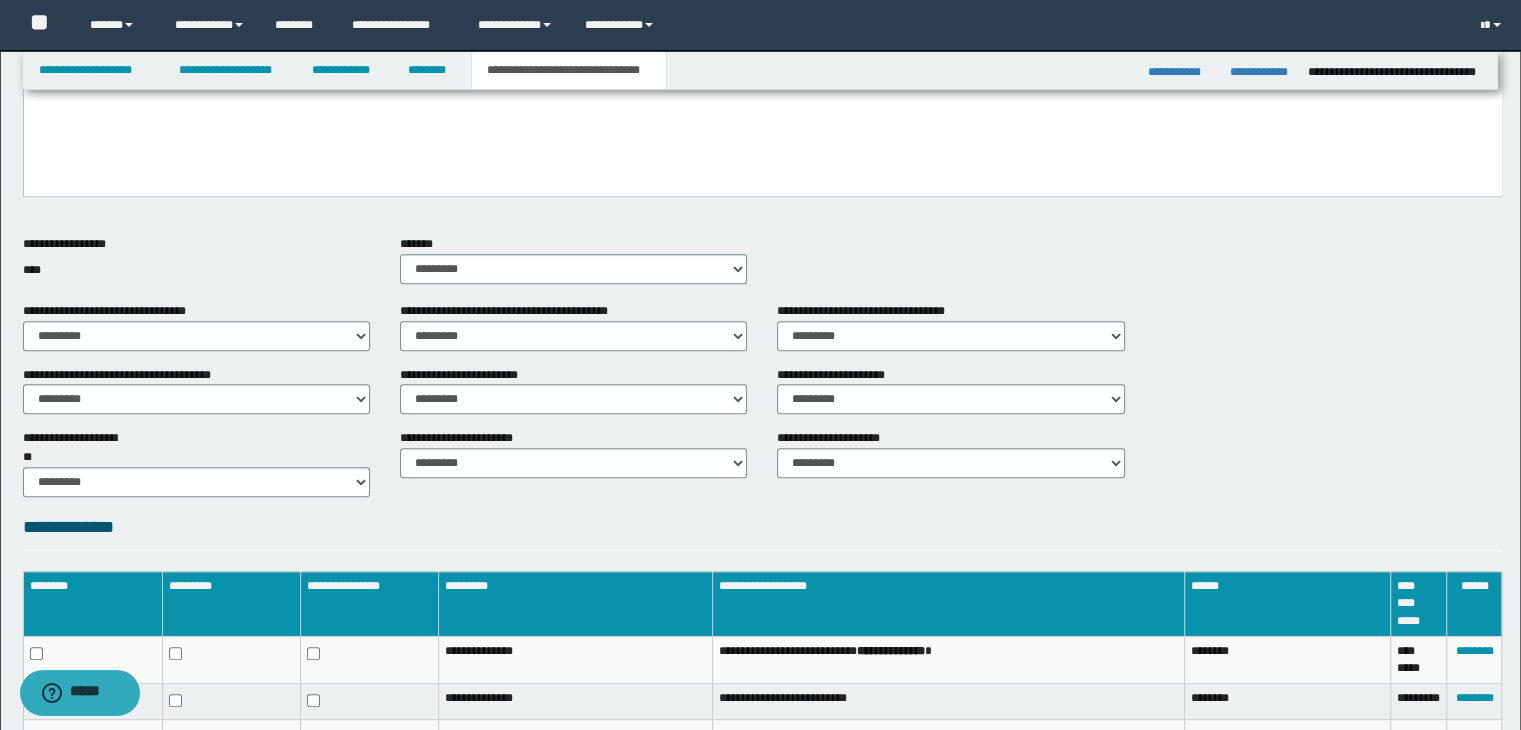 scroll, scrollTop: 976, scrollLeft: 0, axis: vertical 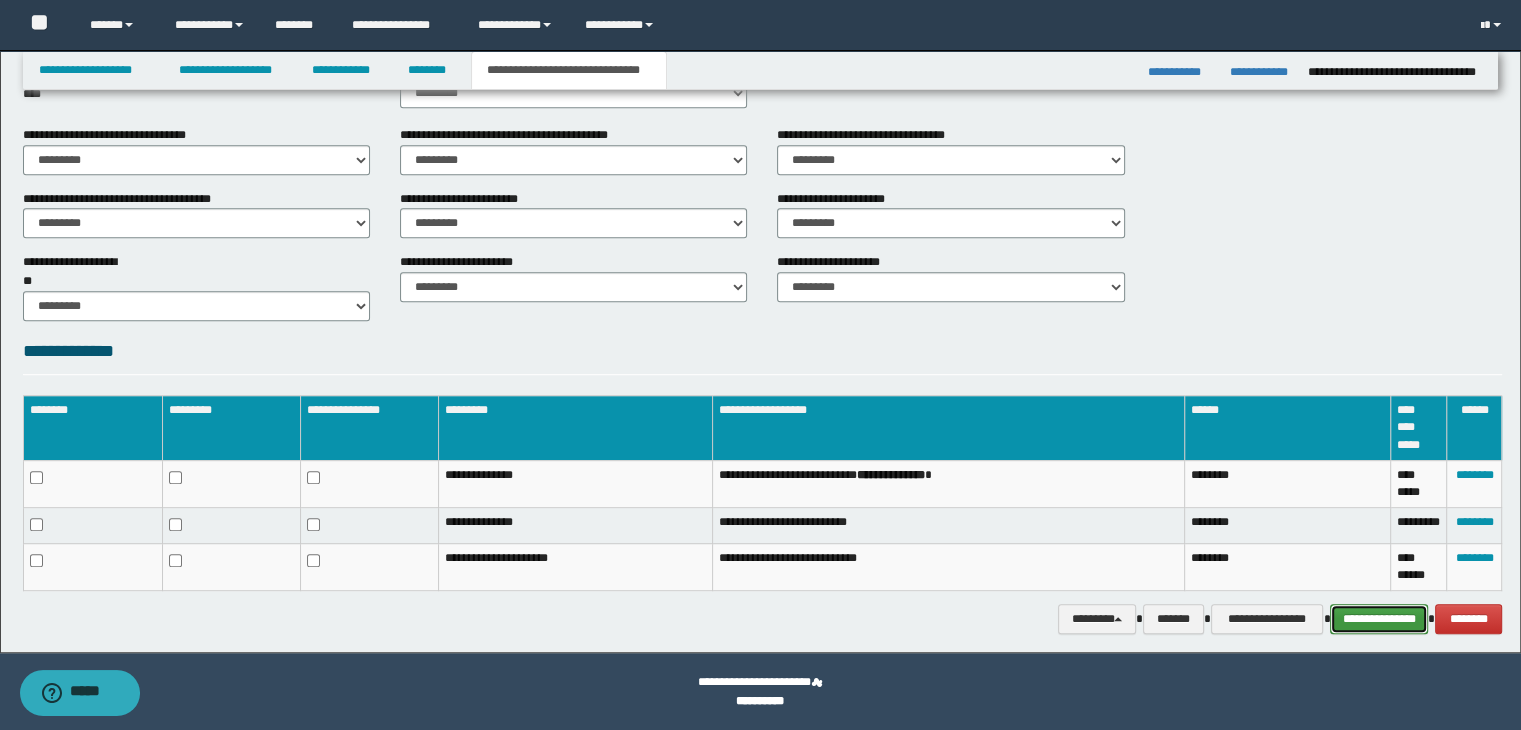 click on "**********" at bounding box center [1379, 619] 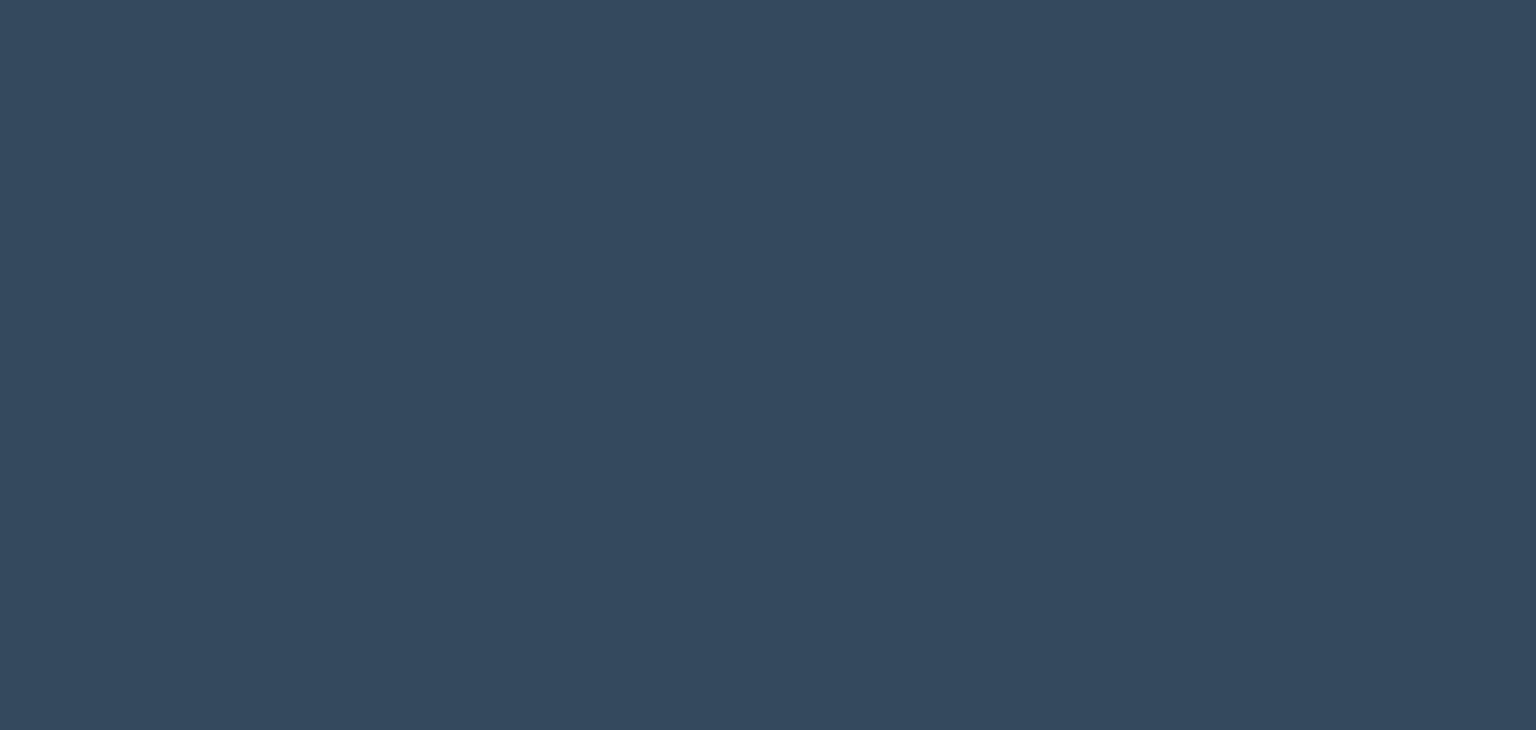 scroll, scrollTop: 0, scrollLeft: 0, axis: both 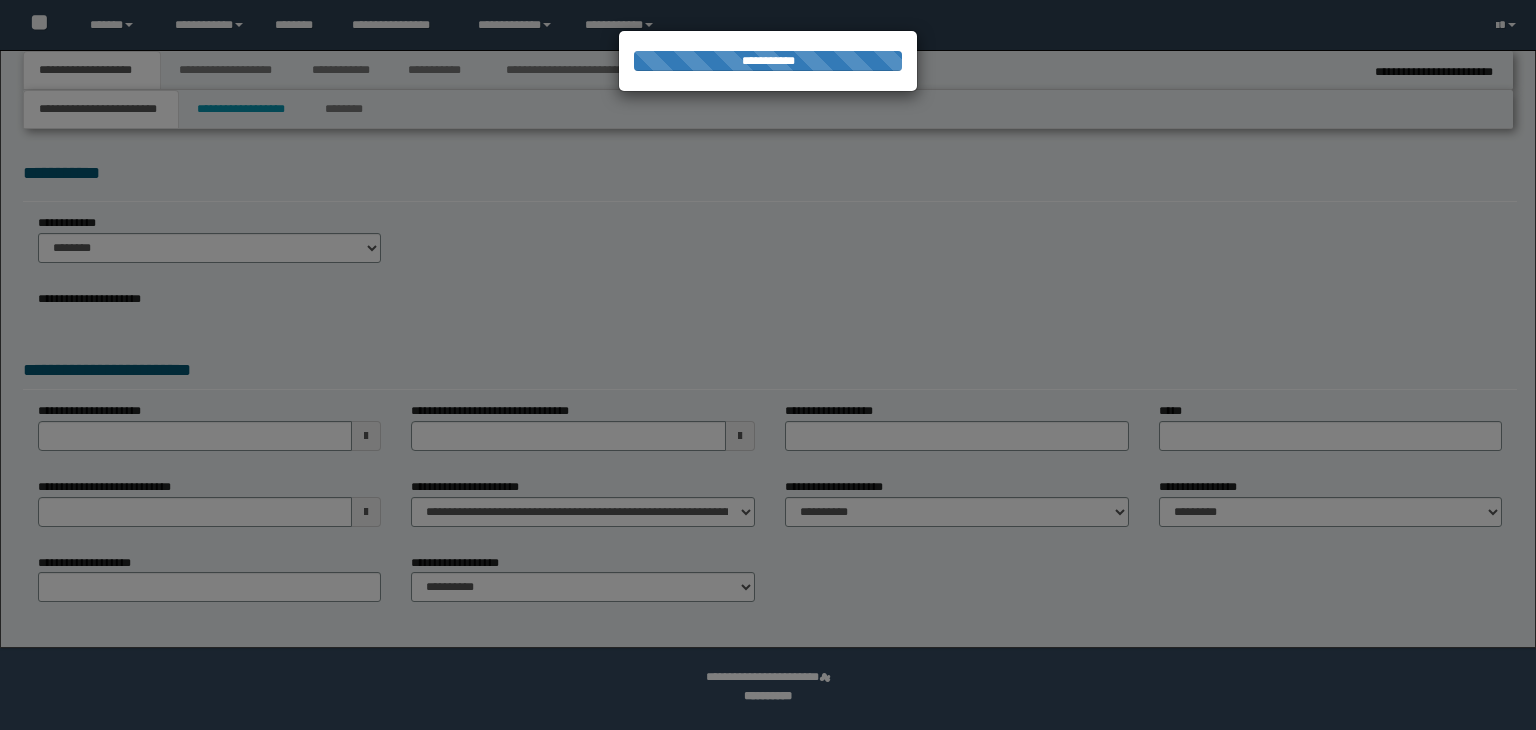 type on "**********" 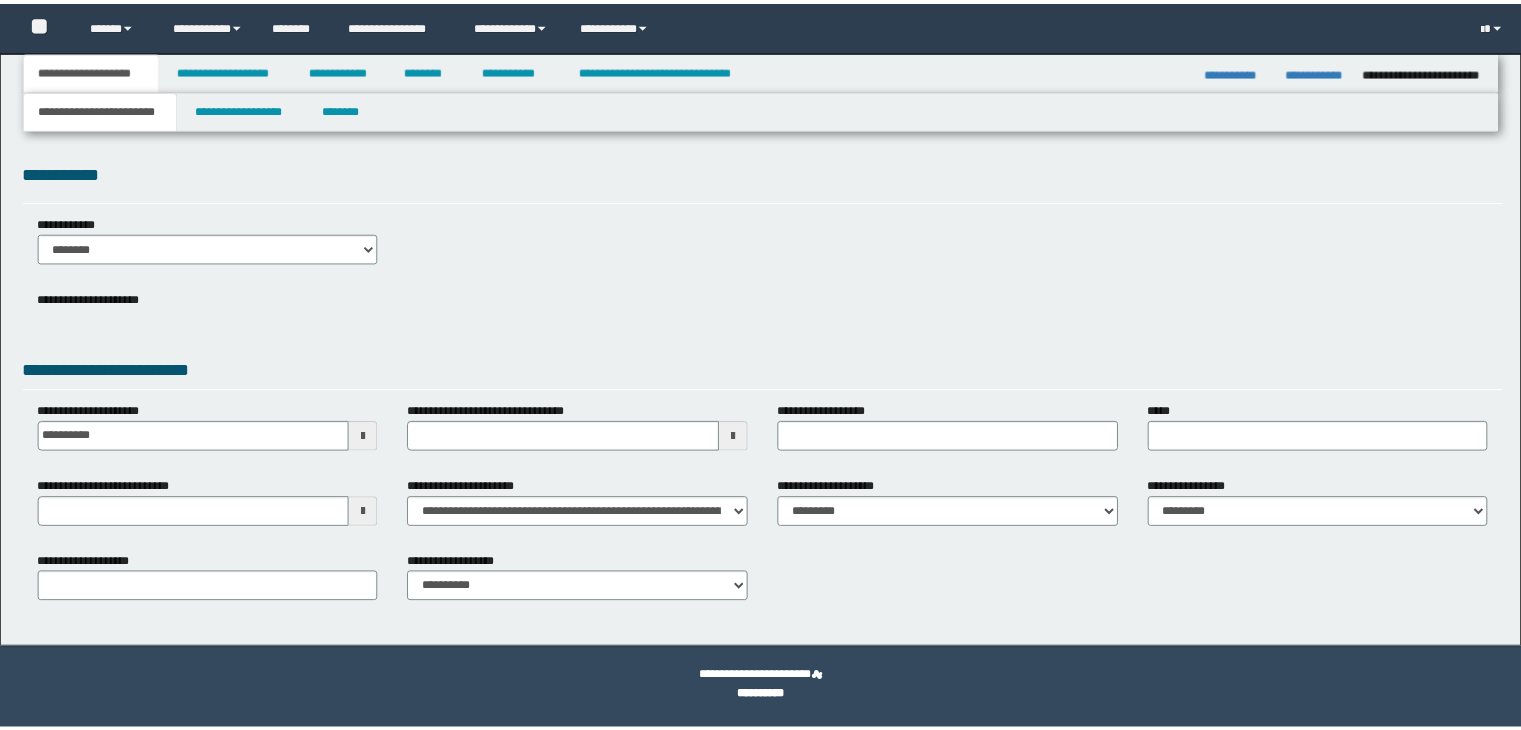 scroll, scrollTop: 0, scrollLeft: 0, axis: both 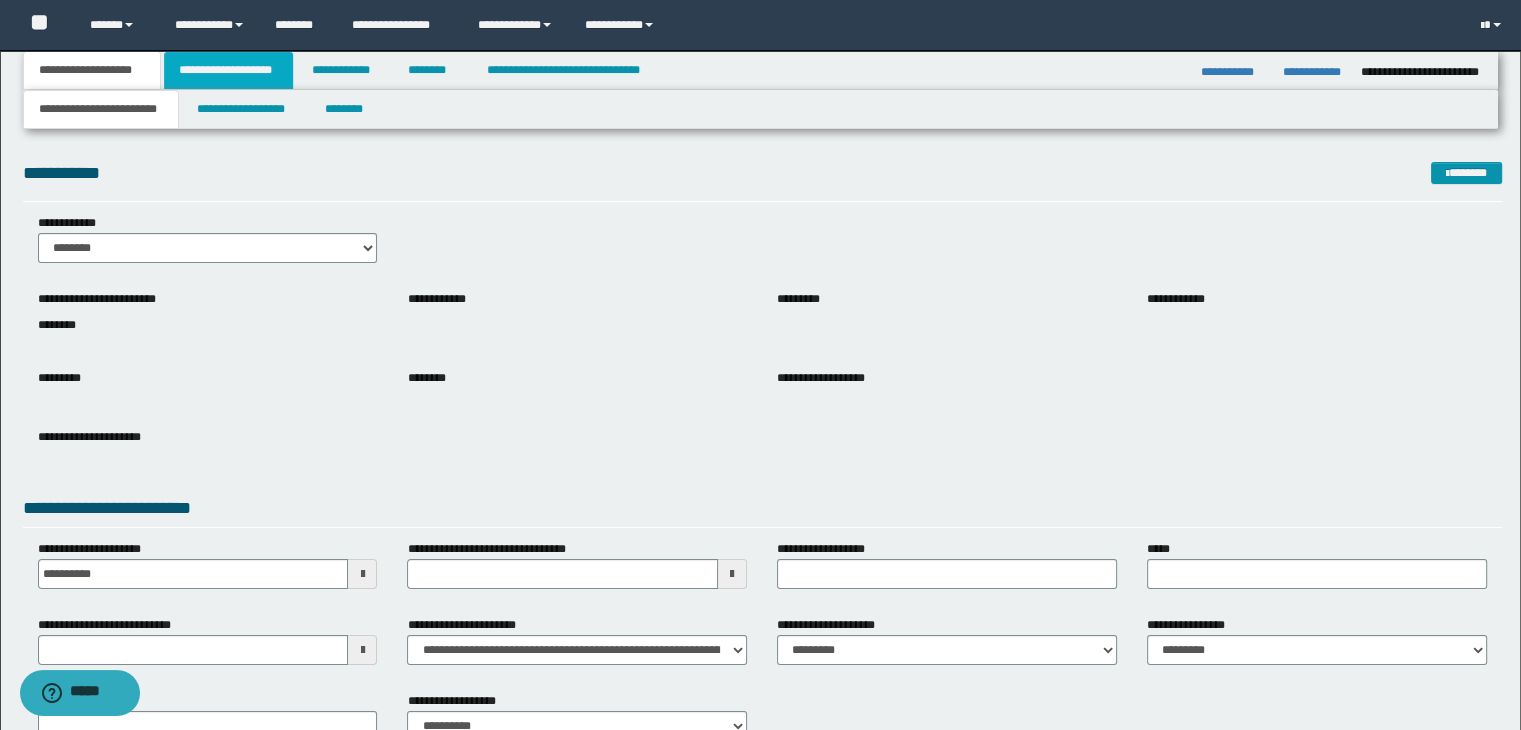 click on "**********" at bounding box center [228, 70] 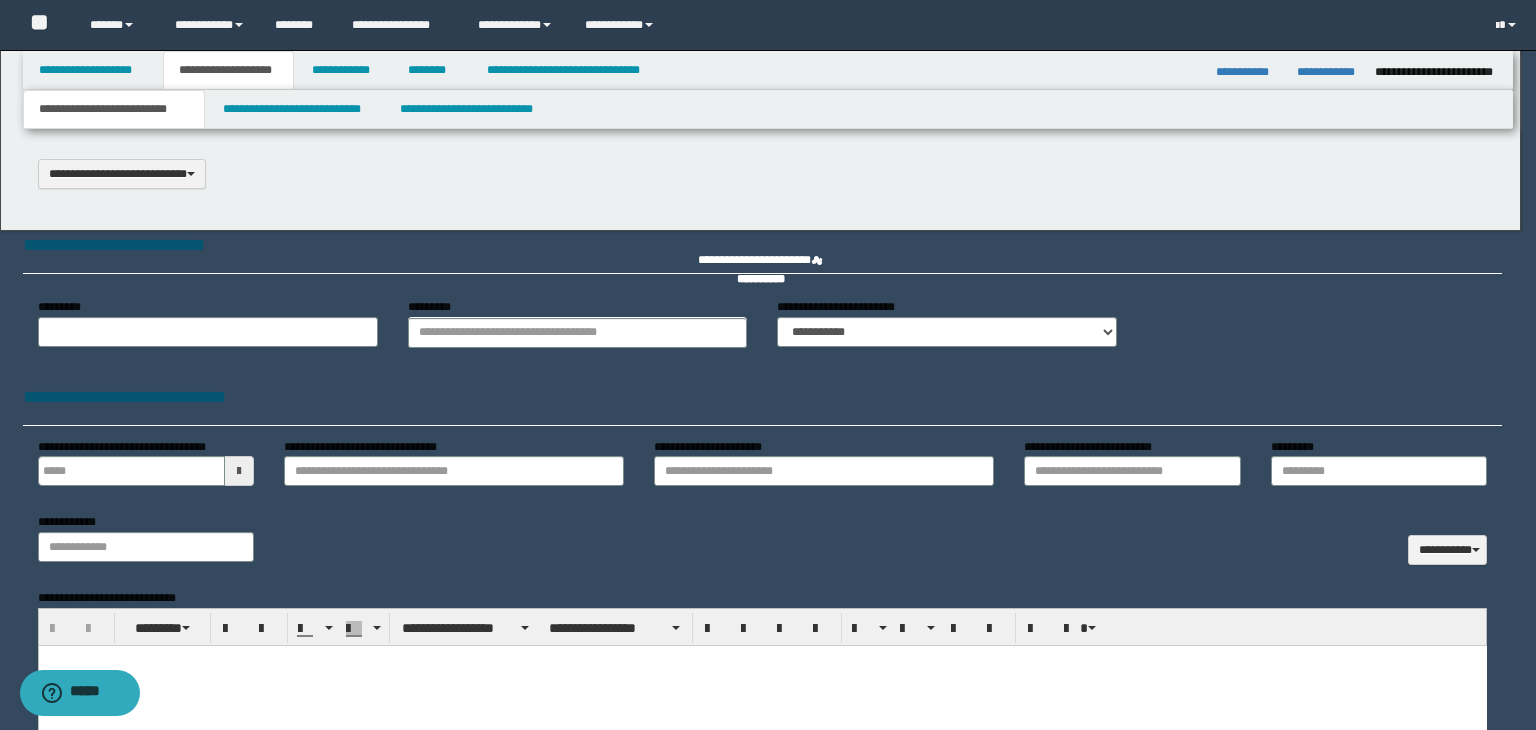 scroll, scrollTop: 0, scrollLeft: 0, axis: both 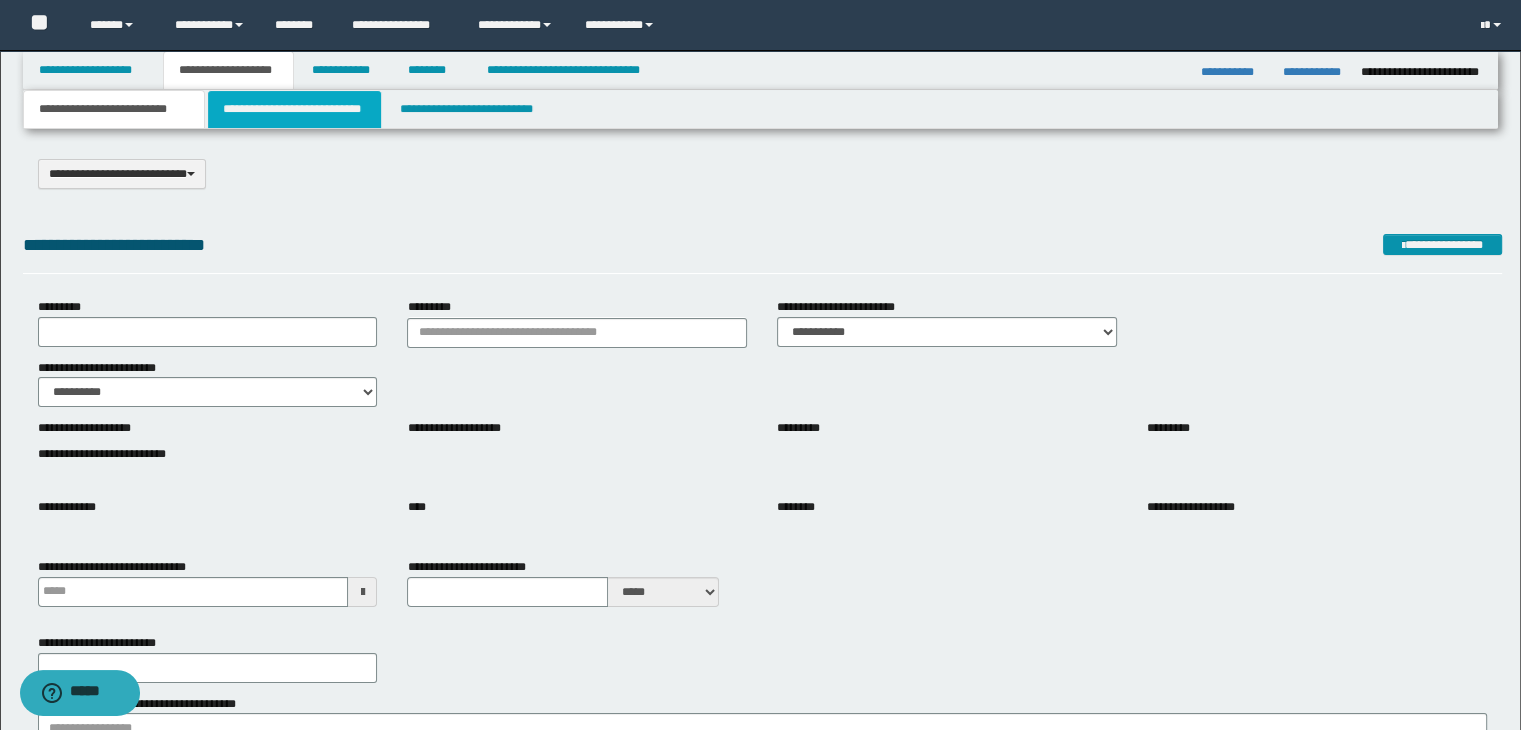 click on "**********" at bounding box center [294, 109] 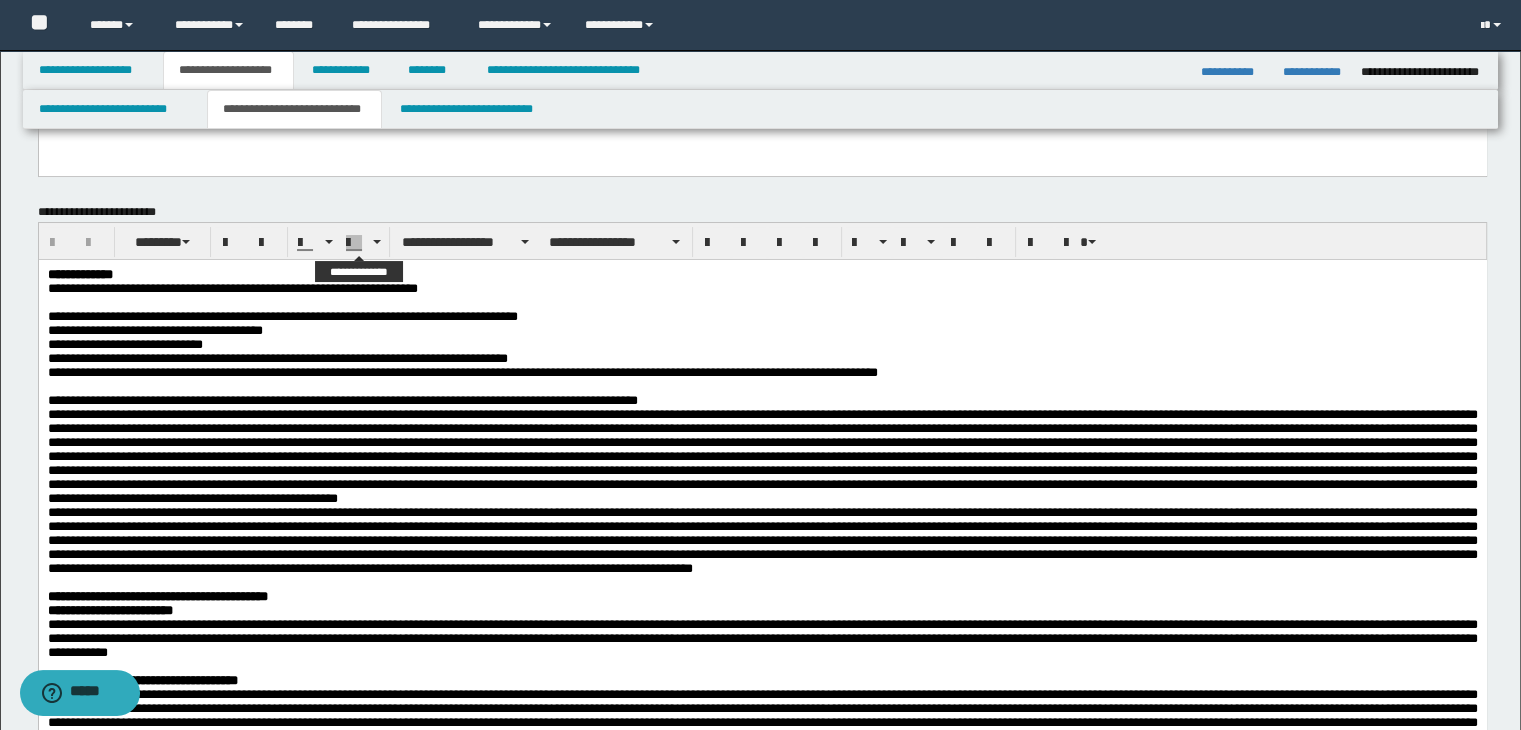 scroll, scrollTop: 200, scrollLeft: 0, axis: vertical 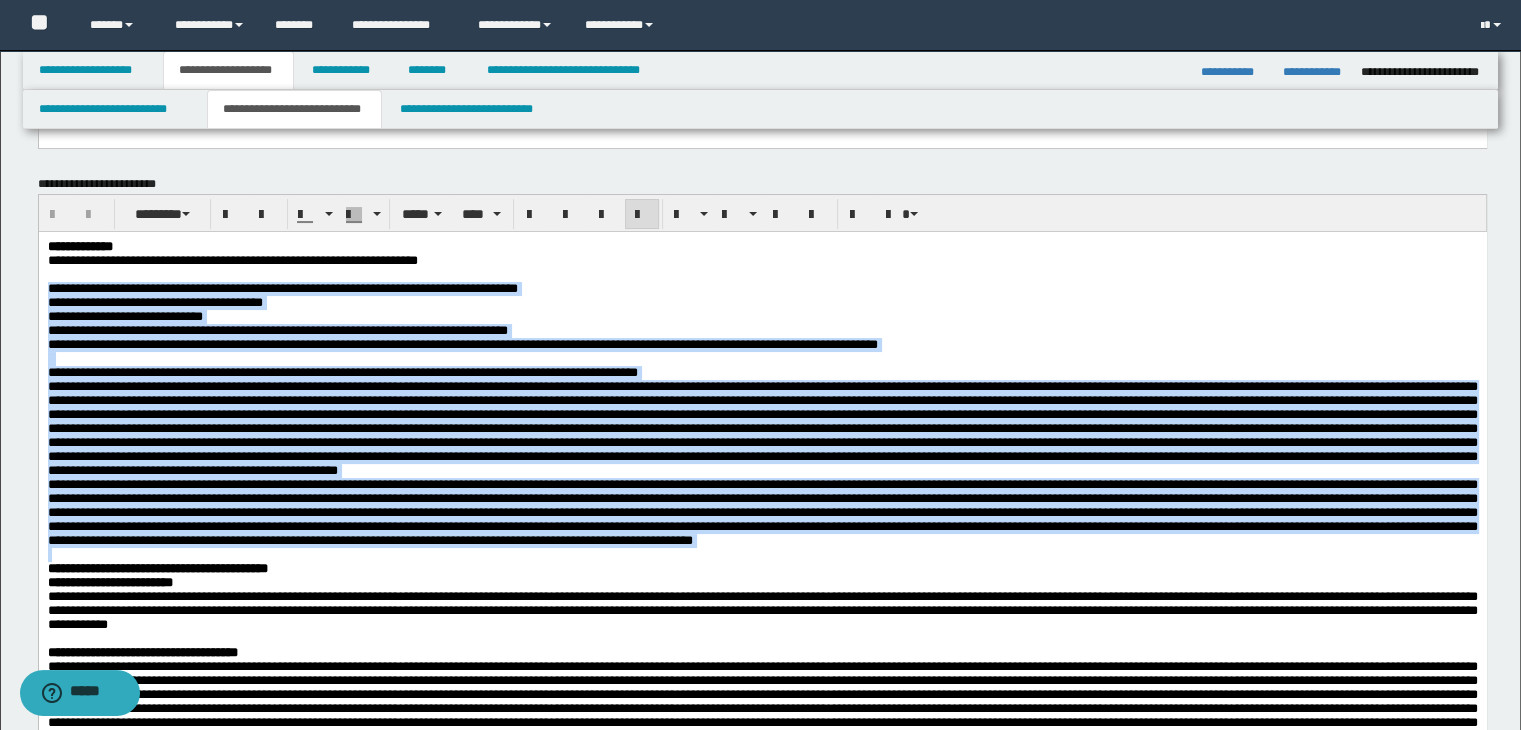 drag, startPoint x: 48, startPoint y: 291, endPoint x: 606, endPoint y: 622, distance: 648.78735 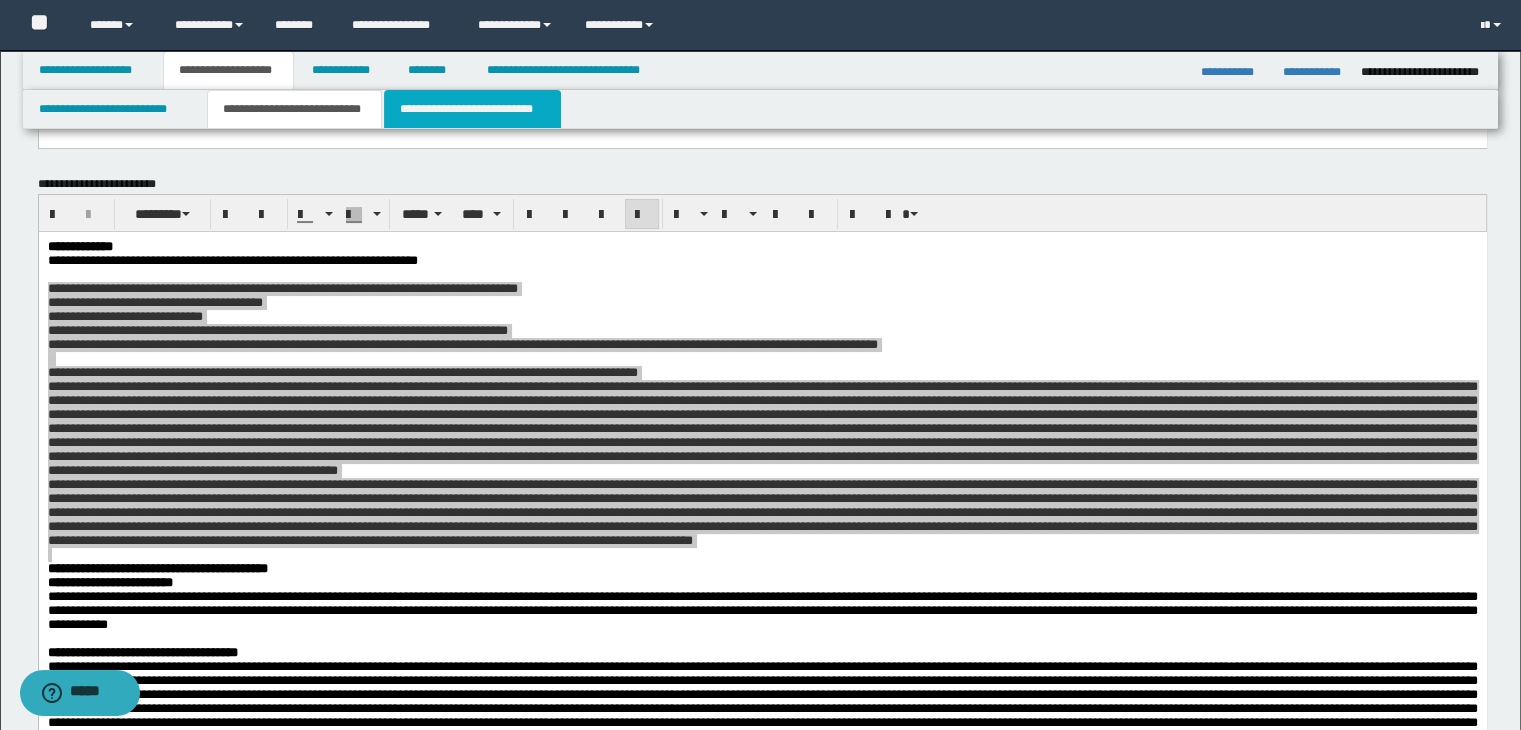 click on "**********" at bounding box center [472, 109] 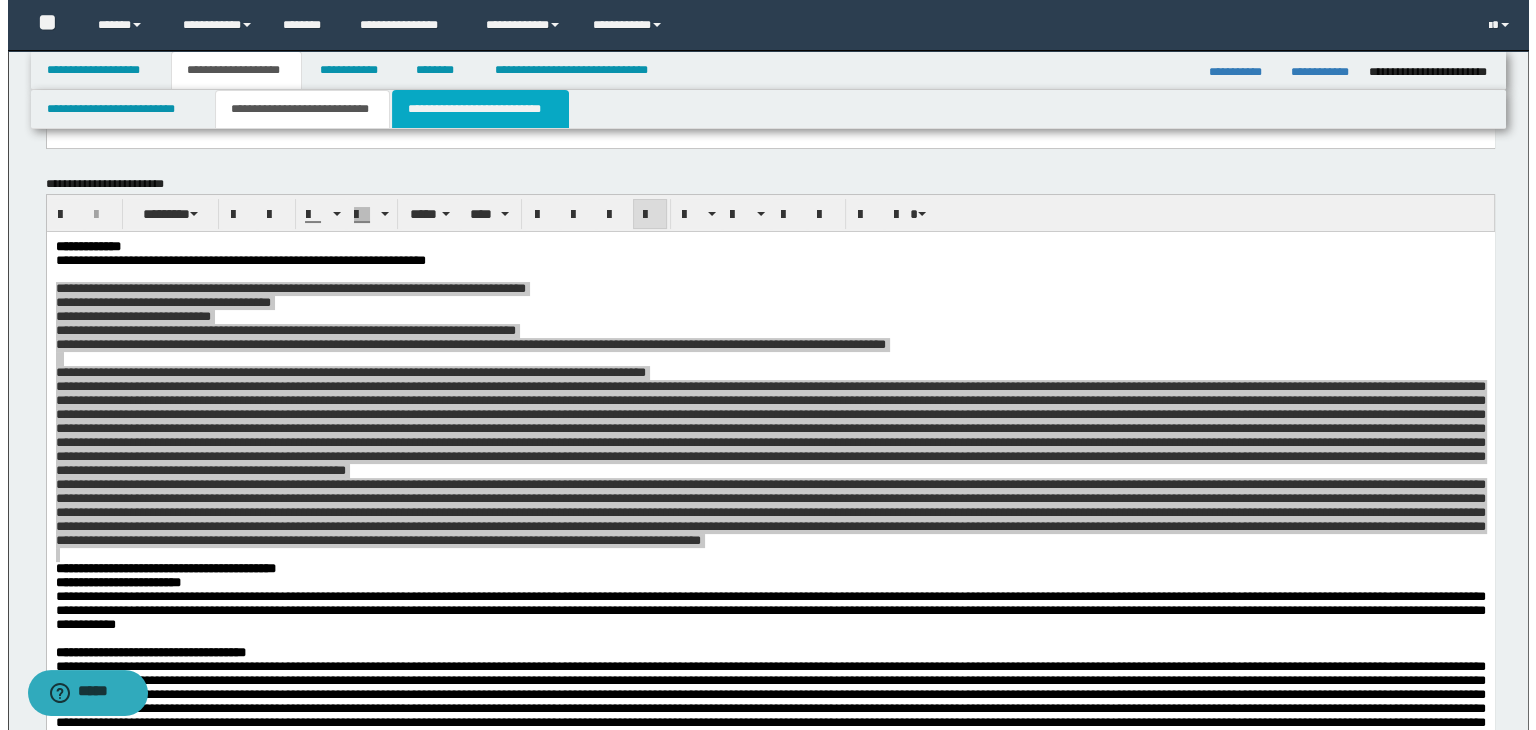 scroll, scrollTop: 0, scrollLeft: 0, axis: both 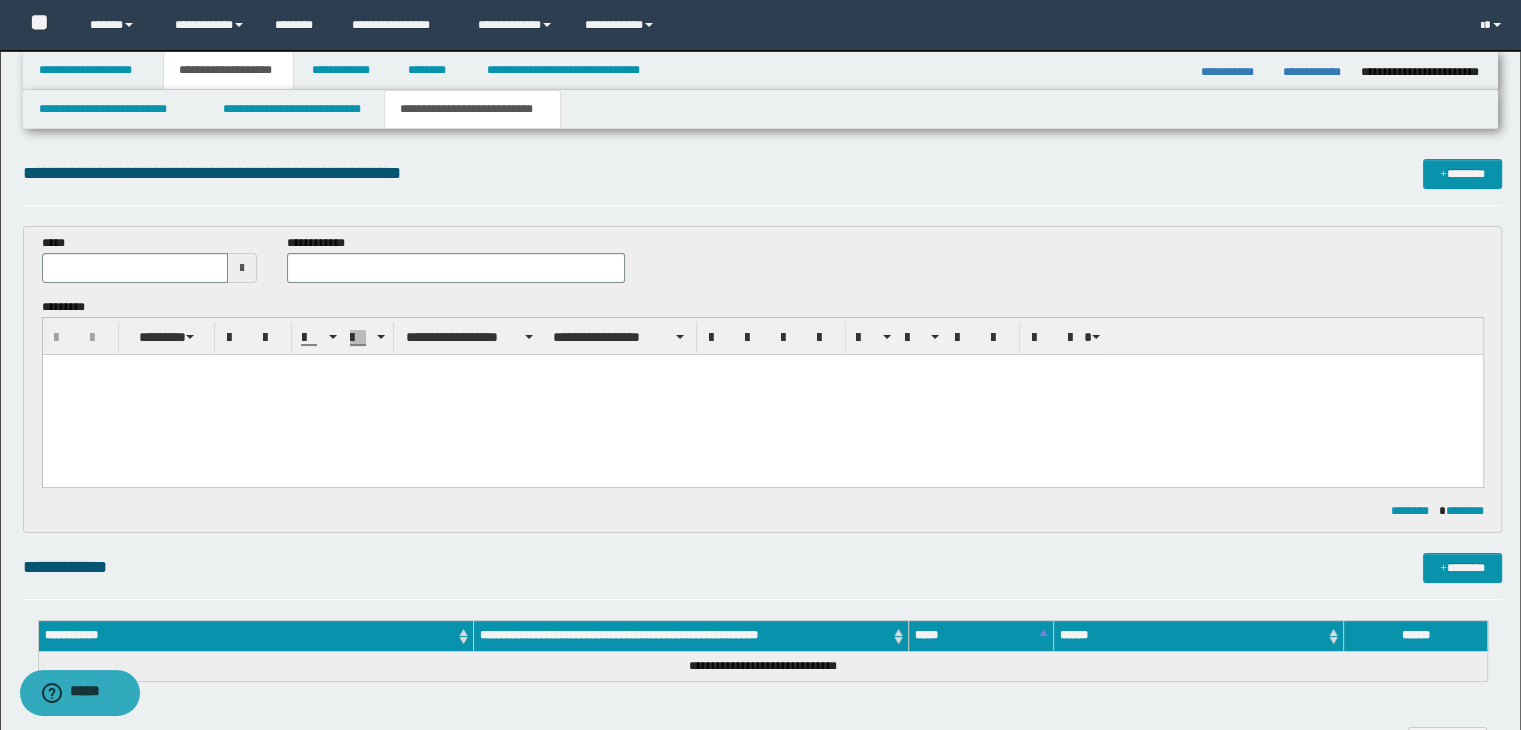 click at bounding box center (242, 268) 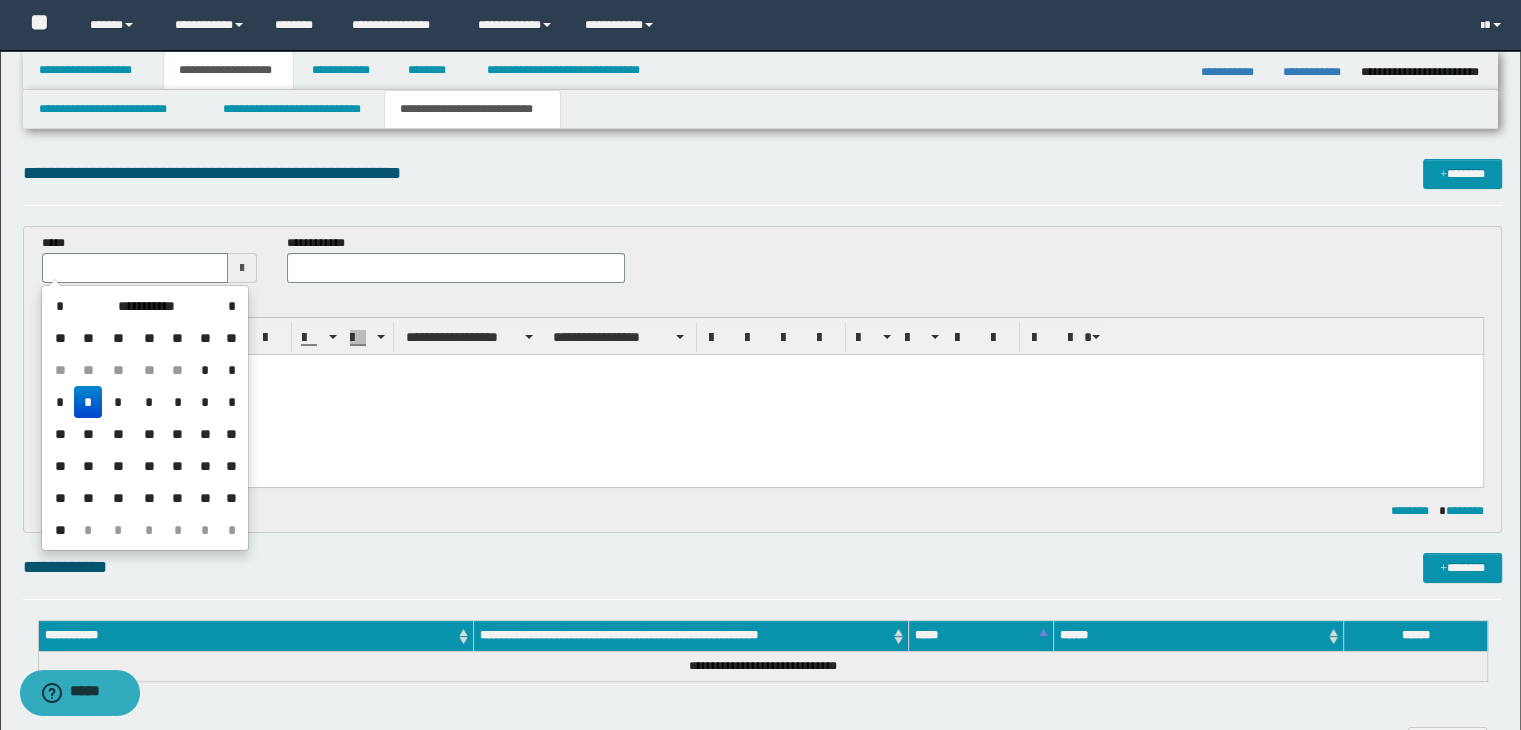 click on "*" at bounding box center [88, 402] 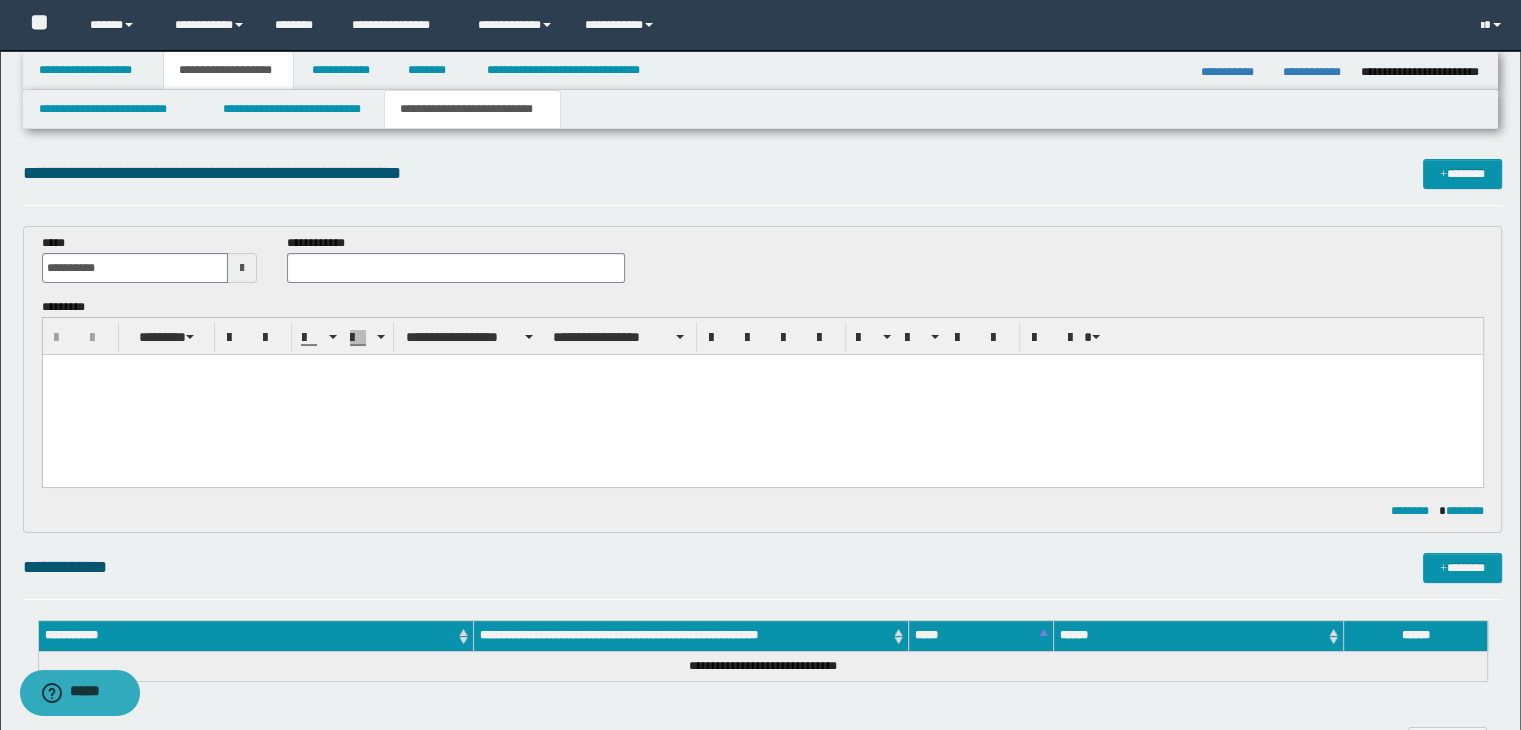 click at bounding box center [762, 394] 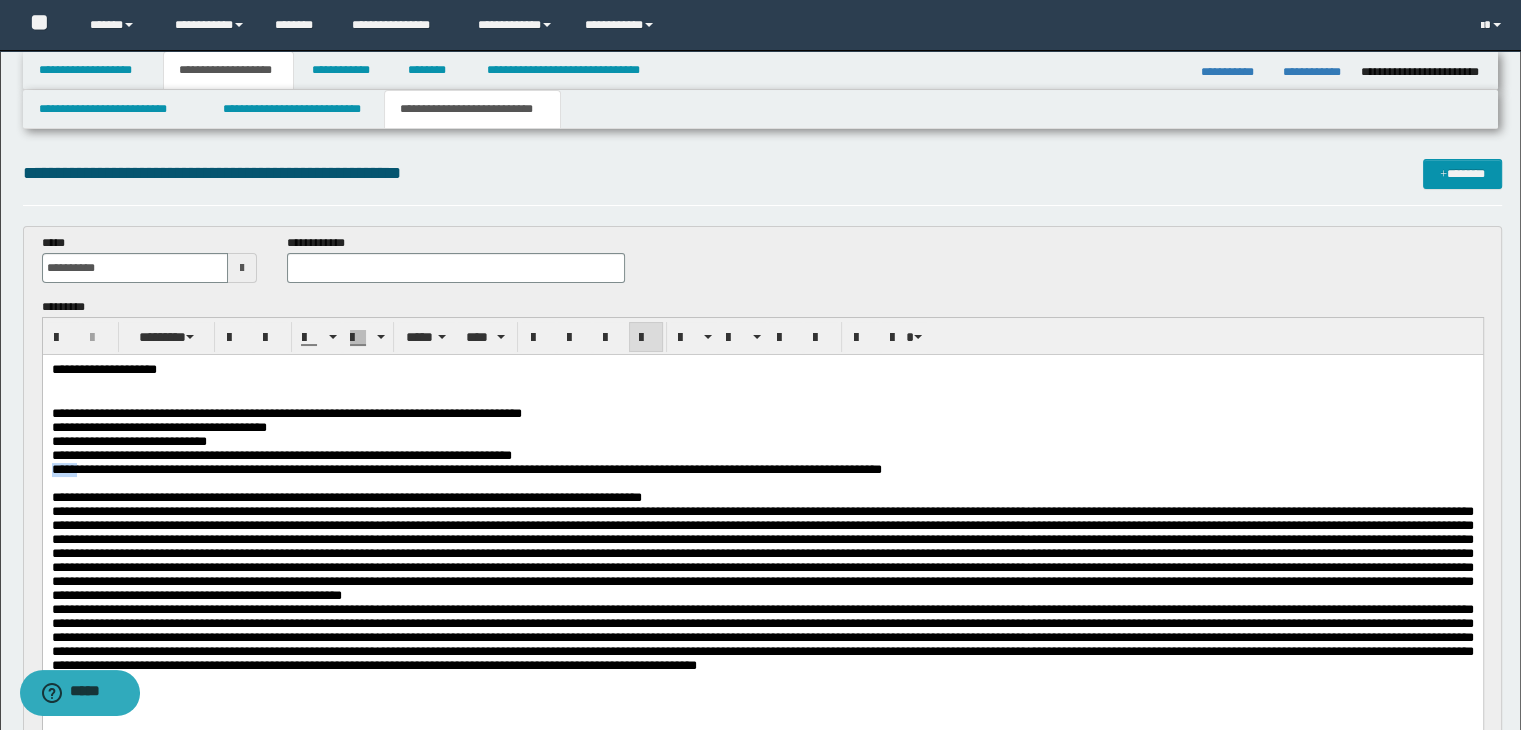 drag, startPoint x: 50, startPoint y: 486, endPoint x: 68, endPoint y: 577, distance: 92.76314 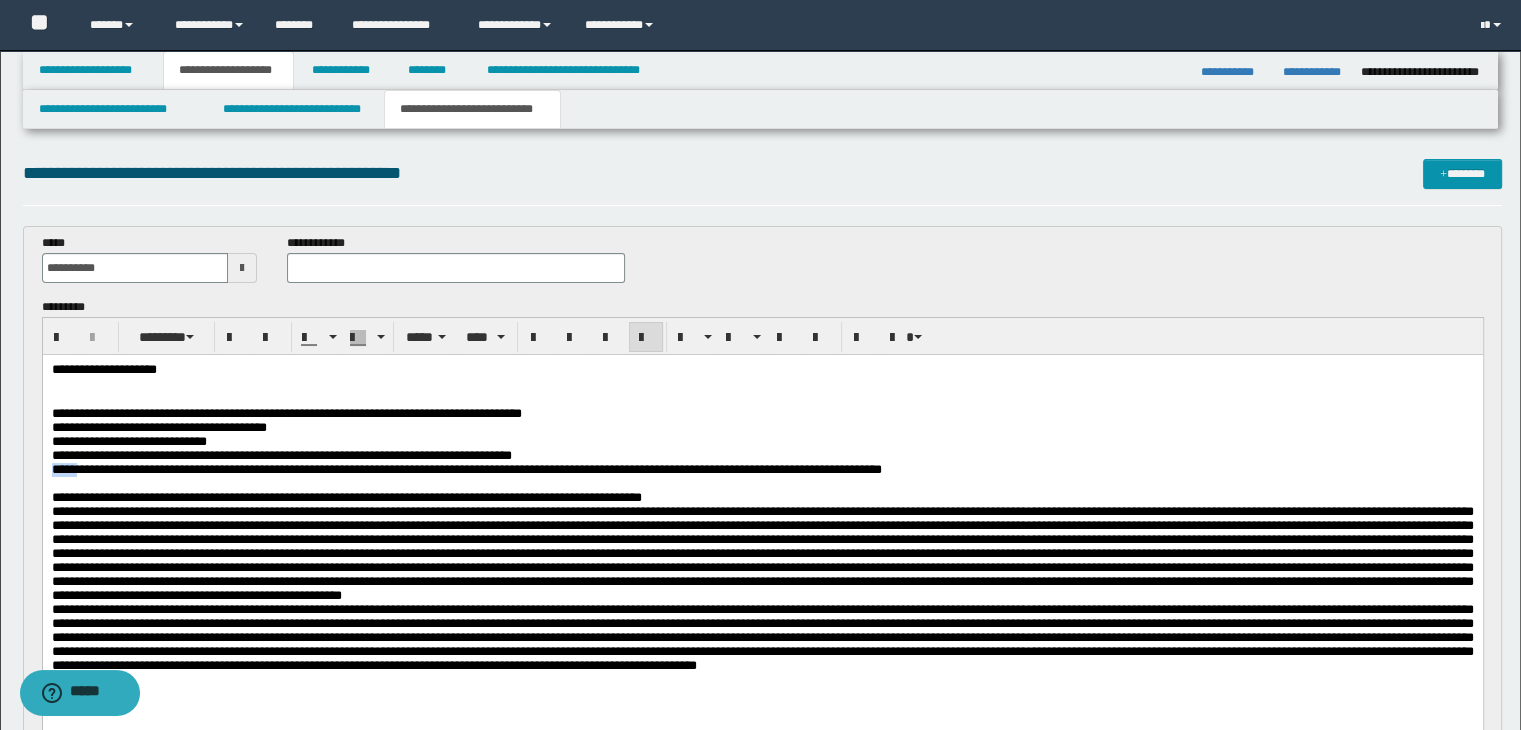 click on "**********" at bounding box center (466, 468) 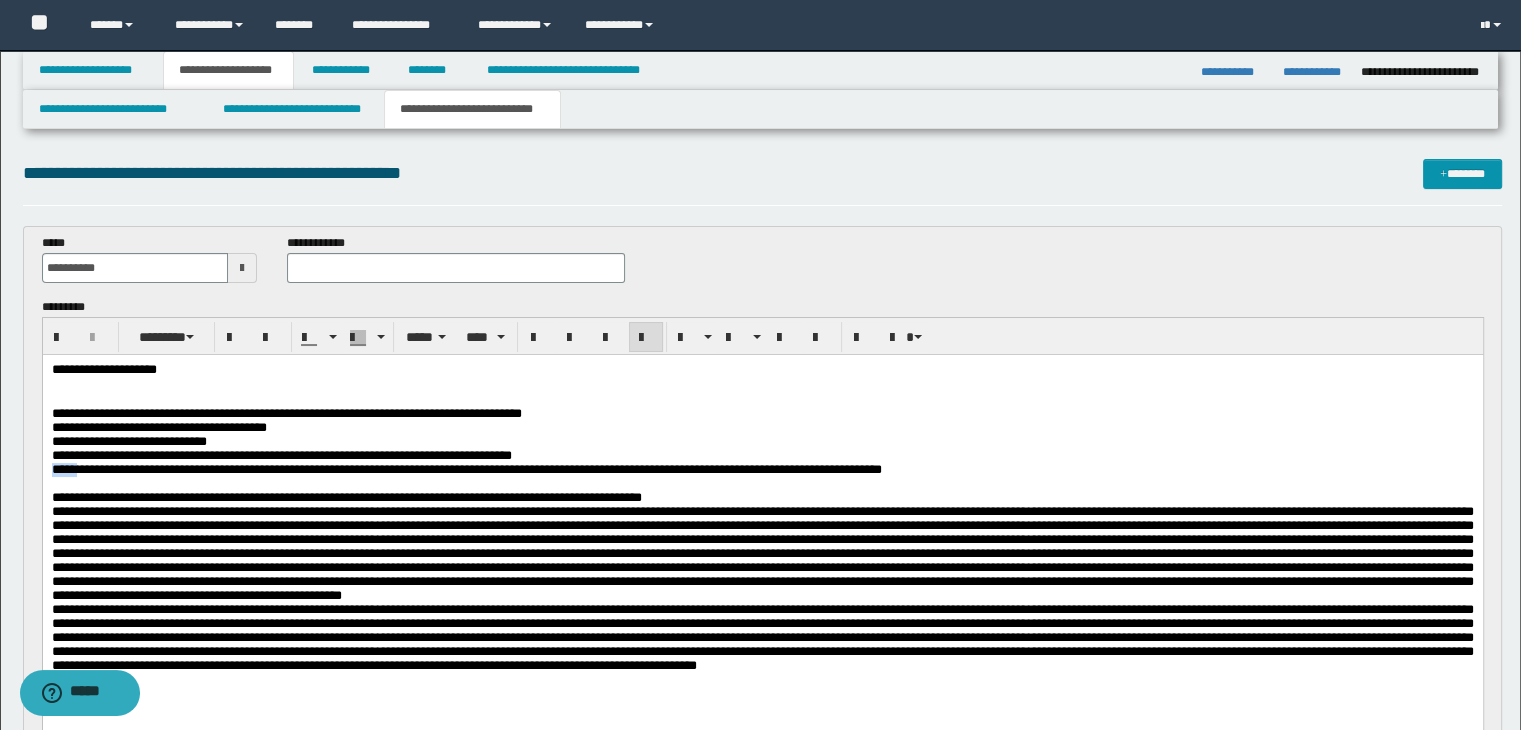 copy on "*****" 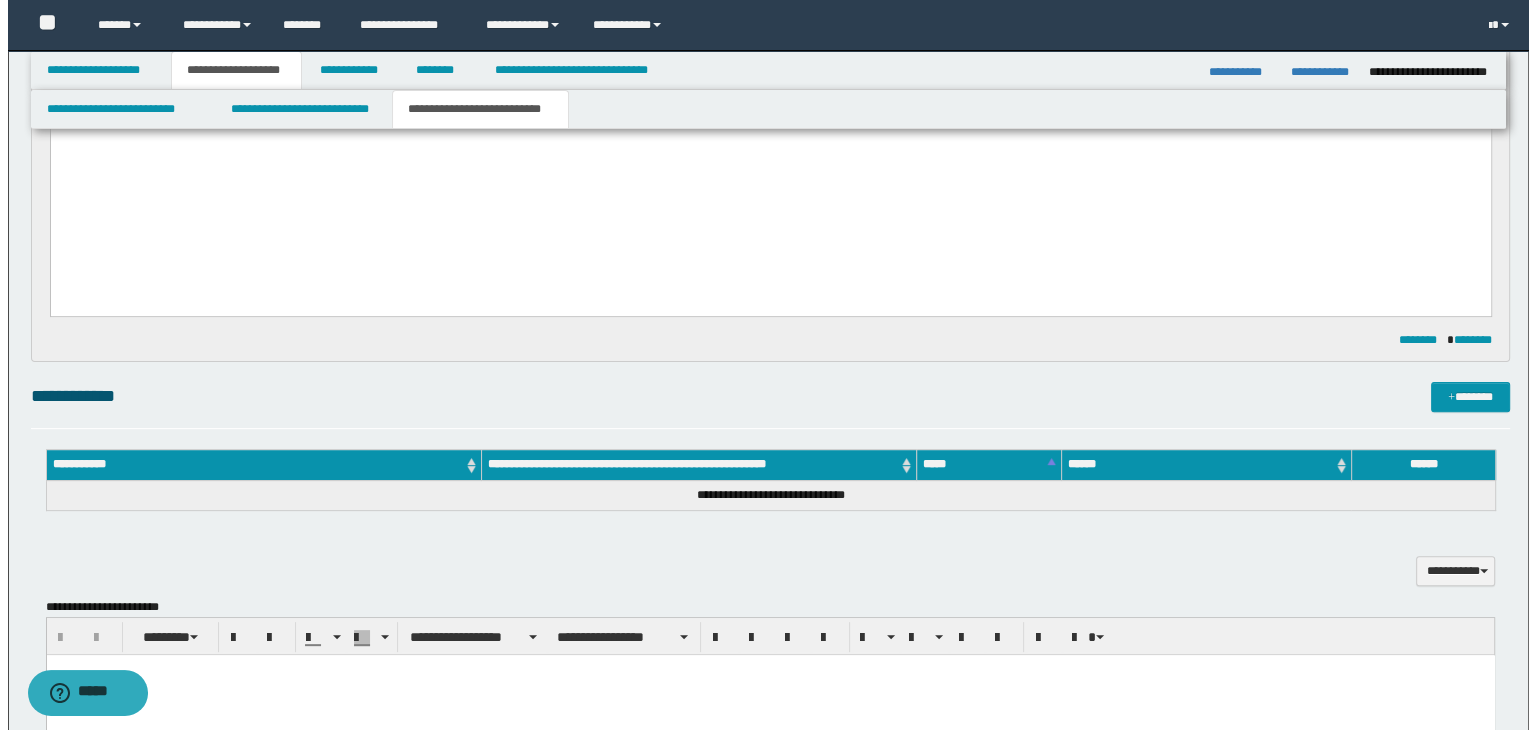scroll, scrollTop: 800, scrollLeft: 0, axis: vertical 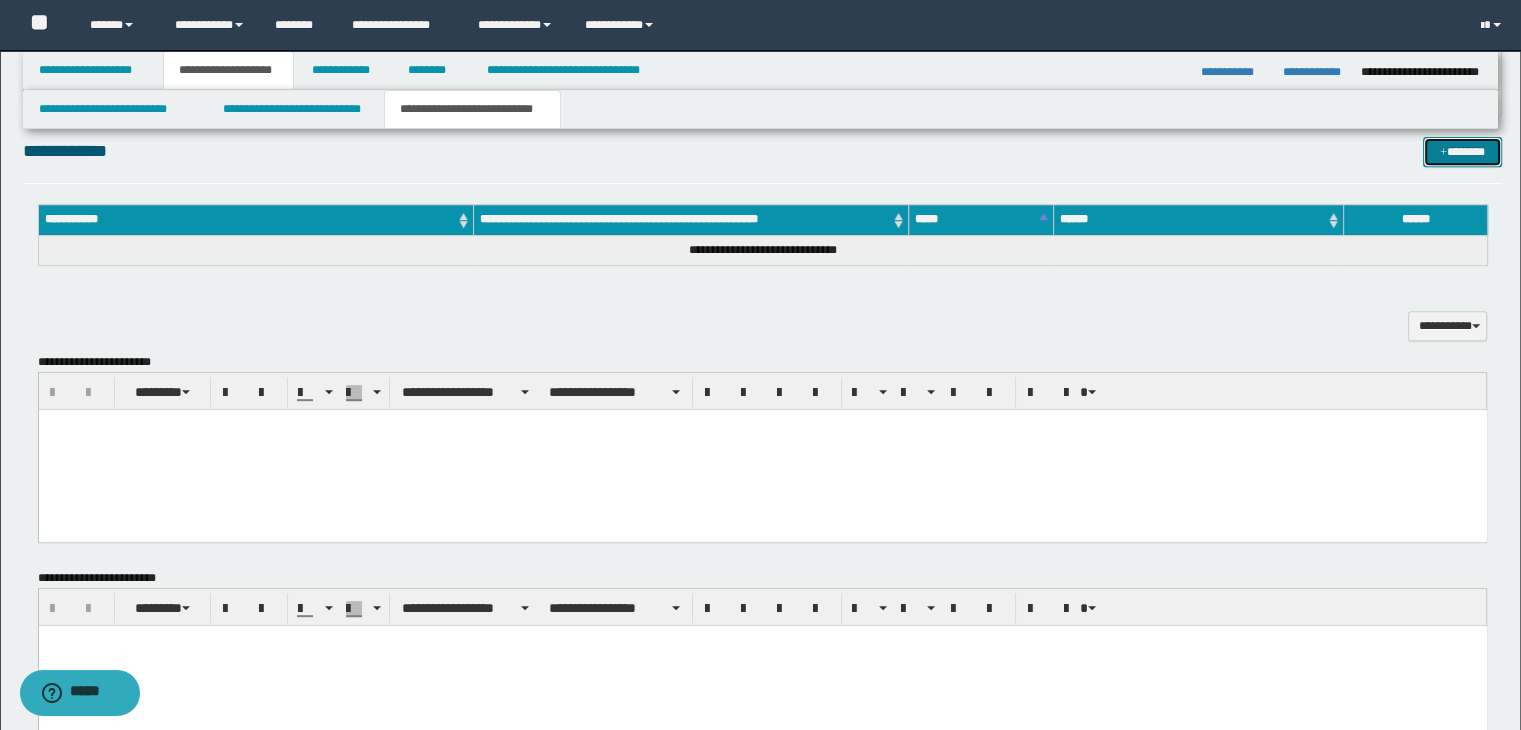 click on "*******" at bounding box center [1462, 152] 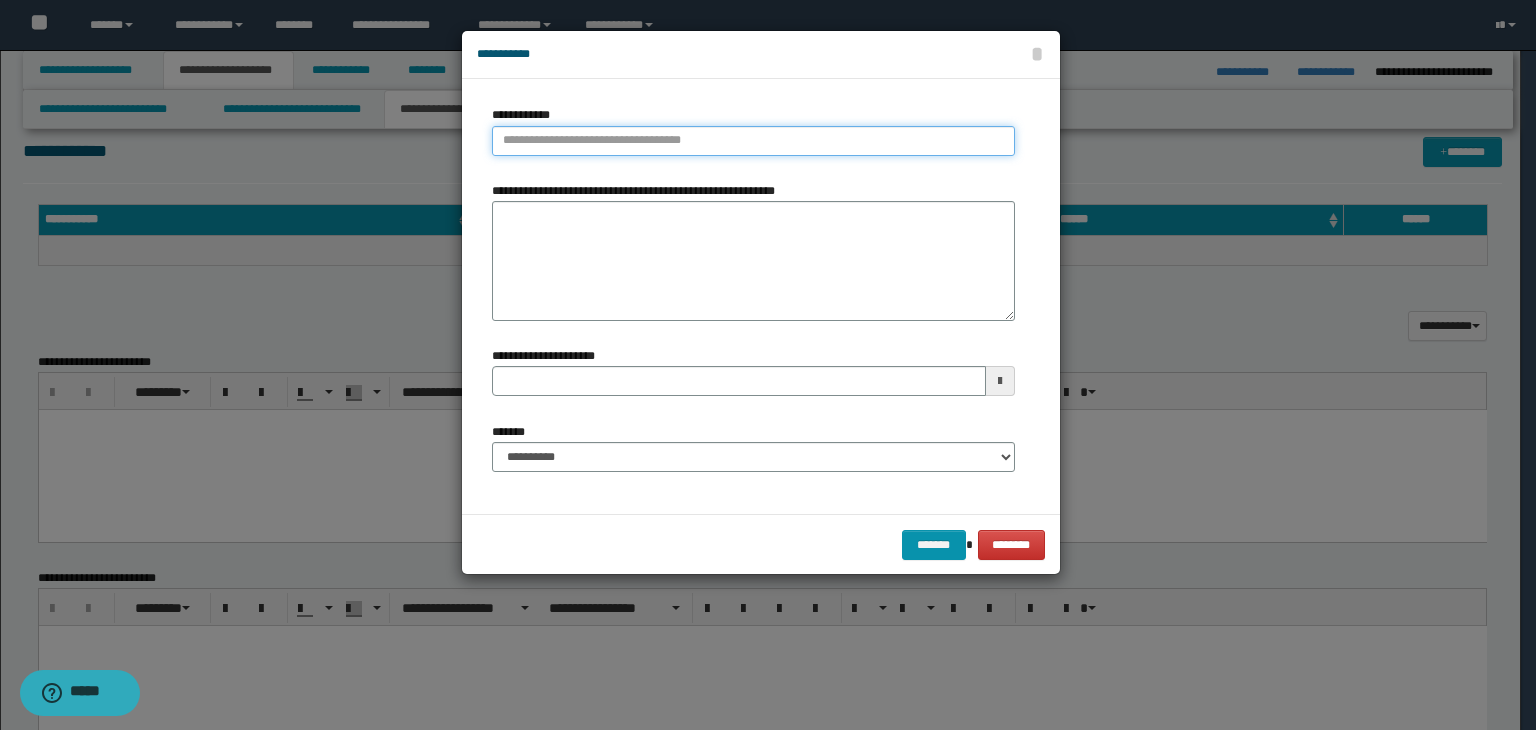 click on "**********" at bounding box center (753, 141) 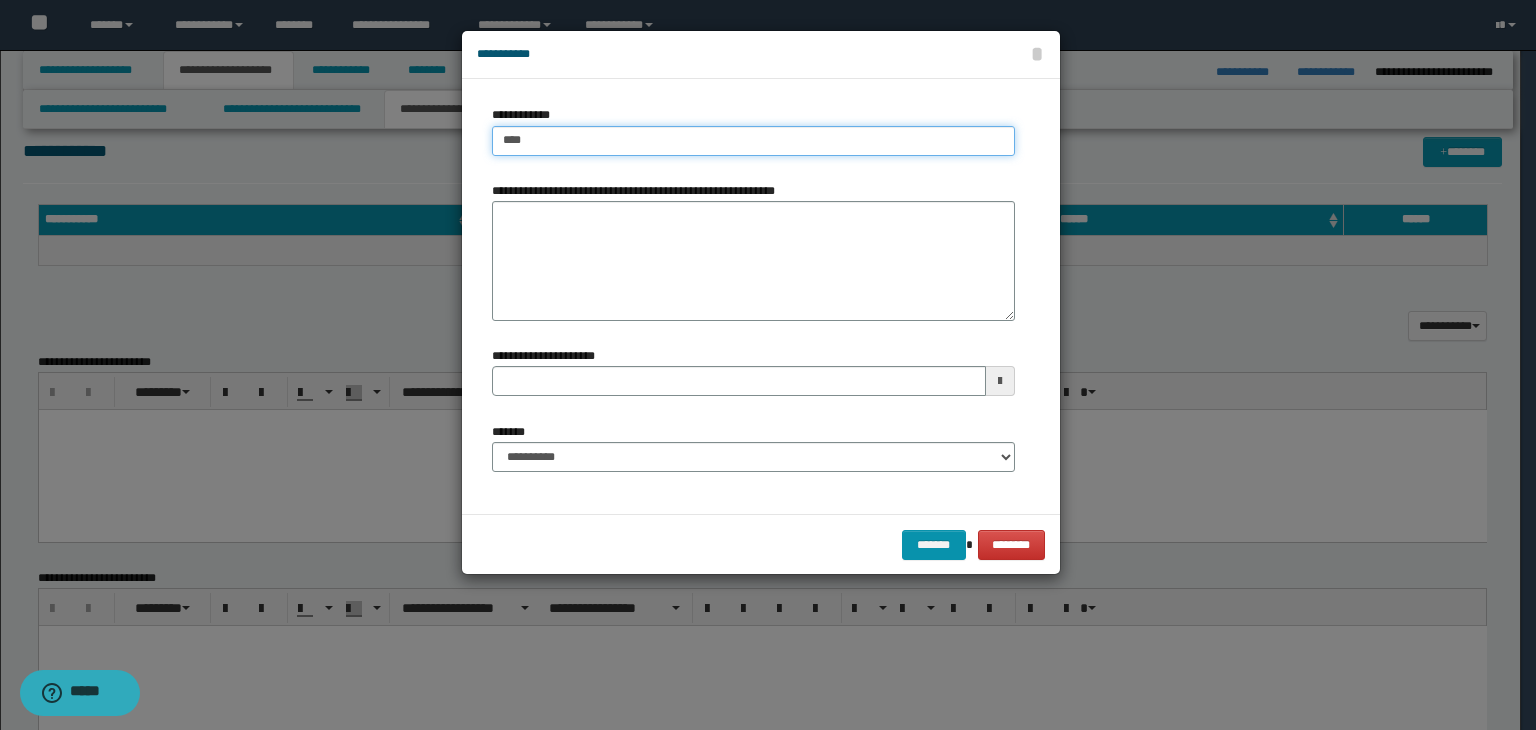 type on "***" 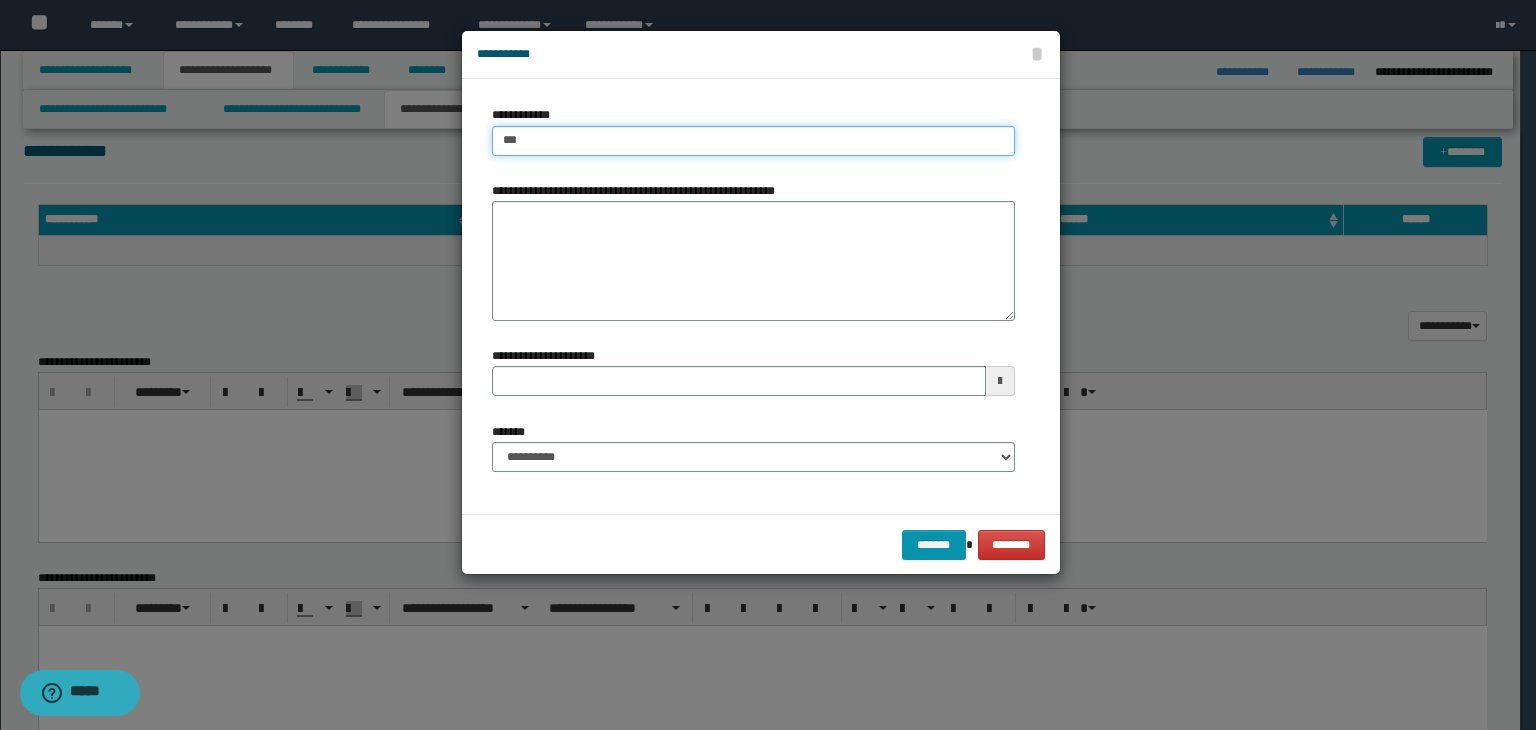 type on "***" 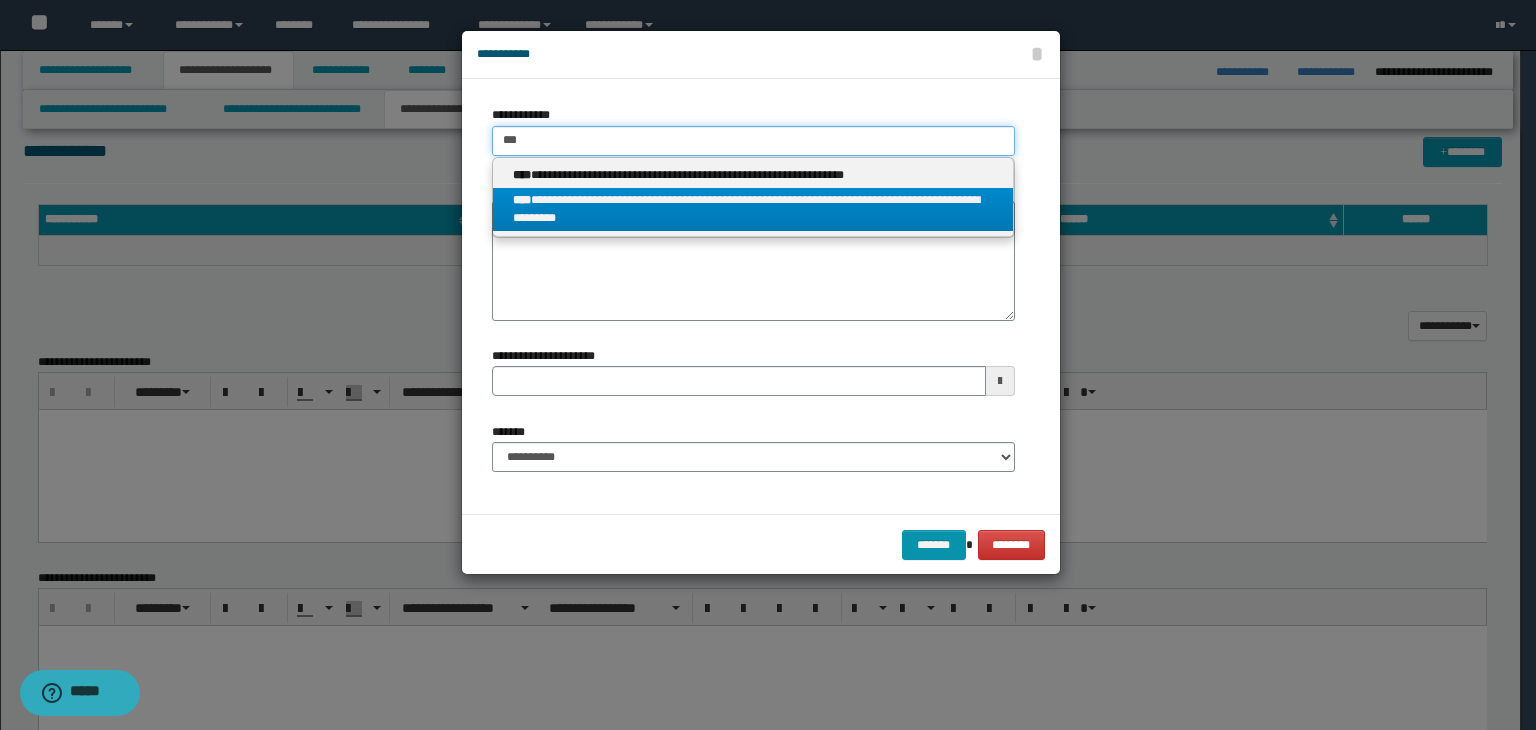 type on "***" 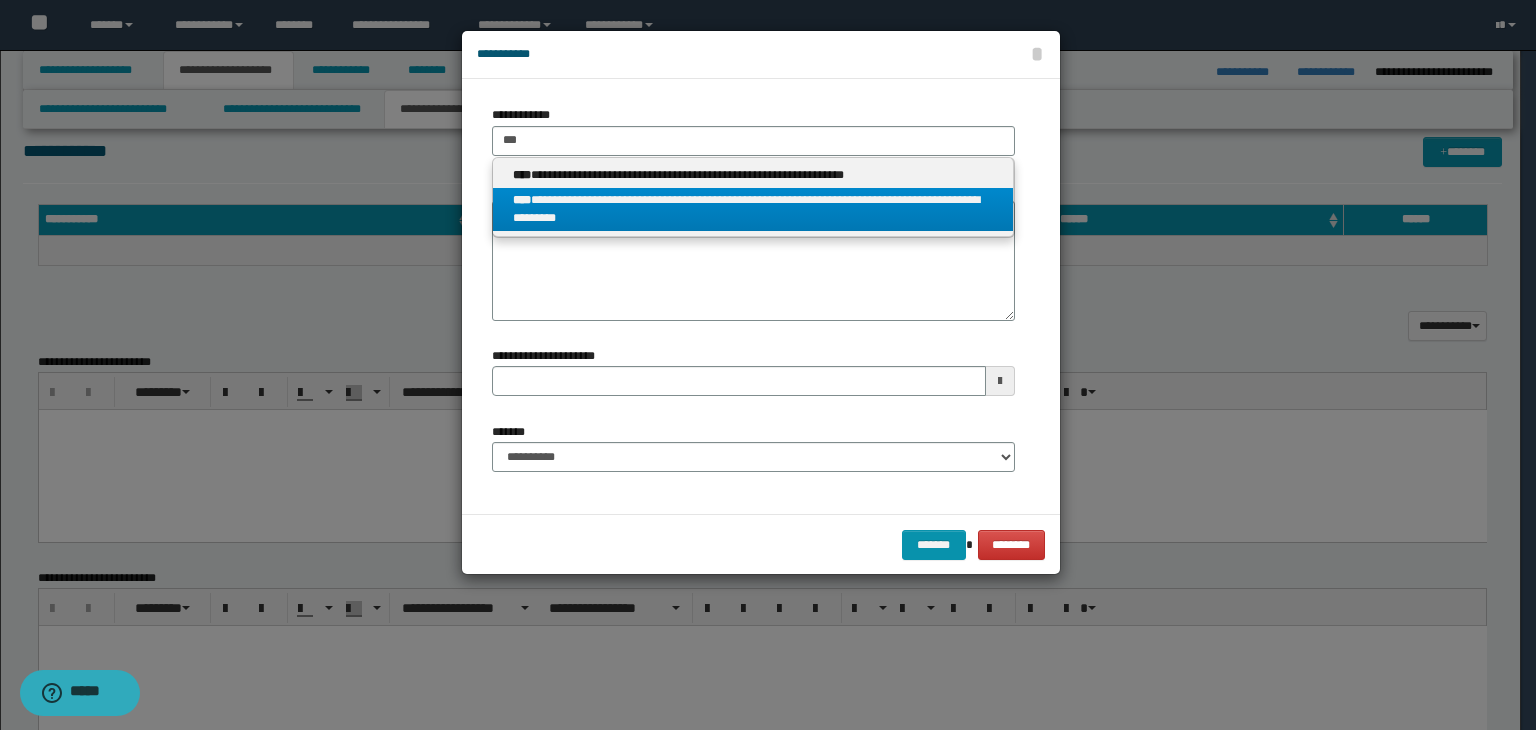 click on "**********" at bounding box center (753, 210) 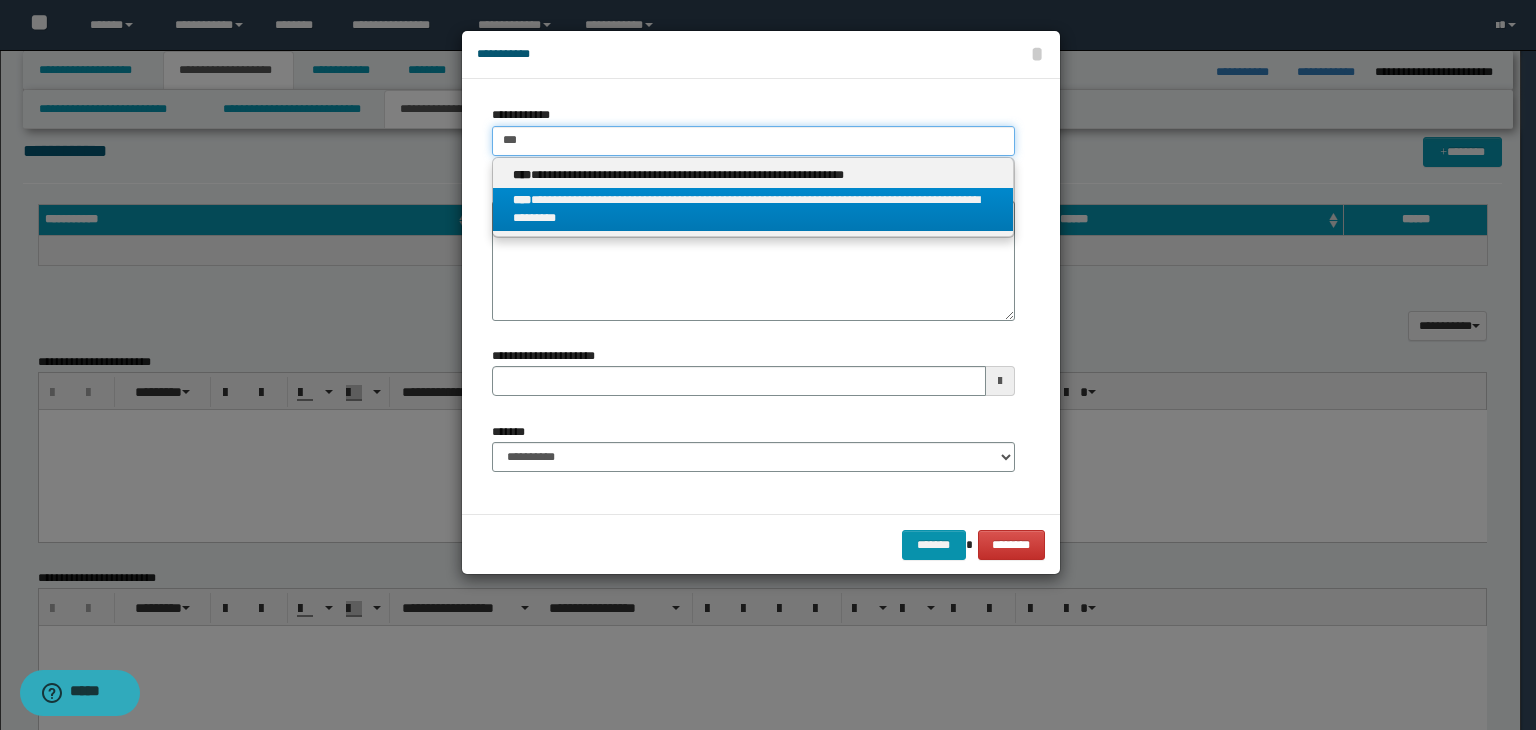 type 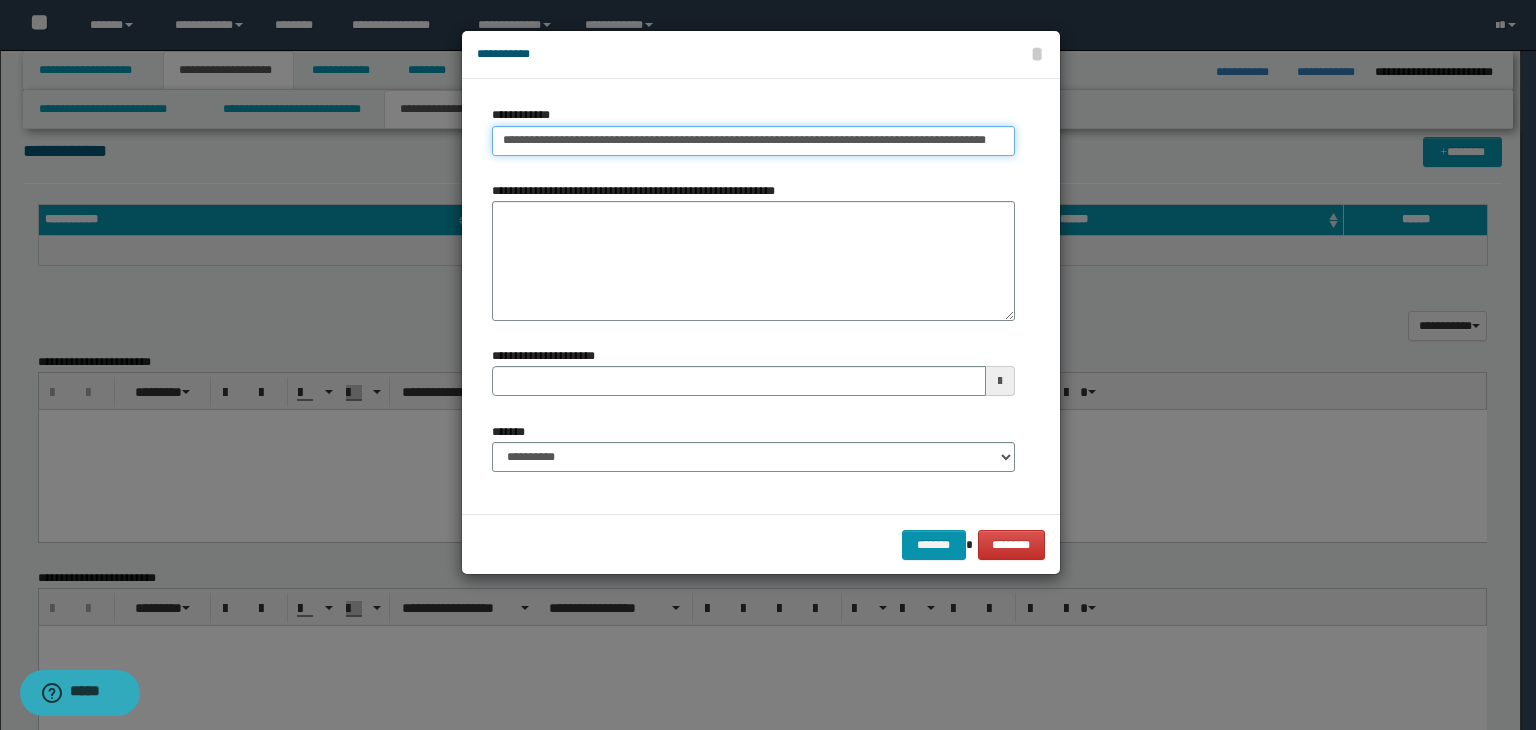 scroll, scrollTop: 0, scrollLeft: 27, axis: horizontal 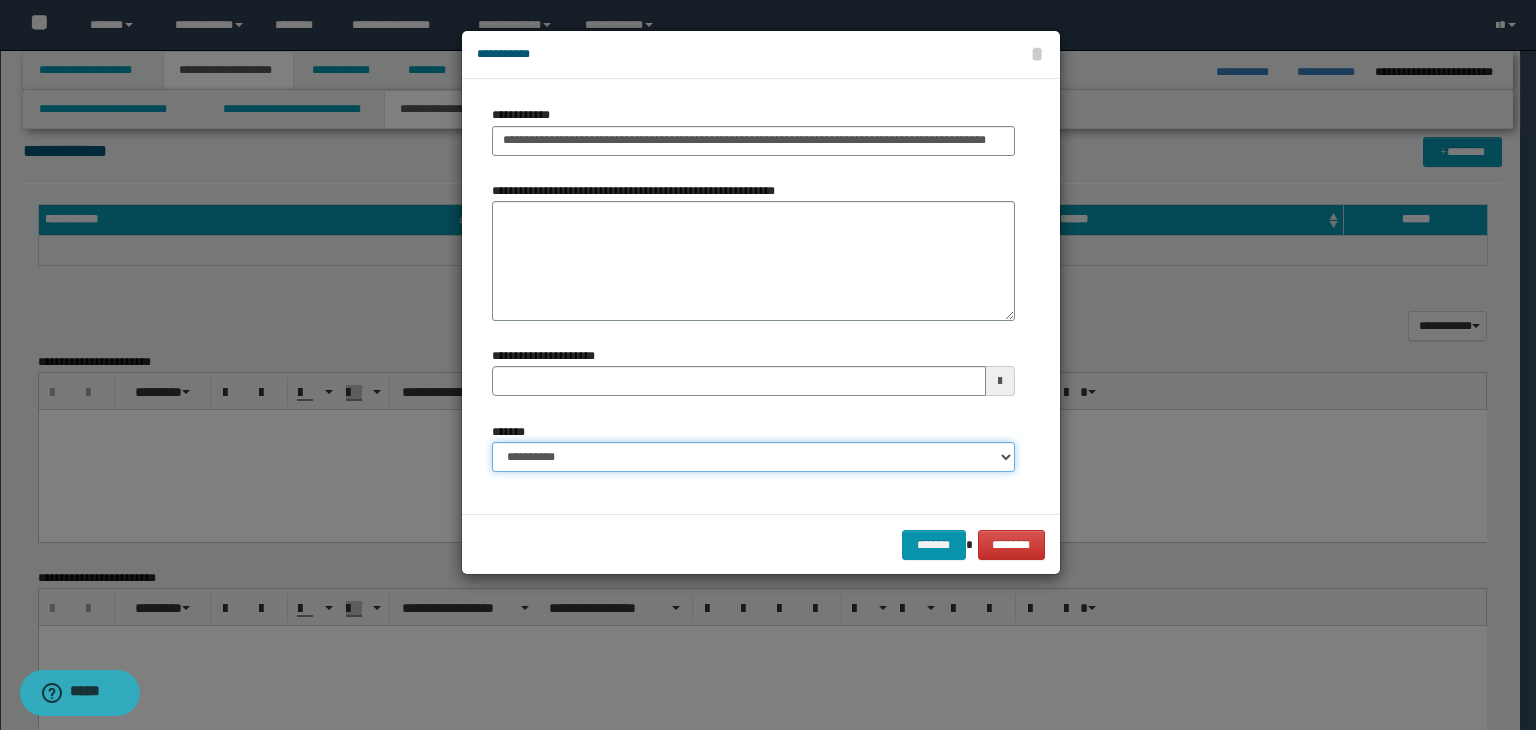 click on "**********" at bounding box center [753, 457] 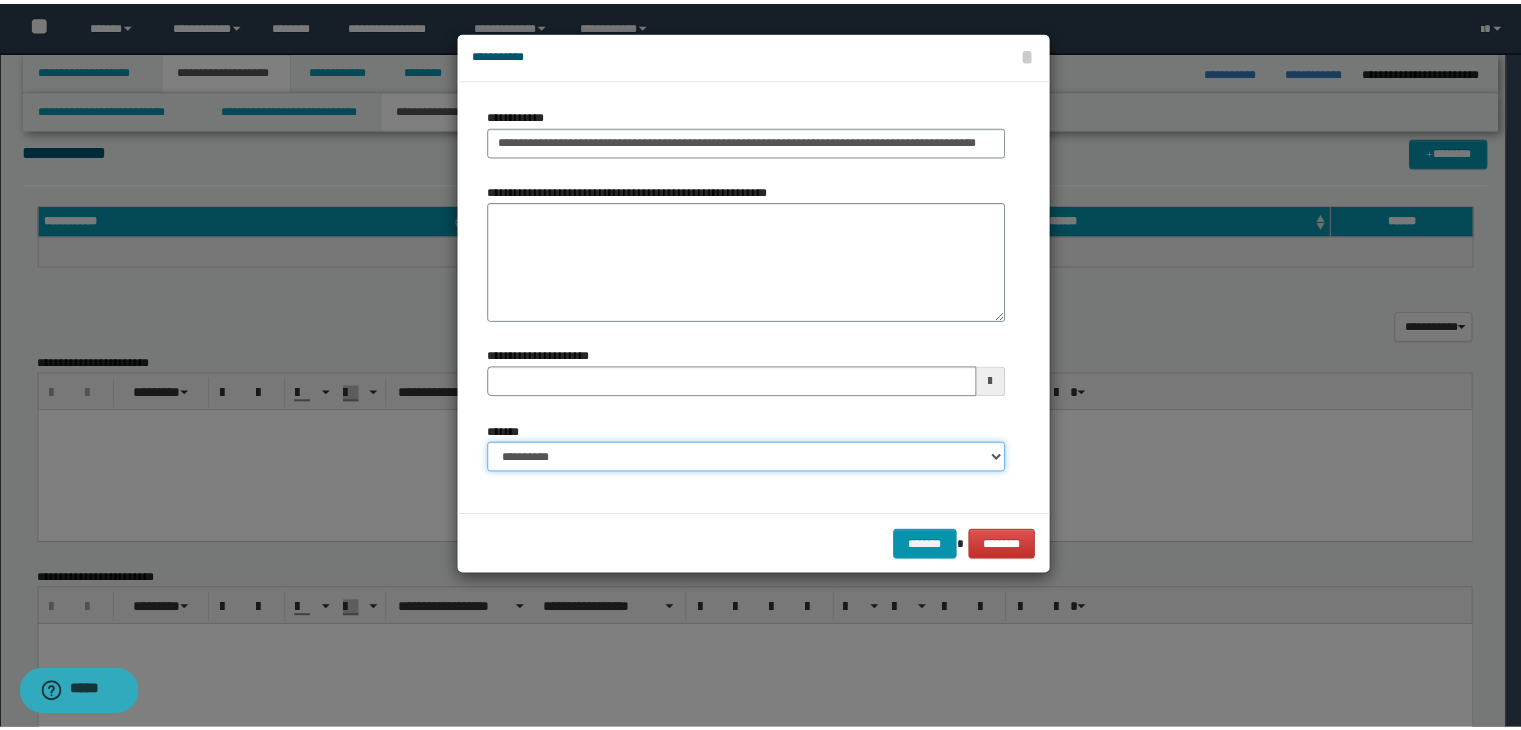 scroll, scrollTop: 0, scrollLeft: 0, axis: both 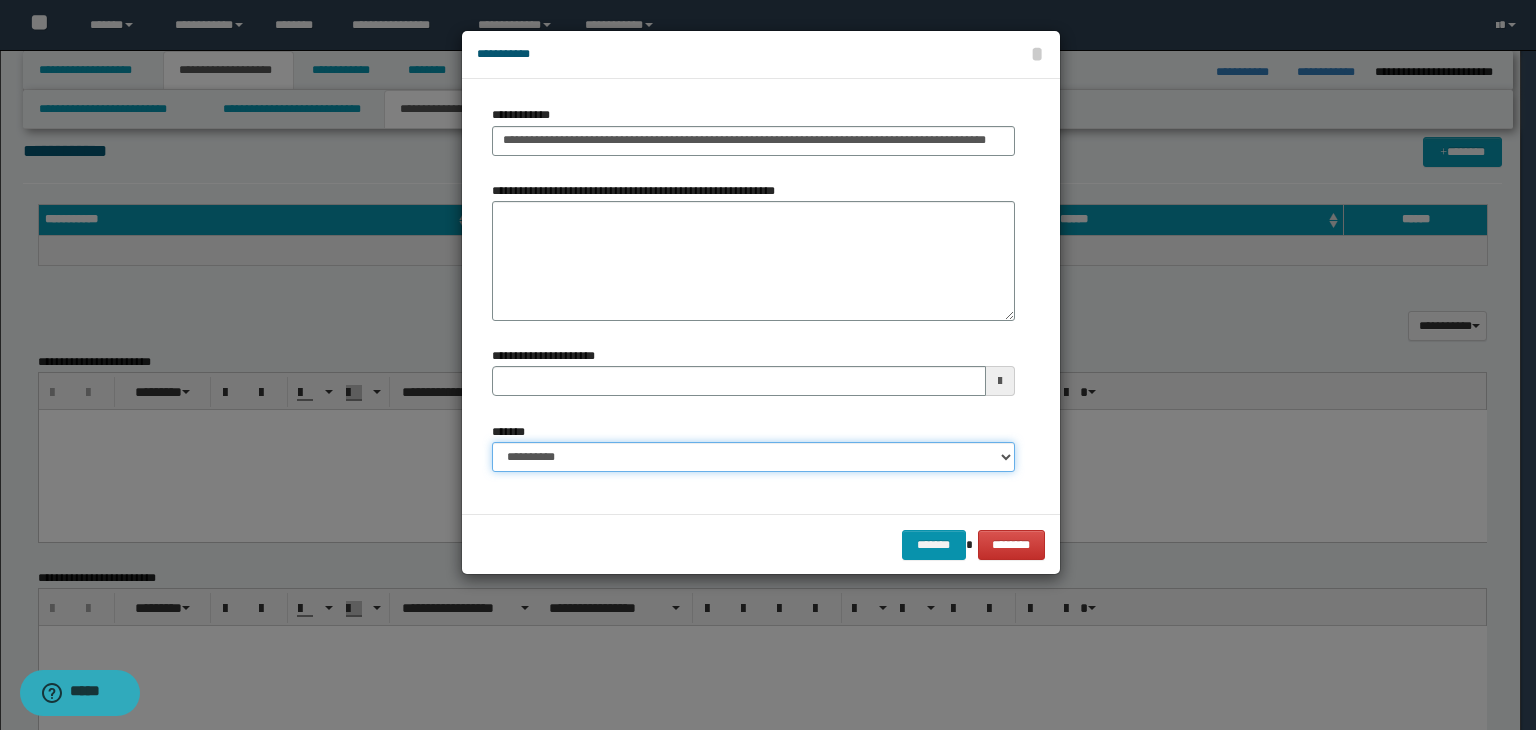 select on "*" 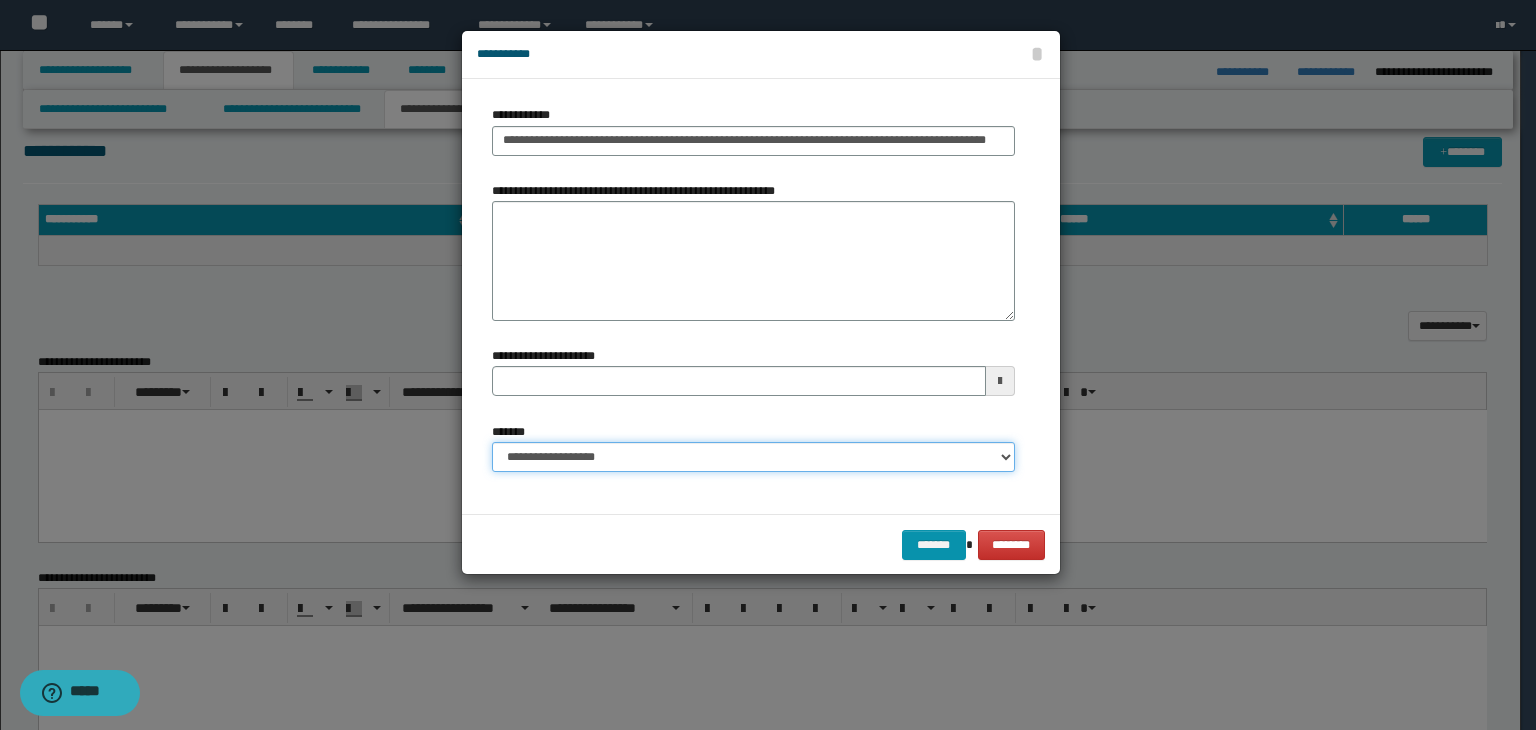 click on "**********" at bounding box center (753, 457) 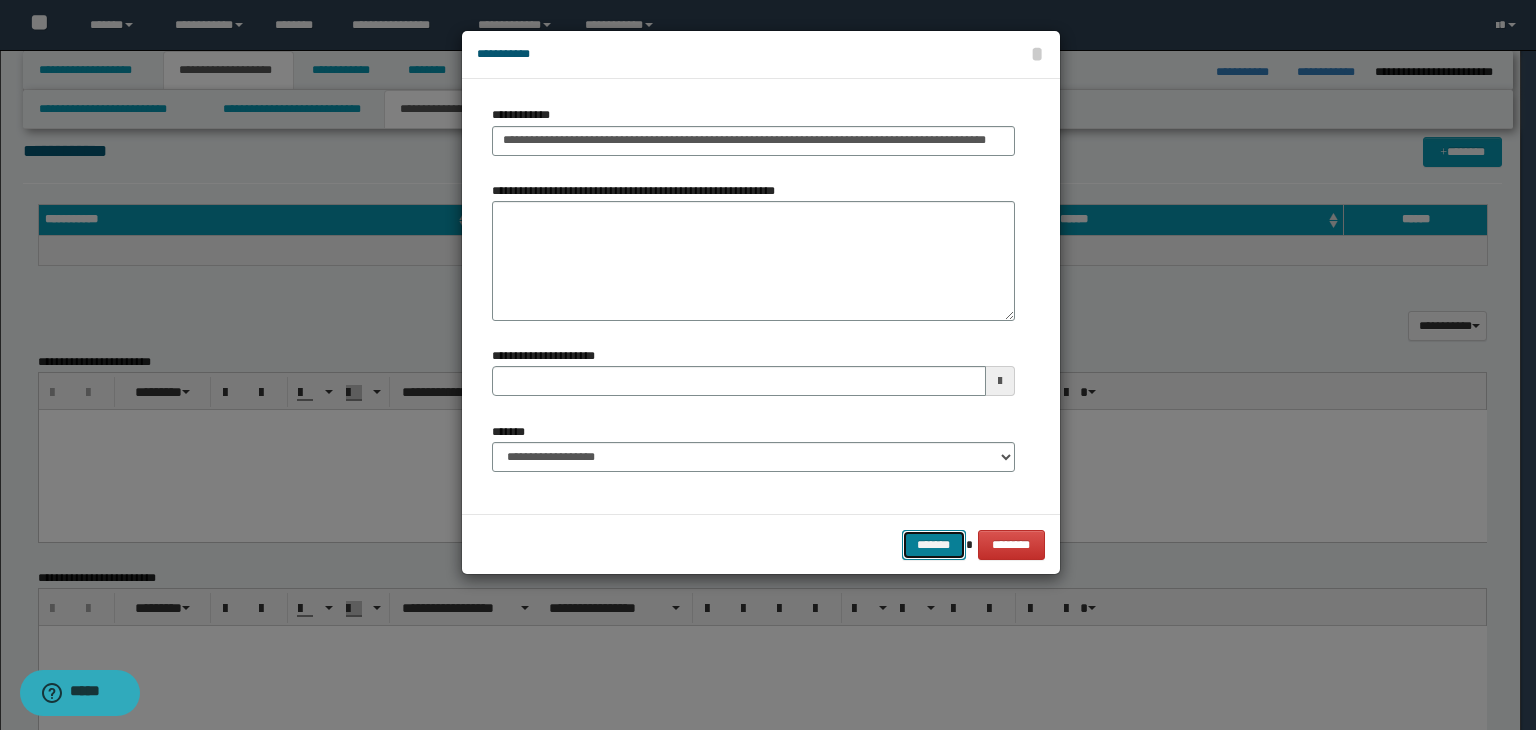 click on "*******" at bounding box center (934, 545) 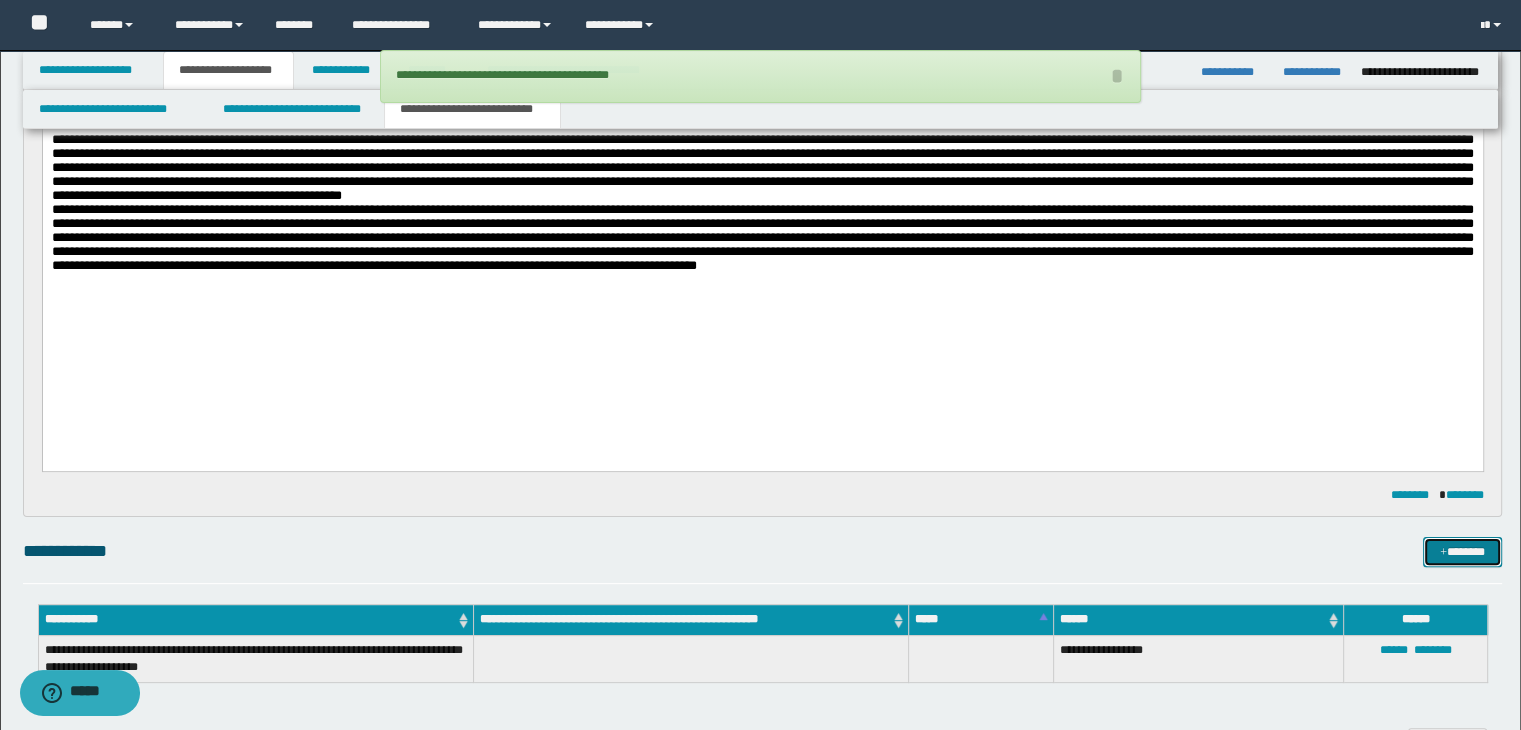 scroll, scrollTop: 200, scrollLeft: 0, axis: vertical 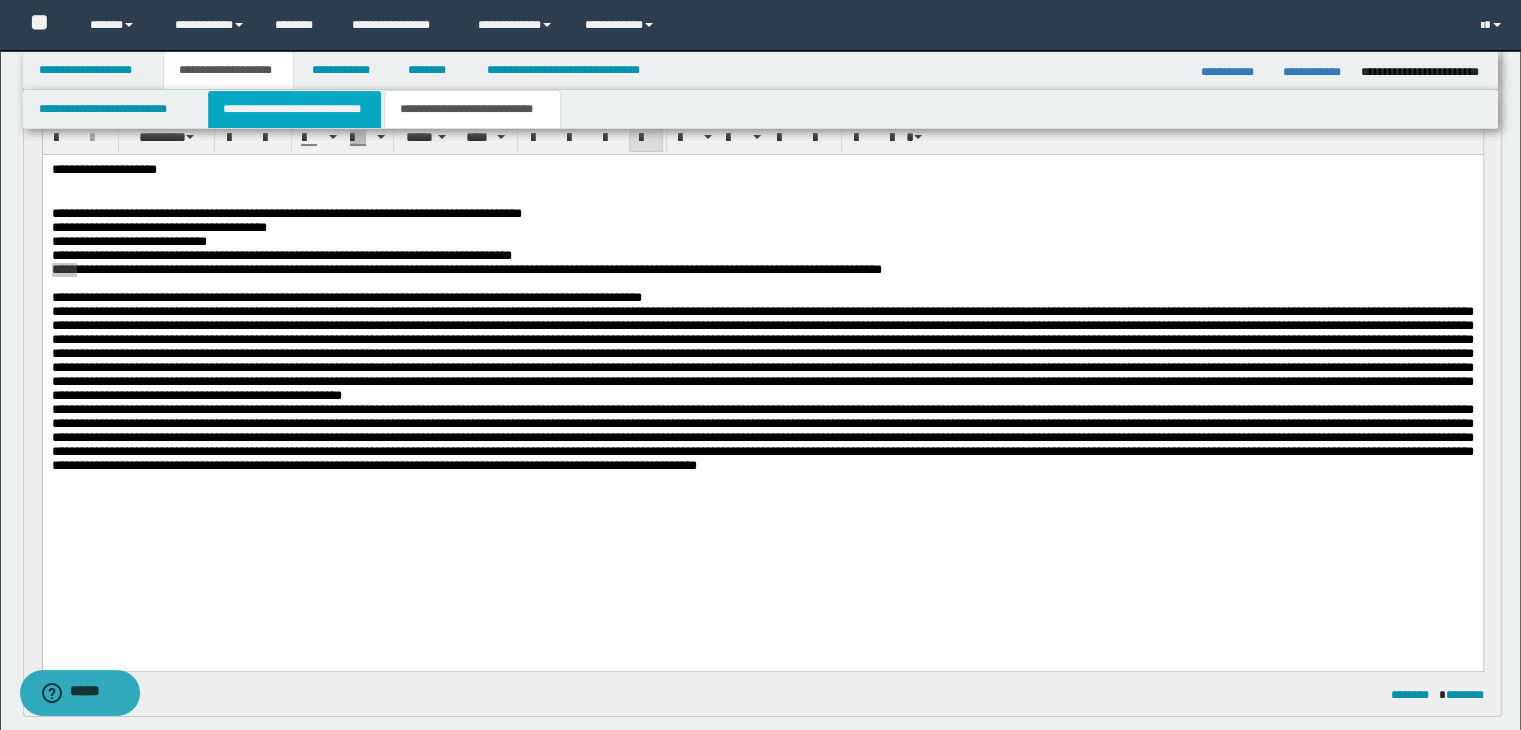 click on "**********" at bounding box center (294, 109) 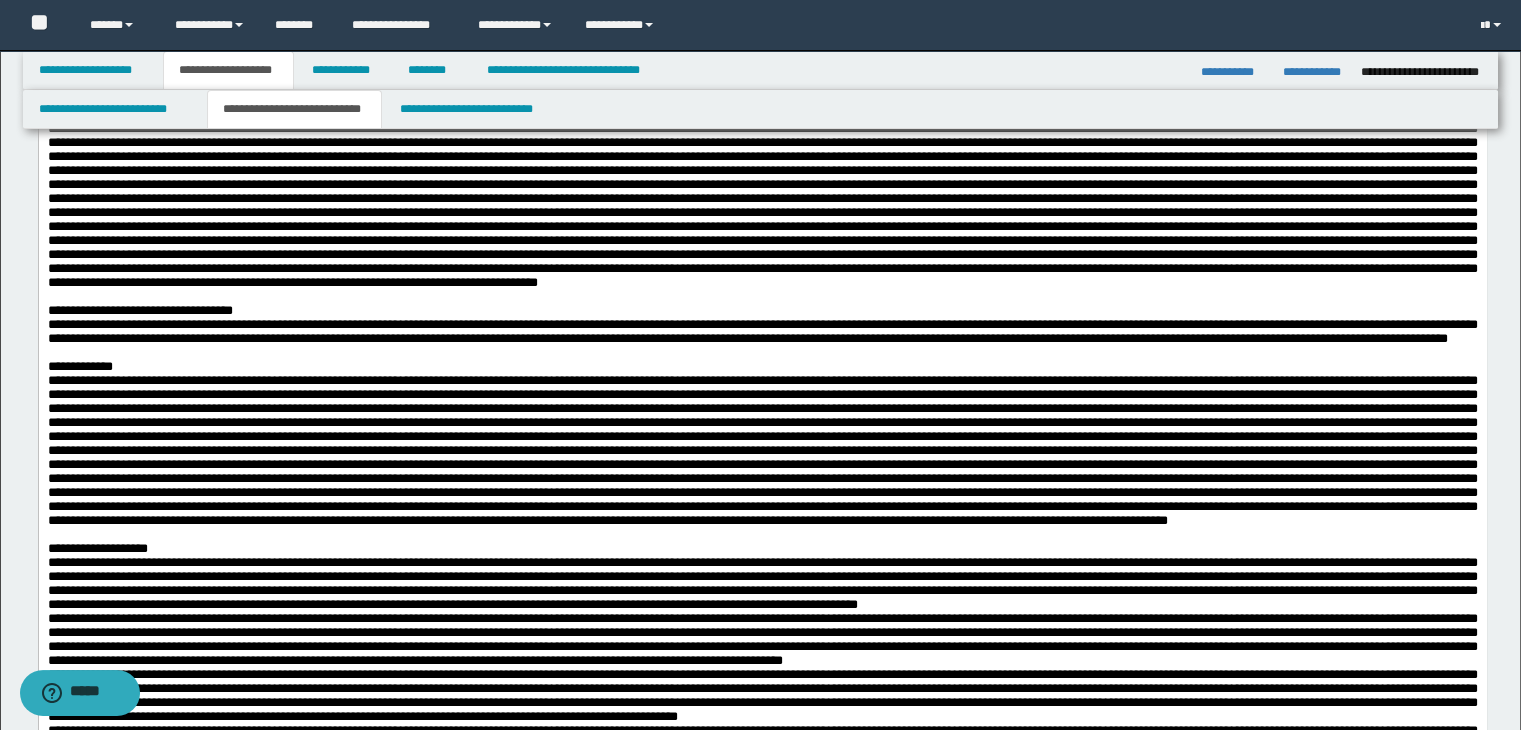 scroll, scrollTop: 800, scrollLeft: 0, axis: vertical 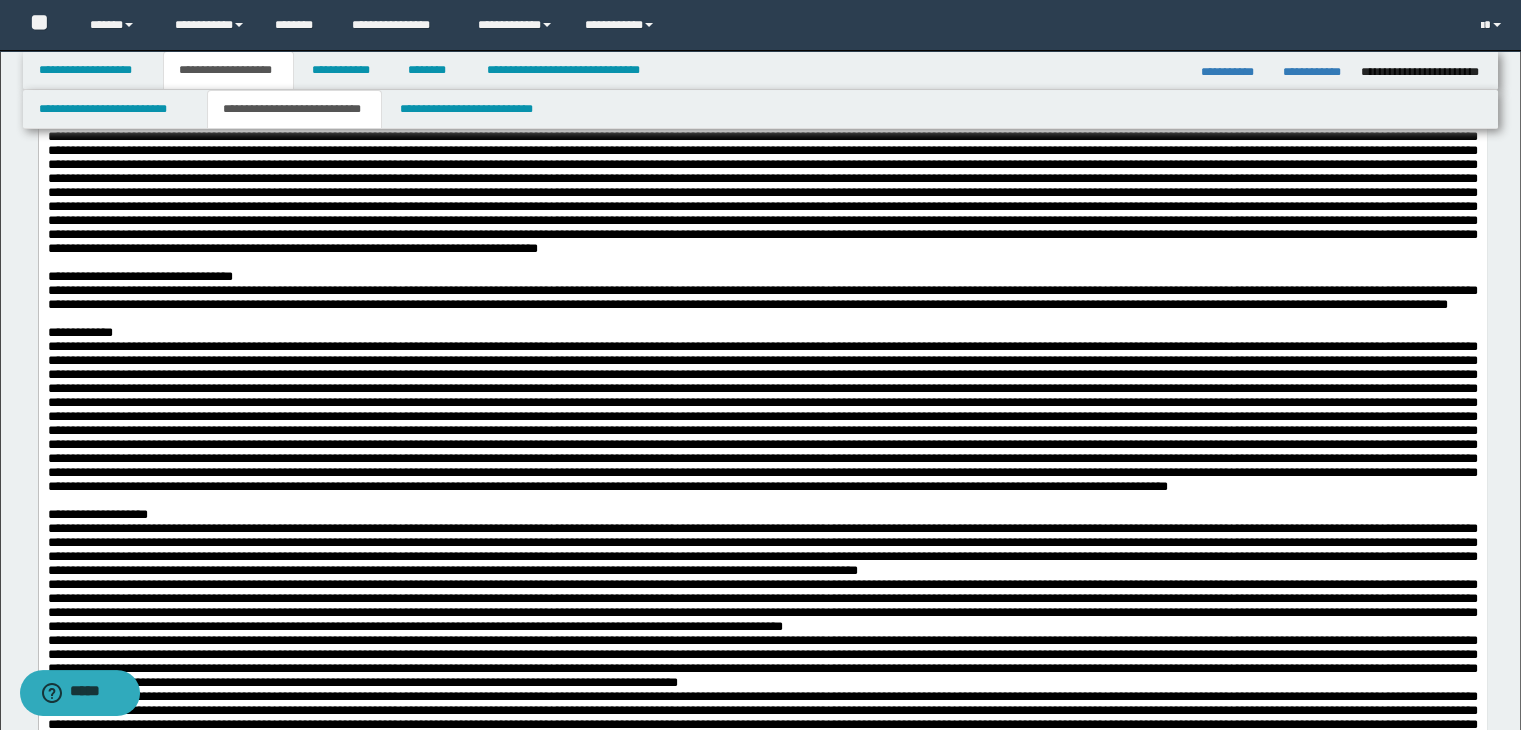 click on "**********" at bounding box center (139, 276) 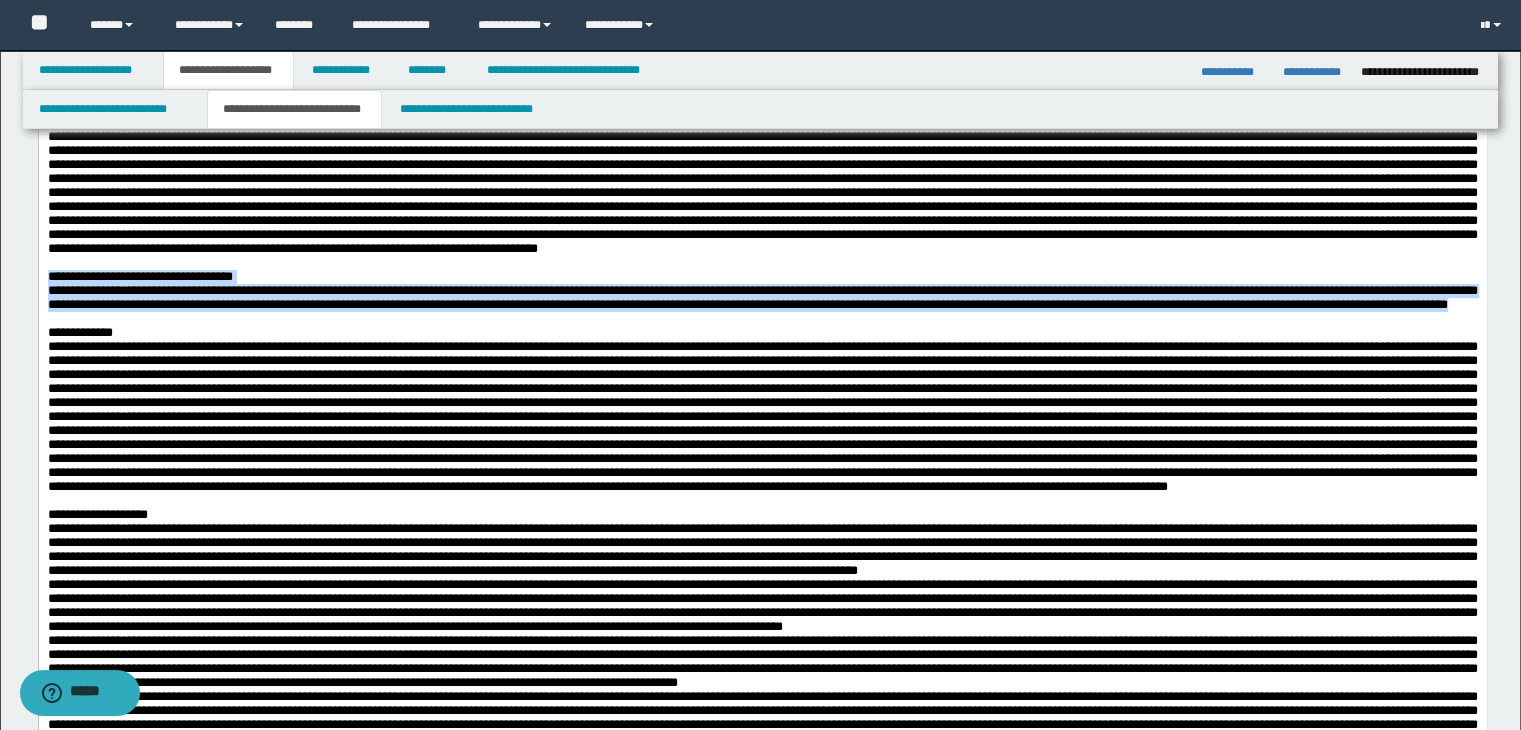 drag, startPoint x: 49, startPoint y: 460, endPoint x: 663, endPoint y: 513, distance: 616.2832 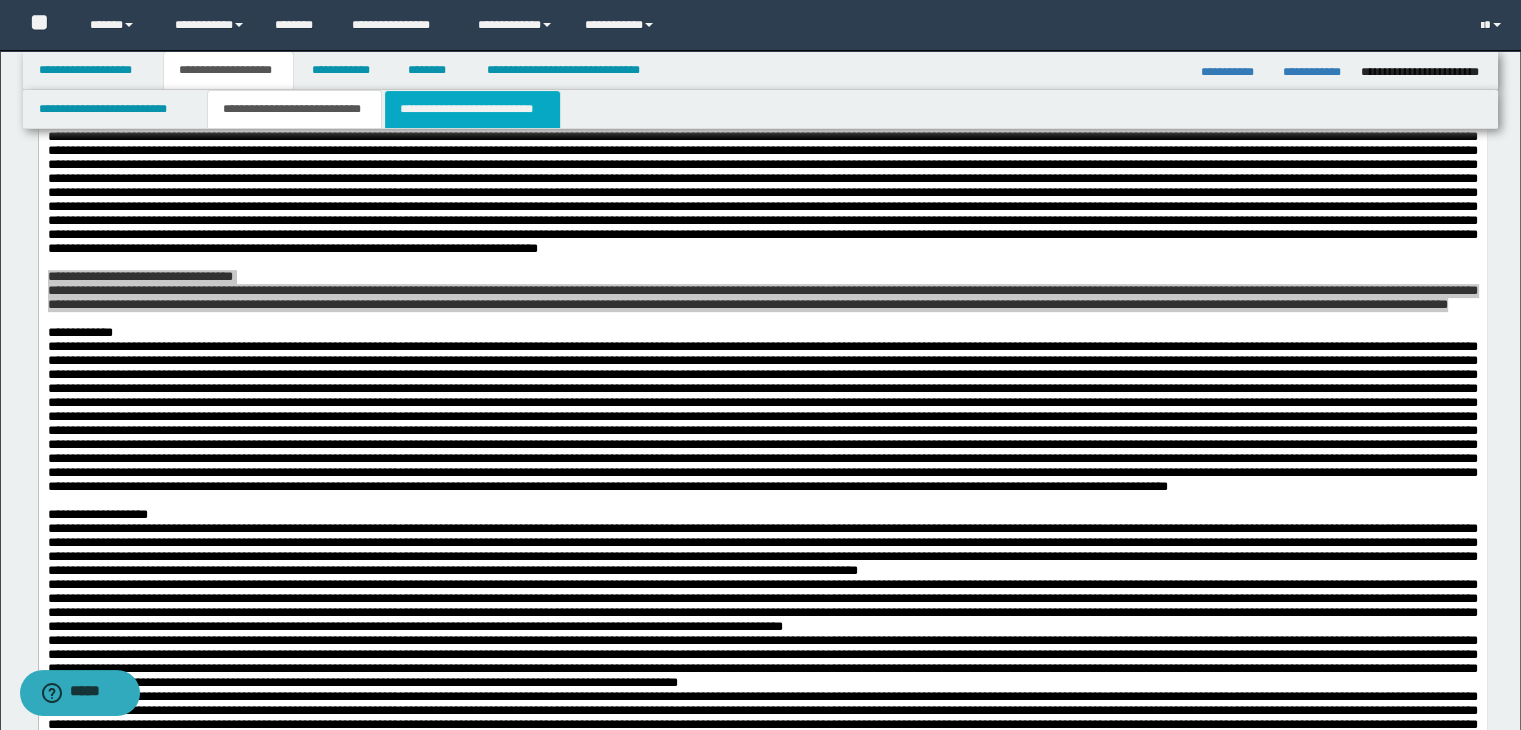click on "**********" at bounding box center (472, 109) 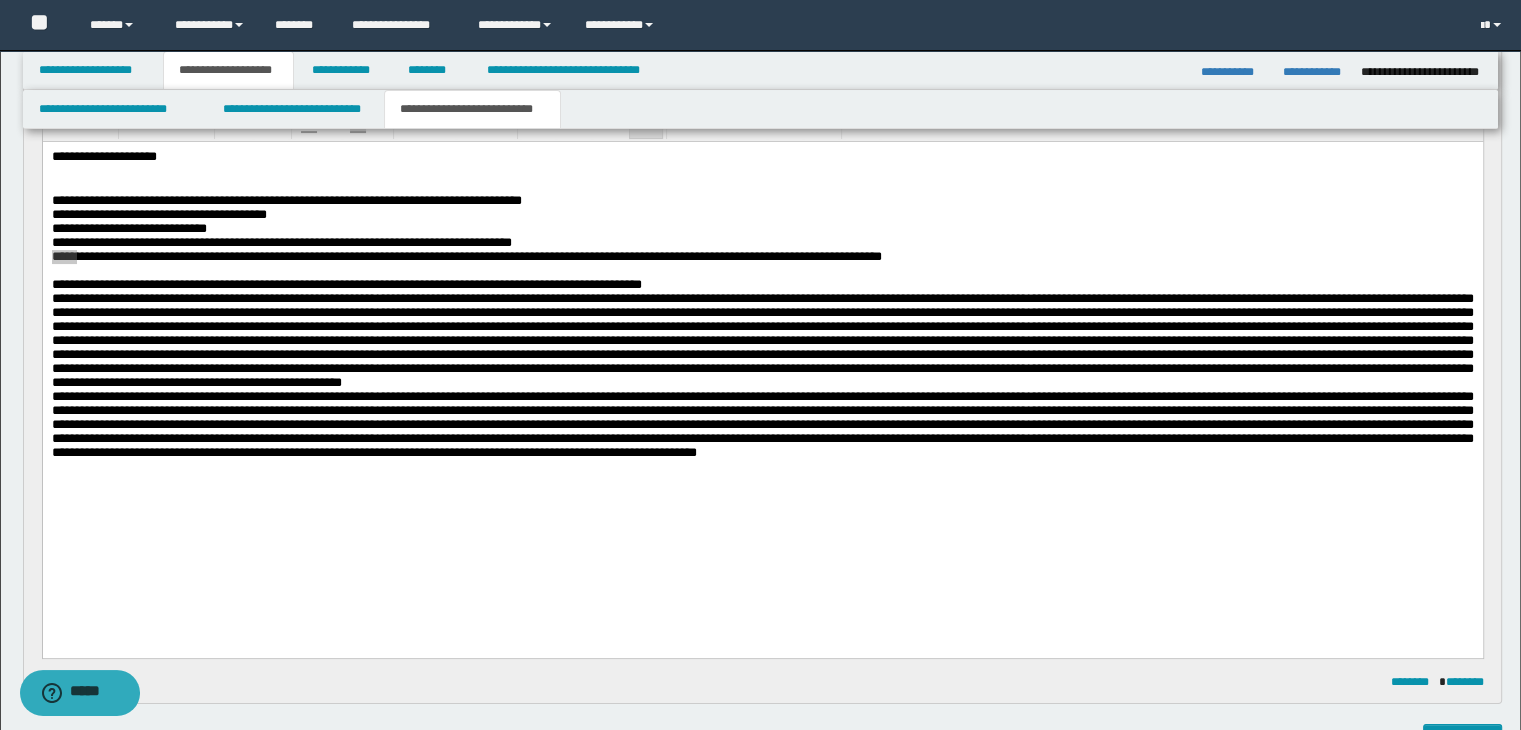 scroll, scrollTop: 100, scrollLeft: 0, axis: vertical 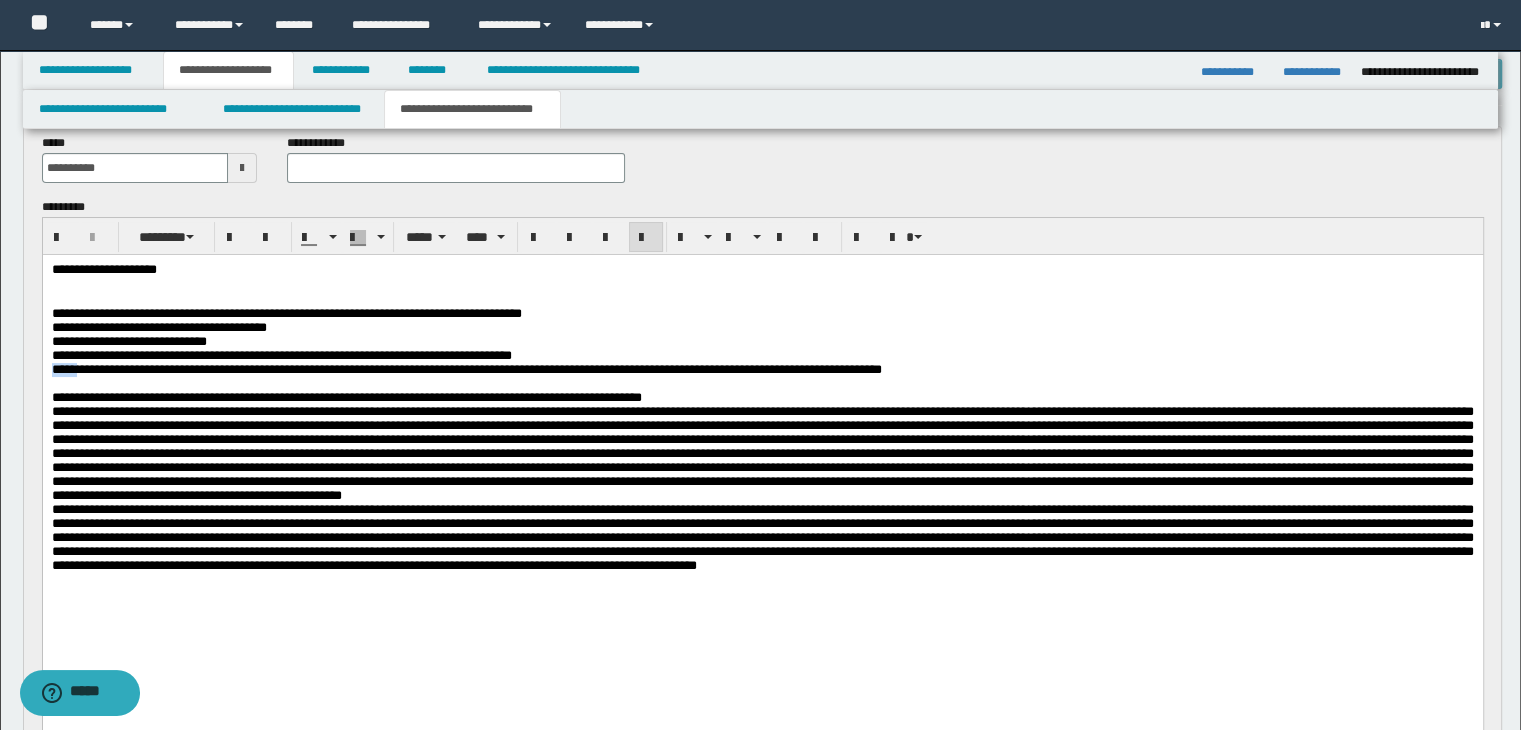 click at bounding box center [762, 299] 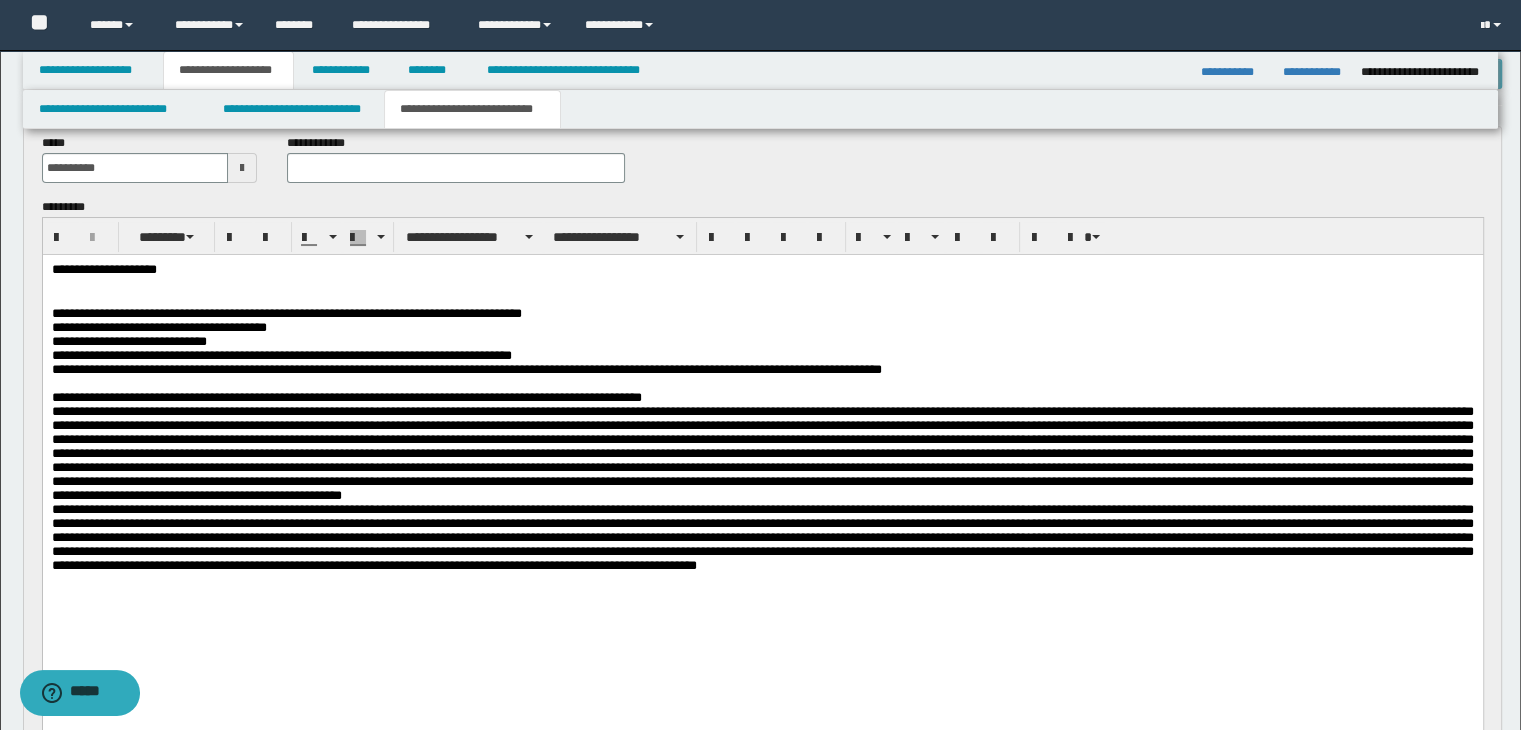 click at bounding box center [762, 299] 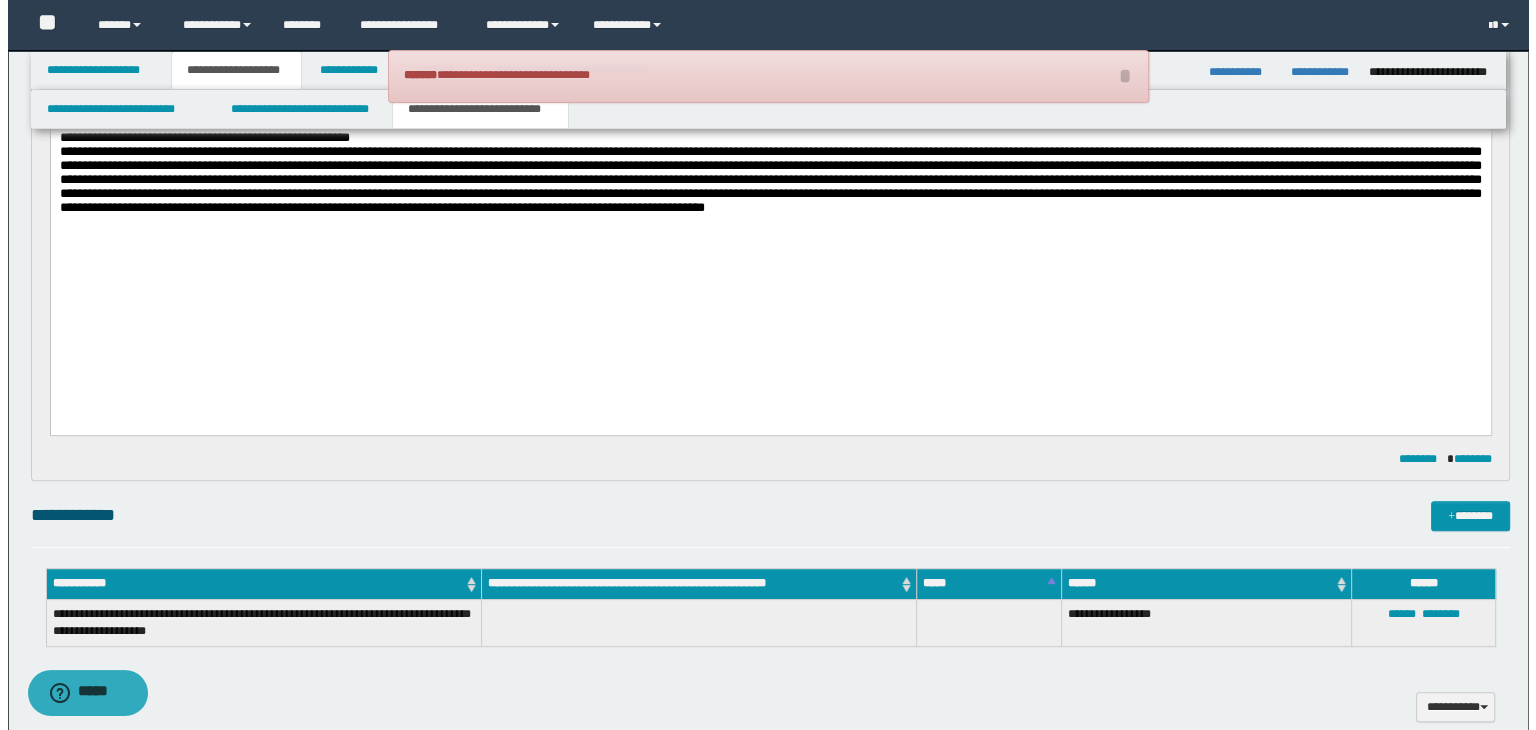 scroll, scrollTop: 800, scrollLeft: 0, axis: vertical 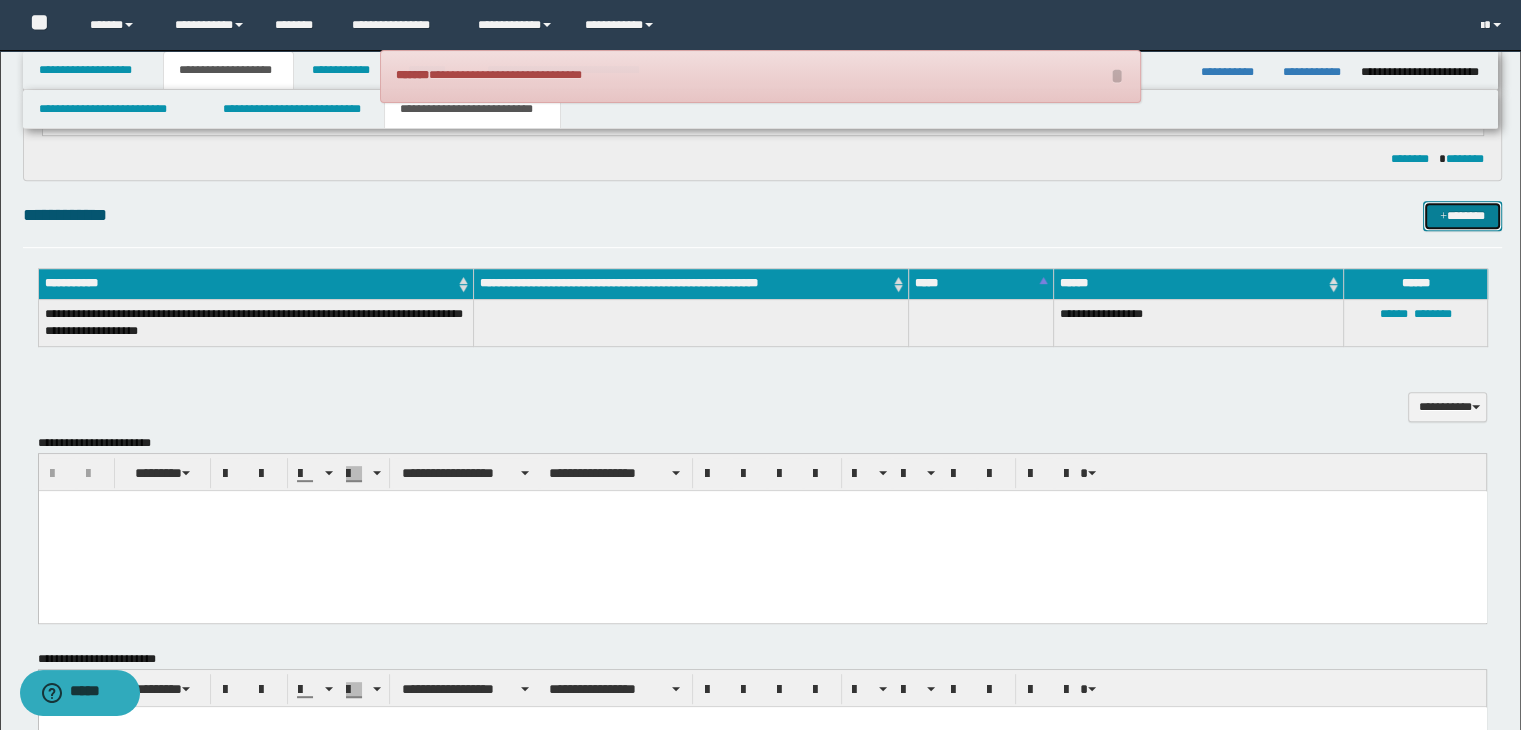 drag, startPoint x: 1453, startPoint y: 210, endPoint x: 1440, endPoint y: 214, distance: 13.601471 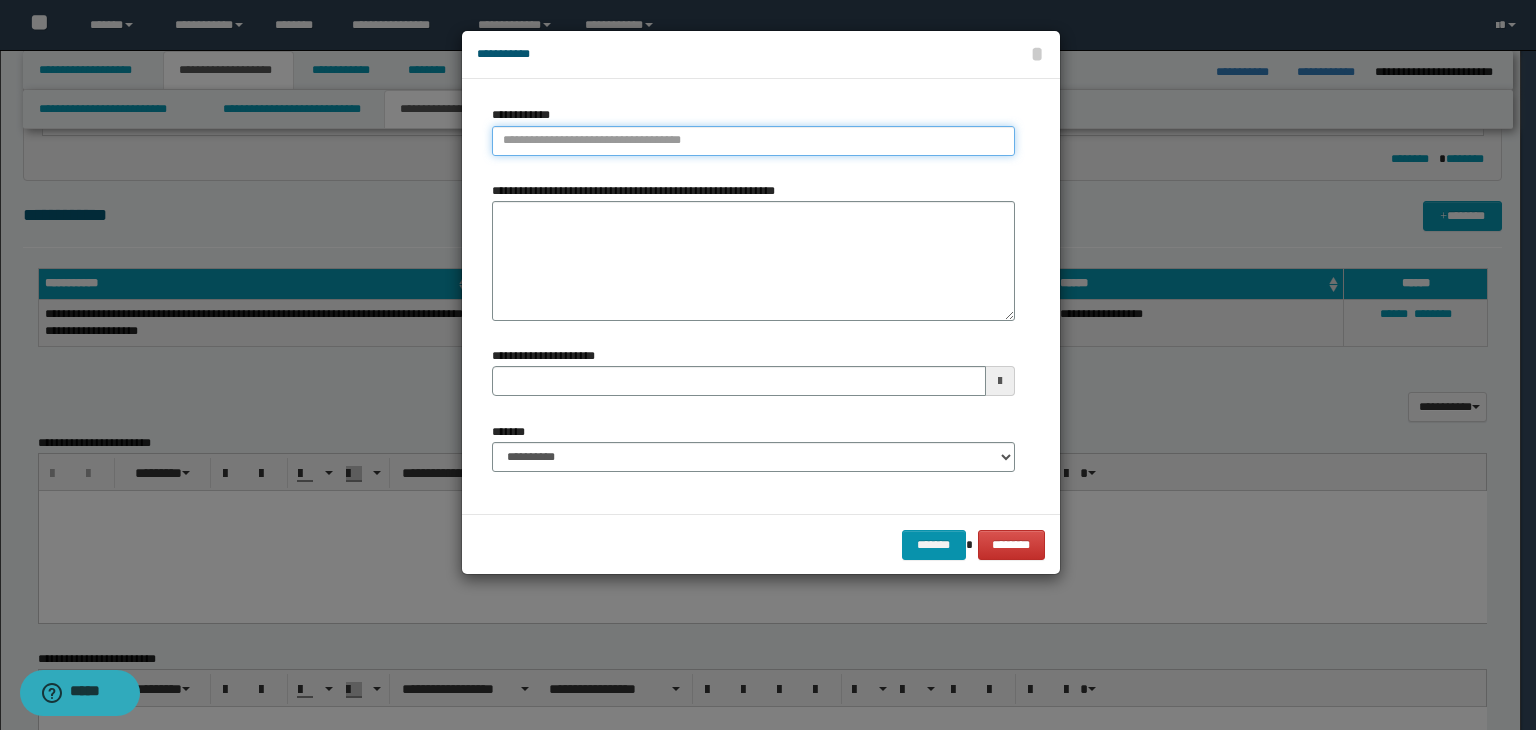type on "**********" 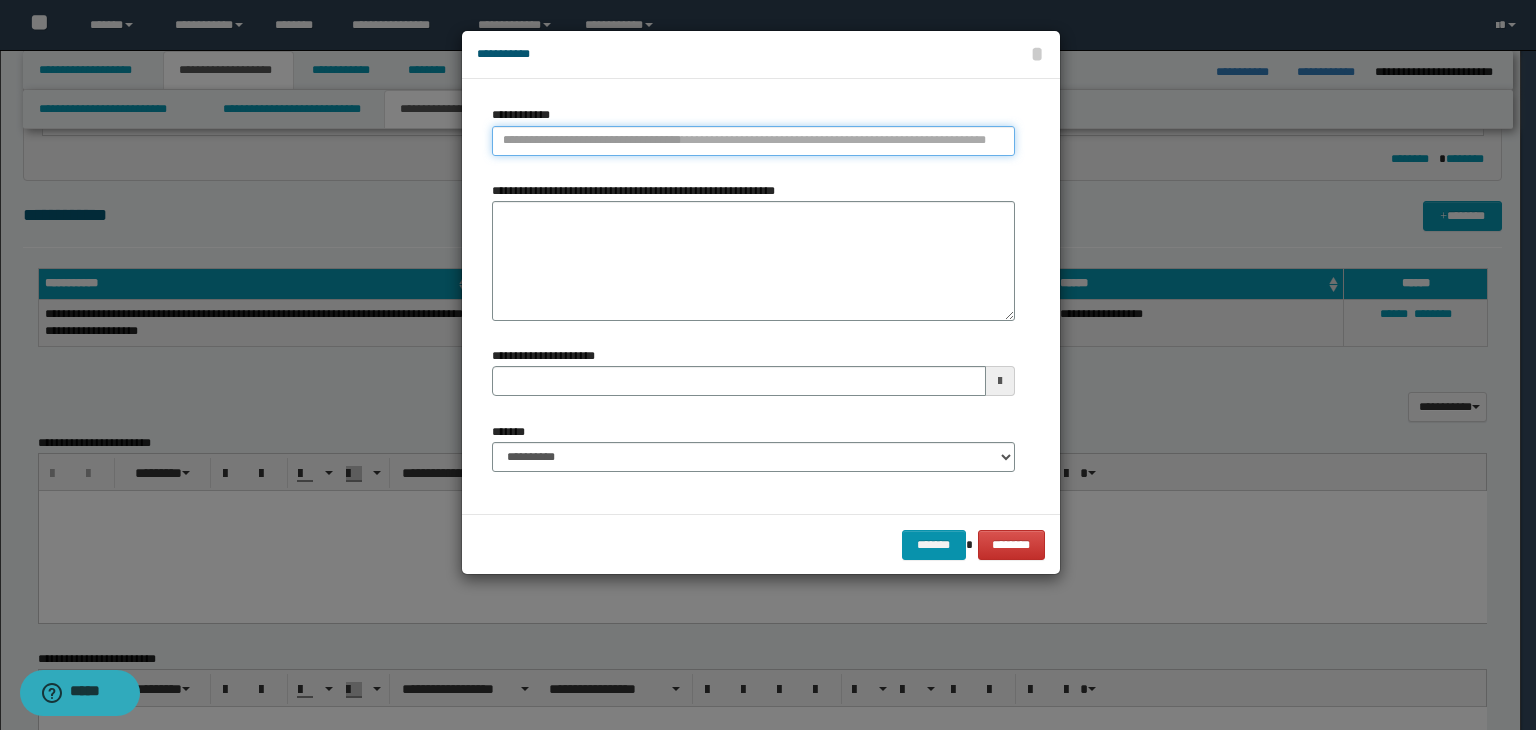 click on "**********" at bounding box center [753, 141] 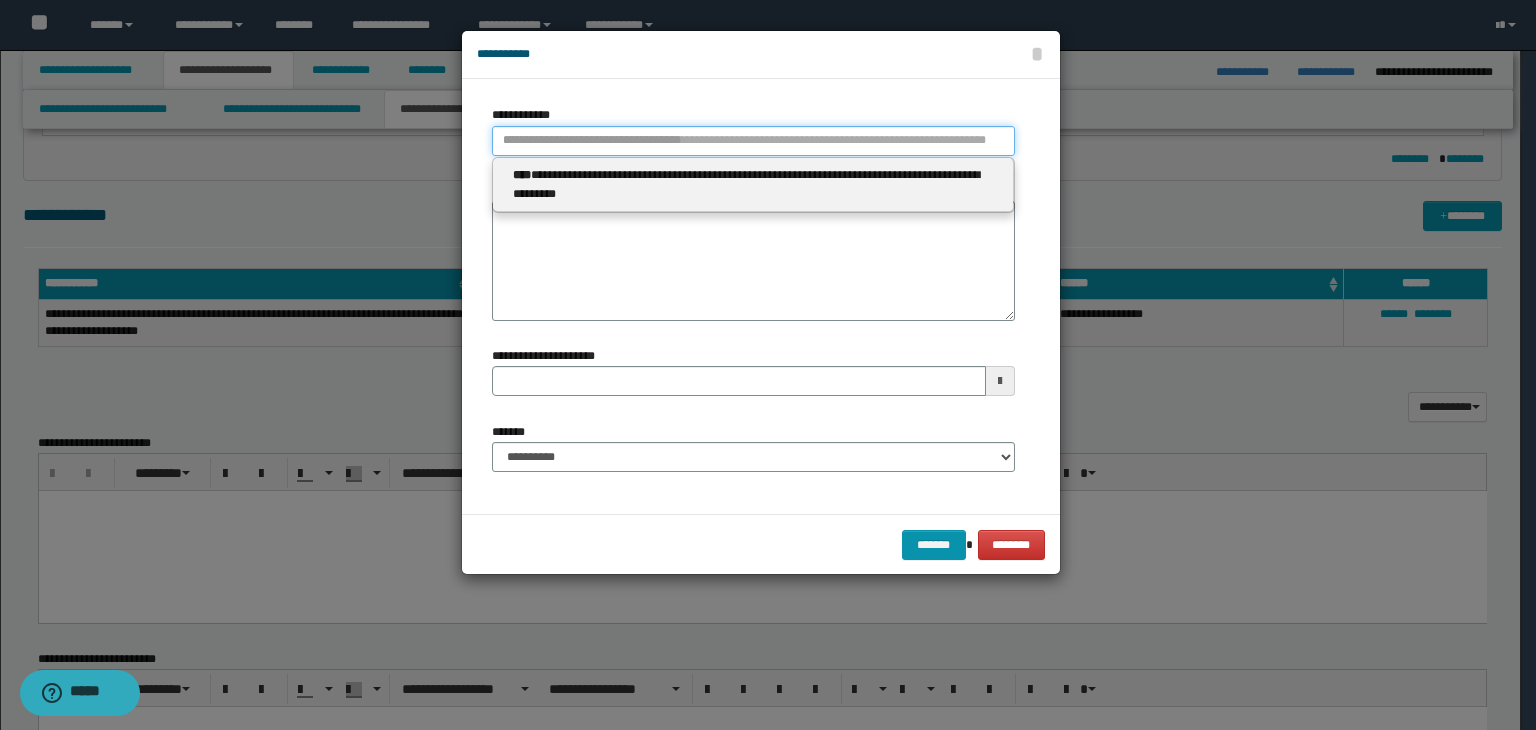 type 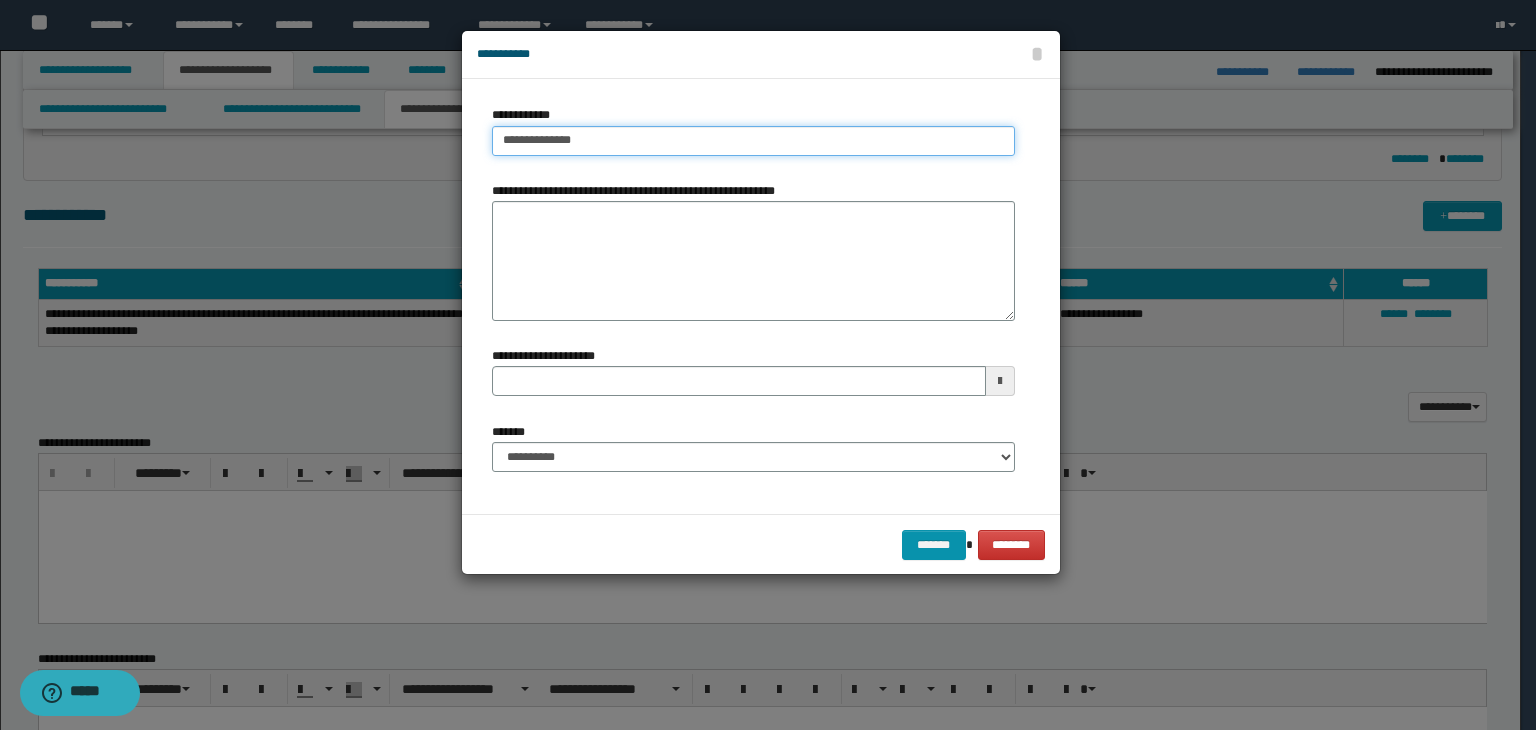 type on "**********" 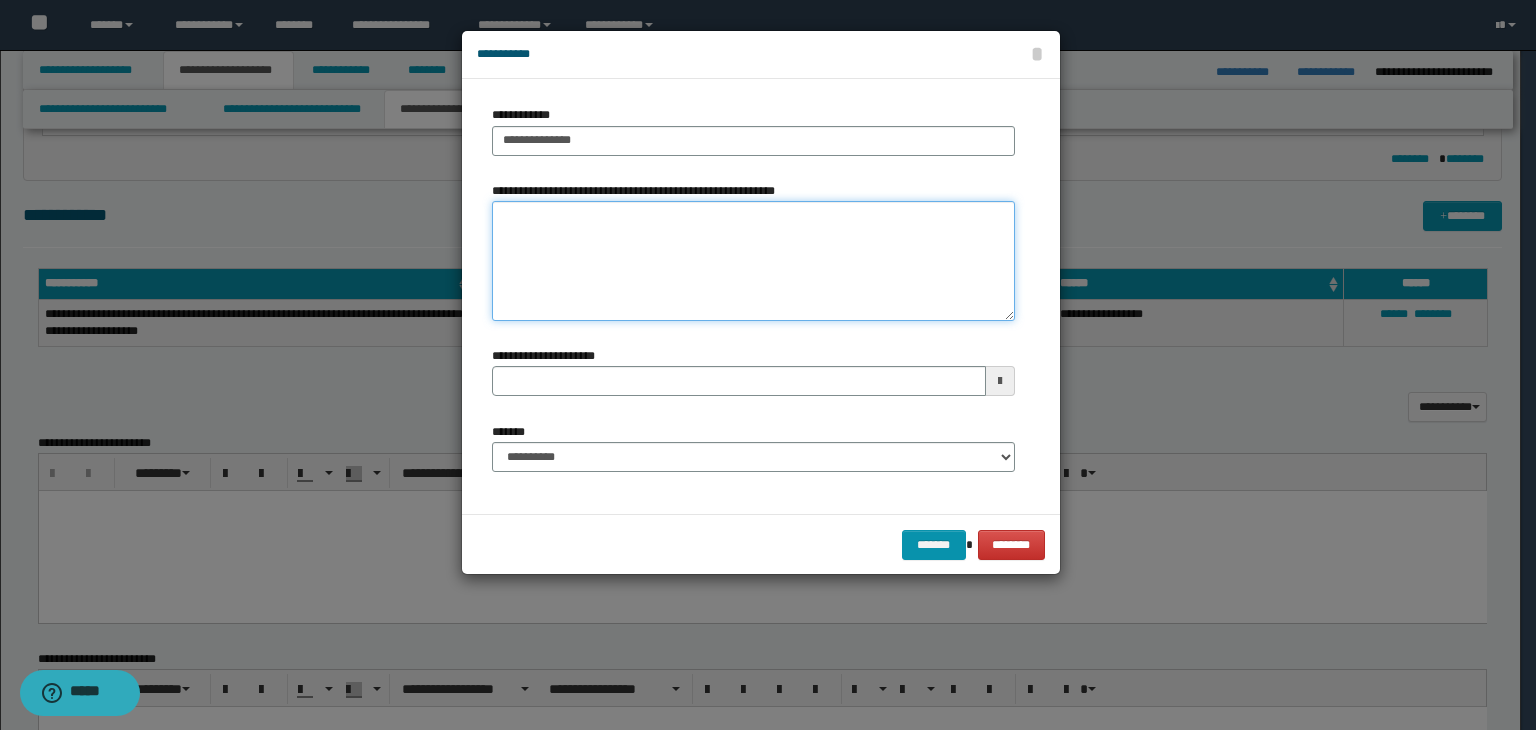 click on "**********" at bounding box center [753, 261] 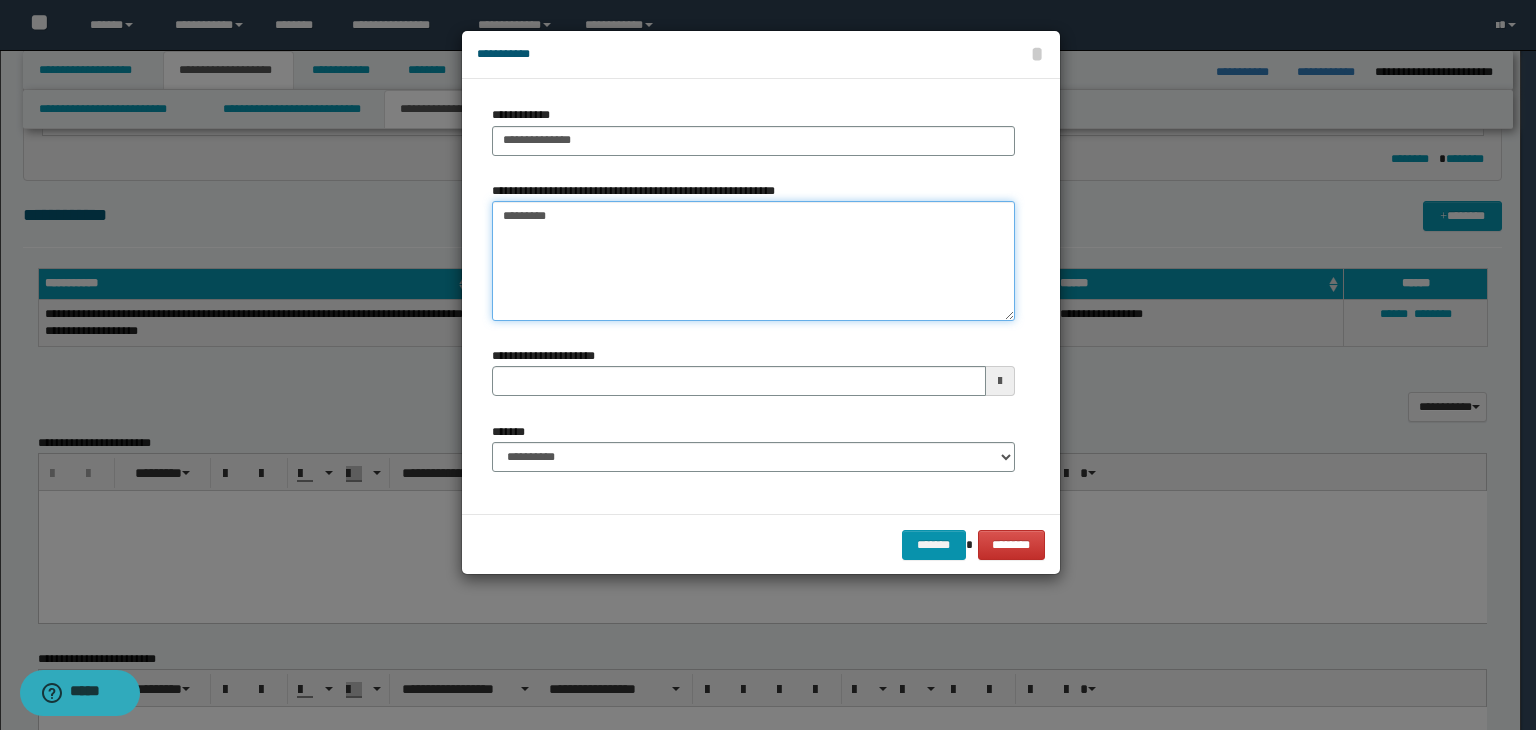 type on "*********" 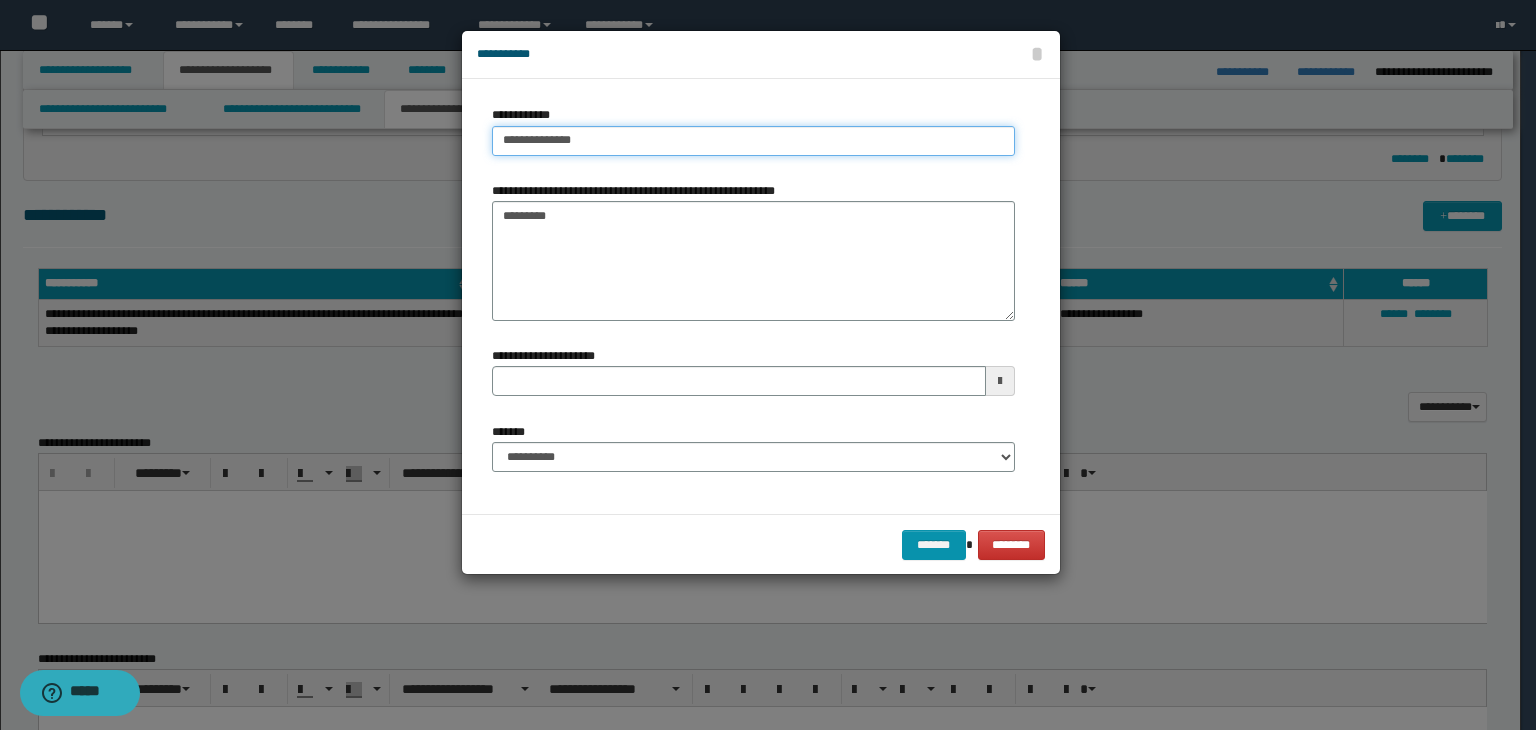type on "**********" 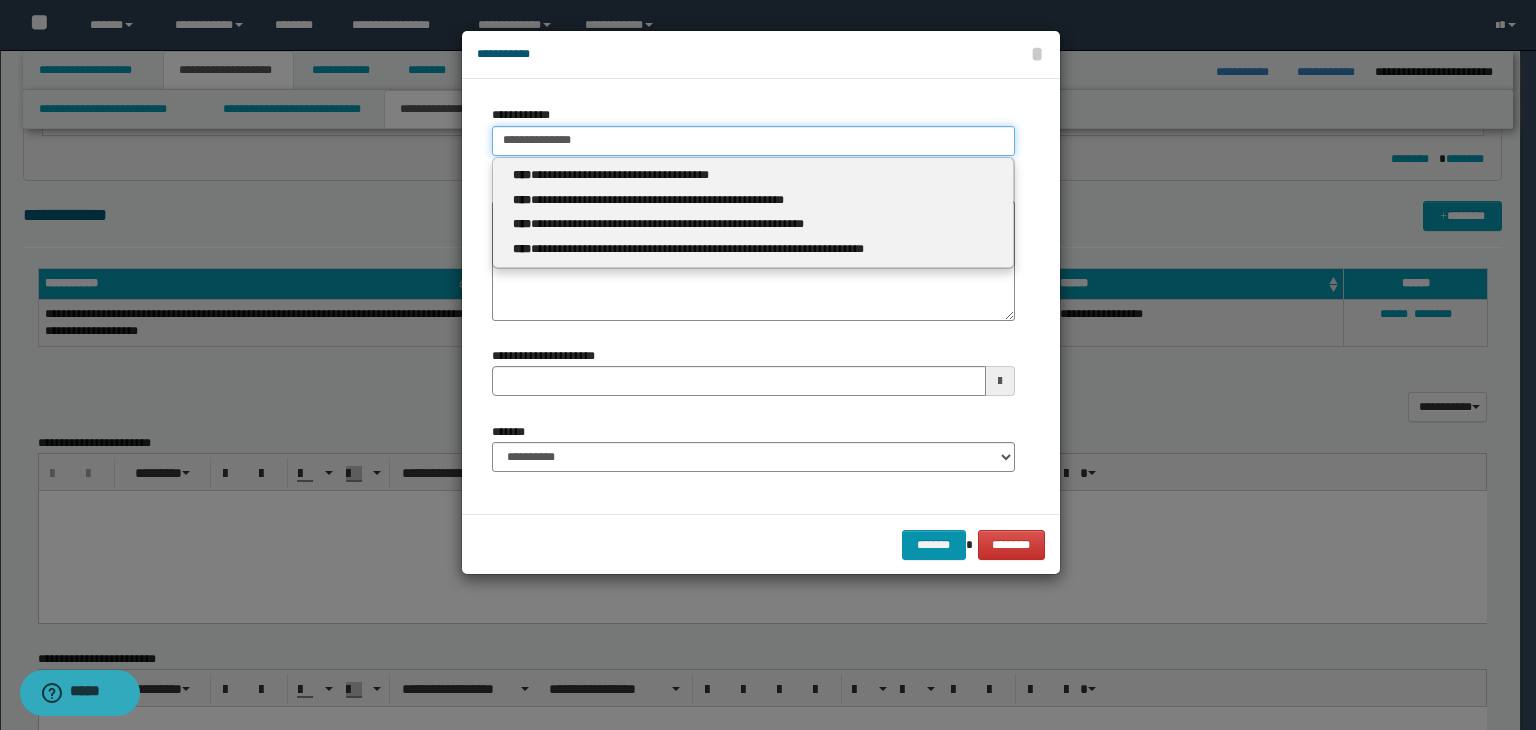 click on "**********" at bounding box center [753, 141] 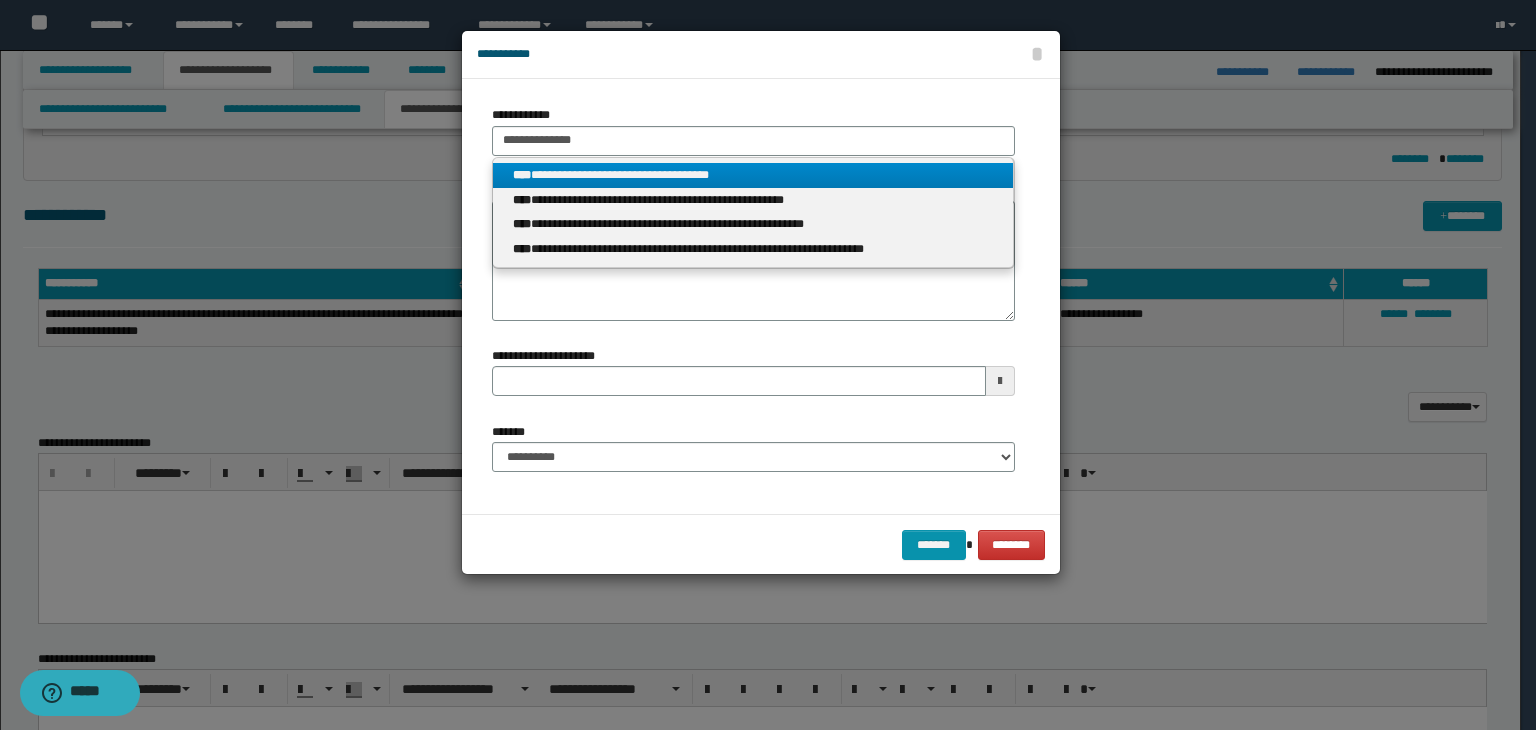 click on "**********" at bounding box center (753, 175) 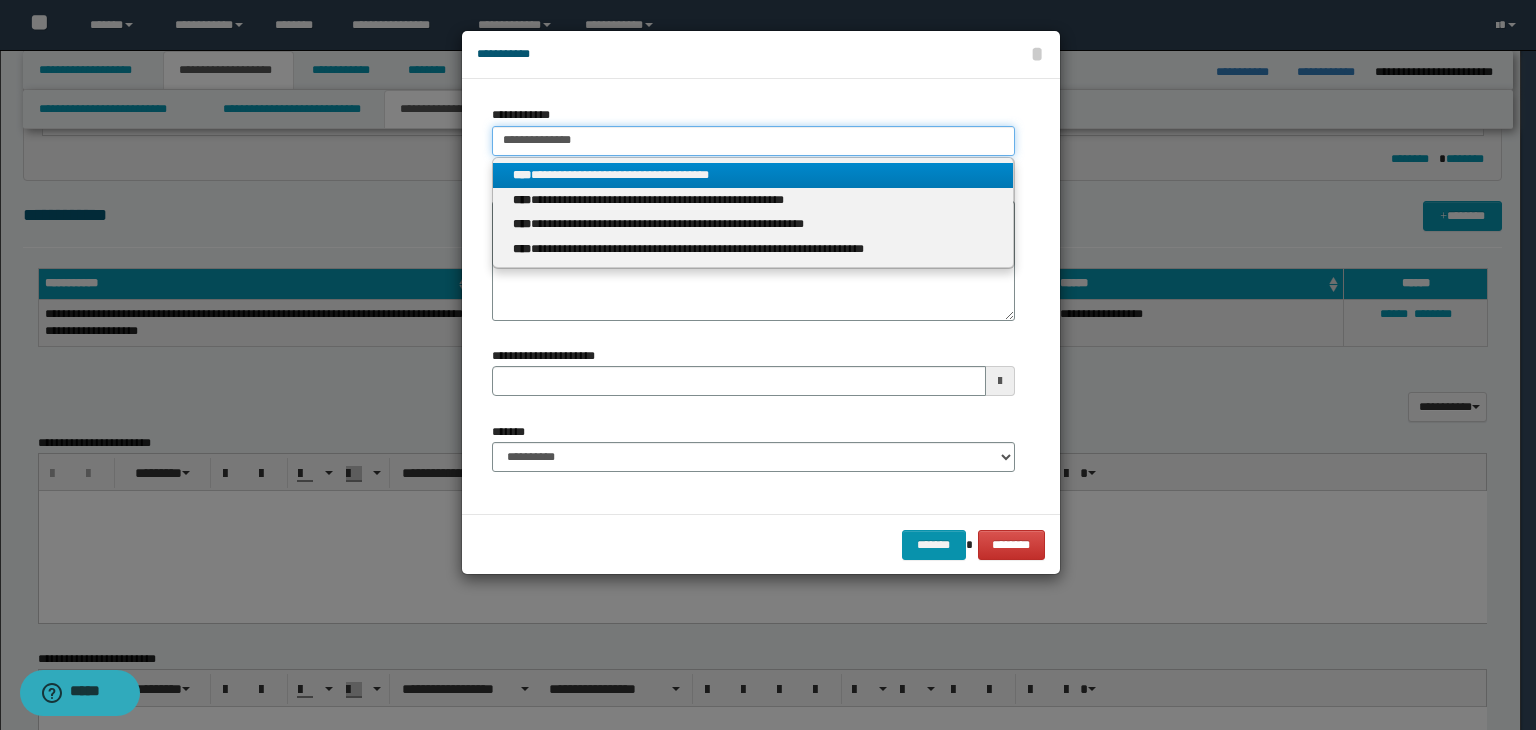 type 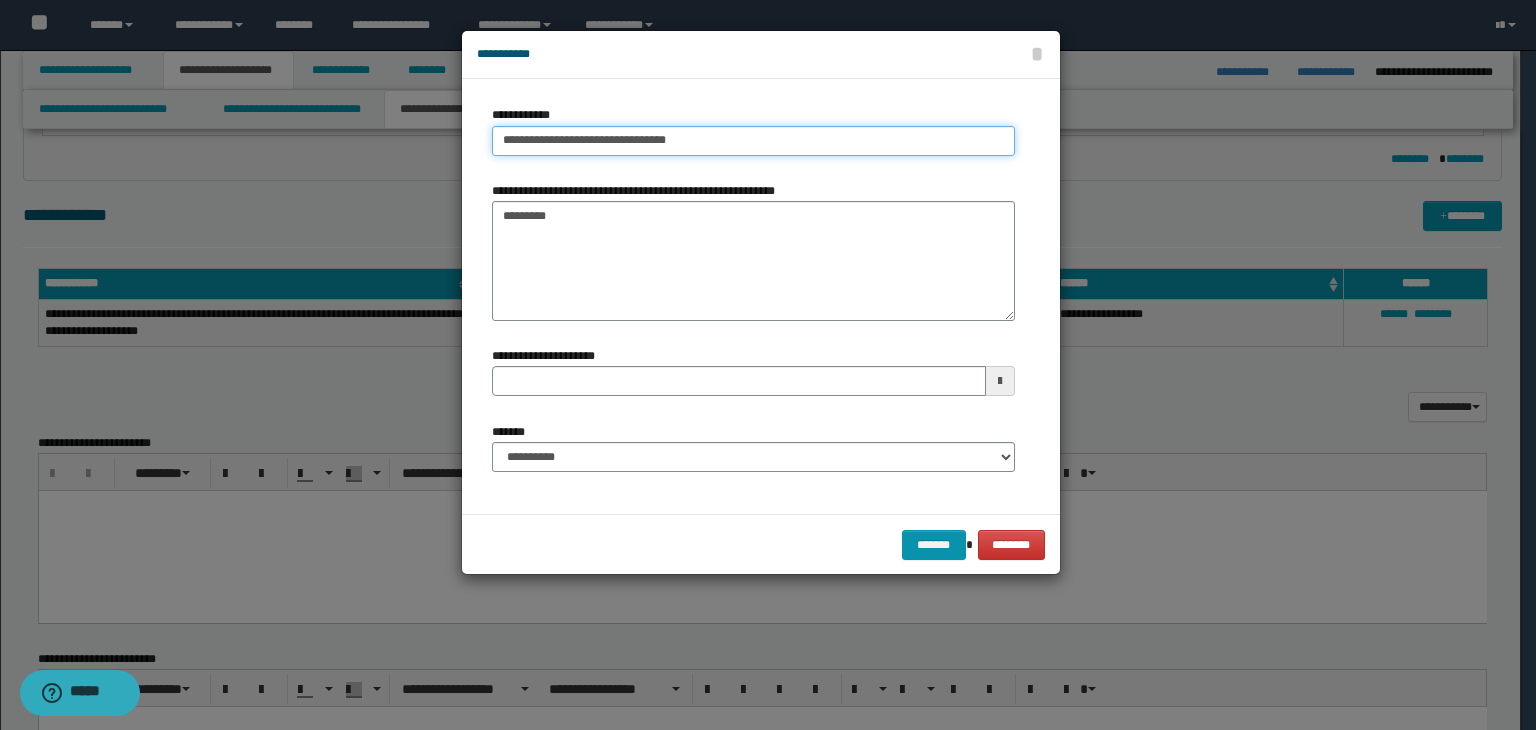 type 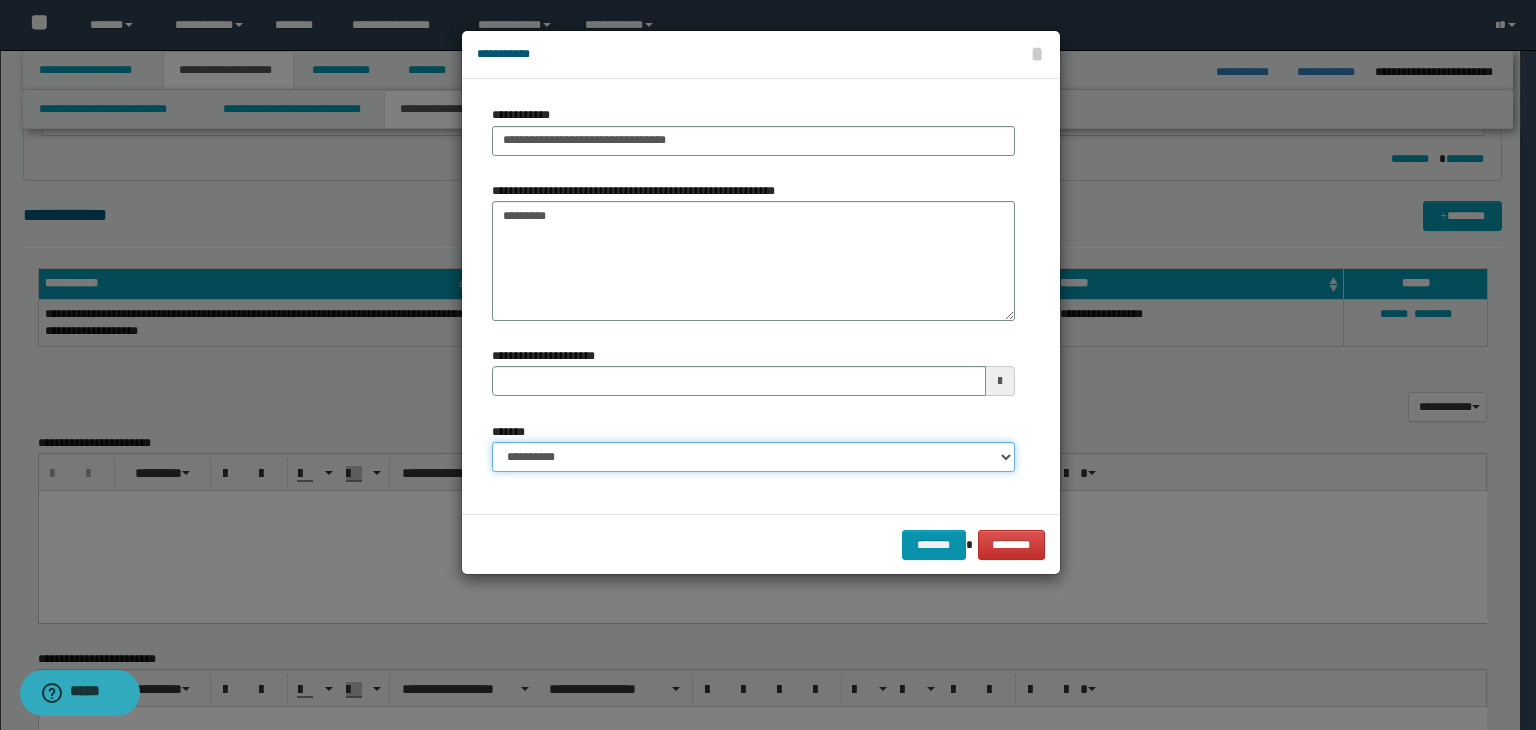 click on "**********" at bounding box center (753, 457) 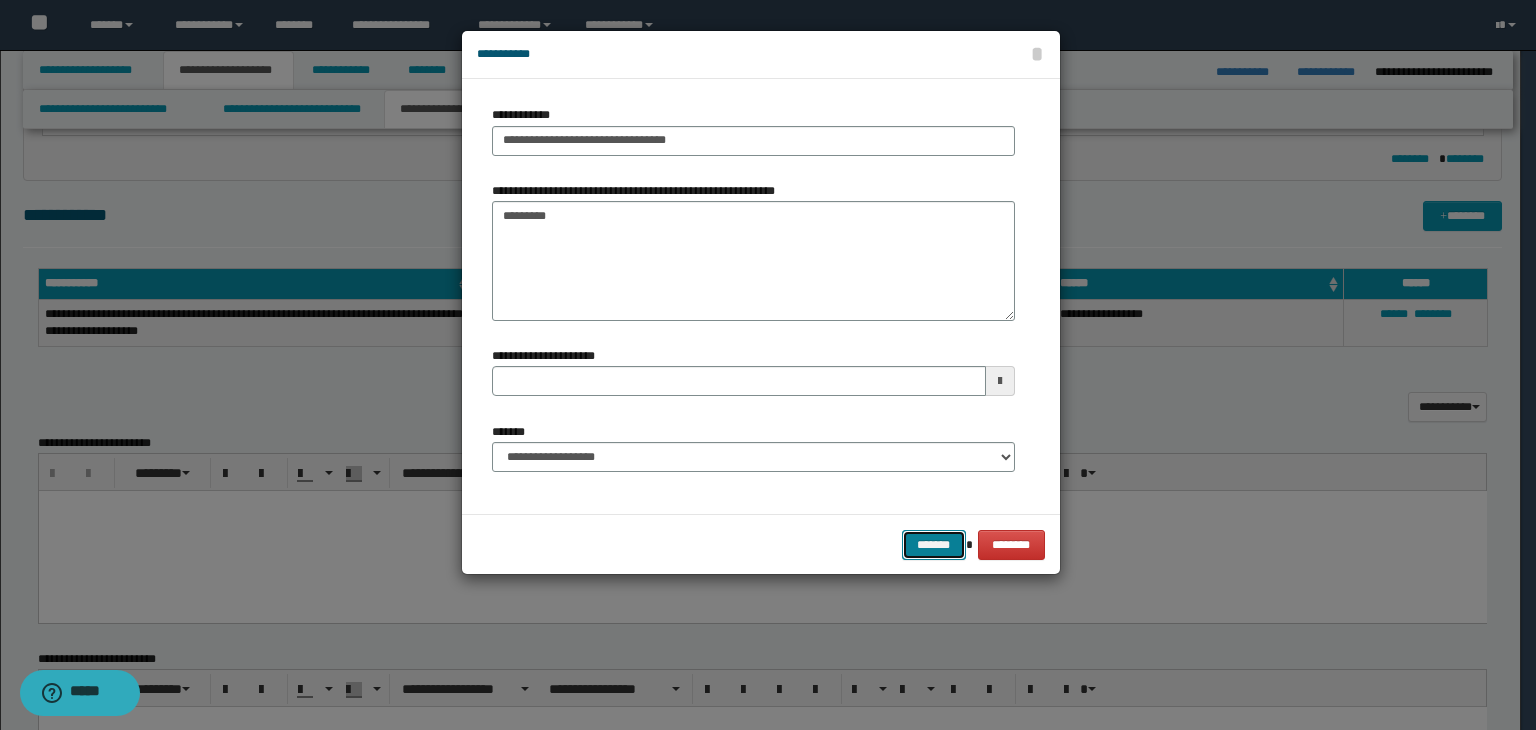 click on "*******" at bounding box center (934, 545) 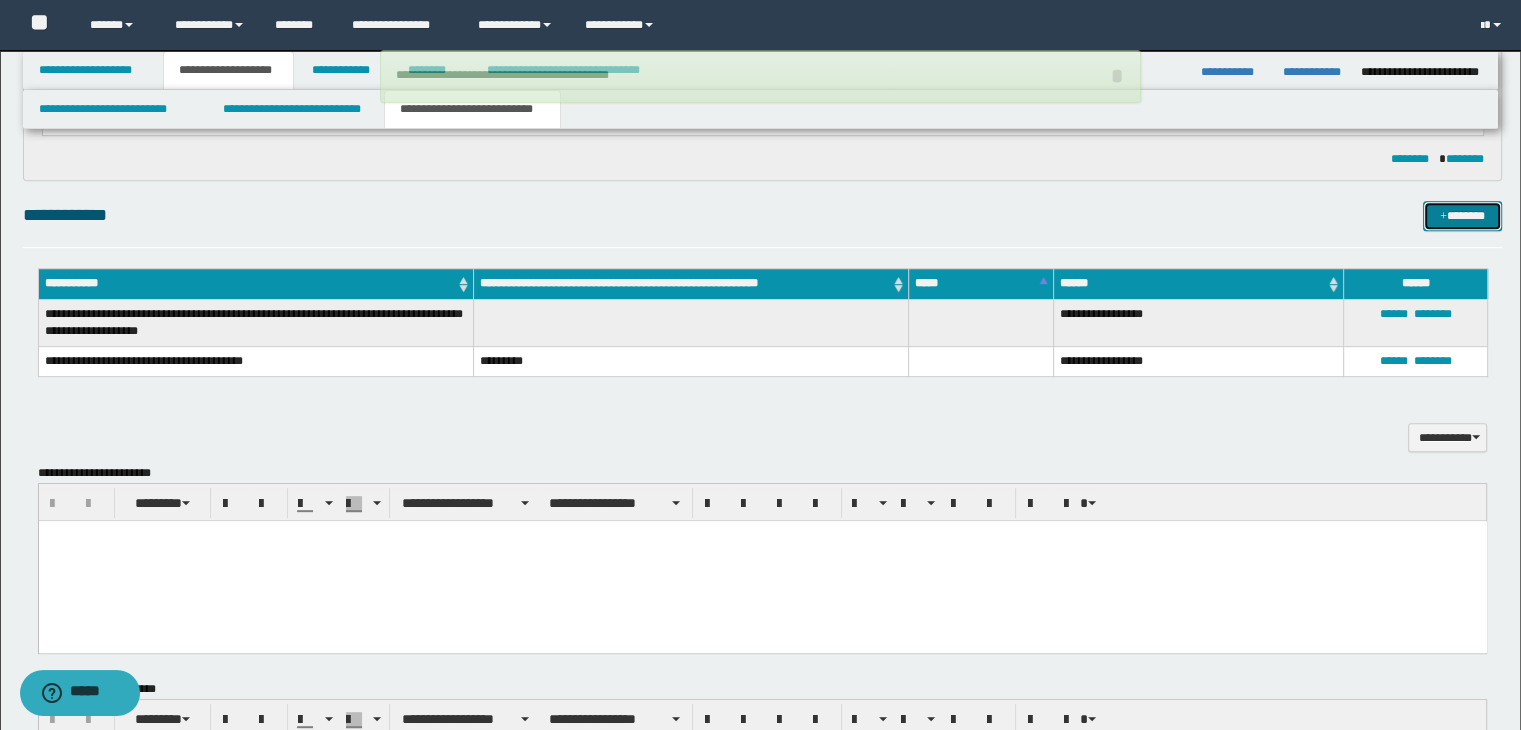 click on "*******" at bounding box center (1462, 216) 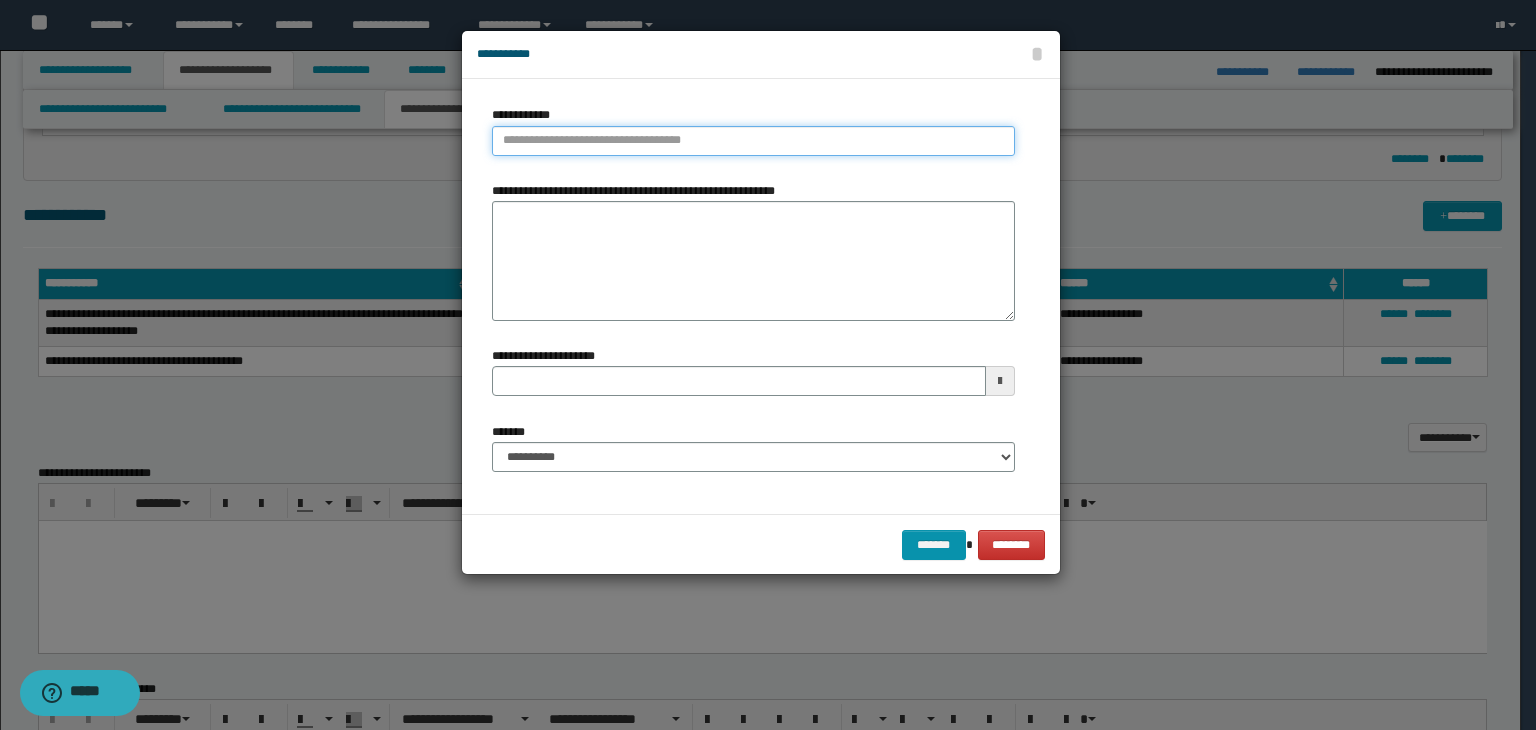 type on "**********" 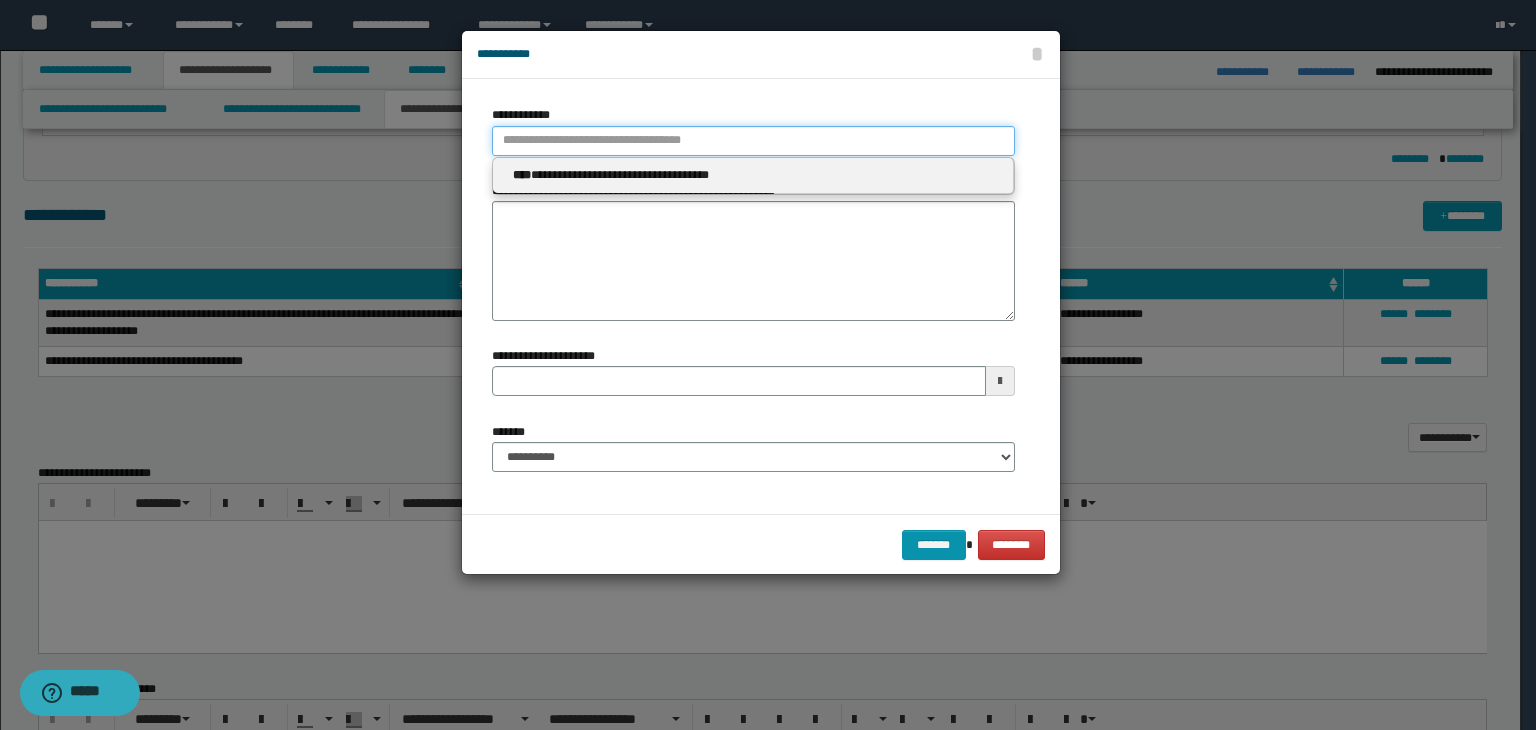 click on "**********" at bounding box center (753, 141) 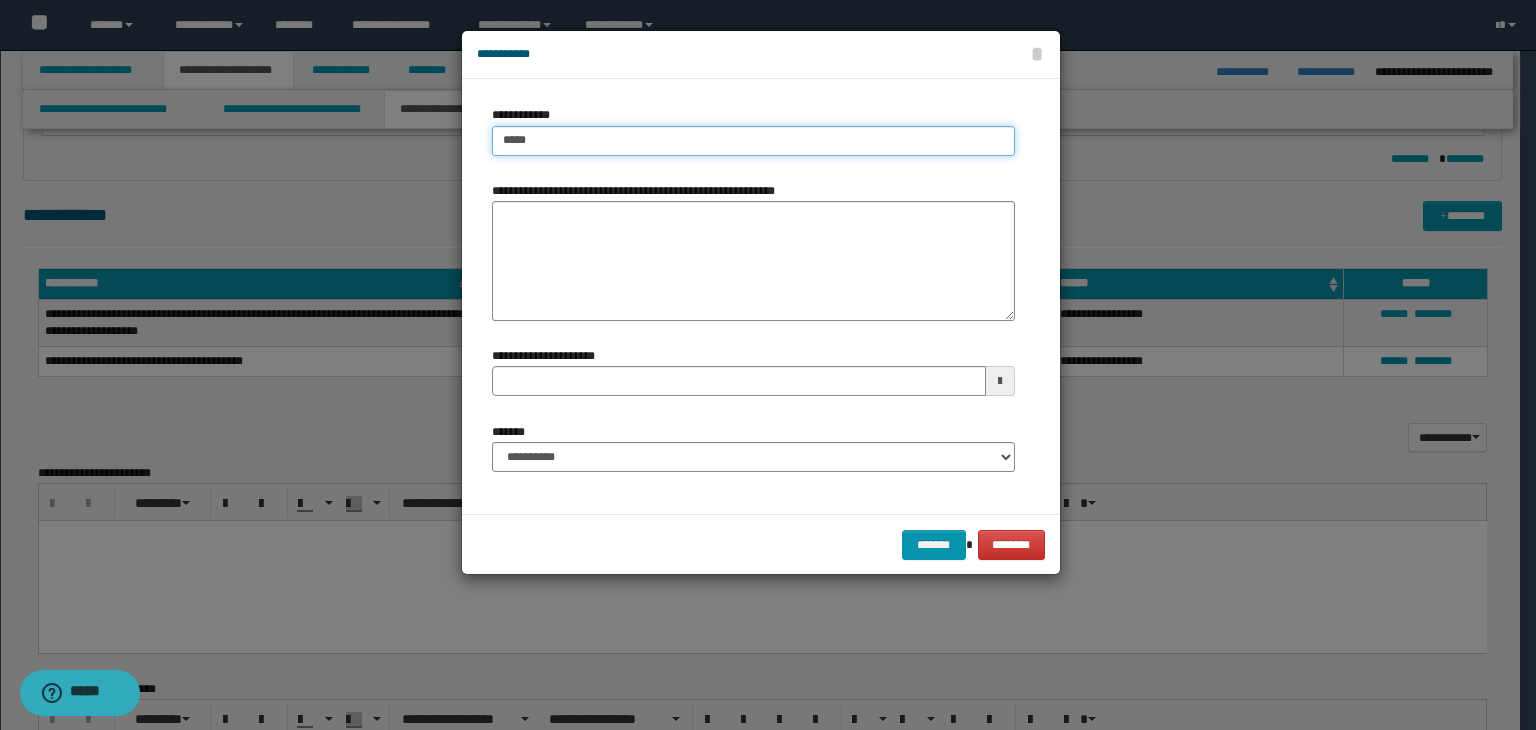 type on "*****" 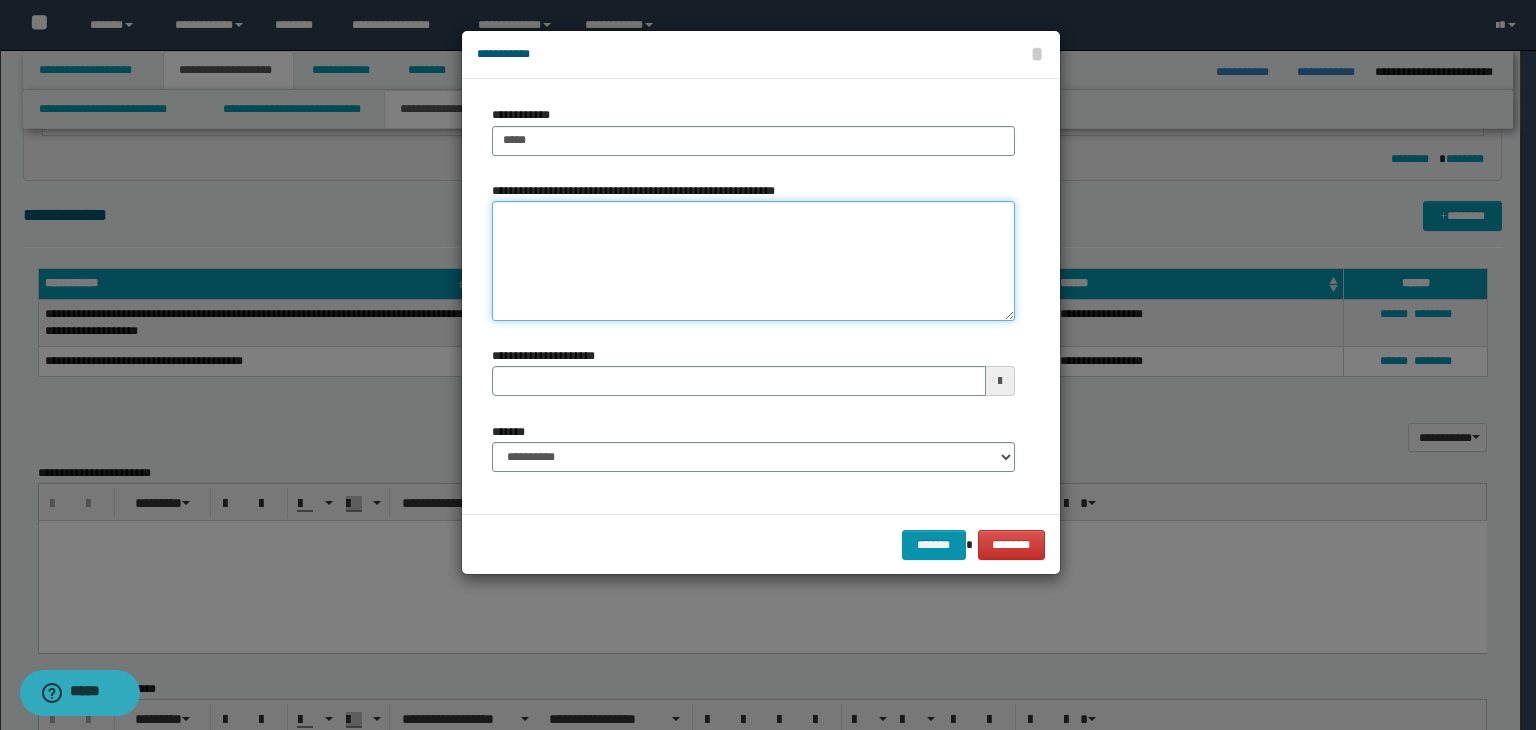 click on "**********" at bounding box center (753, 261) 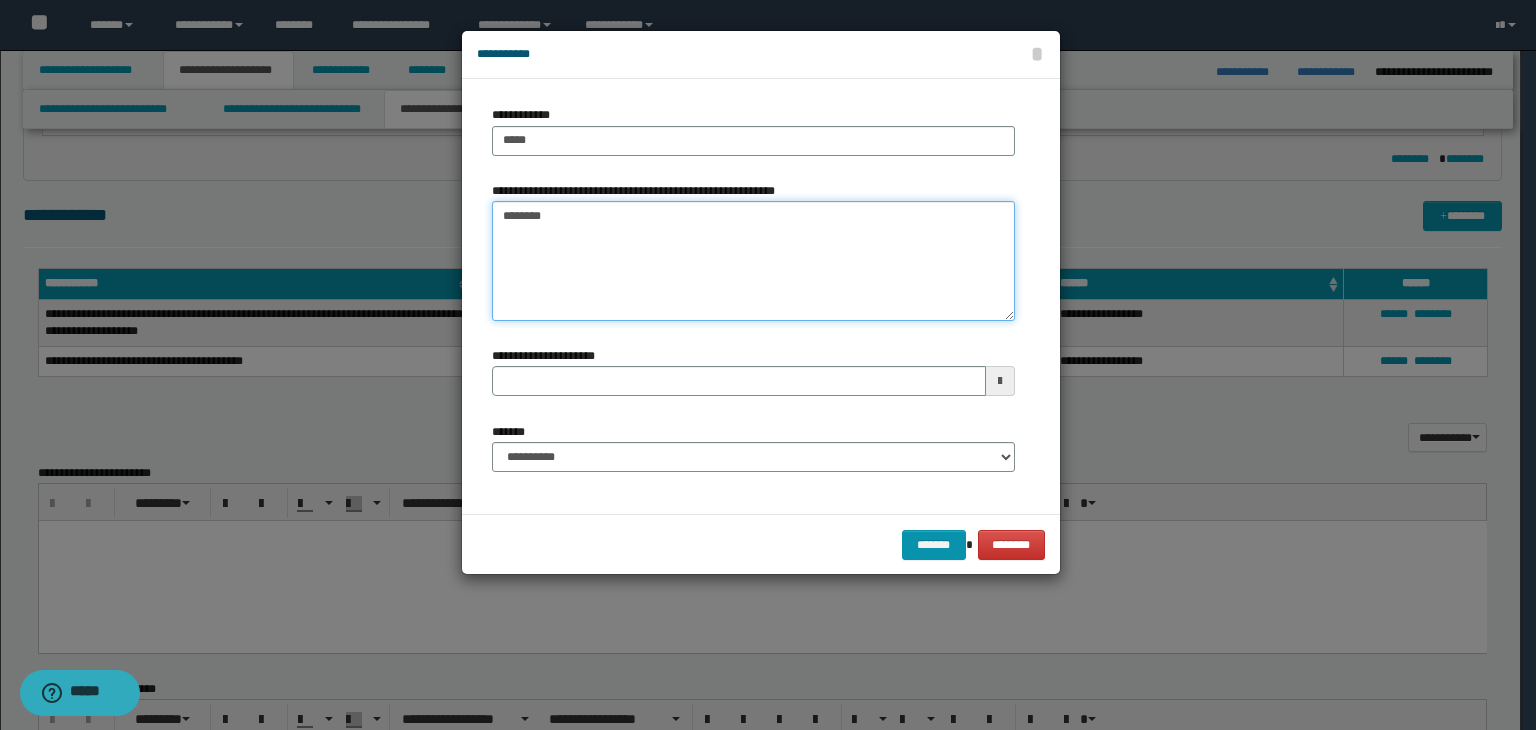 type on "*********" 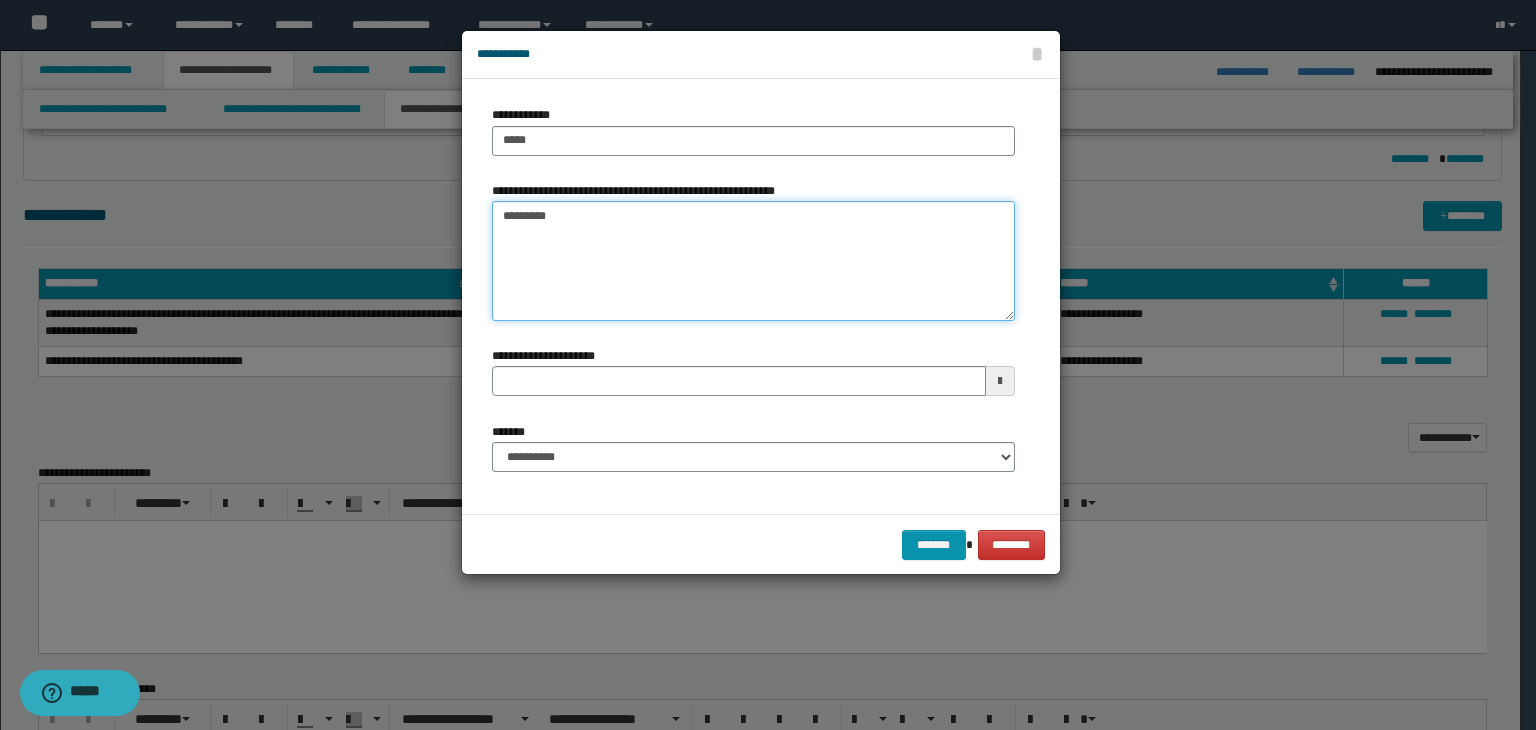 type 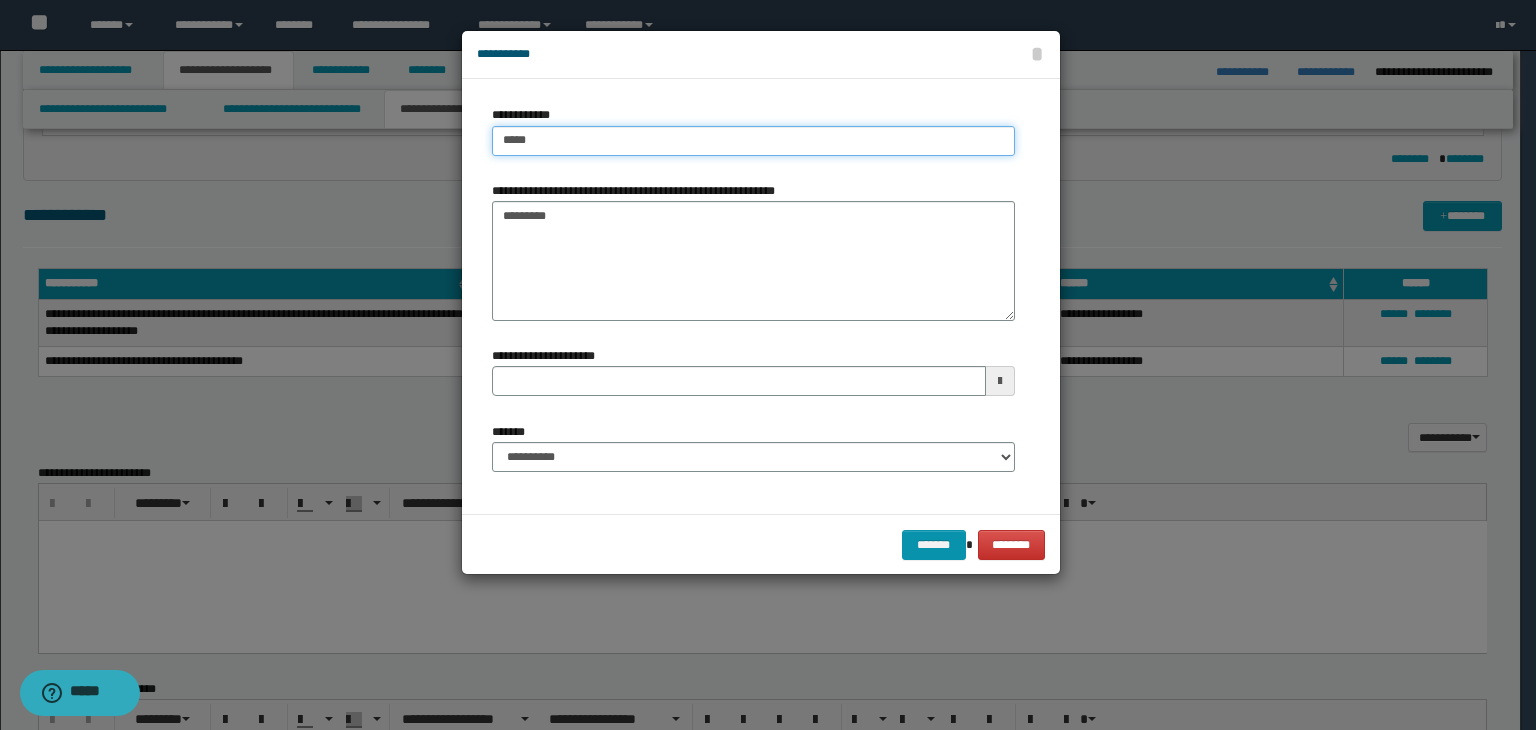 click on "*****" at bounding box center [753, 141] 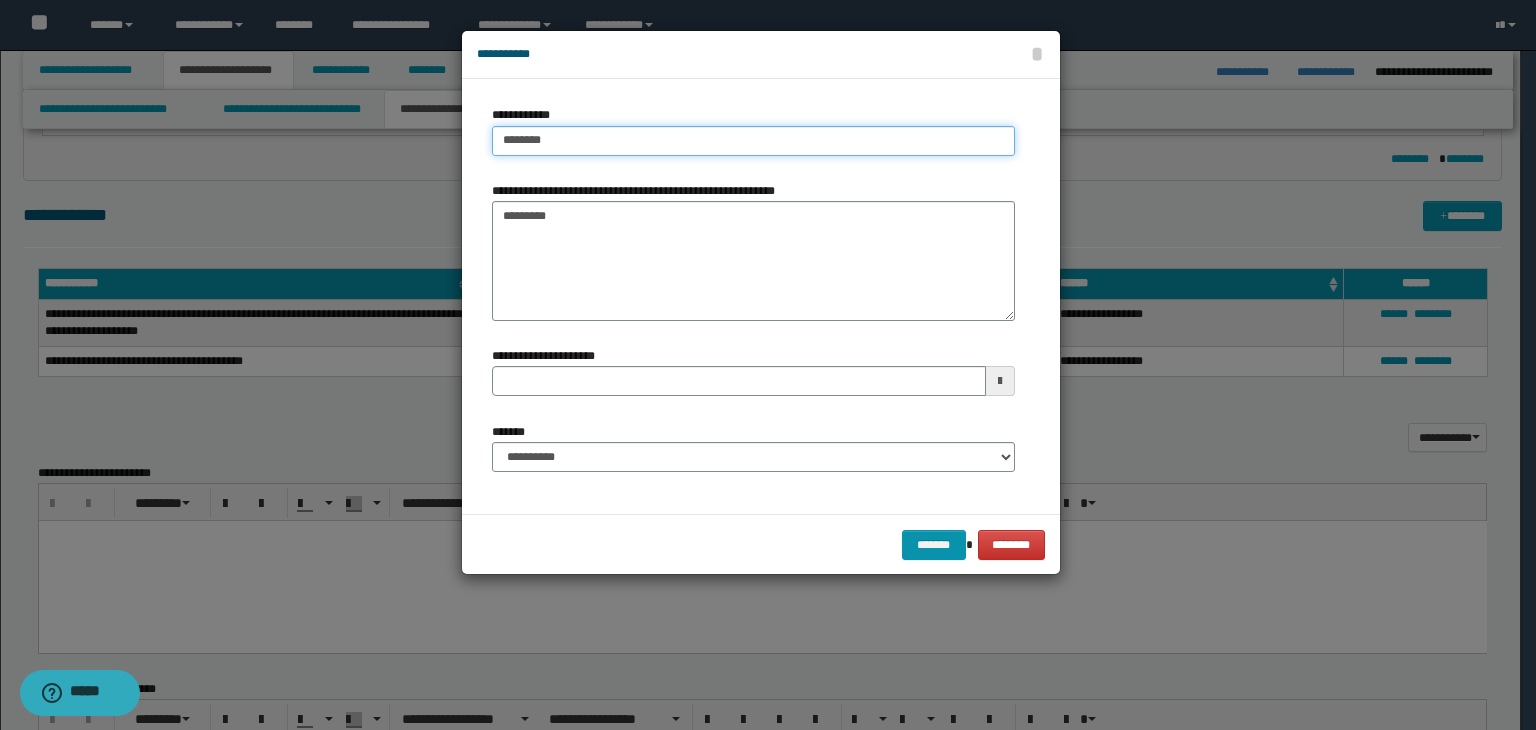 type on "******" 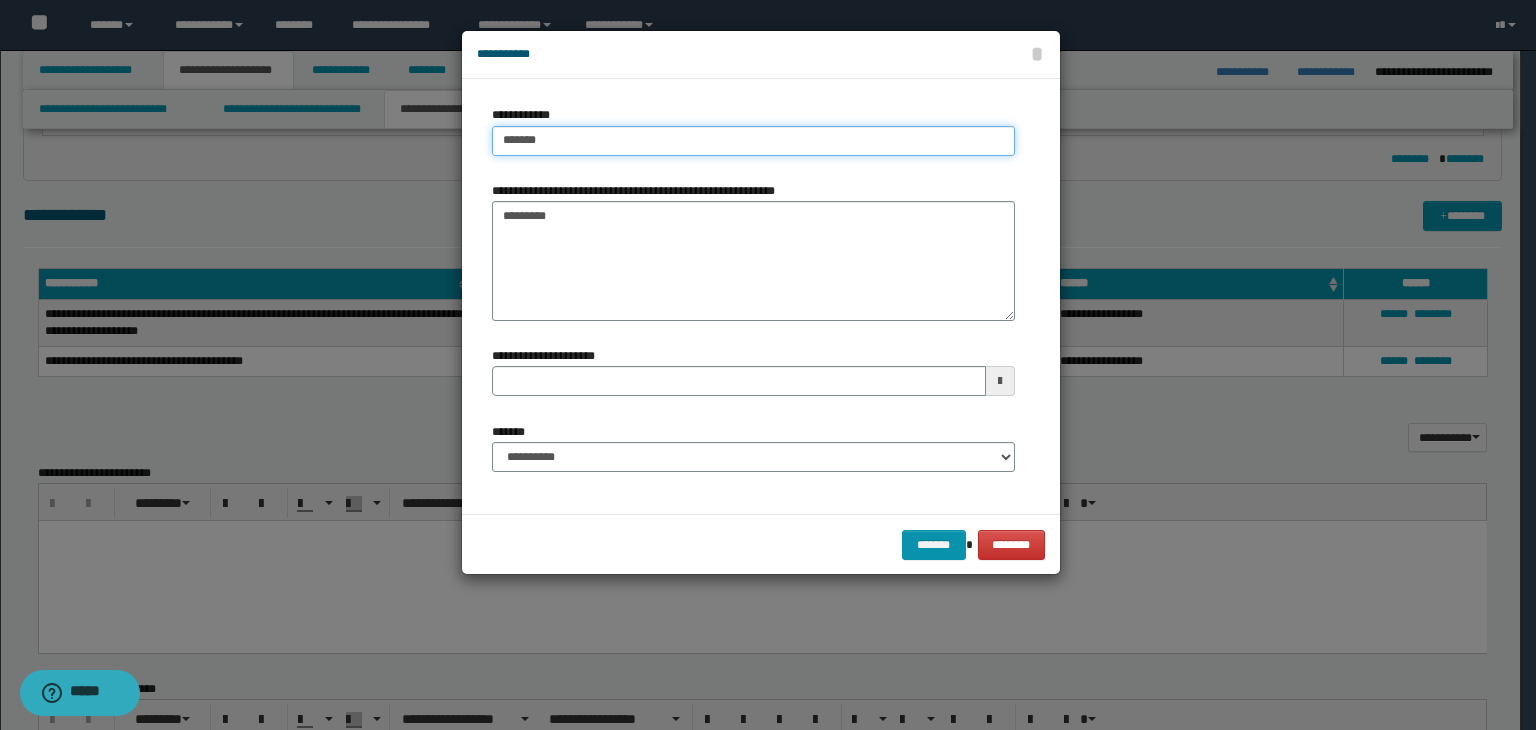 type on "******" 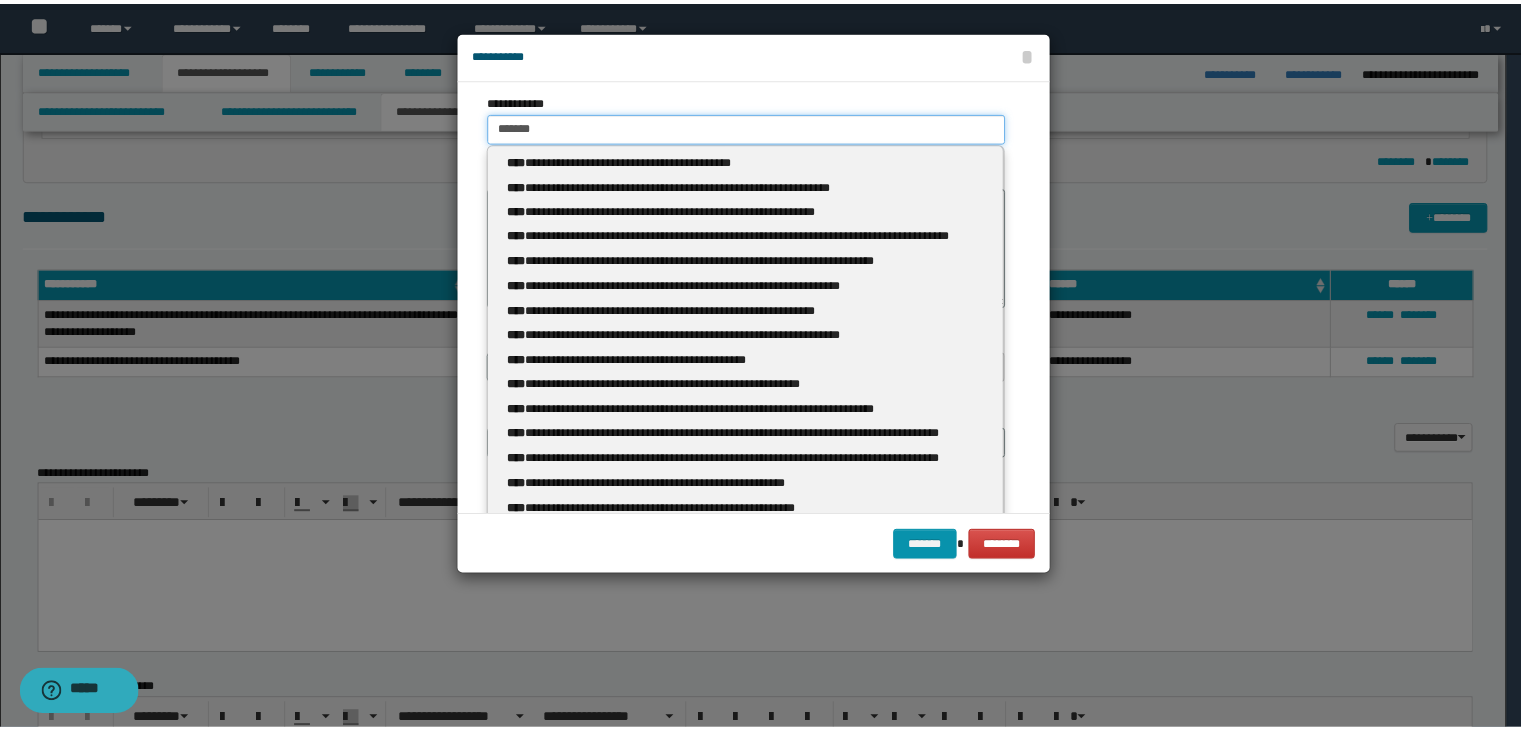scroll, scrollTop: 0, scrollLeft: 0, axis: both 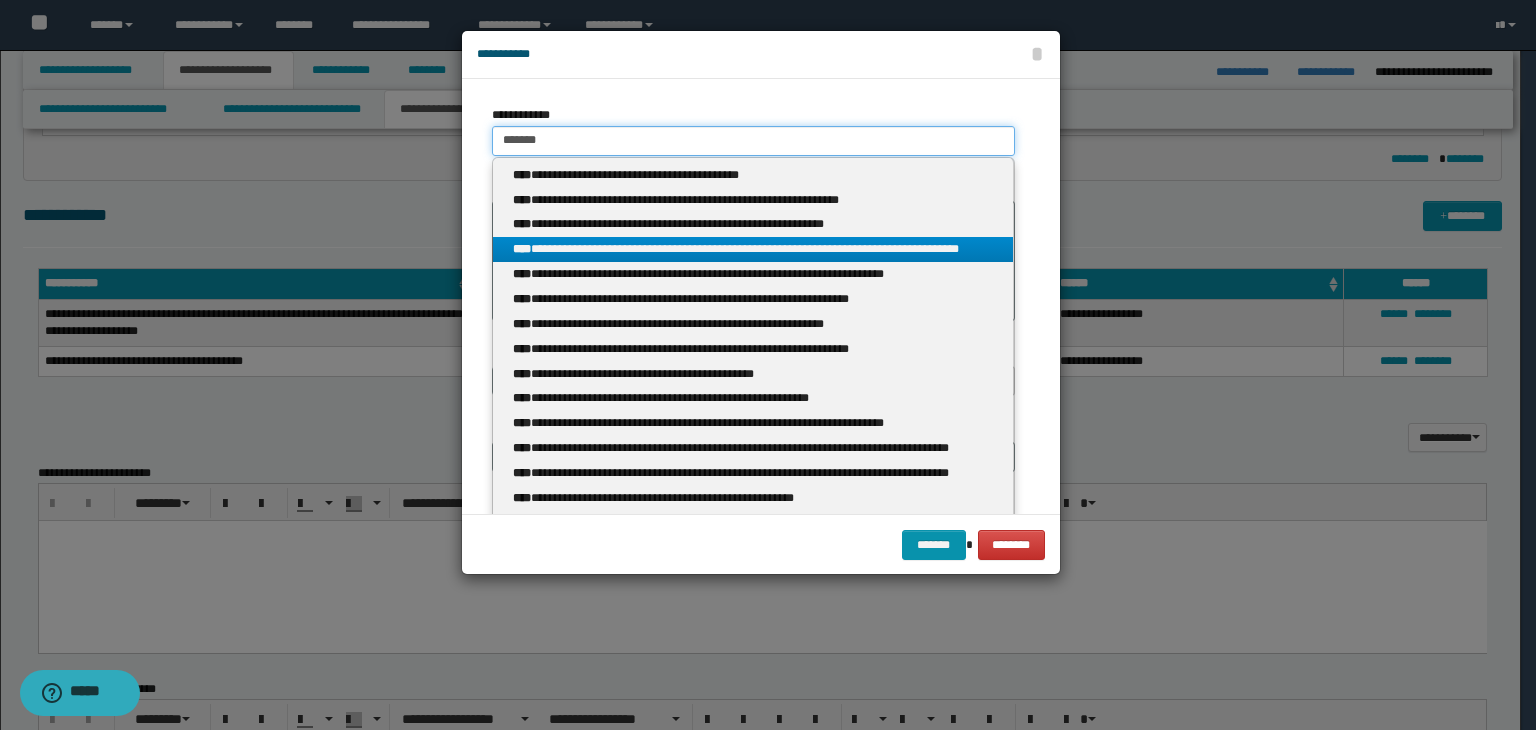 type 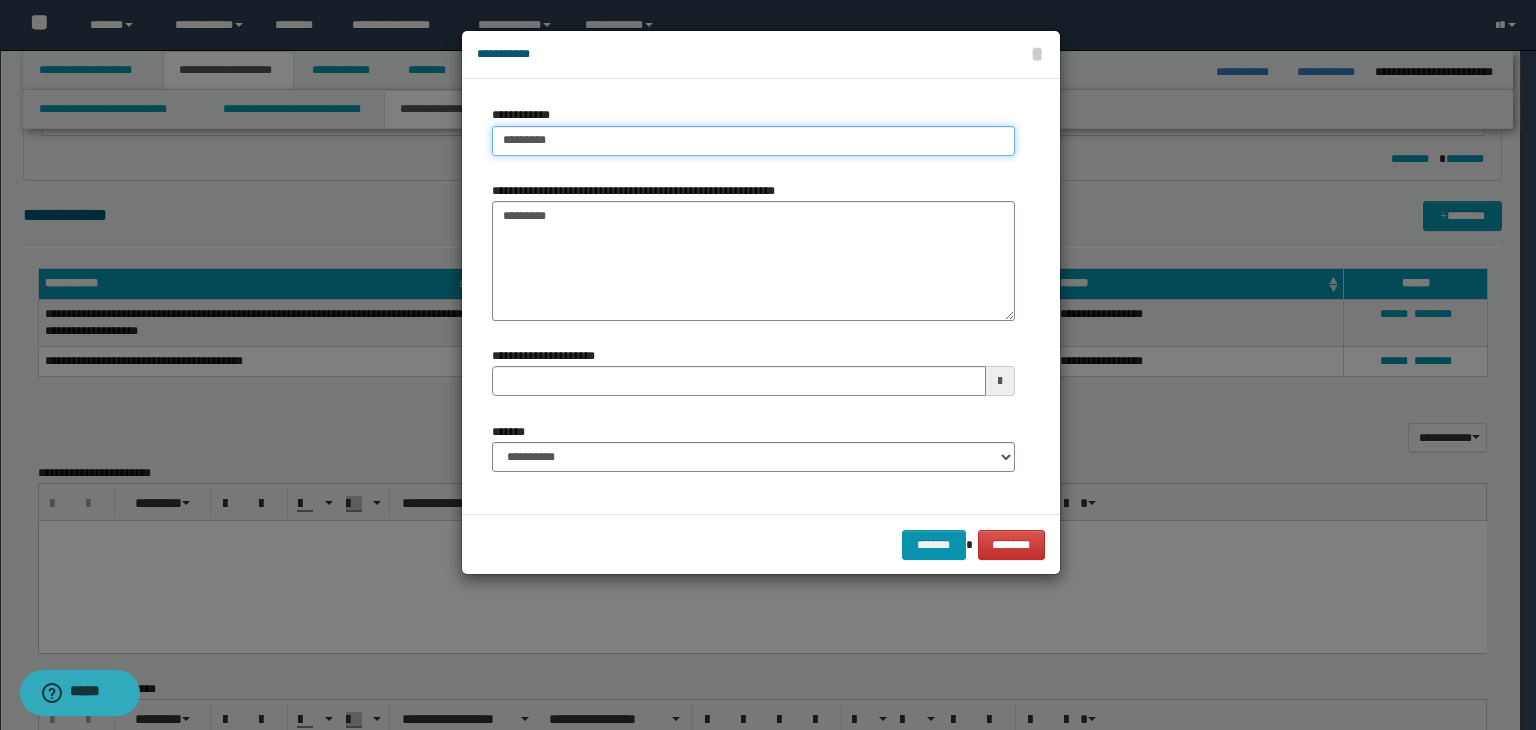 type on "**********" 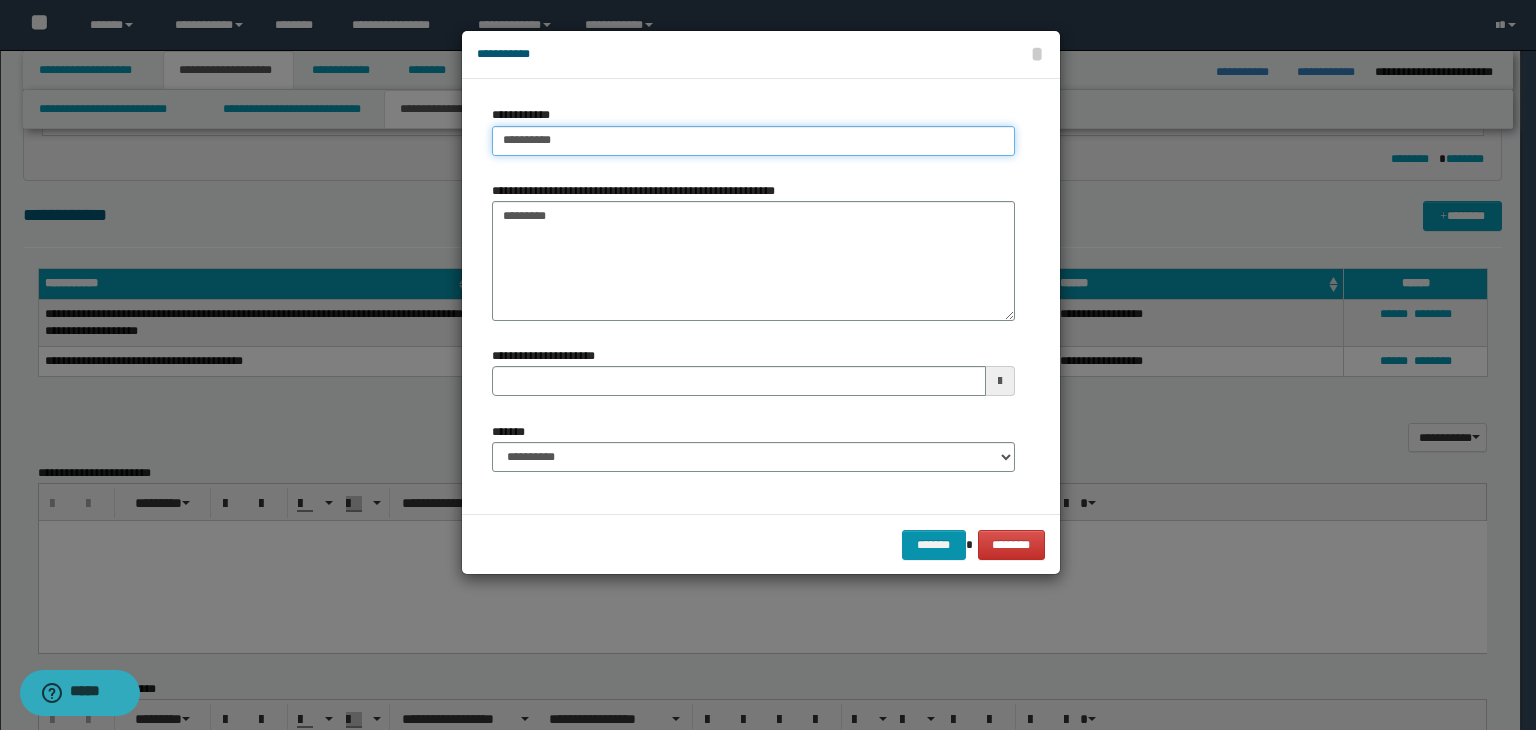 type on "**********" 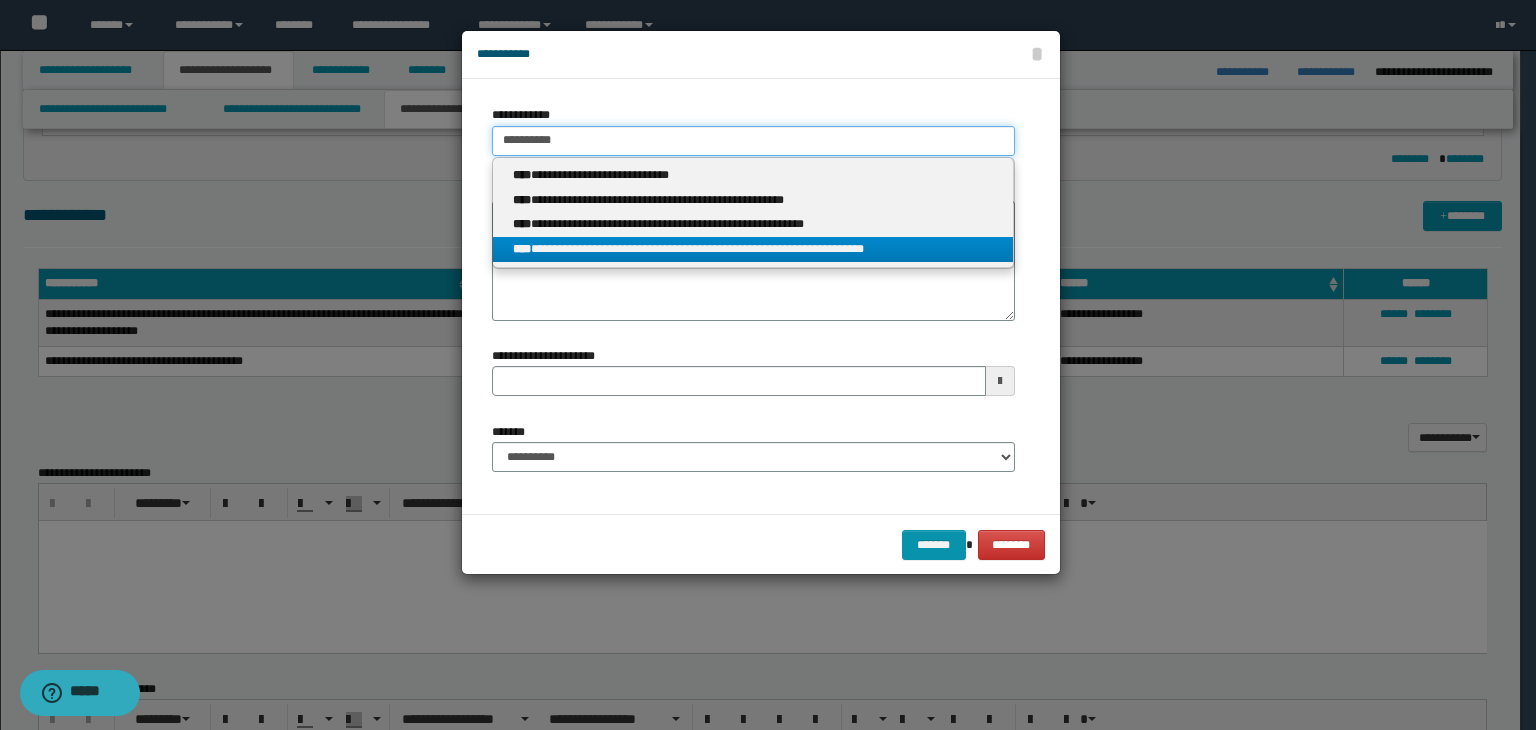 type on "**********" 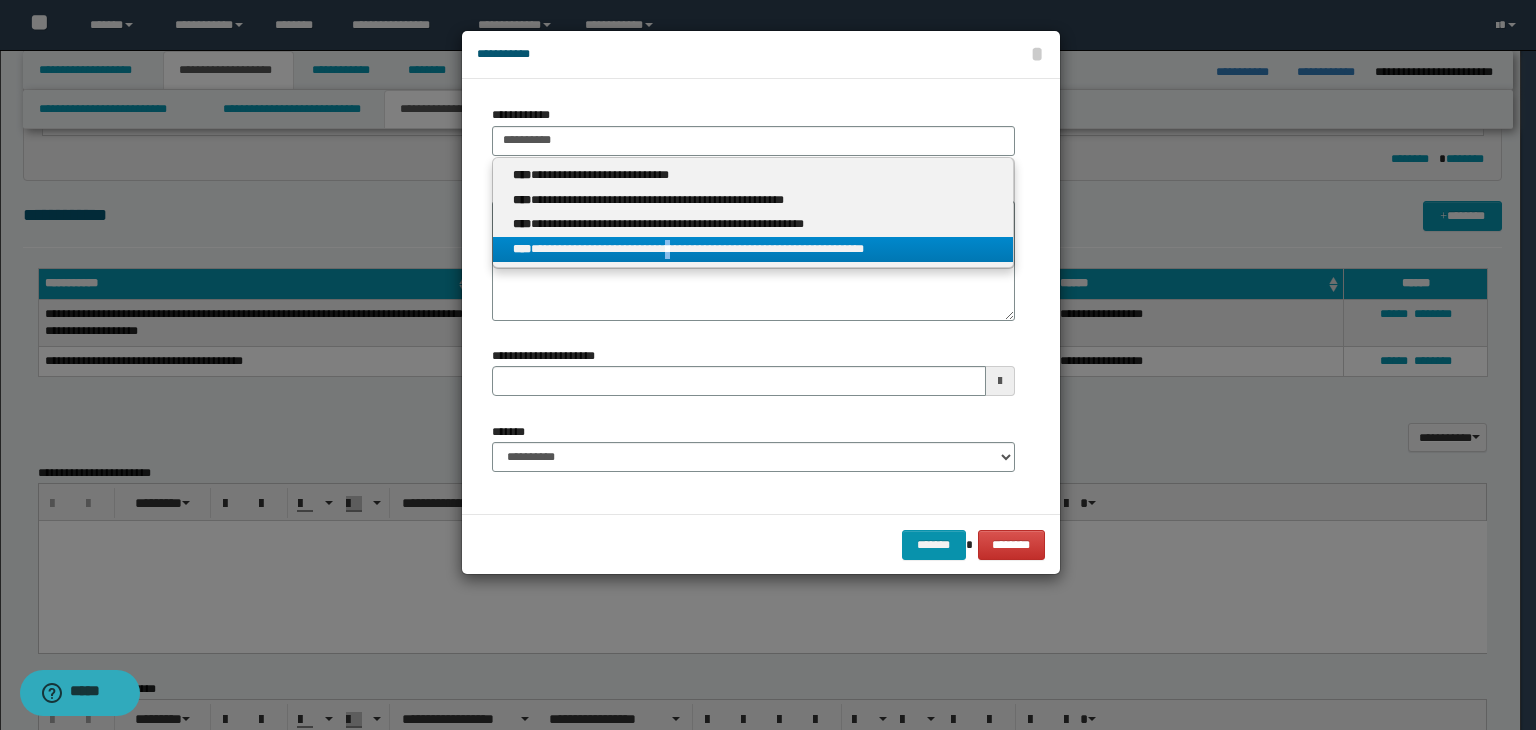 click on "**********" at bounding box center [753, 249] 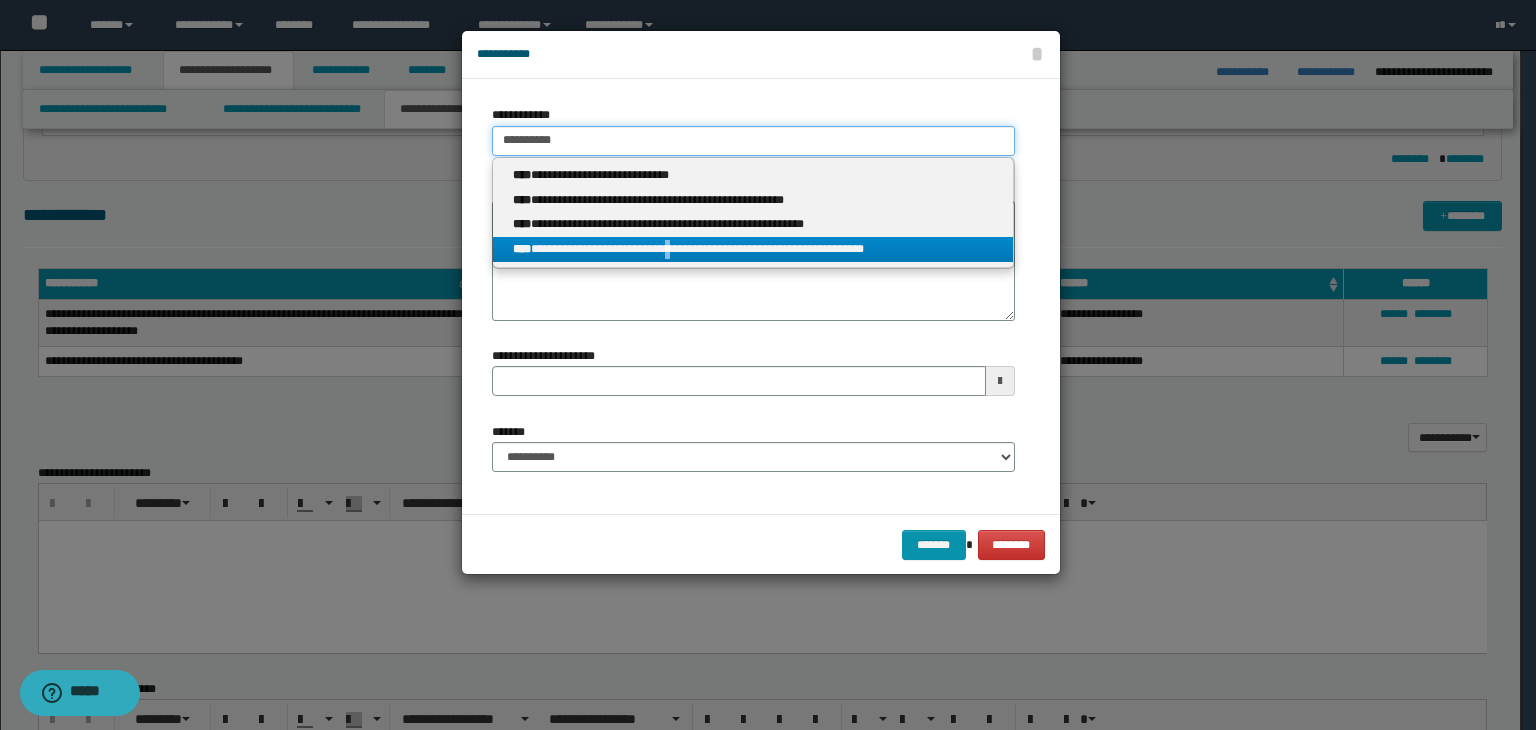type 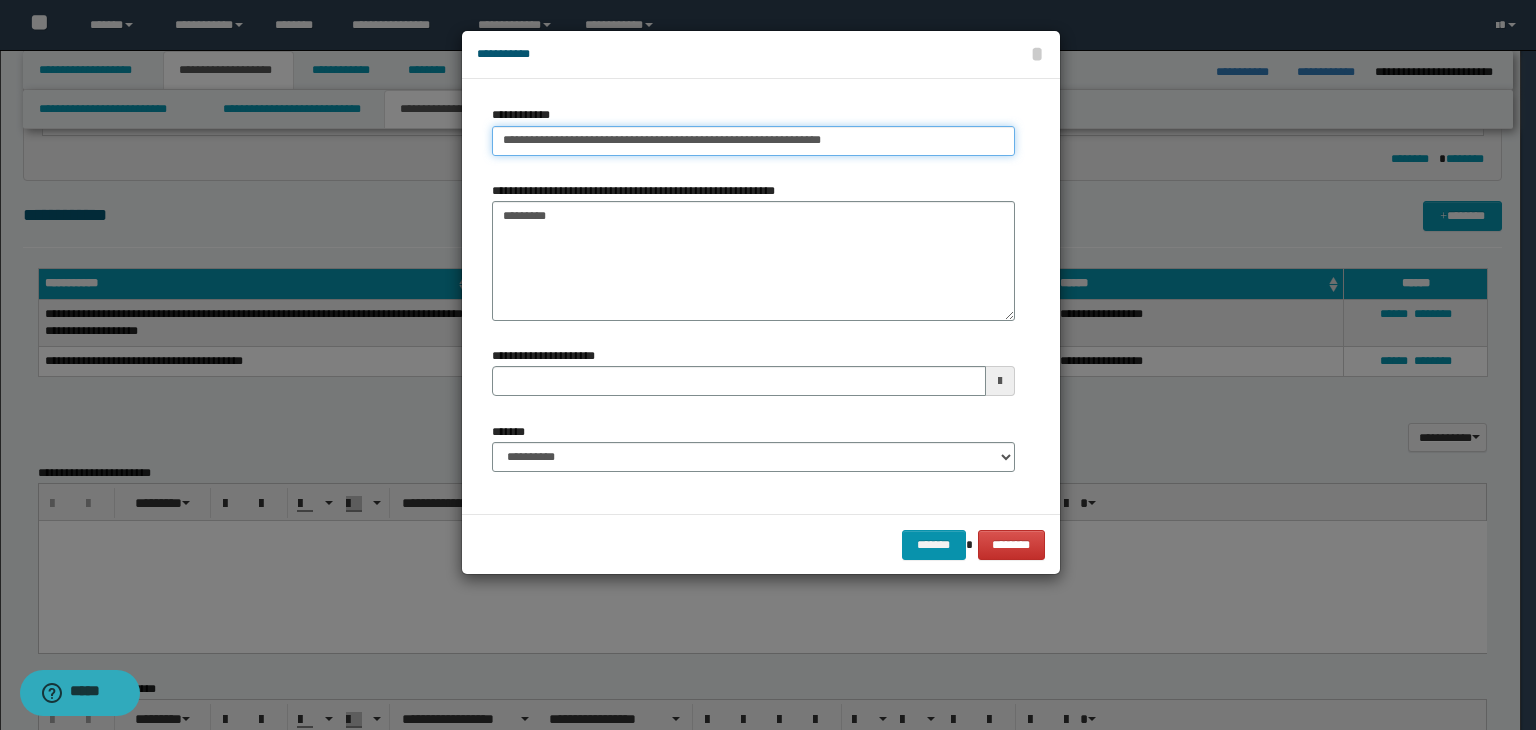 type 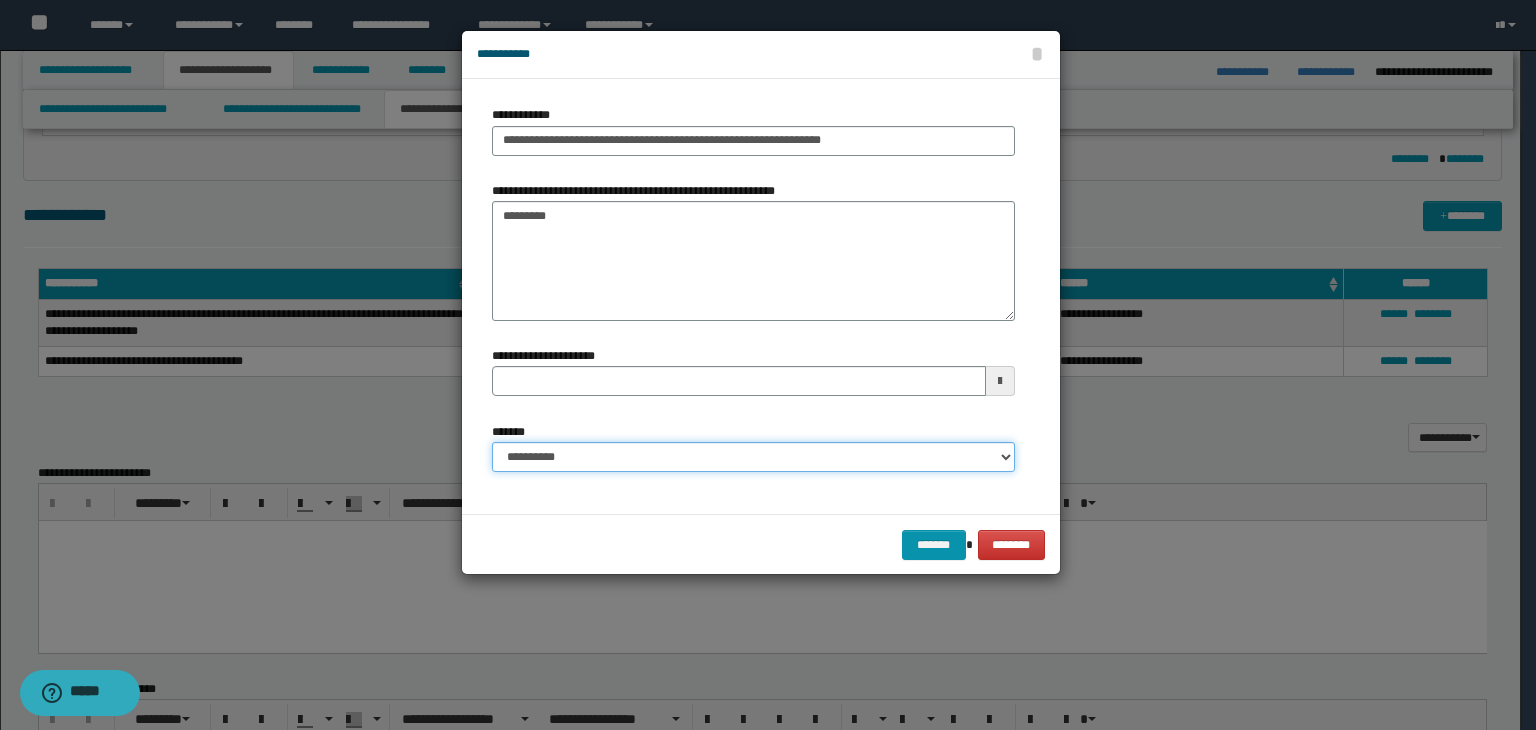 click on "**********" at bounding box center [753, 457] 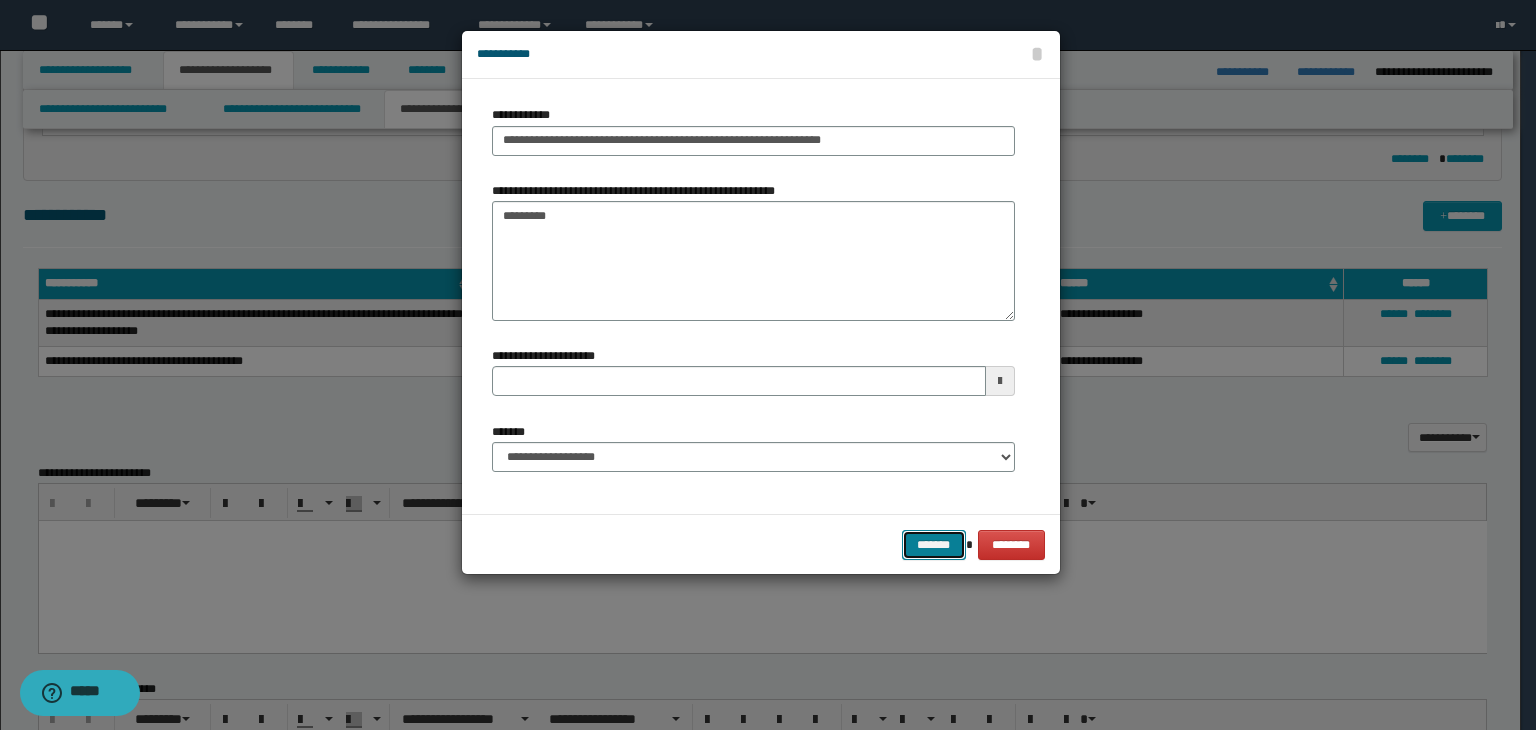 click on "*******
********" at bounding box center (761, 544) 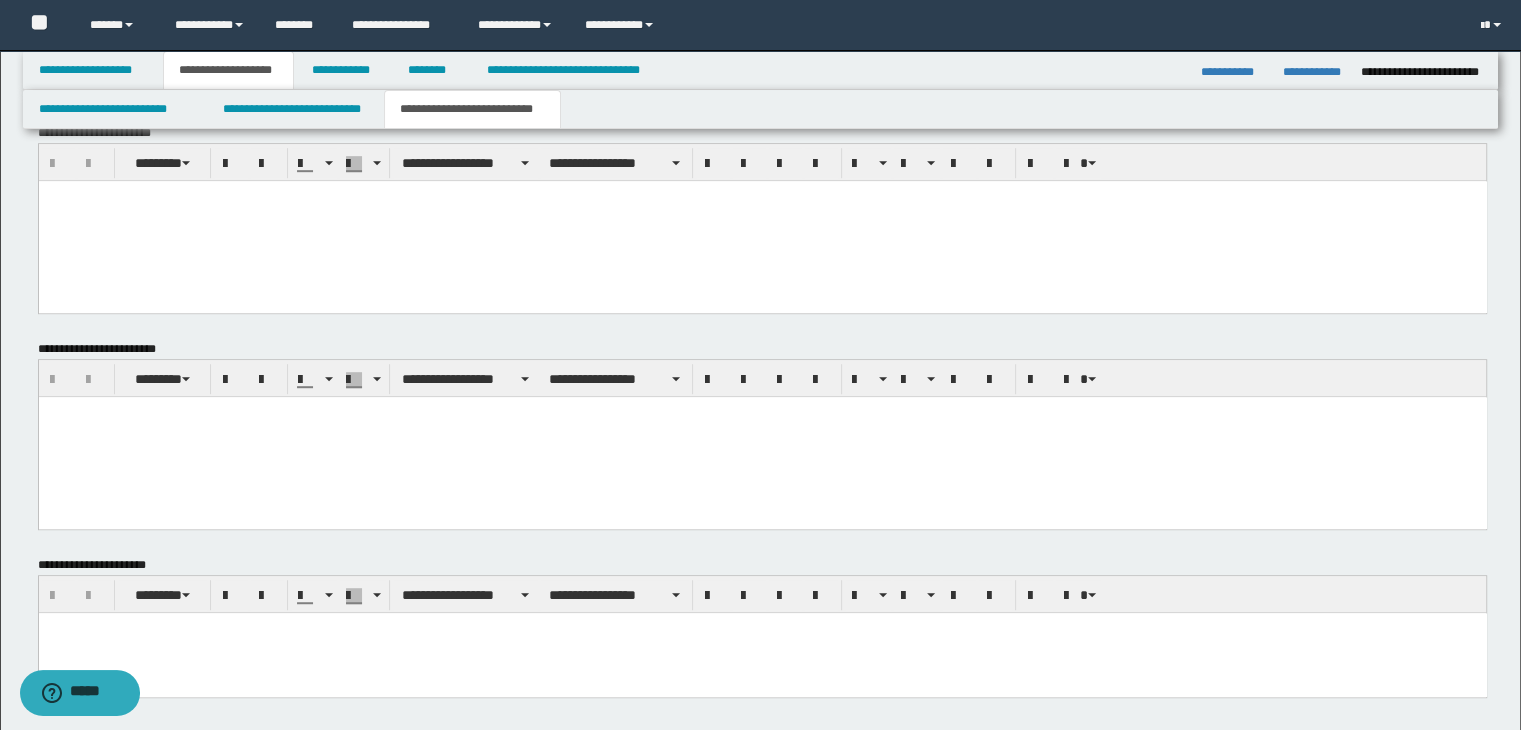 scroll, scrollTop: 1260, scrollLeft: 0, axis: vertical 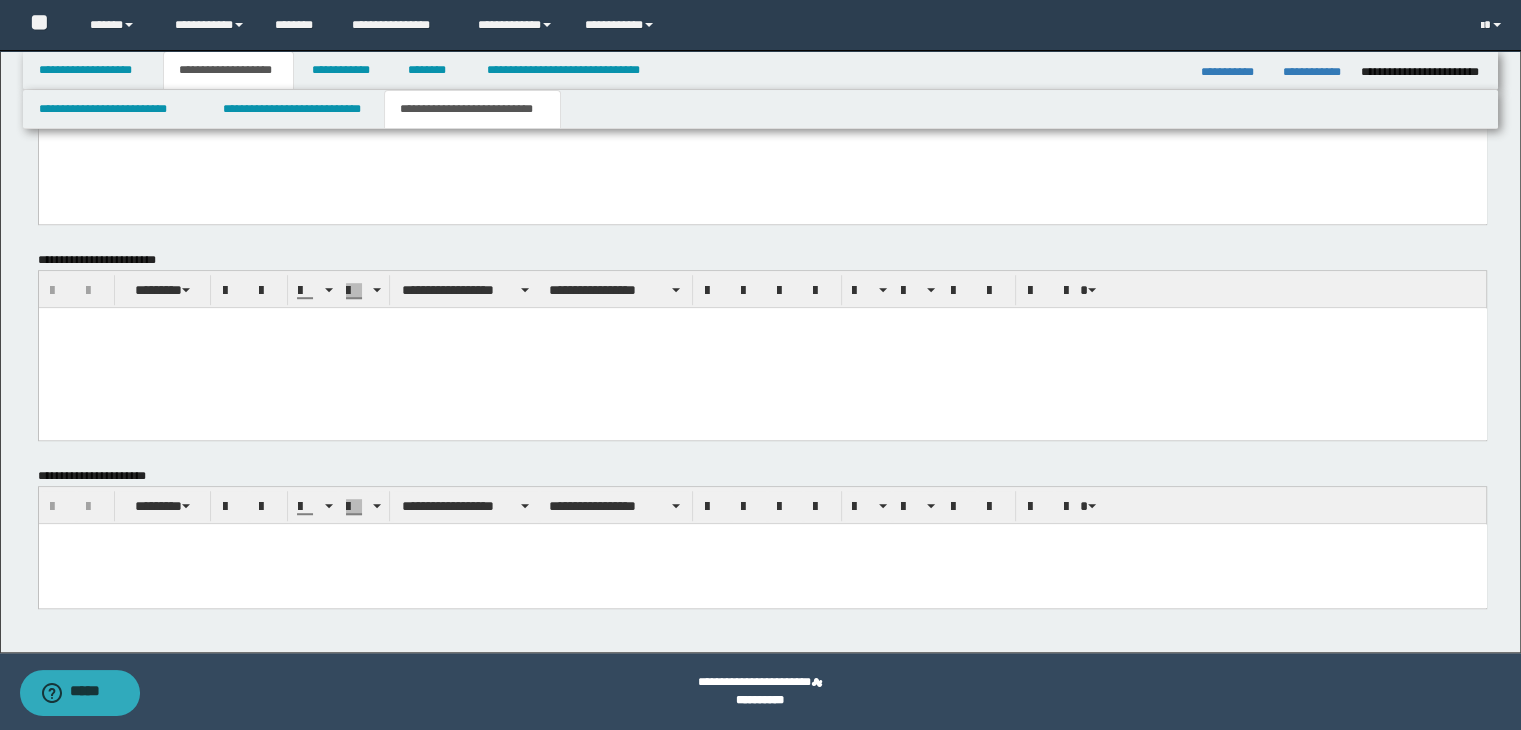 click at bounding box center [762, 563] 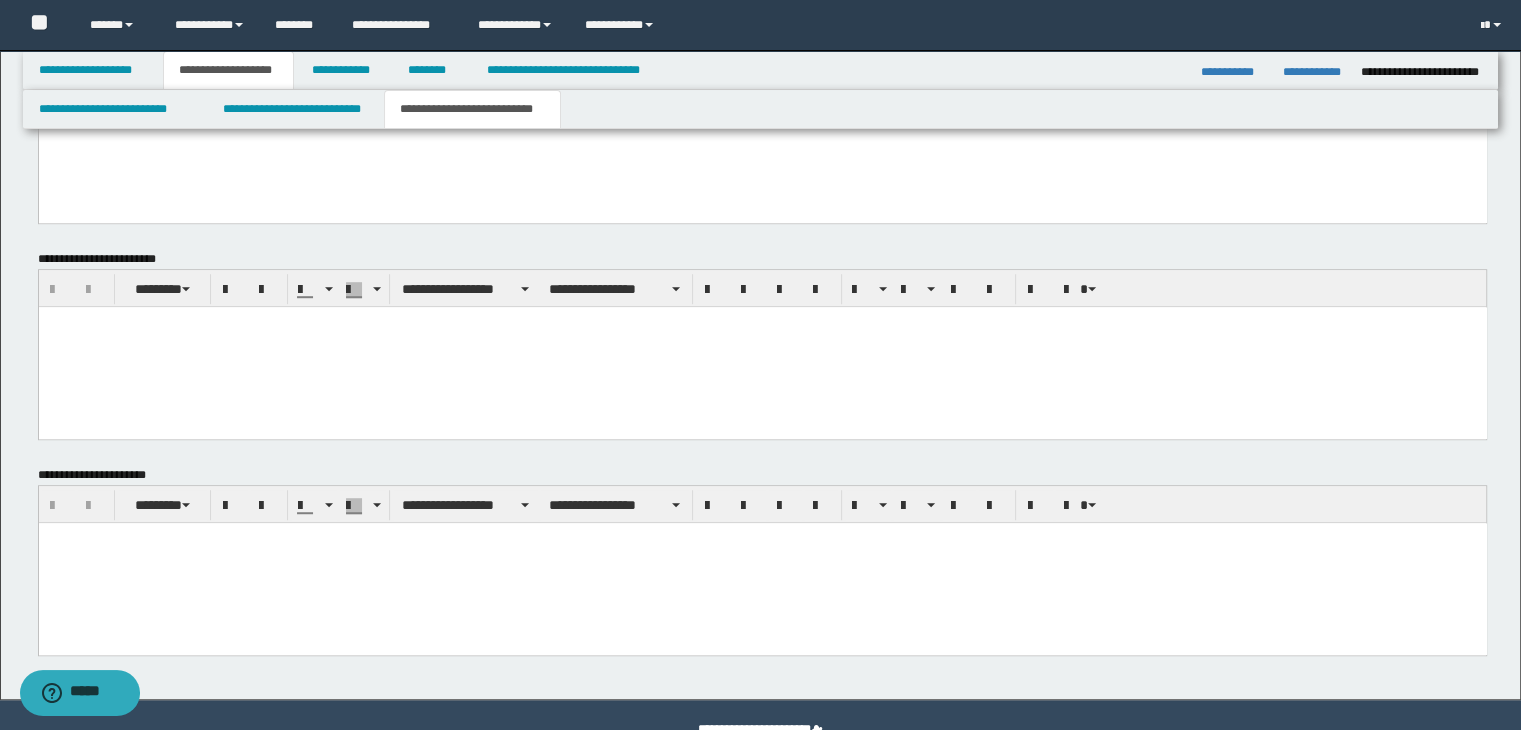type 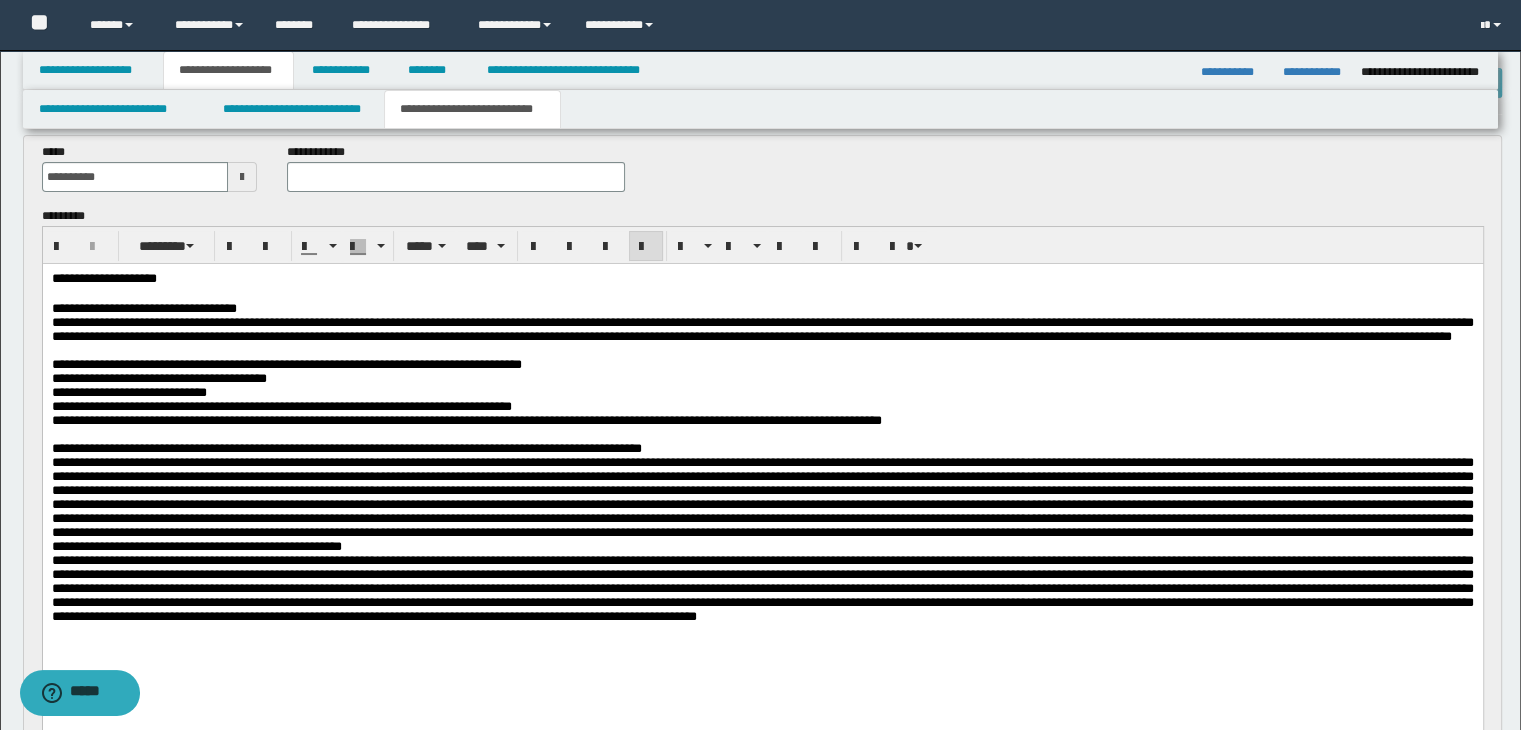 scroll, scrollTop: 60, scrollLeft: 0, axis: vertical 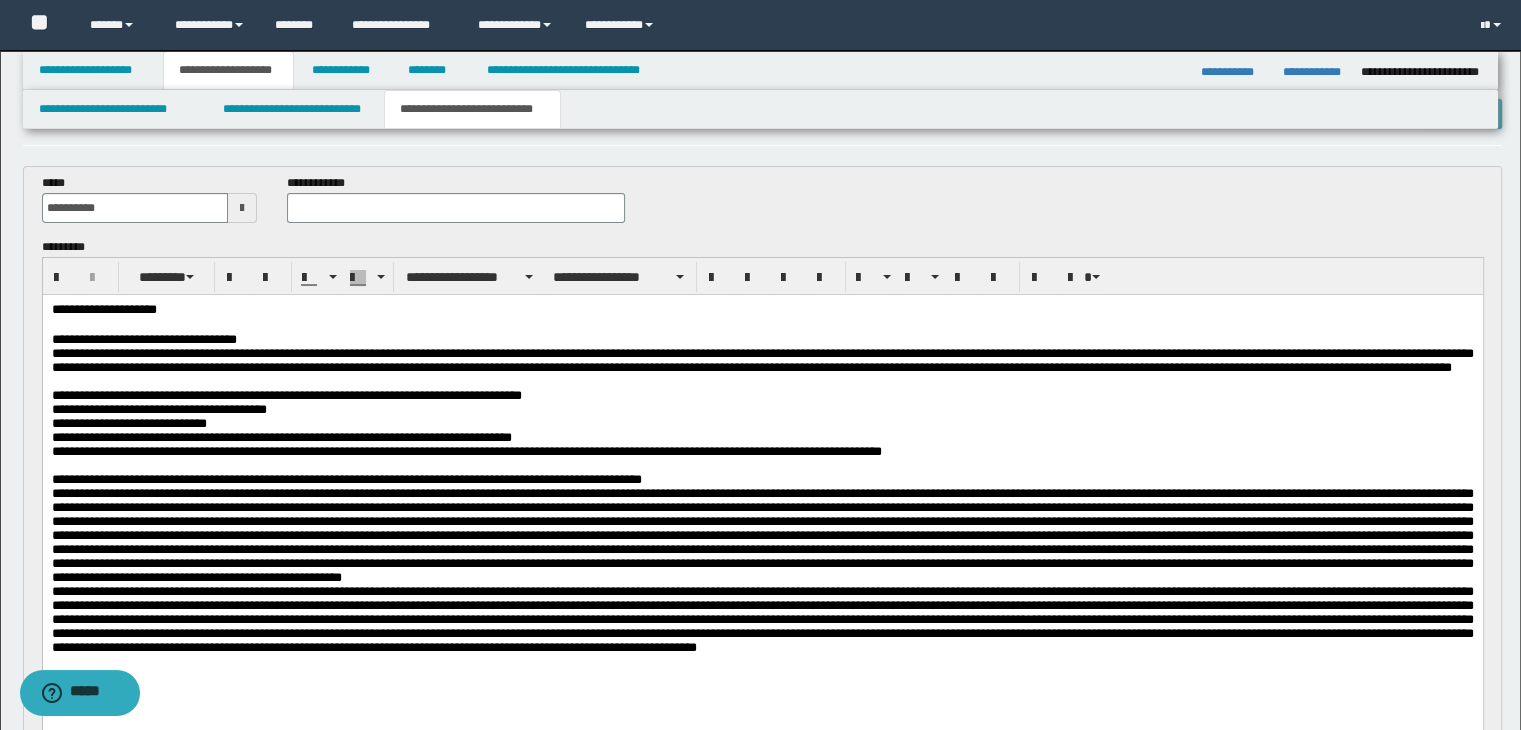 click on "**********" at bounding box center [762, 310] 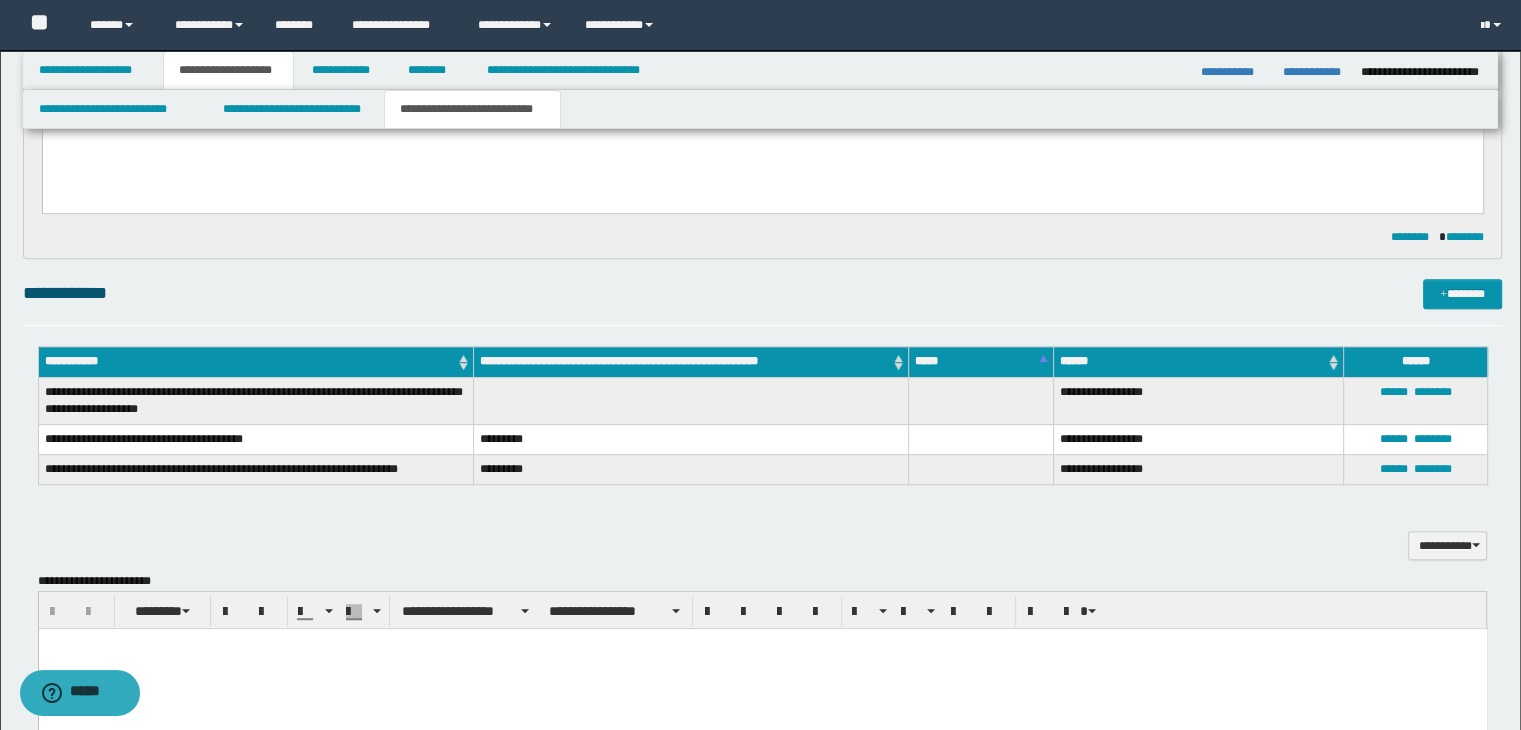scroll, scrollTop: 1160, scrollLeft: 0, axis: vertical 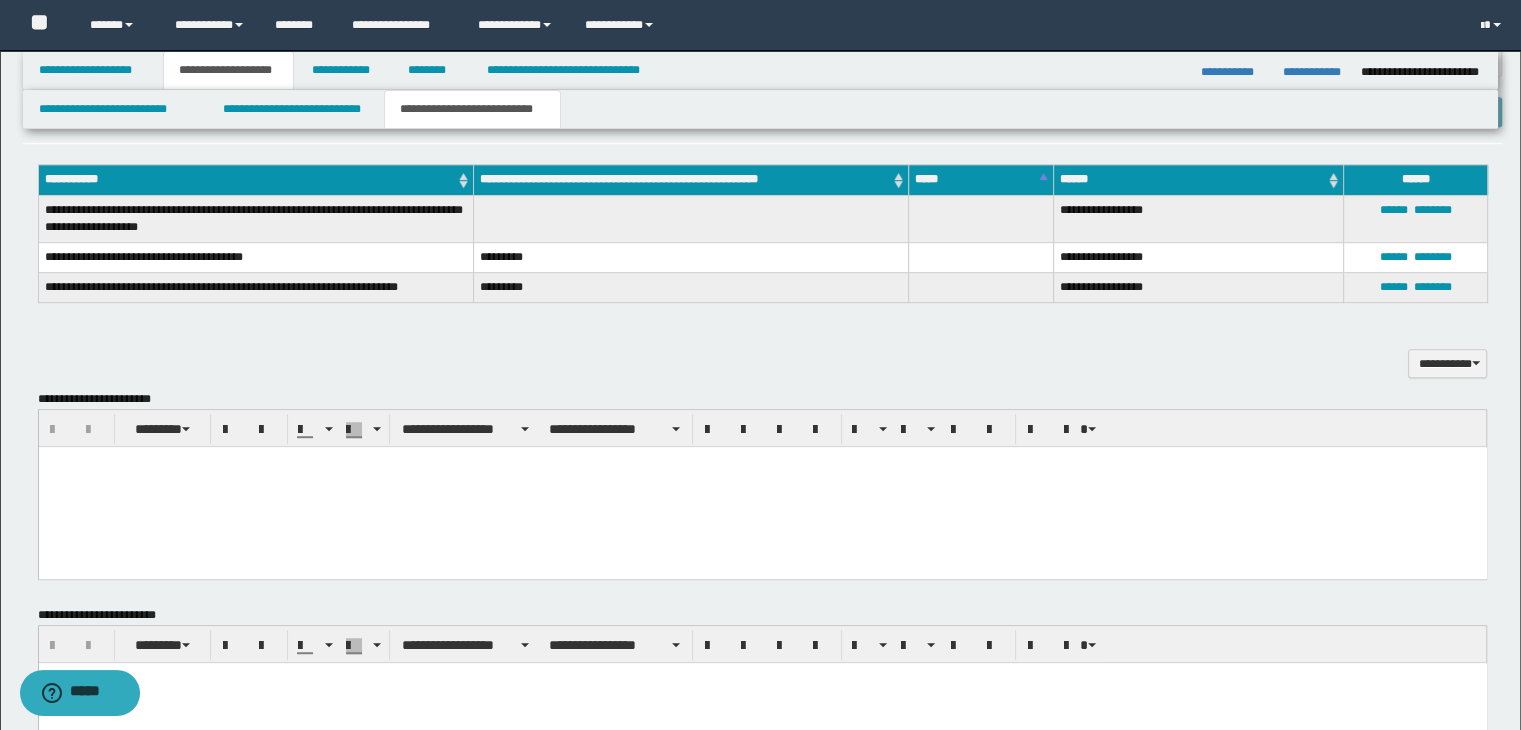 click at bounding box center (762, 487) 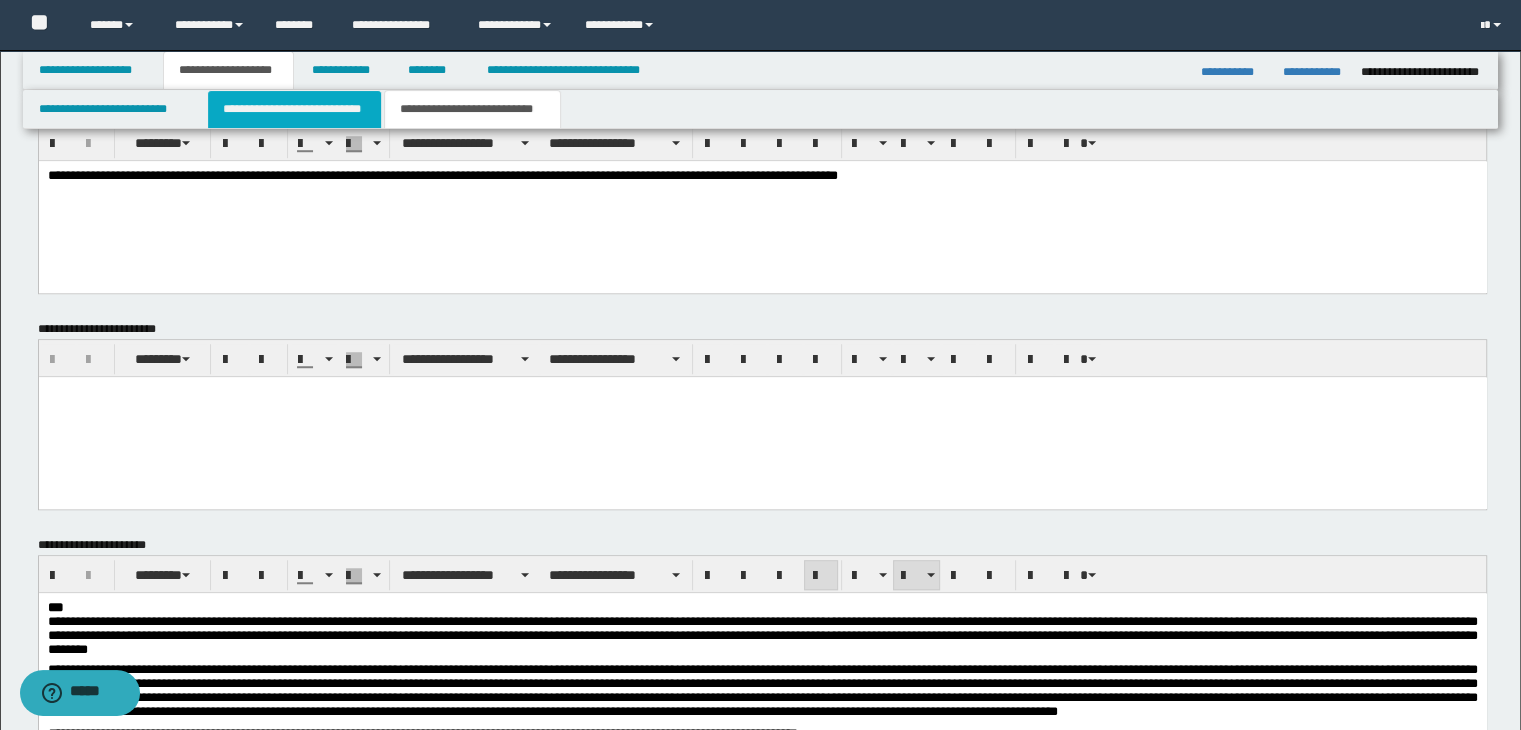 scroll, scrollTop: 1260, scrollLeft: 0, axis: vertical 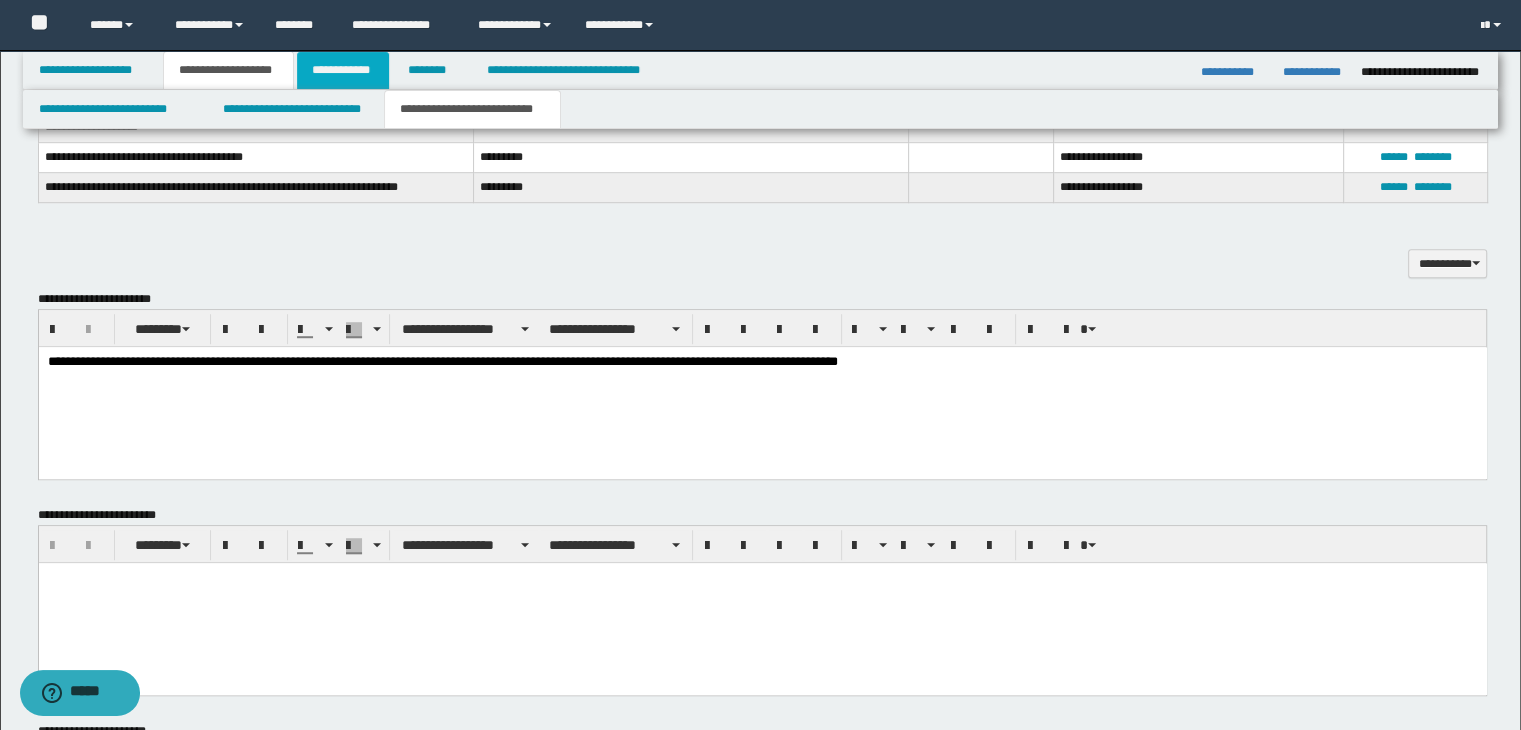 click on "**********" at bounding box center [343, 70] 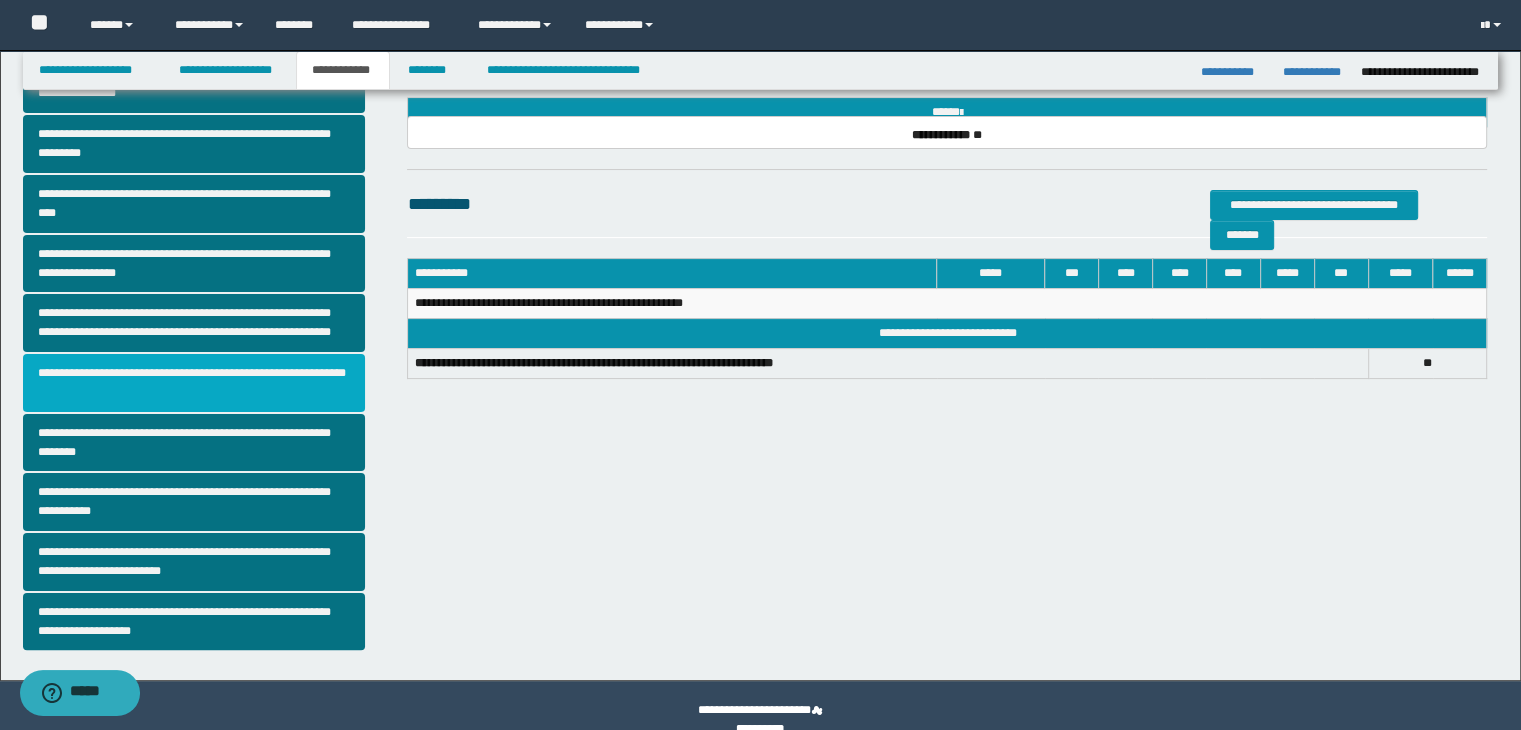 scroll, scrollTop: 381, scrollLeft: 0, axis: vertical 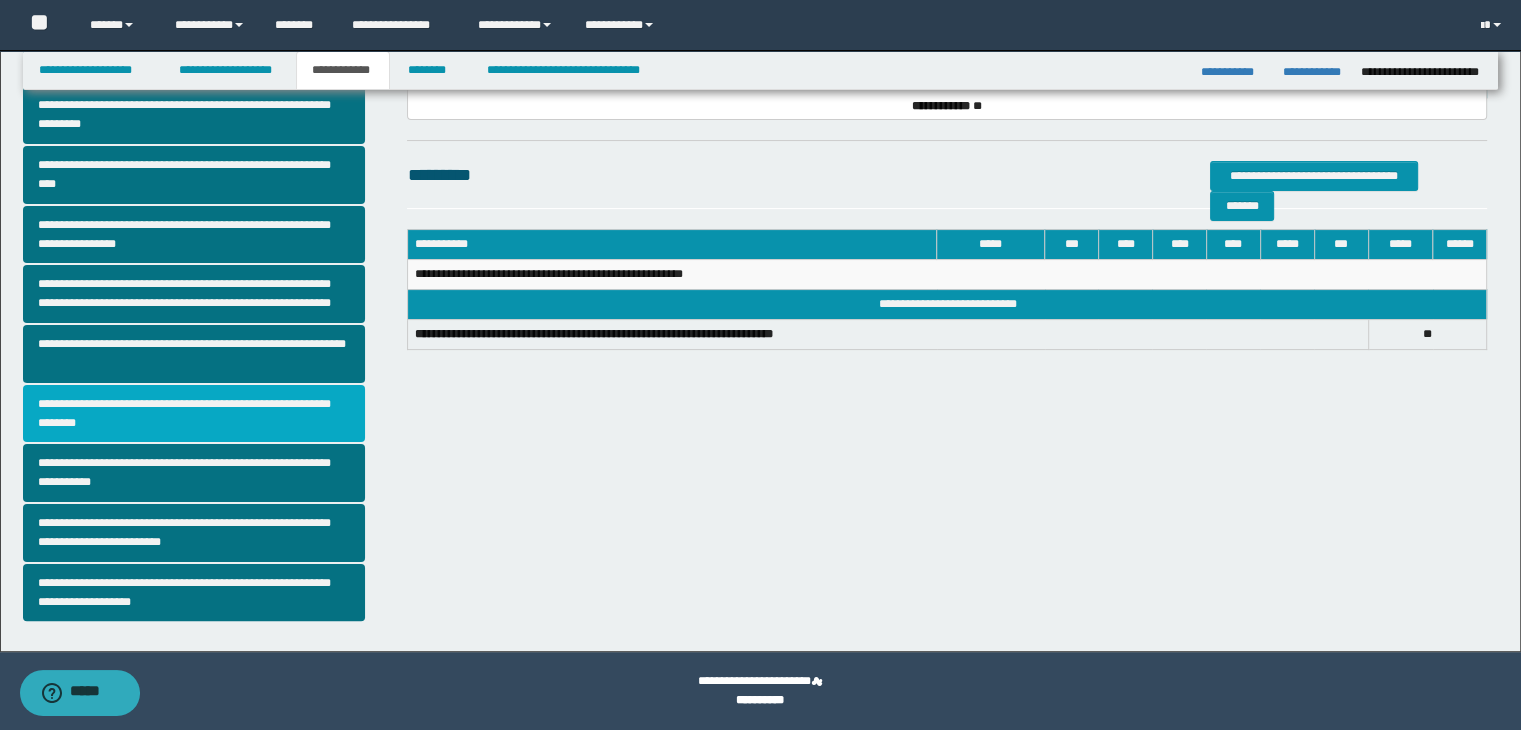 click on "**********" at bounding box center (194, 414) 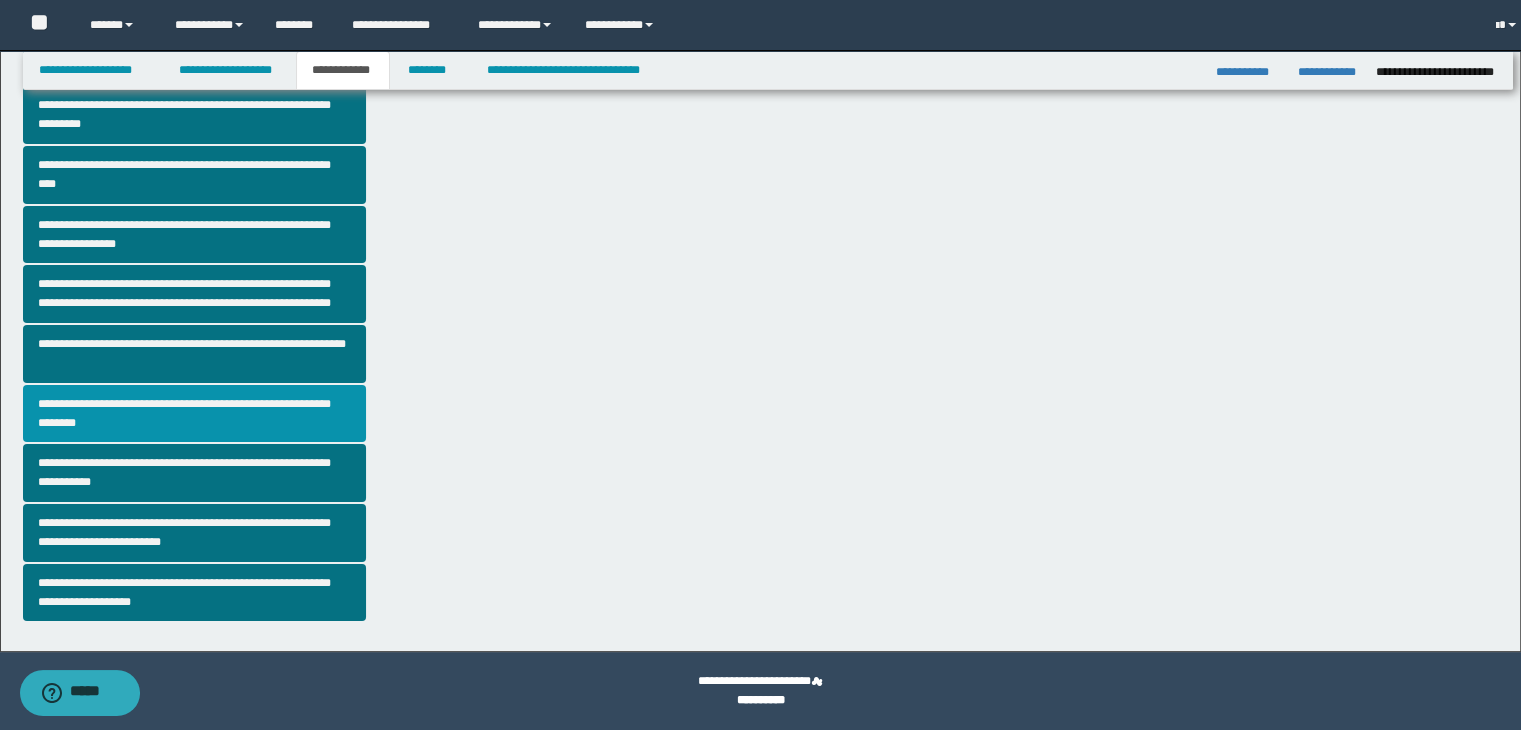 scroll, scrollTop: 0, scrollLeft: 0, axis: both 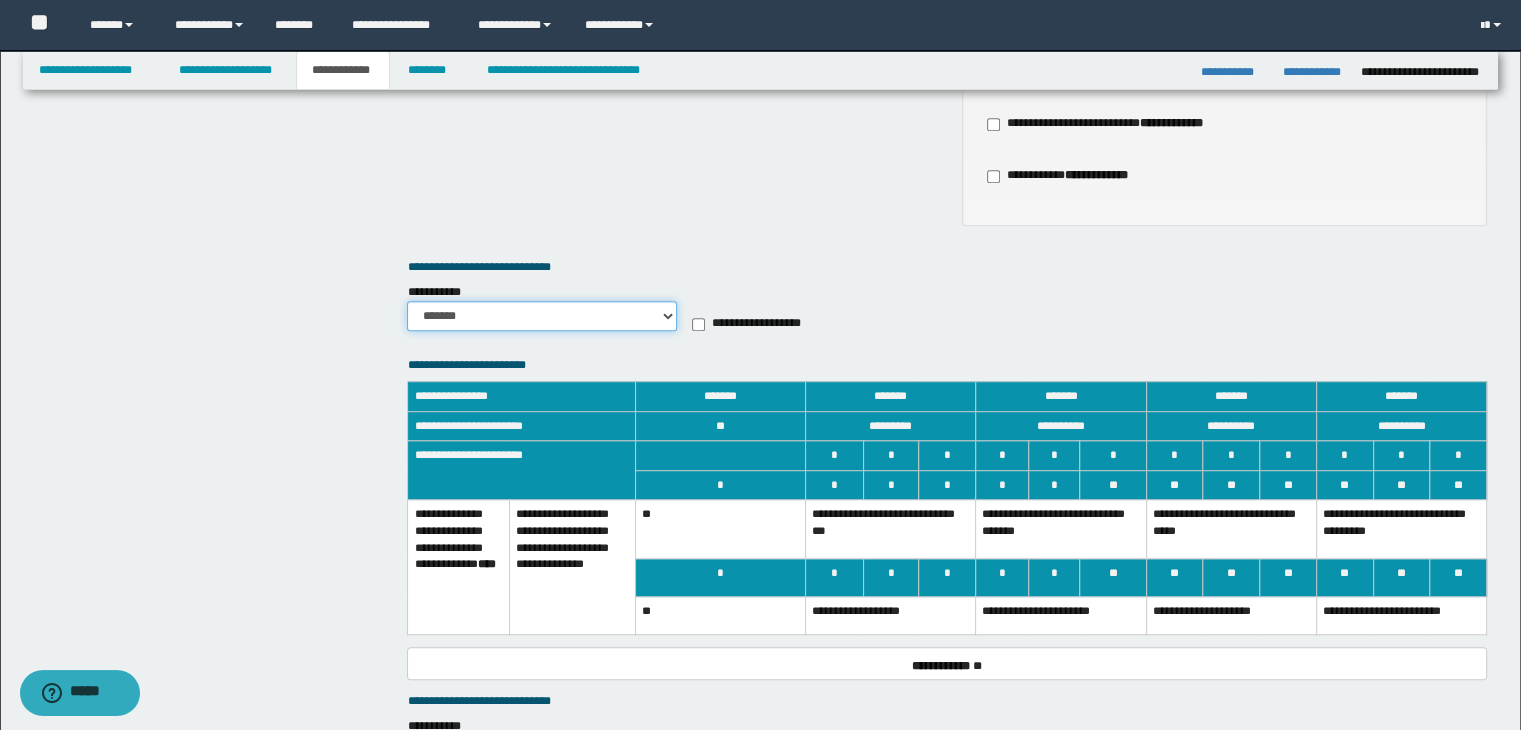 click on "*******
*********" at bounding box center (542, 316) 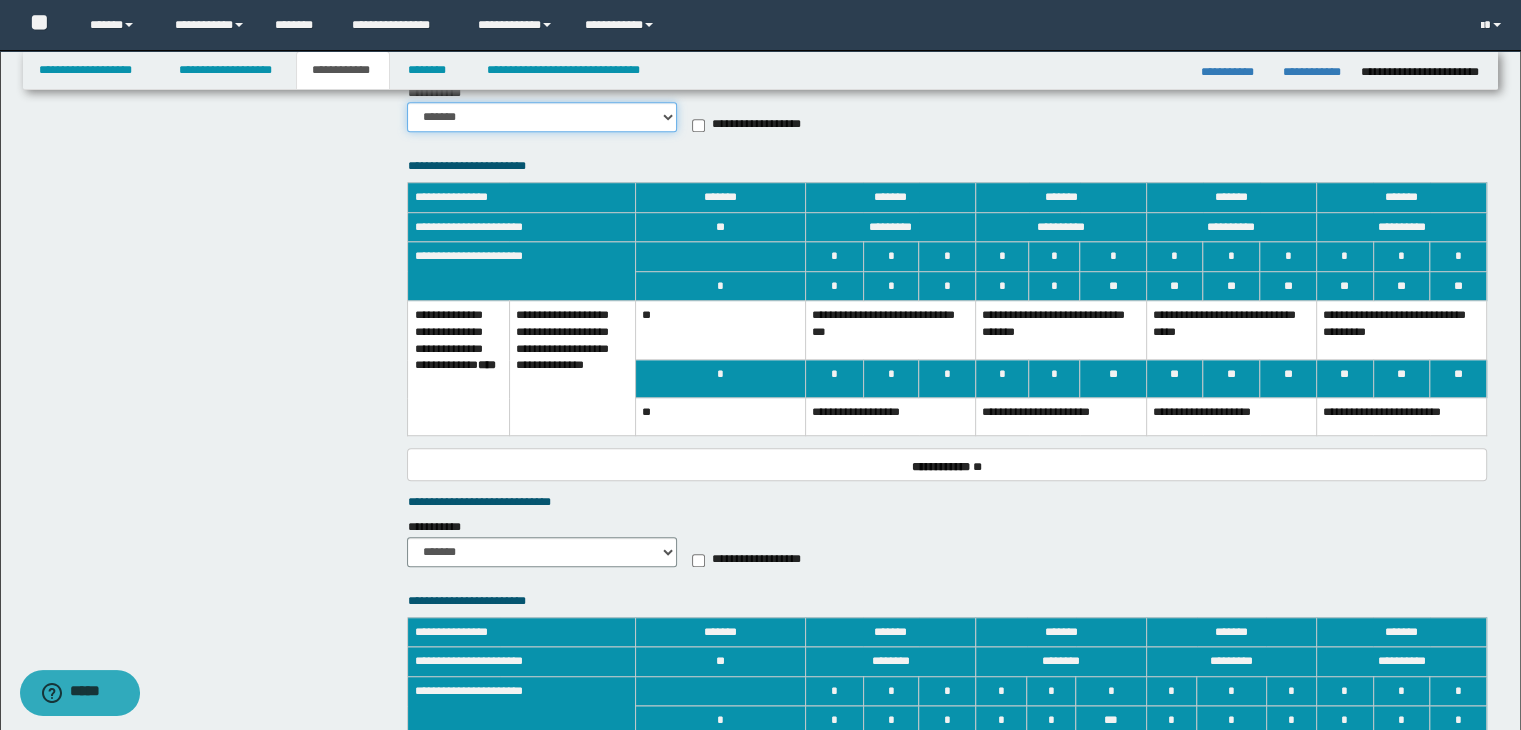 scroll, scrollTop: 1400, scrollLeft: 0, axis: vertical 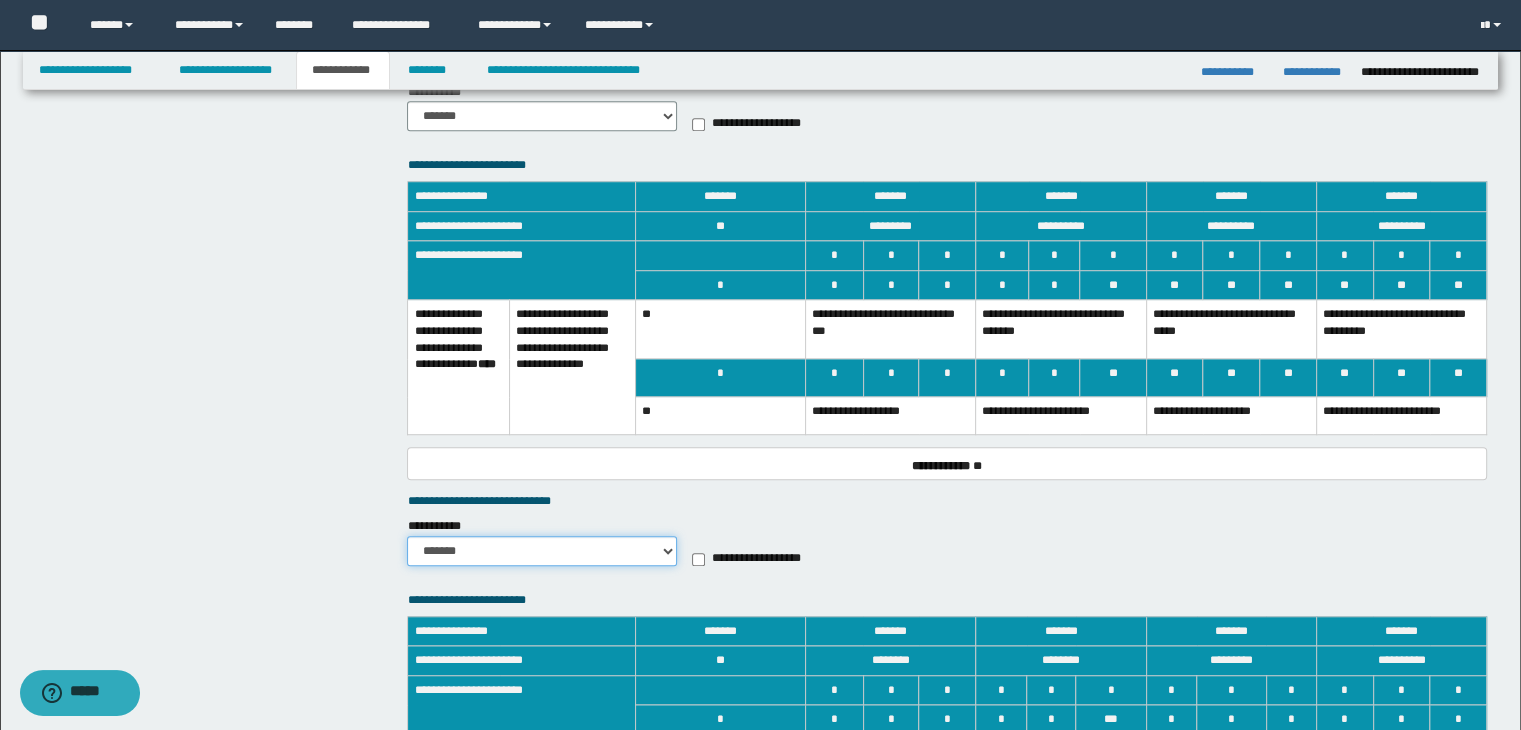 click on "*******
*********" at bounding box center [542, 551] 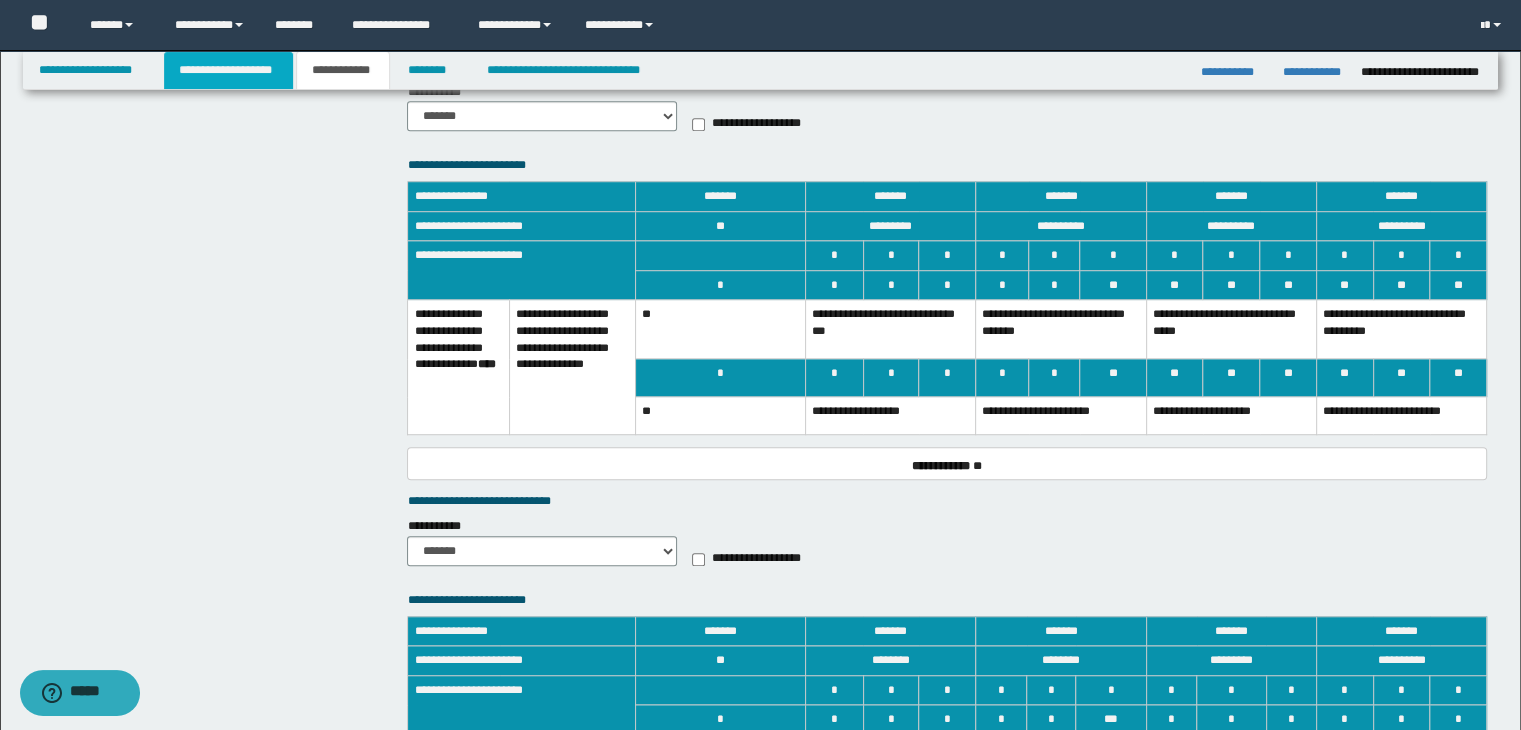 click on "**********" at bounding box center (228, 70) 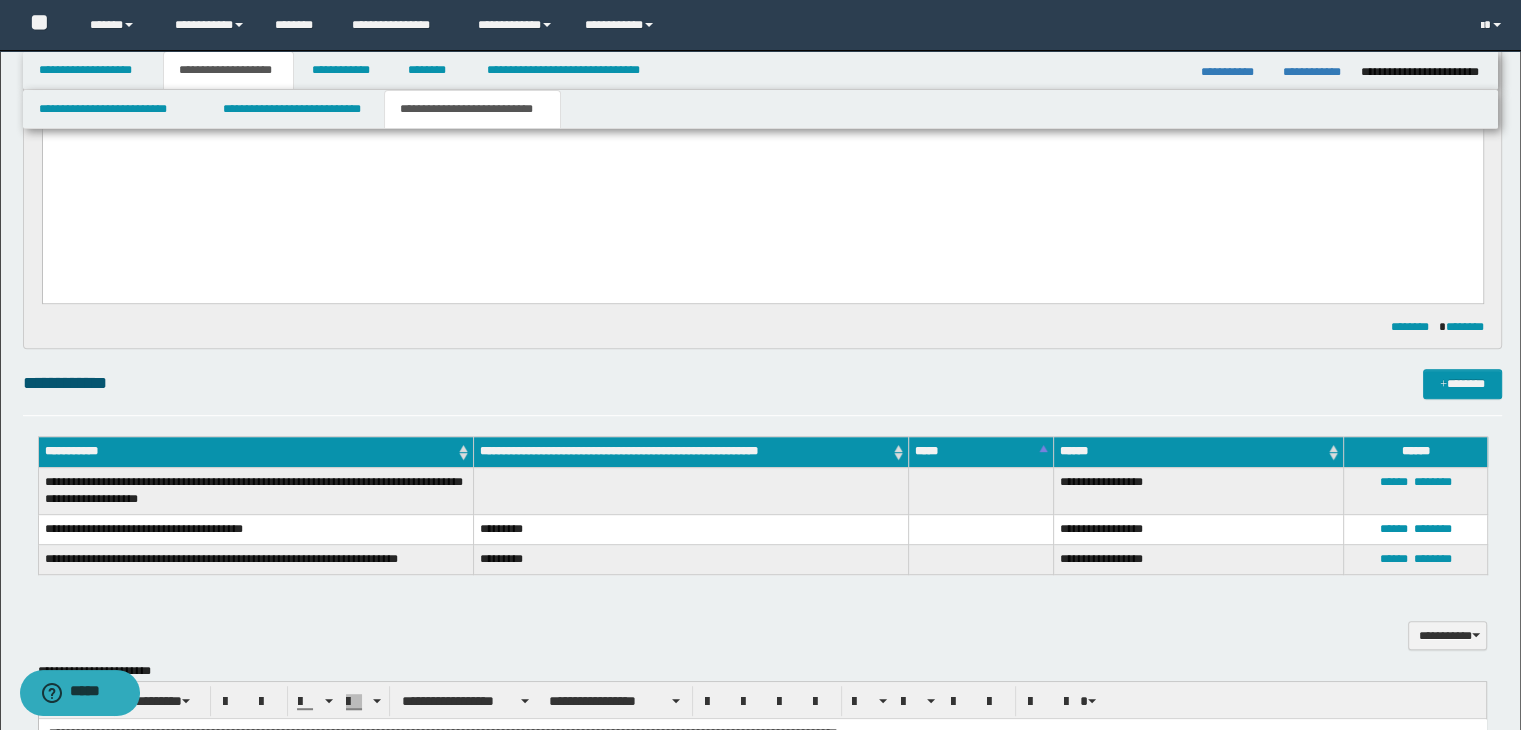 scroll, scrollTop: 1031, scrollLeft: 0, axis: vertical 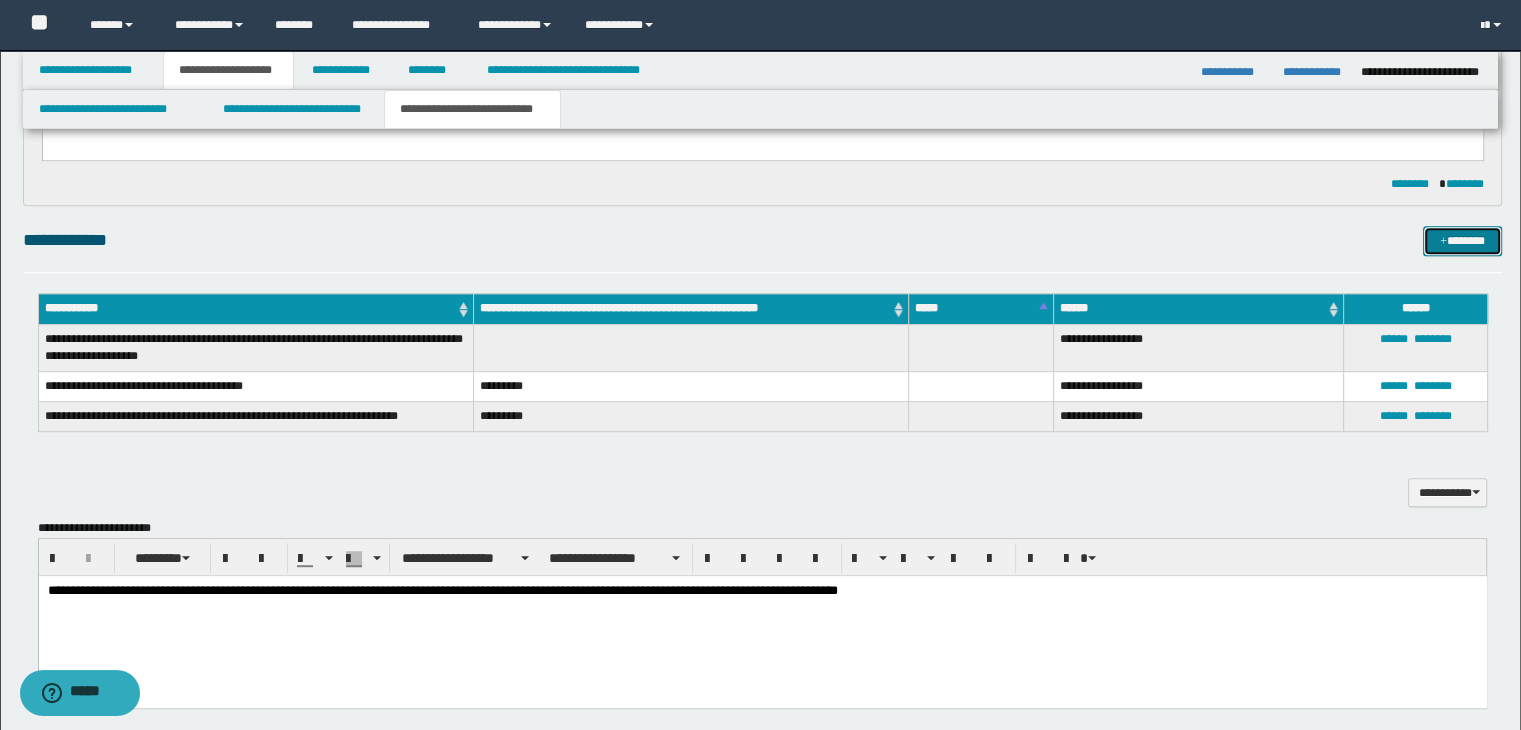 click on "*******" at bounding box center (1462, 241) 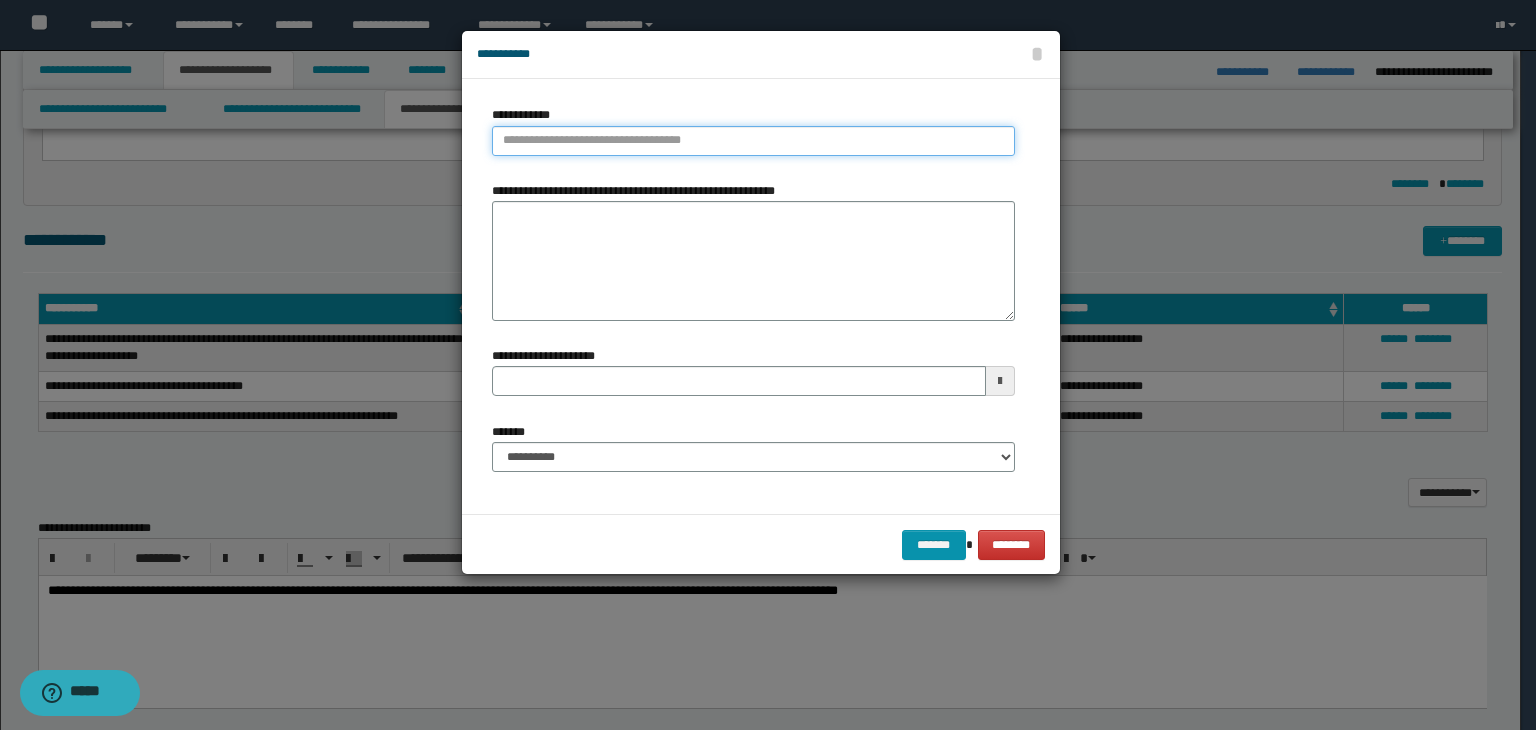type on "**********" 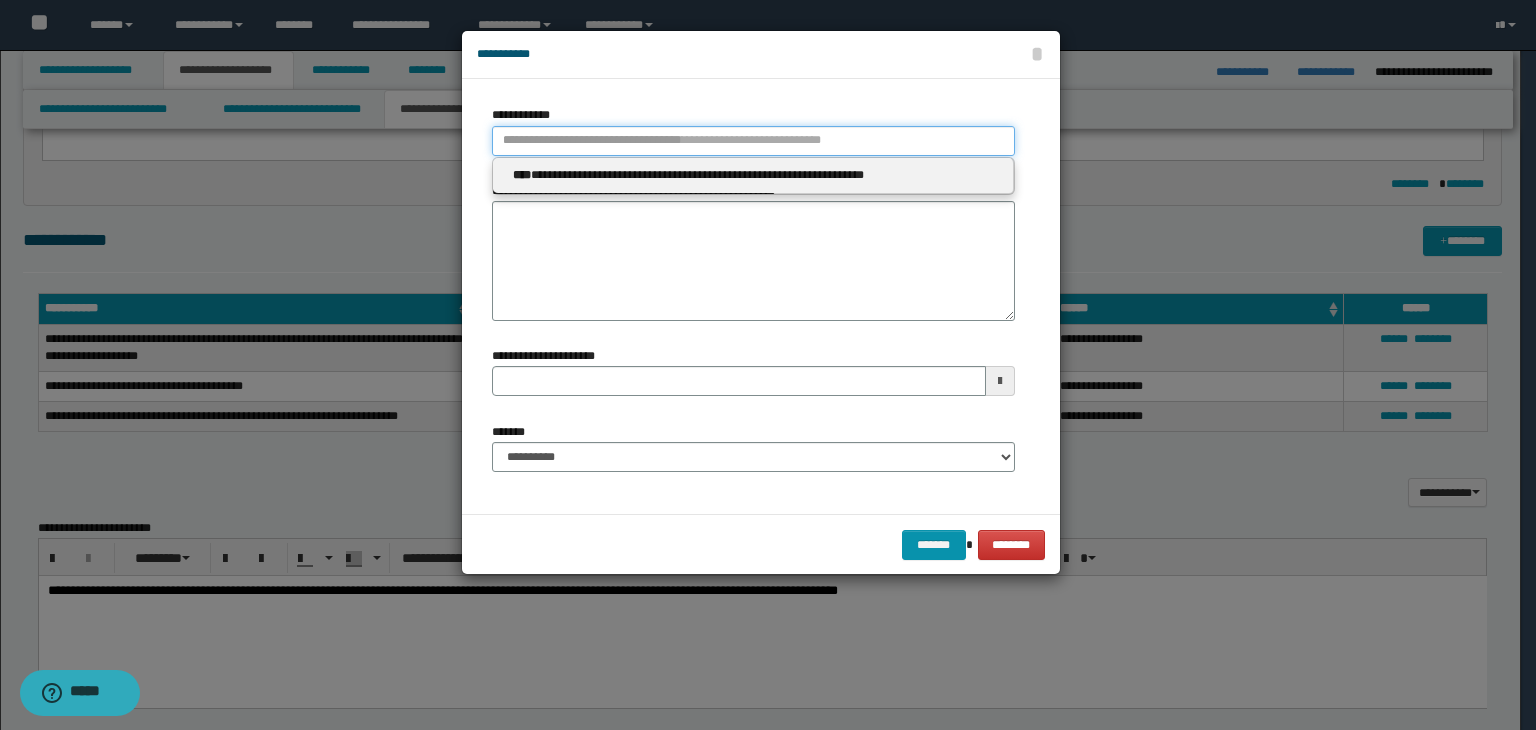 click on "**********" at bounding box center [753, 141] 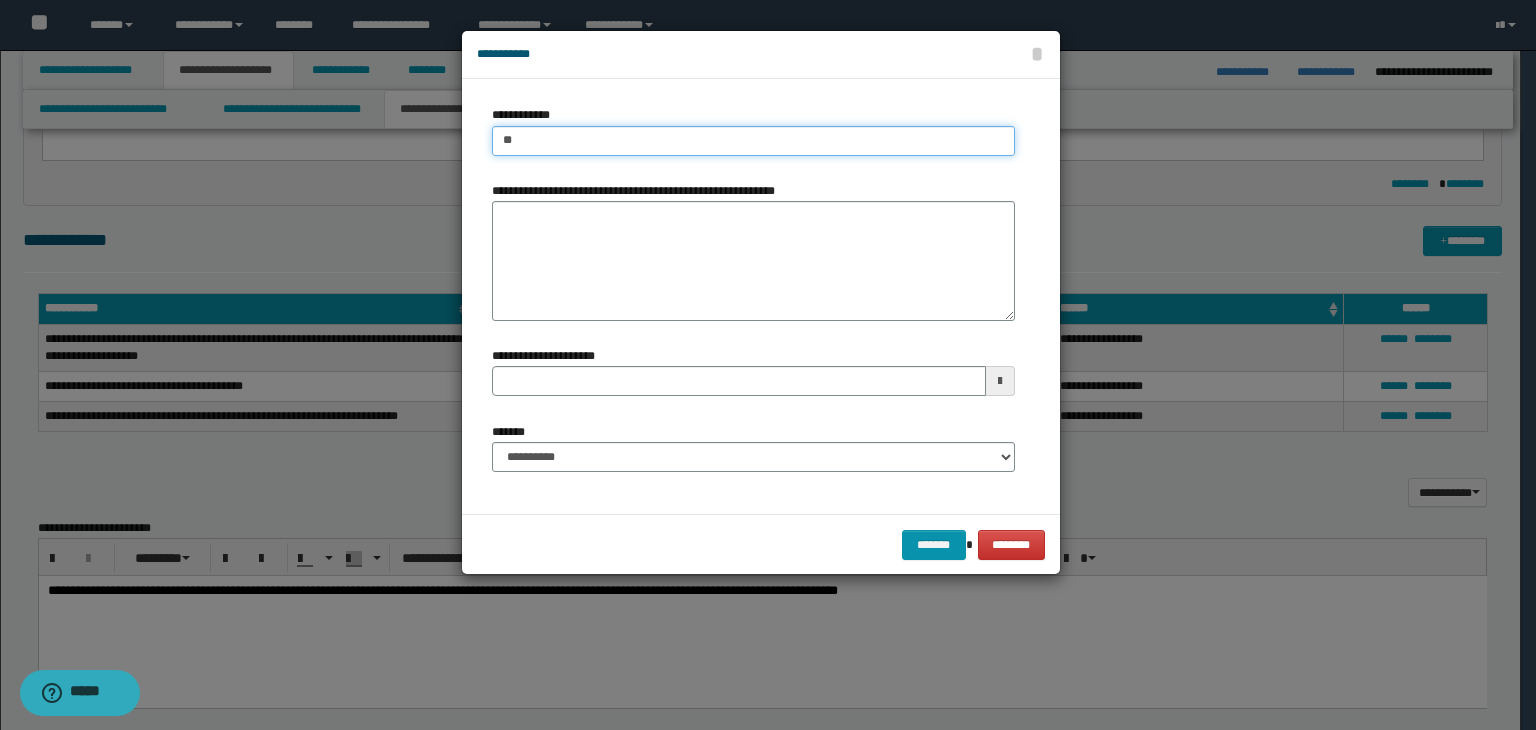 type on "*" 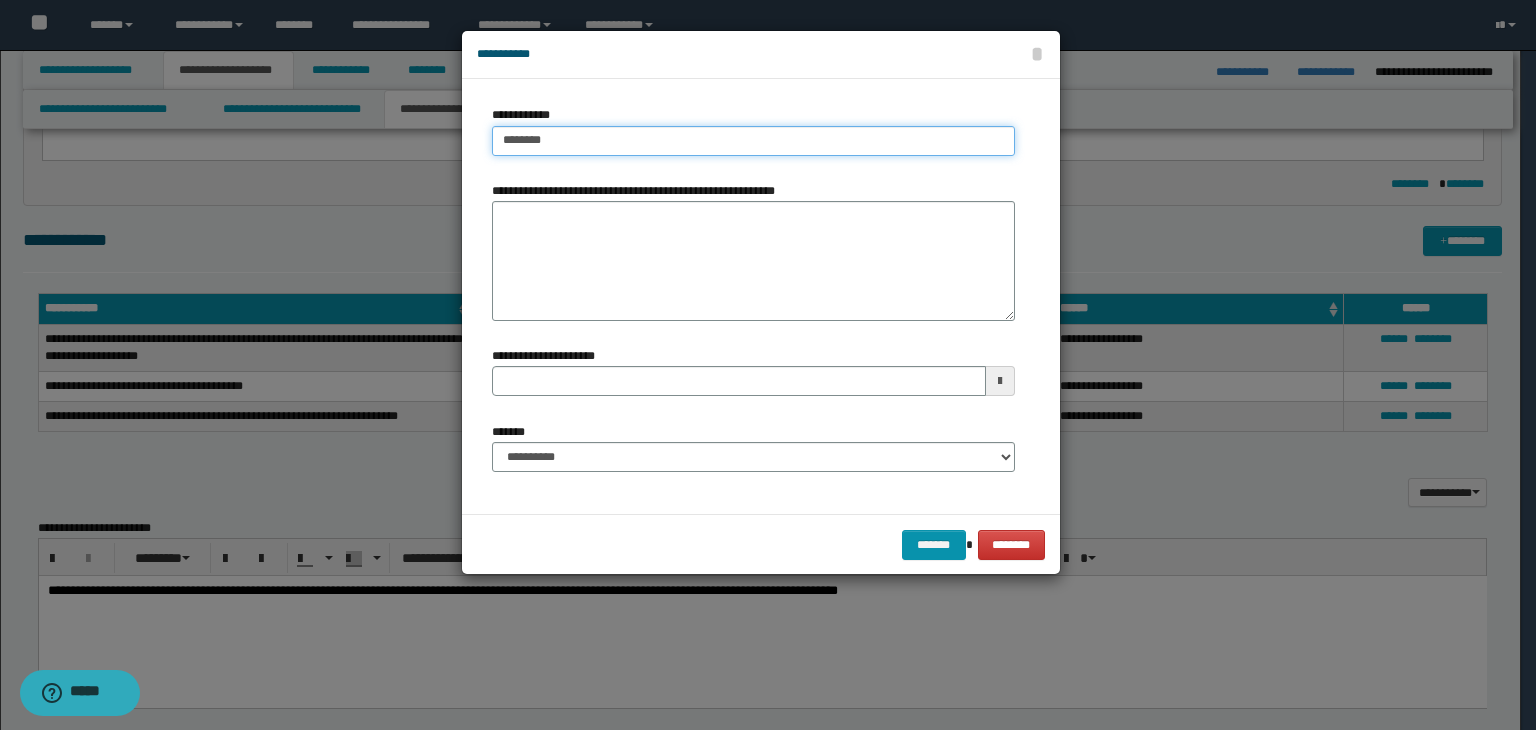 type on "*********" 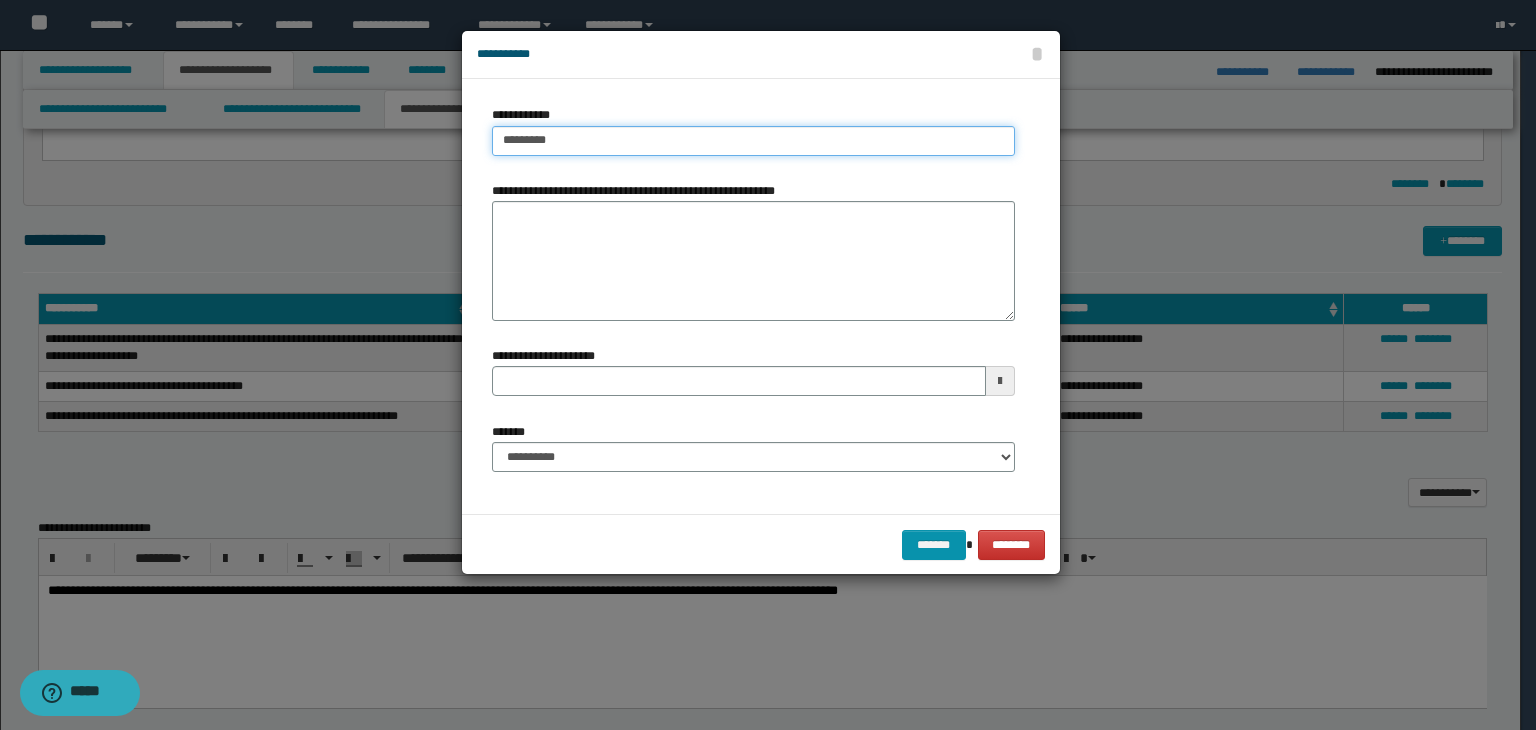 type on "*********" 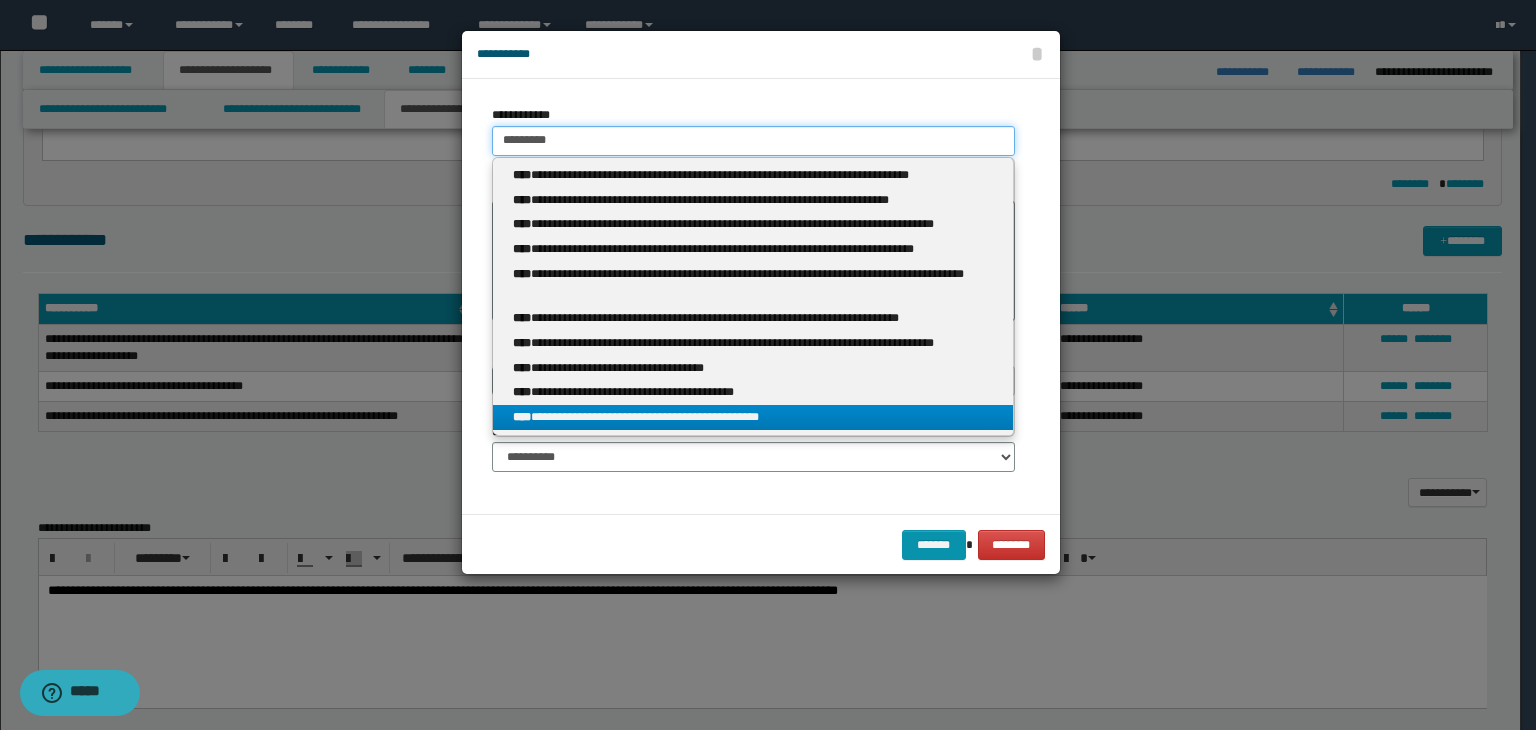type on "*********" 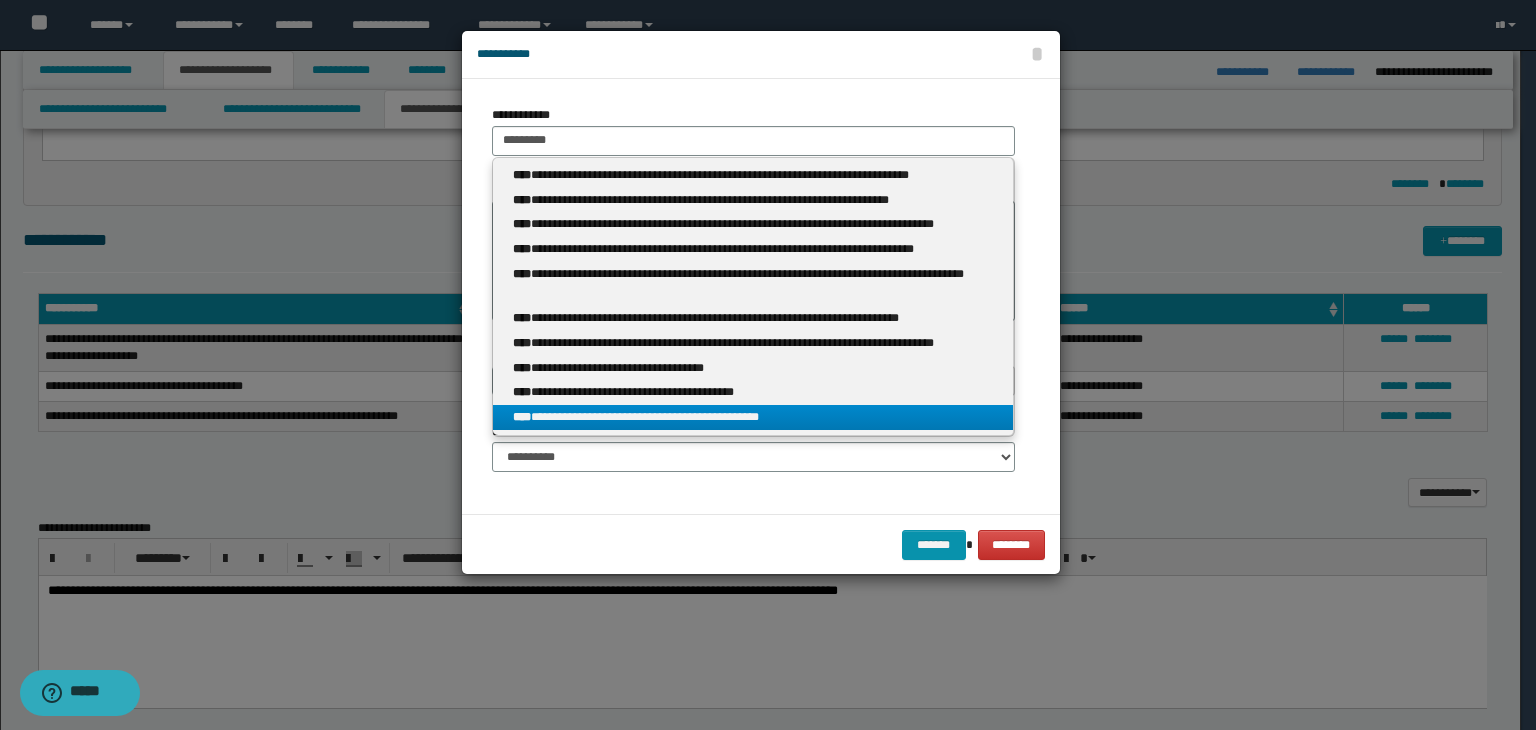 click on "**********" at bounding box center [753, 417] 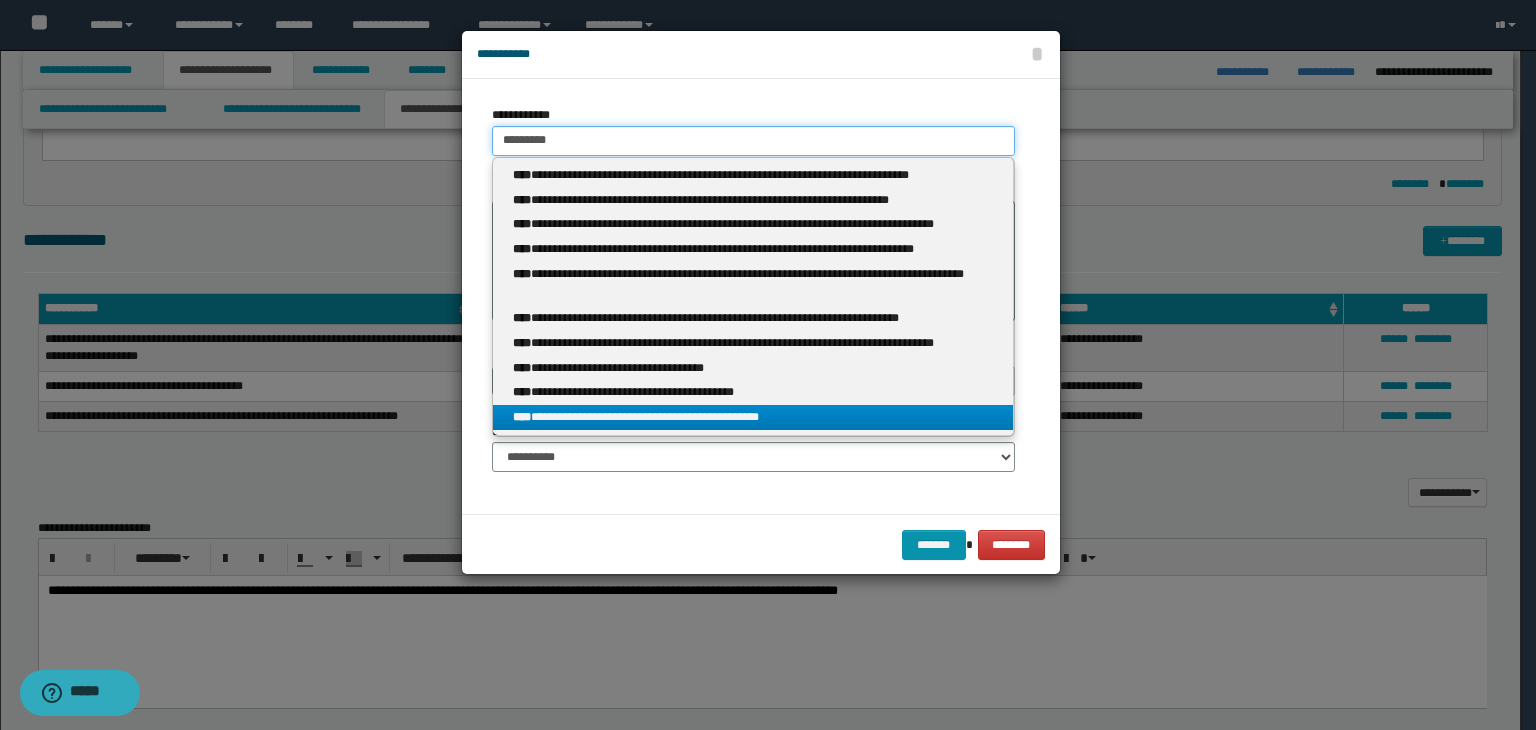 type 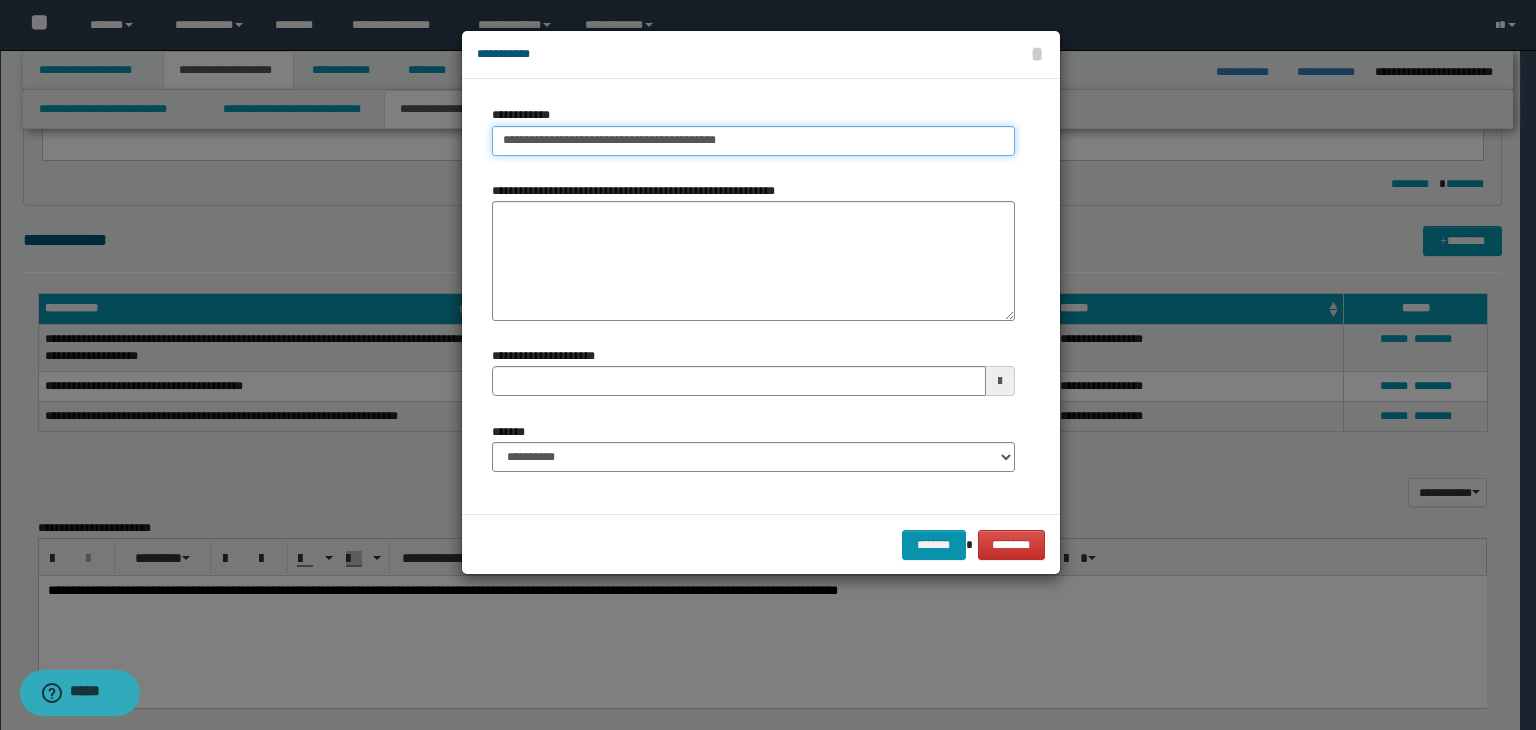 type 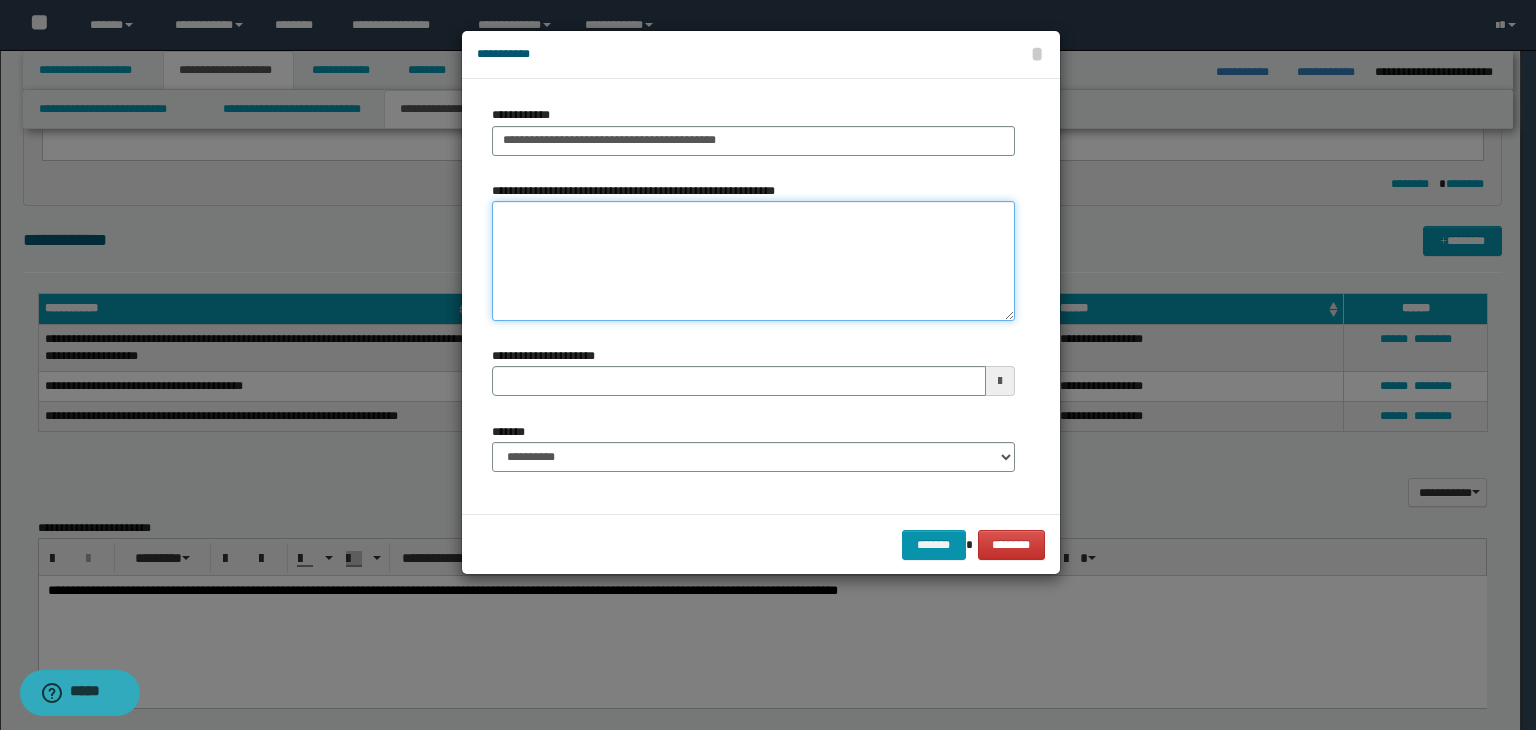 click on "**********" at bounding box center [753, 261] 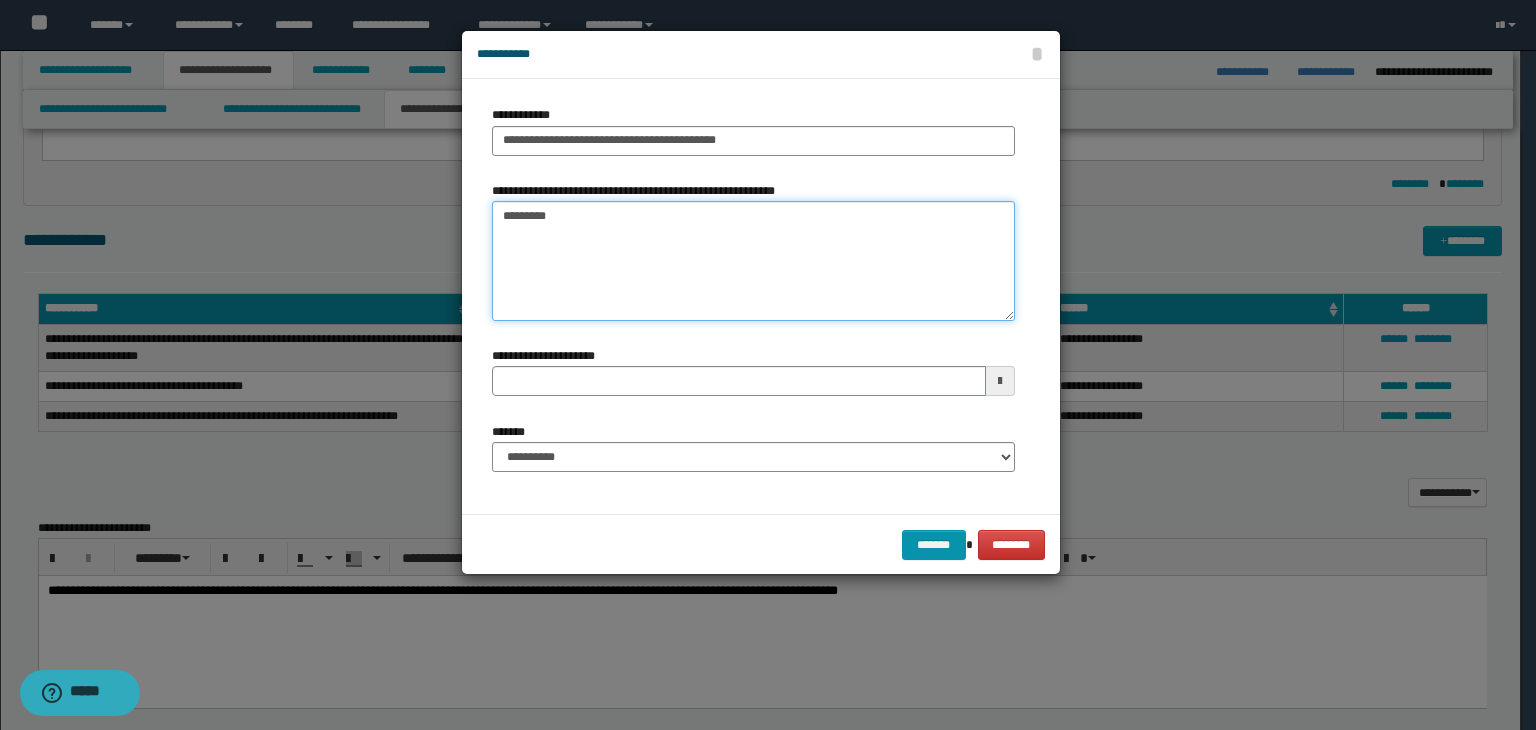 type on "**********" 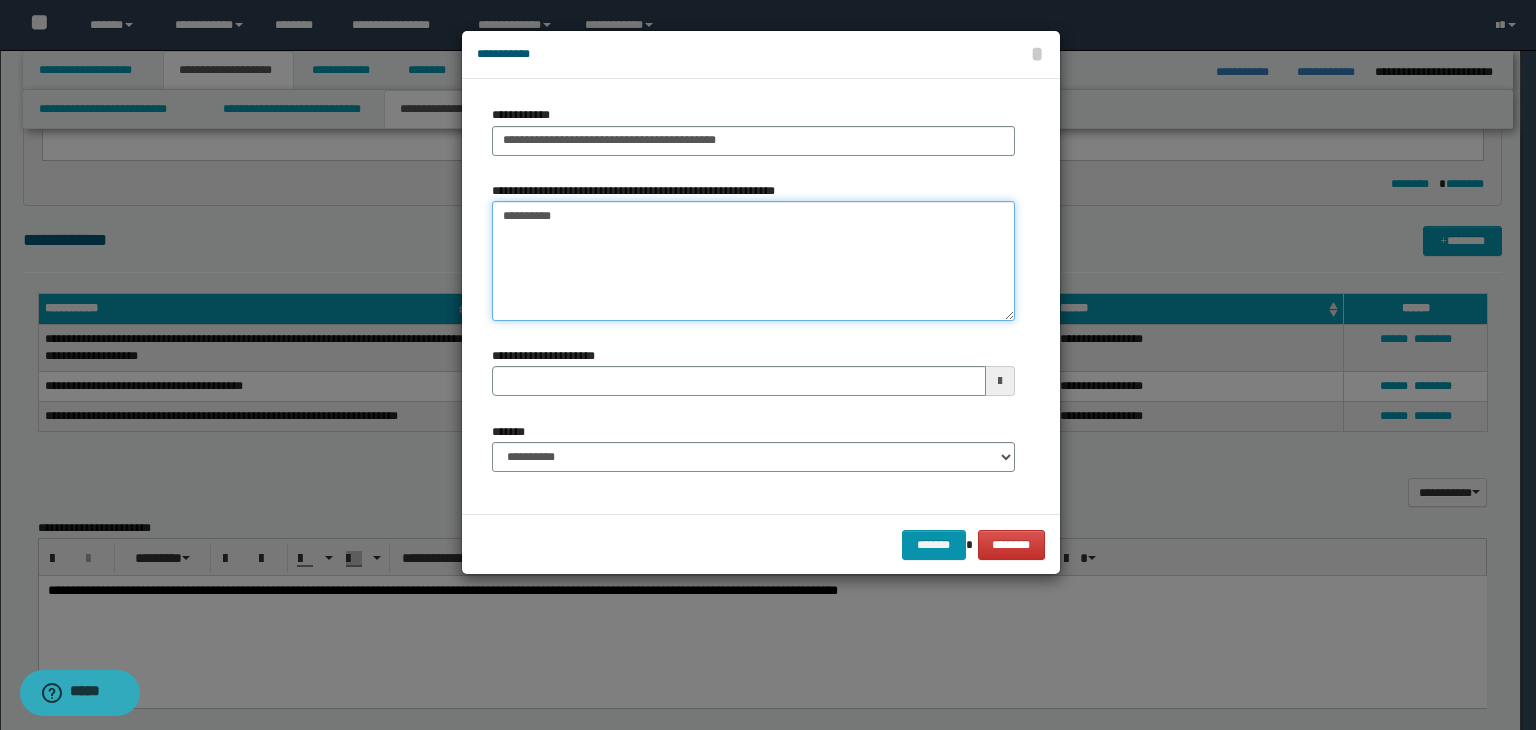 type 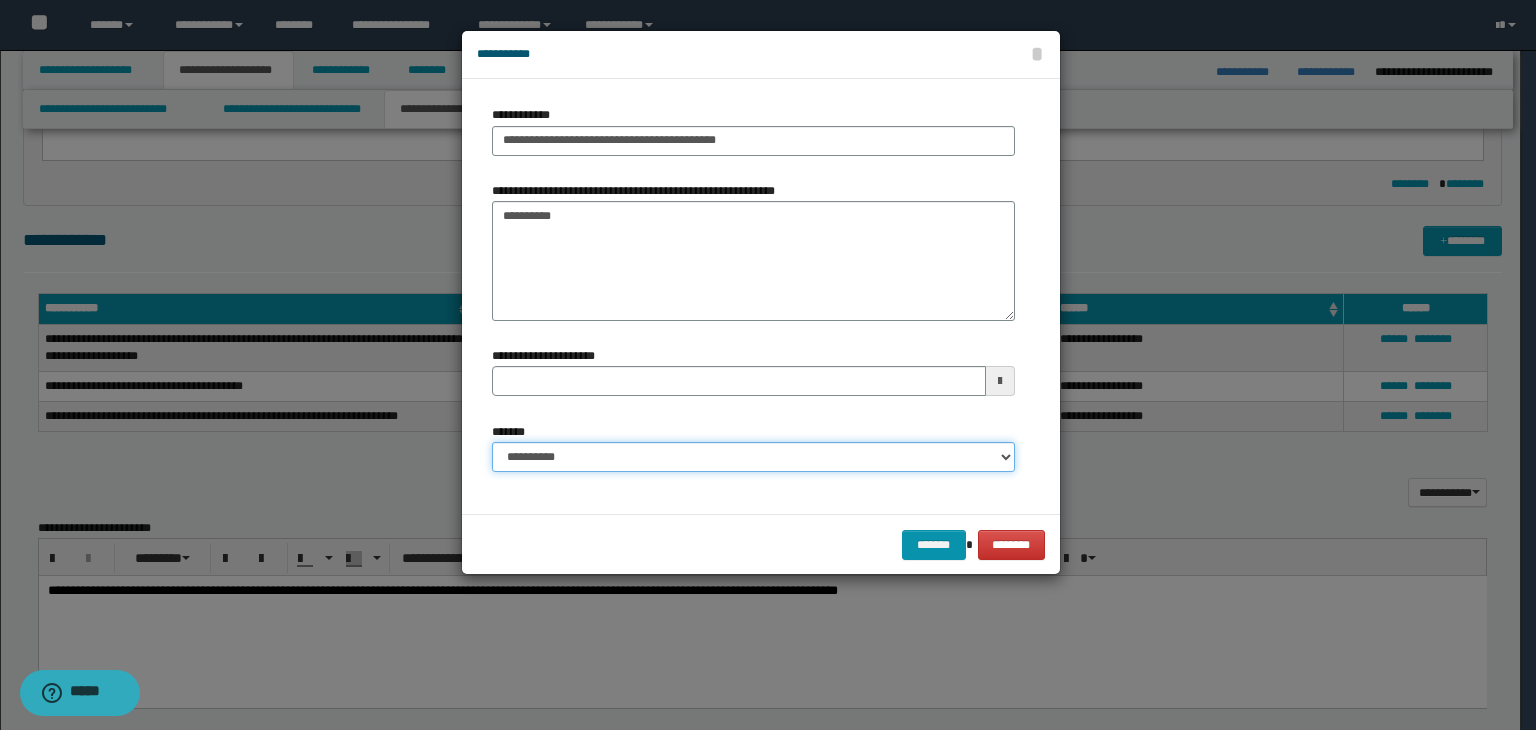 click on "**********" at bounding box center [753, 457] 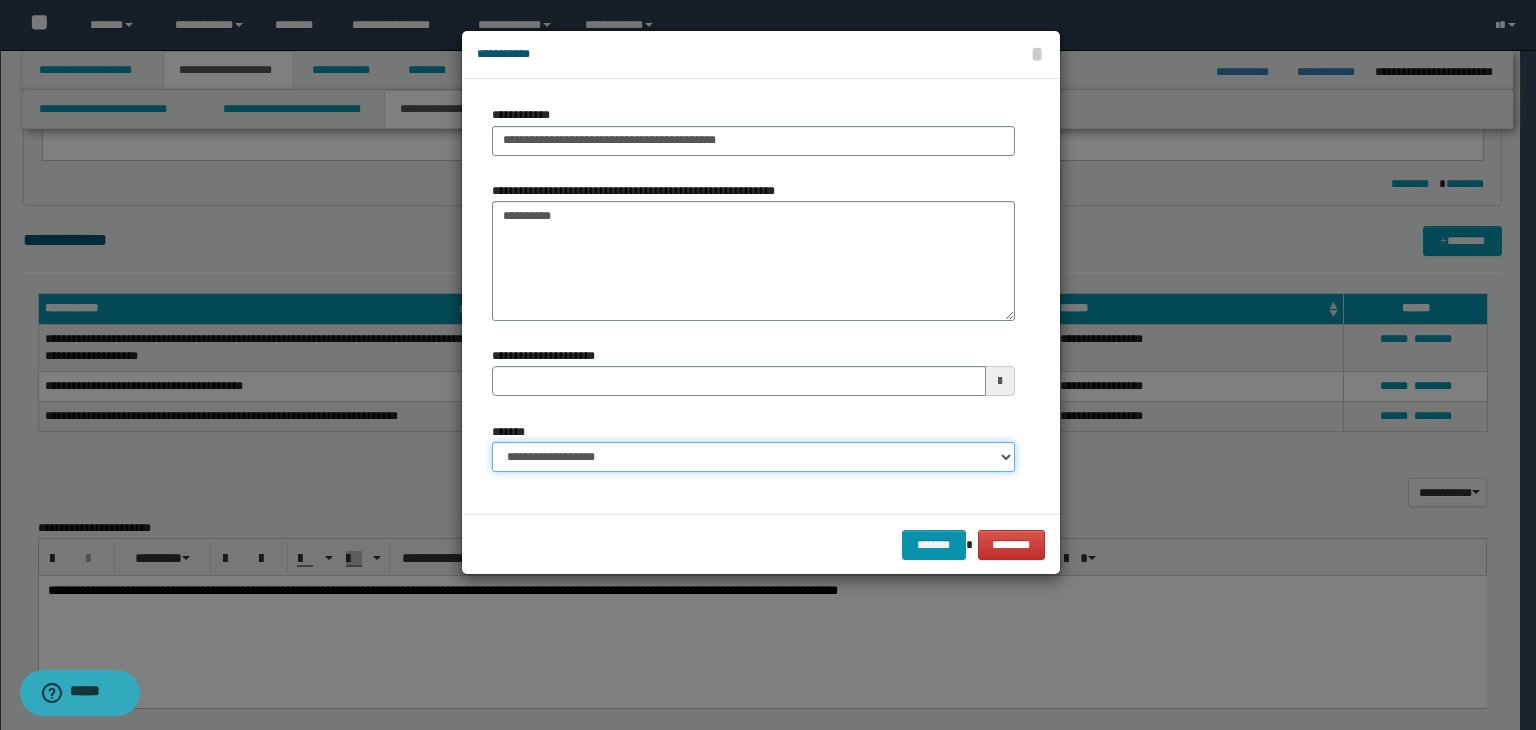 click on "**********" at bounding box center [753, 457] 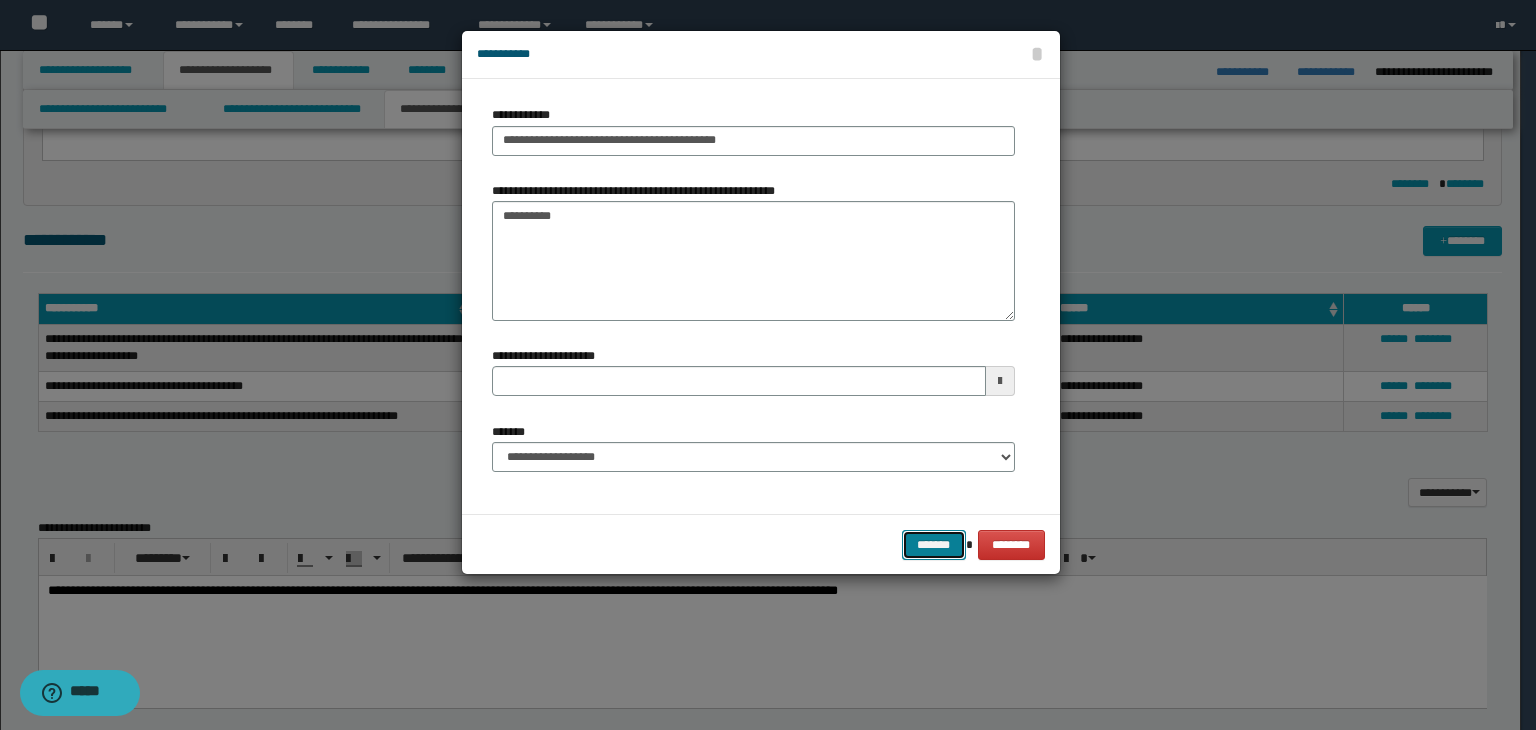 click on "*******" at bounding box center [934, 545] 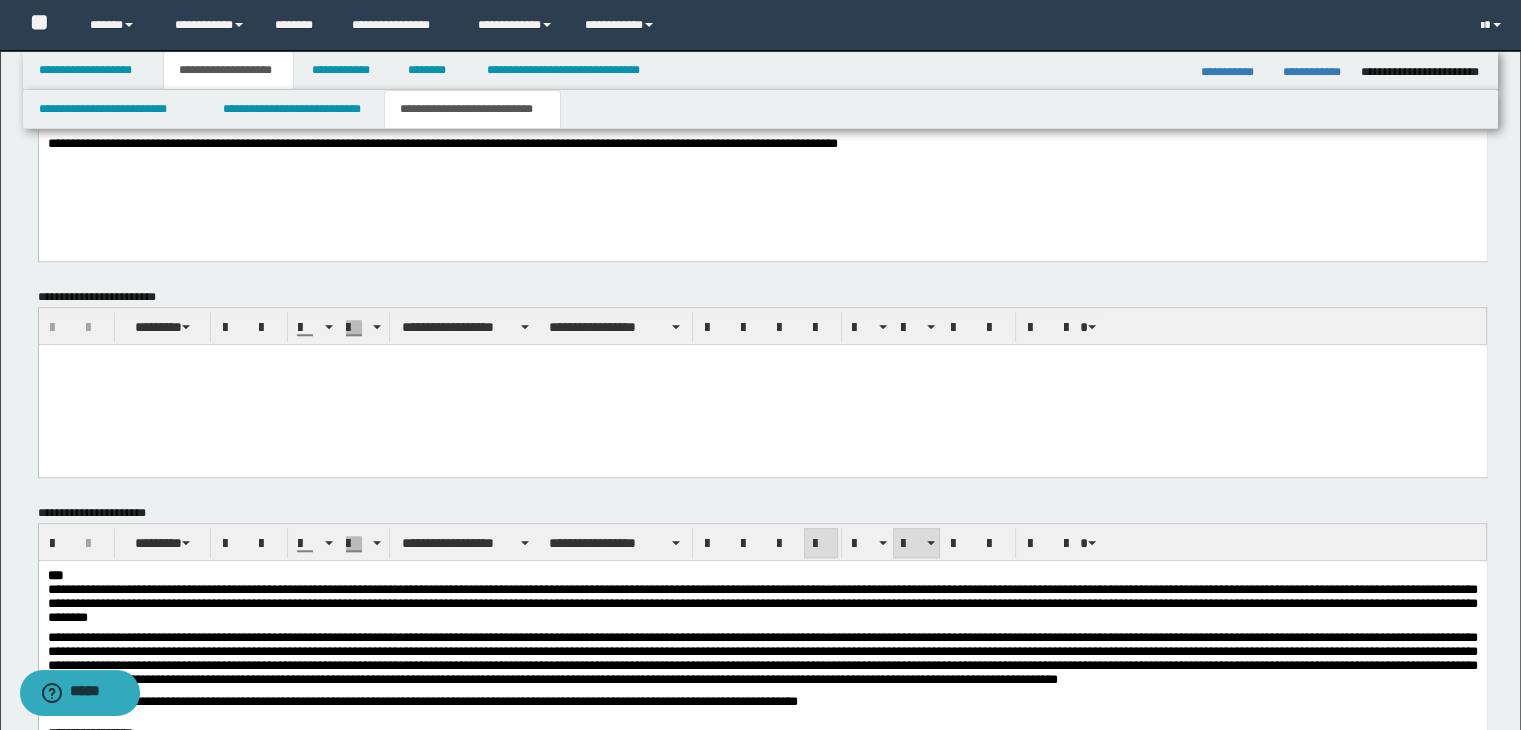 scroll, scrollTop: 1531, scrollLeft: 0, axis: vertical 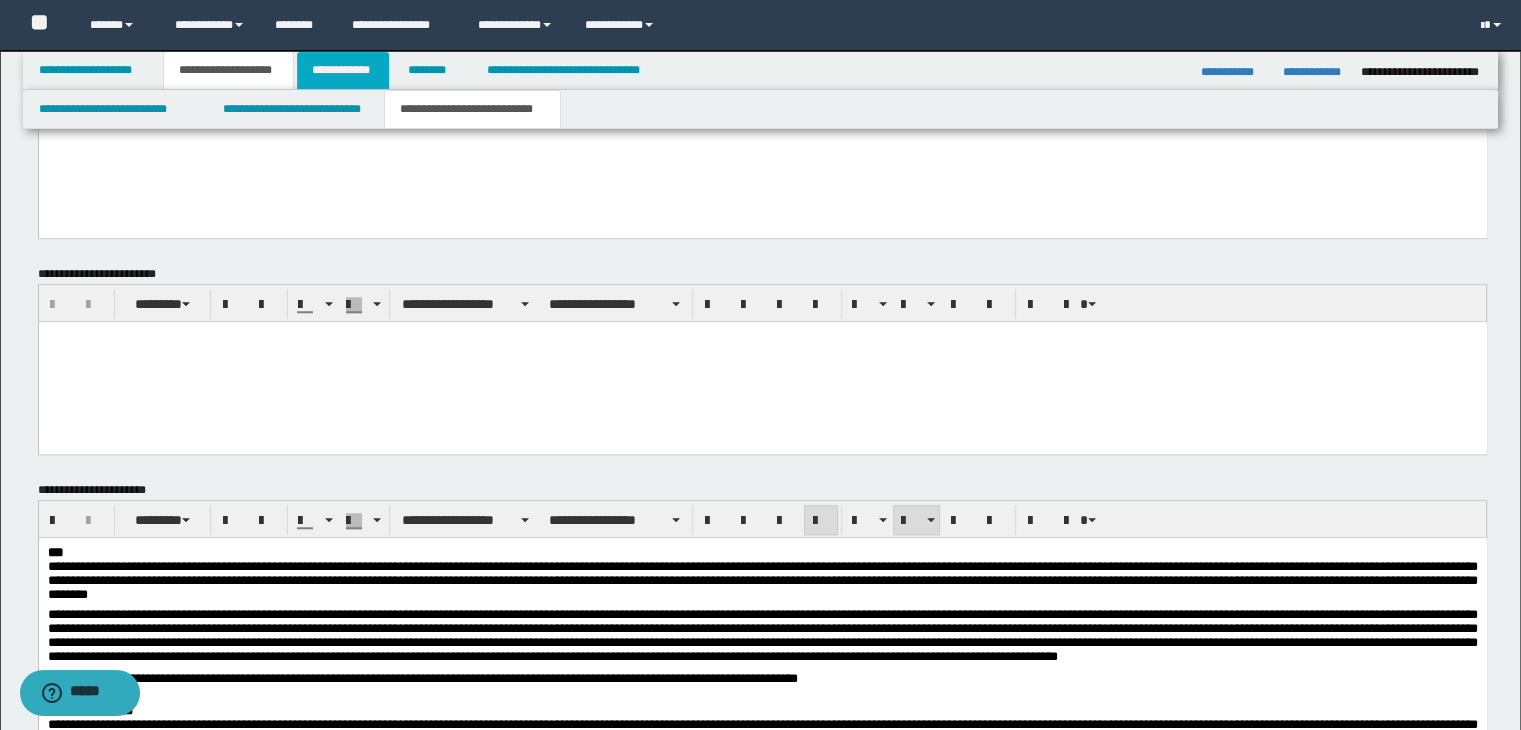 click on "**********" at bounding box center (343, 70) 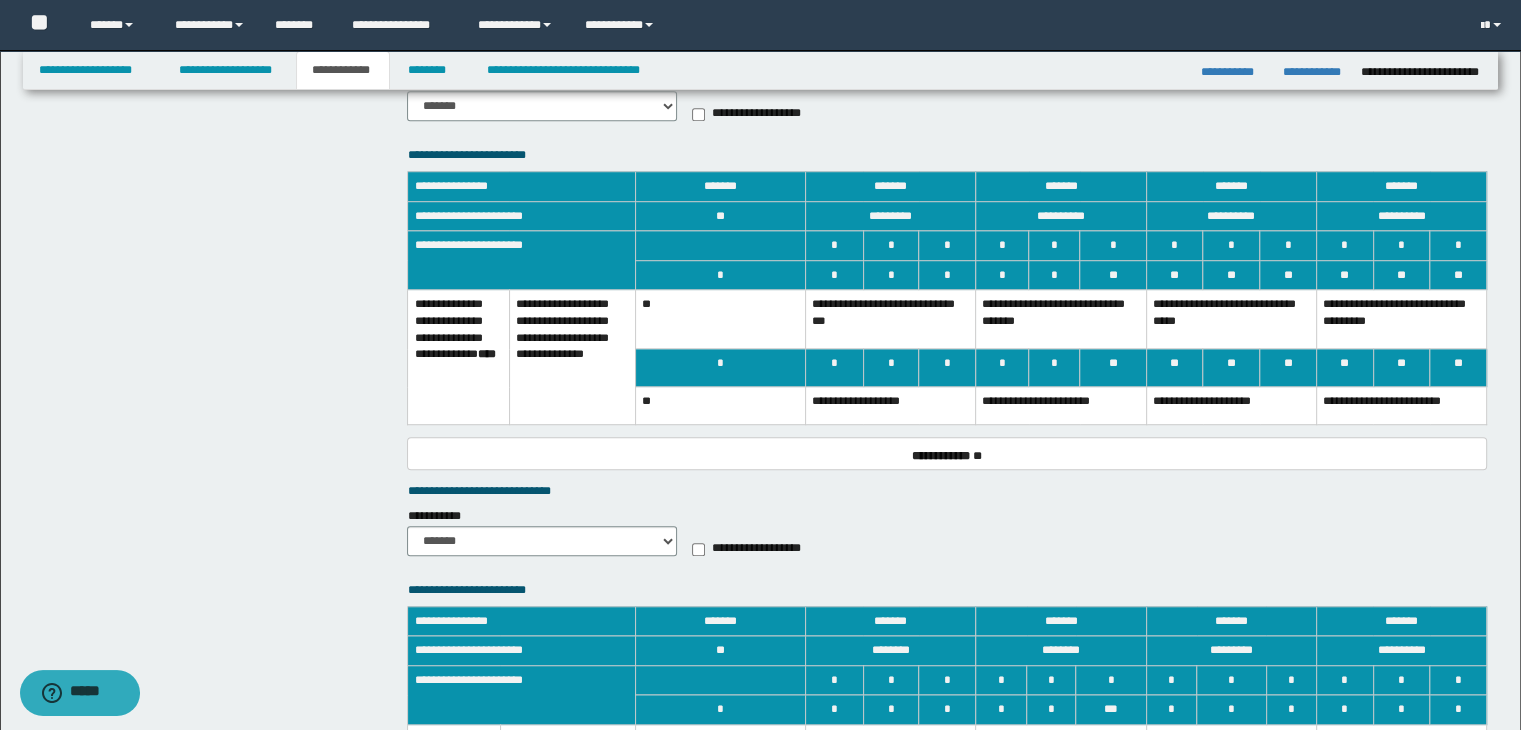 scroll, scrollTop: 1400, scrollLeft: 0, axis: vertical 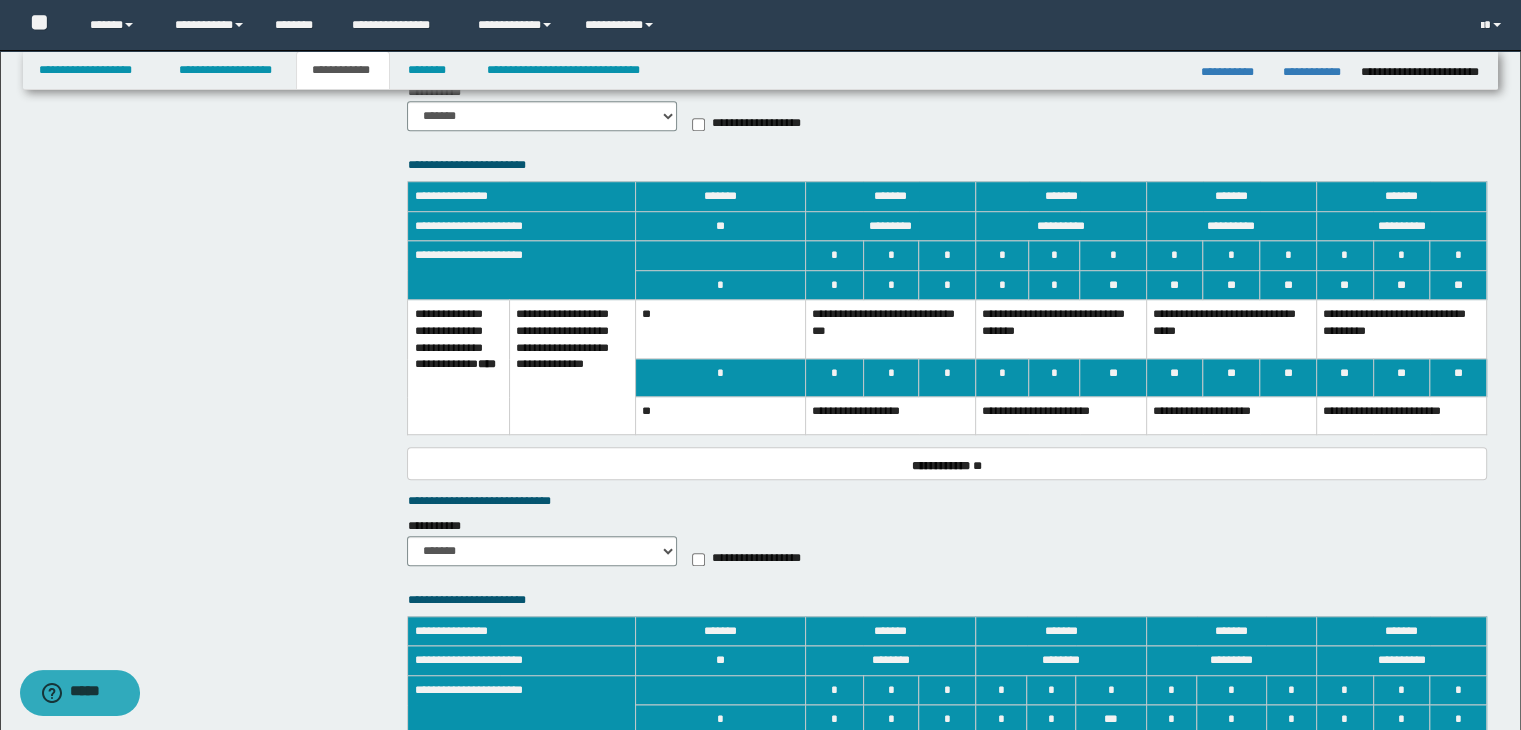 click on "**********" at bounding box center (890, 329) 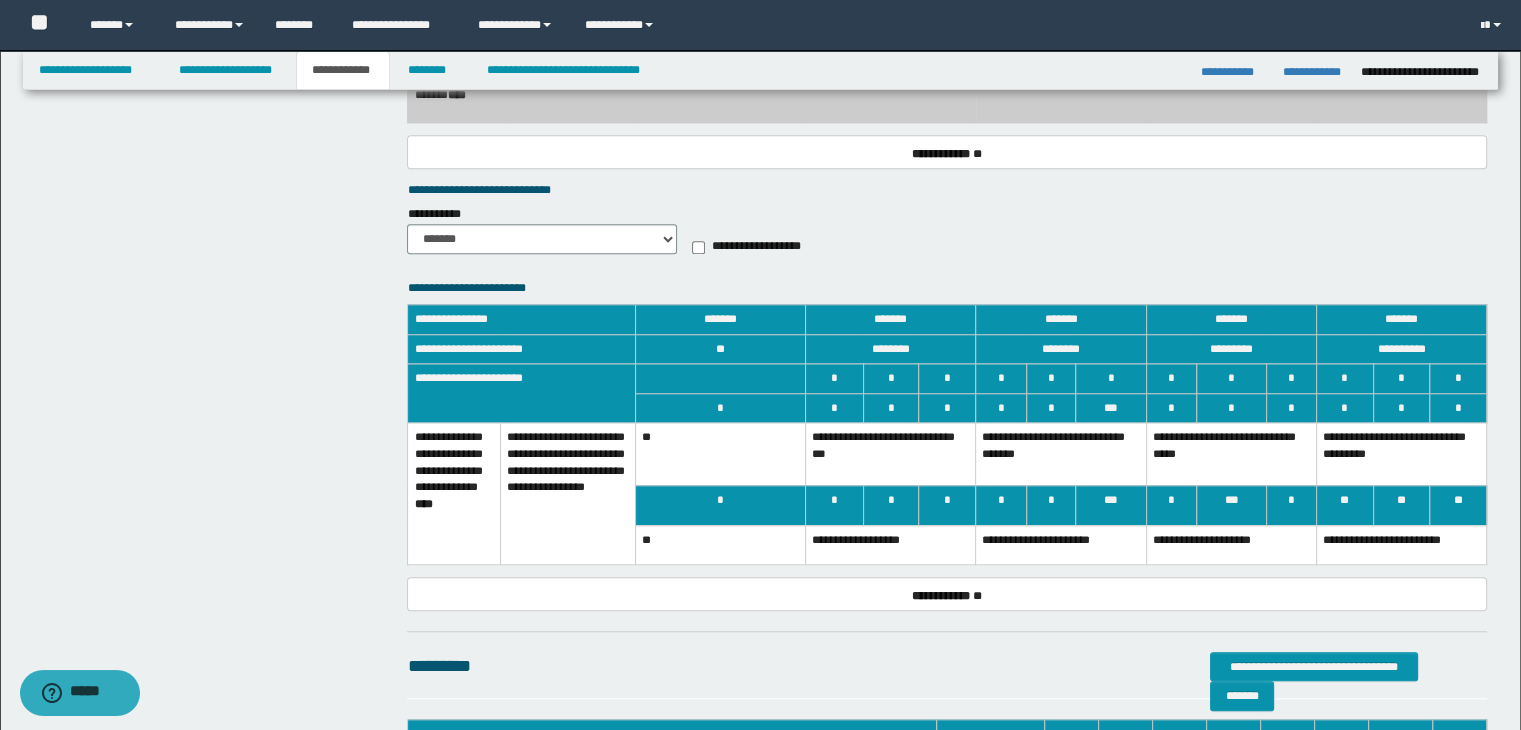 scroll, scrollTop: 1800, scrollLeft: 0, axis: vertical 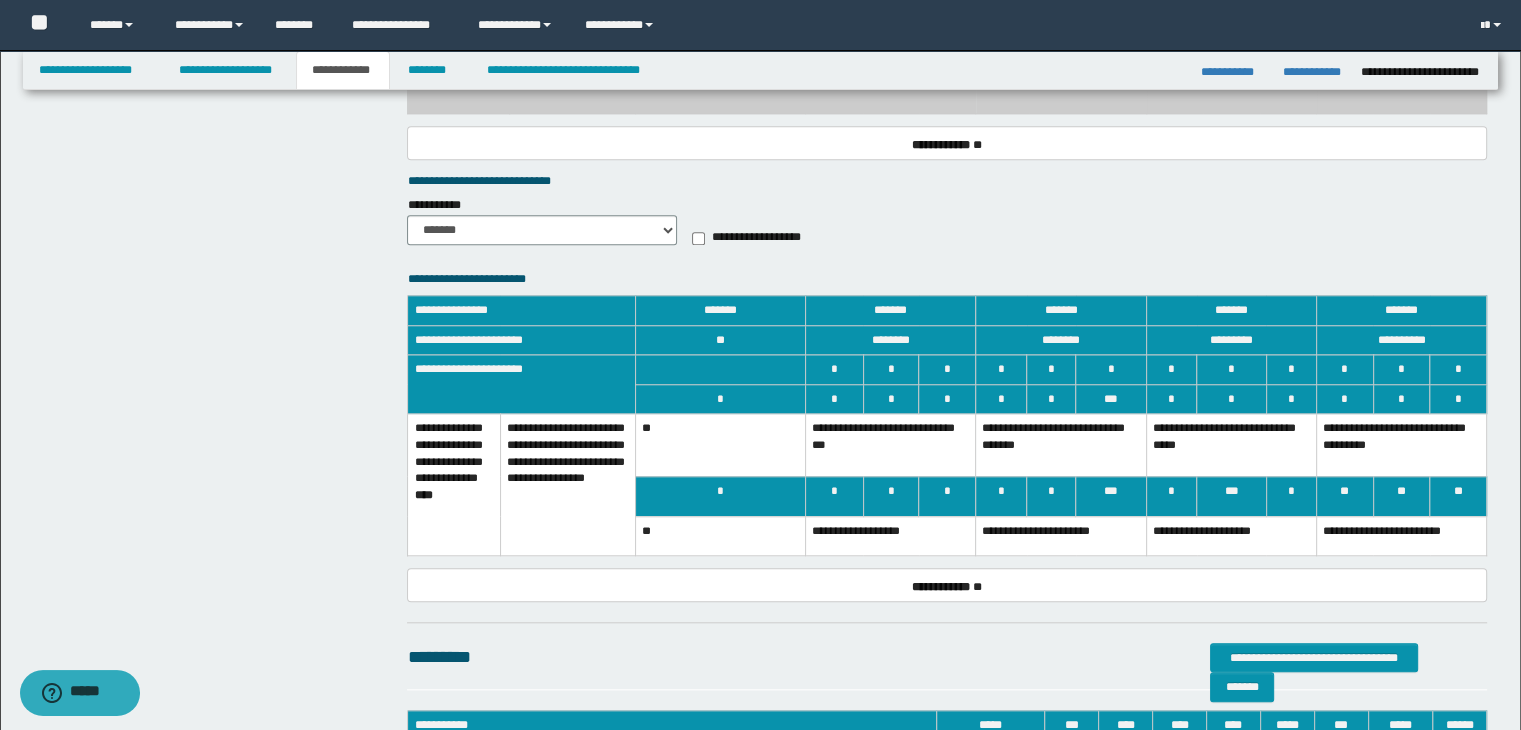 click on "**********" at bounding box center (1061, 445) 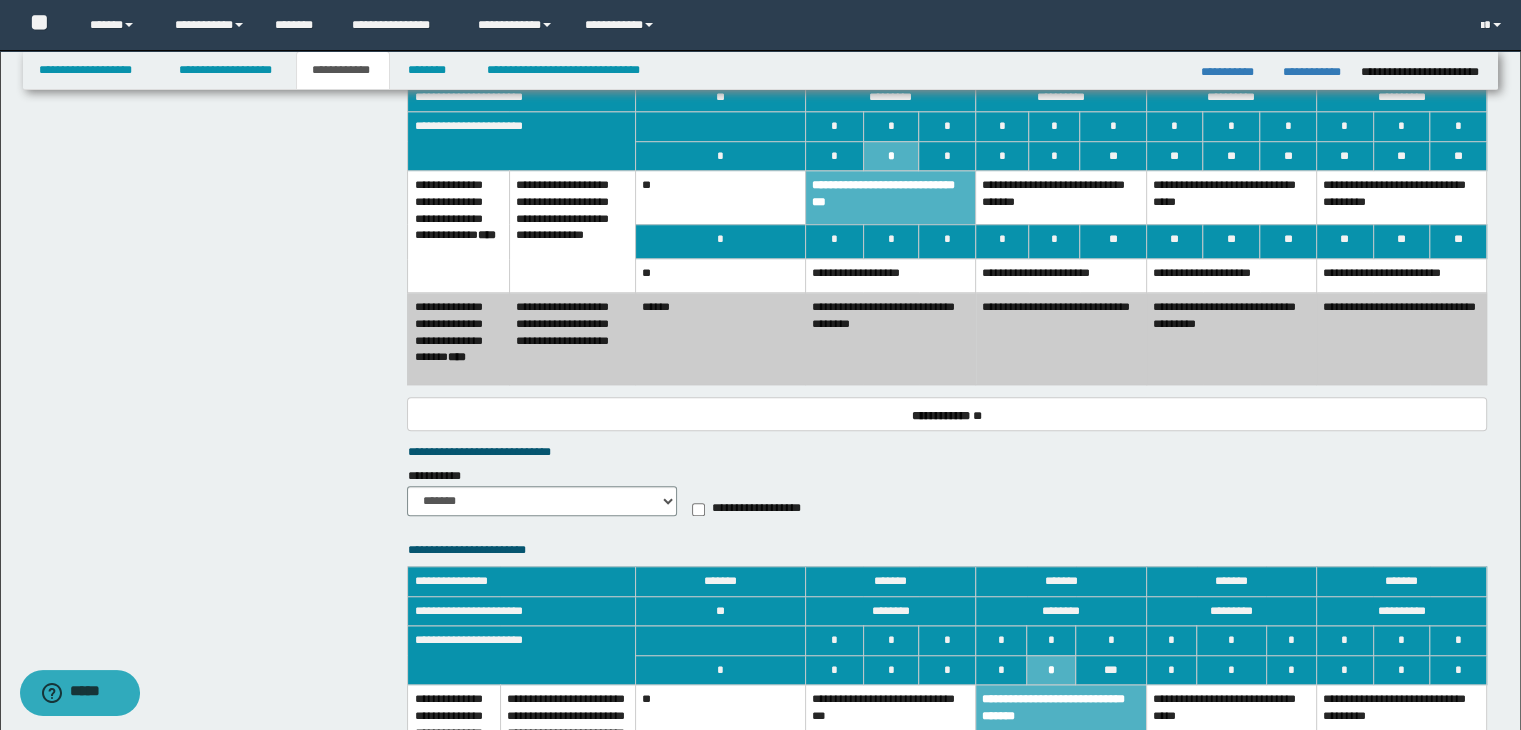 scroll, scrollTop: 1500, scrollLeft: 0, axis: vertical 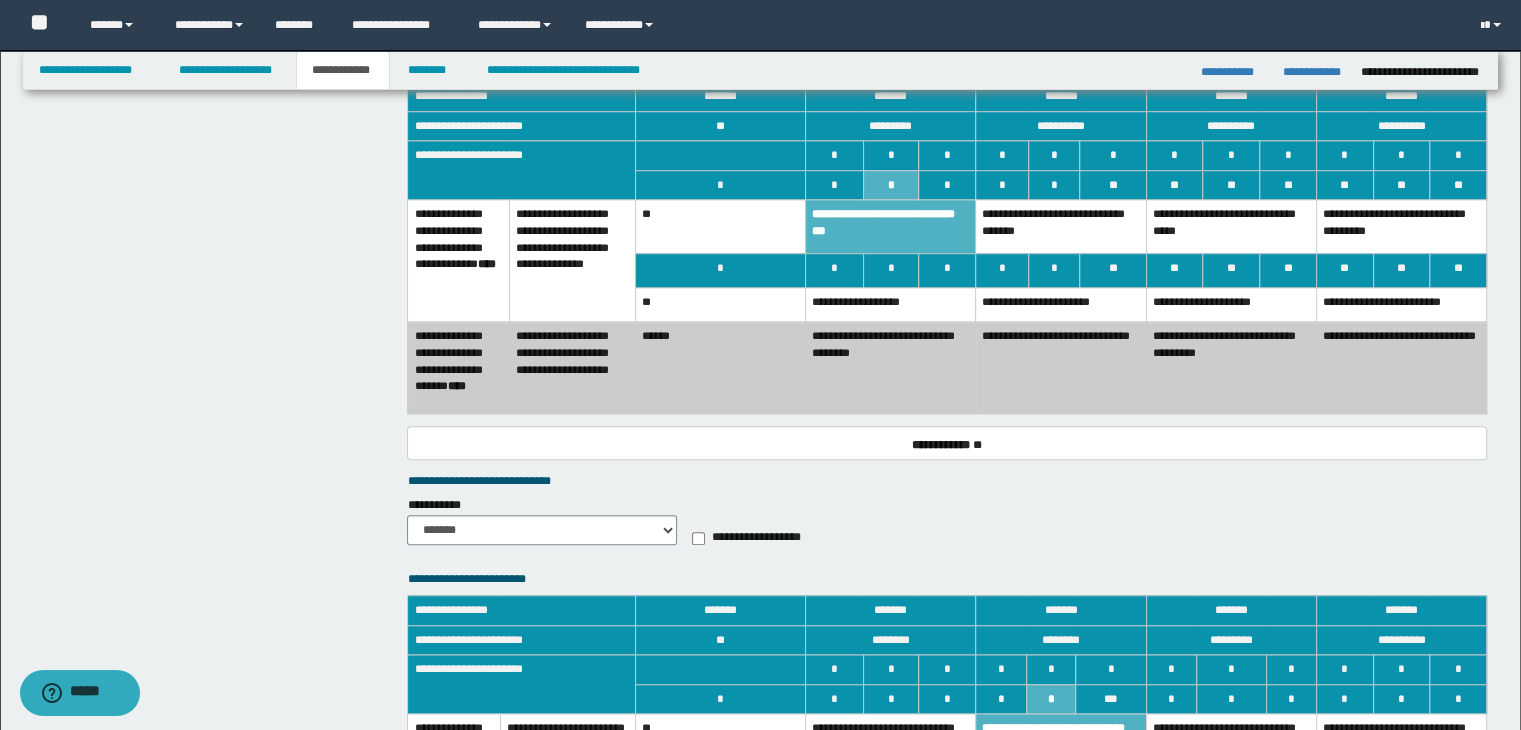 click on "**********" at bounding box center [1061, 305] 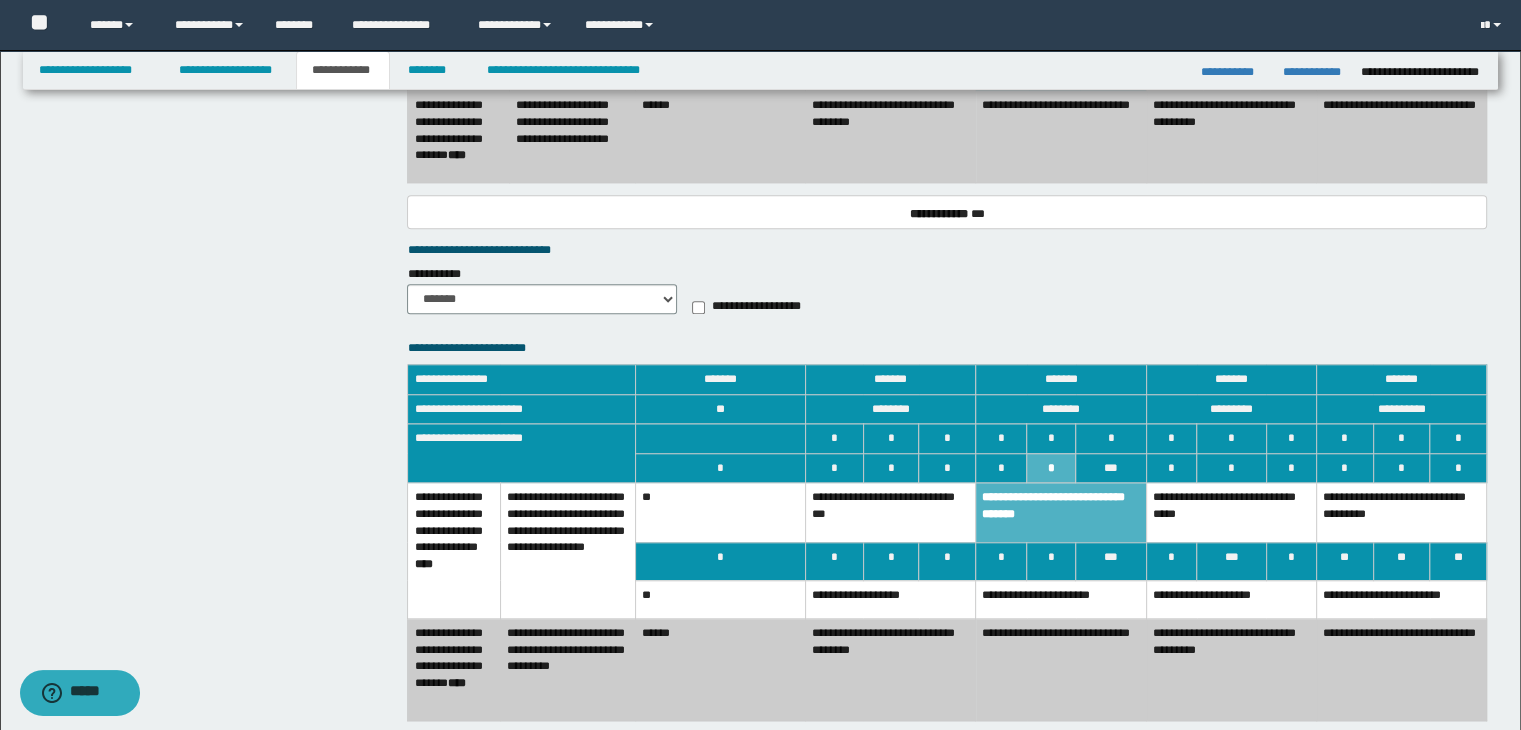 scroll, scrollTop: 1800, scrollLeft: 0, axis: vertical 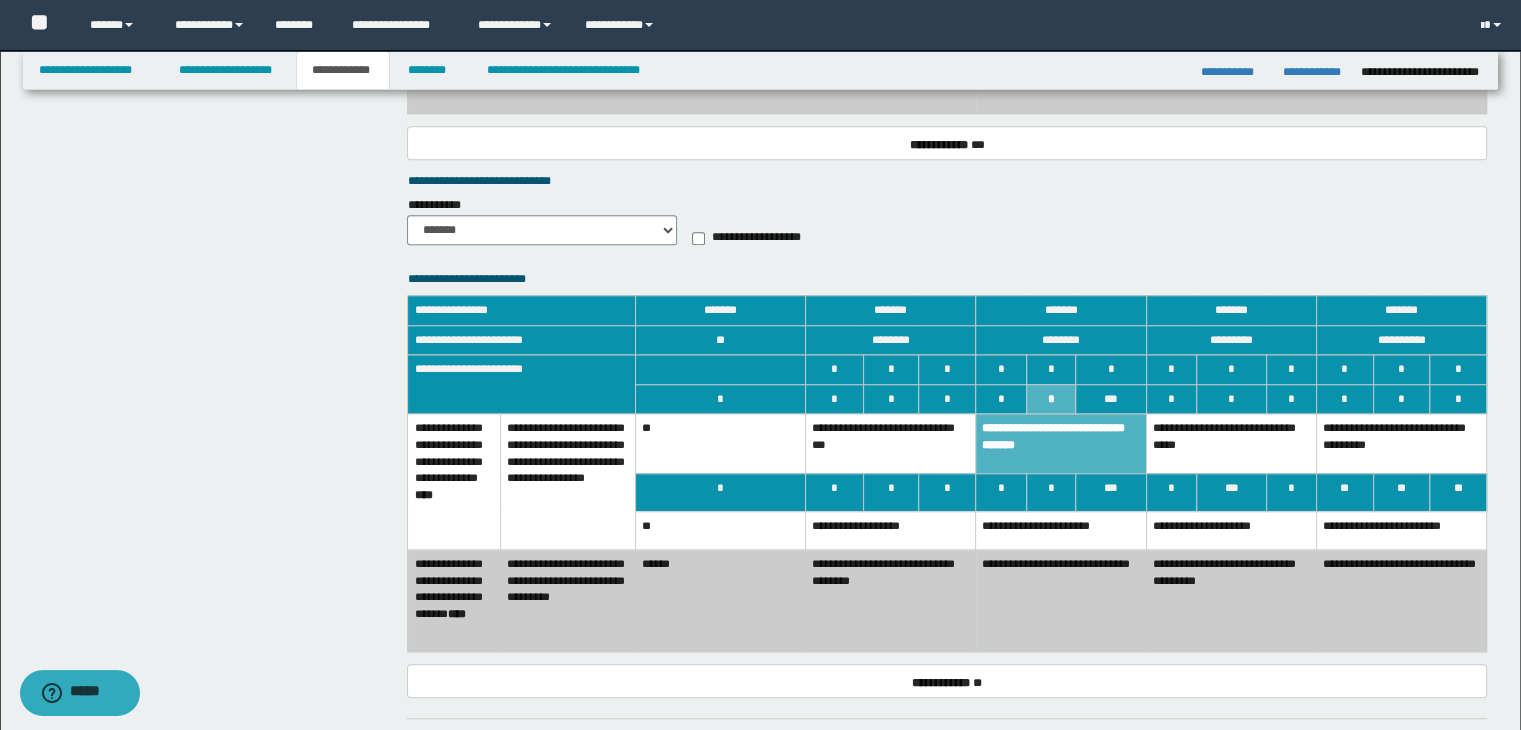 click on "**********" at bounding box center [1231, 530] 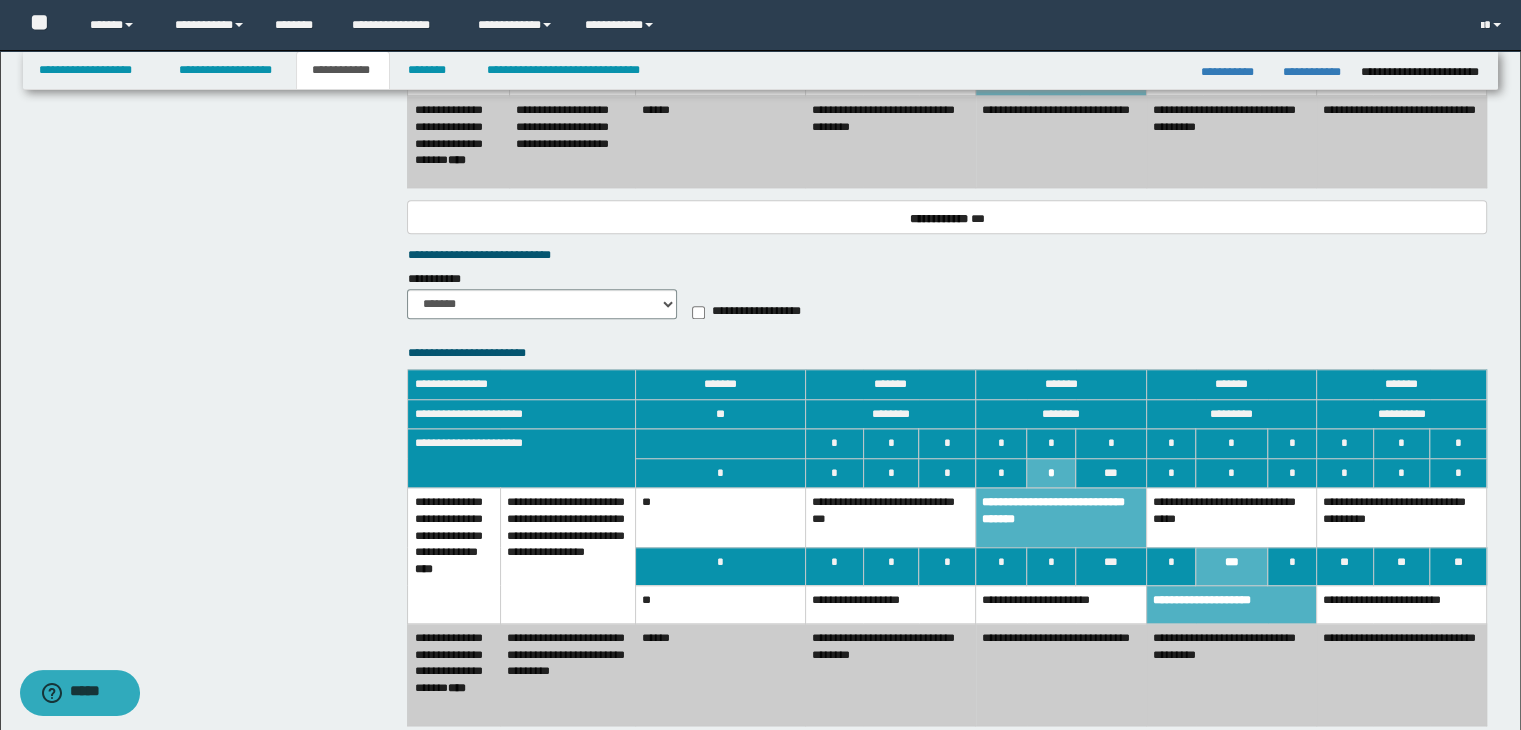 scroll, scrollTop: 1600, scrollLeft: 0, axis: vertical 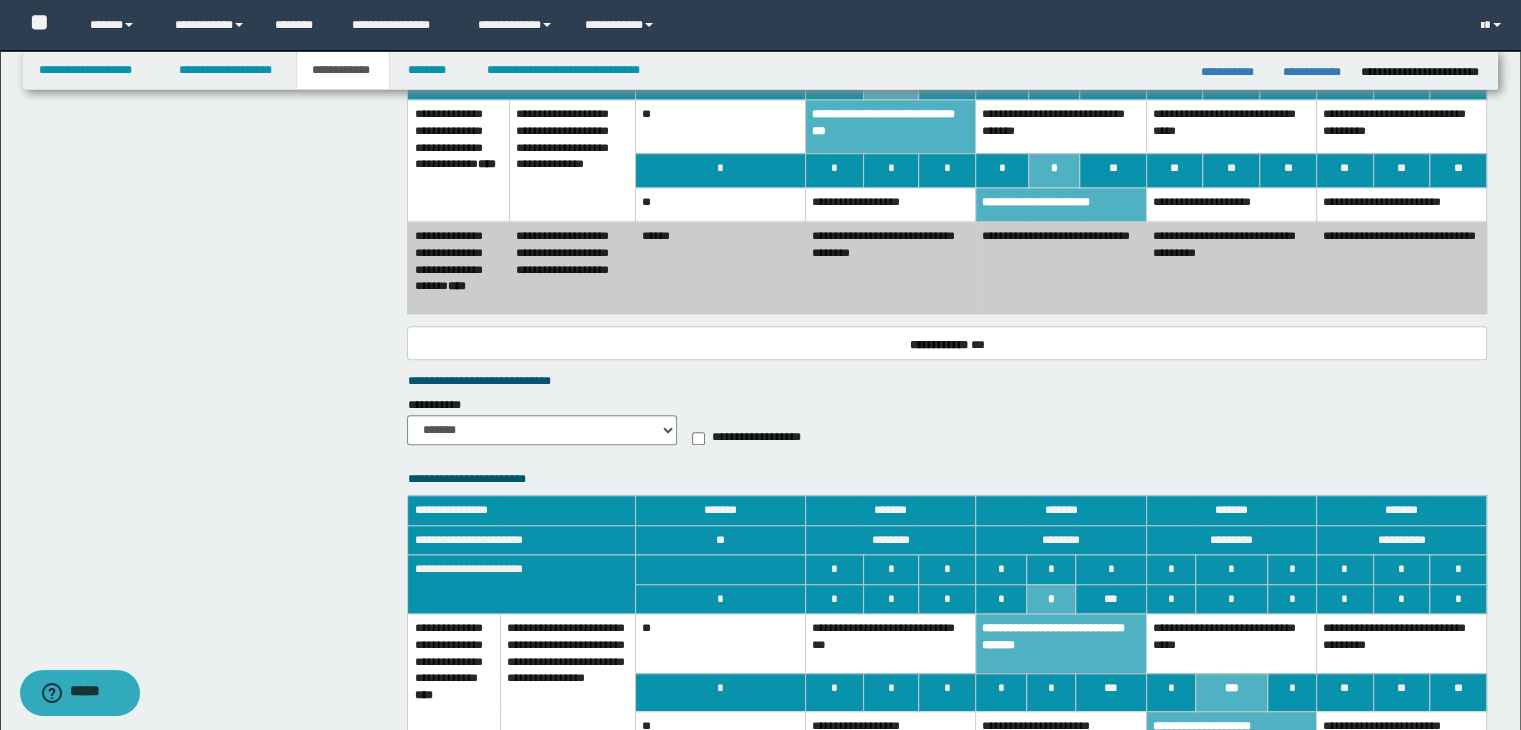 click on "**********" at bounding box center [1231, 268] 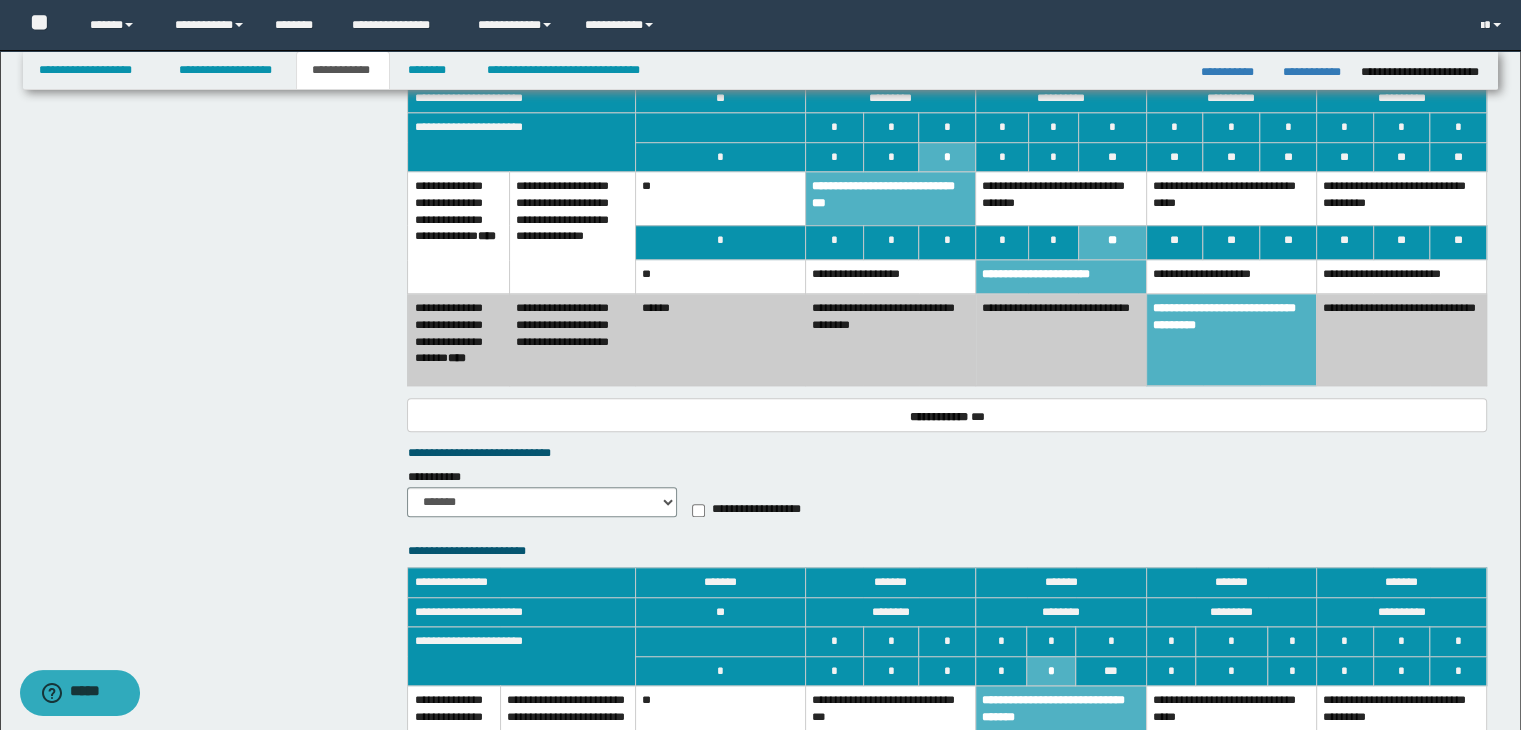 scroll, scrollTop: 1500, scrollLeft: 0, axis: vertical 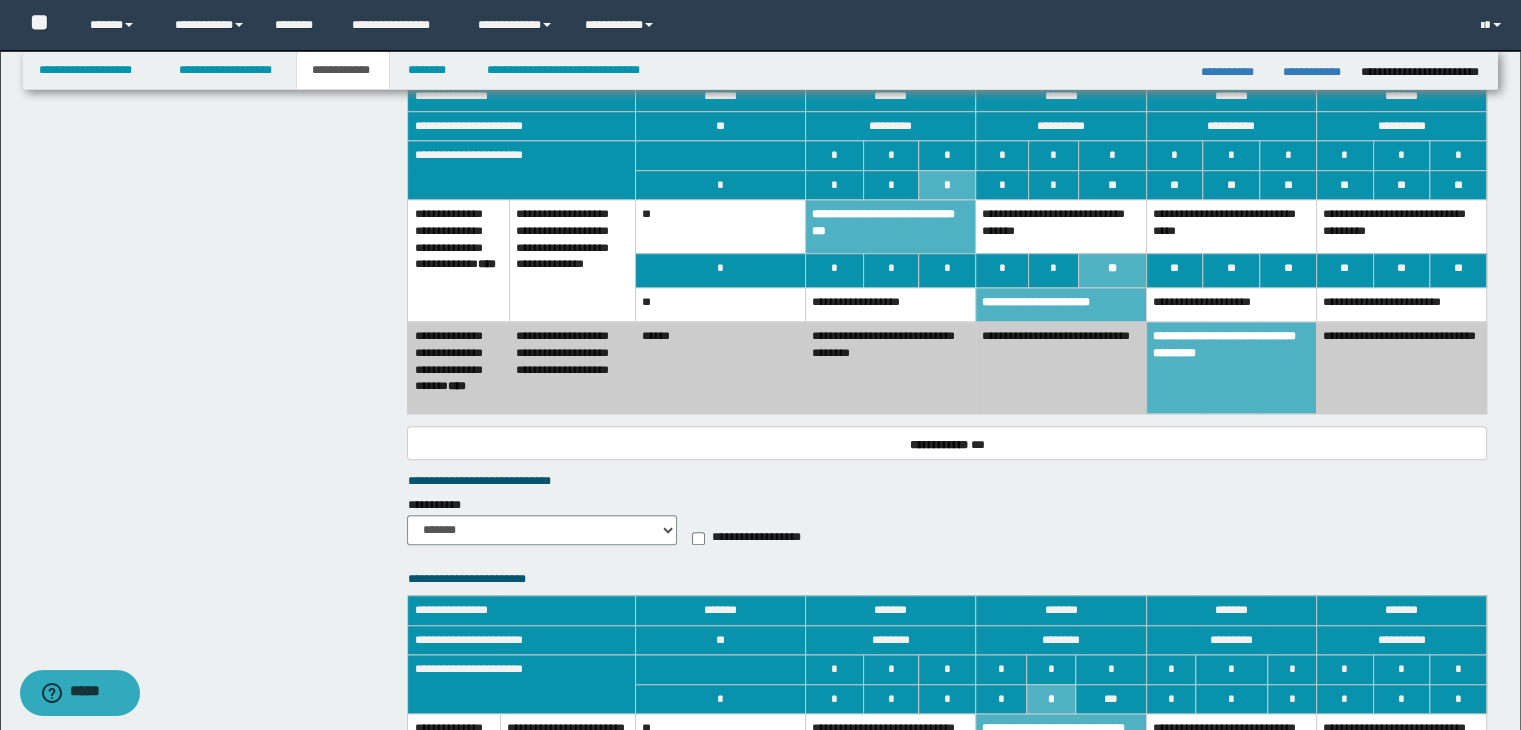 click on "*" at bounding box center [834, 185] 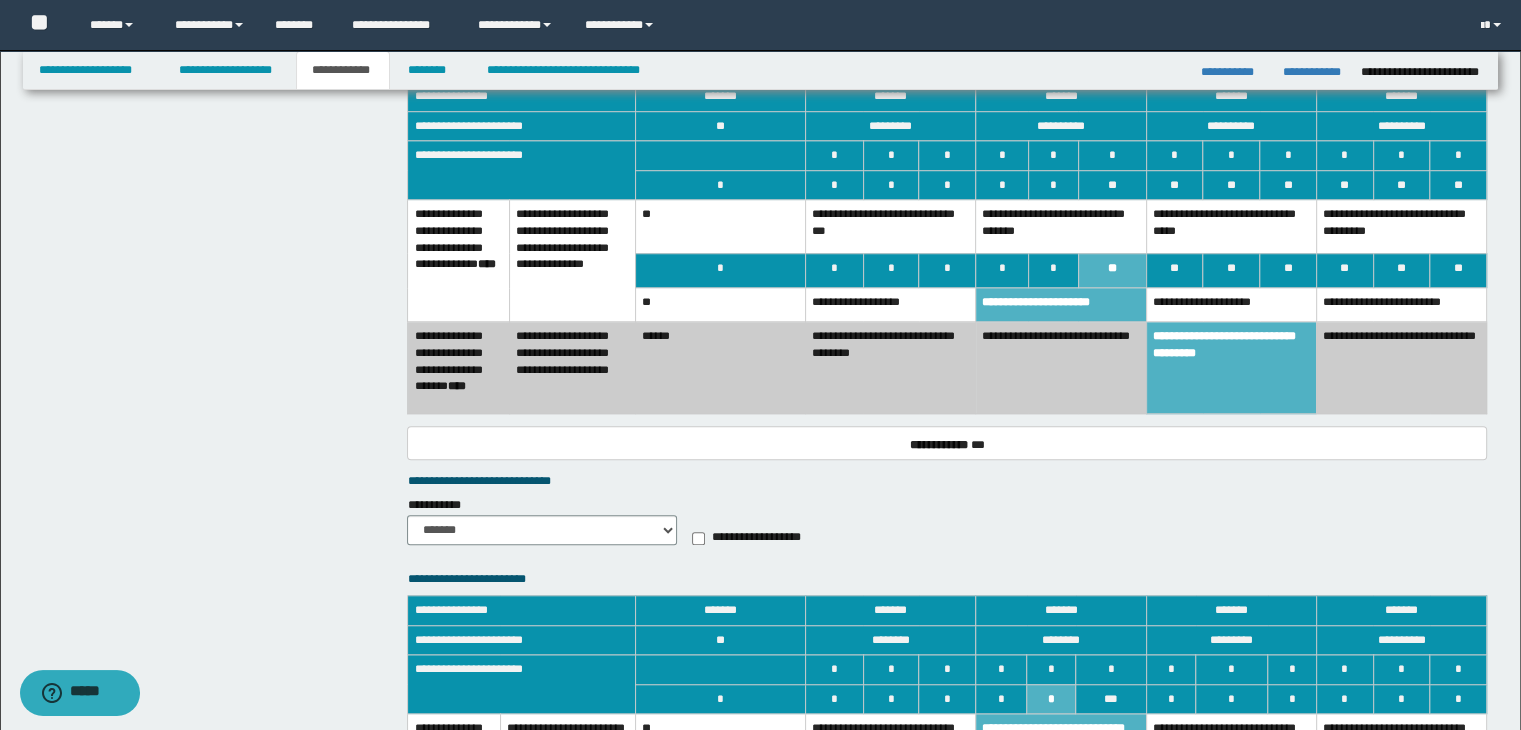click on "**********" at bounding box center (890, 226) 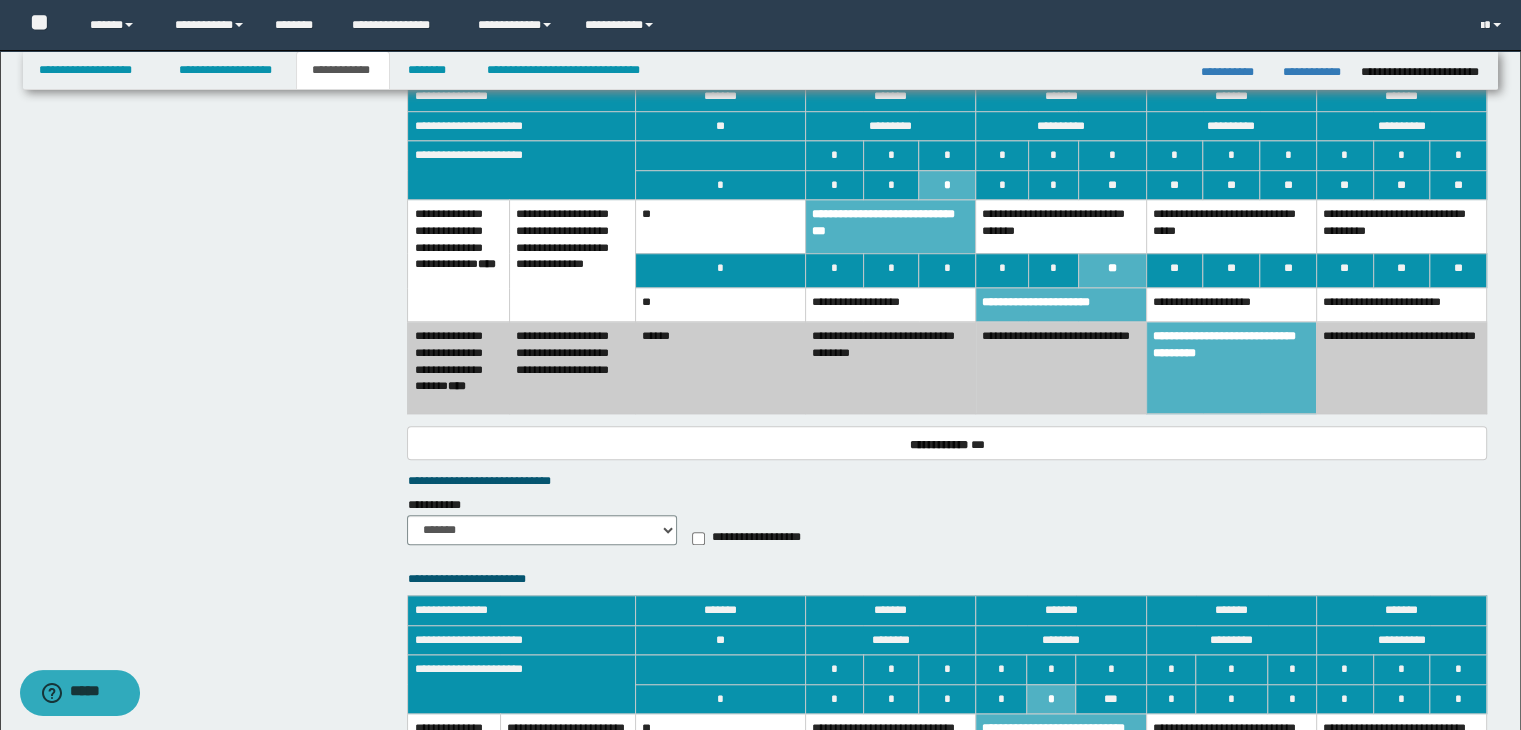 click on "*" at bounding box center [834, 185] 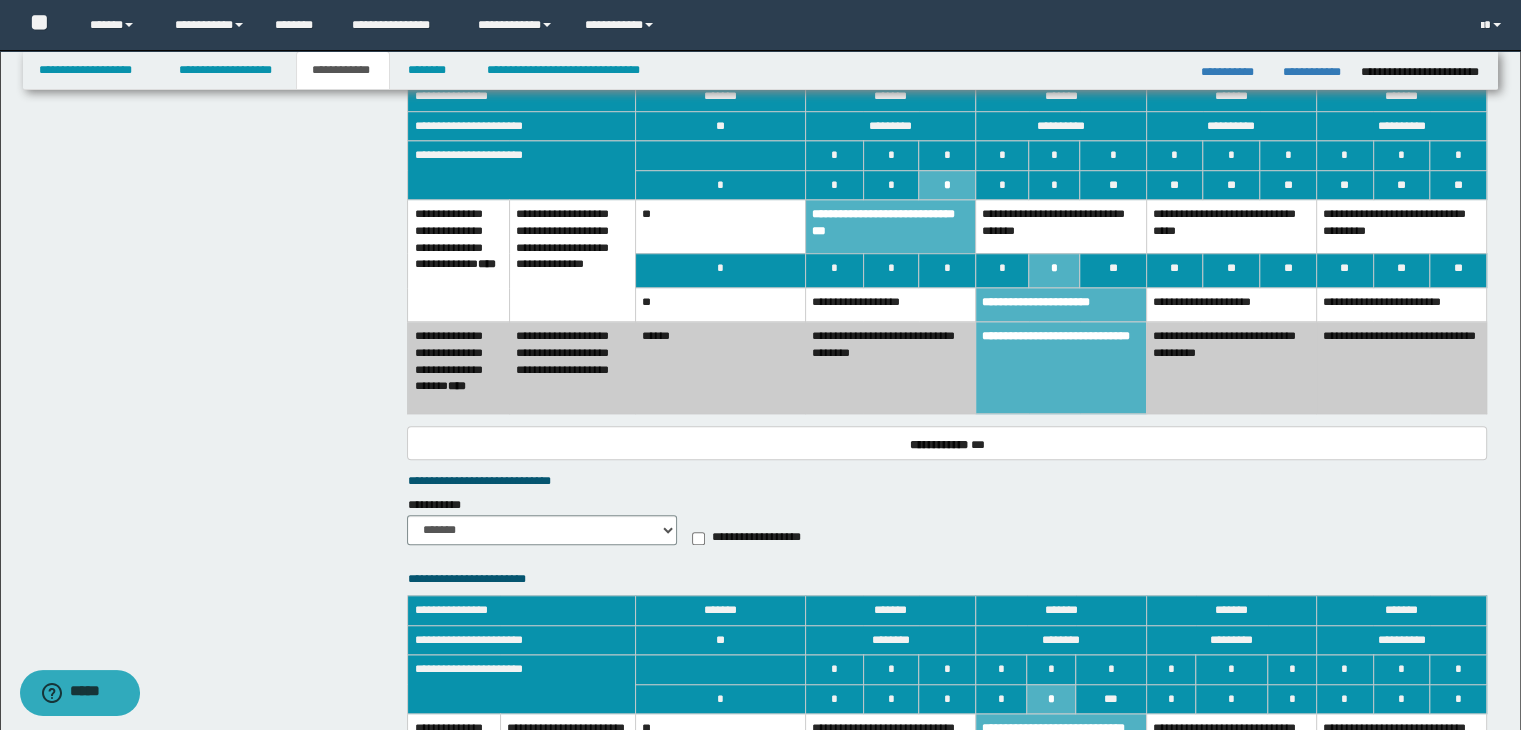 click on "*" at bounding box center (890, 185) 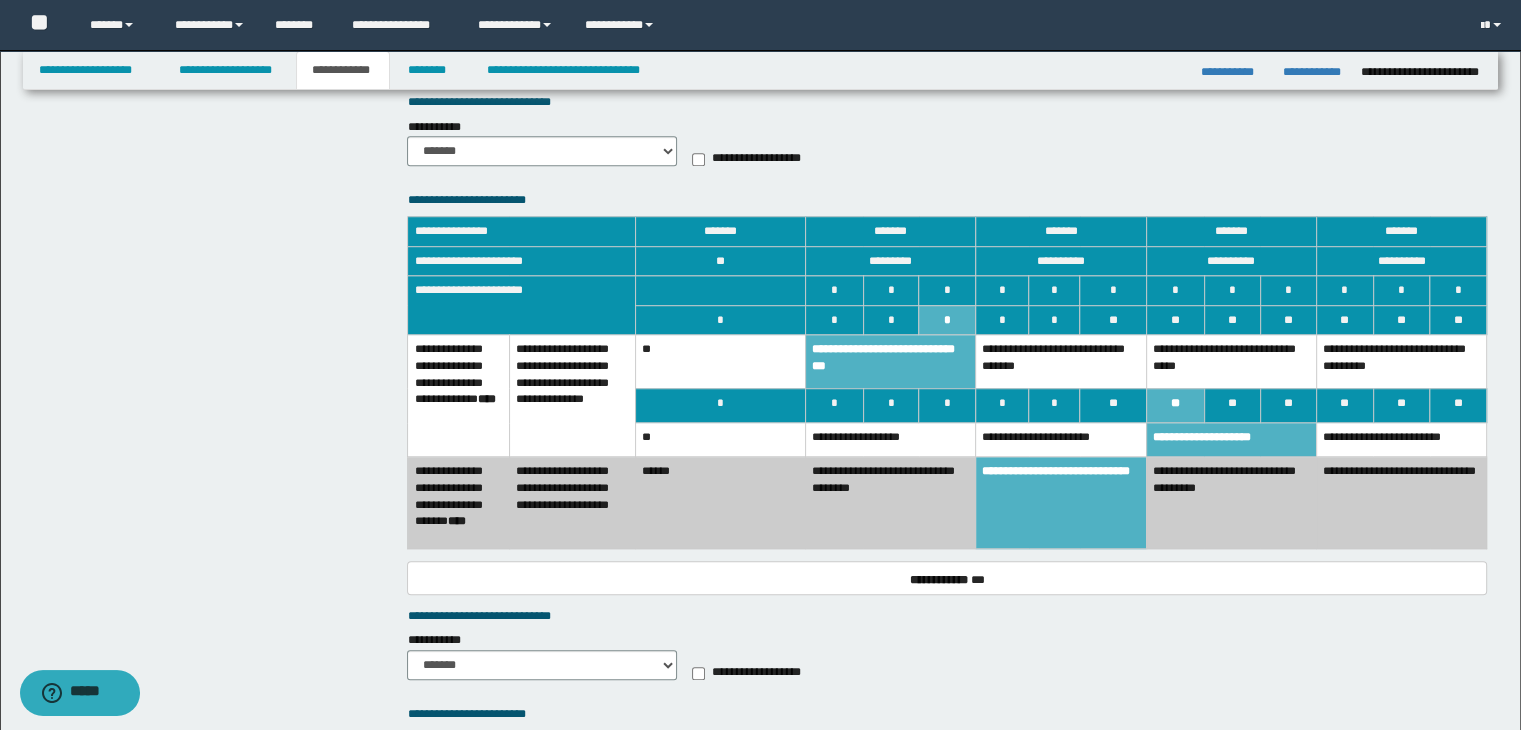 scroll, scrollTop: 1200, scrollLeft: 0, axis: vertical 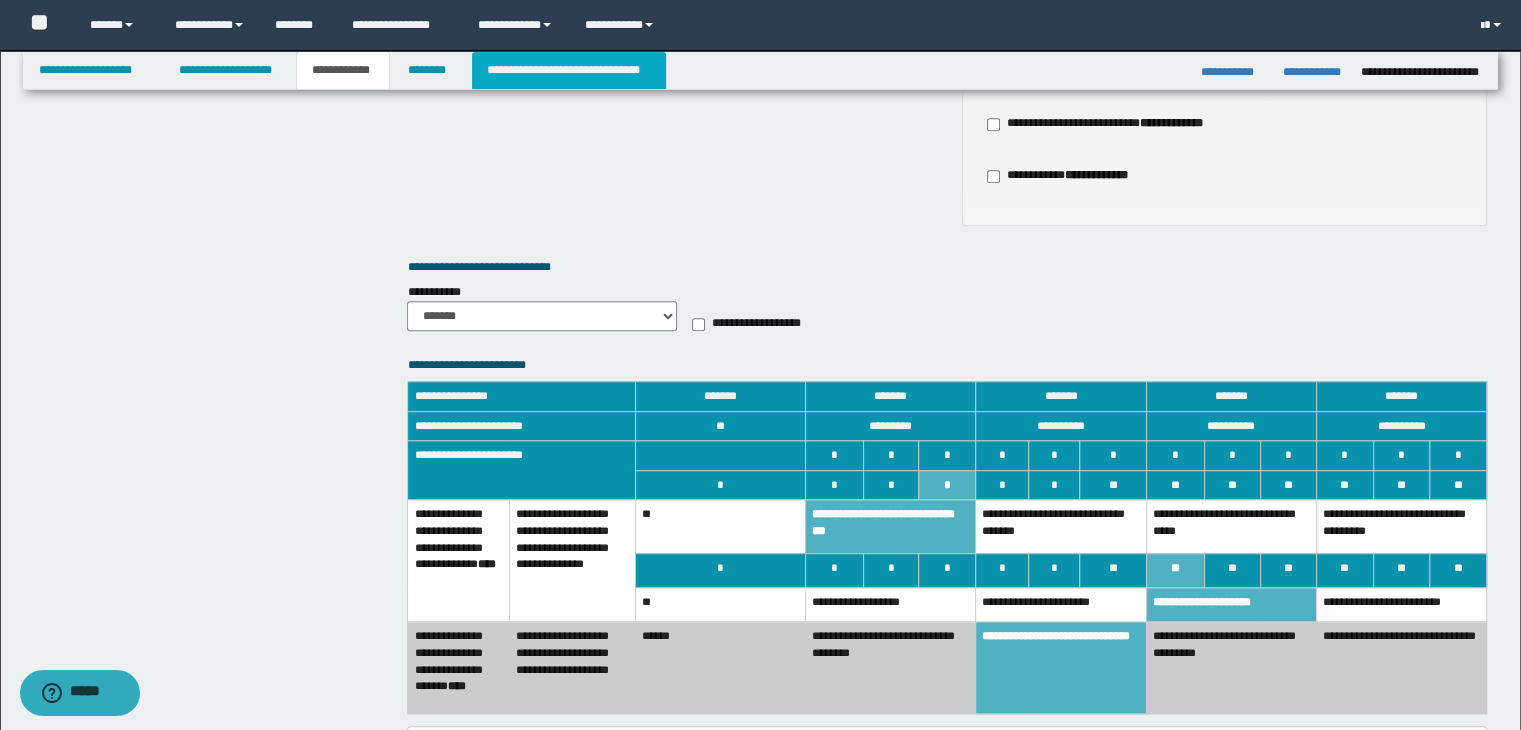 click on "**********" at bounding box center [569, 70] 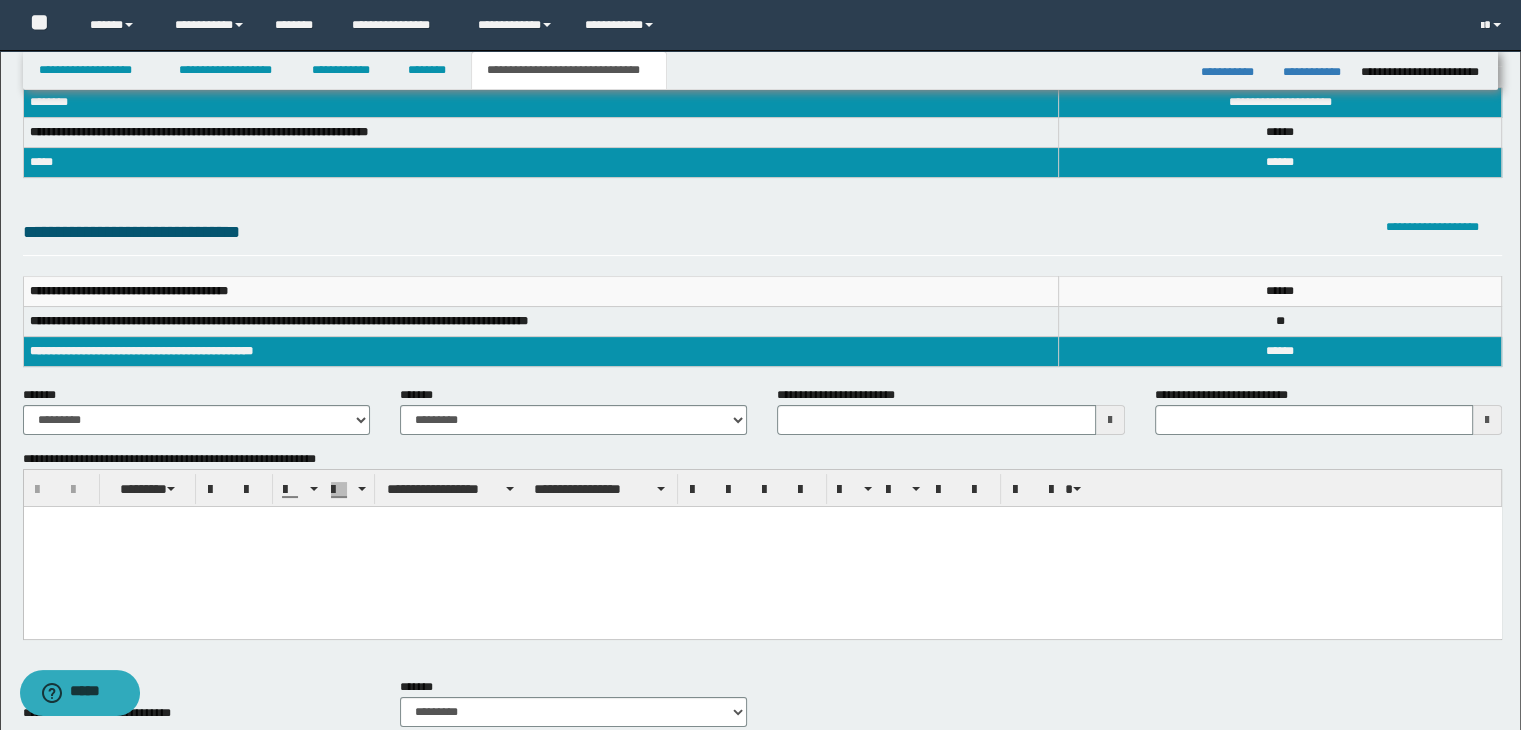 scroll, scrollTop: 200, scrollLeft: 0, axis: vertical 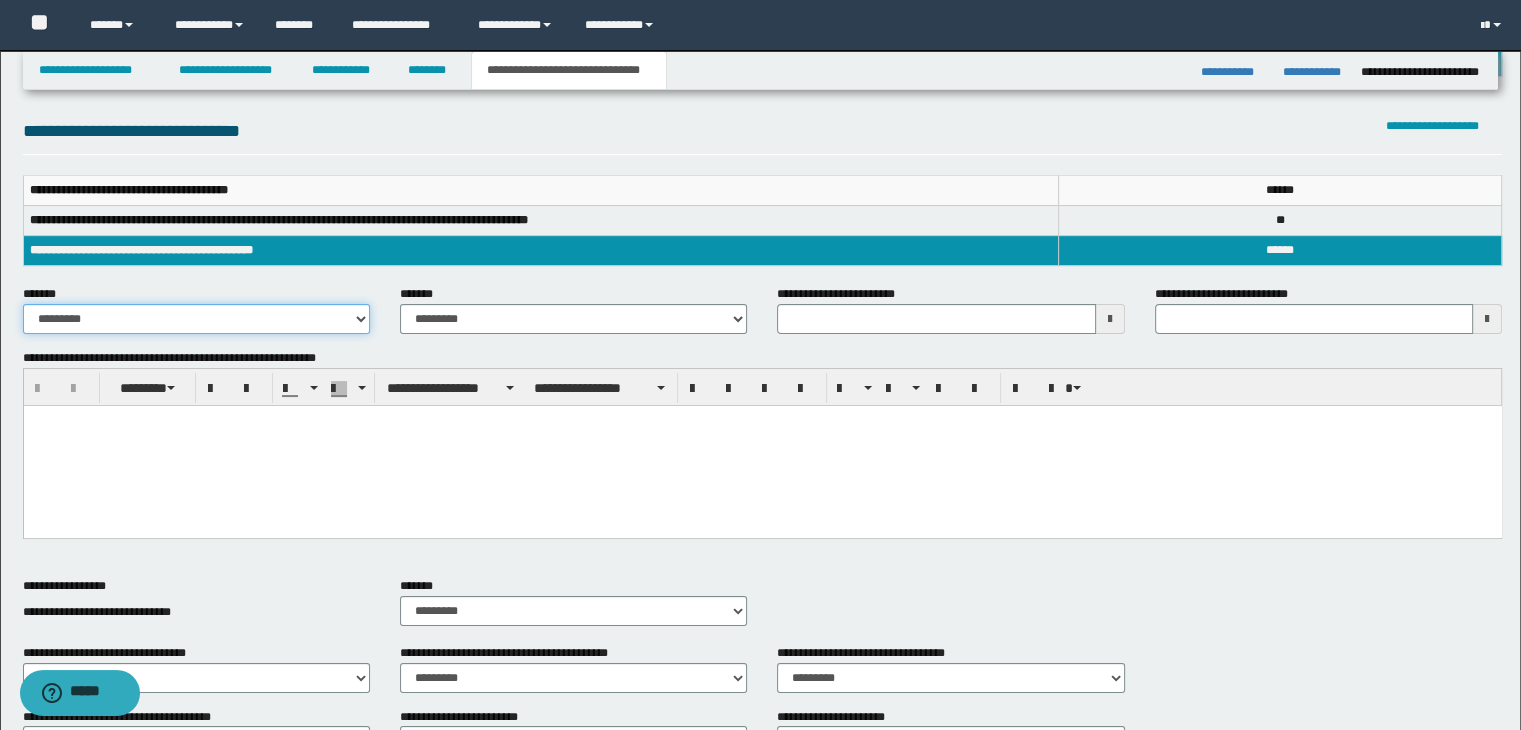 click on "**********" at bounding box center [196, 319] 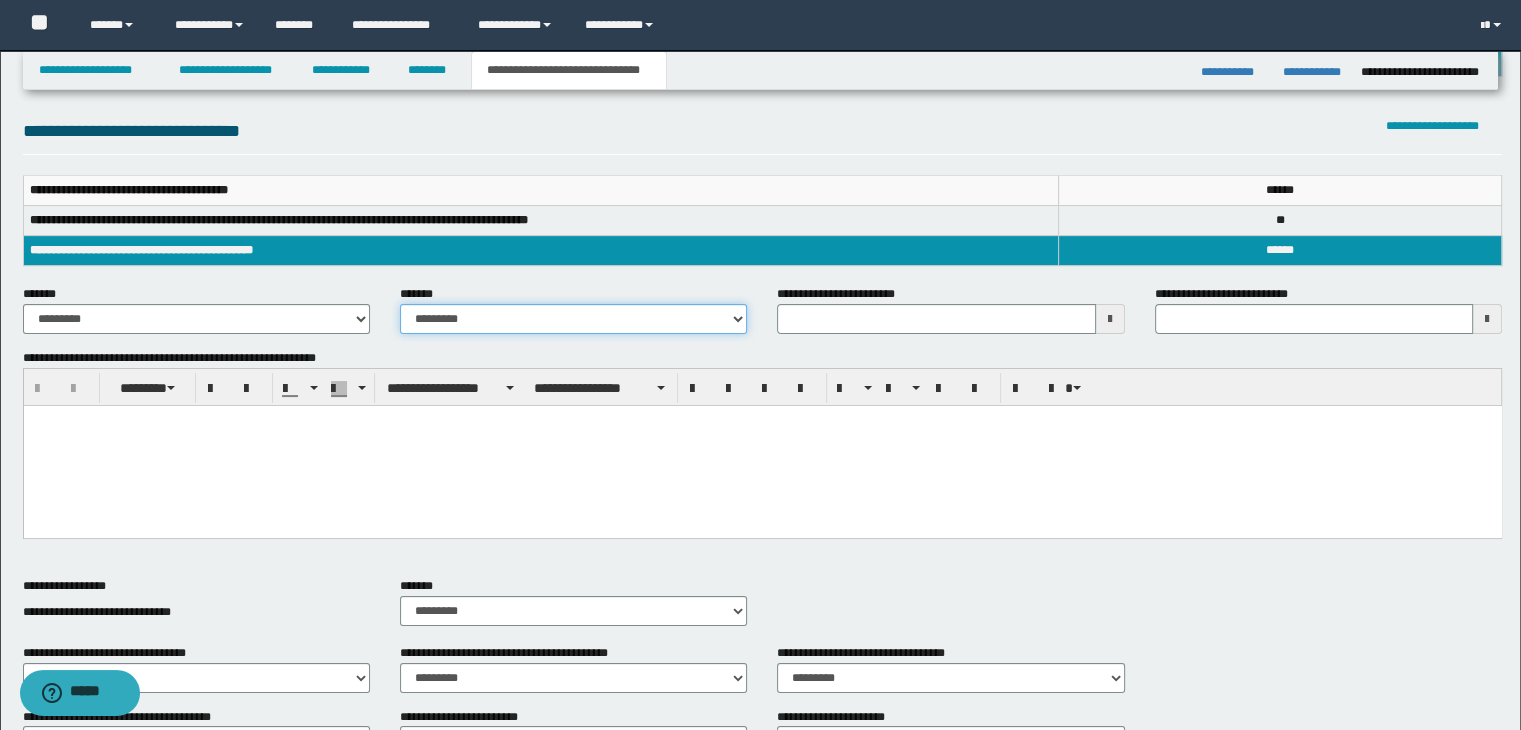 click on "**********" at bounding box center (573, 319) 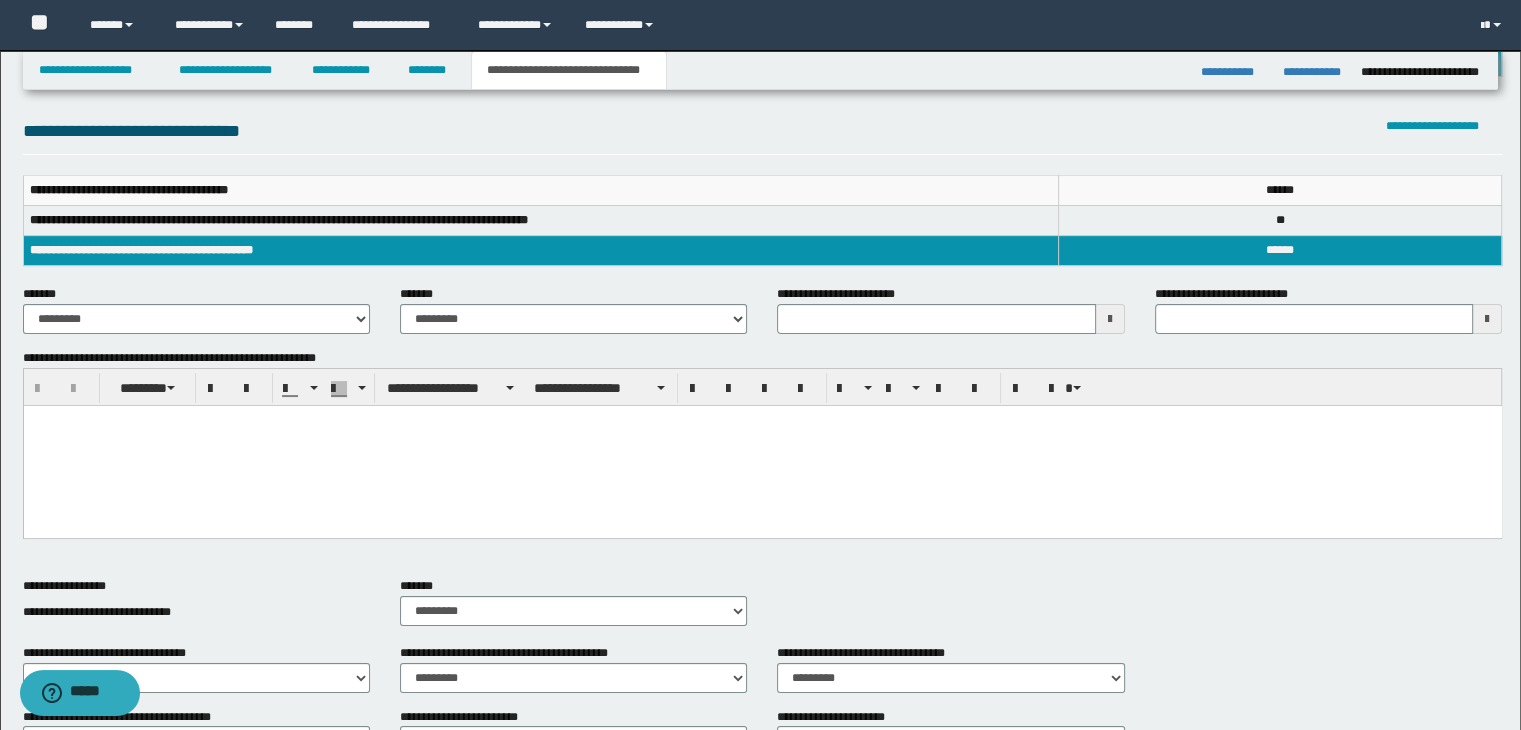 click at bounding box center [1110, 319] 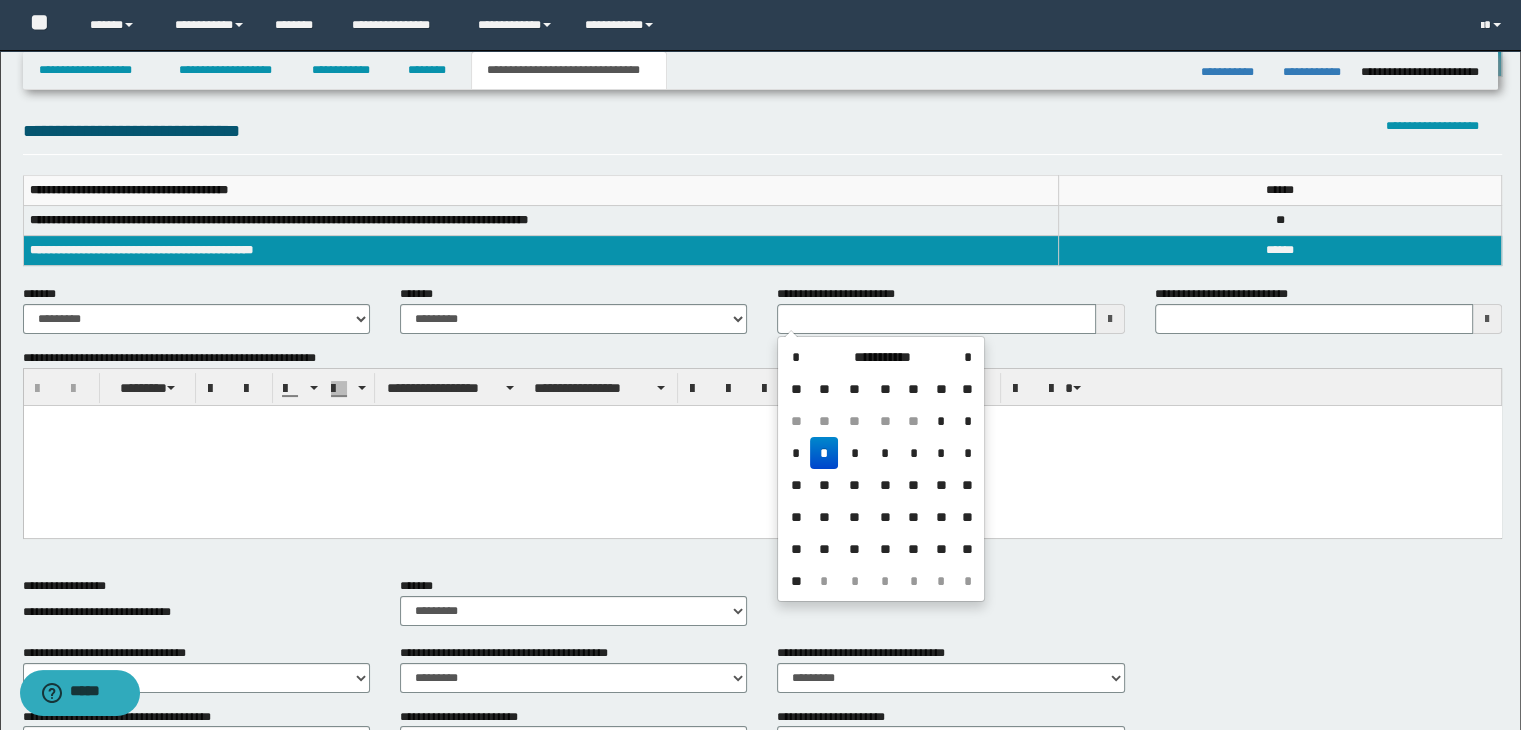 drag, startPoint x: 832, startPoint y: 452, endPoint x: 809, endPoint y: 47, distance: 405.65256 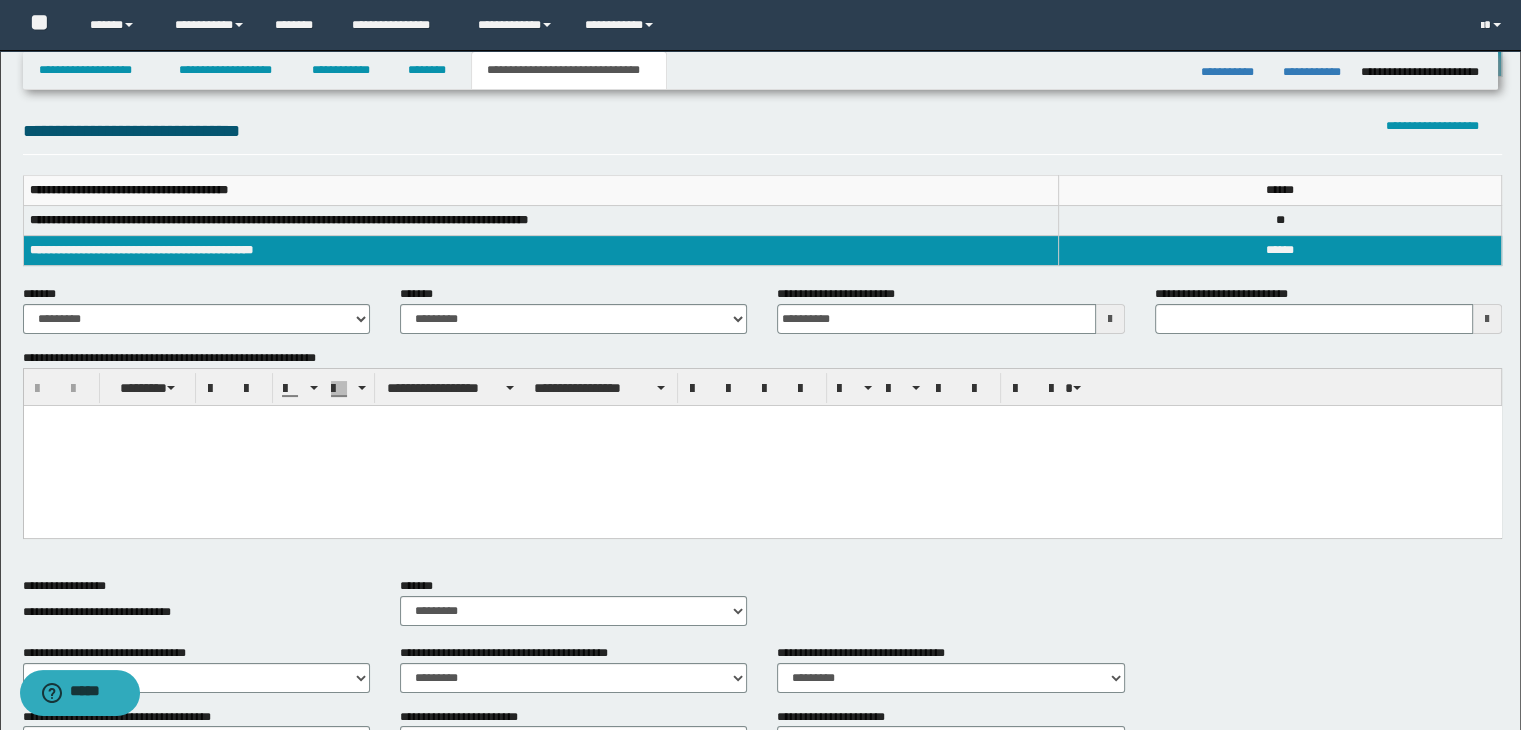 click at bounding box center (762, 446) 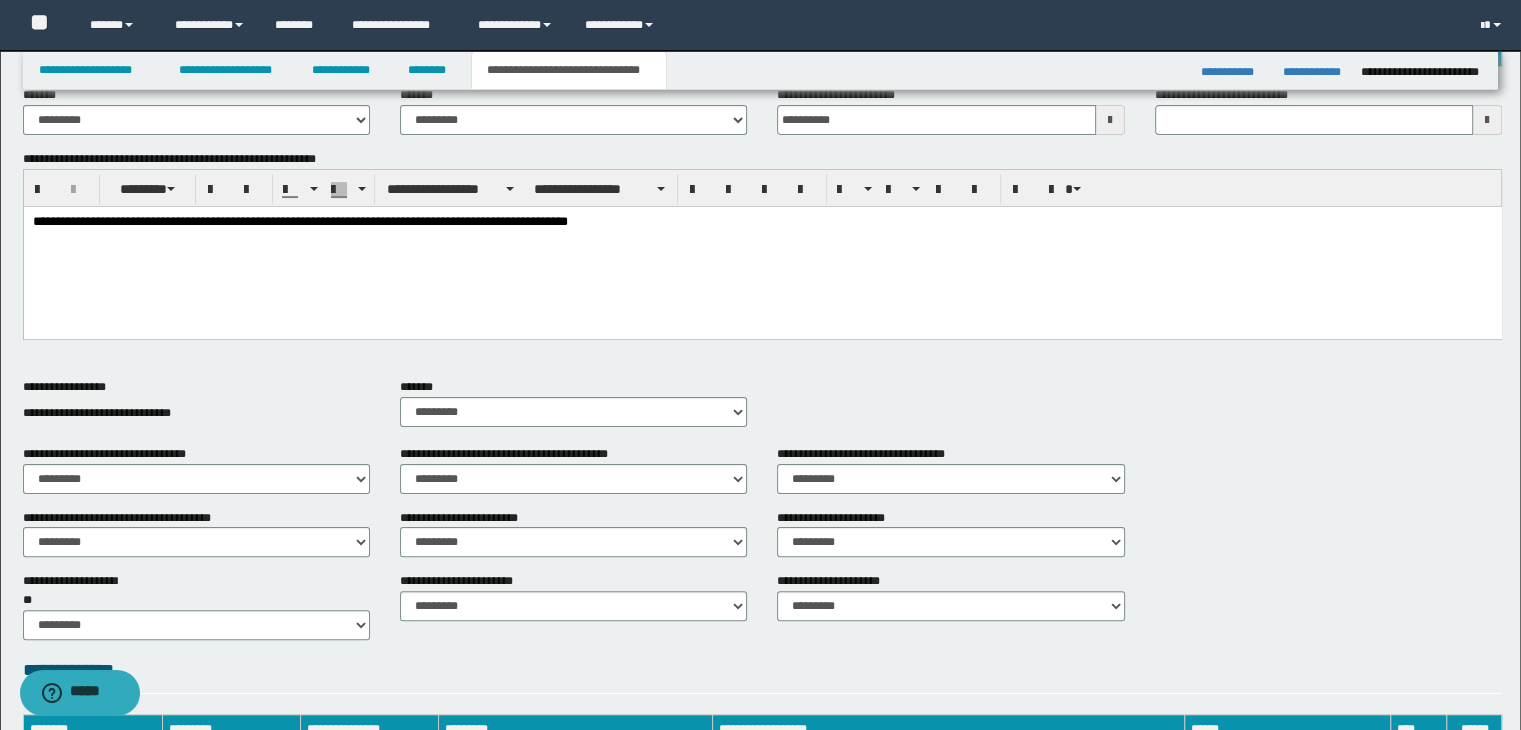scroll, scrollTop: 400, scrollLeft: 0, axis: vertical 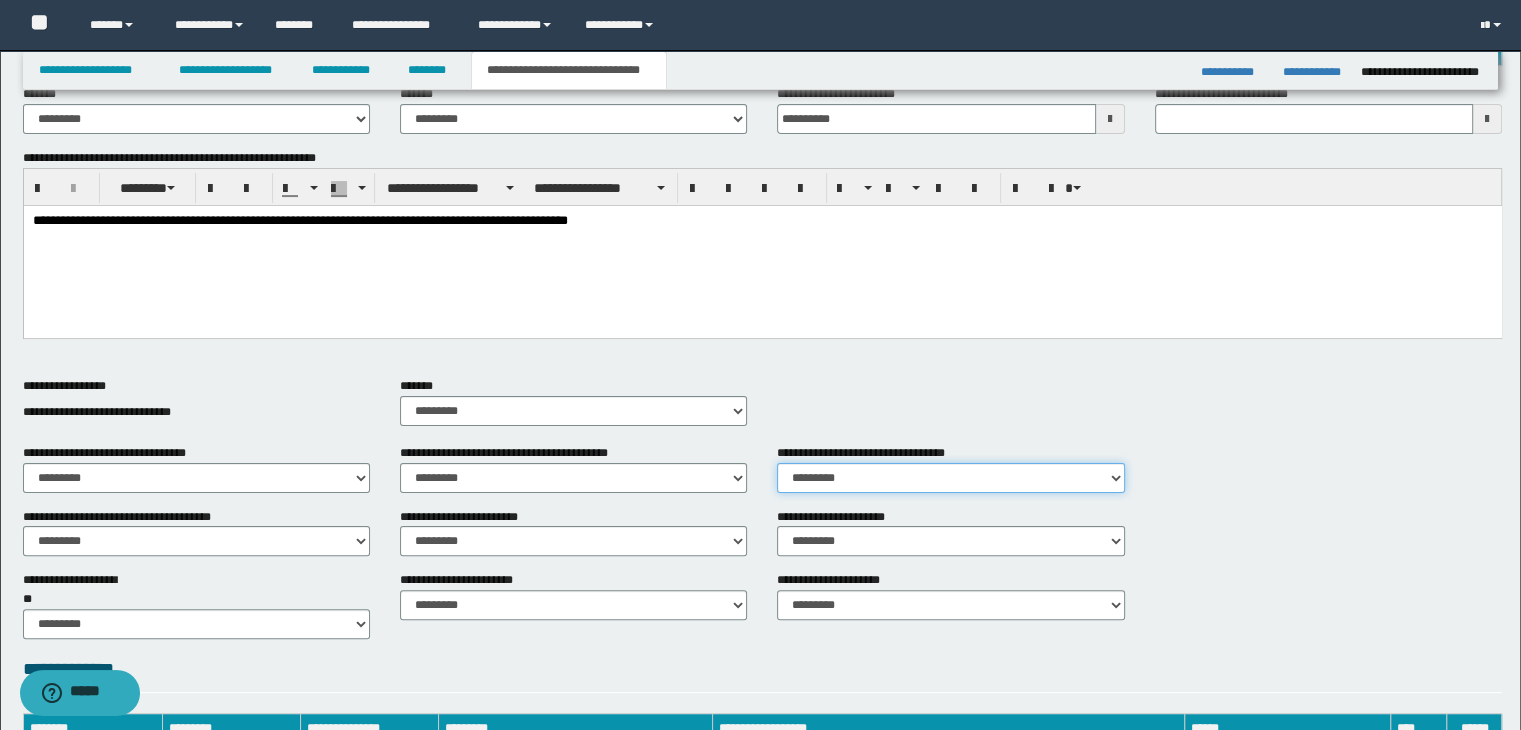 click on "*********
**
**" at bounding box center (950, 478) 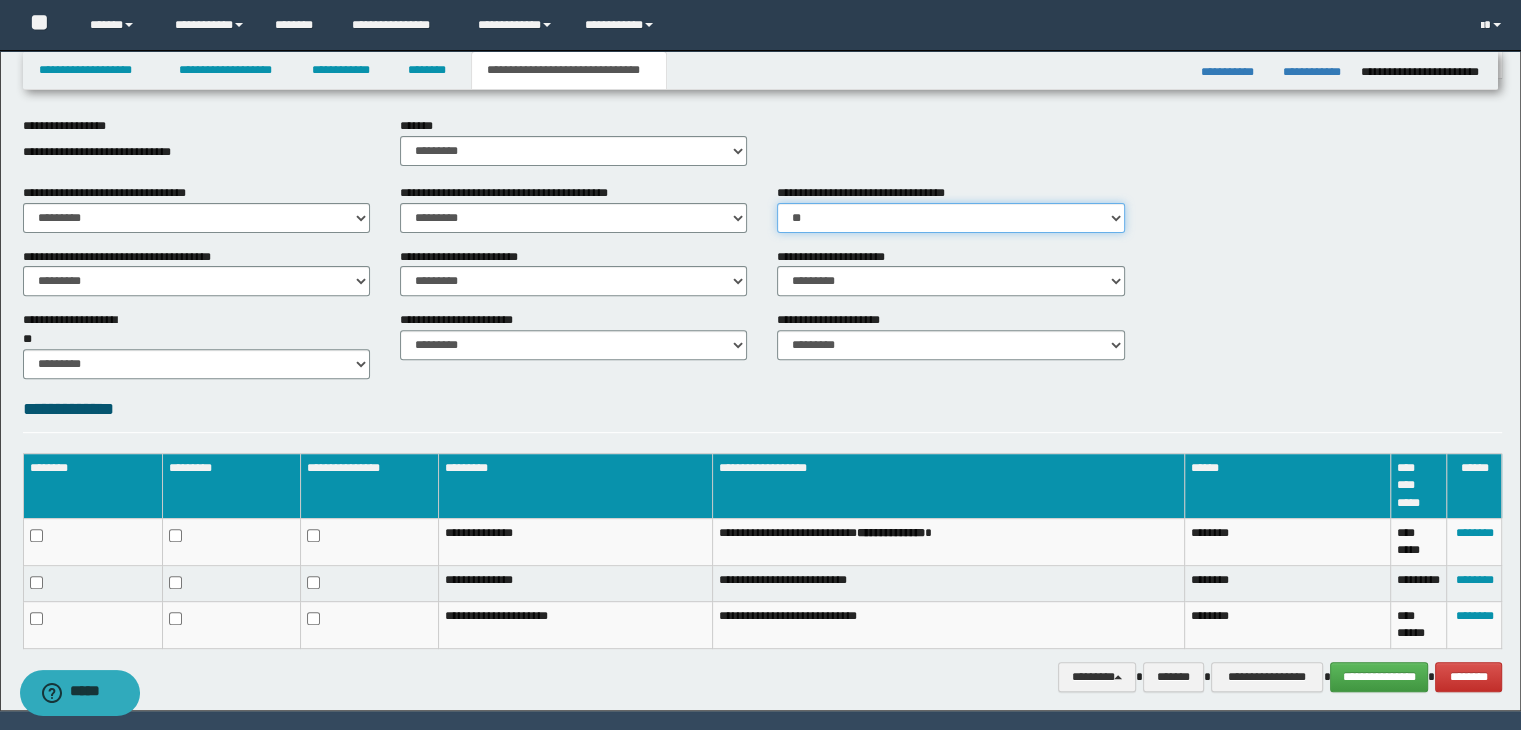 scroll, scrollTop: 719, scrollLeft: 0, axis: vertical 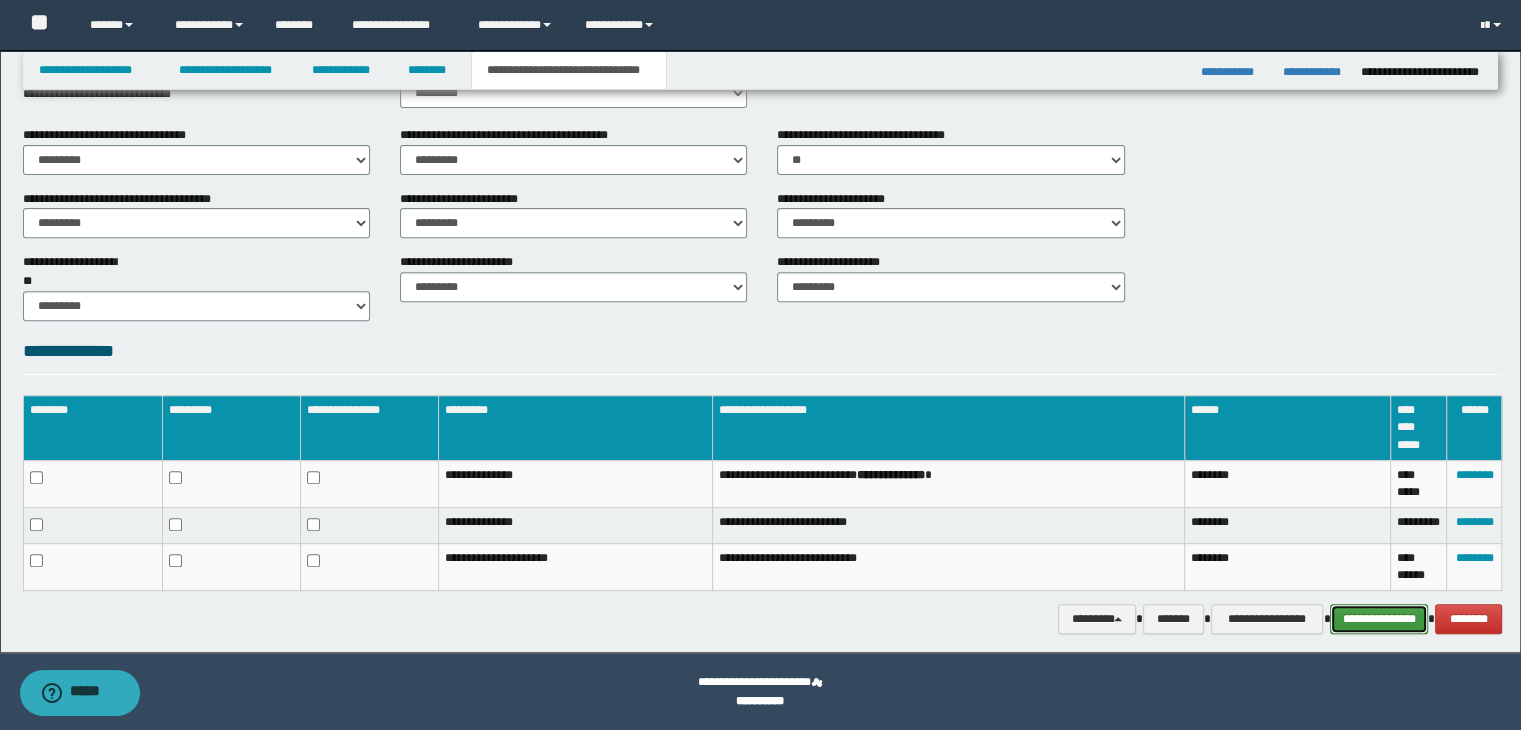 click on "**********" at bounding box center (1379, 619) 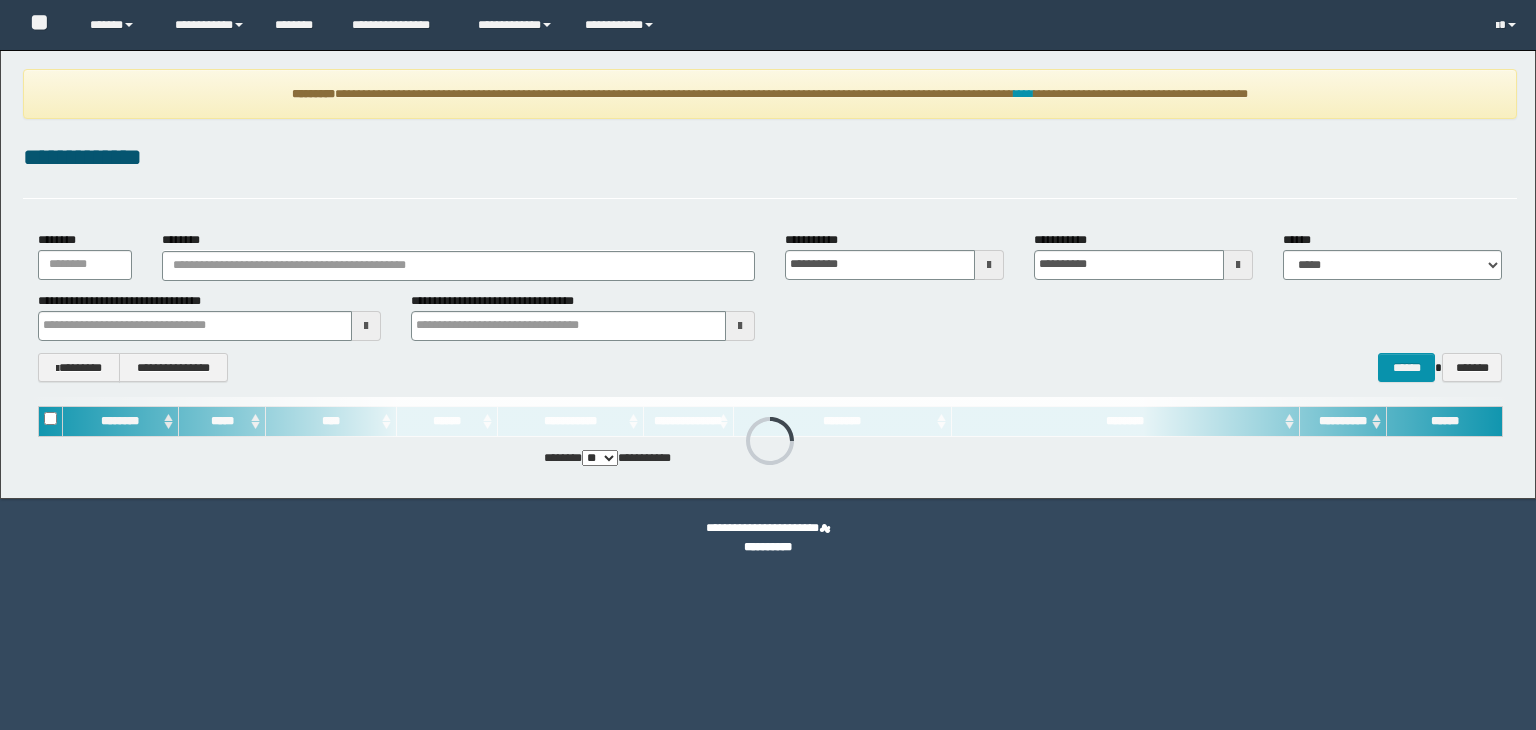 scroll, scrollTop: 0, scrollLeft: 0, axis: both 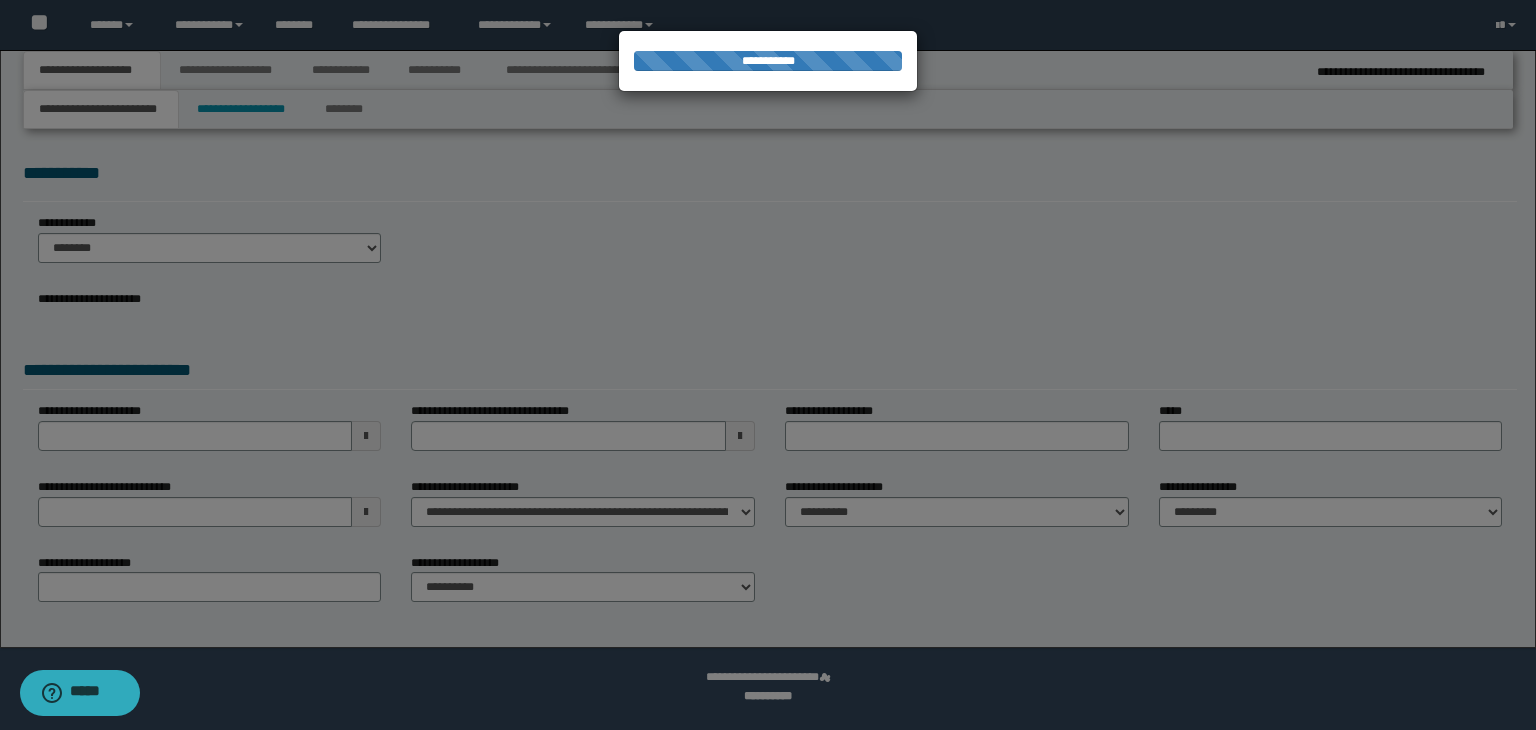 select on "*" 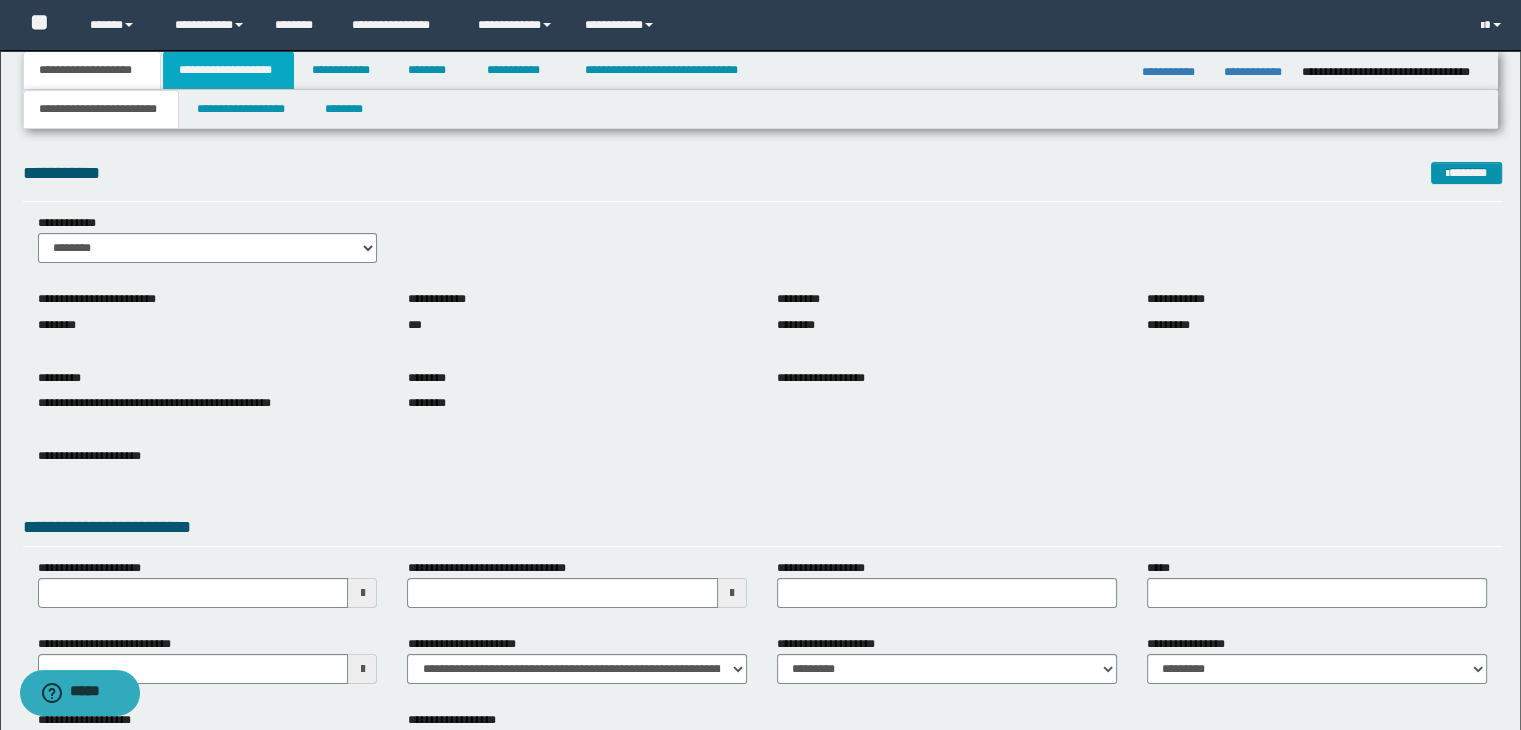 click on "**********" at bounding box center [228, 70] 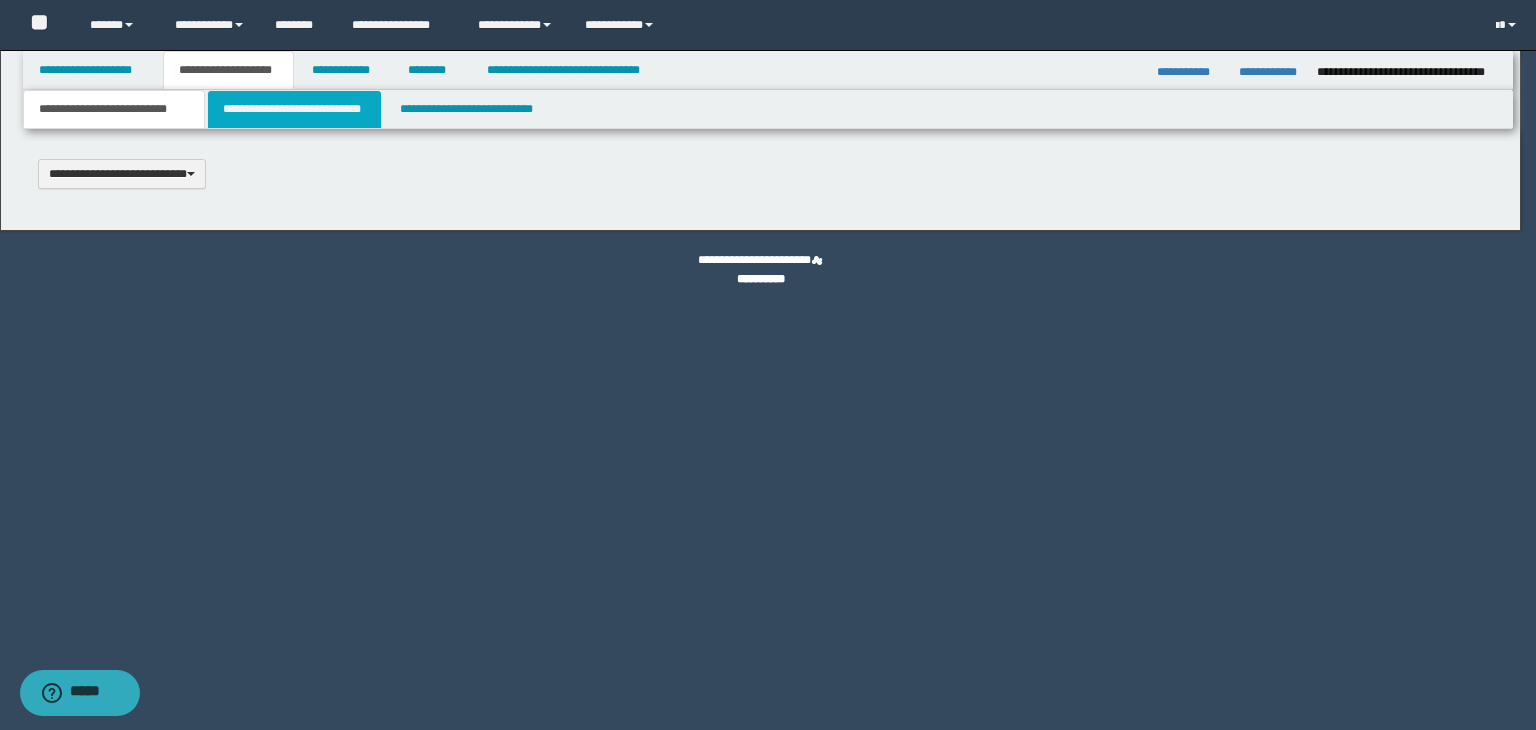 type 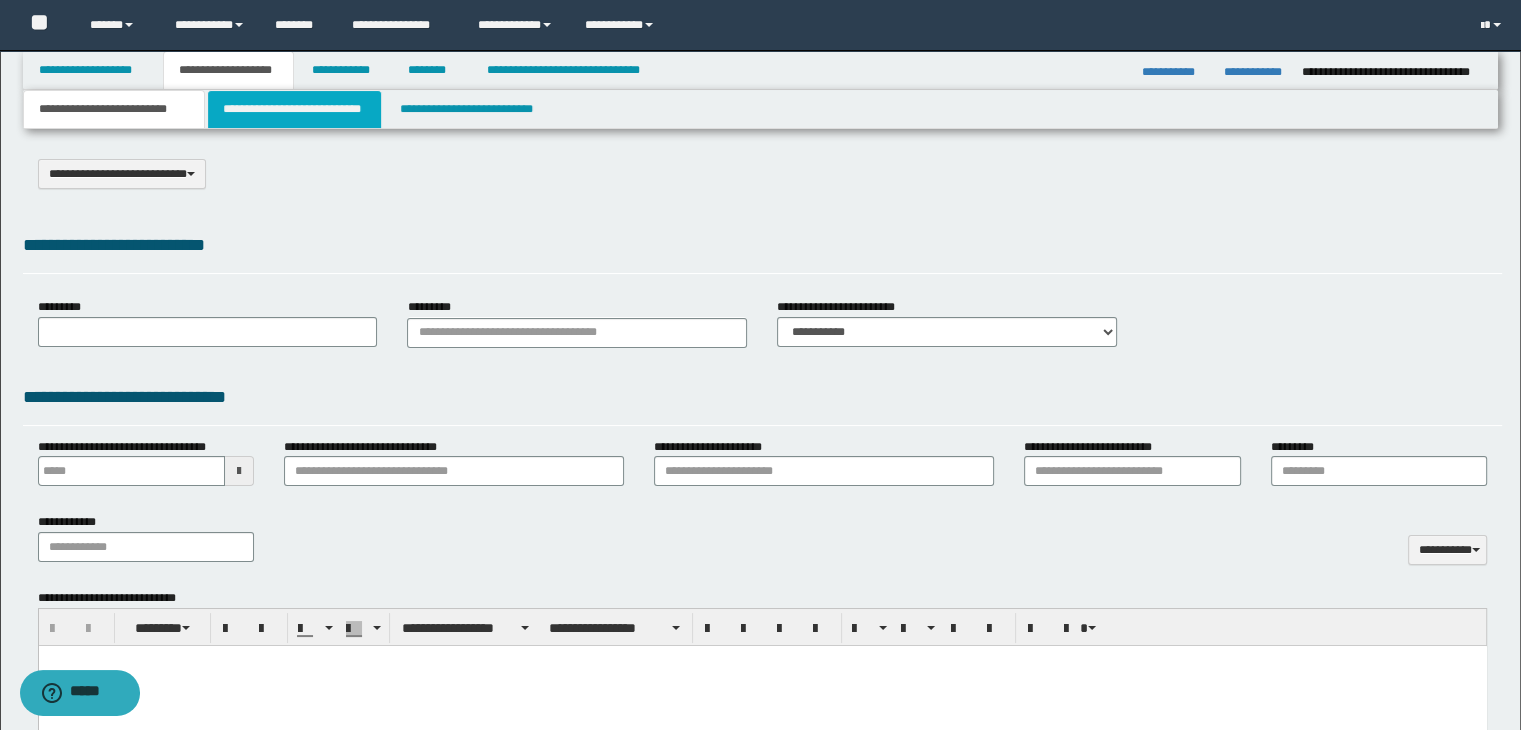 select on "*" 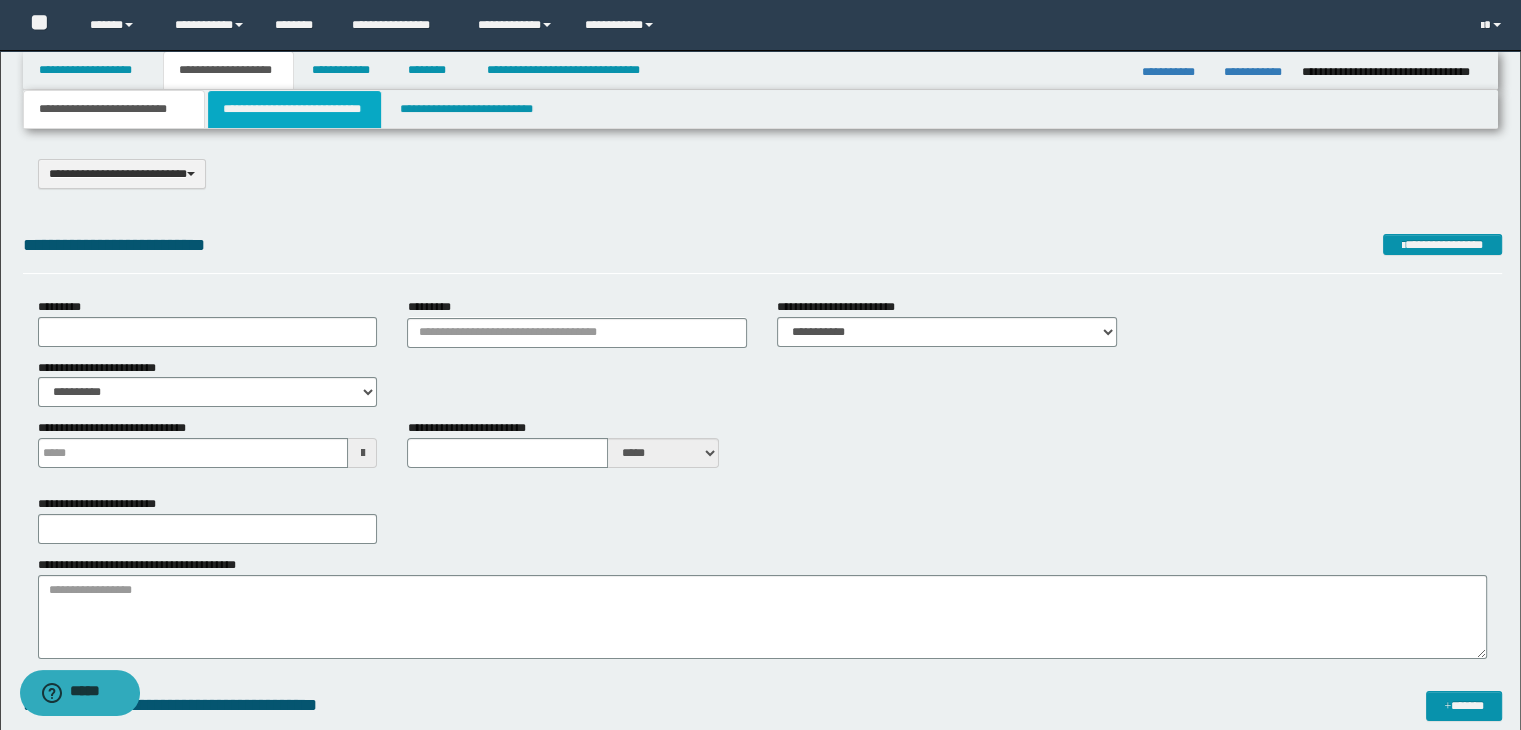 click on "**********" at bounding box center (294, 109) 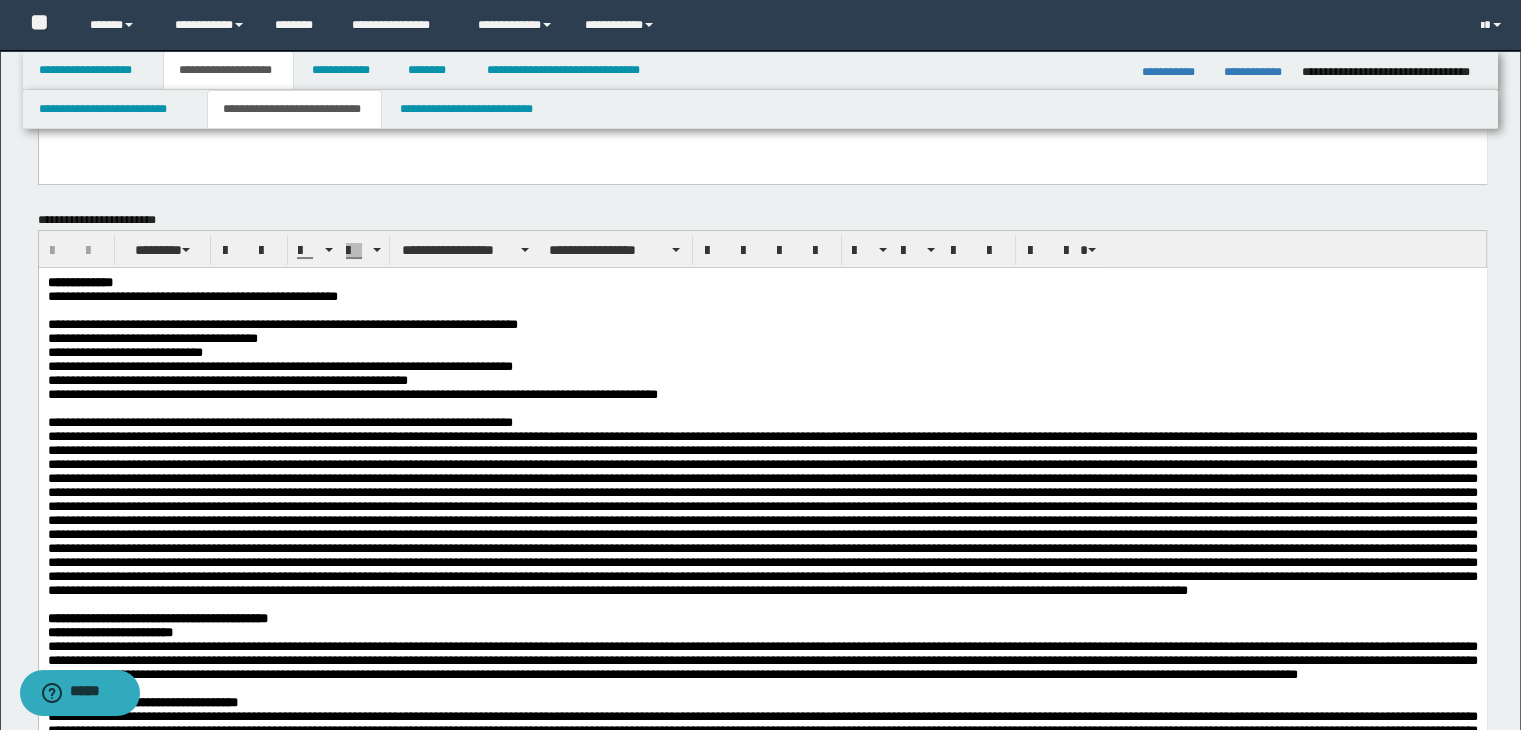 scroll, scrollTop: 200, scrollLeft: 0, axis: vertical 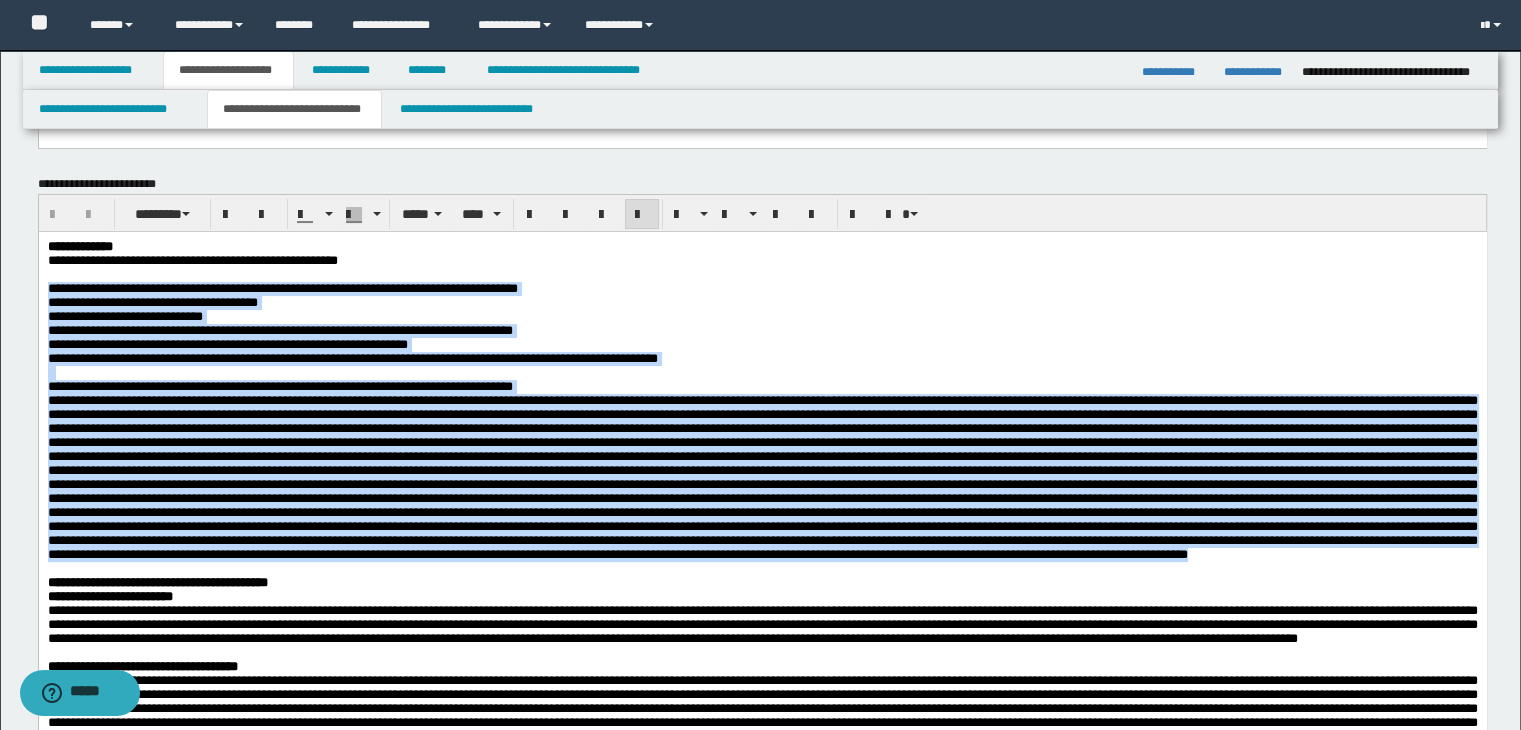 drag, startPoint x: 47, startPoint y: 294, endPoint x: 308, endPoint y: 662, distance: 451.1596 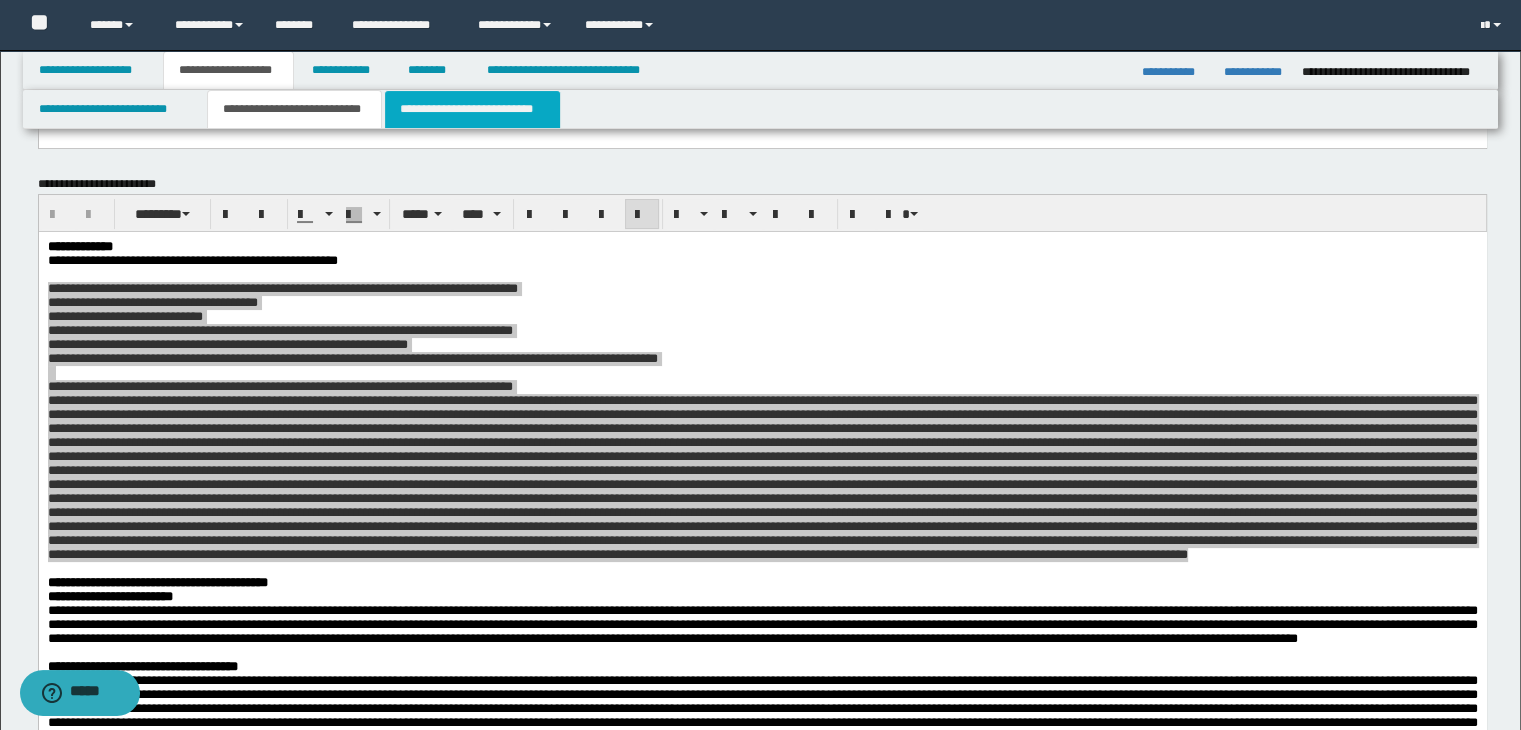 click on "**********" at bounding box center (472, 109) 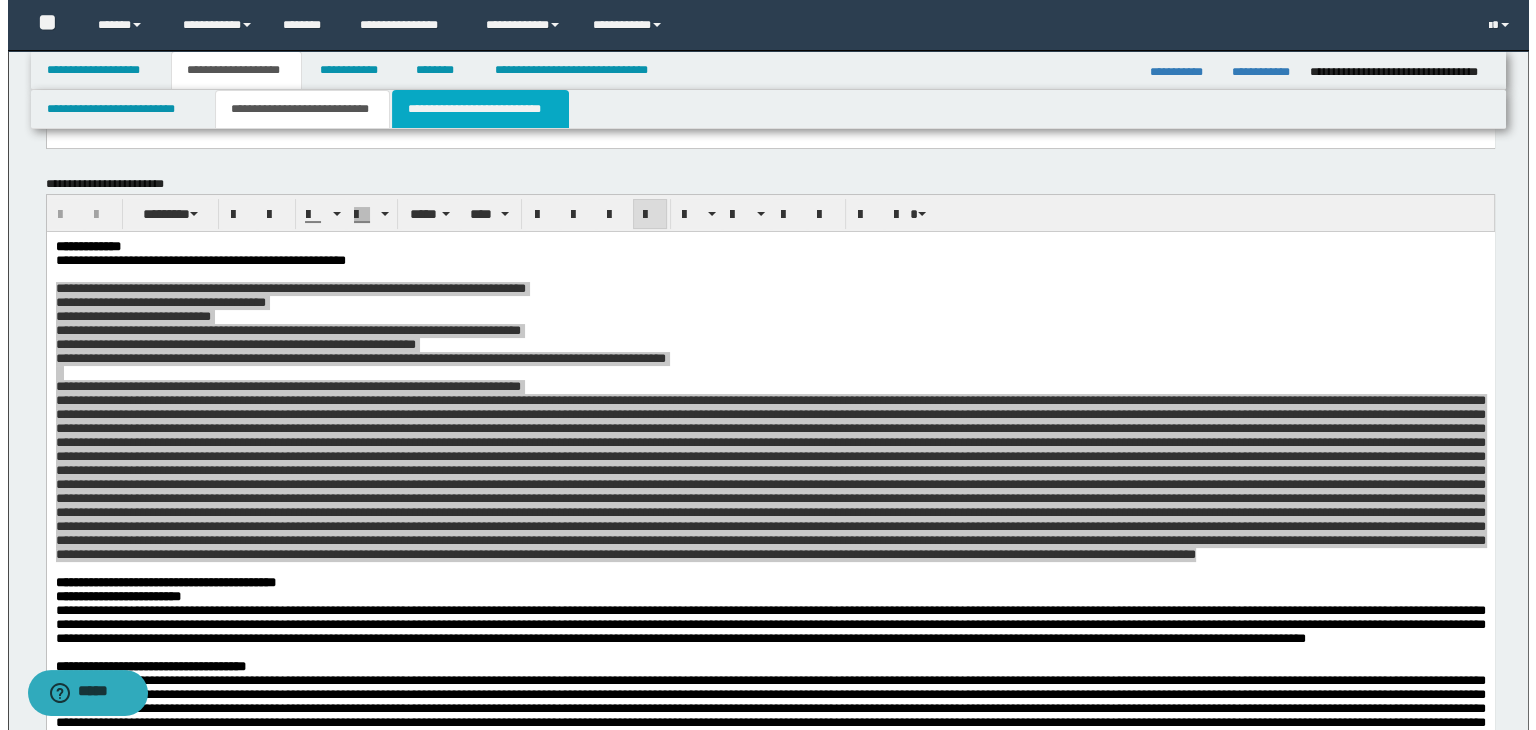 scroll, scrollTop: 0, scrollLeft: 0, axis: both 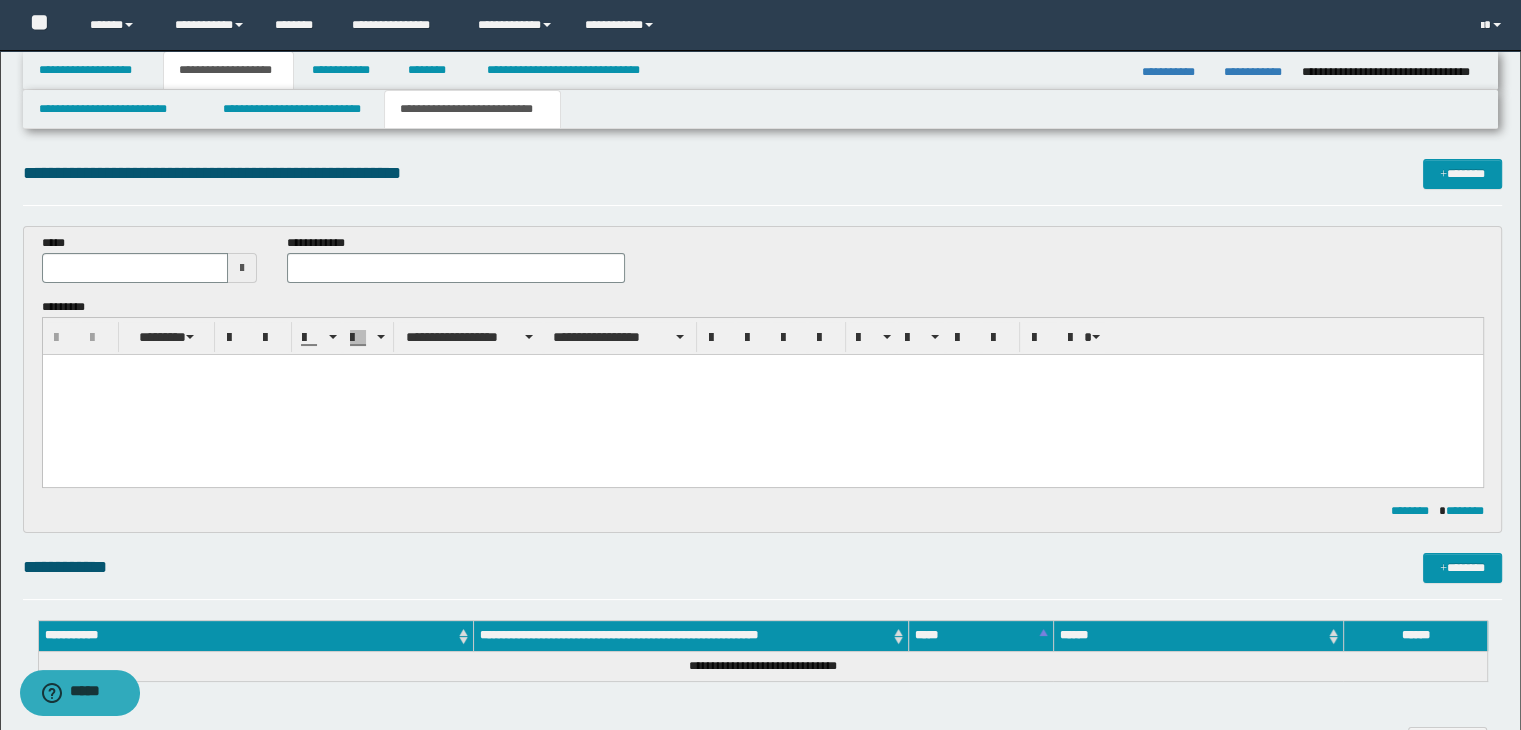 click at bounding box center (242, 268) 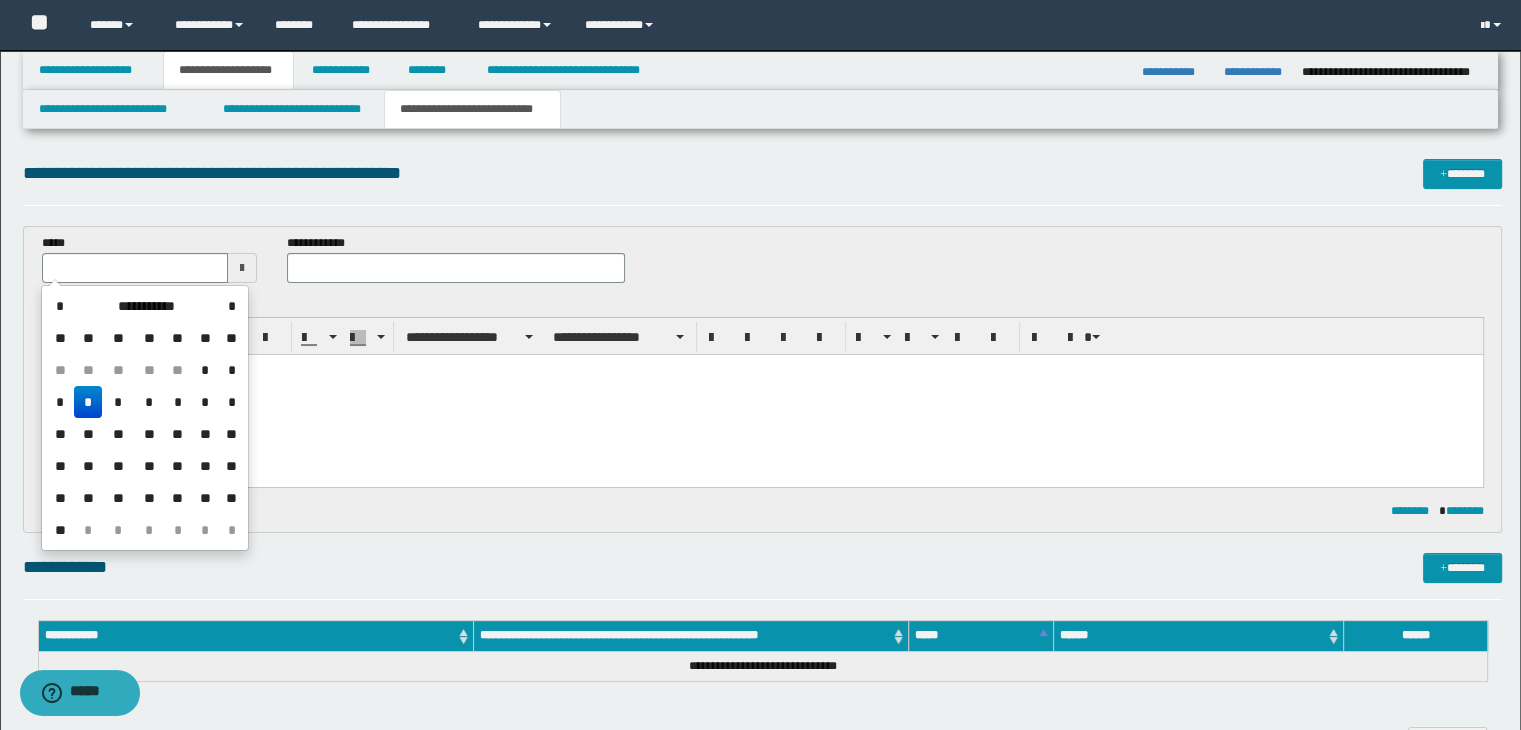 click on "*" at bounding box center [88, 402] 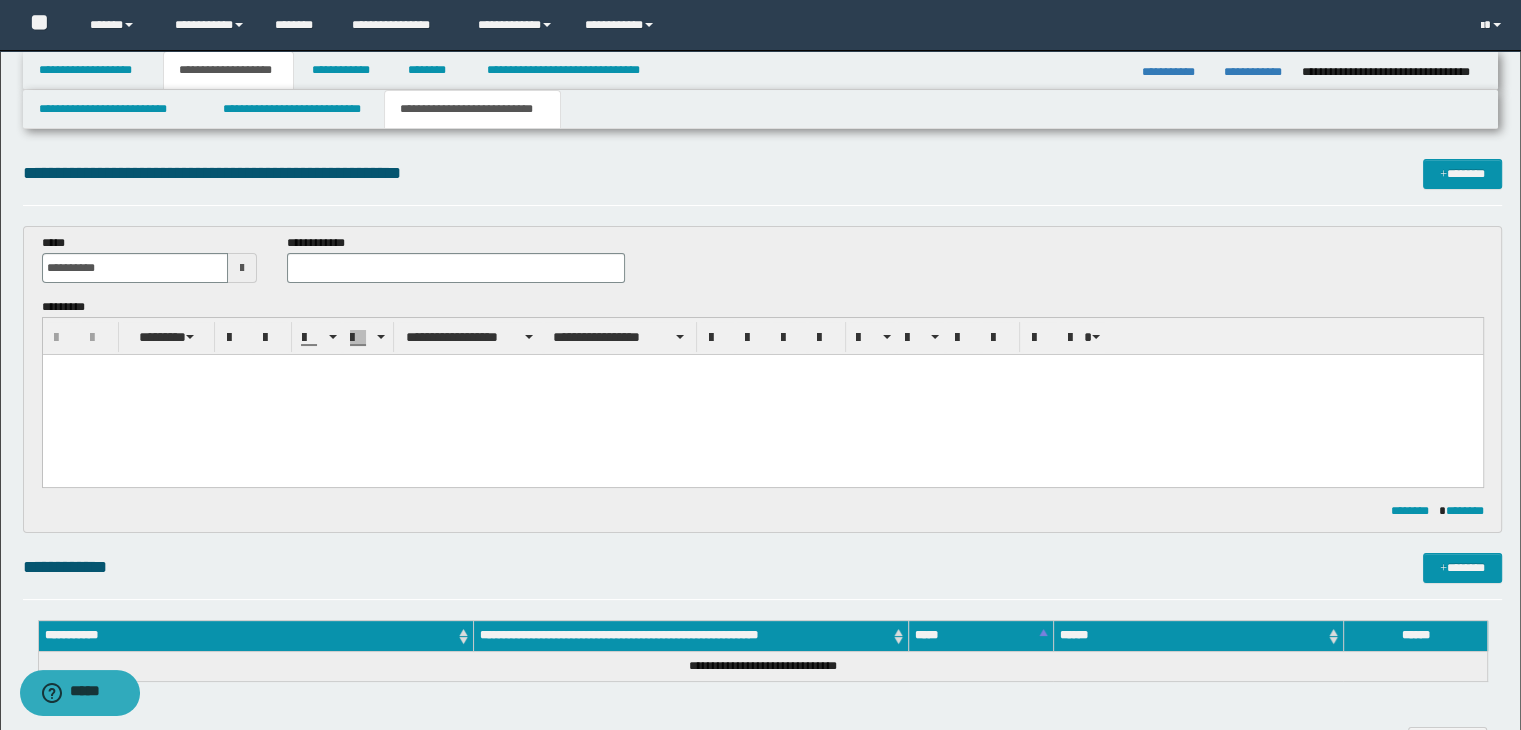 click at bounding box center [762, 394] 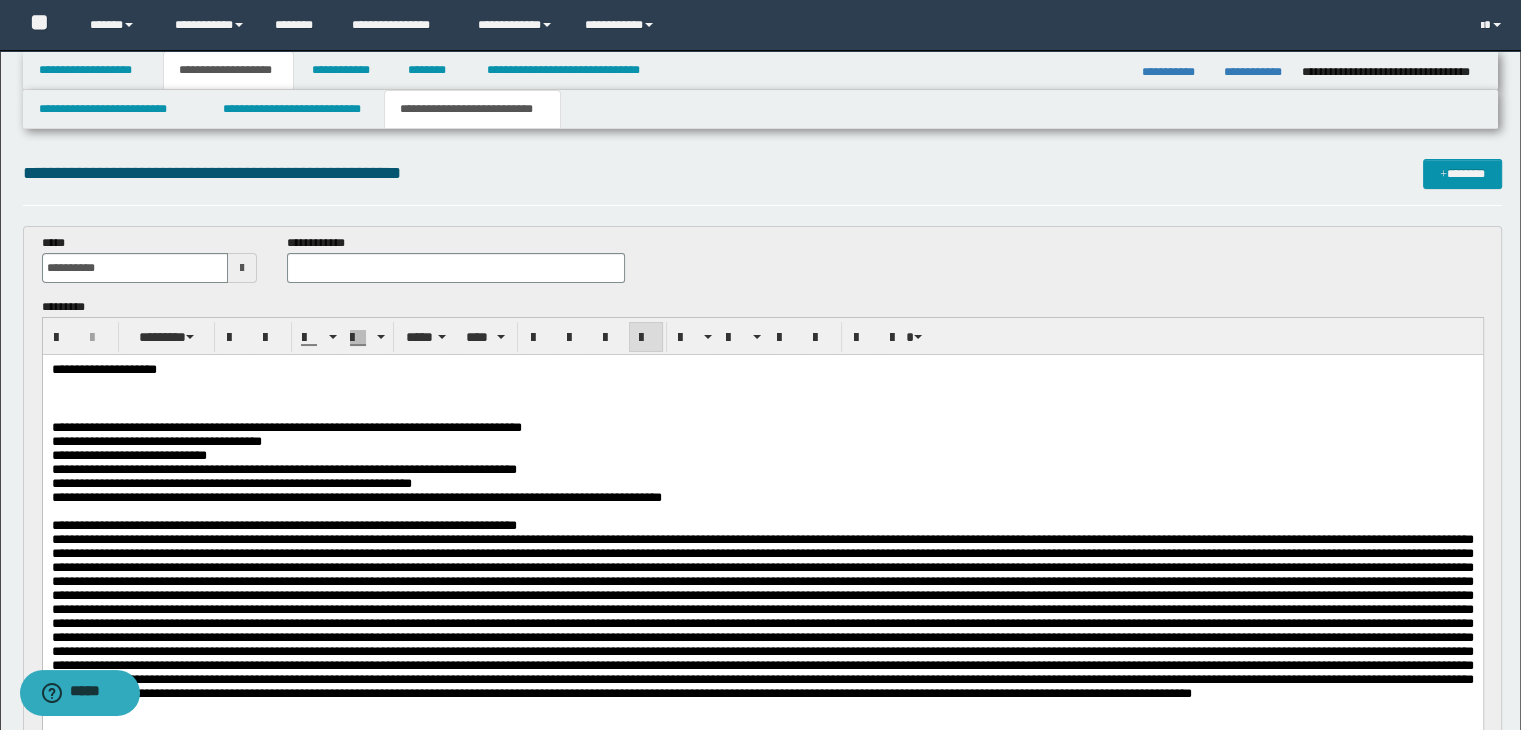 click at bounding box center (762, 385) 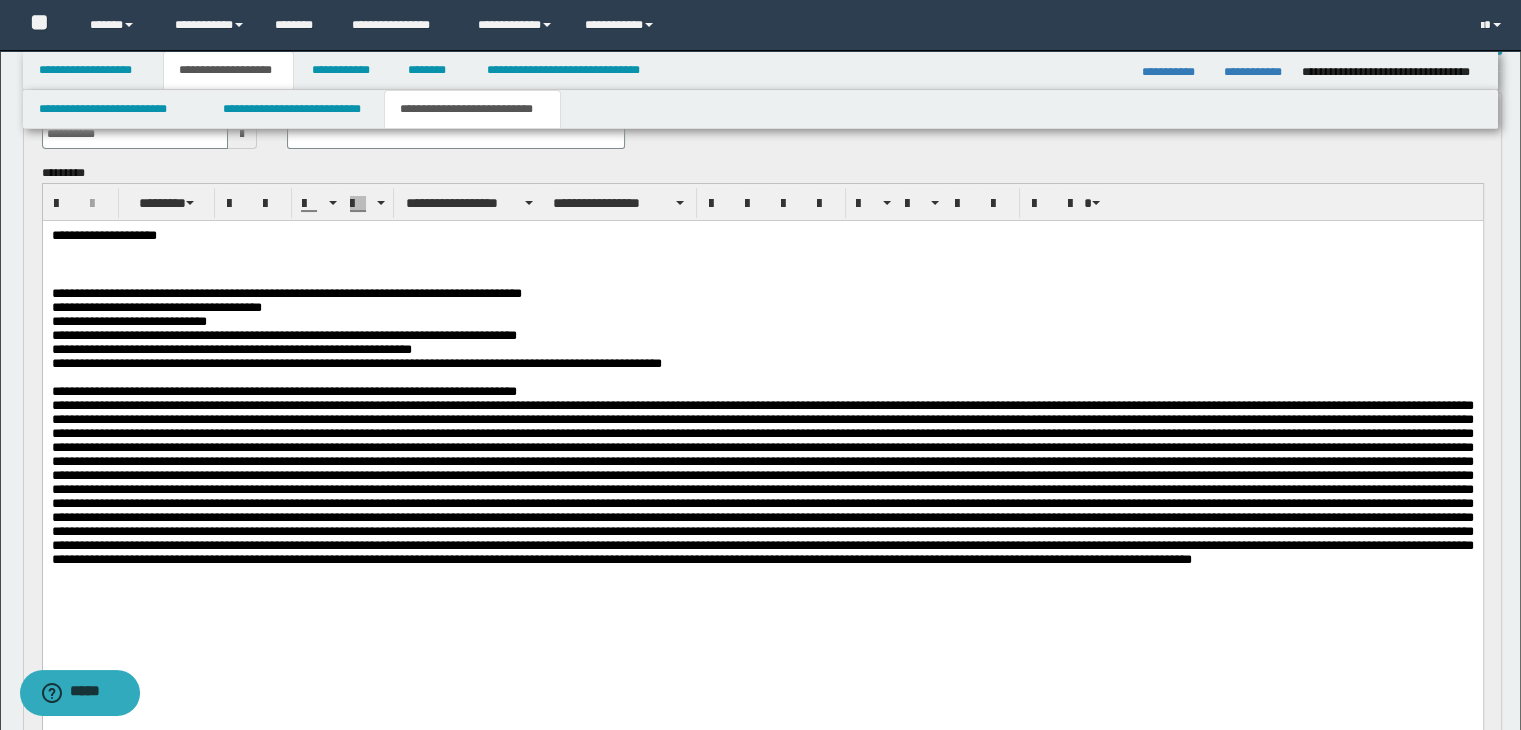 scroll, scrollTop: 300, scrollLeft: 0, axis: vertical 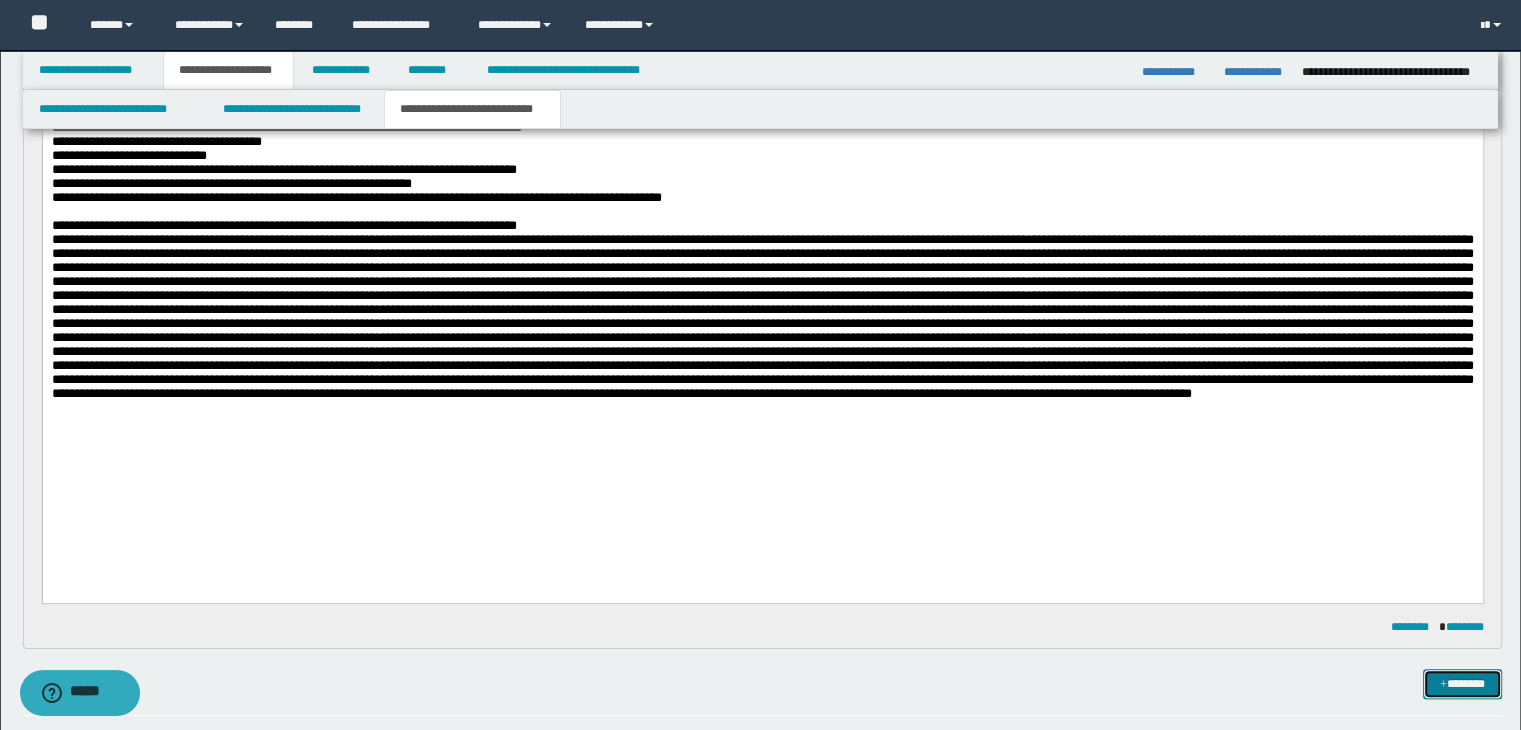 click on "*******" at bounding box center [1462, 684] 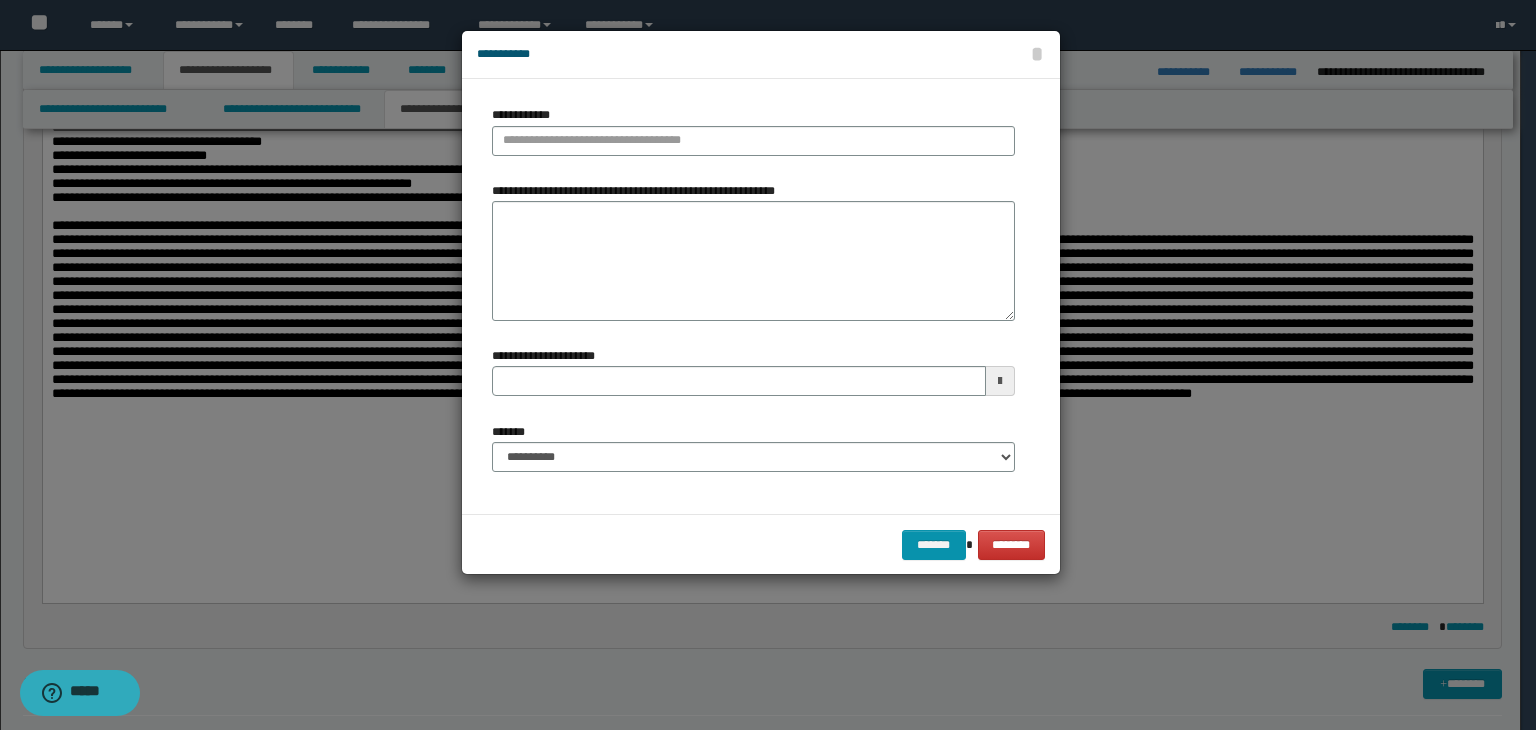 type 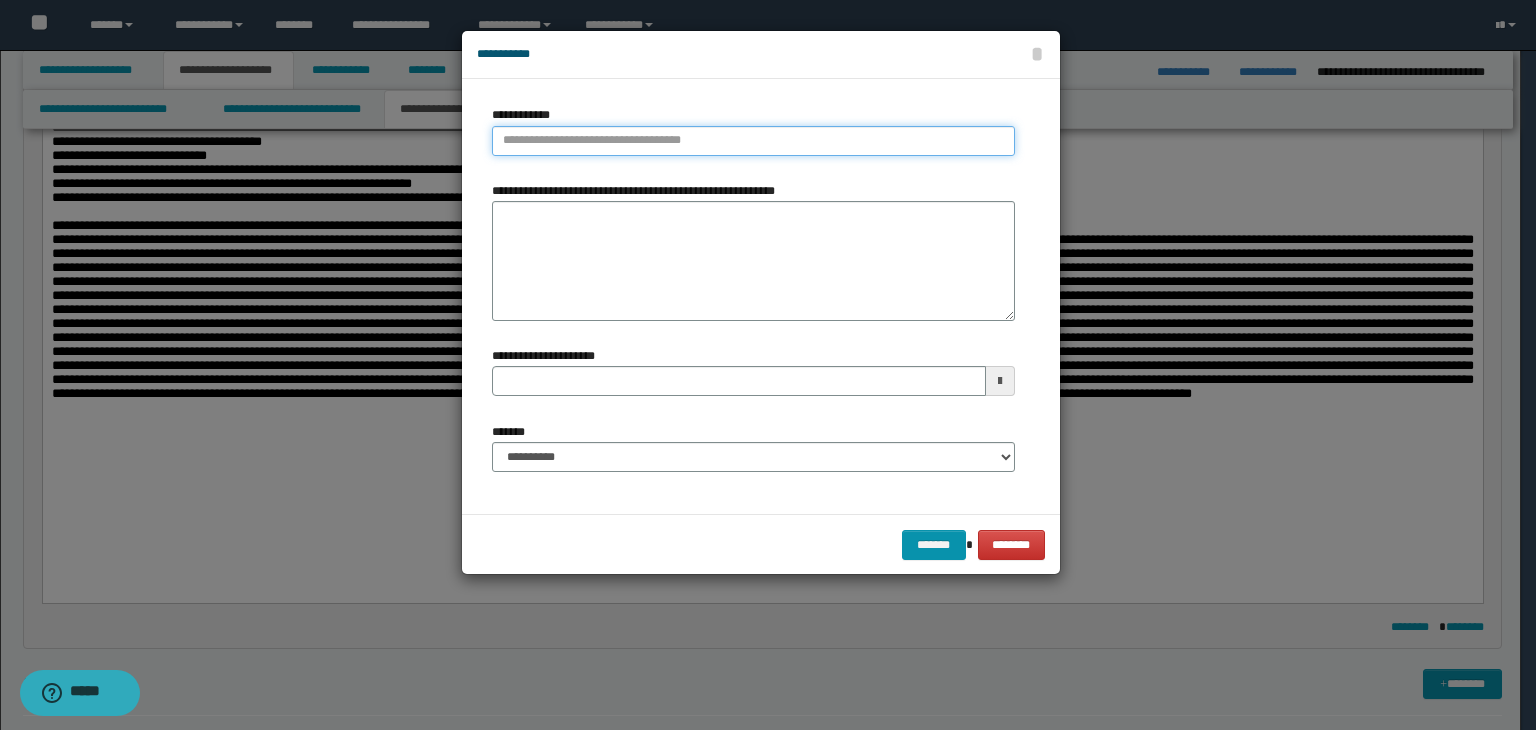 click on "**********" at bounding box center [753, 141] 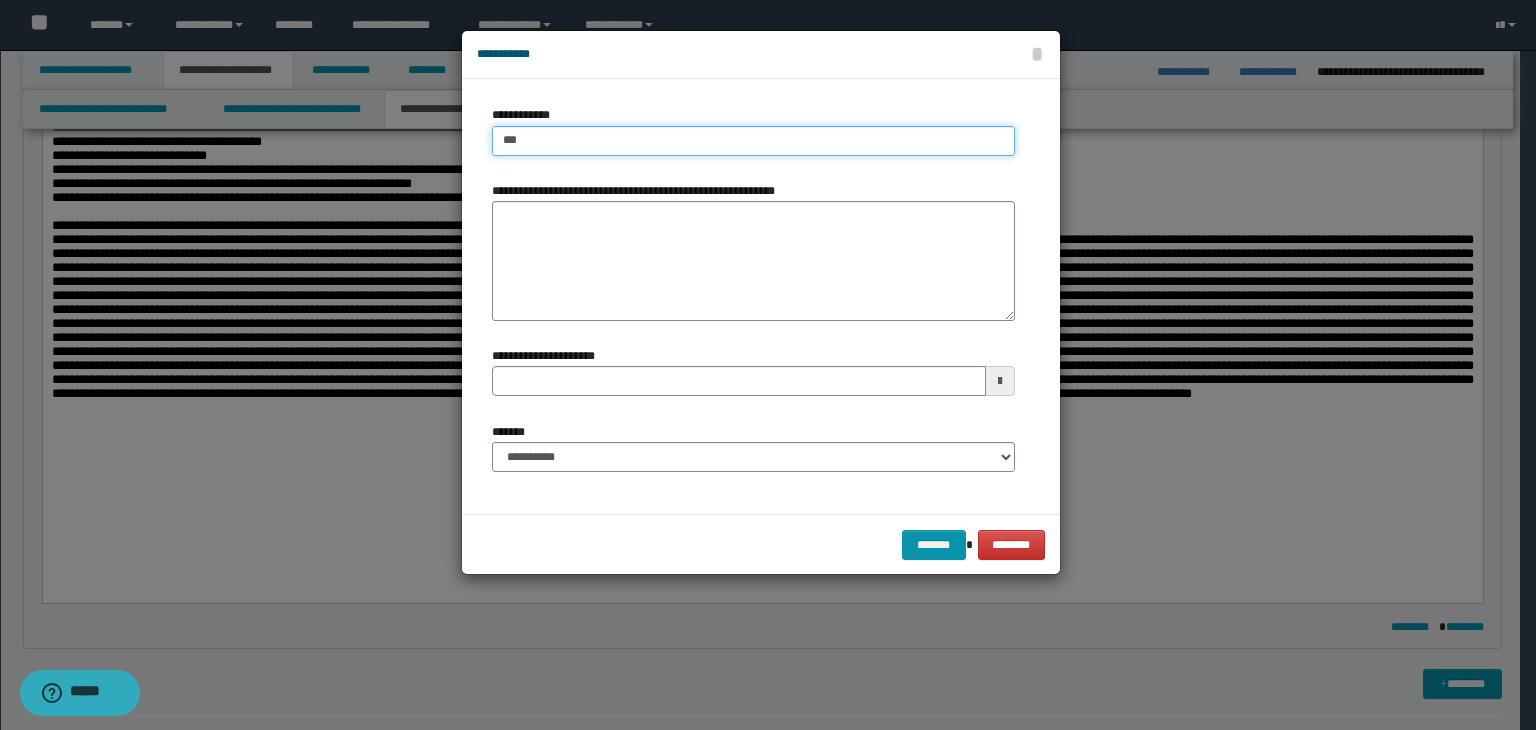 type on "****" 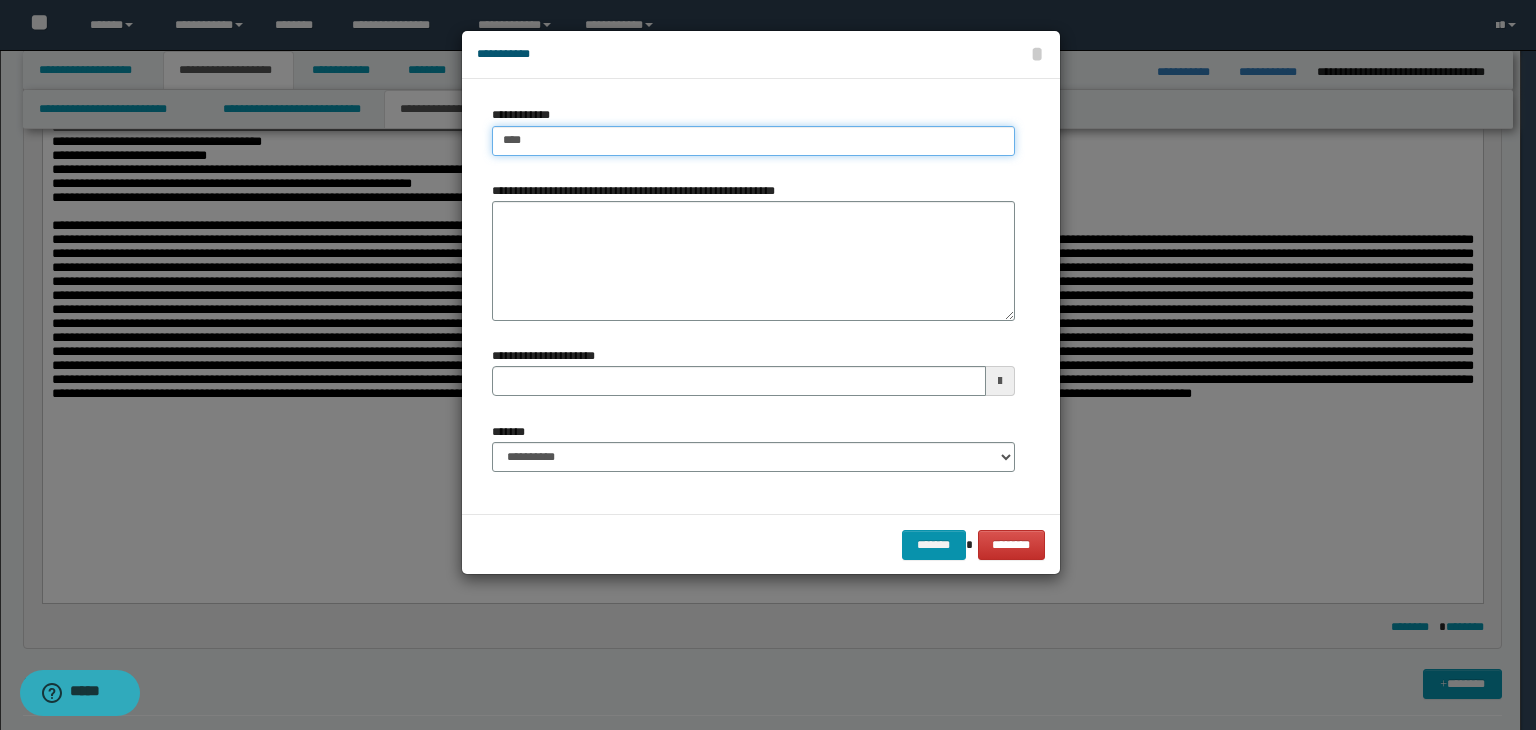 type on "****" 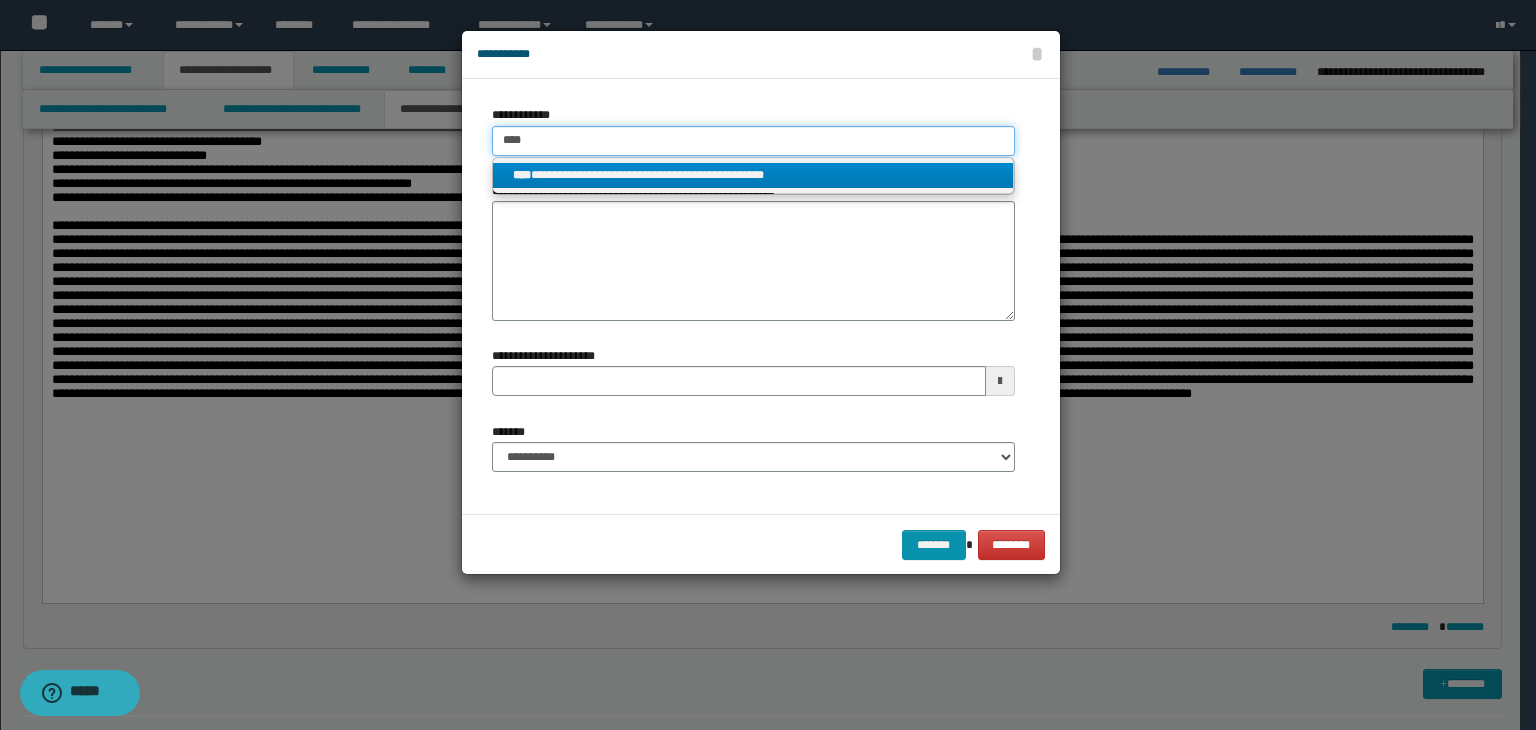 type on "****" 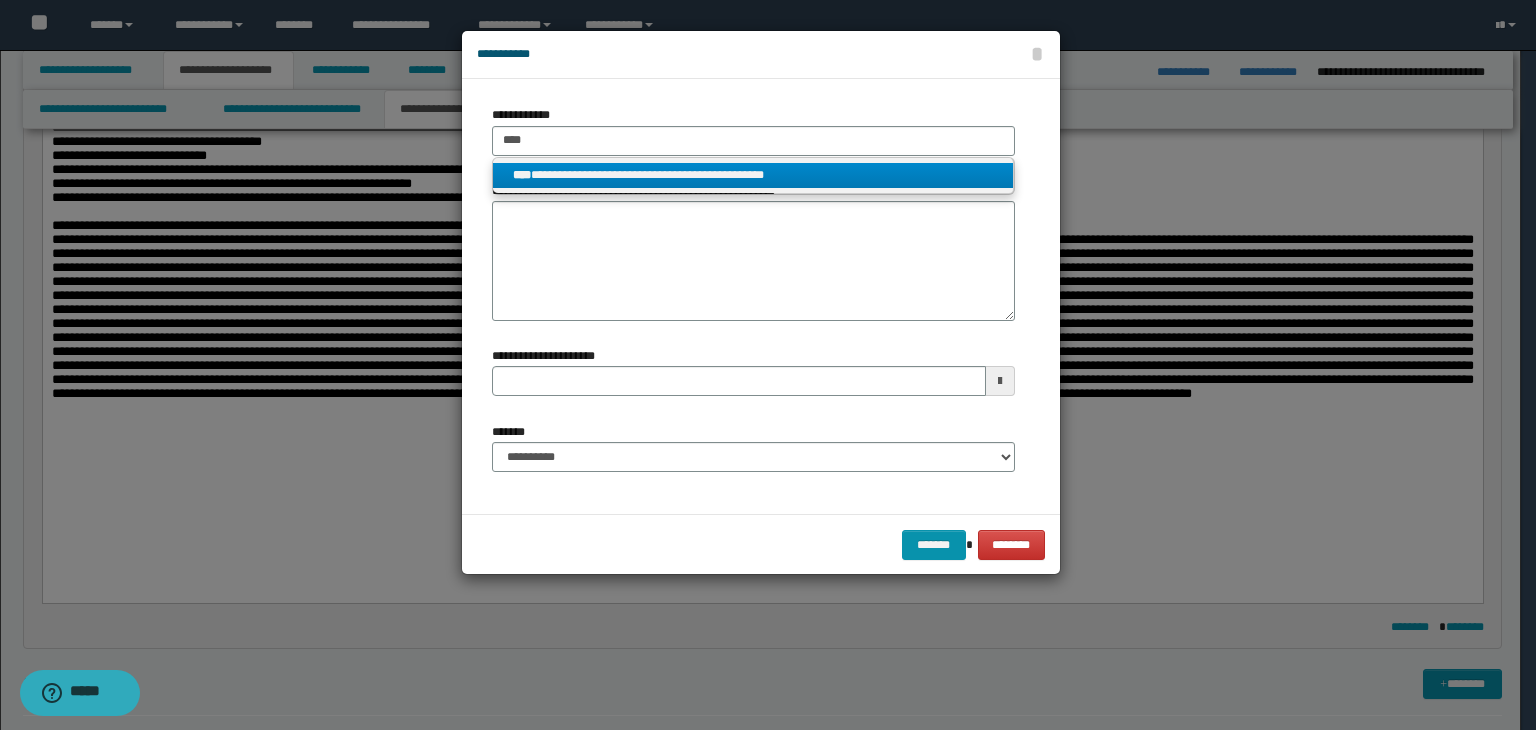 click on "**********" at bounding box center (753, 175) 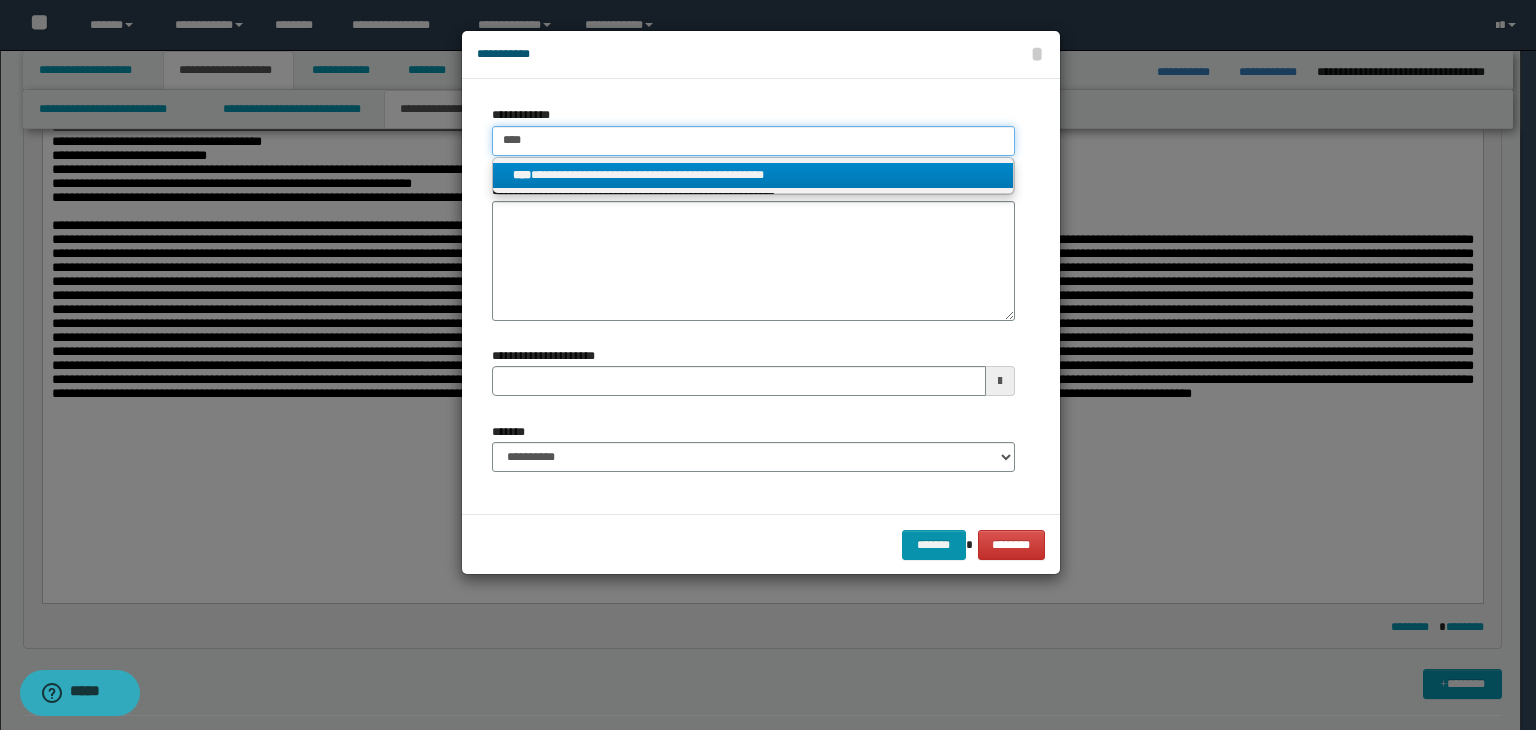 type 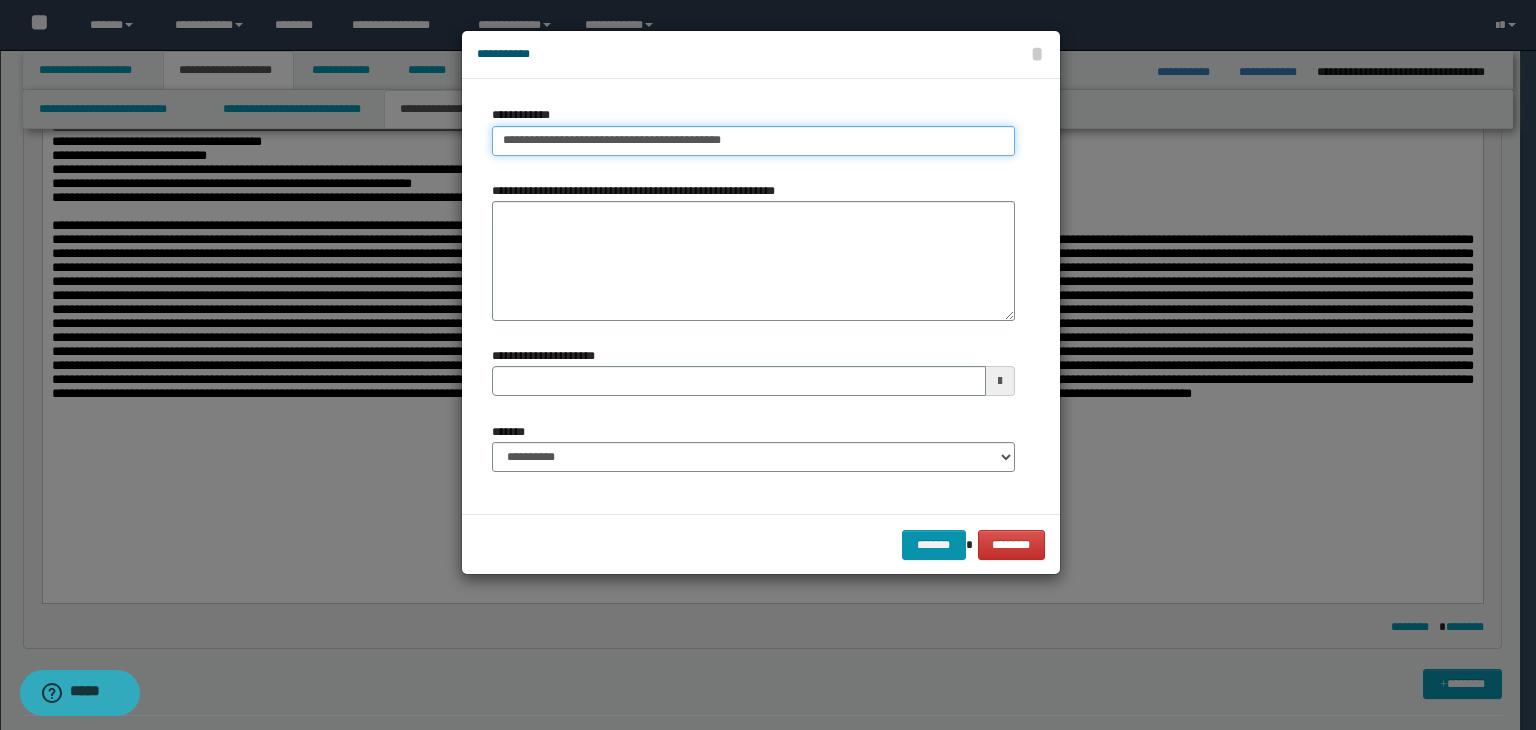 type 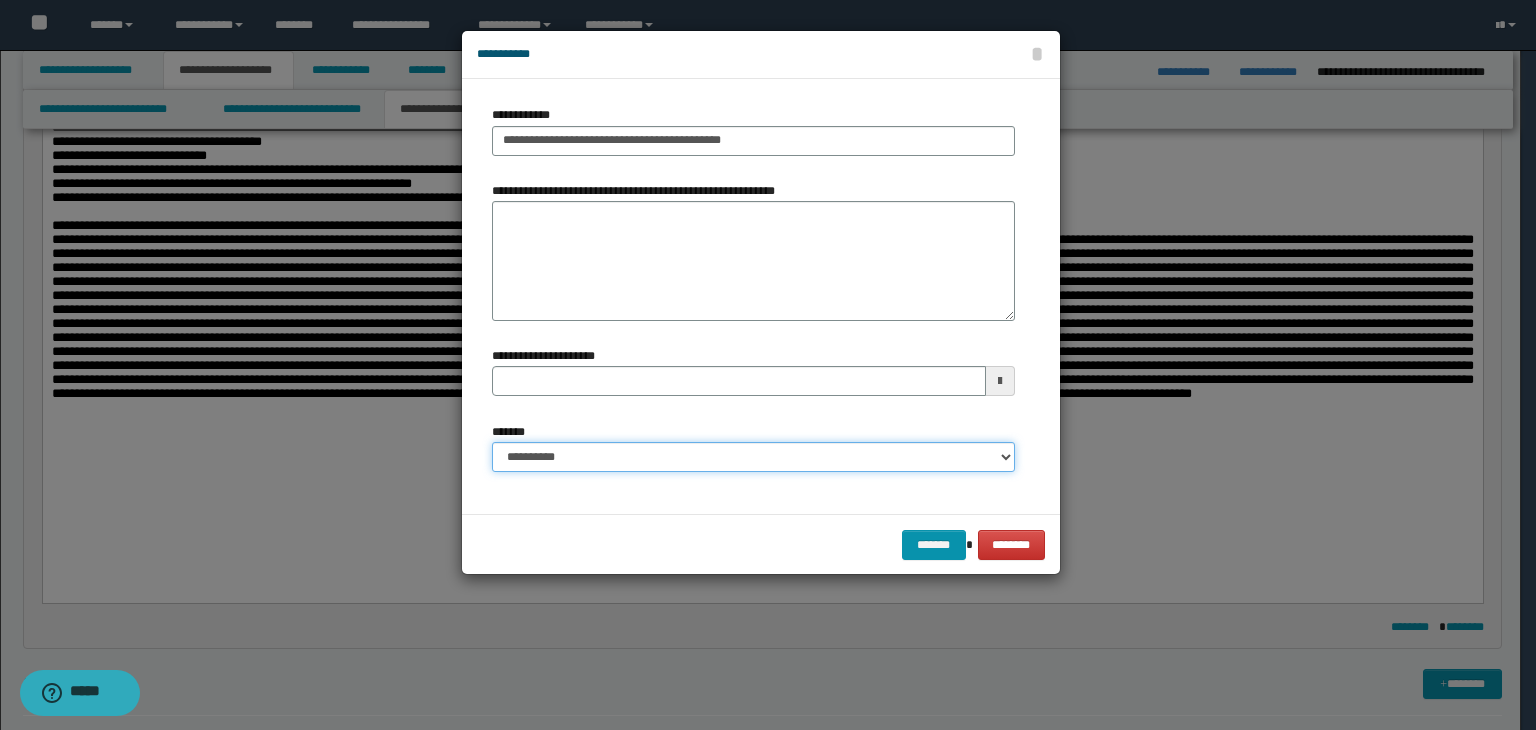 click on "**********" at bounding box center [753, 457] 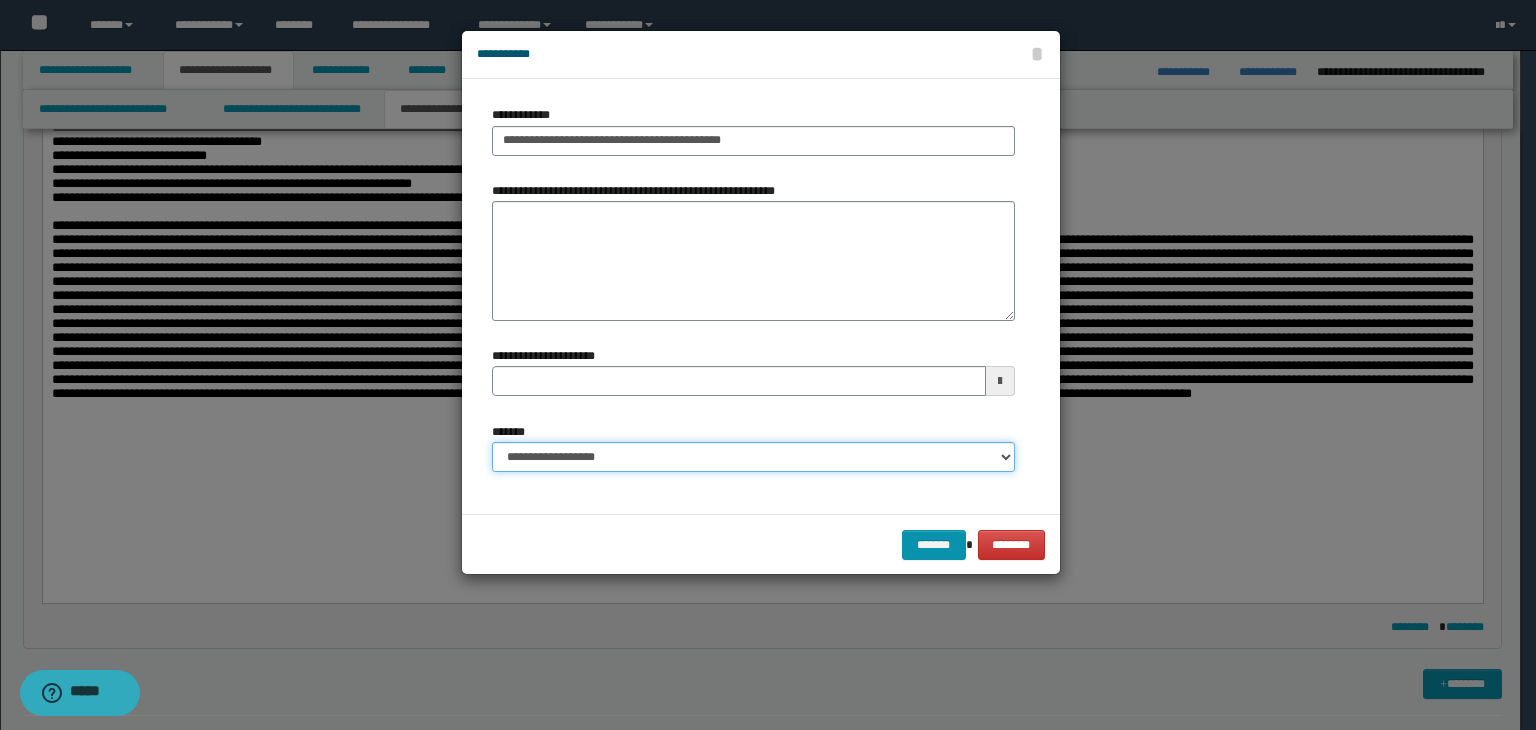 click on "**********" at bounding box center [753, 457] 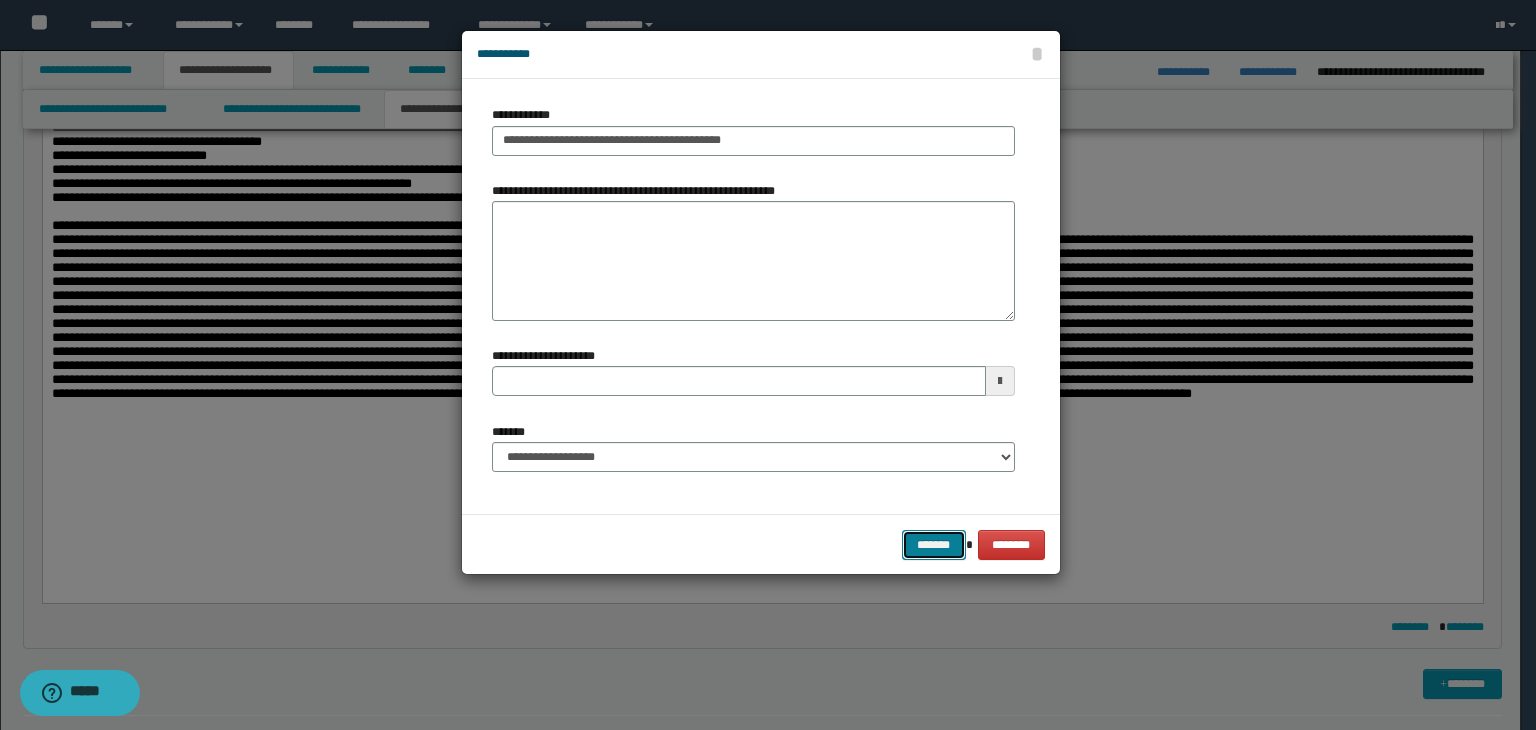 click on "*******" at bounding box center [934, 545] 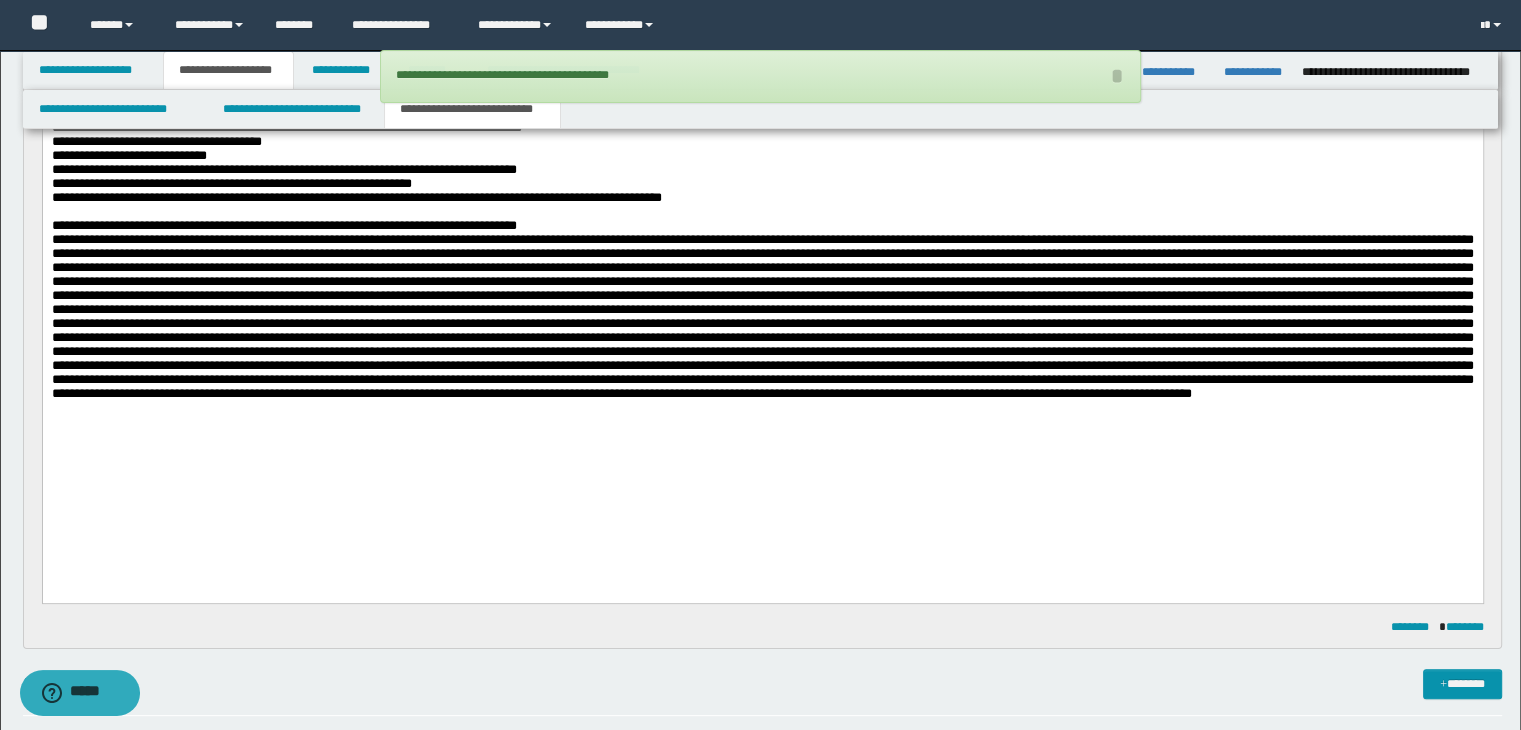 click on "**********" at bounding box center (356, 196) 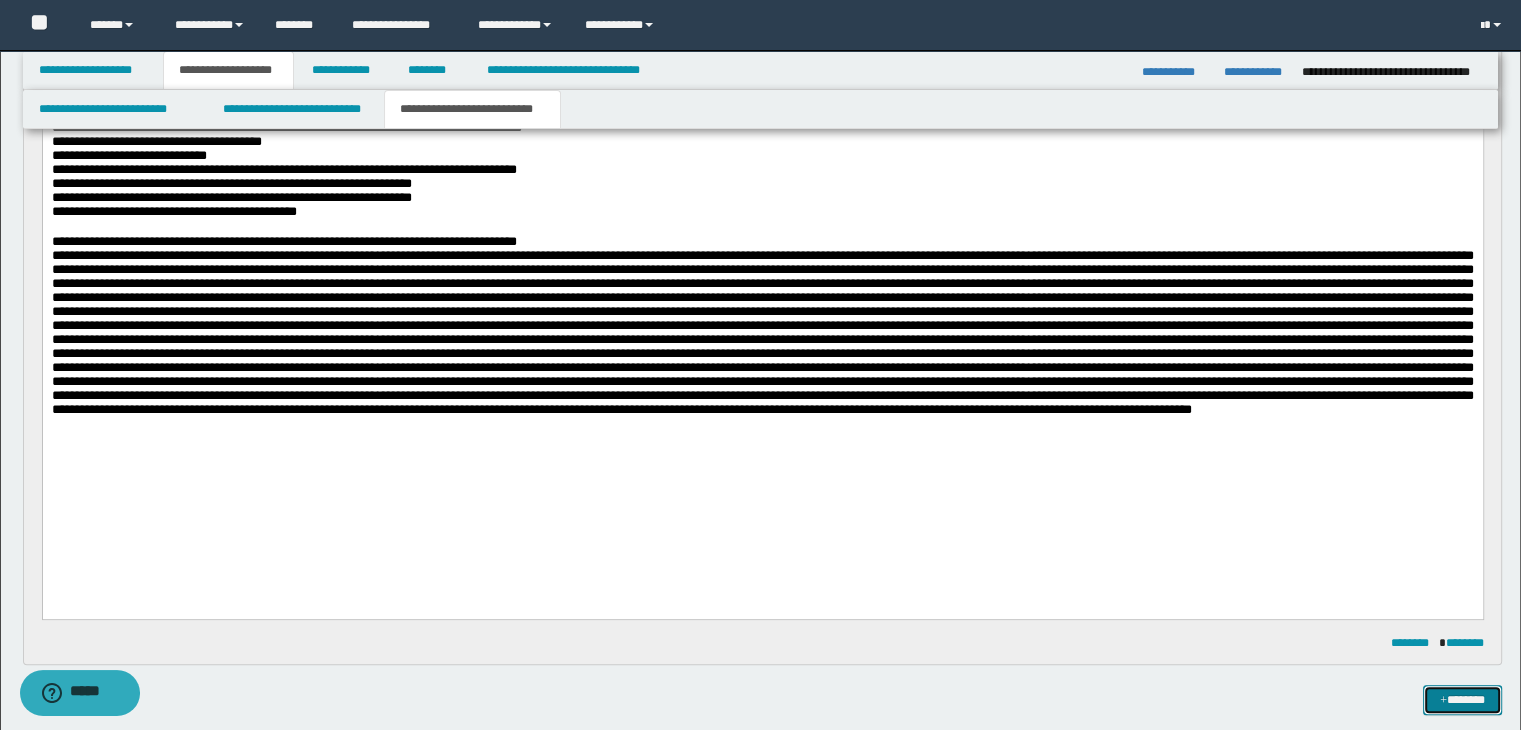 click on "*******" at bounding box center (1462, 700) 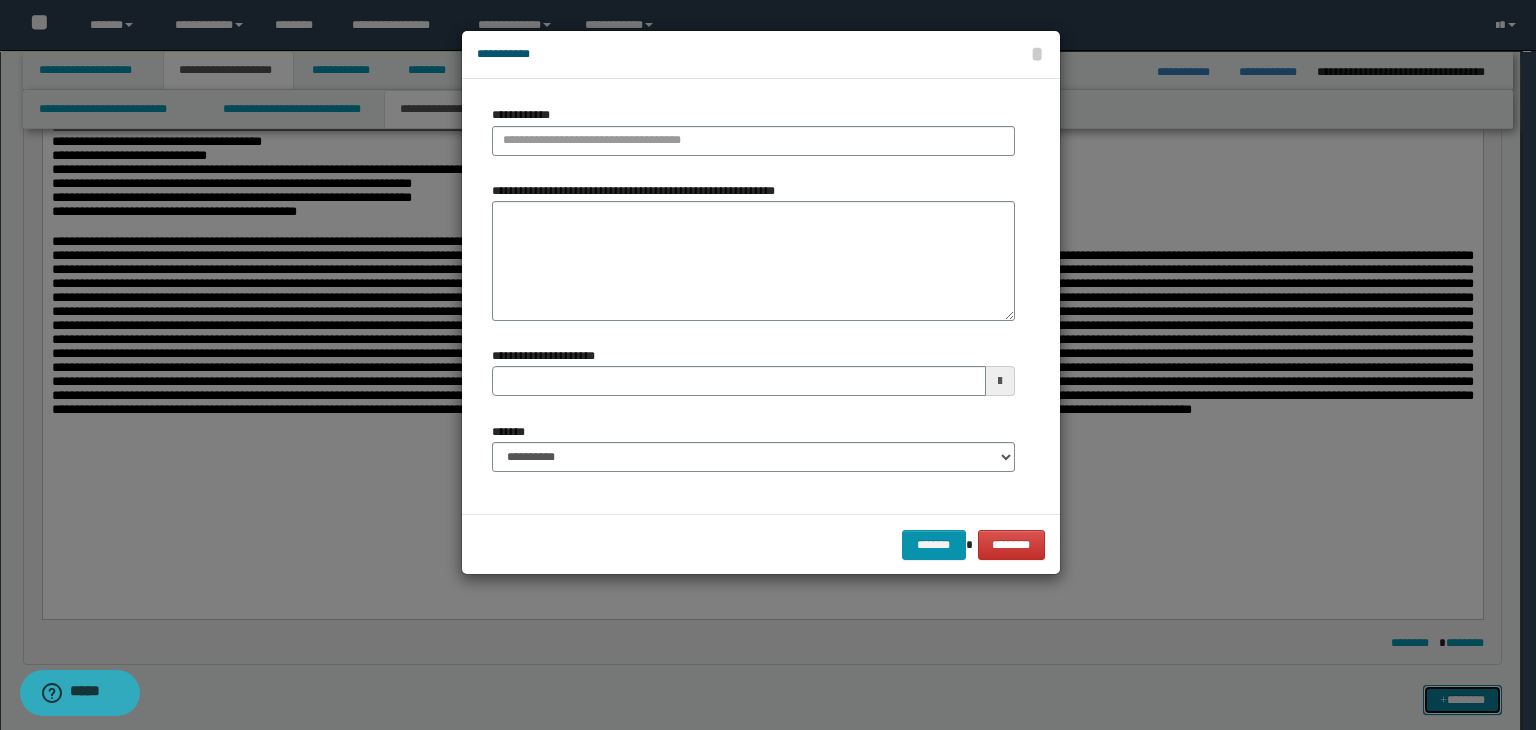 type 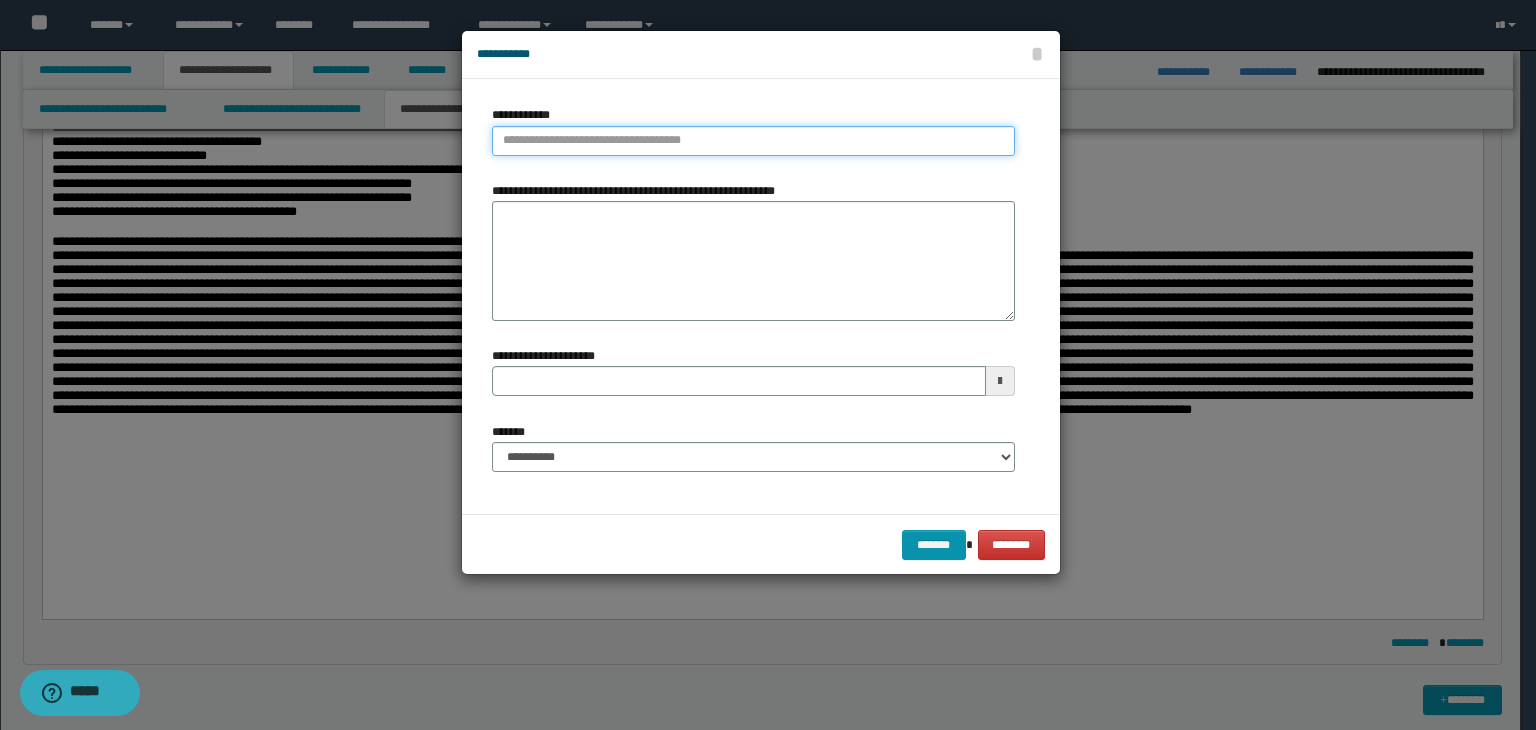 type on "**********" 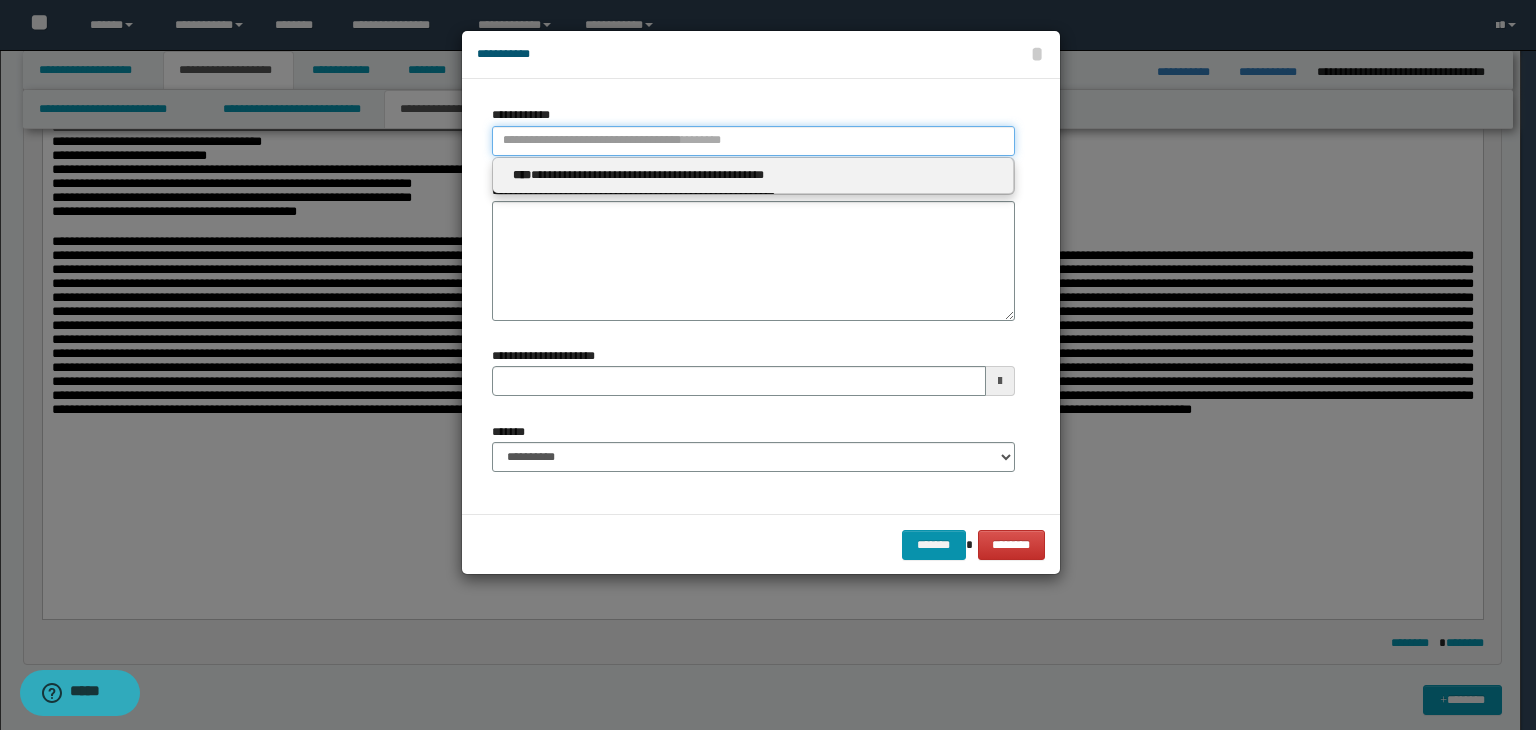 click on "**********" at bounding box center (753, 141) 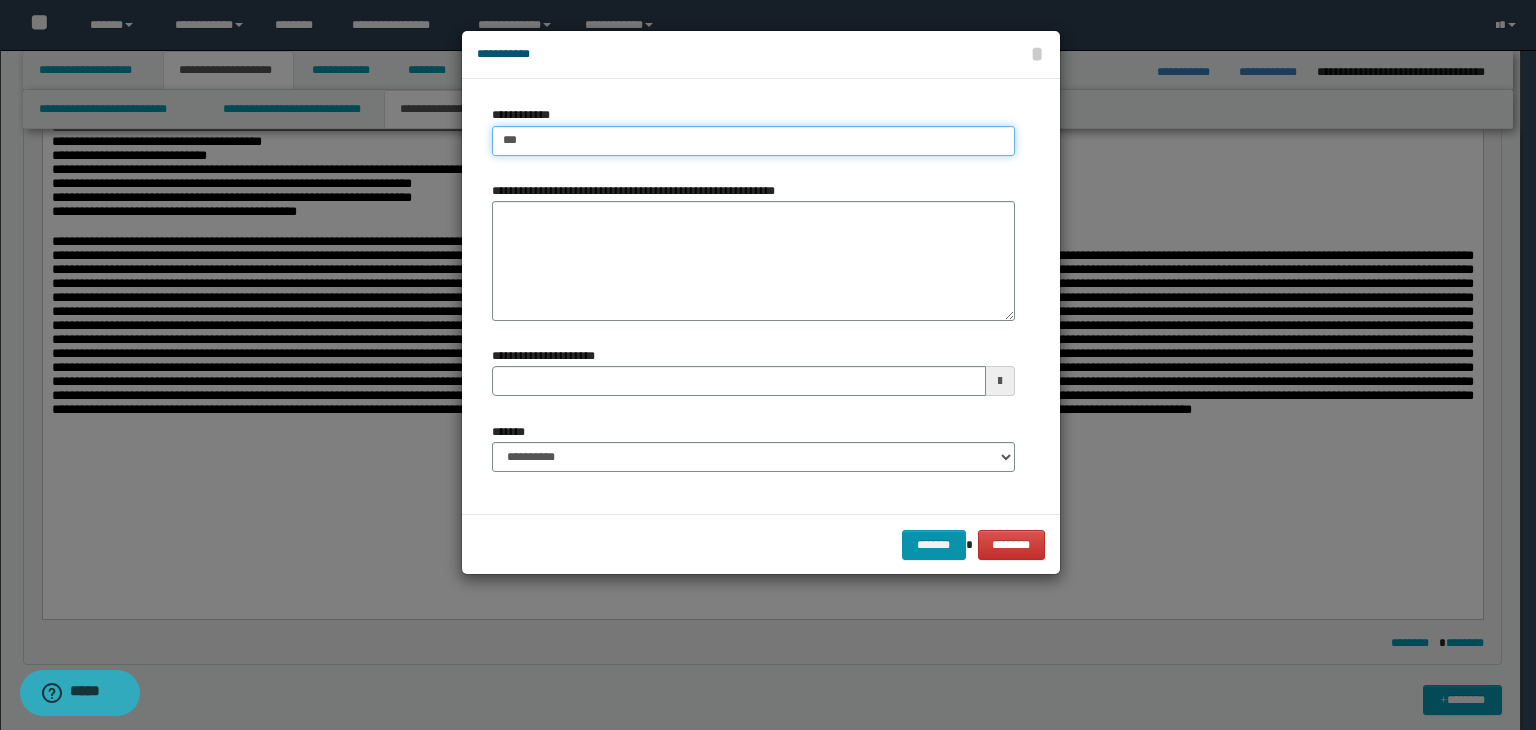 type on "****" 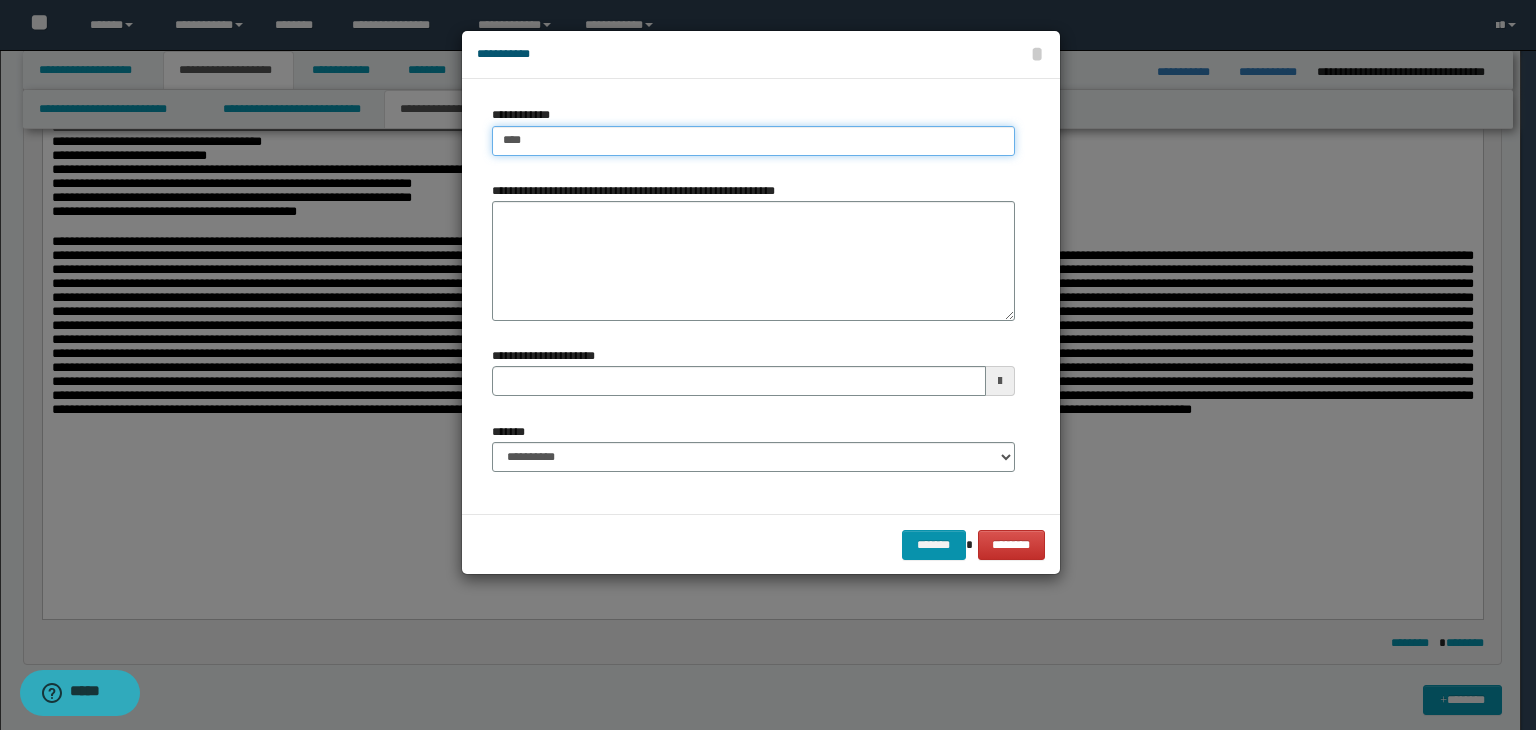 type on "****" 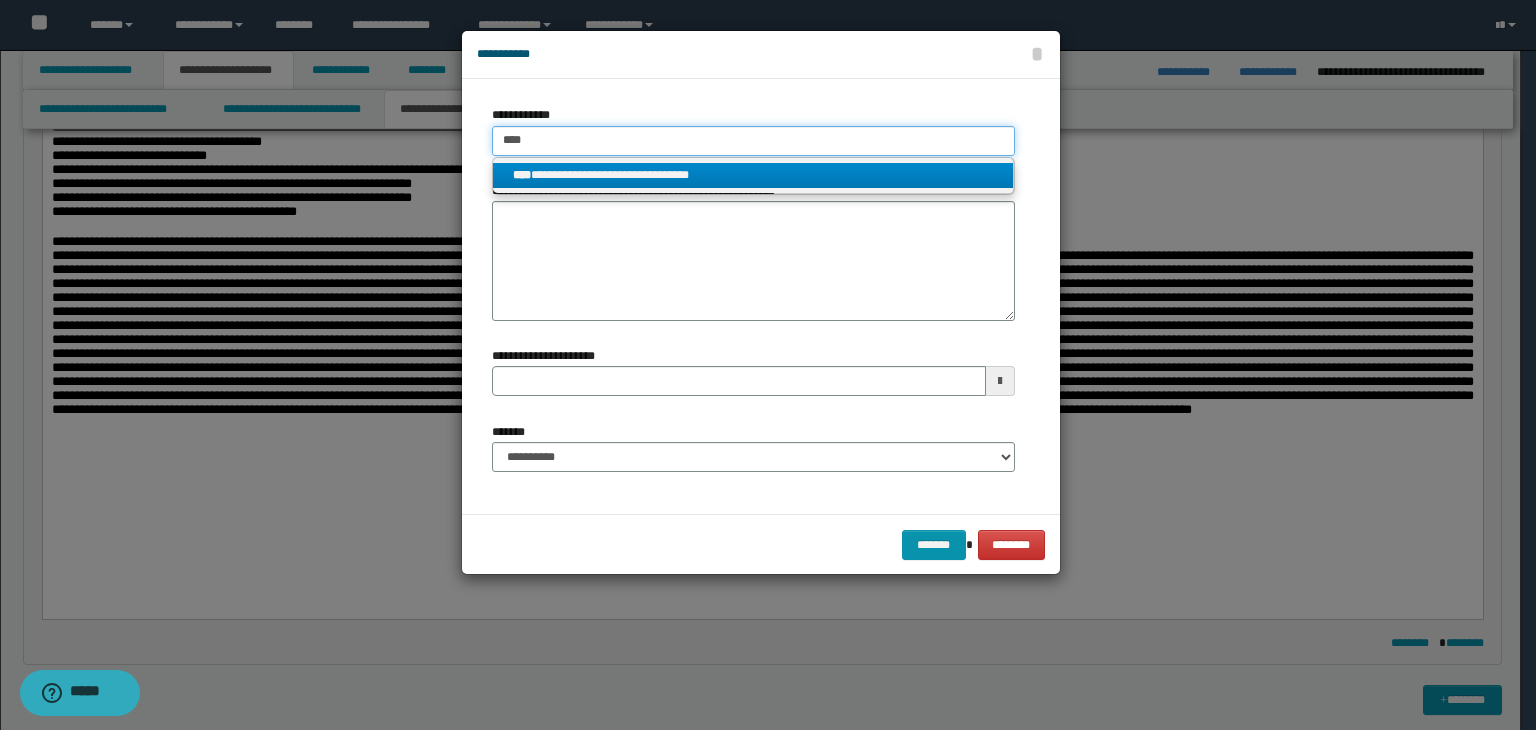 type on "****" 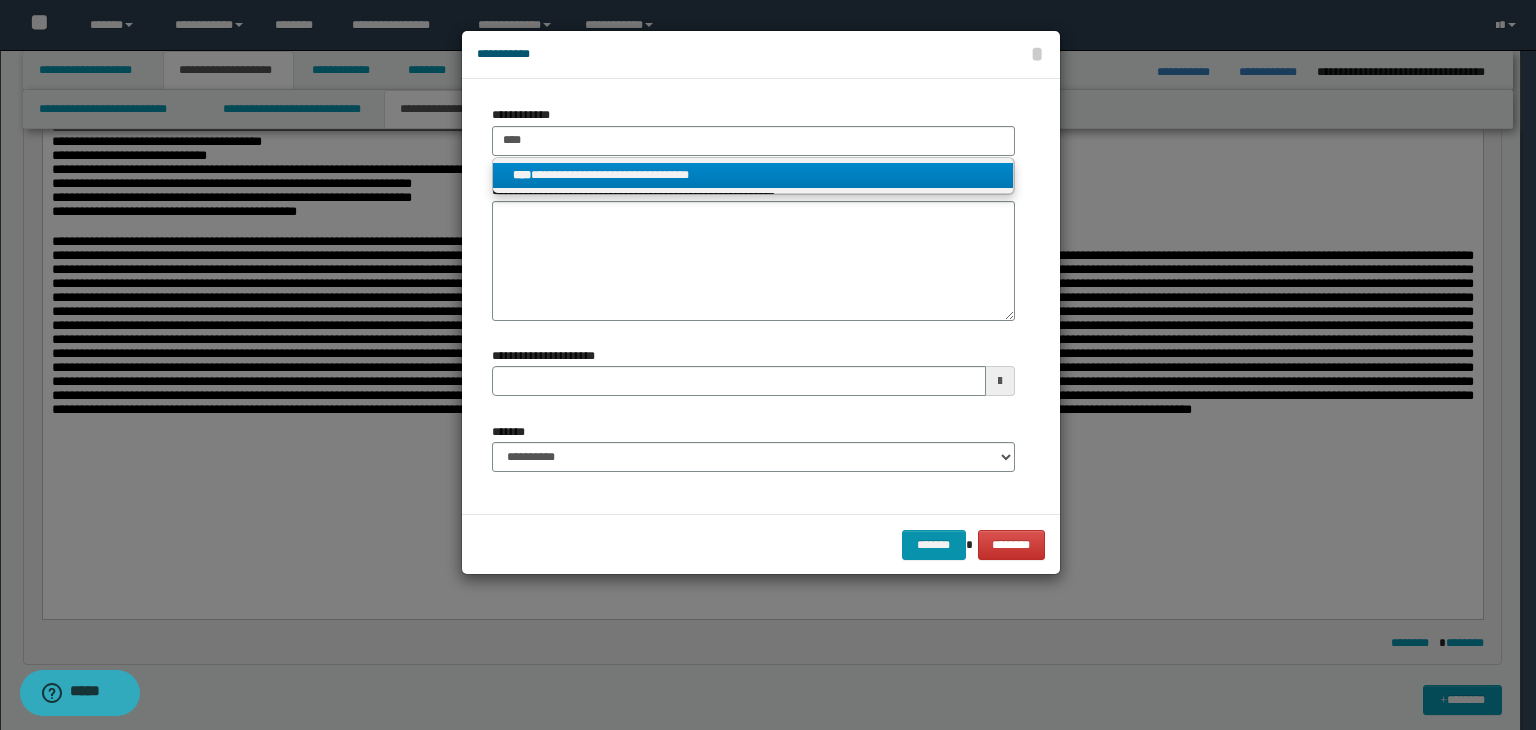 click on "**********" at bounding box center [753, 175] 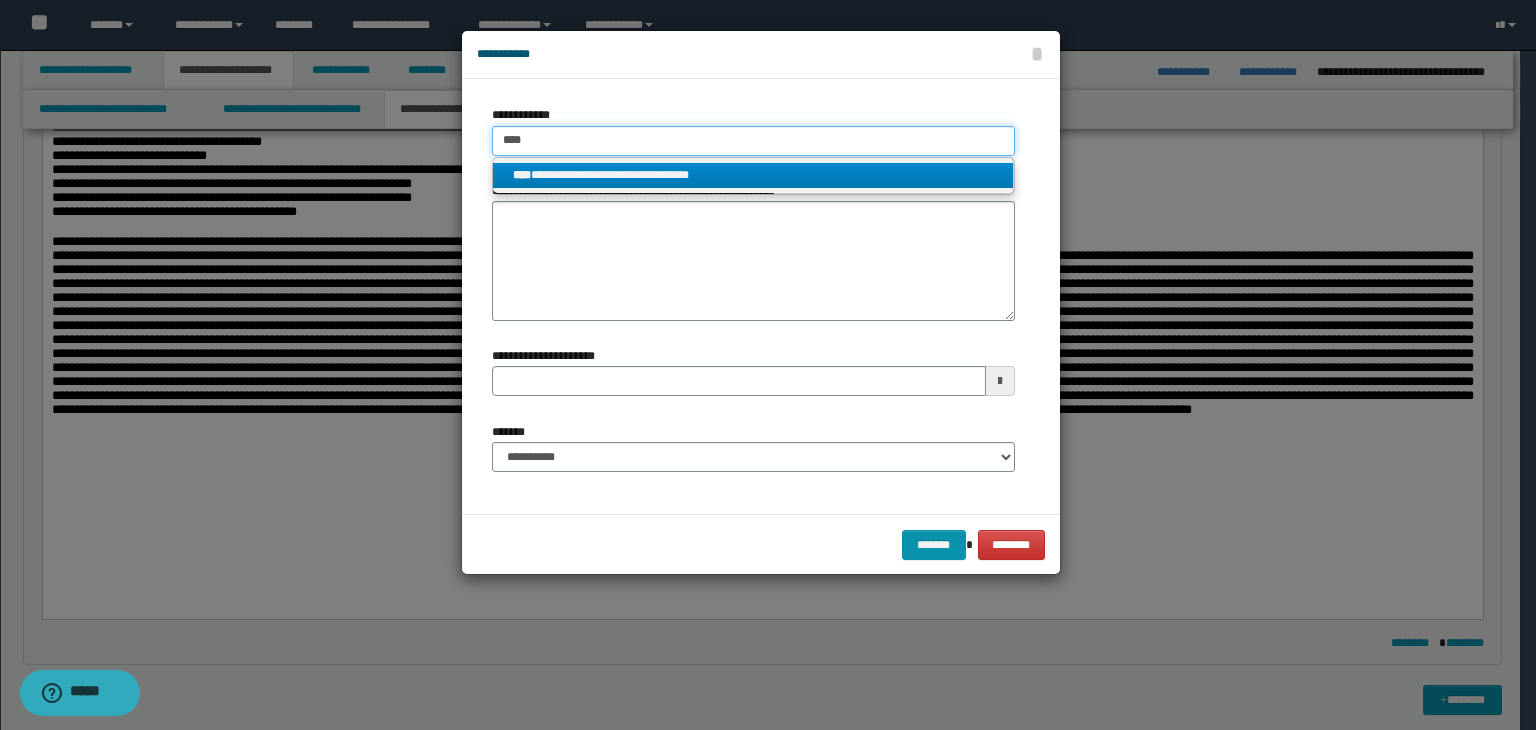 type 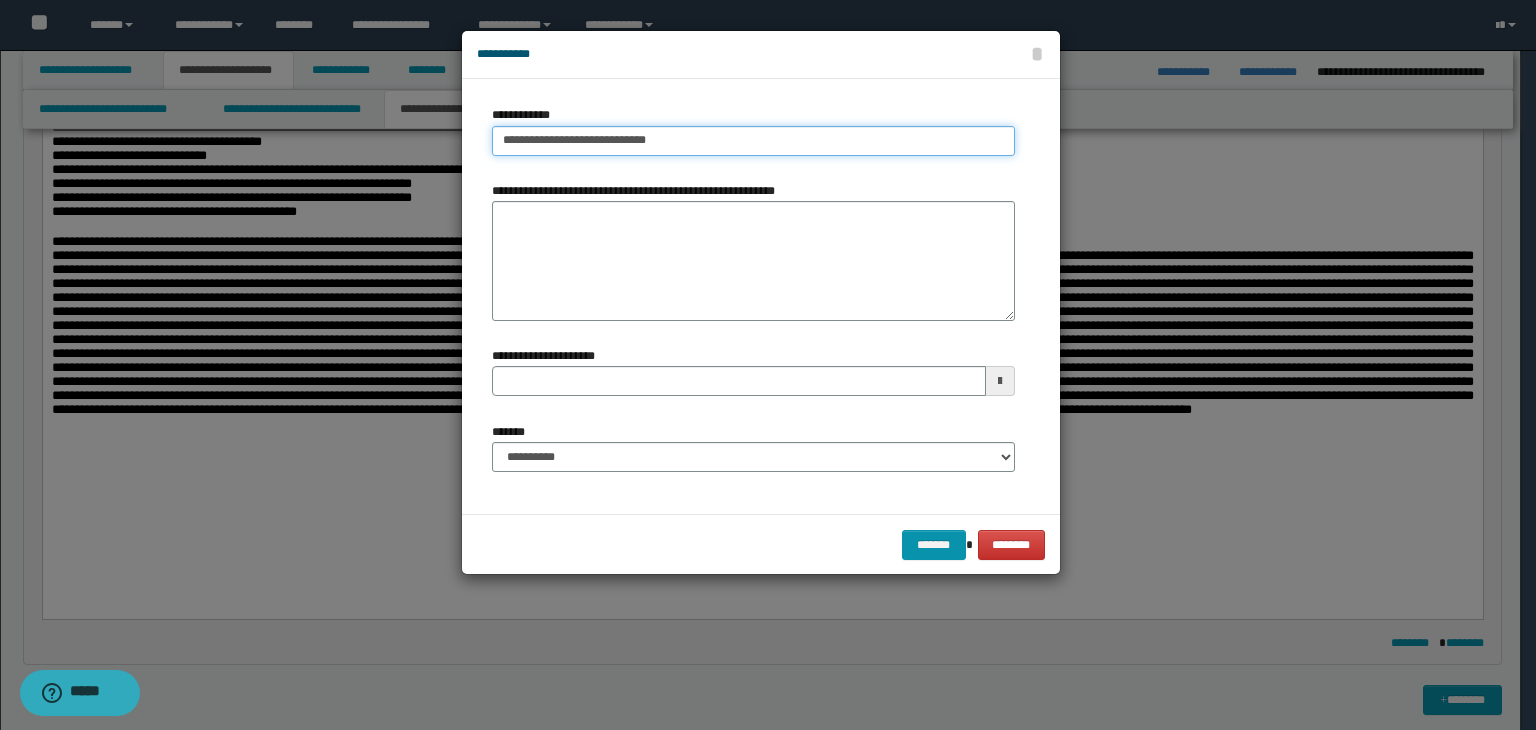 type 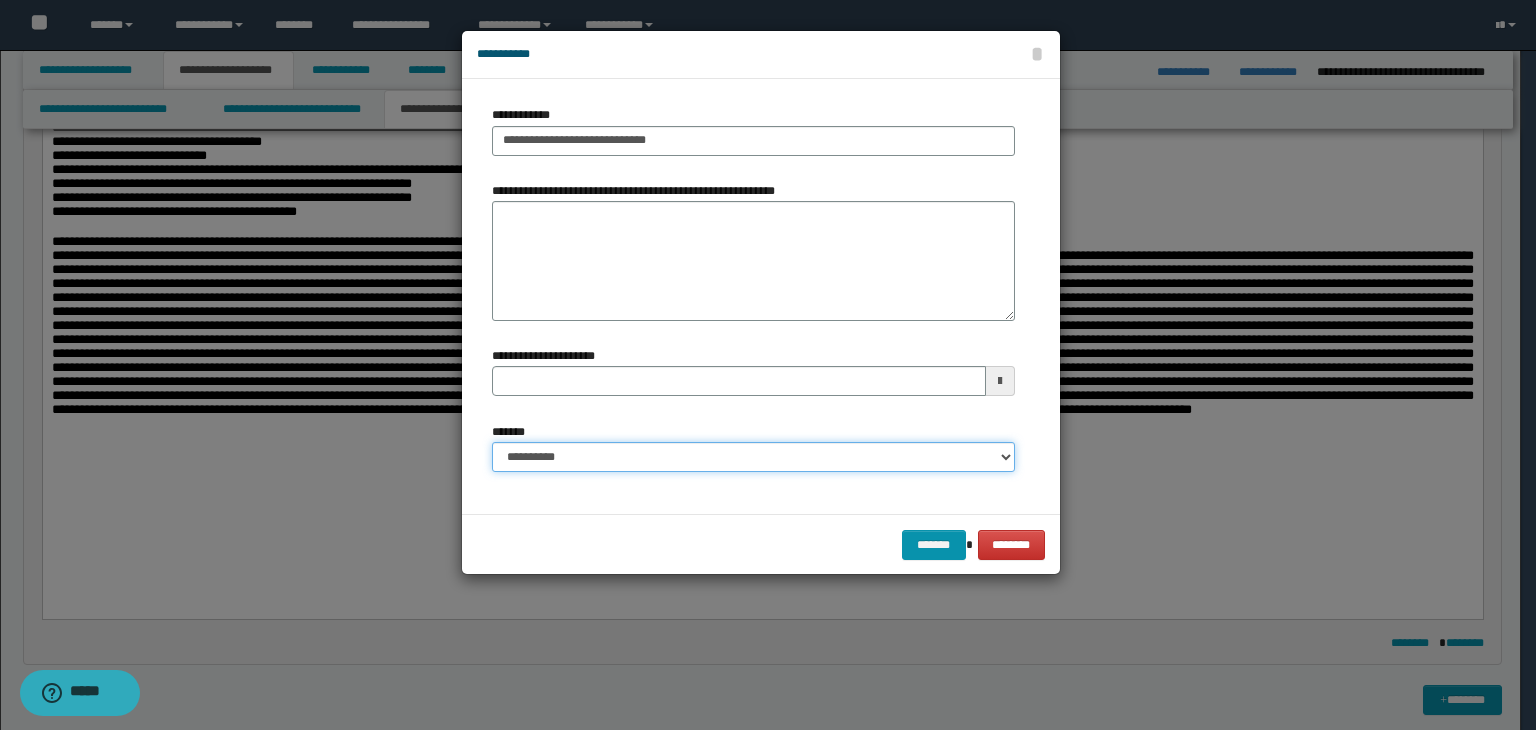 click on "**********" at bounding box center [753, 457] 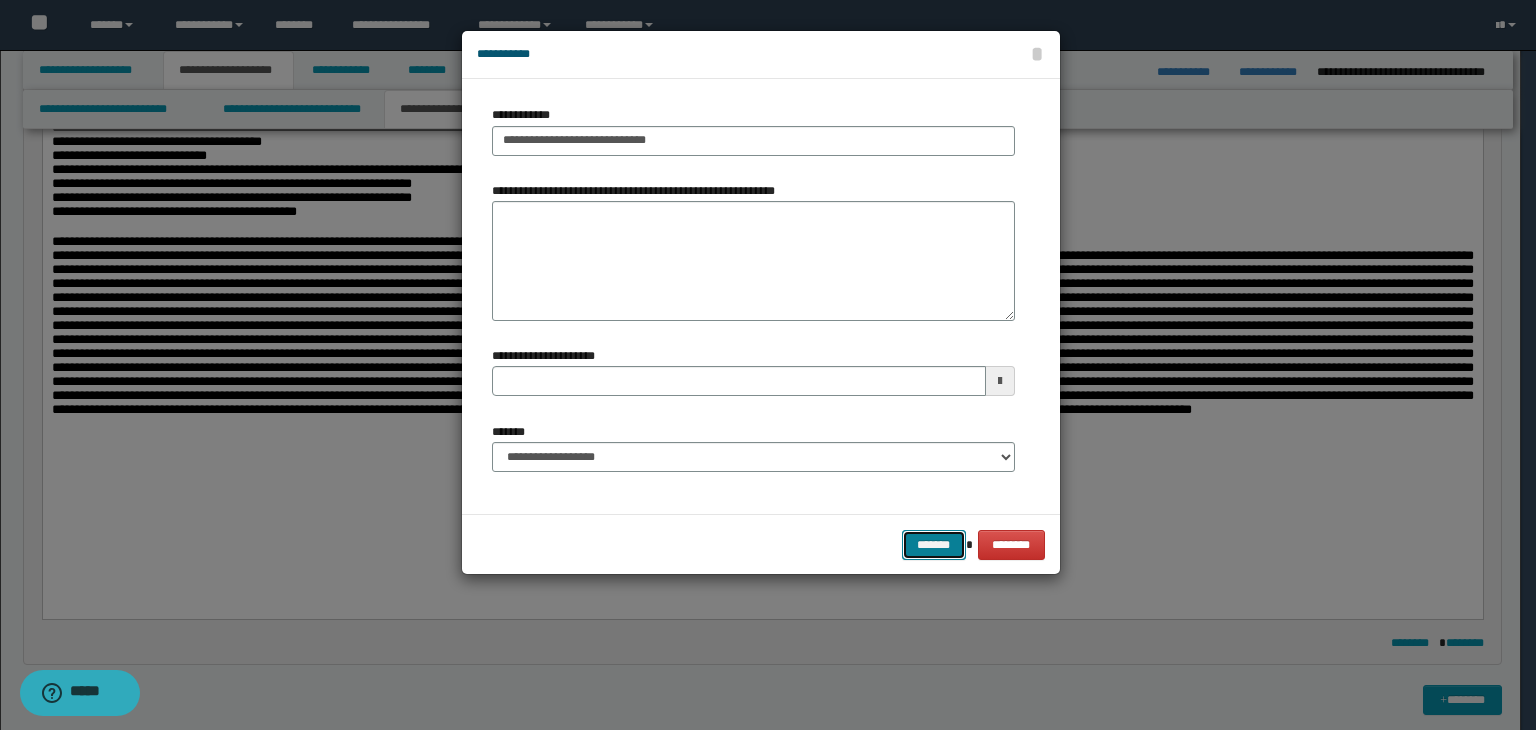click on "*******" at bounding box center [934, 545] 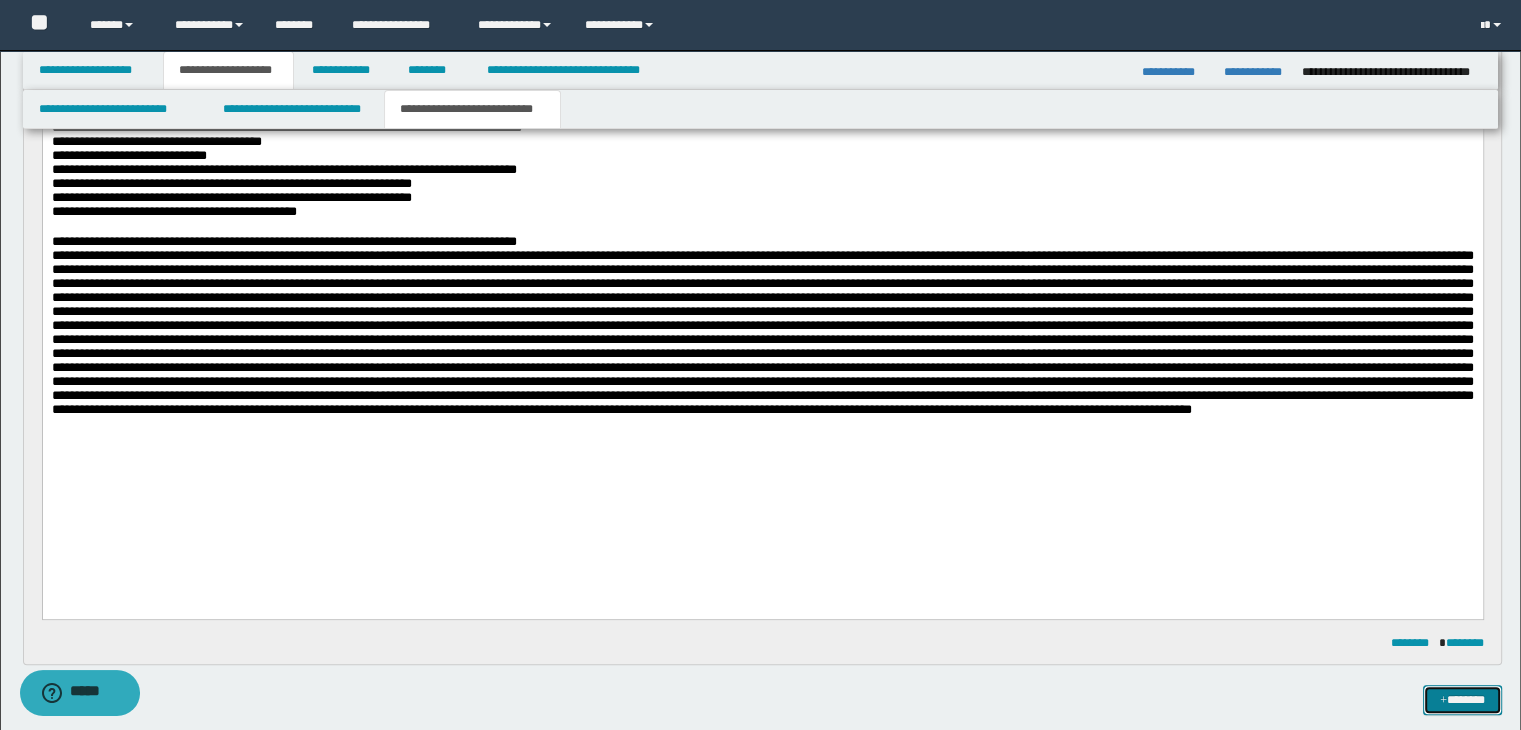 click on "*******" at bounding box center (1462, 700) 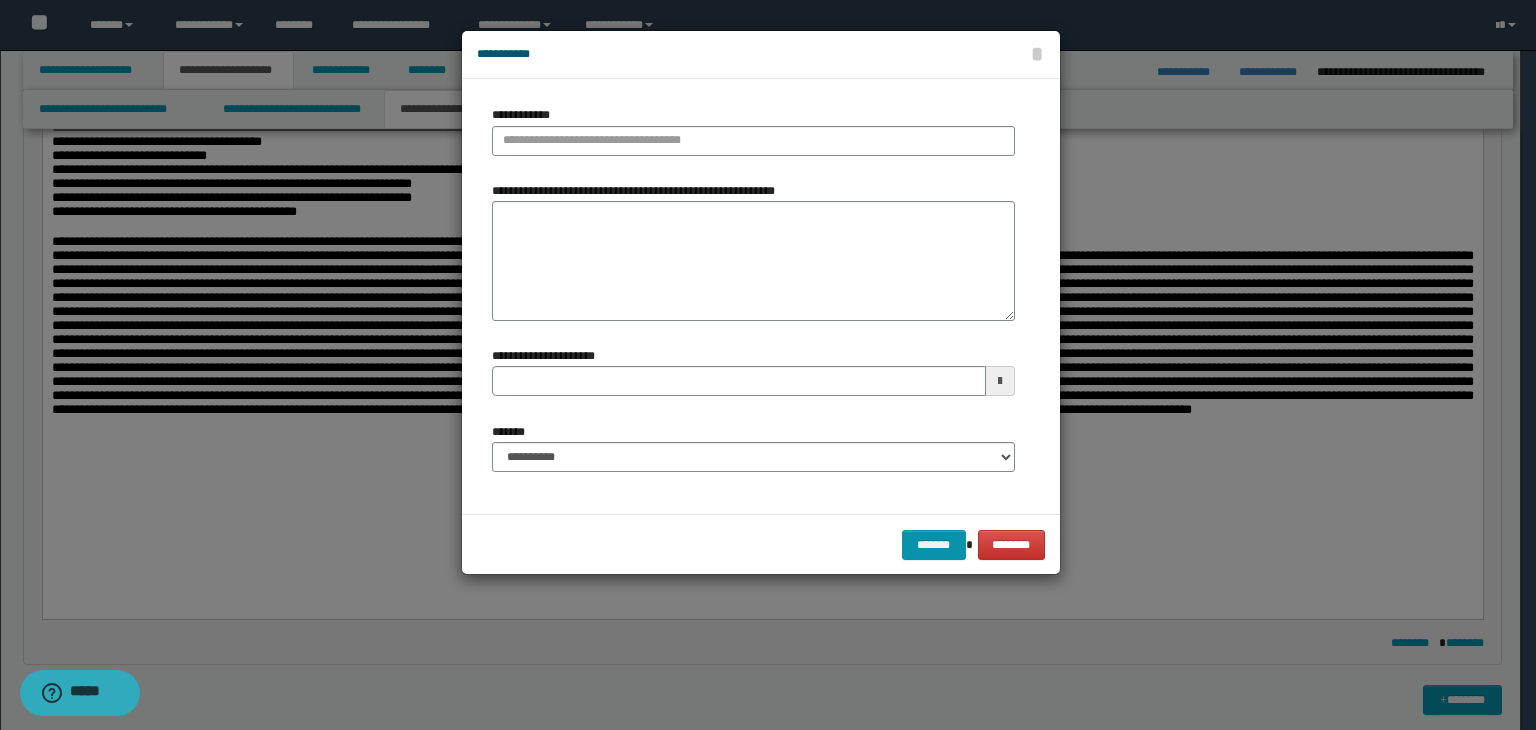 type 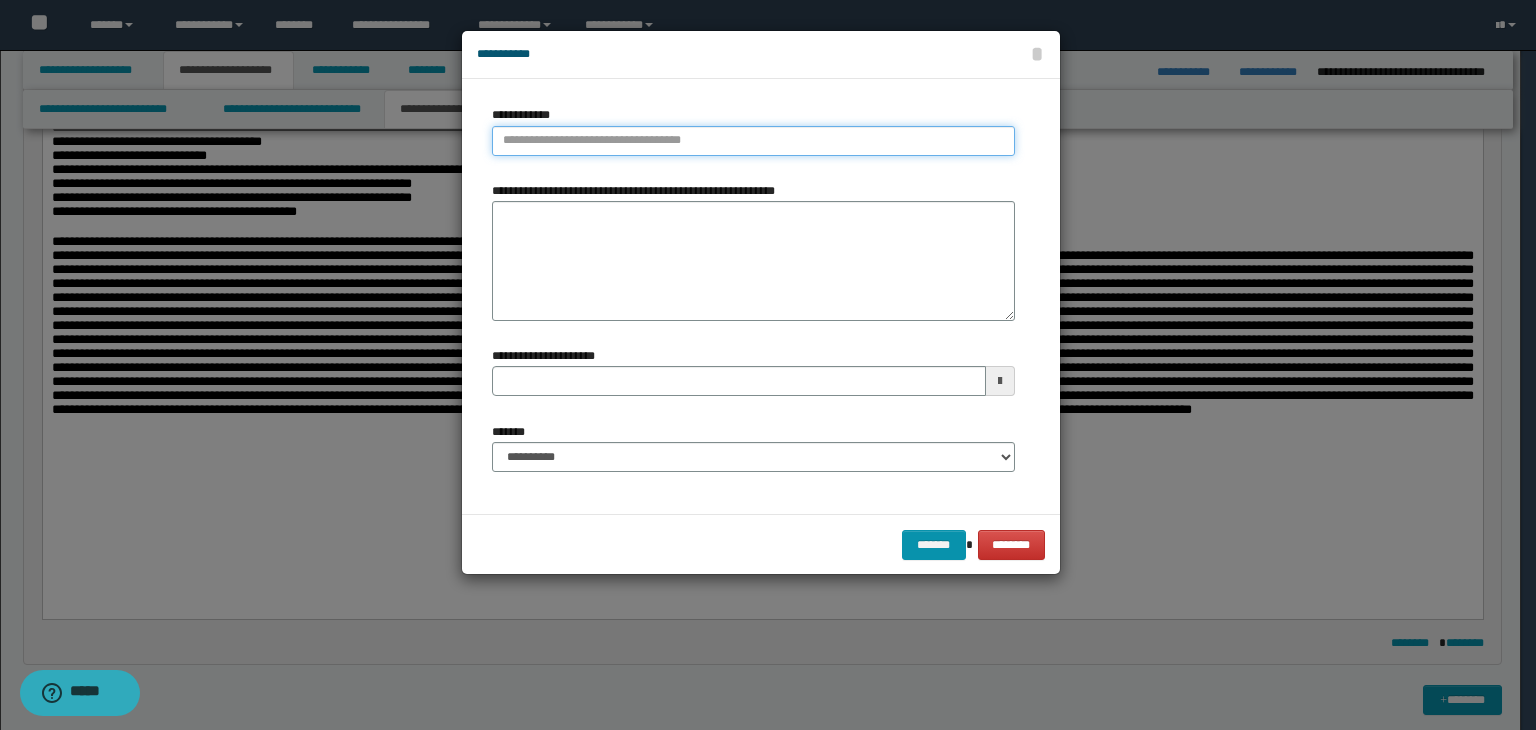 type on "**********" 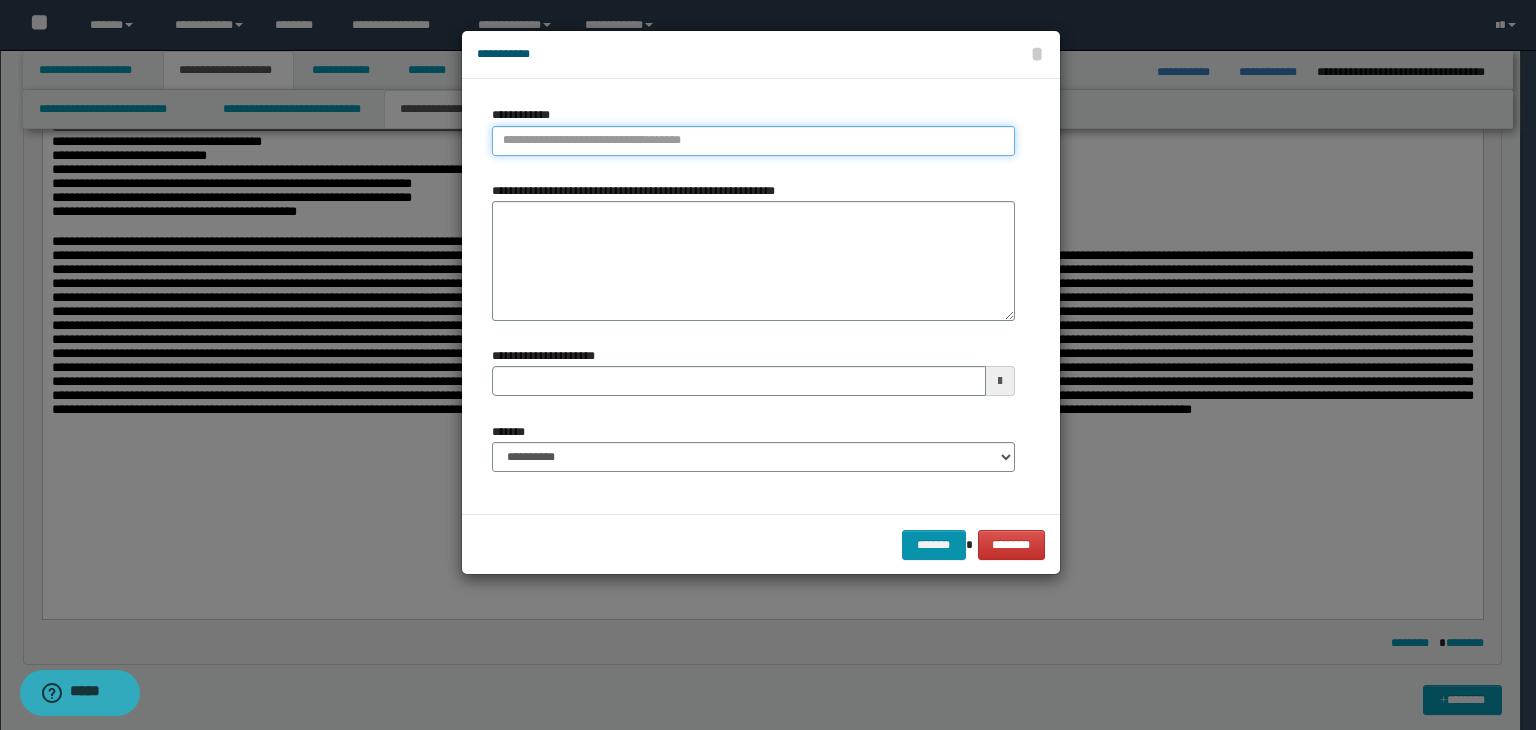 click on "**********" at bounding box center (753, 141) 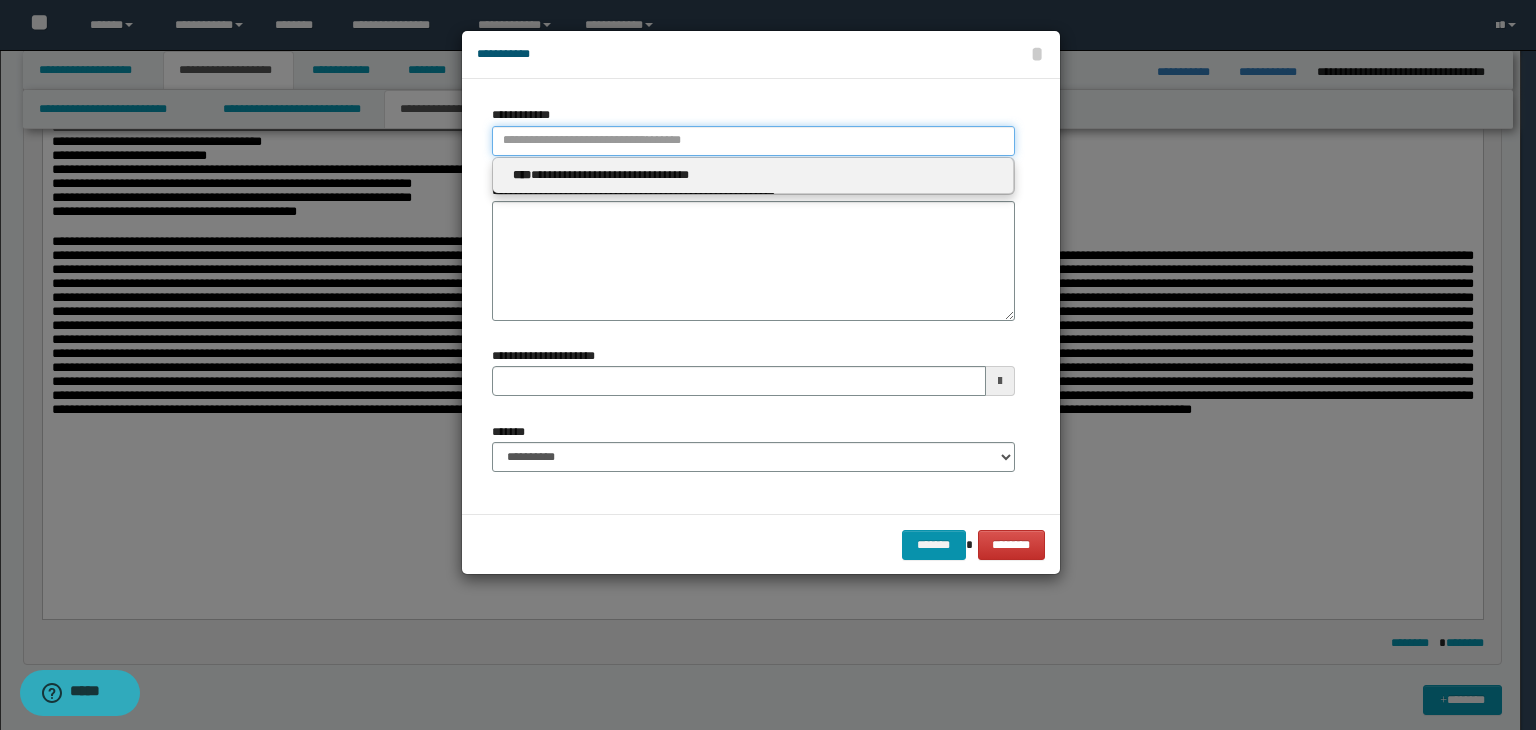 type 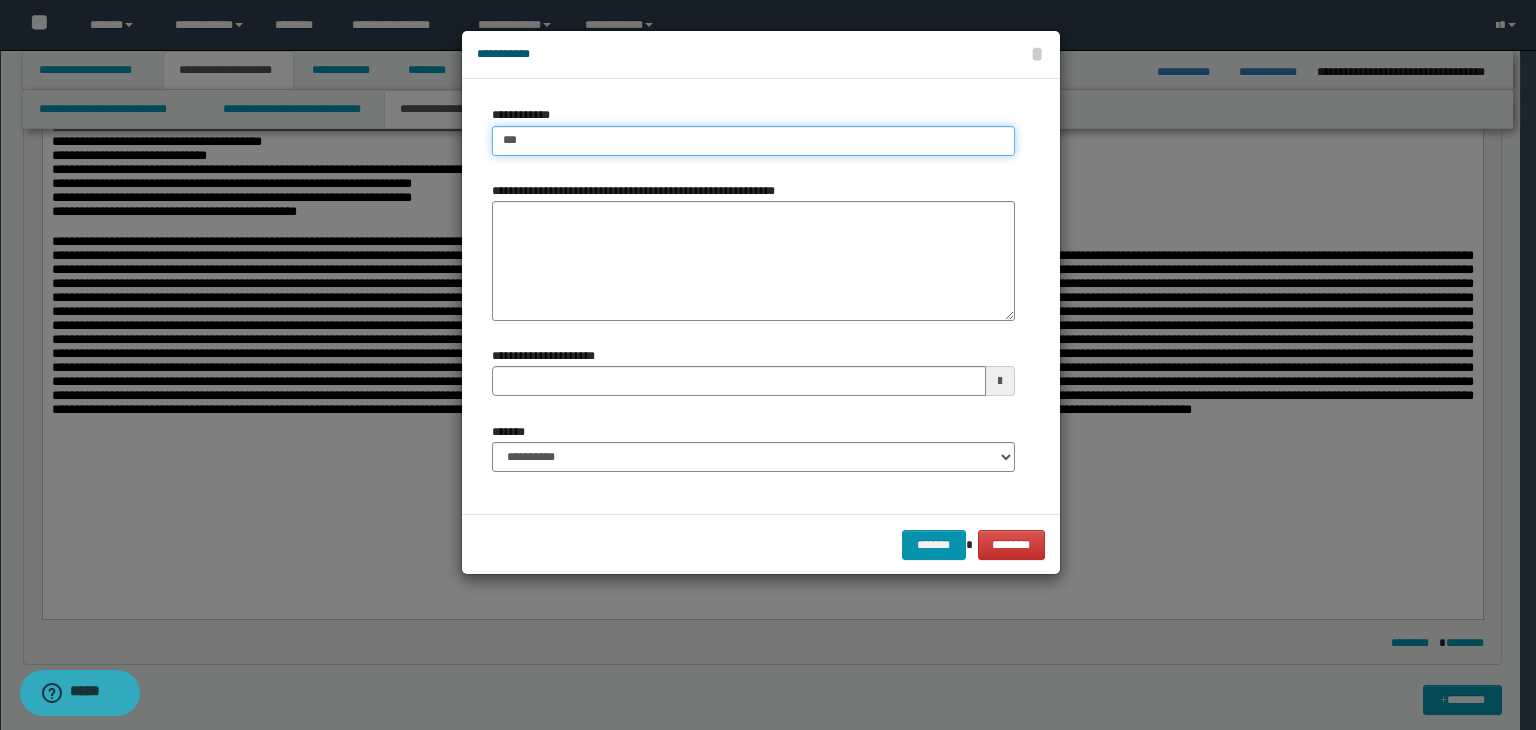 type on "****" 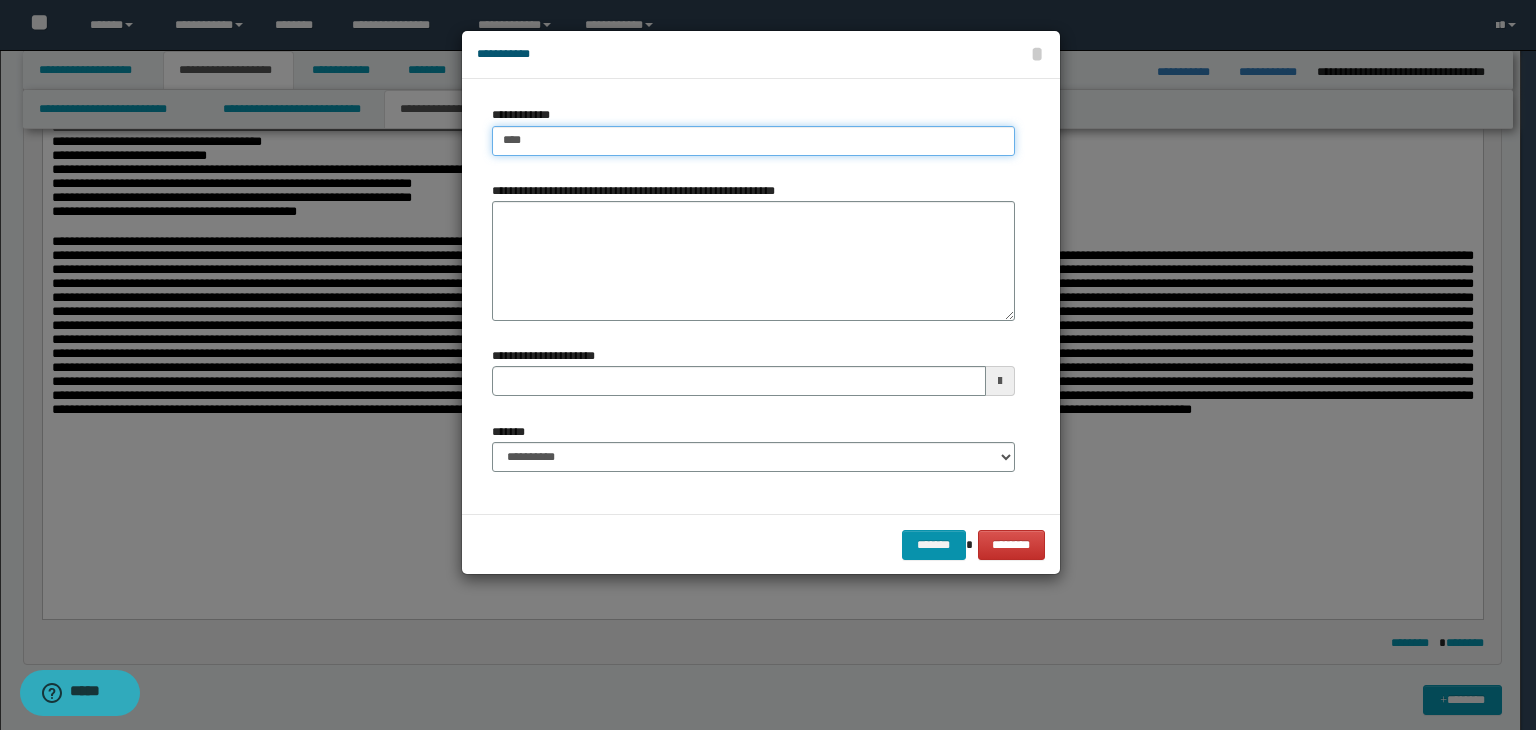 type on "****" 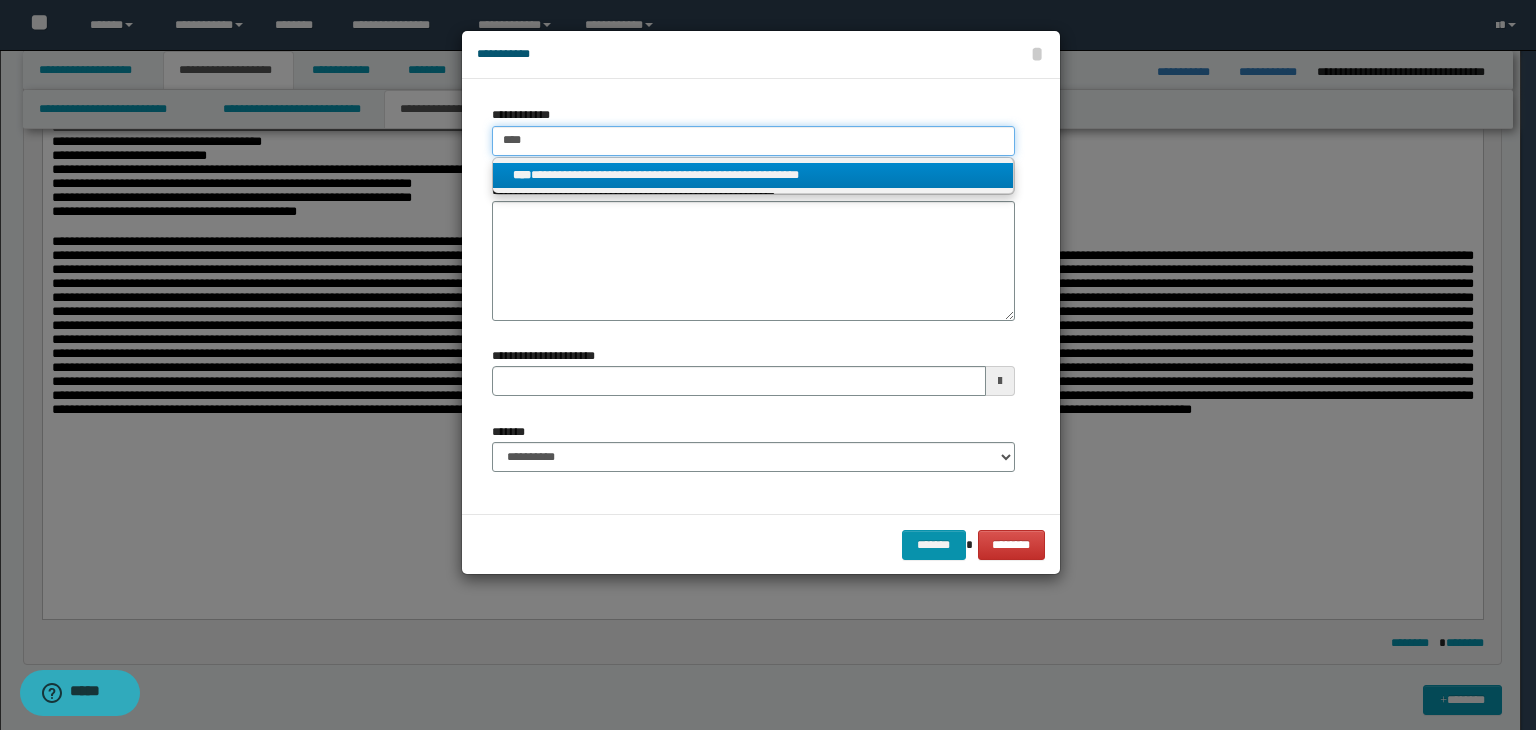 type on "****" 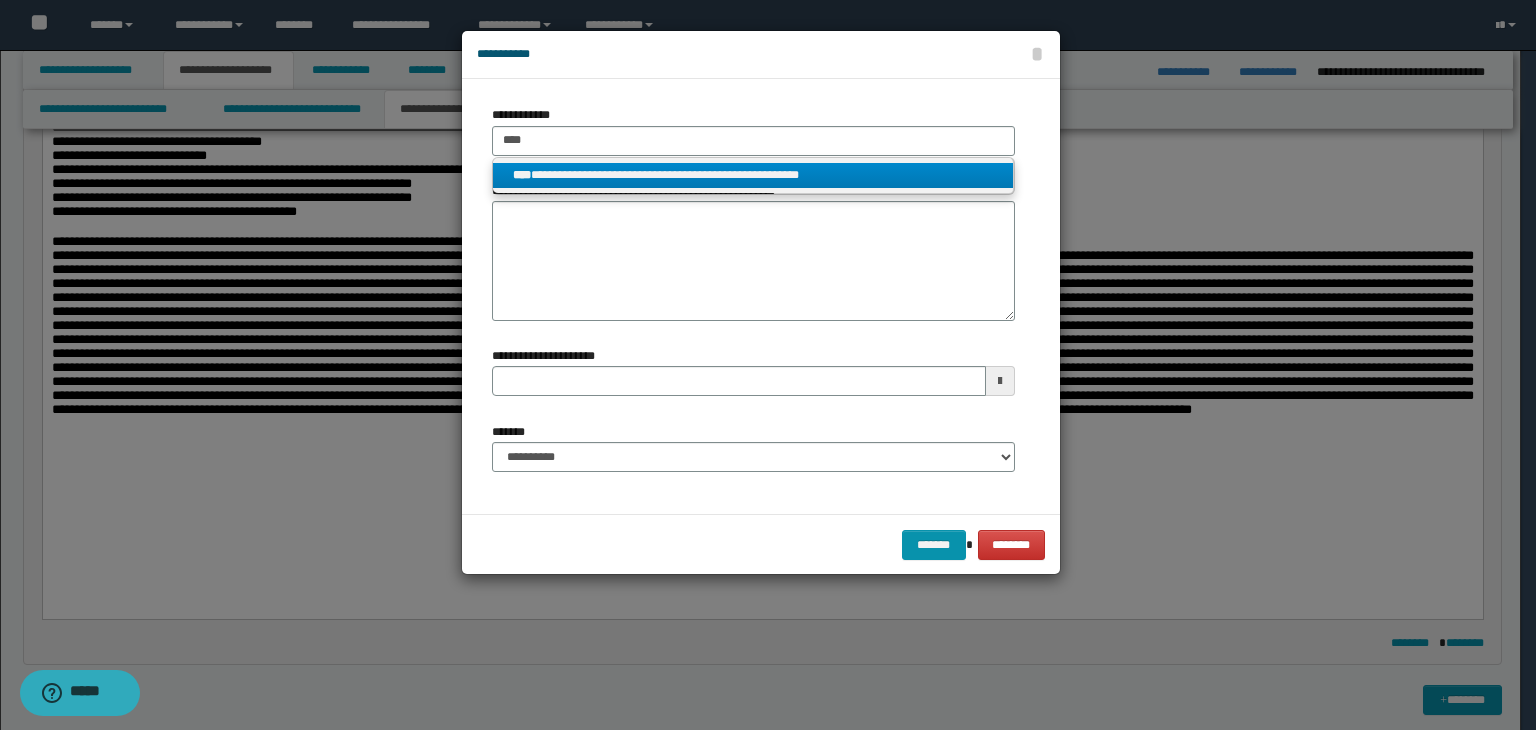 click on "**********" at bounding box center [753, 175] 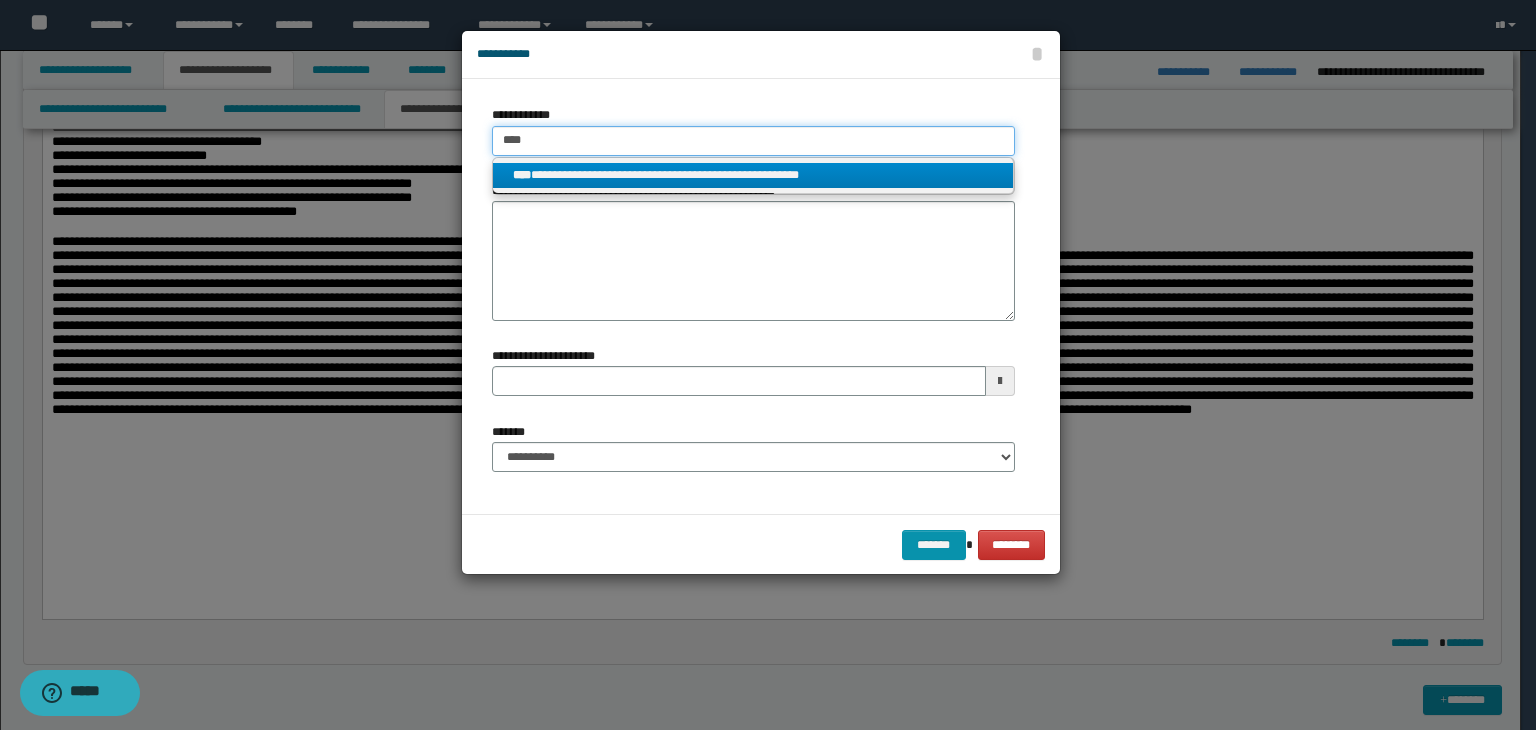 type 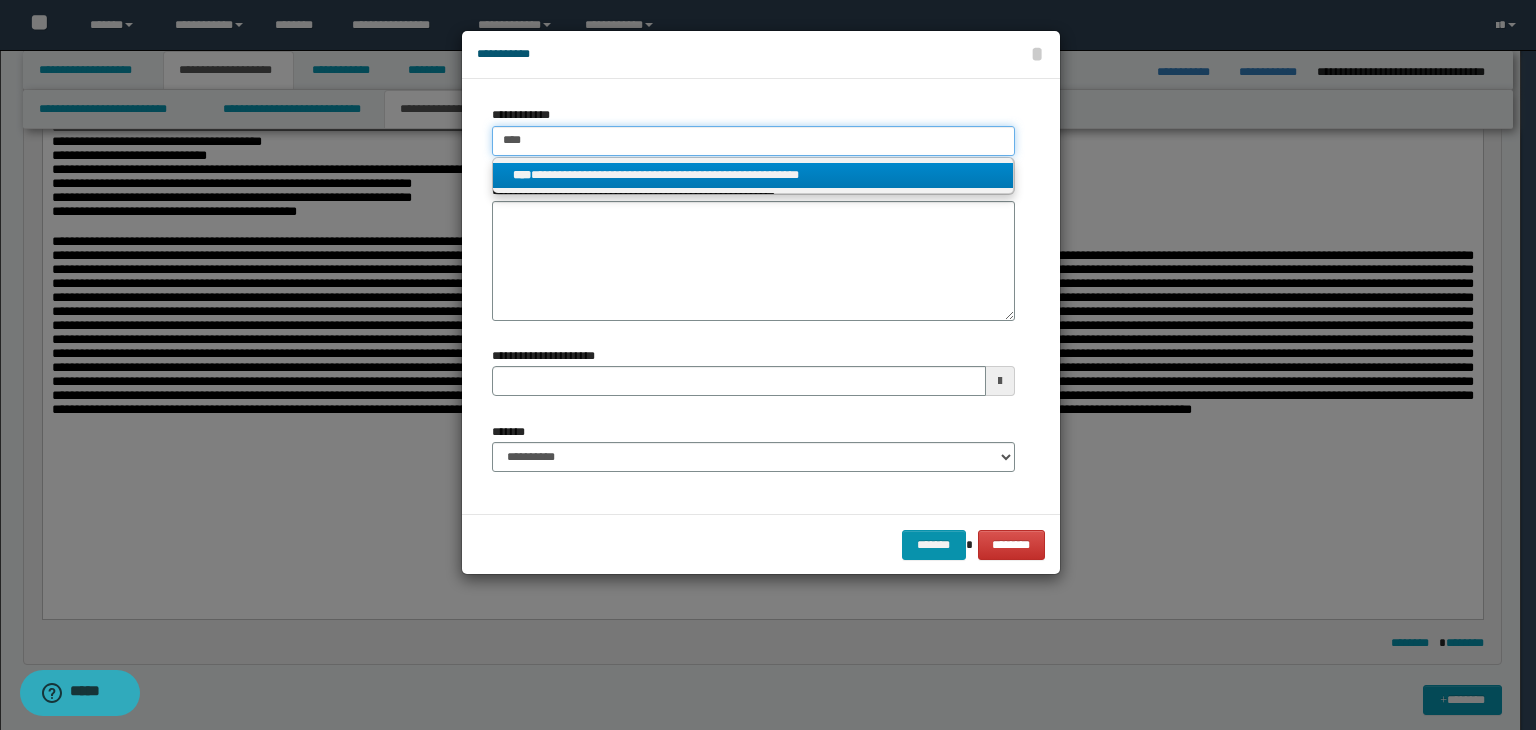 type on "**********" 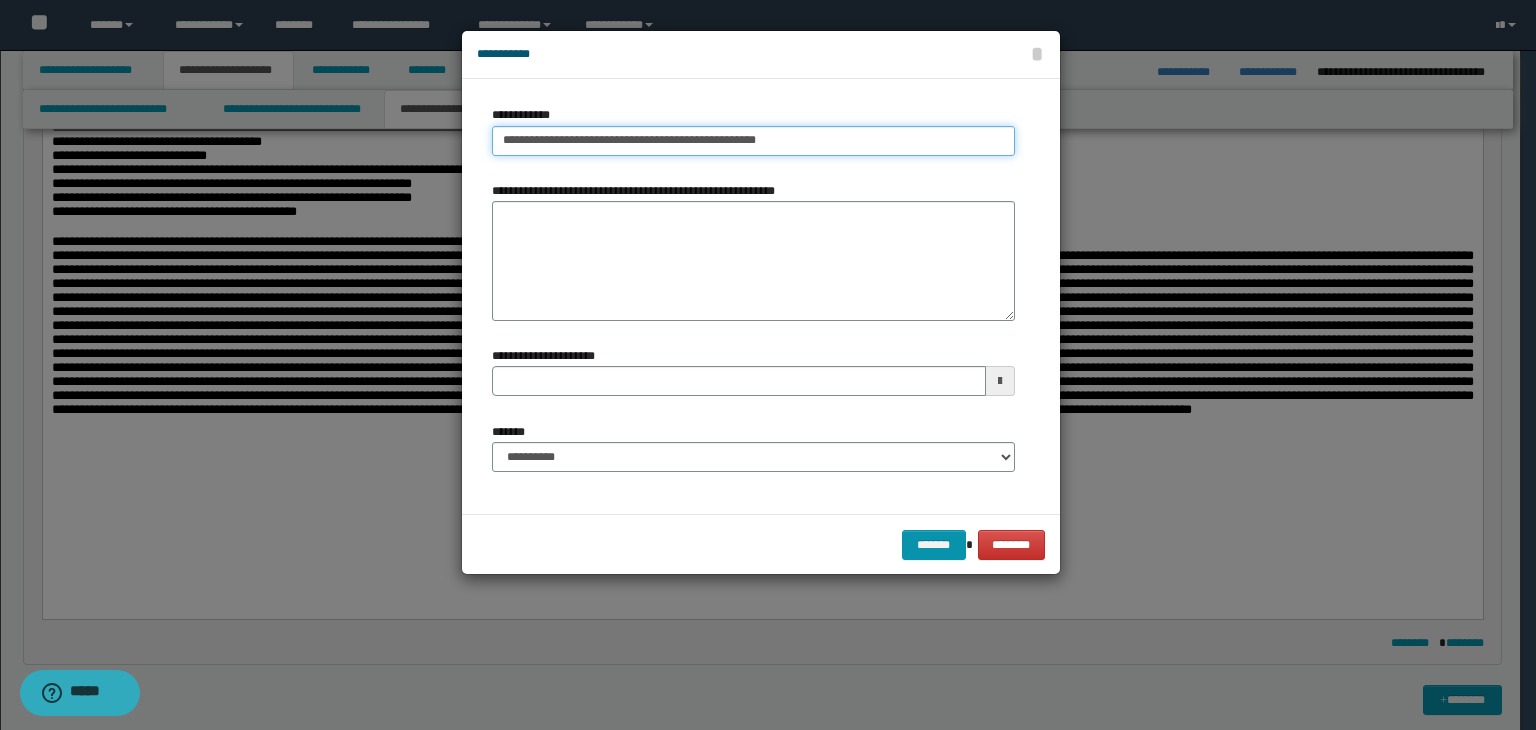 type 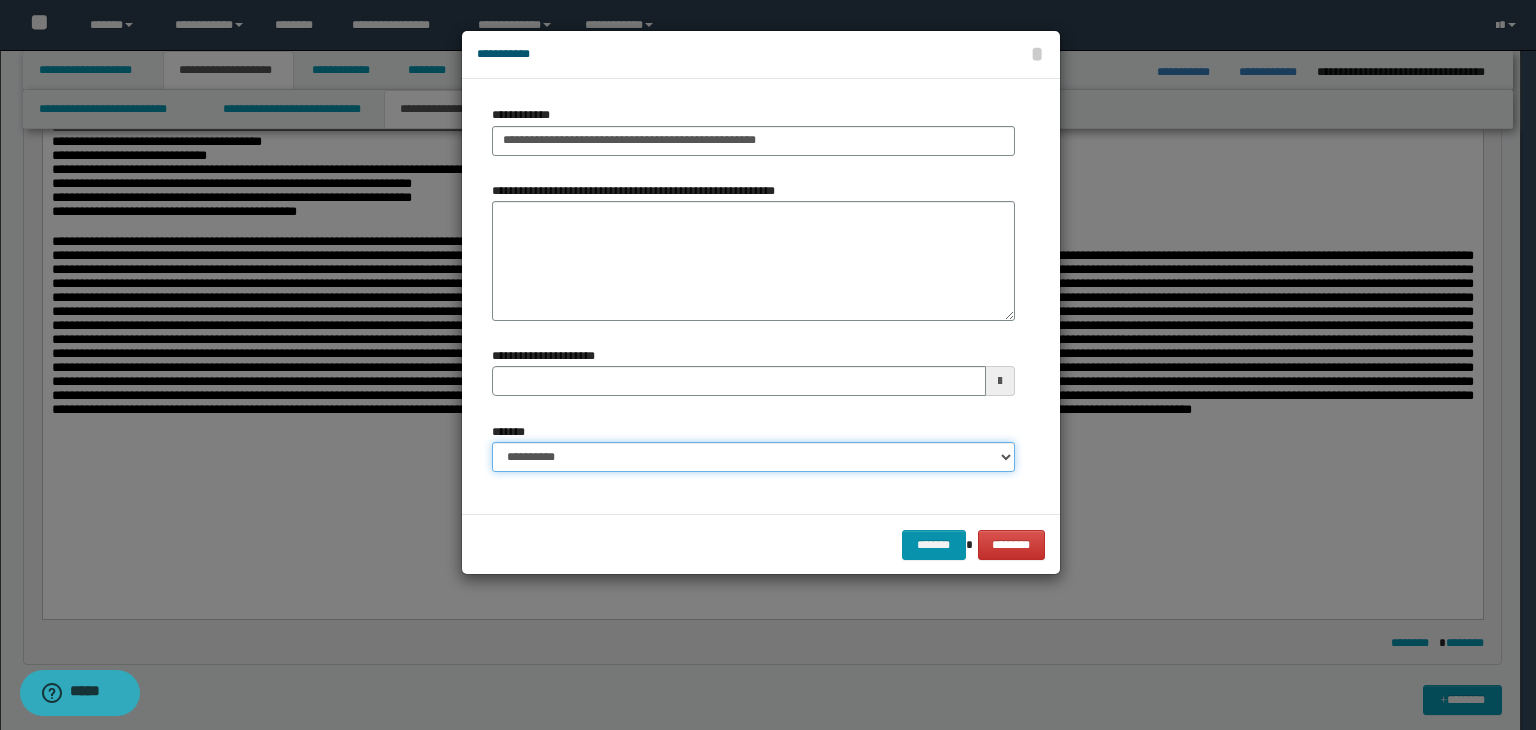 click on "**********" at bounding box center [753, 457] 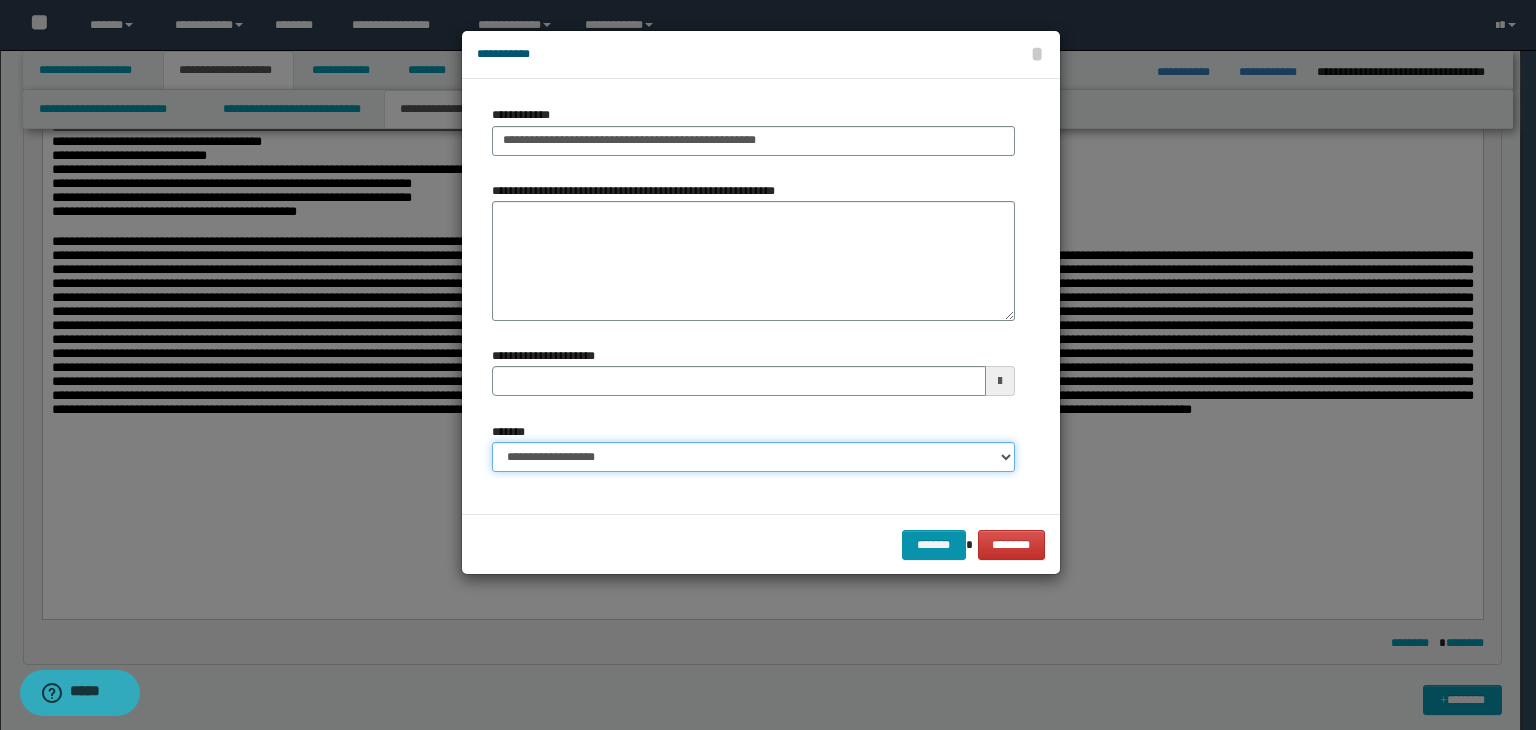 click on "**********" at bounding box center [753, 457] 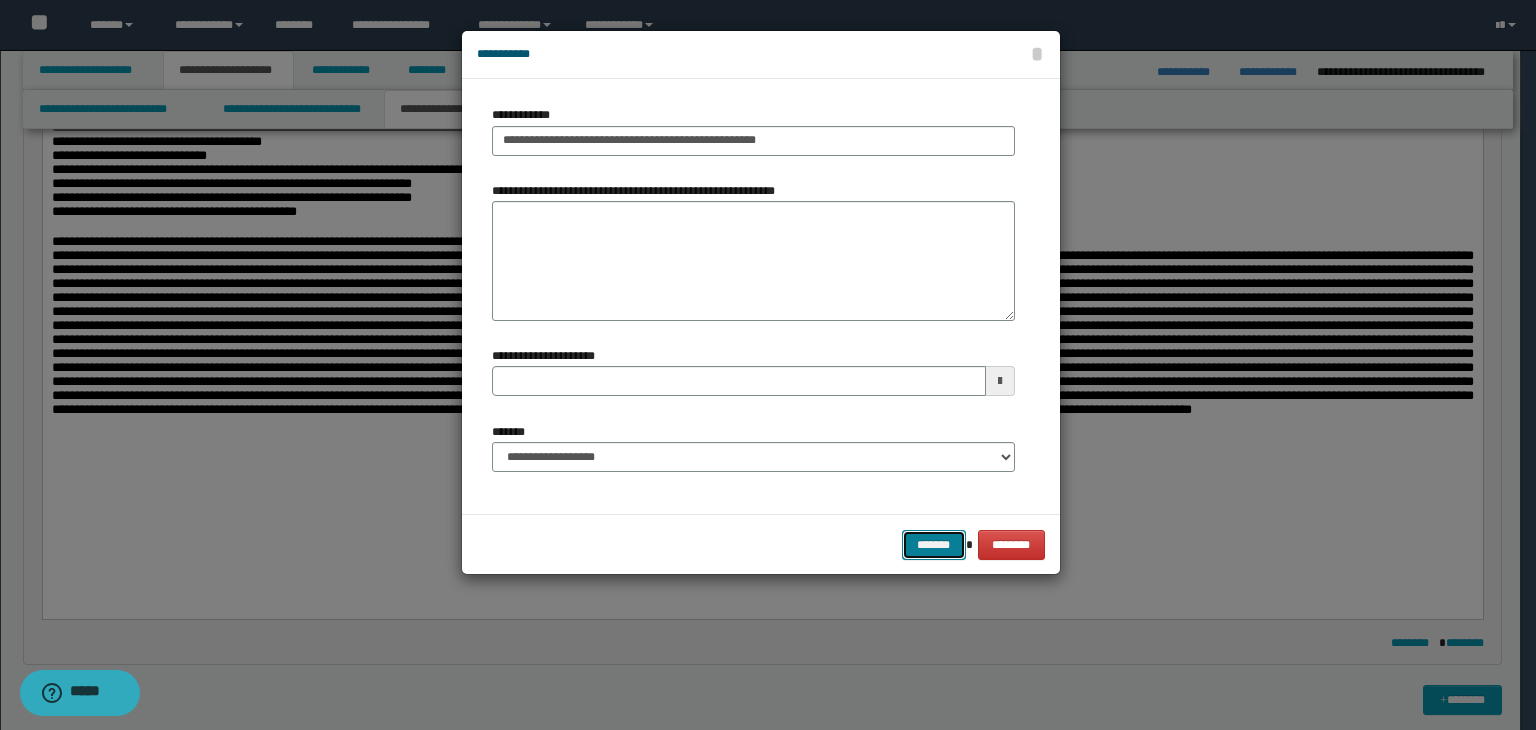 click on "*******" at bounding box center (934, 545) 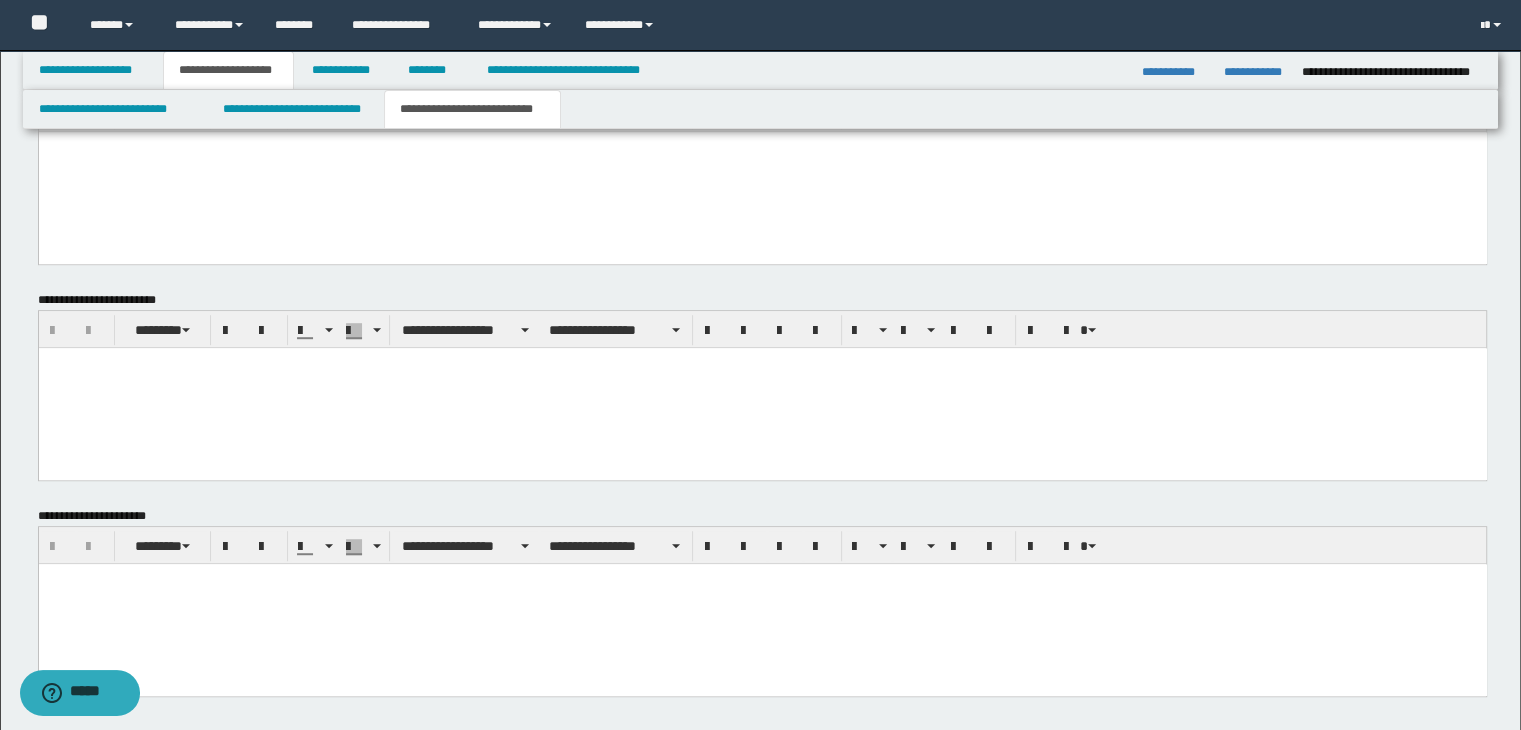 scroll, scrollTop: 1200, scrollLeft: 0, axis: vertical 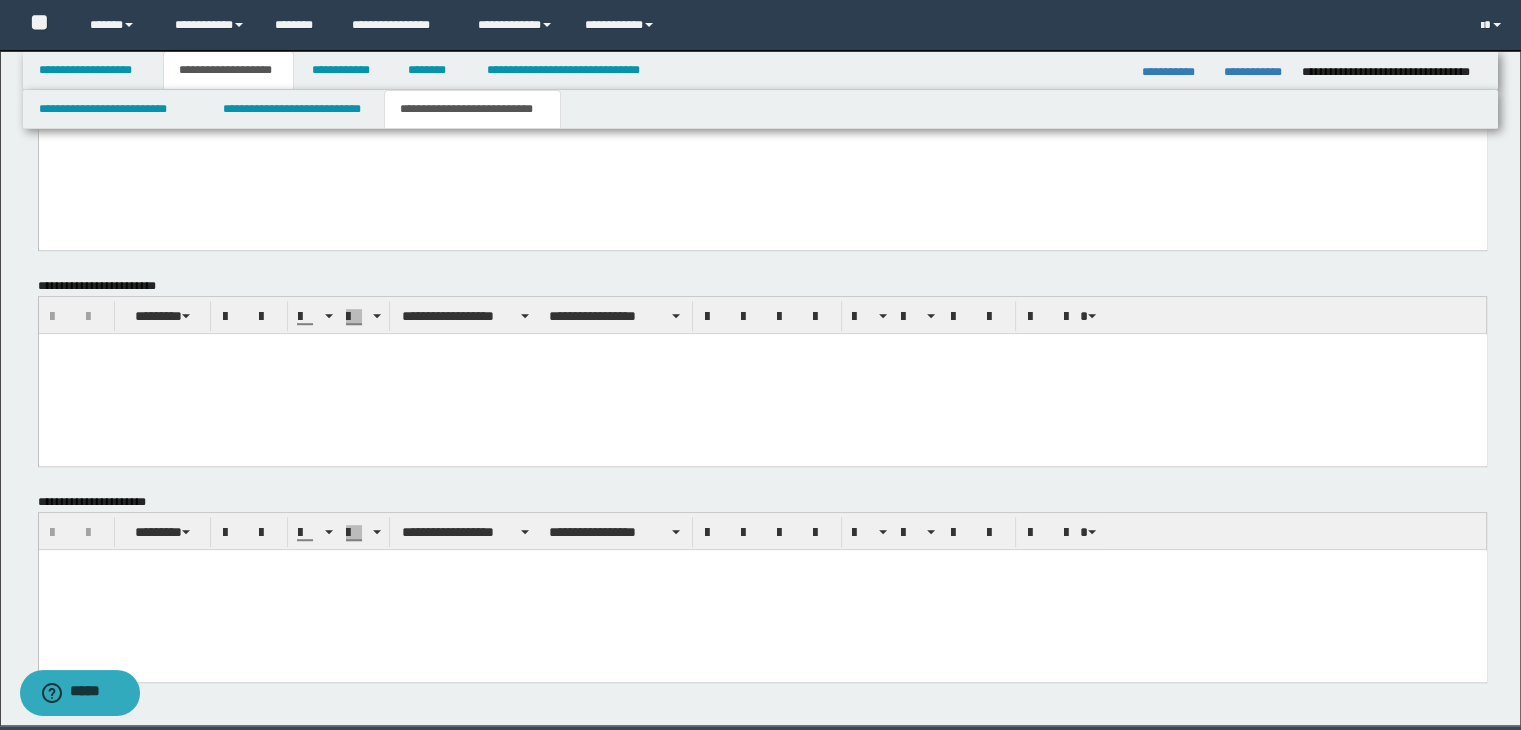click at bounding box center (762, 589) 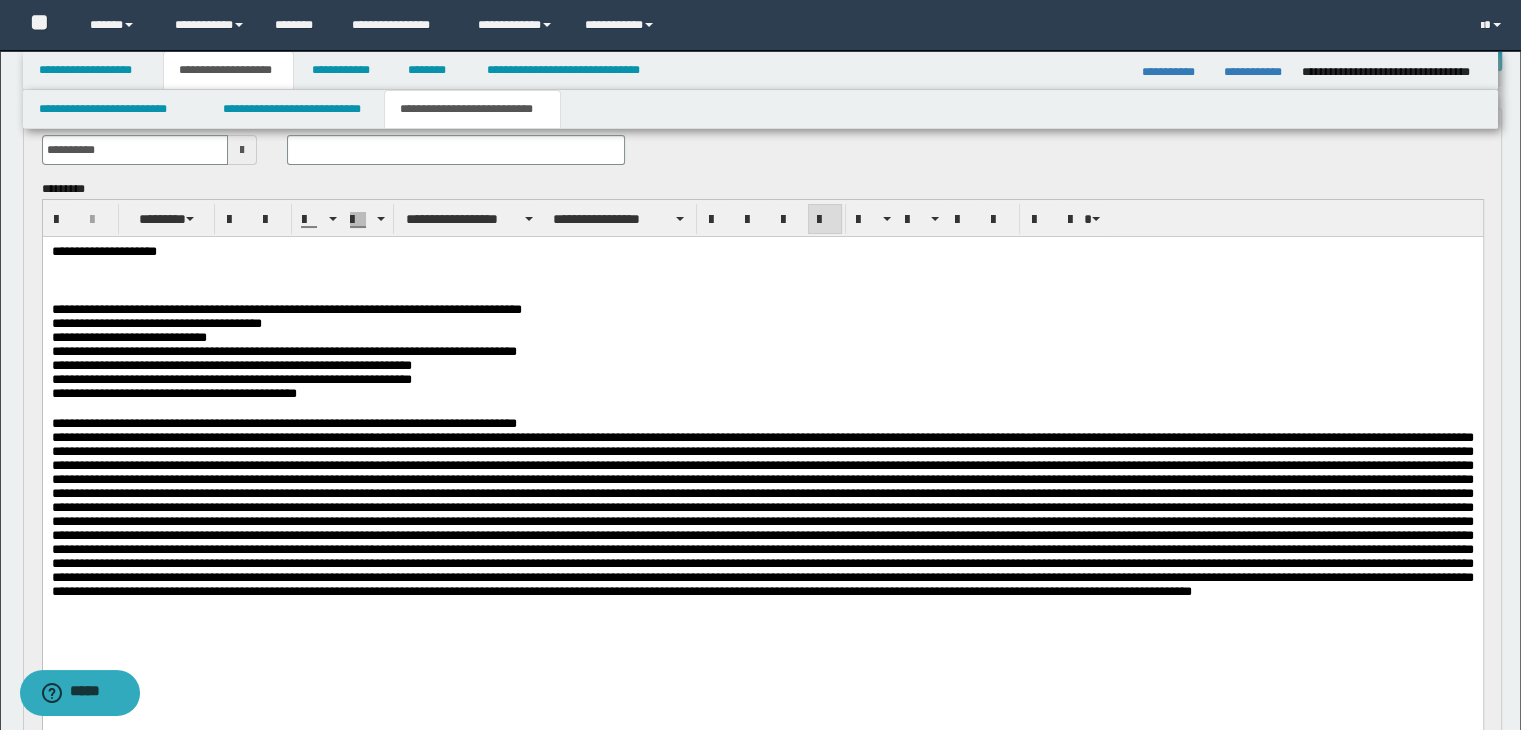 scroll, scrollTop: 0, scrollLeft: 0, axis: both 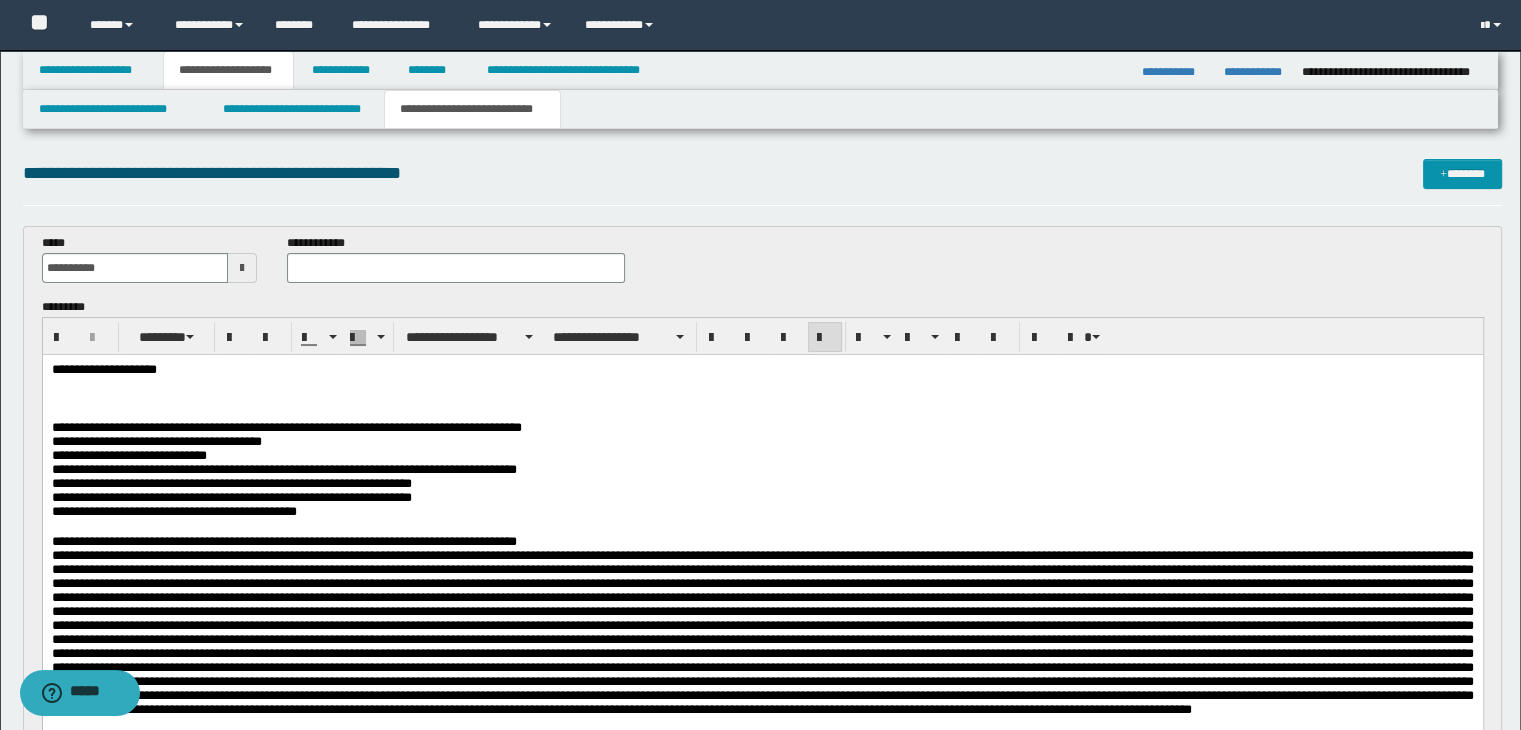 click at bounding box center (762, 399) 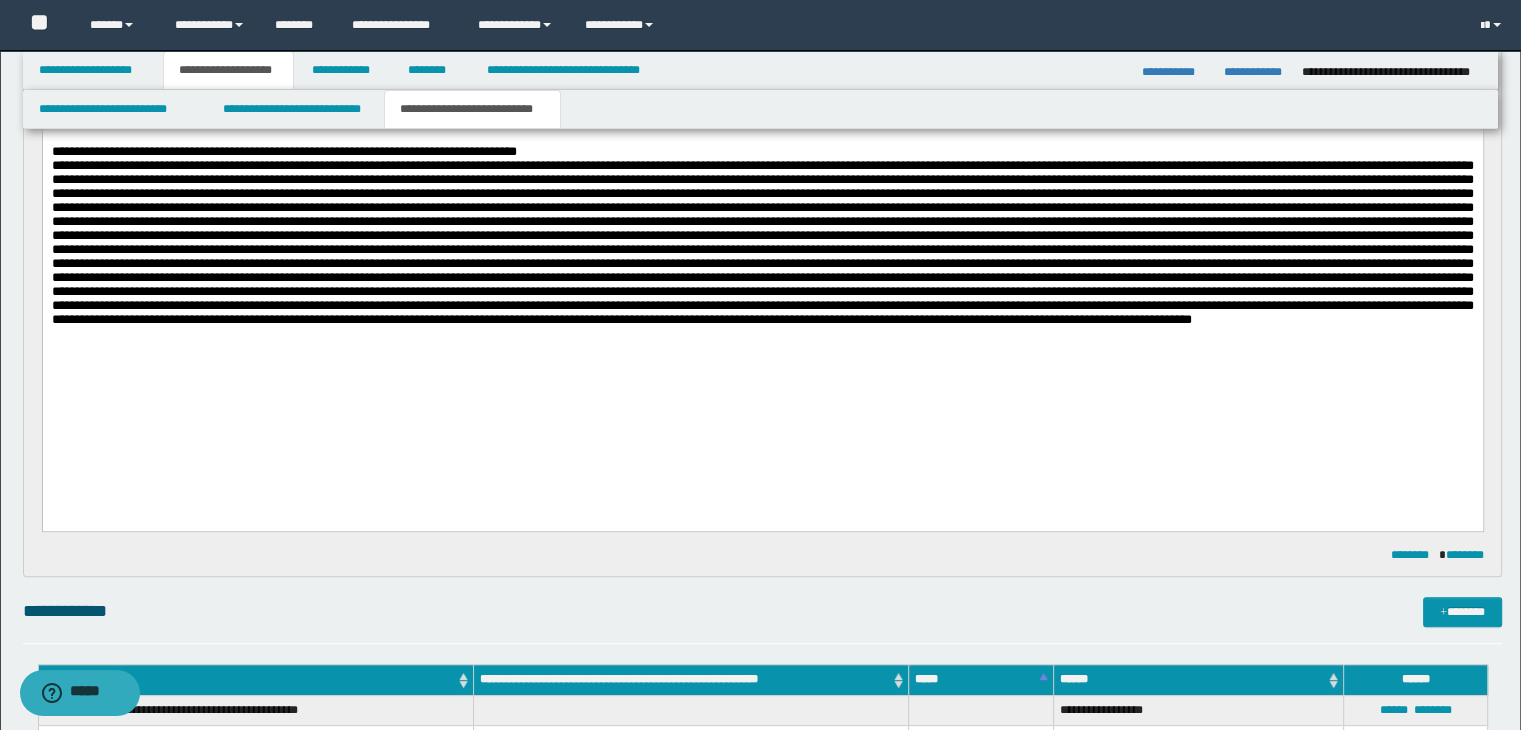 scroll, scrollTop: 200, scrollLeft: 0, axis: vertical 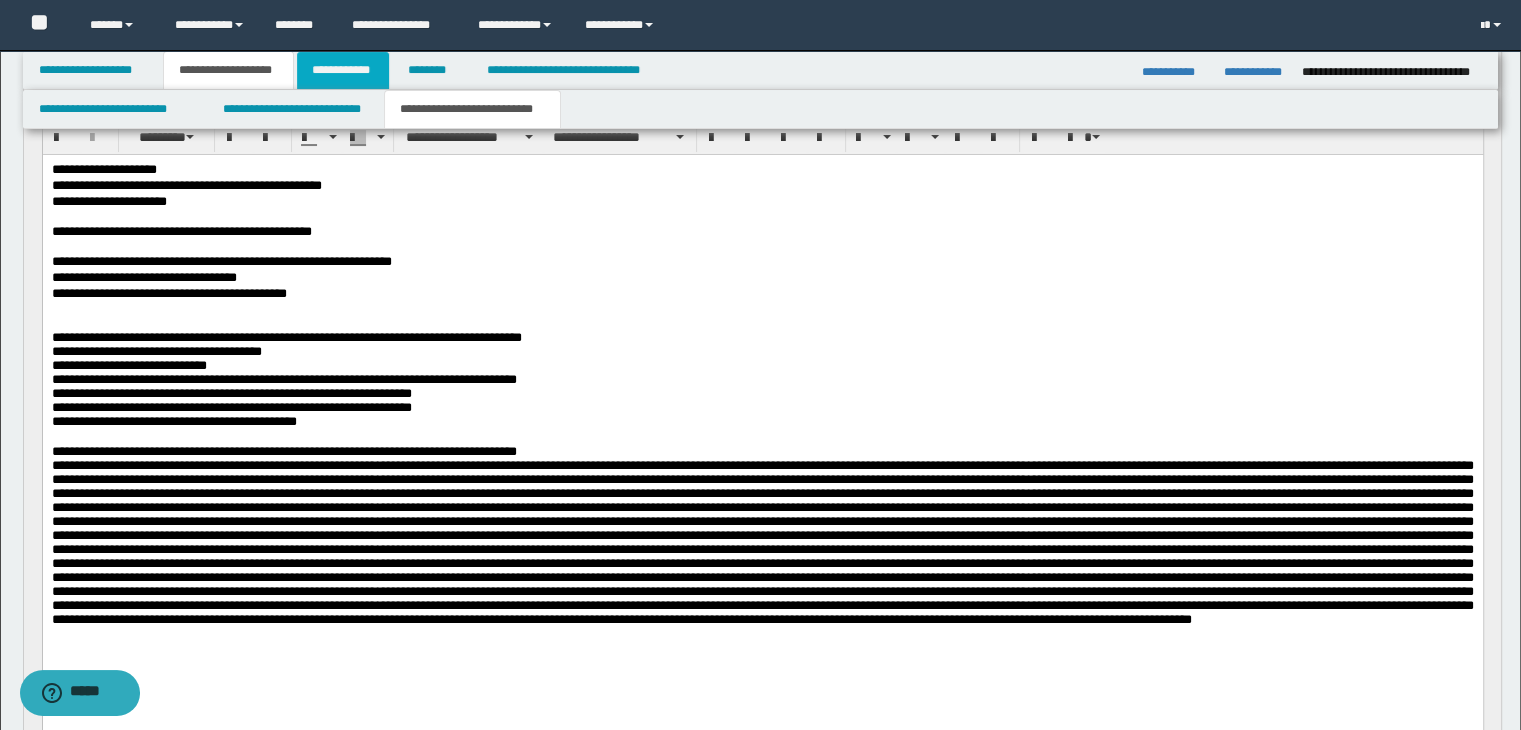 click on "**********" at bounding box center (343, 70) 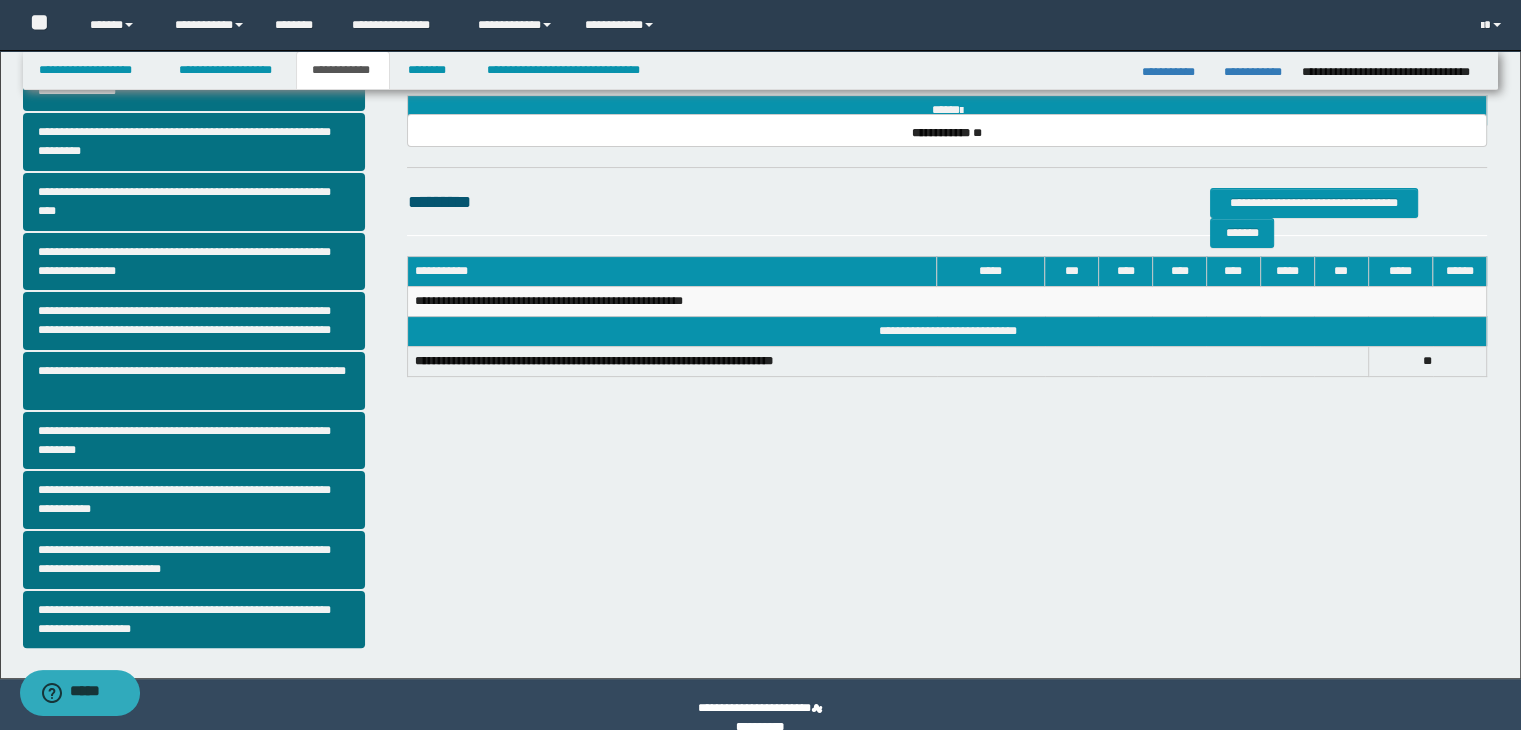 scroll, scrollTop: 381, scrollLeft: 0, axis: vertical 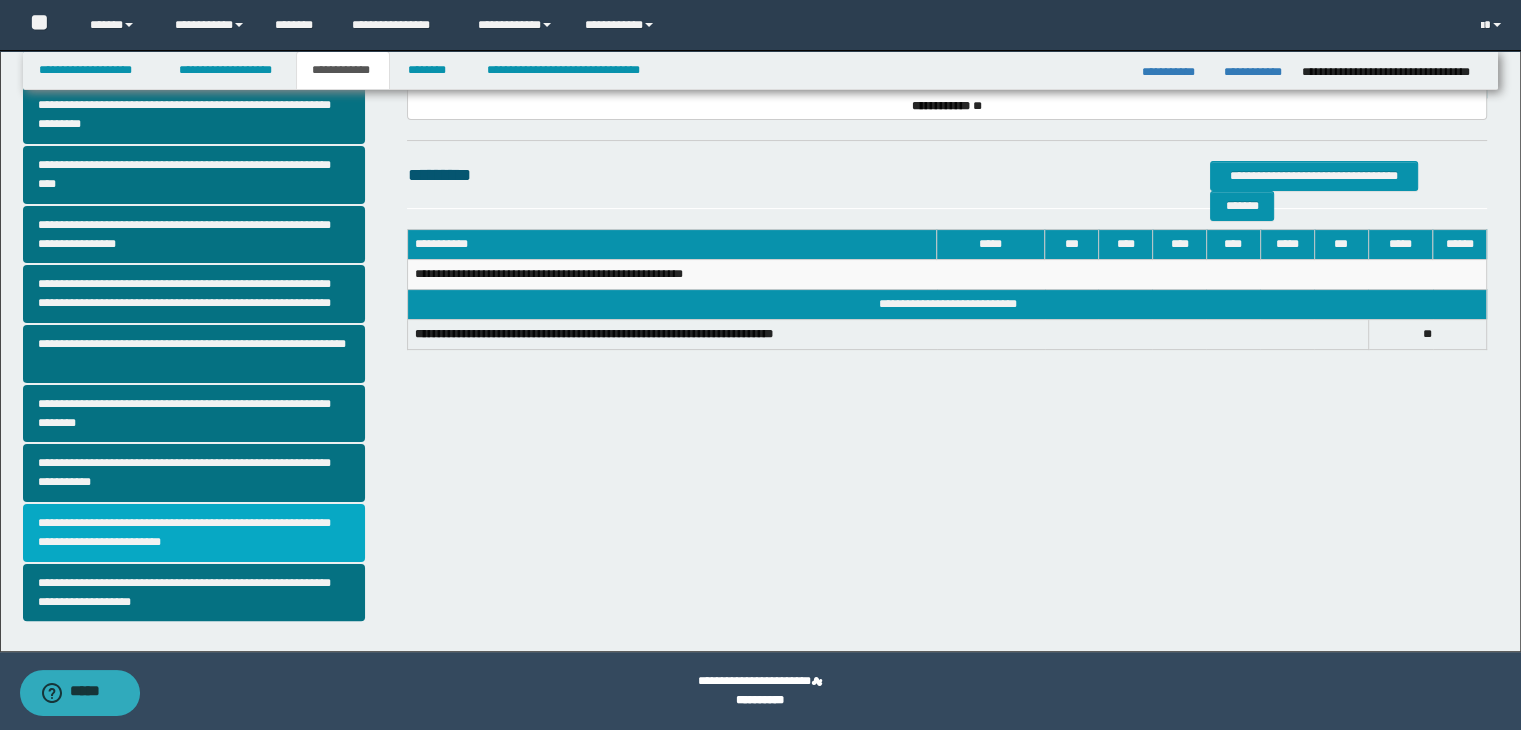 click on "**********" at bounding box center (194, 533) 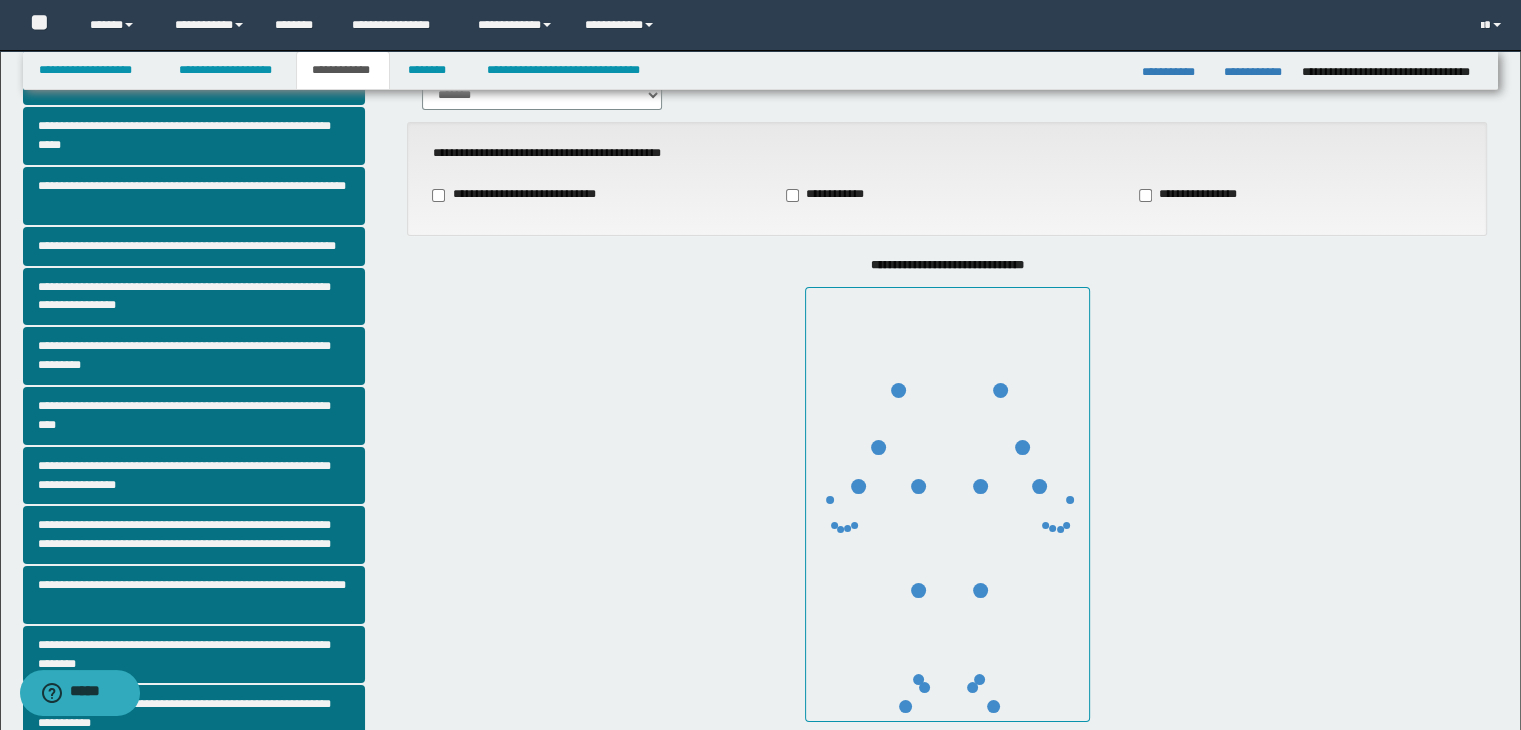 scroll, scrollTop: 300, scrollLeft: 0, axis: vertical 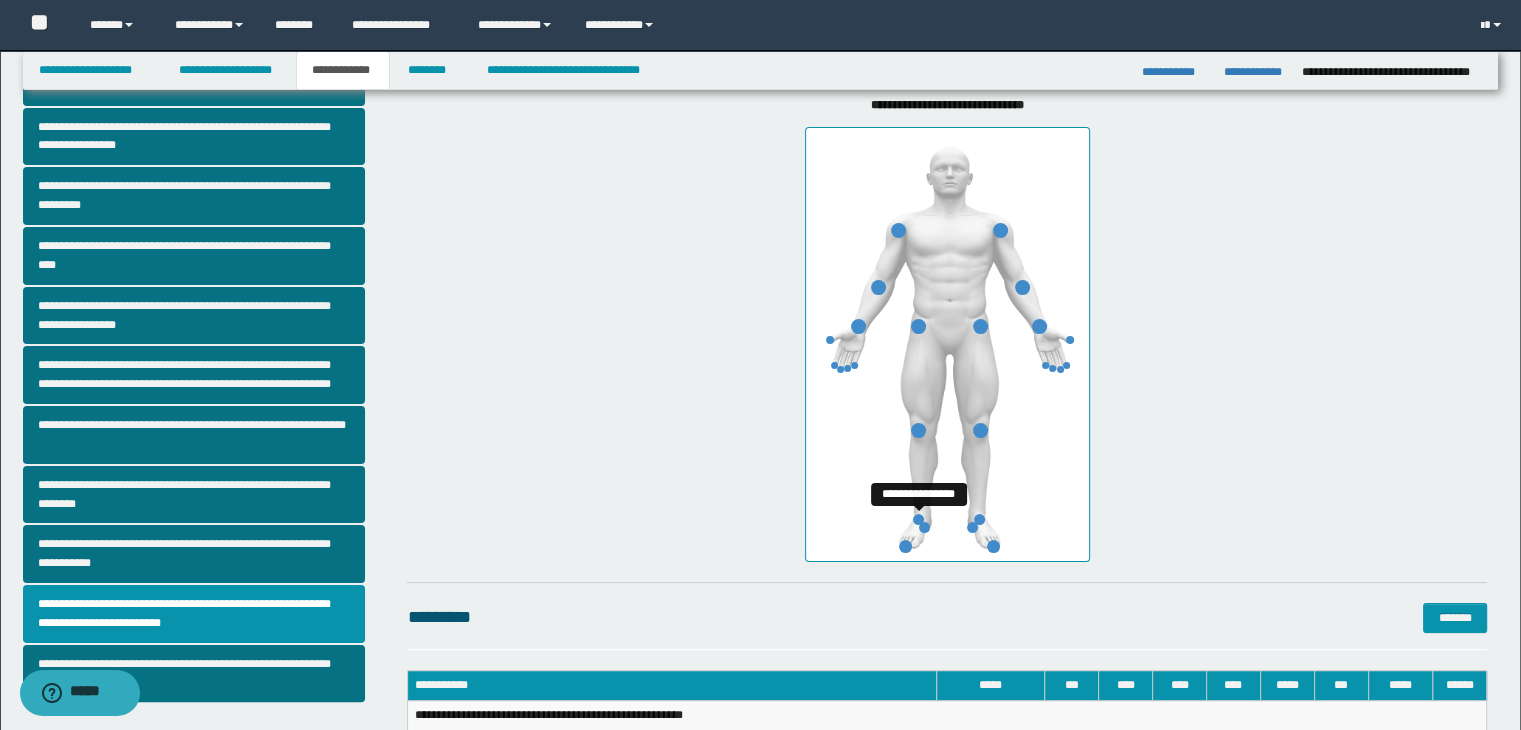 click at bounding box center [918, 519] 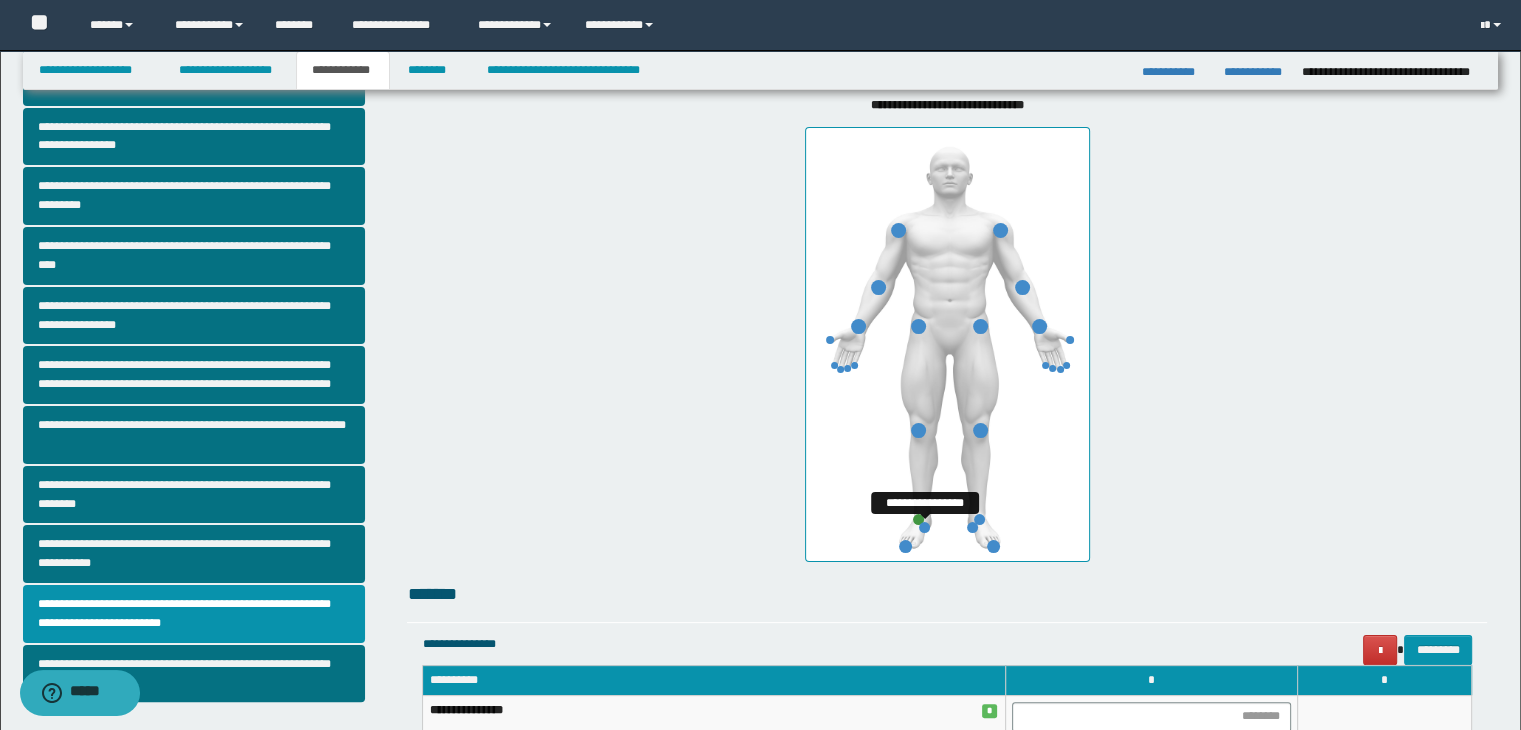 click at bounding box center [924, 527] 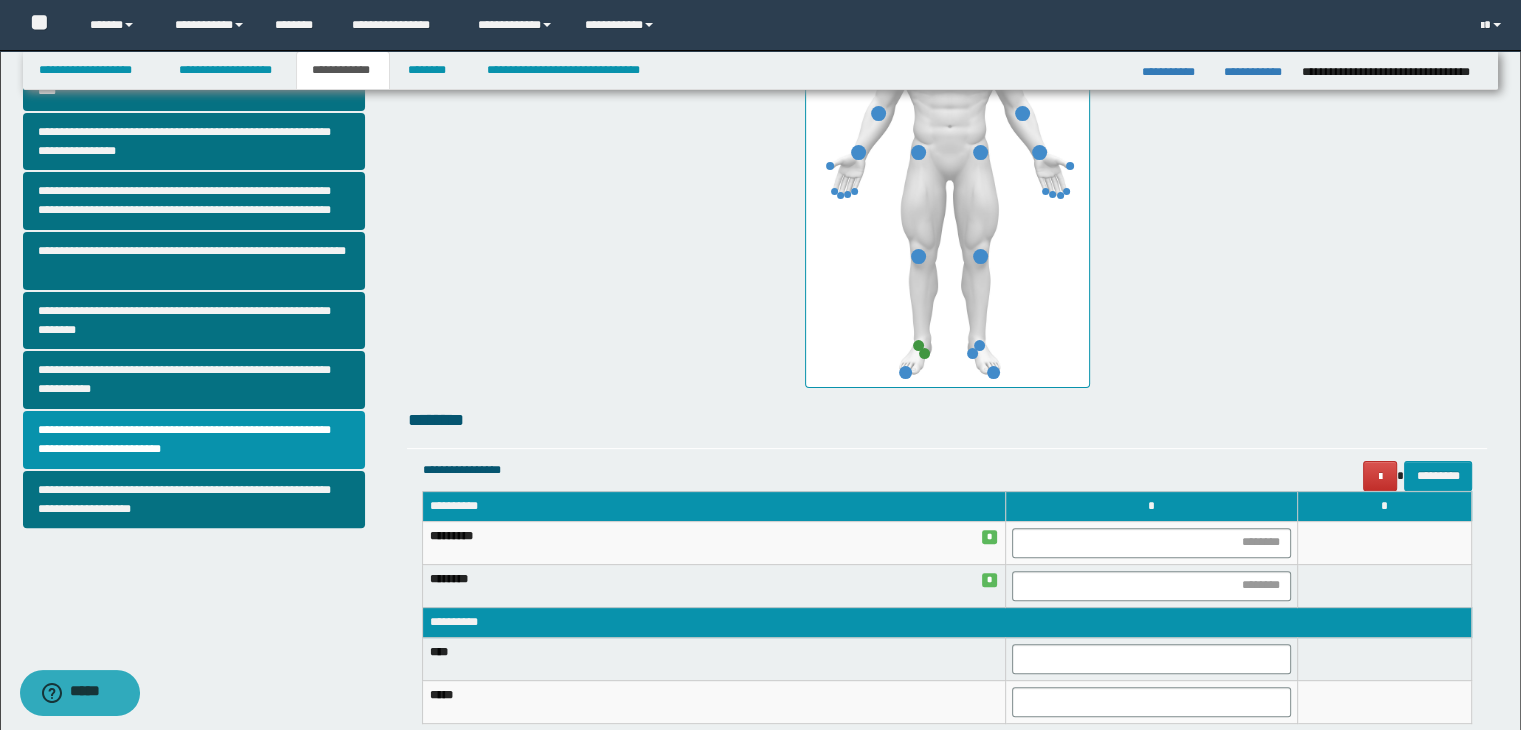 scroll, scrollTop: 600, scrollLeft: 0, axis: vertical 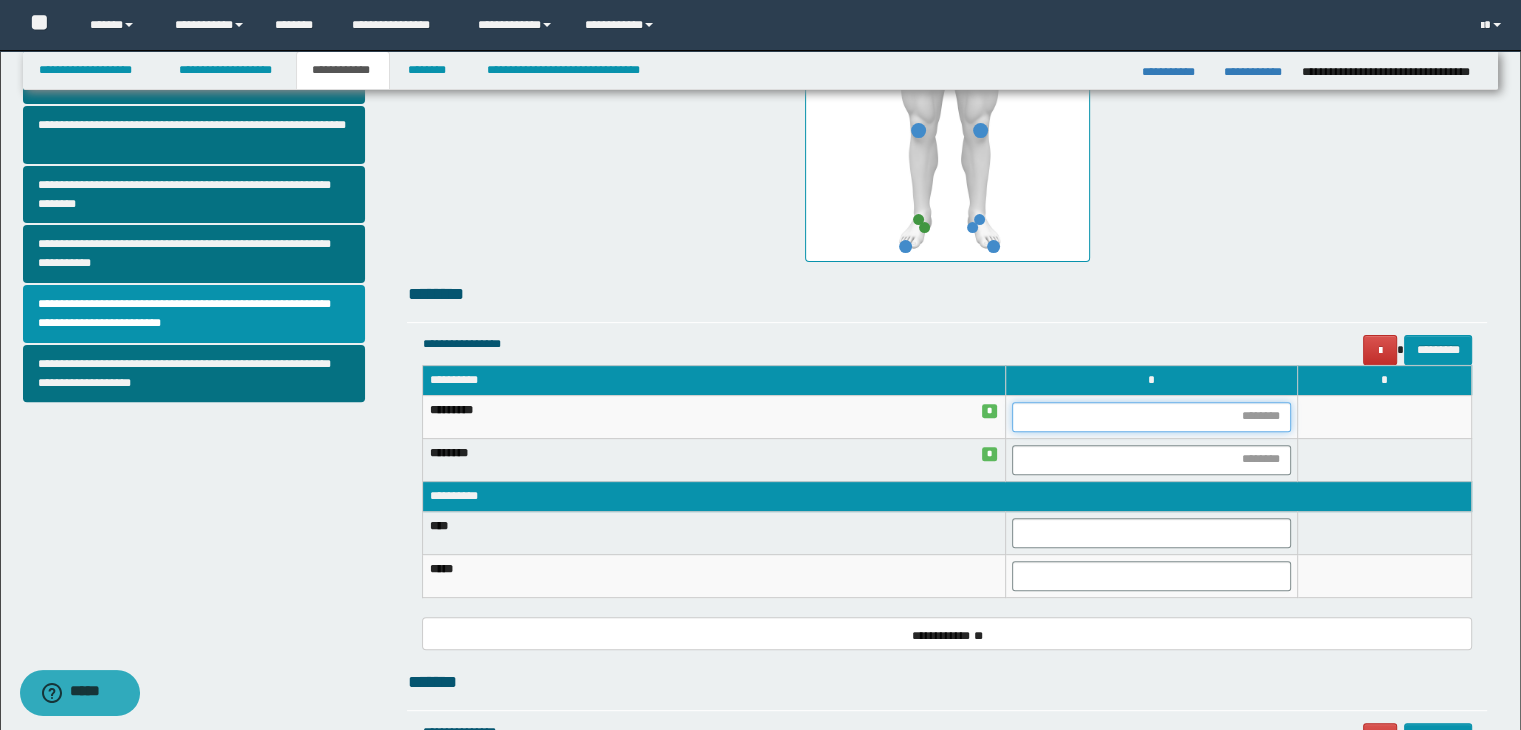 click at bounding box center [1151, 417] 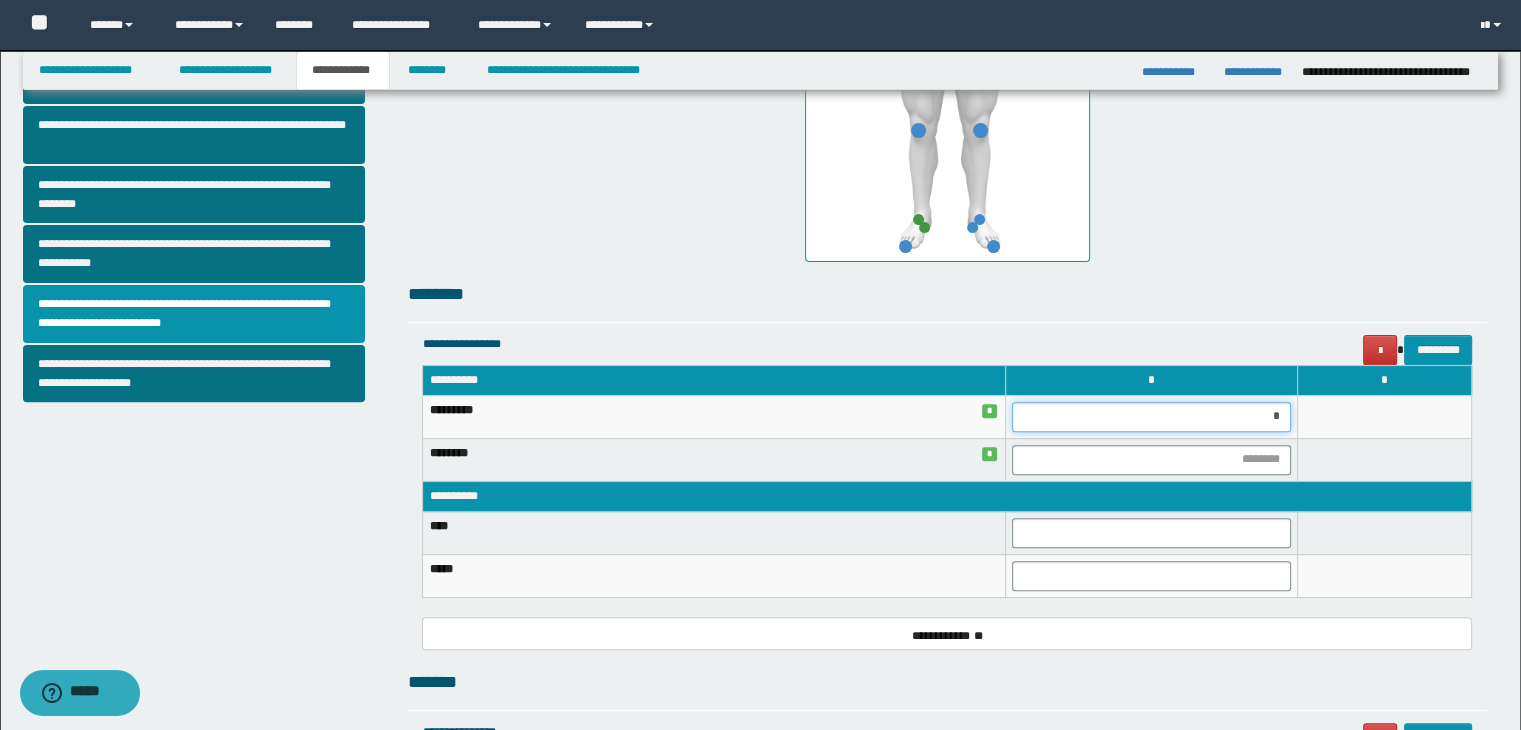 type on "**" 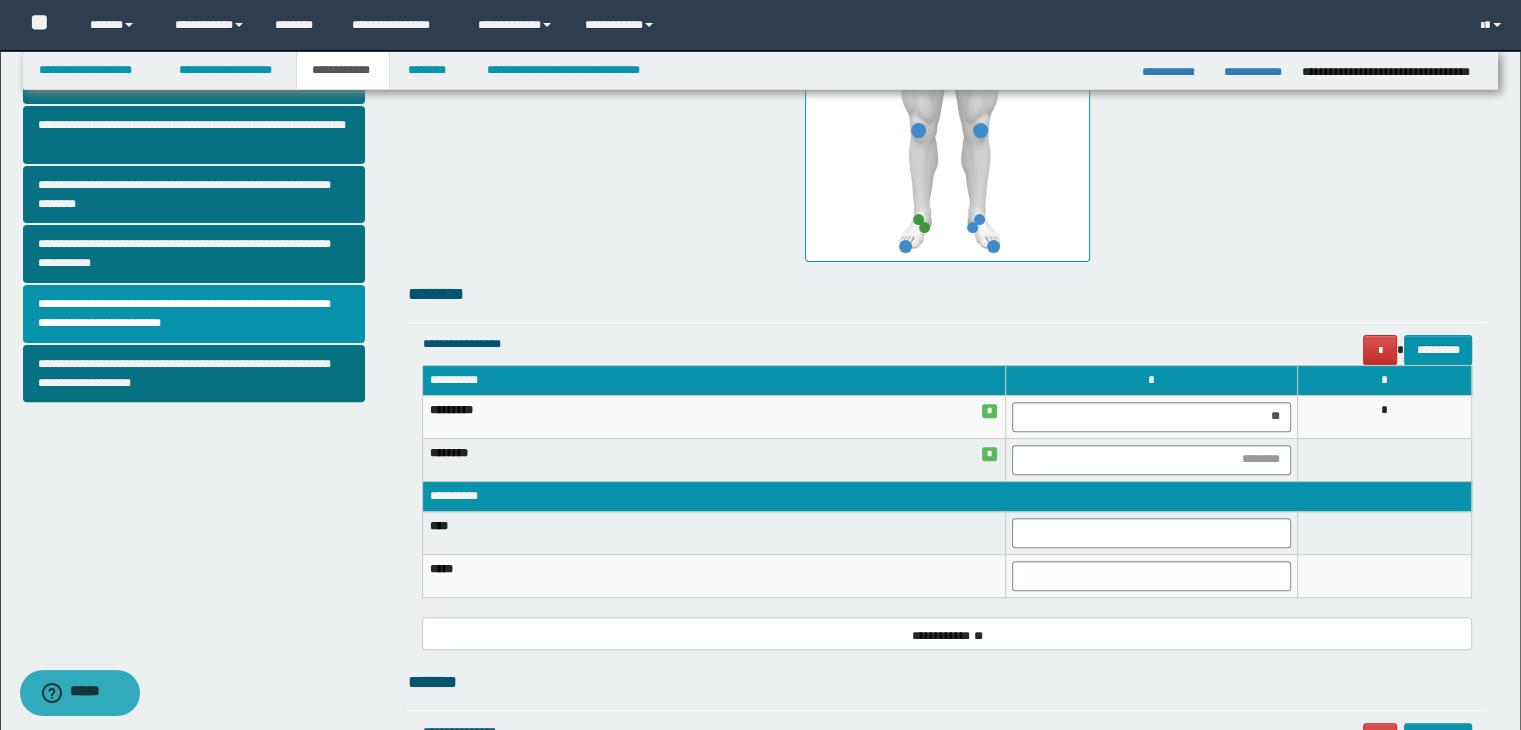 click at bounding box center (1384, 459) 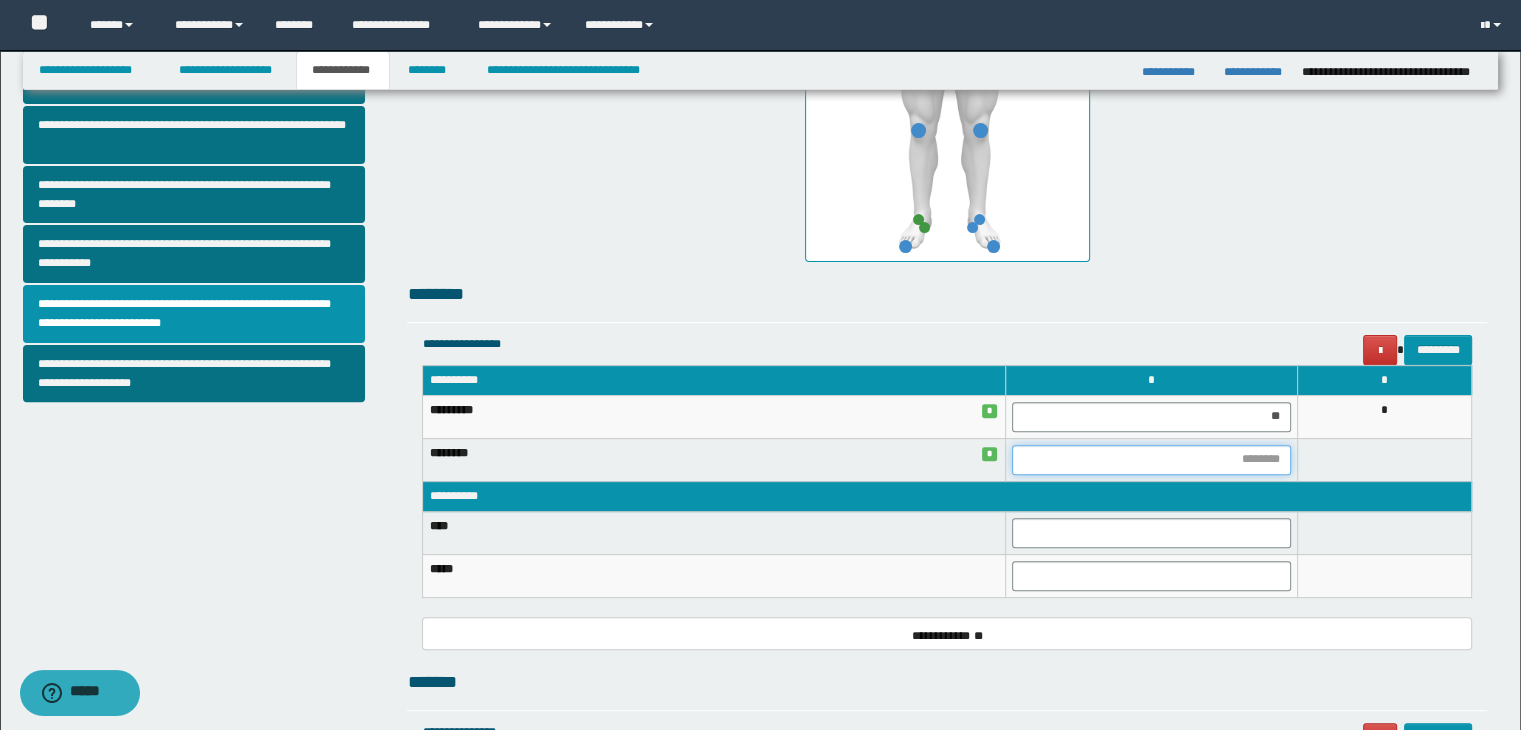 click at bounding box center [1151, 460] 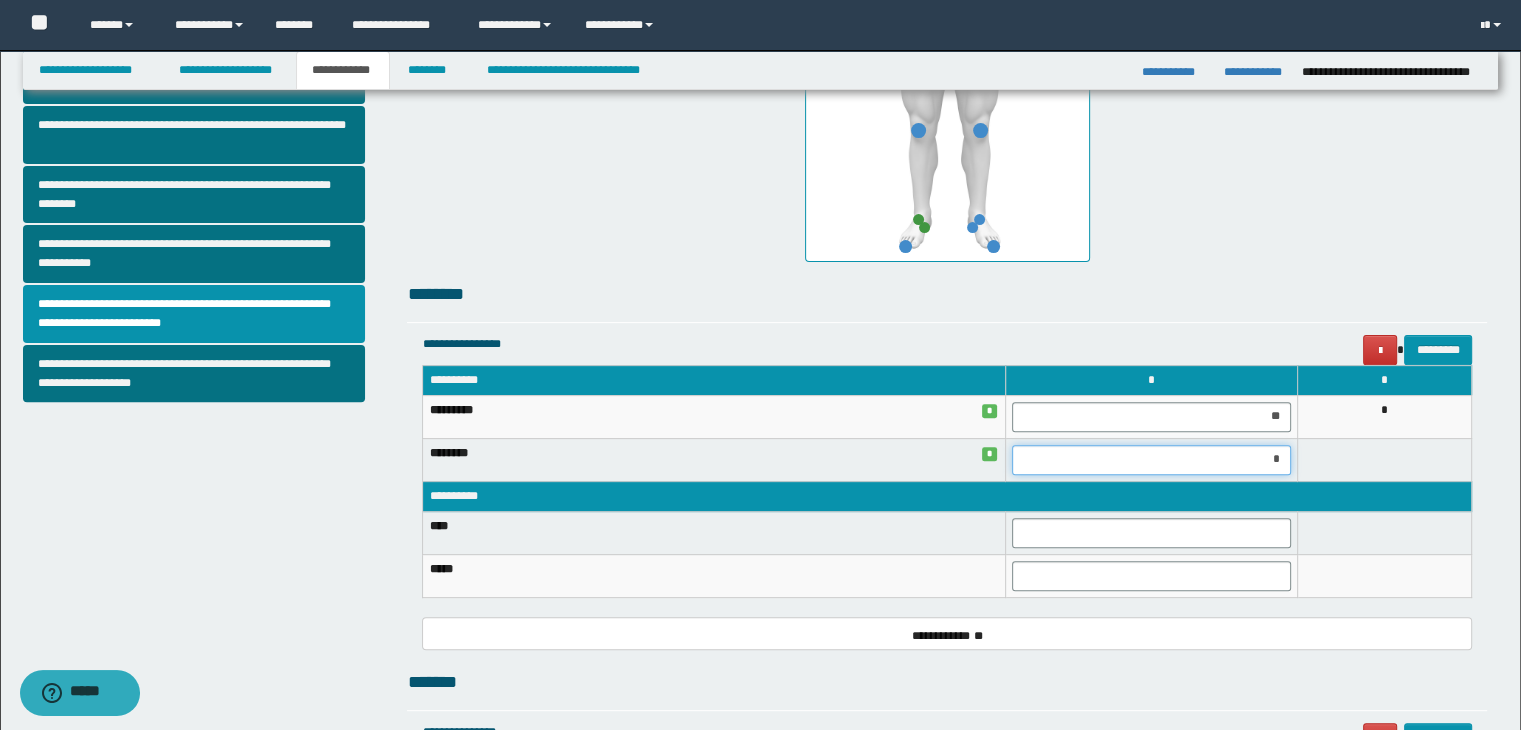 type on "**" 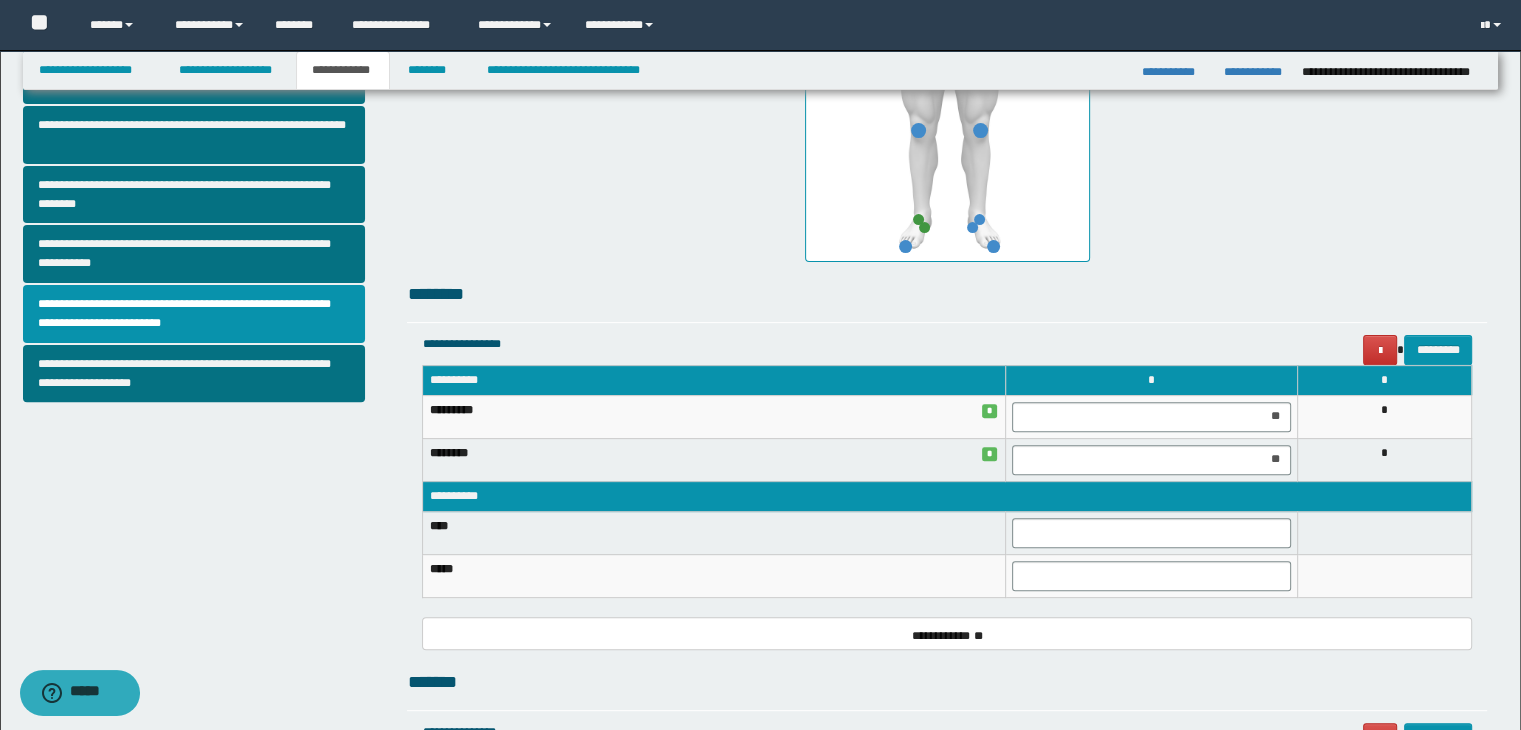 click on "*" at bounding box center [1384, 459] 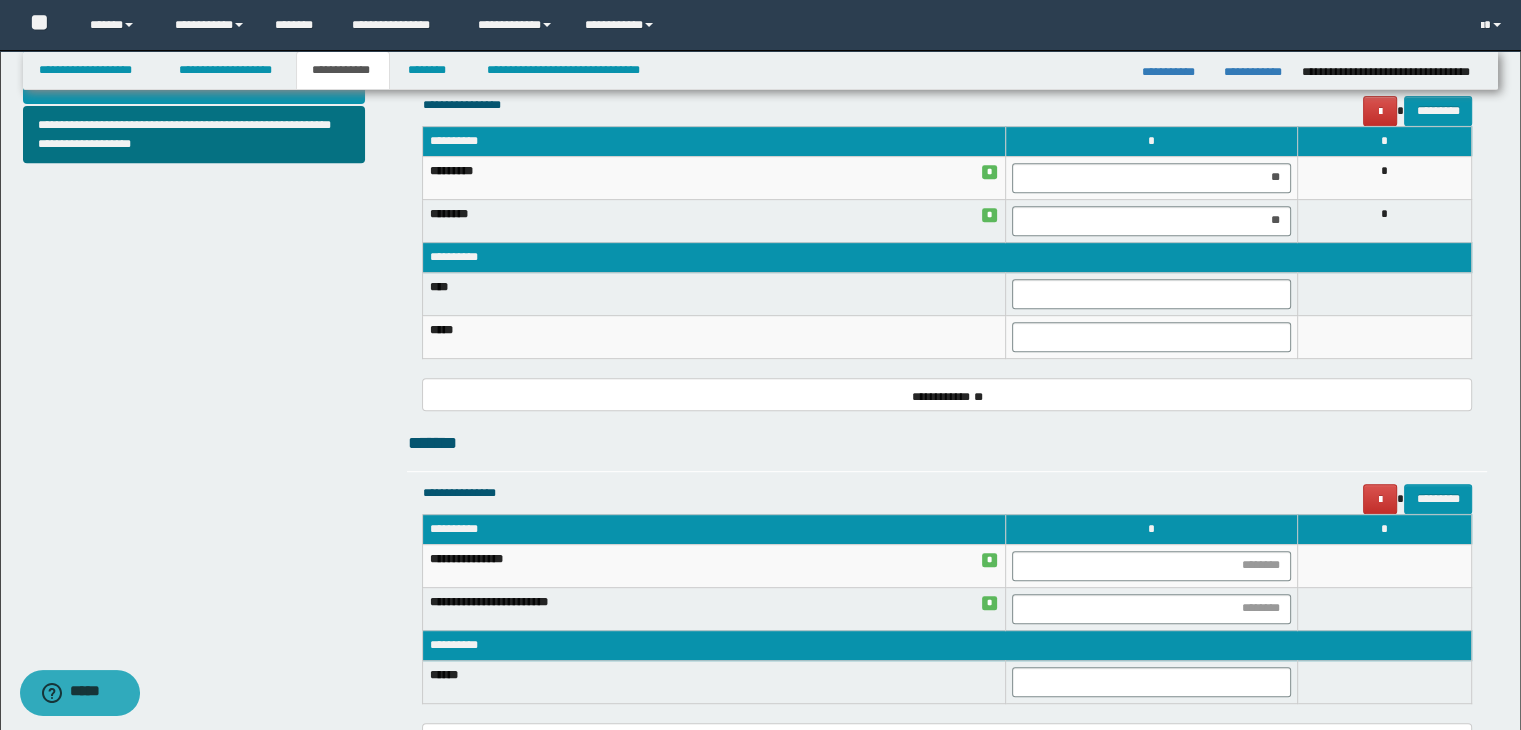 scroll, scrollTop: 900, scrollLeft: 0, axis: vertical 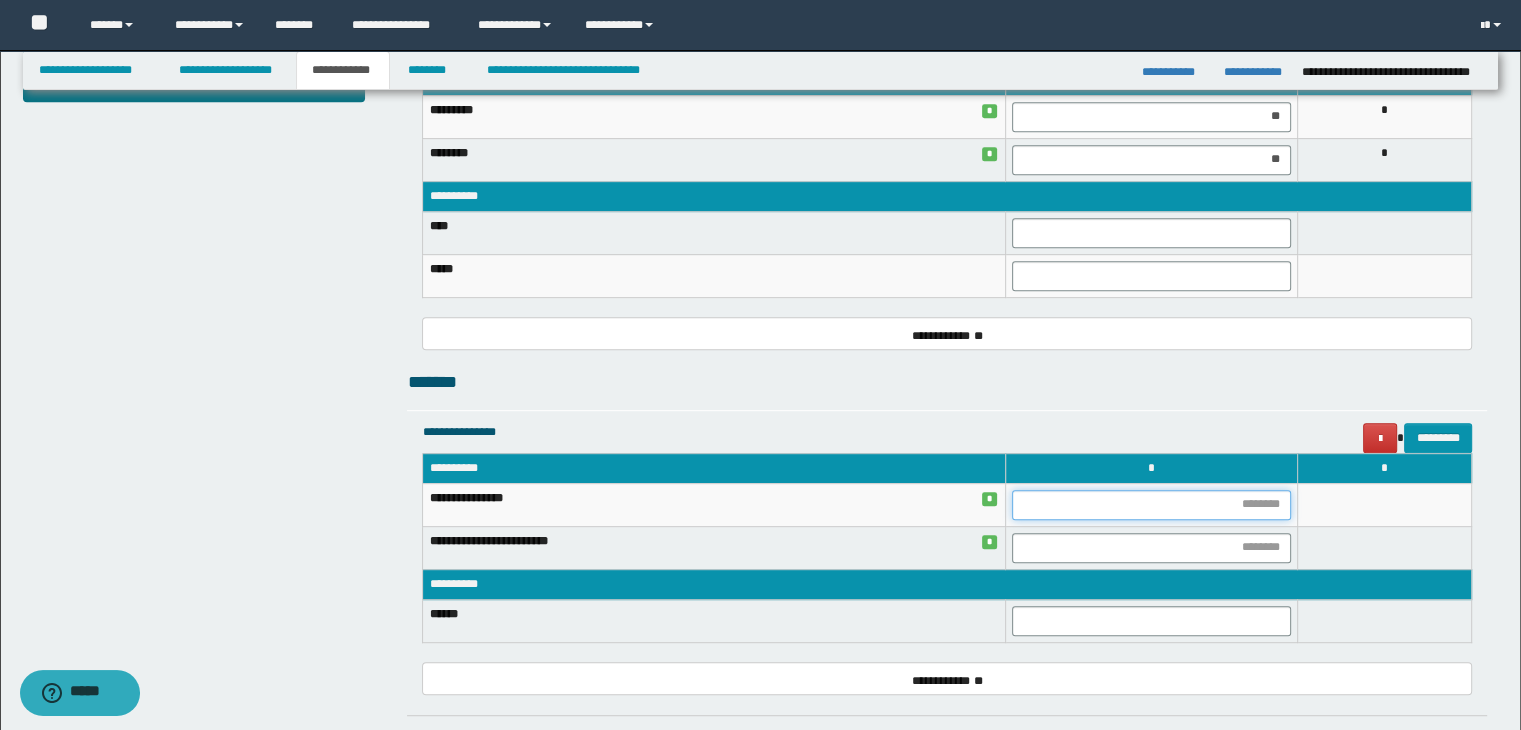 click at bounding box center [1151, 505] 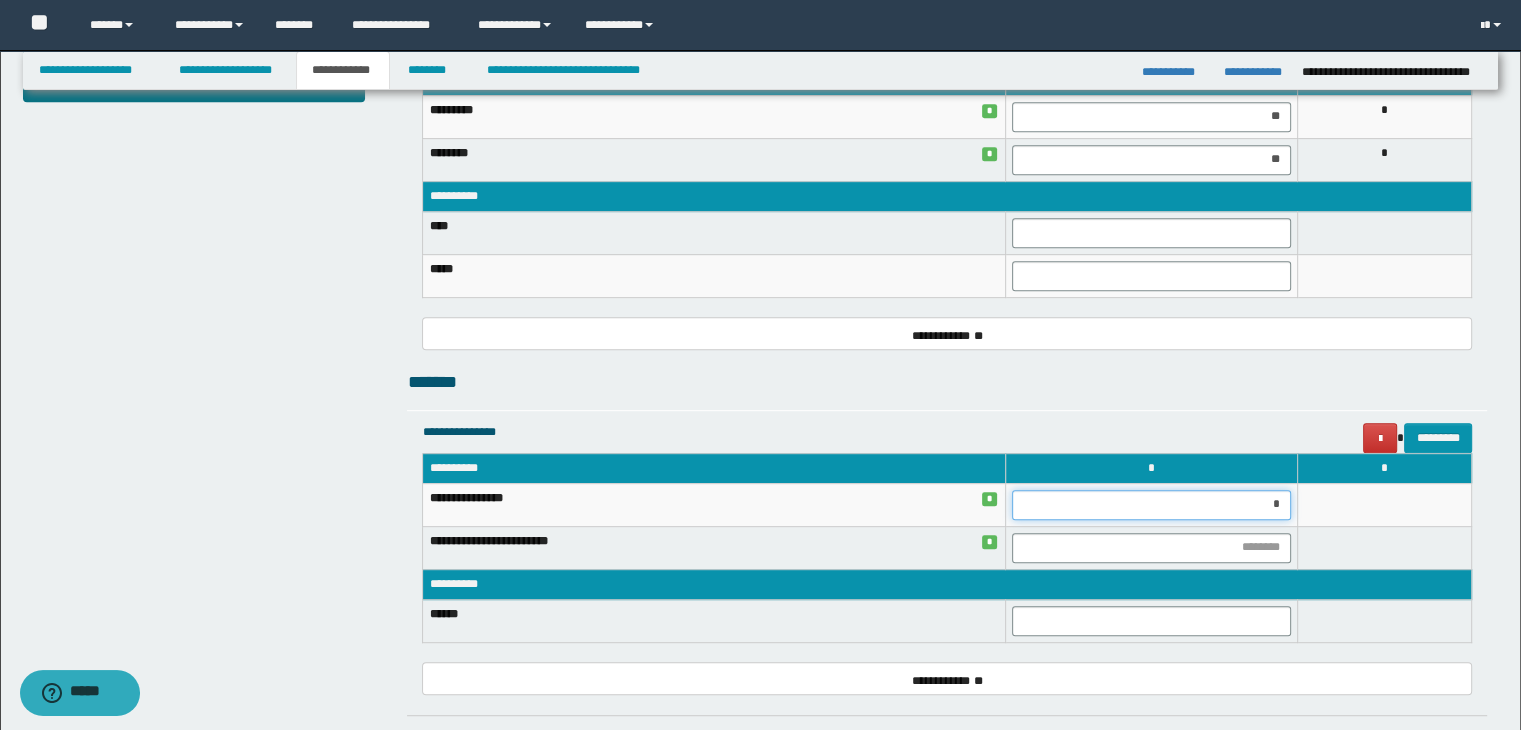 type on "**" 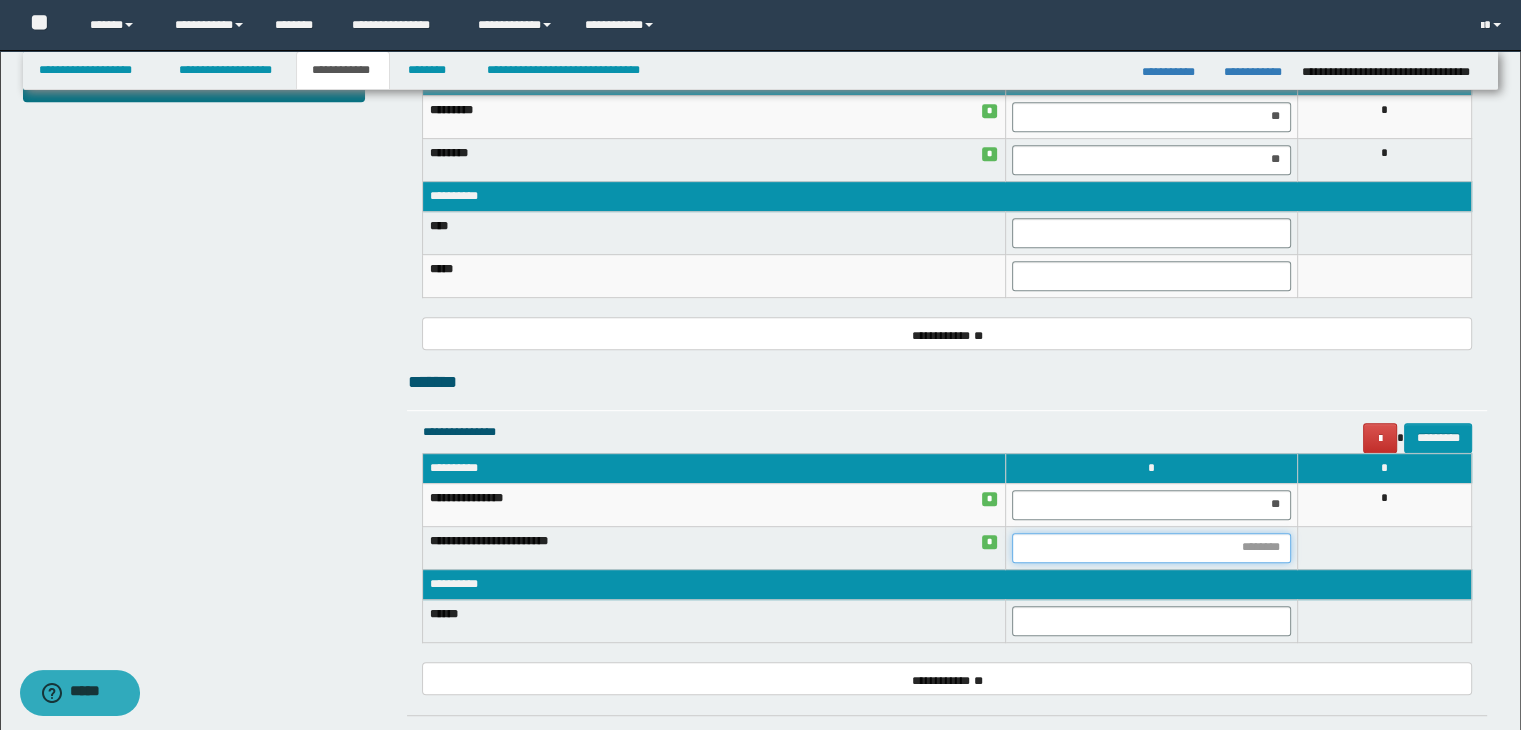 click at bounding box center (1151, 548) 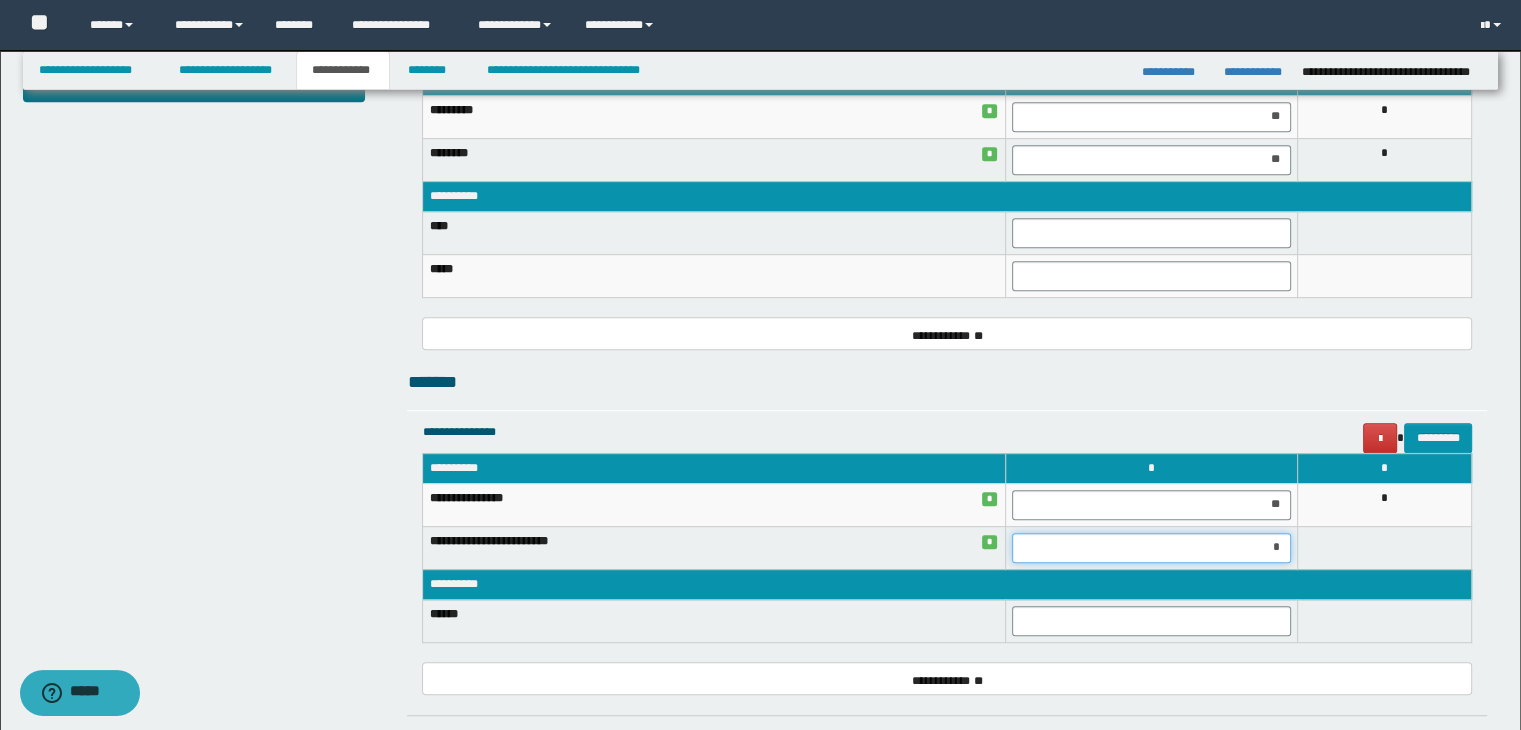 type on "**" 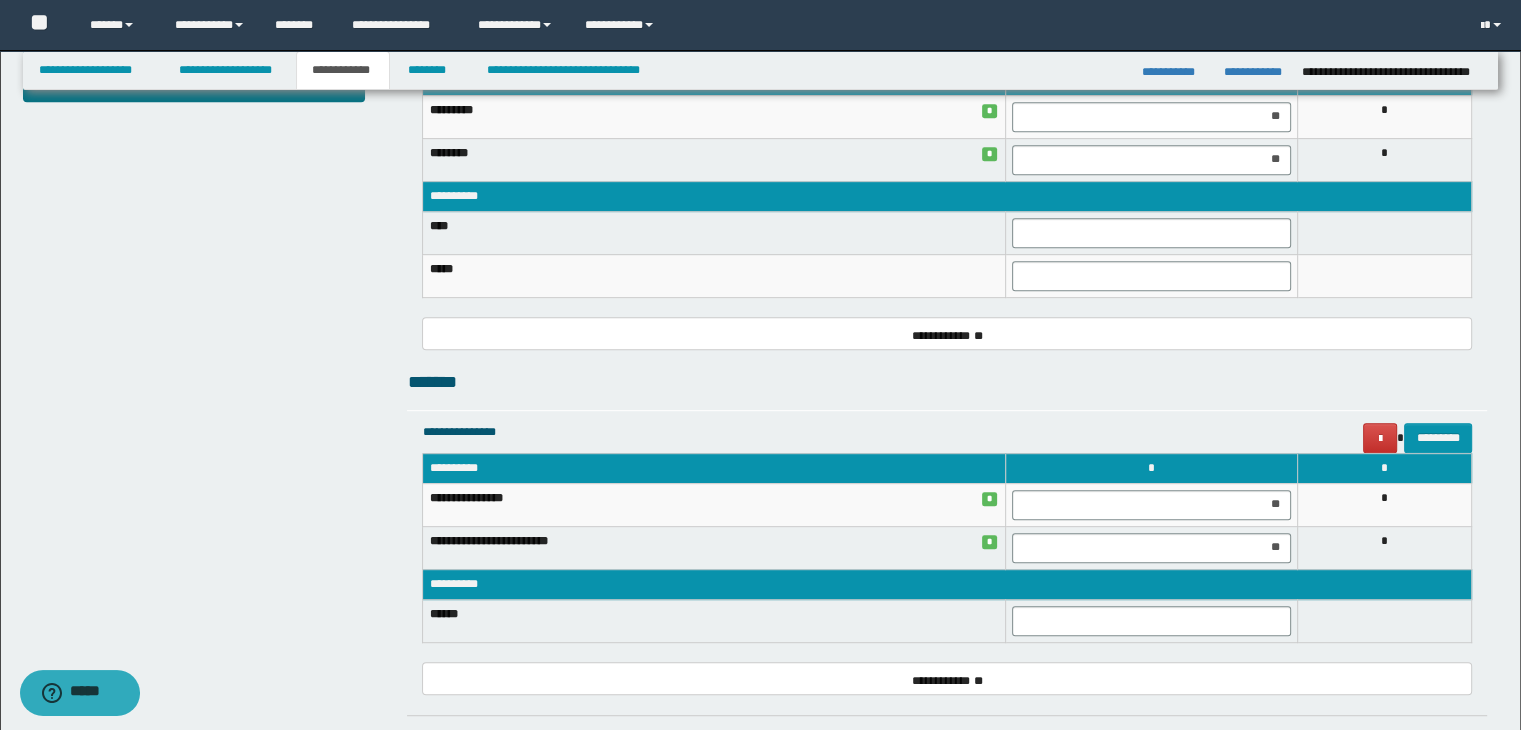 click on "**" at bounding box center (1151, 547) 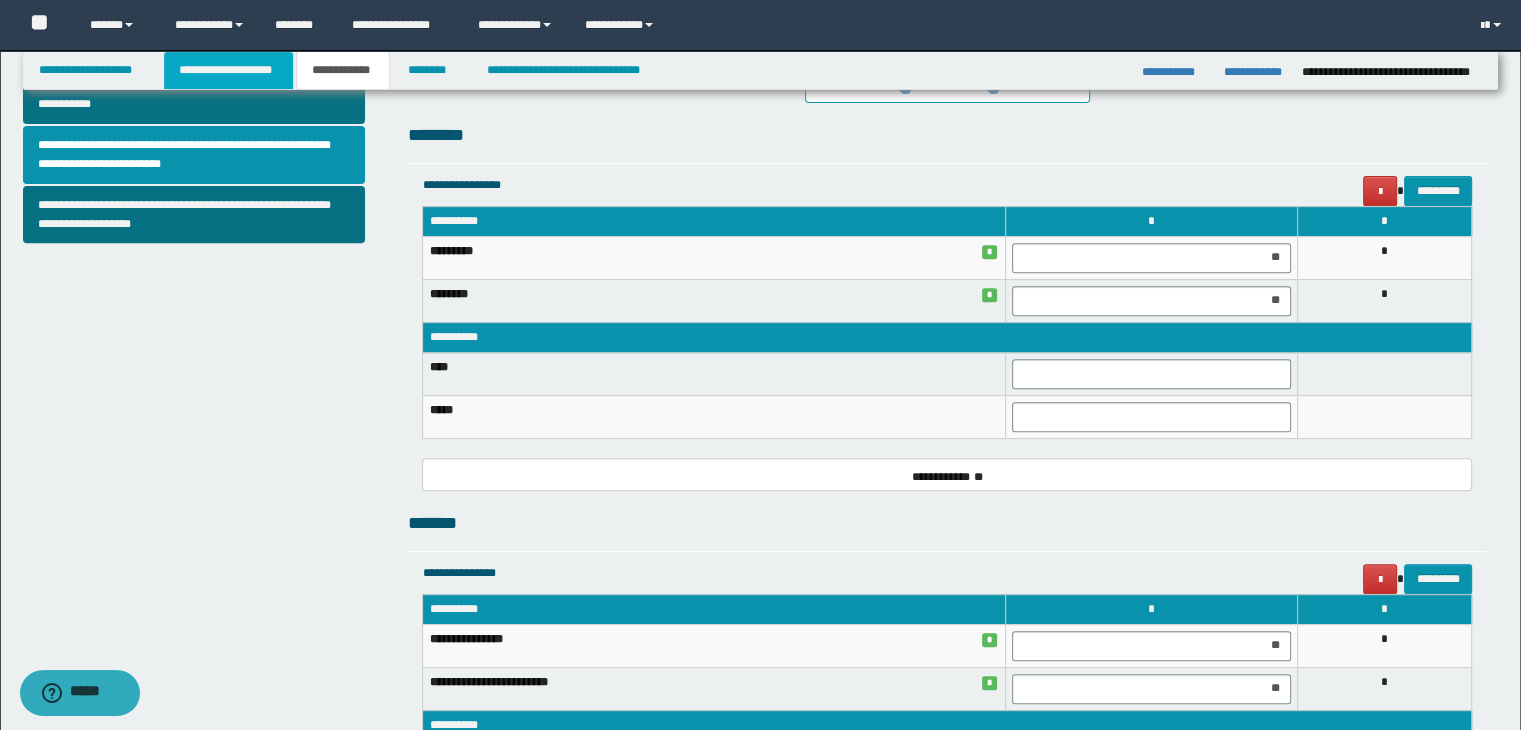 scroll, scrollTop: 600, scrollLeft: 0, axis: vertical 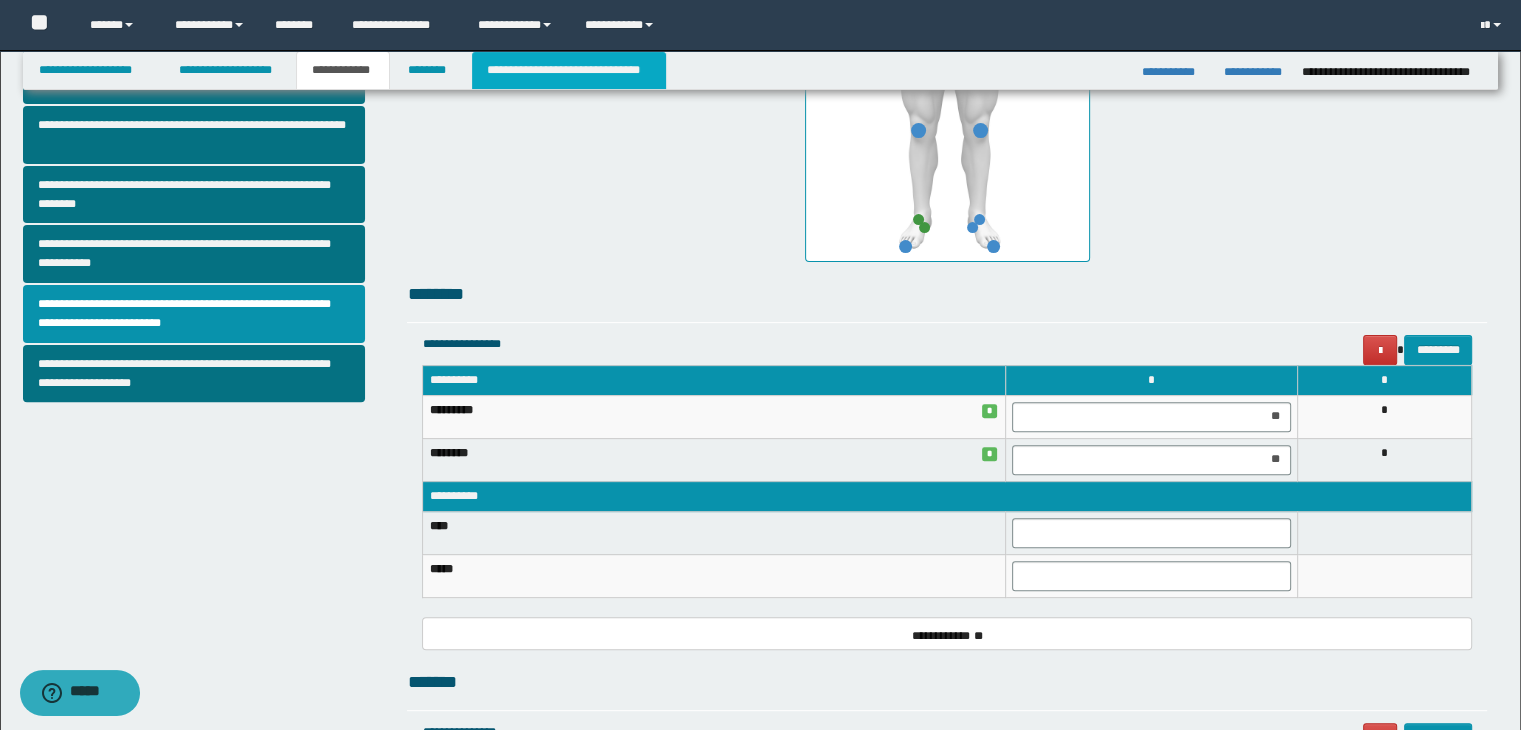 click on "**********" at bounding box center (569, 70) 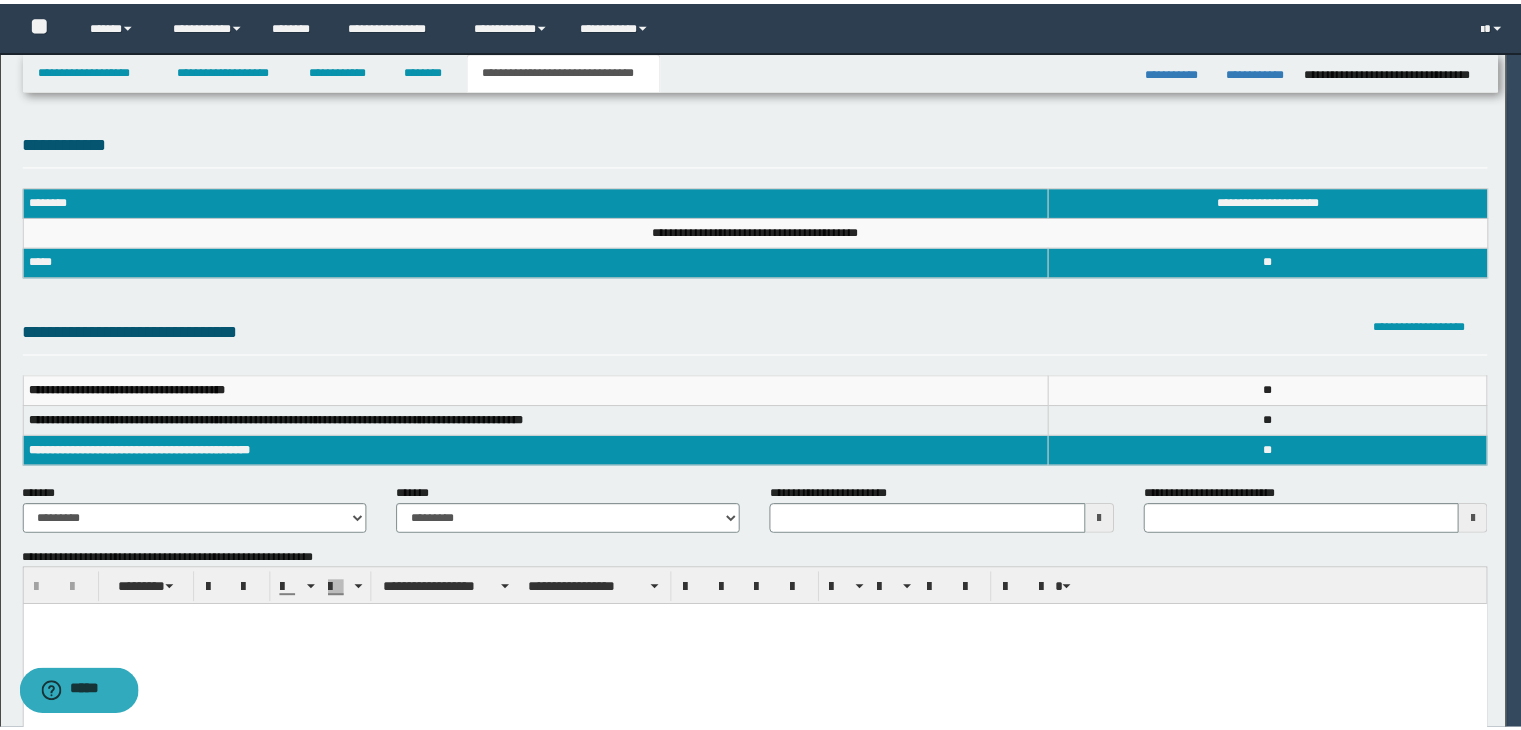 scroll, scrollTop: 0, scrollLeft: 0, axis: both 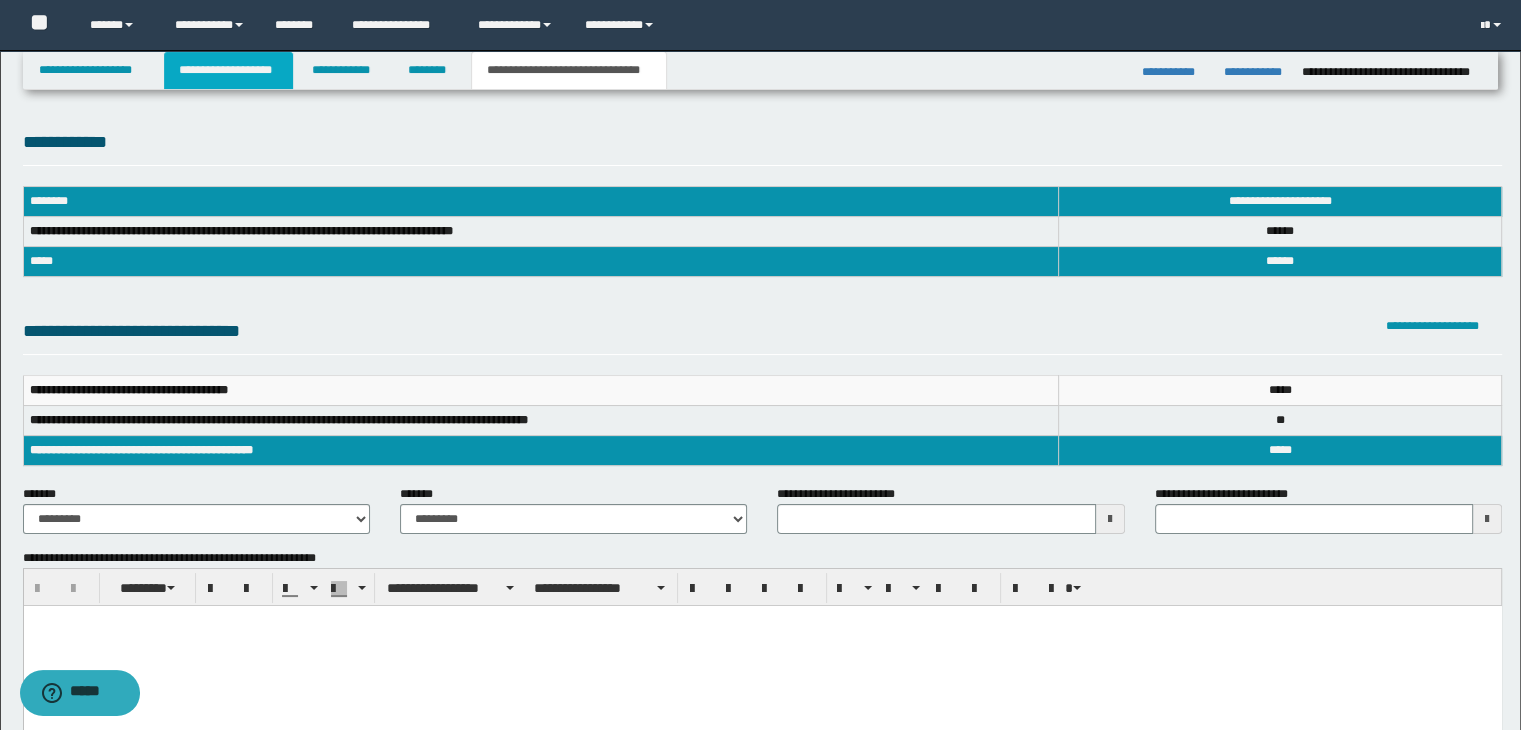 click on "**********" at bounding box center (228, 70) 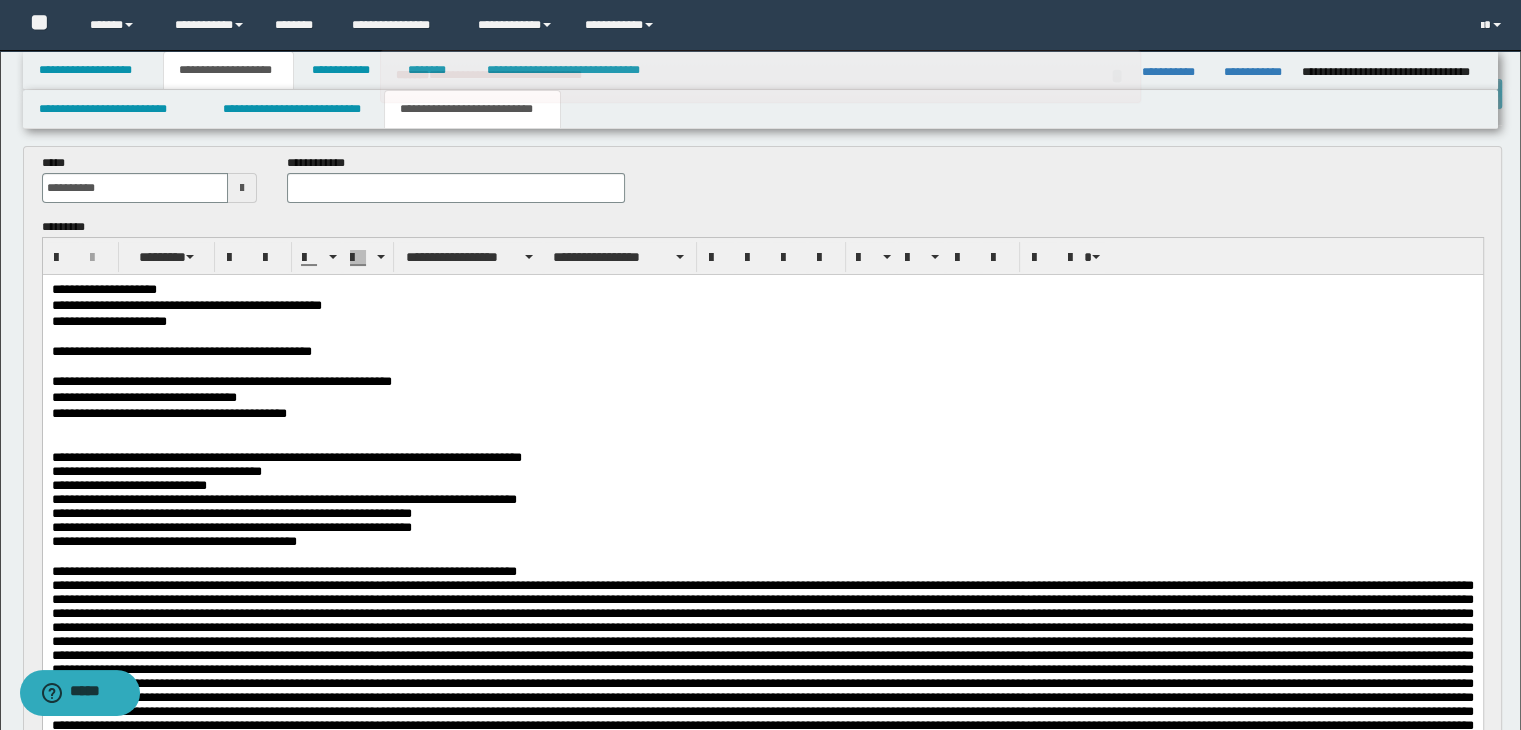 scroll, scrollTop: 100, scrollLeft: 0, axis: vertical 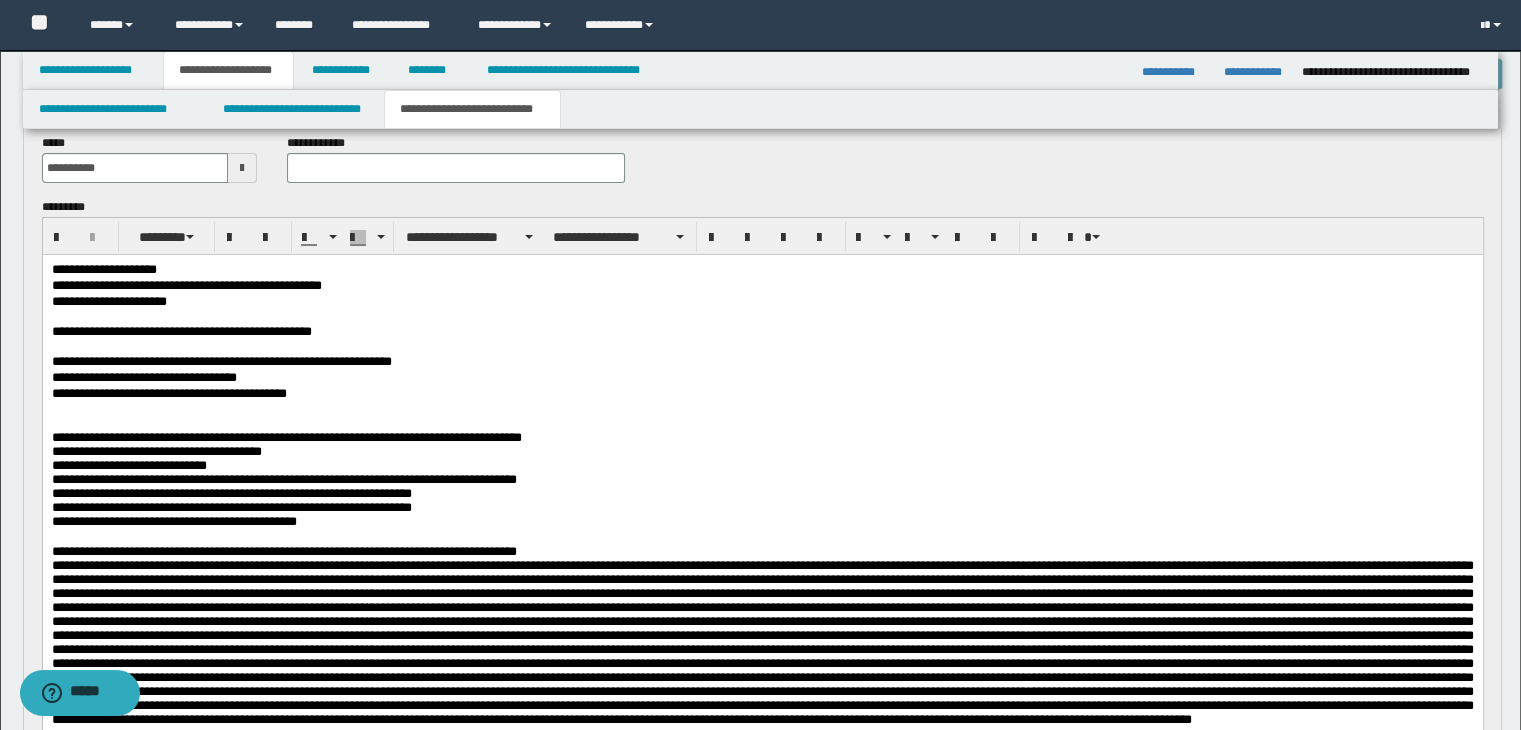 click on "**********" at bounding box center (762, 394) 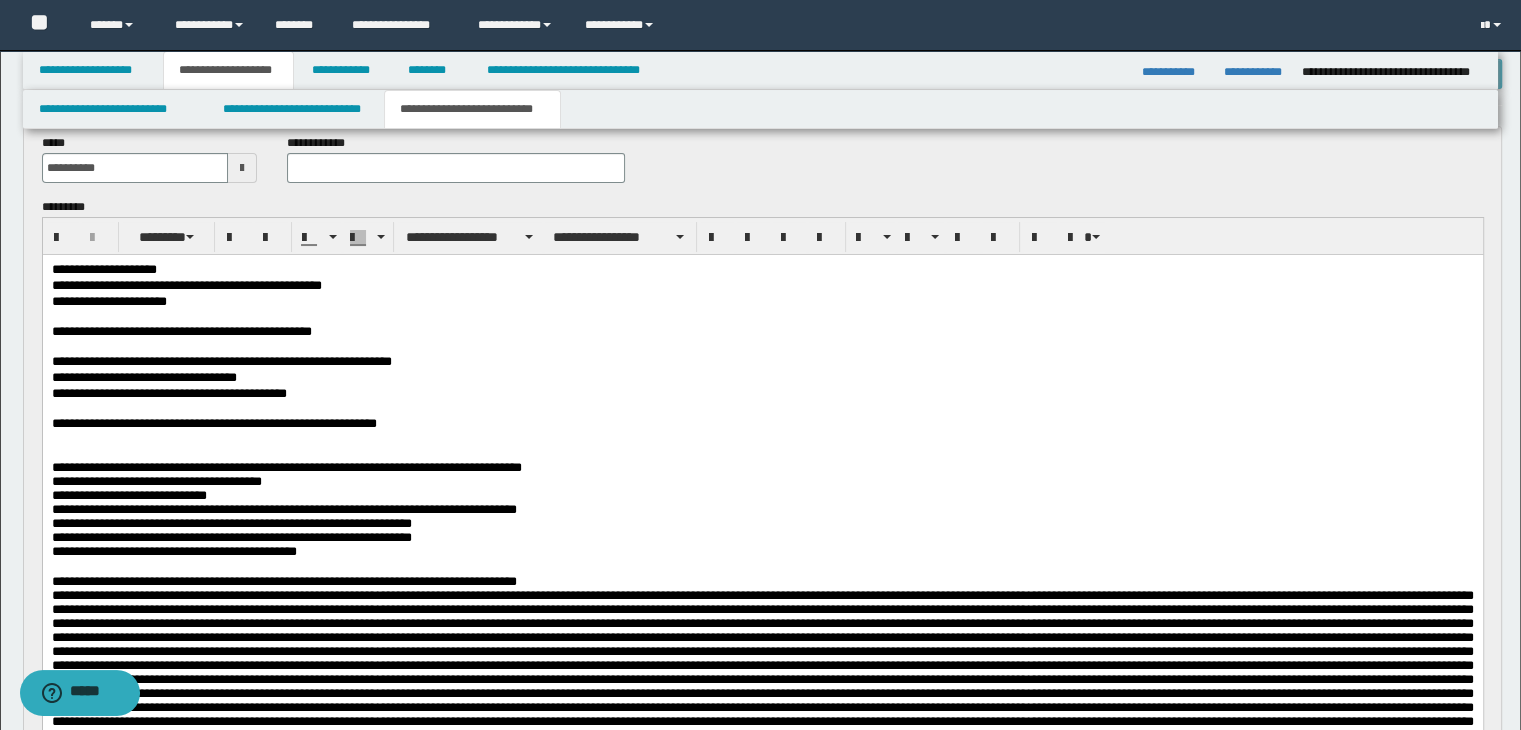 click on "**********" at bounding box center (762, 424) 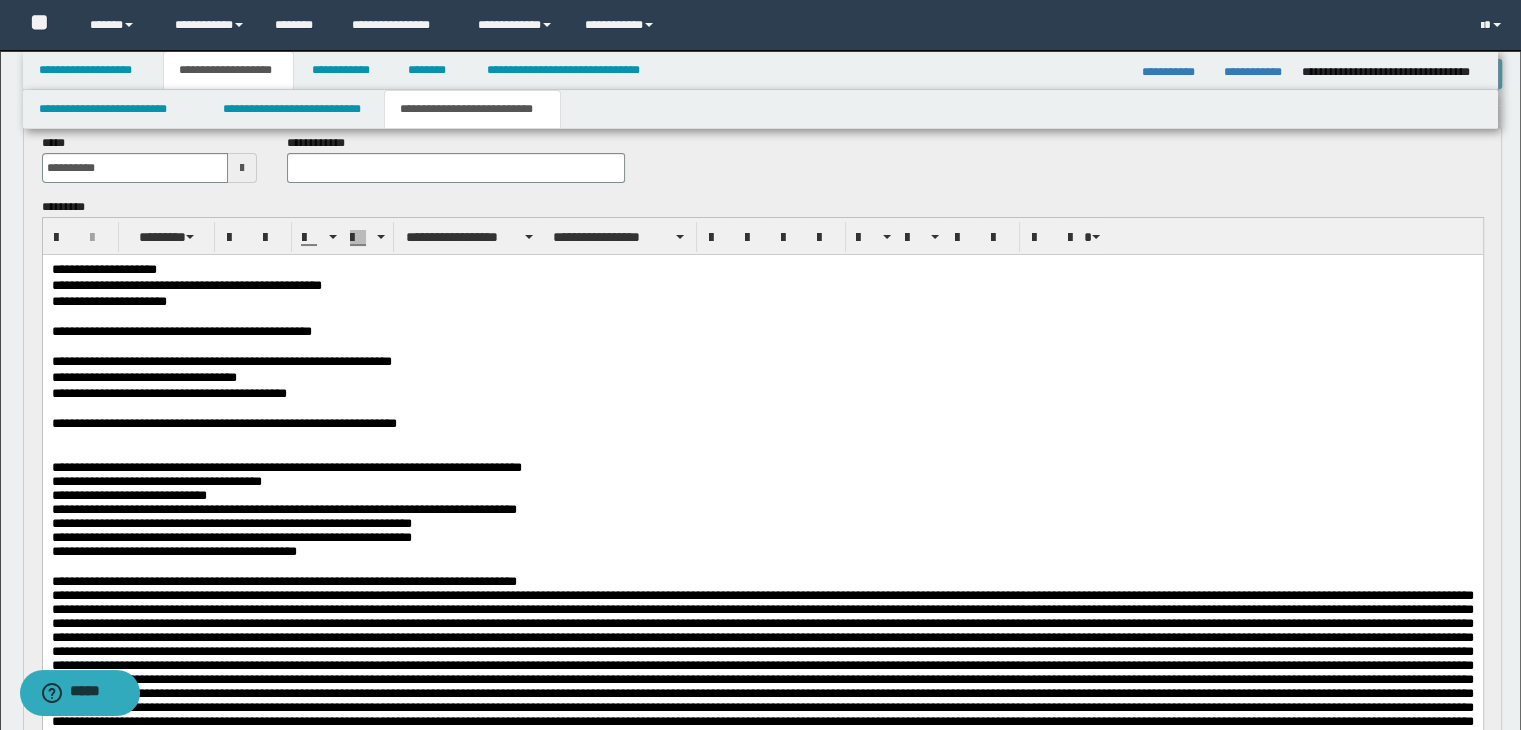 click on "**********" at bounding box center (762, 424) 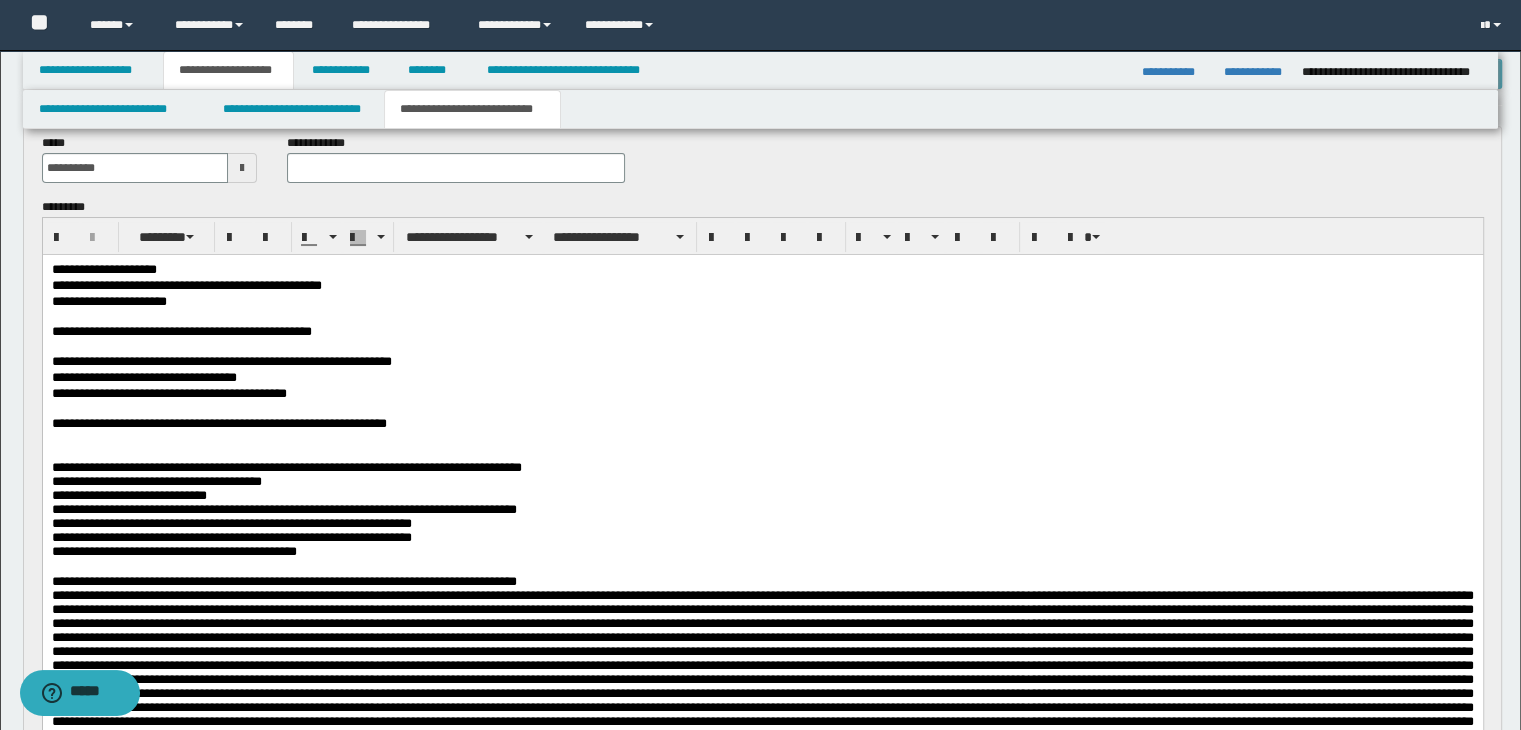 click at bounding box center [762, 439] 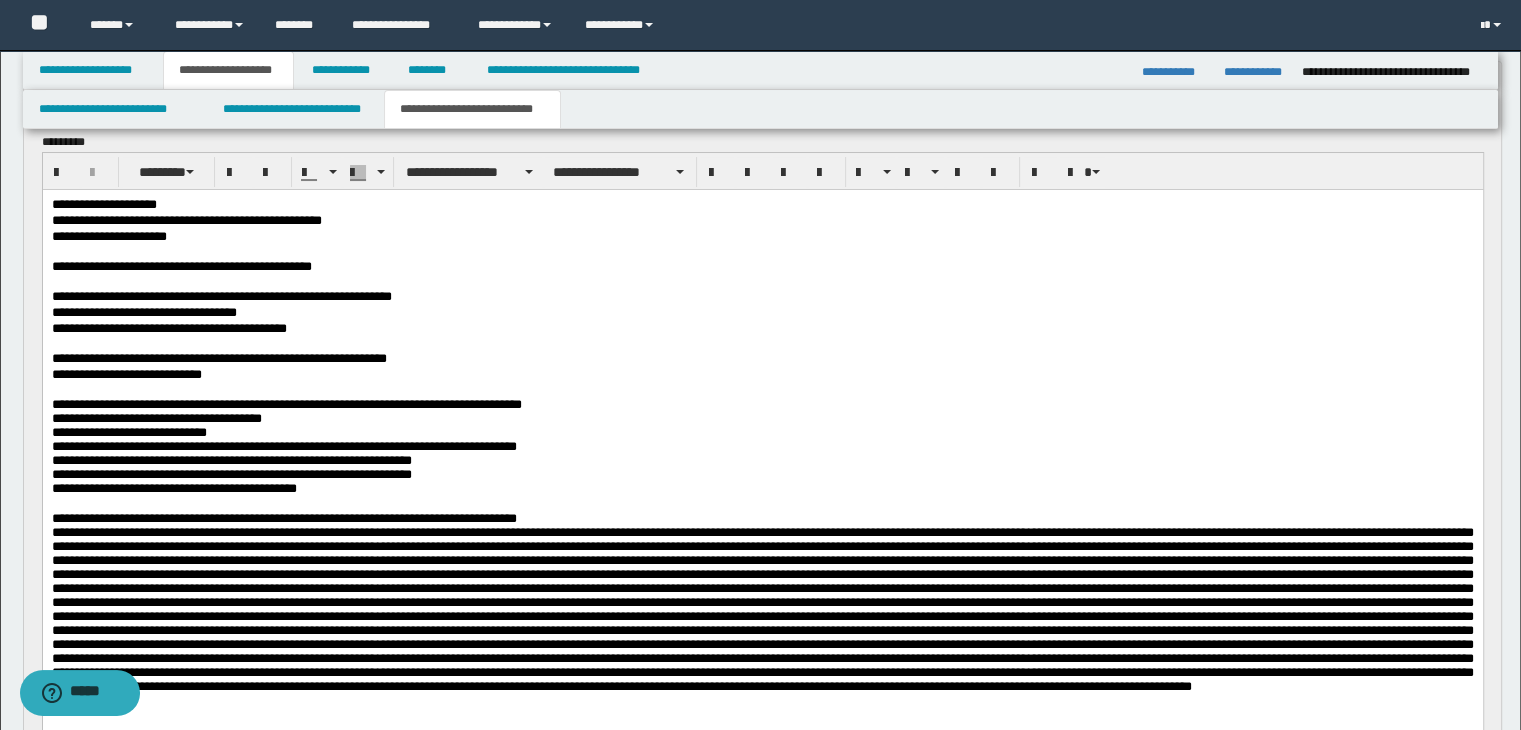scroll, scrollTop: 200, scrollLeft: 0, axis: vertical 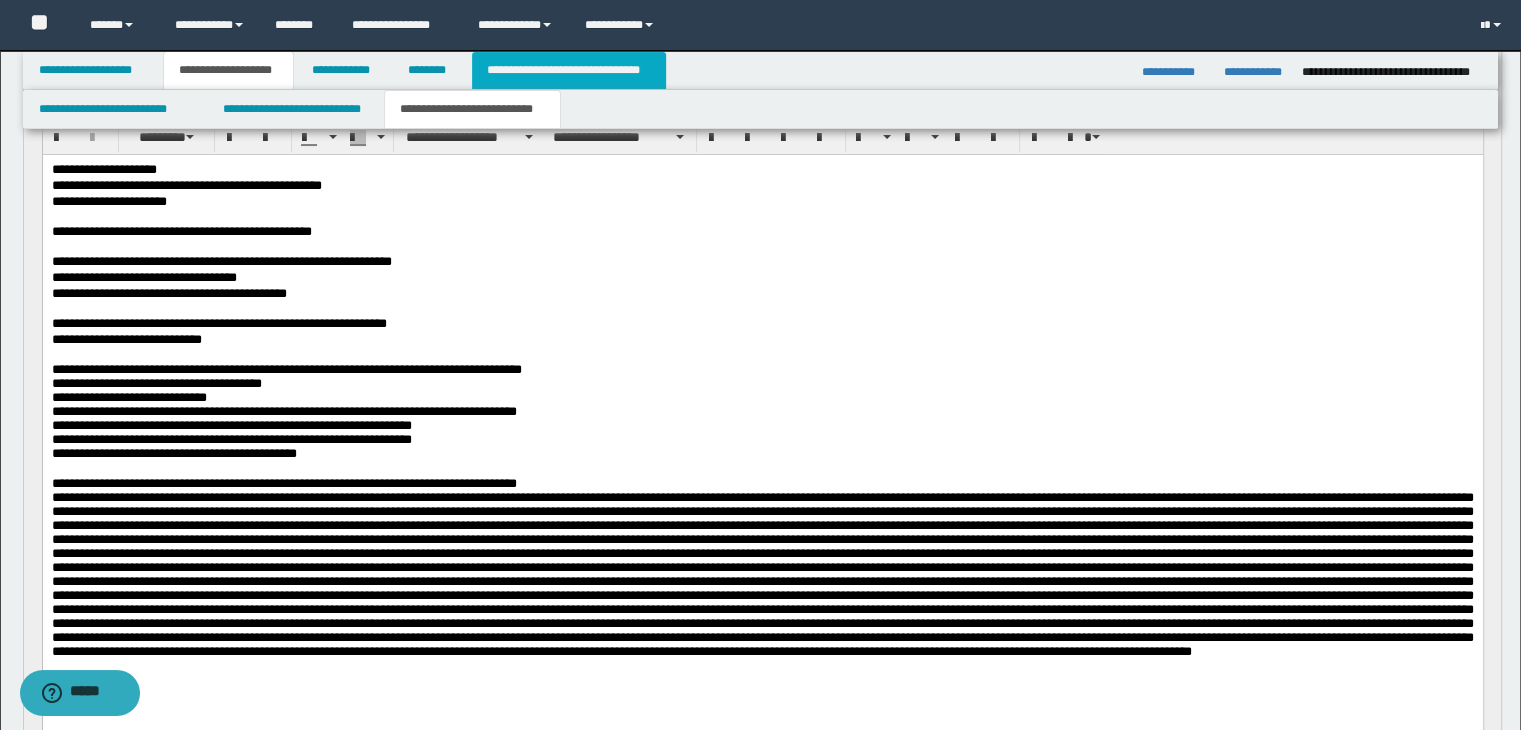 click on "**********" at bounding box center [569, 70] 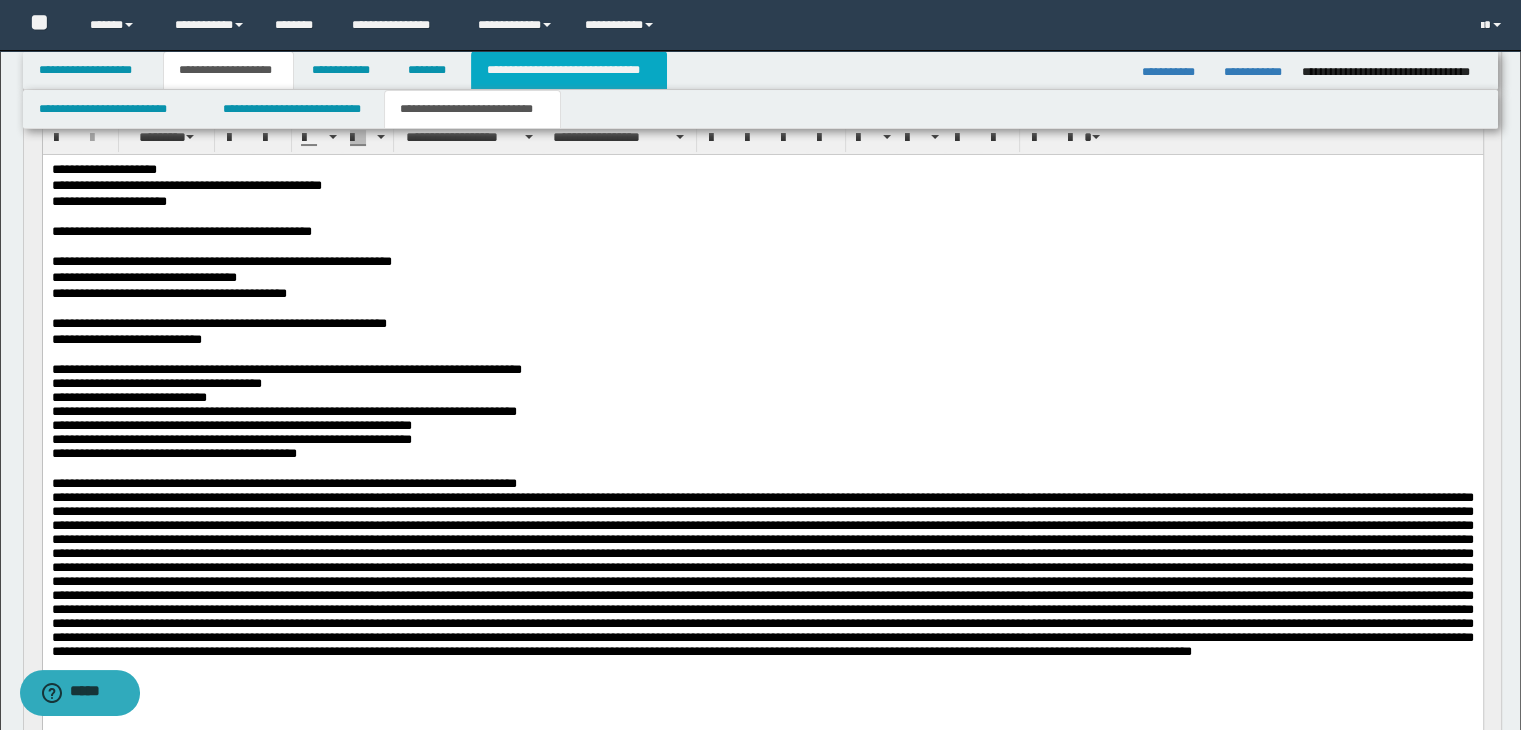 type 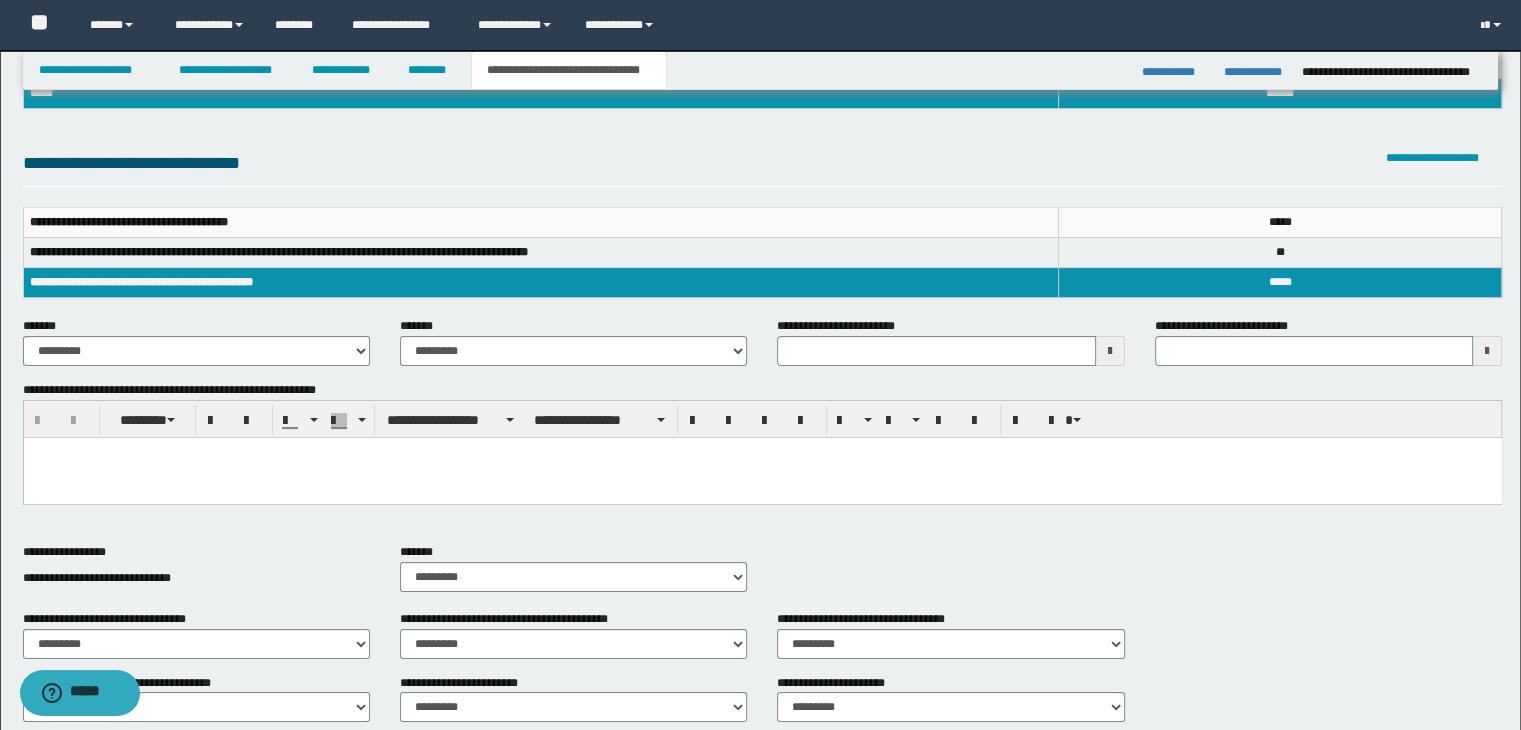 scroll, scrollTop: 0, scrollLeft: 0, axis: both 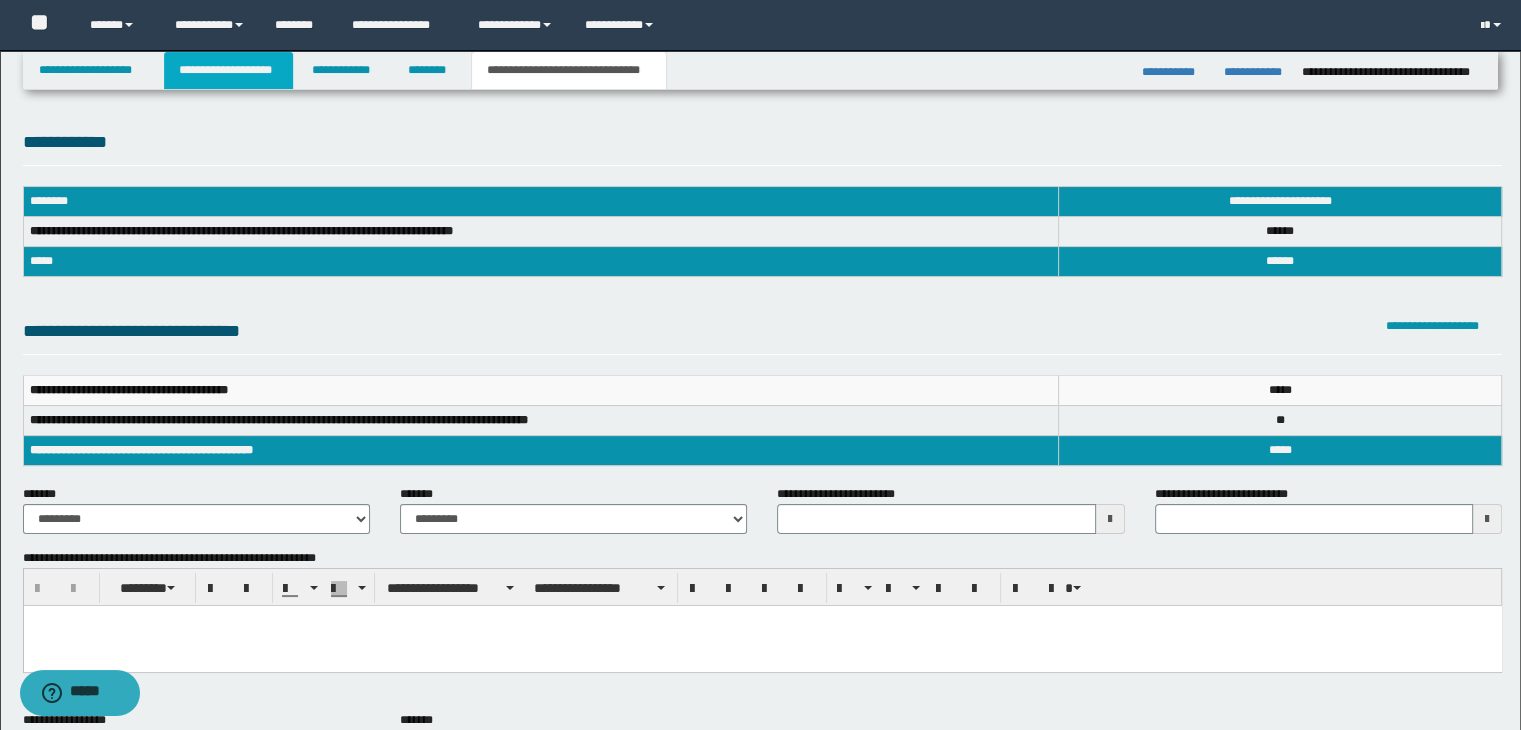 click on "**********" at bounding box center (228, 70) 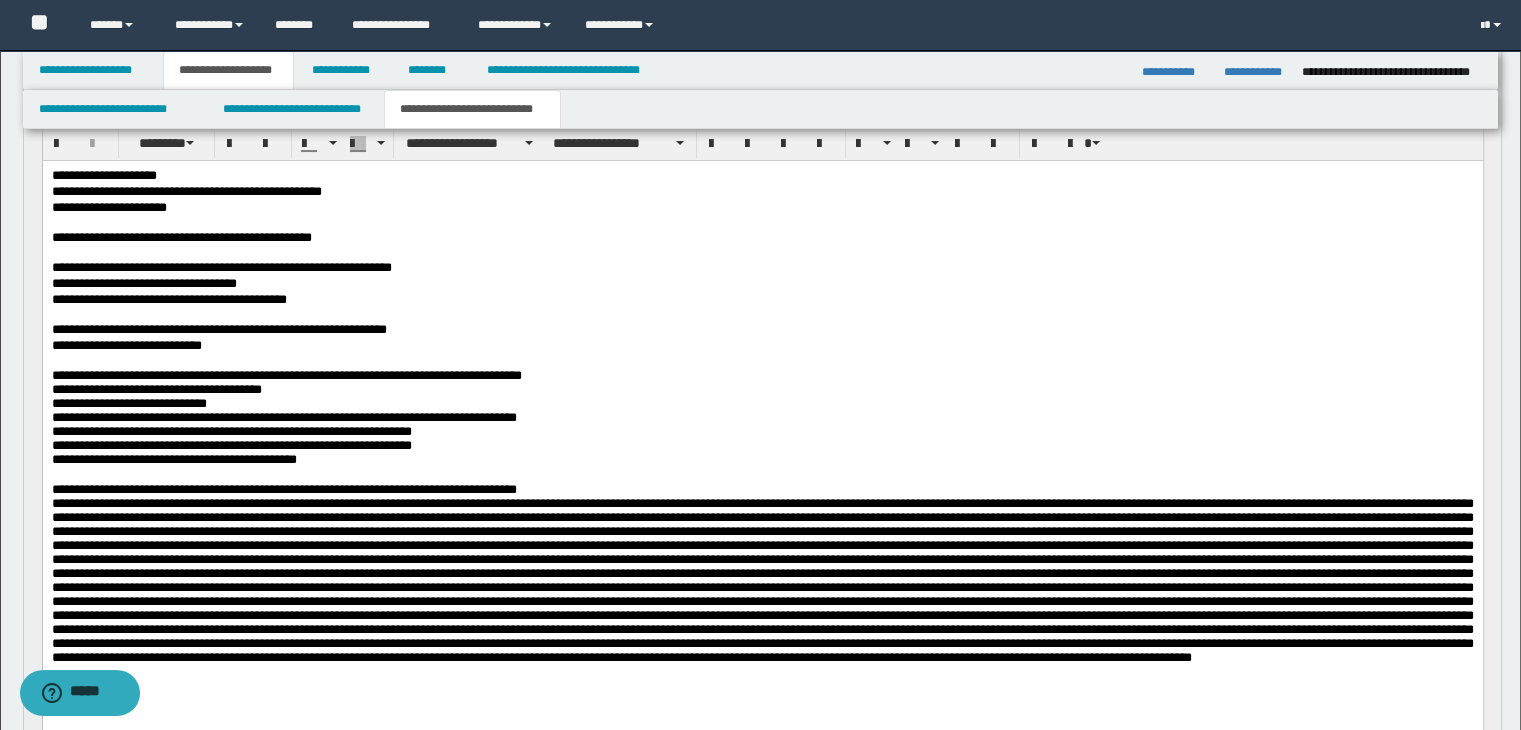 scroll, scrollTop: 300, scrollLeft: 0, axis: vertical 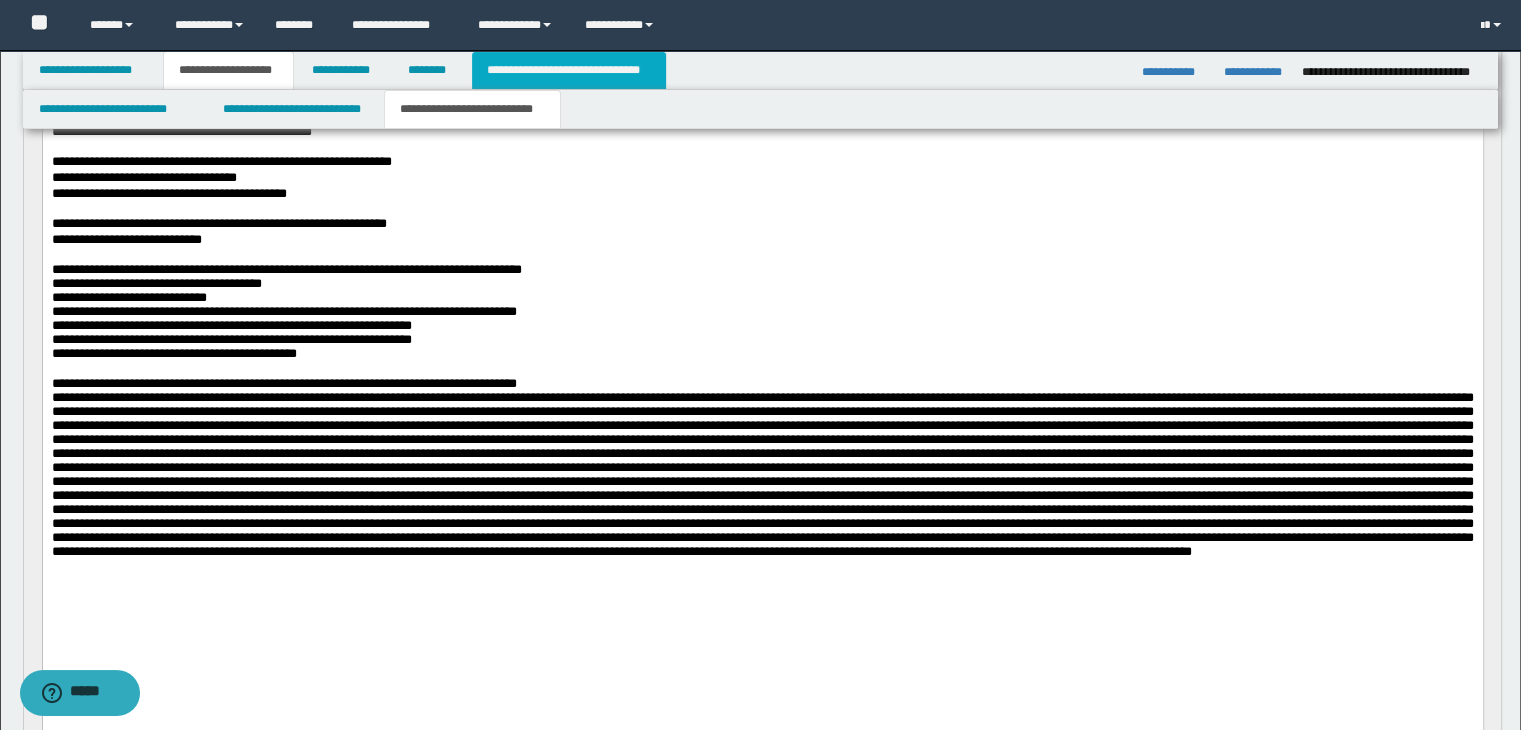 click on "**********" at bounding box center [569, 70] 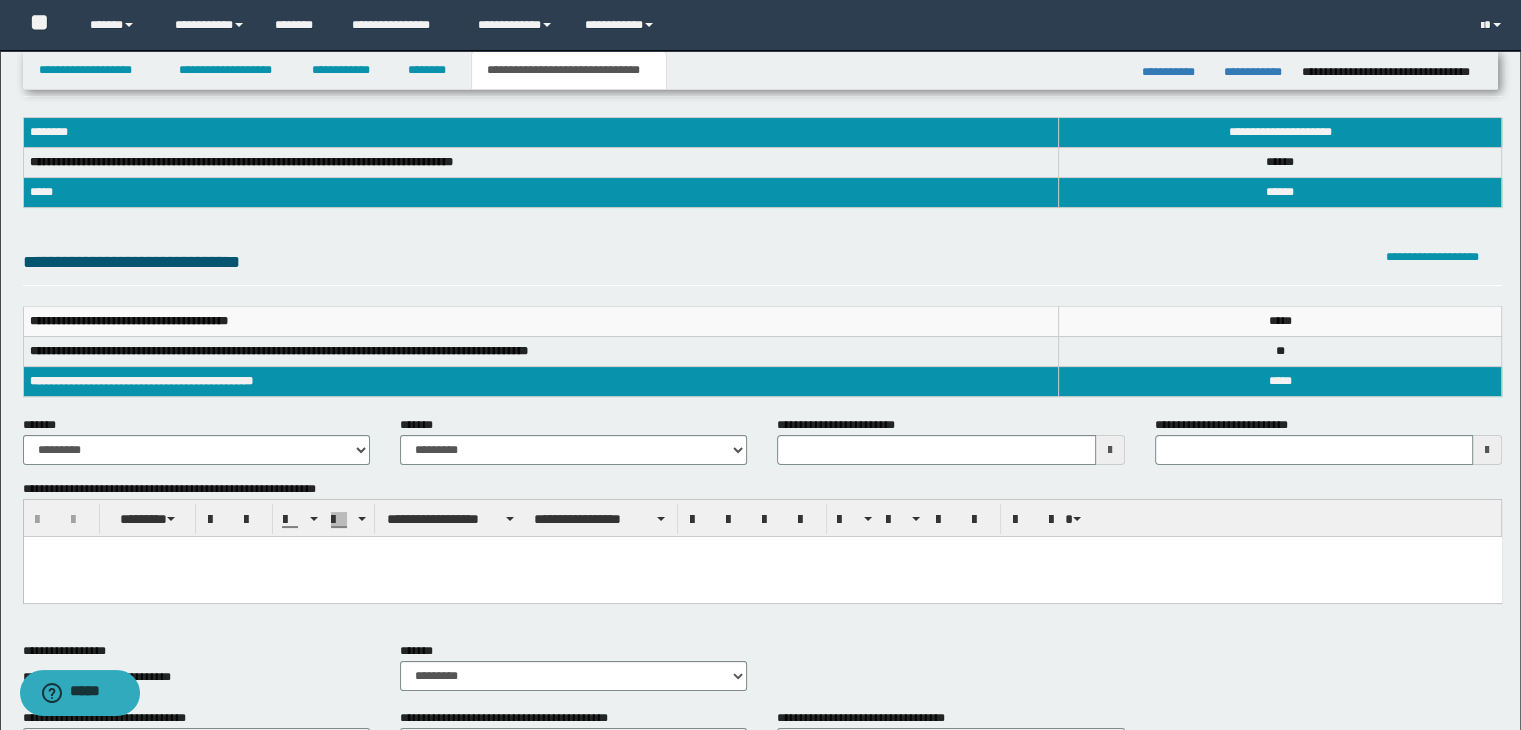 scroll, scrollTop: 68, scrollLeft: 0, axis: vertical 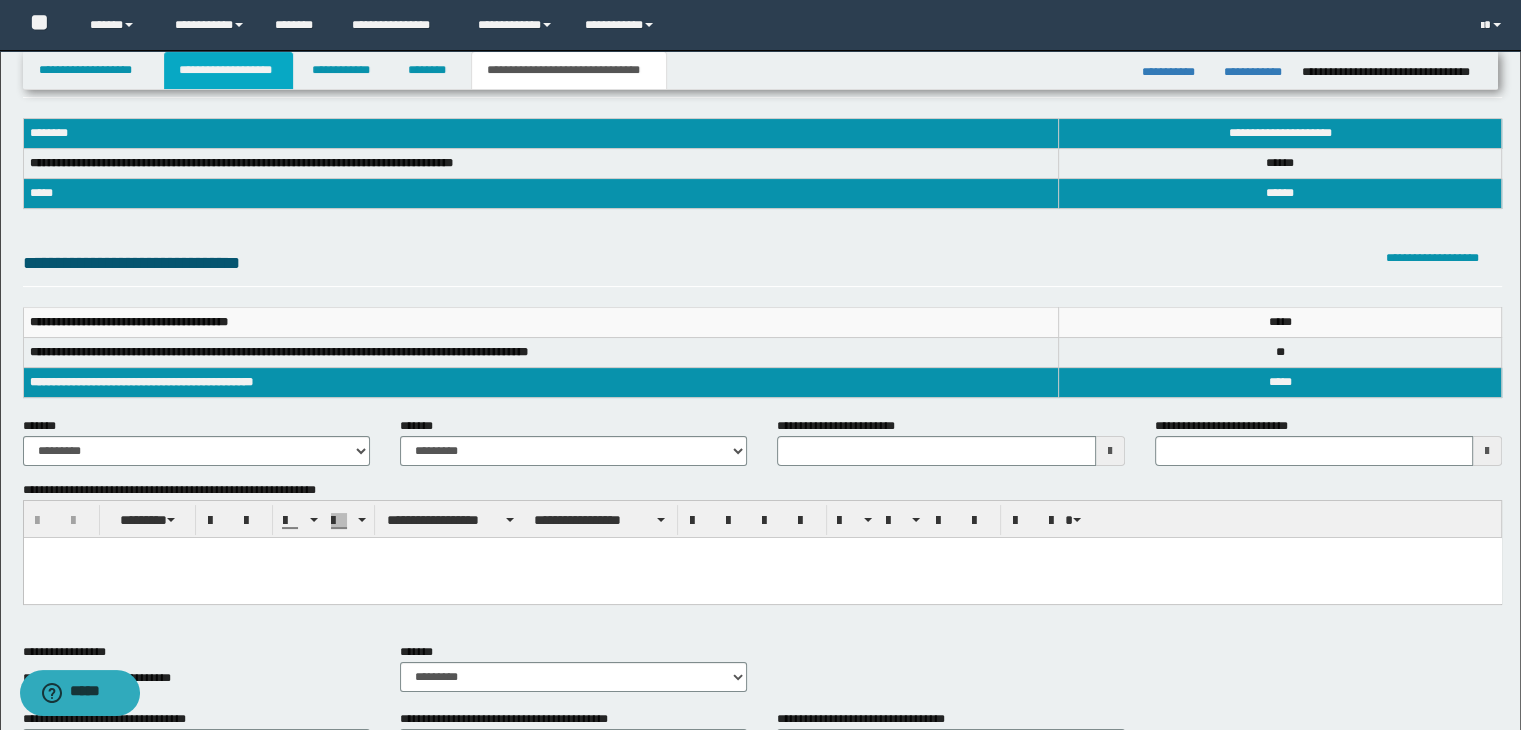 click on "**********" at bounding box center (228, 70) 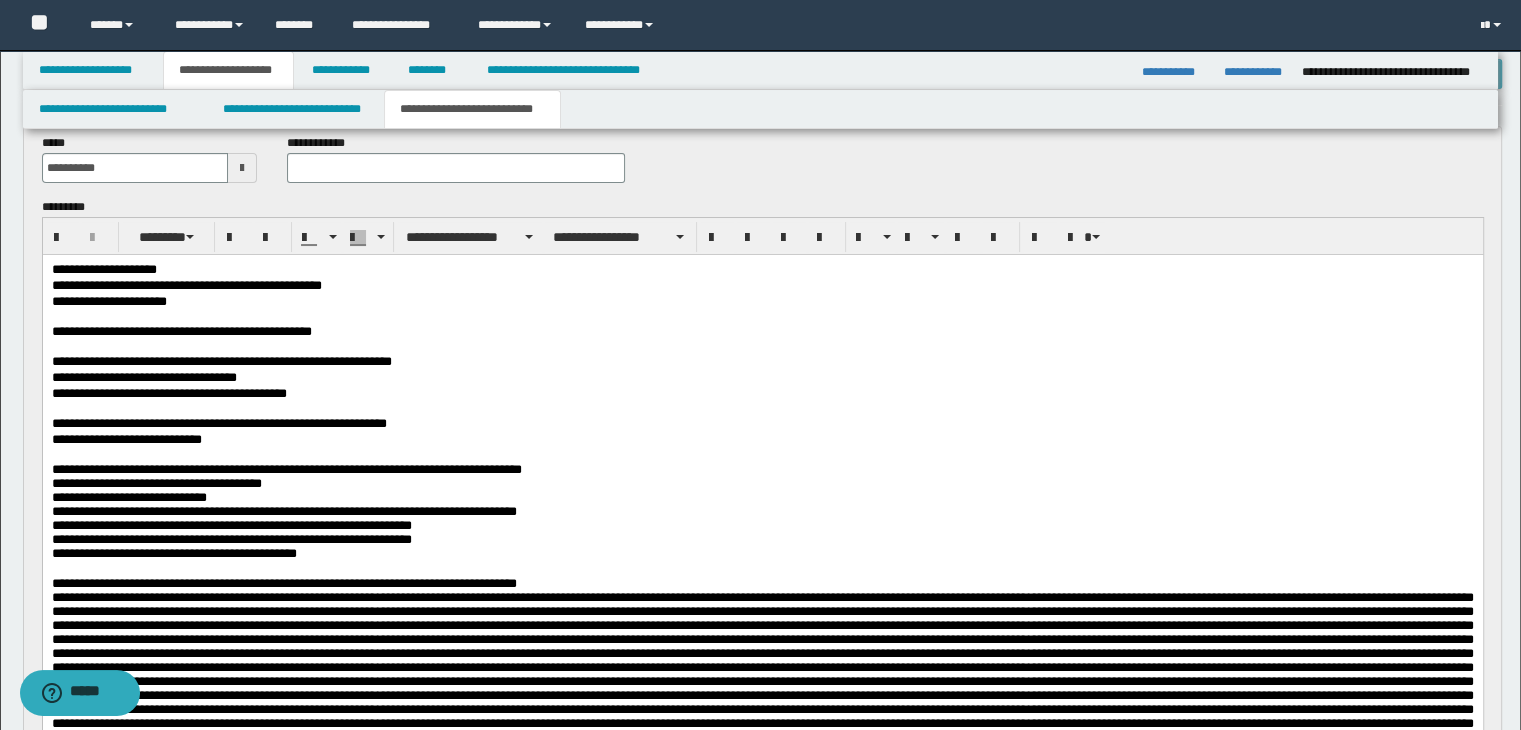 scroll, scrollTop: 300, scrollLeft: 0, axis: vertical 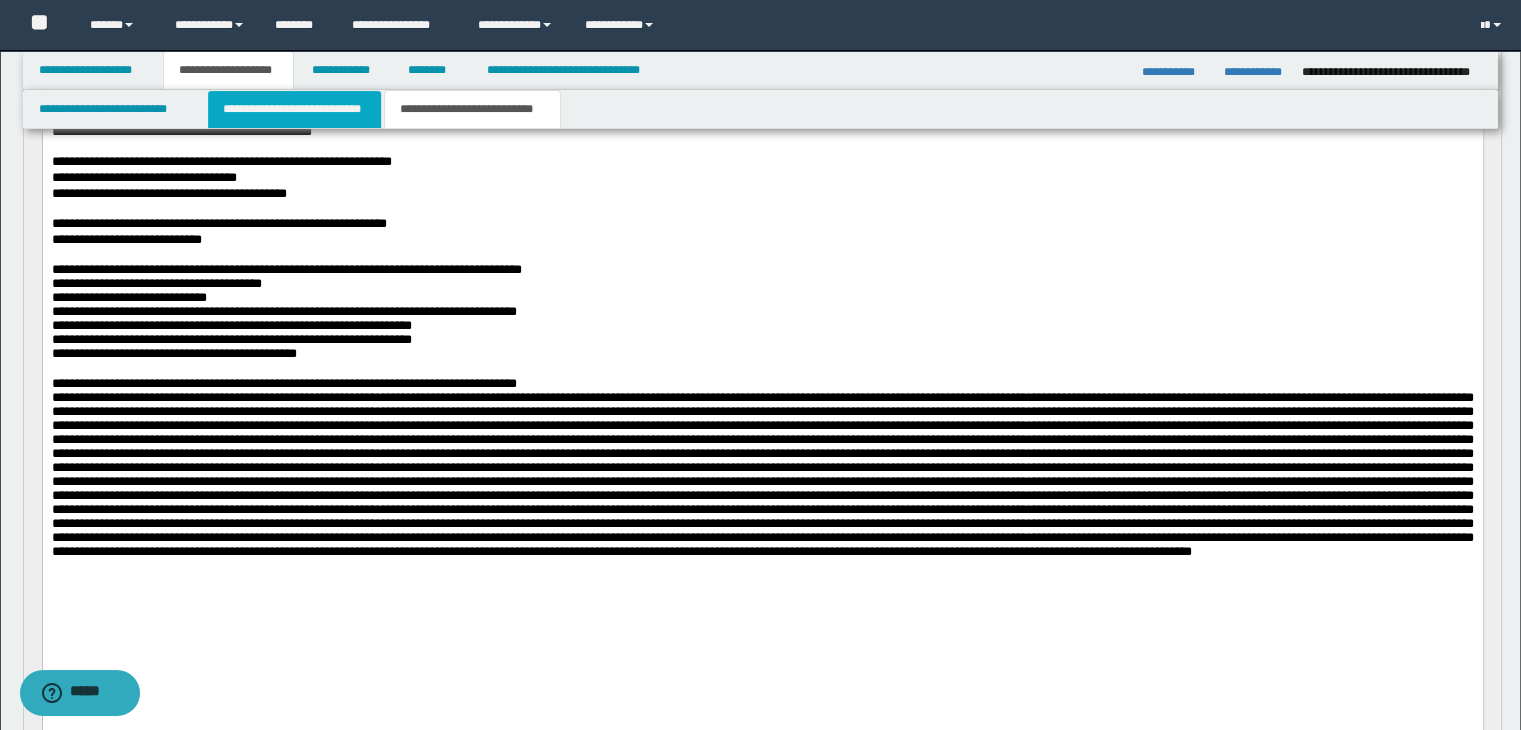 click on "**********" at bounding box center [294, 109] 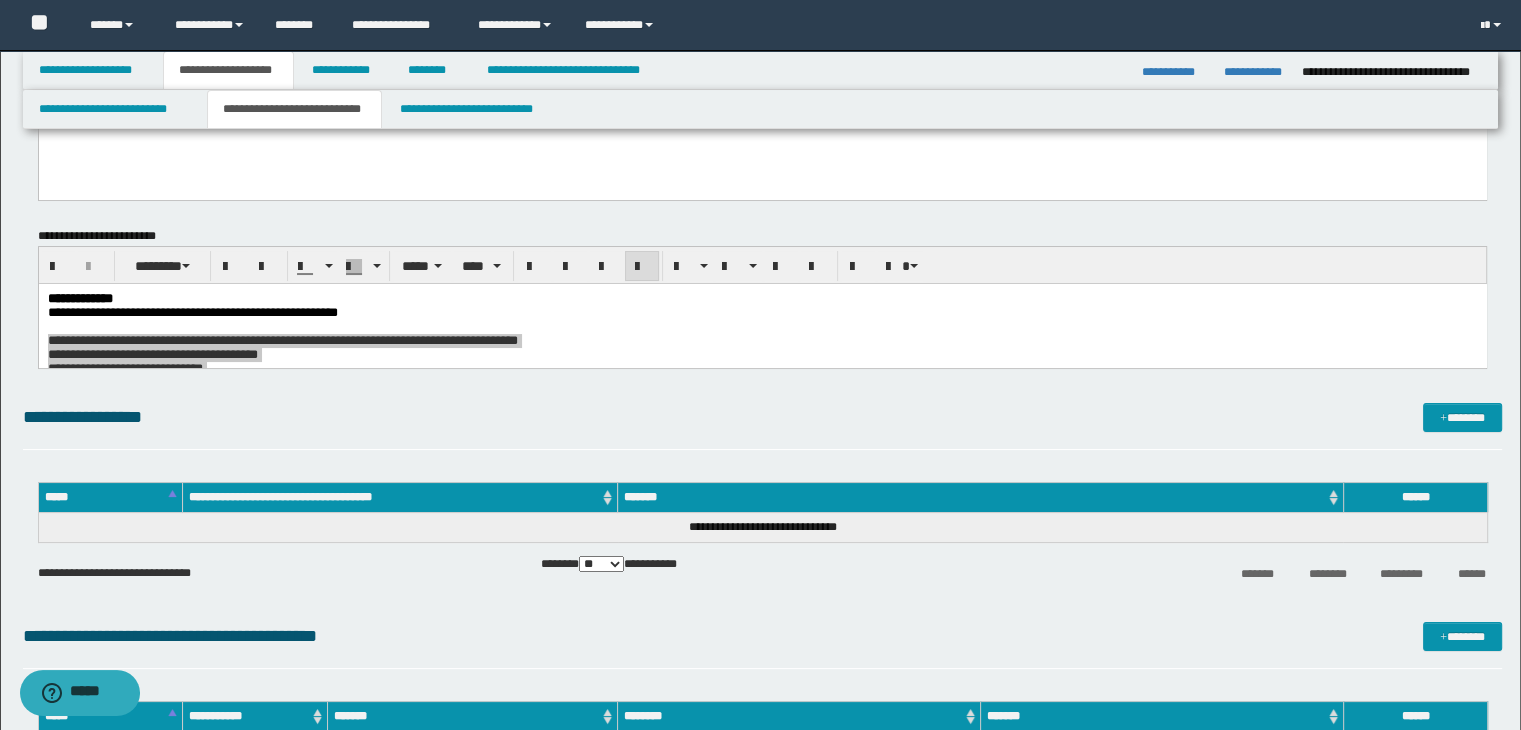 scroll, scrollTop: 100, scrollLeft: 0, axis: vertical 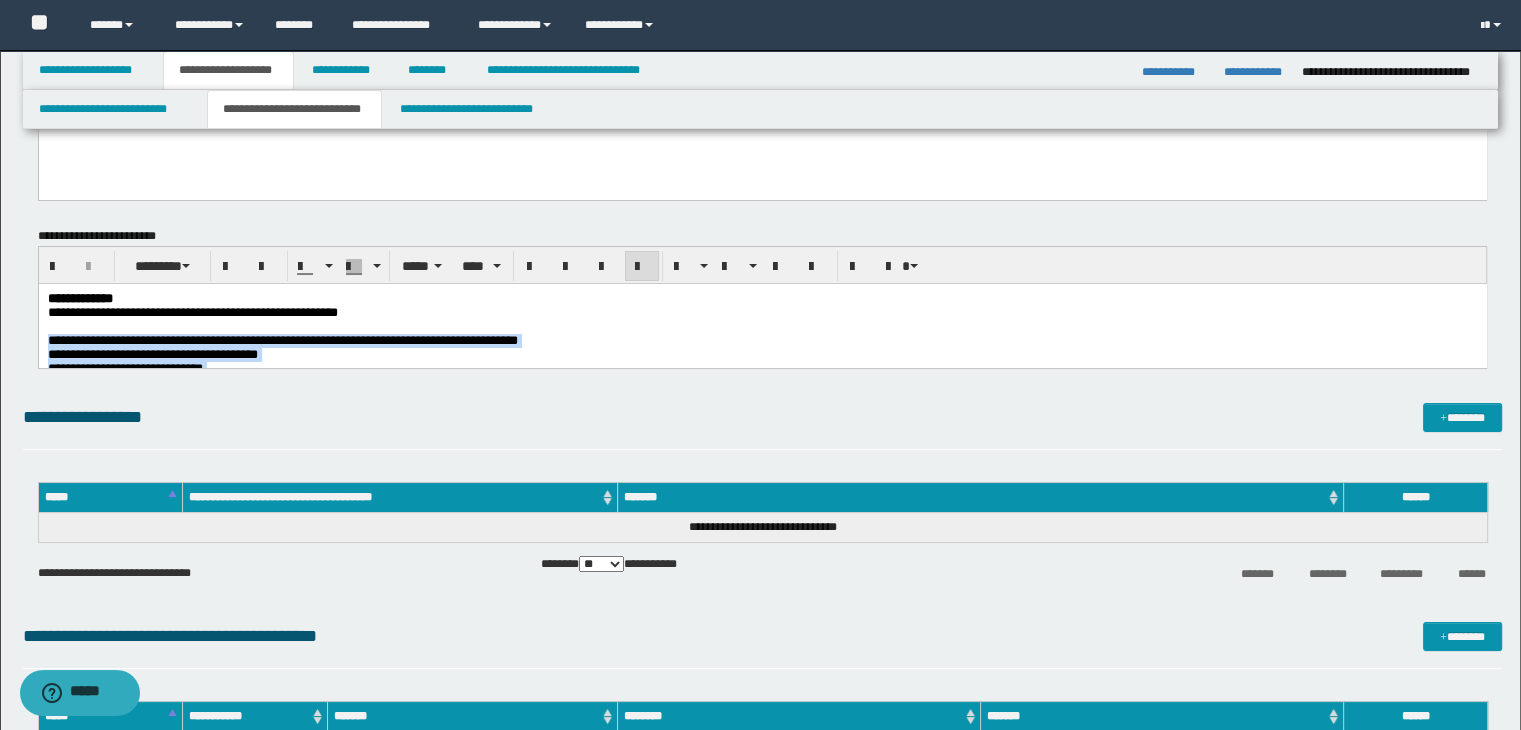 click at bounding box center (762, 326) 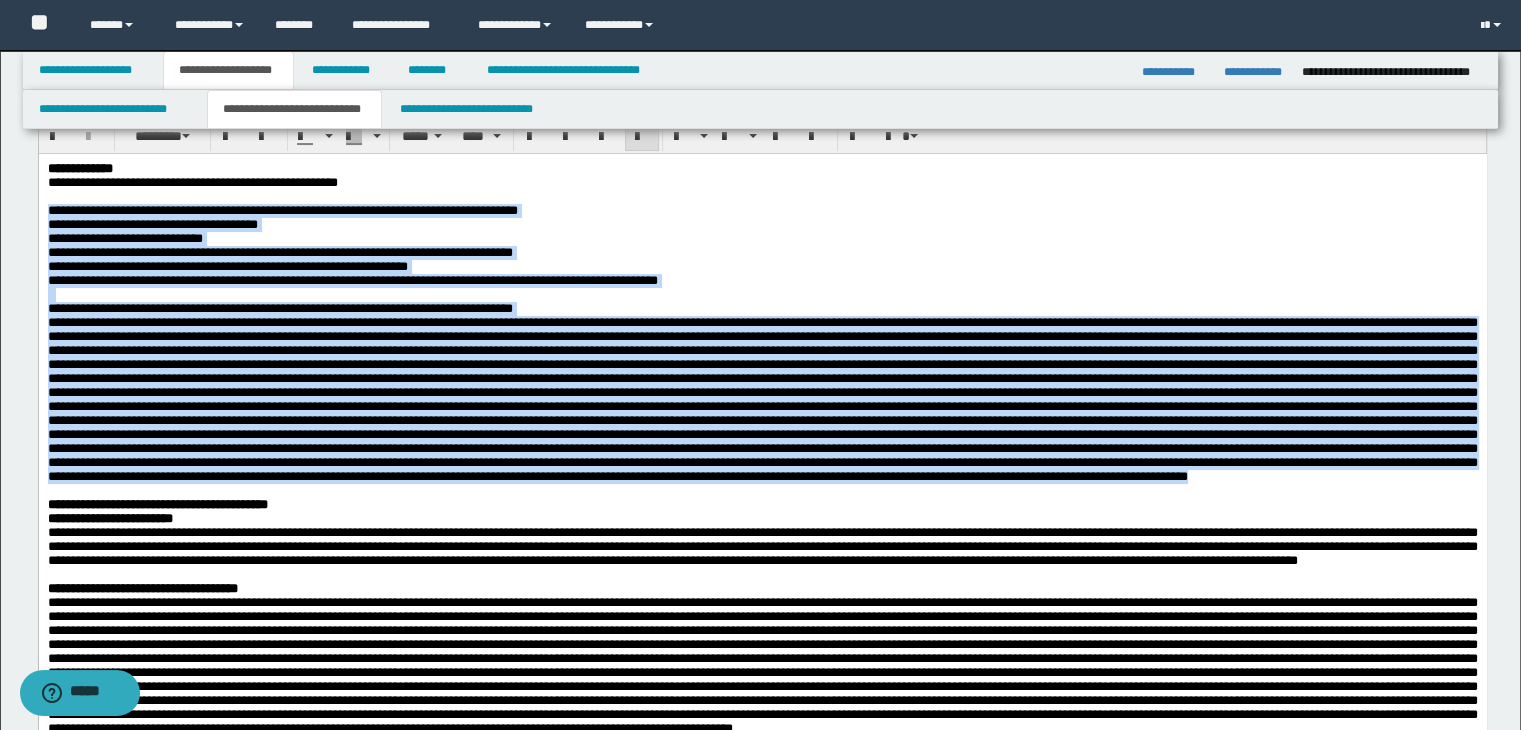 scroll, scrollTop: 200, scrollLeft: 0, axis: vertical 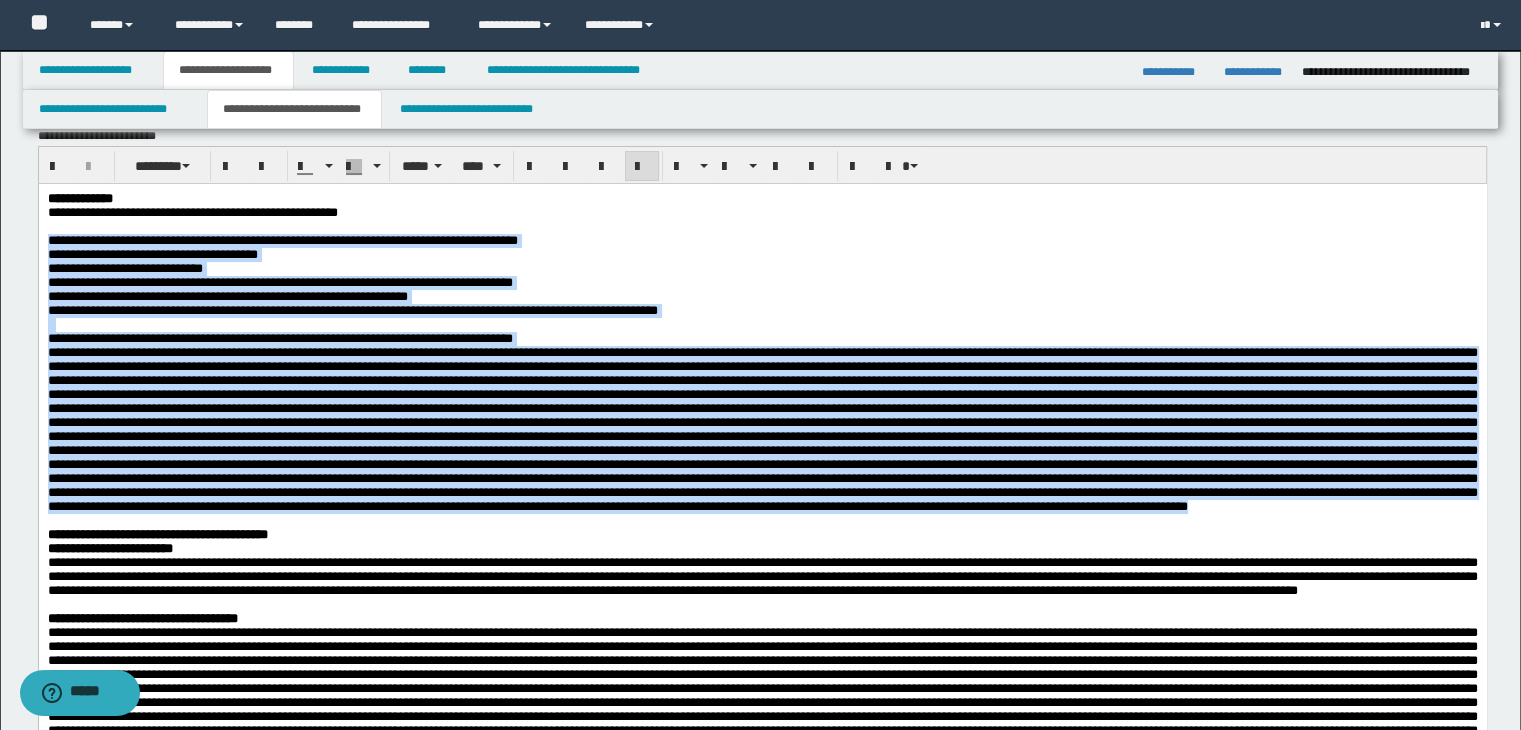 click on "**********" at bounding box center [762, 254] 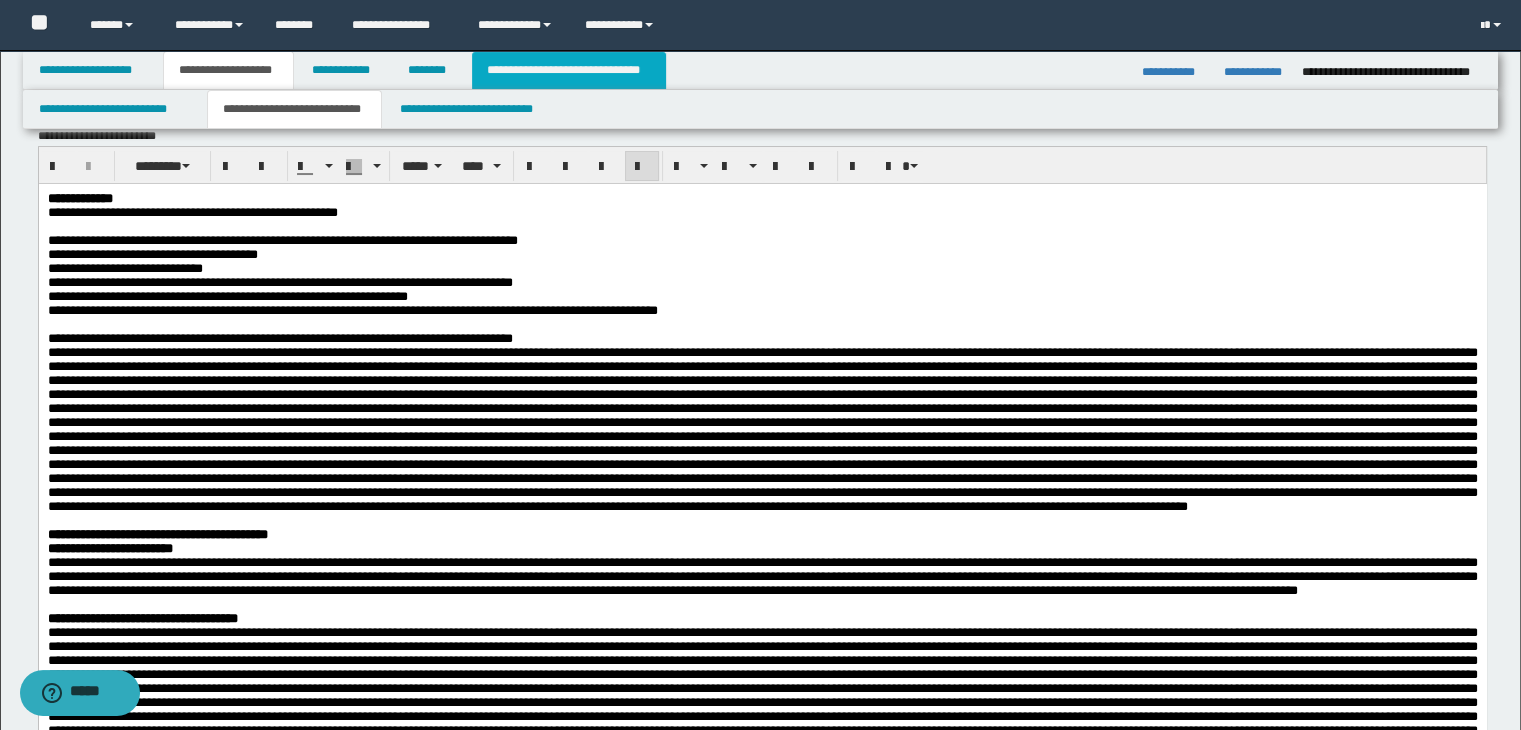 click on "**********" at bounding box center (569, 70) 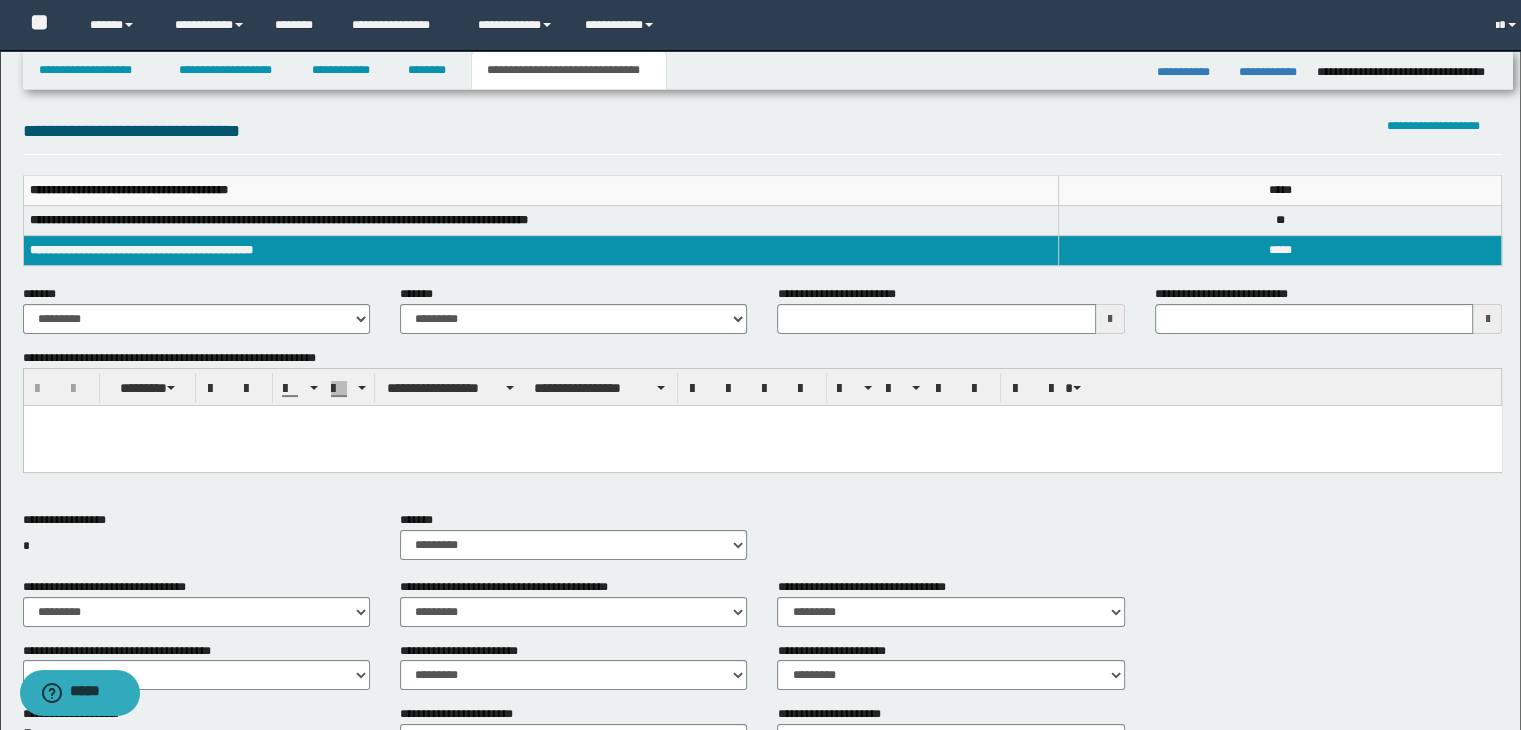 scroll, scrollTop: 168, scrollLeft: 0, axis: vertical 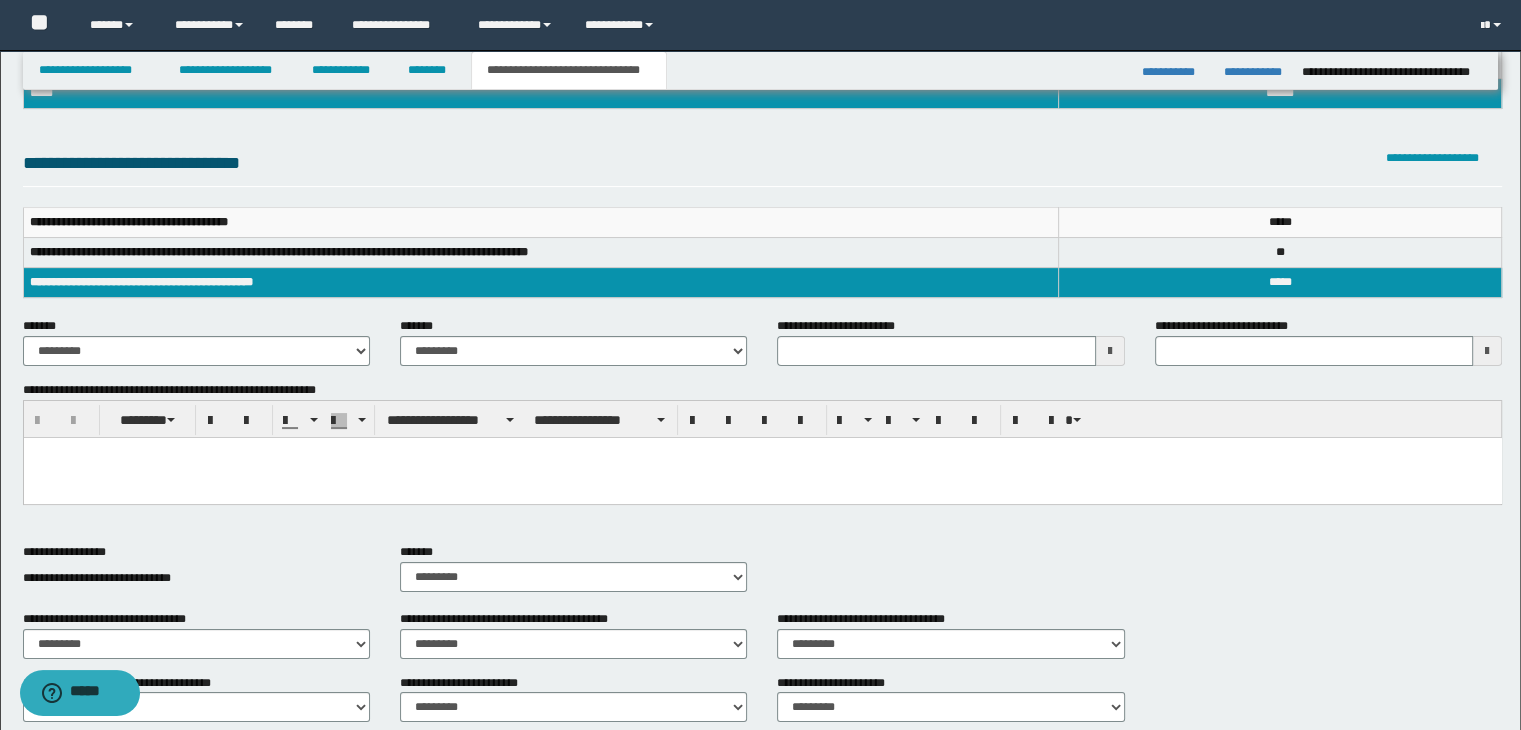 type 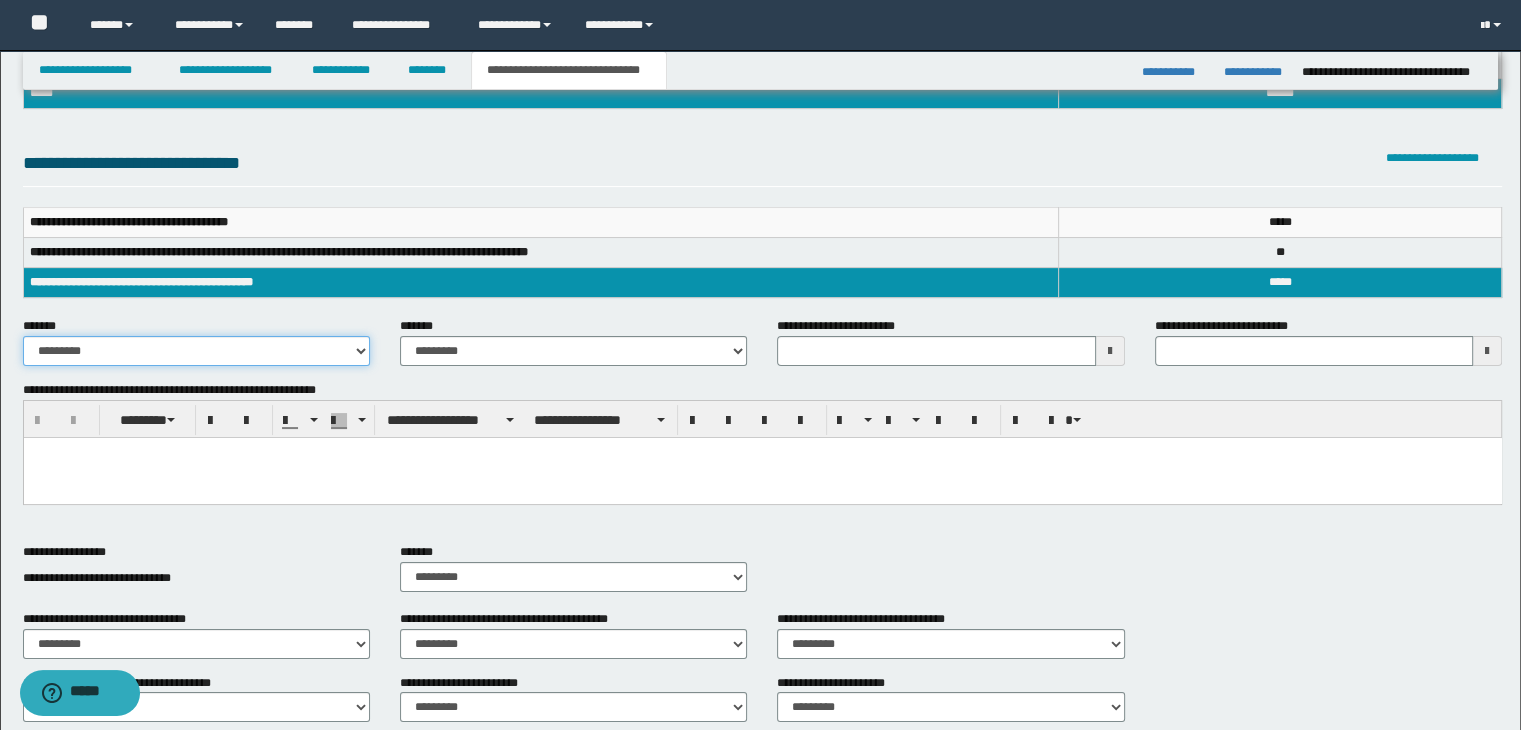 click on "**********" at bounding box center [196, 351] 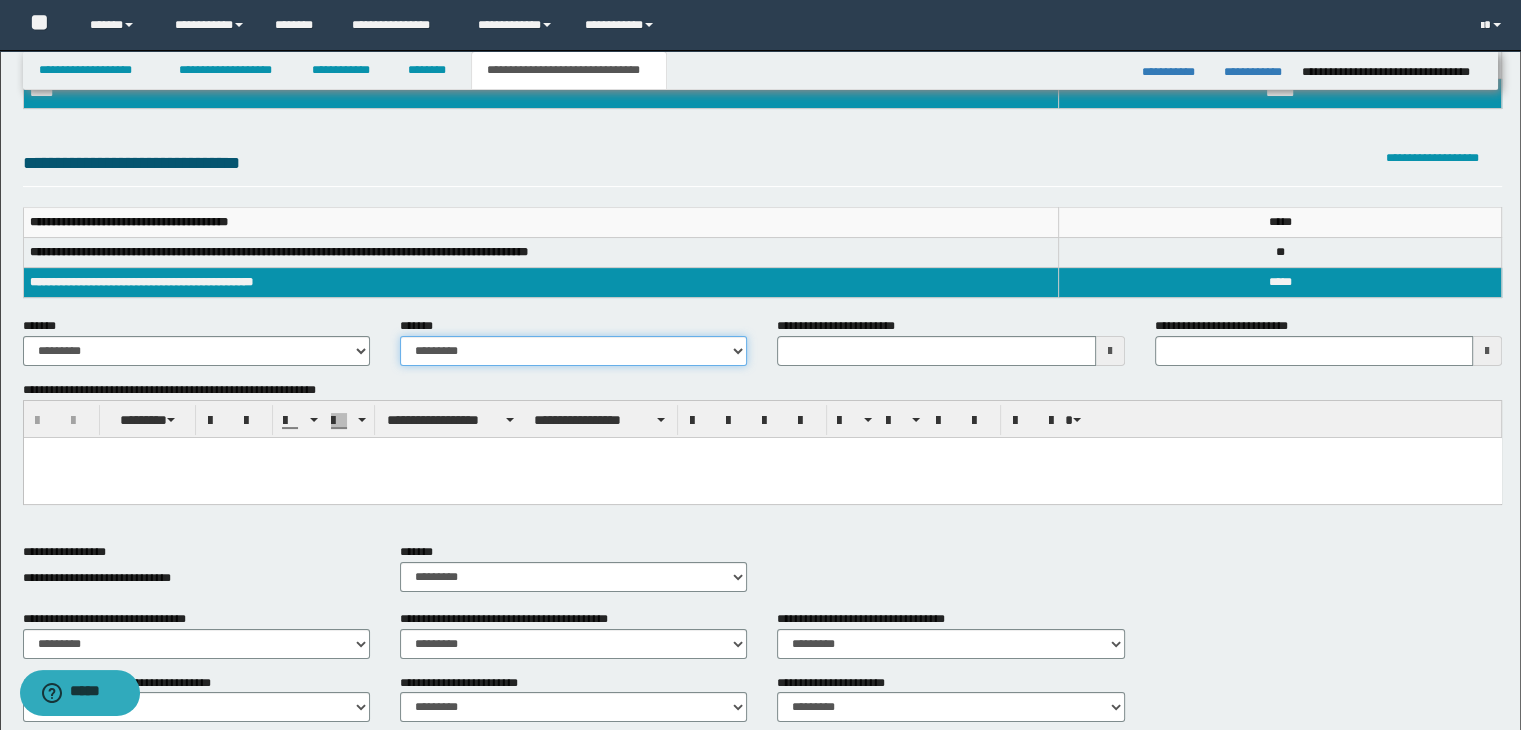 click on "**********" at bounding box center (573, 351) 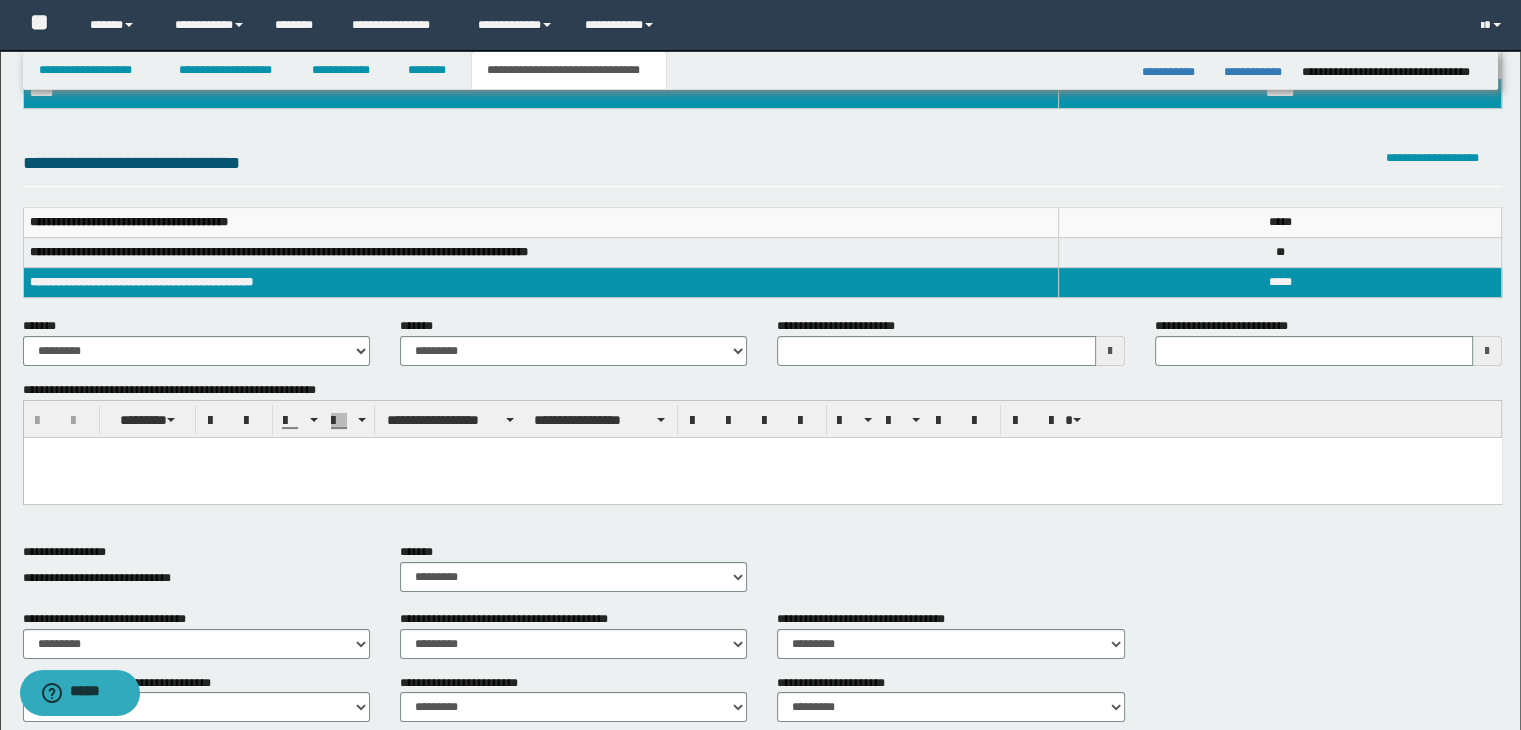 click on "**********" at bounding box center [763, 419] 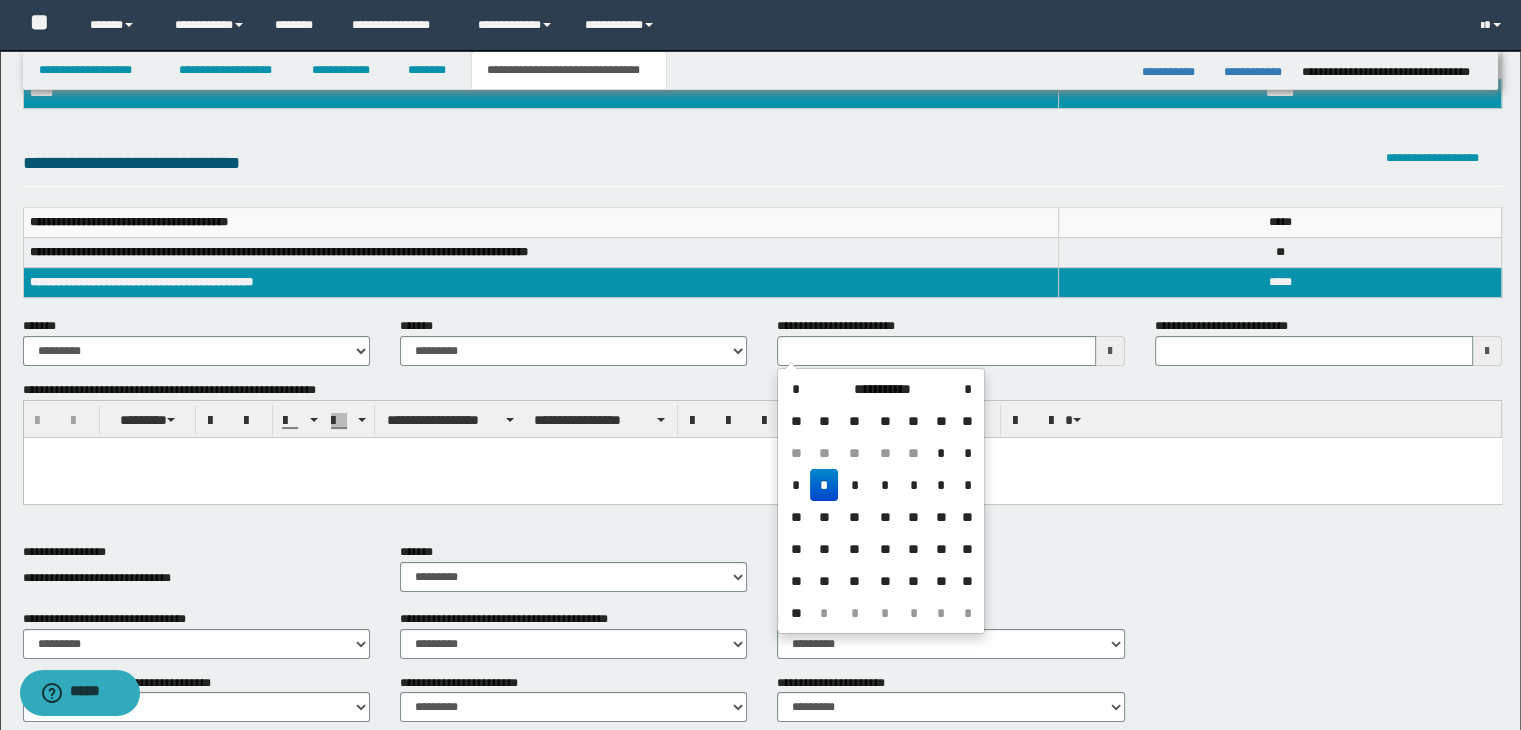 click on "*" at bounding box center [824, 485] 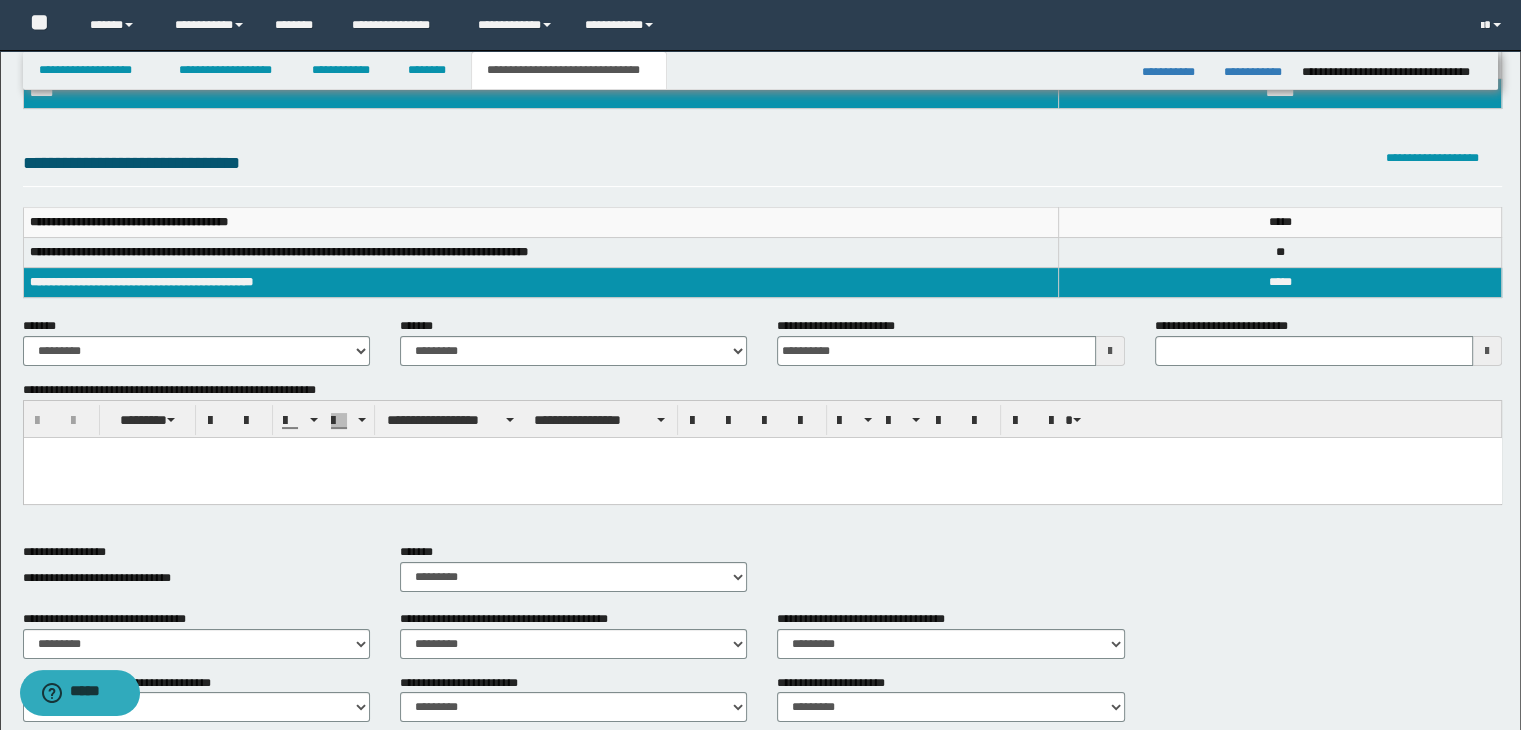 click at bounding box center [762, 478] 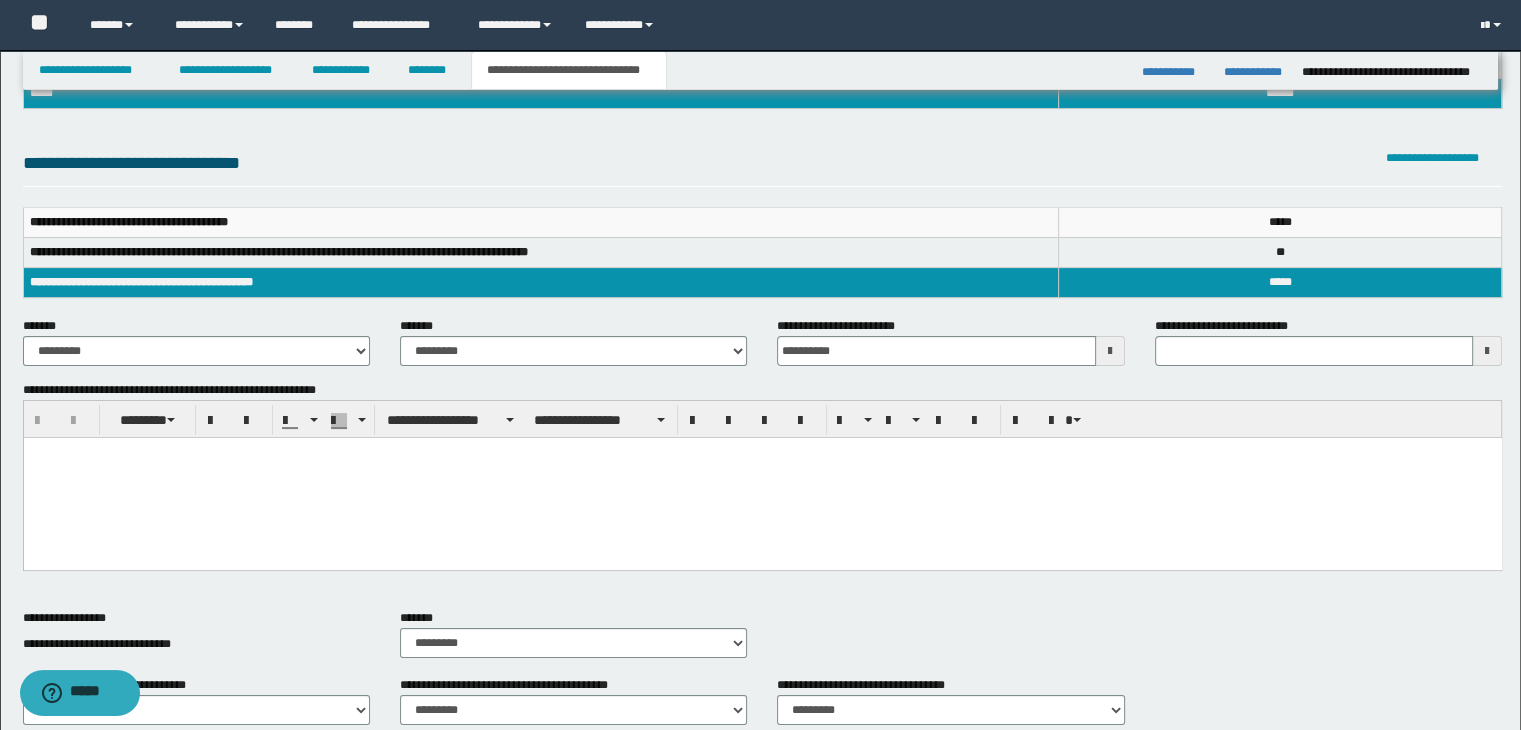 type 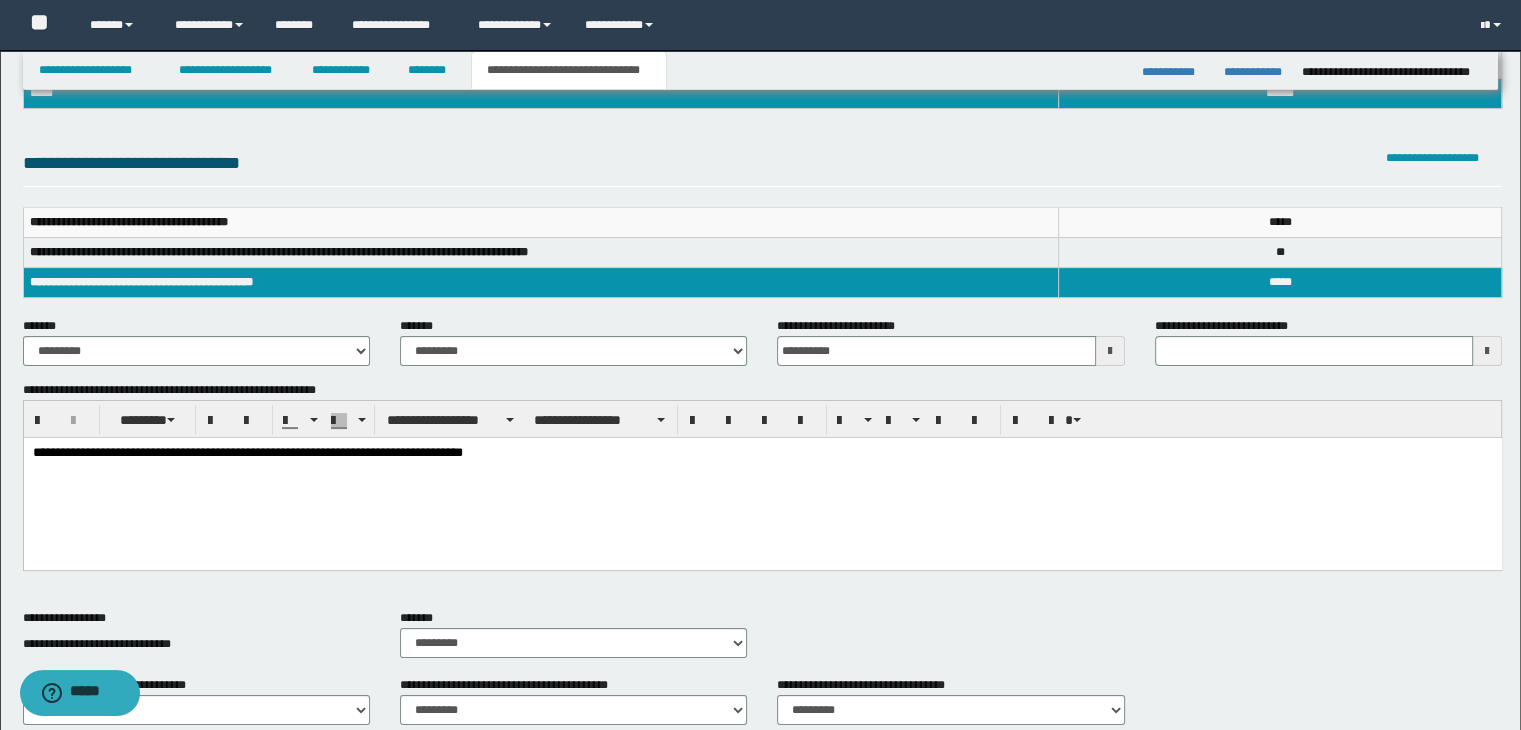 click on "[PHONE]" at bounding box center (762, 479) 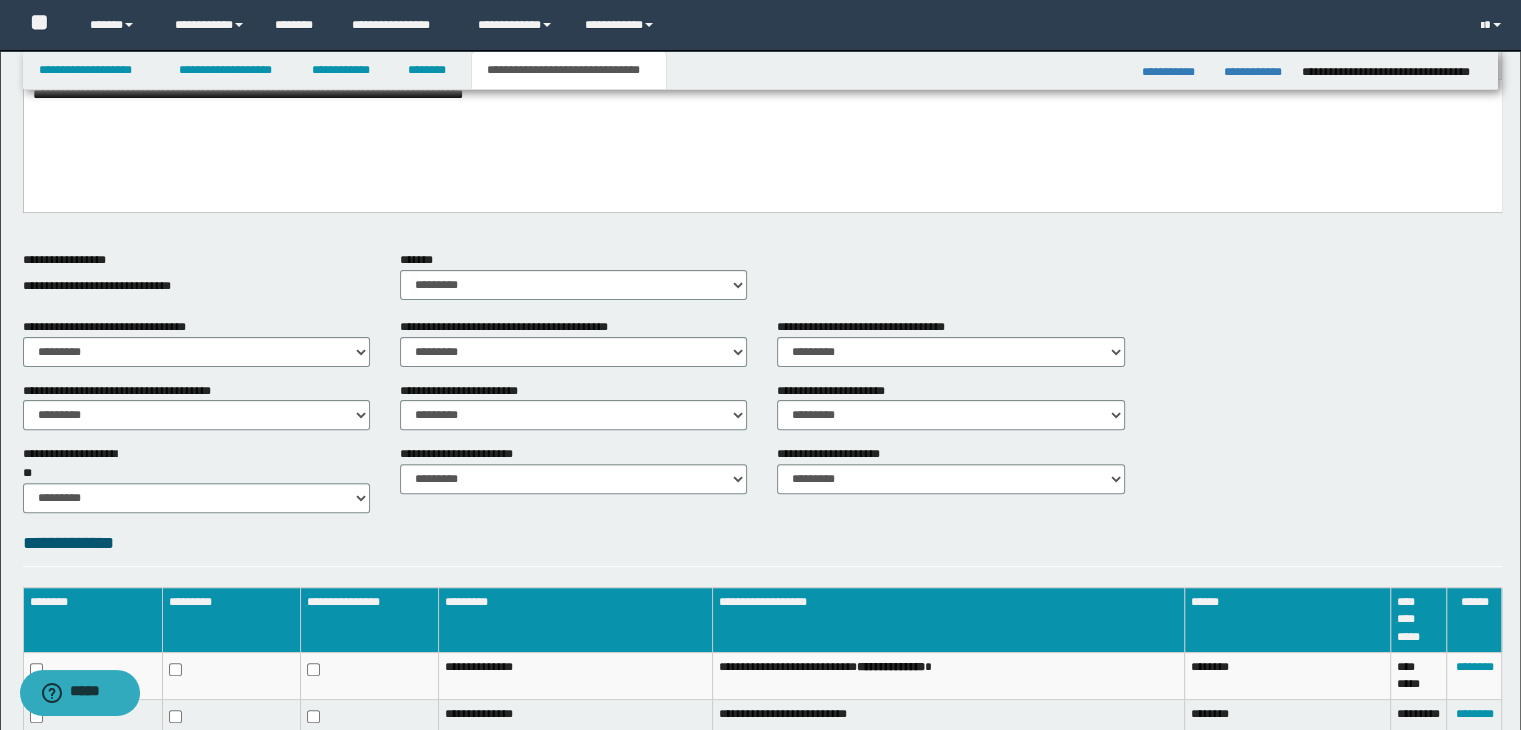 scroll, scrollTop: 668, scrollLeft: 0, axis: vertical 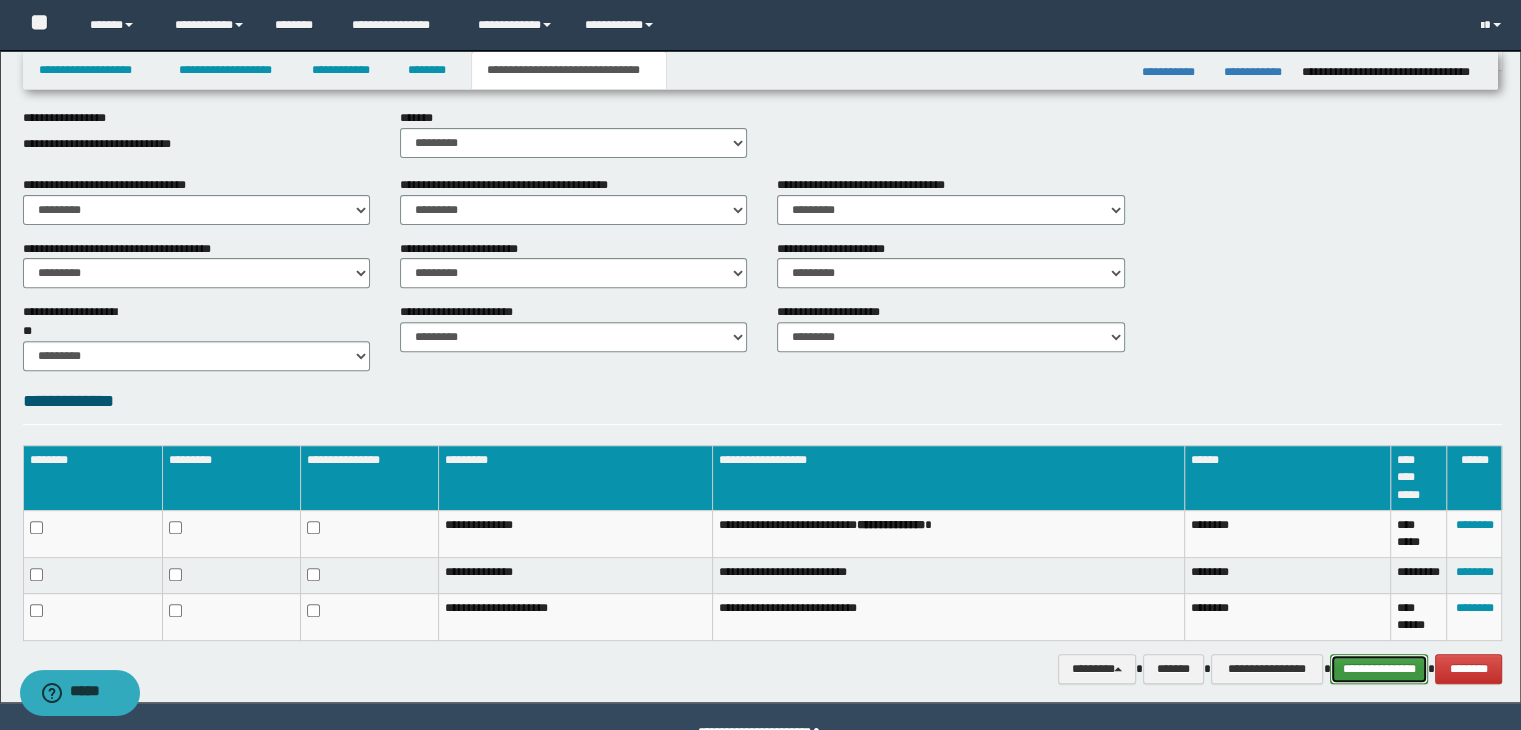 click on "**********" at bounding box center (1379, 669) 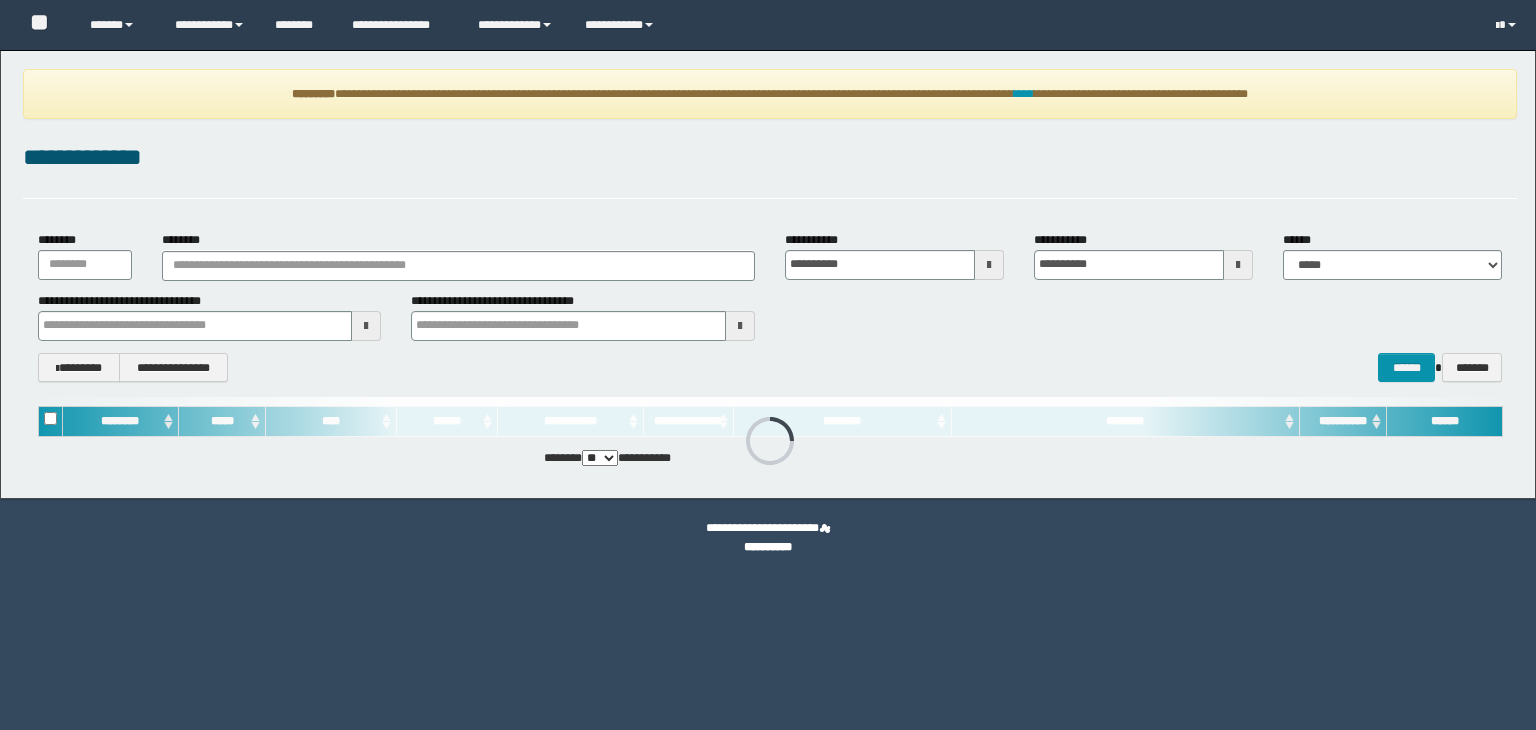 scroll, scrollTop: 0, scrollLeft: 0, axis: both 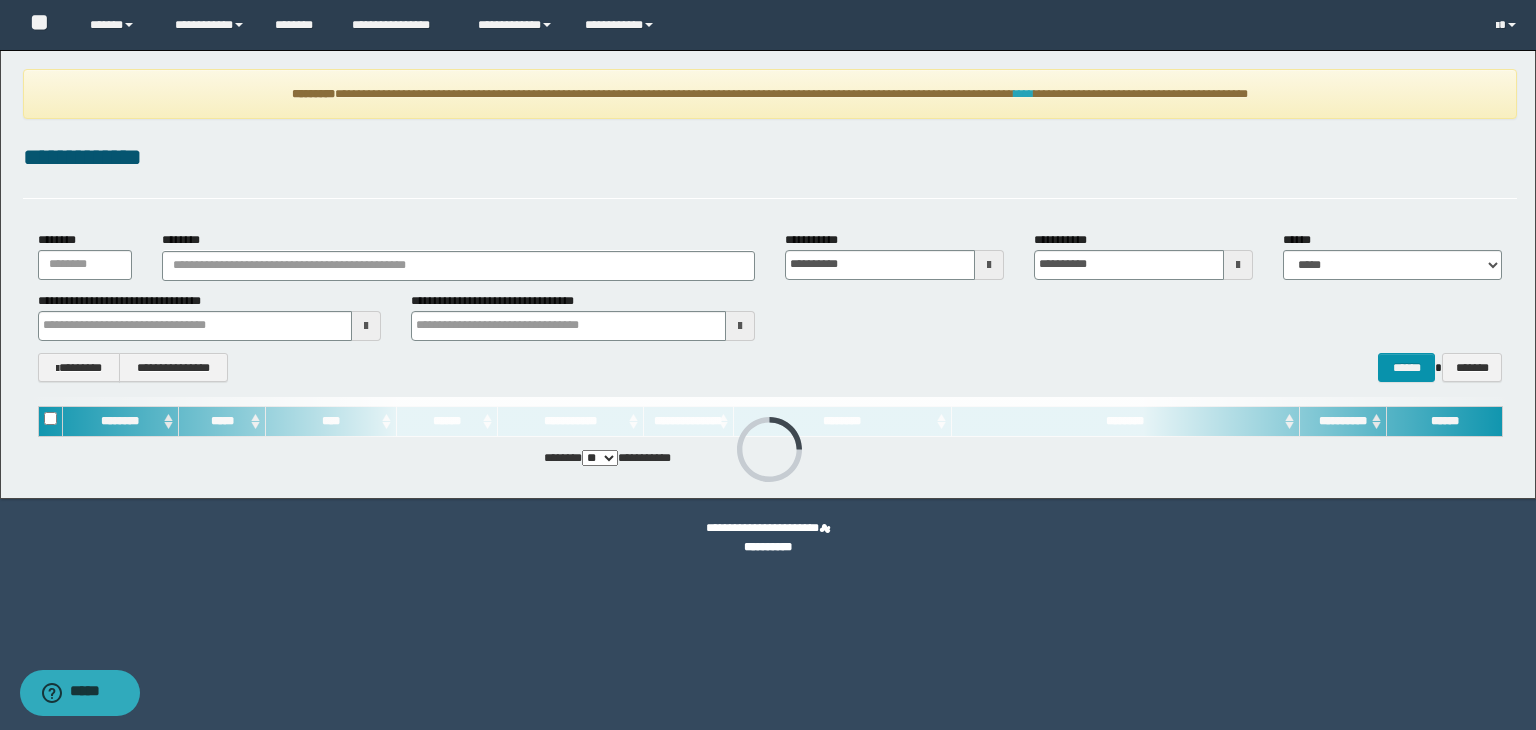 click on "****" at bounding box center [1024, 94] 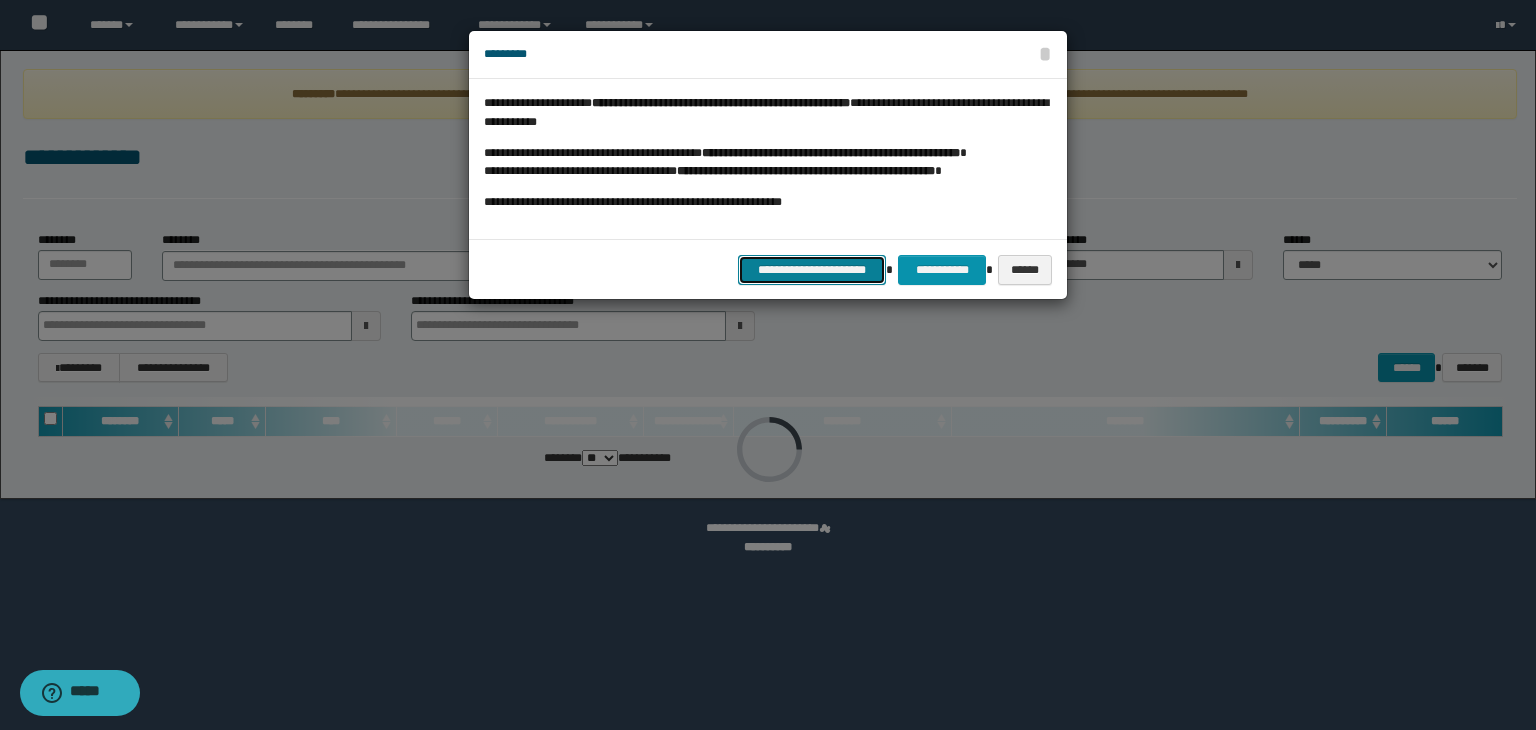 click on "**********" at bounding box center [812, 270] 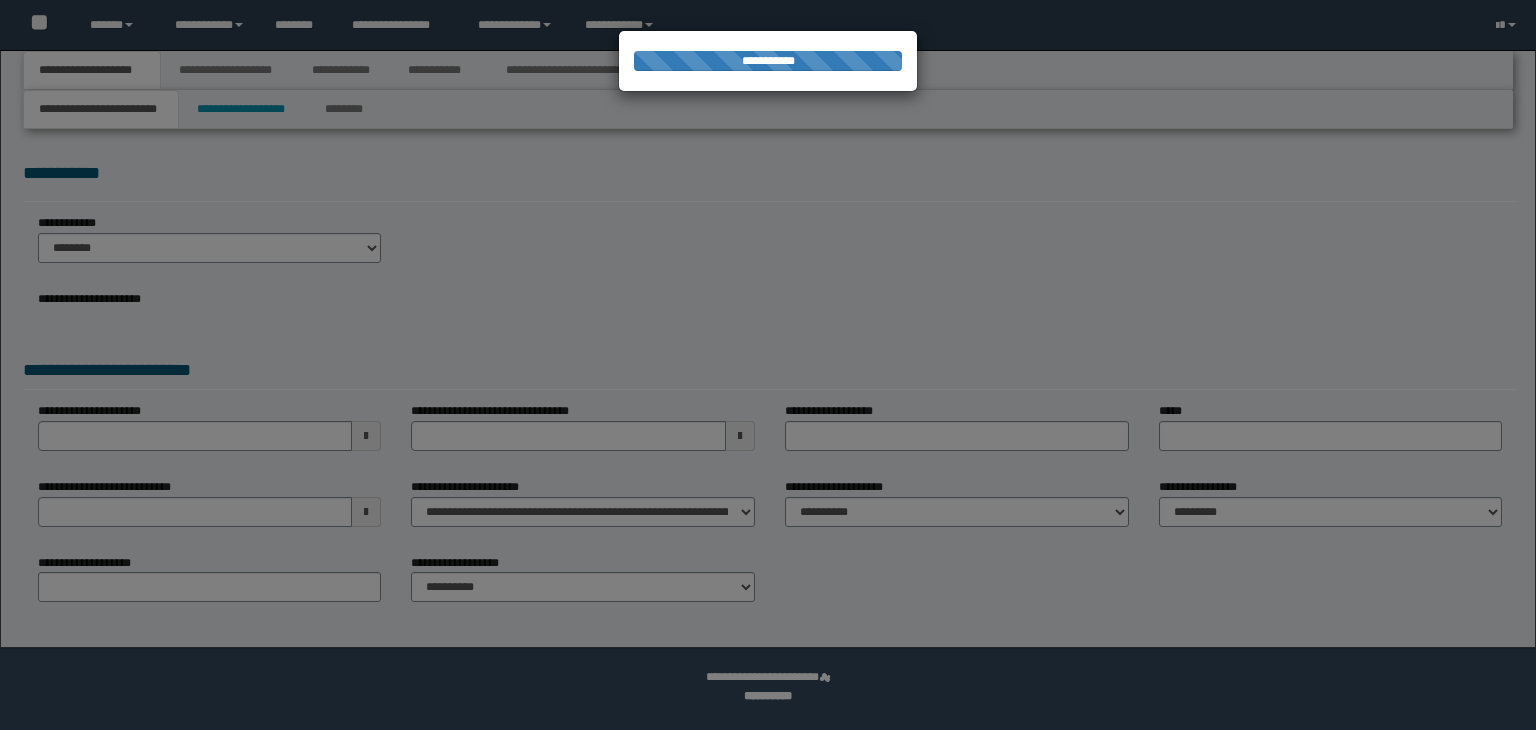 scroll, scrollTop: 0, scrollLeft: 0, axis: both 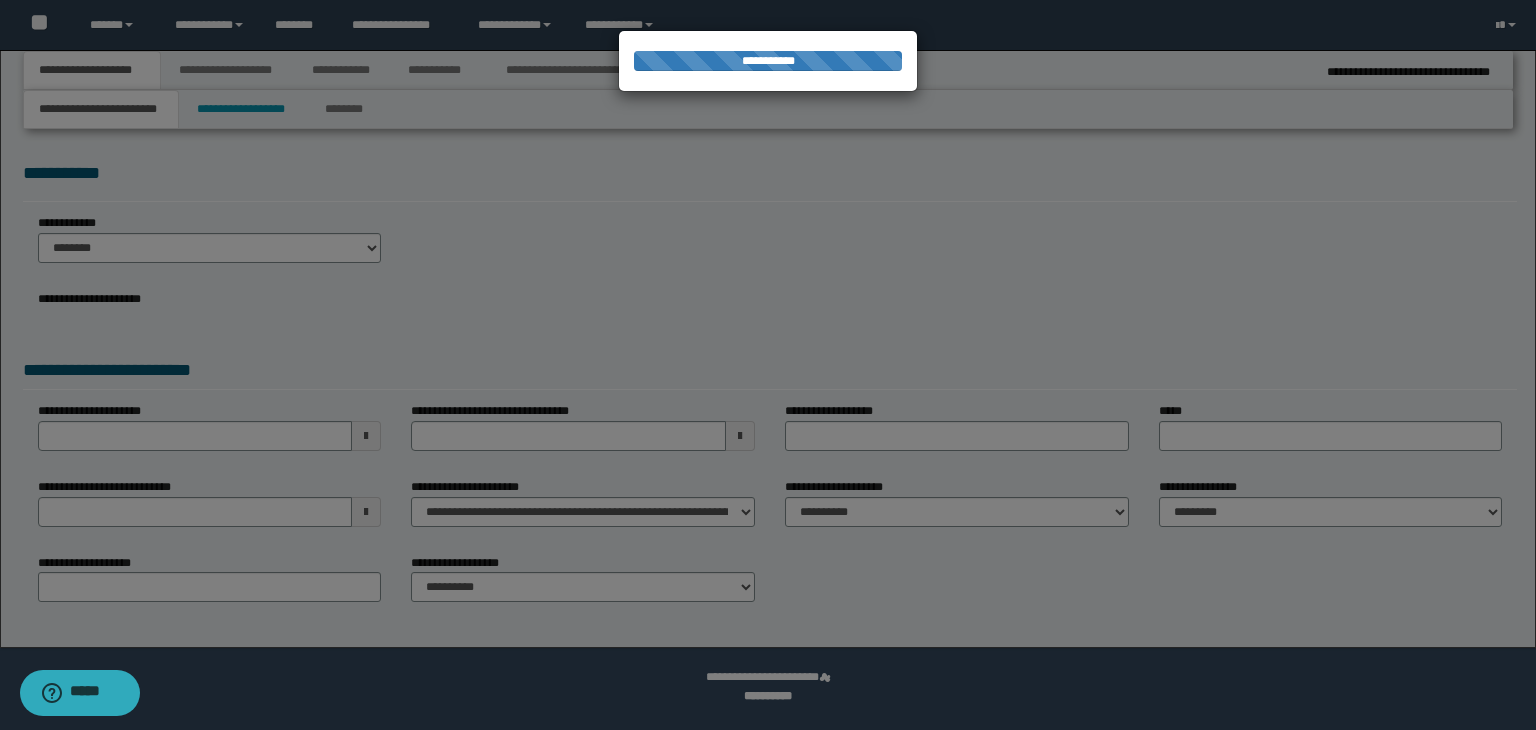 select on "*" 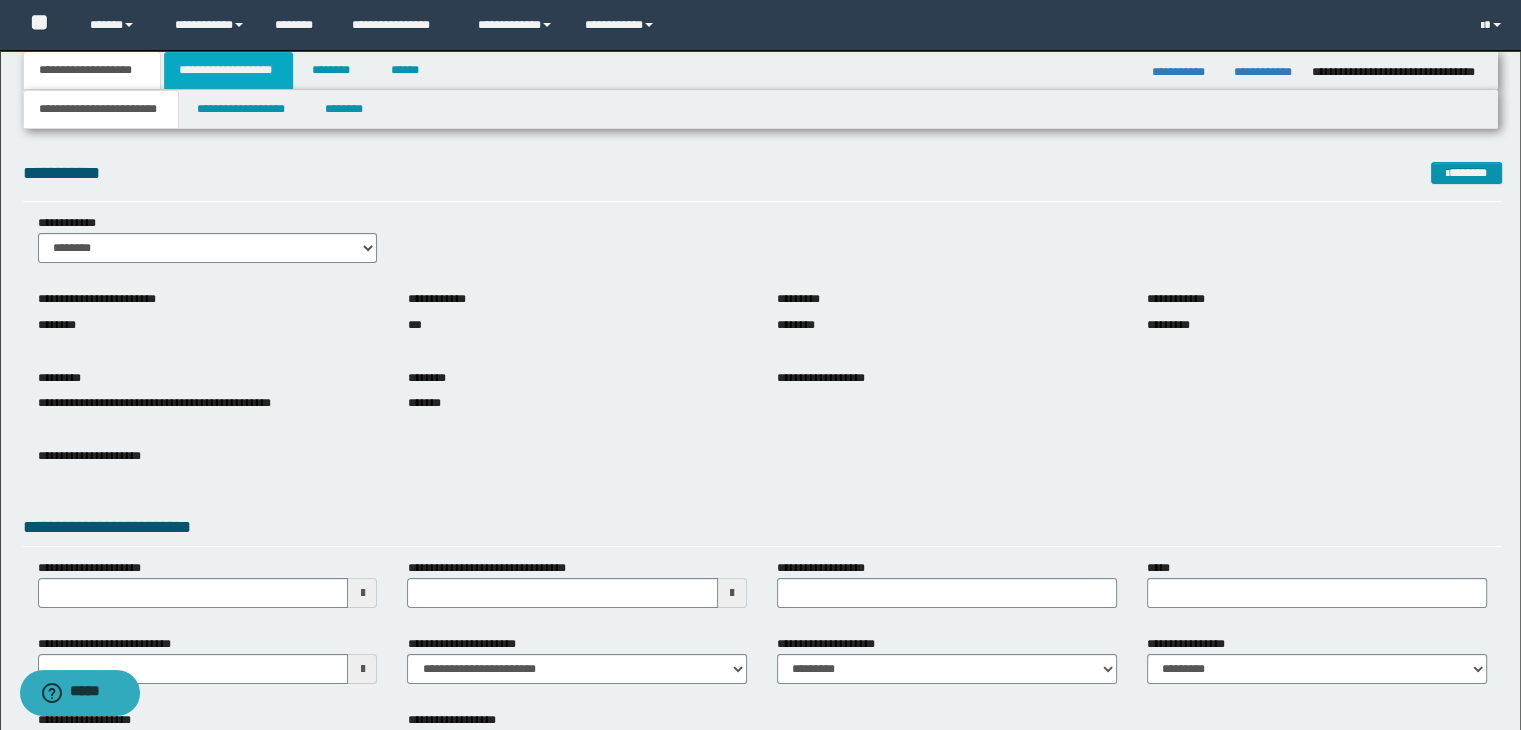 click on "**********" at bounding box center (228, 70) 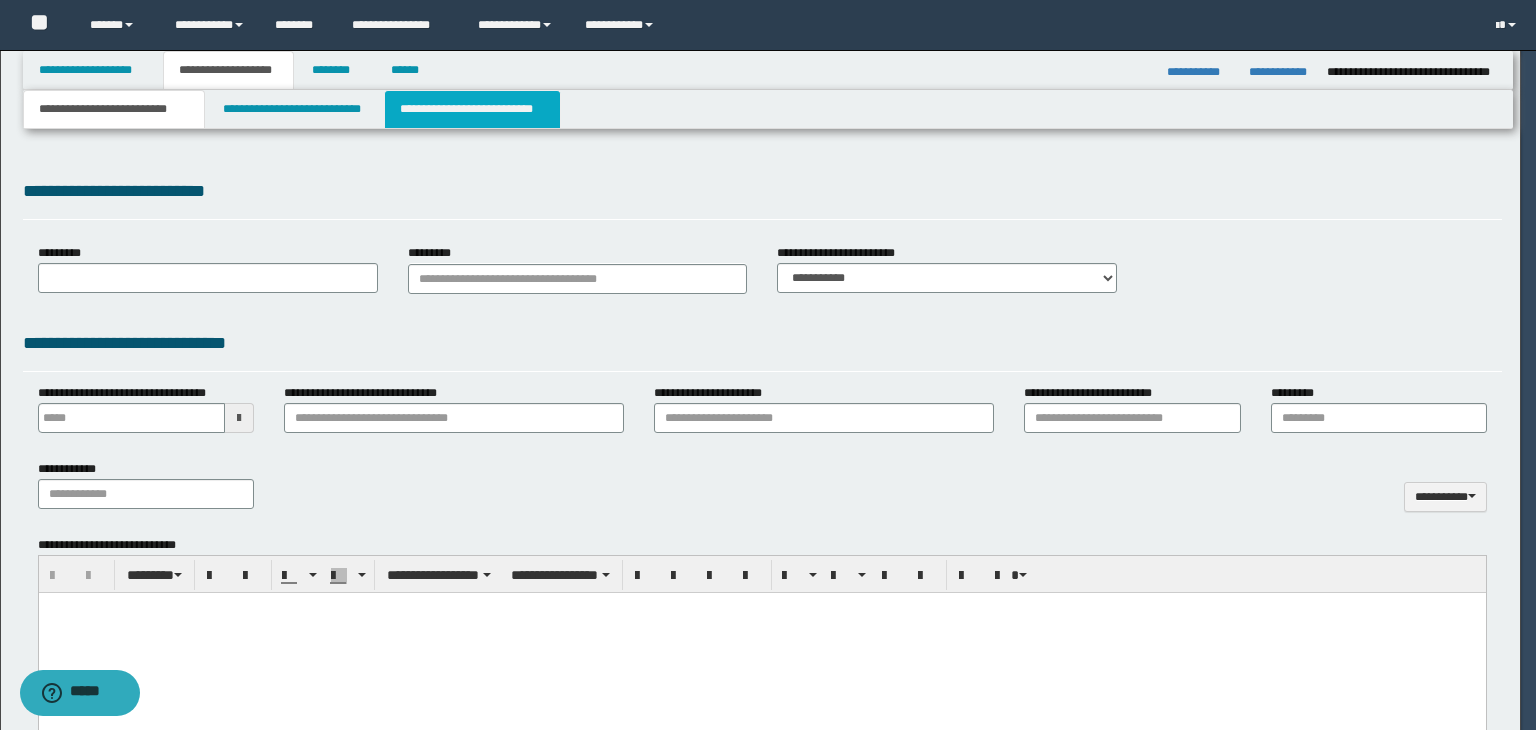 type 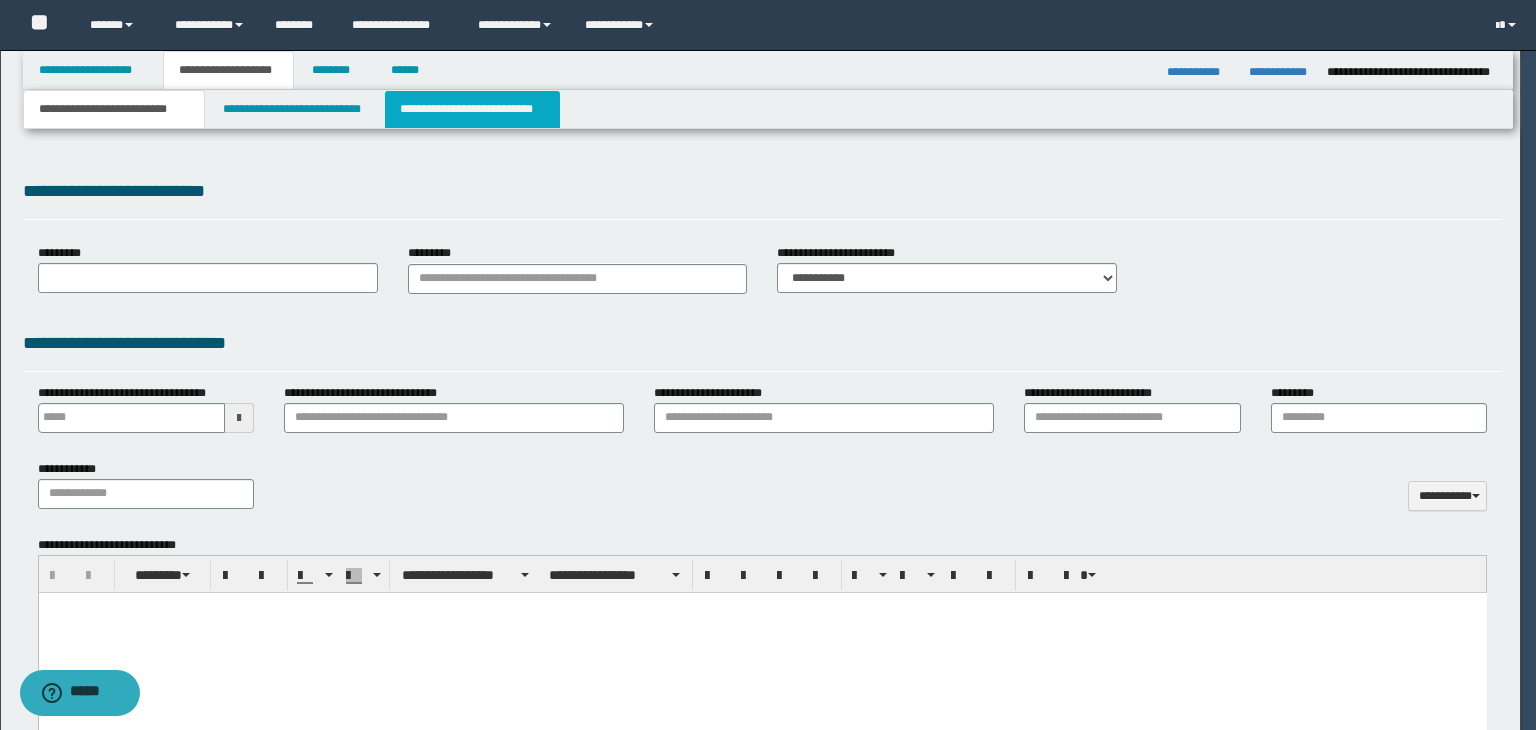 scroll, scrollTop: 0, scrollLeft: 0, axis: both 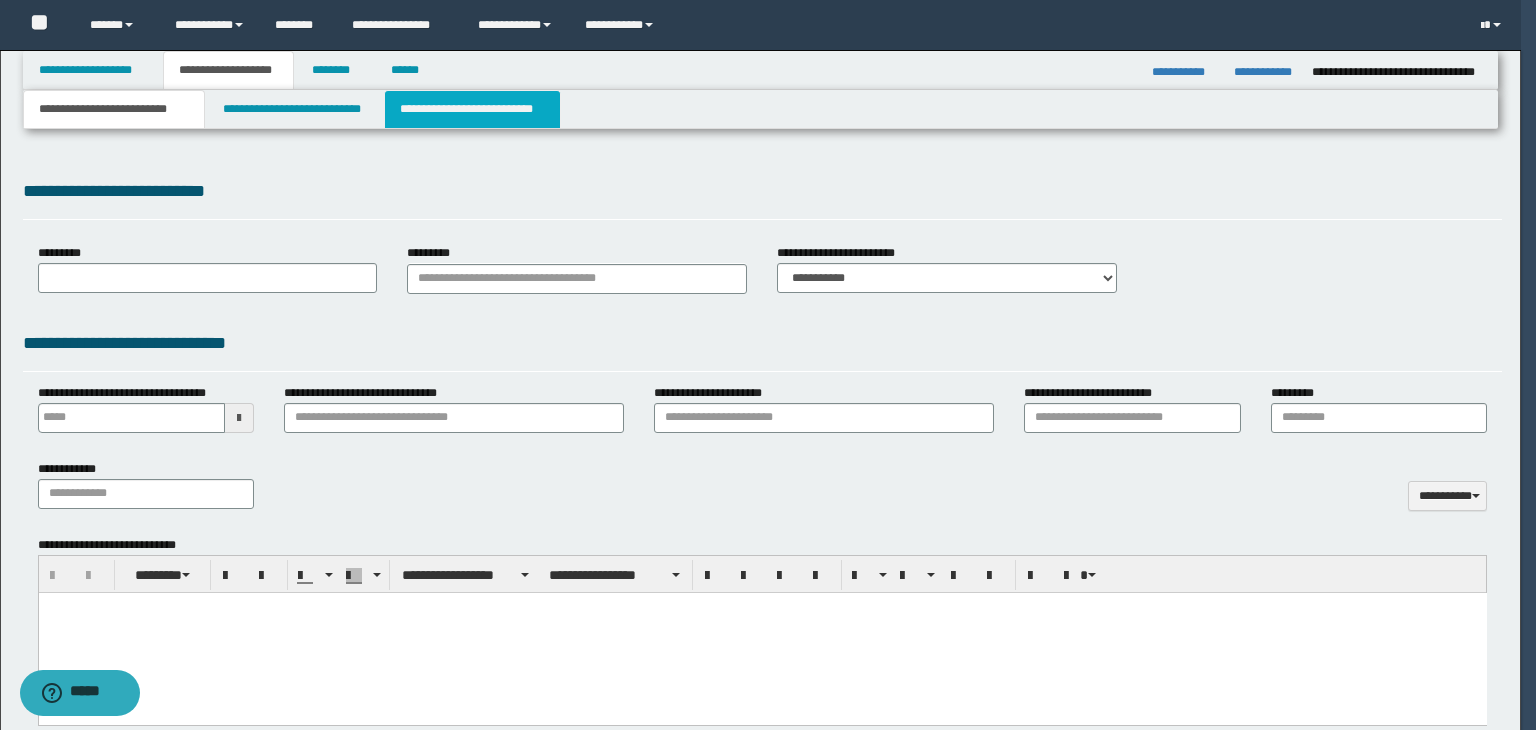select on "*" 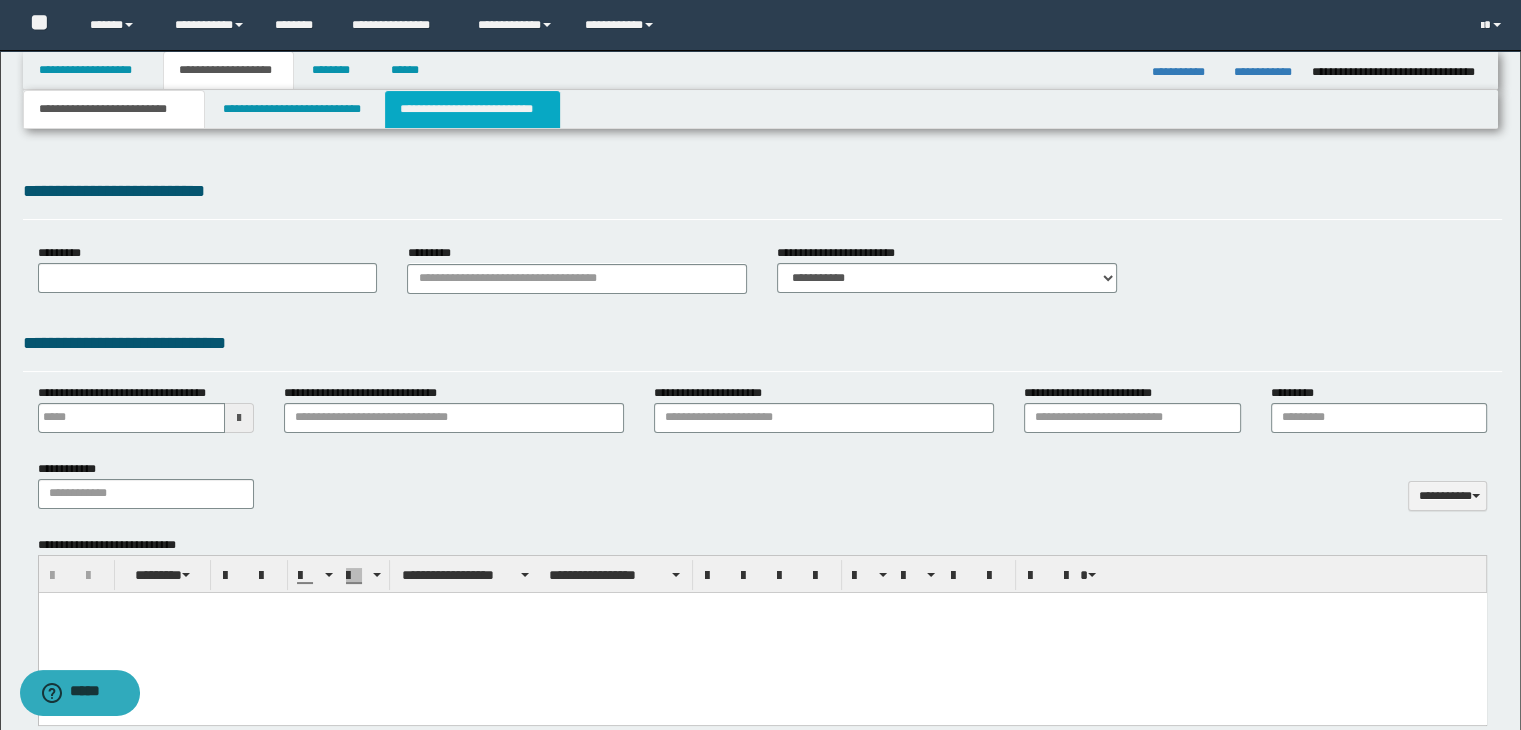 click on "**********" at bounding box center (472, 109) 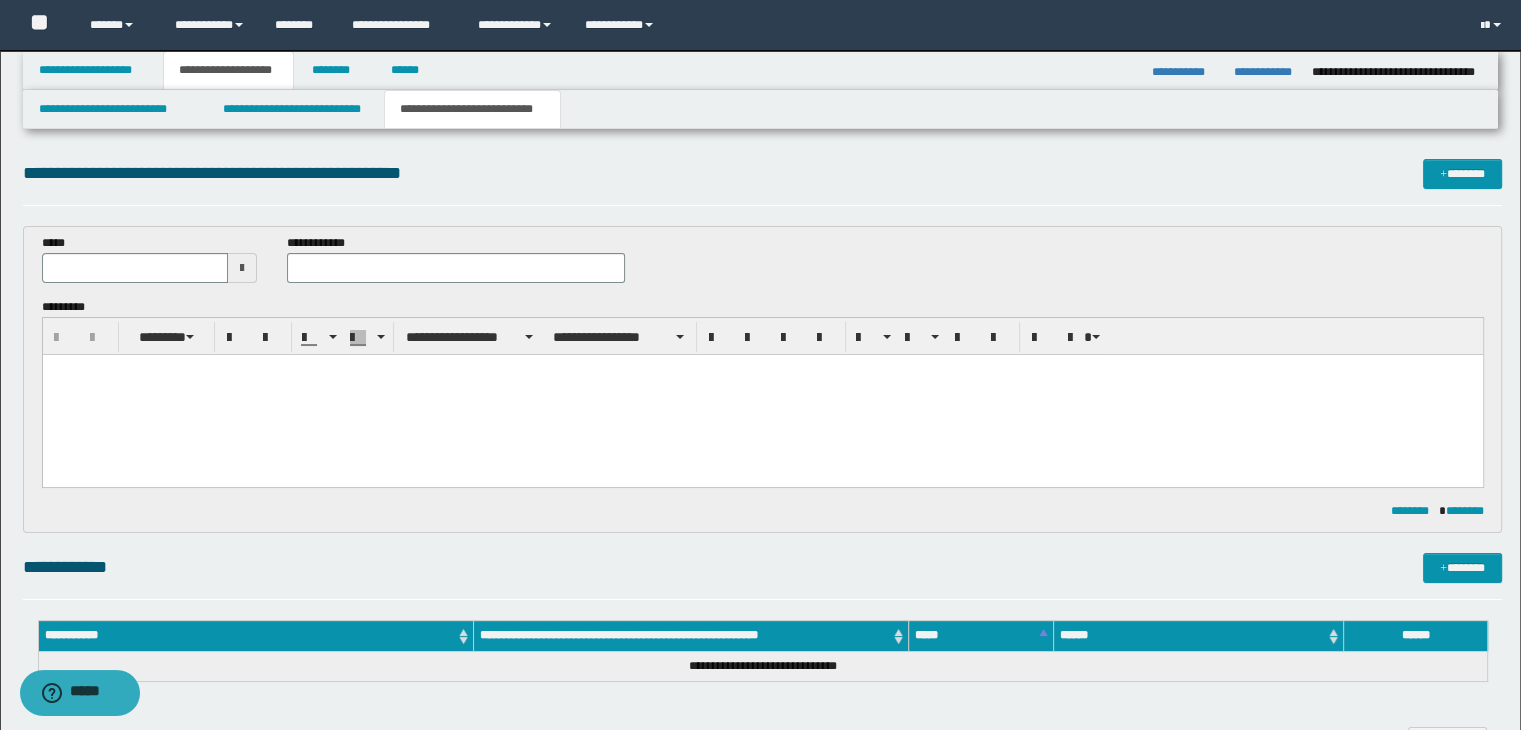 scroll, scrollTop: 0, scrollLeft: 0, axis: both 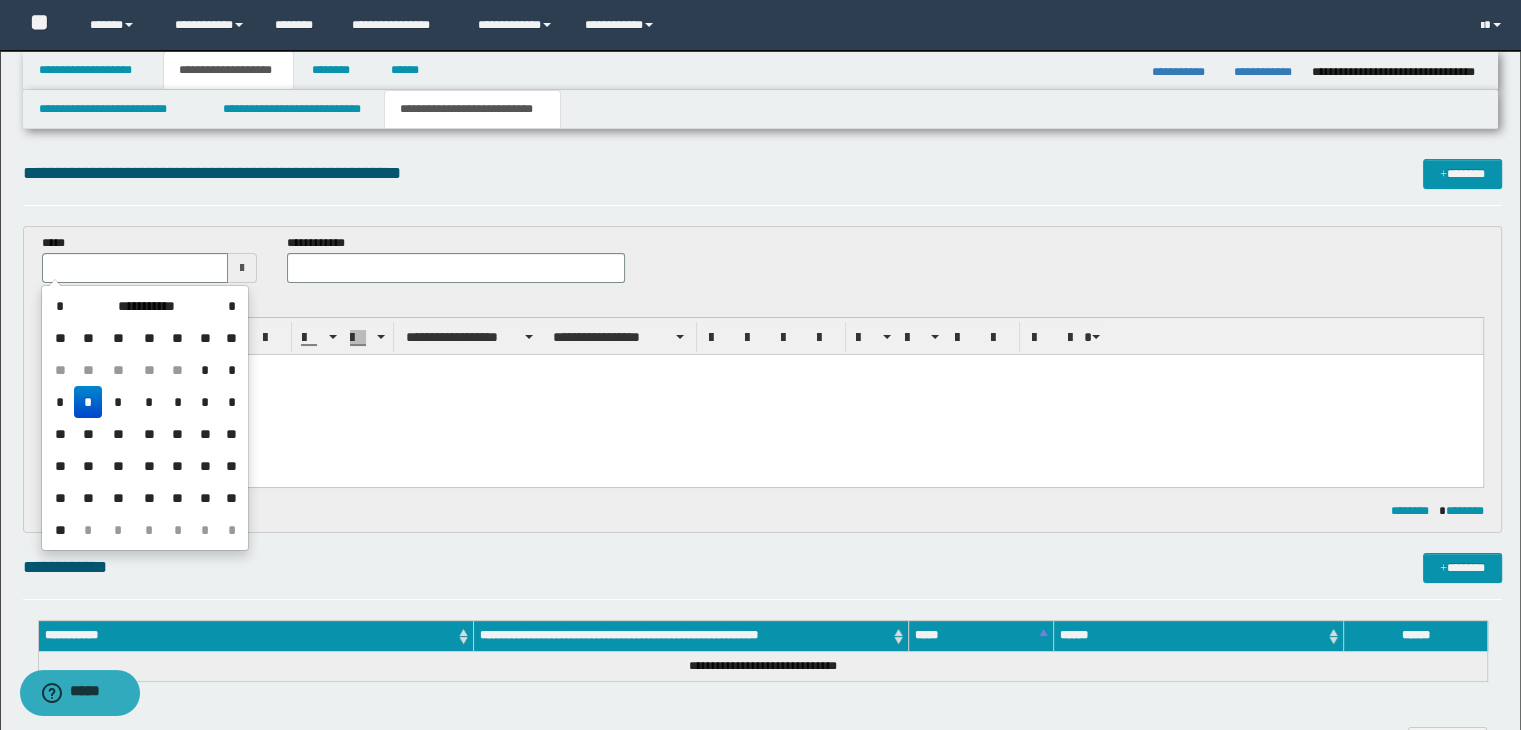 click on "*" at bounding box center [88, 402] 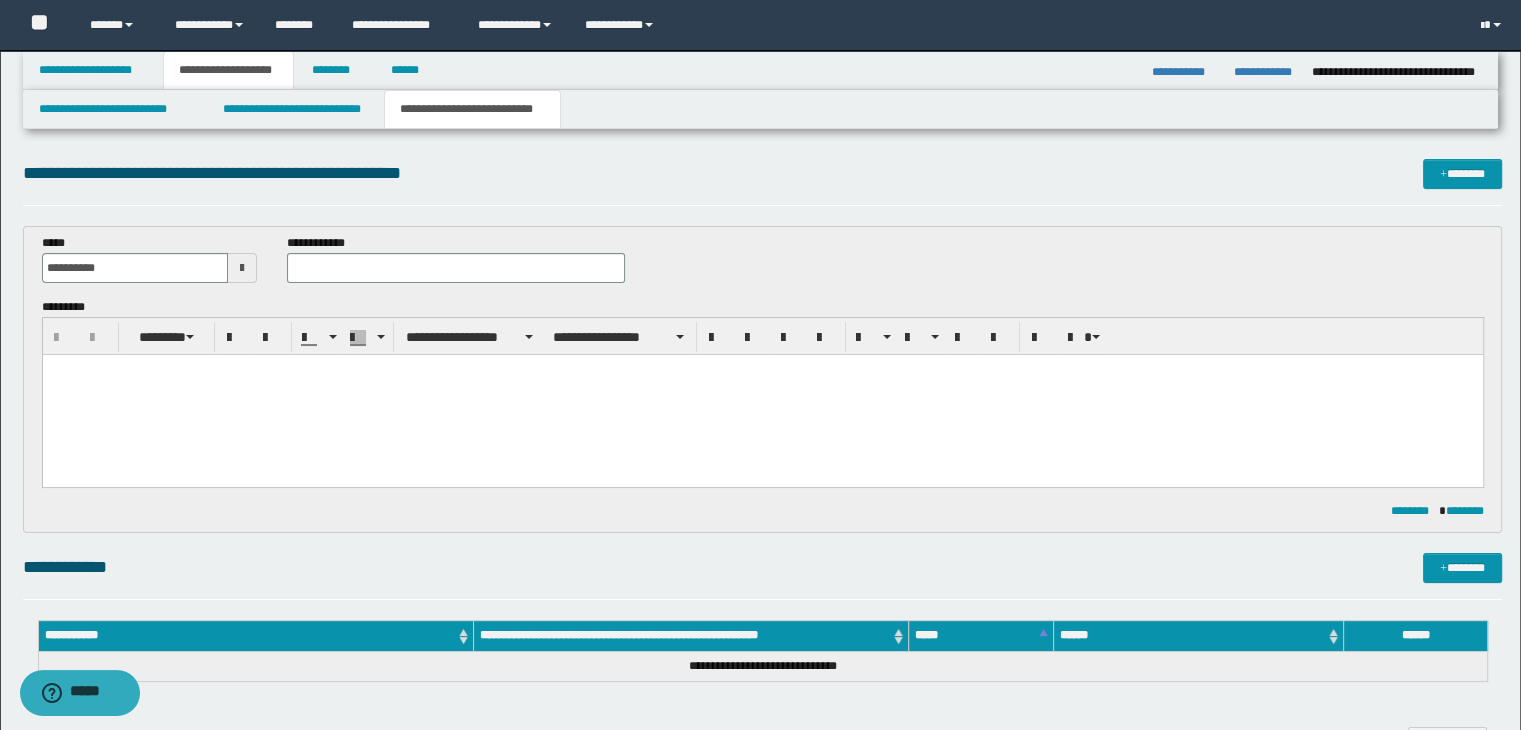 click at bounding box center [762, 394] 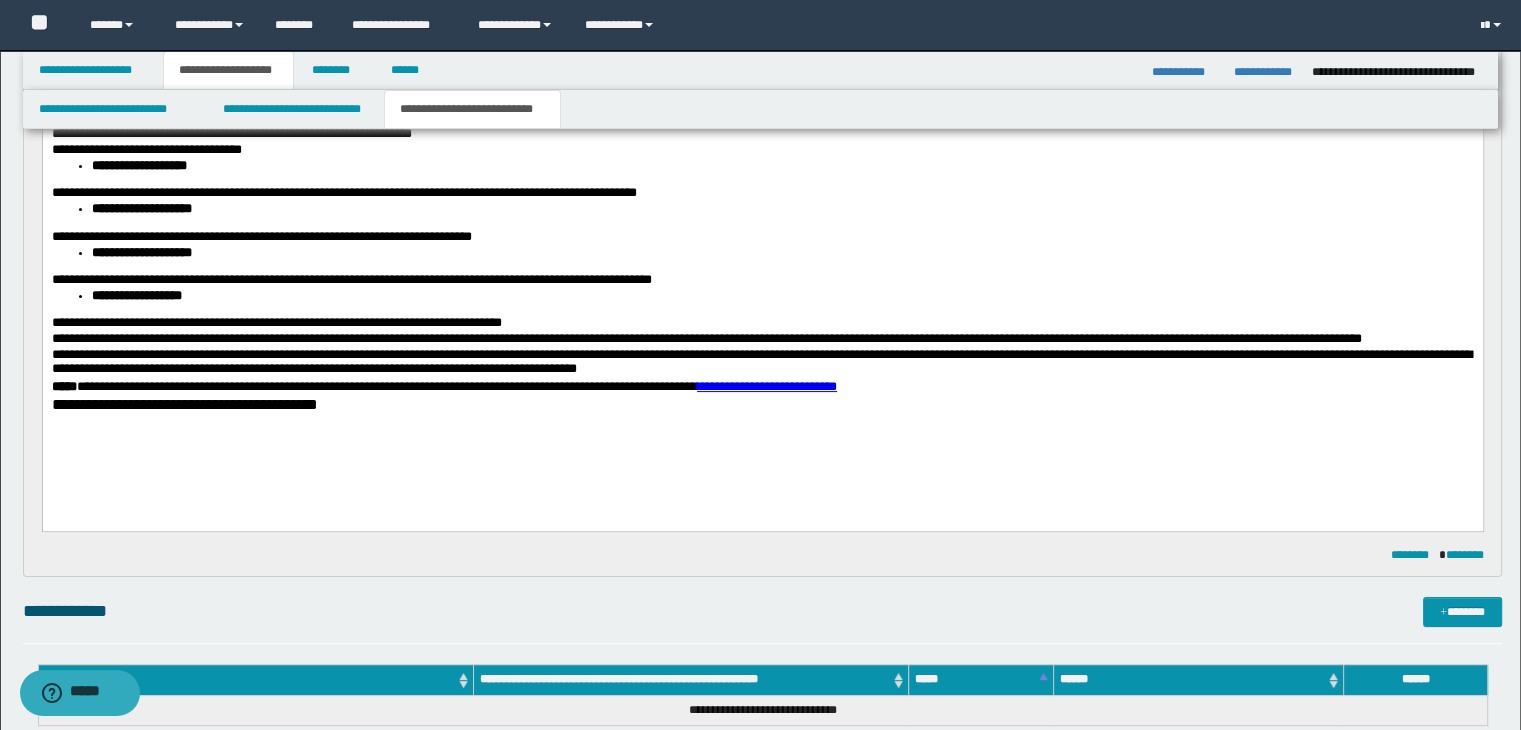 scroll, scrollTop: 100, scrollLeft: 0, axis: vertical 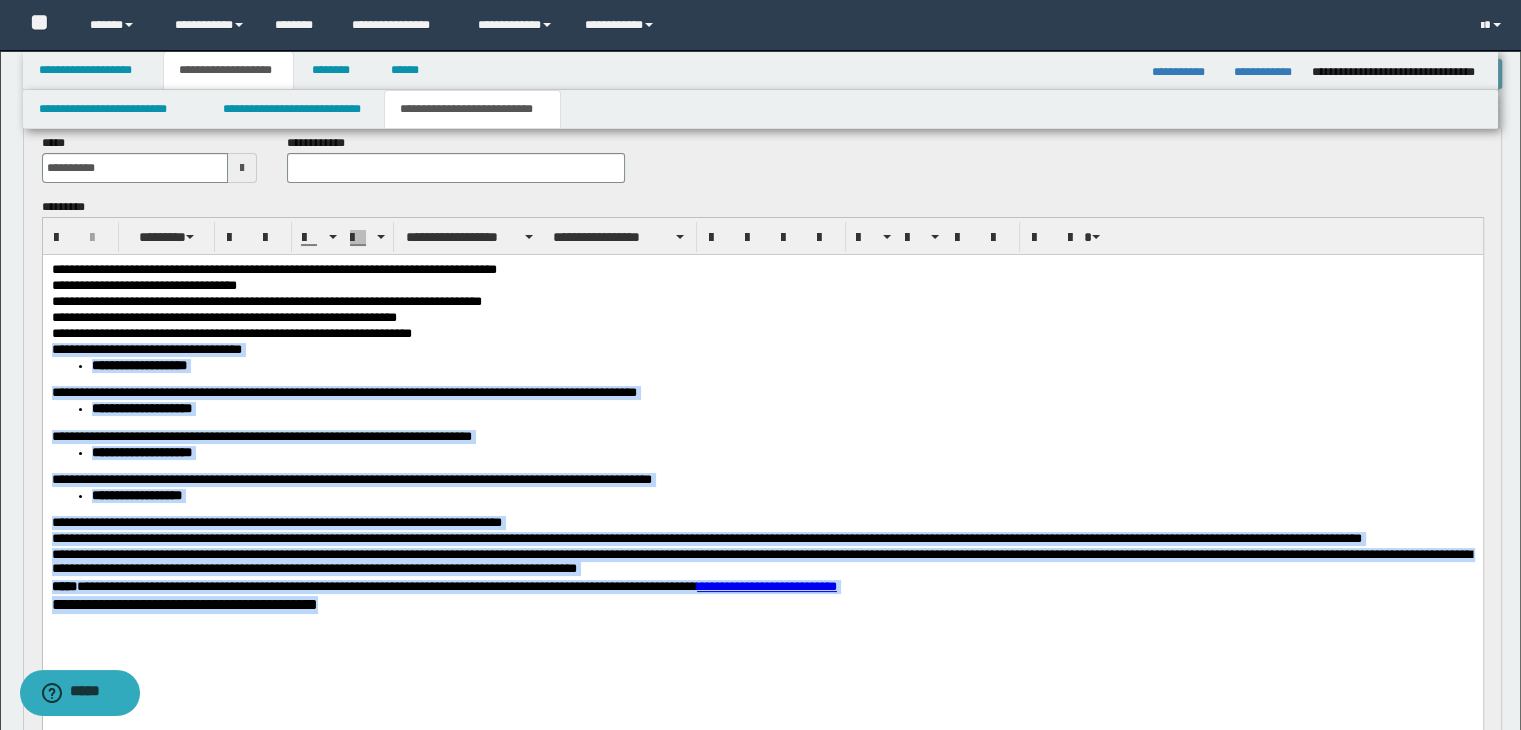 drag, startPoint x: 51, startPoint y: 346, endPoint x: 446, endPoint y: 624, distance: 483.0207 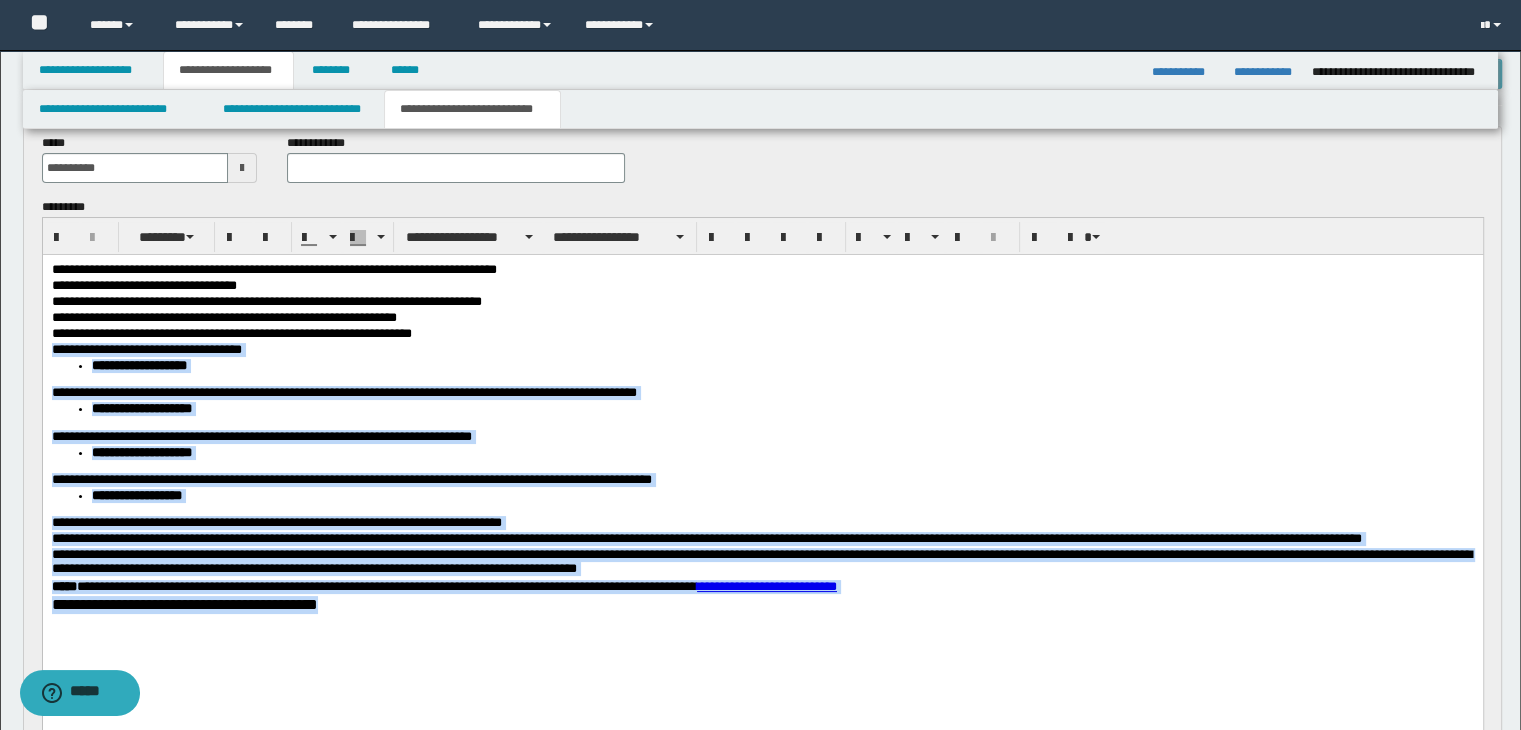 copy on "**********" 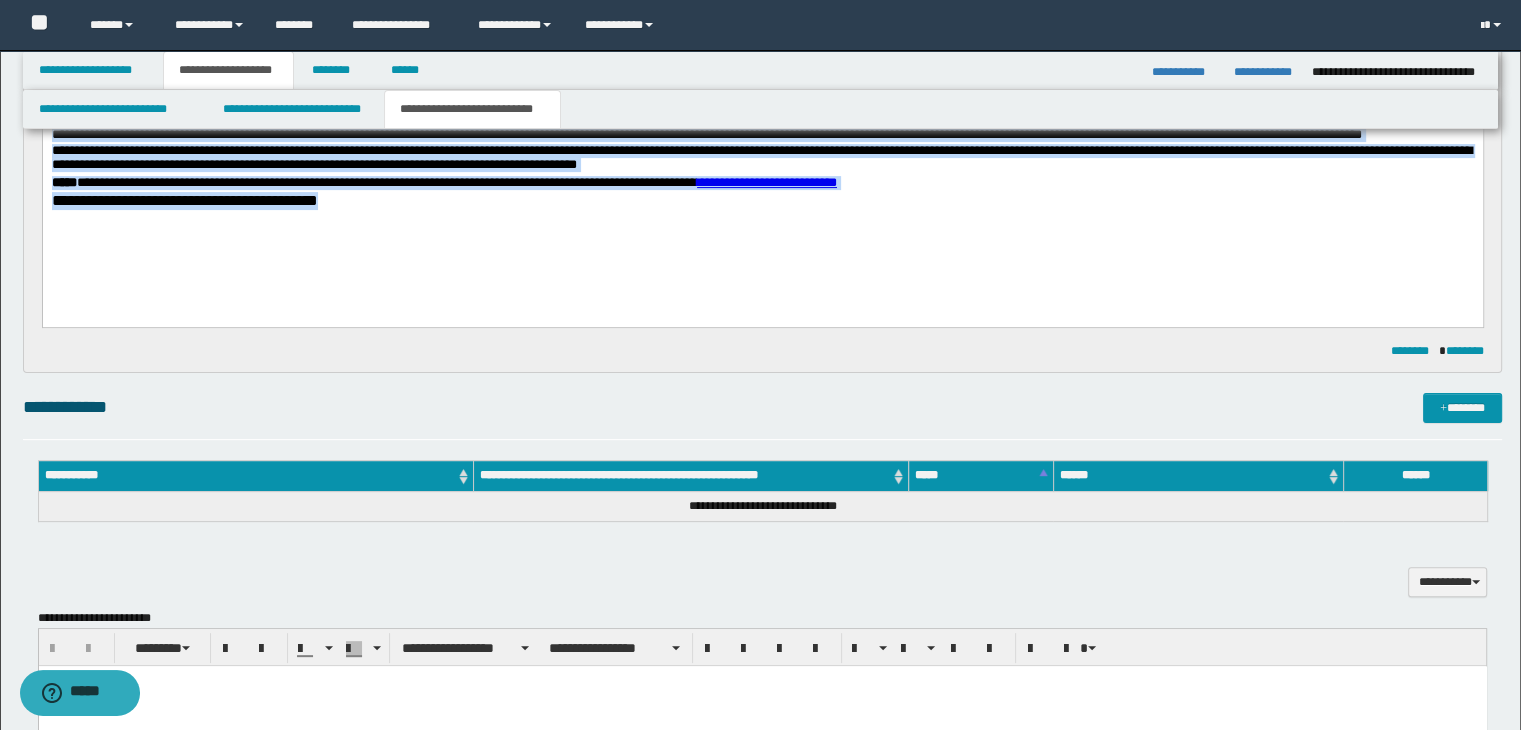 scroll, scrollTop: 600, scrollLeft: 0, axis: vertical 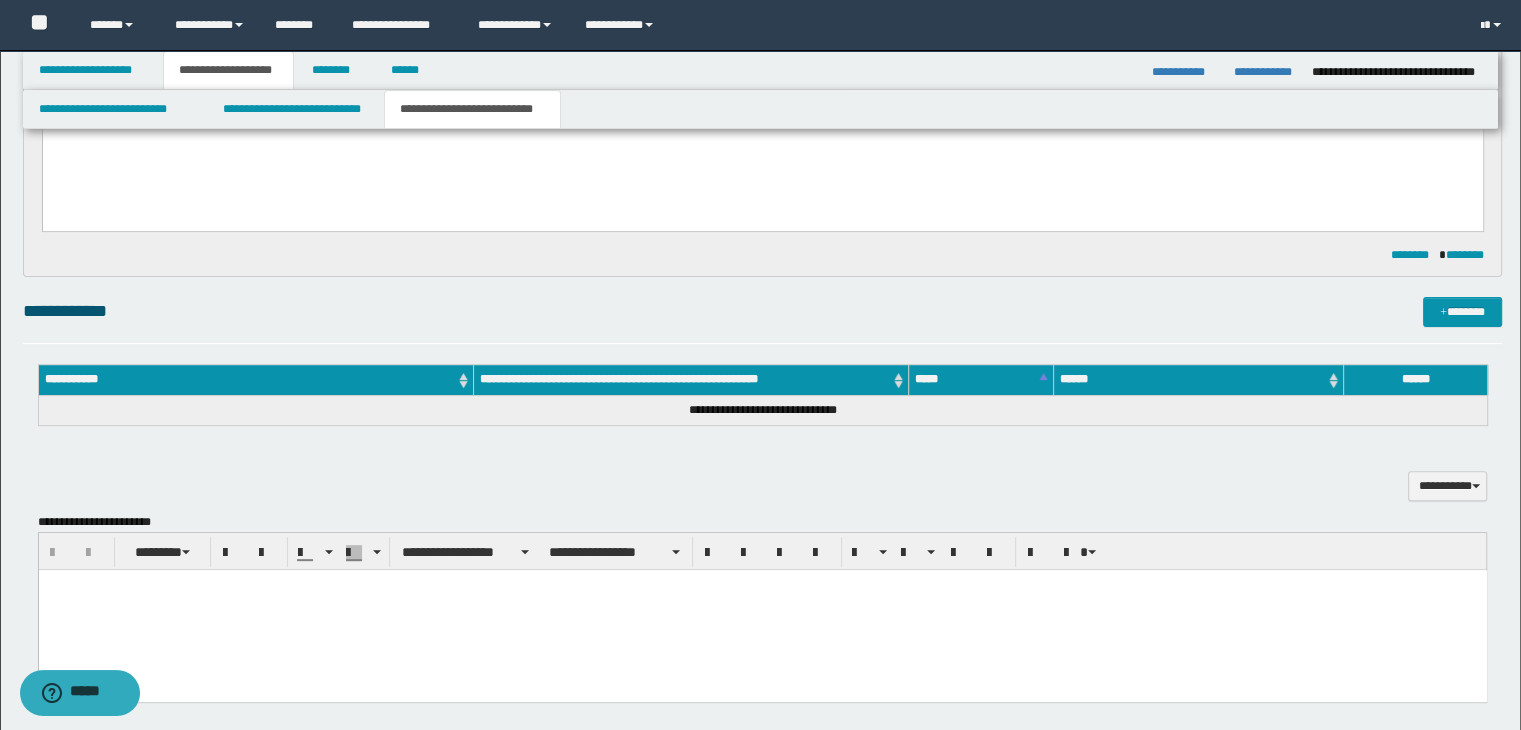 click at bounding box center (762, 609) 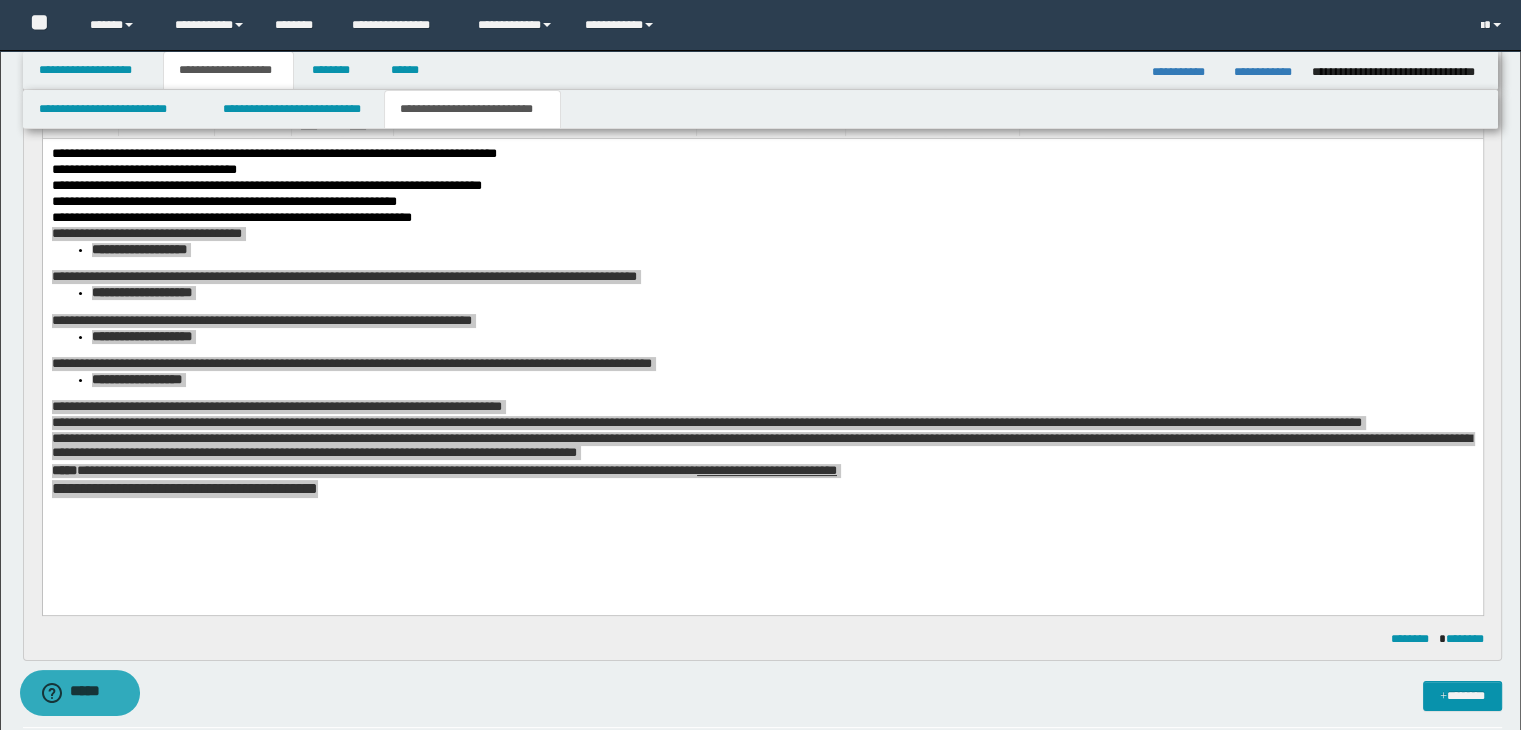 scroll, scrollTop: 0, scrollLeft: 0, axis: both 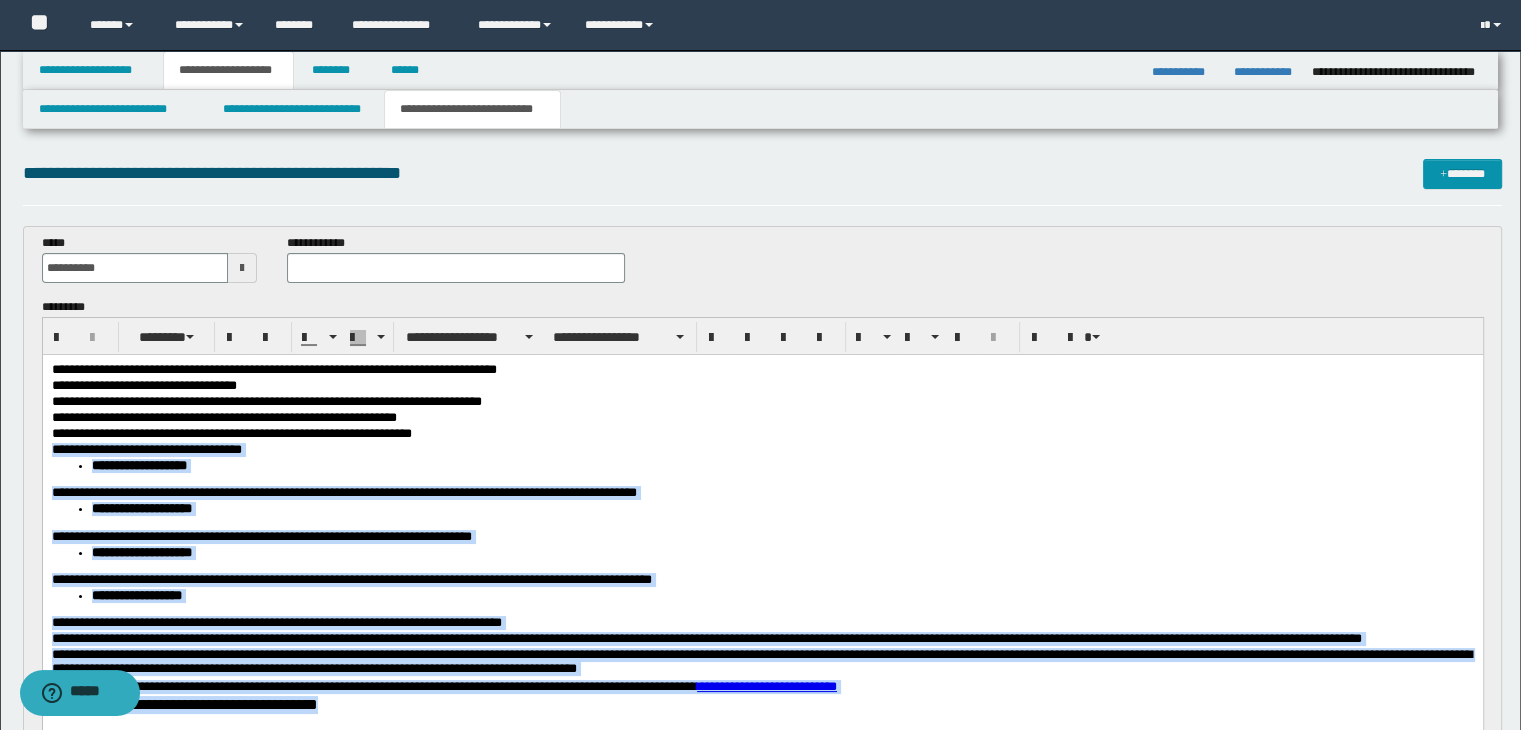 click on "**********" at bounding box center (762, 537) 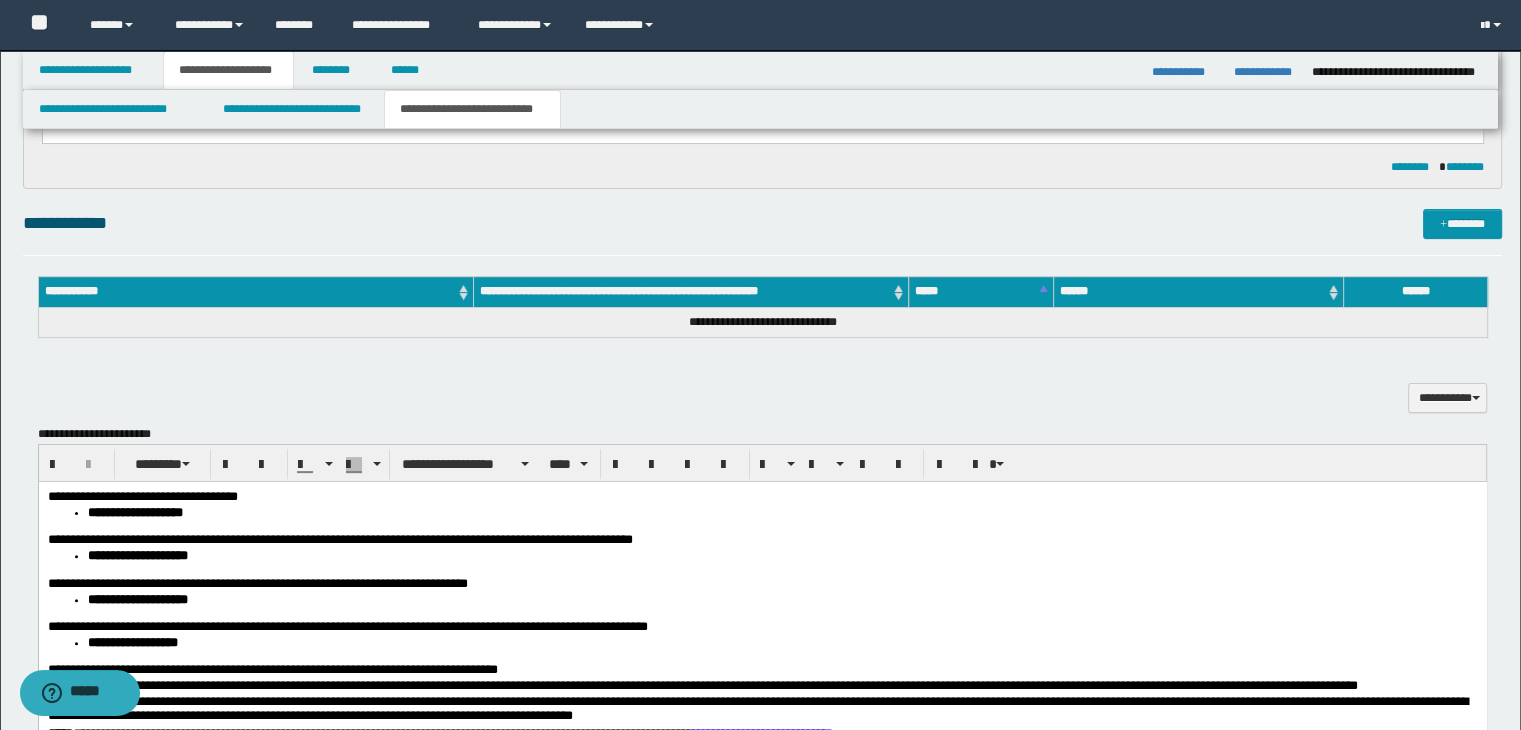 scroll, scrollTop: 300, scrollLeft: 0, axis: vertical 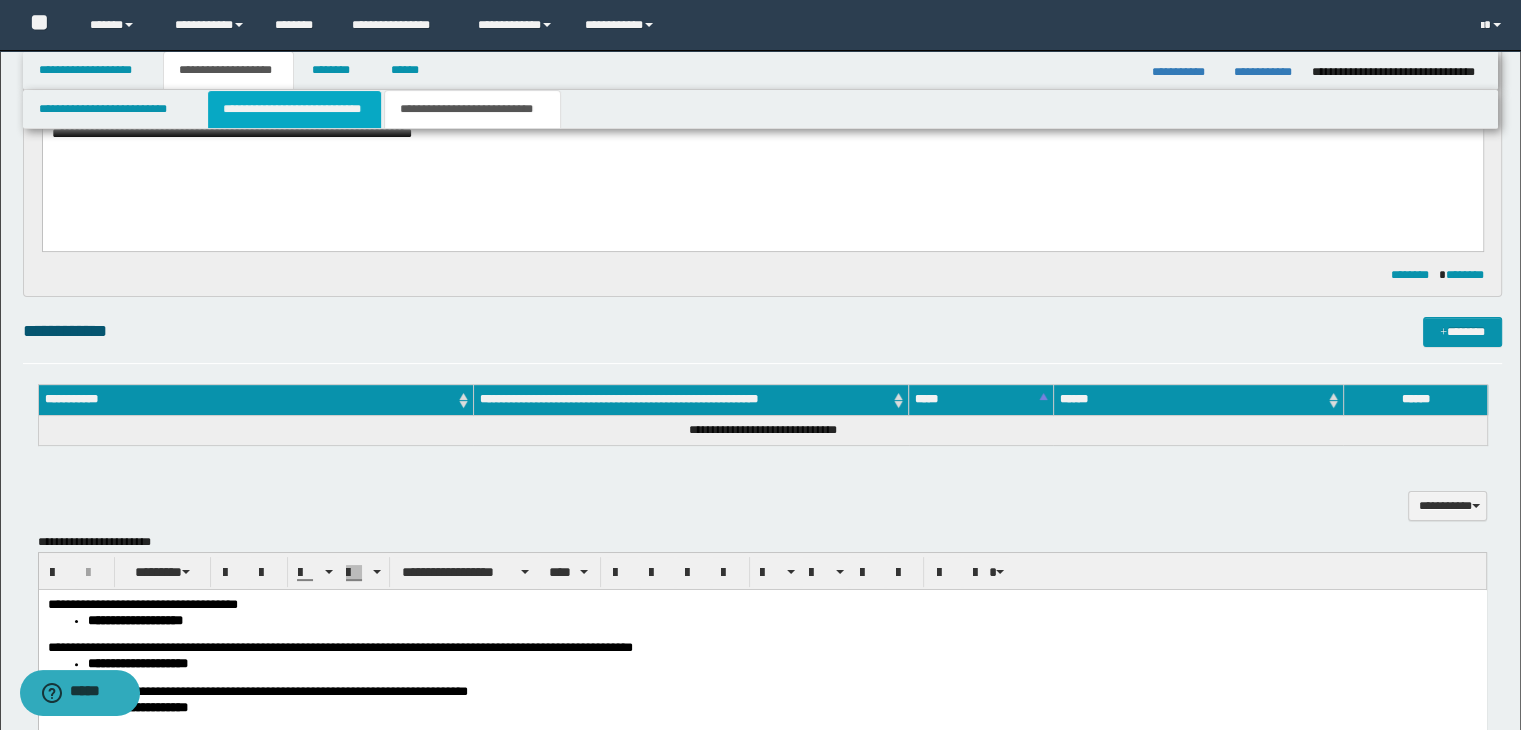 click on "**********" at bounding box center [294, 109] 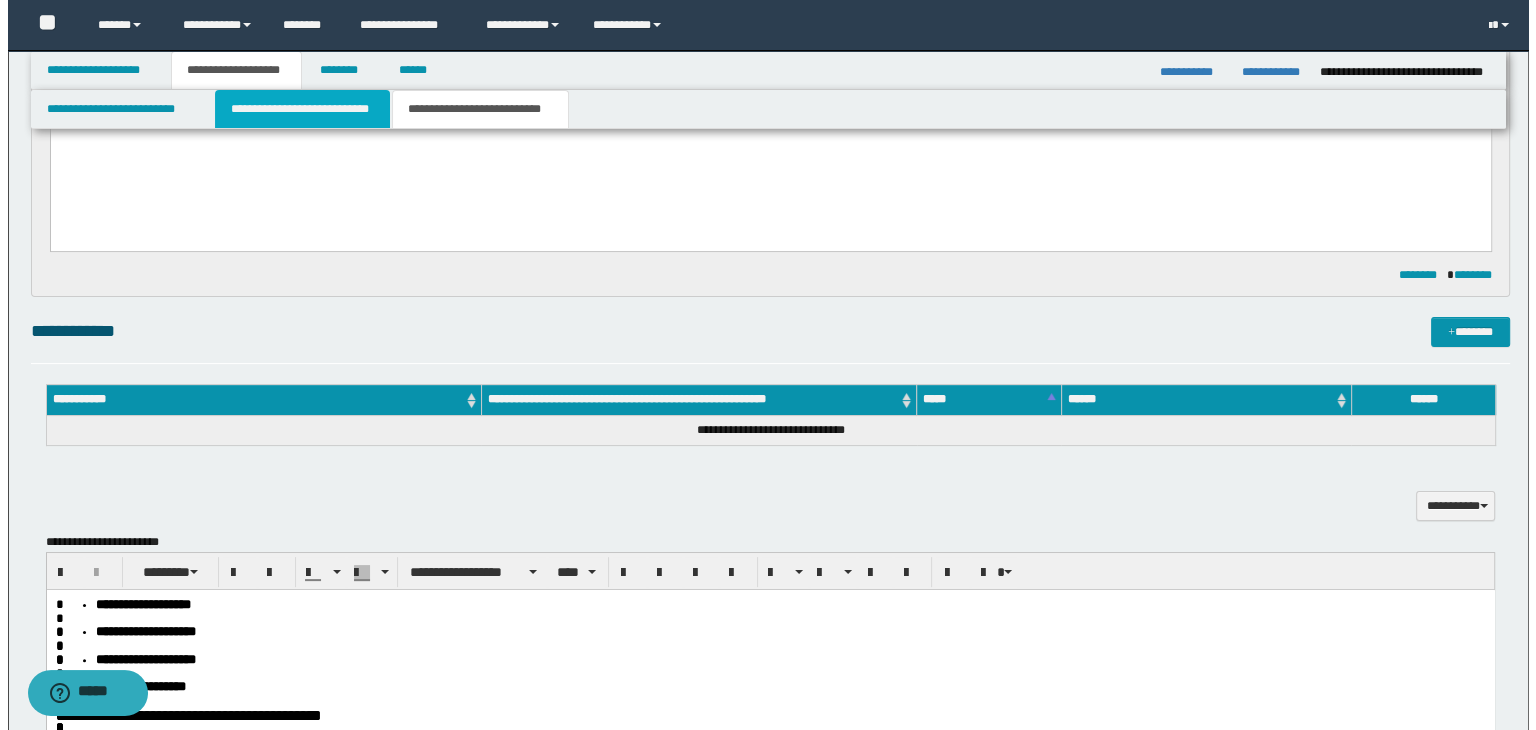 scroll, scrollTop: 0, scrollLeft: 0, axis: both 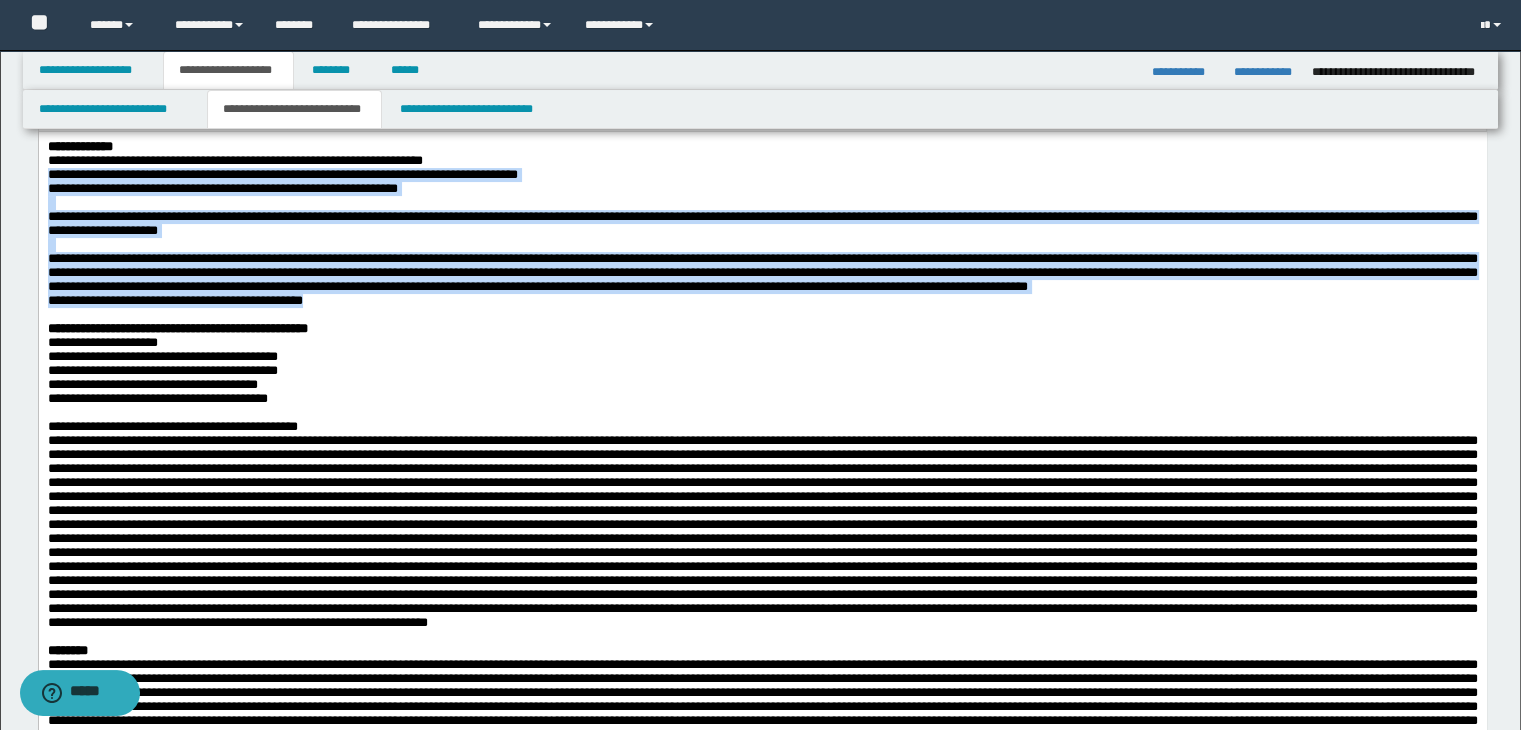 drag, startPoint x: 45, startPoint y: 171, endPoint x: 465, endPoint y: 336, distance: 451.24826 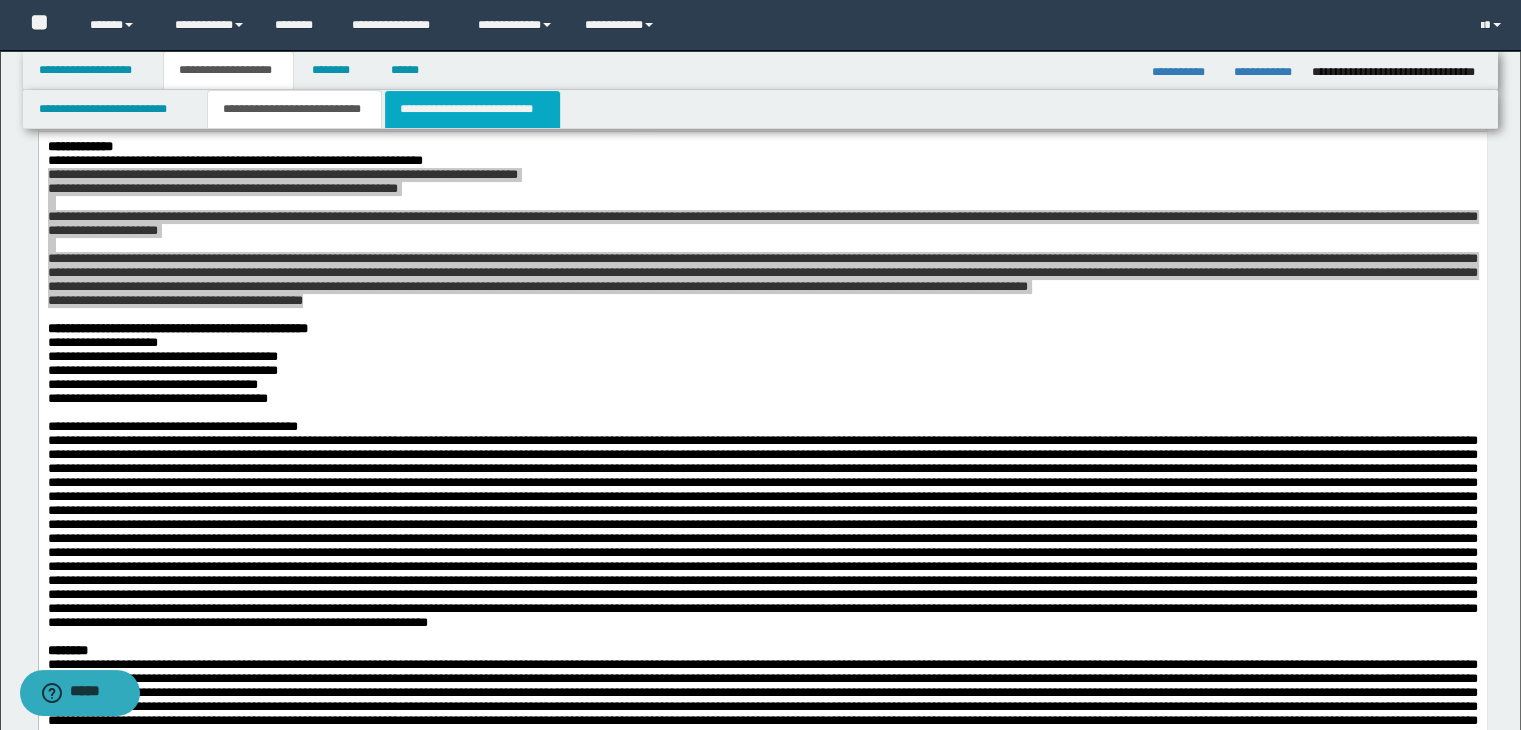 drag, startPoint x: 450, startPoint y: 106, endPoint x: 422, endPoint y: 168, distance: 68.0294 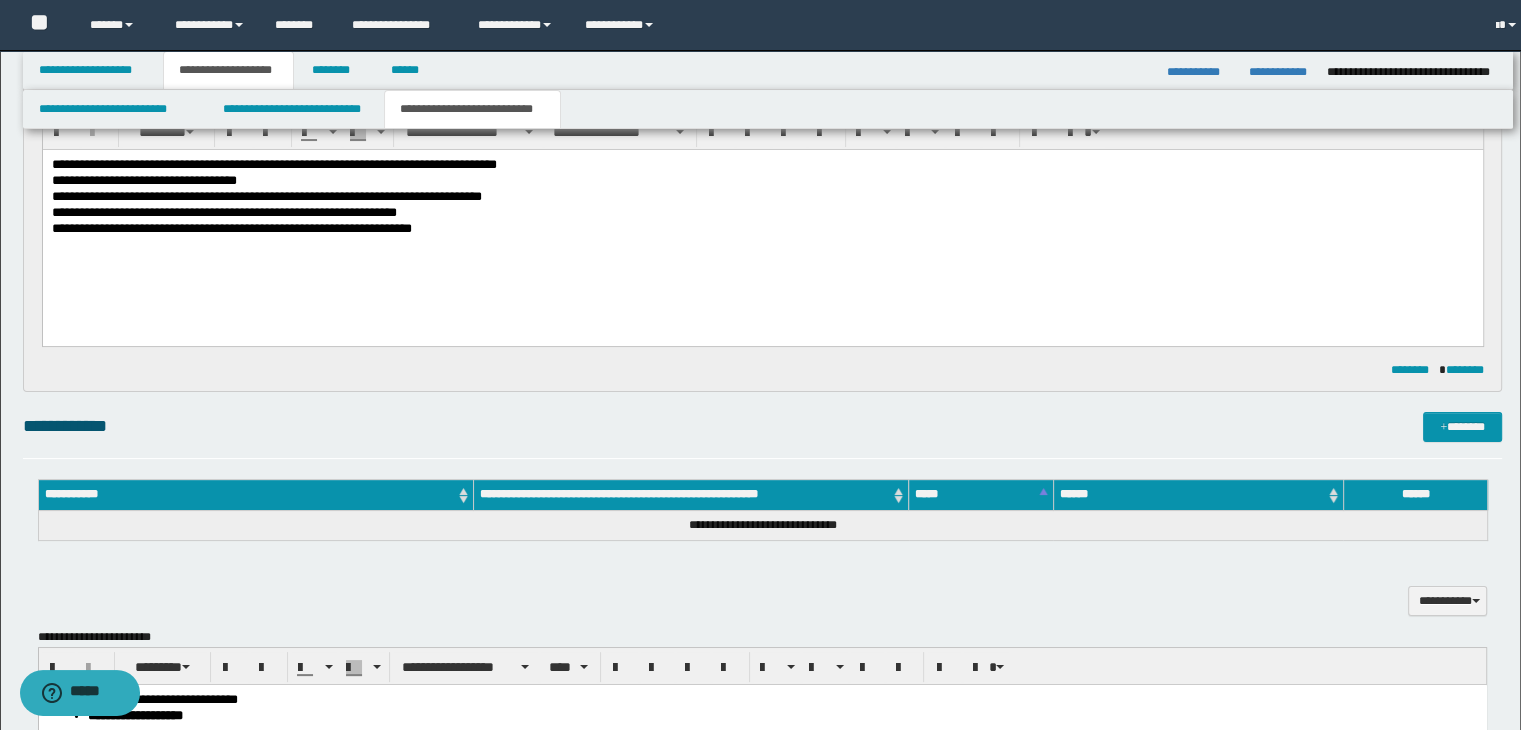 scroll, scrollTop: 100, scrollLeft: 0, axis: vertical 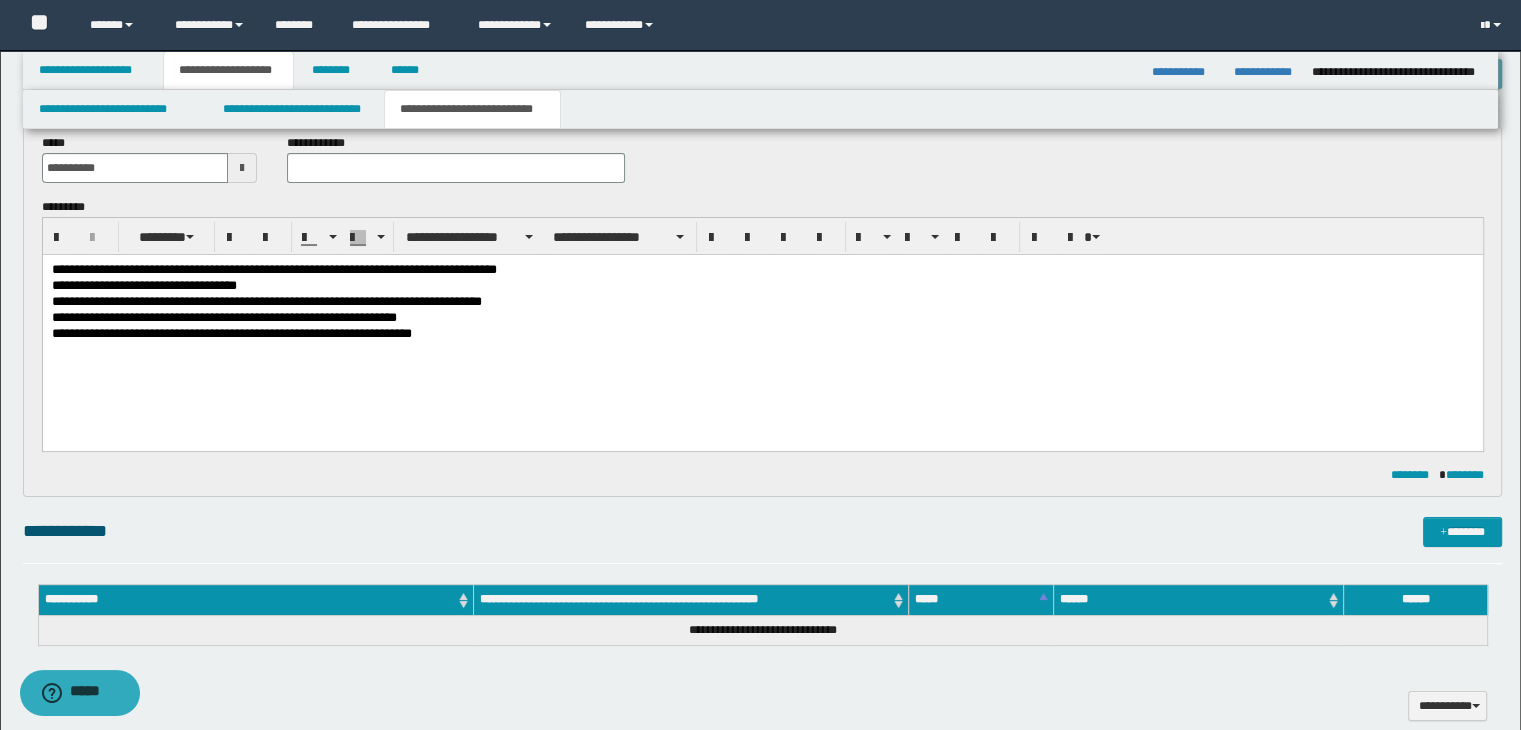 click on "**********" at bounding box center (762, 327) 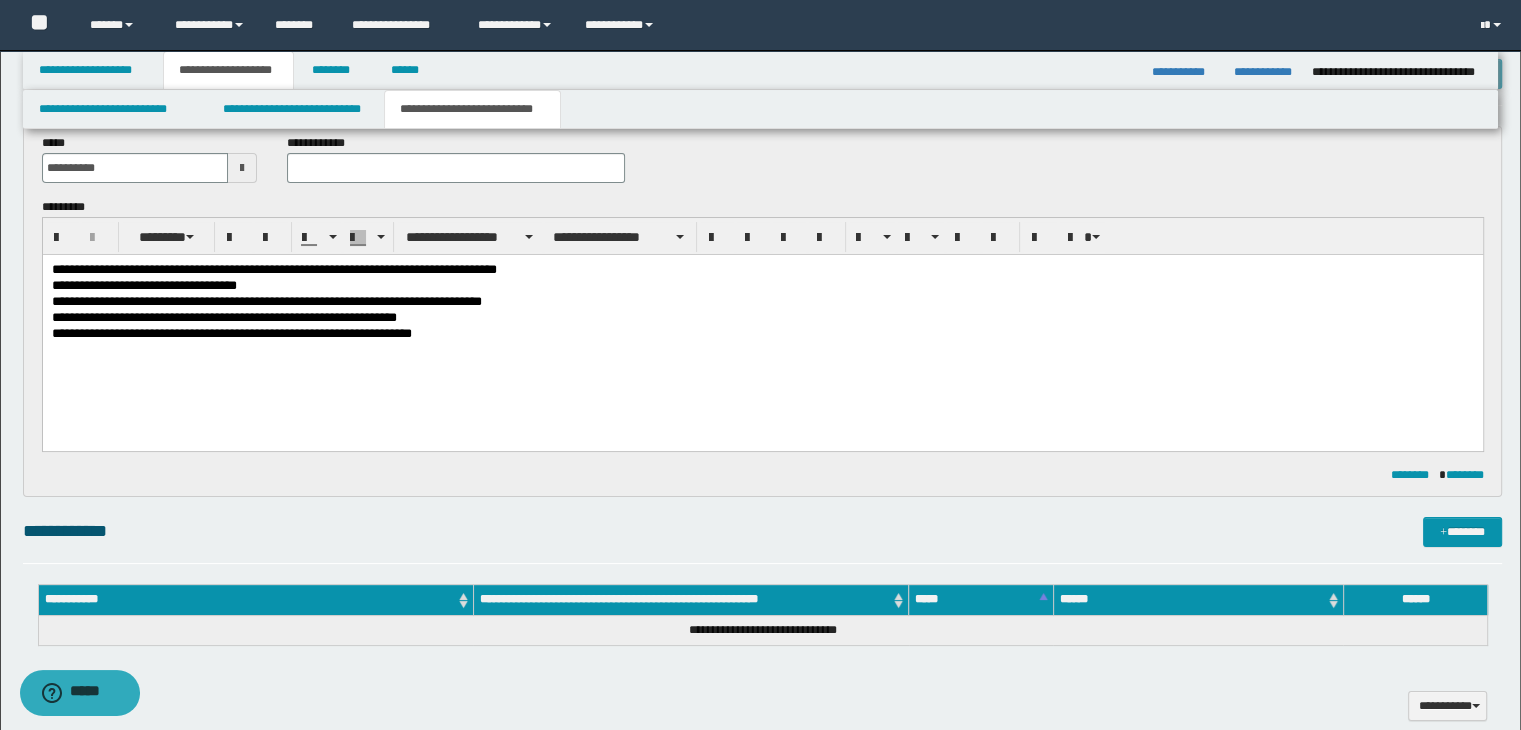 click on "**********" at bounding box center [762, 334] 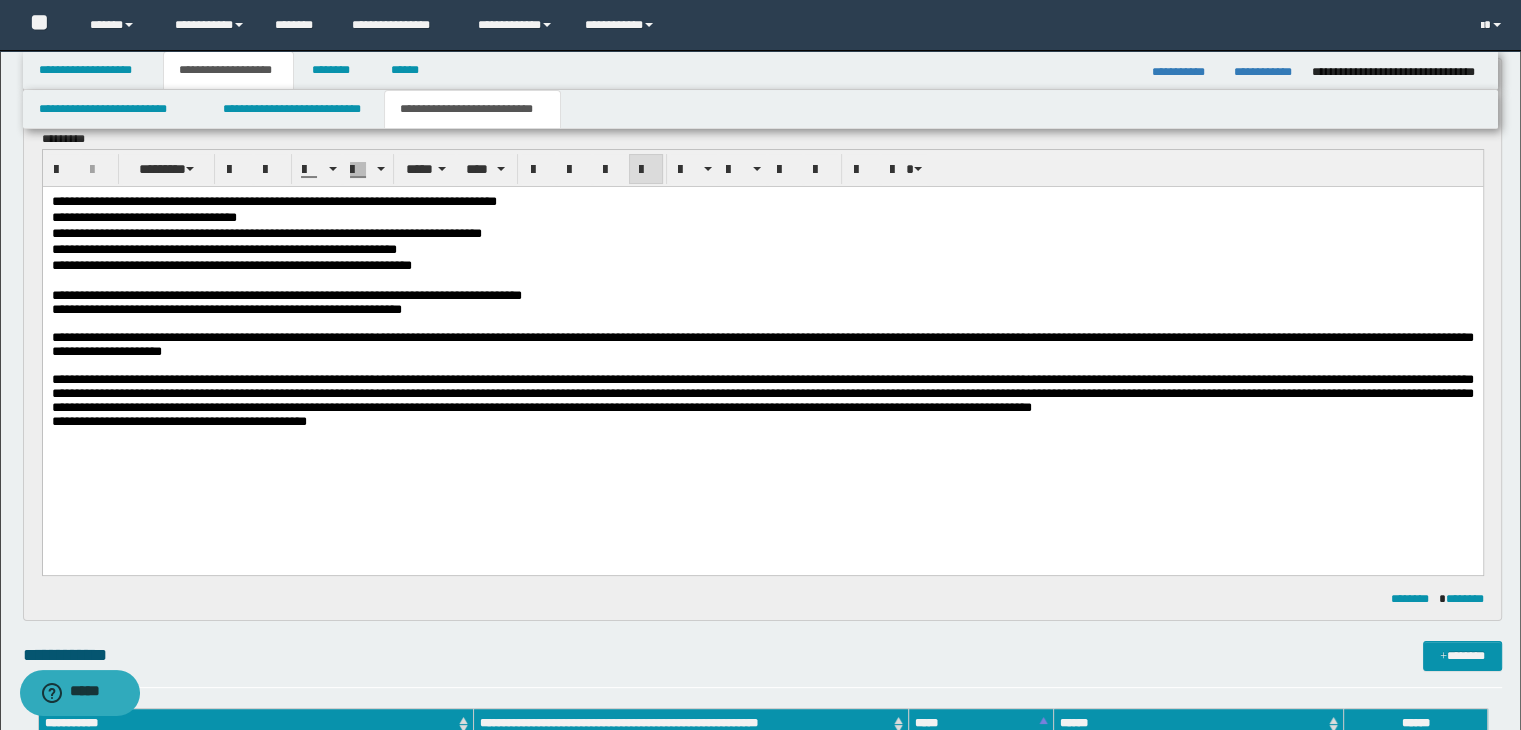 scroll, scrollTop: 200, scrollLeft: 0, axis: vertical 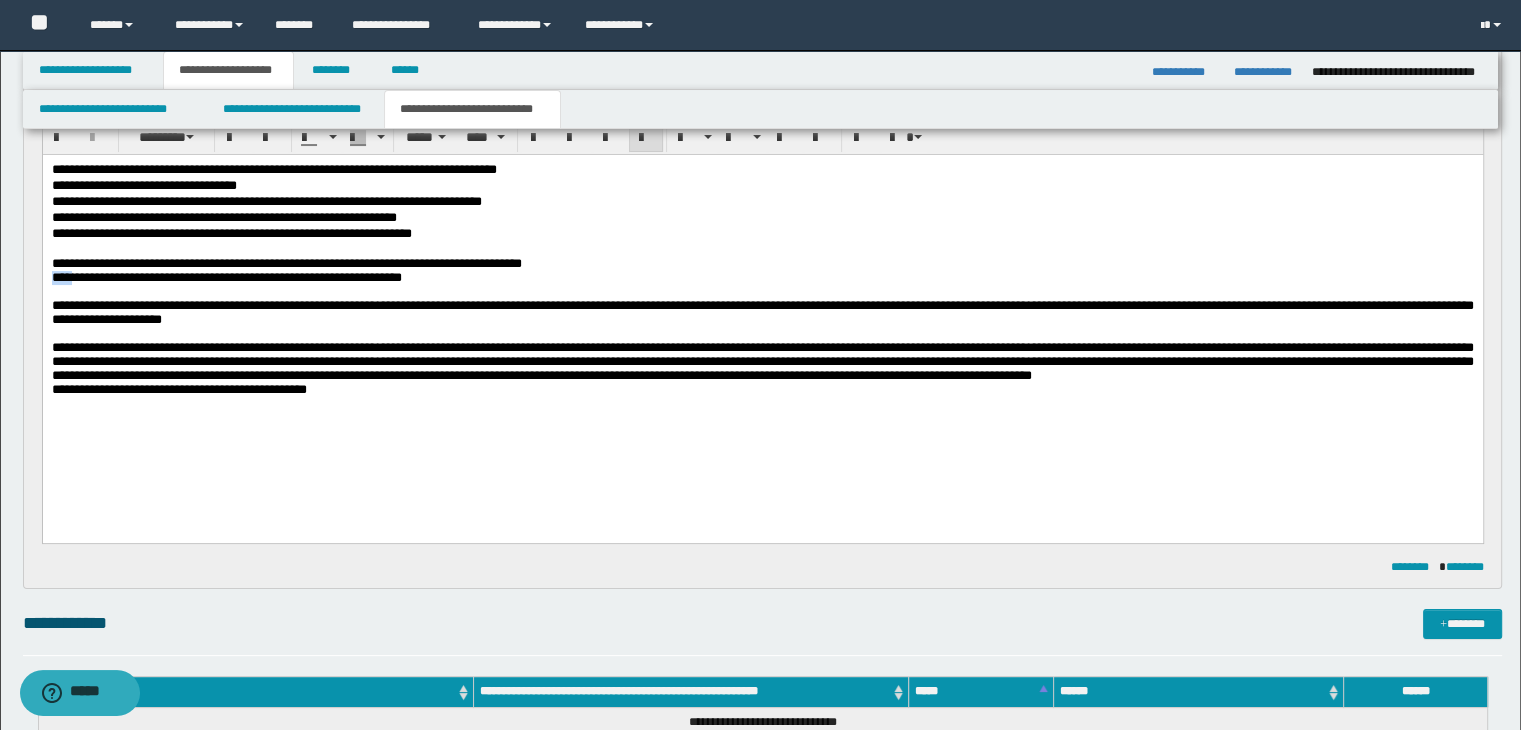 drag, startPoint x: 54, startPoint y: 283, endPoint x: 84, endPoint y: 416, distance: 136.34148 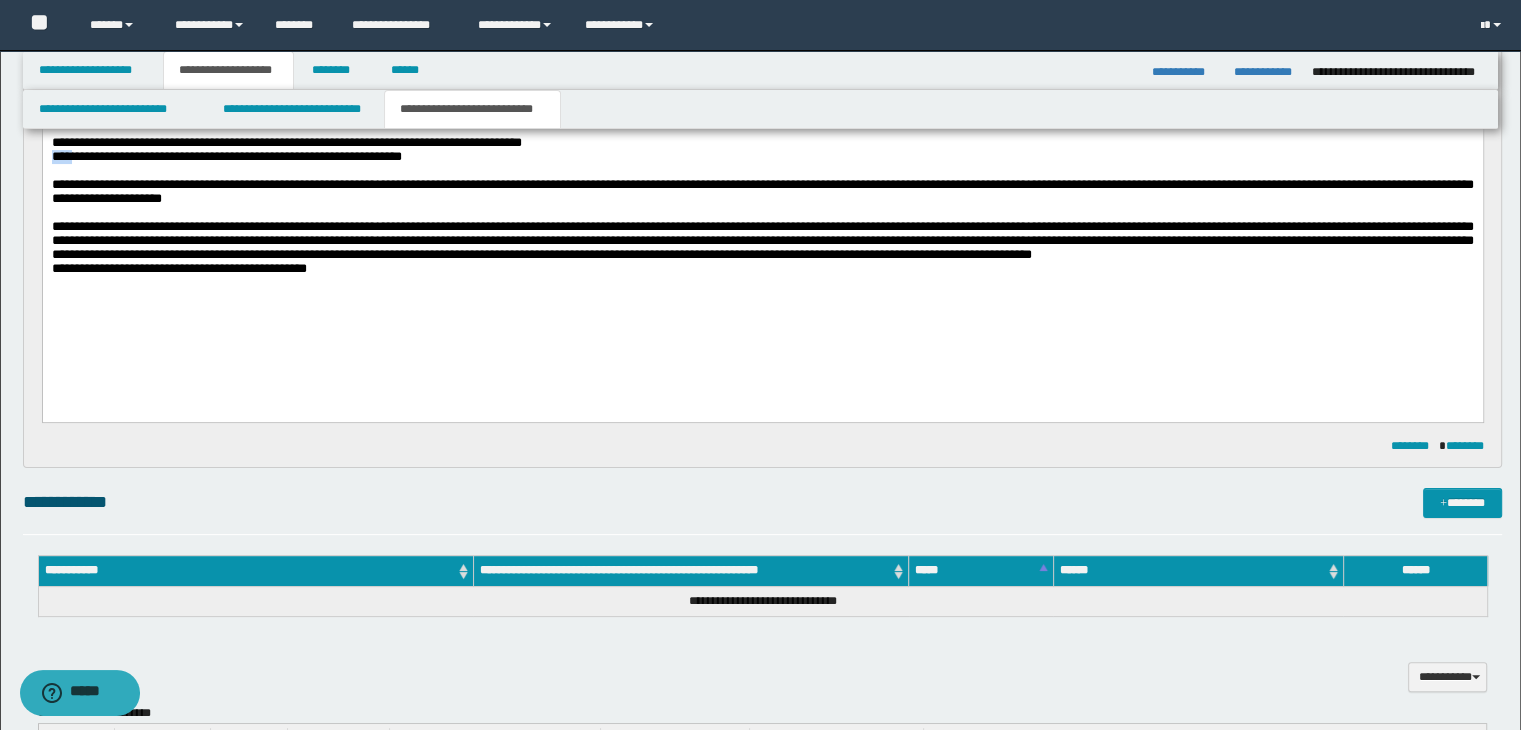 scroll, scrollTop: 600, scrollLeft: 0, axis: vertical 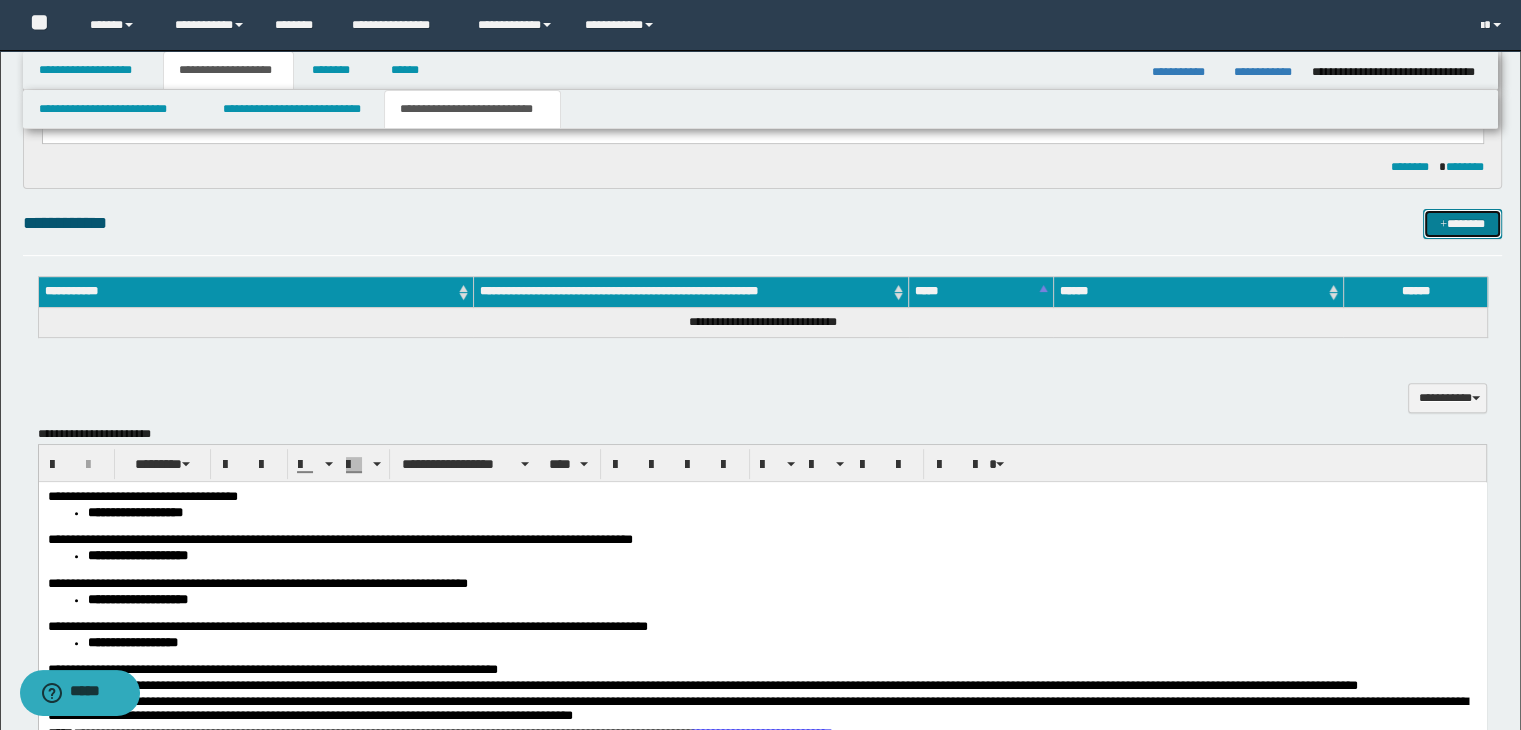 click on "**********" at bounding box center [763, 417] 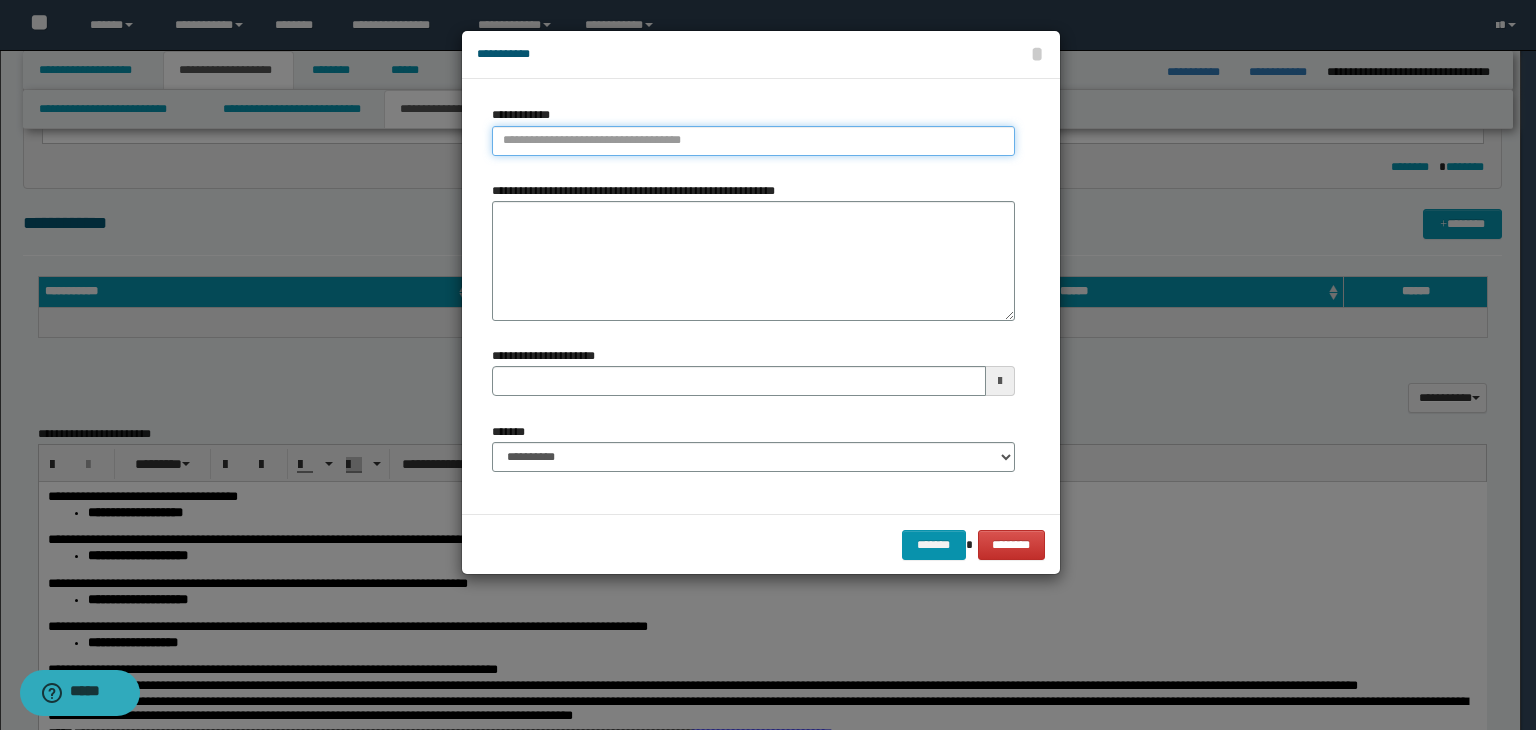 click on "**********" at bounding box center [753, 141] 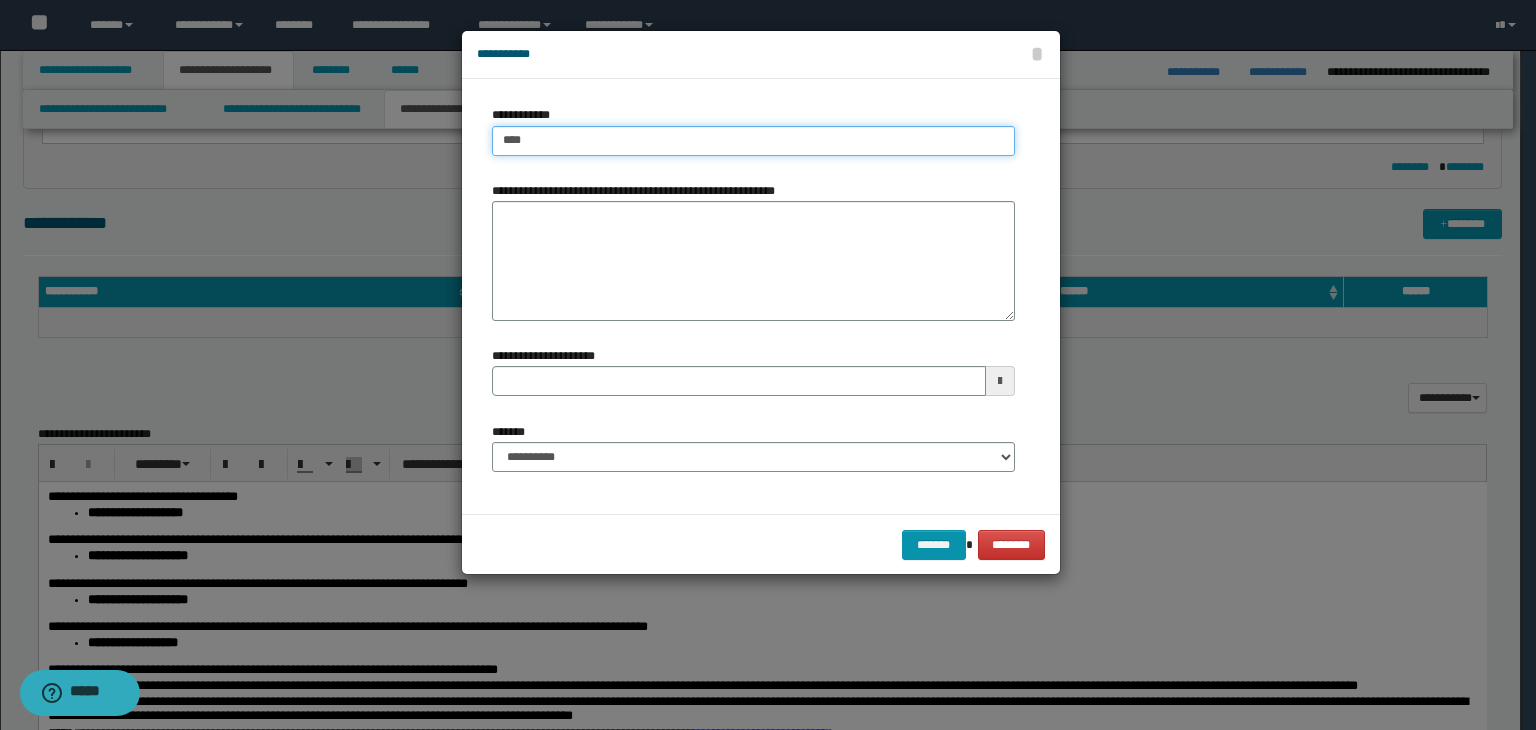type on "****" 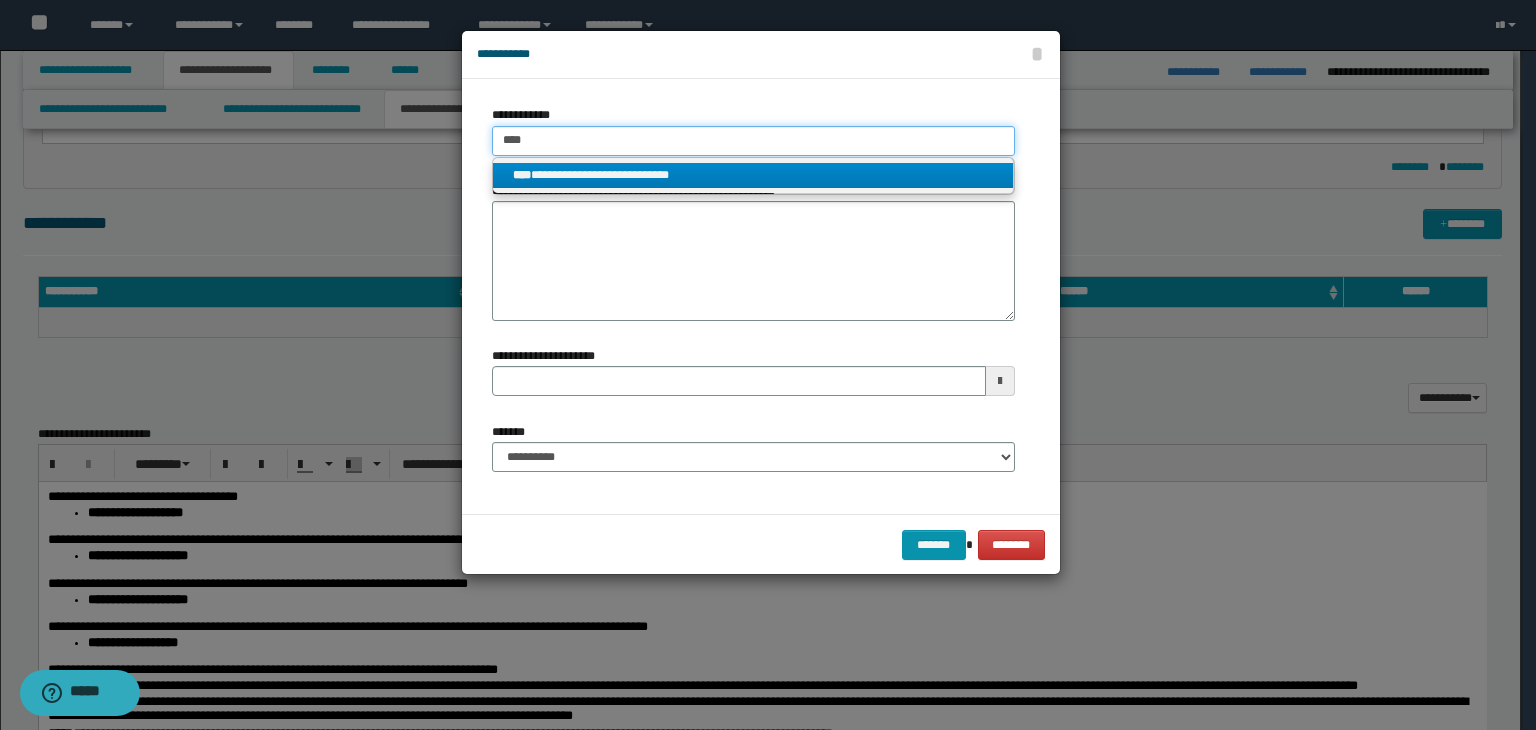 type on "****" 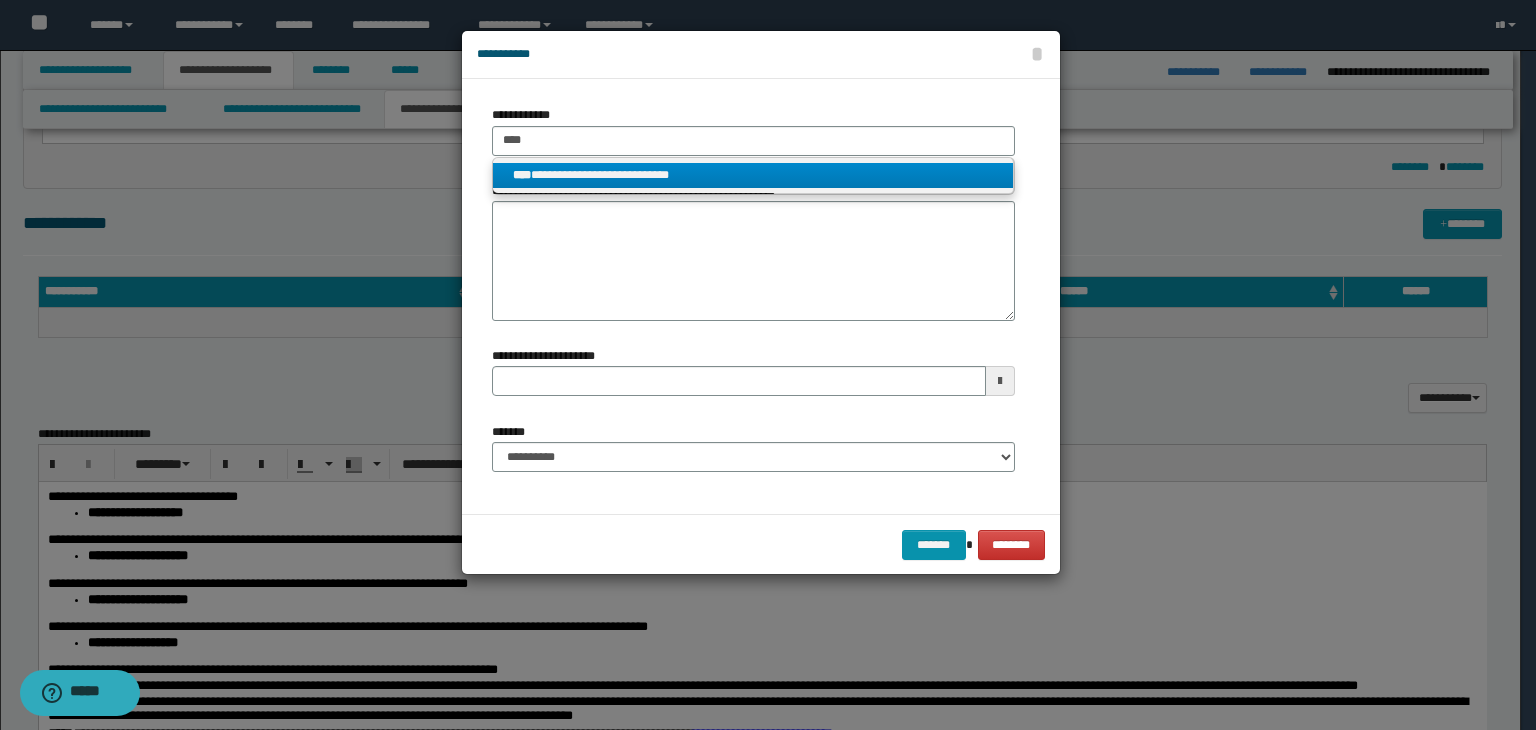 click on "**********" at bounding box center (753, 175) 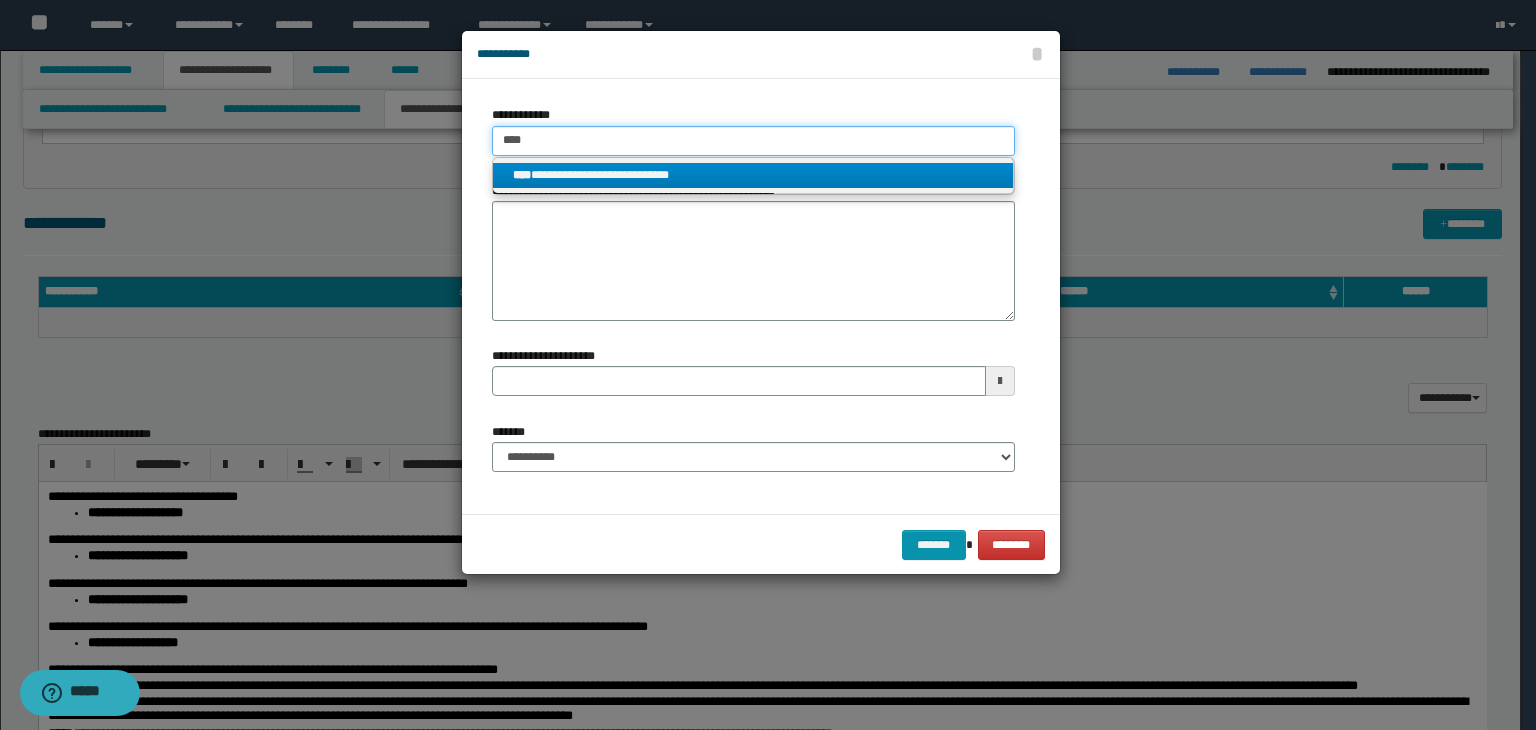 type 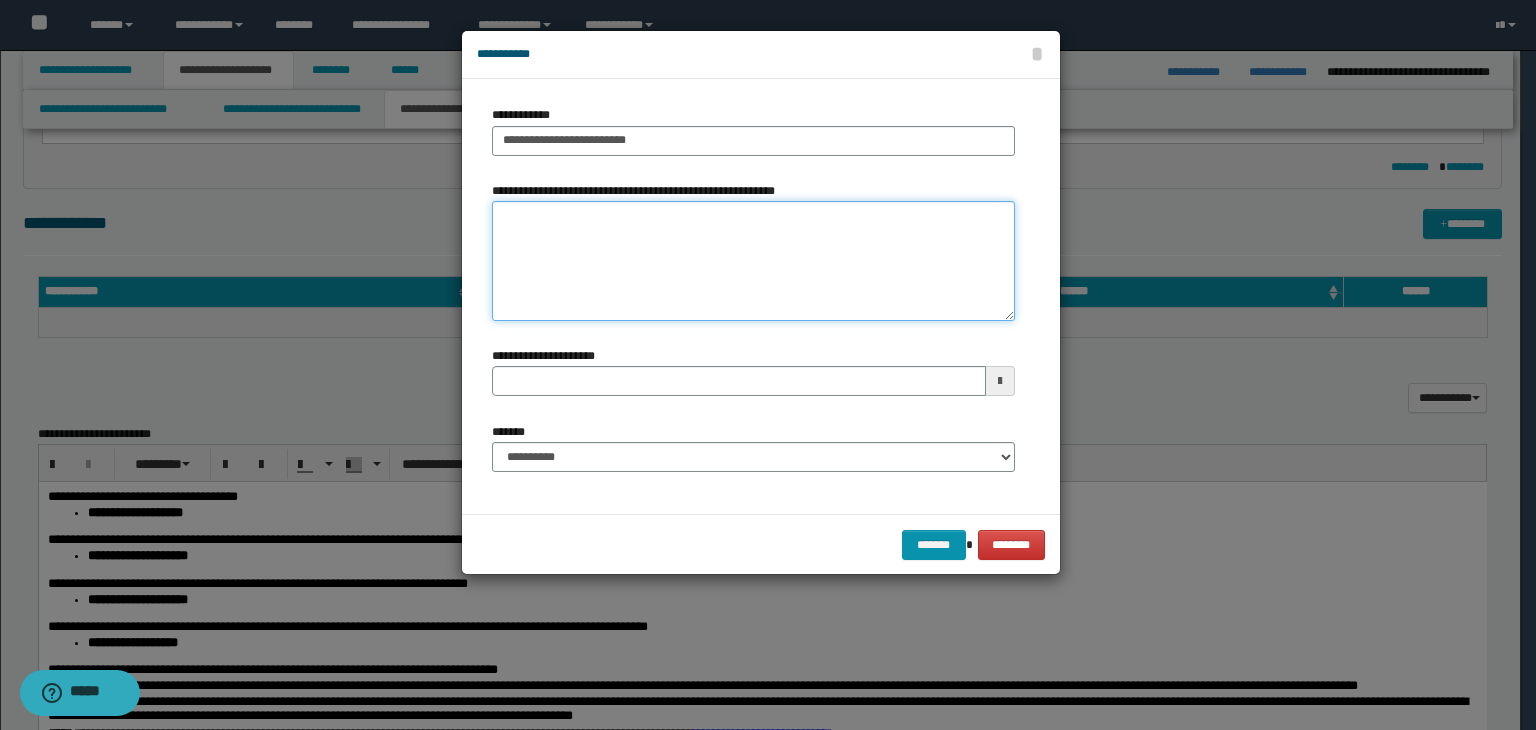 click on "**********" at bounding box center [753, 261] 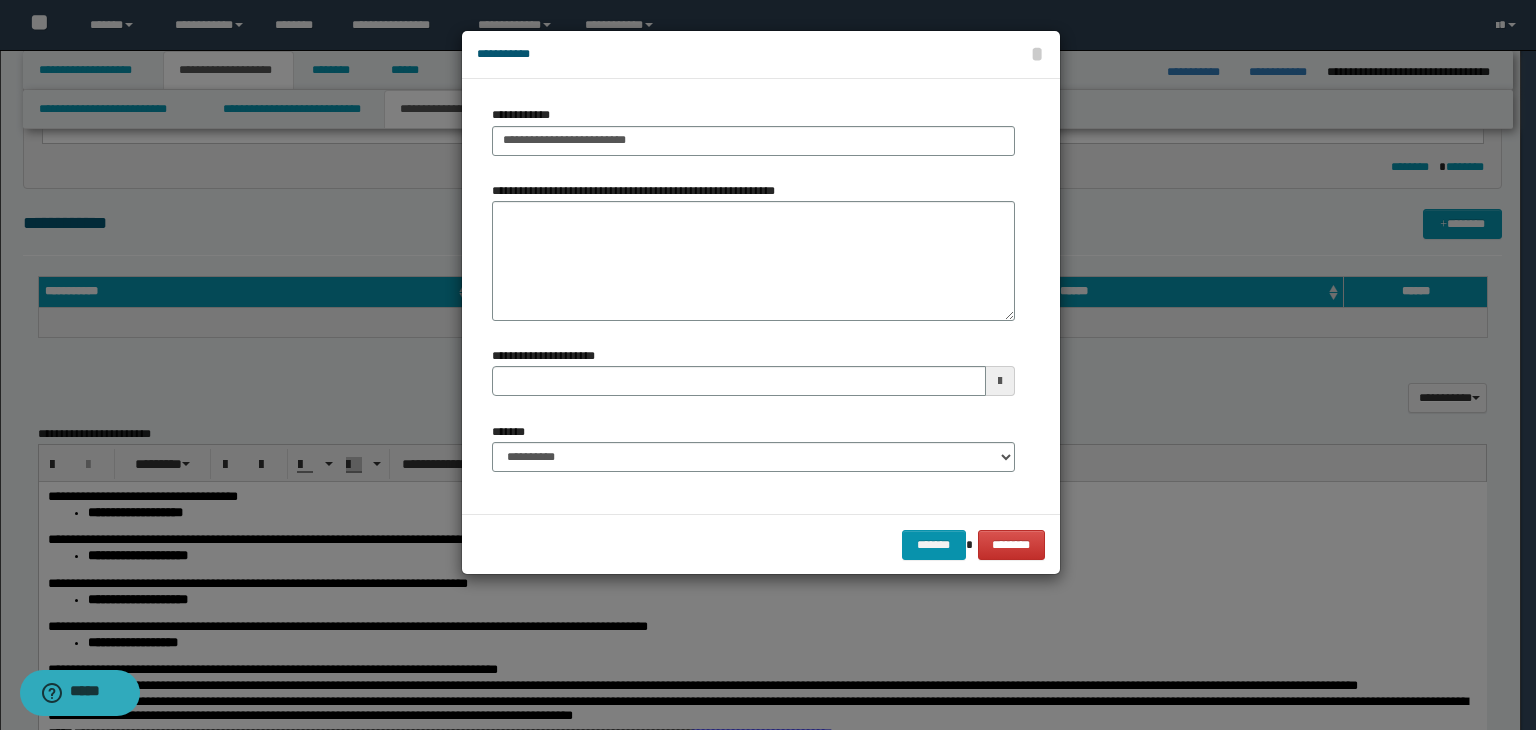 click on "**********" at bounding box center (753, 447) 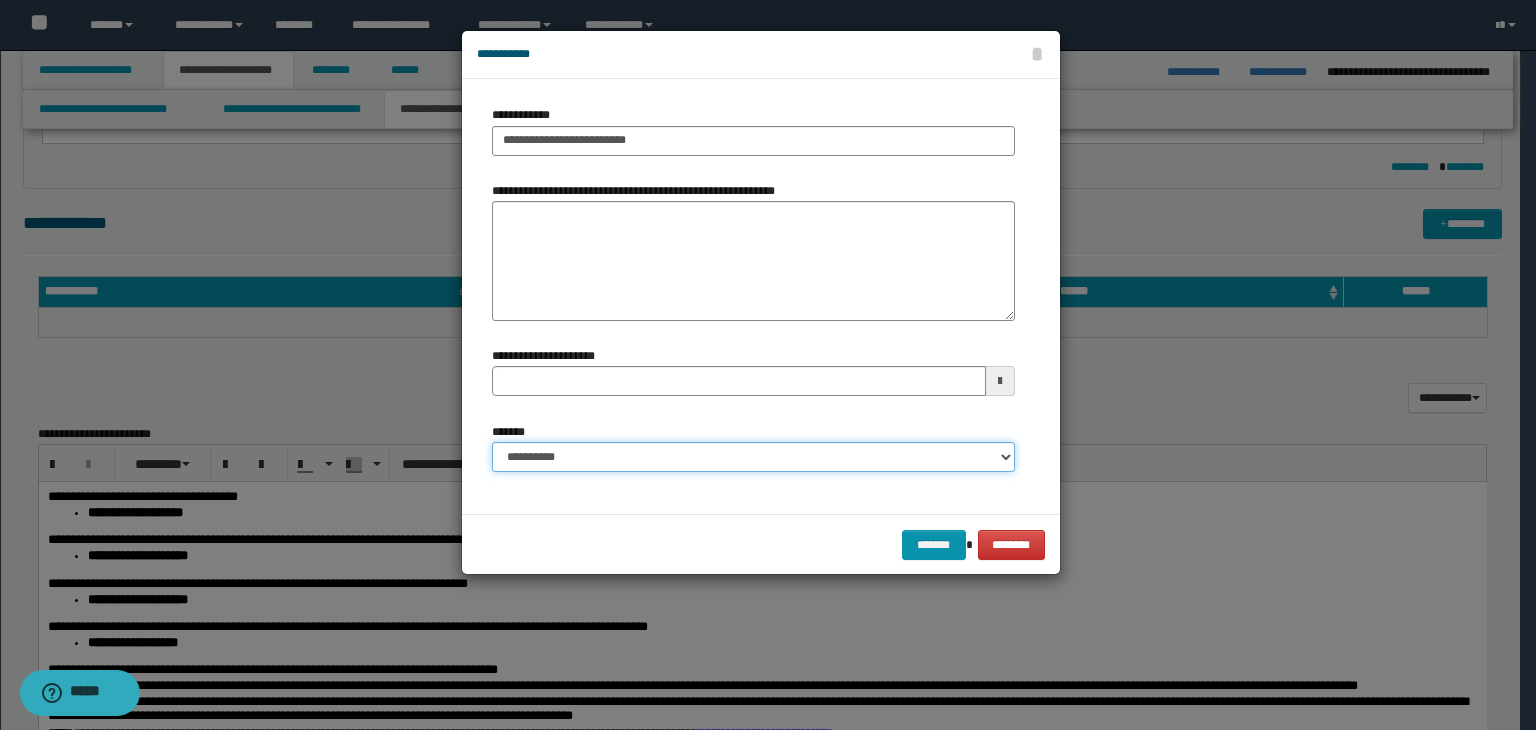 click on "**********" at bounding box center [753, 457] 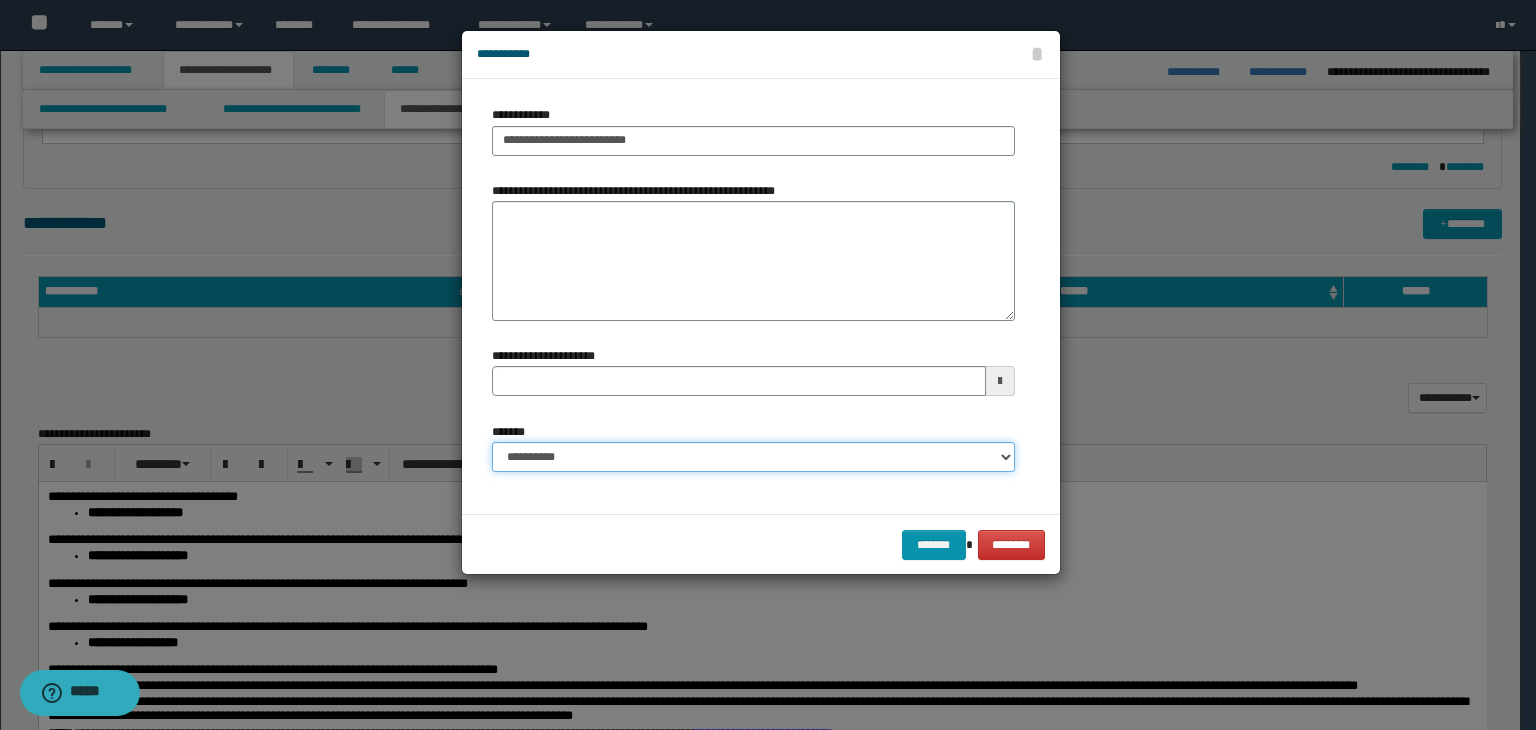 select on "*" 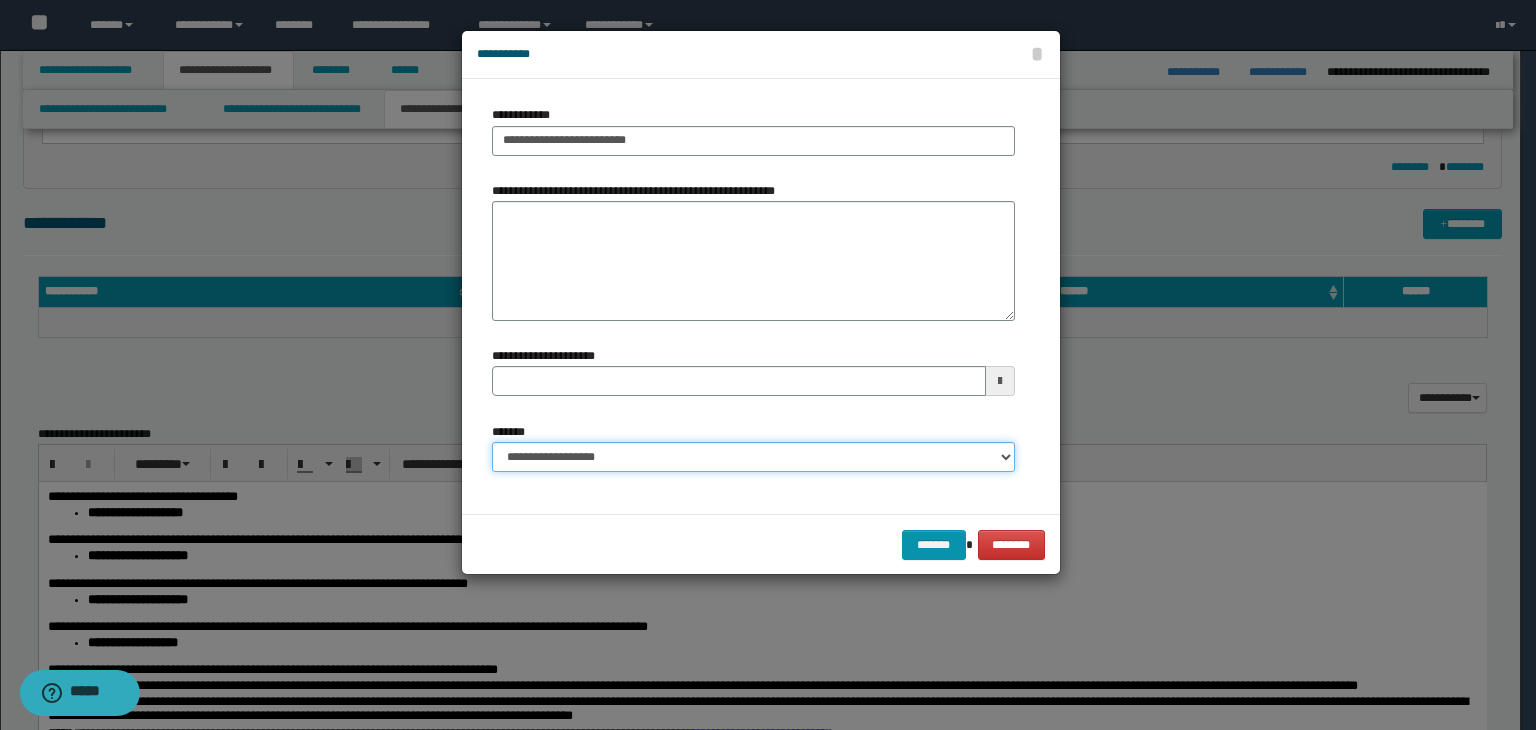 click on "**********" at bounding box center (753, 457) 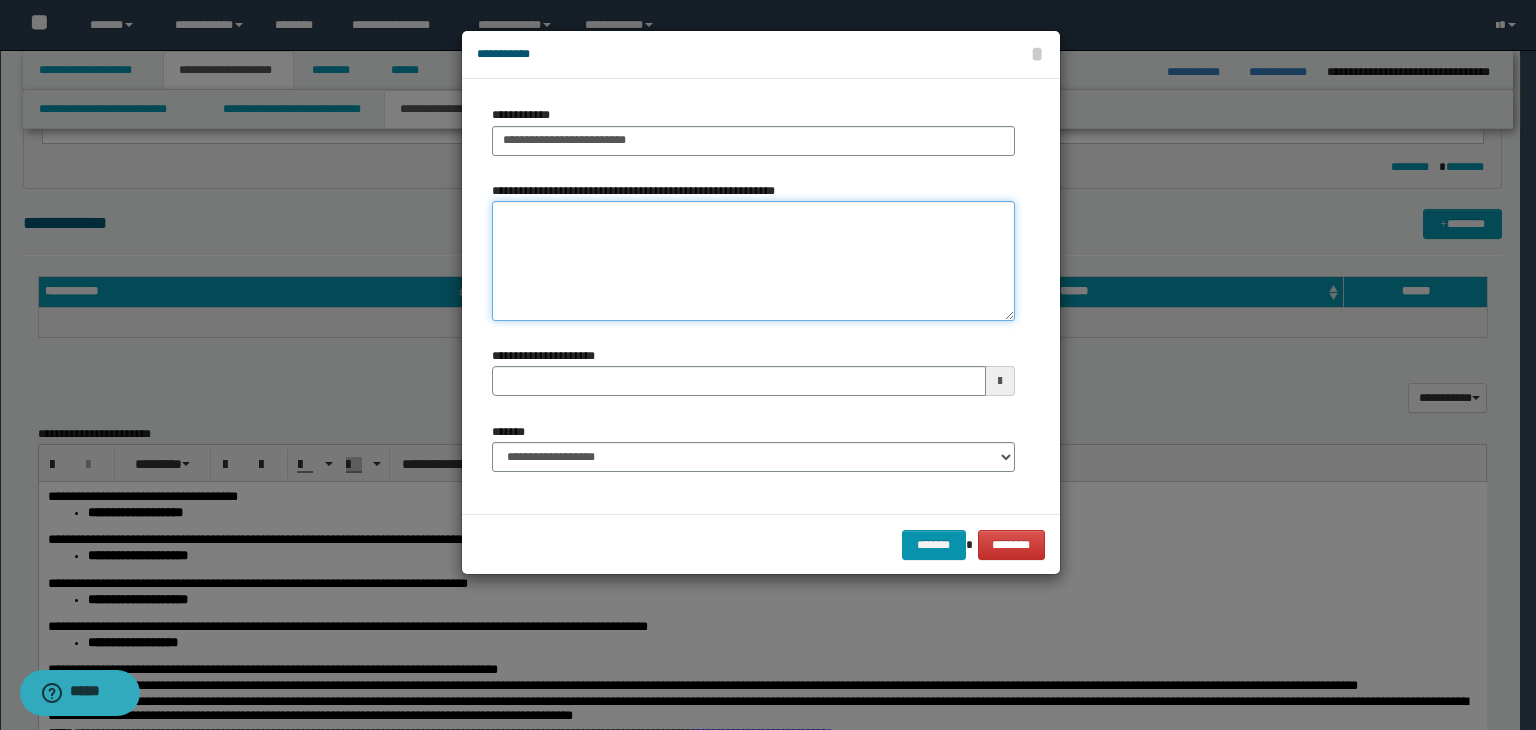click on "**********" at bounding box center [753, 261] 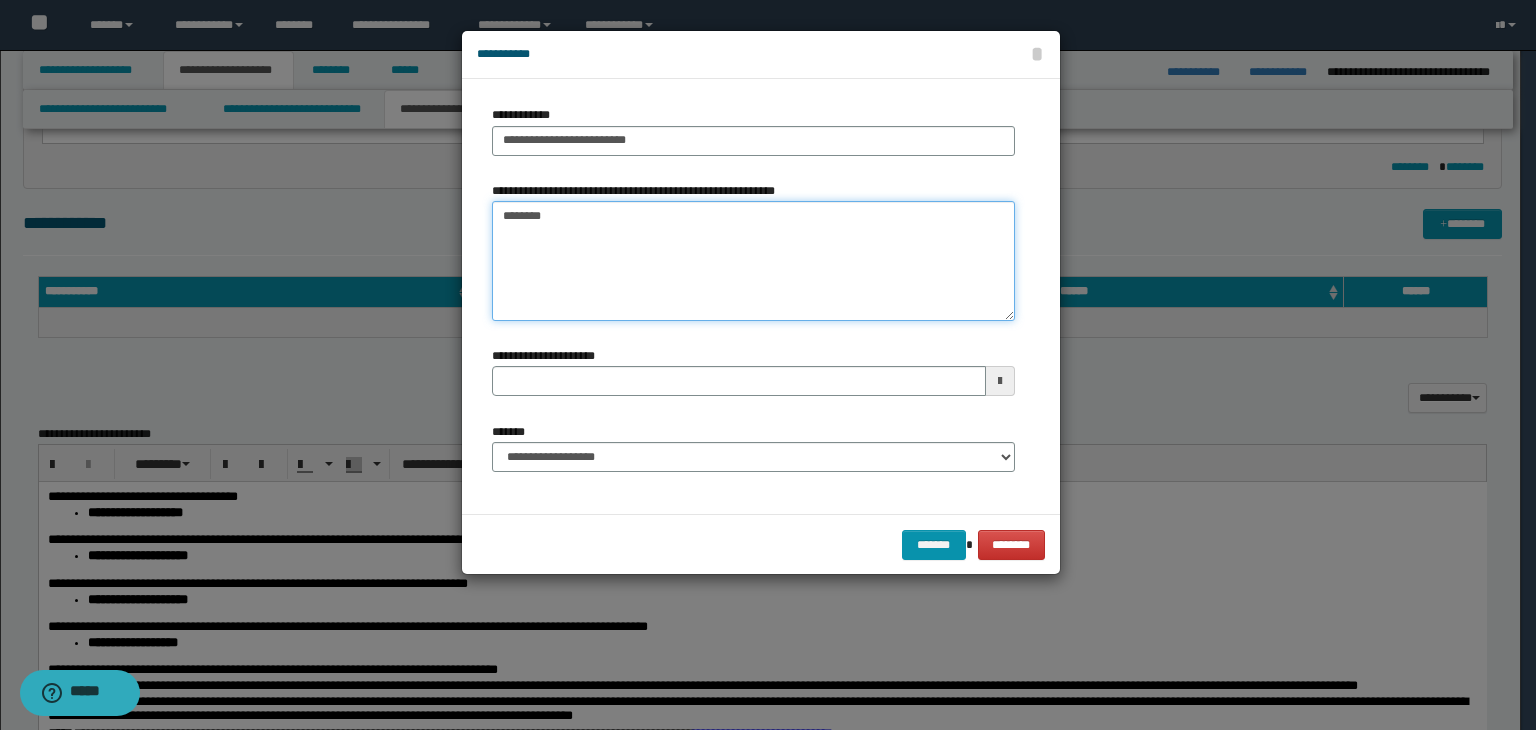 type on "*********" 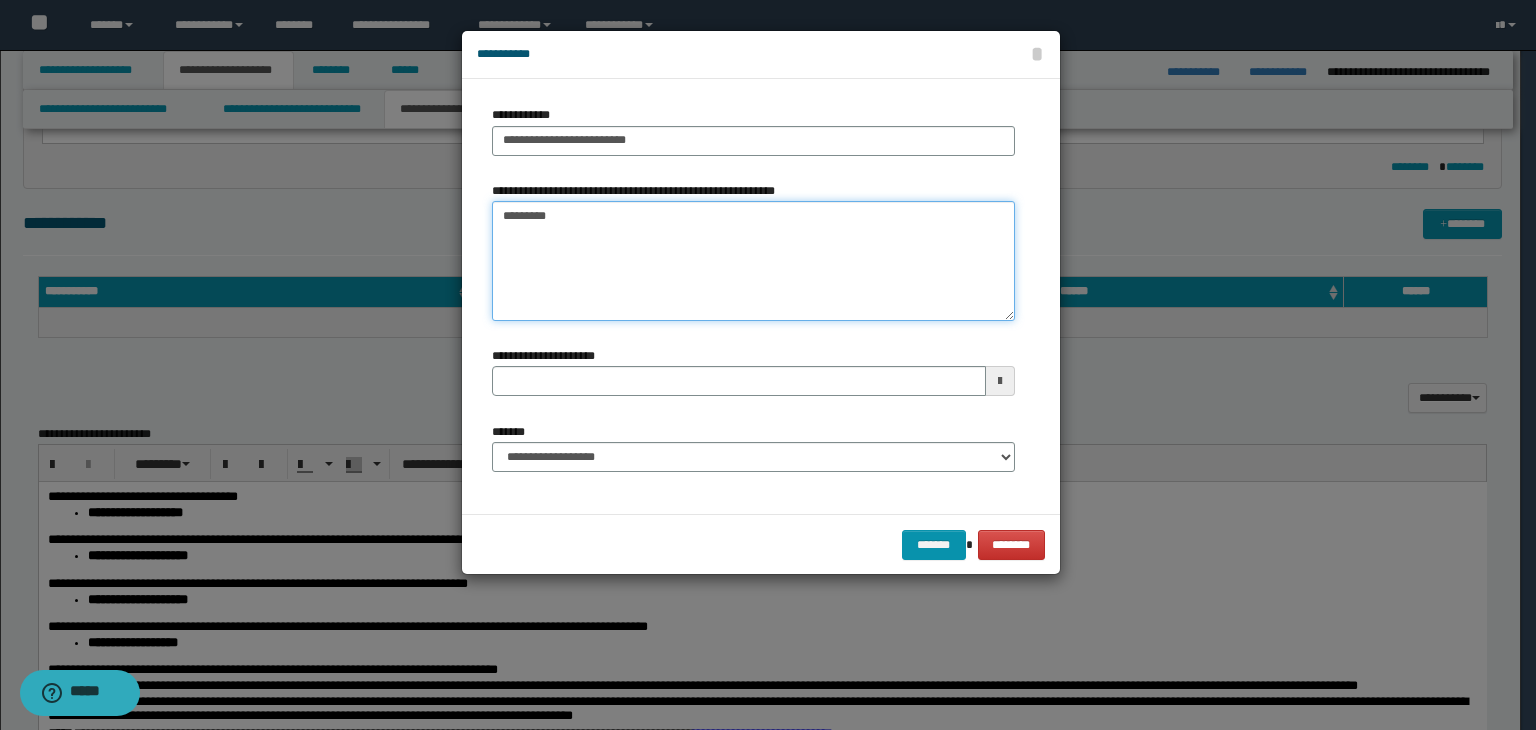 type 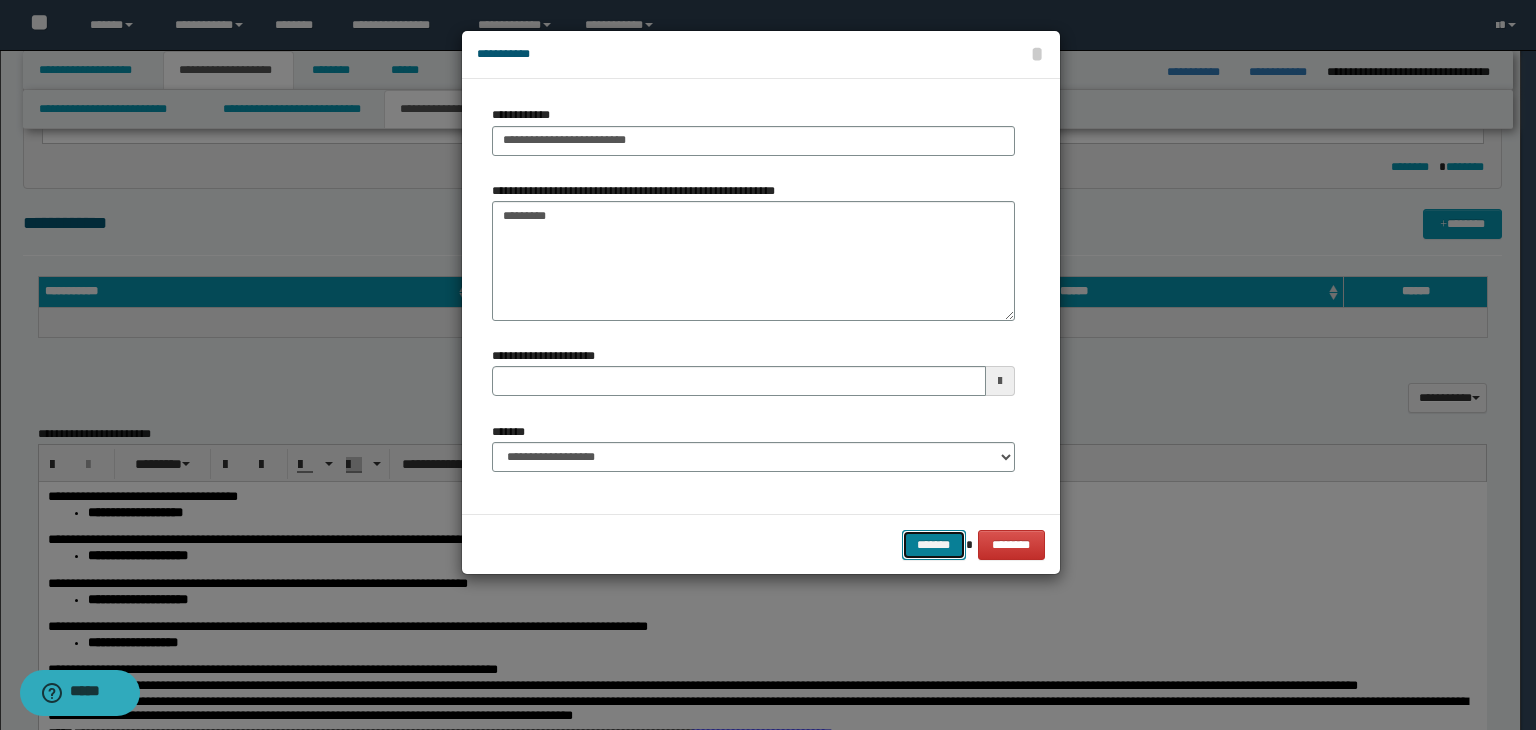 click on "*******" at bounding box center [934, 545] 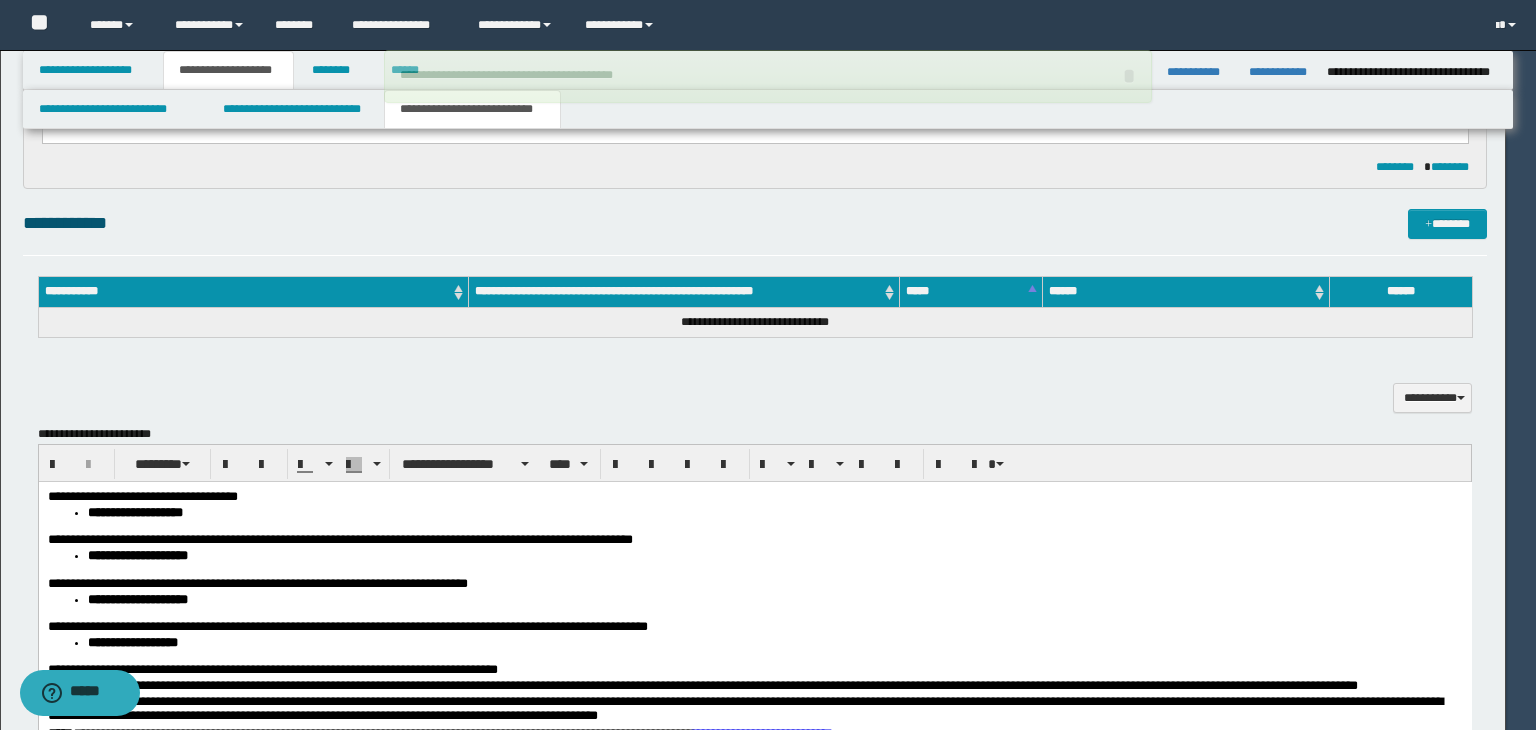 drag, startPoint x: 972, startPoint y: 1043, endPoint x: 934, endPoint y: 563, distance: 481.50183 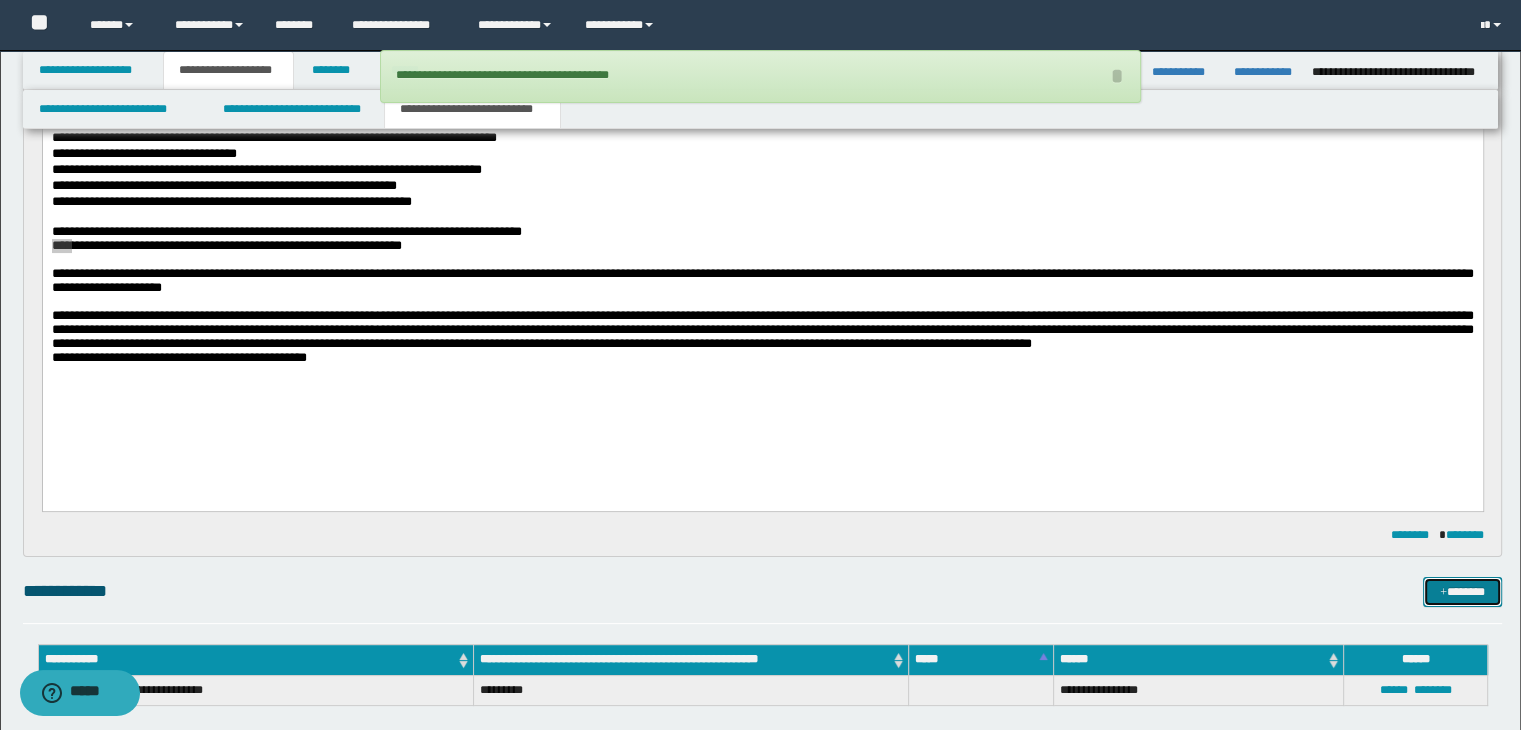 scroll, scrollTop: 200, scrollLeft: 0, axis: vertical 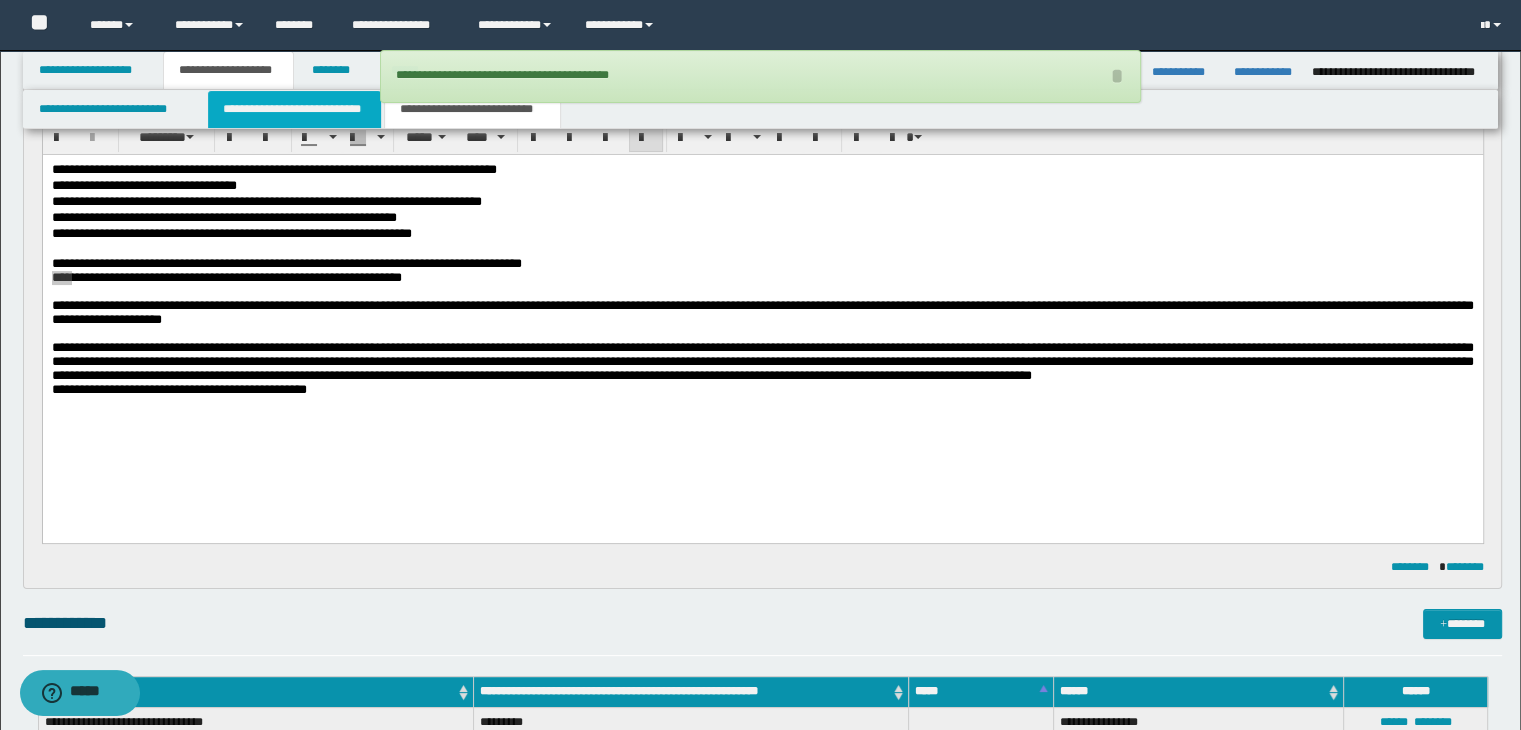 click on "**********" at bounding box center (294, 109) 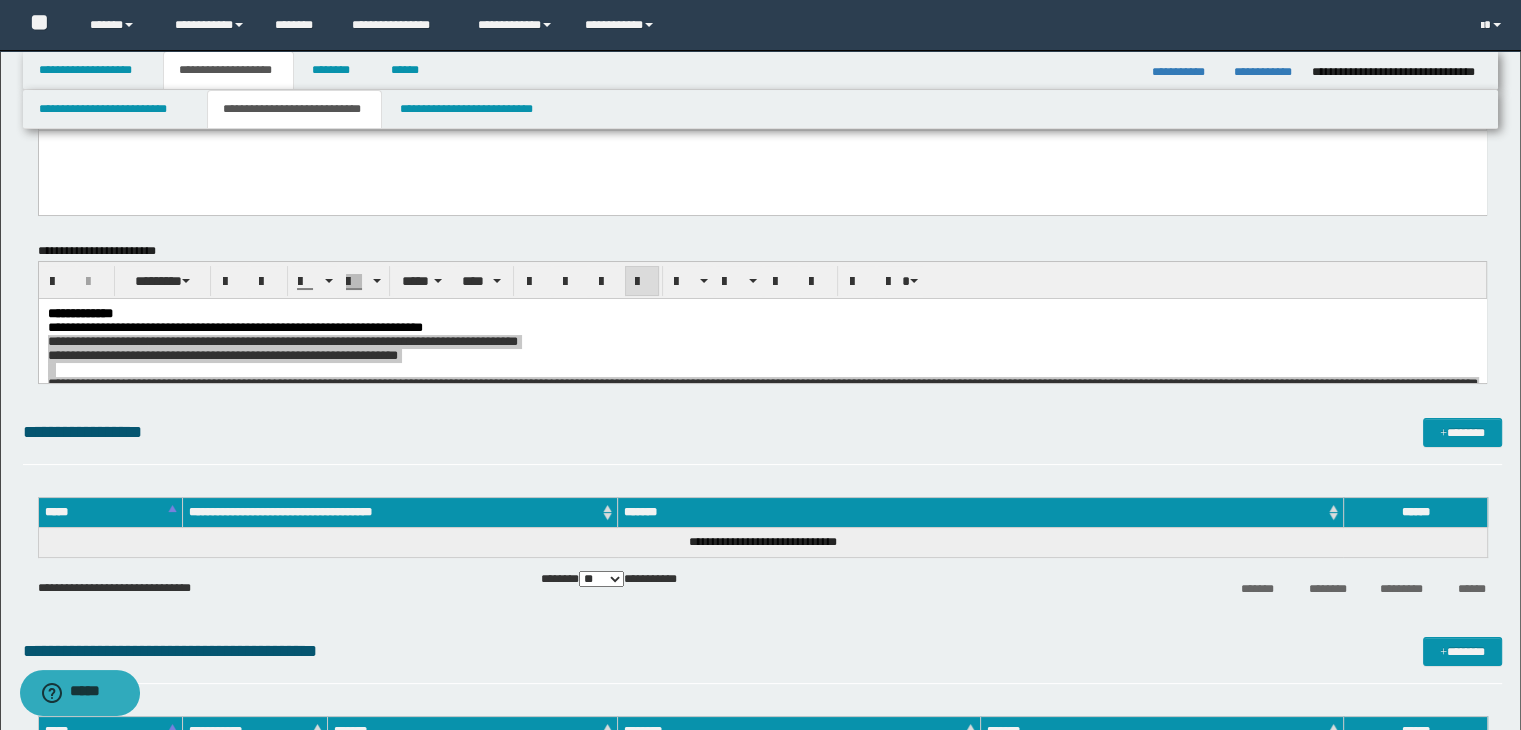 scroll, scrollTop: 0, scrollLeft: 0, axis: both 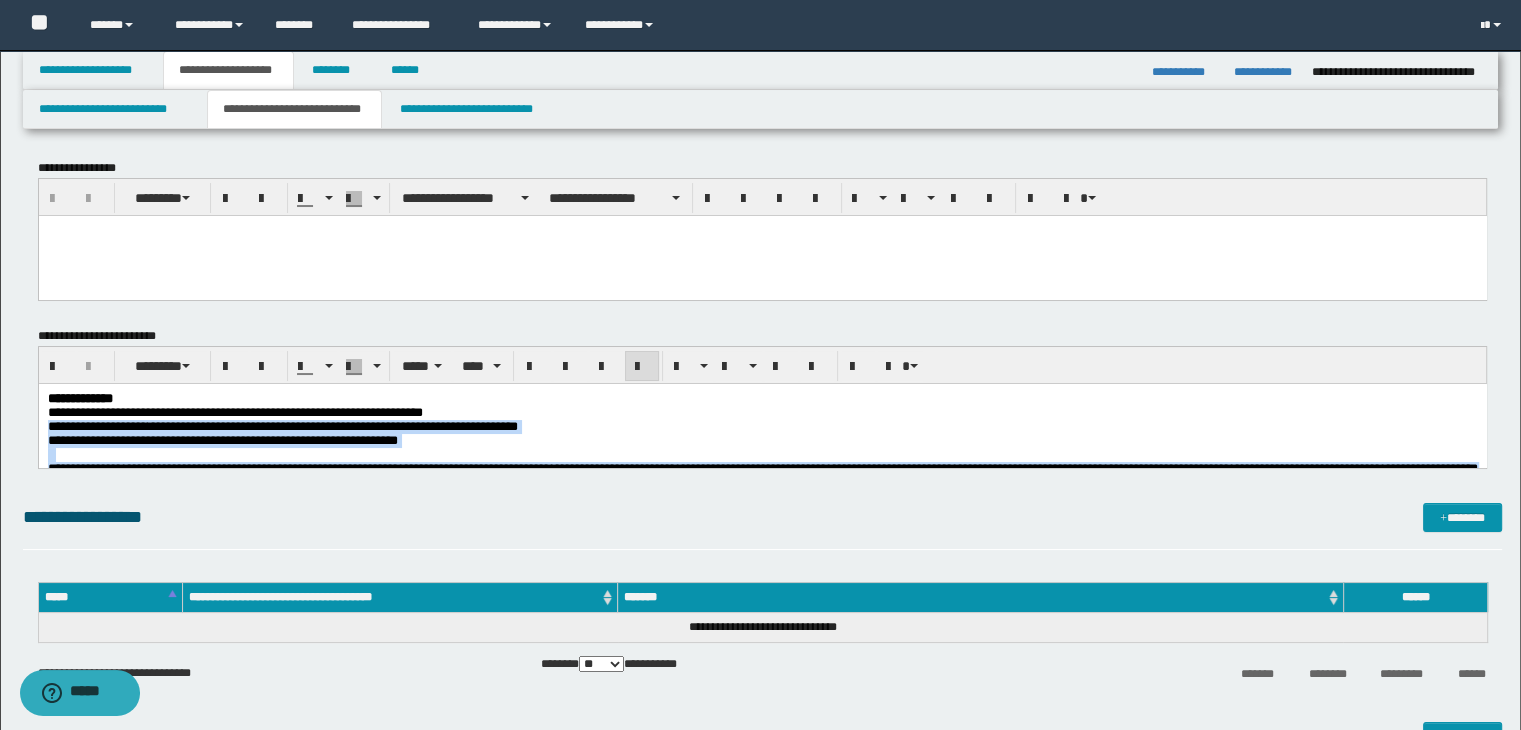 click on "**********" at bounding box center (332, 425) 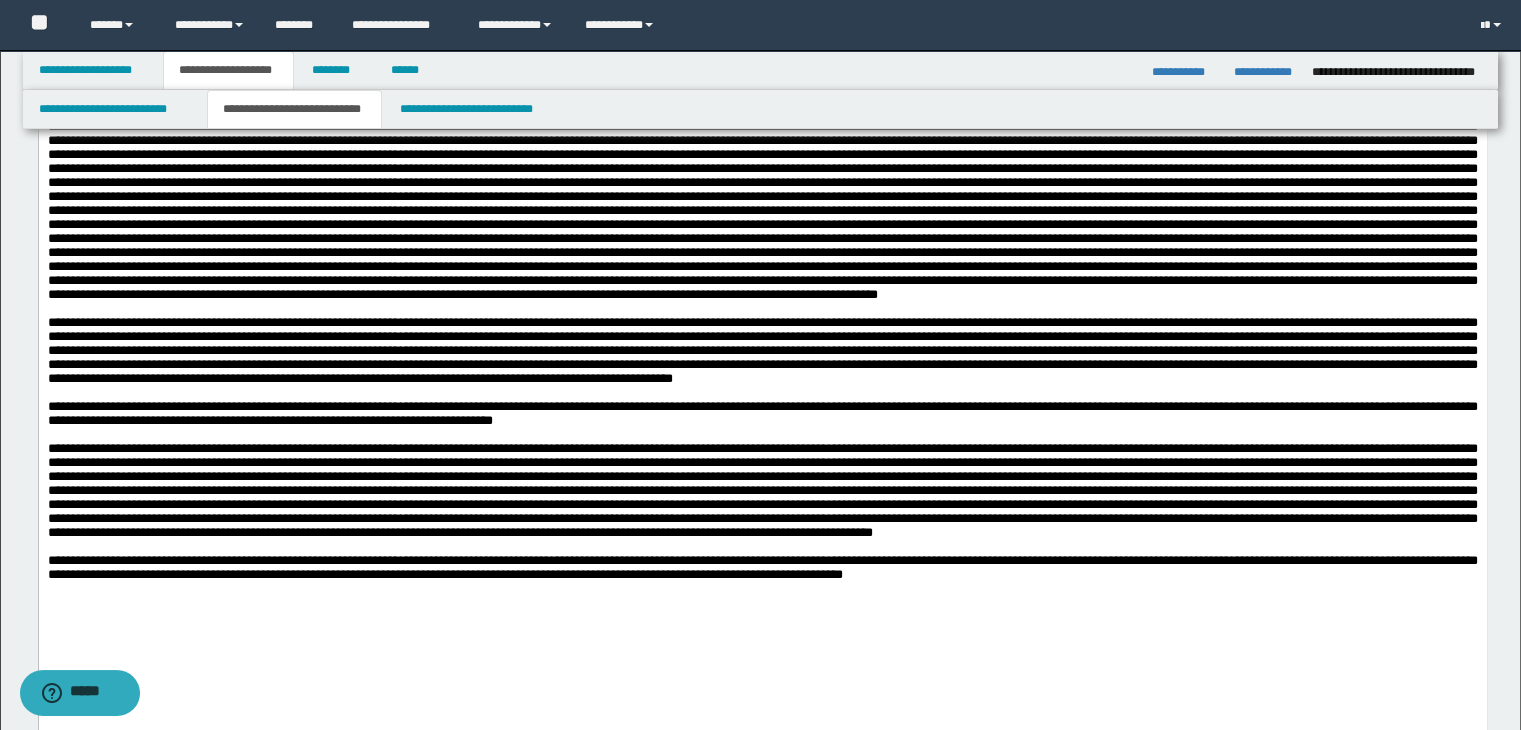 scroll, scrollTop: 2800, scrollLeft: 0, axis: vertical 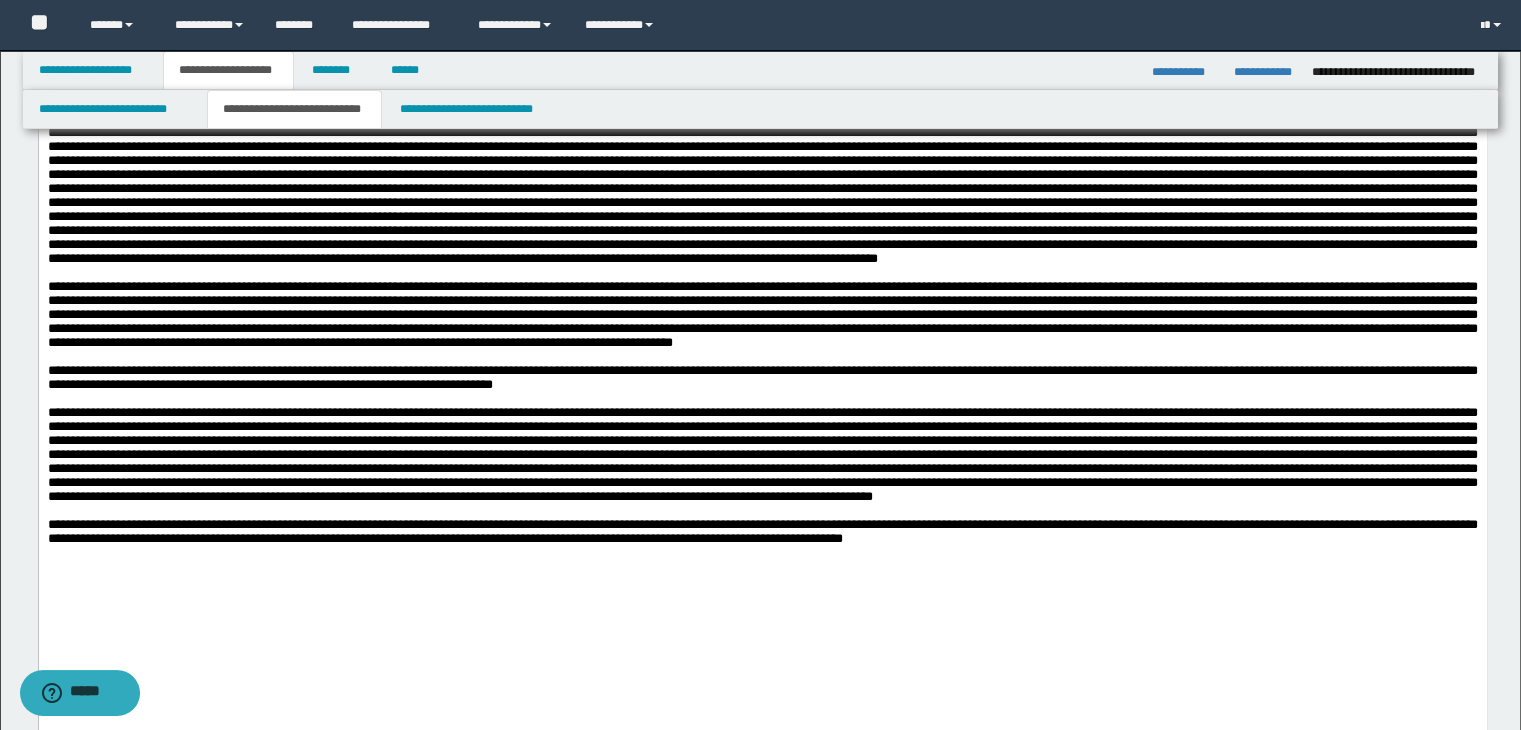 click on "**********" at bounding box center [762, -267] 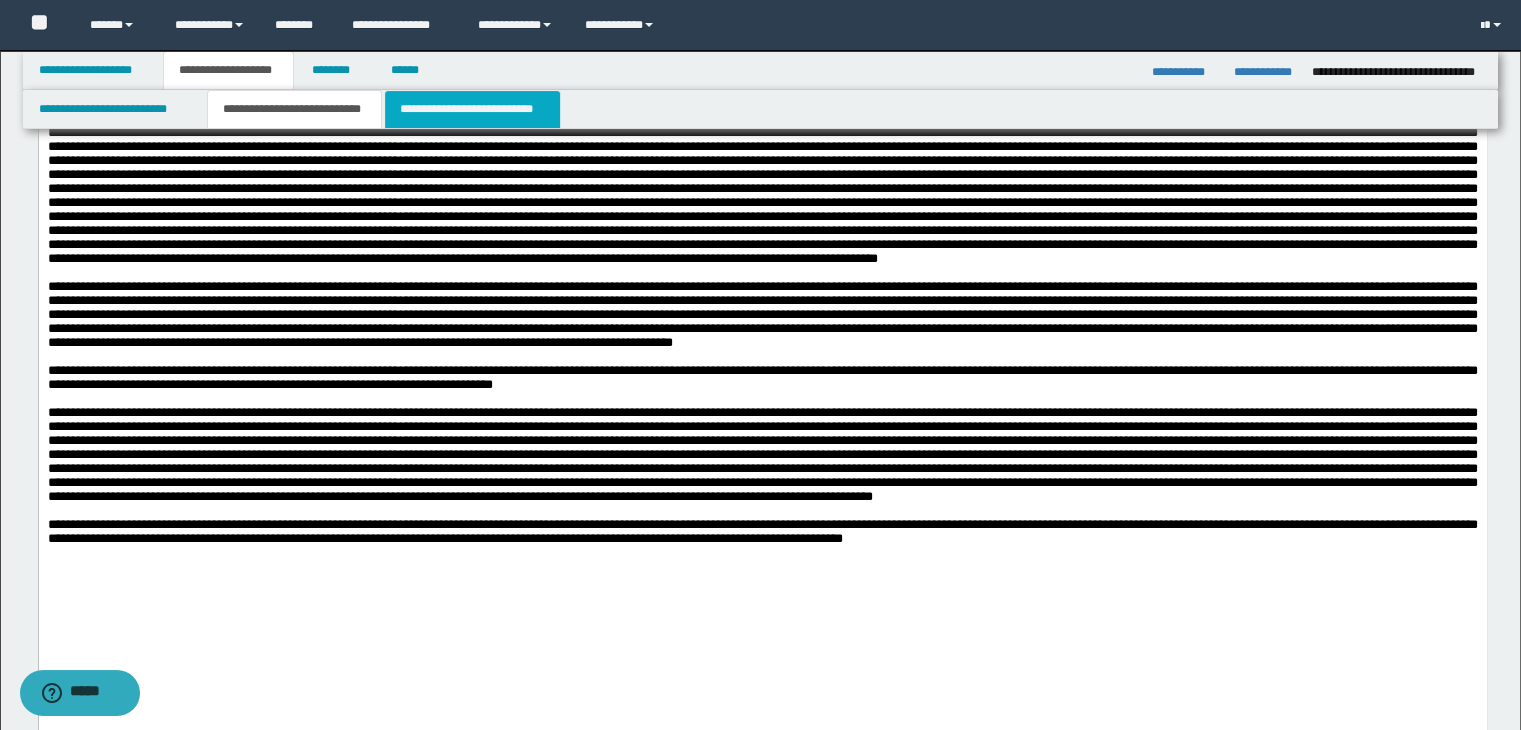 click on "**********" at bounding box center [472, 109] 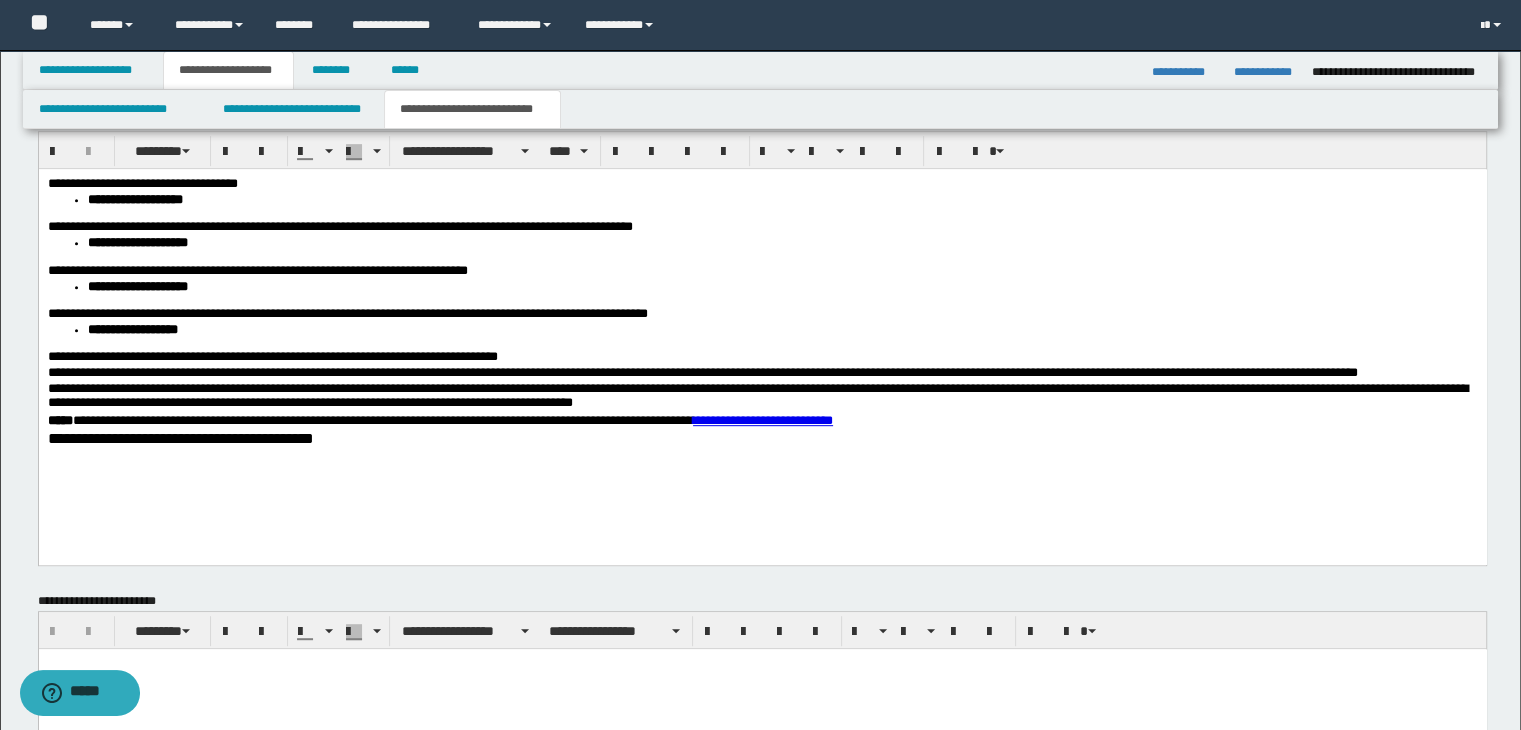 scroll, scrollTop: 954, scrollLeft: 0, axis: vertical 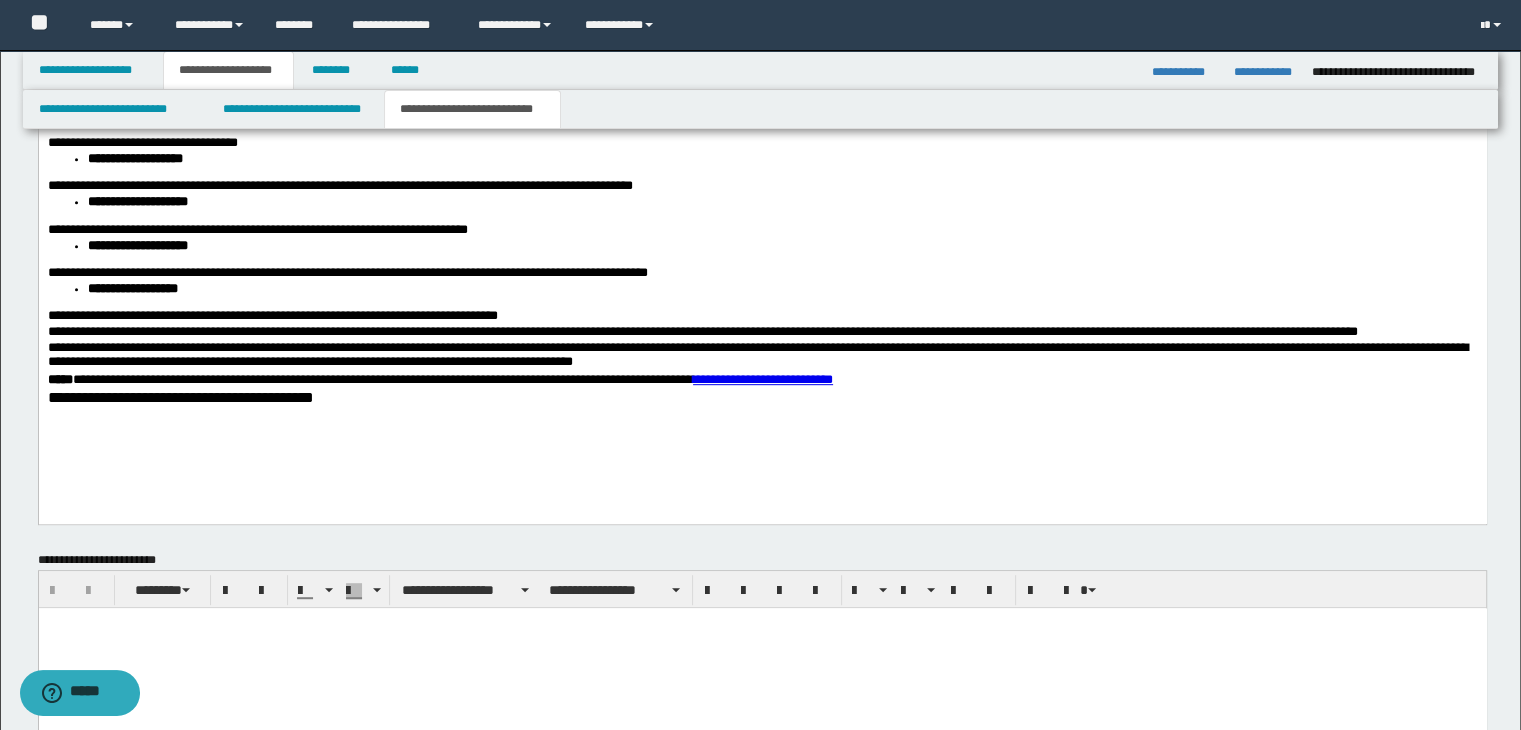 click on "**********" at bounding box center (762, 296) 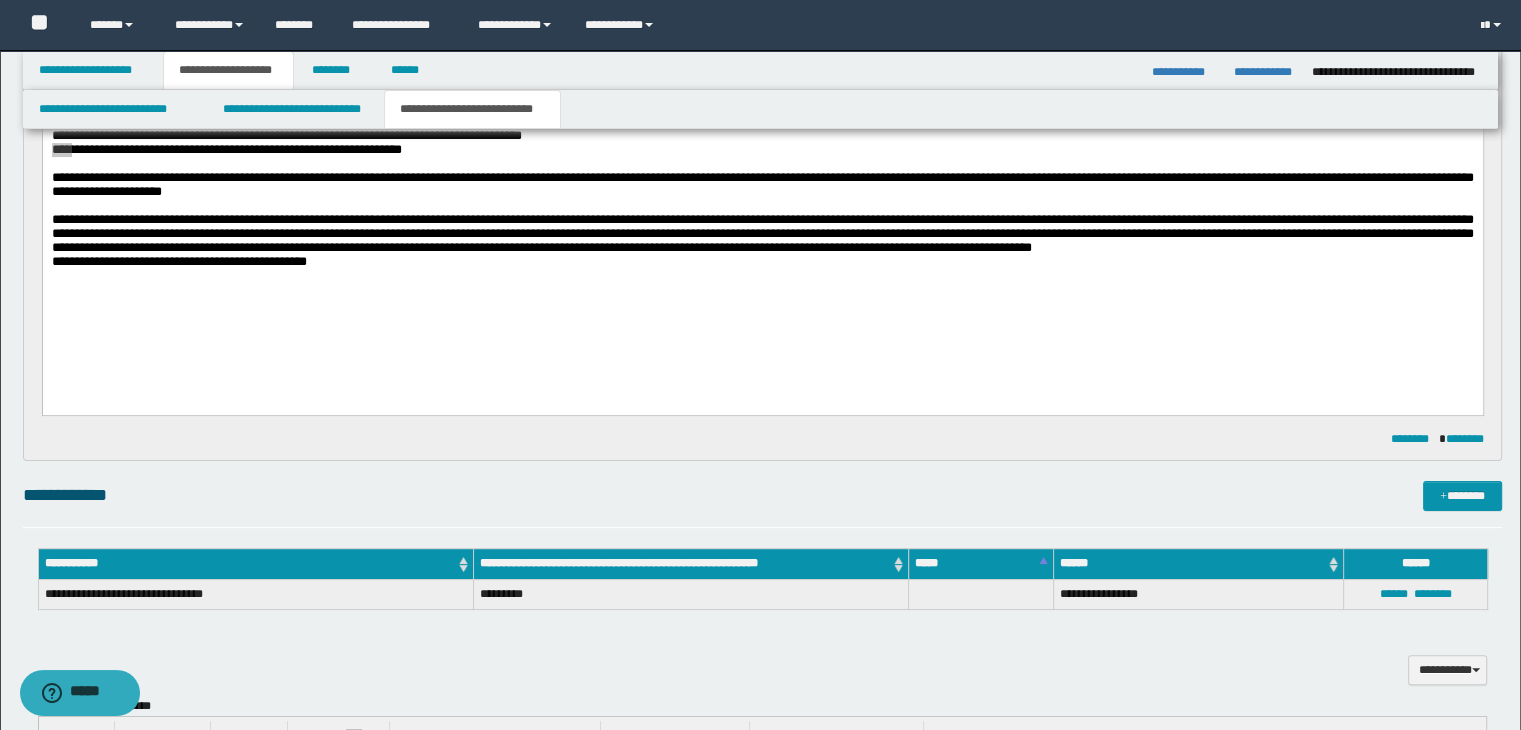 scroll, scrollTop: 154, scrollLeft: 0, axis: vertical 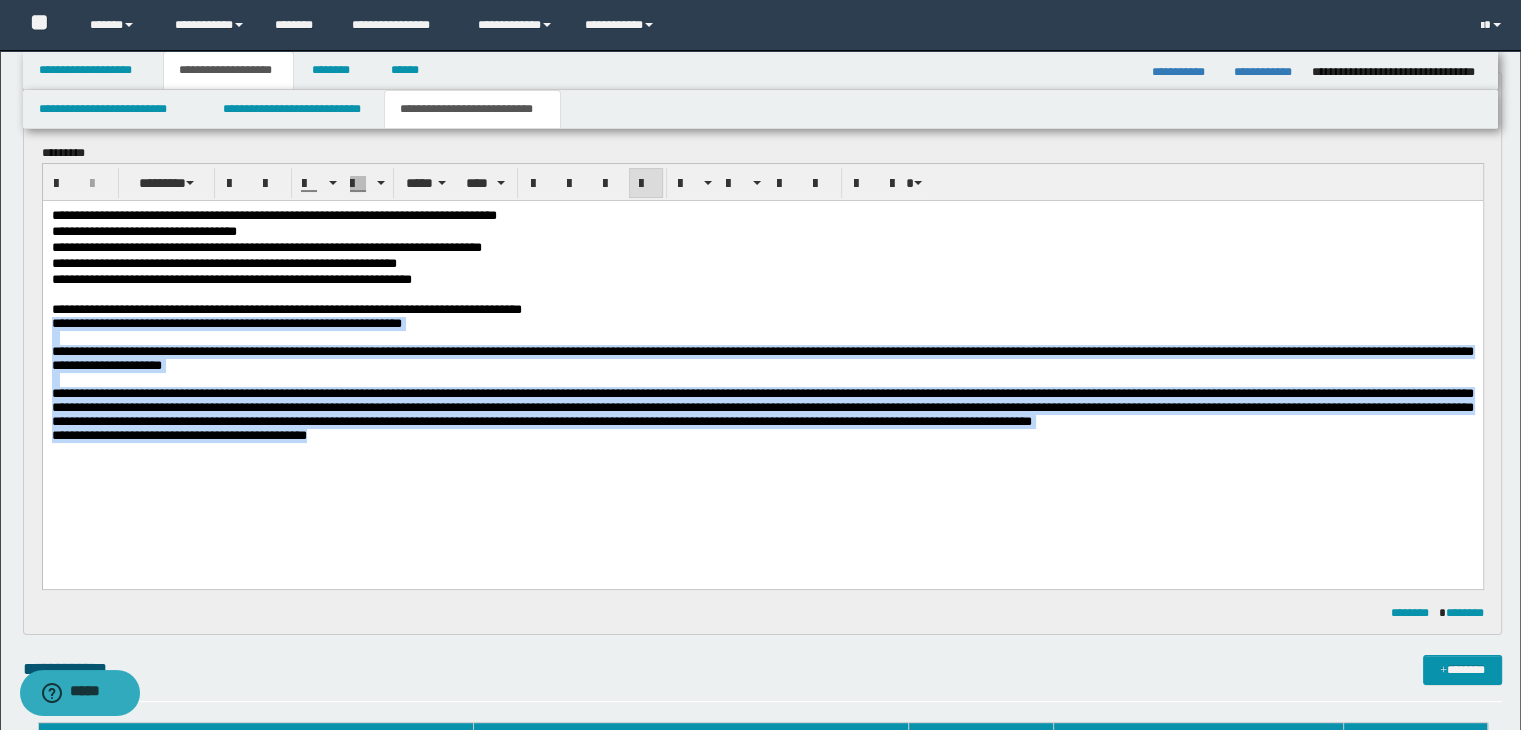 click on "**********" at bounding box center [762, 350] 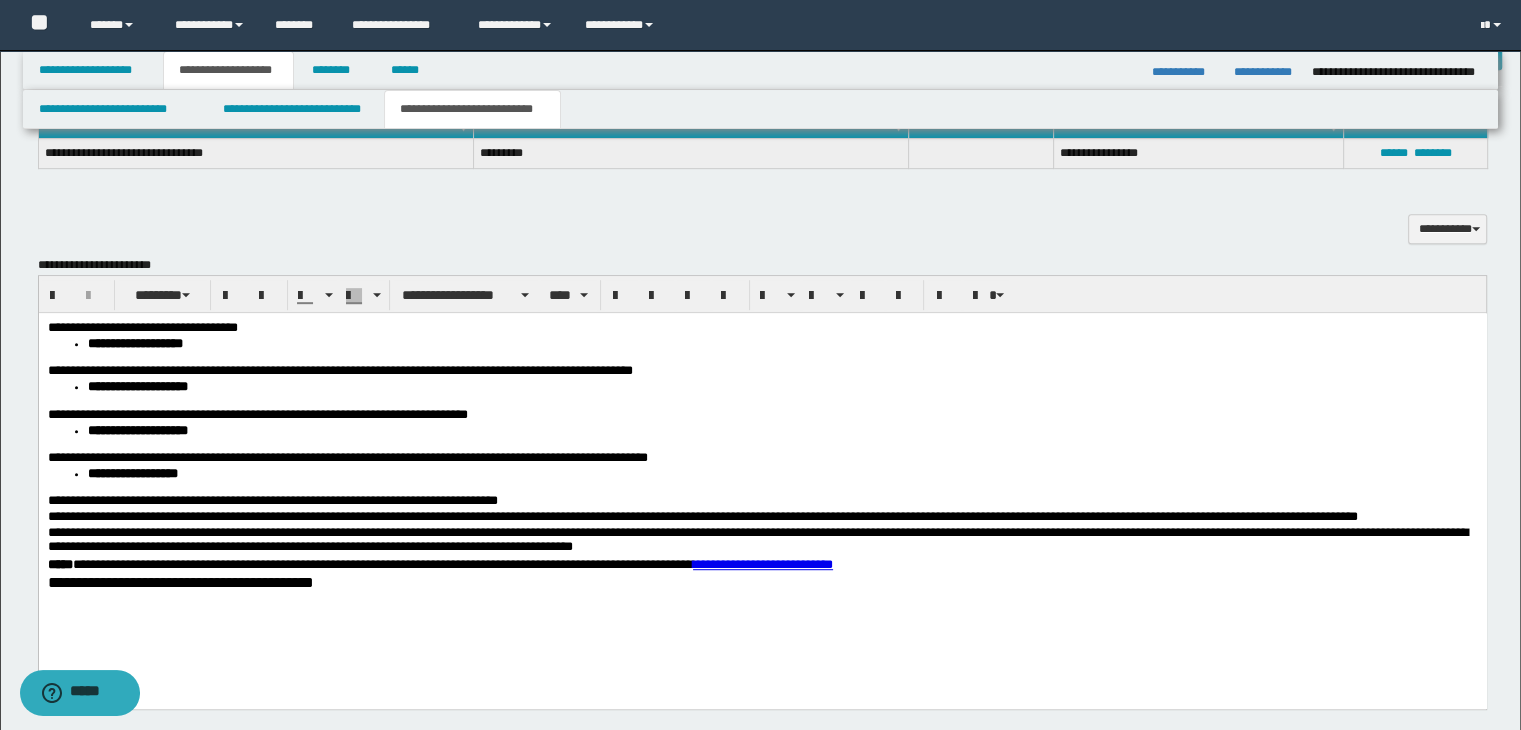 scroll, scrollTop: 954, scrollLeft: 0, axis: vertical 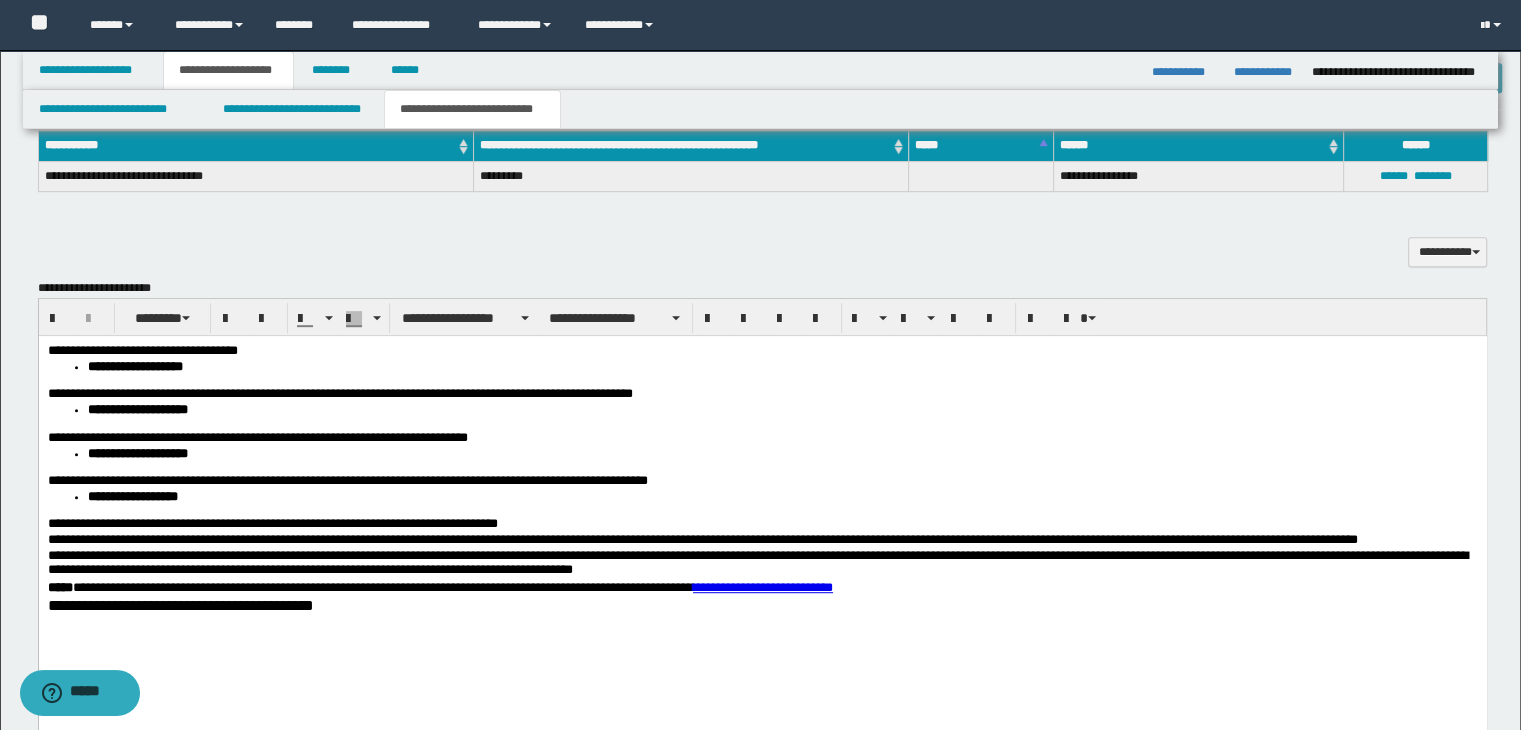 click on "**********" at bounding box center [762, 394] 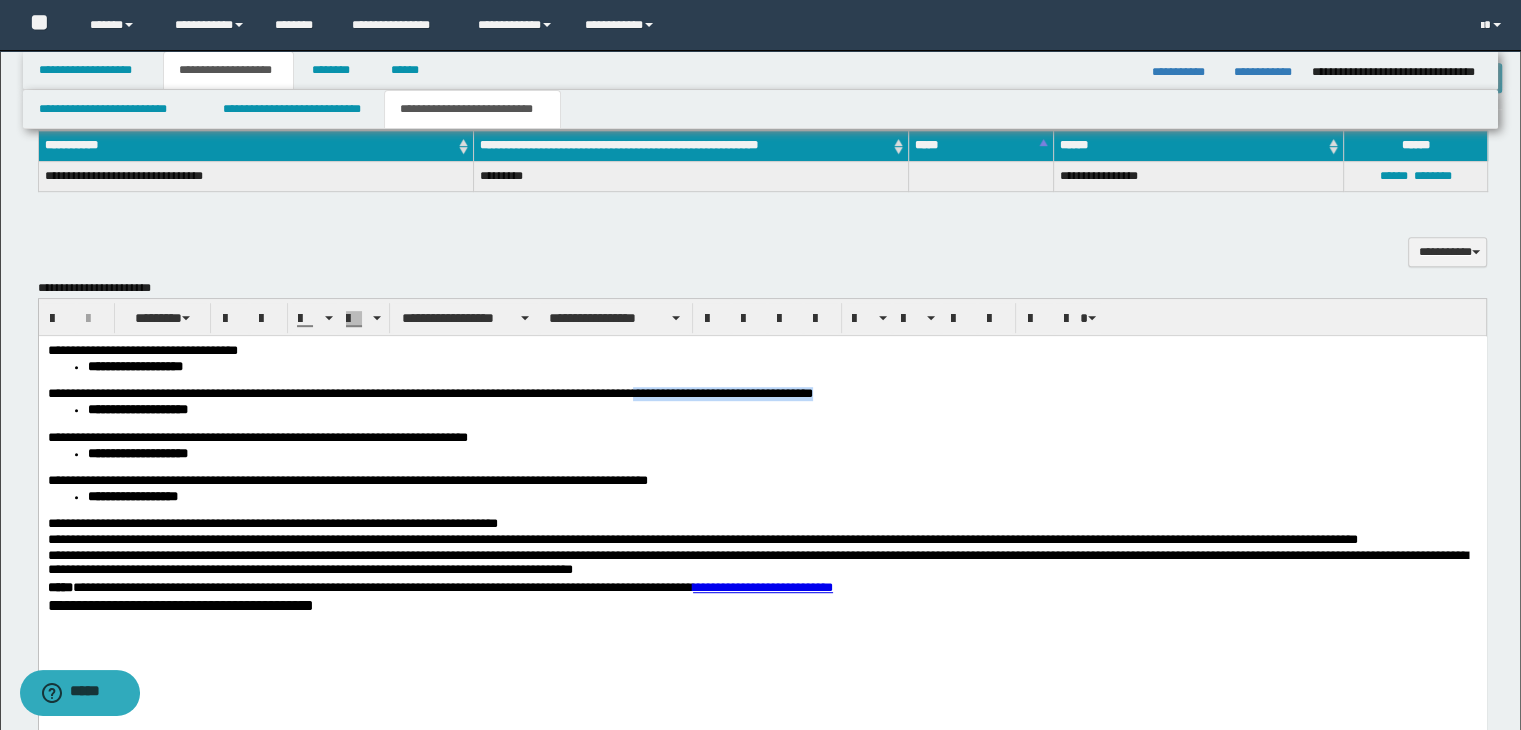 drag, startPoint x: 693, startPoint y: 397, endPoint x: 974, endPoint y: 390, distance: 281.0872 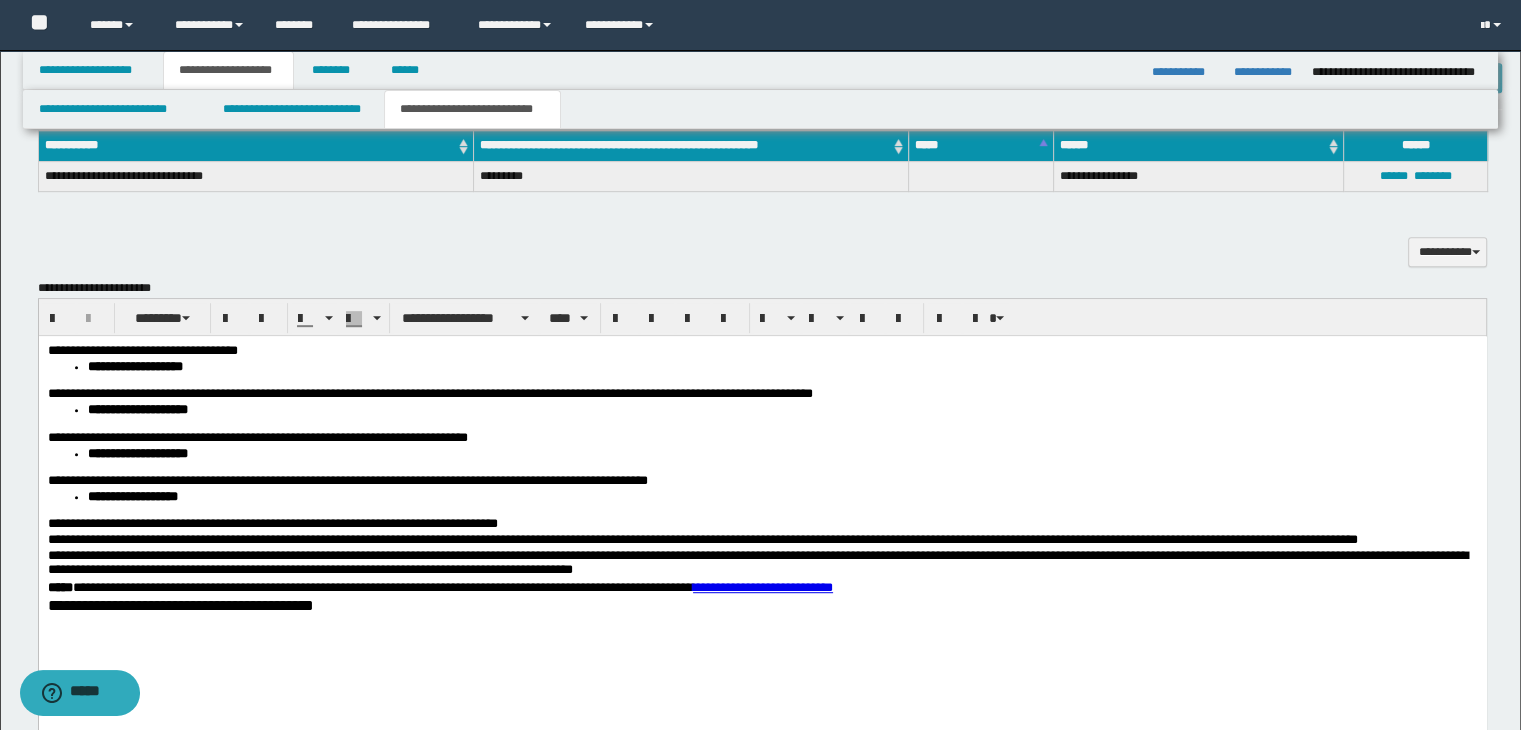 click on "**********" at bounding box center (762, 504) 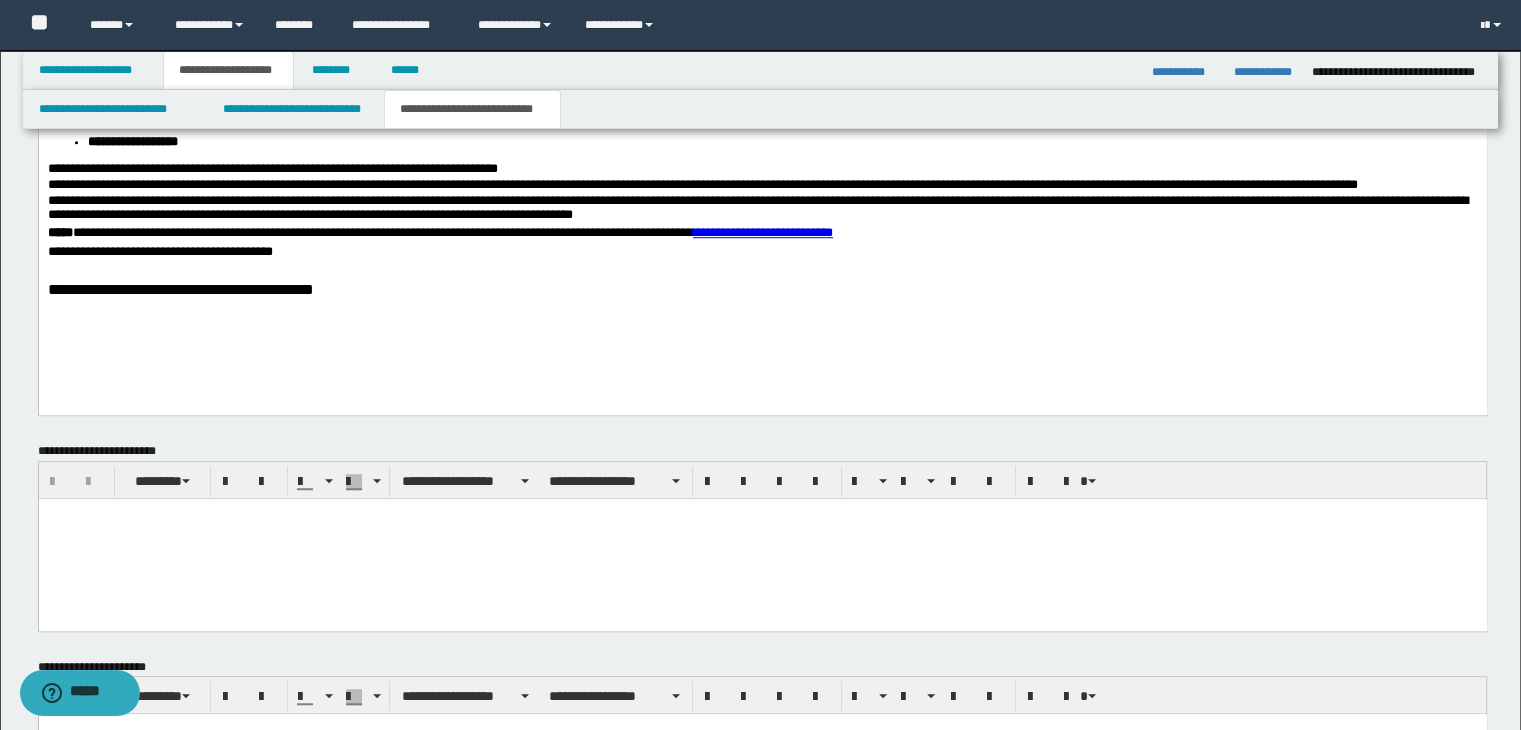 scroll, scrollTop: 1454, scrollLeft: 0, axis: vertical 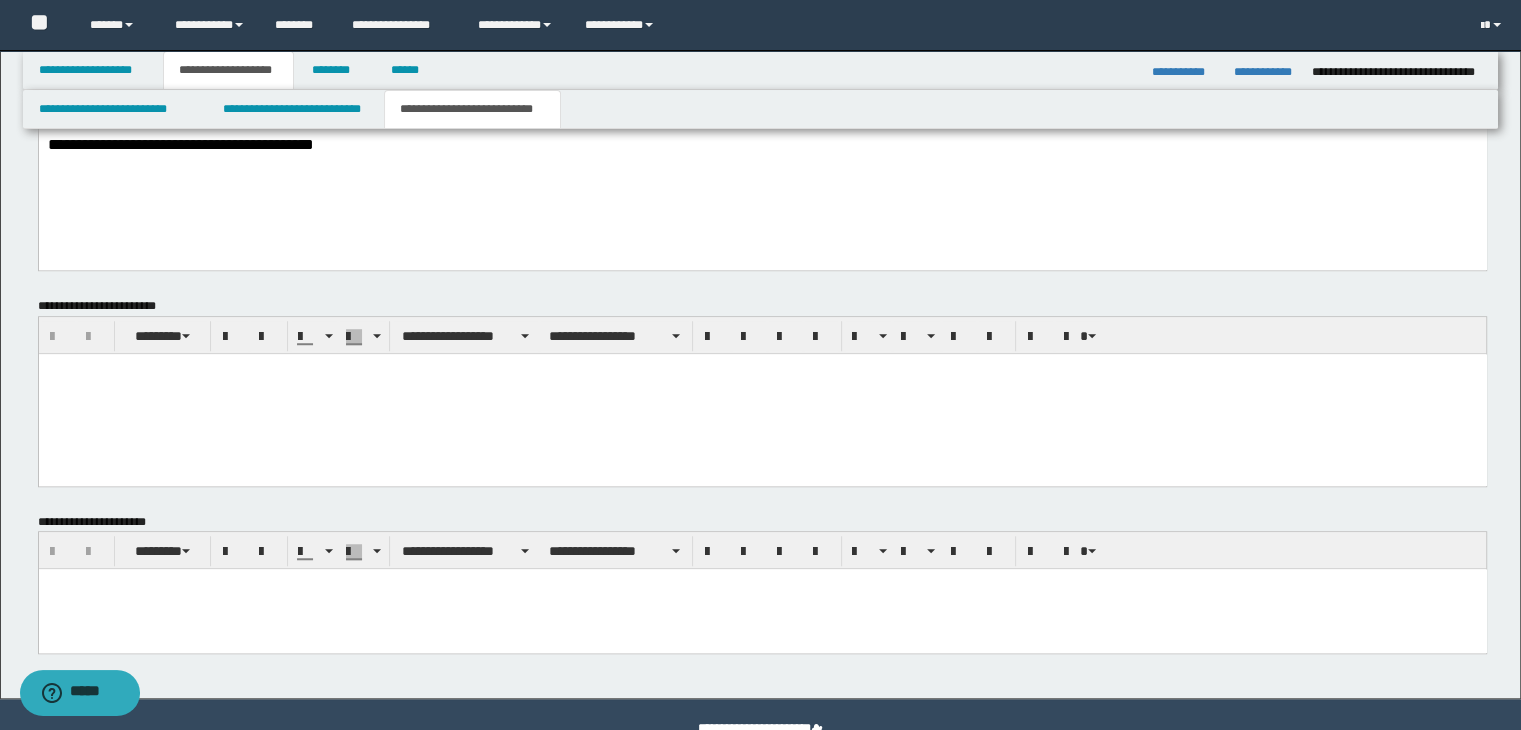 click at bounding box center [762, 609] 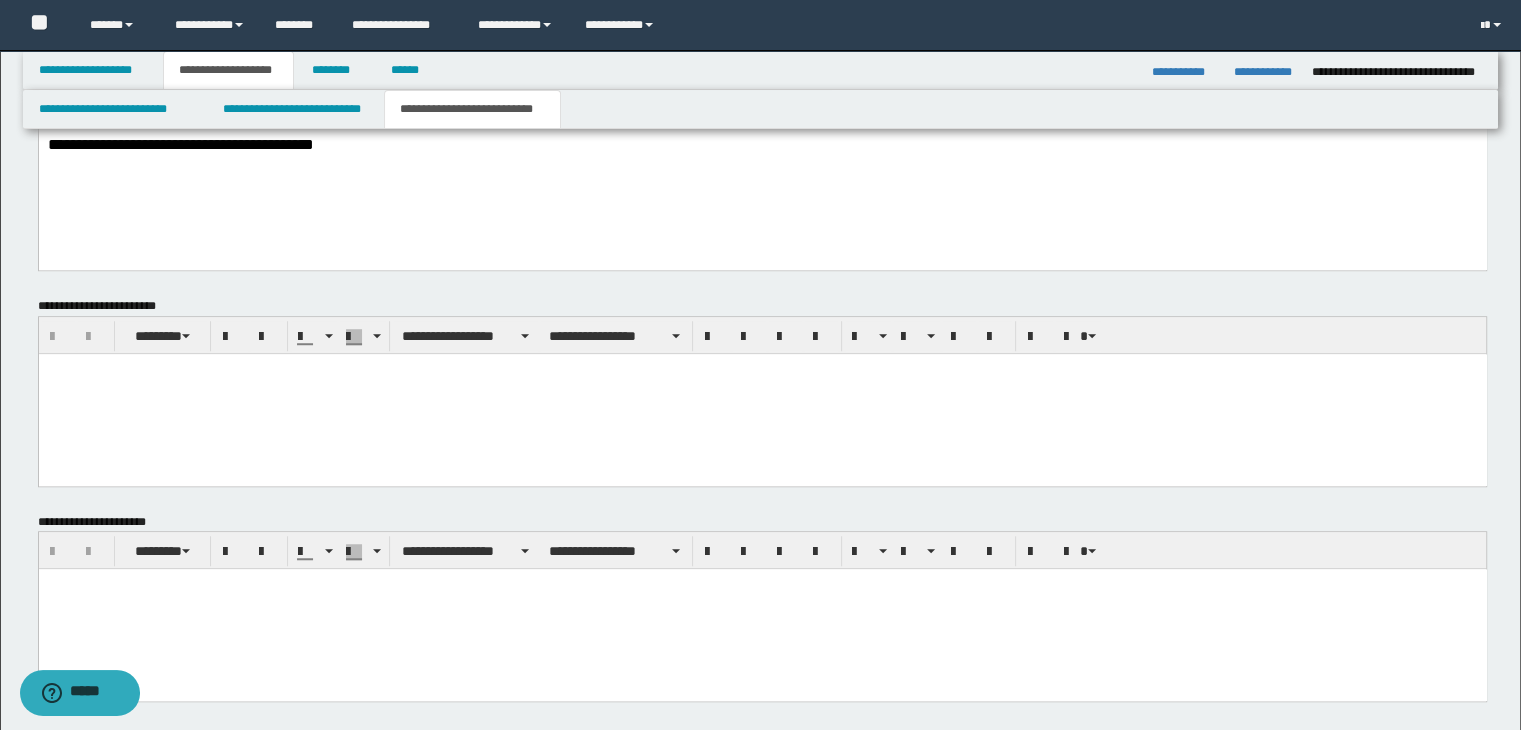 paste 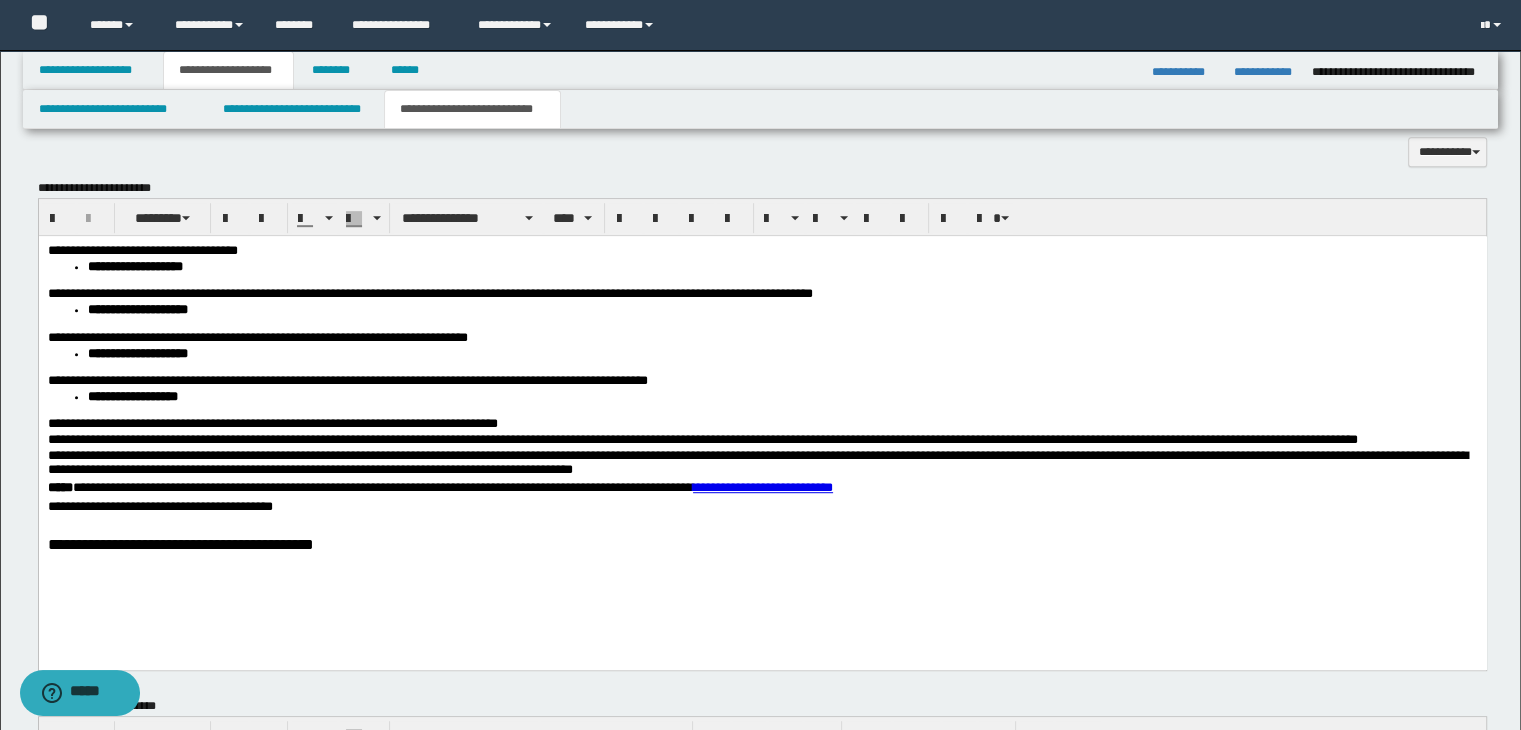 scroll, scrollTop: 854, scrollLeft: 0, axis: vertical 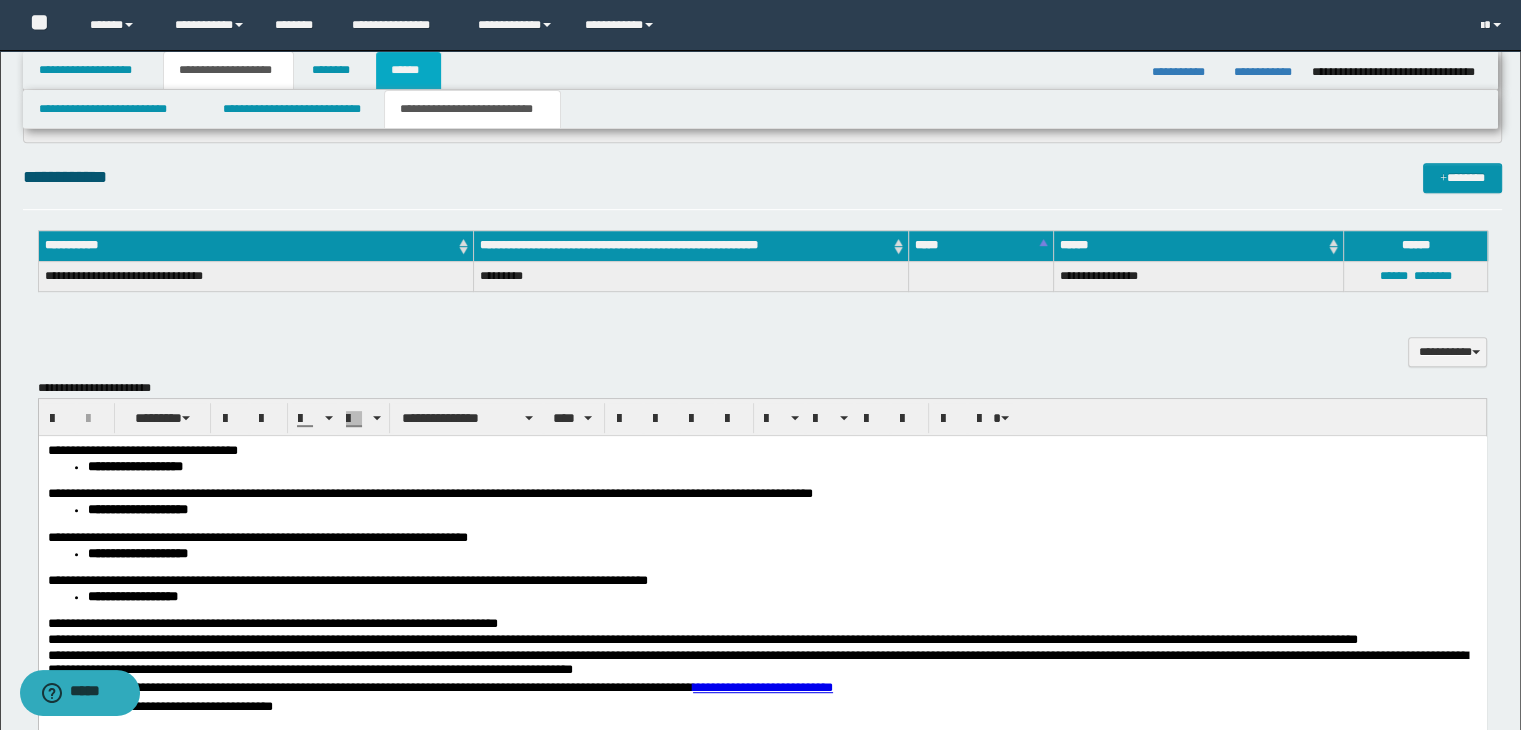 click on "******" at bounding box center [409, 70] 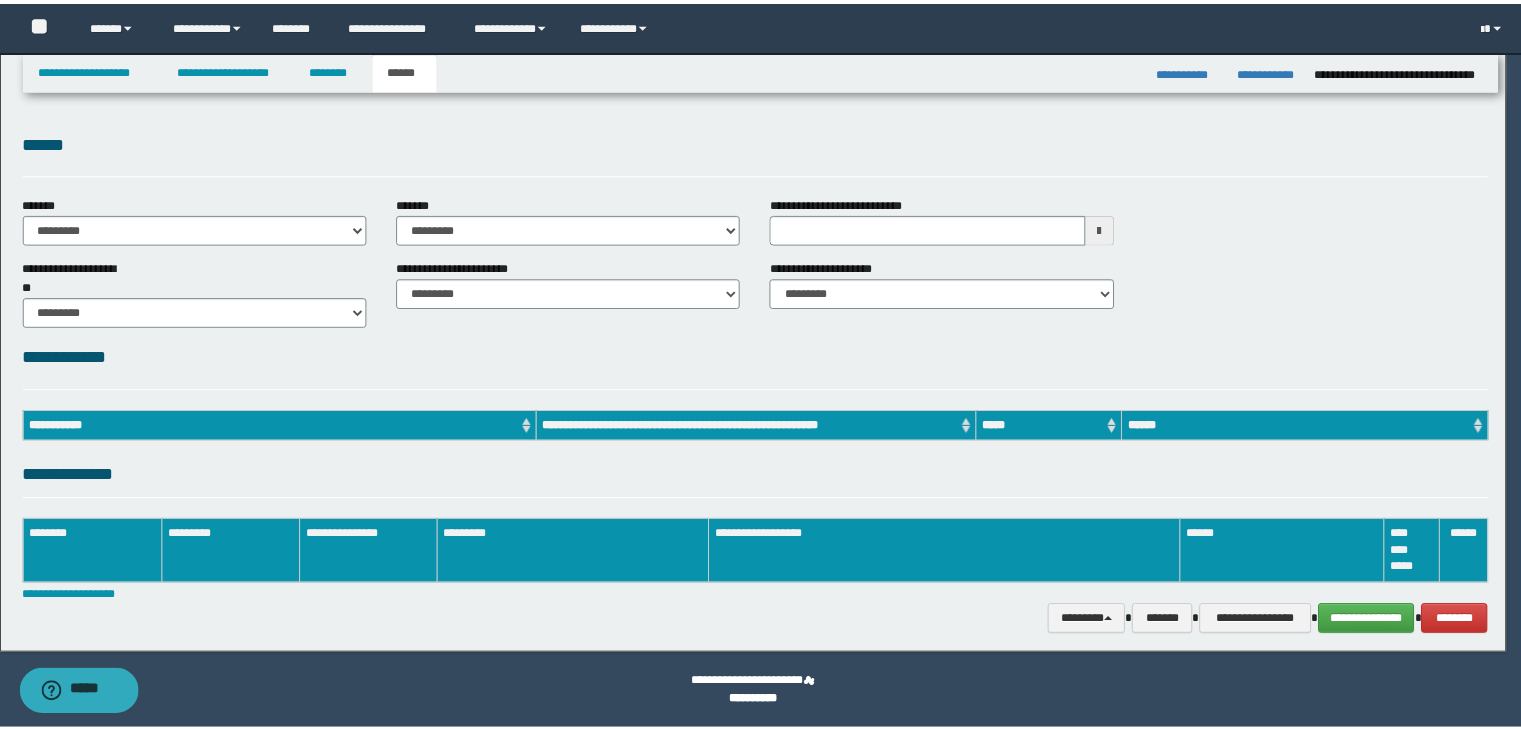 scroll, scrollTop: 0, scrollLeft: 0, axis: both 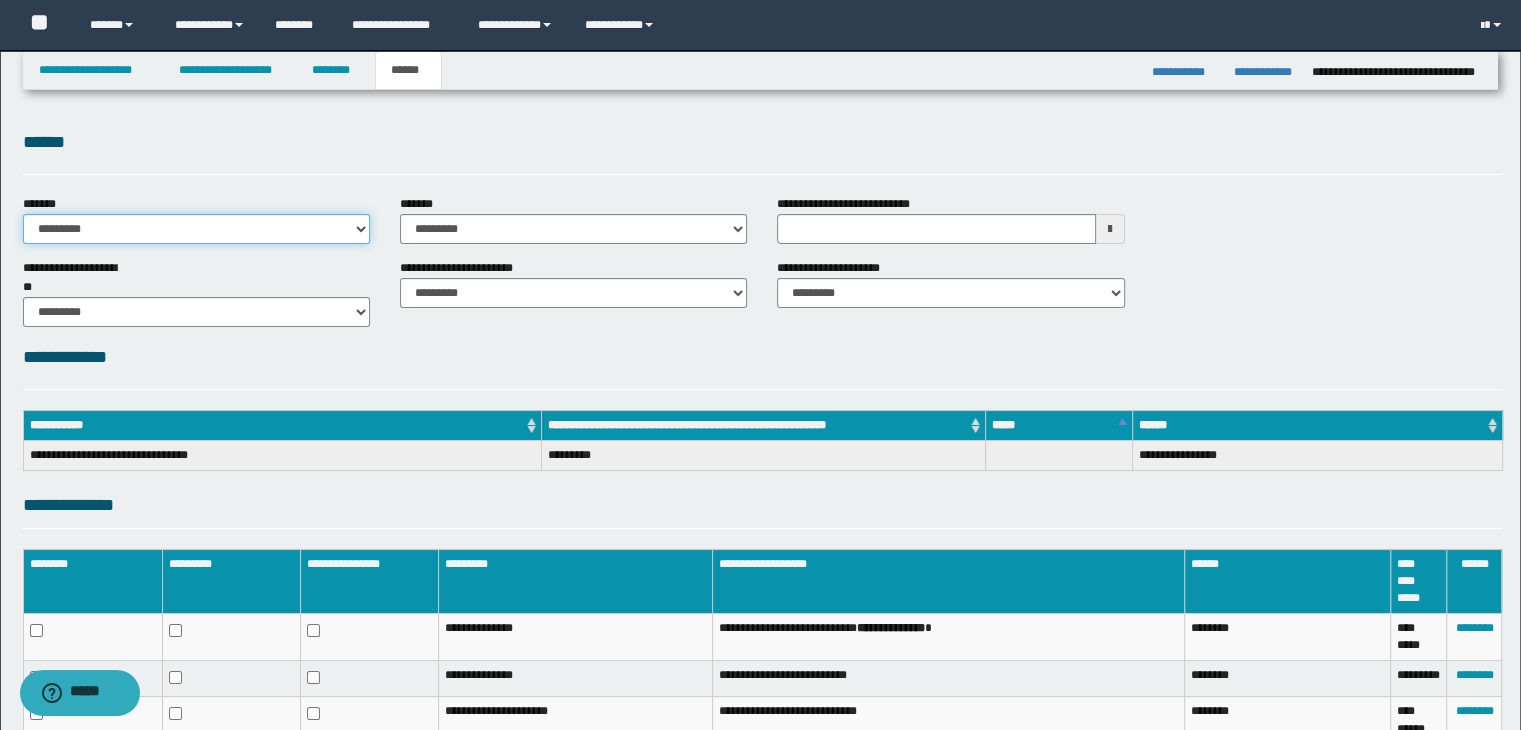 click on "**********" at bounding box center [196, 229] 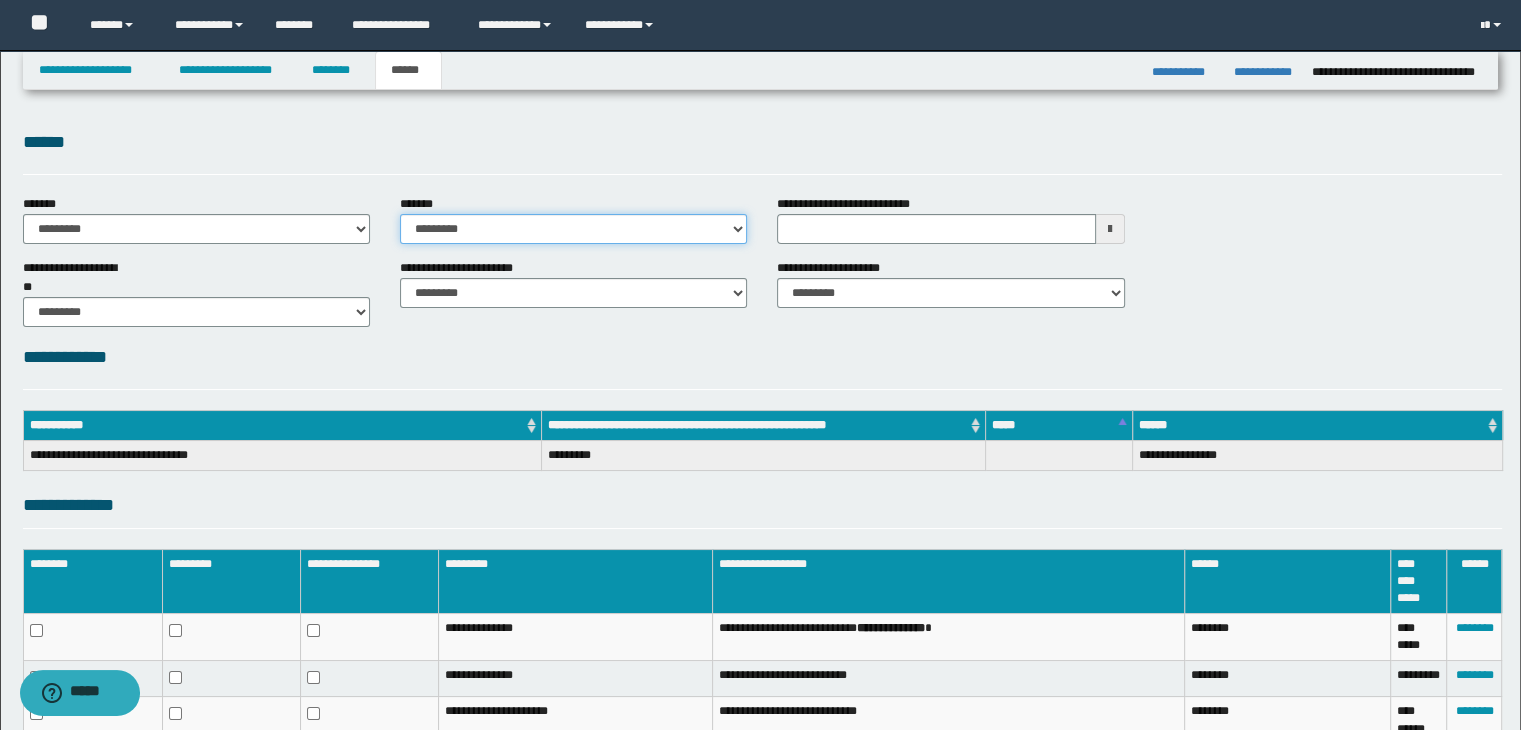 click on "**********" at bounding box center [573, 229] 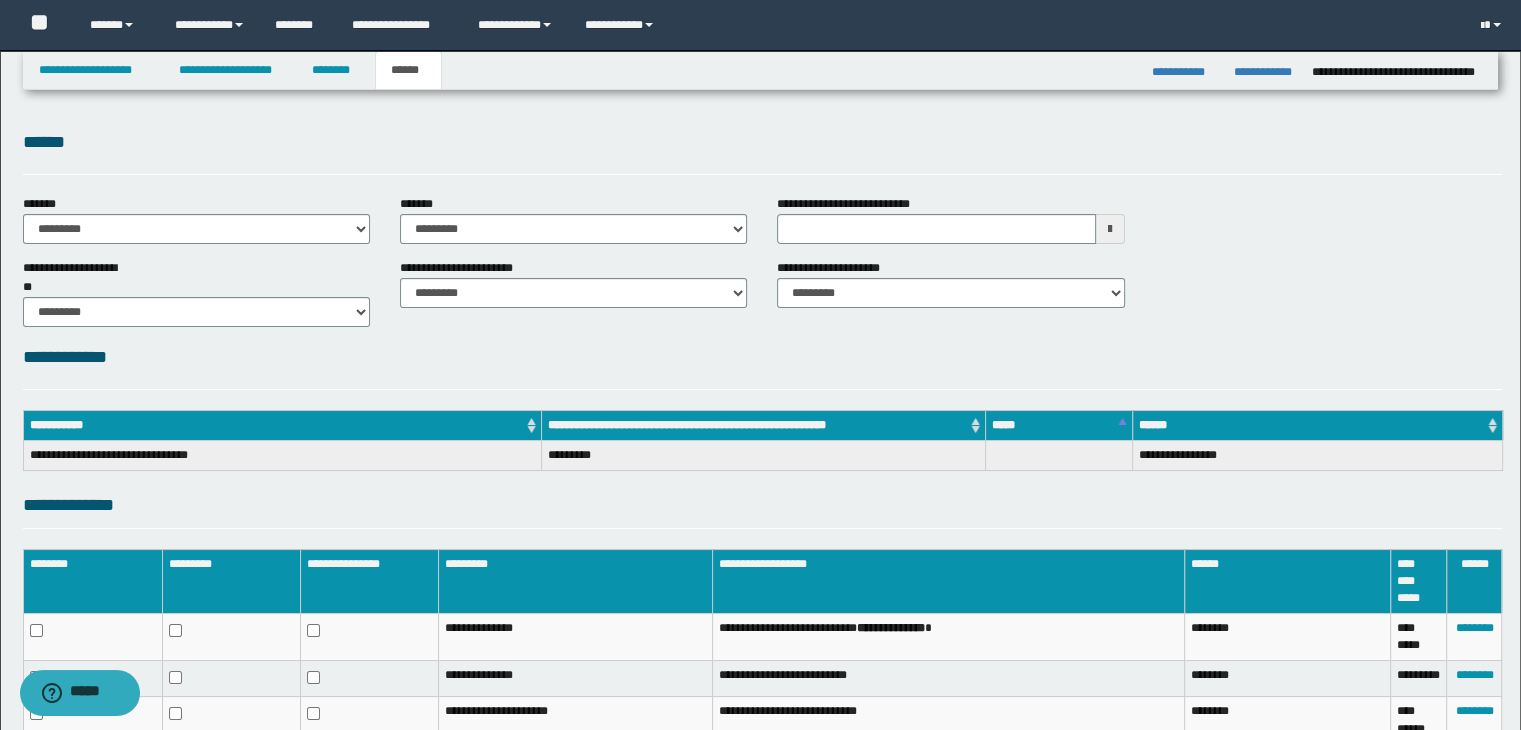 click on "**********" at bounding box center [763, 291] 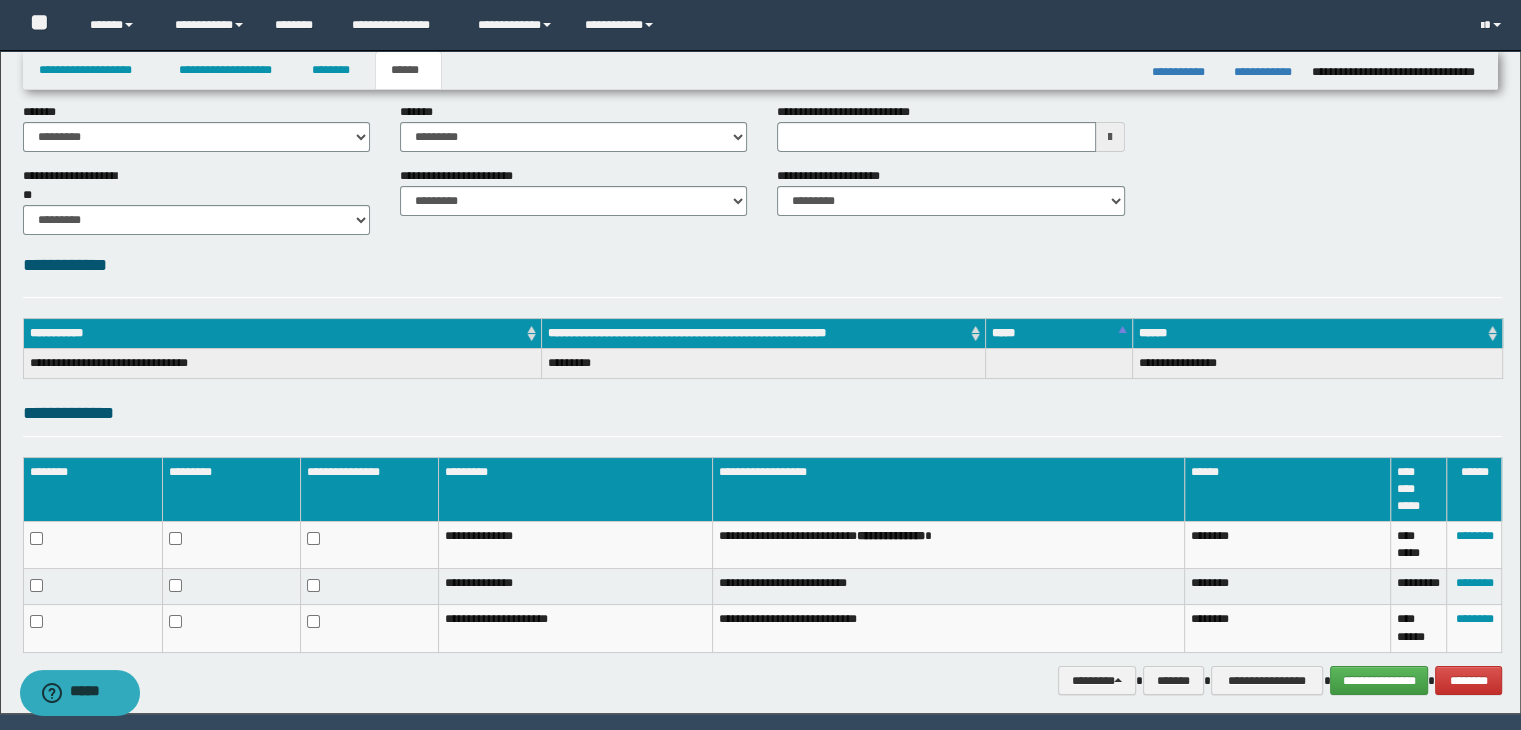 scroll, scrollTop: 154, scrollLeft: 0, axis: vertical 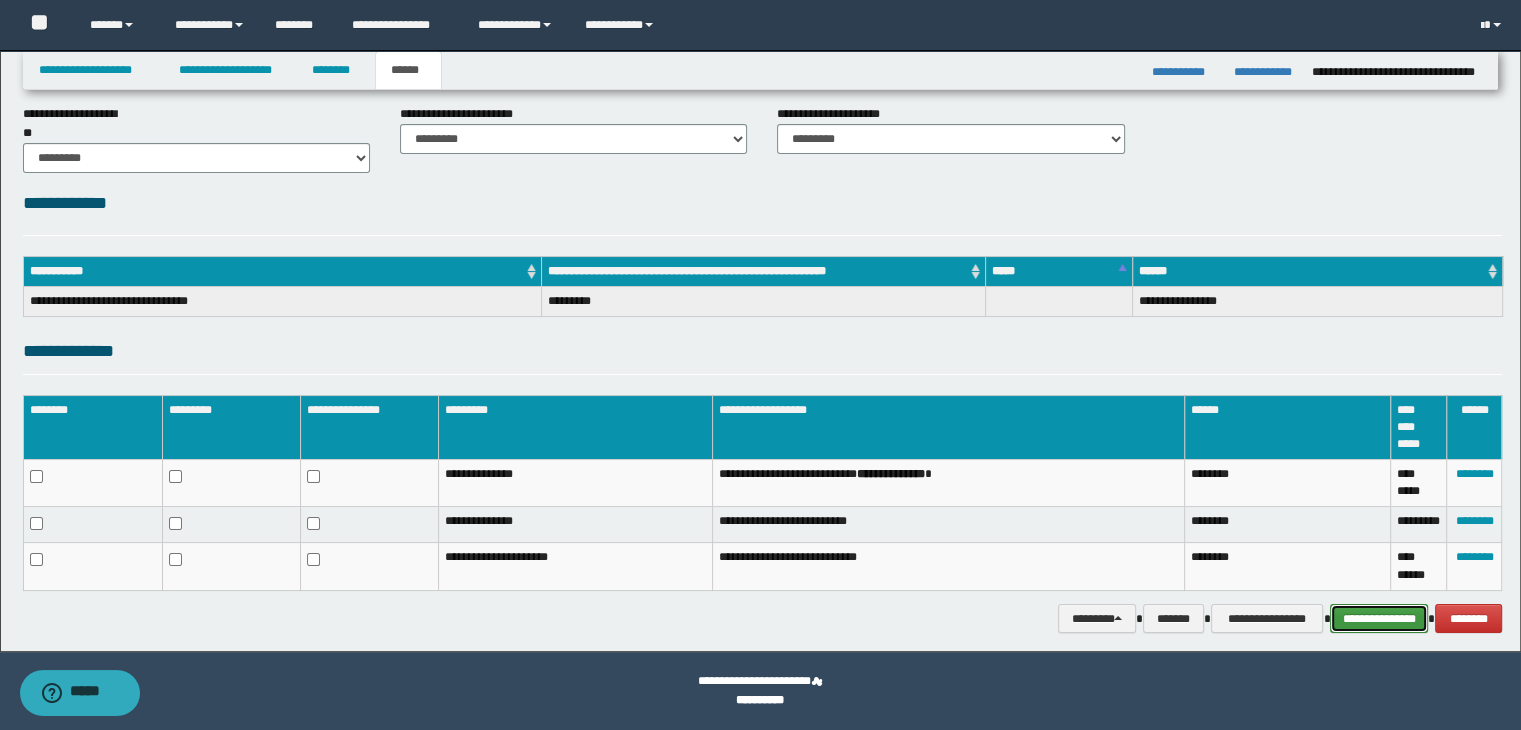 click on "**********" at bounding box center [1379, 619] 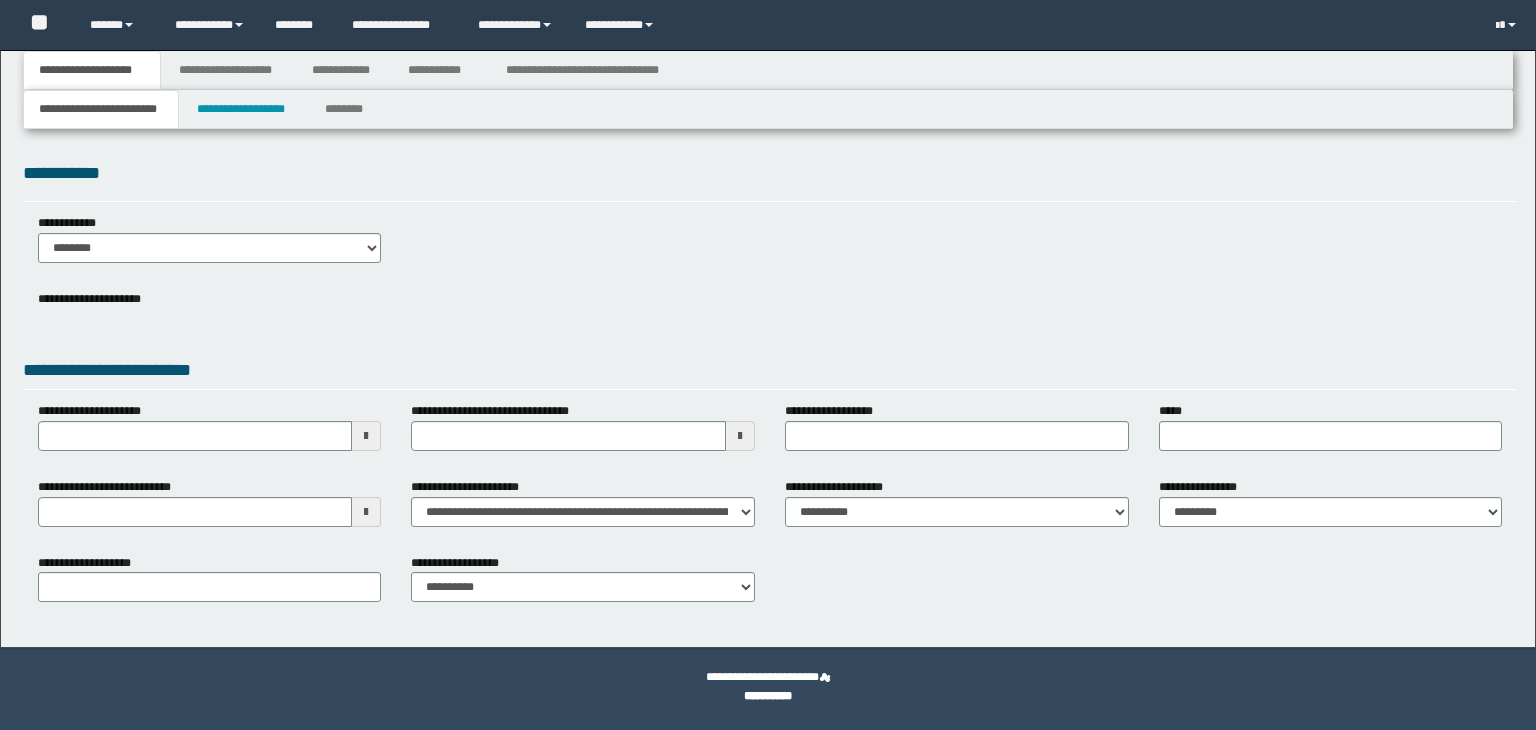 scroll, scrollTop: 0, scrollLeft: 0, axis: both 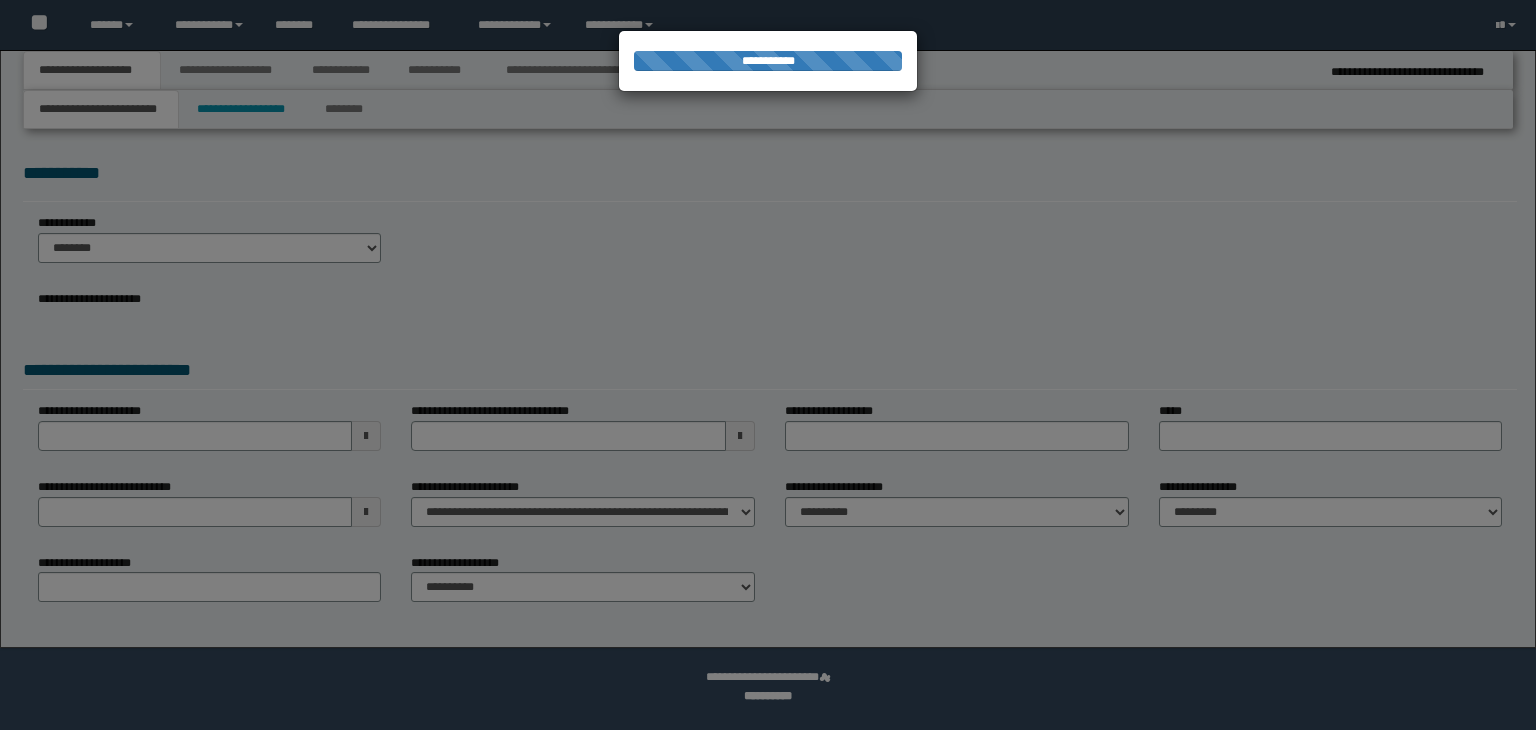 select on "*" 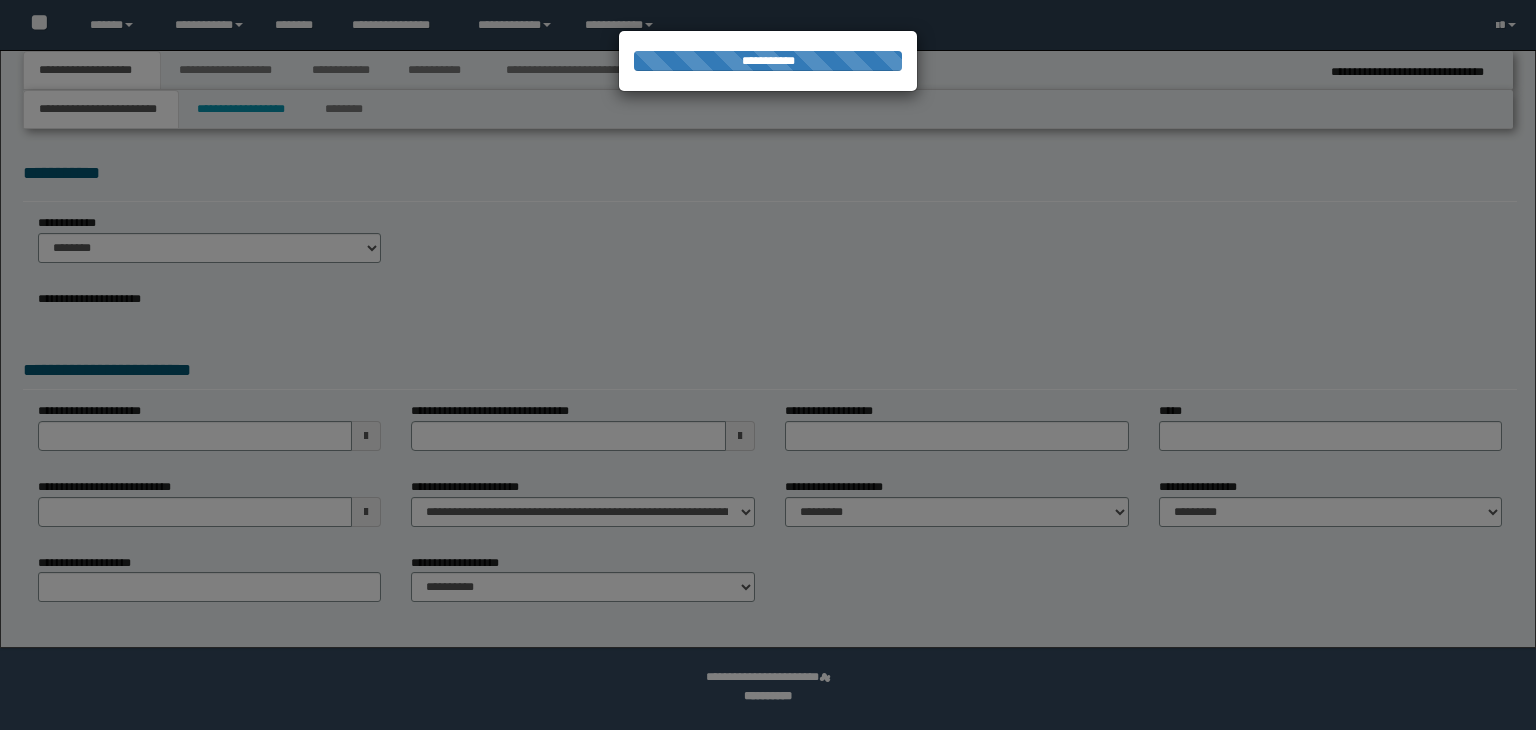 scroll, scrollTop: 0, scrollLeft: 0, axis: both 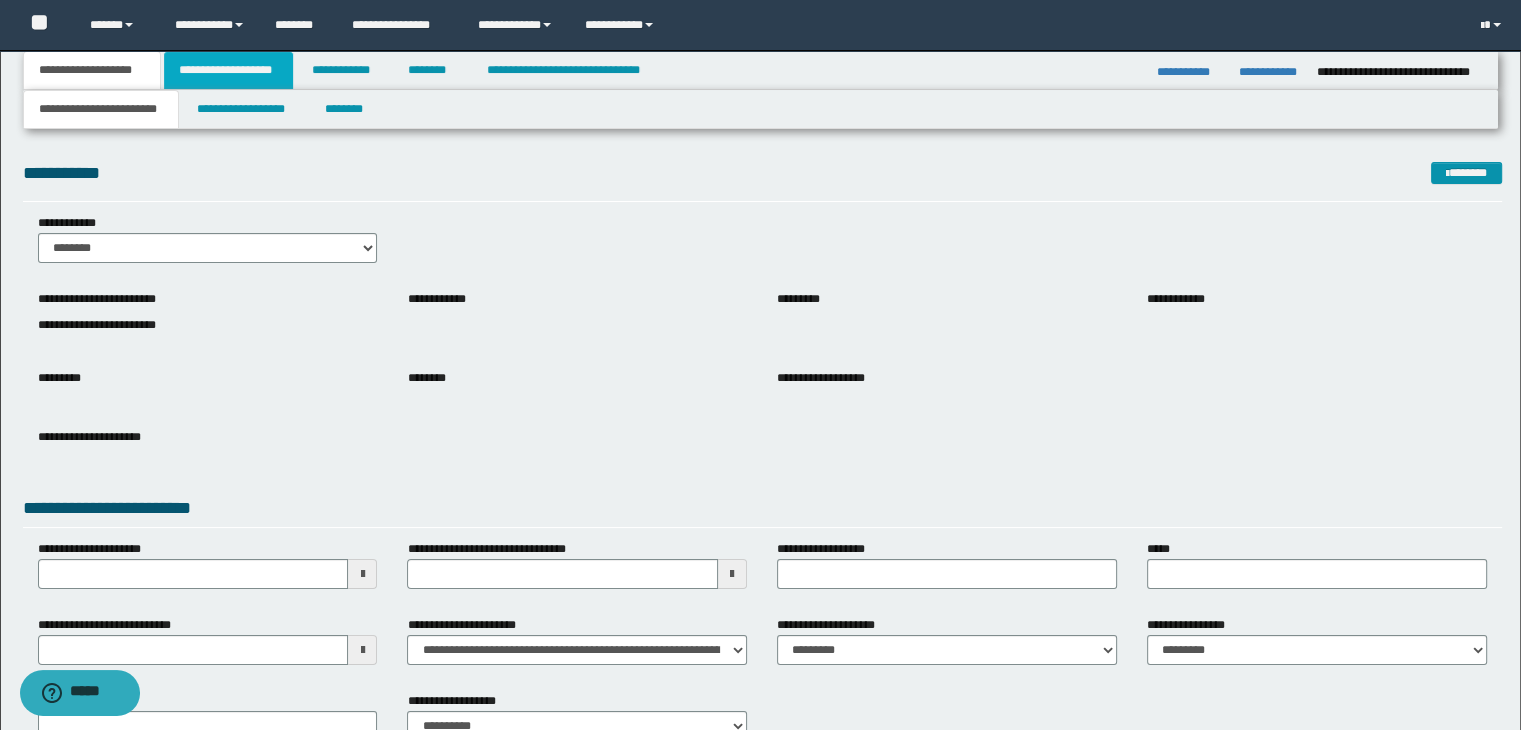 click on "**********" at bounding box center [228, 70] 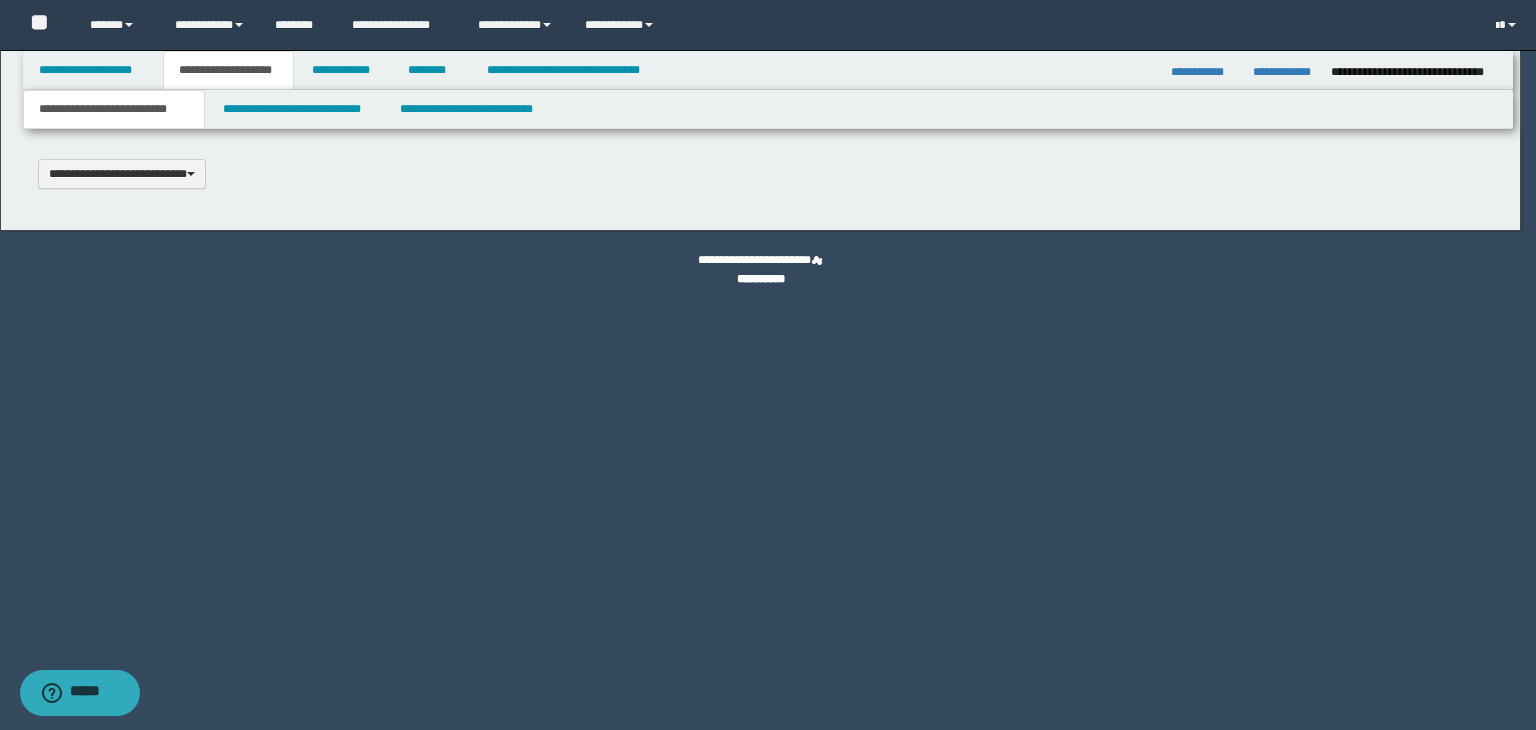 type 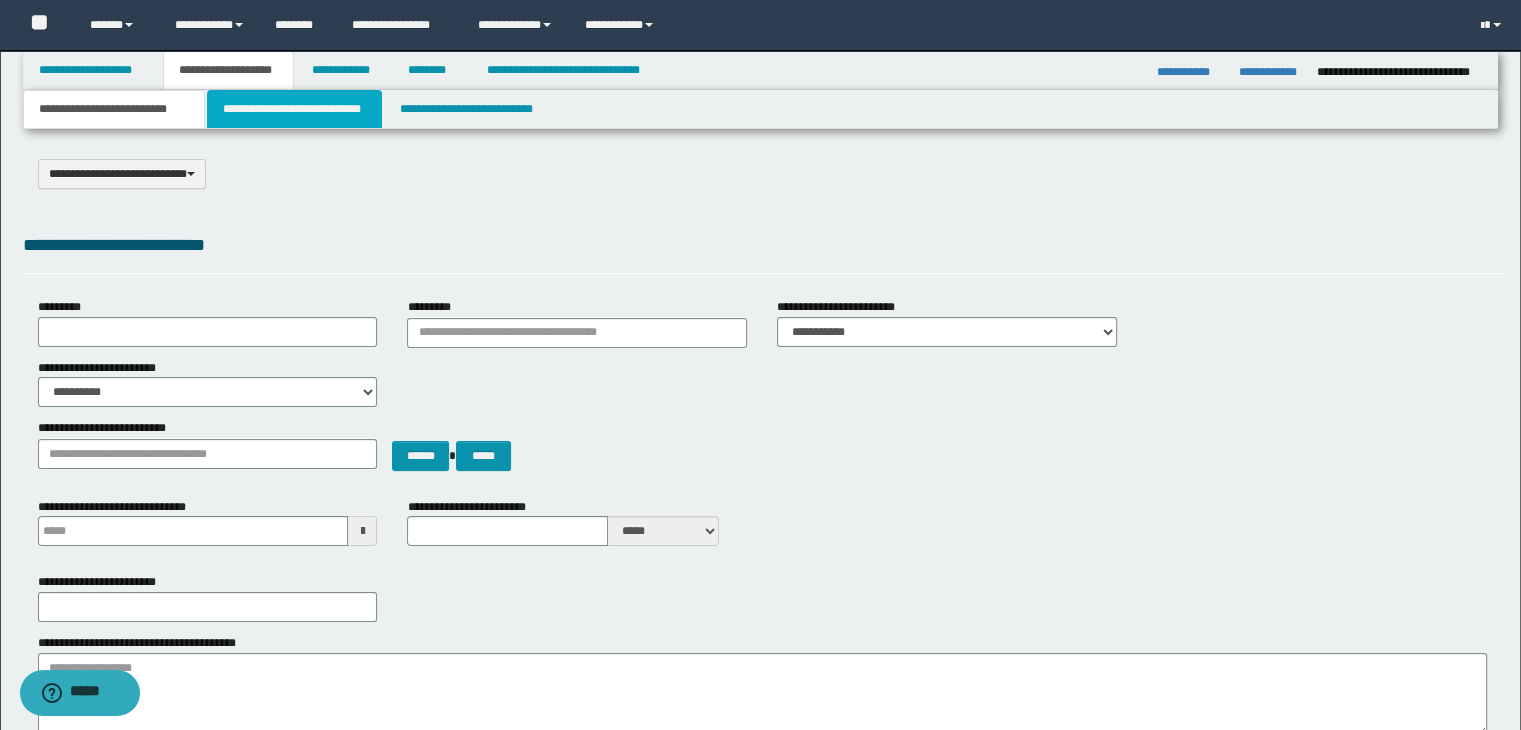 click on "**********" at bounding box center (294, 109) 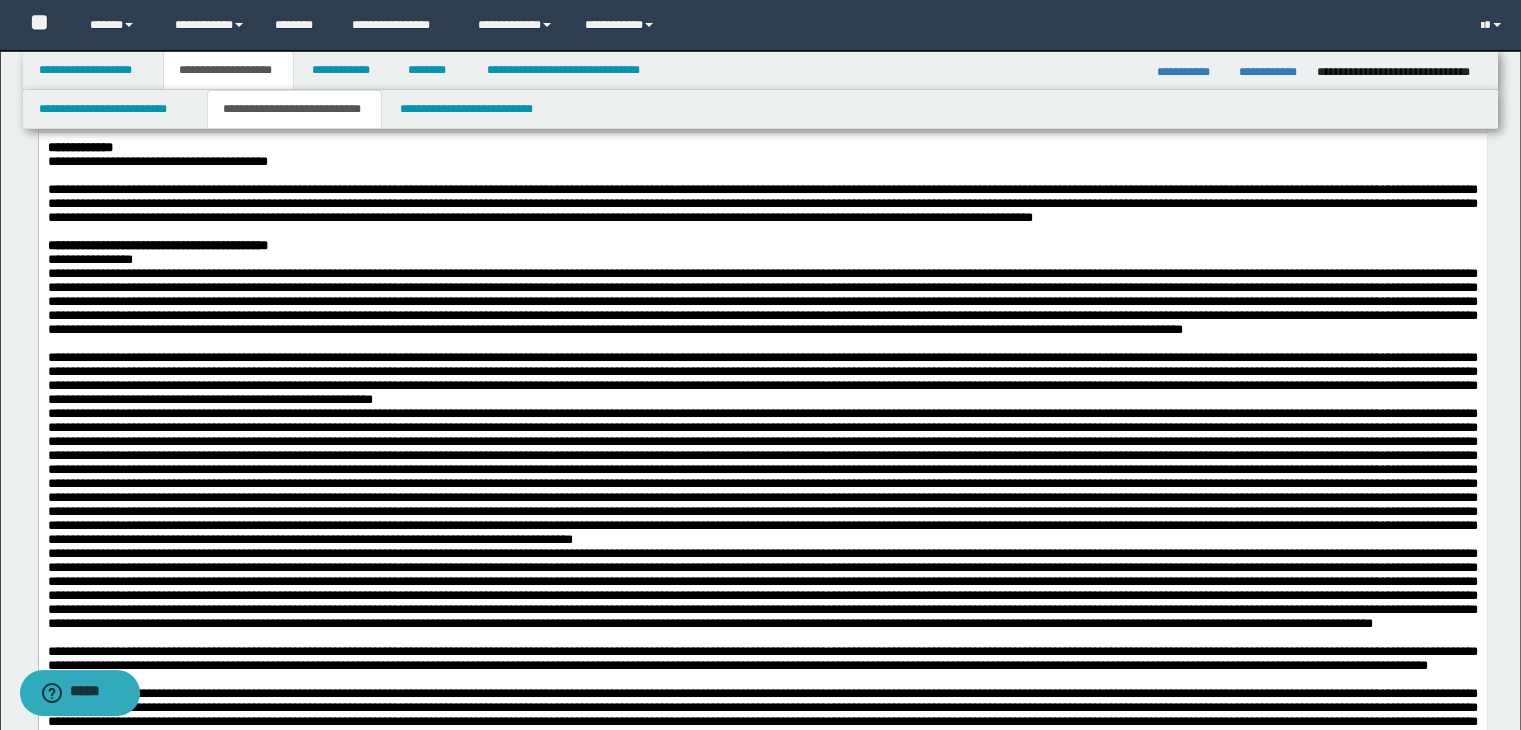 scroll, scrollTop: 300, scrollLeft: 0, axis: vertical 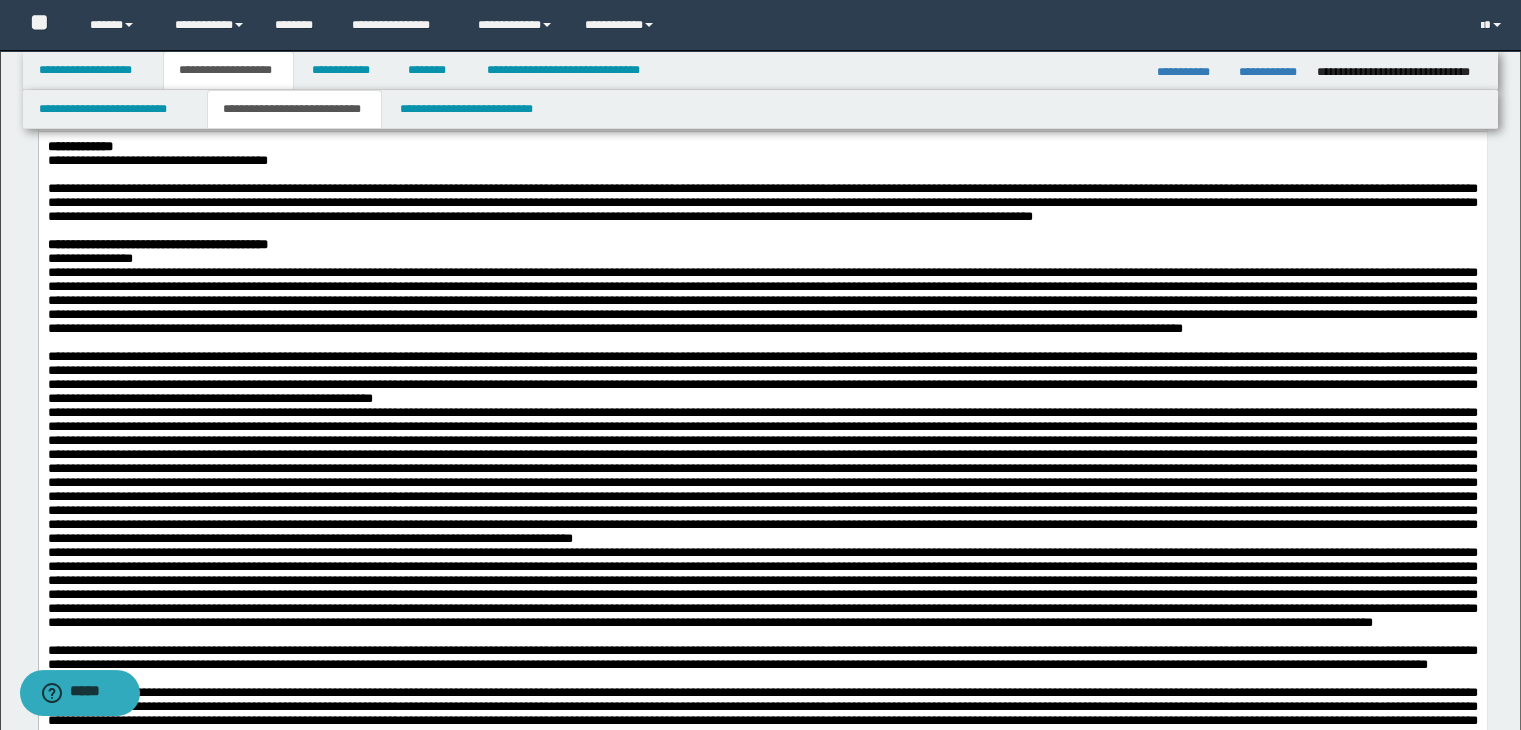 click at bounding box center [762, 174] 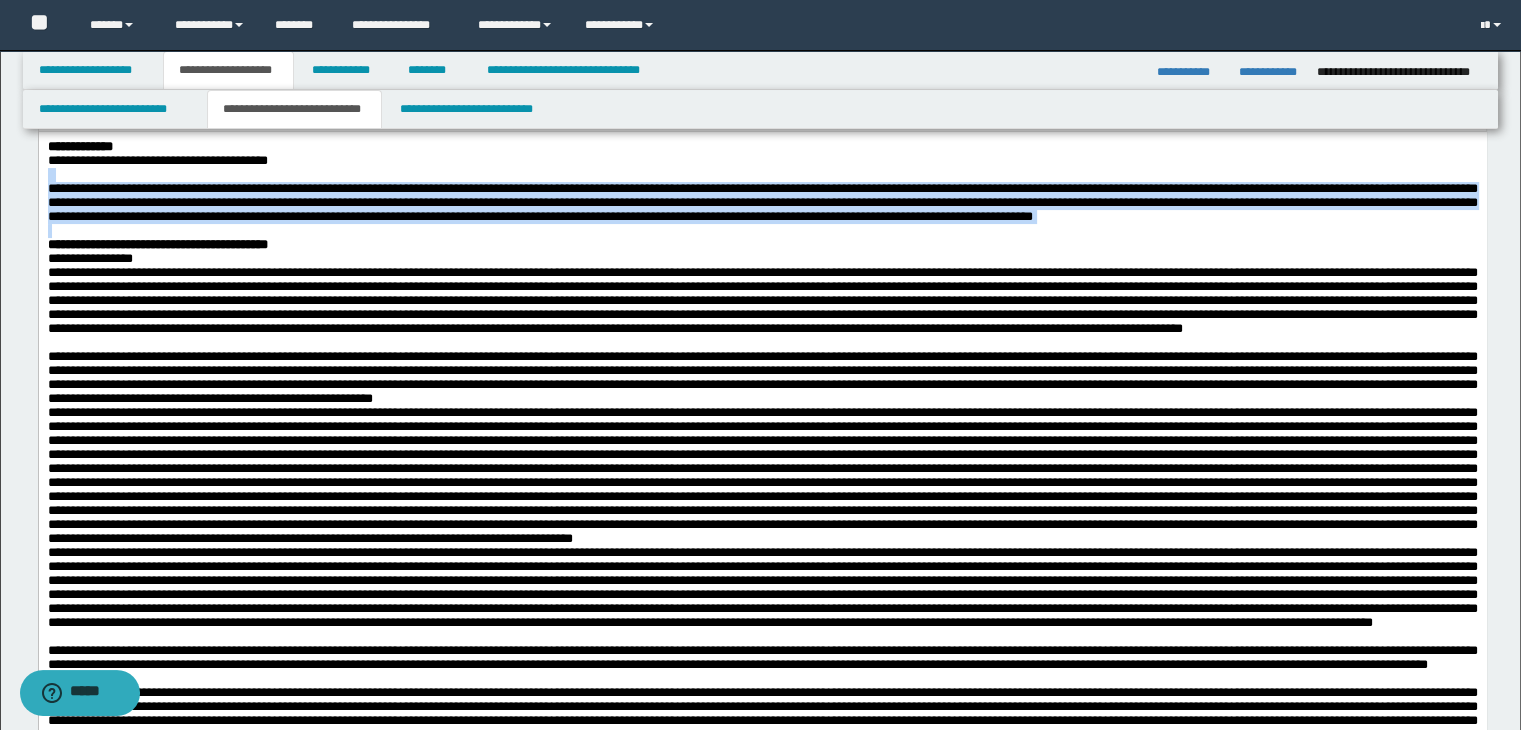 drag, startPoint x: 47, startPoint y: 186, endPoint x: 511, endPoint y: 252, distance: 468.67047 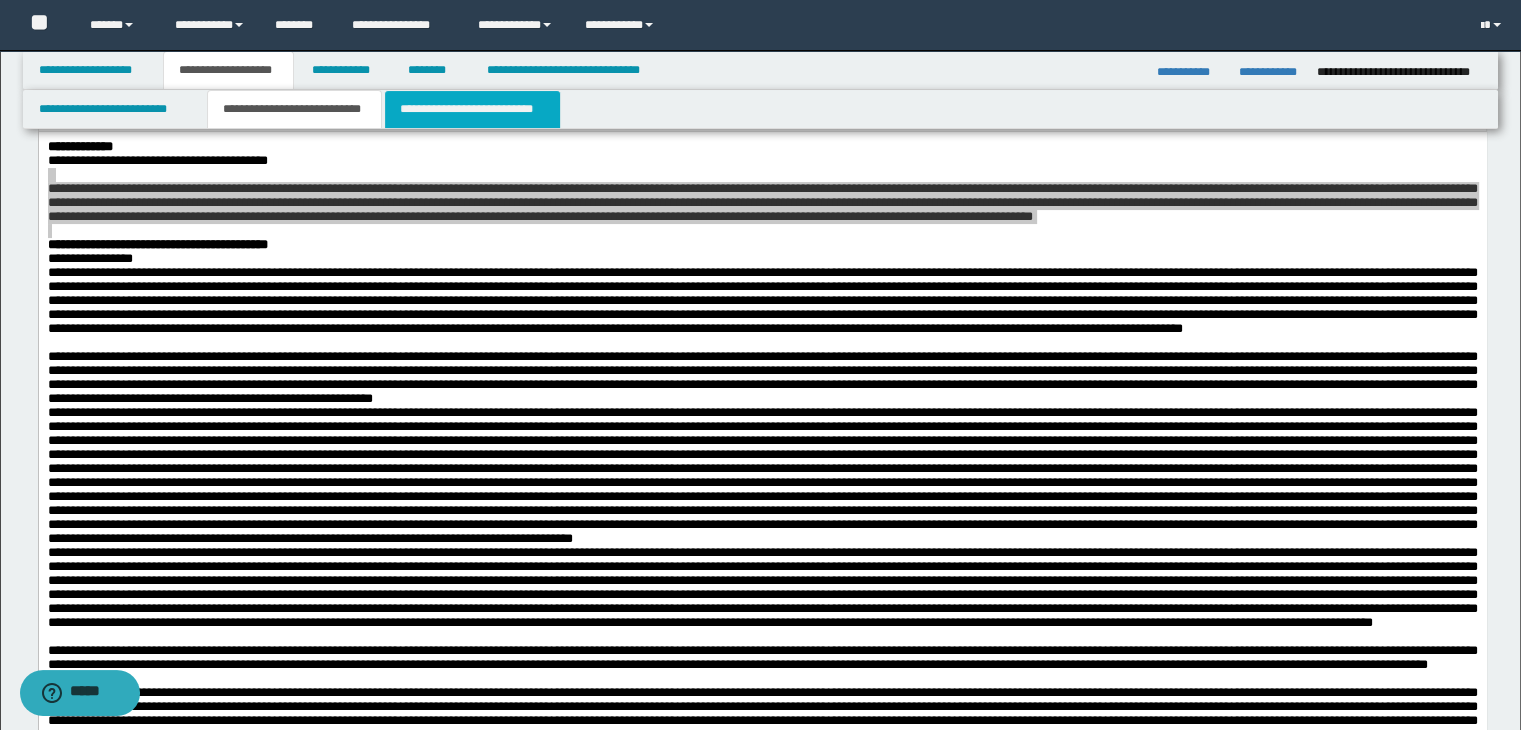 click on "**********" at bounding box center (472, 109) 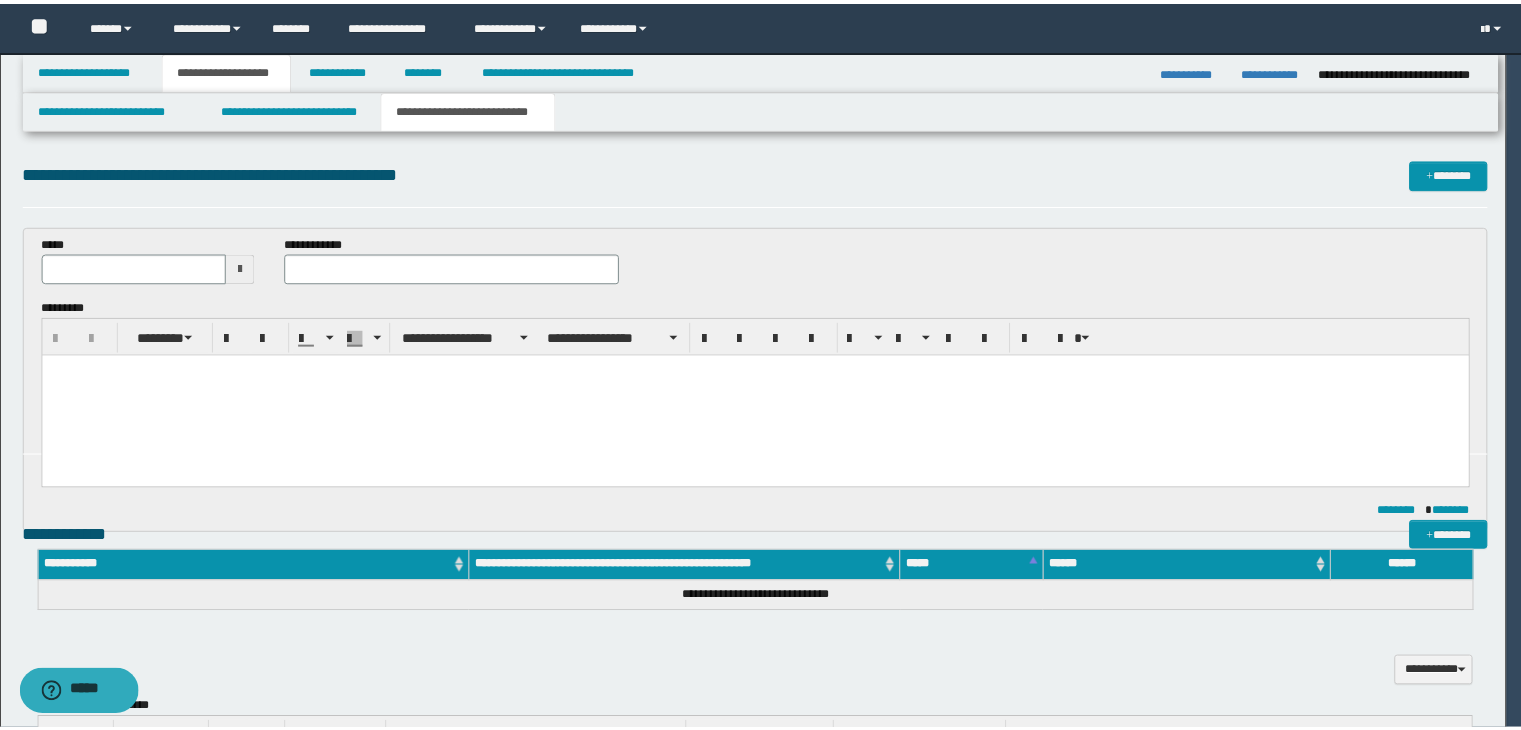 scroll, scrollTop: 0, scrollLeft: 0, axis: both 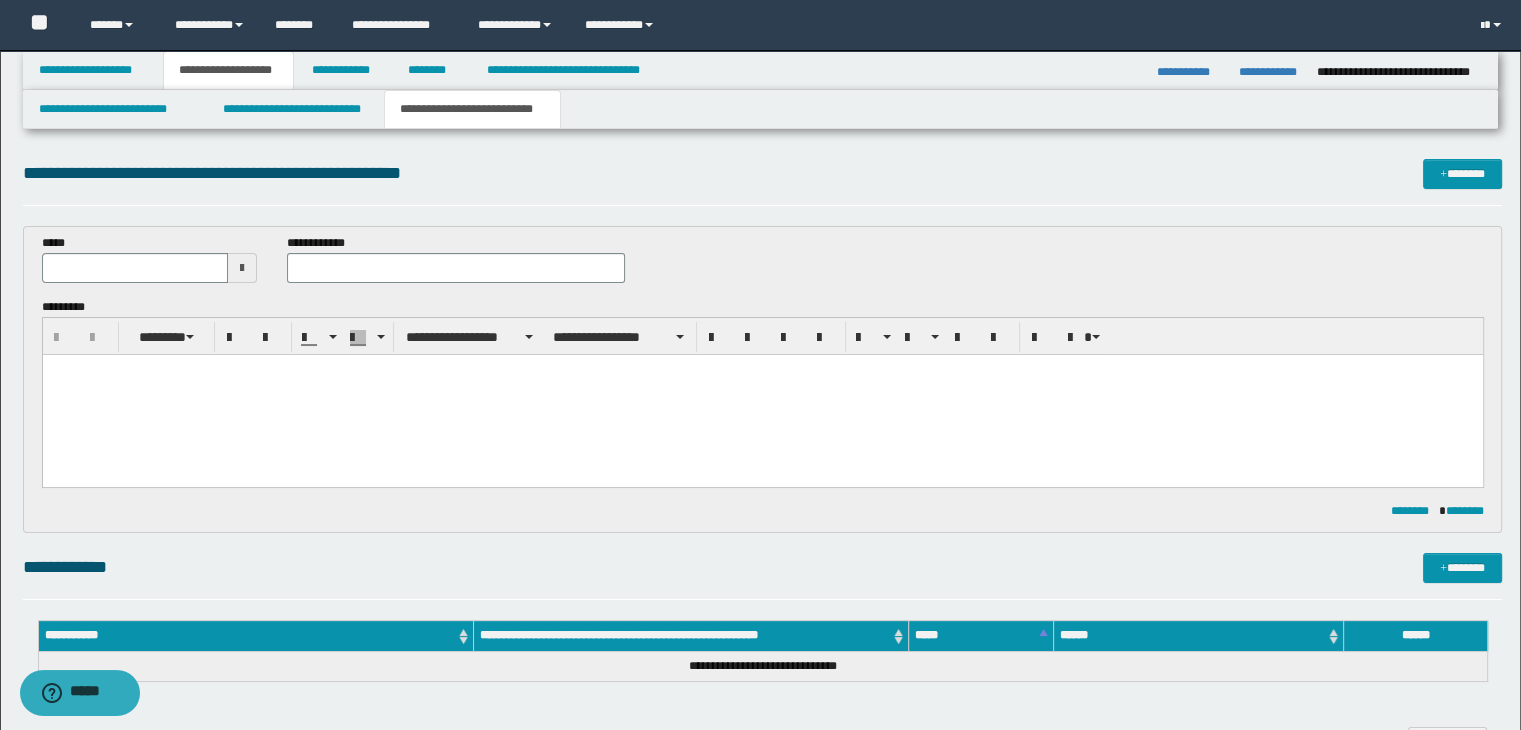 click at bounding box center [242, 268] 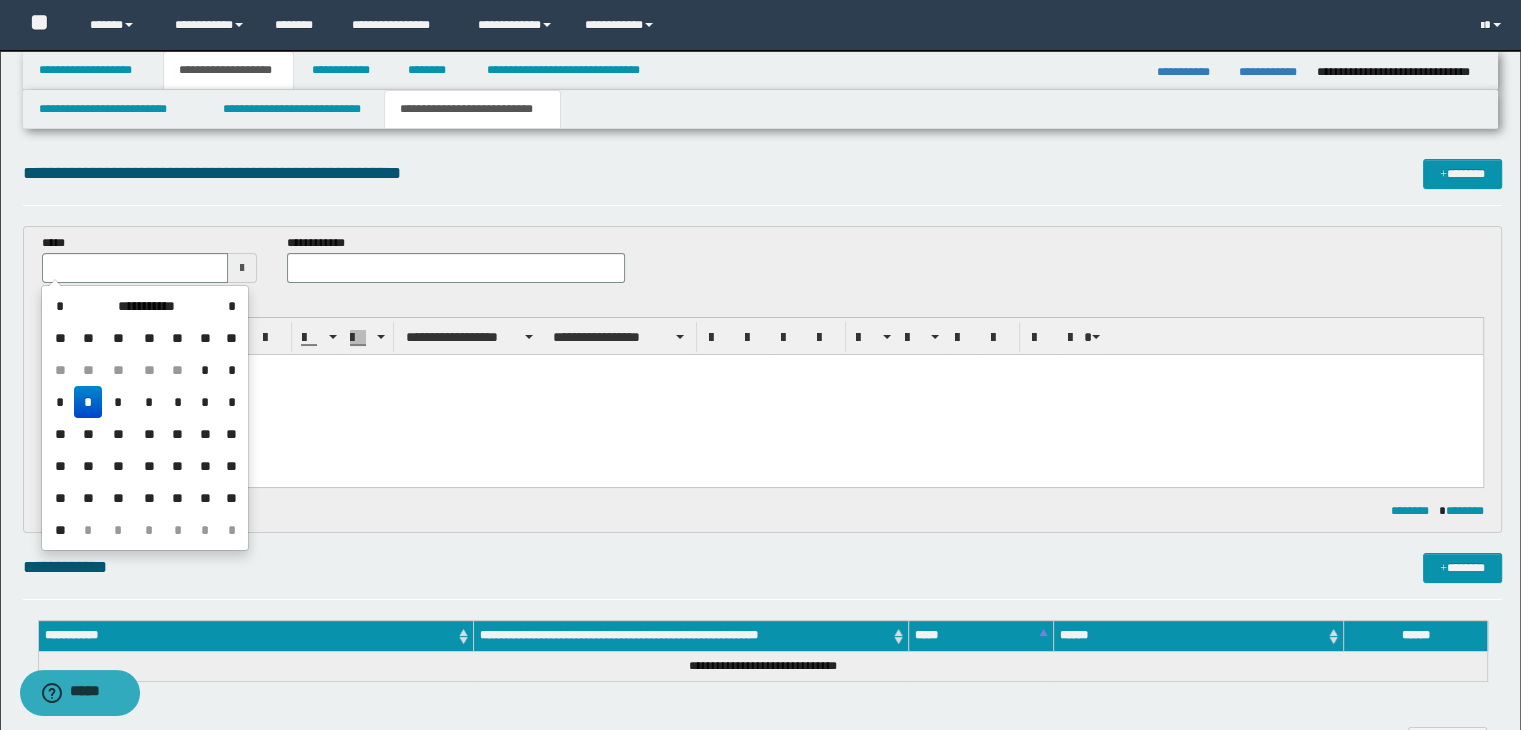drag, startPoint x: 91, startPoint y: 391, endPoint x: 52, endPoint y: 41, distance: 352.16617 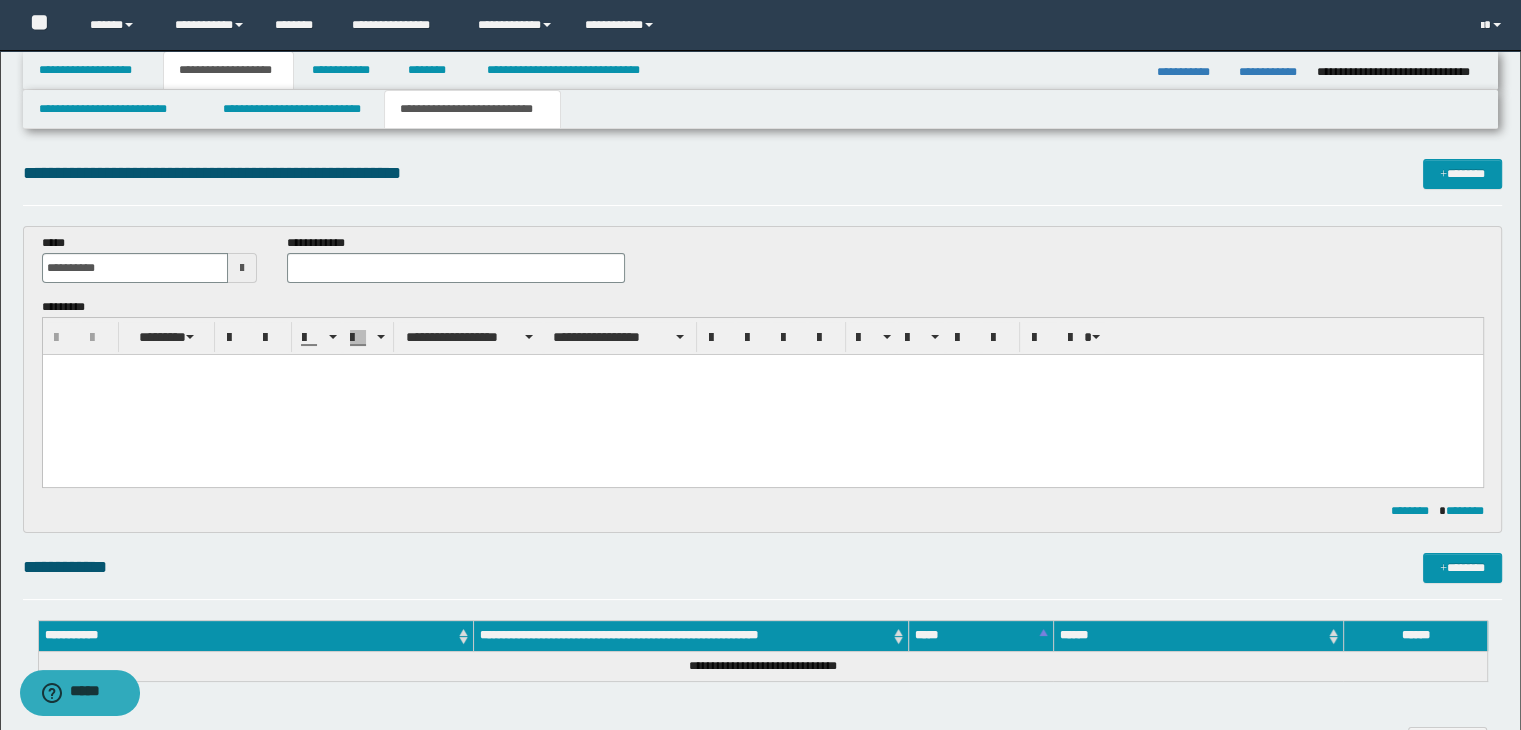 drag, startPoint x: 101, startPoint y: 390, endPoint x: 126, endPoint y: 368, distance: 33.30165 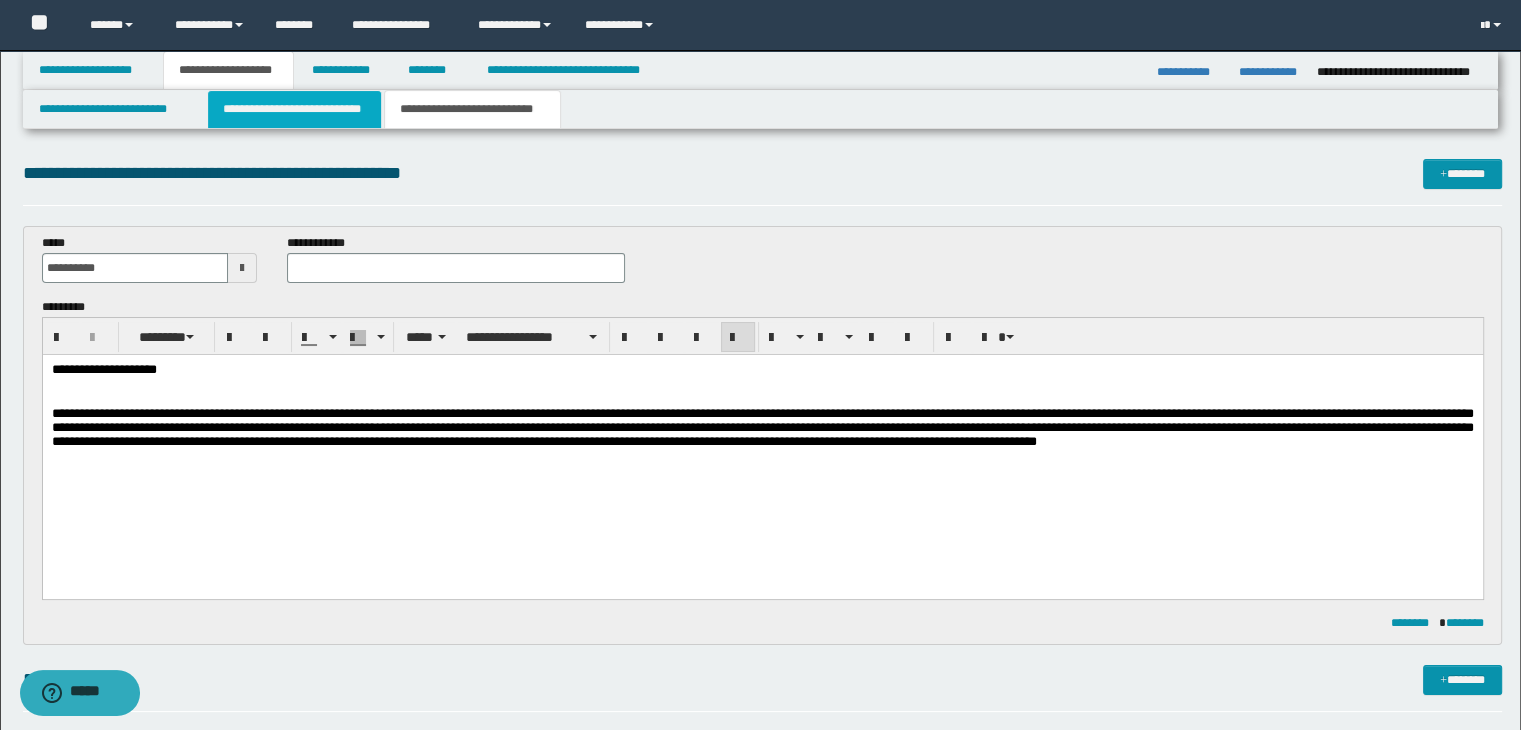click on "**********" at bounding box center (294, 109) 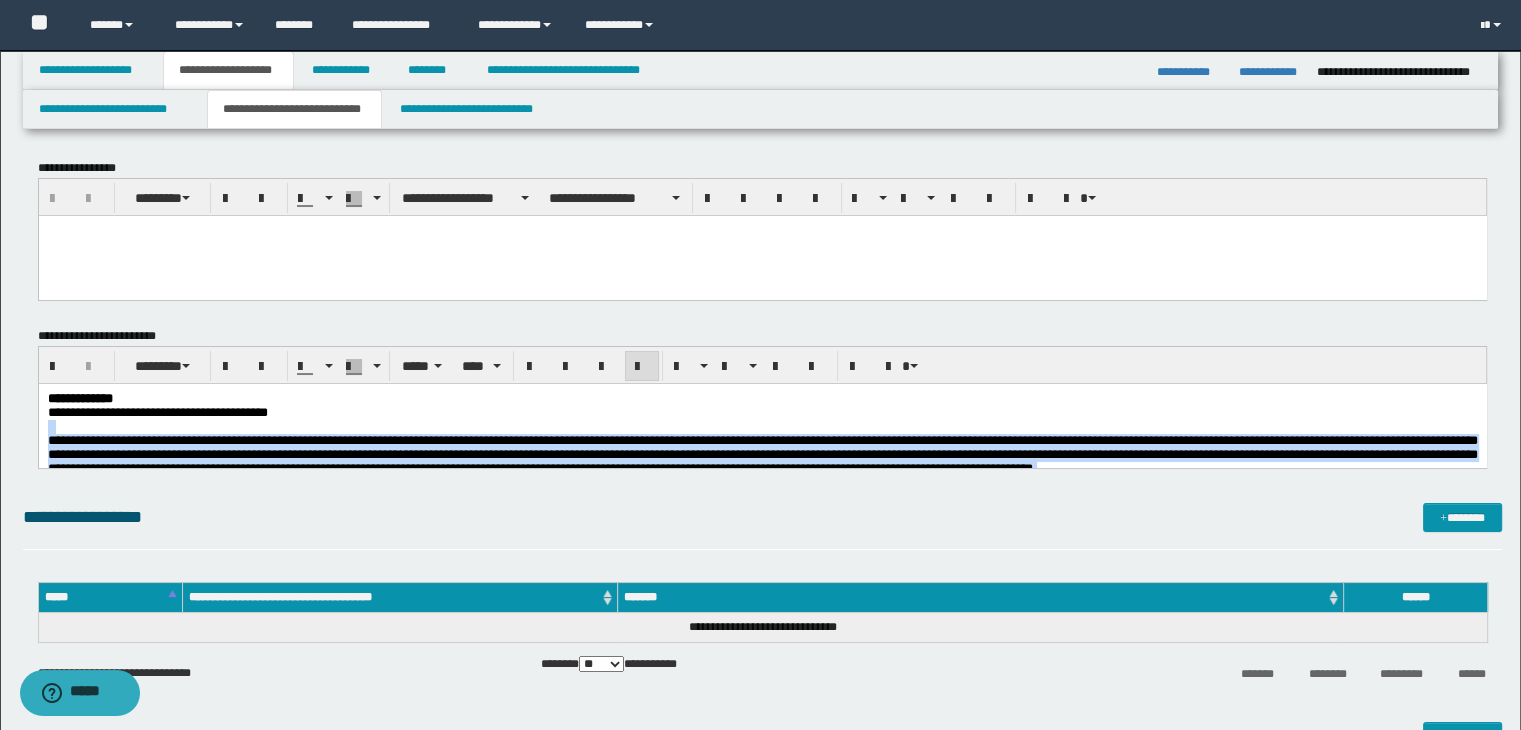 click on "[TEXT]" at bounding box center [762, 453] 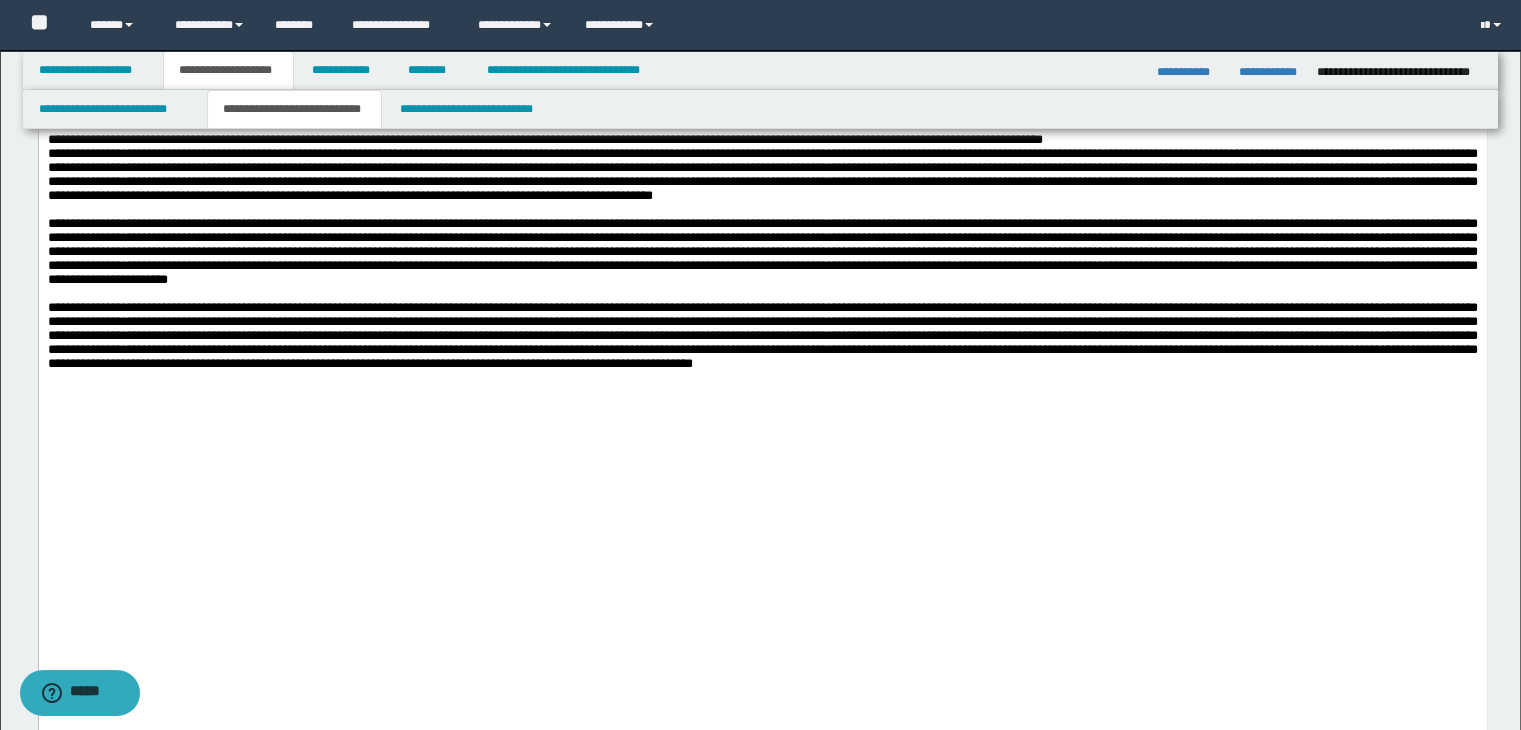 scroll, scrollTop: 900, scrollLeft: 0, axis: vertical 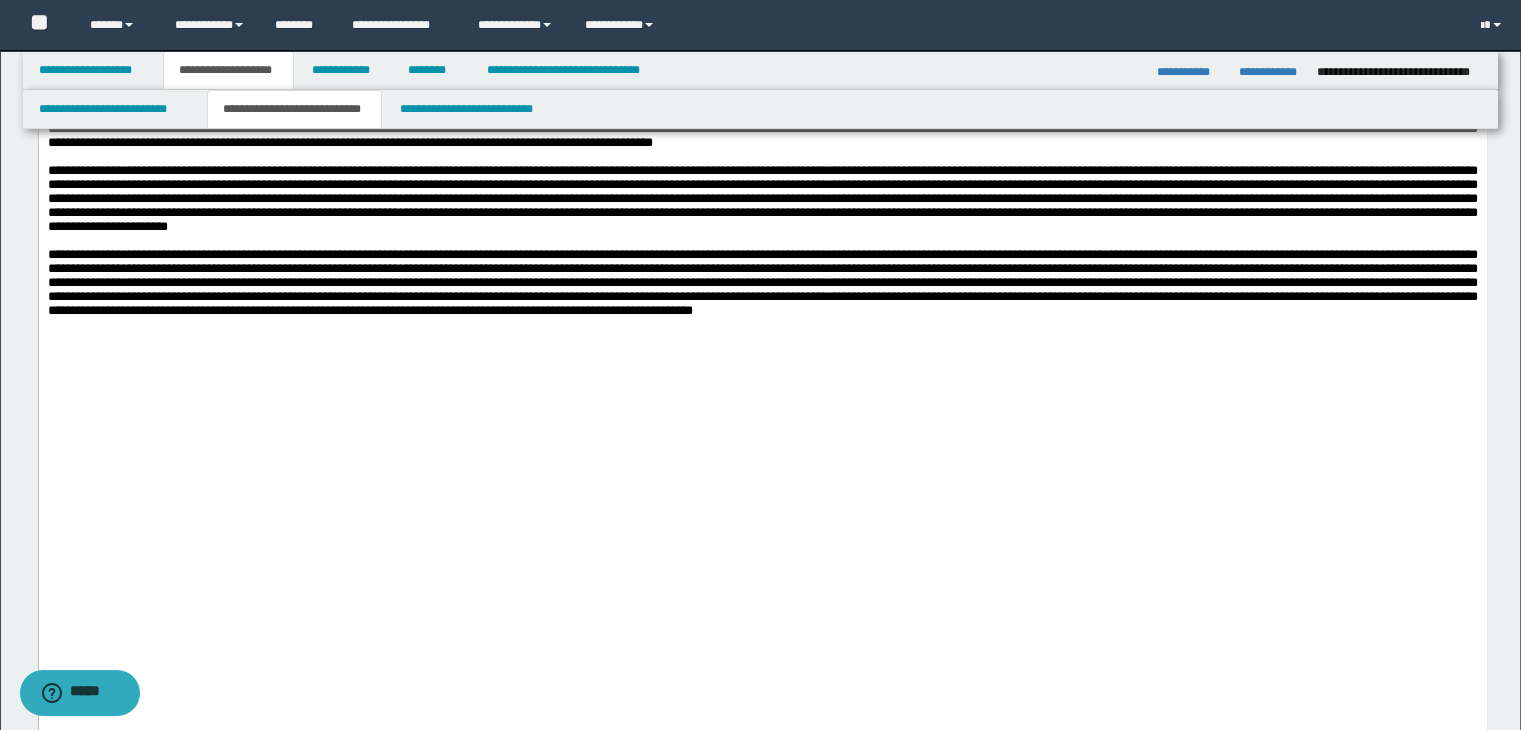 click at bounding box center [762, 282] 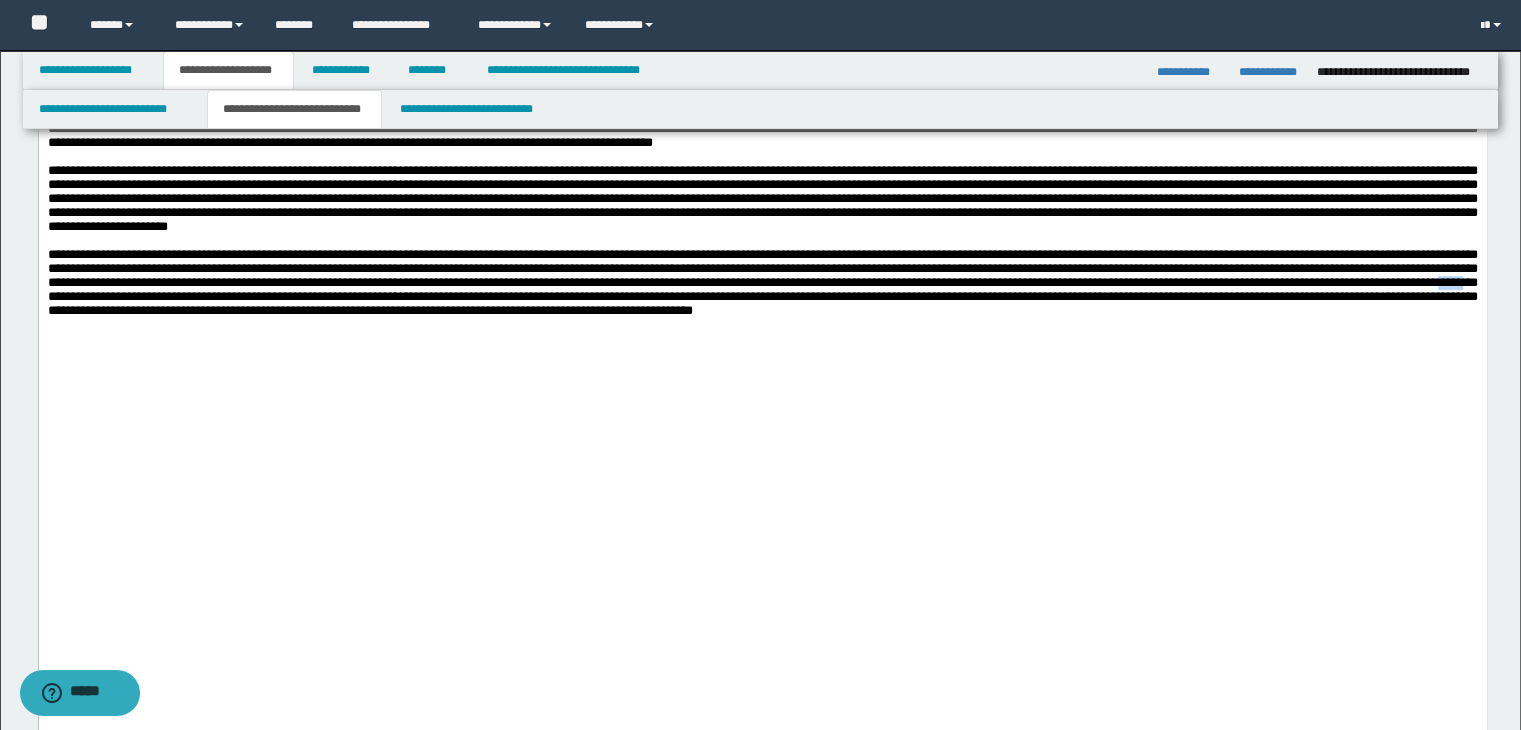 drag, startPoint x: 1115, startPoint y: 587, endPoint x: 1147, endPoint y: 591, distance: 32.24903 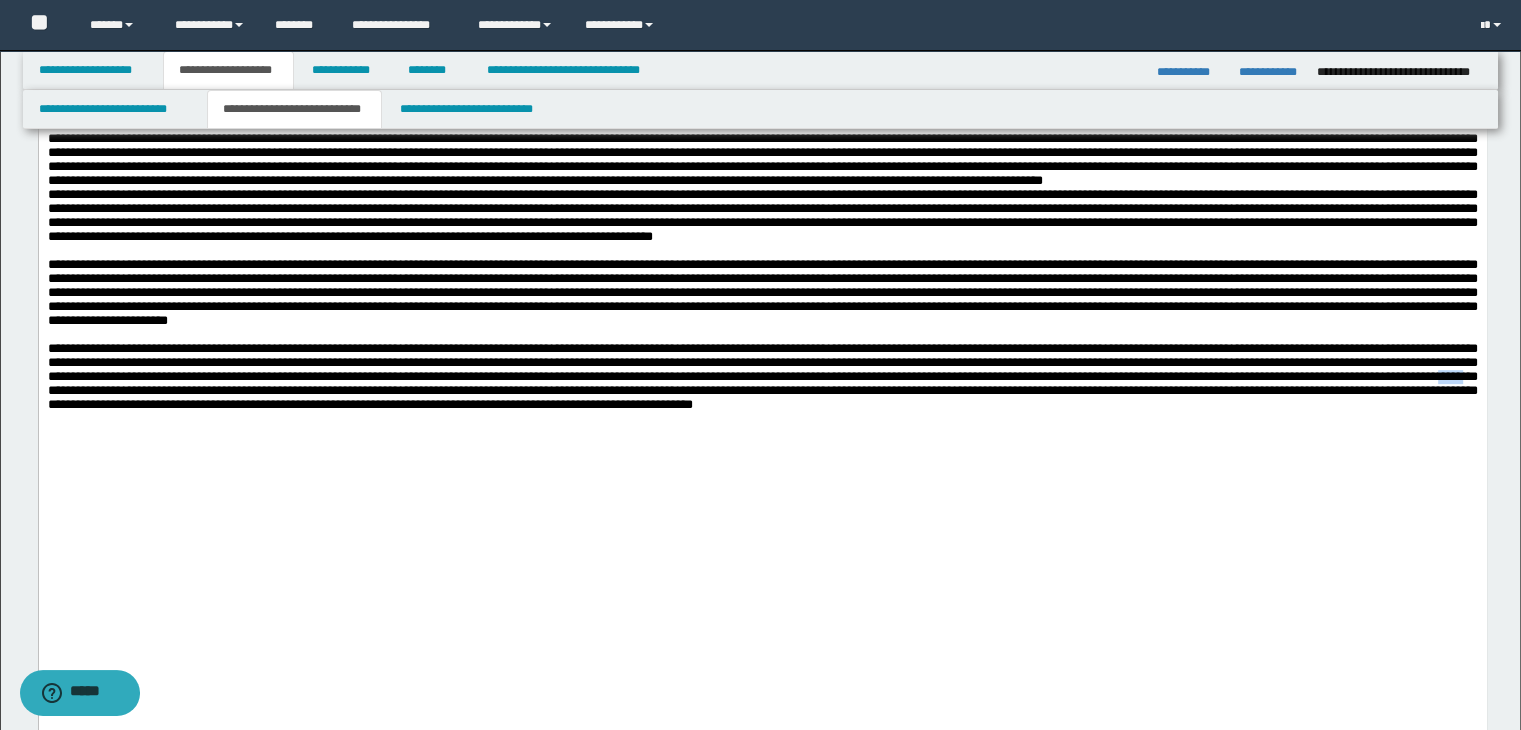 scroll, scrollTop: 700, scrollLeft: 0, axis: vertical 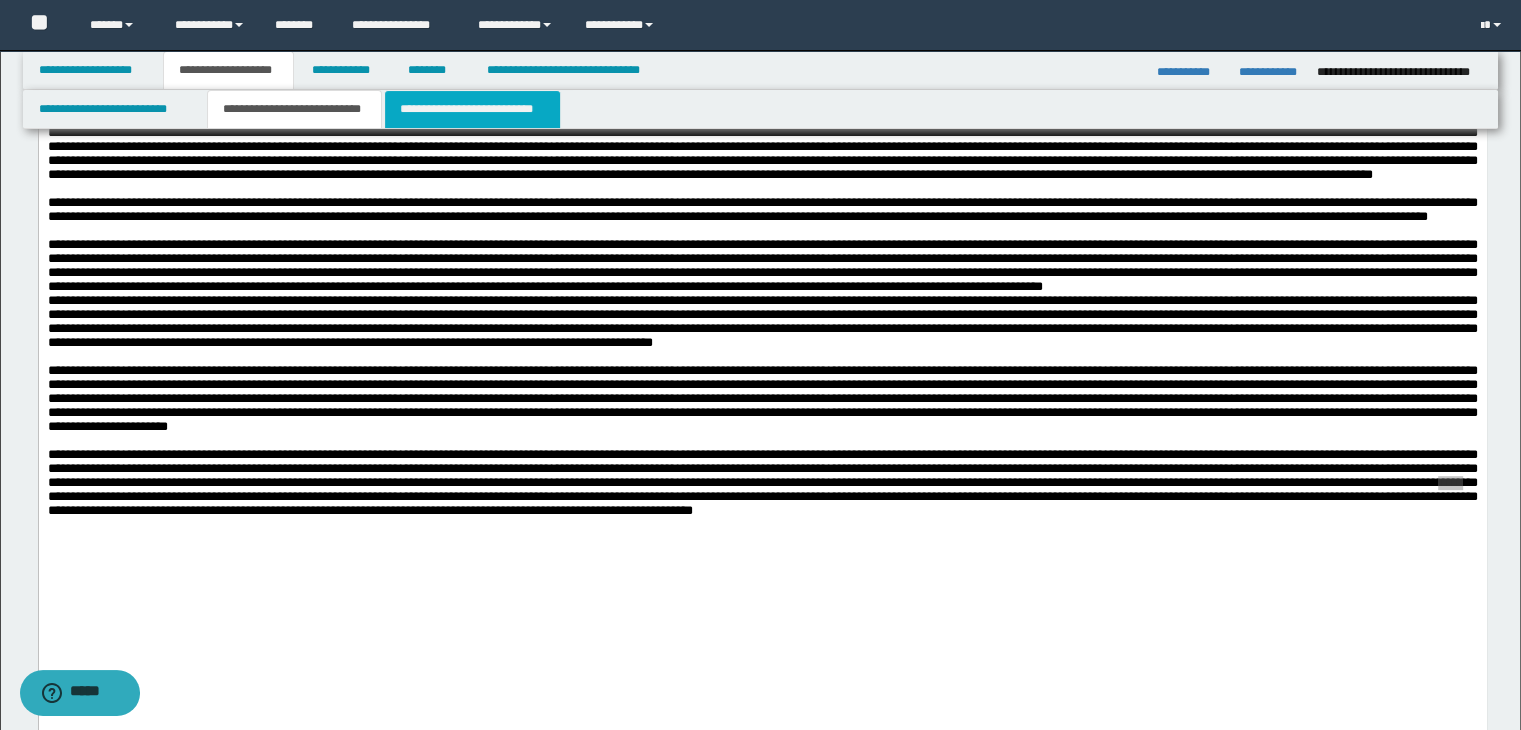 click on "**********" at bounding box center [472, 109] 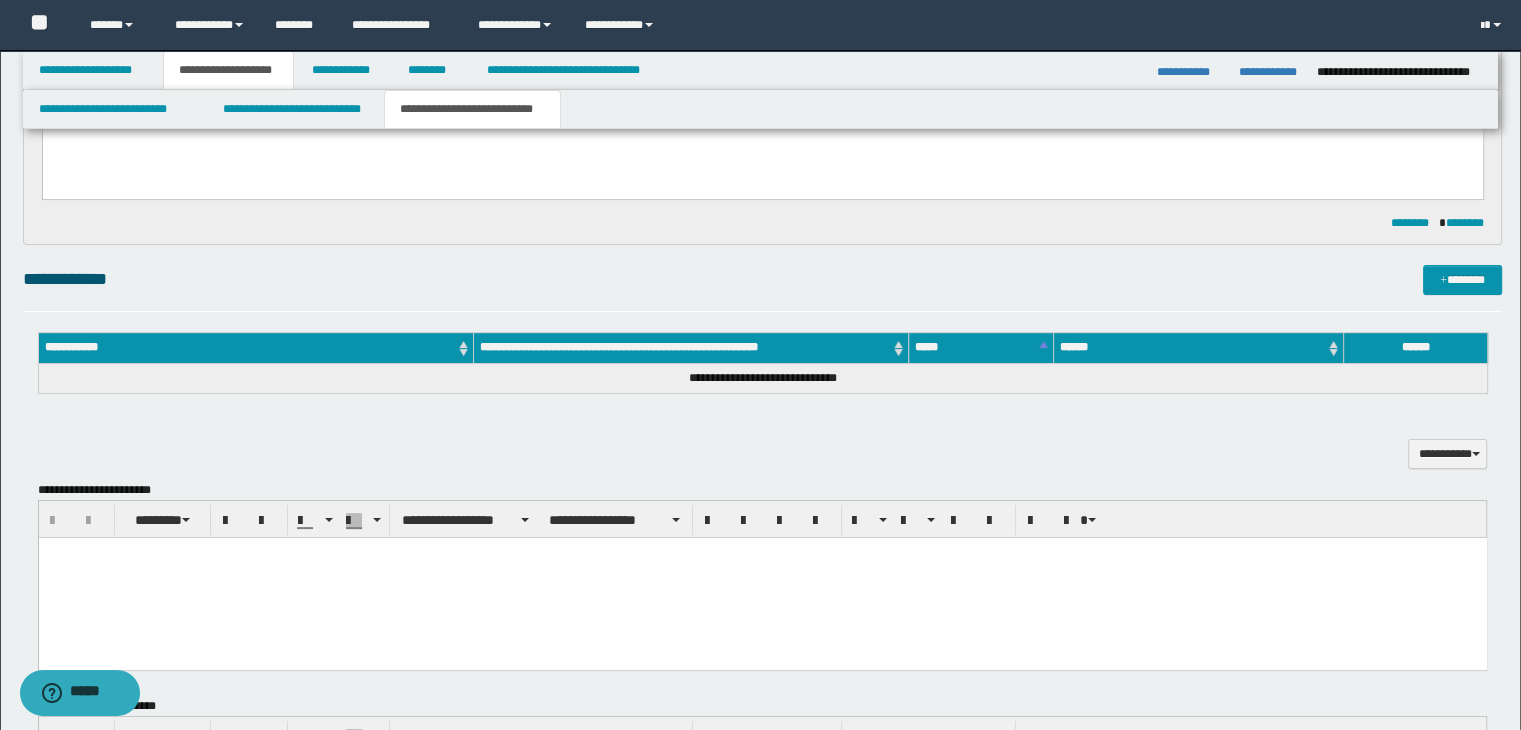 scroll, scrollTop: 400, scrollLeft: 0, axis: vertical 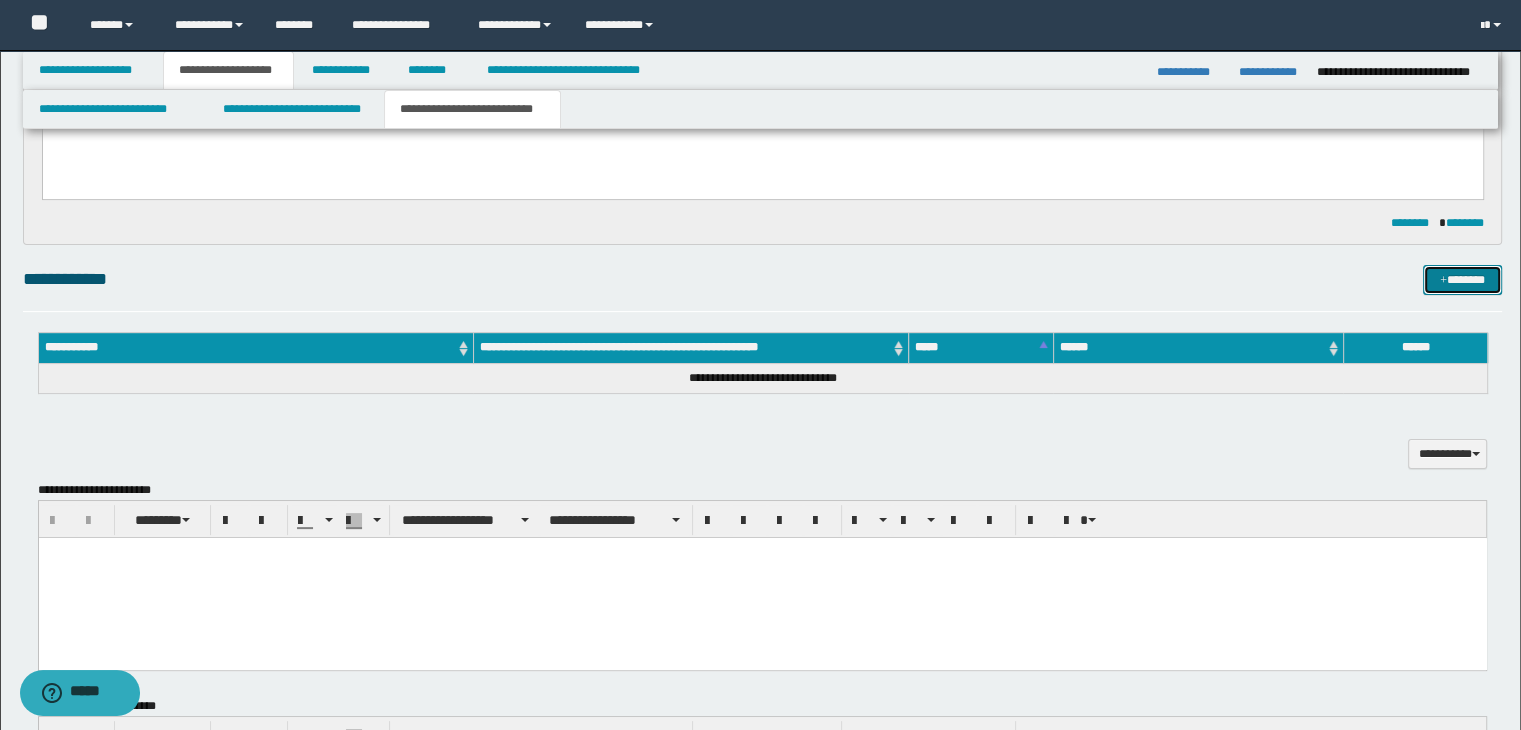 click on "*******" at bounding box center [1462, 280] 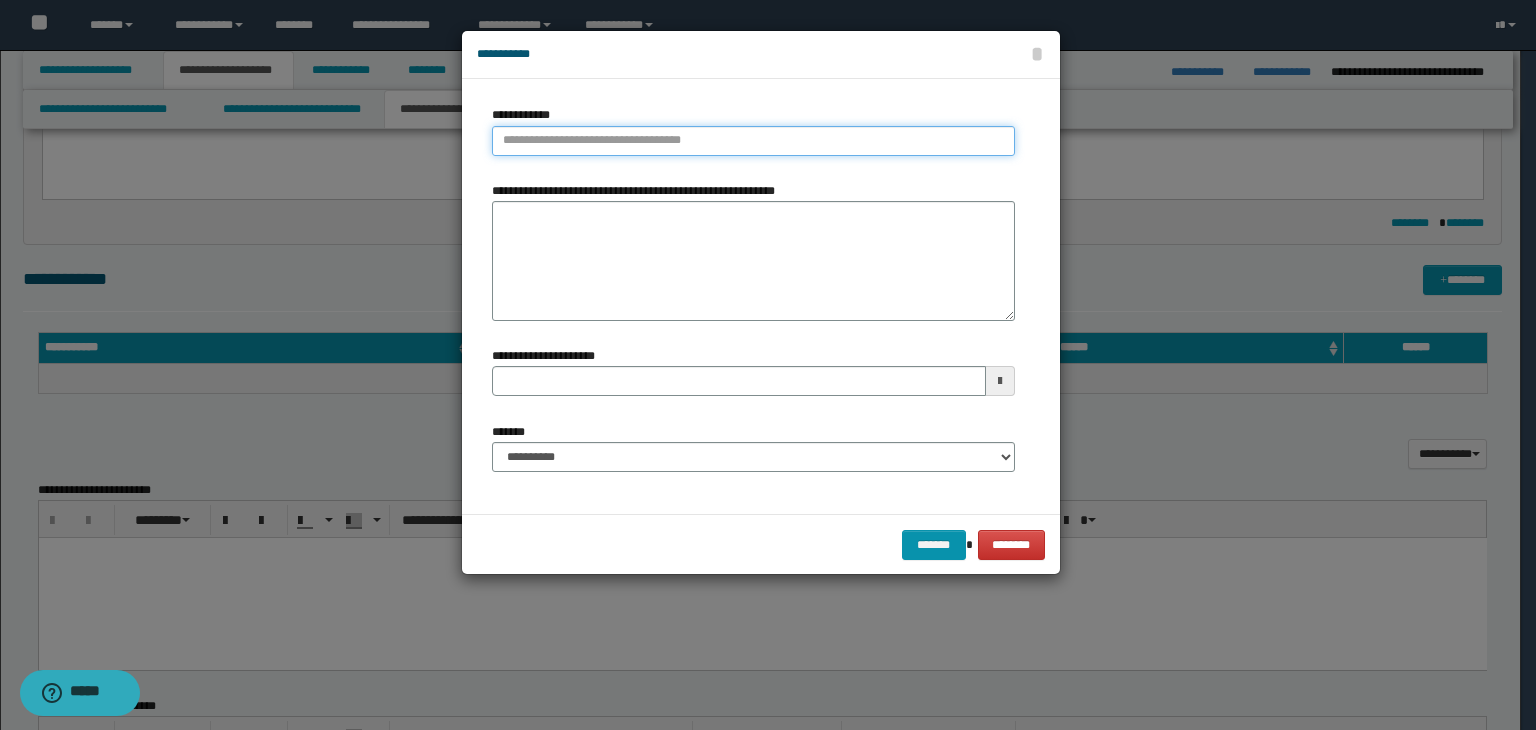click on "**********" at bounding box center (753, 141) 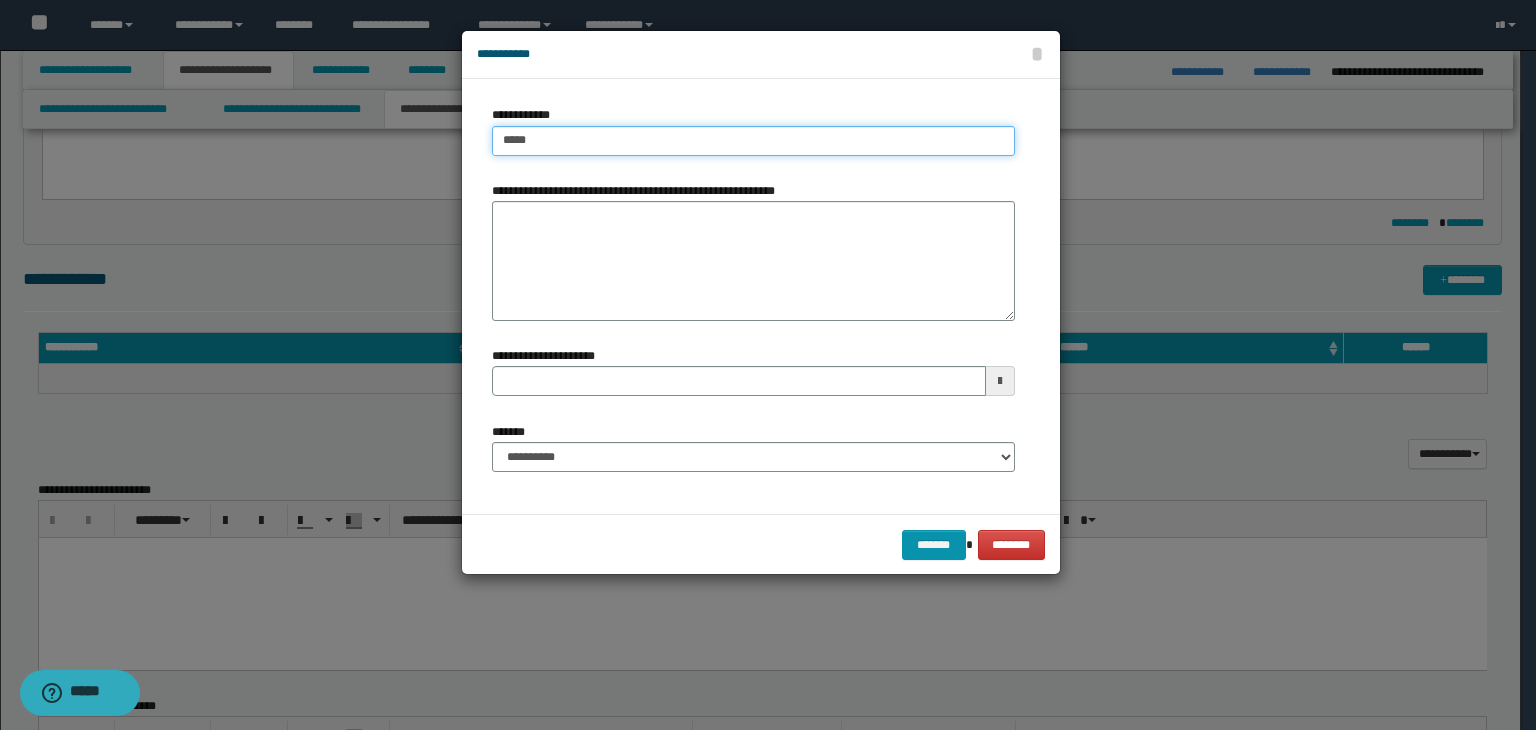 drag, startPoint x: 487, startPoint y: 141, endPoint x: 465, endPoint y: 213, distance: 75.28612 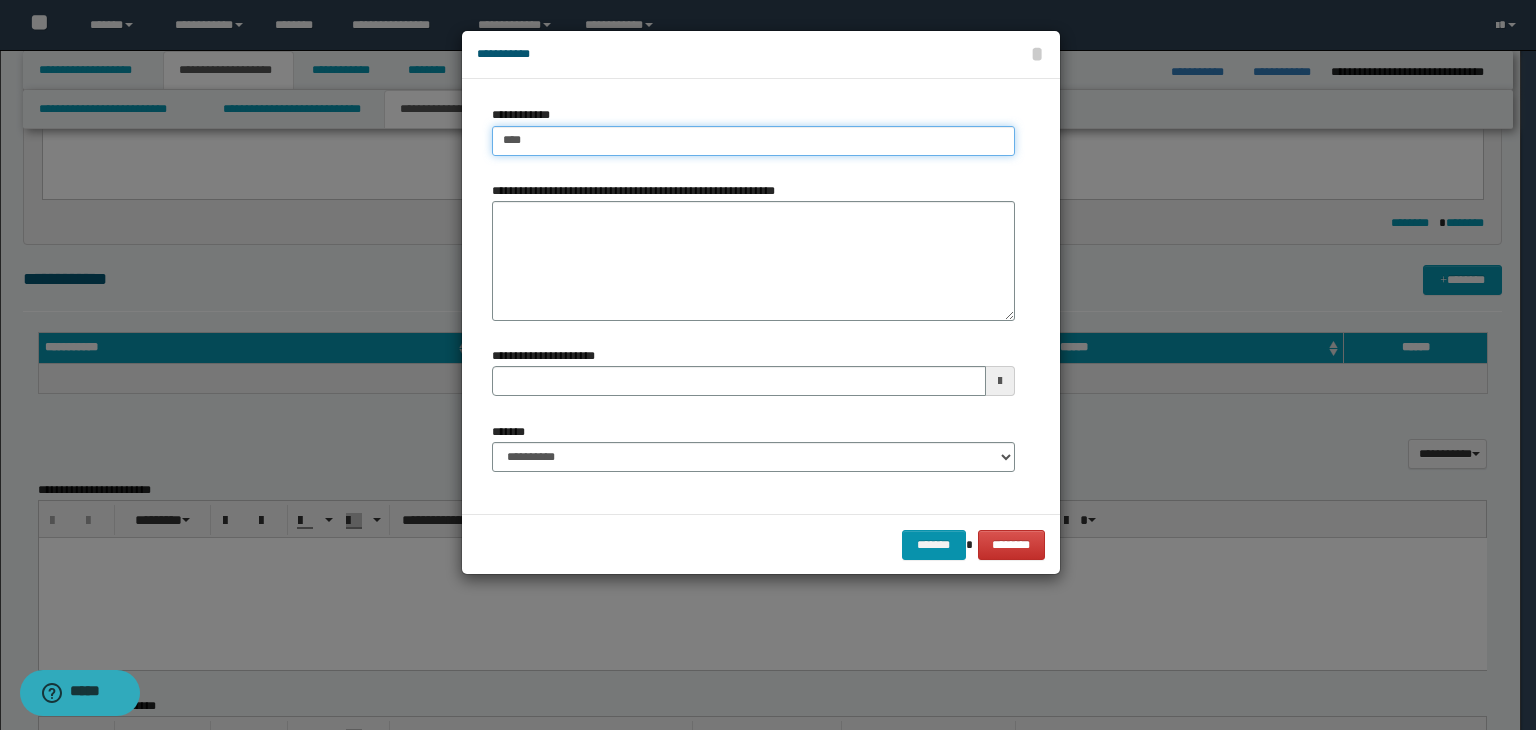 click on "****" at bounding box center (753, 141) 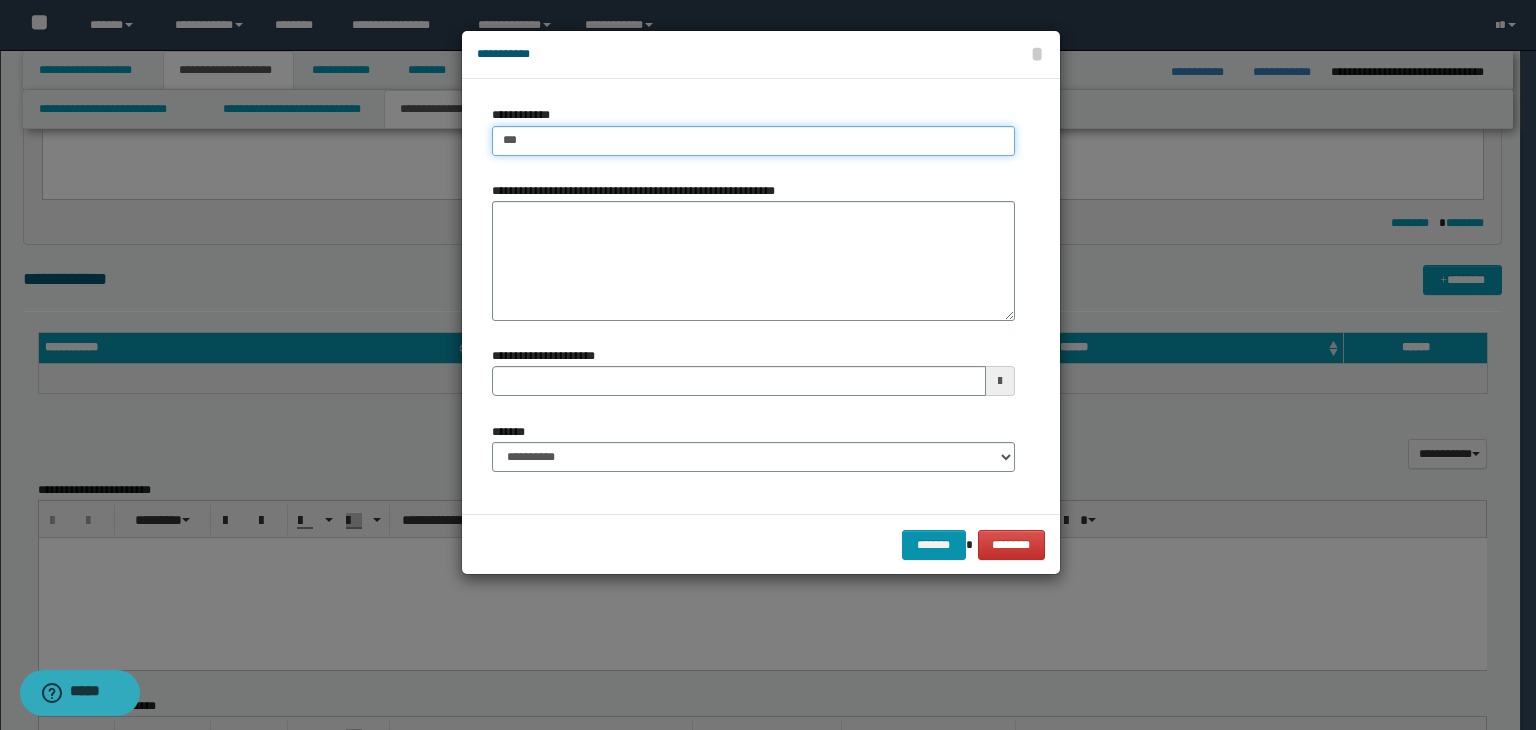 type on "***" 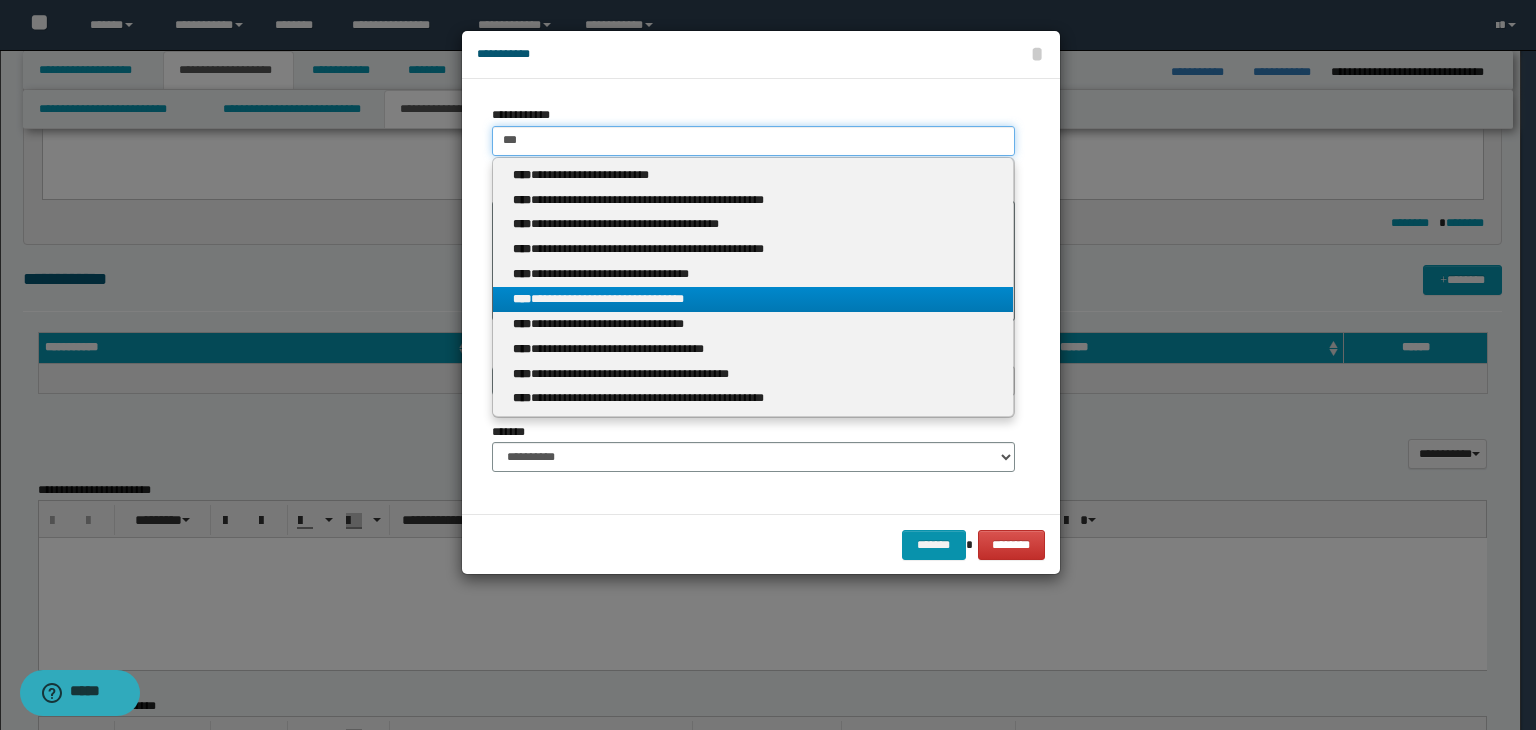 type on "***" 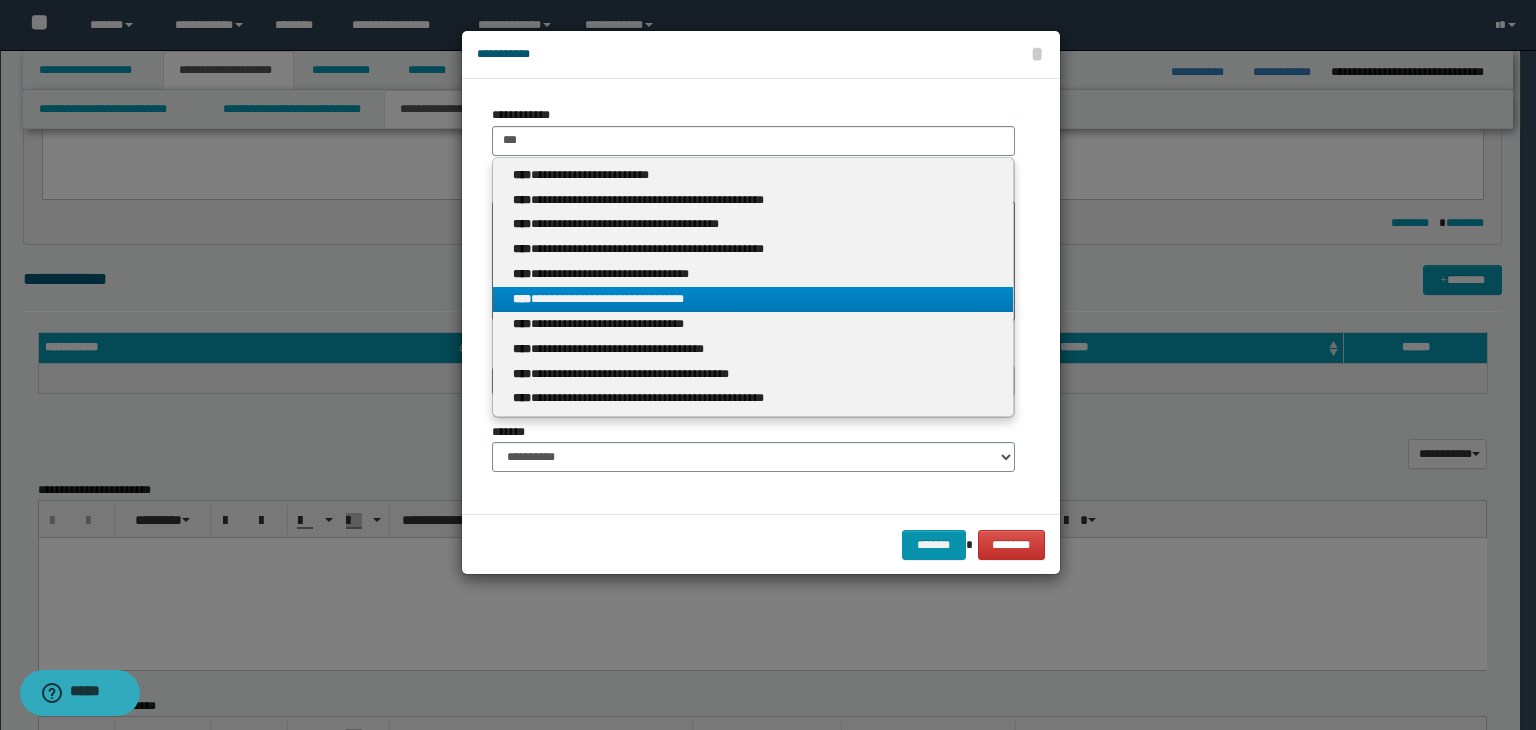 click on "**********" at bounding box center (753, 299) 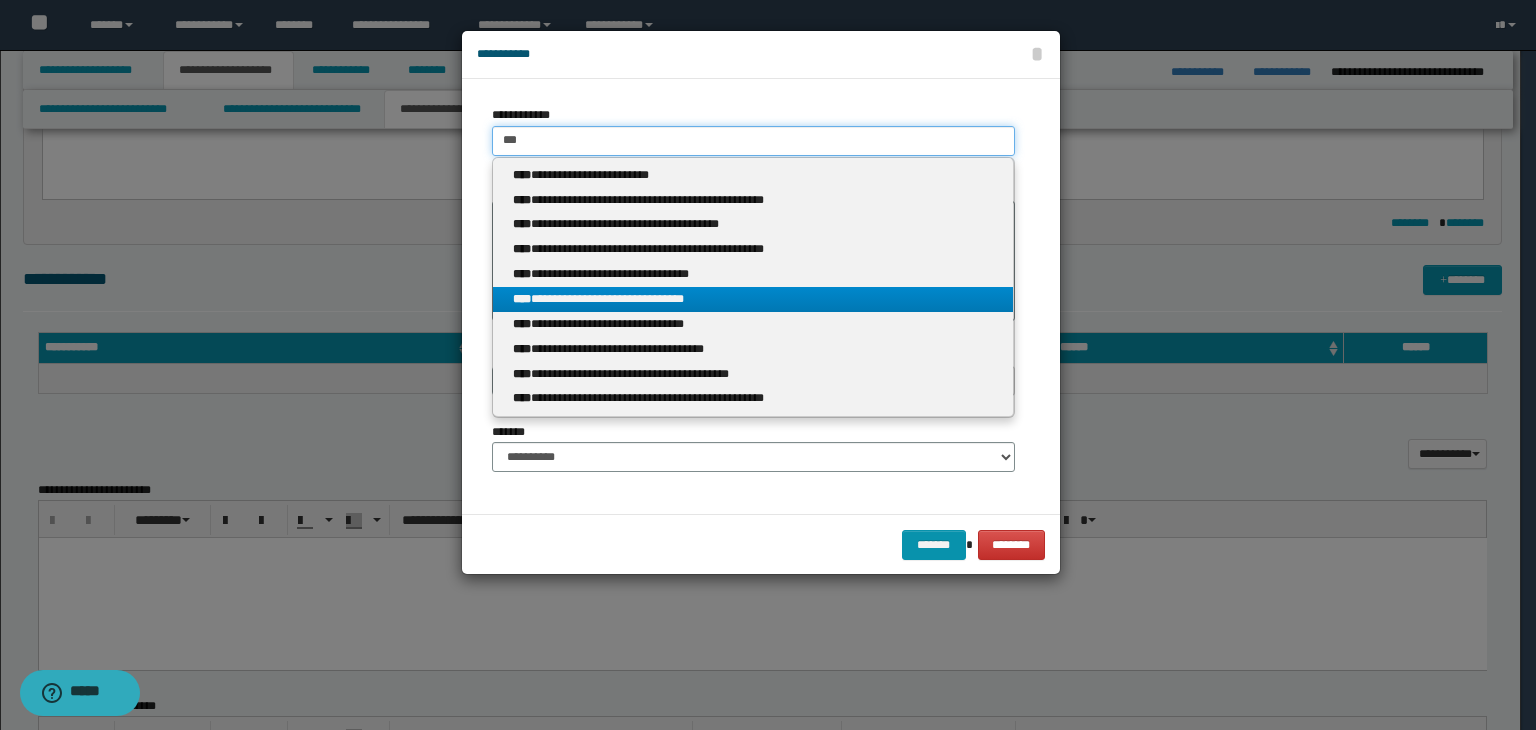 type 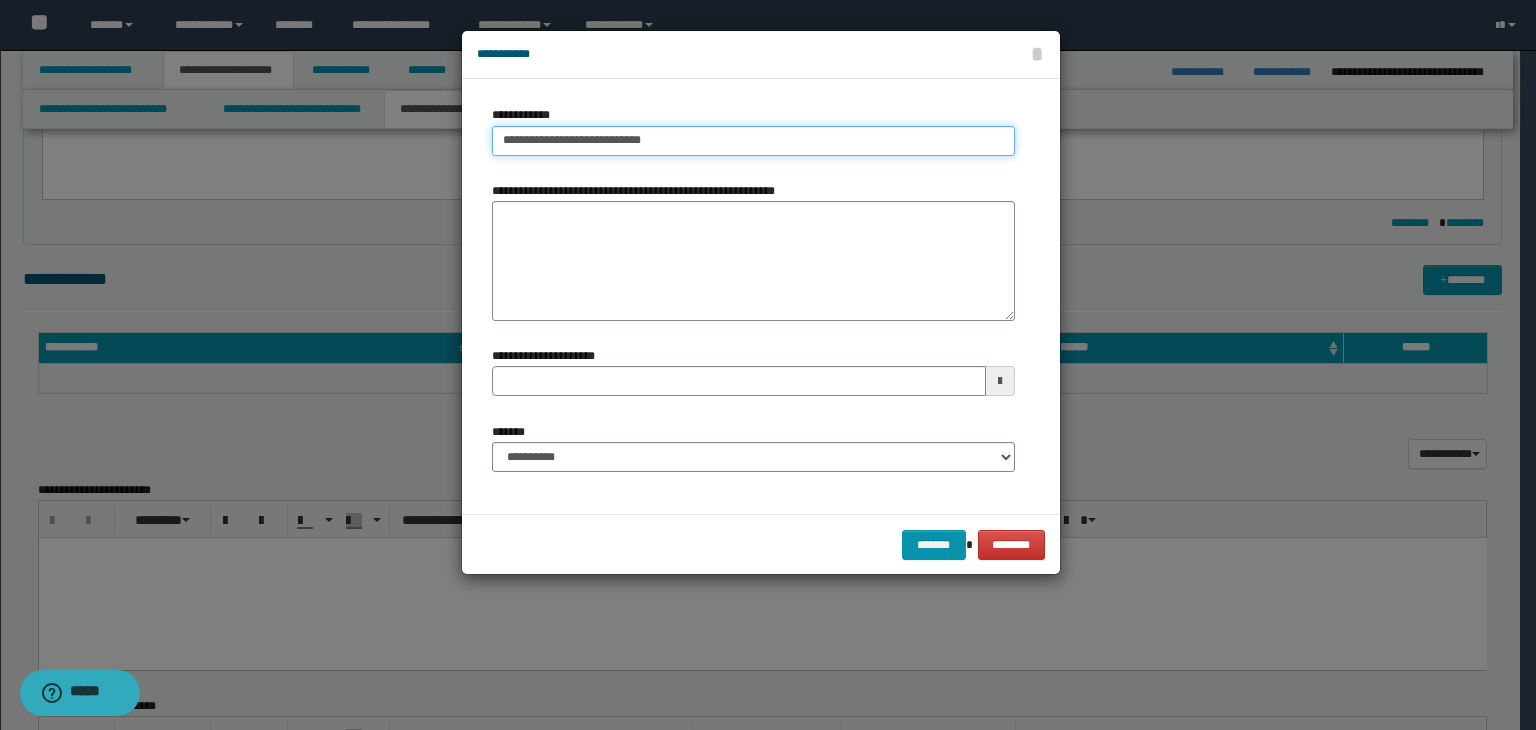 type 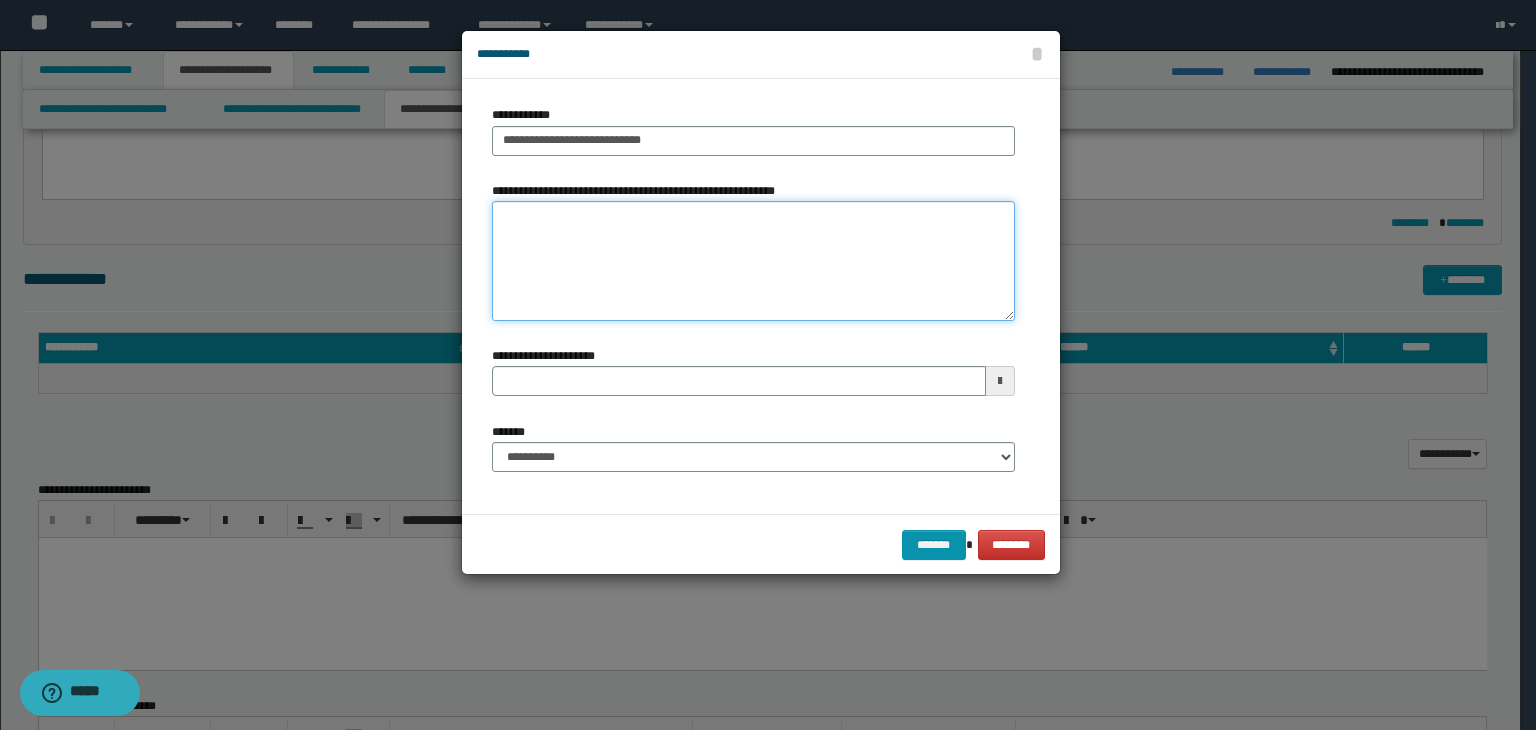 click on "**********" at bounding box center (753, 261) 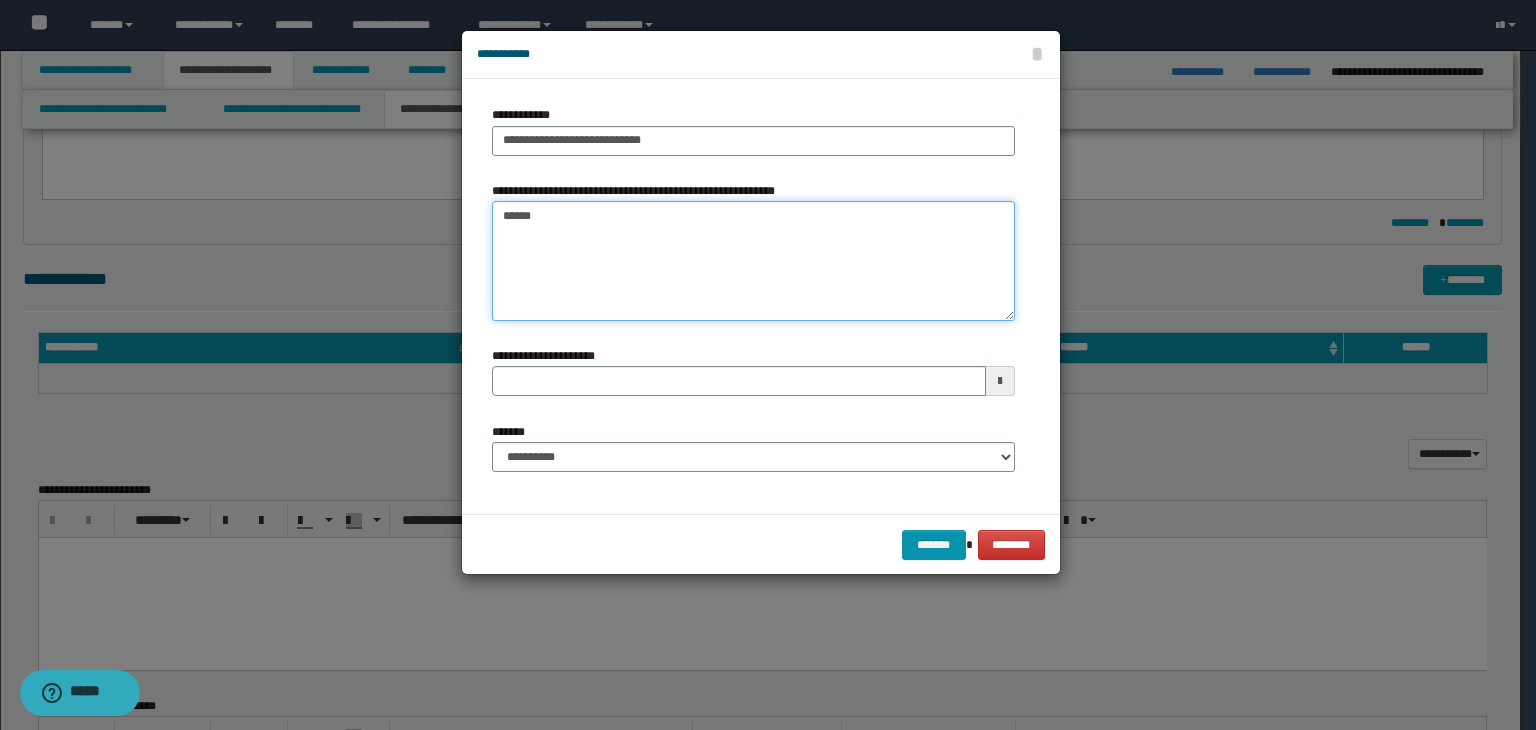 type on "*******" 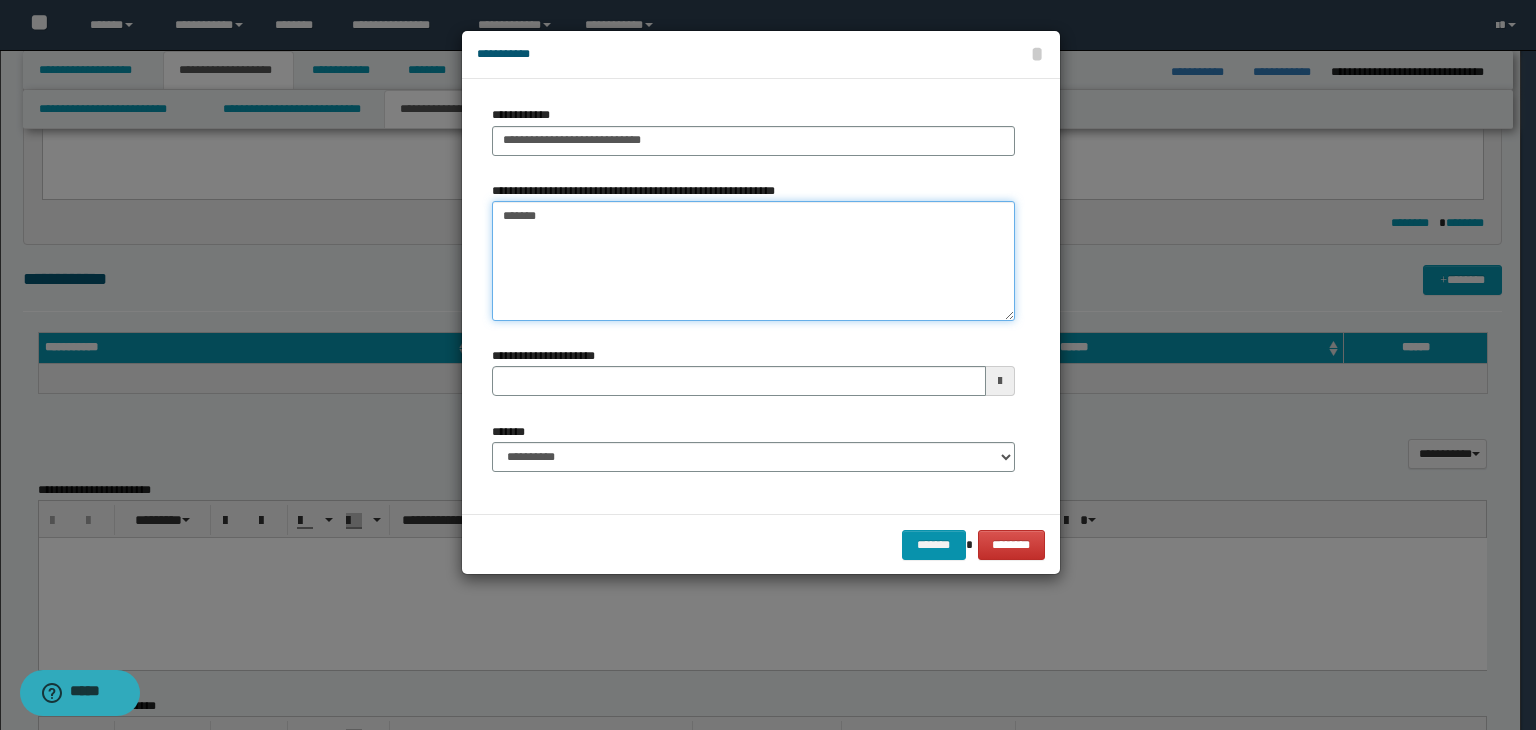 type 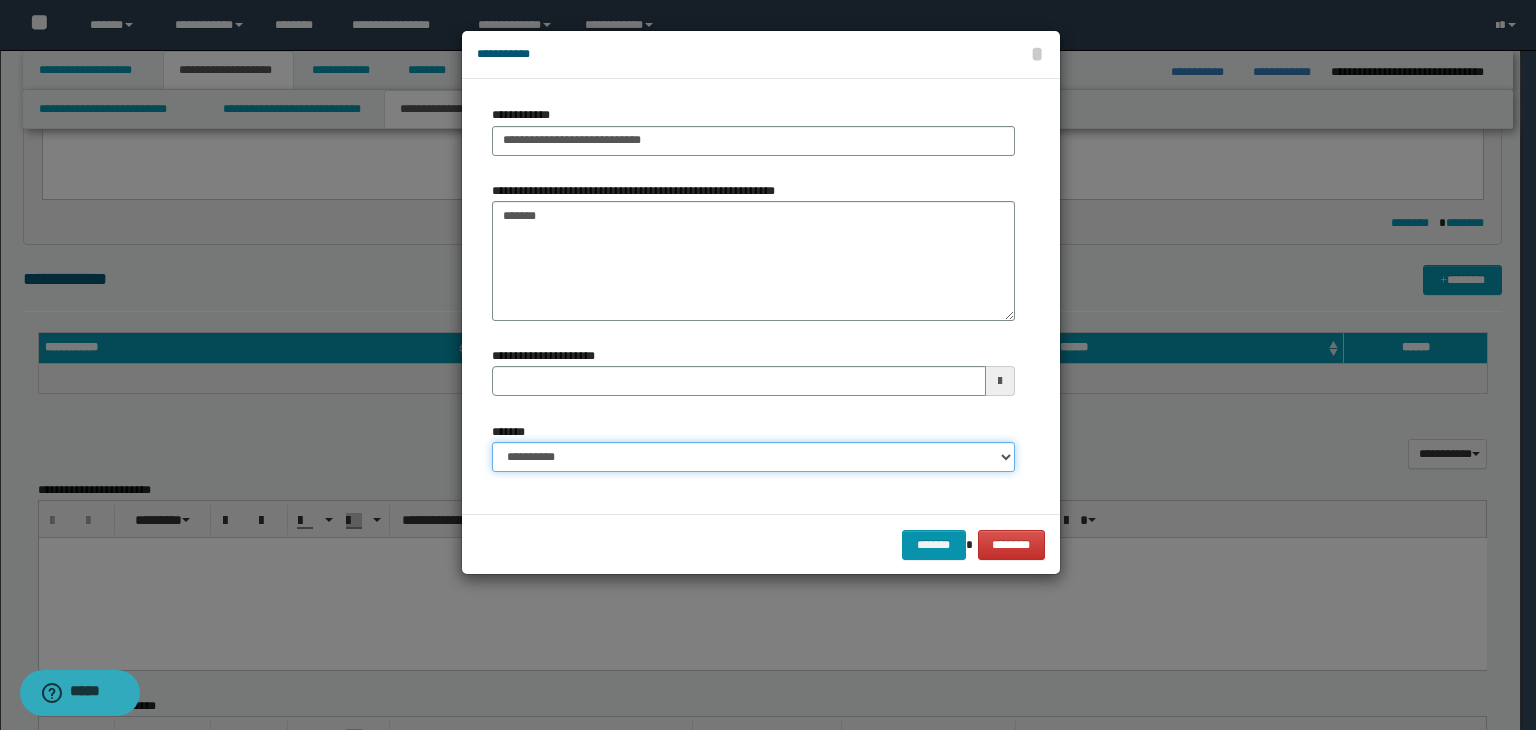 click on "**********" at bounding box center [753, 457] 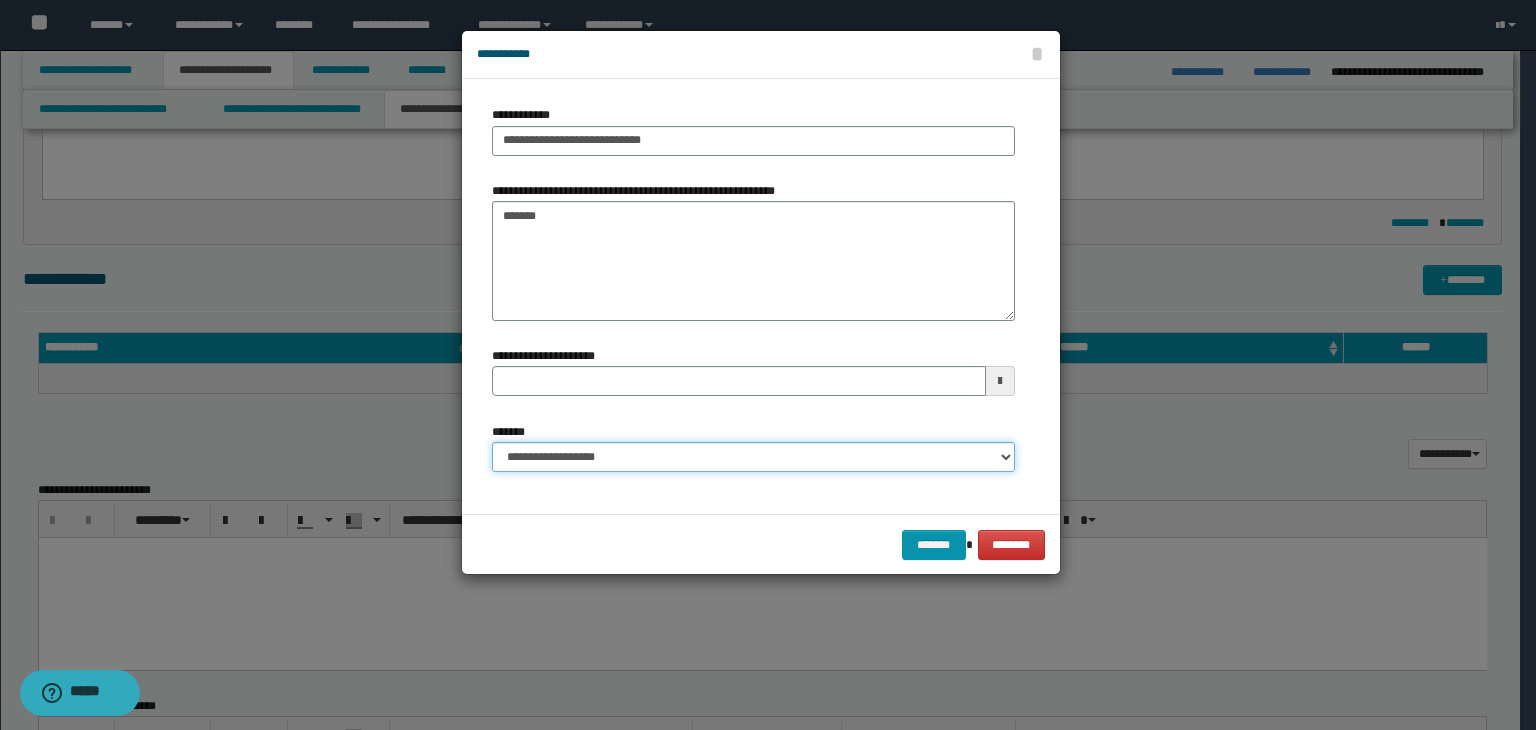 click on "**********" at bounding box center [753, 457] 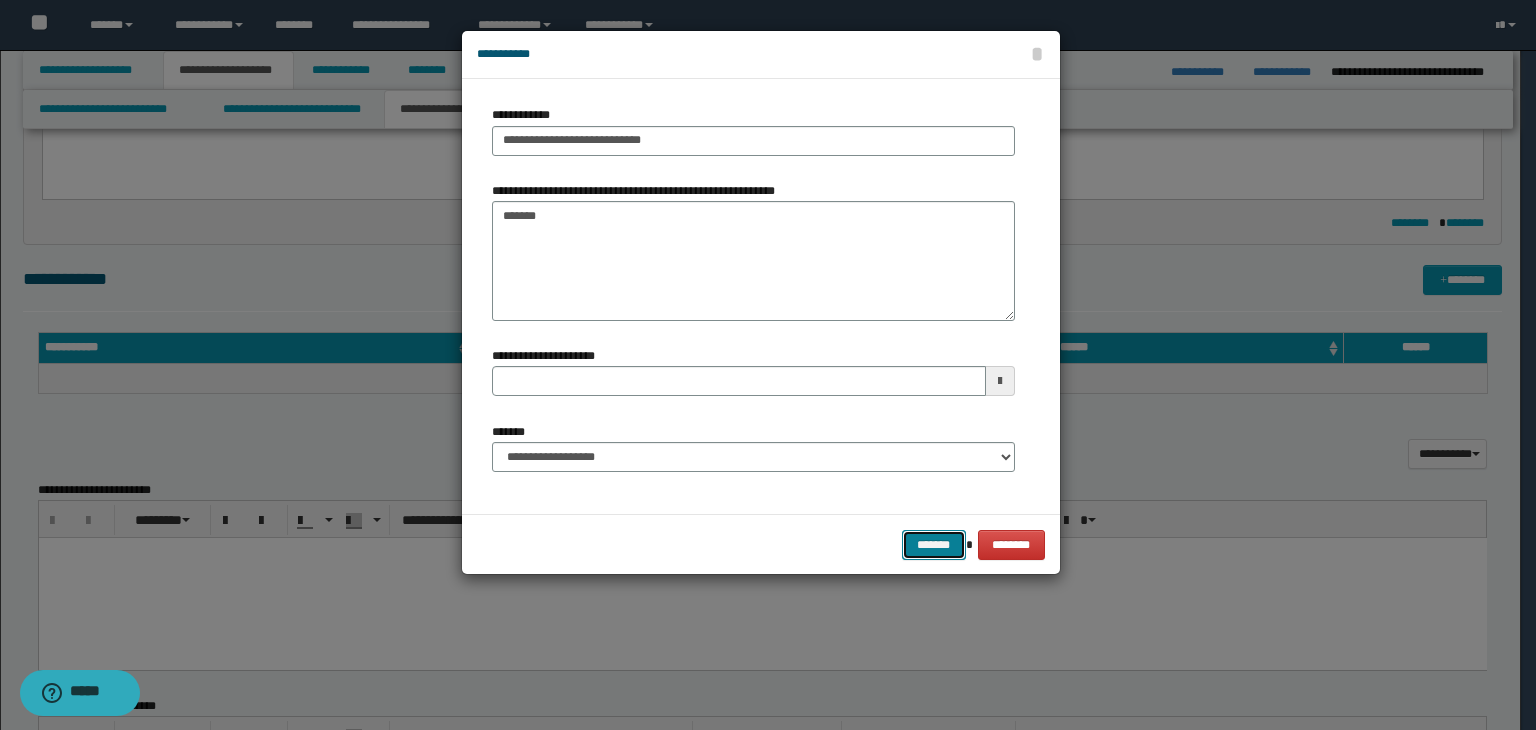 click on "*******" at bounding box center (934, 545) 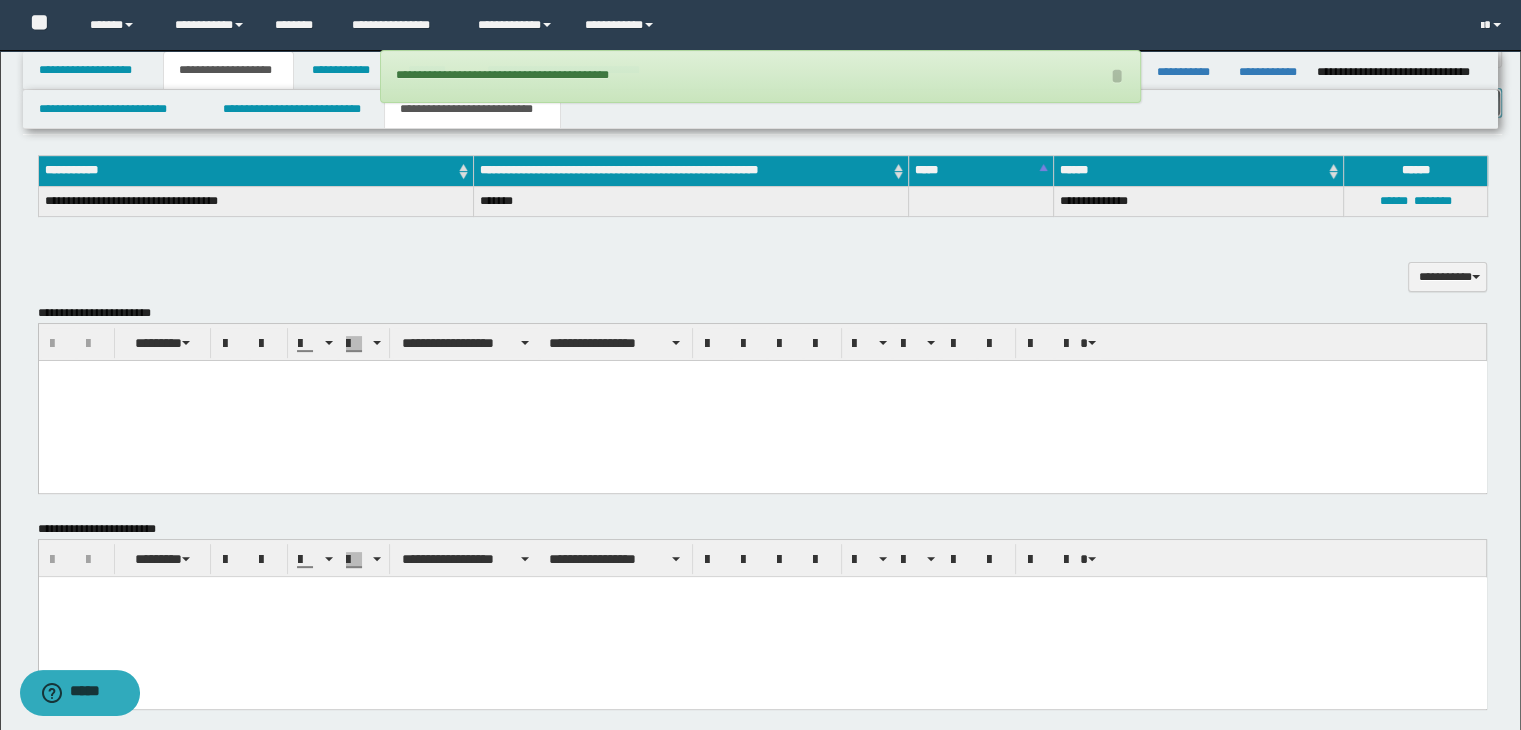 scroll, scrollTop: 700, scrollLeft: 0, axis: vertical 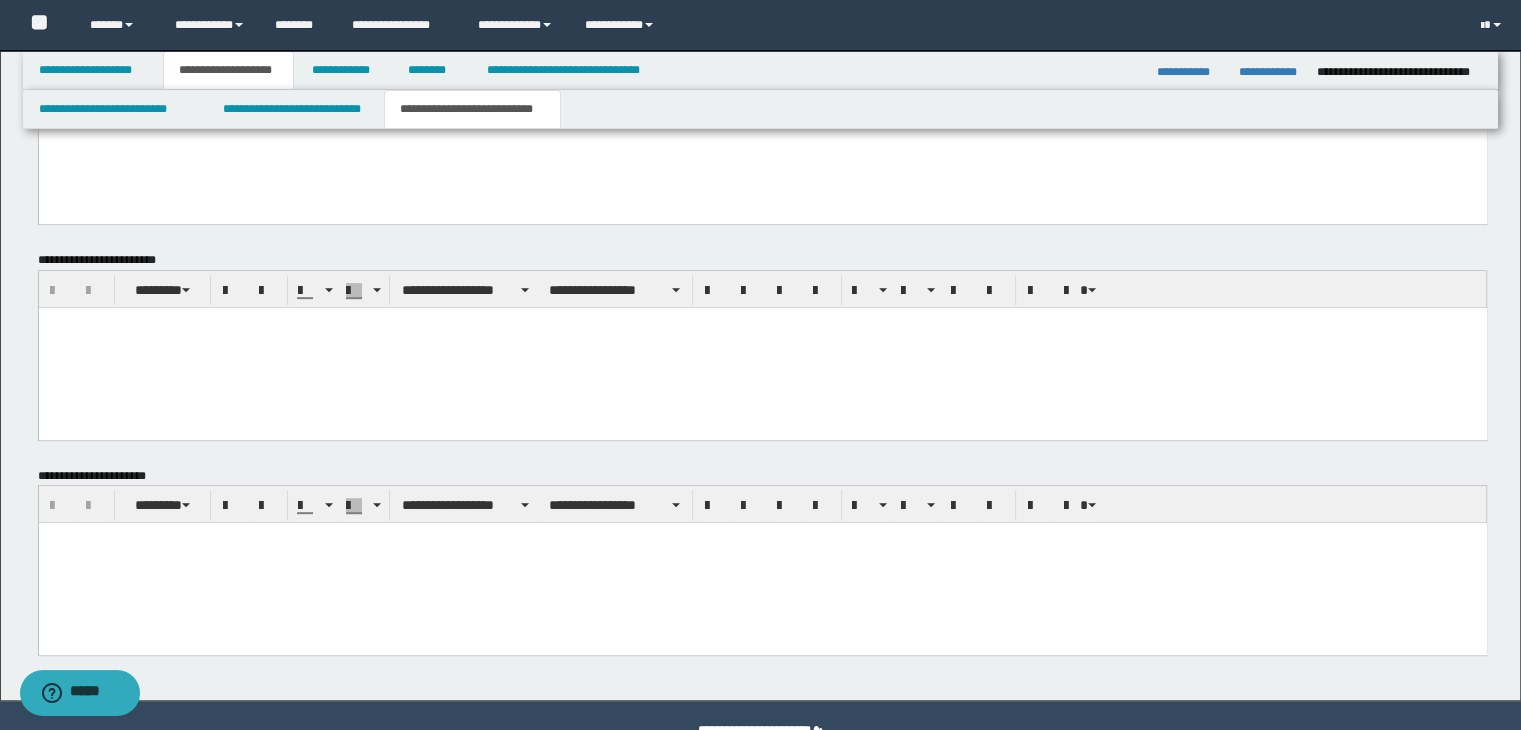 click at bounding box center [762, 563] 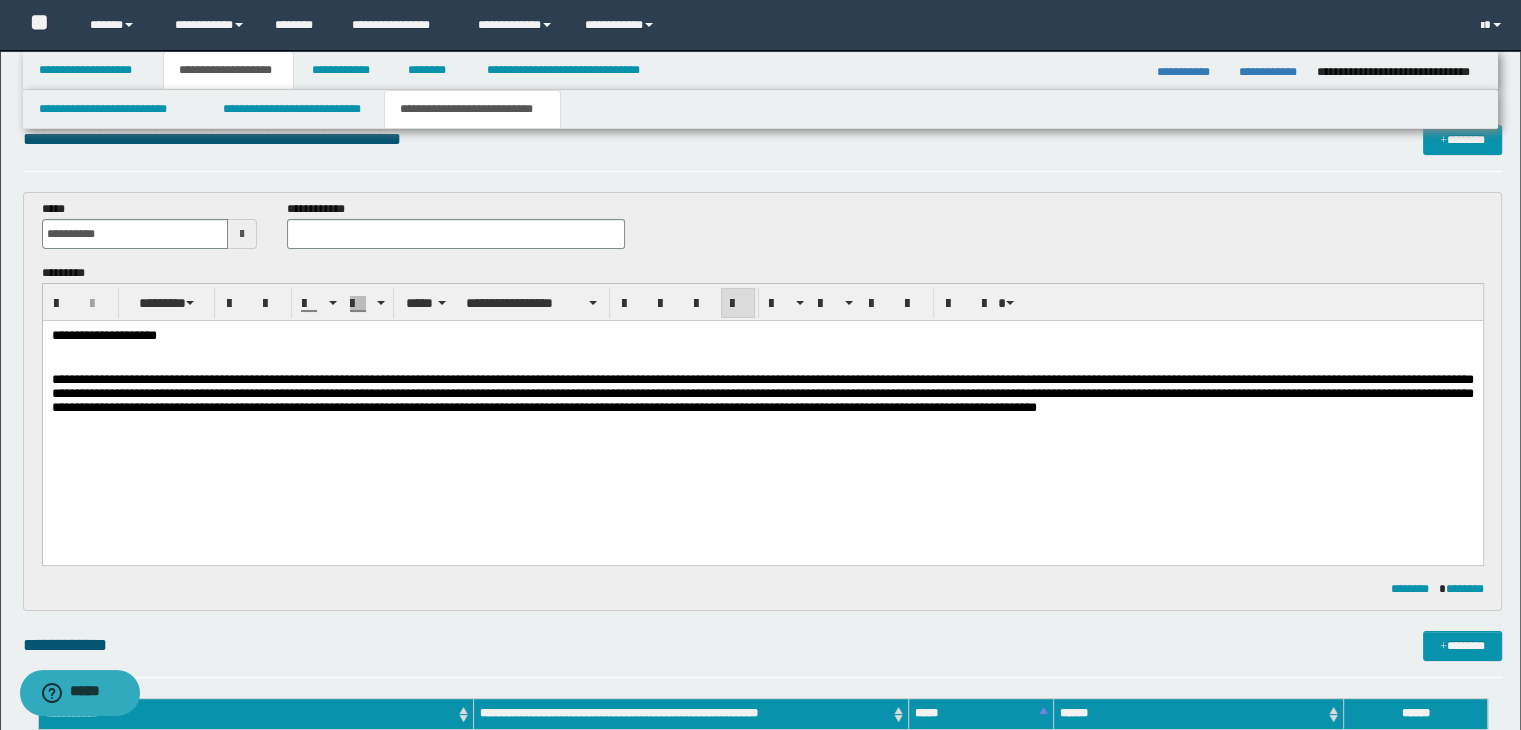 scroll, scrollTop: 0, scrollLeft: 0, axis: both 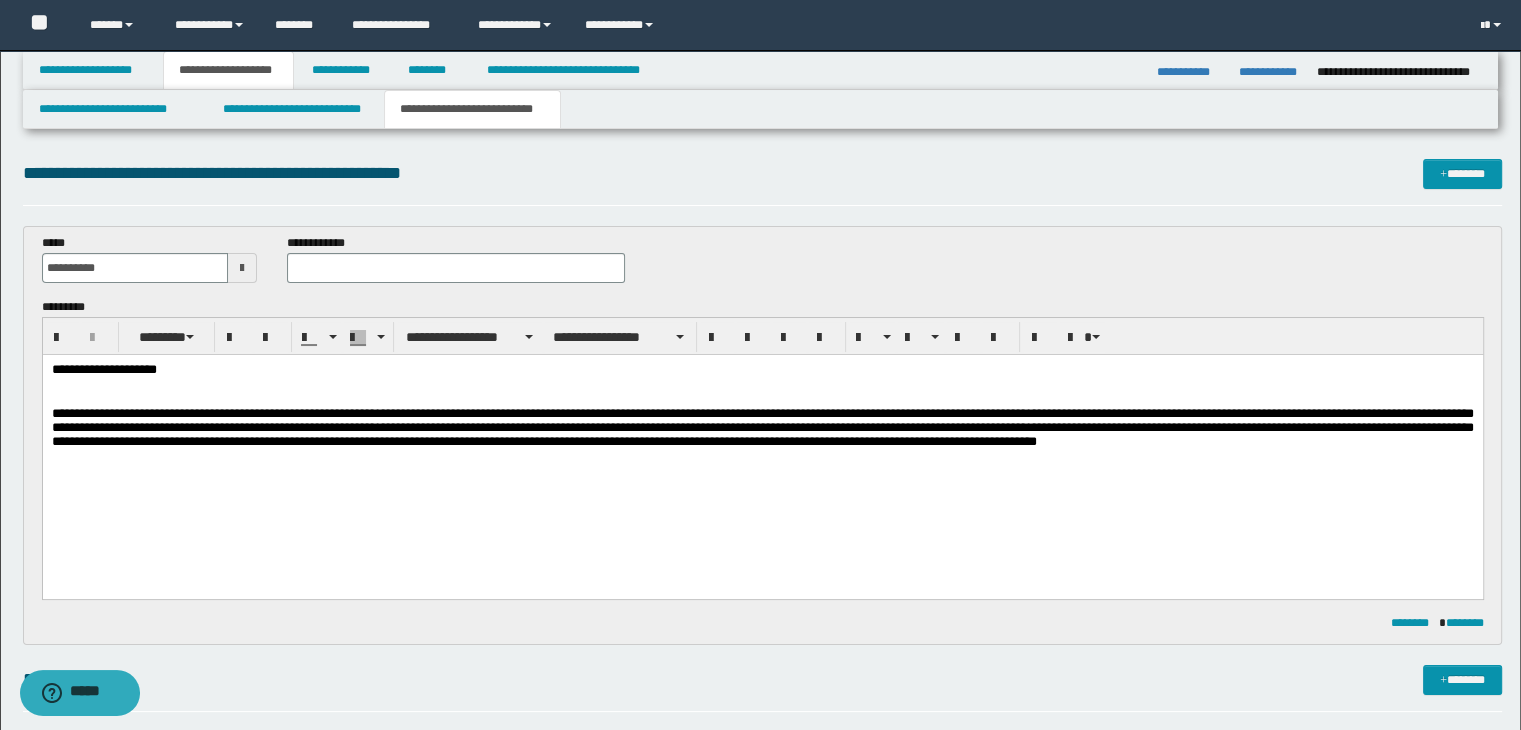 click at bounding box center [762, 385] 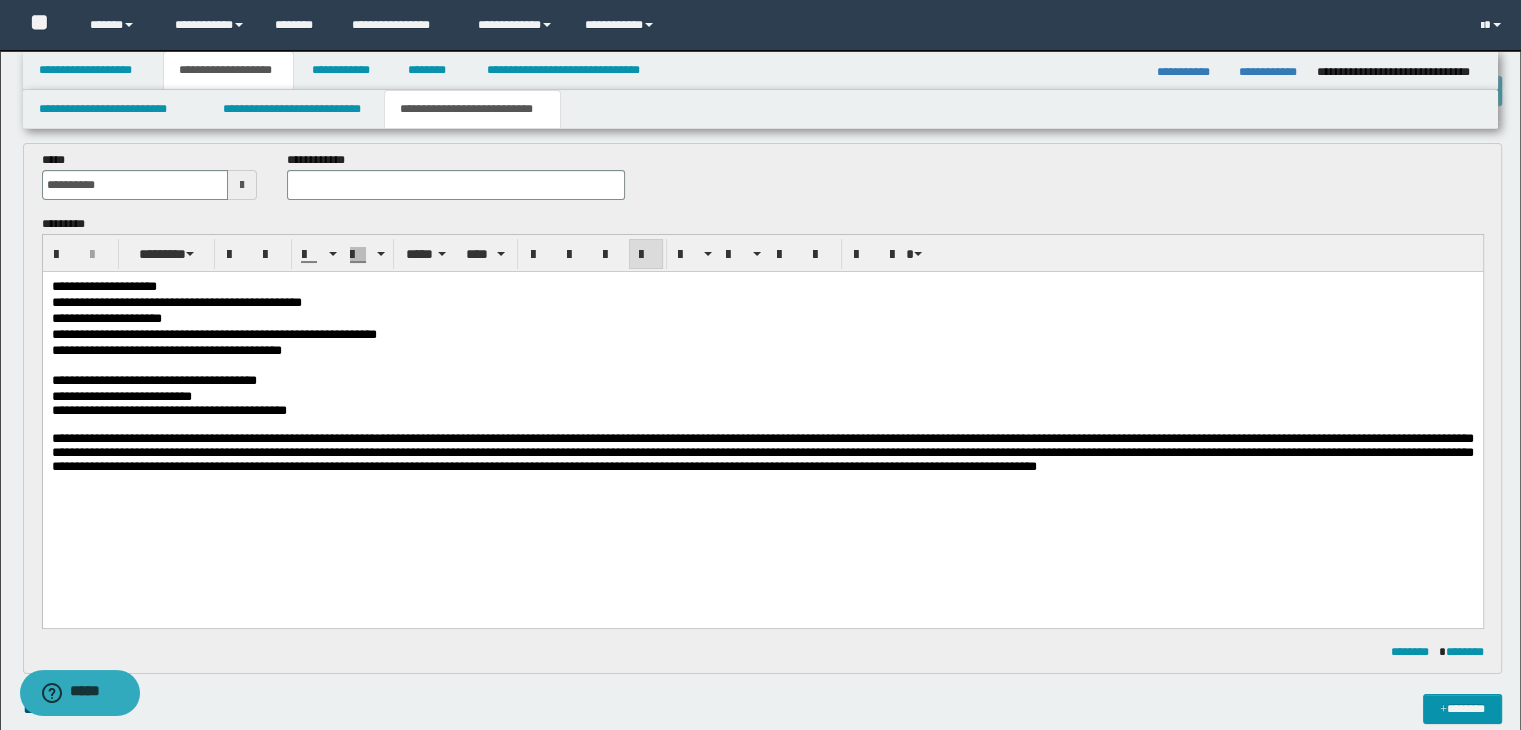 scroll, scrollTop: 200, scrollLeft: 0, axis: vertical 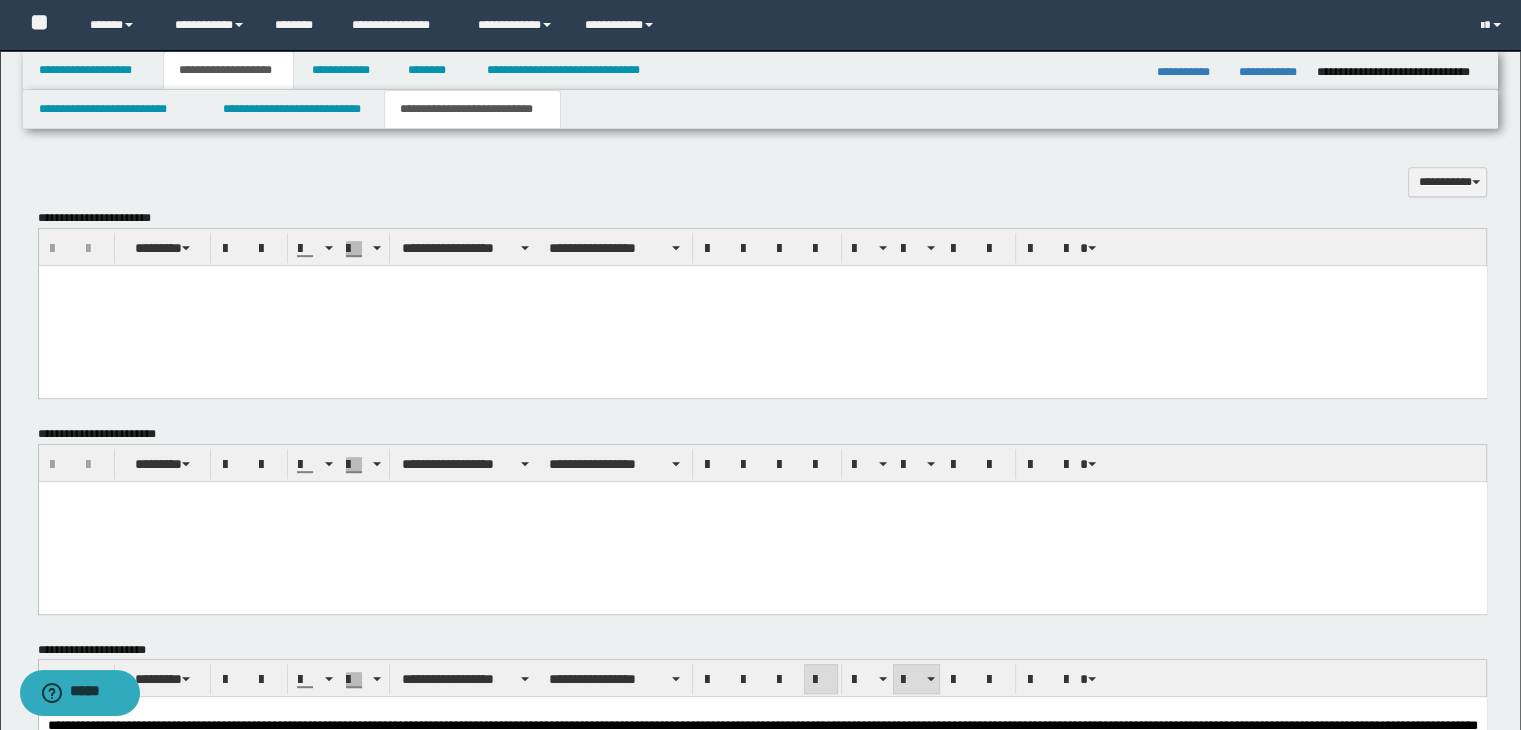 click at bounding box center (762, 305) 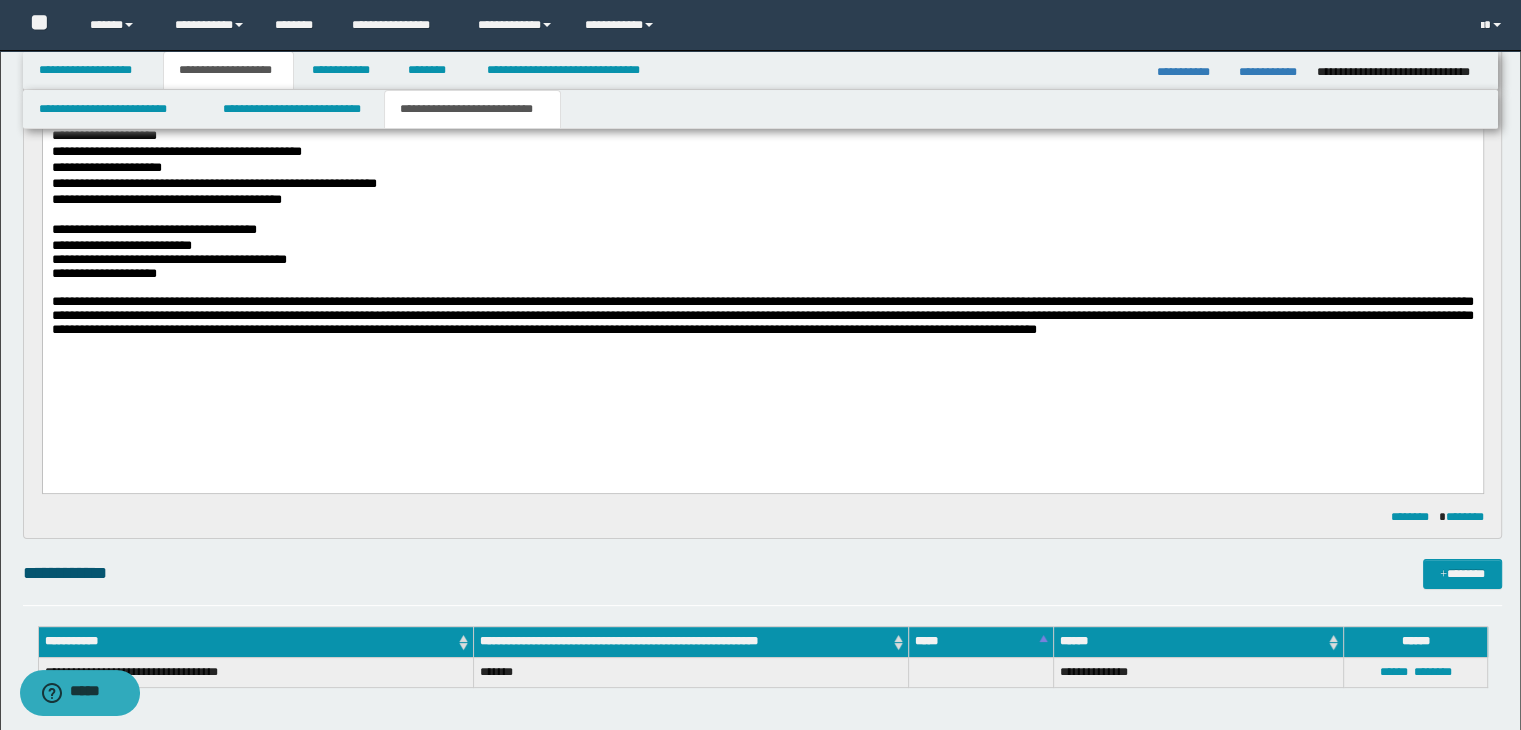 scroll, scrollTop: 200, scrollLeft: 0, axis: vertical 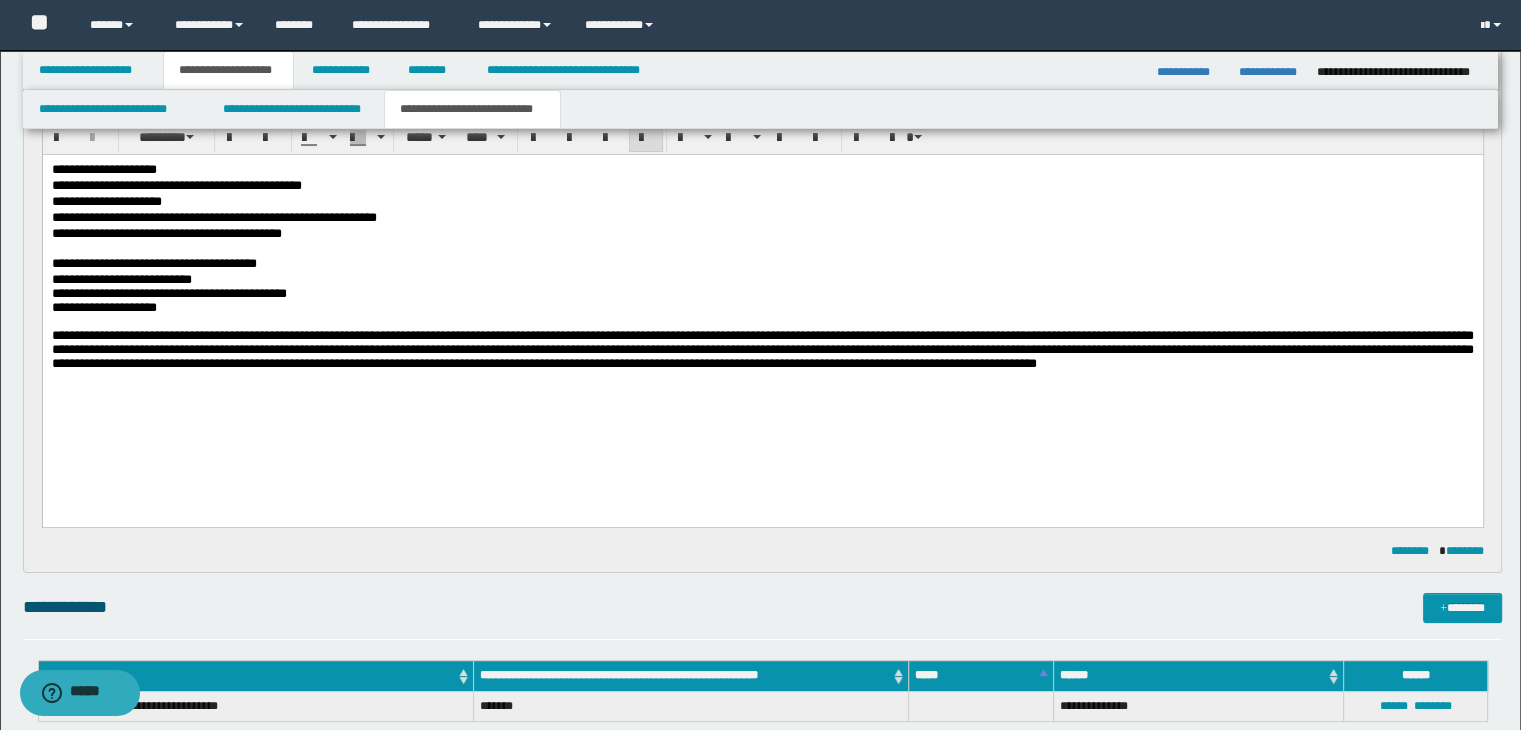 click at bounding box center [762, 321] 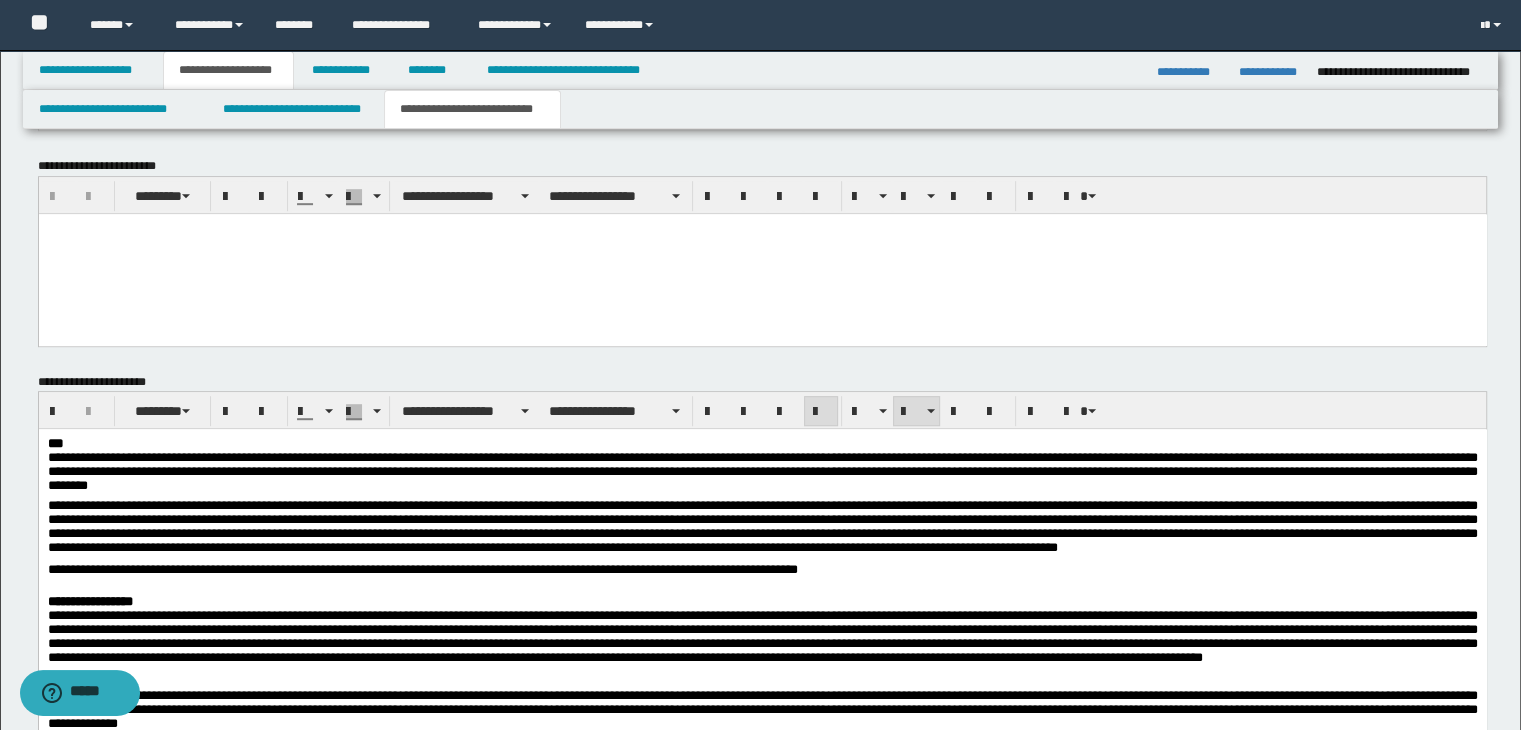 scroll, scrollTop: 800, scrollLeft: 0, axis: vertical 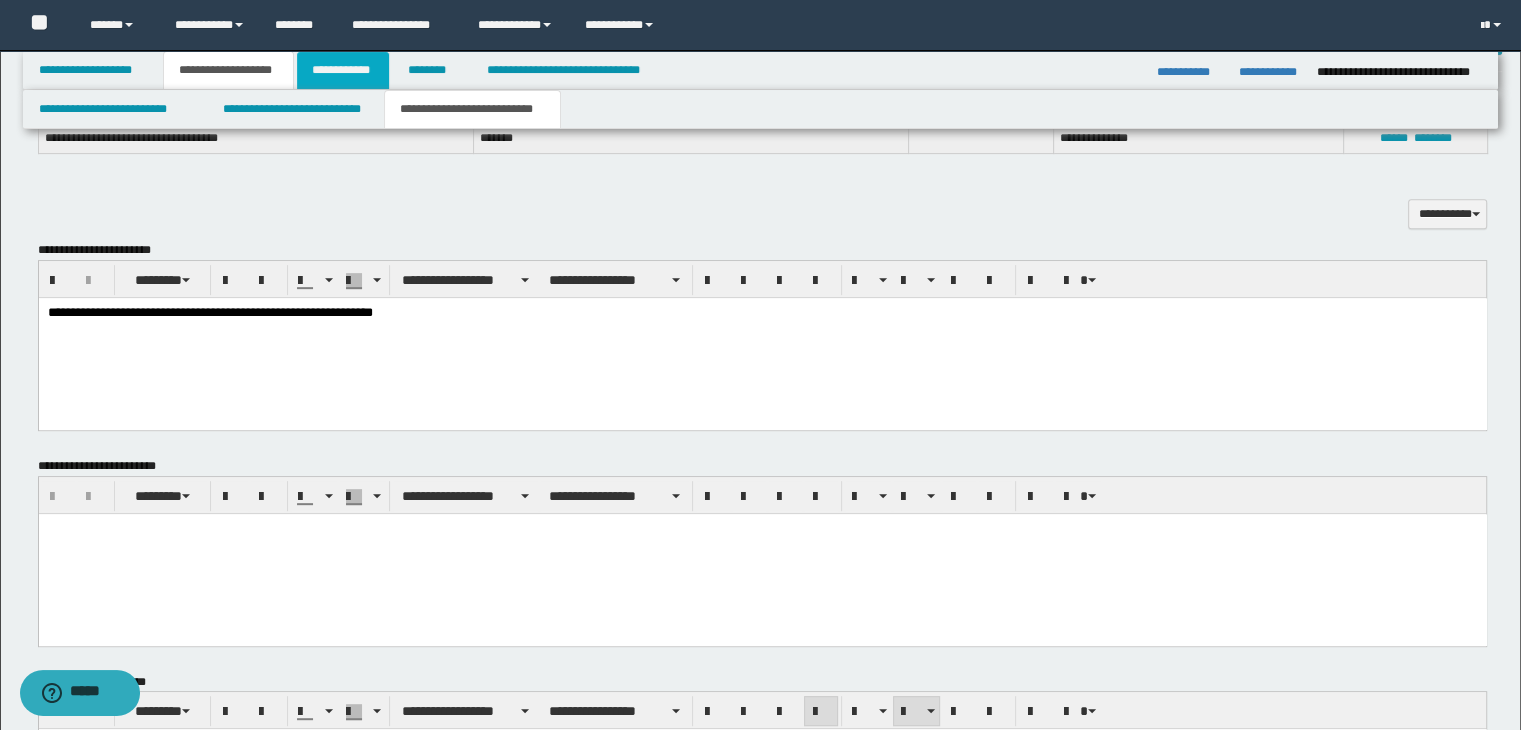 drag, startPoint x: 360, startPoint y: 74, endPoint x: 419, endPoint y: 272, distance: 206.60349 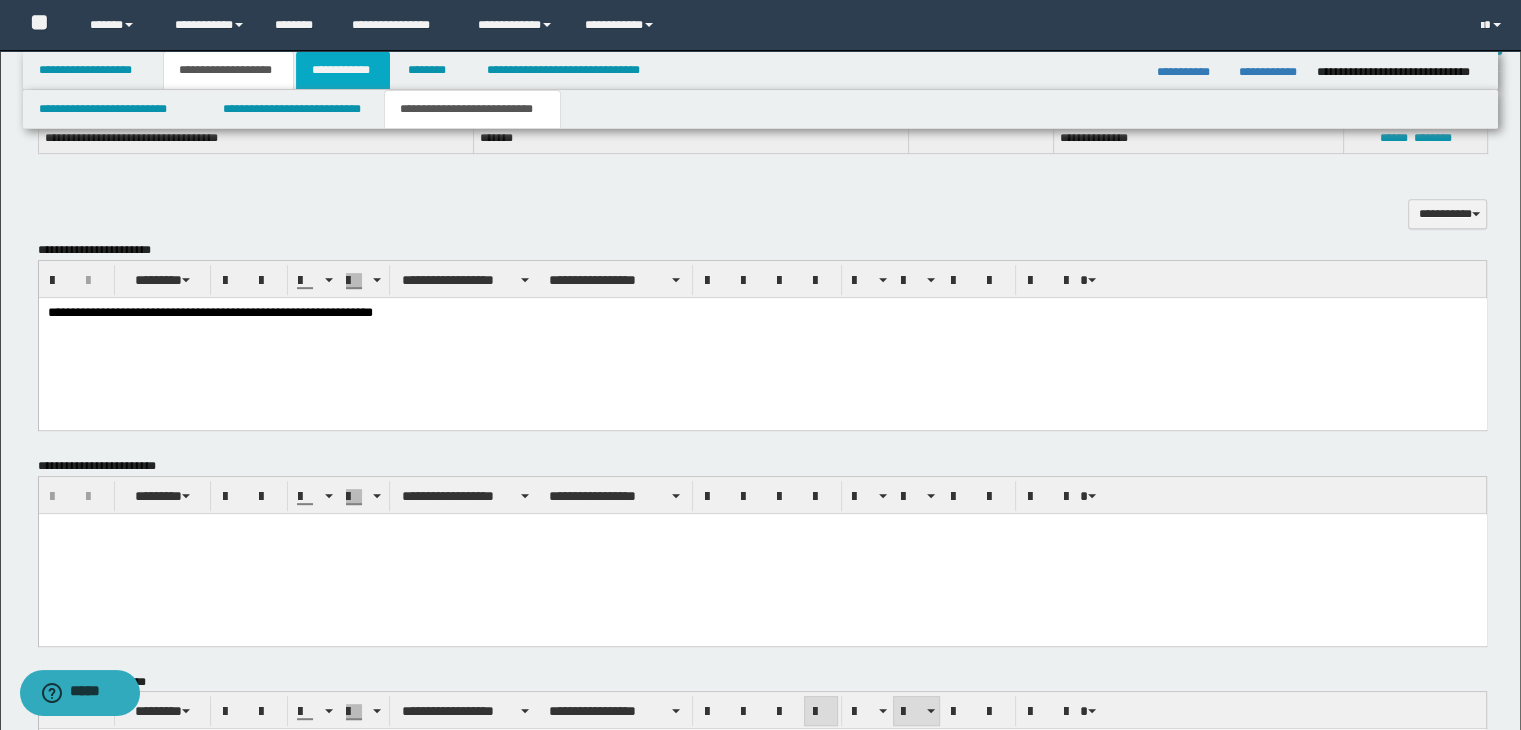 click on "**********" at bounding box center (343, 70) 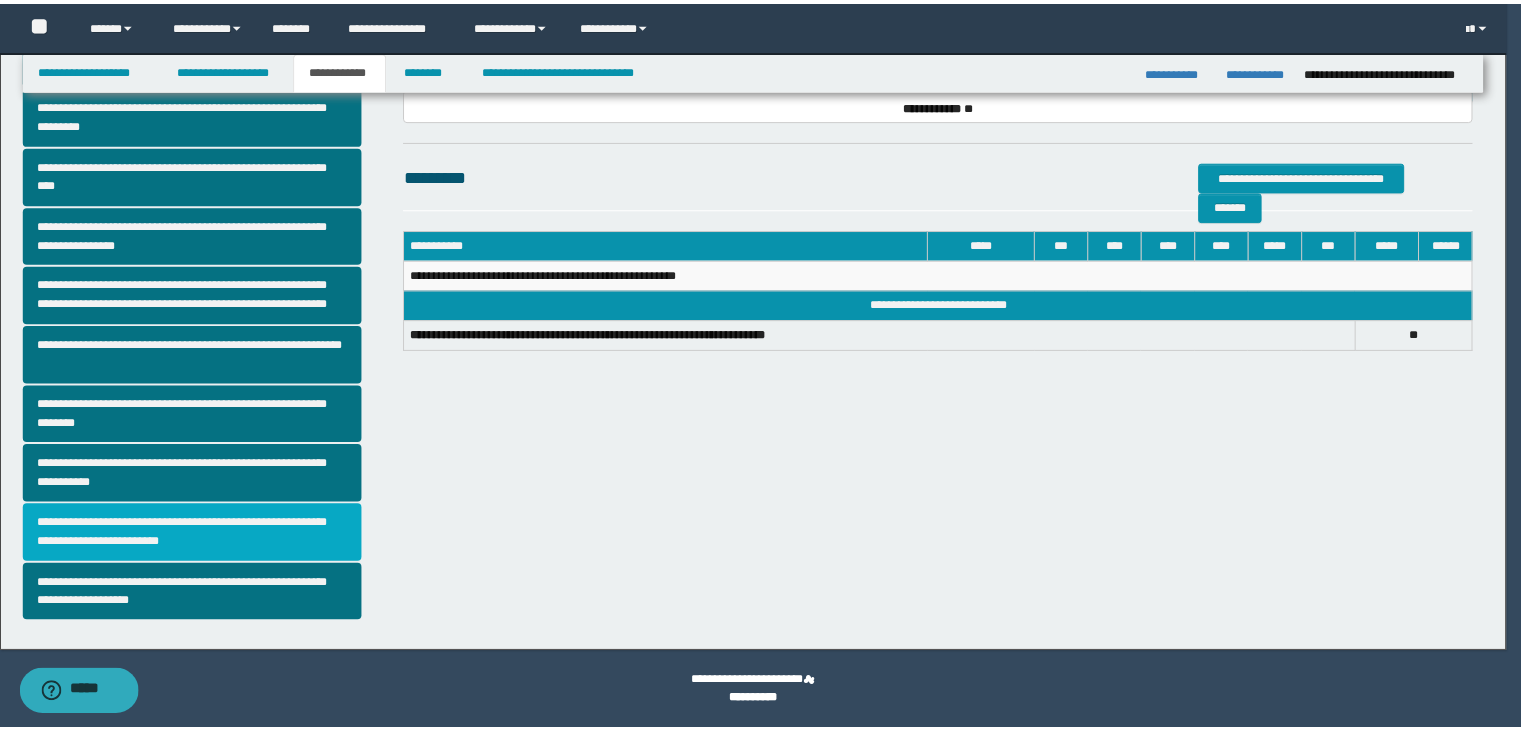 scroll, scrollTop: 344, scrollLeft: 0, axis: vertical 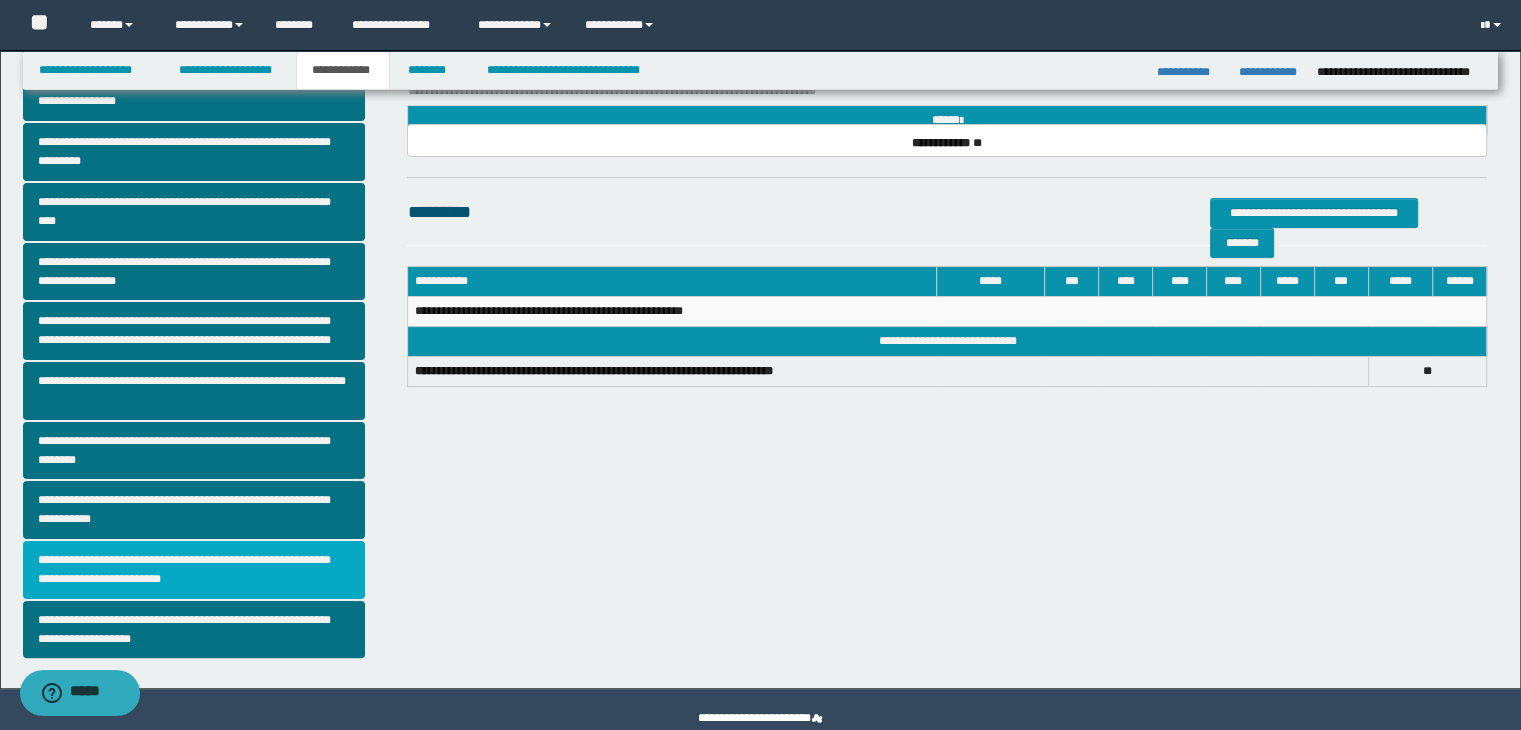 click on "**********" at bounding box center (194, 570) 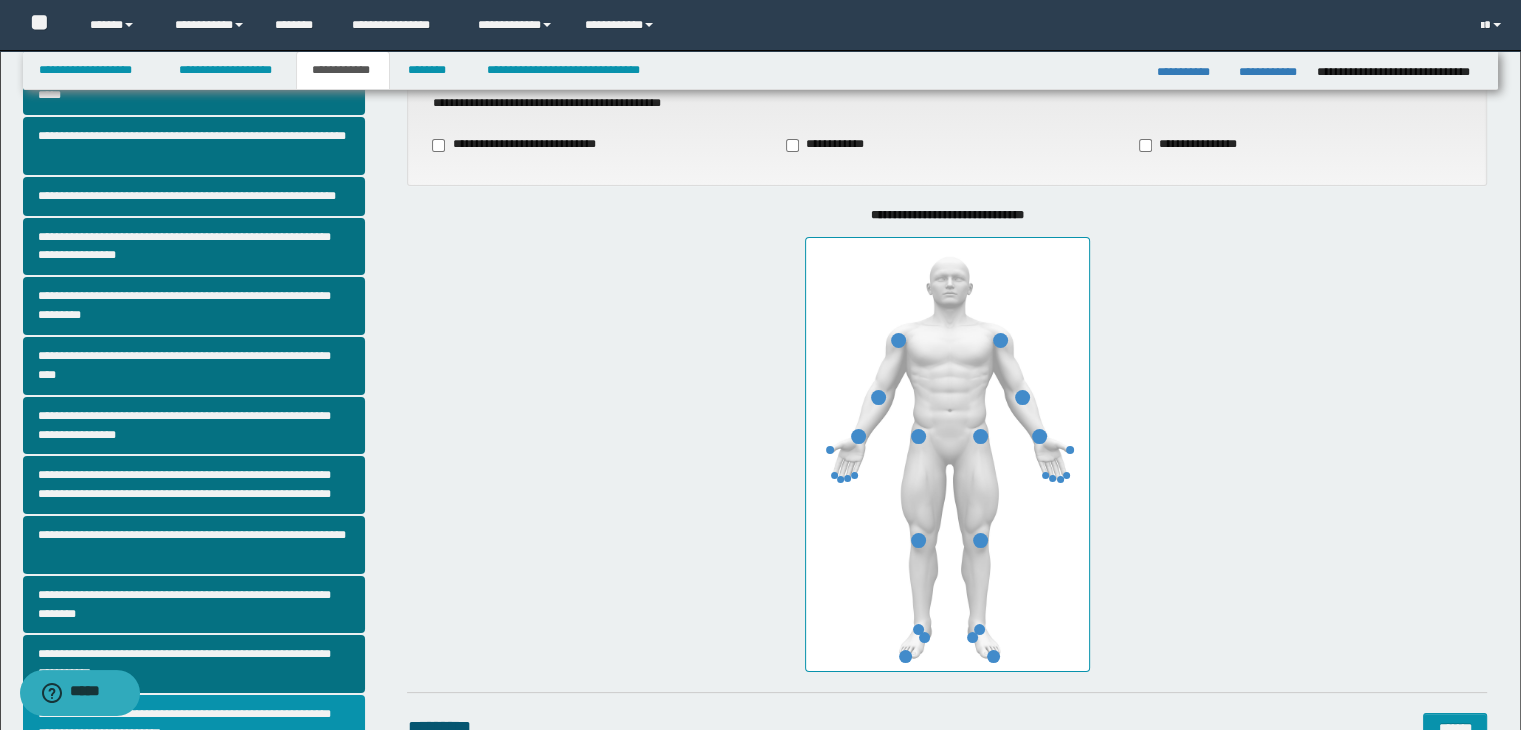 scroll, scrollTop: 200, scrollLeft: 0, axis: vertical 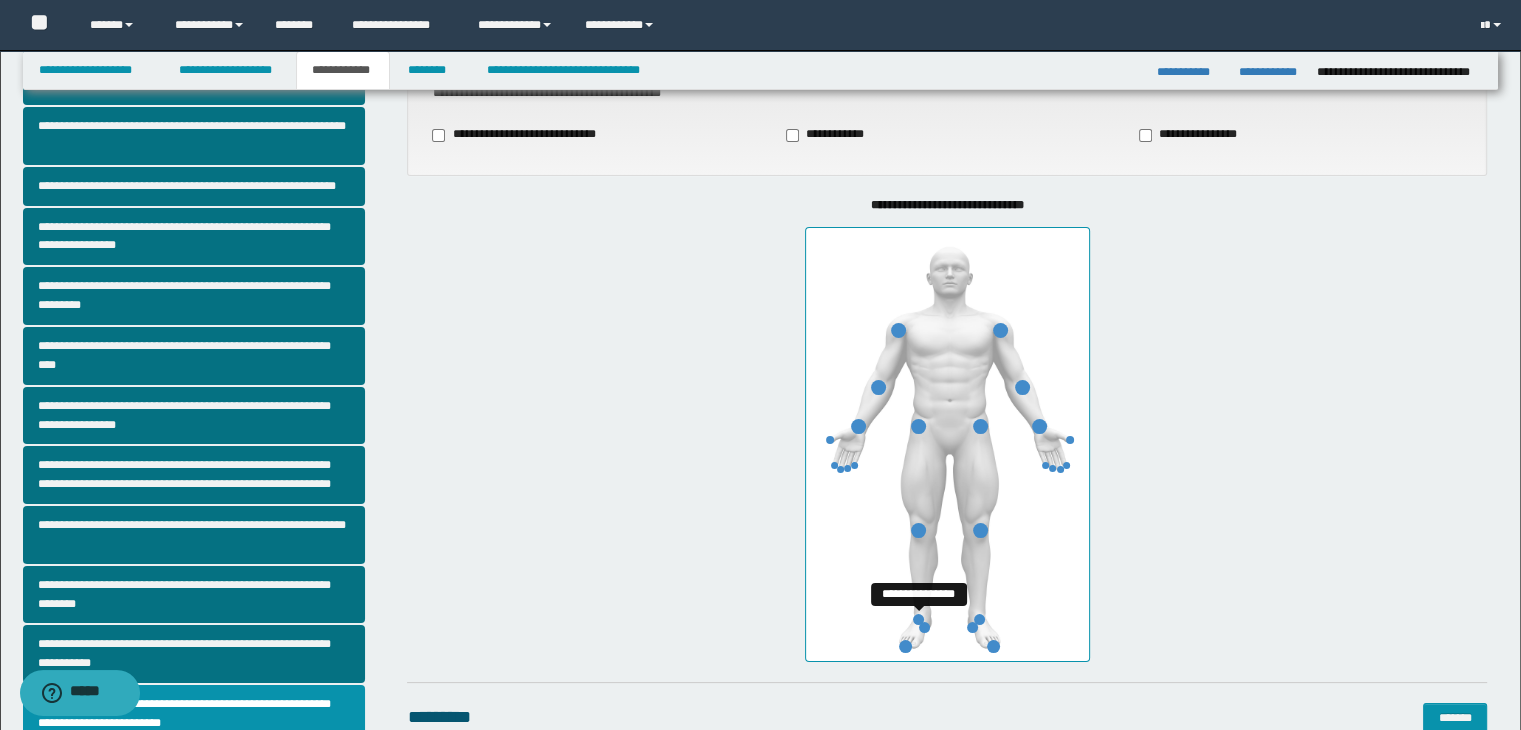 click at bounding box center (918, 619) 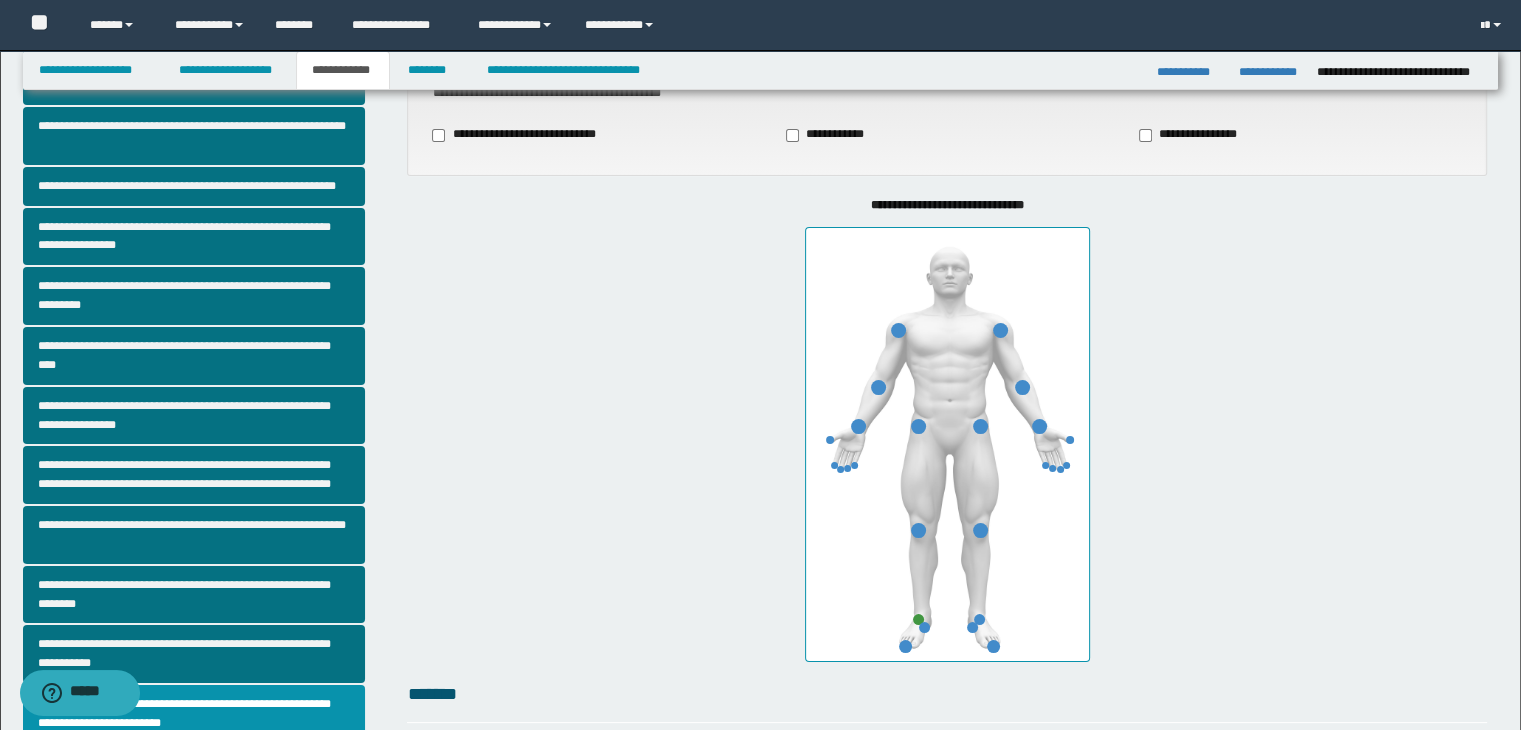 scroll, scrollTop: 400, scrollLeft: 0, axis: vertical 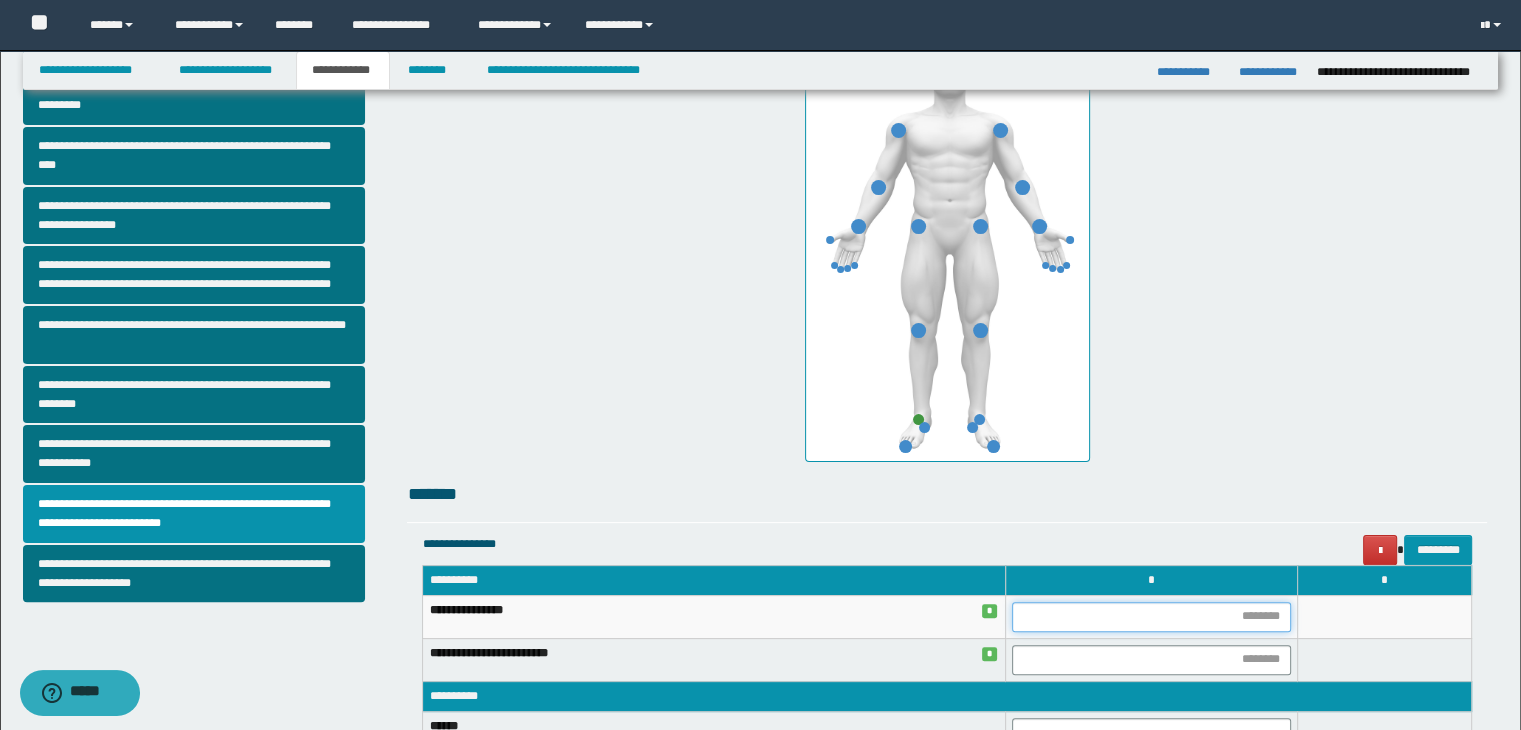 click at bounding box center (1151, 617) 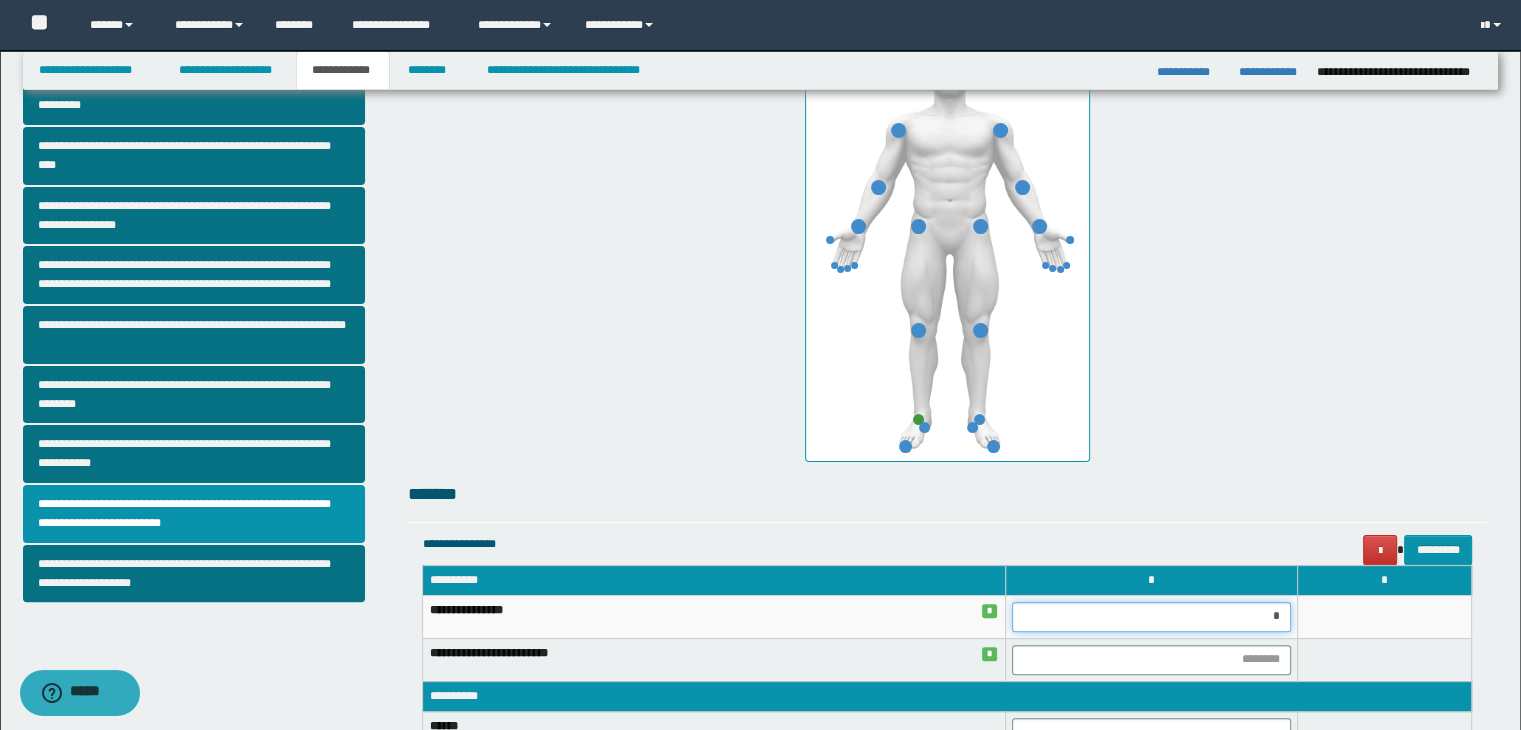 type on "**" 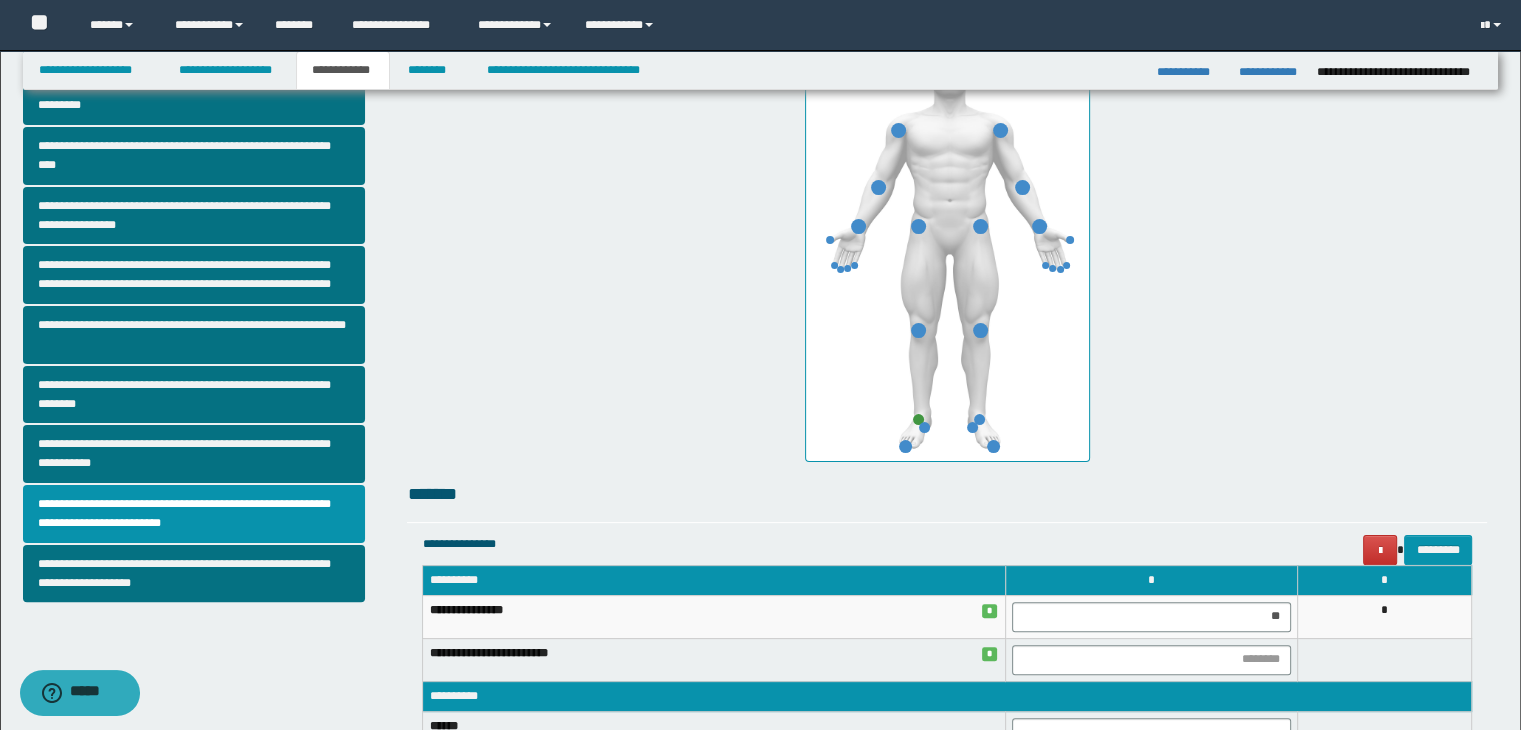 click on "**********" at bounding box center (947, 696) 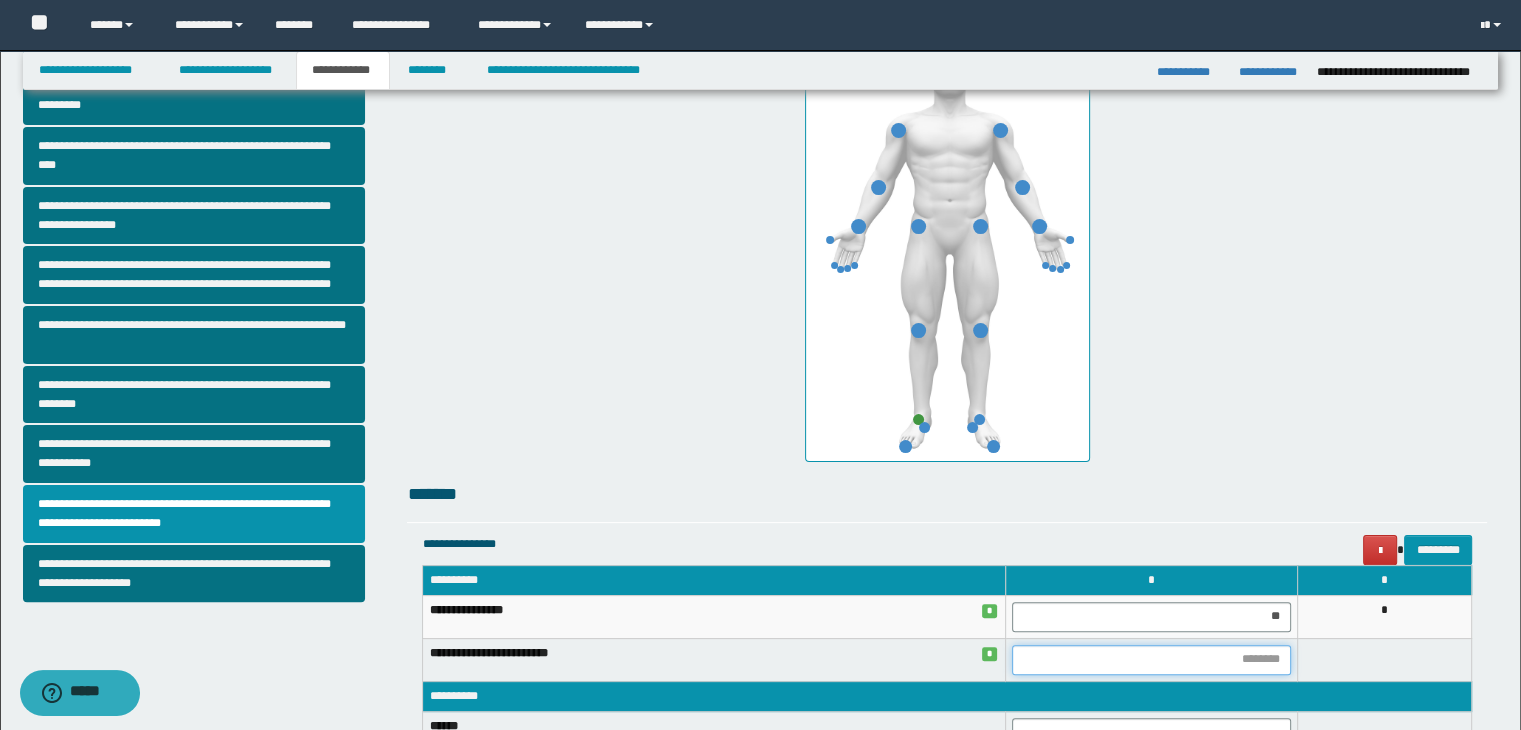 click at bounding box center [1151, 660] 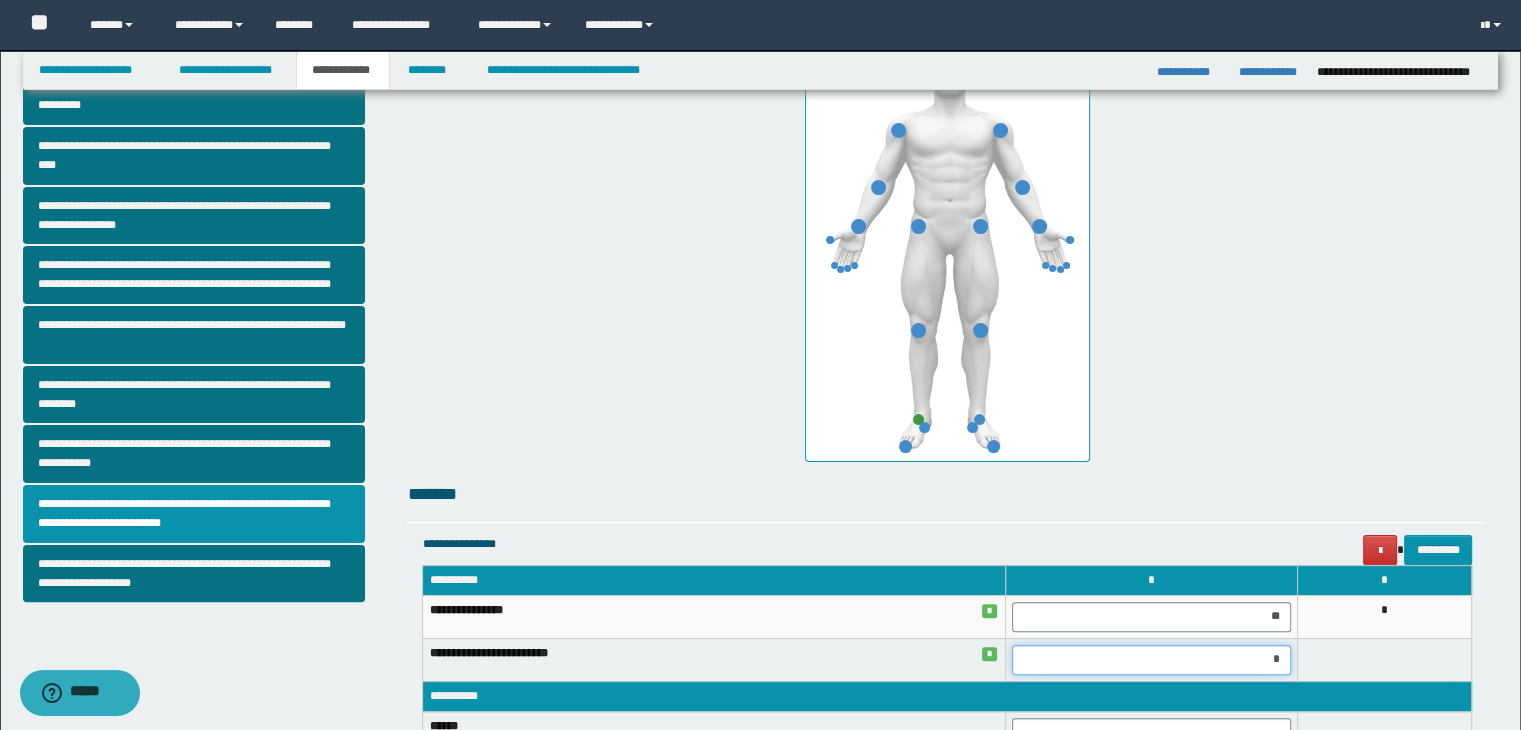 type on "**" 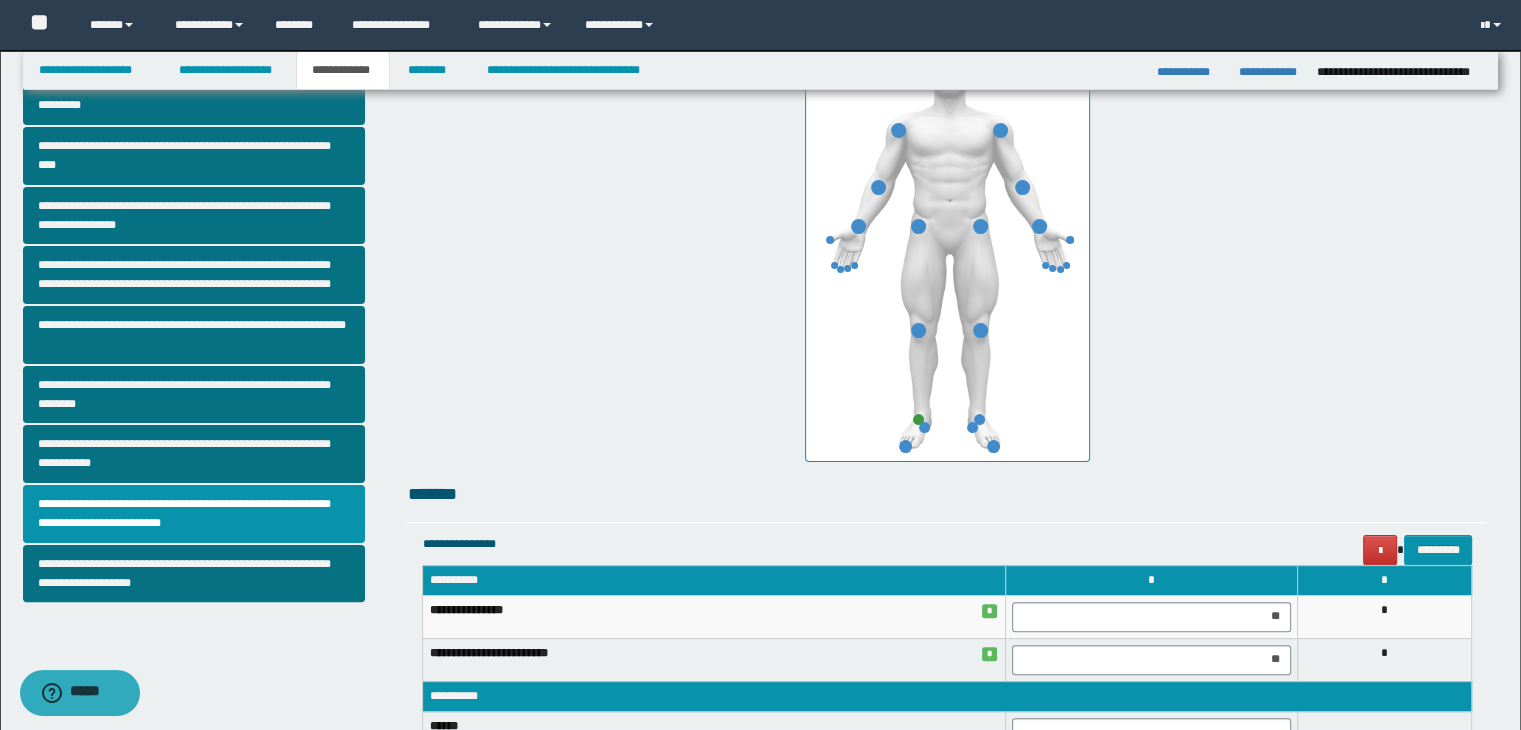 click on "*" at bounding box center (1384, 659) 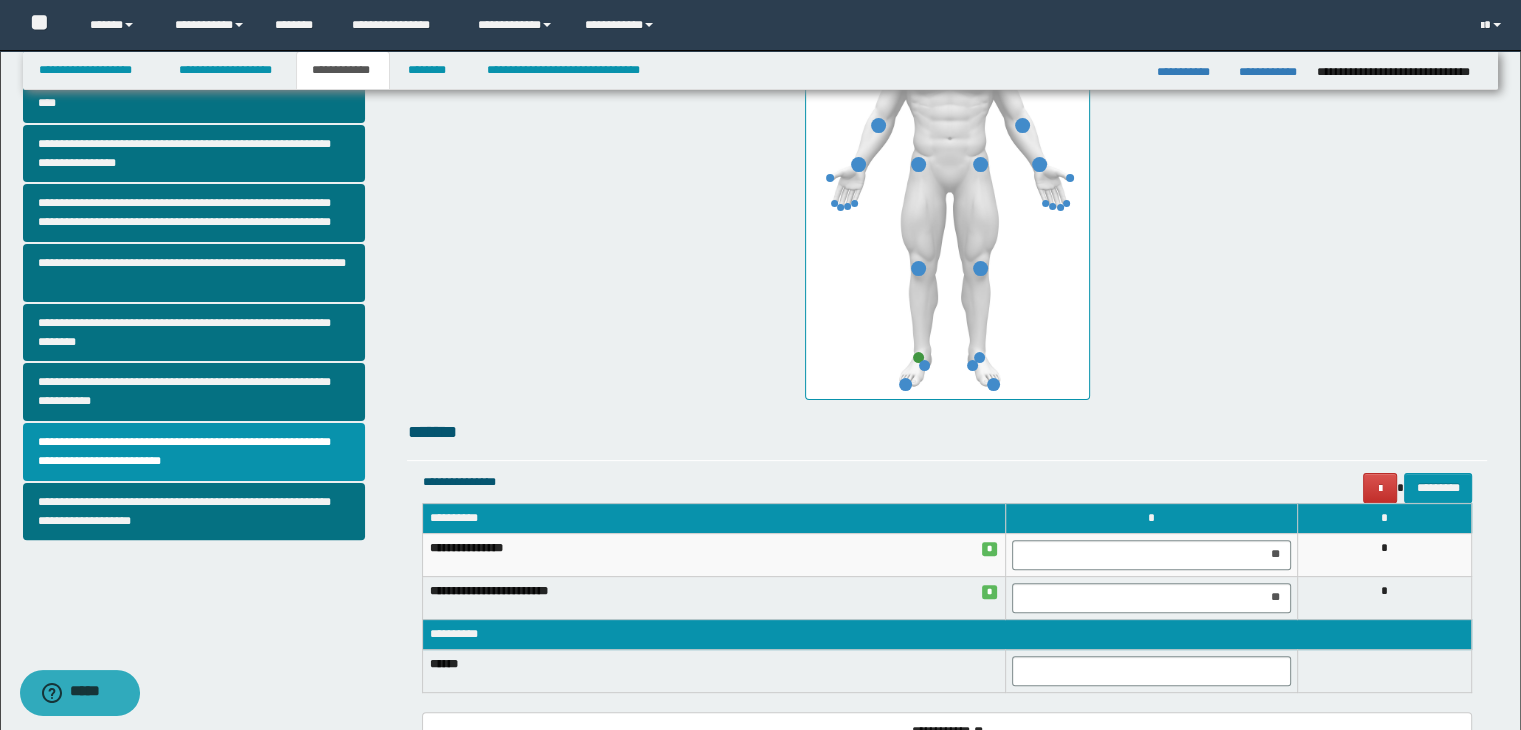 scroll, scrollTop: 300, scrollLeft: 0, axis: vertical 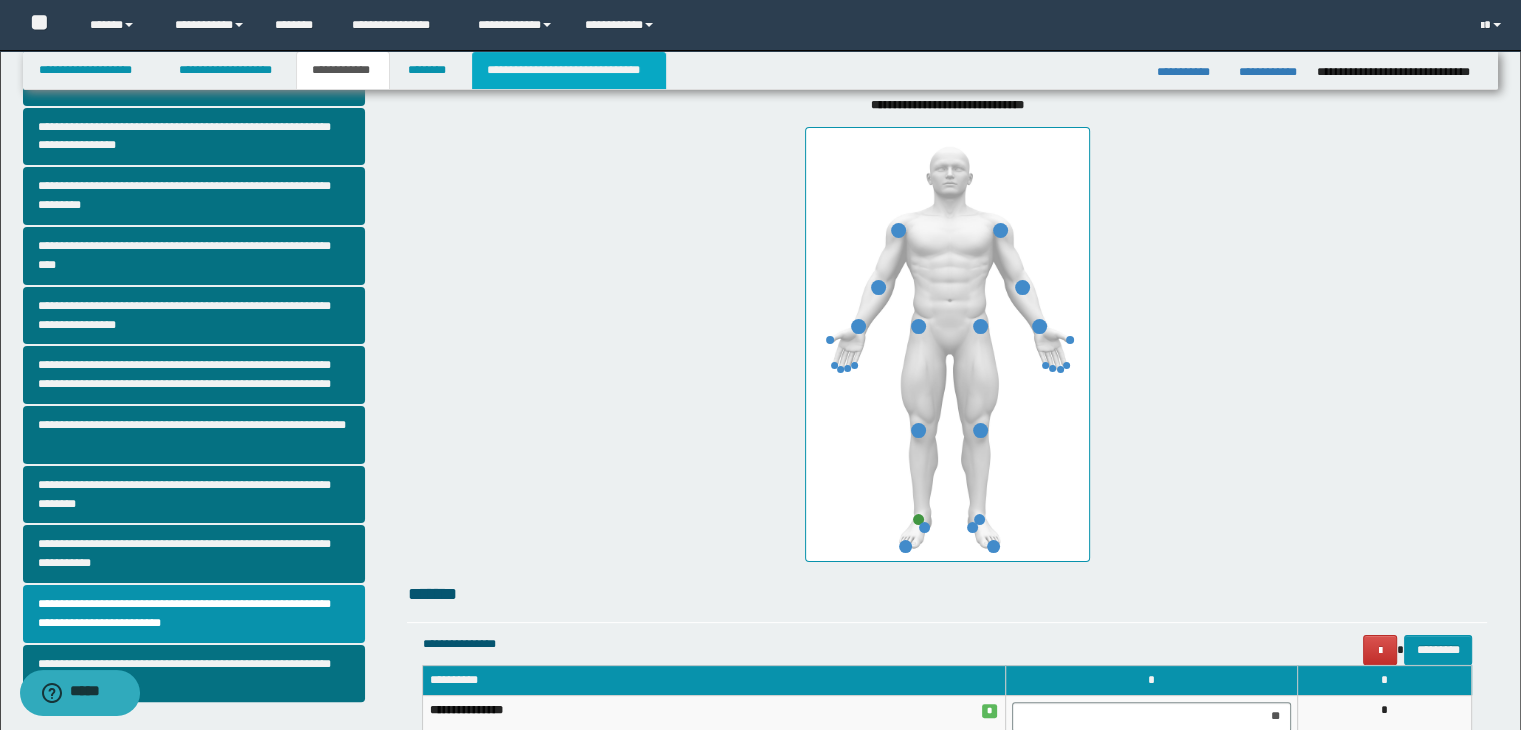 click on "**********" at bounding box center (569, 70) 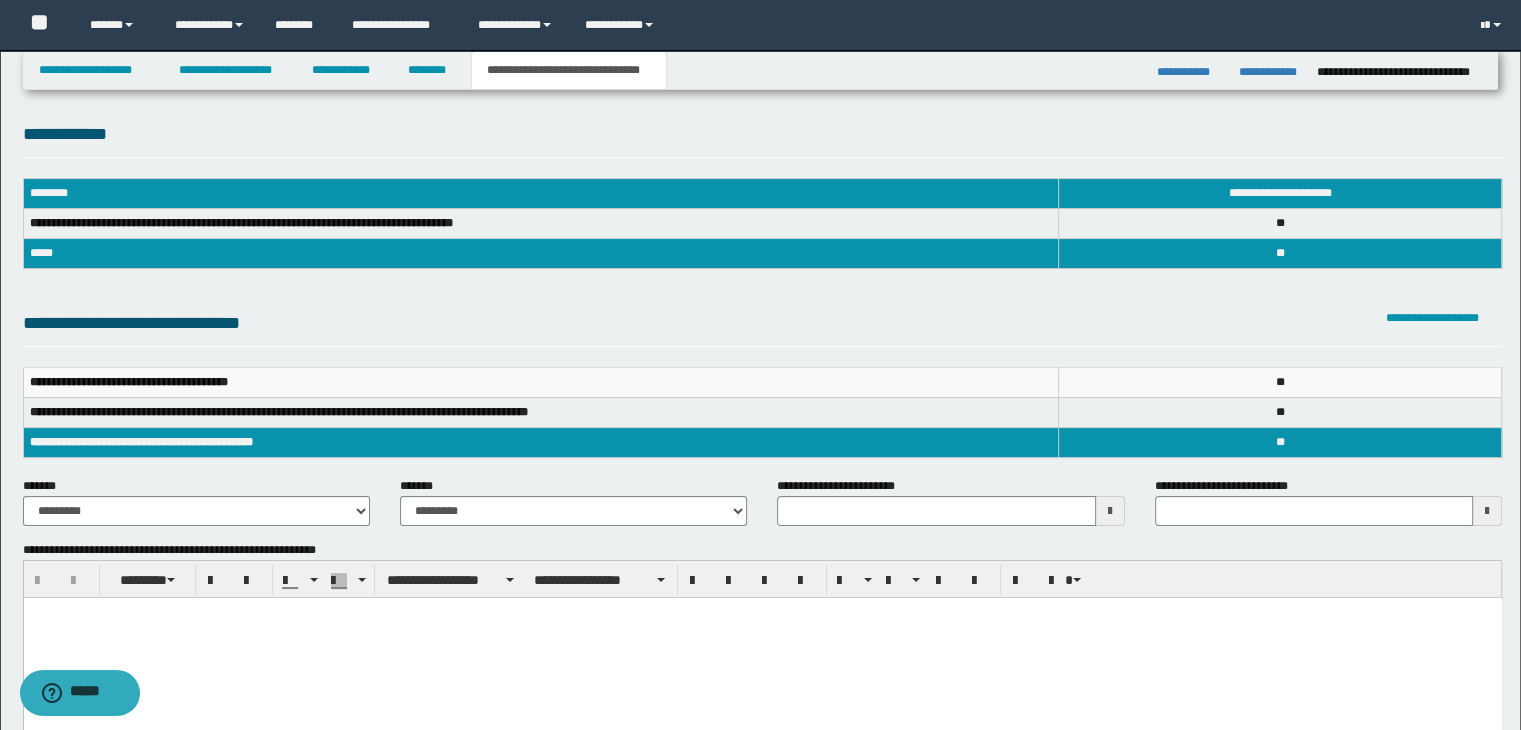 scroll, scrollTop: 0, scrollLeft: 0, axis: both 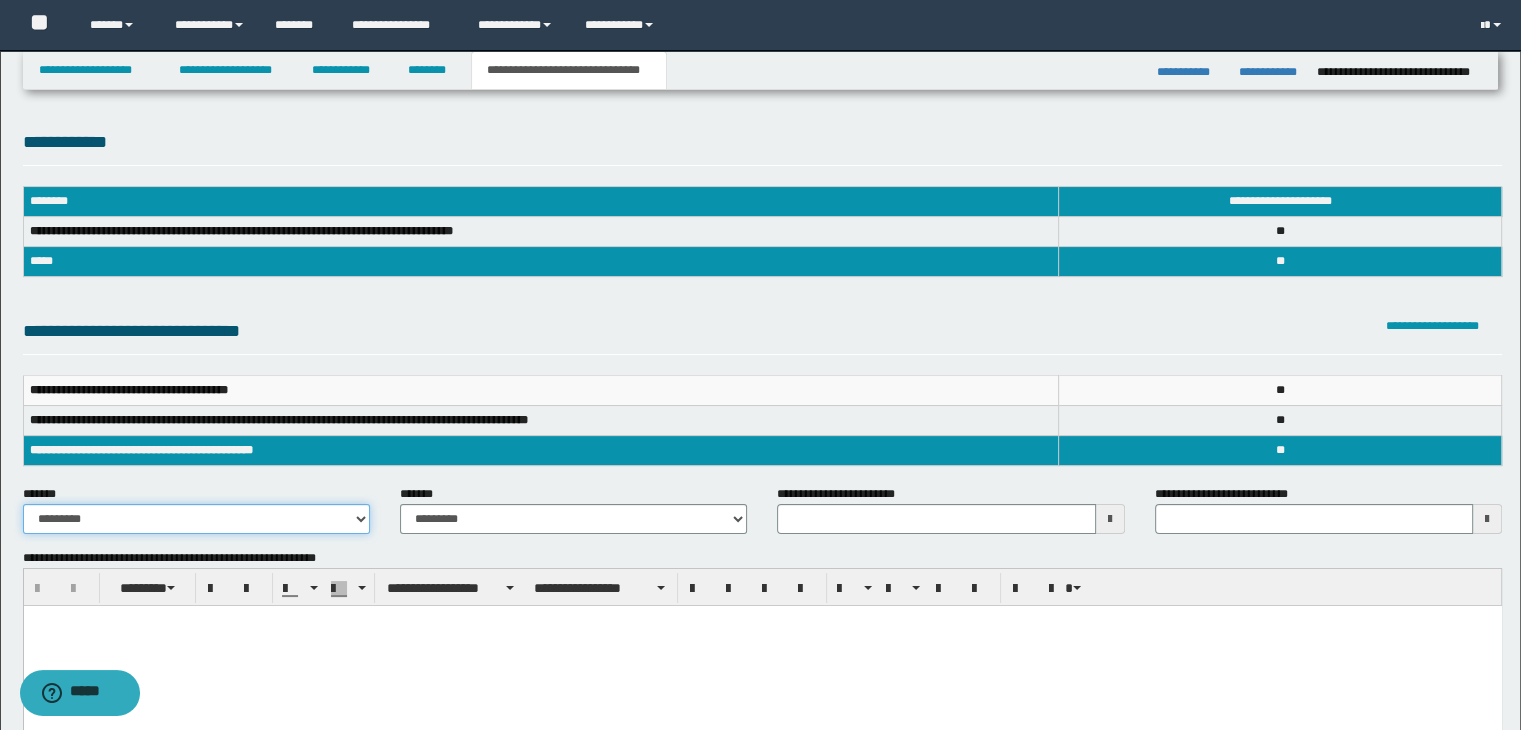 click on "**********" at bounding box center [196, 519] 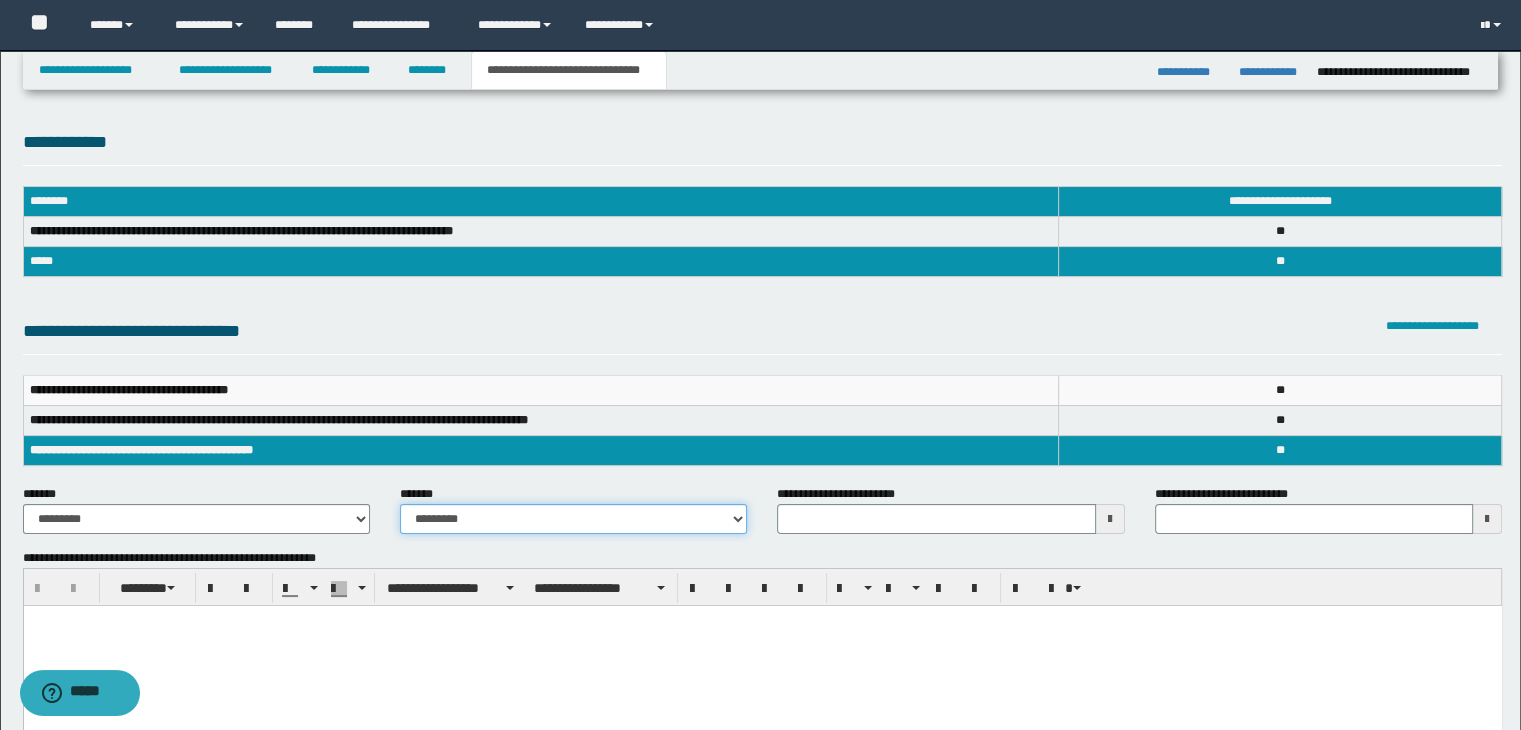 click on "**********" at bounding box center [573, 519] 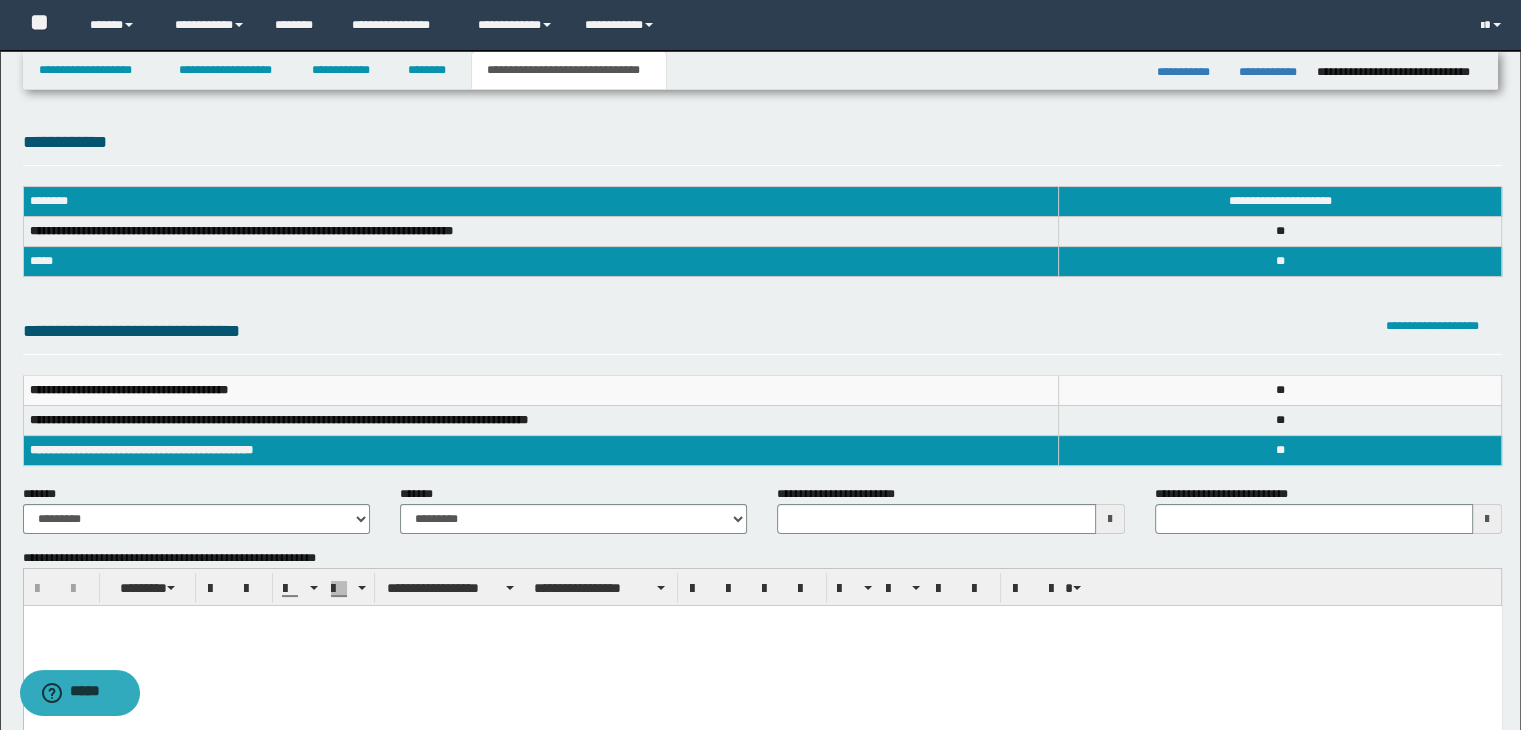 click at bounding box center (1110, 519) 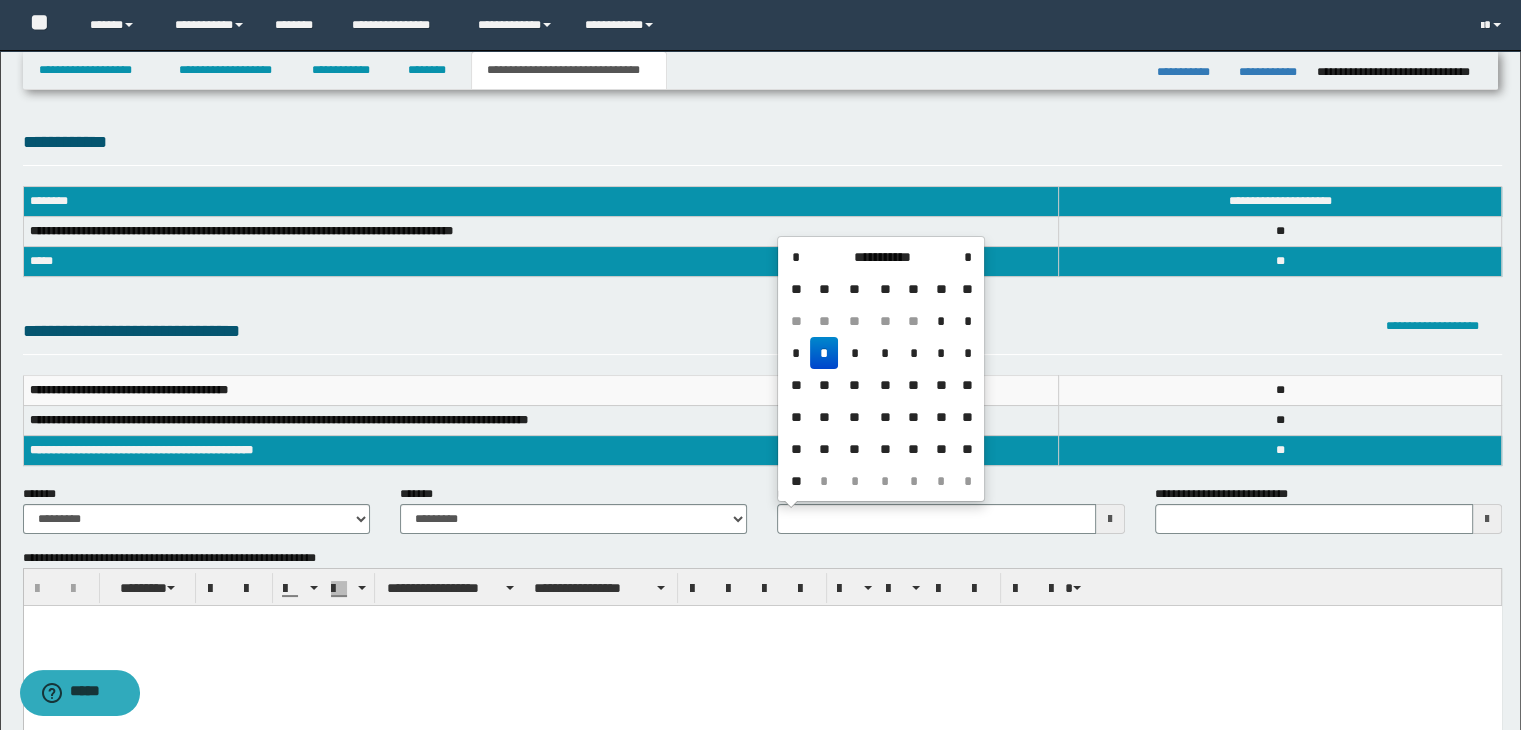 click on "*" at bounding box center (824, 353) 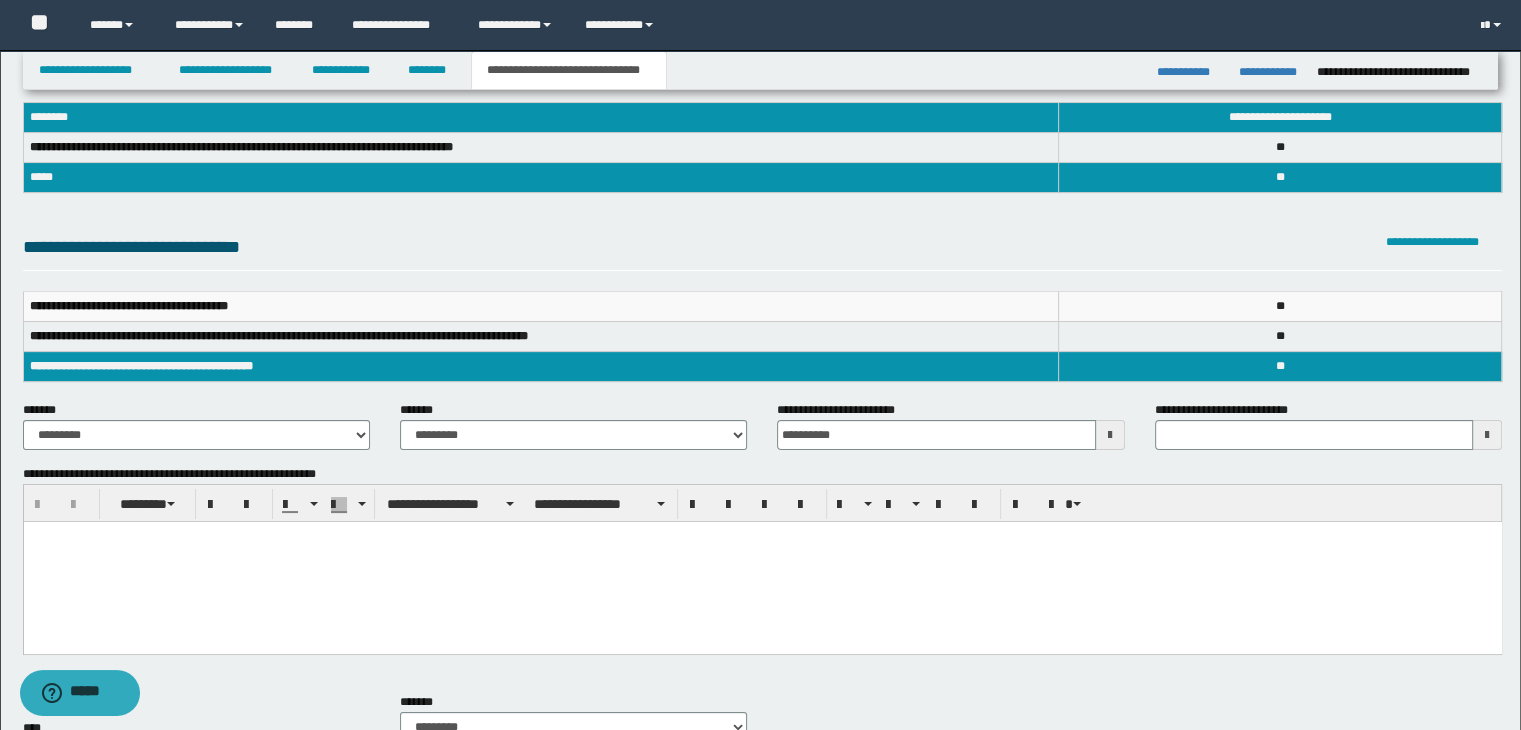 scroll, scrollTop: 300, scrollLeft: 0, axis: vertical 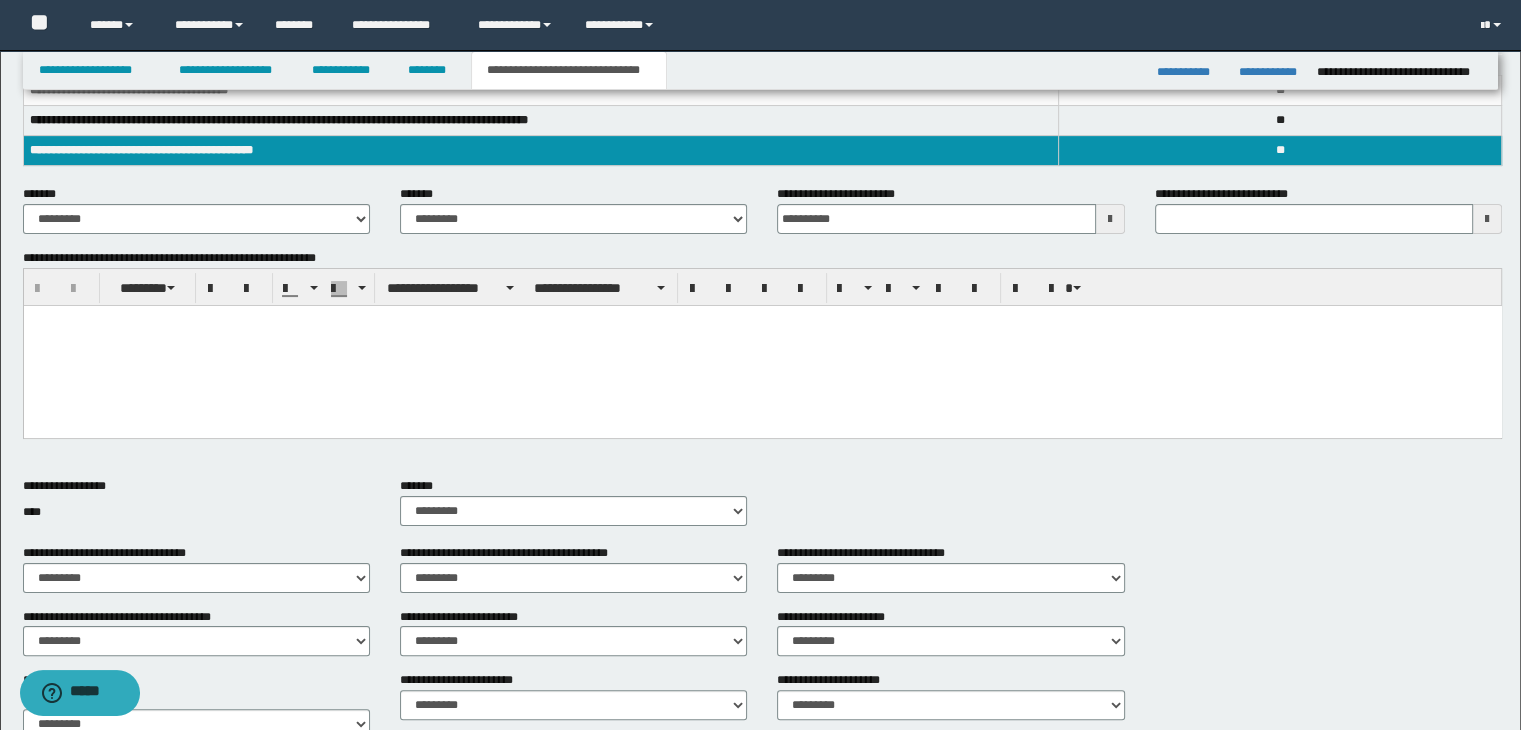 click at bounding box center (762, 346) 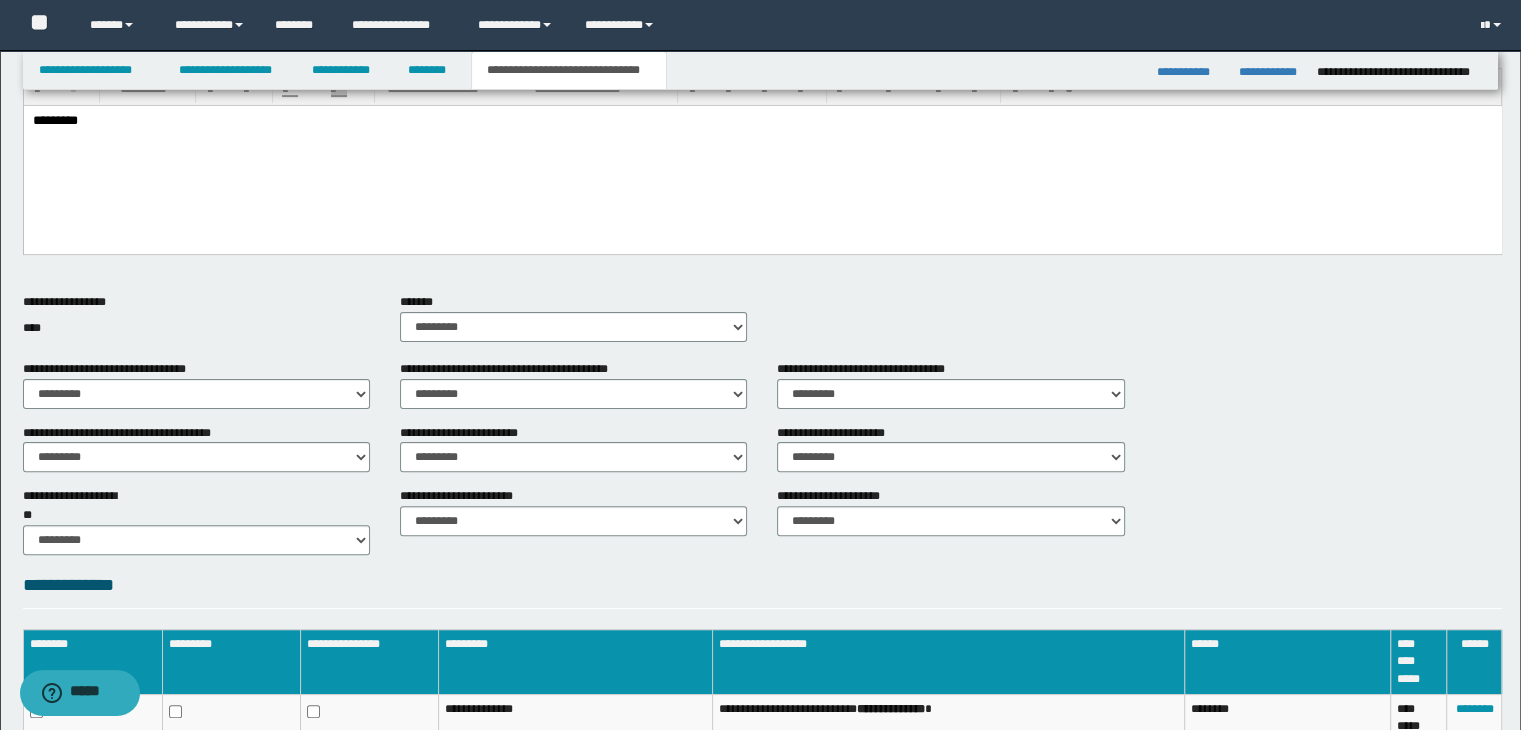 scroll, scrollTop: 735, scrollLeft: 0, axis: vertical 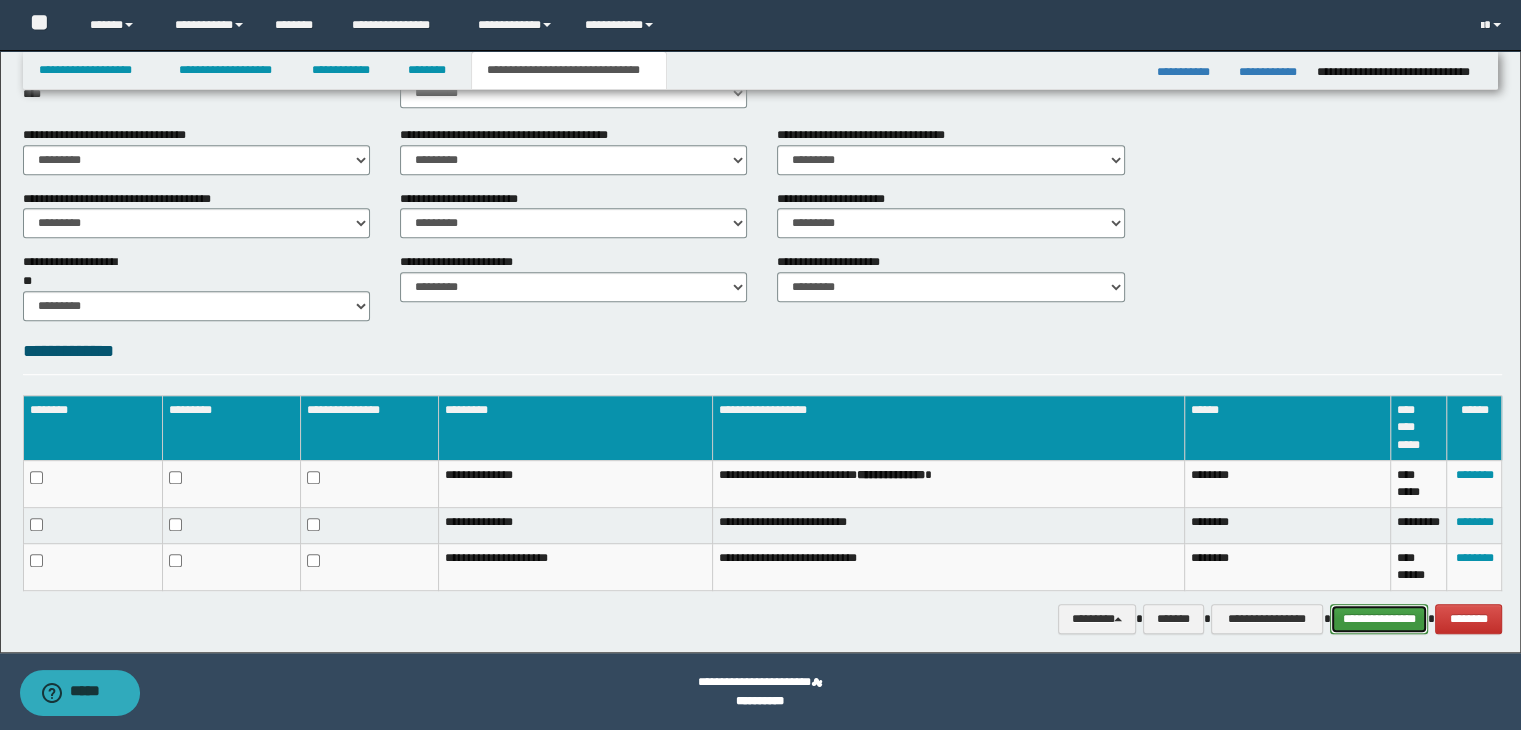 click on "**********" at bounding box center (1379, 619) 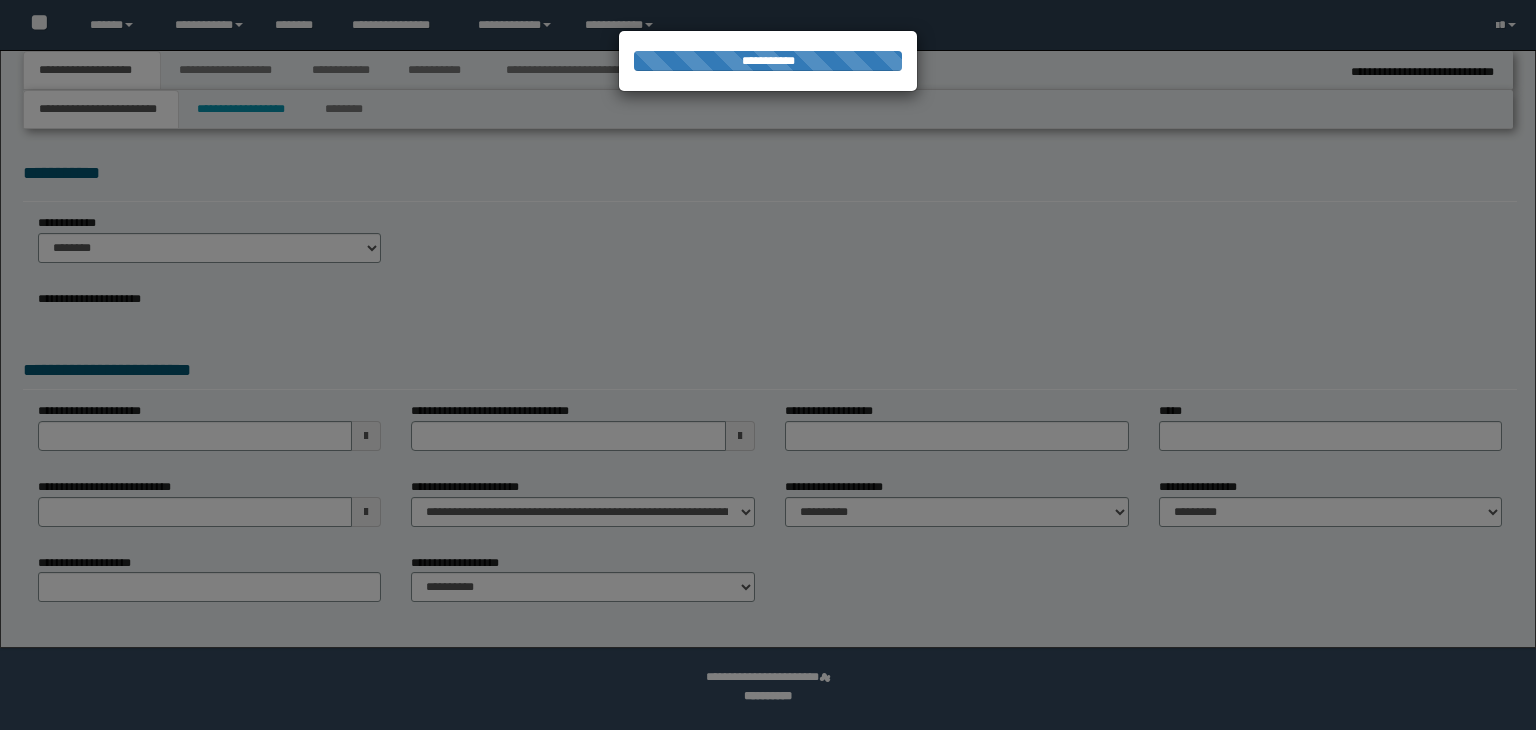 scroll, scrollTop: 0, scrollLeft: 0, axis: both 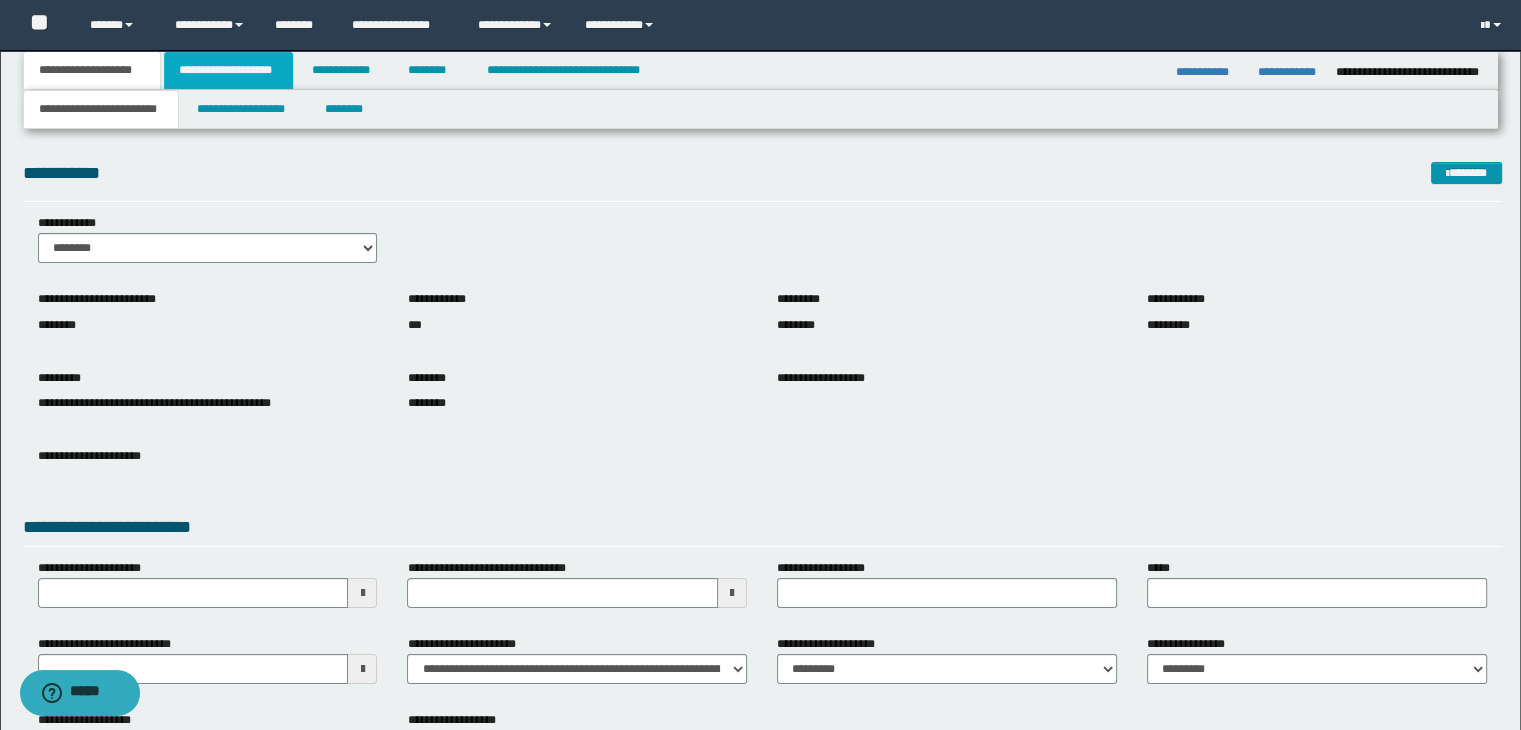 click on "**********" at bounding box center (228, 70) 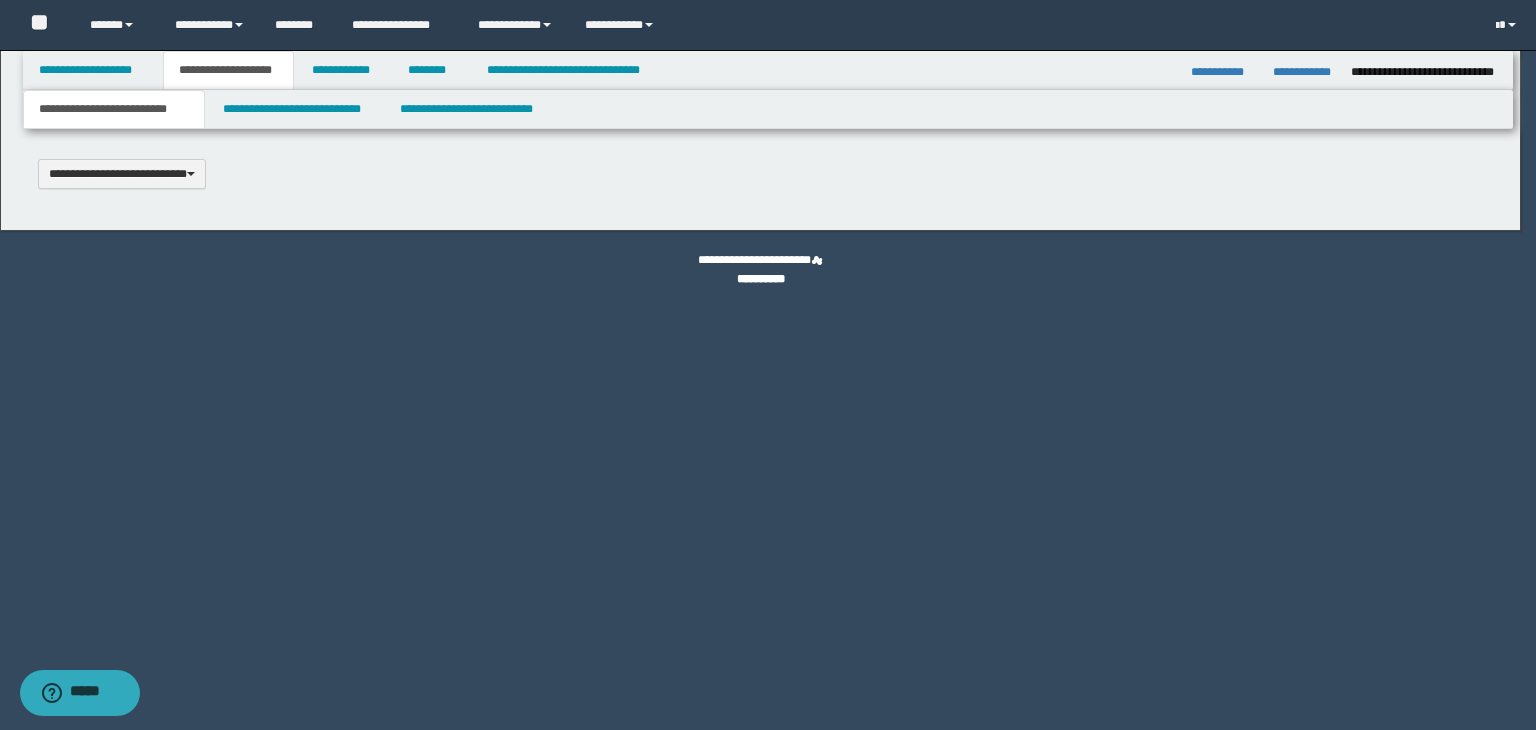 type 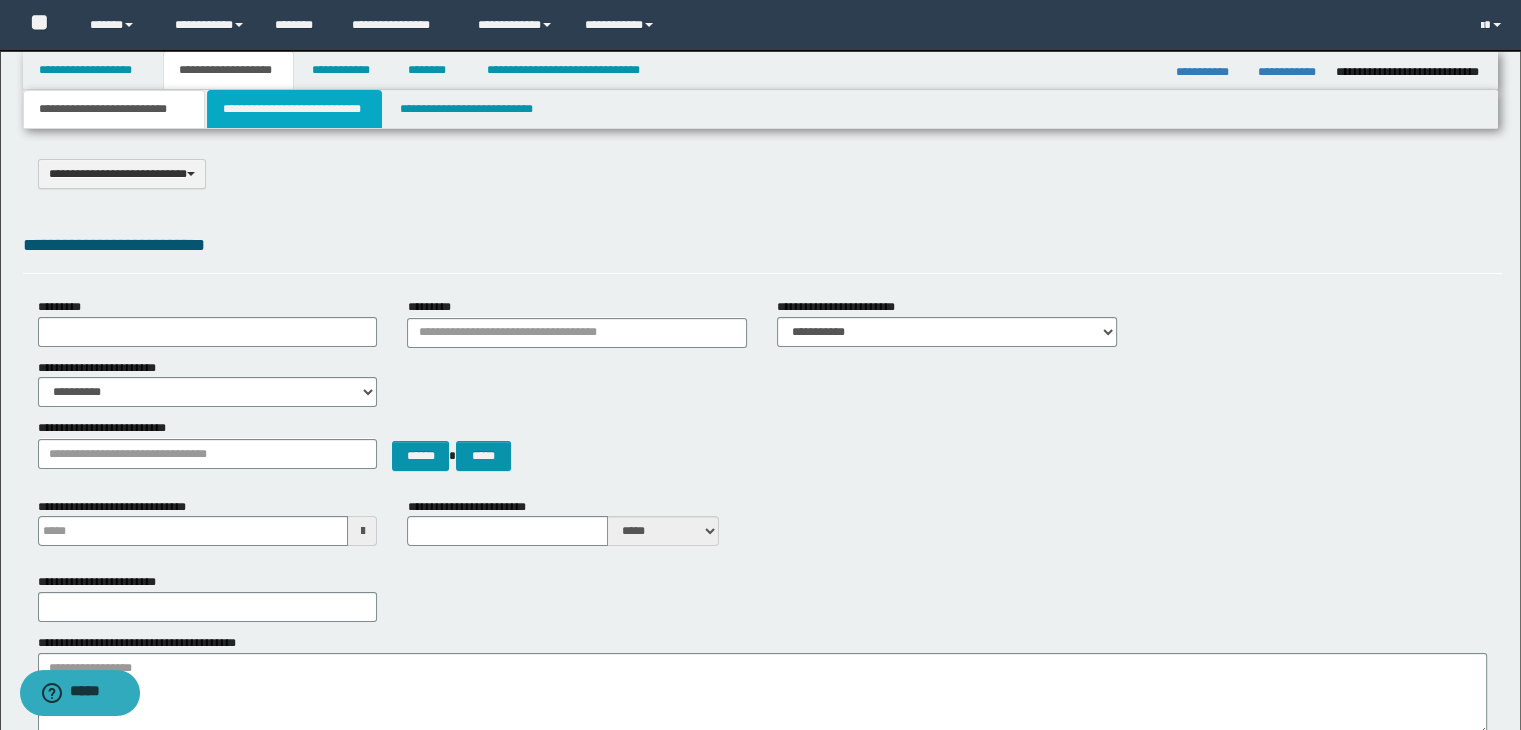 drag, startPoint x: 320, startPoint y: 116, endPoint x: 332, endPoint y: 145, distance: 31.38471 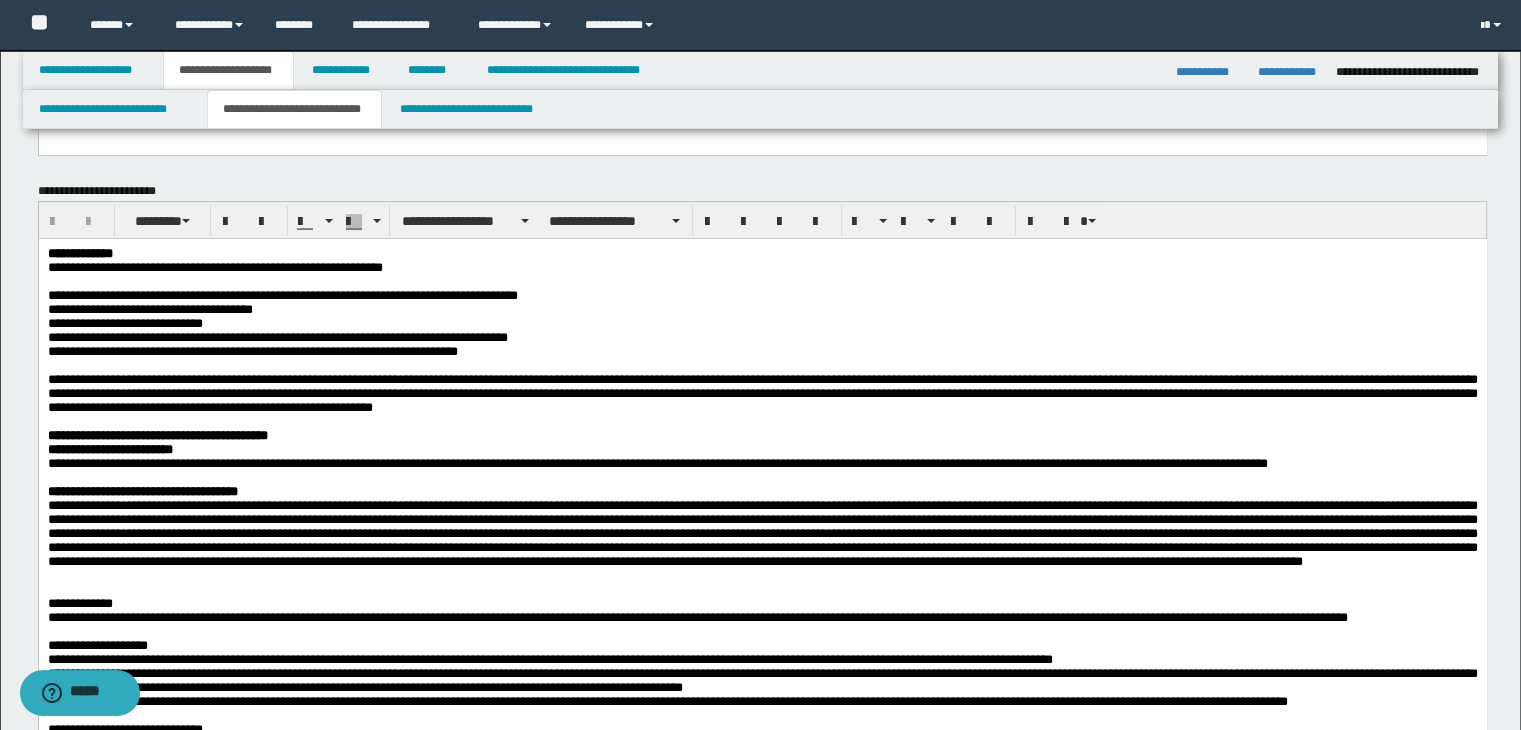 scroll, scrollTop: 200, scrollLeft: 0, axis: vertical 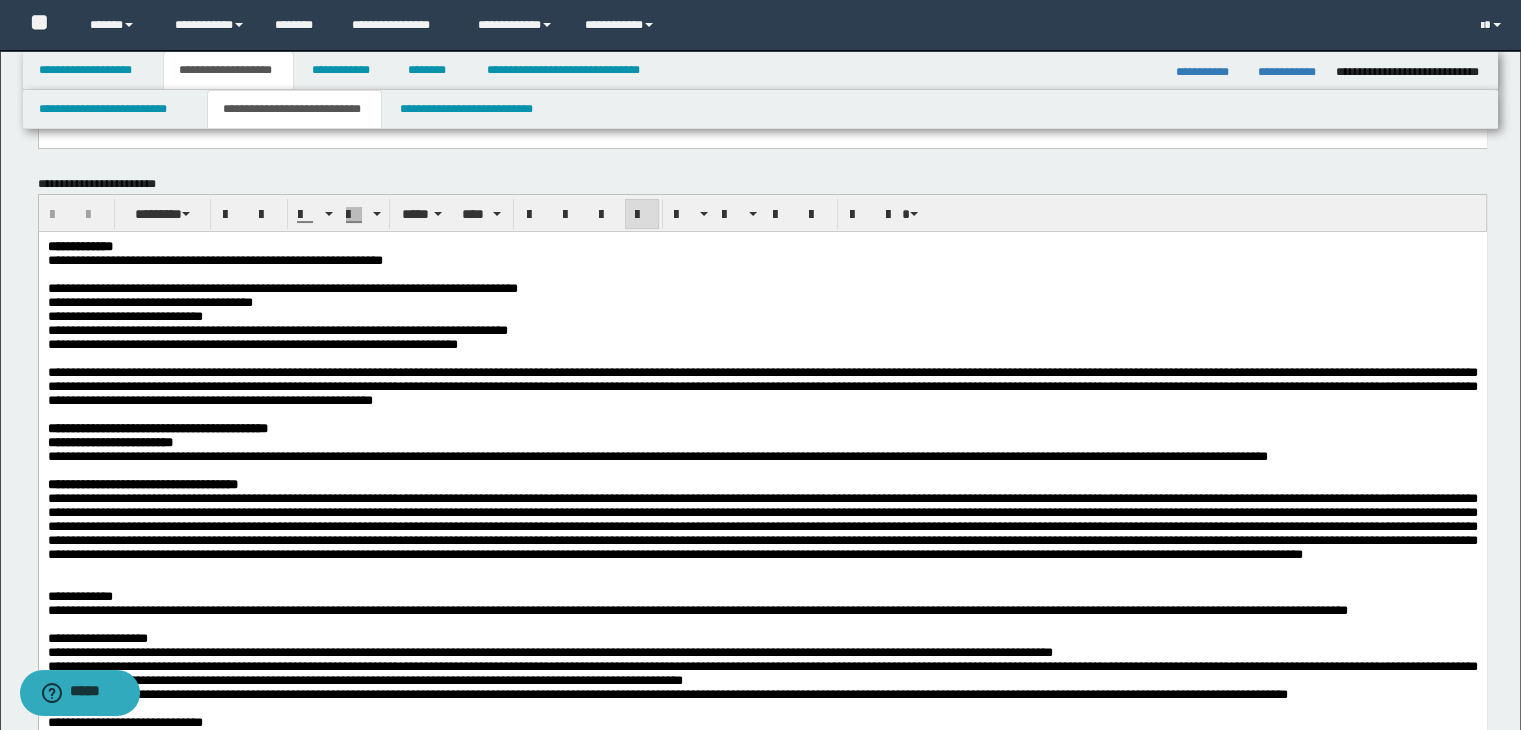 click on "**********" at bounding box center (762, 684) 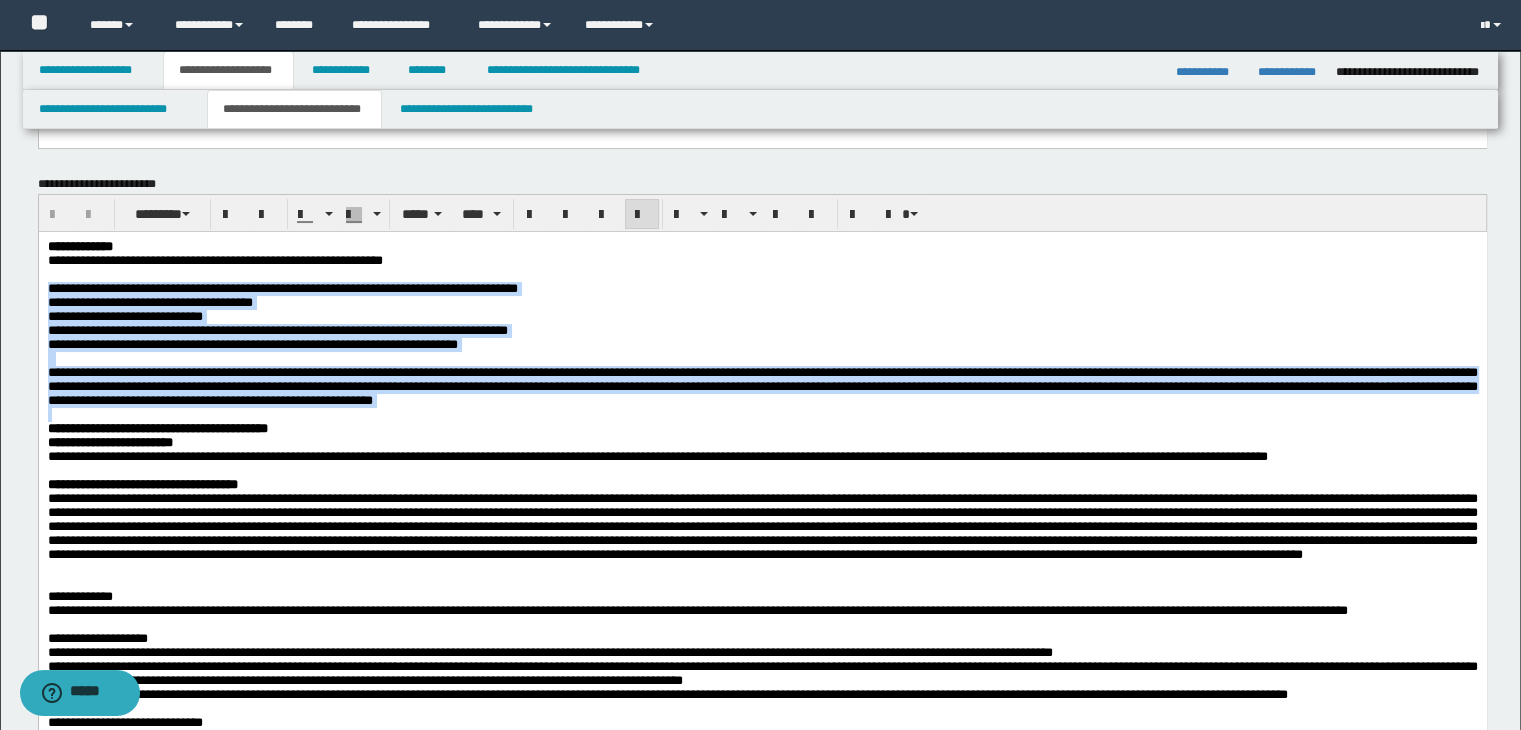 drag, startPoint x: 46, startPoint y: 292, endPoint x: 719, endPoint y: 450, distance: 691.29803 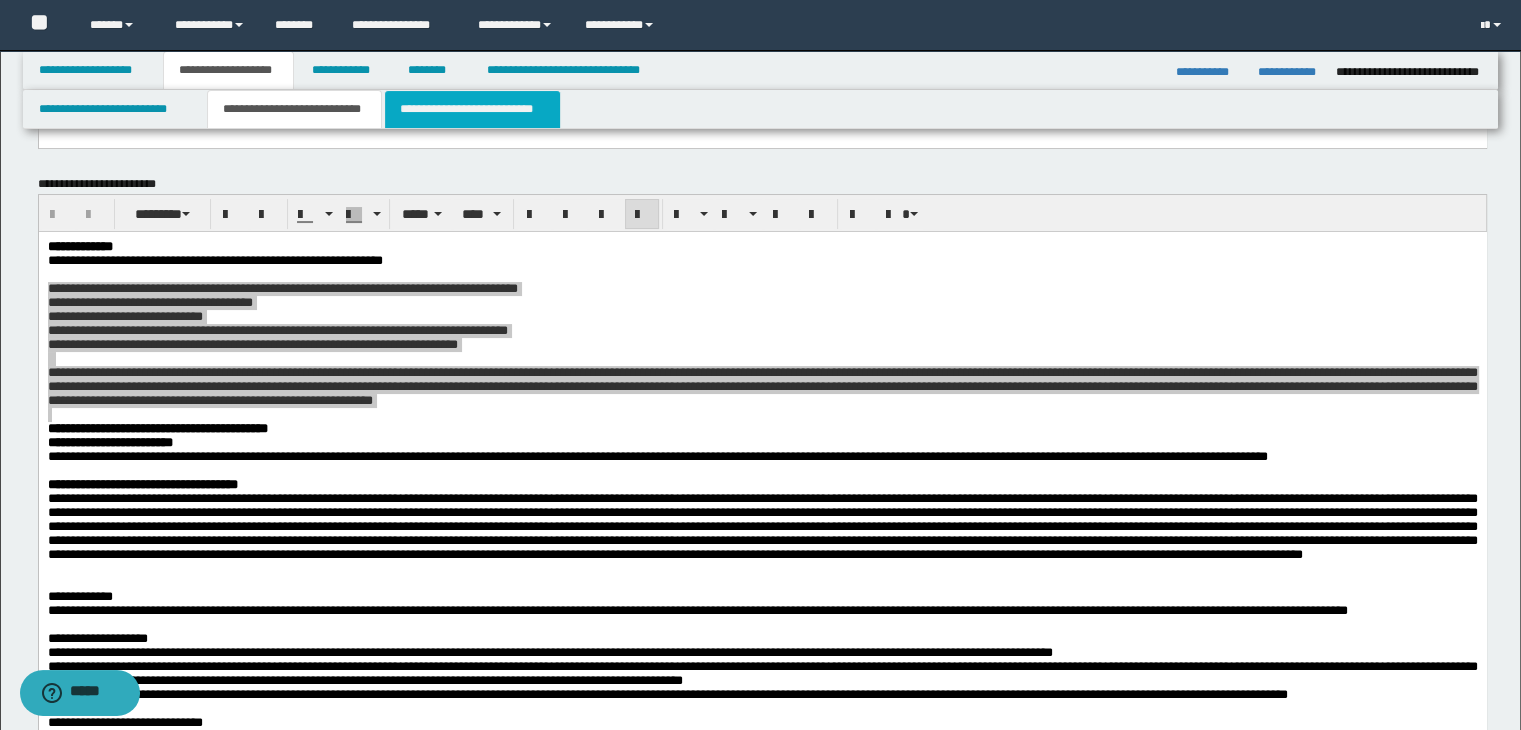 click on "**********" at bounding box center [472, 109] 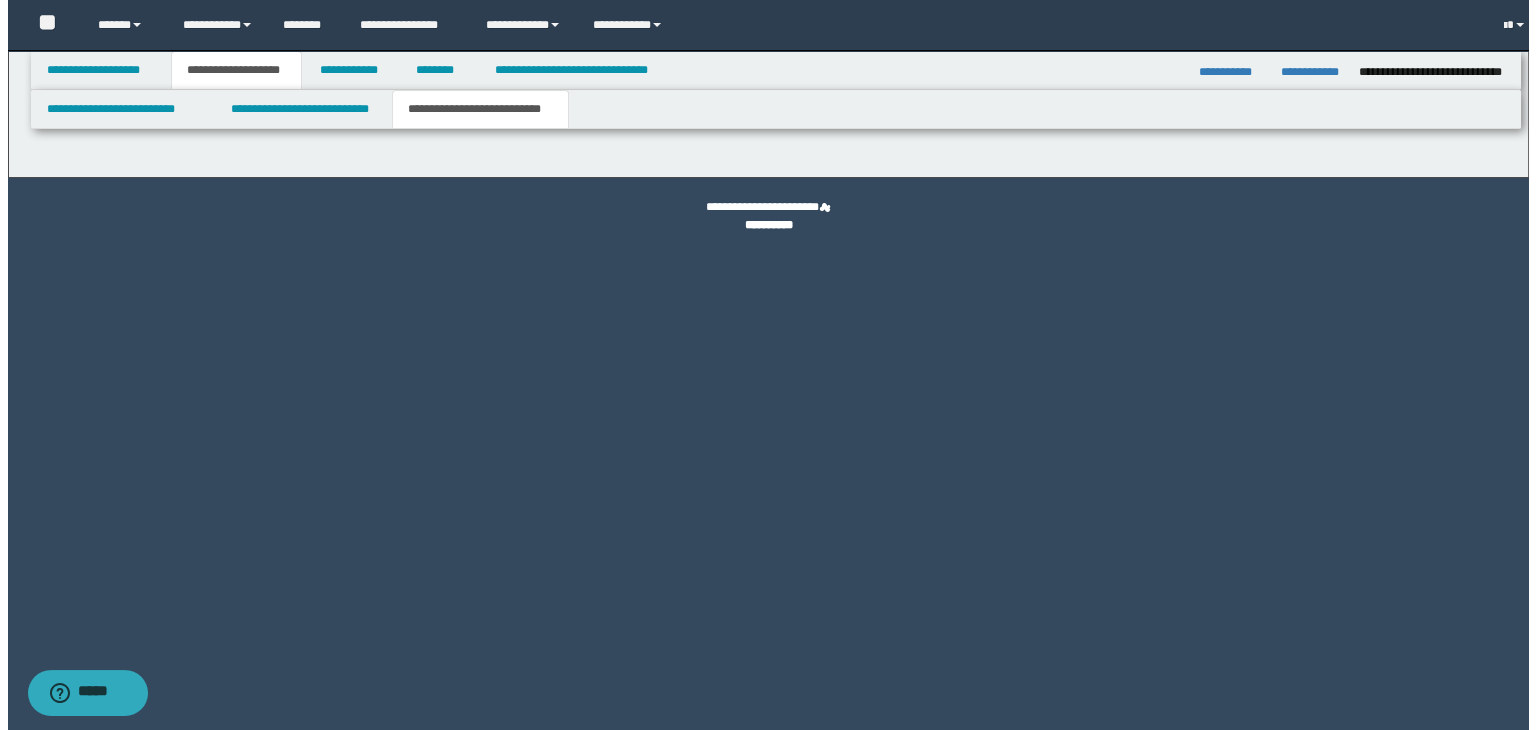 scroll, scrollTop: 0, scrollLeft: 0, axis: both 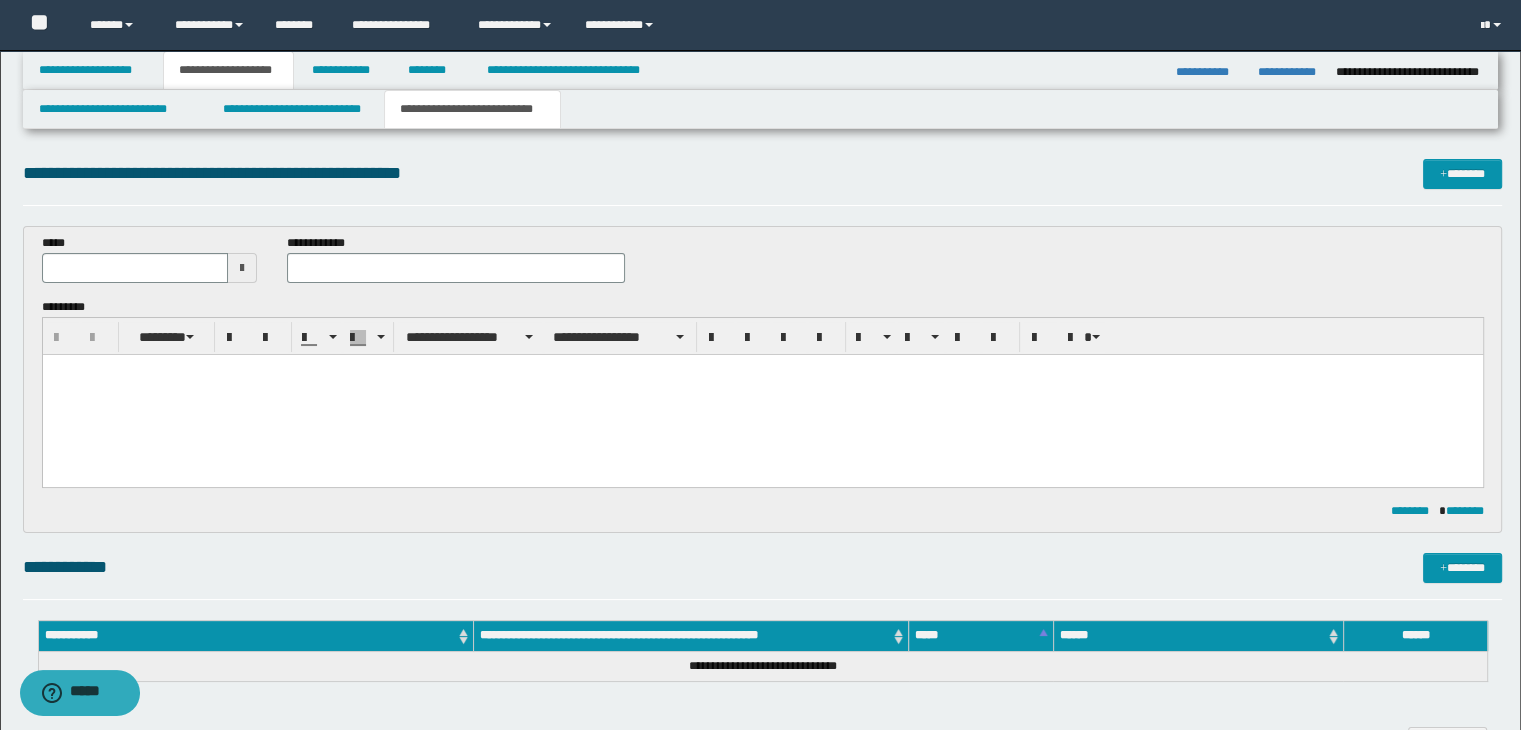 click at bounding box center [242, 268] 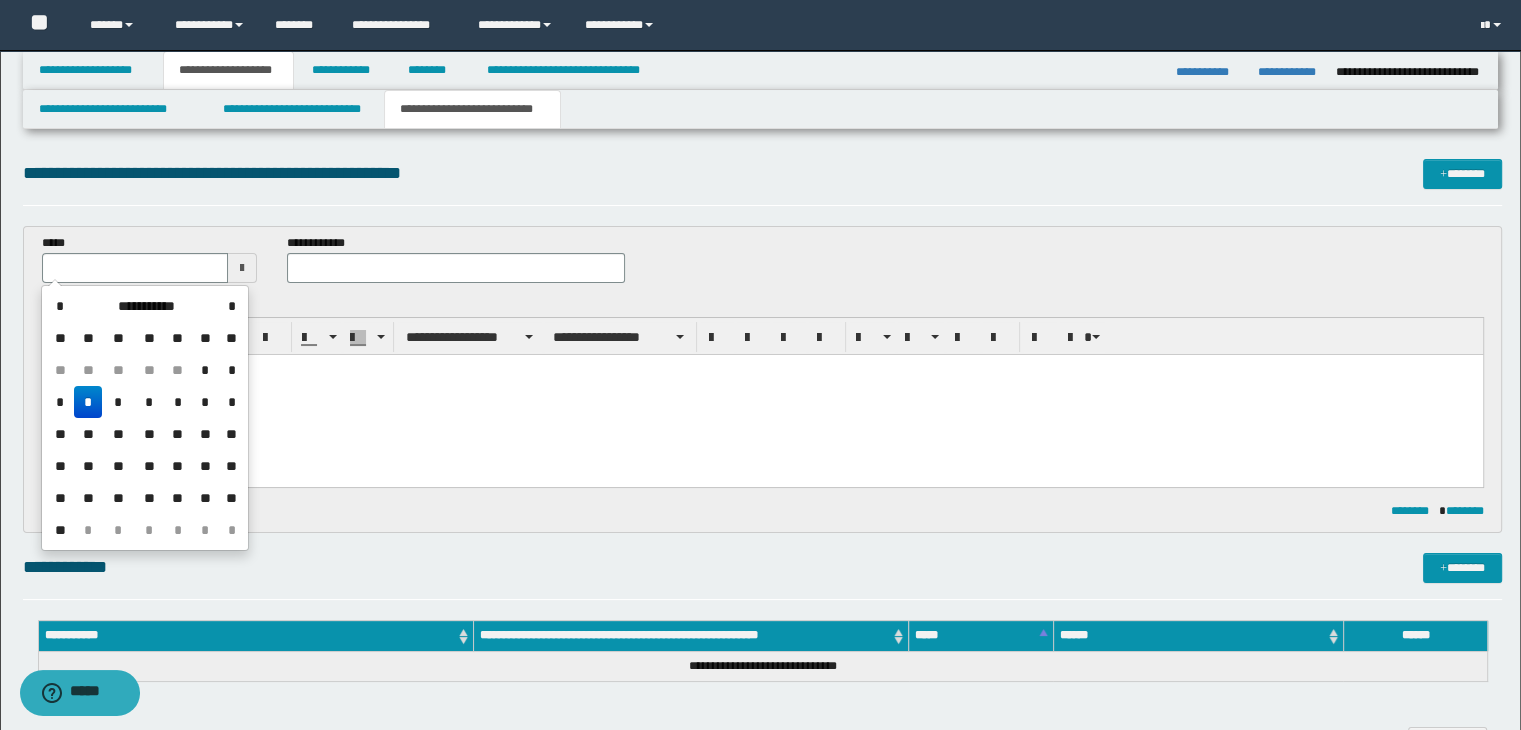 click on "*" at bounding box center [88, 402] 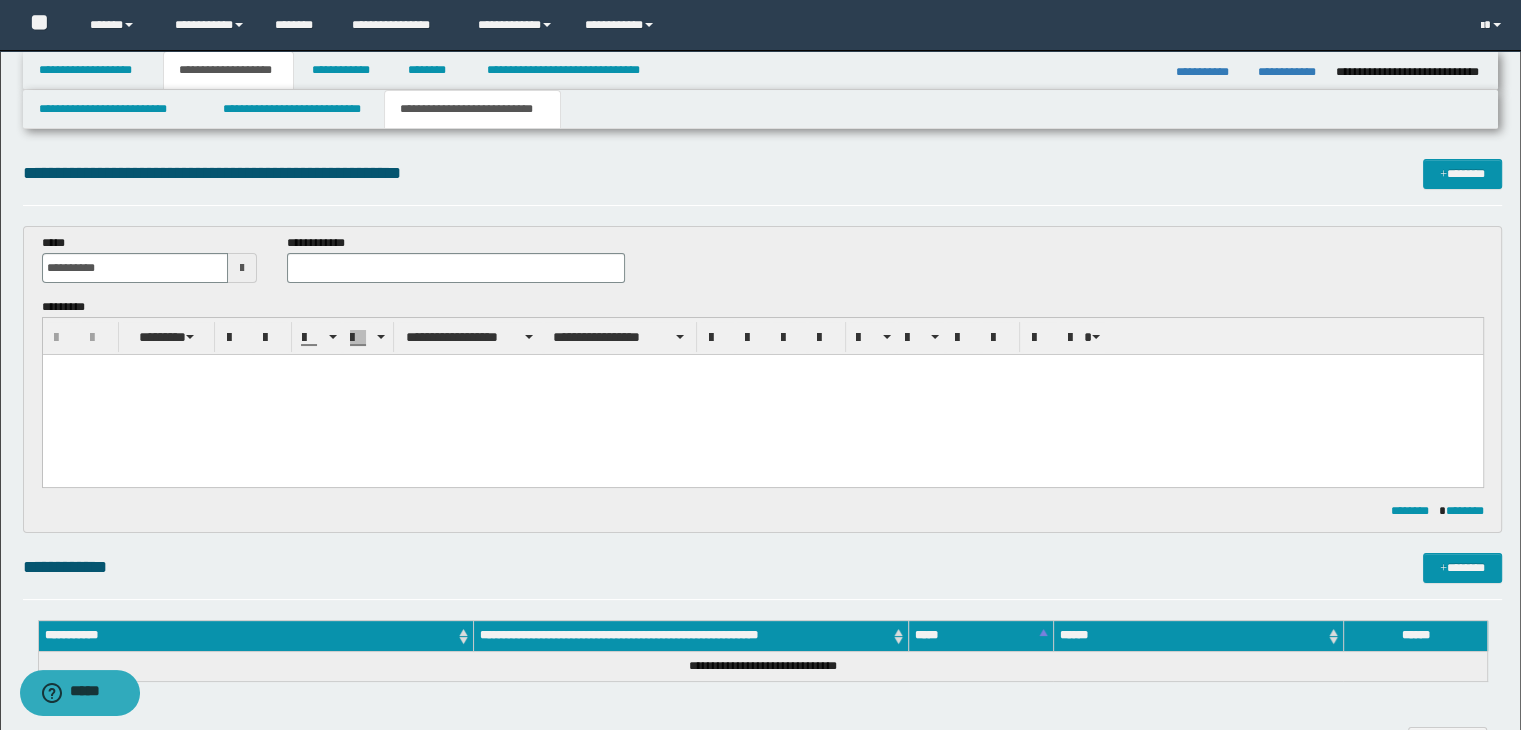click at bounding box center (762, 394) 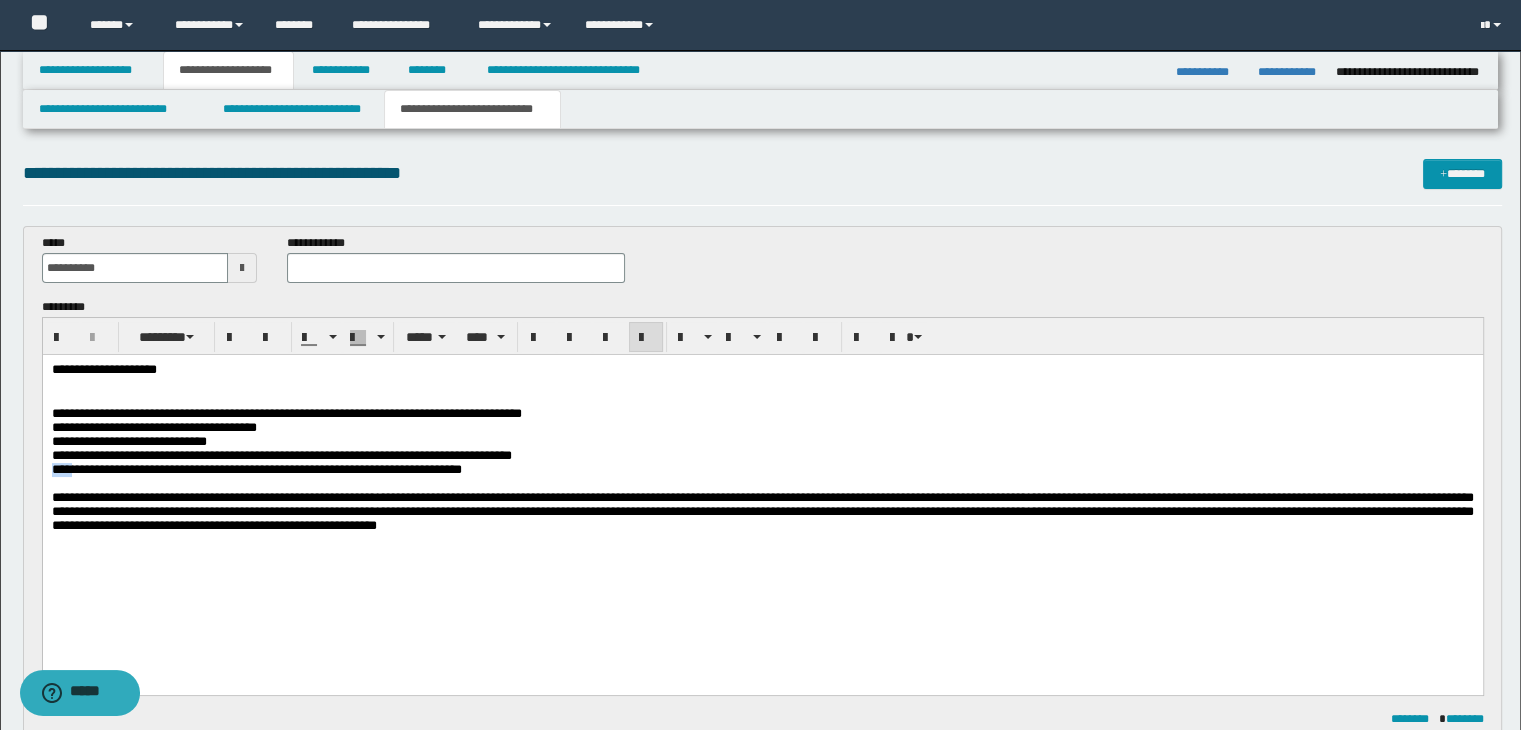 drag, startPoint x: 53, startPoint y: 475, endPoint x: 79, endPoint y: 483, distance: 27.202942 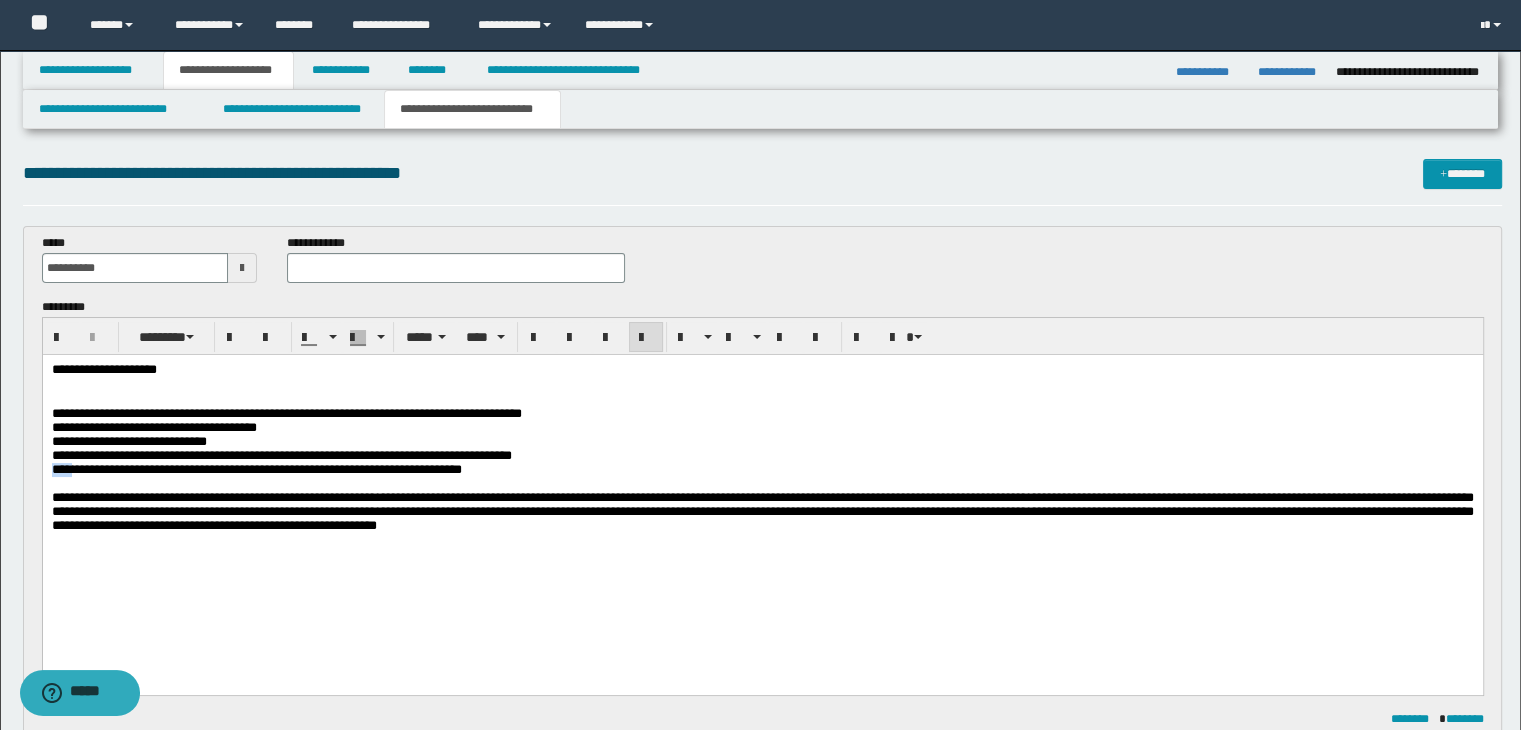 click on "**********" at bounding box center (256, 468) 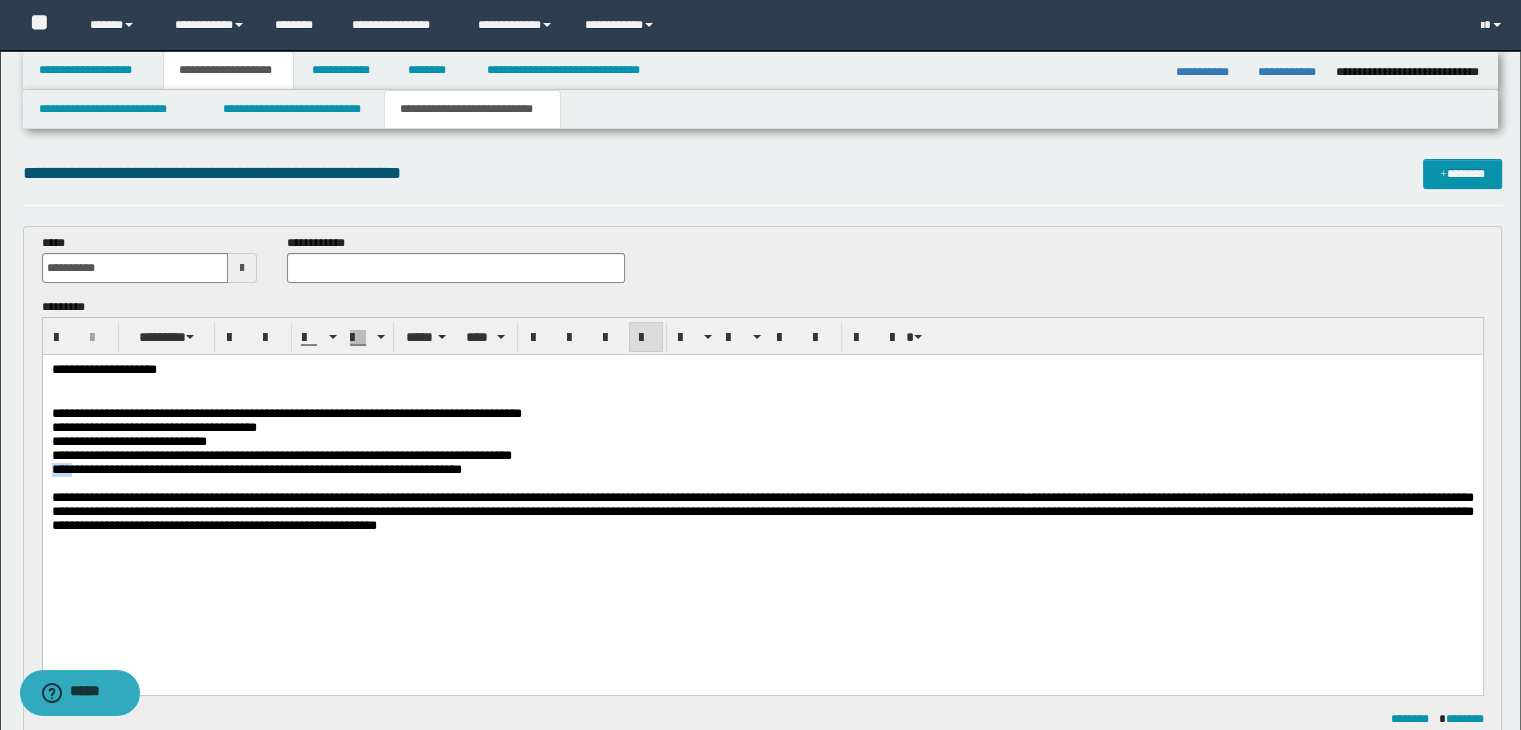 copy on "****" 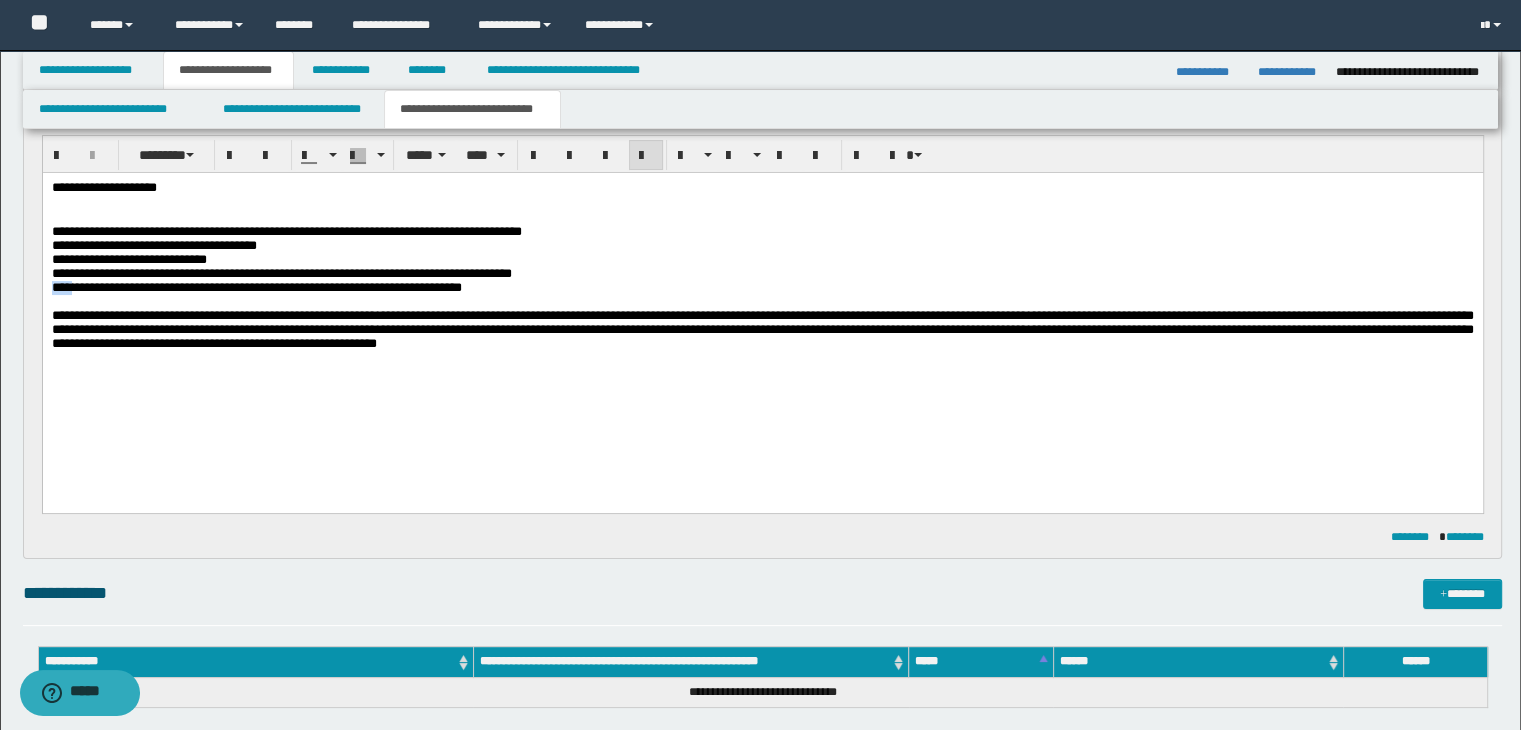scroll, scrollTop: 300, scrollLeft: 0, axis: vertical 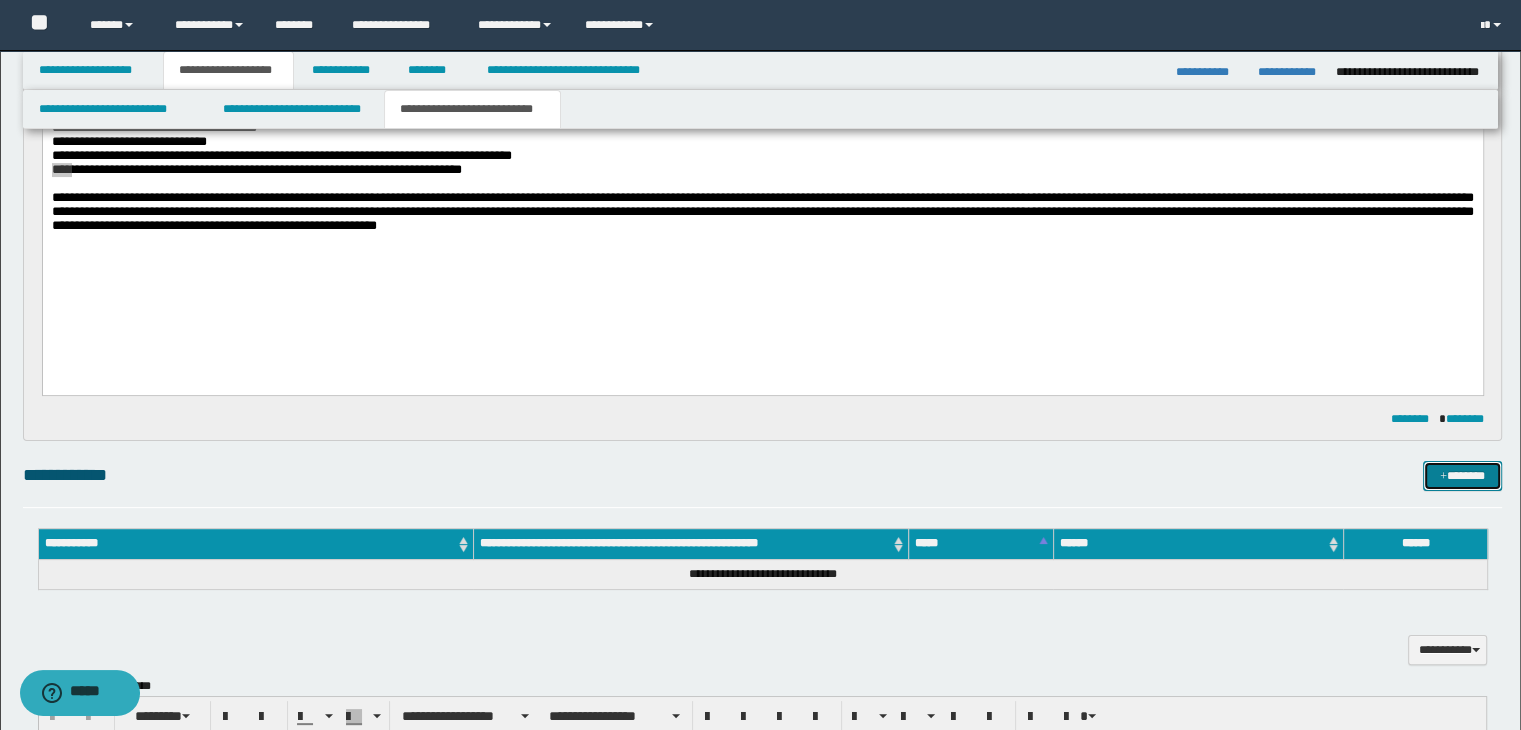 click on "*******" at bounding box center [1462, 476] 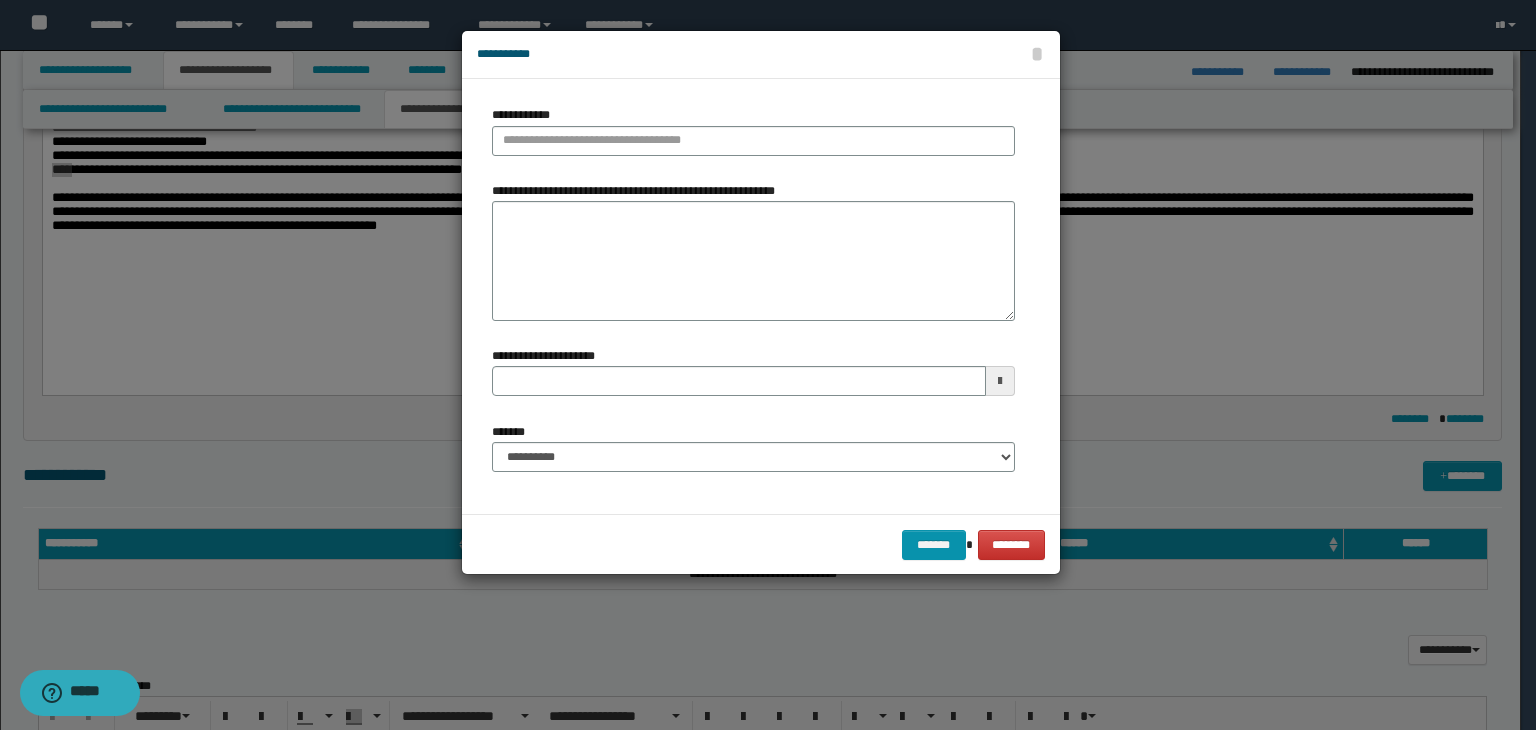 type 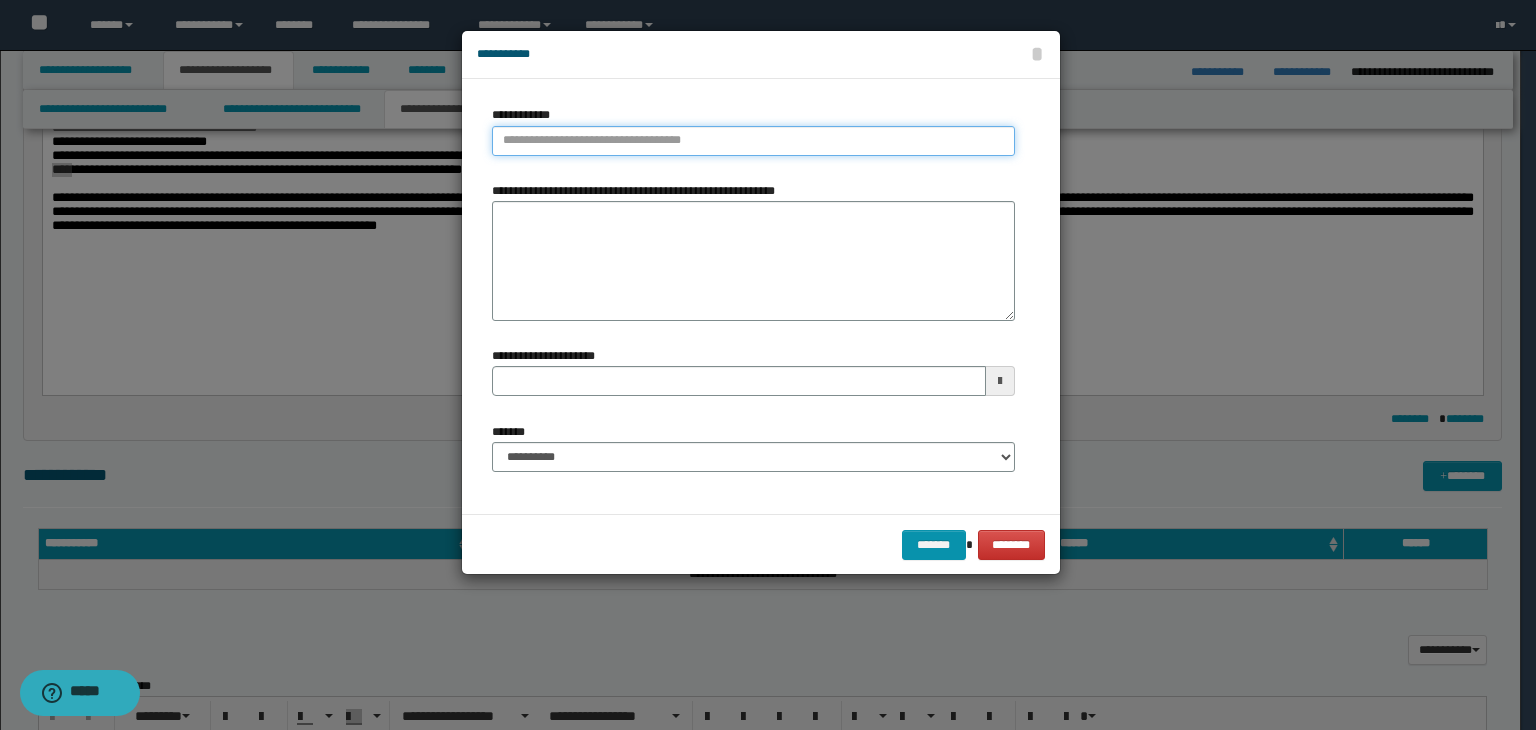 click on "**********" at bounding box center (753, 141) 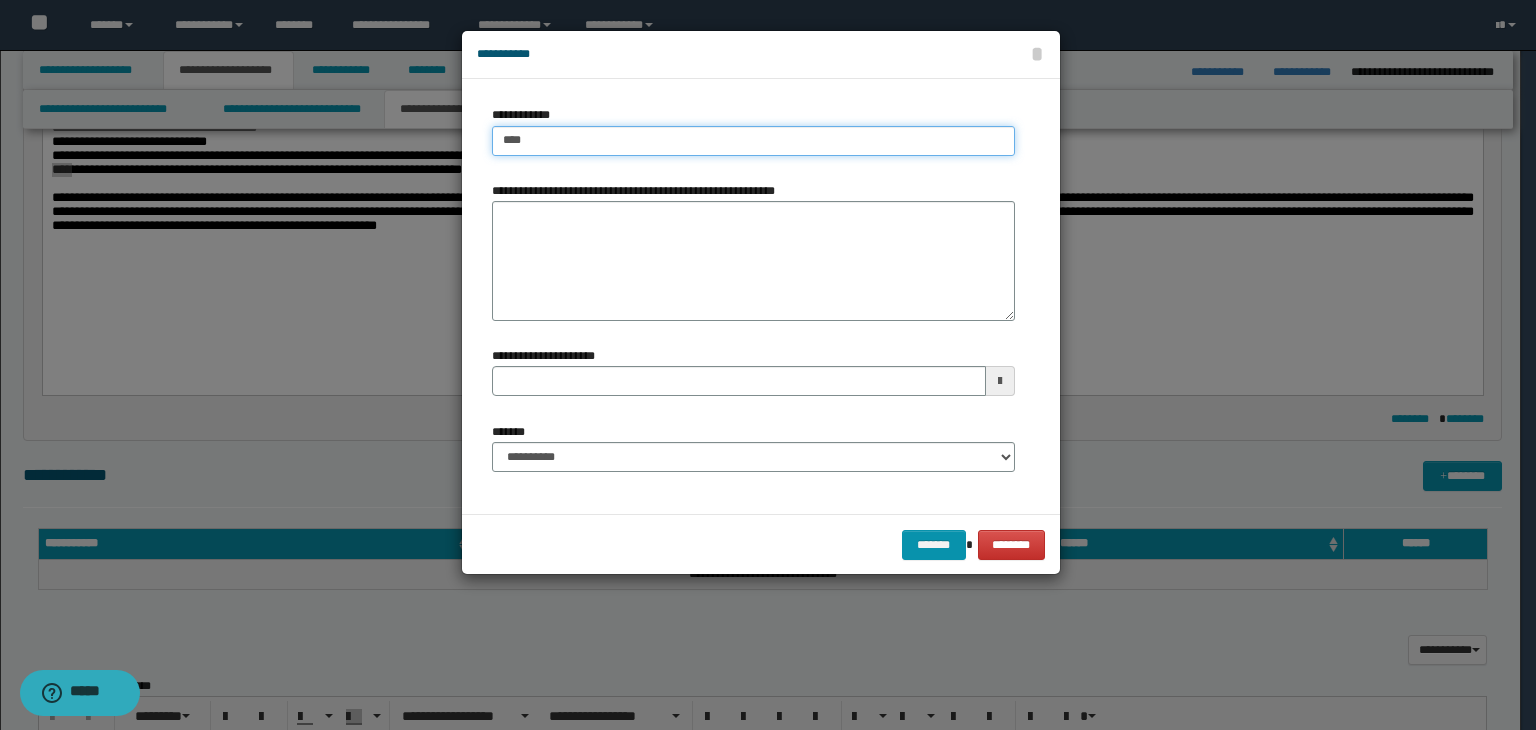 type on "****" 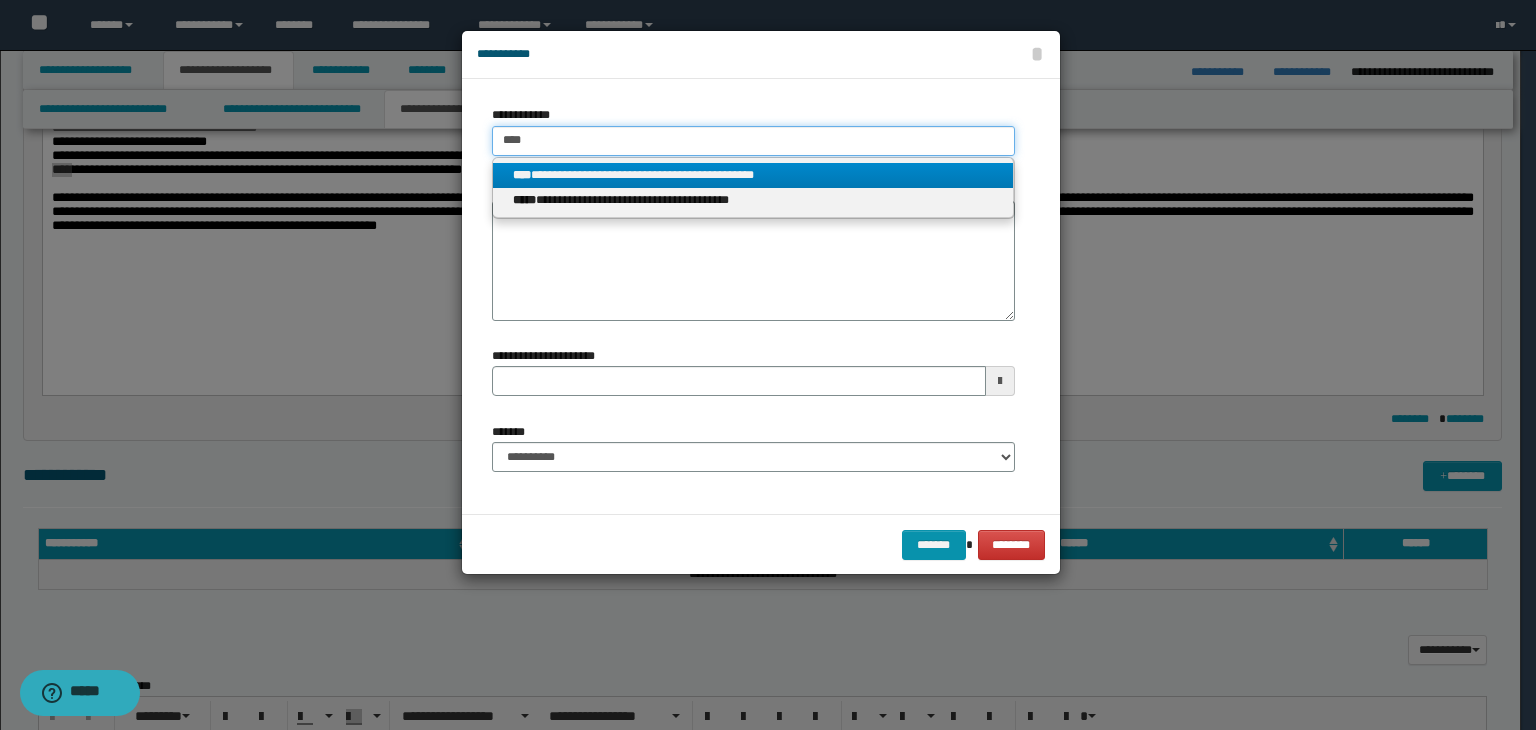 type on "****" 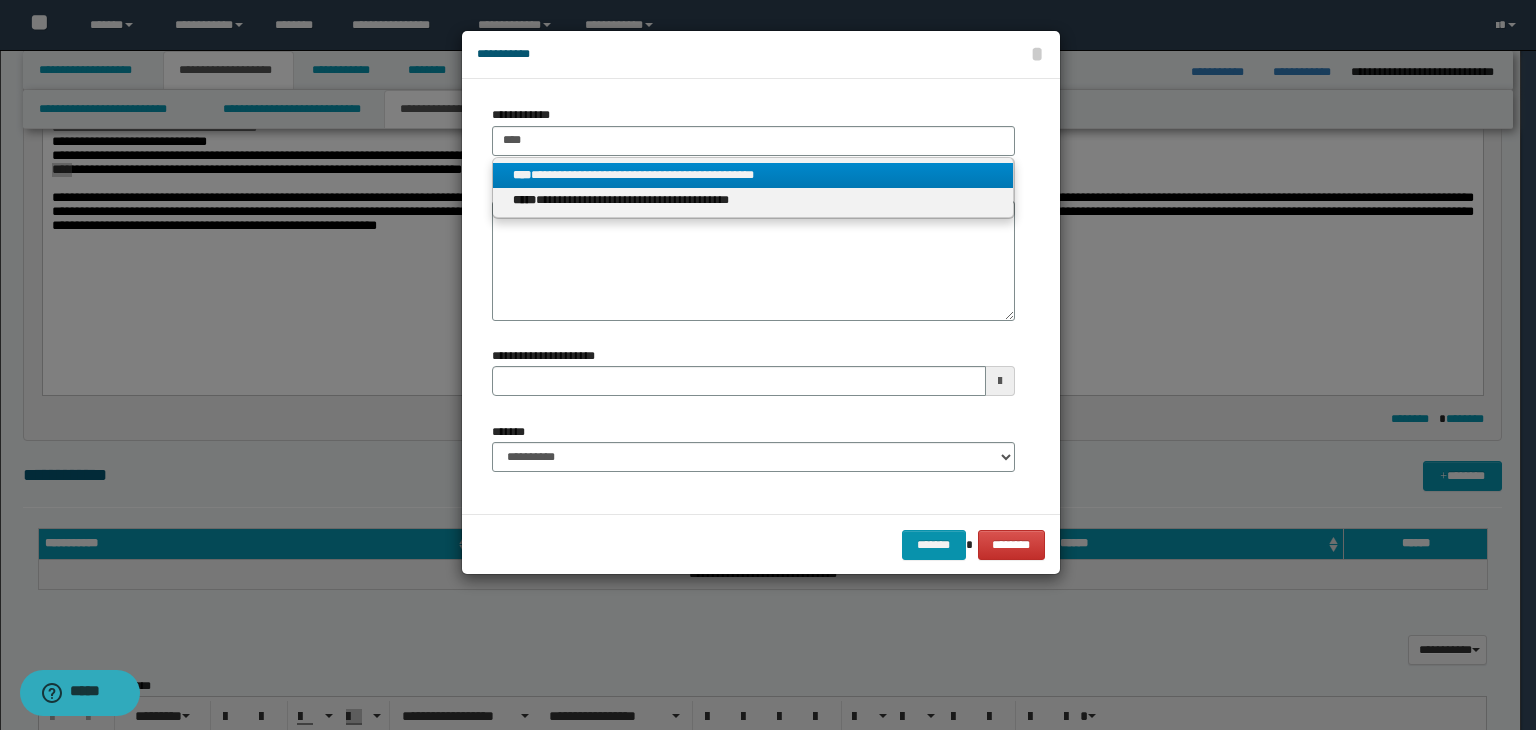 click on "**********" at bounding box center (753, 175) 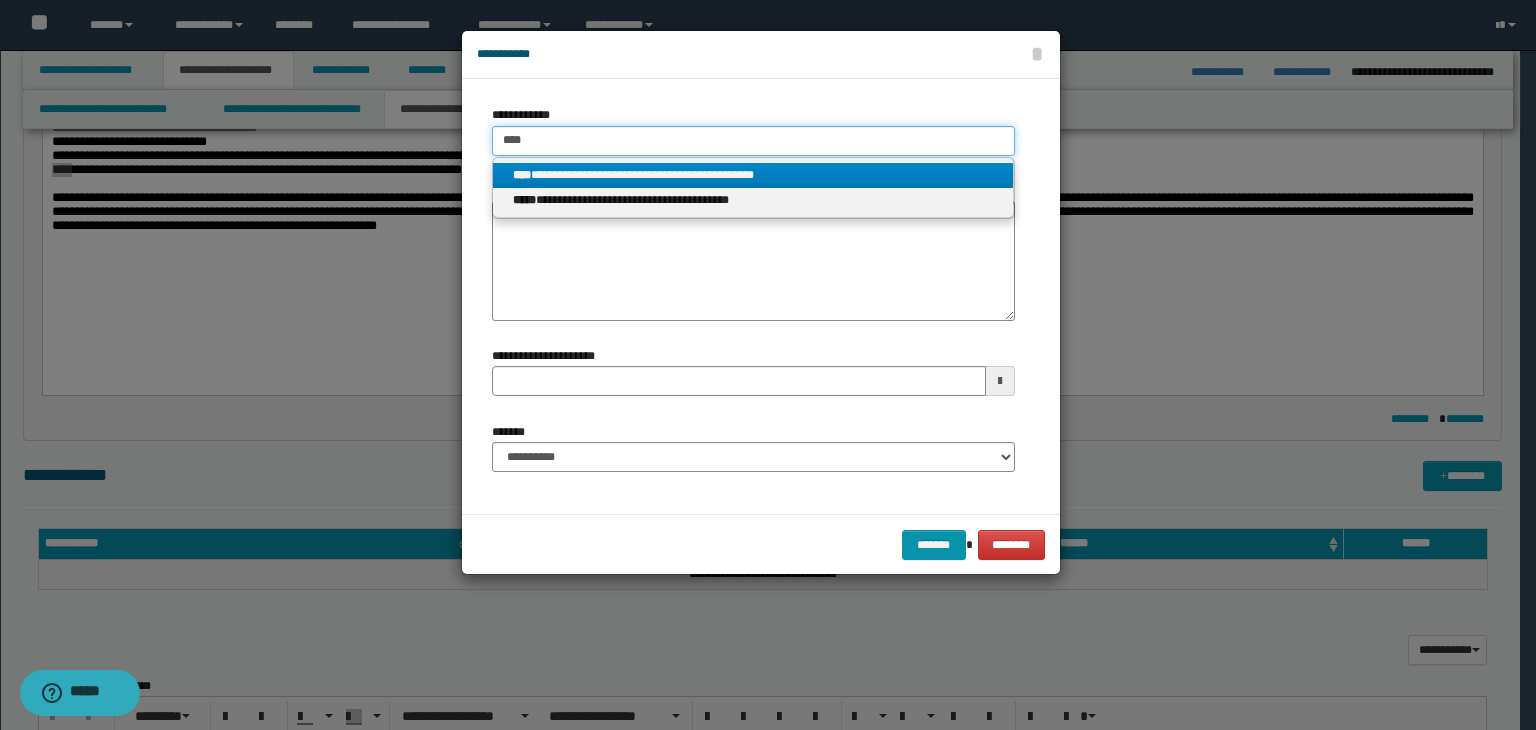 type 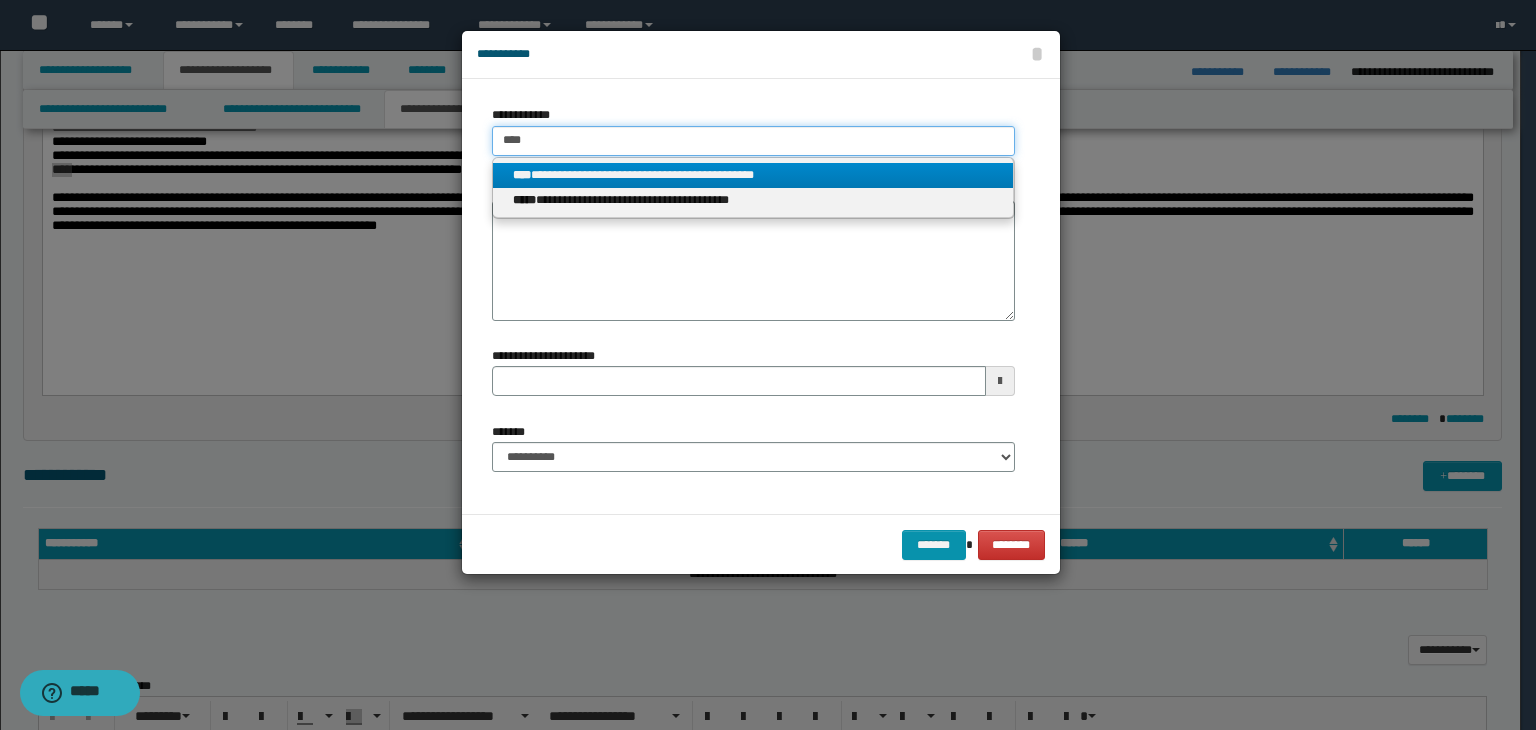 type on "**********" 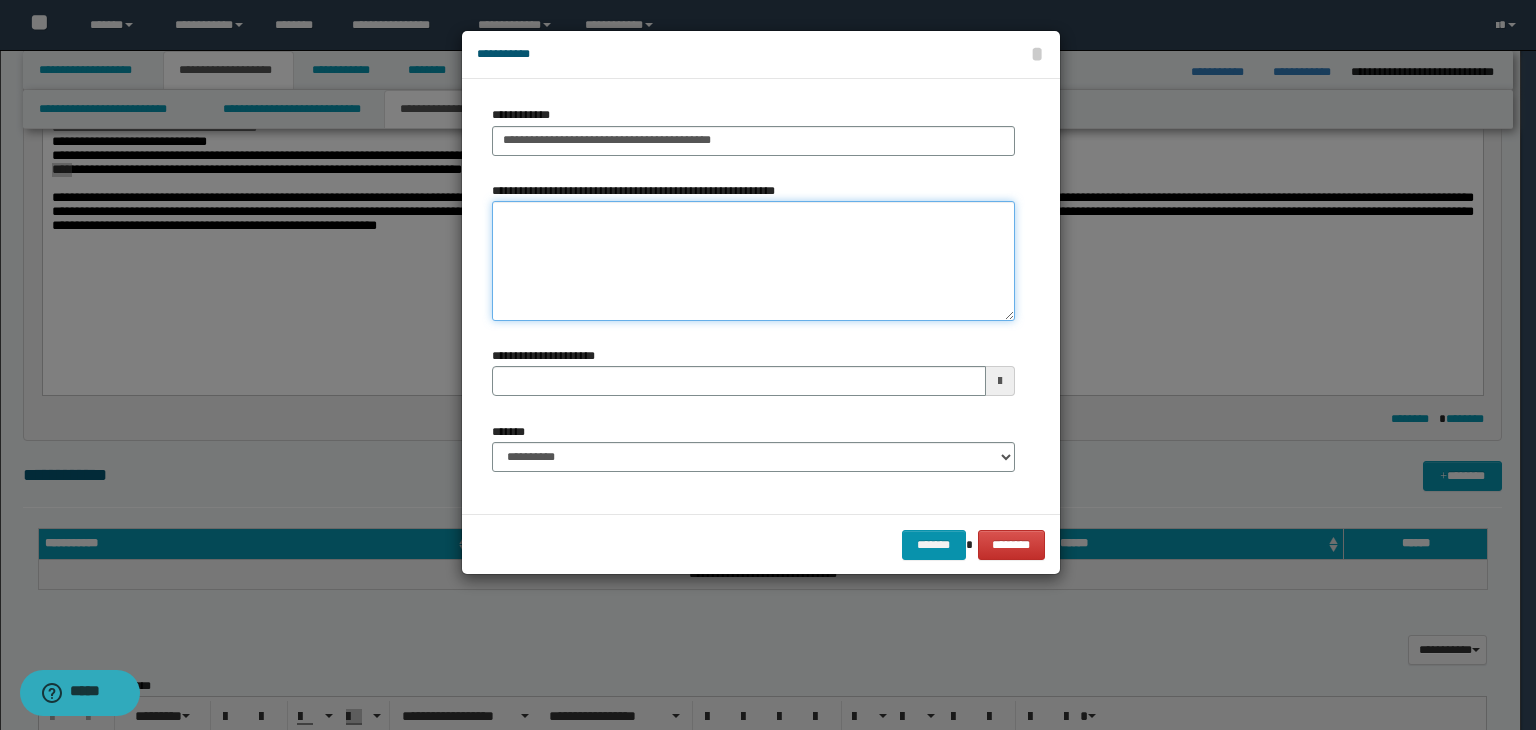 click on "**********" at bounding box center [753, 261] 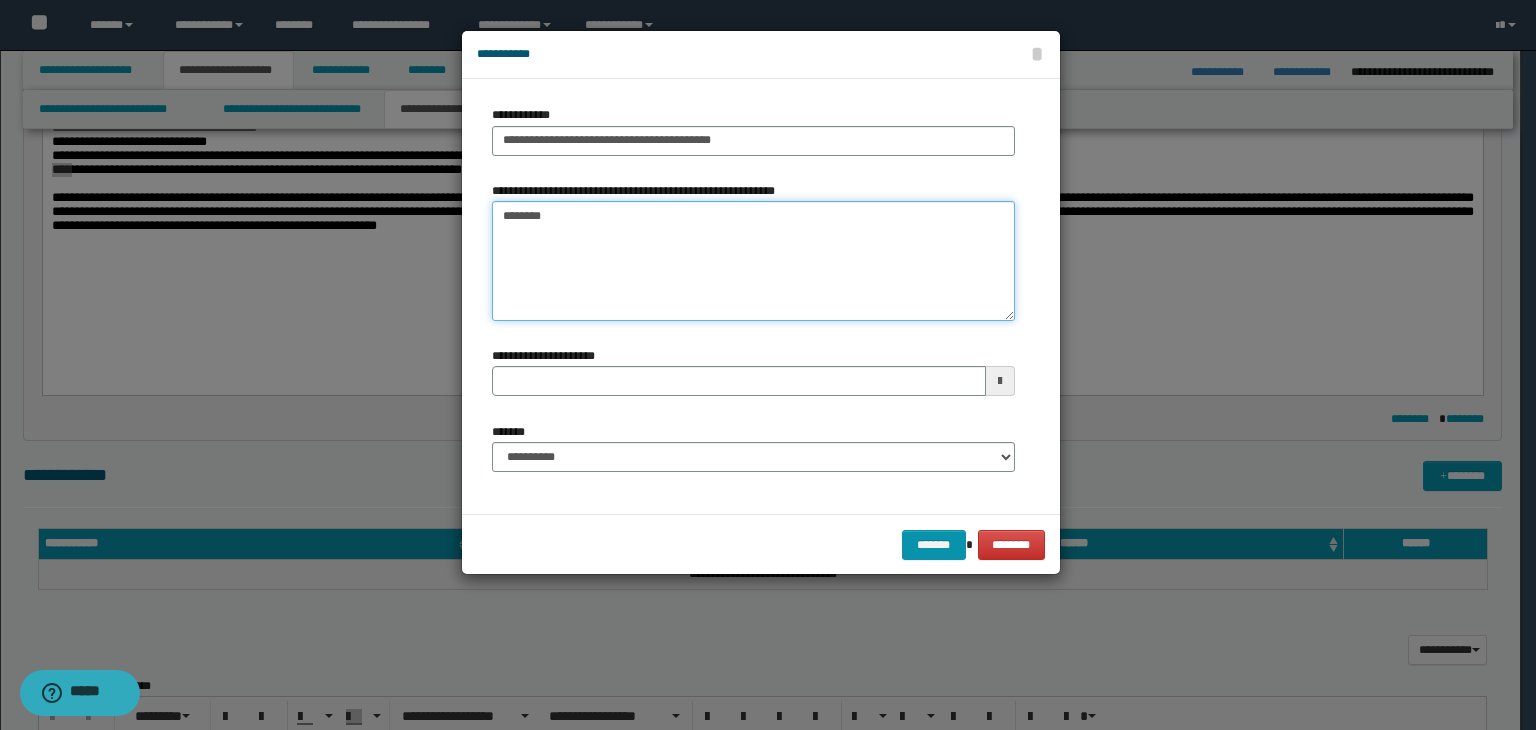 type on "*********" 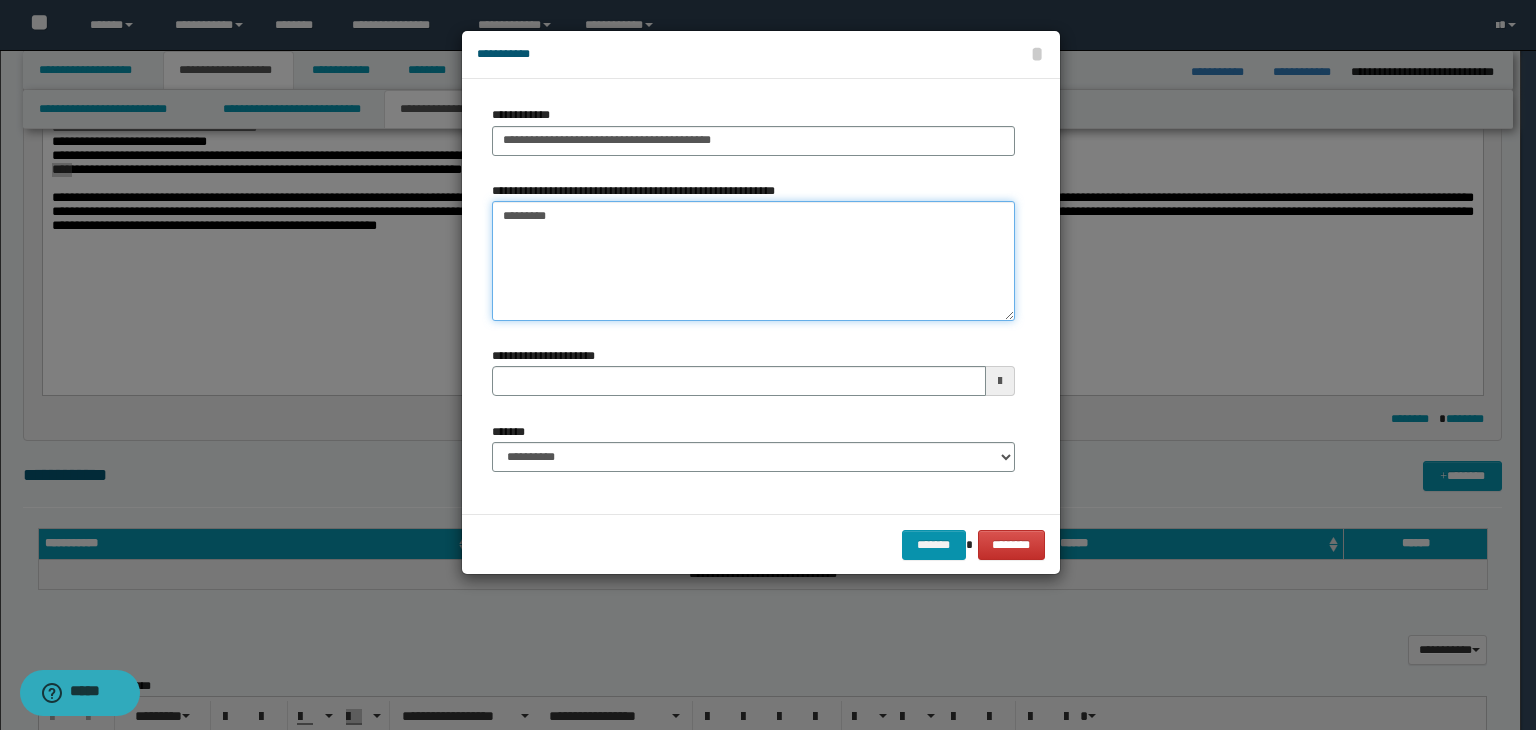 type 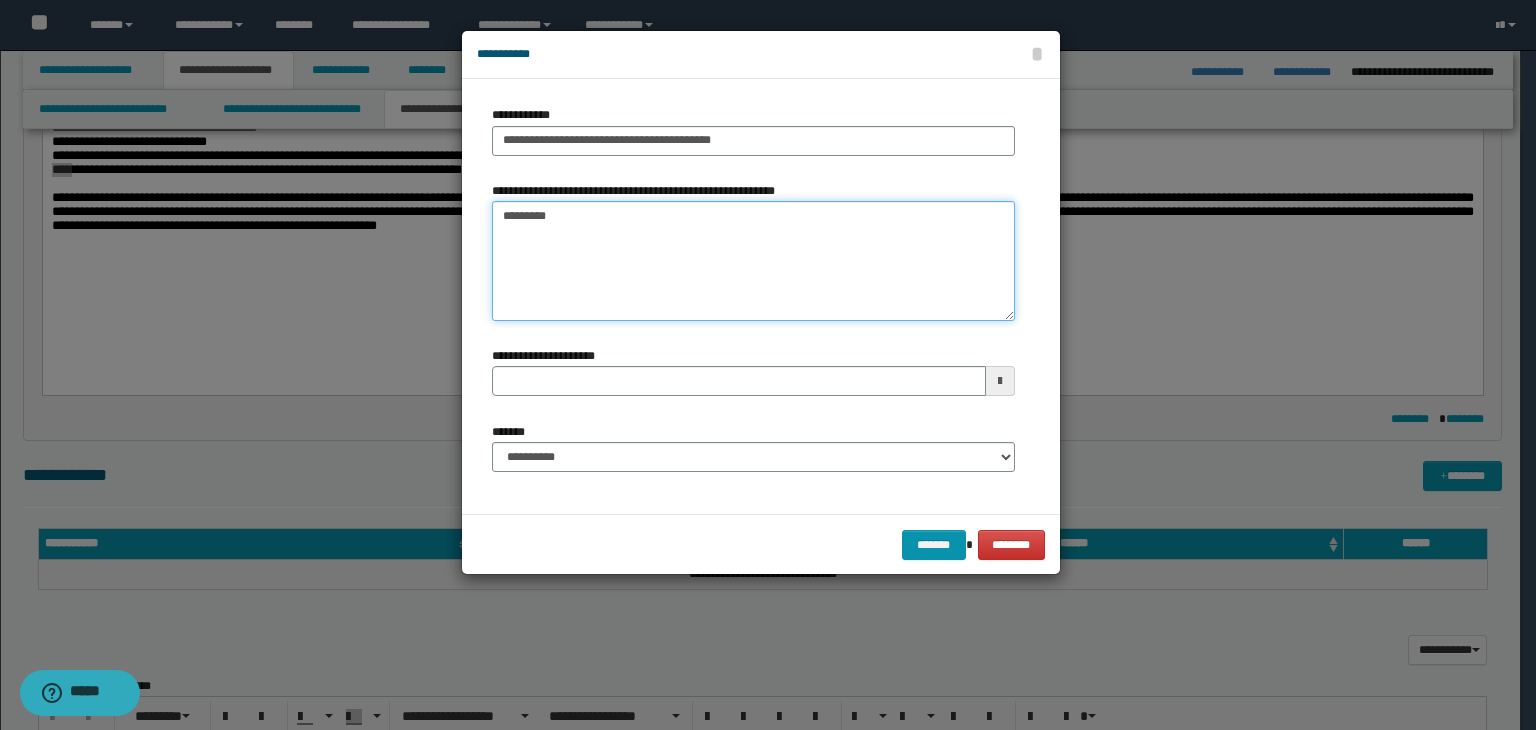 type on "*********" 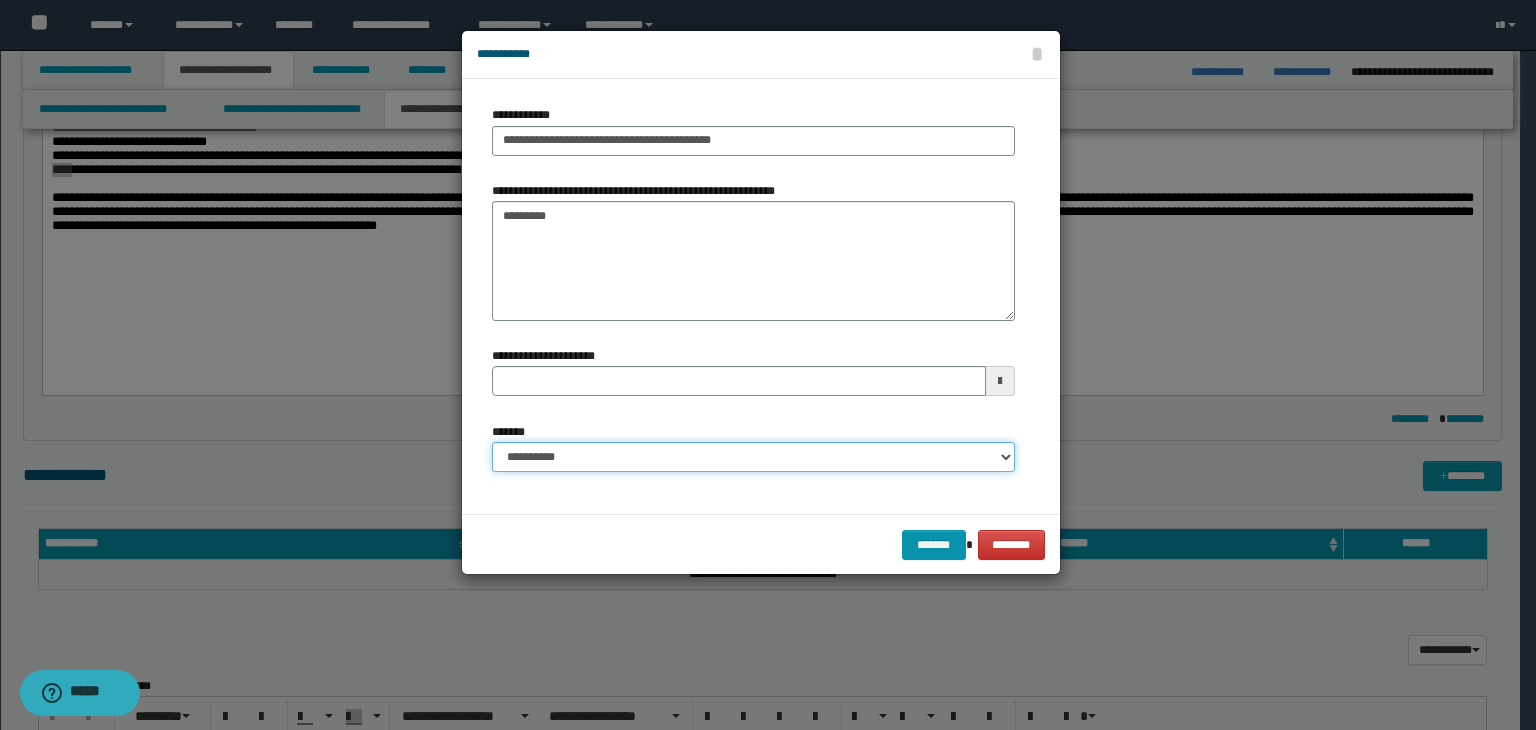 click on "**********" at bounding box center [753, 457] 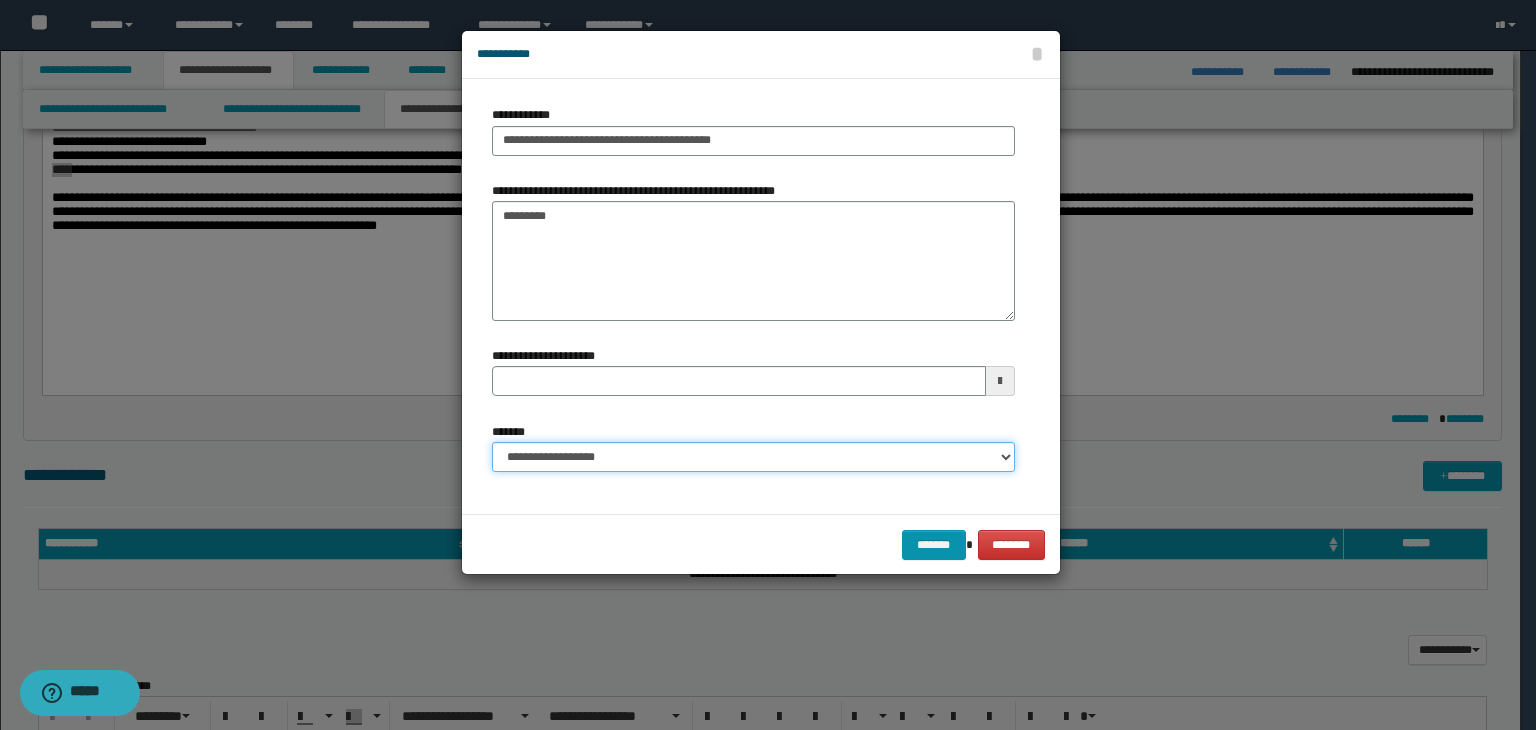 click on "**********" at bounding box center [753, 457] 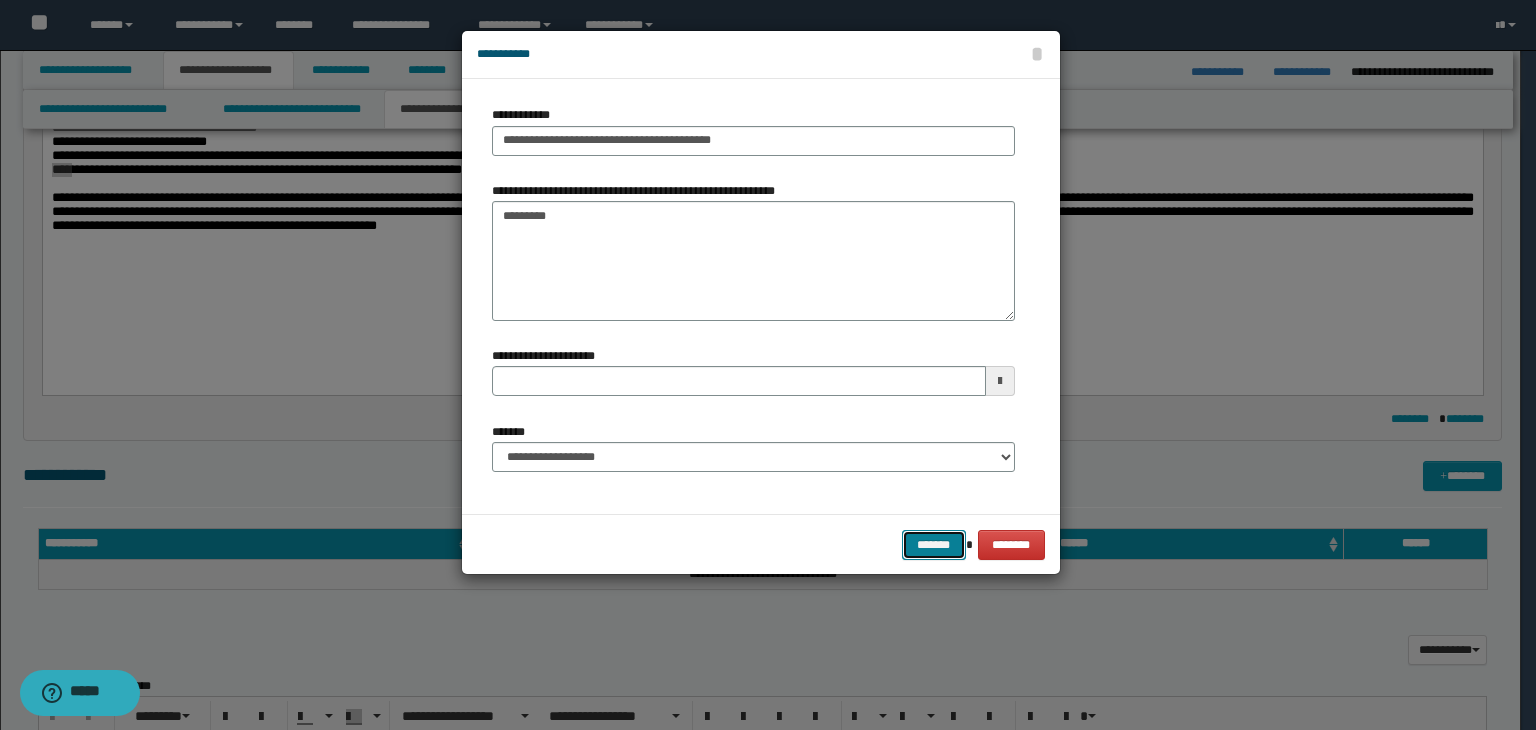click on "*******" at bounding box center [934, 545] 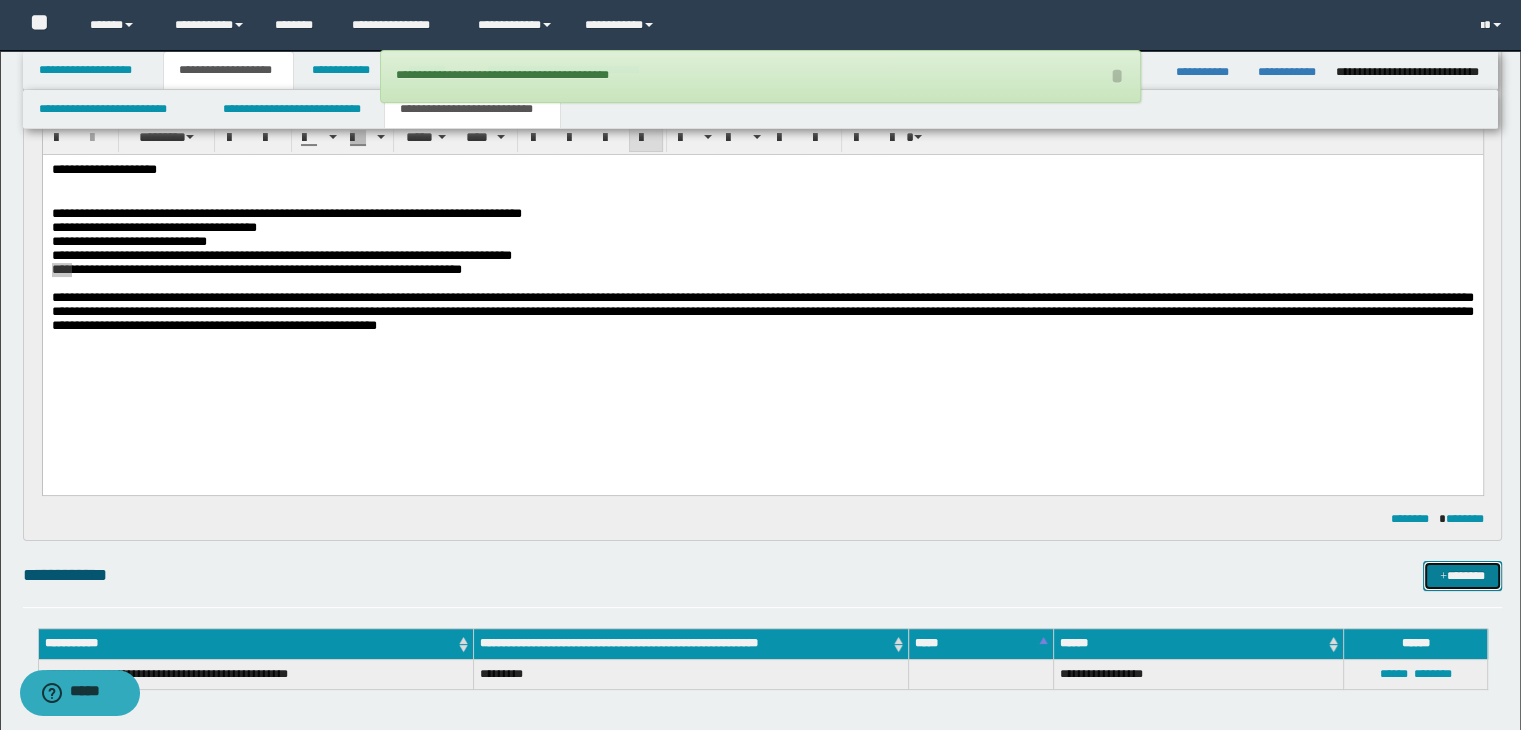 scroll, scrollTop: 100, scrollLeft: 0, axis: vertical 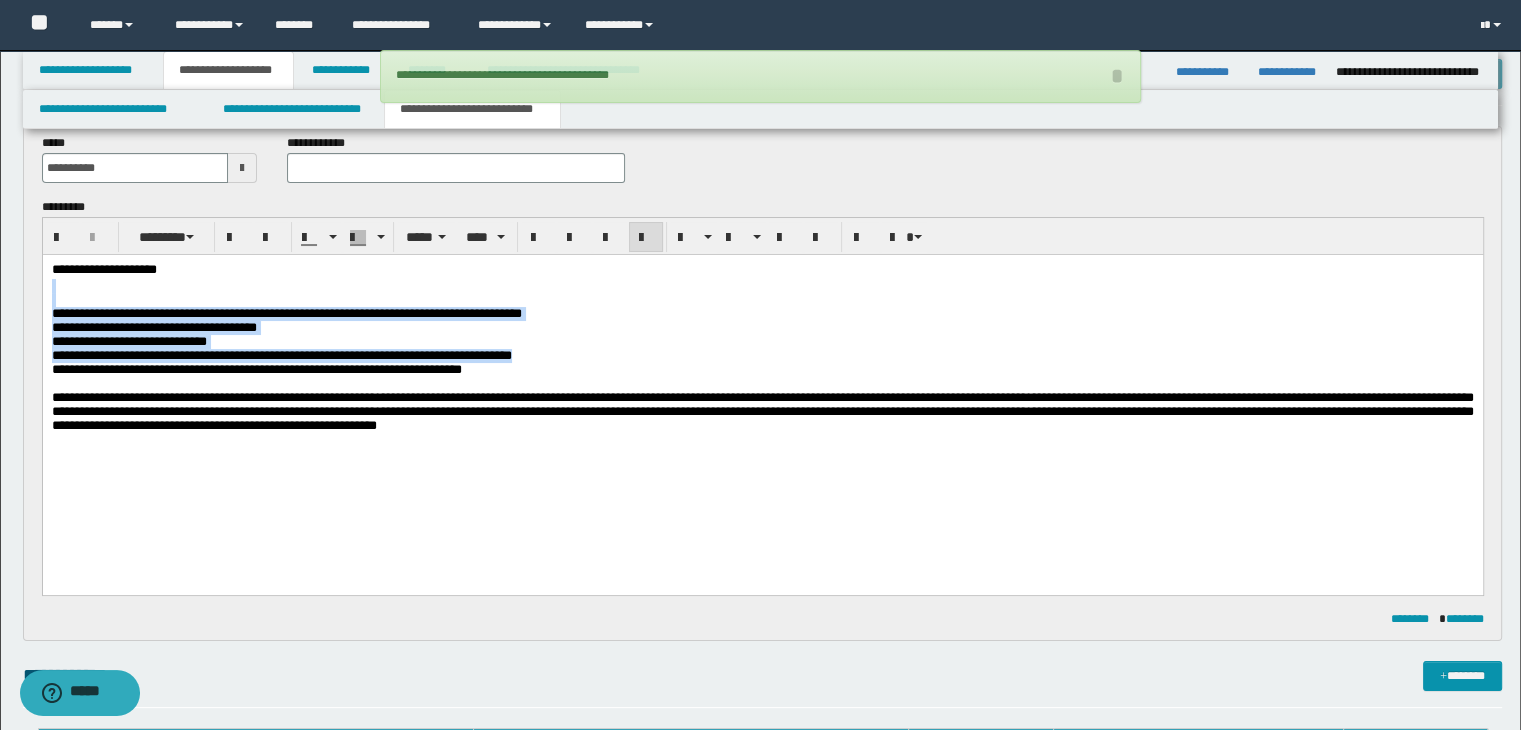 click at bounding box center [762, 285] 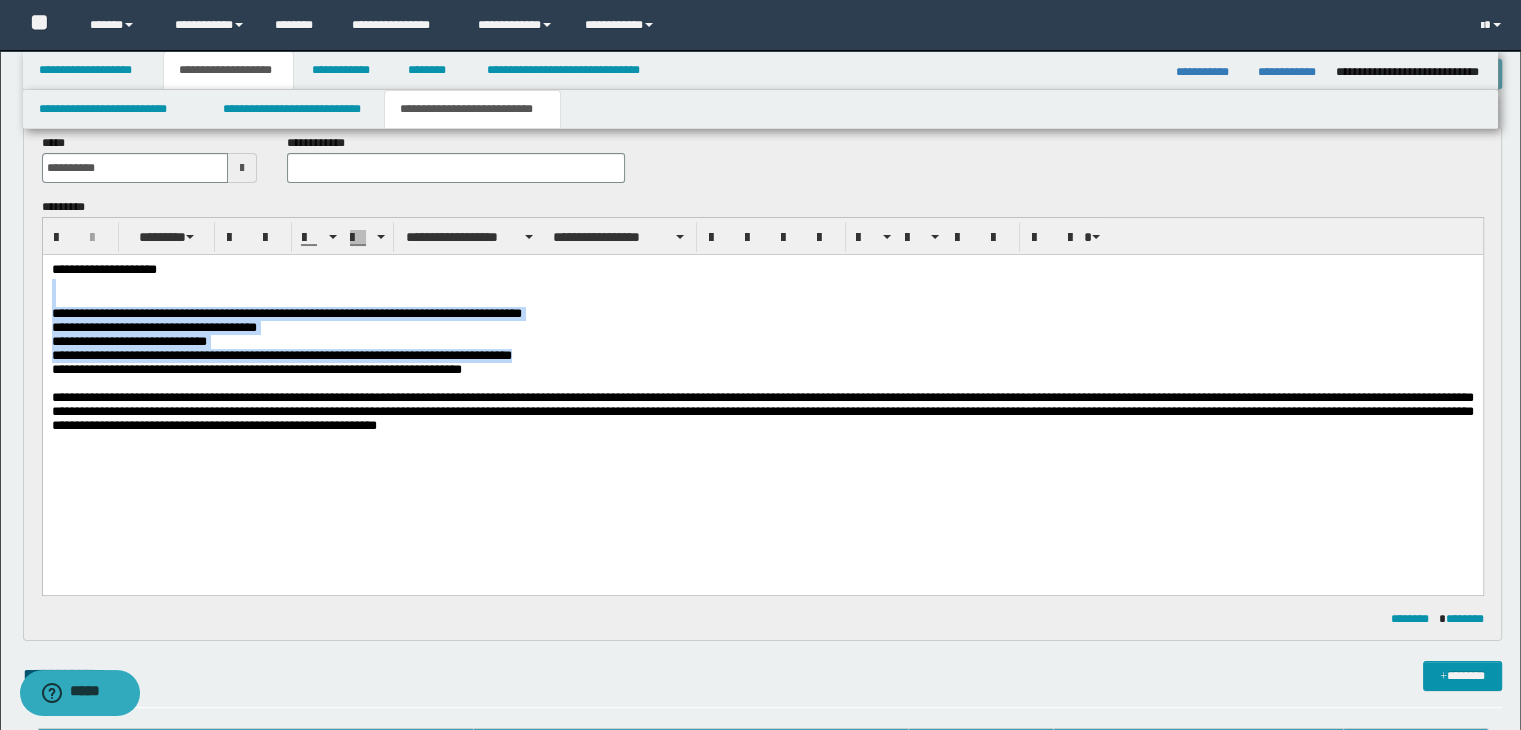 click at bounding box center (762, 285) 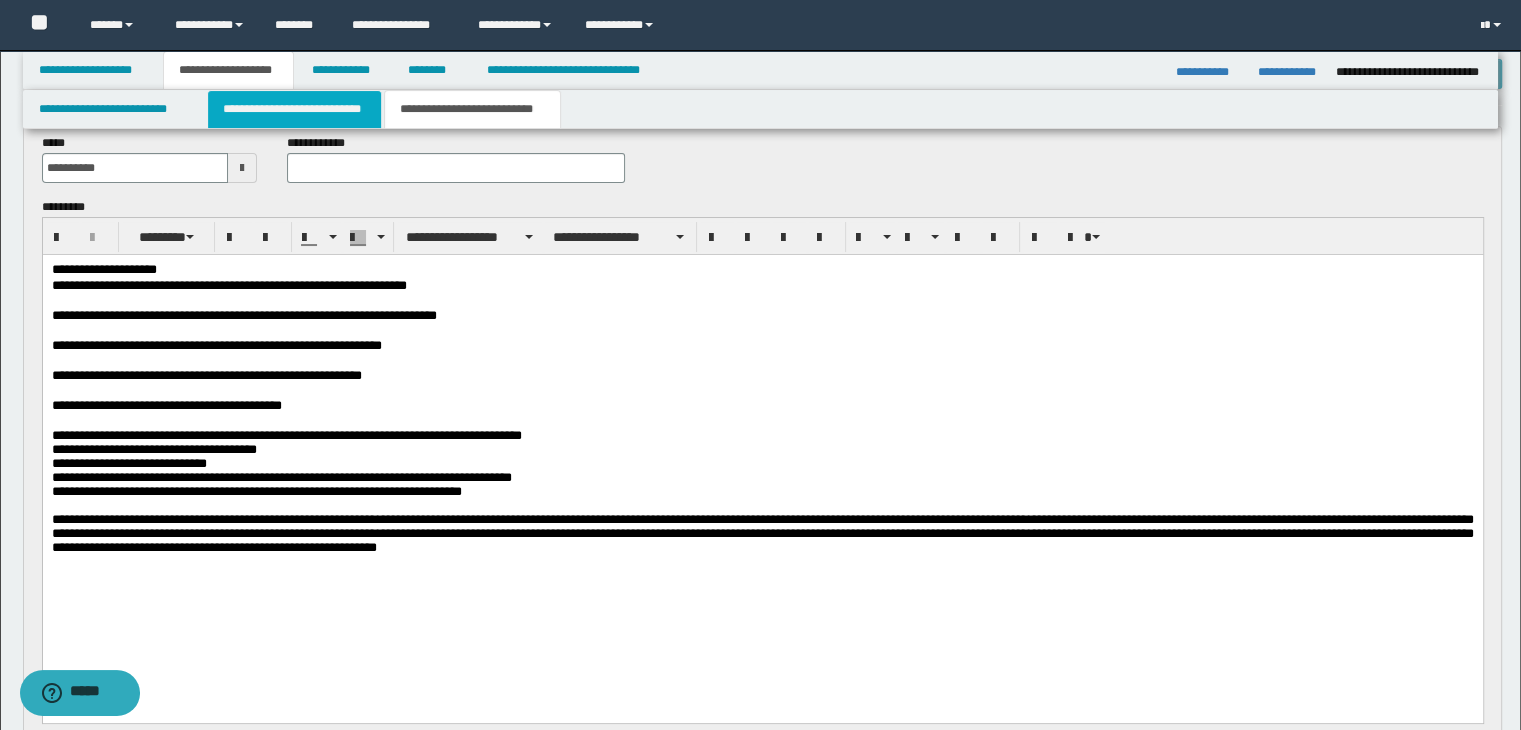 click on "**********" at bounding box center (294, 109) 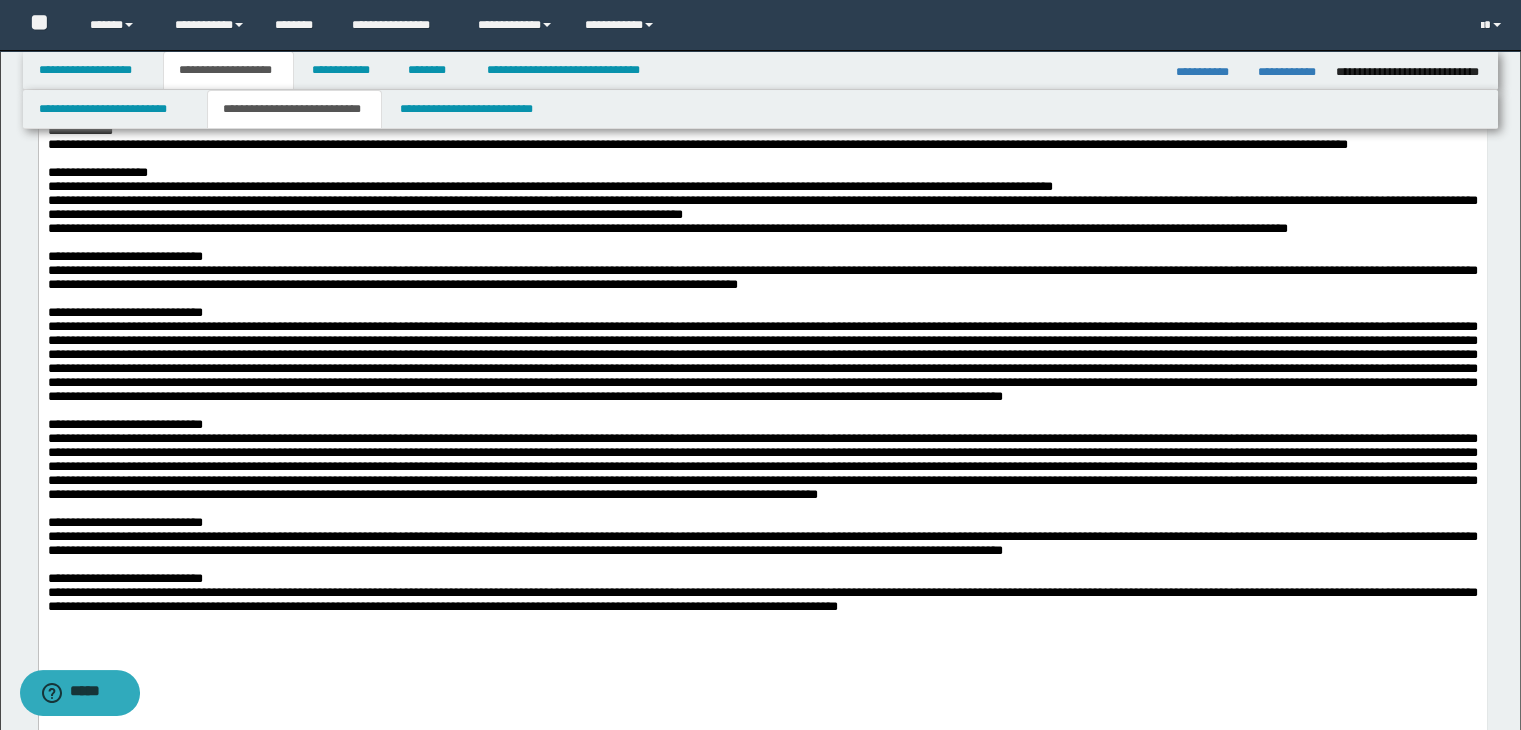 scroll, scrollTop: 700, scrollLeft: 0, axis: vertical 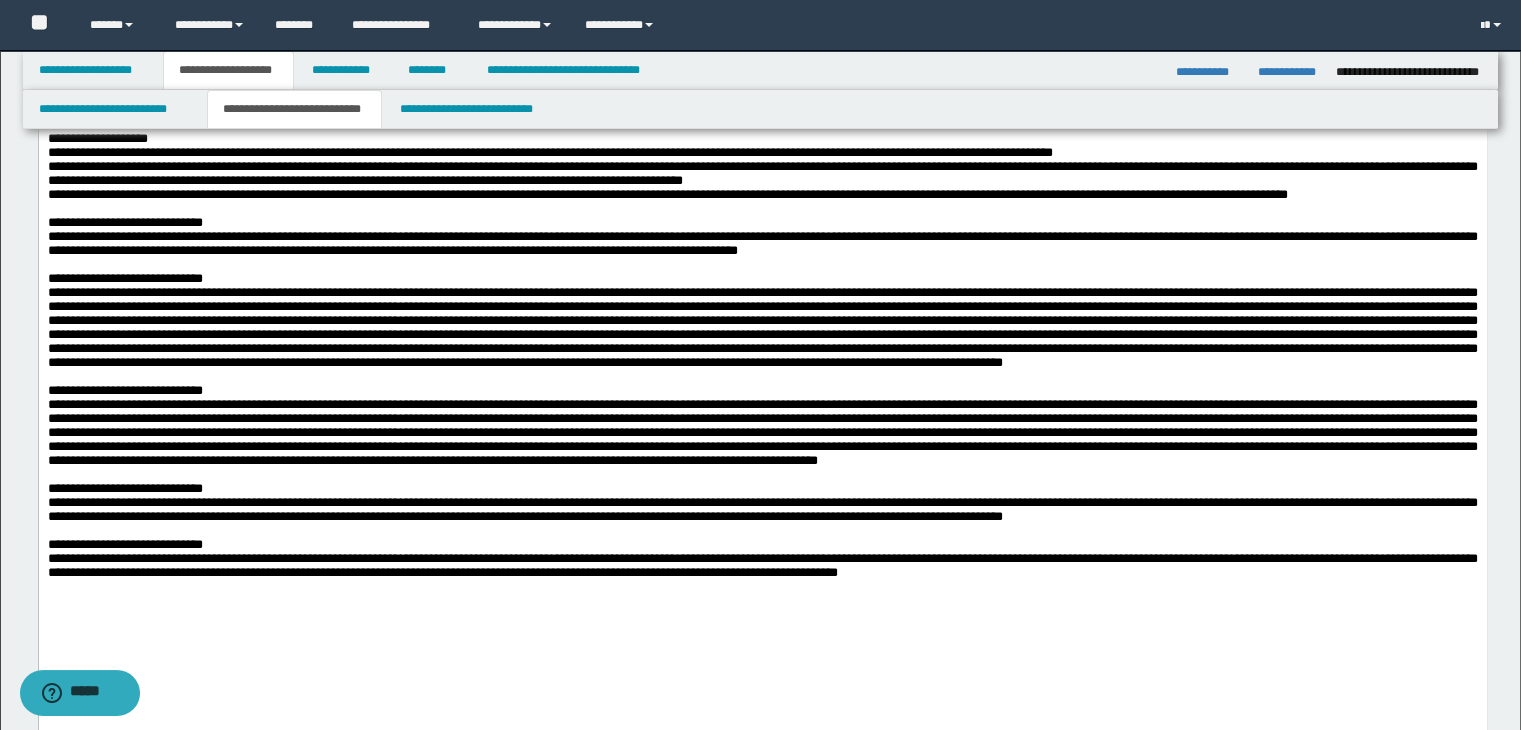 click on "**********" at bounding box center [549, 152] 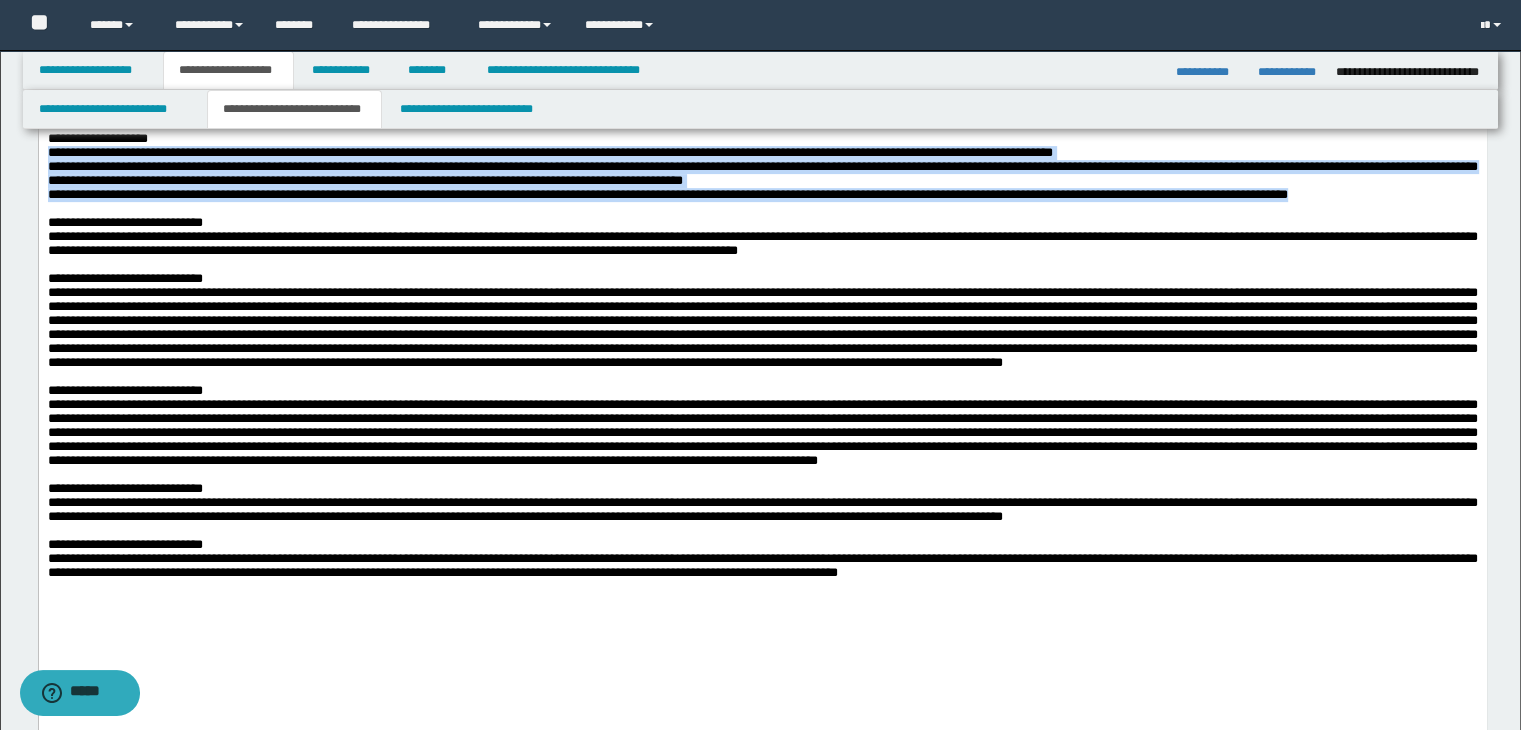 drag, startPoint x: 48, startPoint y: 270, endPoint x: 253, endPoint y: 339, distance: 216.30072 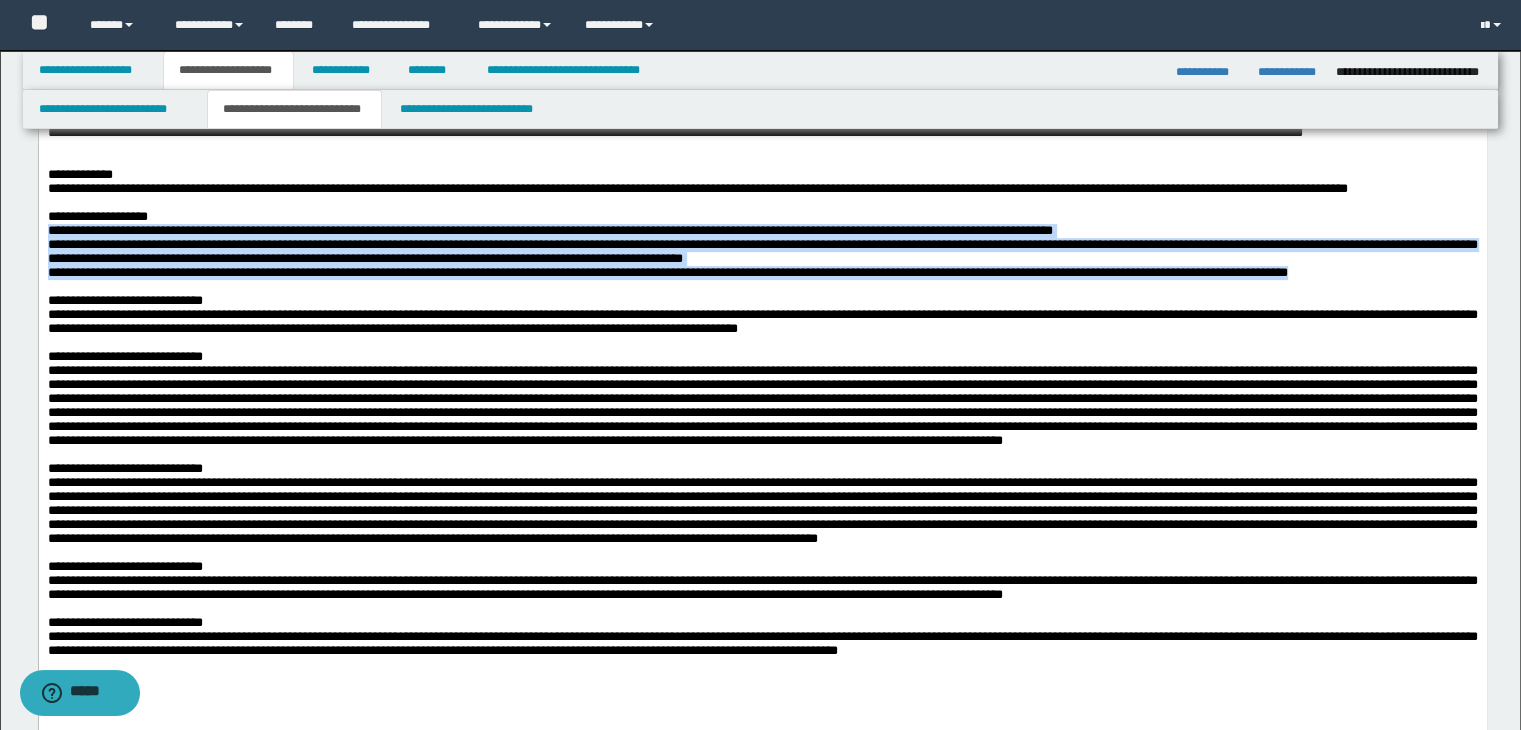scroll, scrollTop: 600, scrollLeft: 0, axis: vertical 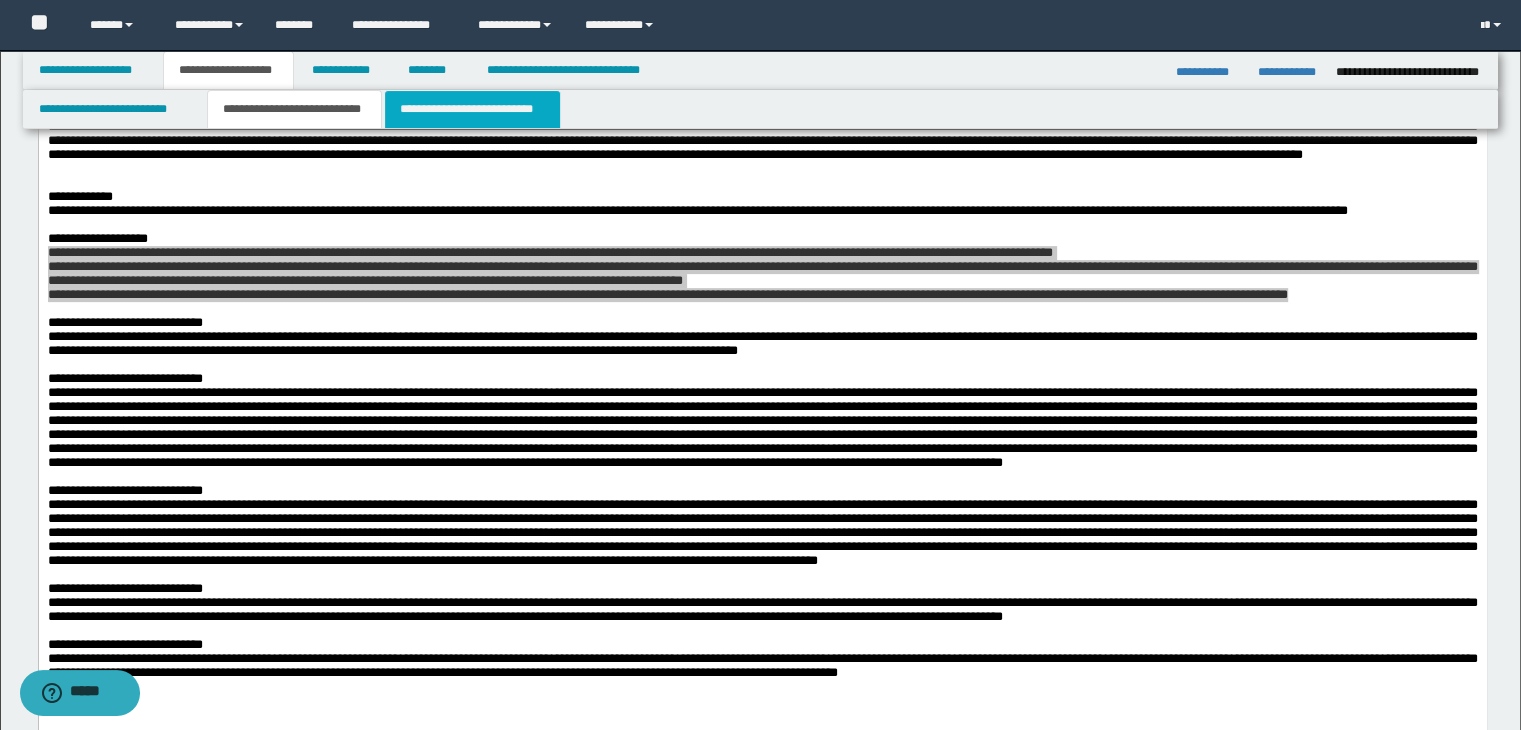 click on "**********" at bounding box center [472, 109] 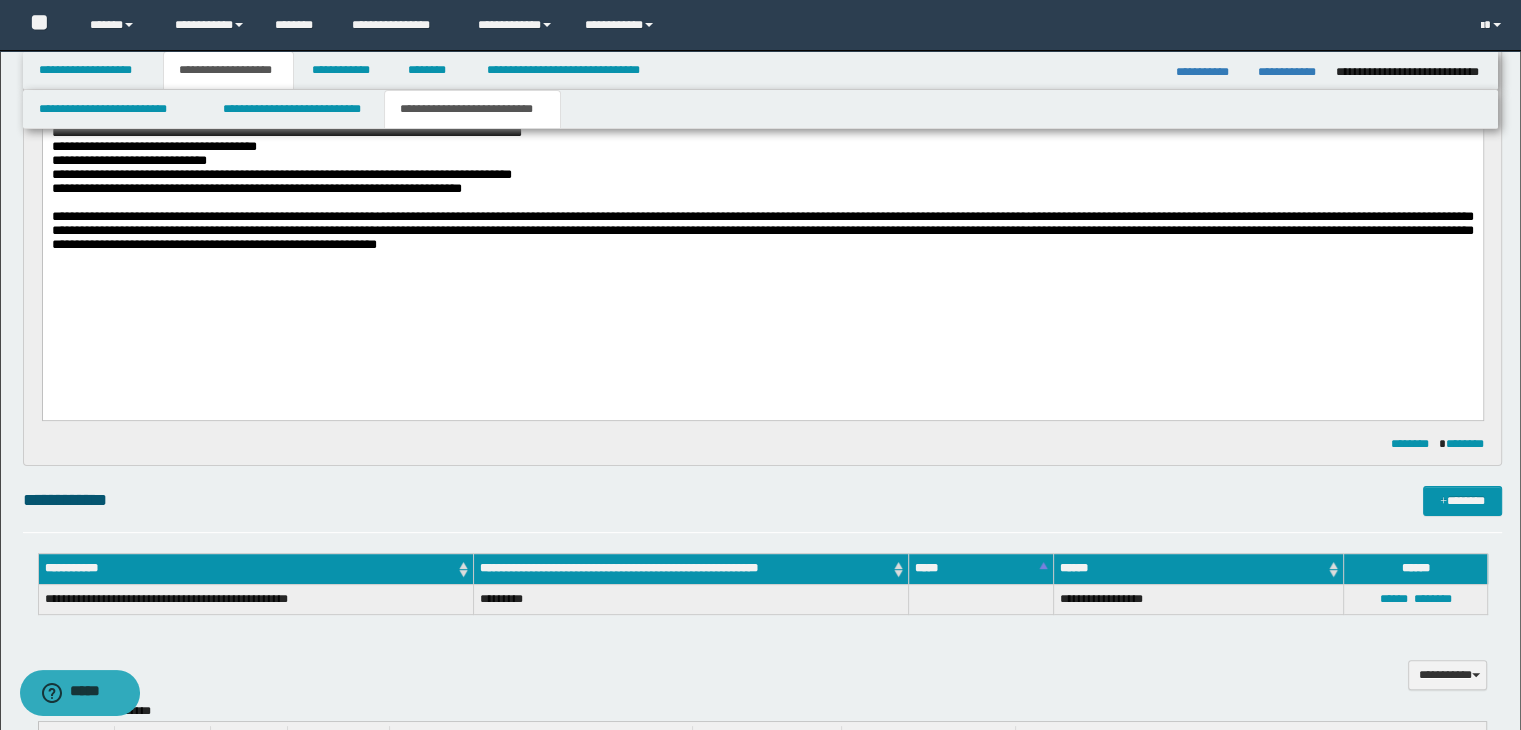 scroll, scrollTop: 400, scrollLeft: 0, axis: vertical 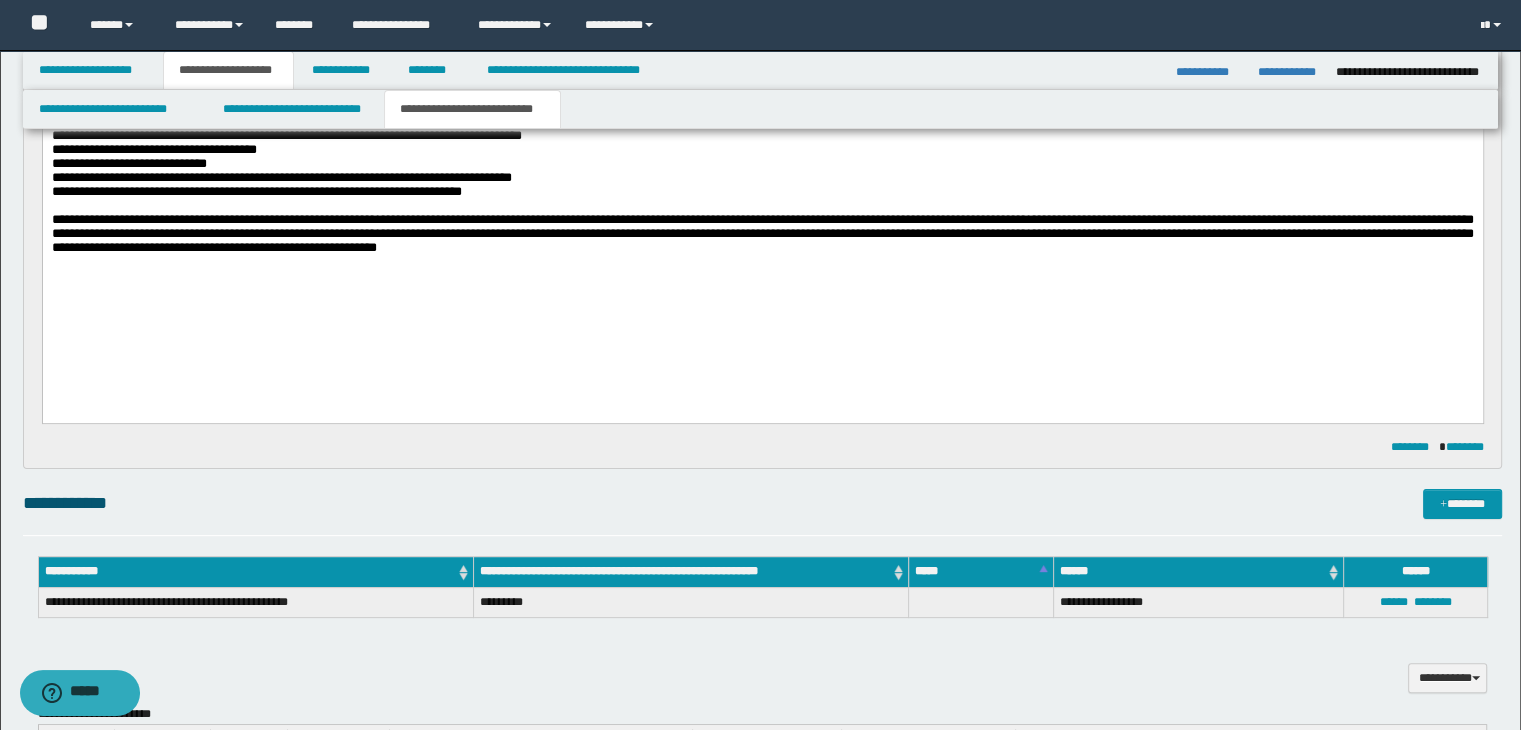 click at bounding box center [762, 262] 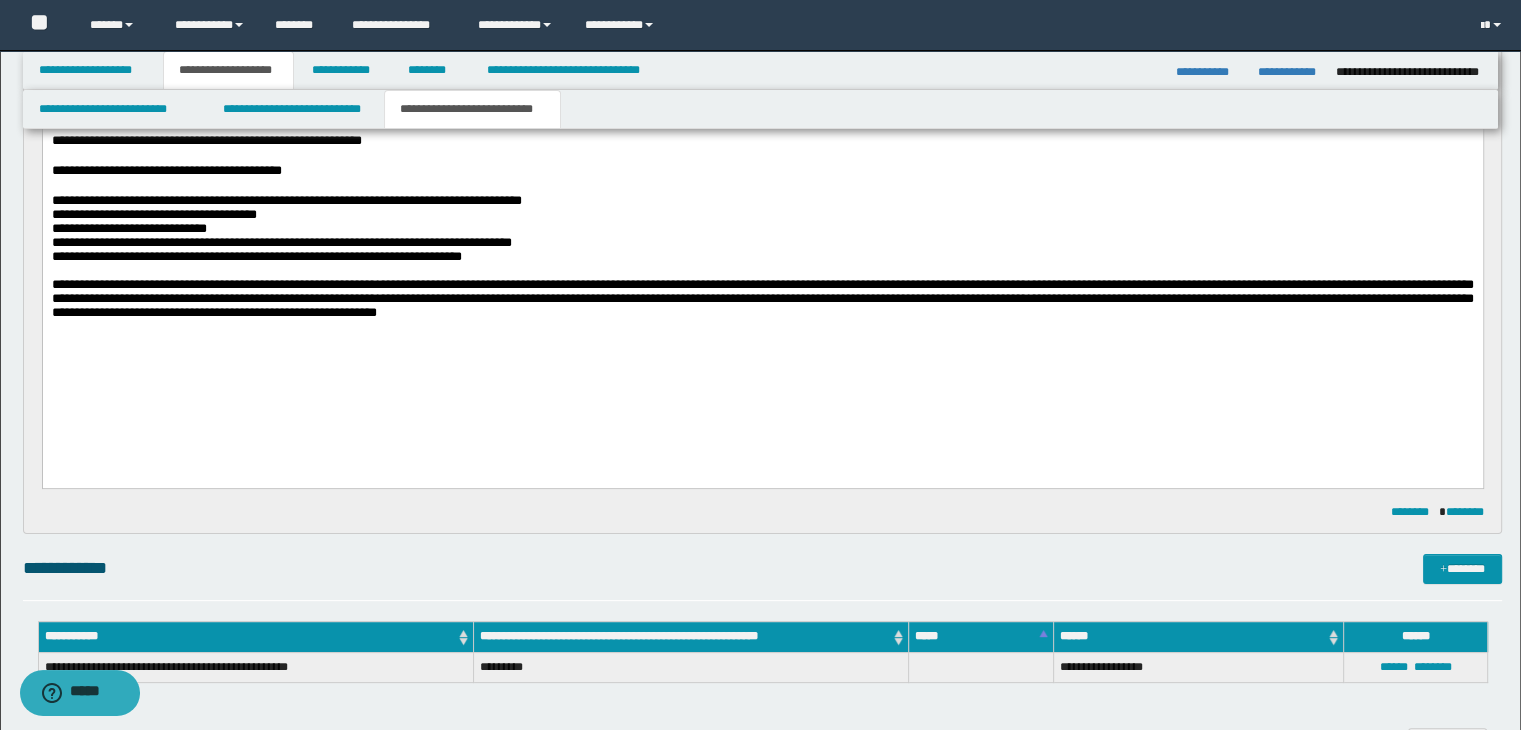 scroll, scrollTop: 300, scrollLeft: 0, axis: vertical 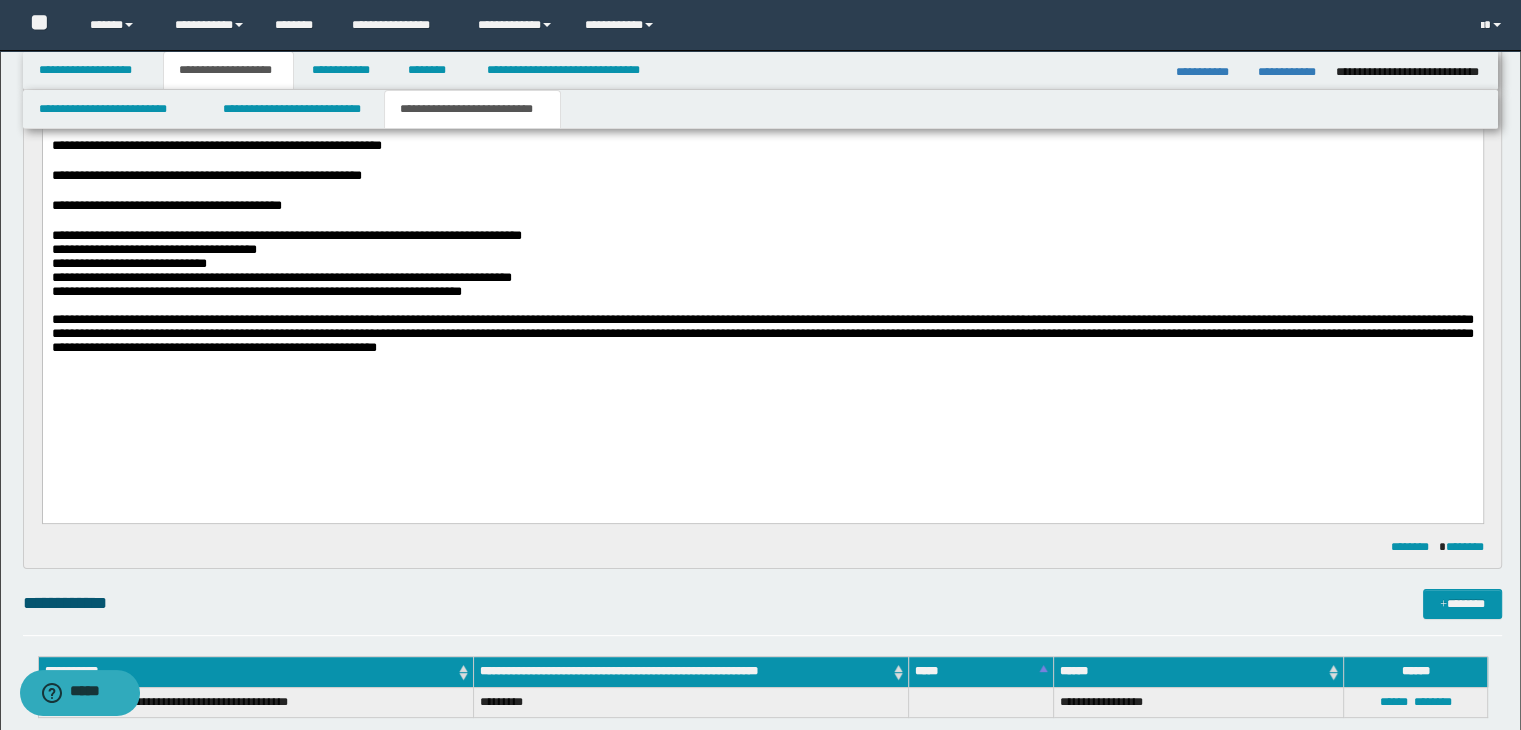 click on "**********" at bounding box center (762, 206) 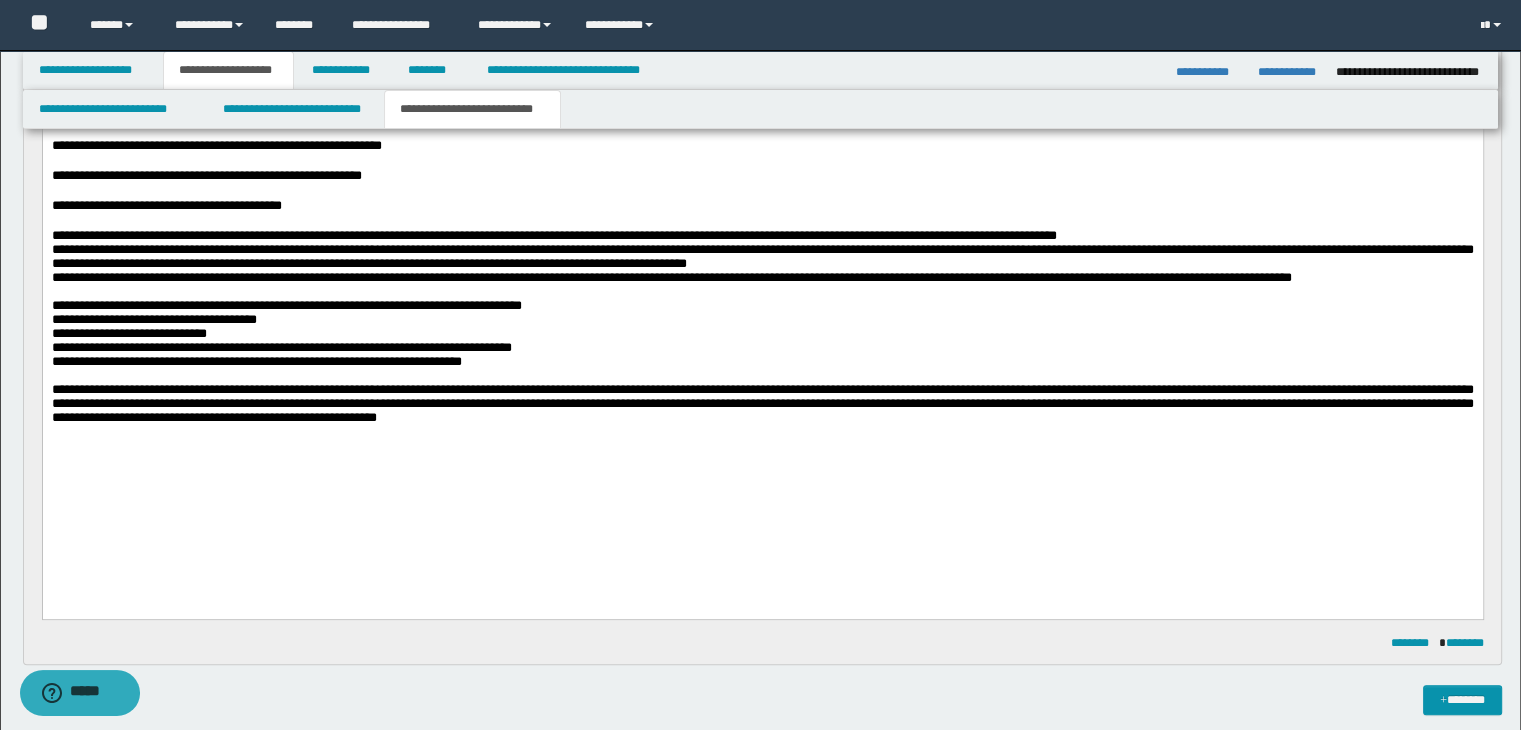 click at bounding box center [762, 191] 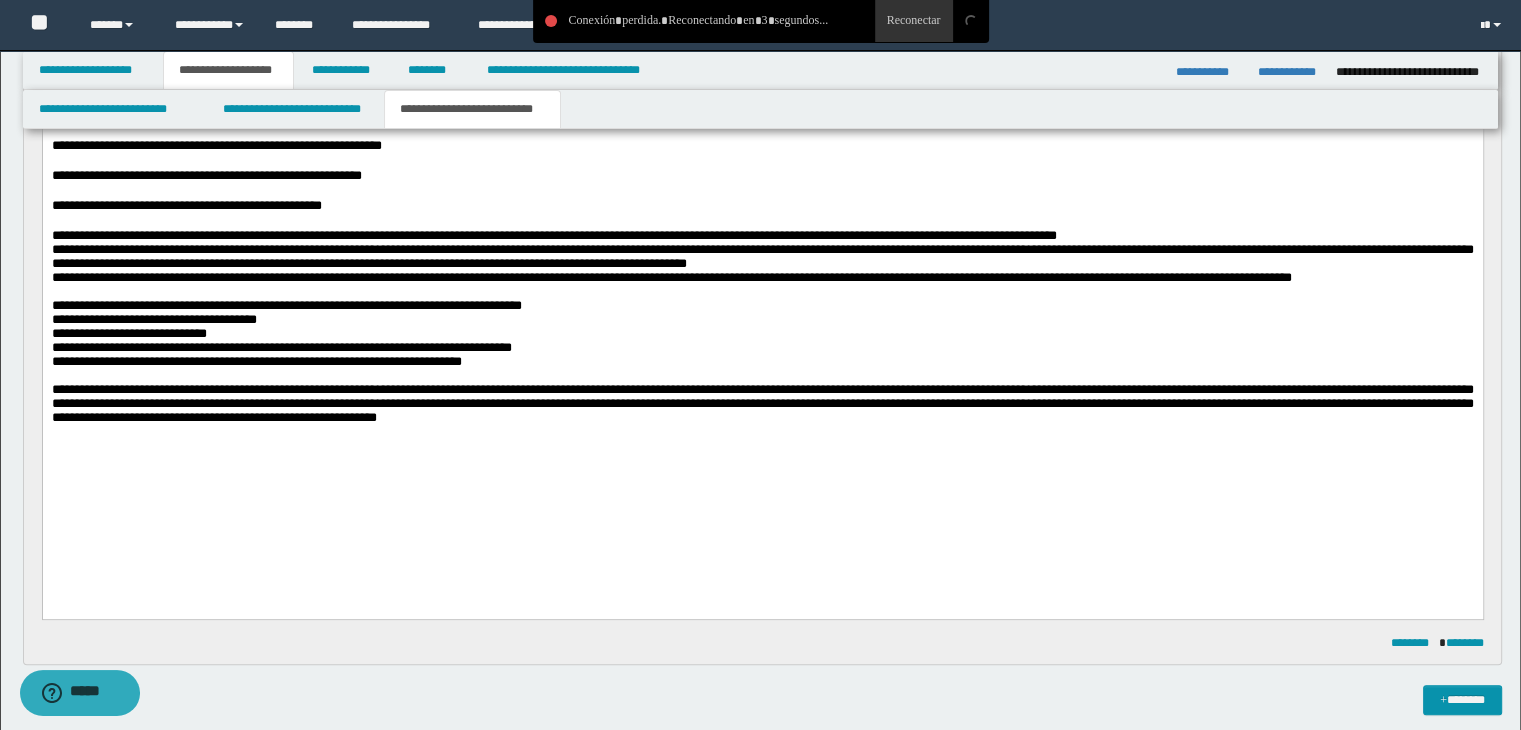 click on "**********" at bounding box center (762, 206) 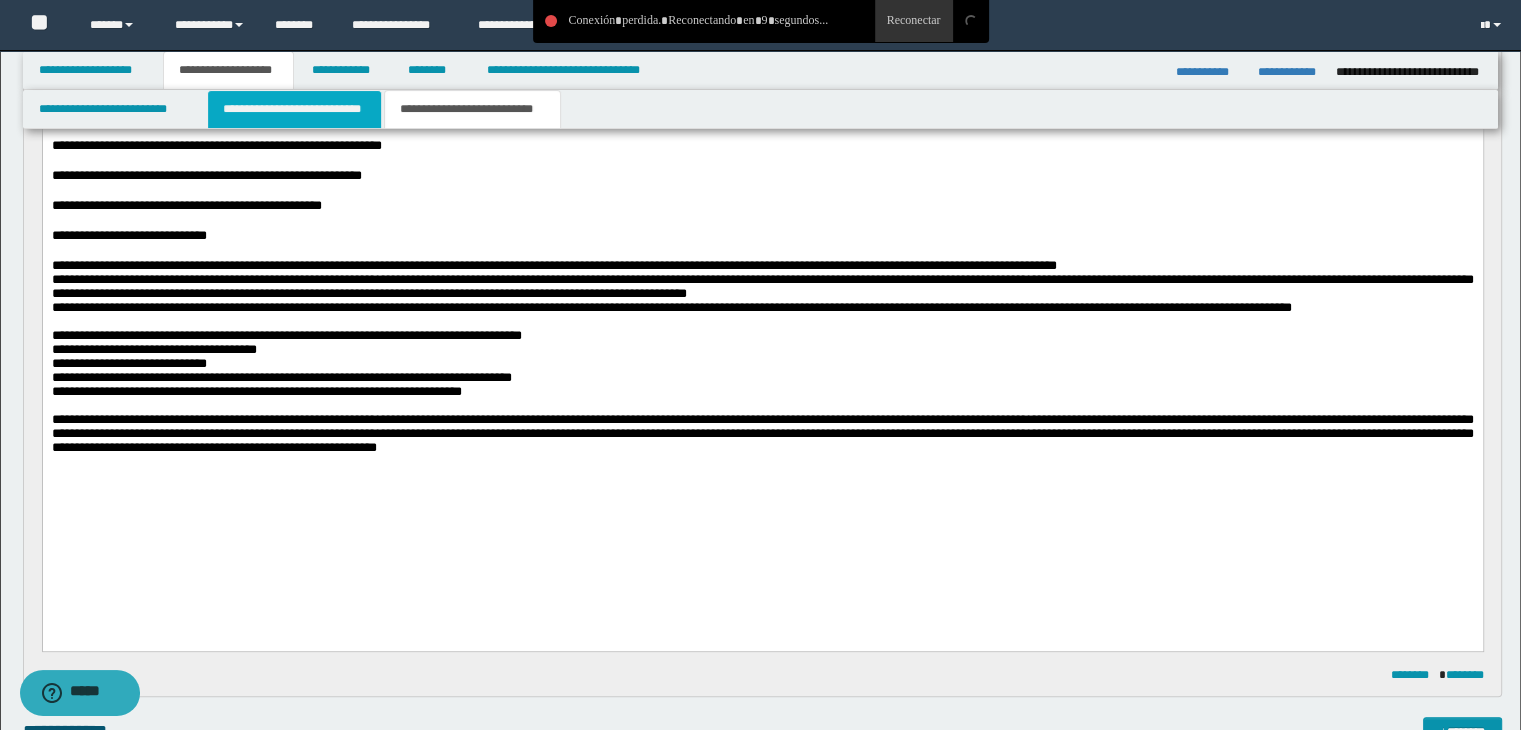 click on "**********" at bounding box center (294, 109) 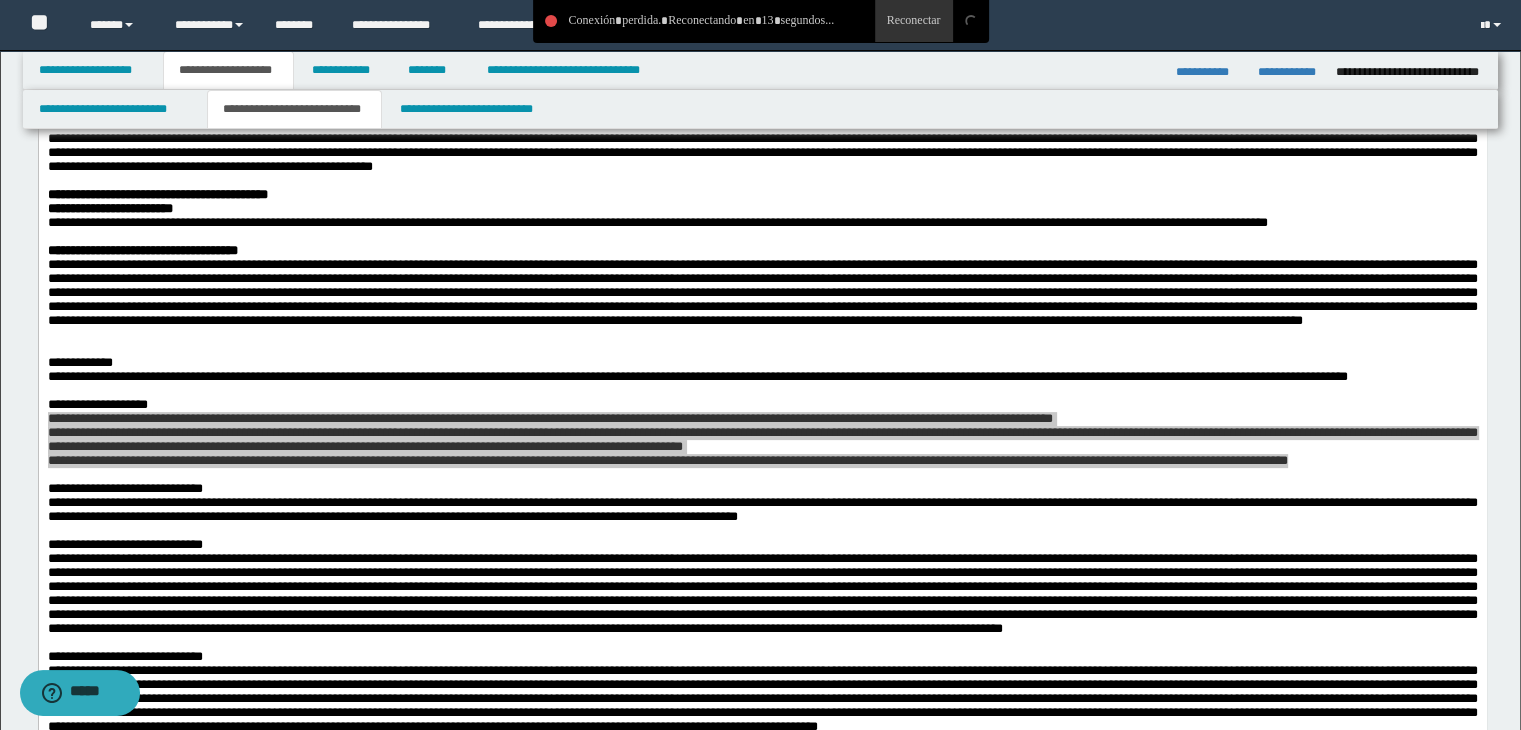scroll, scrollTop: 400, scrollLeft: 0, axis: vertical 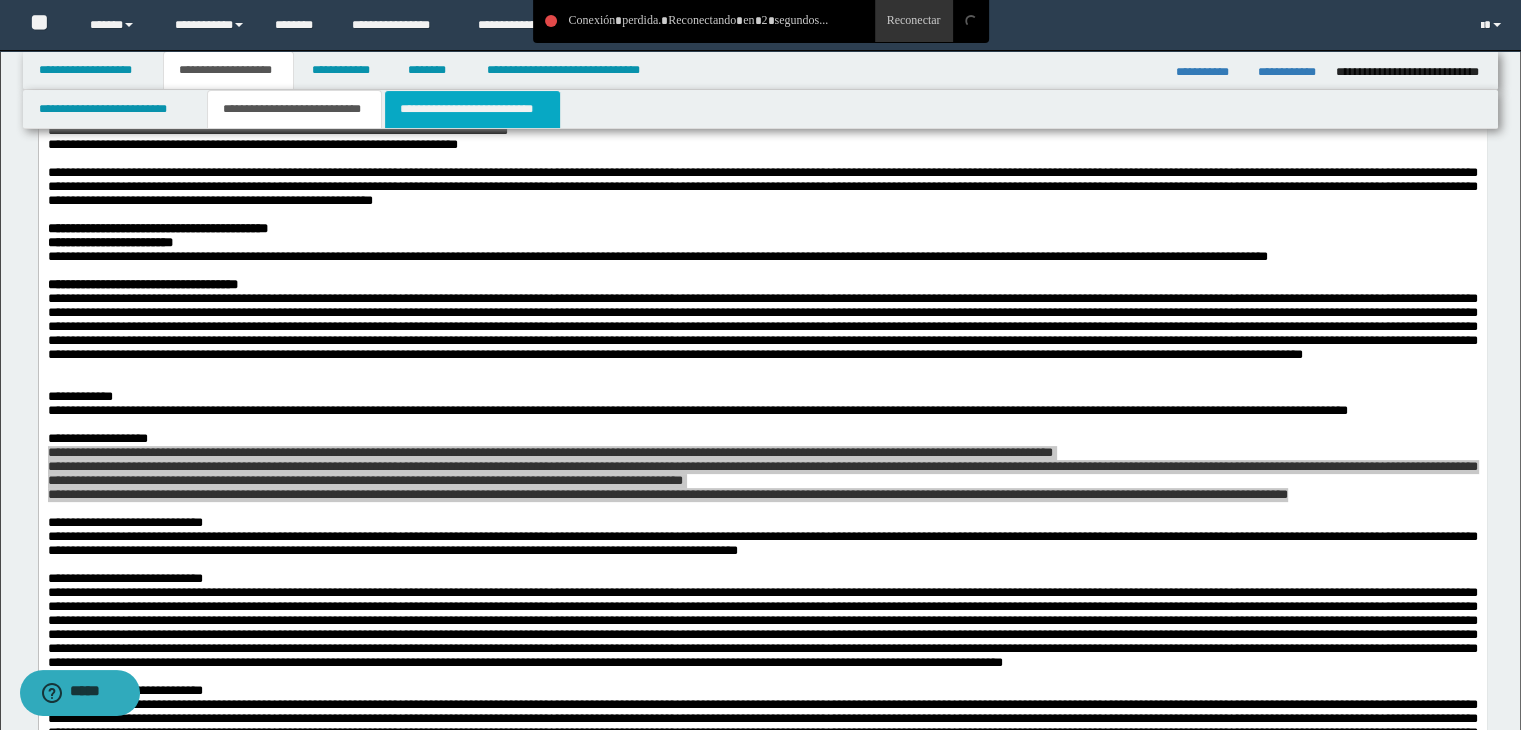 click on "**********" at bounding box center (472, 109) 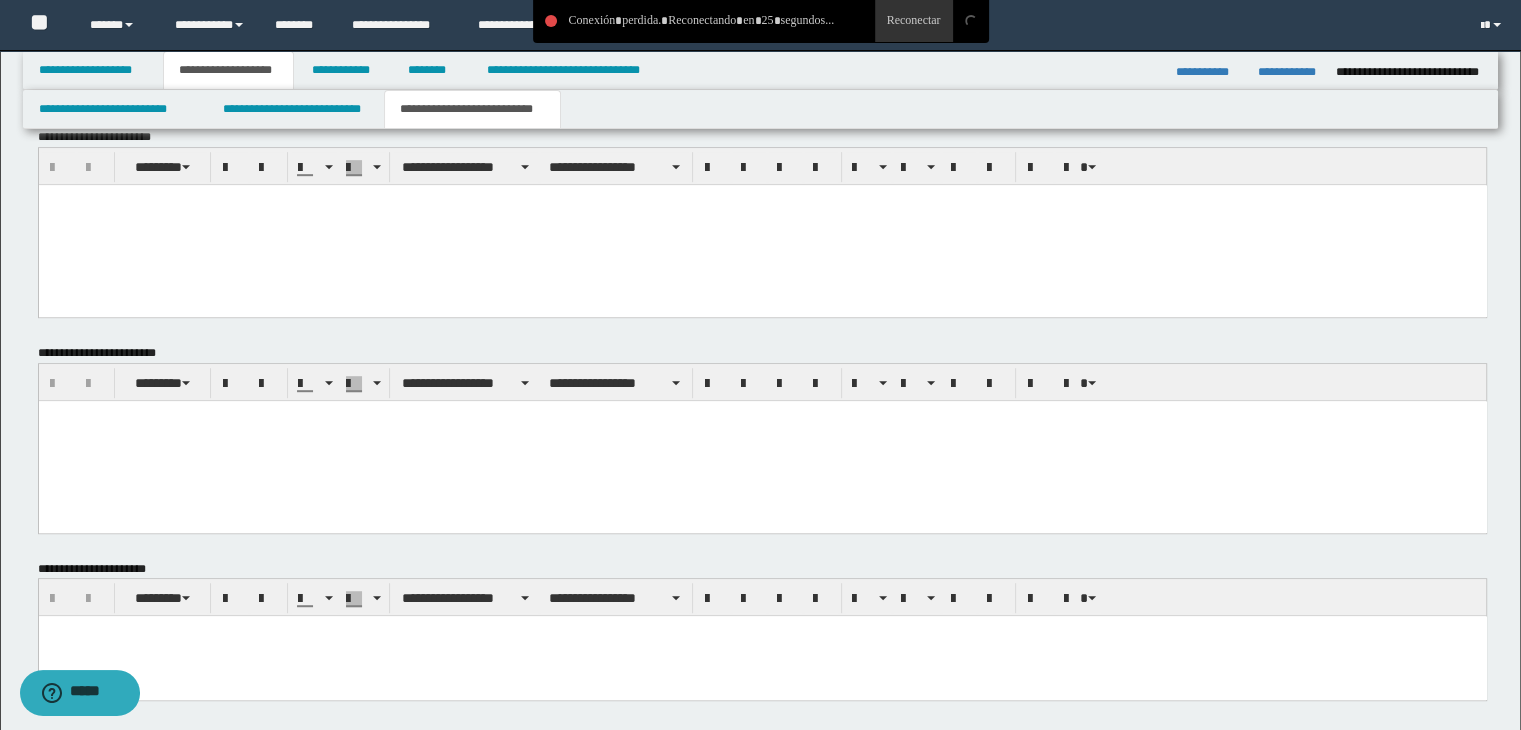 scroll, scrollTop: 1198, scrollLeft: 0, axis: vertical 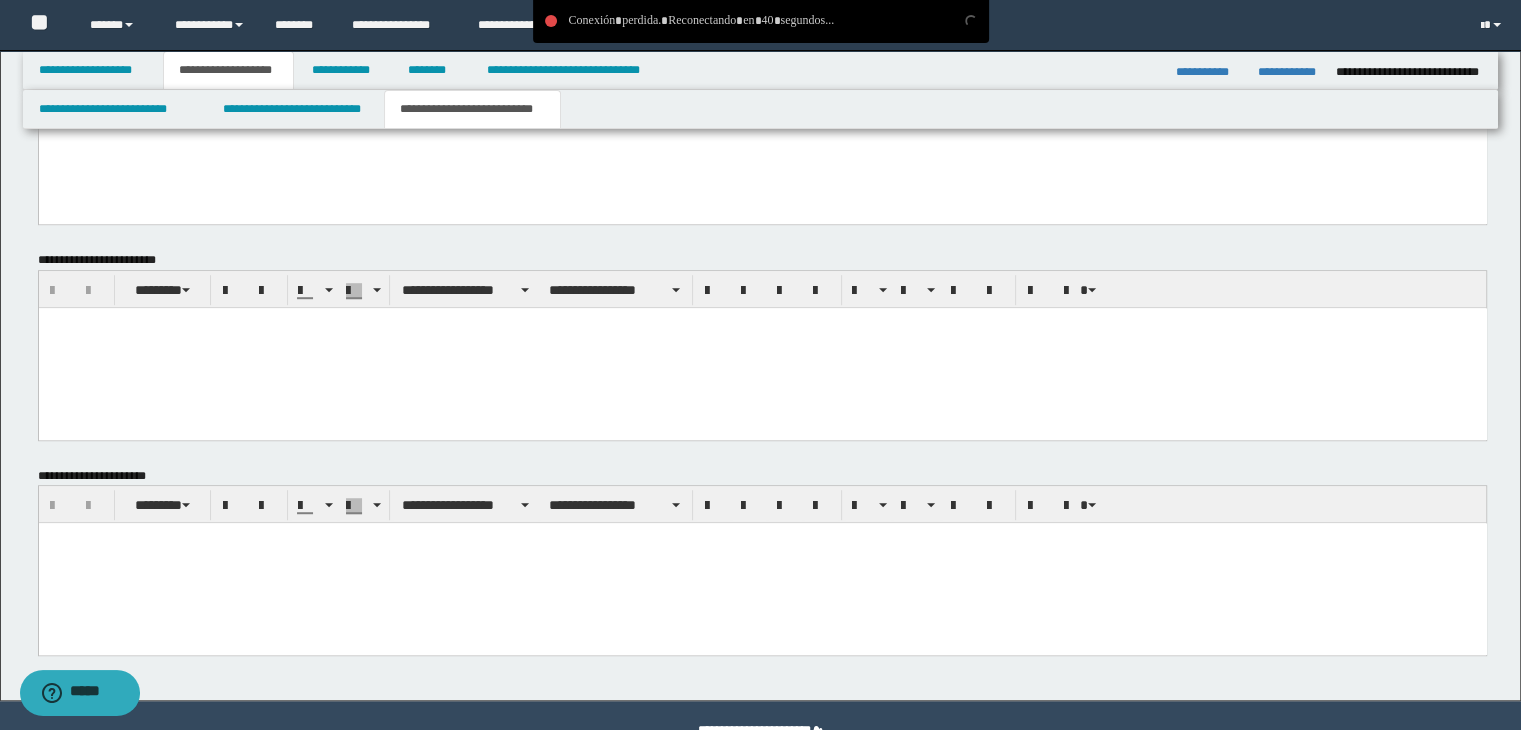 click at bounding box center [762, 563] 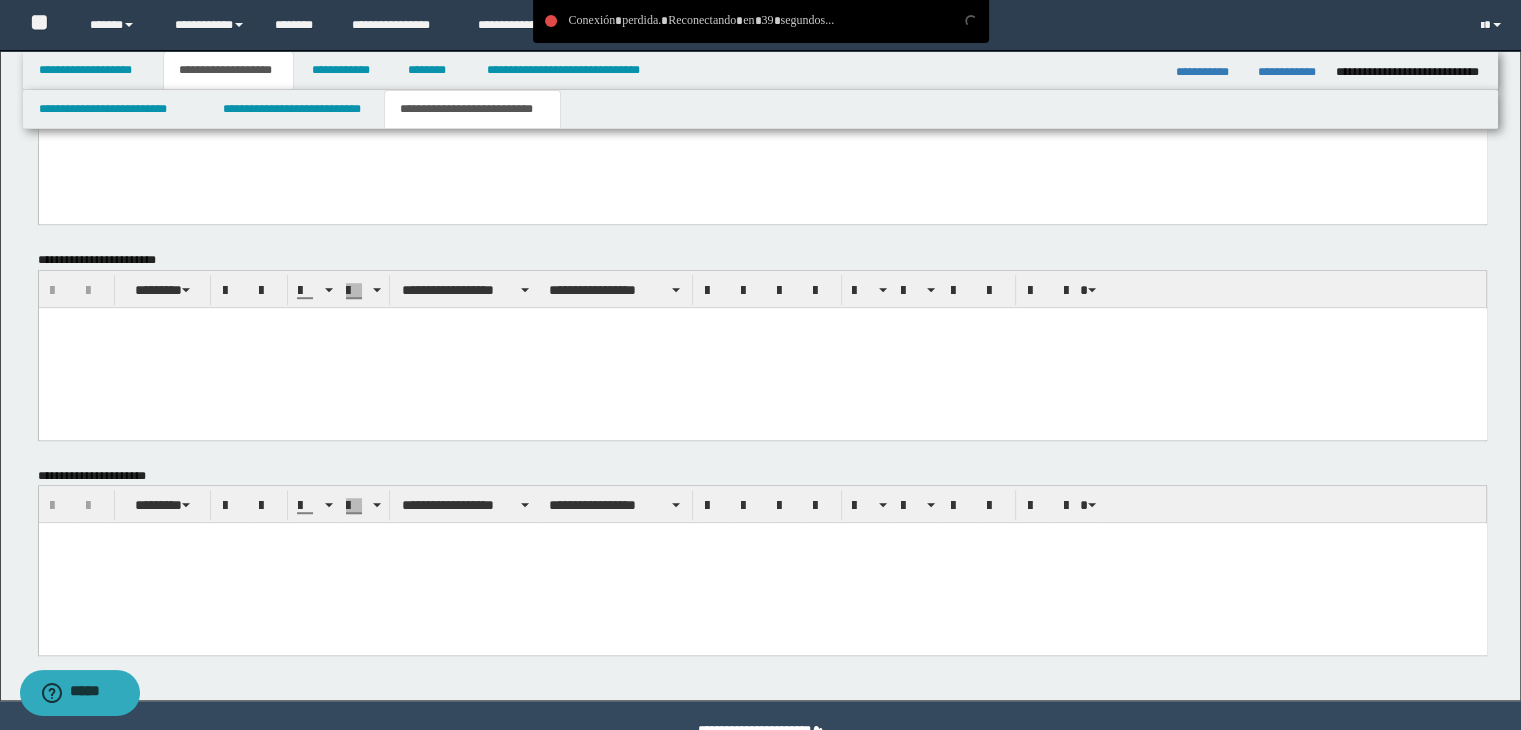 type 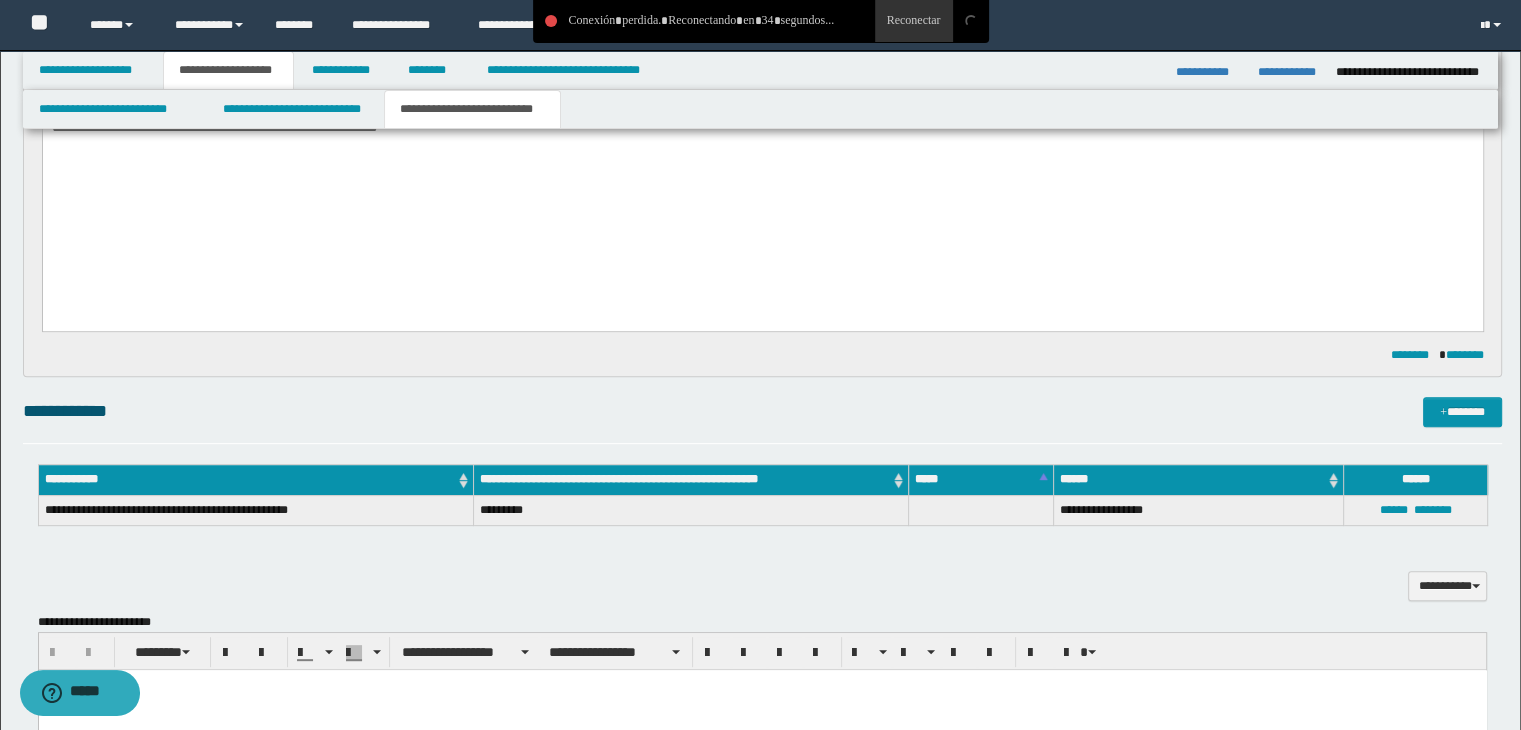 scroll, scrollTop: 825, scrollLeft: 0, axis: vertical 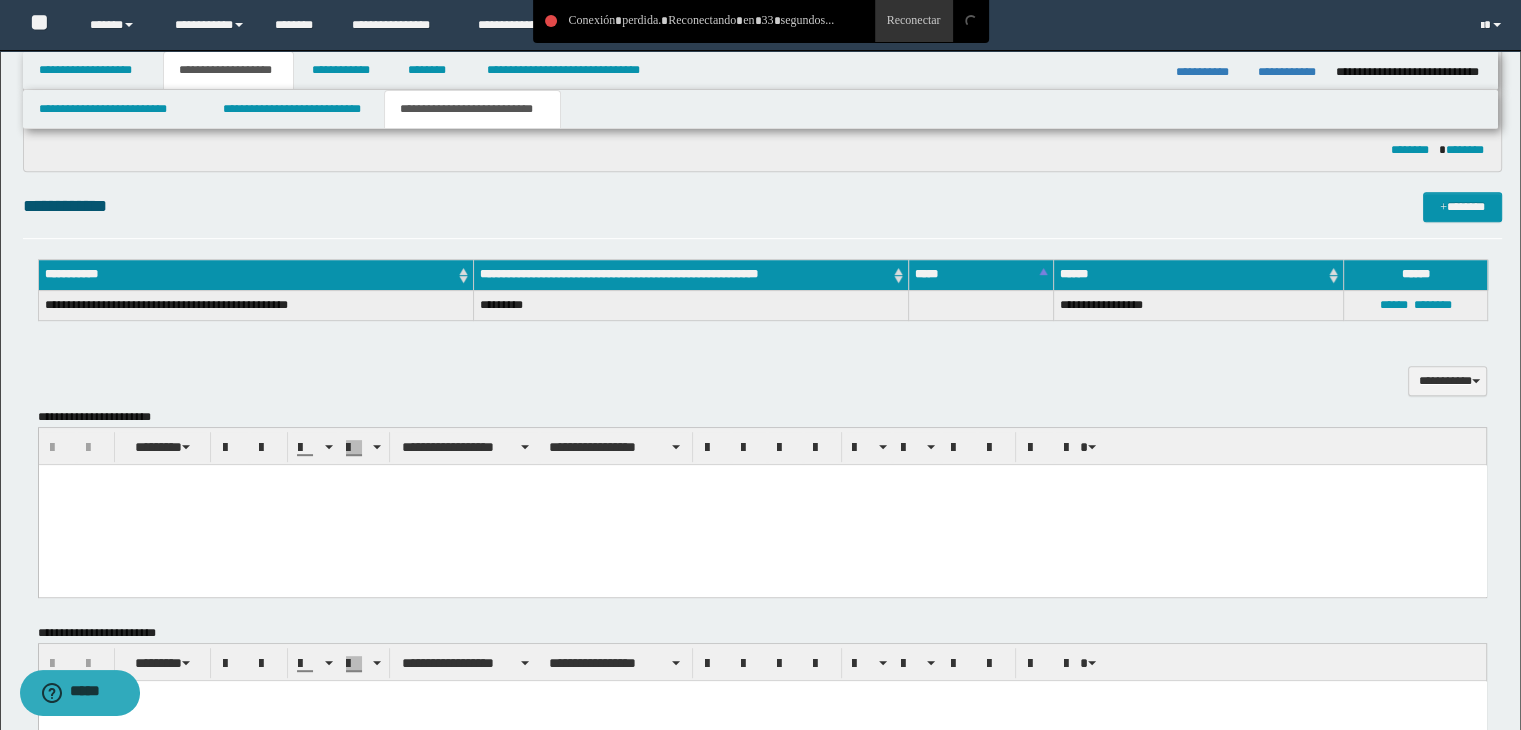 click at bounding box center (762, 504) 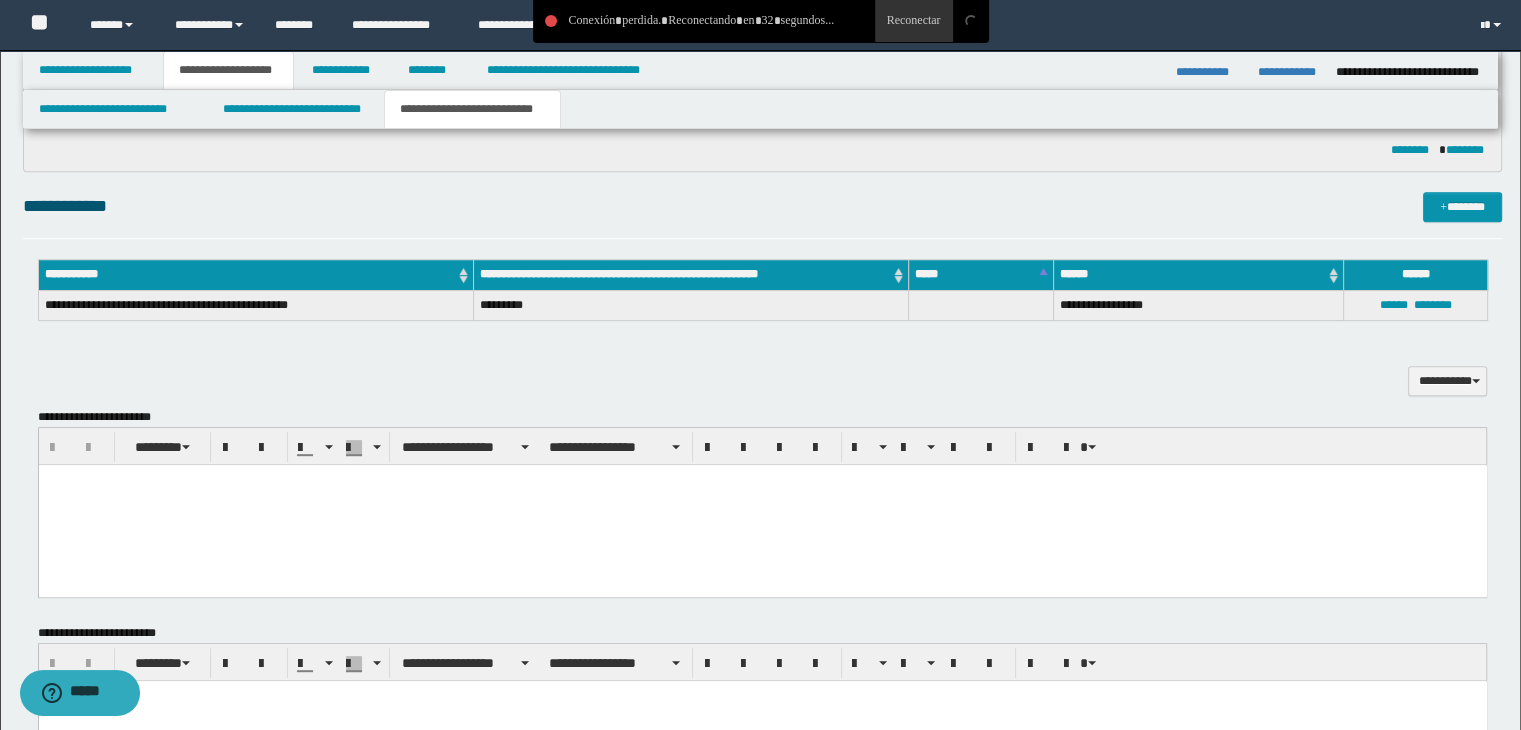 type 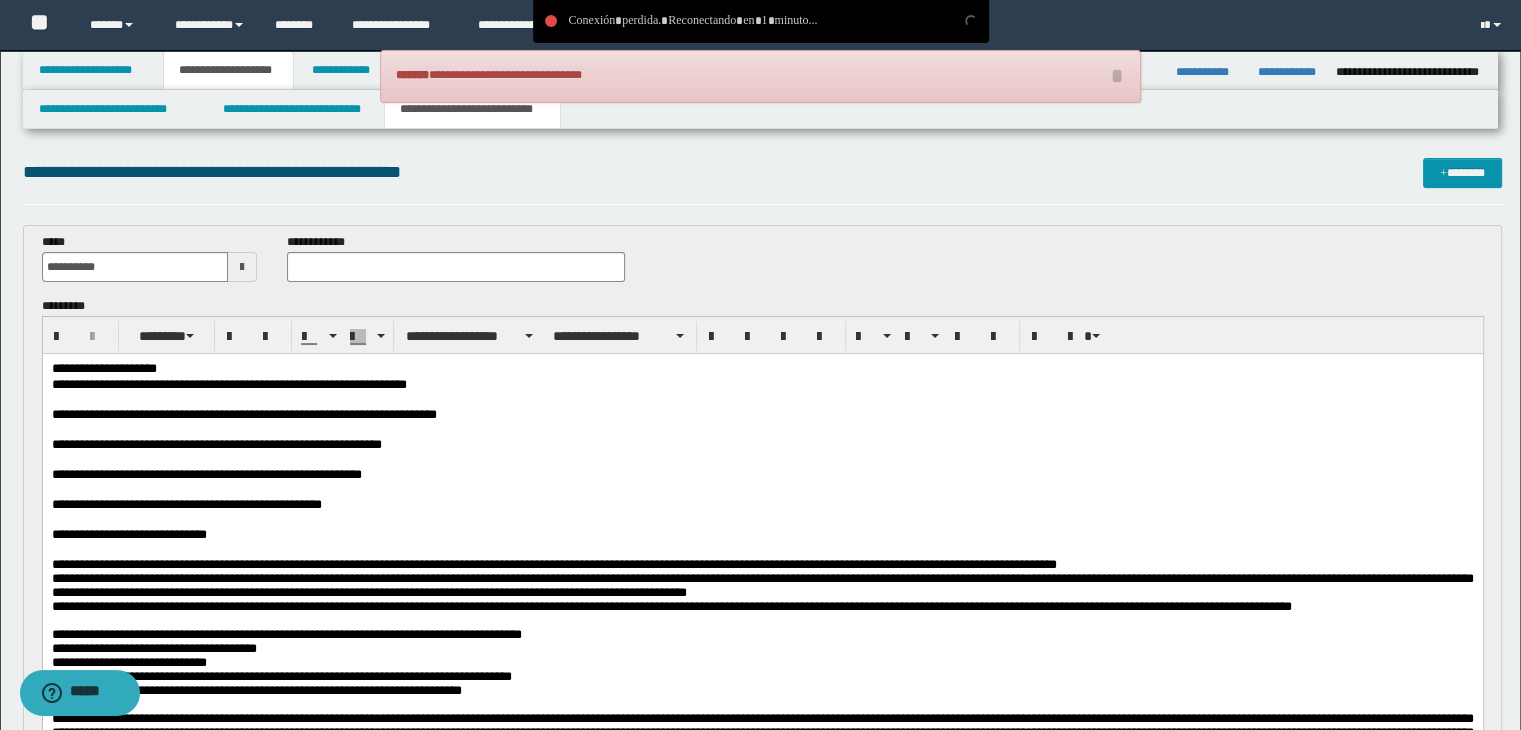 scroll, scrollTop: 0, scrollLeft: 0, axis: both 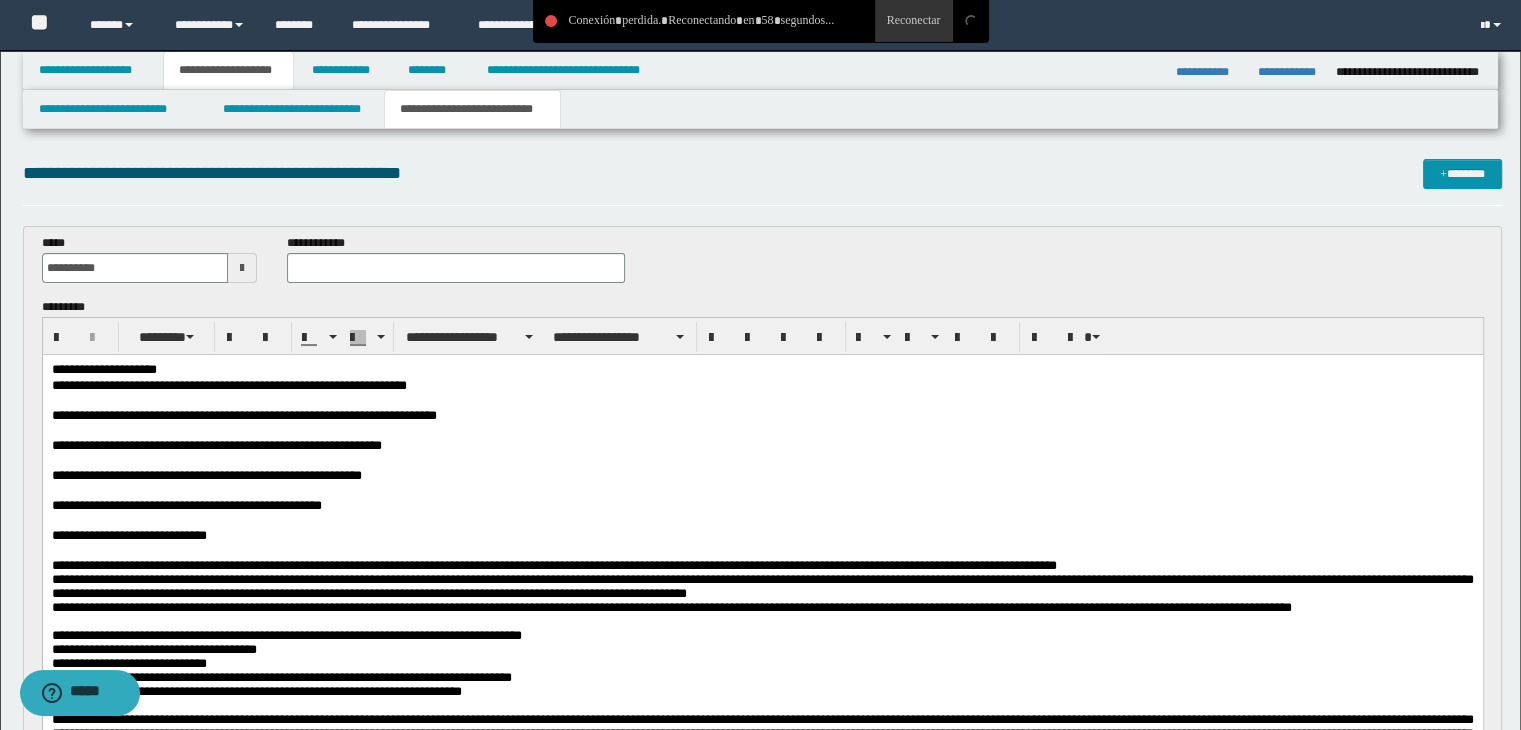 click on "**********" at bounding box center [762, 536] 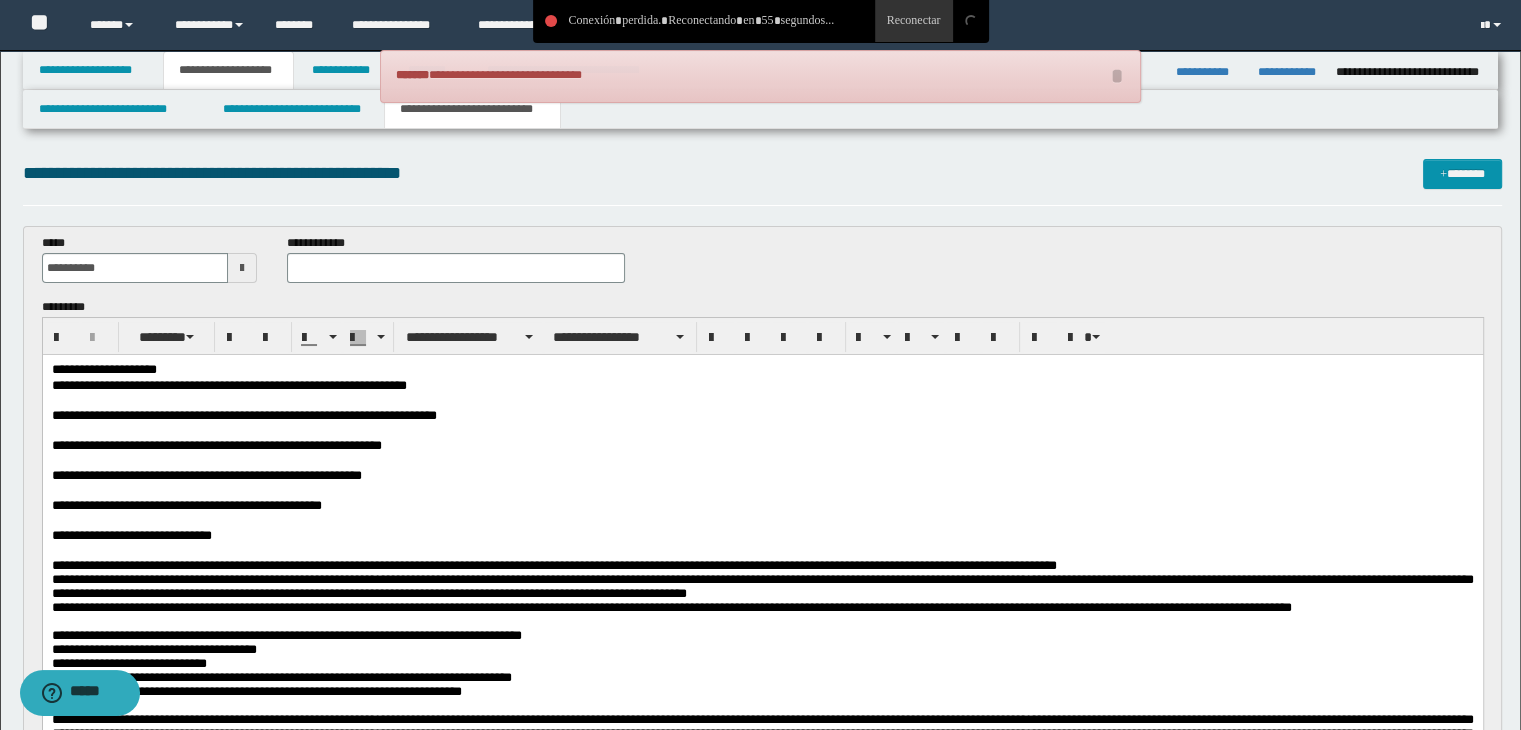 click on "**********" at bounding box center (762, 536) 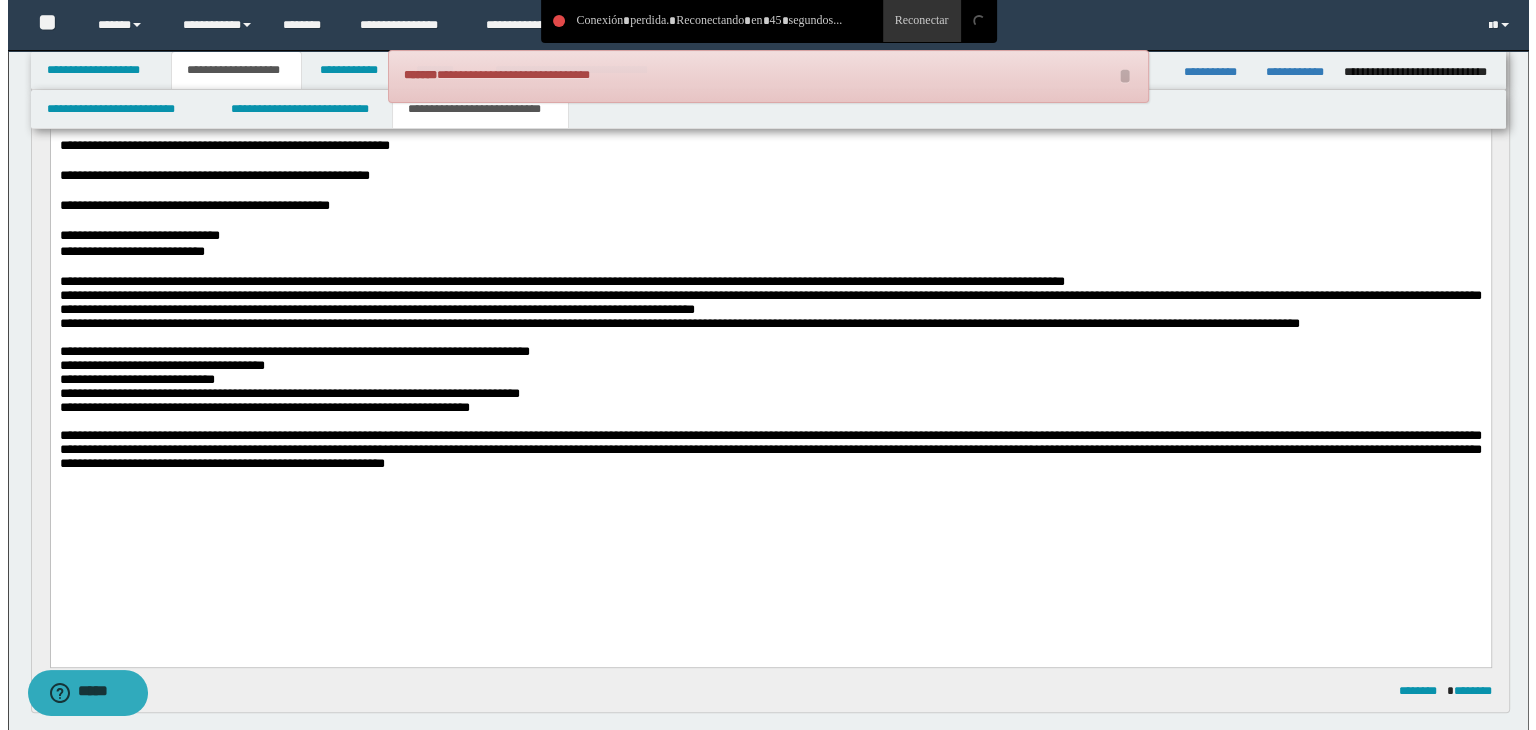 scroll, scrollTop: 0, scrollLeft: 0, axis: both 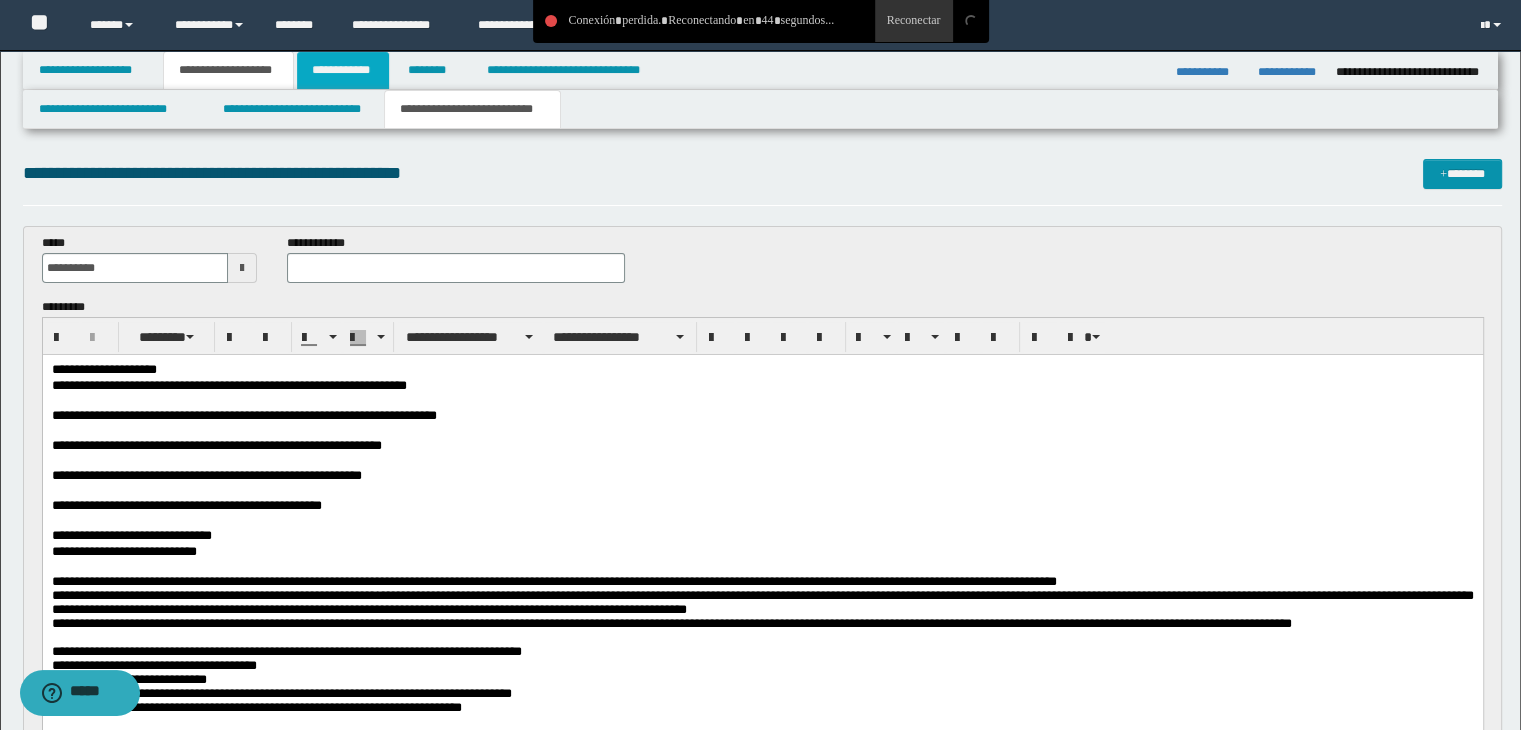 click on "**********" at bounding box center [343, 70] 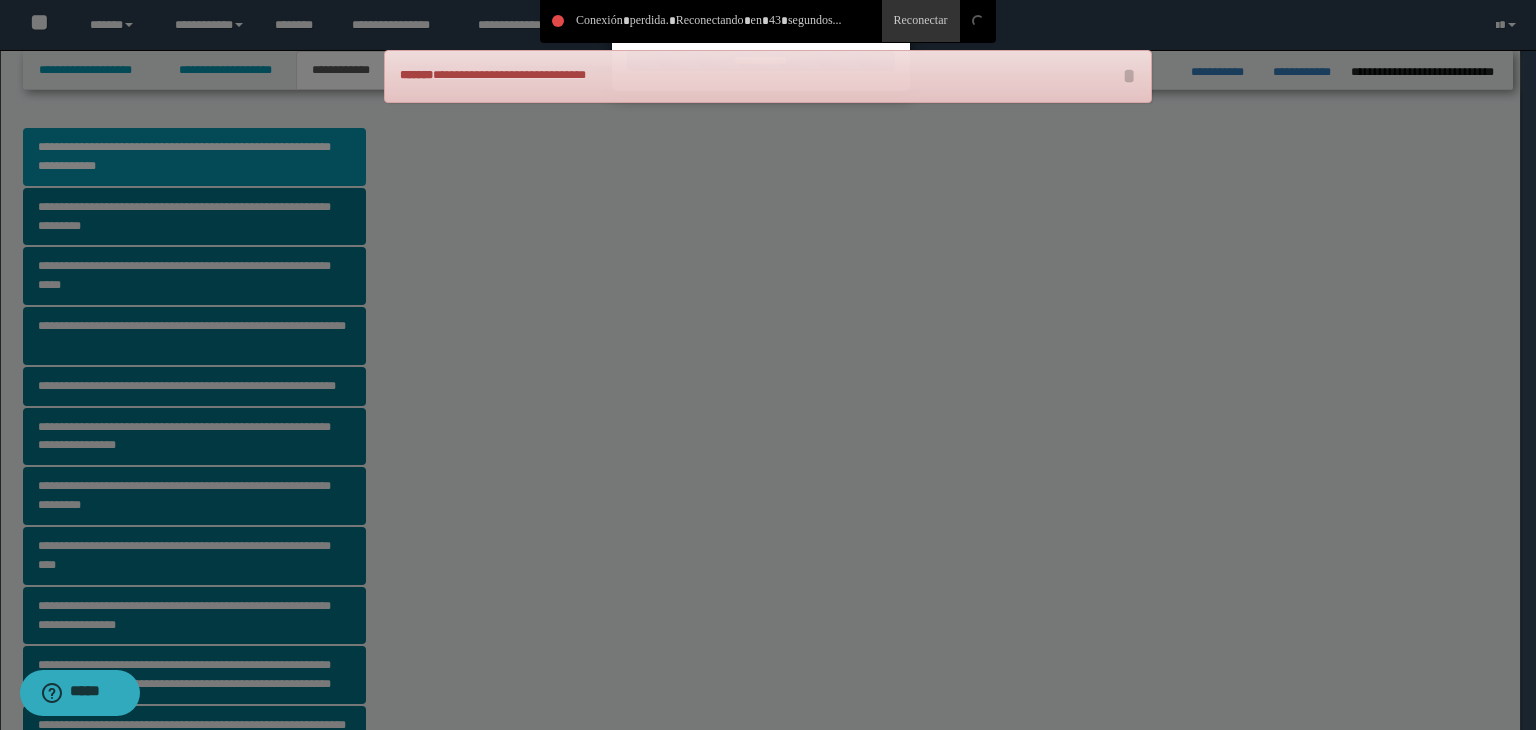 scroll, scrollTop: 0, scrollLeft: 0, axis: both 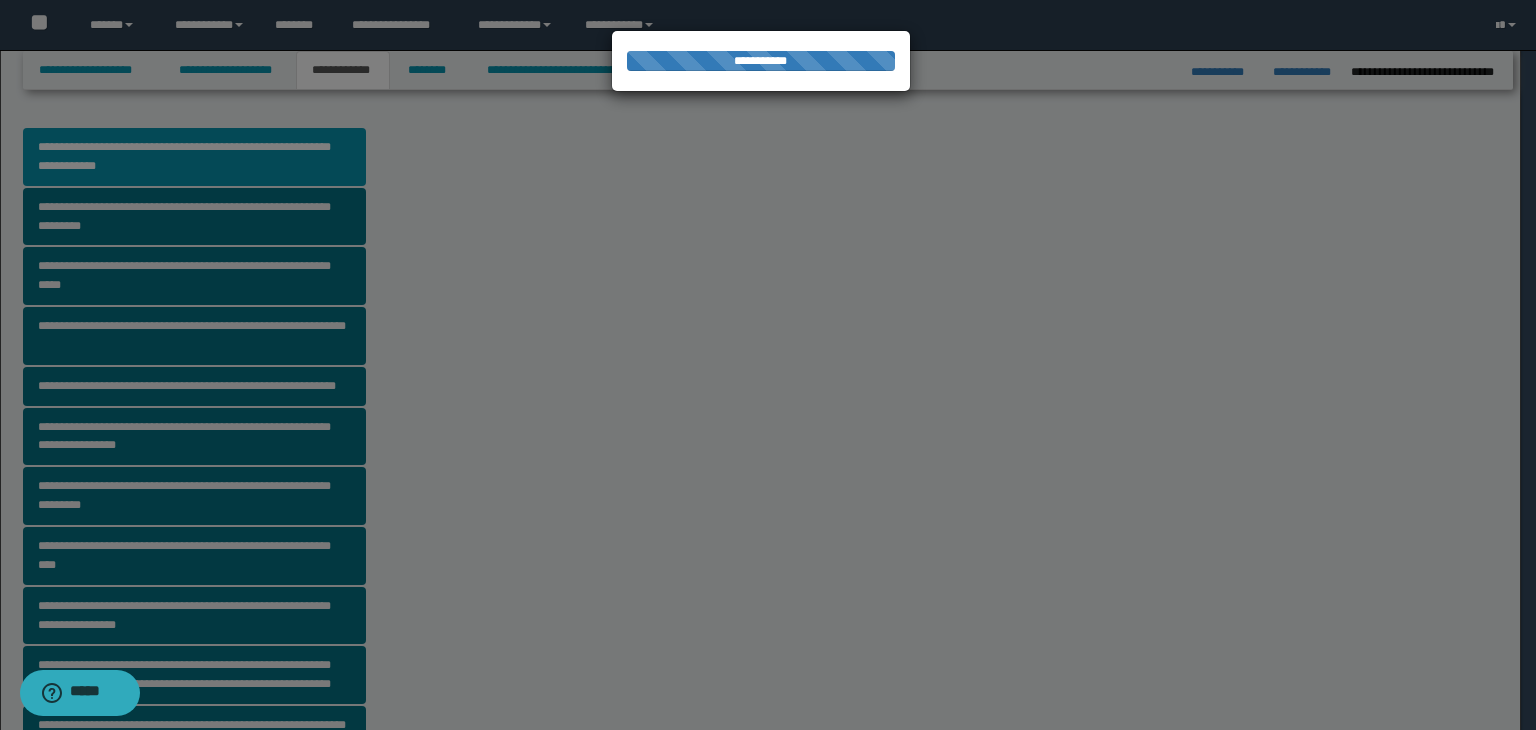 click at bounding box center (768, 365) 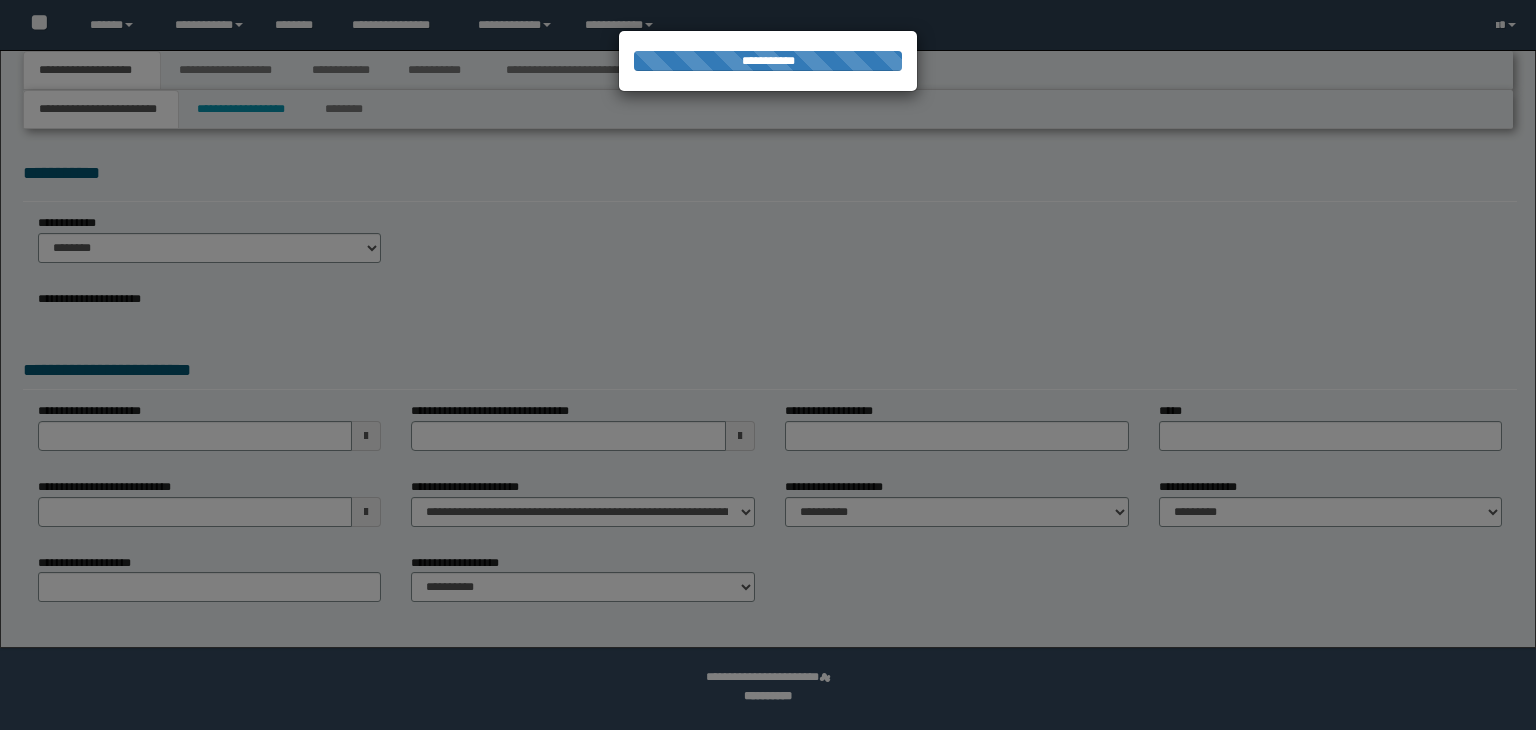 scroll, scrollTop: 0, scrollLeft: 0, axis: both 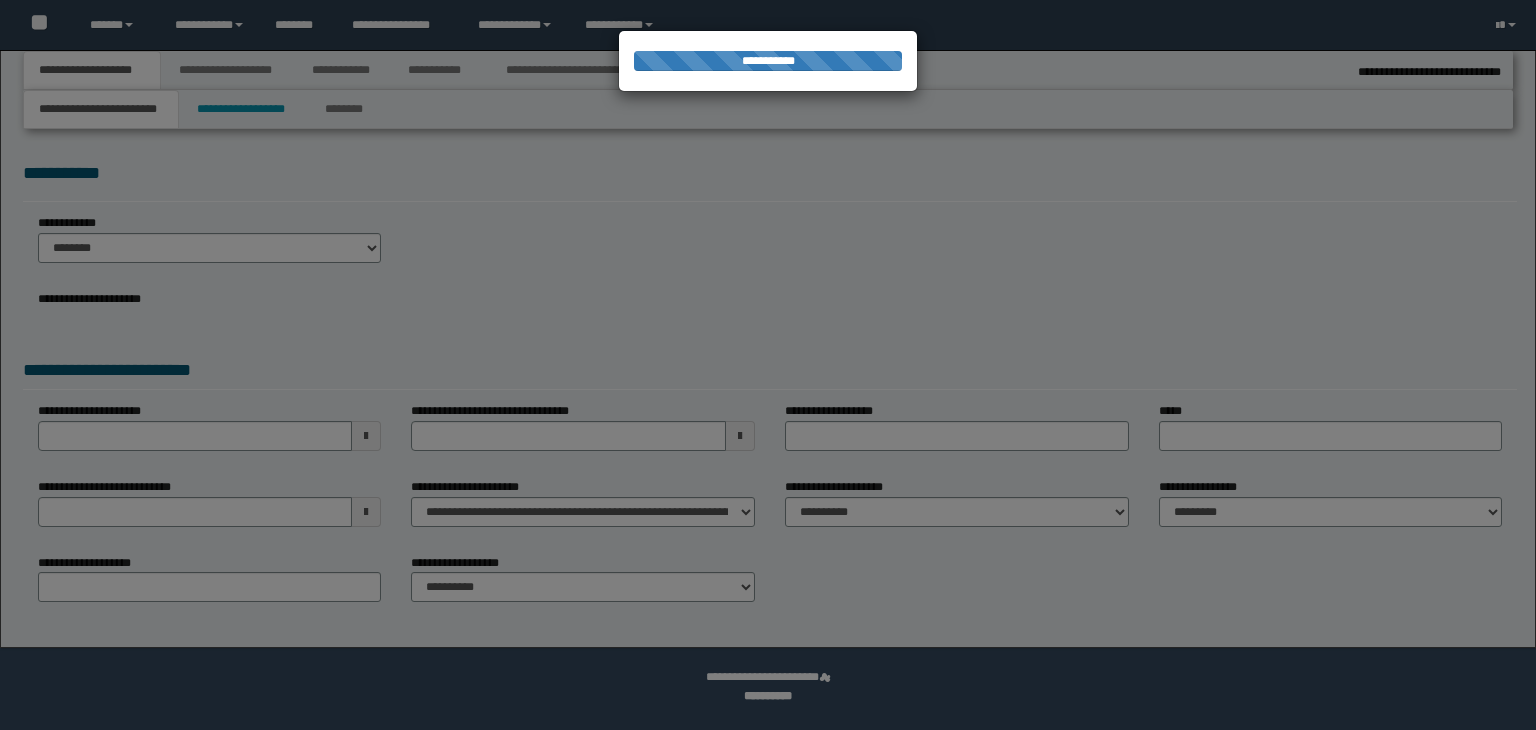 select on "*" 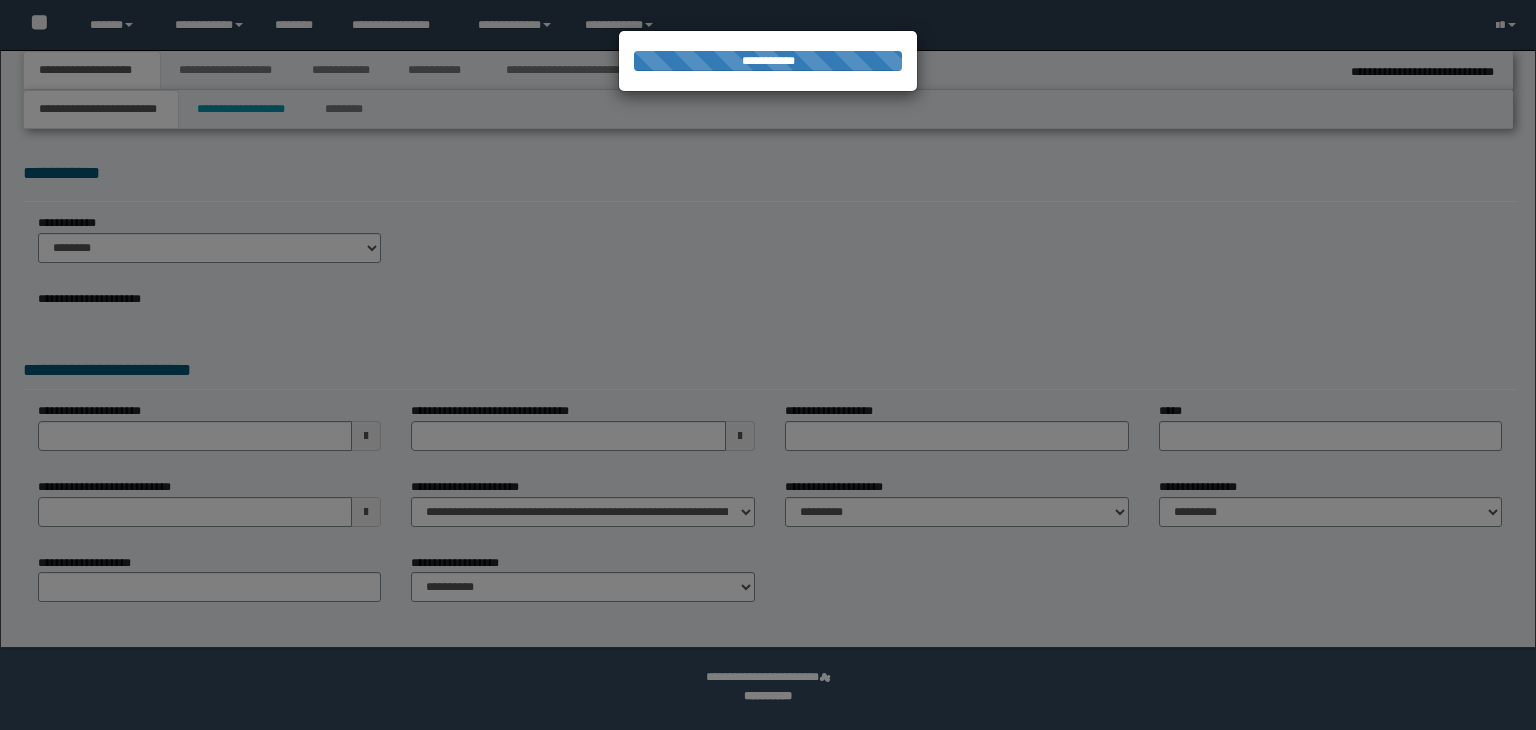 scroll, scrollTop: 0, scrollLeft: 0, axis: both 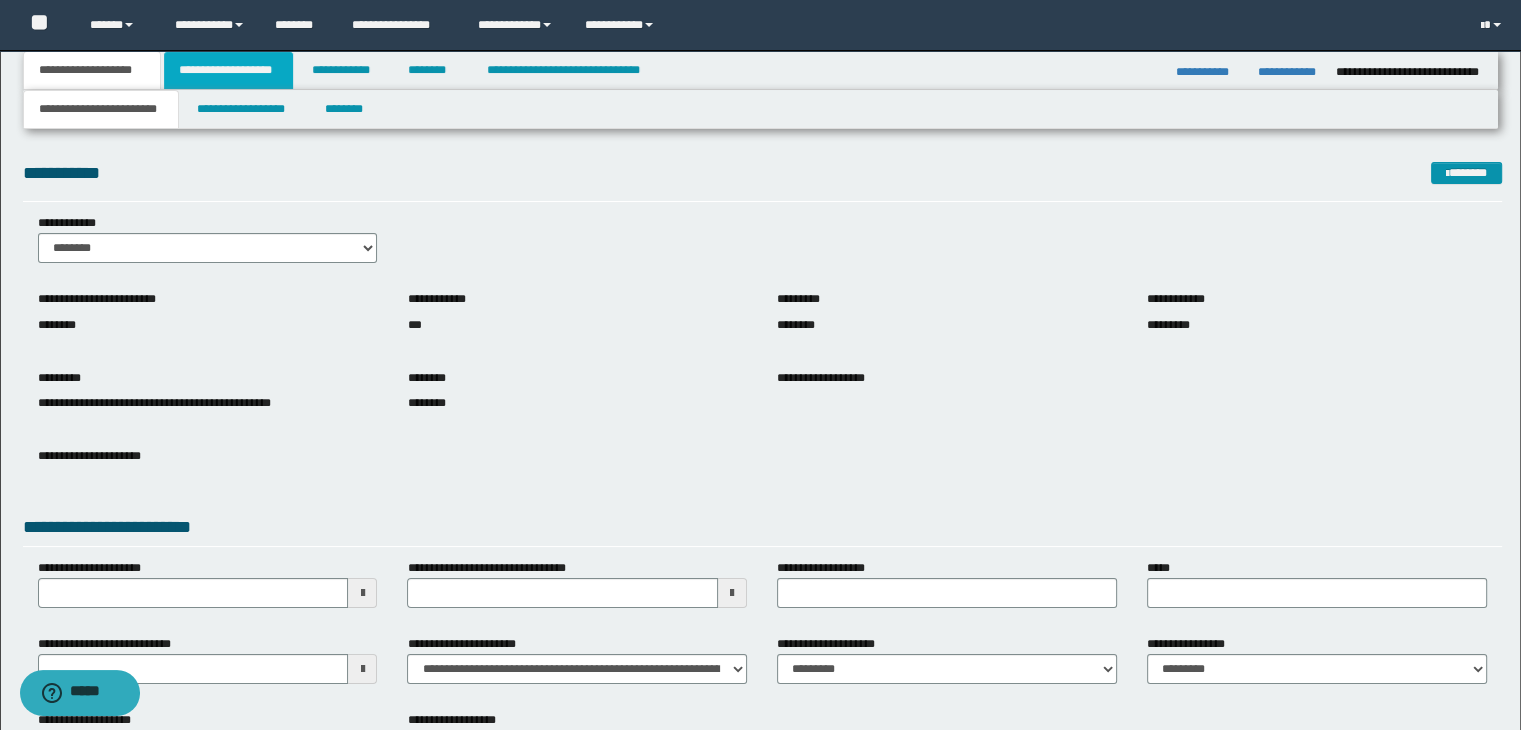 click on "**********" at bounding box center (228, 70) 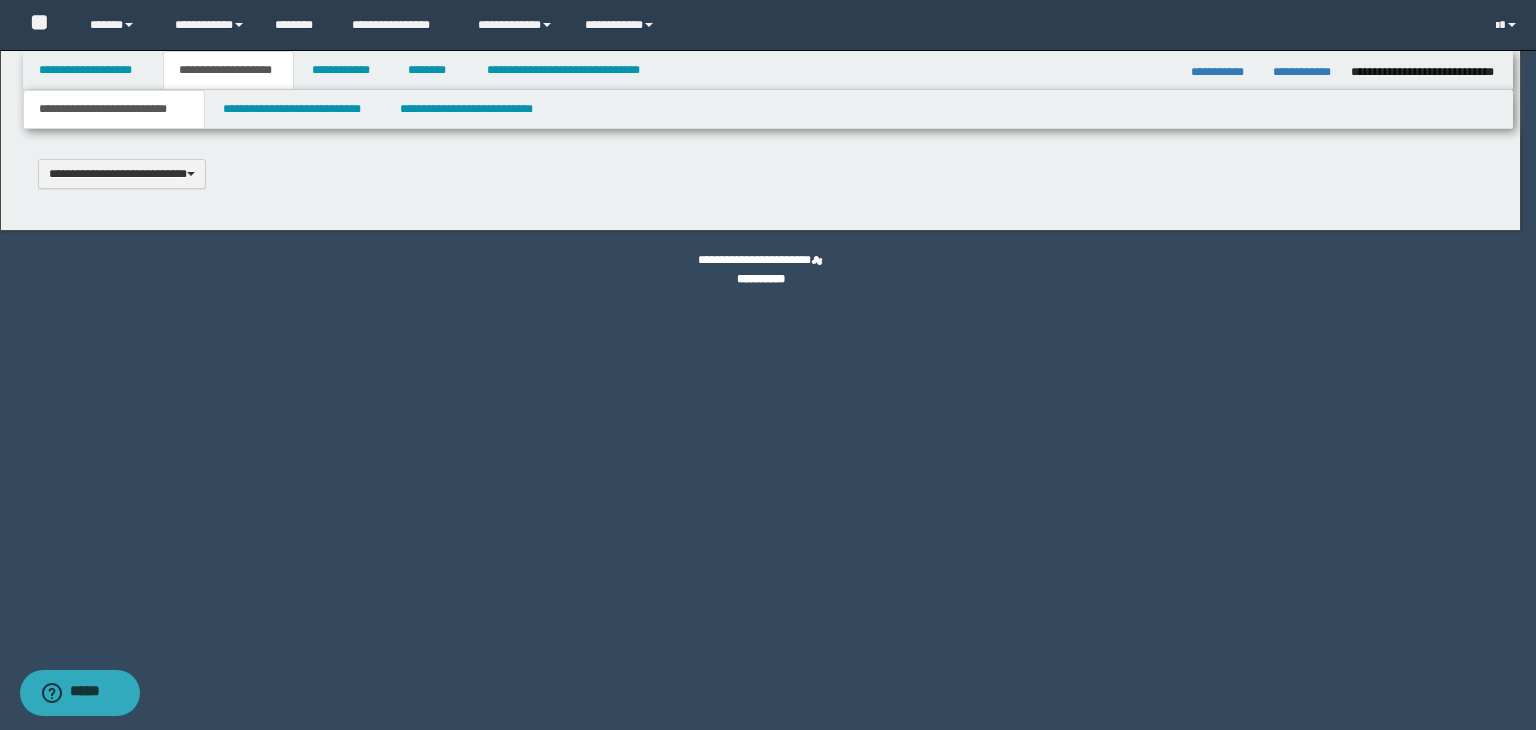 type 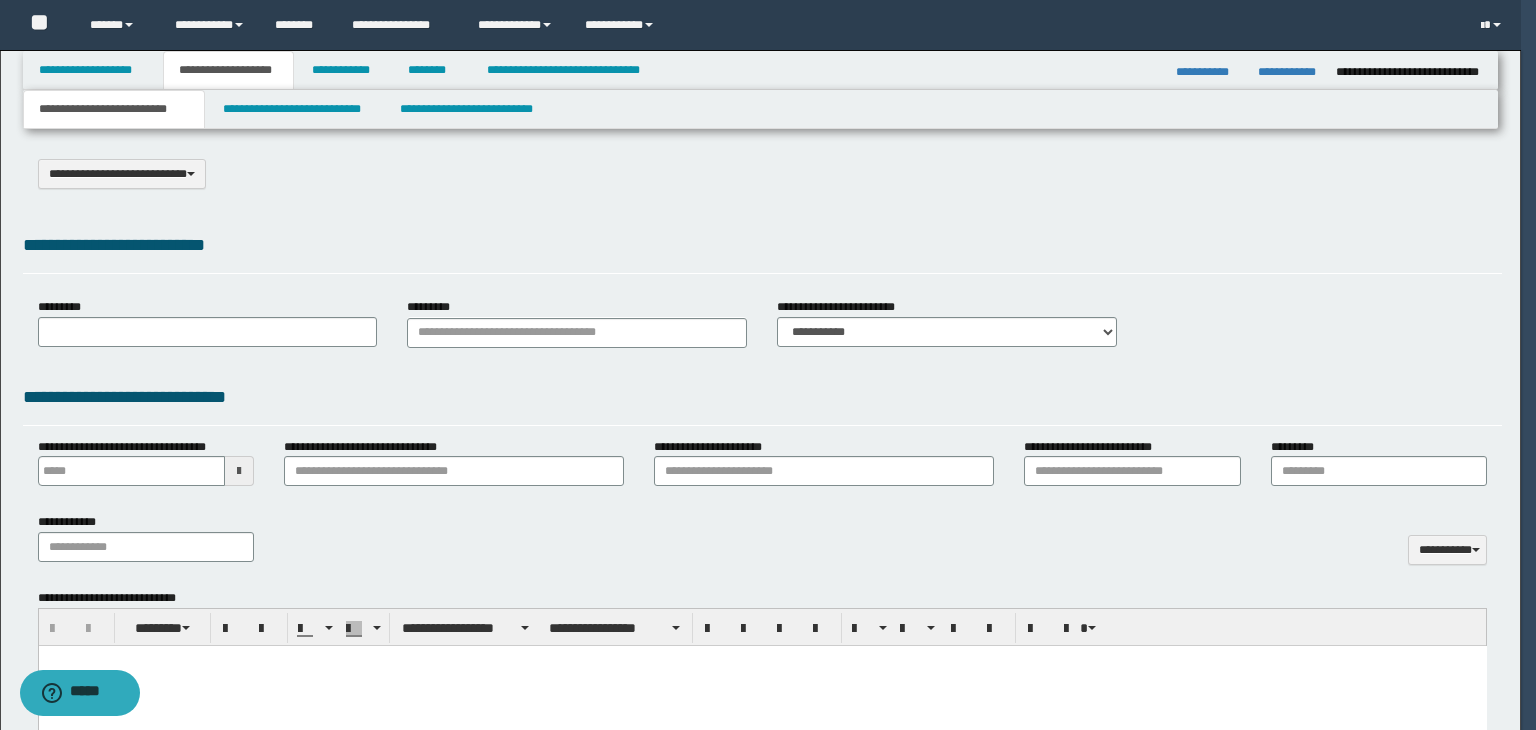select on "*" 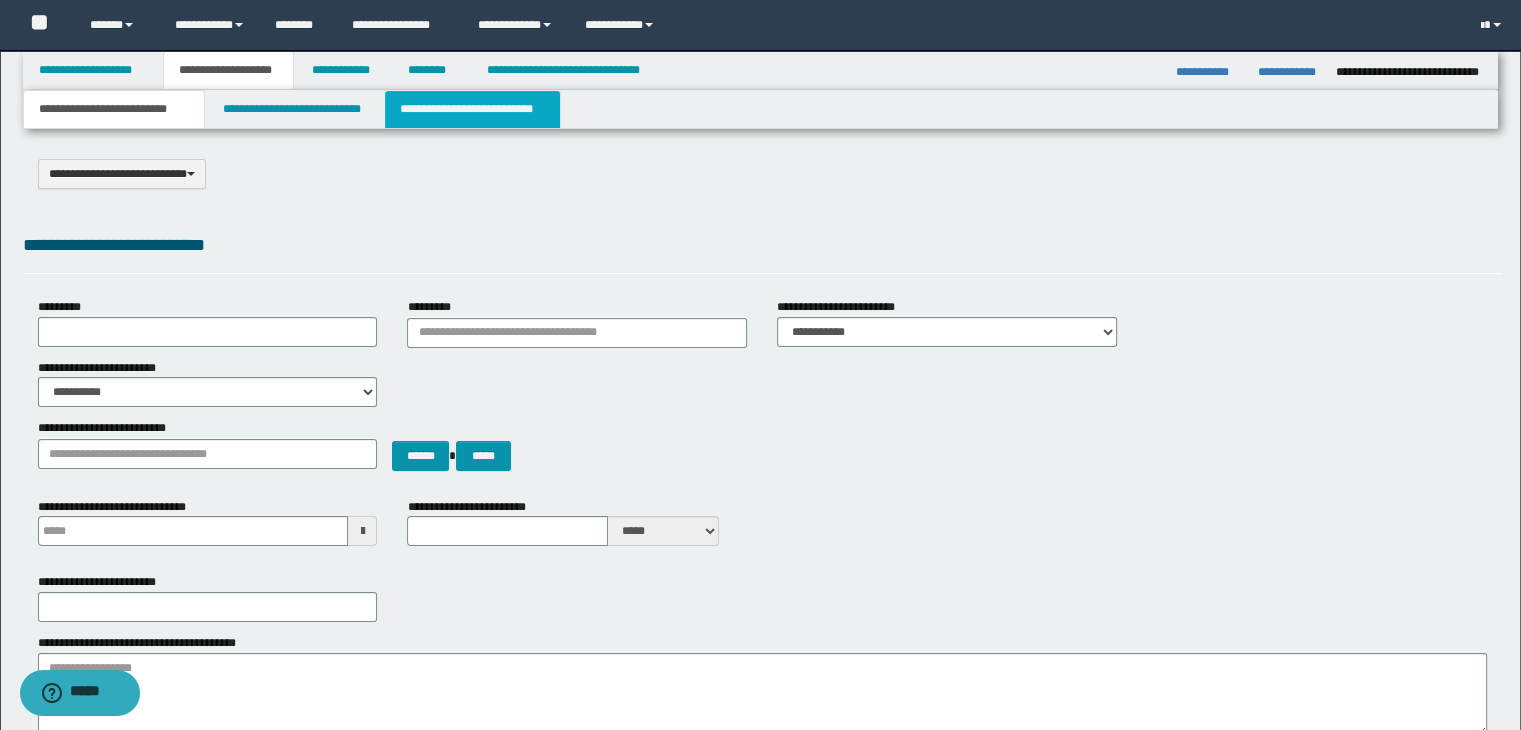 click on "**********" at bounding box center (472, 109) 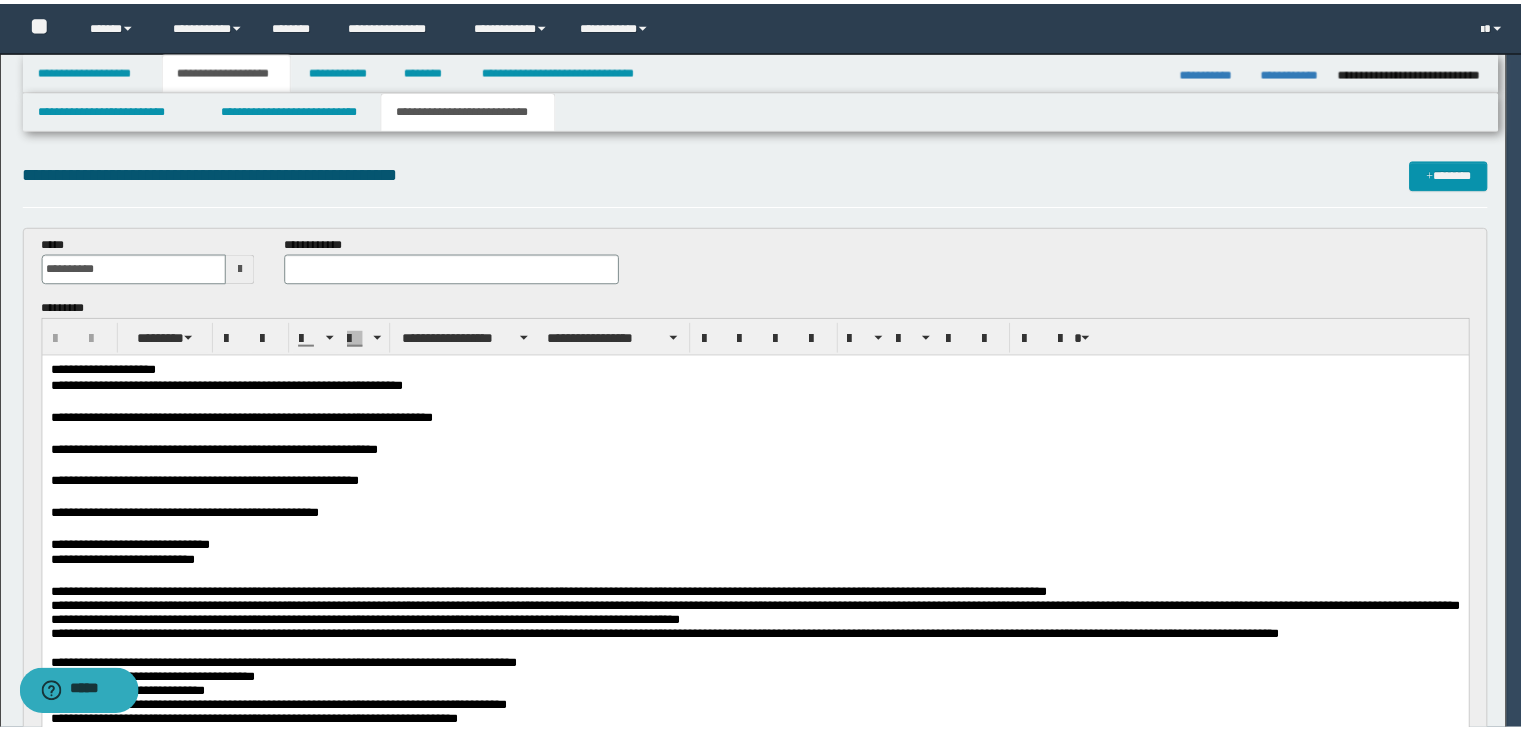 scroll, scrollTop: 0, scrollLeft: 0, axis: both 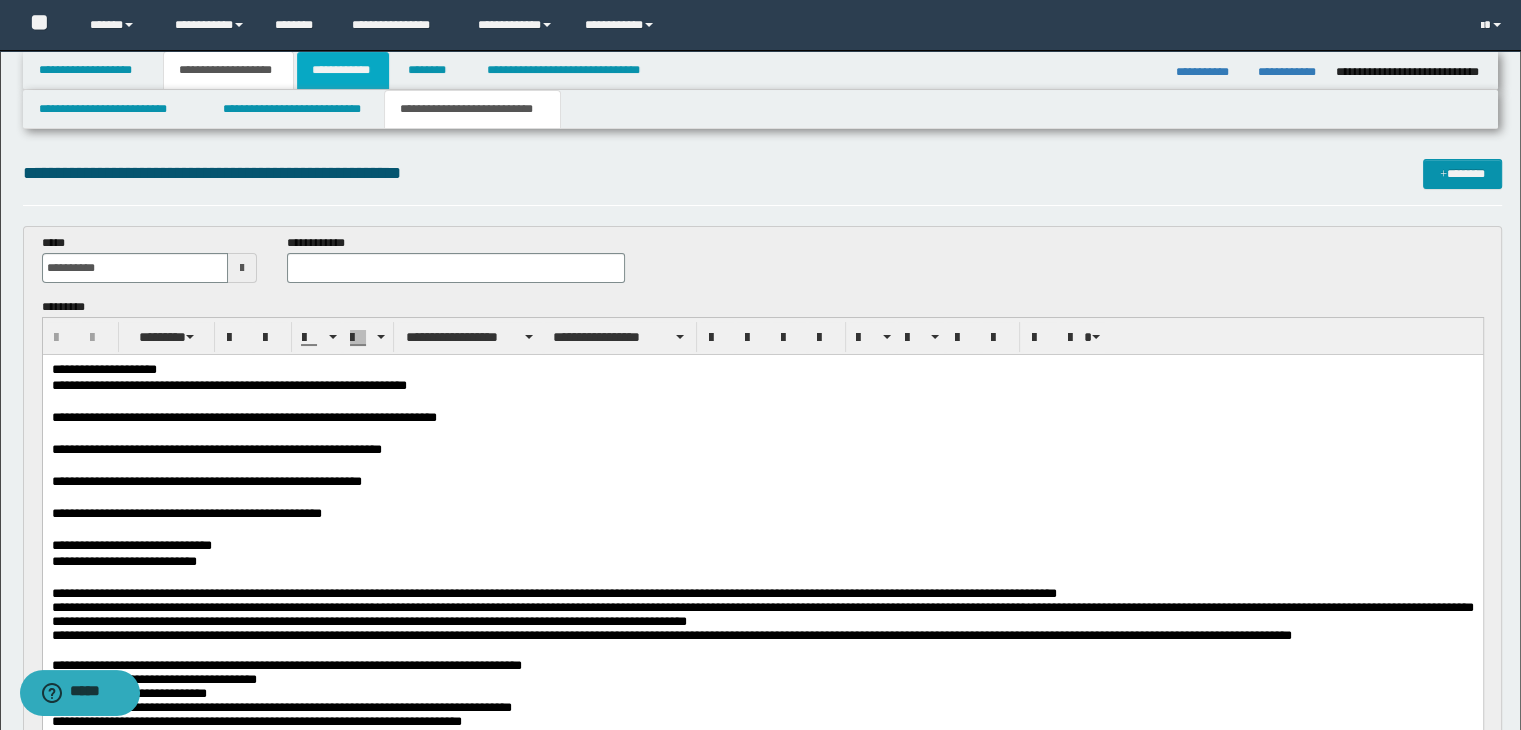 click on "**********" at bounding box center (343, 70) 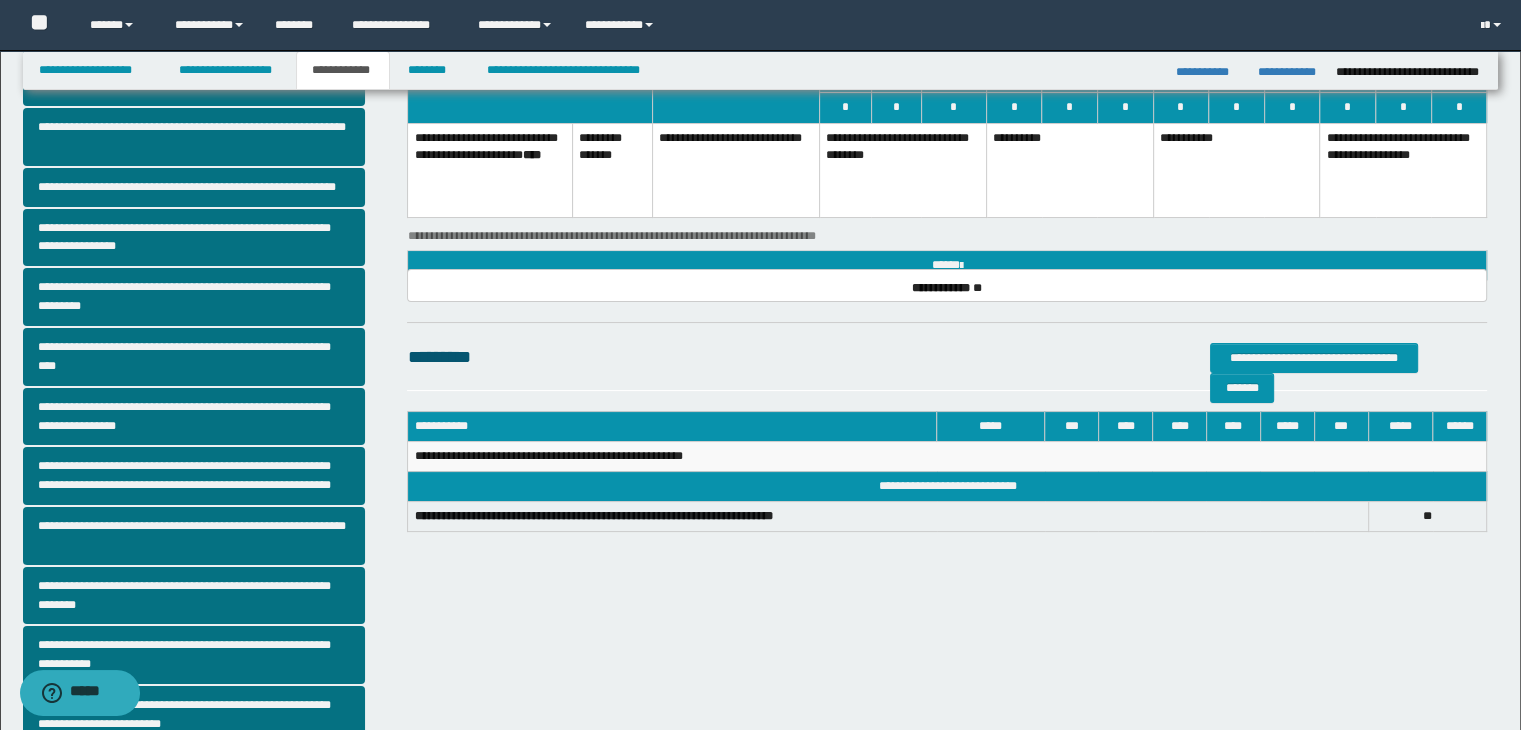 scroll, scrollTop: 200, scrollLeft: 0, axis: vertical 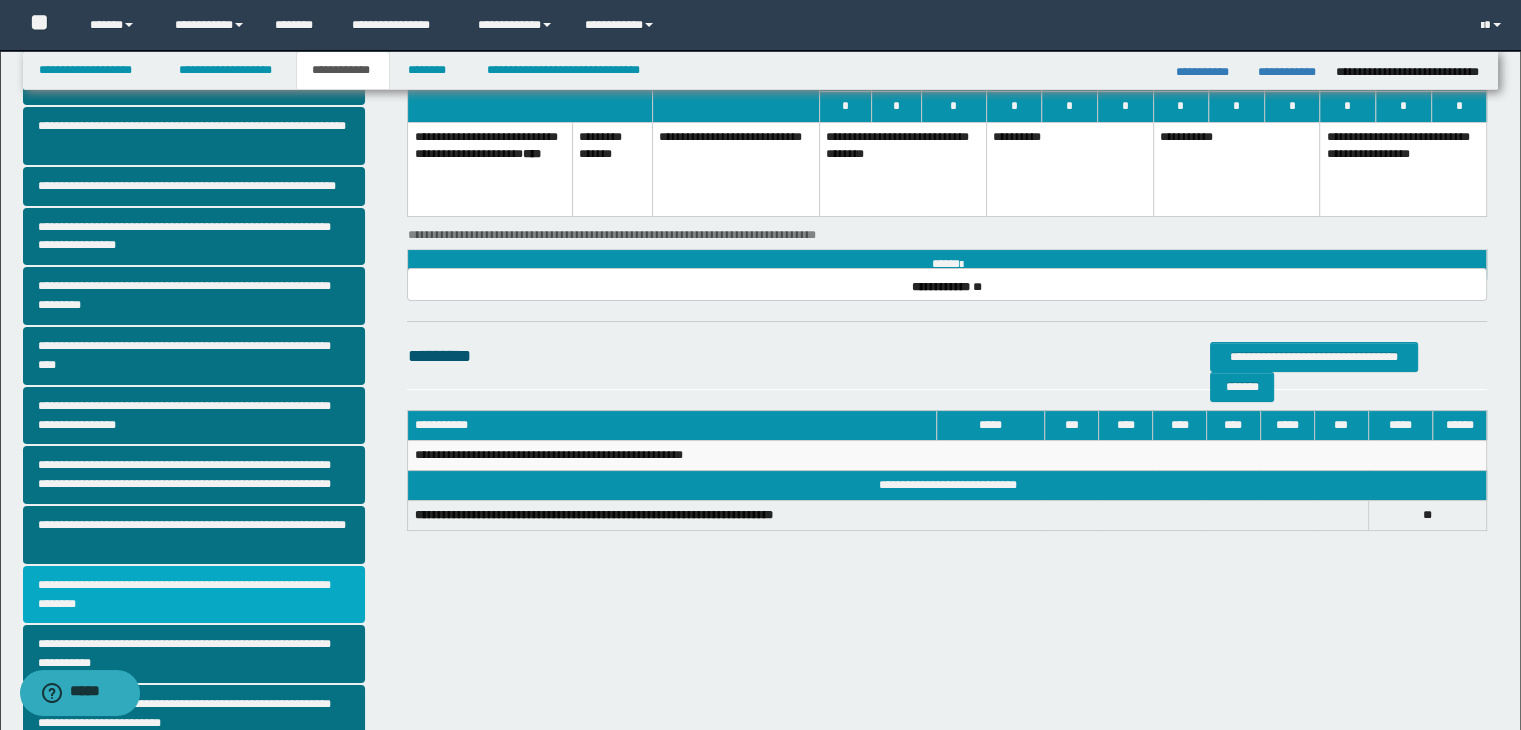 click on "**********" at bounding box center (194, 595) 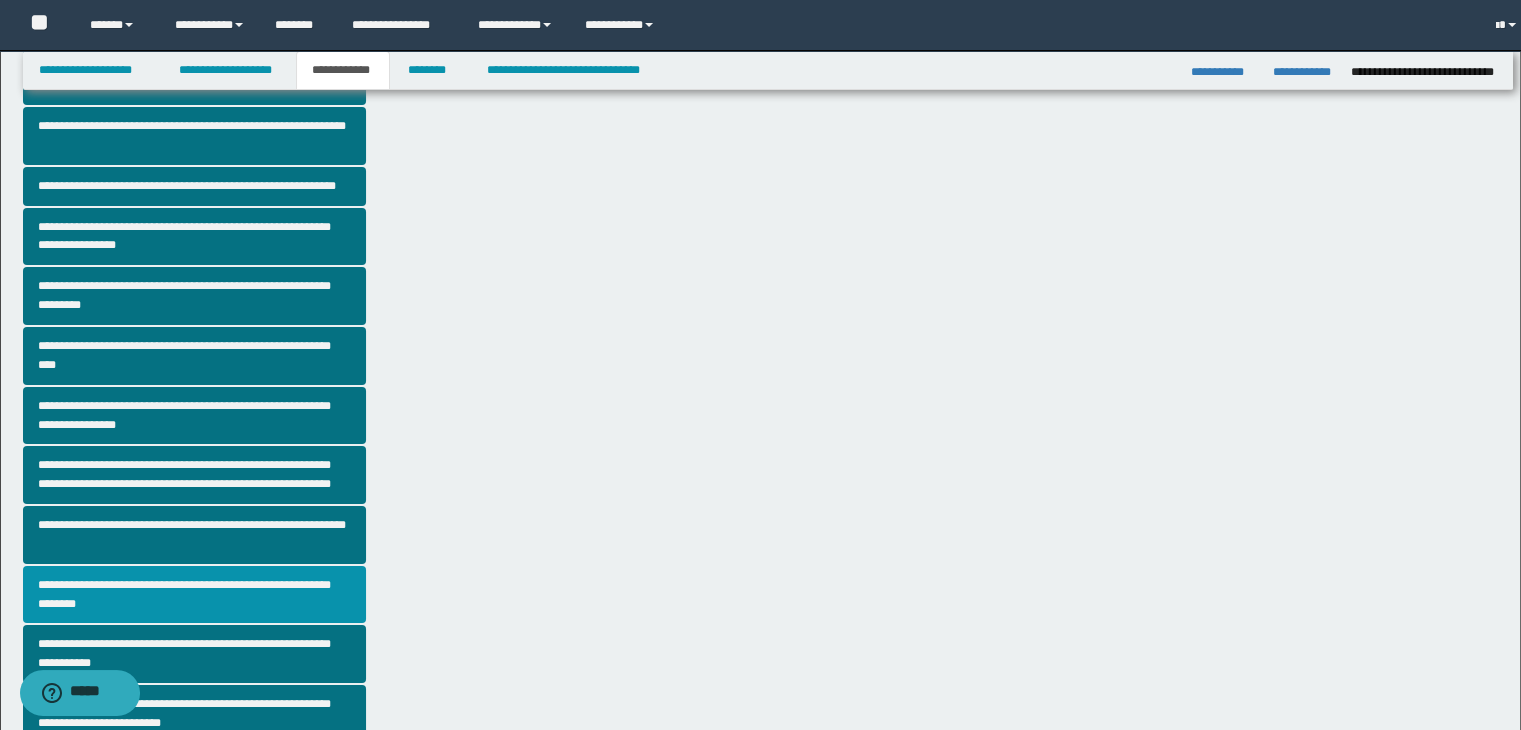 scroll, scrollTop: 0, scrollLeft: 0, axis: both 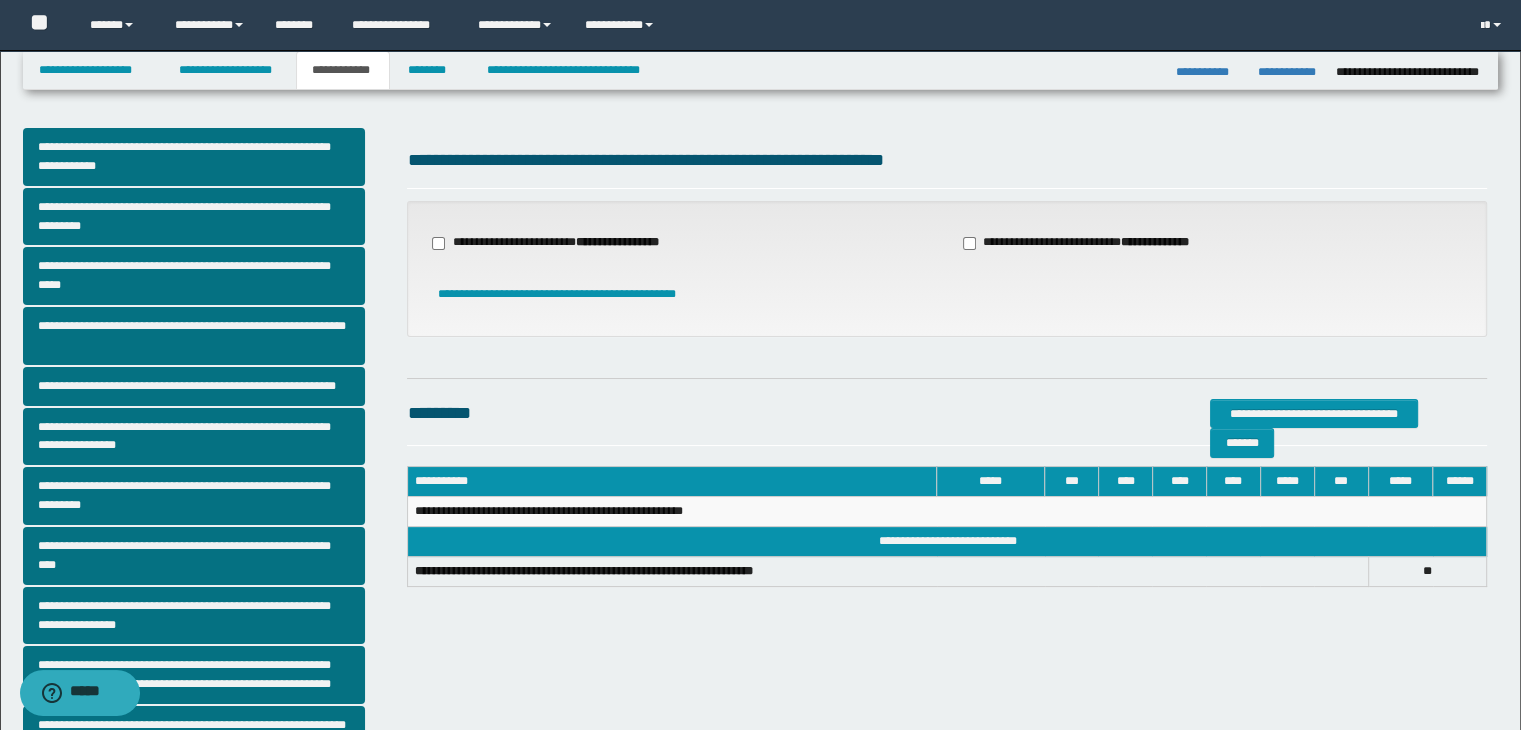 click on "**********" at bounding box center (557, 243) 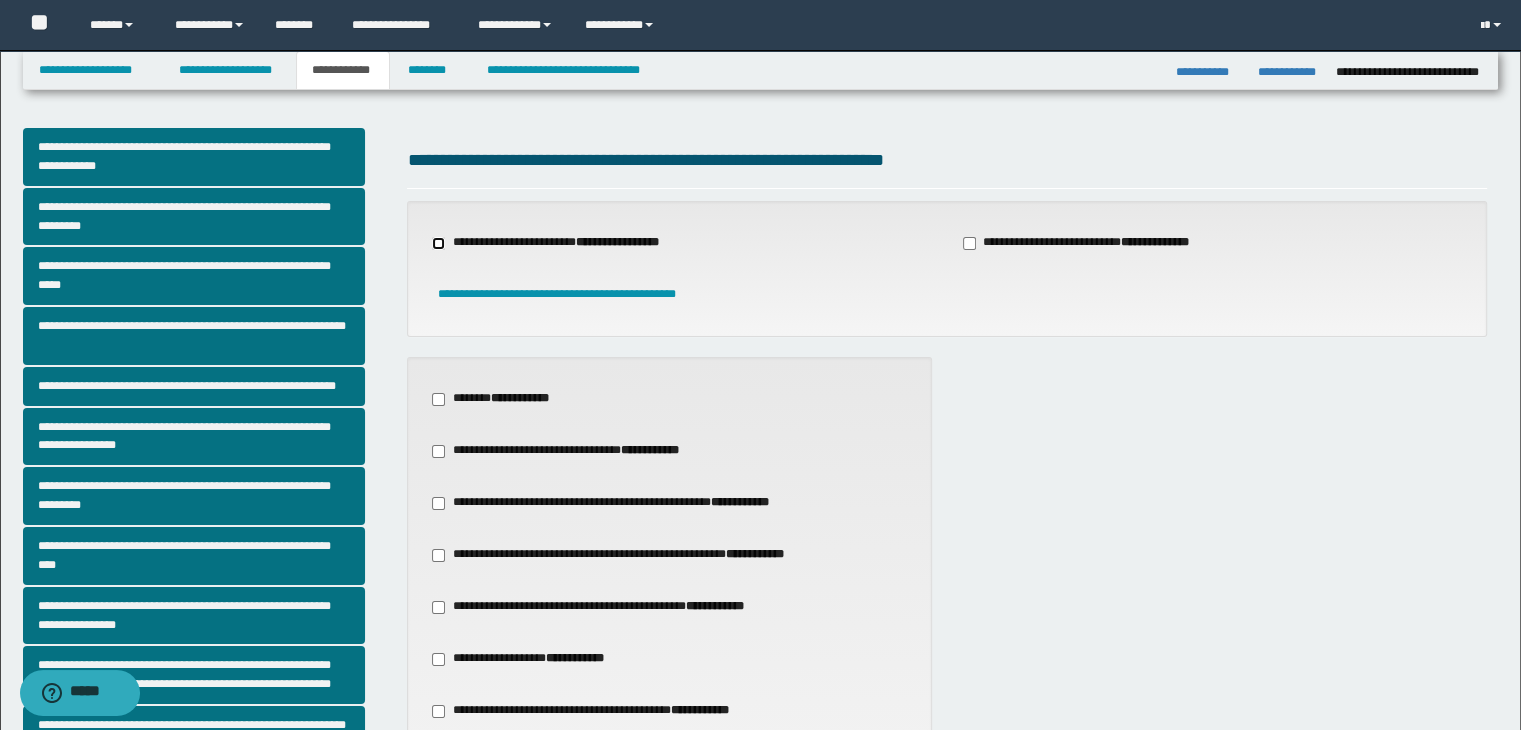 scroll, scrollTop: 100, scrollLeft: 0, axis: vertical 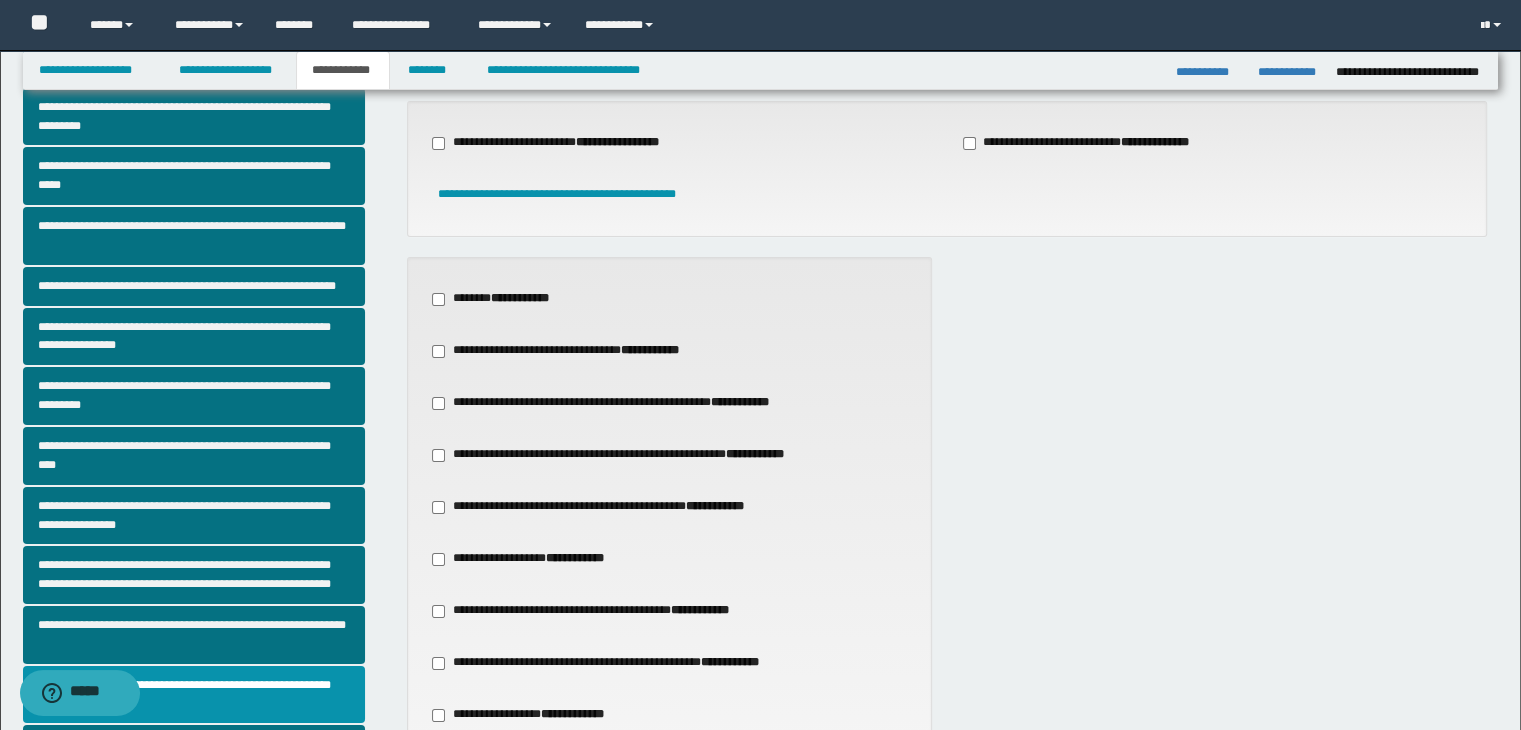 click on "**********" at bounding box center [600, 507] 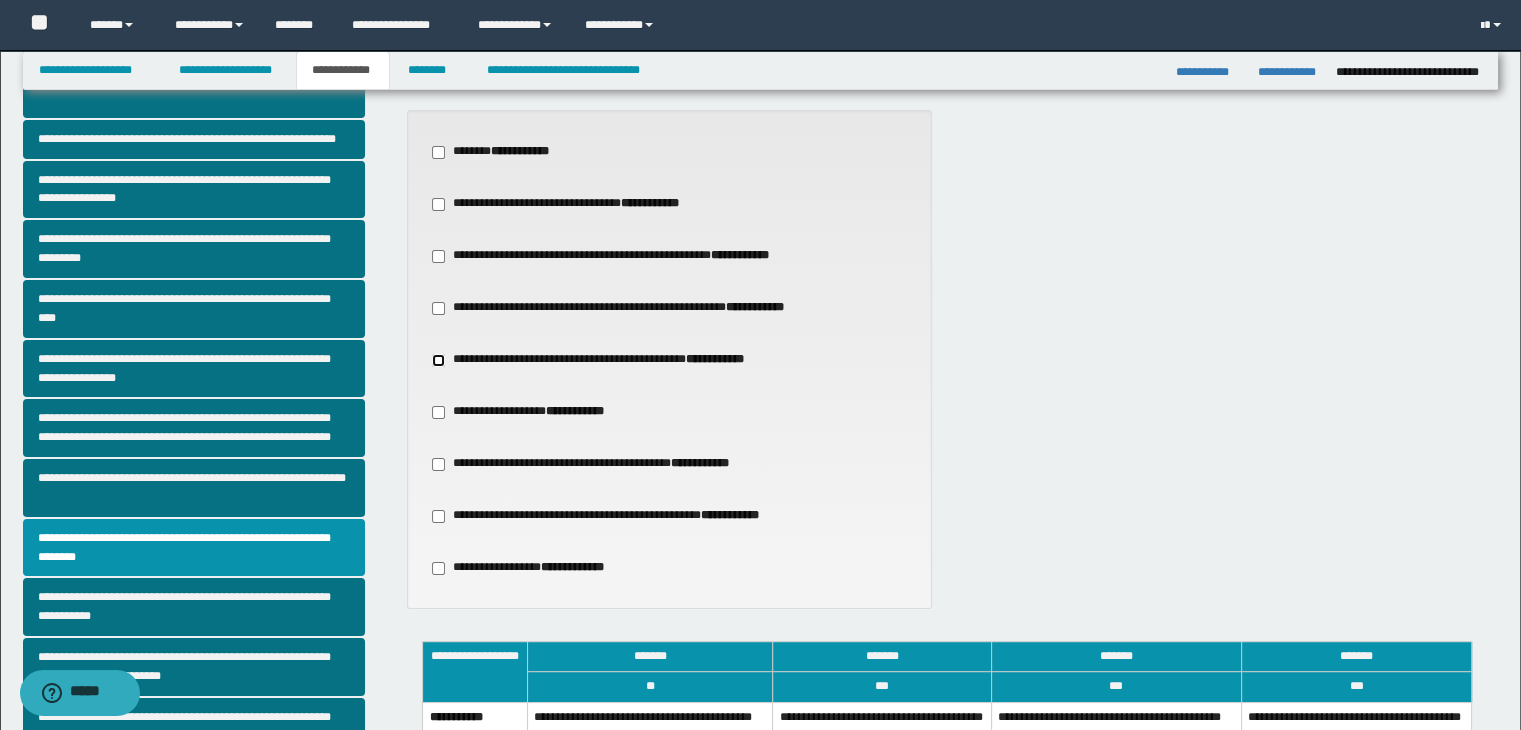 scroll, scrollTop: 400, scrollLeft: 0, axis: vertical 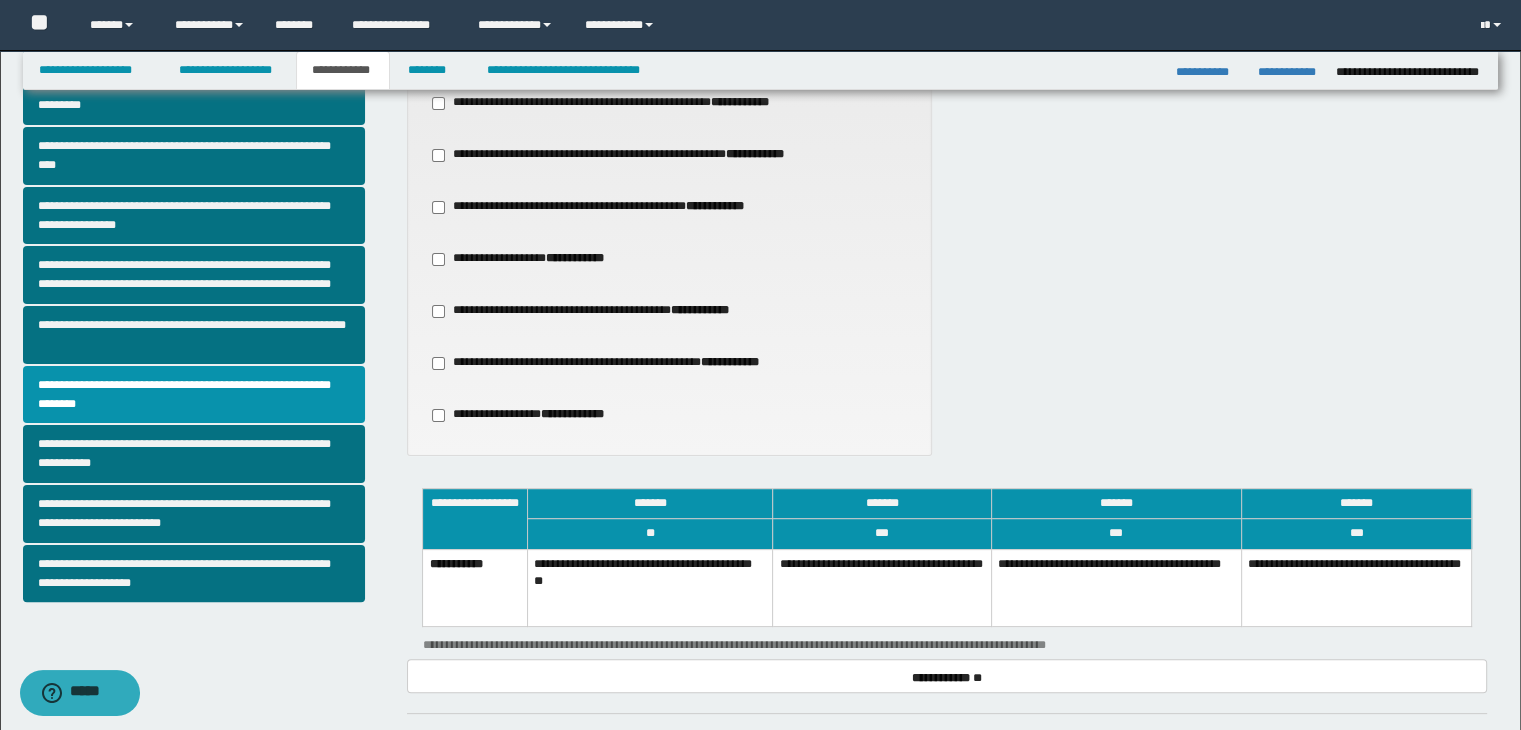 click on "**********" at bounding box center [882, 588] 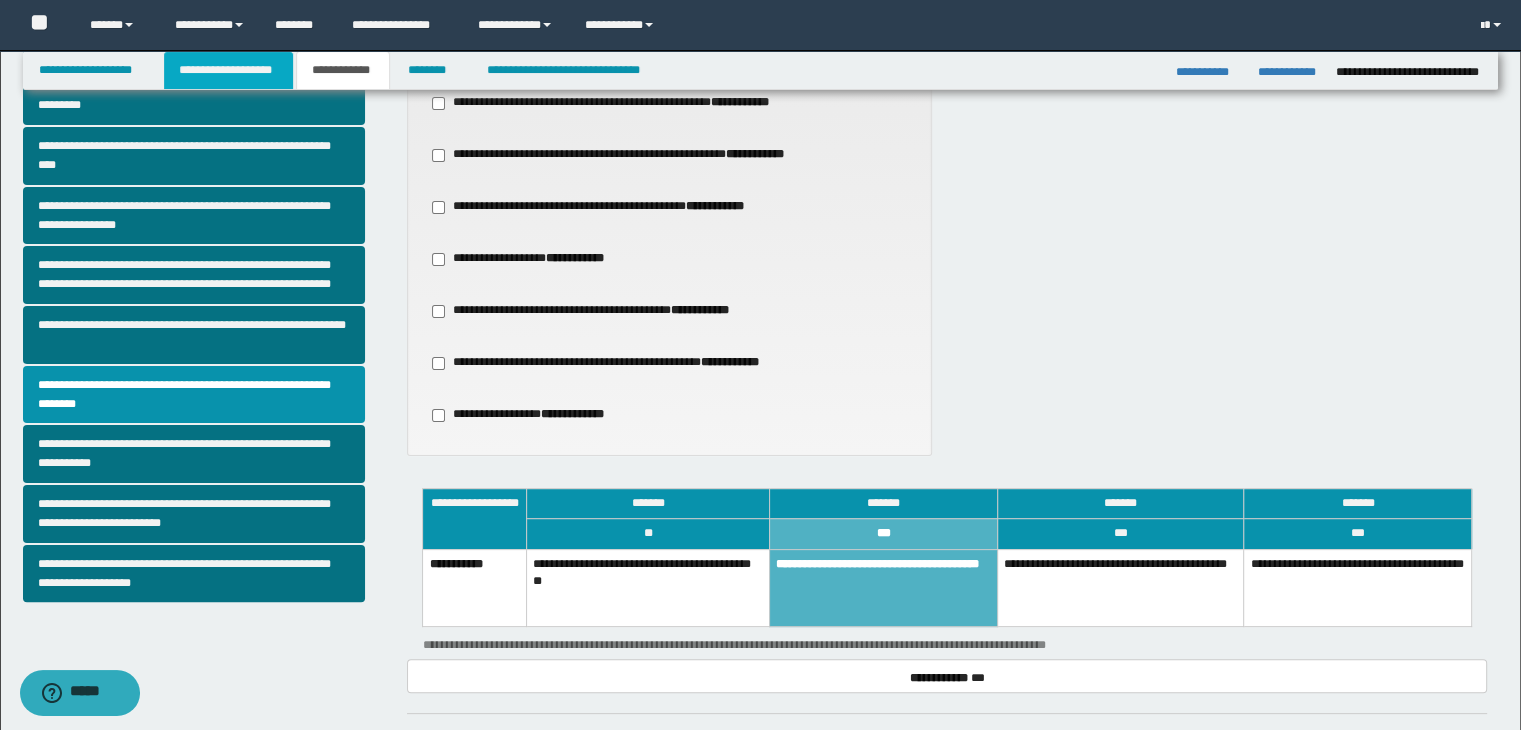 click on "**********" at bounding box center (228, 70) 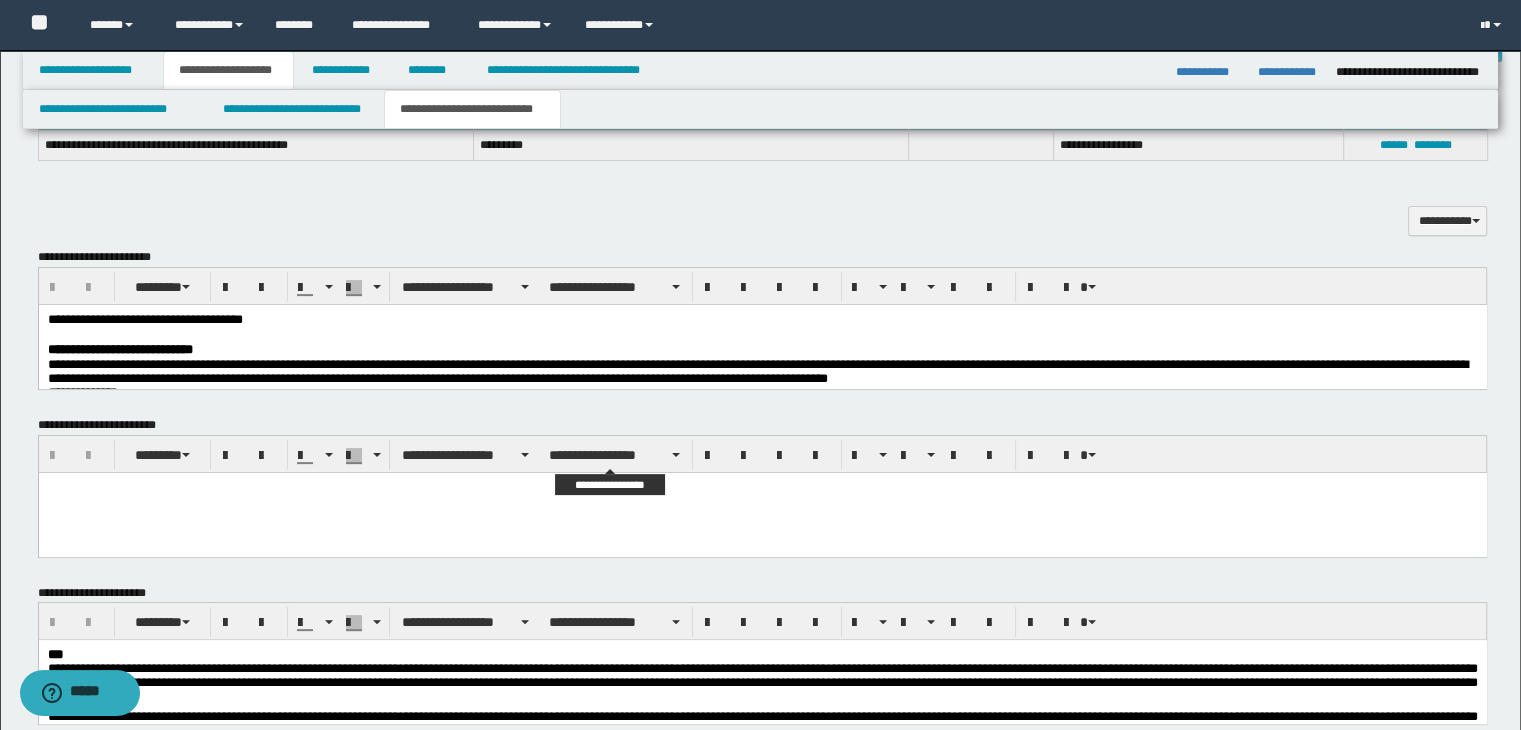 scroll, scrollTop: 272, scrollLeft: 0, axis: vertical 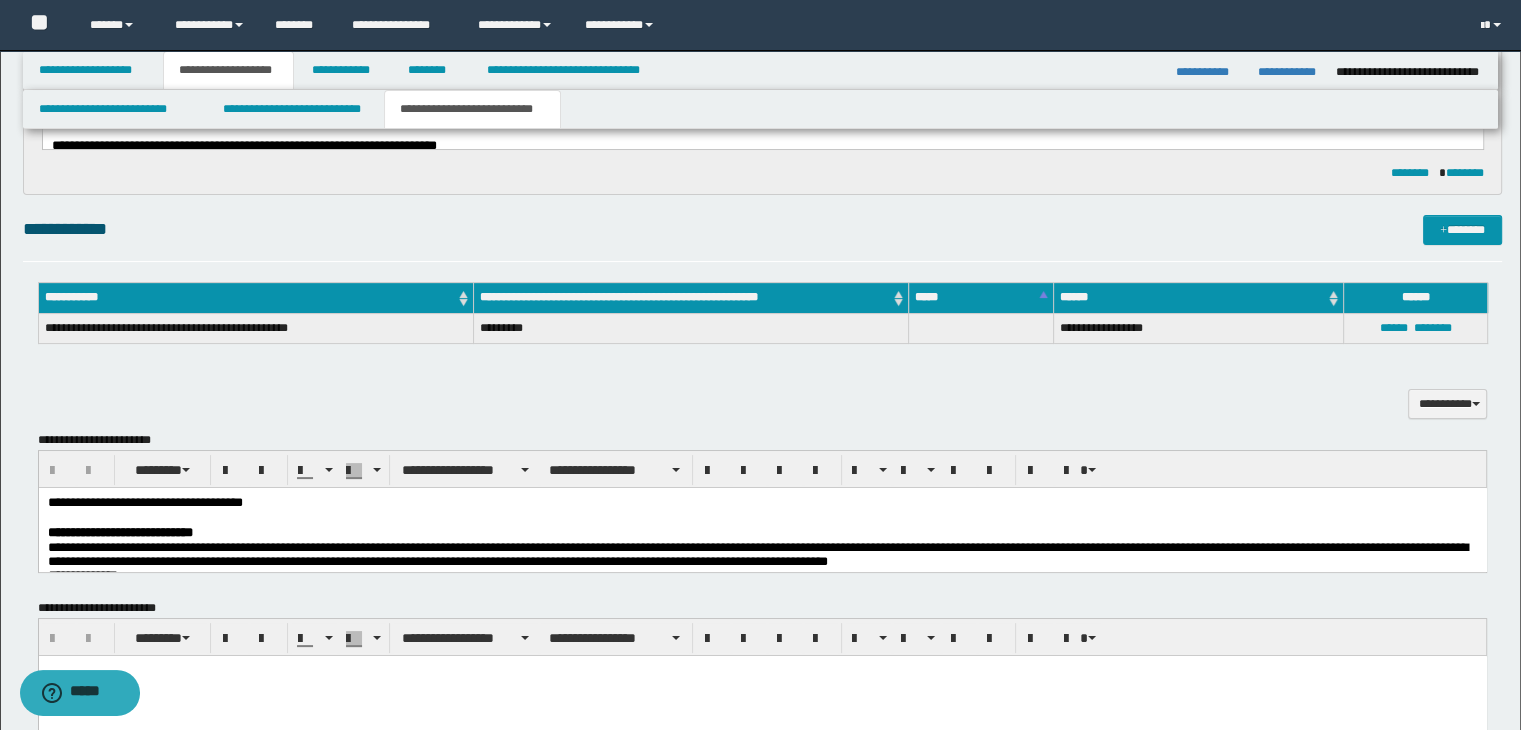 click at bounding box center [762, 518] 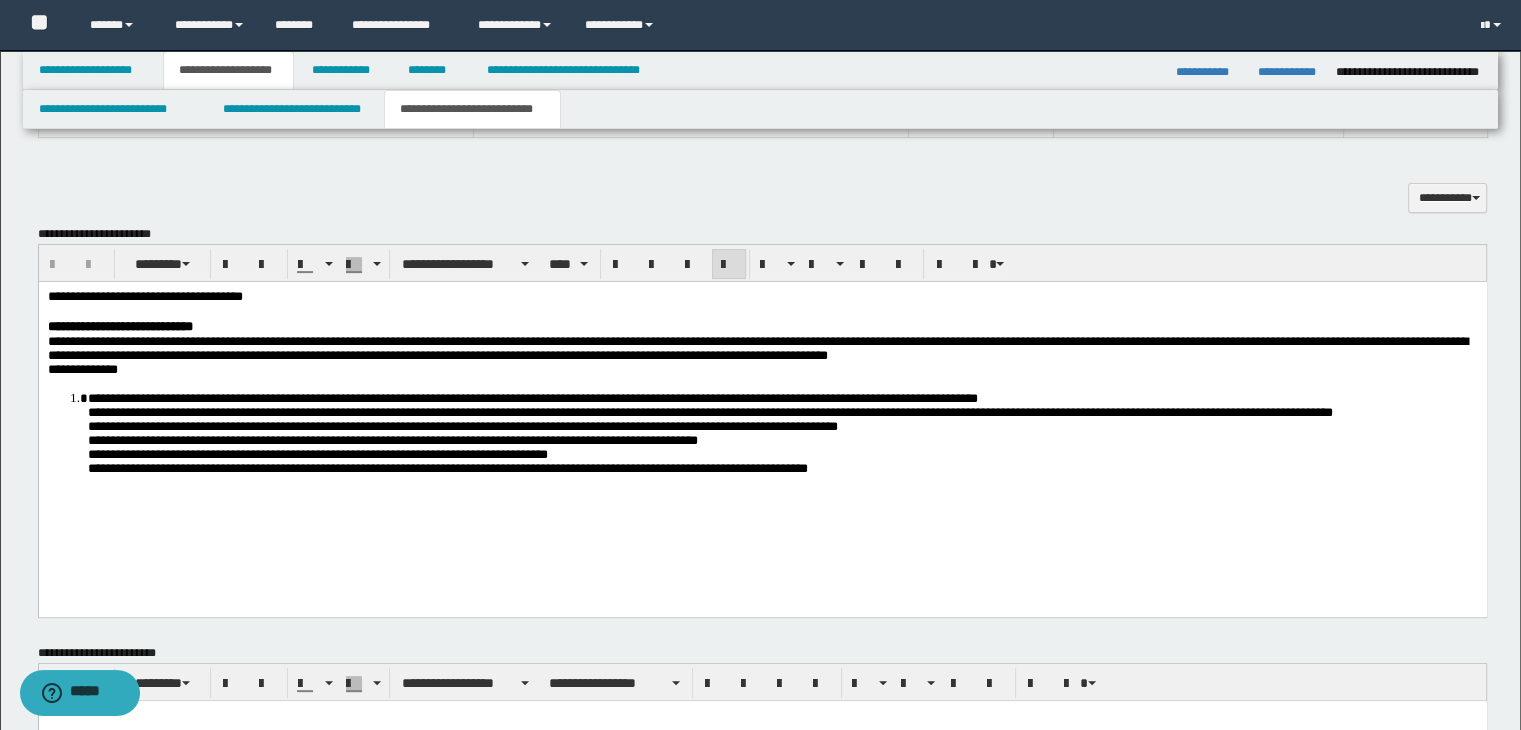 scroll, scrollTop: 172, scrollLeft: 0, axis: vertical 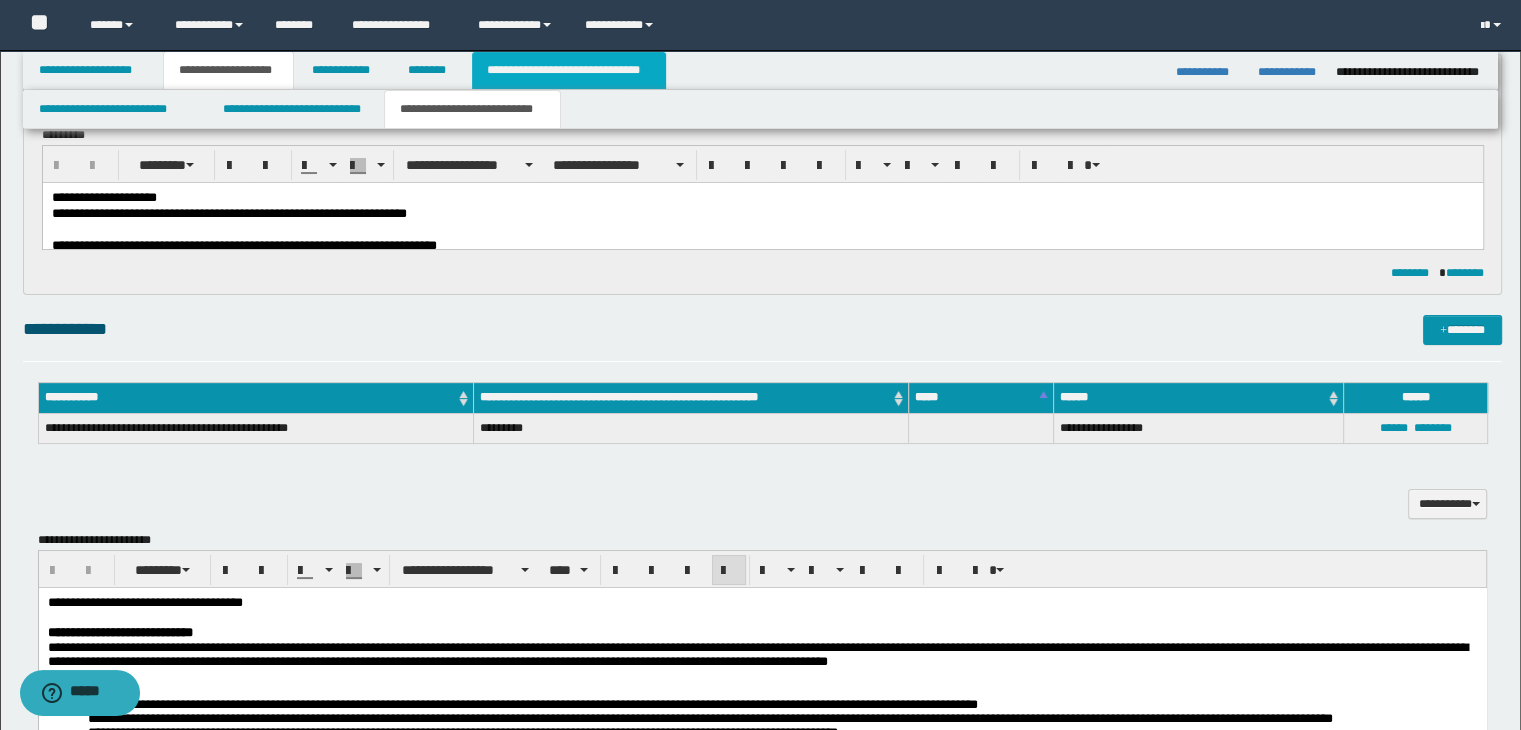 click on "**********" at bounding box center (569, 70) 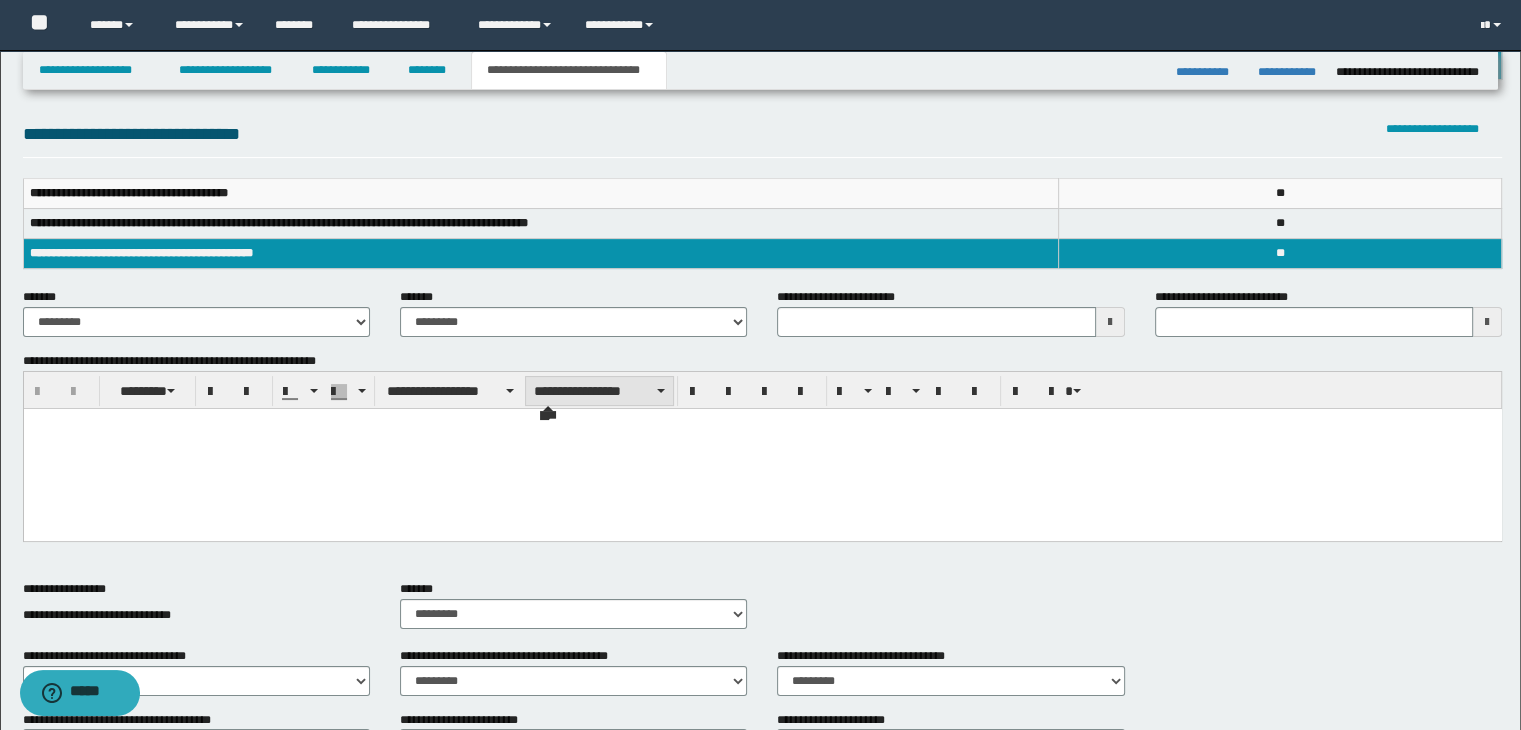 scroll, scrollTop: 200, scrollLeft: 0, axis: vertical 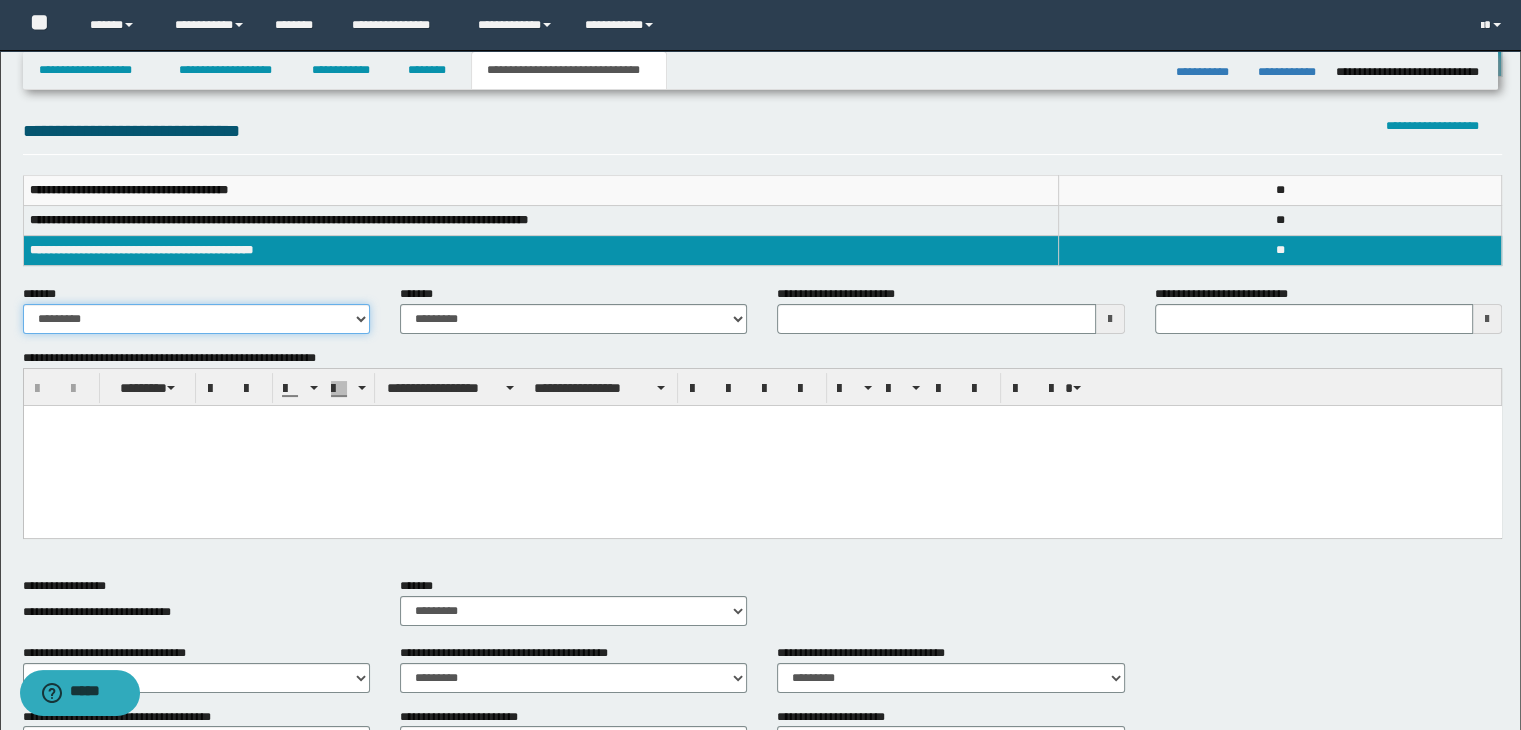 click on "**********" at bounding box center [196, 319] 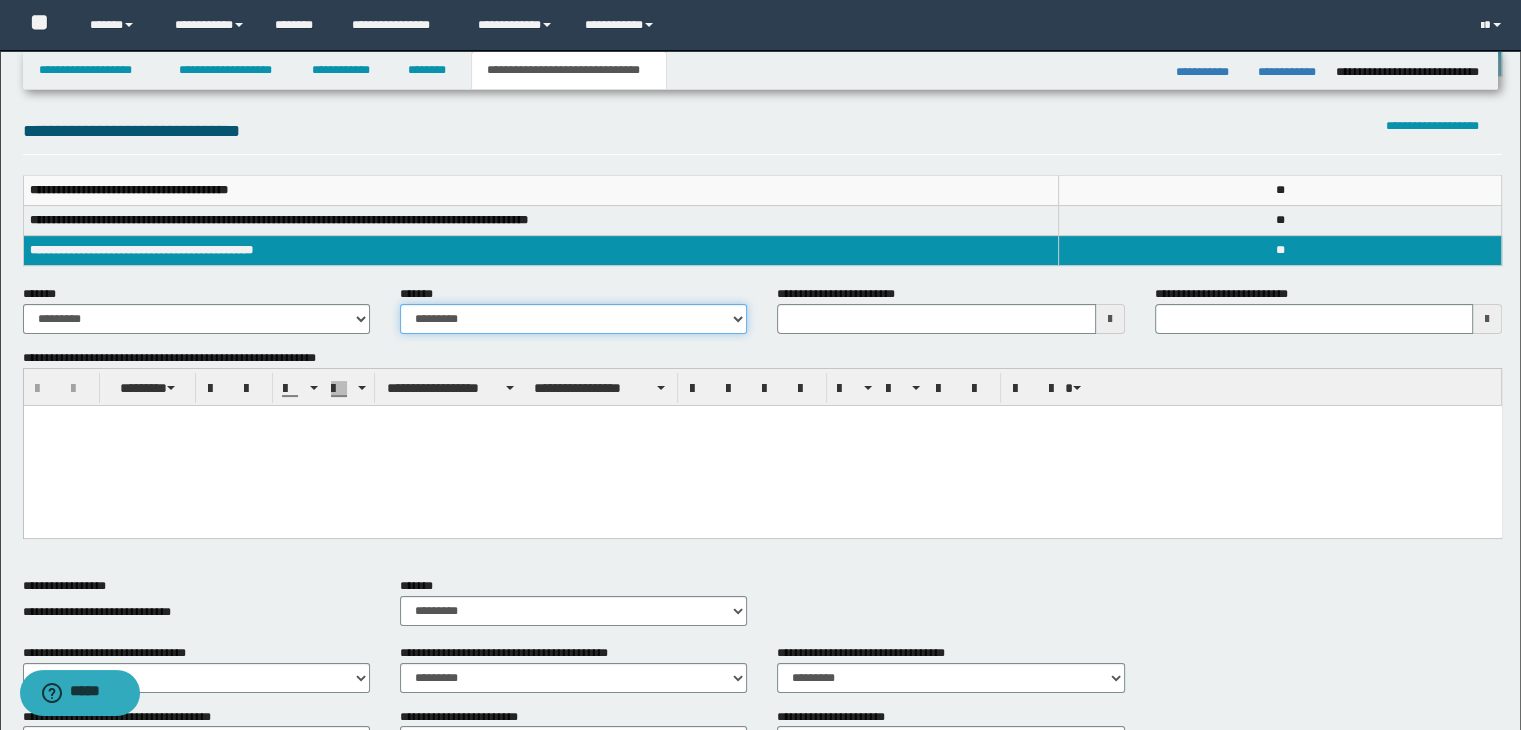 click on "**********" at bounding box center [573, 319] 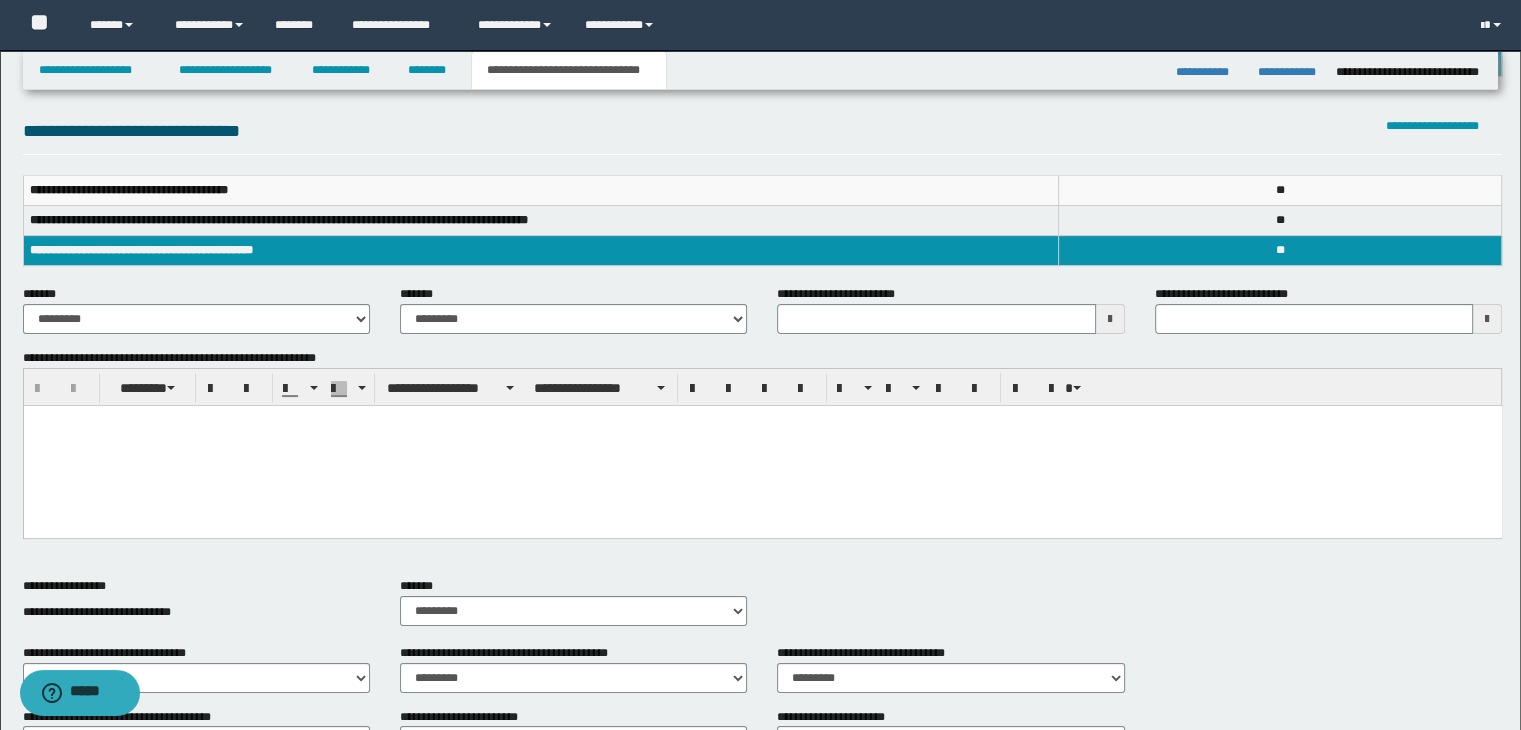 click at bounding box center (1110, 319) 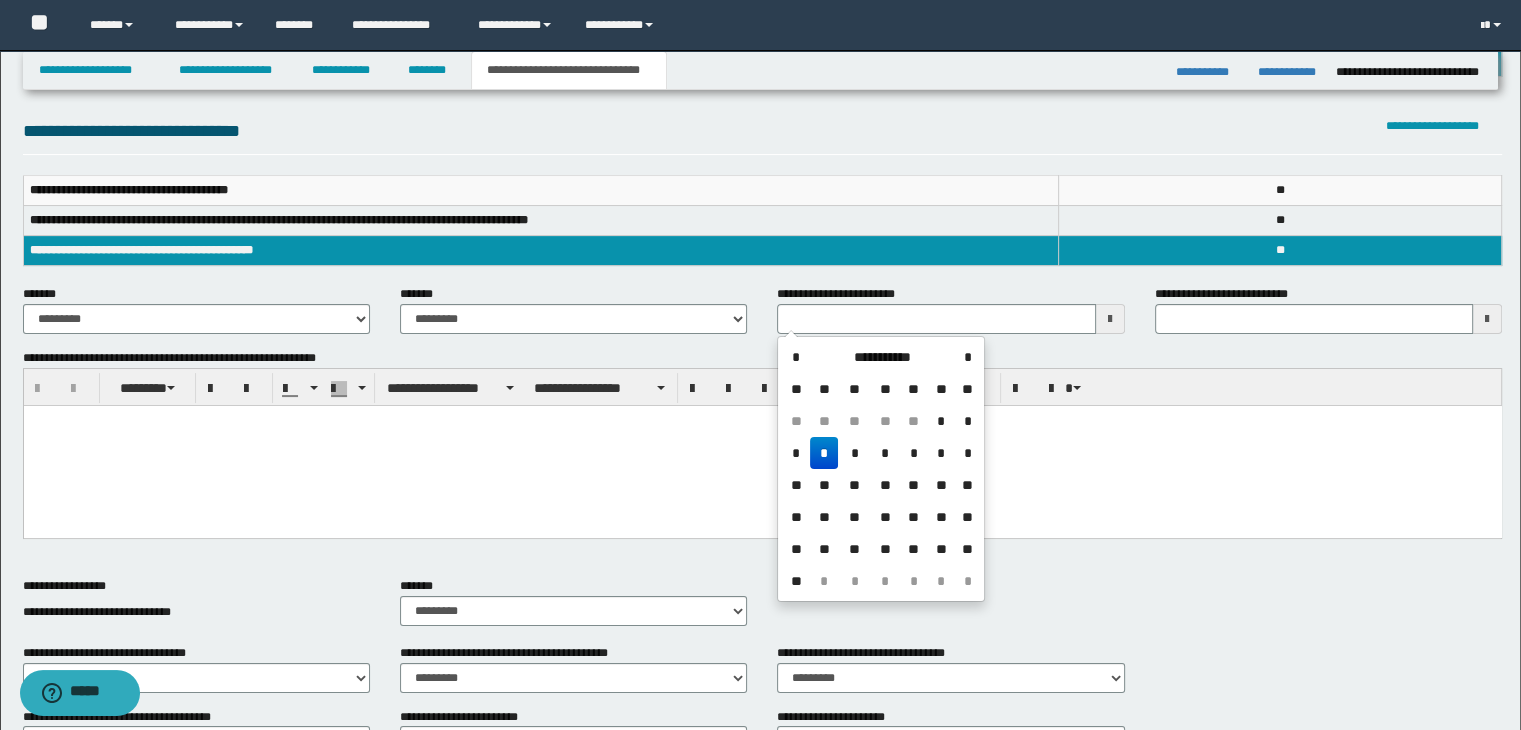 drag, startPoint x: 813, startPoint y: 452, endPoint x: 638, endPoint y: 63, distance: 426.5513 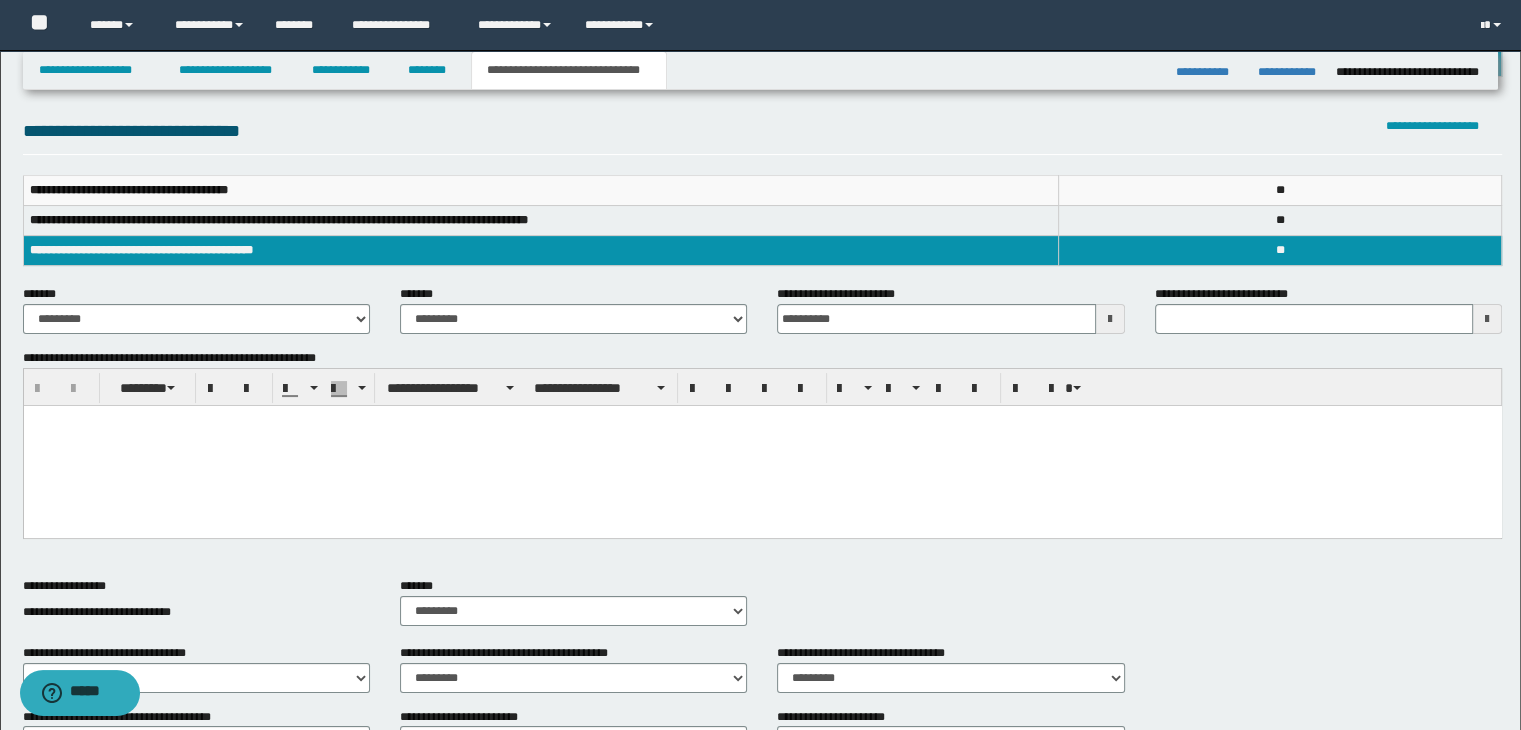 click at bounding box center [762, 446] 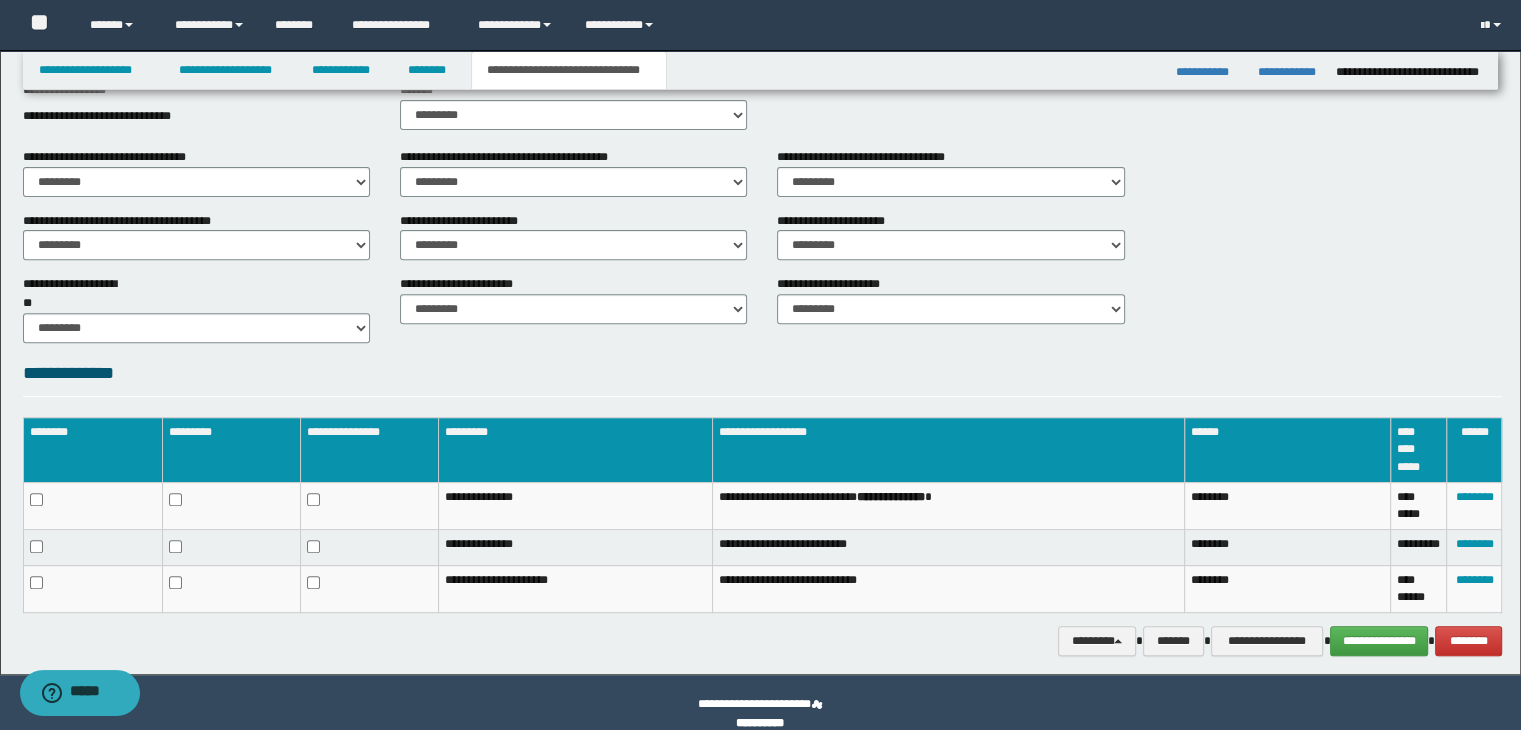 scroll, scrollTop: 700, scrollLeft: 0, axis: vertical 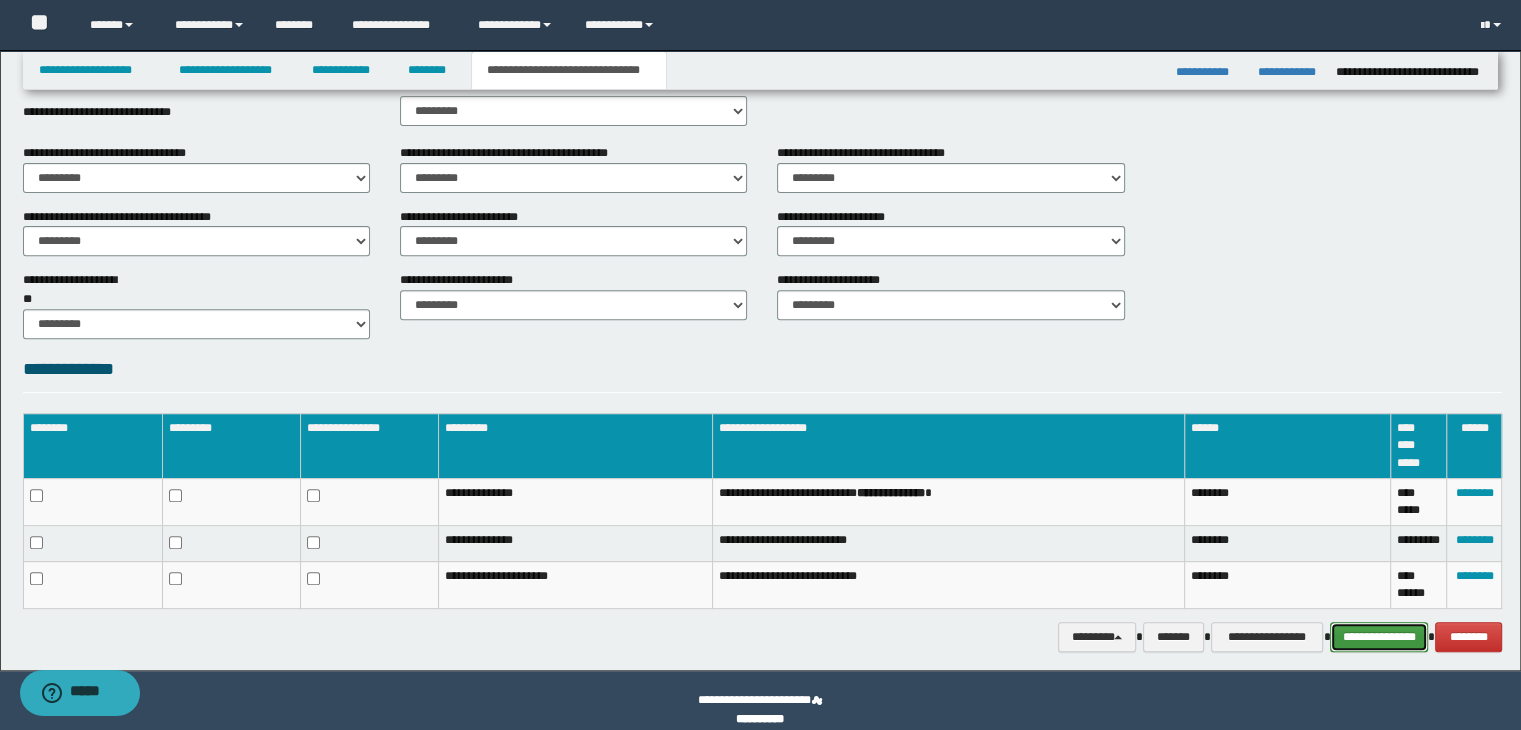 click on "**********" at bounding box center [1379, 637] 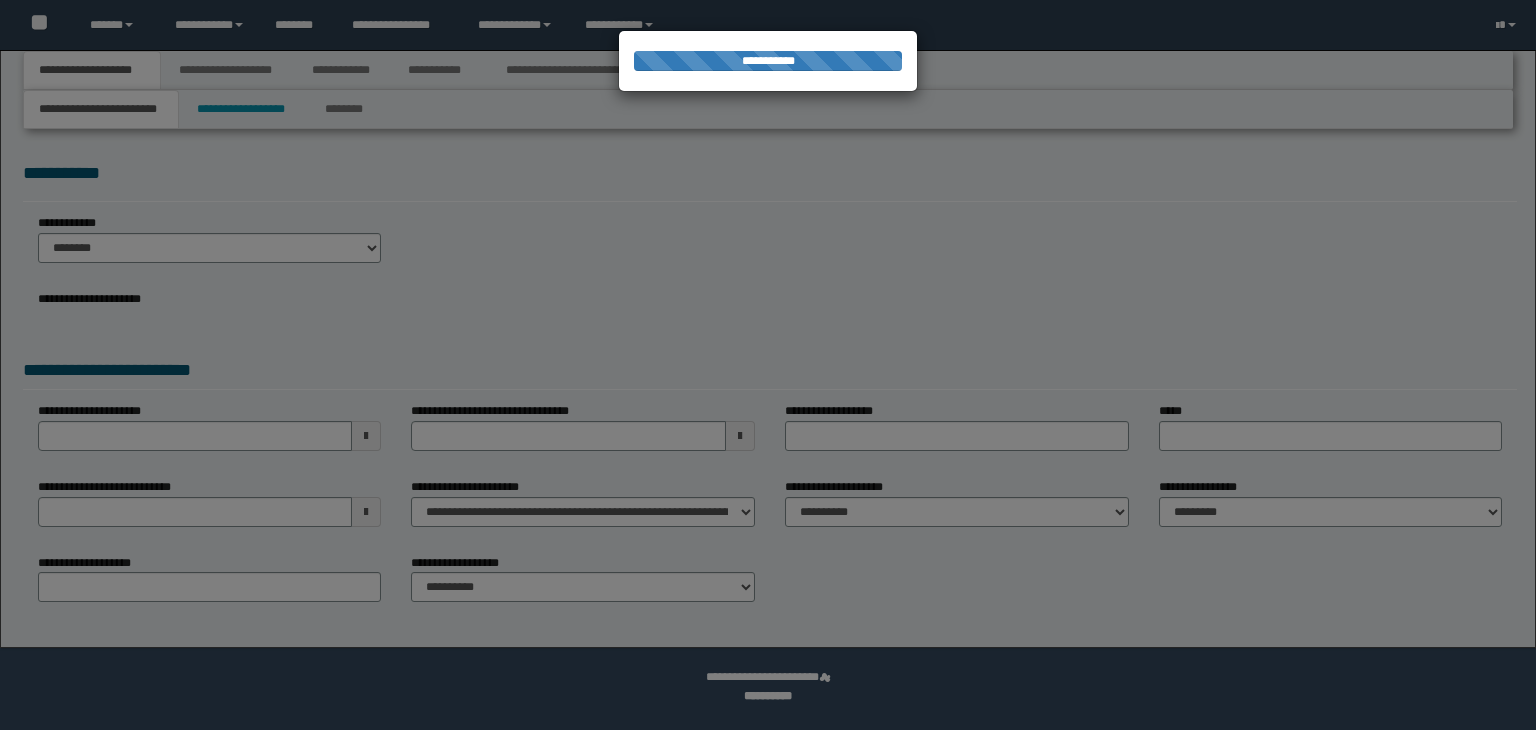 scroll, scrollTop: 0, scrollLeft: 0, axis: both 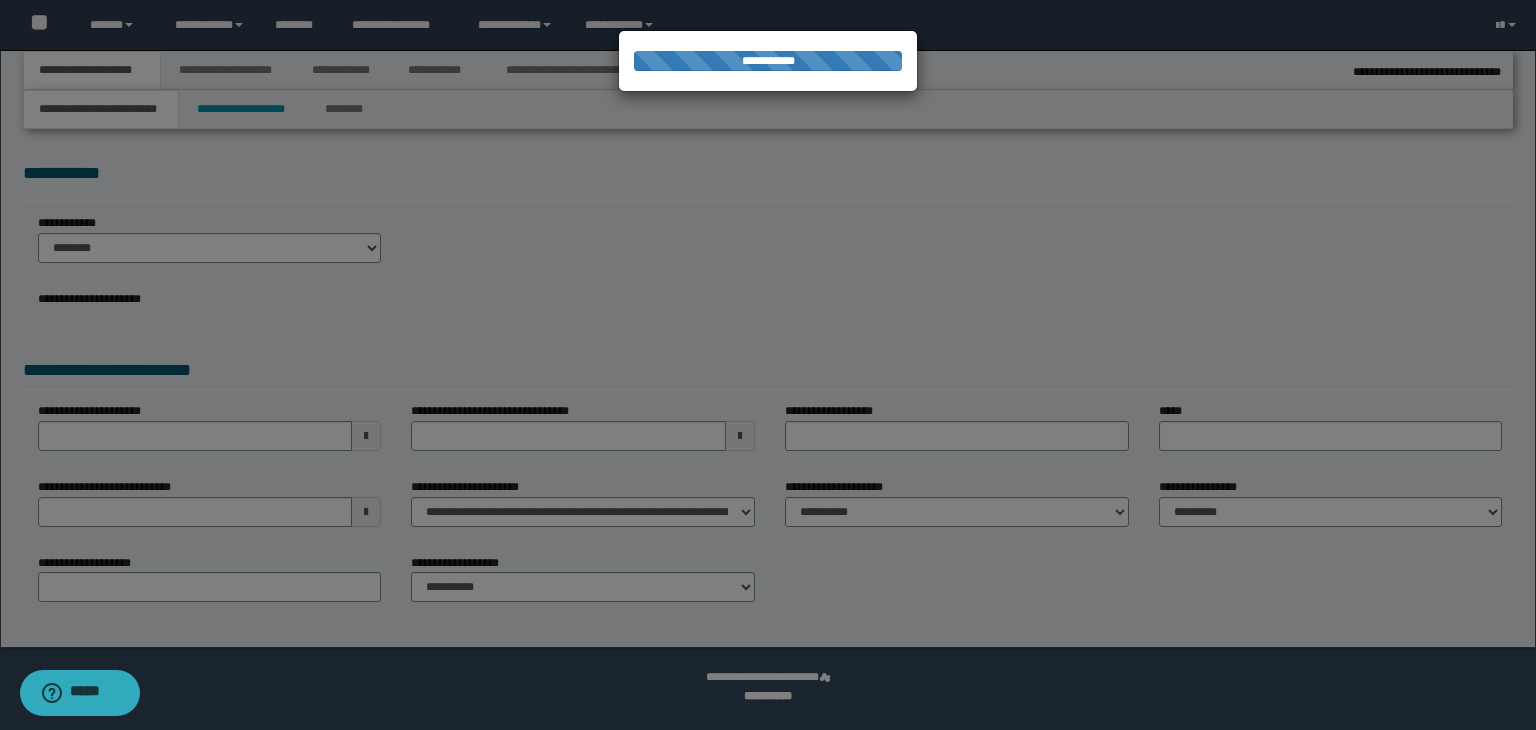 select on "*" 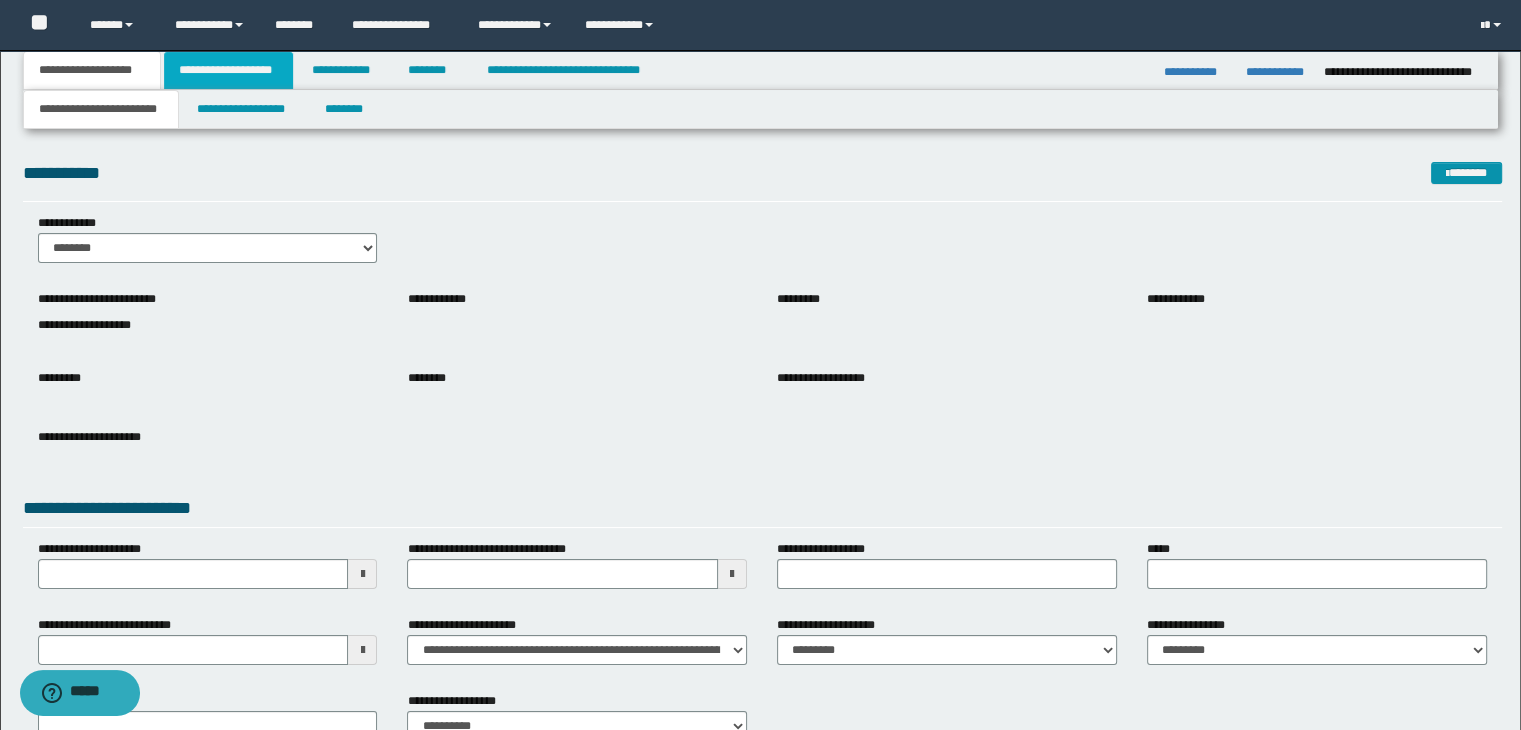 click on "**********" at bounding box center [228, 70] 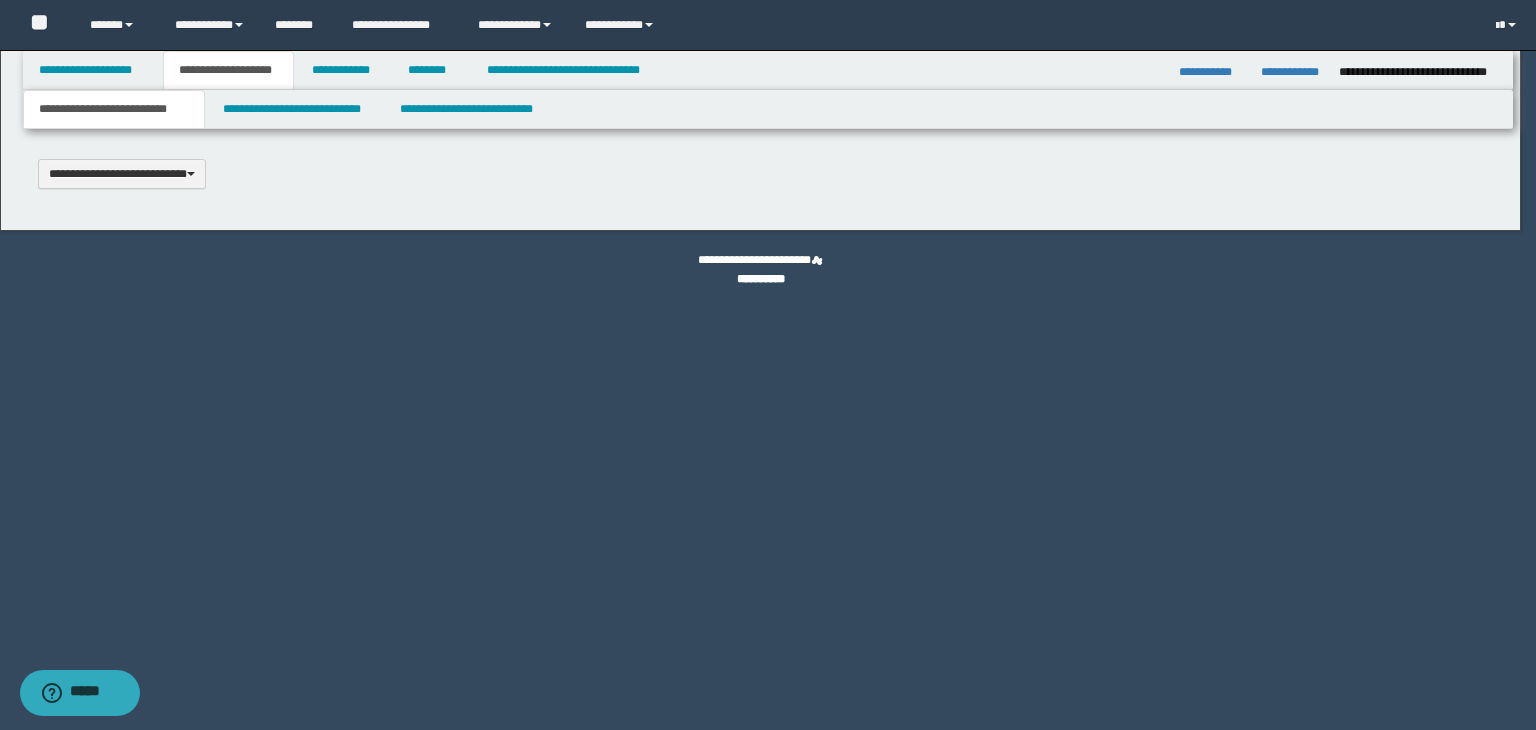 type 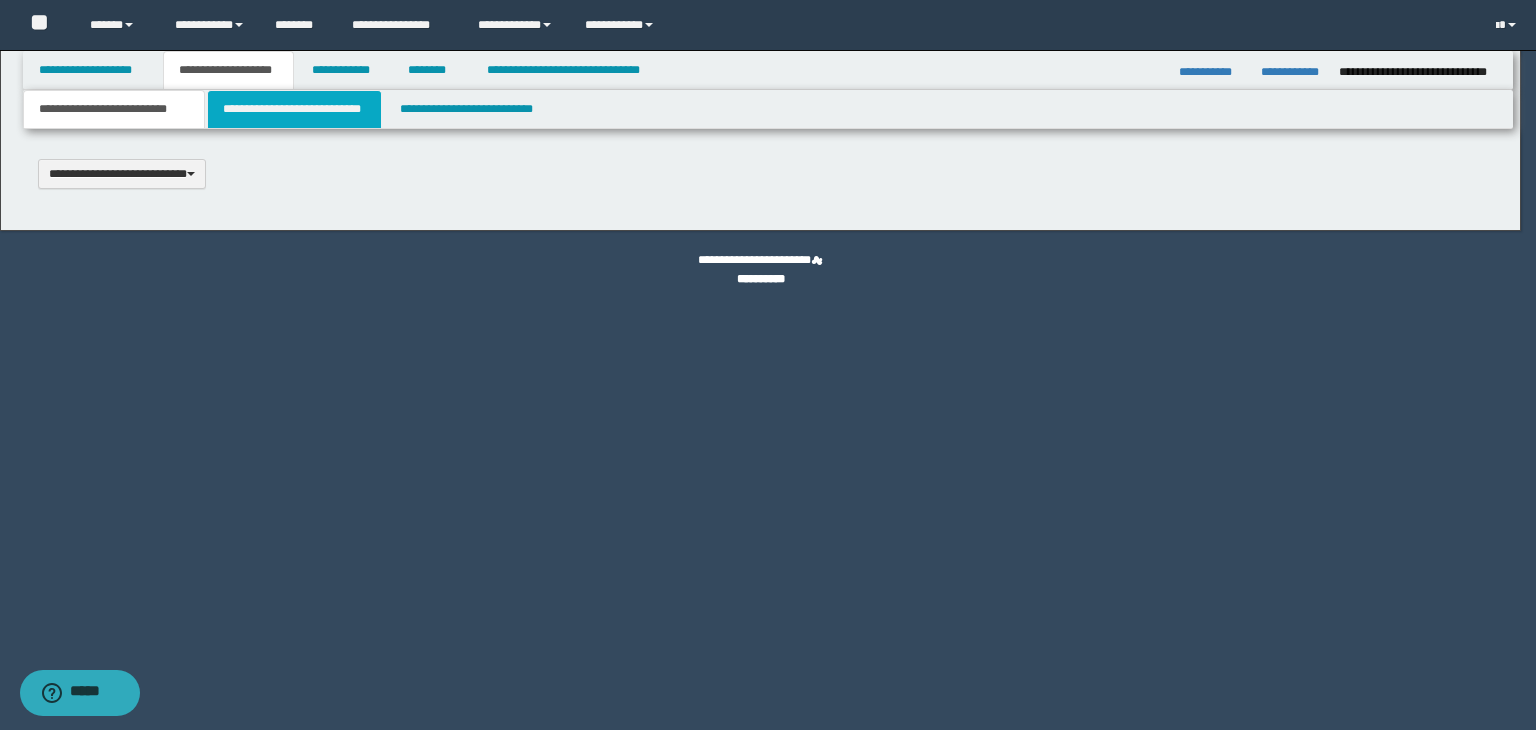 scroll, scrollTop: 0, scrollLeft: 0, axis: both 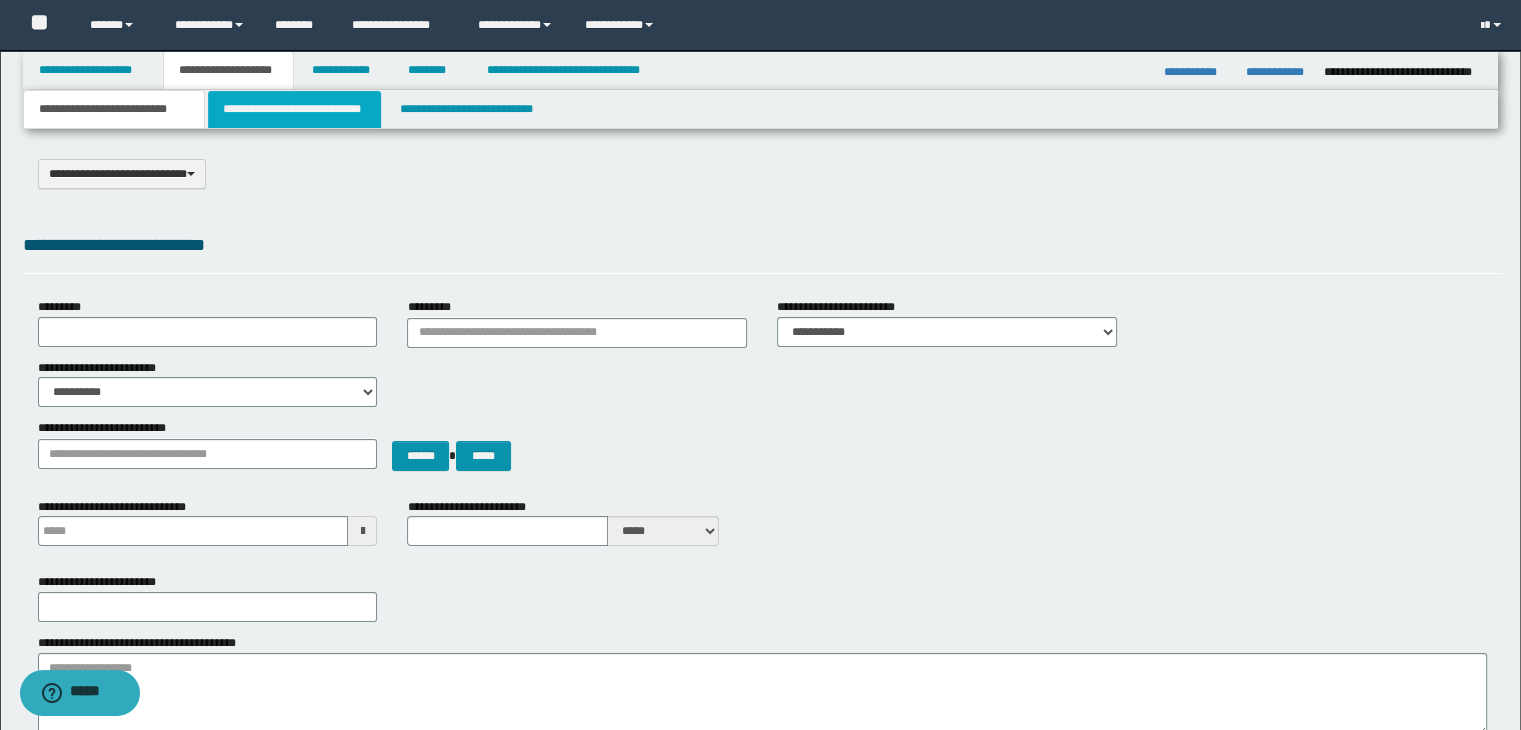 click on "**********" at bounding box center [294, 109] 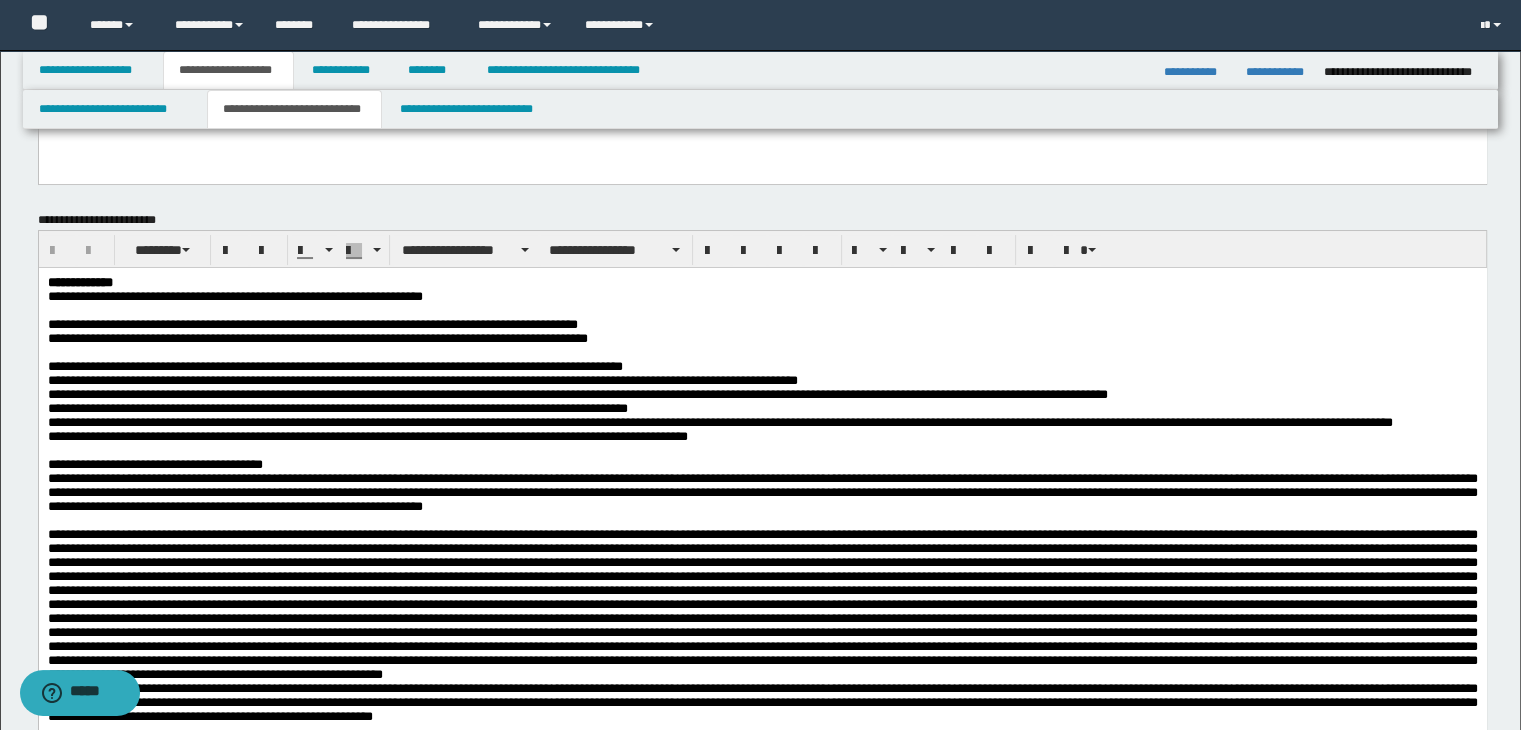 scroll, scrollTop: 200, scrollLeft: 0, axis: vertical 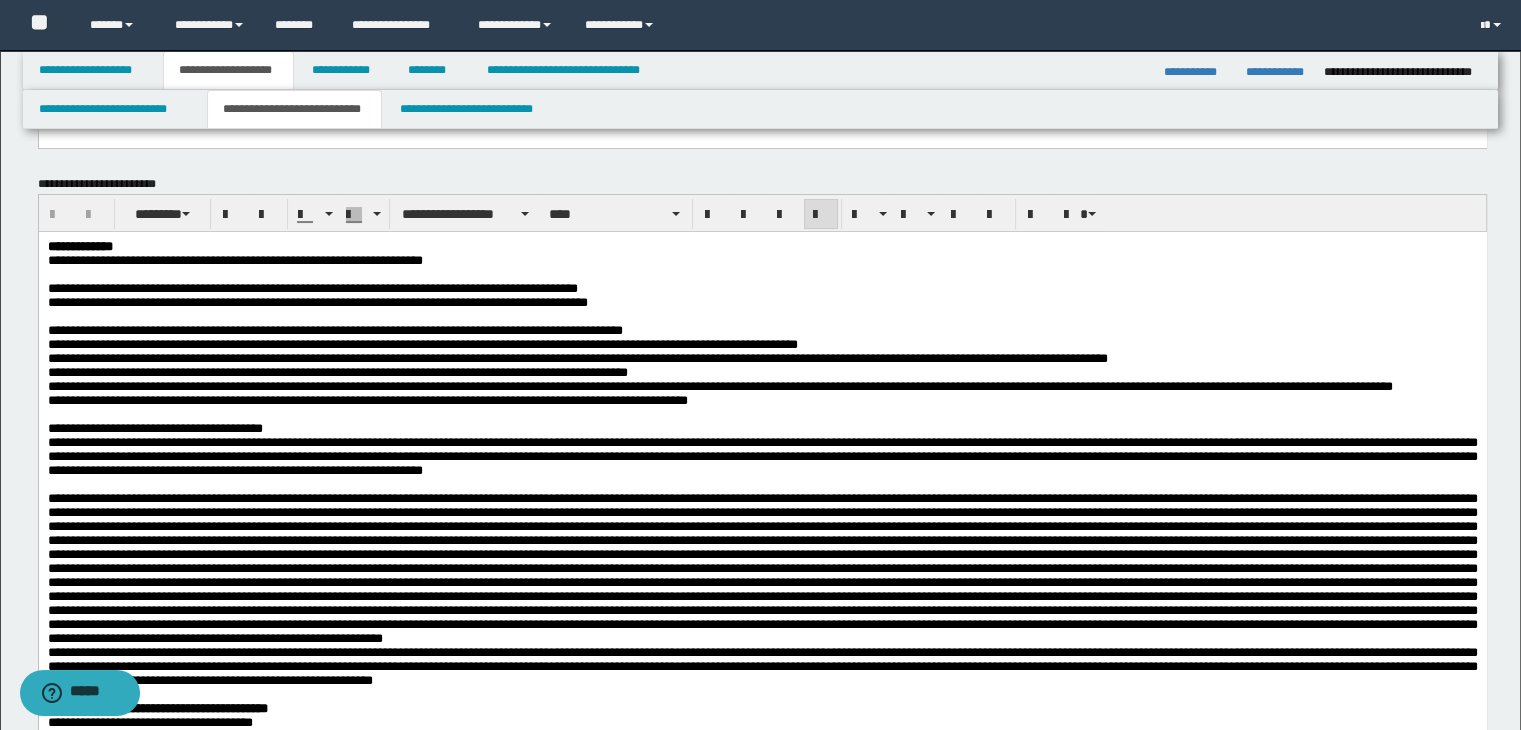 click on "**********" at bounding box center (312, 287) 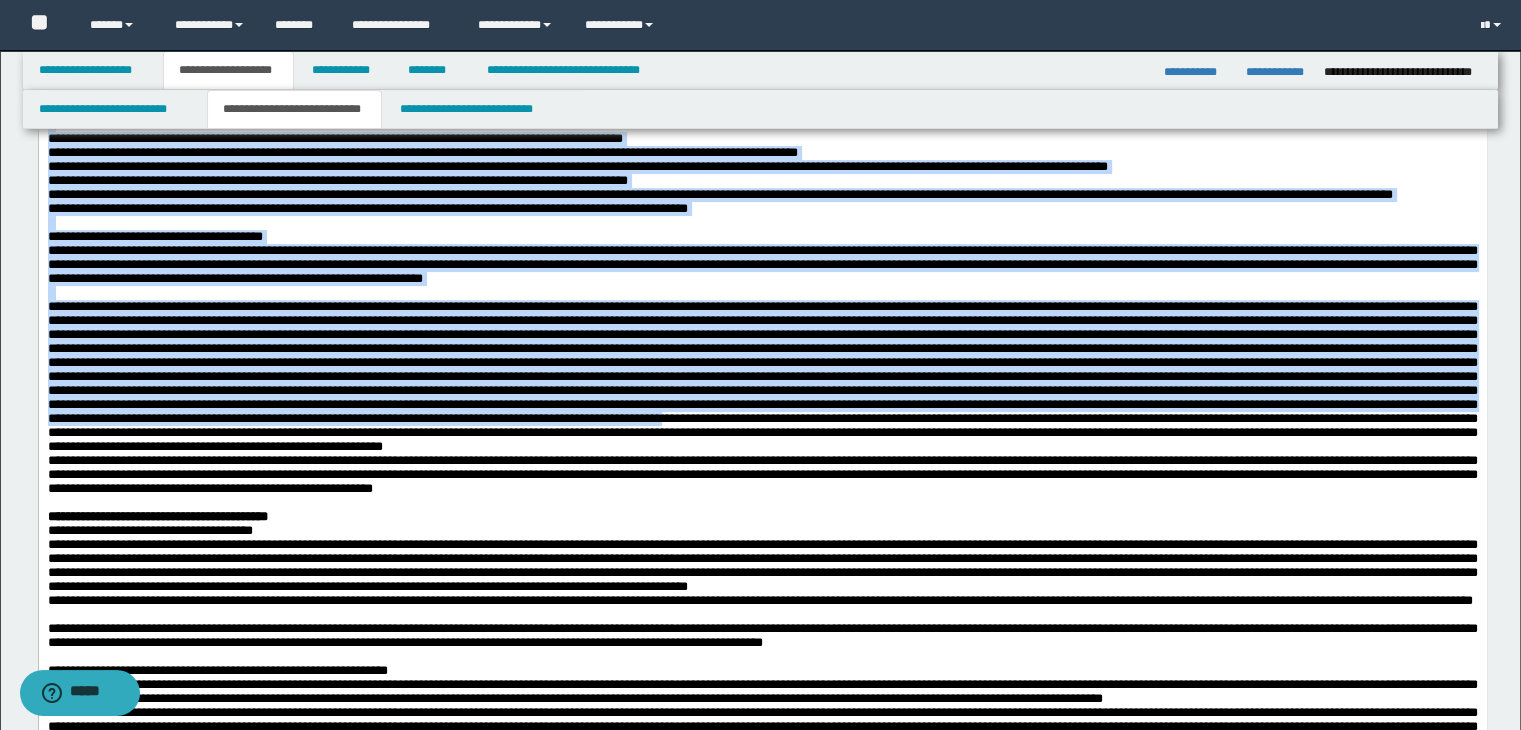 scroll, scrollTop: 396, scrollLeft: 0, axis: vertical 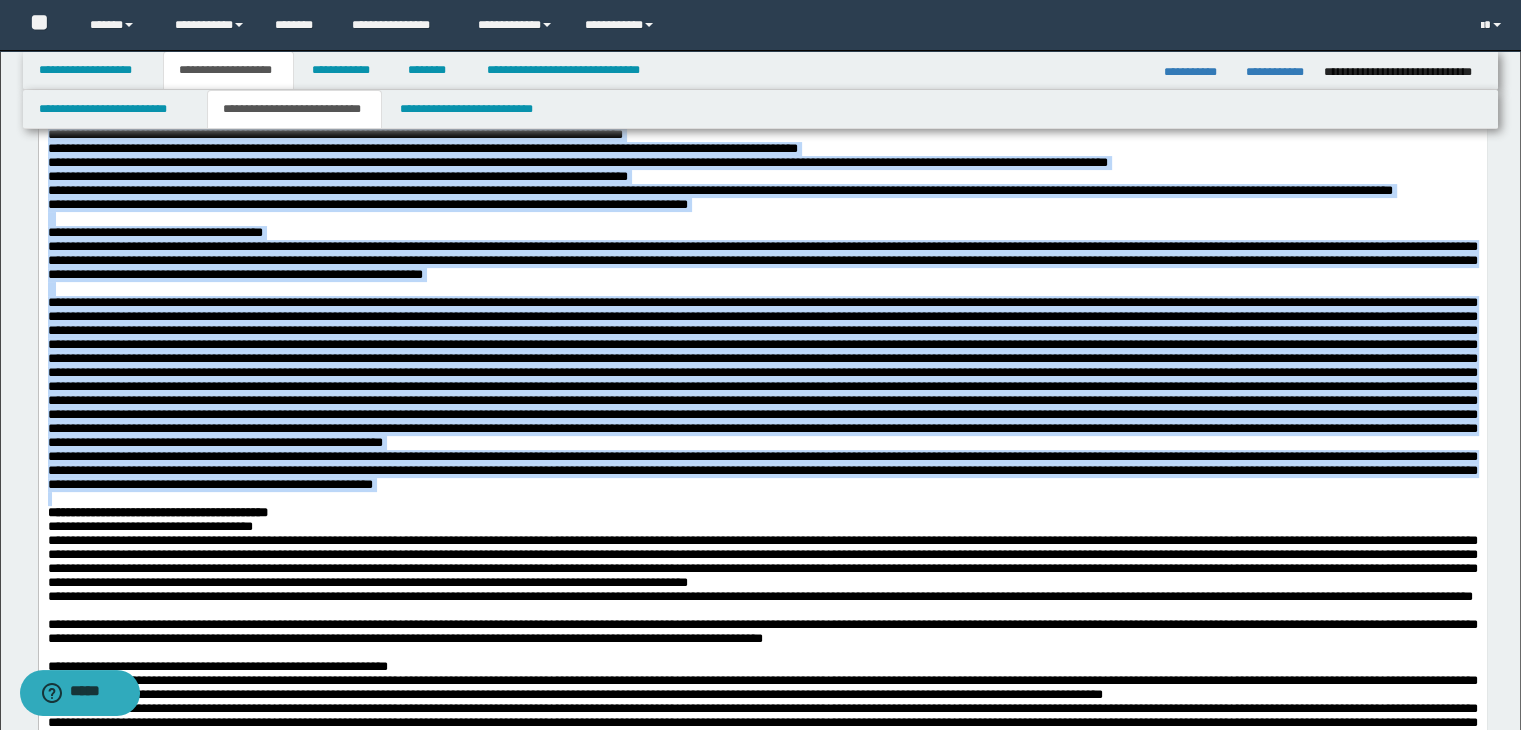 drag, startPoint x: 49, startPoint y: 96, endPoint x: 1139, endPoint y: 629, distance: 1213.338 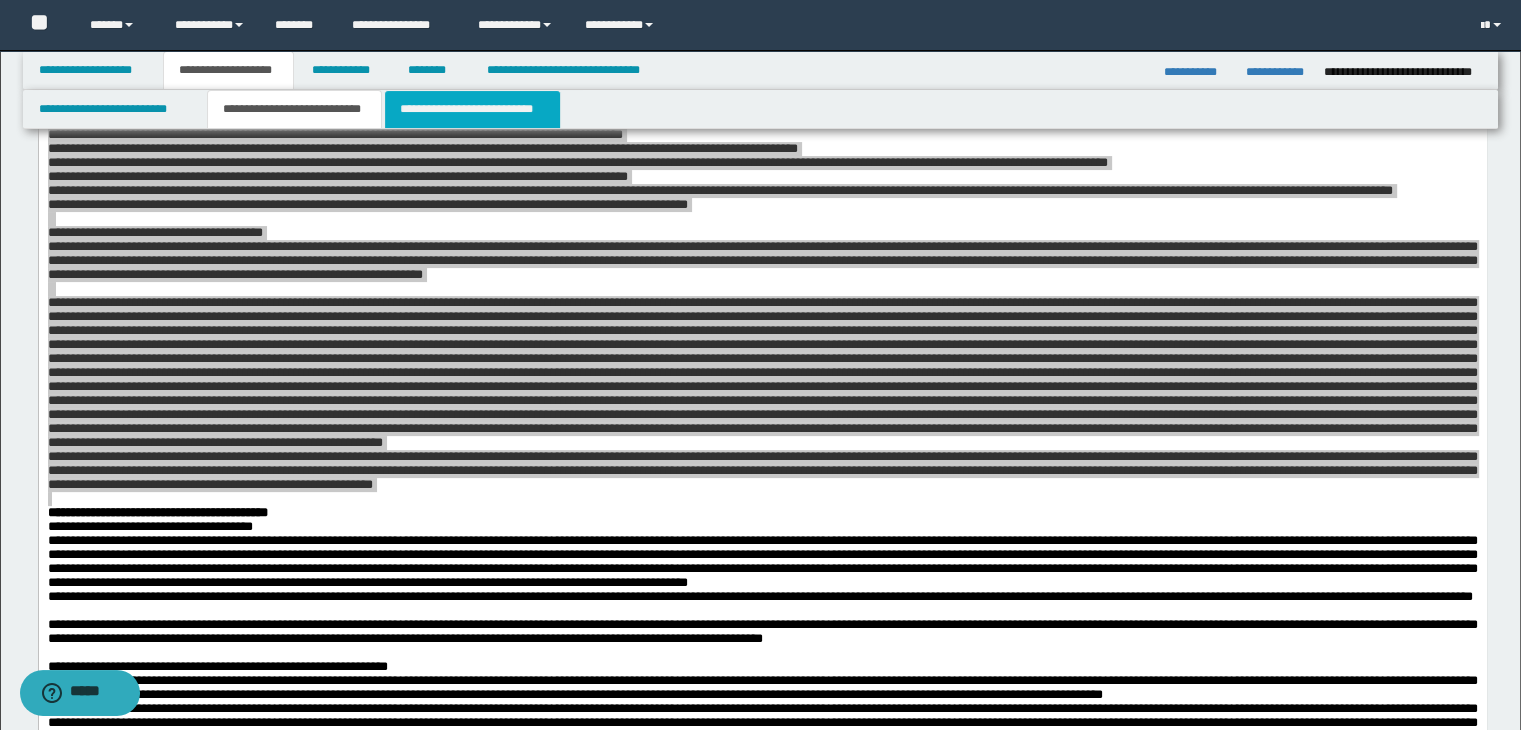 click on "**********" at bounding box center (472, 109) 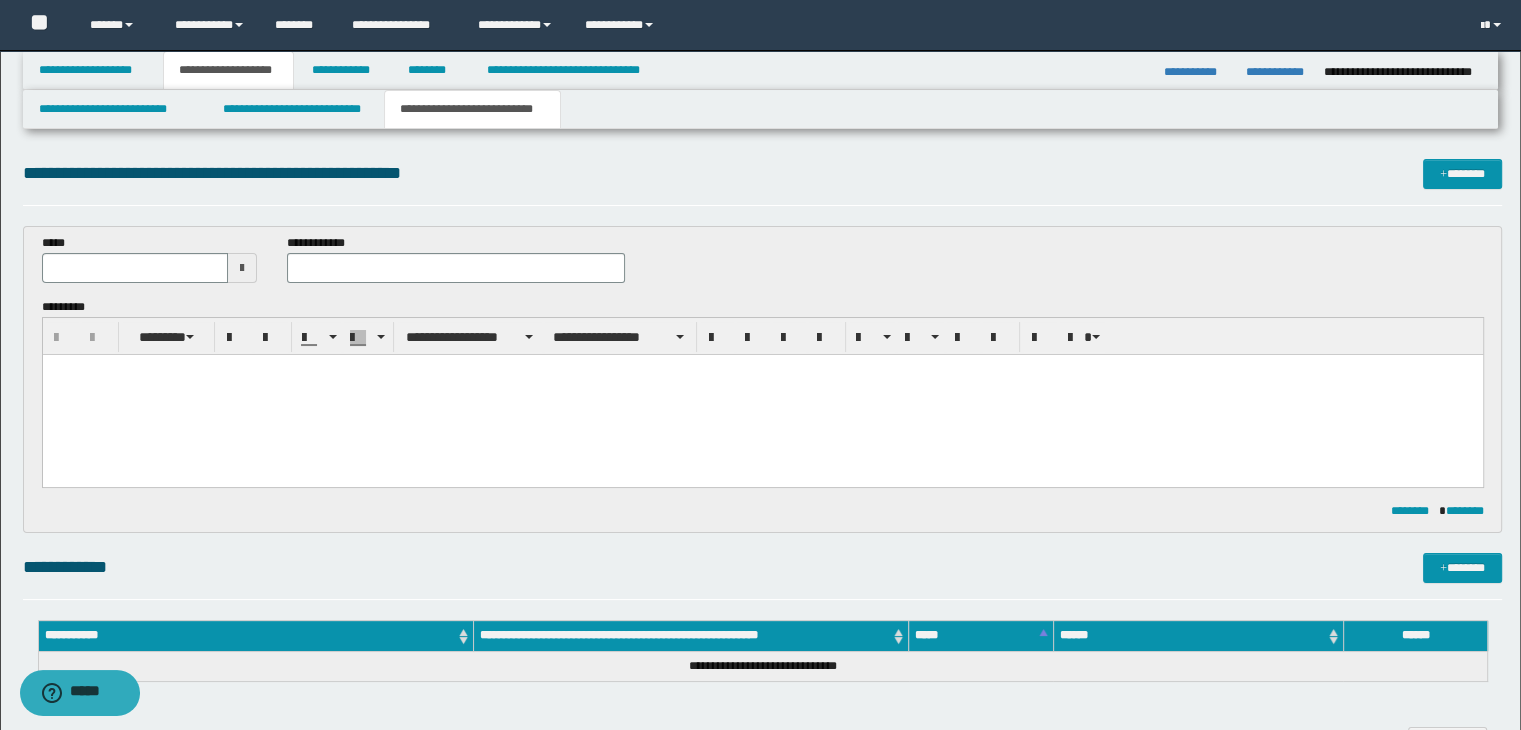 scroll, scrollTop: 0, scrollLeft: 0, axis: both 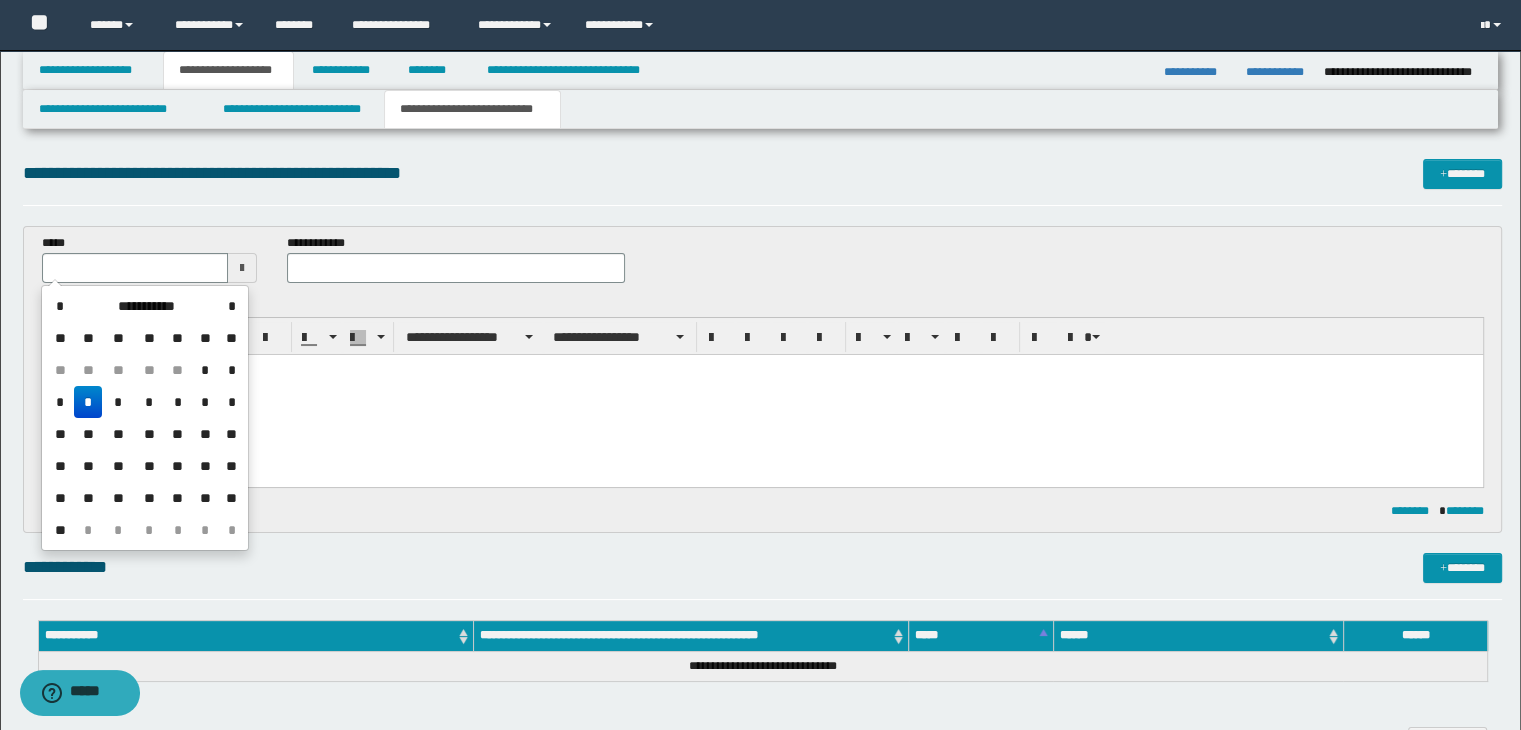 click on "*" at bounding box center [88, 402] 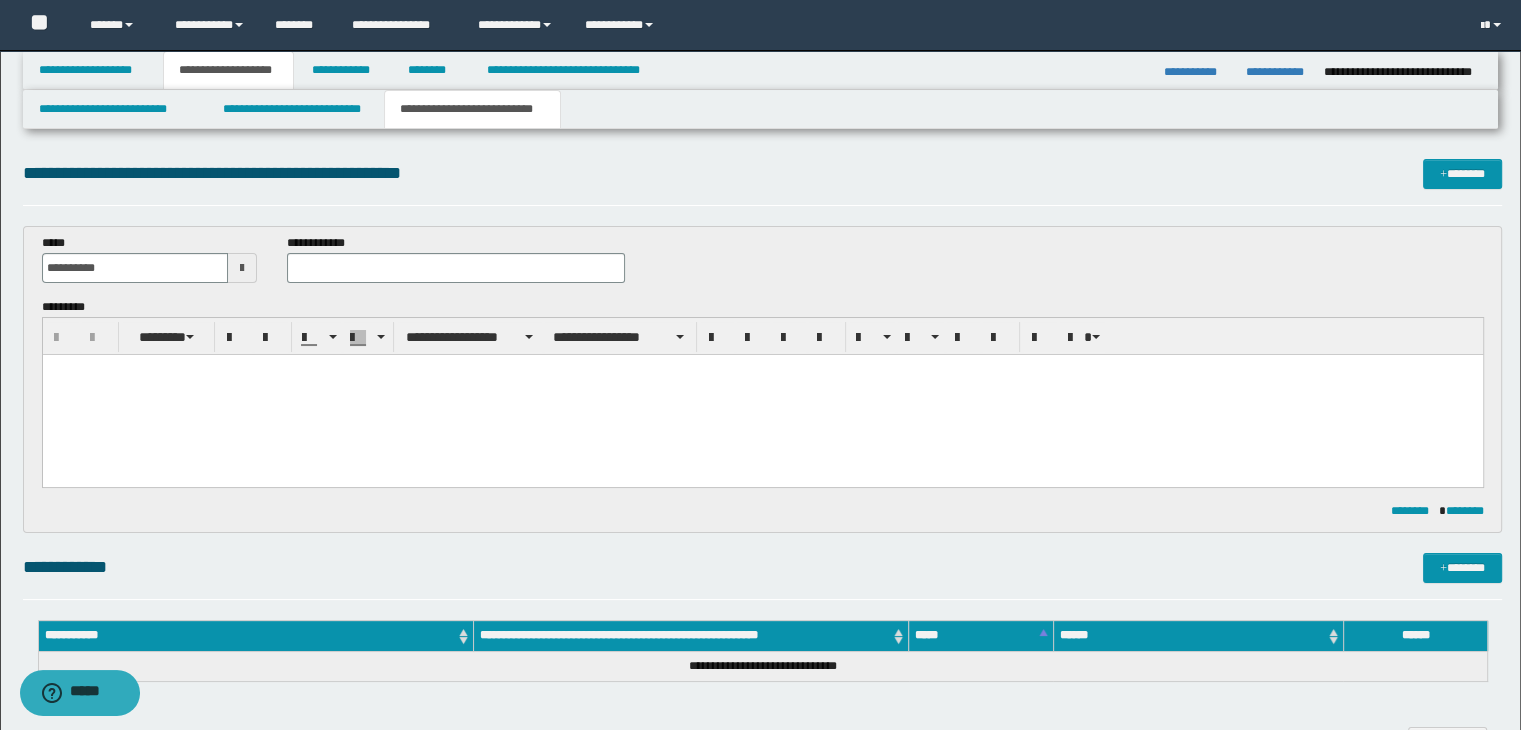 click at bounding box center (762, 394) 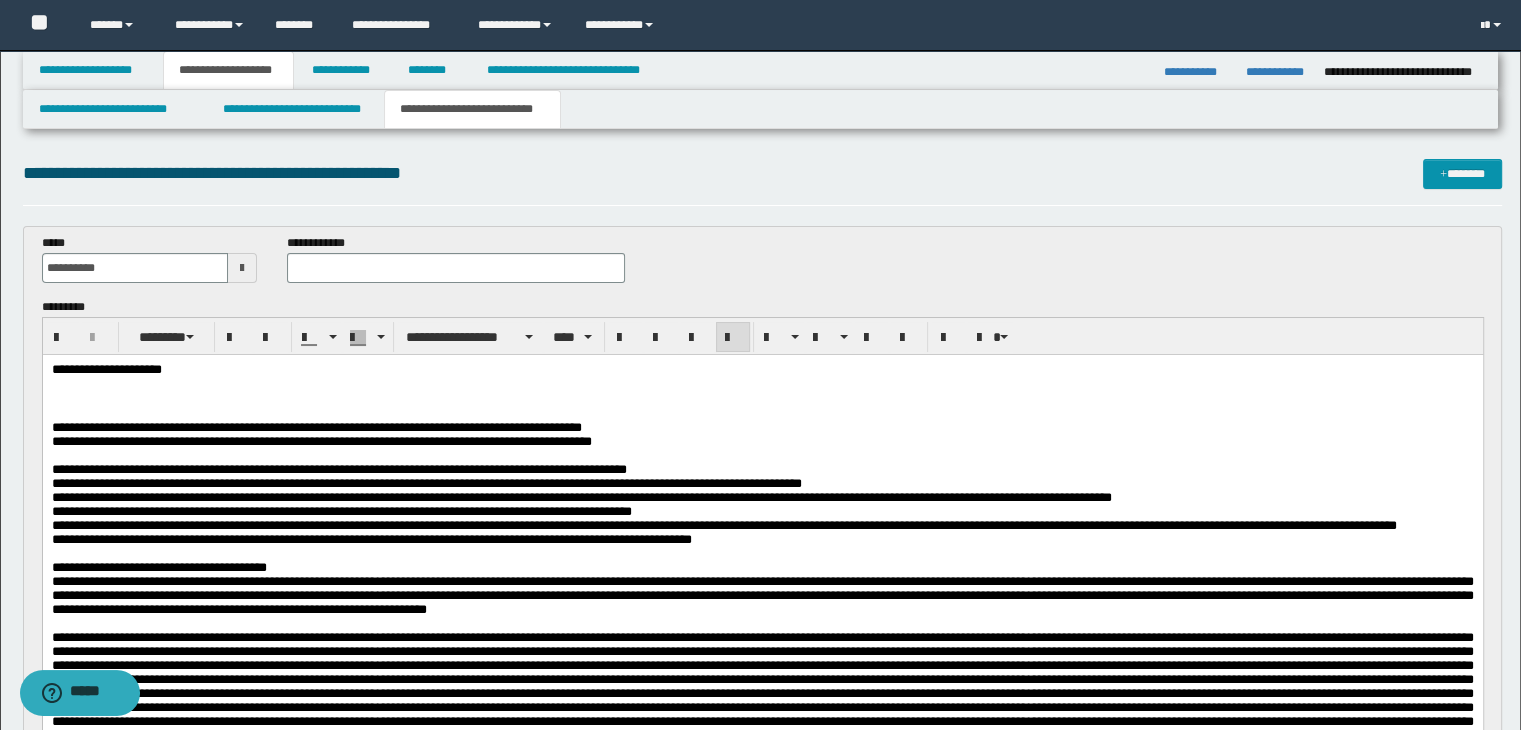 scroll, scrollTop: 100, scrollLeft: 0, axis: vertical 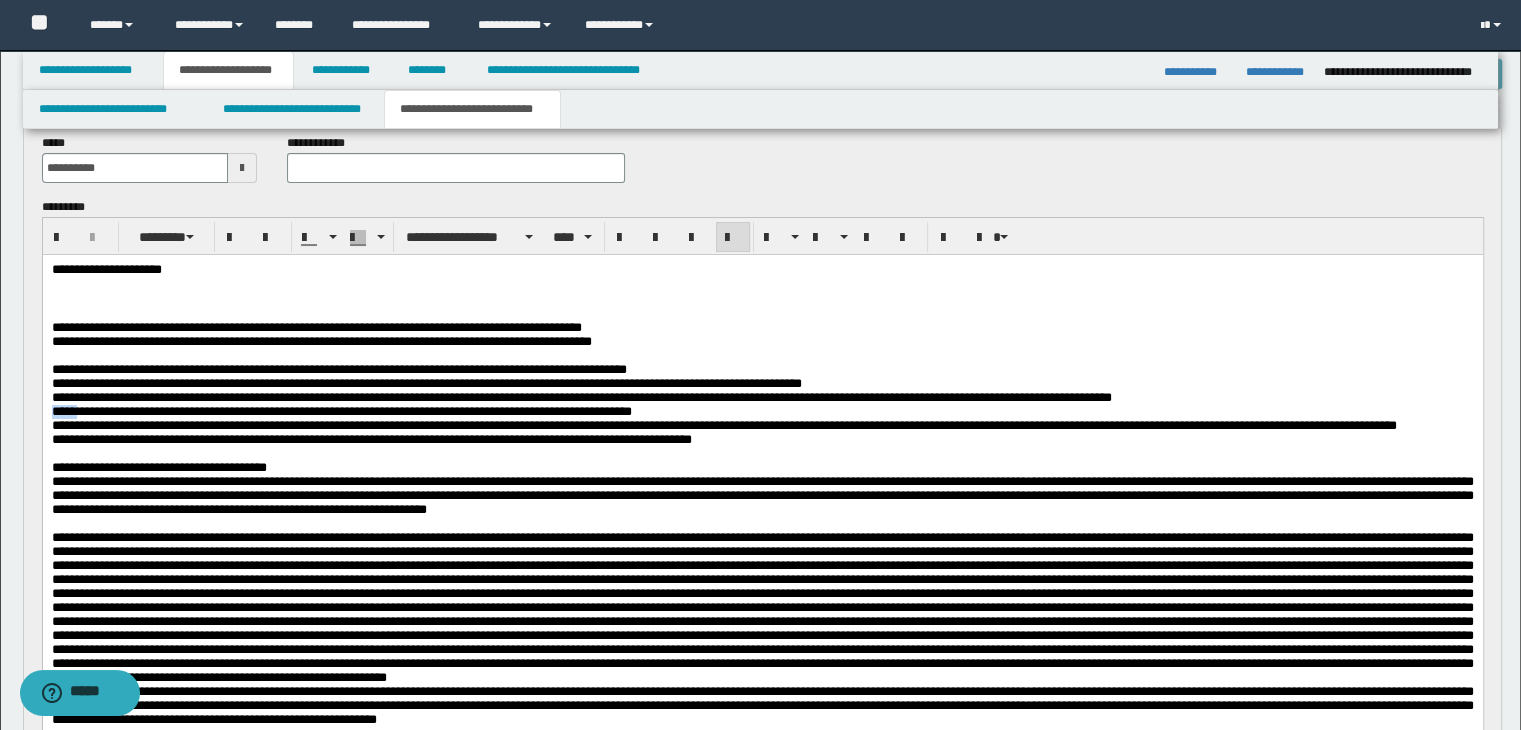 drag, startPoint x: 52, startPoint y: 430, endPoint x: 90, endPoint y: 434, distance: 38.209946 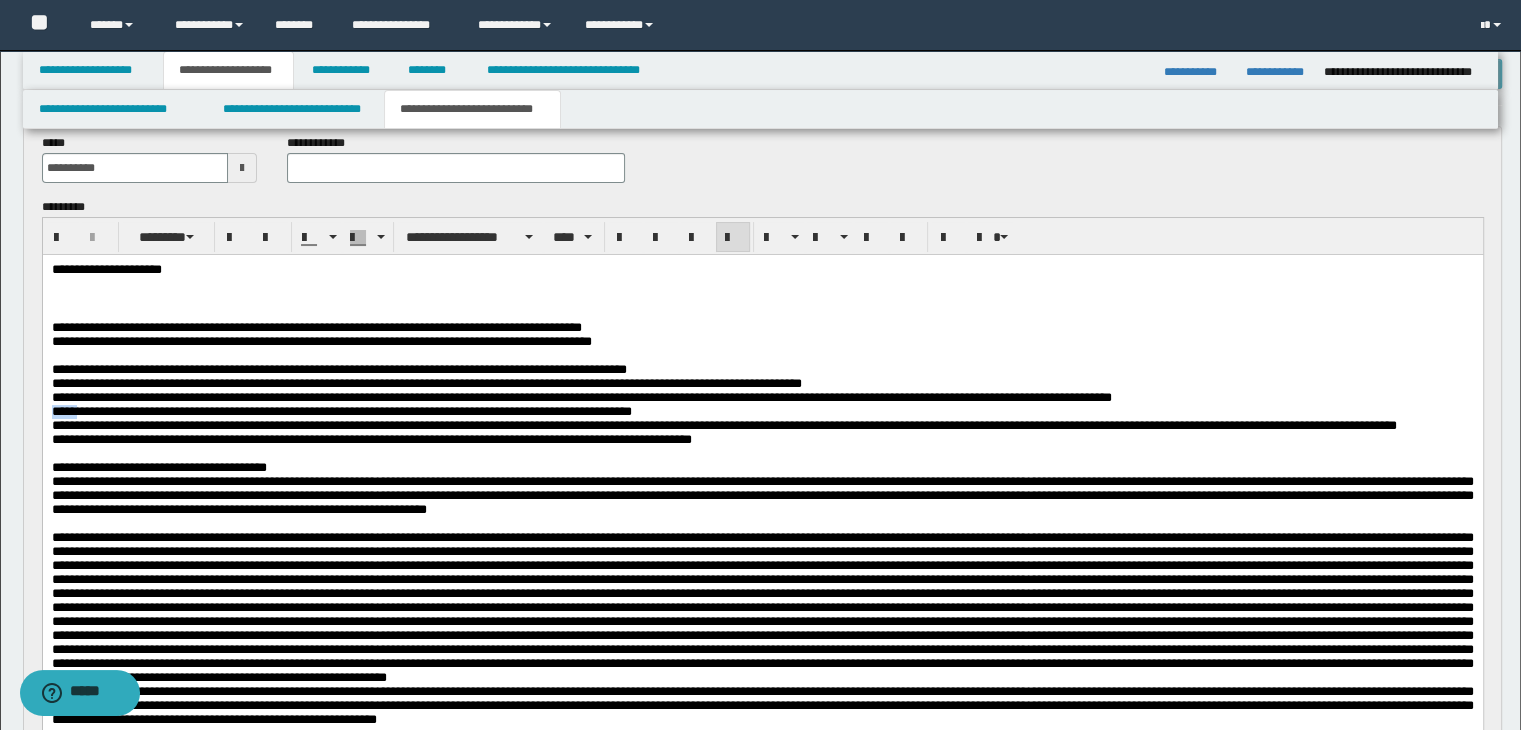 click on "**********" at bounding box center (341, 410) 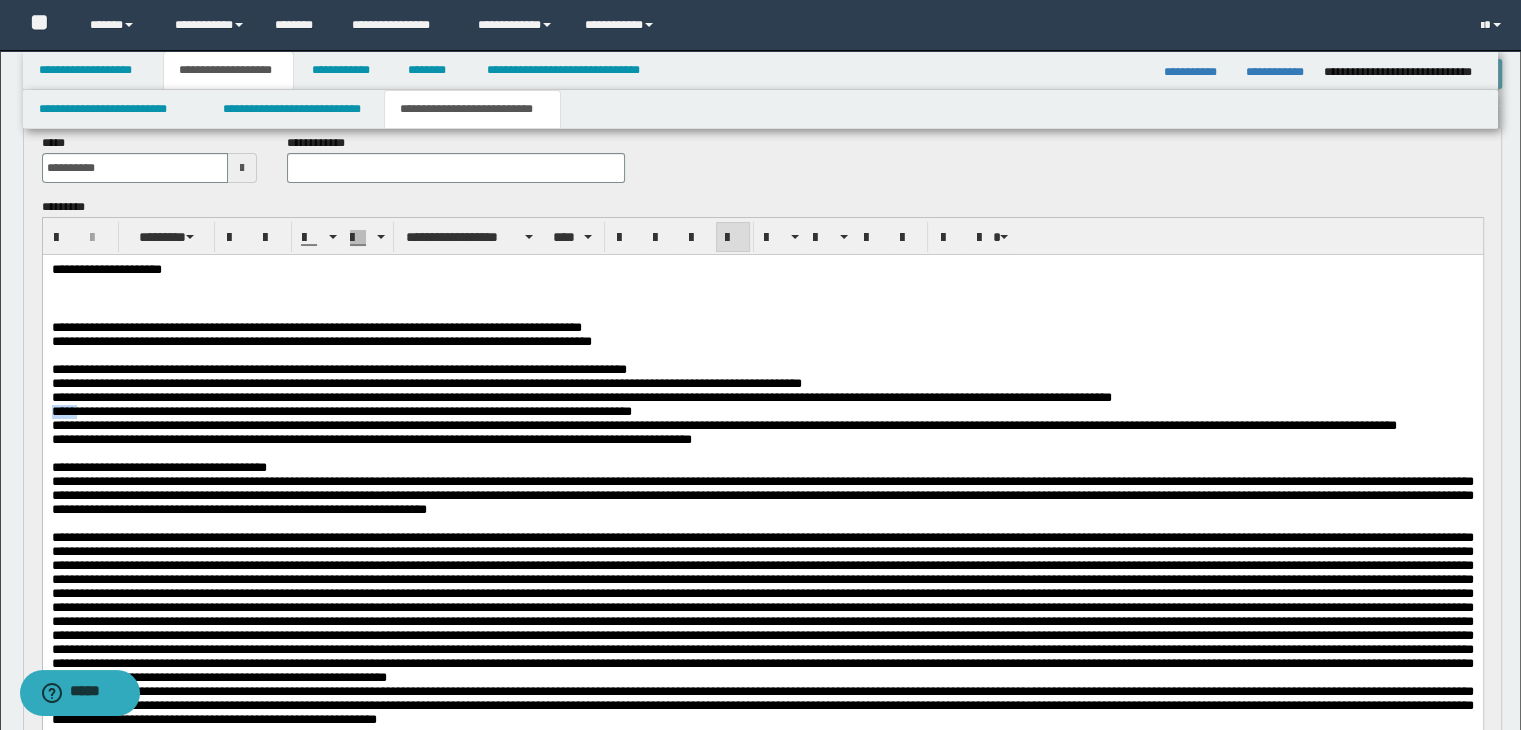 copy on "*****" 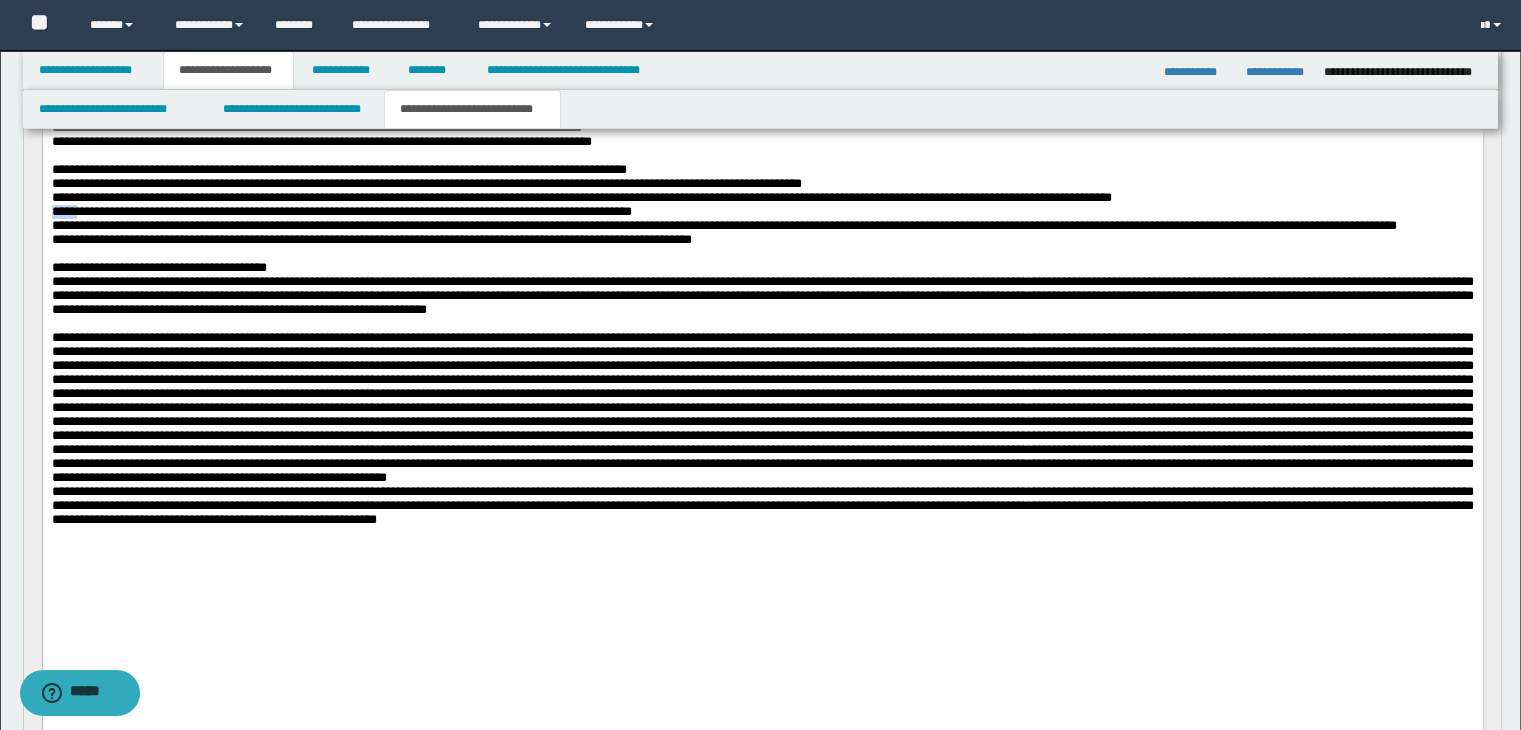 scroll, scrollTop: 600, scrollLeft: 0, axis: vertical 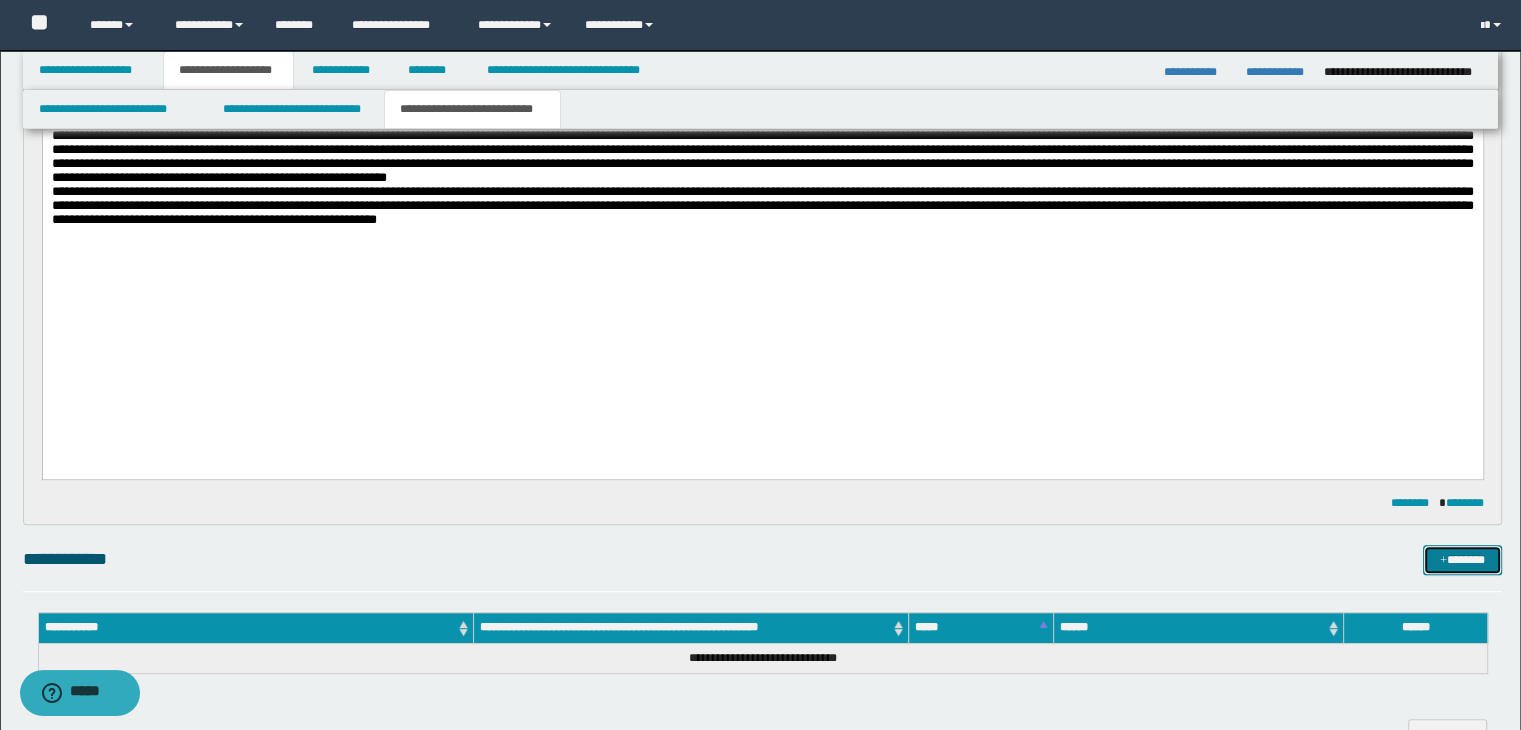 click on "*******" at bounding box center (1462, 560) 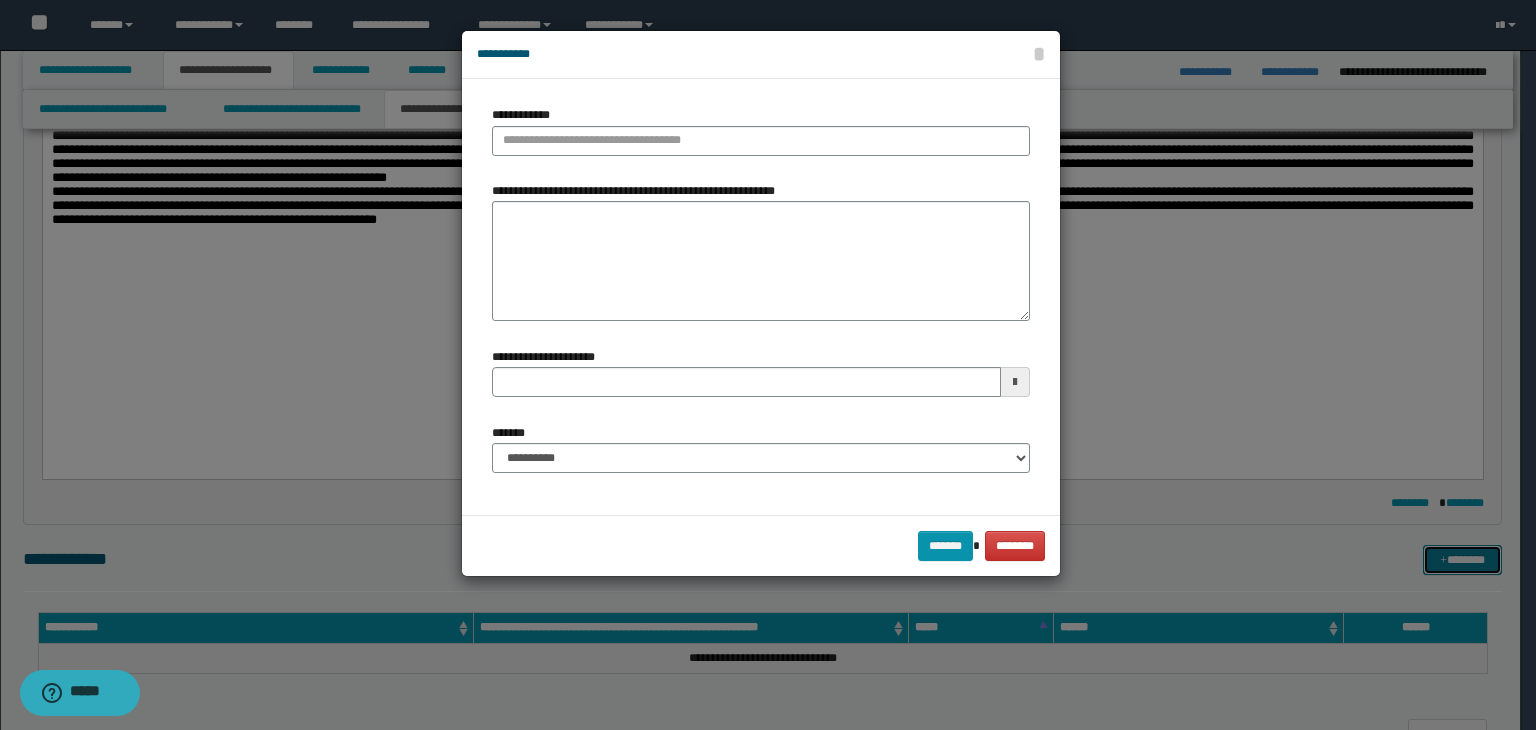 type 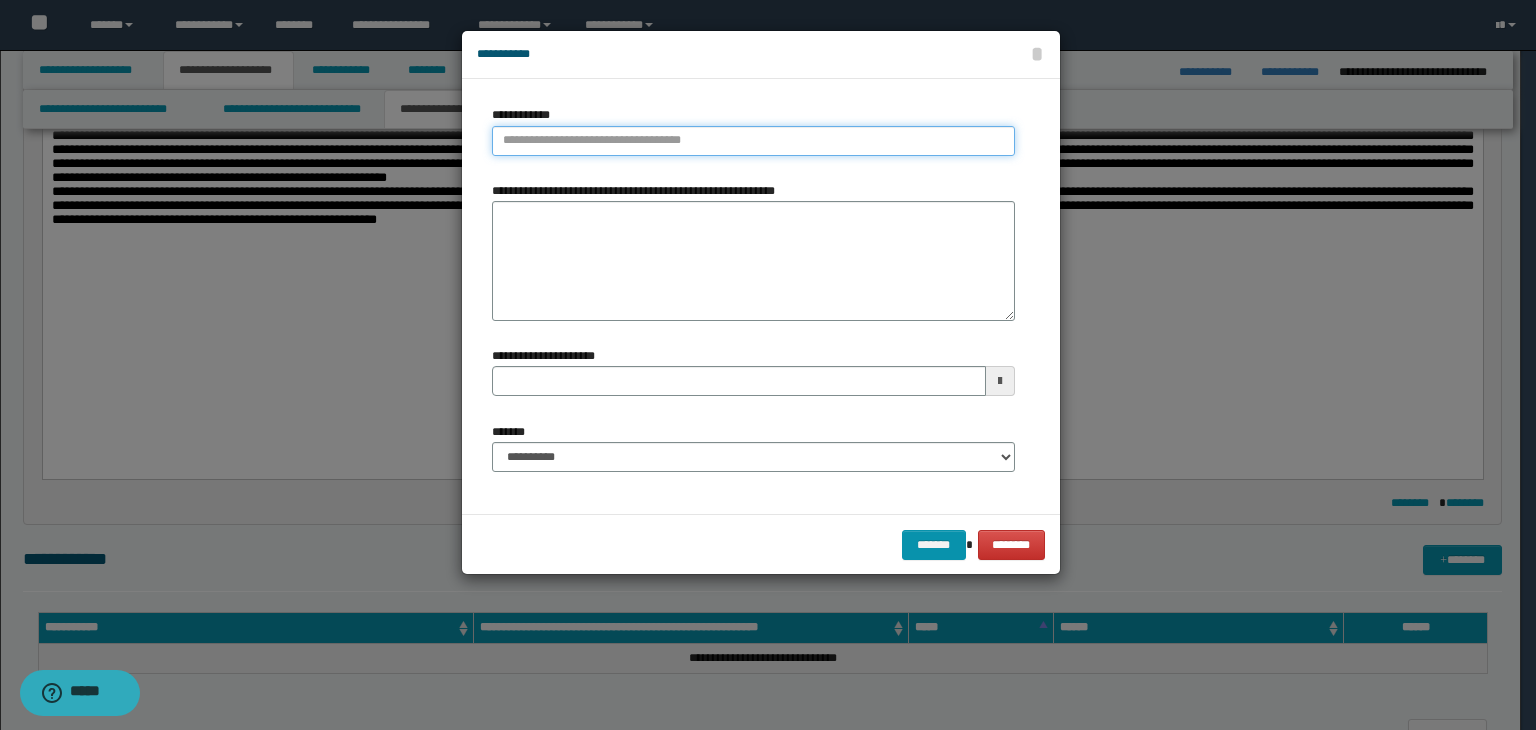 click on "**********" at bounding box center [753, 141] 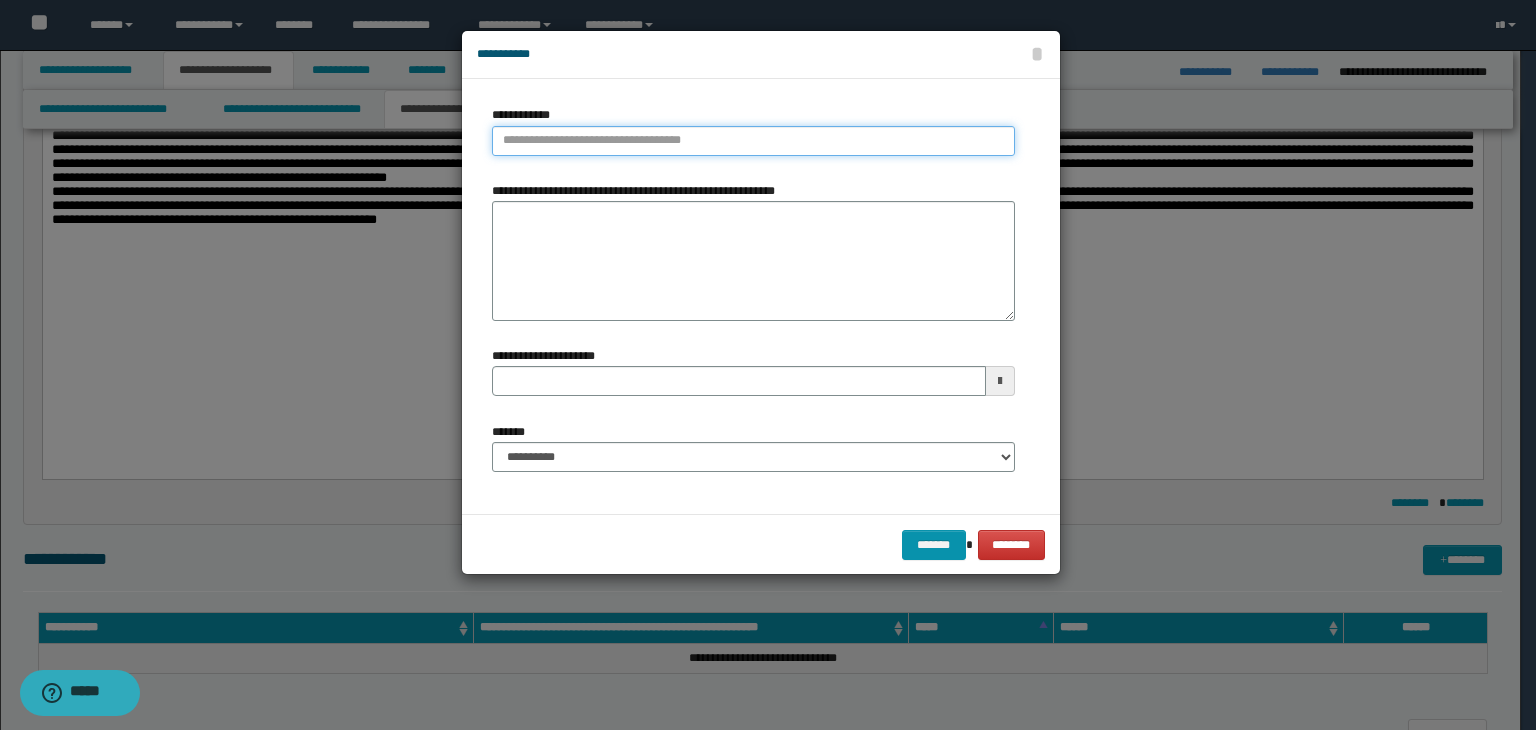 paste on "****" 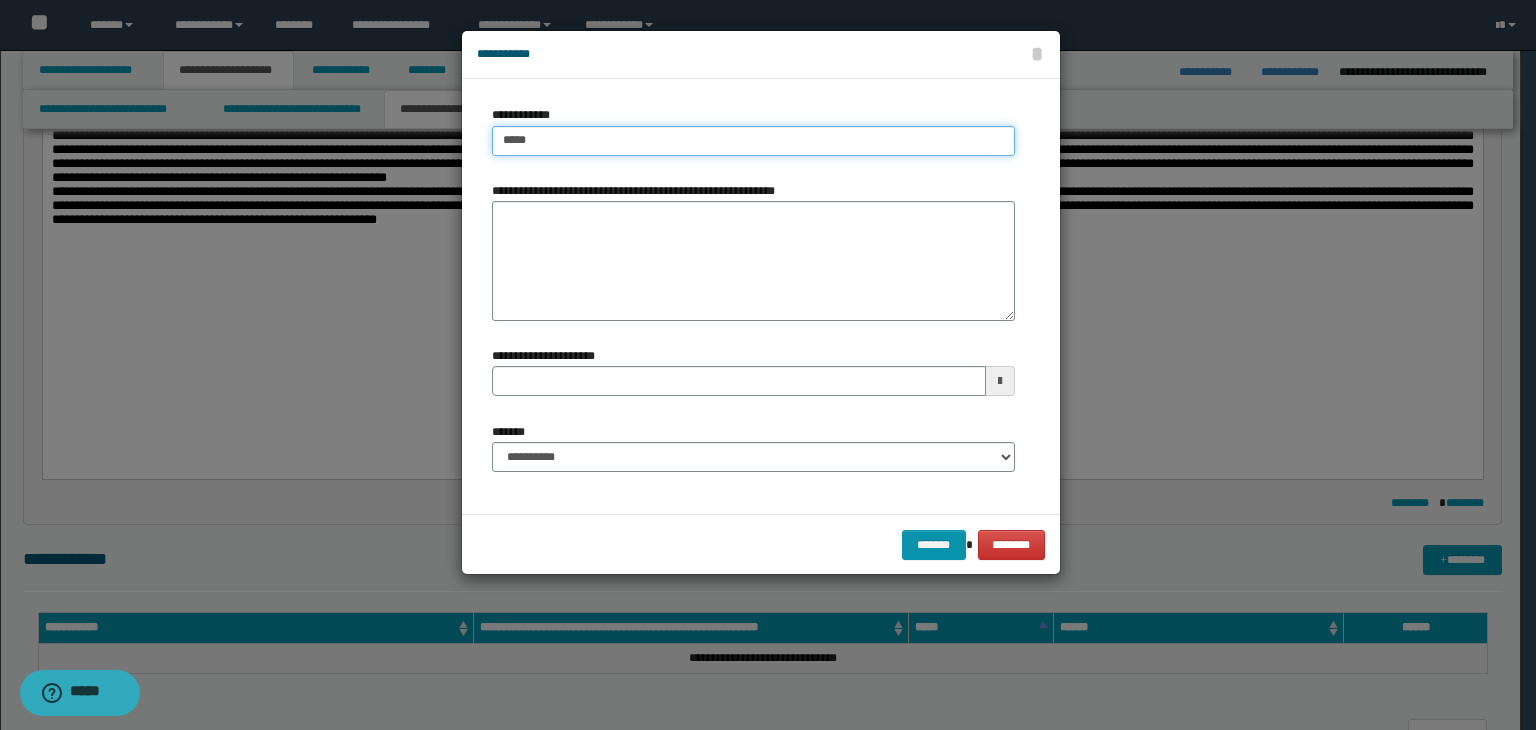 type on "****" 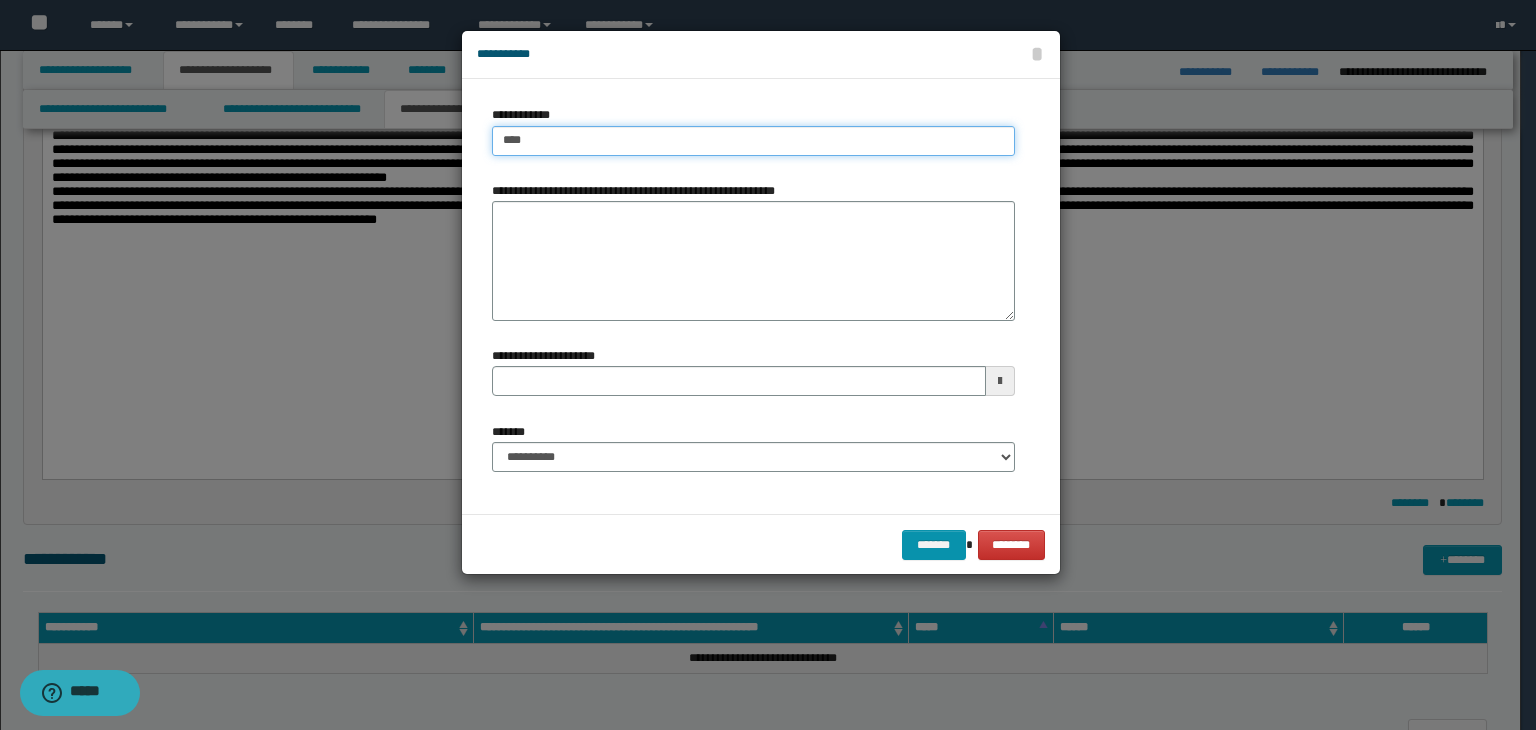 type on "****" 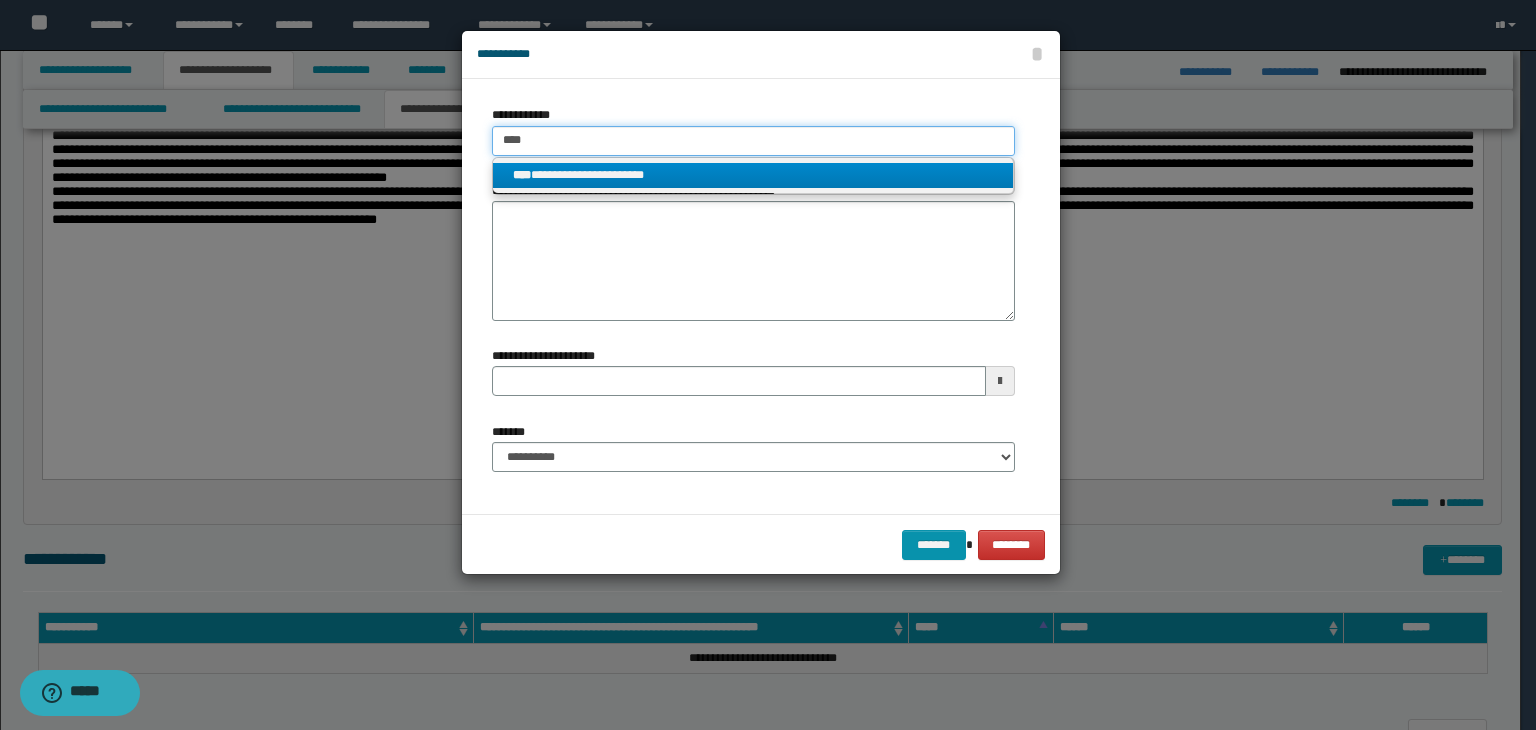 type on "****" 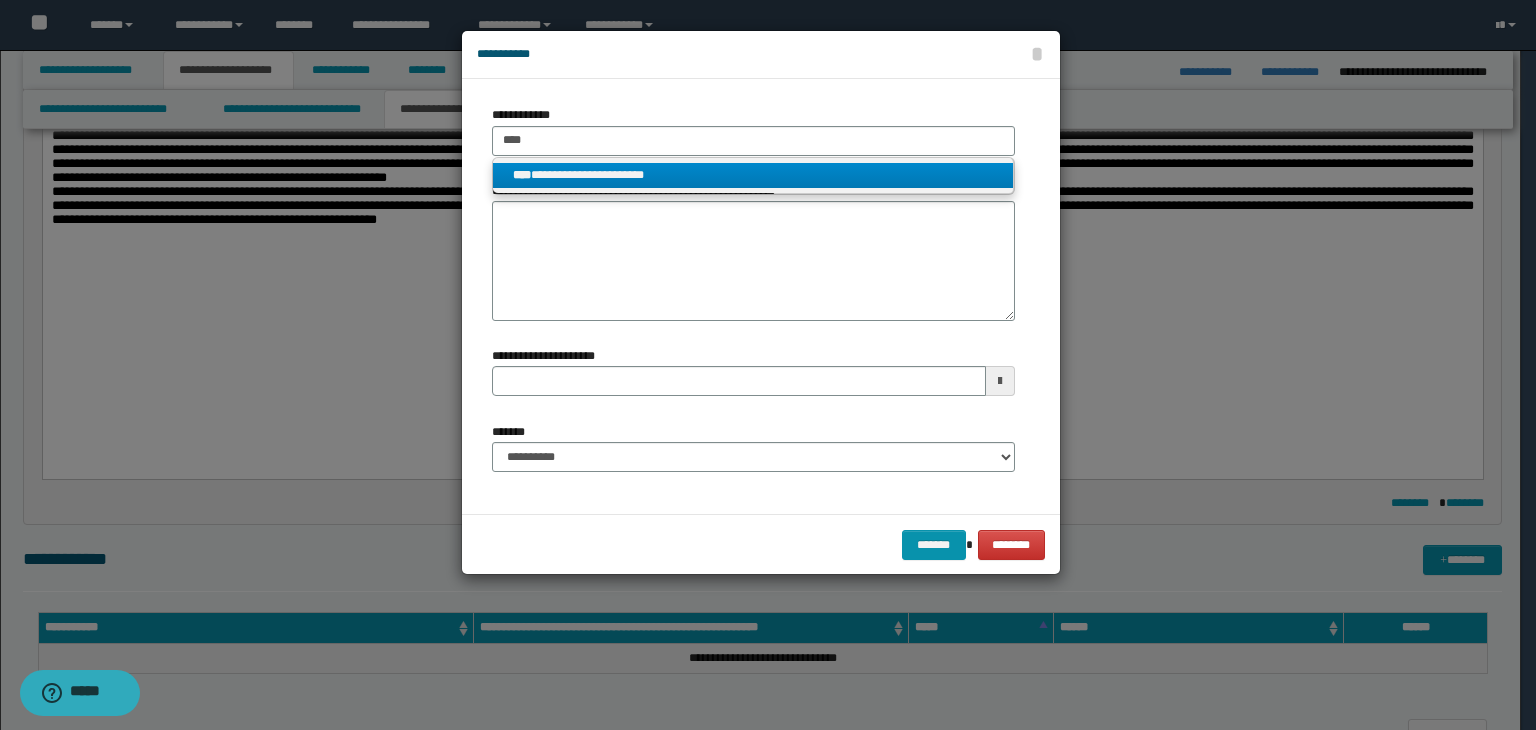 drag, startPoint x: 690, startPoint y: 185, endPoint x: 664, endPoint y: 344, distance: 161.11176 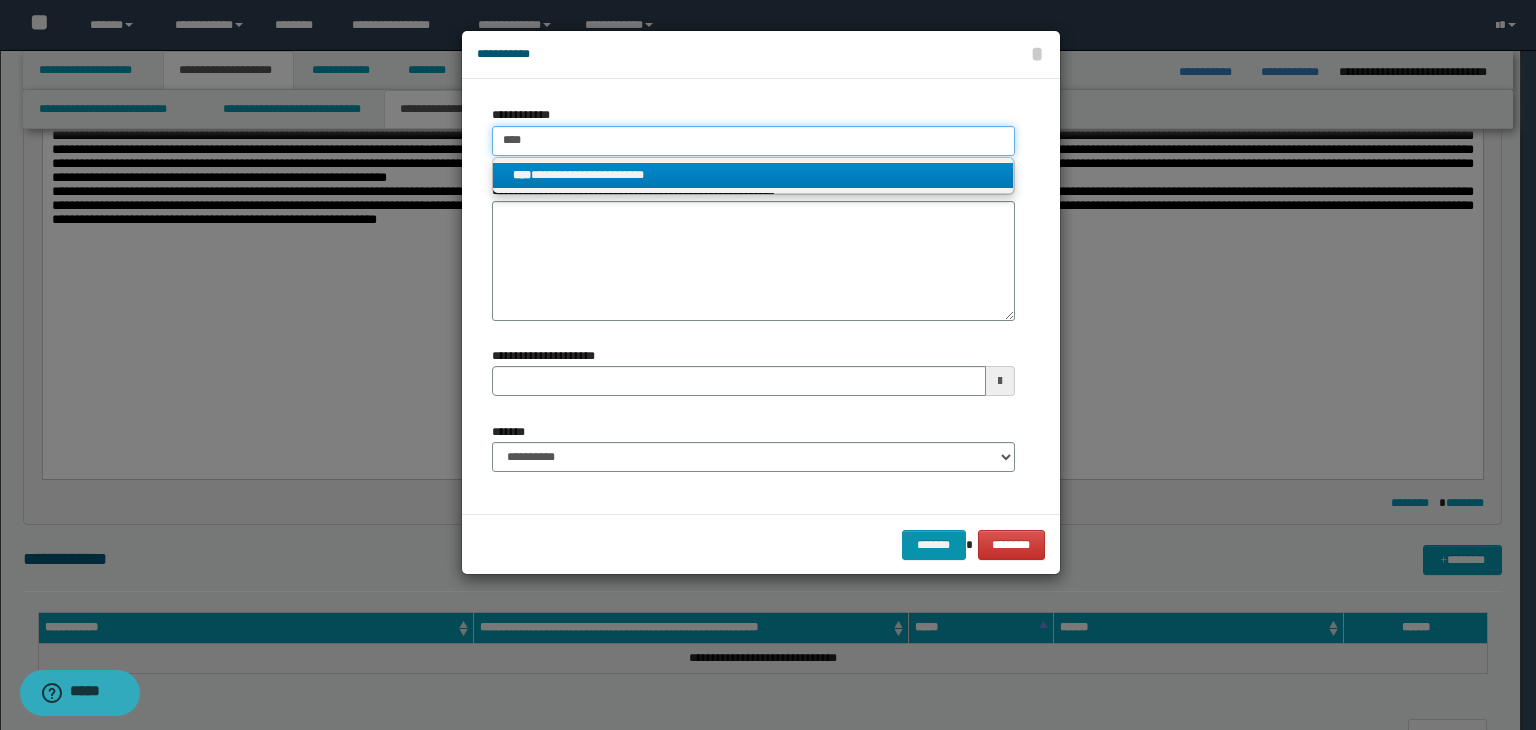type 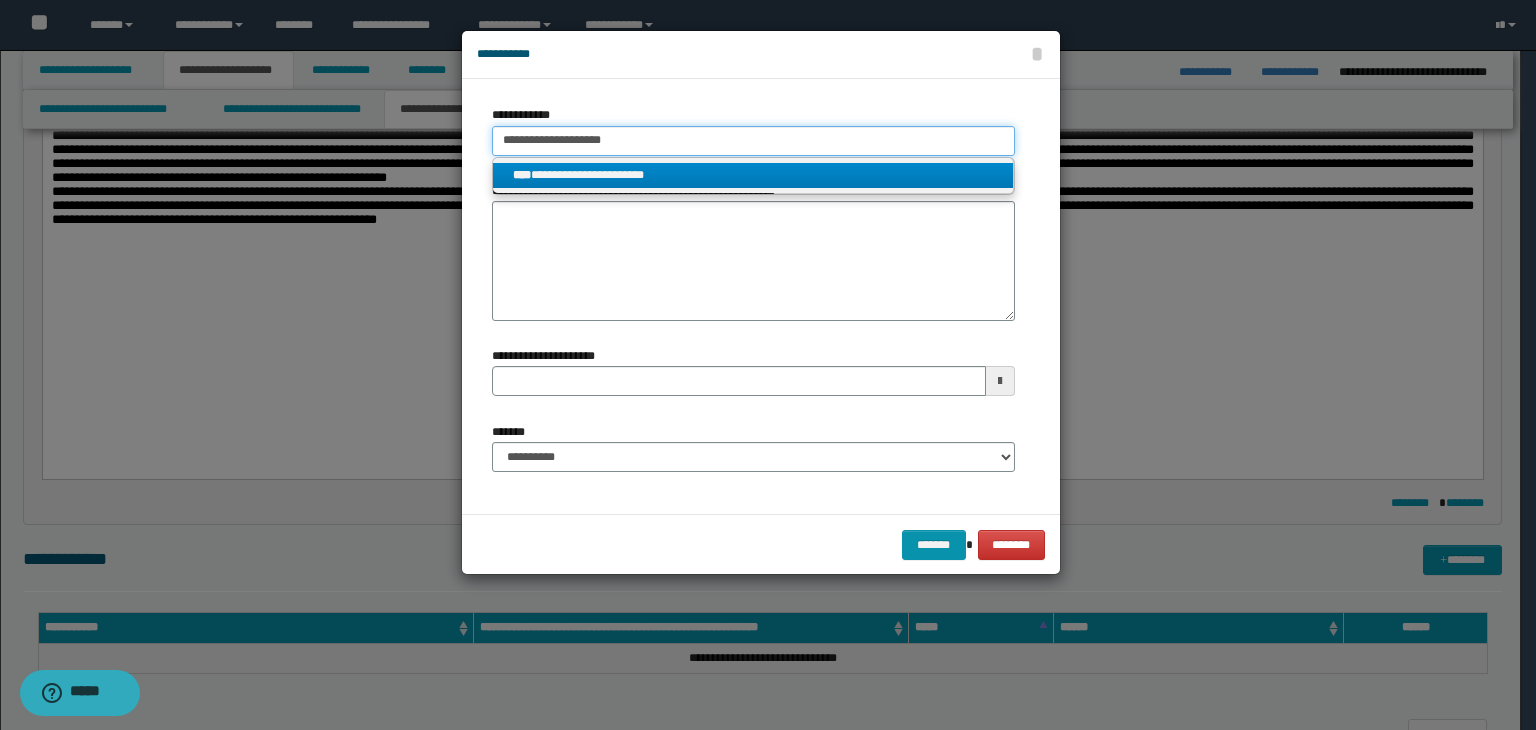 type 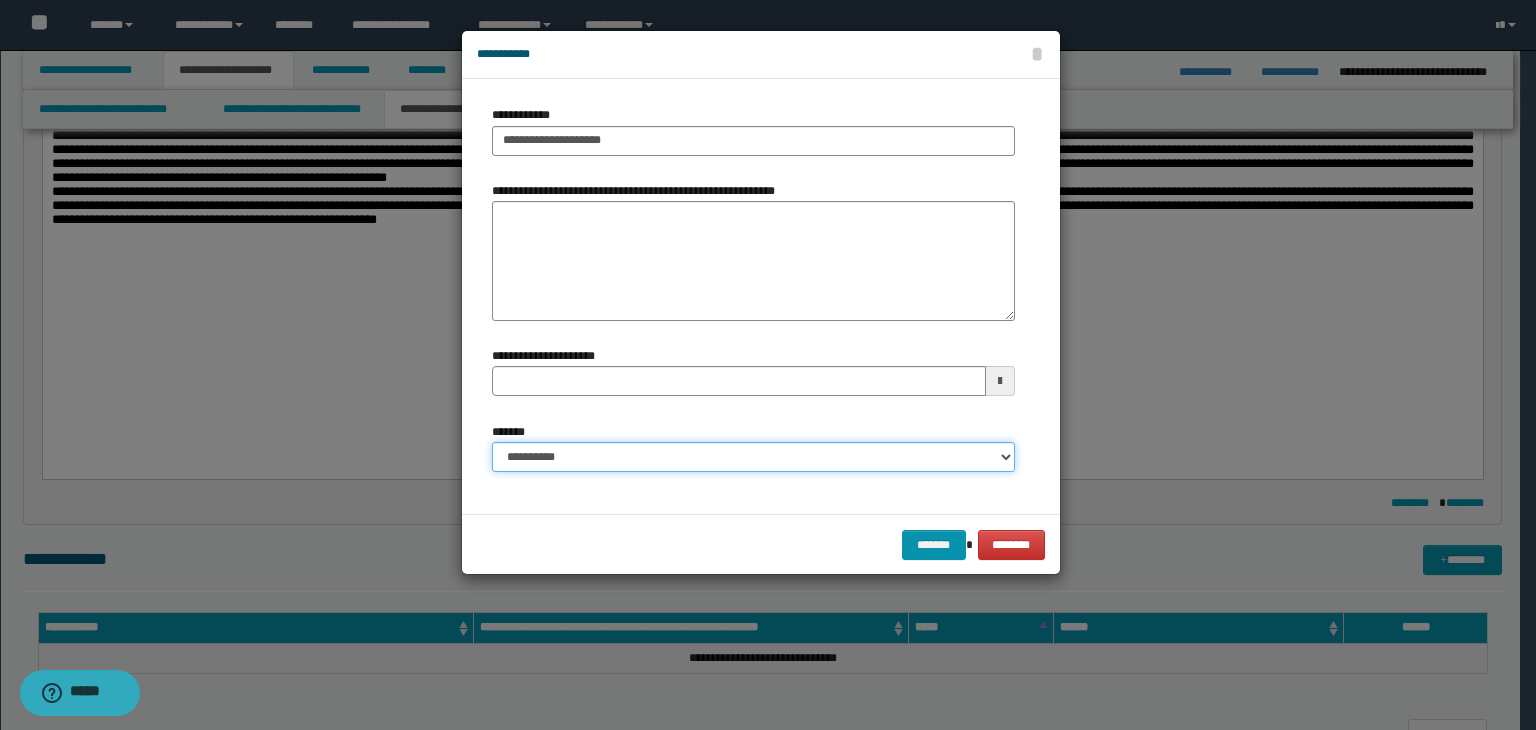 click on "**********" at bounding box center [753, 457] 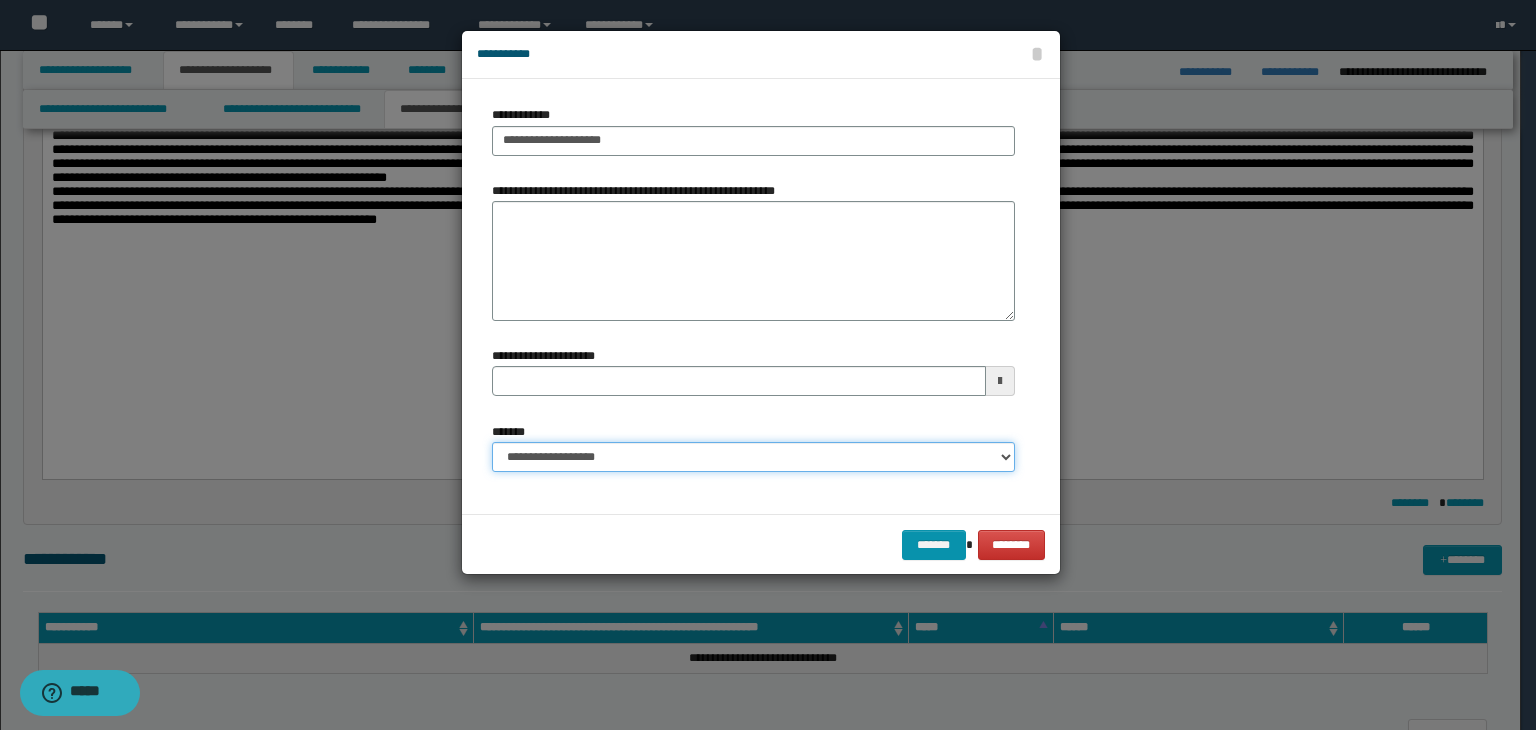 click on "**********" at bounding box center (753, 457) 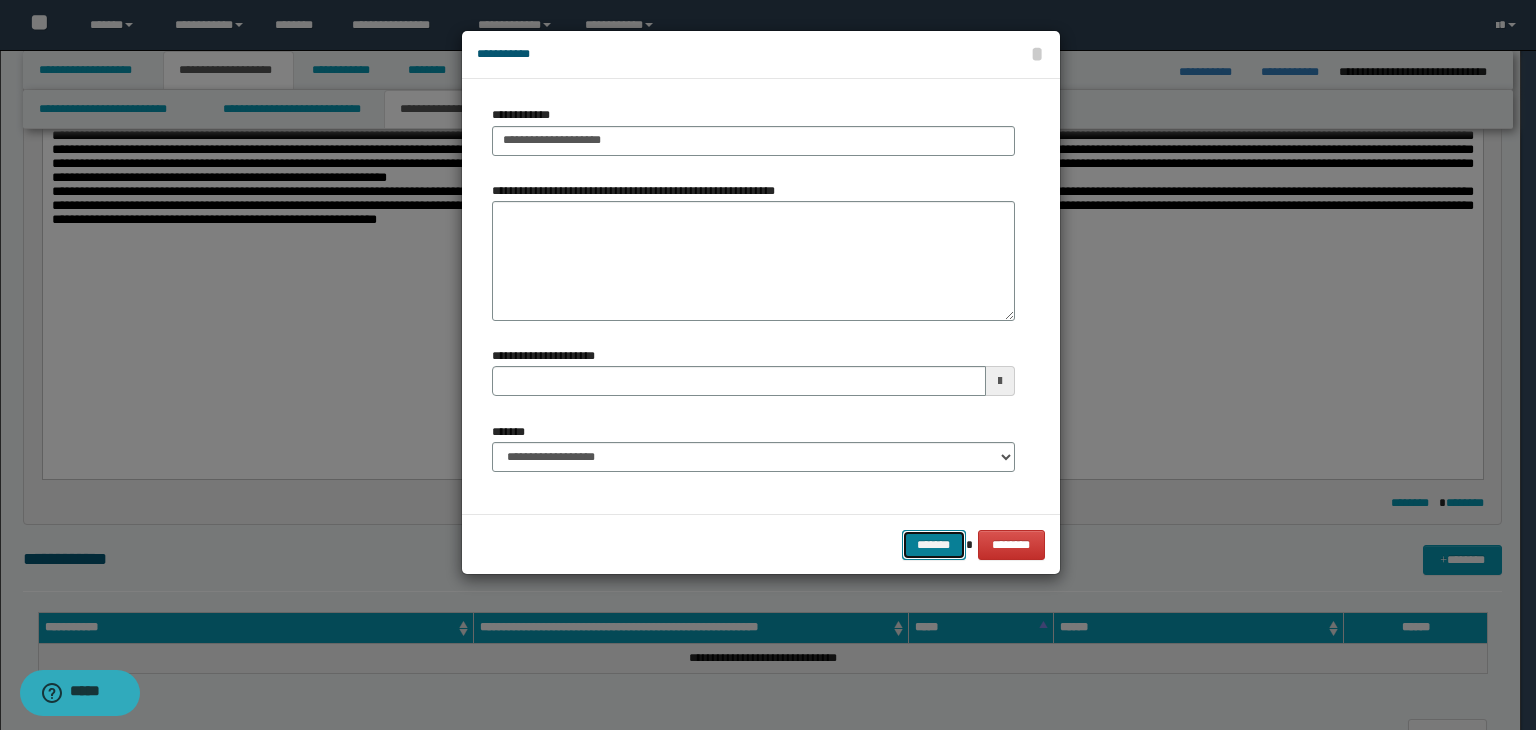 click on "*******" at bounding box center (934, 545) 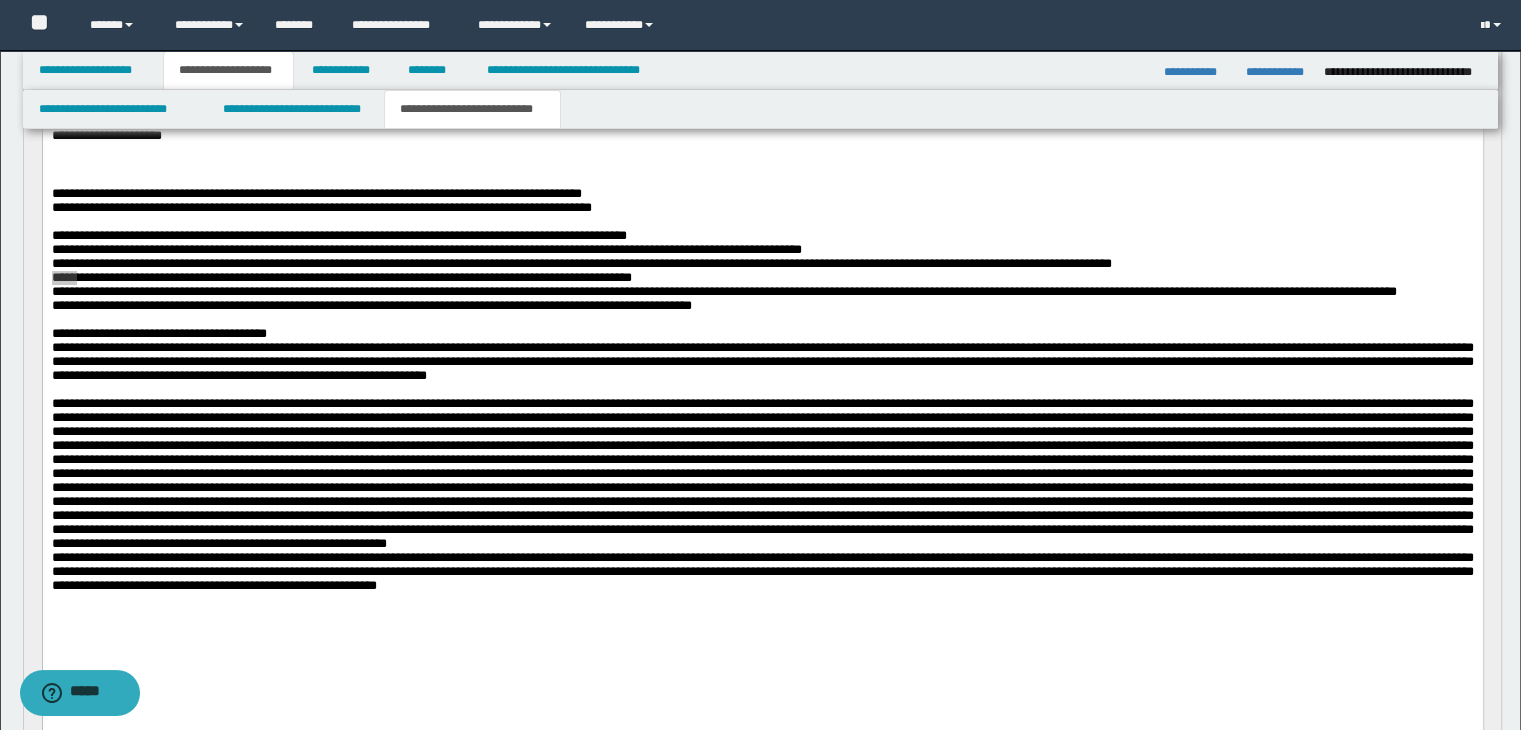 scroll, scrollTop: 200, scrollLeft: 0, axis: vertical 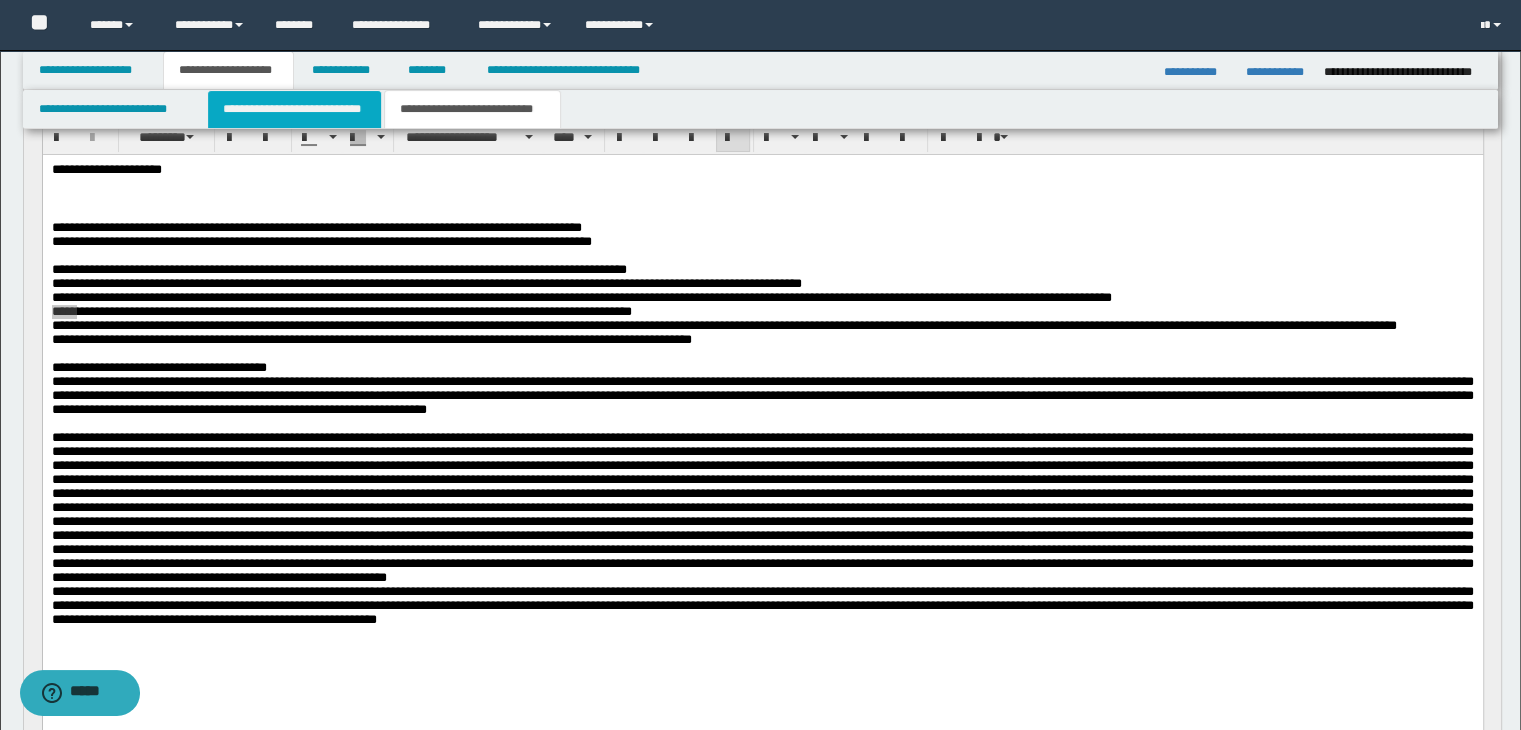 click on "**********" at bounding box center (294, 109) 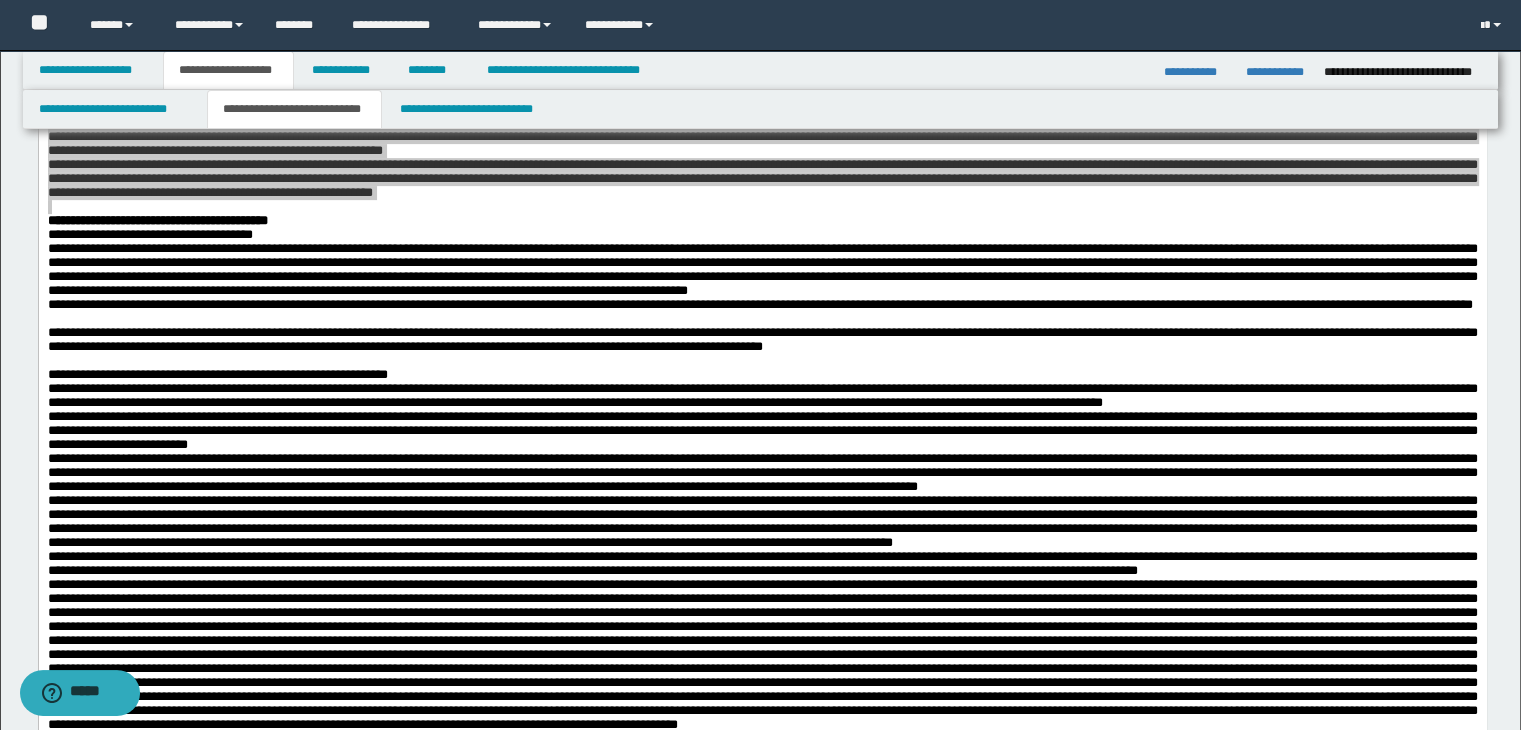 scroll, scrollTop: 700, scrollLeft: 0, axis: vertical 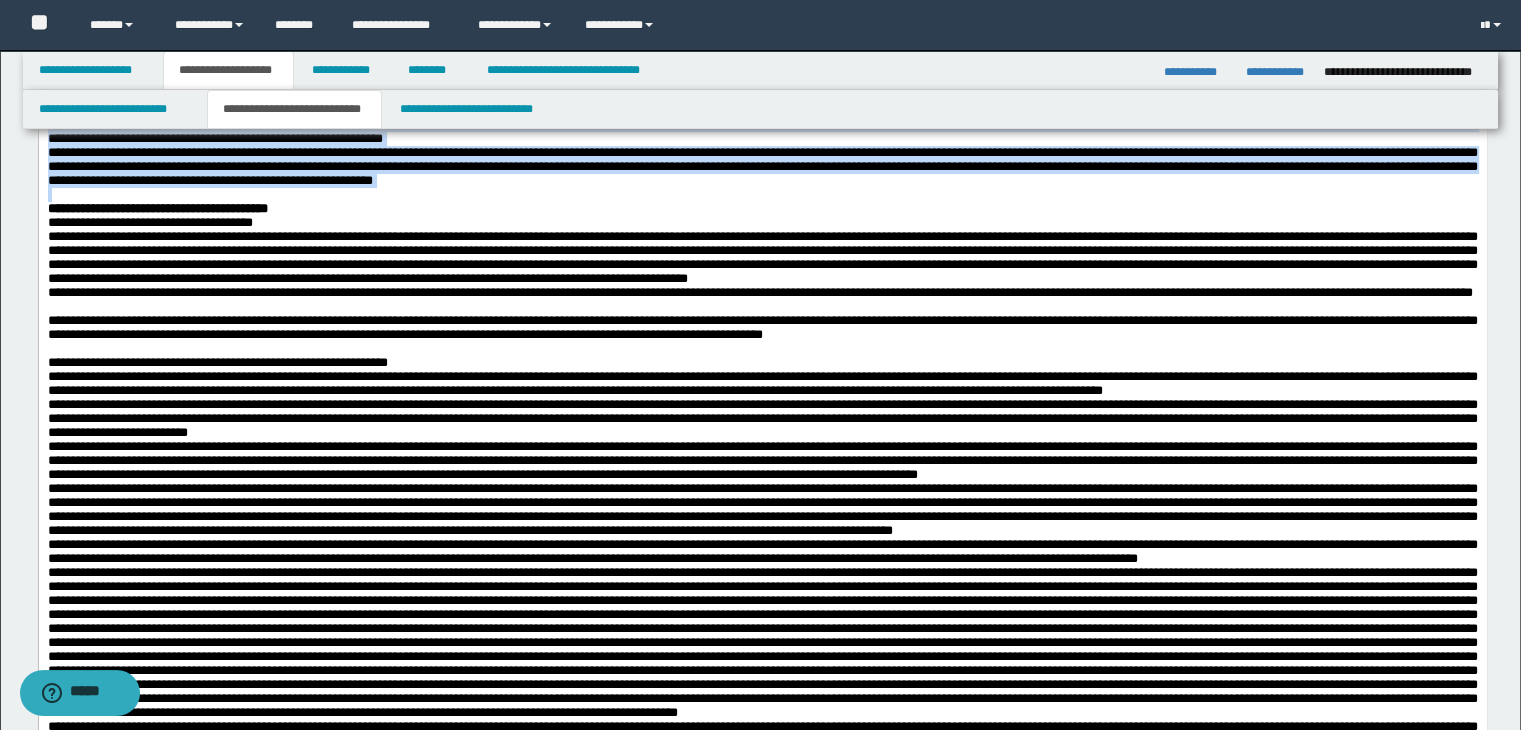 click on "**********" at bounding box center [762, 257] 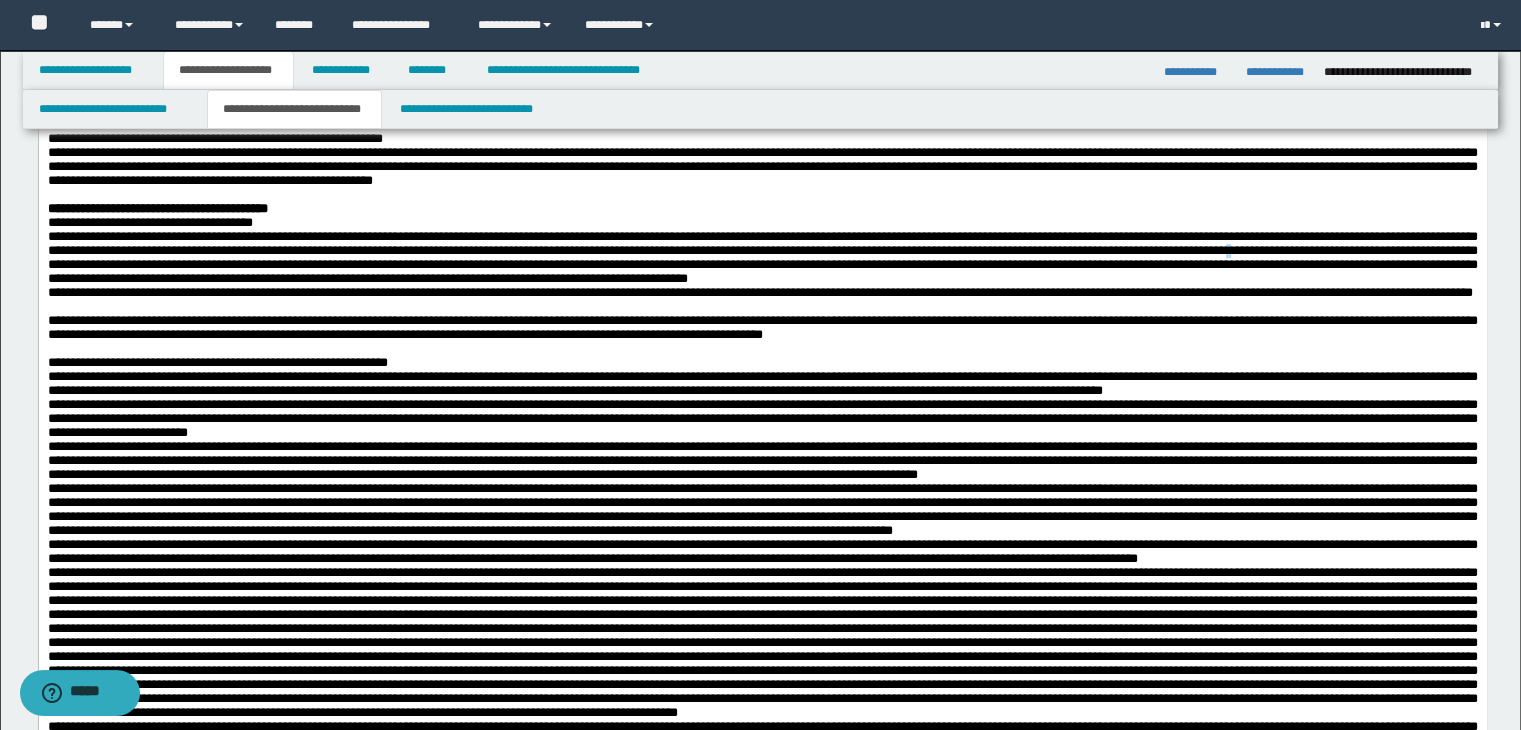 click on "**********" at bounding box center [762, 257] 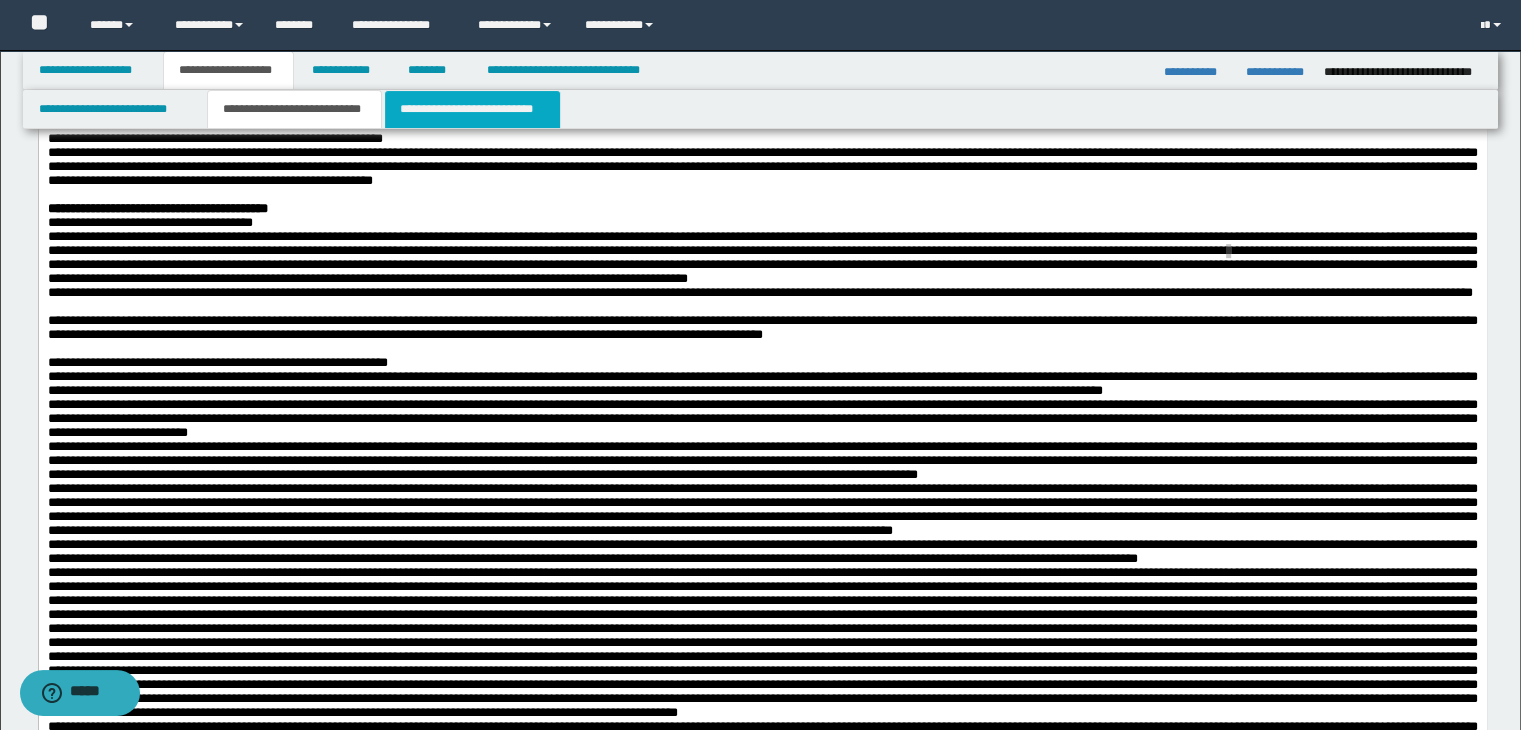click on "**********" at bounding box center [472, 109] 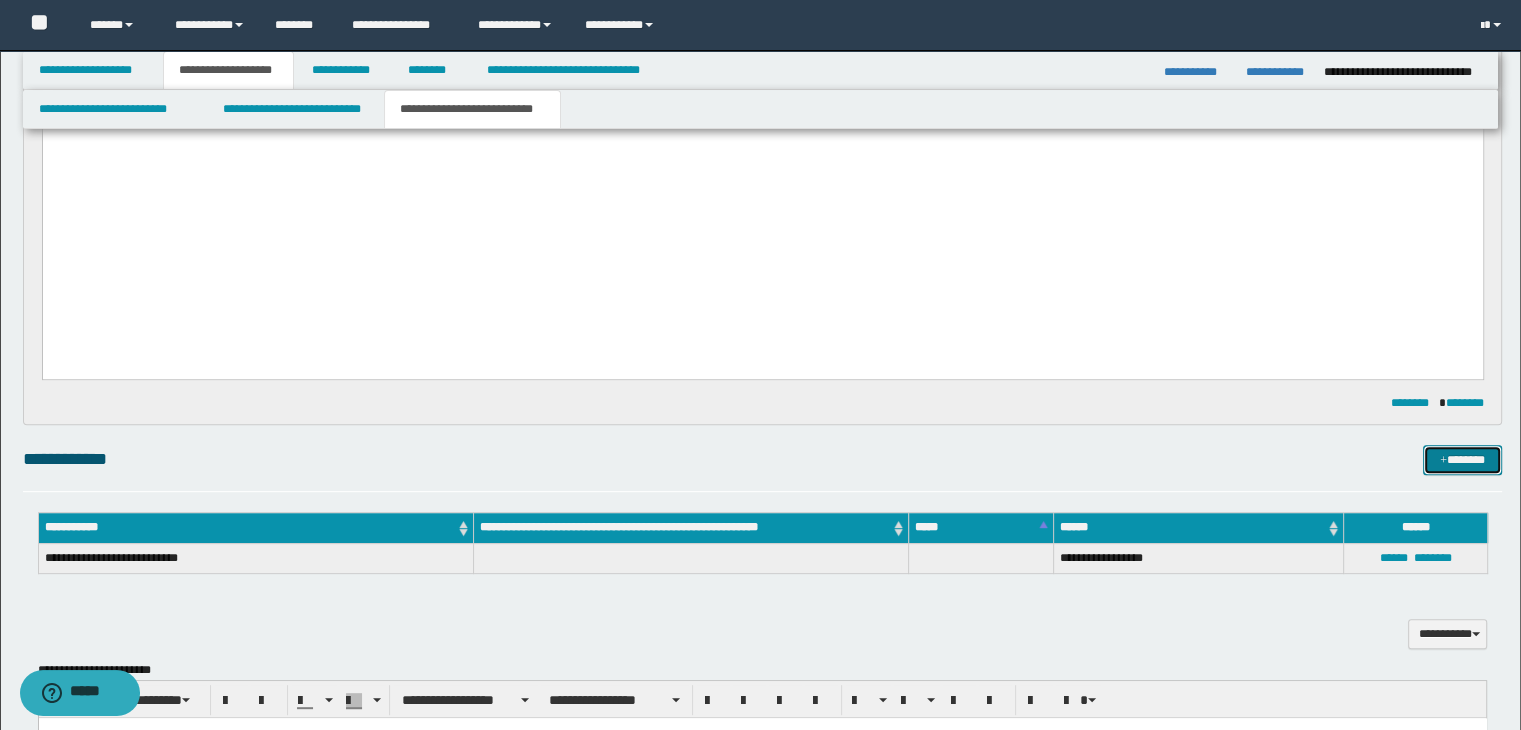 click on "*******" at bounding box center (1462, 460) 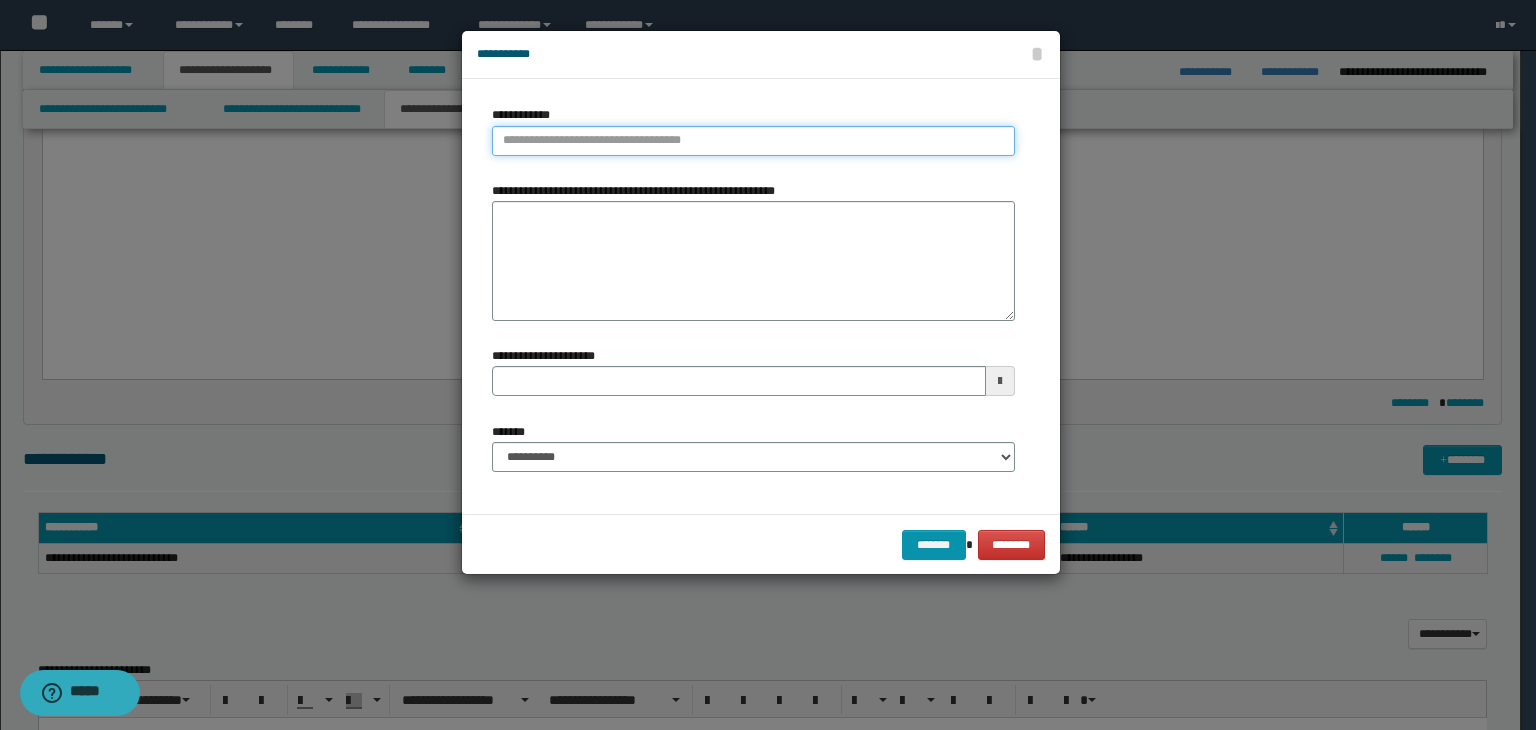 type on "**********" 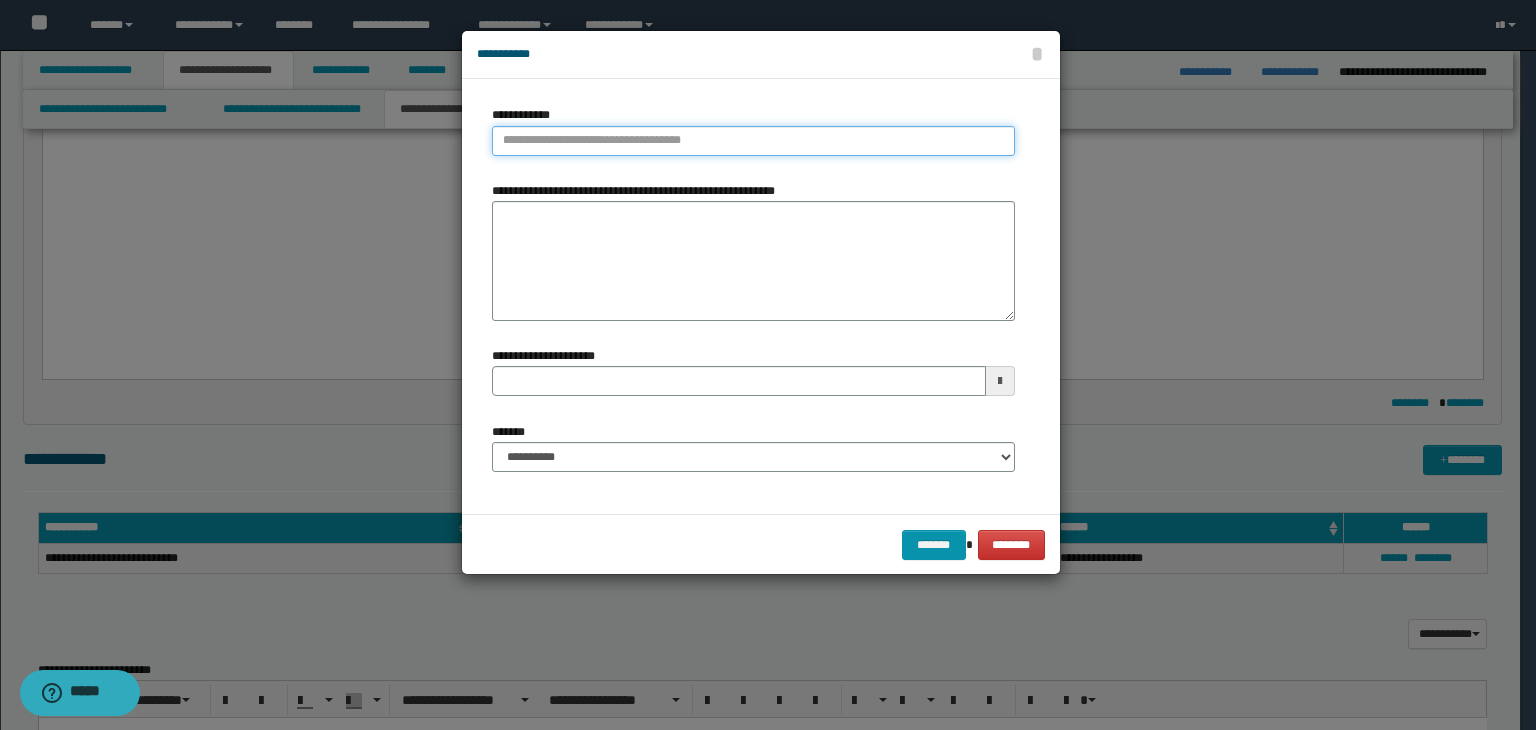 click on "**********" at bounding box center [753, 141] 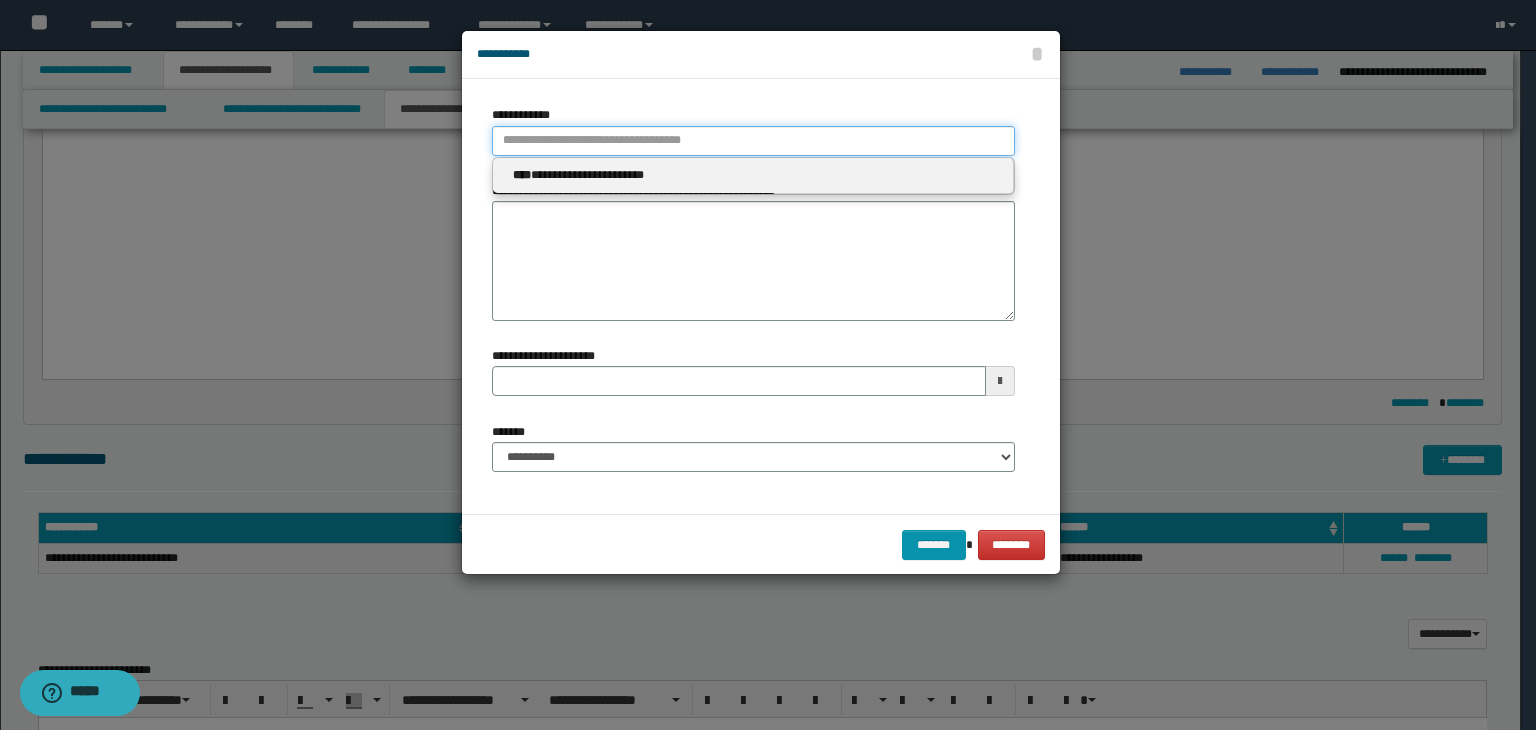 type 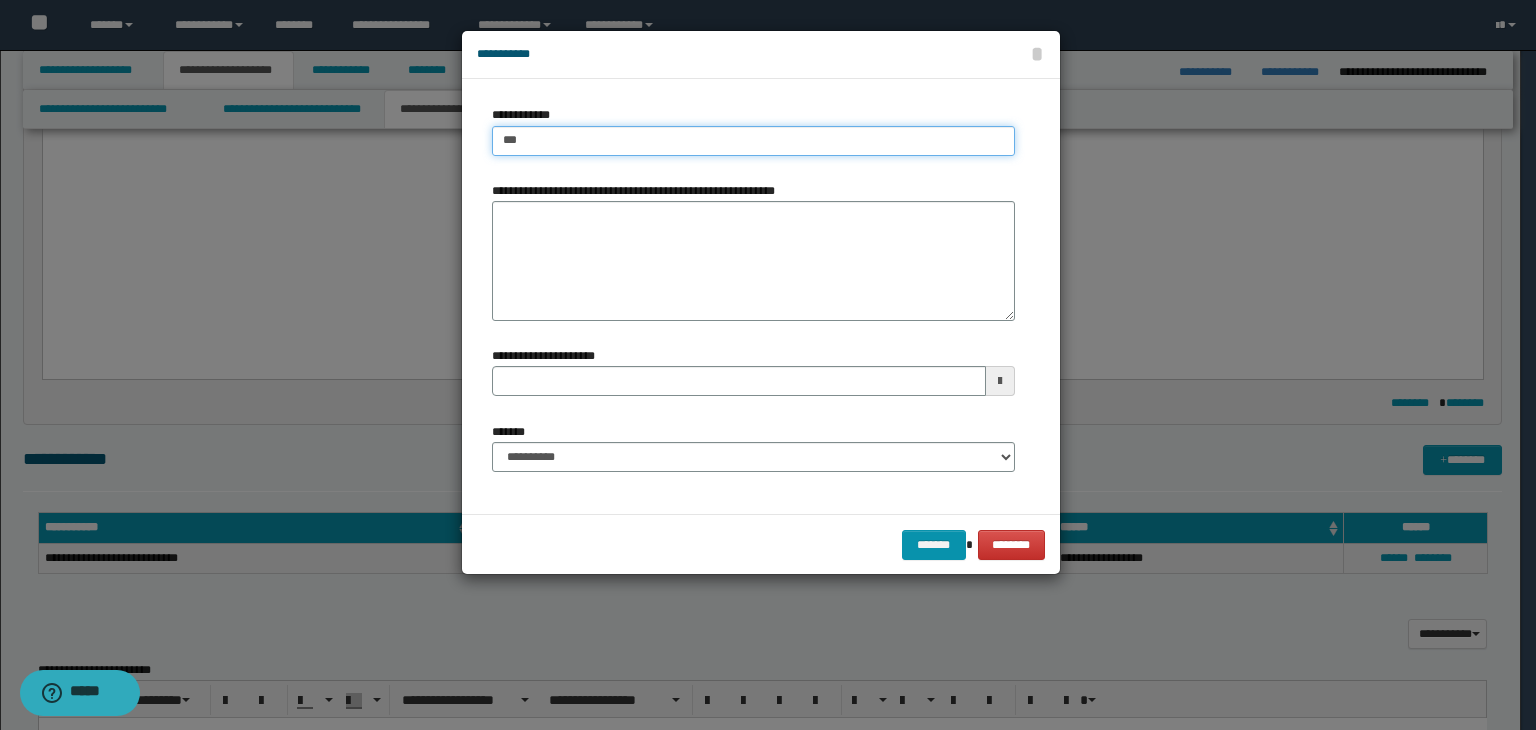 type on "****" 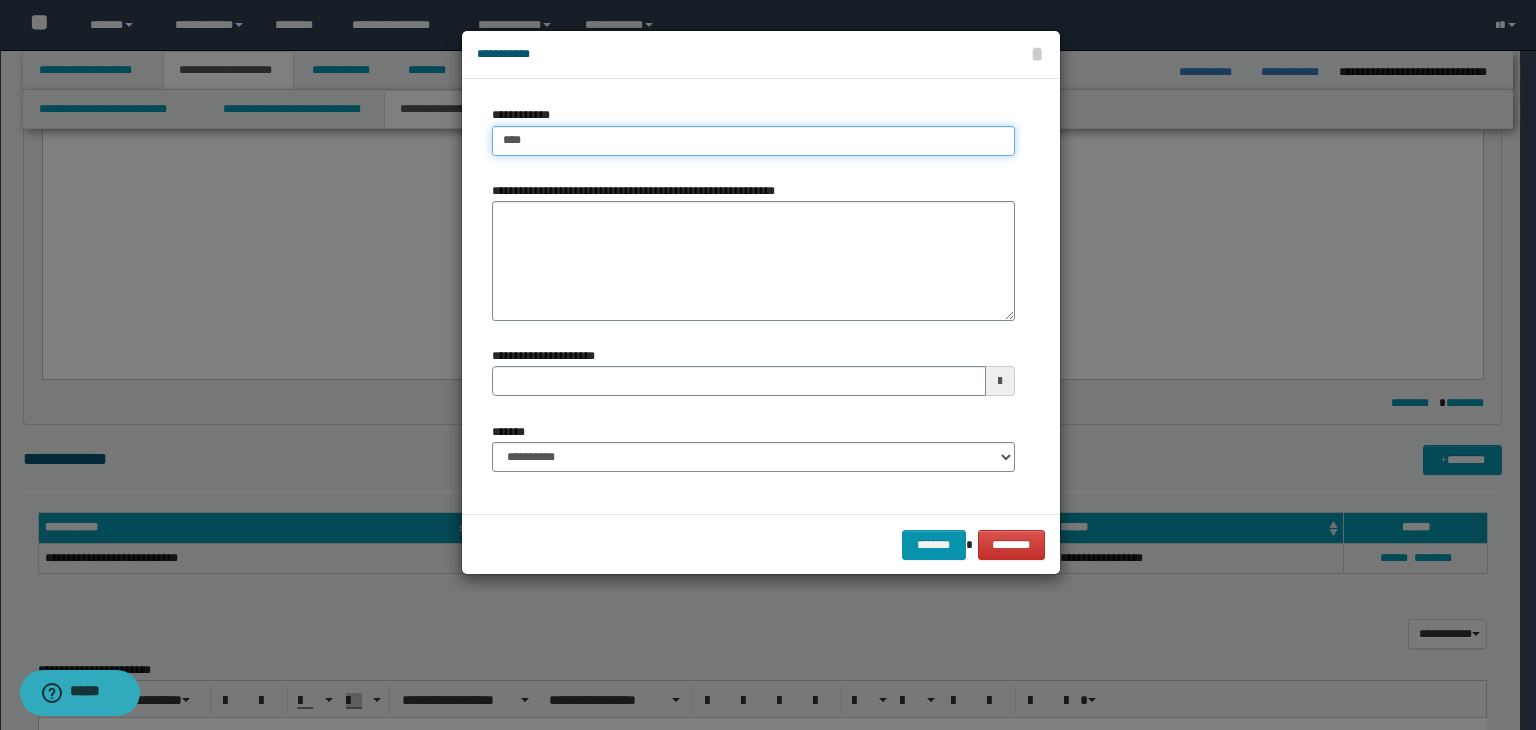 type on "****" 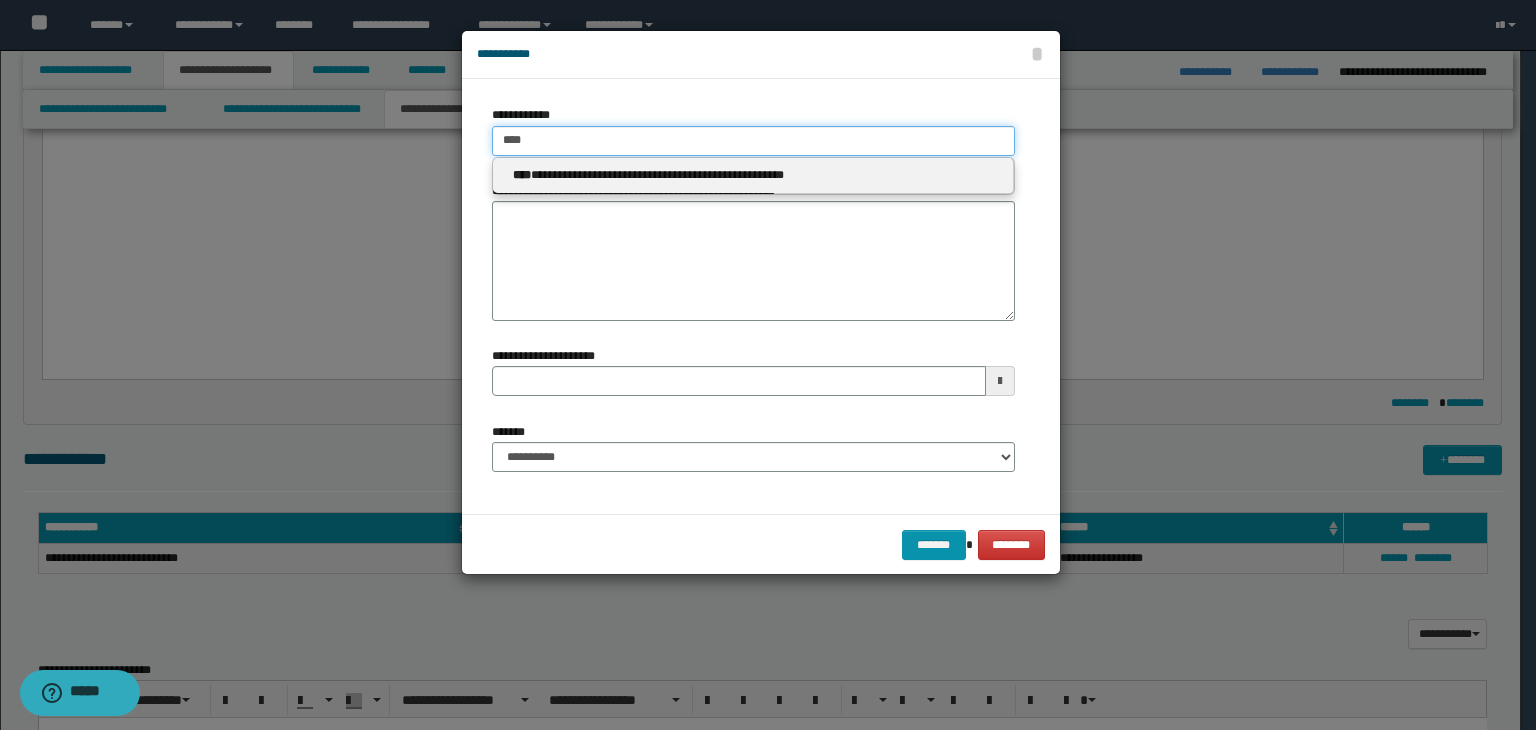 type 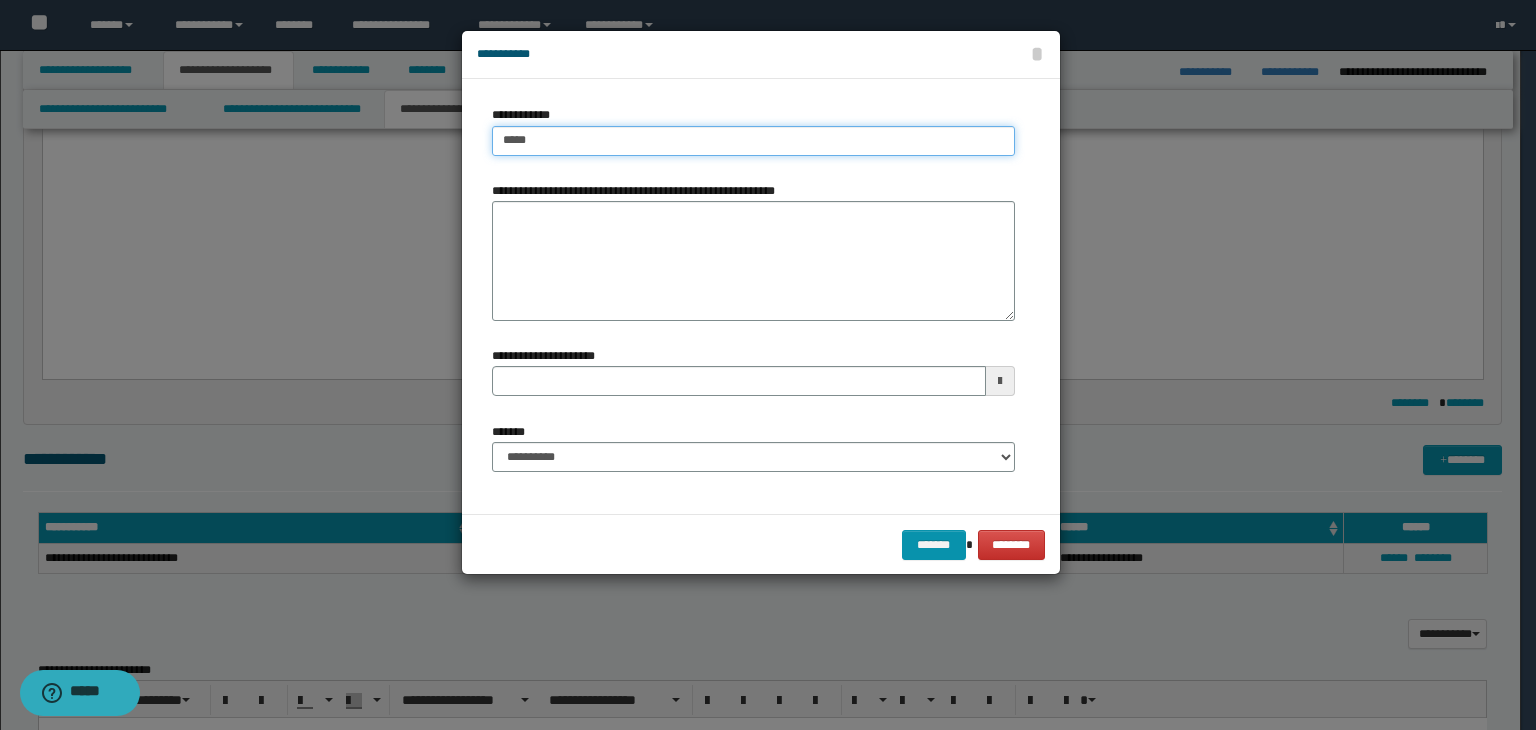 type on "****" 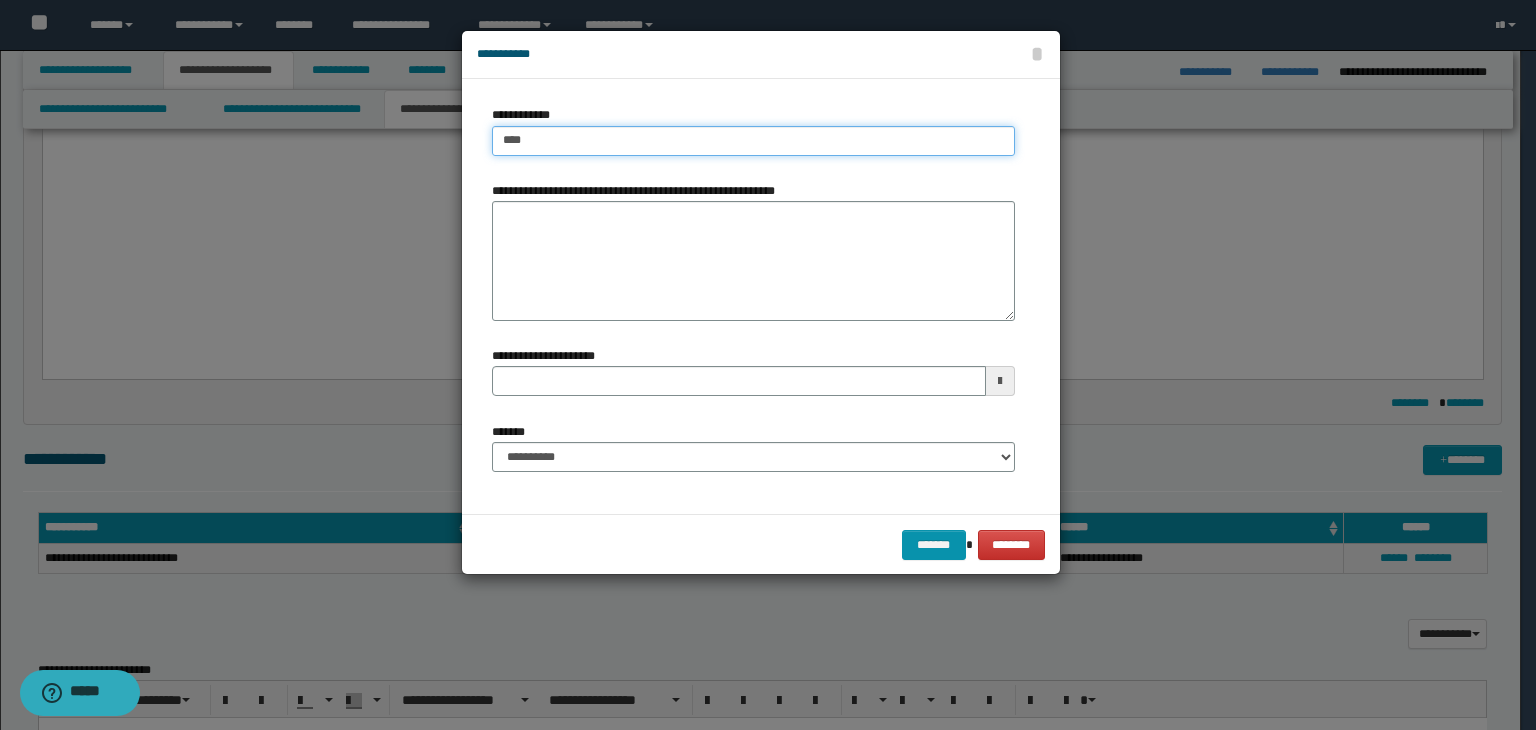 type on "****" 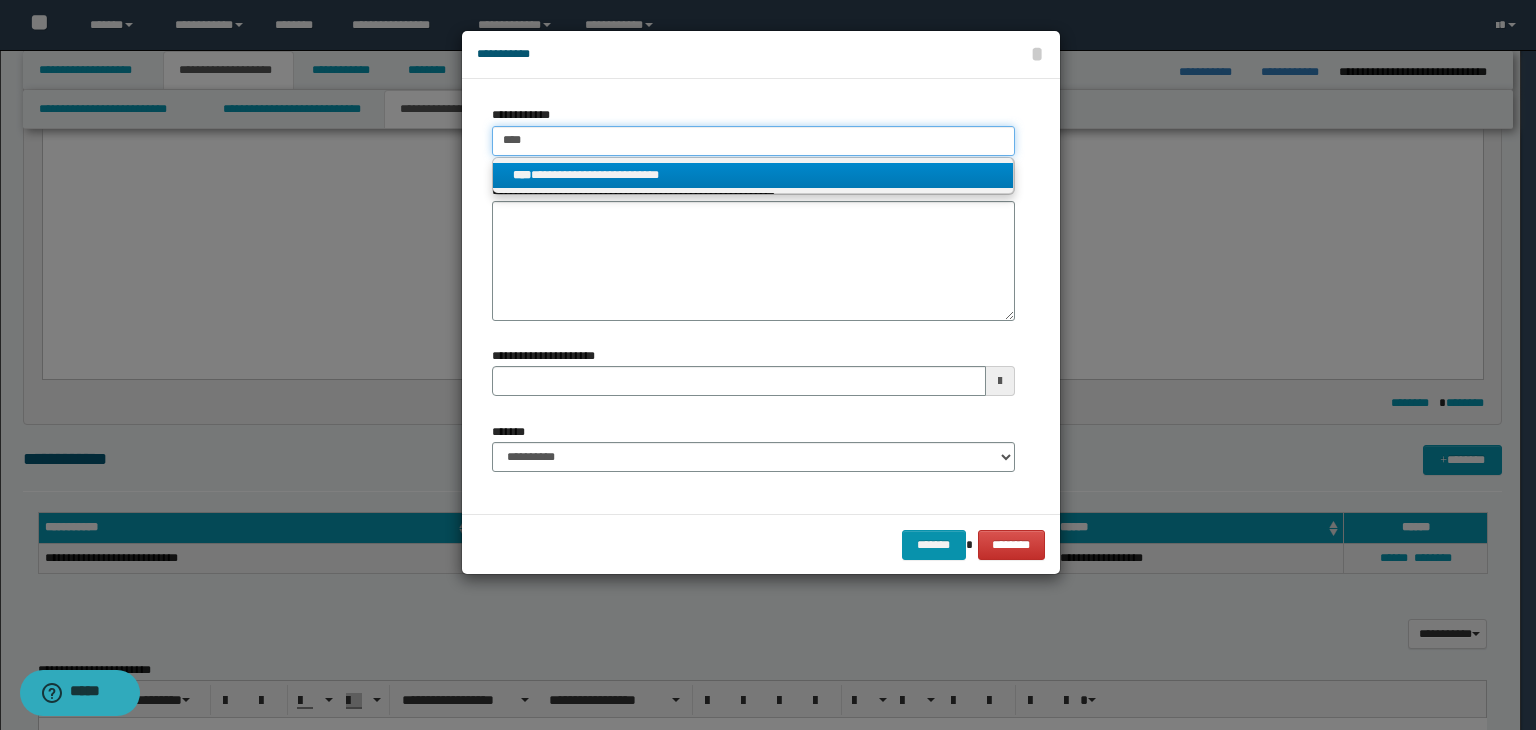 type on "****" 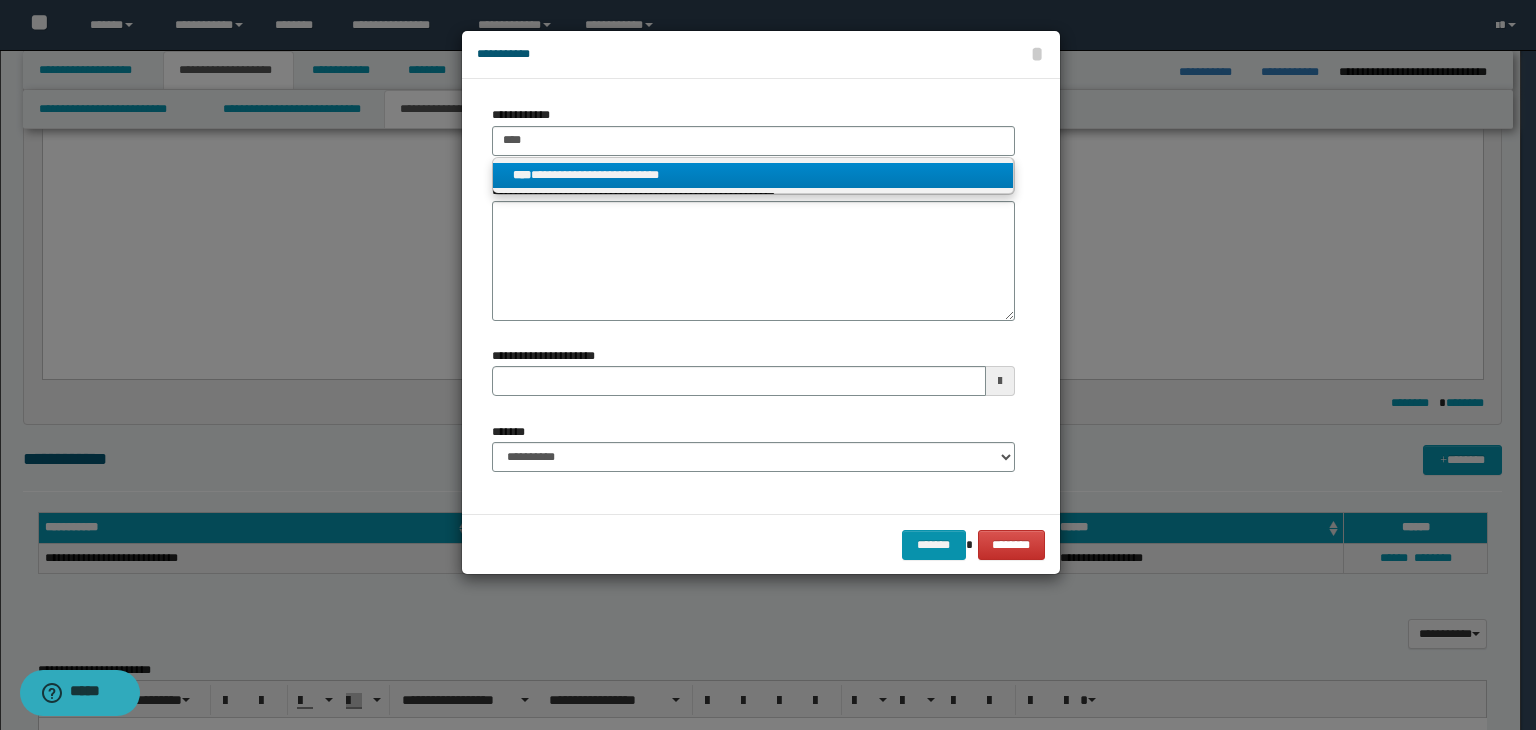 click on "**********" at bounding box center (753, 175) 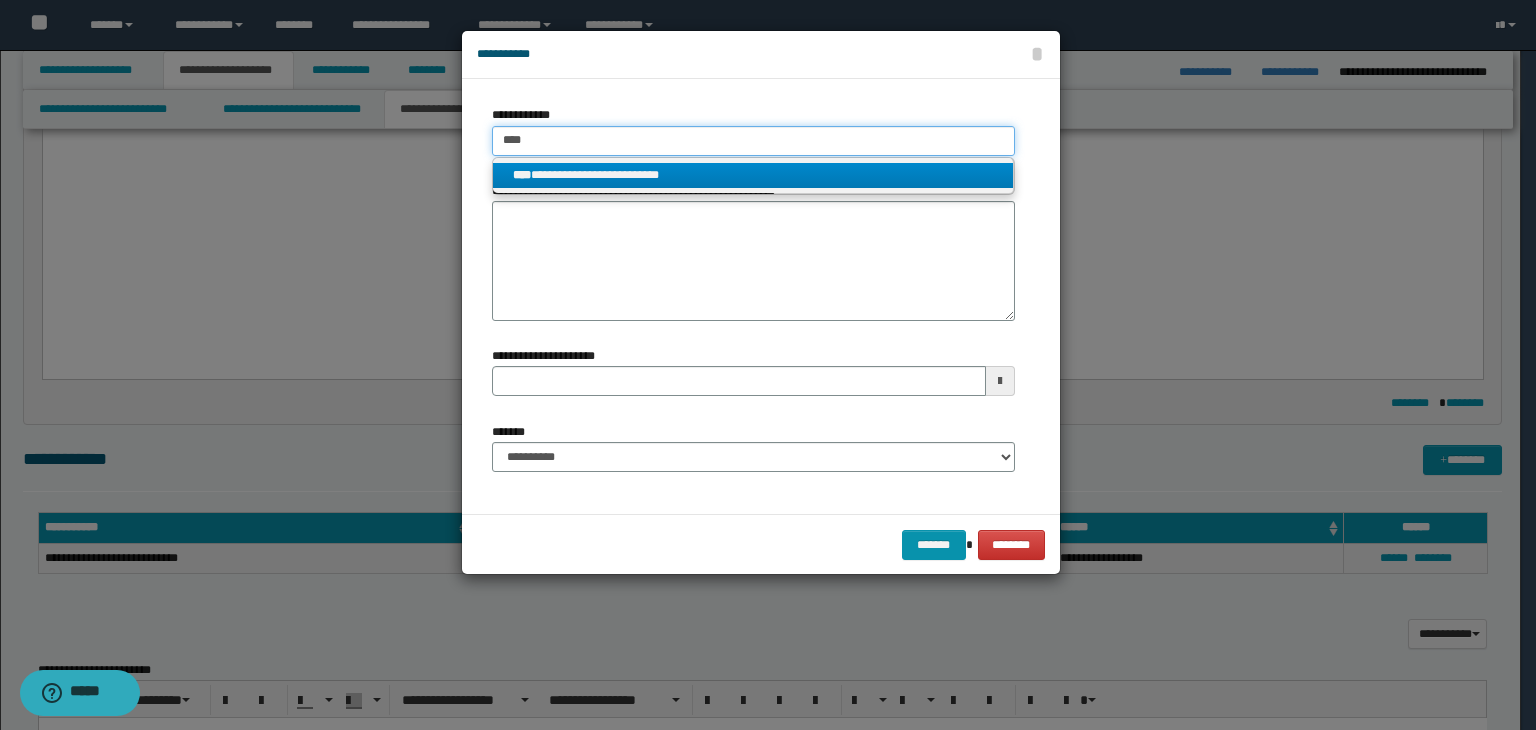 type 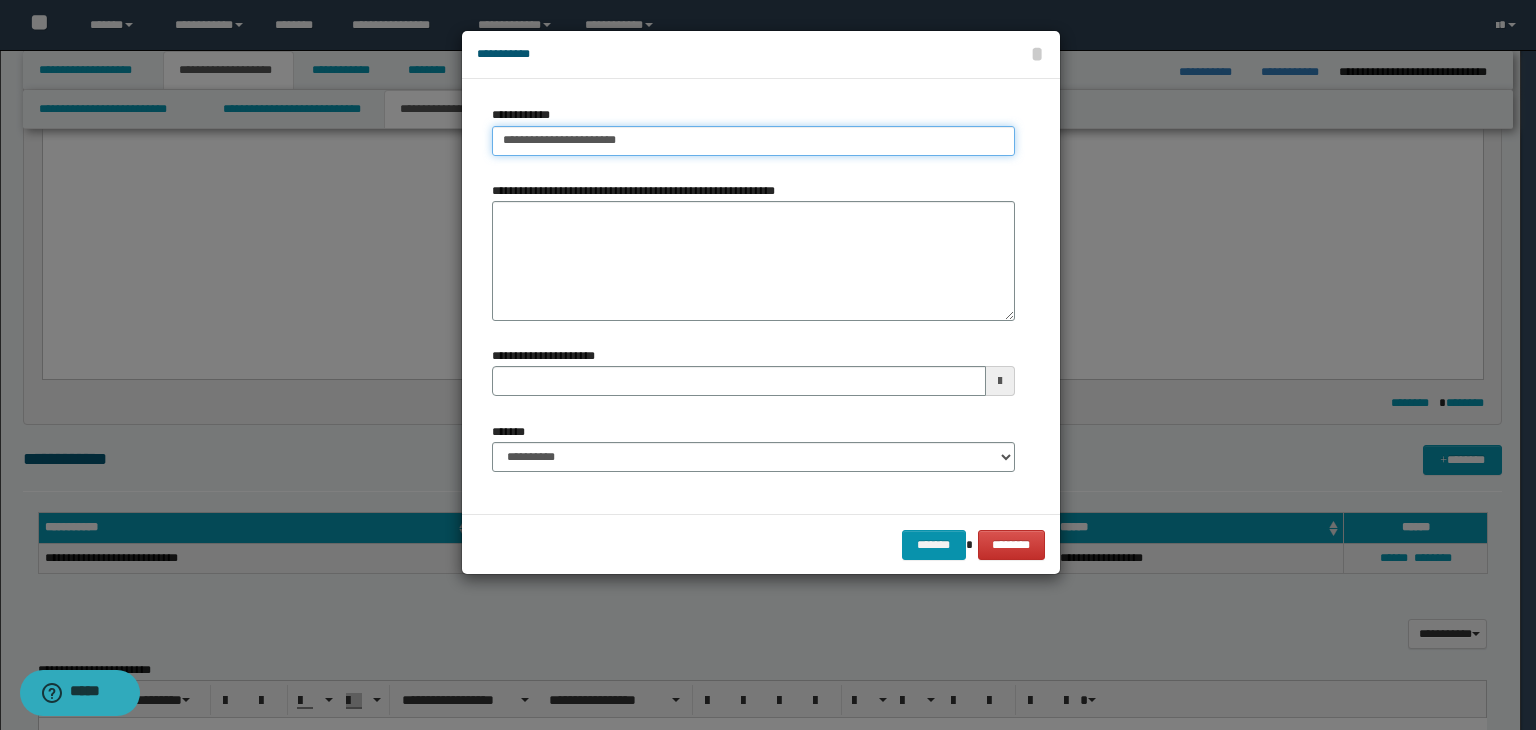 type 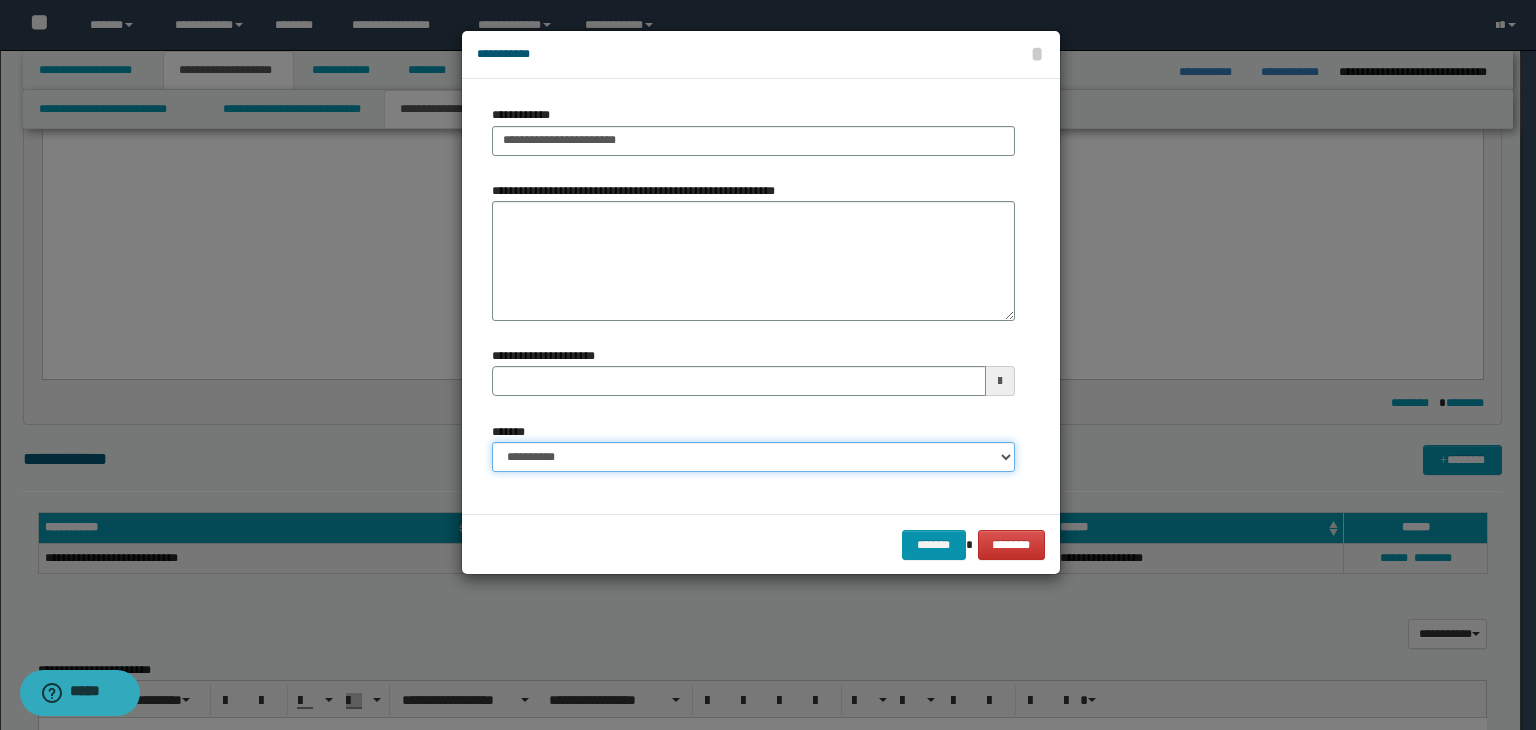 click on "**********" at bounding box center [753, 457] 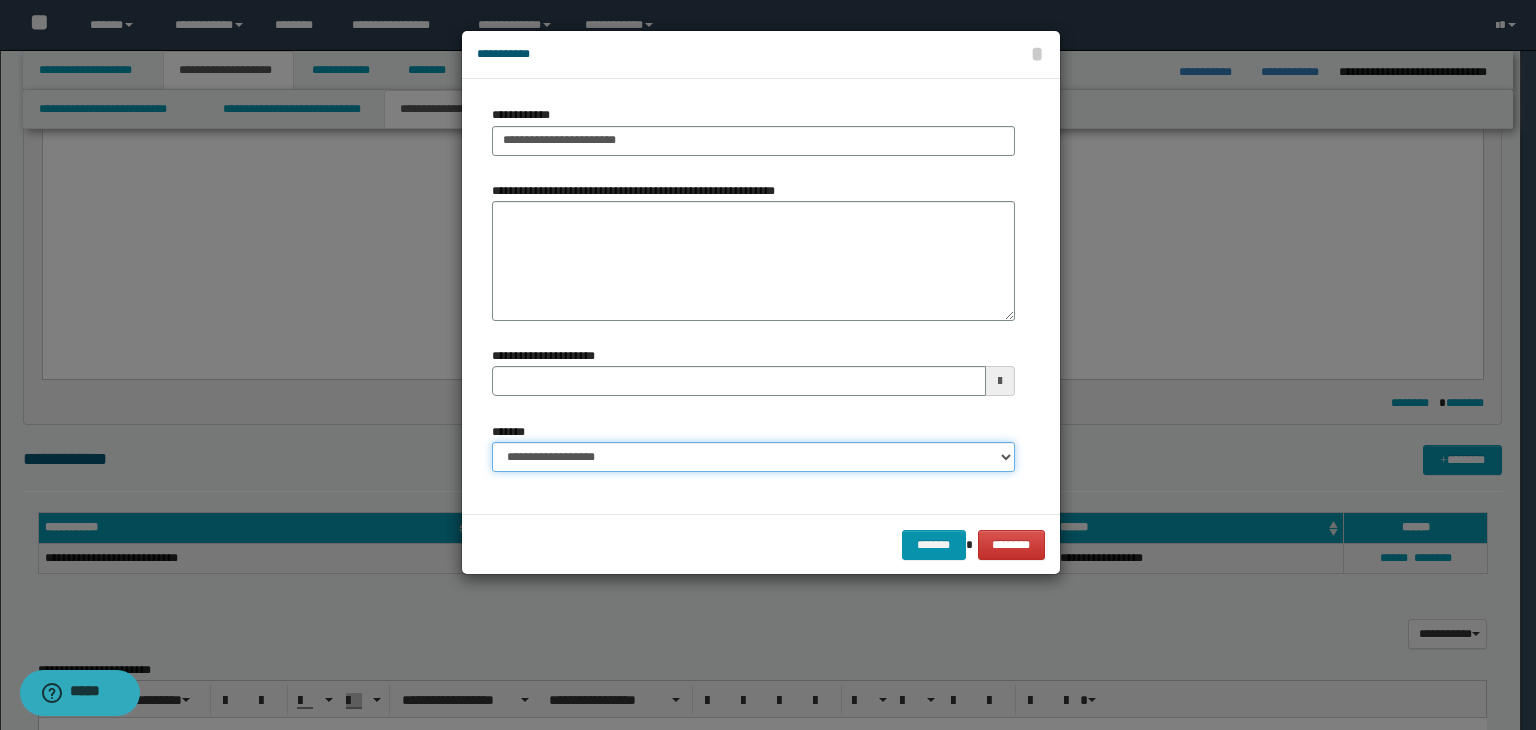 click on "**********" at bounding box center [753, 457] 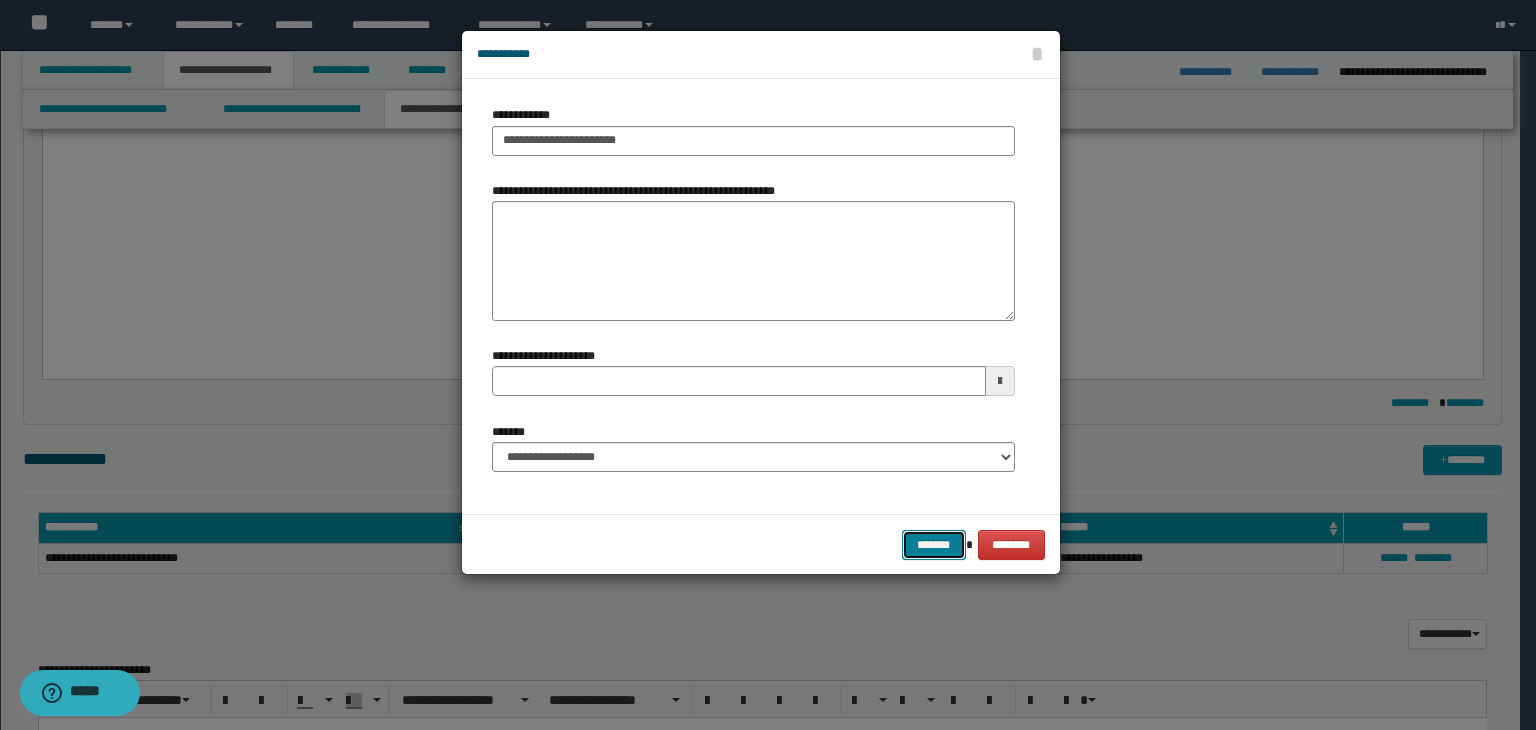 click on "*******" at bounding box center (934, 545) 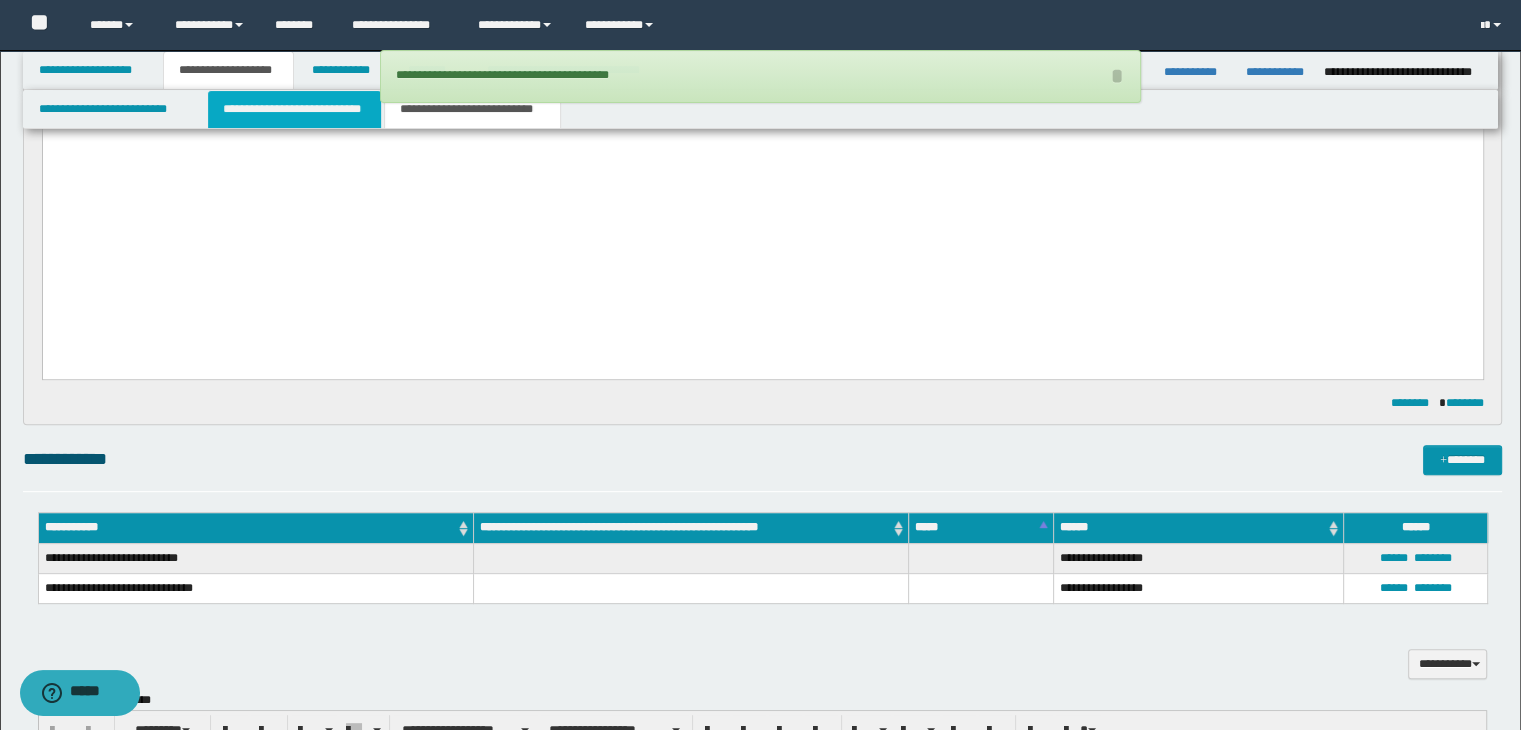 drag, startPoint x: 250, startPoint y: 110, endPoint x: 251, endPoint y: 123, distance: 13.038404 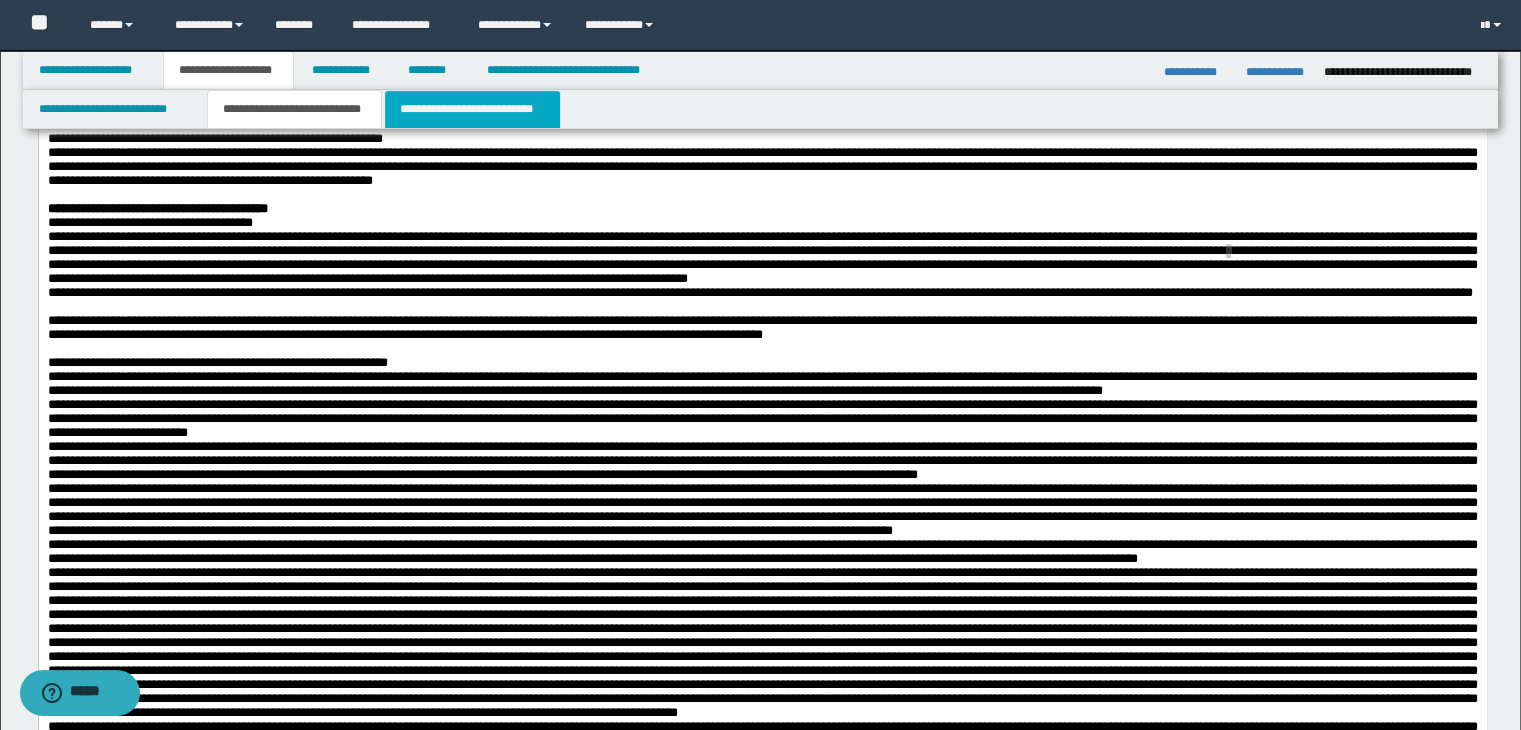click on "**********" at bounding box center [472, 109] 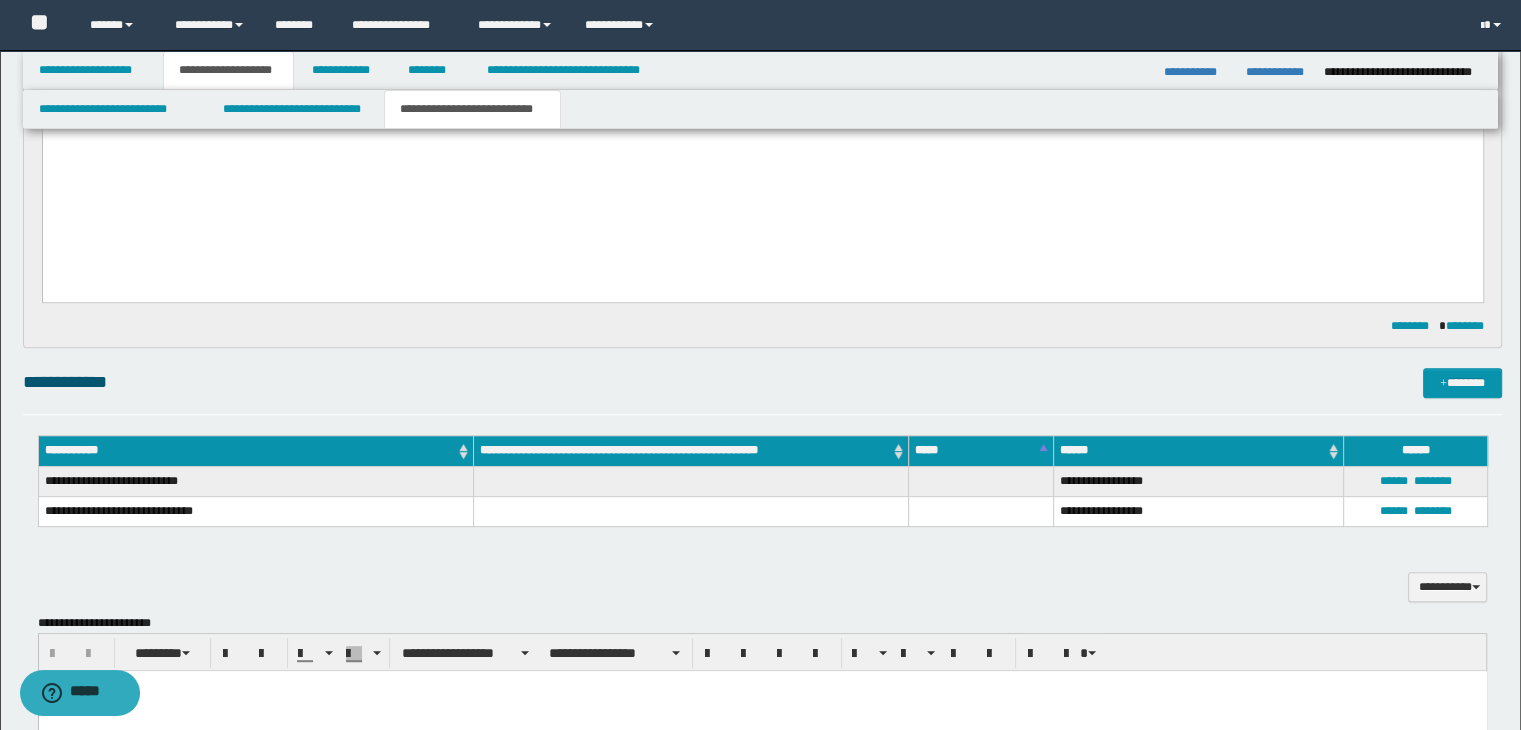 scroll, scrollTop: 800, scrollLeft: 0, axis: vertical 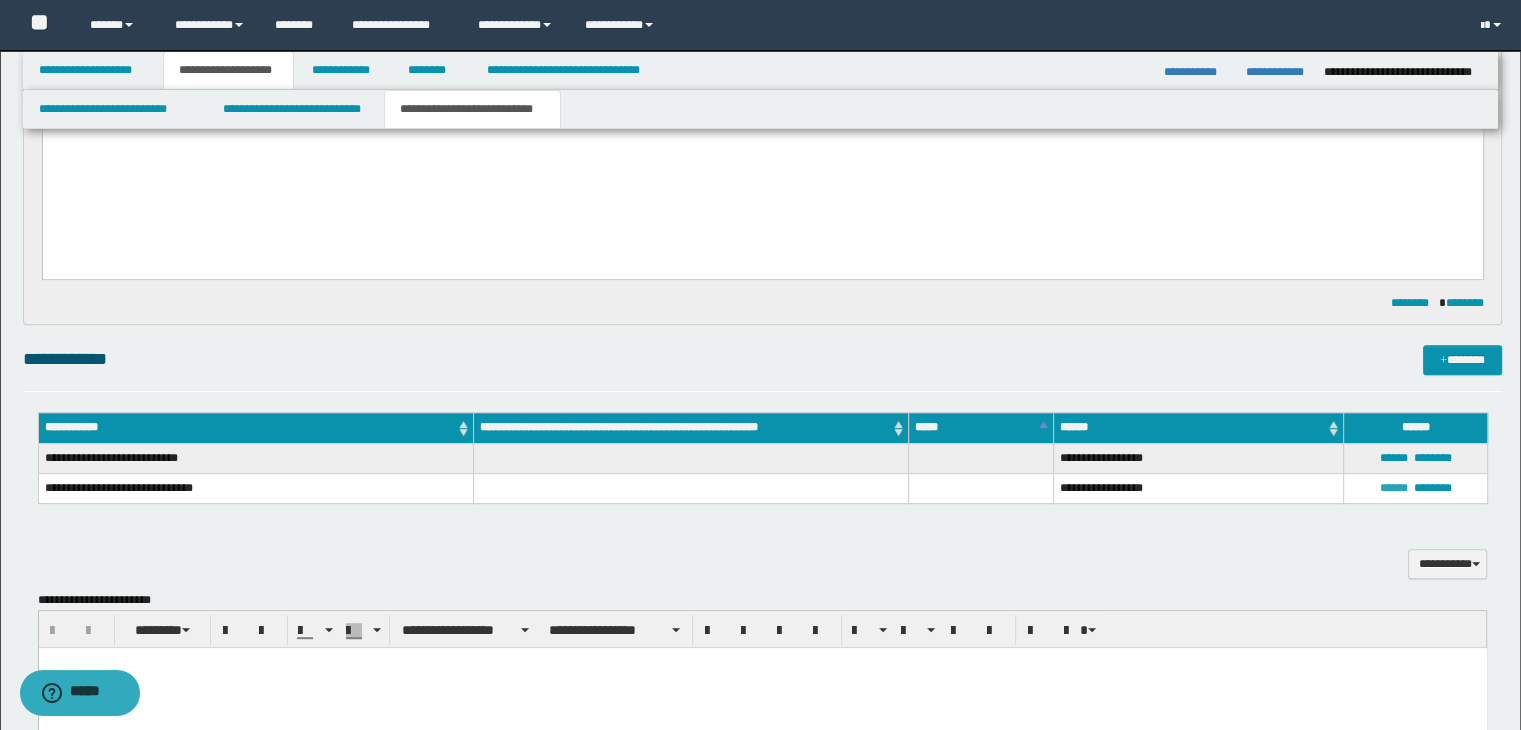 click on "******" at bounding box center (1393, 488) 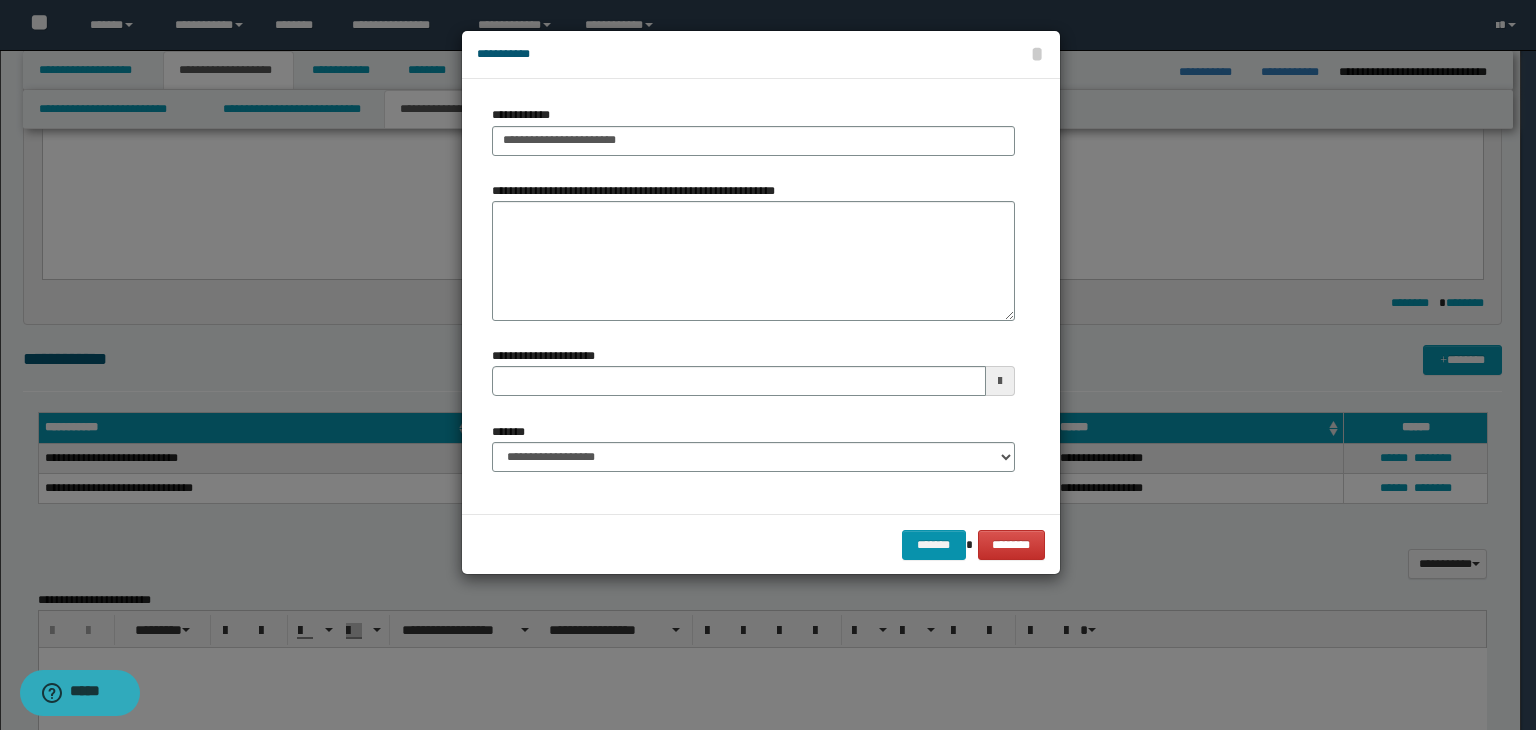 type 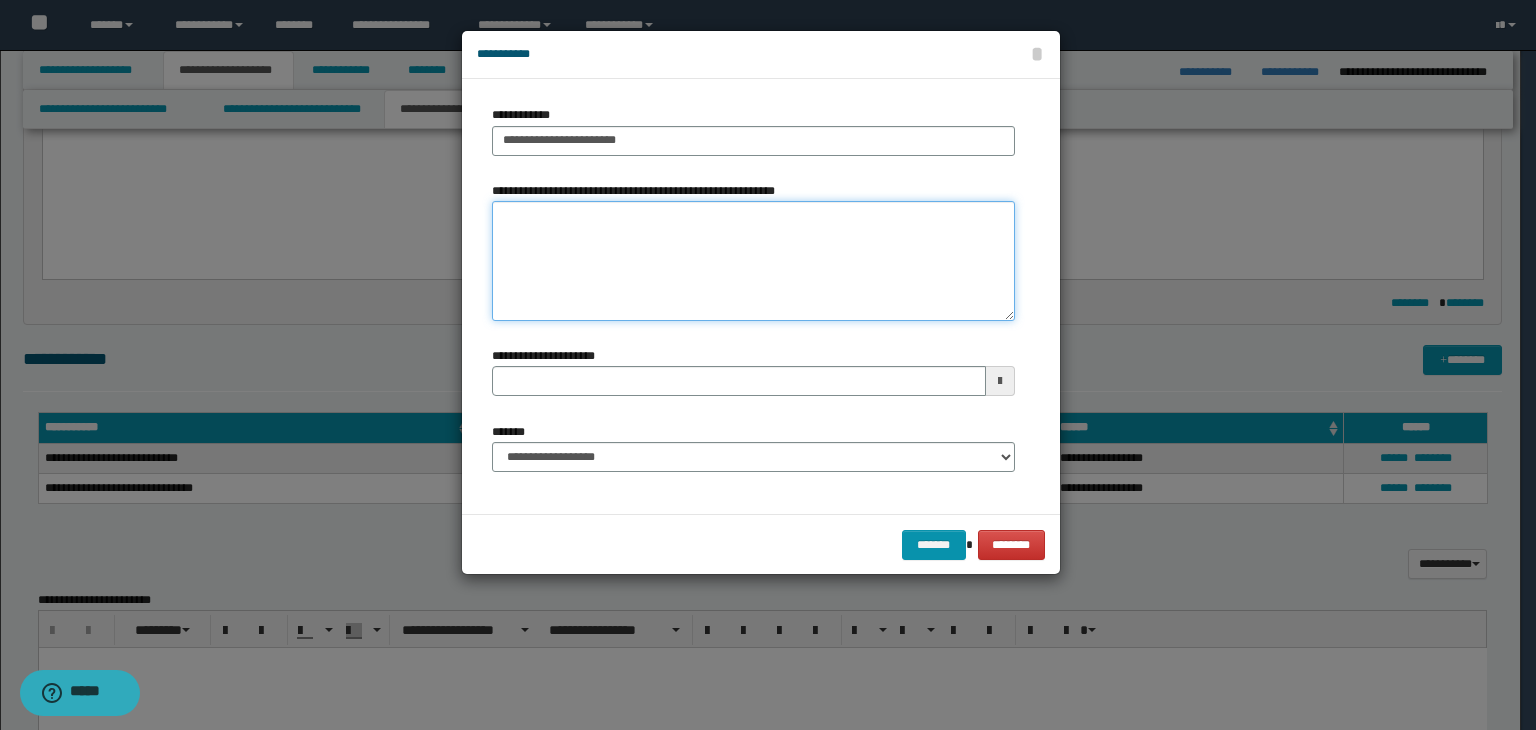 click on "**********" at bounding box center [753, 261] 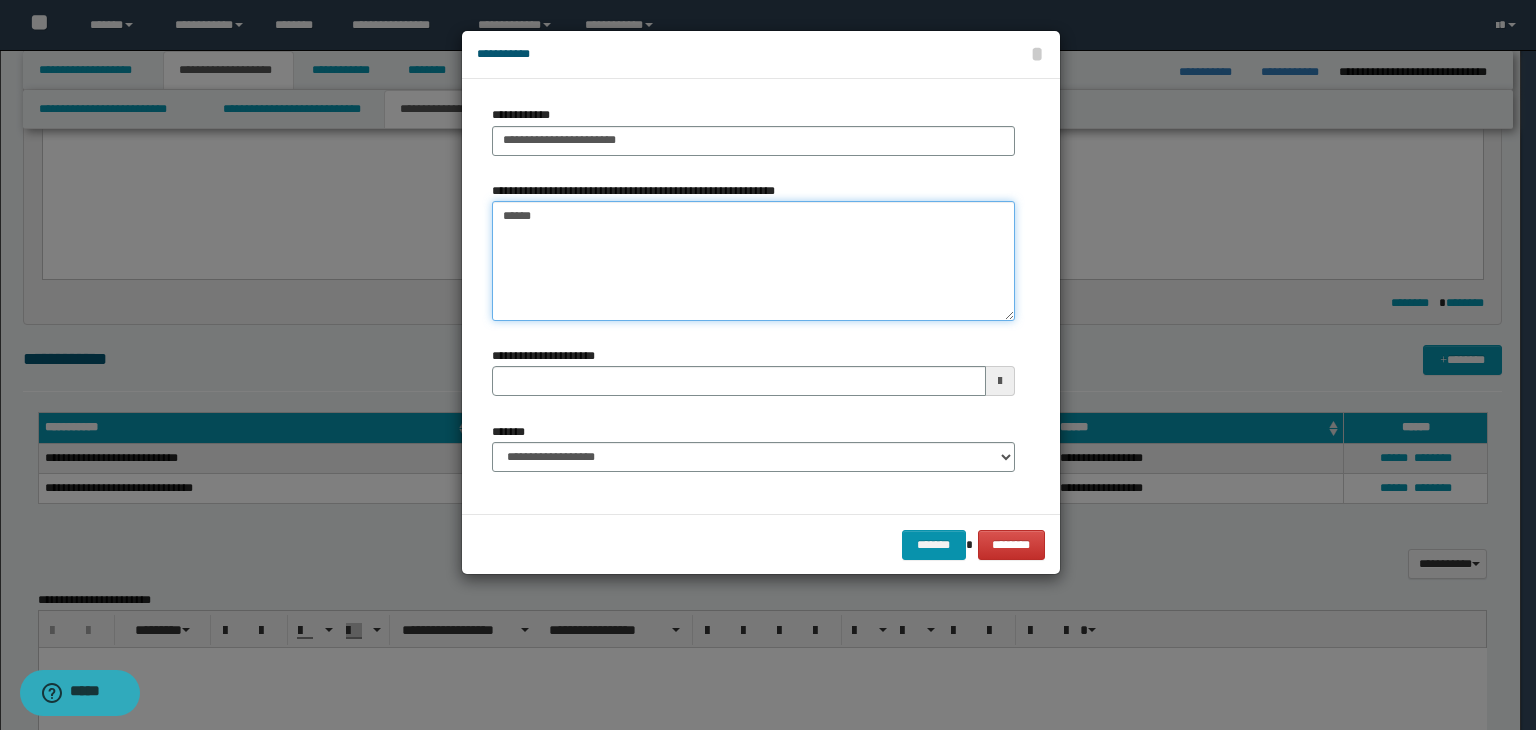type on "*******" 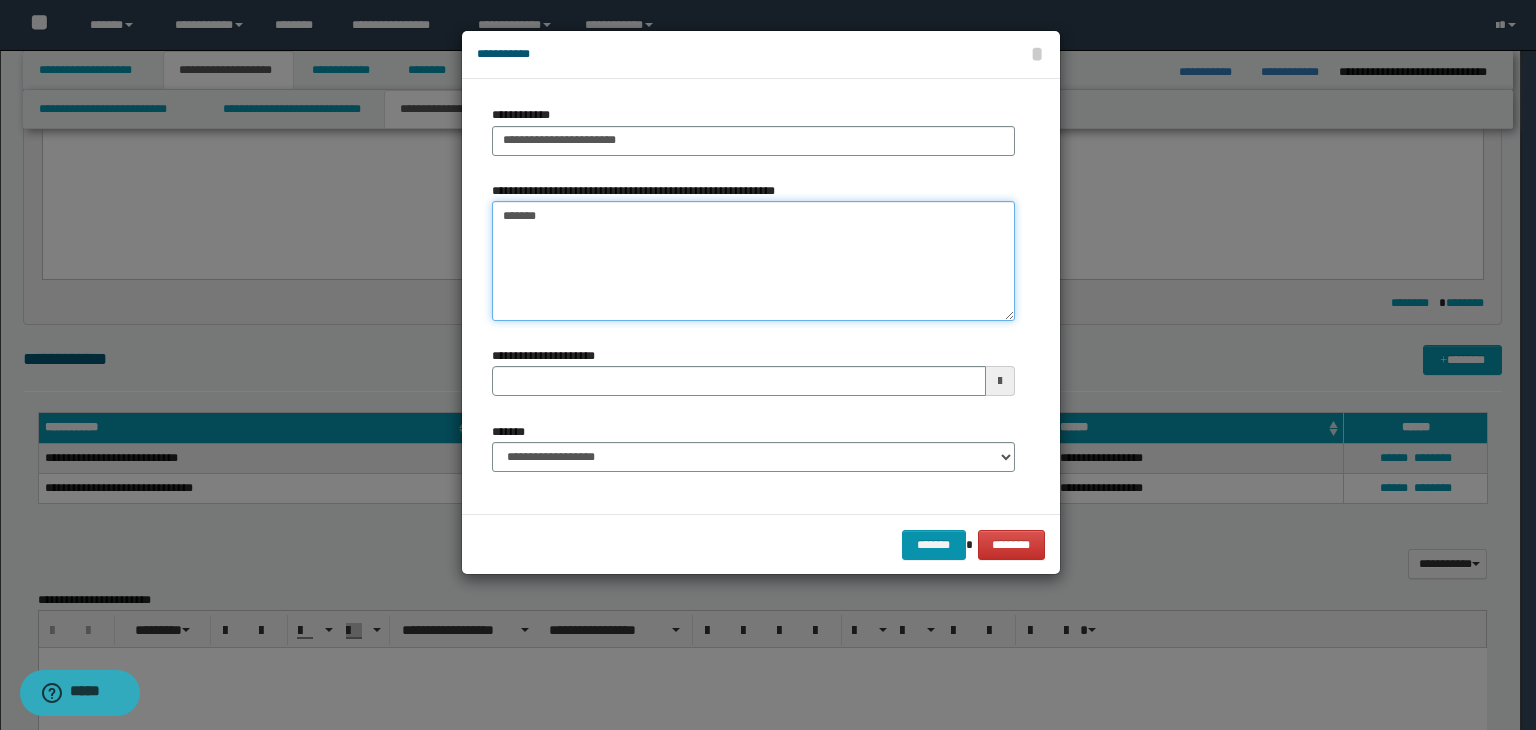 type 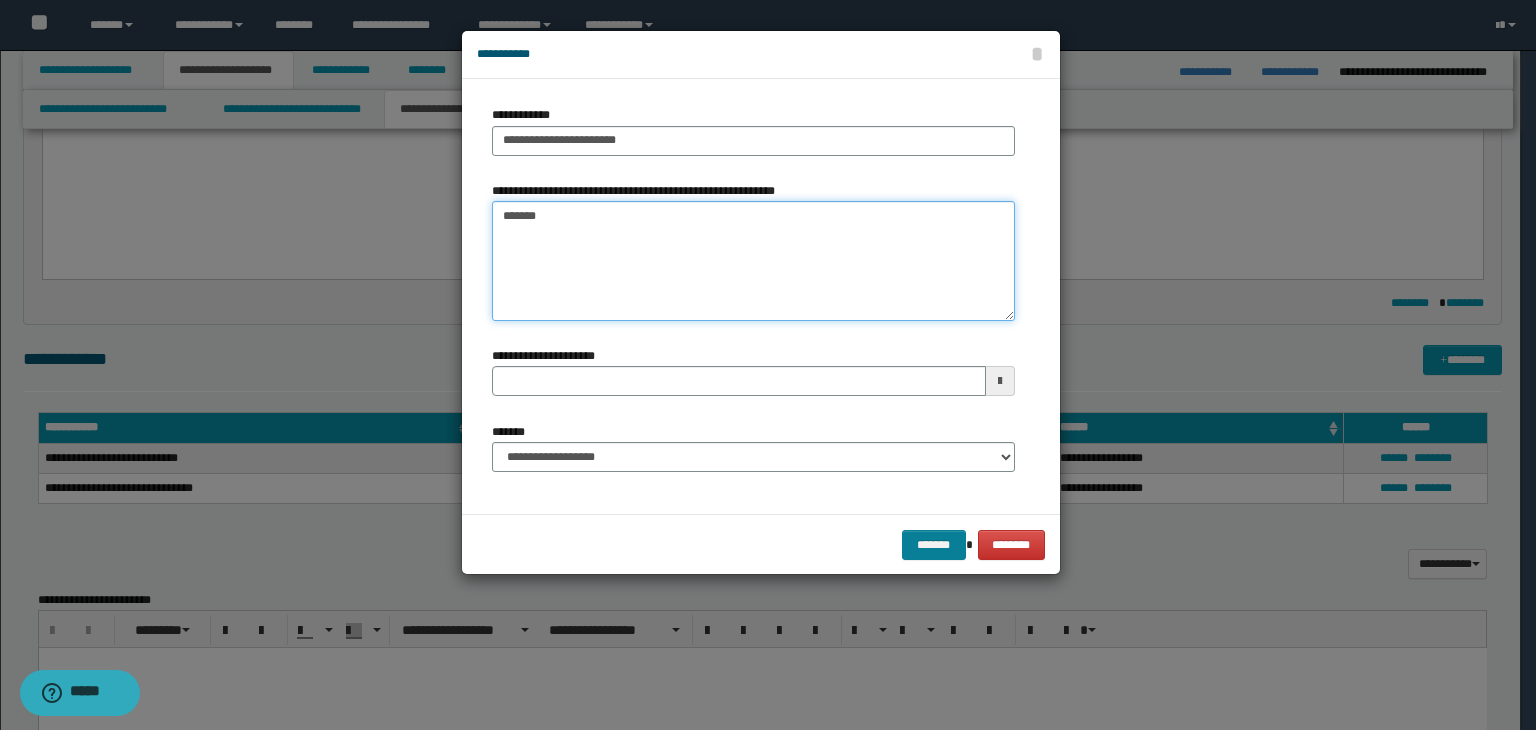 type on "*******" 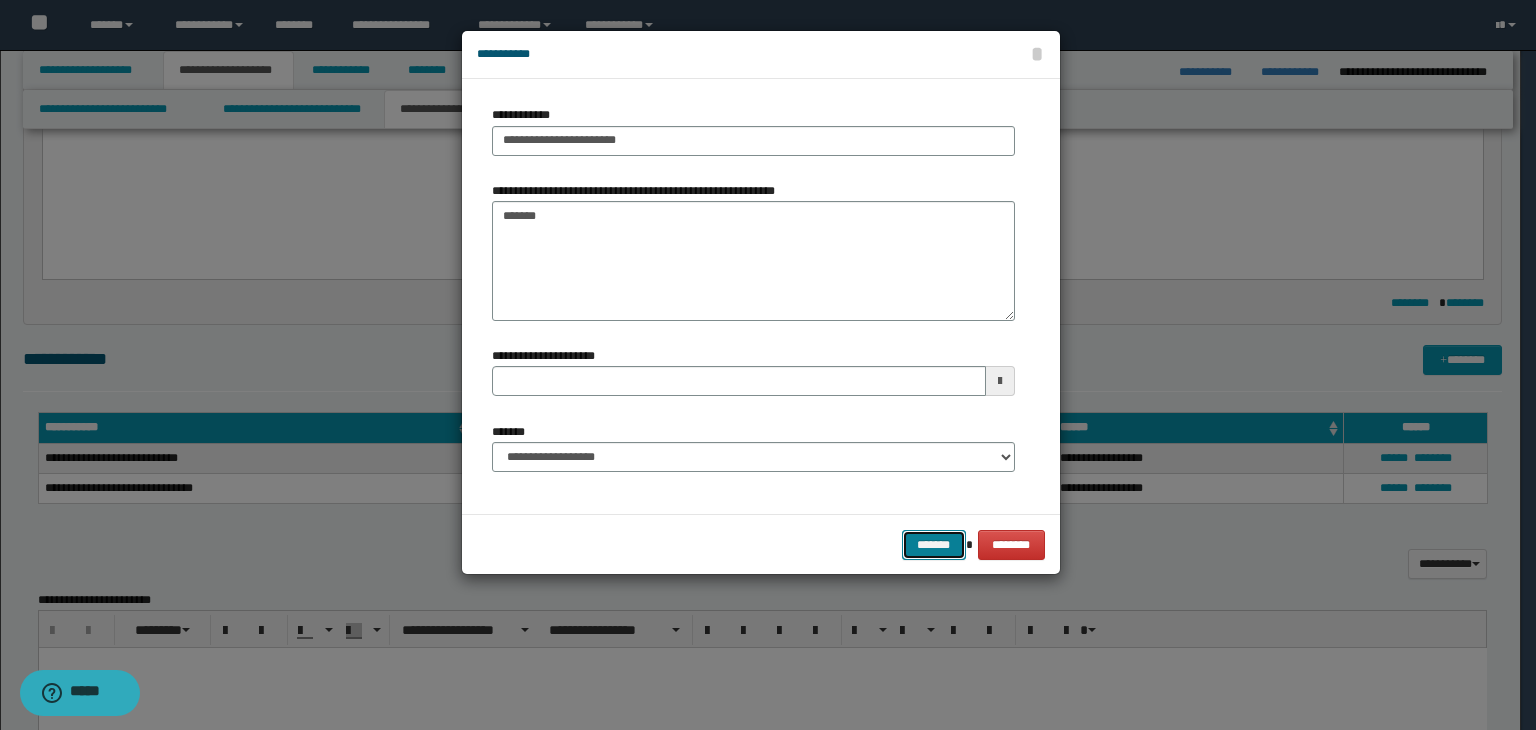 click on "*******" at bounding box center [934, 545] 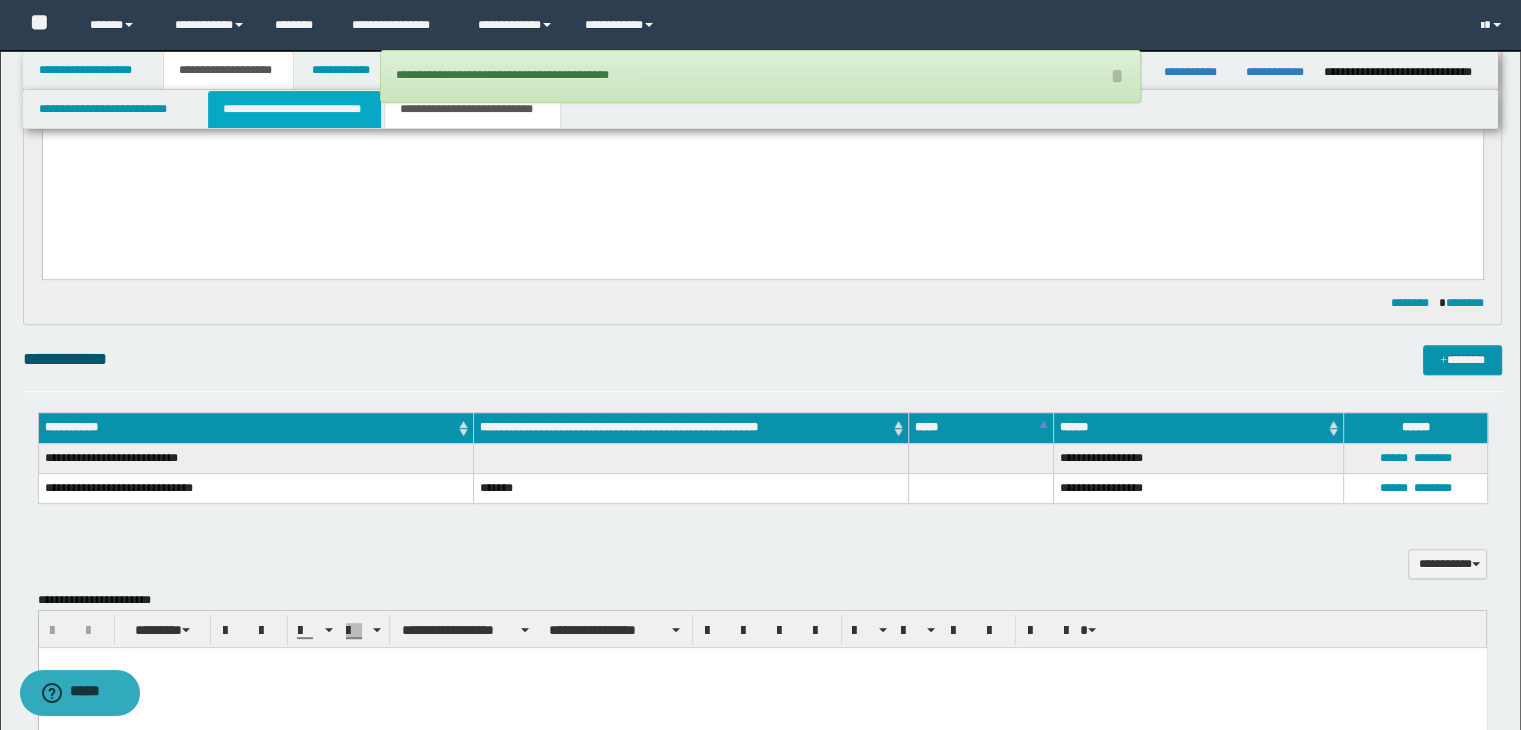 click on "**********" at bounding box center [294, 109] 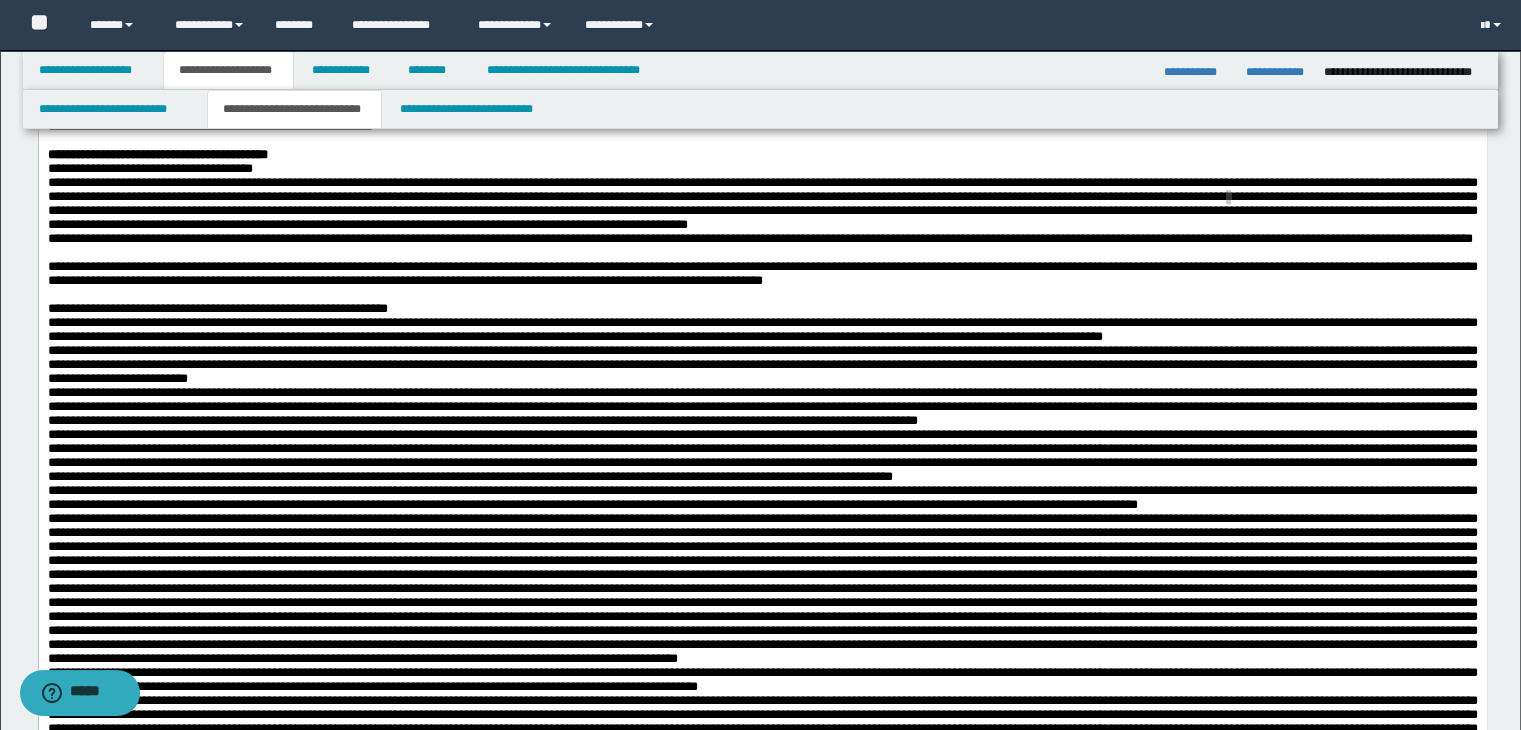 scroll, scrollTop: 800, scrollLeft: 0, axis: vertical 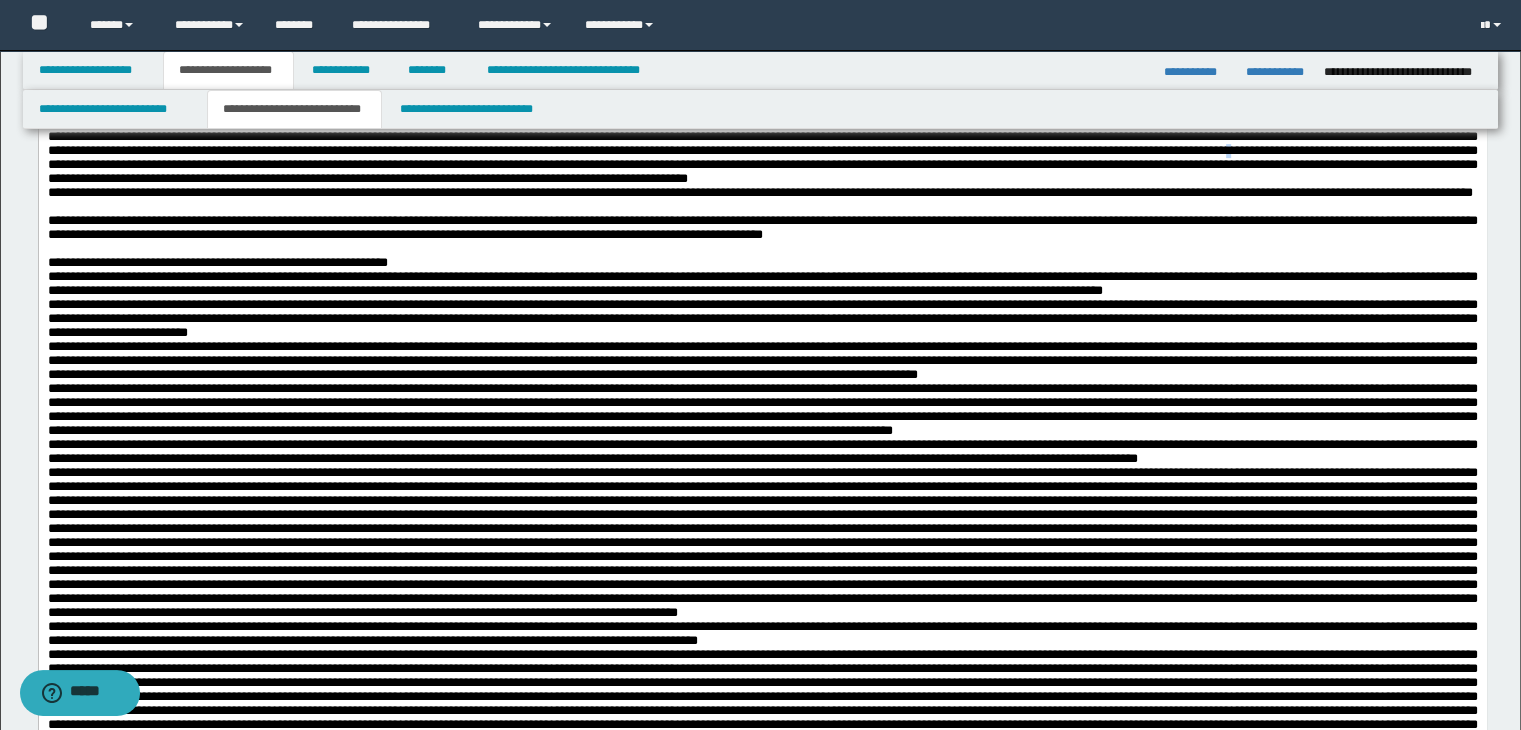 click on "**********" at bounding box center (762, 157) 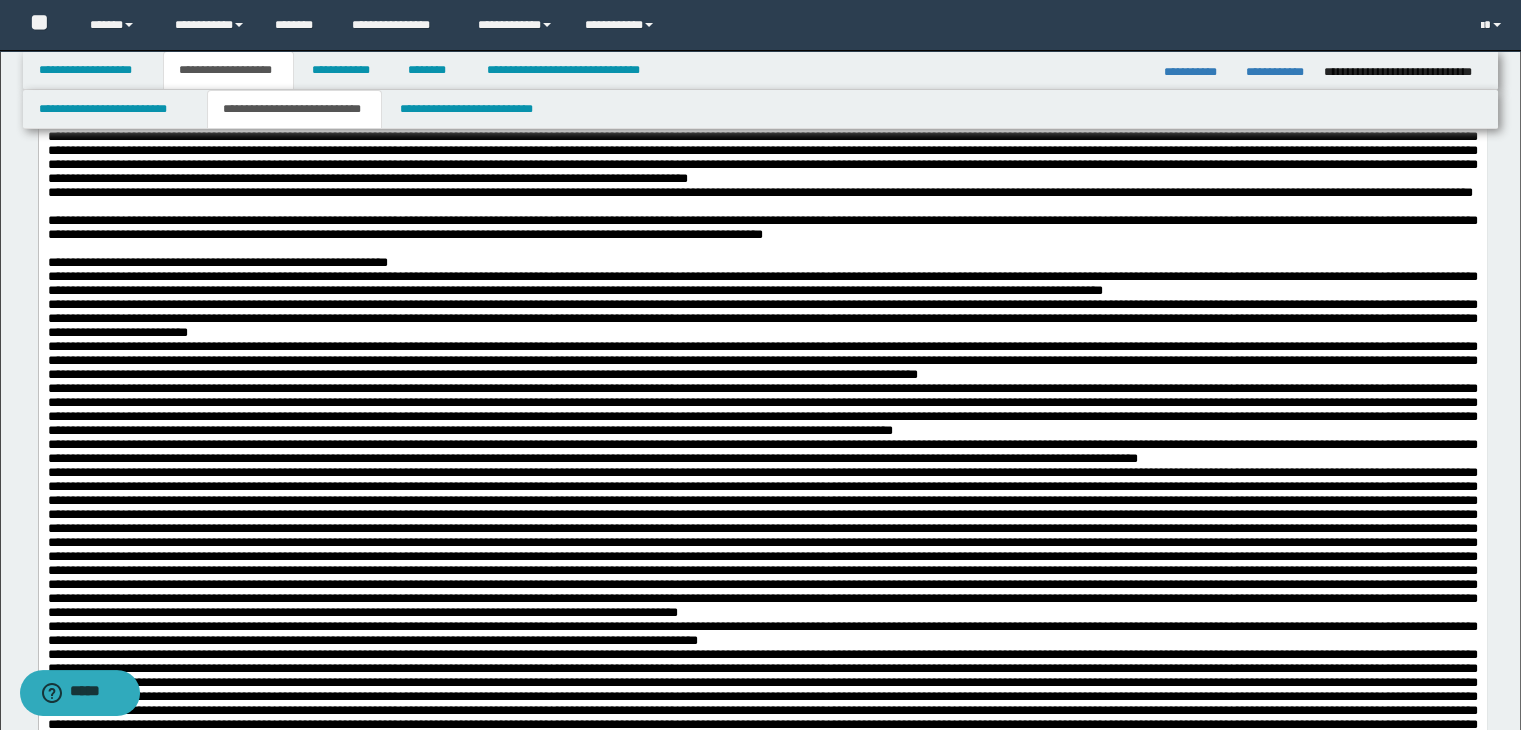 click on "**********" at bounding box center (762, 157) 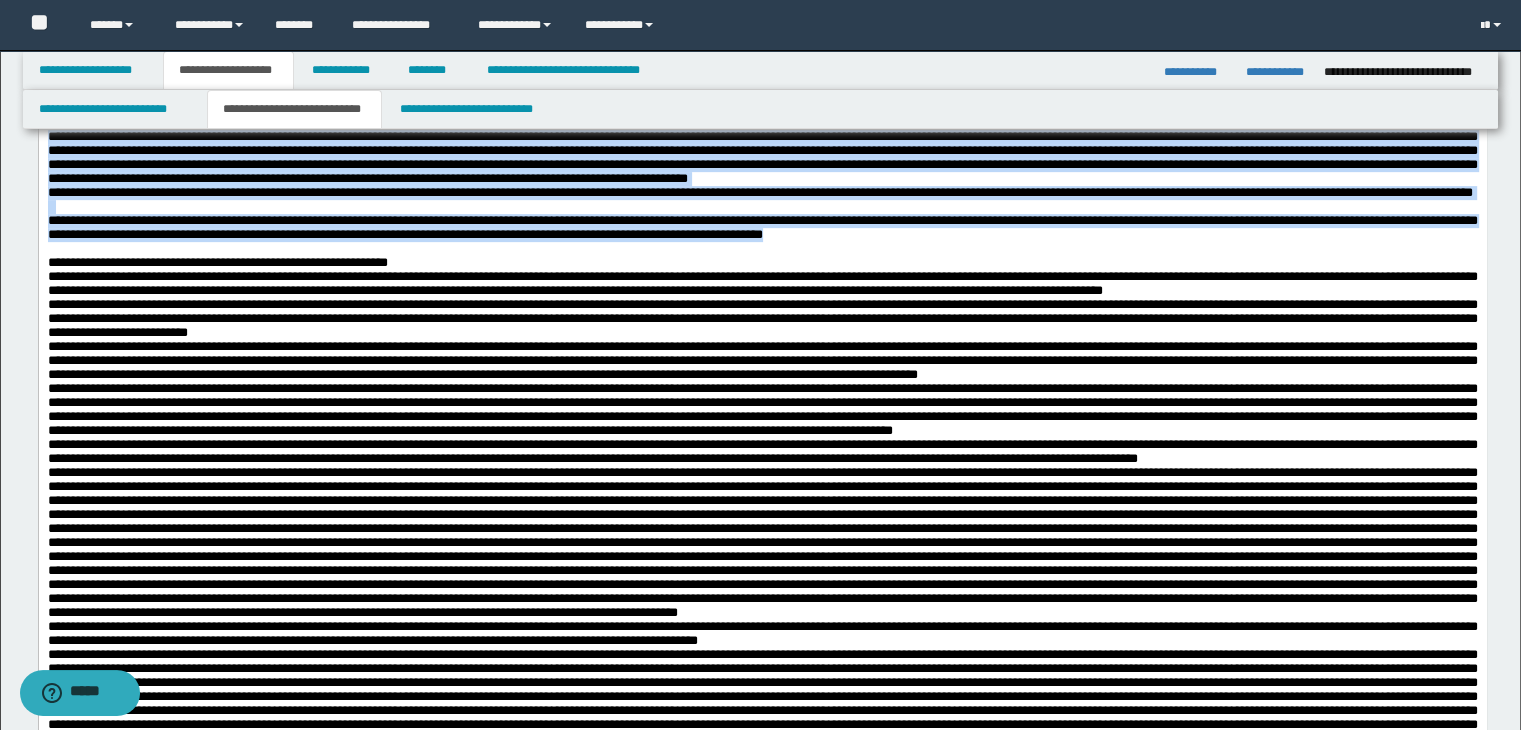 drag, startPoint x: 50, startPoint y: 267, endPoint x: 1305, endPoint y: 418, distance: 1264.0514 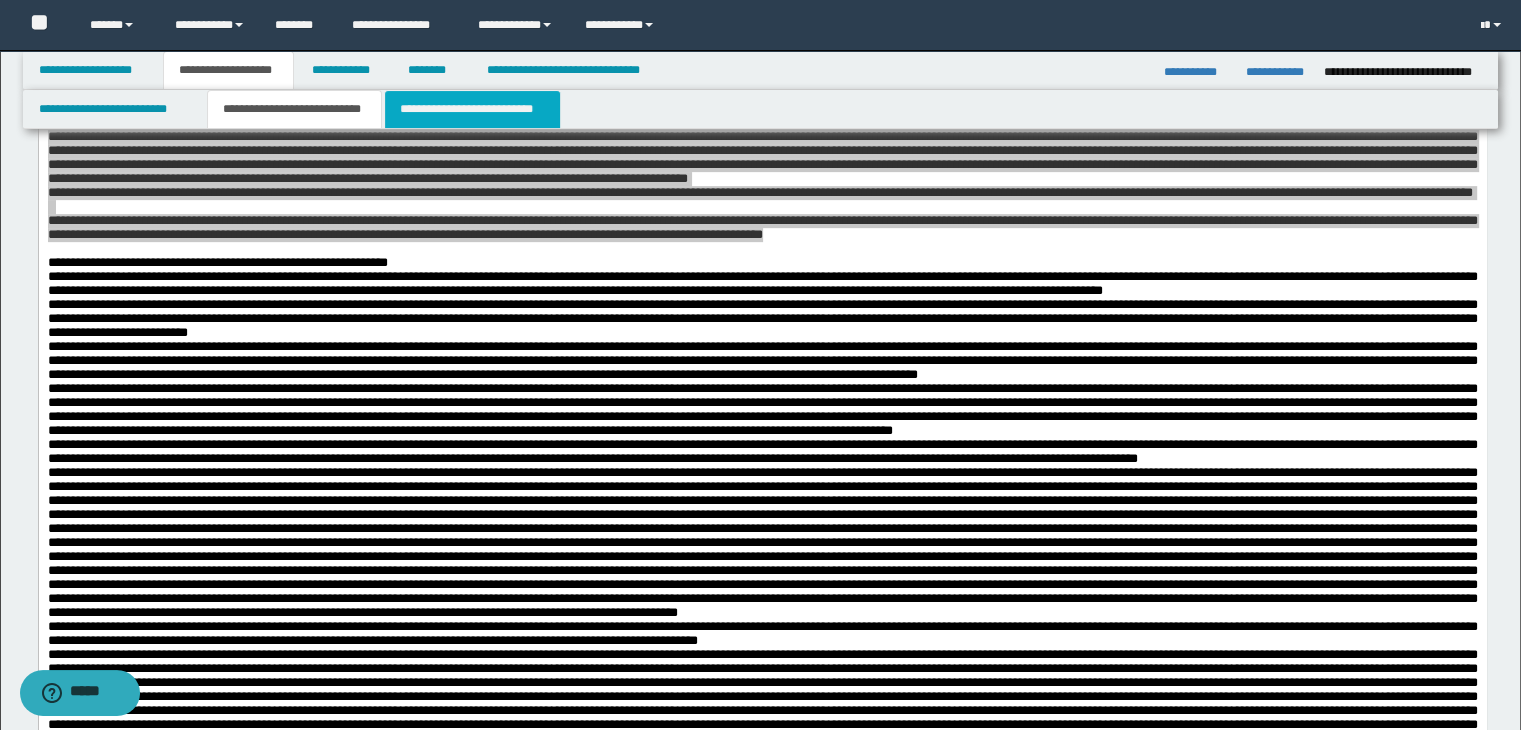 click on "**********" at bounding box center [472, 109] 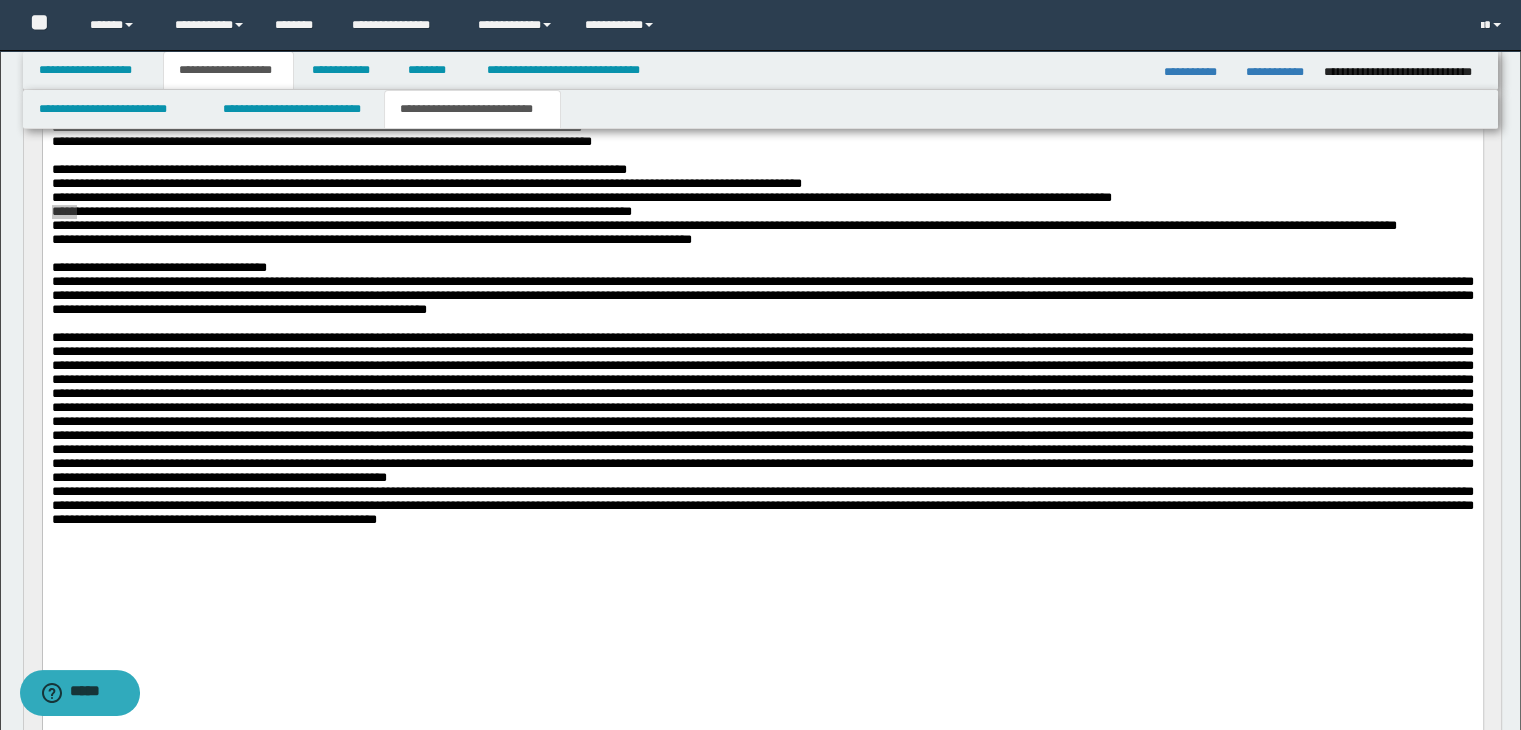 scroll, scrollTop: 500, scrollLeft: 0, axis: vertical 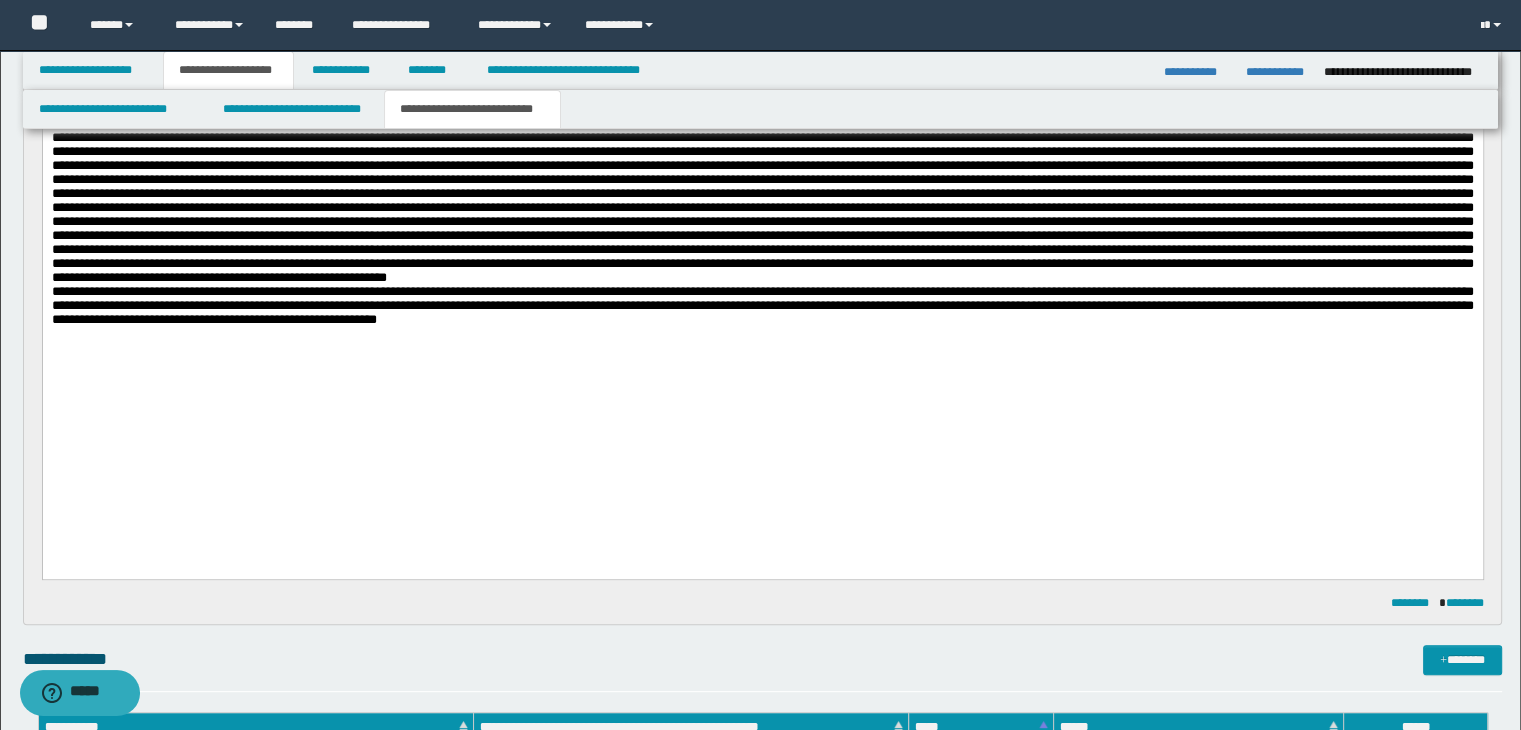 click at bounding box center (762, 334) 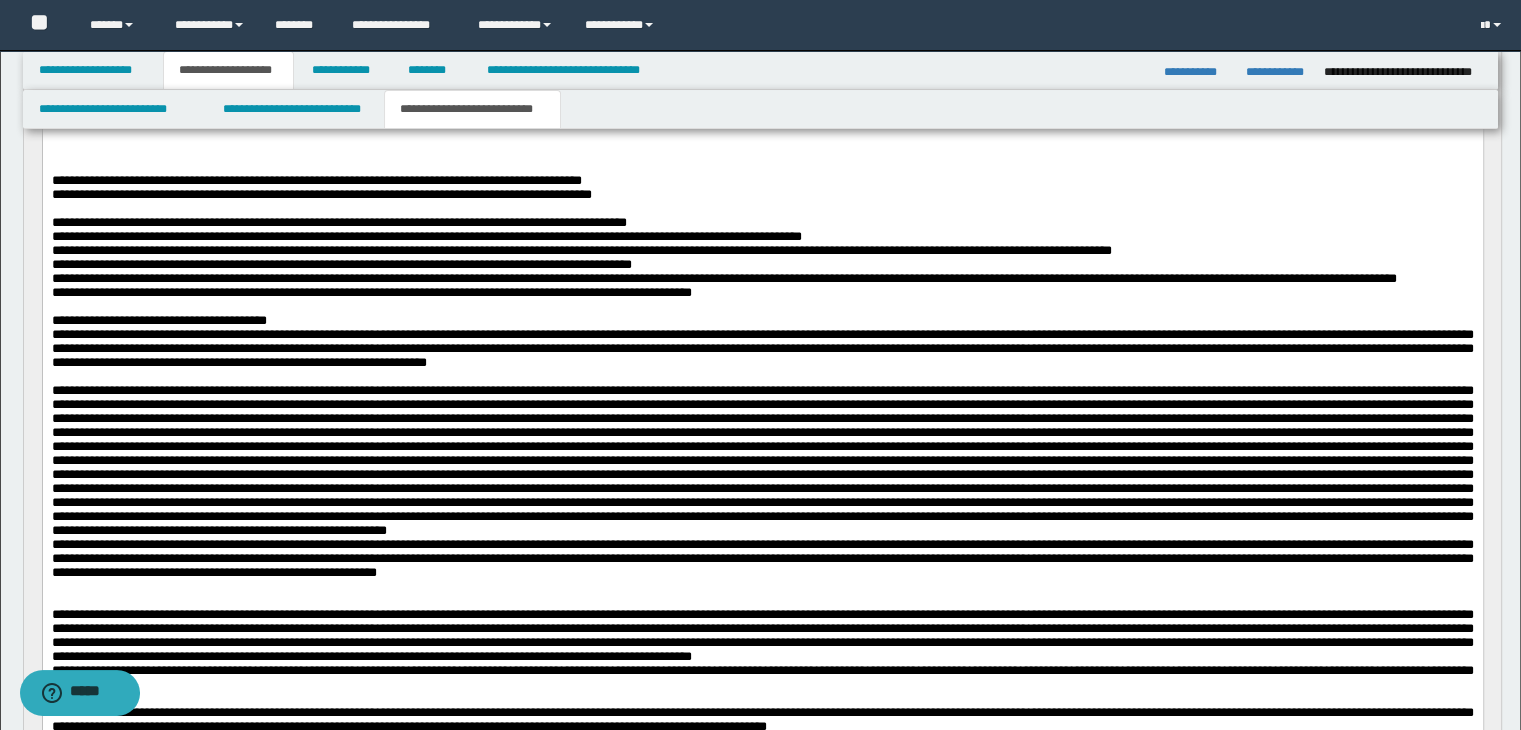 scroll, scrollTop: 200, scrollLeft: 0, axis: vertical 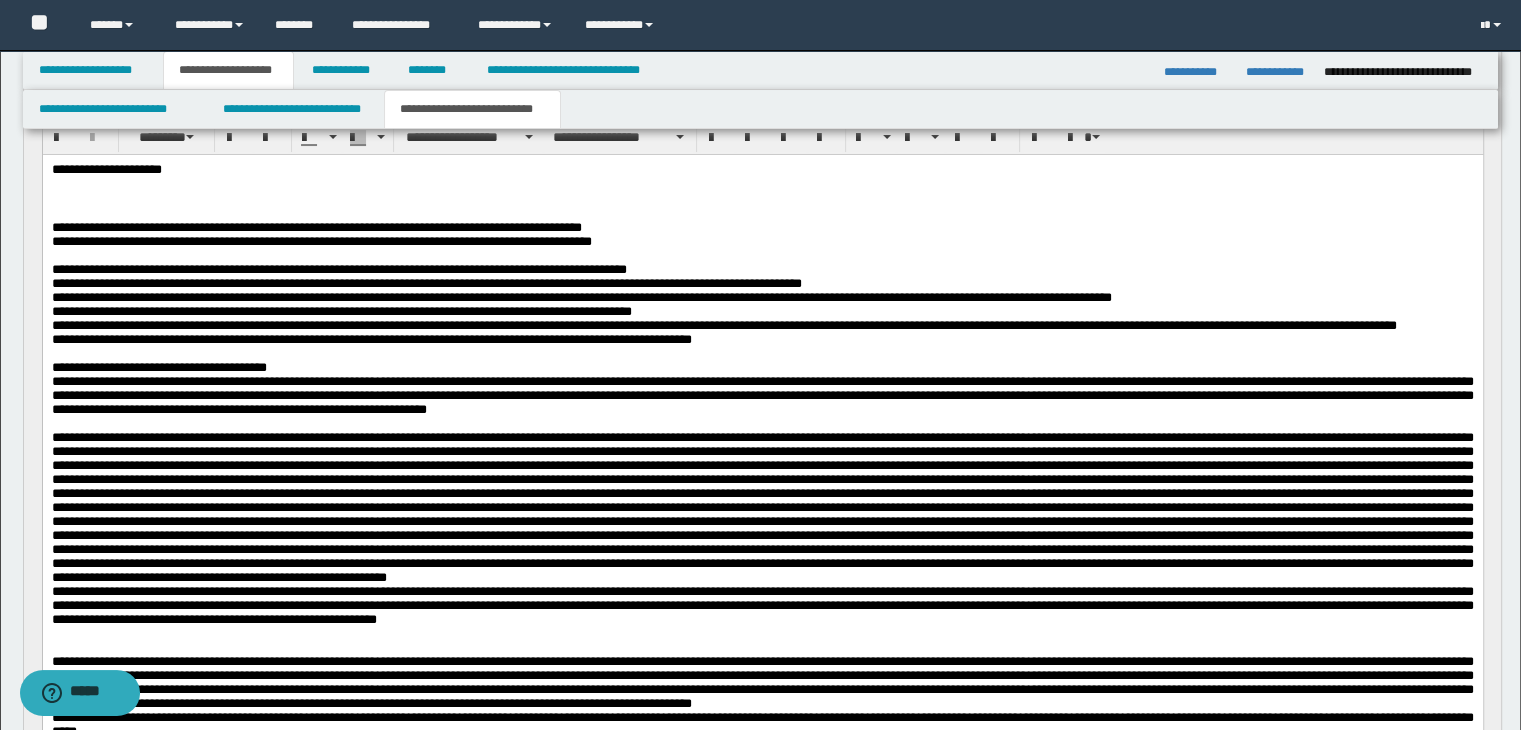 click at bounding box center (762, 185) 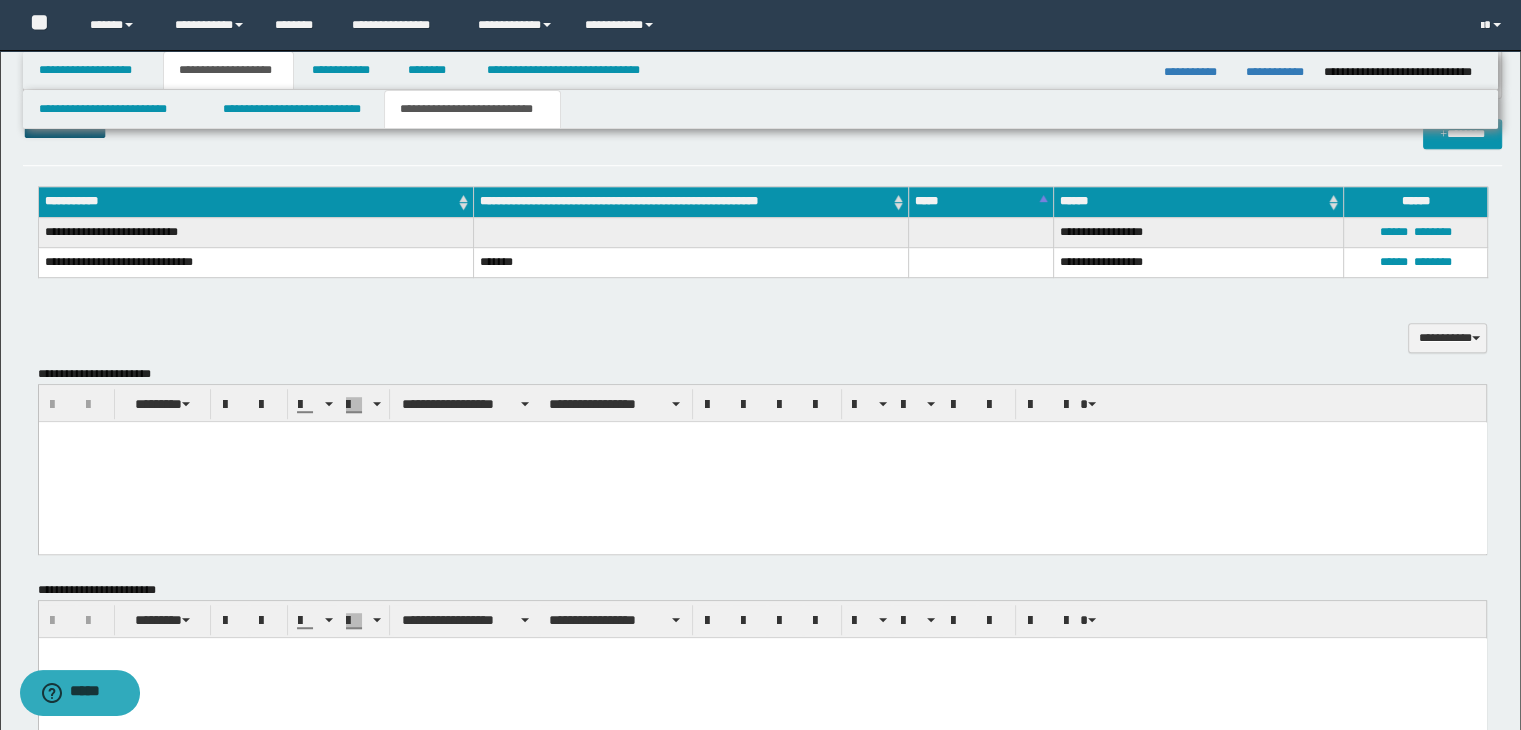 scroll, scrollTop: 1200, scrollLeft: 0, axis: vertical 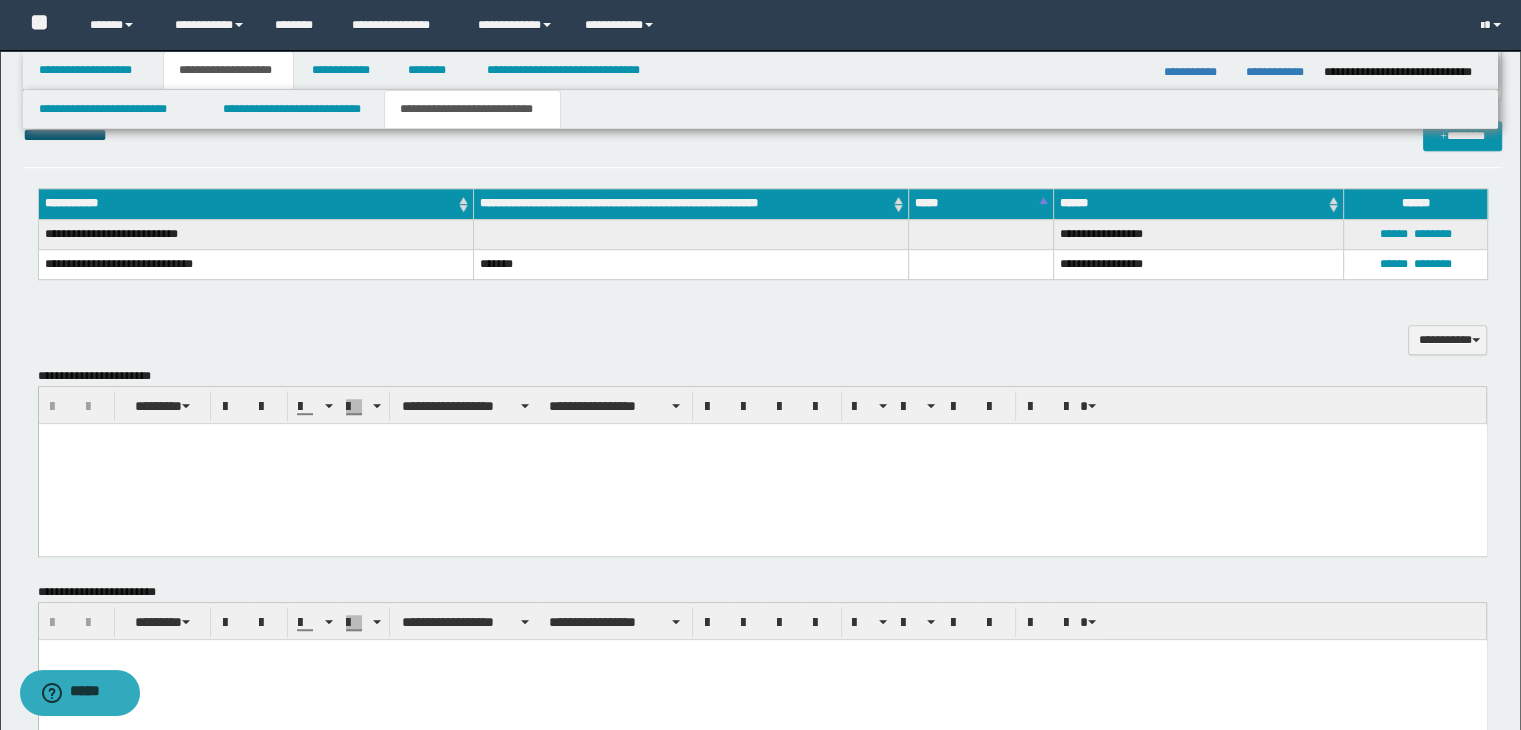click at bounding box center [762, 463] 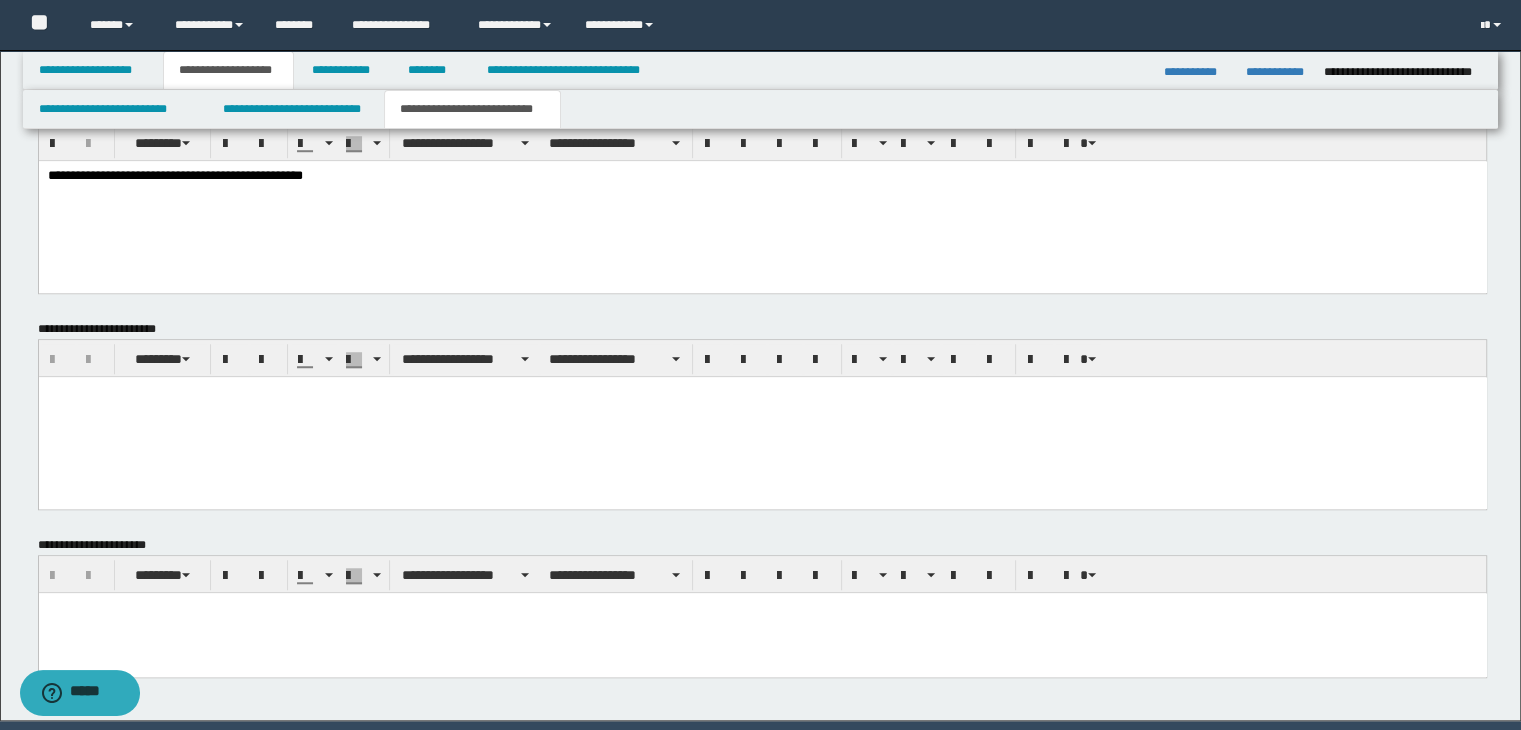scroll, scrollTop: 1532, scrollLeft: 0, axis: vertical 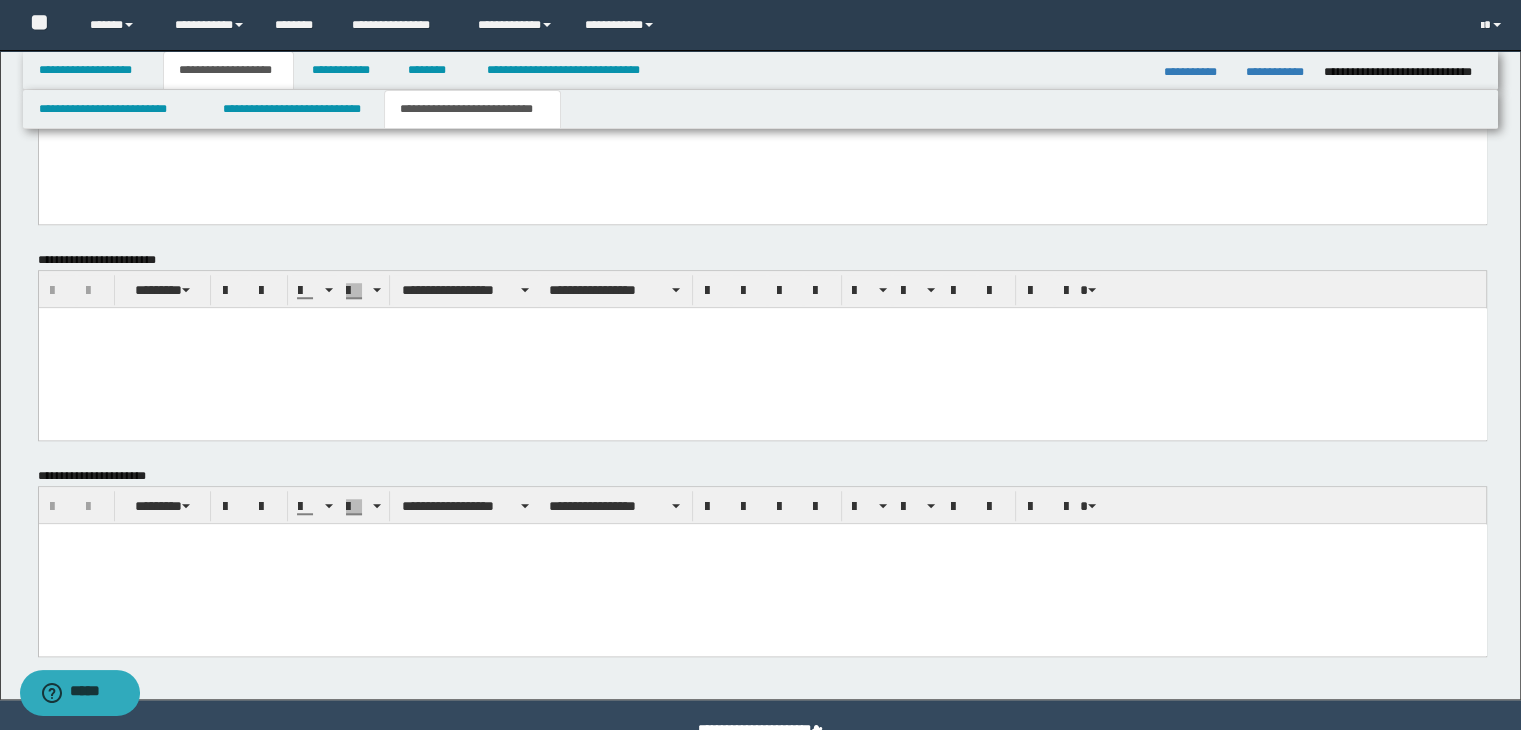 click at bounding box center [762, 563] 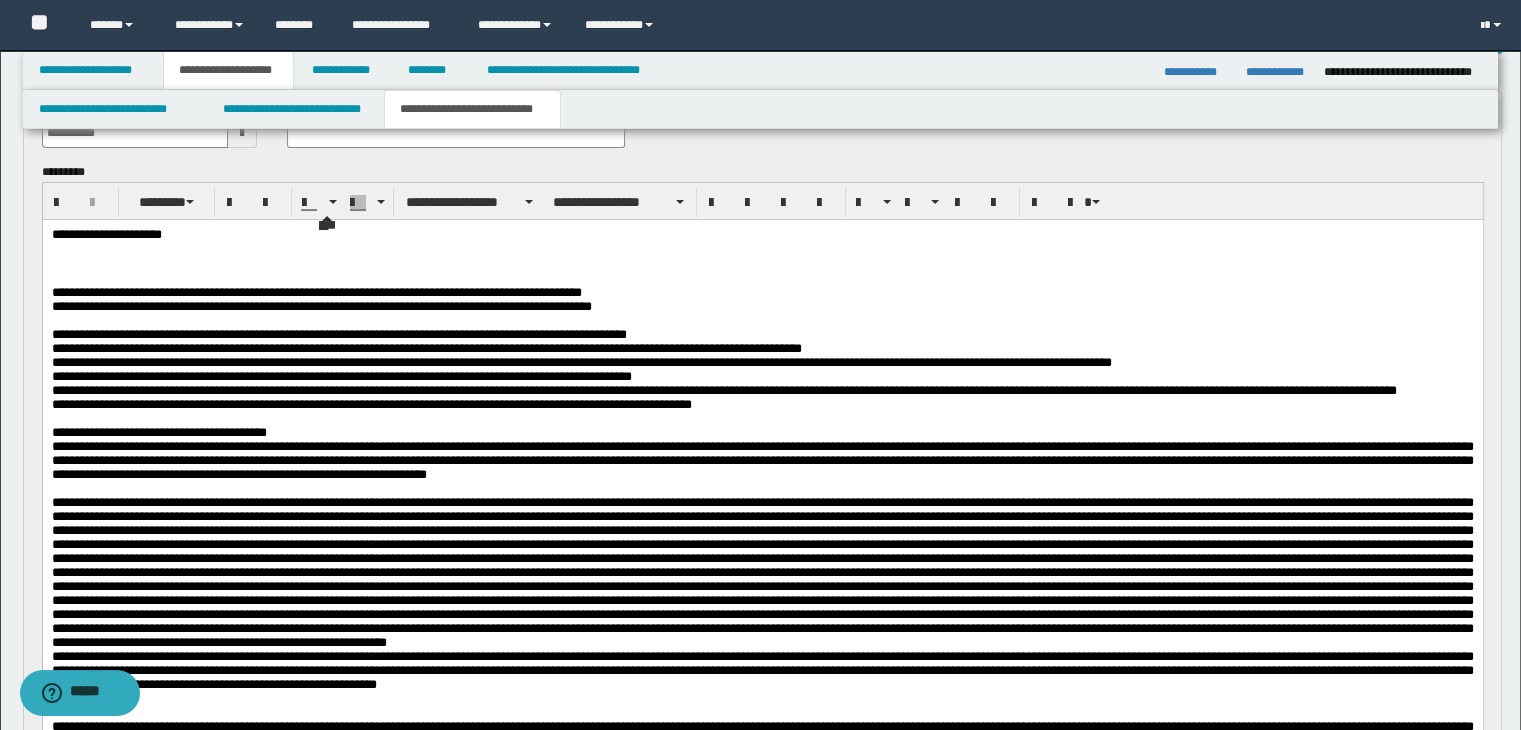 scroll, scrollTop: 132, scrollLeft: 0, axis: vertical 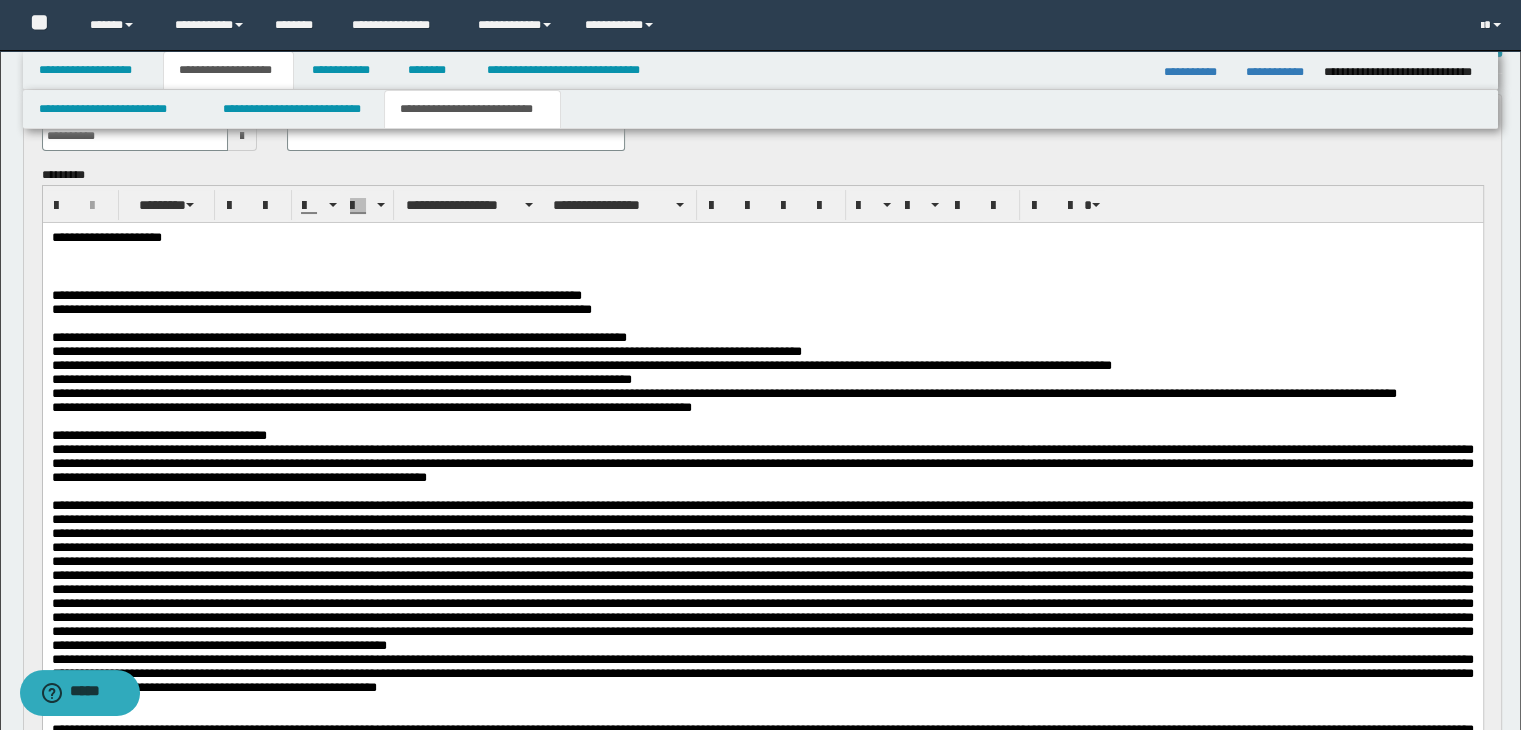 click at bounding box center [762, 253] 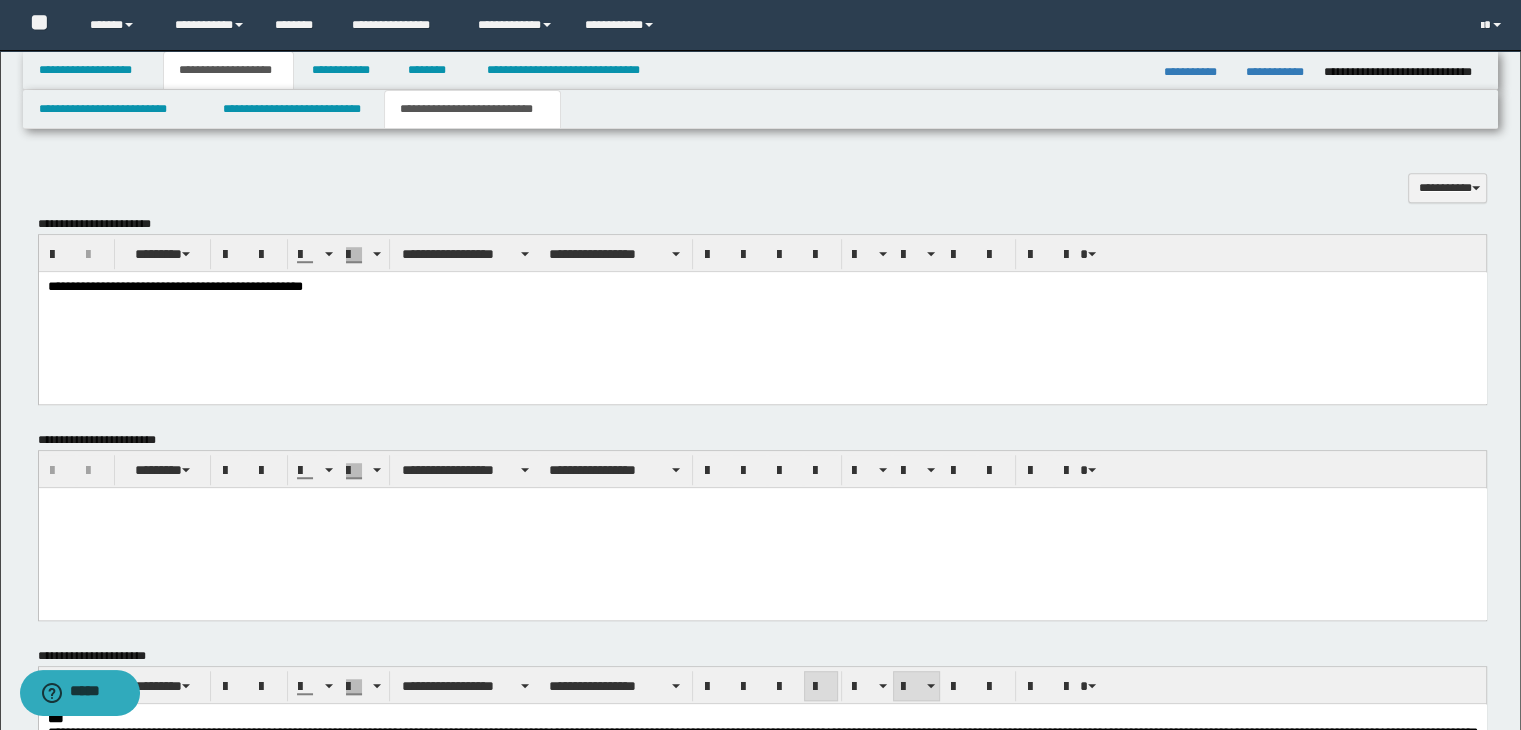 scroll, scrollTop: 1032, scrollLeft: 0, axis: vertical 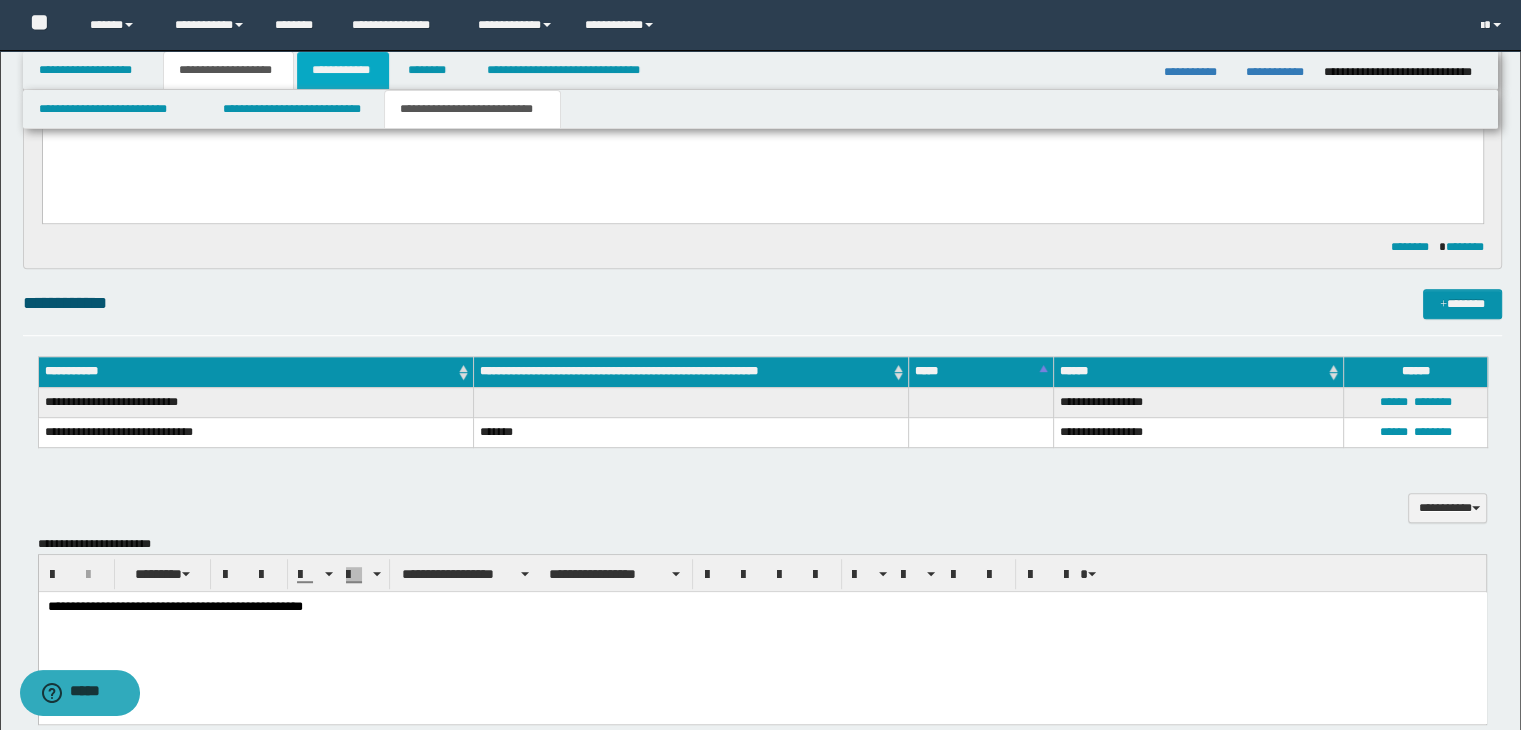 click on "**********" at bounding box center (343, 70) 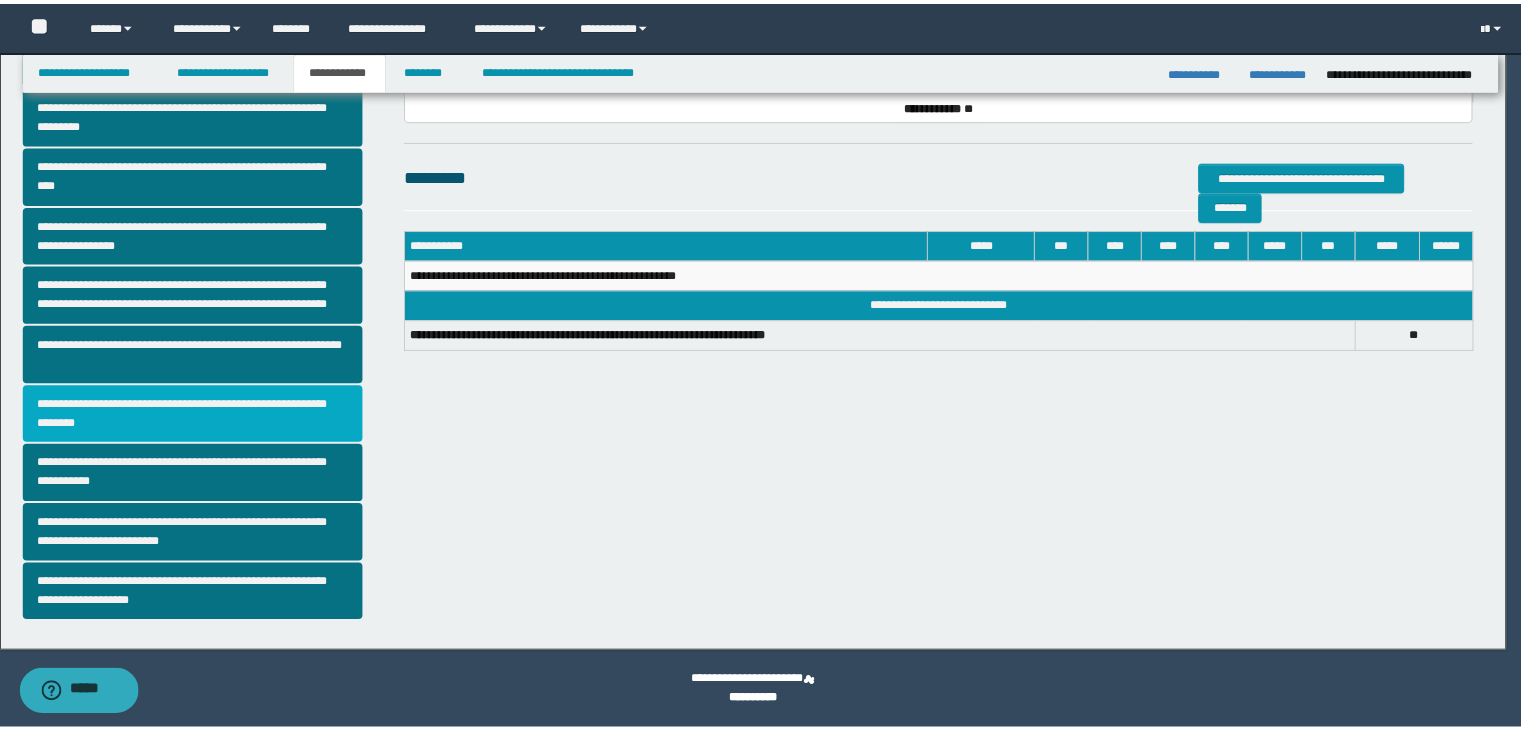 scroll, scrollTop: 344, scrollLeft: 0, axis: vertical 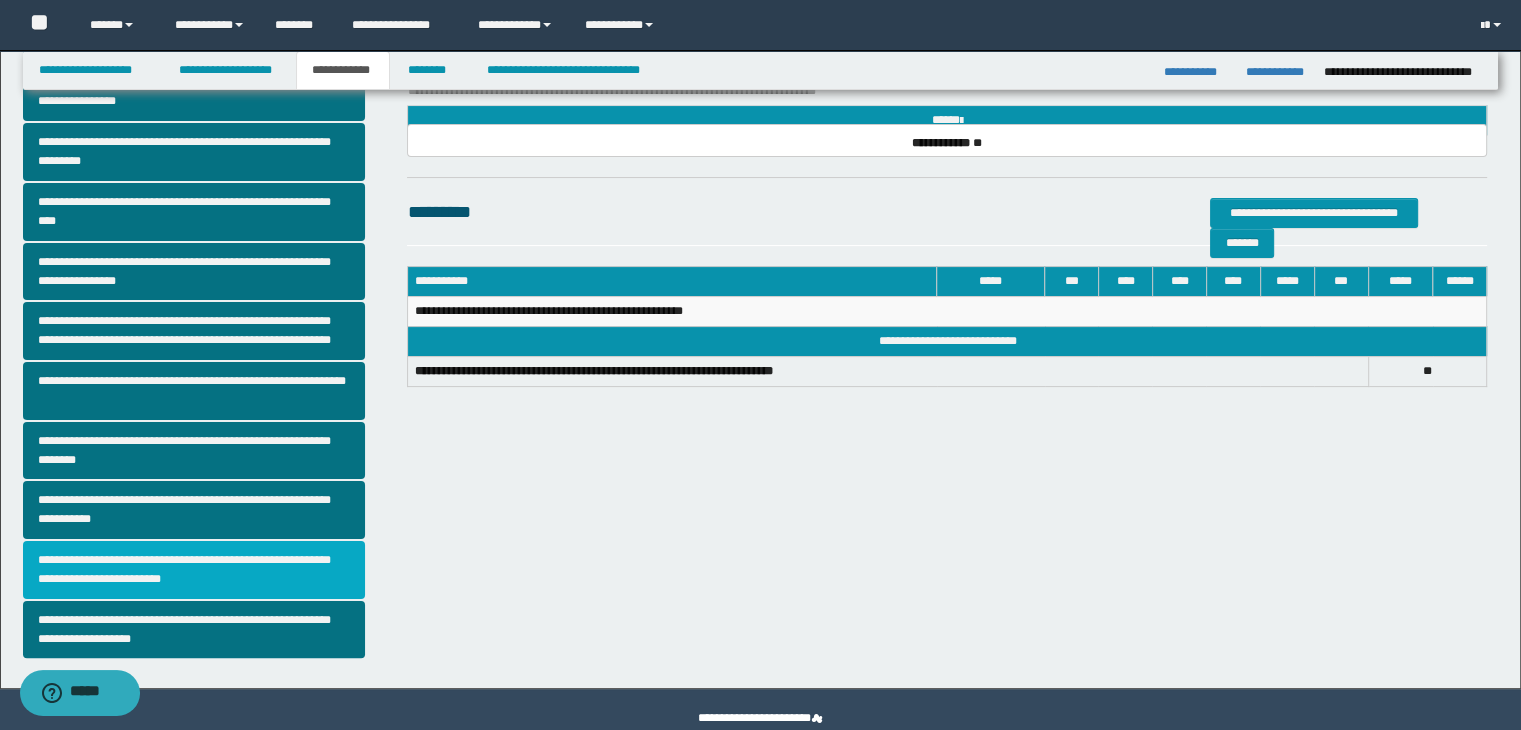 click on "**********" at bounding box center (194, 570) 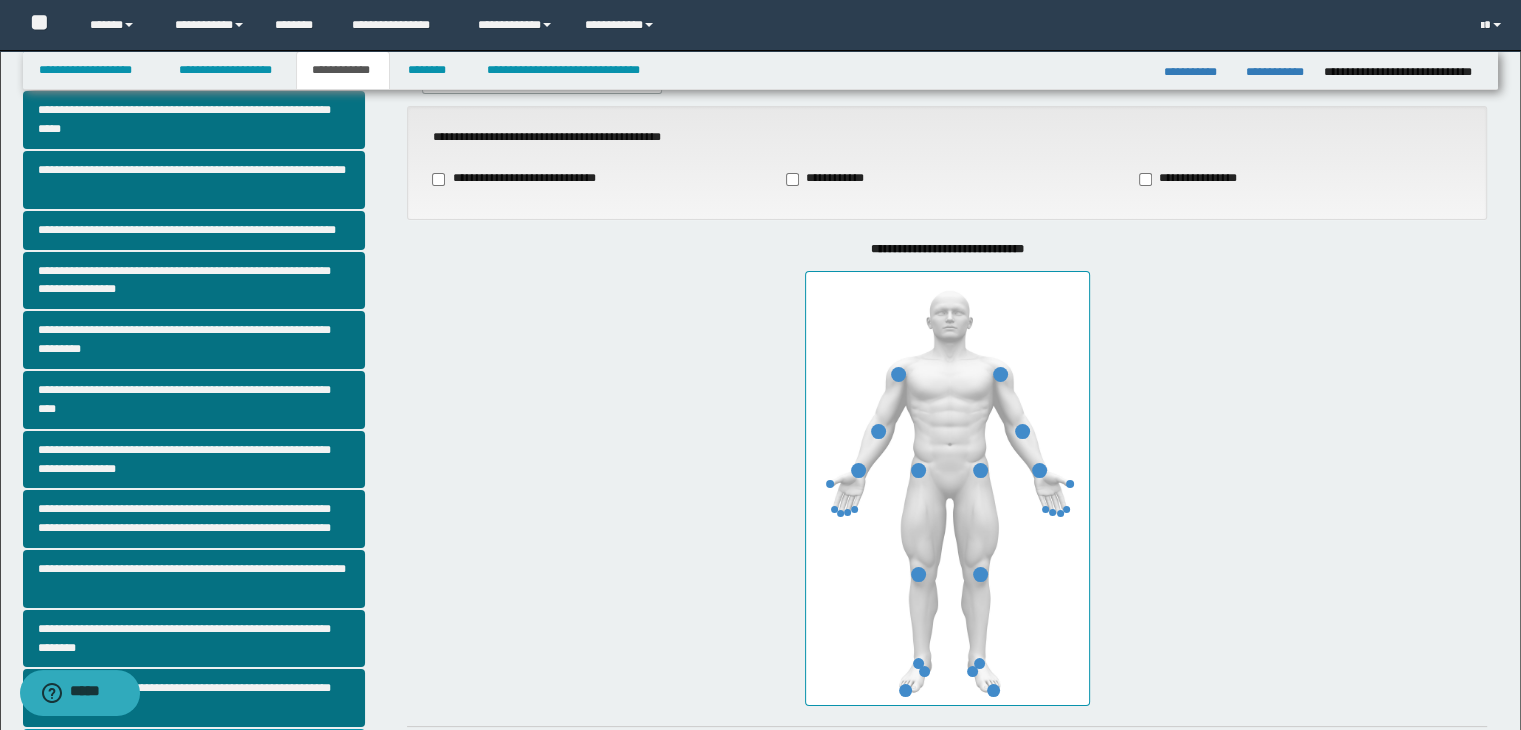 scroll, scrollTop: 300, scrollLeft: 0, axis: vertical 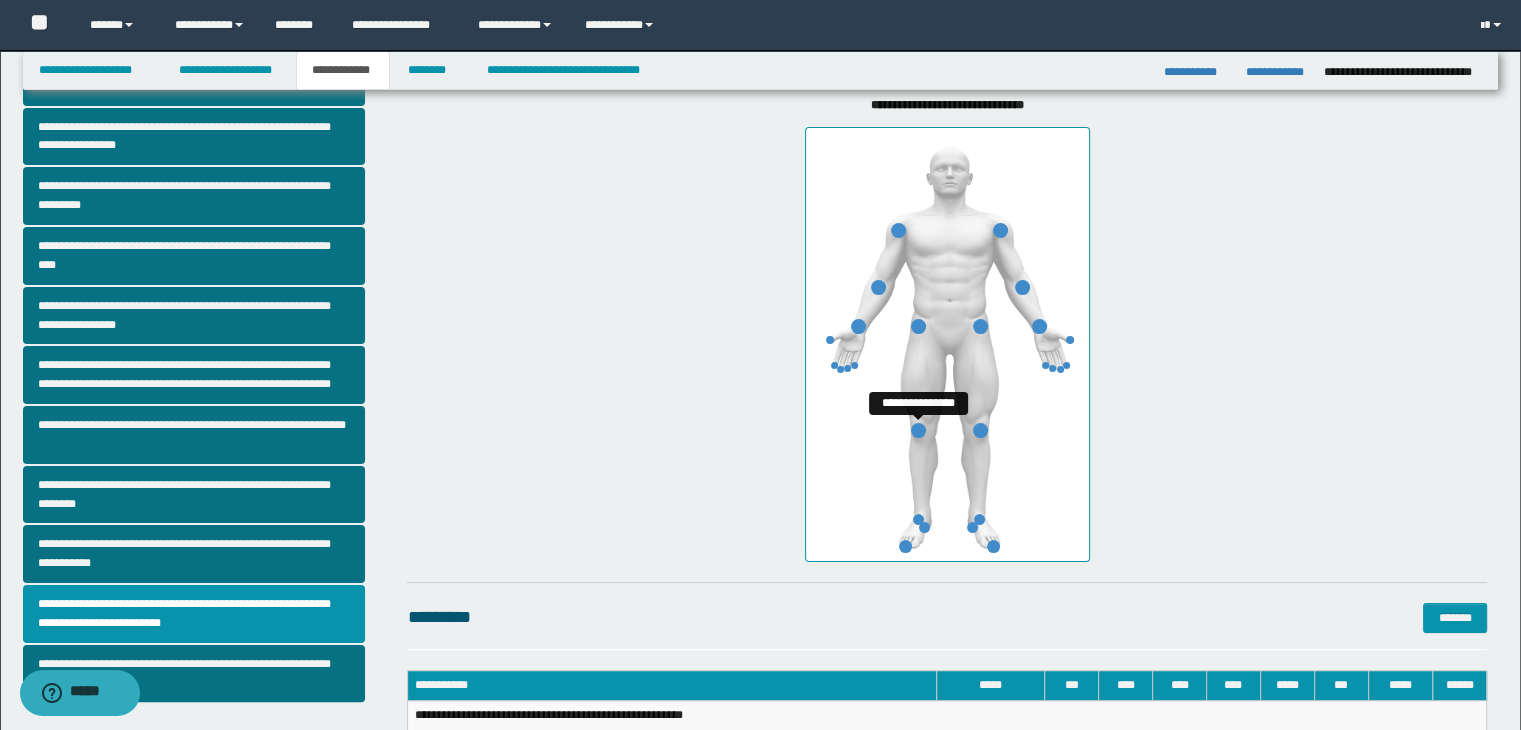 click at bounding box center (918, 430) 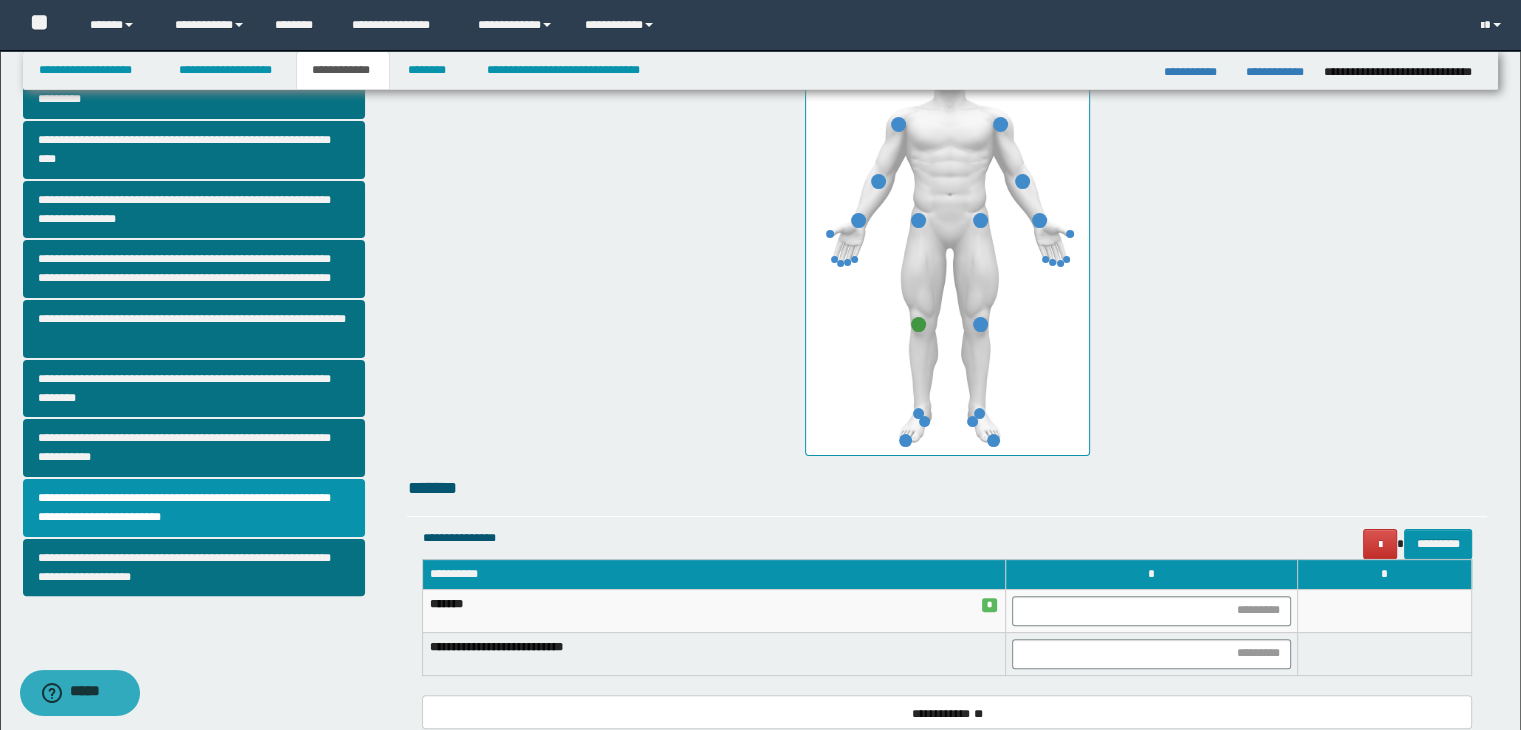 scroll, scrollTop: 600, scrollLeft: 0, axis: vertical 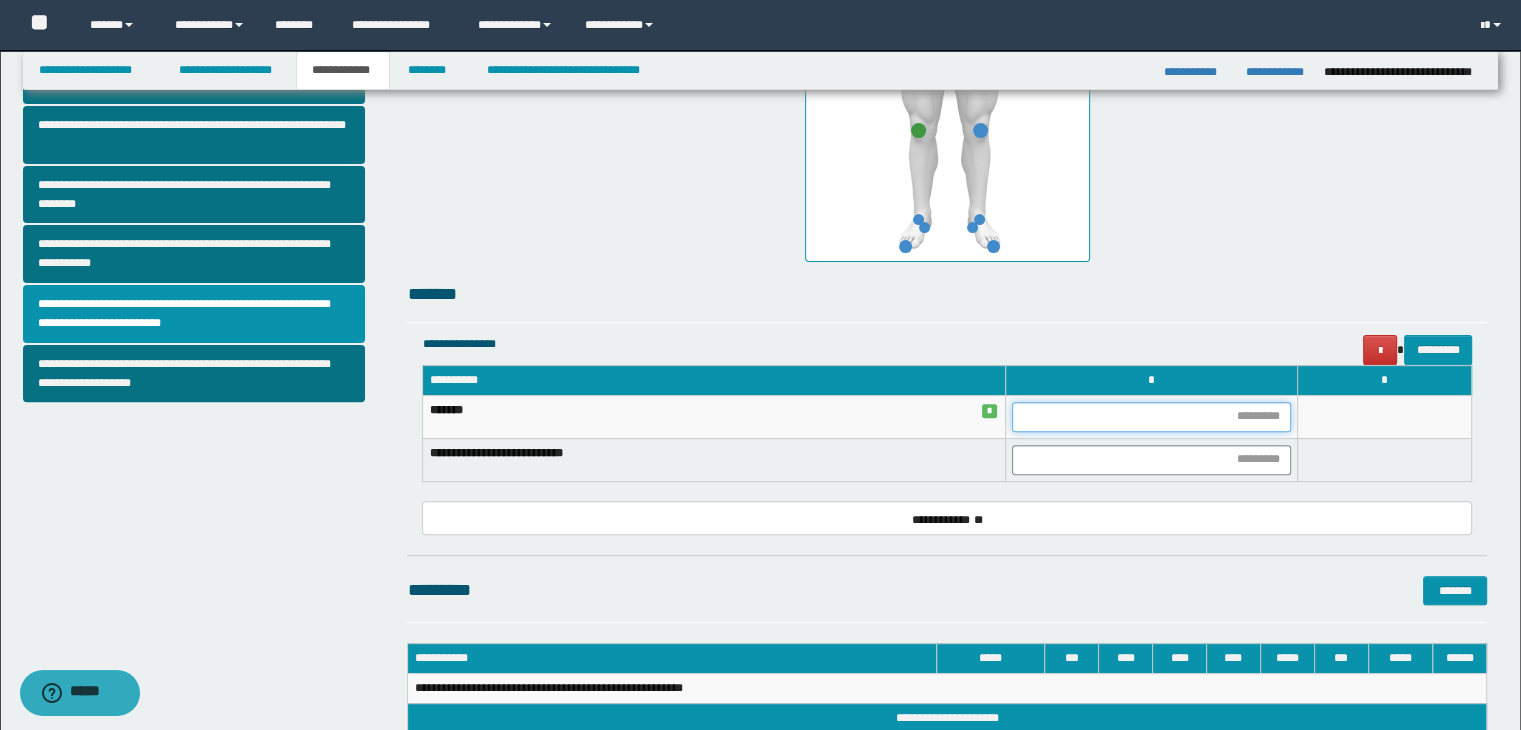 click at bounding box center [1151, 417] 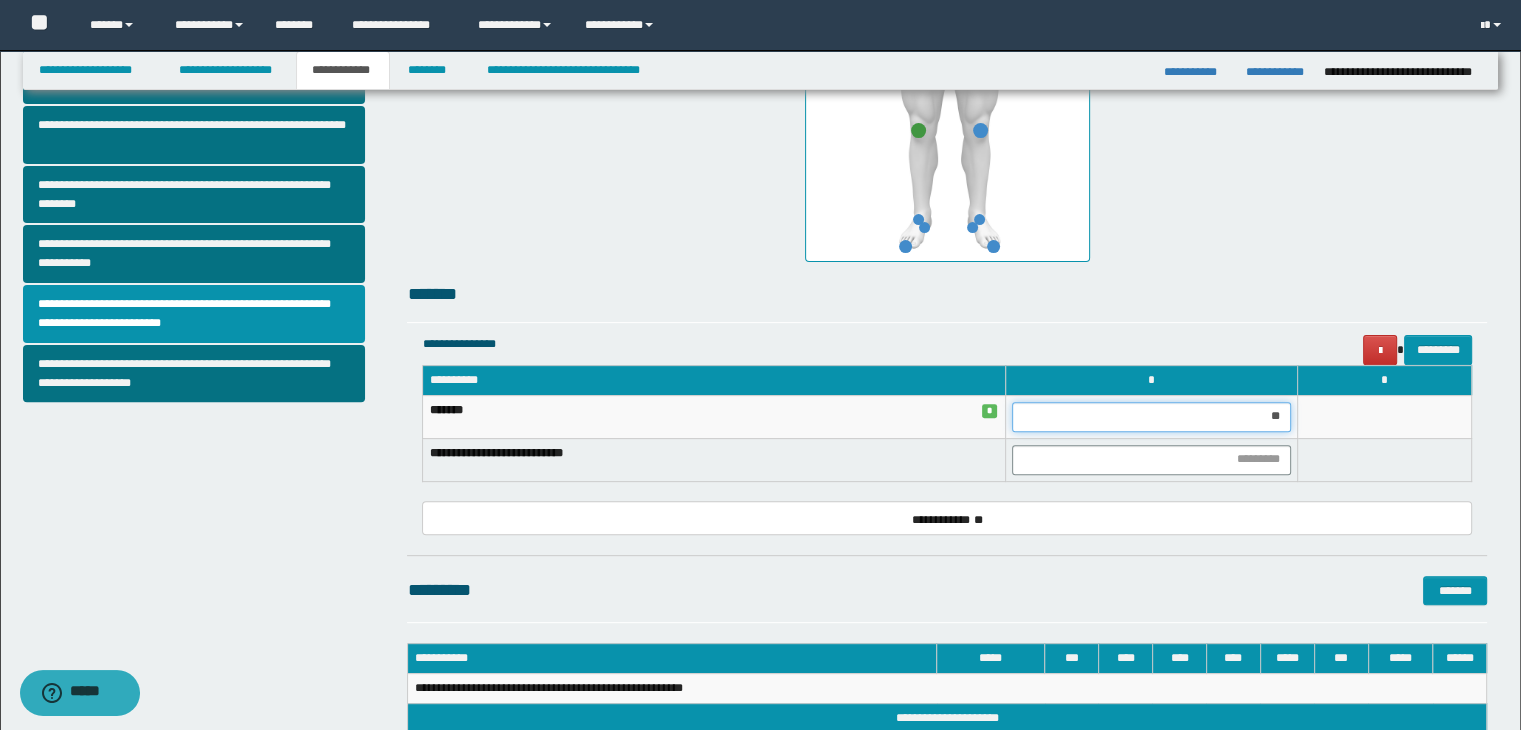 type on "***" 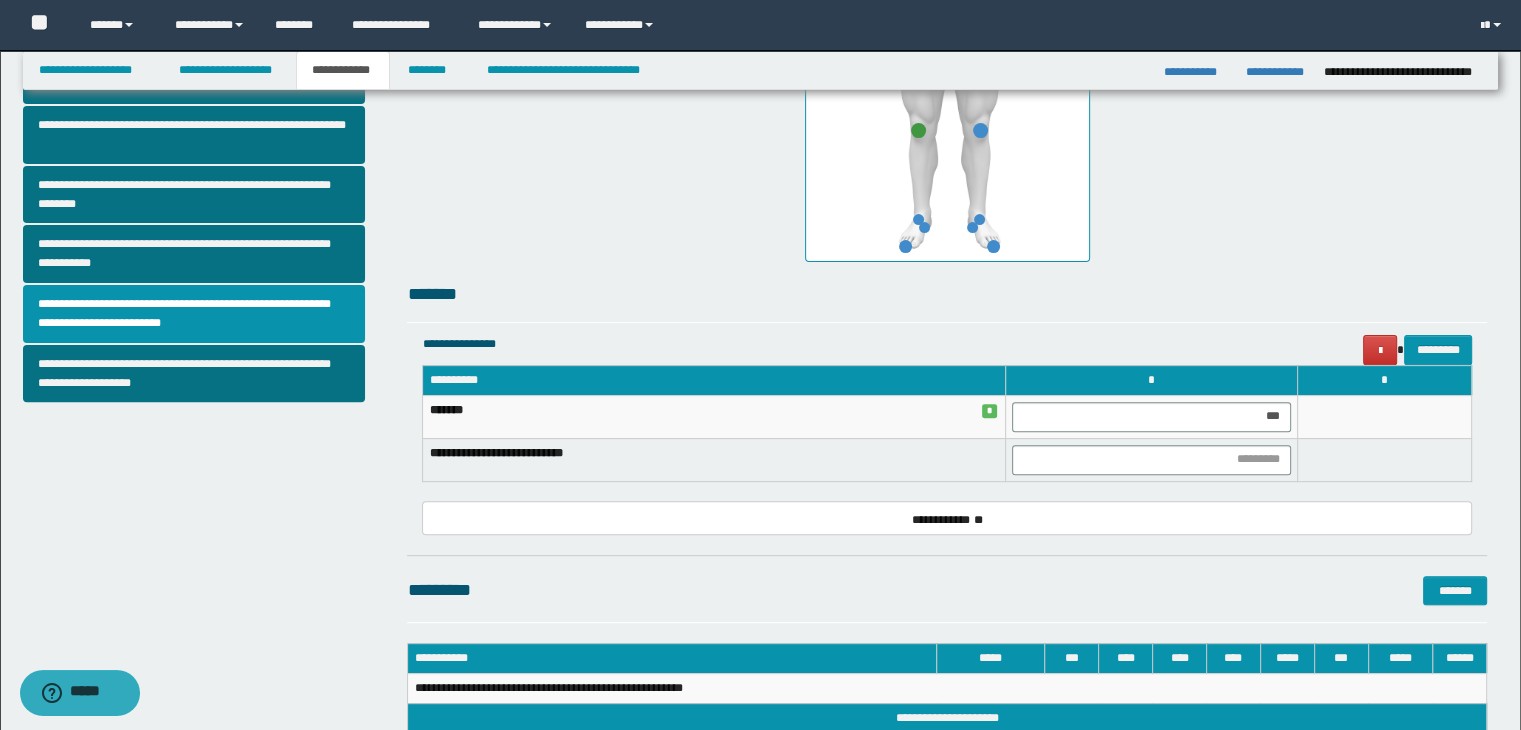click at bounding box center (1384, 459) 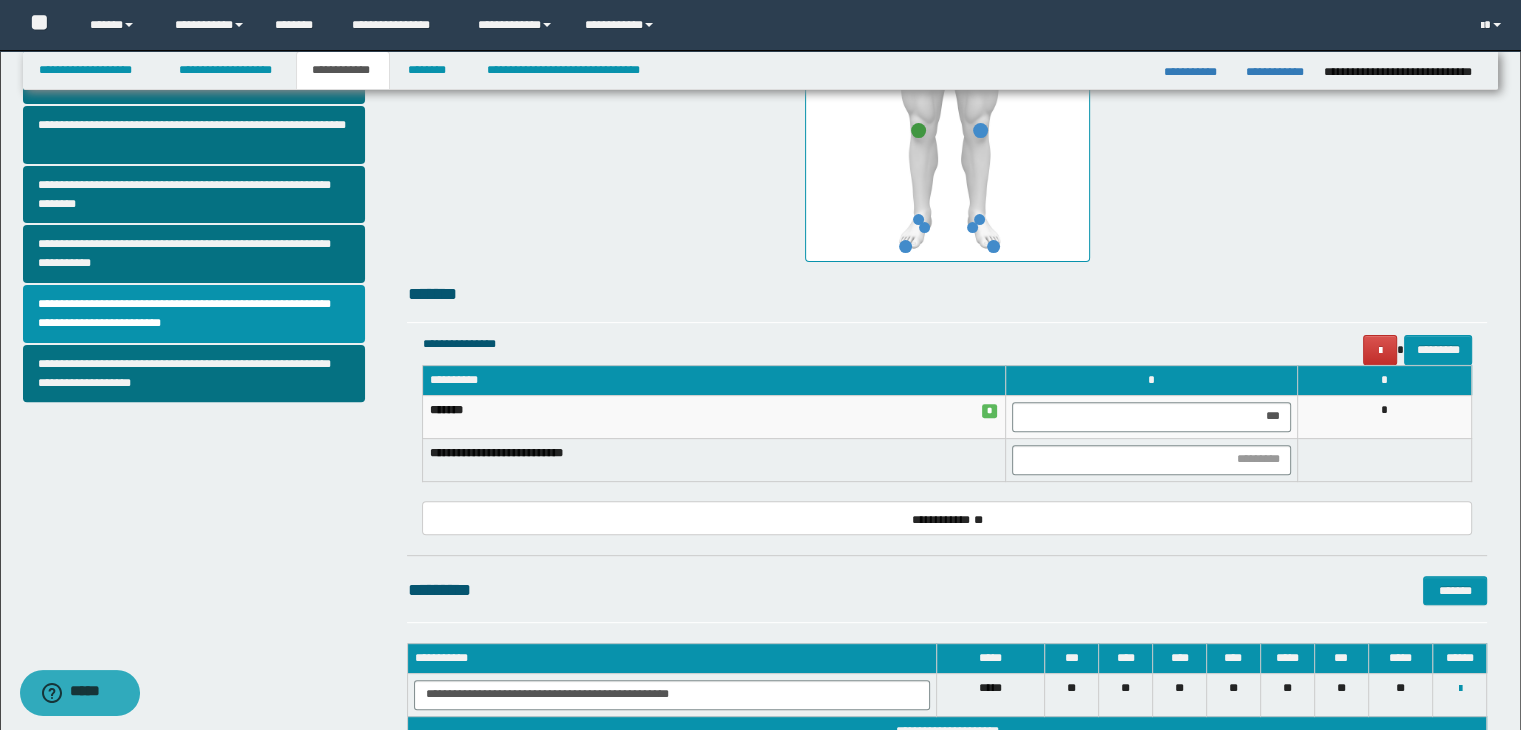 scroll, scrollTop: 774, scrollLeft: 0, axis: vertical 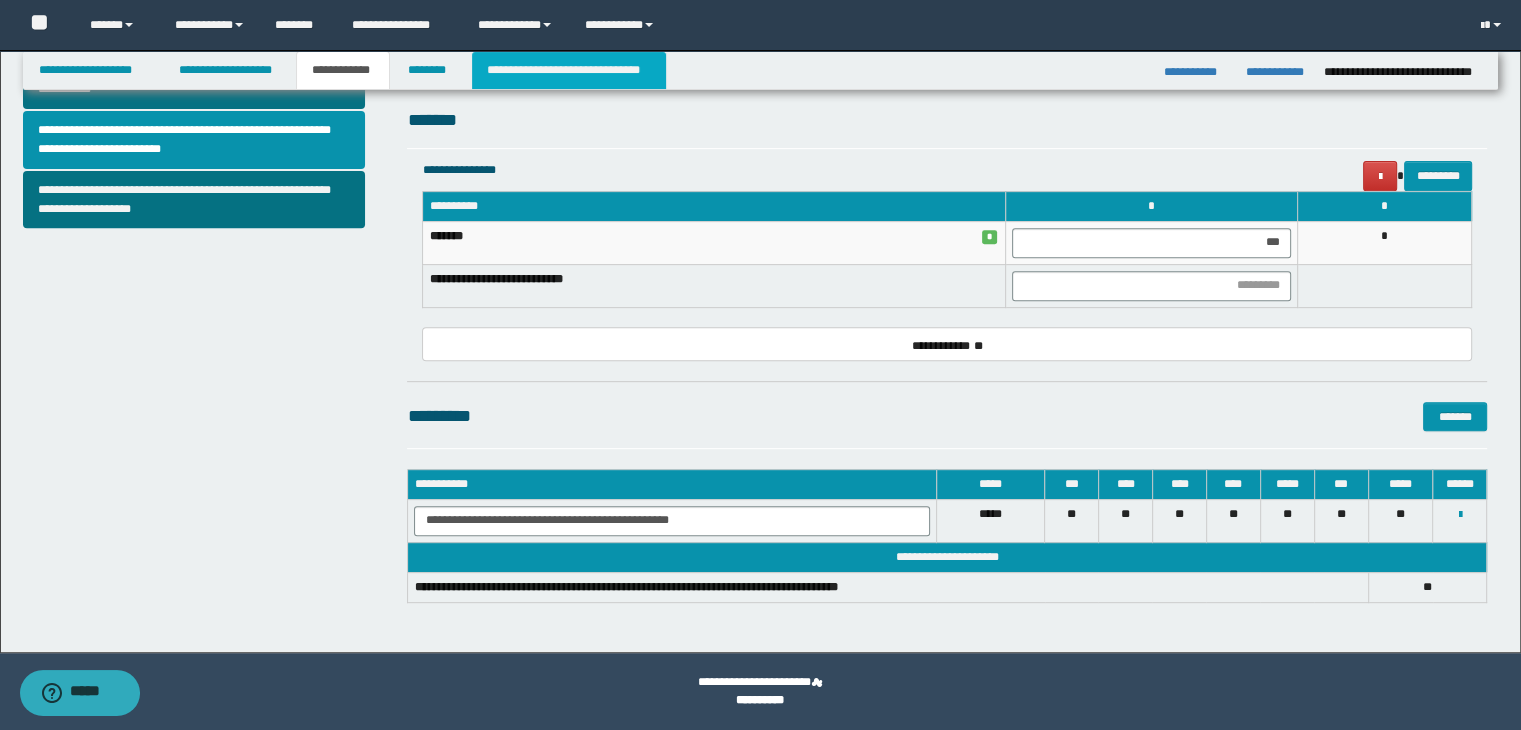 drag, startPoint x: 620, startPoint y: 65, endPoint x: 848, endPoint y: 269, distance: 305.94116 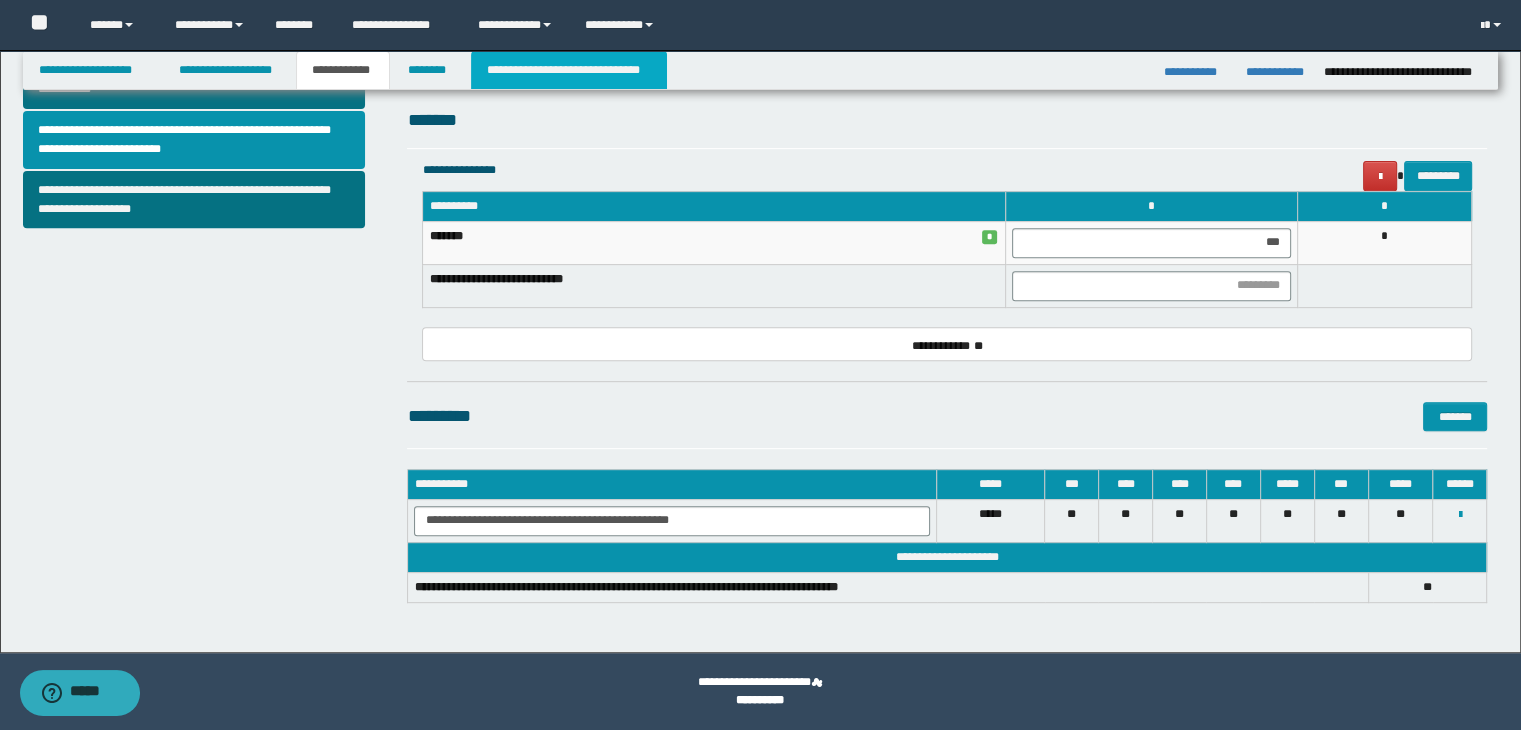 click on "**********" at bounding box center (569, 70) 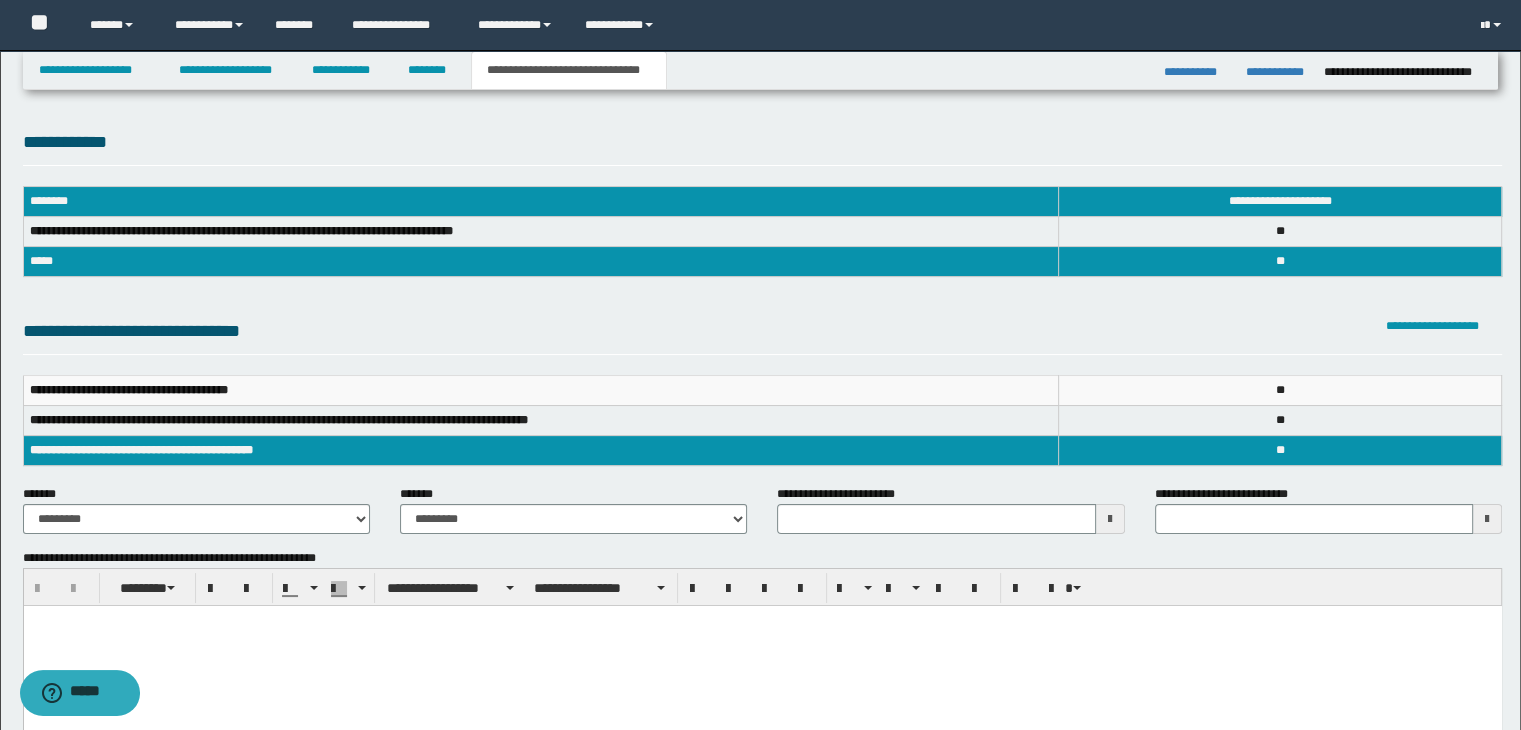 scroll, scrollTop: 200, scrollLeft: 0, axis: vertical 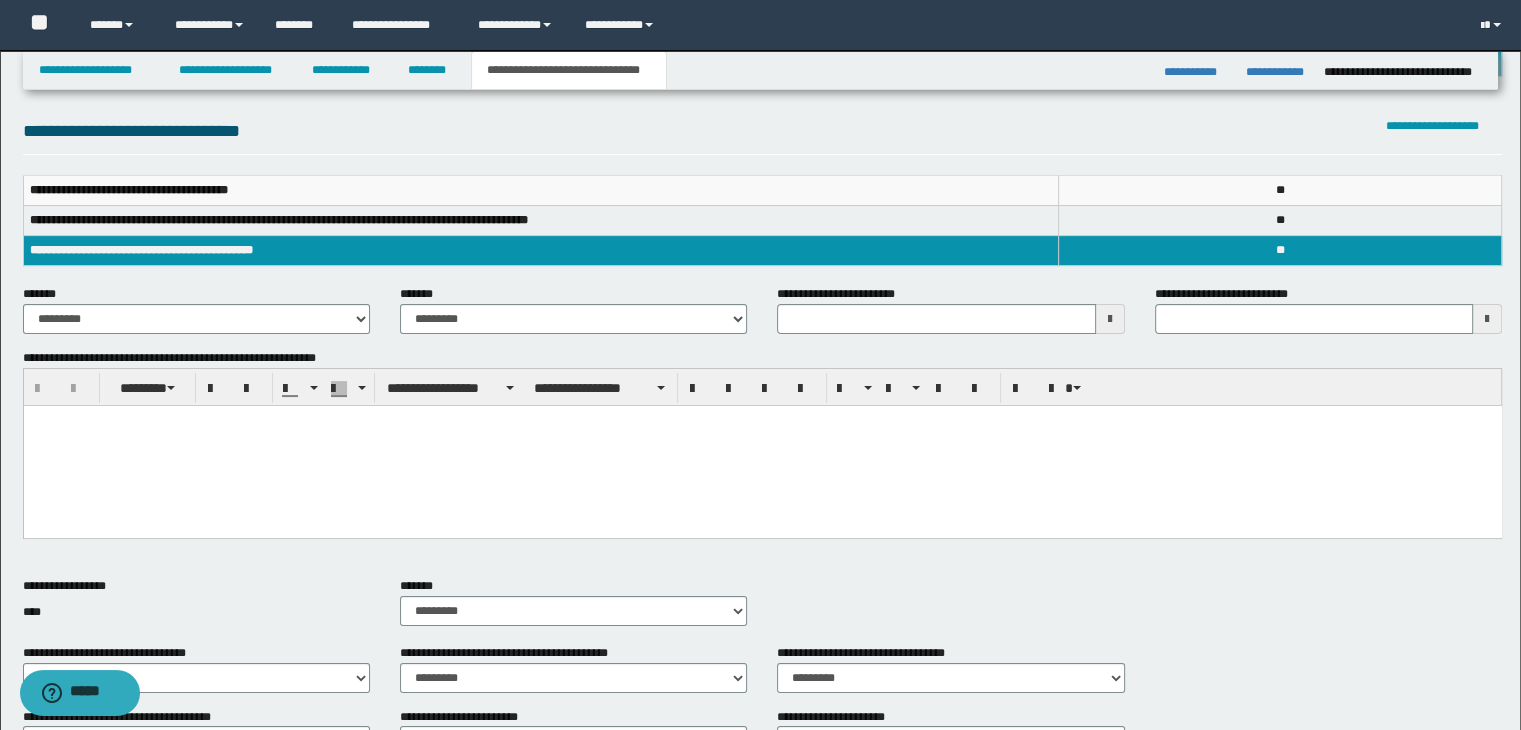 type 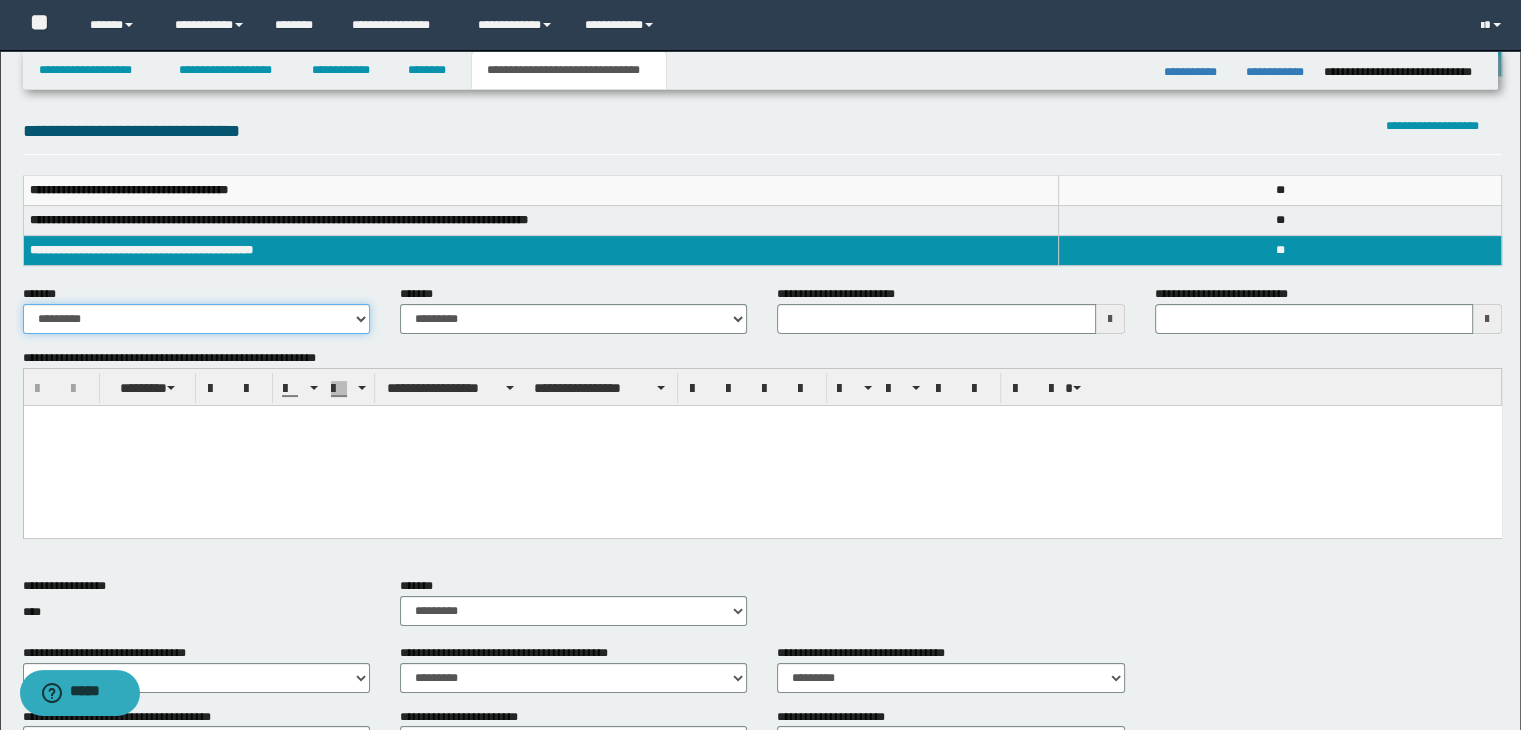click on "**********" at bounding box center [196, 319] 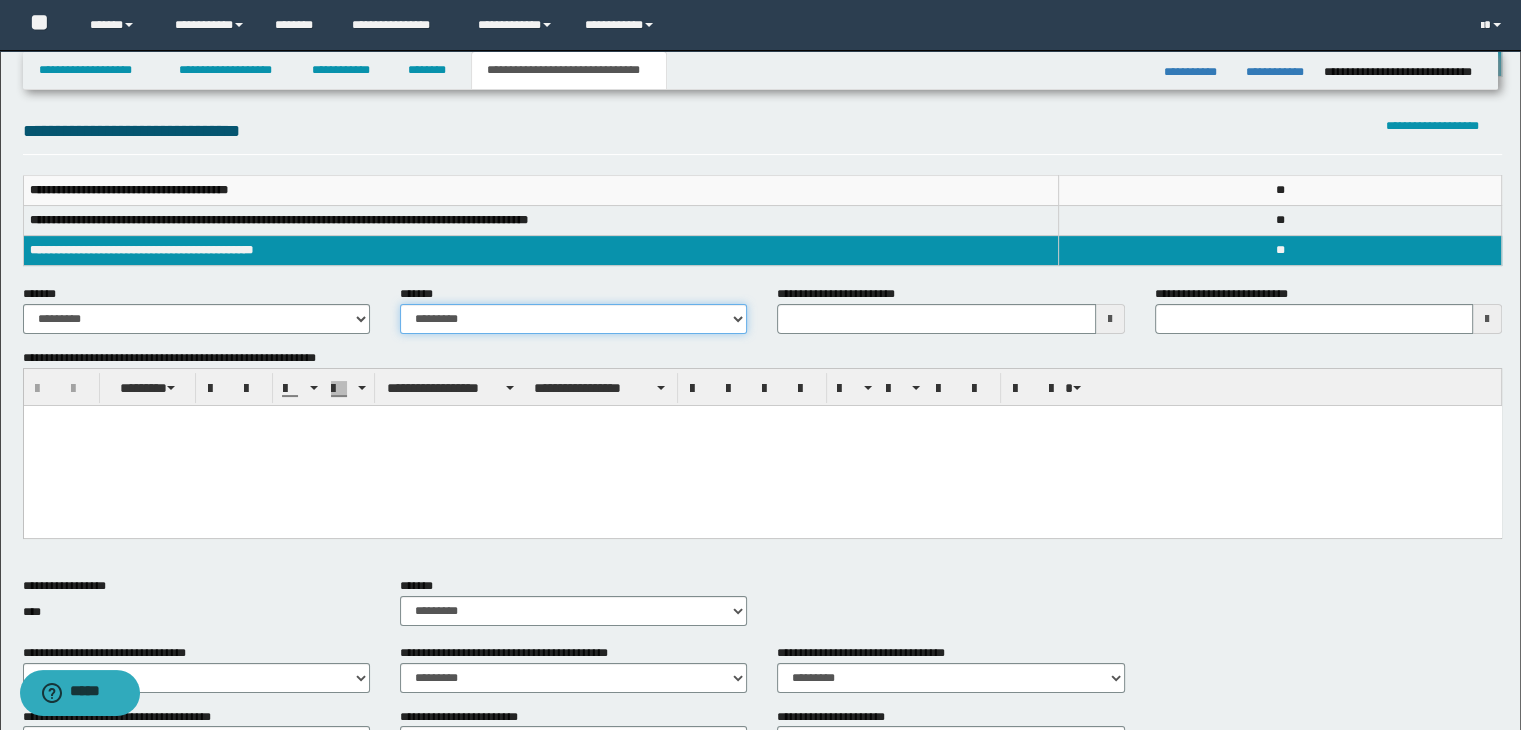 click on "**********" at bounding box center (573, 319) 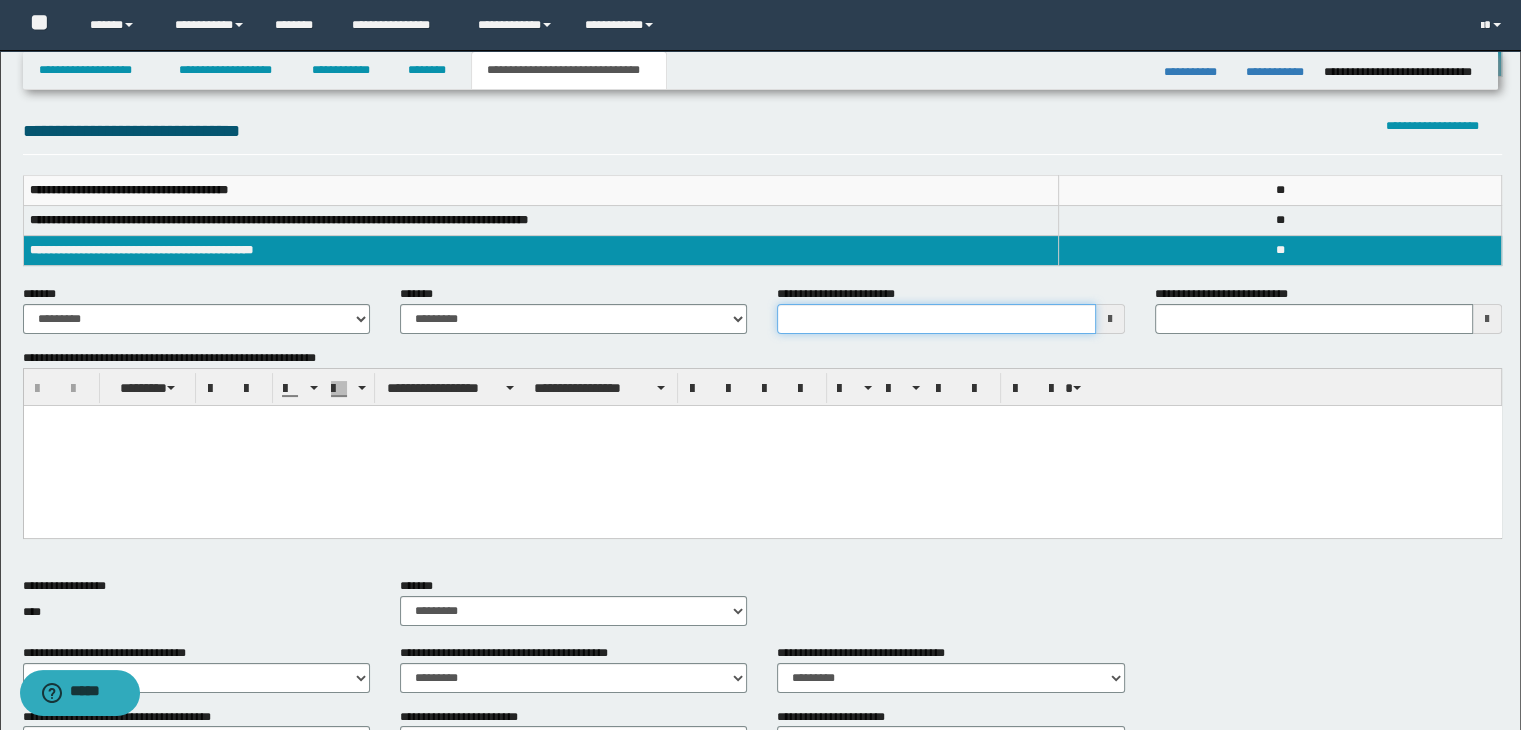 click on "**********" at bounding box center [936, 319] 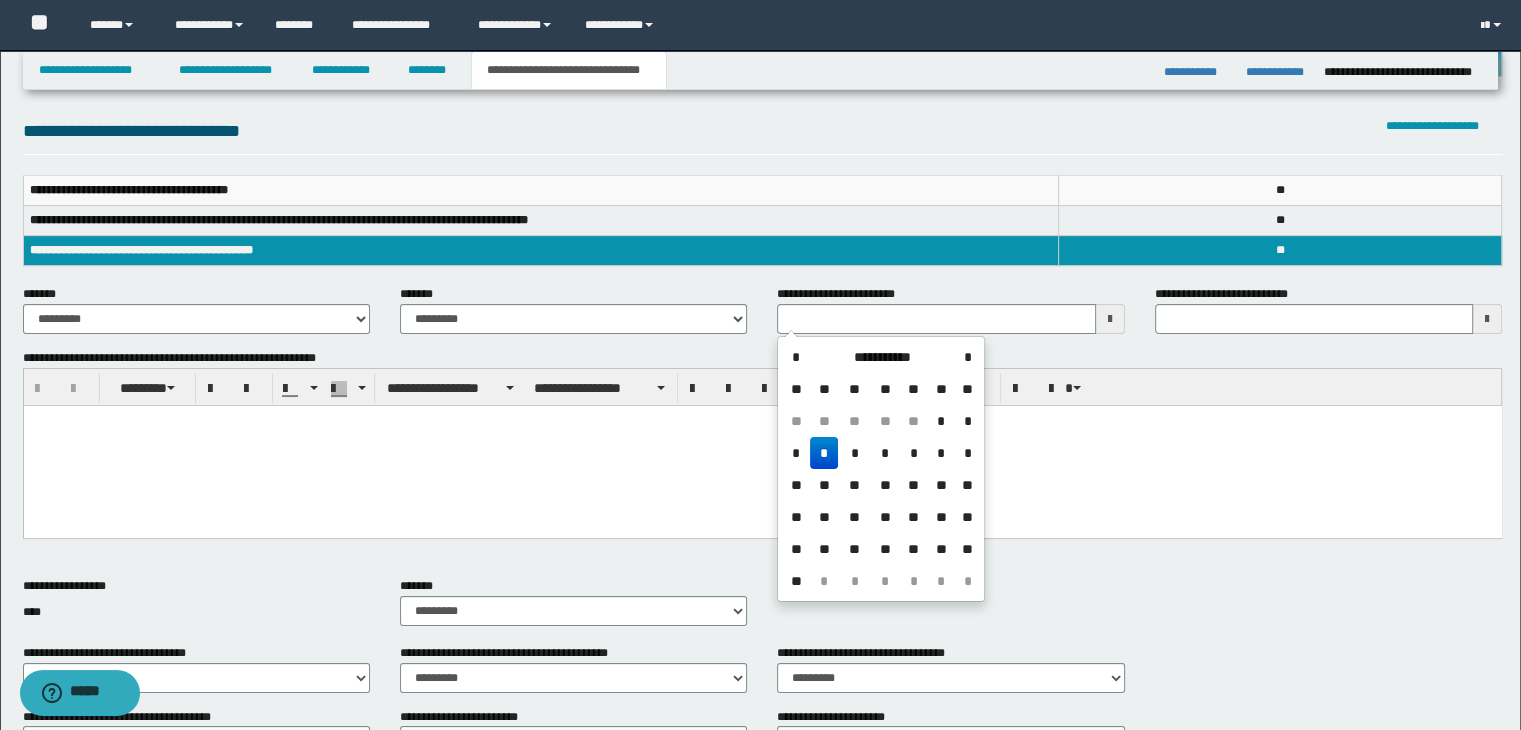 drag, startPoint x: 832, startPoint y: 441, endPoint x: 744, endPoint y: 39, distance: 411.51913 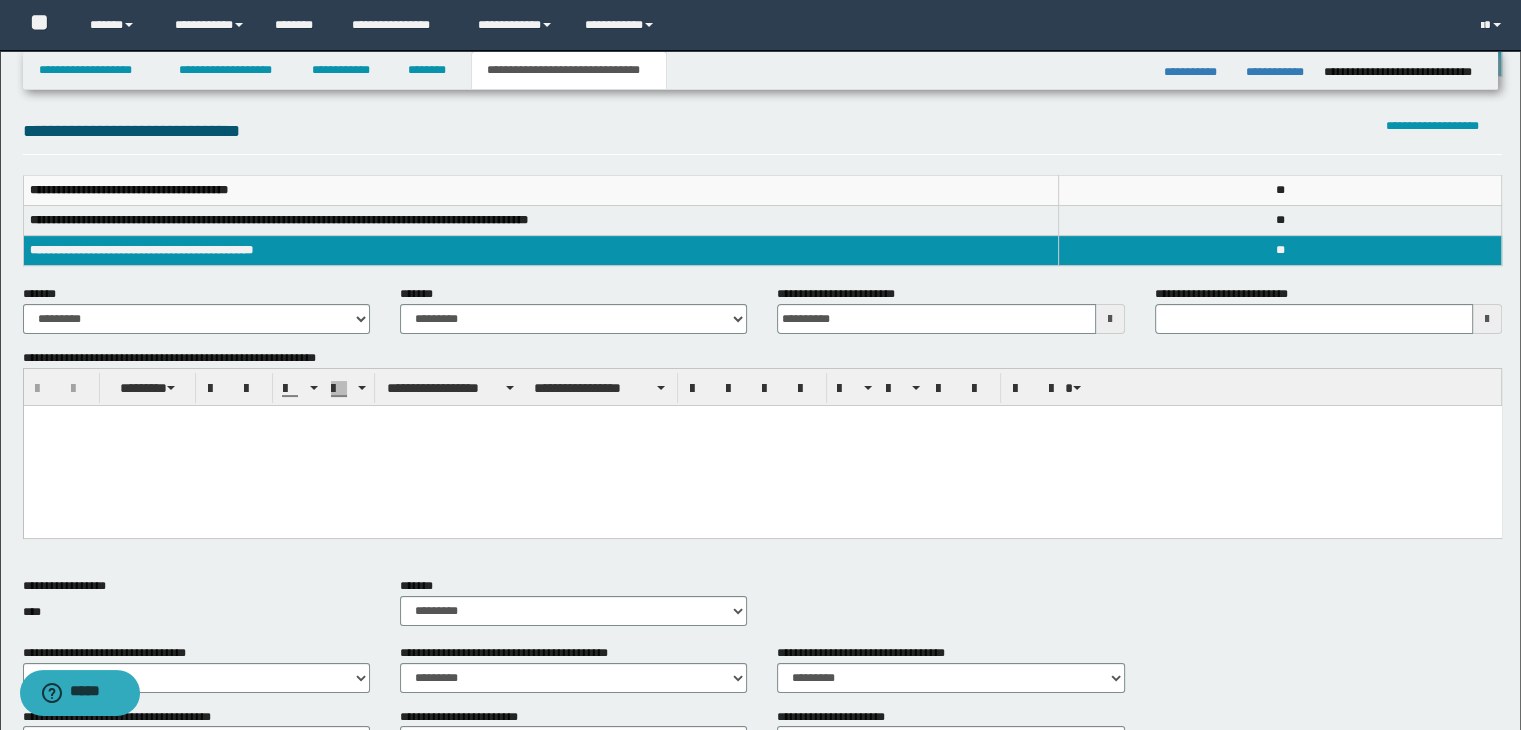 click at bounding box center [763, 472] 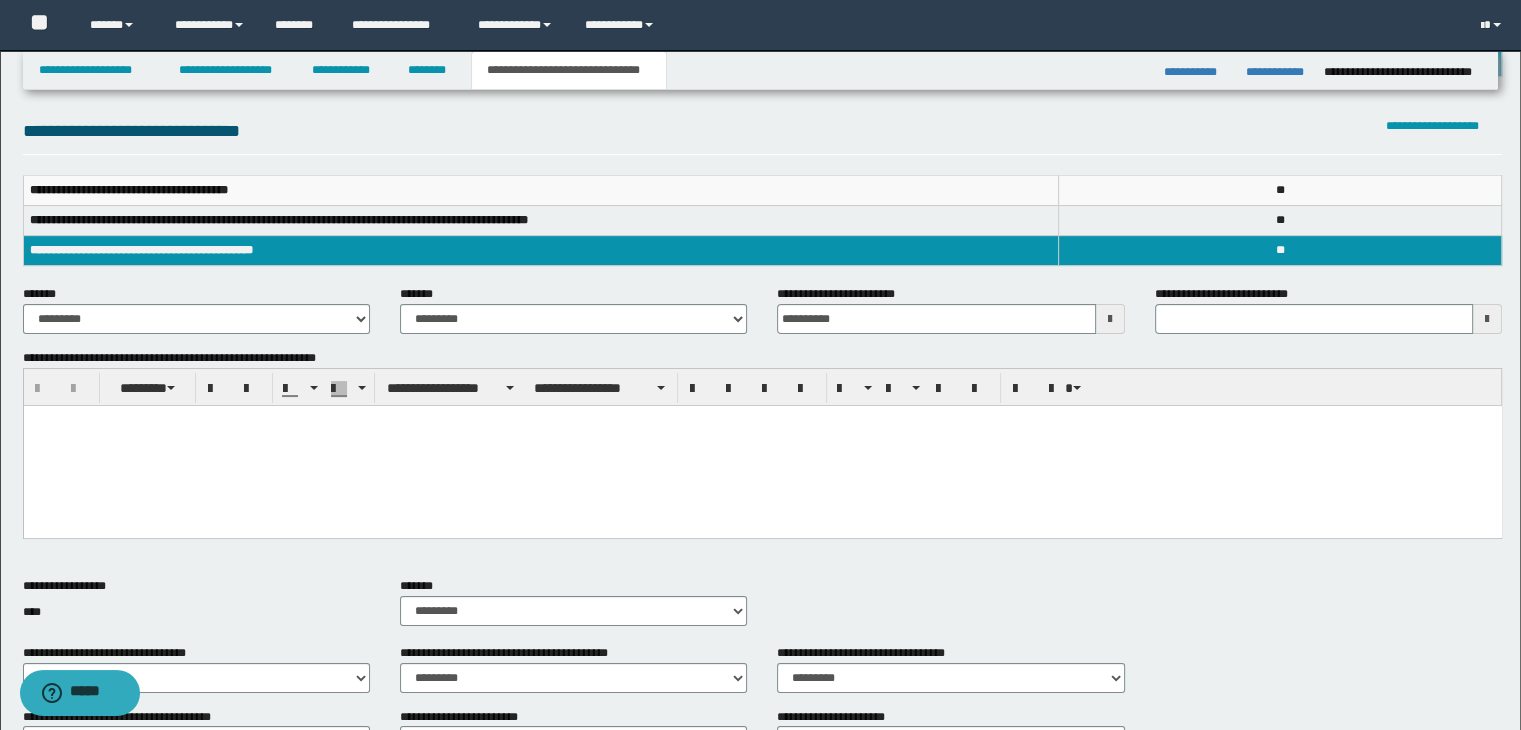 type 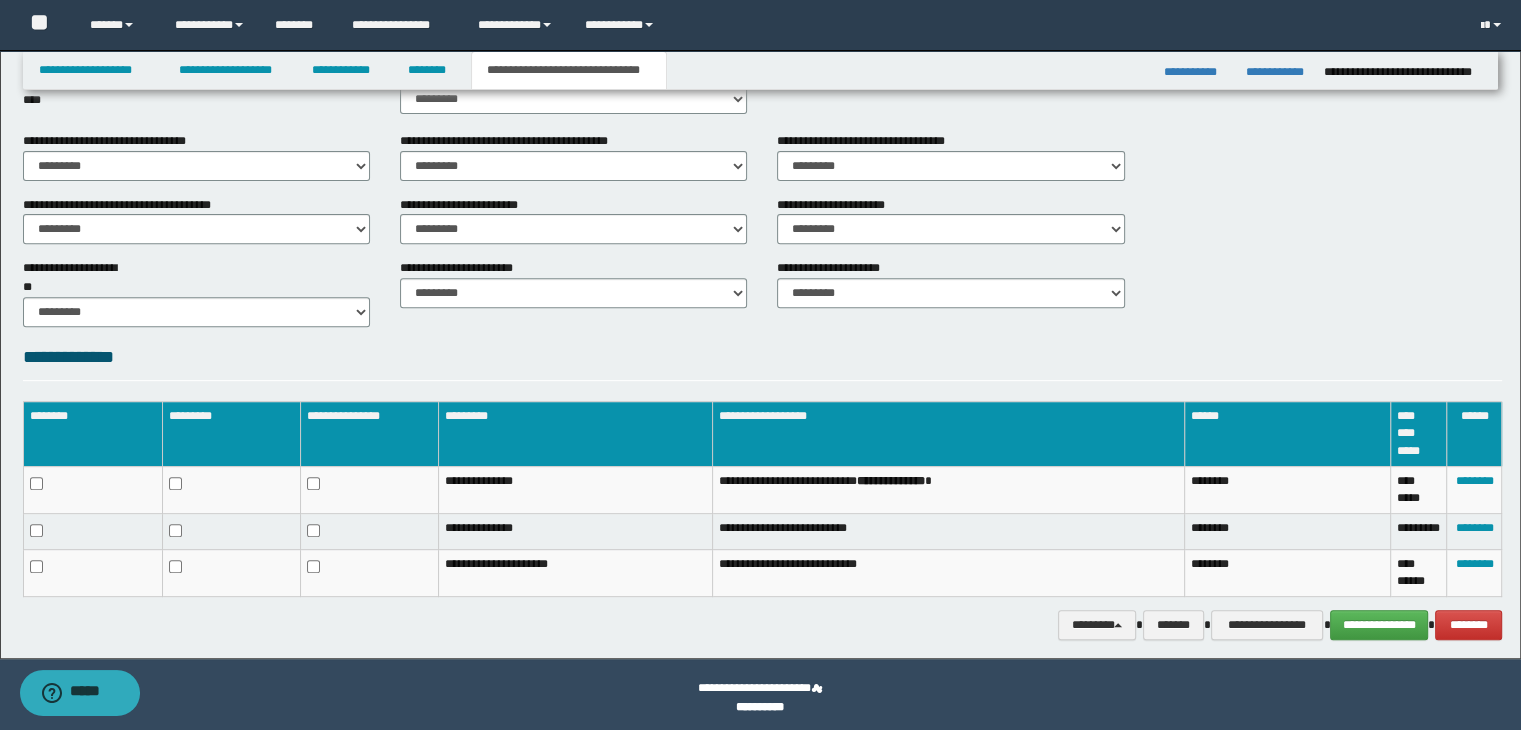 scroll, scrollTop: 719, scrollLeft: 0, axis: vertical 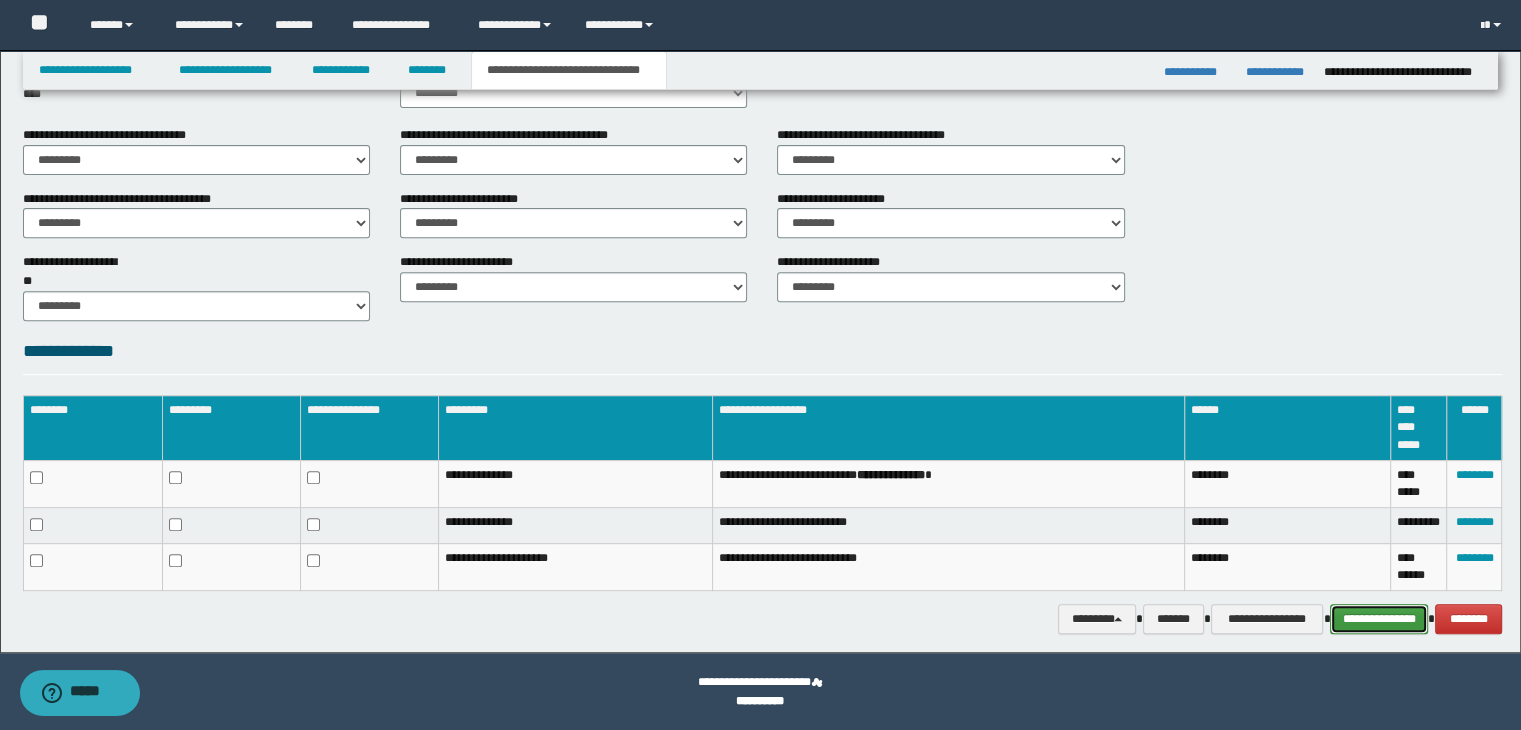 click on "**********" at bounding box center (1379, 619) 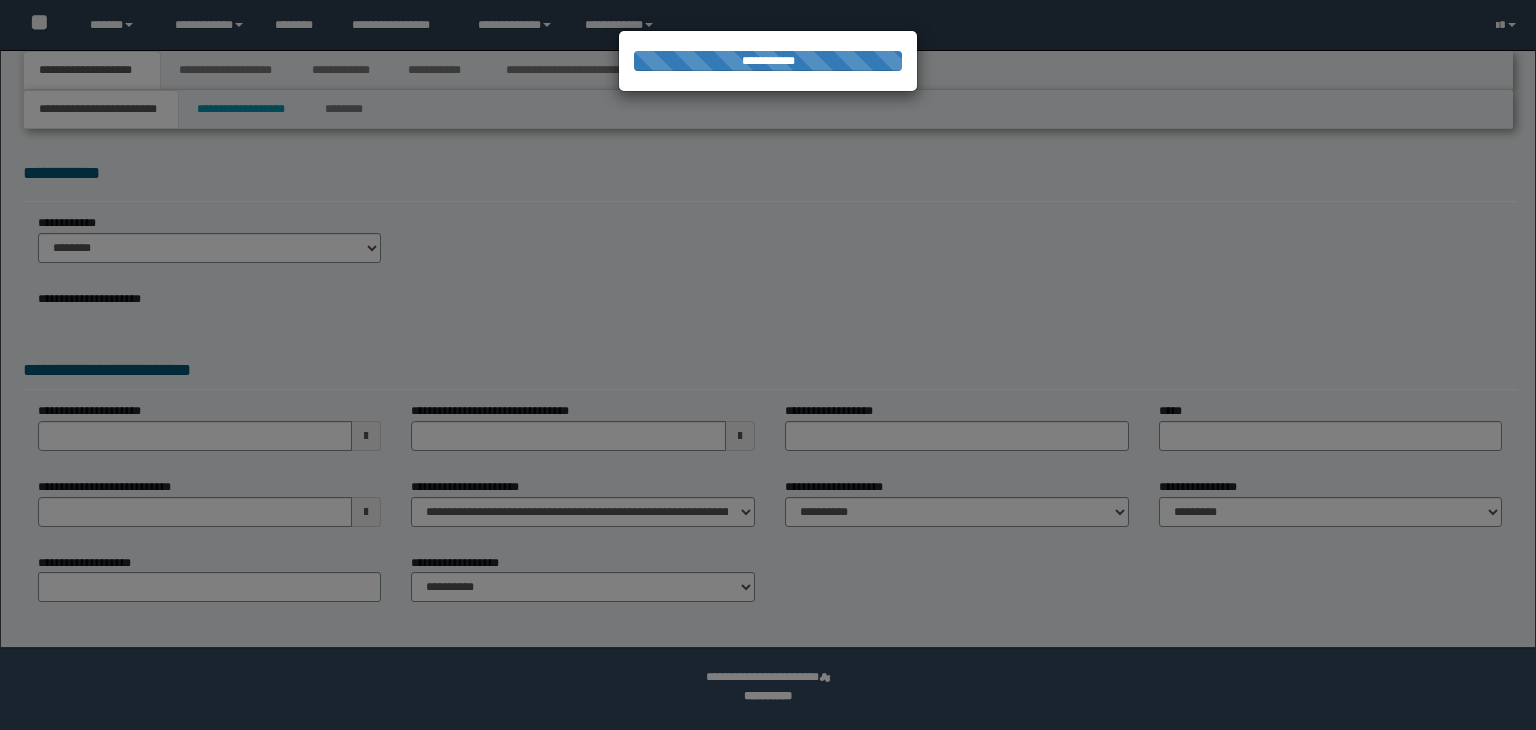 scroll, scrollTop: 0, scrollLeft: 0, axis: both 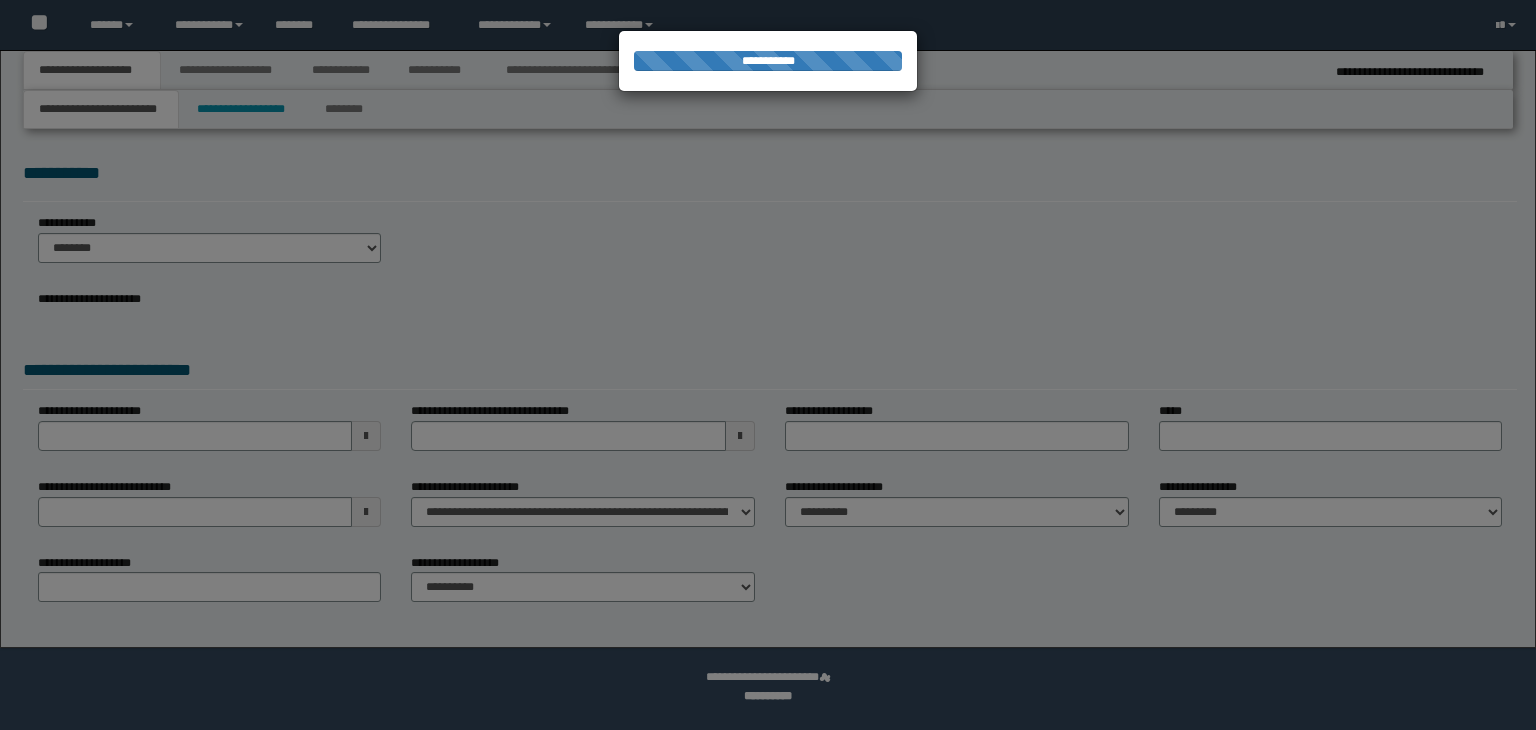 select on "*" 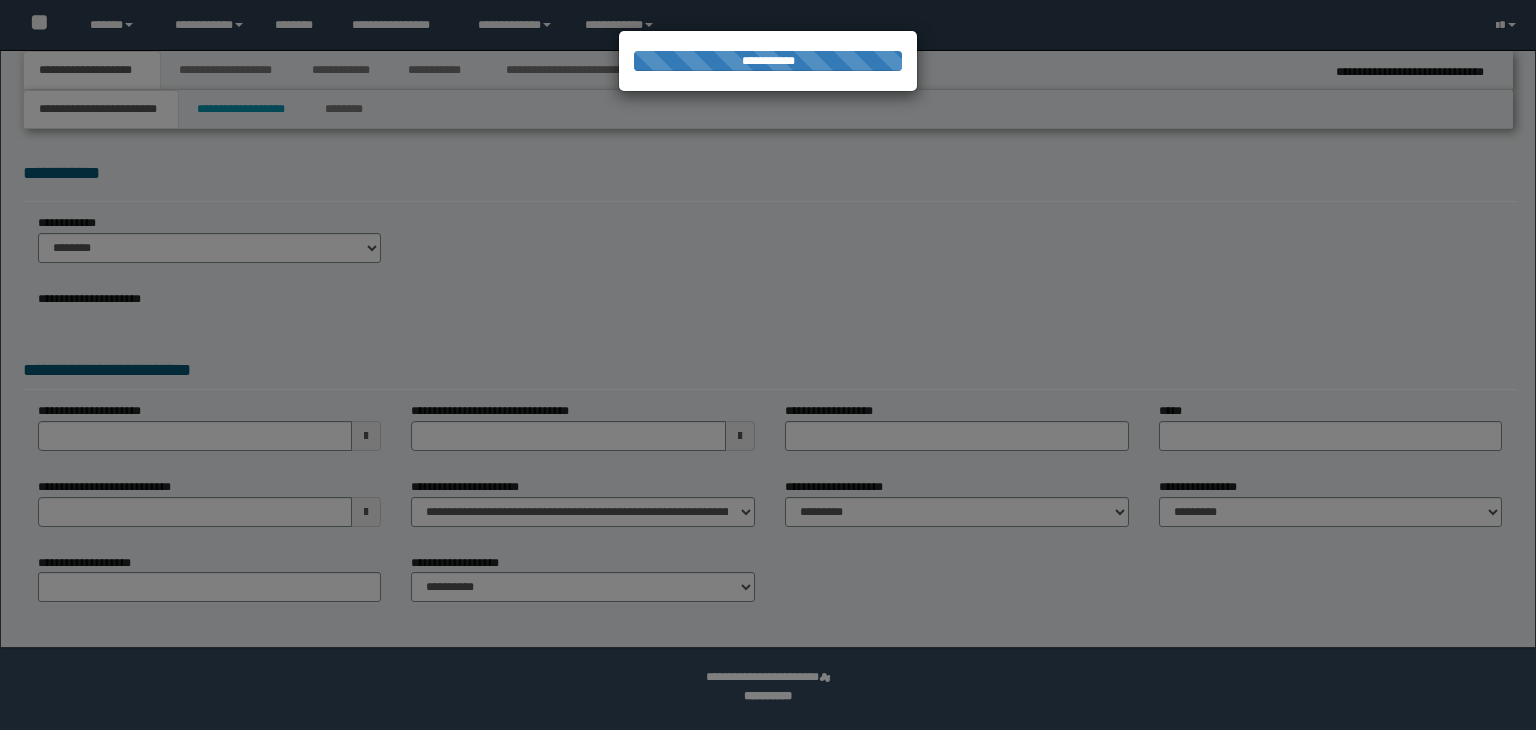 scroll, scrollTop: 0, scrollLeft: 0, axis: both 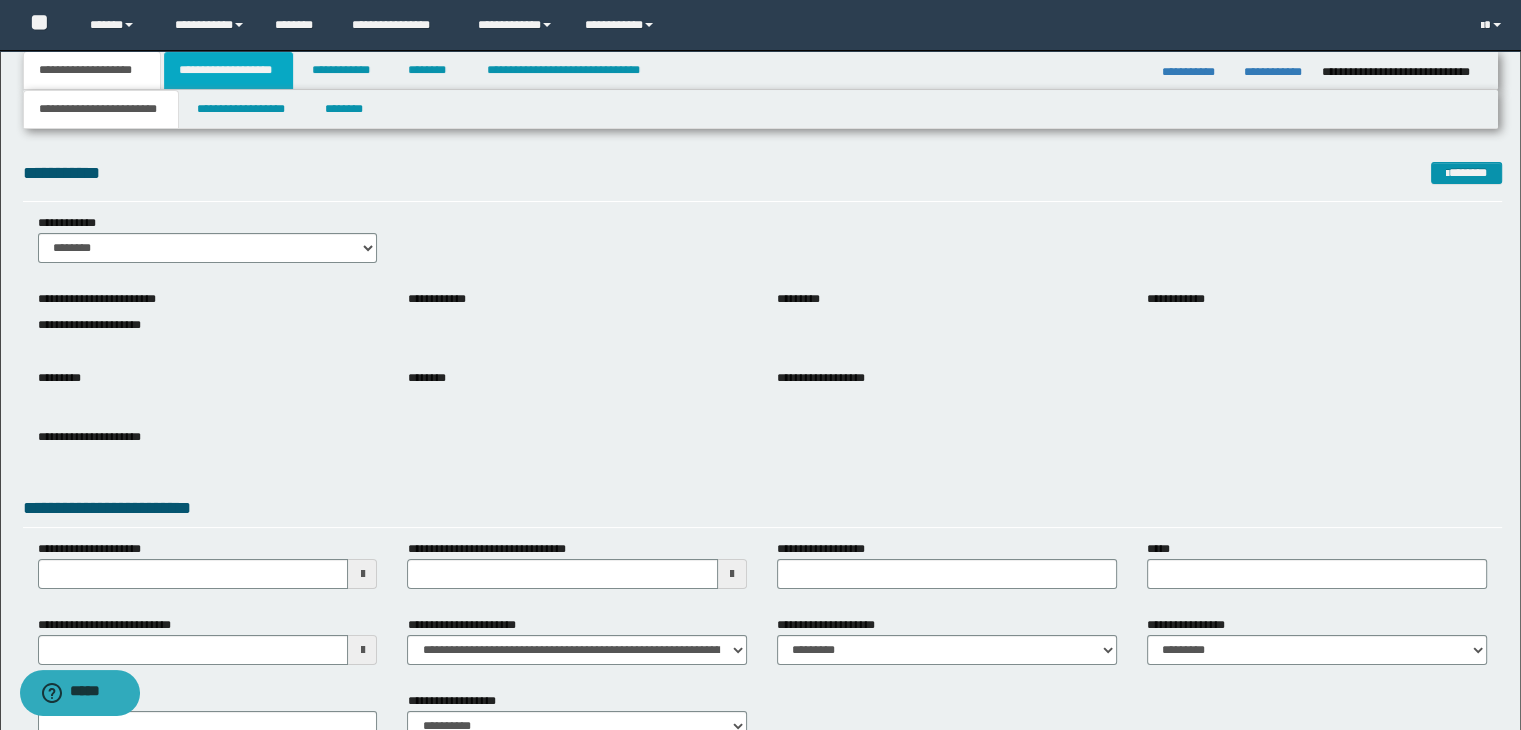 click on "**********" at bounding box center (228, 70) 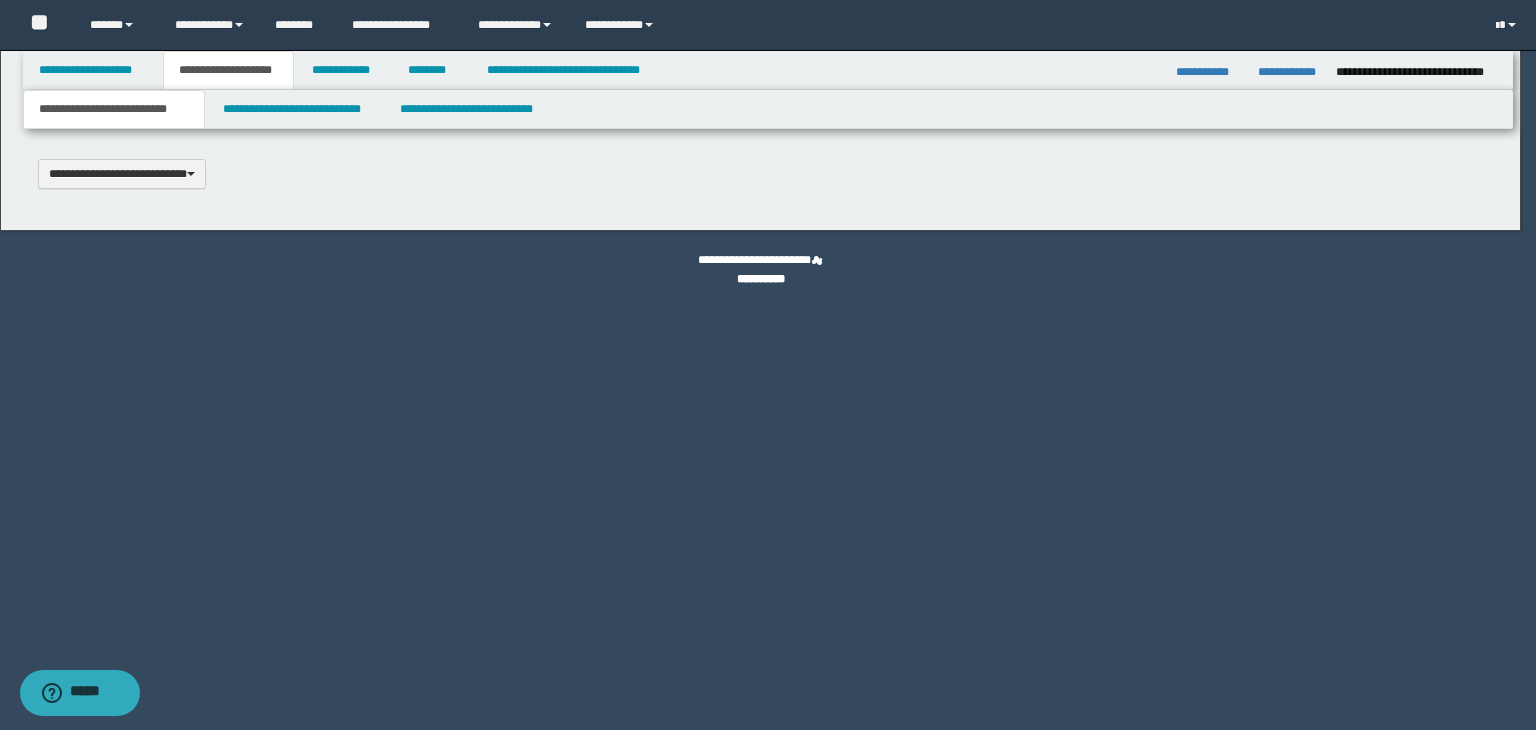 scroll, scrollTop: 0, scrollLeft: 0, axis: both 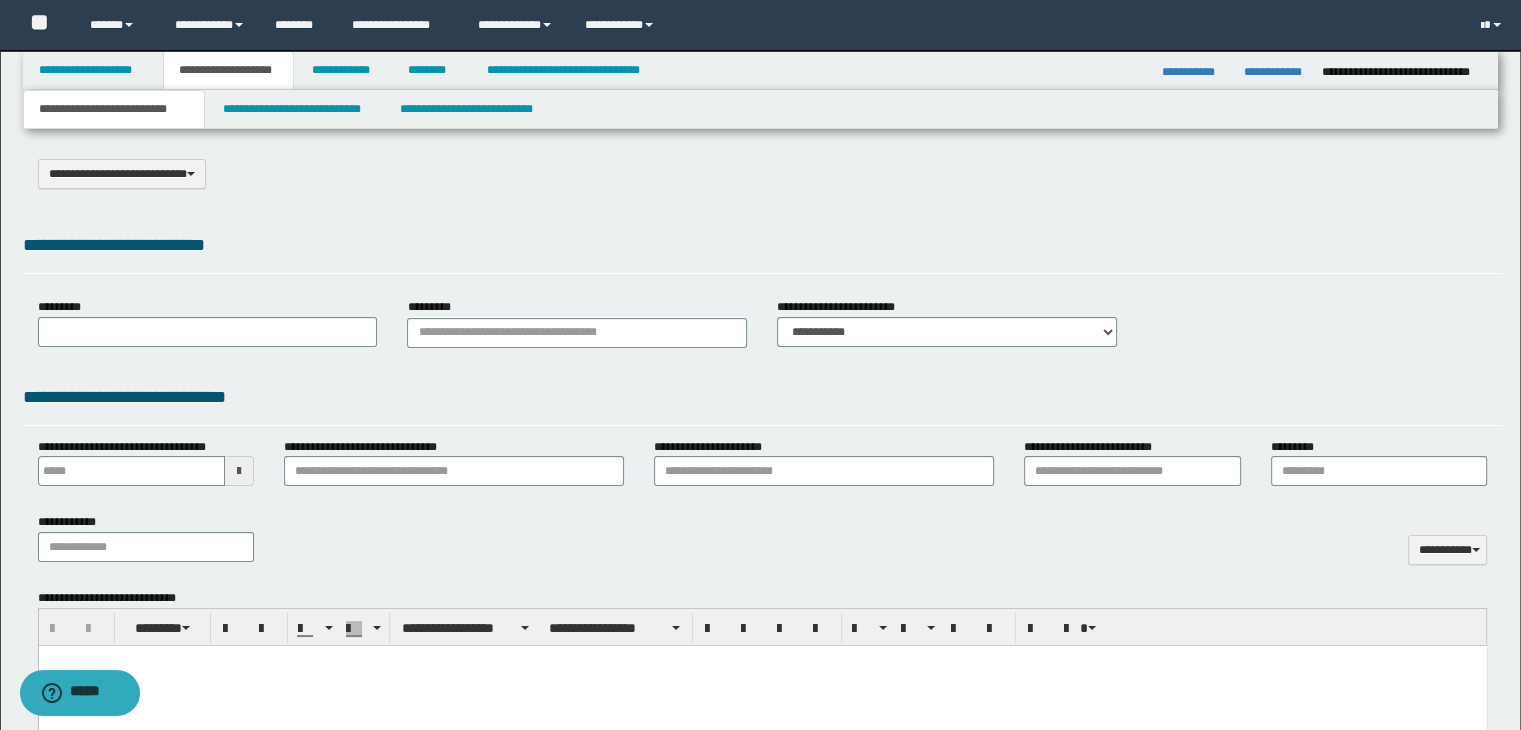 select on "*" 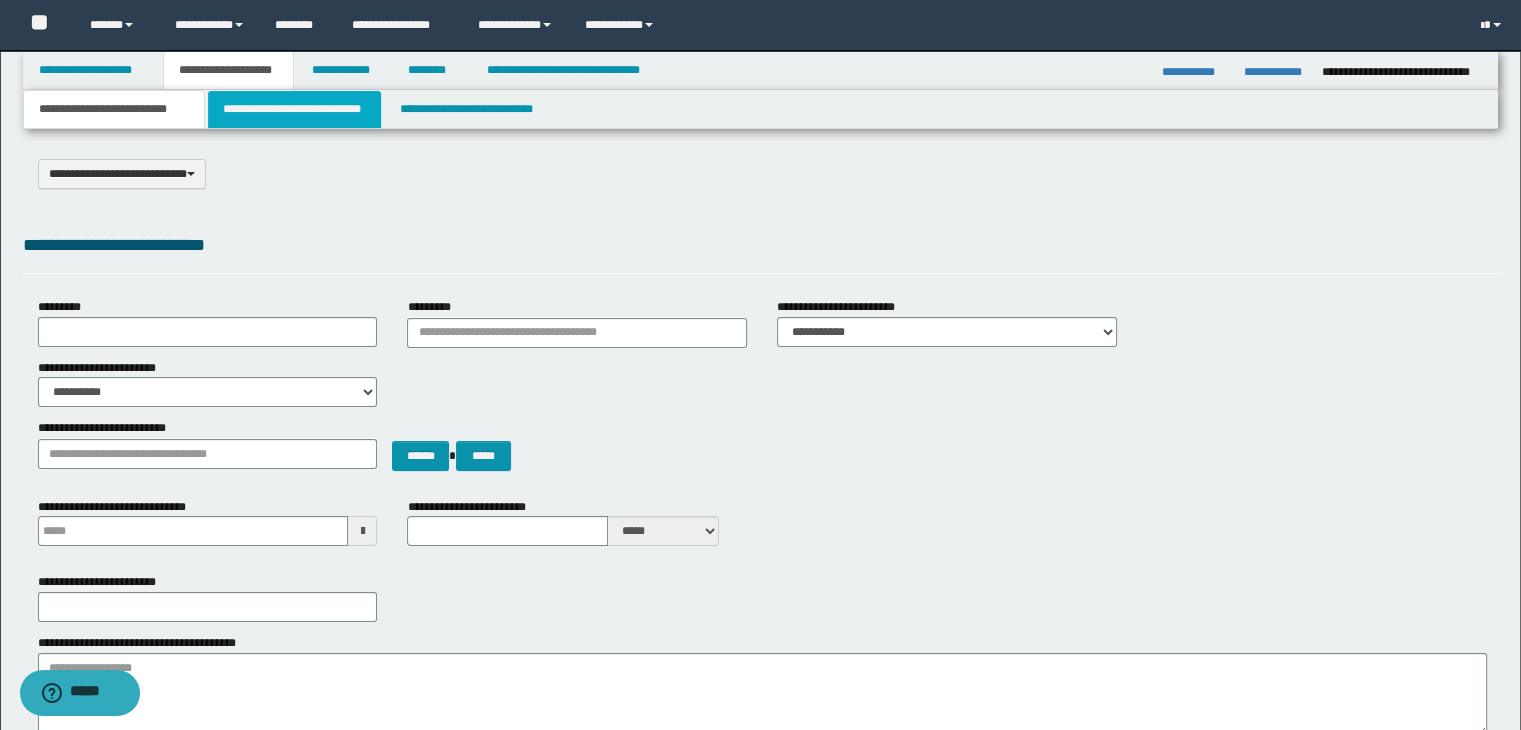 click on "**********" at bounding box center [294, 109] 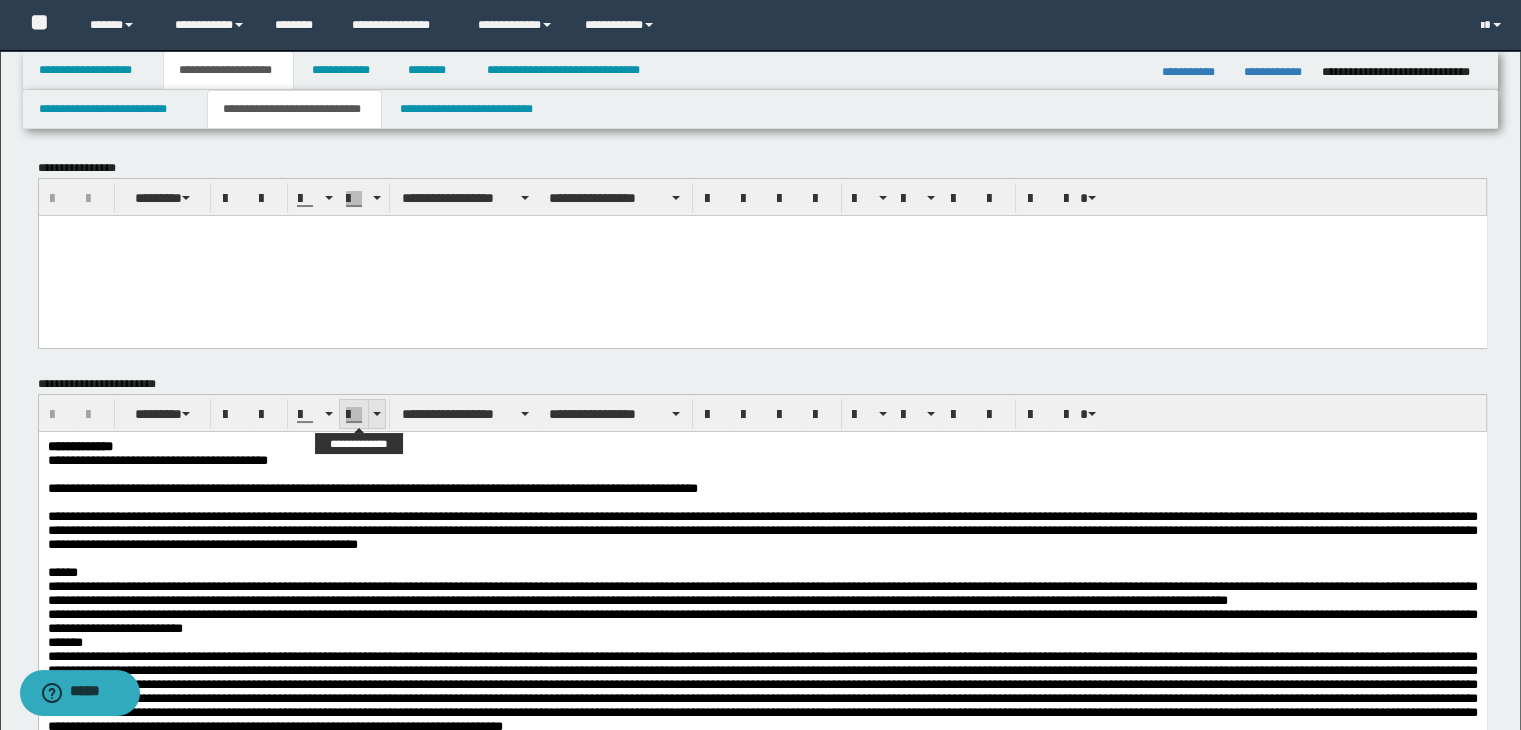 scroll, scrollTop: 100, scrollLeft: 0, axis: vertical 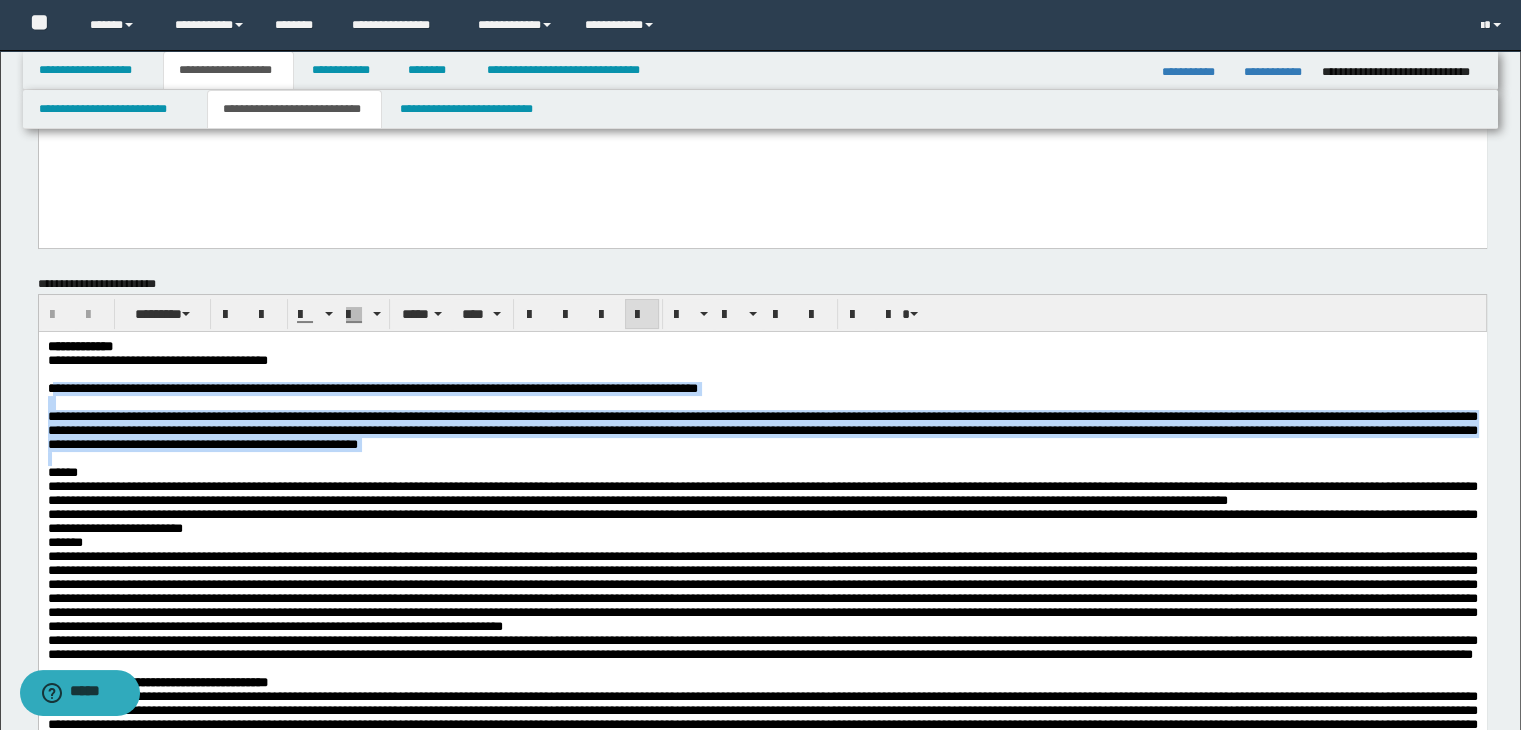 drag, startPoint x: 52, startPoint y: 390, endPoint x: 110, endPoint y: 472, distance: 100.43903 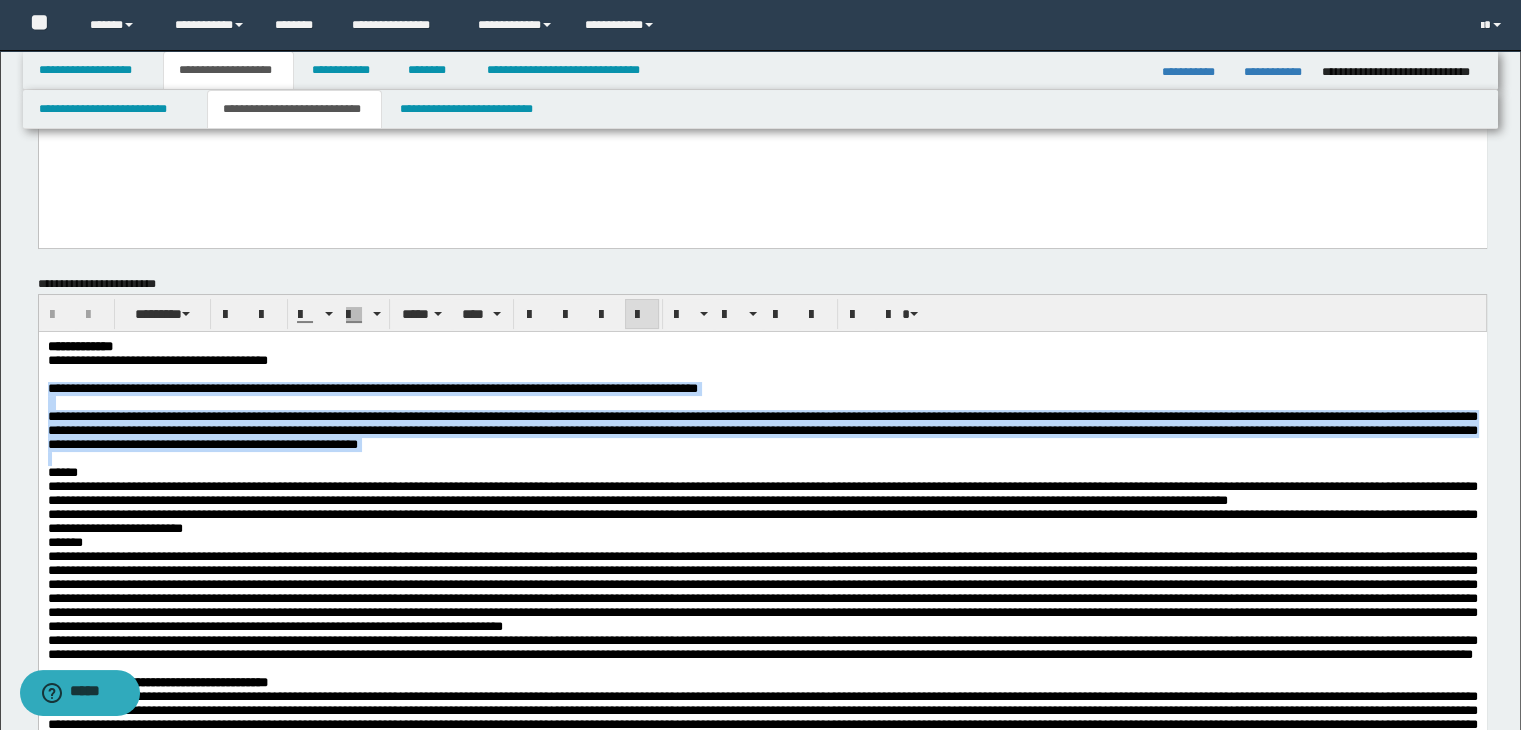 drag, startPoint x: 46, startPoint y: 394, endPoint x: 695, endPoint y: 481, distance: 654.8053 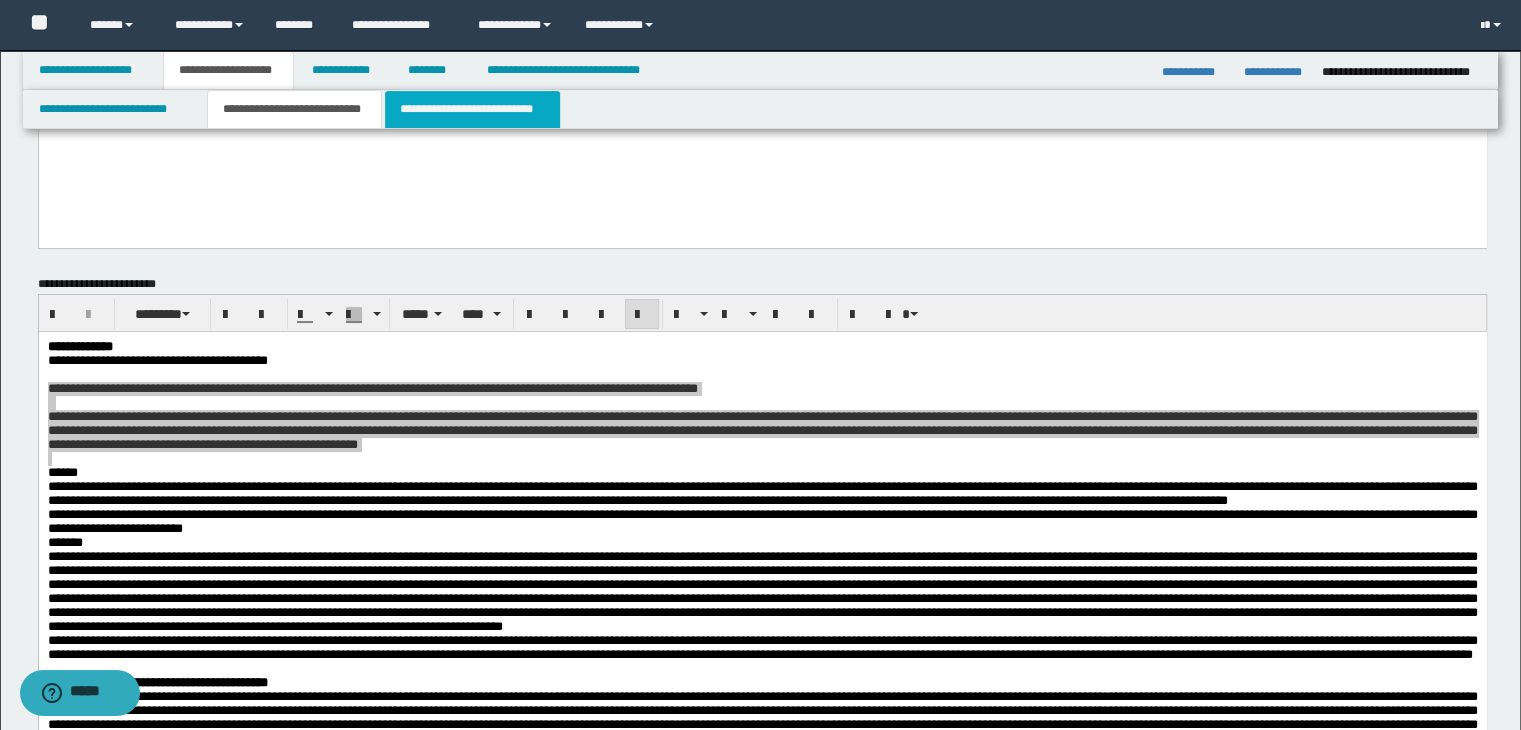 click on "**********" at bounding box center [472, 109] 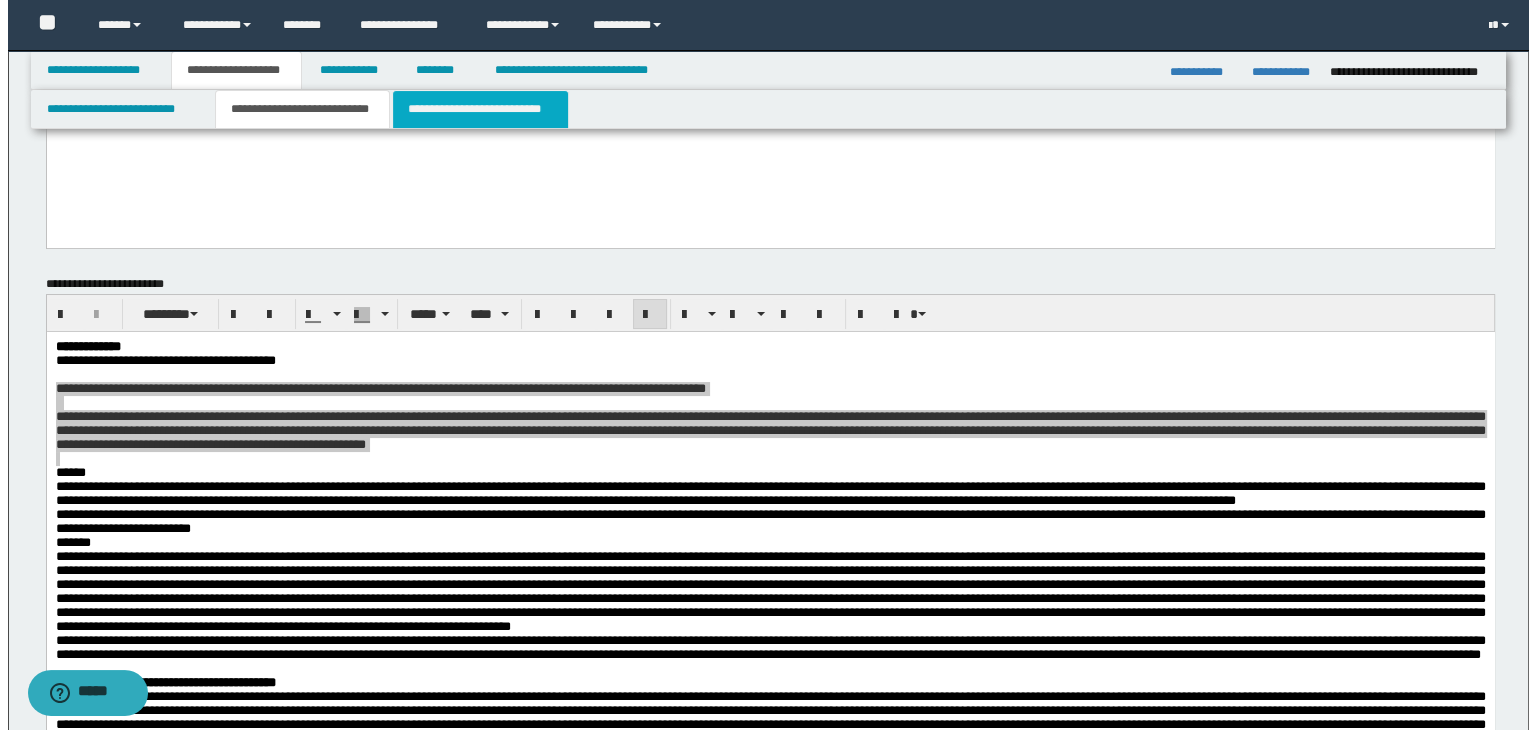 scroll, scrollTop: 0, scrollLeft: 0, axis: both 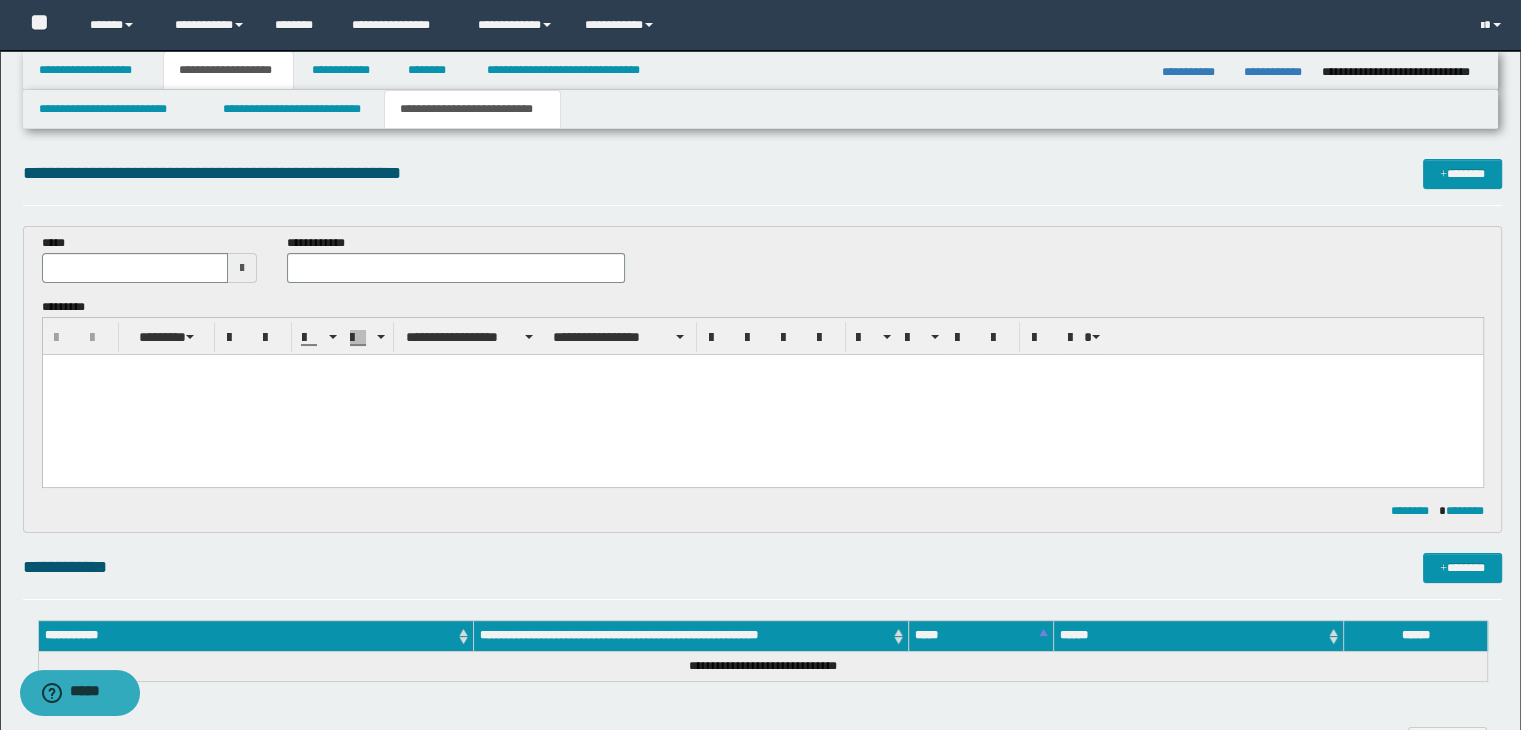 click at bounding box center (242, 268) 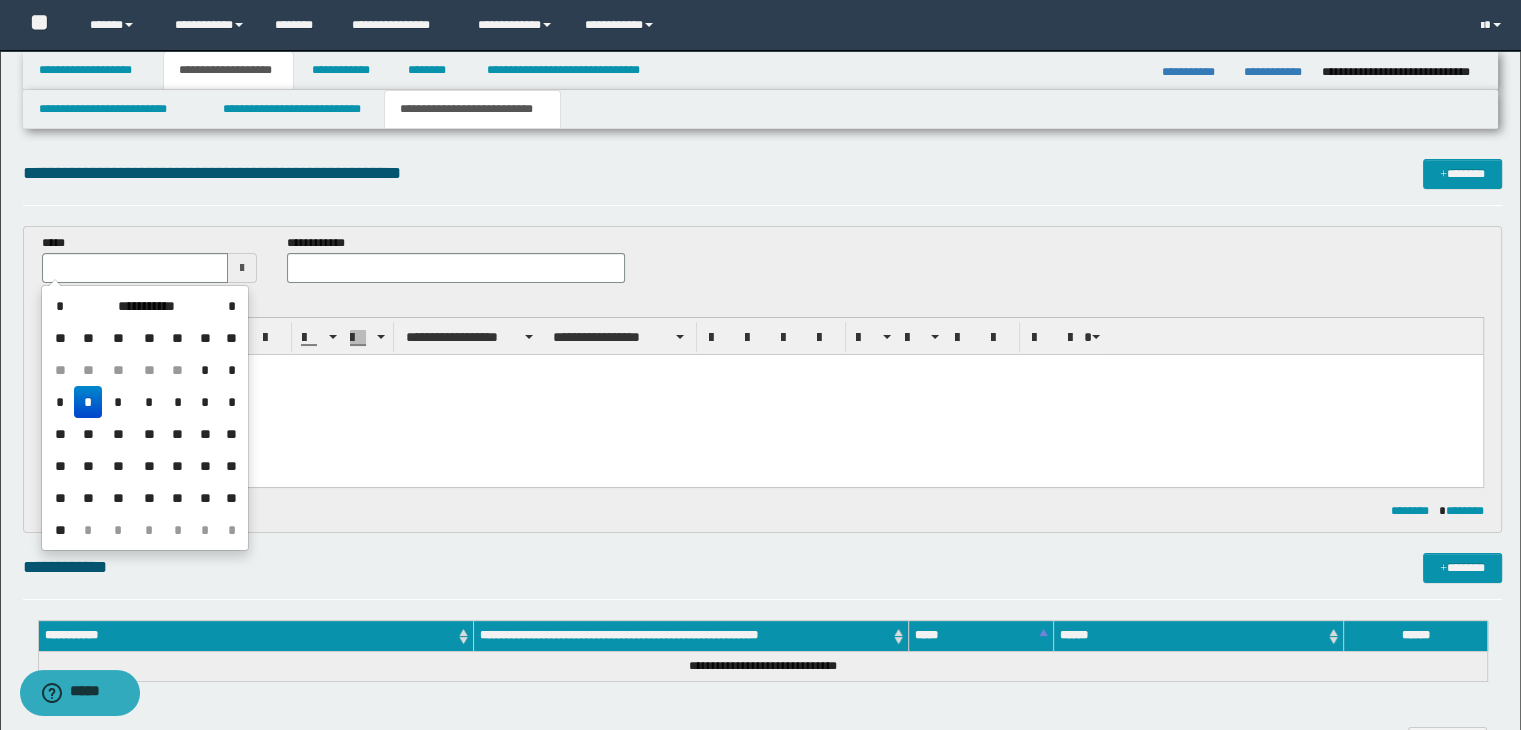 drag, startPoint x: 88, startPoint y: 399, endPoint x: 46, endPoint y: 44, distance: 357.47586 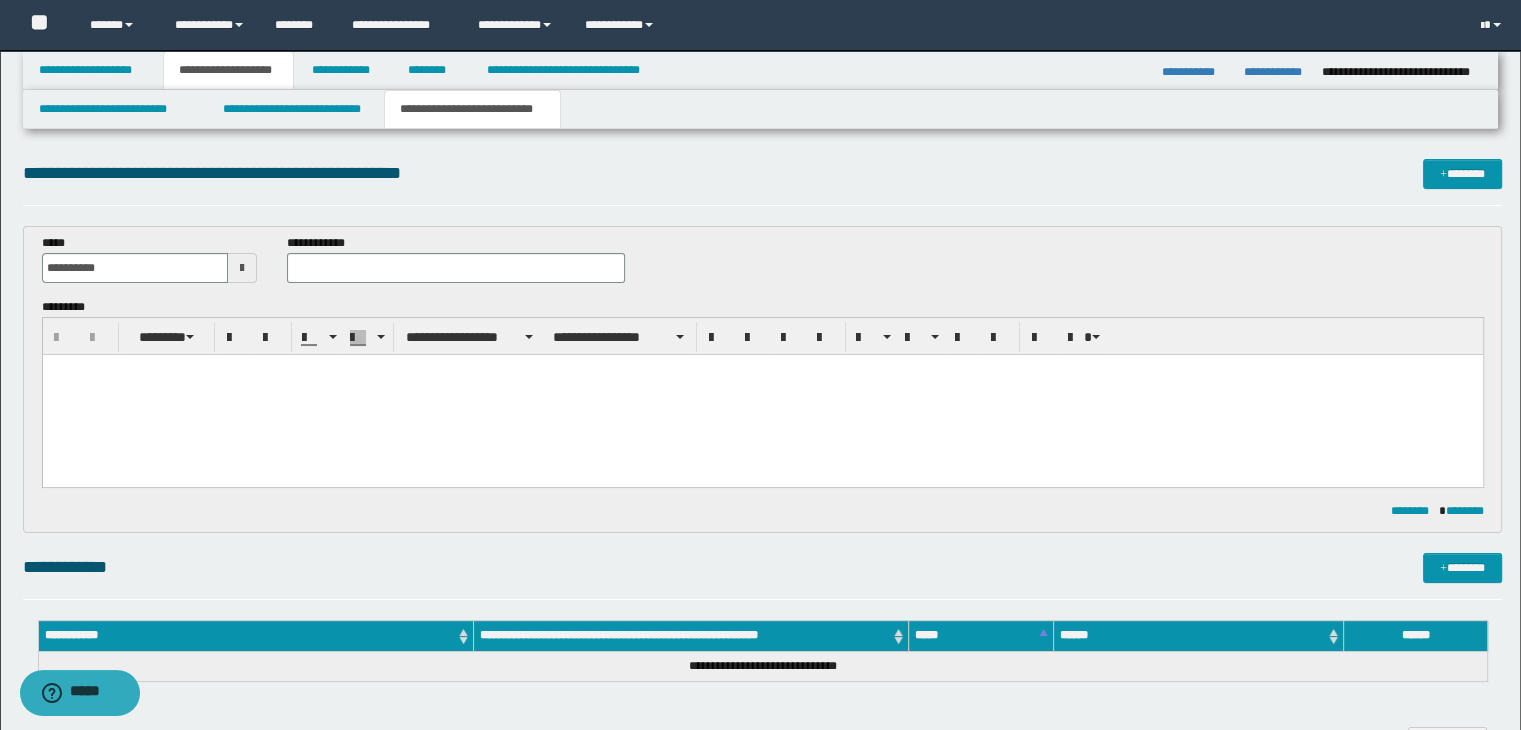 click at bounding box center [762, 394] 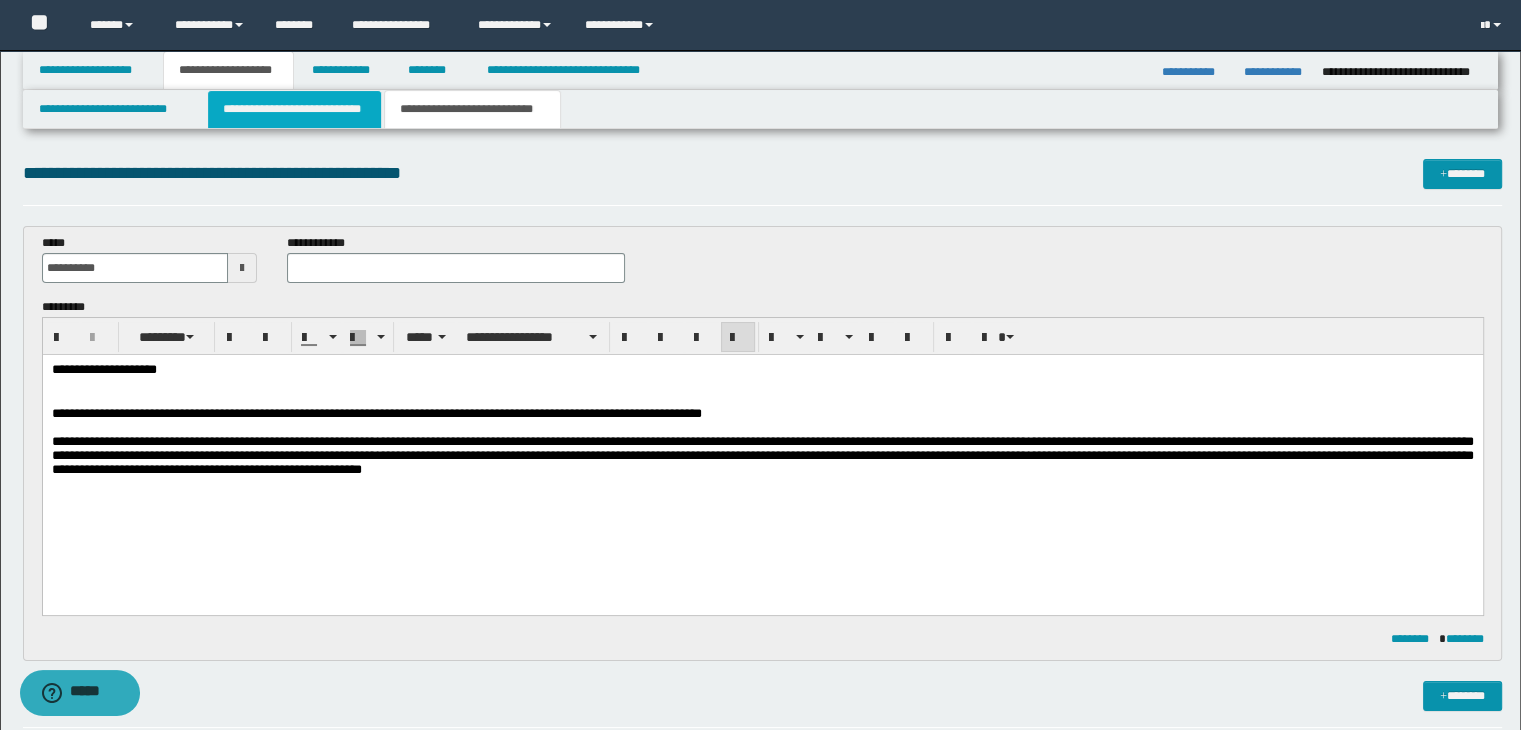 click on "**********" at bounding box center (294, 109) 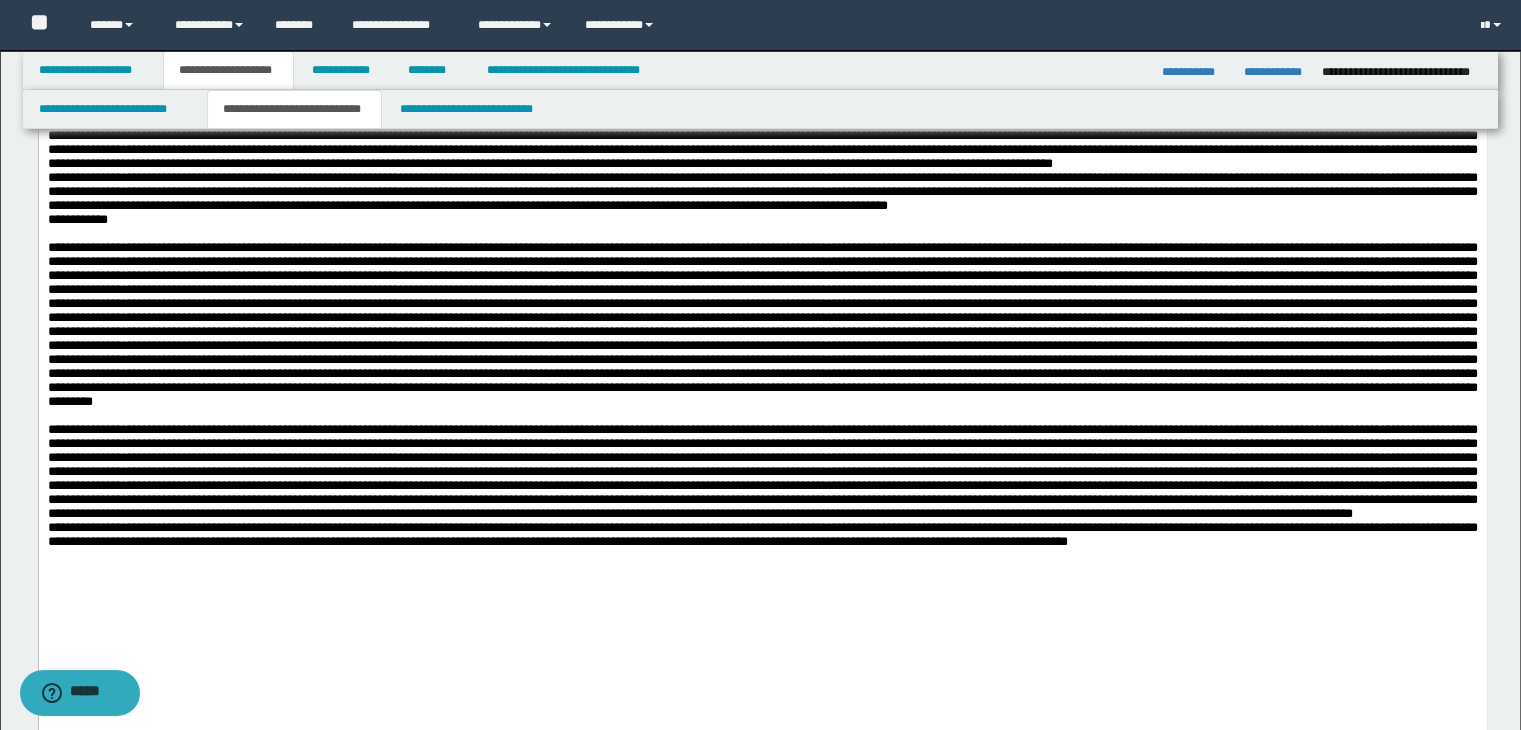 scroll, scrollTop: 1100, scrollLeft: 0, axis: vertical 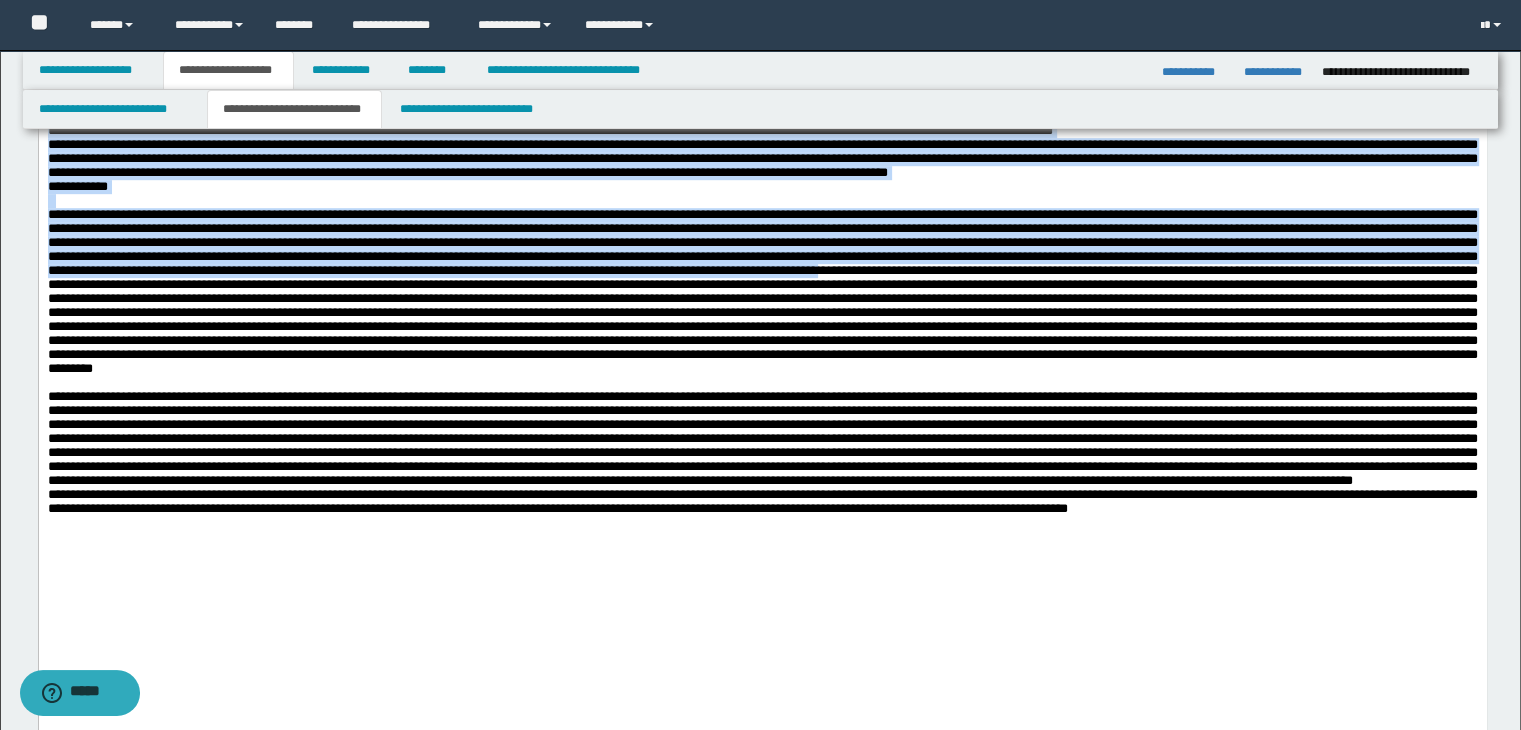 click at bounding box center [762, 291] 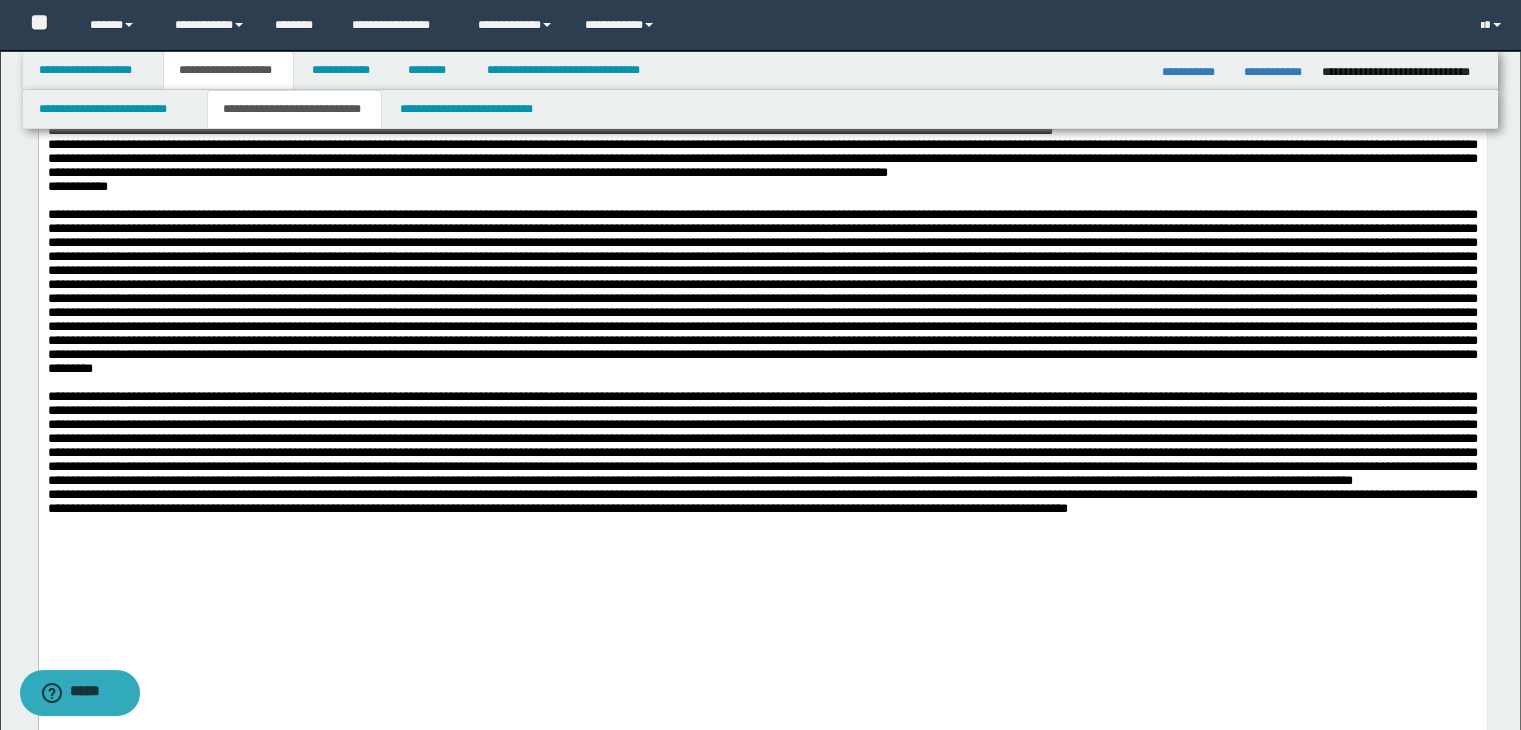click at bounding box center (762, 291) 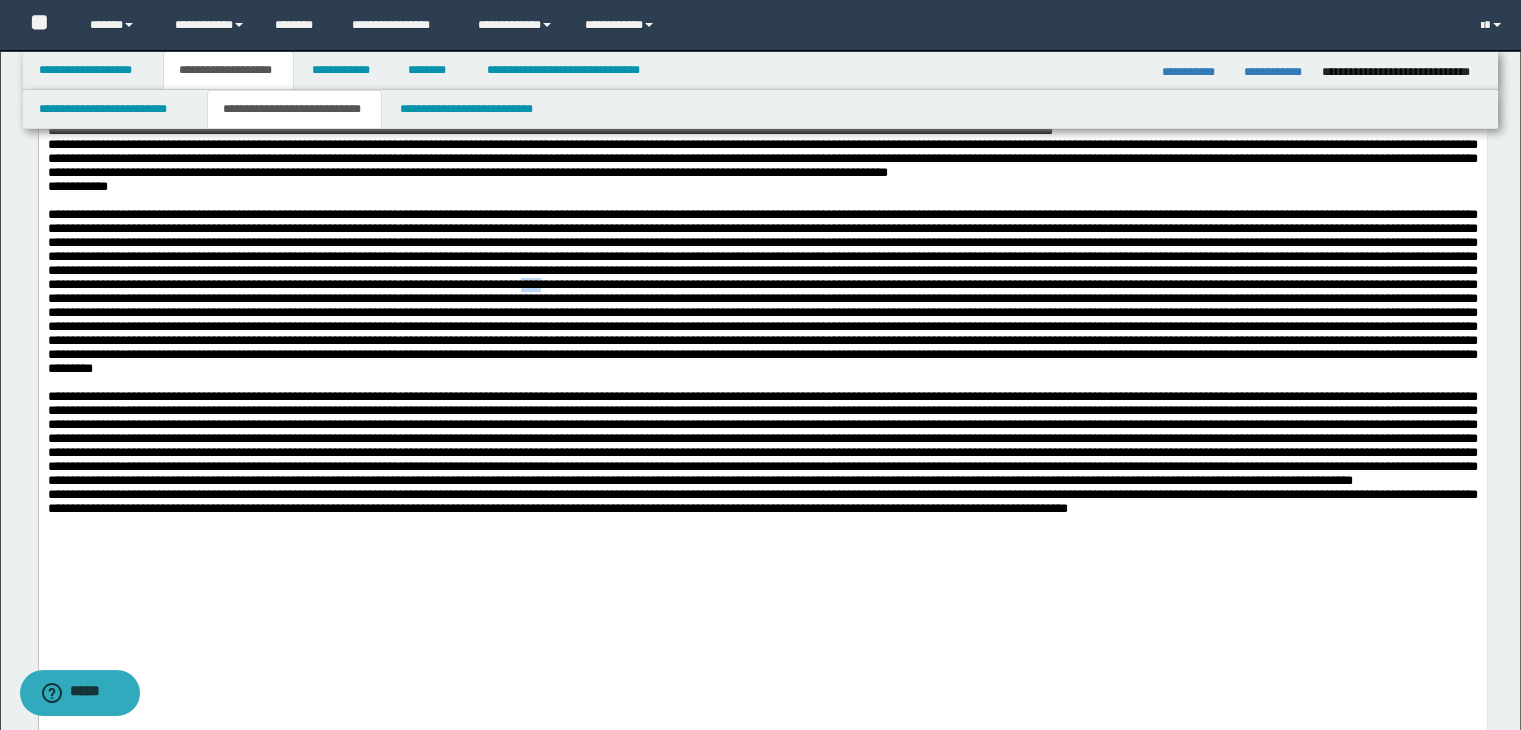 drag, startPoint x: 1448, startPoint y: 591, endPoint x: 1482, endPoint y: 596, distance: 34.36568 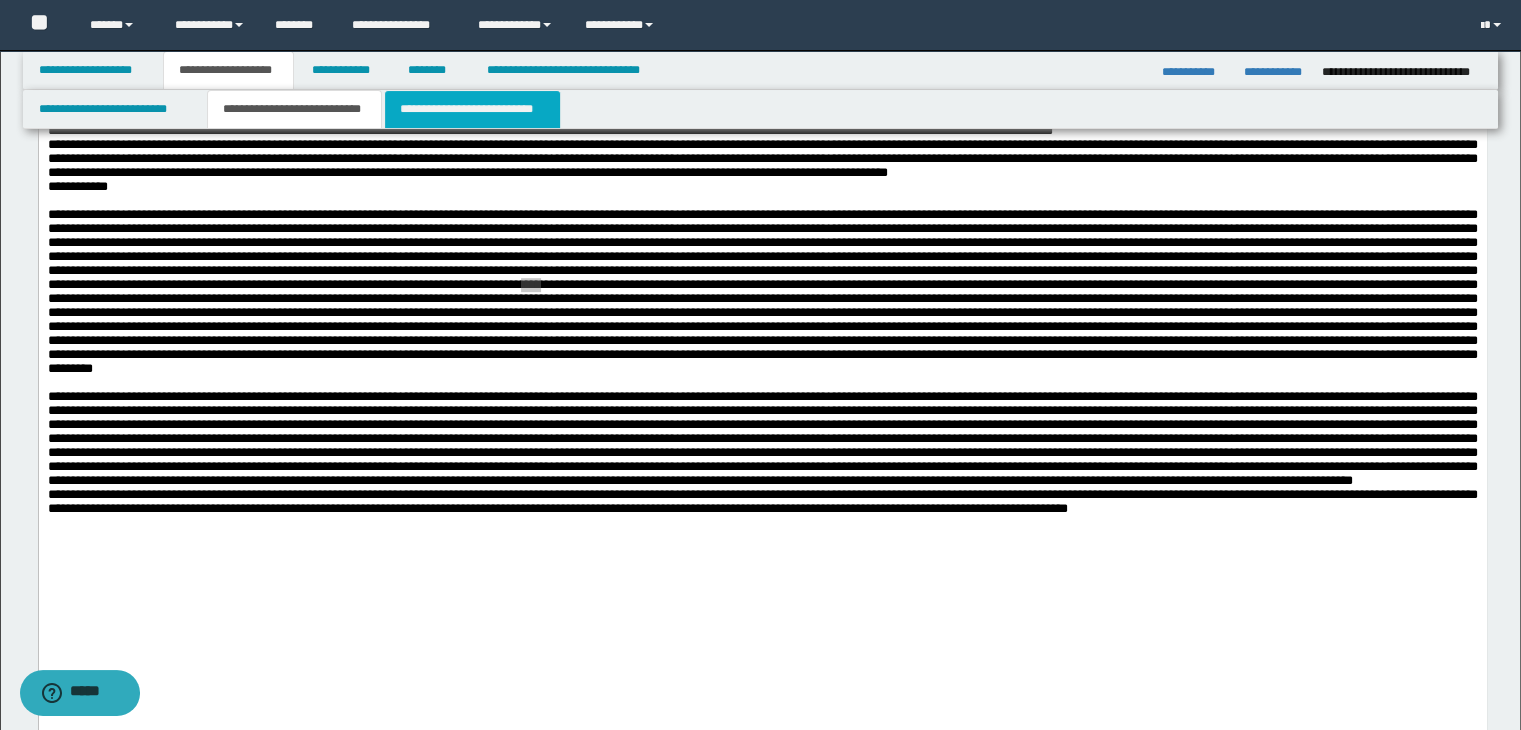 click on "**********" at bounding box center (472, 109) 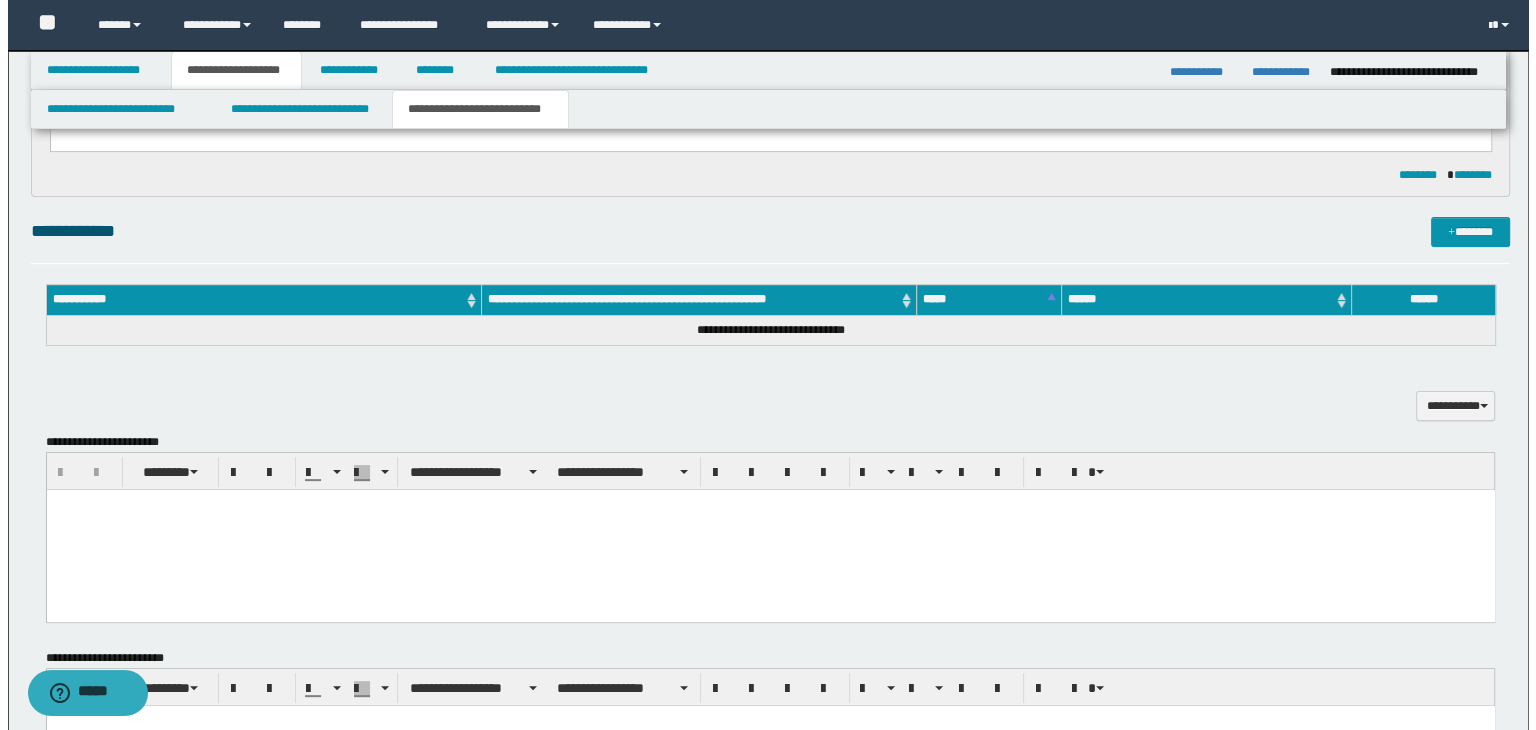 scroll, scrollTop: 462, scrollLeft: 0, axis: vertical 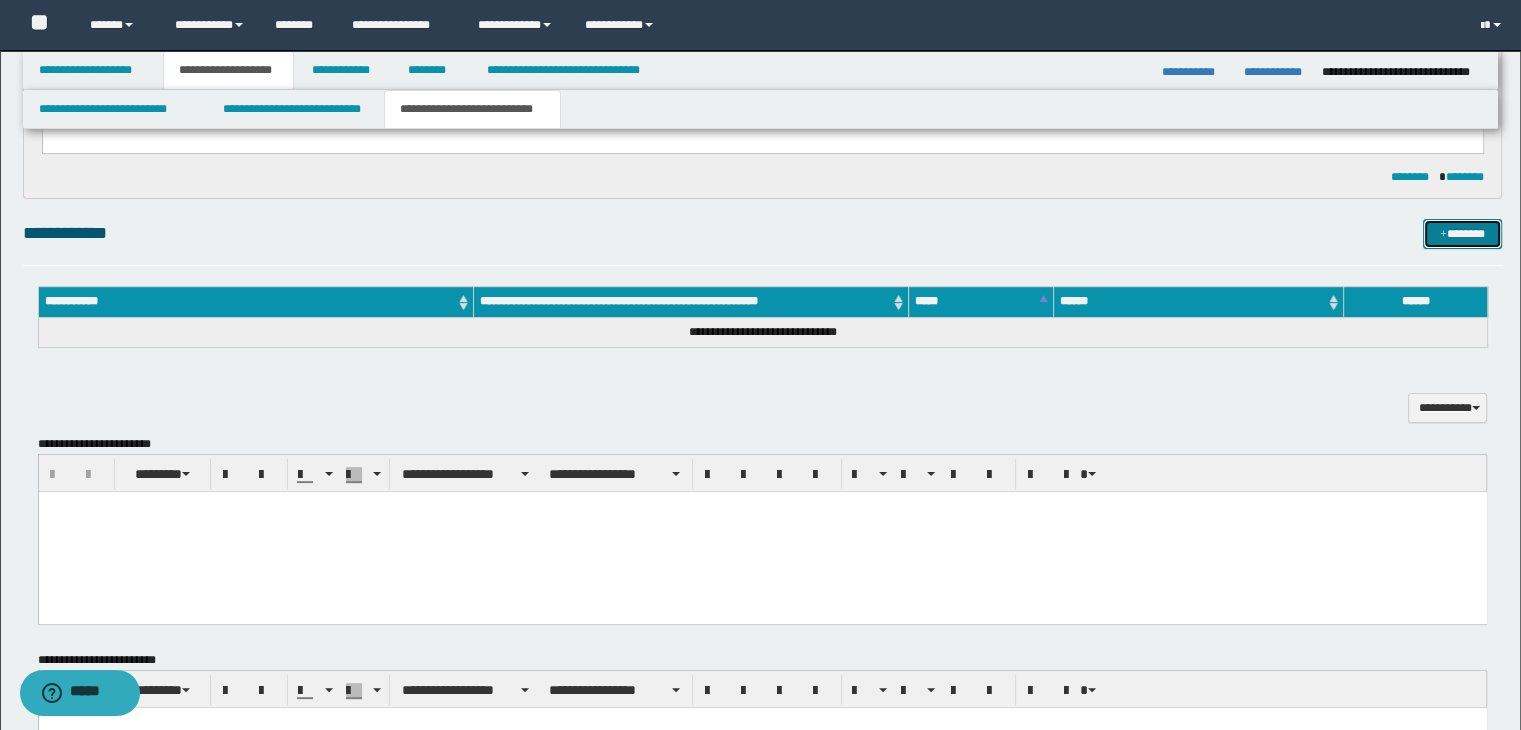 click on "*******" at bounding box center [1462, 234] 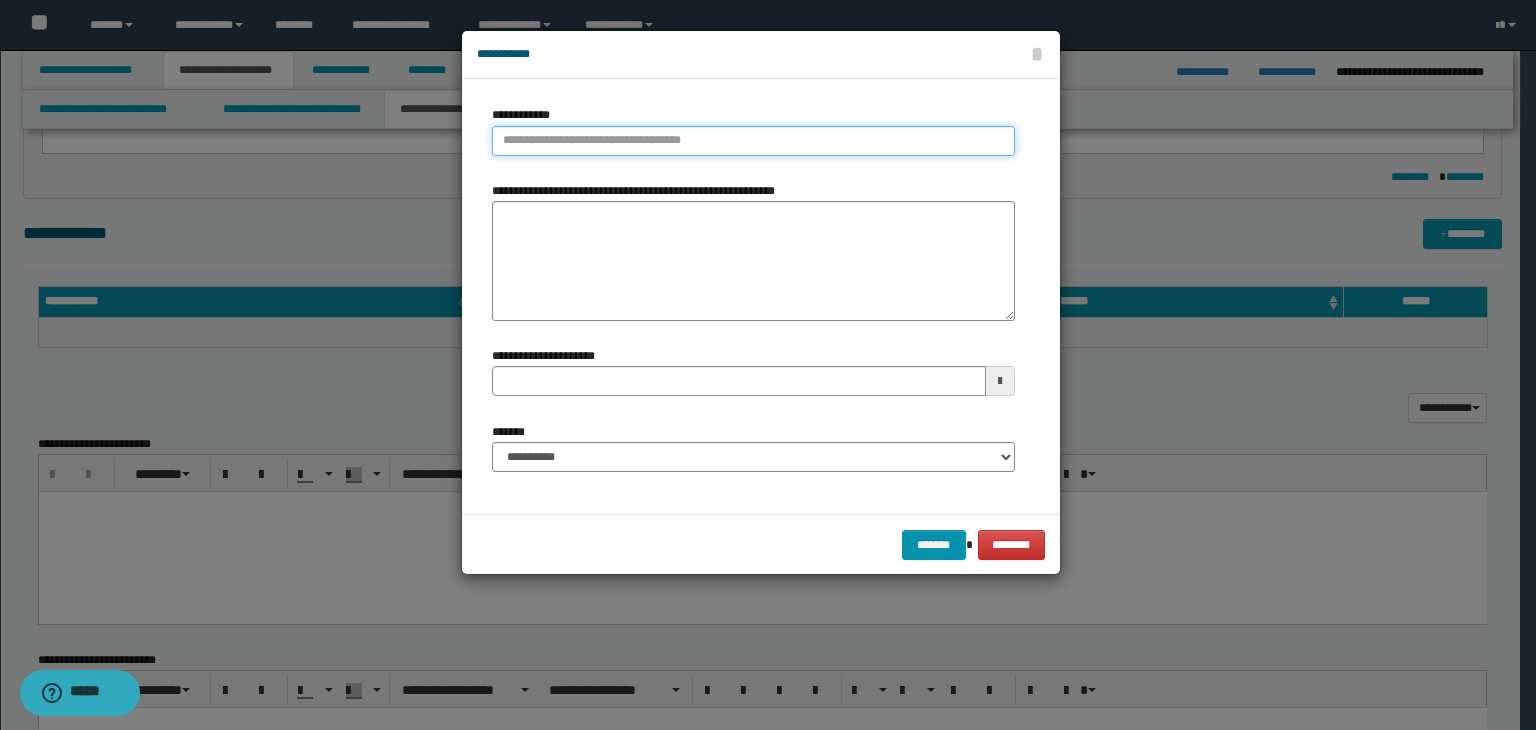 click on "**********" at bounding box center [753, 141] 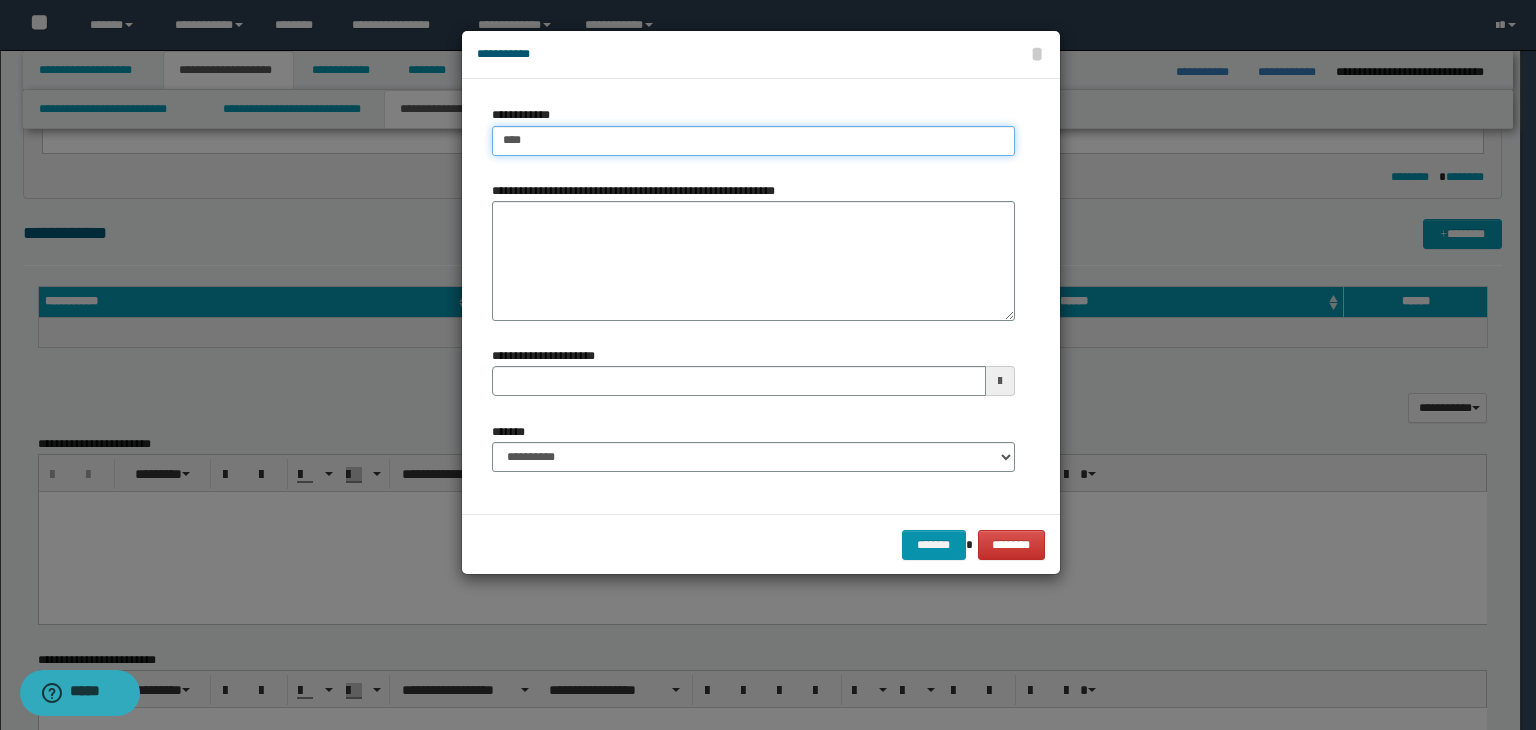 type on "****" 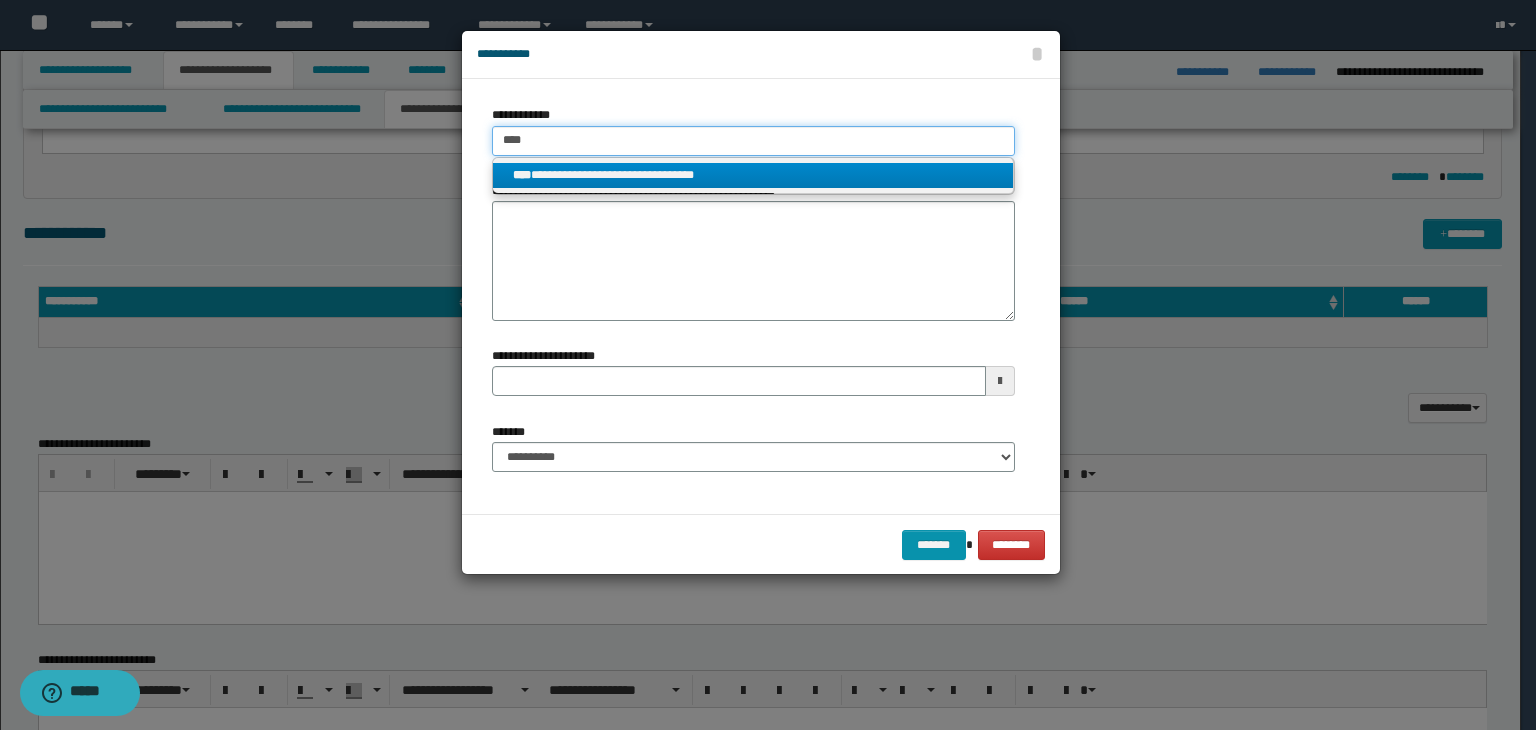 type on "****" 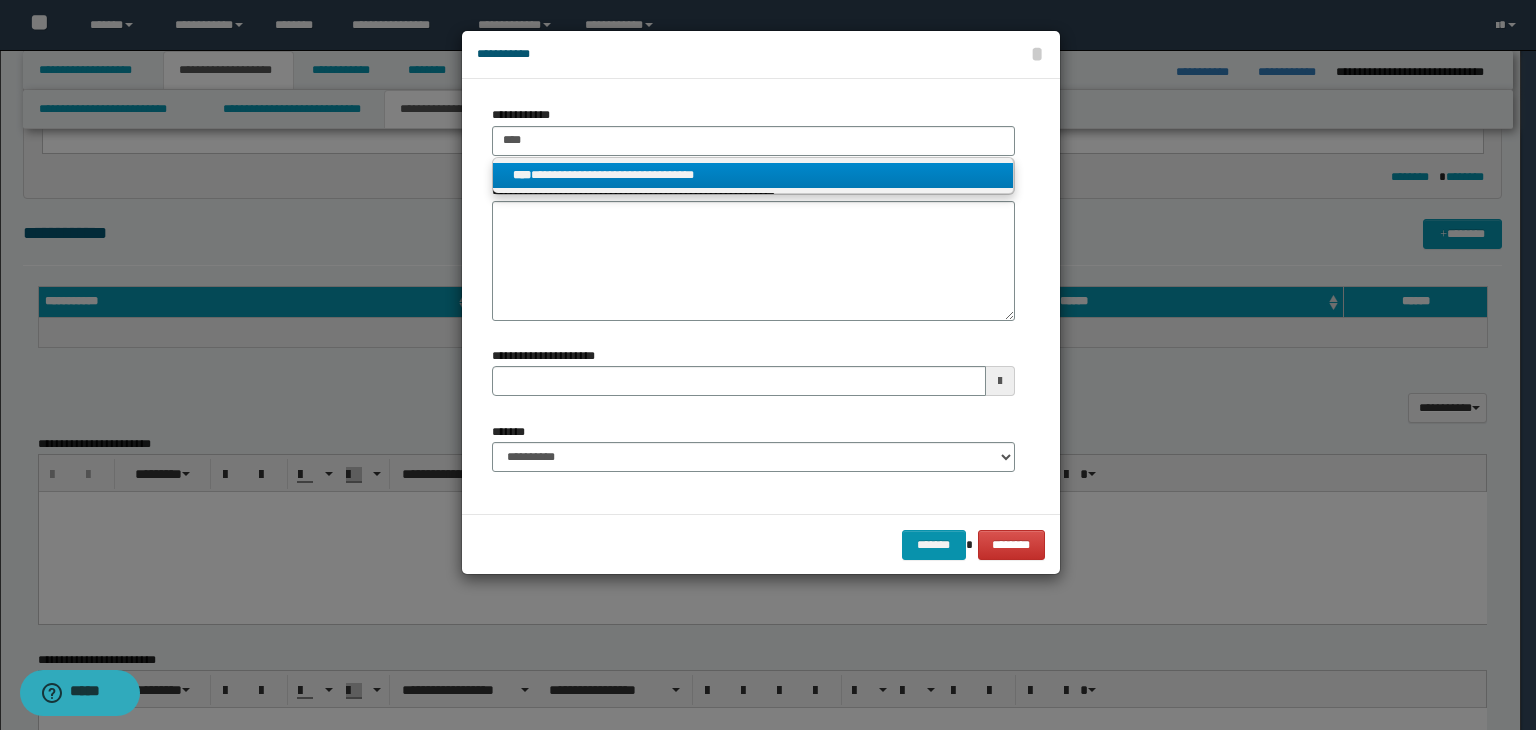 drag, startPoint x: 916, startPoint y: 169, endPoint x: 912, endPoint y: 182, distance: 13.601471 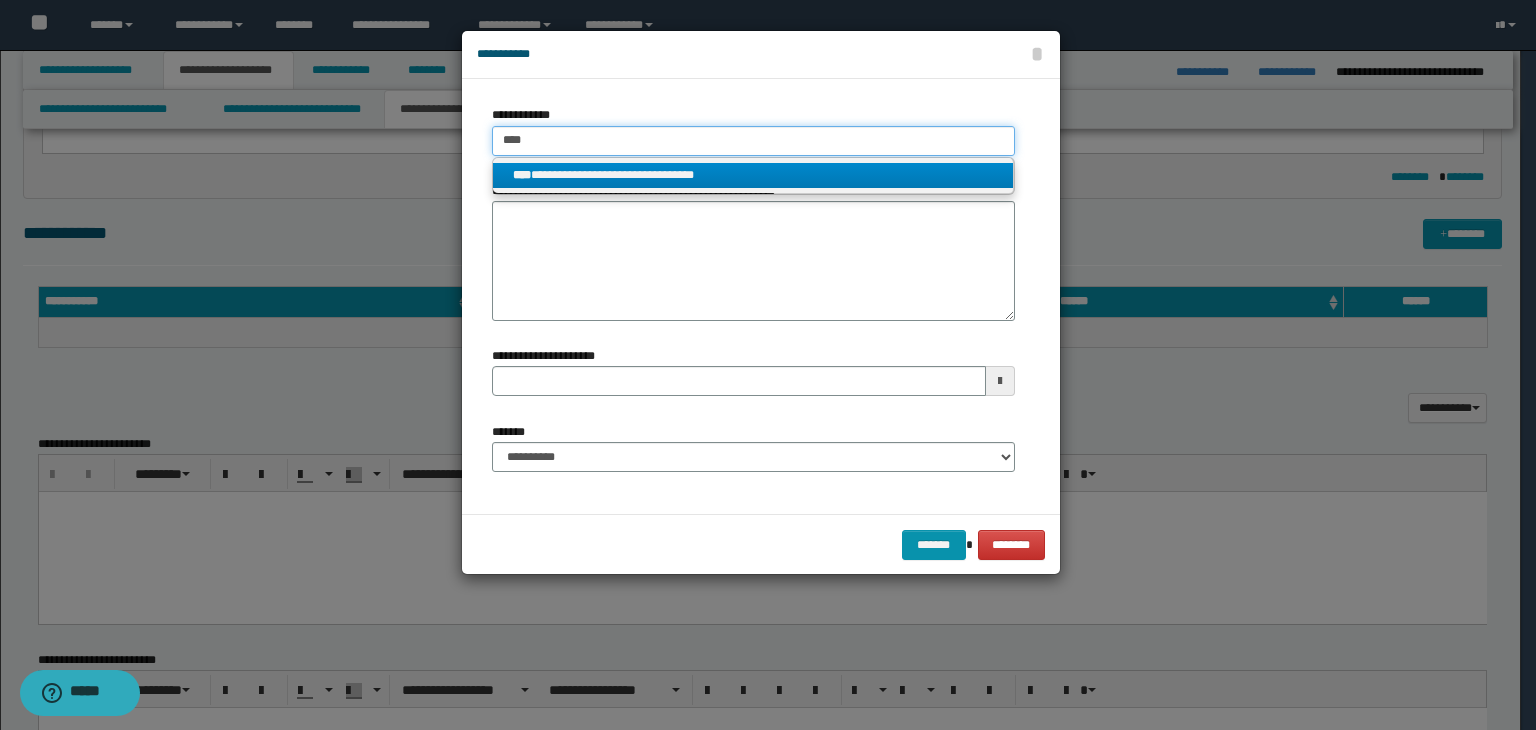 type 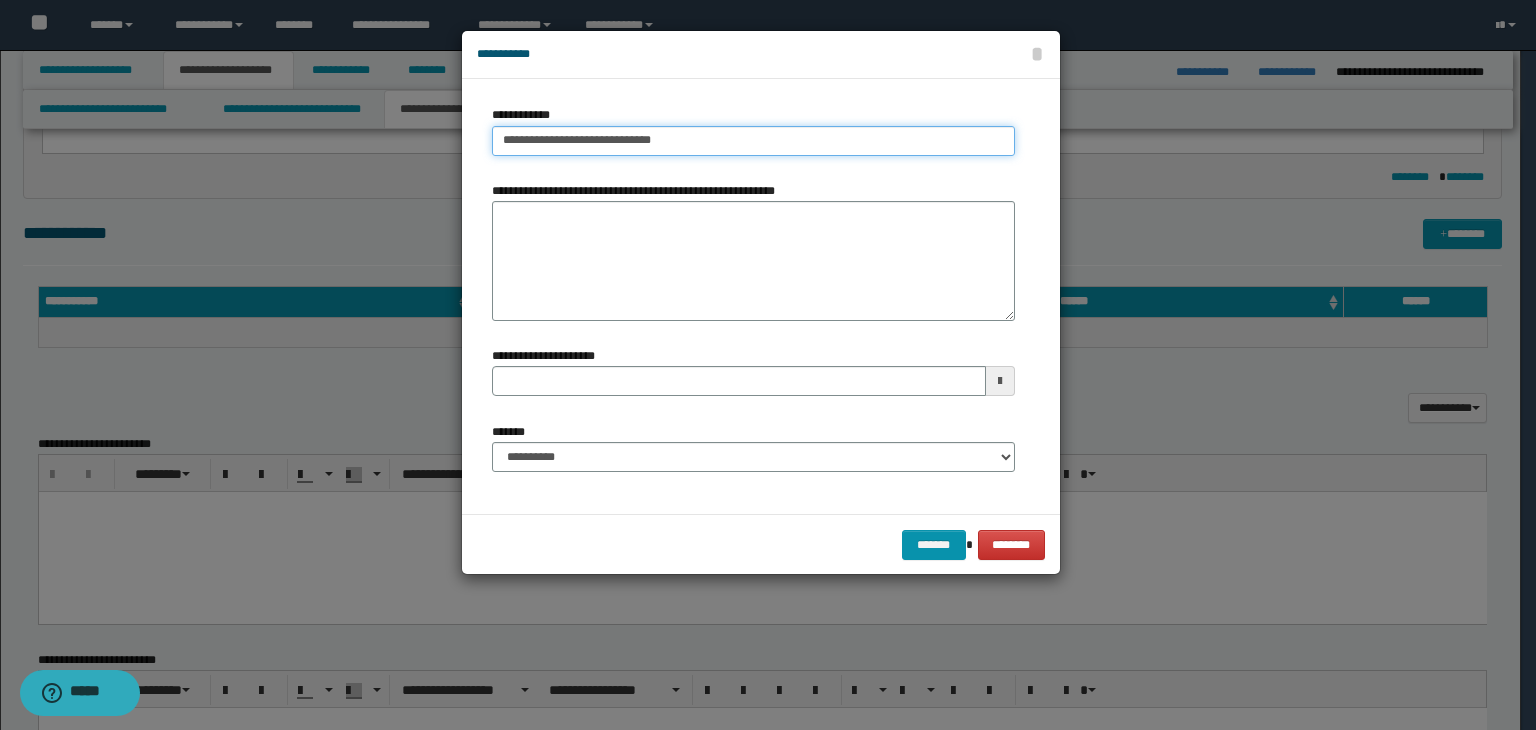 type 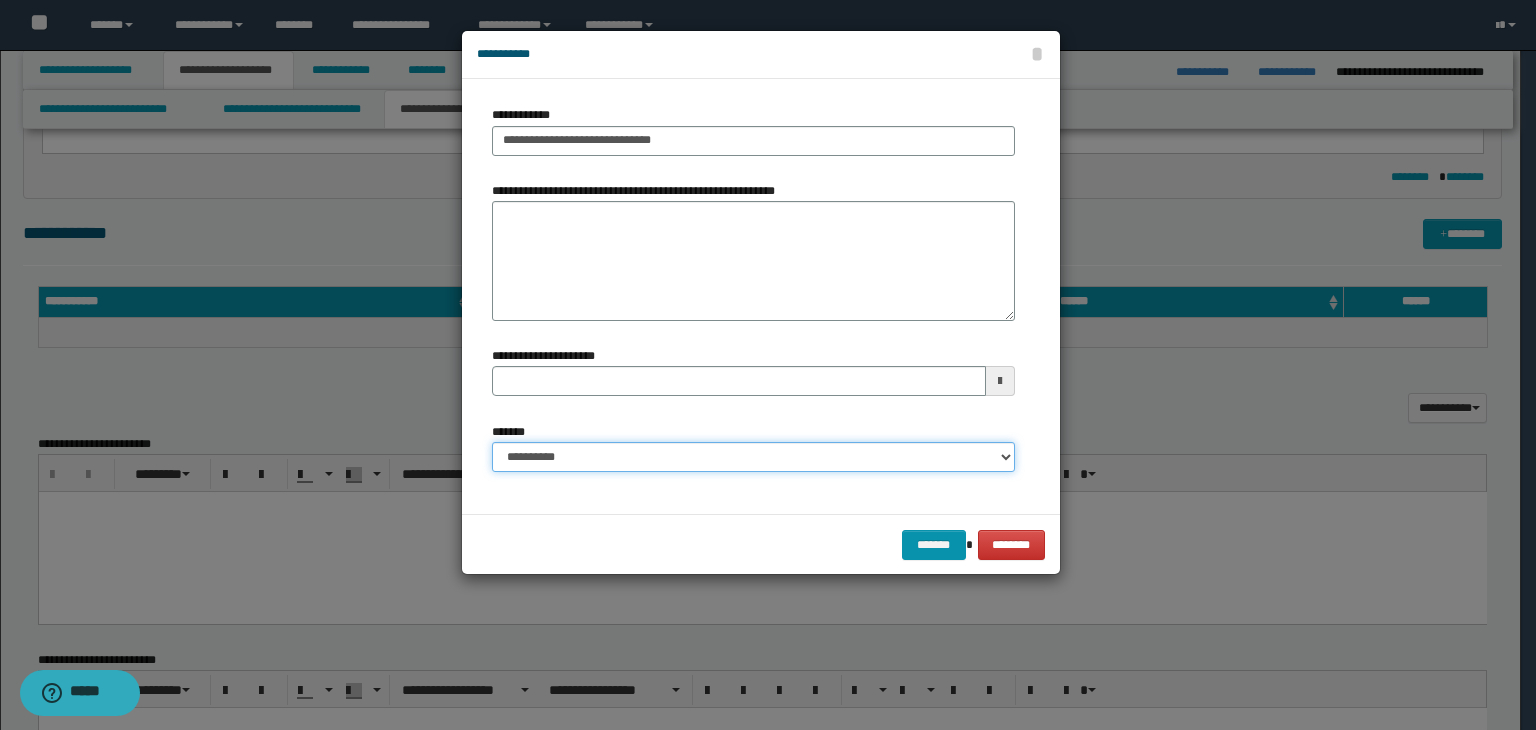 click on "**********" at bounding box center [753, 457] 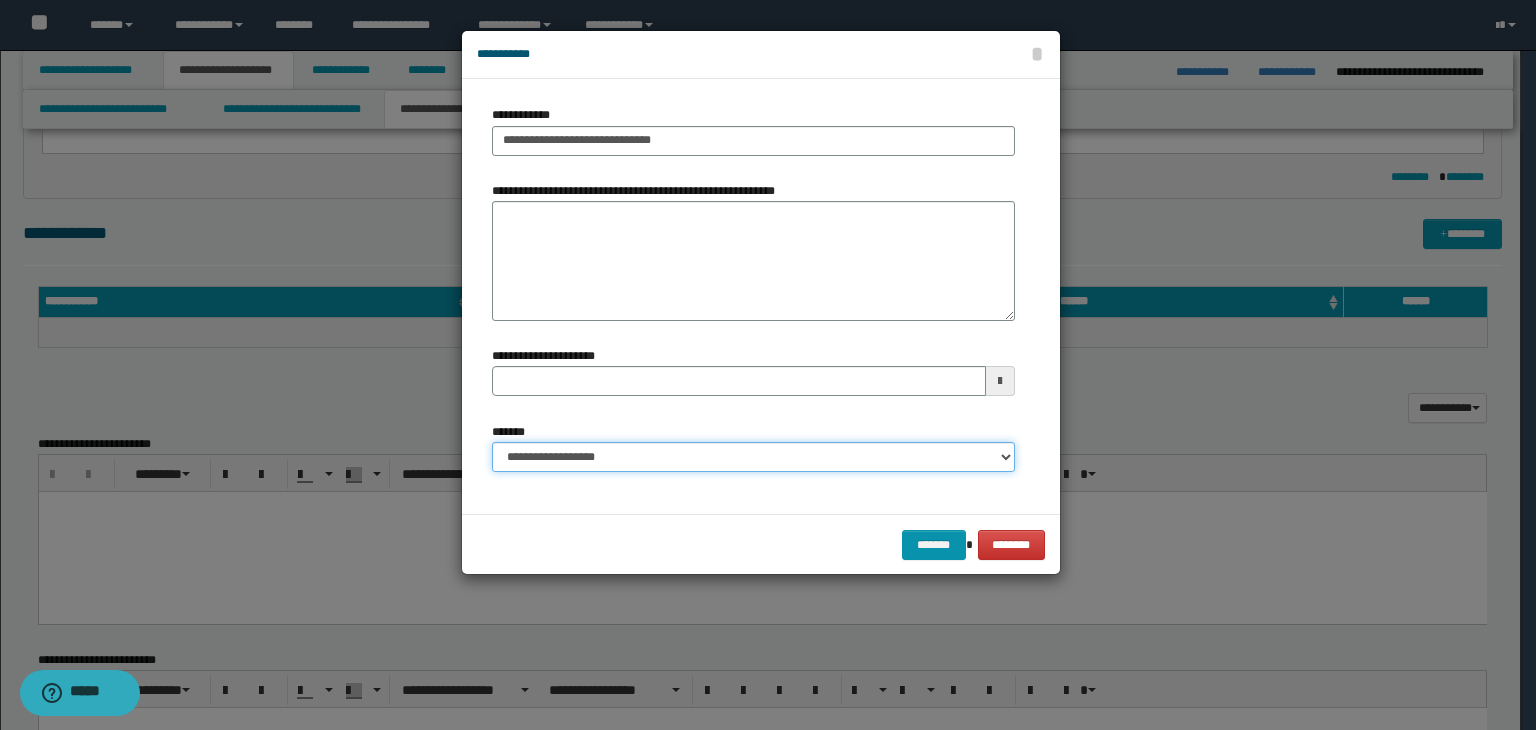 click on "**********" at bounding box center (753, 457) 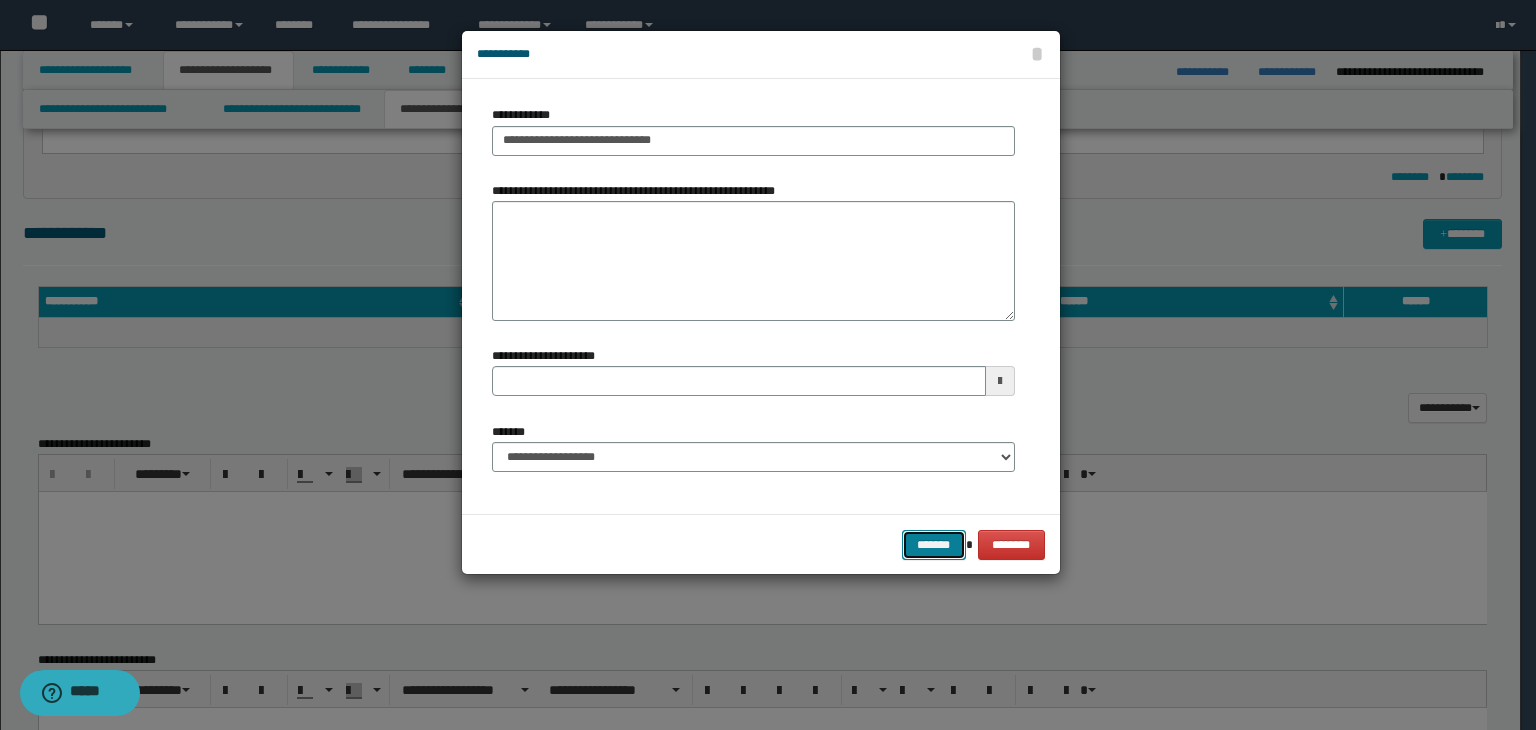 click on "*******" at bounding box center [934, 545] 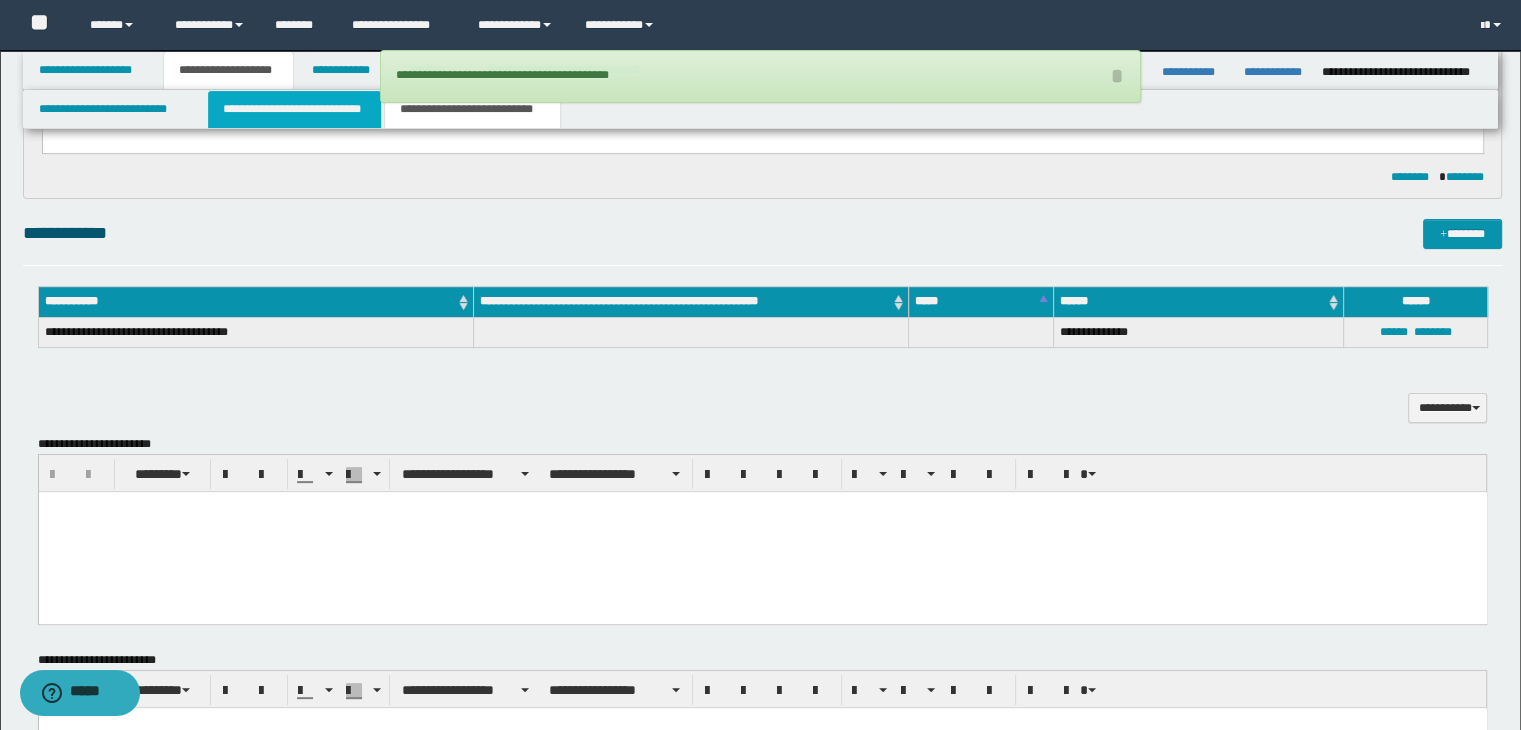 drag, startPoint x: 289, startPoint y: 112, endPoint x: 261, endPoint y: 177, distance: 70.77429 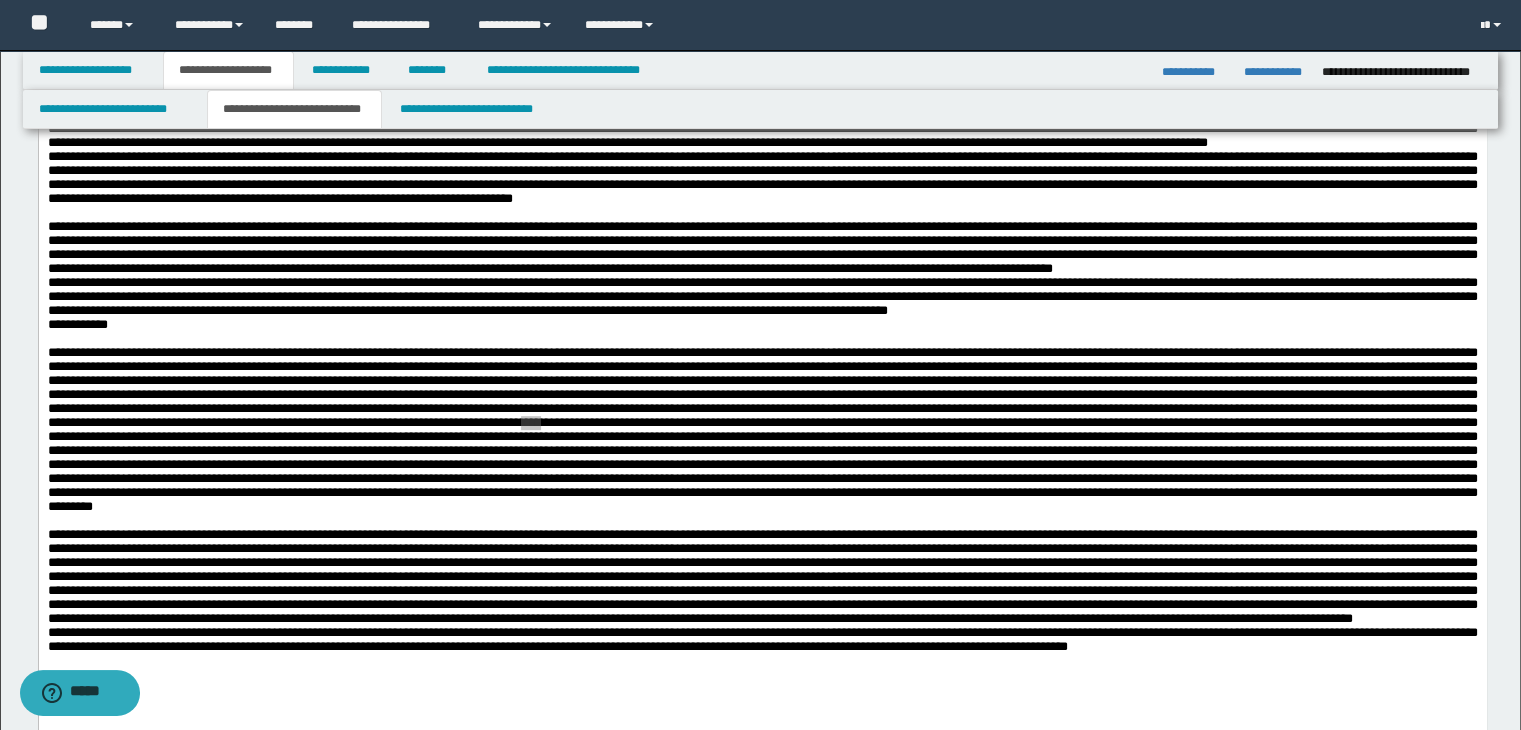scroll, scrollTop: 1162, scrollLeft: 0, axis: vertical 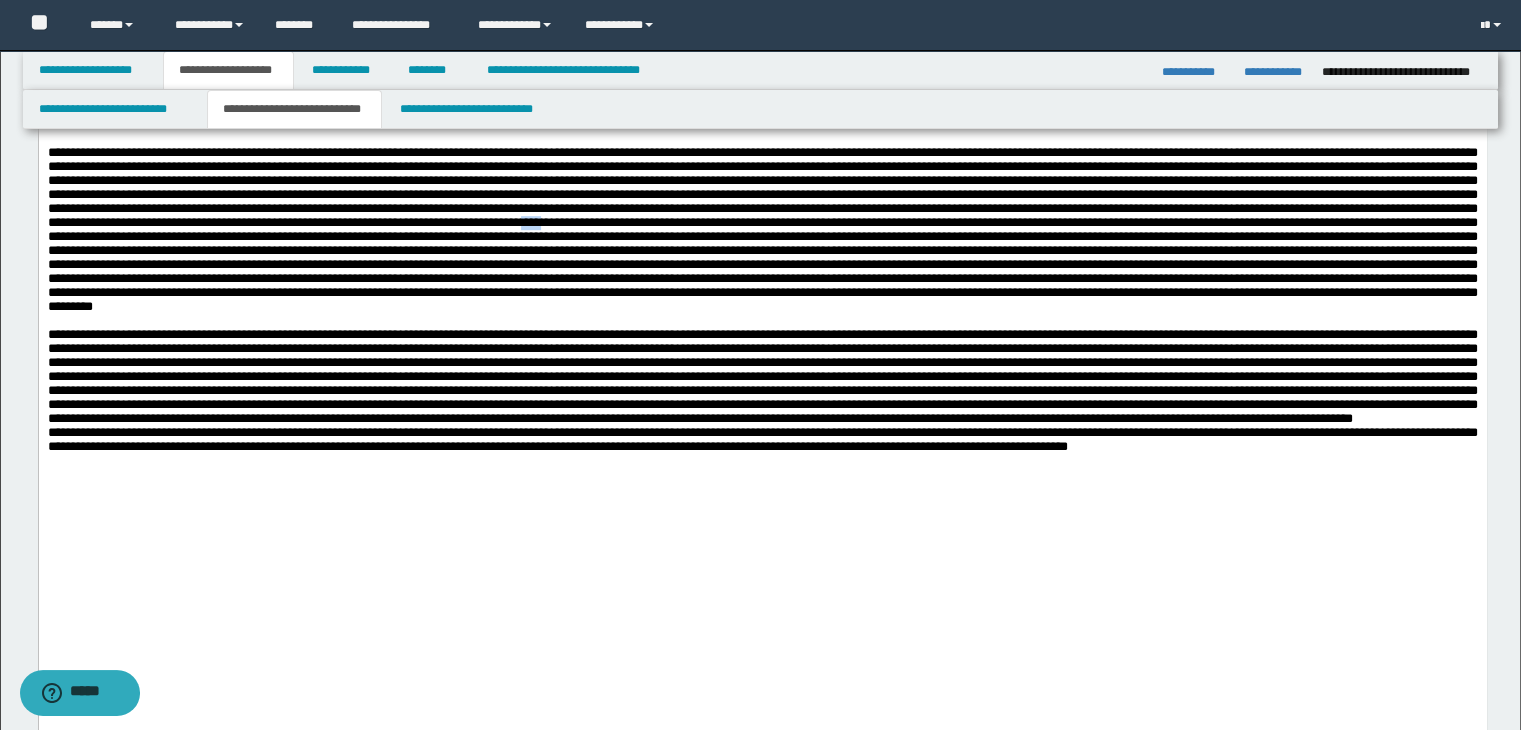 click at bounding box center (762, 229) 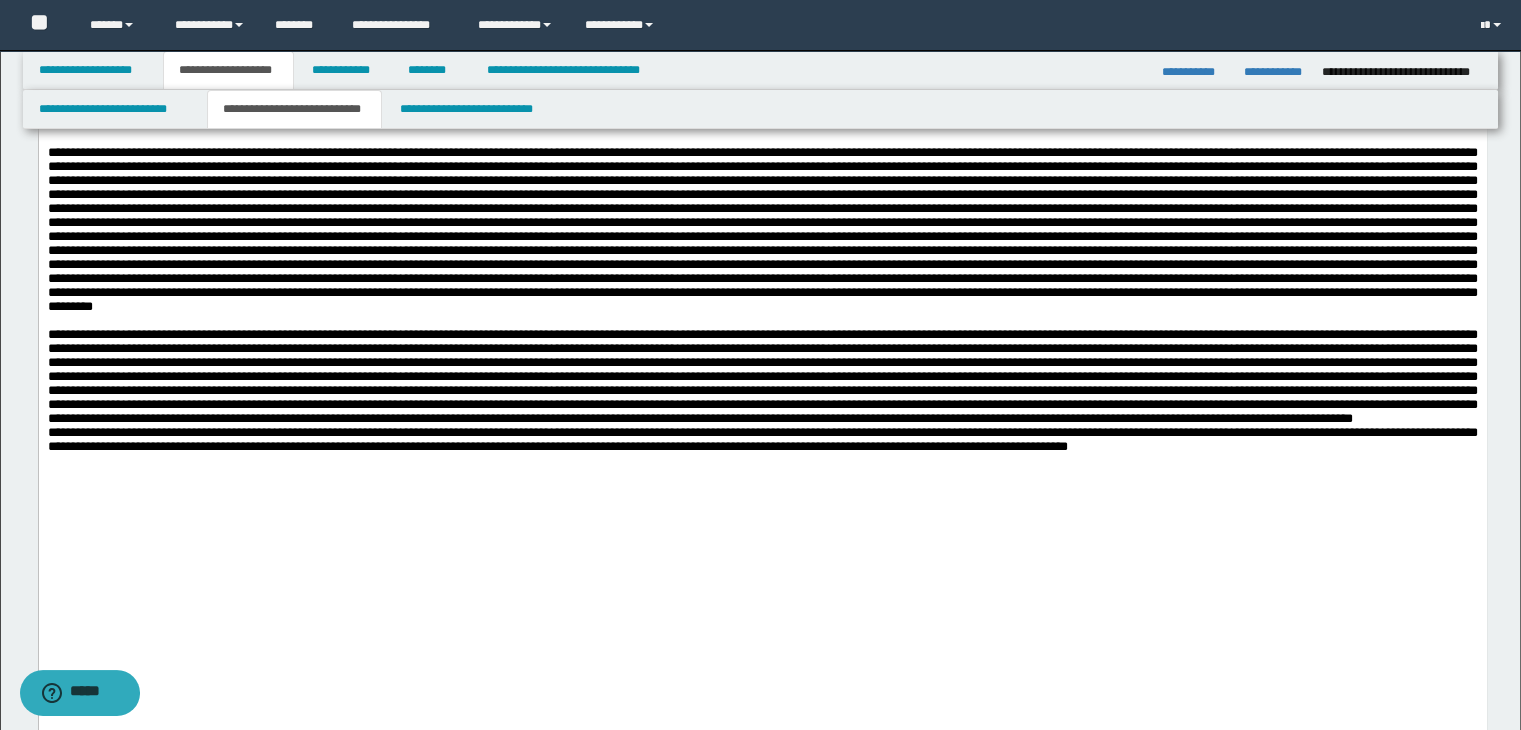 click at bounding box center (762, 229) 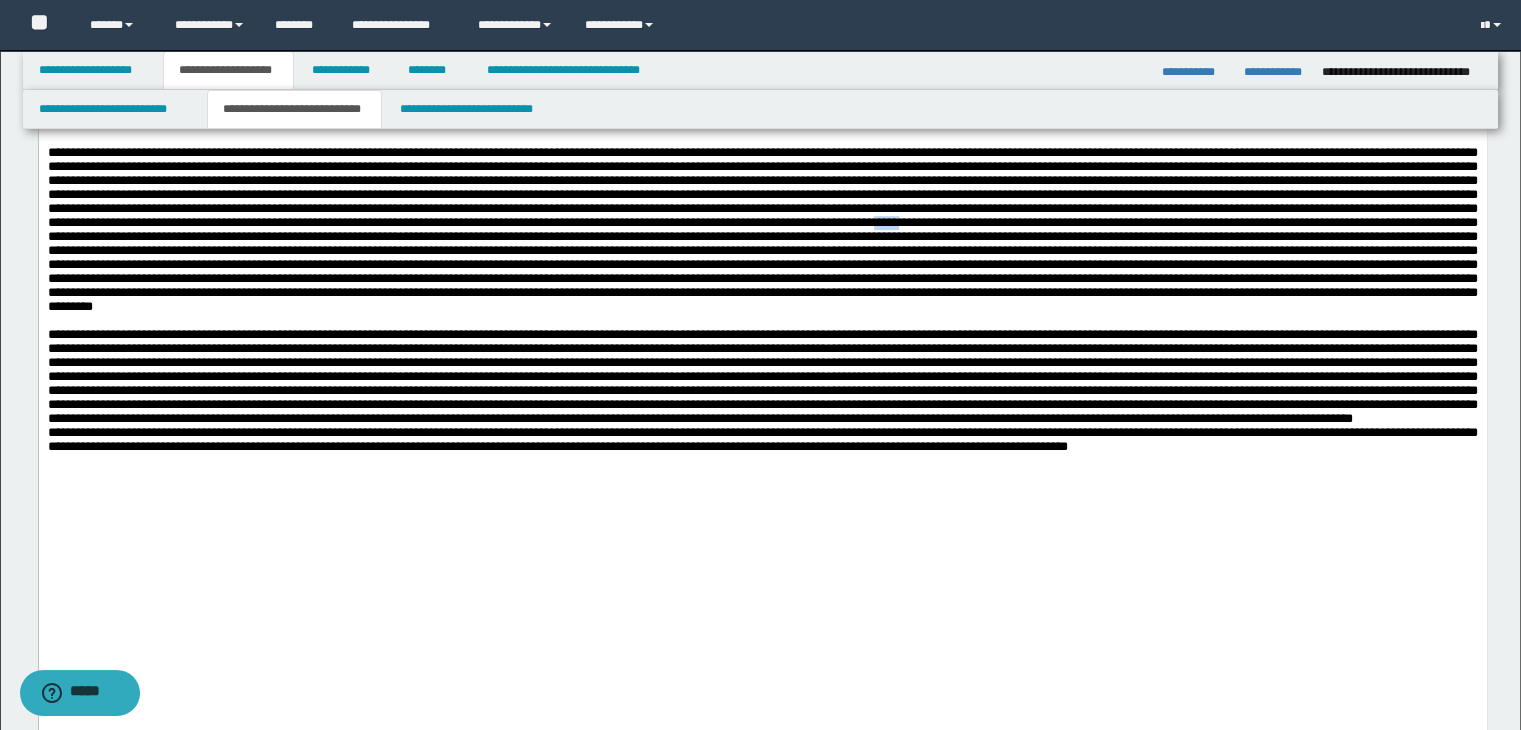 drag, startPoint x: 509, startPoint y: 545, endPoint x: 543, endPoint y: 549, distance: 34.234486 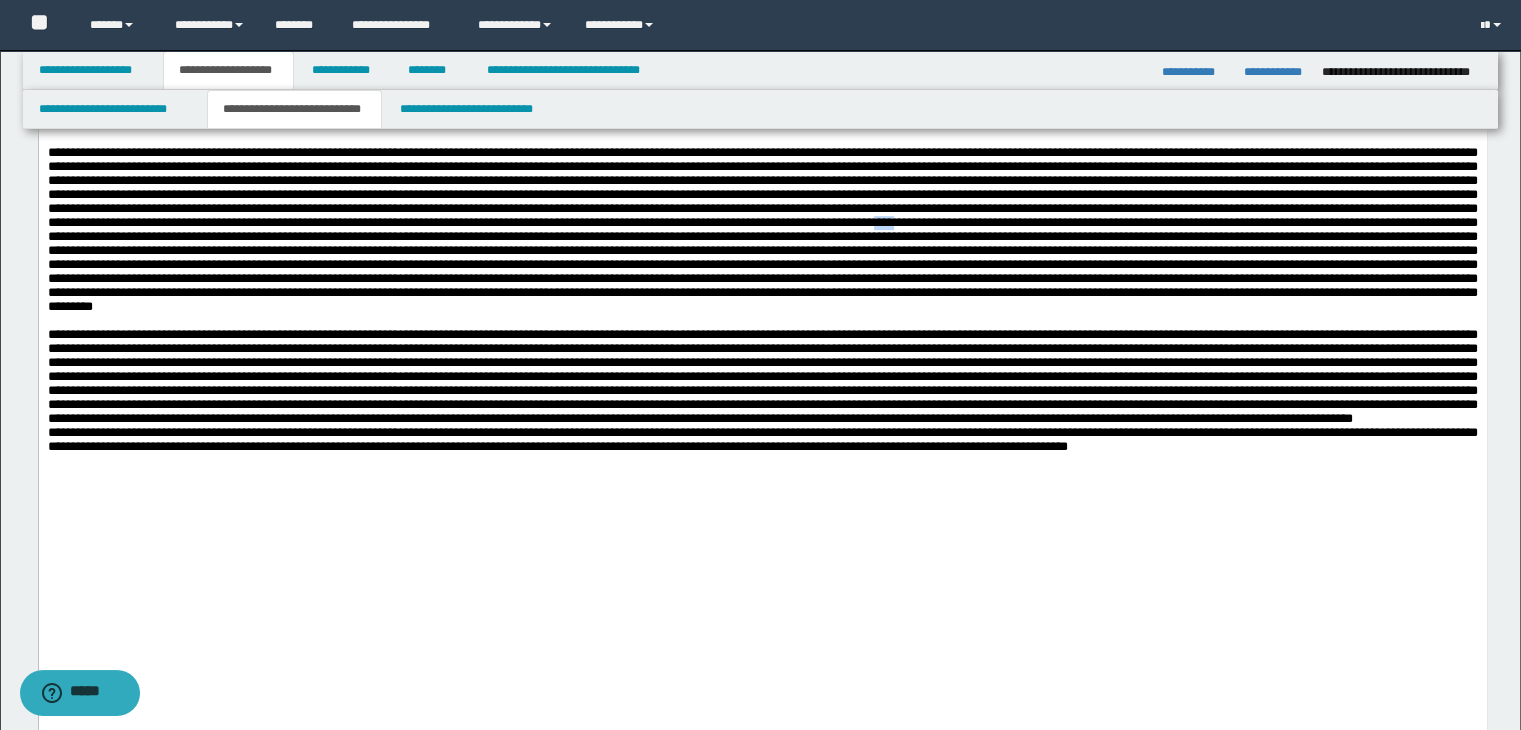 copy on "****" 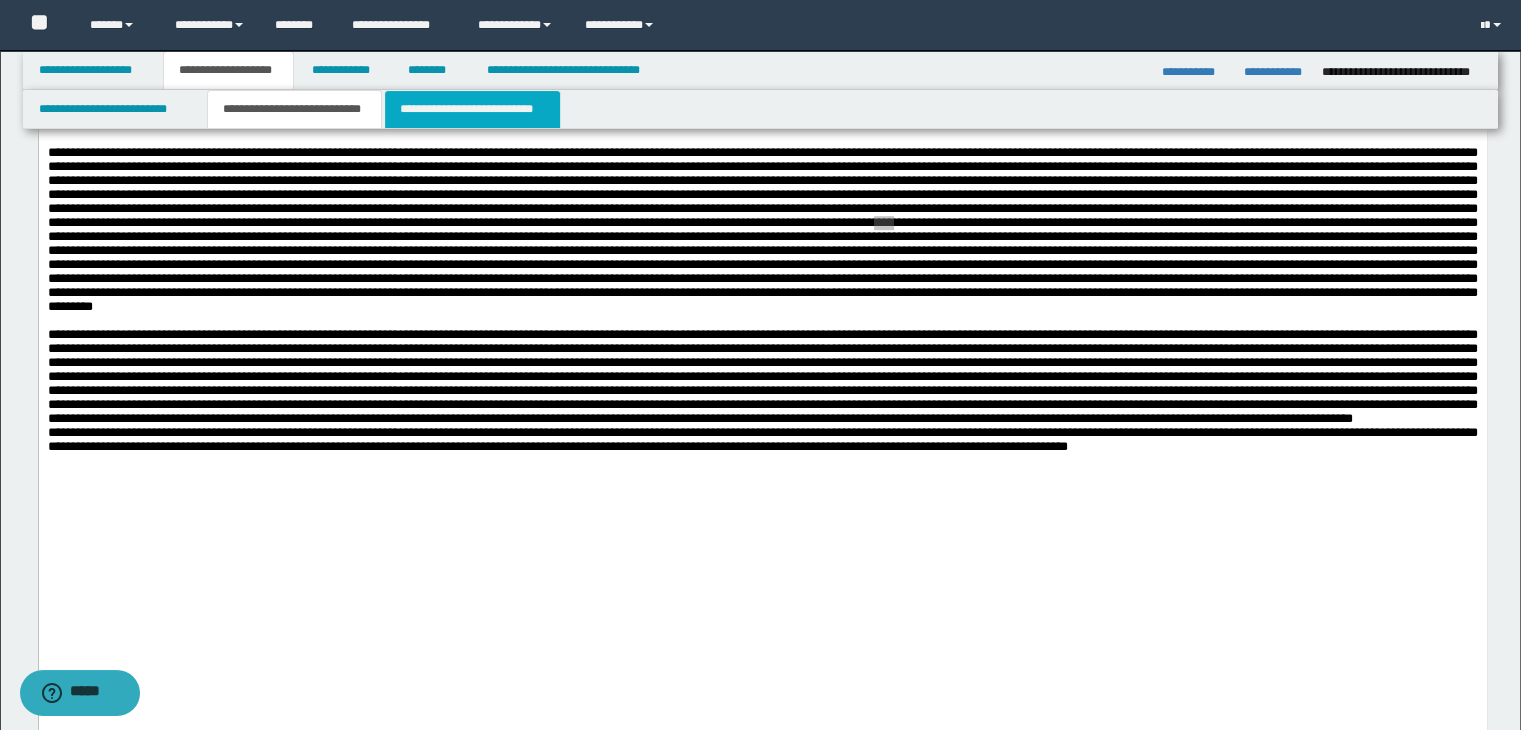 click on "**********" at bounding box center [472, 109] 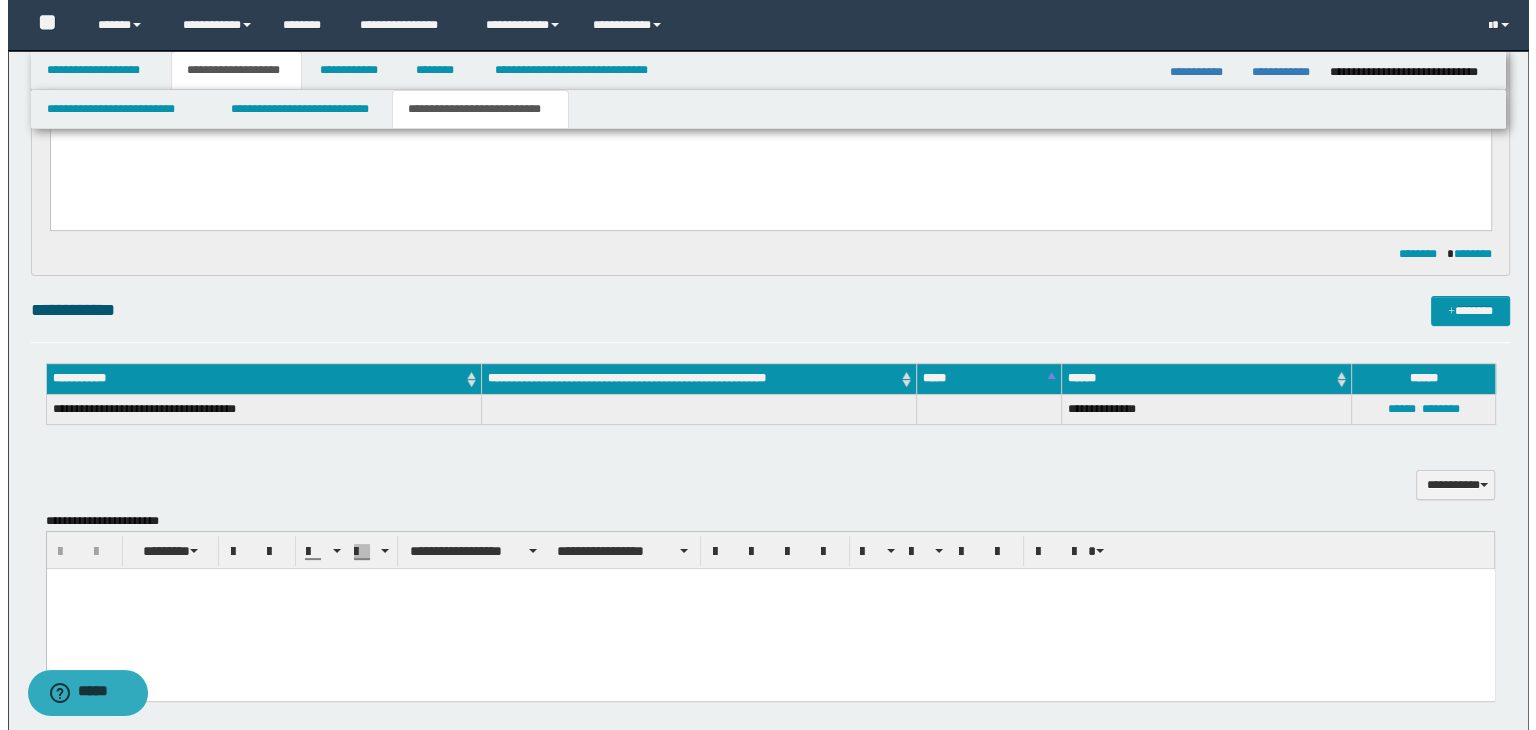 scroll, scrollTop: 362, scrollLeft: 0, axis: vertical 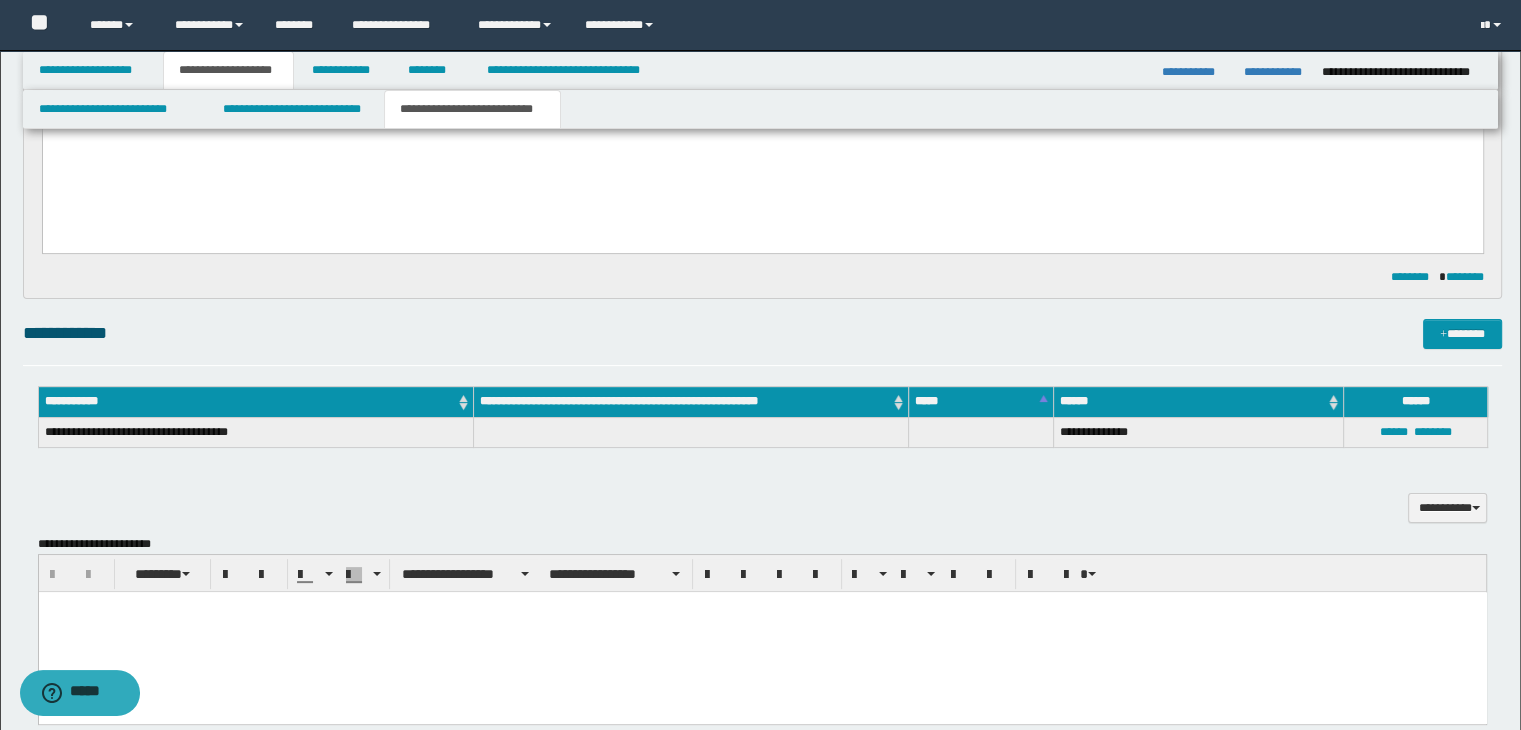 click on "**********" at bounding box center [763, 459] 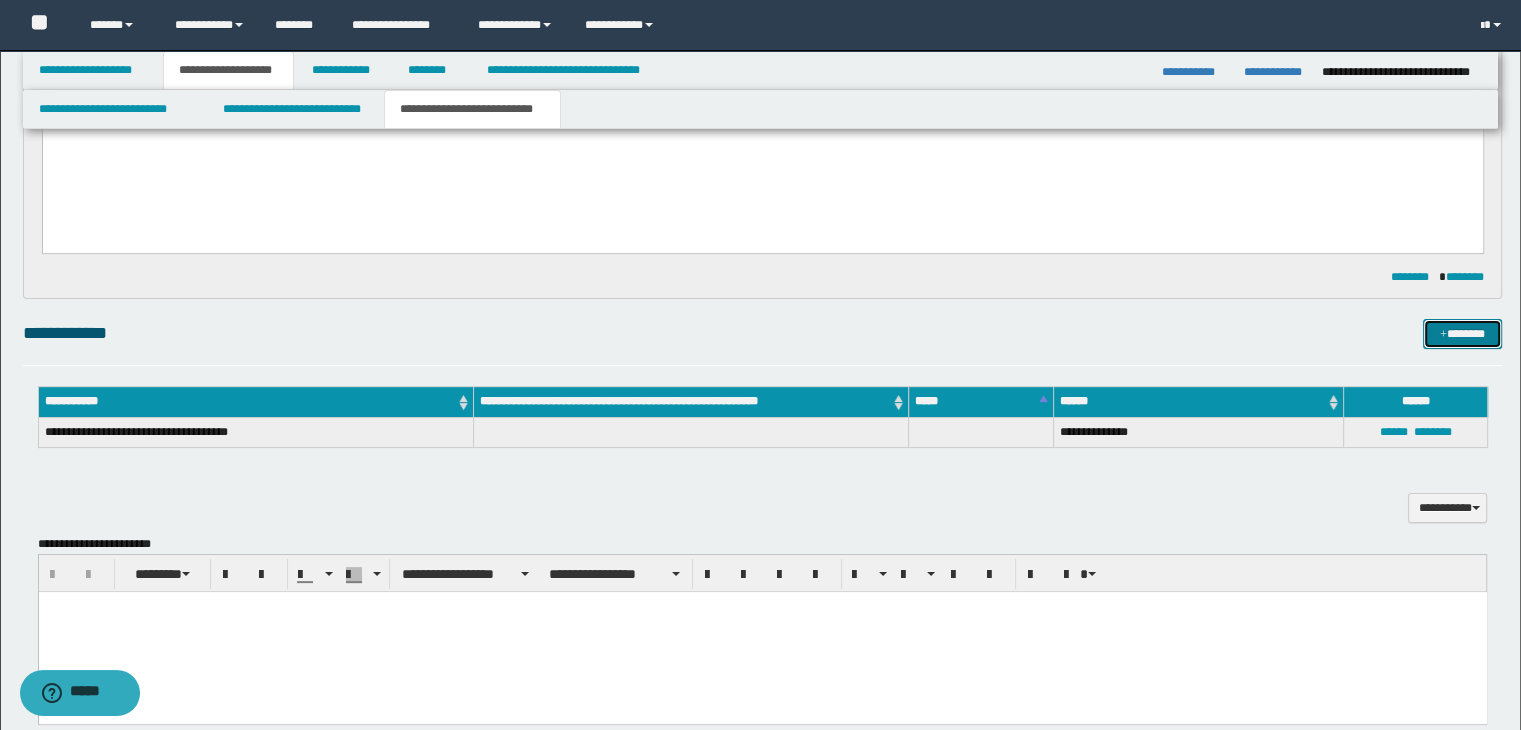 click on "*******" at bounding box center [1462, 334] 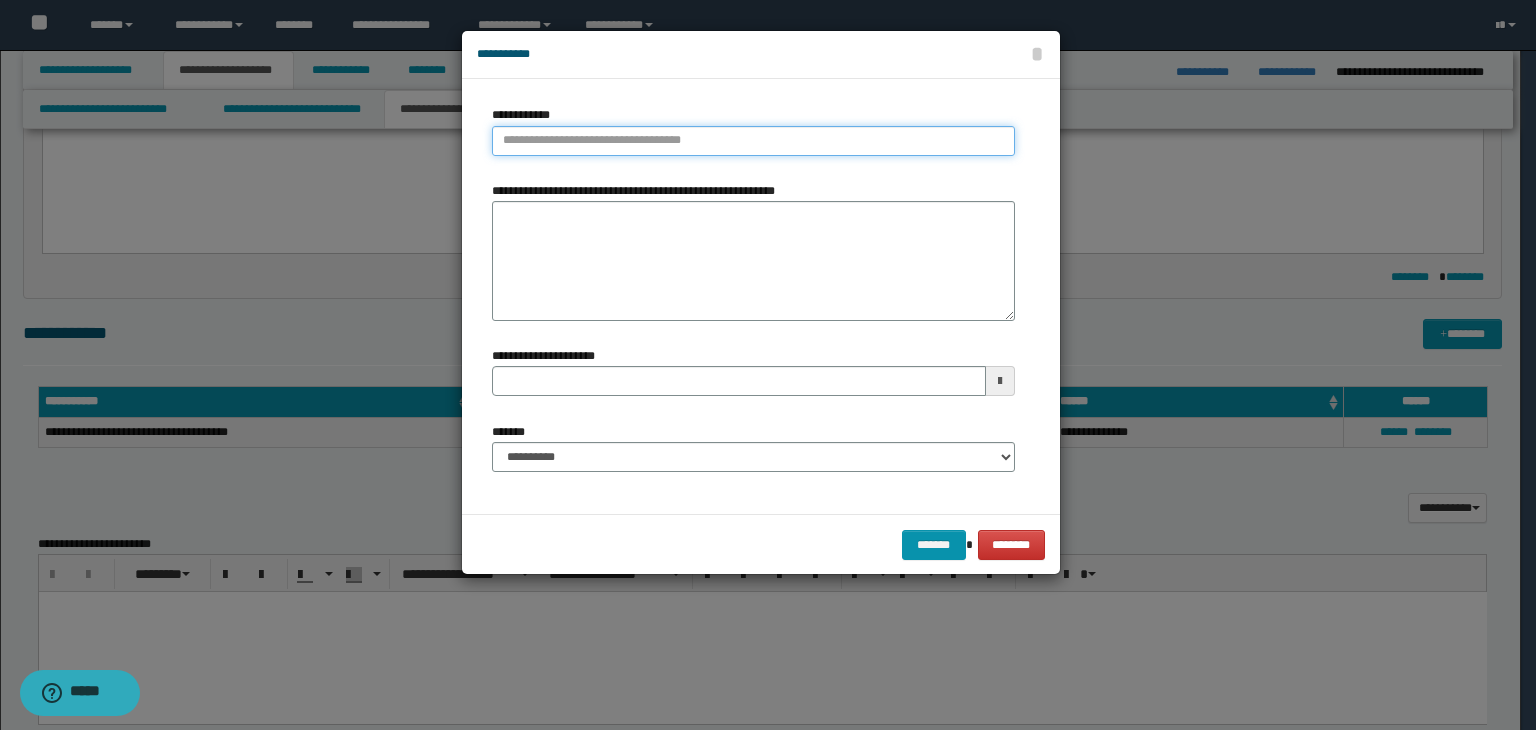 type on "**********" 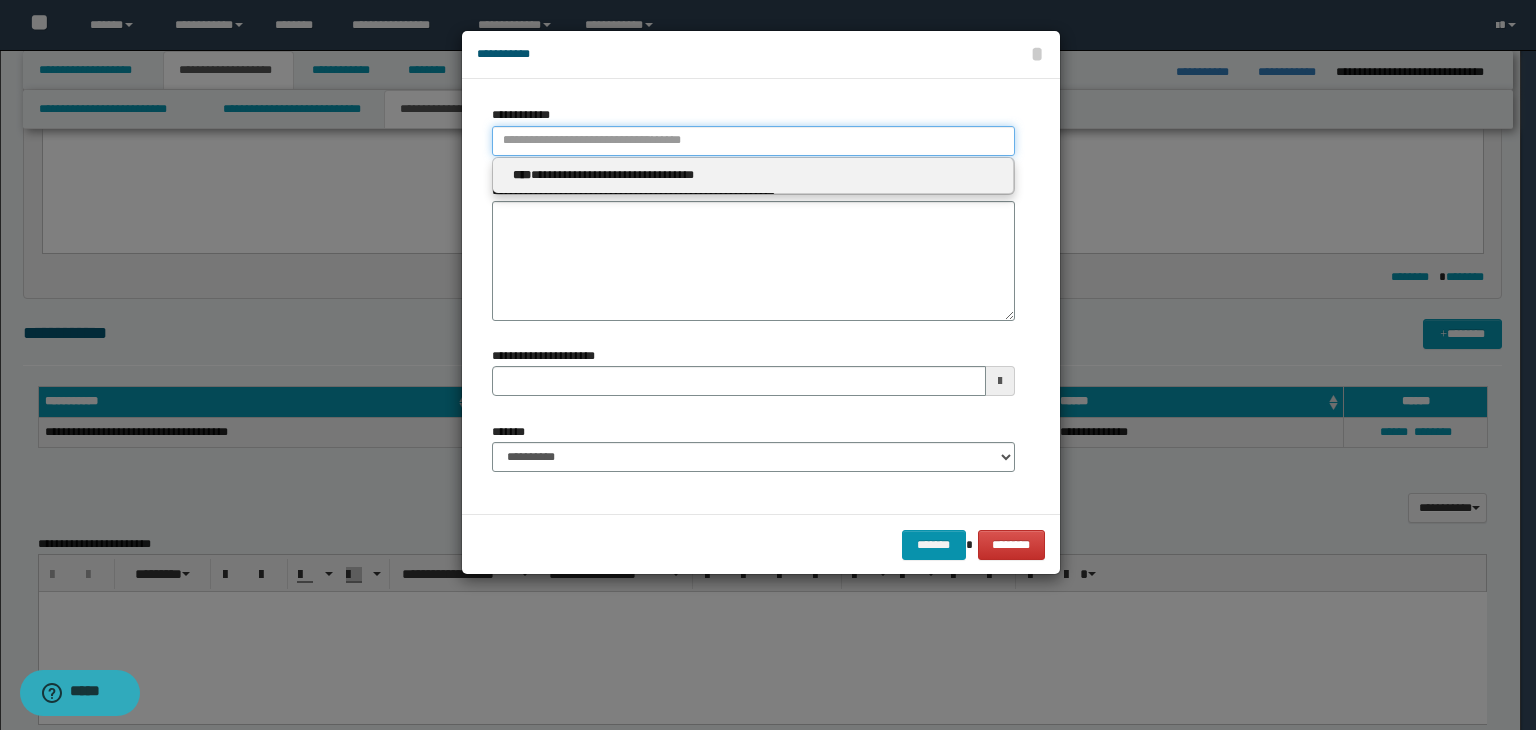 click on "**********" at bounding box center [753, 141] 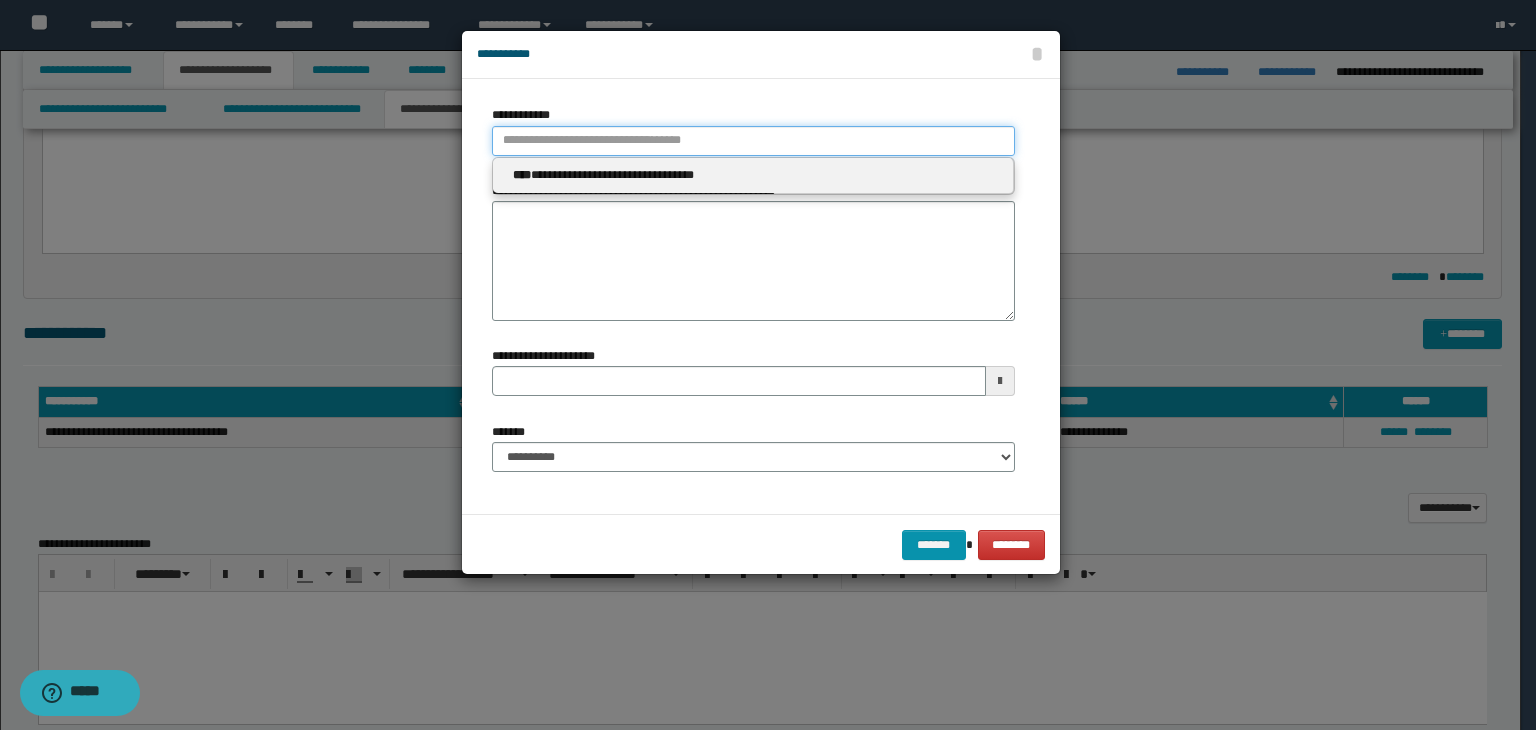 paste on "****" 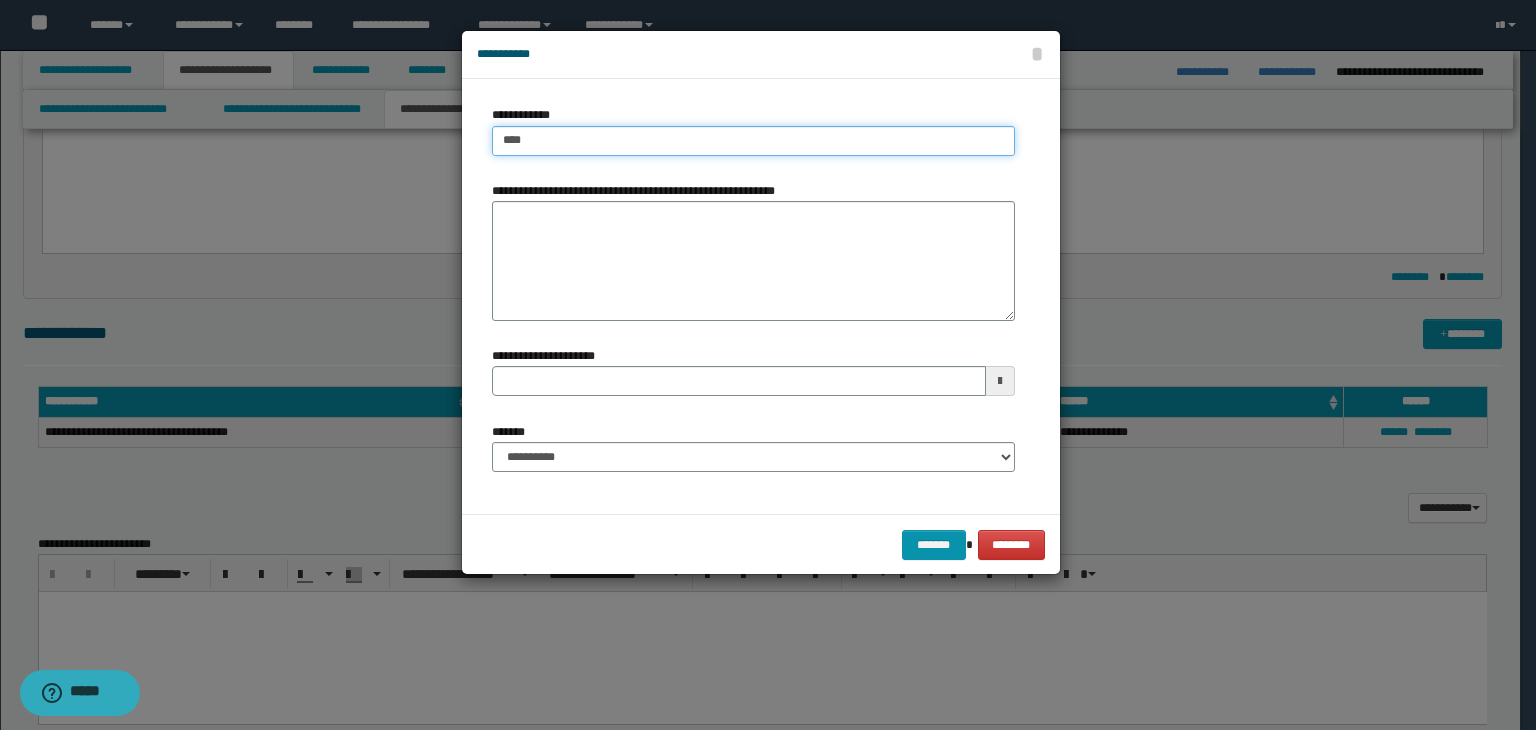 type on "****" 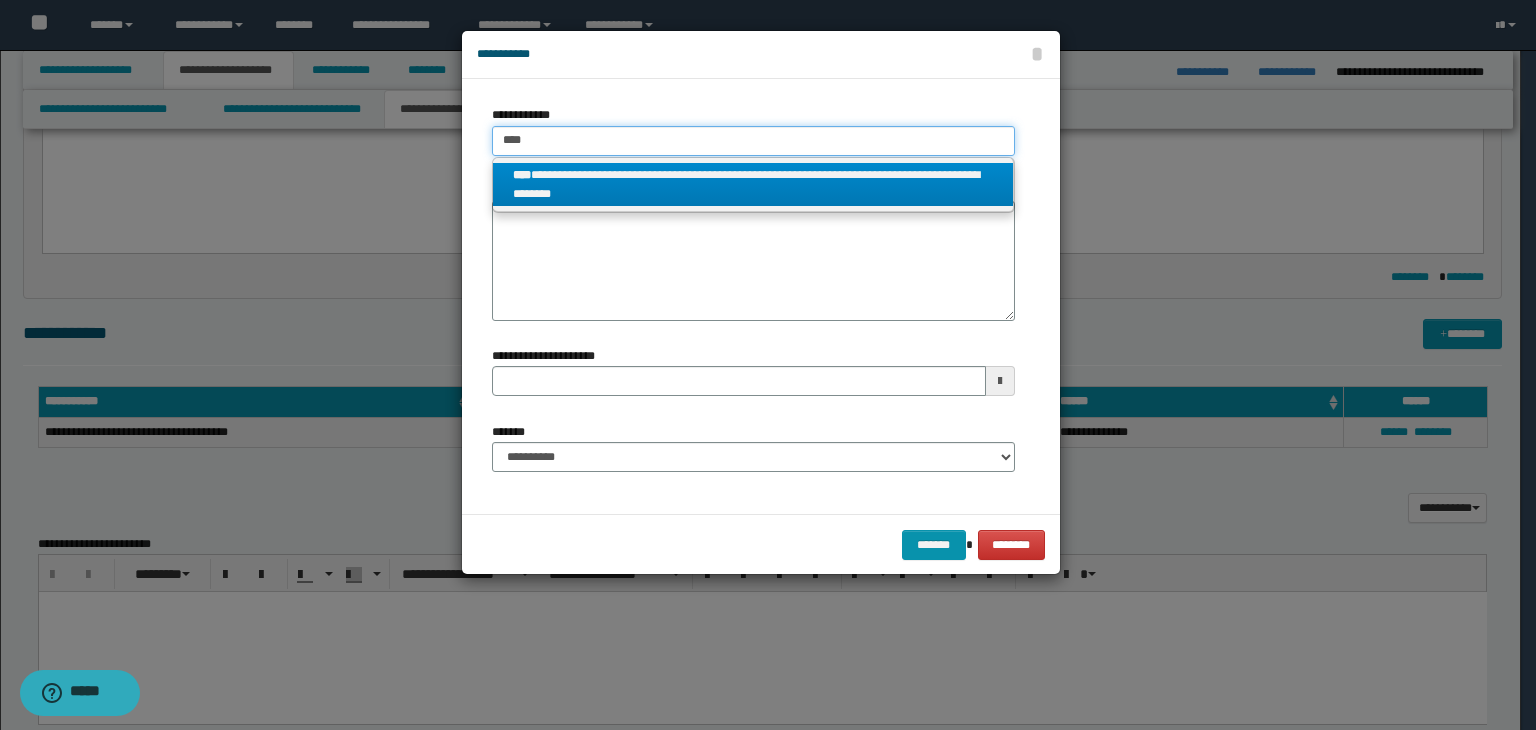 type on "****" 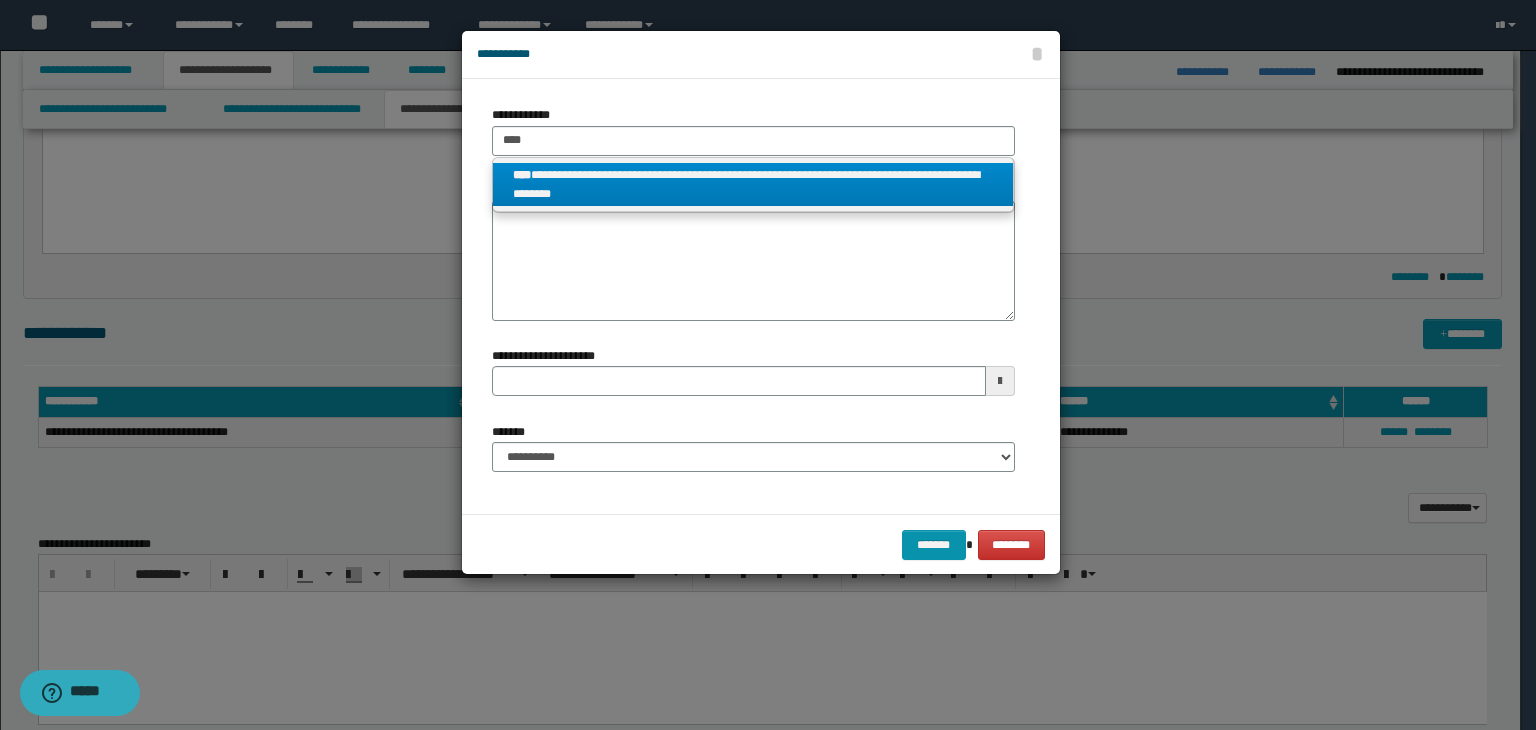 click on "**********" at bounding box center (753, 185) 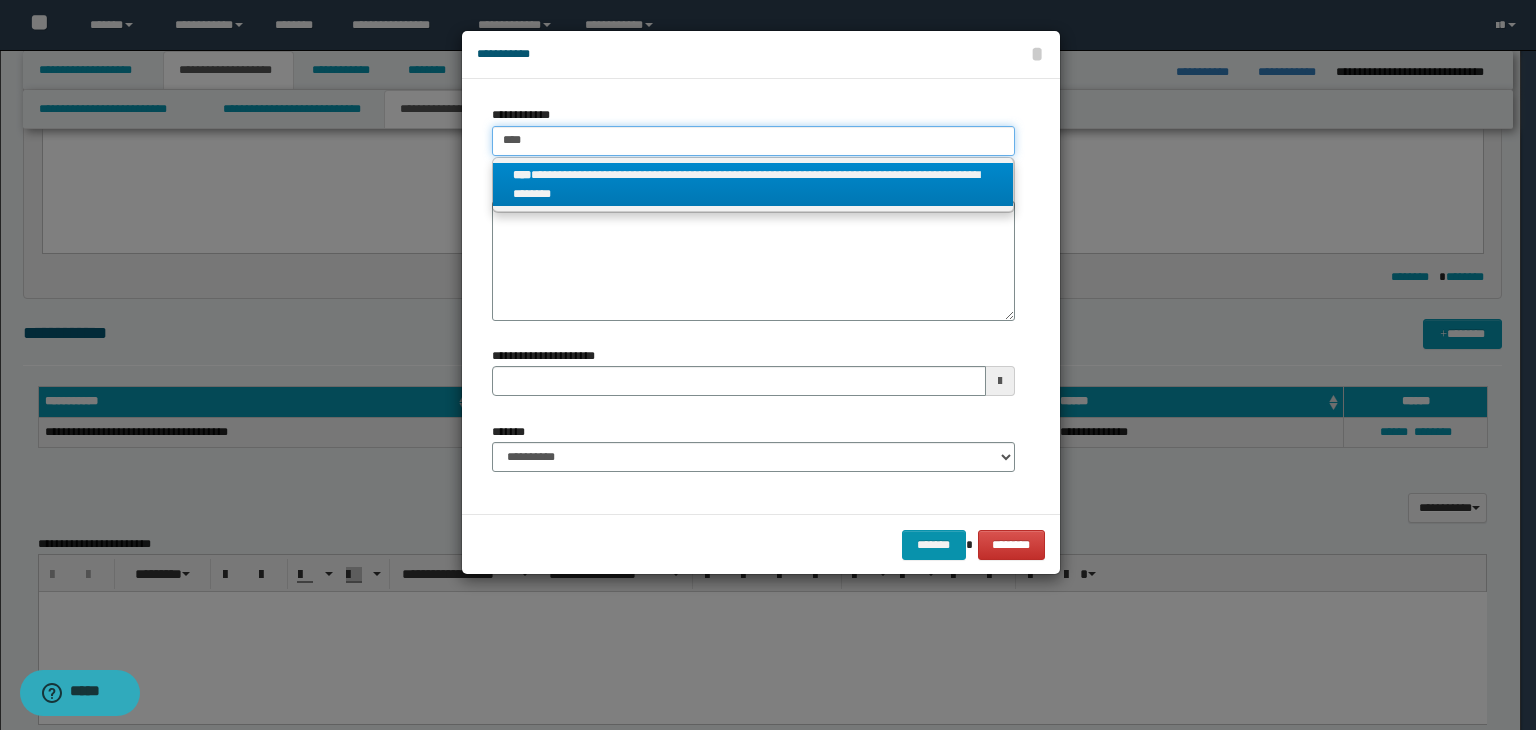 type 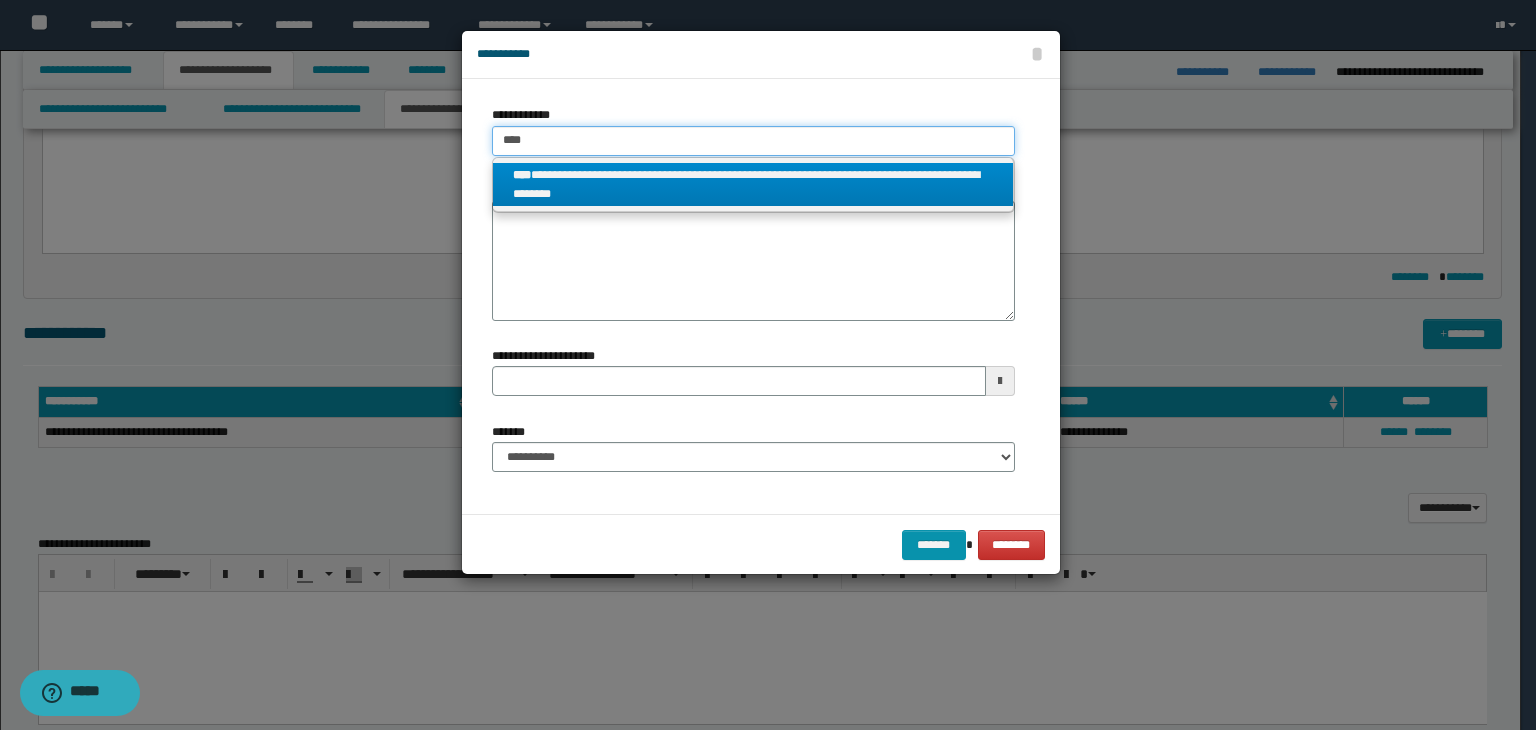 type on "**********" 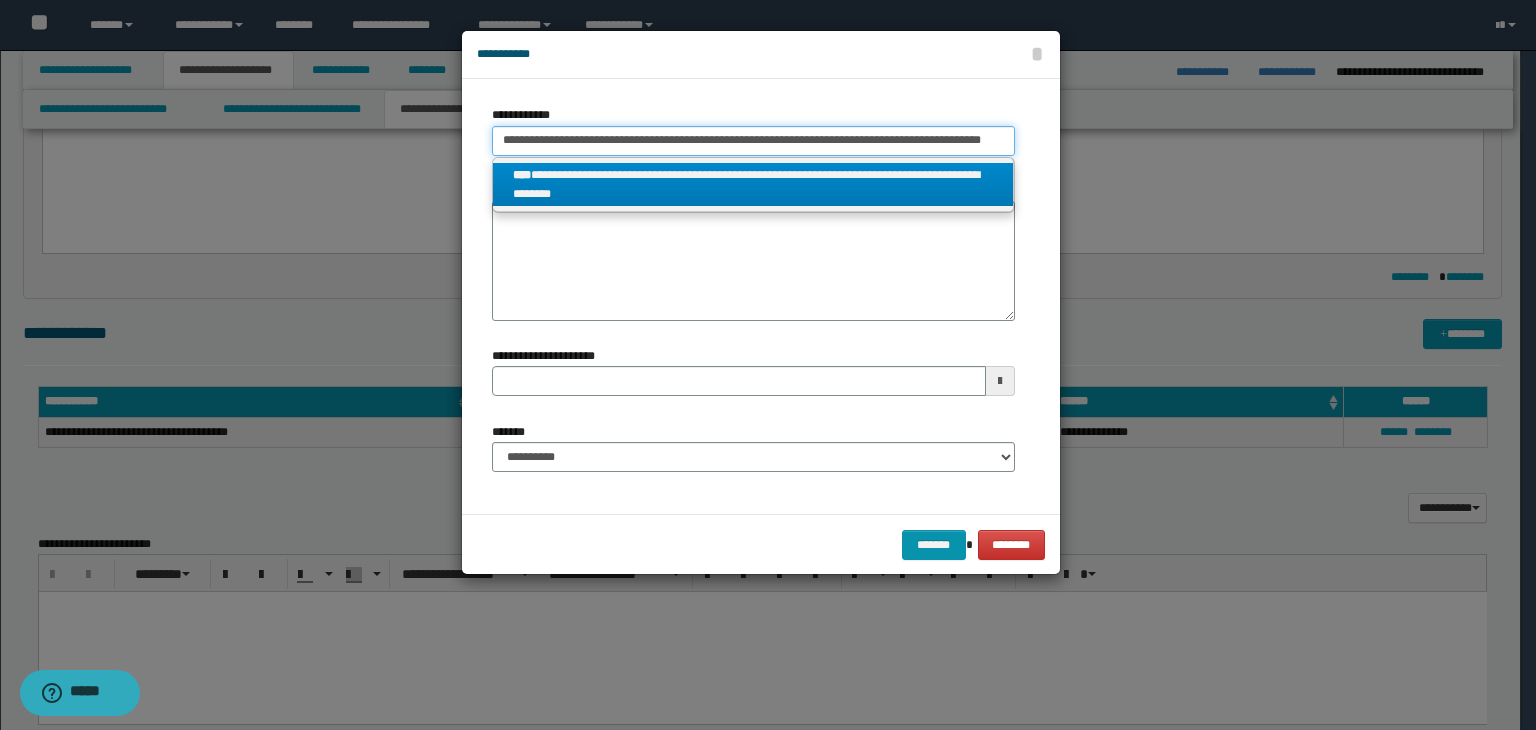 scroll, scrollTop: 0, scrollLeft: 10, axis: horizontal 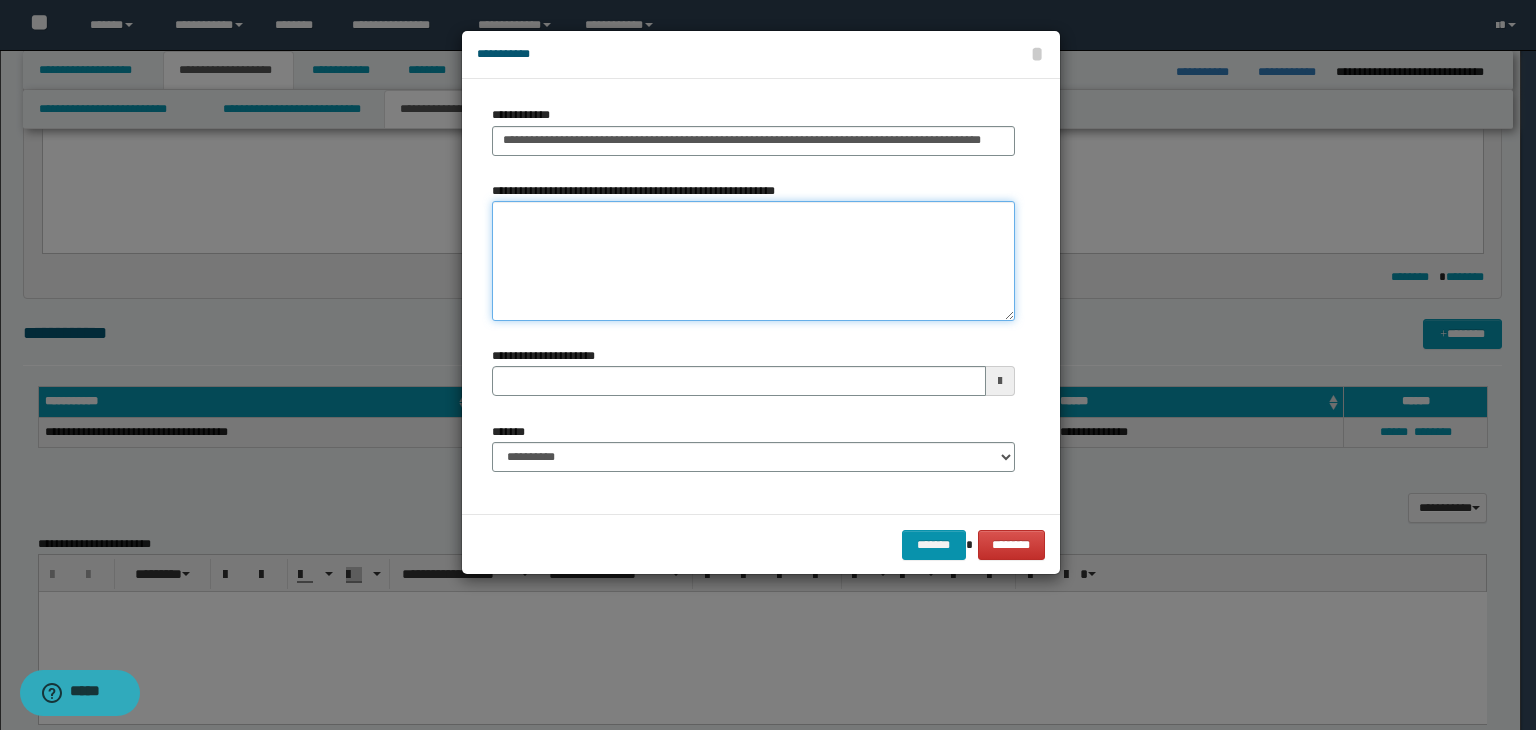 click on "**********" at bounding box center [753, 261] 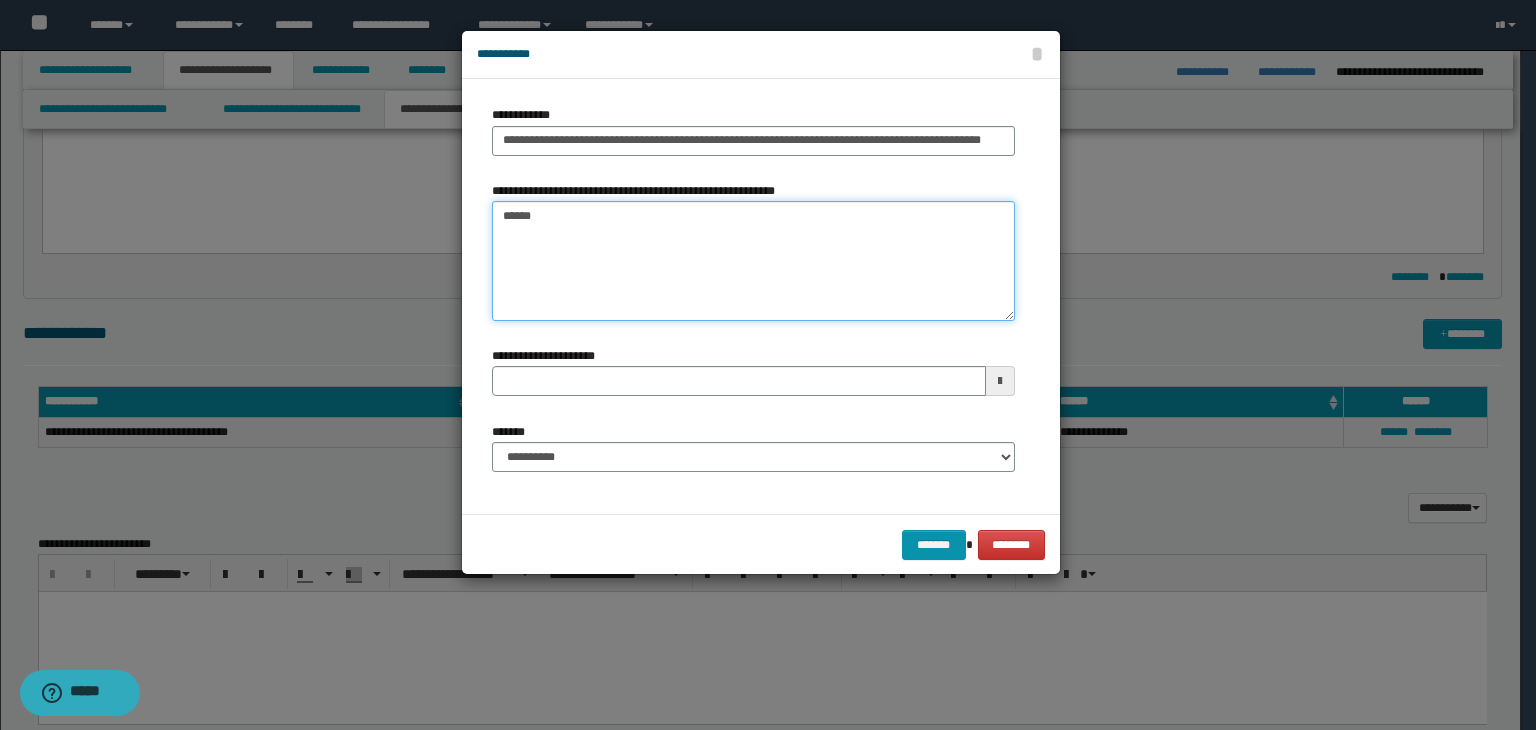 type on "*******" 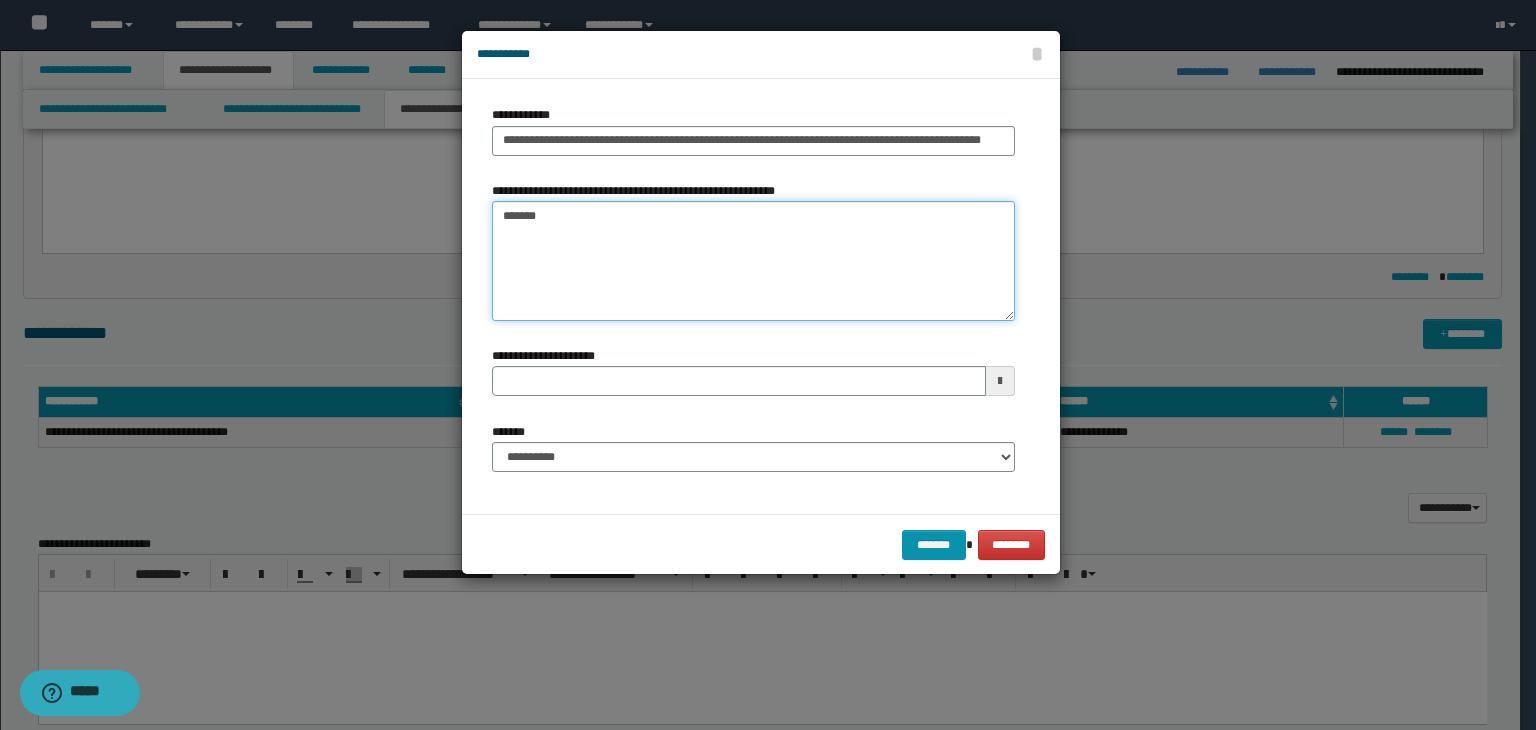 type 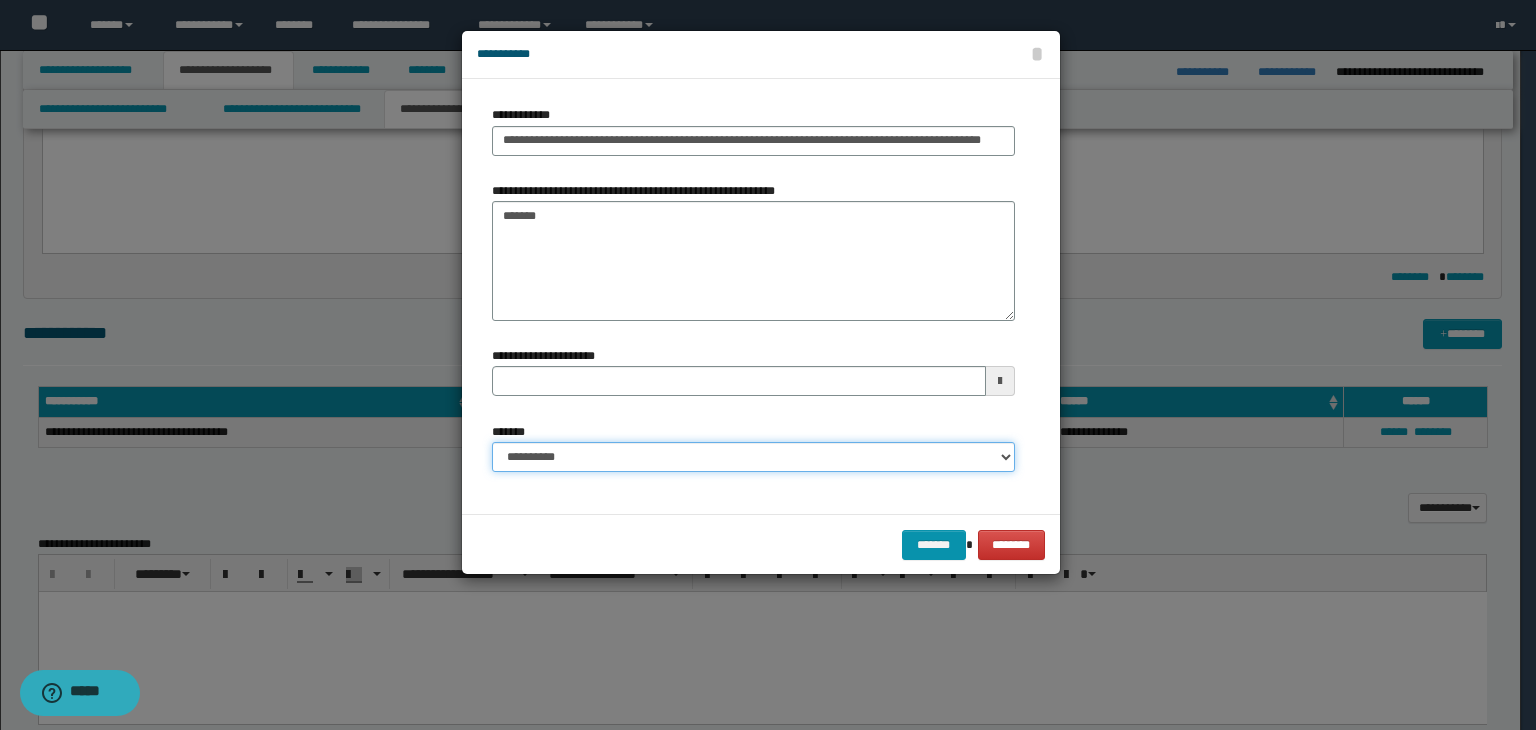 click on "**********" at bounding box center [753, 457] 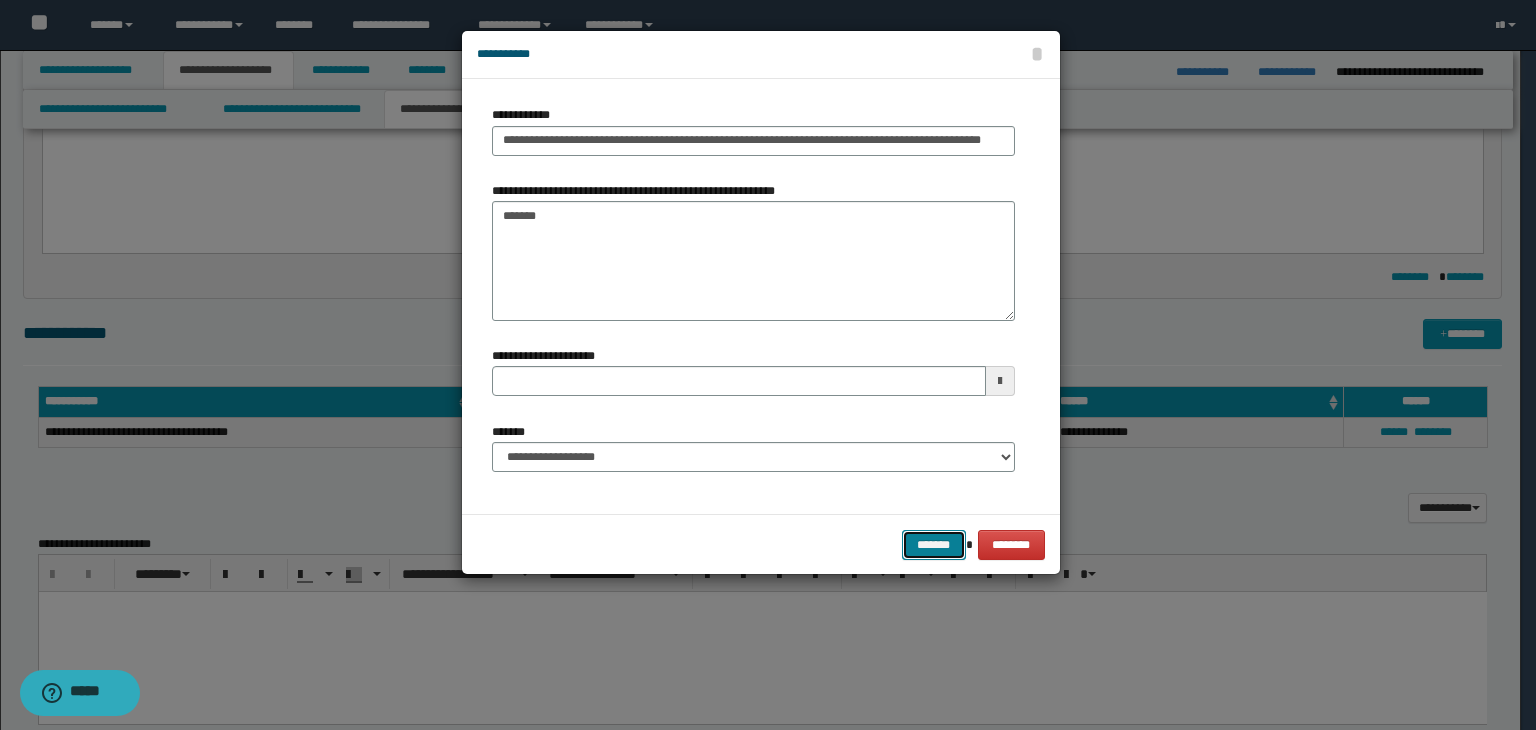 click on "*******" at bounding box center [934, 545] 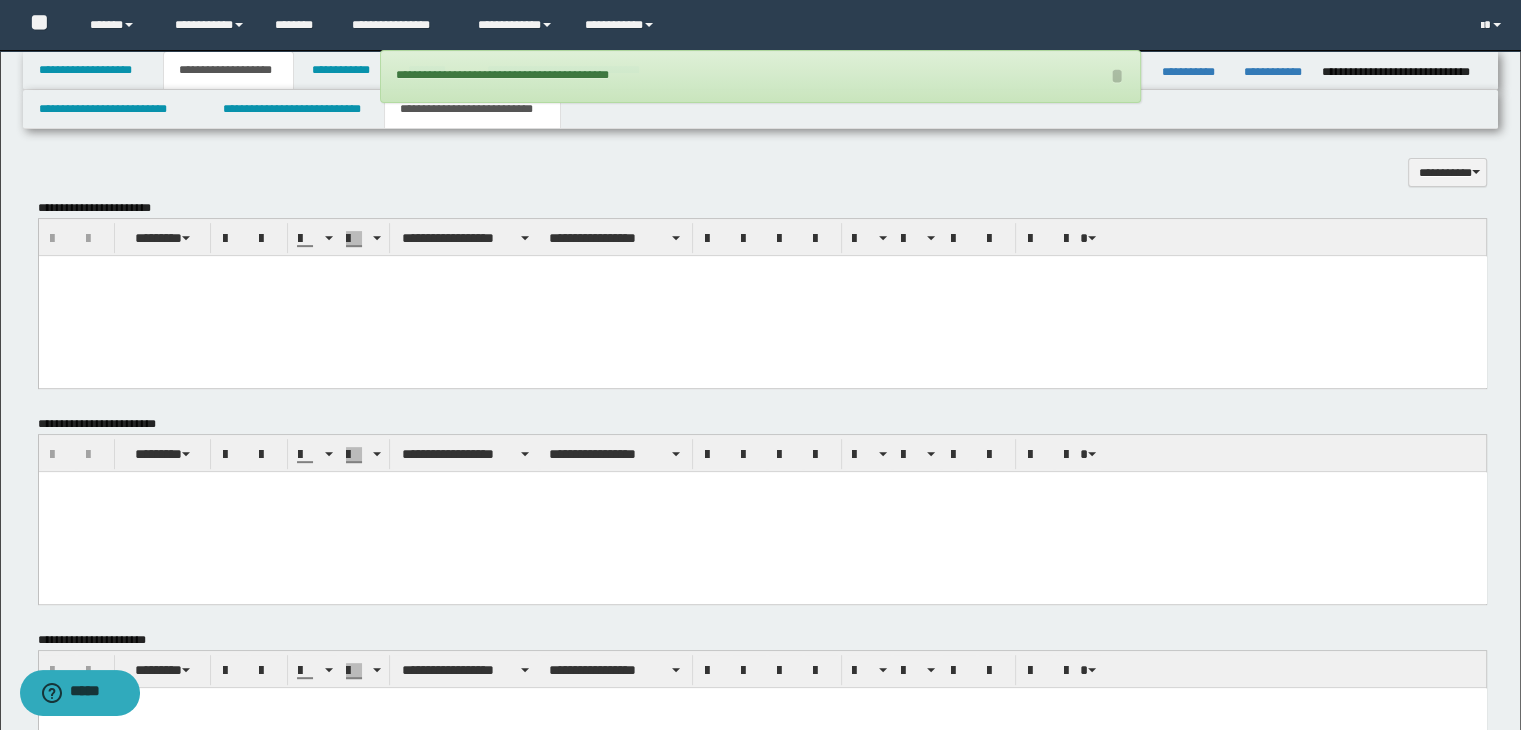 scroll, scrollTop: 862, scrollLeft: 0, axis: vertical 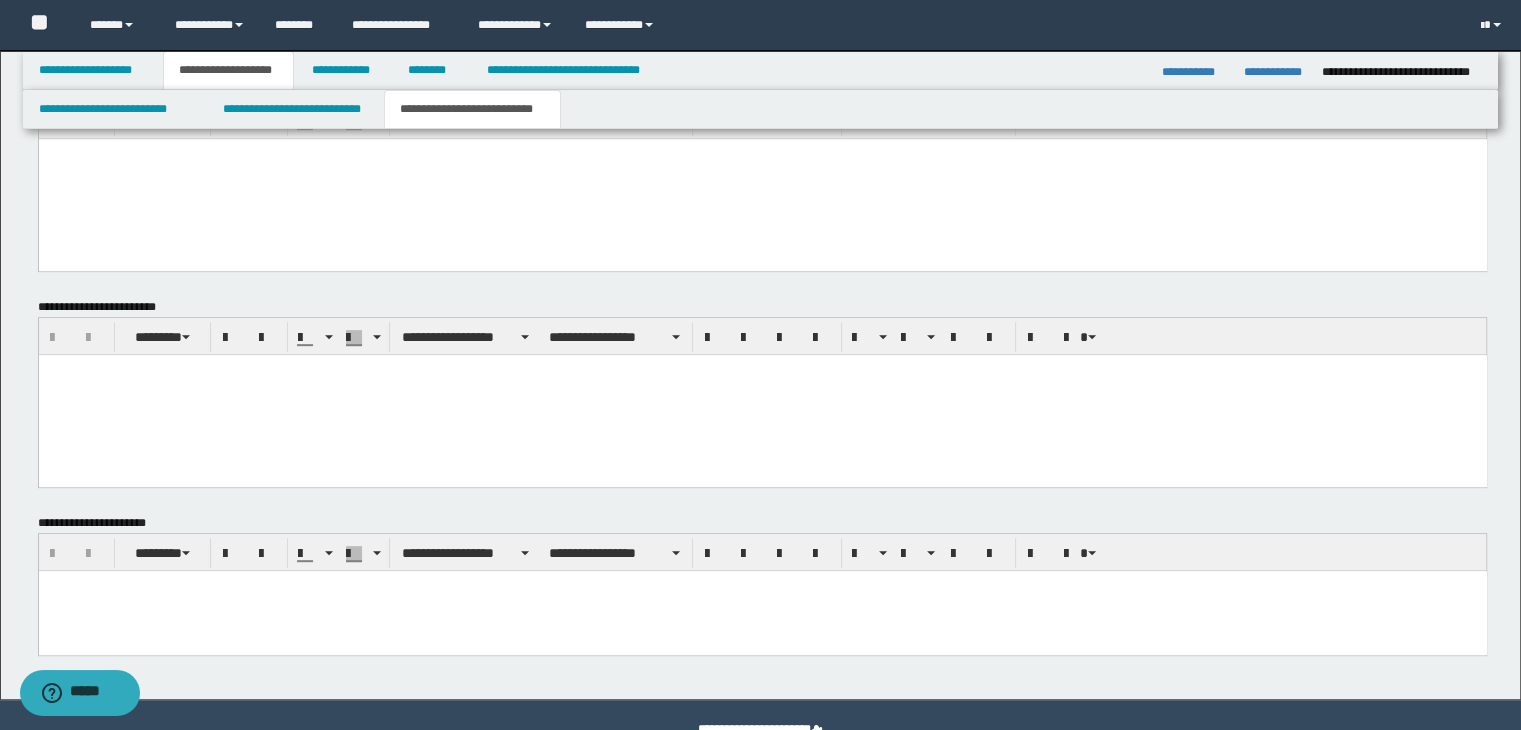 click at bounding box center [762, 610] 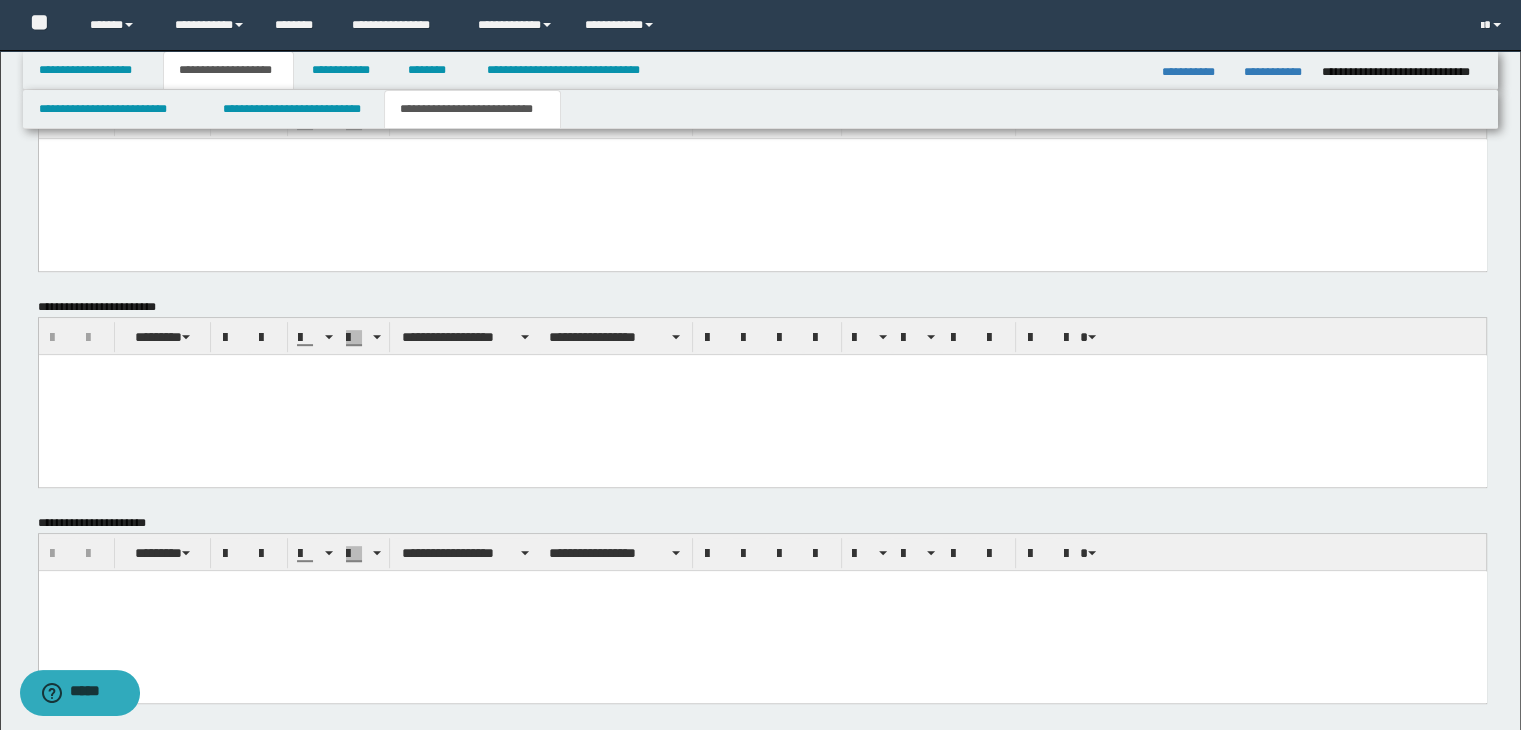 type 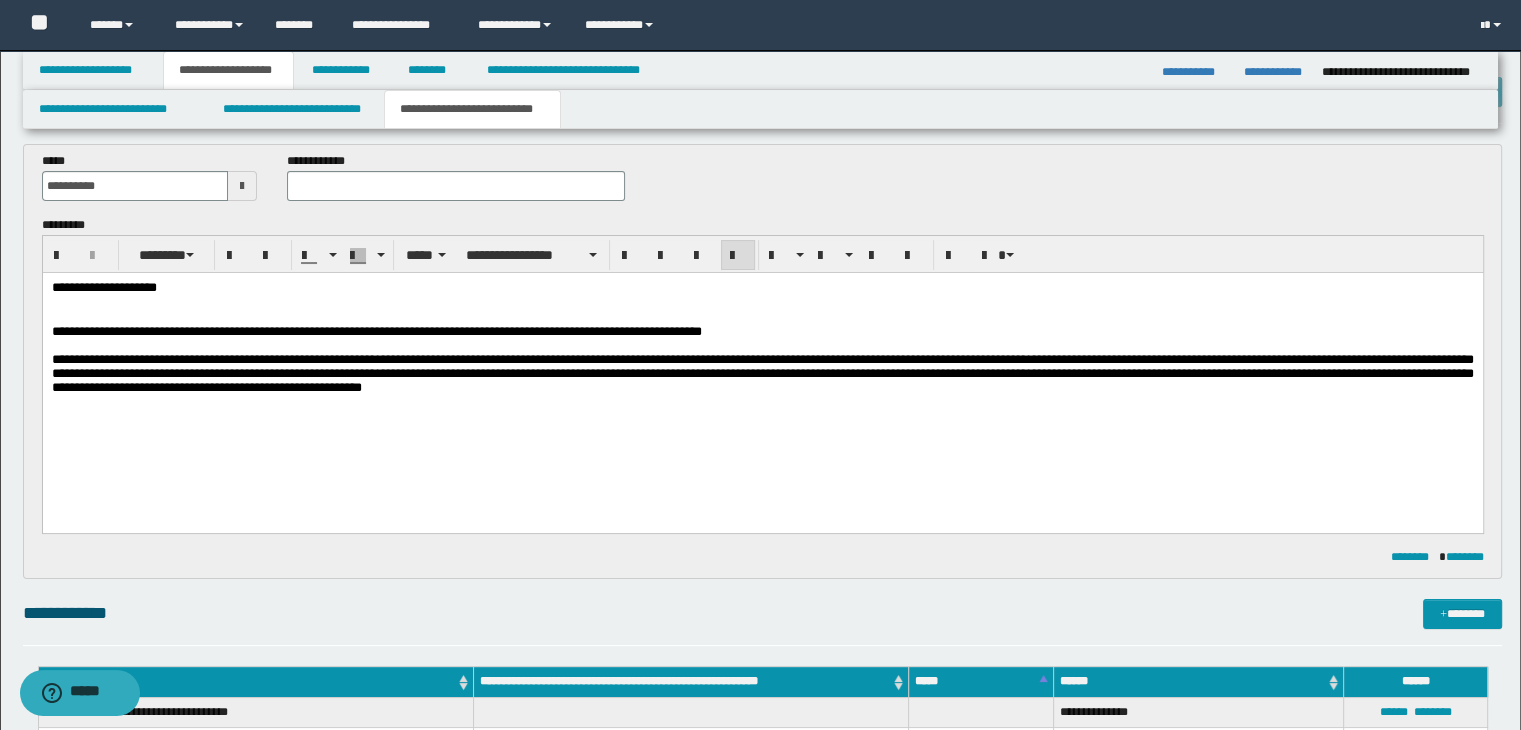 scroll, scrollTop: 62, scrollLeft: 0, axis: vertical 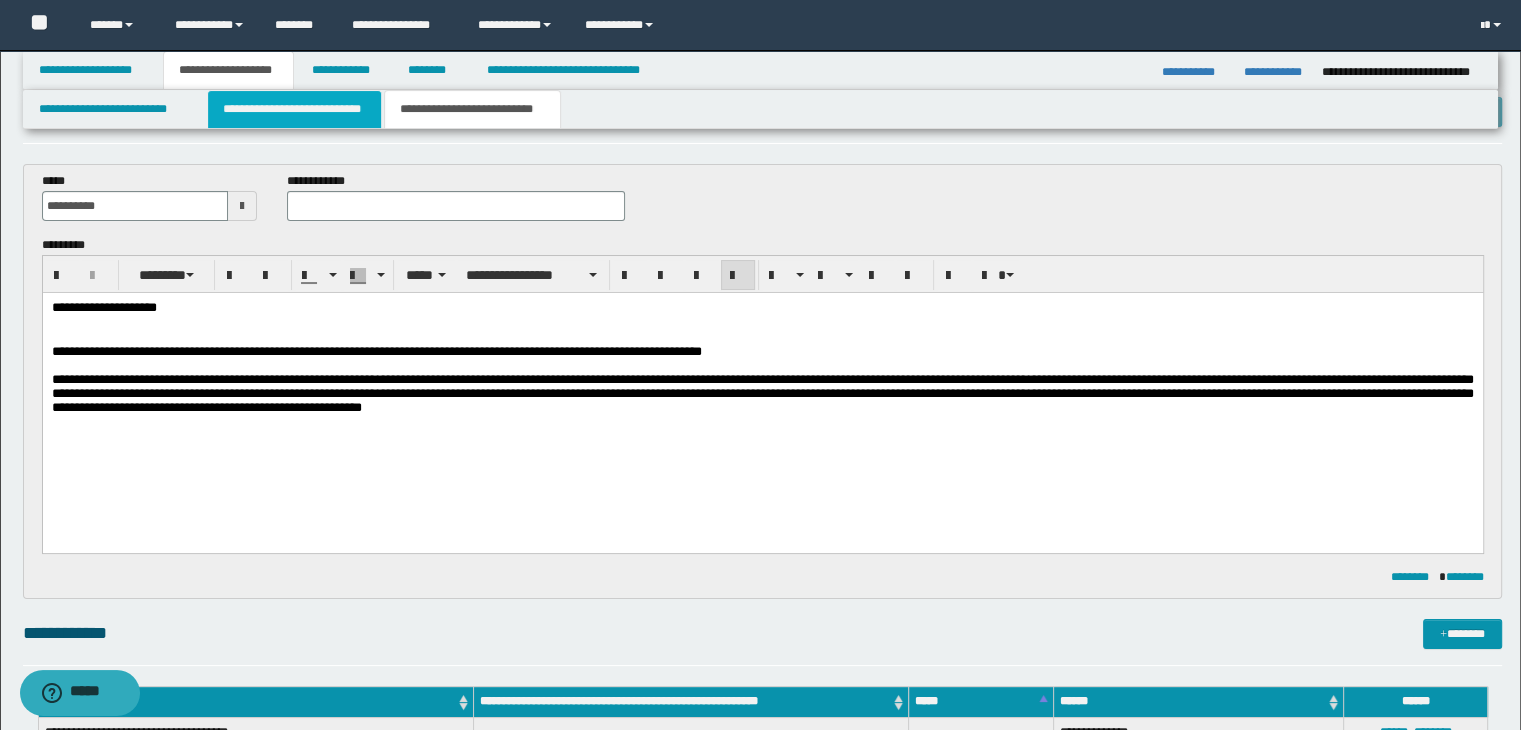 click on "**********" at bounding box center [294, 109] 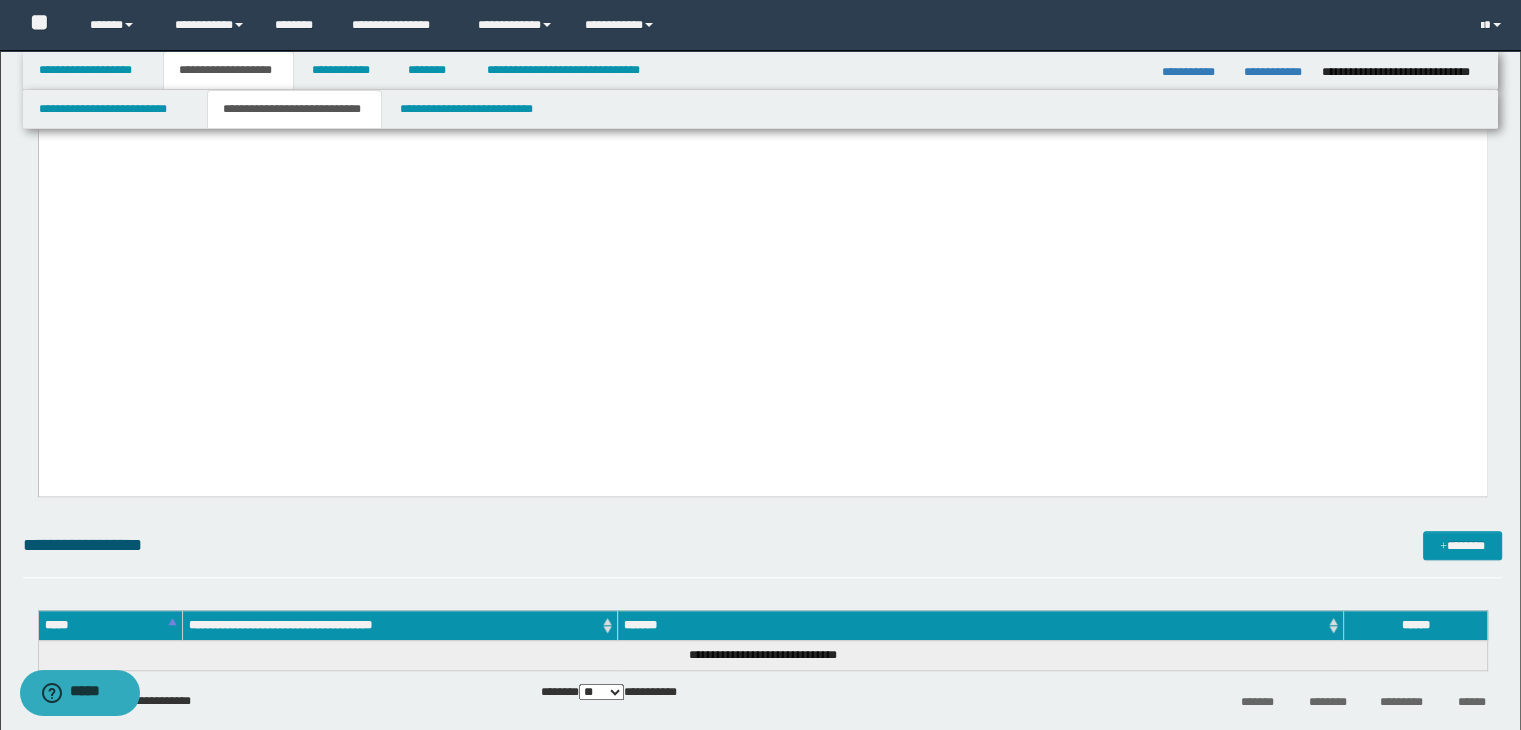 scroll, scrollTop: 1662, scrollLeft: 0, axis: vertical 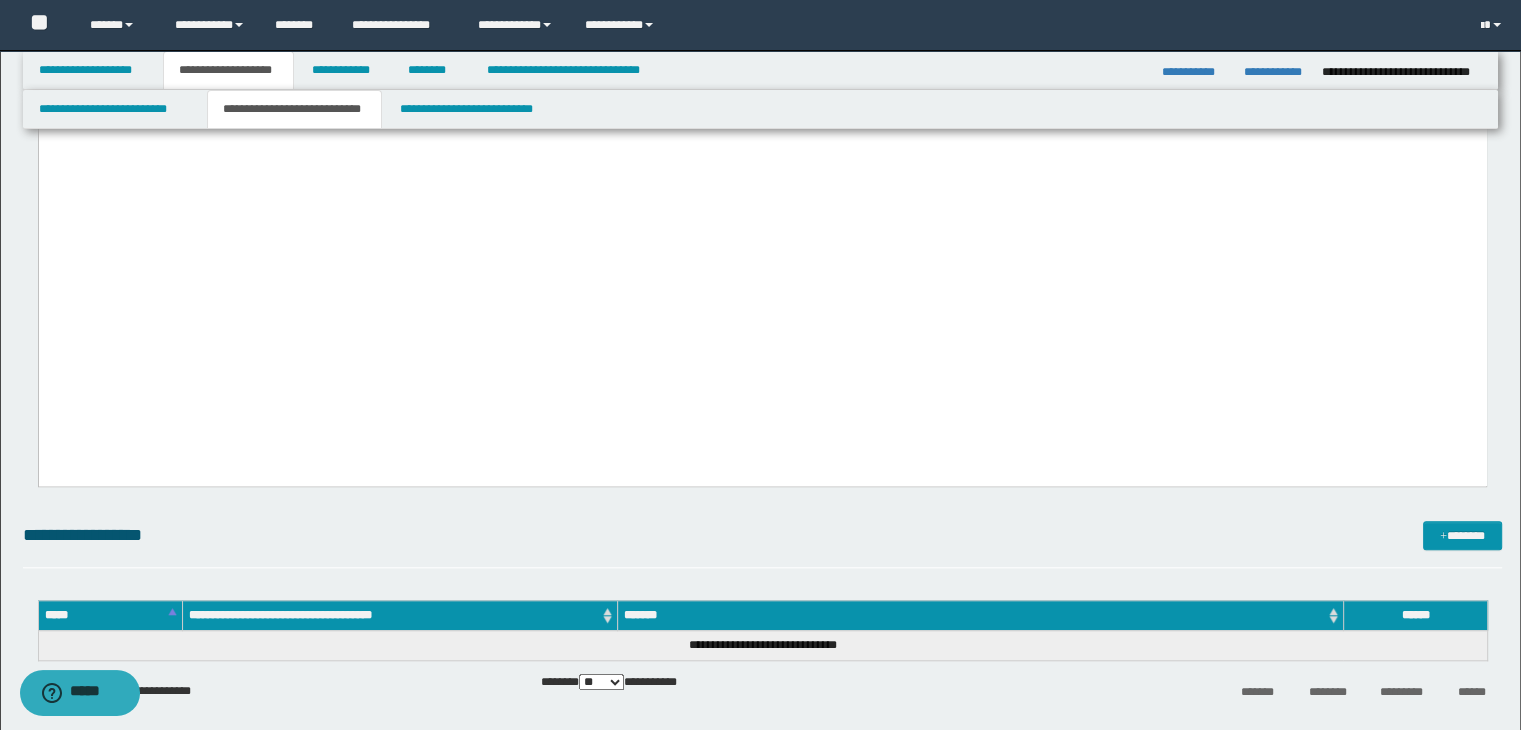 click on "**********" at bounding box center [762, -609] 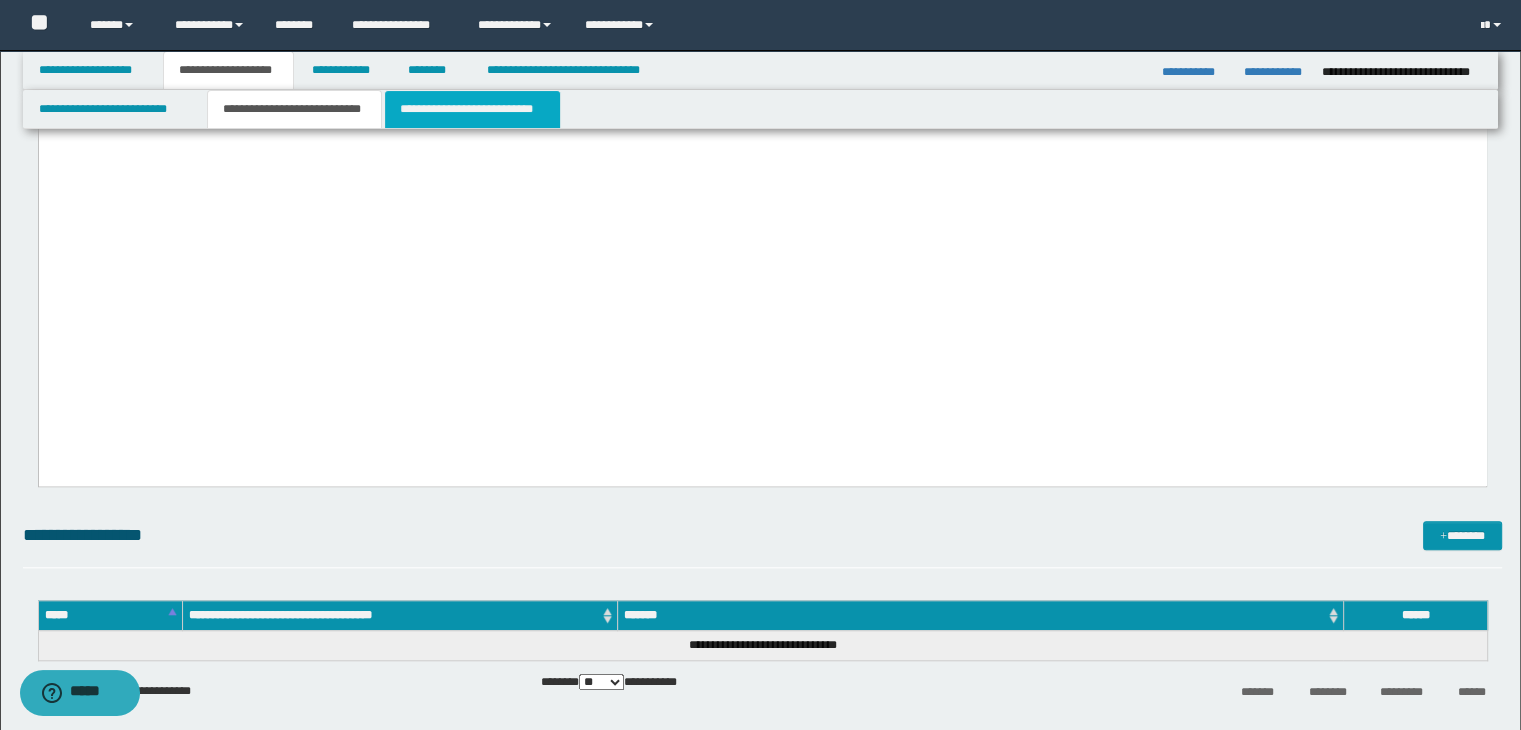 click on "**********" at bounding box center [472, 109] 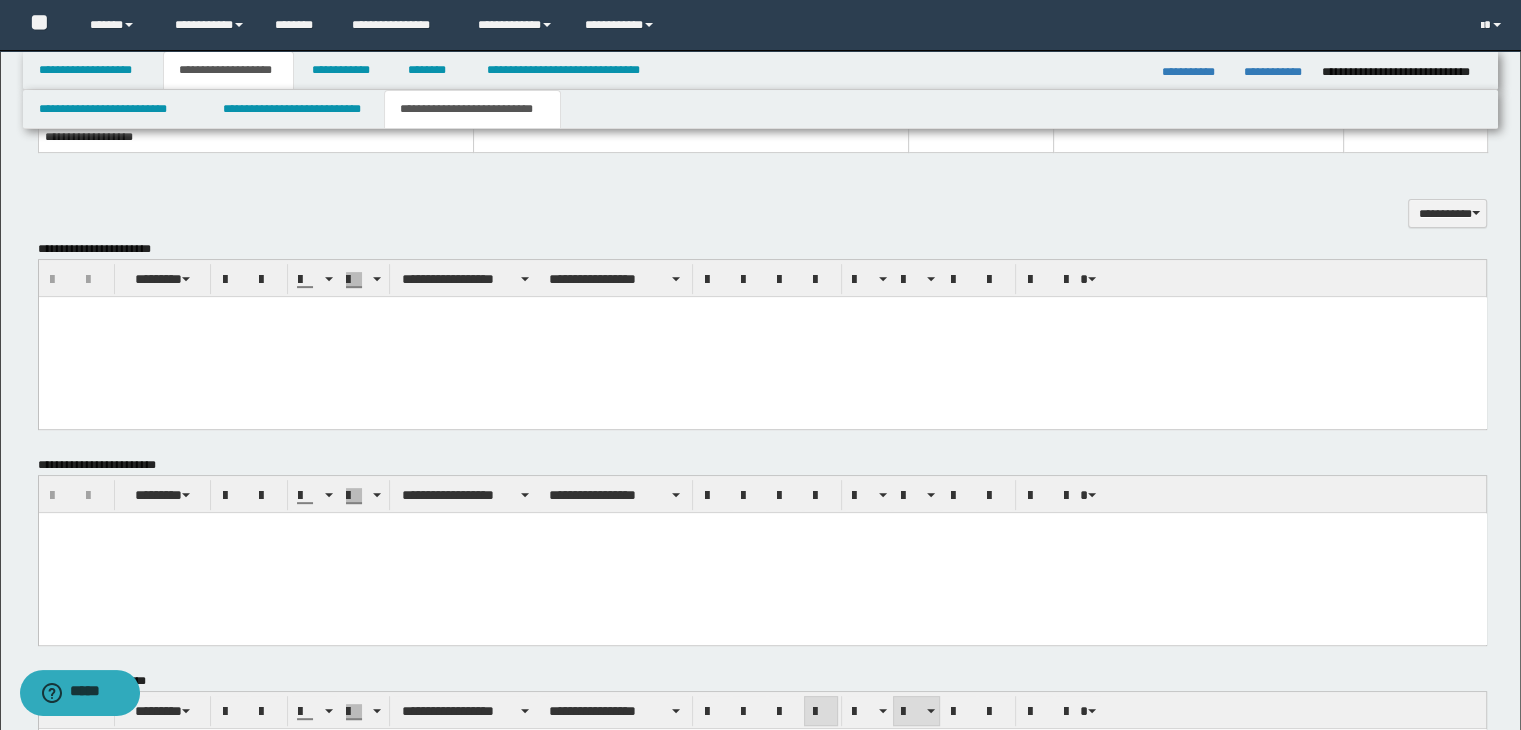 scroll, scrollTop: 509, scrollLeft: 0, axis: vertical 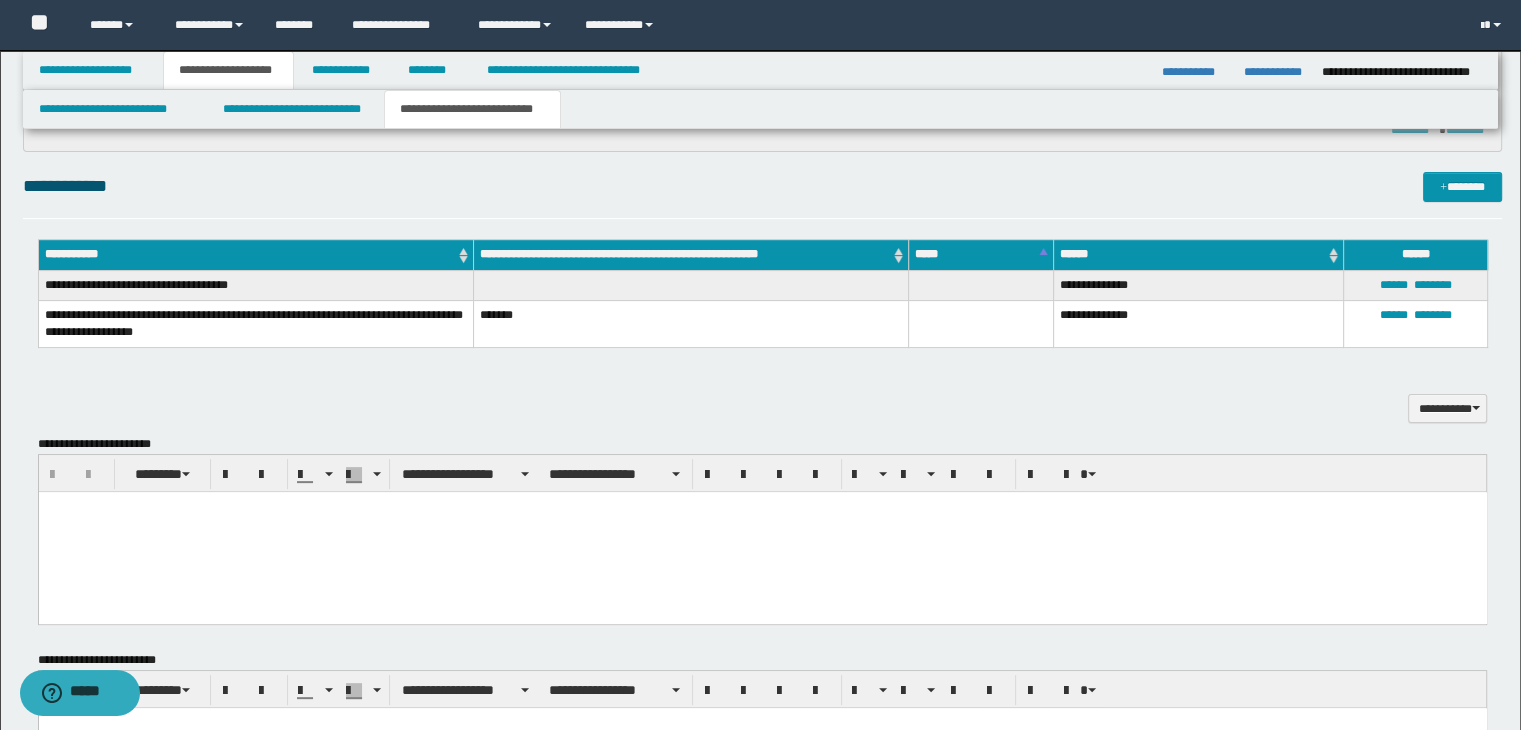 click at bounding box center (762, 532) 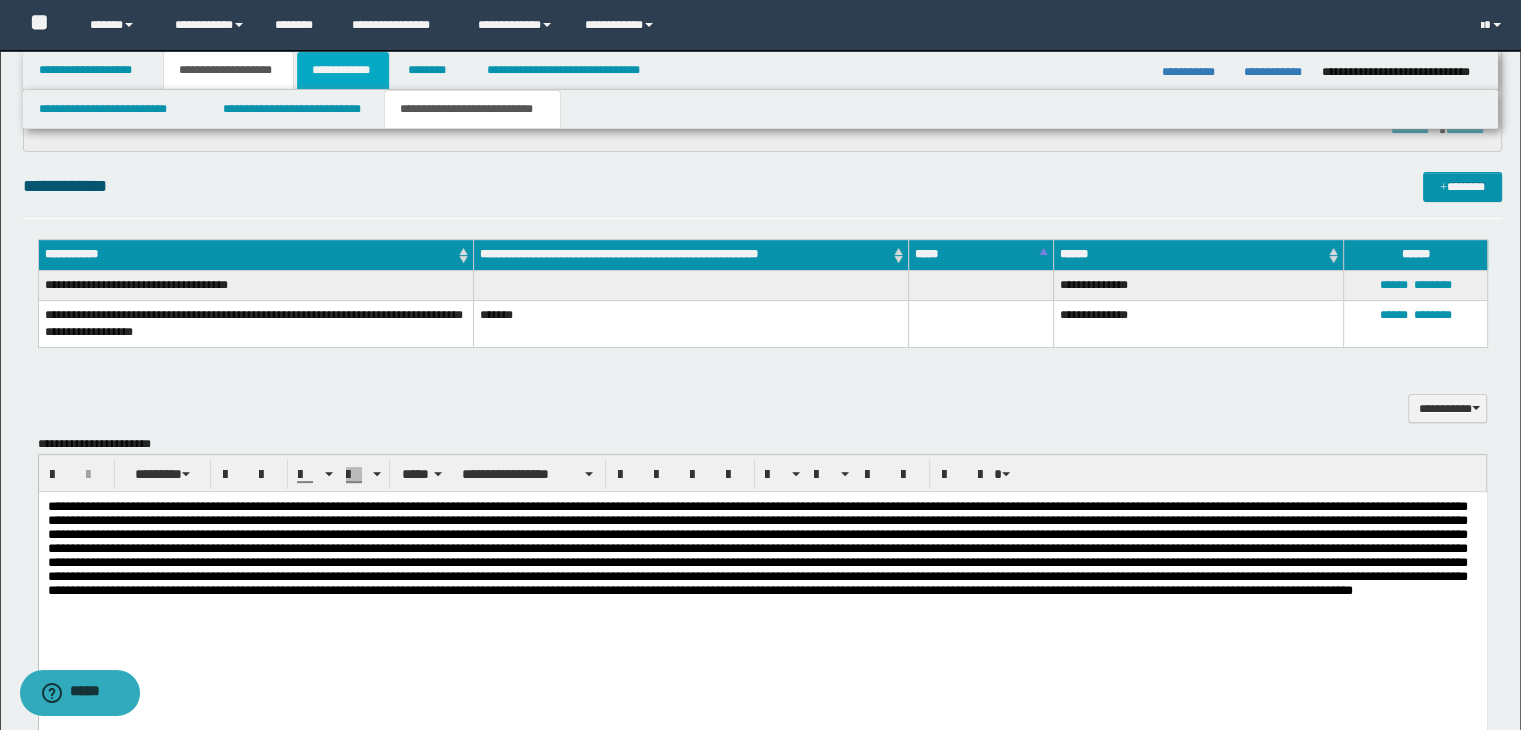 click on "**********" at bounding box center [343, 70] 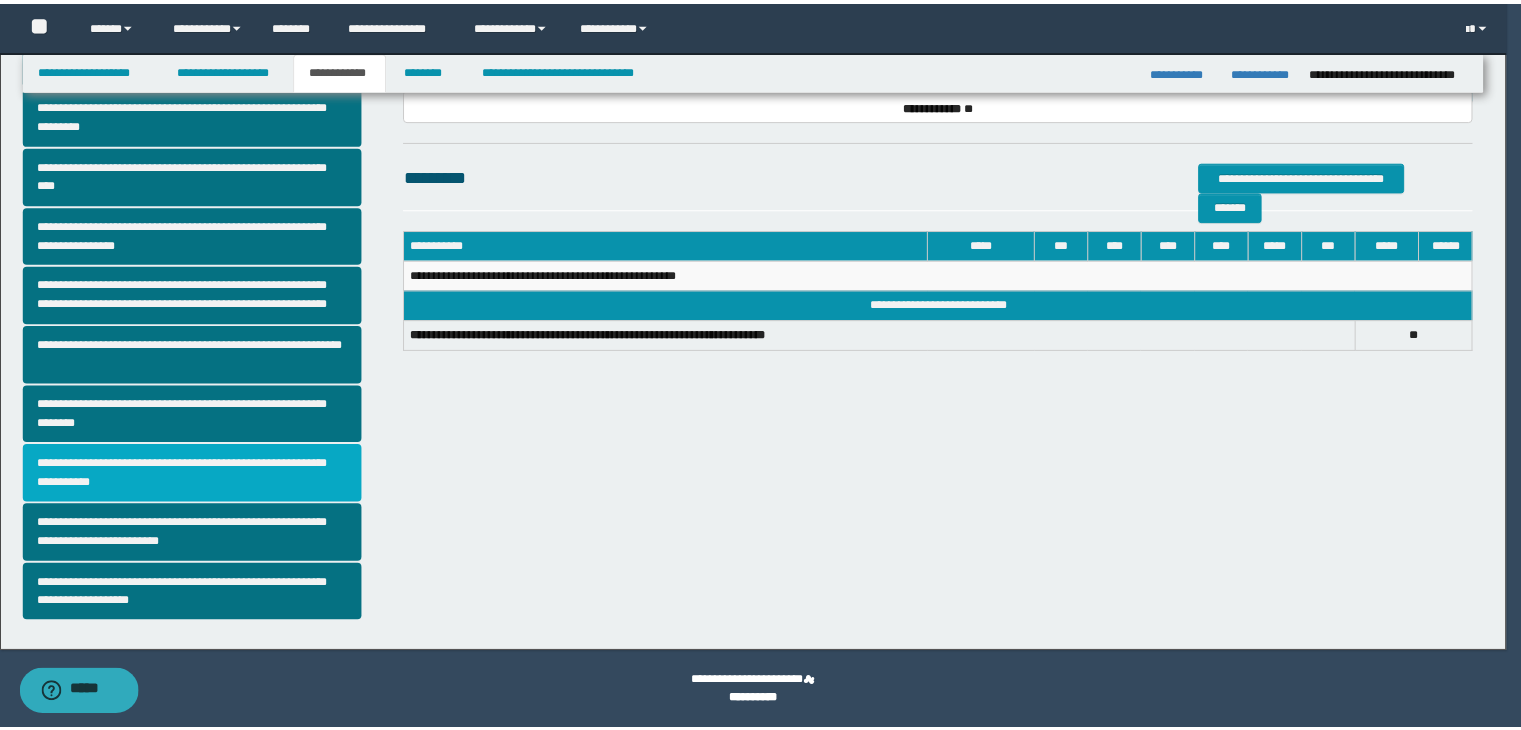 scroll, scrollTop: 344, scrollLeft: 0, axis: vertical 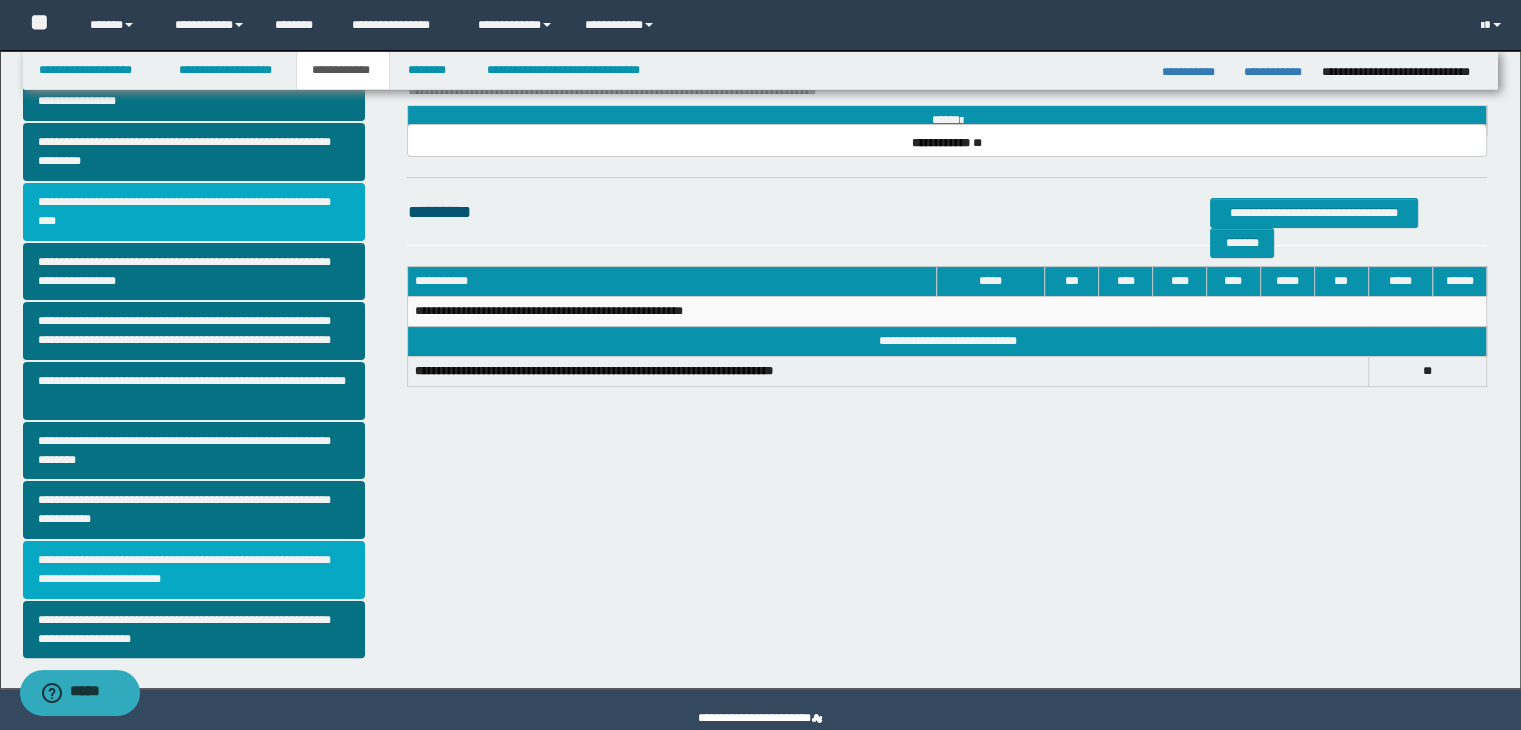 click on "**********" at bounding box center (194, 570) 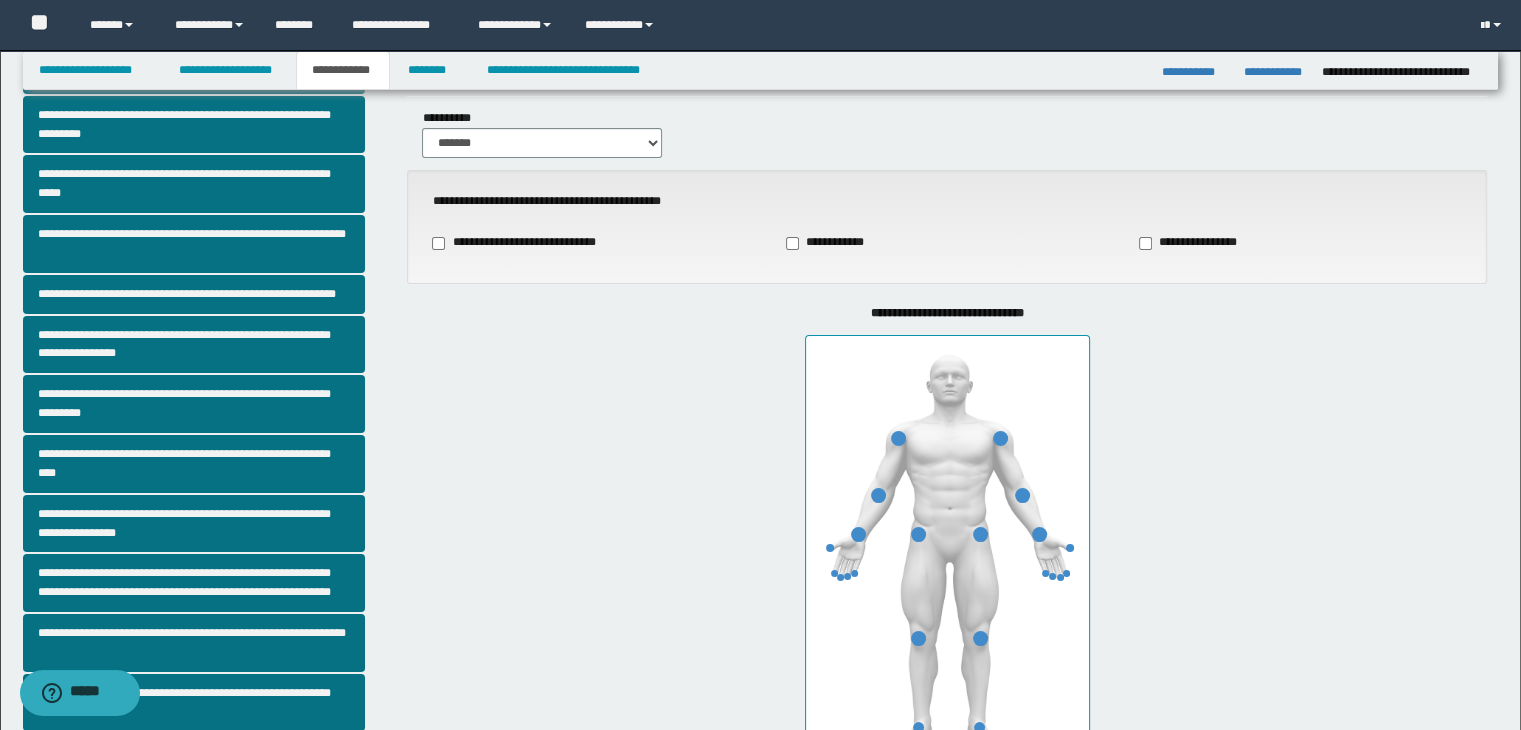 scroll, scrollTop: 200, scrollLeft: 0, axis: vertical 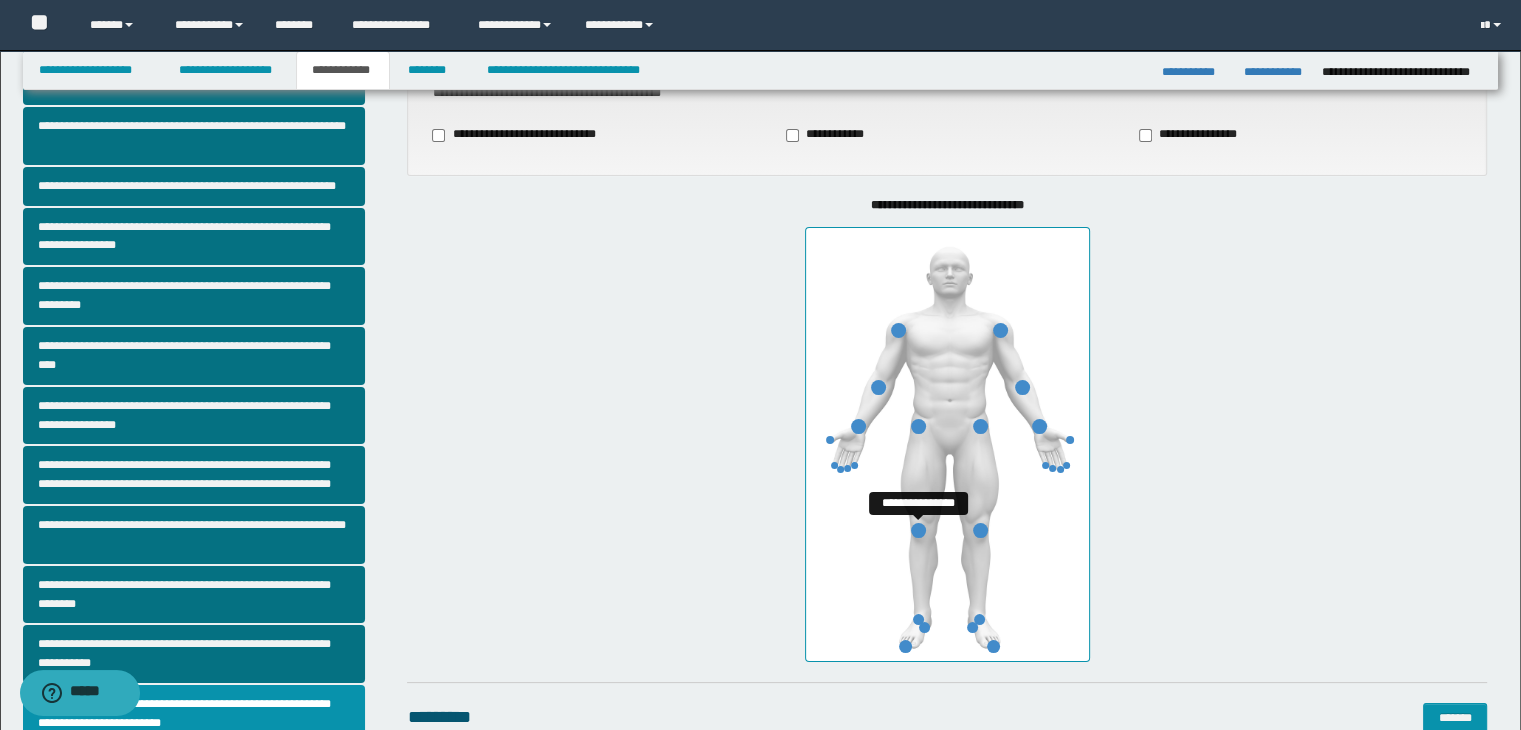 click at bounding box center [918, 530] 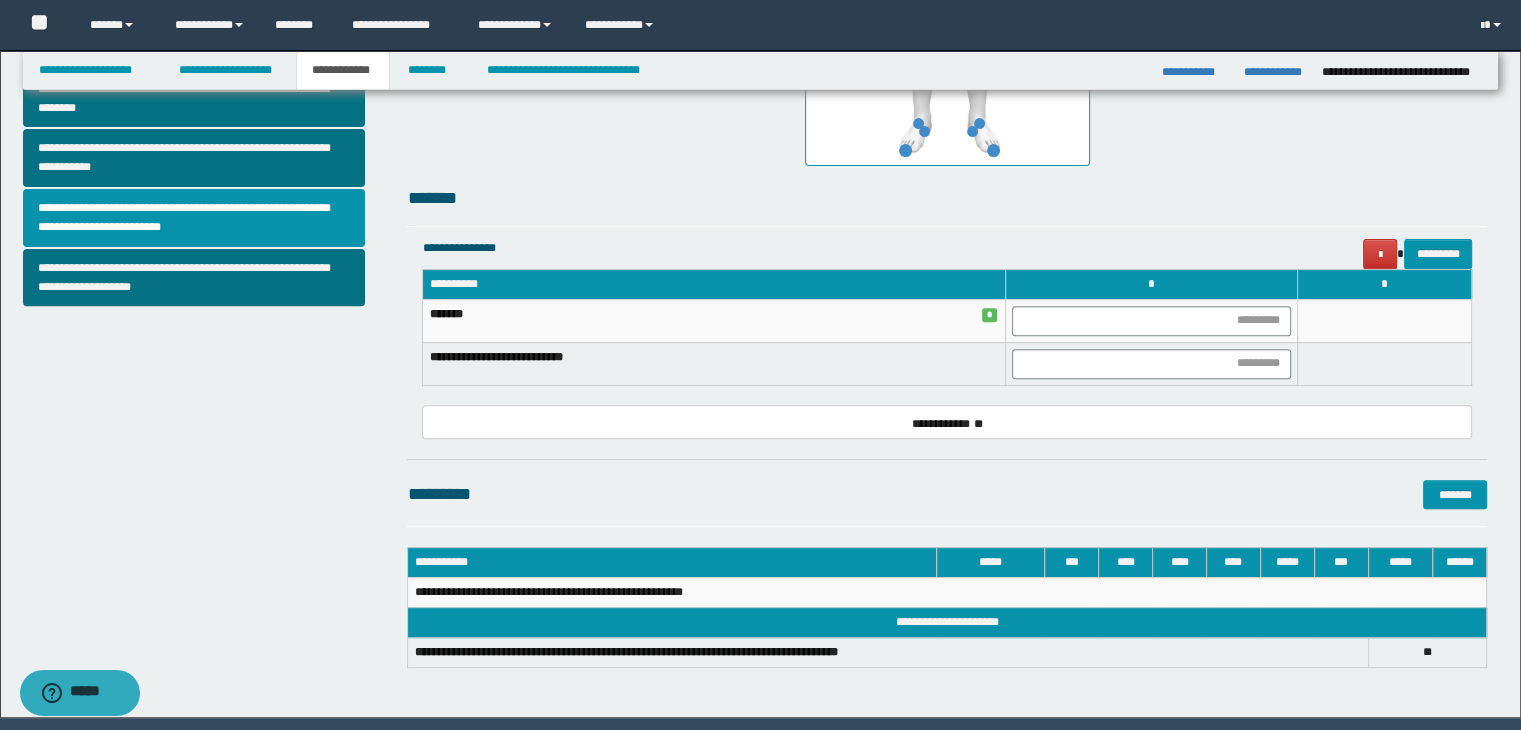 scroll, scrollTop: 700, scrollLeft: 0, axis: vertical 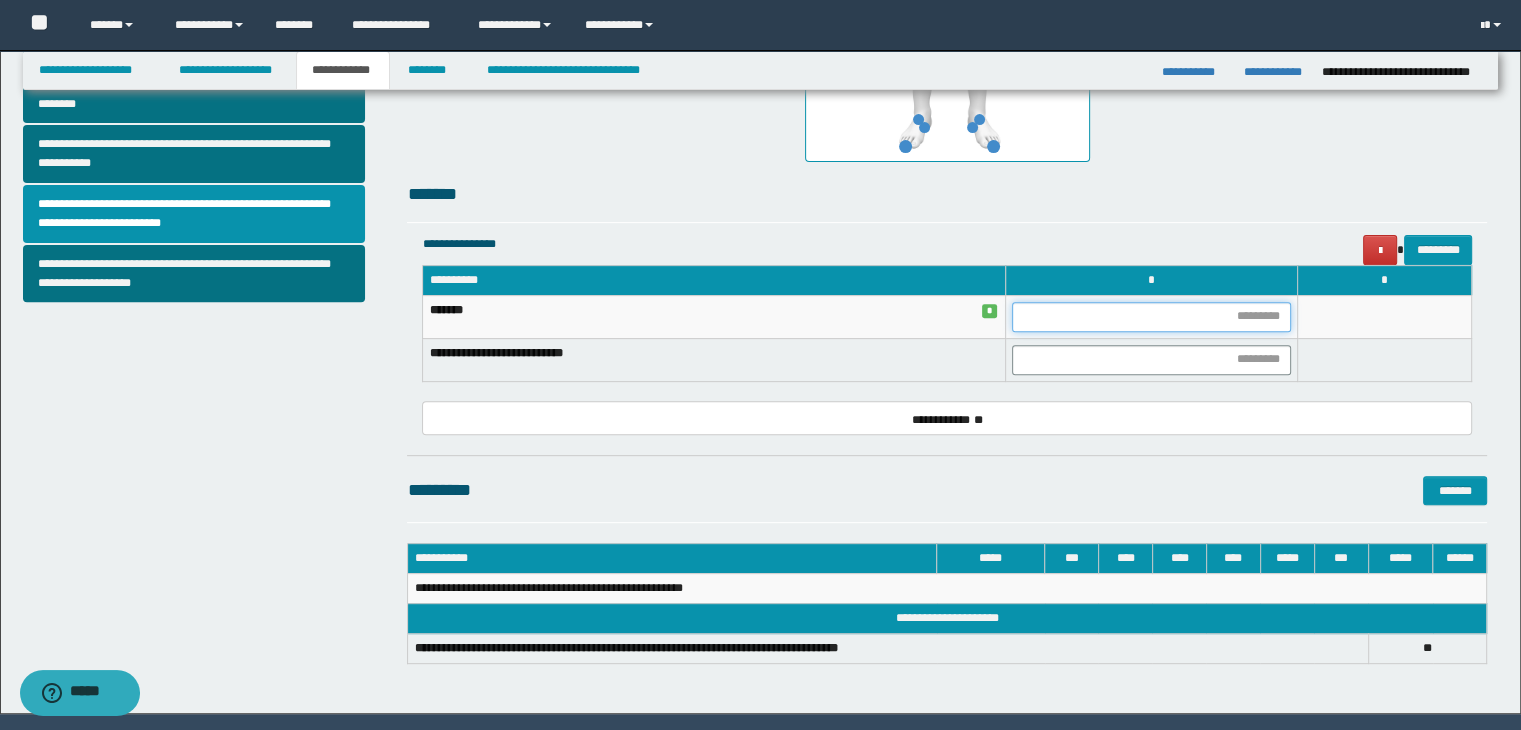 click at bounding box center (1151, 317) 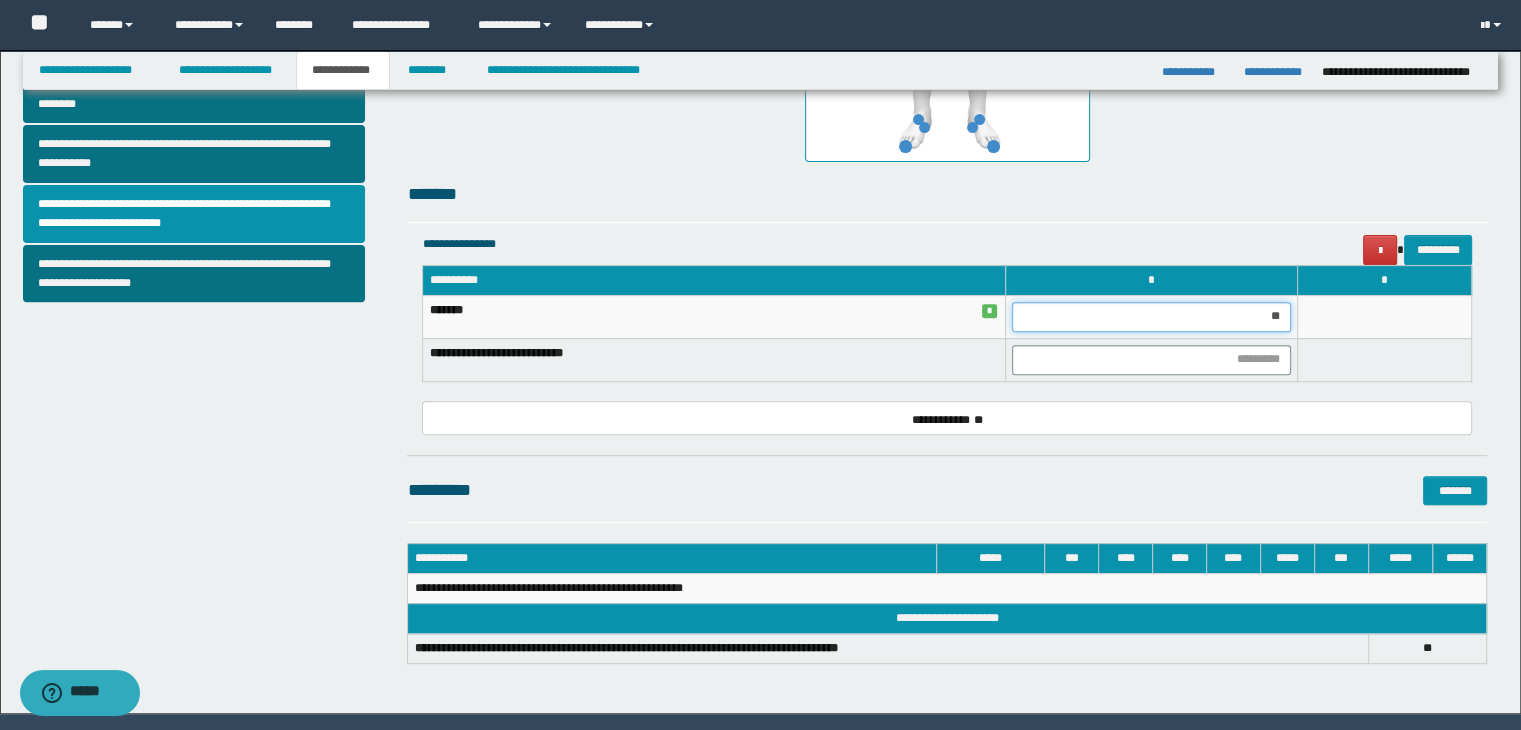 type on "***" 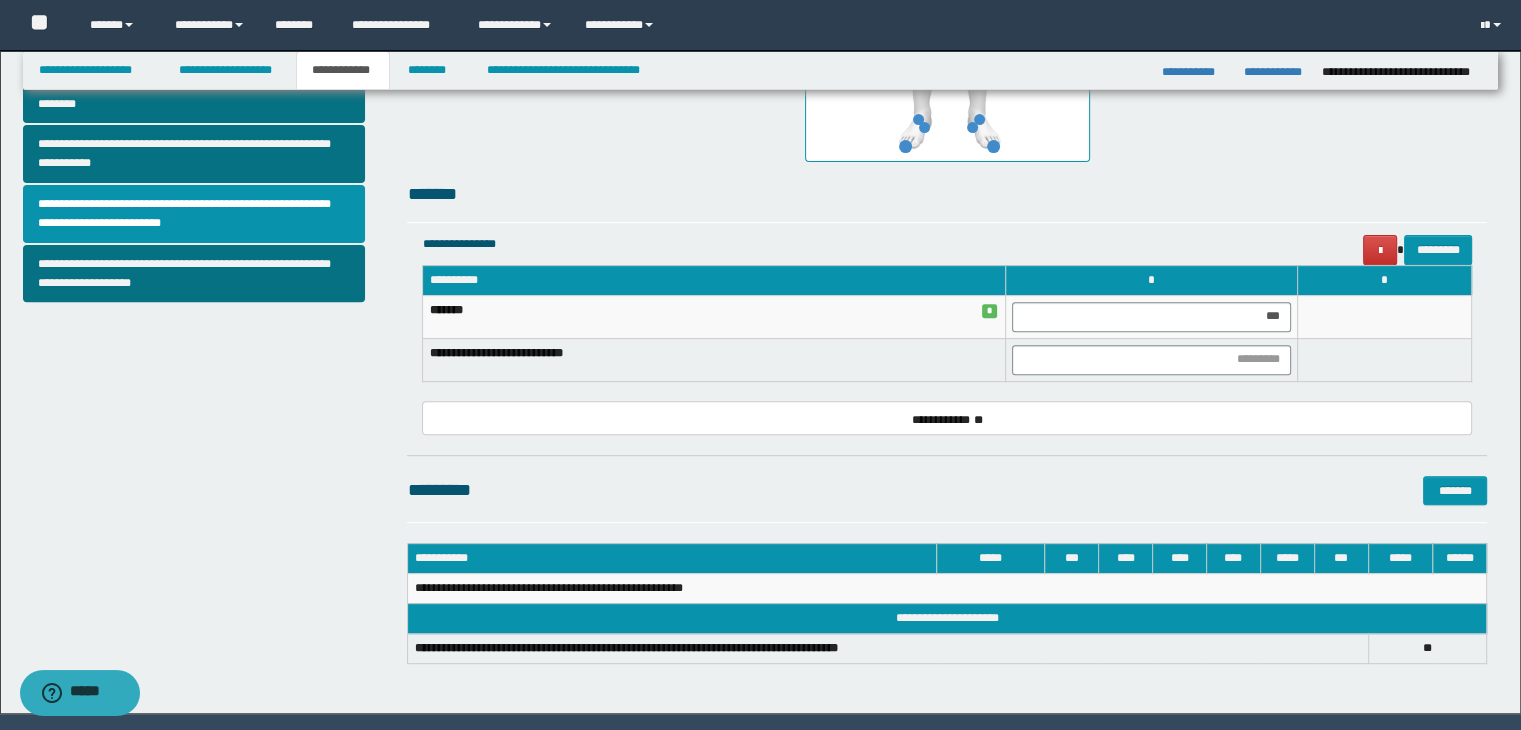 click at bounding box center [1384, 359] 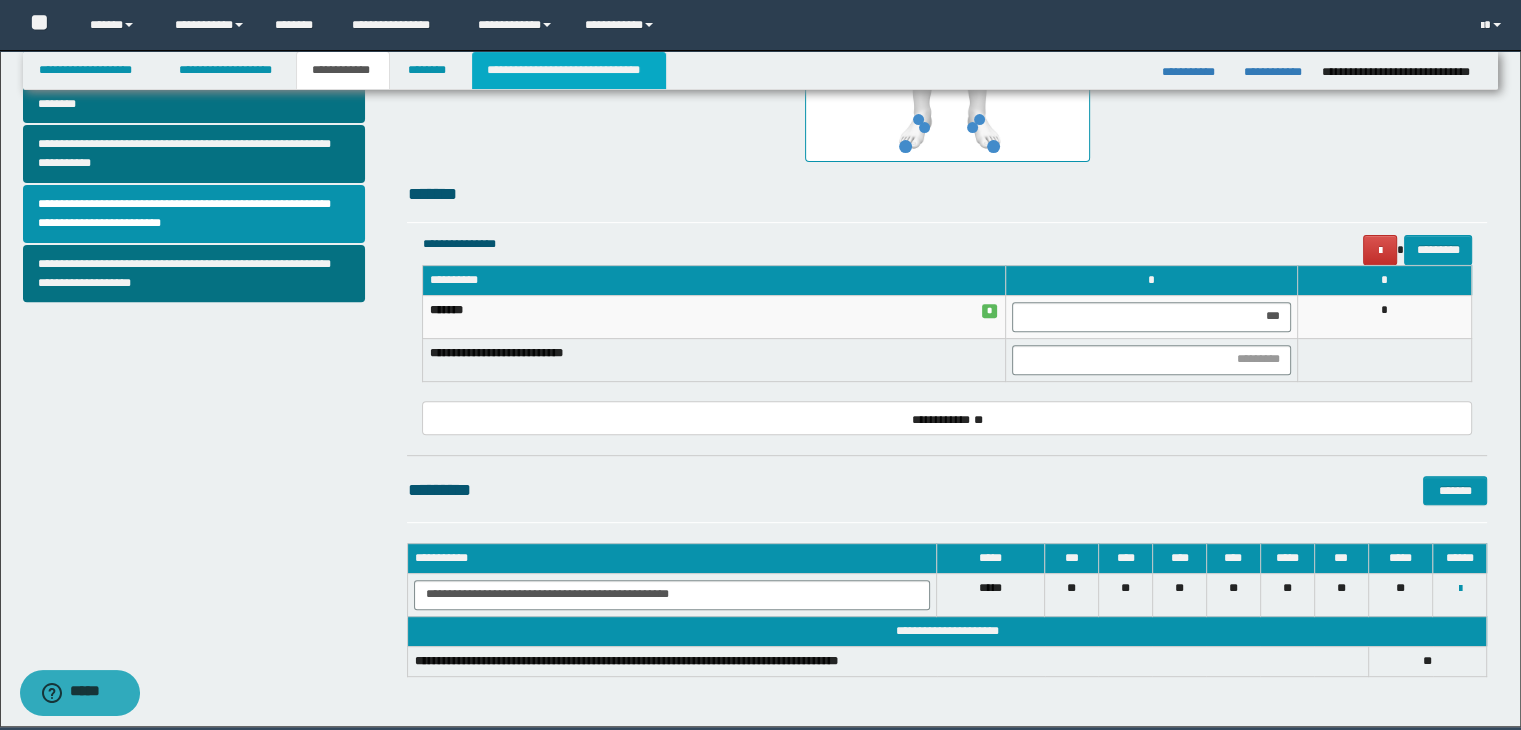 click on "**********" at bounding box center [569, 70] 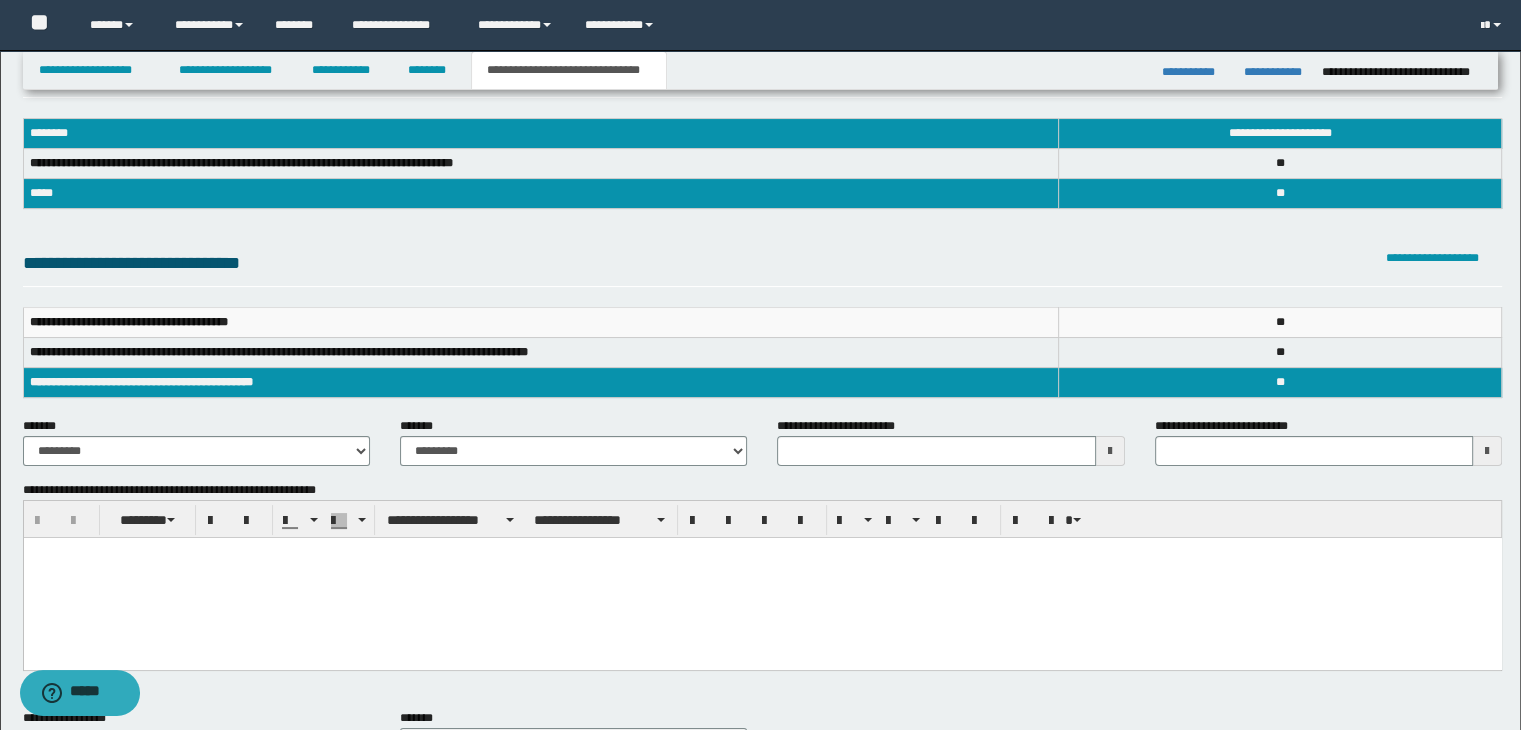 scroll, scrollTop: 100, scrollLeft: 0, axis: vertical 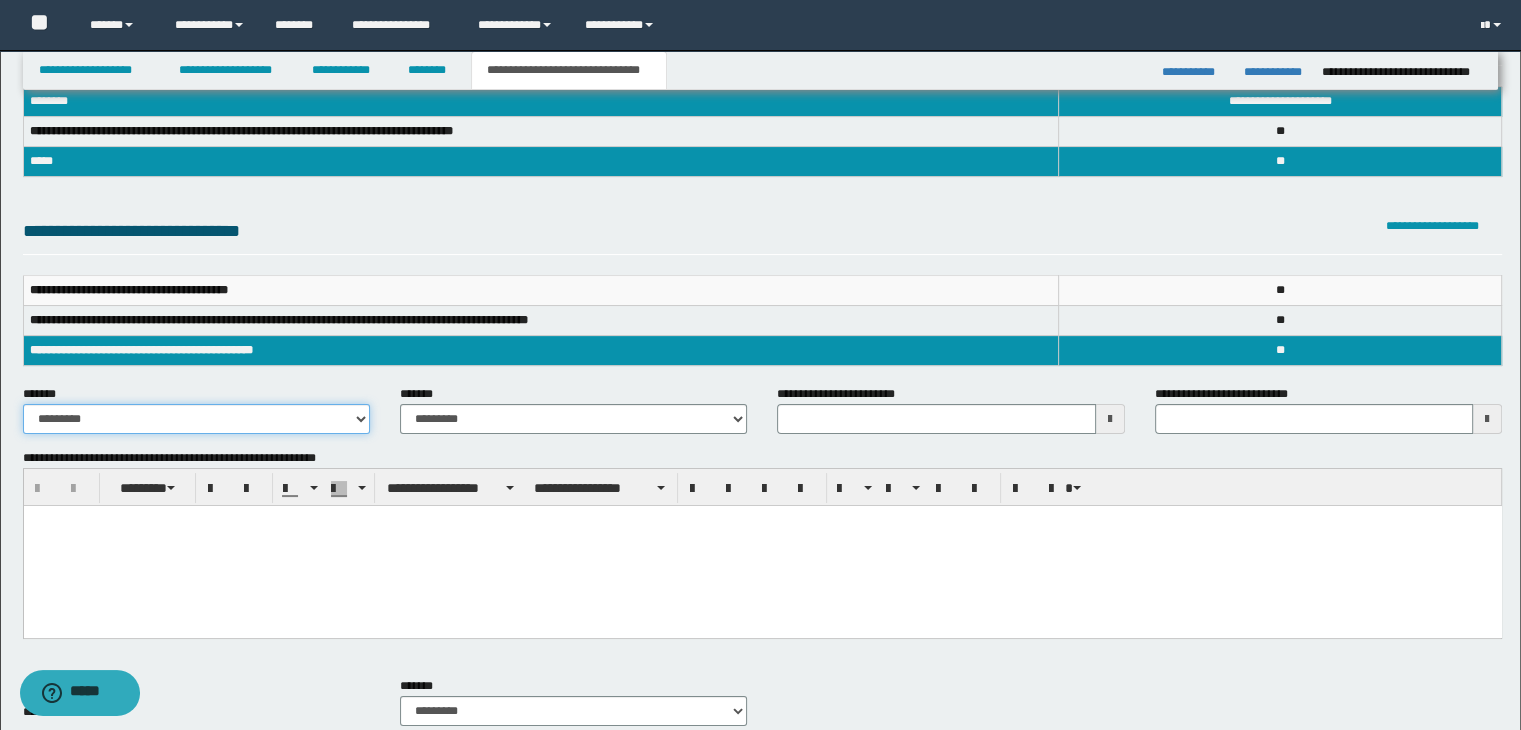 click on "**********" at bounding box center [196, 419] 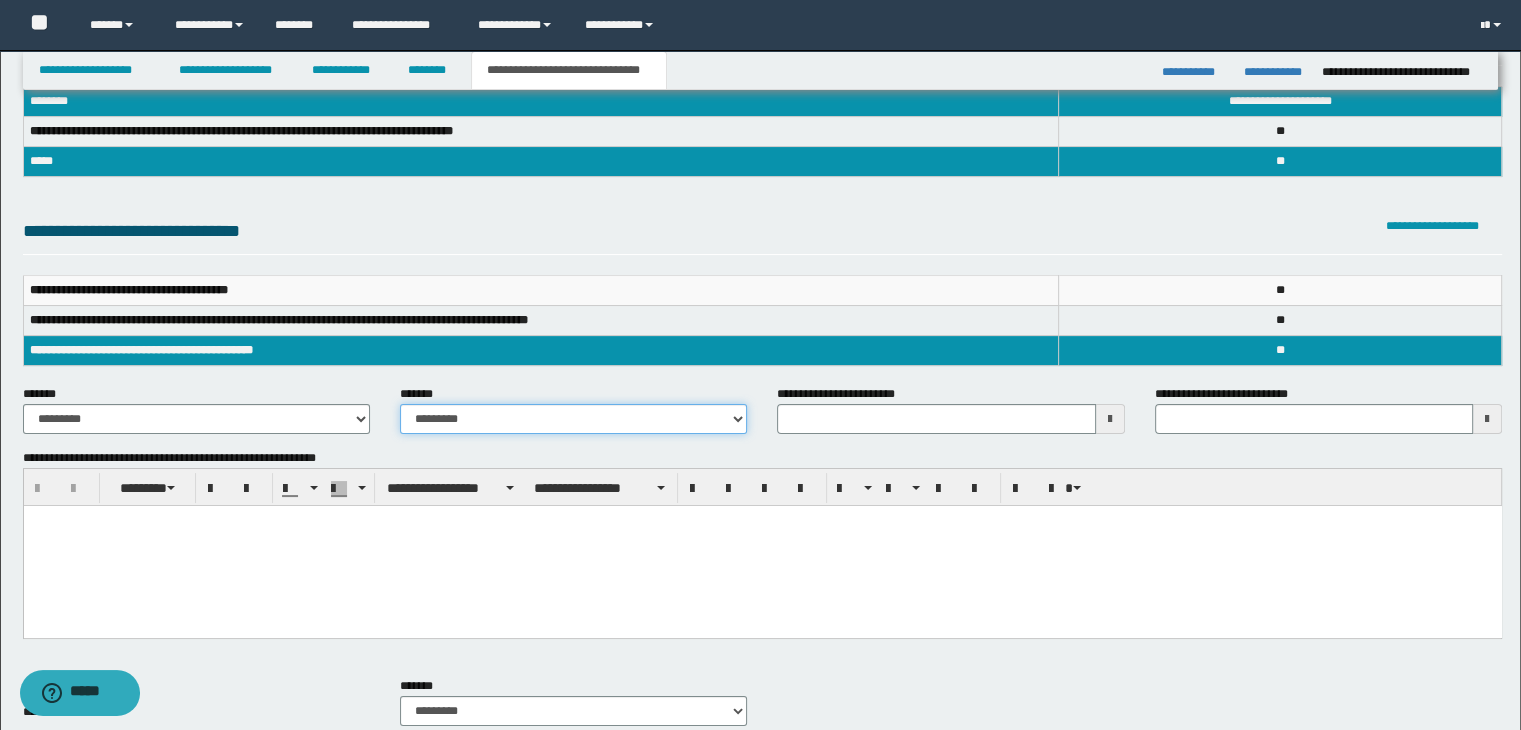 click on "**********" at bounding box center (573, 419) 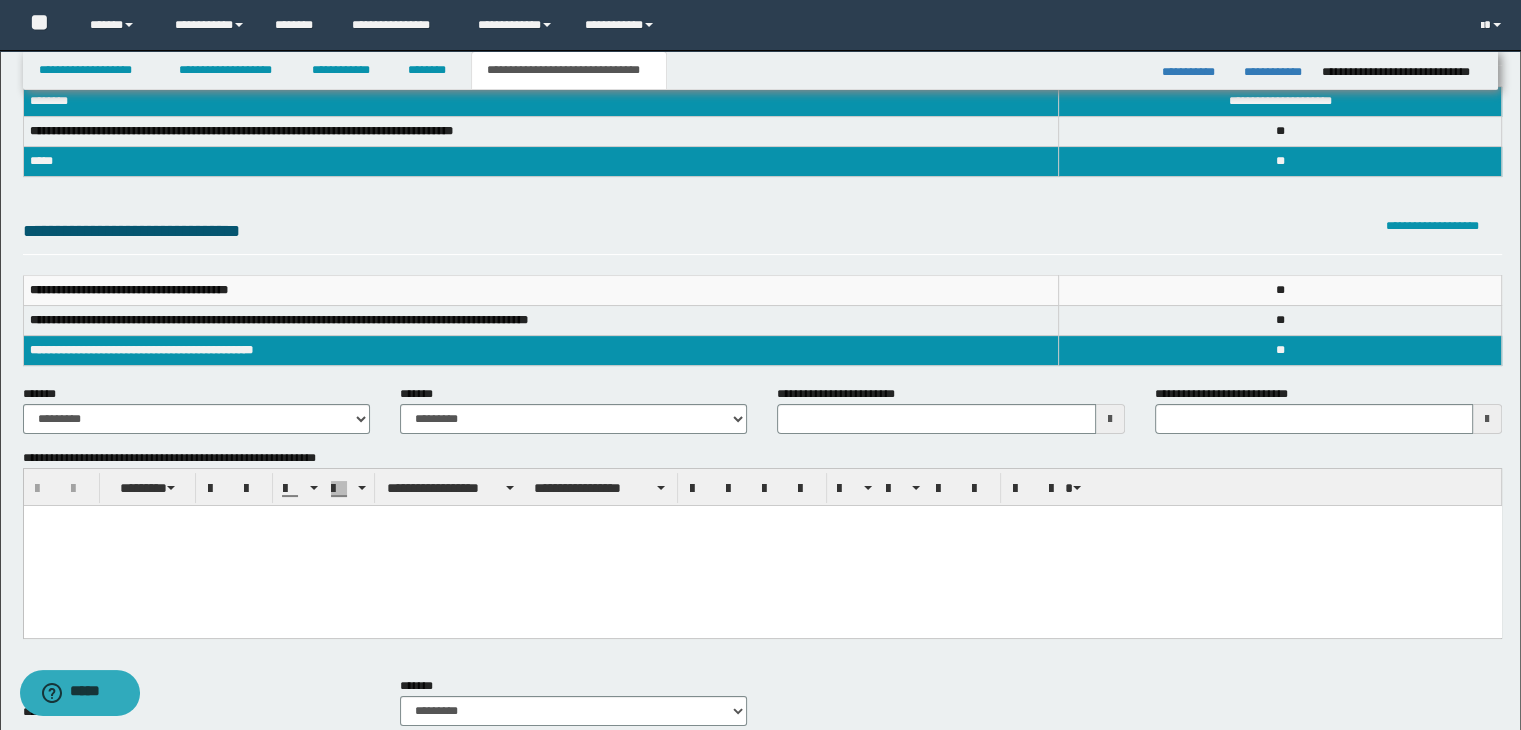 click at bounding box center (1110, 419) 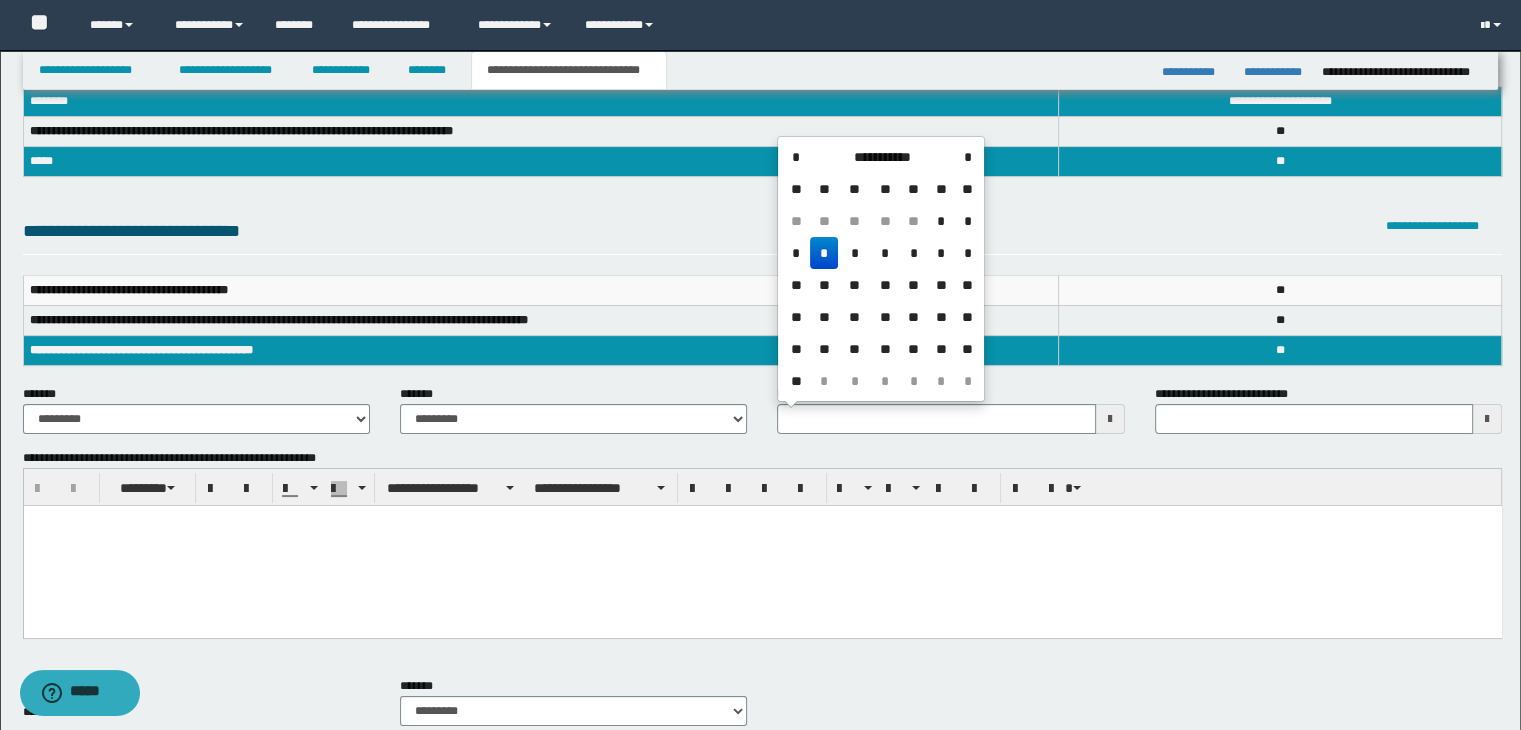 click on "*" at bounding box center (824, 253) 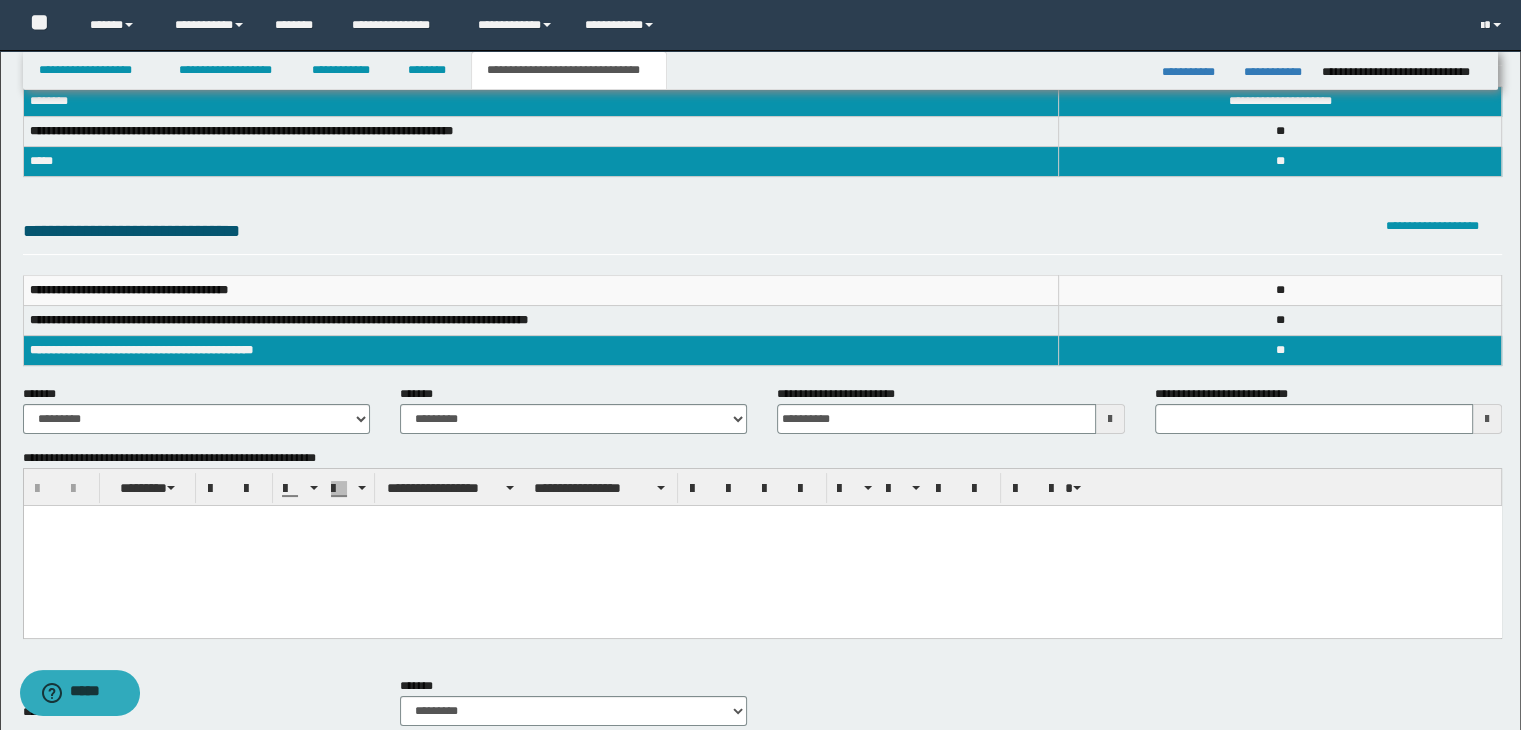 click at bounding box center [762, 546] 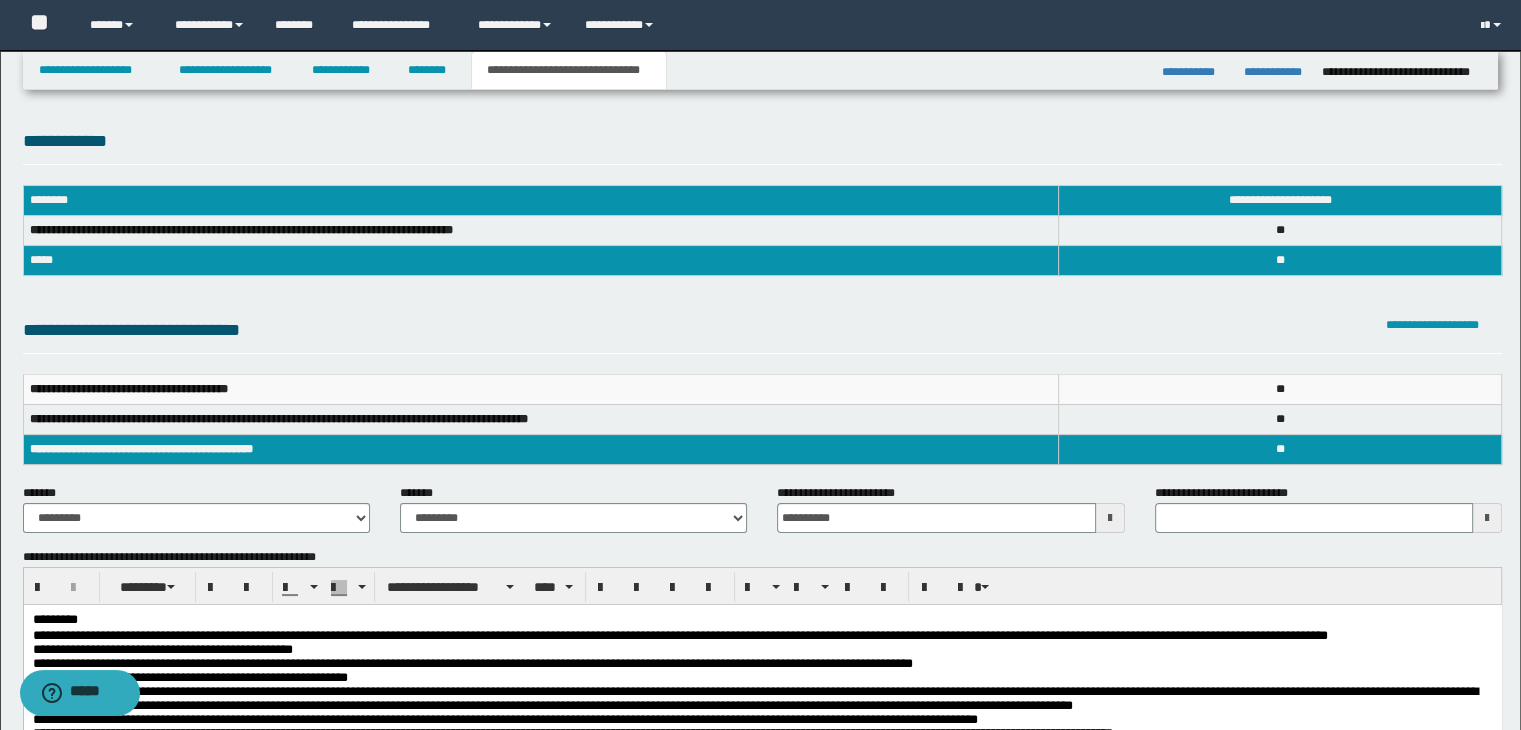 scroll, scrollTop: 0, scrollLeft: 0, axis: both 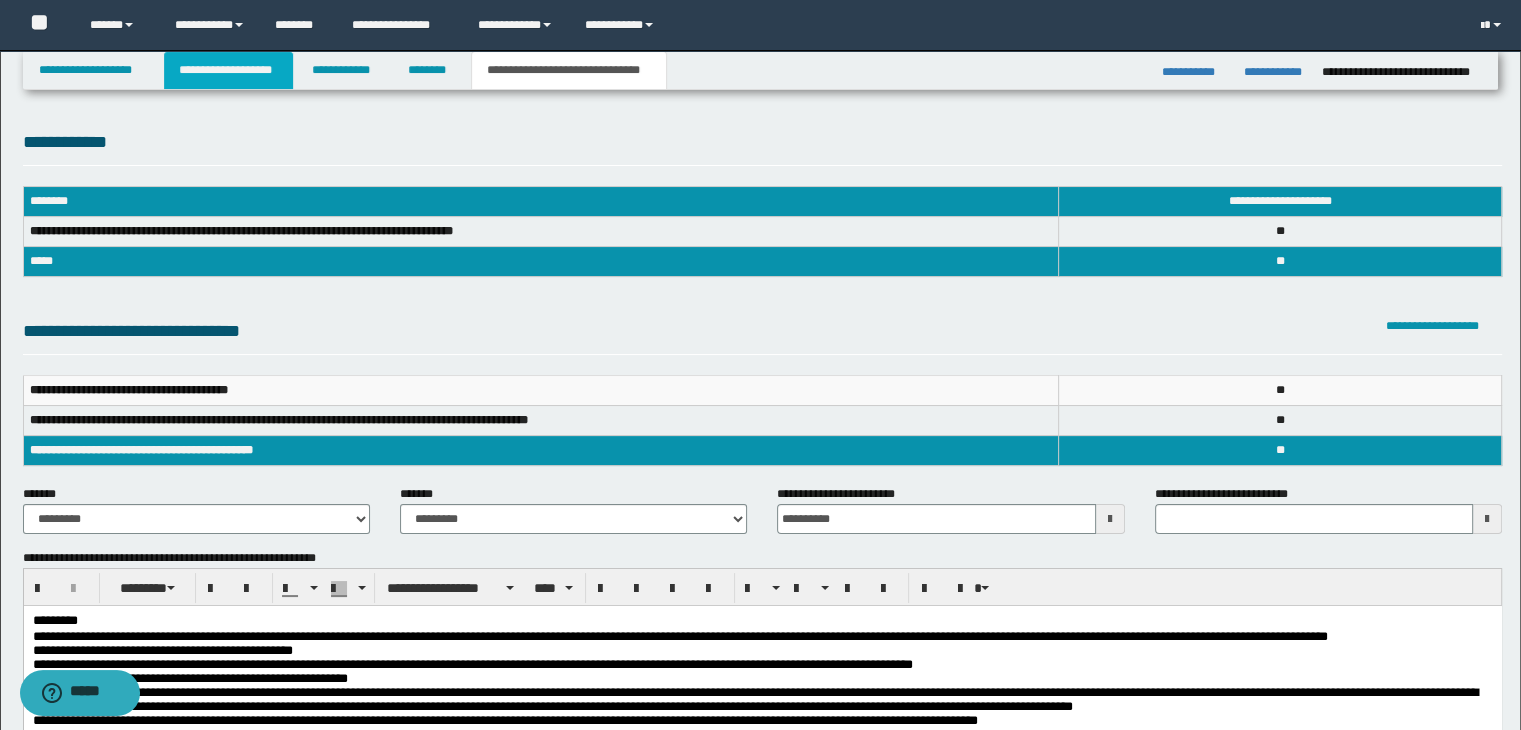 click on "**********" at bounding box center (228, 70) 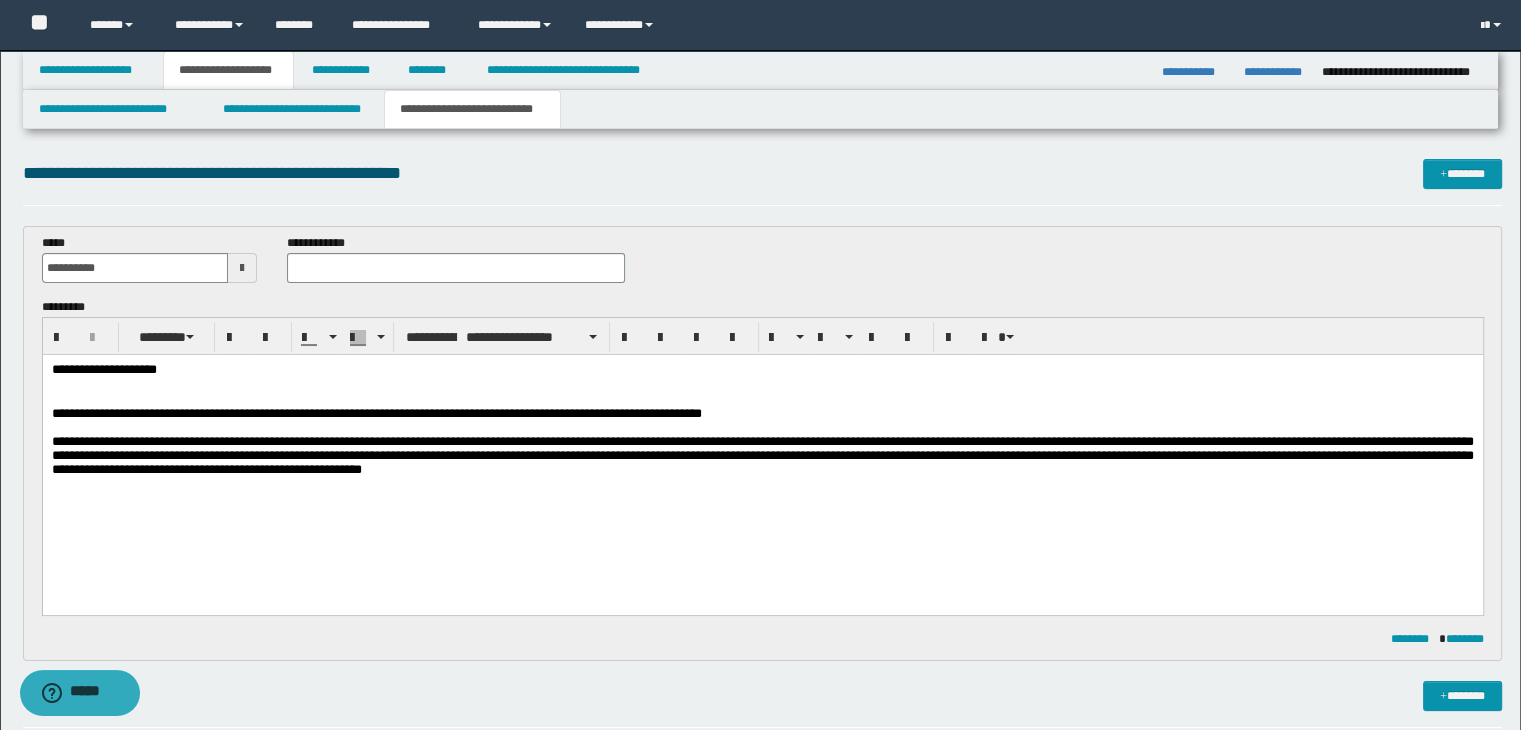 click at bounding box center [762, 385] 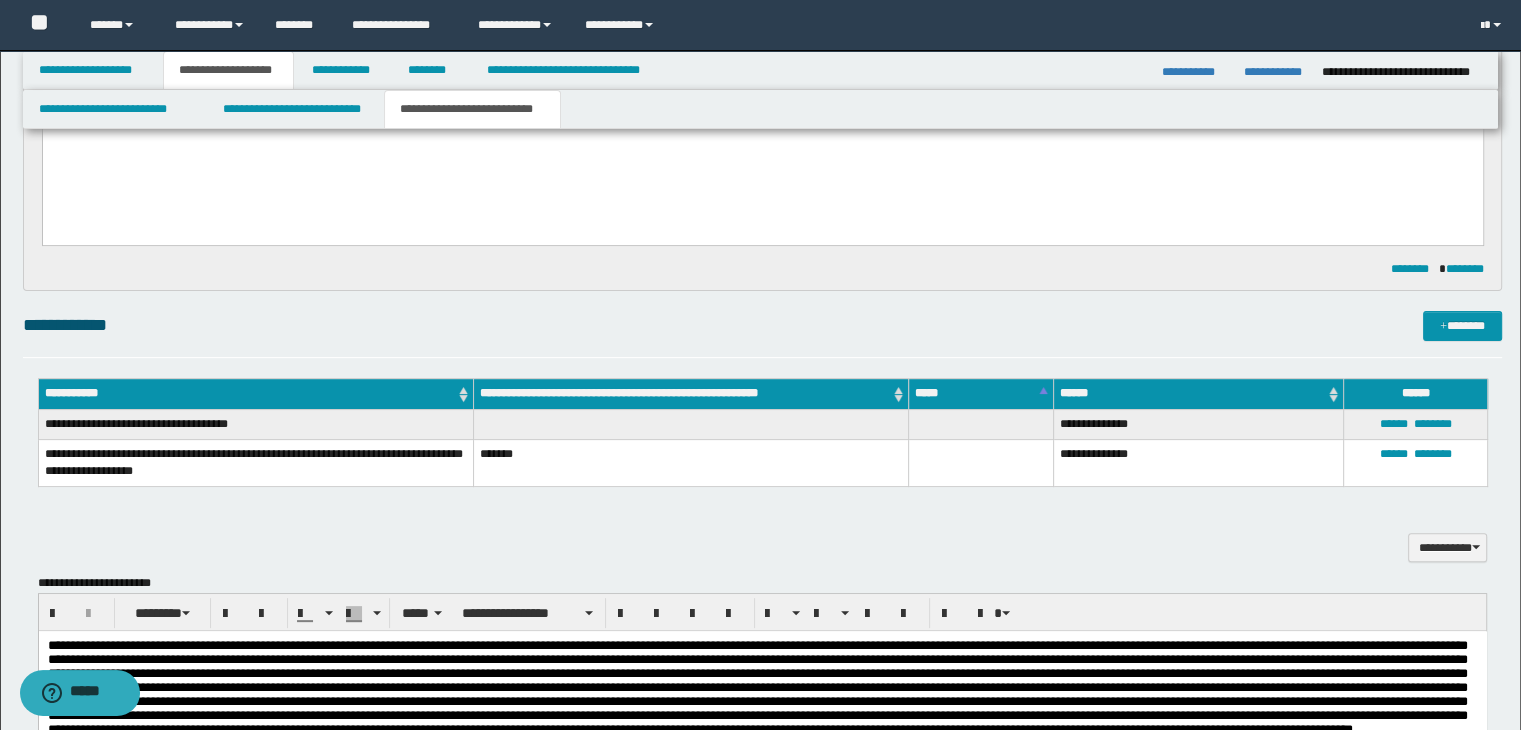 scroll, scrollTop: 400, scrollLeft: 0, axis: vertical 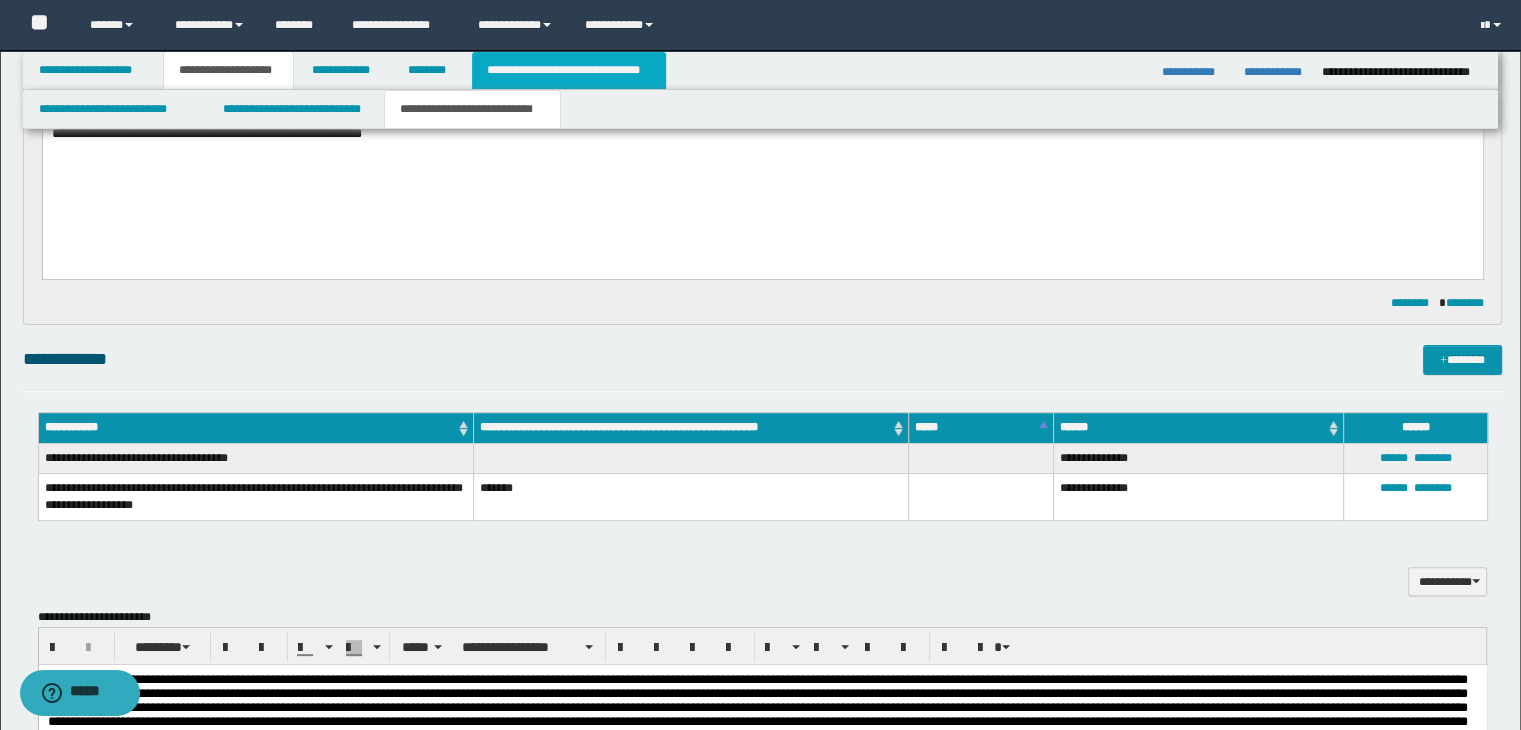 click on "**********" at bounding box center (569, 70) 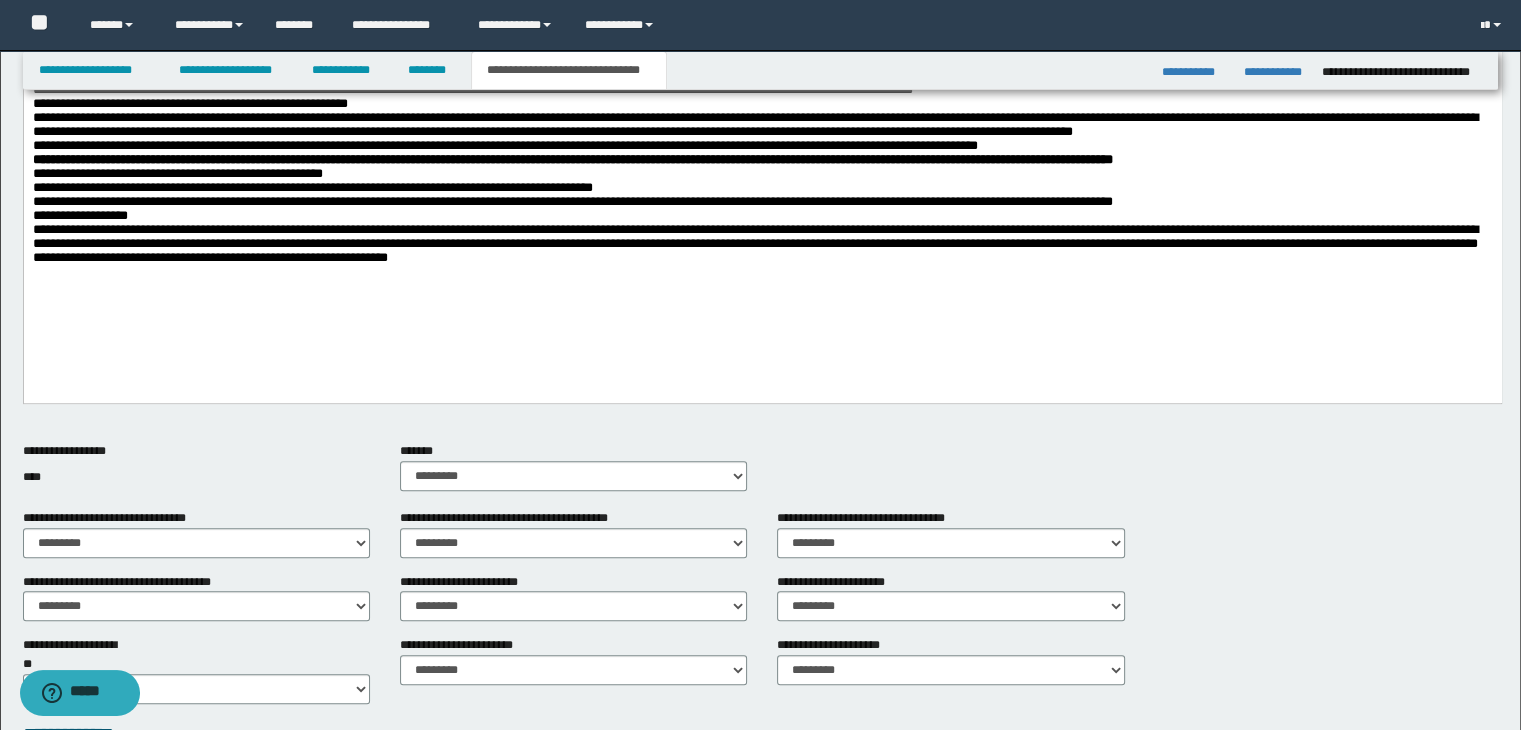 scroll, scrollTop: 959, scrollLeft: 0, axis: vertical 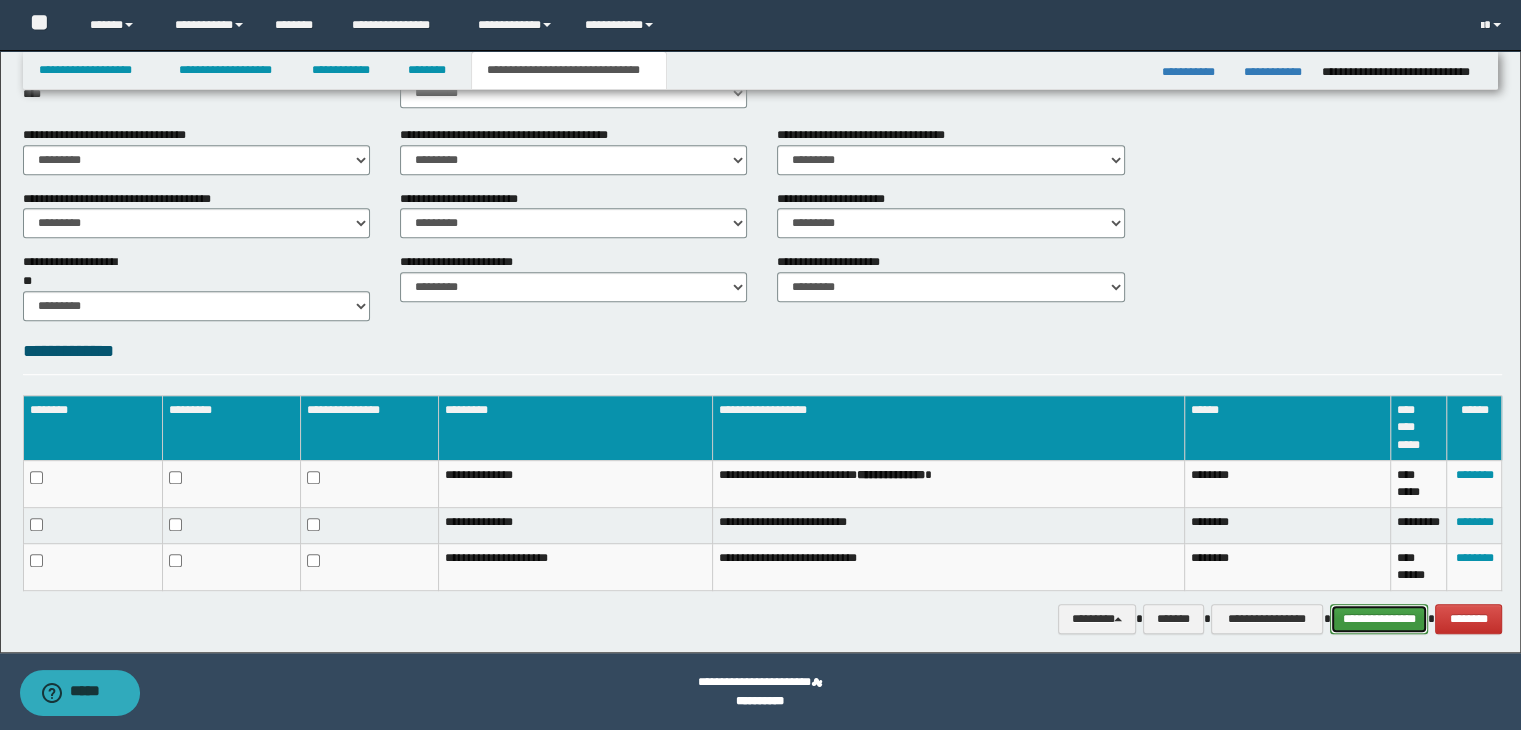 click on "**********" at bounding box center (1379, 619) 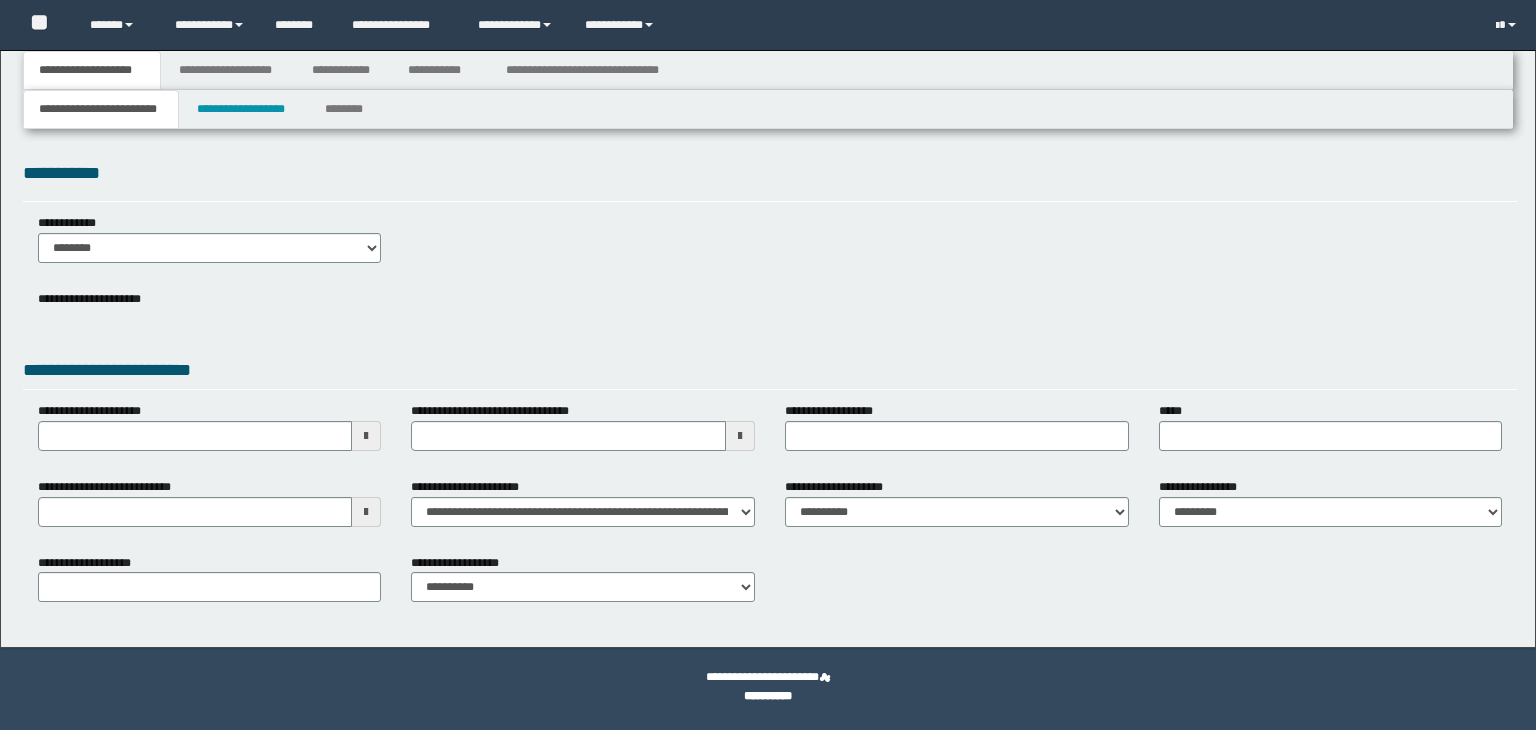 scroll, scrollTop: 0, scrollLeft: 0, axis: both 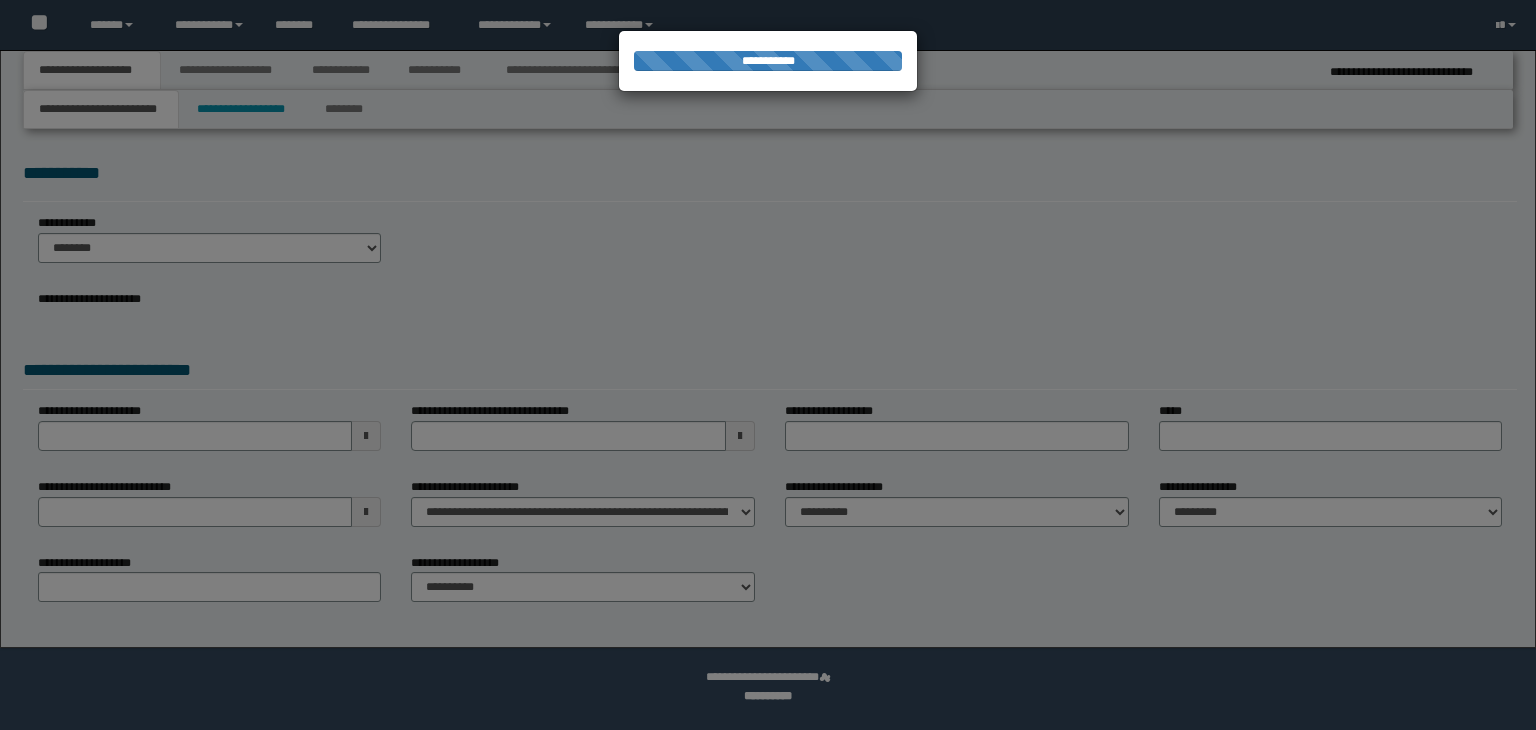 select on "*" 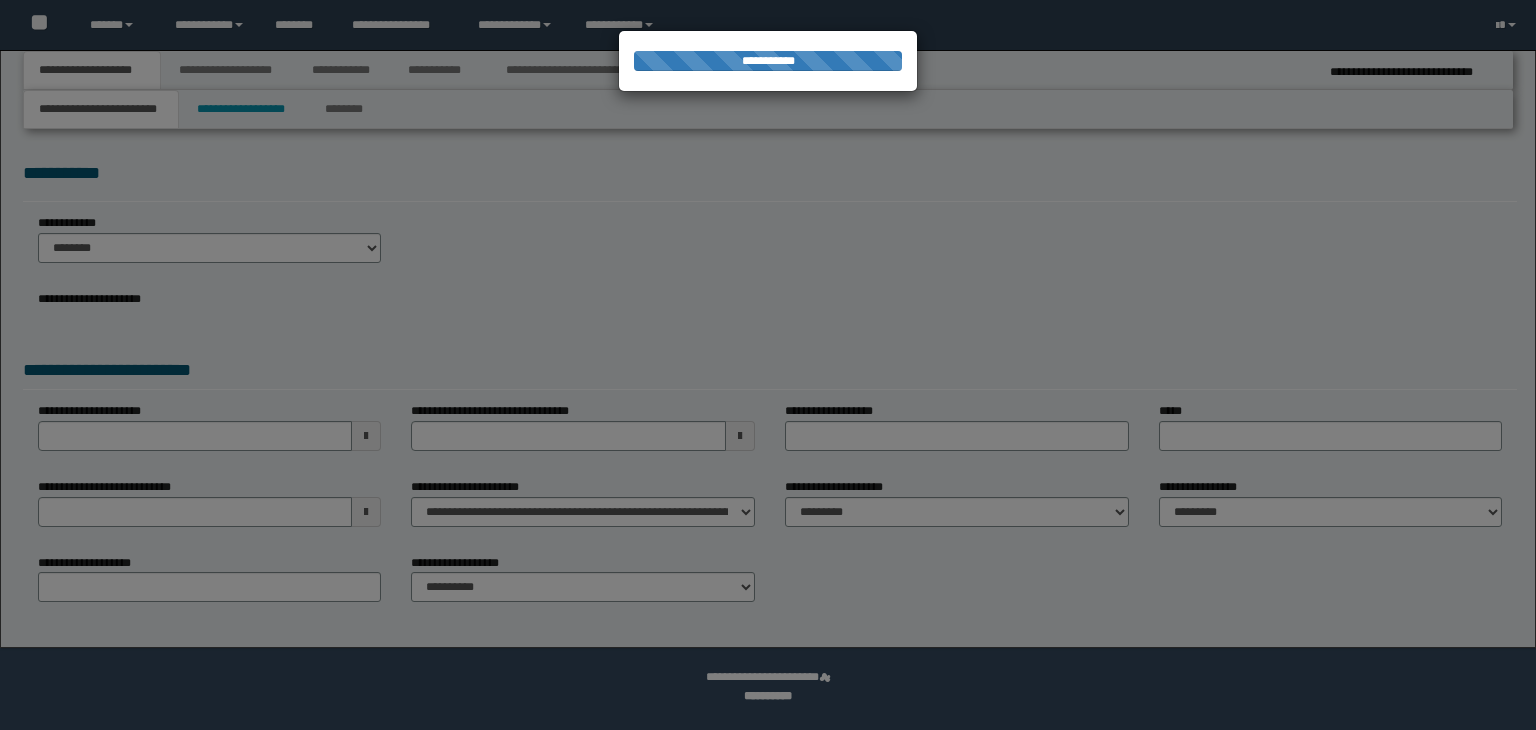 scroll, scrollTop: 0, scrollLeft: 0, axis: both 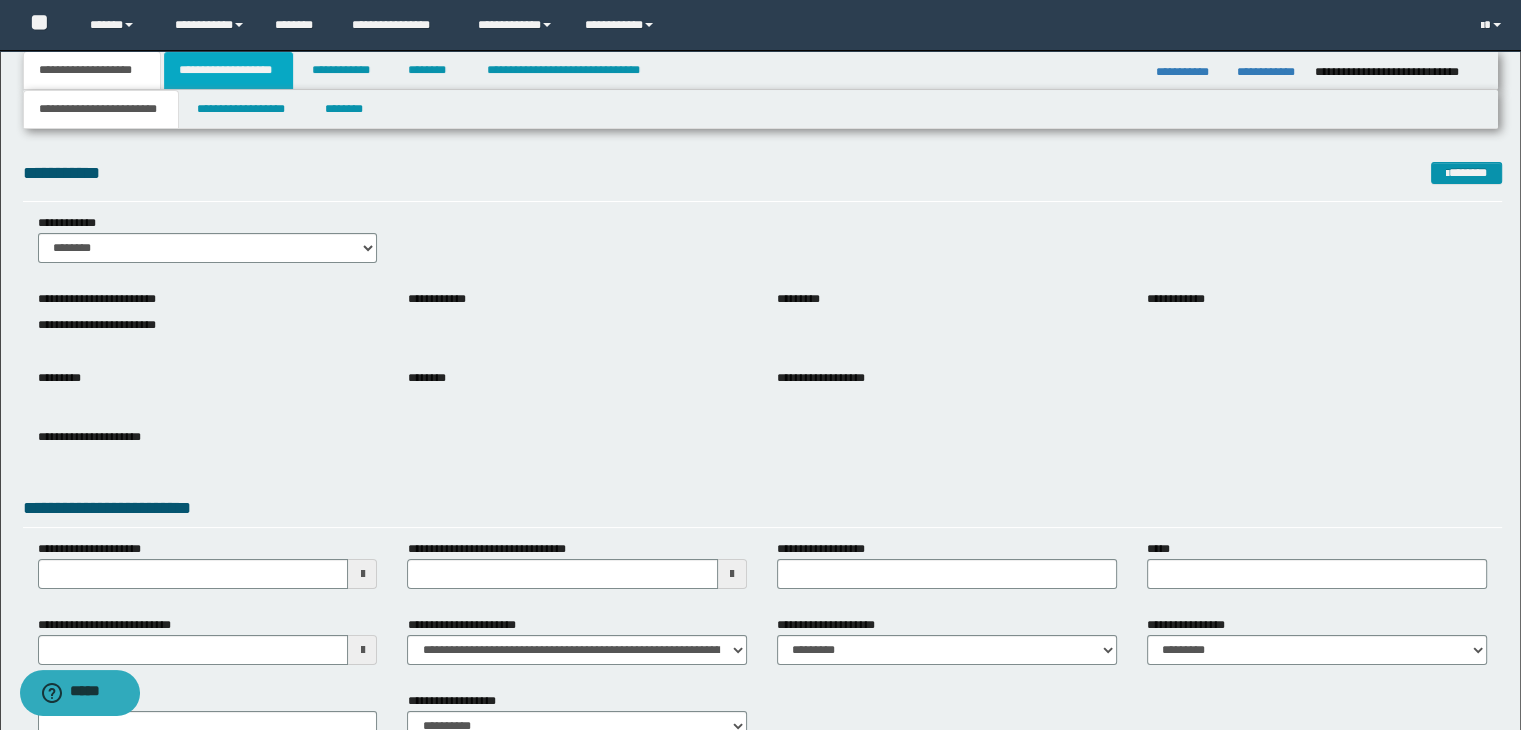 click on "**********" at bounding box center (228, 70) 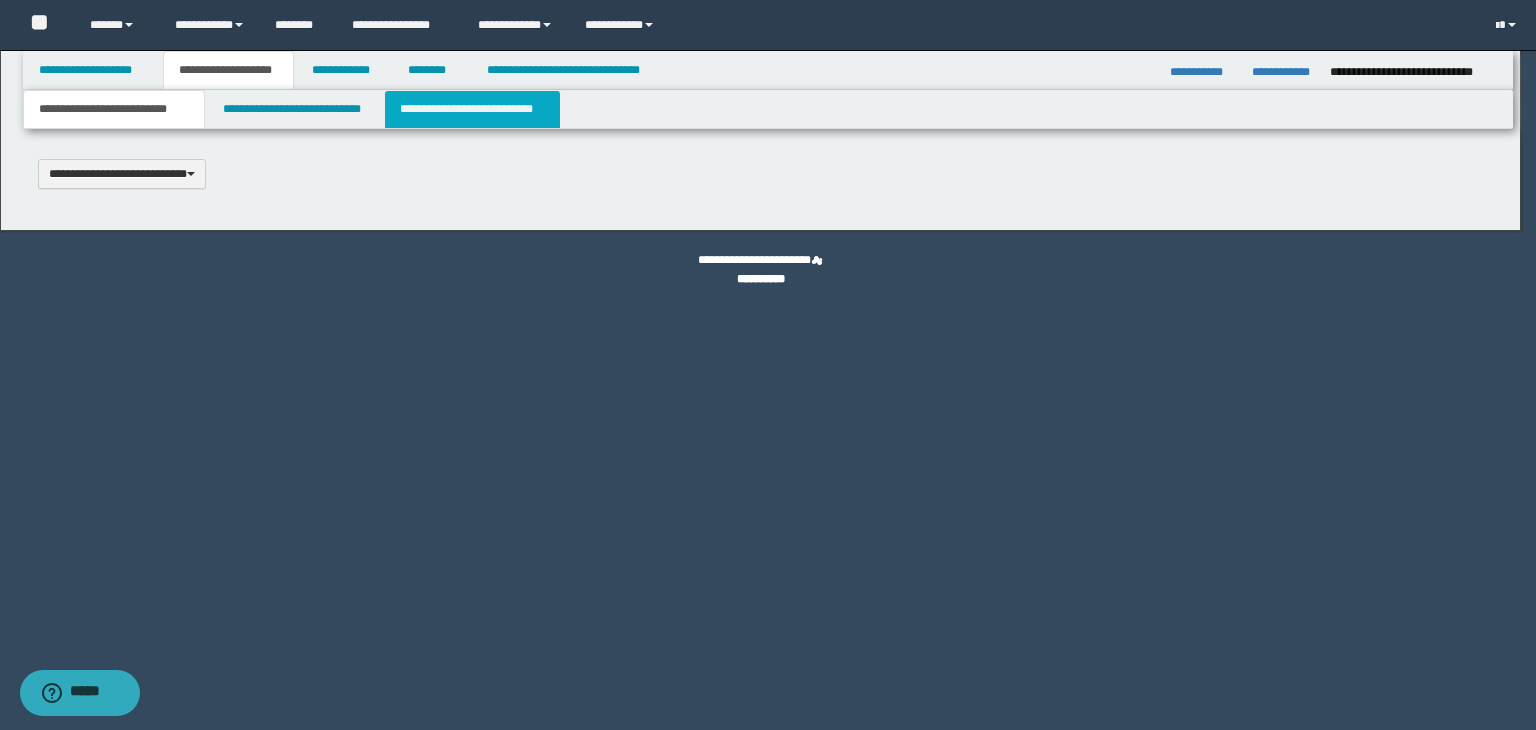 scroll, scrollTop: 0, scrollLeft: 0, axis: both 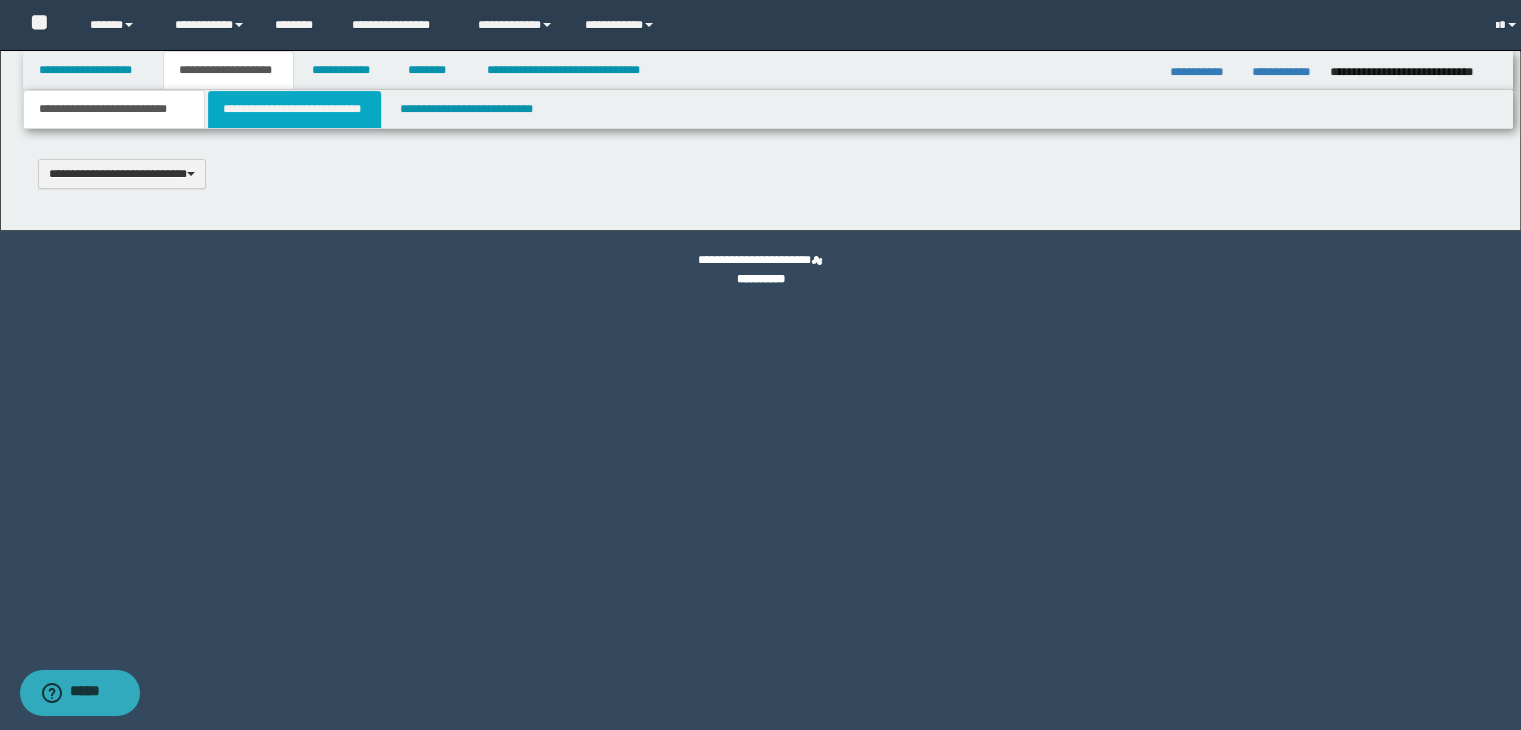 select on "*" 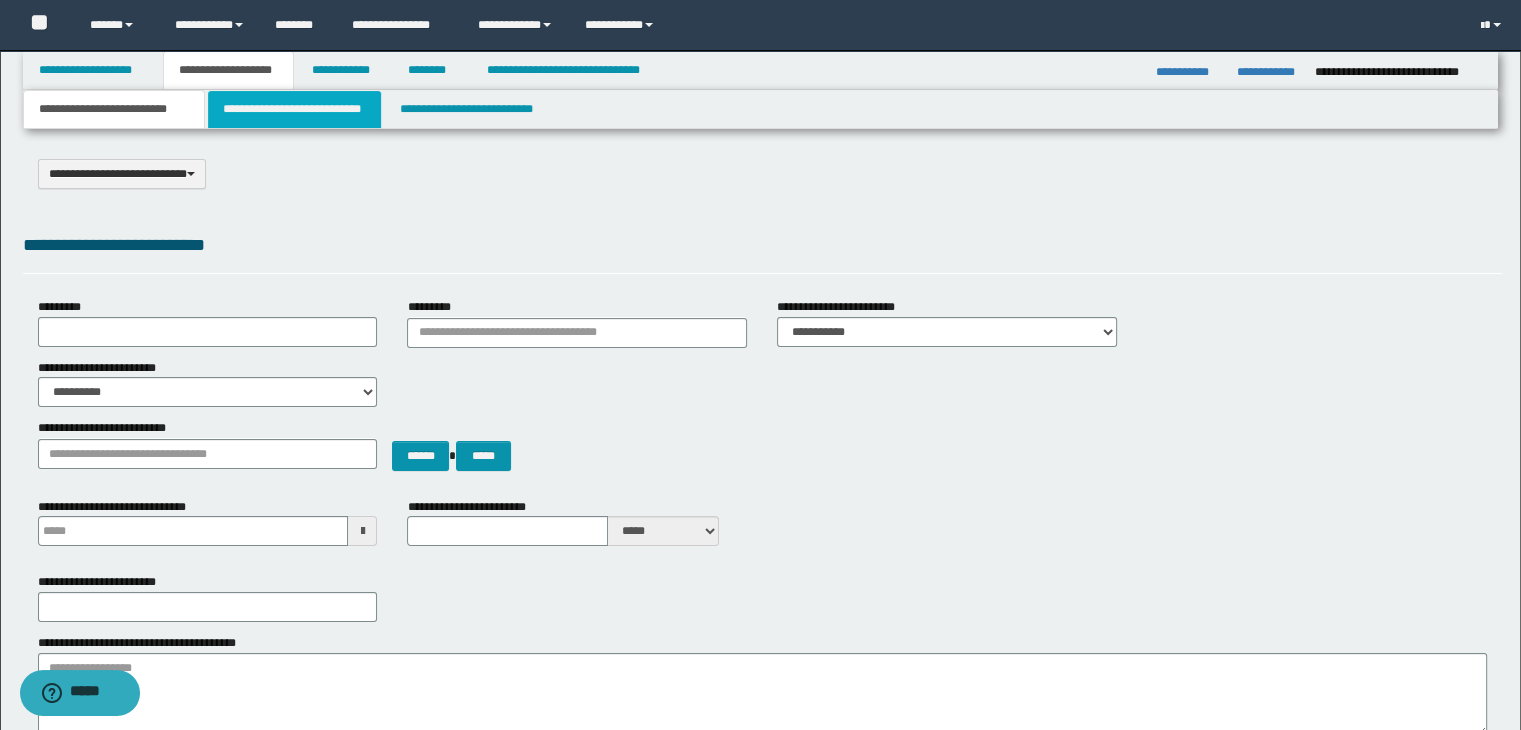 click on "**********" at bounding box center (294, 109) 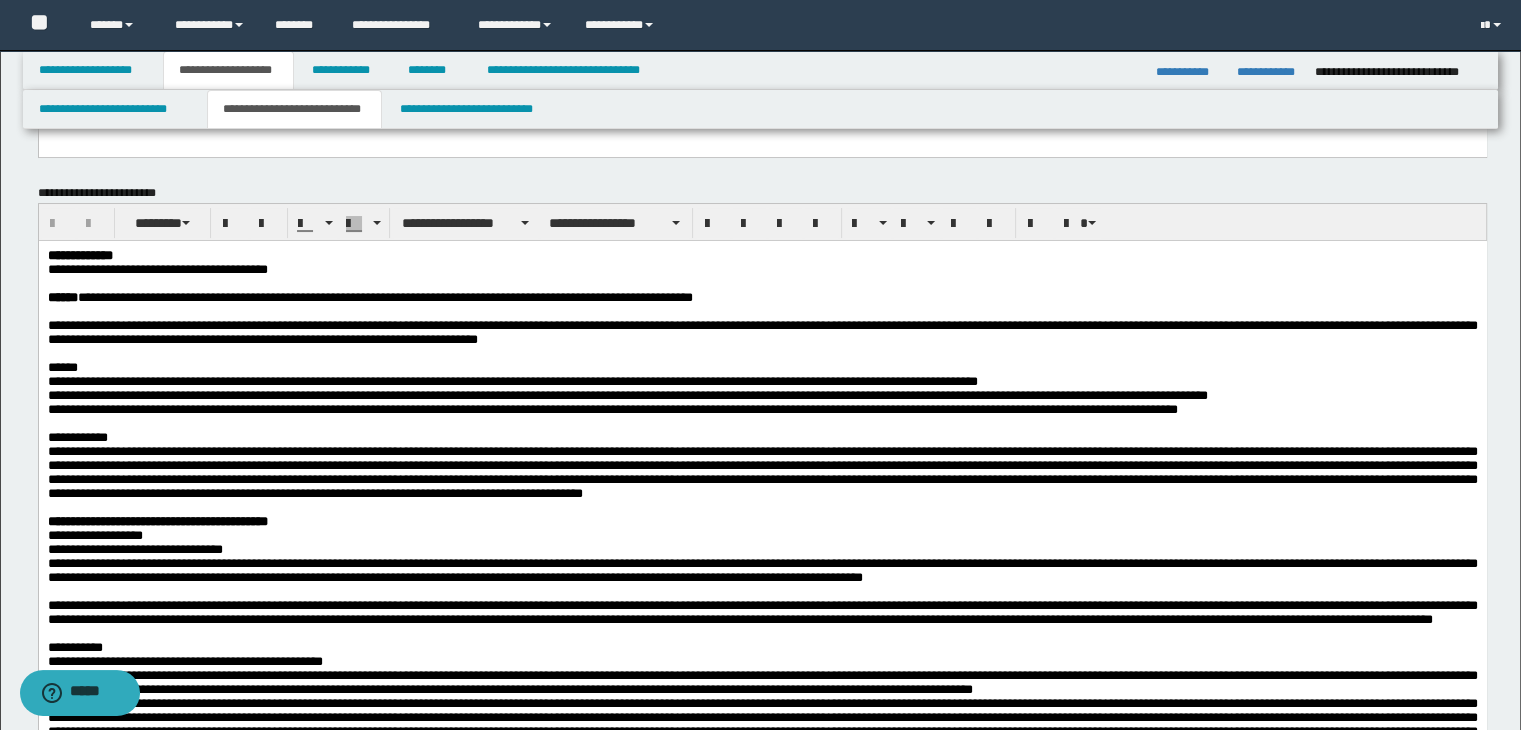 scroll, scrollTop: 200, scrollLeft: 0, axis: vertical 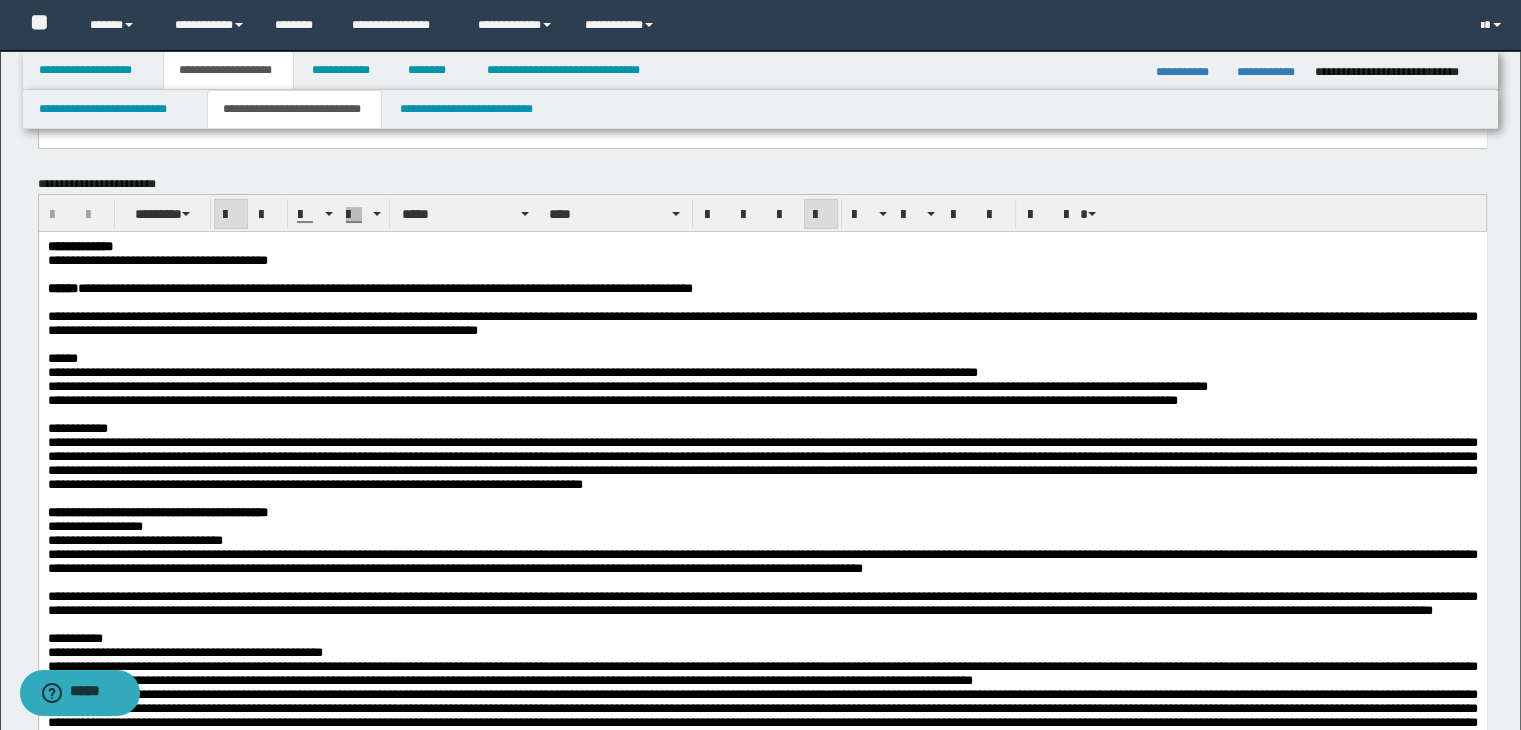 click on "**********" at bounding box center (762, 523) 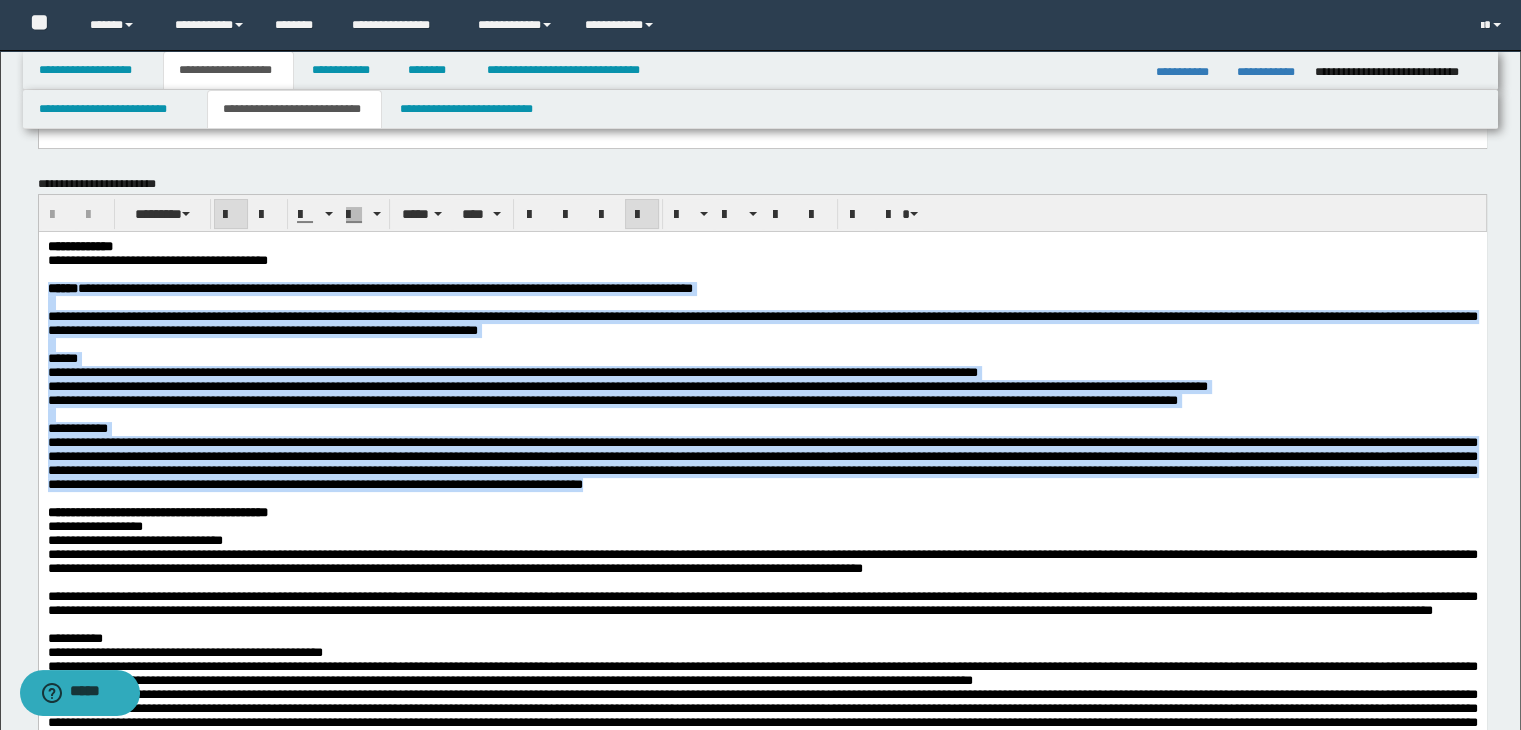 drag, startPoint x: 45, startPoint y: 288, endPoint x: 374, endPoint y: 536, distance: 412.00122 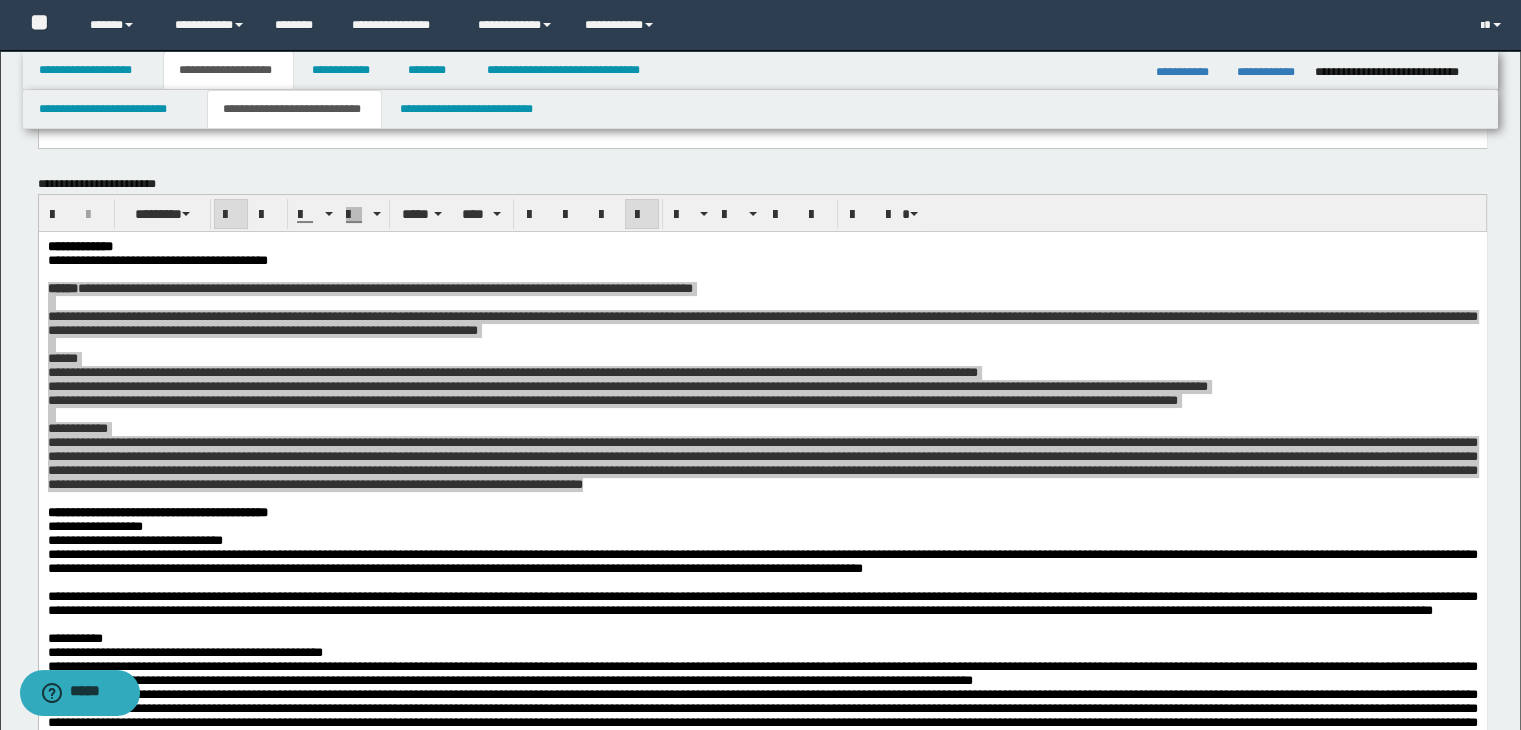 click on "**********" at bounding box center (760, 109) 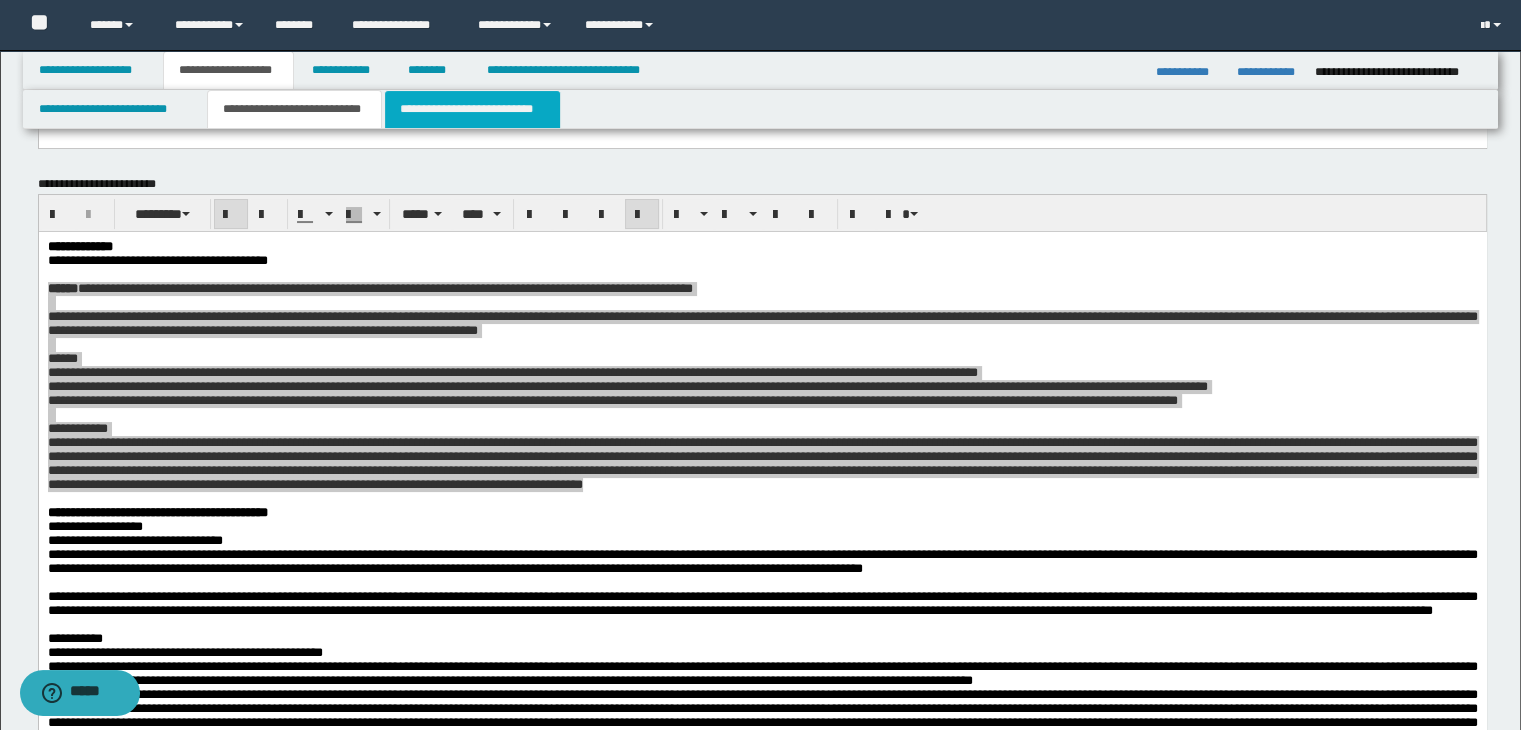 click on "**********" at bounding box center [472, 109] 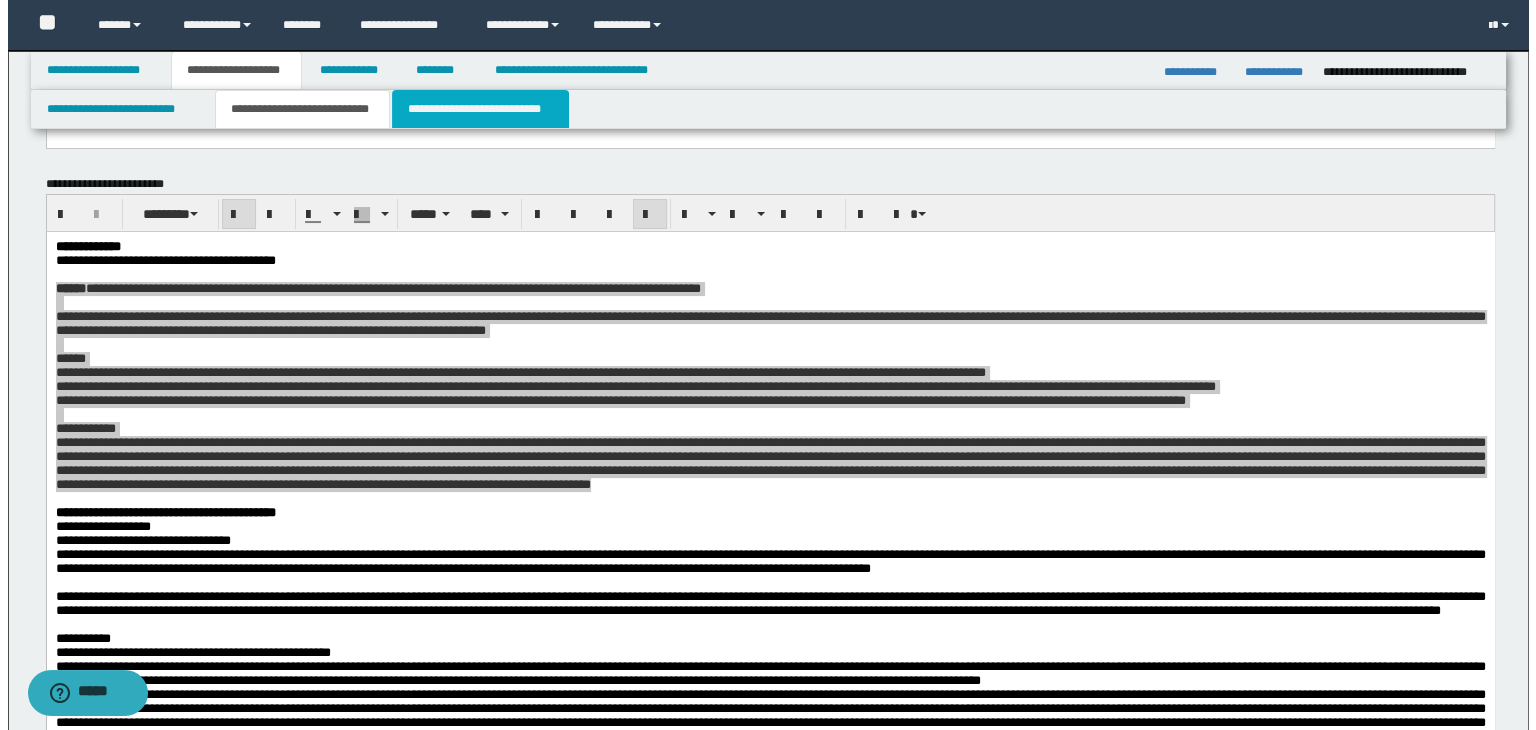 scroll, scrollTop: 0, scrollLeft: 0, axis: both 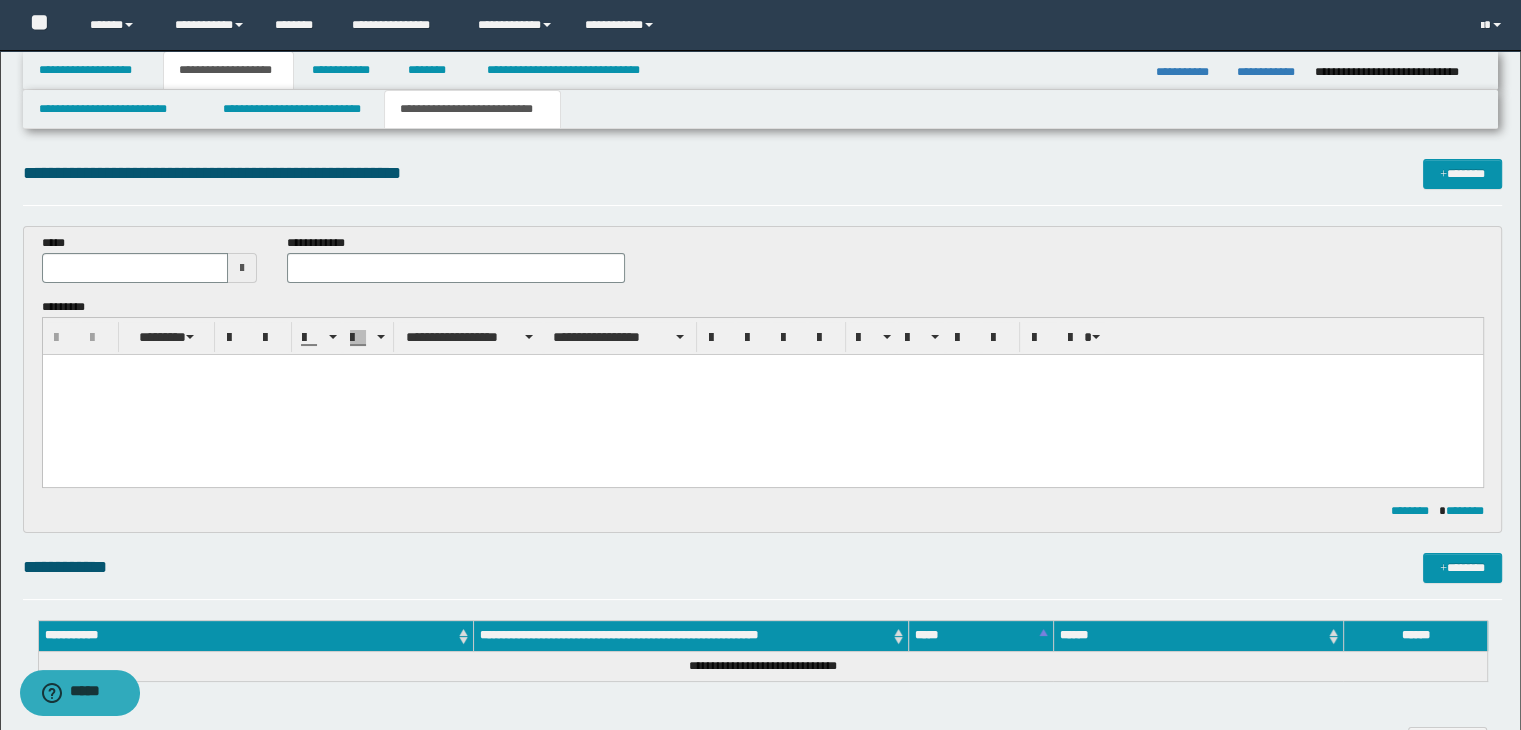 click at bounding box center (242, 268) 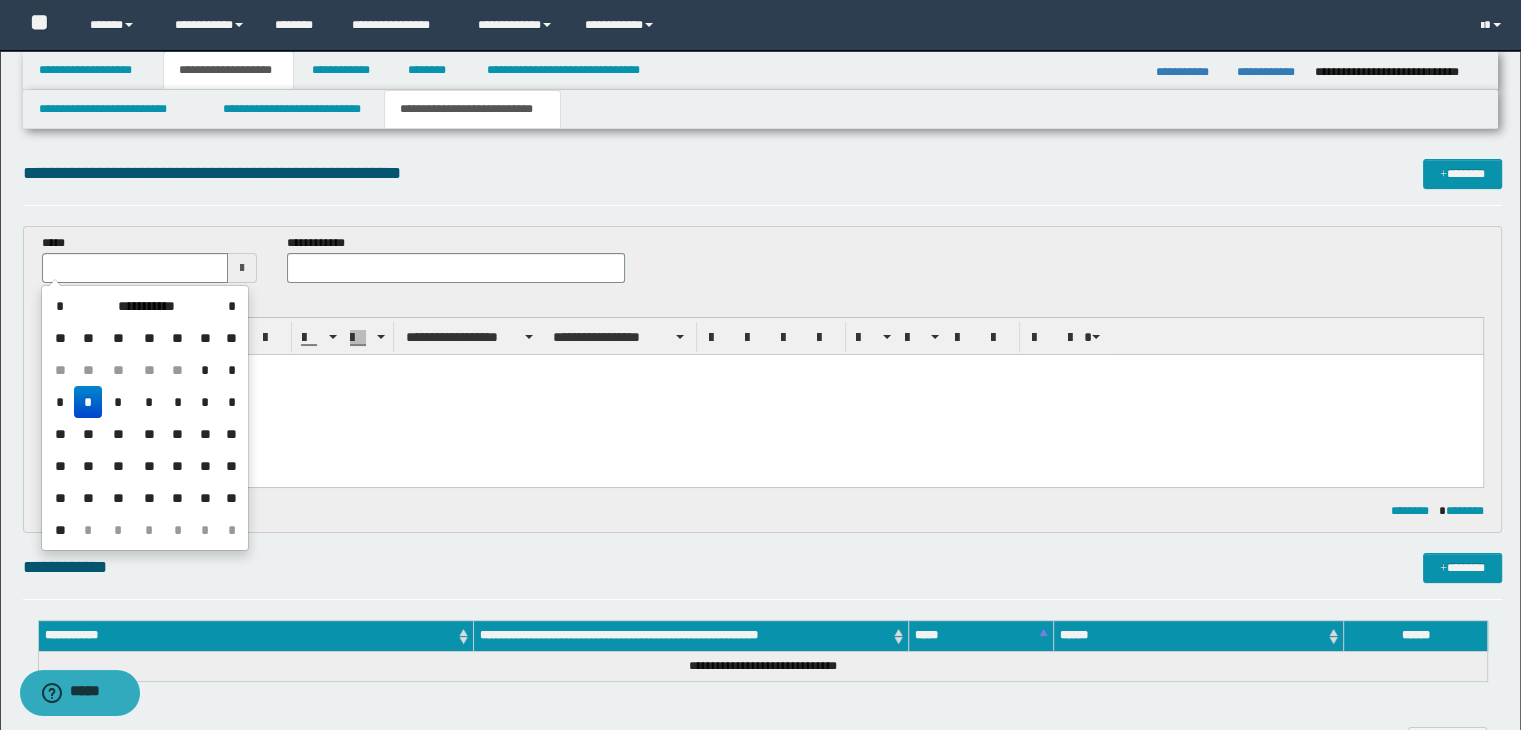 click on "*" at bounding box center (88, 402) 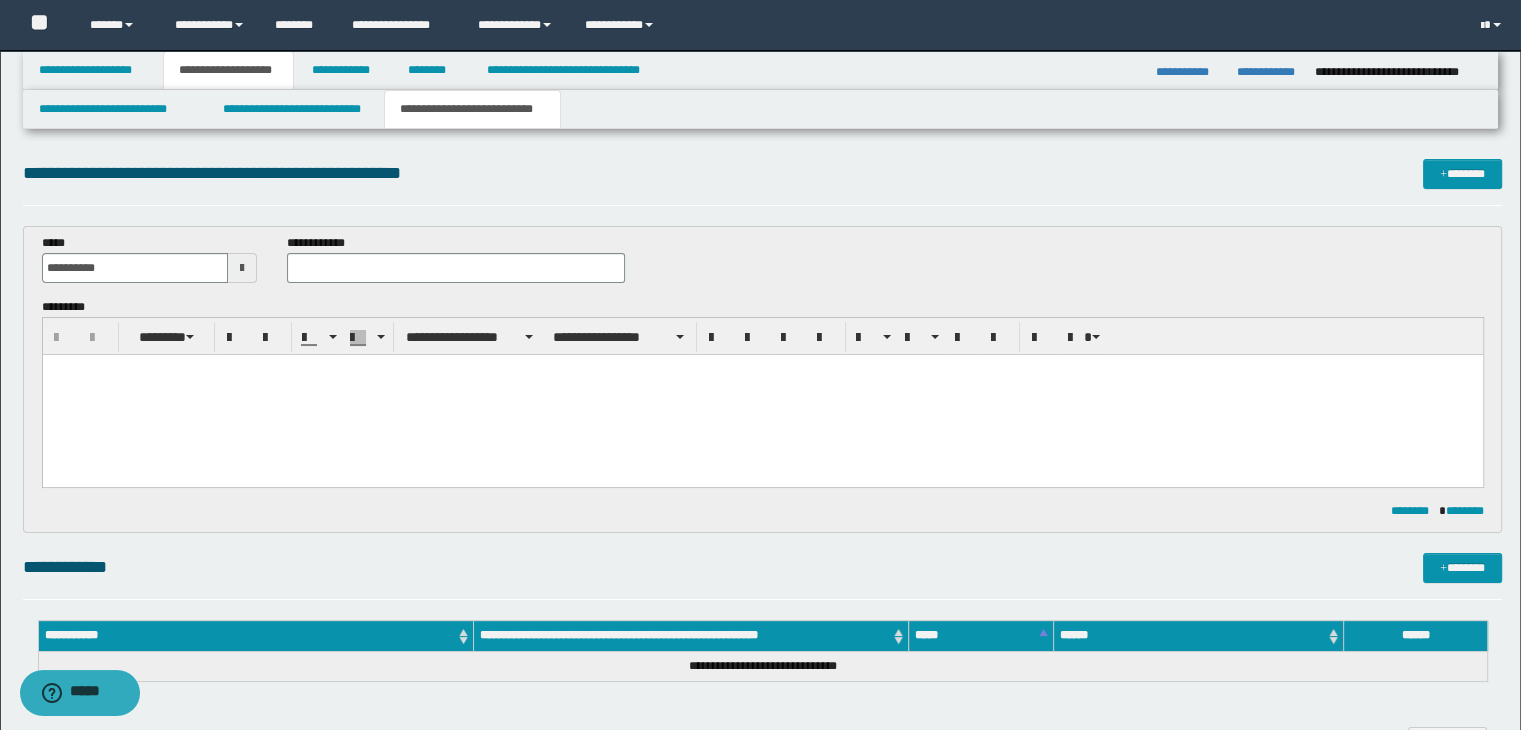 click at bounding box center (762, 394) 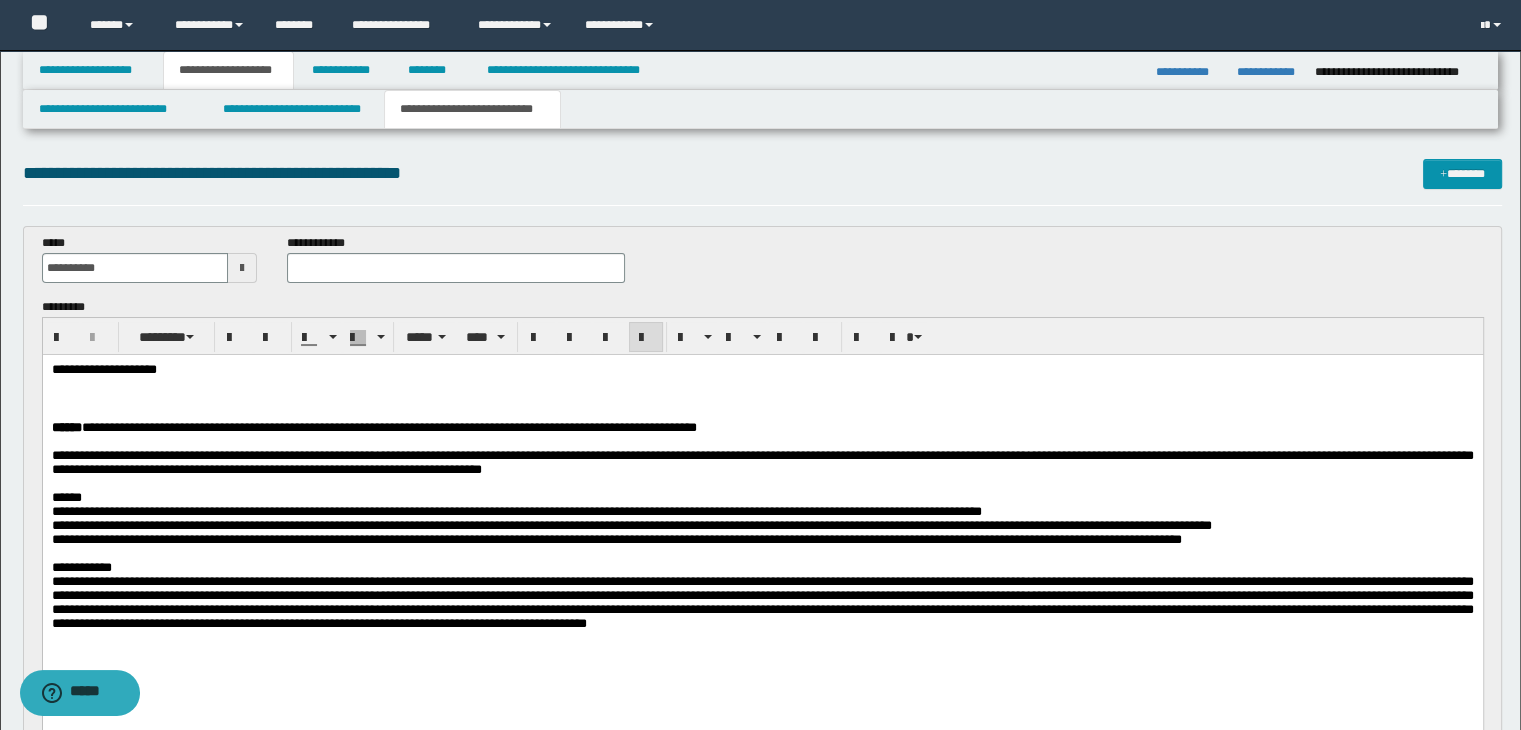 scroll, scrollTop: 100, scrollLeft: 0, axis: vertical 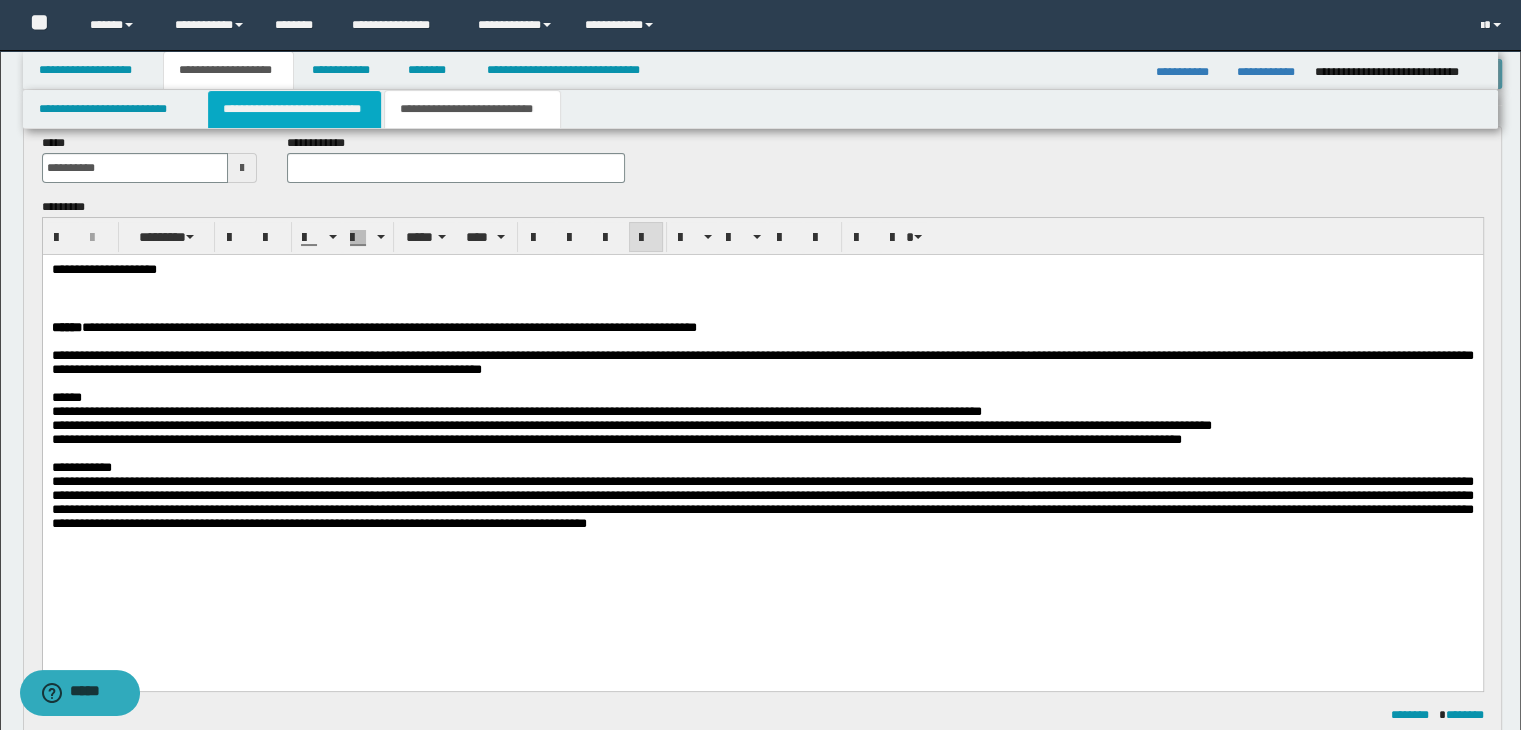 click on "**********" at bounding box center [294, 109] 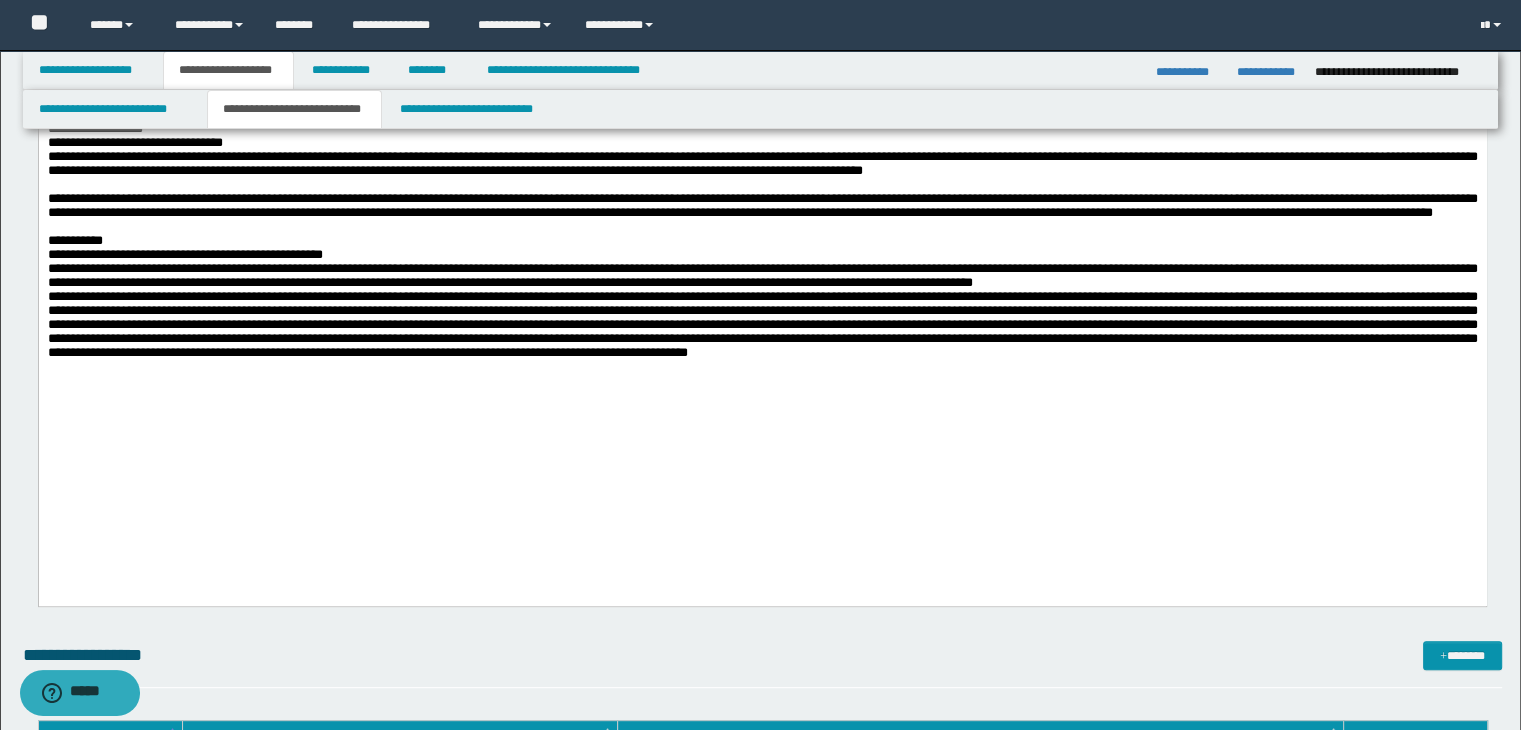 scroll, scrollTop: 600, scrollLeft: 0, axis: vertical 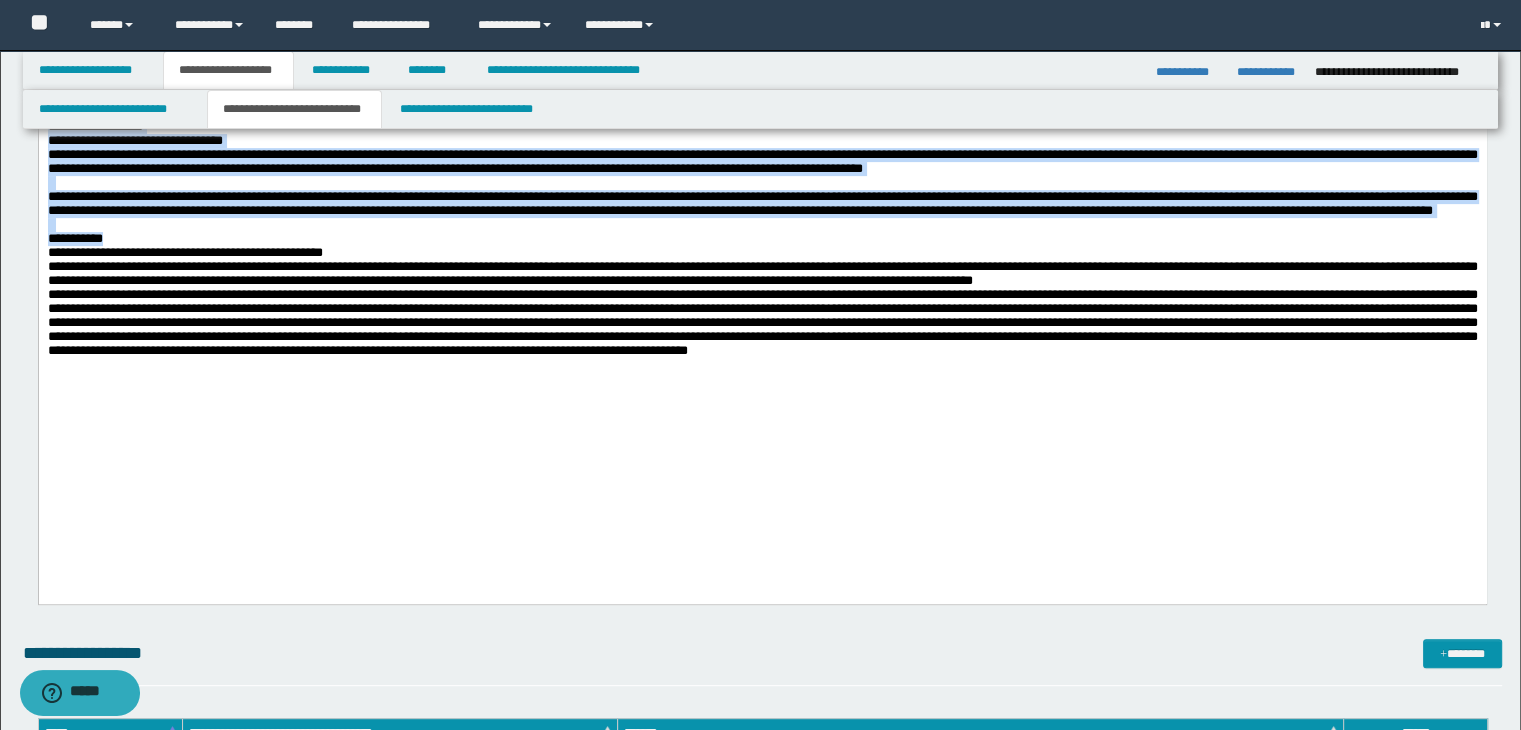 click on "**********" at bounding box center [184, 252] 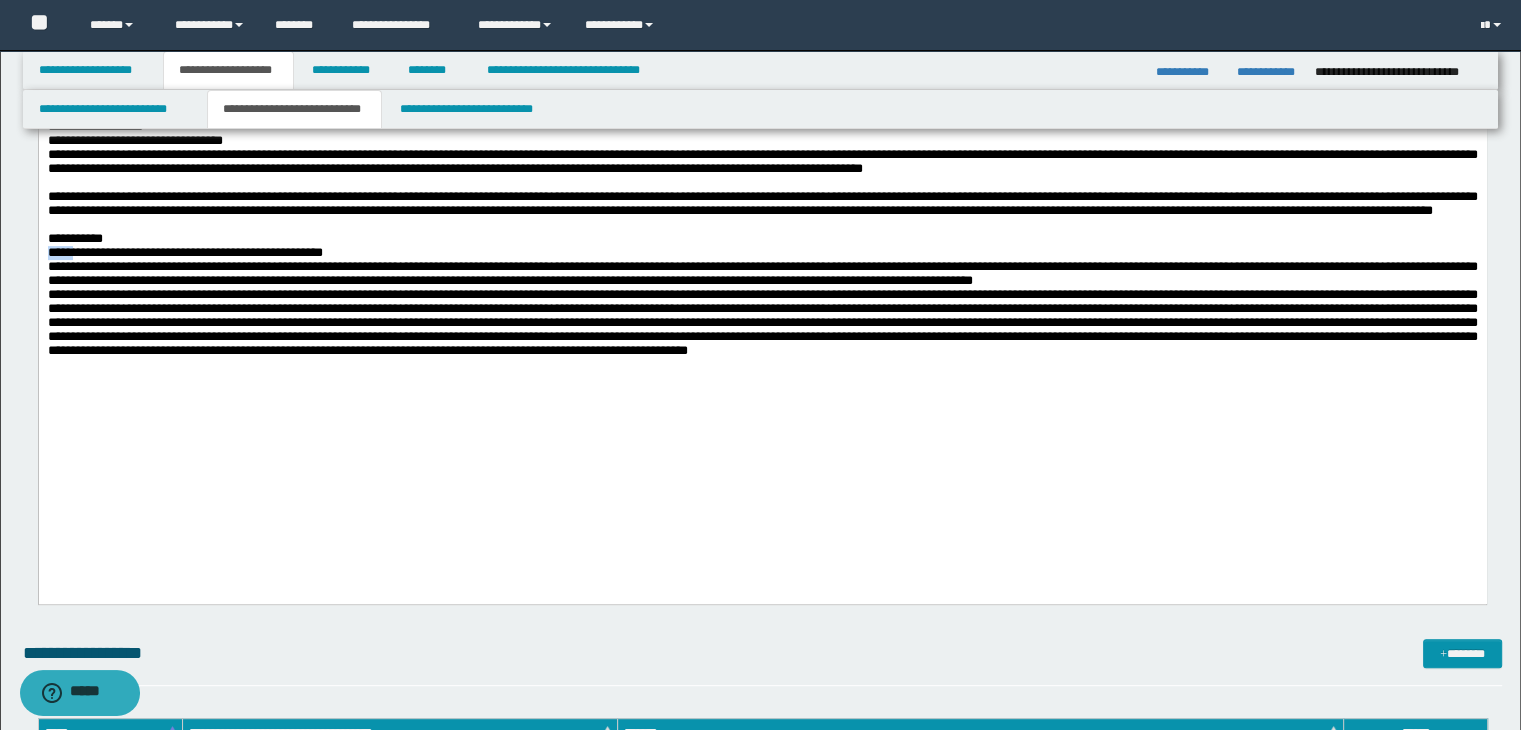 drag, startPoint x: 49, startPoint y: 337, endPoint x: 83, endPoint y: 346, distance: 35.17101 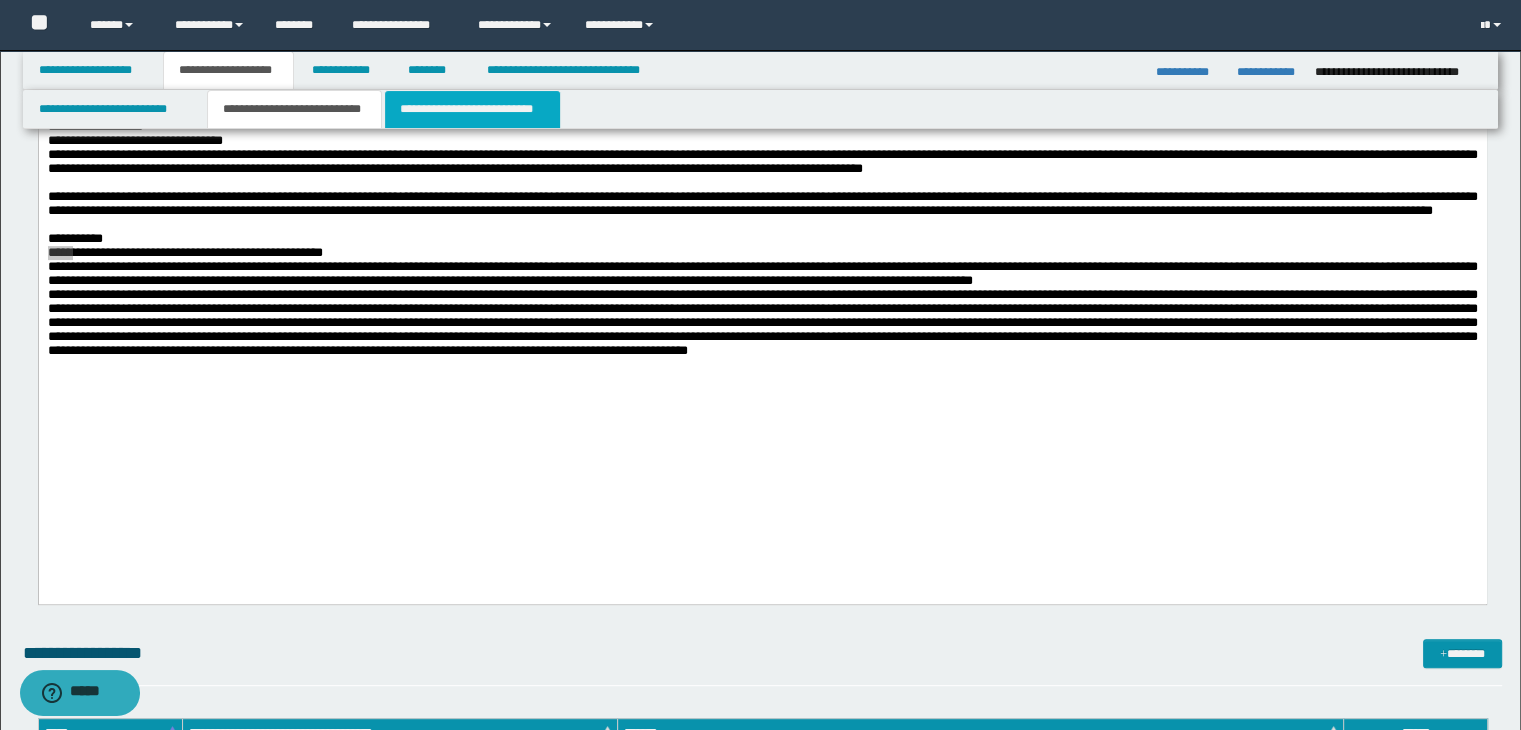 click on "**********" at bounding box center (472, 109) 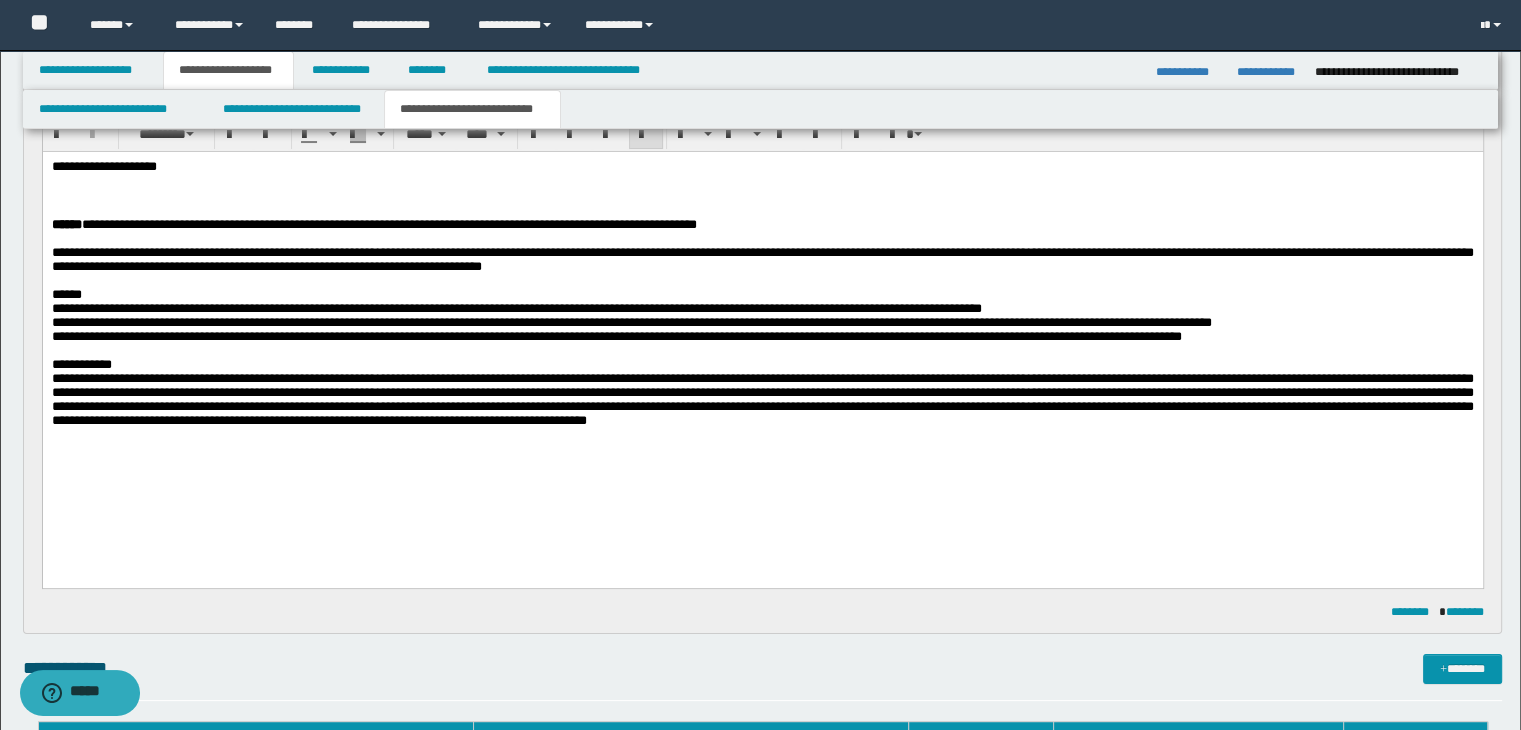 scroll, scrollTop: 200, scrollLeft: 0, axis: vertical 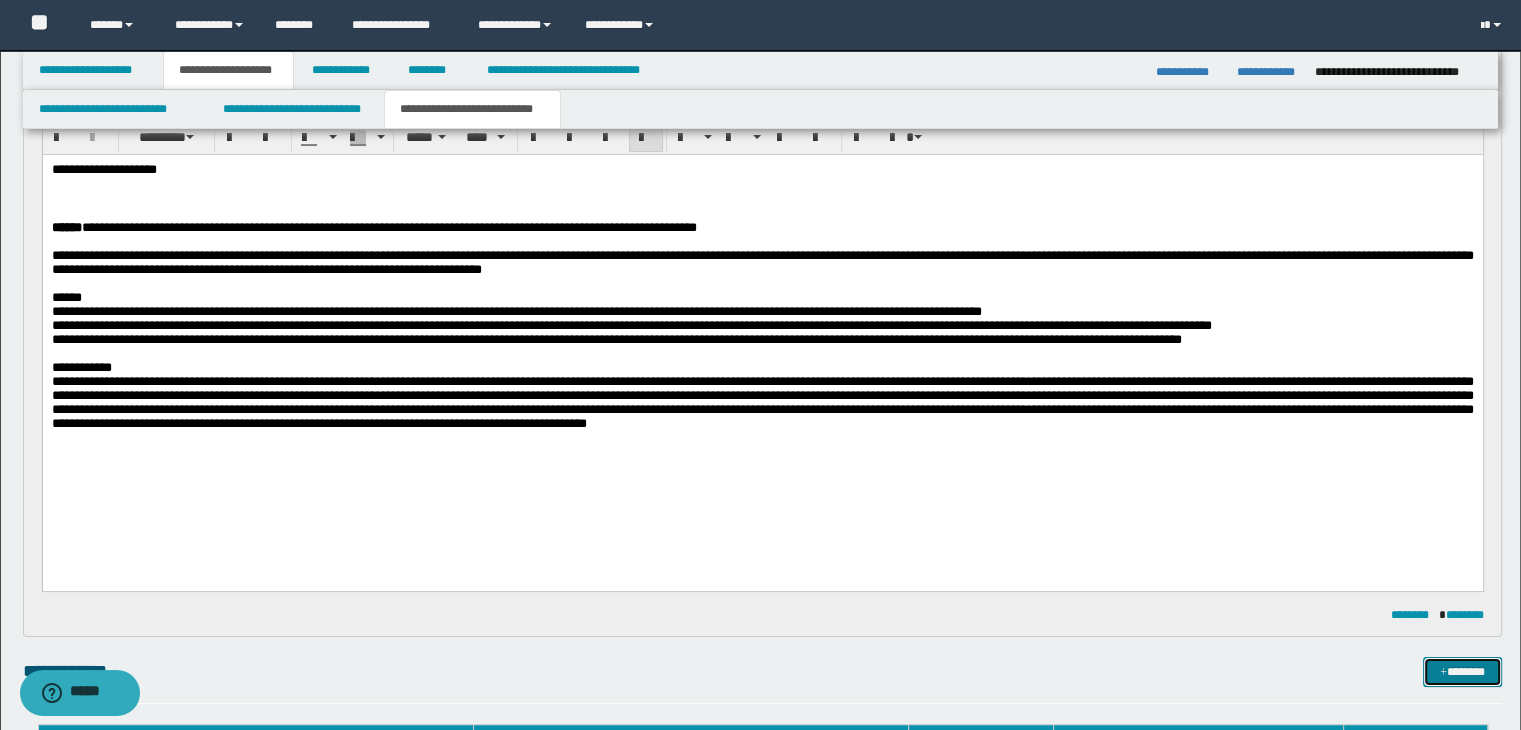 click on "*******" at bounding box center [1462, 672] 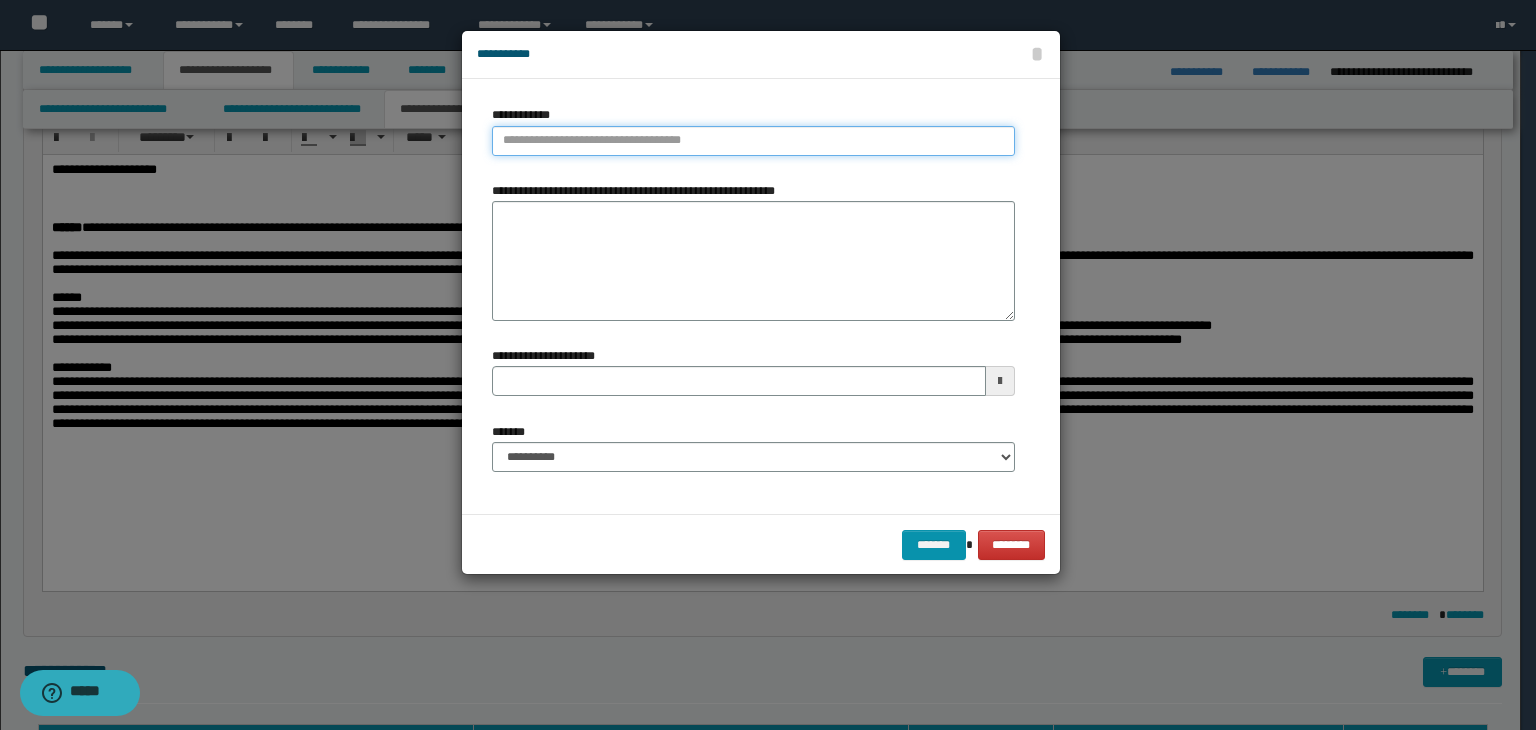 click on "**********" at bounding box center (753, 141) 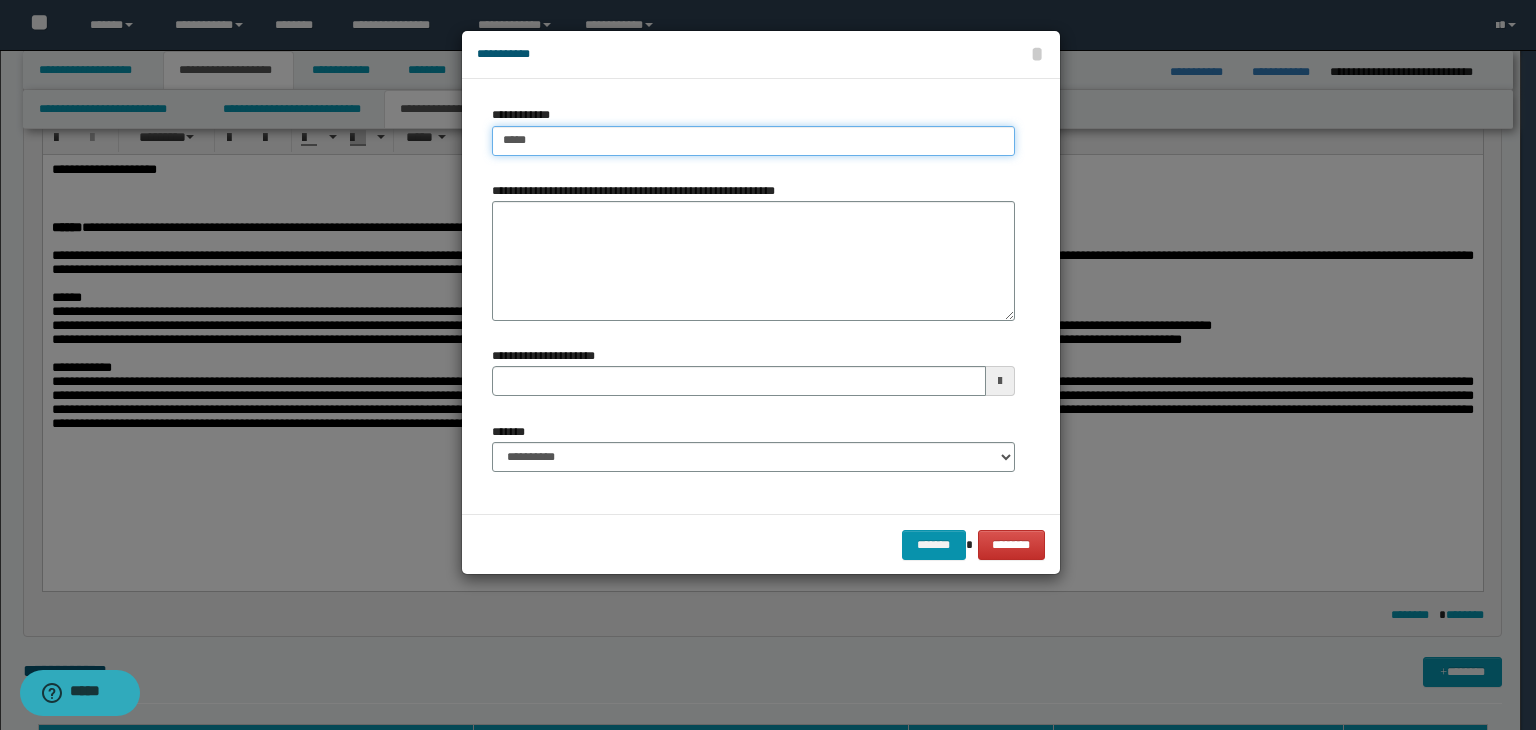 type on "****" 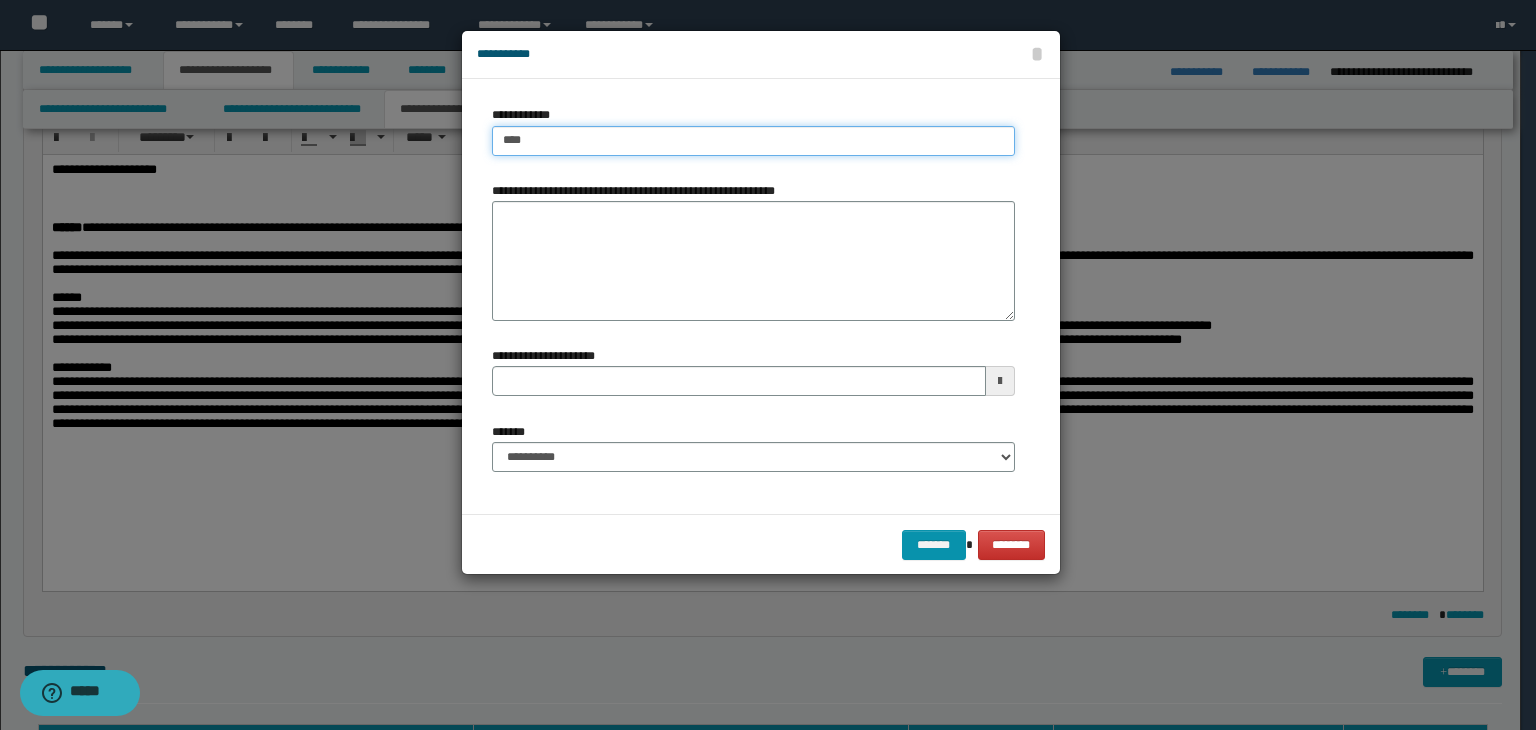 type on "****" 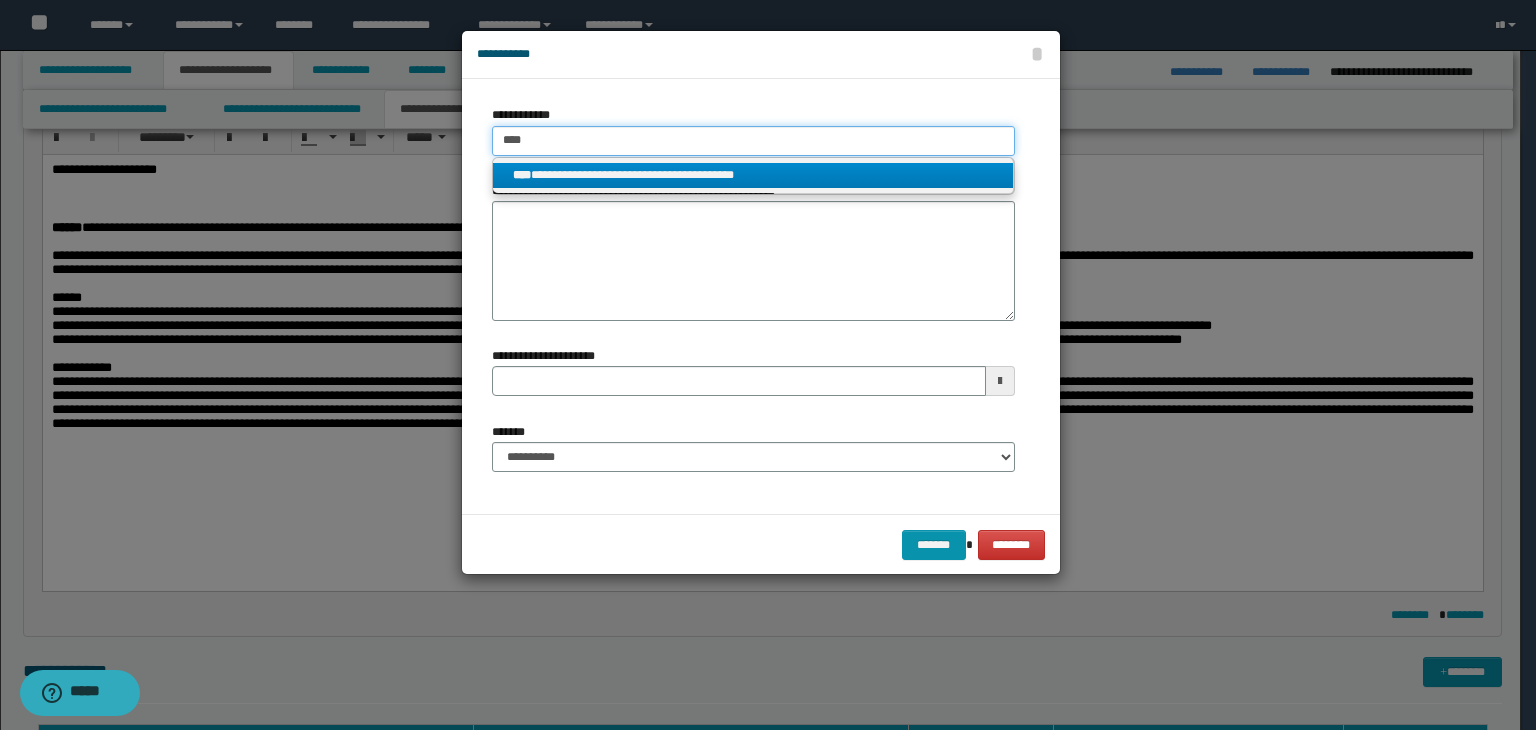 type on "****" 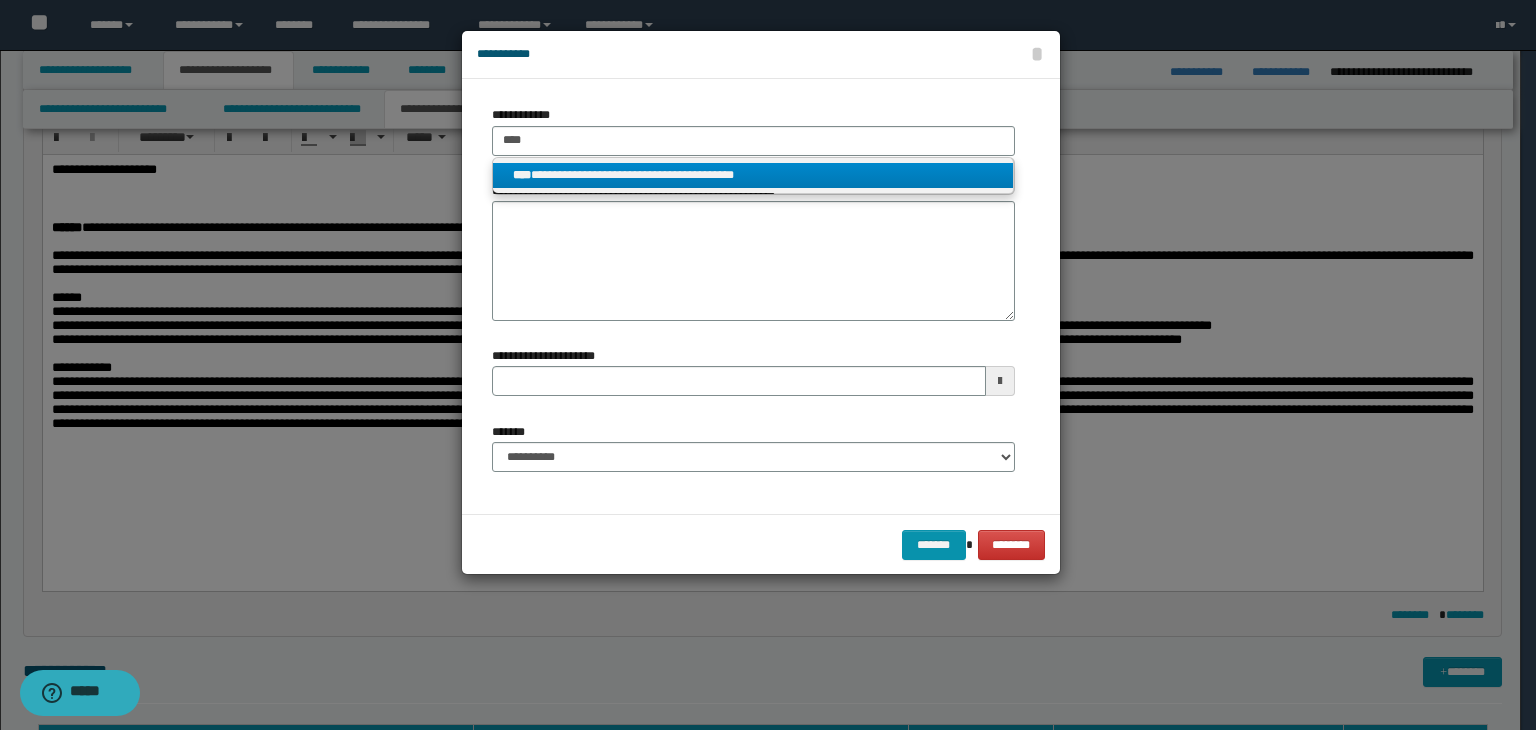 click on "**********" at bounding box center (753, 175) 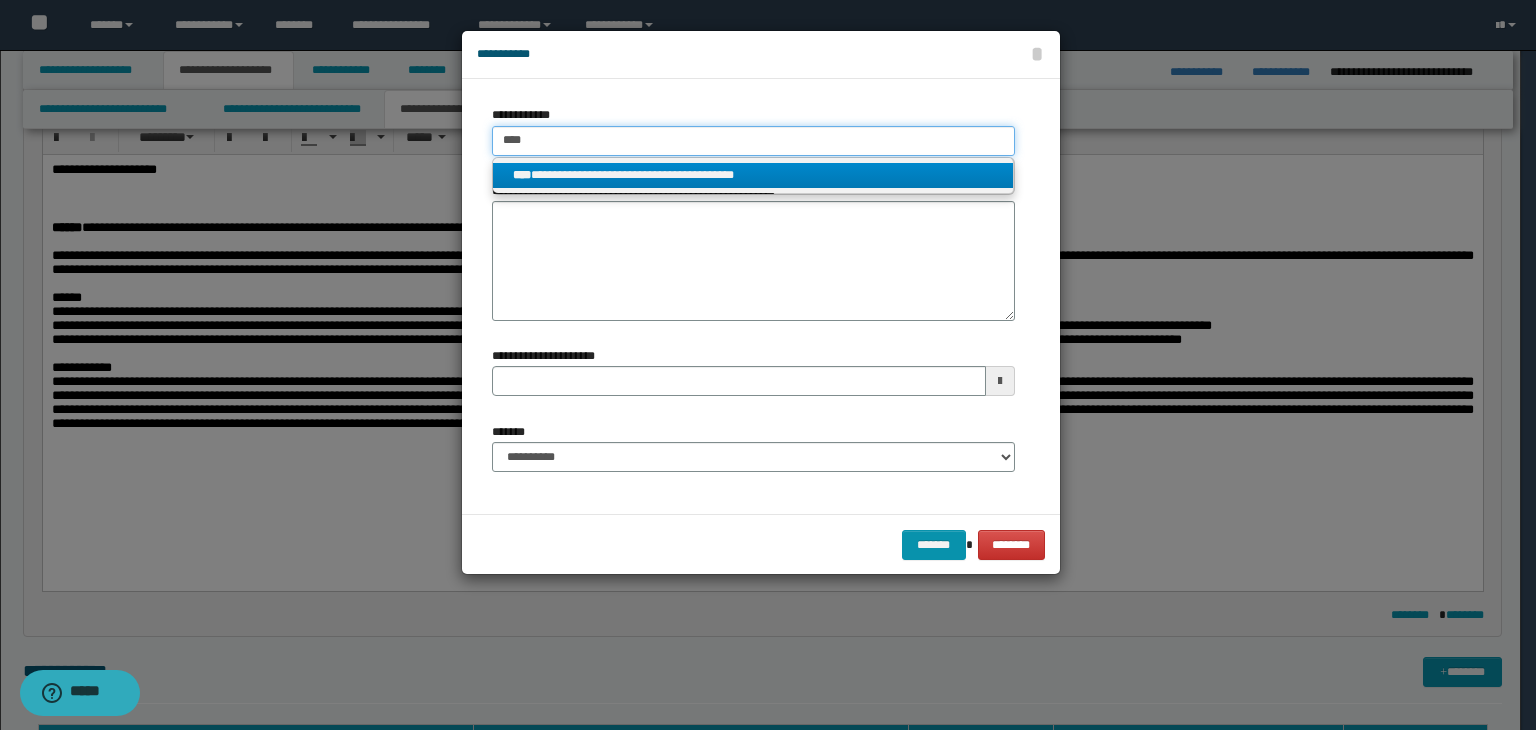 type 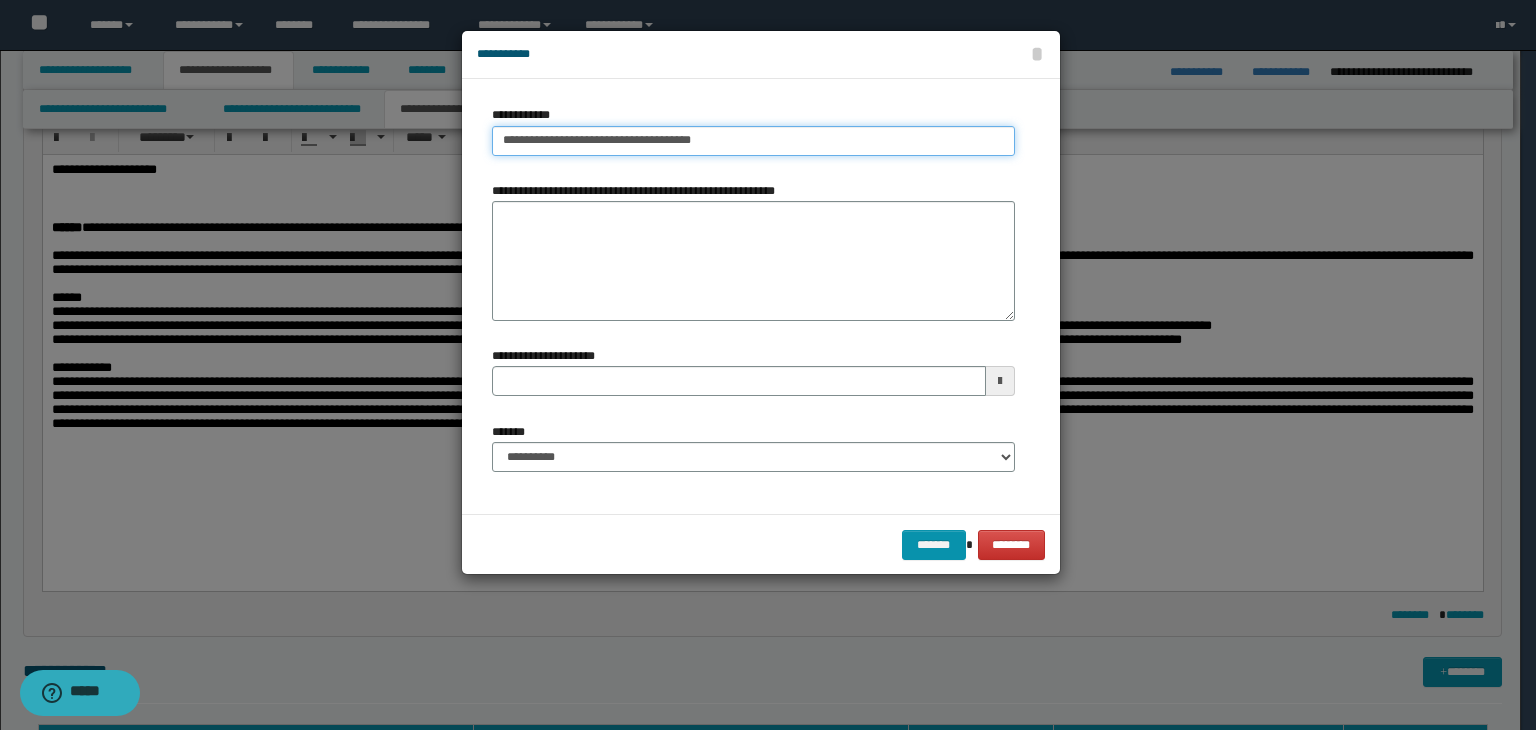 type 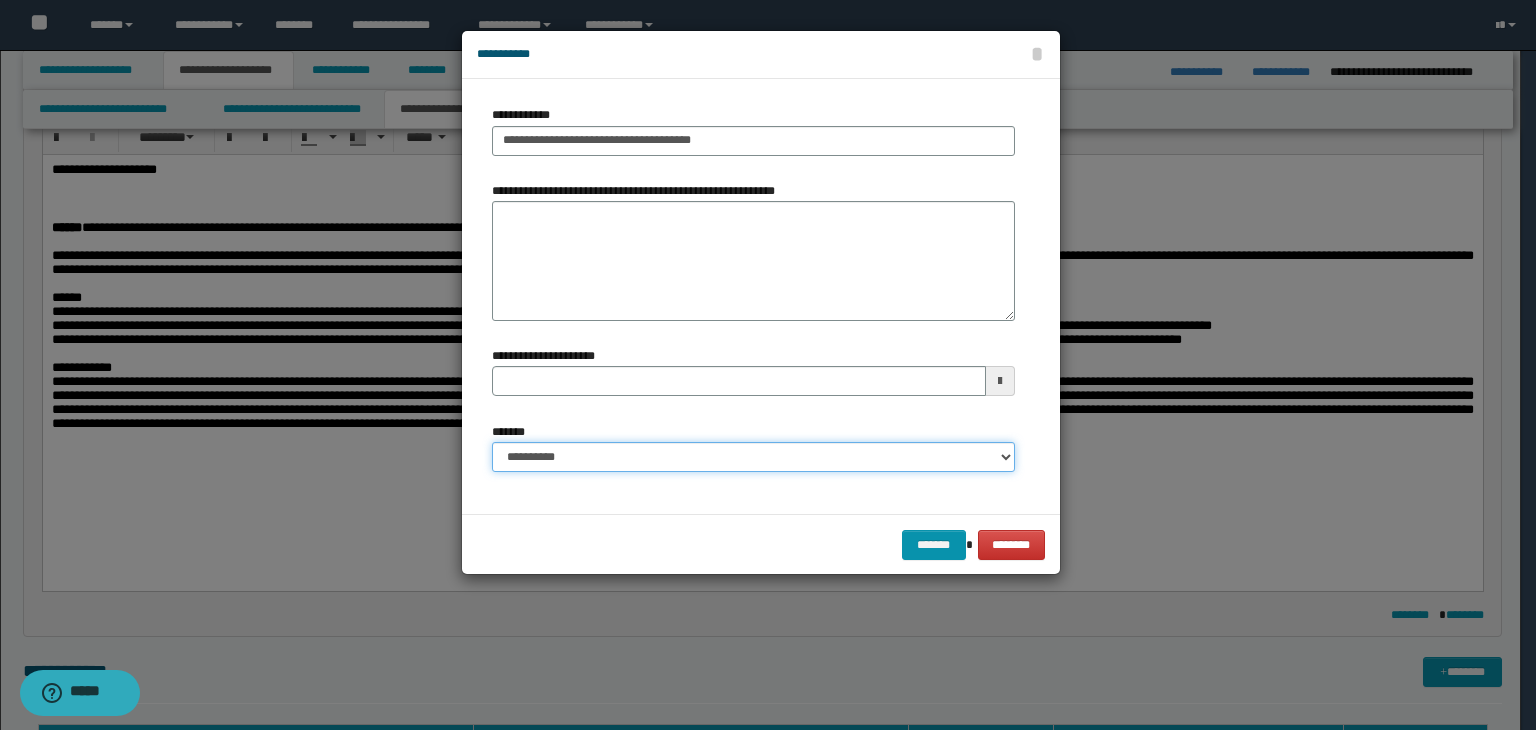 click on "**********" at bounding box center (753, 457) 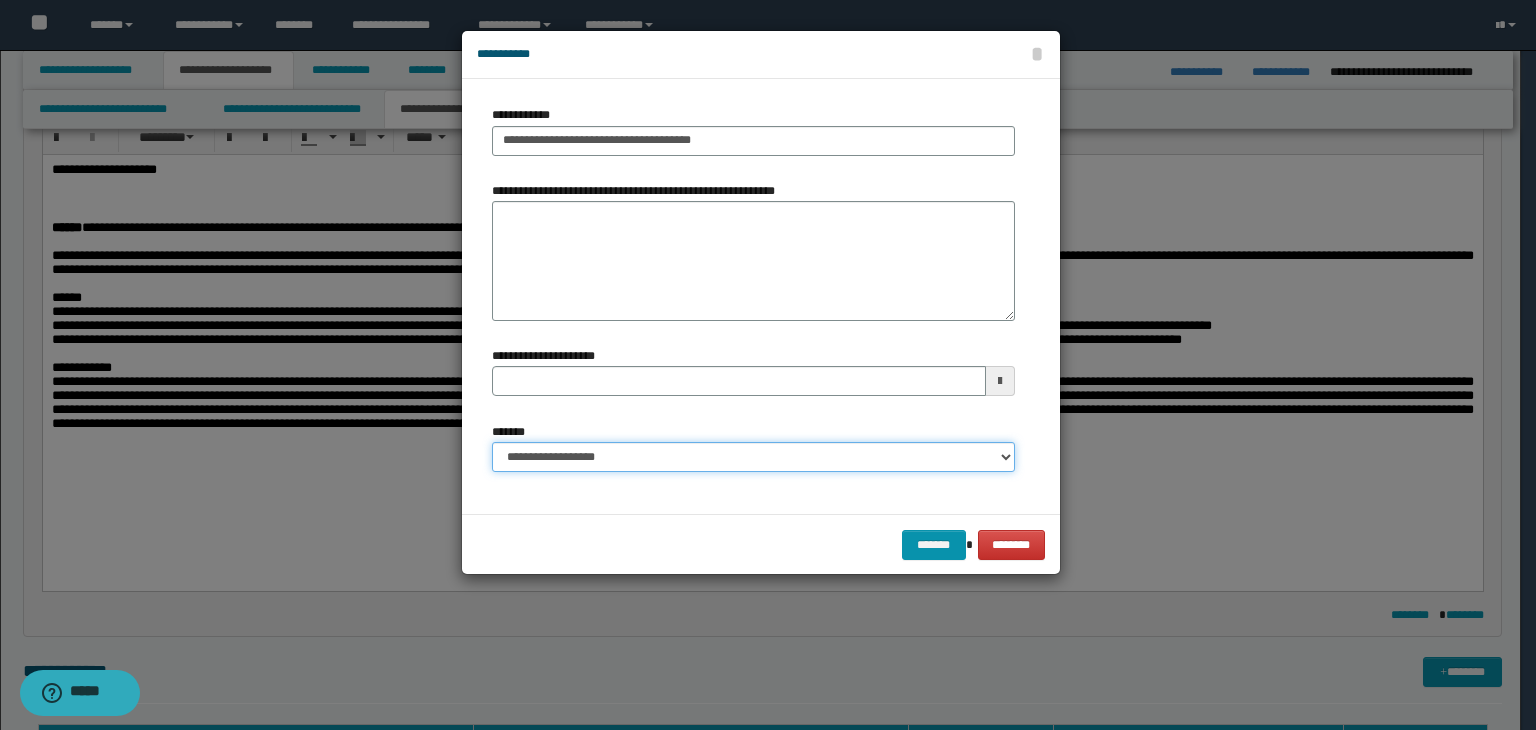 click on "**********" at bounding box center (753, 457) 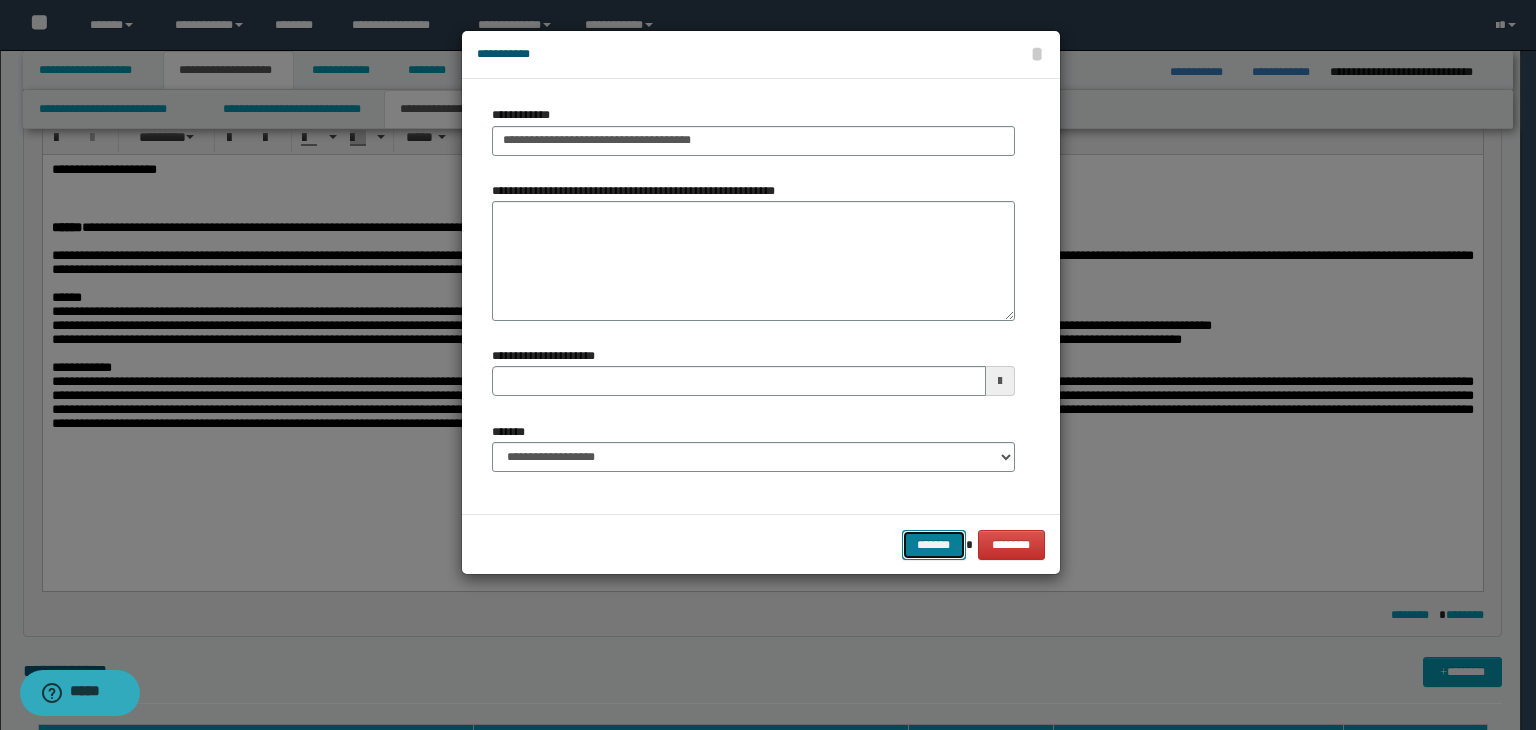 click on "*******" at bounding box center [934, 545] 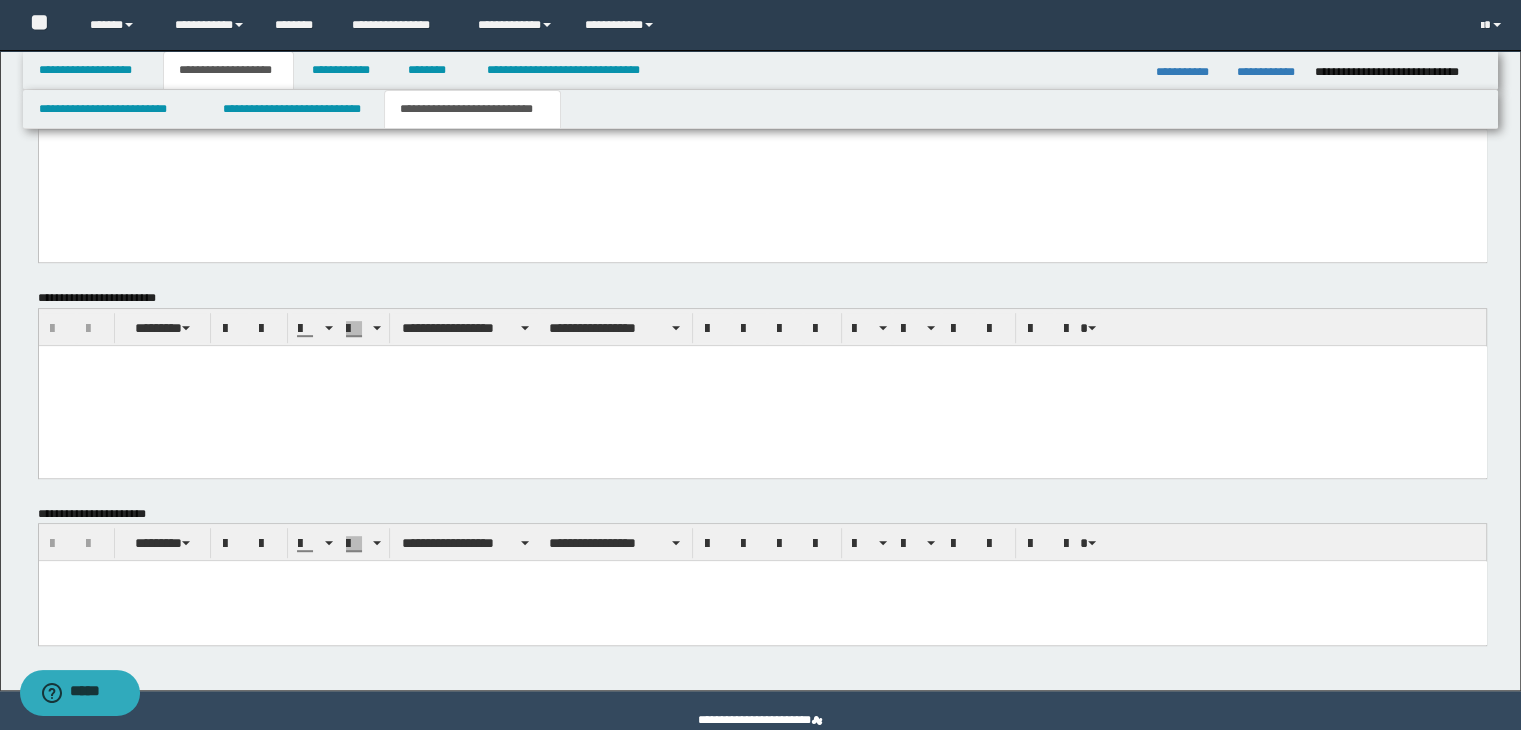 scroll, scrollTop: 1038, scrollLeft: 0, axis: vertical 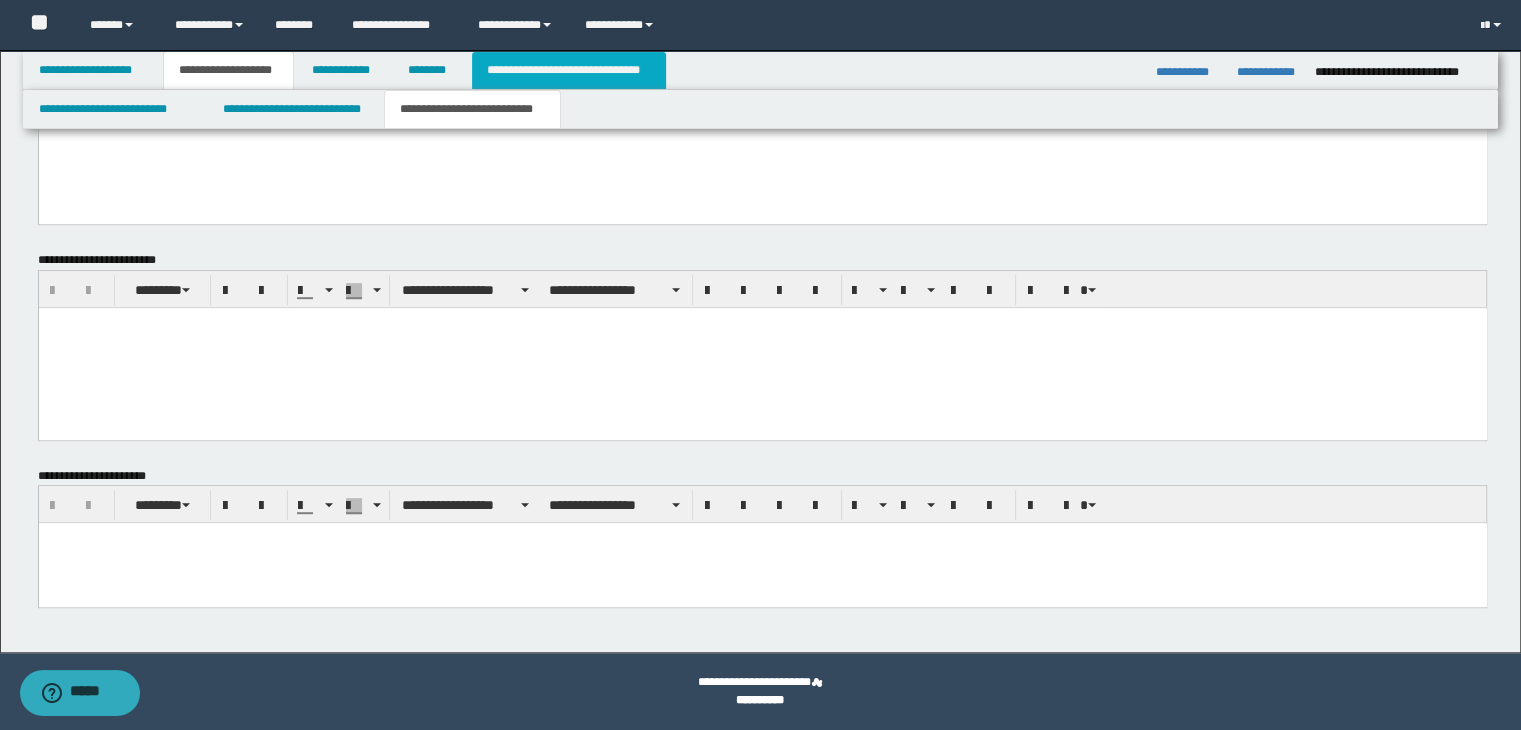 click on "**********" at bounding box center (569, 70) 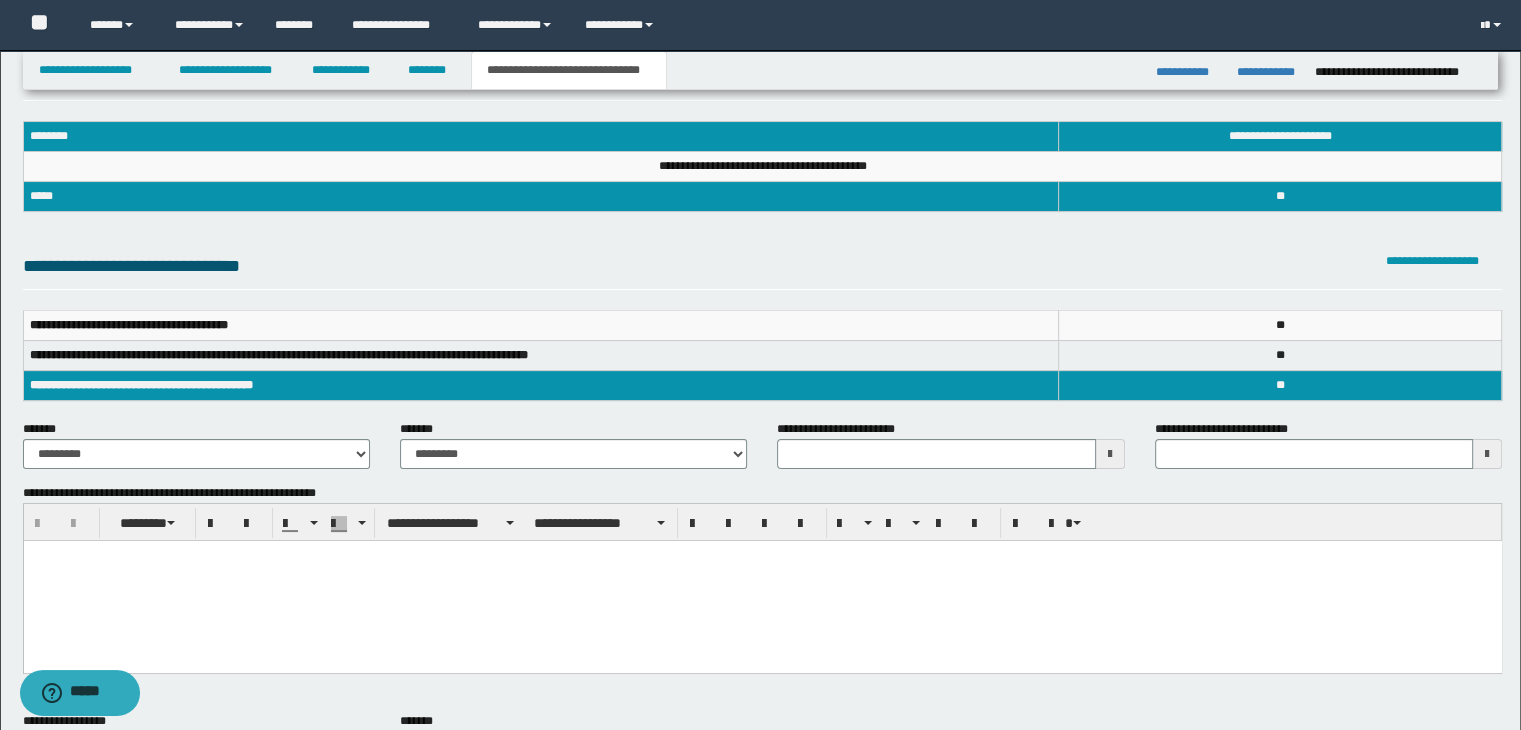 scroll, scrollTop: 200, scrollLeft: 0, axis: vertical 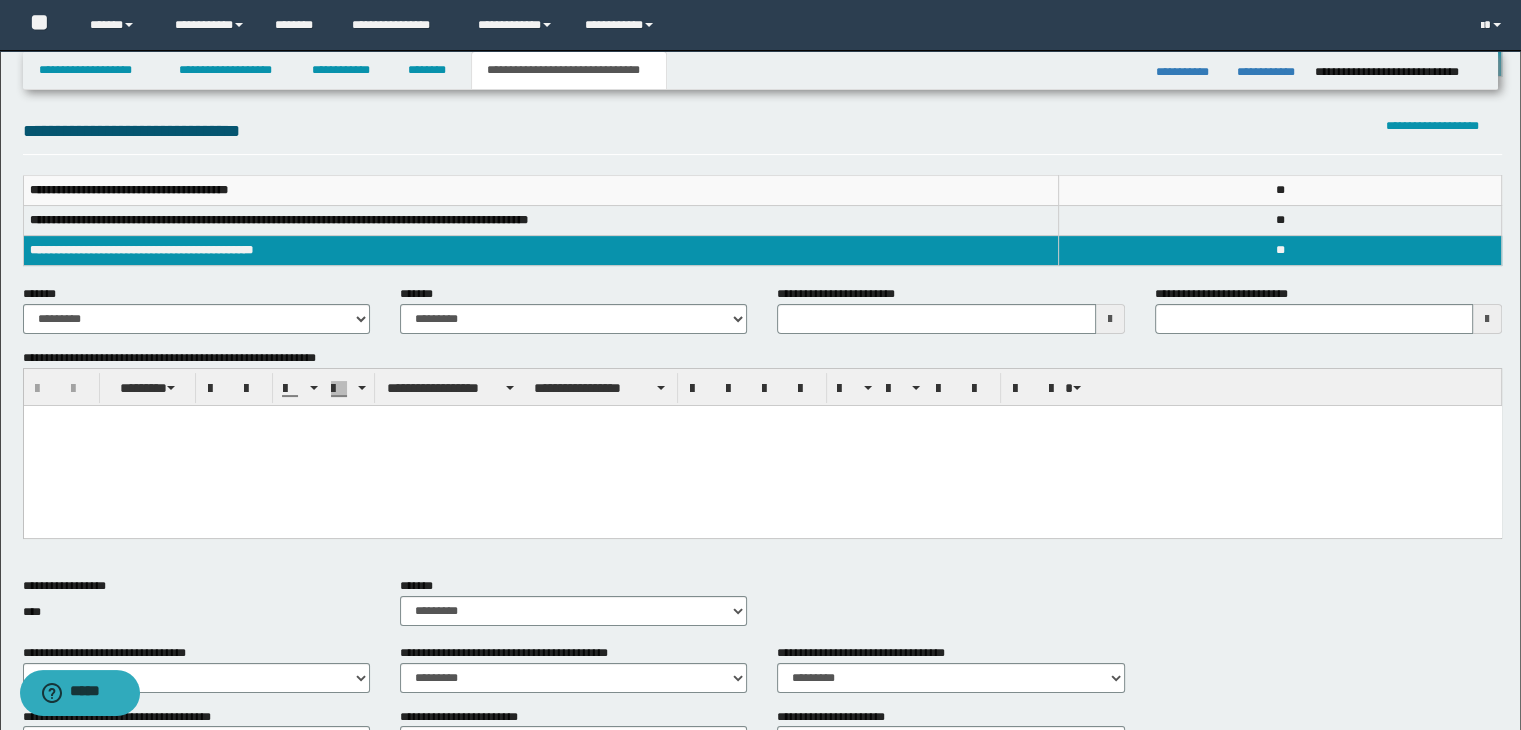 click at bounding box center [762, 446] 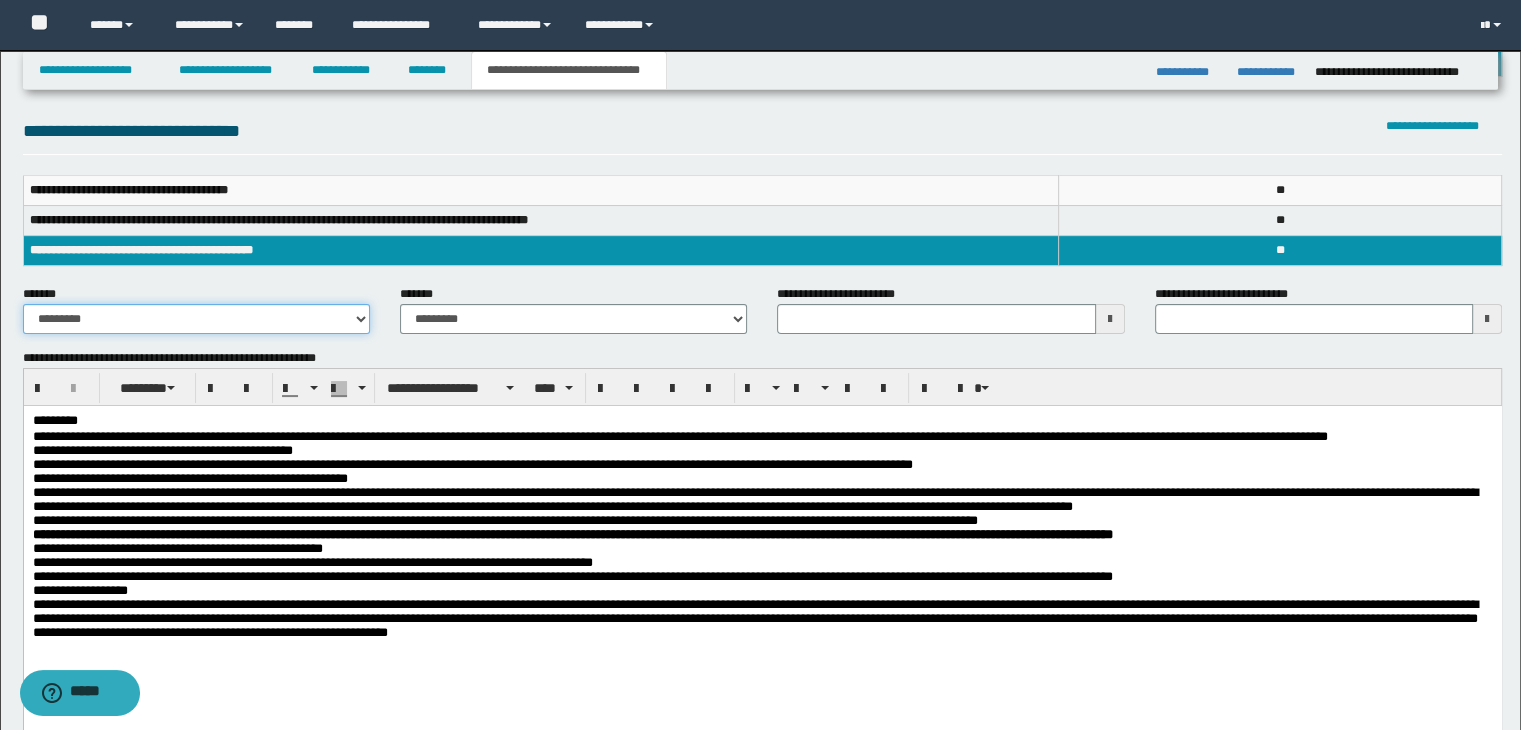 click on "**********" at bounding box center (196, 319) 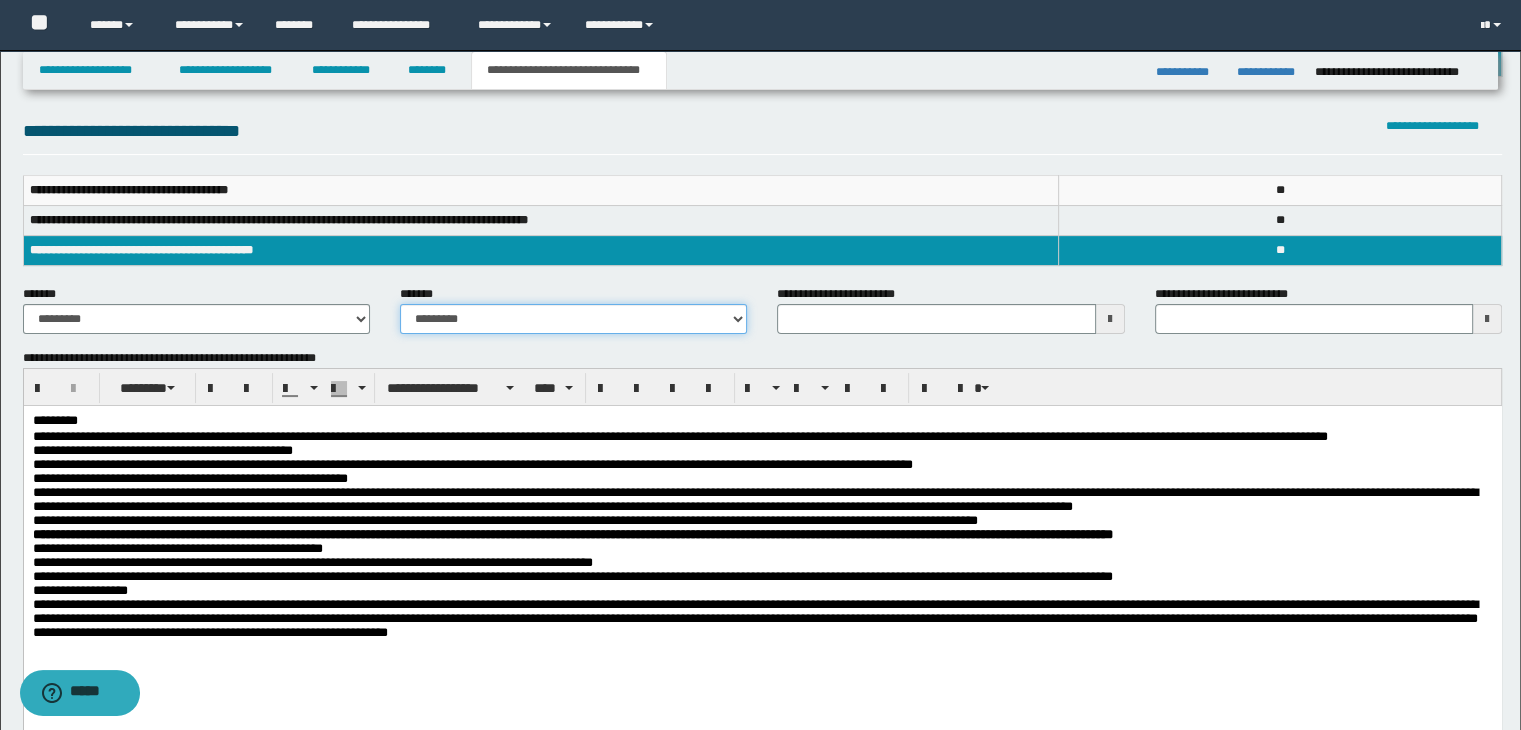 click on "**********" at bounding box center (573, 319) 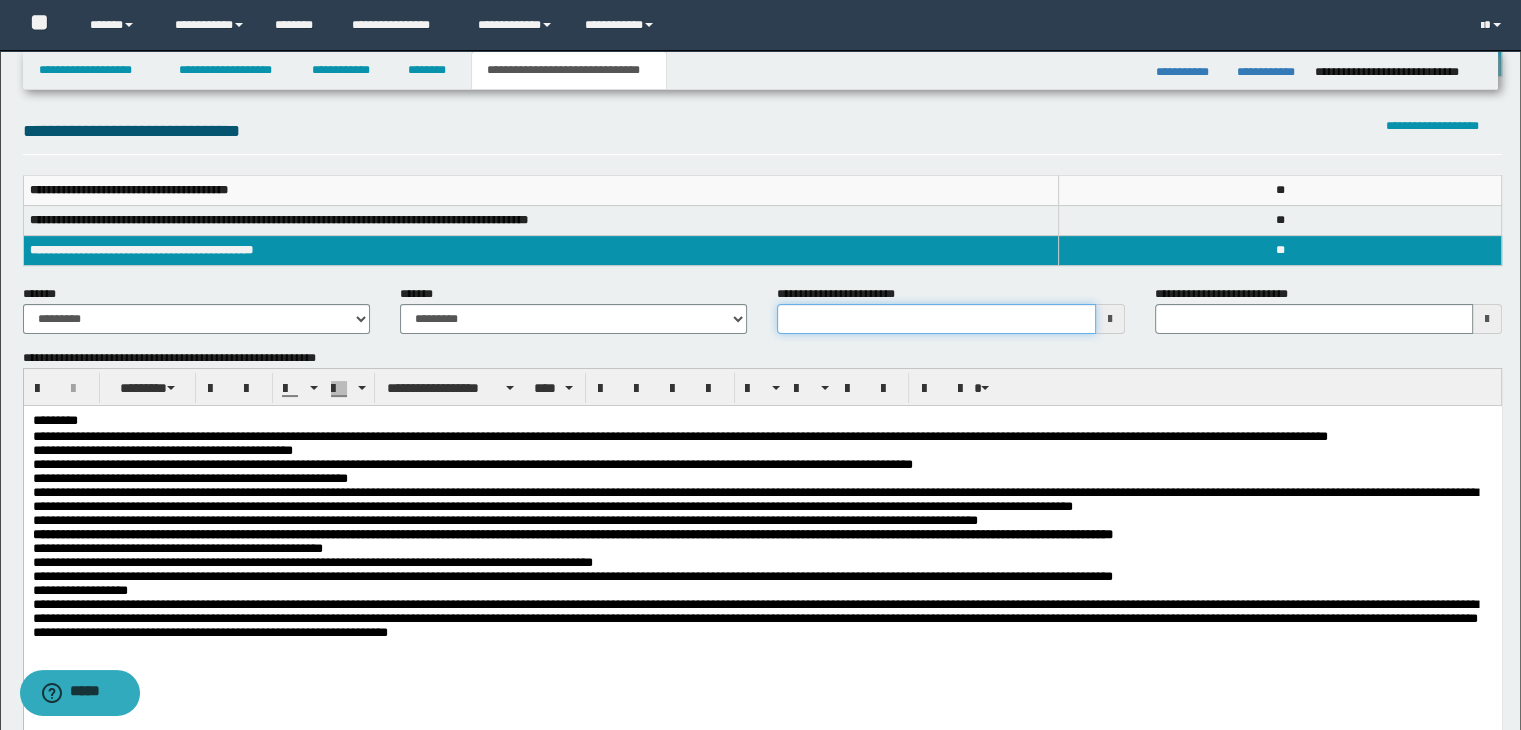 click on "**********" at bounding box center [936, 319] 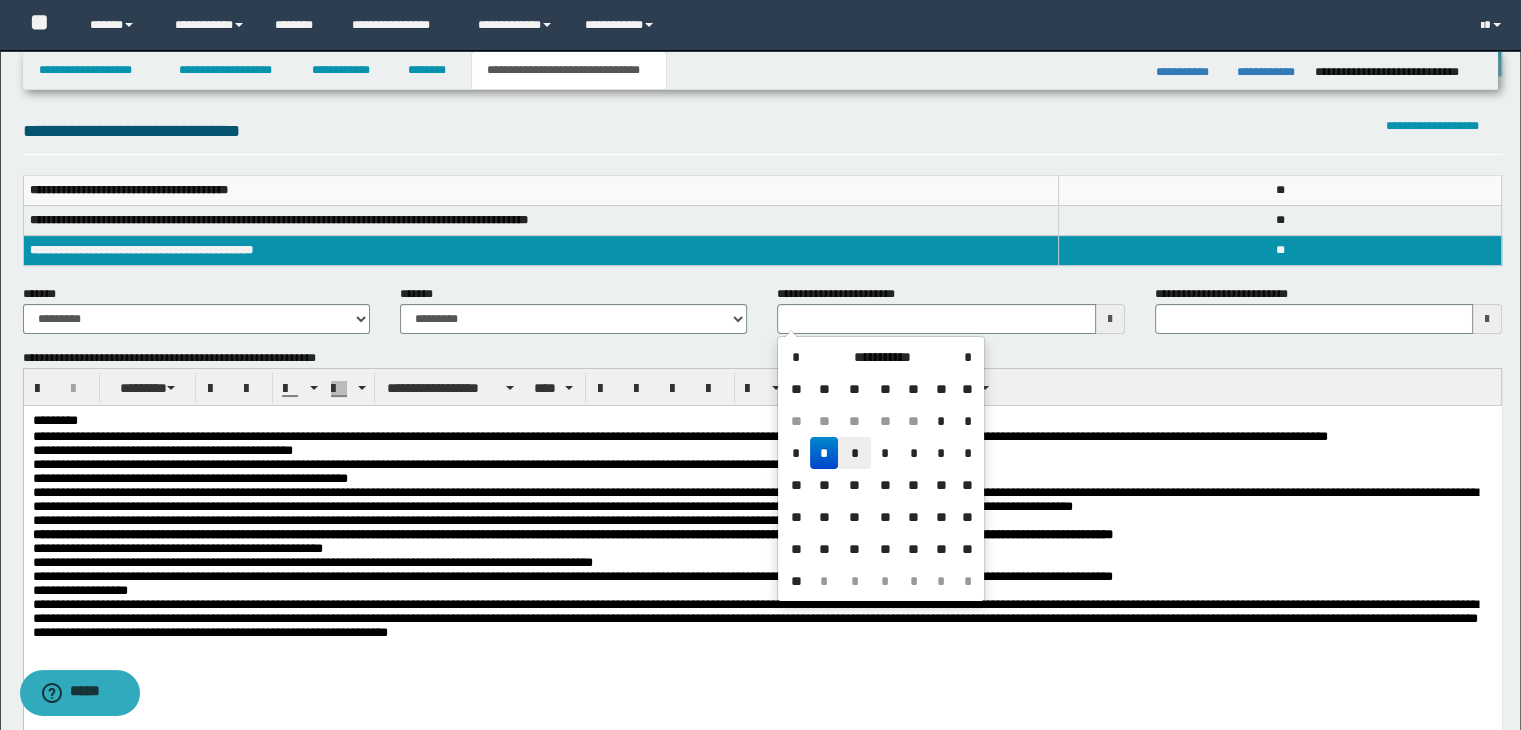 drag, startPoint x: 838, startPoint y: 450, endPoint x: 814, endPoint y: 45, distance: 405.71048 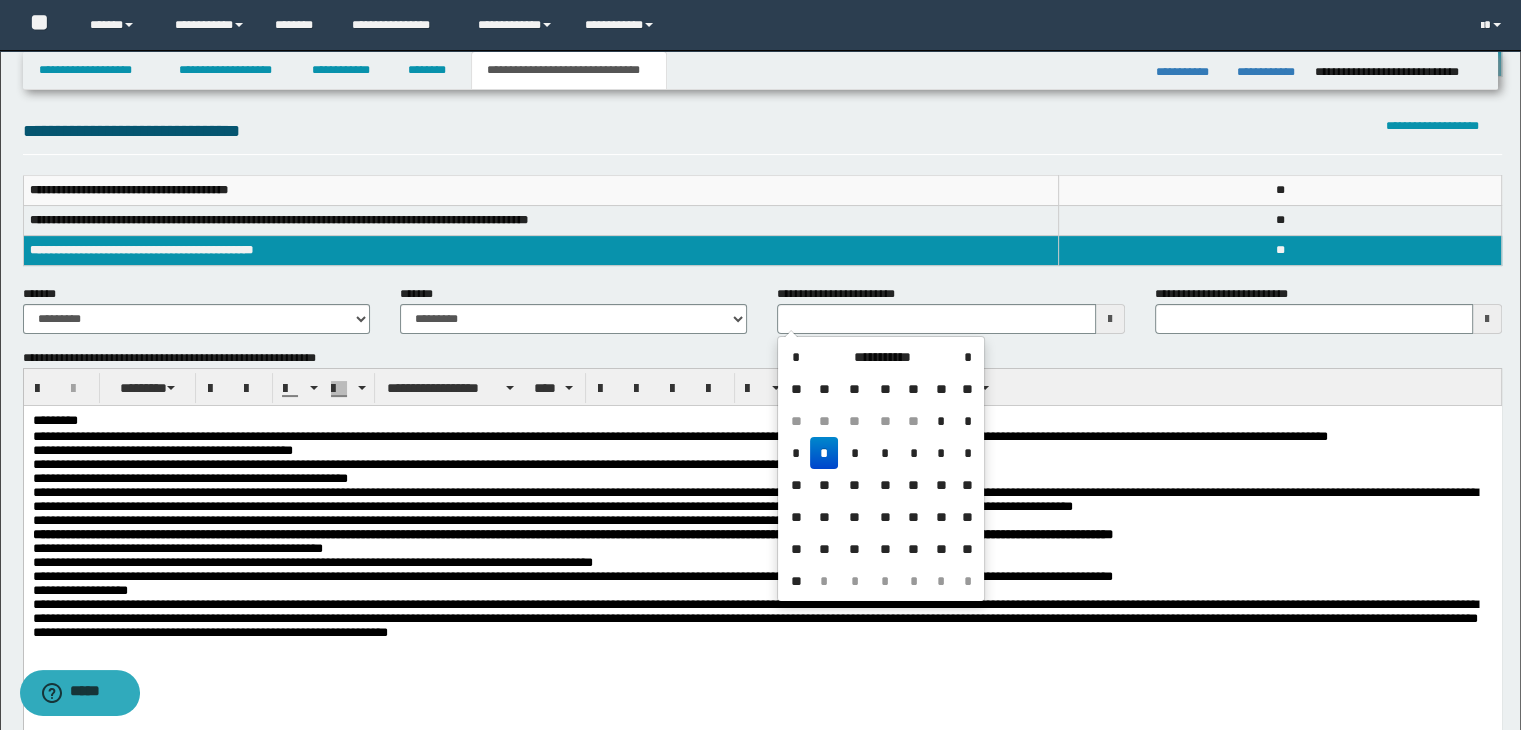 type on "**********" 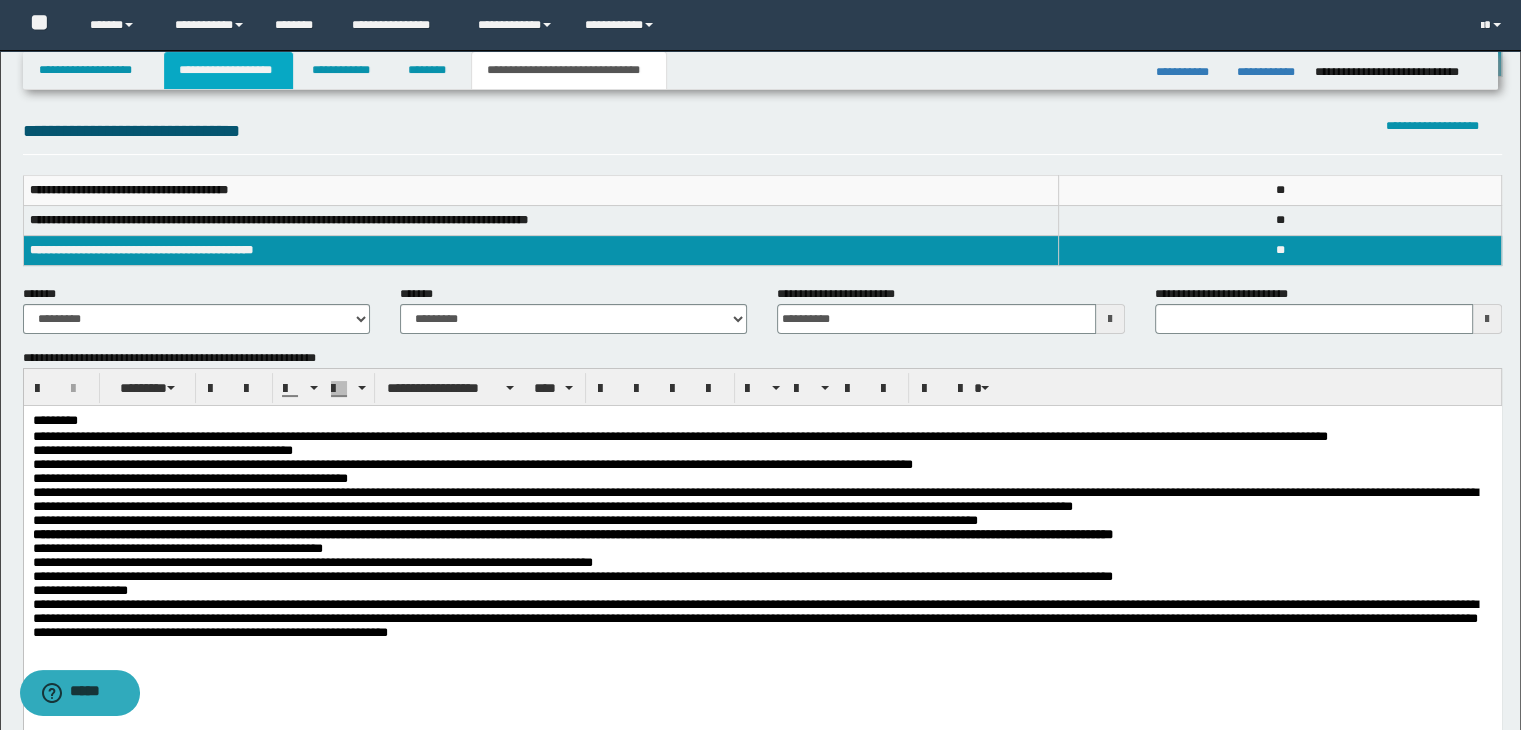 click on "**********" at bounding box center [228, 70] 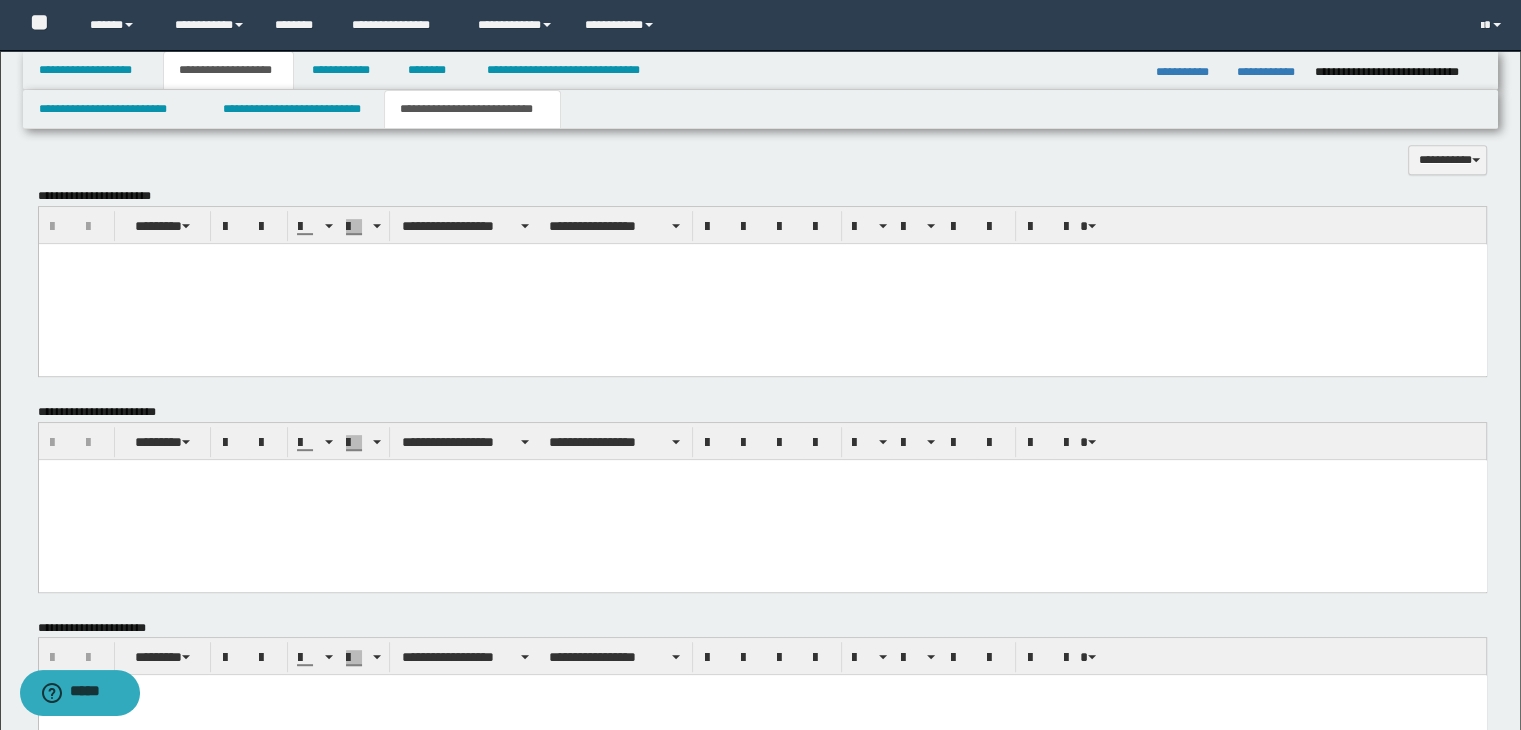 scroll, scrollTop: 1031, scrollLeft: 0, axis: vertical 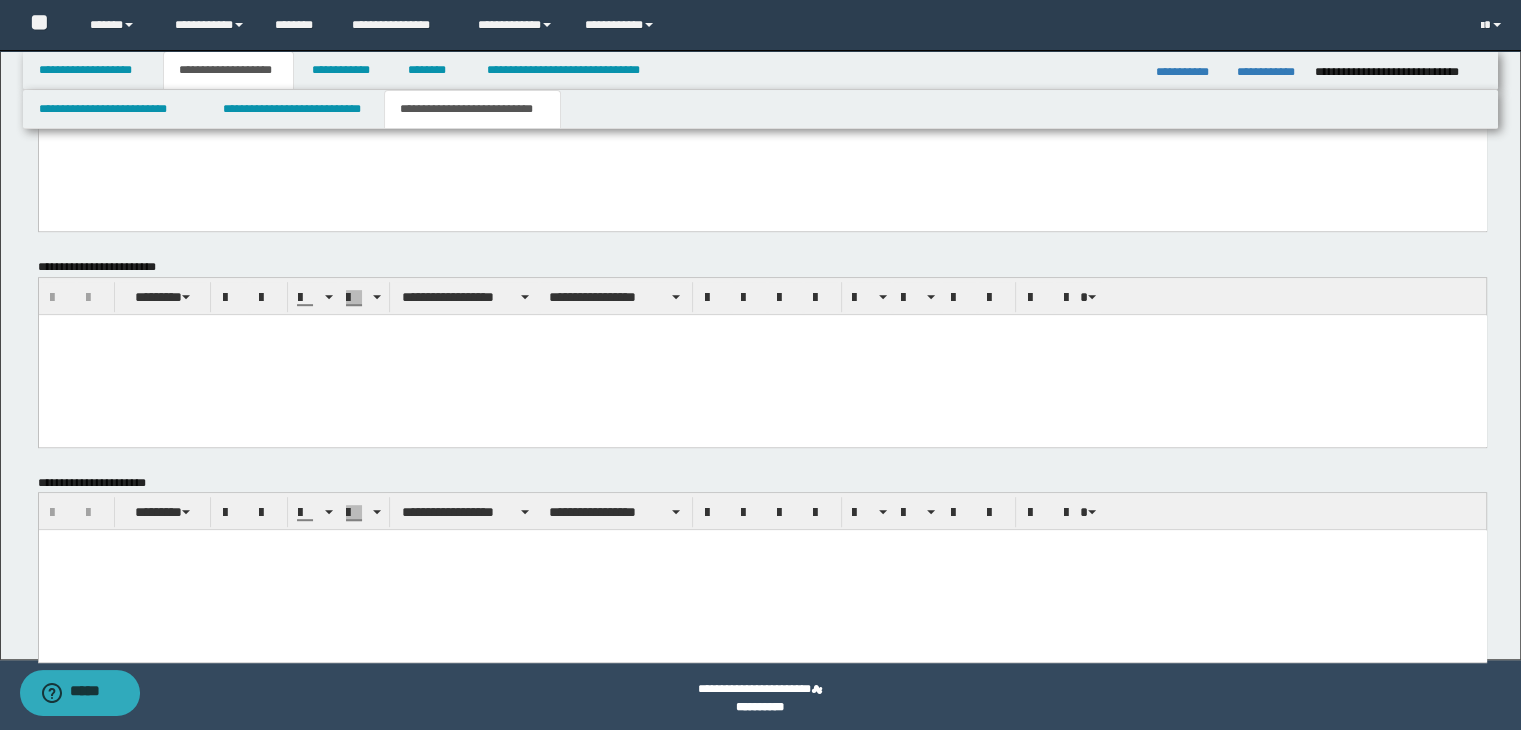 click at bounding box center (762, 570) 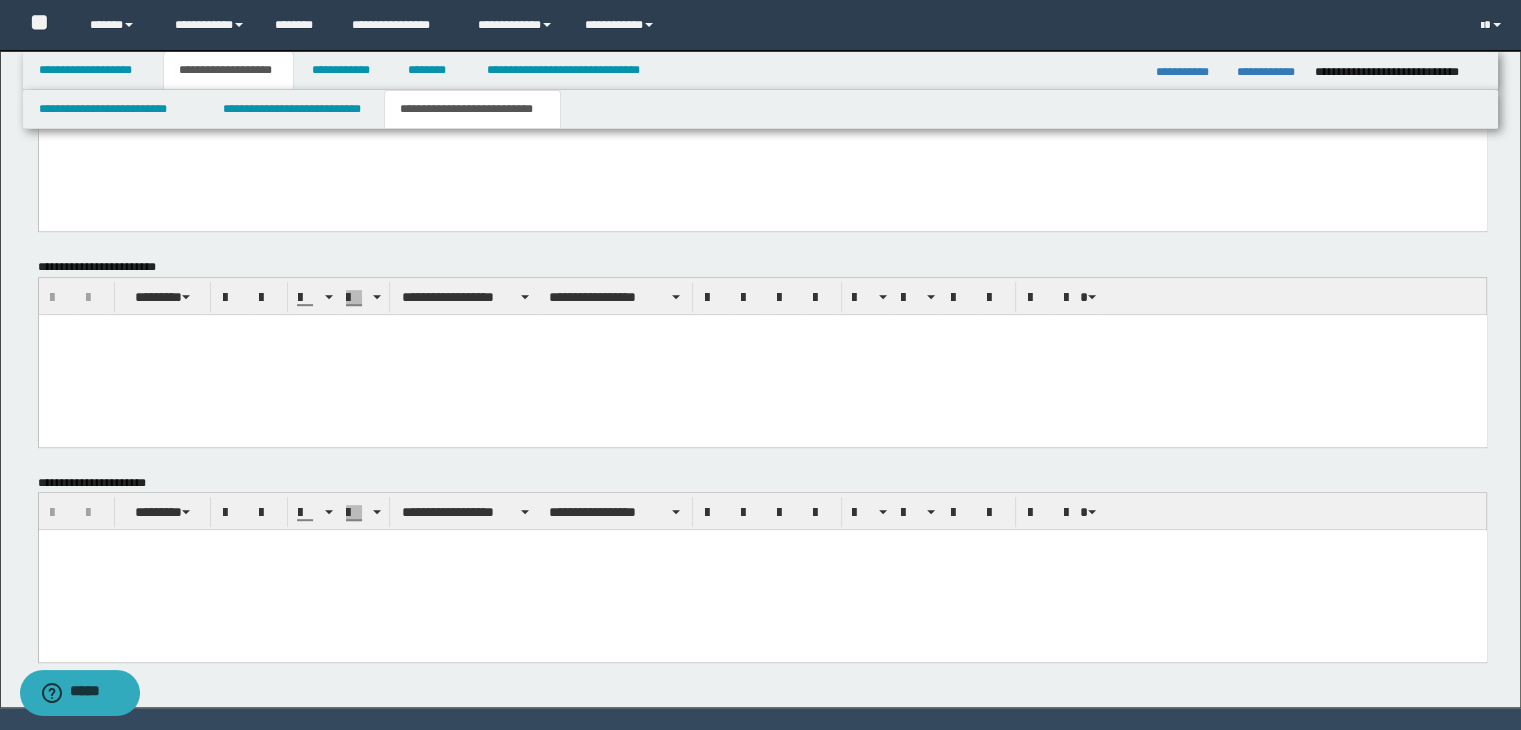 paste 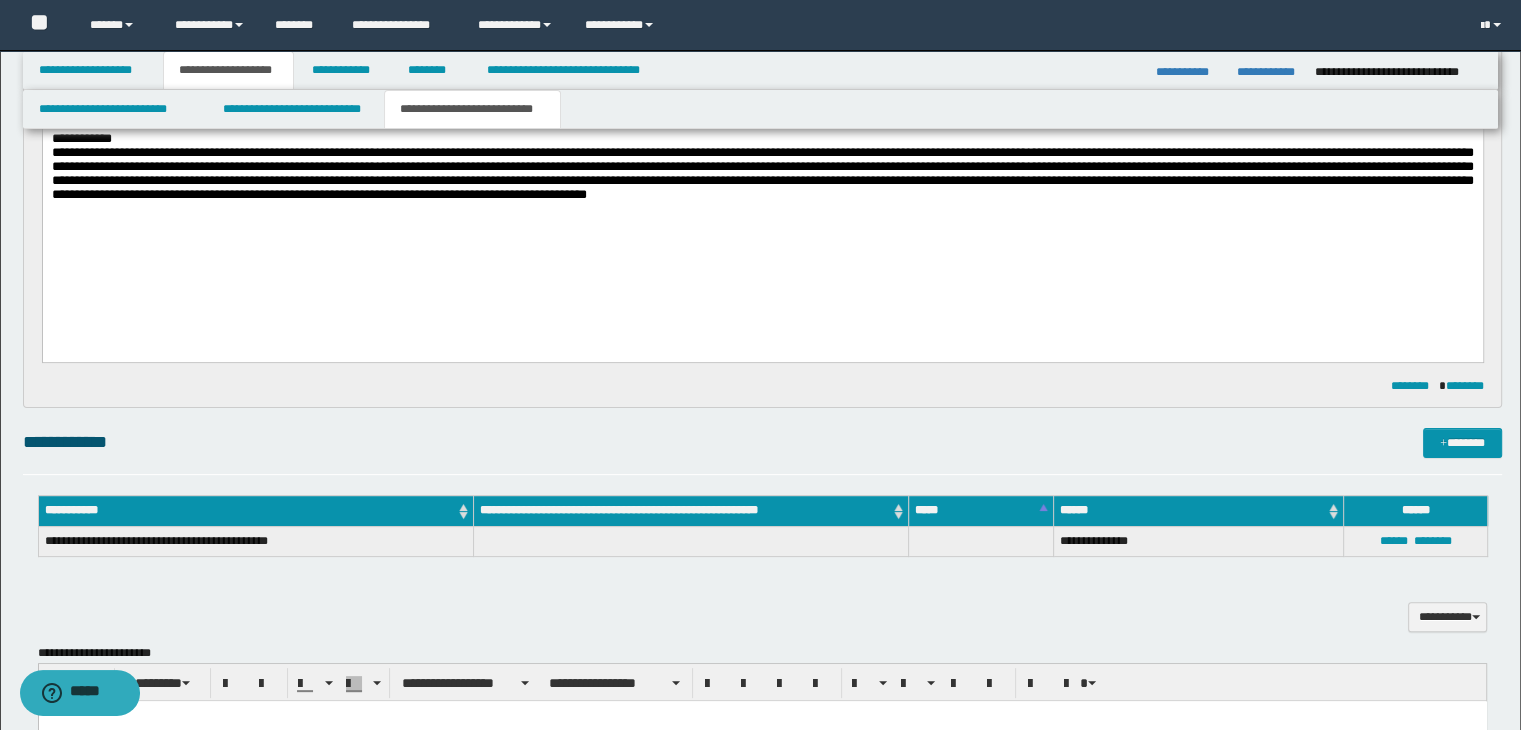 scroll, scrollTop: 231, scrollLeft: 0, axis: vertical 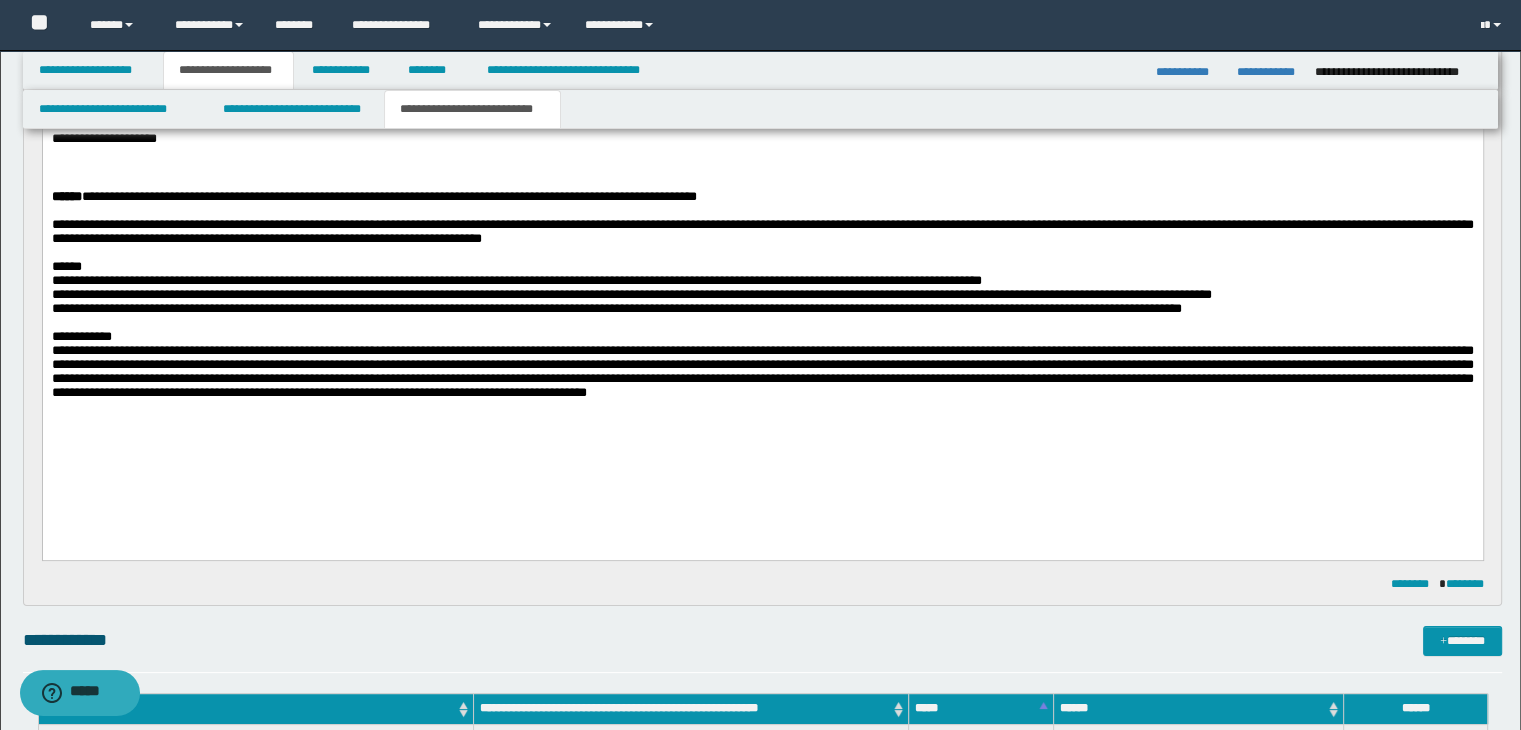 click at bounding box center [762, 154] 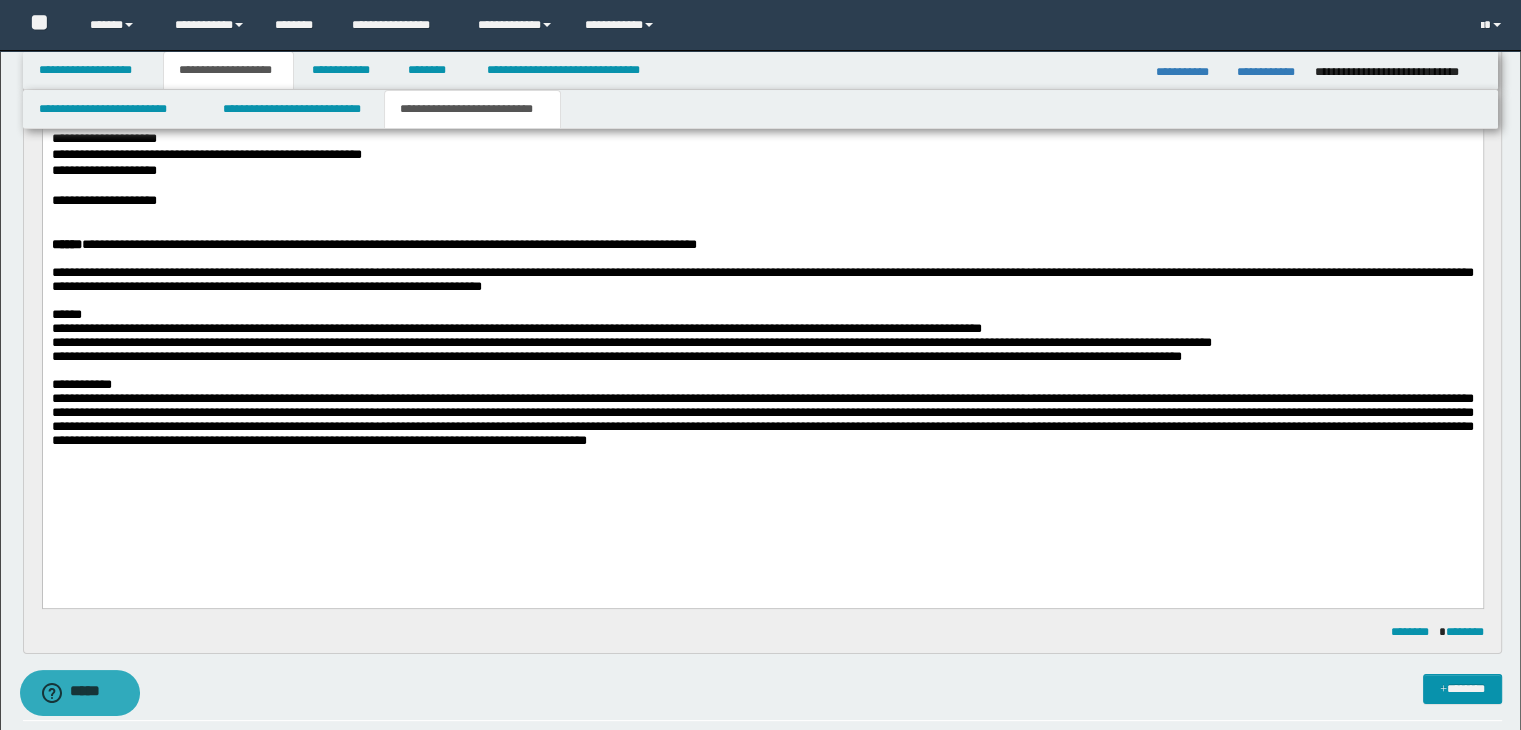 click at bounding box center [762, 186] 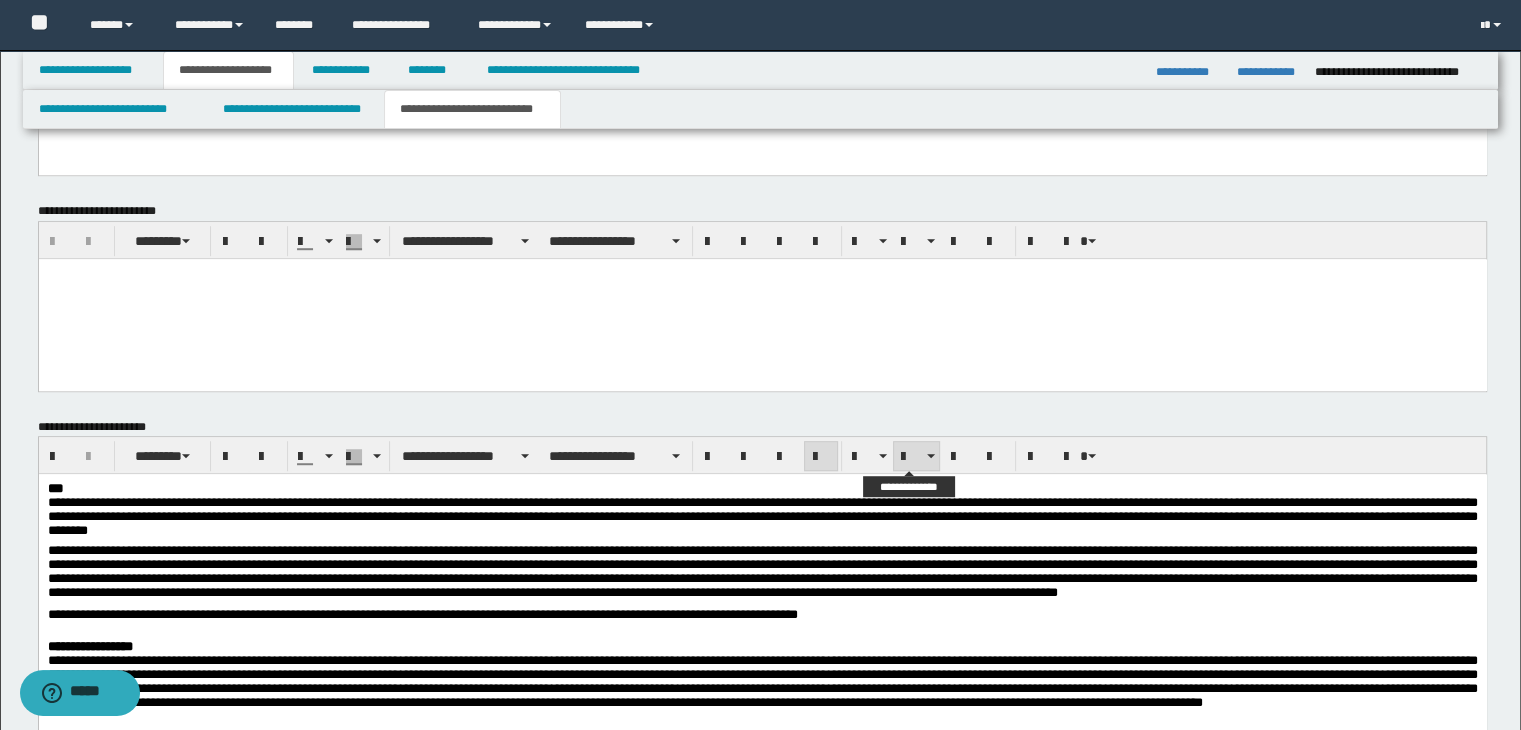 scroll, scrollTop: 931, scrollLeft: 0, axis: vertical 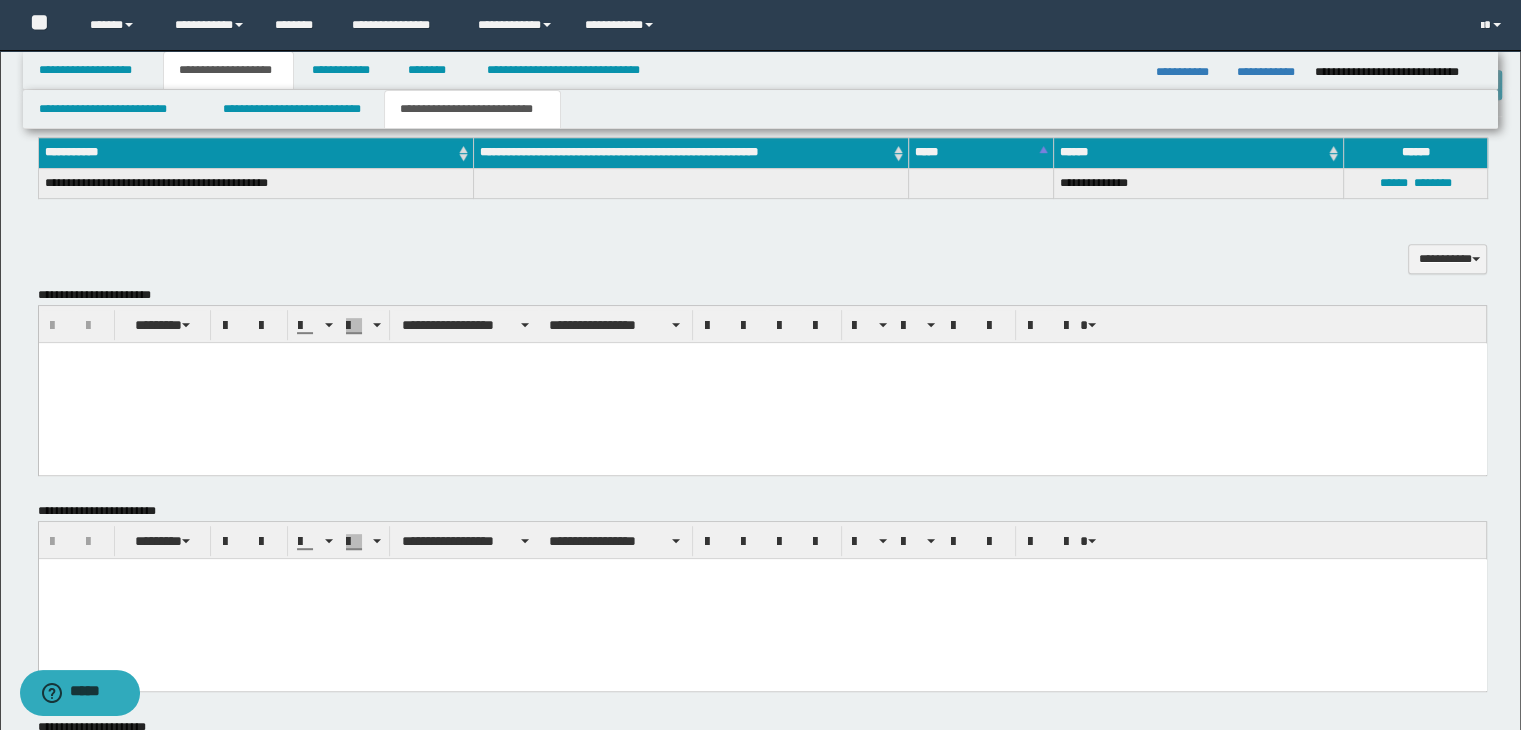 click at bounding box center [762, 382] 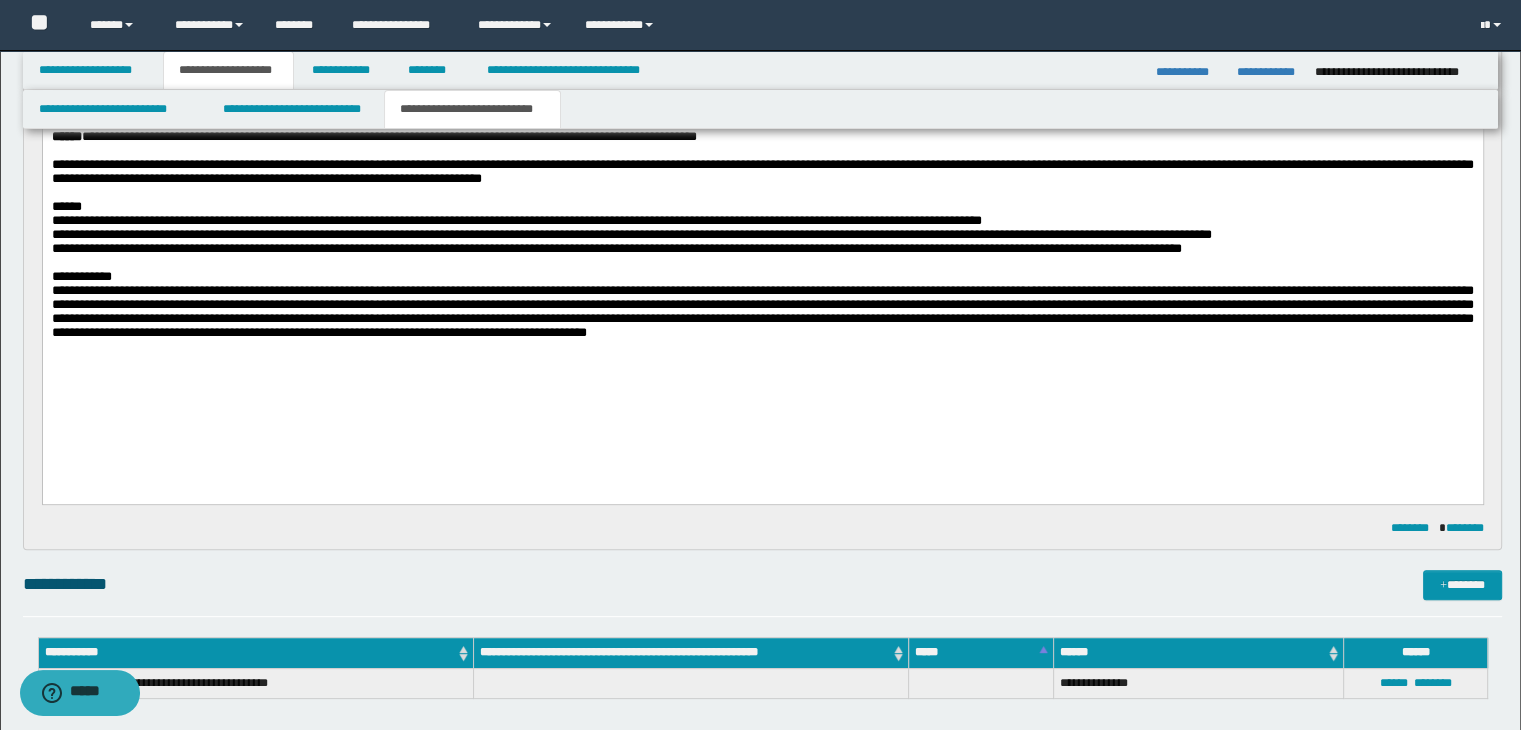 scroll, scrollTop: 31, scrollLeft: 0, axis: vertical 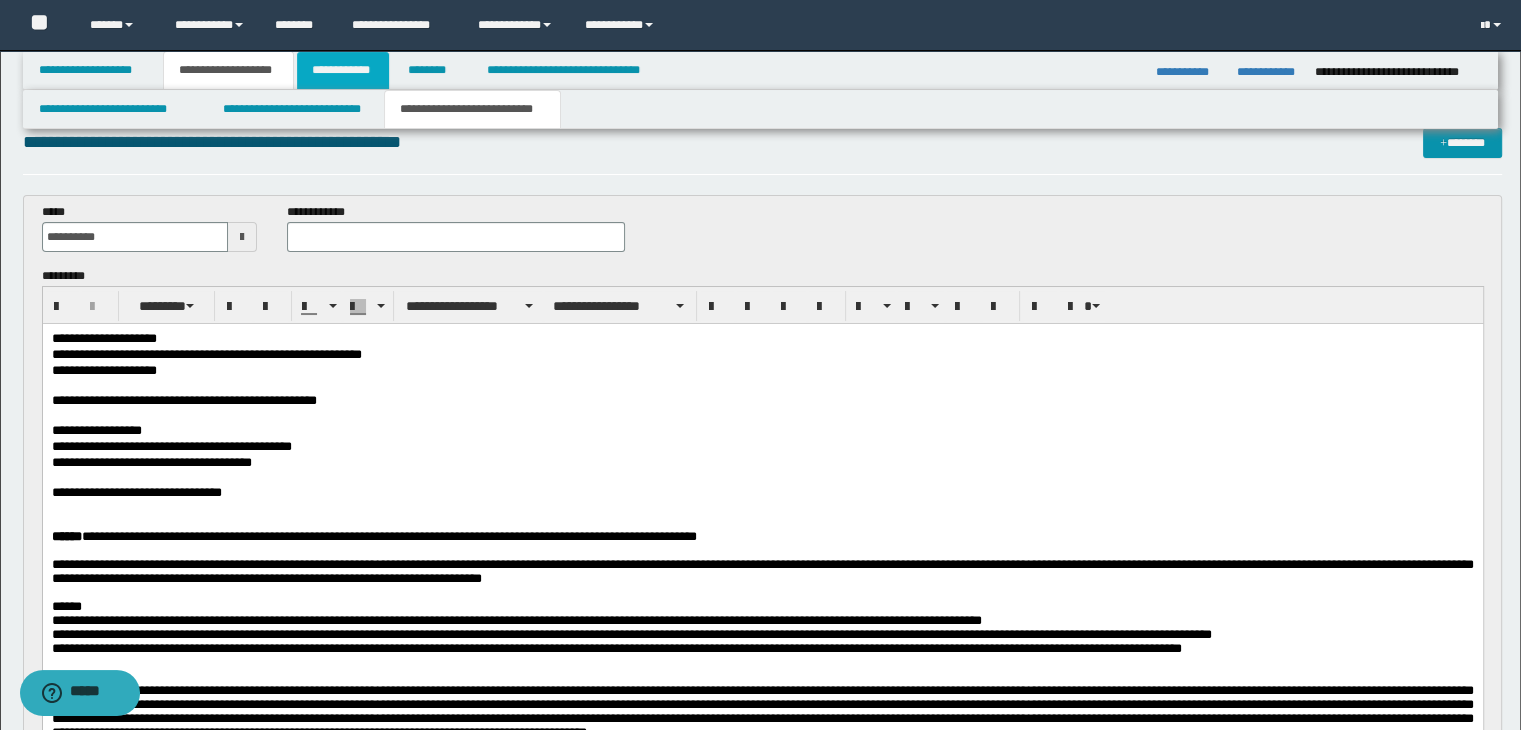 click on "**********" at bounding box center (343, 70) 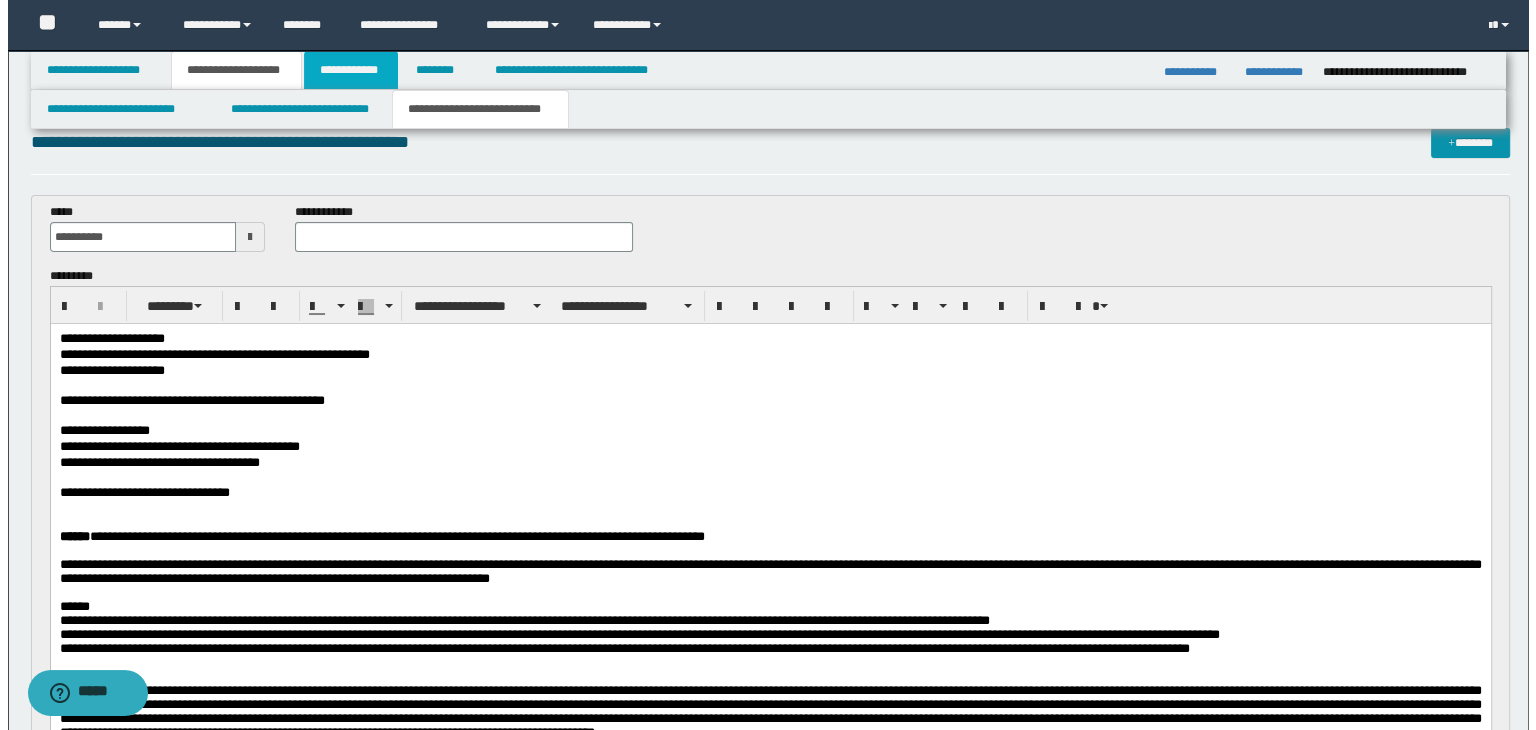 scroll, scrollTop: 0, scrollLeft: 0, axis: both 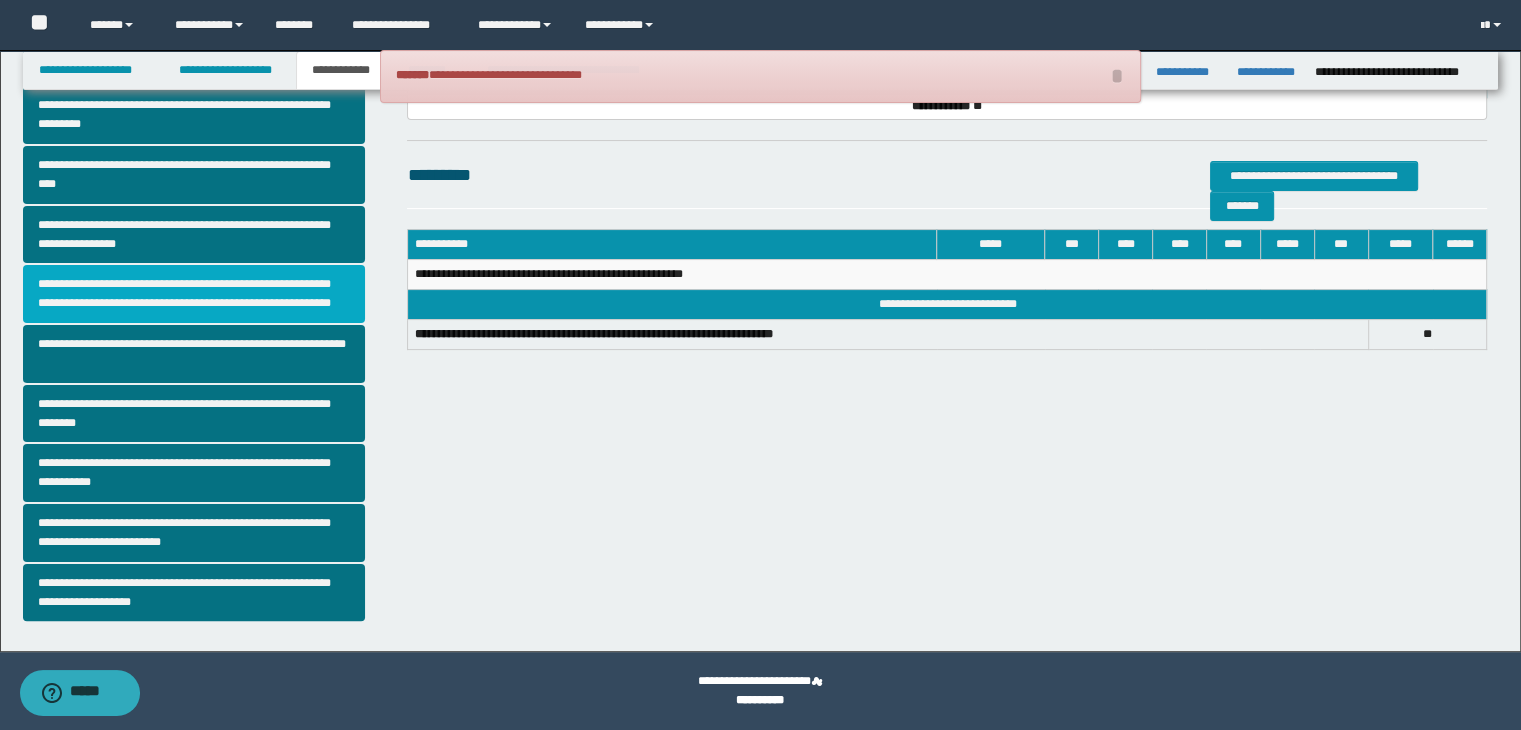 drag, startPoint x: 260, startPoint y: 282, endPoint x: 431, endPoint y: 320, distance: 175.17134 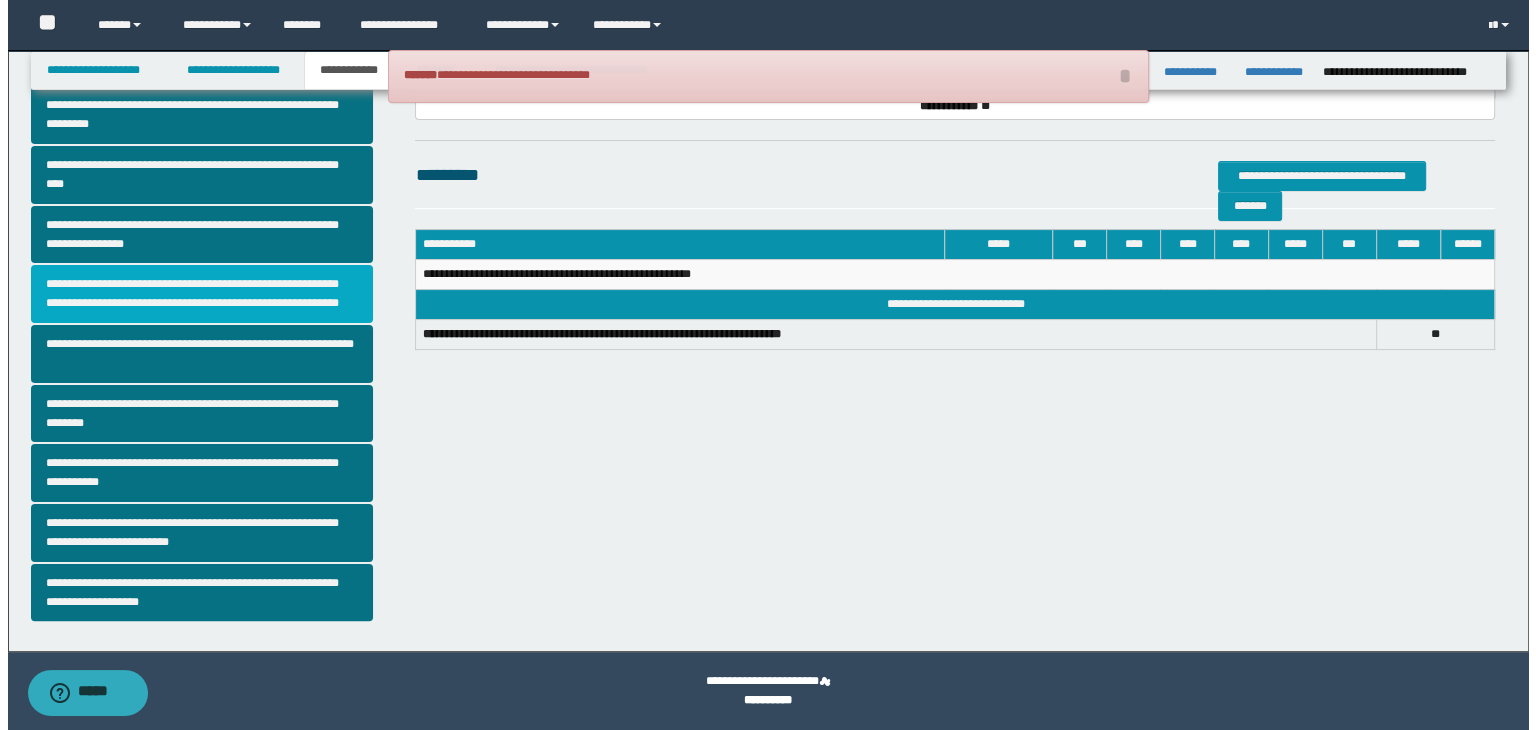scroll, scrollTop: 0, scrollLeft: 0, axis: both 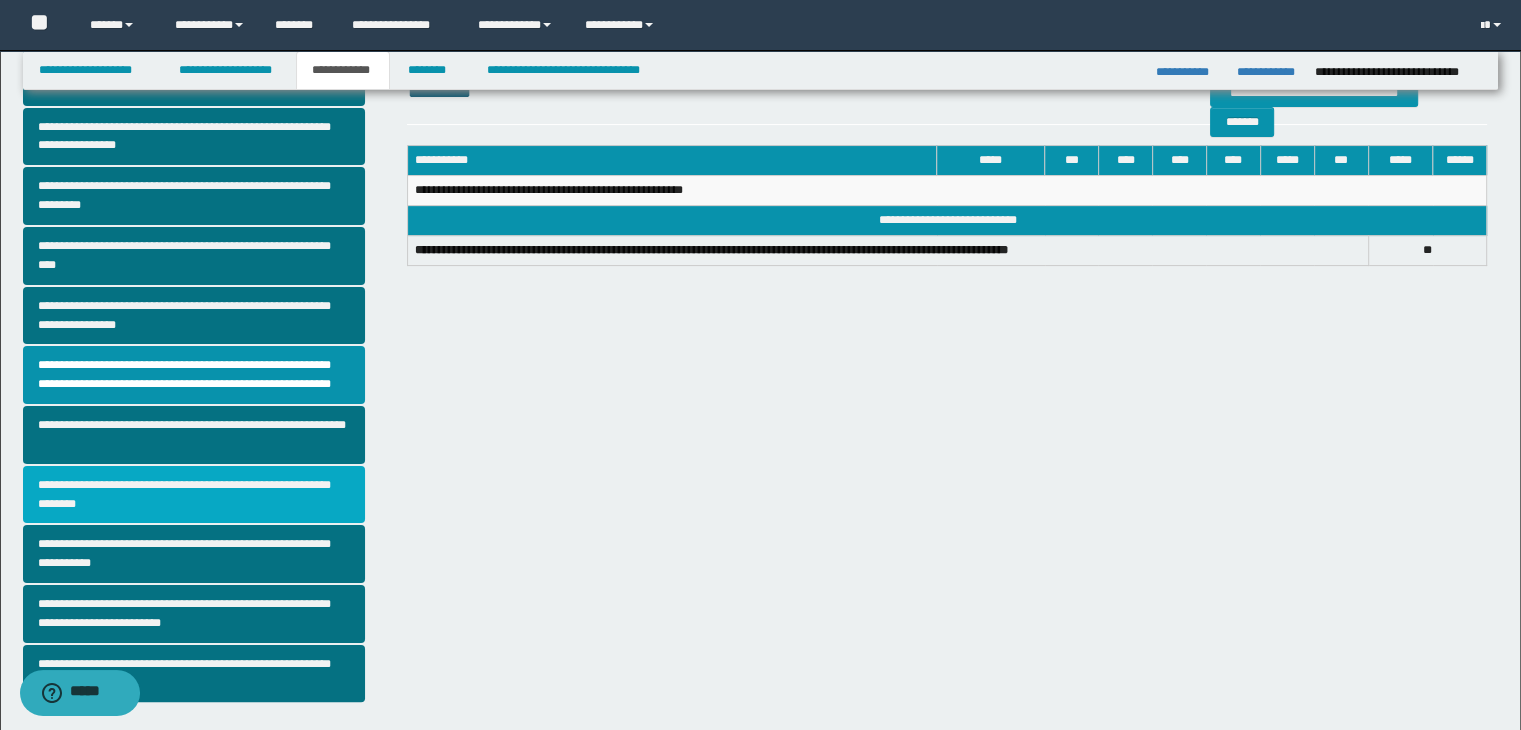 click on "**********" at bounding box center [194, 495] 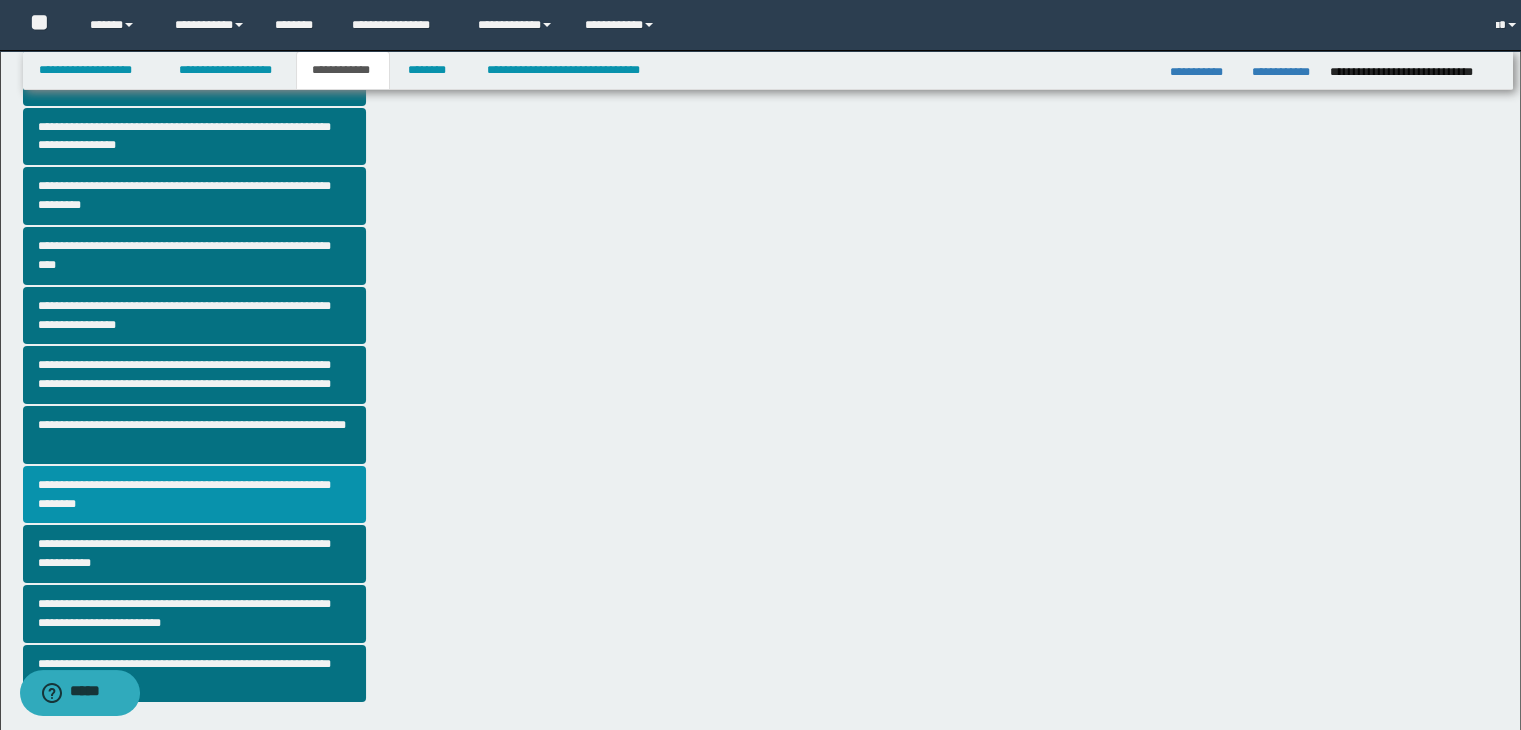 scroll, scrollTop: 0, scrollLeft: 0, axis: both 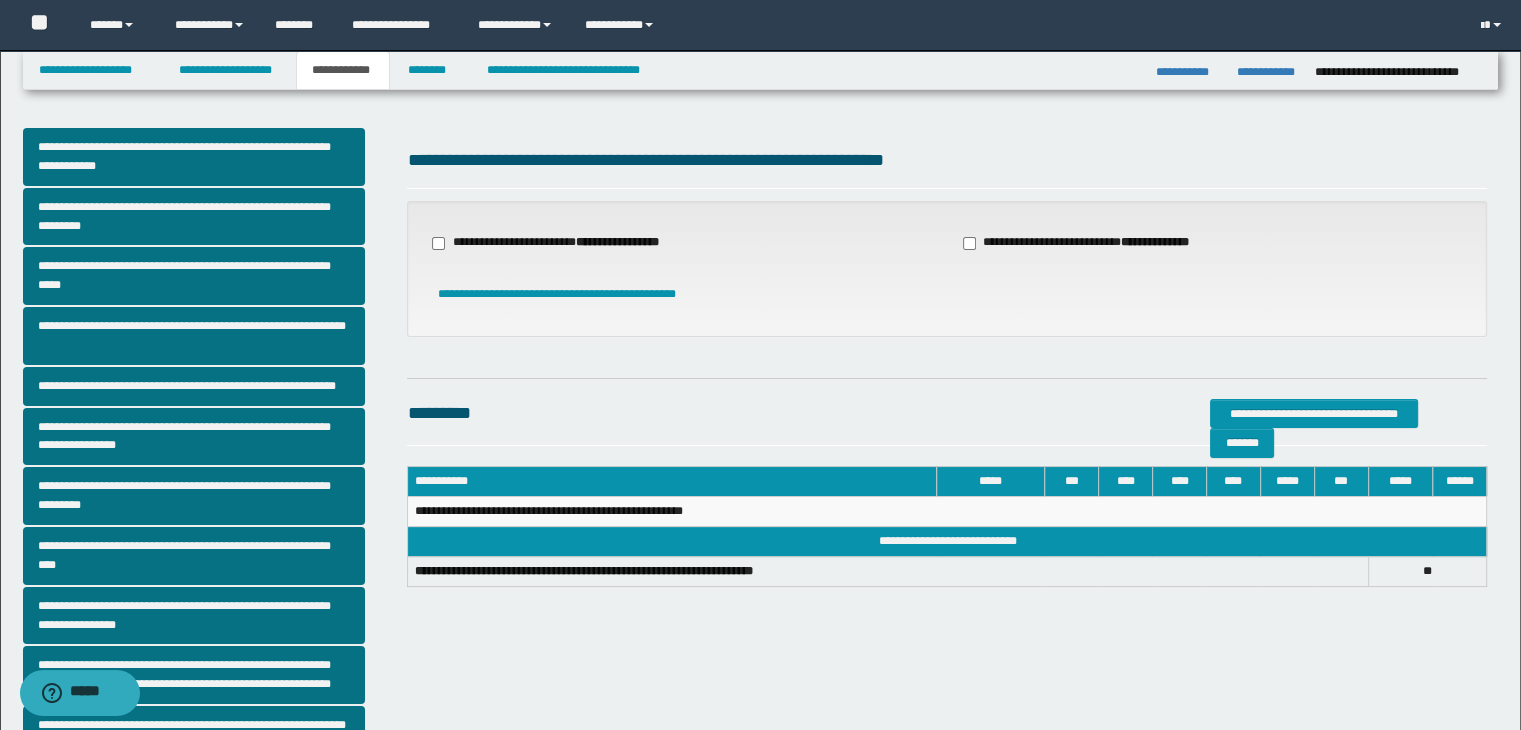 click on "**********" at bounding box center [557, 243] 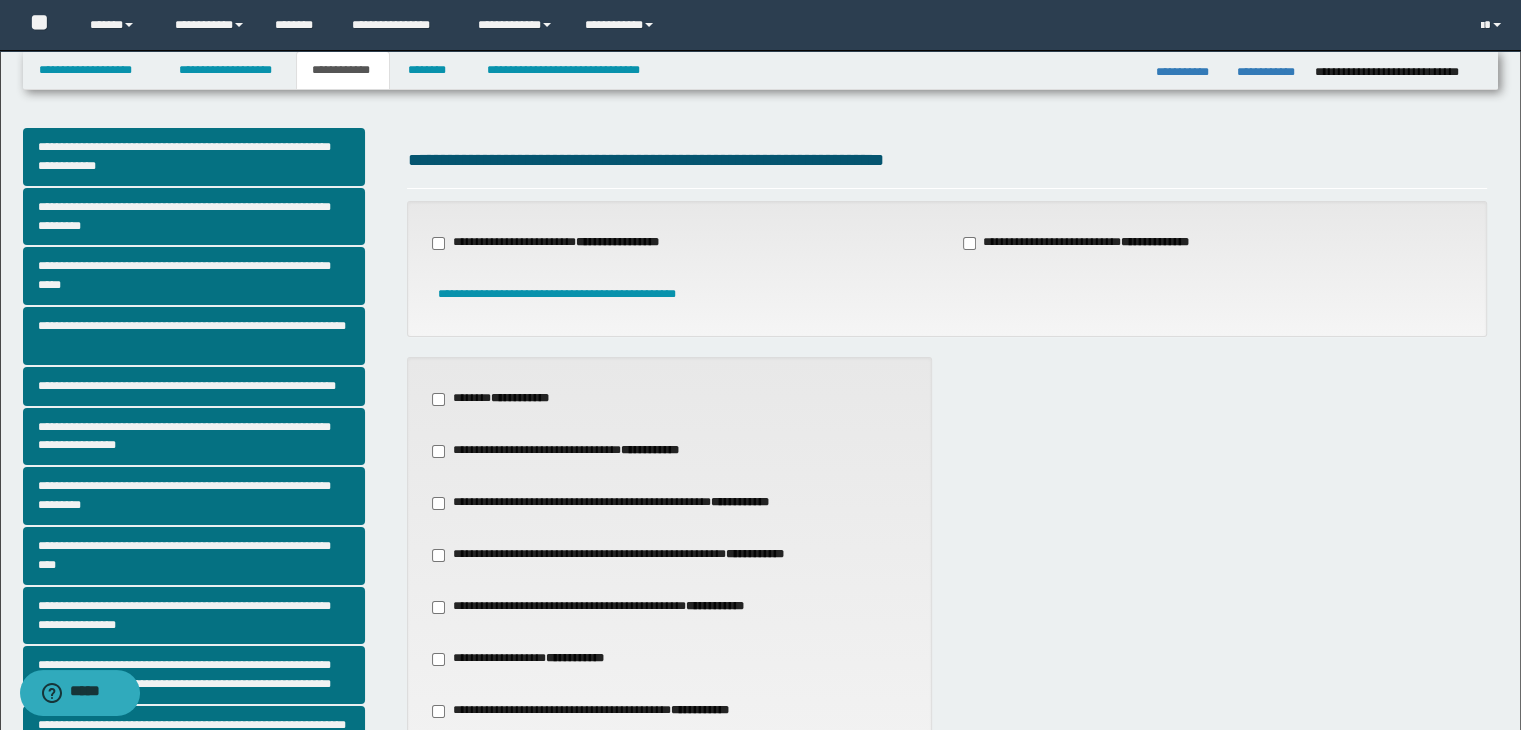click on "**********" at bounding box center [600, 607] 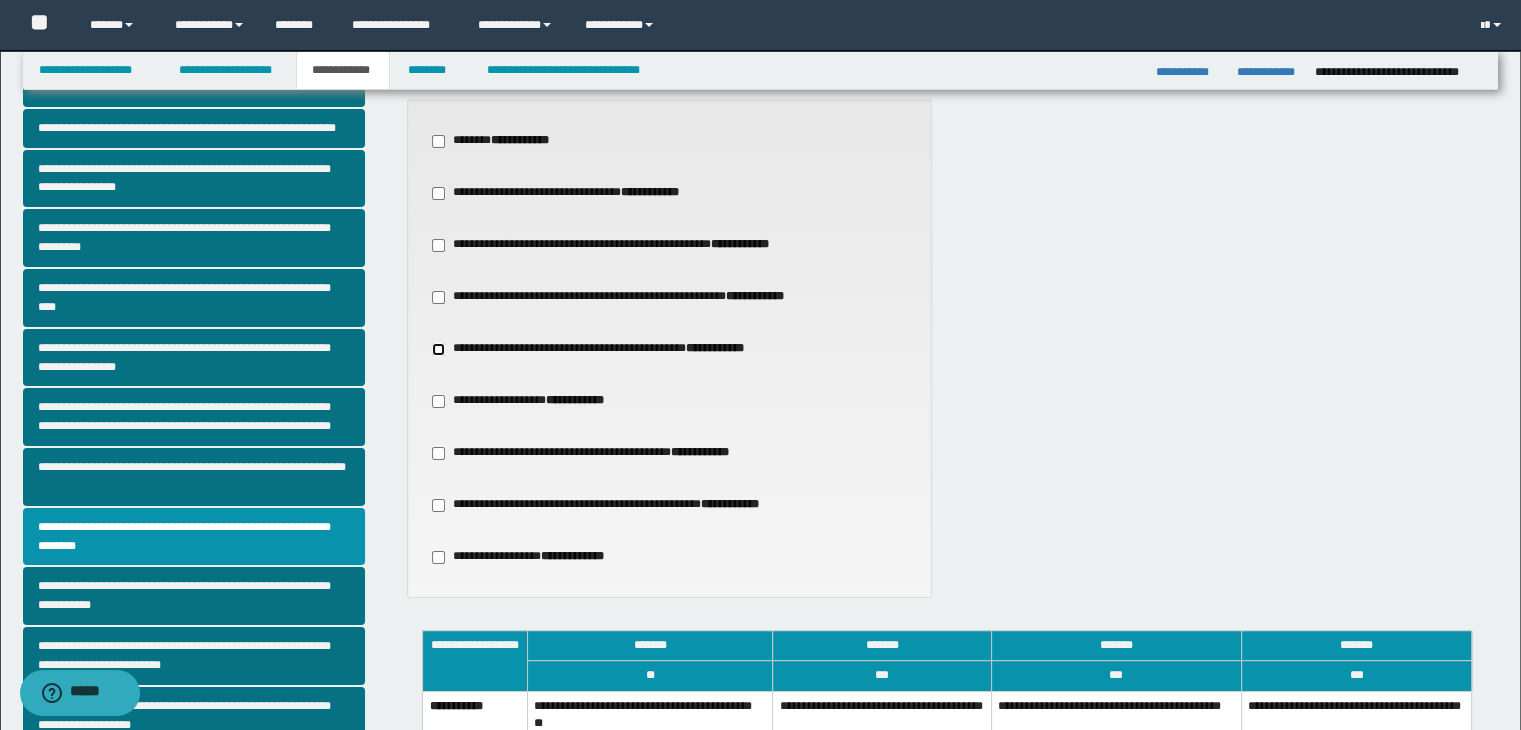 scroll, scrollTop: 400, scrollLeft: 0, axis: vertical 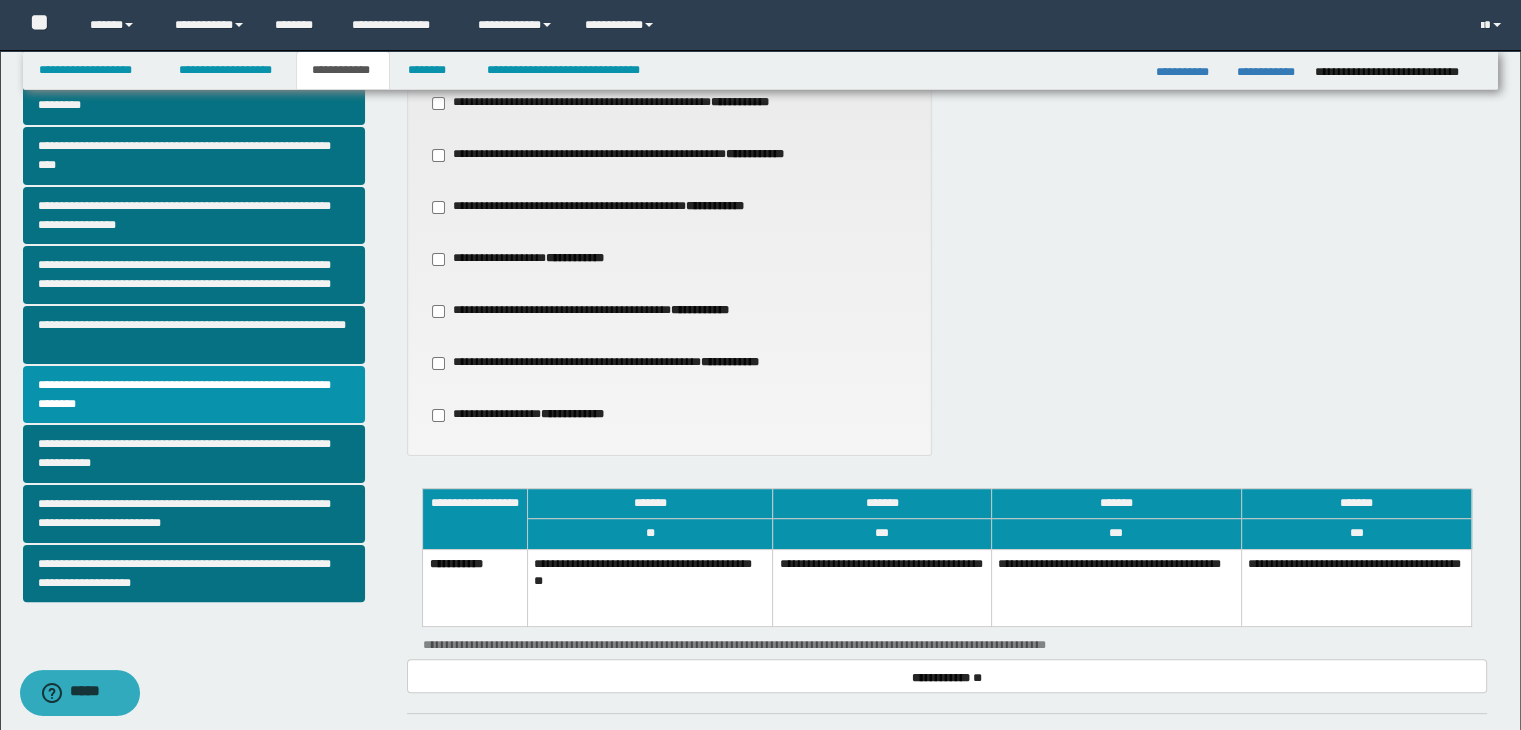 click on "**********" at bounding box center (882, 588) 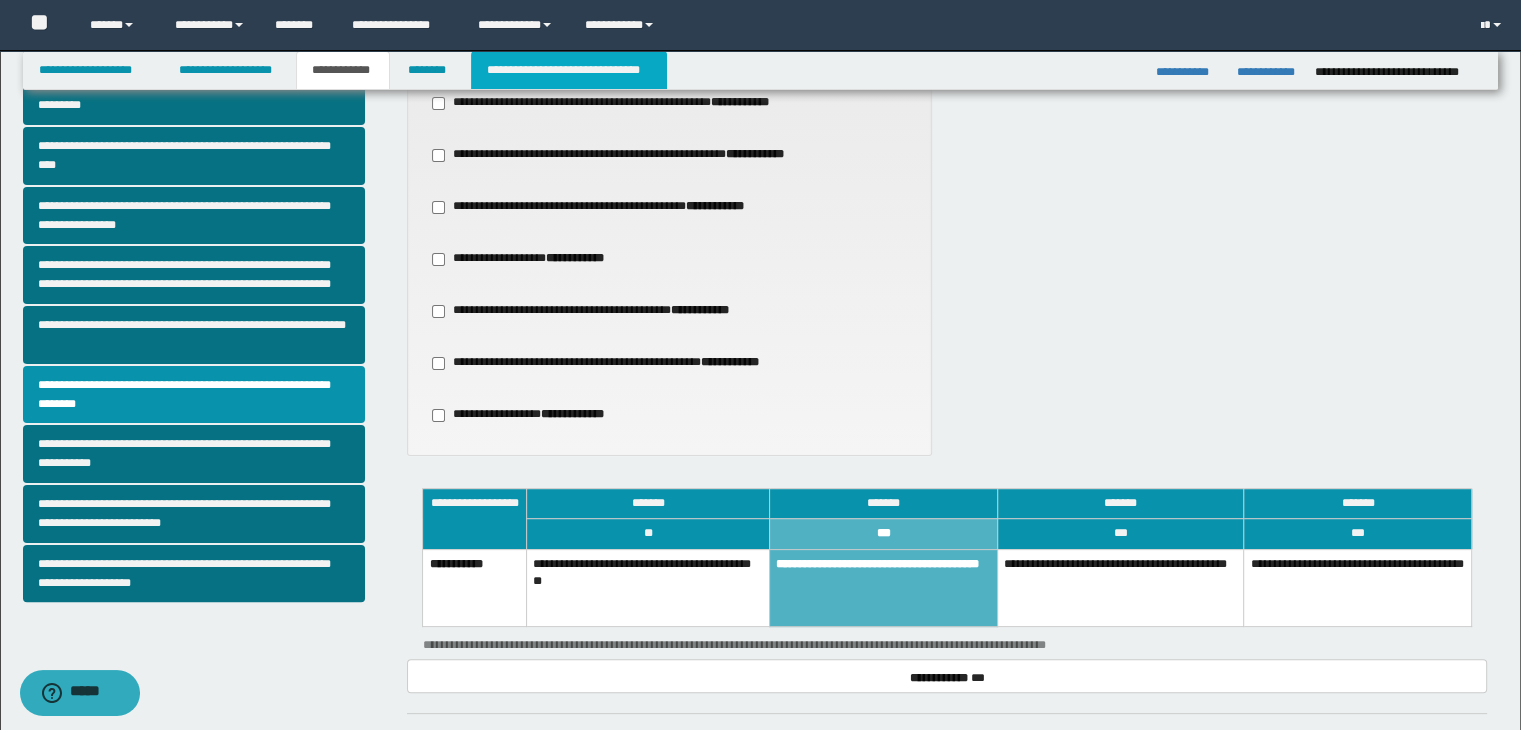 drag, startPoint x: 588, startPoint y: 62, endPoint x: 649, endPoint y: 159, distance: 114.58621 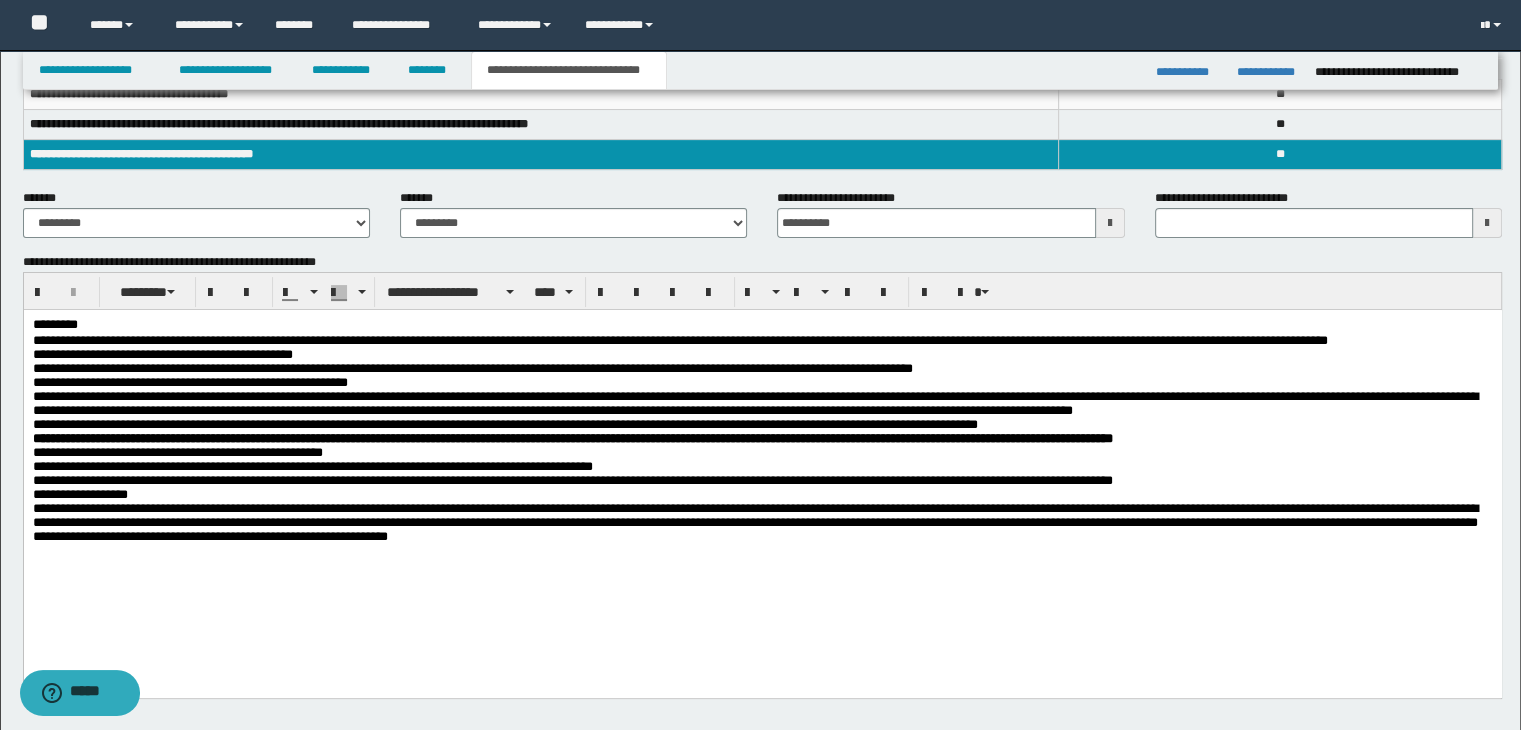 scroll, scrollTop: 300, scrollLeft: 0, axis: vertical 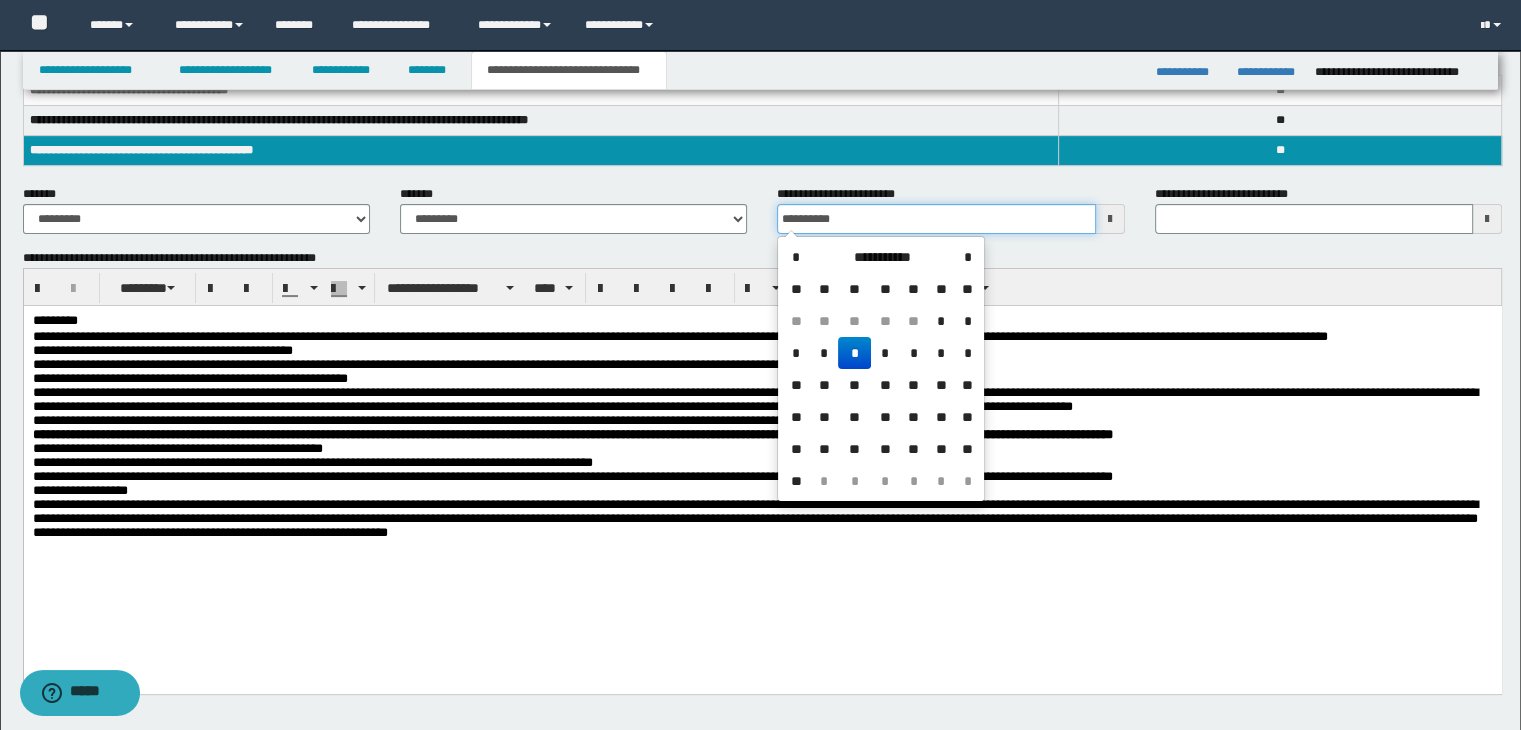 click on "**********" at bounding box center [936, 219] 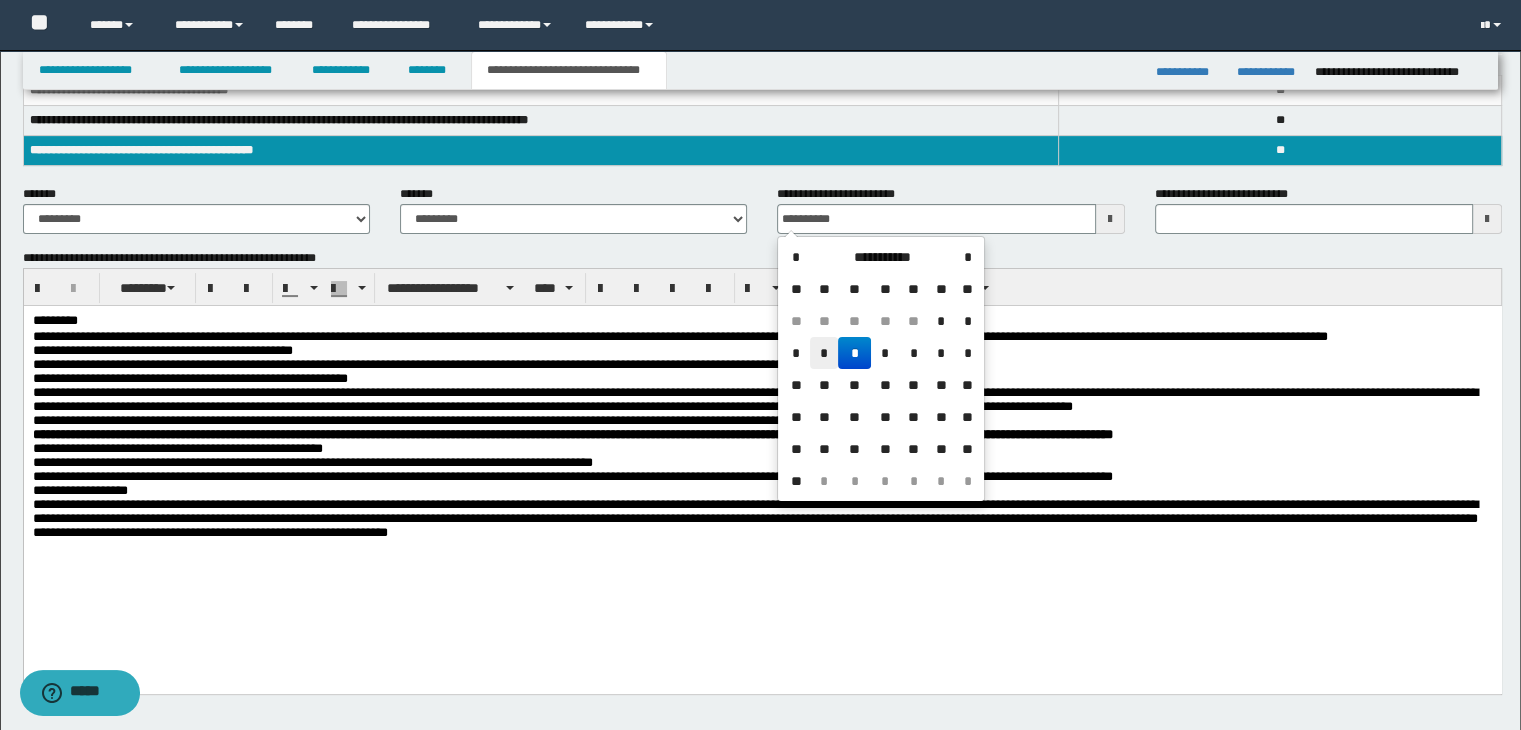 click on "*" at bounding box center (824, 353) 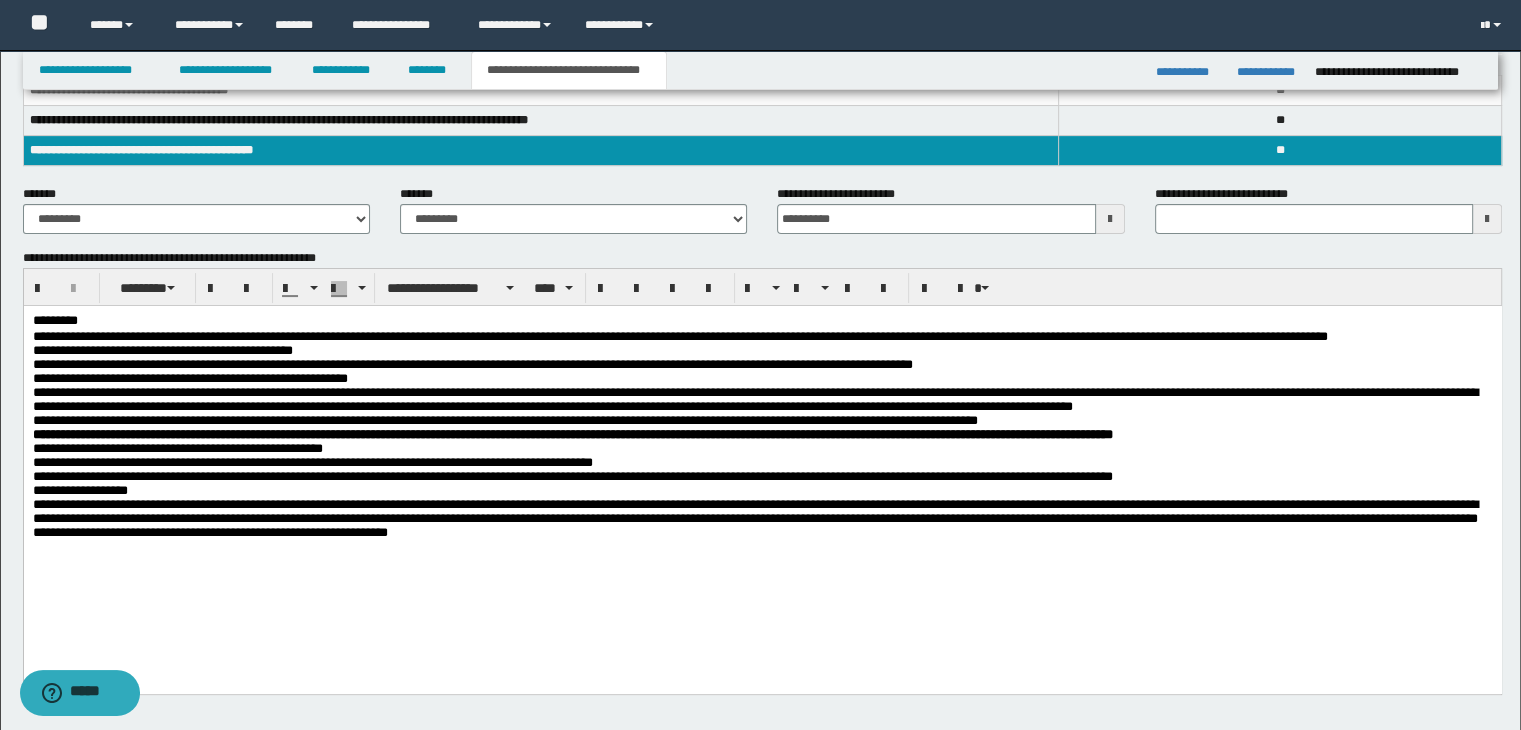 click on "**********" at bounding box center [763, 471] 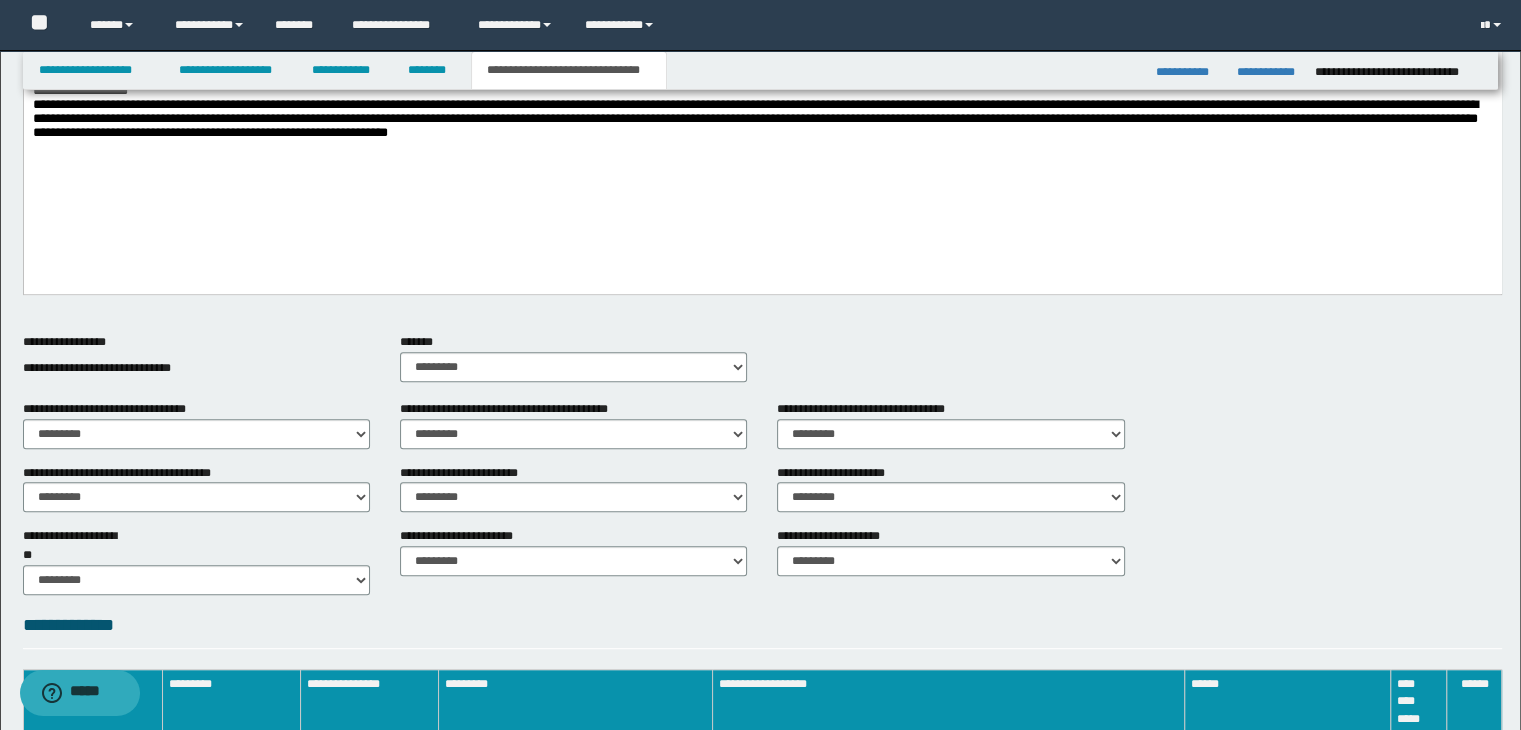scroll, scrollTop: 975, scrollLeft: 0, axis: vertical 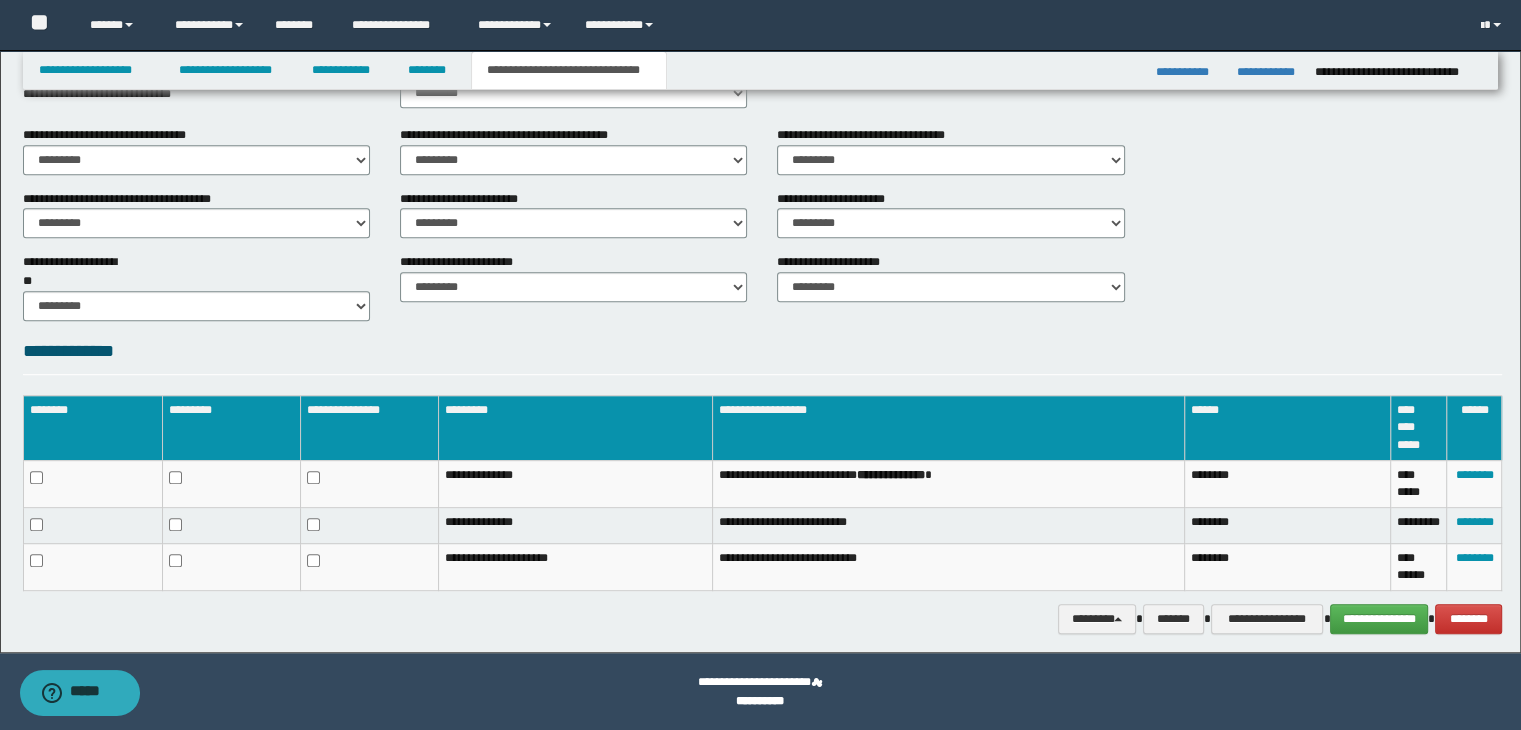 click on "**********" at bounding box center [763, 499] 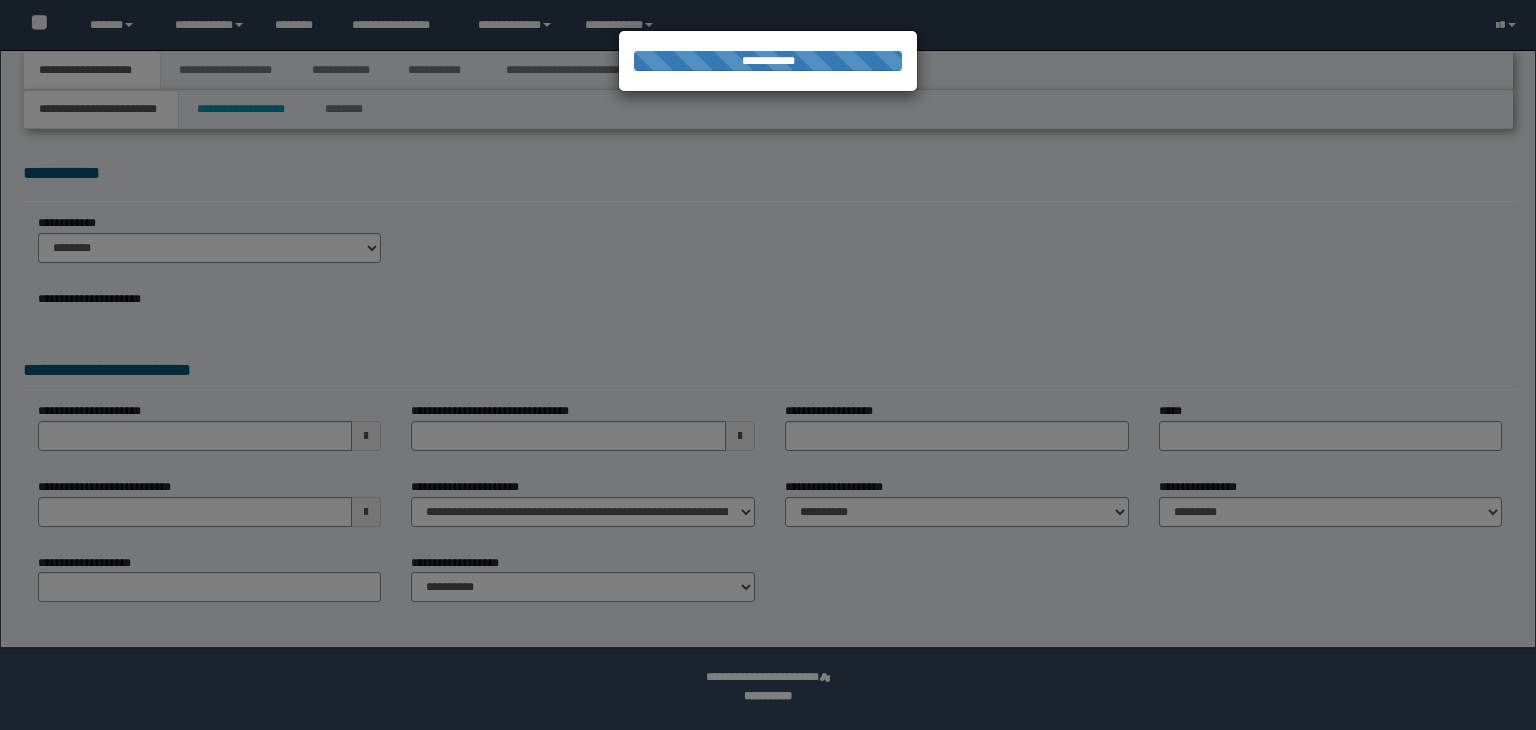 scroll, scrollTop: 0, scrollLeft: 0, axis: both 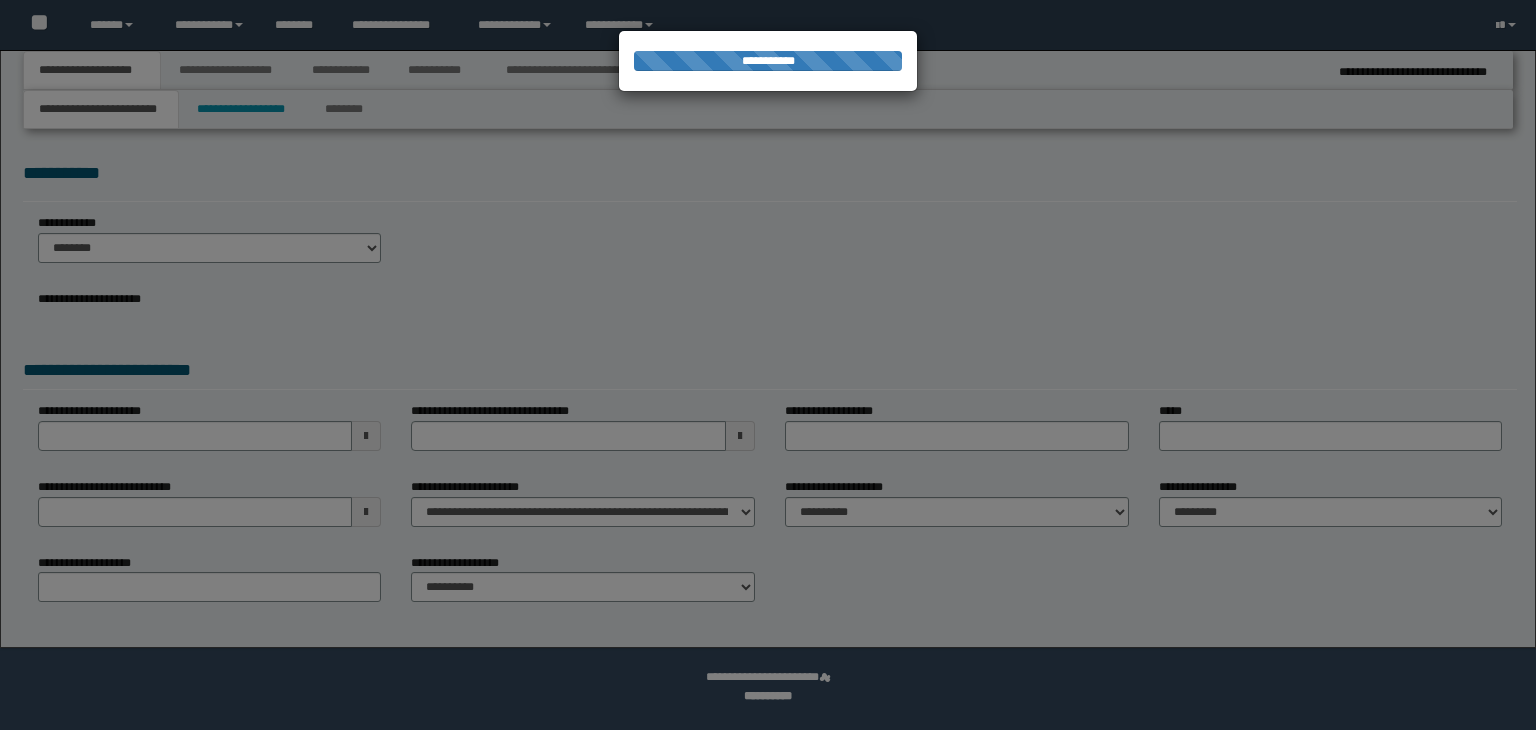 select on "*" 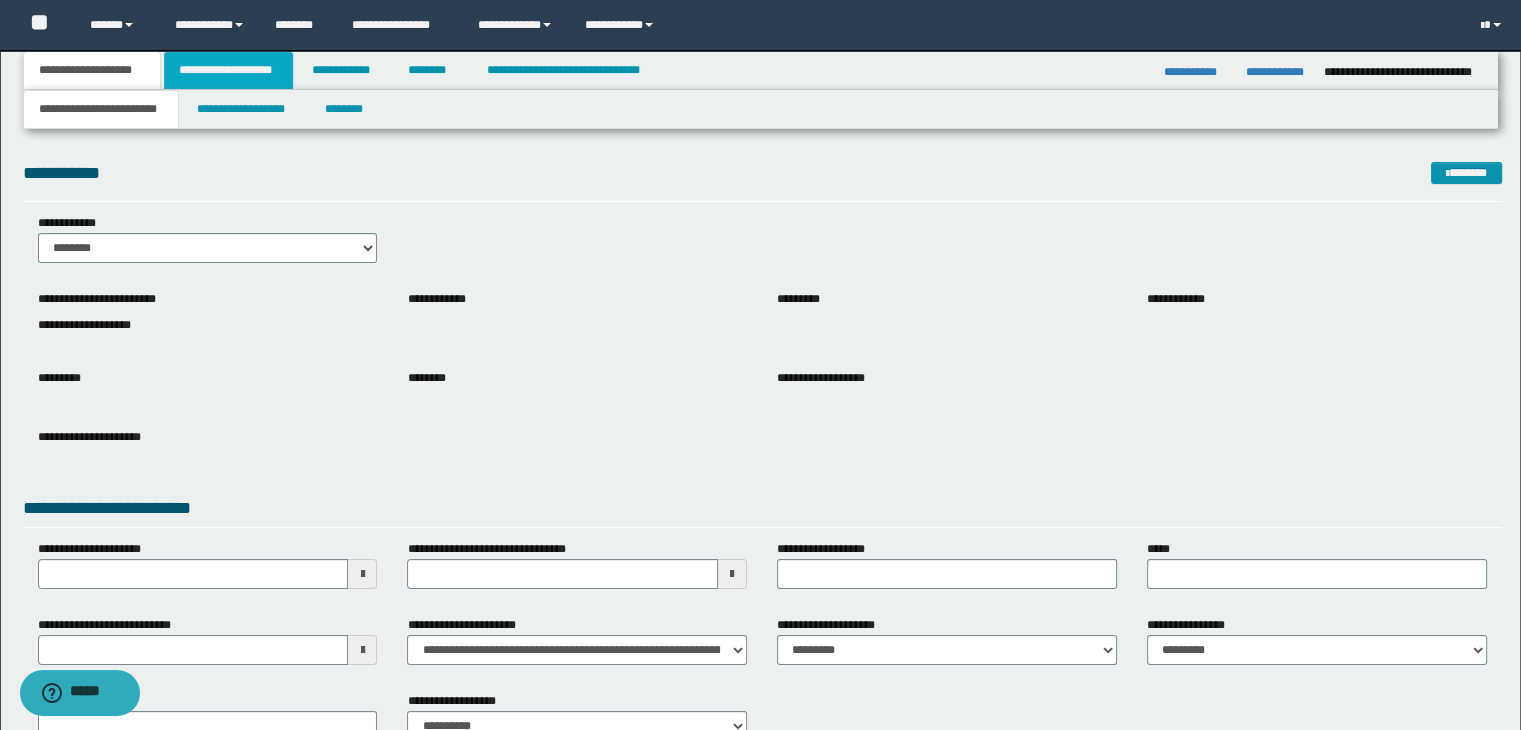 click on "**********" at bounding box center (228, 70) 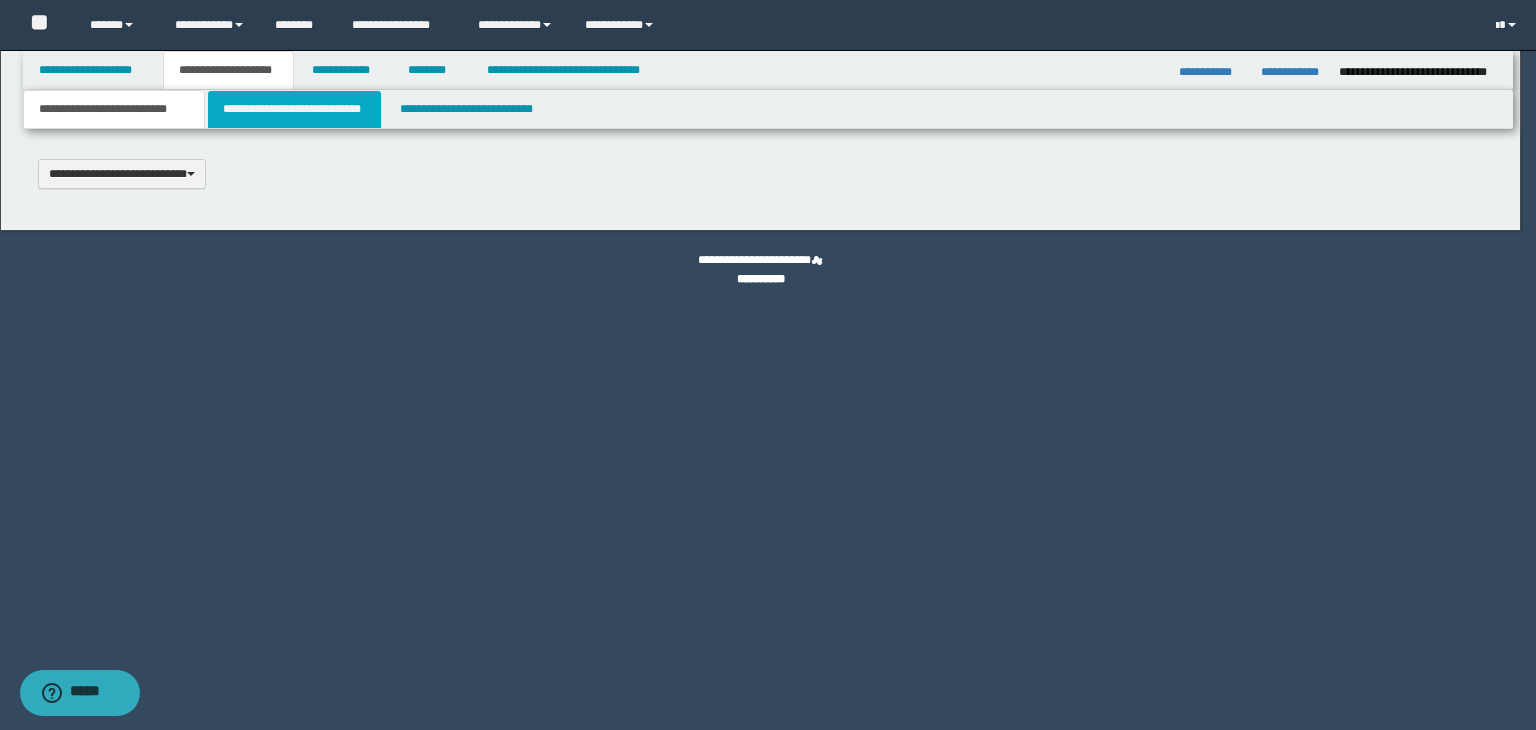 type 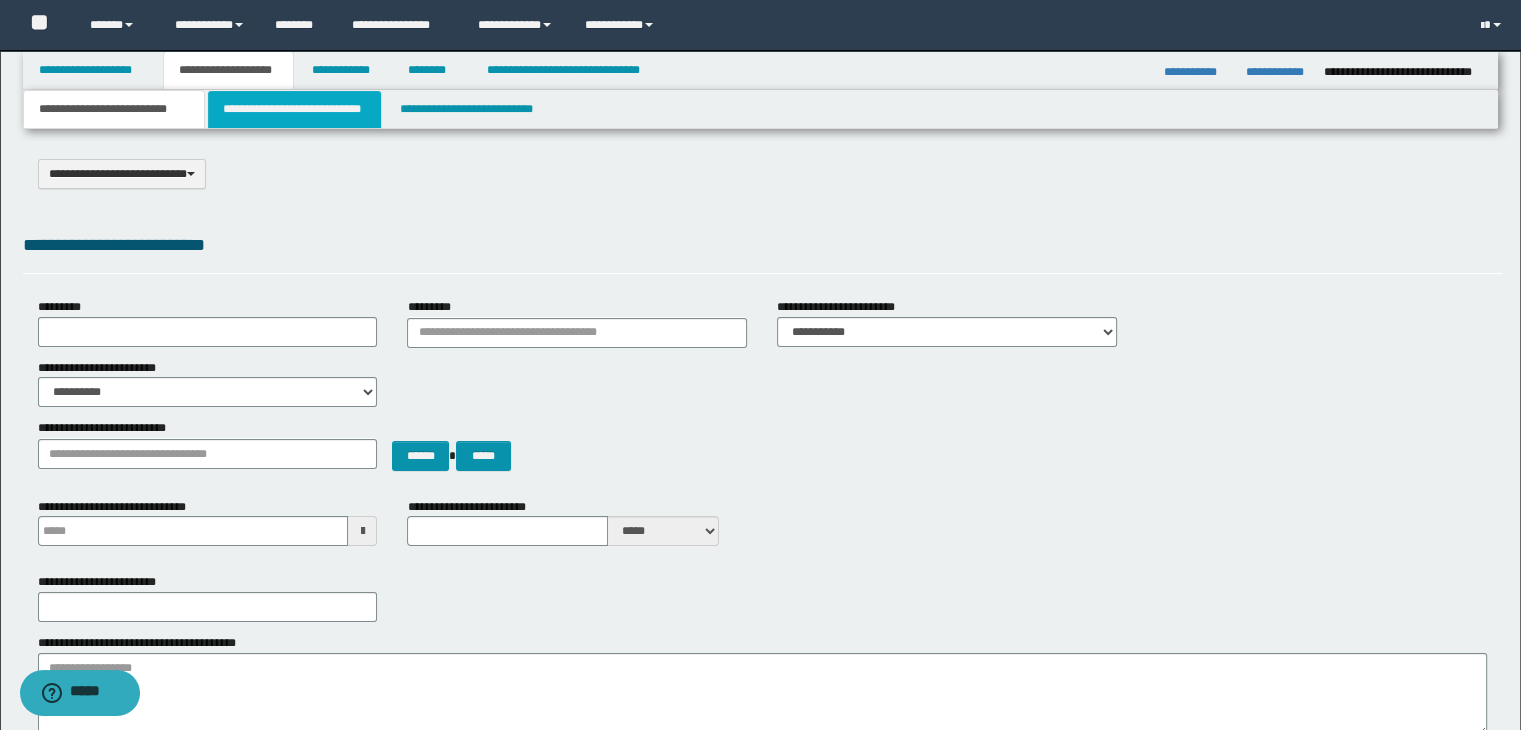 click on "**********" at bounding box center (294, 109) 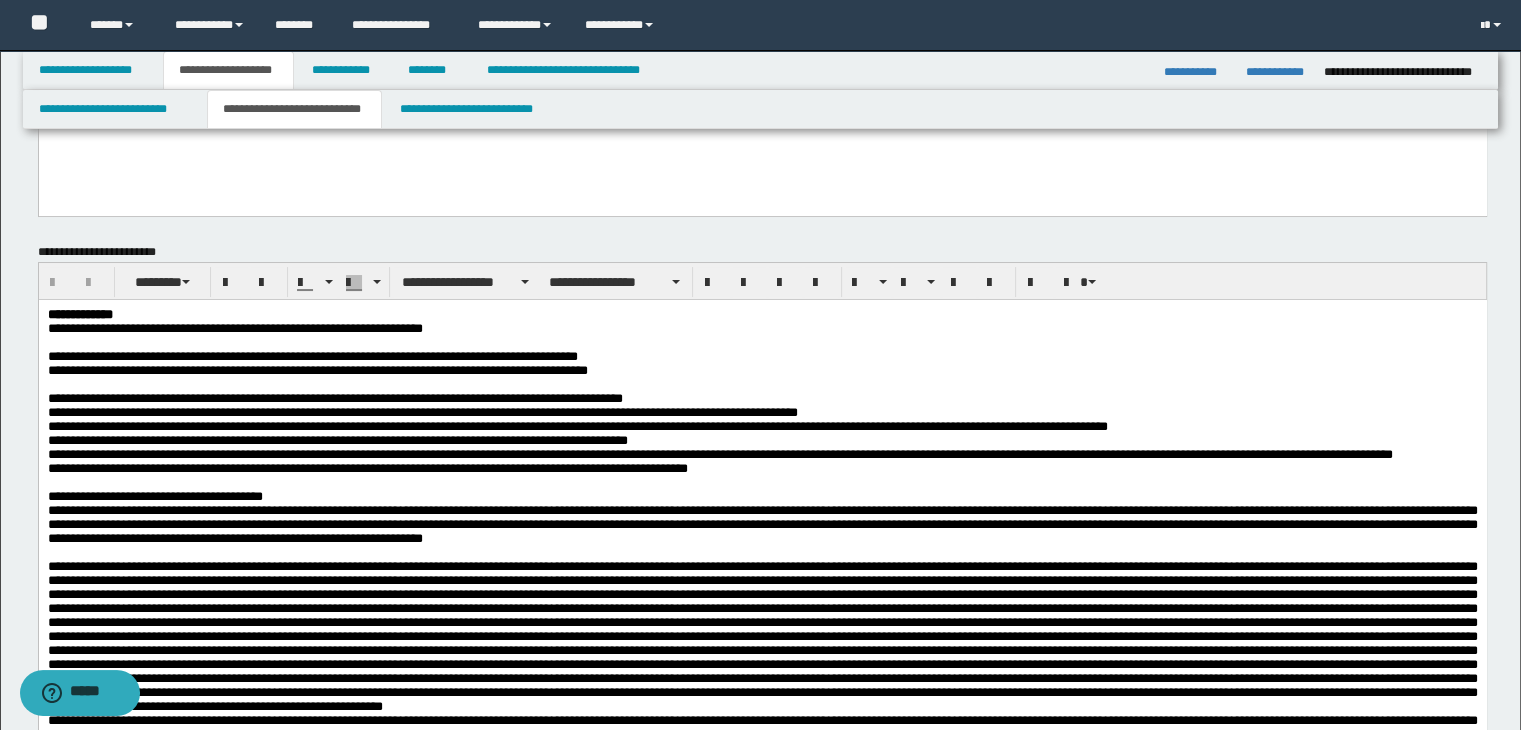 scroll, scrollTop: 0, scrollLeft: 0, axis: both 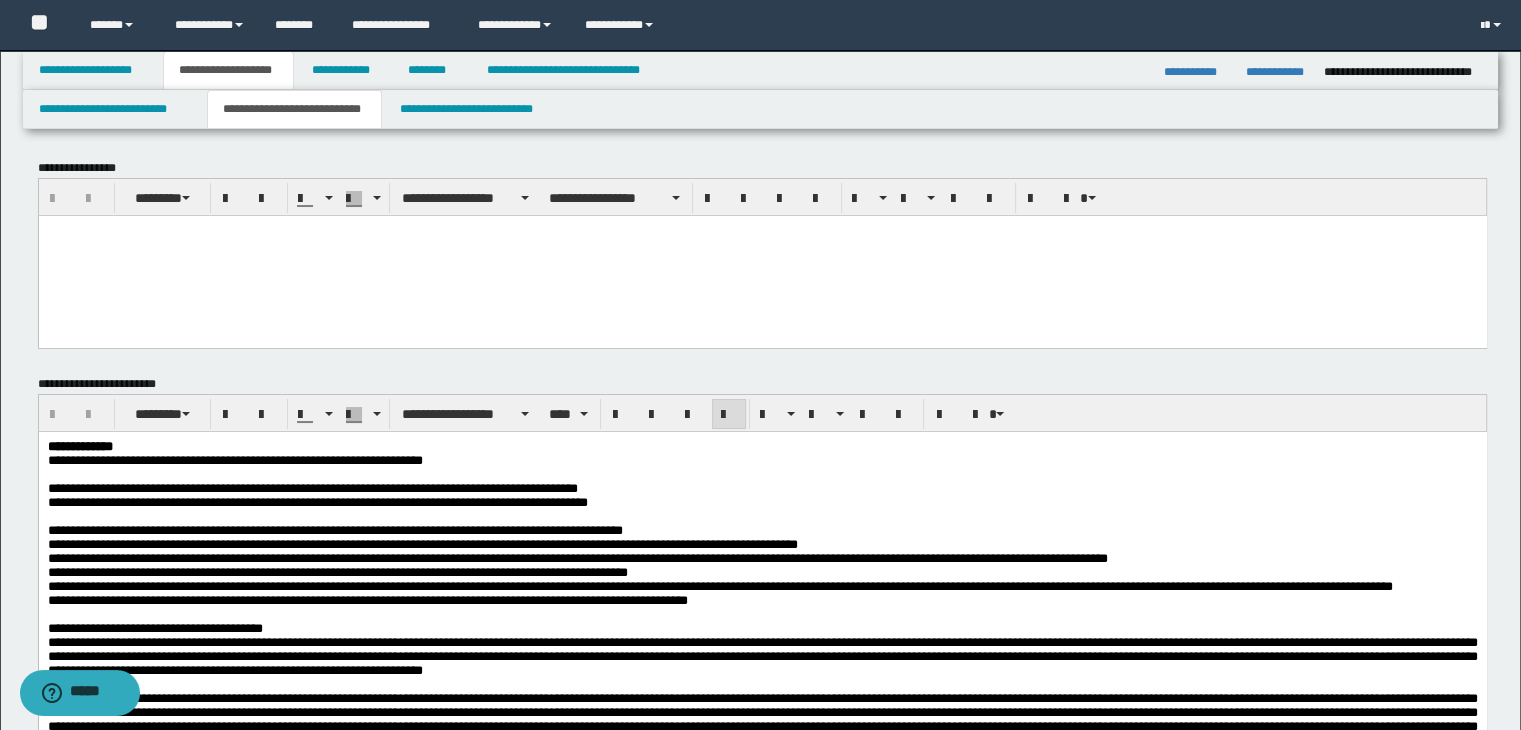 click at bounding box center [762, 474] 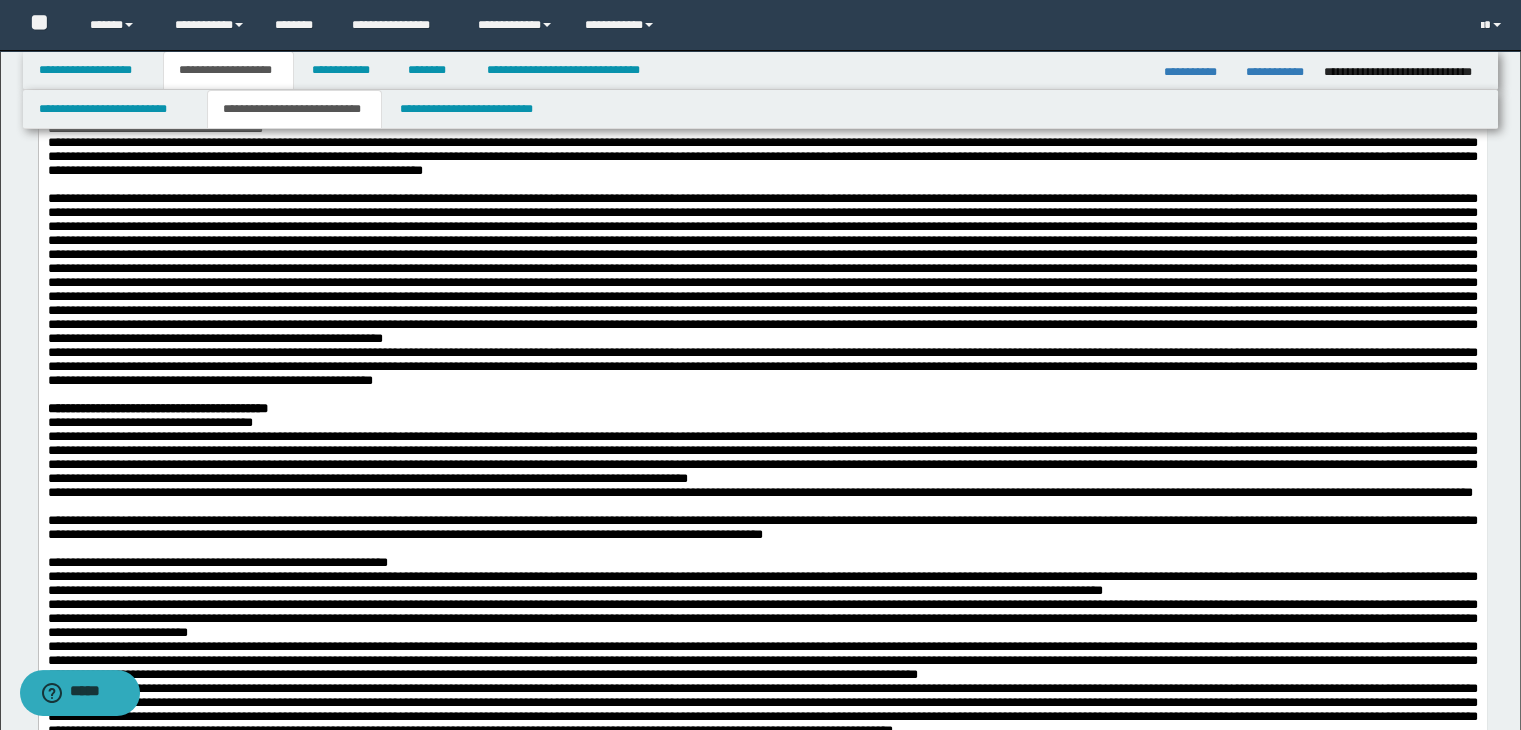 scroll, scrollTop: 200, scrollLeft: 0, axis: vertical 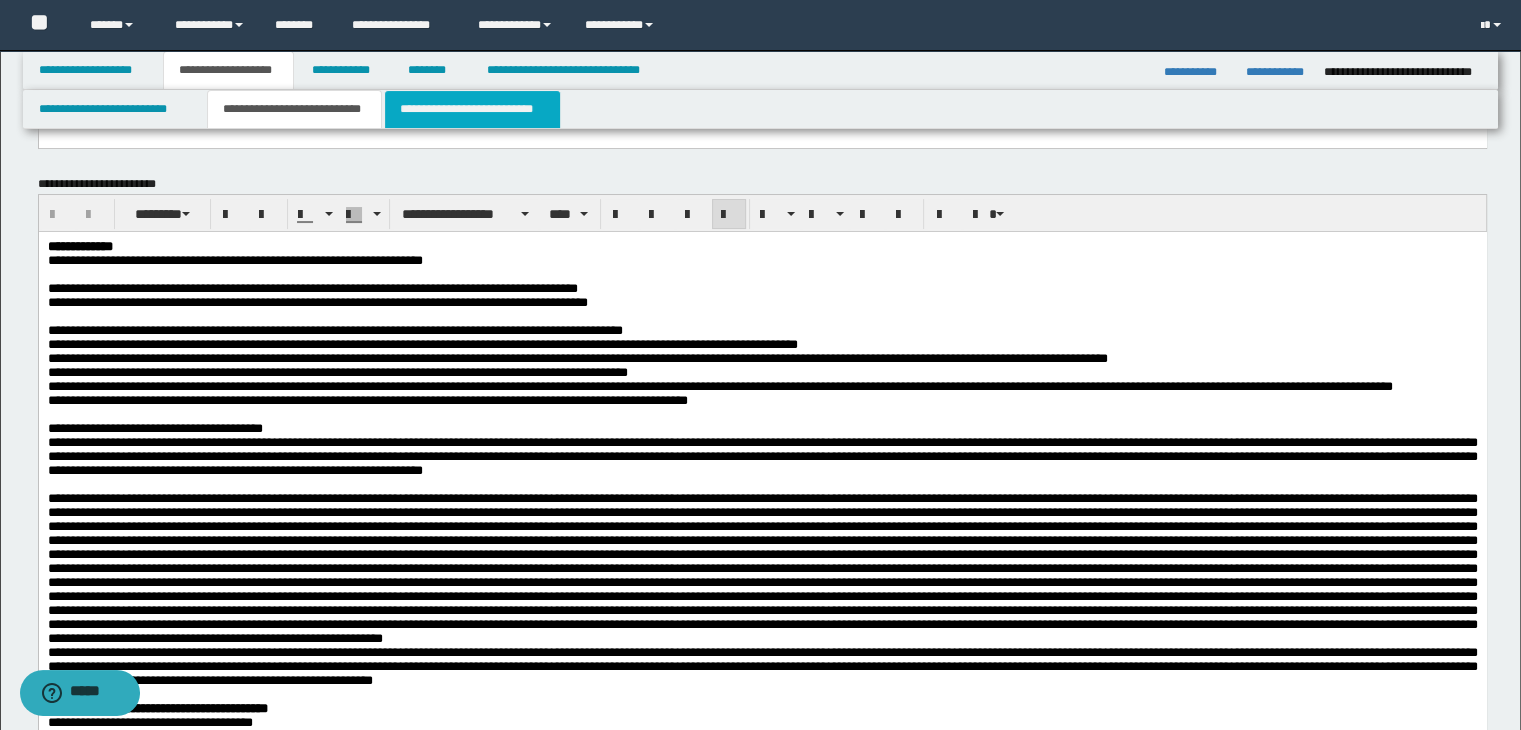 click on "**********" at bounding box center (472, 109) 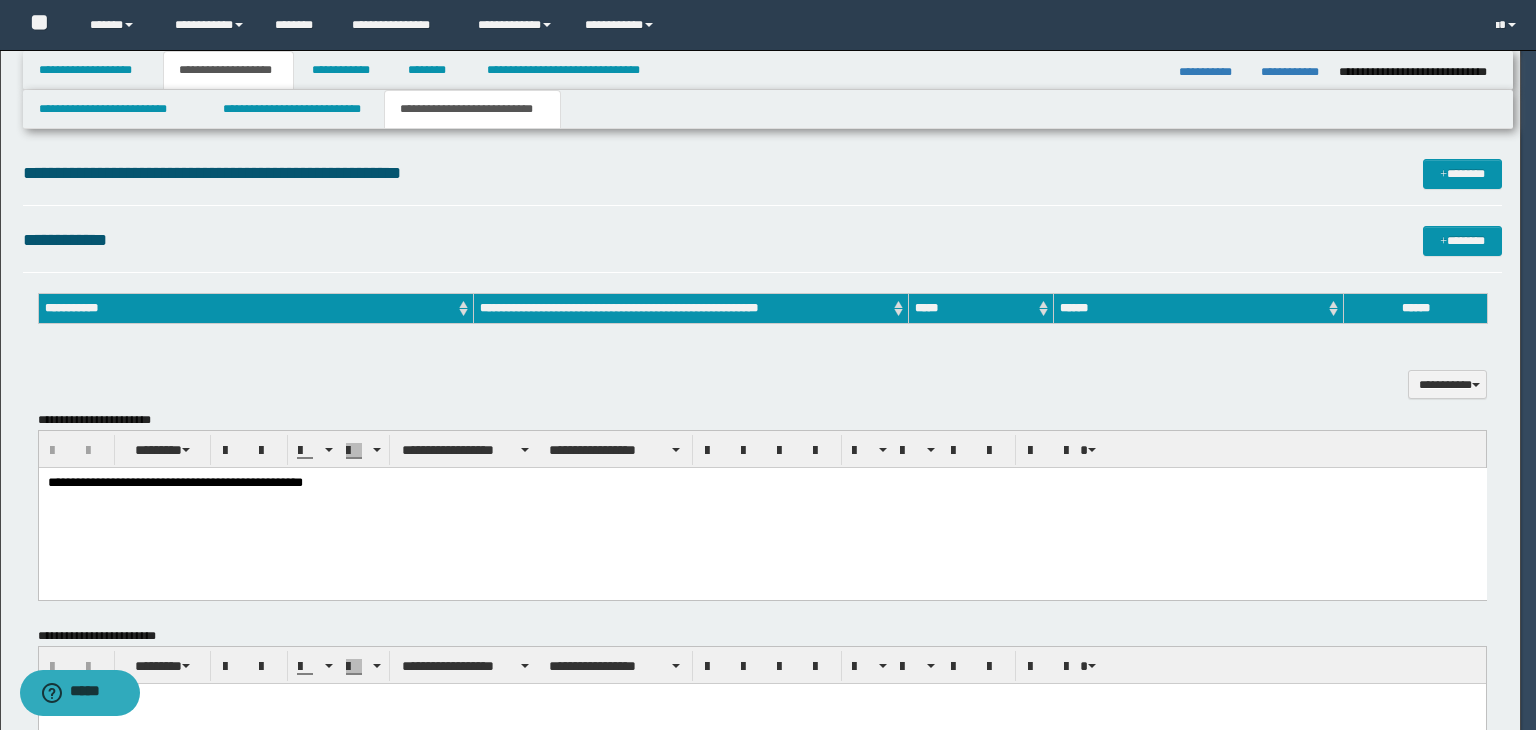 scroll, scrollTop: 0, scrollLeft: 0, axis: both 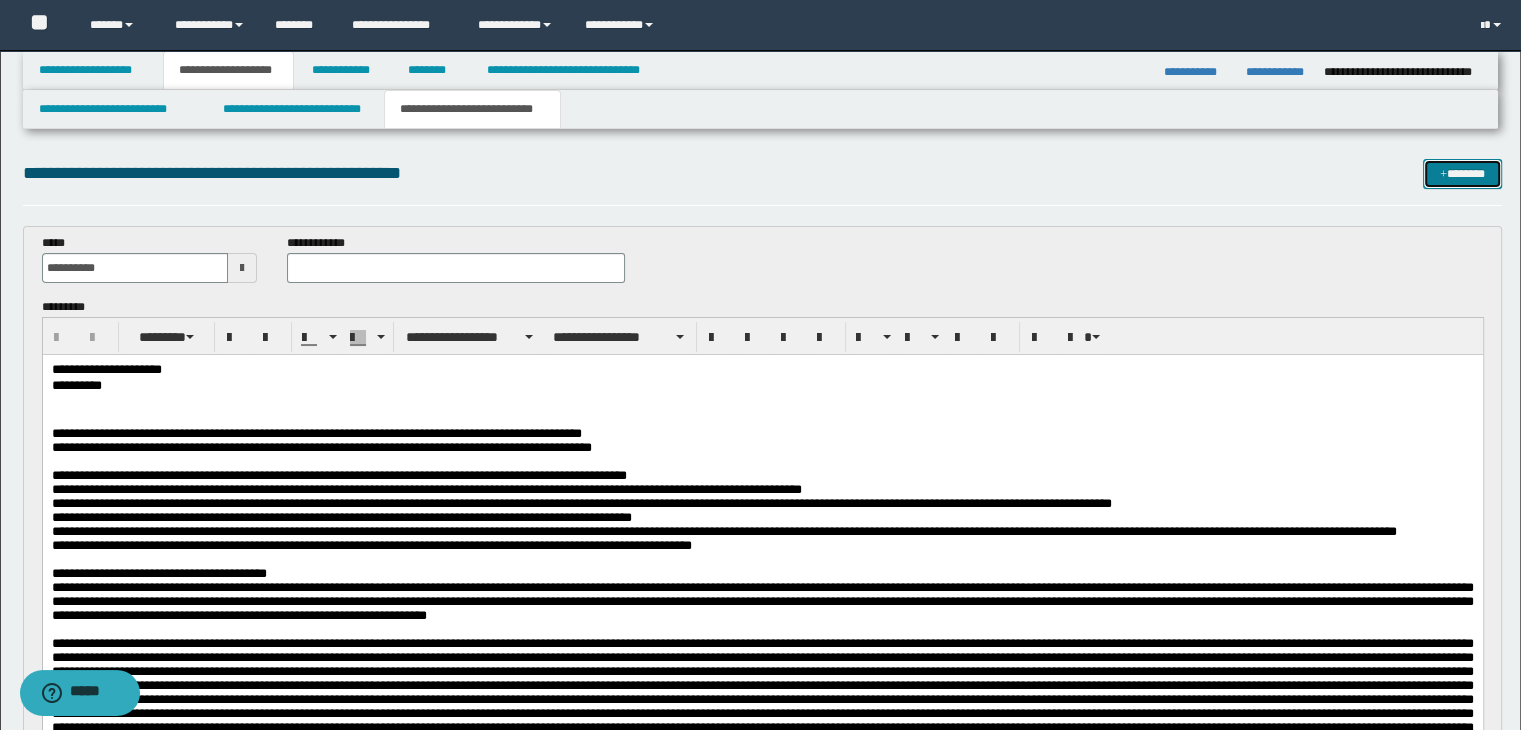 click on "*******" at bounding box center (1462, 174) 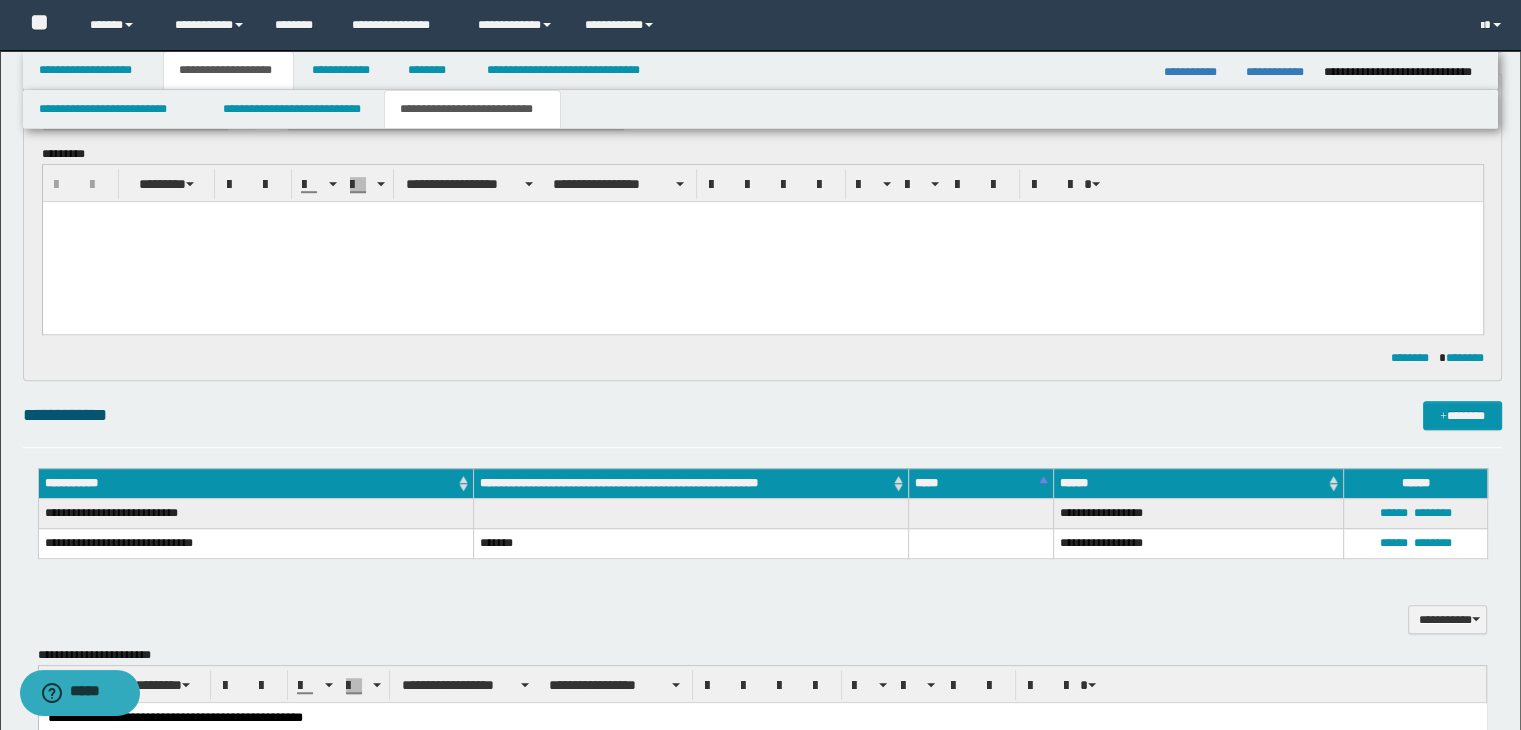 scroll, scrollTop: 0, scrollLeft: 0, axis: both 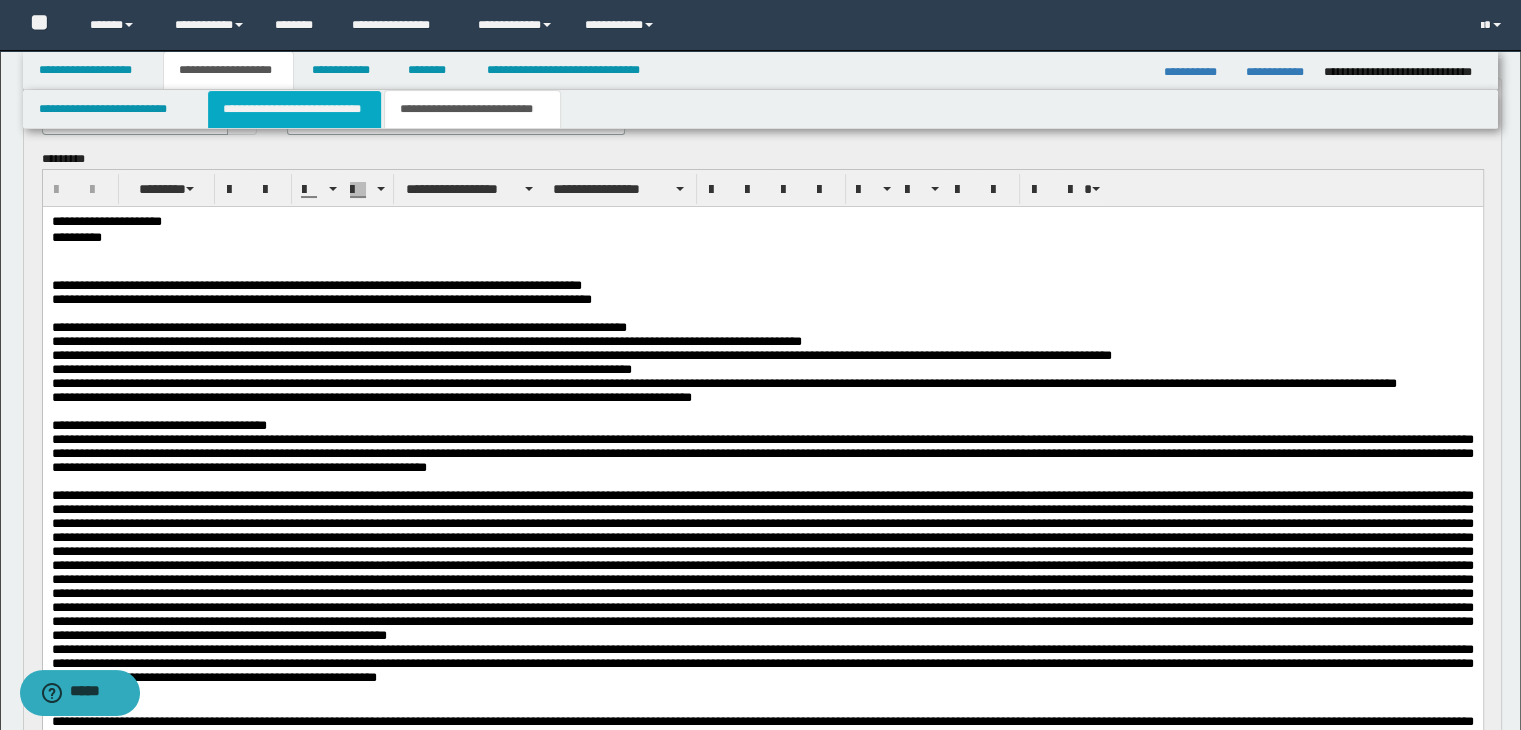 click on "**********" at bounding box center (294, 109) 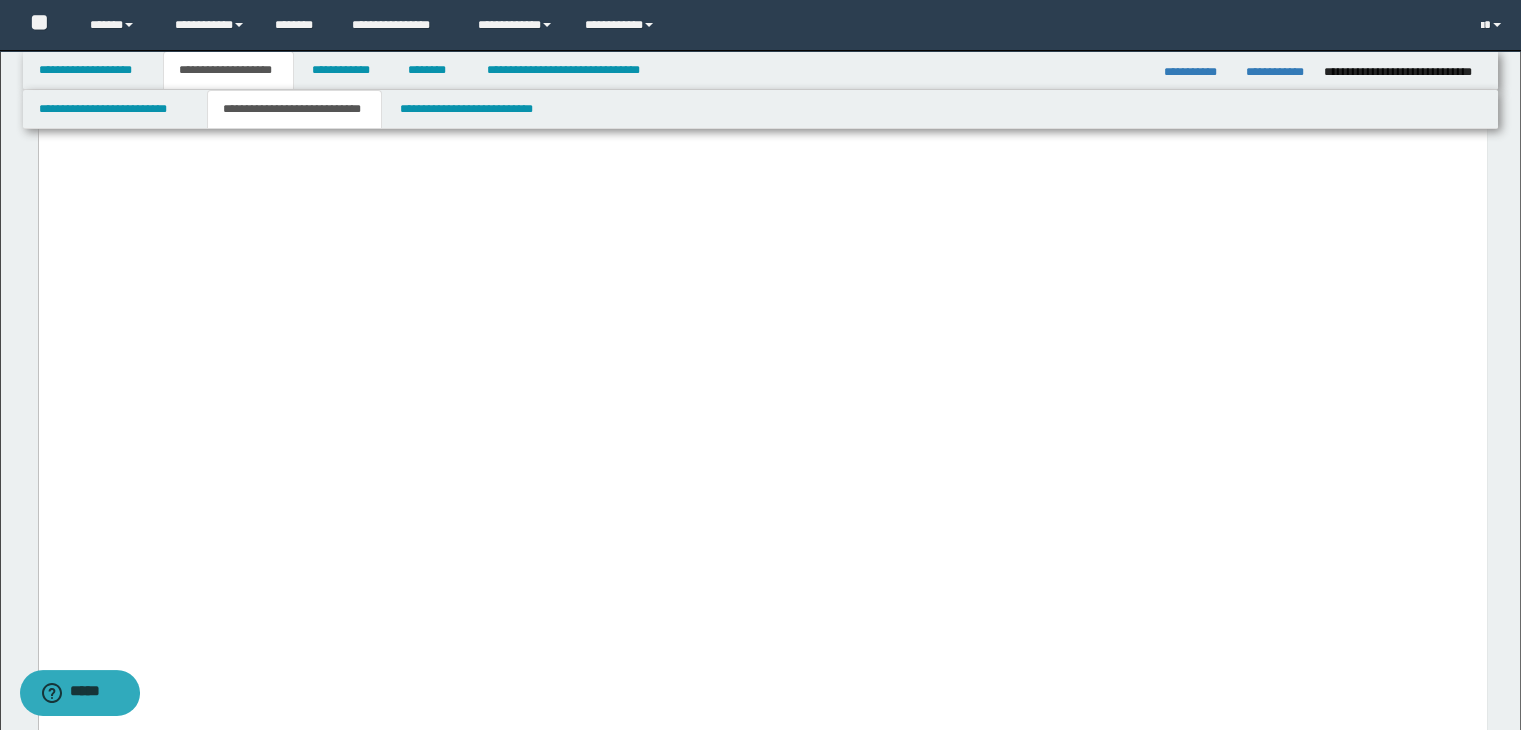 scroll, scrollTop: 3448, scrollLeft: 0, axis: vertical 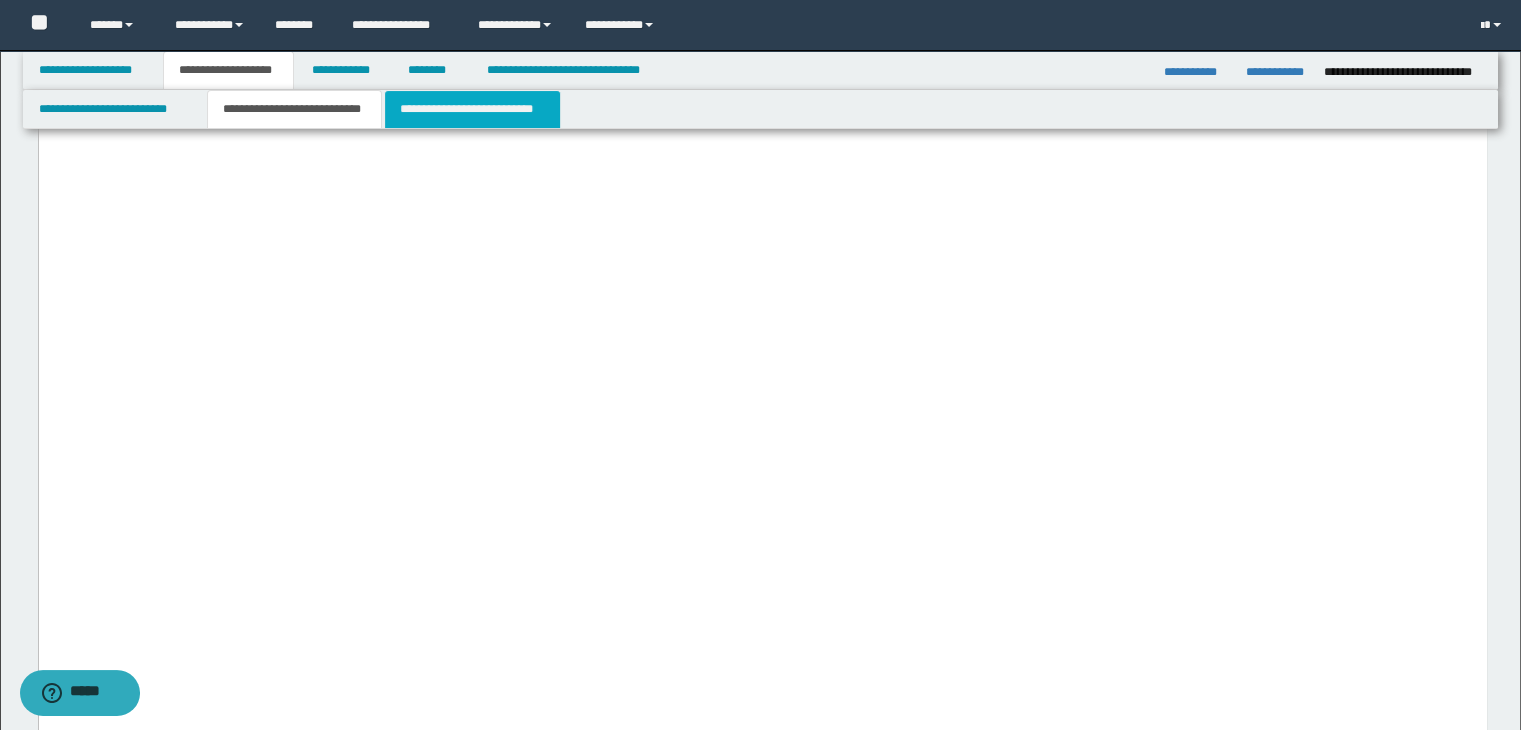 click on "**********" at bounding box center (472, 109) 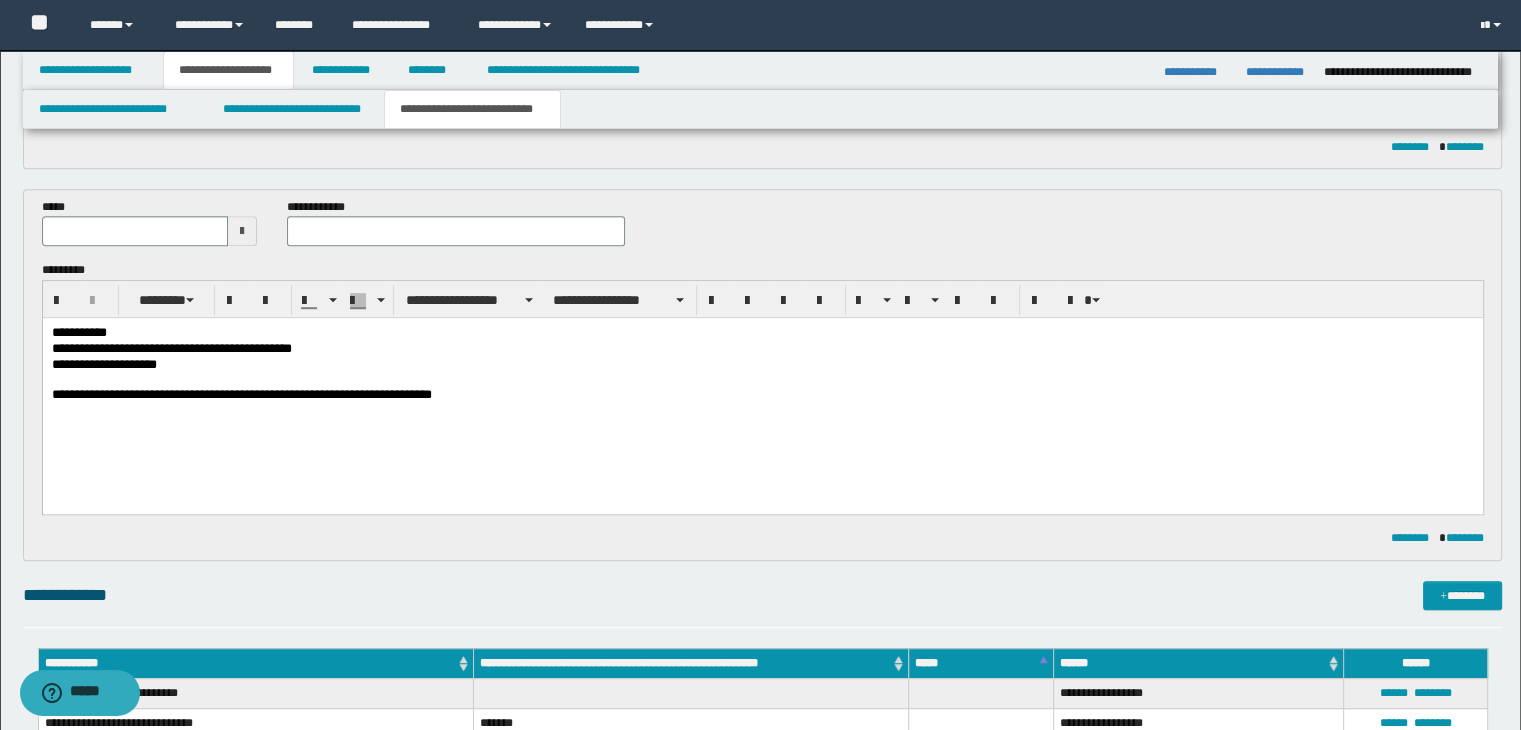 scroll, scrollTop: 1124, scrollLeft: 0, axis: vertical 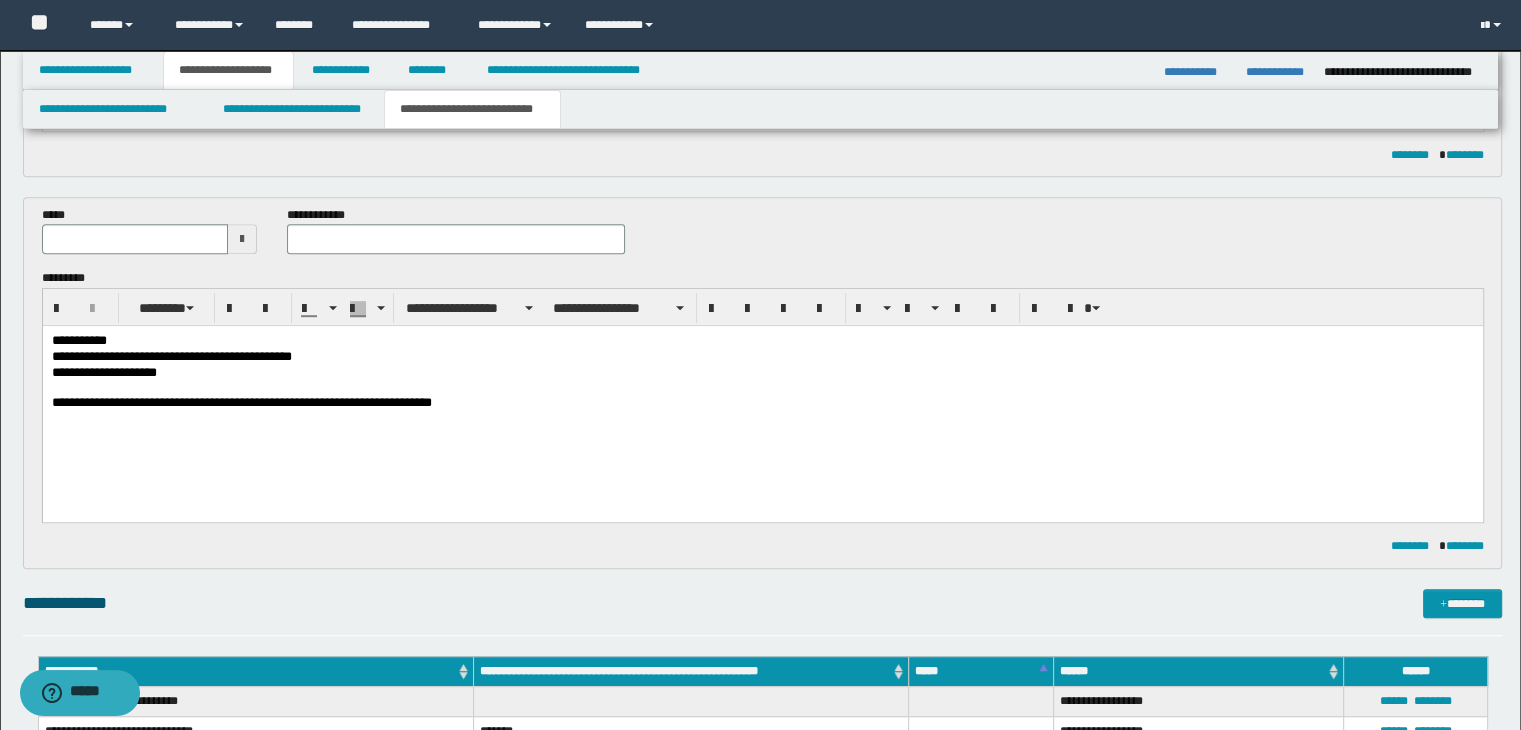 click on "**********" at bounding box center (762, 404) 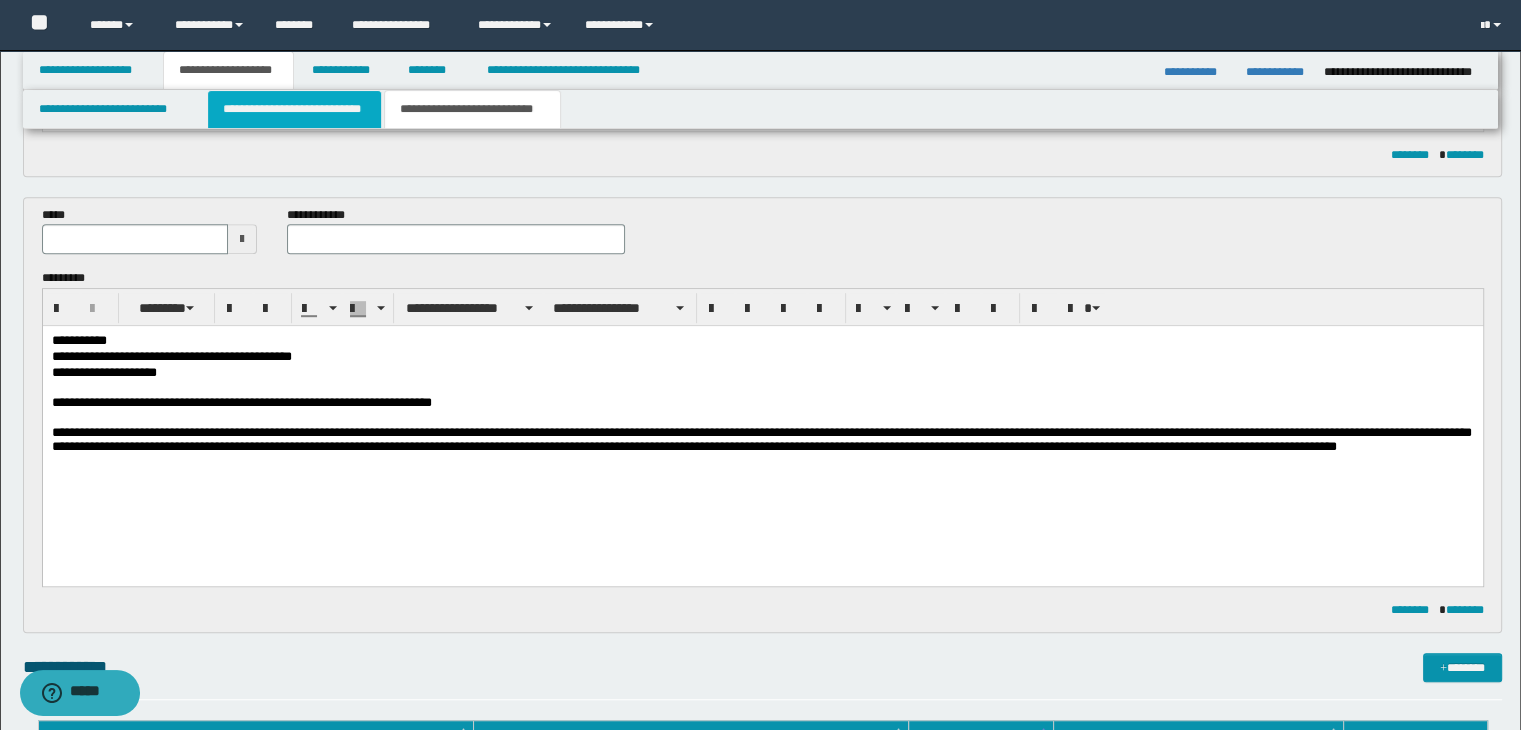 click on "**********" at bounding box center (294, 109) 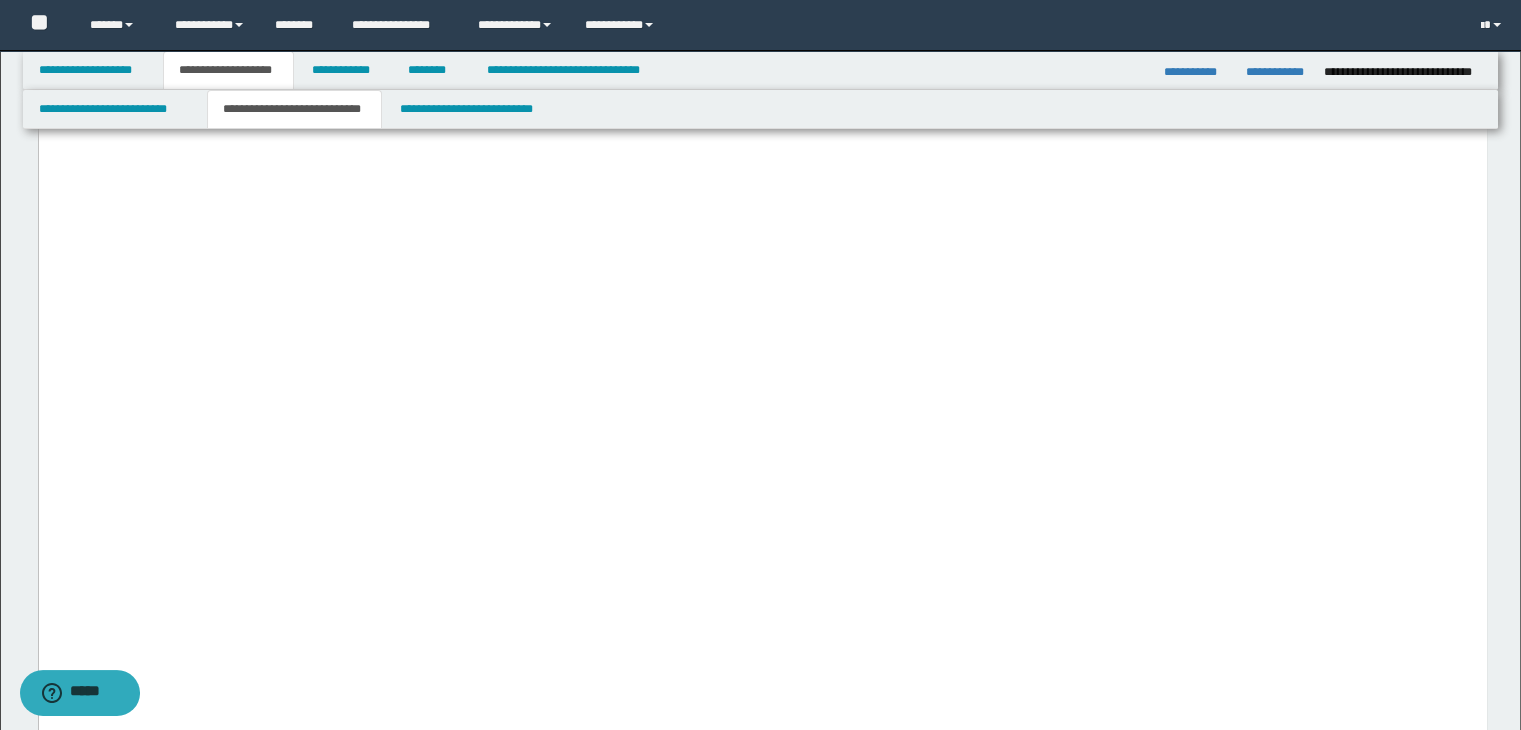 scroll, scrollTop: 3624, scrollLeft: 0, axis: vertical 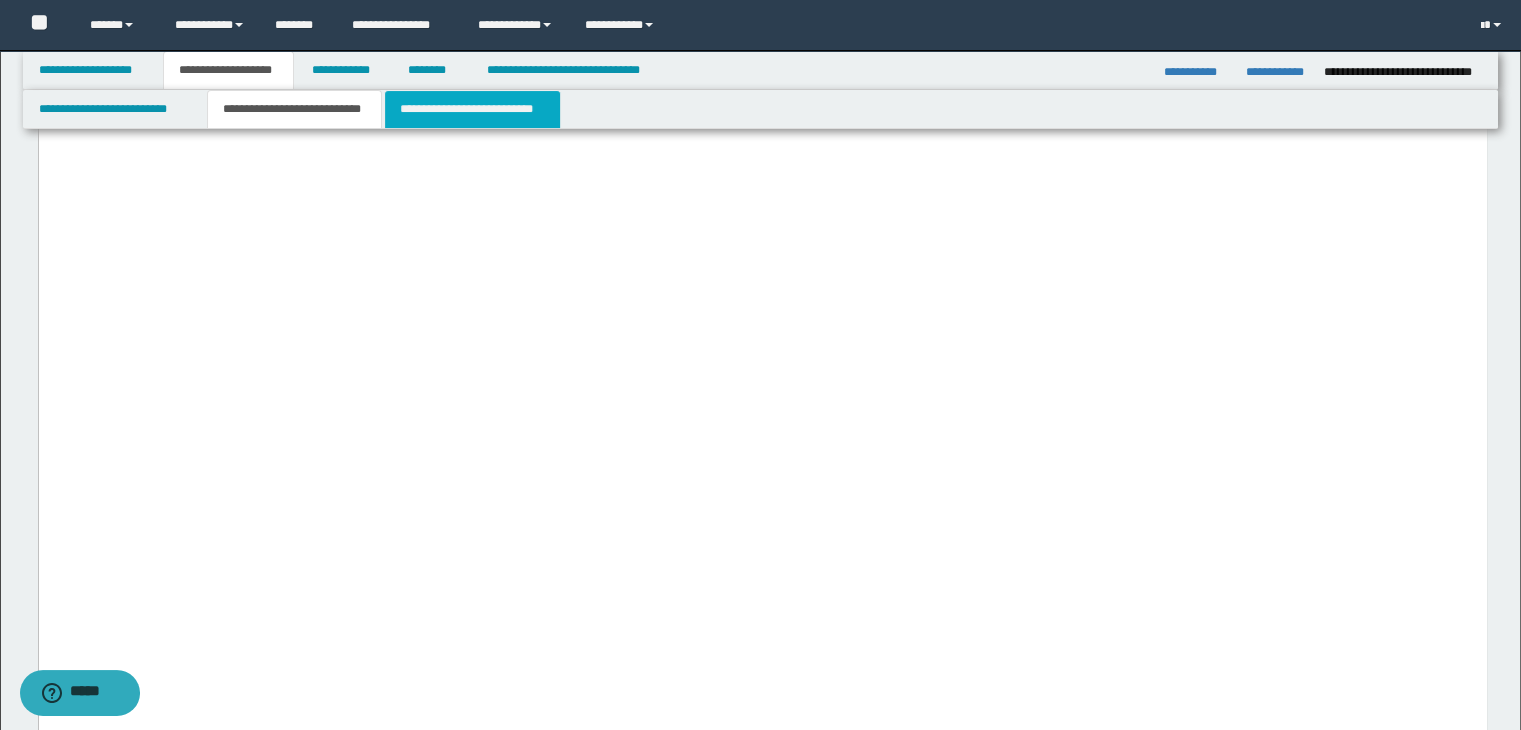 click on "**********" at bounding box center [472, 109] 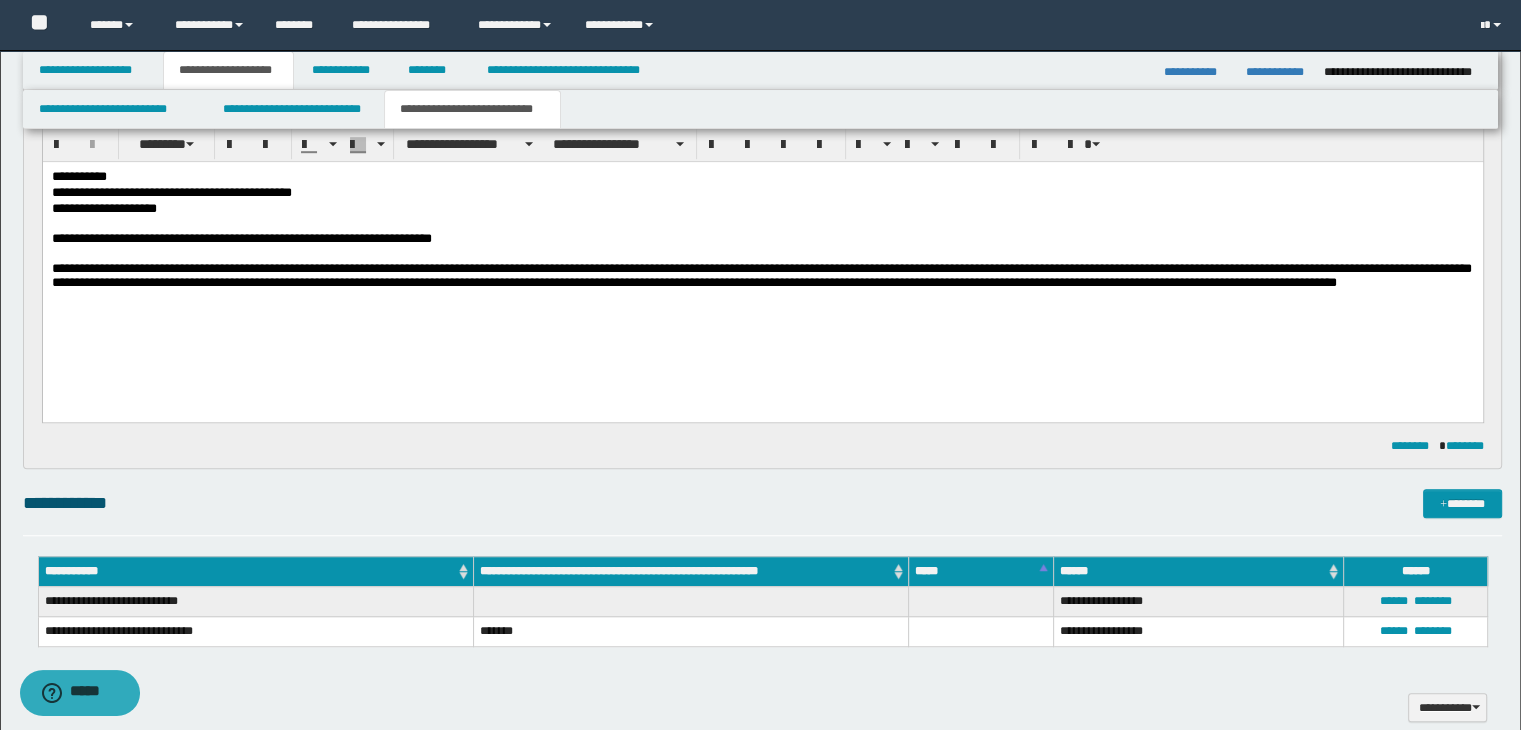 scroll, scrollTop: 1288, scrollLeft: 0, axis: vertical 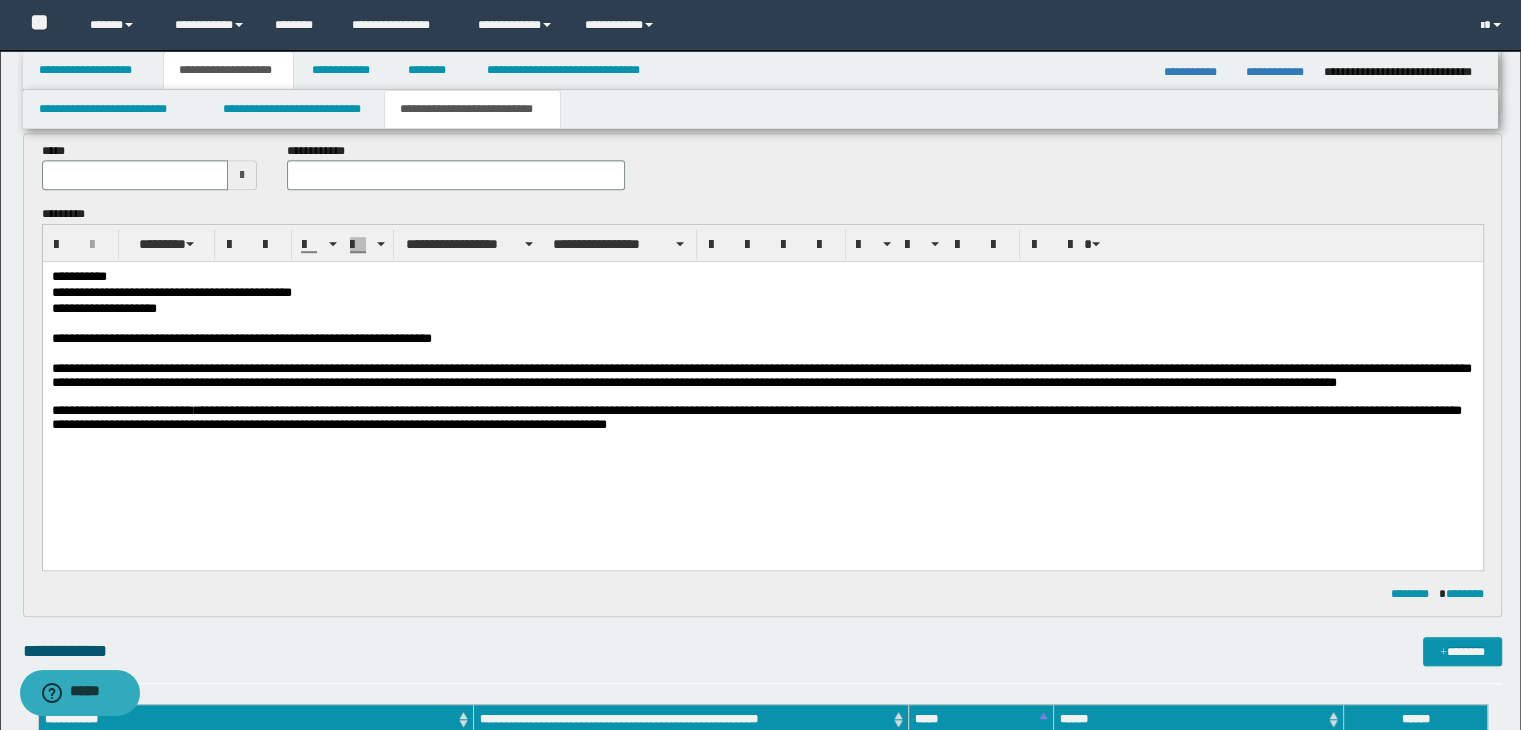 click at bounding box center [242, 175] 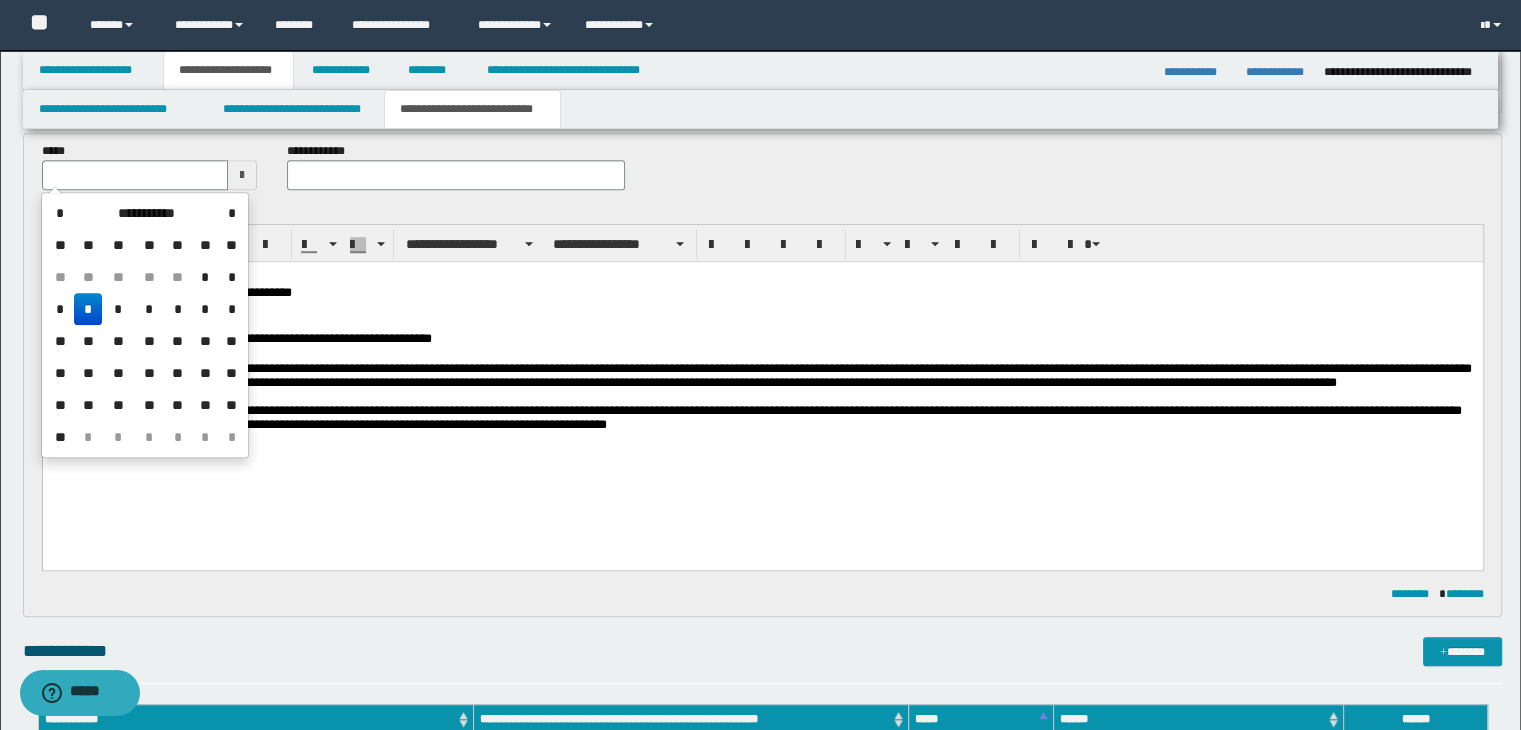 click on "*" at bounding box center [88, 309] 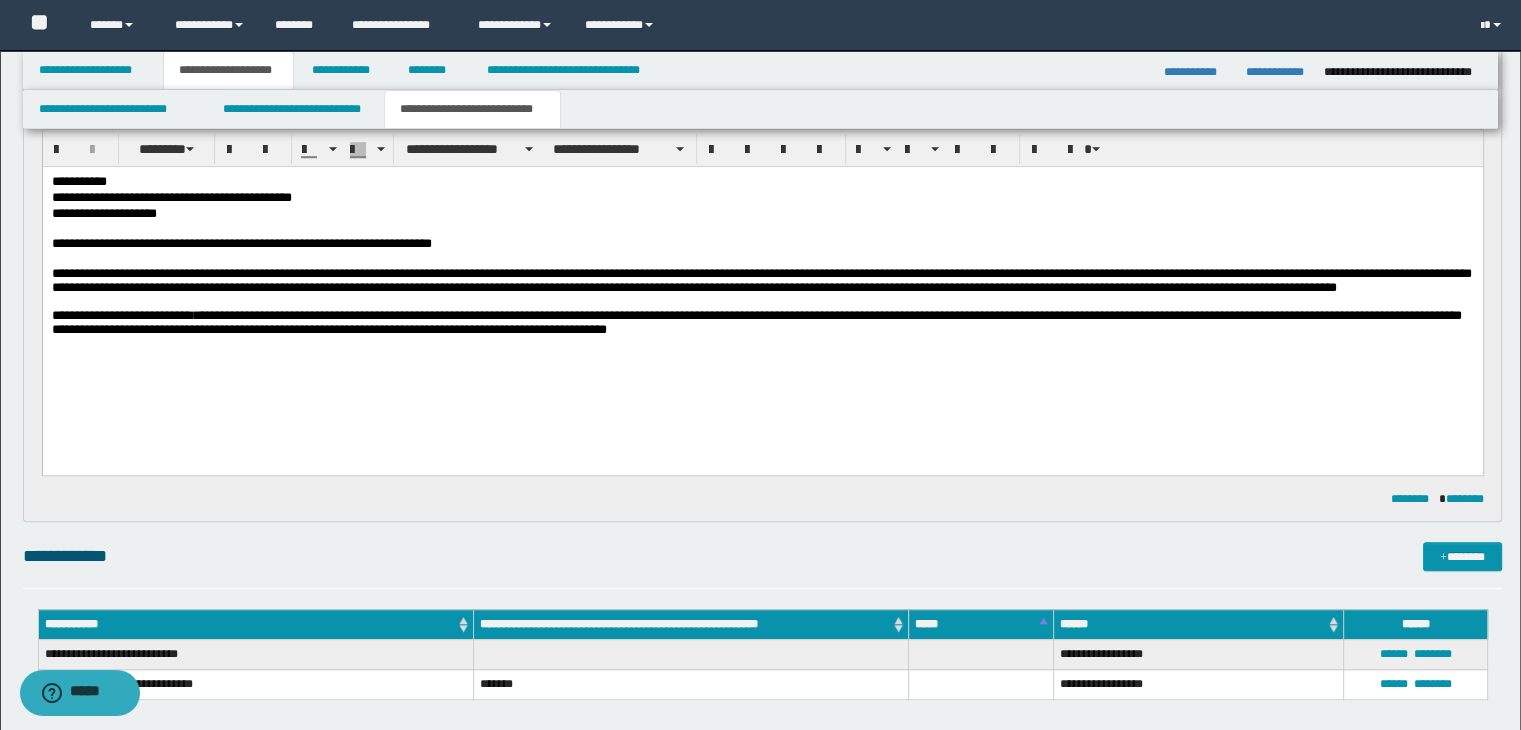 scroll, scrollTop: 1236, scrollLeft: 0, axis: vertical 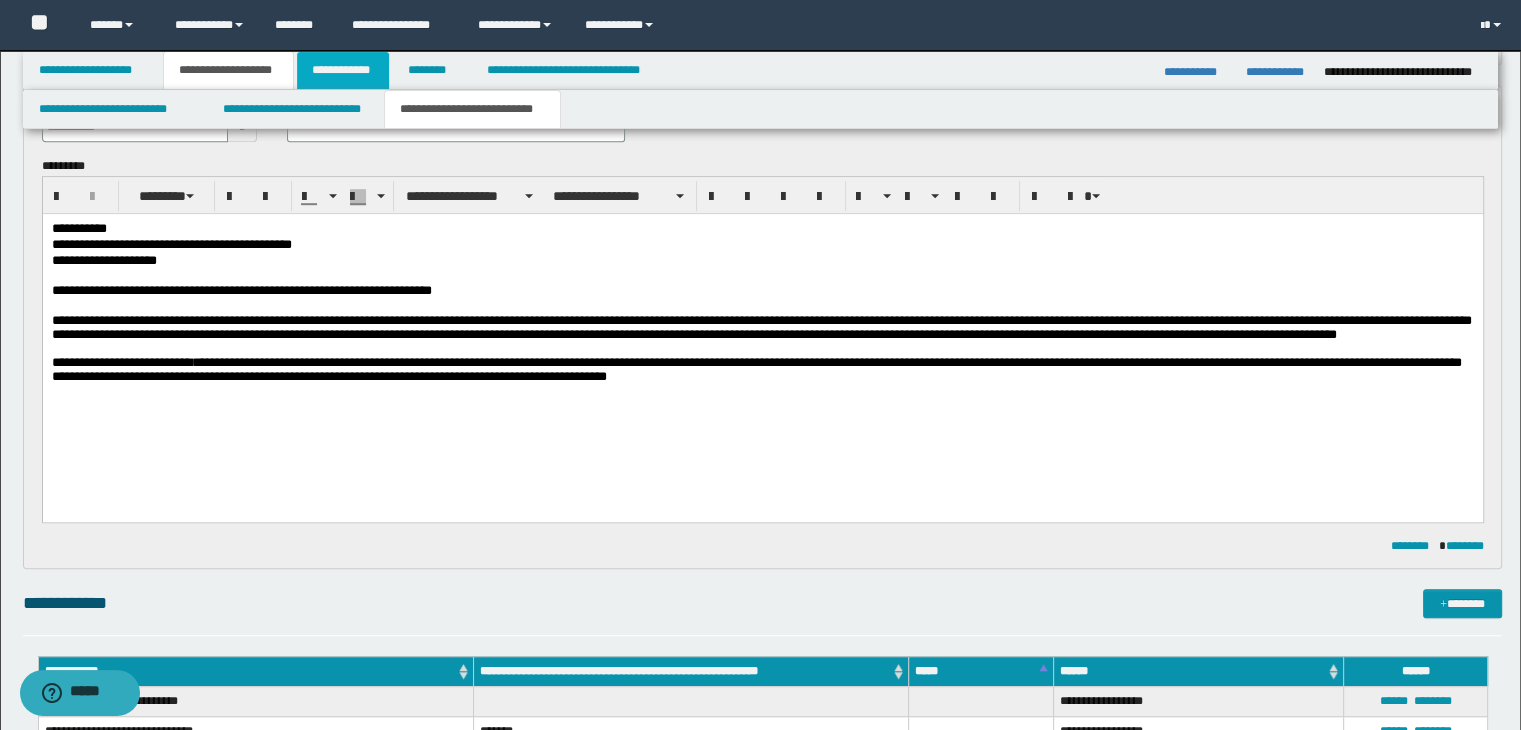 click on "**********" at bounding box center (343, 70) 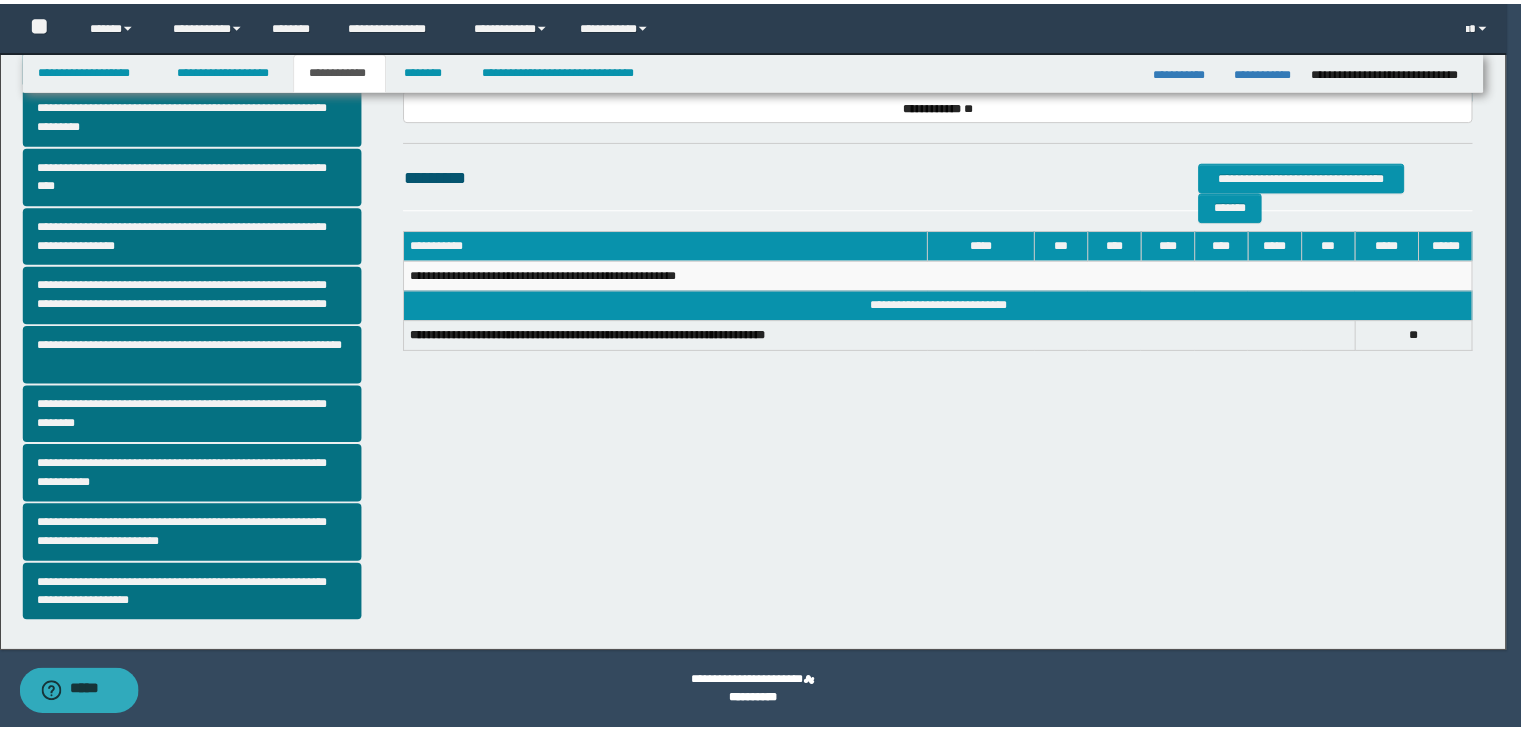 scroll, scrollTop: 344, scrollLeft: 0, axis: vertical 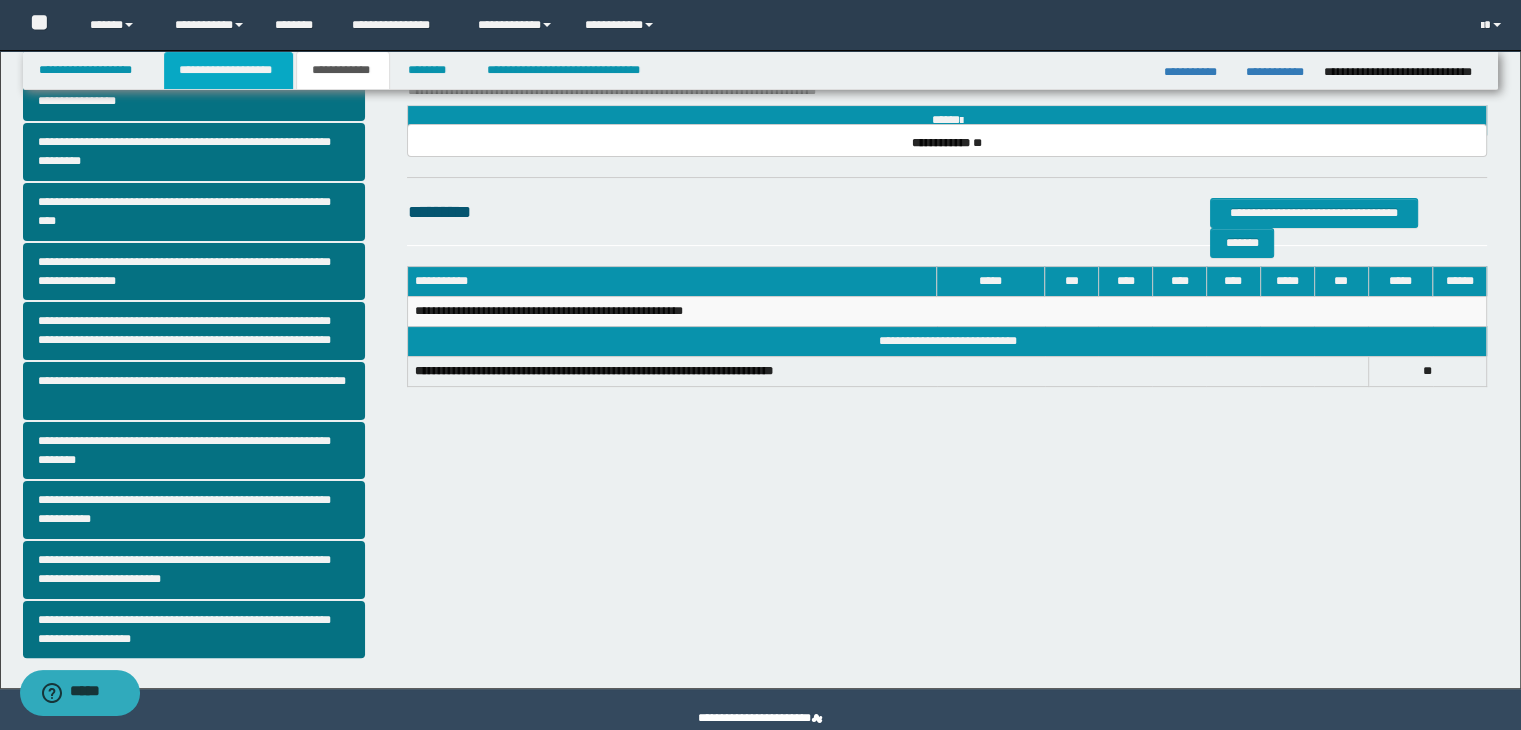 click on "**********" at bounding box center (228, 70) 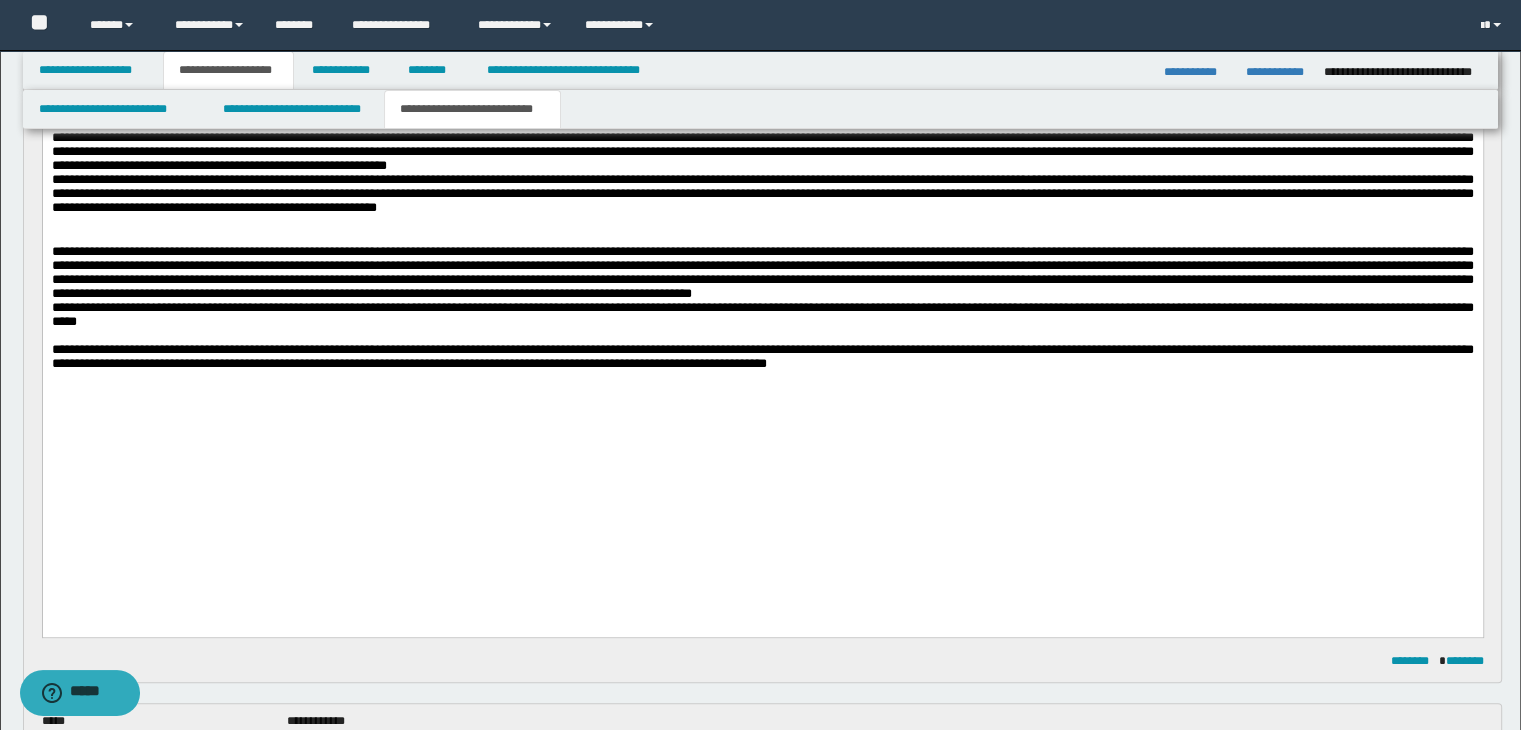 scroll, scrollTop: 675, scrollLeft: 0, axis: vertical 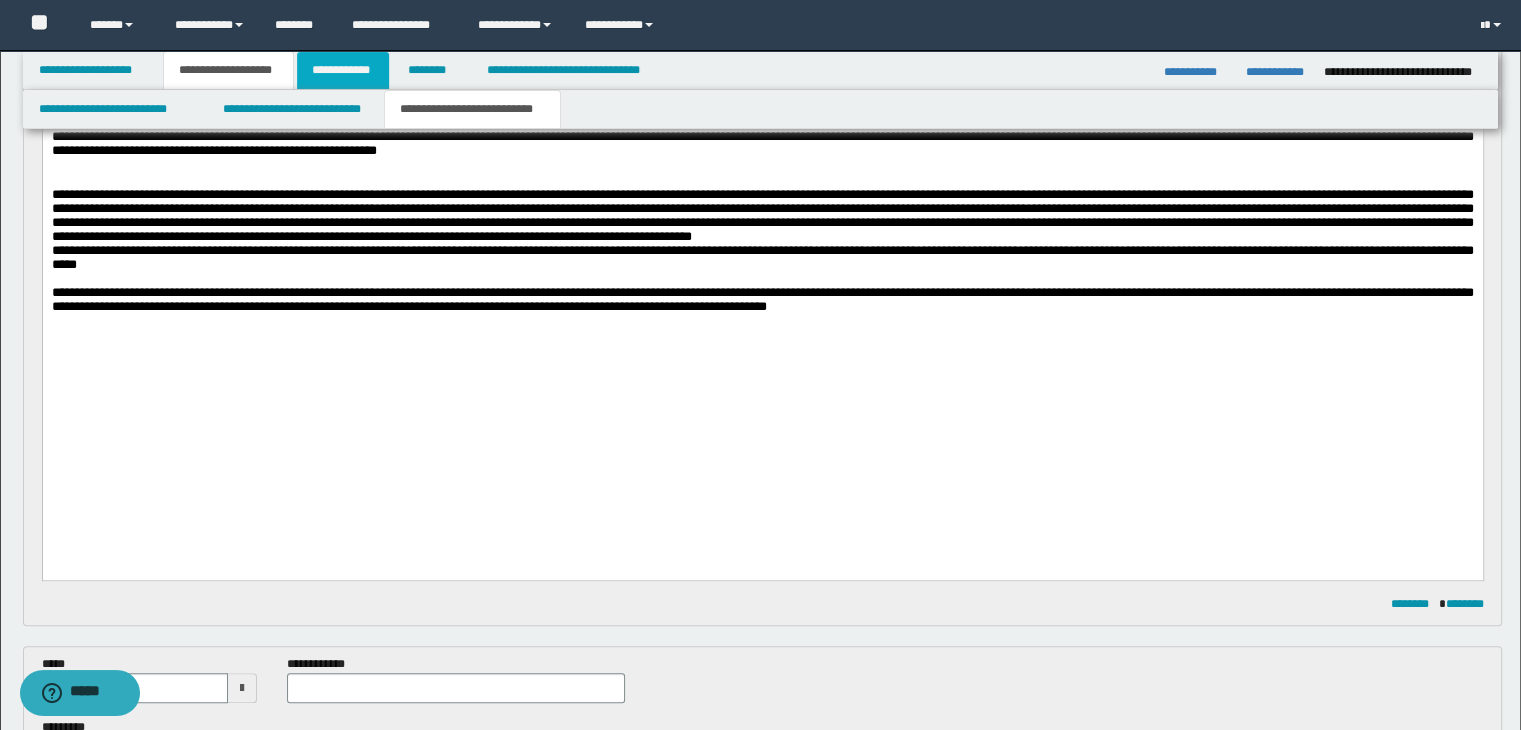 click on "**********" at bounding box center (343, 70) 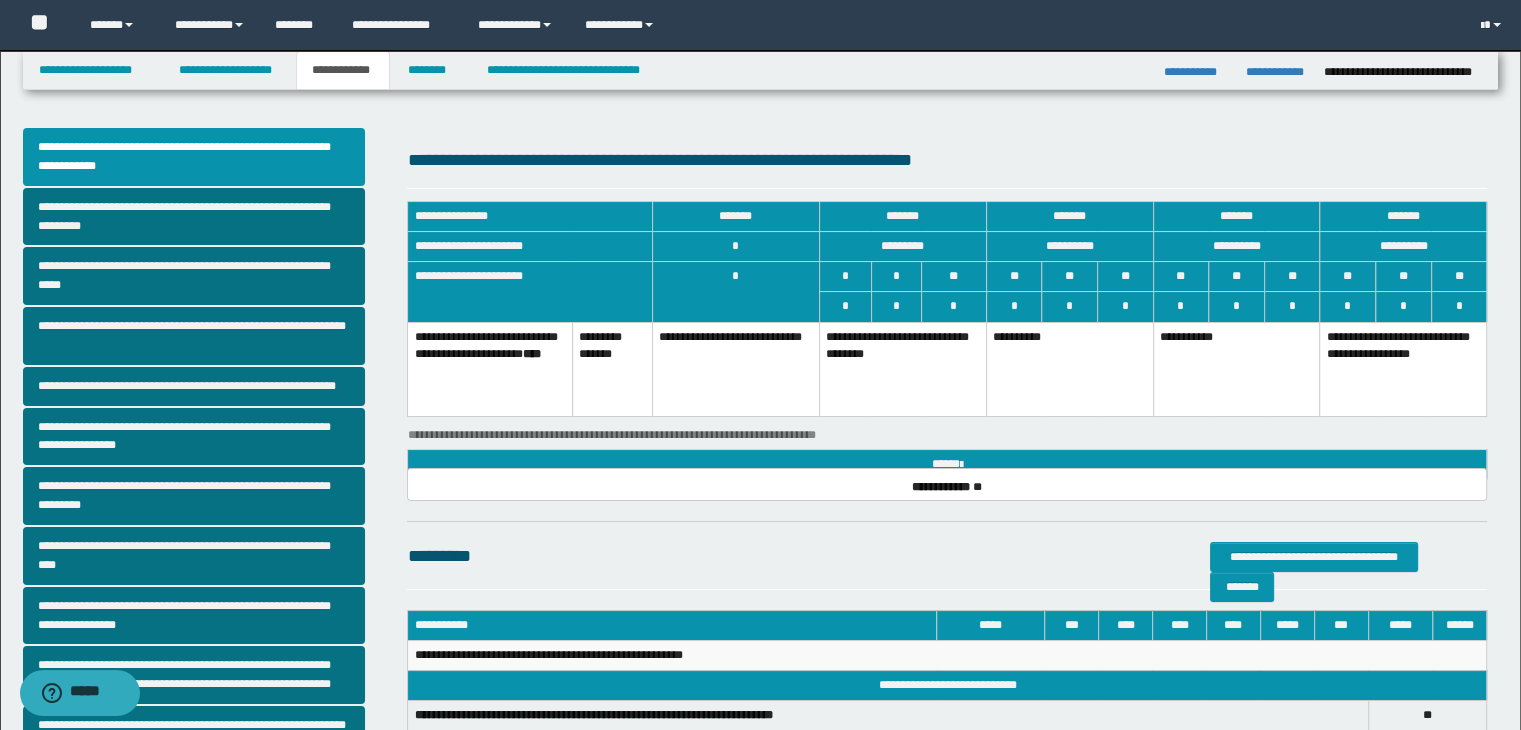 scroll, scrollTop: 381, scrollLeft: 0, axis: vertical 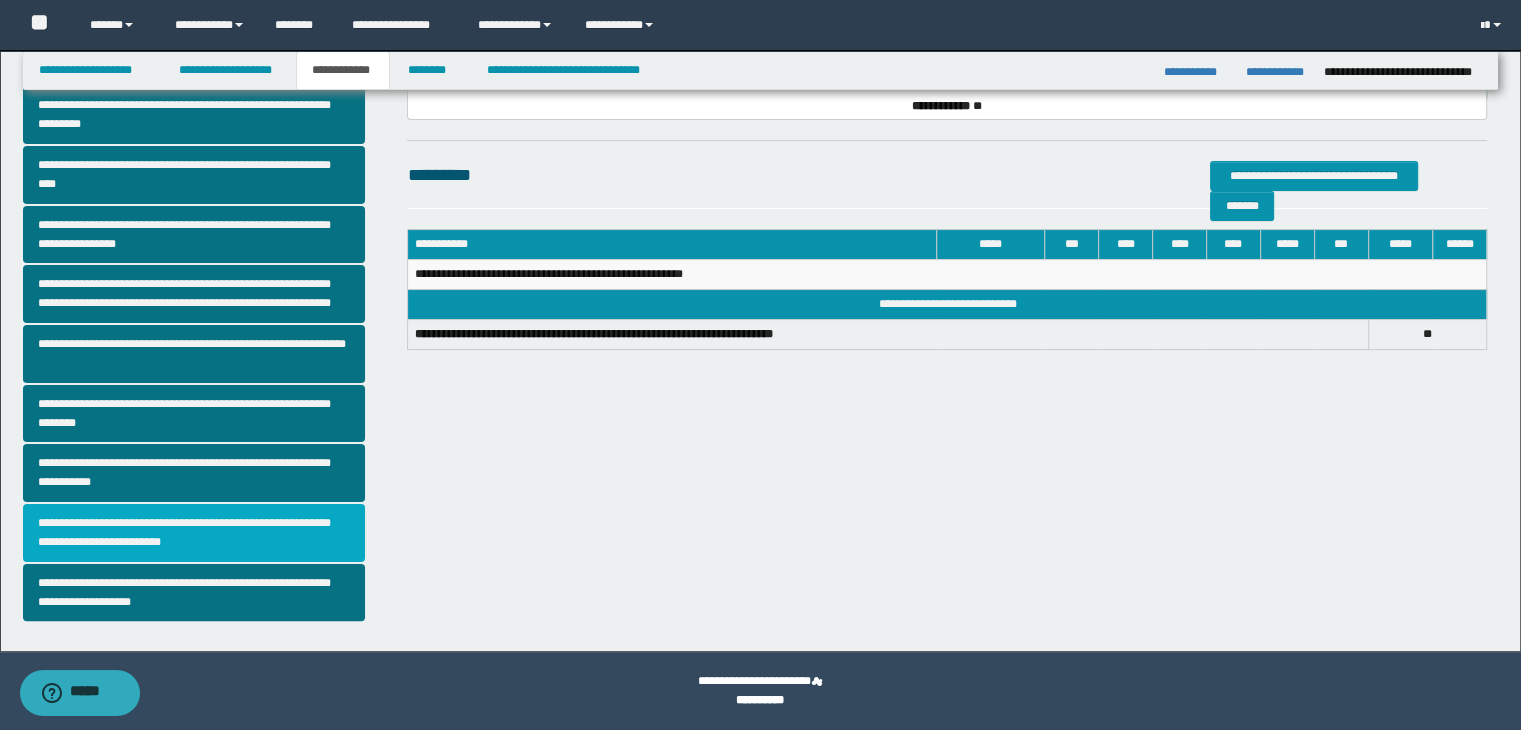 click on "**********" at bounding box center (194, 533) 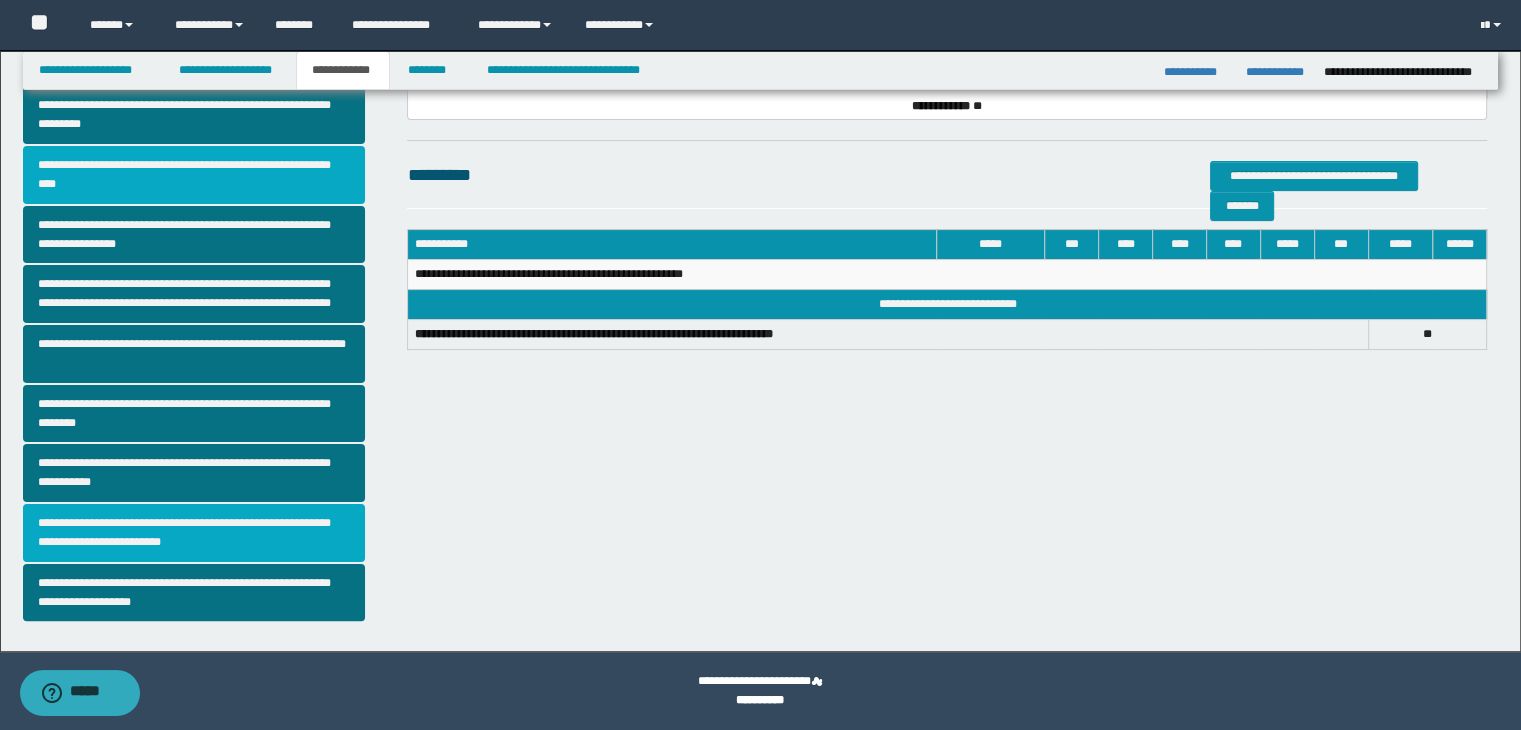scroll, scrollTop: 0, scrollLeft: 0, axis: both 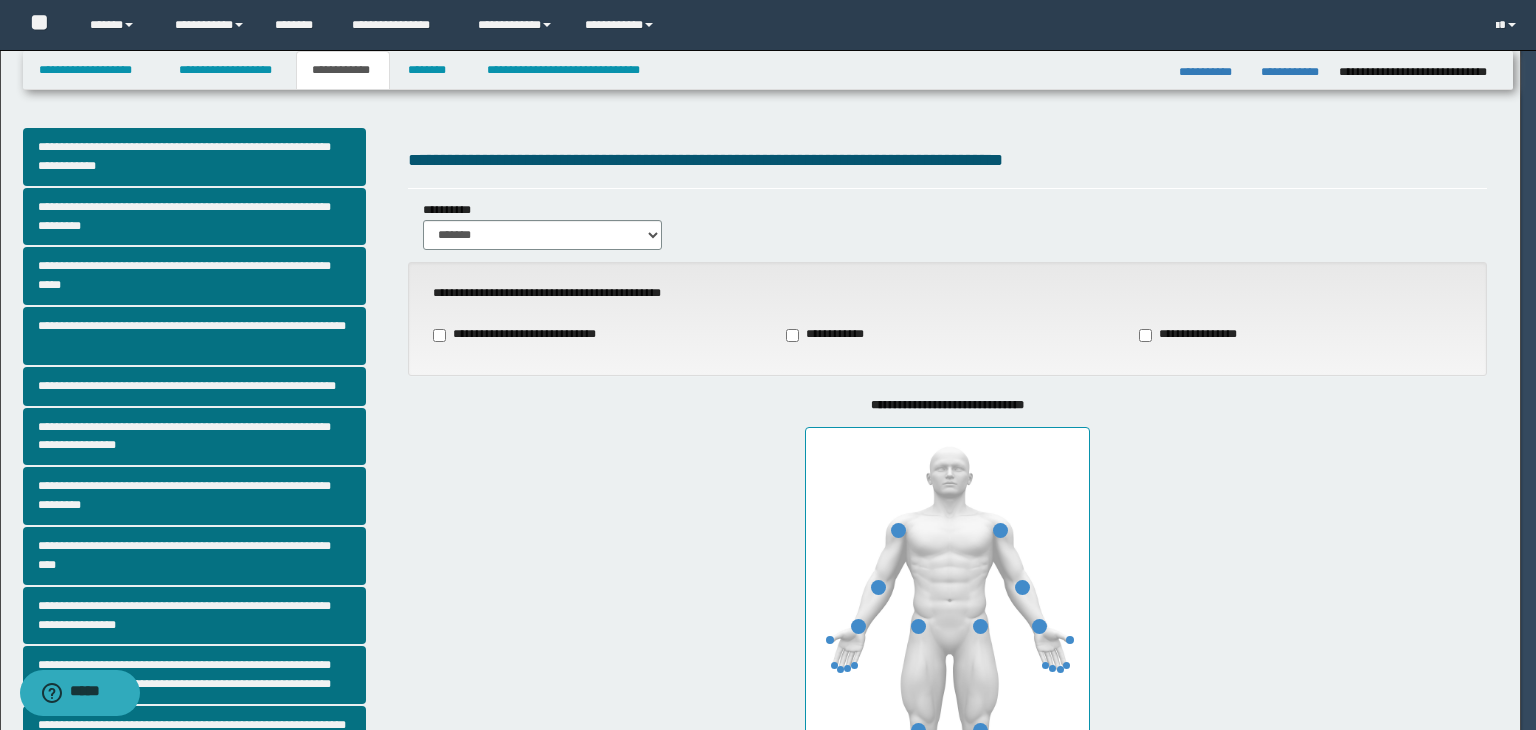 type on "***" 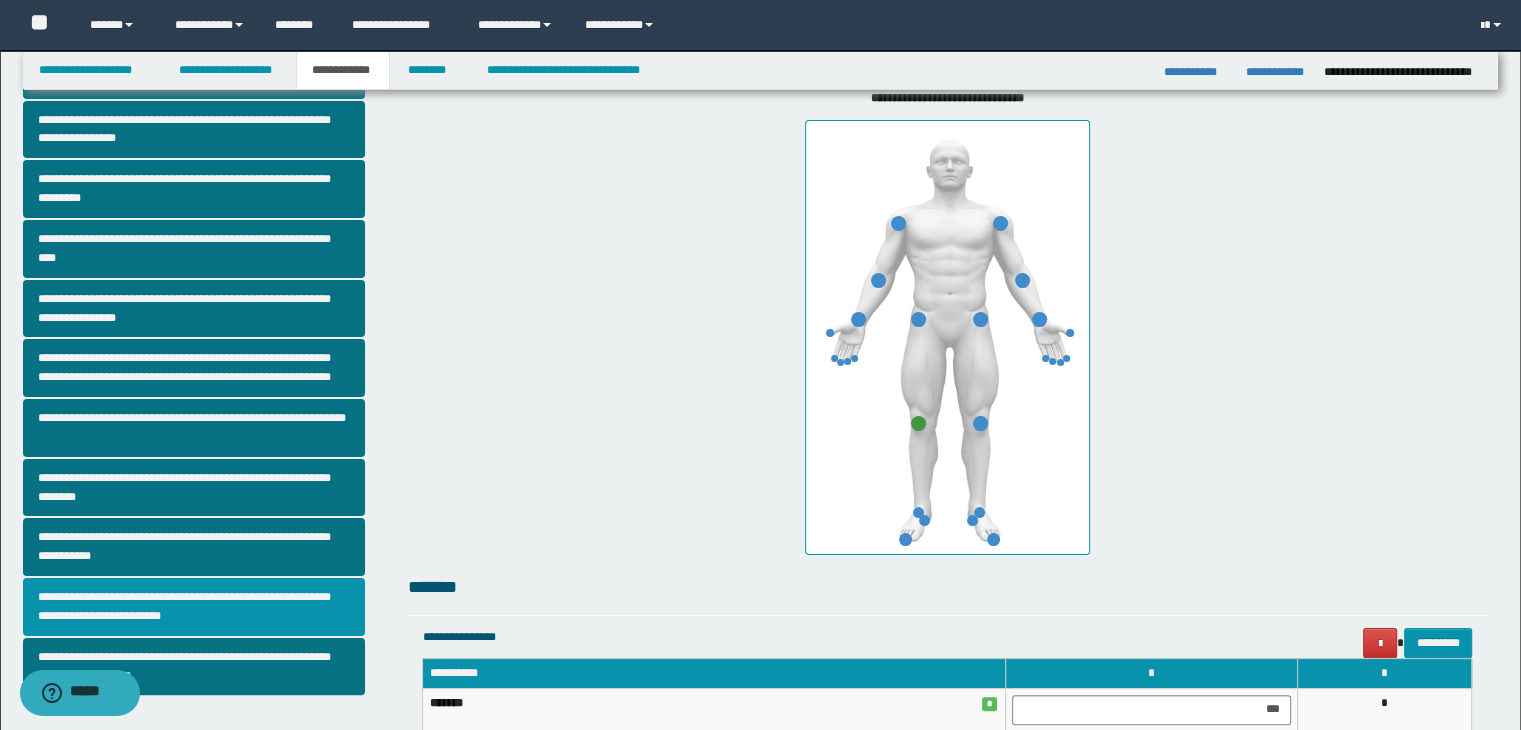 scroll, scrollTop: 174, scrollLeft: 0, axis: vertical 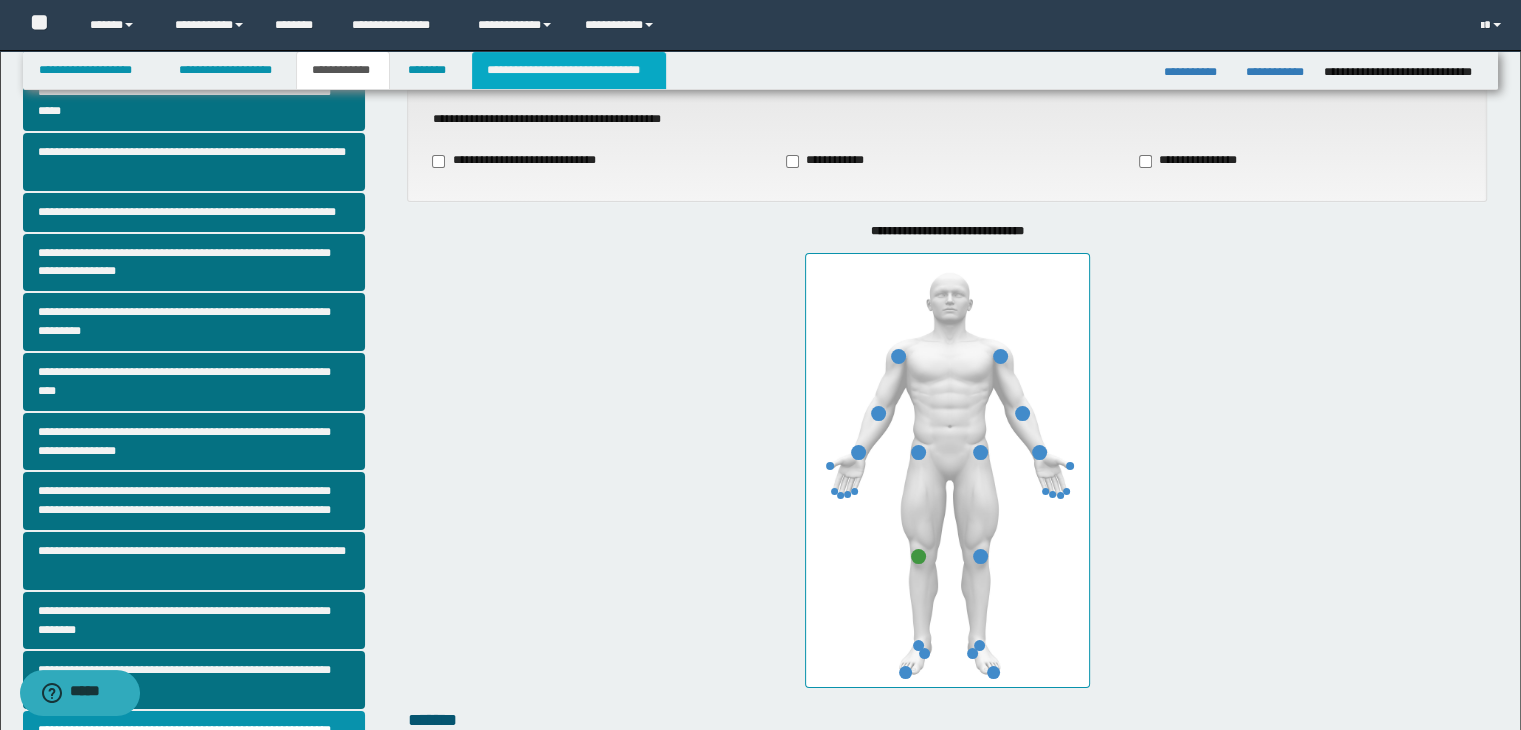 click on "**********" at bounding box center (569, 70) 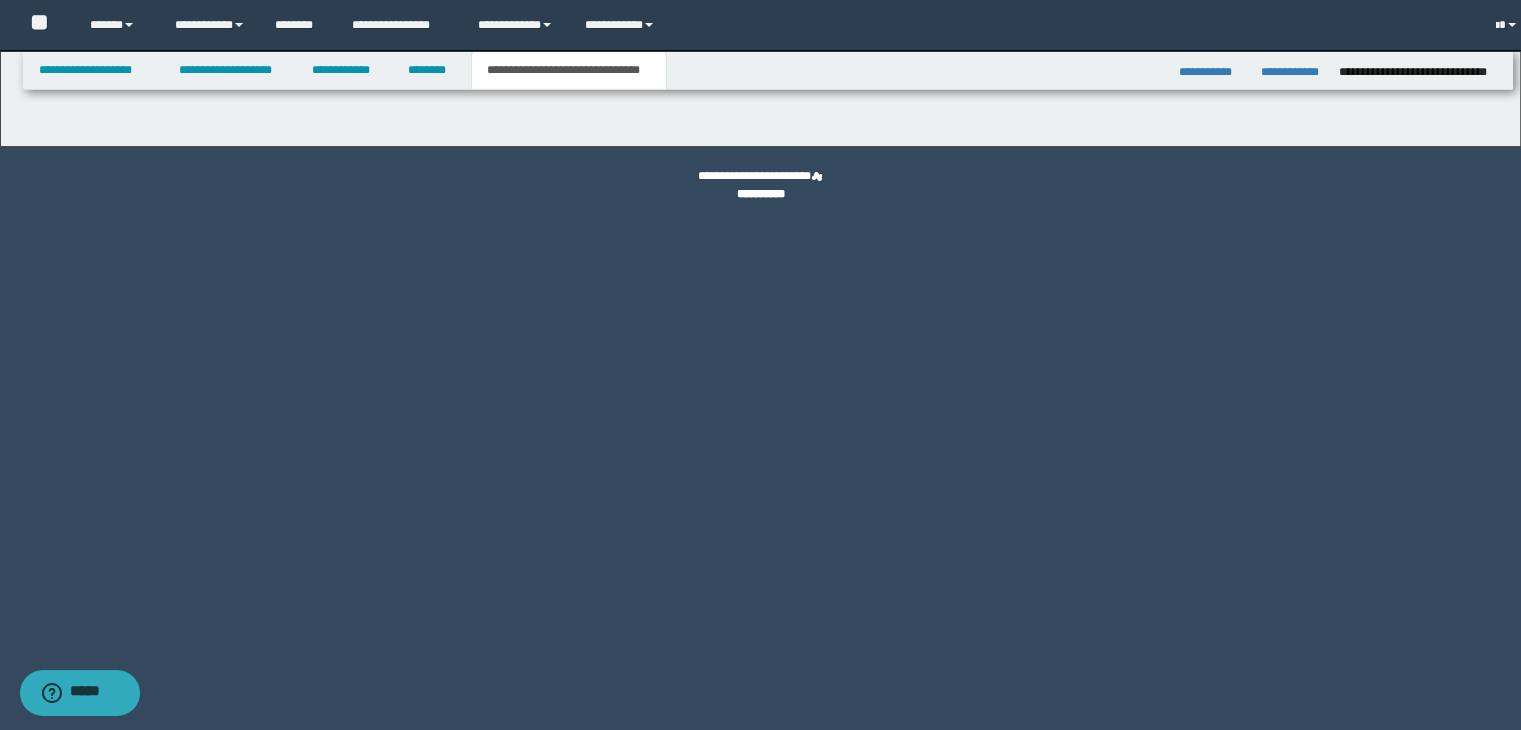 scroll, scrollTop: 0, scrollLeft: 0, axis: both 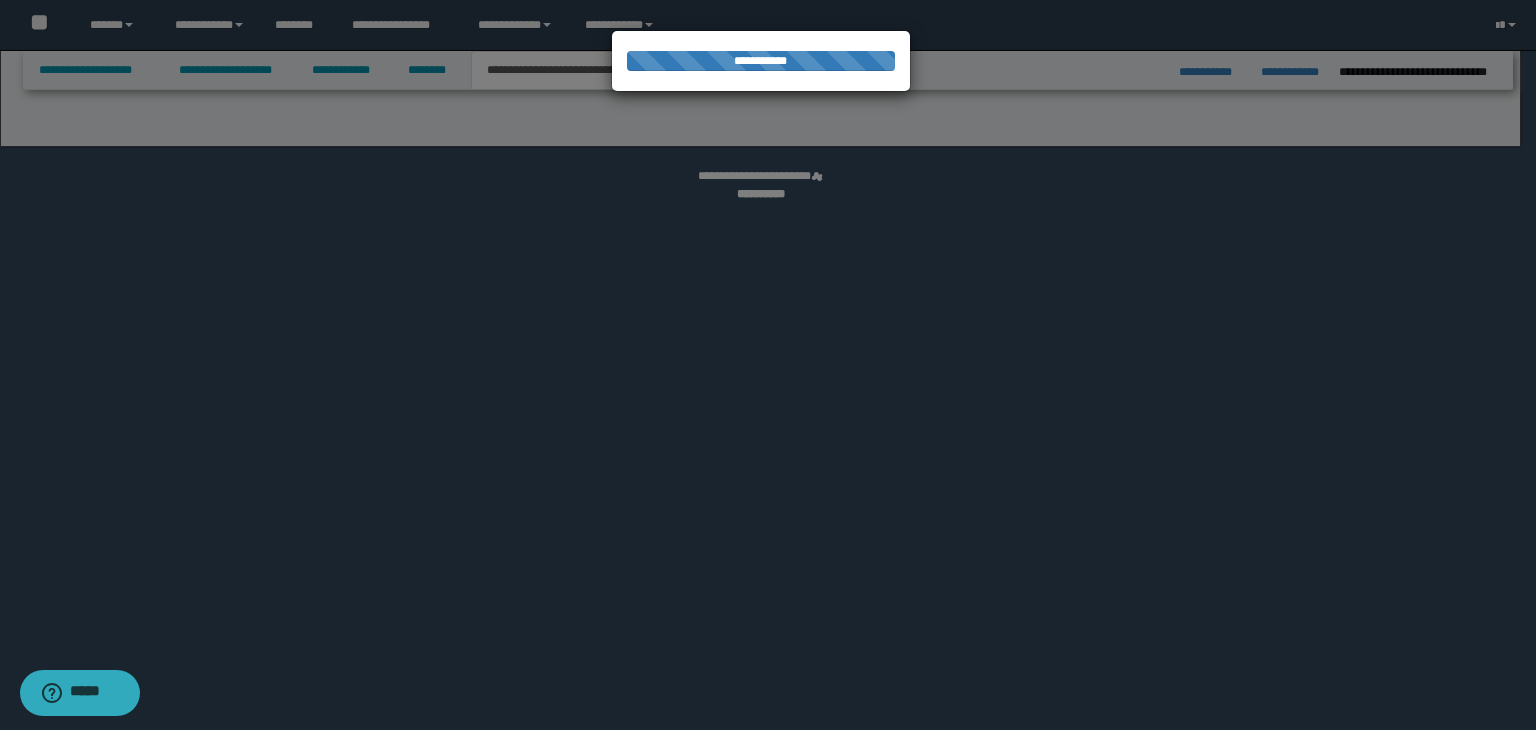 select on "*" 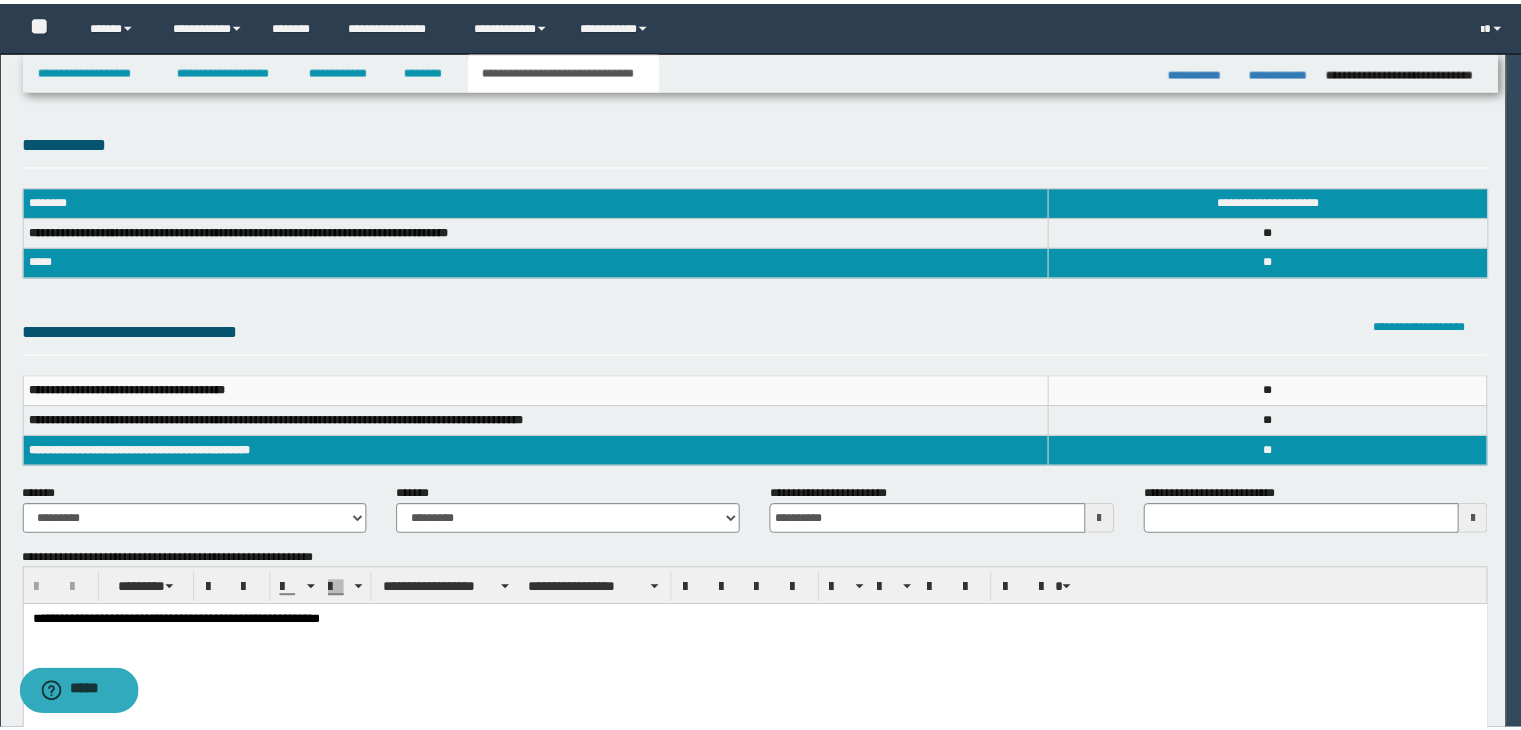 scroll, scrollTop: 0, scrollLeft: 0, axis: both 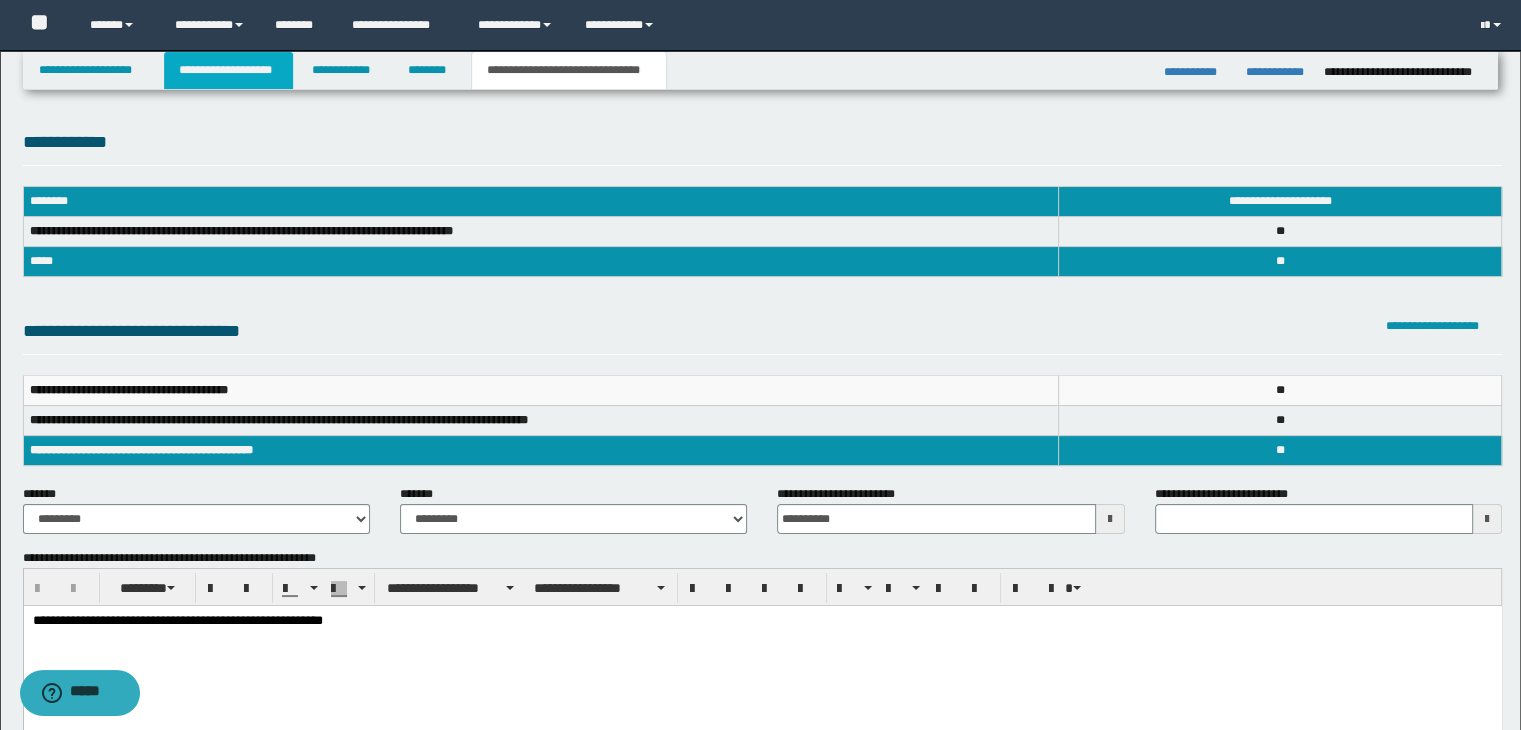 click on "**********" at bounding box center (228, 70) 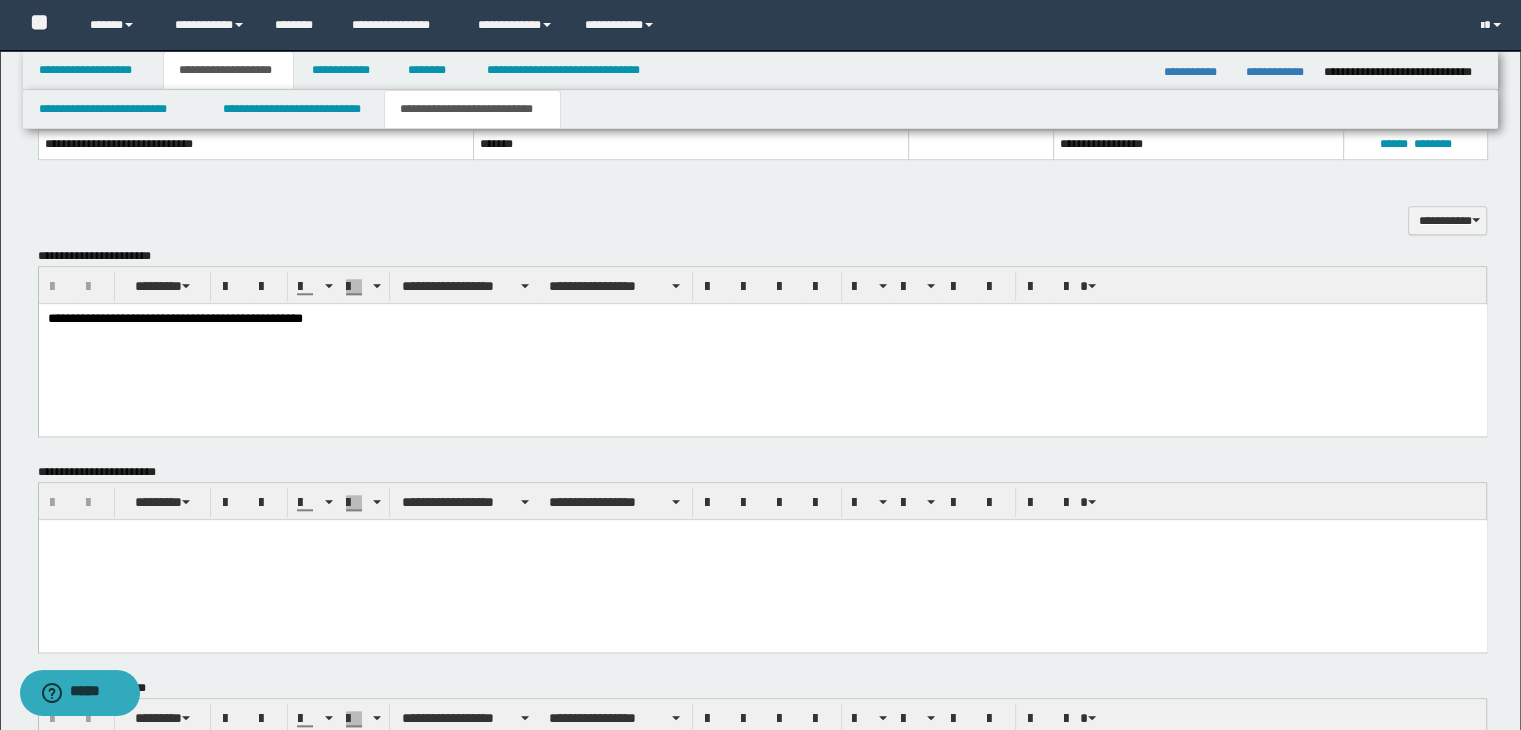 scroll, scrollTop: 1700, scrollLeft: 0, axis: vertical 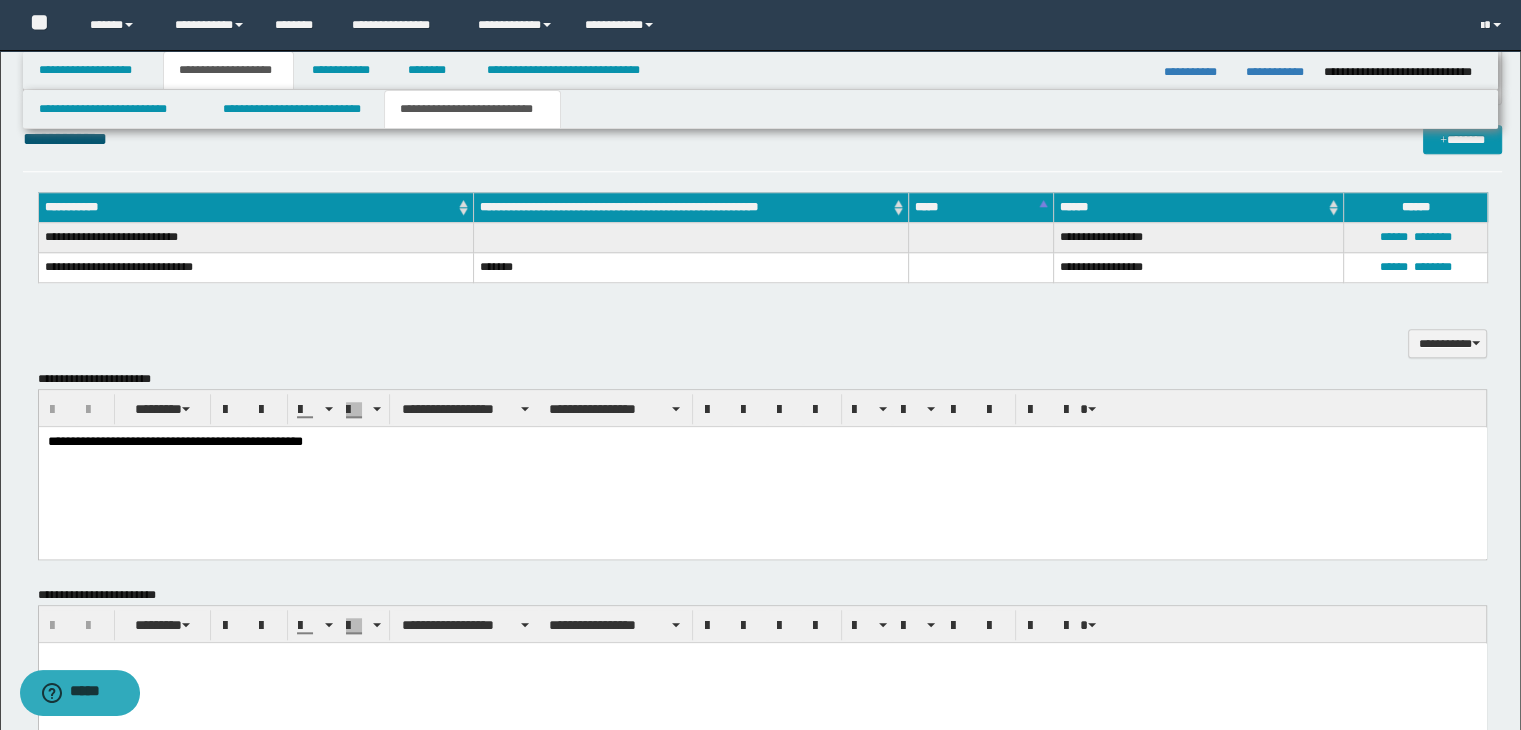 click on "**********" at bounding box center (762, 468) 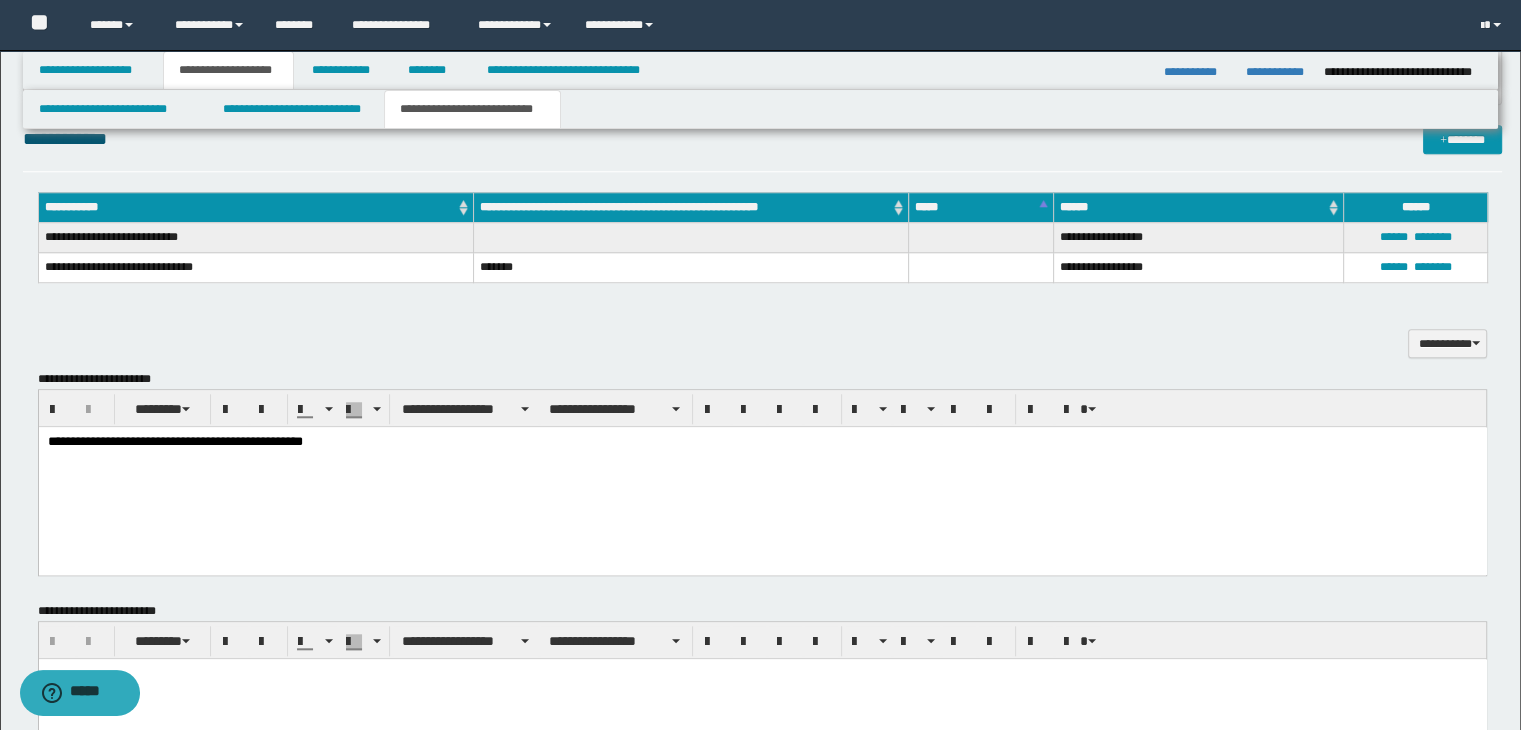 type 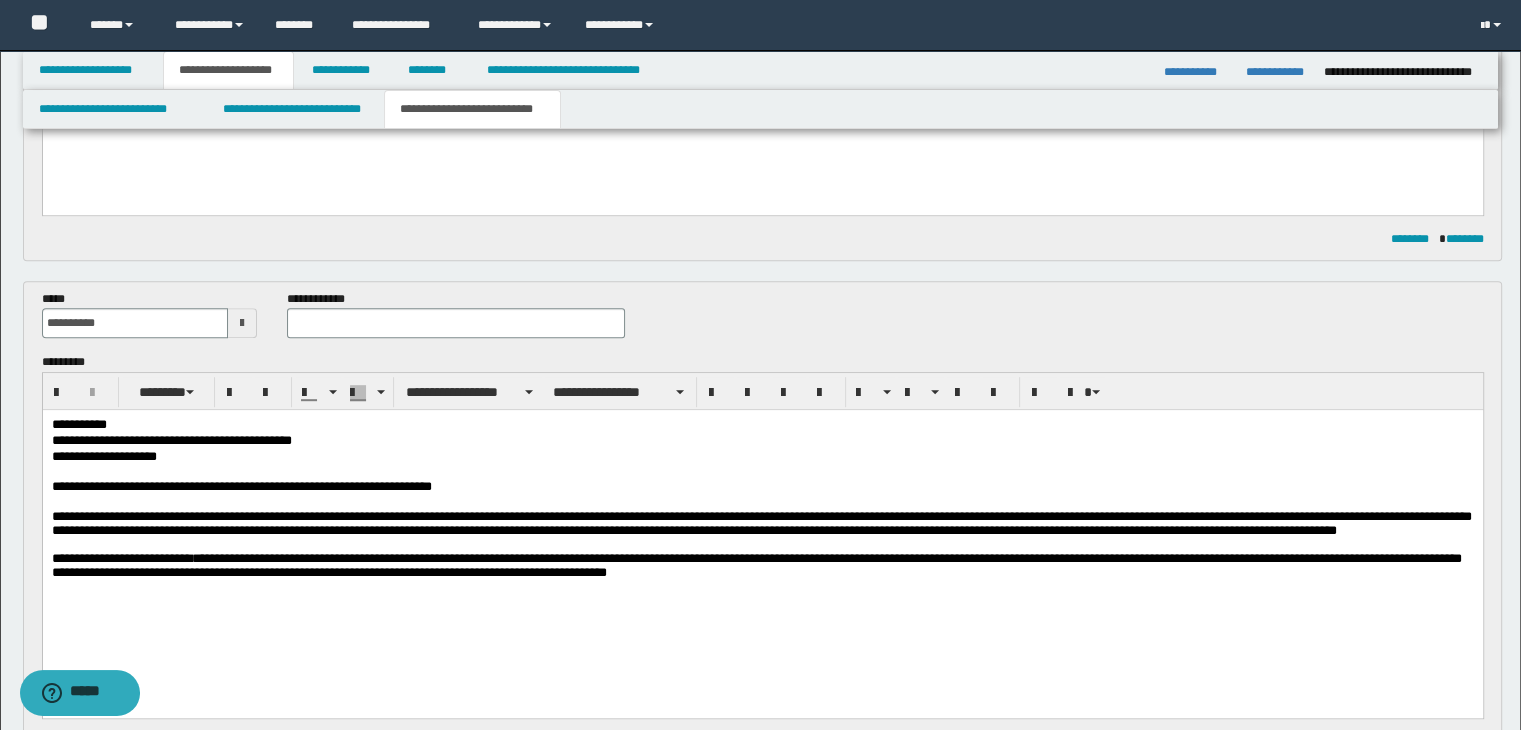 scroll, scrollTop: 852, scrollLeft: 0, axis: vertical 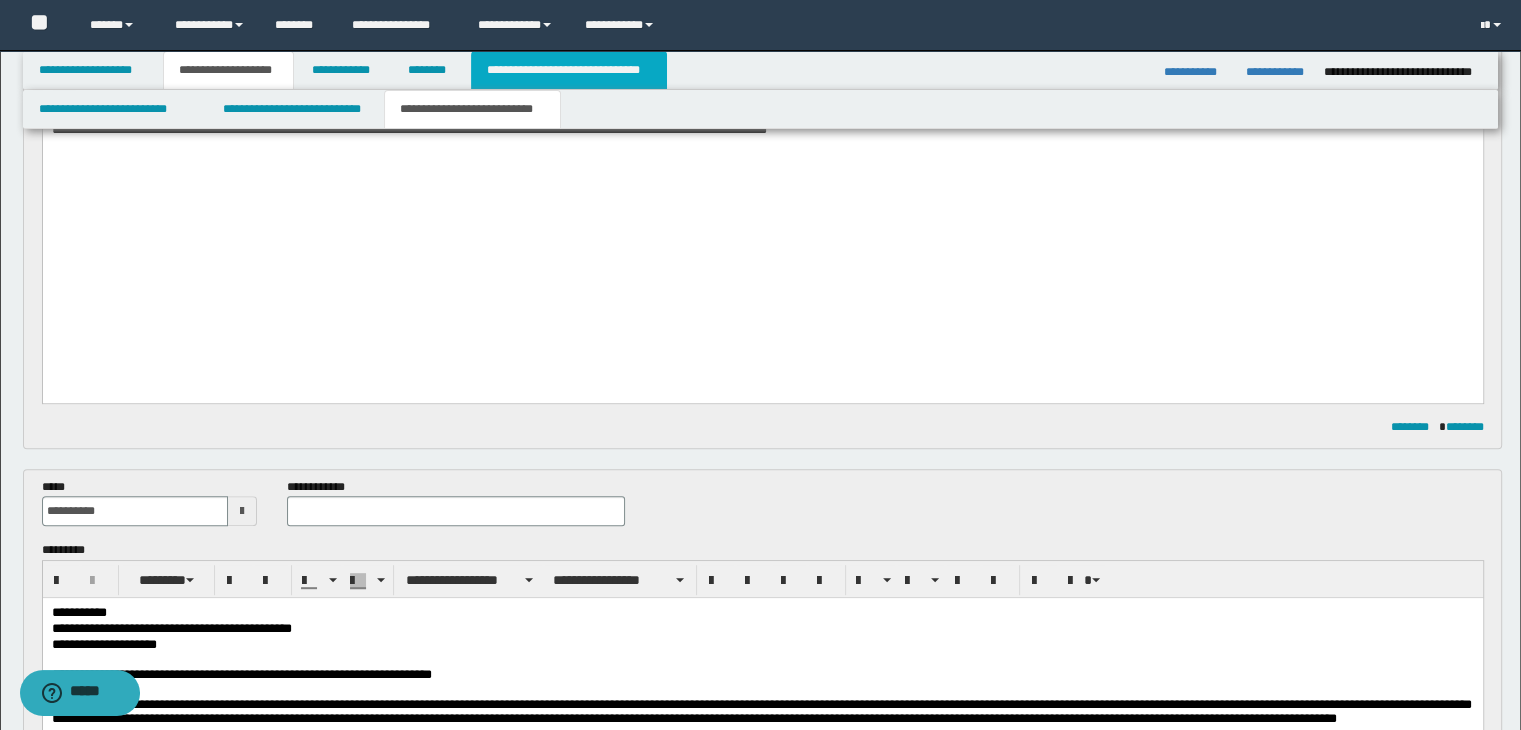 click on "**********" at bounding box center (569, 70) 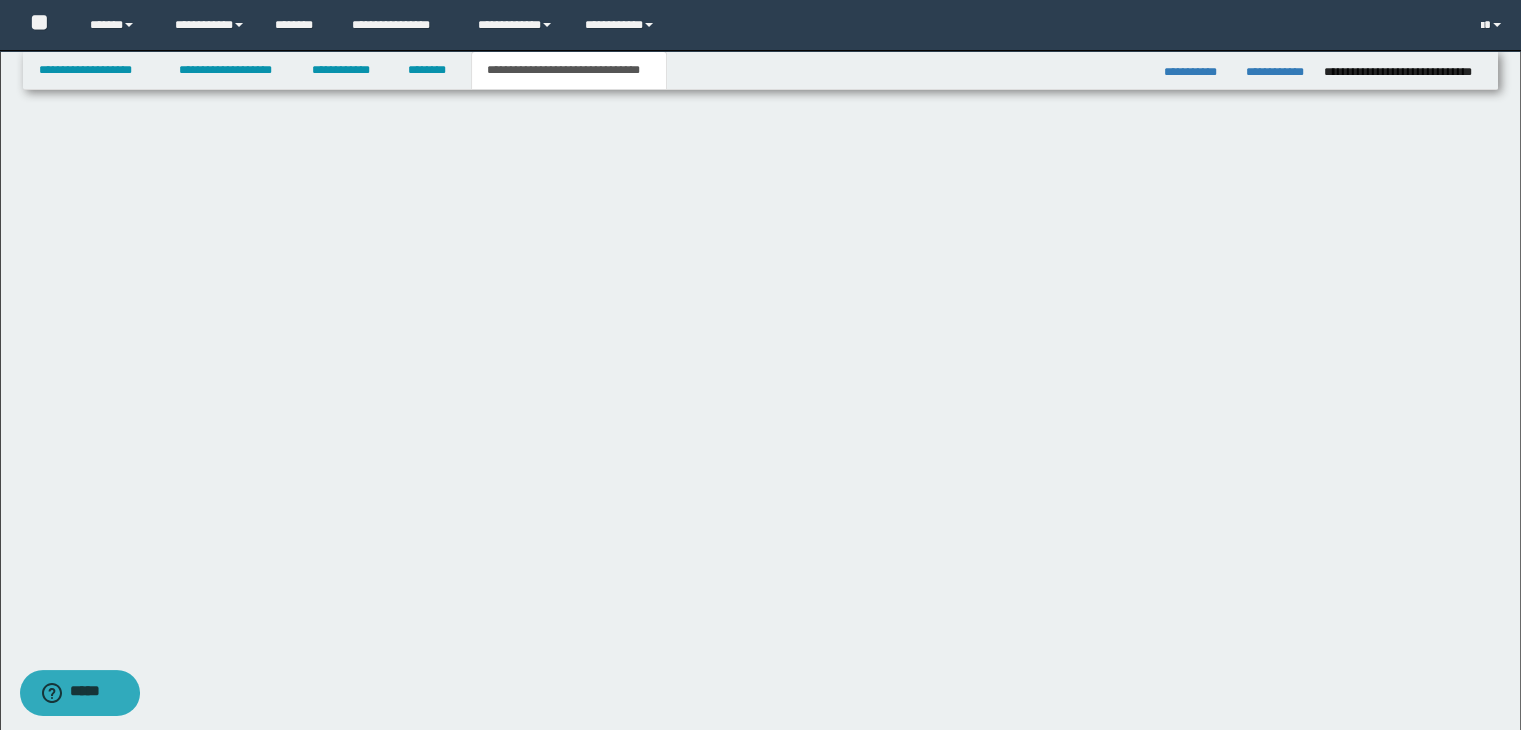 type on "**********" 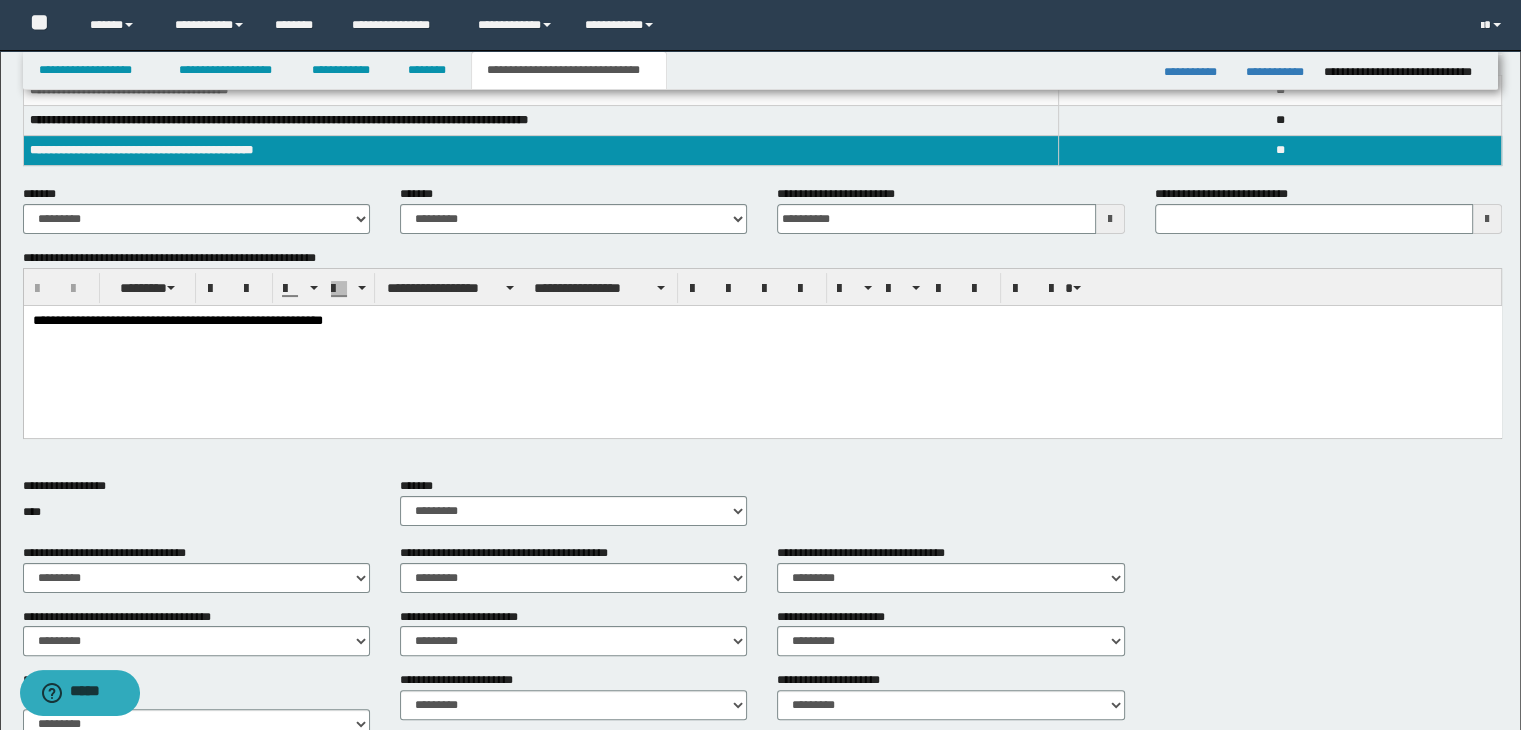 scroll, scrollTop: 600, scrollLeft: 0, axis: vertical 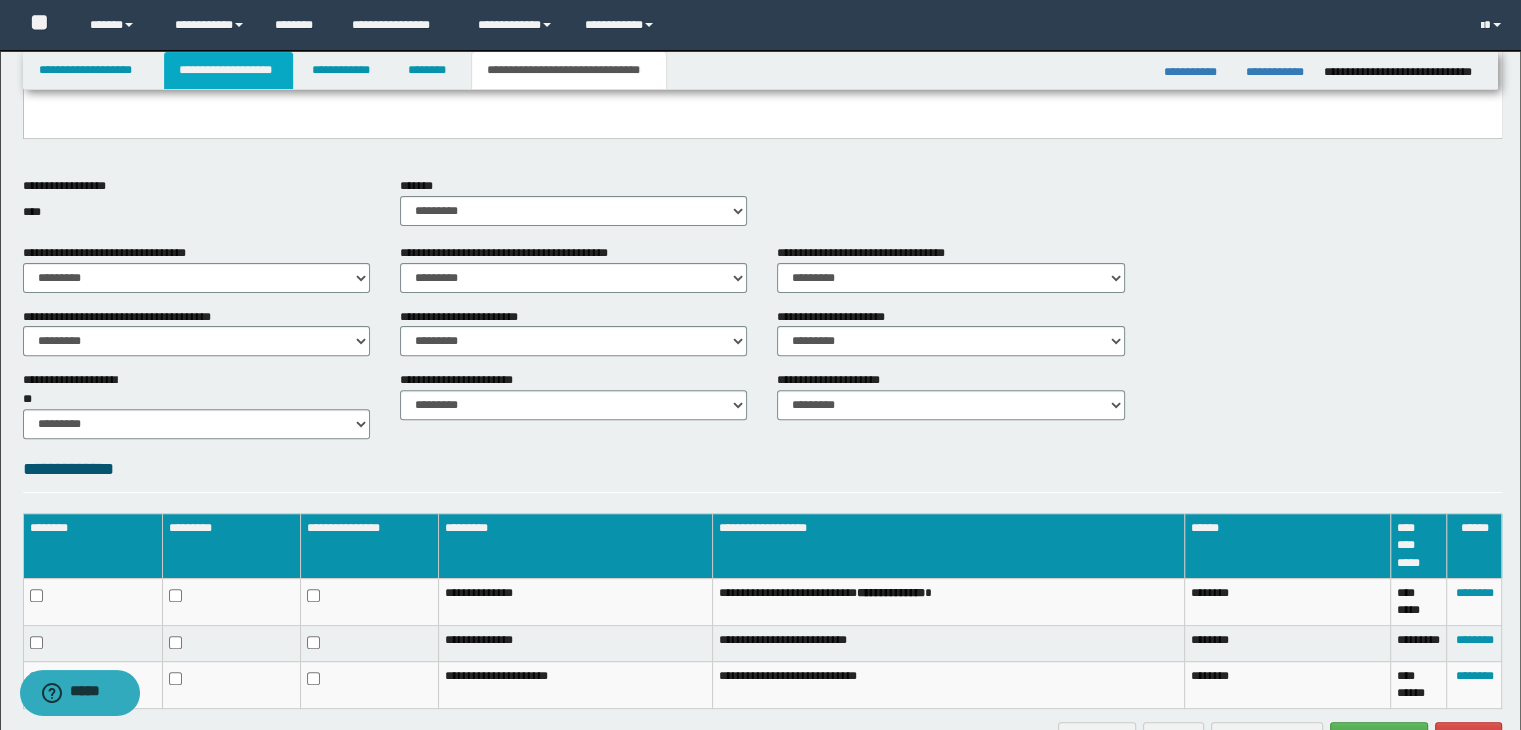 click on "**********" at bounding box center [228, 70] 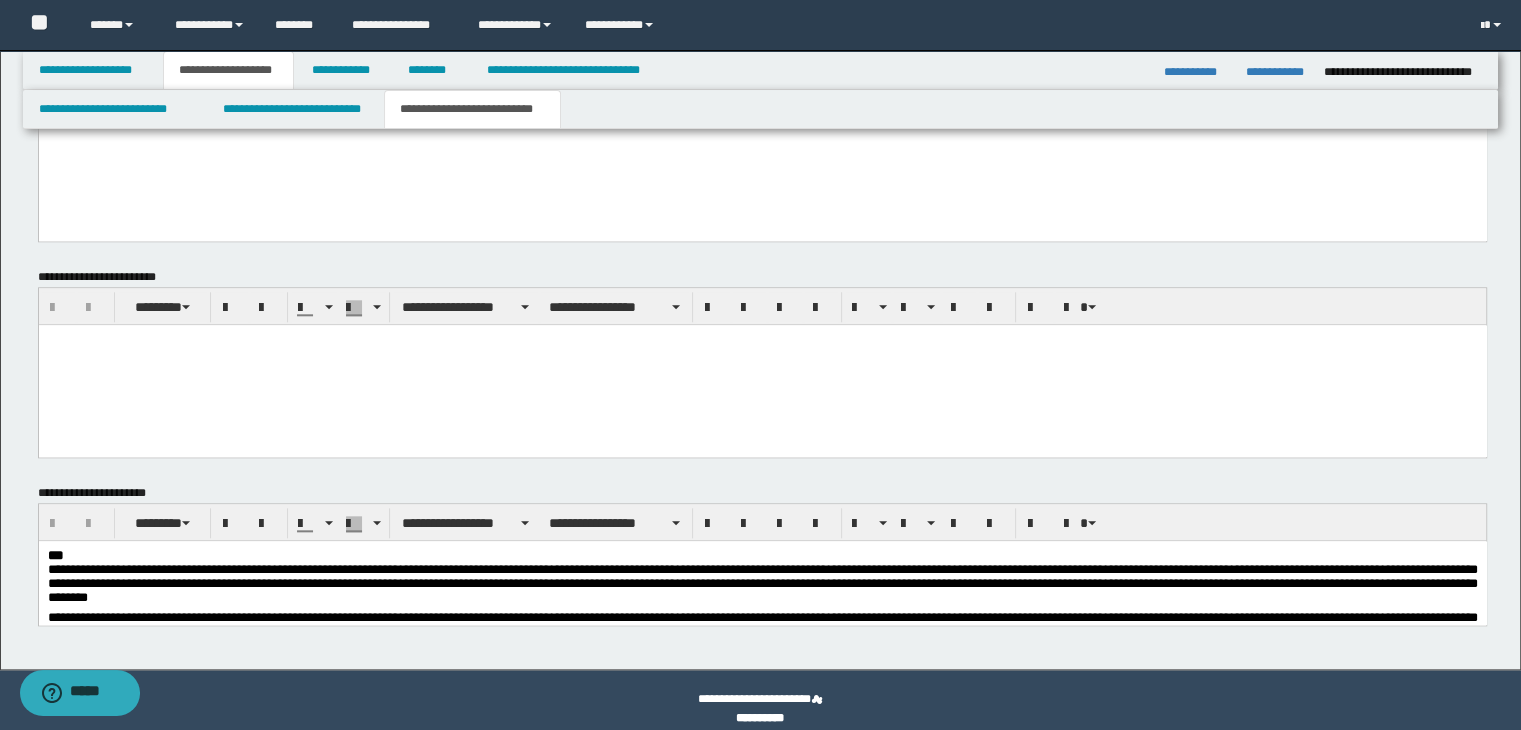 scroll, scrollTop: 2052, scrollLeft: 0, axis: vertical 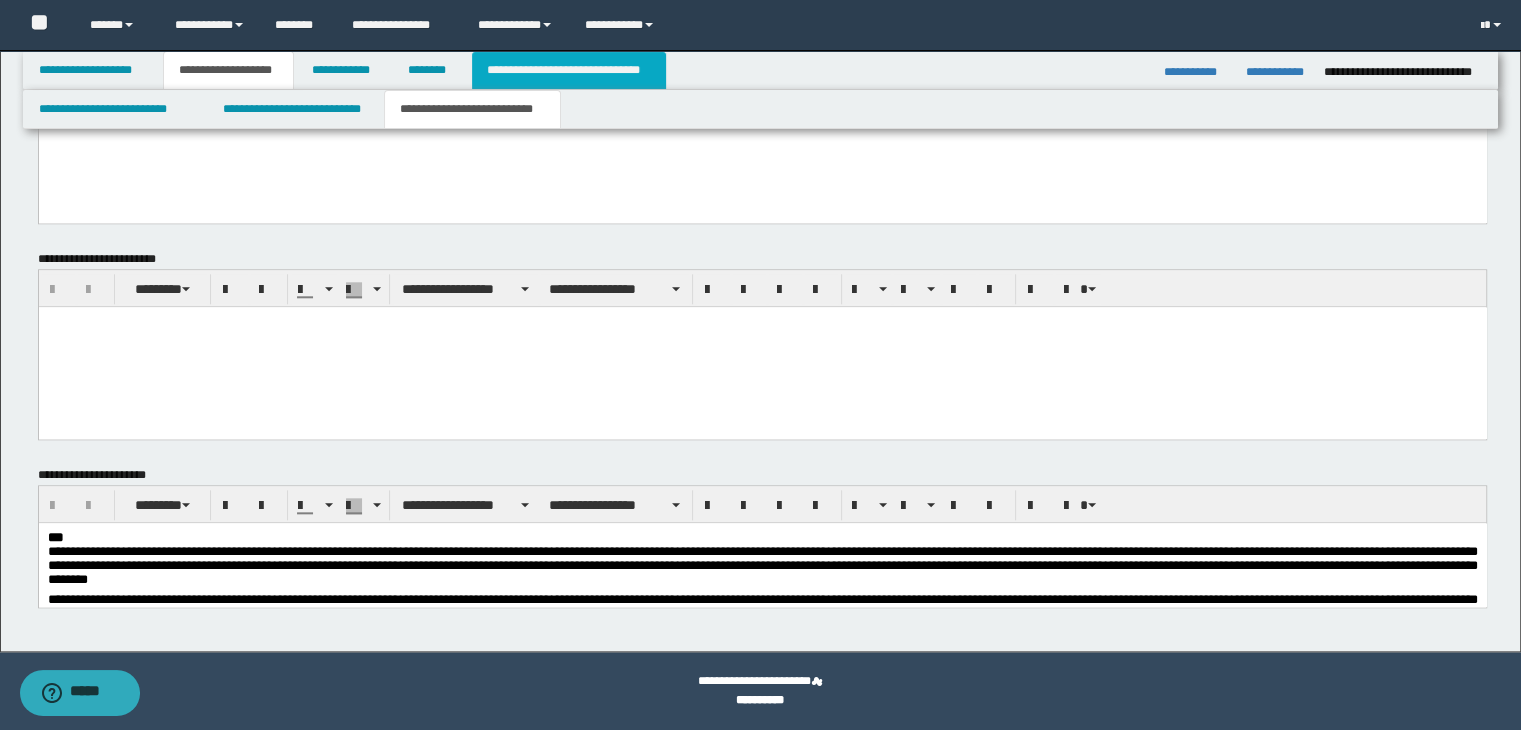 click on "**********" at bounding box center (569, 70) 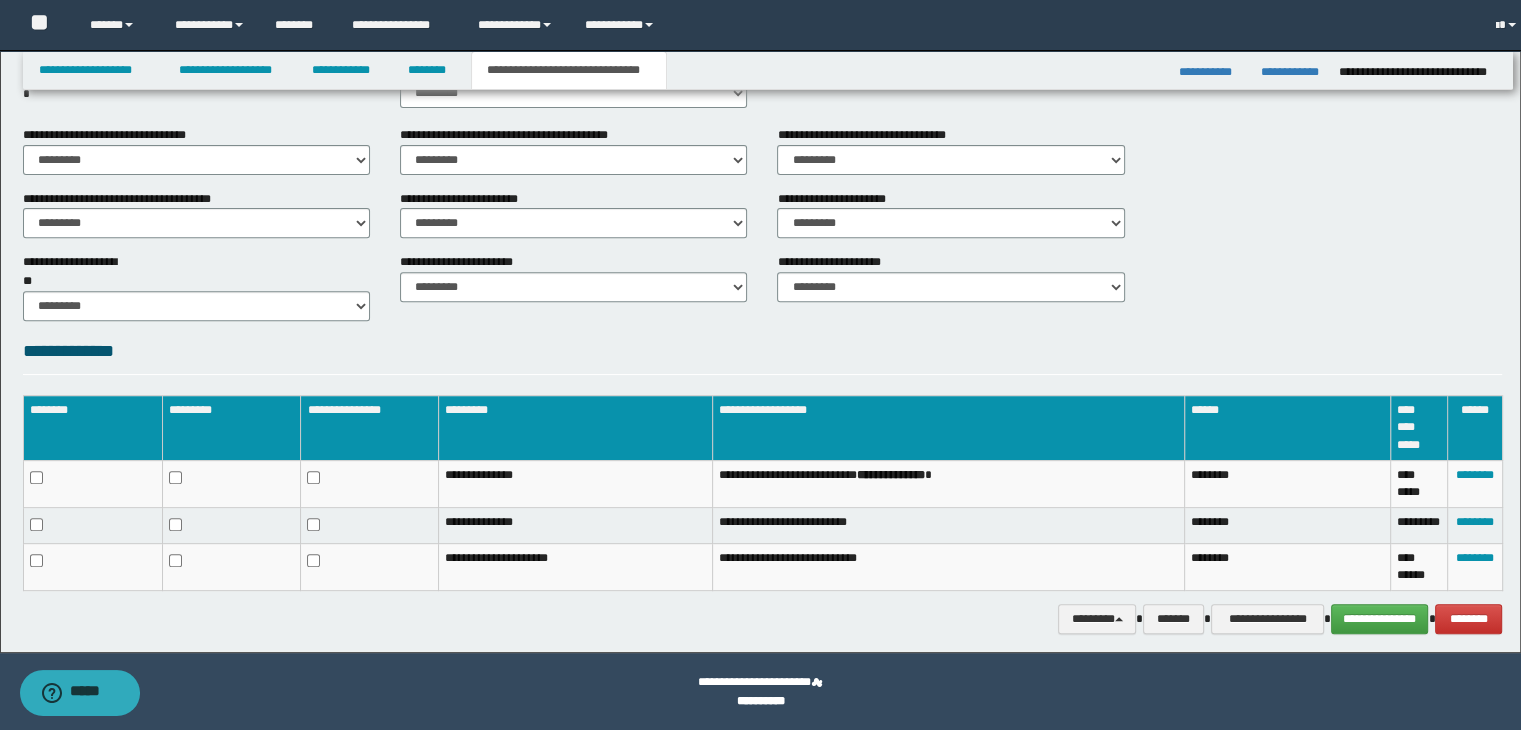 scroll, scrollTop: 719, scrollLeft: 0, axis: vertical 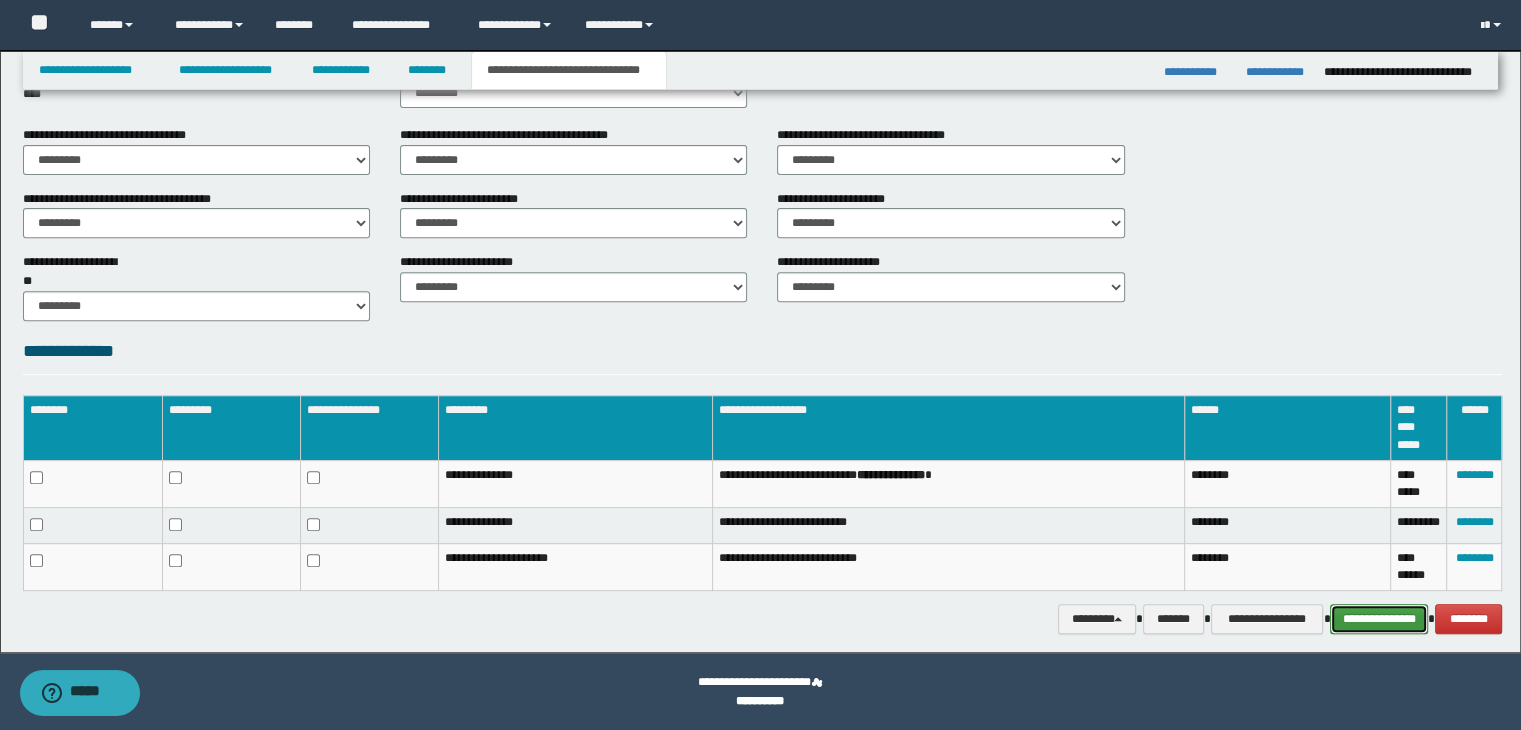 click on "**********" at bounding box center [1379, 619] 